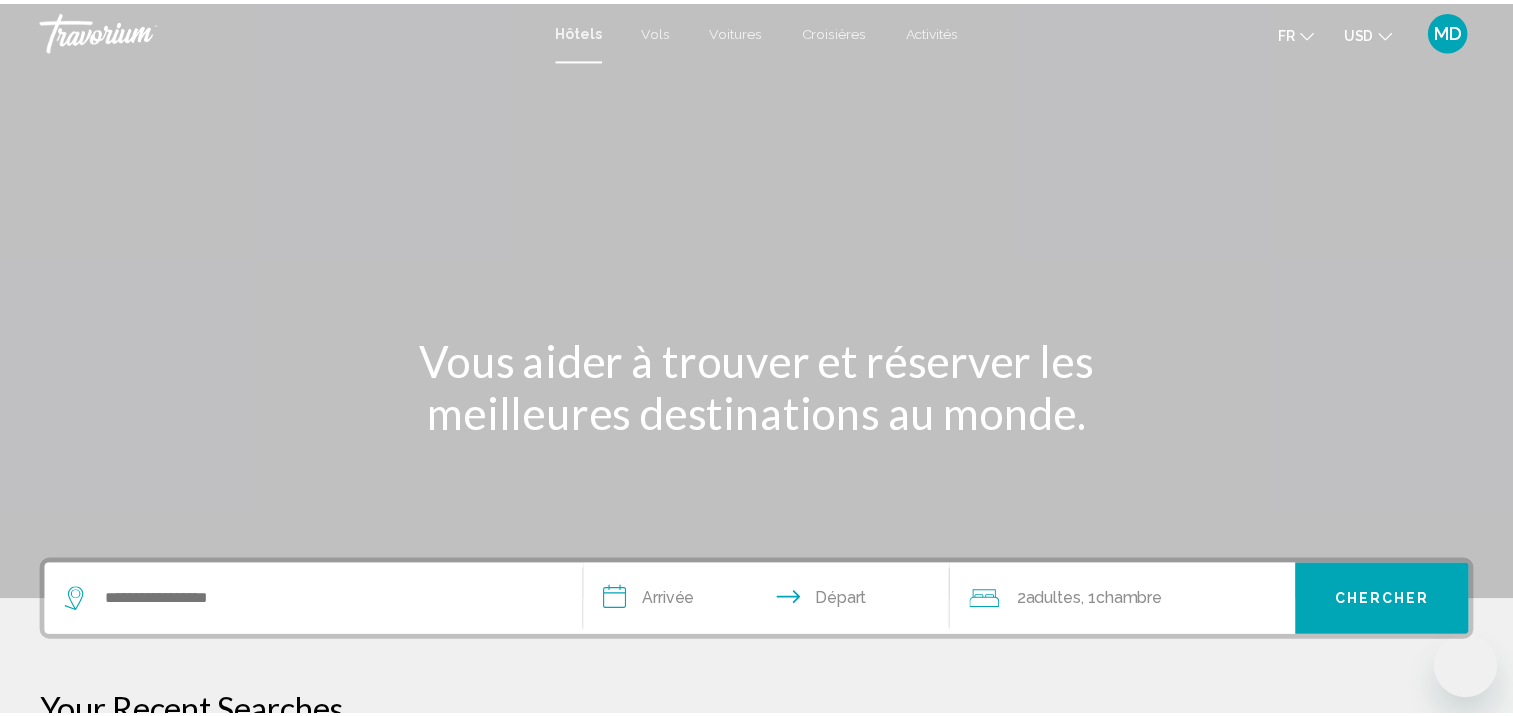scroll, scrollTop: 0, scrollLeft: 0, axis: both 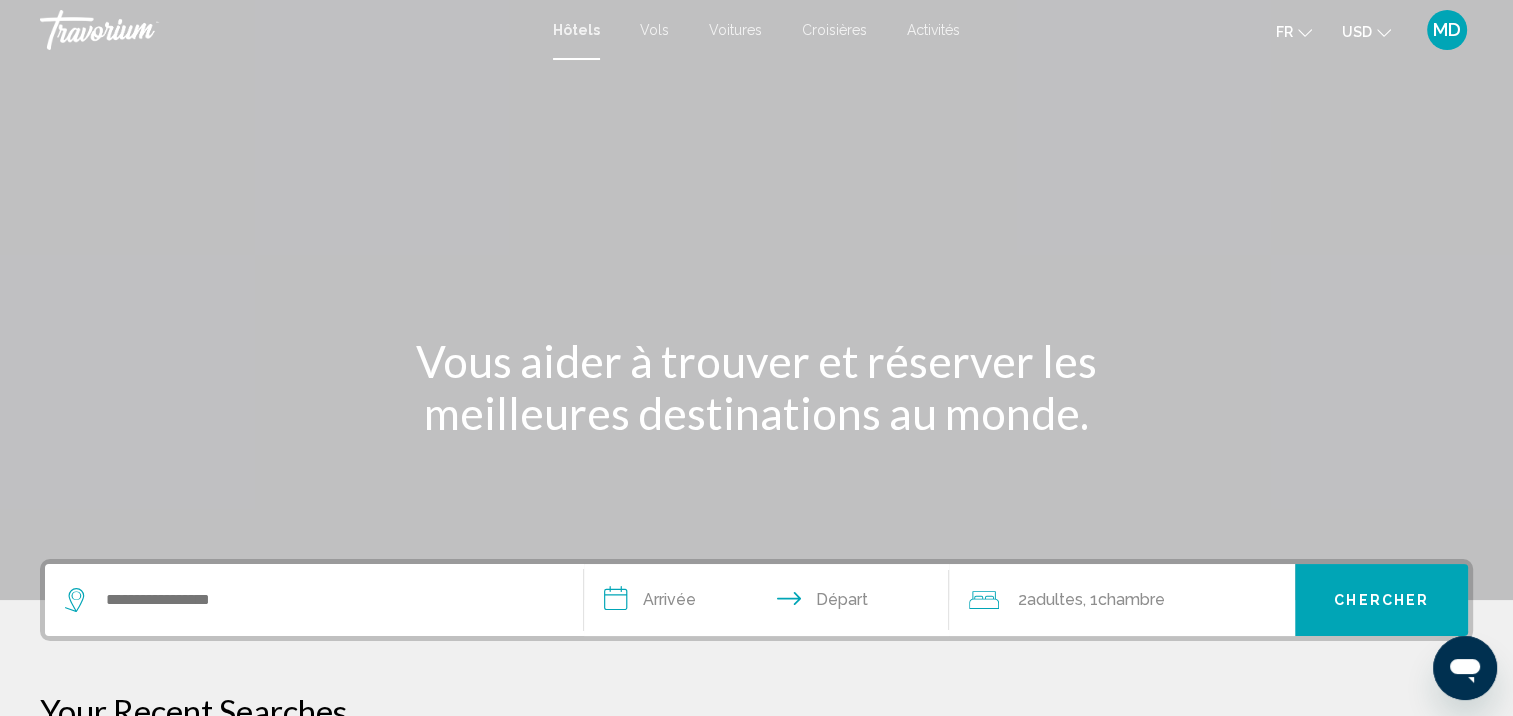 click on "USD" 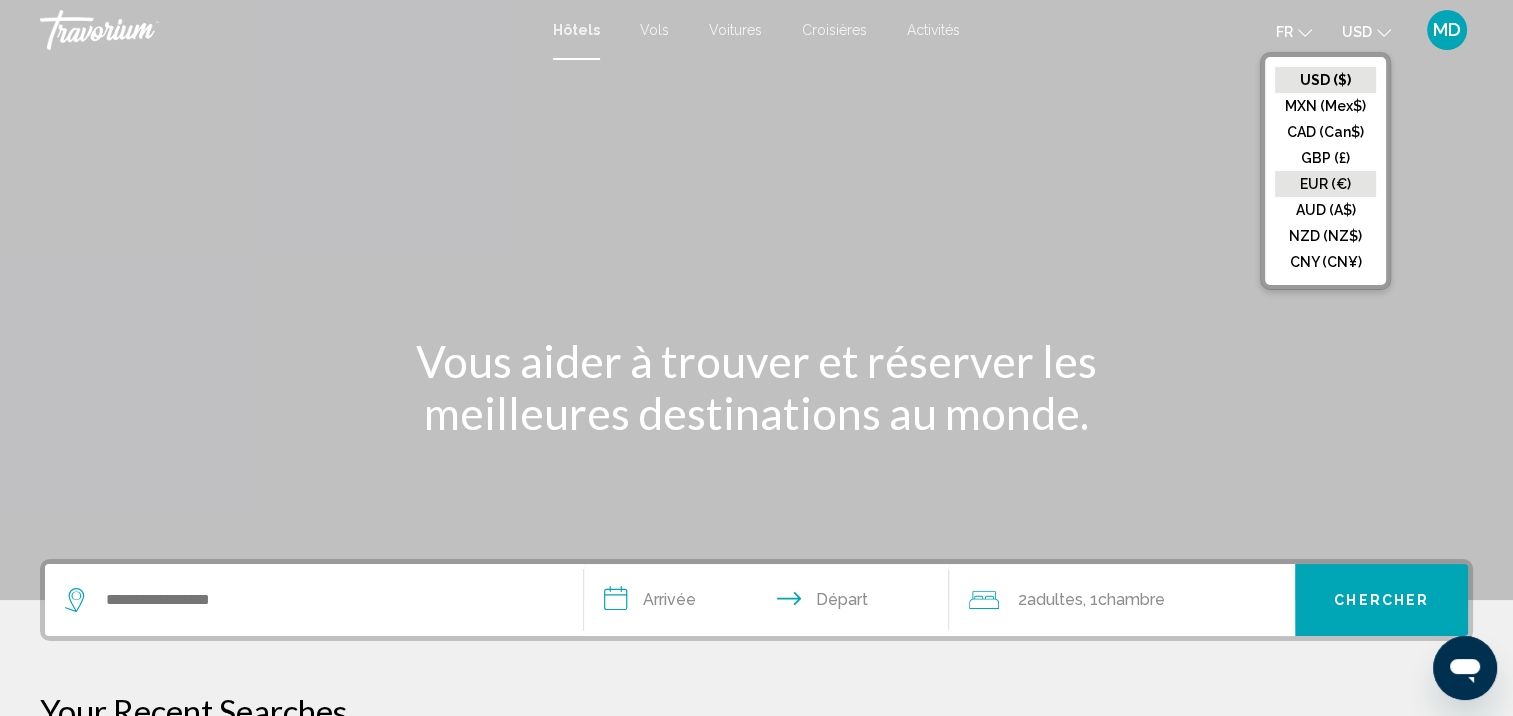 click on "EUR (€)" 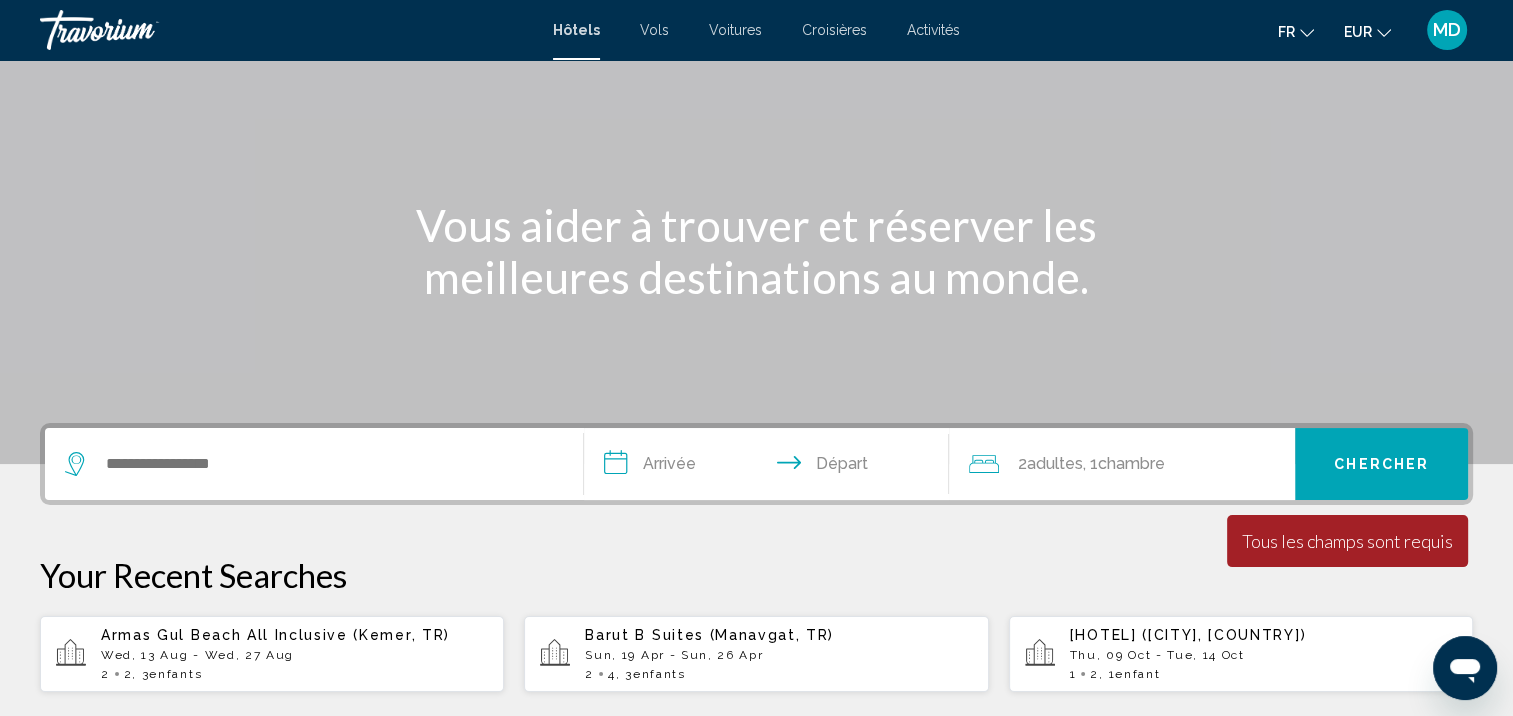 scroll, scrollTop: 214, scrollLeft: 0, axis: vertical 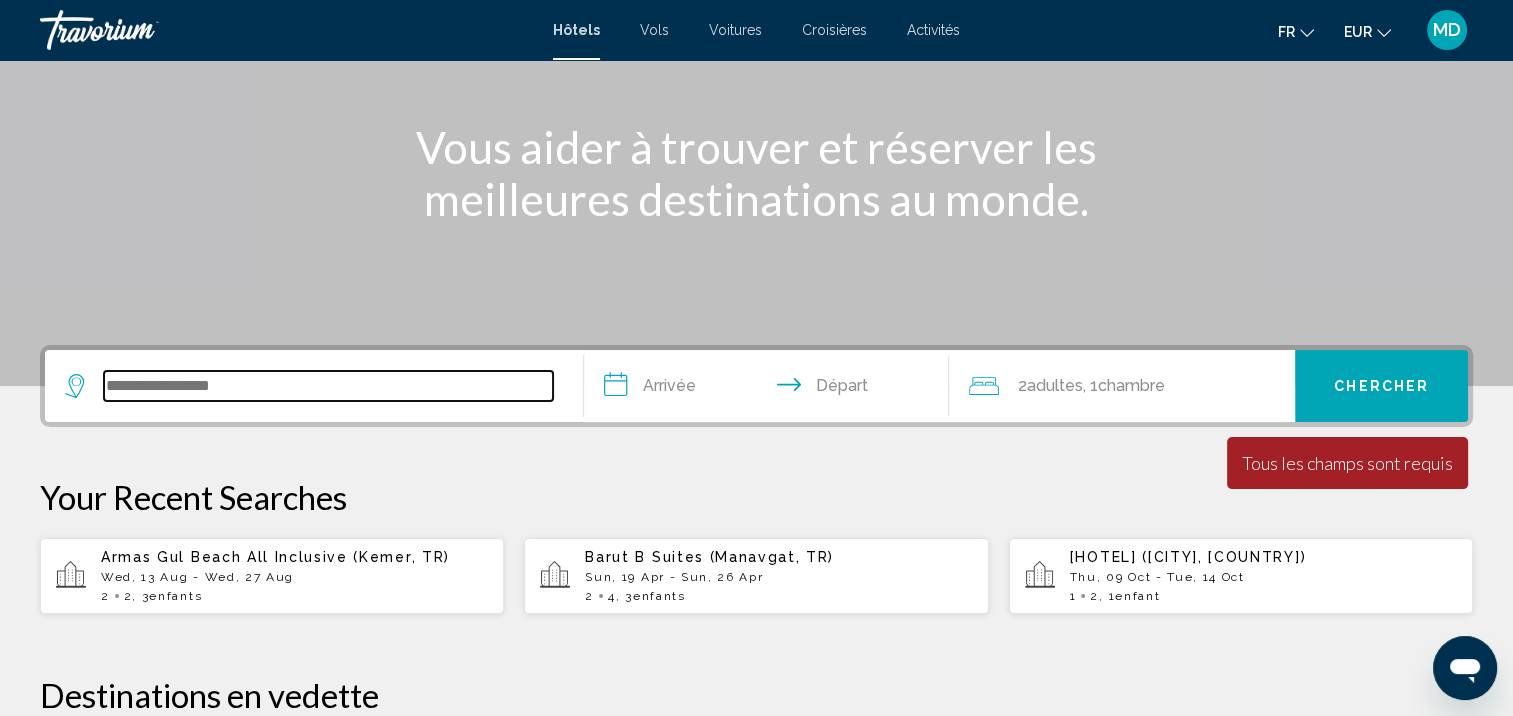click at bounding box center (328, 386) 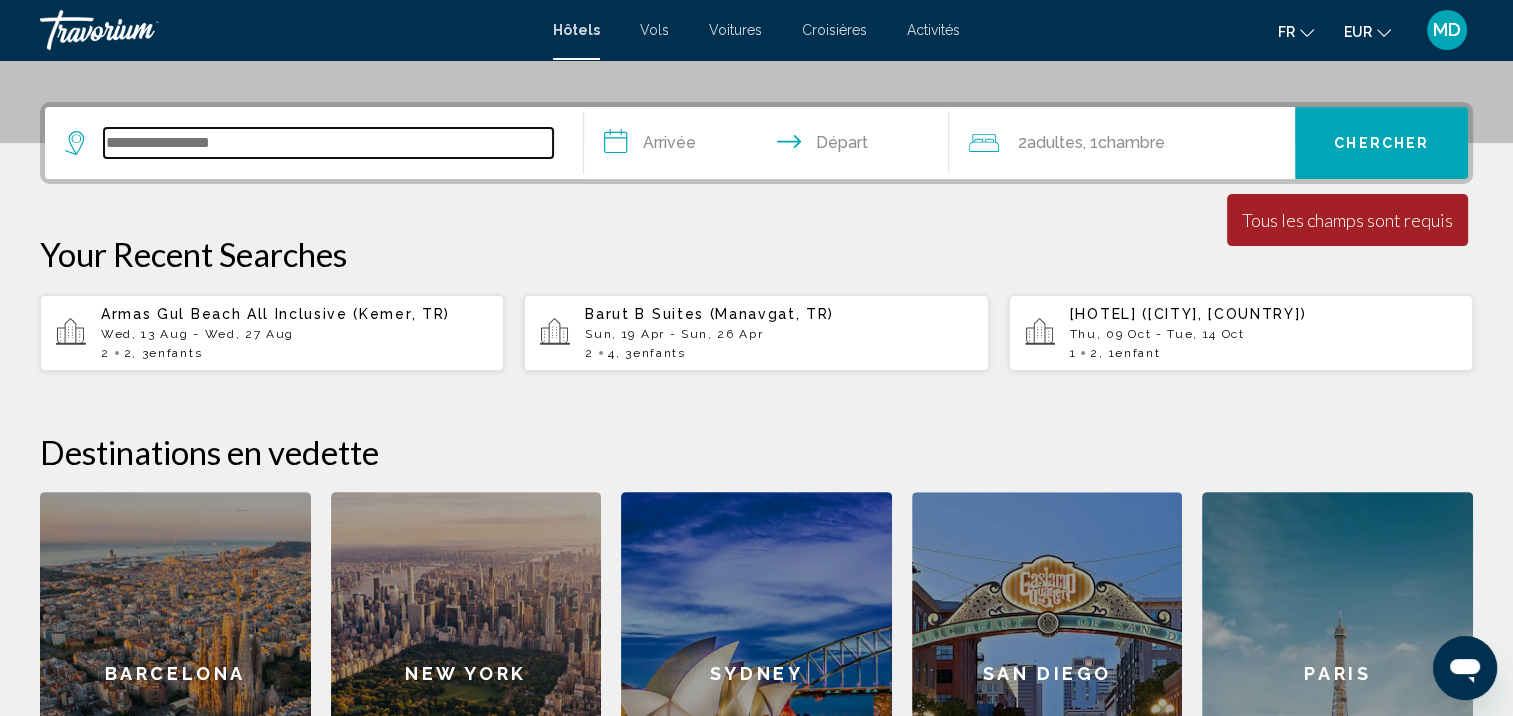 scroll, scrollTop: 493, scrollLeft: 0, axis: vertical 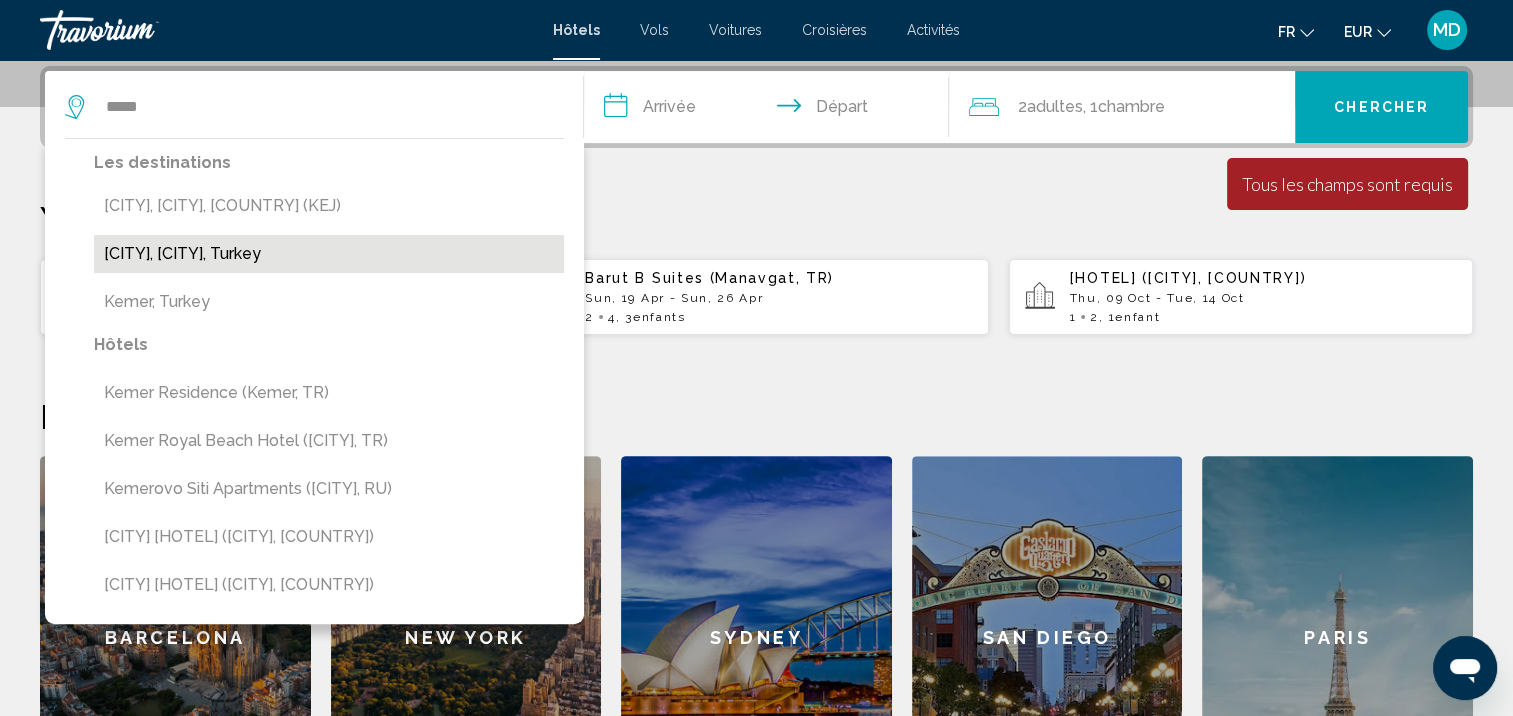 click on "[CITY], [CITY], [COUNTRY]" at bounding box center [329, 254] 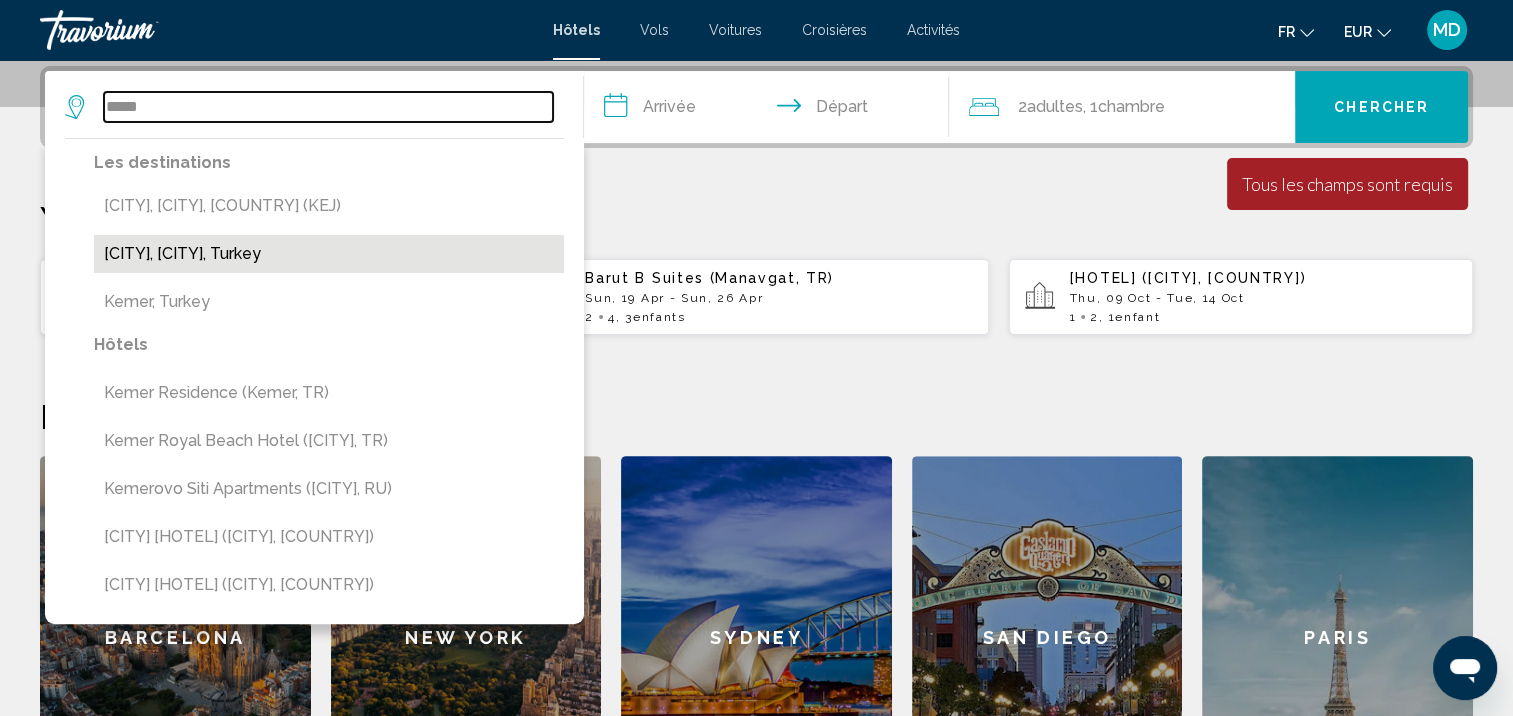 type on "**********" 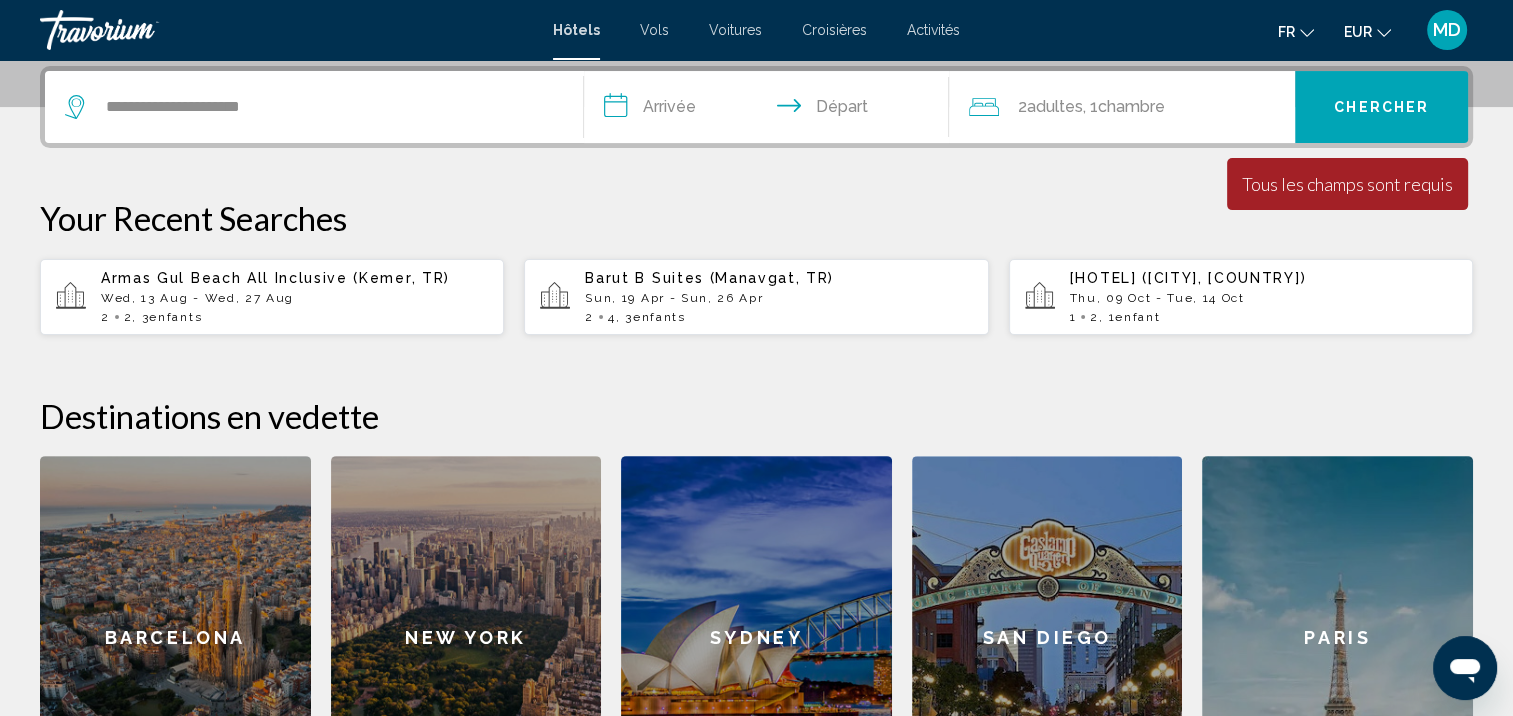 click on "**********" at bounding box center (771, 110) 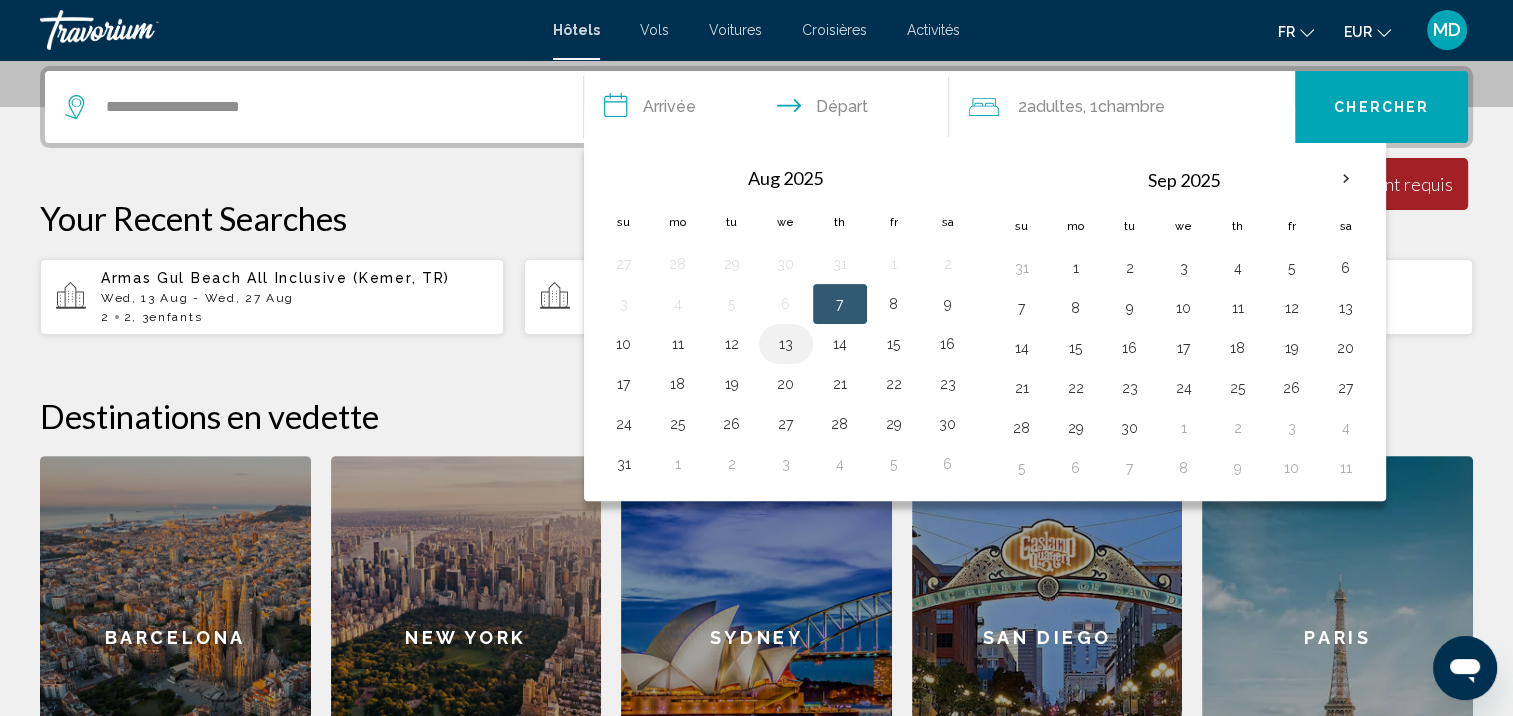 click on "13" at bounding box center [786, 344] 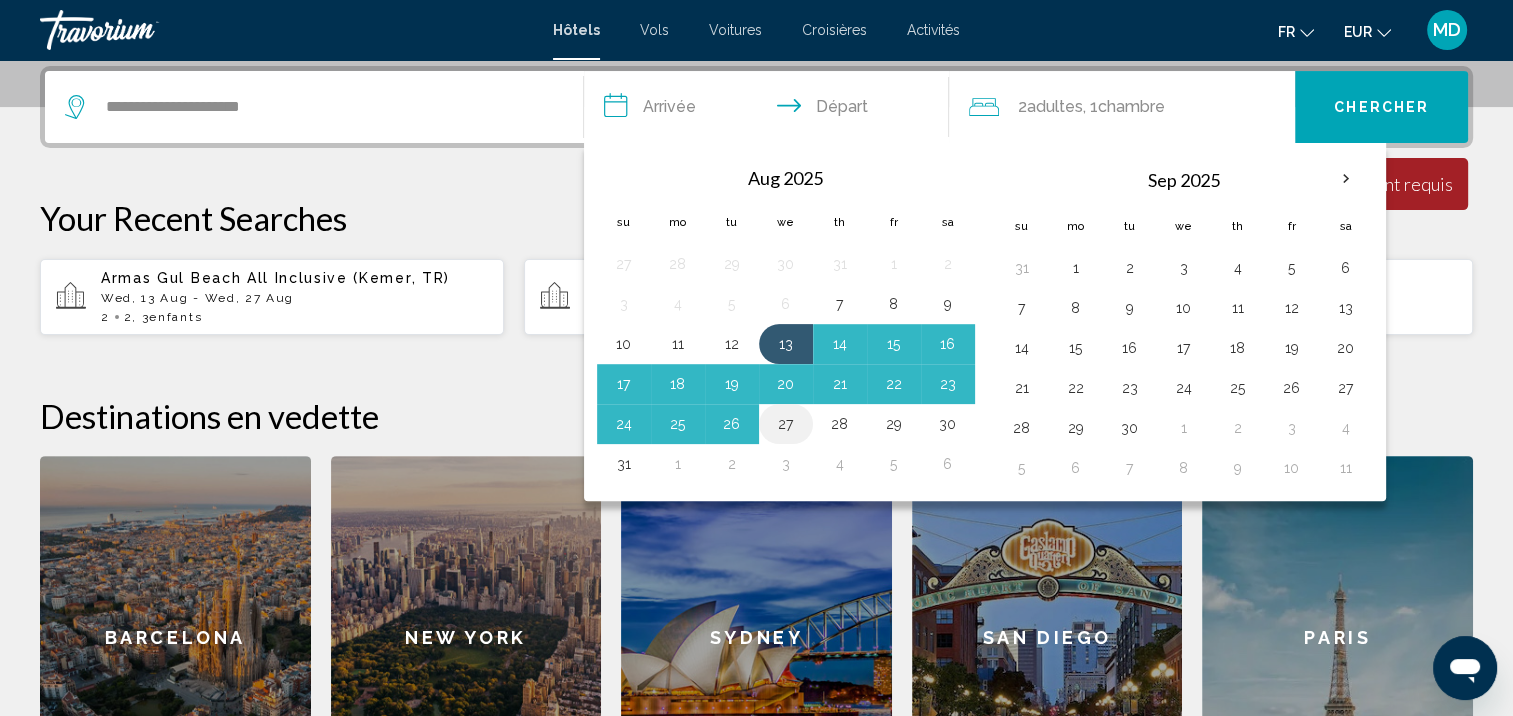 click on "27" at bounding box center [786, 424] 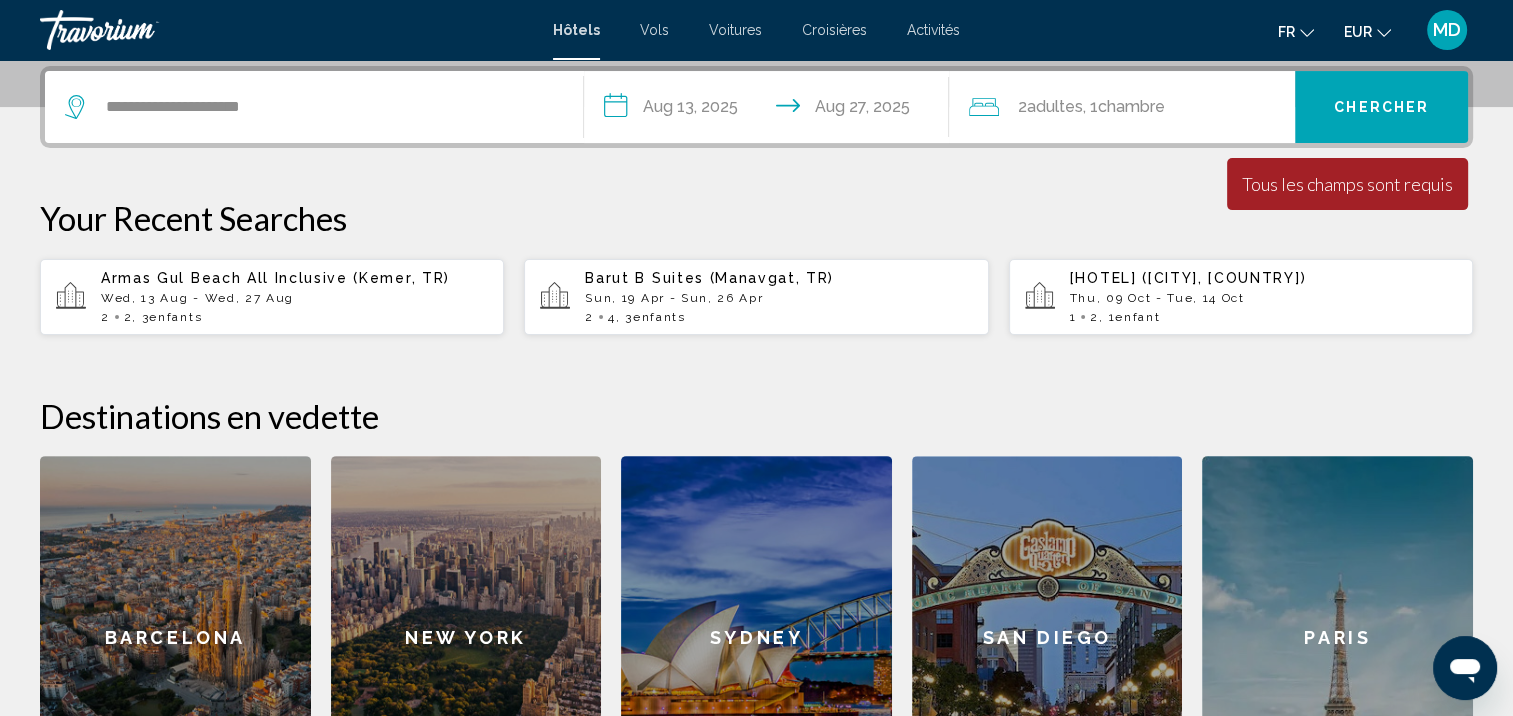 click on "2  Adulte Adultes , 1  Chambre pièces" 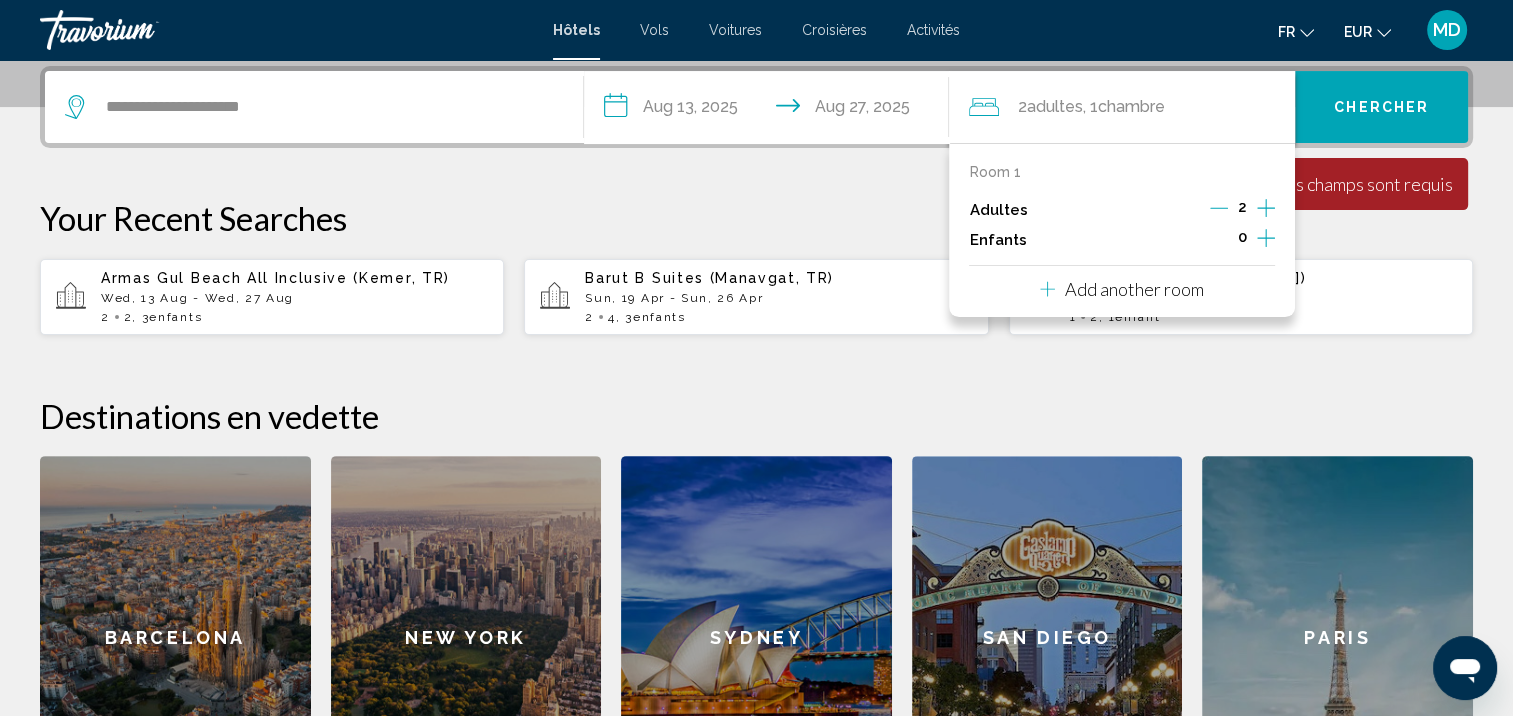 click 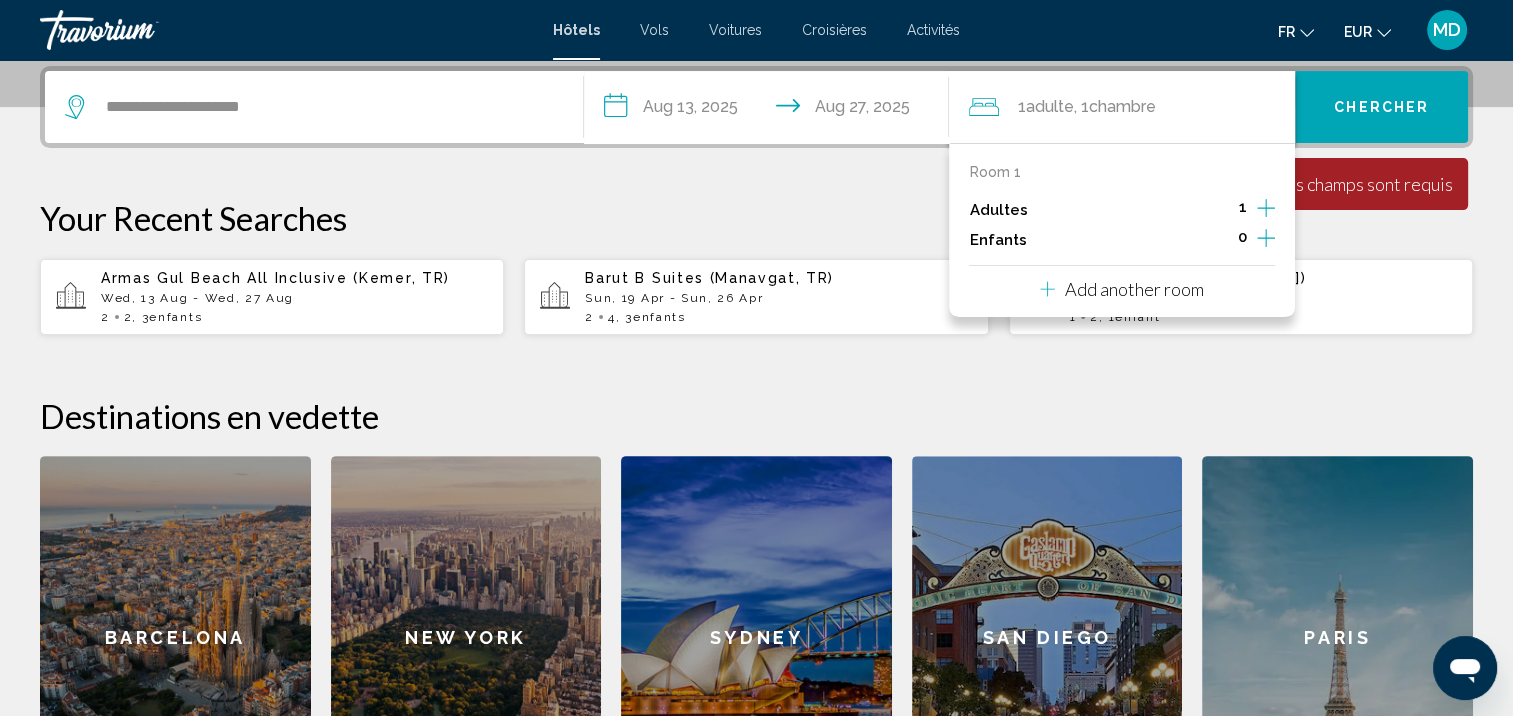 click 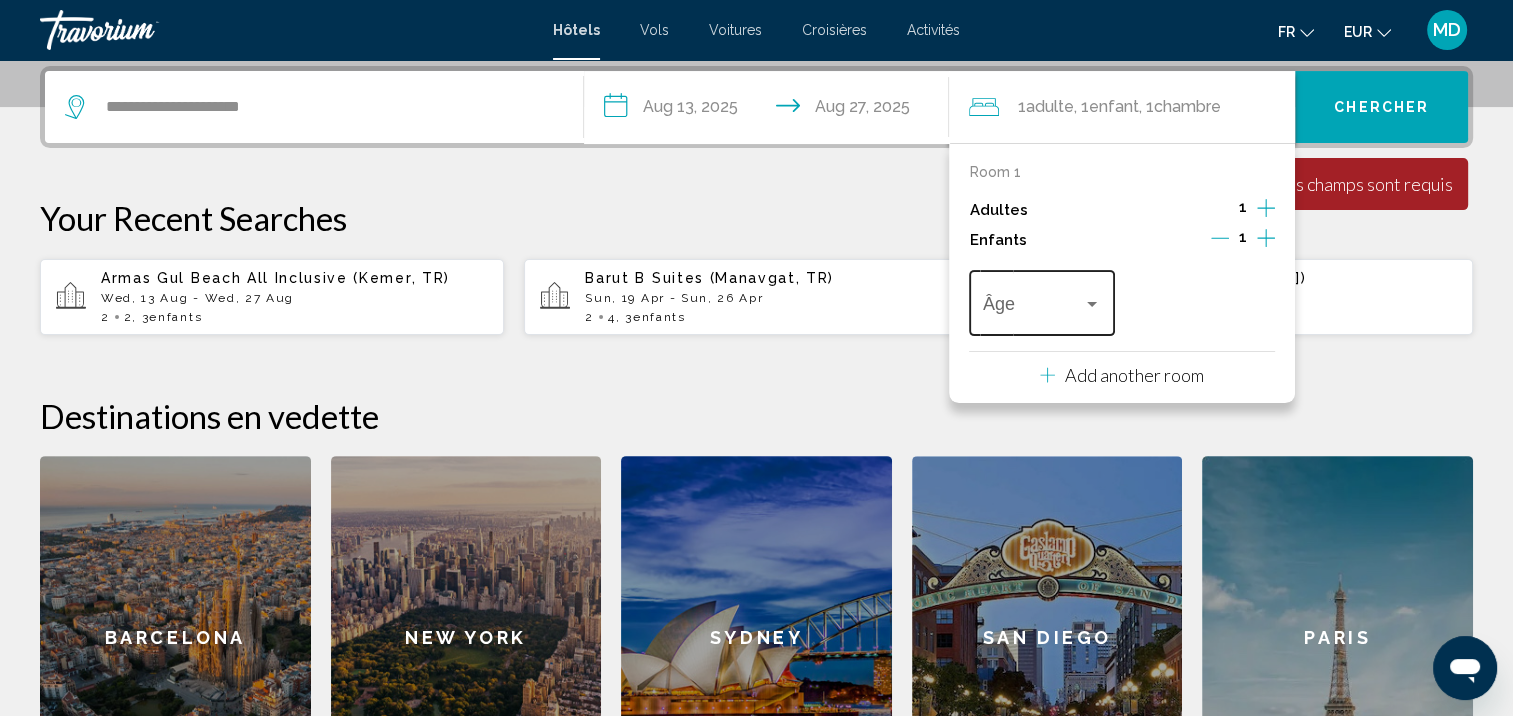 click on "Âge" at bounding box center (1042, 300) 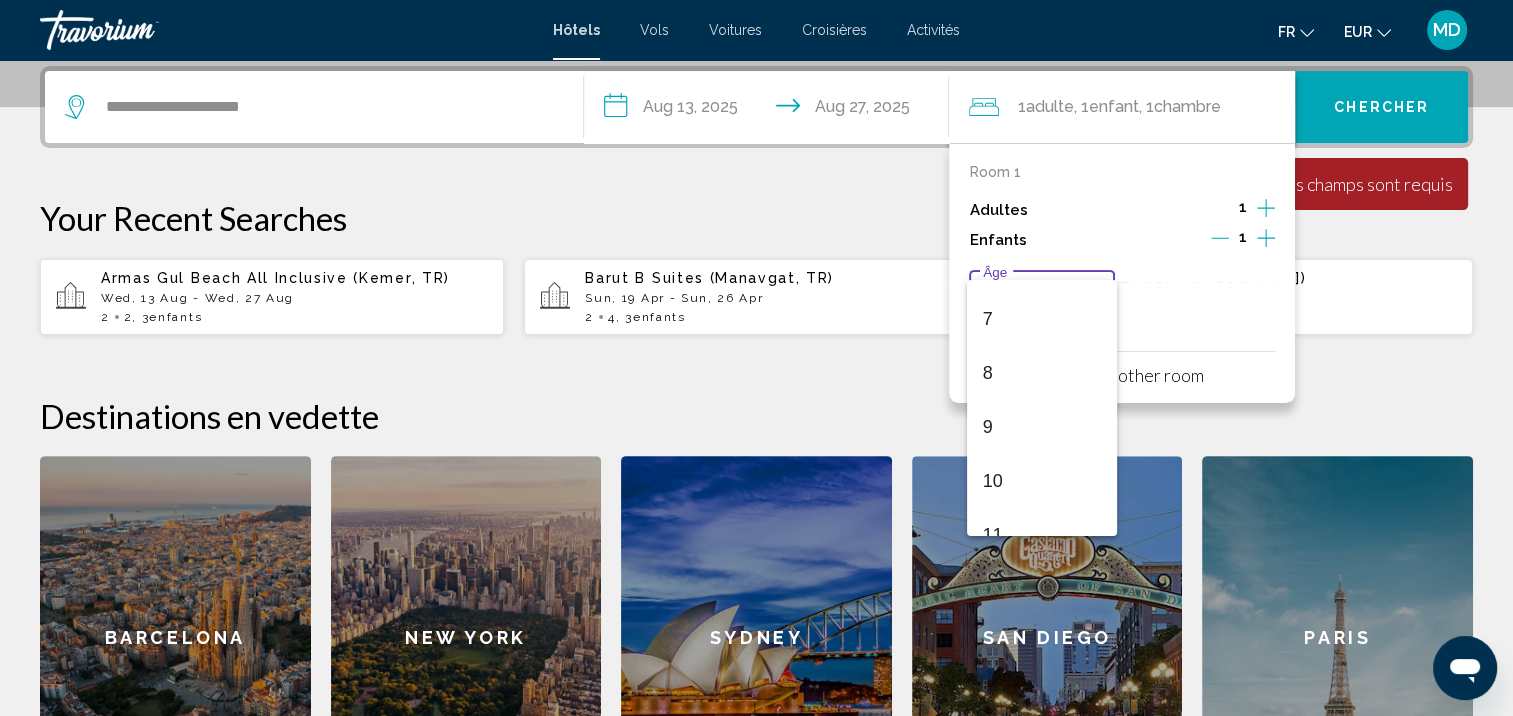 scroll, scrollTop: 367, scrollLeft: 0, axis: vertical 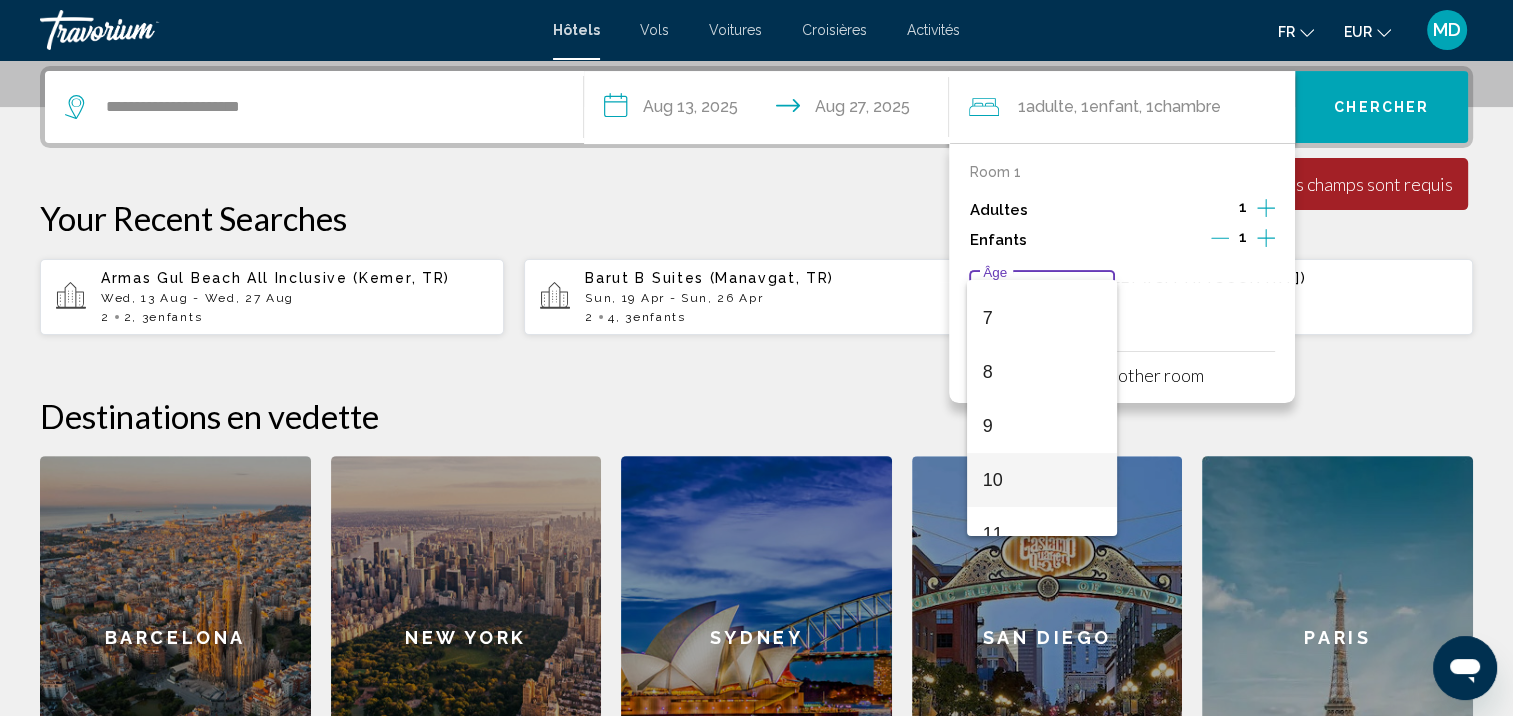 click on "10" at bounding box center [1042, 480] 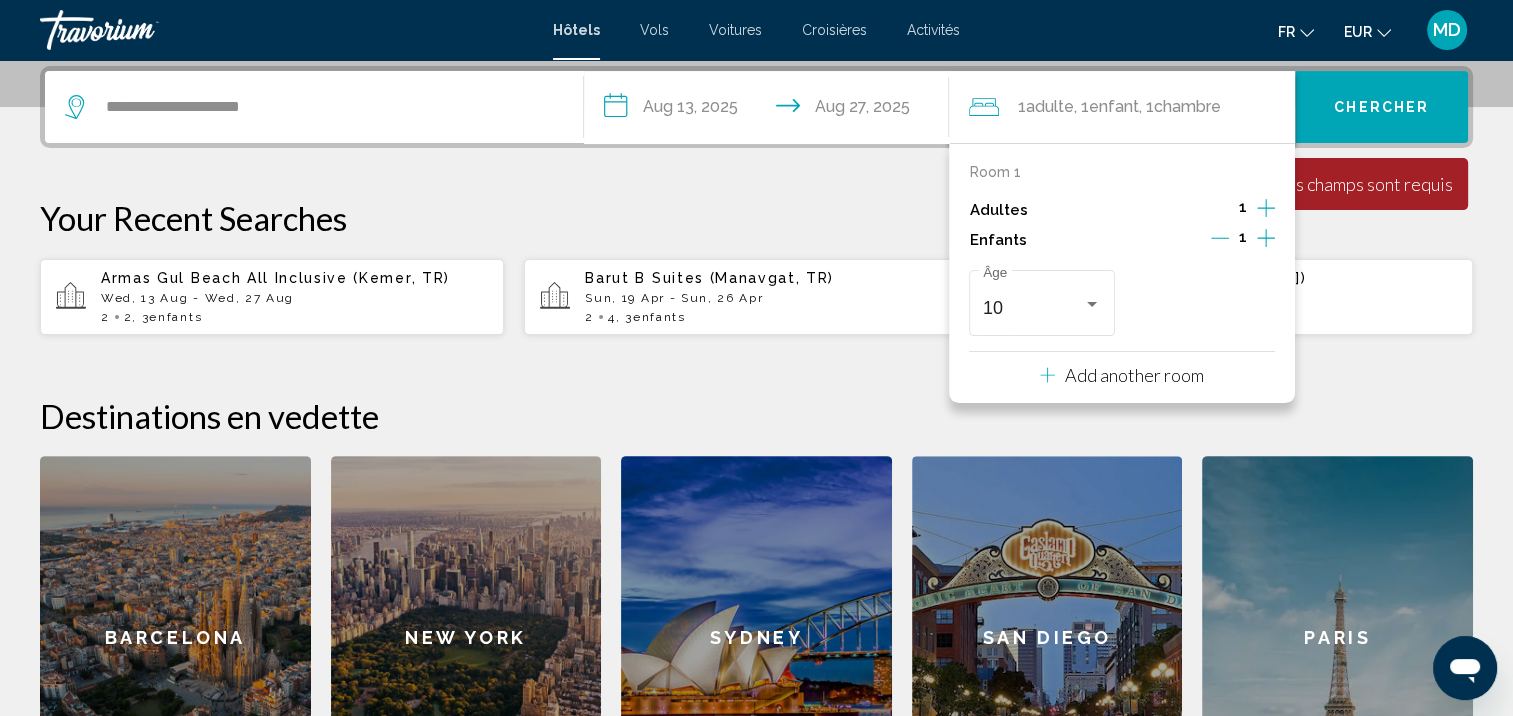 click on "Add another room" at bounding box center (1134, 375) 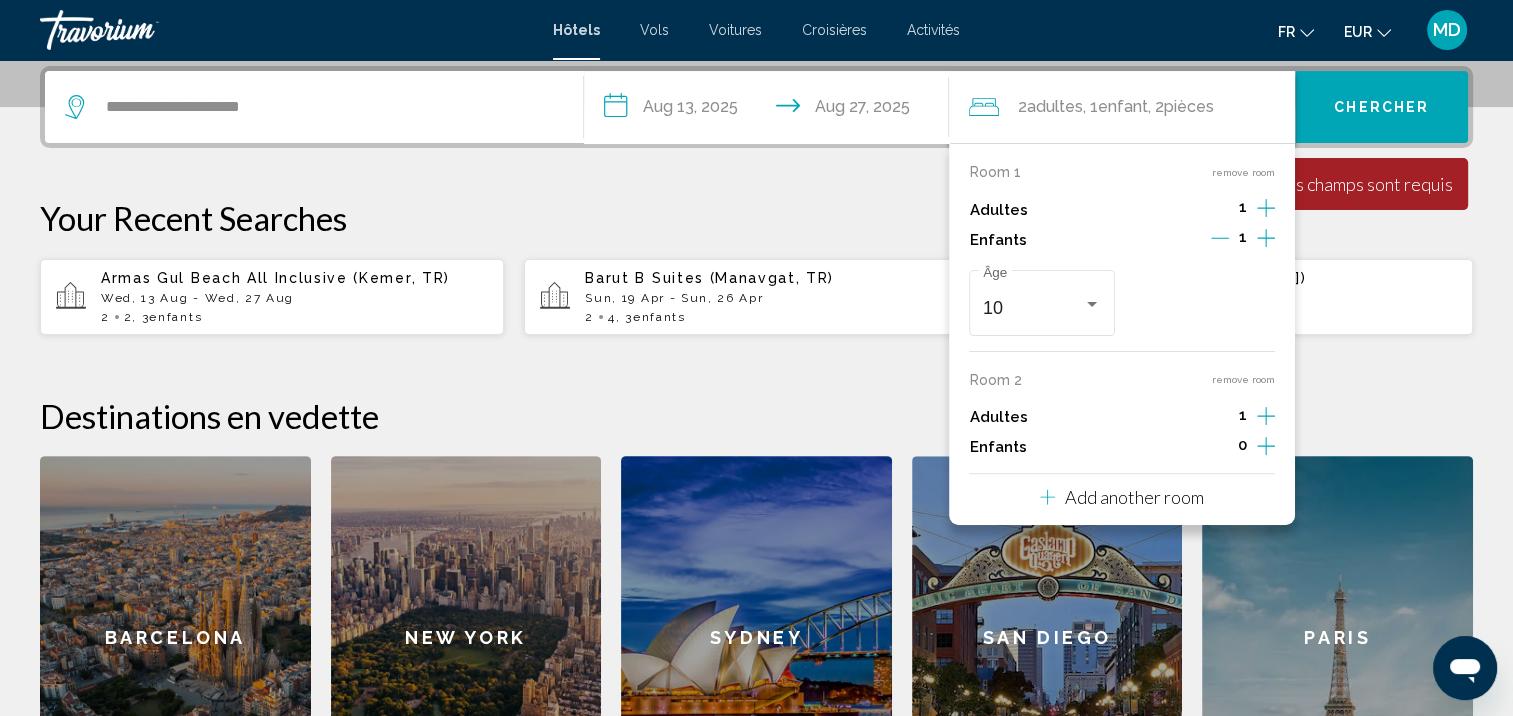 click 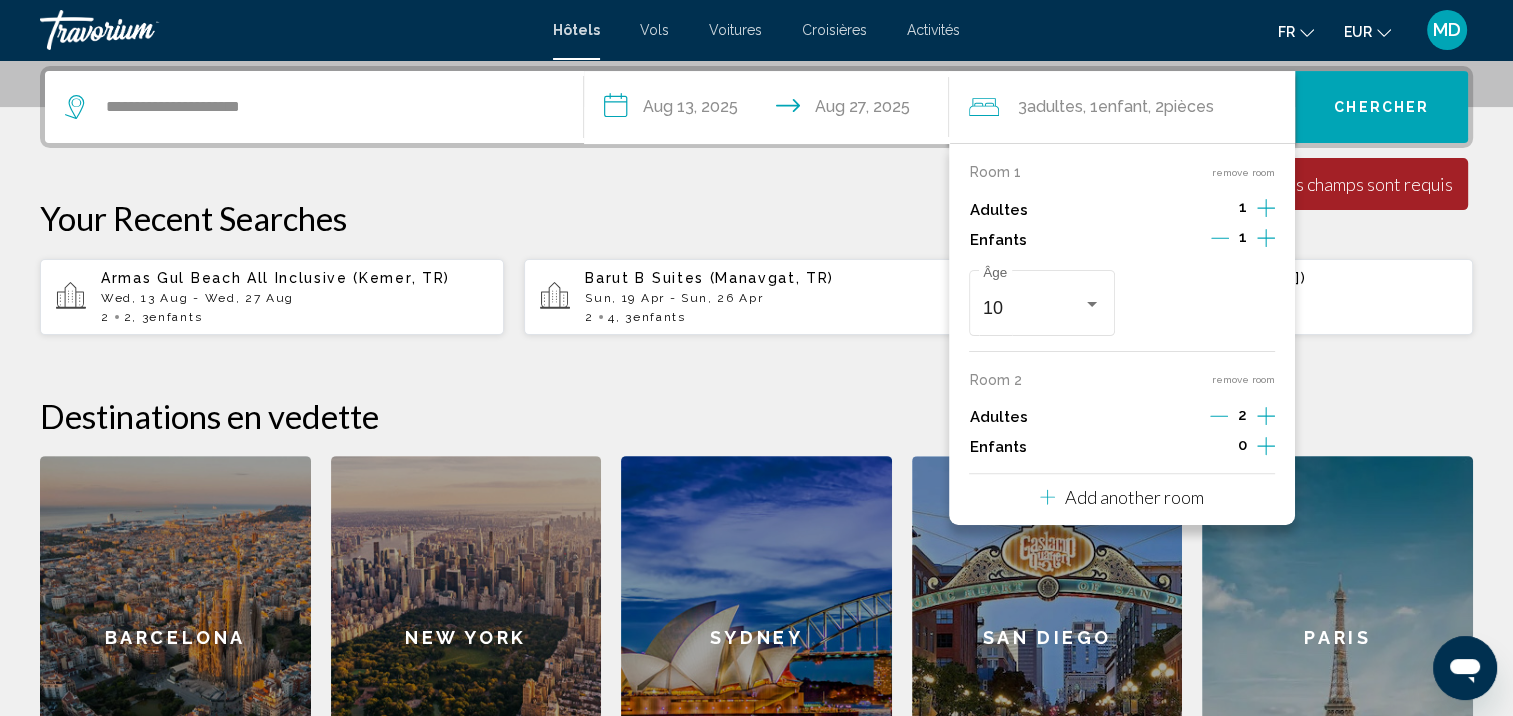 click 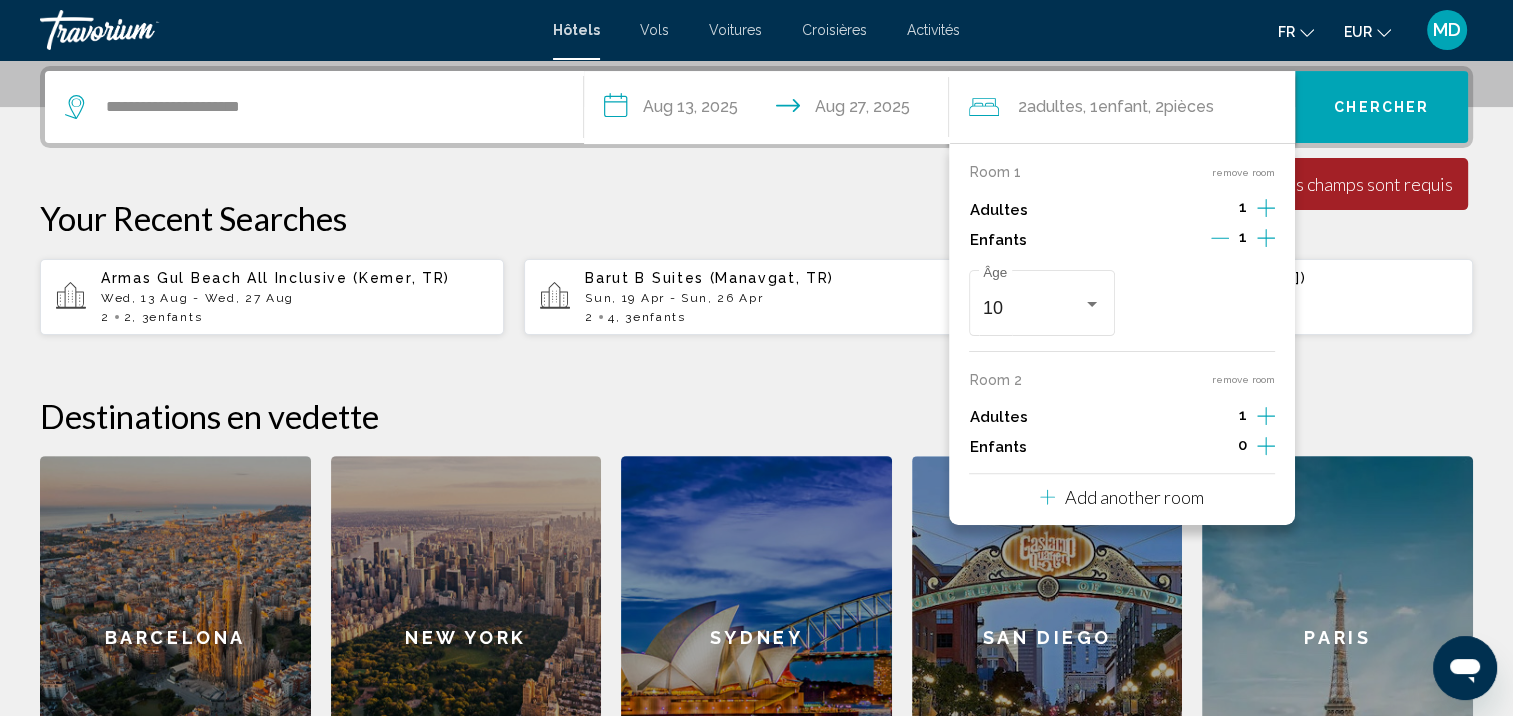 click at bounding box center [1266, 448] 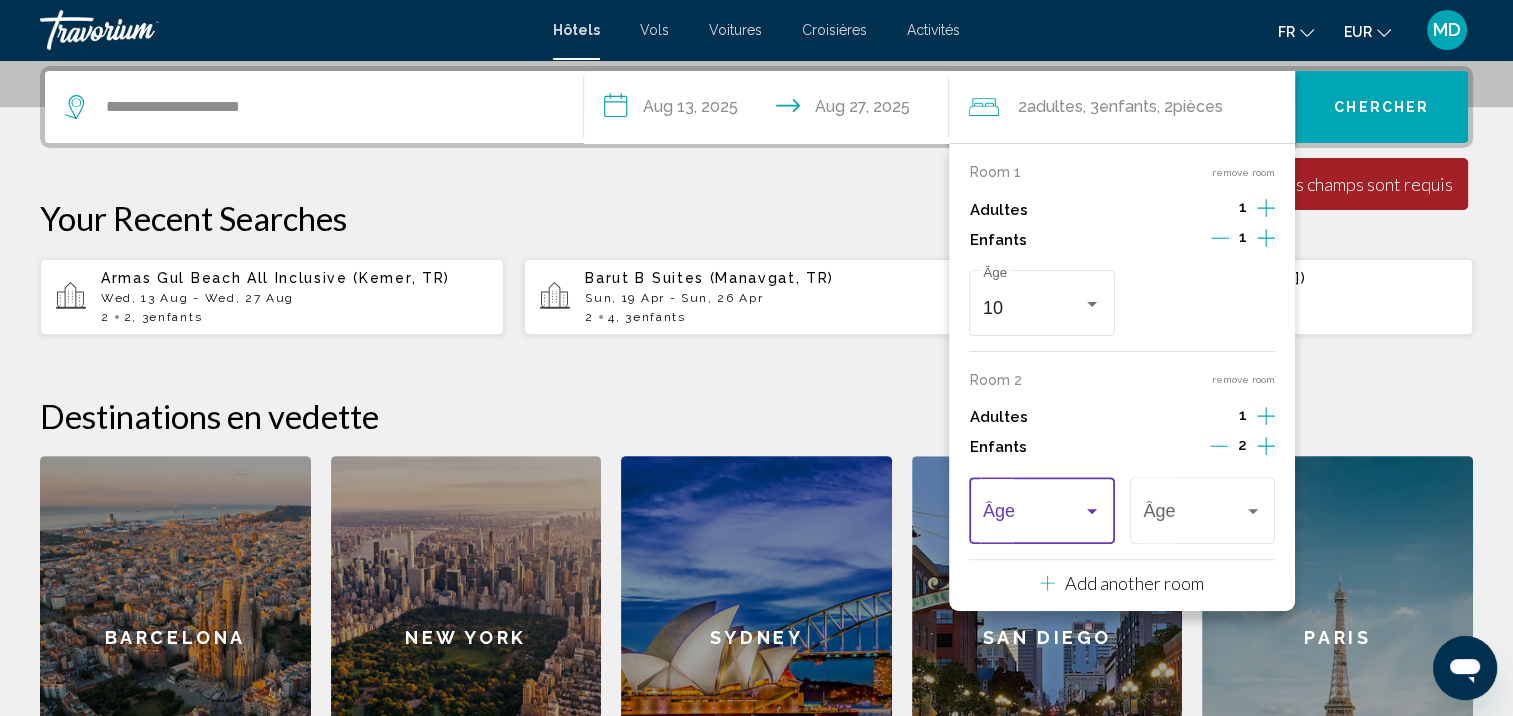 click at bounding box center (1033, 516) 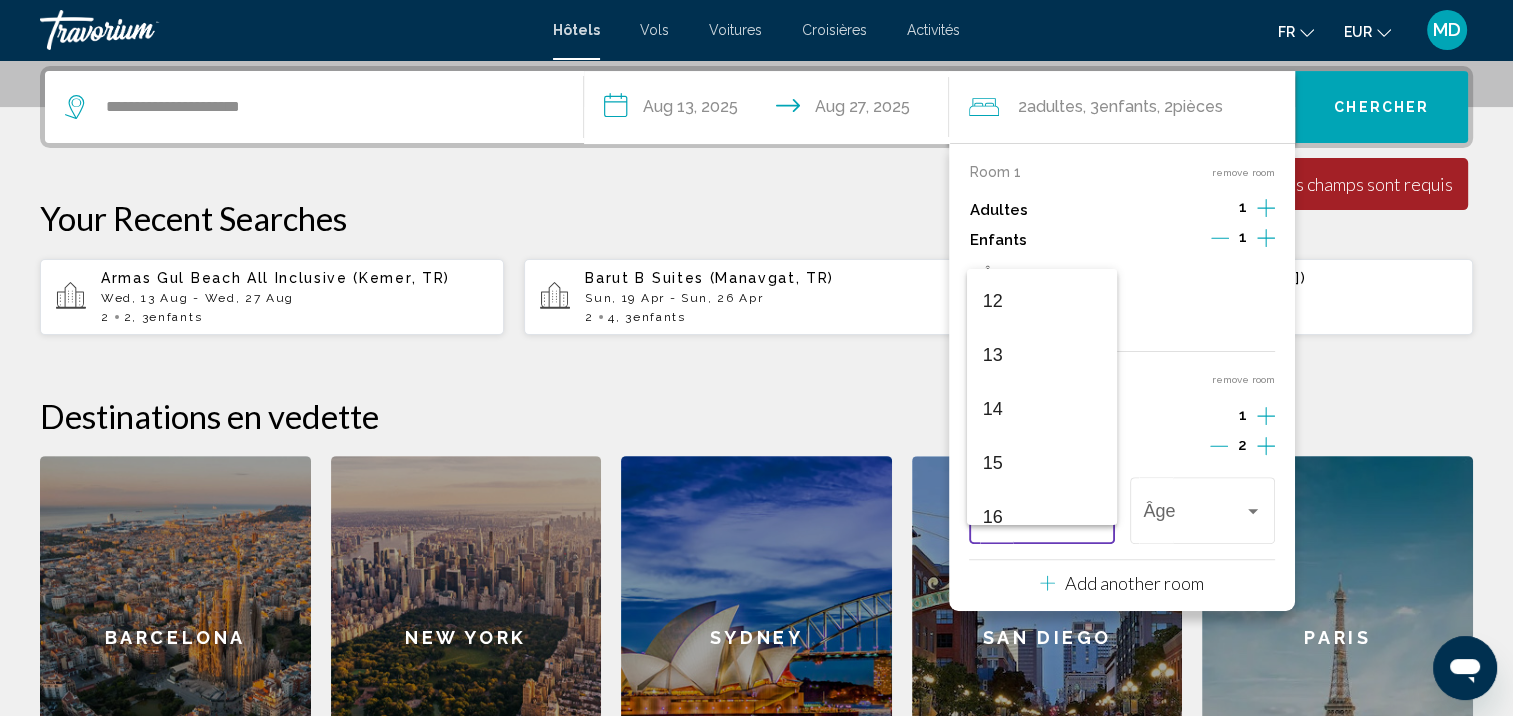 scroll, scrollTop: 686, scrollLeft: 0, axis: vertical 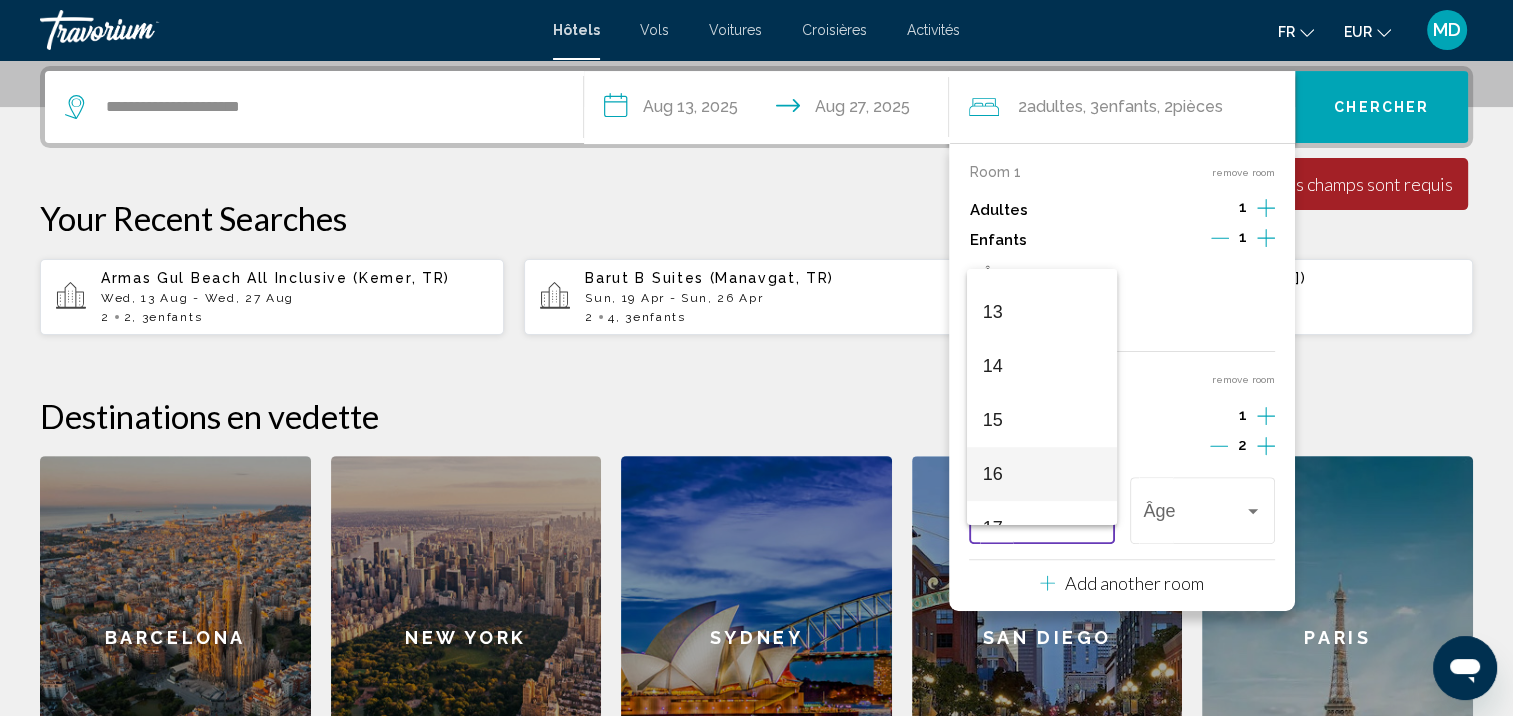 click on "16" at bounding box center [1042, 474] 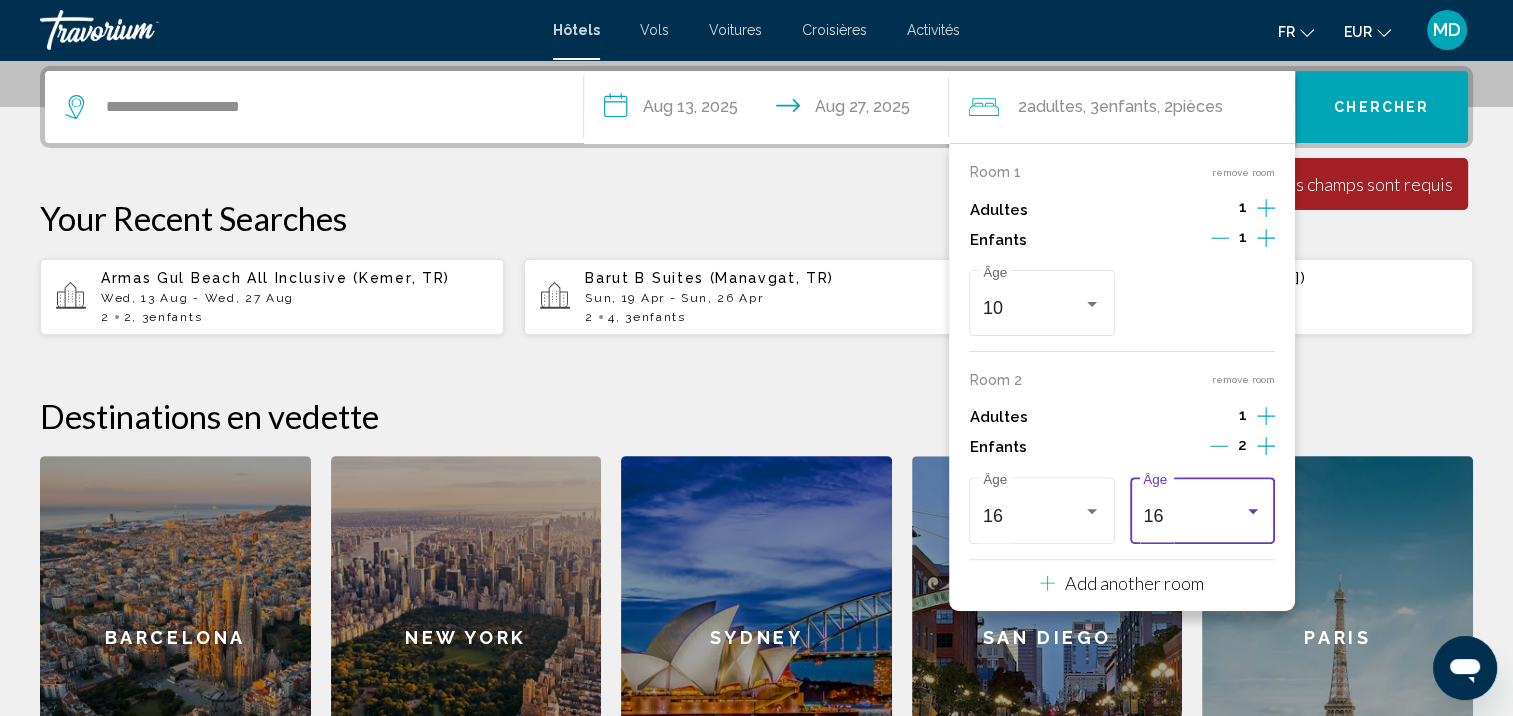 click on "16" at bounding box center (1193, 516) 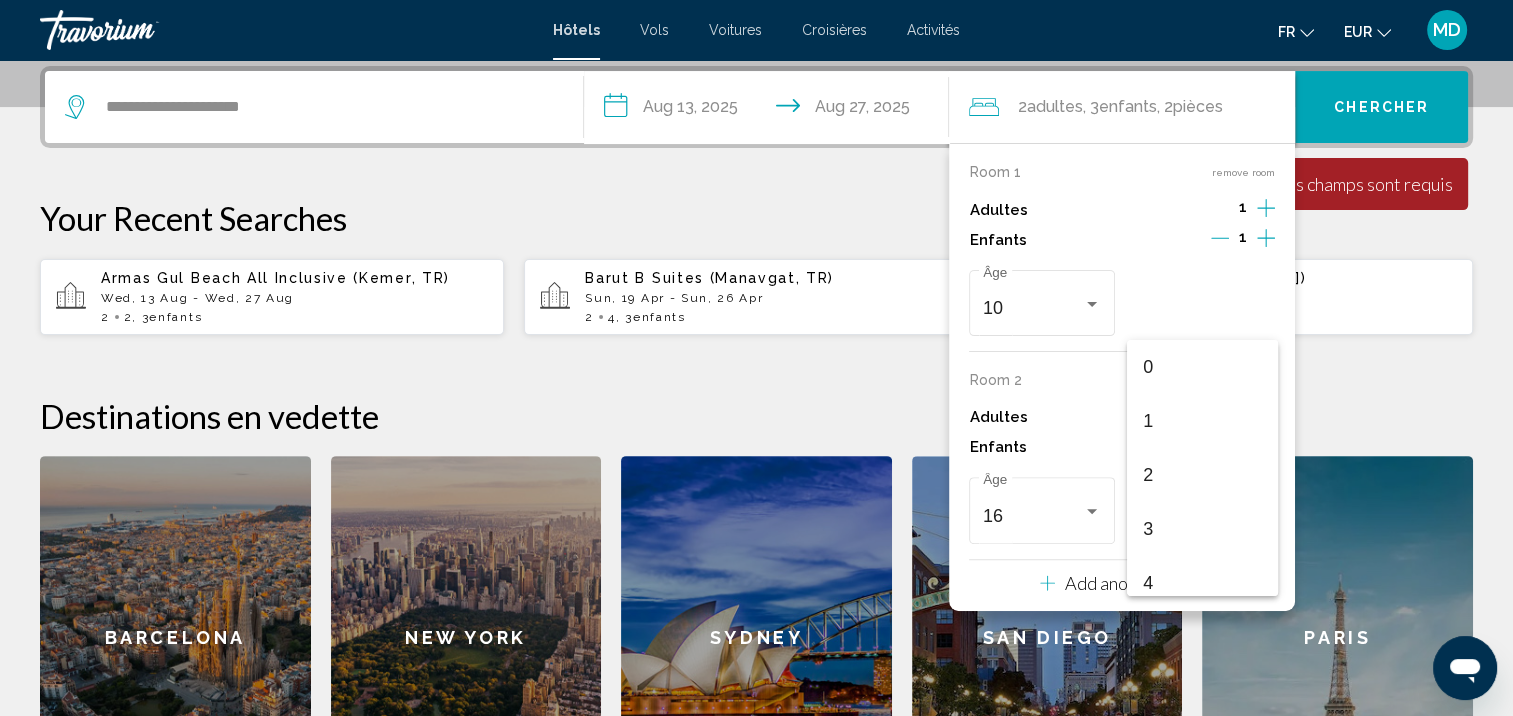 scroll, scrollTop: 716, scrollLeft: 0, axis: vertical 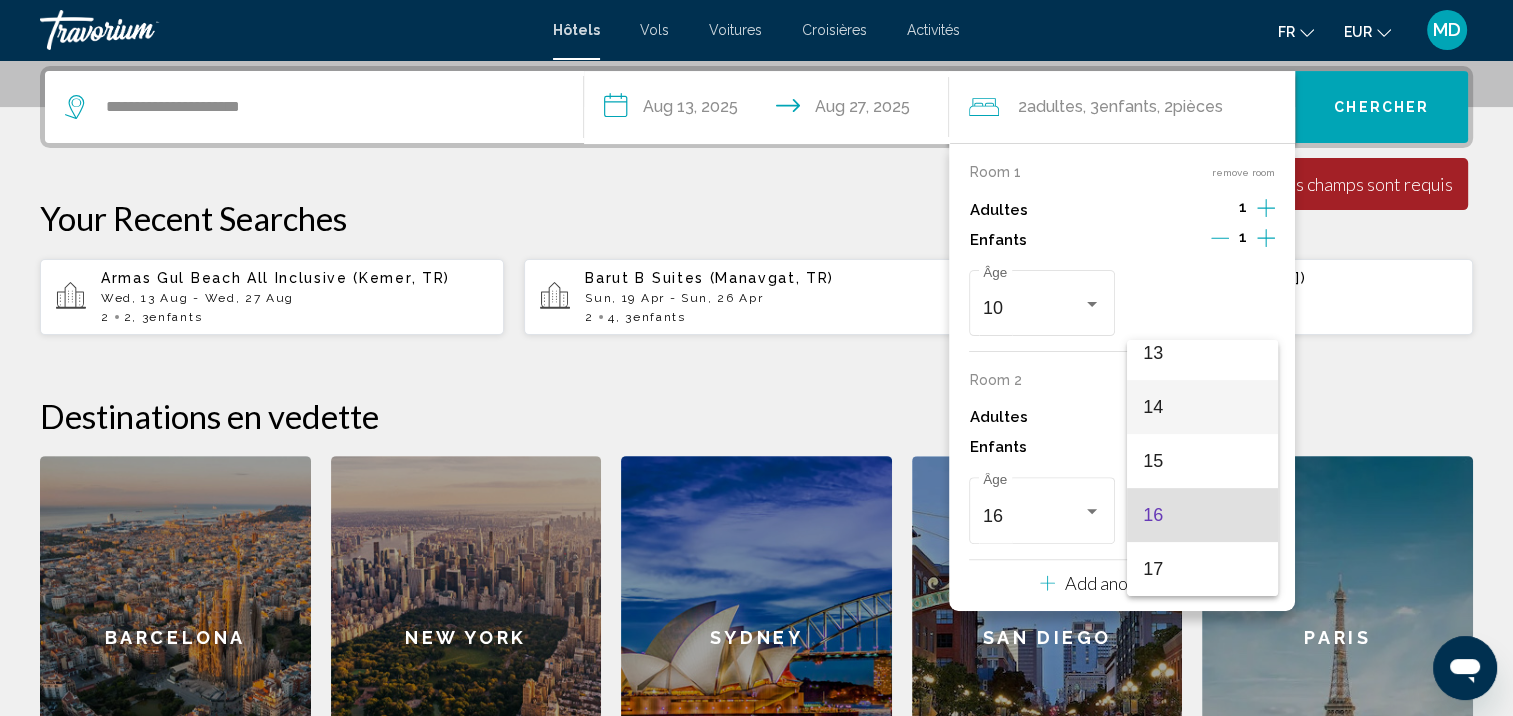click on "14" at bounding box center [1202, 407] 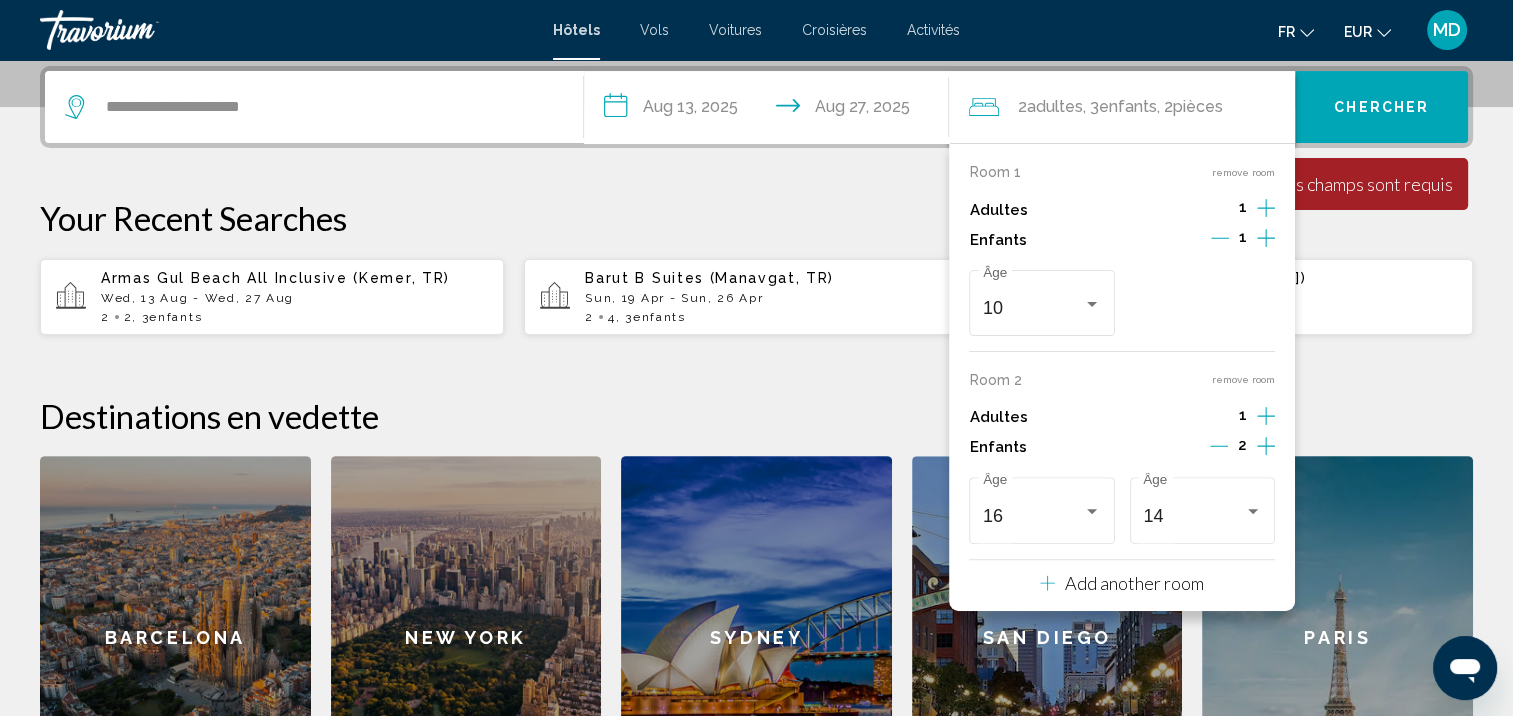 click on "Your Recent Searches
Armas Gul Beach All Inclusive (Kemer, TR)     Wed, 13 Aug - Wed, 27 Aug  2  2  , 3  Enfant Enfants
Barut B Suites (Manavgat, TR)     Sun, 19 Apr - Sun, 26 Apr  2  4  , 3  Enfant Enfants" at bounding box center (756, 267) 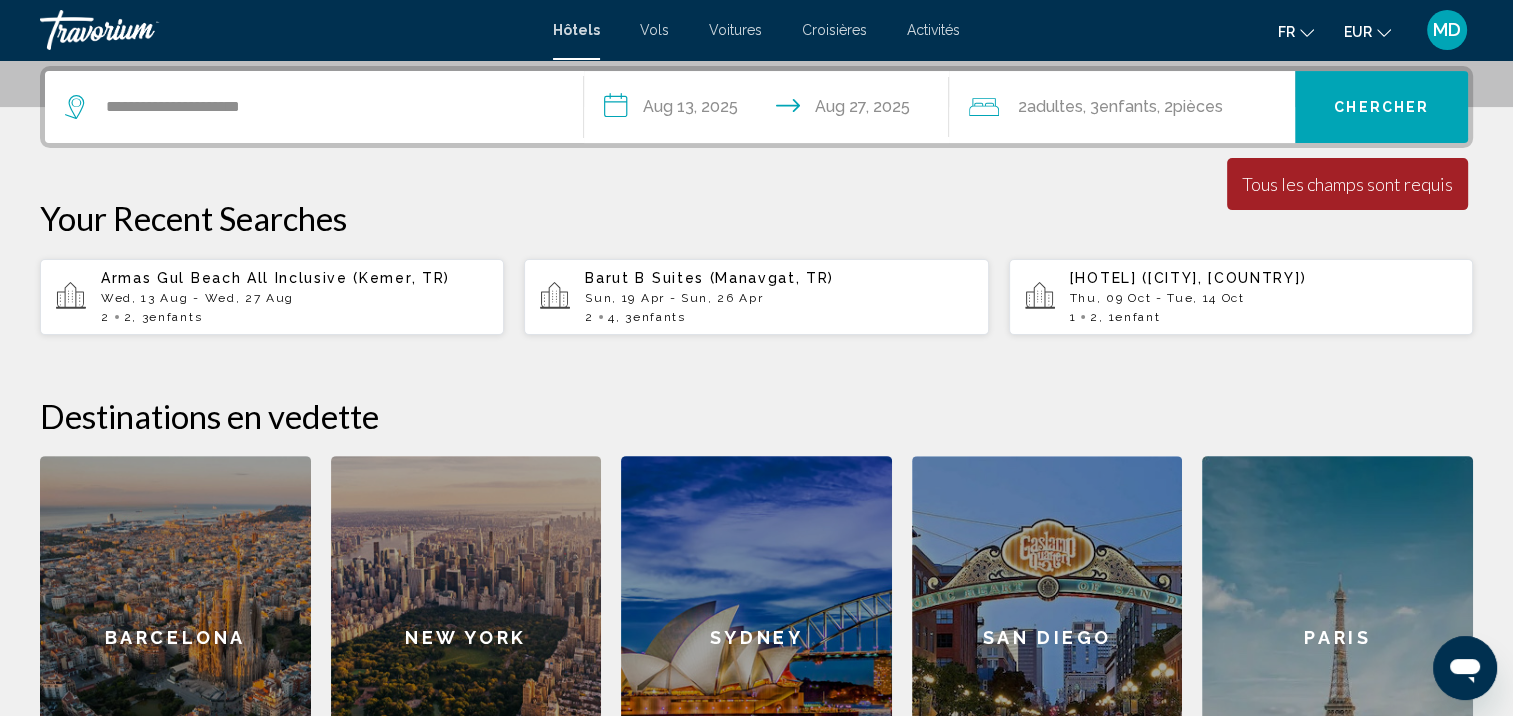 click on "Chercher" at bounding box center (1381, 107) 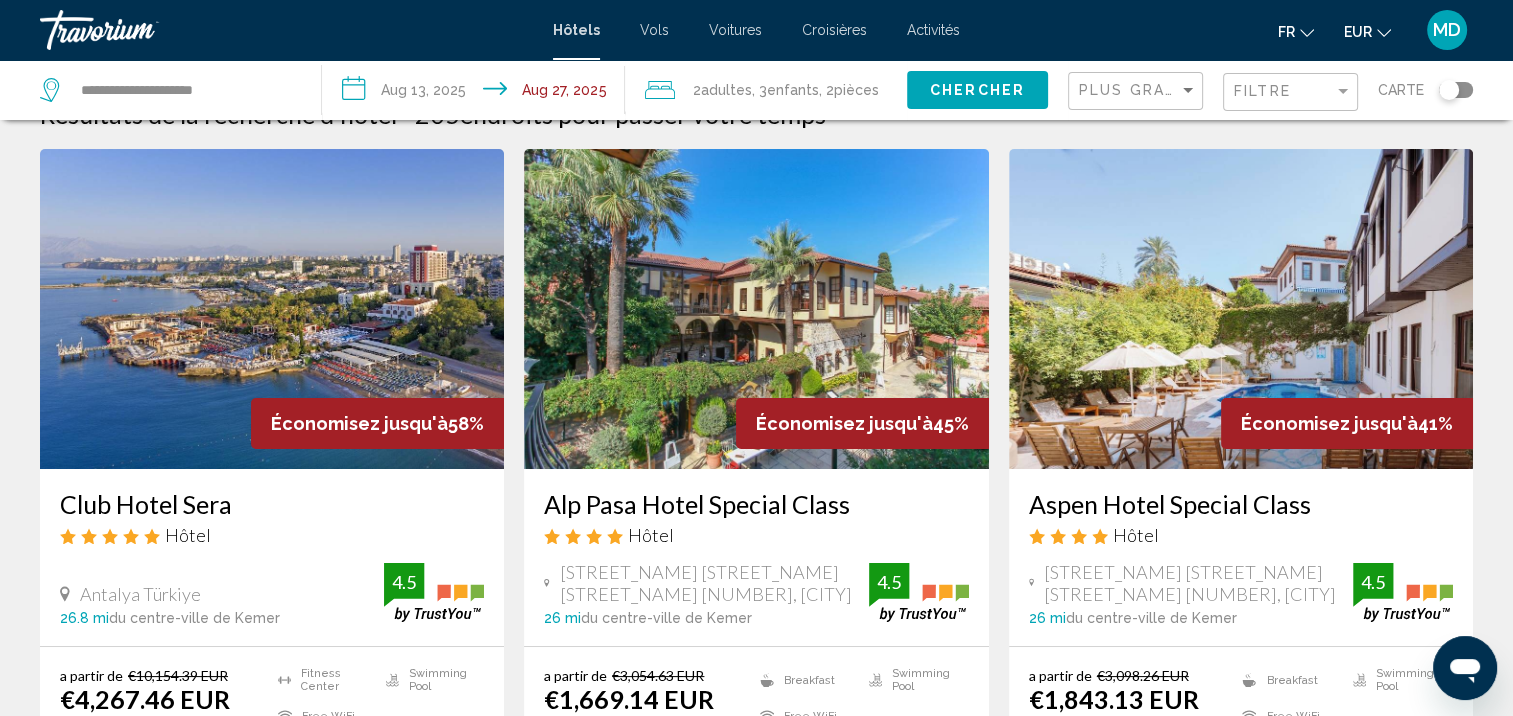 scroll, scrollTop: 40, scrollLeft: 0, axis: vertical 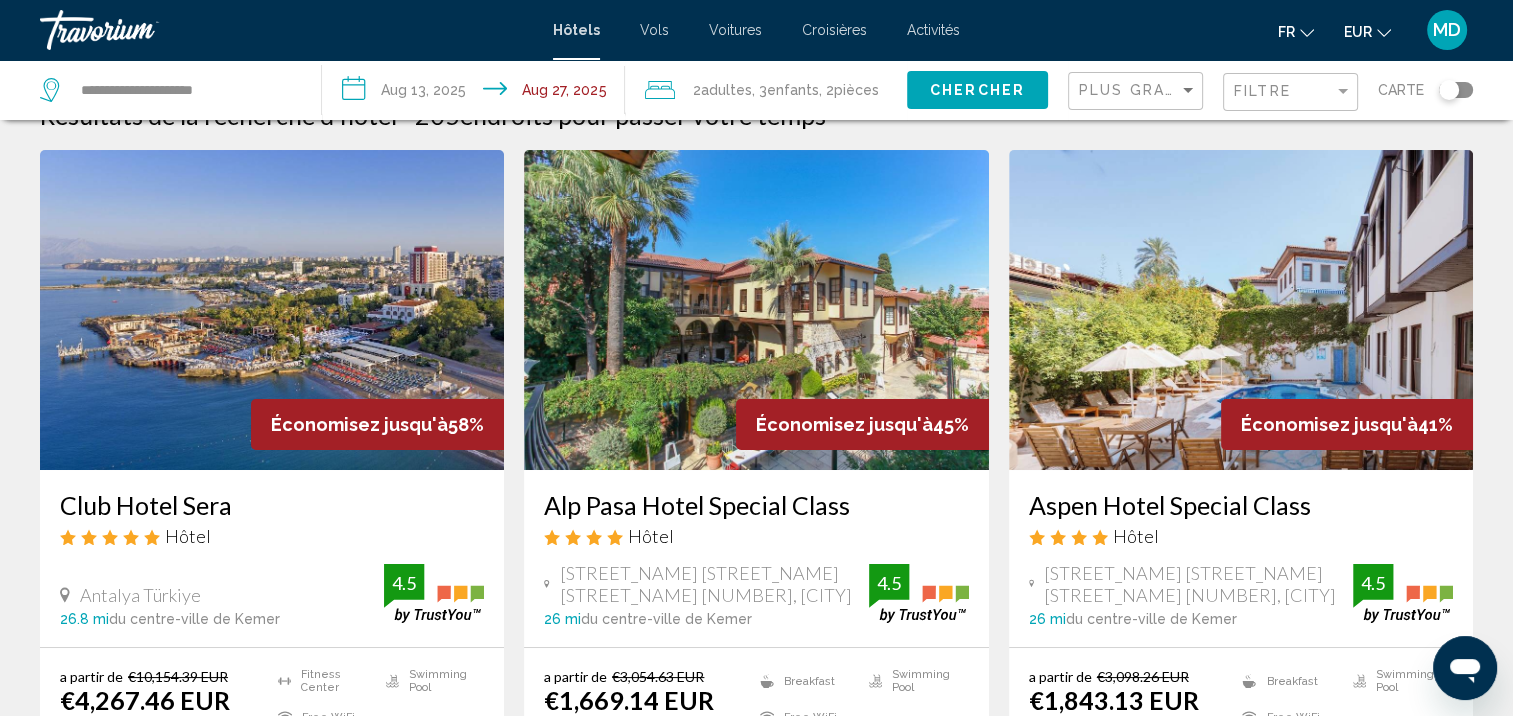 click at bounding box center (272, 310) 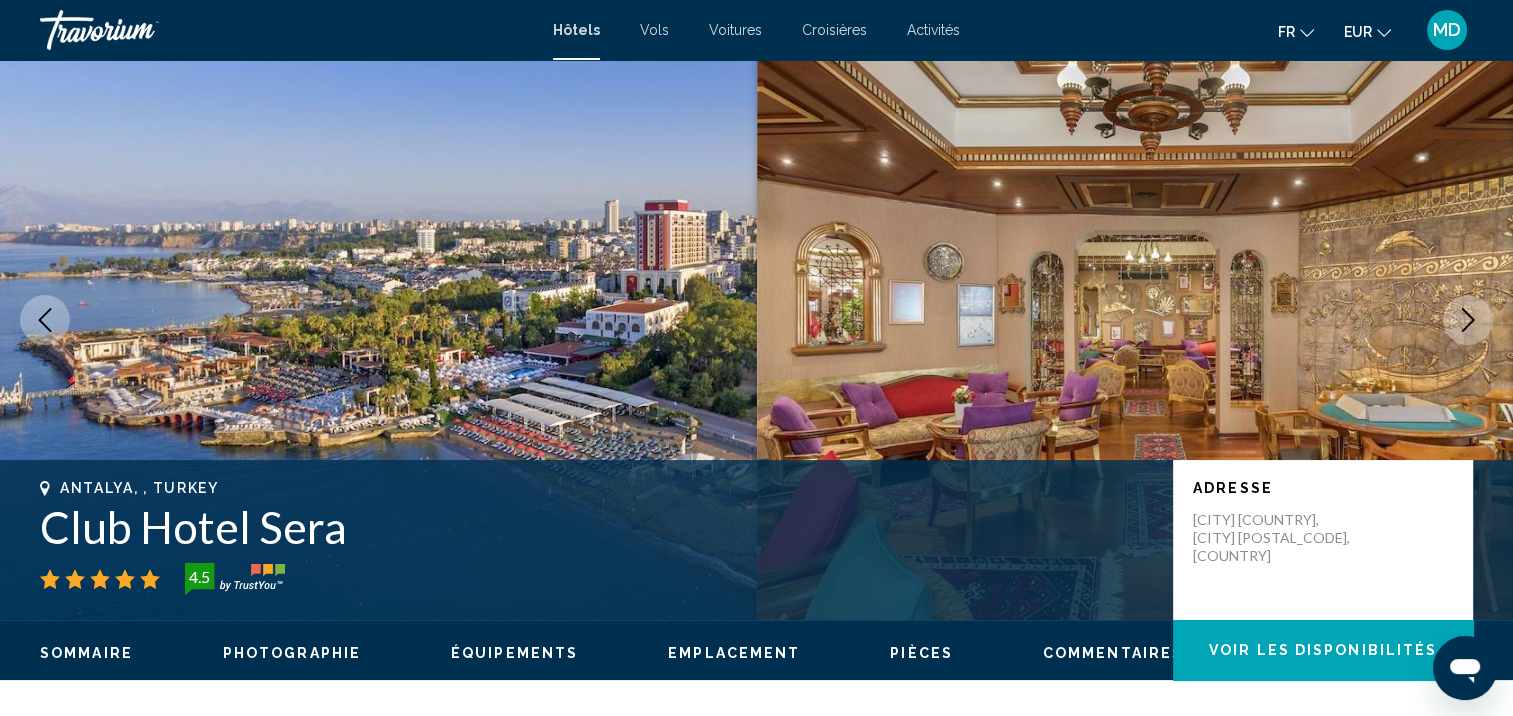 scroll, scrollTop: 2, scrollLeft: 0, axis: vertical 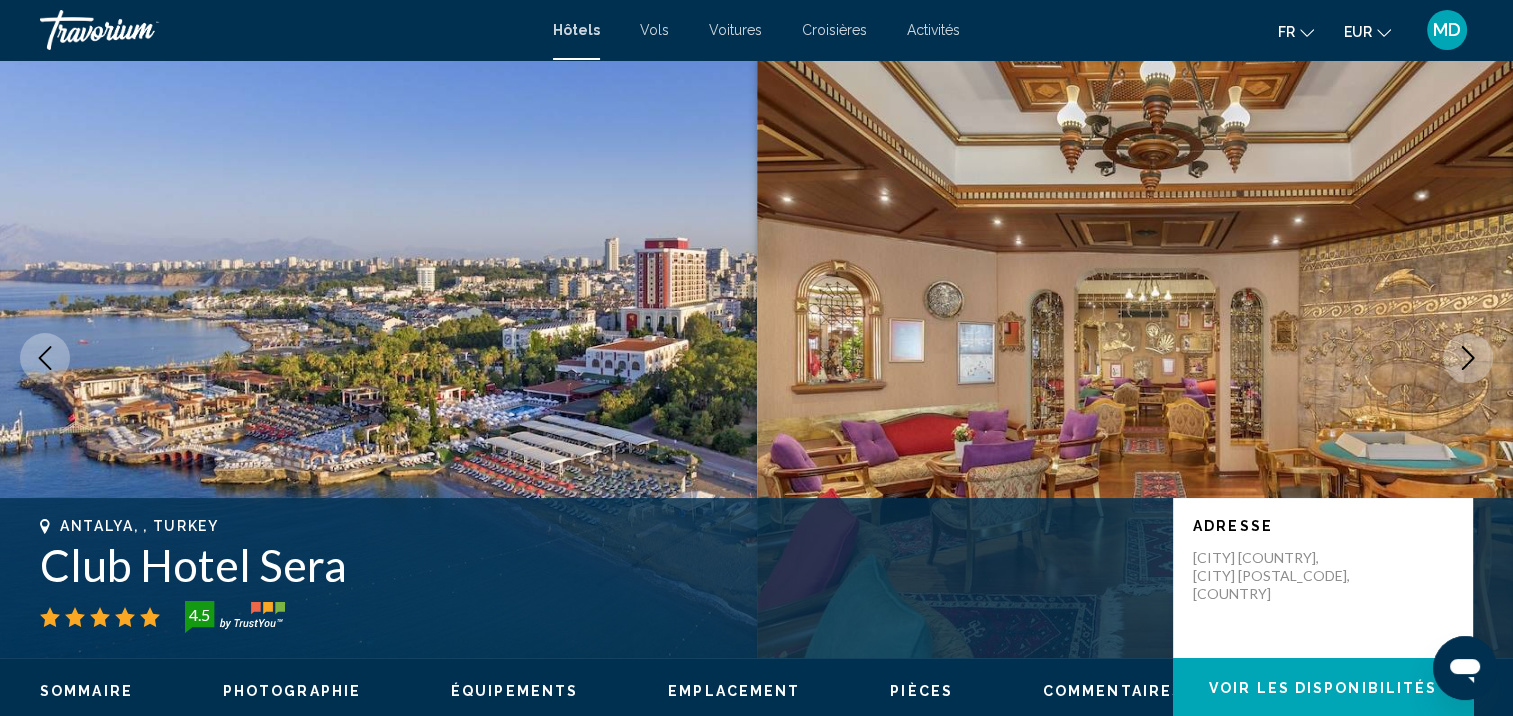 click at bounding box center (1468, 358) 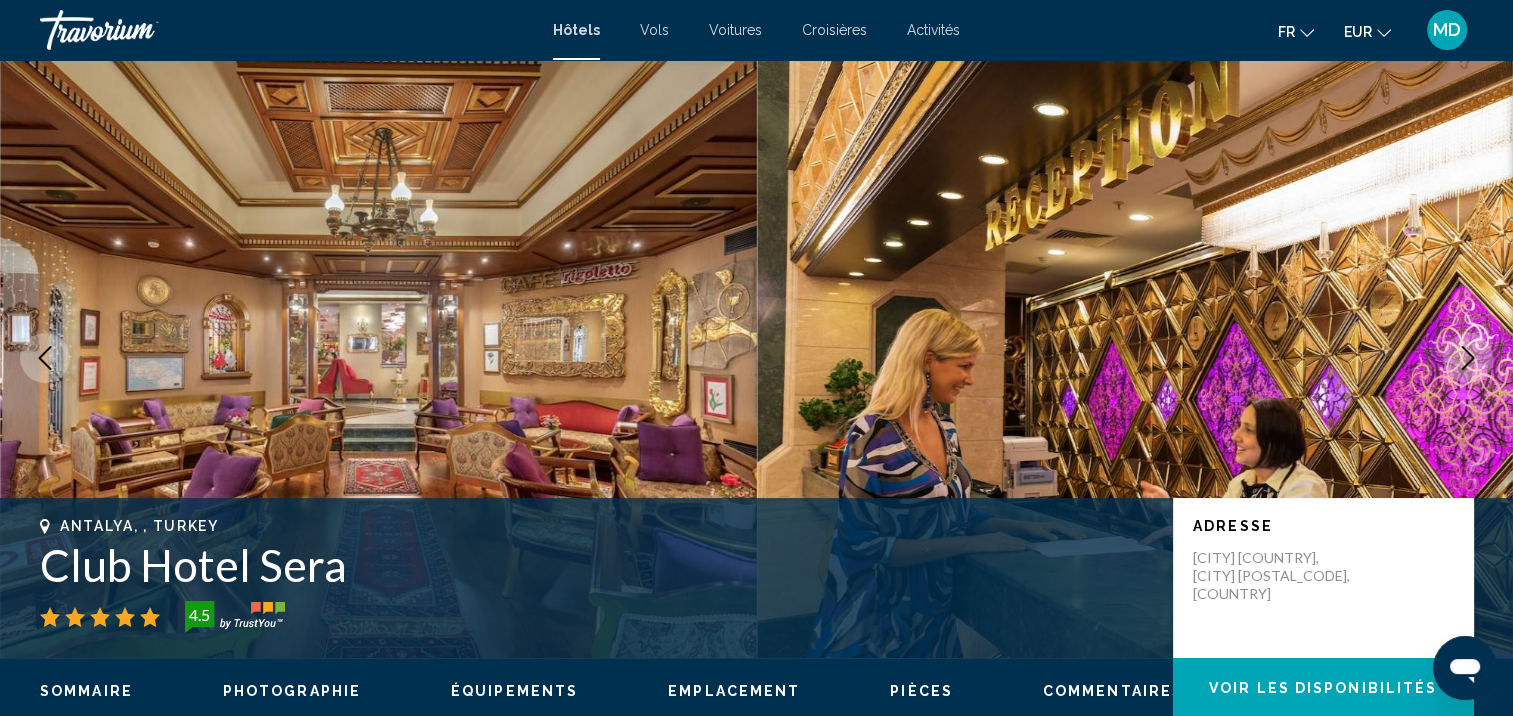 click at bounding box center [1468, 358] 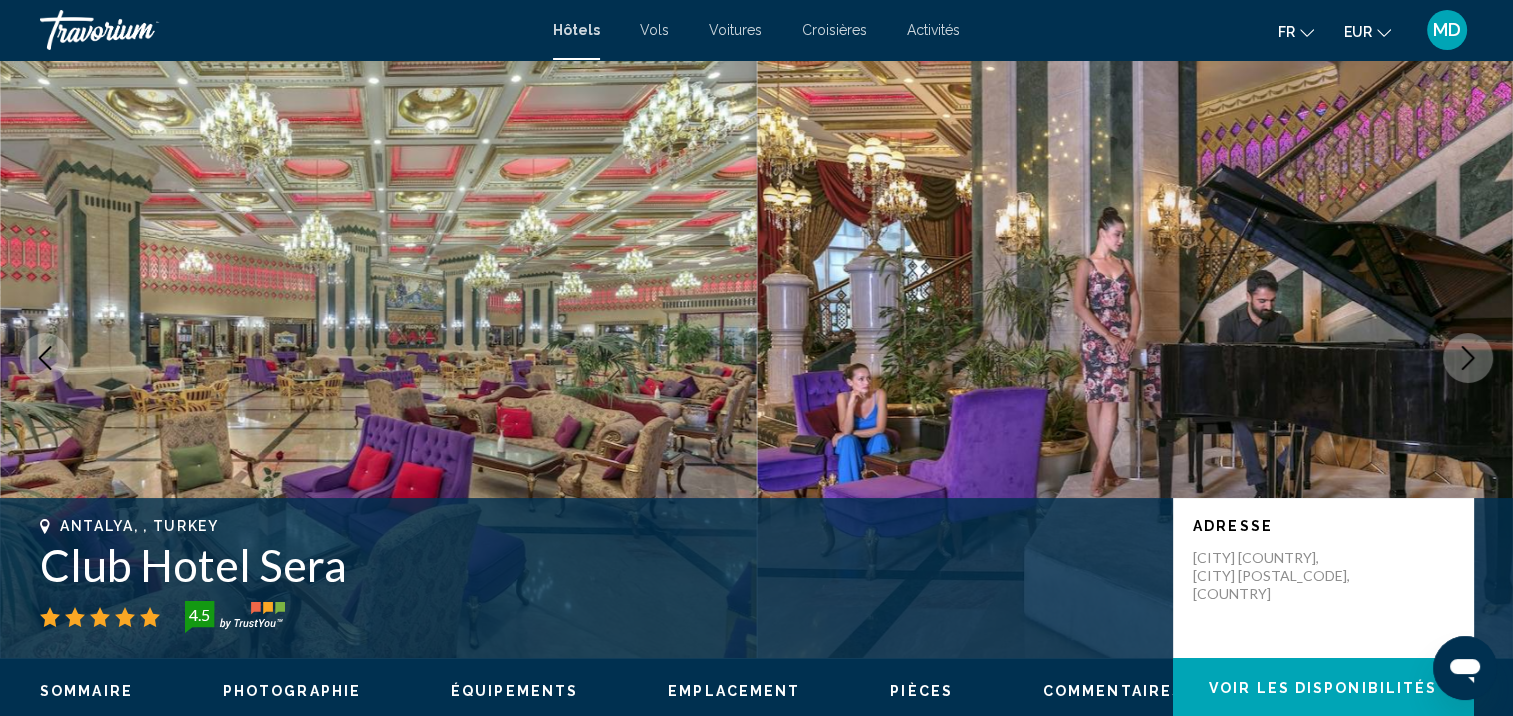 click at bounding box center [1468, 358] 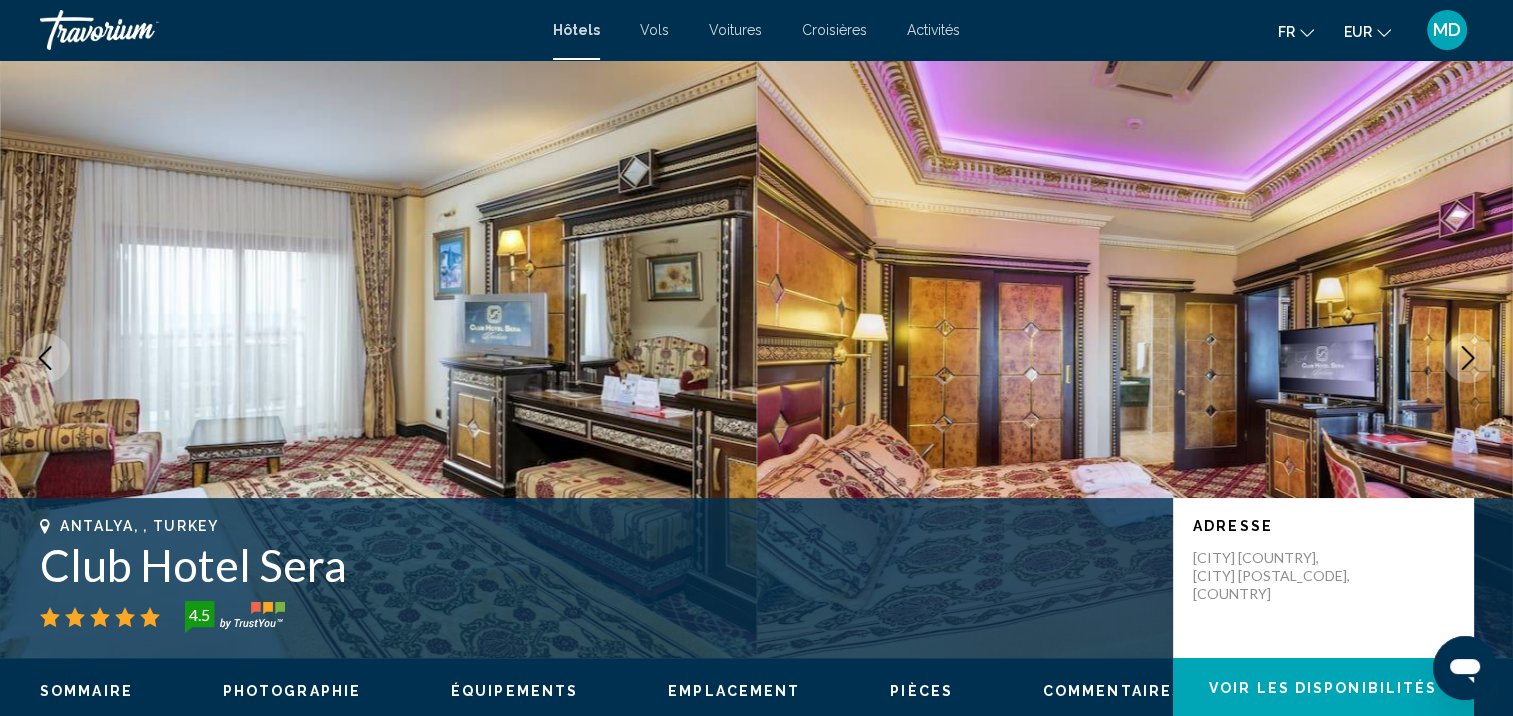 click at bounding box center (1468, 358) 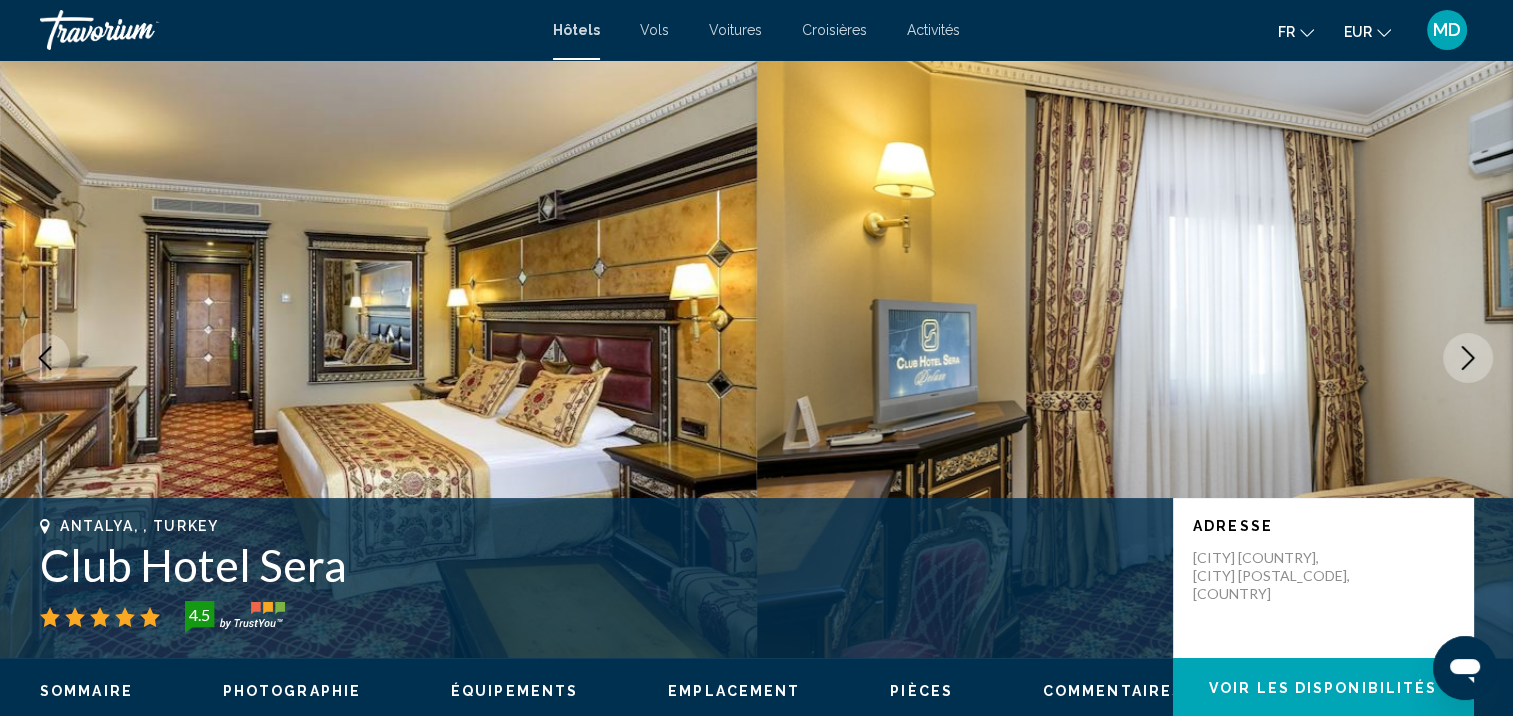 click at bounding box center (1468, 358) 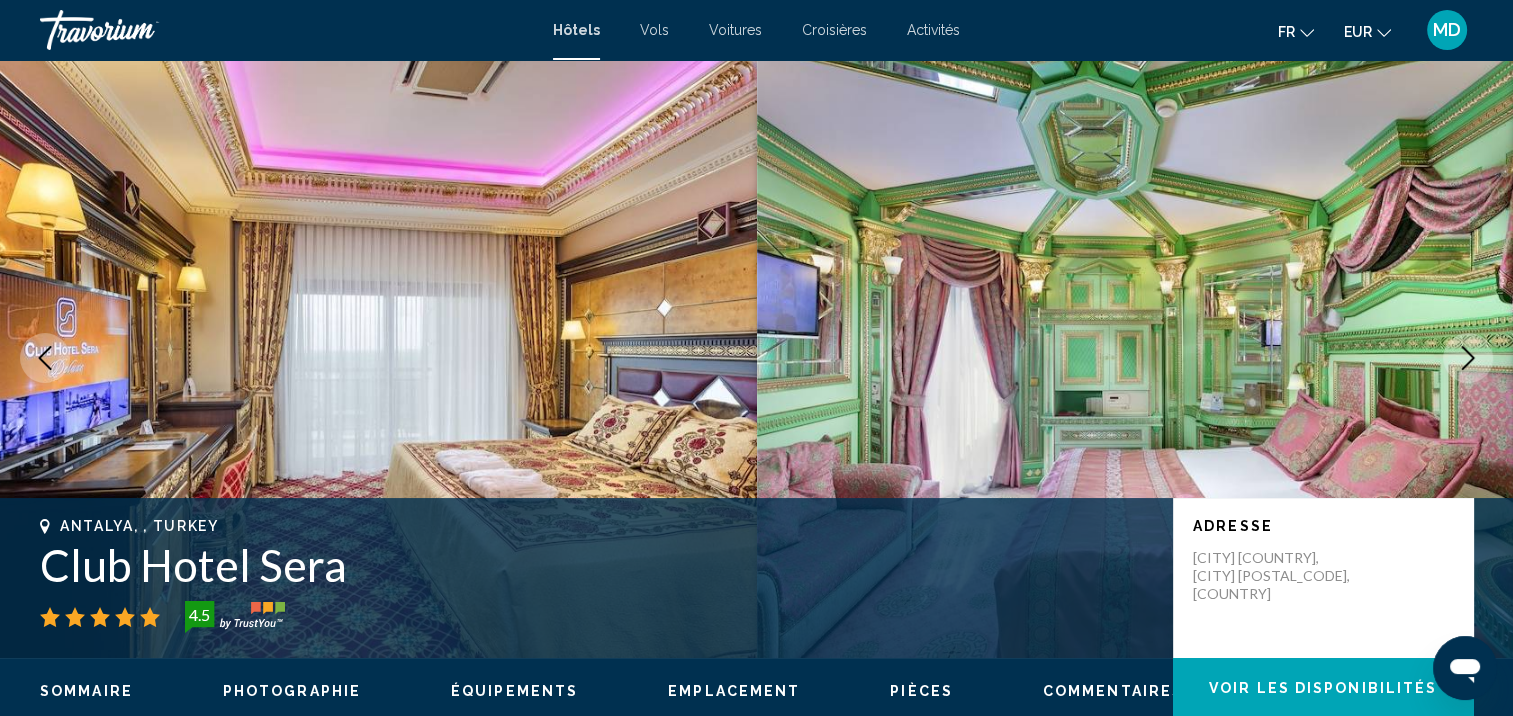click at bounding box center [1468, 358] 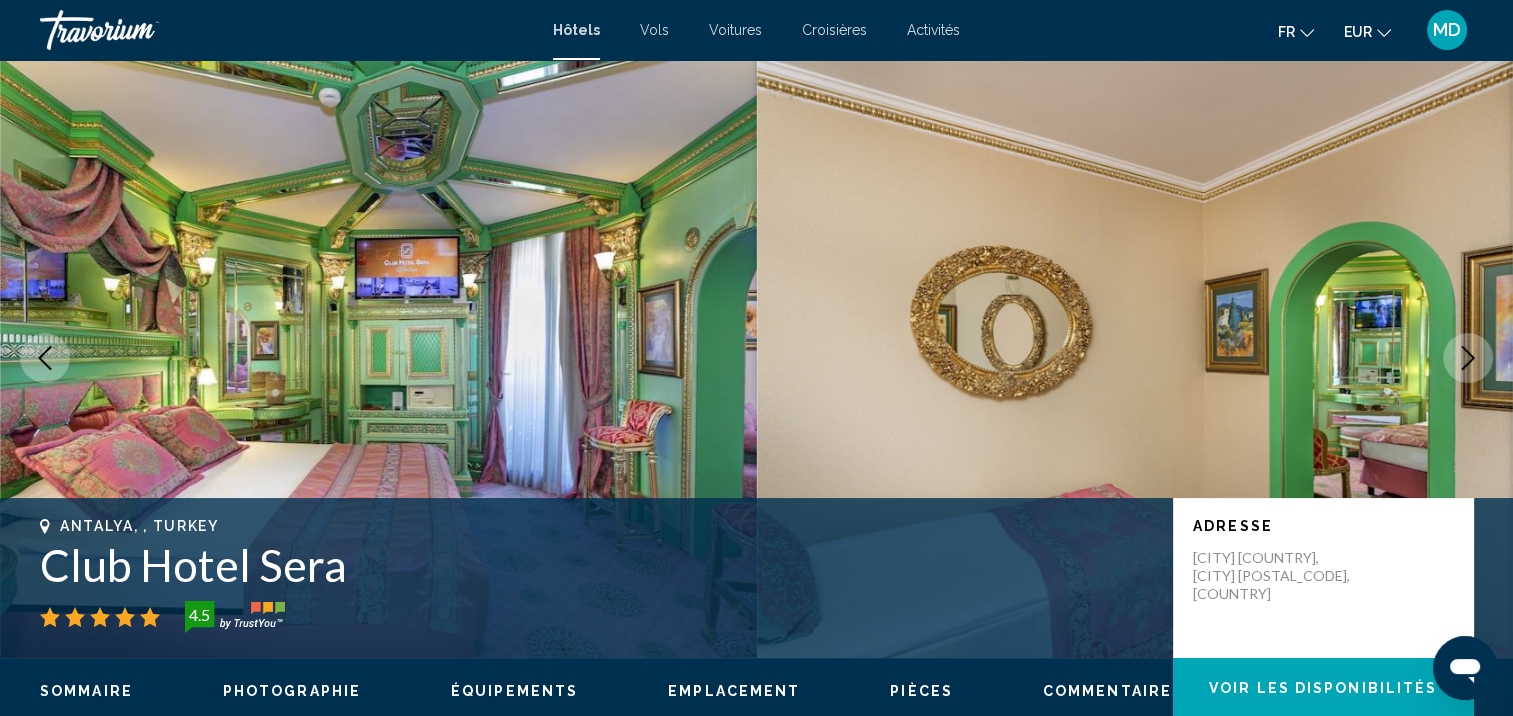 click at bounding box center (1468, 358) 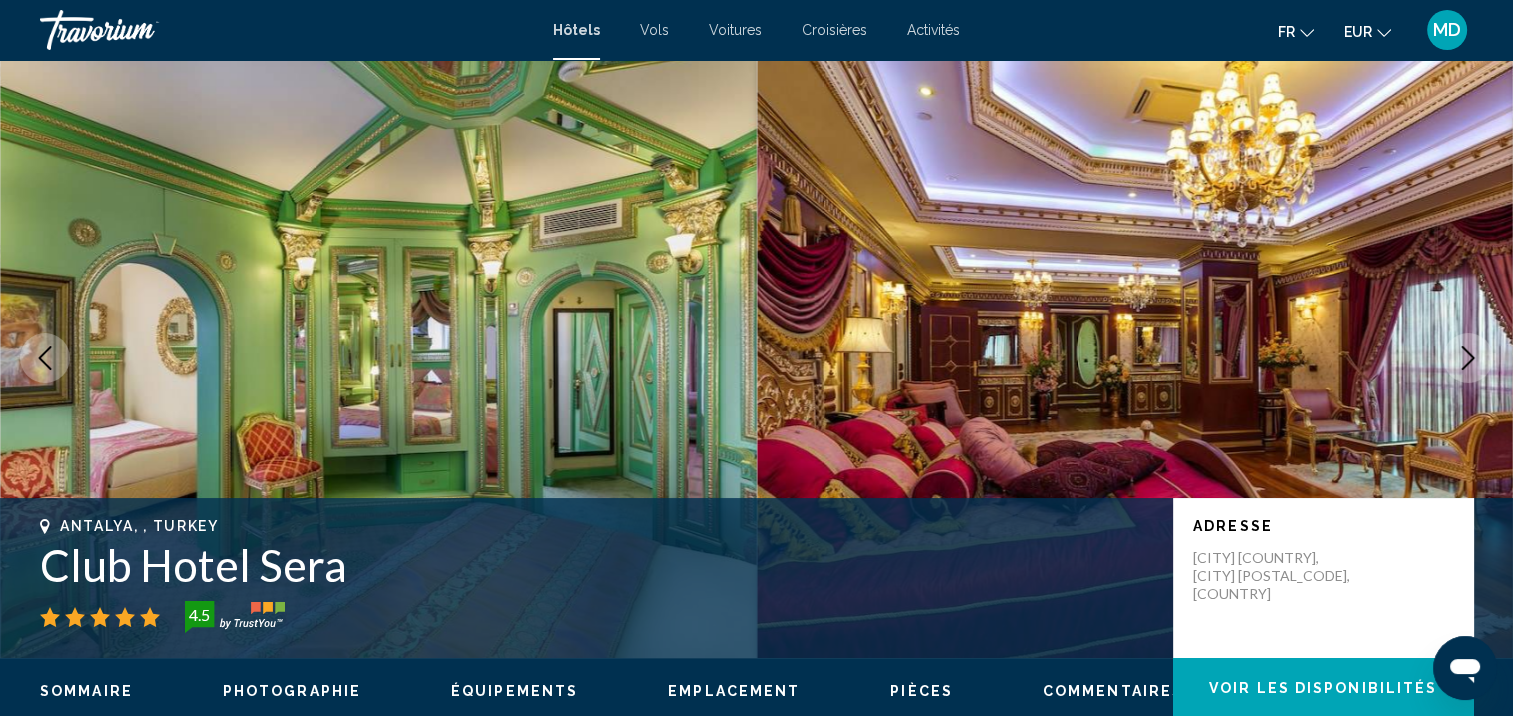 click at bounding box center (1468, 358) 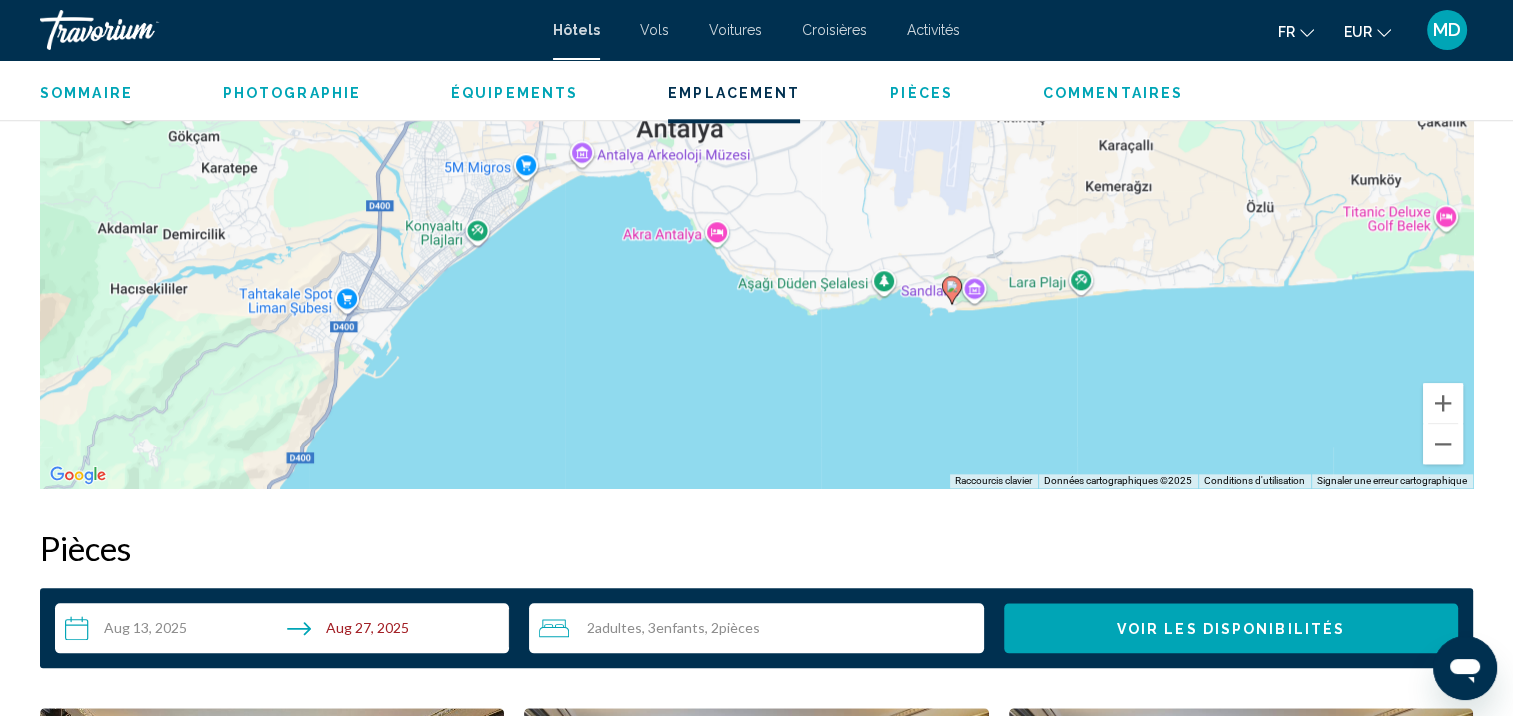 scroll, scrollTop: 2026, scrollLeft: 0, axis: vertical 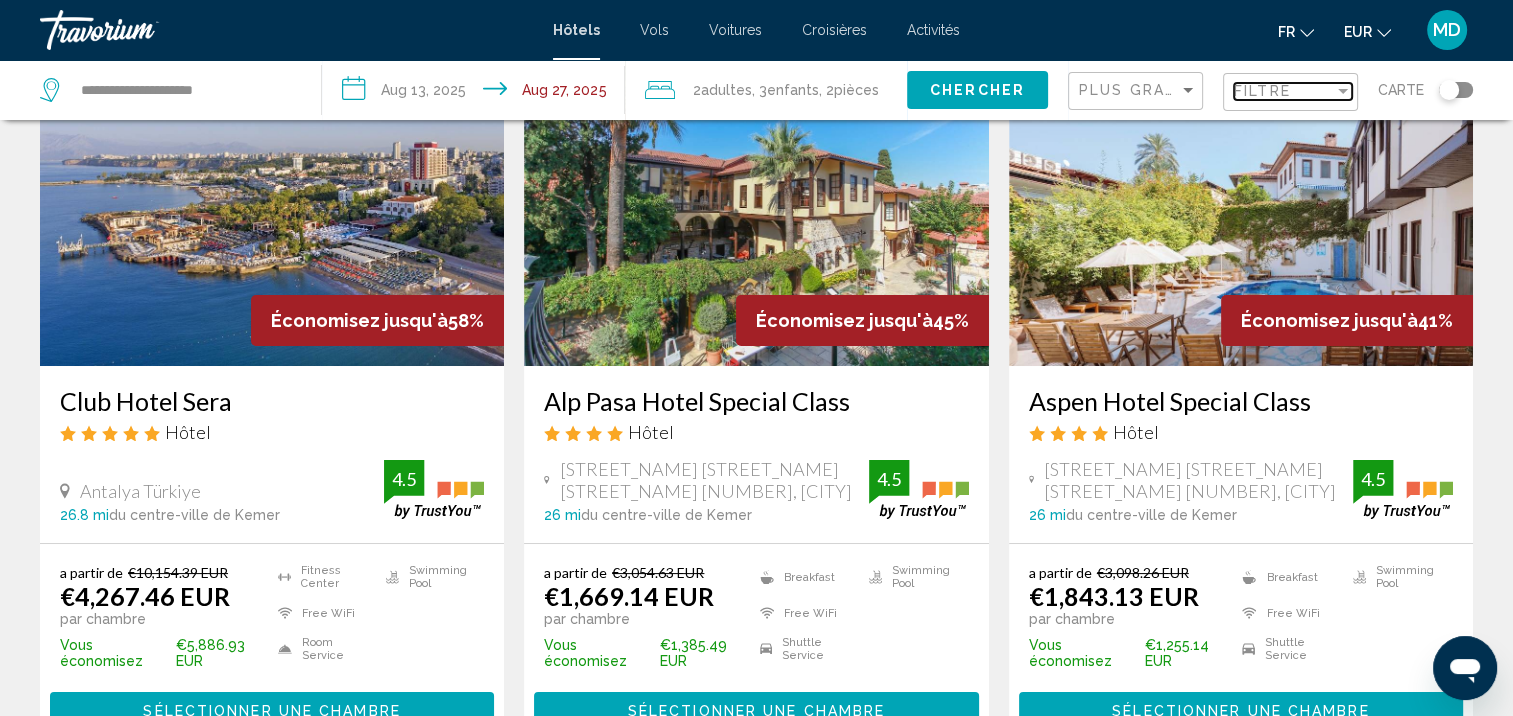 click on "Filtre" at bounding box center (1262, 91) 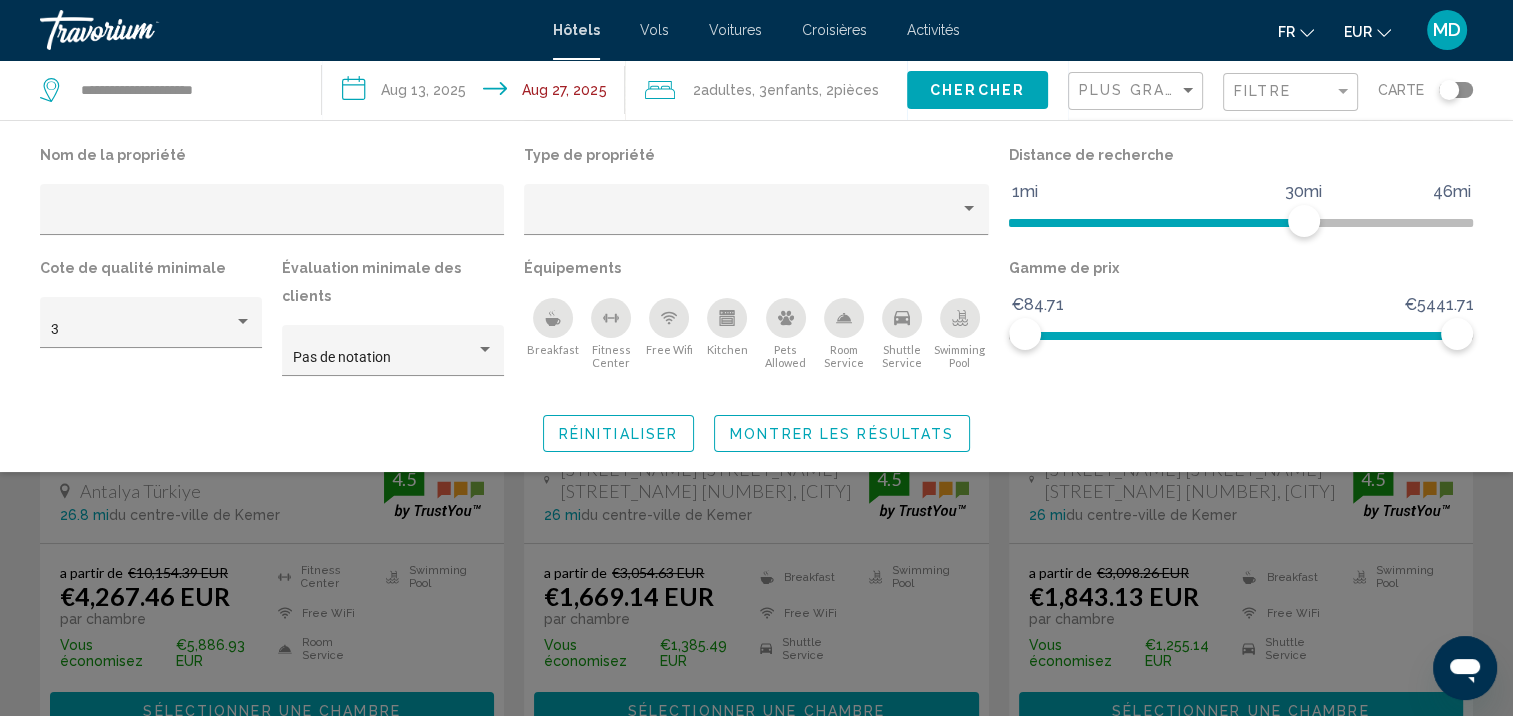click 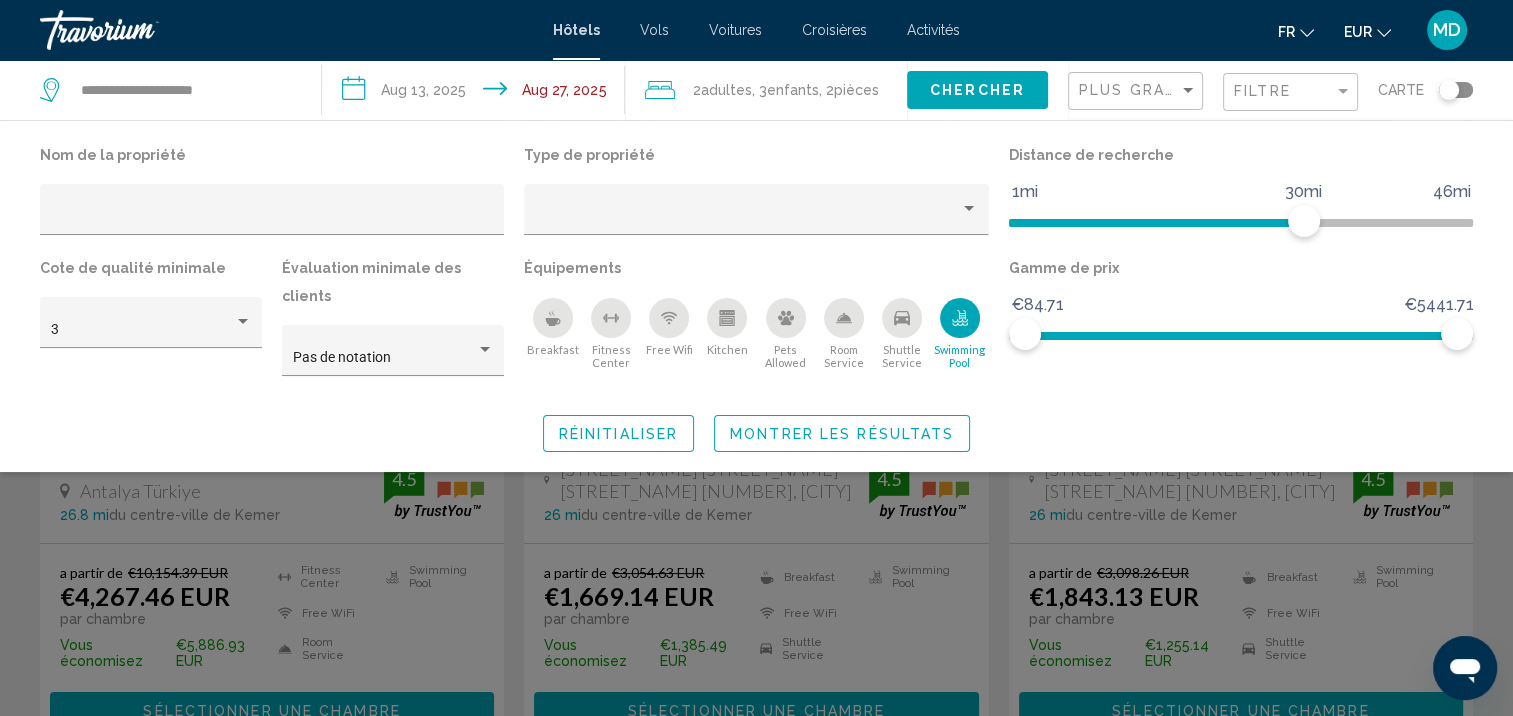 click 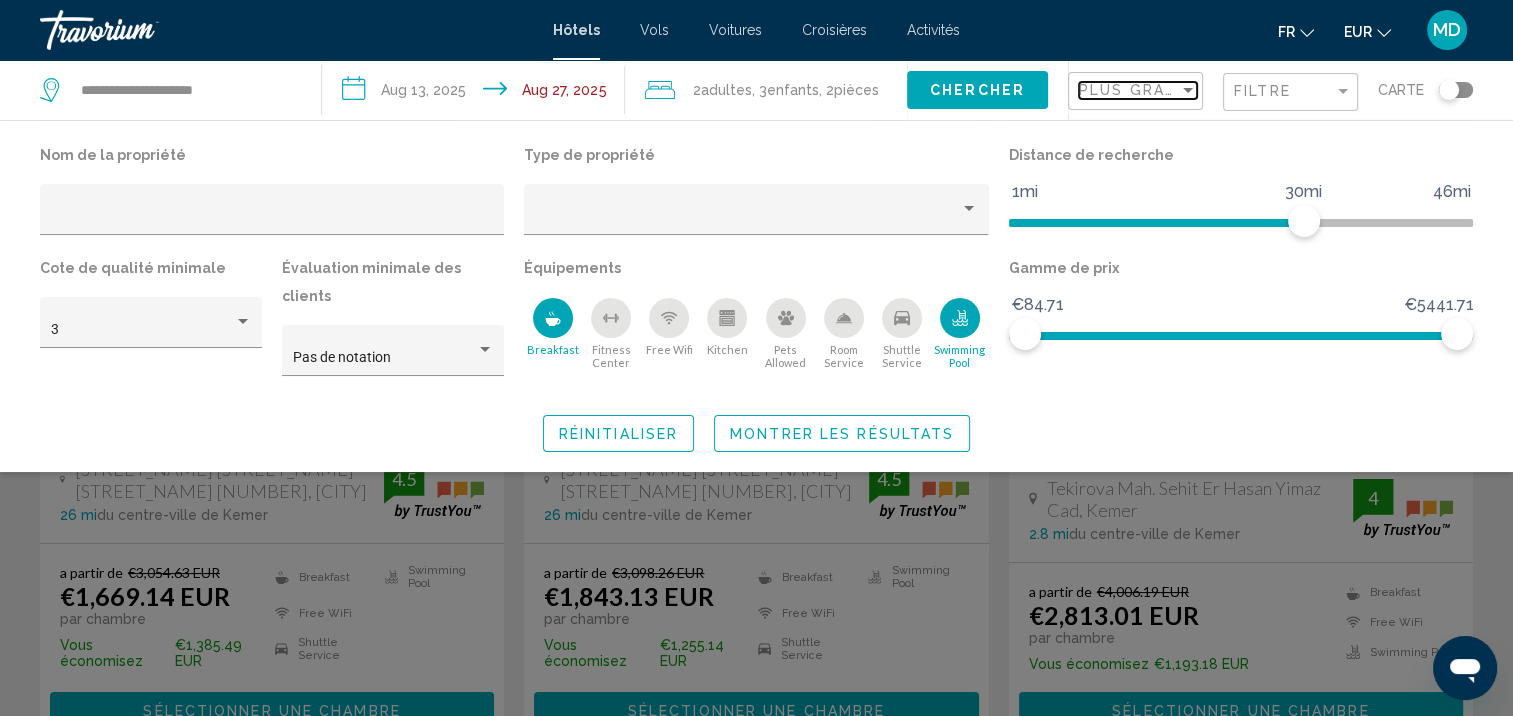 click on "Plus grandes économies" at bounding box center [1198, 90] 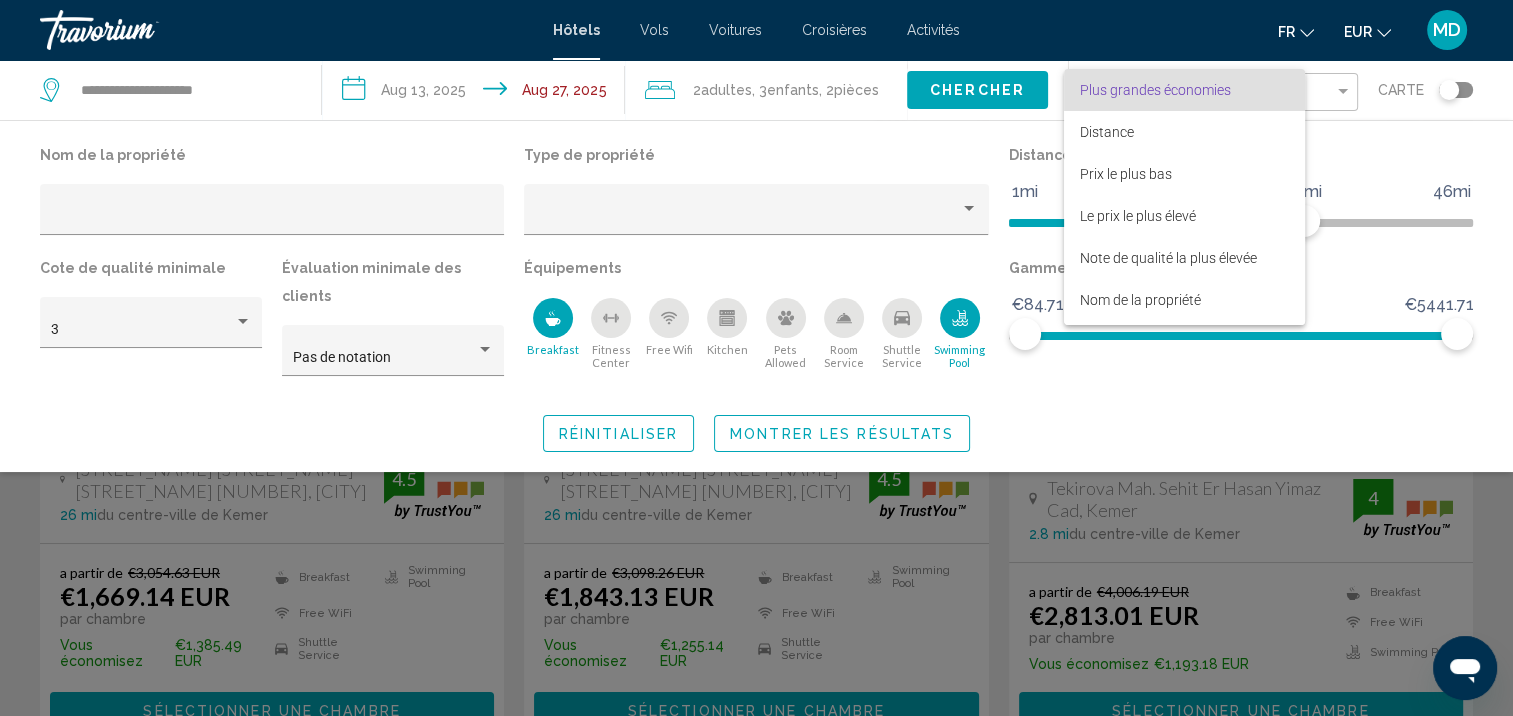 click on "Plus grandes économies" at bounding box center (1155, 90) 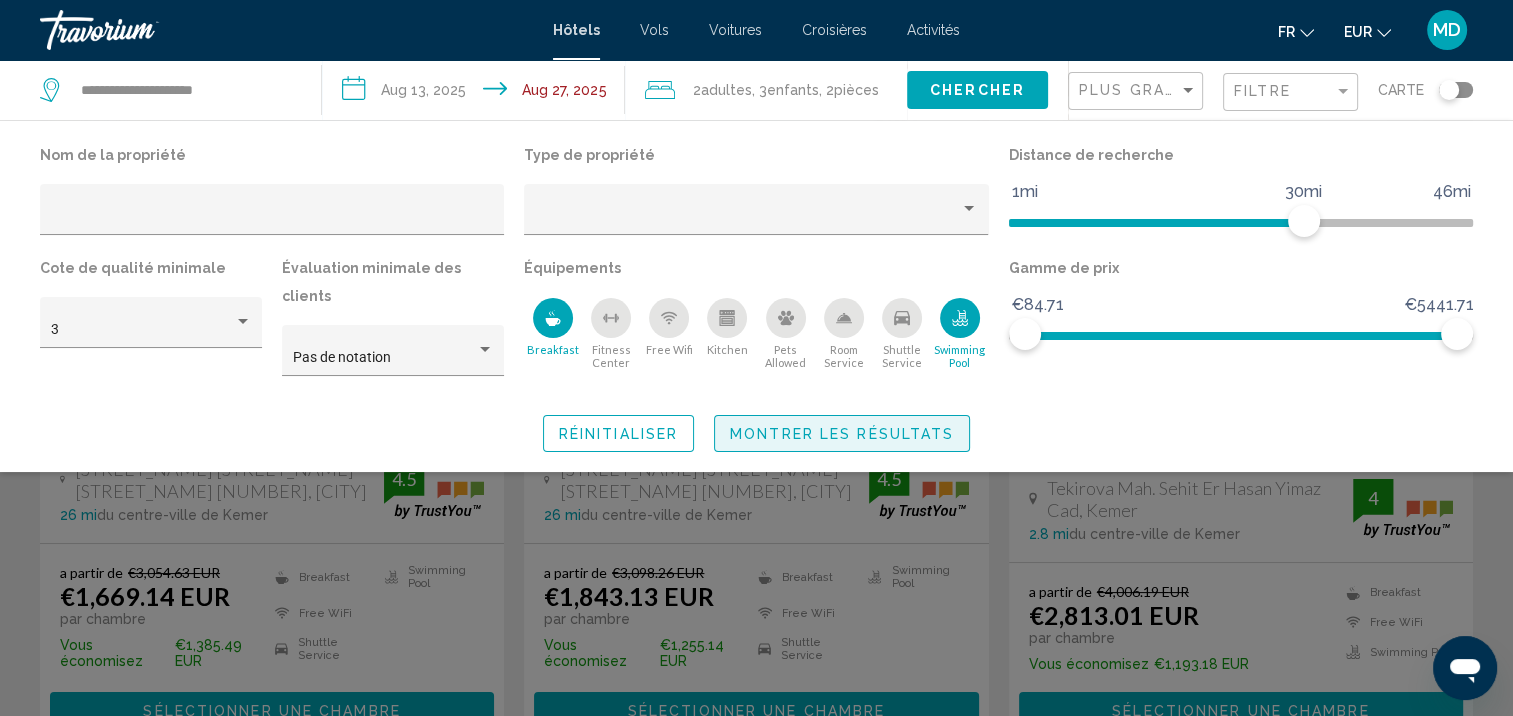 click on "Montrer les résultats" 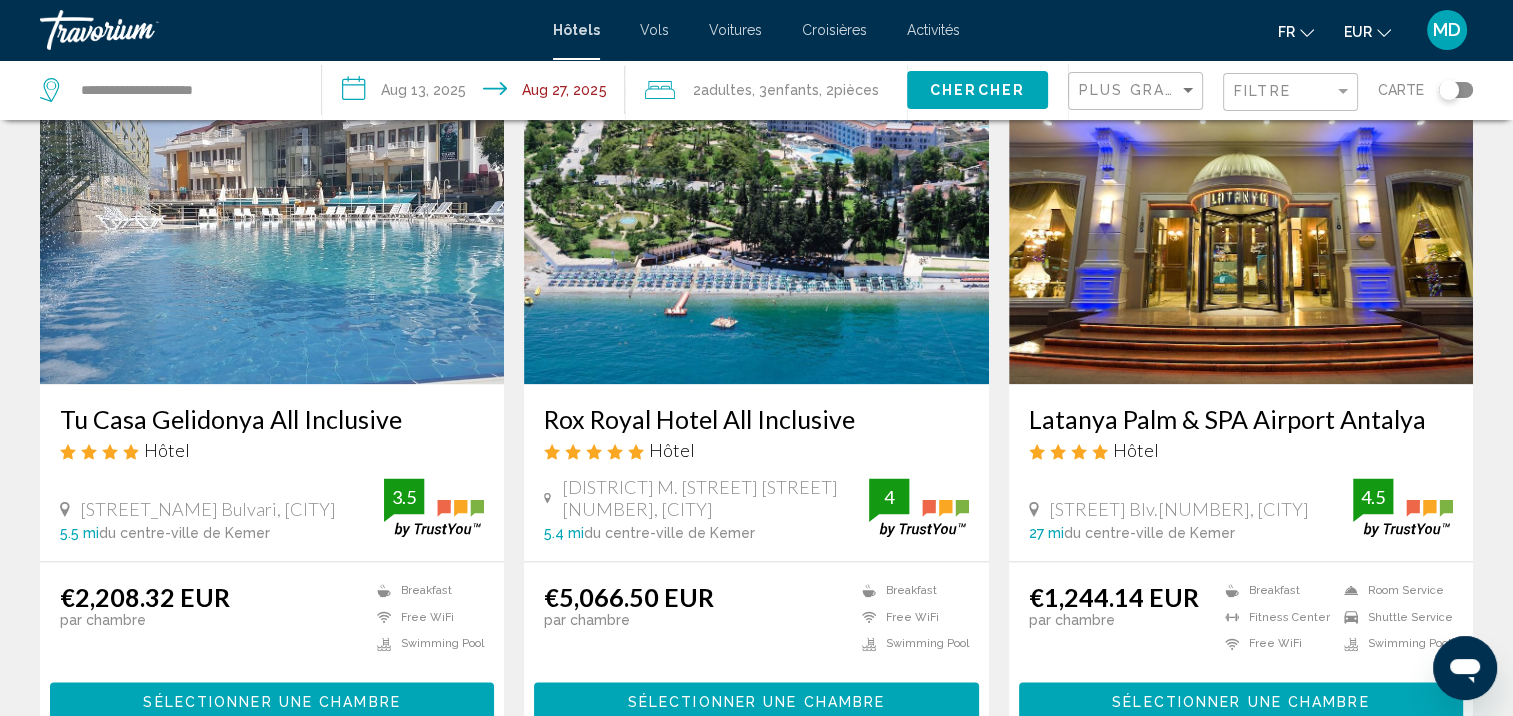 scroll, scrollTop: 2431, scrollLeft: 0, axis: vertical 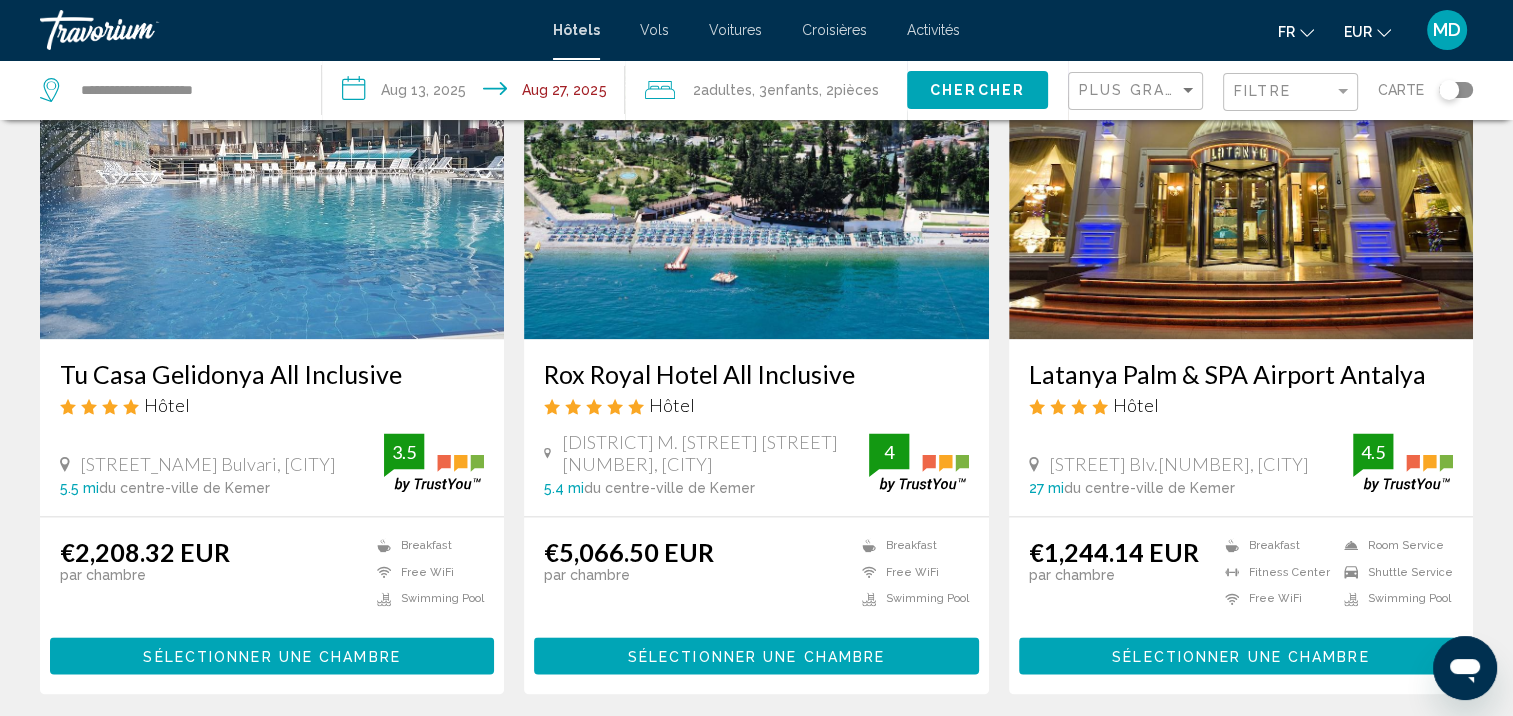 click on "[HOTEL_NAME]" at bounding box center [272, 374] 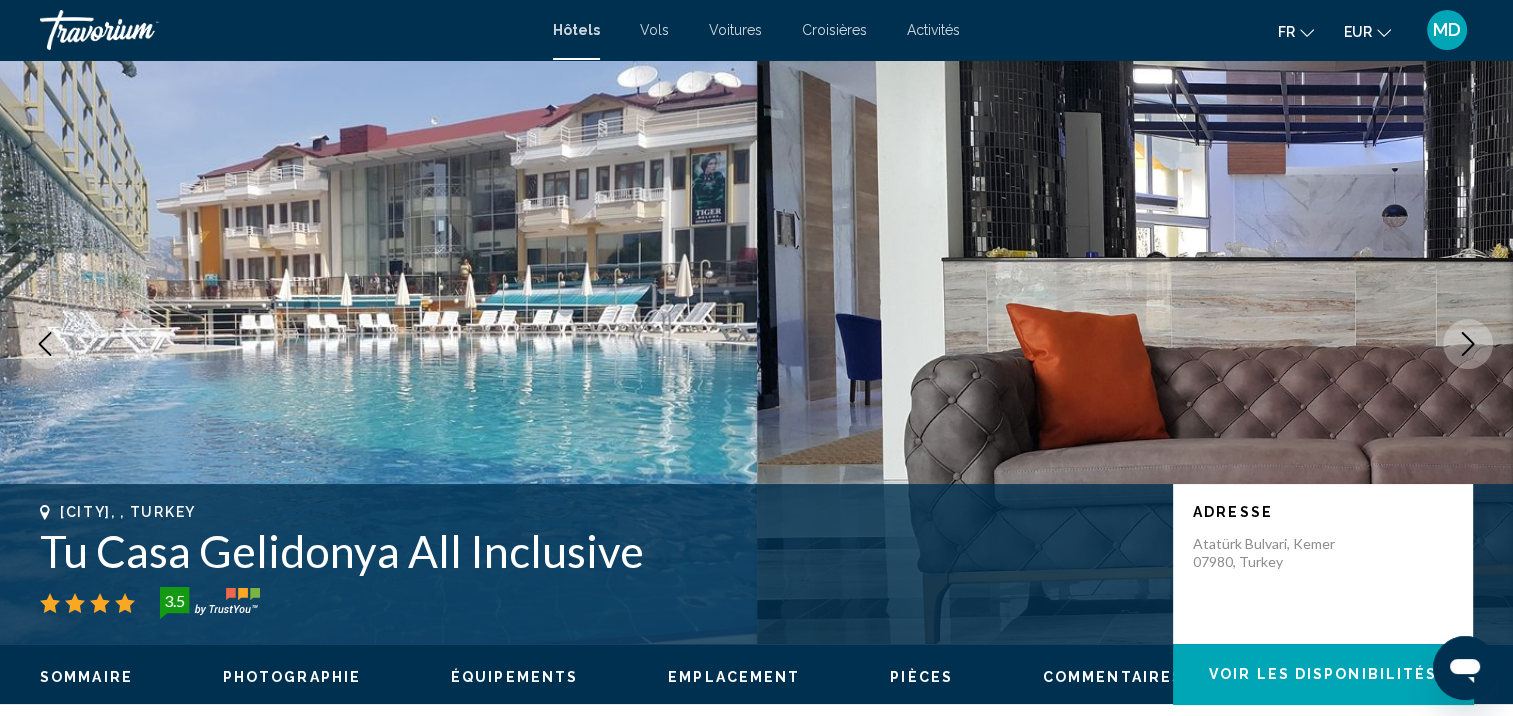 scroll, scrollTop: 17, scrollLeft: 0, axis: vertical 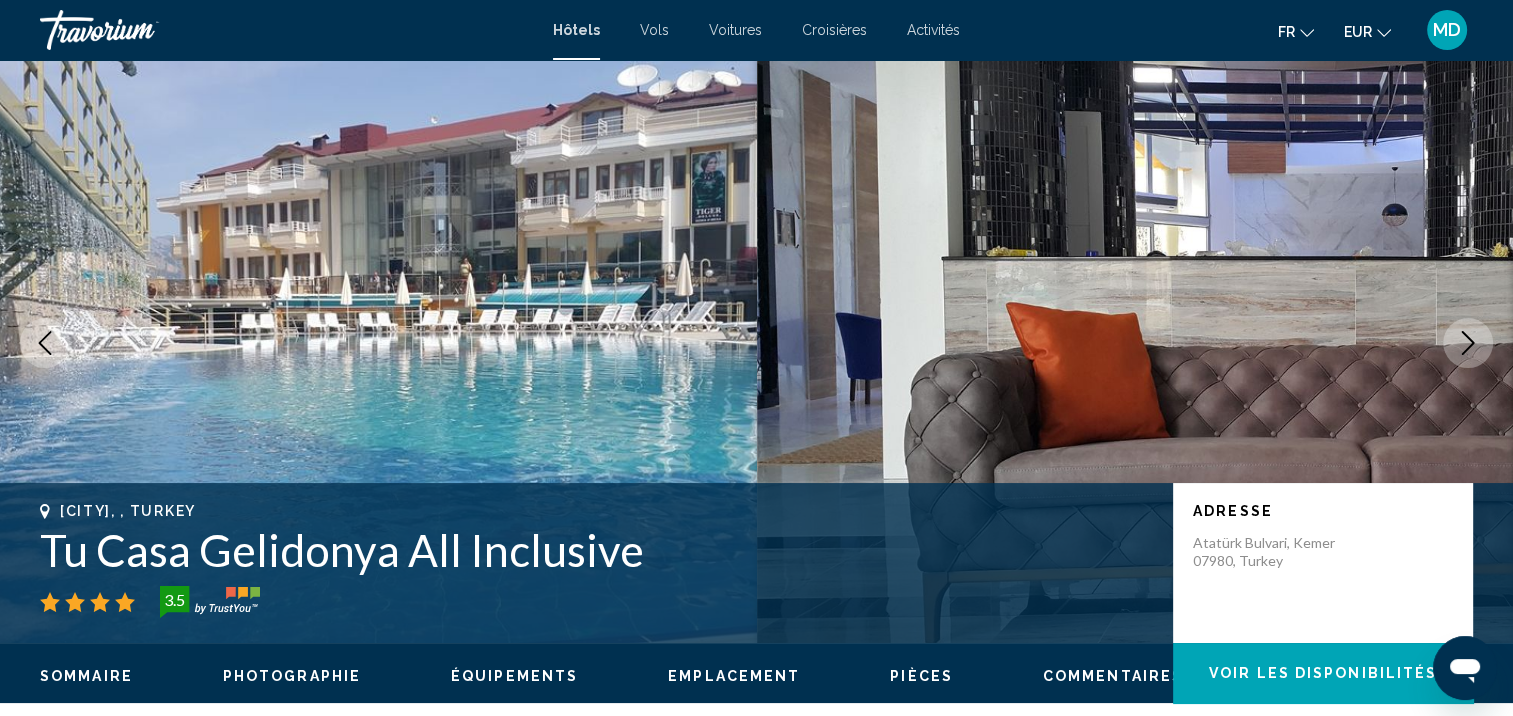 click at bounding box center [1468, 343] 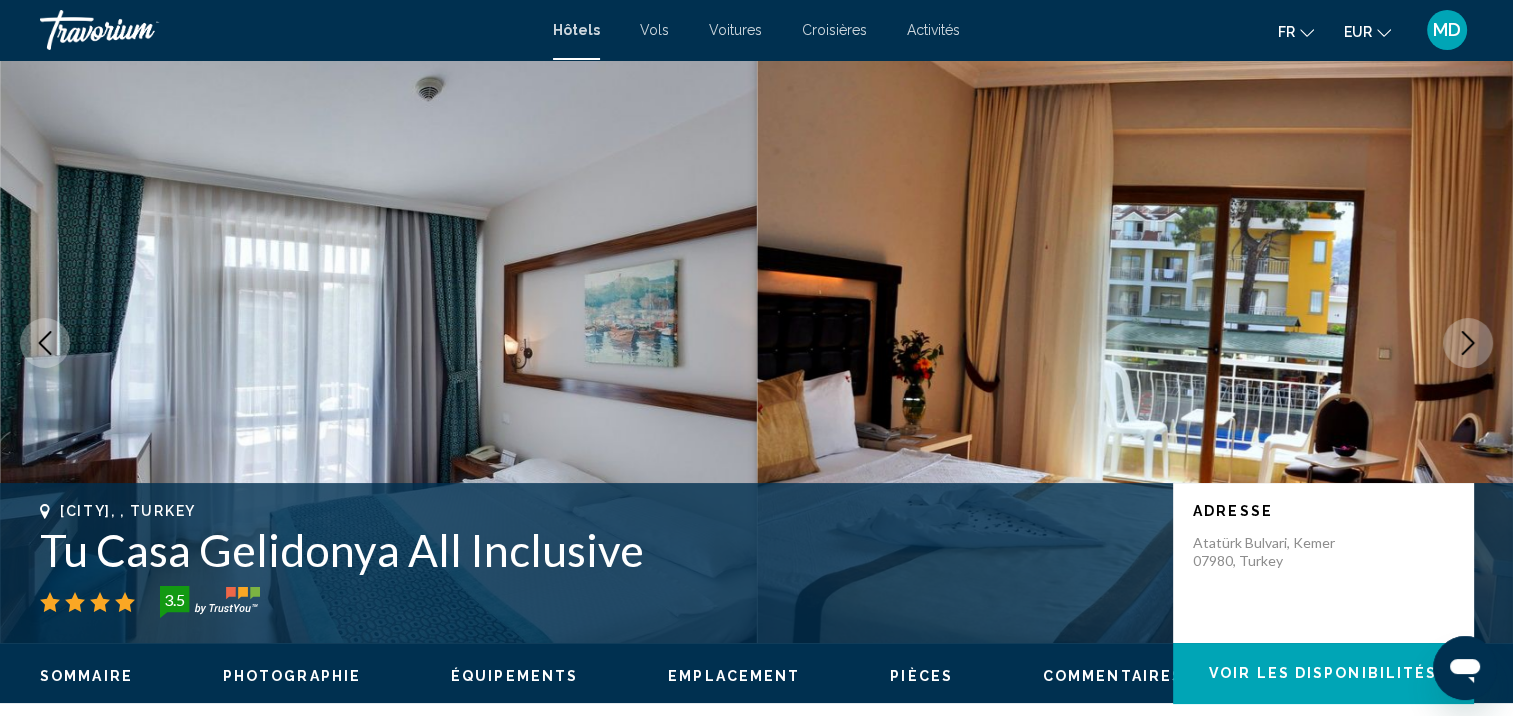 click at bounding box center (1468, 343) 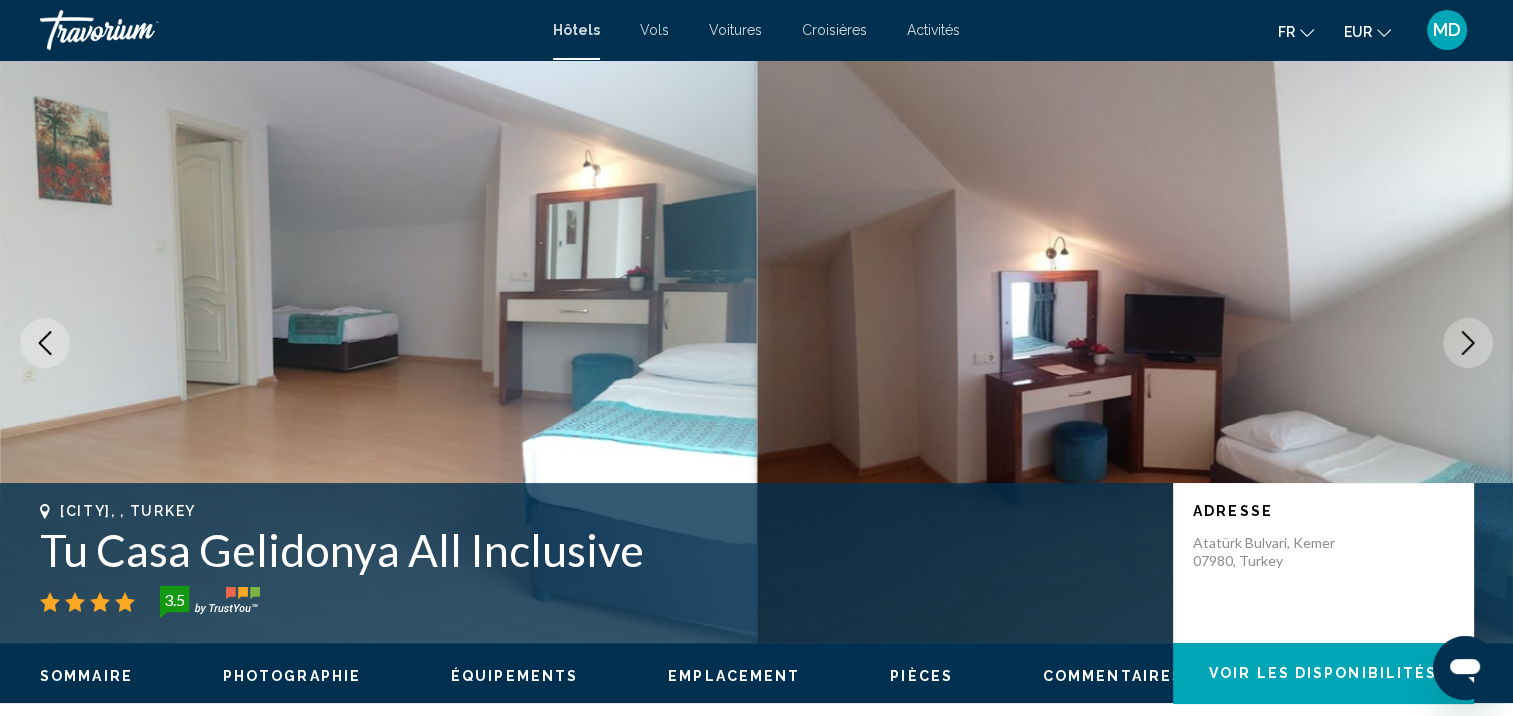 click at bounding box center (1468, 343) 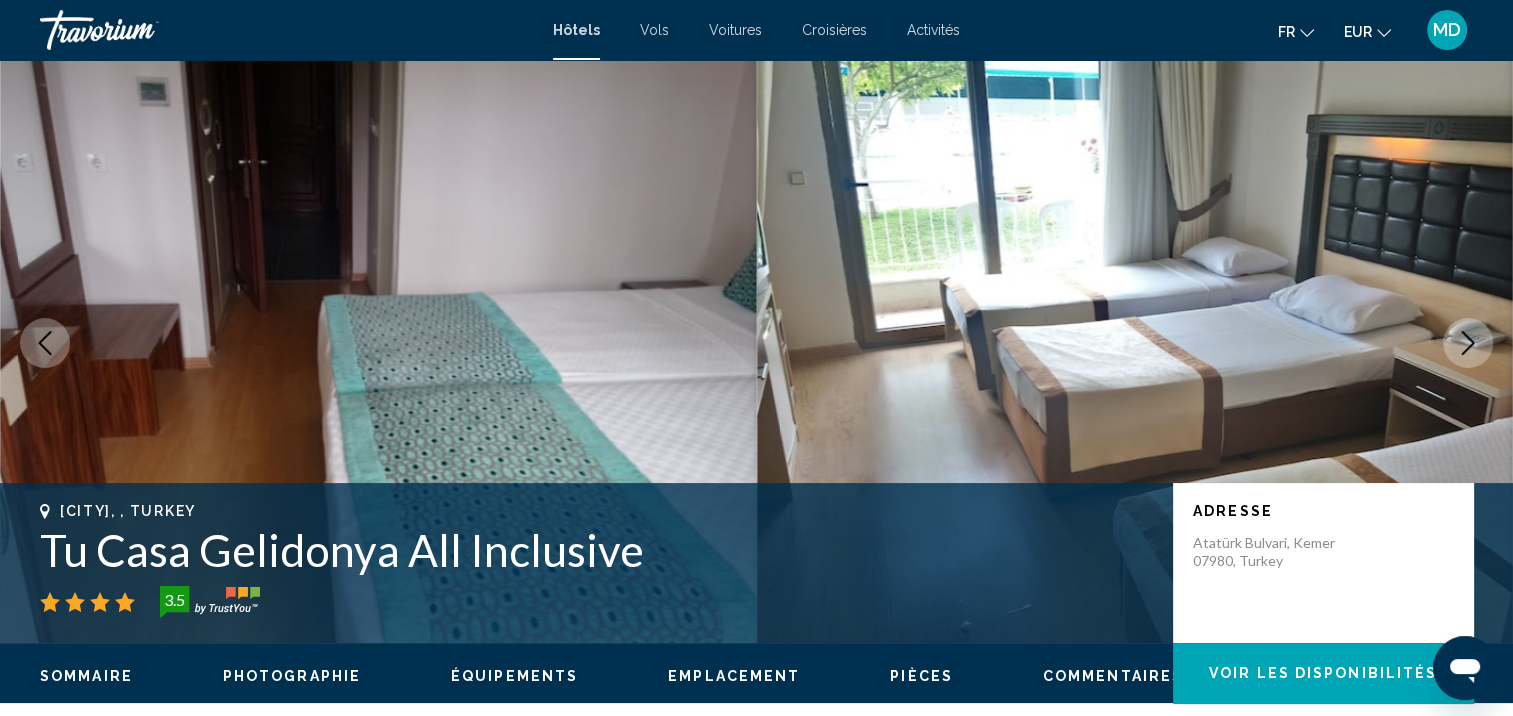 click at bounding box center (1135, 343) 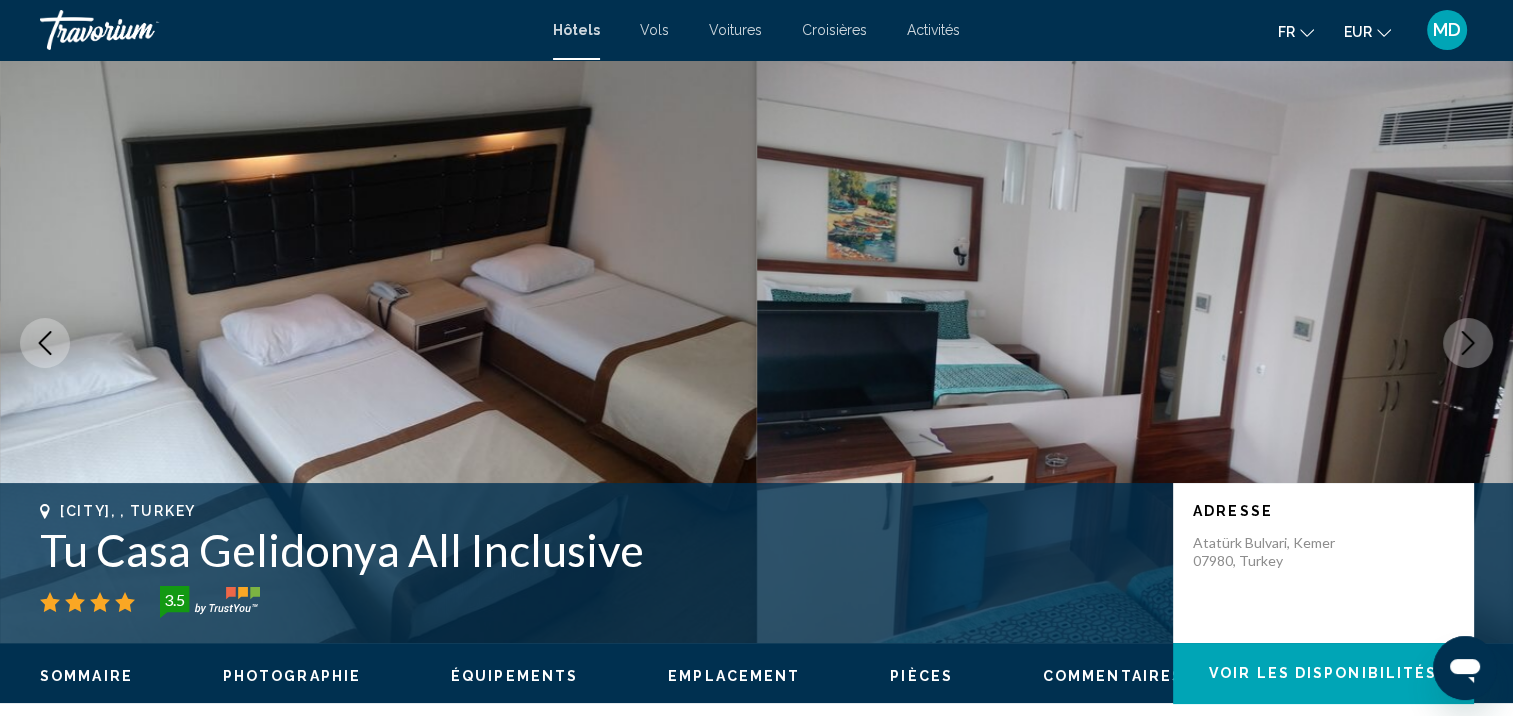 click 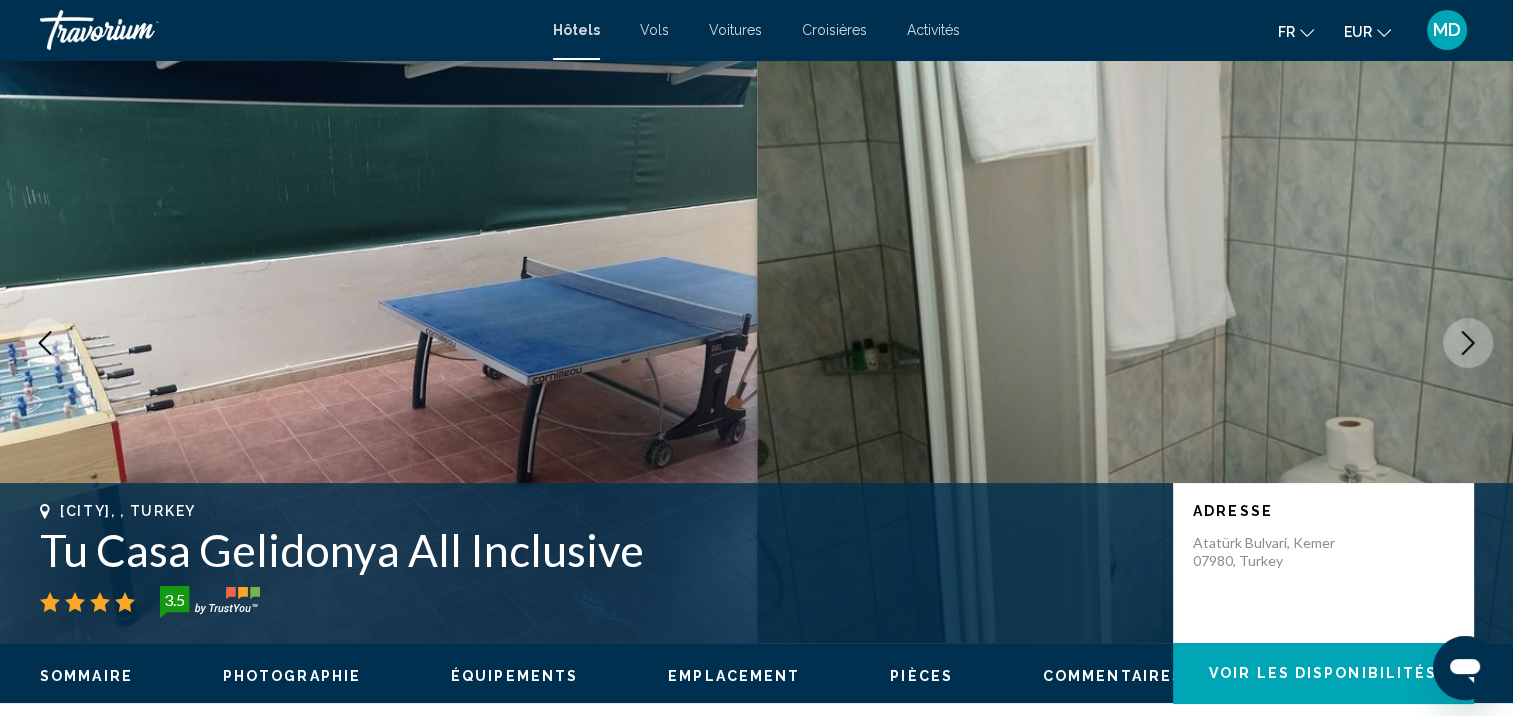 click 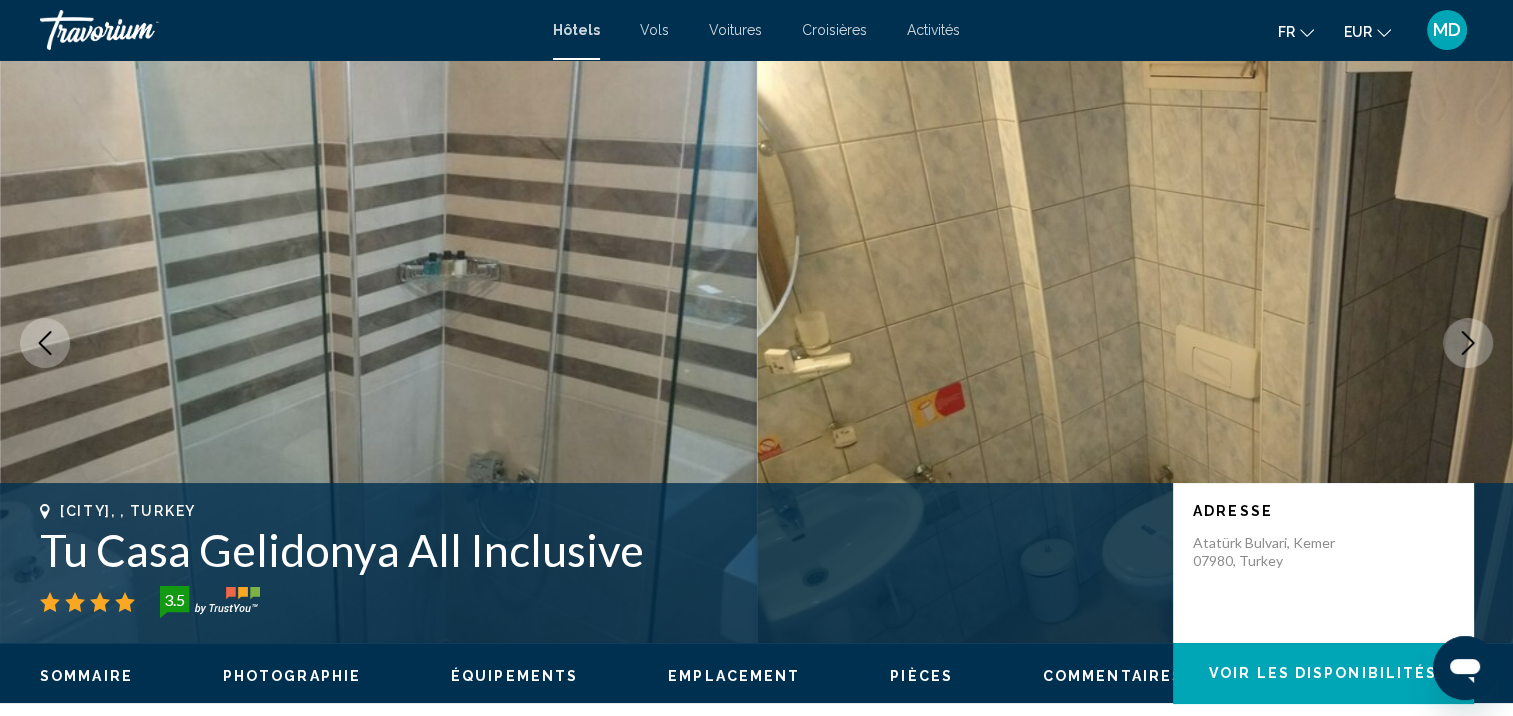click 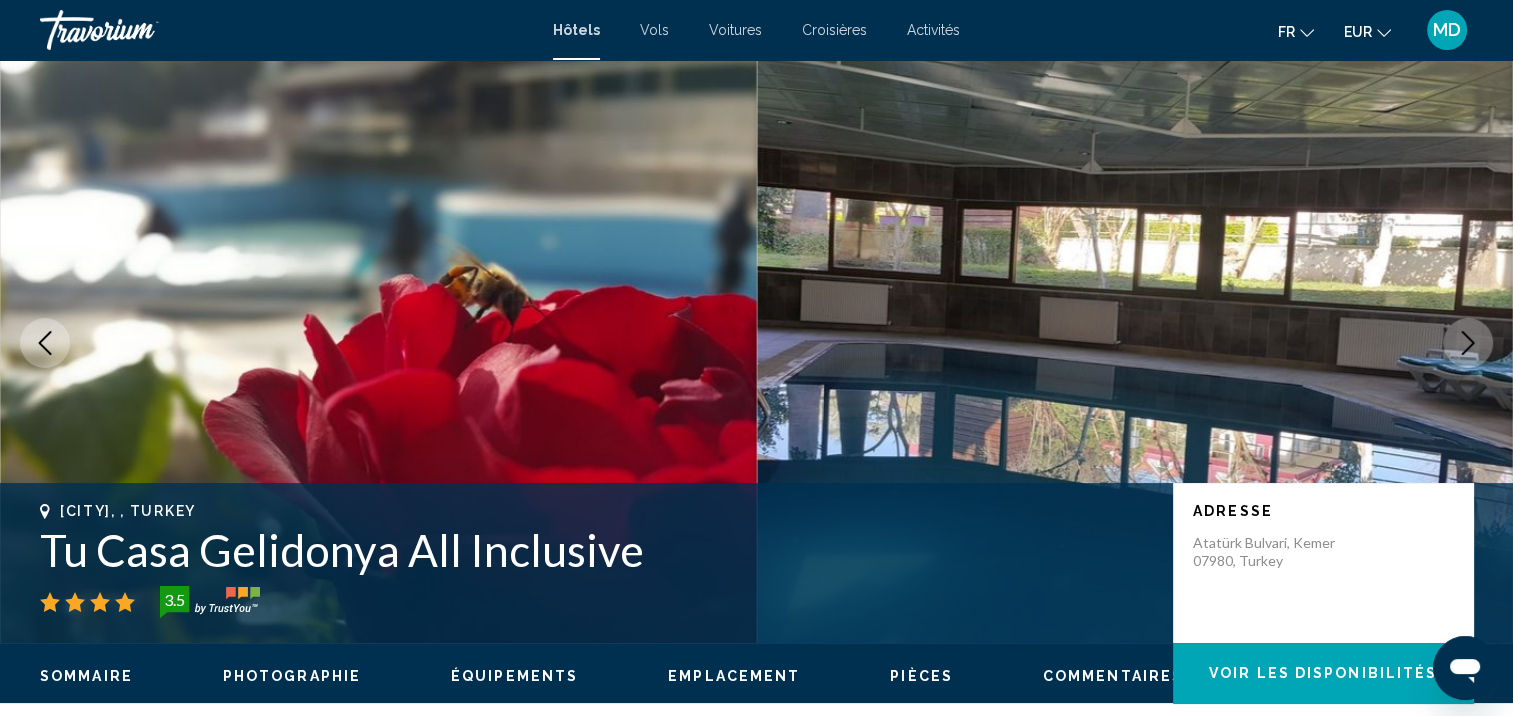 click 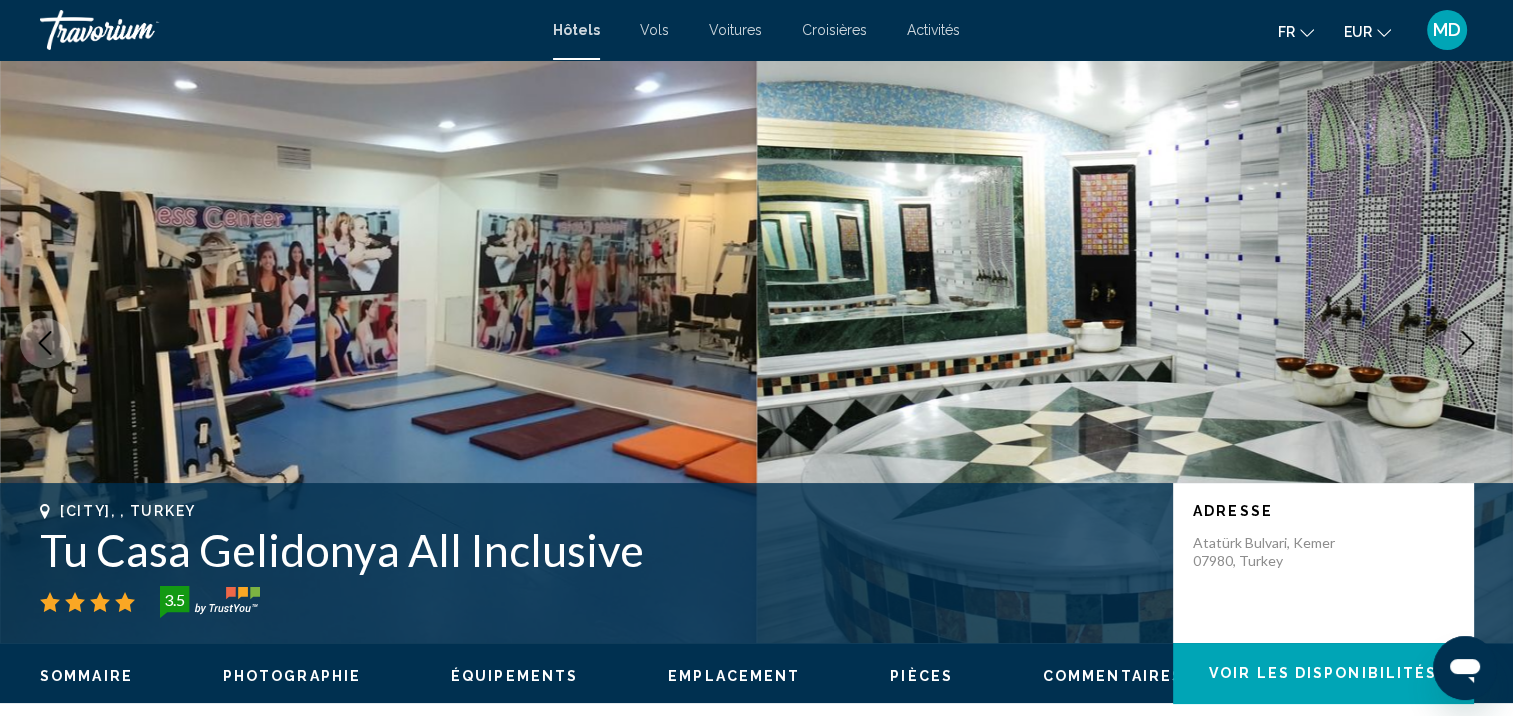 click 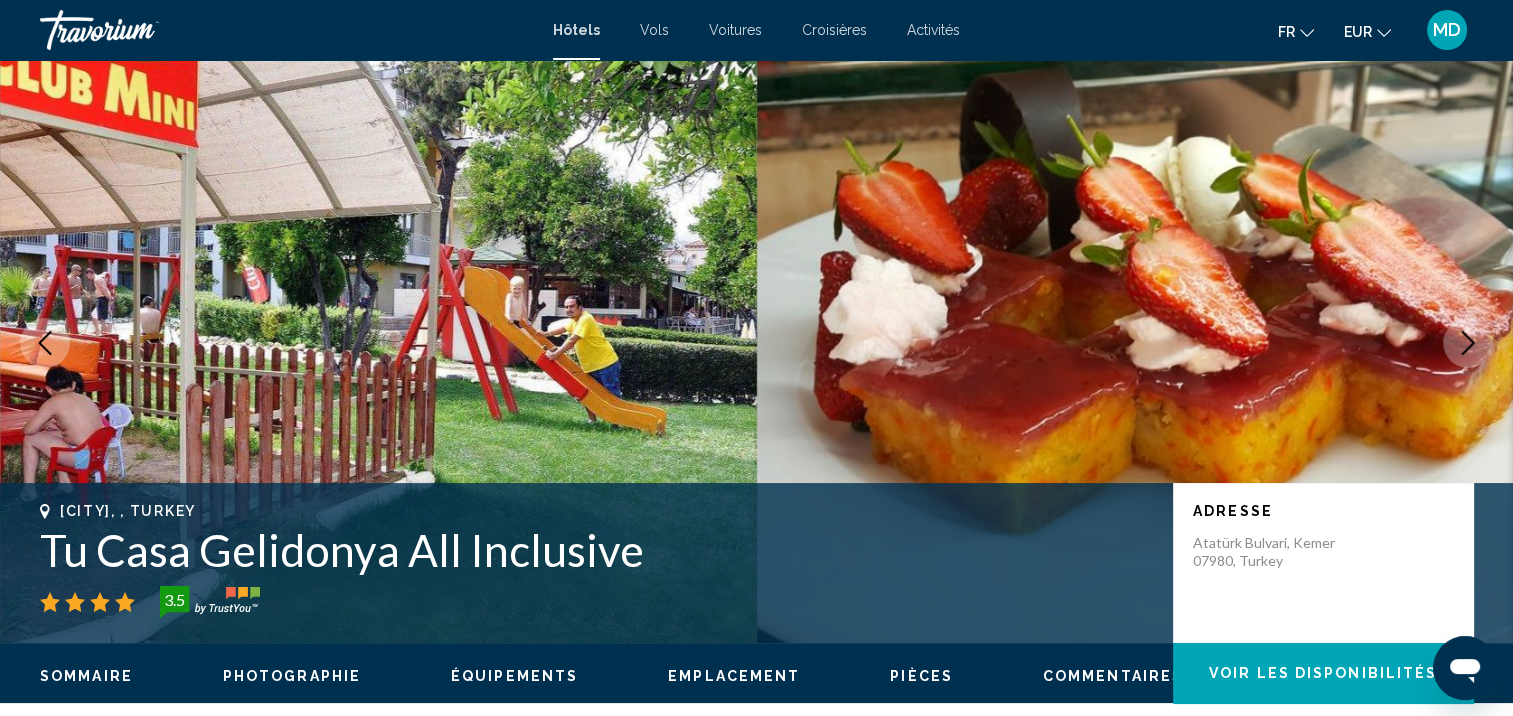 click 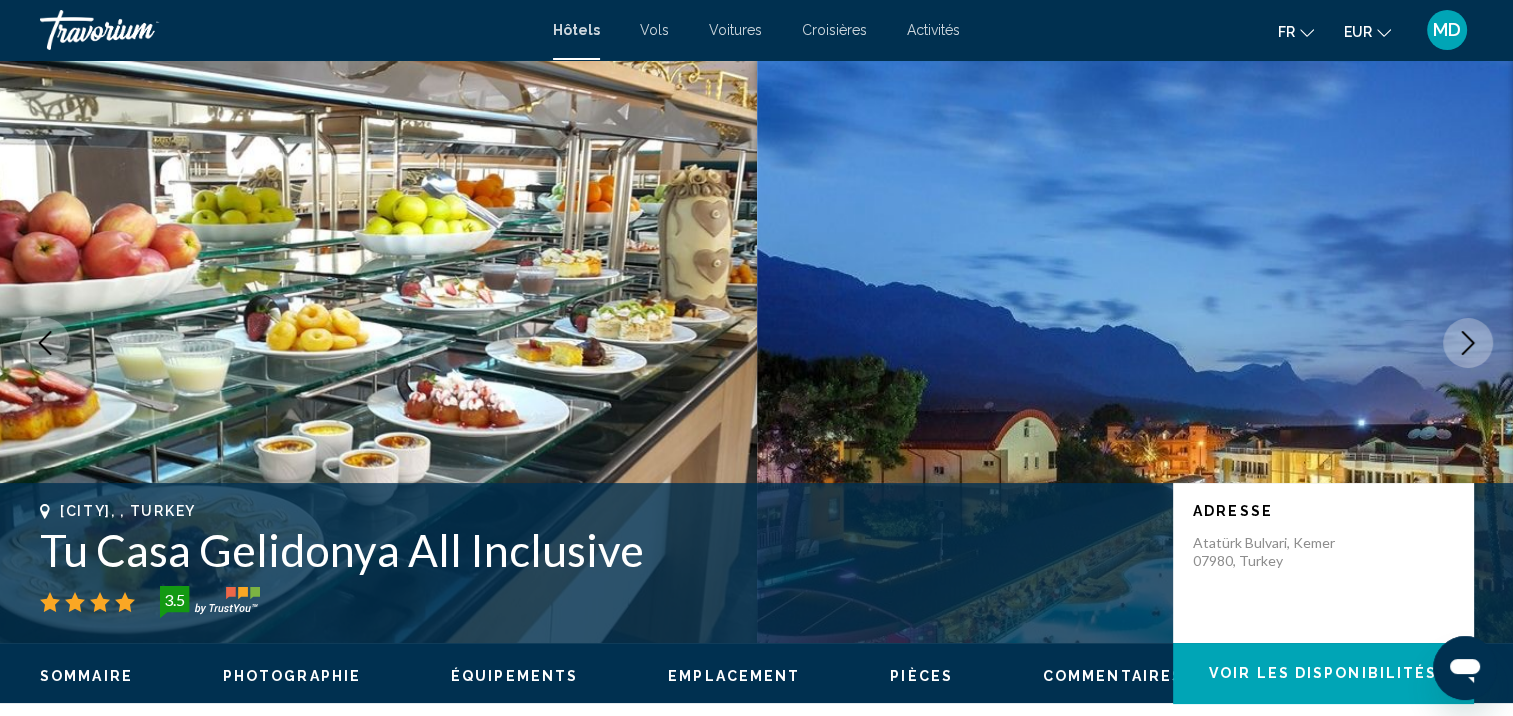 click 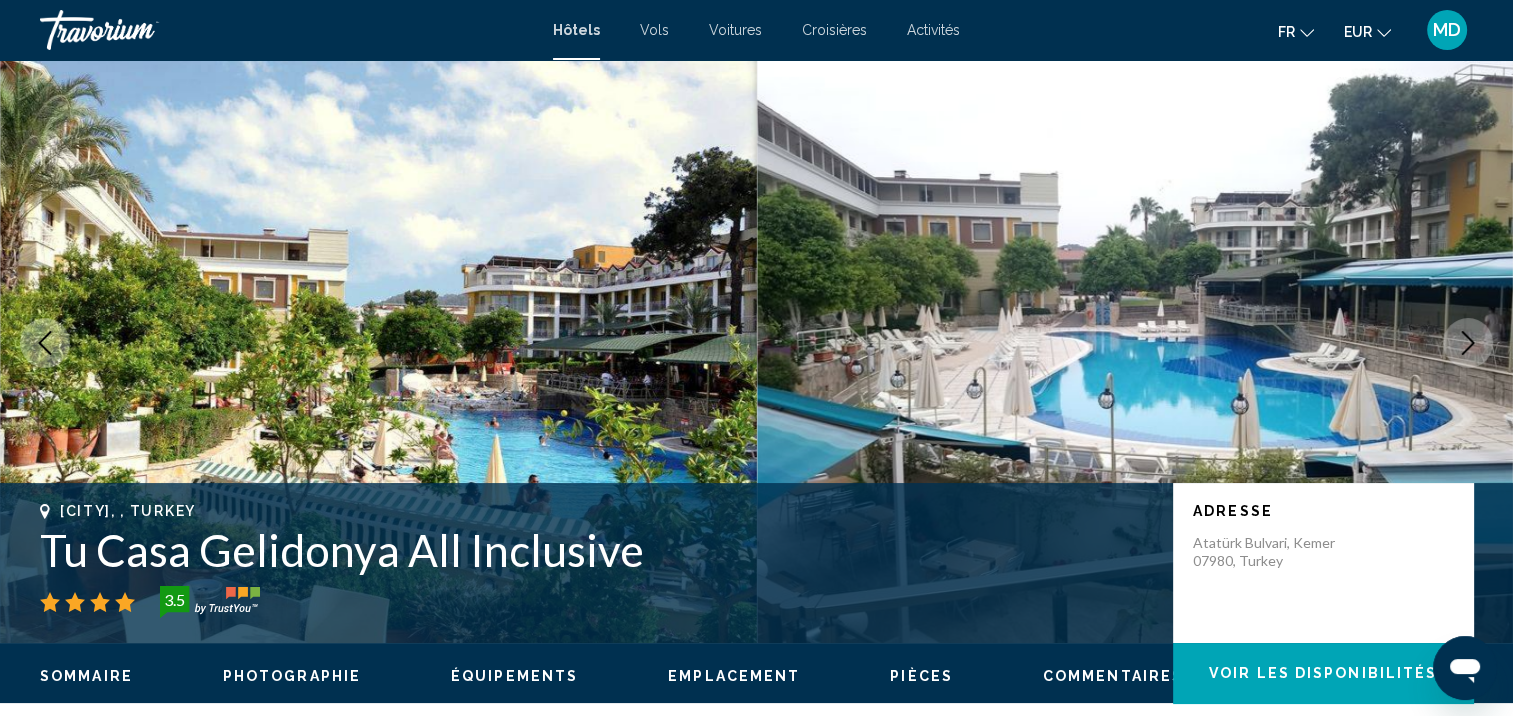 click 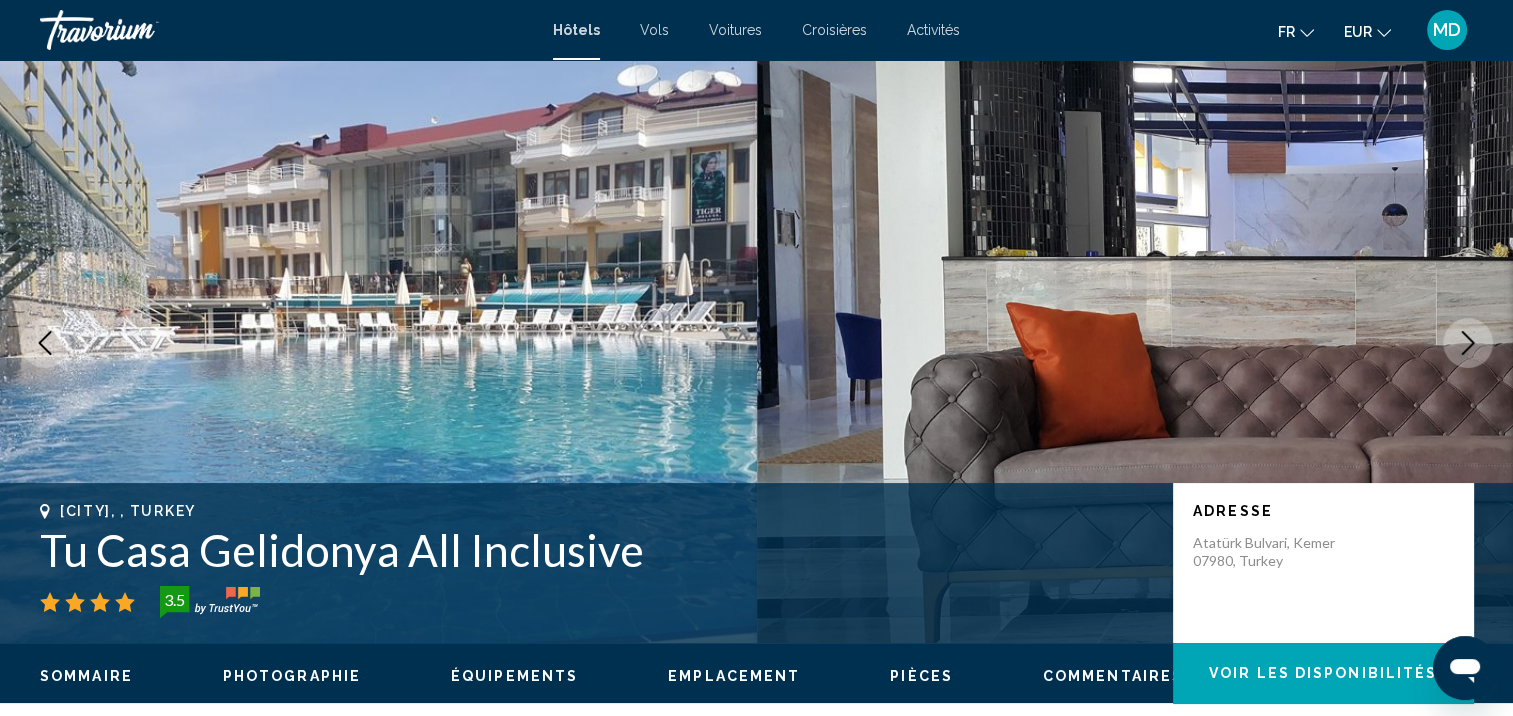 click 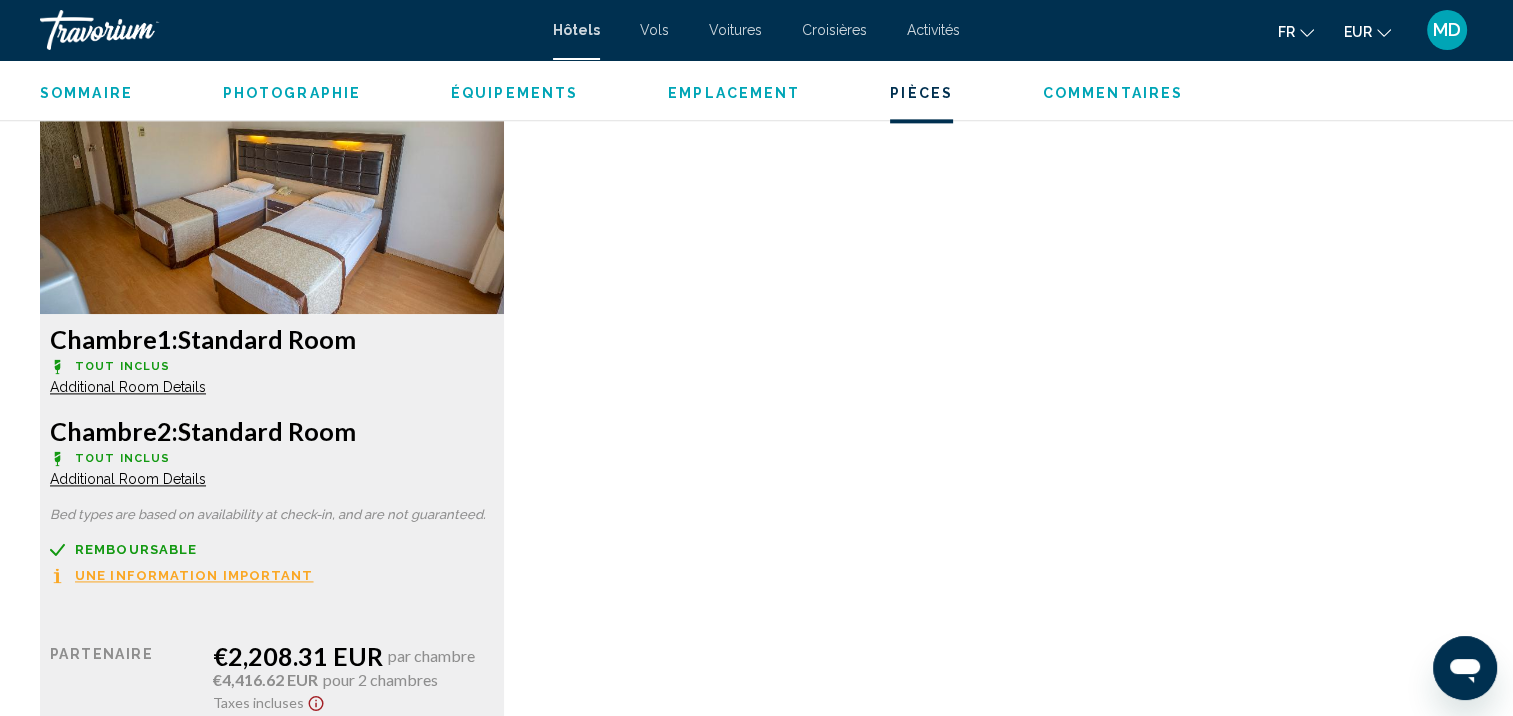 scroll, scrollTop: 2661, scrollLeft: 0, axis: vertical 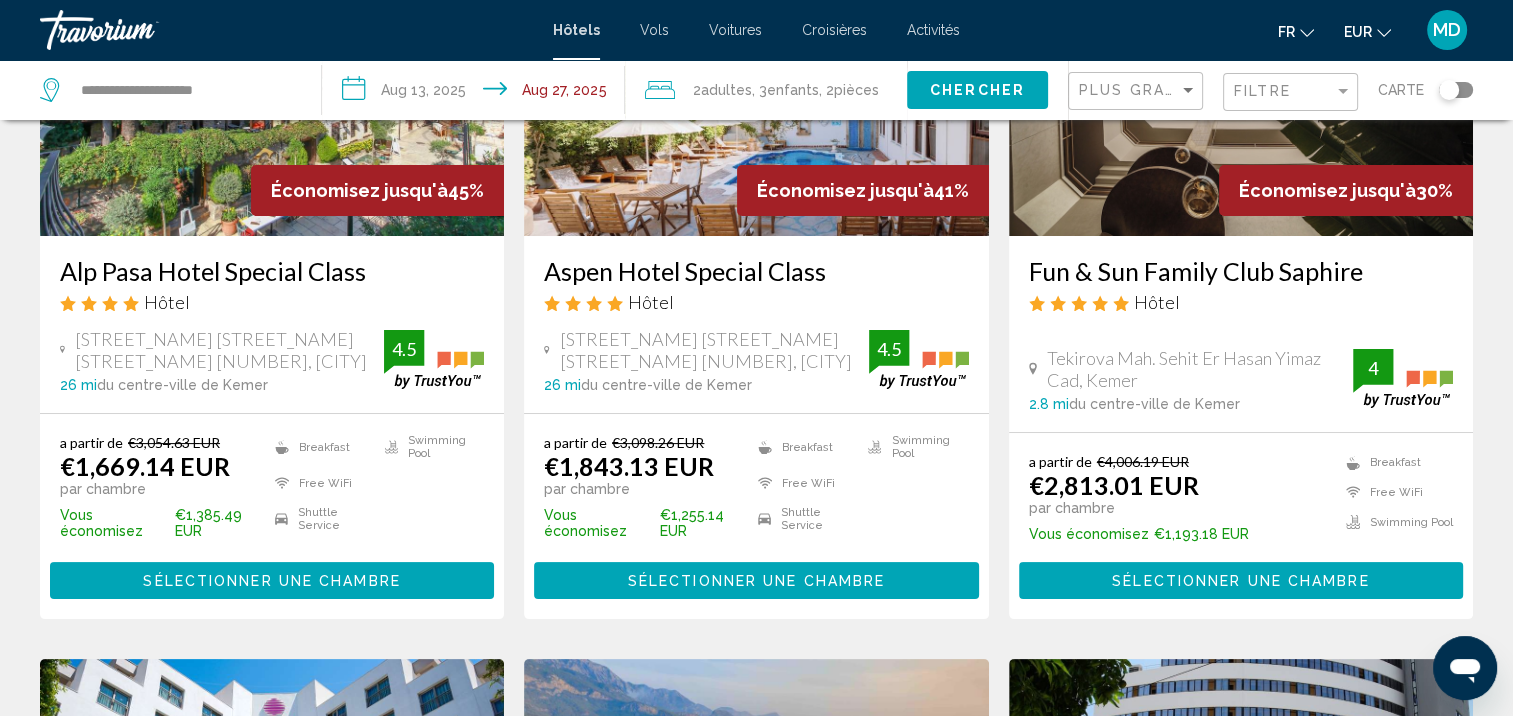 click on "Fun & Sun Family Club Saphire
Hôtel" at bounding box center (1241, 292) 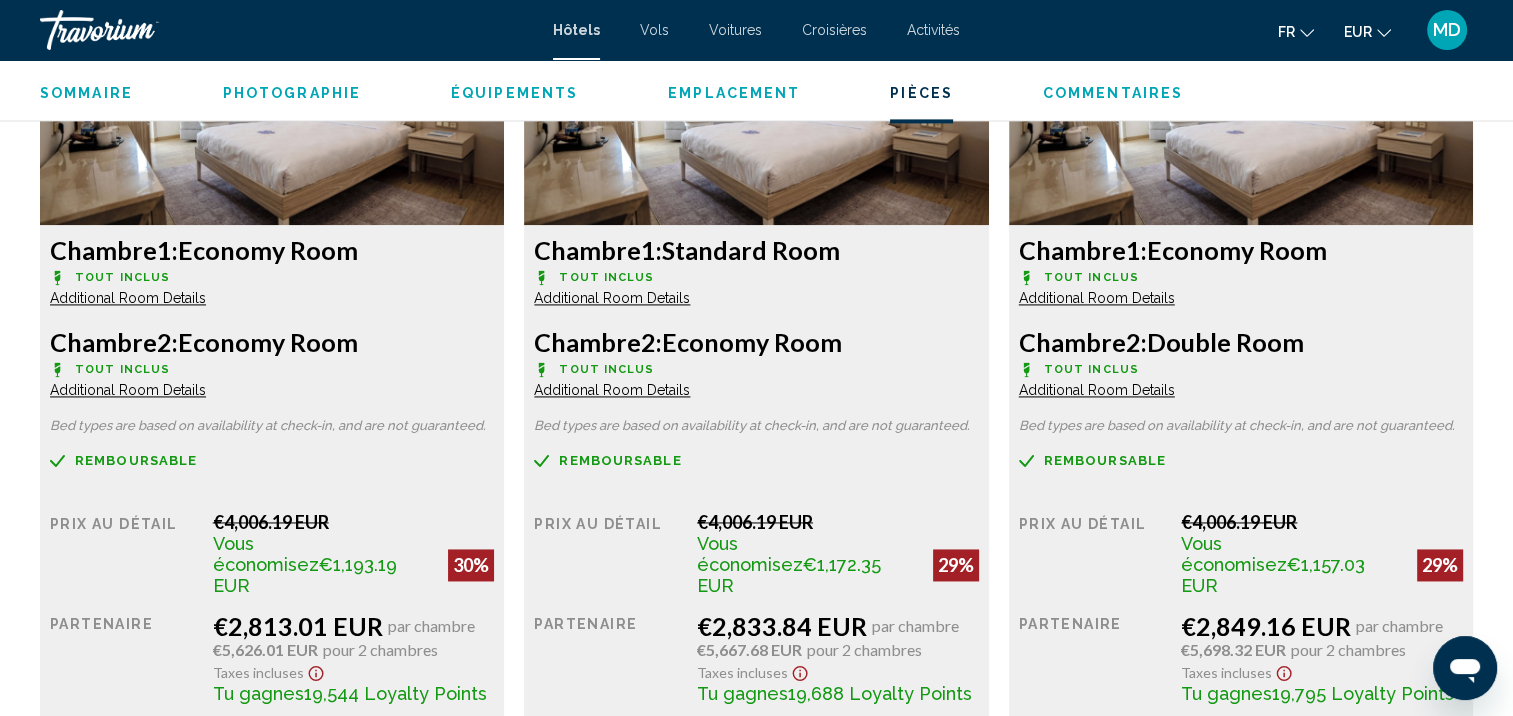 scroll, scrollTop: 2856, scrollLeft: 0, axis: vertical 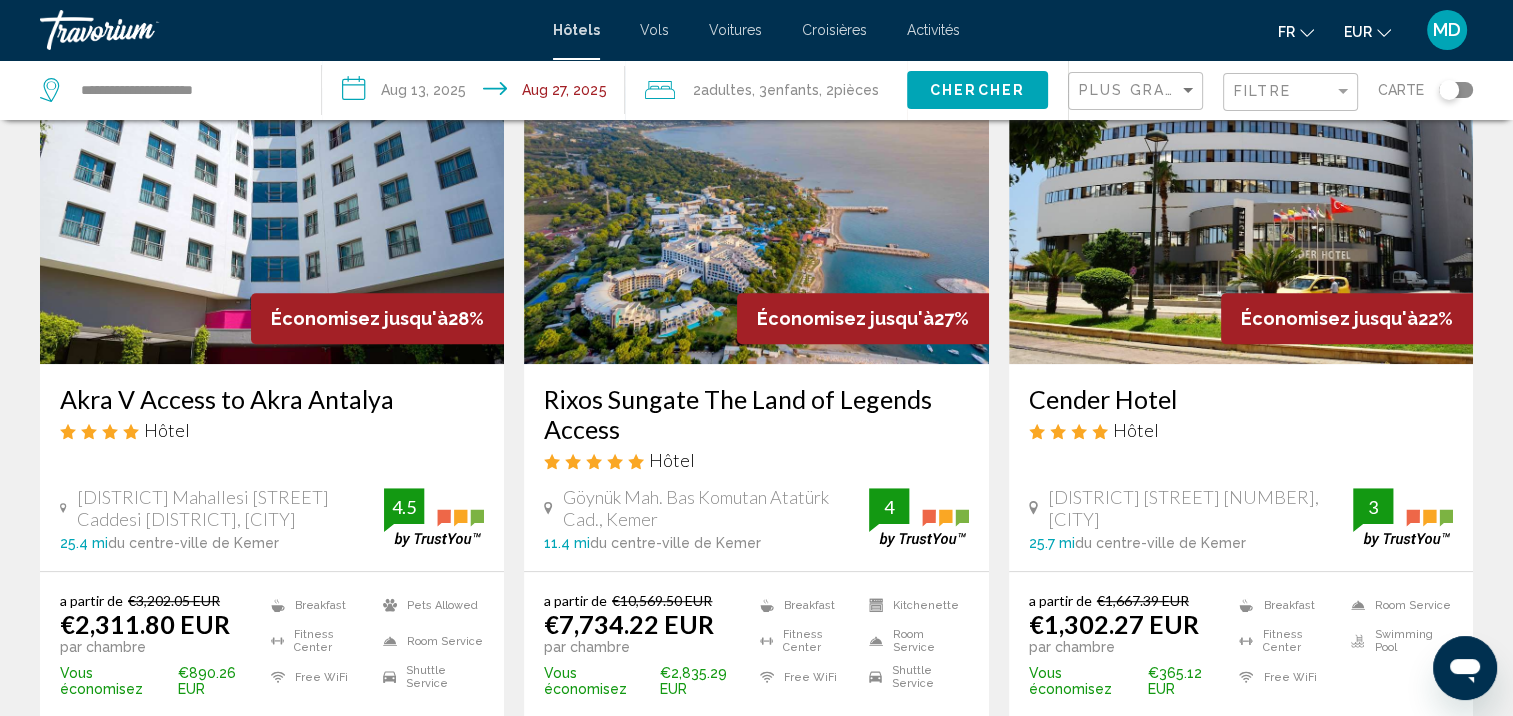 click 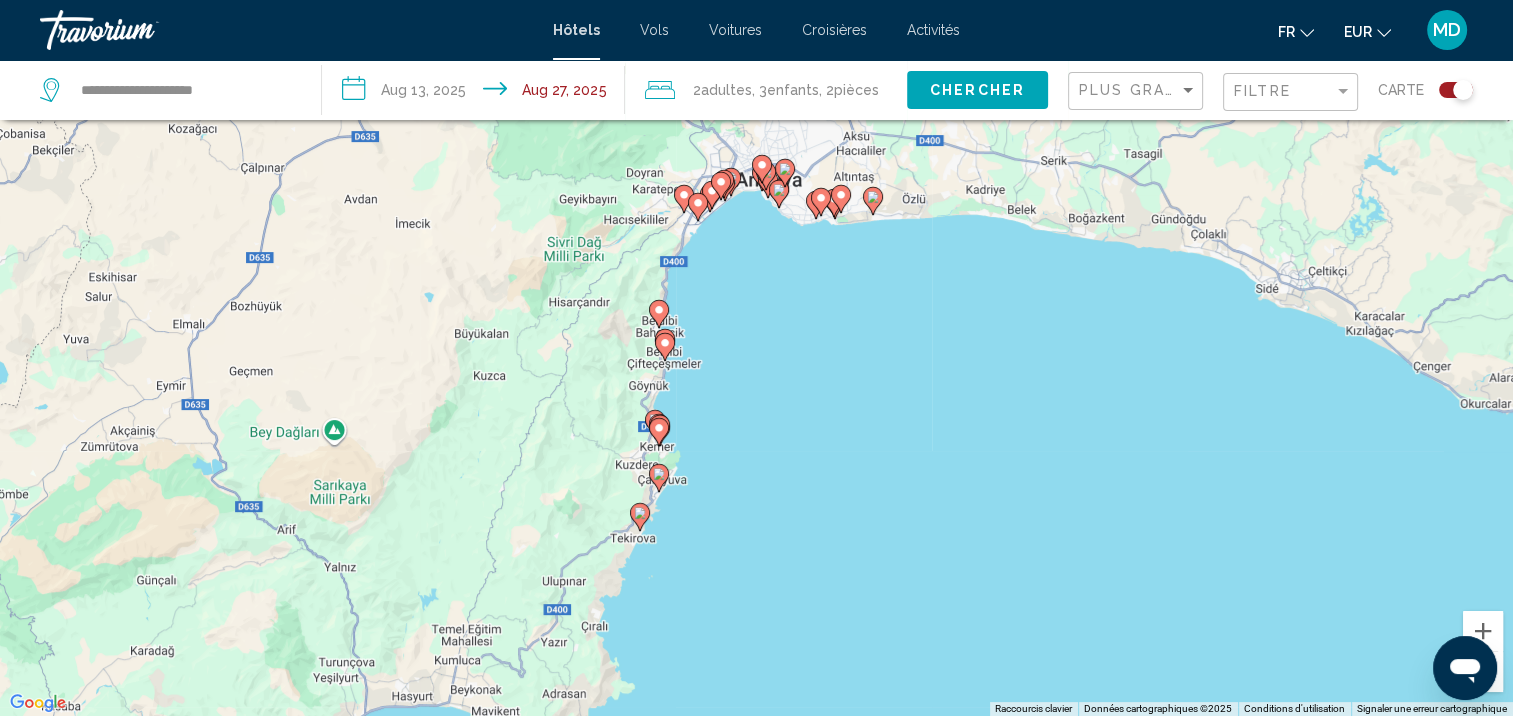 click on "Pour activer le glissement avec le clavier, appuyez sur Alt+Entrée. Une fois ce mode activé, utilisez les touches fléchées pour déplacer le repère. Pour valider le déplacement, appuyez sur Entrée. Pour annuler, appuyez sur Échap." at bounding box center (756, 358) 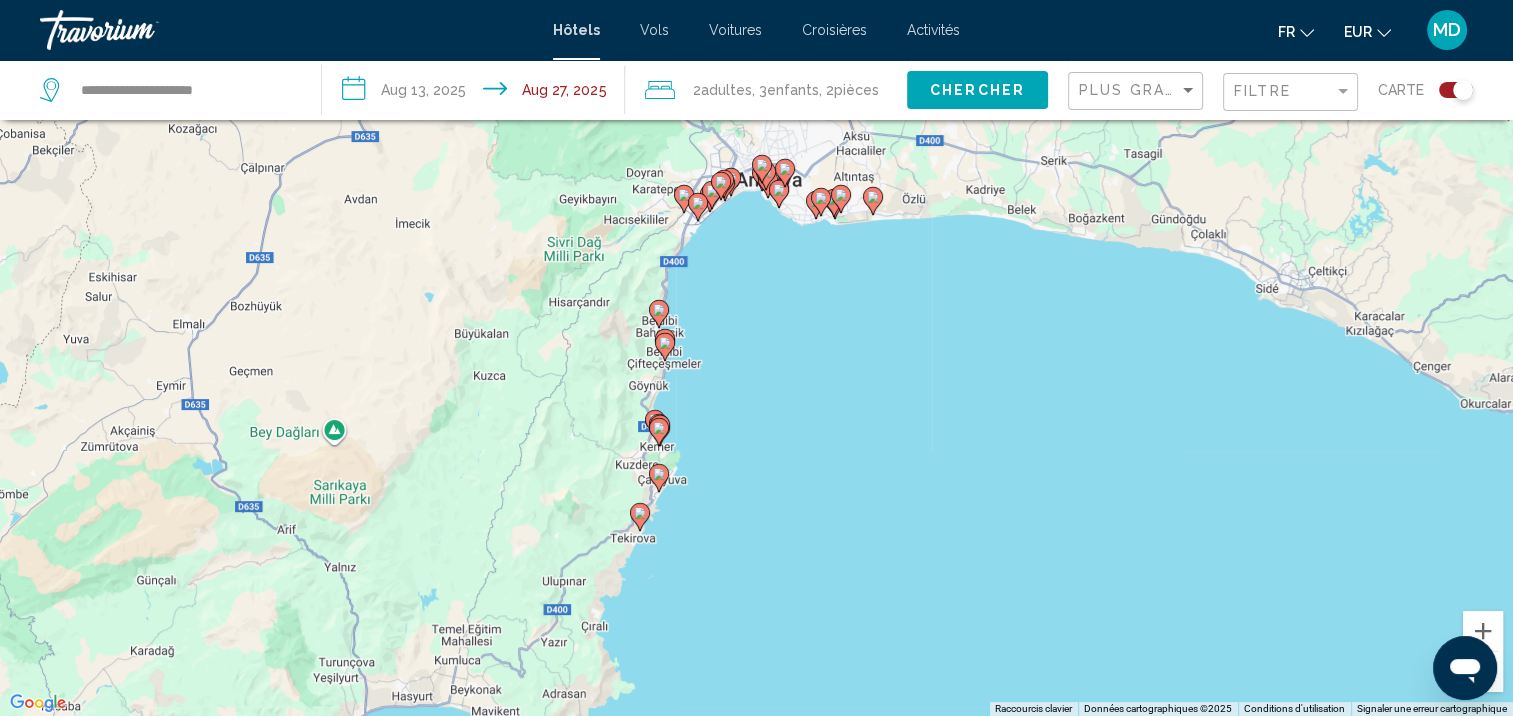 click on "Pour activer le glissement avec le clavier, appuyez sur Alt+Entrée. Une fois ce mode activé, utilisez les touches fléchées pour déplacer le repère. Pour valider le déplacement, appuyez sur Entrée. Pour annuler, appuyez sur Échap." at bounding box center (756, 358) 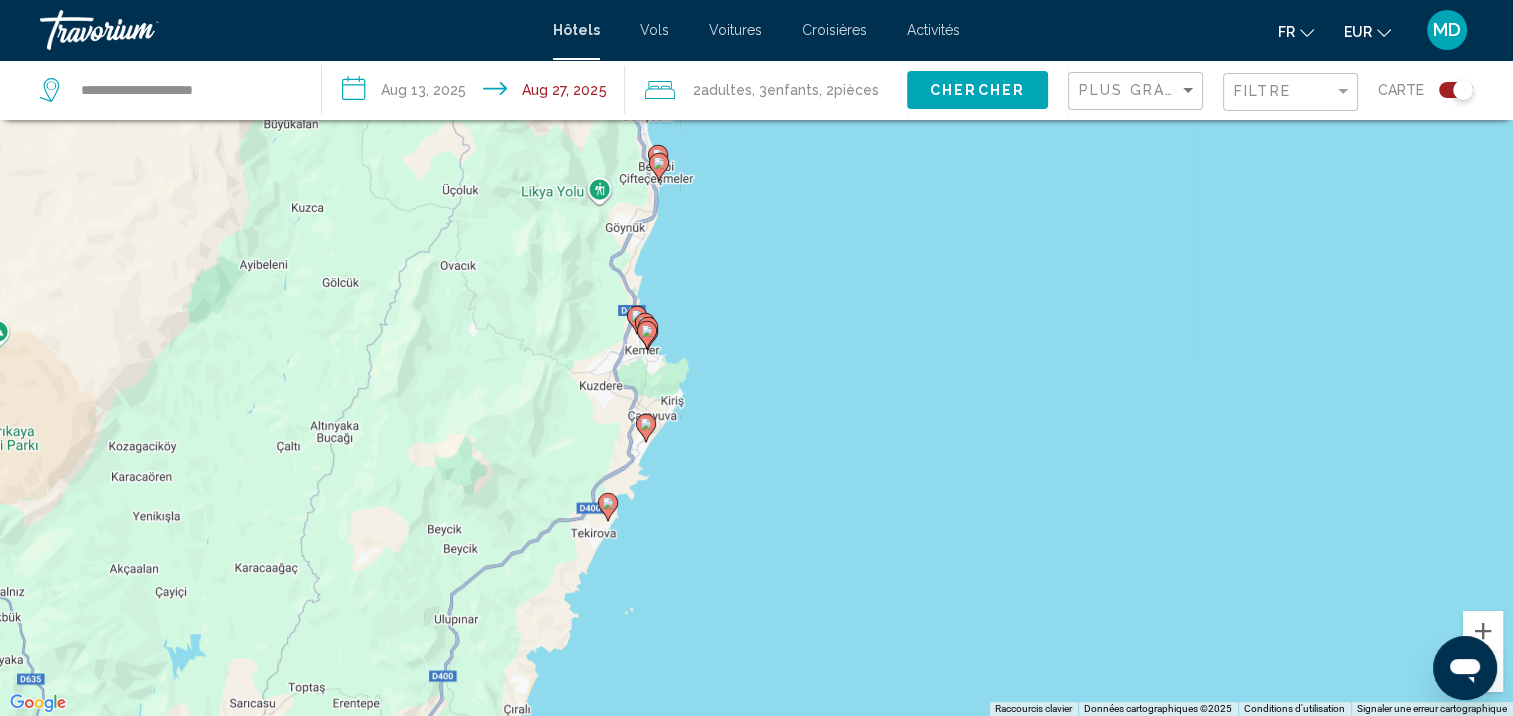 click on "Pour activer le glissement avec le clavier, appuyez sur Alt+Entrée. Une fois ce mode activé, utilisez les touches fléchées pour déplacer le repère. Pour valider le déplacement, appuyez sur Entrée. Pour annuler, appuyez sur Échap." at bounding box center (756, 358) 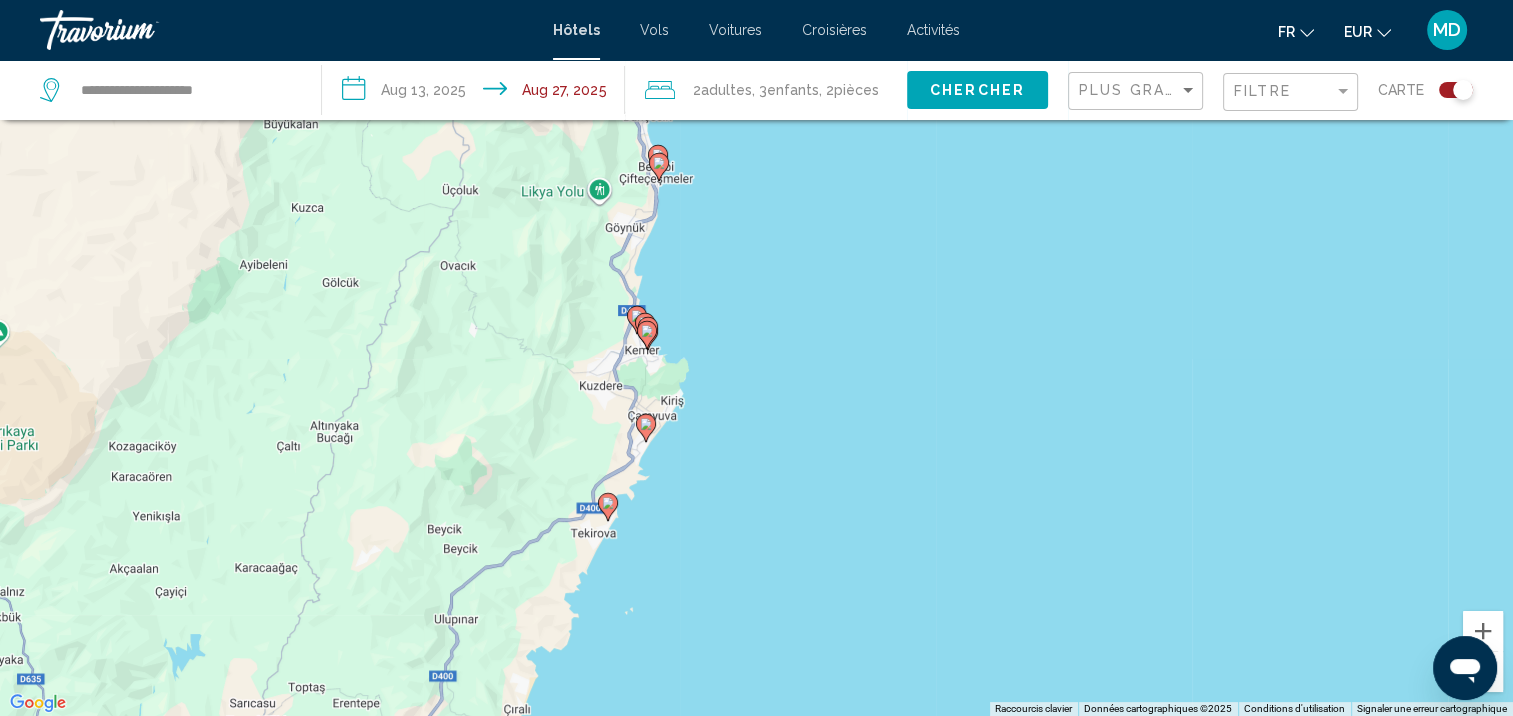 click on "Pour activer le glissement avec le clavier, appuyez sur Alt+Entrée. Une fois ce mode activé, utilisez les touches fléchées pour déplacer le repère. Pour valider le déplacement, appuyez sur Entrée. Pour annuler, appuyez sur Échap." at bounding box center [756, 358] 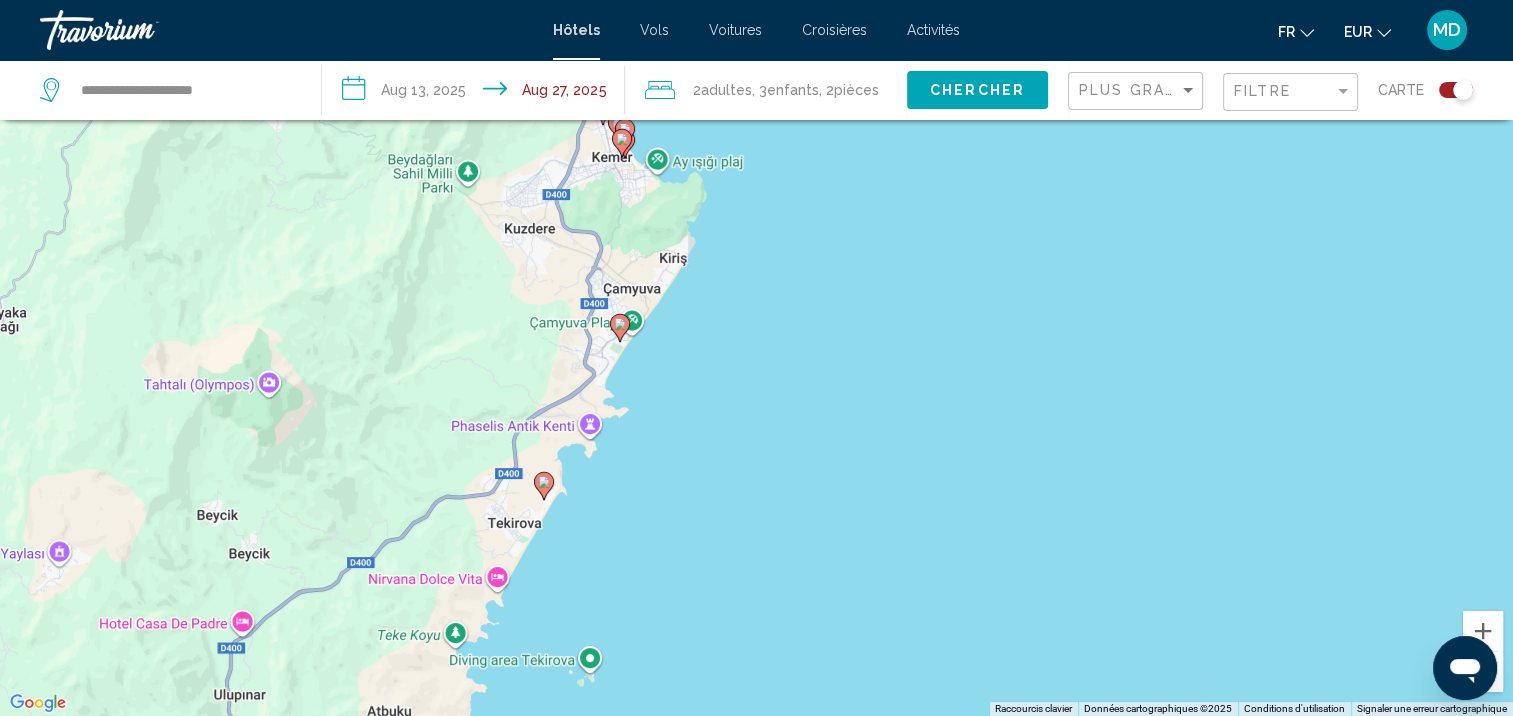 click on "Pour activer le glissement avec le clavier, appuyez sur Alt+Entrée. Une fois ce mode activé, utilisez les touches fléchées pour déplacer le repère. Pour valider le déplacement, appuyez sur Entrée. Pour annuler, appuyez sur Échap." at bounding box center [756, 358] 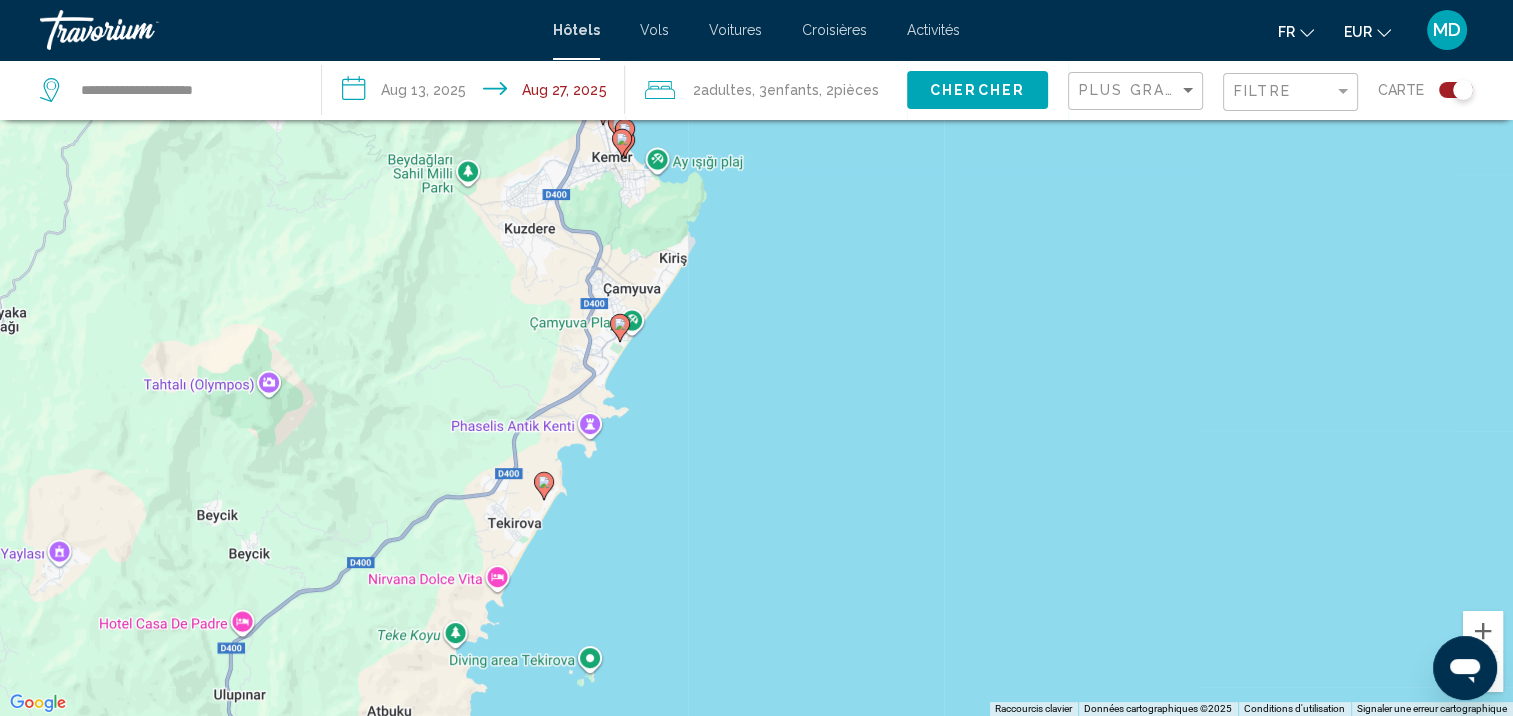 click on "Pour activer le glissement avec le clavier, appuyez sur Alt+Entrée. Une fois ce mode activé, utilisez les touches fléchées pour déplacer le repère. Pour valider le déplacement, appuyez sur Entrée. Pour annuler, appuyez sur Échap." at bounding box center [756, 358] 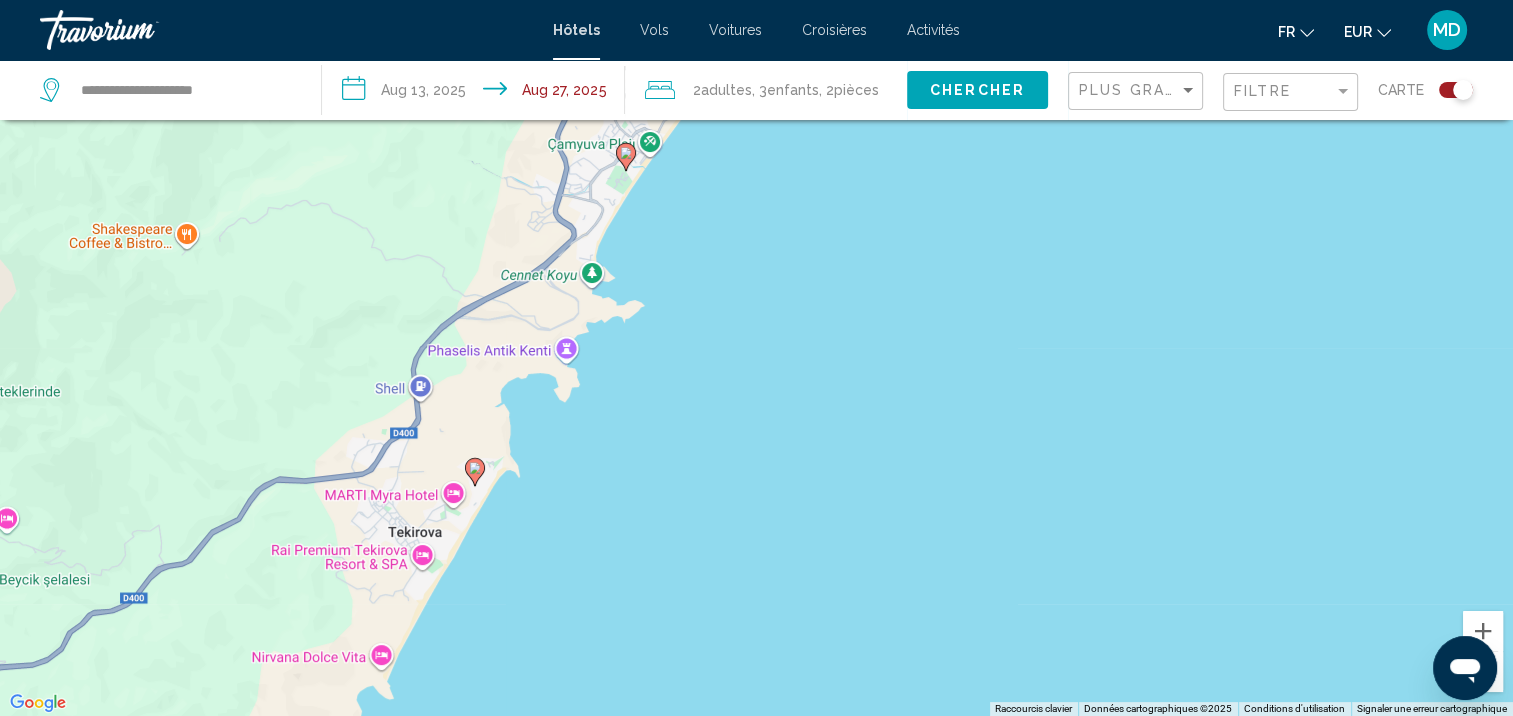 click on "Pour activer le glissement avec le clavier, appuyez sur Alt+Entrée. Une fois ce mode activé, utilisez les touches fléchées pour déplacer le repère. Pour valider le déplacement, appuyez sur Entrée. Pour annuler, appuyez sur Échap." at bounding box center [756, 358] 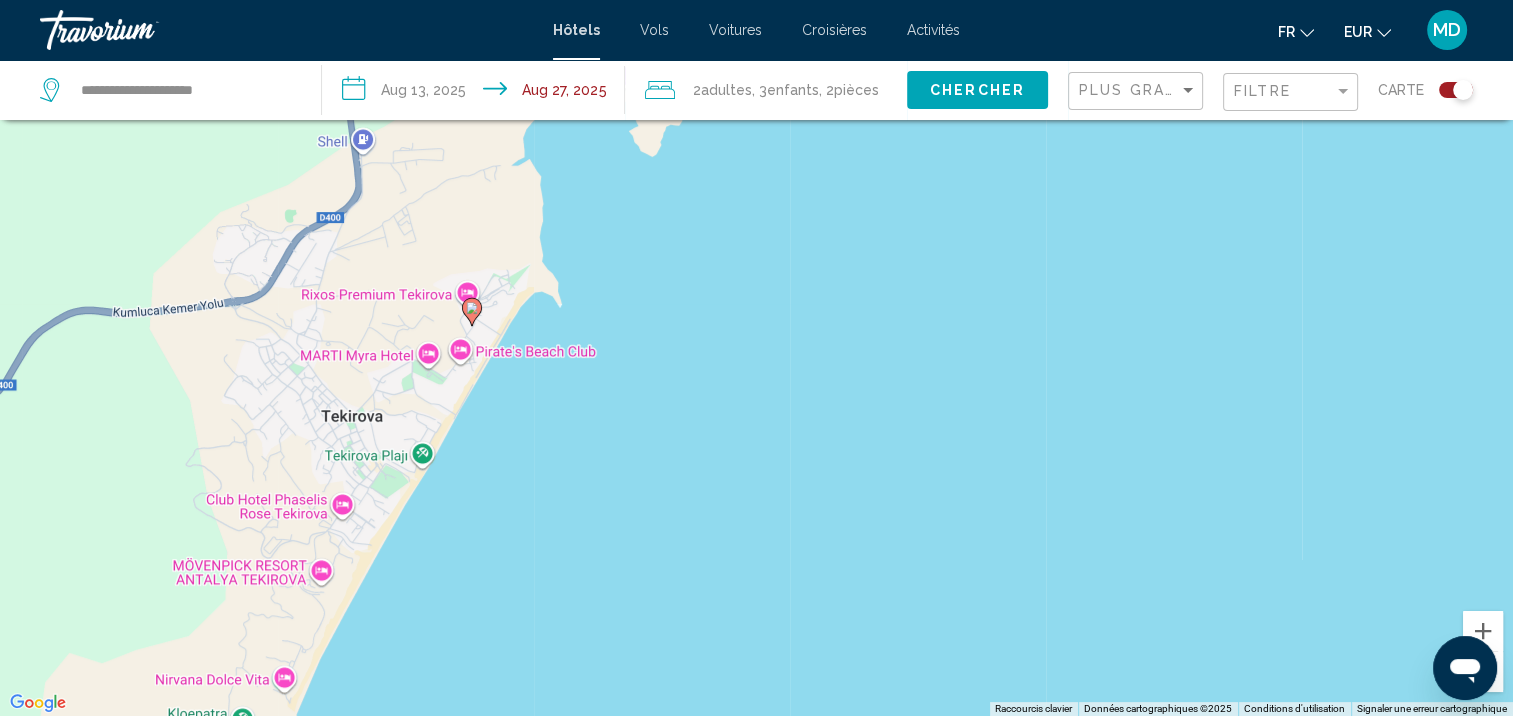 drag, startPoint x: 398, startPoint y: 515, endPoint x: 534, endPoint y: 378, distance: 193.04144 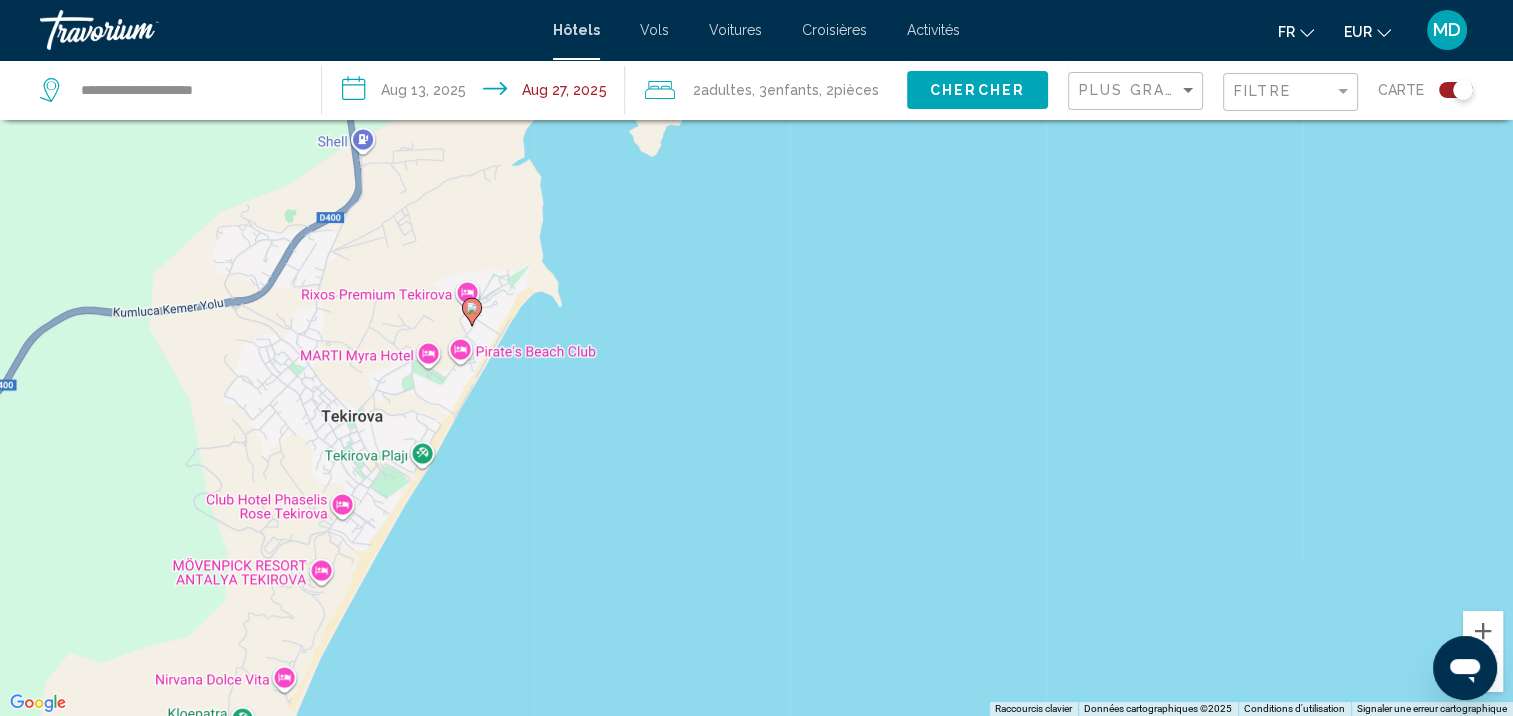 click on "Pour activer le glissement avec le clavier, appuyez sur Alt+Entrée. Une fois ce mode activé, utilisez les touches fléchées pour déplacer le repère. Pour valider le déplacement, appuyez sur Entrée. Pour annuler, appuyez sur Échap." at bounding box center (756, 358) 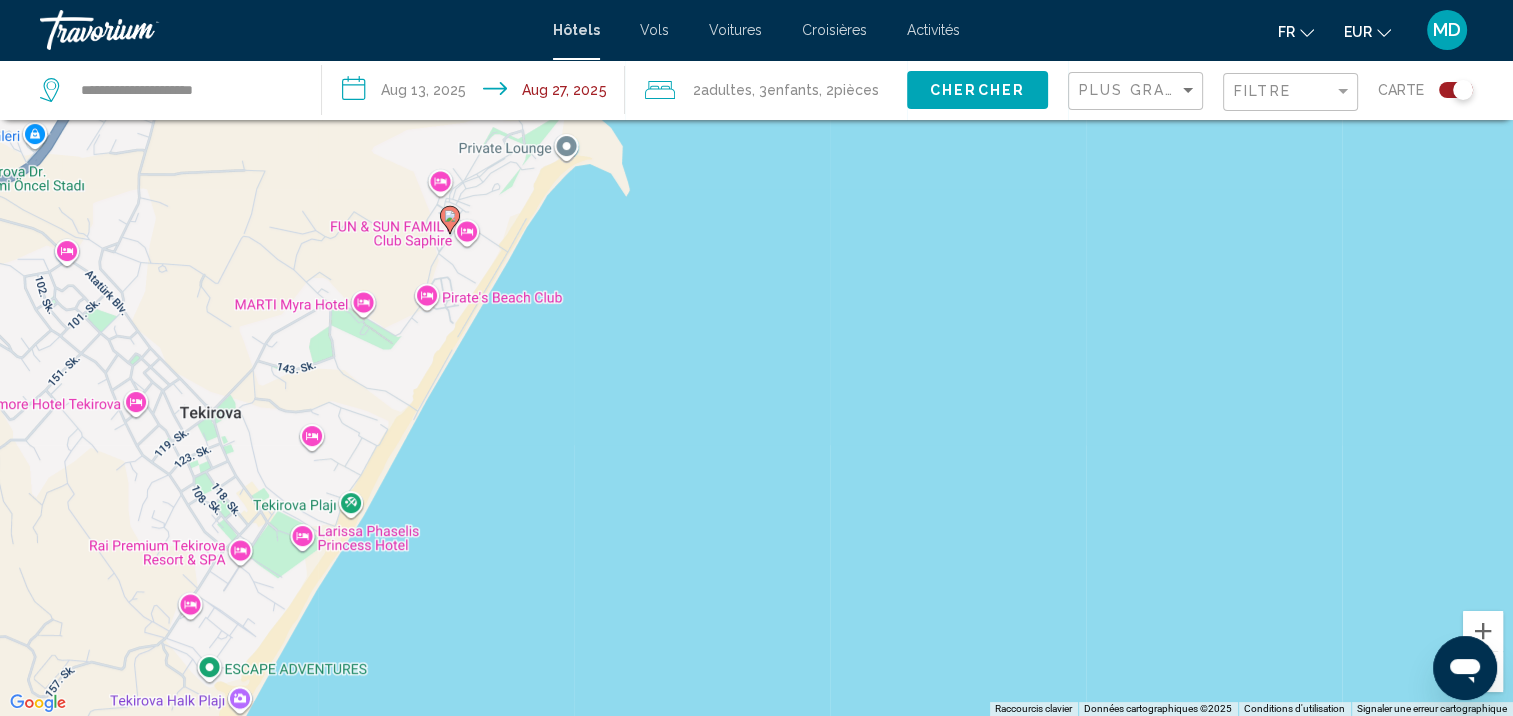 click 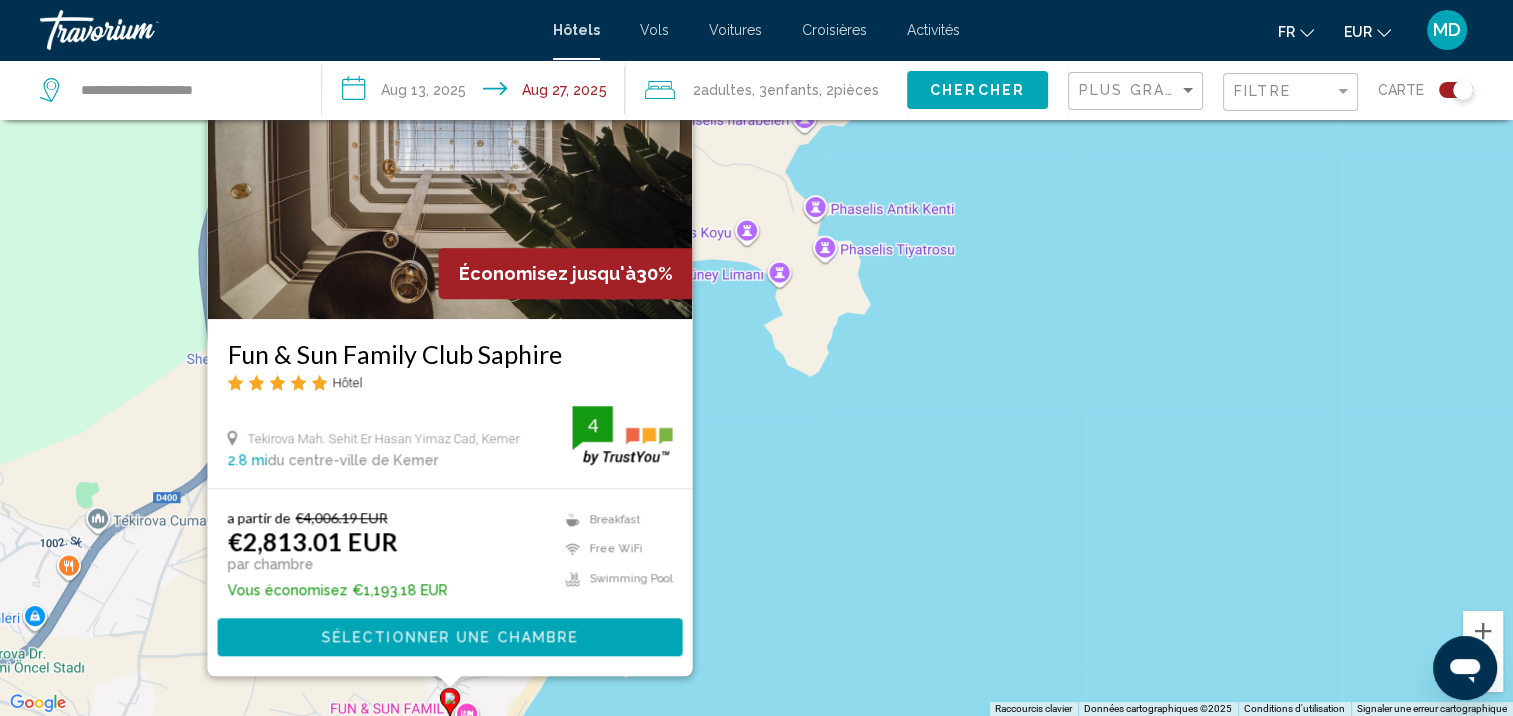 click on "Pour activer le glissement avec le clavier, appuyez sur Alt+Entrée. Une fois ce mode activé, utilisez les touches fléchées pour déplacer le repère. Pour valider le déplacement, appuyez sur Entrée. Pour annuler, appuyez sur Échap. Économisez jusqu'à  30%   Fun & Sun Family Club Saphire
Hôtel
Tekirova Mah. Sehit Er Hasan Yimaz Cad, Kemer 2.8 mi  du centre-ville de Kemer de l'hôtel 4 a partir de €4,006.19 EUR €2,813.01 EUR  par chambre Vous économisez  €1,193.18 EUR
Breakfast
Free WiFi
Swimming Pool  4 Sélectionner une chambre" at bounding box center [756, 358] 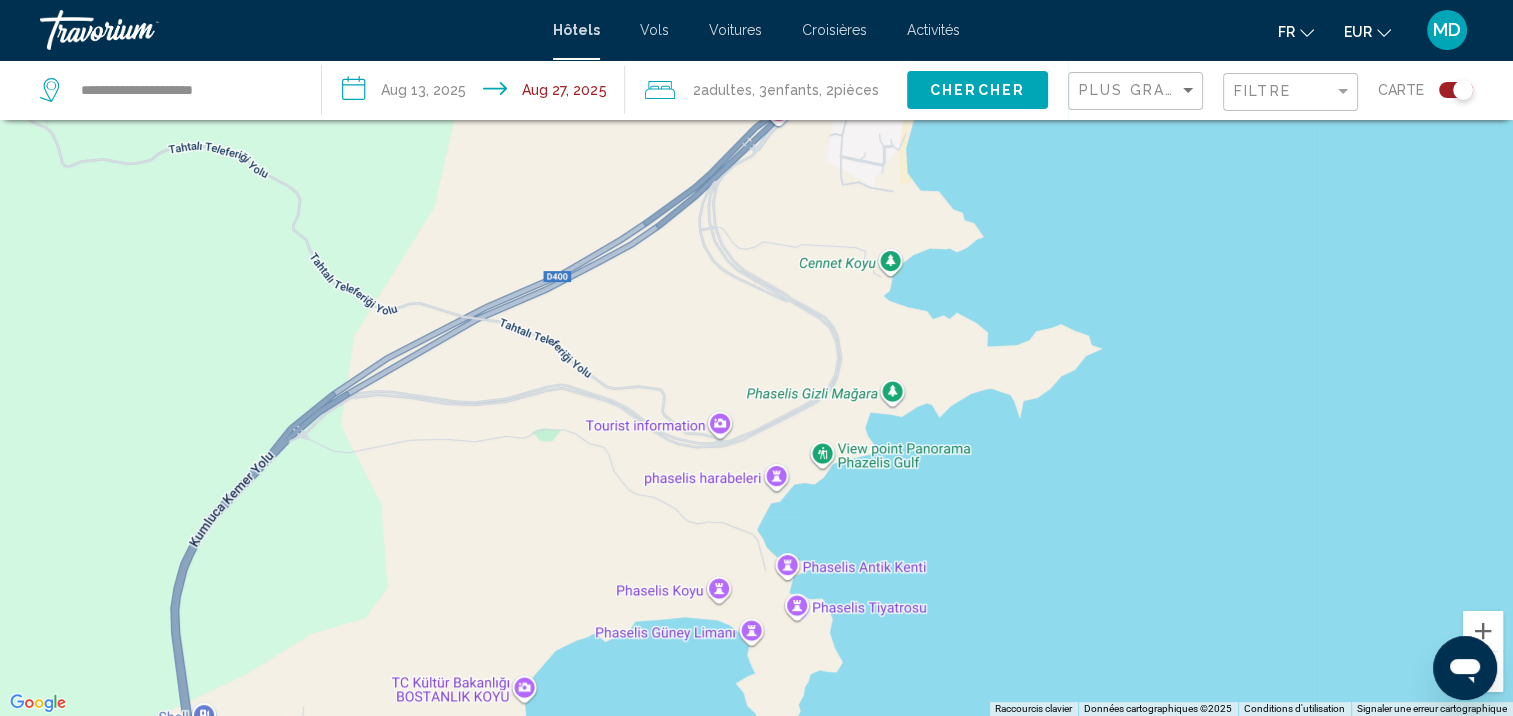 drag, startPoint x: 999, startPoint y: 272, endPoint x: 969, endPoint y: 640, distance: 369.2208 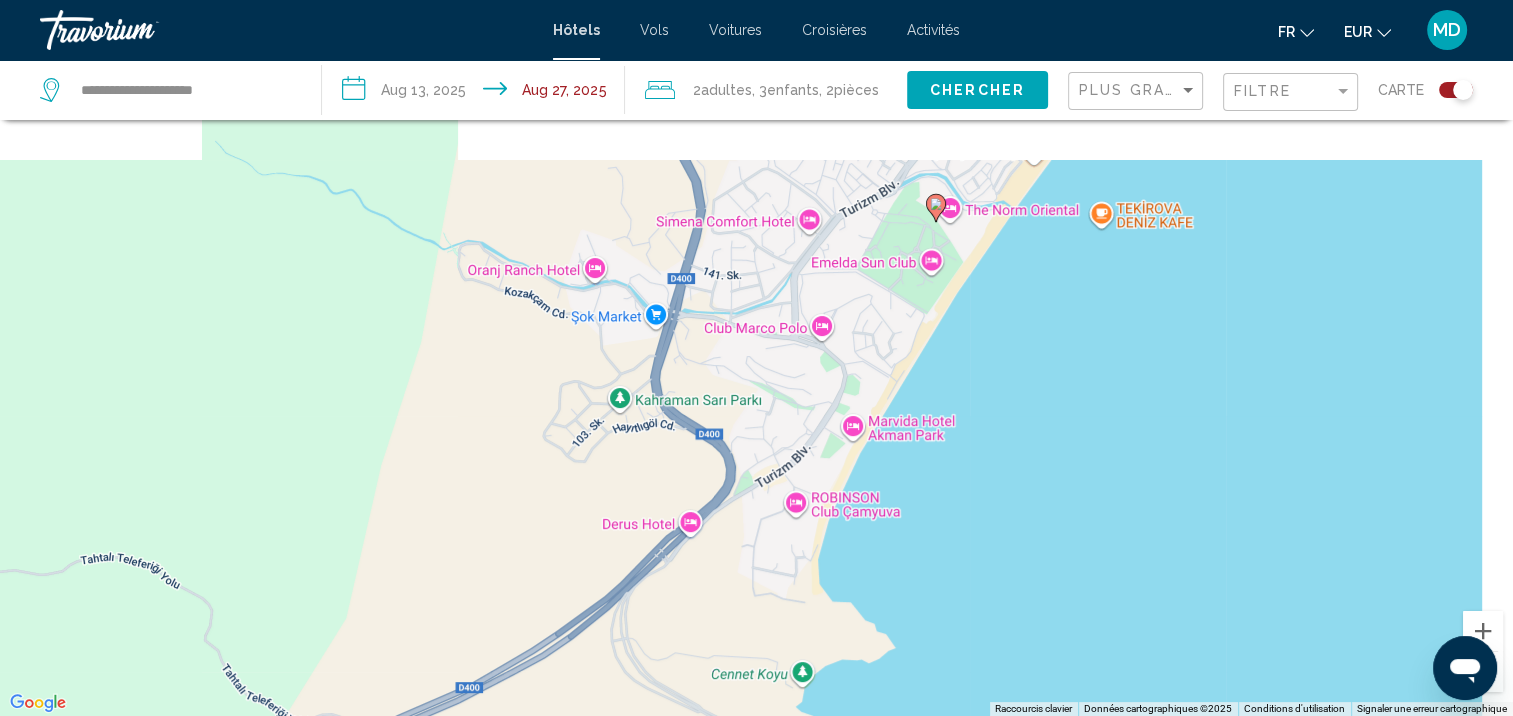 drag, startPoint x: 1054, startPoint y: 367, endPoint x: 984, endPoint y: 667, distance: 308.05844 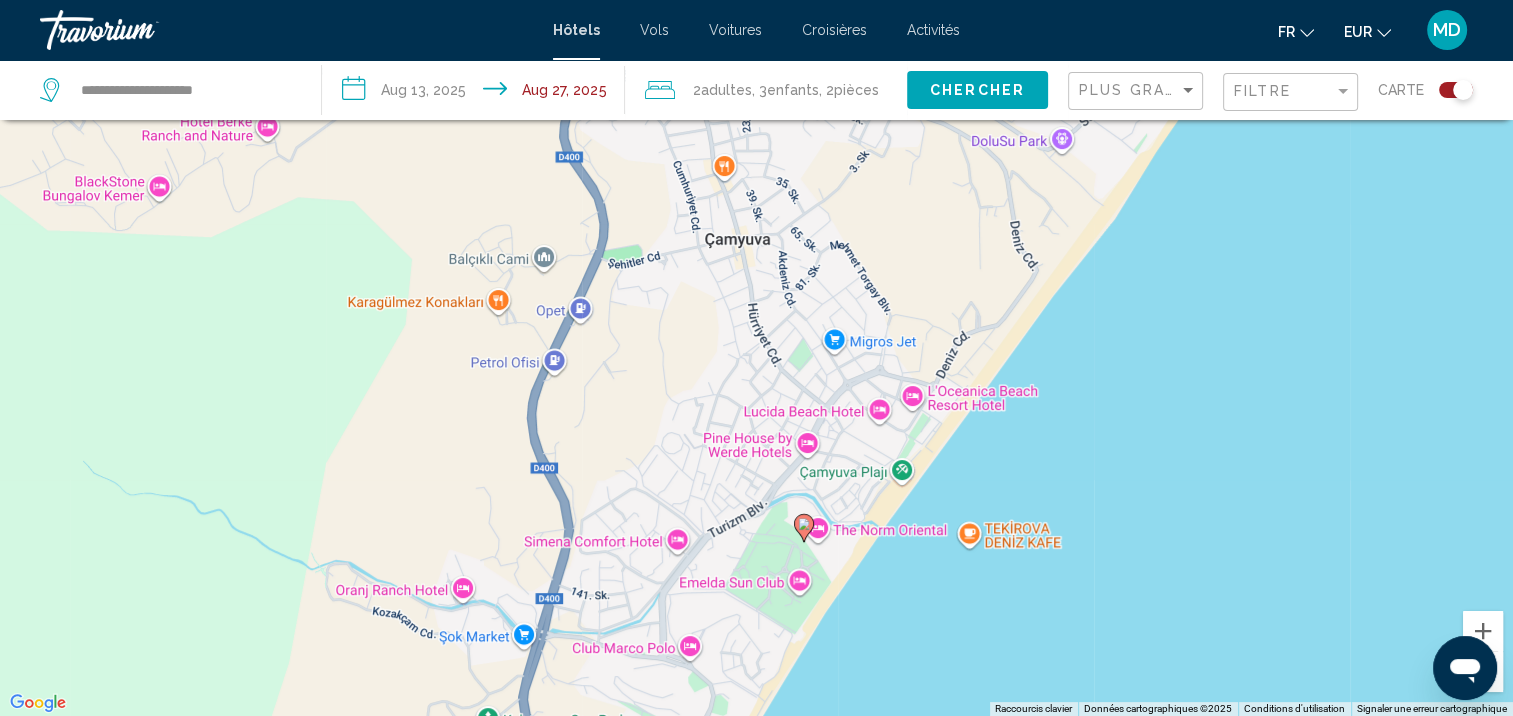 drag, startPoint x: 1092, startPoint y: 430, endPoint x: 970, endPoint y: 645, distance: 247.20235 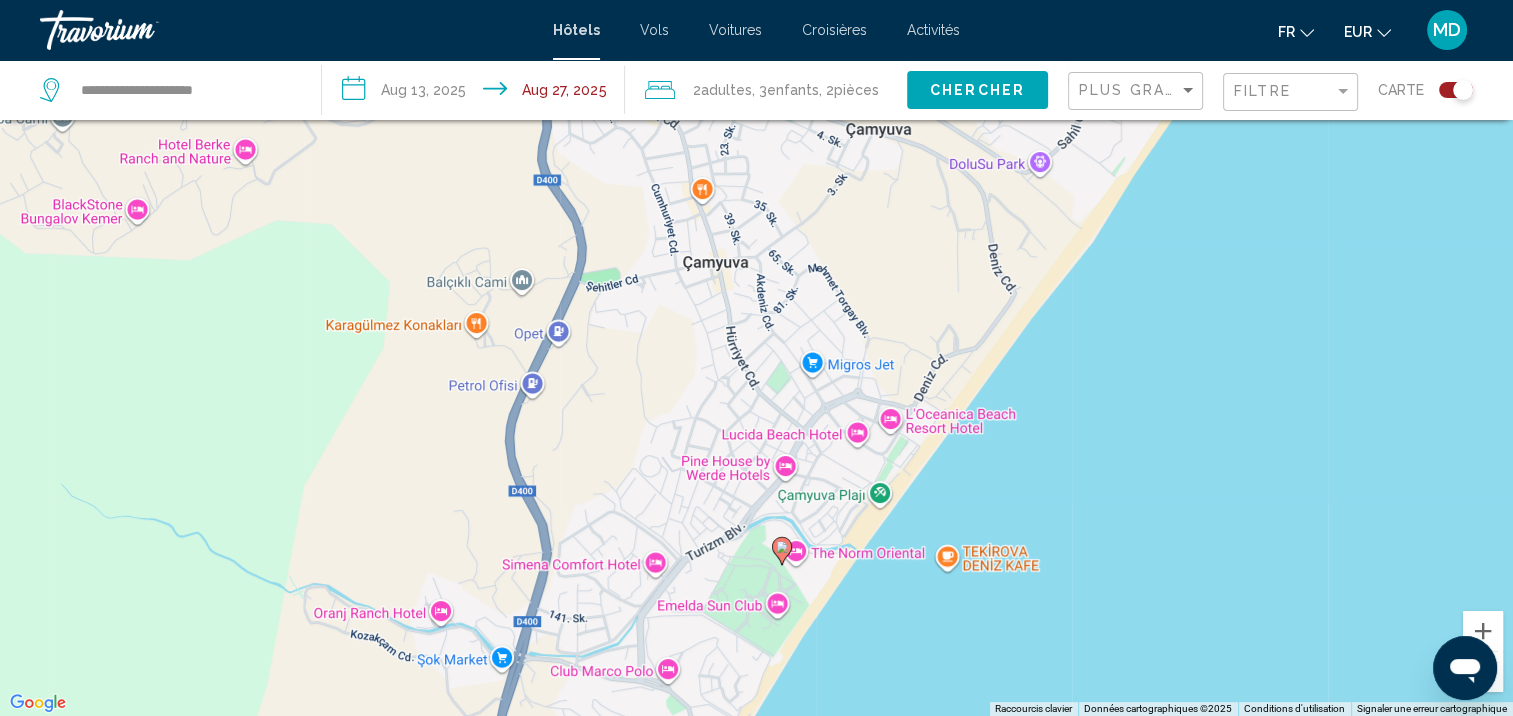 click 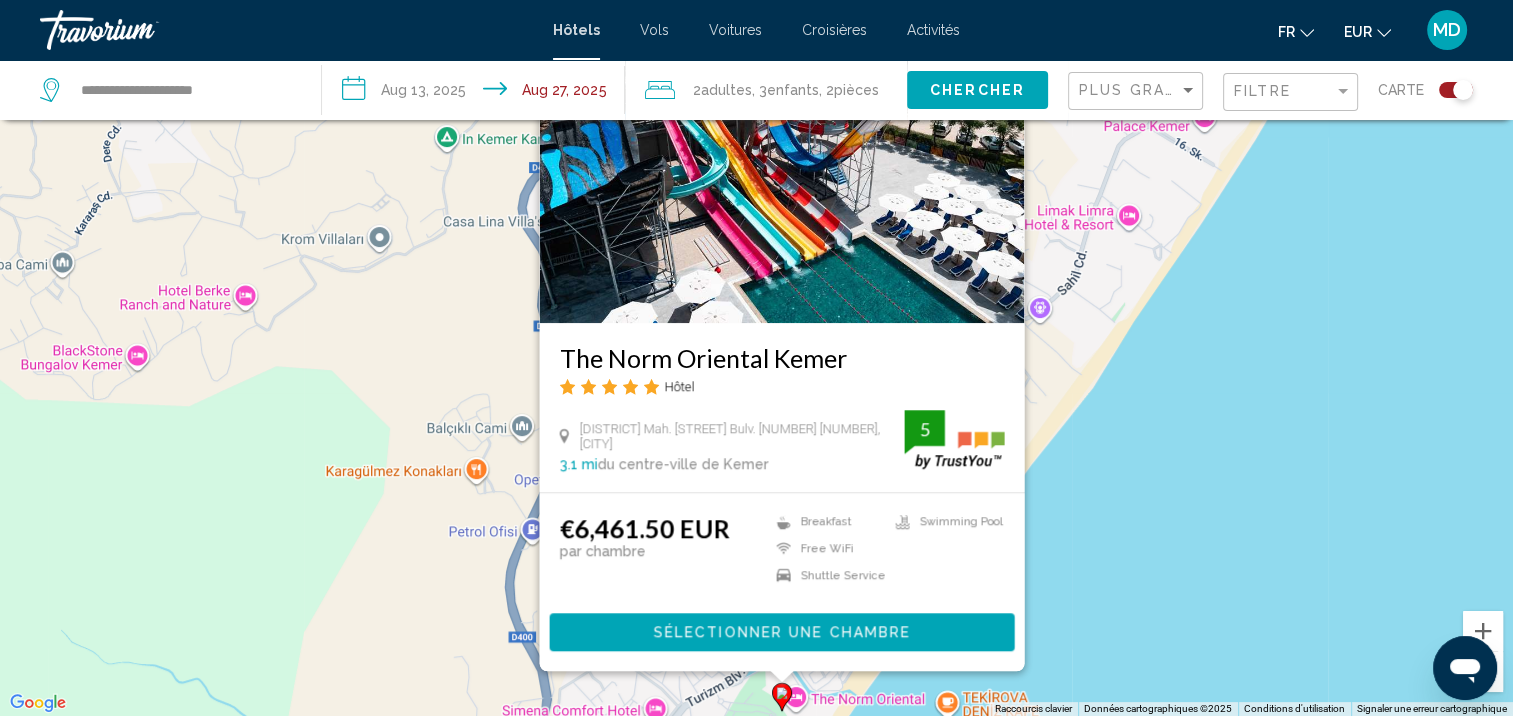 click on "Pour activer le glissement avec le clavier, appuyez sur Alt+Entrée. Une fois ce mode activé, utilisez les touches fléchées pour déplacer le repère. Pour valider le déplacement, appuyez sur Entrée. Pour annuler, appuyez sur Échap.  The Norm Oriental Kemer
Hôtel
Çamyuva Mah. Turizm Bulv. No 19, Kemer 3.1 mi  du centre-ville de Kemer de l'hôtel 5 €6,461.50 EUR  par chambre
Breakfast
Free WiFi
Shuttle Service
Swimming Pool  5 Sélectionner une chambre" at bounding box center (756, 358) 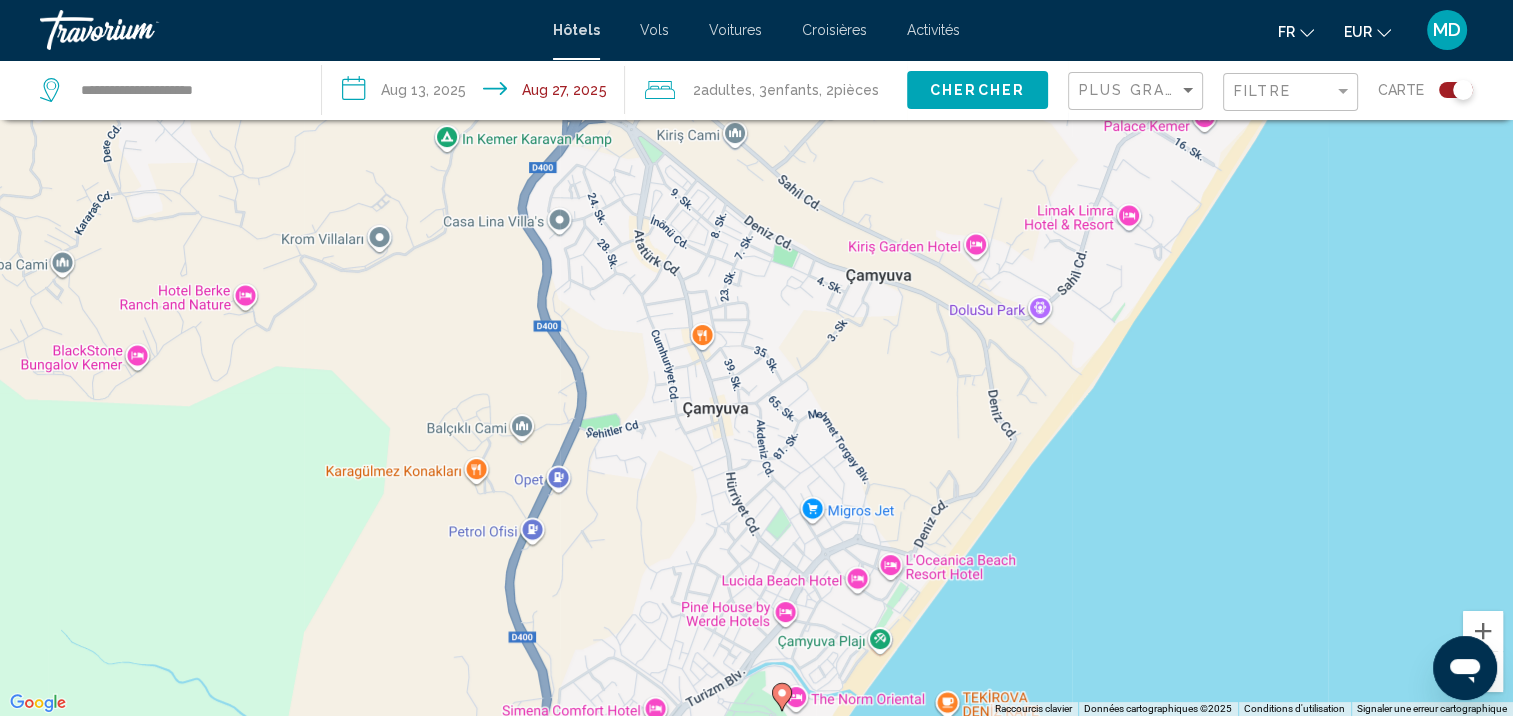 click on "Pour activer le glissement avec le clavier, appuyez sur Alt+Entrée. Une fois ce mode activé, utilisez les touches fléchées pour déplacer le repère. Pour valider le déplacement, appuyez sur Entrée. Pour annuler, appuyez sur Échap." at bounding box center [756, 358] 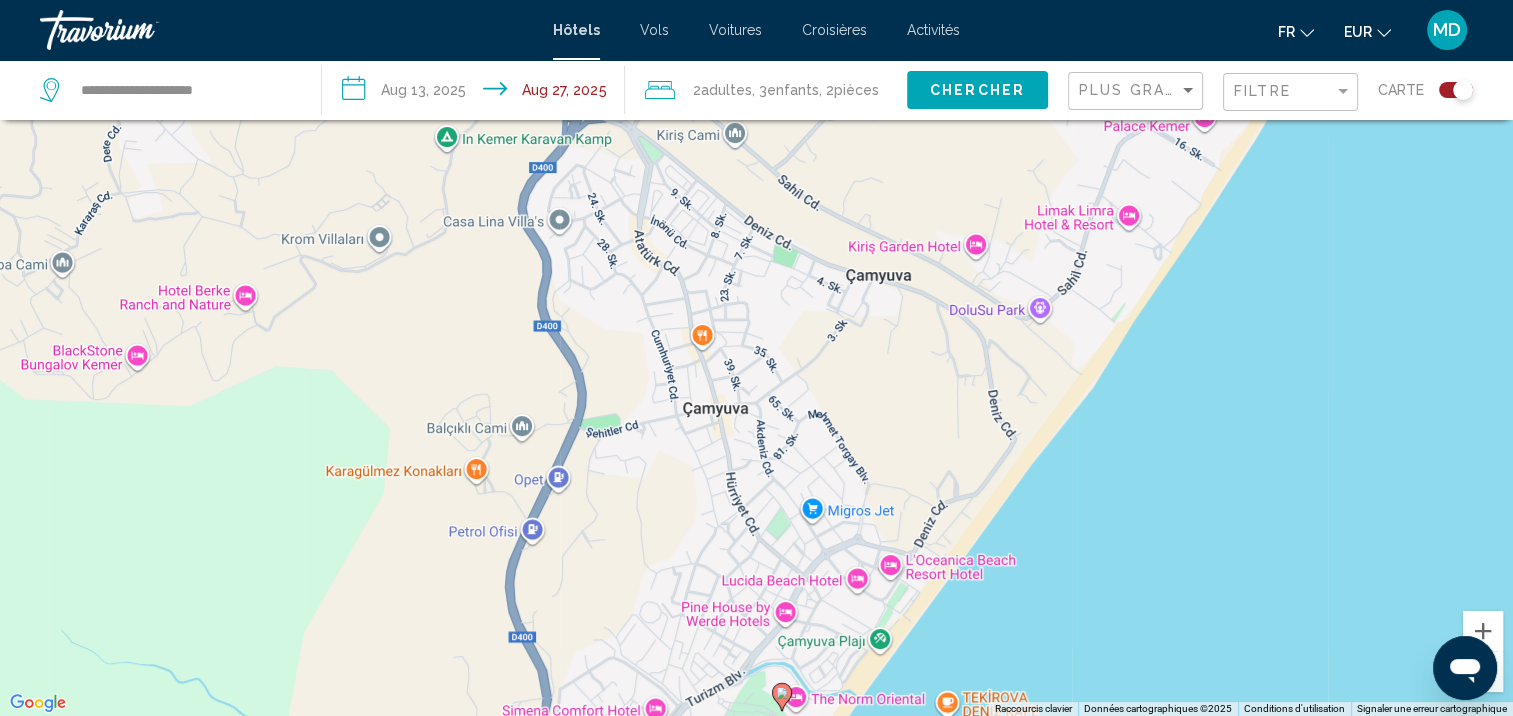 click on "Pour activer le glissement avec le clavier, appuyez sur Alt+Entrée. Une fois ce mode activé, utilisez les touches fléchées pour déplacer le repère. Pour valider le déplacement, appuyez sur Entrée. Pour annuler, appuyez sur Échap." at bounding box center [756, 358] 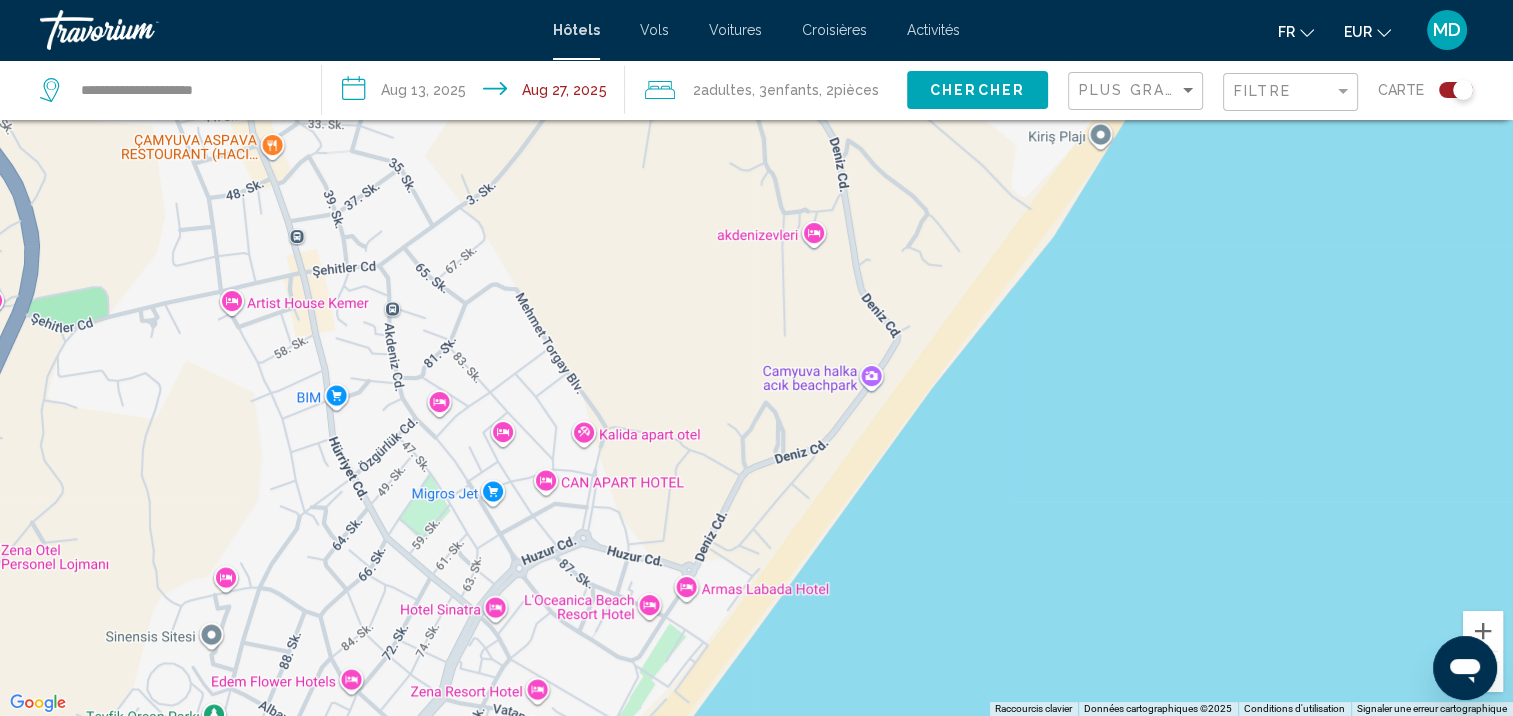 drag, startPoint x: 897, startPoint y: 569, endPoint x: 792, endPoint y: 759, distance: 217.08293 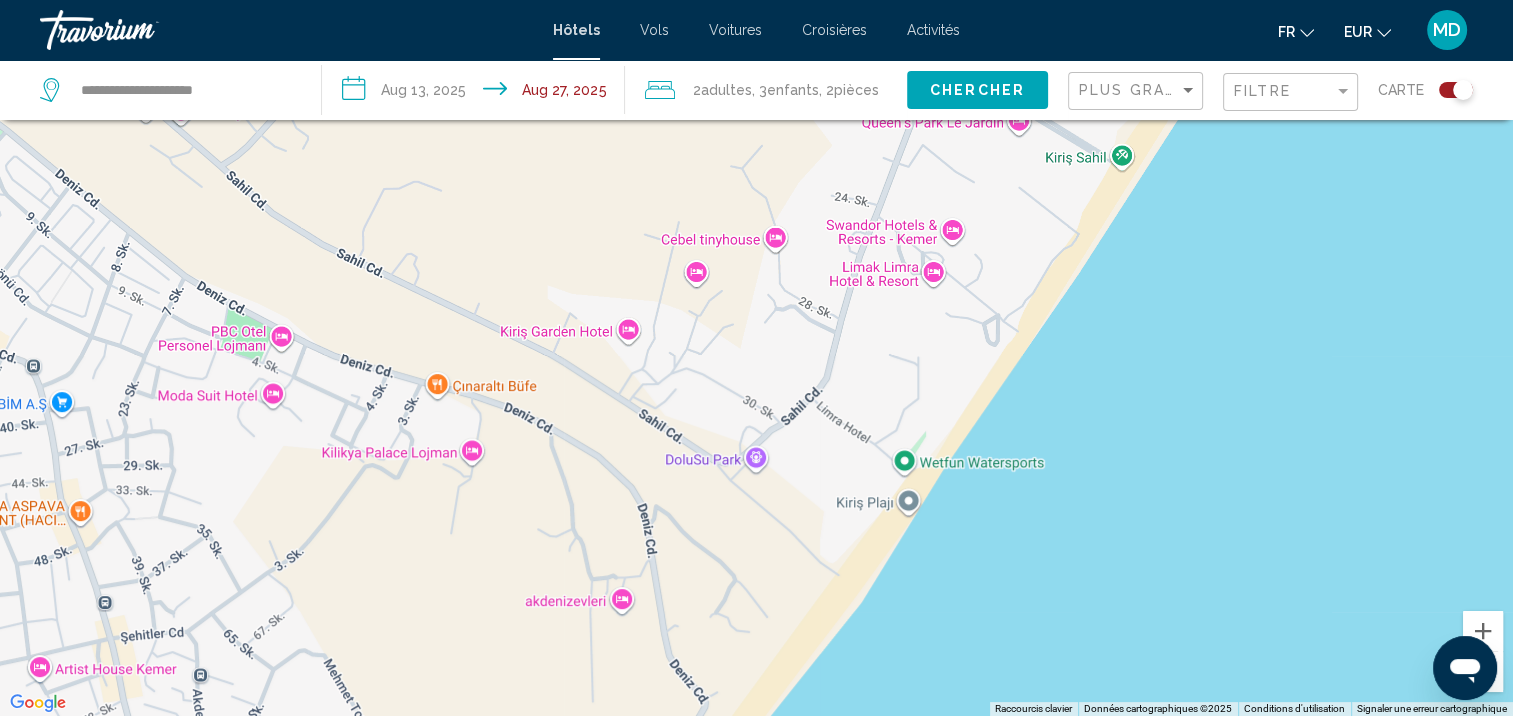 drag, startPoint x: 1109, startPoint y: 333, endPoint x: 1014, endPoint y: 572, distance: 257.18866 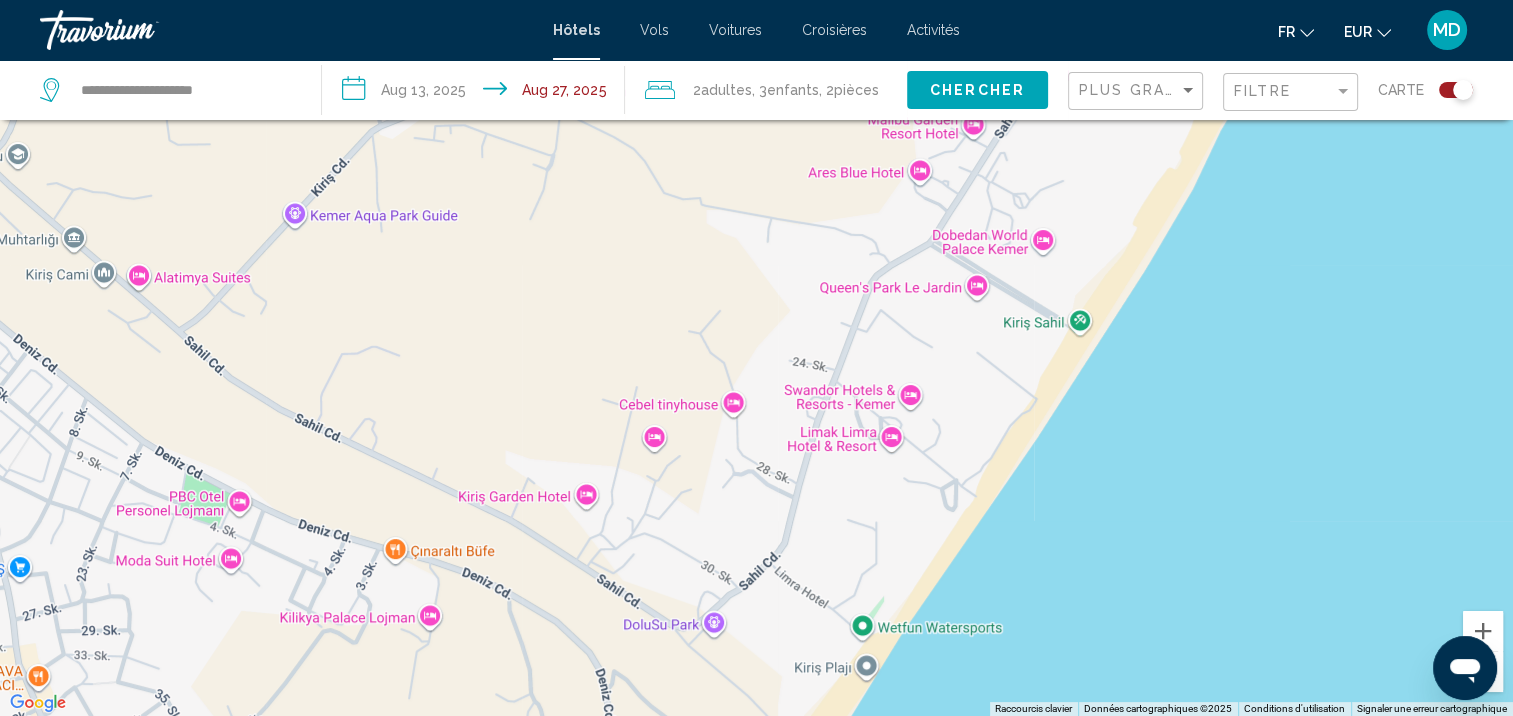 drag, startPoint x: 1088, startPoint y: 330, endPoint x: 1071, endPoint y: 430, distance: 101.43471 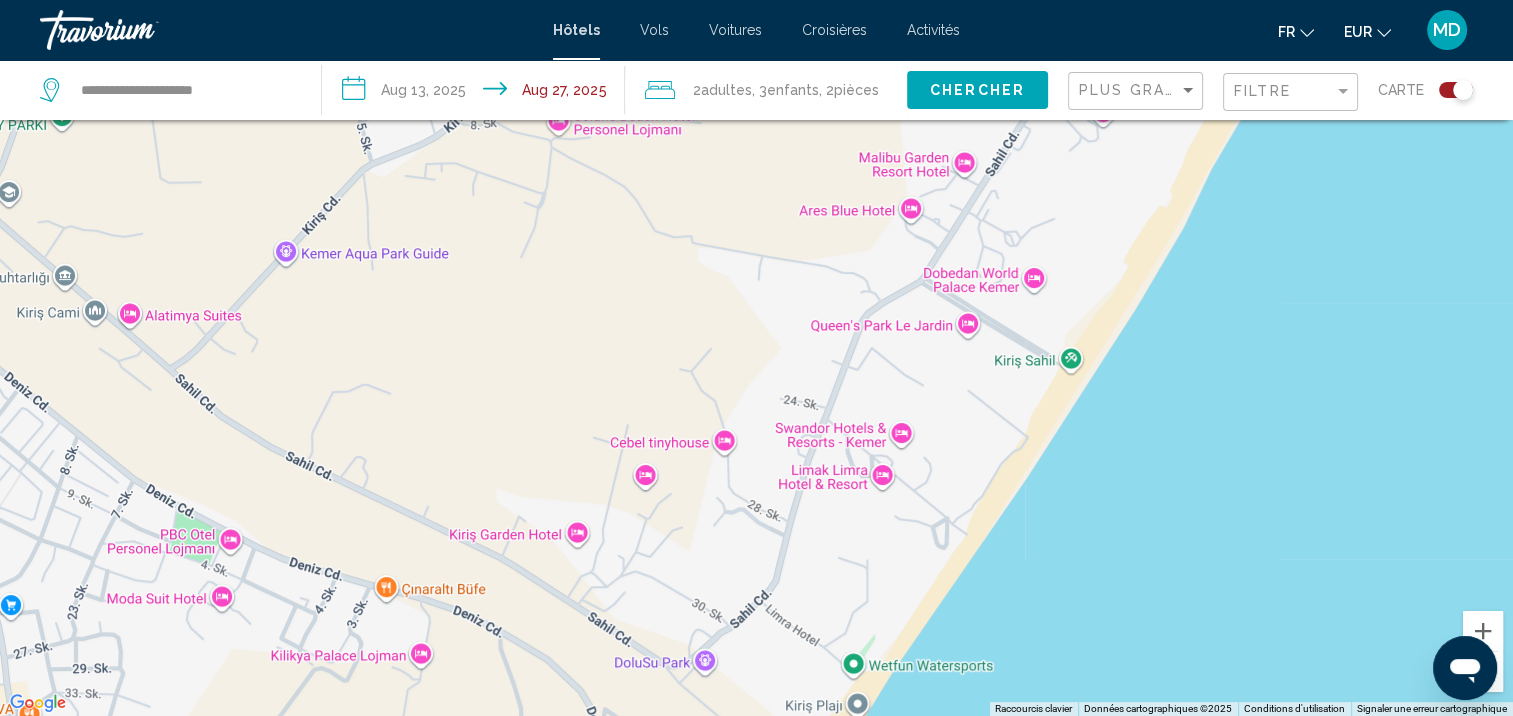 click on "Filtre" 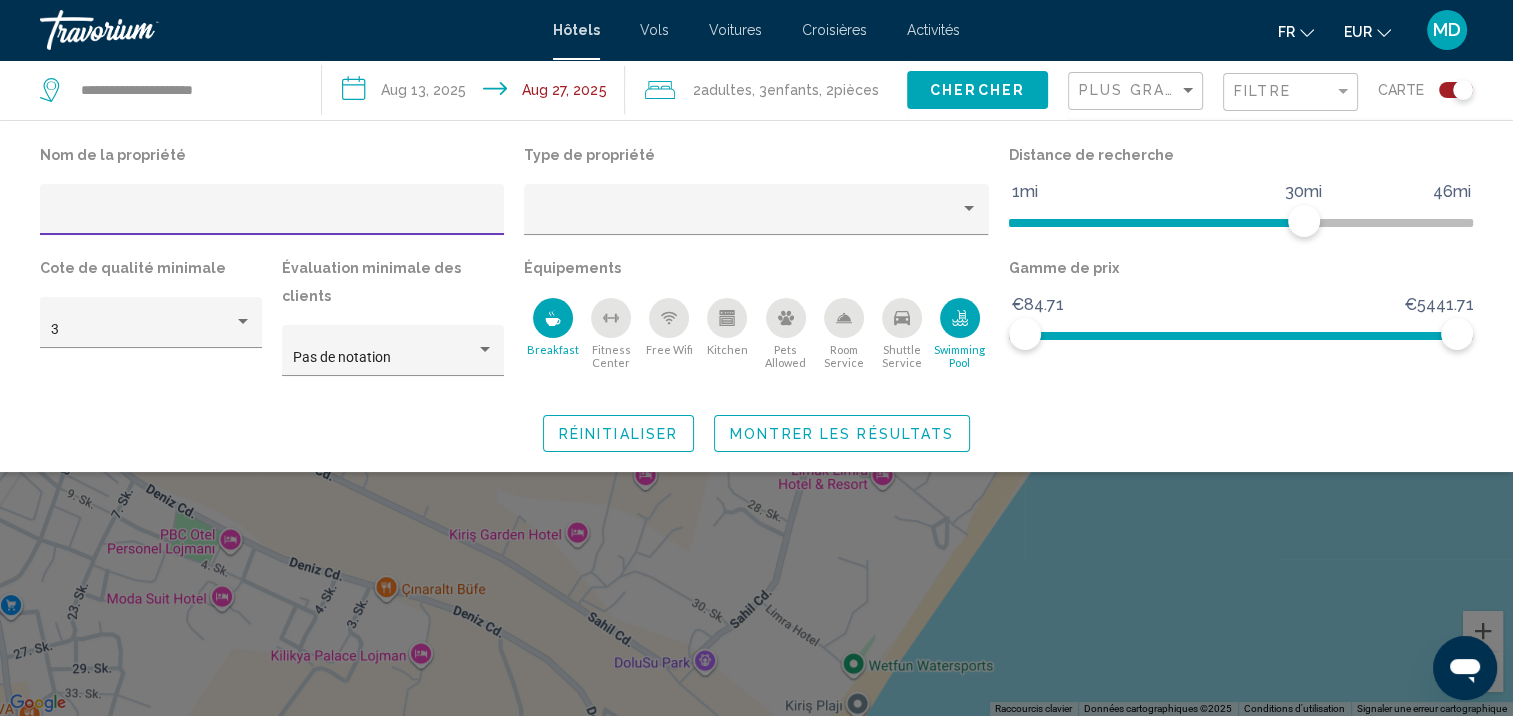 click 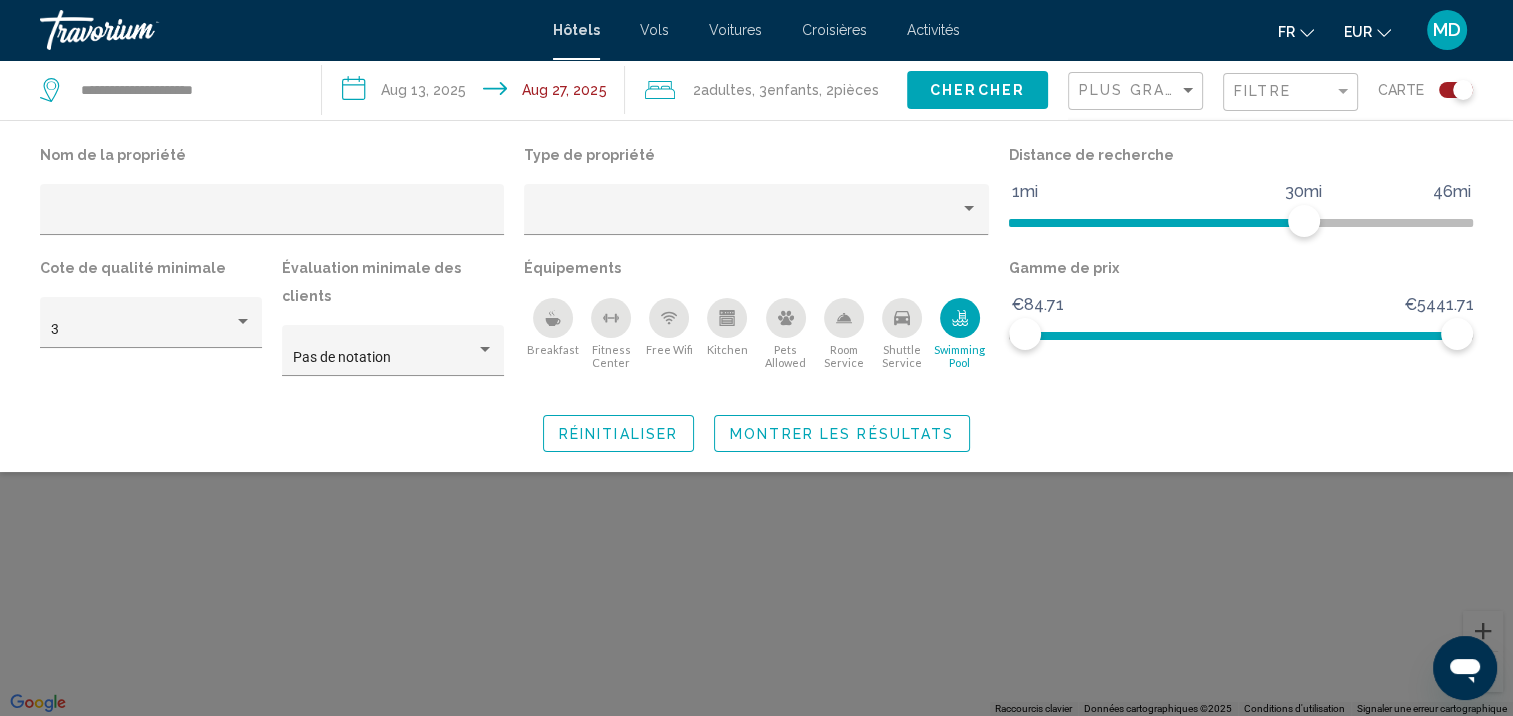 click on "Montrer les résultats" 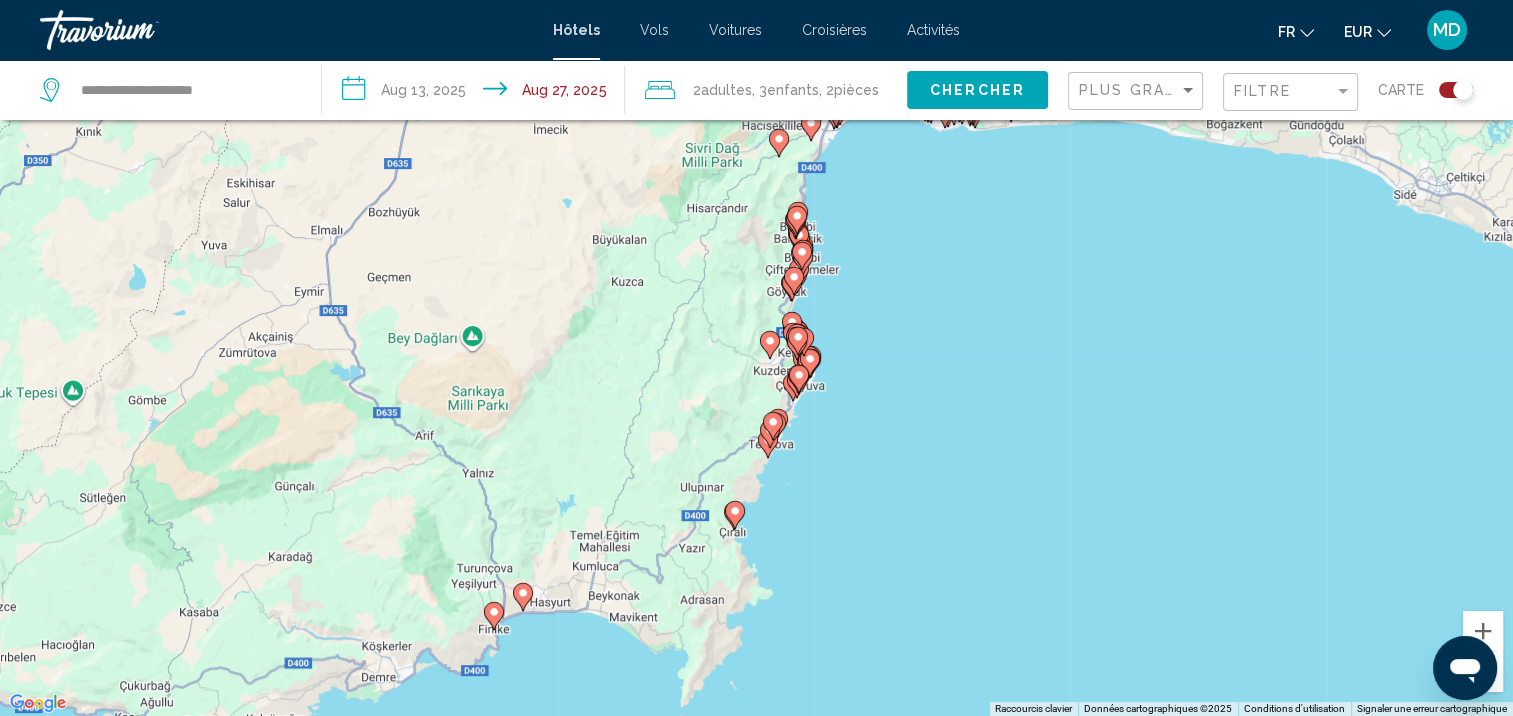 click on "Pour activer le glissement avec le clavier, appuyez sur Alt+Entrée. Une fois ce mode activé, utilisez les touches fléchées pour déplacer le repère. Pour valider le déplacement, appuyez sur Entrée. Pour annuler, appuyez sur Échap." at bounding box center [756, 358] 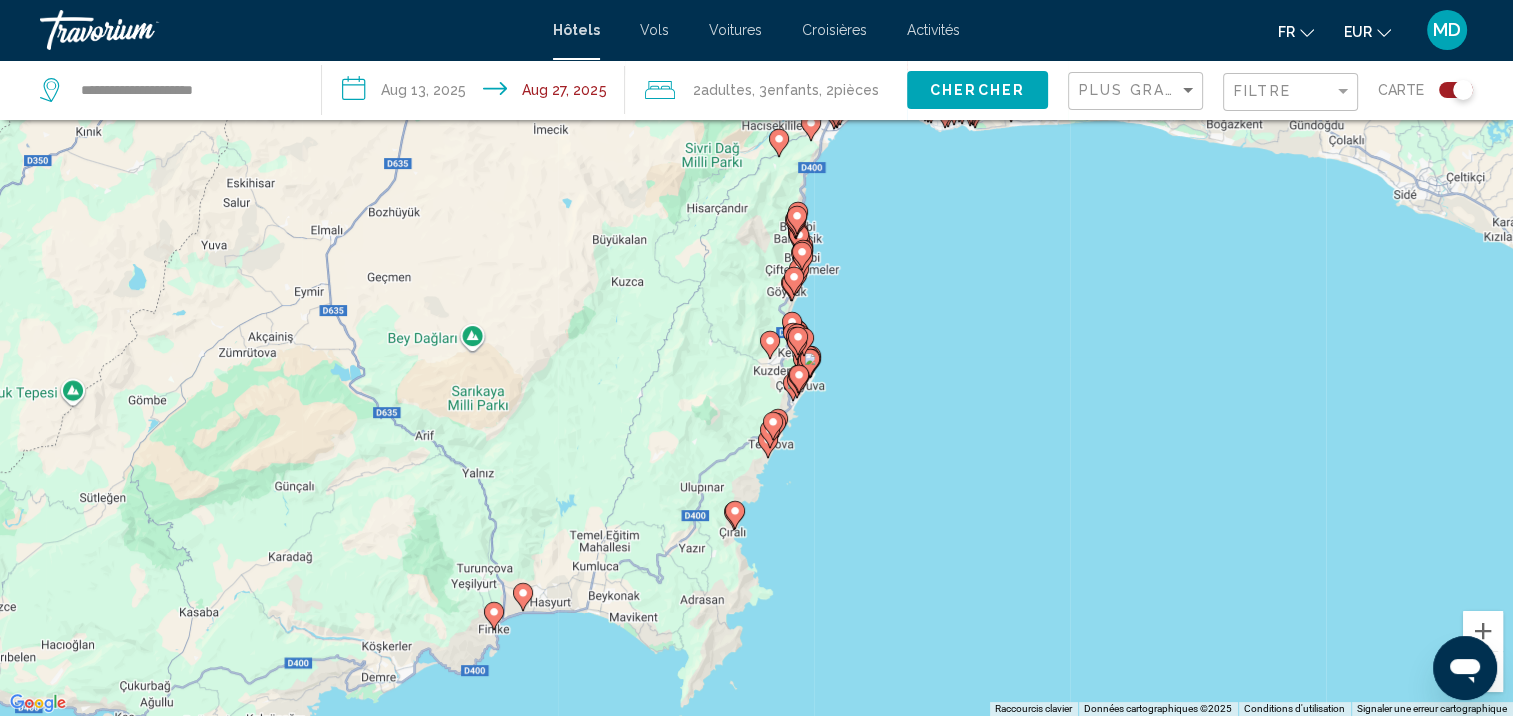 click on "Pour activer le glissement avec le clavier, appuyez sur Alt+Entrée. Une fois ce mode activé, utilisez les touches fléchées pour déplacer le repère. Pour valider le déplacement, appuyez sur Entrée. Pour annuler, appuyez sur Échap." at bounding box center (756, 358) 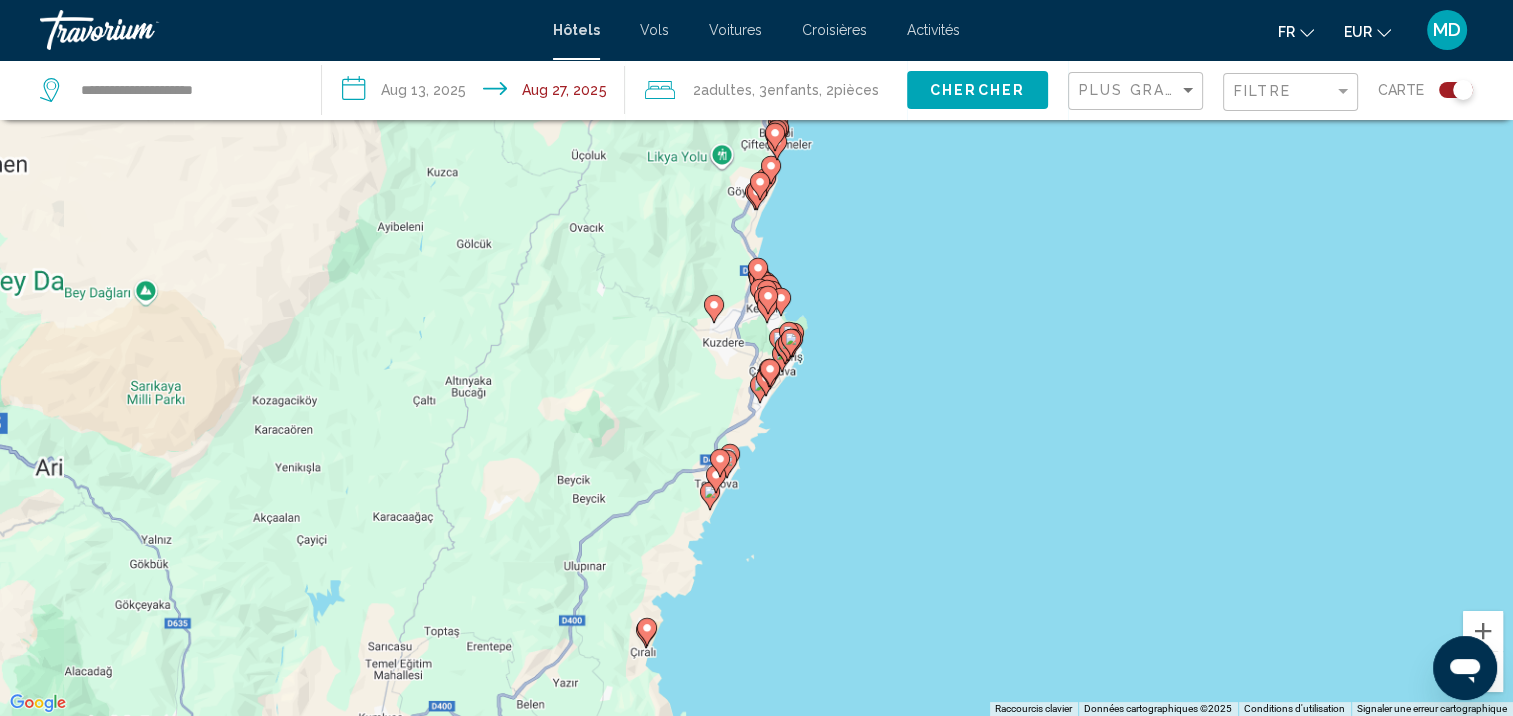 click on "Pour activer le glissement avec le clavier, appuyez sur Alt+Entrée. Une fois ce mode activé, utilisez les touches fléchées pour déplacer le repère. Pour valider le déplacement, appuyez sur Entrée. Pour annuler, appuyez sur Échap." at bounding box center [756, 358] 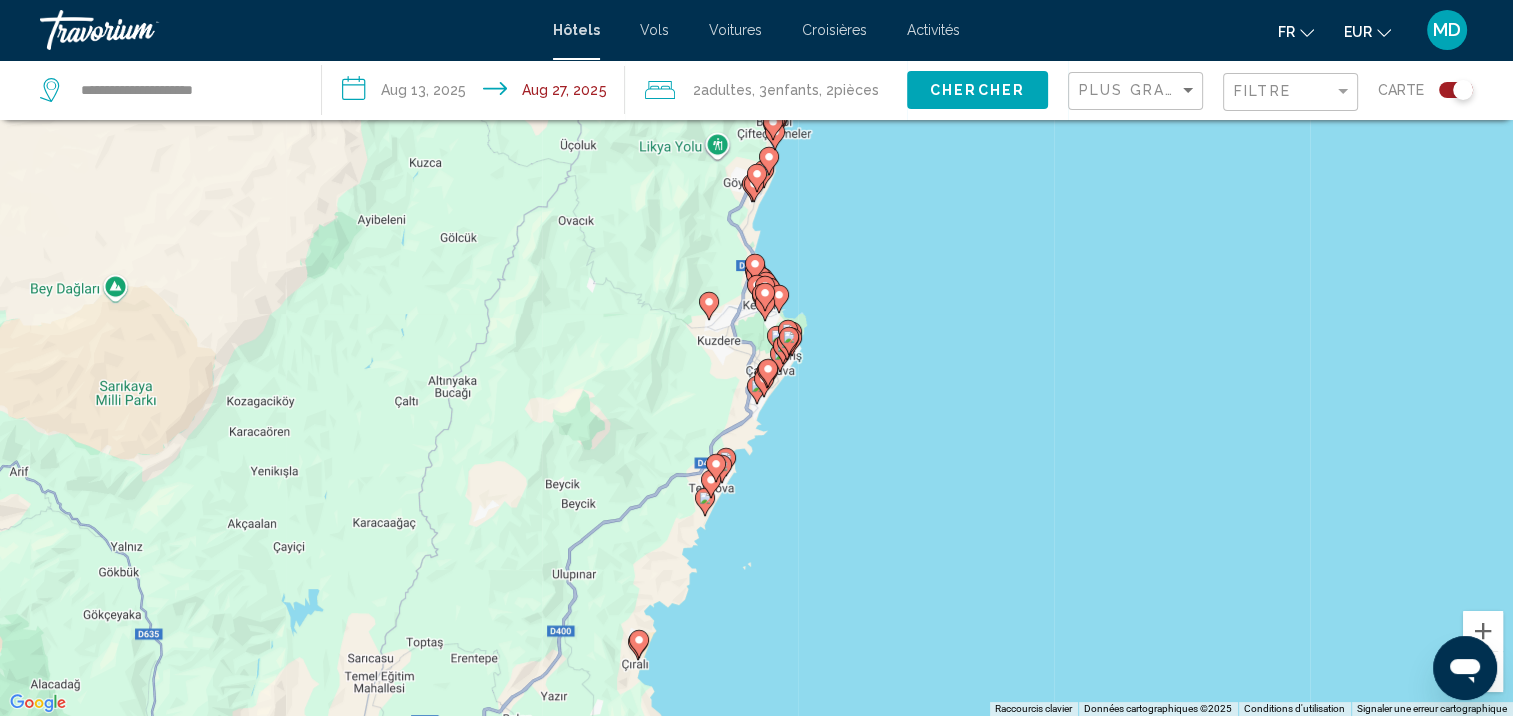 click on "Pour activer le glissement avec le clavier, appuyez sur Alt+Entrée. Une fois ce mode activé, utilisez les touches fléchées pour déplacer le repère. Pour valider le déplacement, appuyez sur Entrée. Pour annuler, appuyez sur Échap." at bounding box center (756, 358) 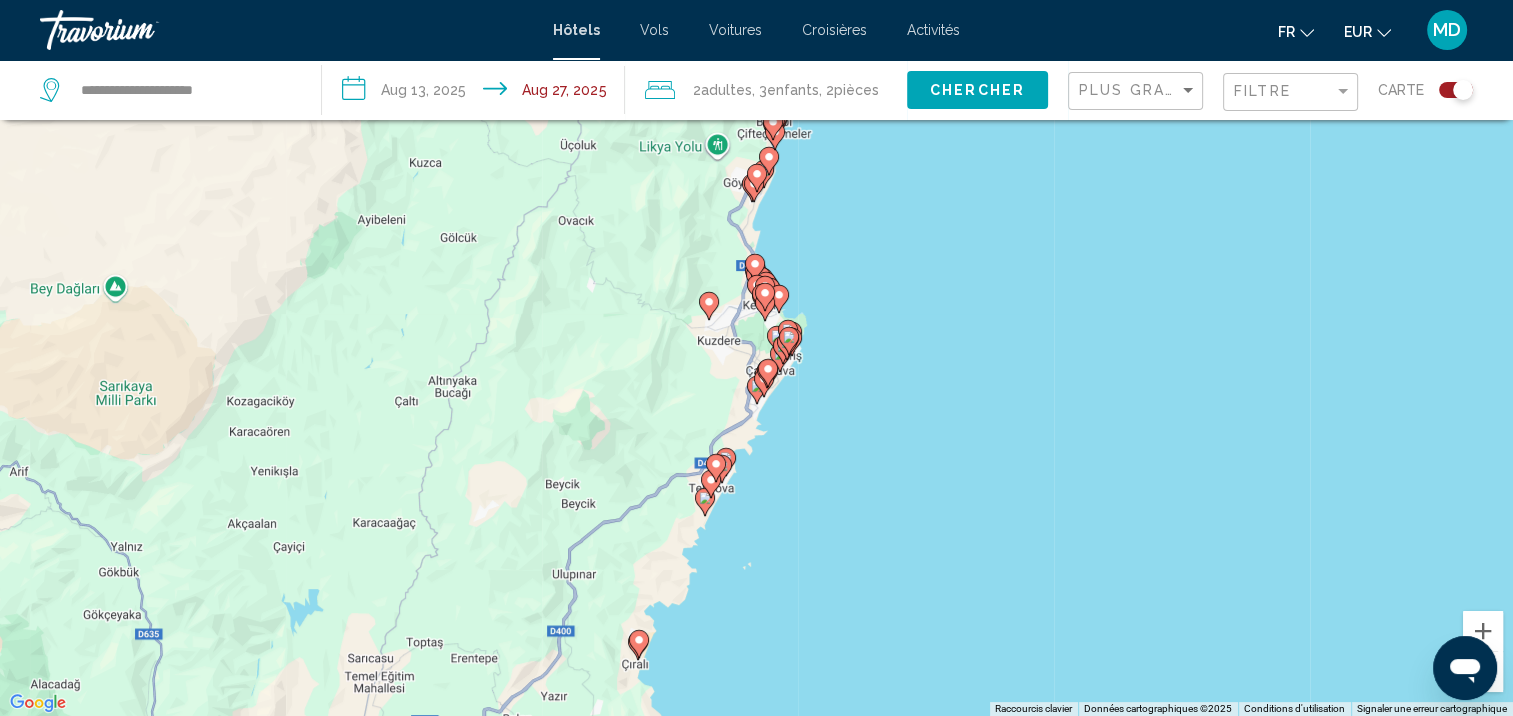 click on "Pour activer le glissement avec le clavier, appuyez sur Alt+Entrée. Une fois ce mode activé, utilisez les touches fléchées pour déplacer le repère. Pour valider le déplacement, appuyez sur Entrée. Pour annuler, appuyez sur Échap." at bounding box center (756, 358) 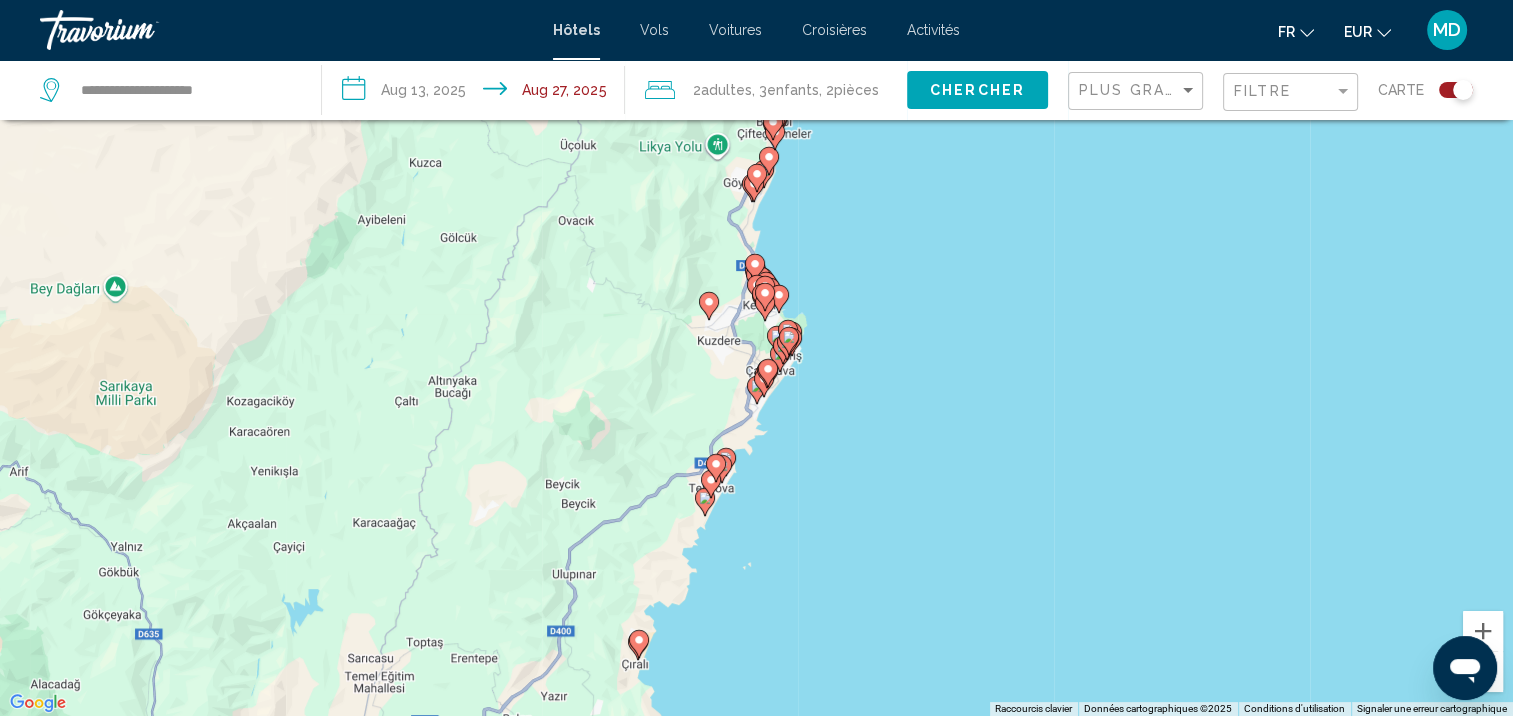 click on "Pour activer le glissement avec le clavier, appuyez sur Alt+Entrée. Une fois ce mode activé, utilisez les touches fléchées pour déplacer le repère. Pour valider le déplacement, appuyez sur Entrée. Pour annuler, appuyez sur Échap." at bounding box center (756, 358) 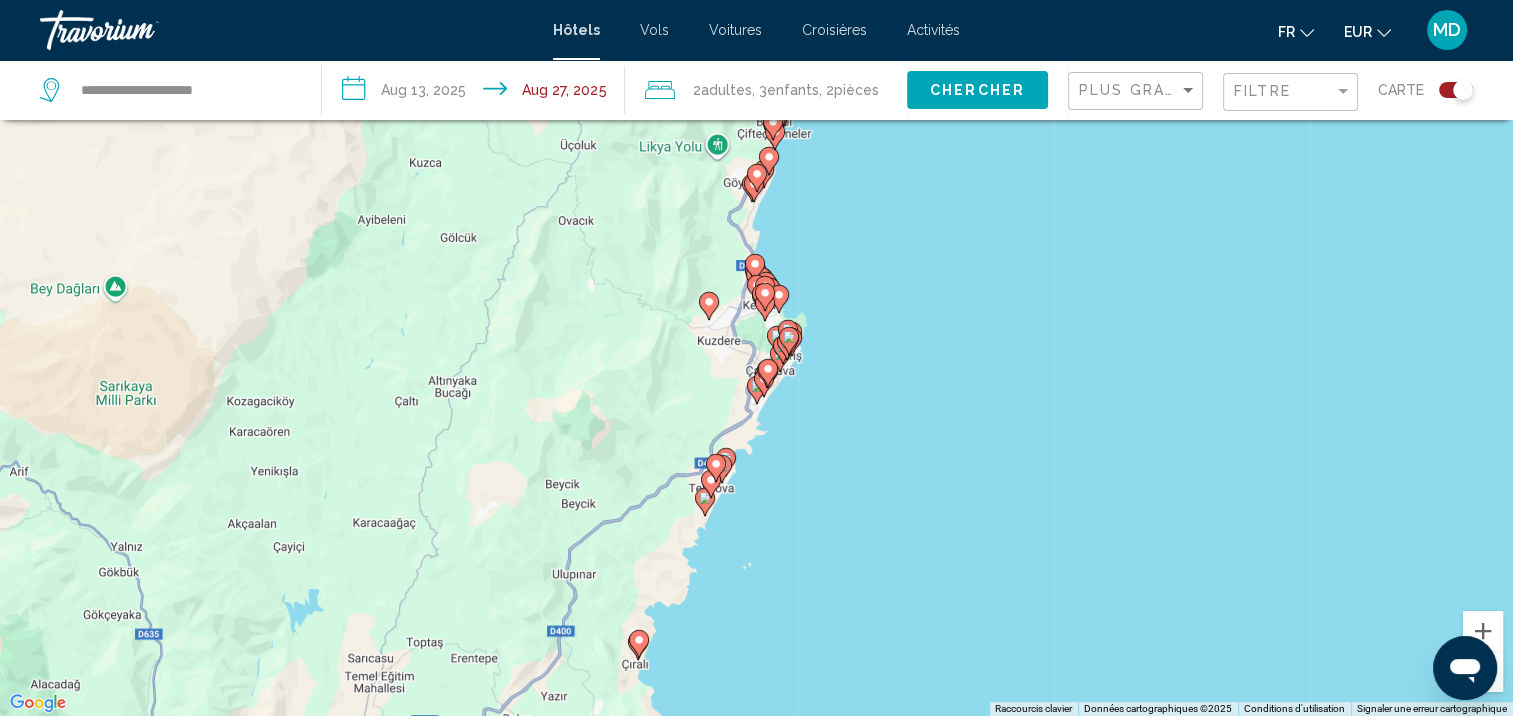click on "Pour activer le glissement avec le clavier, appuyez sur Alt+Entrée. Une fois ce mode activé, utilisez les touches fléchées pour déplacer le repère. Pour valider le déplacement, appuyez sur Entrée. Pour annuler, appuyez sur Échap." at bounding box center [756, 358] 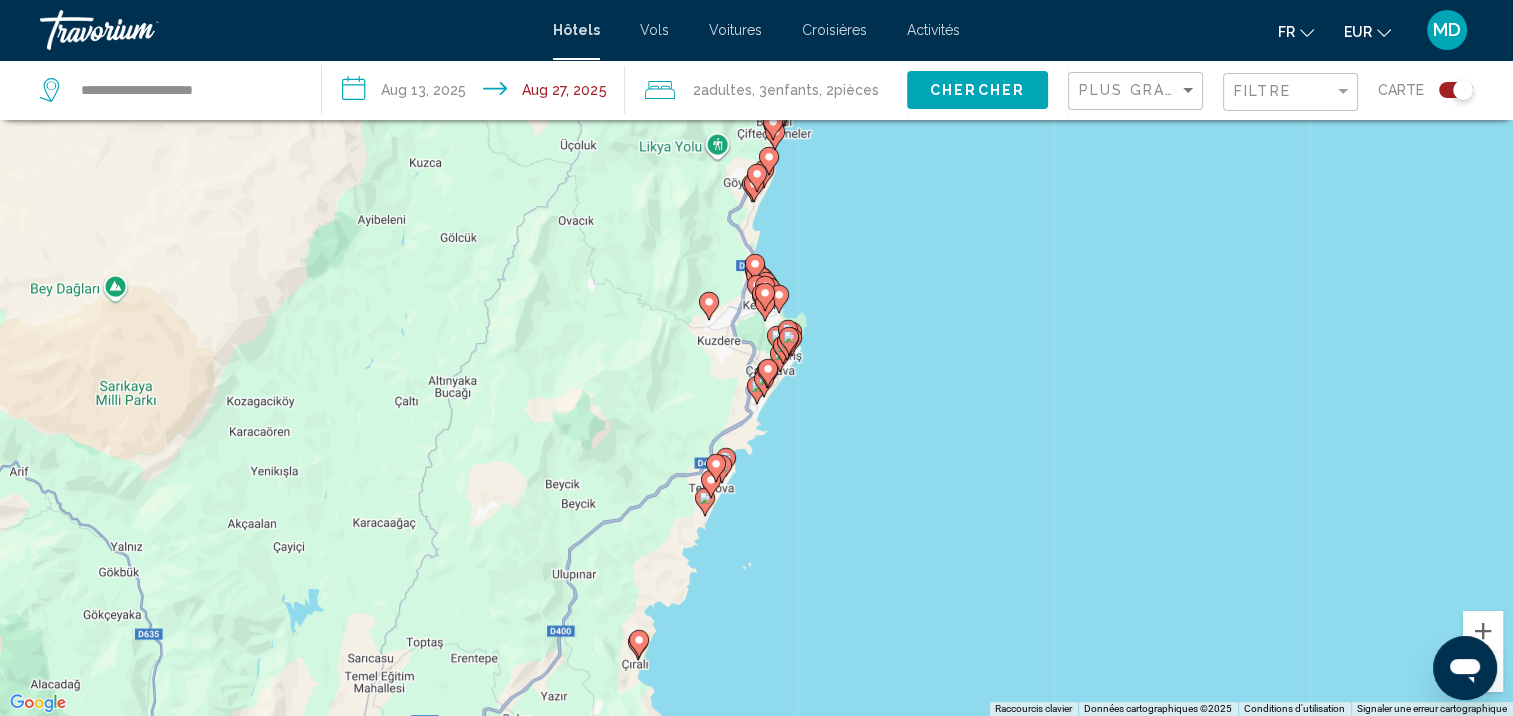 click on "Pour activer le glissement avec le clavier, appuyez sur Alt+Entrée. Une fois ce mode activé, utilisez les touches fléchées pour déplacer le repère. Pour valider le déplacement, appuyez sur Entrée. Pour annuler, appuyez sur Échap." at bounding box center [756, 358] 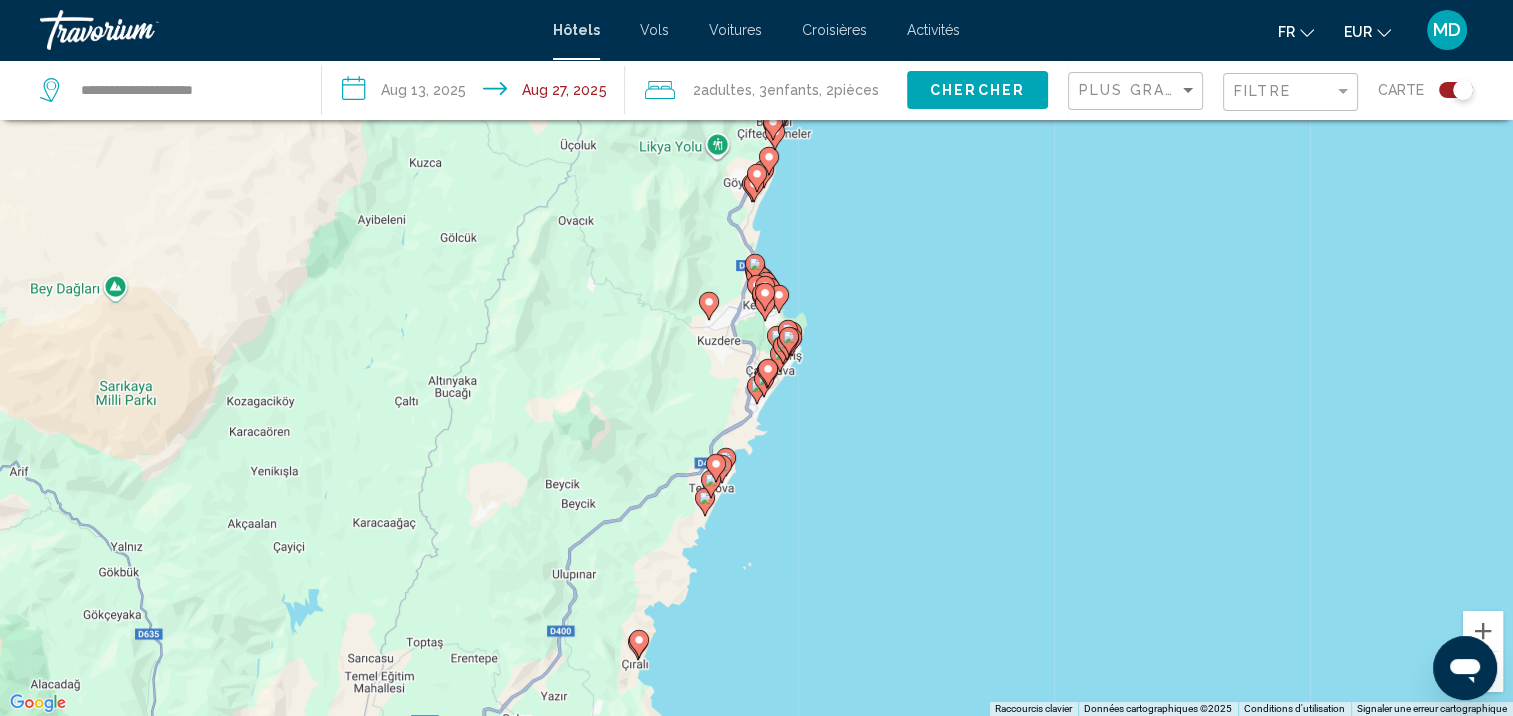 click on "Pour activer le glissement avec le clavier, appuyez sur Alt+Entrée. Une fois ce mode activé, utilisez les touches fléchées pour déplacer le repère. Pour valider le déplacement, appuyez sur Entrée. Pour annuler, appuyez sur Échap." at bounding box center (756, 358) 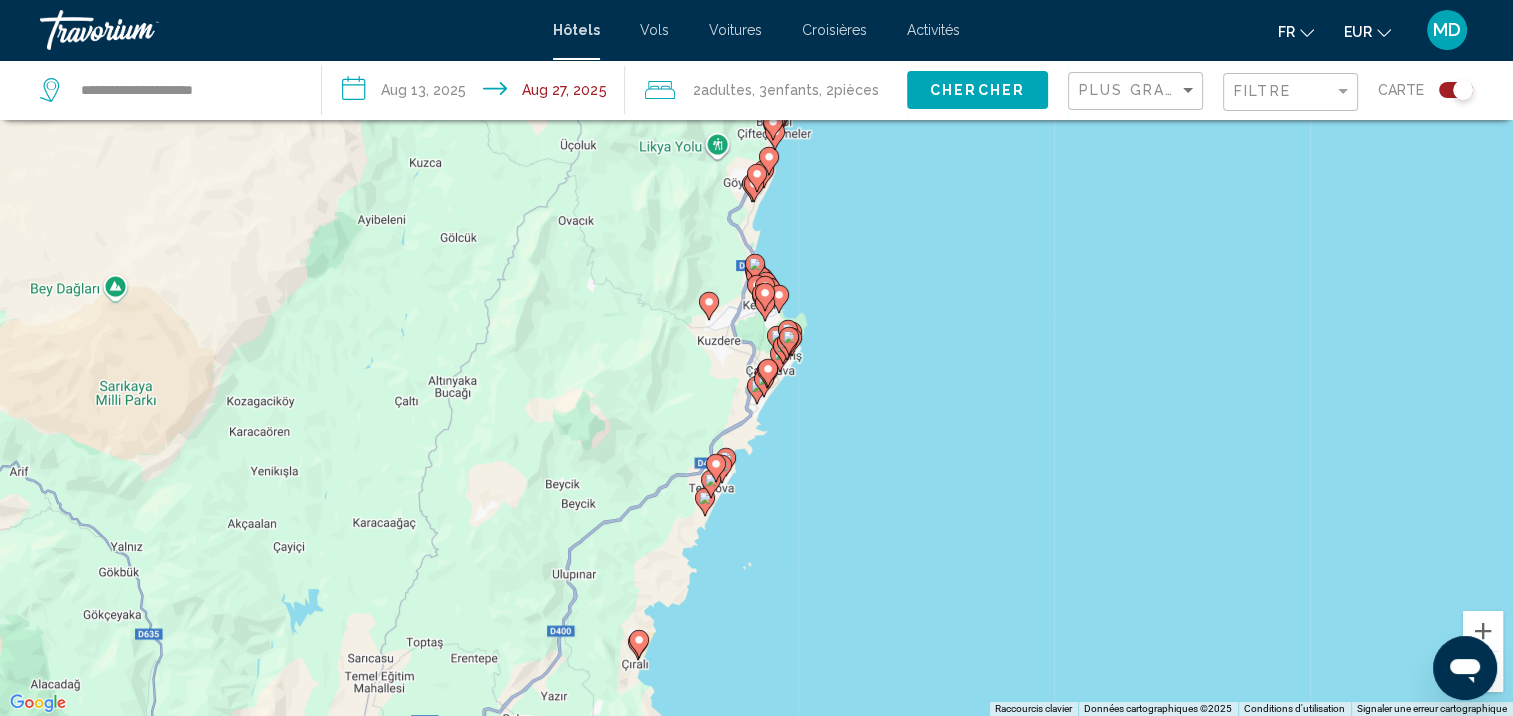 click on "Pour activer le glissement avec le clavier, appuyez sur Alt+Entrée. Une fois ce mode activé, utilisez les touches fléchées pour déplacer le repère. Pour valider le déplacement, appuyez sur Entrée. Pour annuler, appuyez sur Échap." at bounding box center (756, 358) 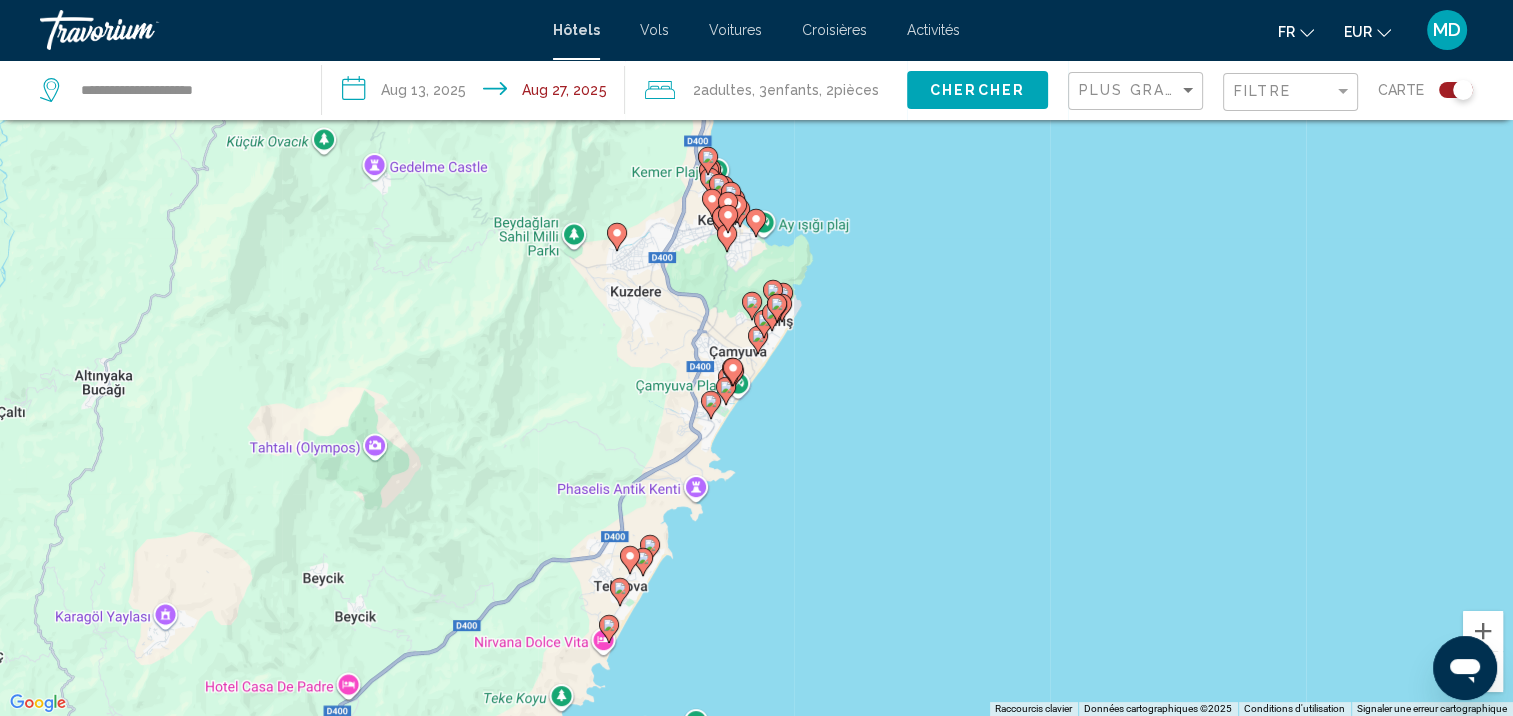 click on "Pour activer le glissement avec le clavier, appuyez sur Alt+Entrée. Une fois ce mode activé, utilisez les touches fléchées pour déplacer le repère. Pour valider le déplacement, appuyez sur Entrée. Pour annuler, appuyez sur Échap." at bounding box center [756, 358] 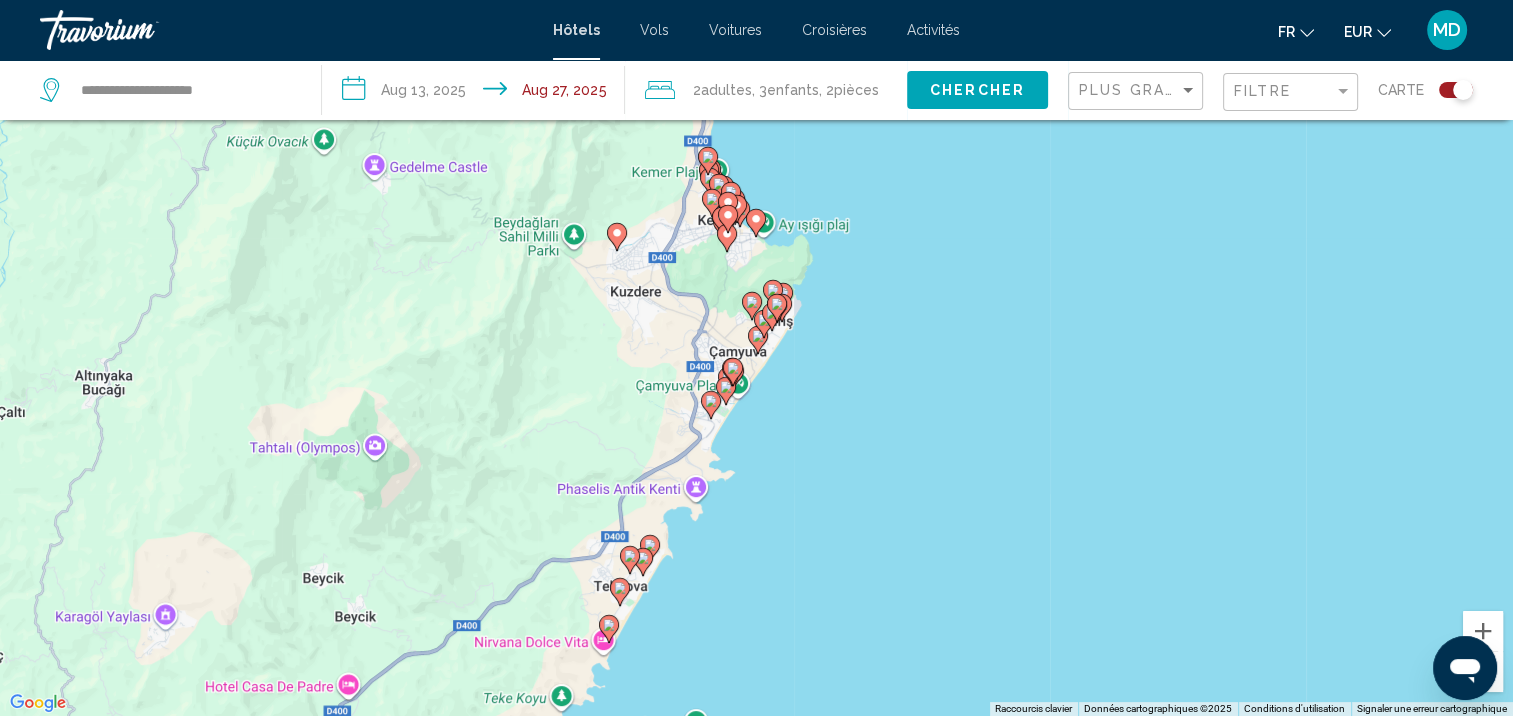 click on "Pour activer le glissement avec le clavier, appuyez sur Alt+Entrée. Une fois ce mode activé, utilisez les touches fléchées pour déplacer le repère. Pour valider le déplacement, appuyez sur Entrée. Pour annuler, appuyez sur Échap." at bounding box center [756, 358] 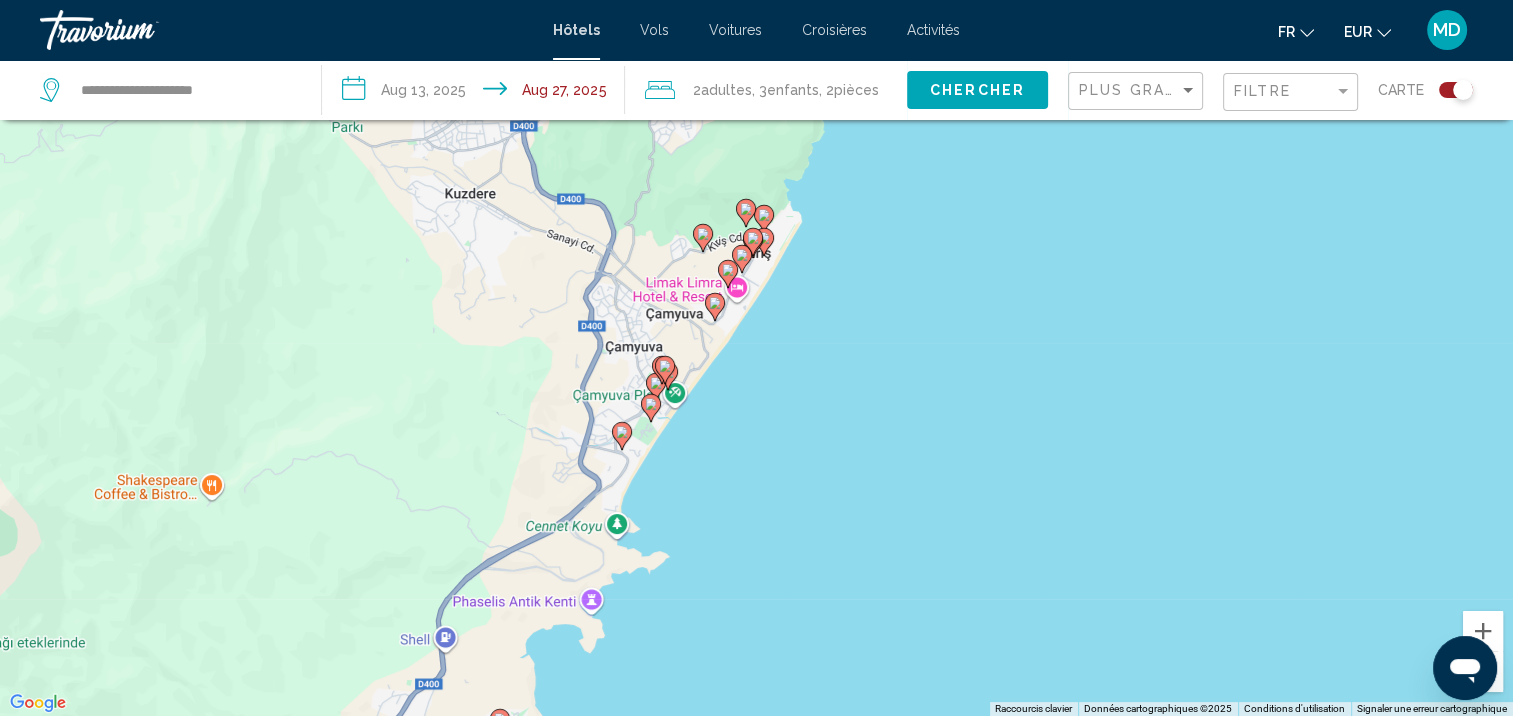 click on "Pour activer le glissement avec le clavier, appuyez sur Alt+Entrée. Une fois ce mode activé, utilisez les touches fléchées pour déplacer le repère. Pour valider le déplacement, appuyez sur Entrée. Pour annuler, appuyez sur Échap." at bounding box center (756, 358) 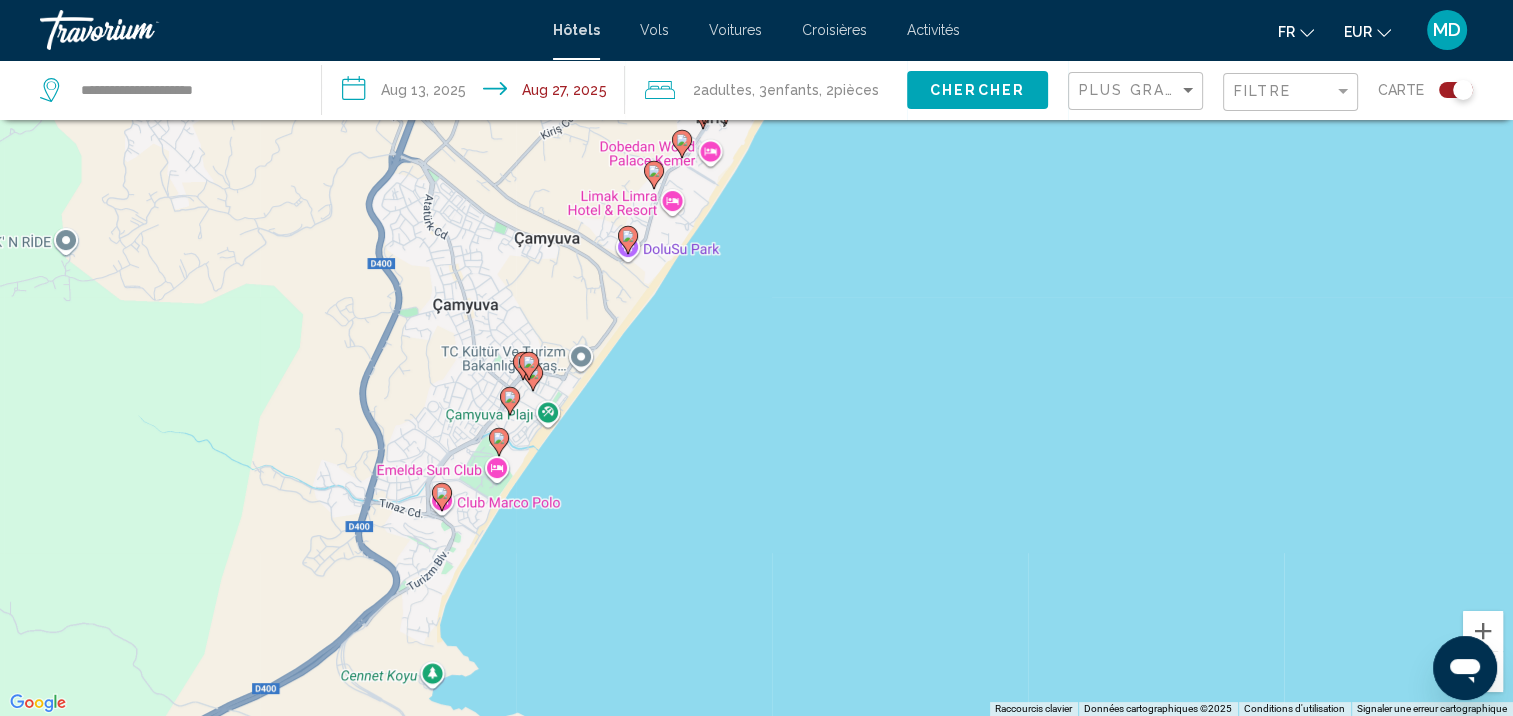 click on "Pour activer le glissement avec le clavier, appuyez sur Alt+Entrée. Une fois ce mode activé, utilisez les touches fléchées pour déplacer le repère. Pour valider le déplacement, appuyez sur Entrée. Pour annuler, appuyez sur Échap." at bounding box center (756, 358) 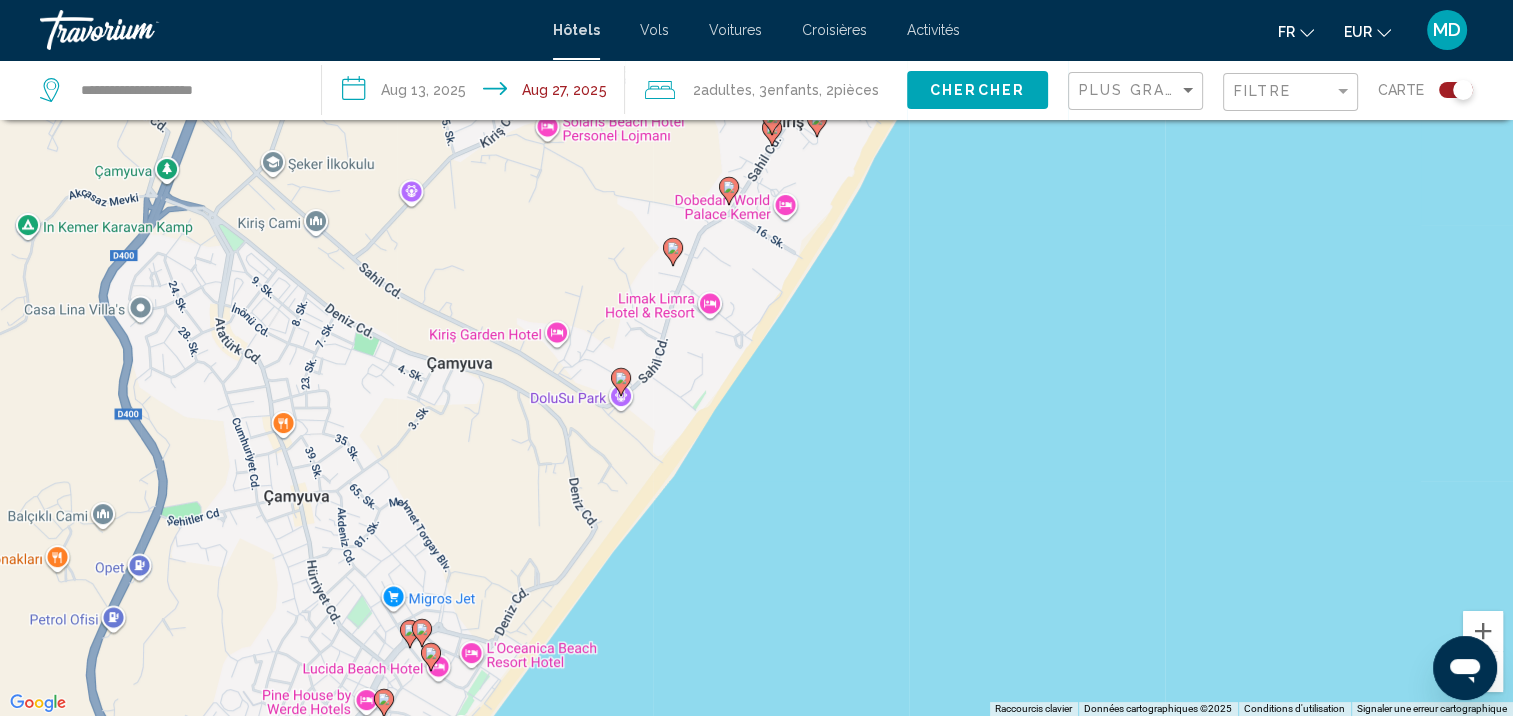 drag, startPoint x: 493, startPoint y: 405, endPoint x: 676, endPoint y: 716, distance: 360.84622 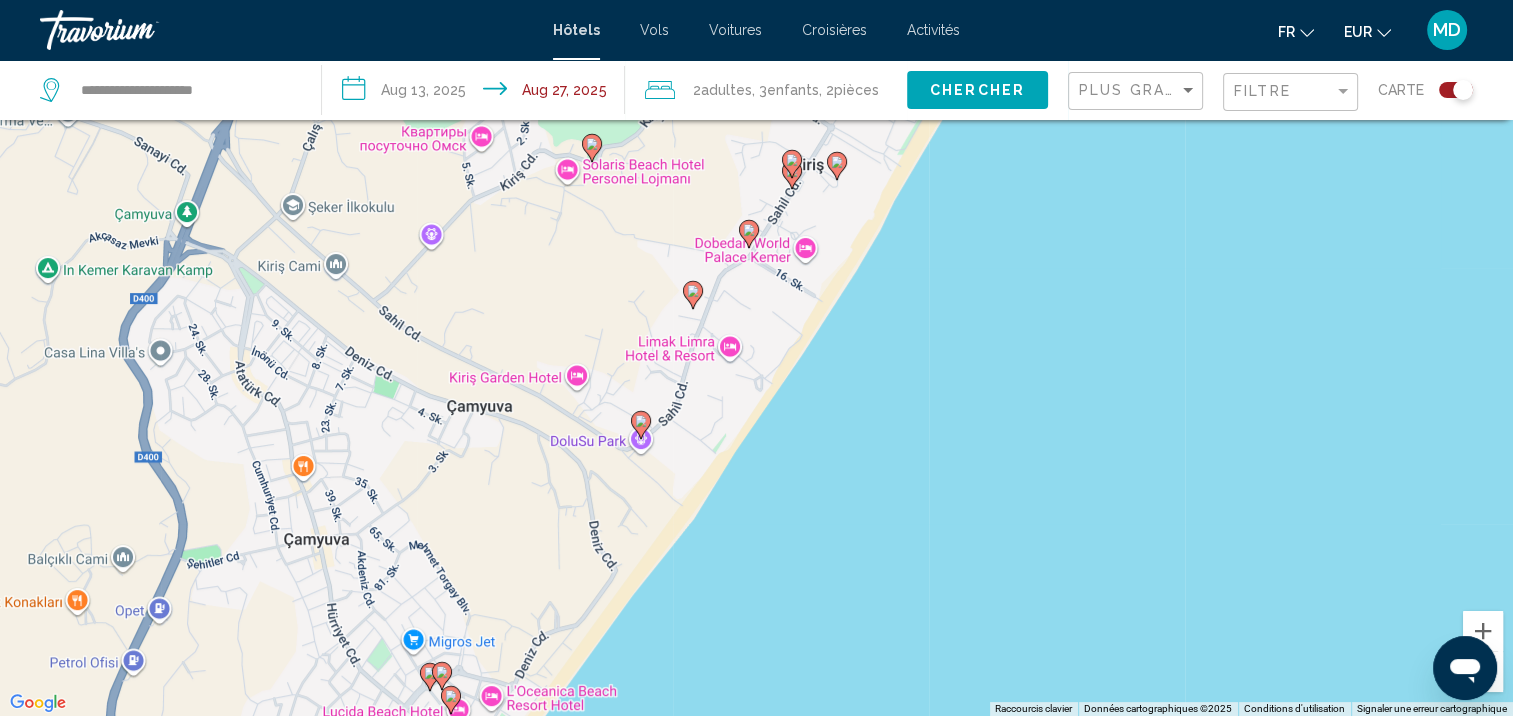 click 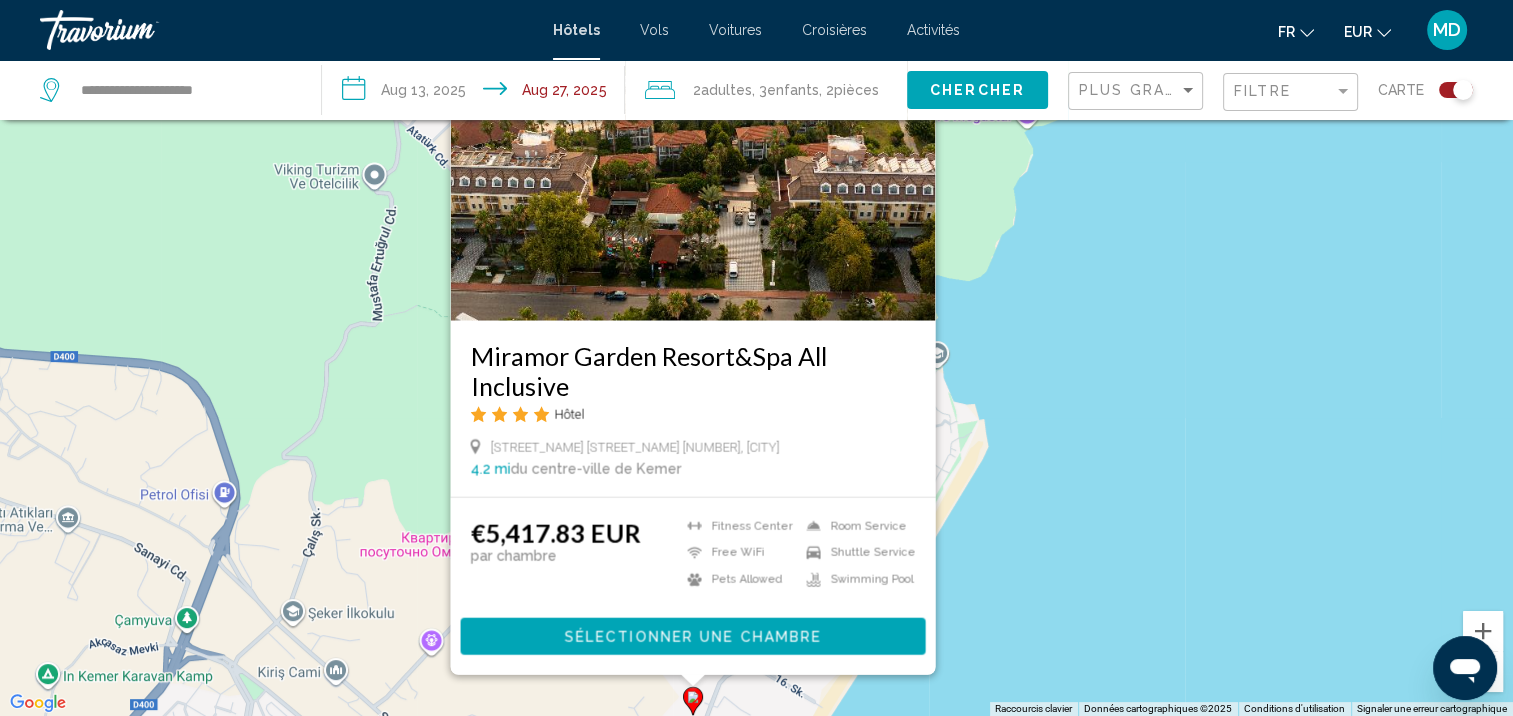 click on "Pour activer le glissement avec le clavier, appuyez sur Alt+Entrée. Une fois ce mode activé, utilisez les touches fléchées pour déplacer le repère. Pour valider le déplacement, appuyez sur Entrée. Pour annuler, appuyez sur Échap.  Miramor Garden Resort&Spa All Inclusive
Hôtel
Sahil Cd No 38, Kemer 4.2 mi  du centre-ville de Kemer de l'hôtel €5,417.83 EUR  par chambre
Fitness Center
Free WiFi
Pets Allowed
Room Service
Shuttle Service
Swimming Pool  Sélectionner une chambre" at bounding box center [756, 358] 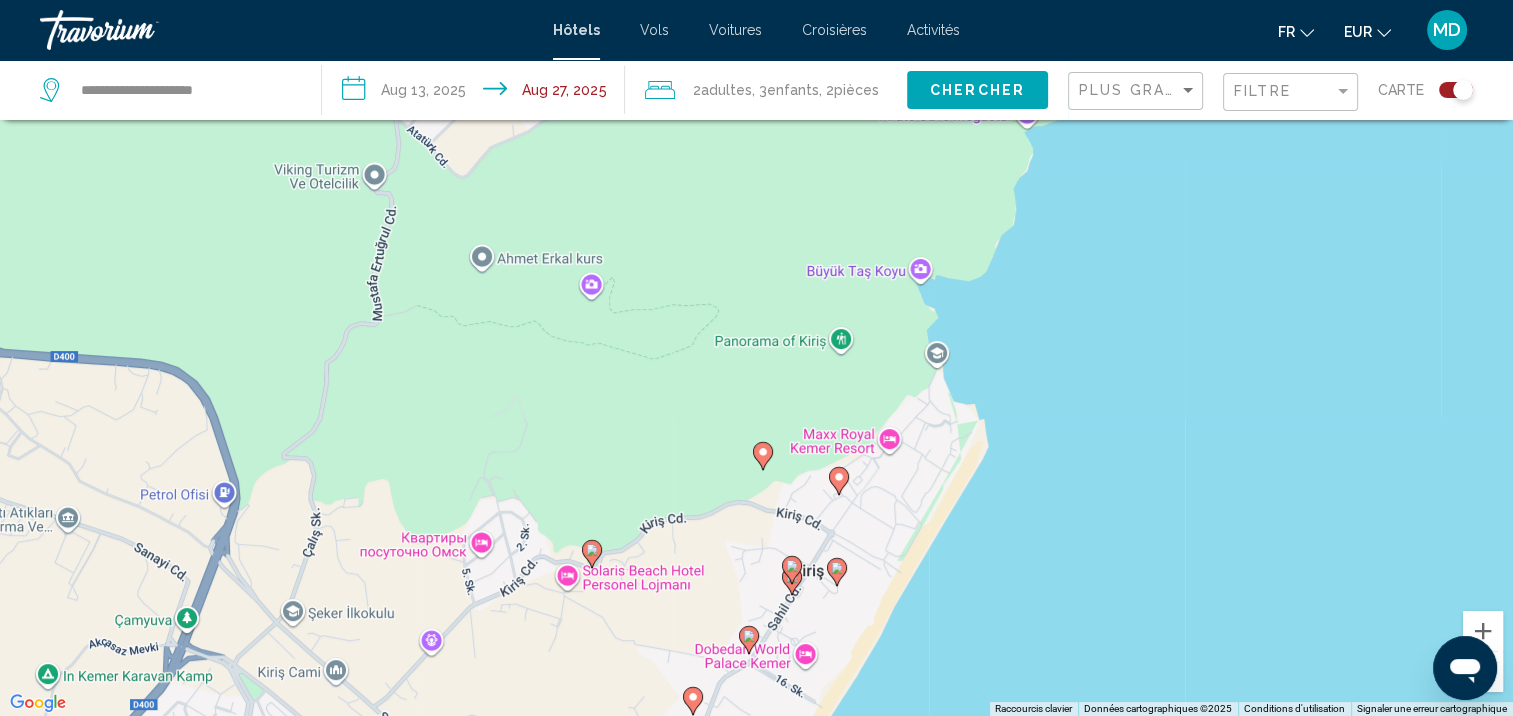 drag, startPoint x: 880, startPoint y: 528, endPoint x: 869, endPoint y: 327, distance: 201.30077 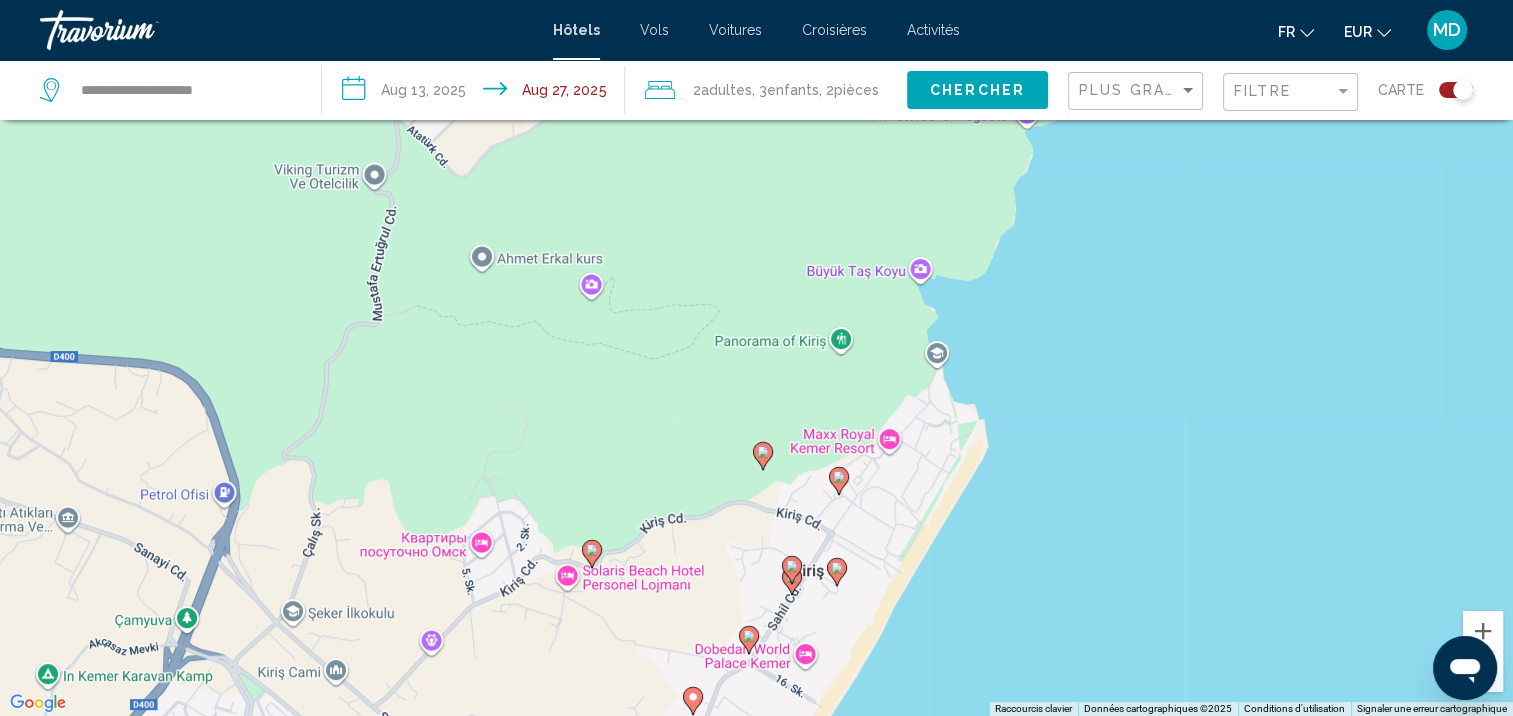 click on "Pour activer le glissement avec le clavier, appuyez sur Alt+Entrée. Une fois ce mode activé, utilisez les touches fléchées pour déplacer le repère. Pour valider le déplacement, appuyez sur Entrée. Pour annuler, appuyez sur Échap." at bounding box center [756, 358] 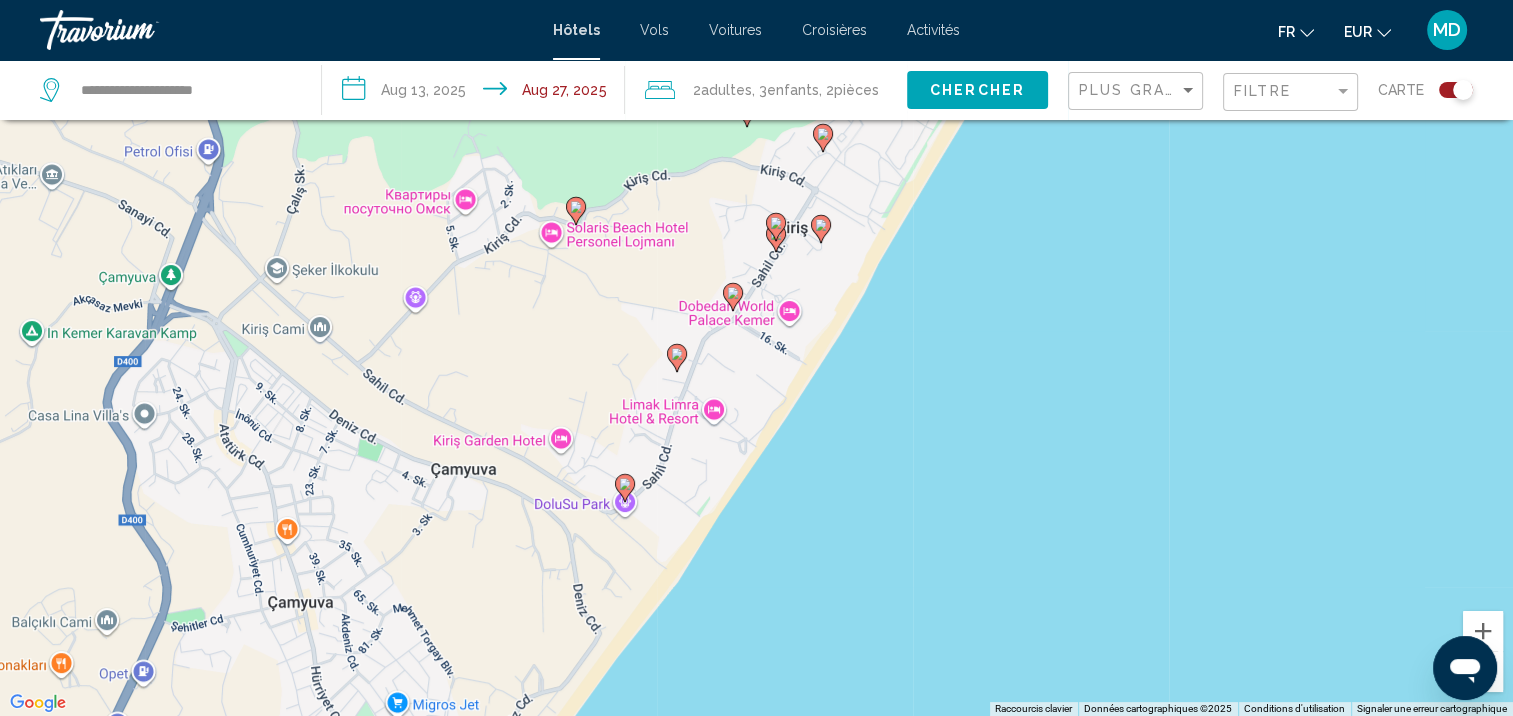 click 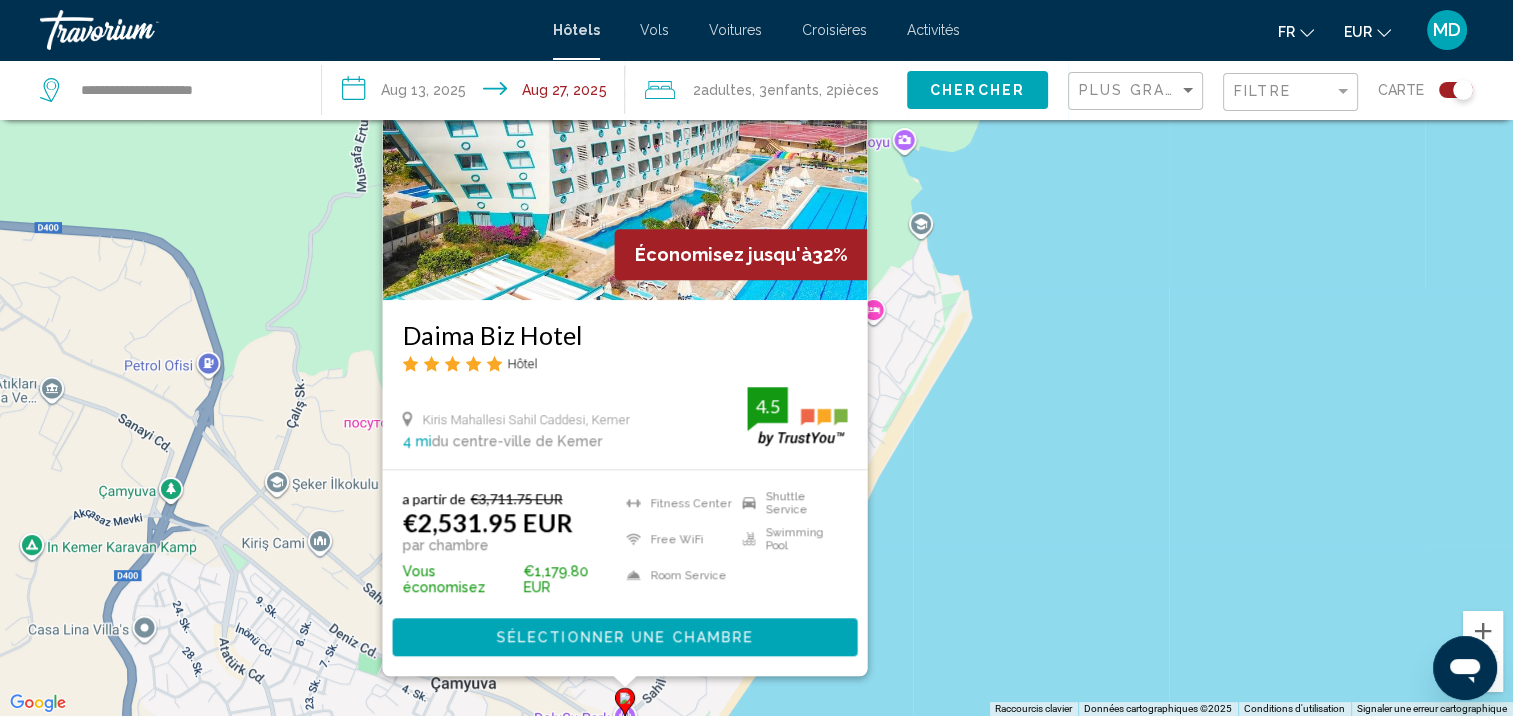 click on "Pour activer le glissement avec le clavier, appuyez sur Alt+Entrée. Une fois ce mode activé, utilisez les touches fléchées pour déplacer le repère. Pour valider le déplacement, appuyez sur Entrée. Pour annuler, appuyez sur Échap. Économisez jusqu'à  32%   Daima Biz Hotel
Hôtel
Kiris Mahallesi Sahil Caddesi, Kemer 4 mi  du centre-ville de Kemer de l'hôtel 4.5 a partir de €3,711.75 EUR €2,531.95 EUR  par chambre Vous économisez  €1,179.80 EUR
Fitness Center
Free WiFi
Room Service
Shuttle Service
Swimming Pool  4.5 Sélectionner une chambre" at bounding box center [756, 358] 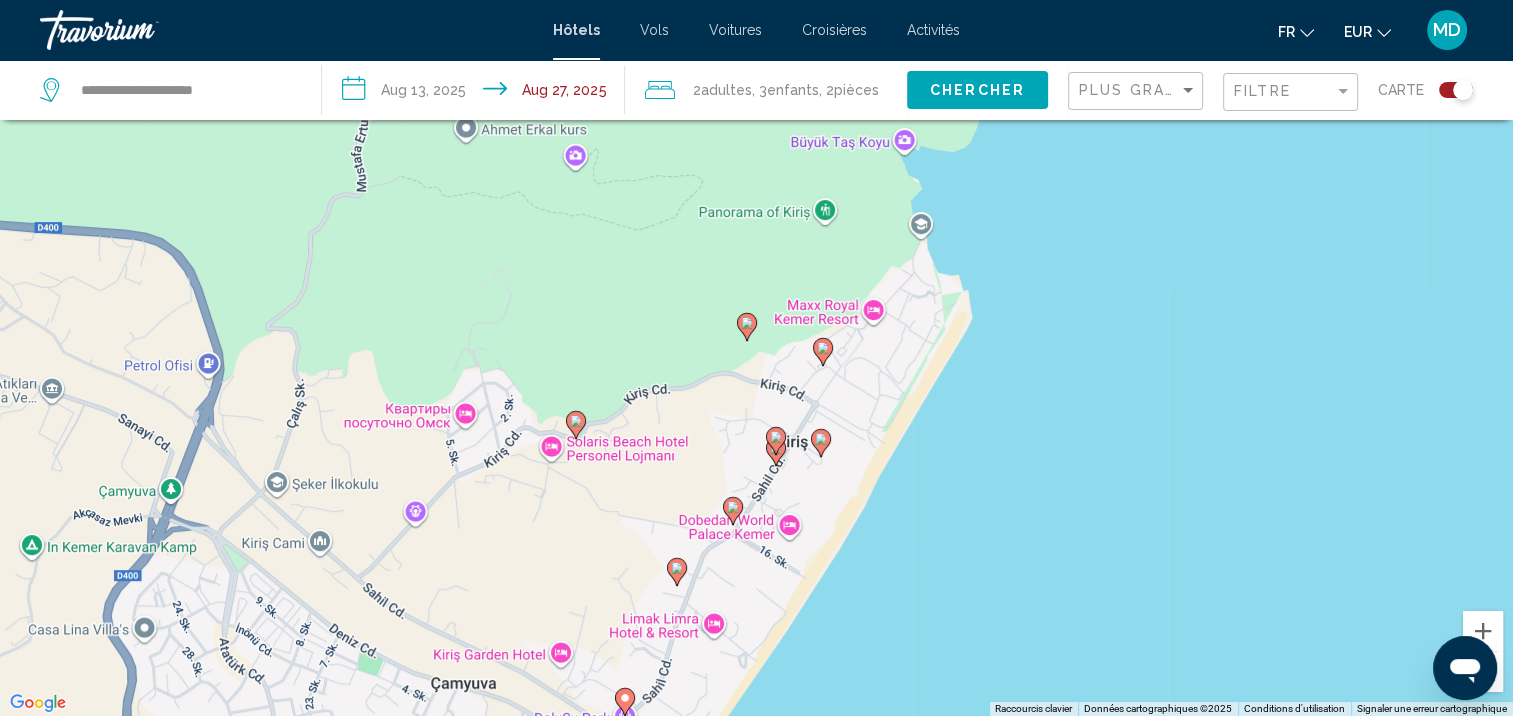 click 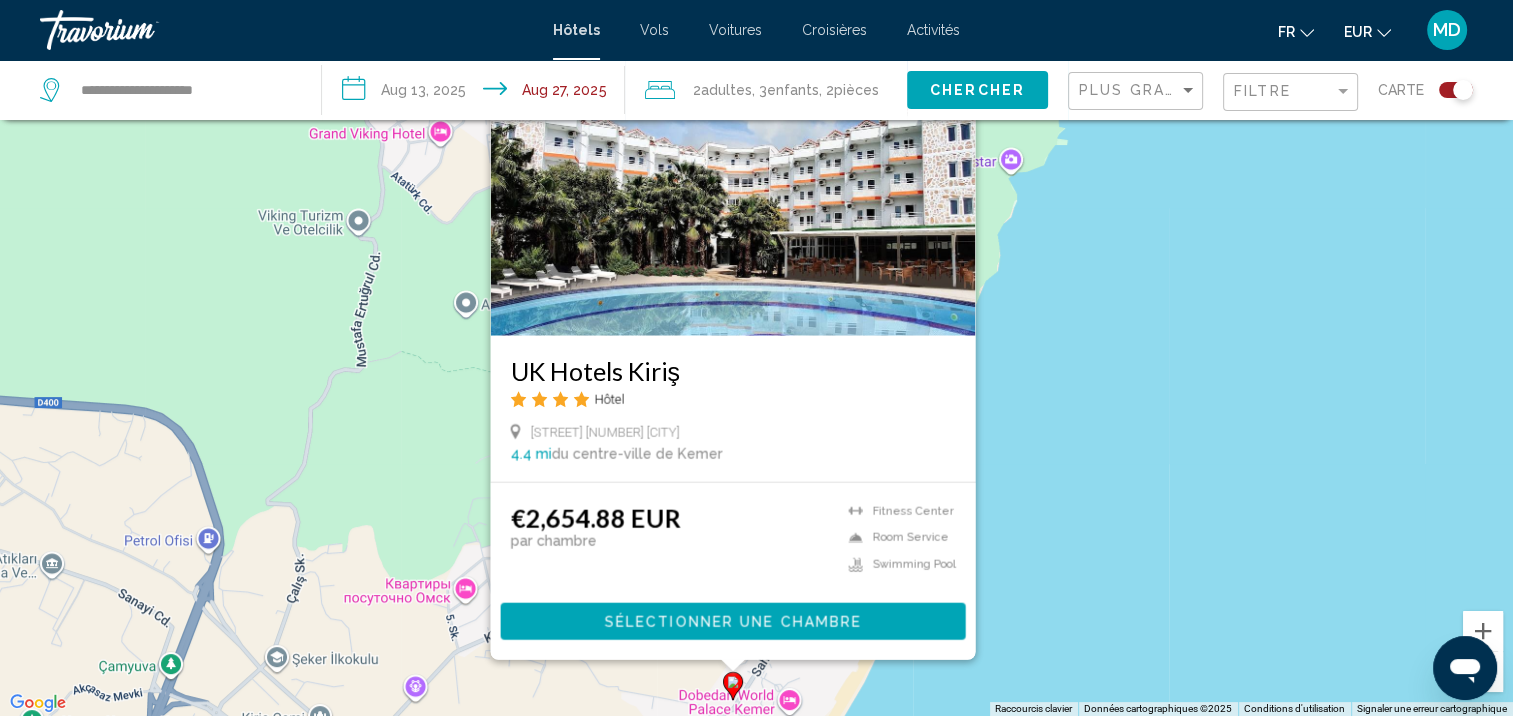 click on "Pour activer le glissement avec le clavier, appuyez sur Alt+Entrée. Une fois ce mode activé, utilisez les touches fléchées pour déplacer le repère. Pour valider le déplacement, appuyez sur Entrée. Pour annuler, appuyez sur Échap.  UK Hotels Kiriş
Hôtel
Sahil Caddesi No30 1 Kiris 07980, Kemer 4.4 mi  du centre-ville de Kemer de l'hôtel €2,654.88 EUR  par chambre
Fitness Center
Room Service
Swimming Pool  Sélectionner une chambre" at bounding box center [756, 358] 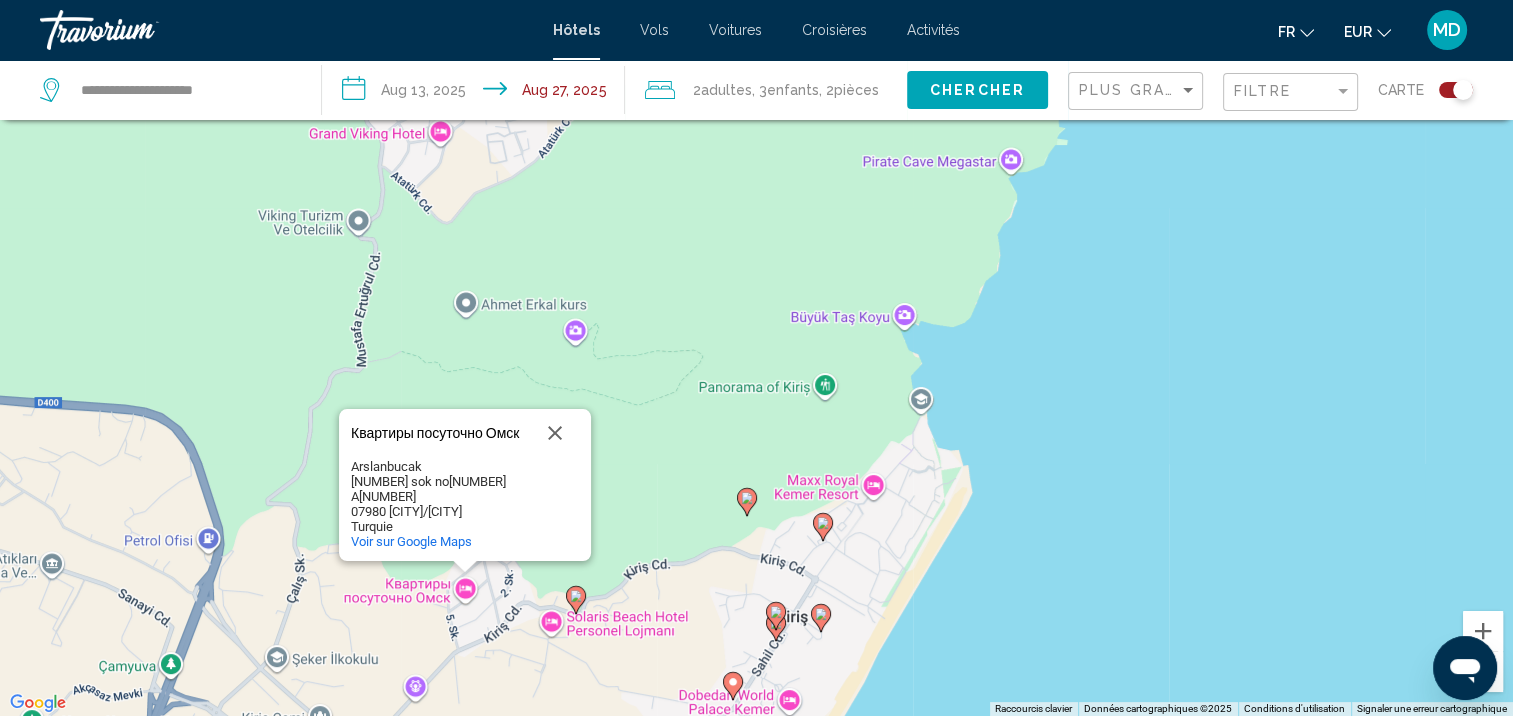 click on "Pour activer le glissement avec le clavier, appuyez sur Alt+Entrée. Une fois ce mode activé, utilisez les touches fléchées pour déplacer le repère. Pour valider le déplacement, appuyez sur Entrée. Pour annuler, appuyez sur Échap.     Квартиры посуточно Омск                     Квартиры посуточно Омск                 Arslanbucak 237 sok no3 A3 07980 Kemer/Antalya Turquie             Voir sur Google Maps" at bounding box center (756, 358) 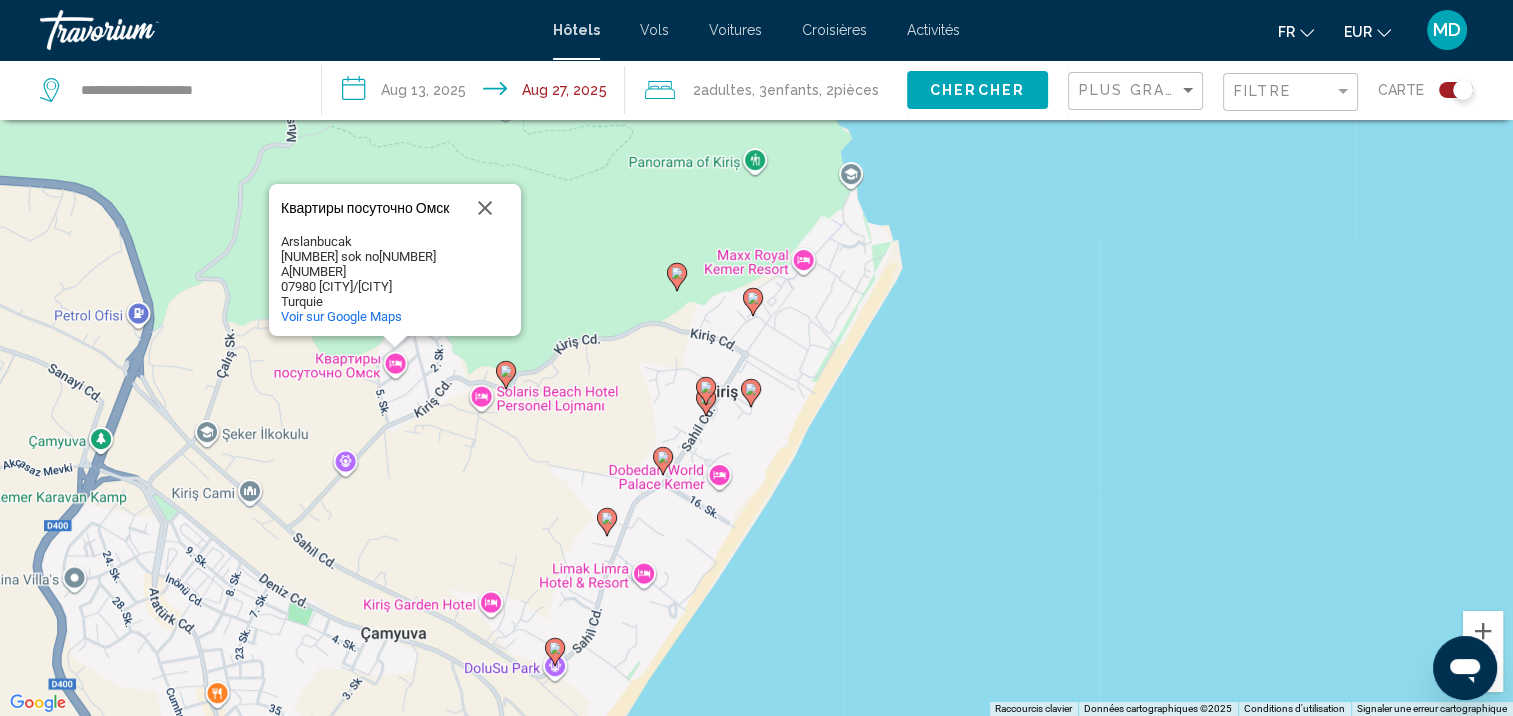 drag, startPoint x: 1006, startPoint y: 650, endPoint x: 932, endPoint y: 401, distance: 259.76337 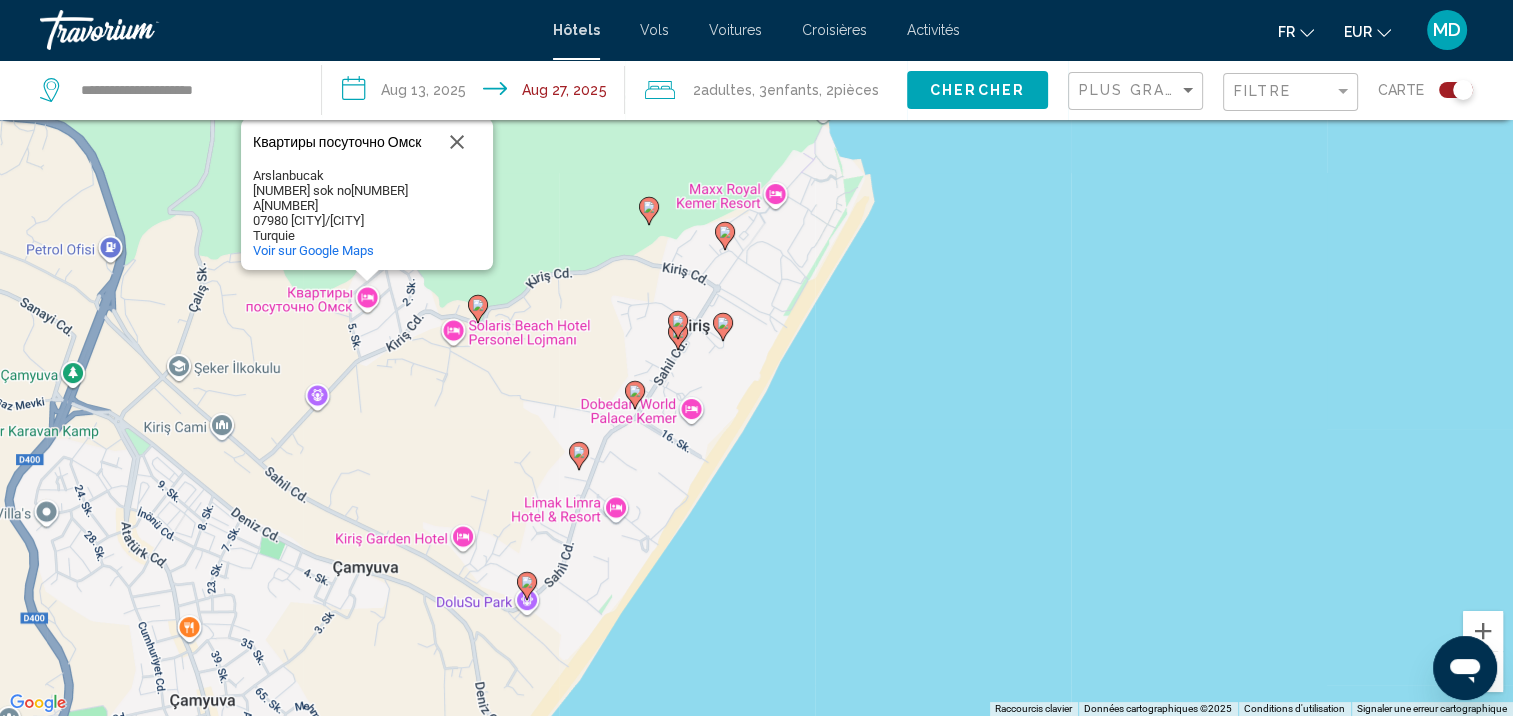 click 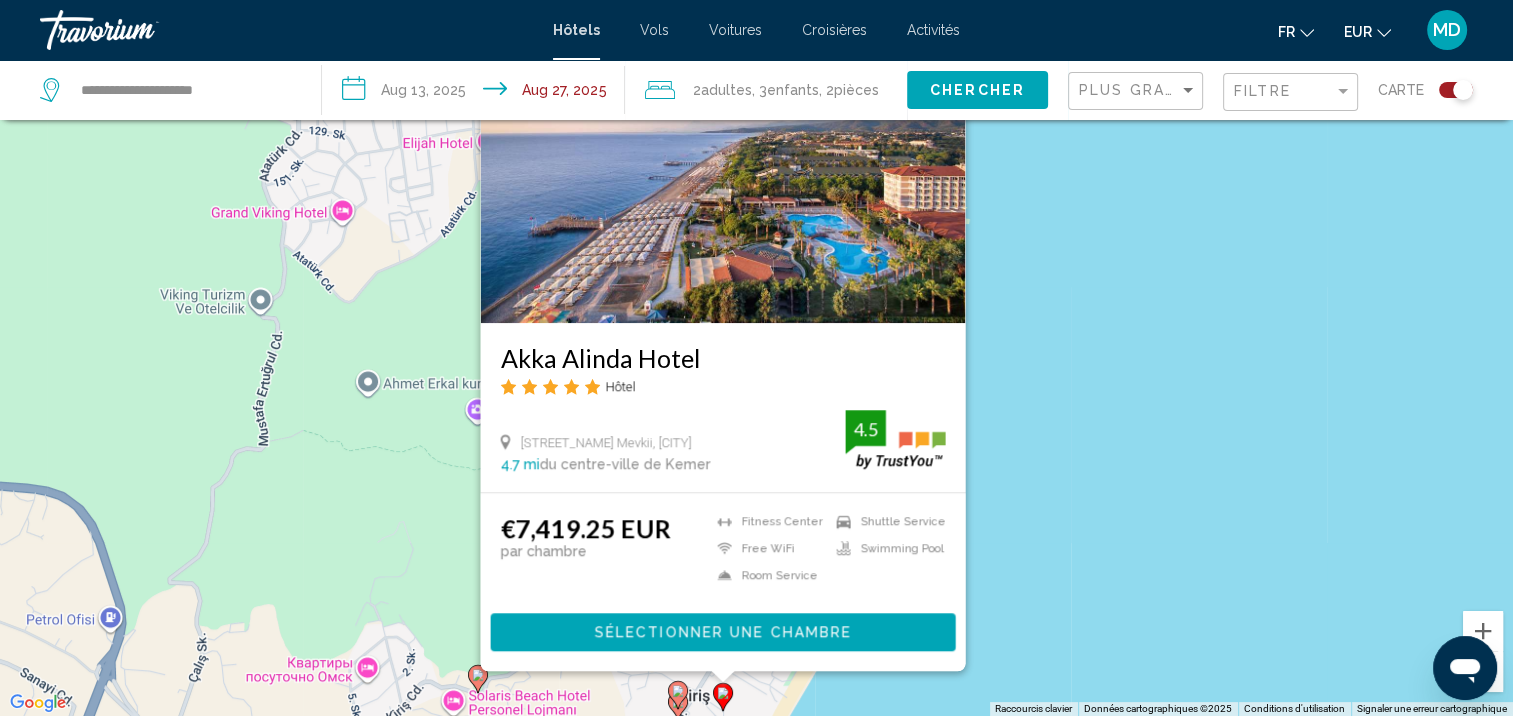 click on "Pour activer le glissement avec le clavier, appuyez sur Alt+Entrée. Une fois ce mode activé, utilisez les touches fléchées pour déplacer le repère. Pour valider le déplacement, appuyez sur Entrée. Pour annuler, appuyez sur Échap.  Akka Alinda Hotel
Hôtel
Kiris Mevkii, Kemer 4.7 mi  du centre-ville de Kemer de l'hôtel 4.5 €7,419.25 EUR  par chambre
Fitness Center
Free WiFi
Room Service
Shuttle Service
Swimming Pool  4.5 Sélectionner une chambre" at bounding box center [756, 358] 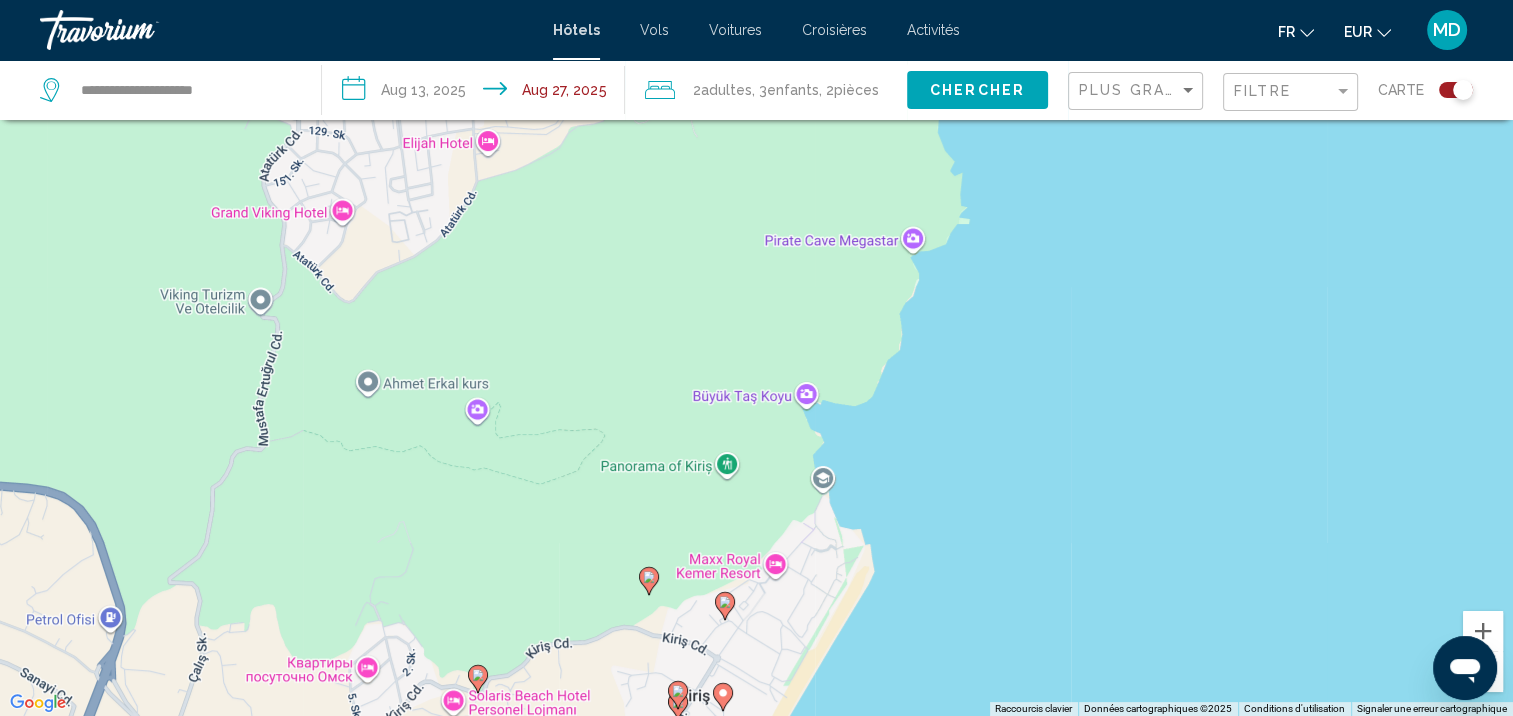click 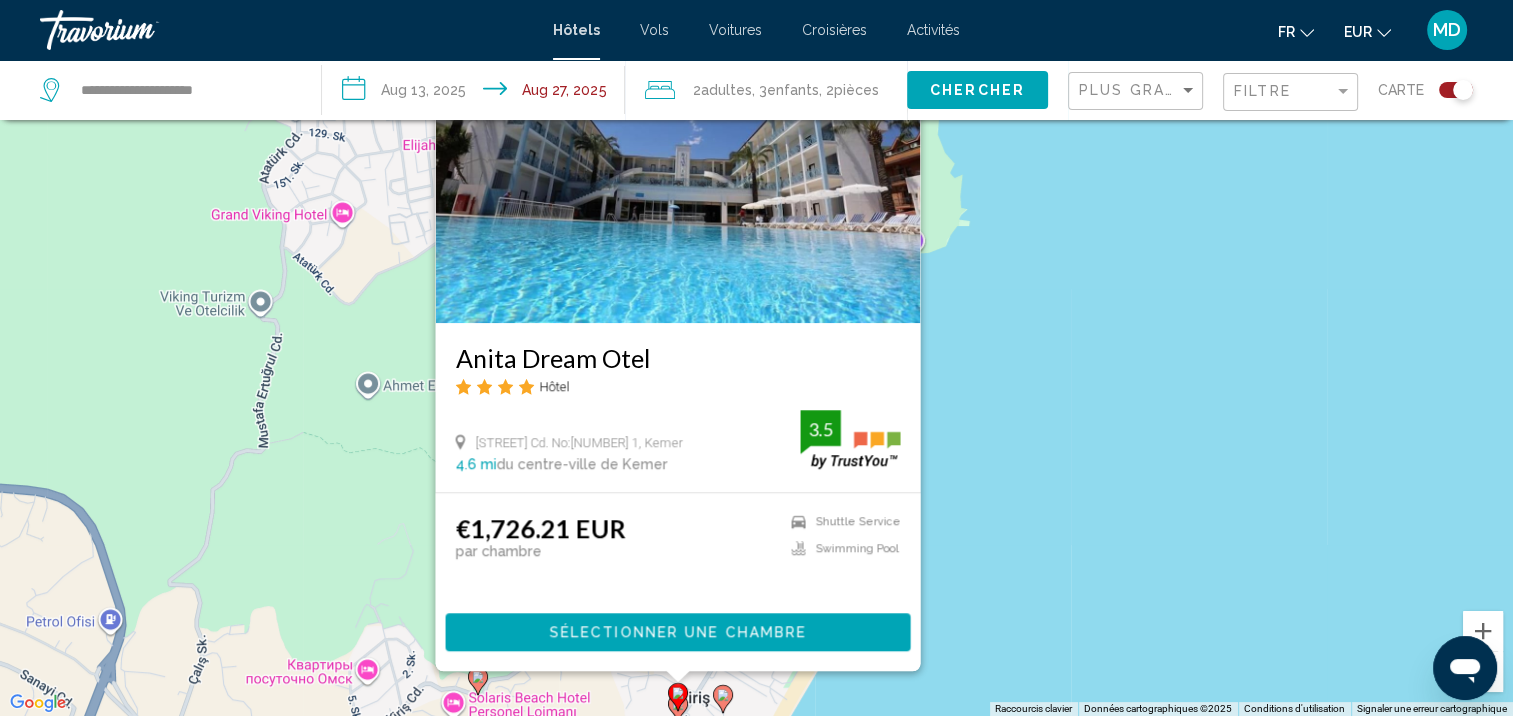 click on "Pour activer le glissement avec le clavier, appuyez sur Alt+Entrée. Une fois ce mode activé, utilisez les touches fléchées pour déplacer le repère. Pour valider le déplacement, appuyez sur Entrée. Pour annuler, appuyez sur Échap.  Anita Dream Otel
Hôtel
Kiris Sahil Cd. No:12 1, Kemer 4.6 mi  du centre-ville de Kemer de l'hôtel 3.5 €1,726.21 EUR  par chambre
Shuttle Service
Swimming Pool  3.5 Sélectionner une chambre" at bounding box center (756, 358) 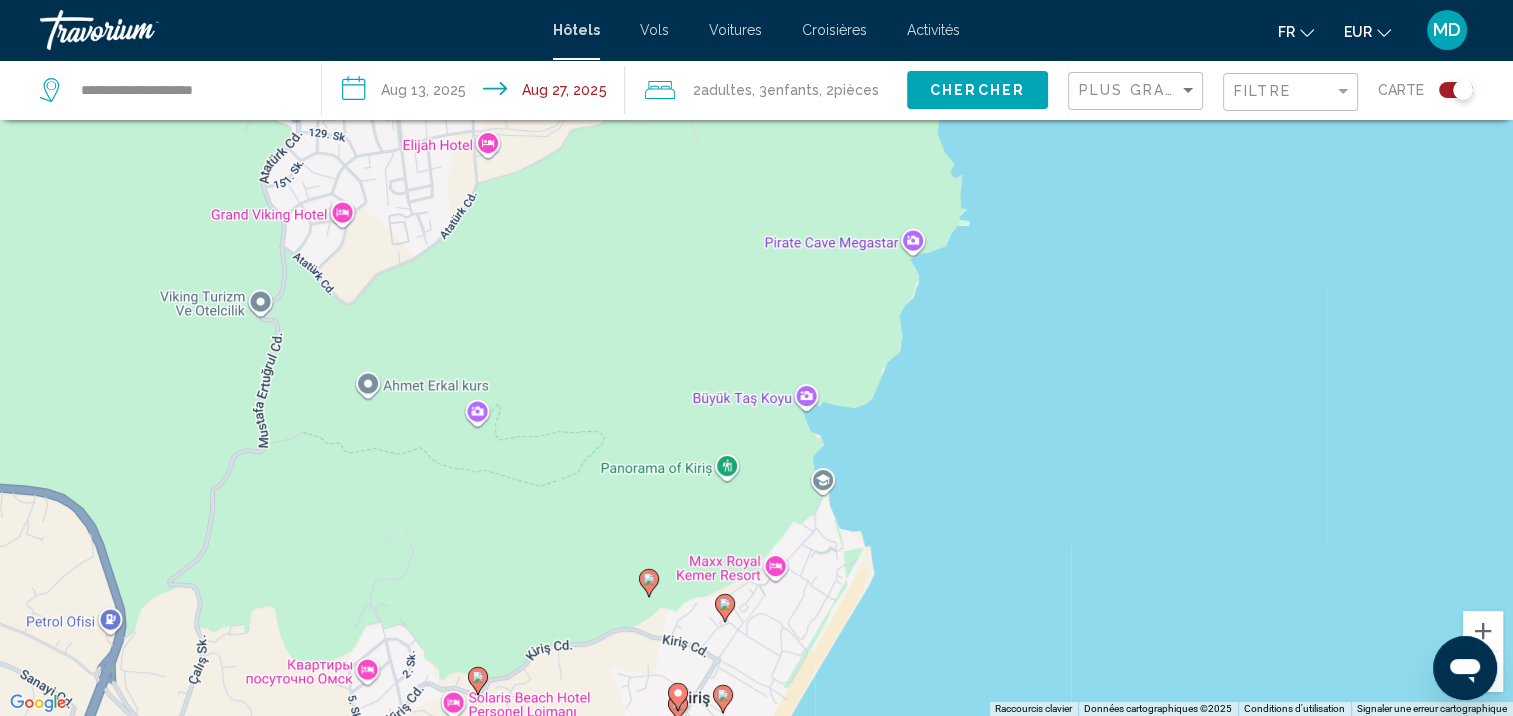 click 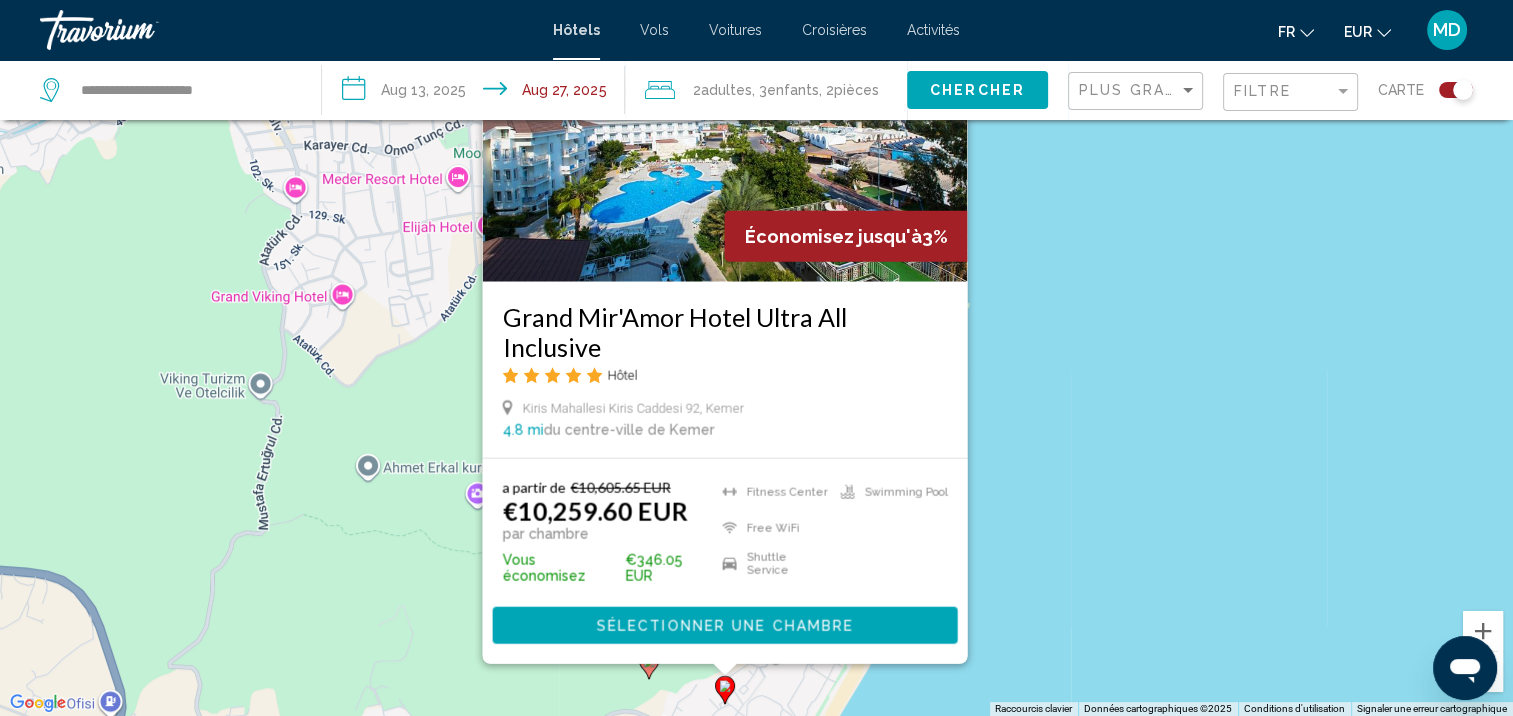 click on "Pour activer le glissement avec le clavier, appuyez sur Alt+Entrée. Une fois ce mode activé, utilisez les touches fléchées pour déplacer le repère. Pour valider le déplacement, appuyez sur Entrée. Pour annuler, appuyez sur Échap. Économisez jusqu'à  3%   Grand Mir'Amor Hotel Ultra All Inclusive
Hôtel
Kiris Mahallesi Kiris Caddesi 92, Kemer 4.8 mi  du centre-ville de Kemer de l'hôtel a partir de €10,605.65 EUR €10,259.60 EUR  par chambre Vous économisez  €346.05 EUR
Fitness Center
Free WiFi
Shuttle Service
Swimming Pool  Sélectionner une chambre" at bounding box center [756, 358] 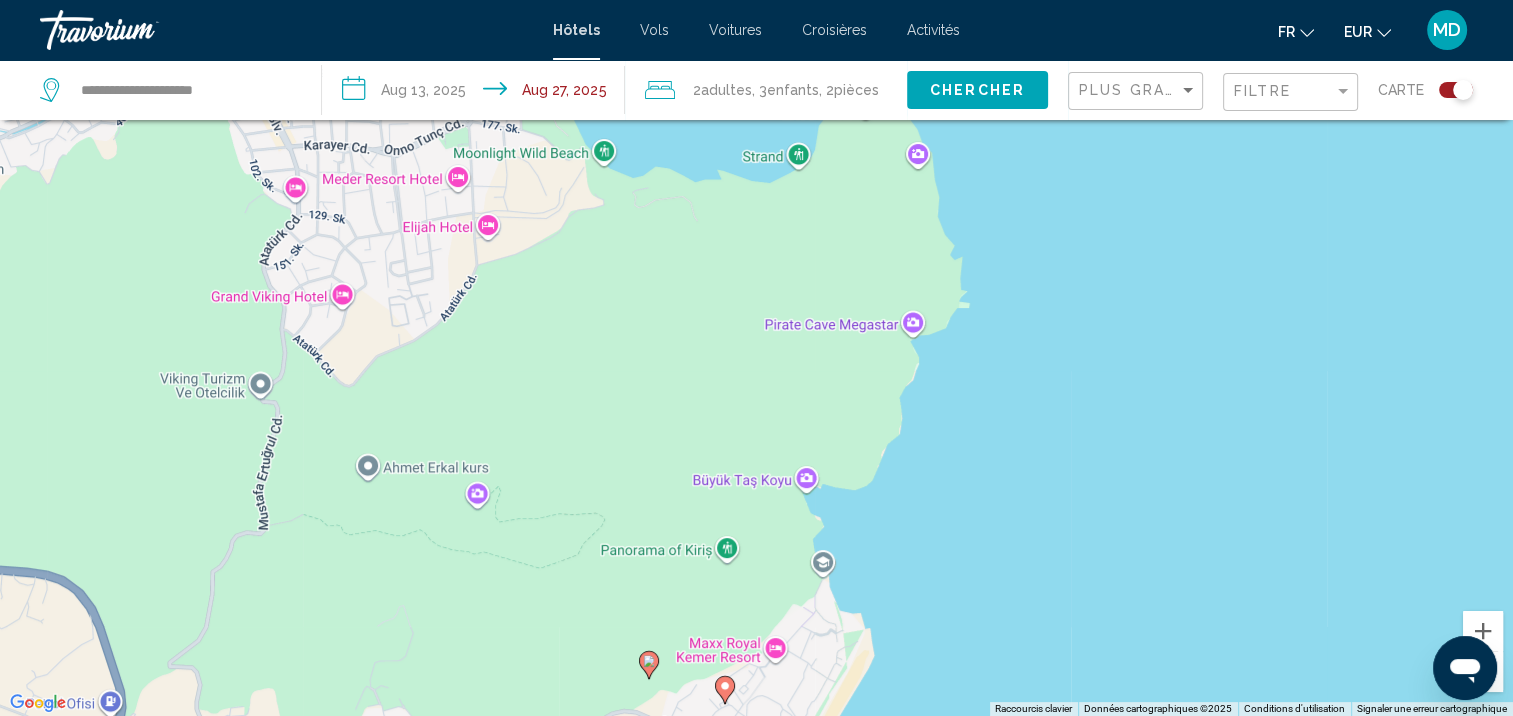 drag, startPoint x: 1068, startPoint y: 314, endPoint x: 1135, endPoint y: 706, distance: 397.68454 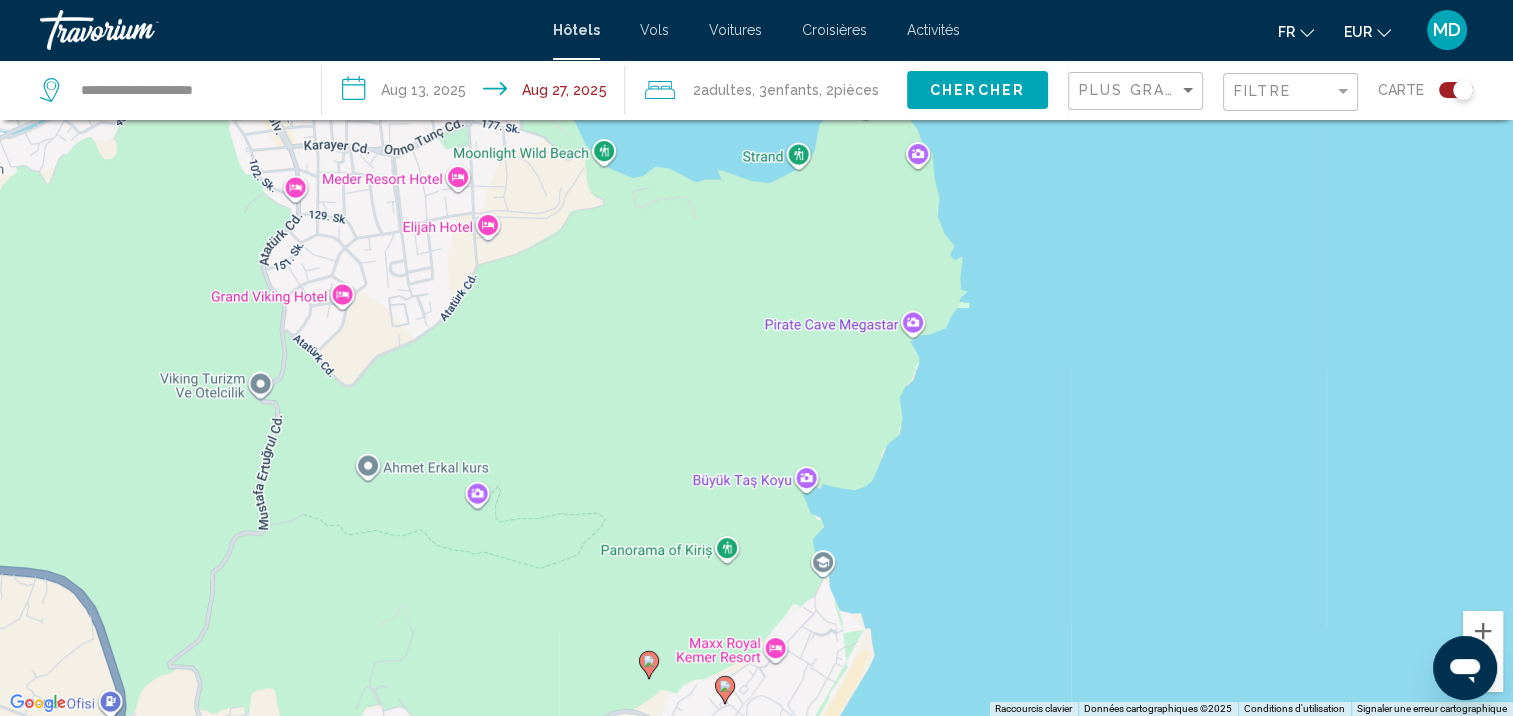 click on "Pour activer le glissement avec le clavier, appuyez sur Alt+Entrée. Une fois ce mode activé, utilisez les touches fléchées pour déplacer le repère. Pour valider le déplacement, appuyez sur Entrée. Pour annuler, appuyez sur Échap." at bounding box center (756, 358) 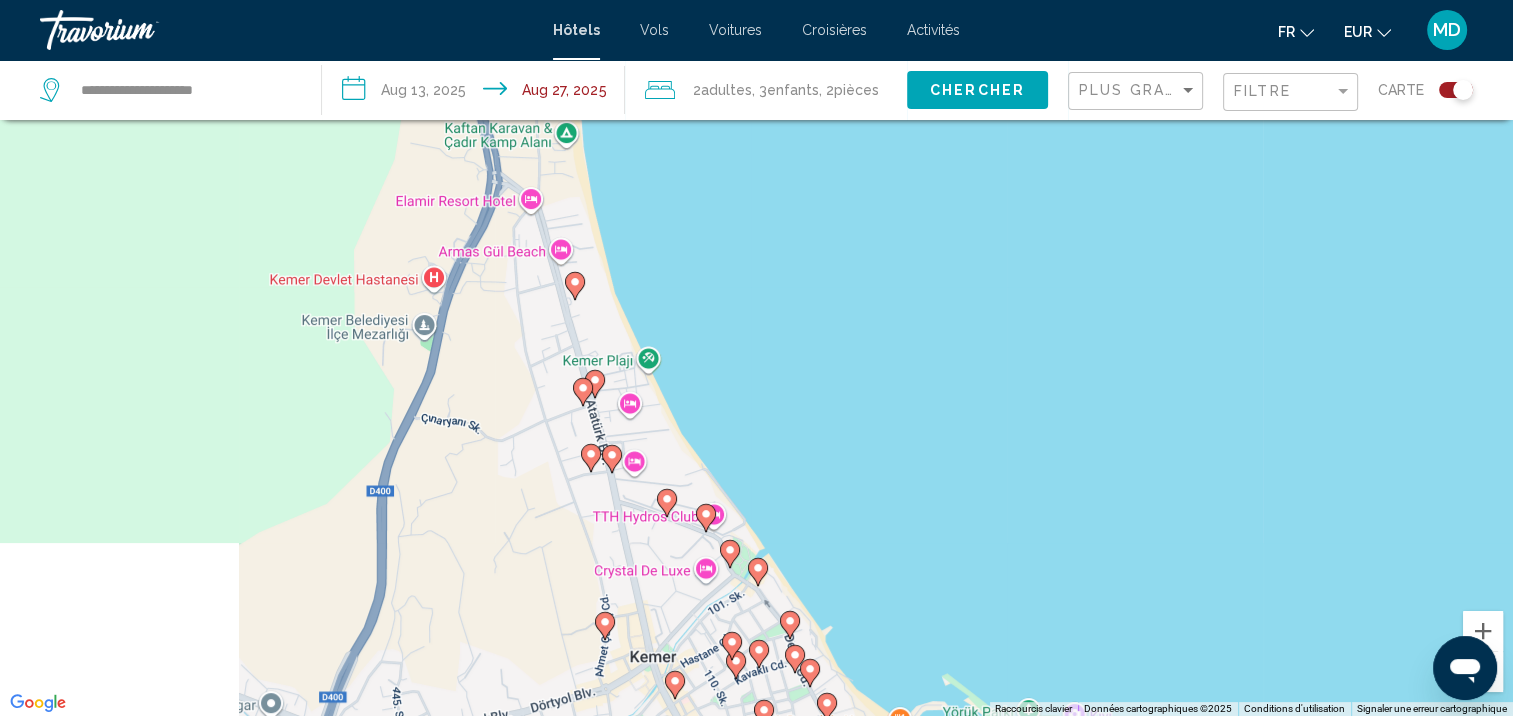 drag, startPoint x: 713, startPoint y: 524, endPoint x: 1039, endPoint y: 459, distance: 332.4169 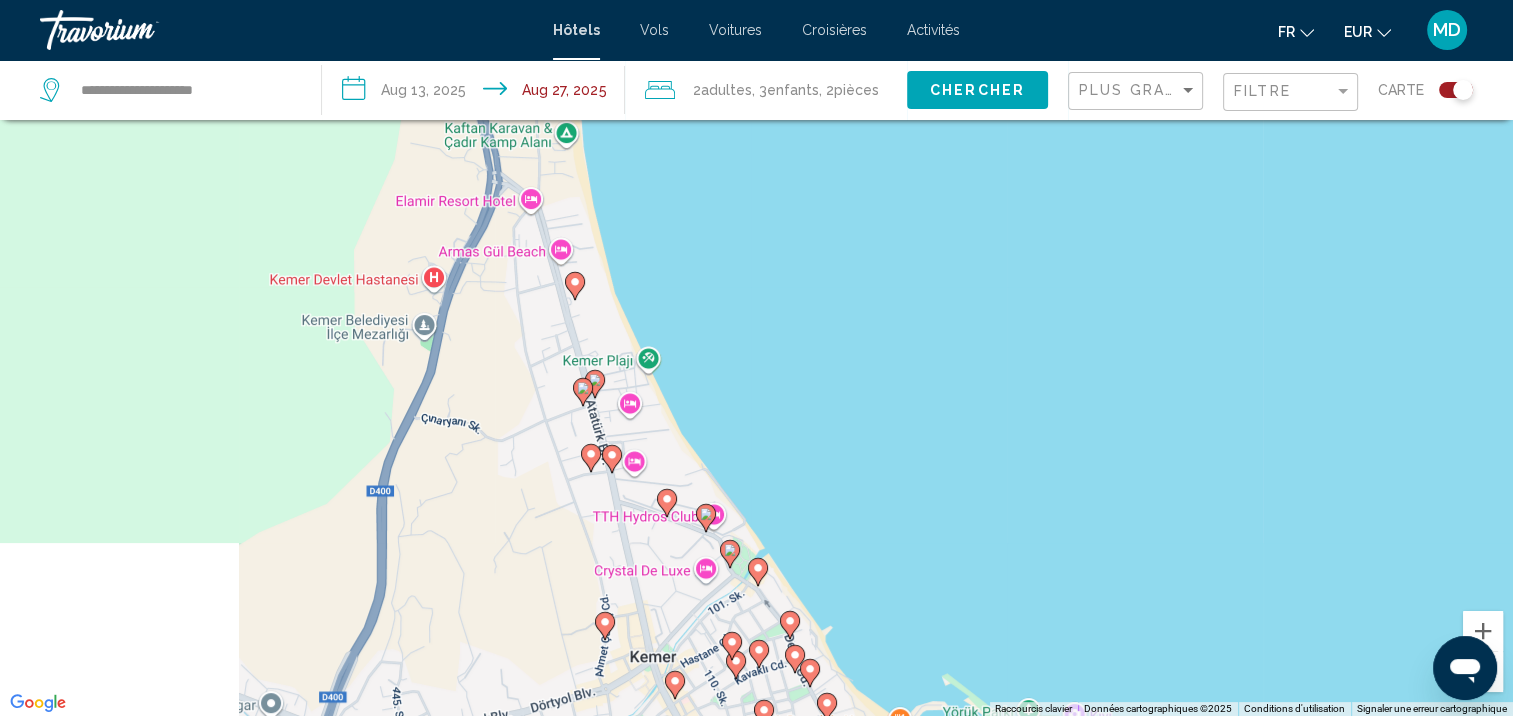 click on "Pour activer le glissement avec le clavier, appuyez sur Alt+Entrée. Une fois ce mode activé, utilisez les touches fléchées pour déplacer le repère. Pour valider le déplacement, appuyez sur Entrée. Pour annuler, appuyez sur Échap." at bounding box center (756, 358) 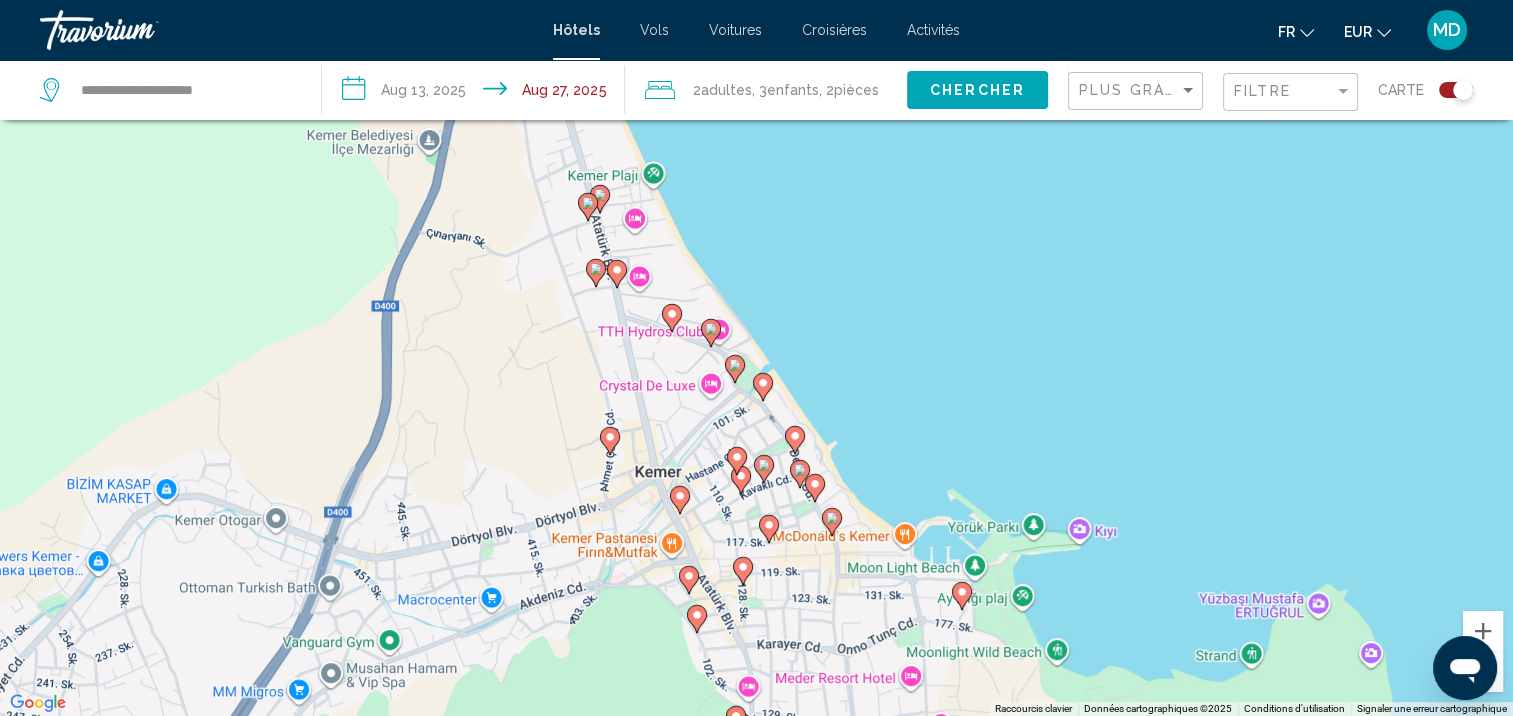 drag, startPoint x: 943, startPoint y: 537, endPoint x: 917, endPoint y: 348, distance: 190.77998 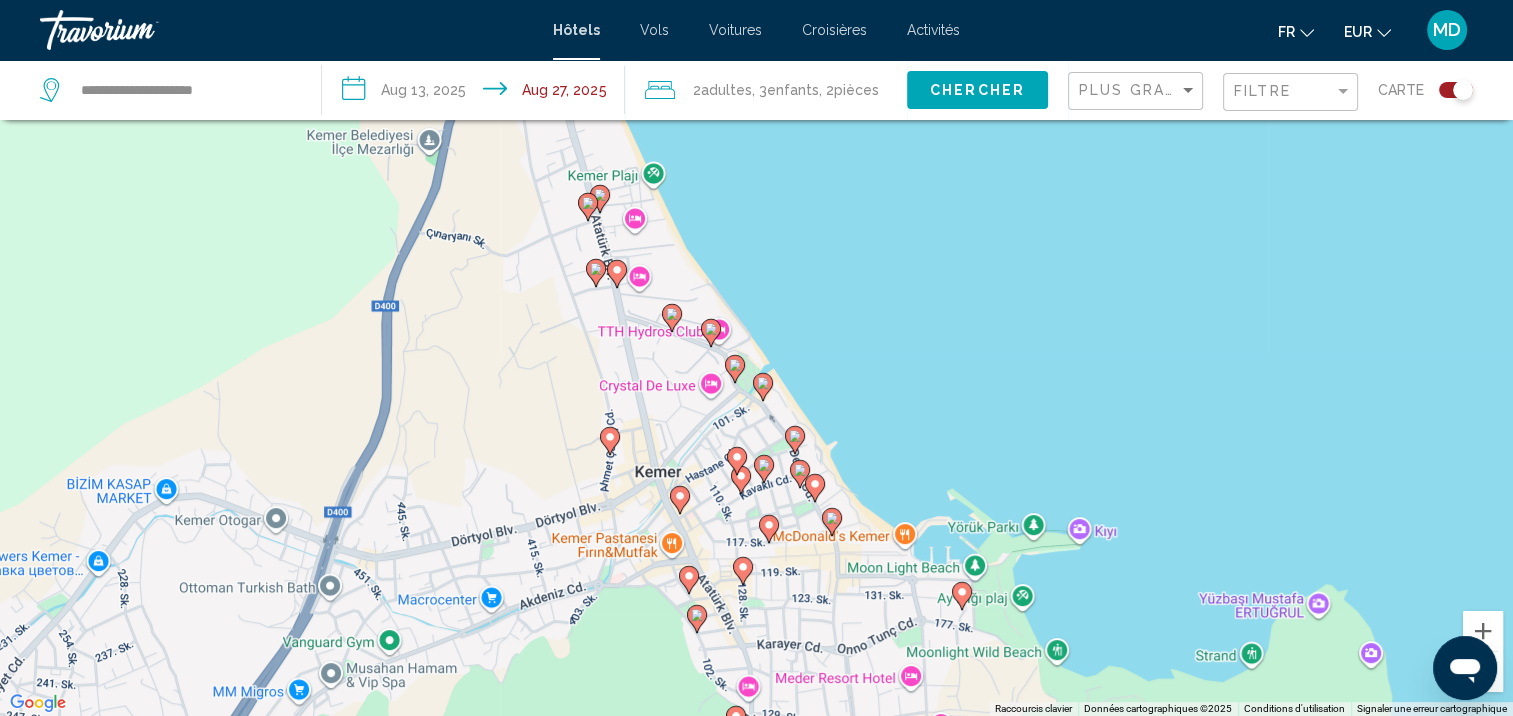 click on "Pour activer le glissement avec le clavier, appuyez sur Alt+Entrée. Une fois ce mode activé, utilisez les touches fléchées pour déplacer le repère. Pour valider le déplacement, appuyez sur Entrée. Pour annuler, appuyez sur Échap." at bounding box center (756, 358) 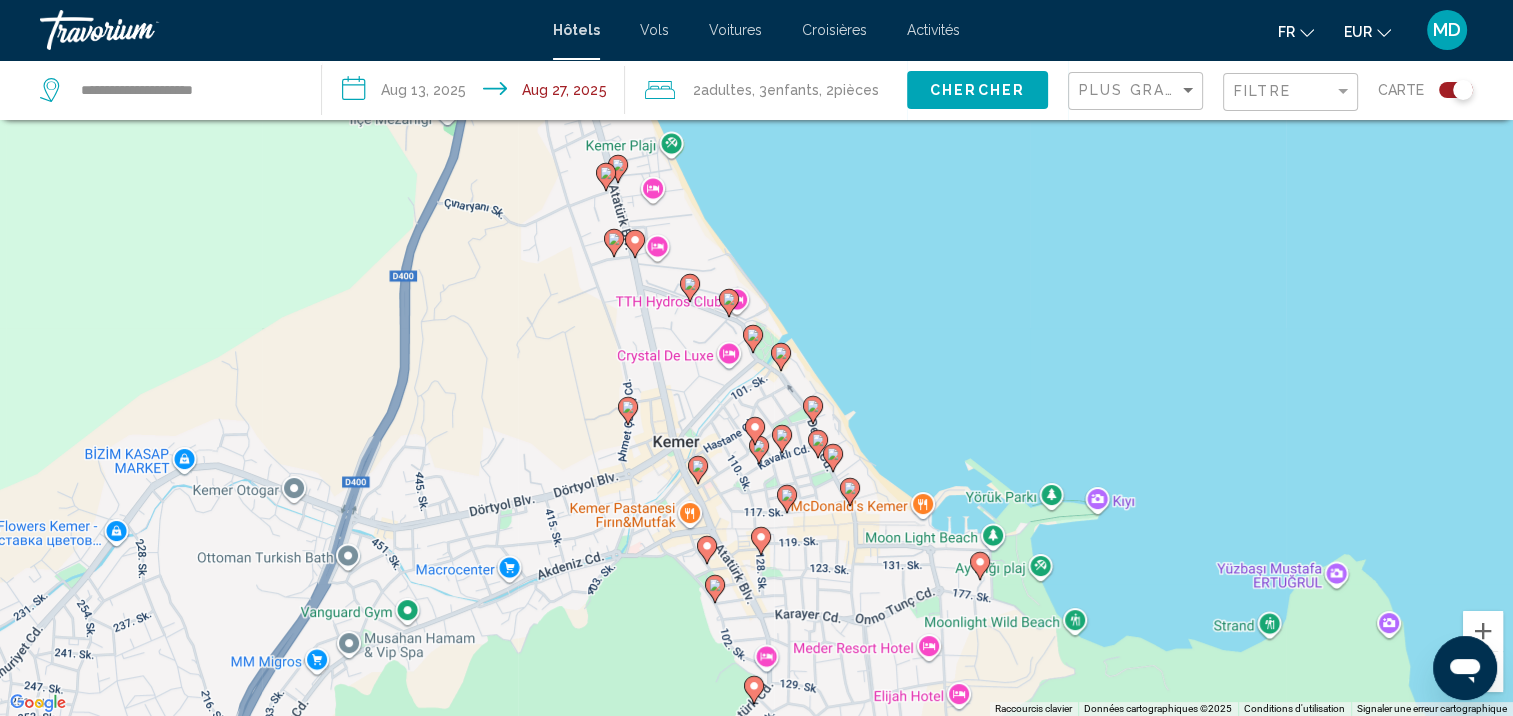 click 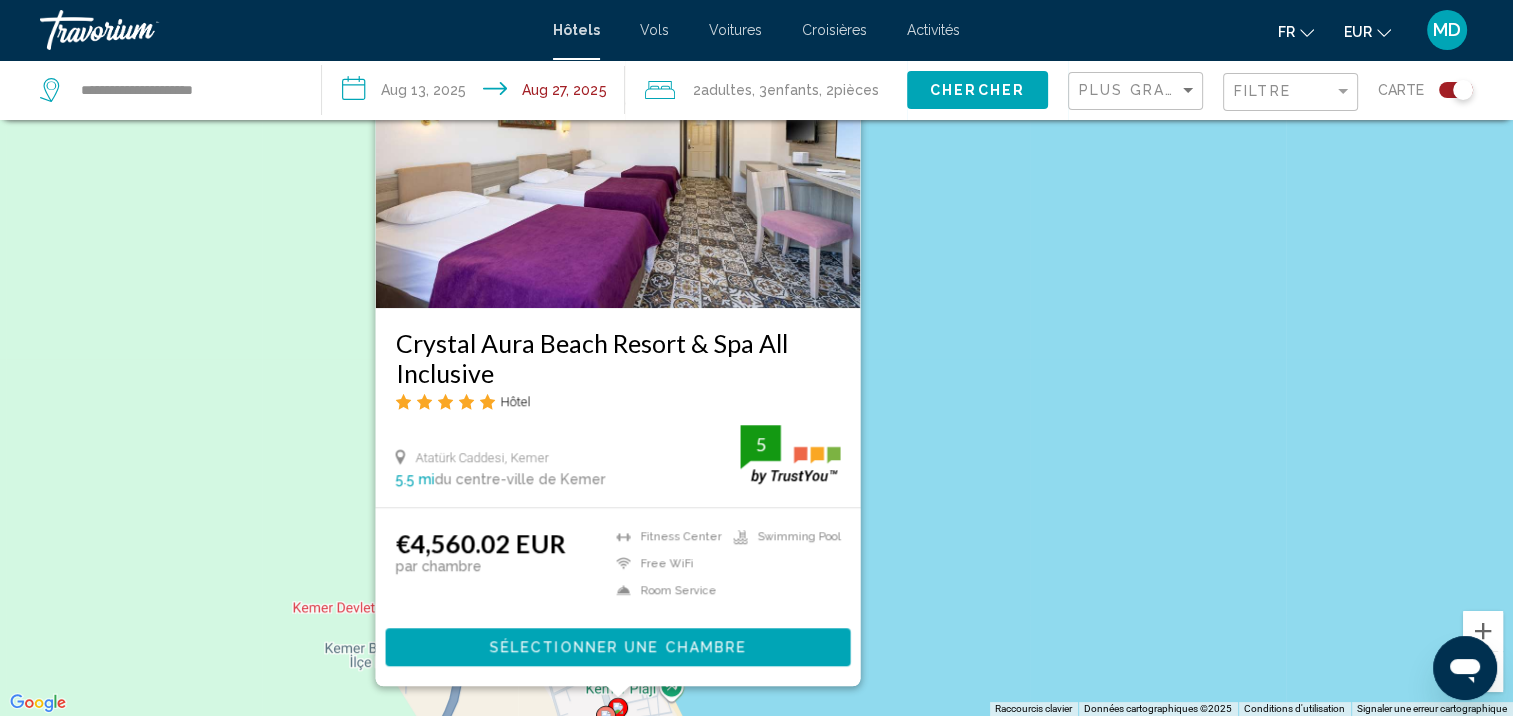 click on "Pour activer le glissement avec le clavier, appuyez sur Alt+Entrée. Une fois ce mode activé, utilisez les touches fléchées pour déplacer le repère. Pour valider le déplacement, appuyez sur Entrée. Pour annuler, appuyez sur Échap.  Crystal Aura Beach Resort & Spa All Inclusive
Hôtel
Atatürk Caddesi, Kemer 5.5 mi  du centre-ville de Kemer de l'hôtel 5 €4,560.02 EUR  par chambre
Fitness Center
Free WiFi
Room Service
Swimming Pool  5 Sélectionner une chambre" at bounding box center [756, 358] 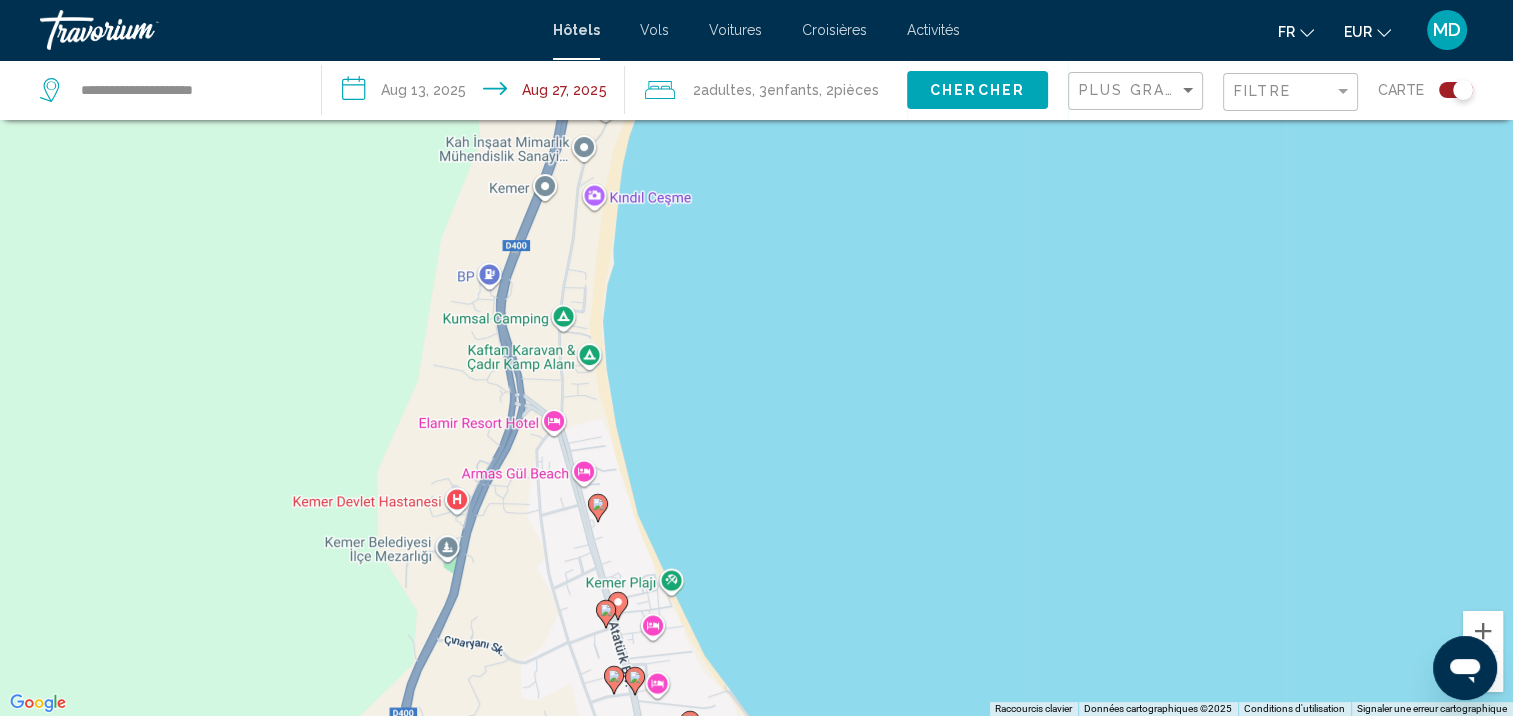 drag, startPoint x: 676, startPoint y: 616, endPoint x: 694, endPoint y: 390, distance: 226.71568 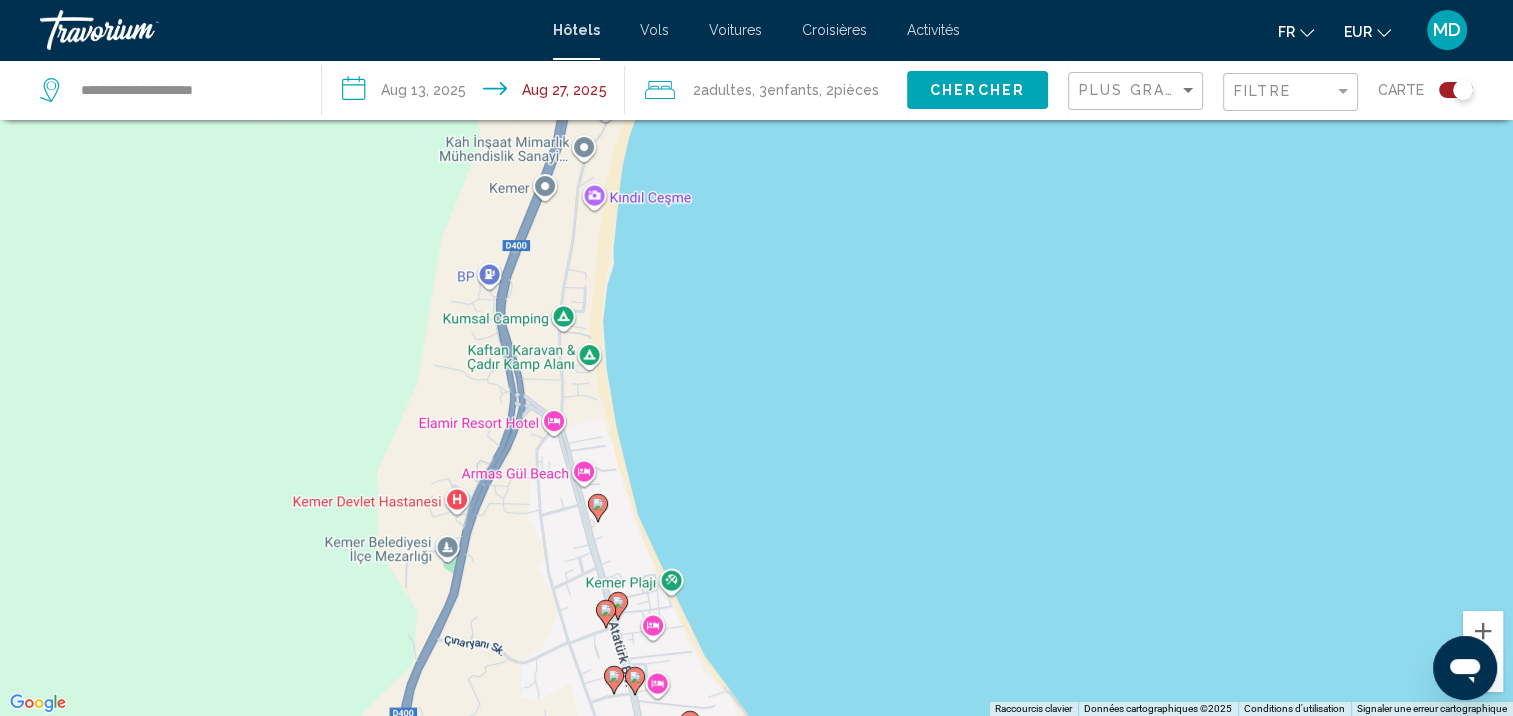 click on "Pour activer le glissement avec le clavier, appuyez sur Alt+Entrée. Une fois ce mode activé, utilisez les touches fléchées pour déplacer le repère. Pour valider le déplacement, appuyez sur Entrée. Pour annuler, appuyez sur Échap." at bounding box center (756, 358) 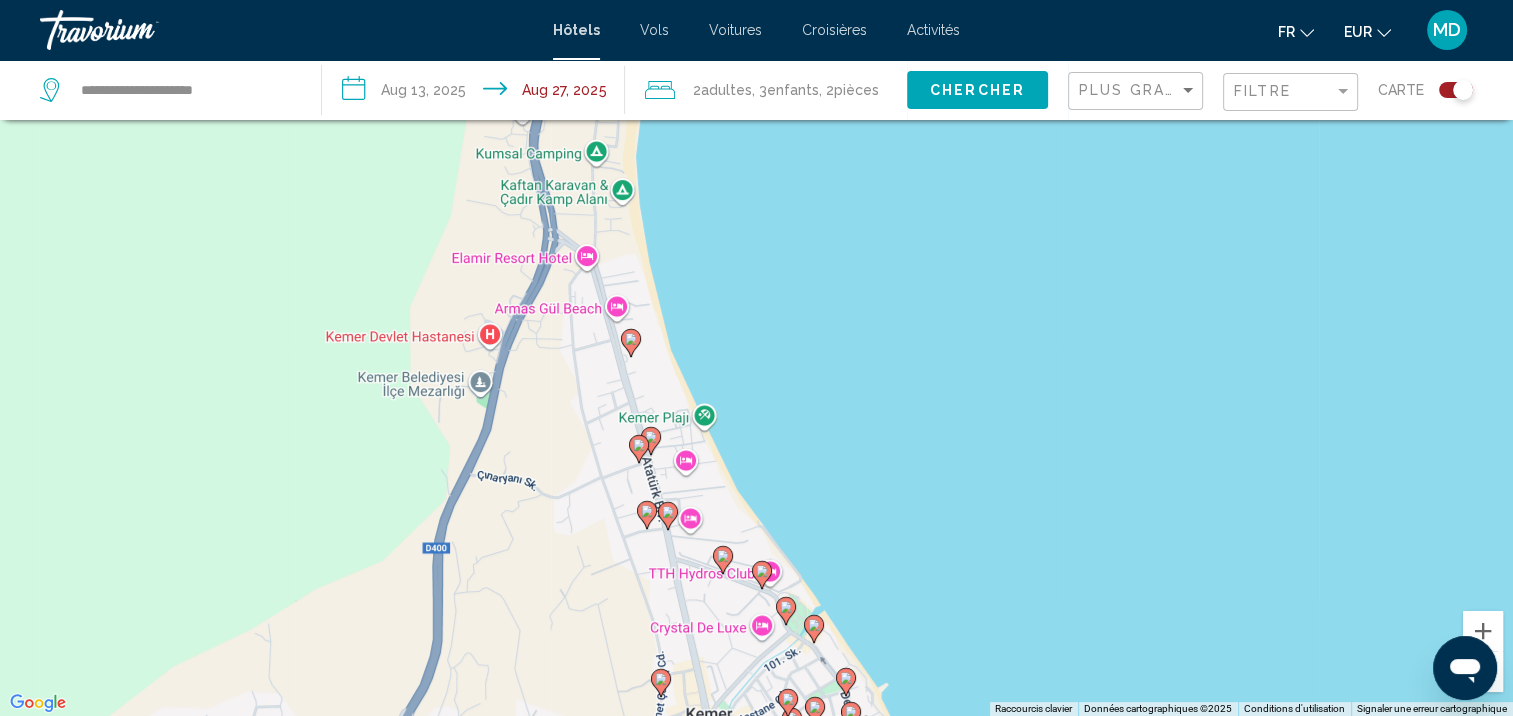 click 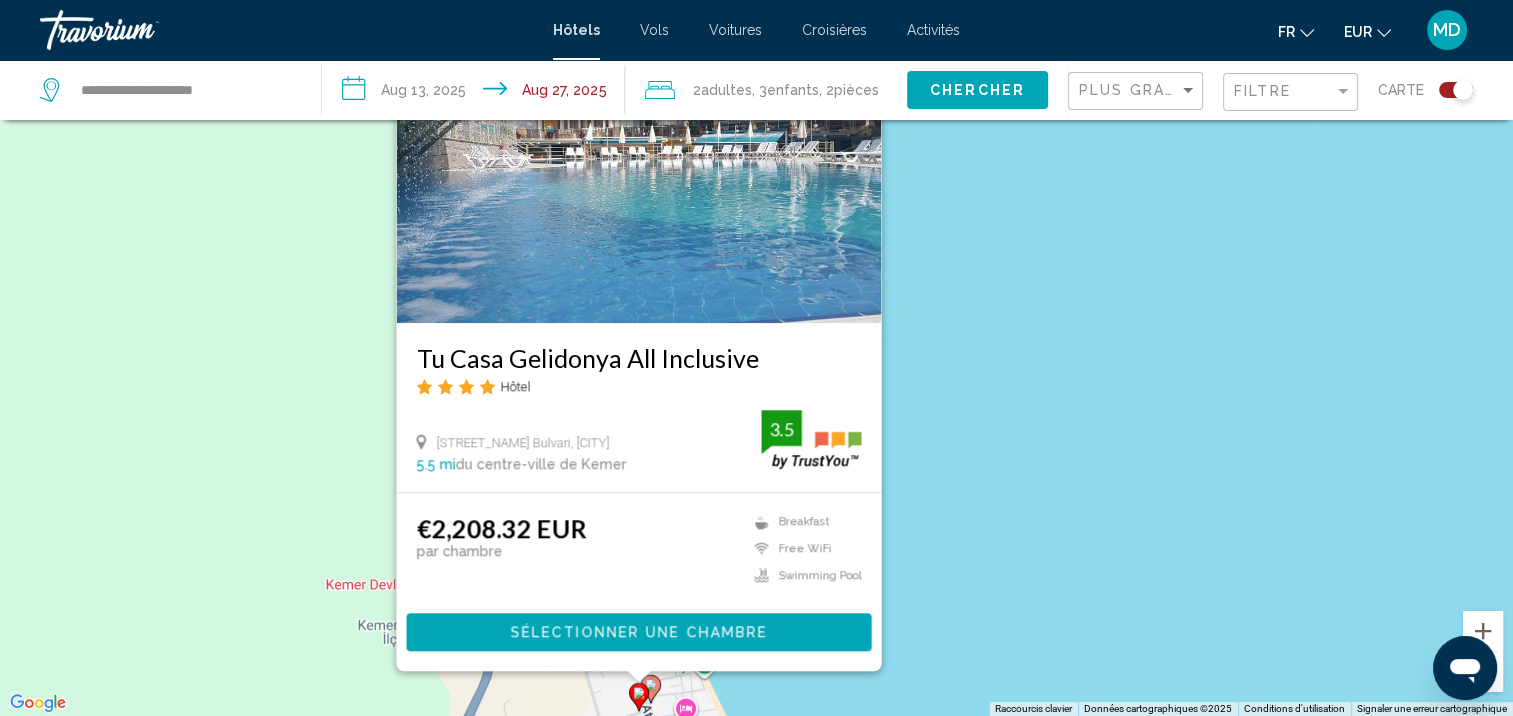 click on "Pour activer le glissement avec le clavier, appuyez sur Alt+Entrée. Une fois ce mode activé, utilisez les touches fléchées pour déplacer le repère. Pour valider le déplacement, appuyez sur Entrée. Pour annuler, appuyez sur Échap.  Tu Casa Gelidonya All Inclusive
Hôtel
Atatürk Bulvari, Kemer 5.5 mi  du centre-ville de Kemer de l'hôtel 3.5 €2,208.32 EUR  par chambre
Breakfast
Free WiFi
Swimming Pool  3.5 Sélectionner une chambre" at bounding box center (756, 358) 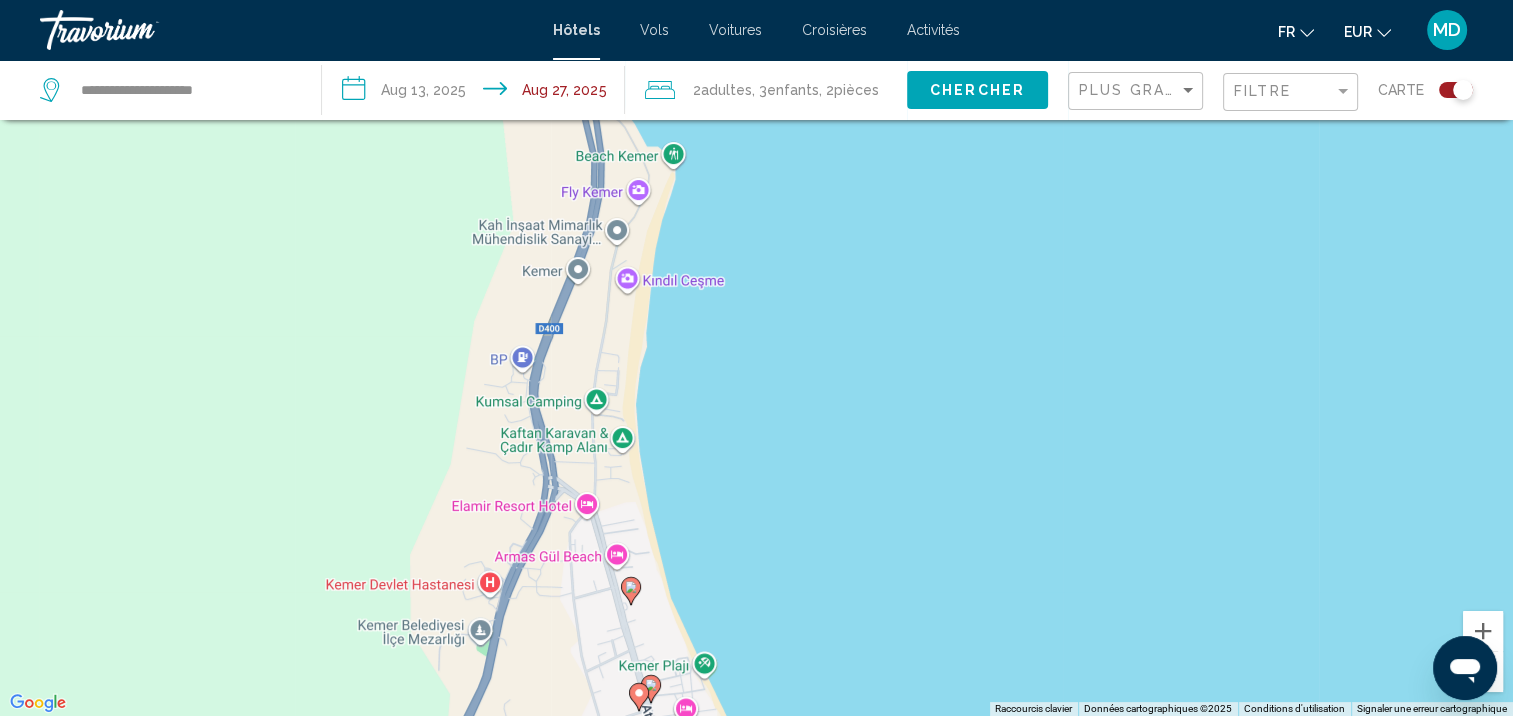 click 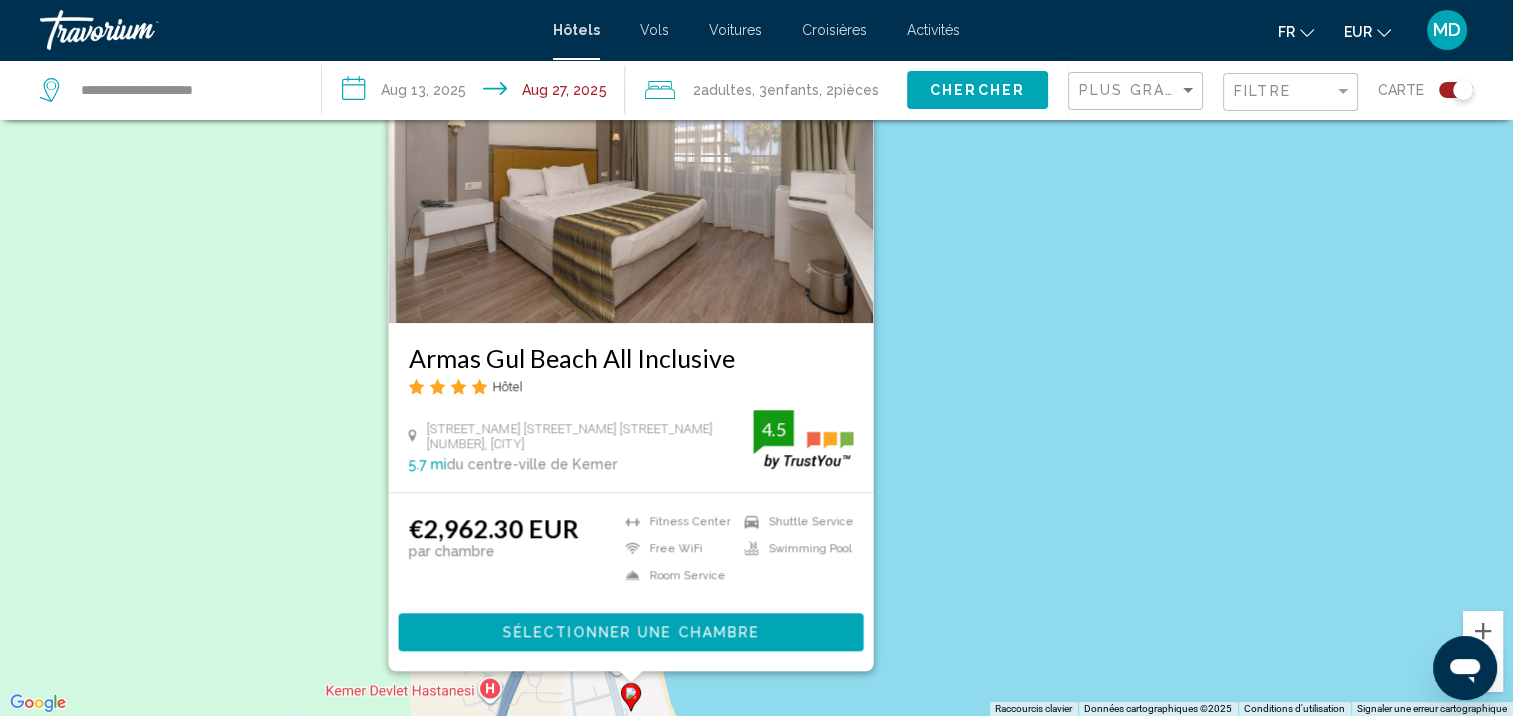 click on "Pour activer le glissement avec le clavier, appuyez sur Alt+Entrée. Une fois ce mode activé, utilisez les touches fléchées pour déplacer le repère. Pour valider le déplacement, appuyez sur Entrée. Pour annuler, appuyez sur Échap.  Armas Gul Beach All Inclusive
Hôtel
Yeni Mah Ataturk Blv No. 81, Kemer 5.7 mi  du centre-ville de Kemer de l'hôtel 4.5 €2,962.30 EUR  par chambre
Fitness Center
Free WiFi
Room Service
Shuttle Service
Swimming Pool  4.5 Sélectionner une chambre" at bounding box center [756, 358] 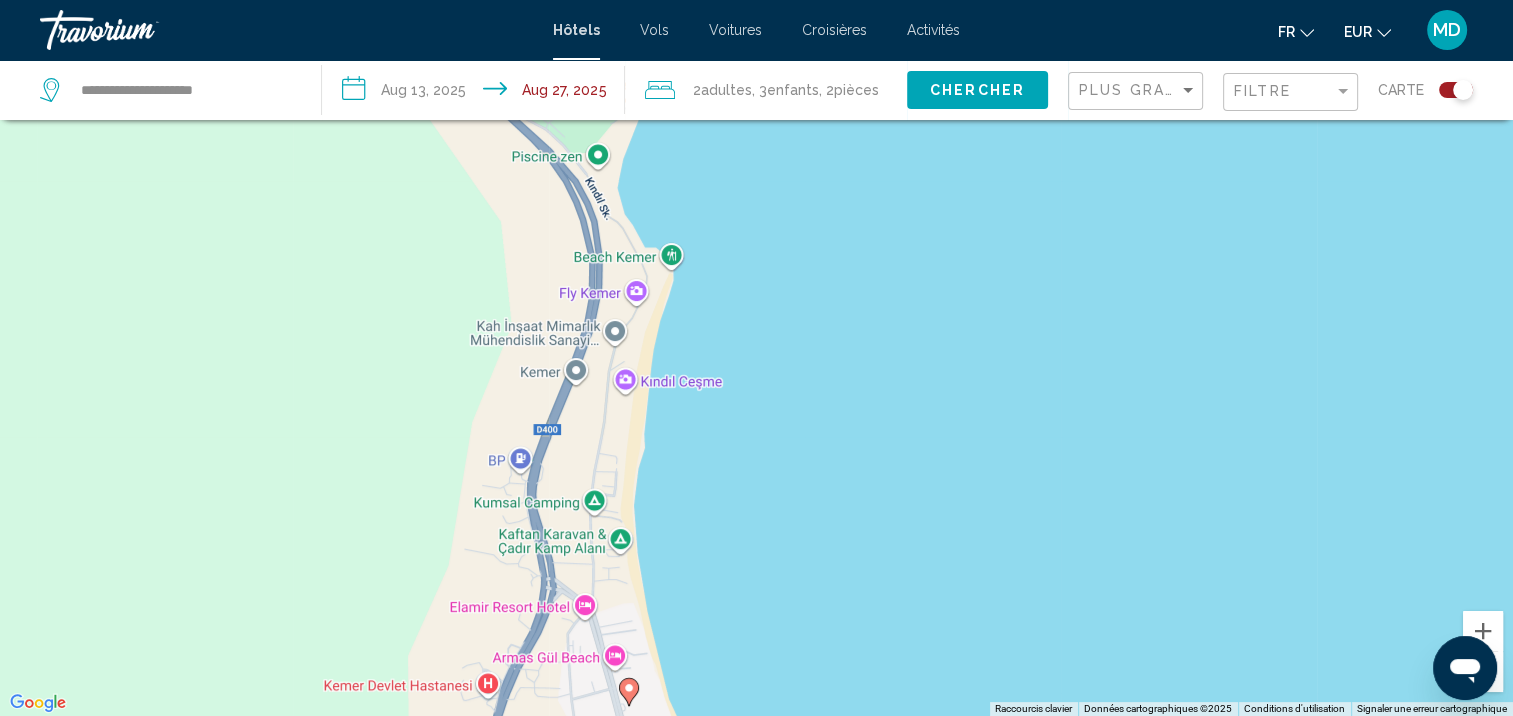 drag, startPoint x: 860, startPoint y: 640, endPoint x: 811, endPoint y: 371, distance: 273.42642 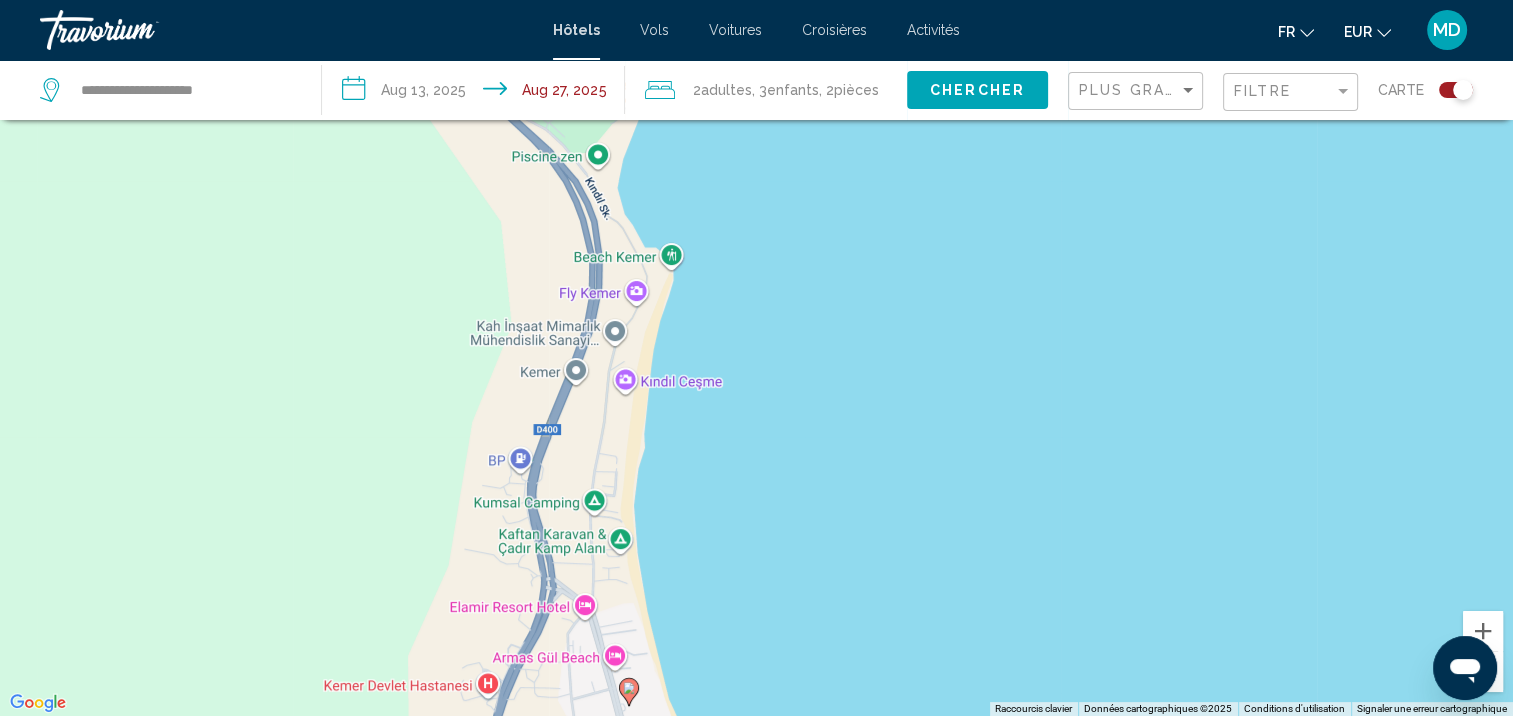 click on "Pour activer le glissement avec le clavier, appuyez sur Alt+Entrée. Une fois ce mode activé, utilisez les touches fléchées pour déplacer le repère. Pour valider le déplacement, appuyez sur Entrée. Pour annuler, appuyez sur Échap." at bounding box center [756, 358] 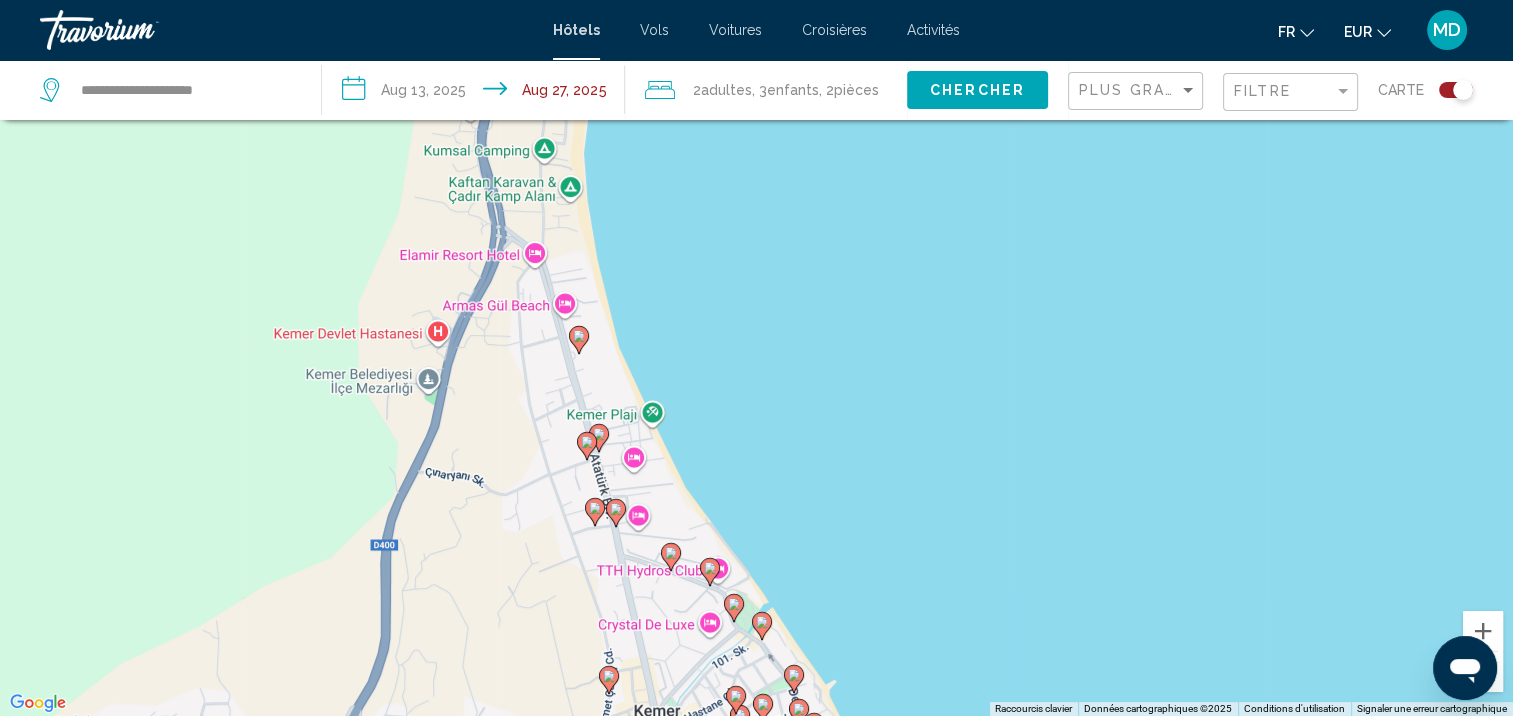 click 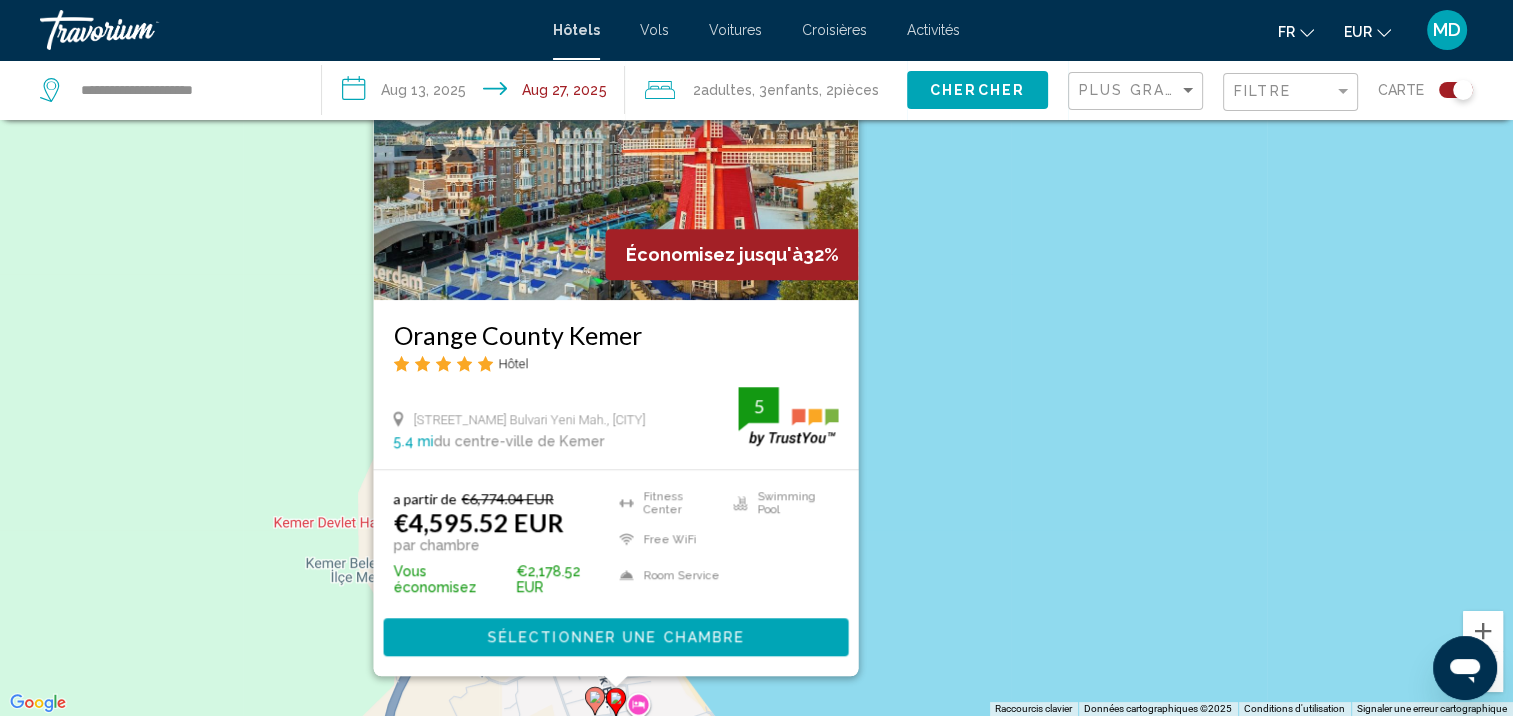 click on "Pour activer le glissement avec le clavier, appuyez sur Alt+Entrée. Une fois ce mode activé, utilisez les touches fléchées pour déplacer le repère. Pour valider le déplacement, appuyez sur Entrée. Pour annuler, appuyez sur Échap. Économisez jusqu'à  32%   Orange County Kemer
Hôtel
Atatürk Bulvari Yeni Mah., Kemer 5.4 mi  du centre-ville de Kemer de l'hôtel 5 a partir de €6,774.04 EUR €4,595.52 EUR  par chambre Vous économisez  €2,178.52 EUR
Fitness Center
Free WiFi
Room Service
Swimming Pool  5 Sélectionner une chambre" at bounding box center (756, 358) 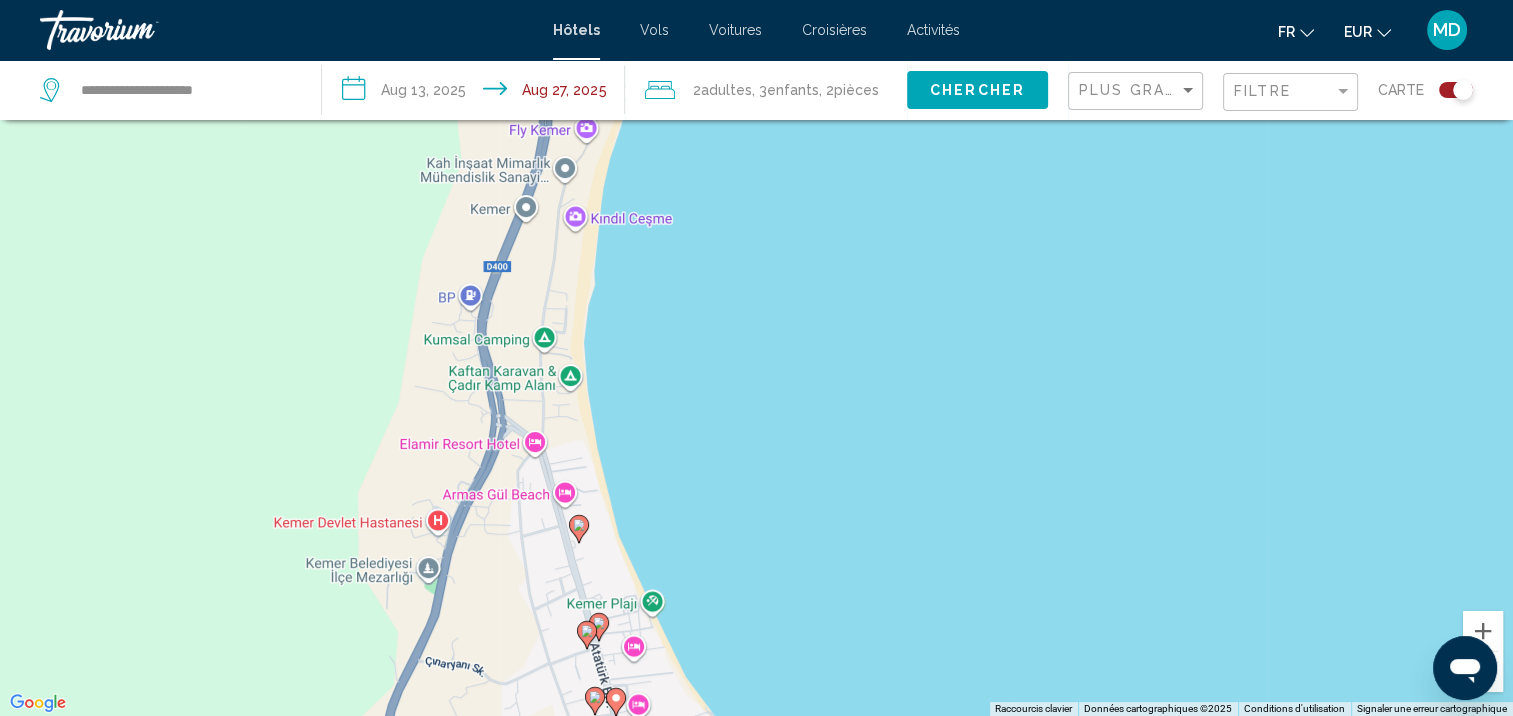 click 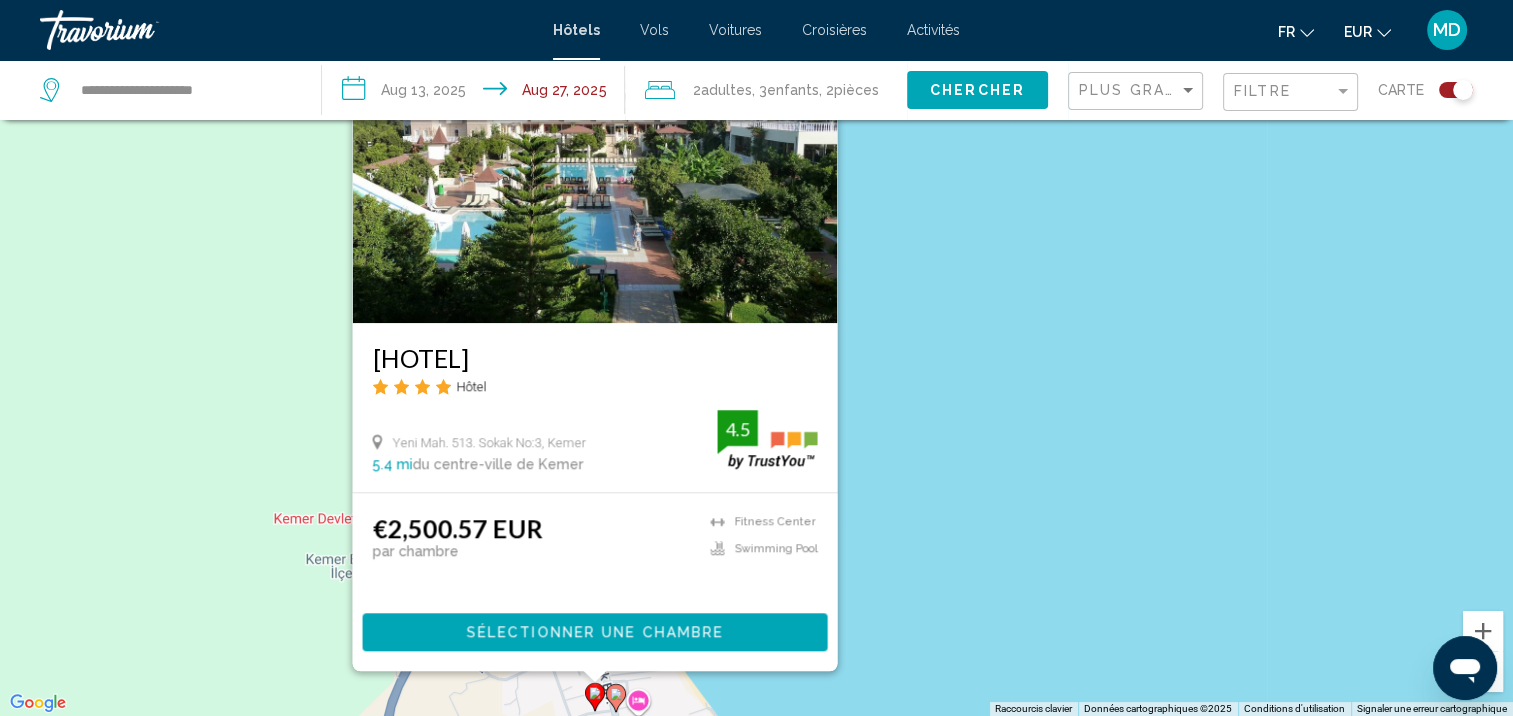 click on "Pour activer le glissement avec le clavier, appuyez sur Alt+Entrée. Une fois ce mode activé, utilisez les touches fléchées pour déplacer le repère. Pour valider le déplacement, appuyez sur Entrée. Pour annuler, appuyez sur Échap.  Viking Garden Hotel and Spa
Hôtel
Yeni Mah. 513. Sokak No:3, Kemer 5.4 mi  du centre-ville de Kemer de l'hôtel 4.5 €2,500.57 EUR  par chambre
Fitness Center
Swimming Pool  4.5 Sélectionner une chambre" at bounding box center [756, 358] 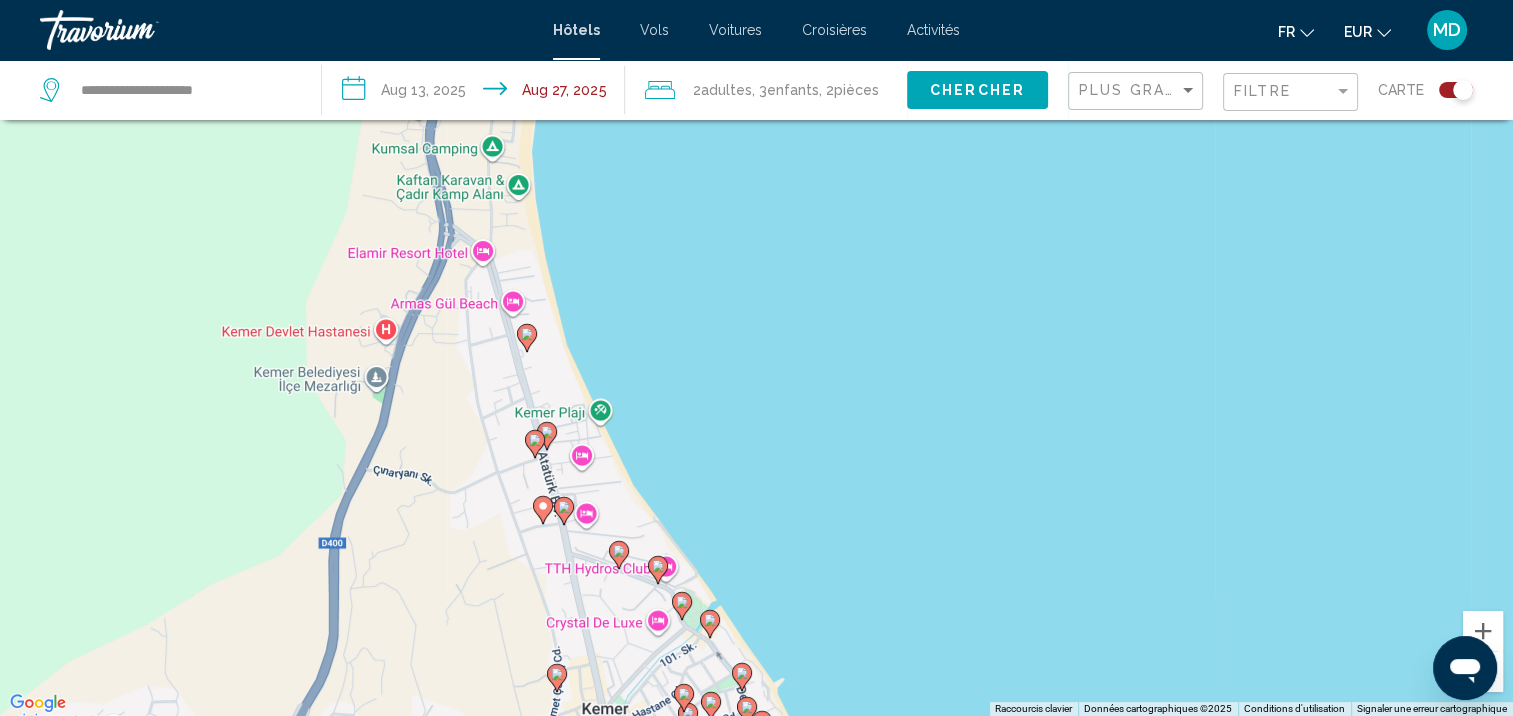 drag, startPoint x: 763, startPoint y: 688, endPoint x: 704, endPoint y: 485, distance: 211.4001 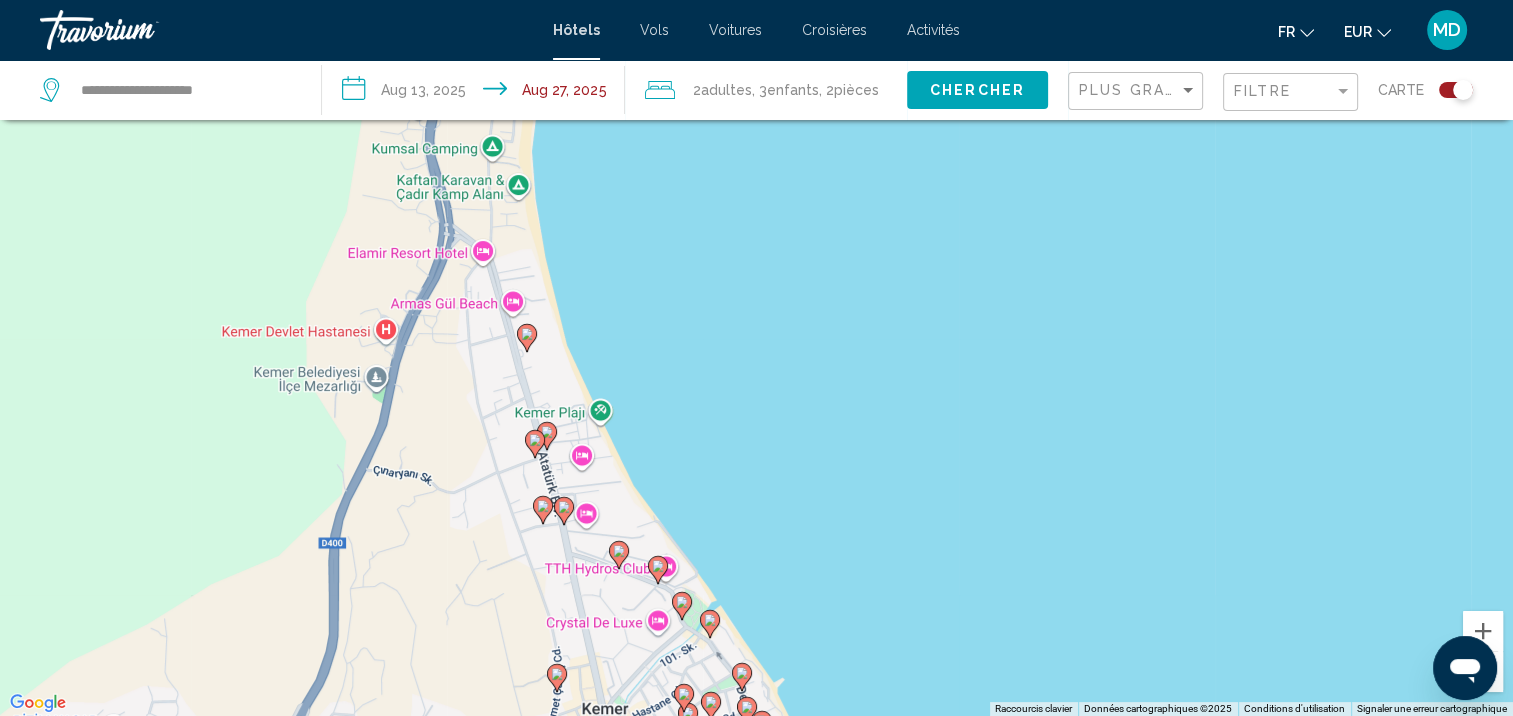 click on "Pour activer le glissement avec le clavier, appuyez sur Alt+Entrée. Une fois ce mode activé, utilisez les touches fléchées pour déplacer le repère. Pour valider le déplacement, appuyez sur Entrée. Pour annuler, appuyez sur Échap." at bounding box center [756, 358] 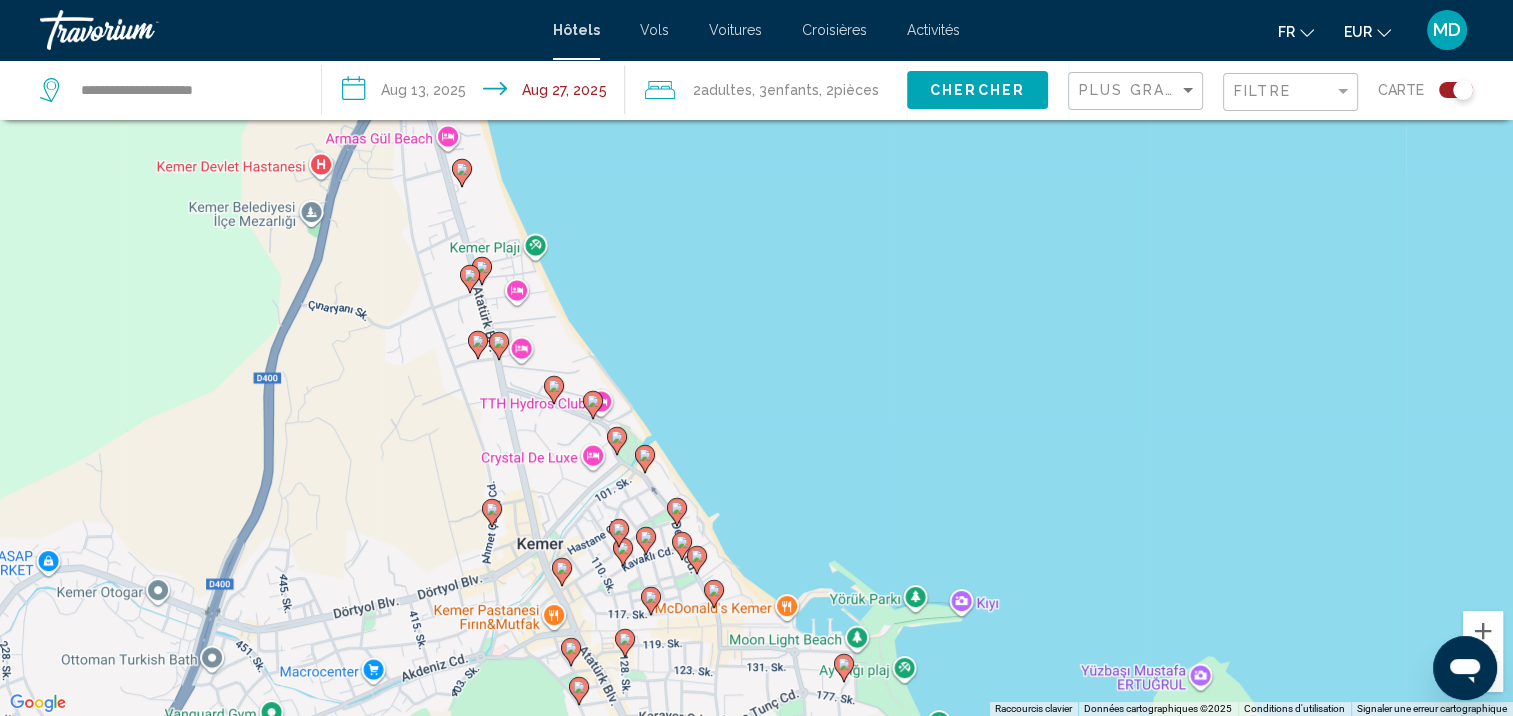 click 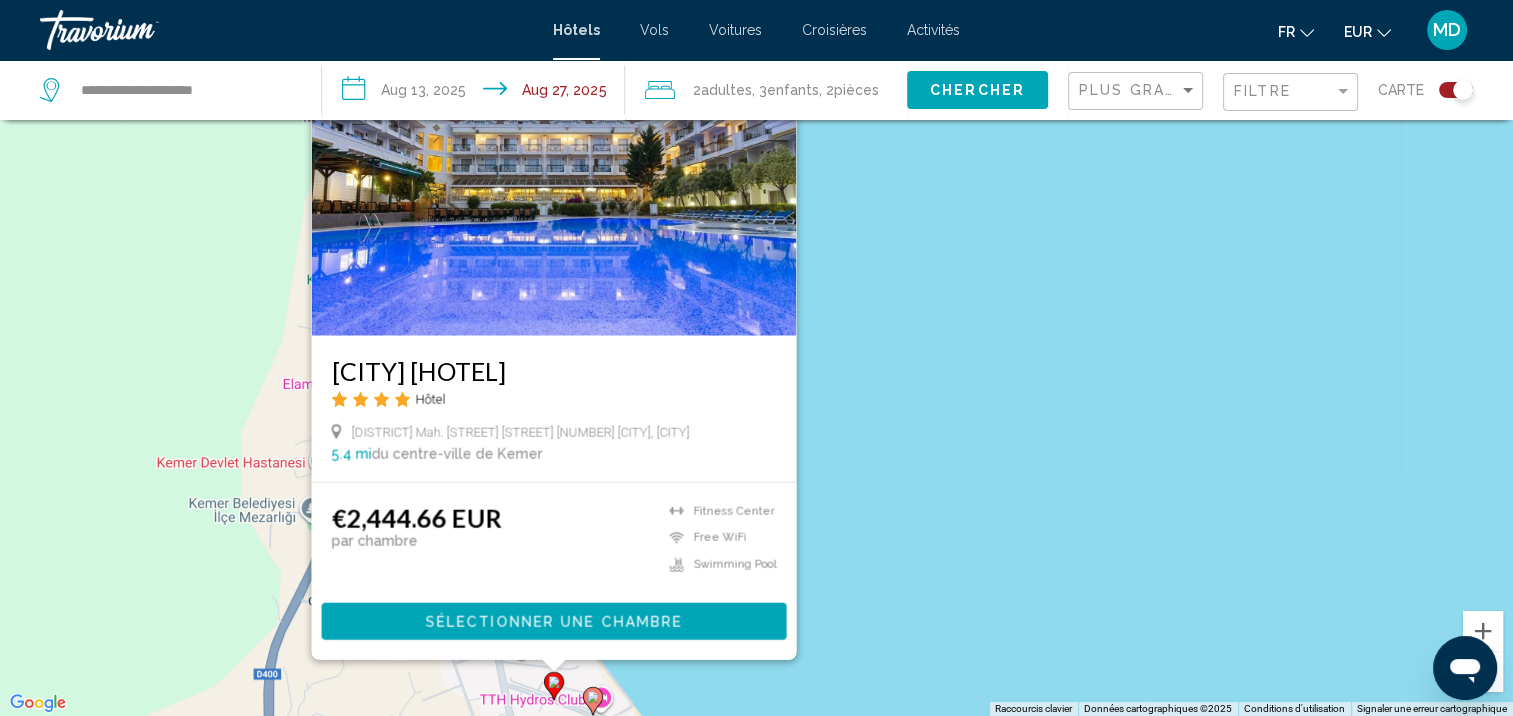 click 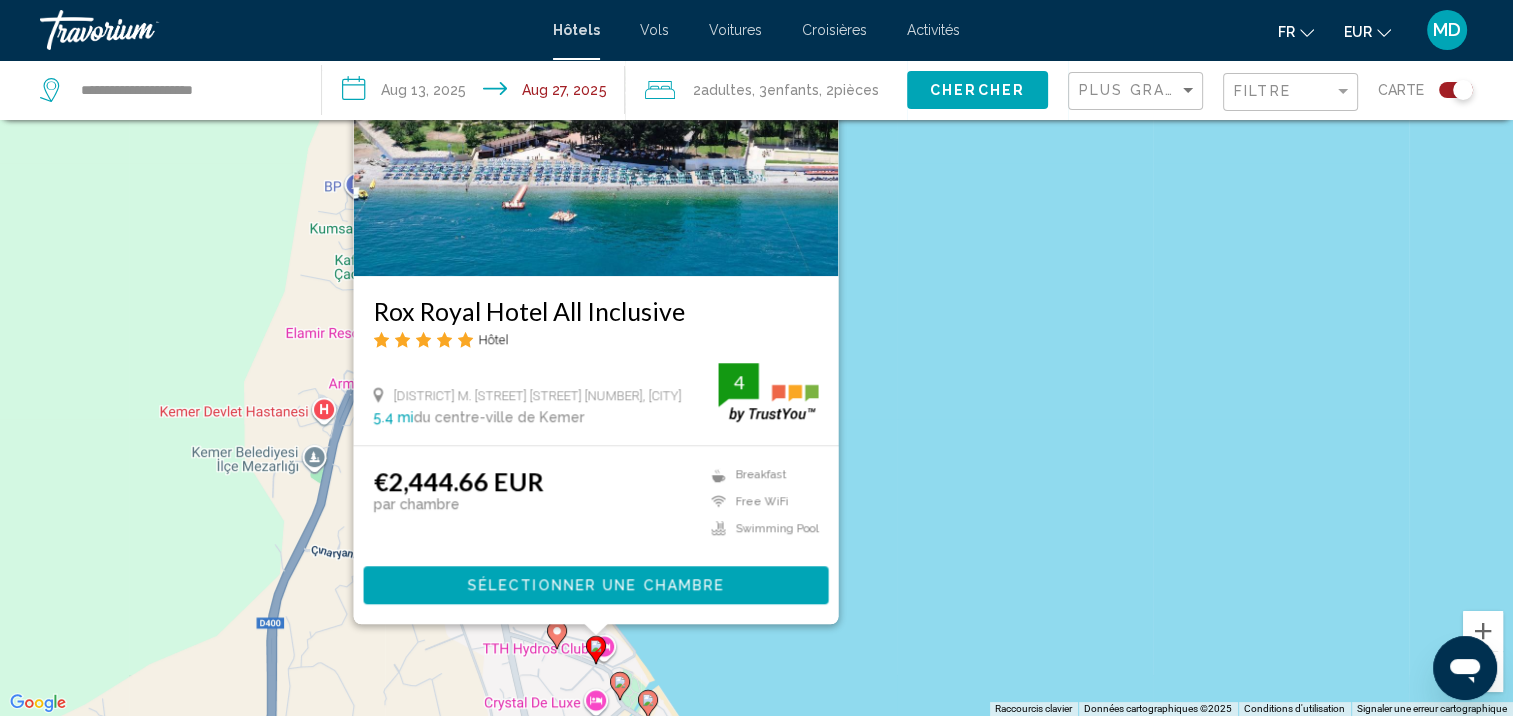 drag, startPoint x: 932, startPoint y: 611, endPoint x: 932, endPoint y: 543, distance: 68 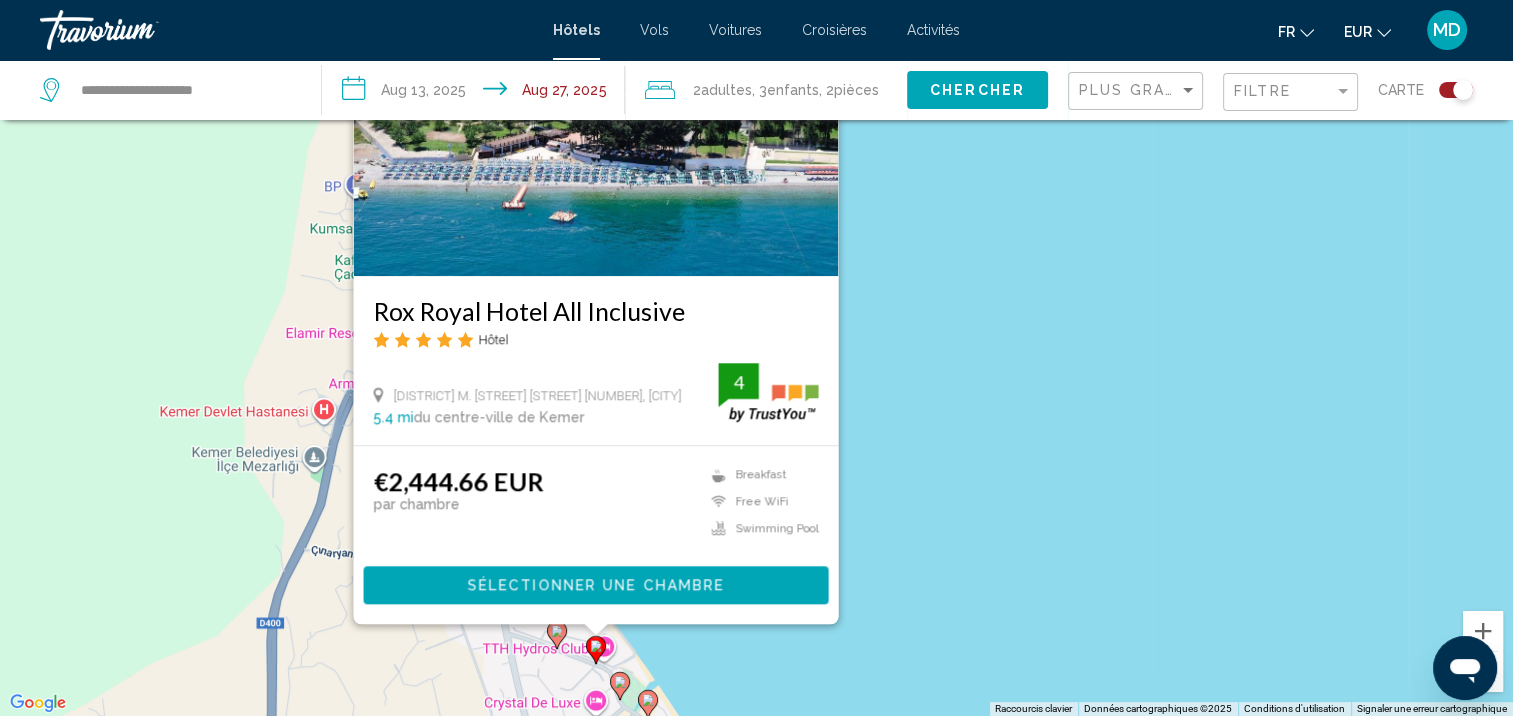 click on "Pour activer le glissement avec le clavier, appuyez sur Alt+Entrée. Une fois ce mode activé, utilisez les touches fléchées pour déplacer le repère. Pour valider le déplacement, appuyez sur Entrée. Pour annuler, appuyez sur Échap.  Rox Royal Hotel All Inclusive
Hôtel
Yeni M. Sehit Polis Cemal Ilgaz C. N8, Kemer 5.4 mi  du centre-ville de Kemer de l'hôtel 4 €2,444.66 EUR  par chambre
Breakfast
Free WiFi
Swimming Pool  4 Sélectionner une chambre" at bounding box center [756, 358] 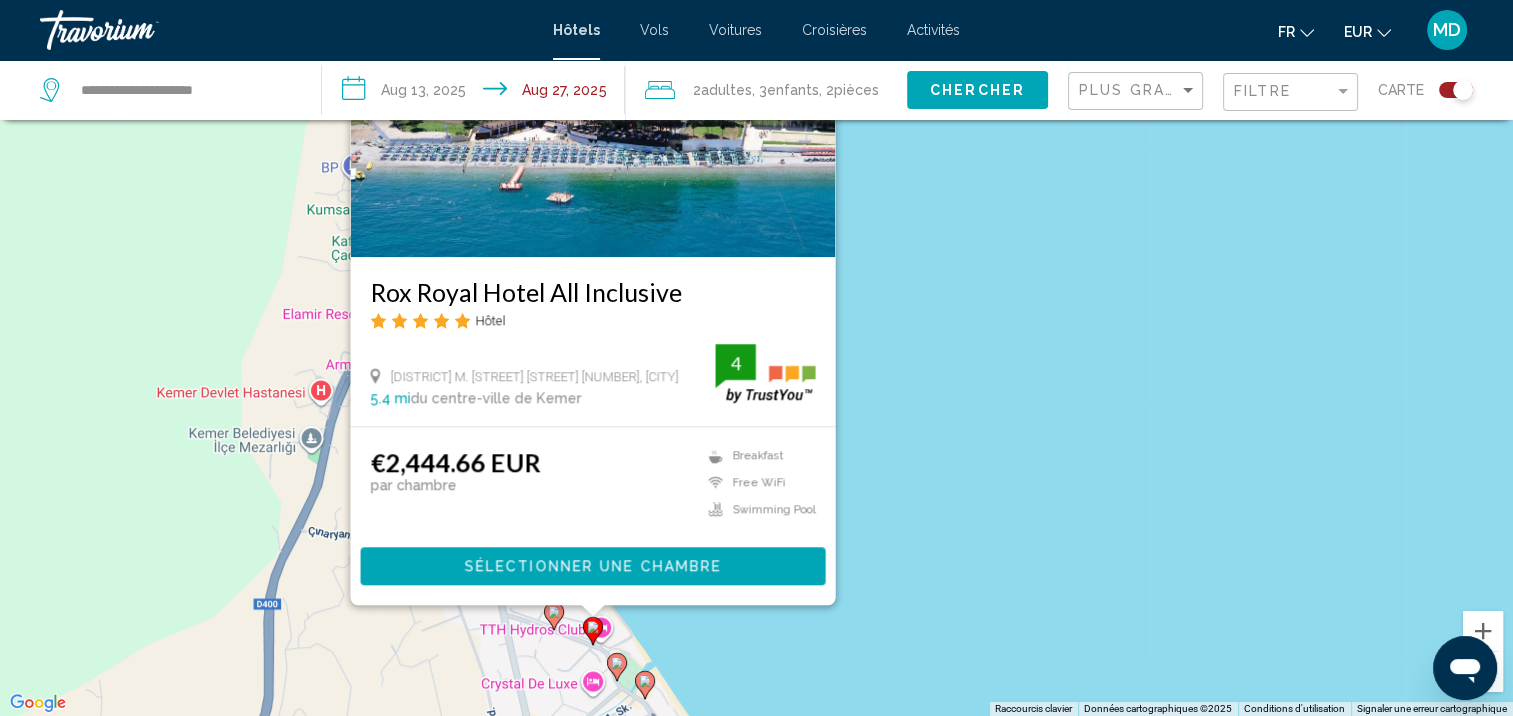 click on "Sélectionner une chambre" at bounding box center [592, 566] 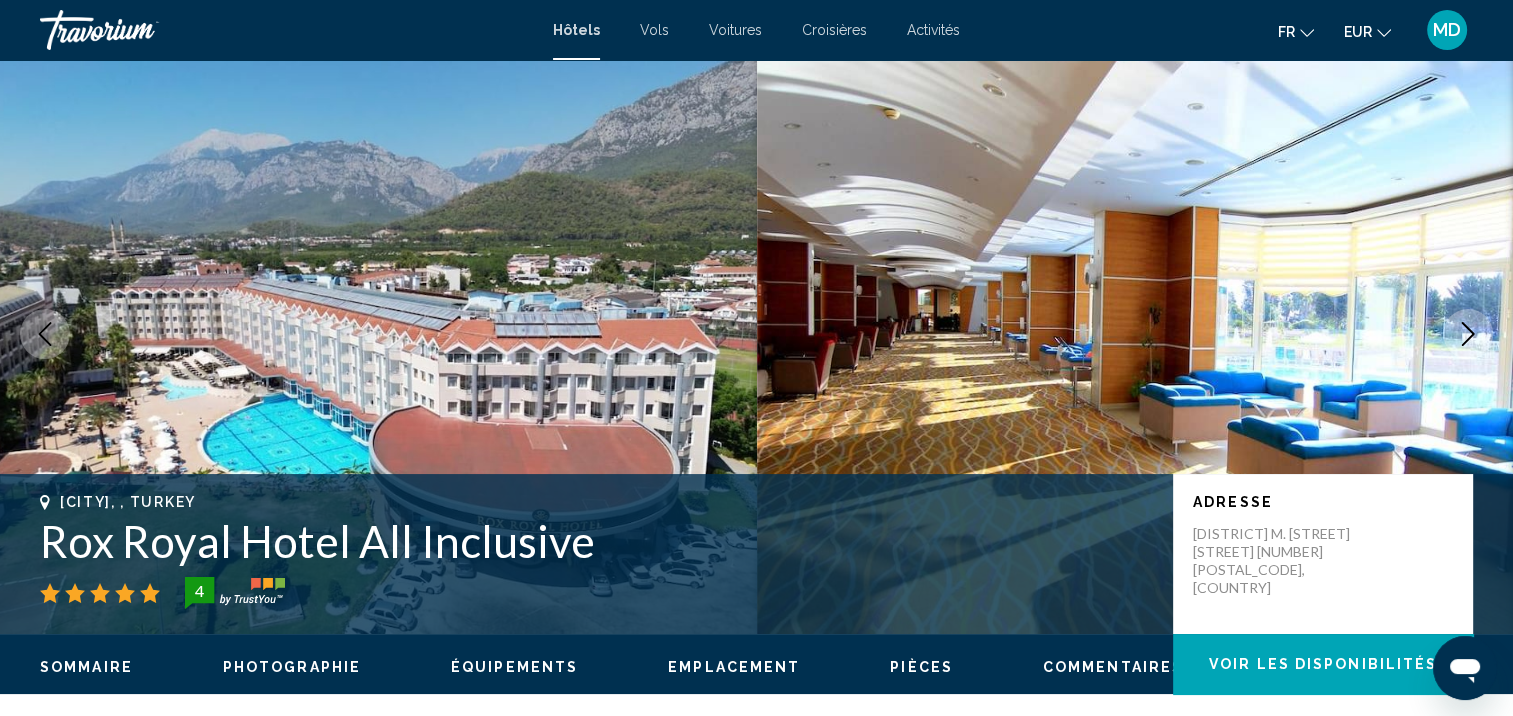 scroll, scrollTop: 25, scrollLeft: 0, axis: vertical 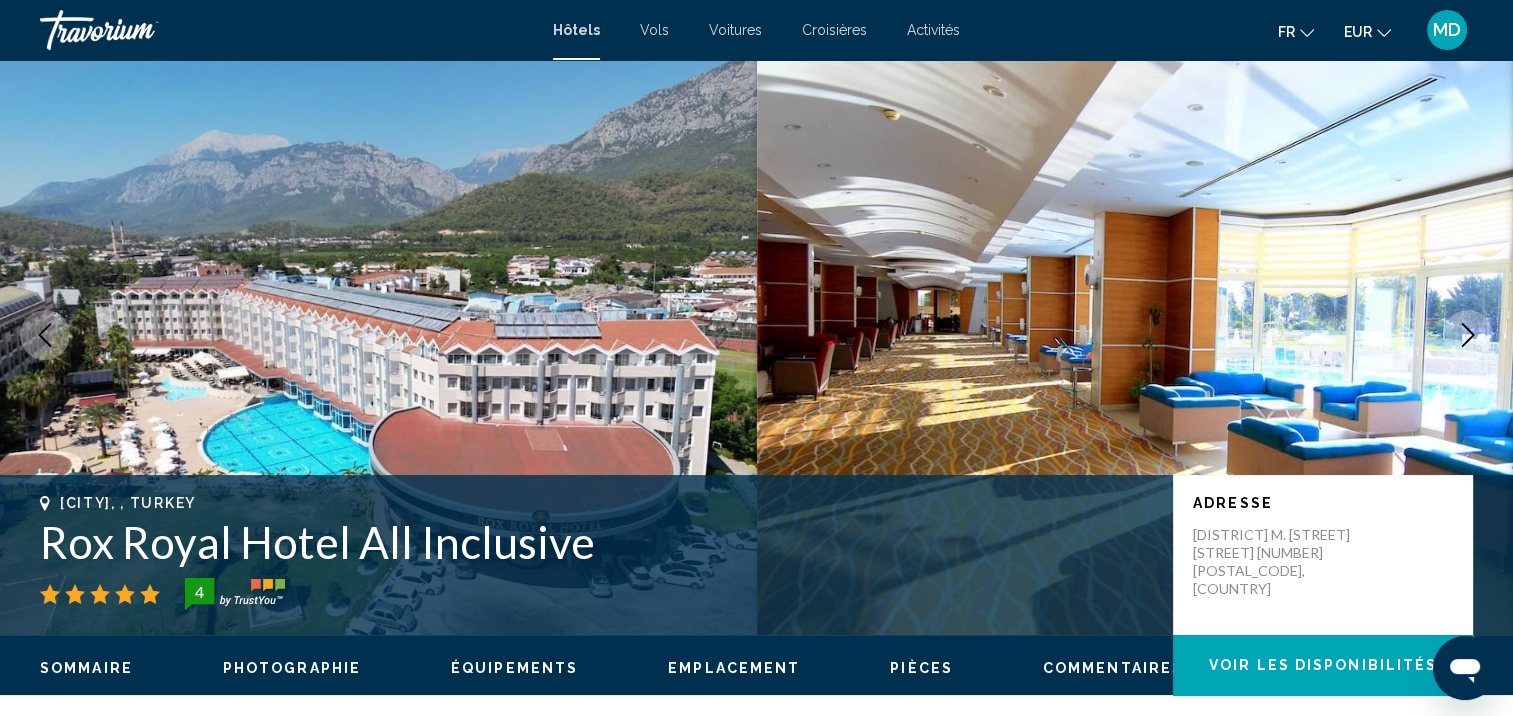click 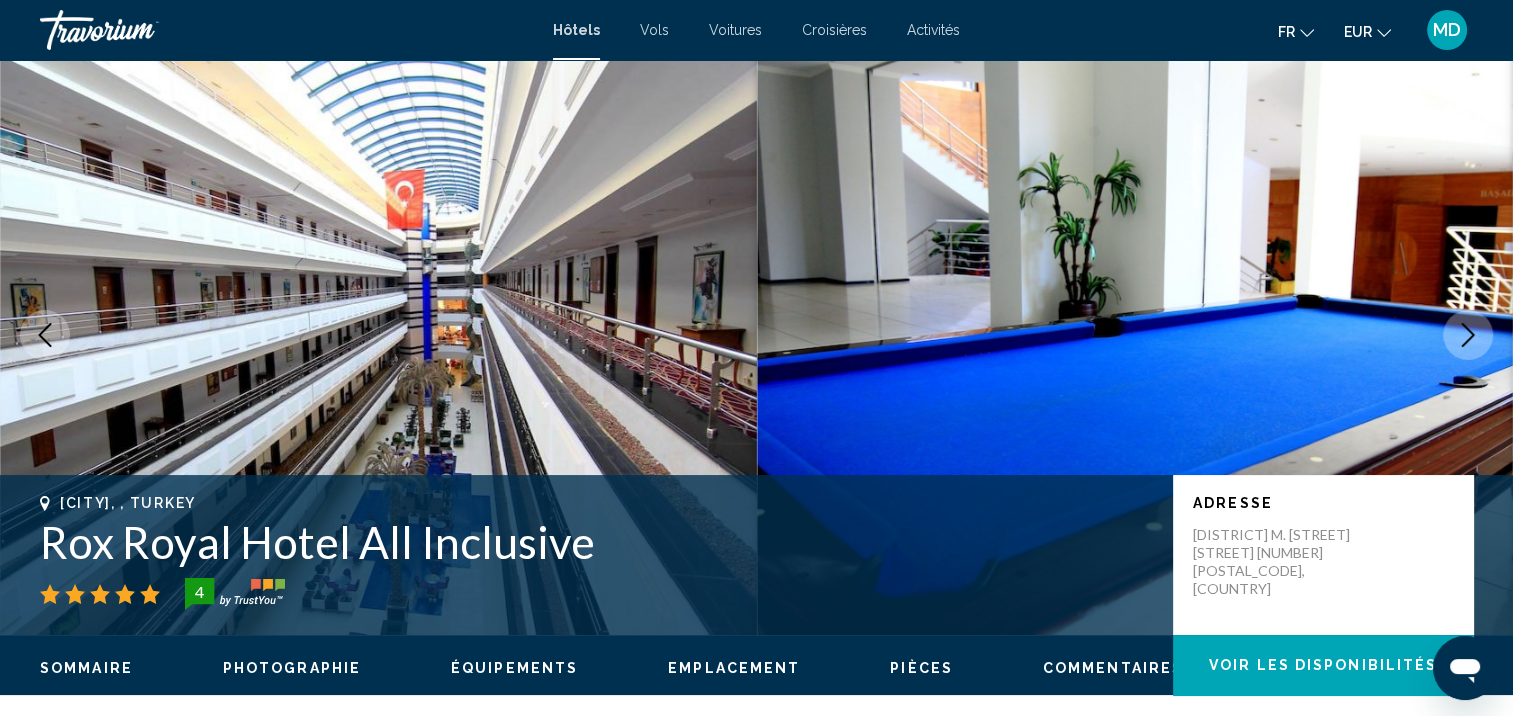 click 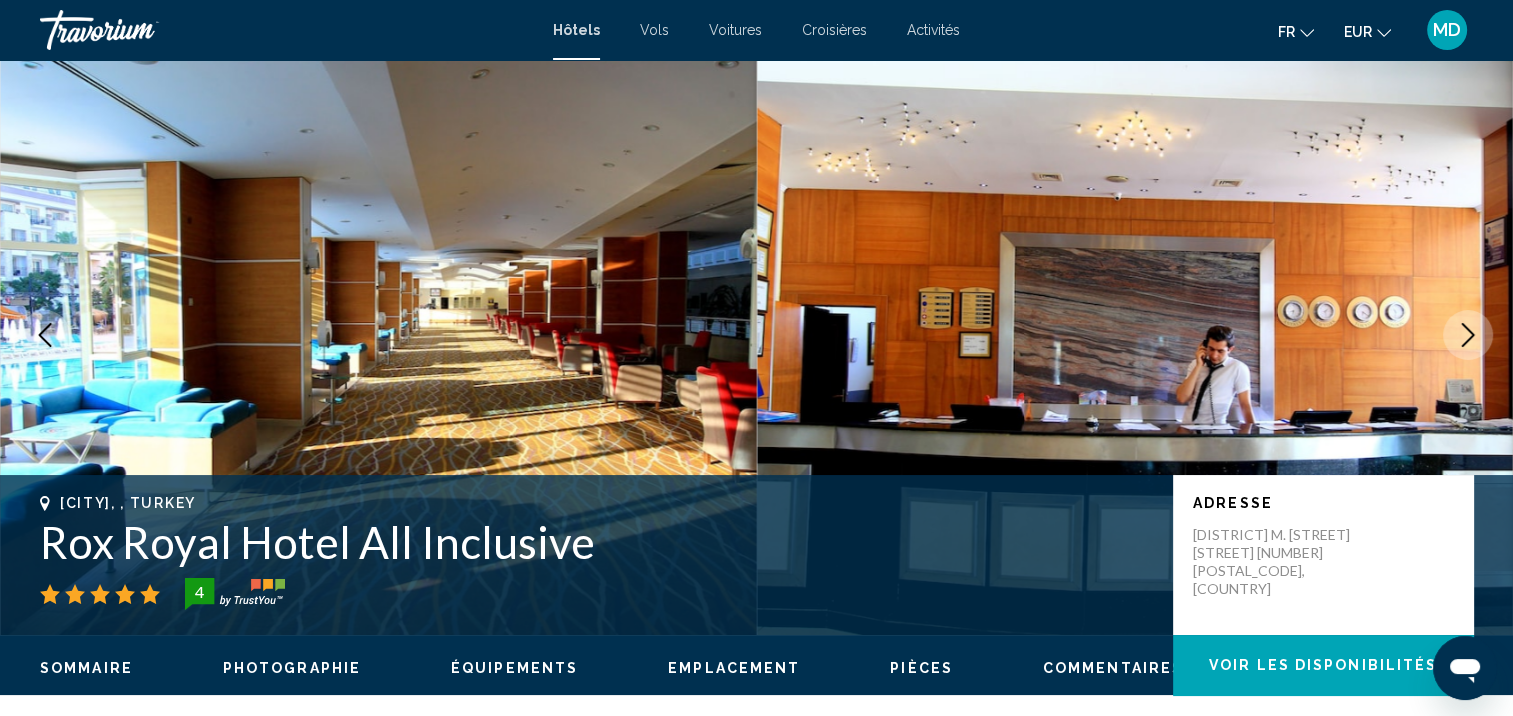 click 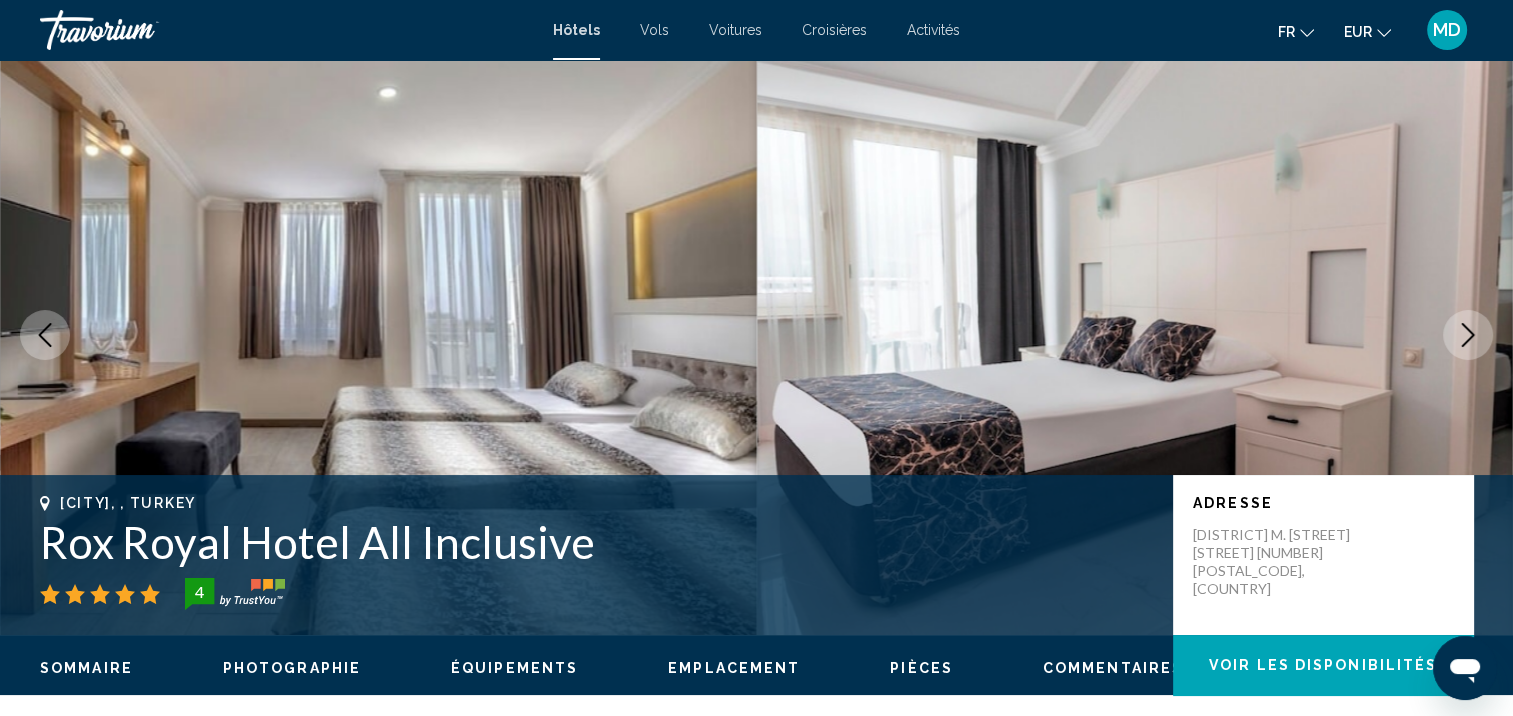 click 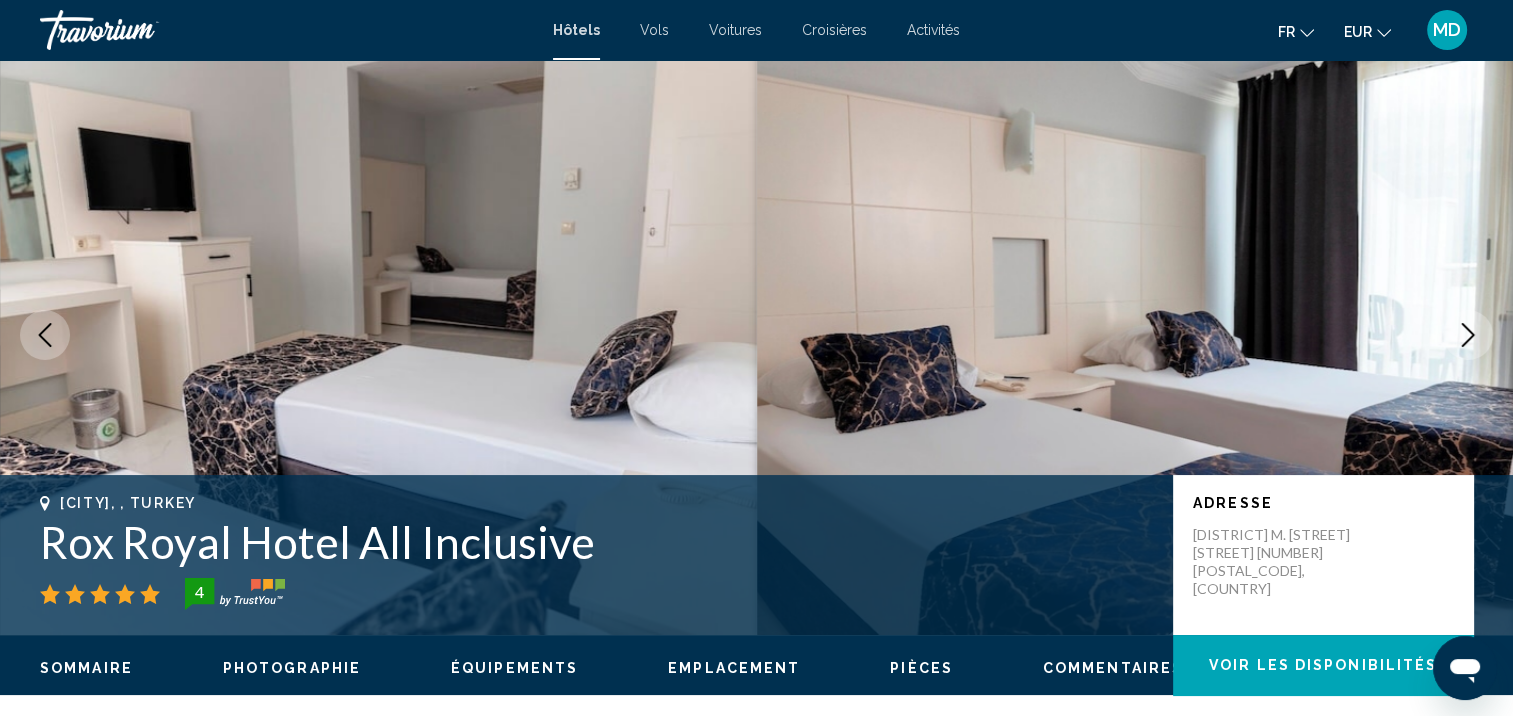 click 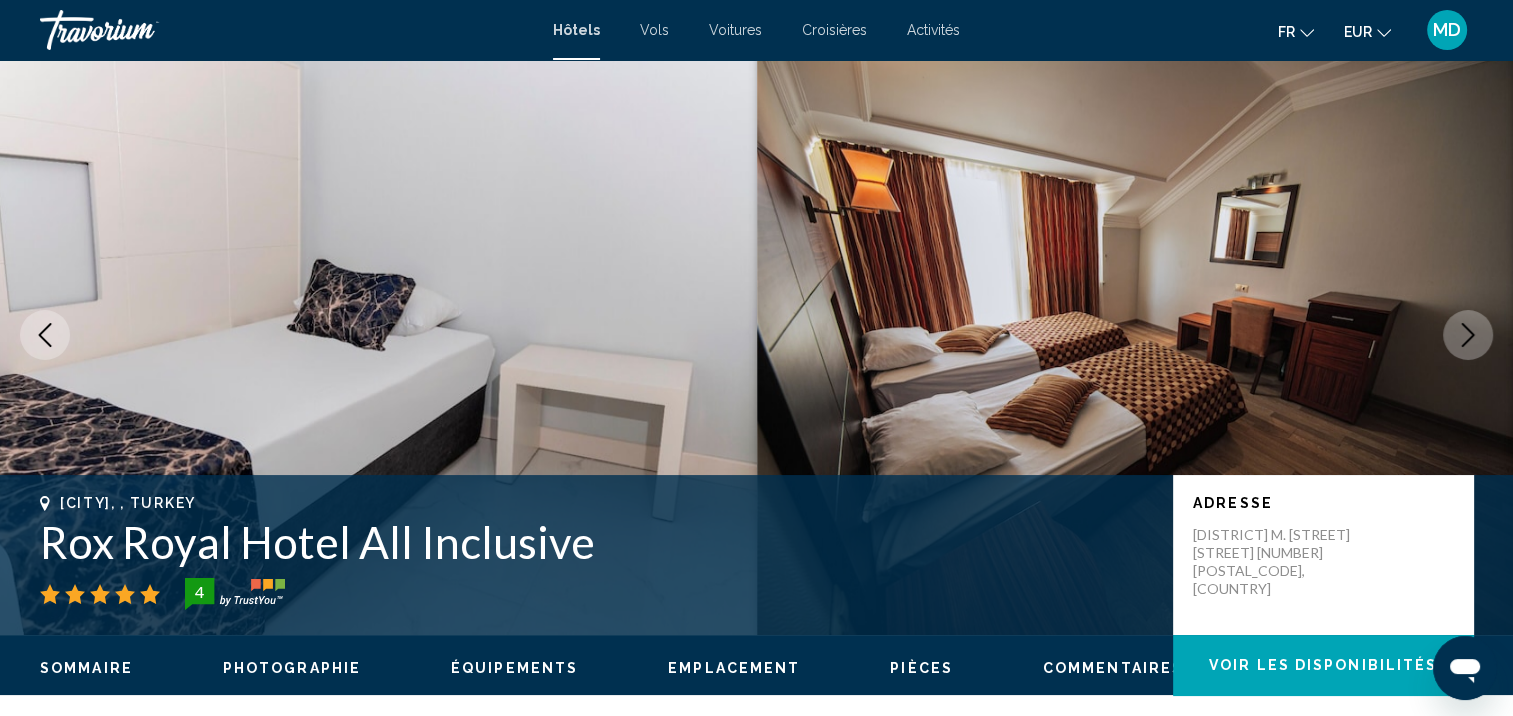 click 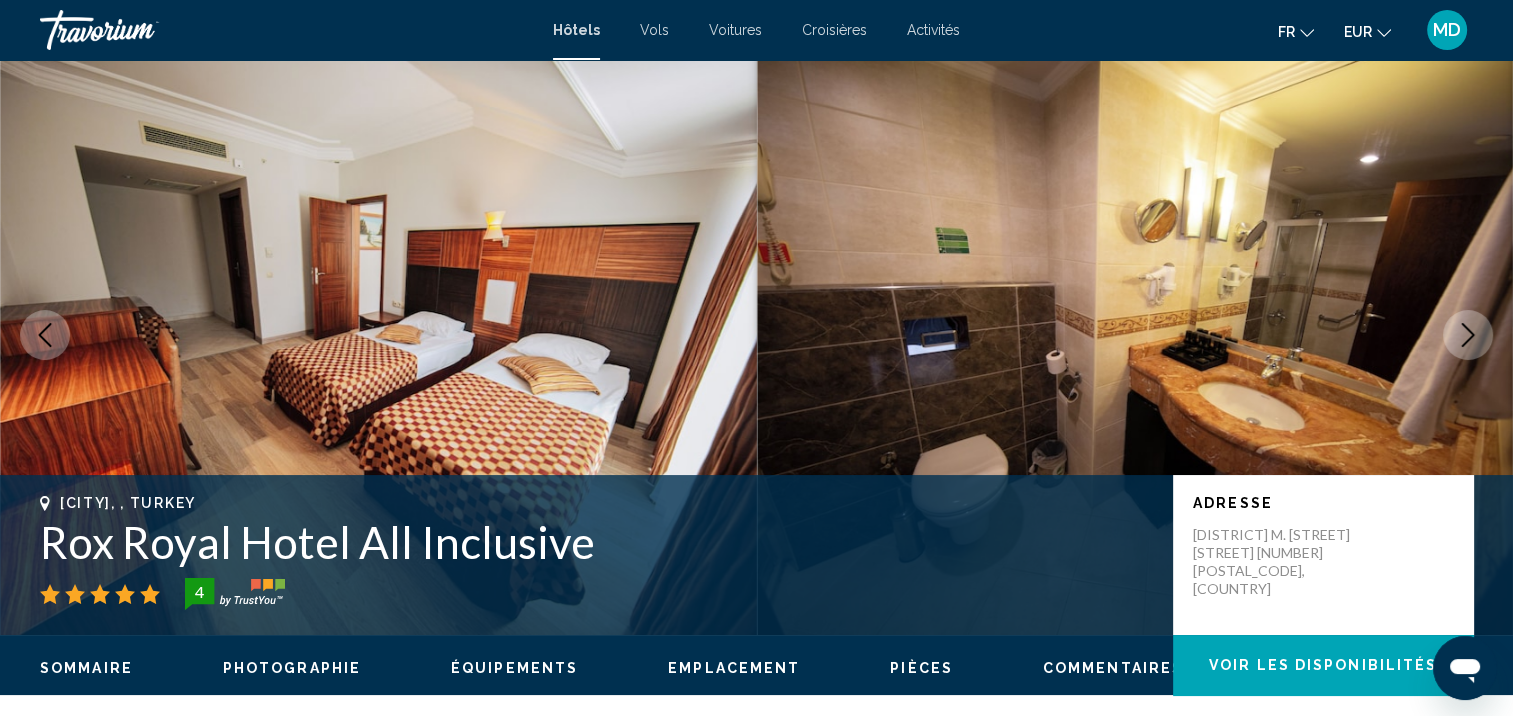click 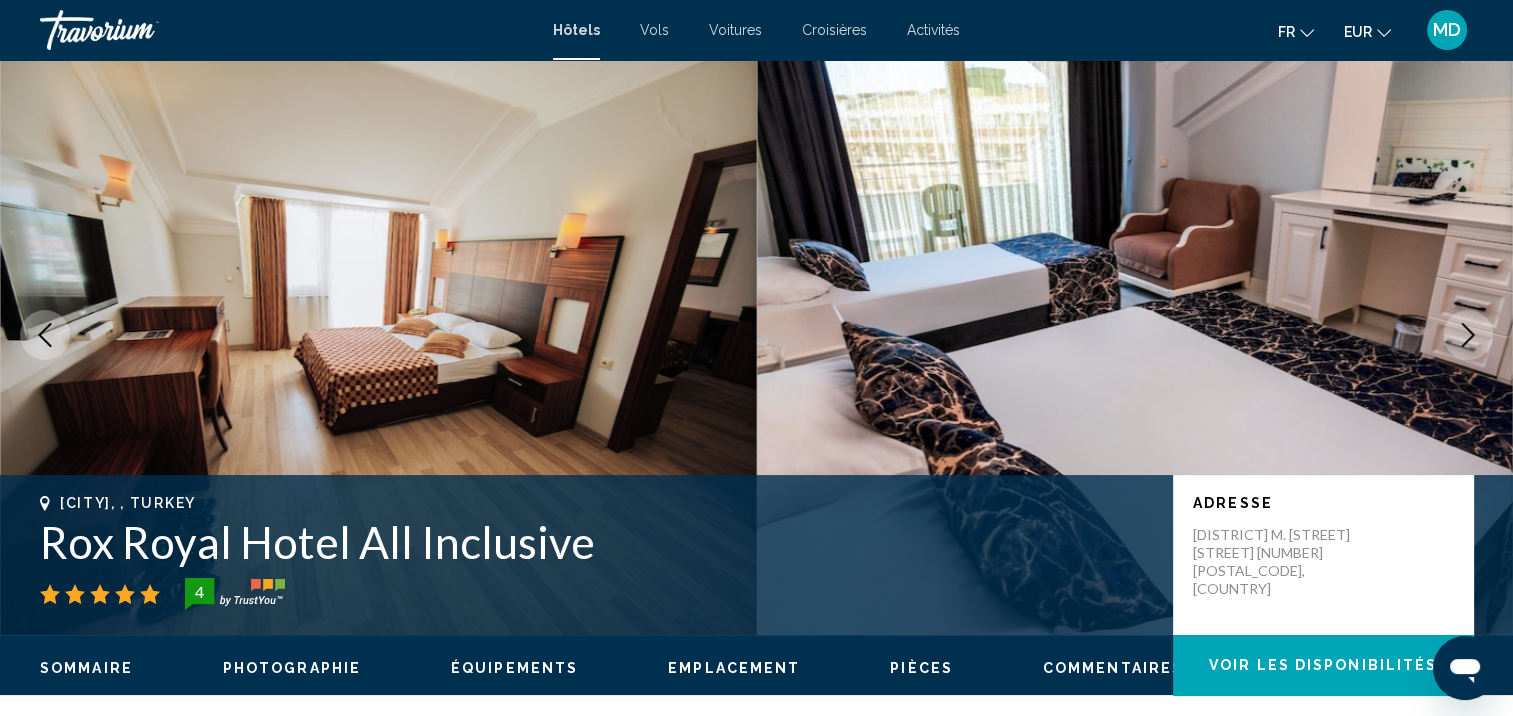 click 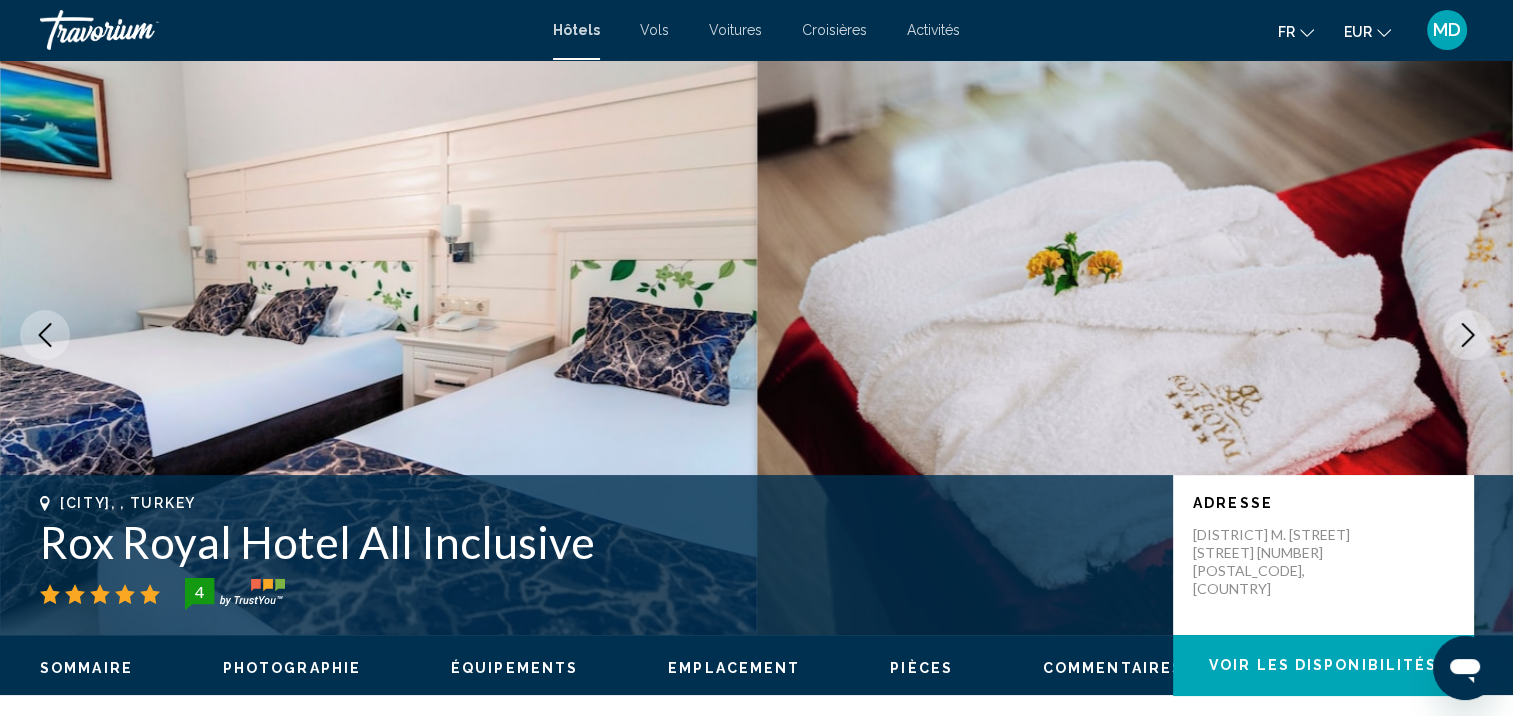 click 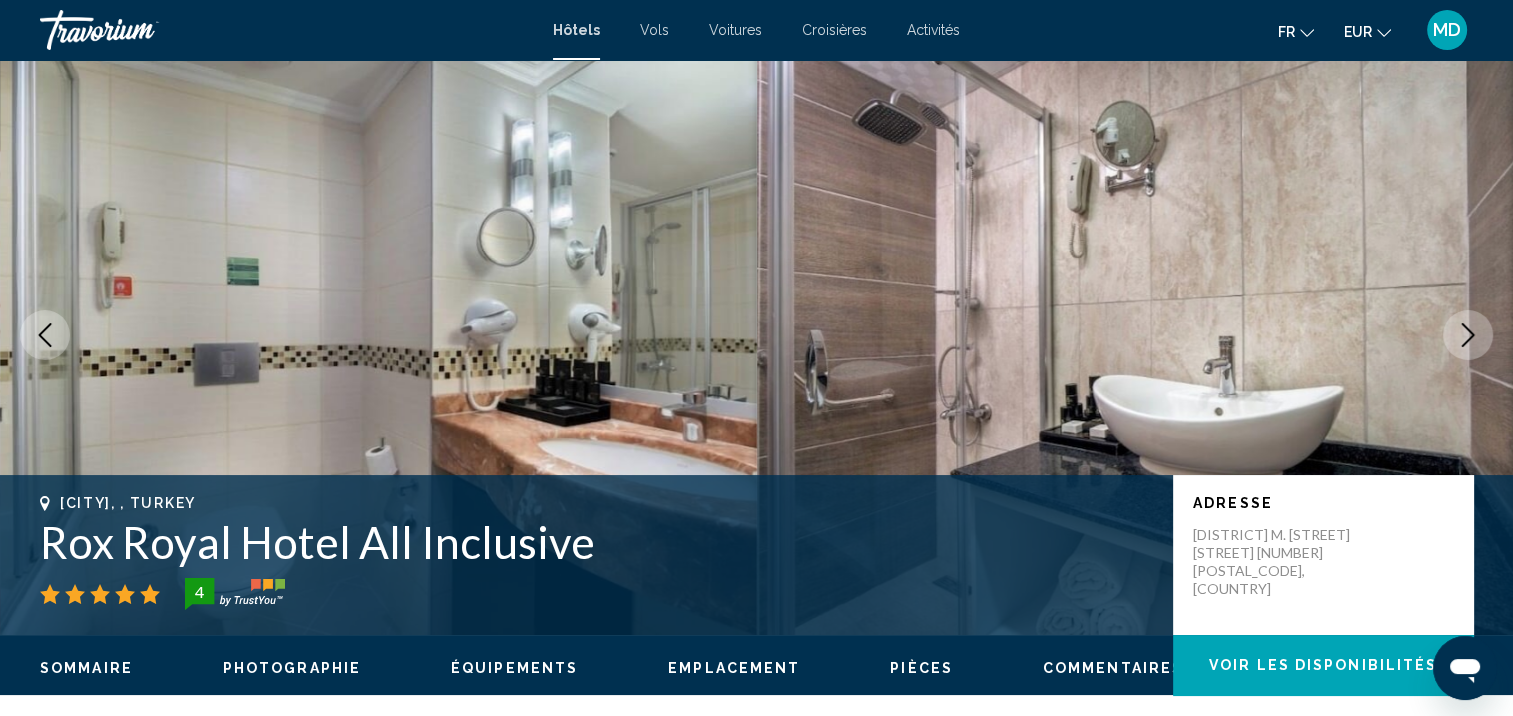 click 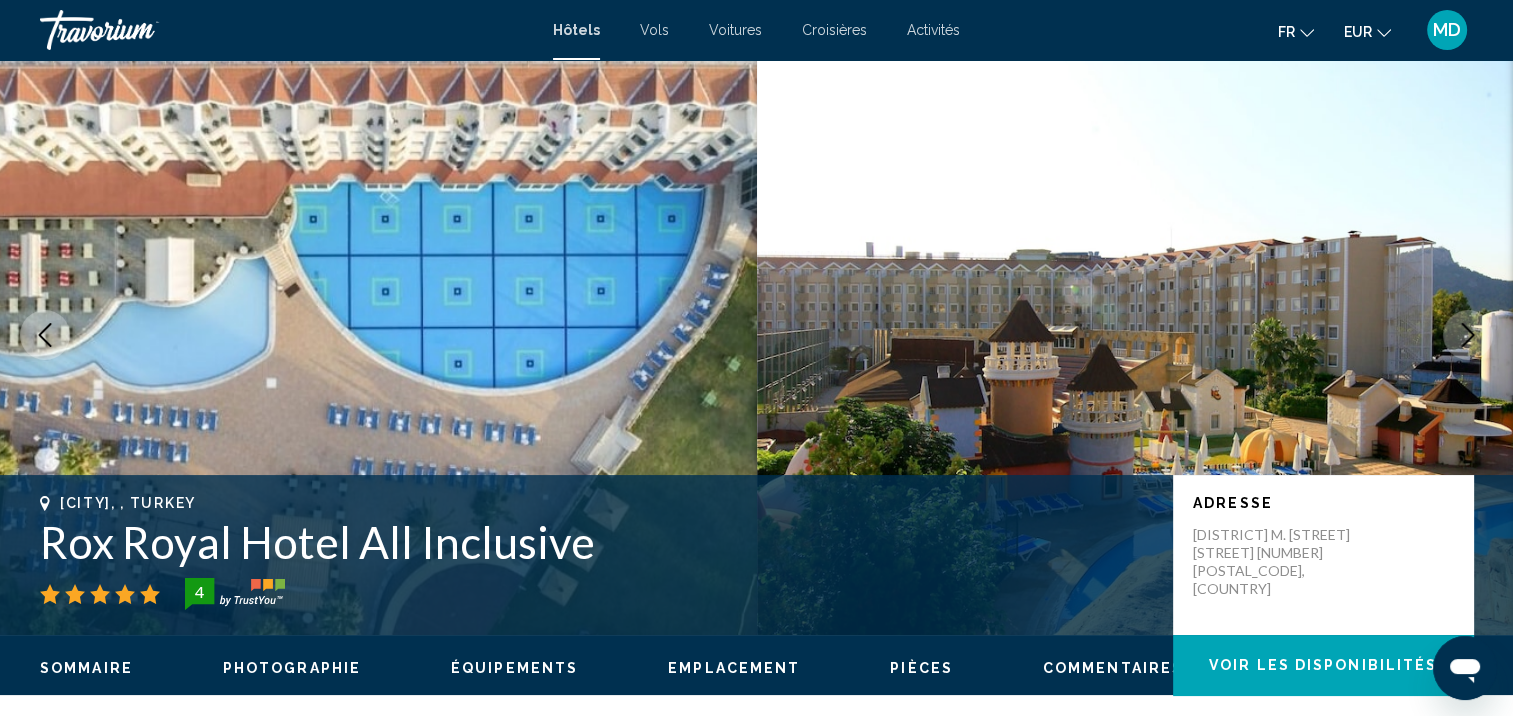click 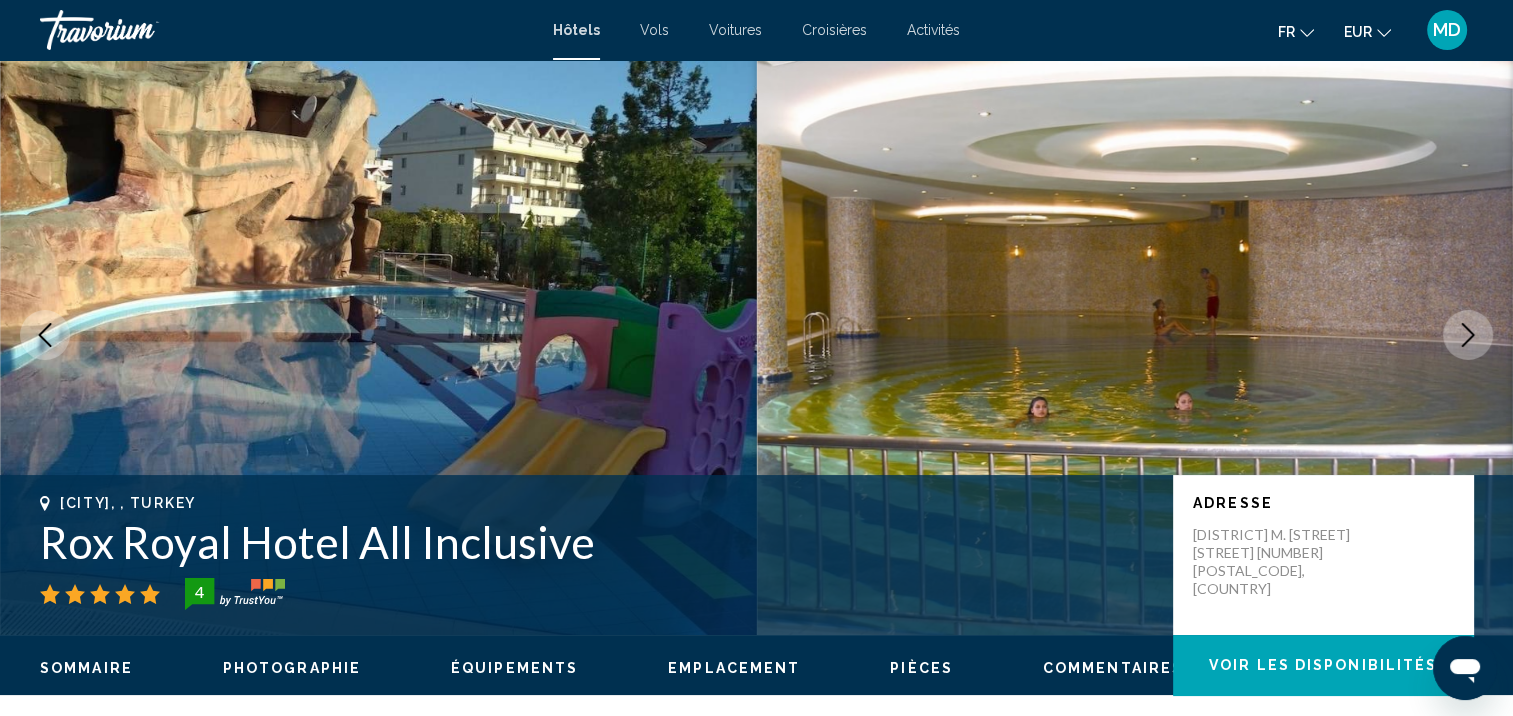 click 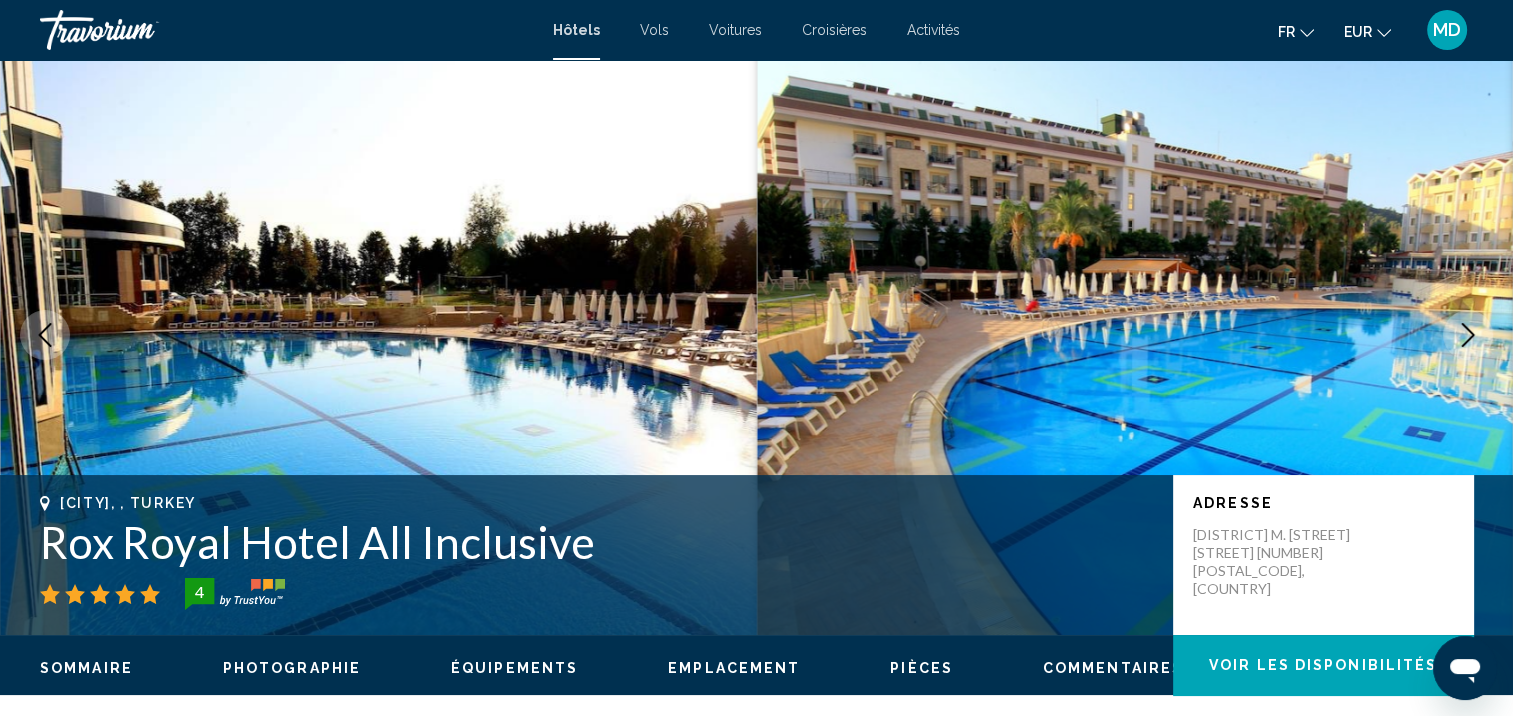 click 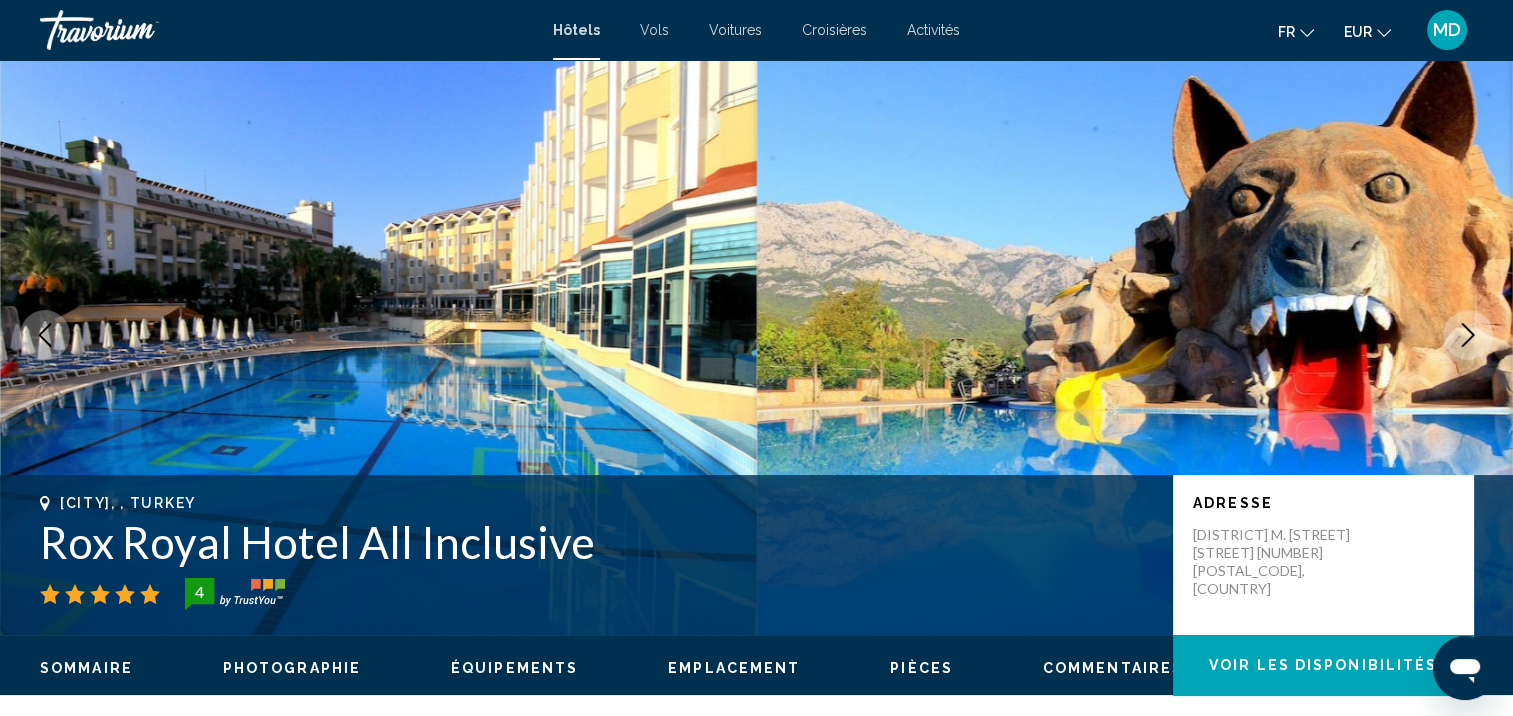 click 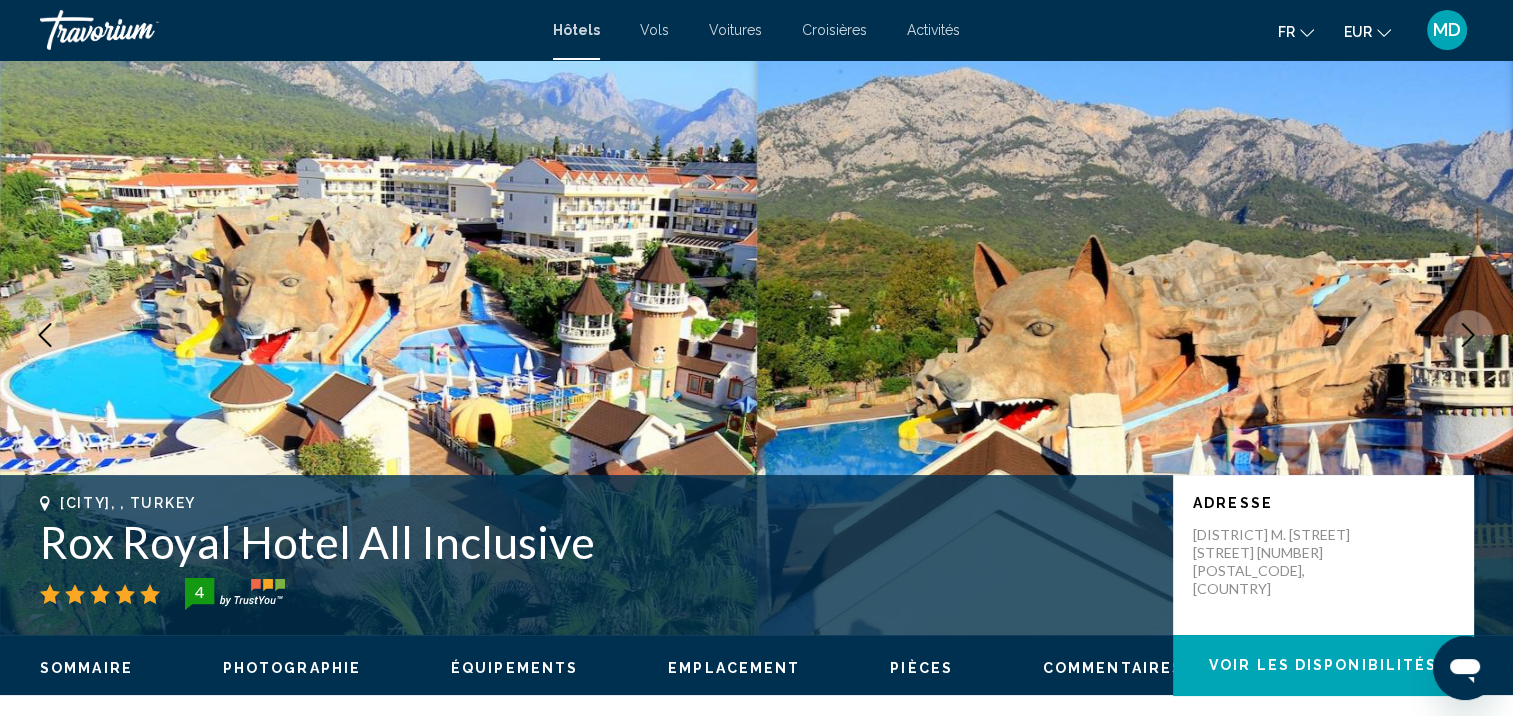 click 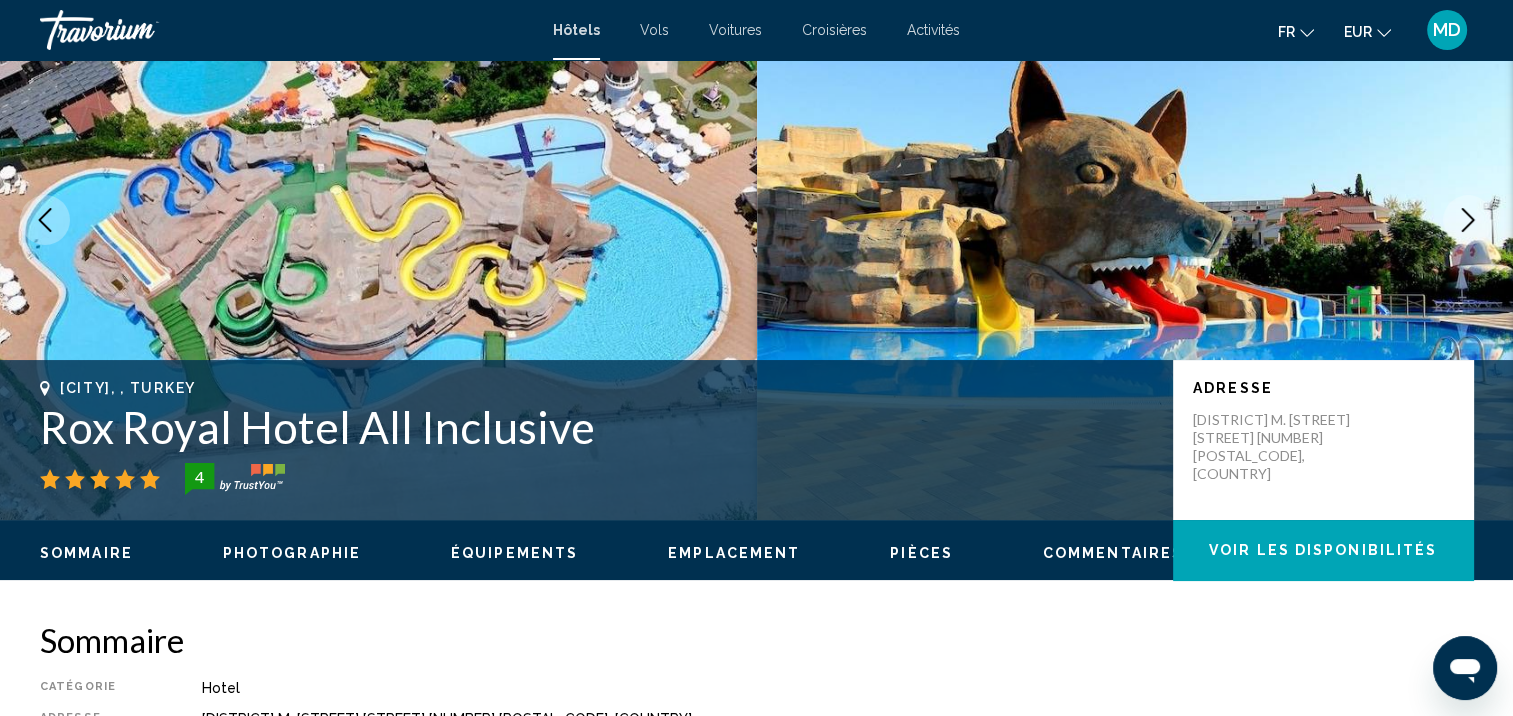 scroll, scrollTop: 136, scrollLeft: 0, axis: vertical 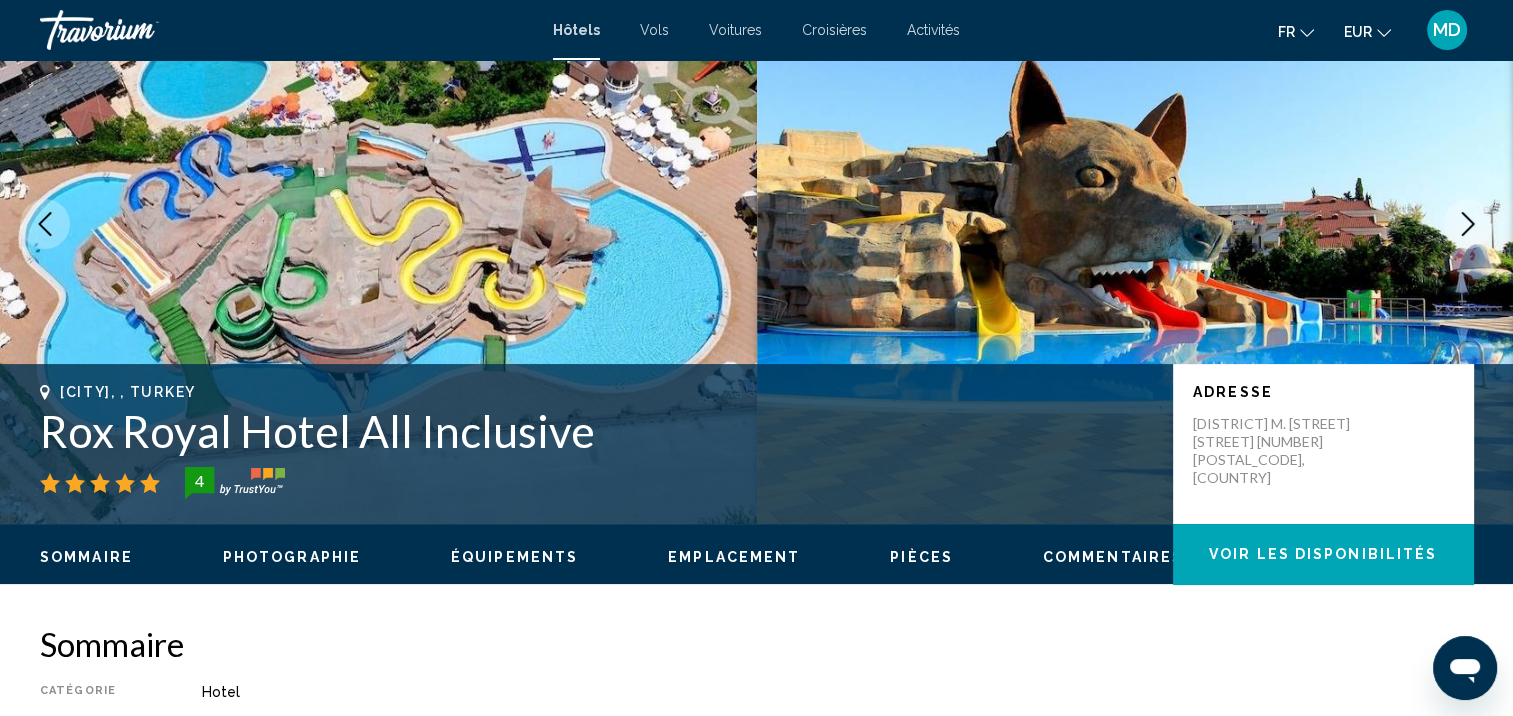 click 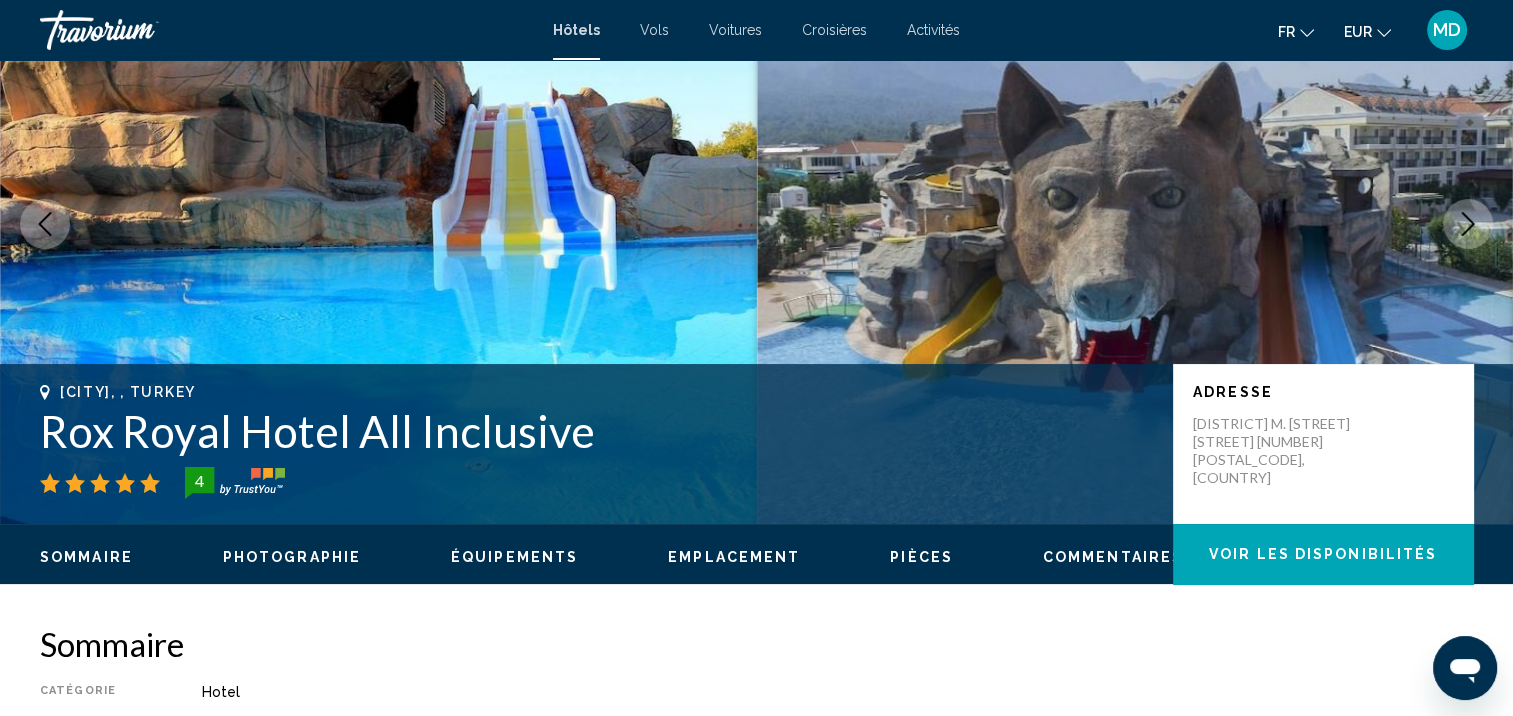 click 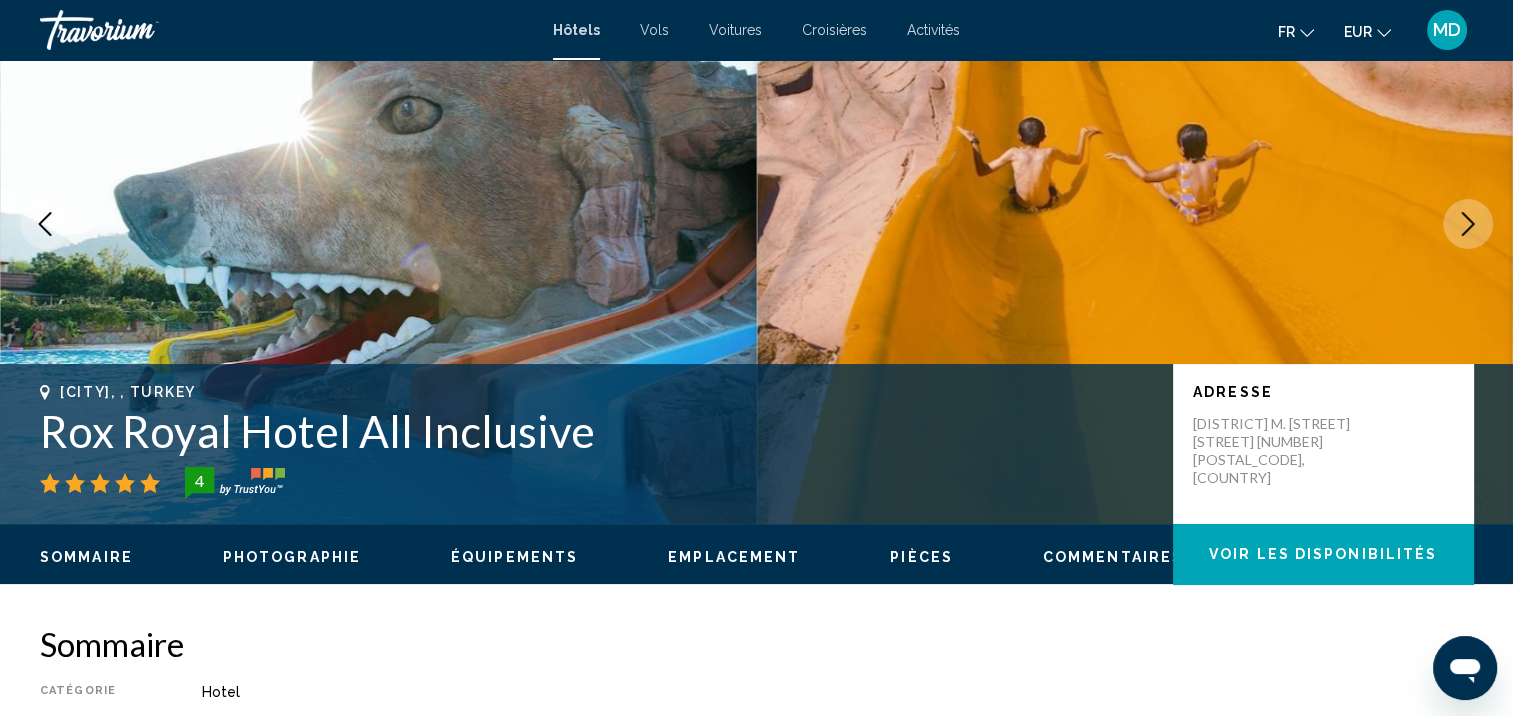click 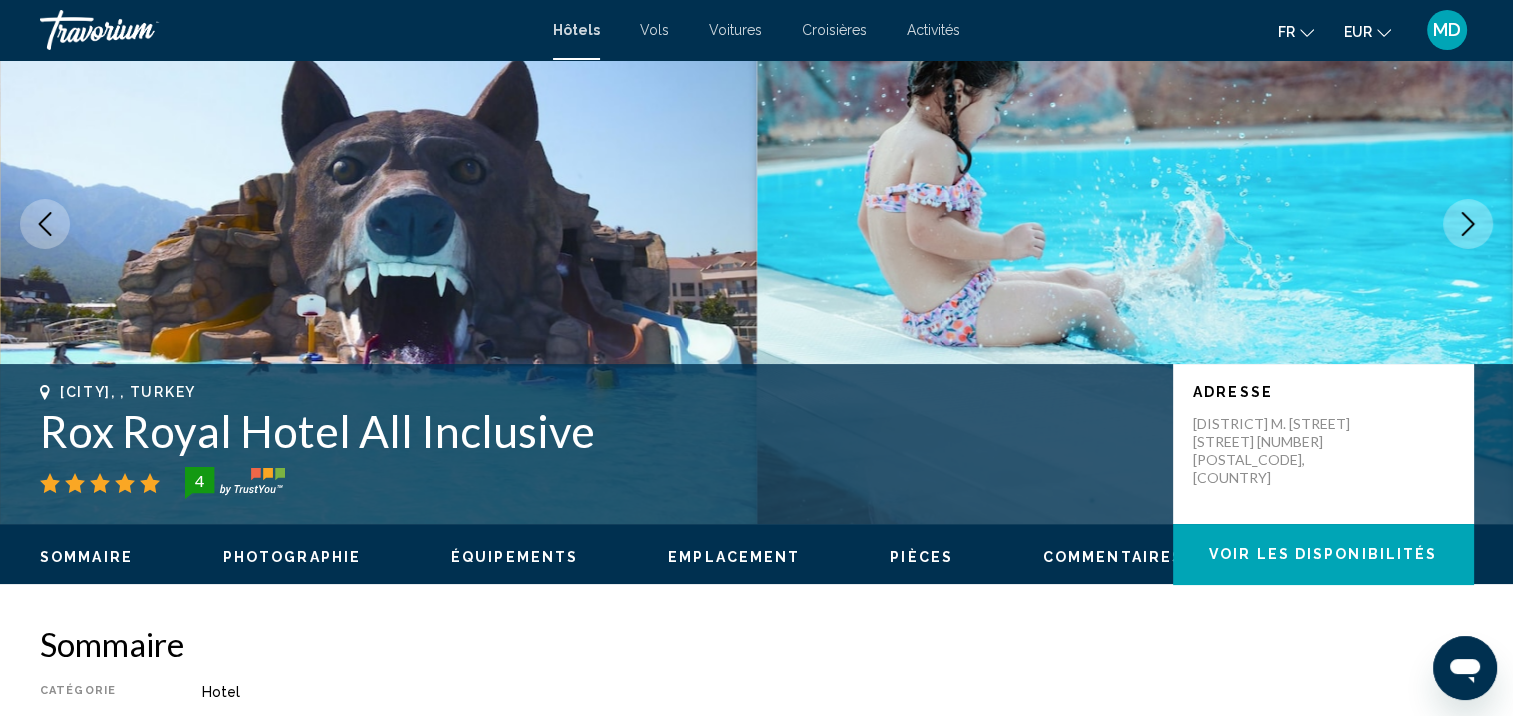 click 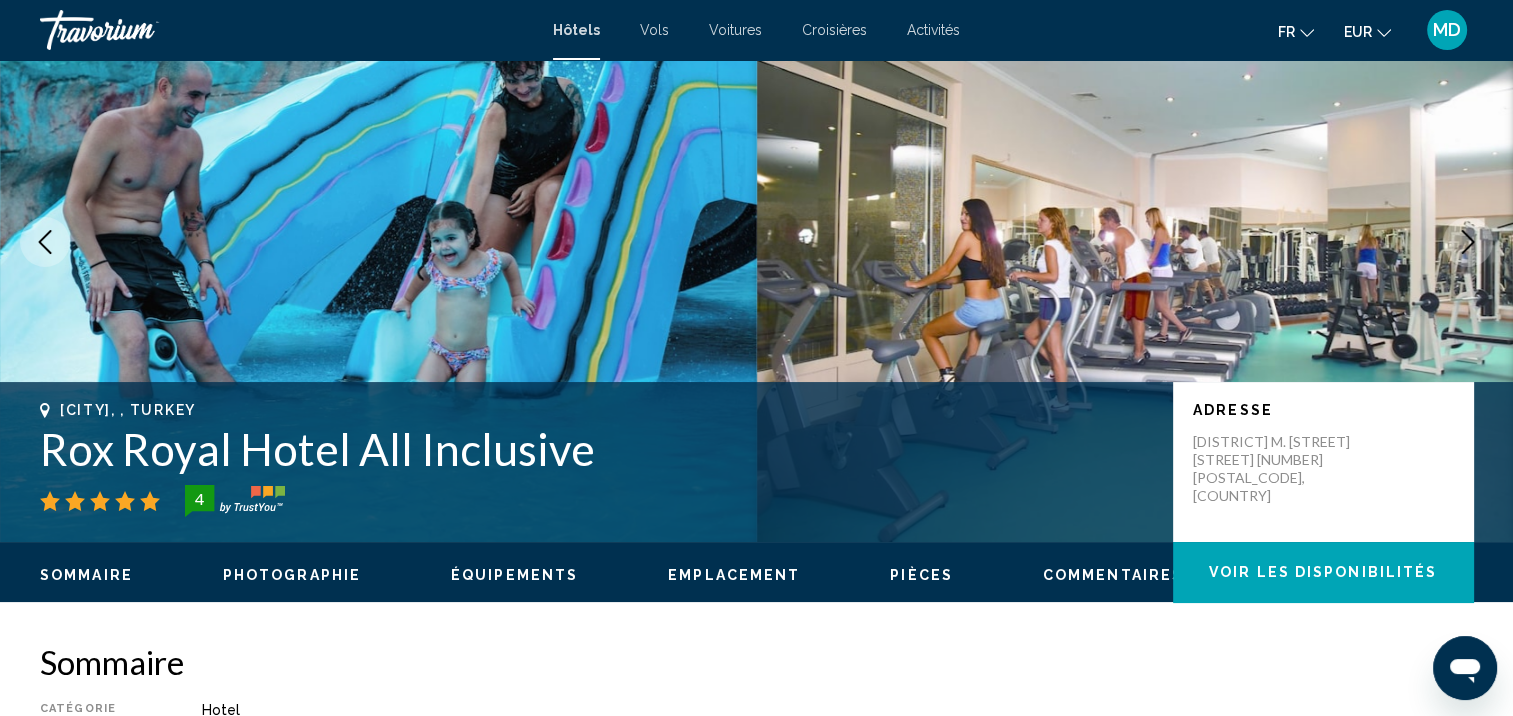 scroll, scrollTop: 0, scrollLeft: 0, axis: both 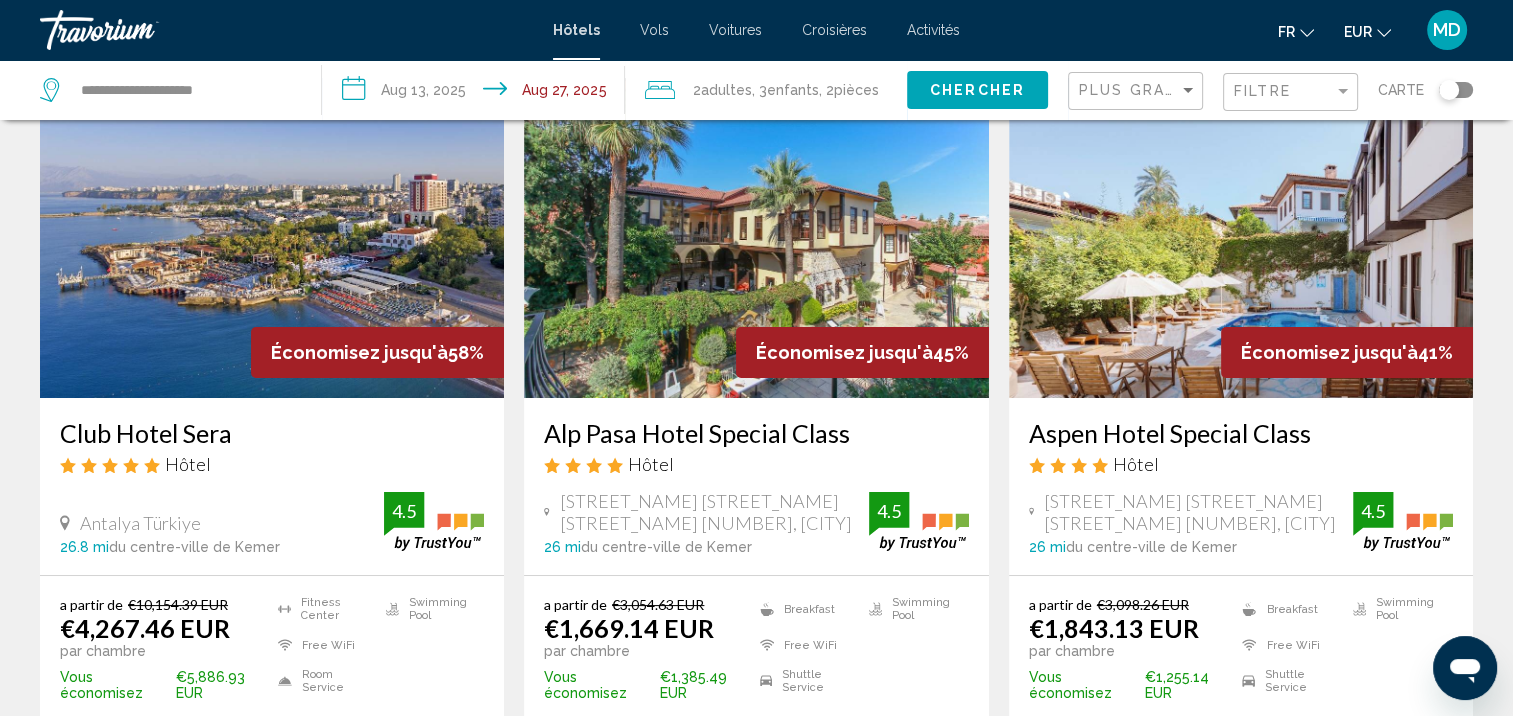 click 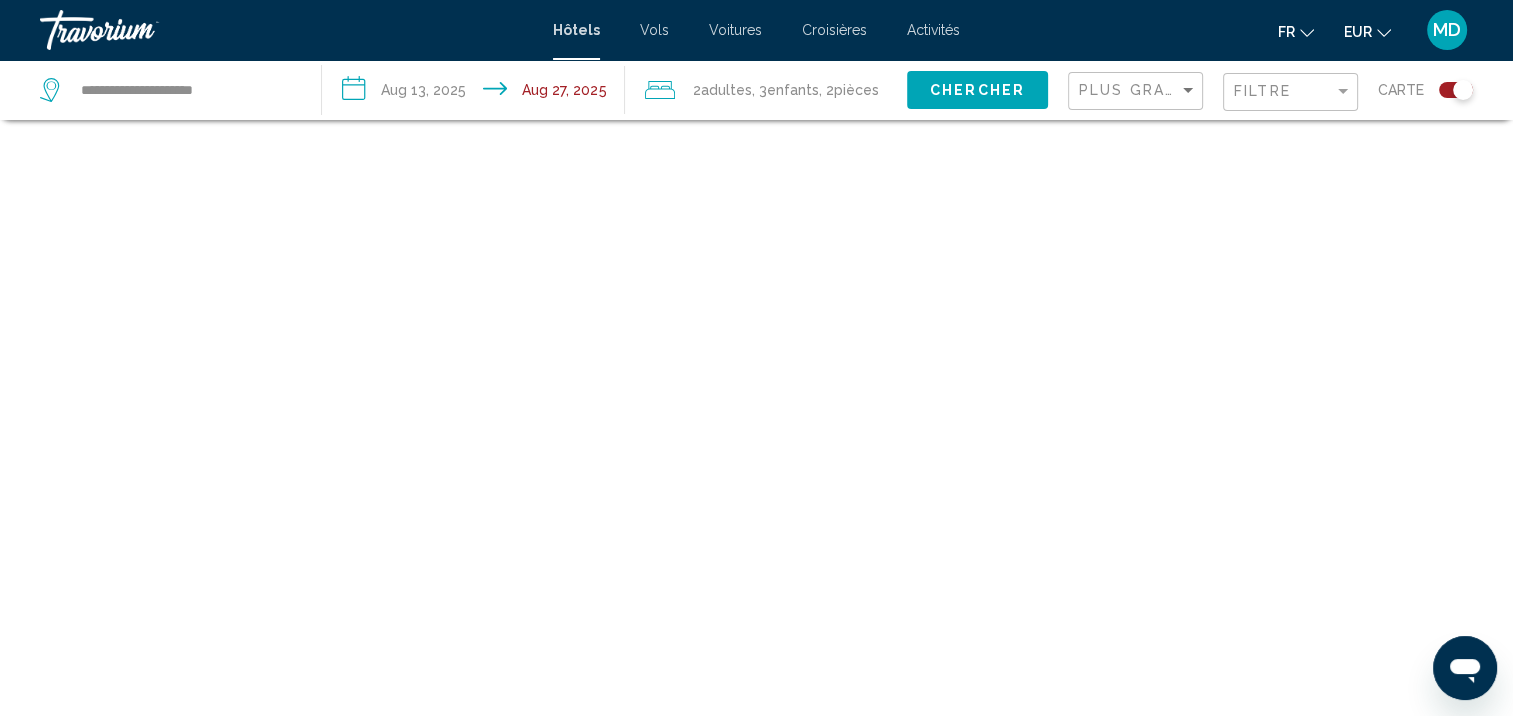 scroll, scrollTop: 120, scrollLeft: 0, axis: vertical 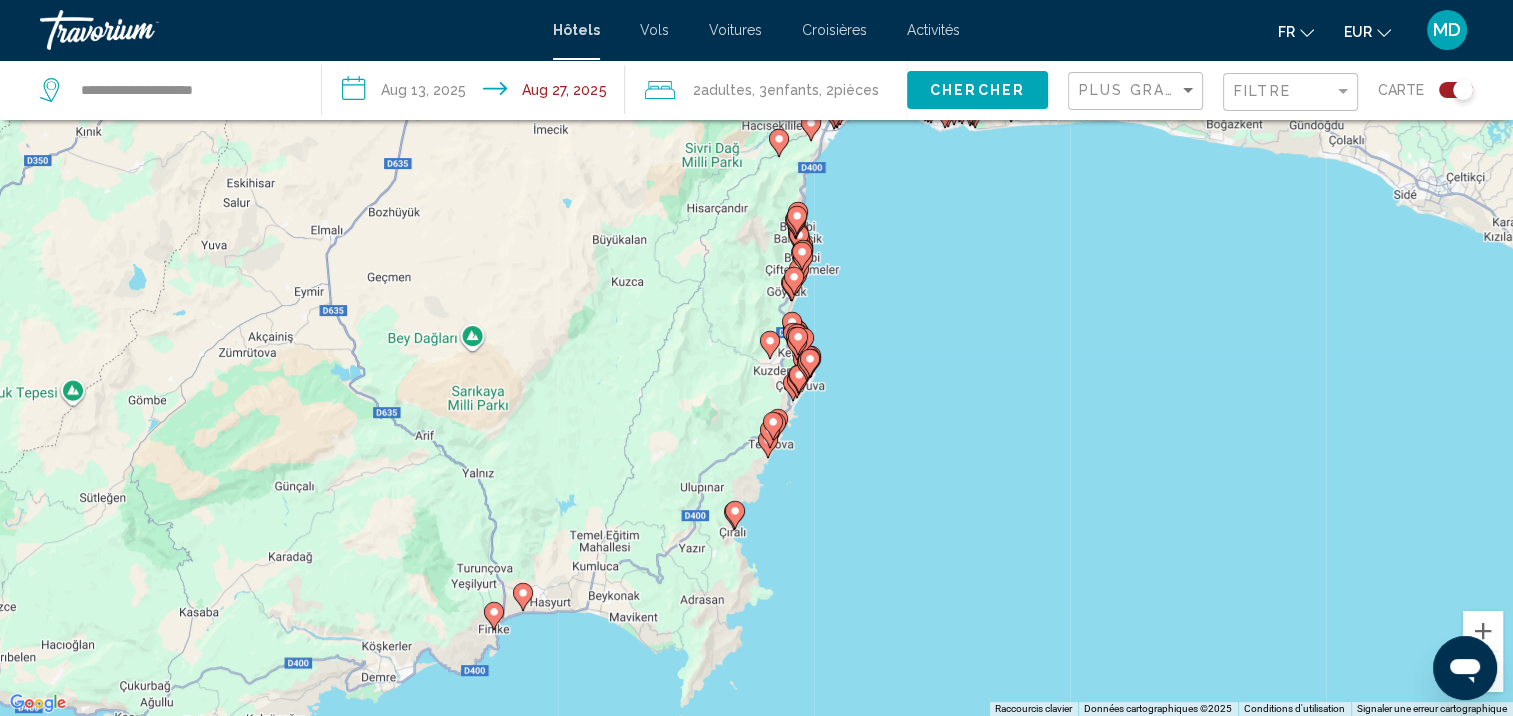 click on "Pour activer le glissement avec le clavier, appuyez sur Alt+Entrée. Une fois ce mode activé, utilisez les touches fléchées pour déplacer le repère. Pour valider le déplacement, appuyez sur Entrée. Pour annuler, appuyez sur Échap." at bounding box center (756, 358) 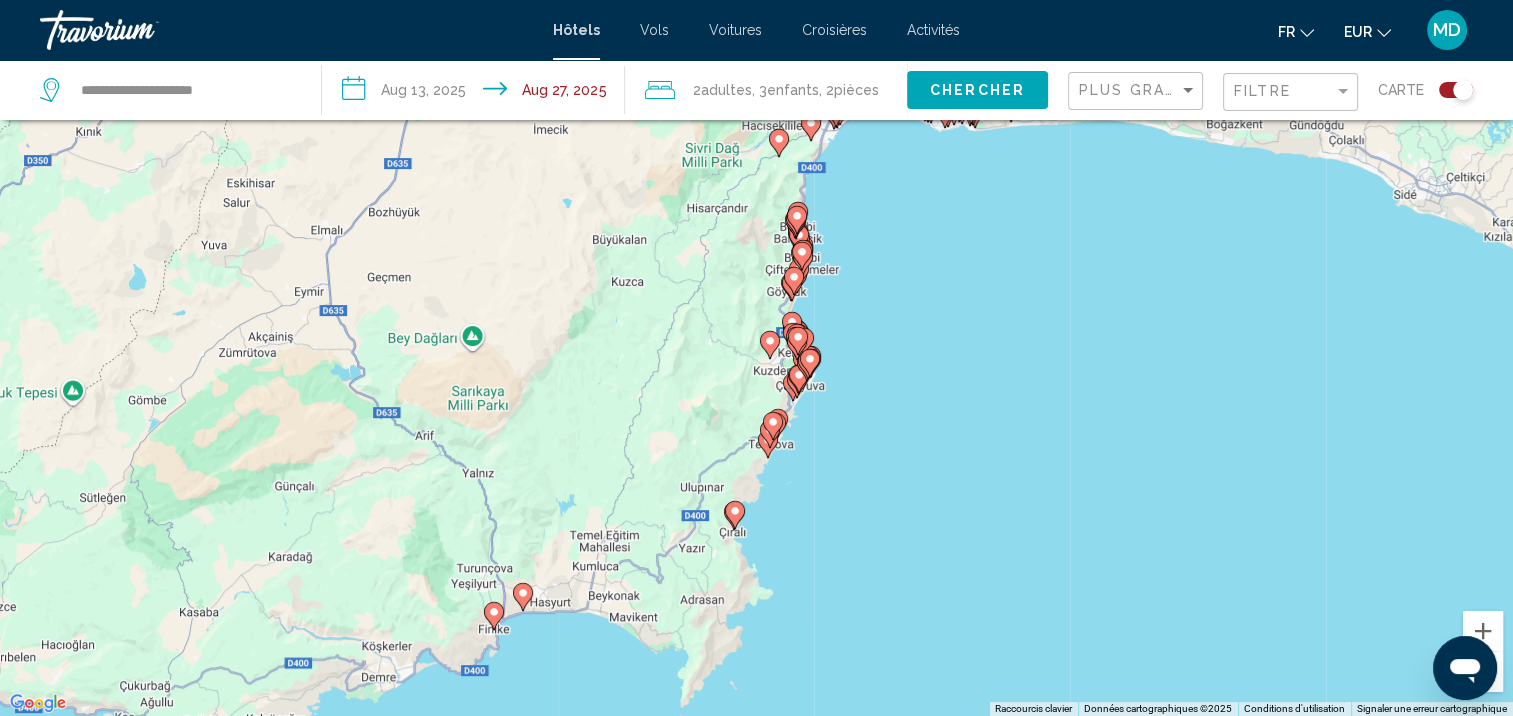 click on "Pour activer le glissement avec le clavier, appuyez sur Alt+Entrée. Une fois ce mode activé, utilisez les touches fléchées pour déplacer le repère. Pour valider le déplacement, appuyez sur Entrée. Pour annuler, appuyez sur Échap." at bounding box center (756, 358) 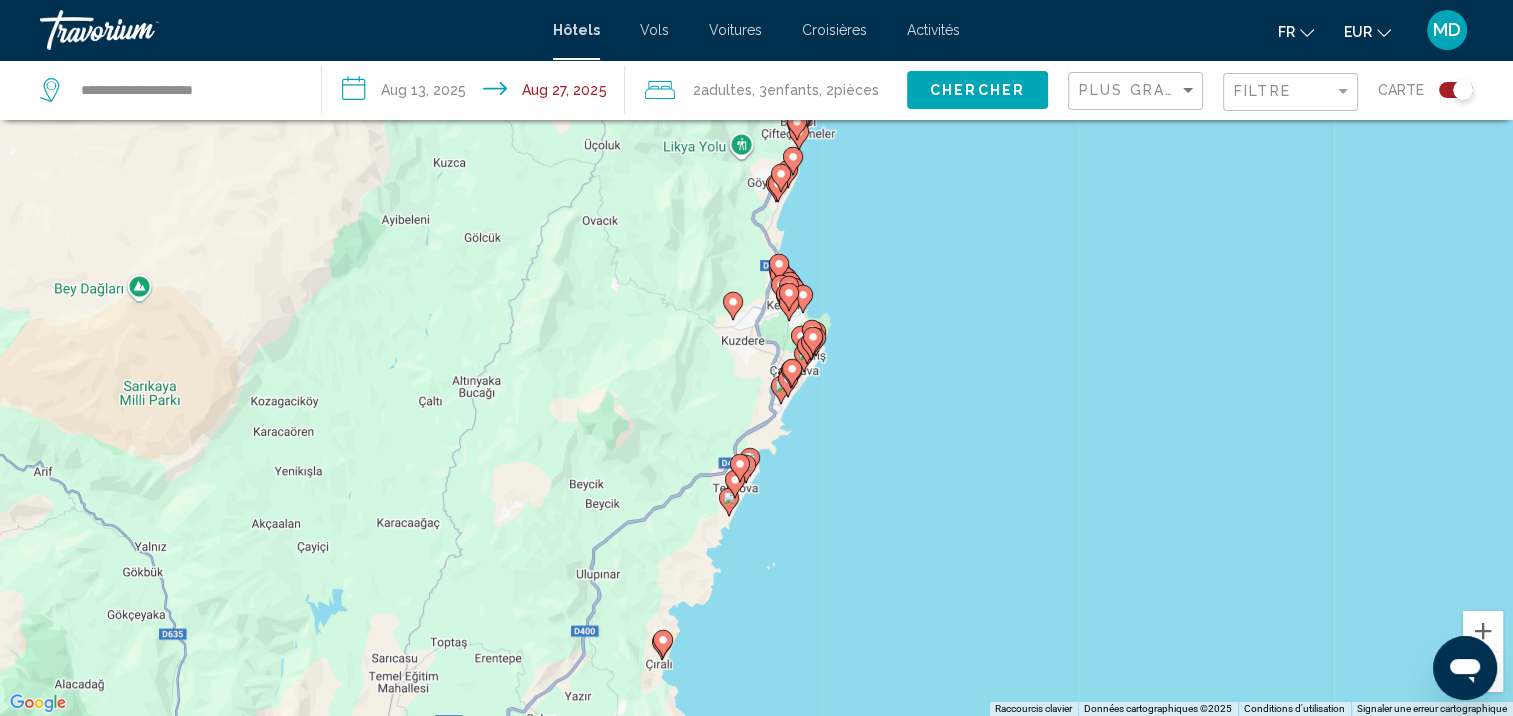 click on "Pour activer le glissement avec le clavier, appuyez sur Alt+Entrée. Une fois ce mode activé, utilisez les touches fléchées pour déplacer le repère. Pour valider le déplacement, appuyez sur Entrée. Pour annuler, appuyez sur Échap." at bounding box center (756, 358) 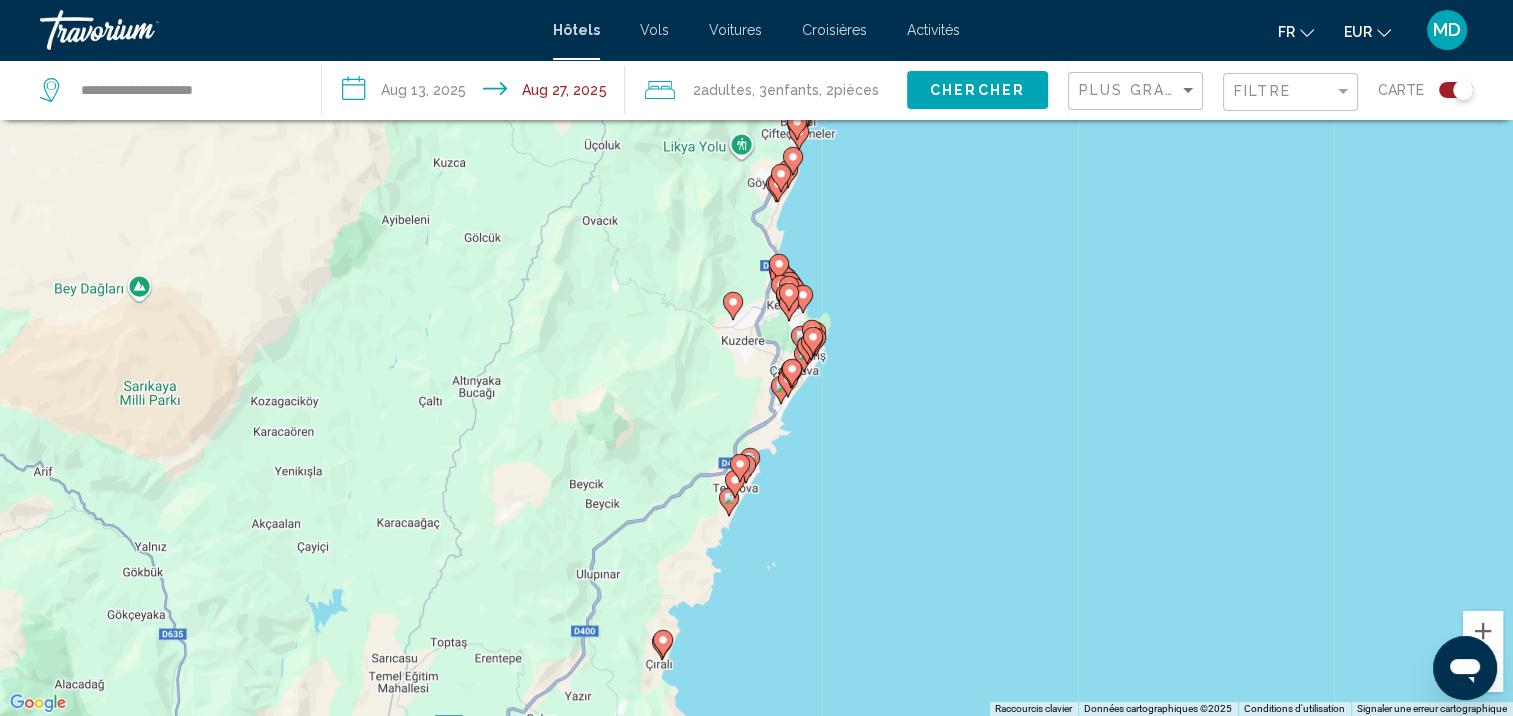 click on "Pour activer le glissement avec le clavier, appuyez sur Alt+Entrée. Une fois ce mode activé, utilisez les touches fléchées pour déplacer le repère. Pour valider le déplacement, appuyez sur Entrée. Pour annuler, appuyez sur Échap." at bounding box center (756, 358) 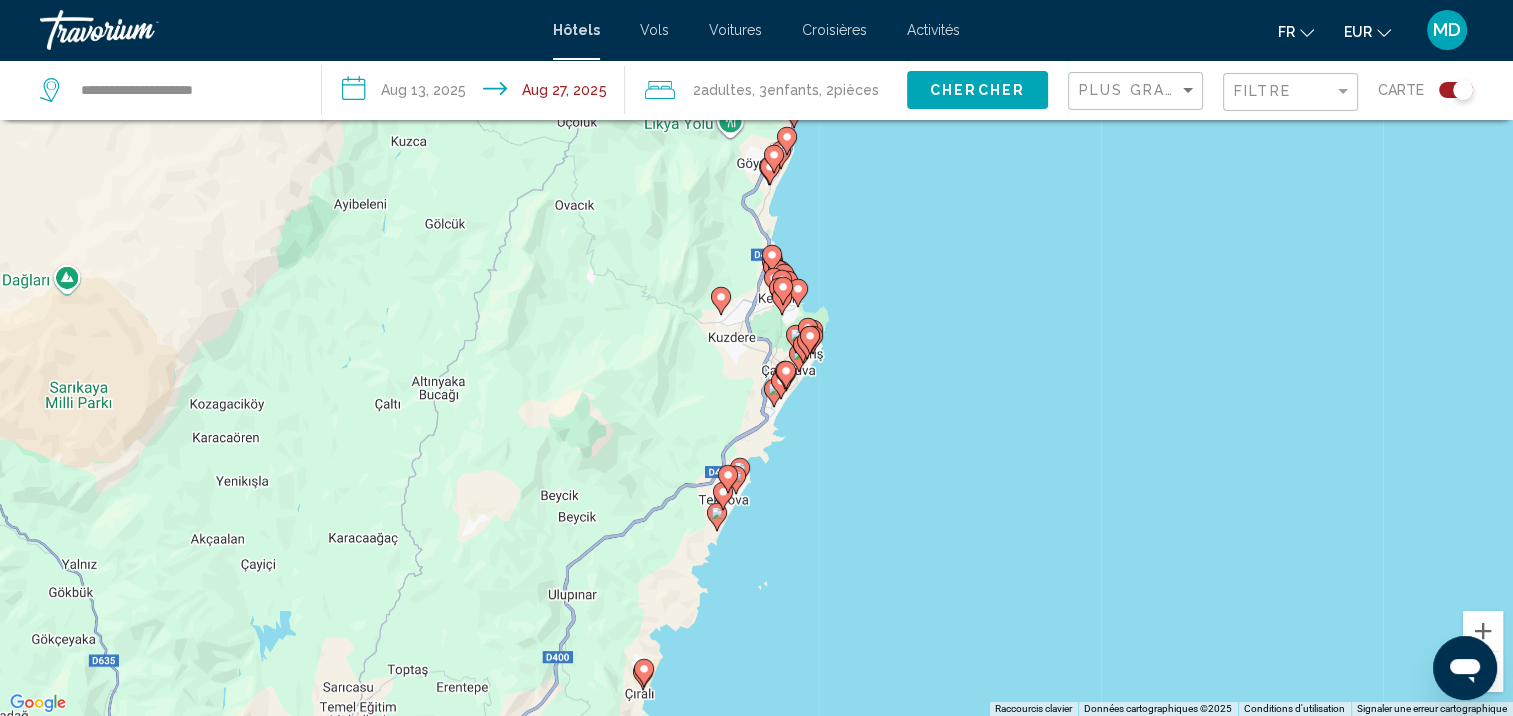 click on "Pour activer le glissement avec le clavier, appuyez sur Alt+Entrée. Une fois ce mode activé, utilisez les touches fléchées pour déplacer le repère. Pour valider le déplacement, appuyez sur Entrée. Pour annuler, appuyez sur Échap." at bounding box center (756, 358) 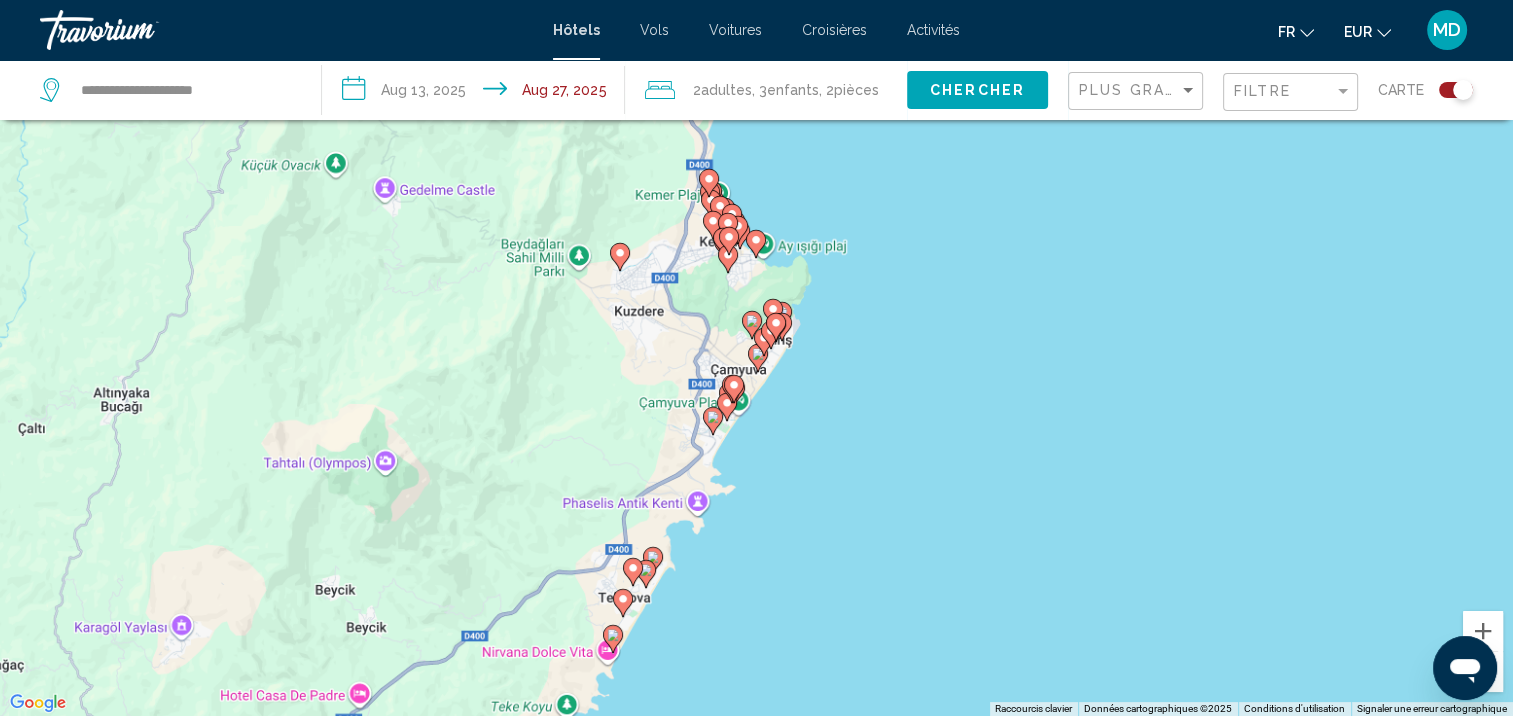 click on "Pour activer le glissement avec le clavier, appuyez sur Alt+Entrée. Une fois ce mode activé, utilisez les touches fléchées pour déplacer le repère. Pour valider le déplacement, appuyez sur Entrée. Pour annuler, appuyez sur Échap." at bounding box center [756, 358] 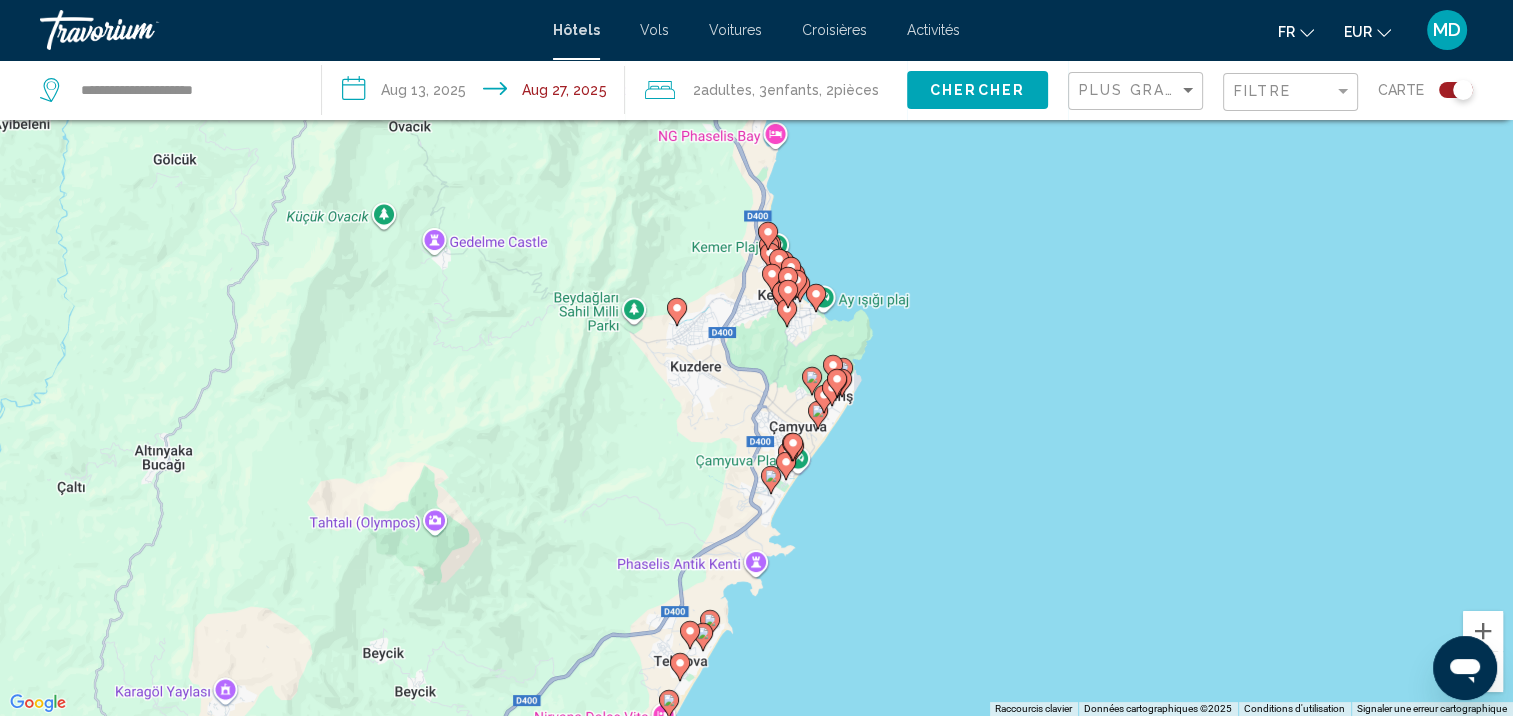 drag, startPoint x: 802, startPoint y: 259, endPoint x: 887, endPoint y: 350, distance: 124.52309 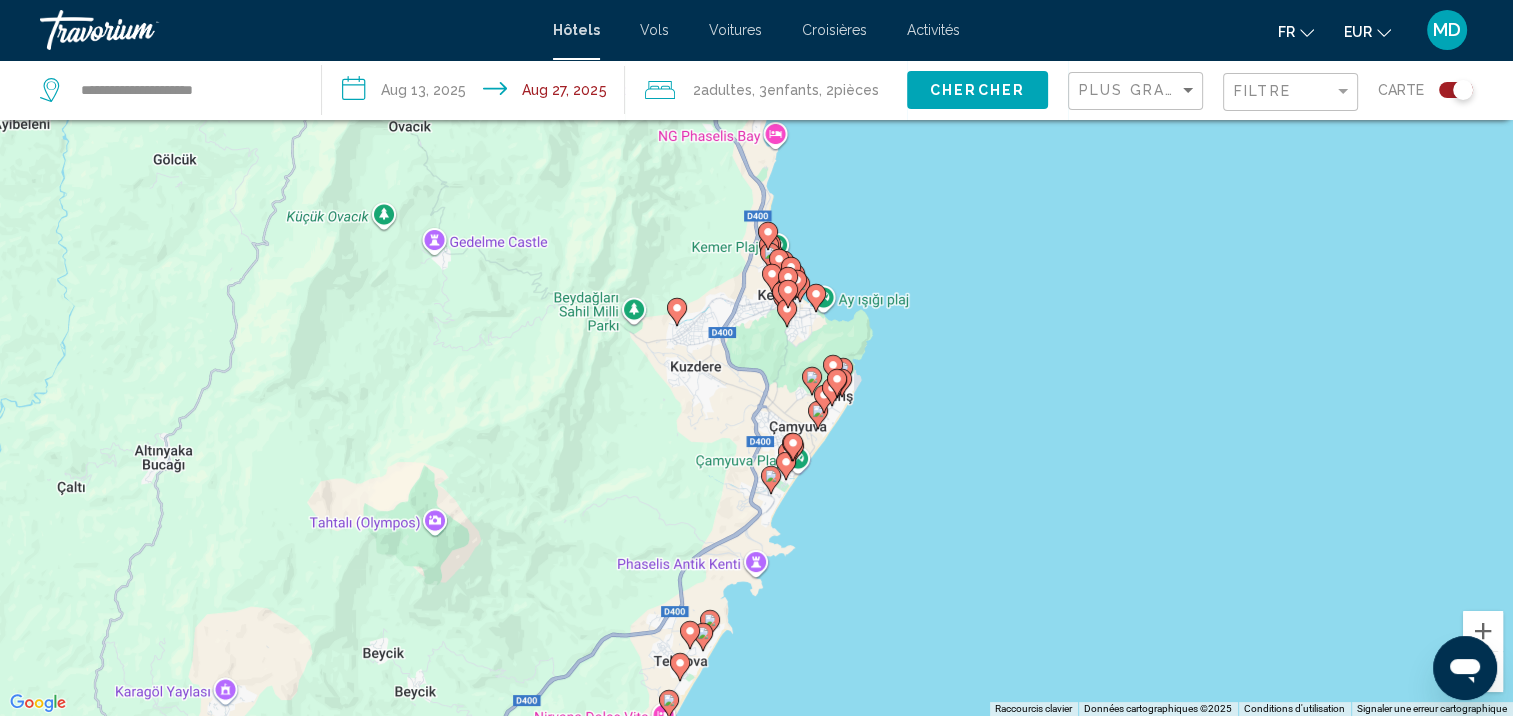 click on "Pour activer le glissement avec le clavier, appuyez sur Alt+Entrée. Une fois ce mode activé, utilisez les touches fléchées pour déplacer le repère. Pour valider le déplacement, appuyez sur Entrée. Pour annuler, appuyez sur Échap." at bounding box center [756, 358] 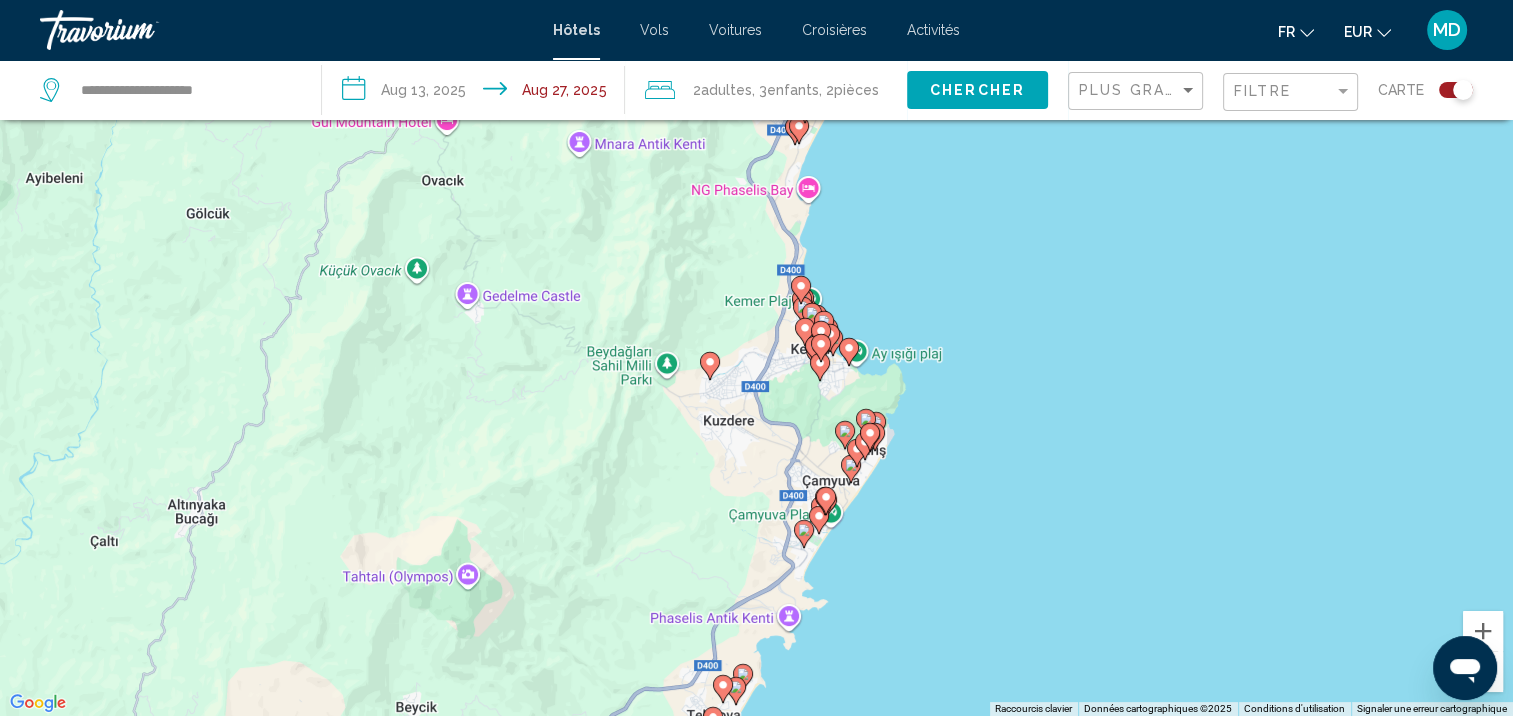 click on "Pour activer le glissement avec le clavier, appuyez sur Alt+Entrée. Une fois ce mode activé, utilisez les touches fléchées pour déplacer le repère. Pour valider le déplacement, appuyez sur Entrée. Pour annuler, appuyez sur Échap." at bounding box center [756, 358] 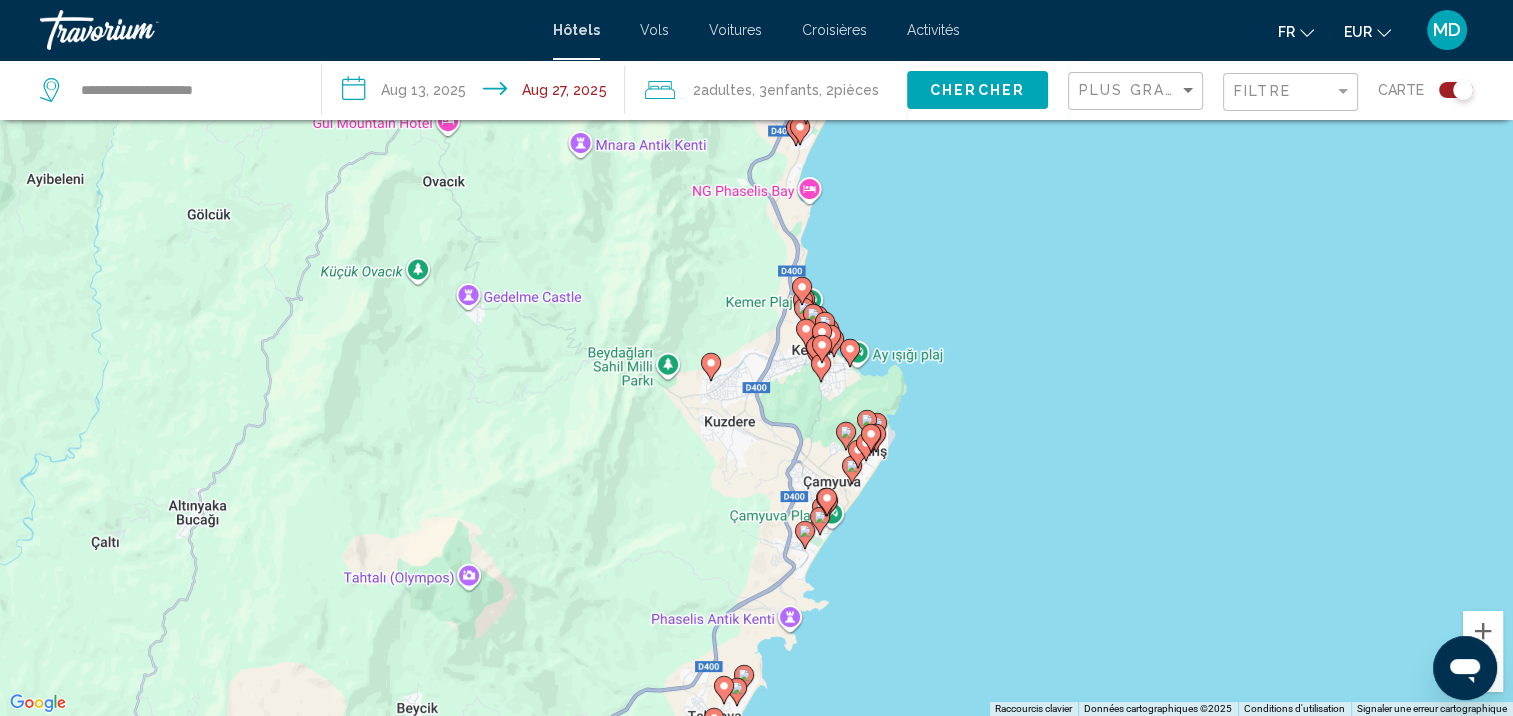 click on "Pour activer le glissement avec le clavier, appuyez sur Alt+Entrée. Une fois ce mode activé, utilisez les touches fléchées pour déplacer le repère. Pour valider le déplacement, appuyez sur Entrée. Pour annuler, appuyez sur Échap." at bounding box center [756, 358] 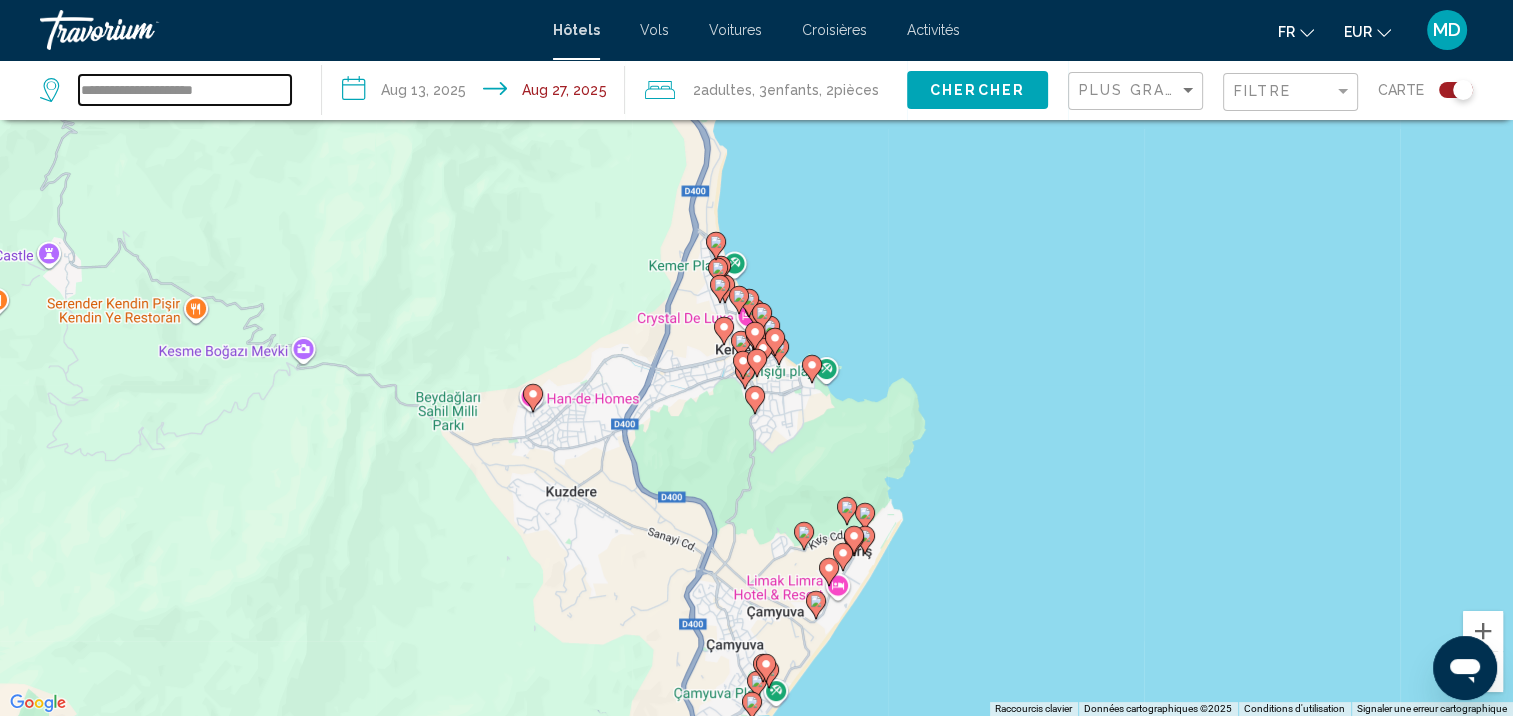 click on "**********" at bounding box center (185, 90) 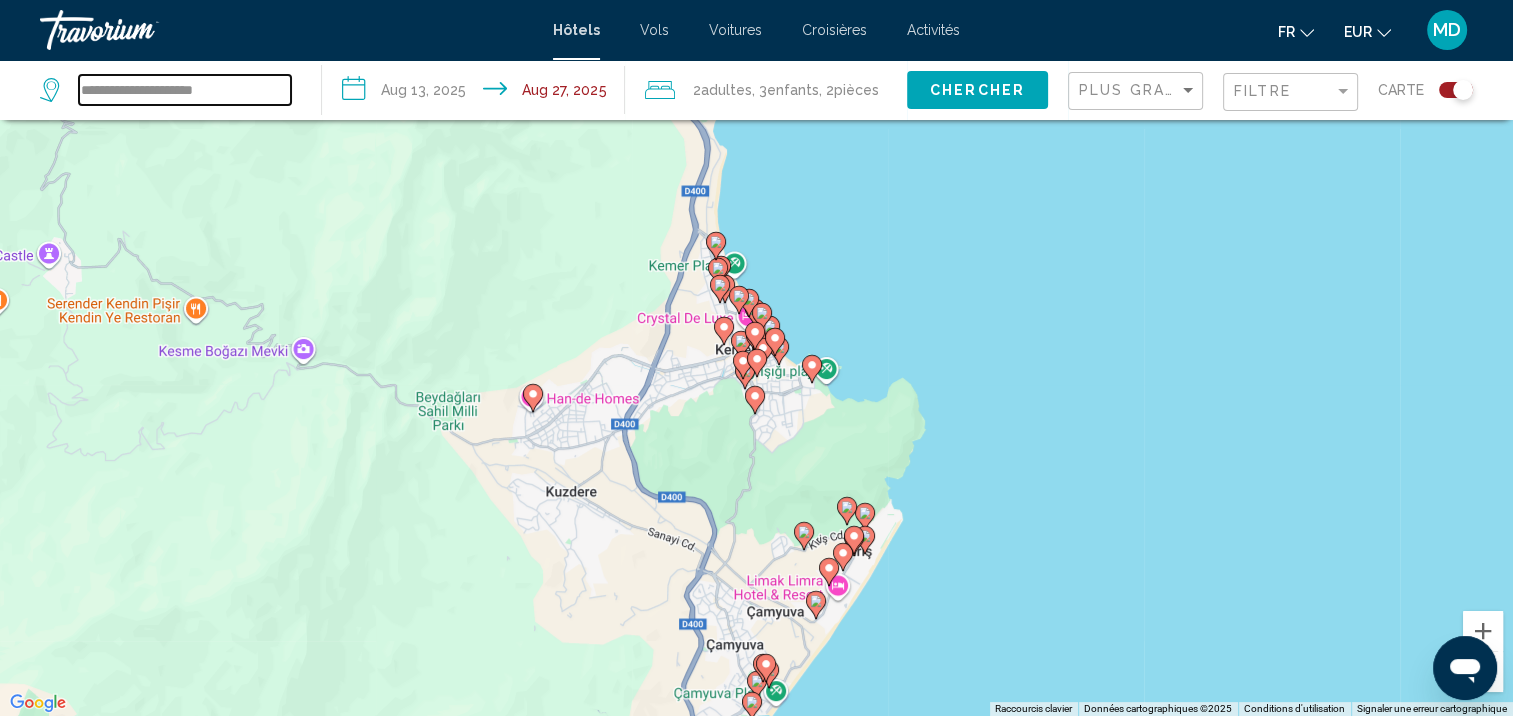 click on "**********" at bounding box center (756, 238) 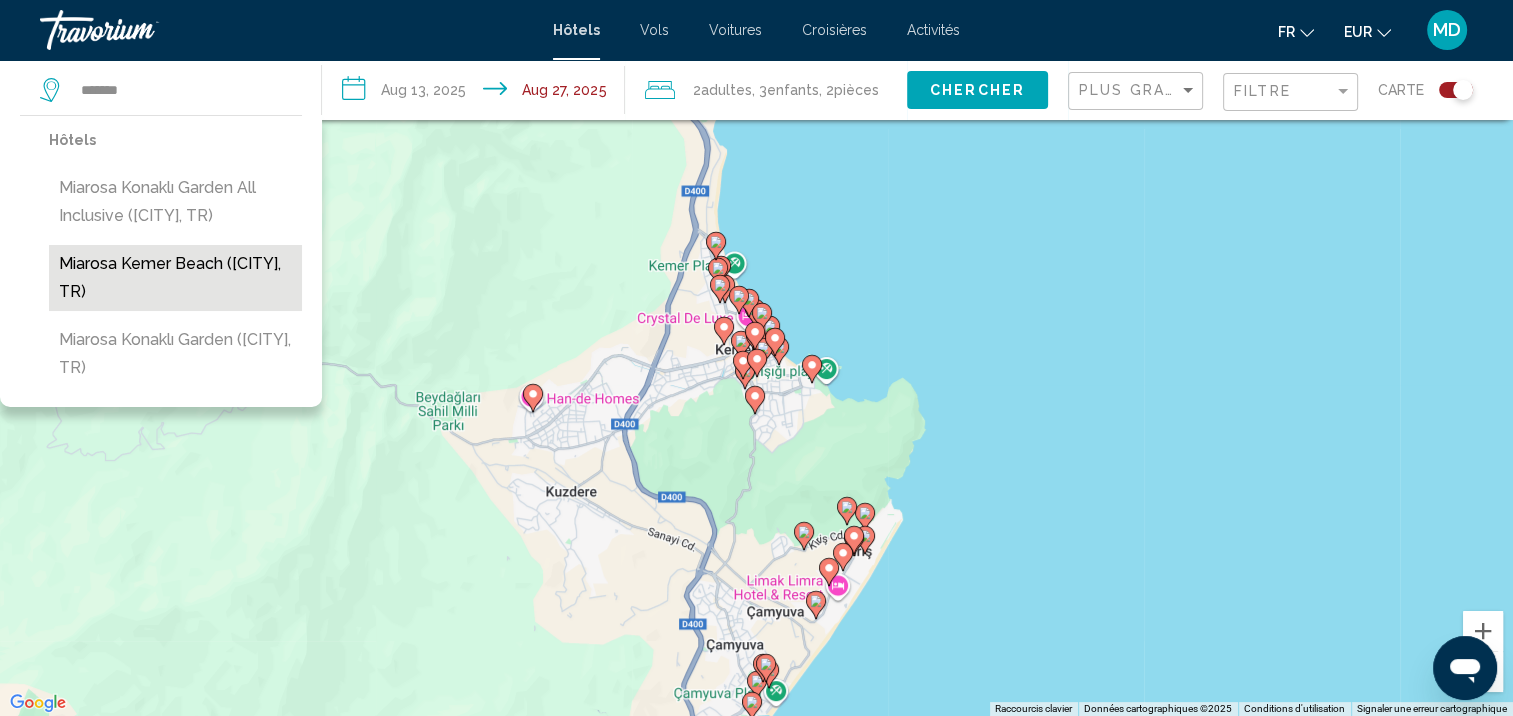 click on "[HOTEL_NAME] ([CITY], [COUNTRY])" at bounding box center (175, 278) 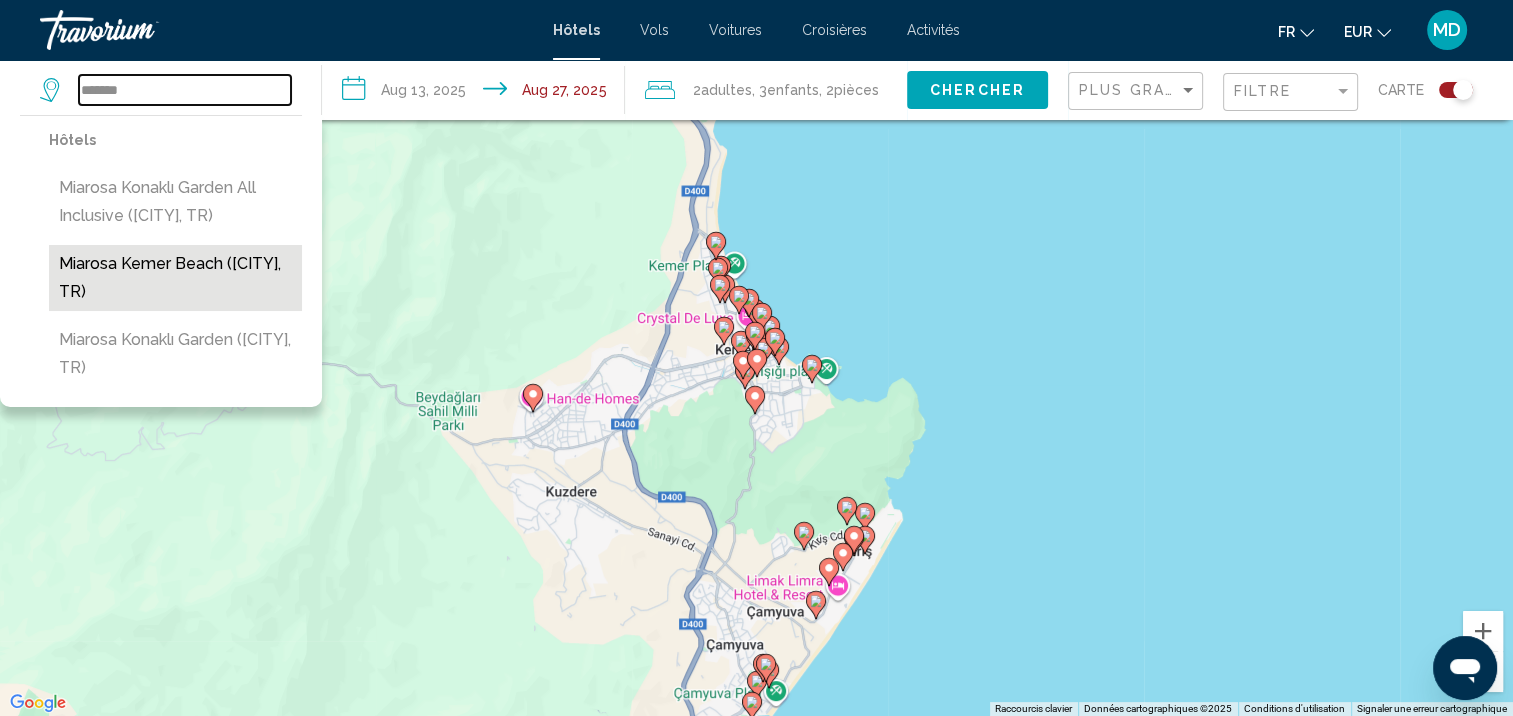 type on "**********" 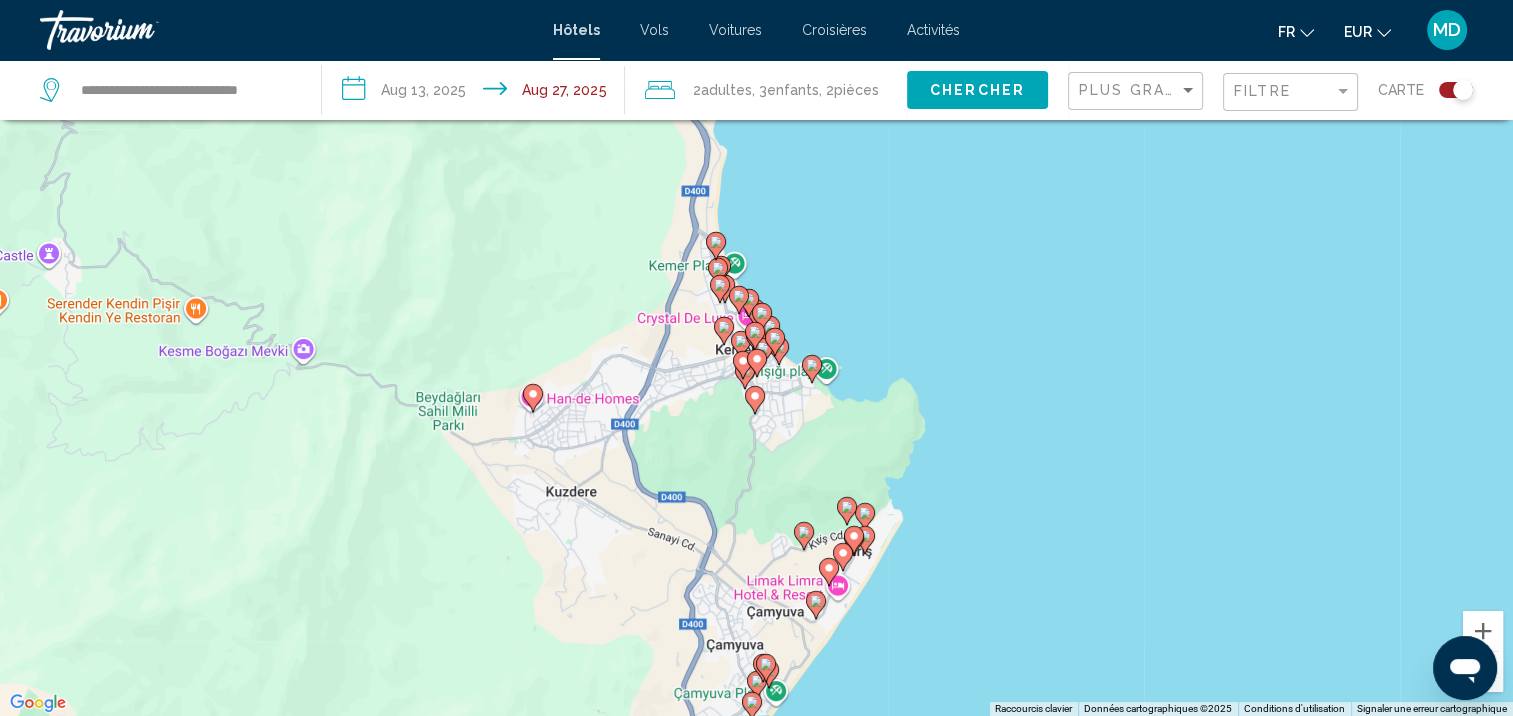 click on "Chercher" 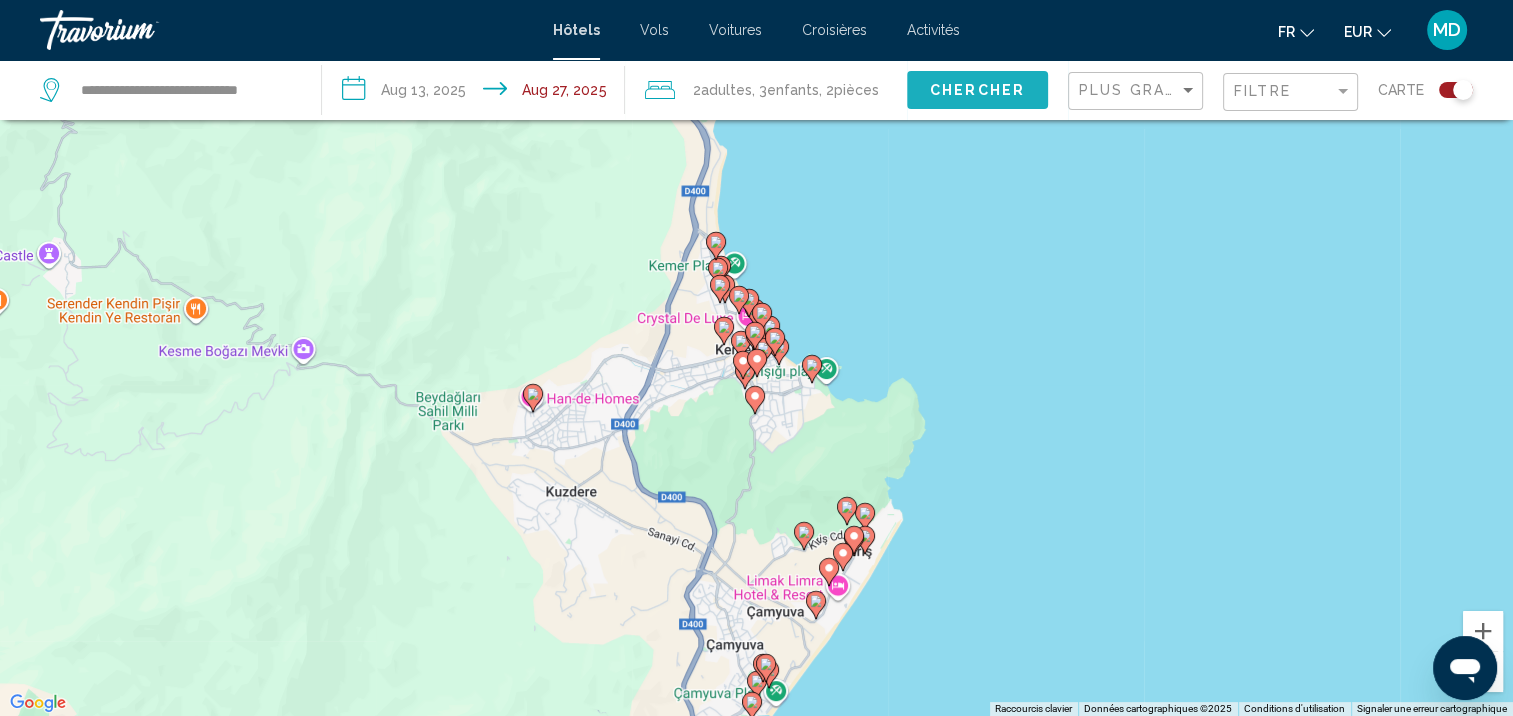 scroll, scrollTop: 0, scrollLeft: 0, axis: both 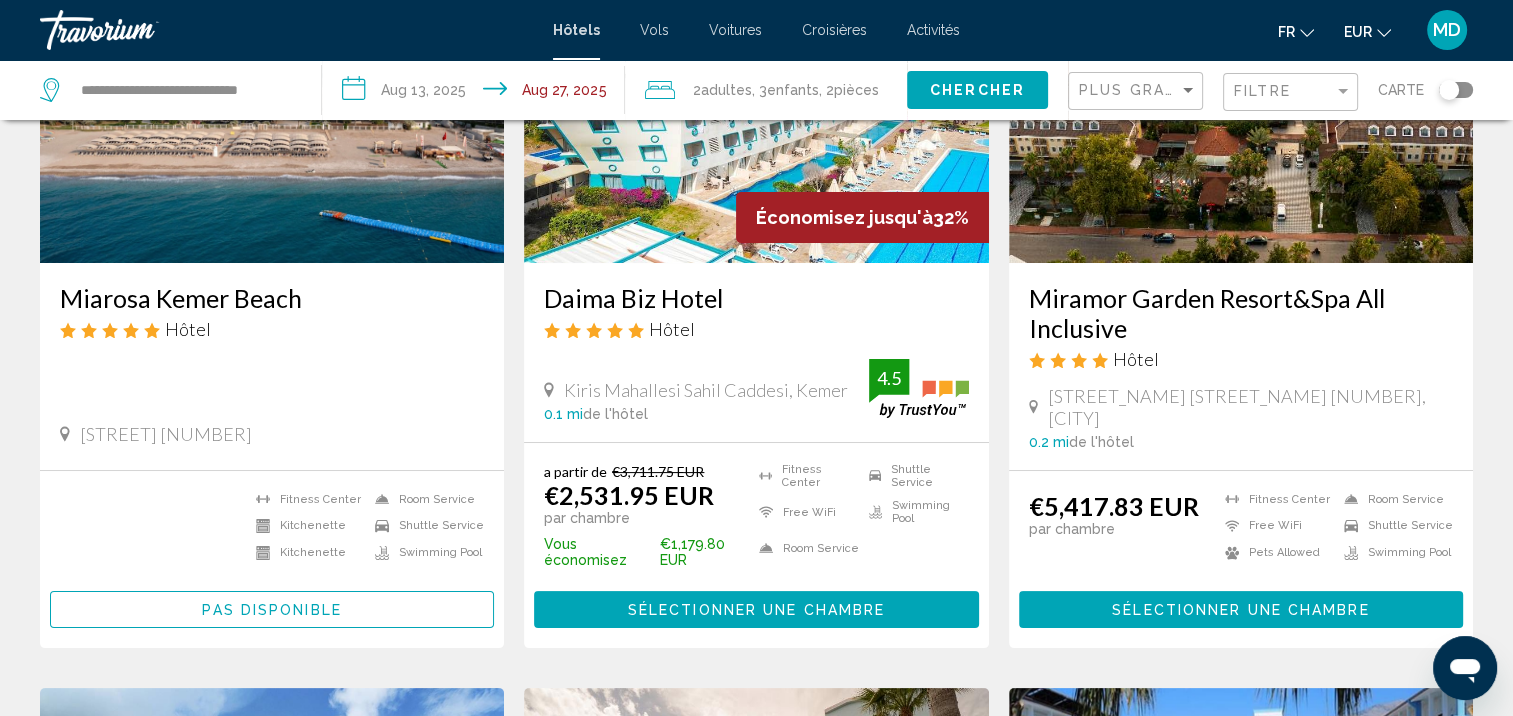 click on "Sélectionner une chambre" at bounding box center (756, 610) 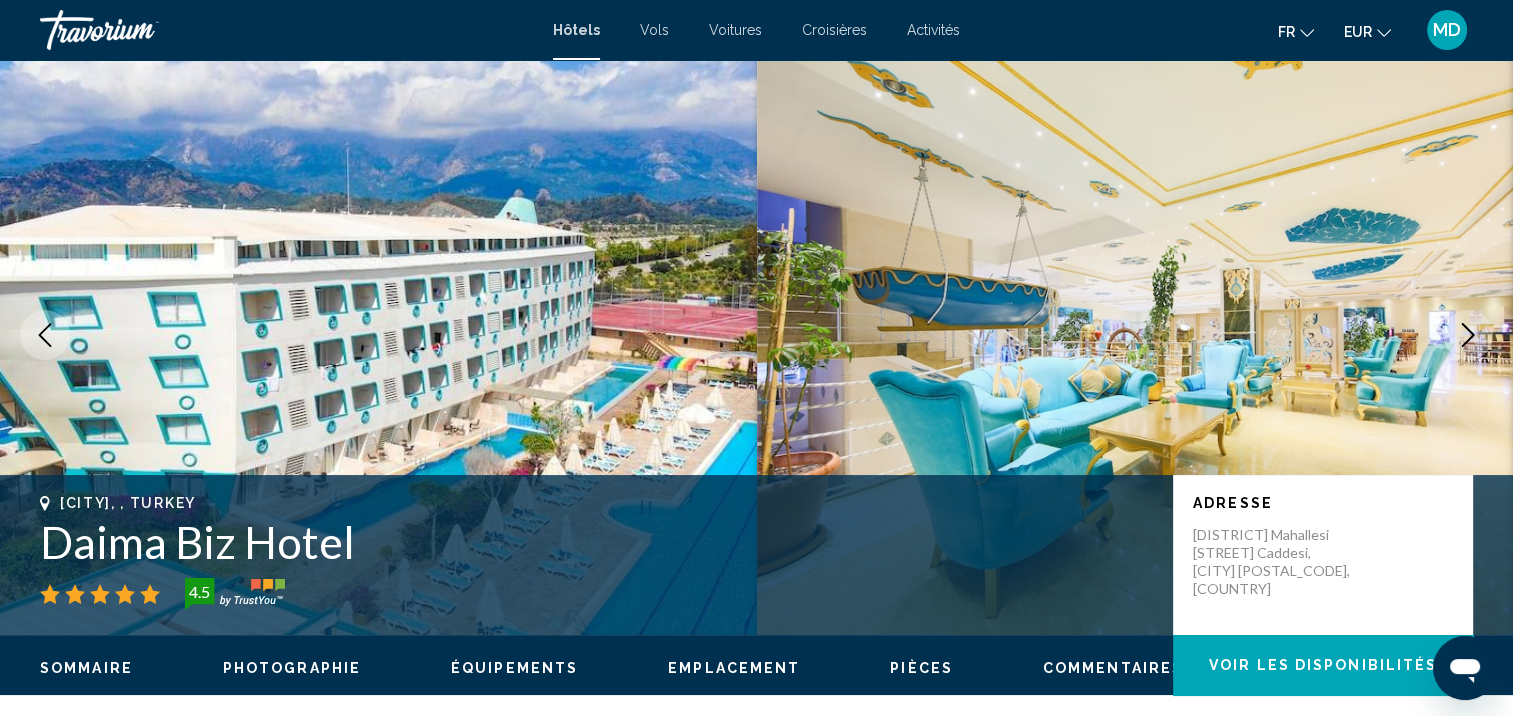 scroll, scrollTop: 26, scrollLeft: 0, axis: vertical 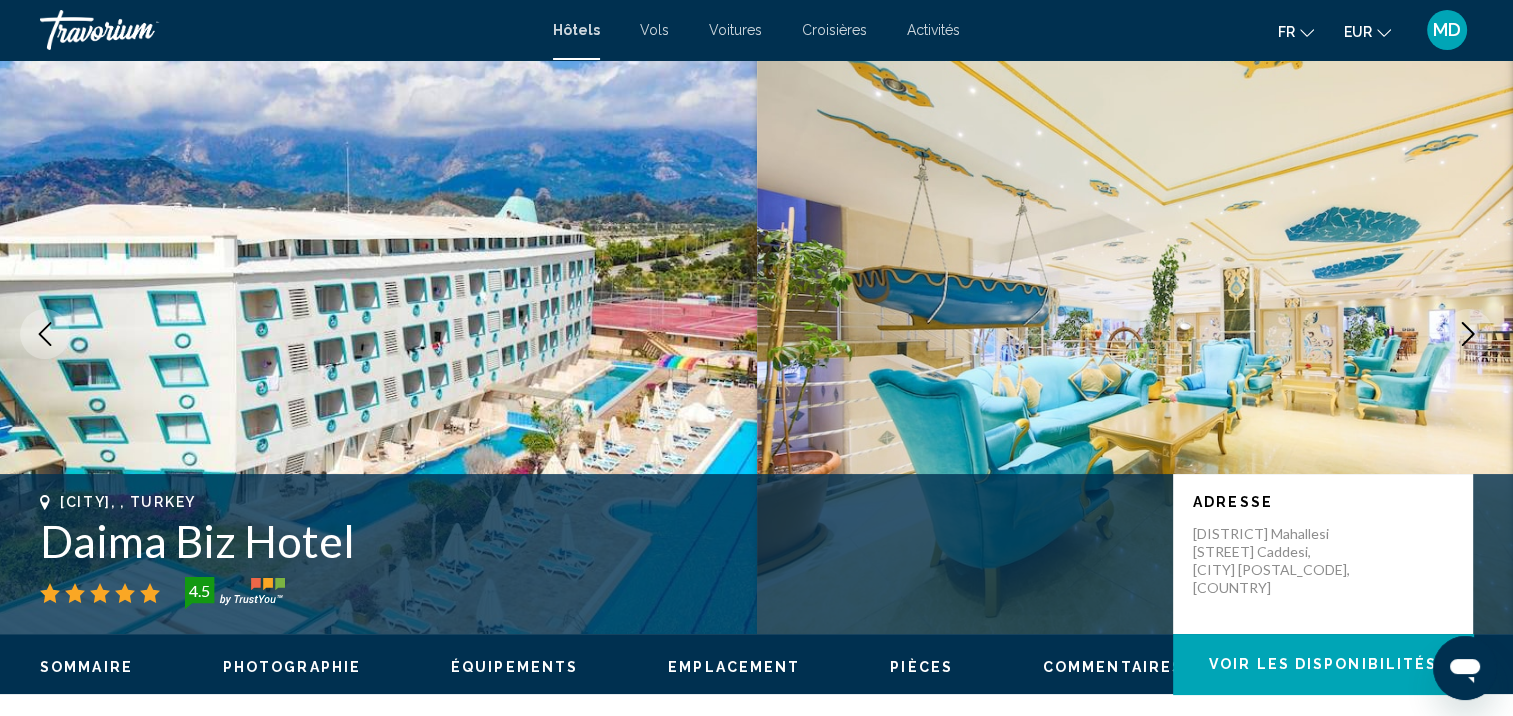 click at bounding box center (1468, 334) 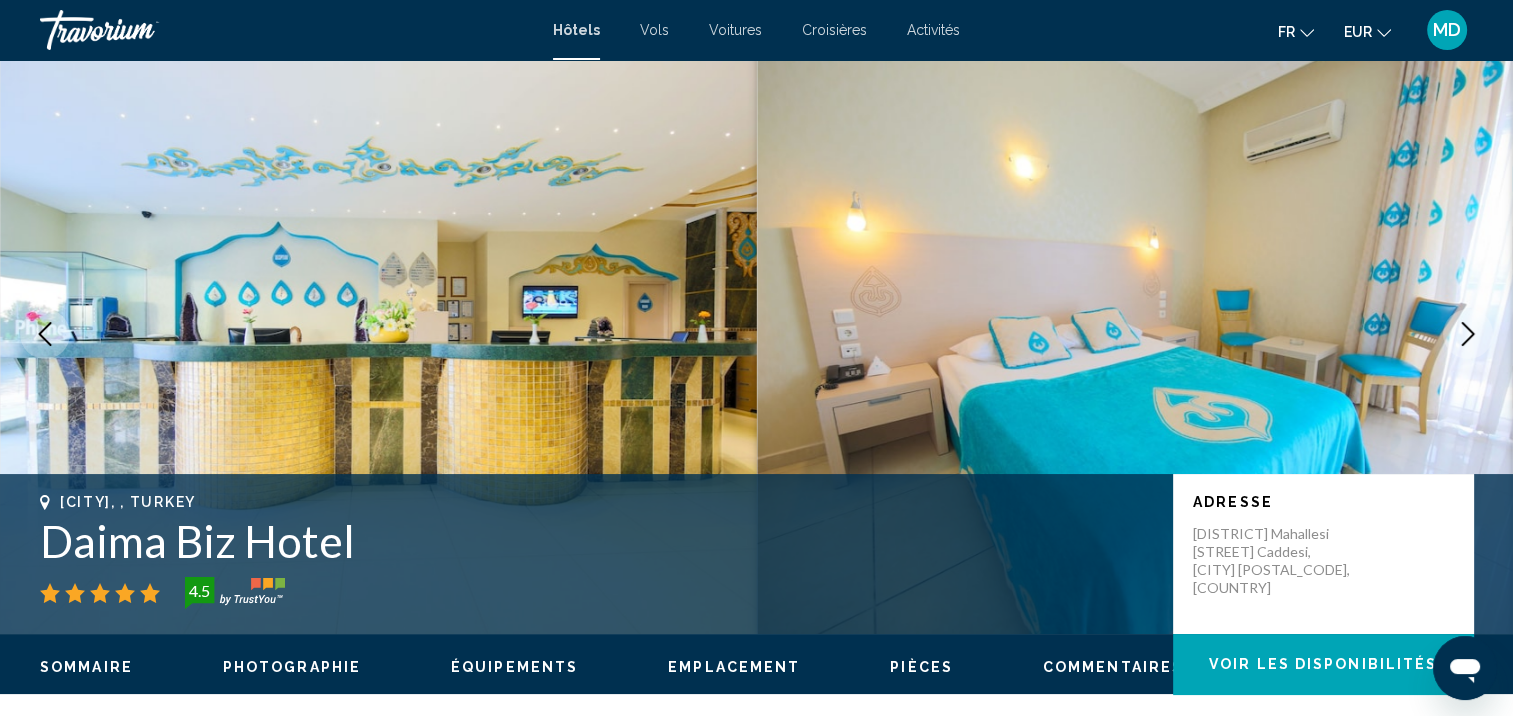 click at bounding box center [1468, 334] 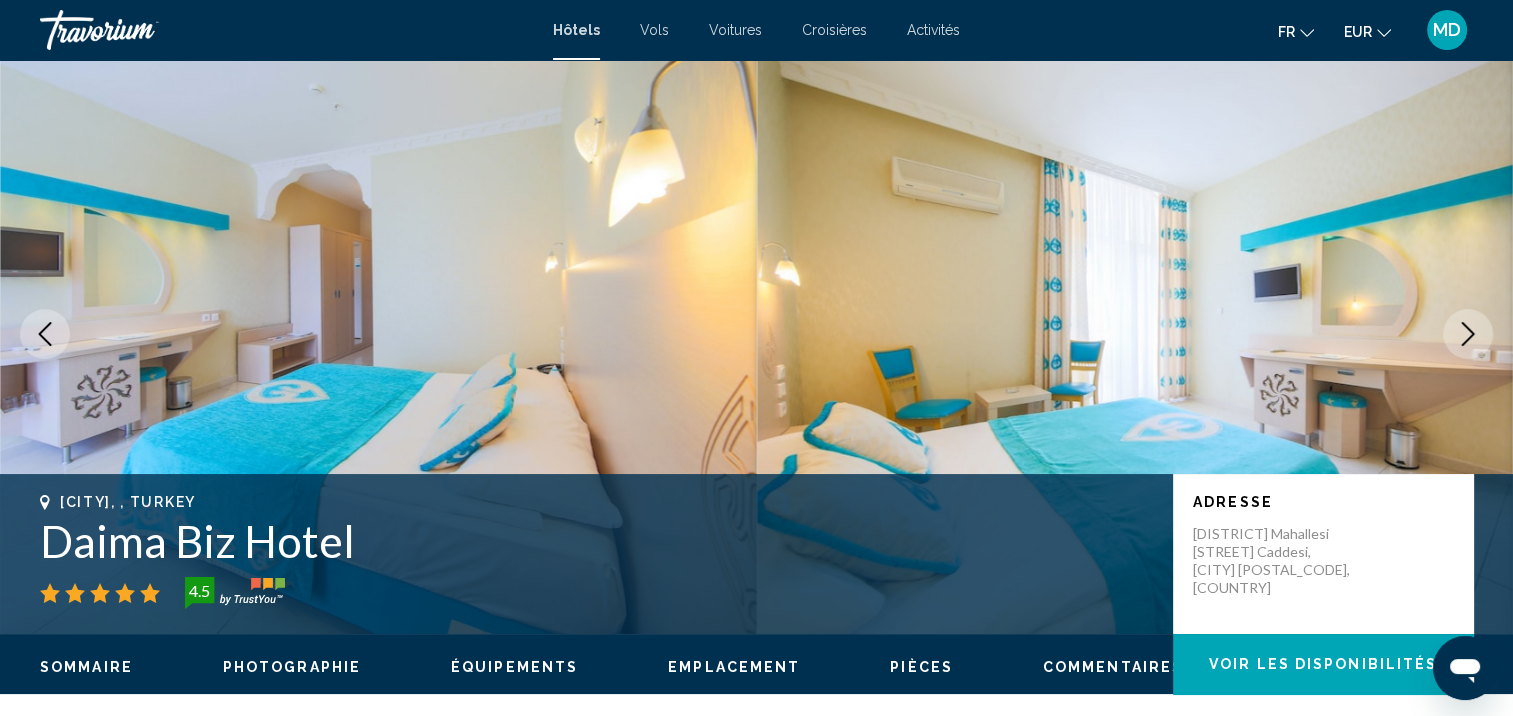 click at bounding box center (1468, 334) 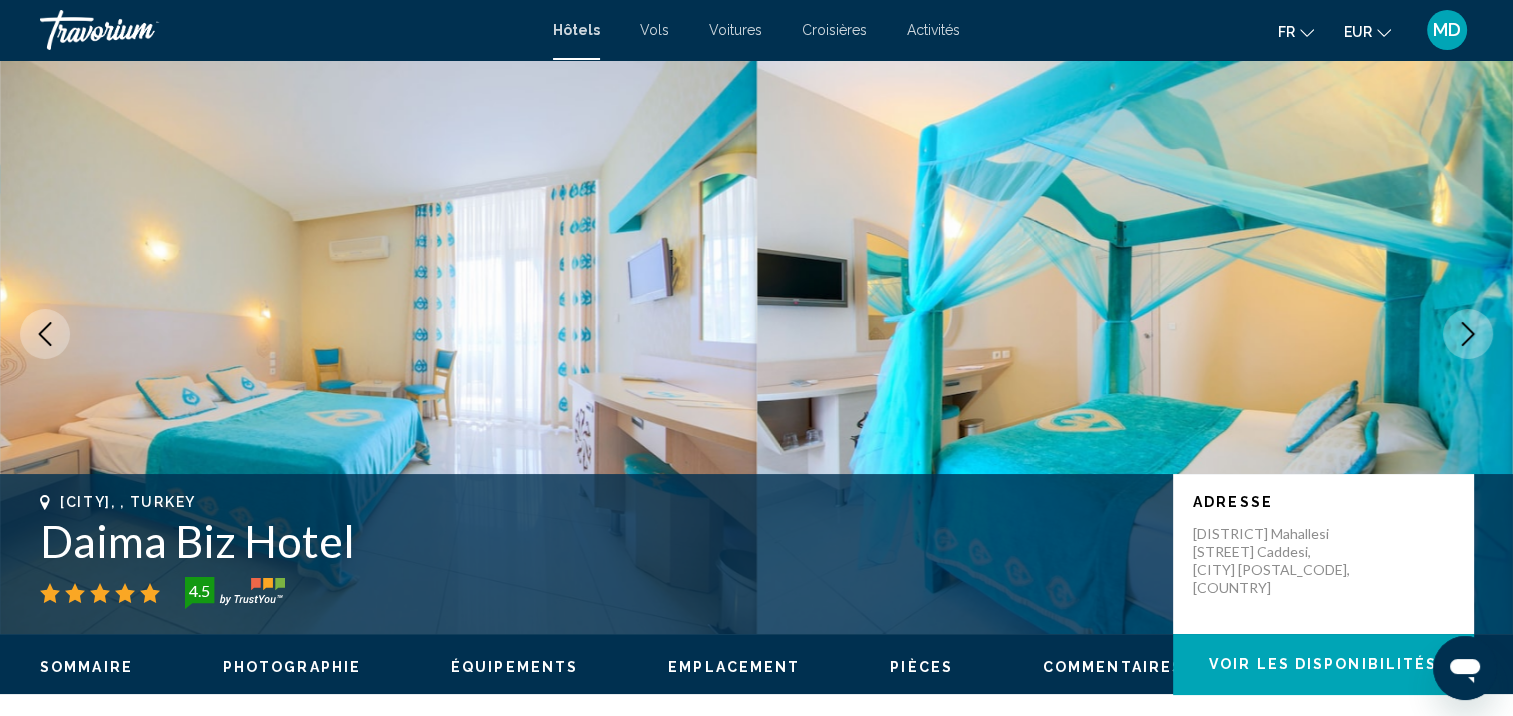 click at bounding box center [1468, 334] 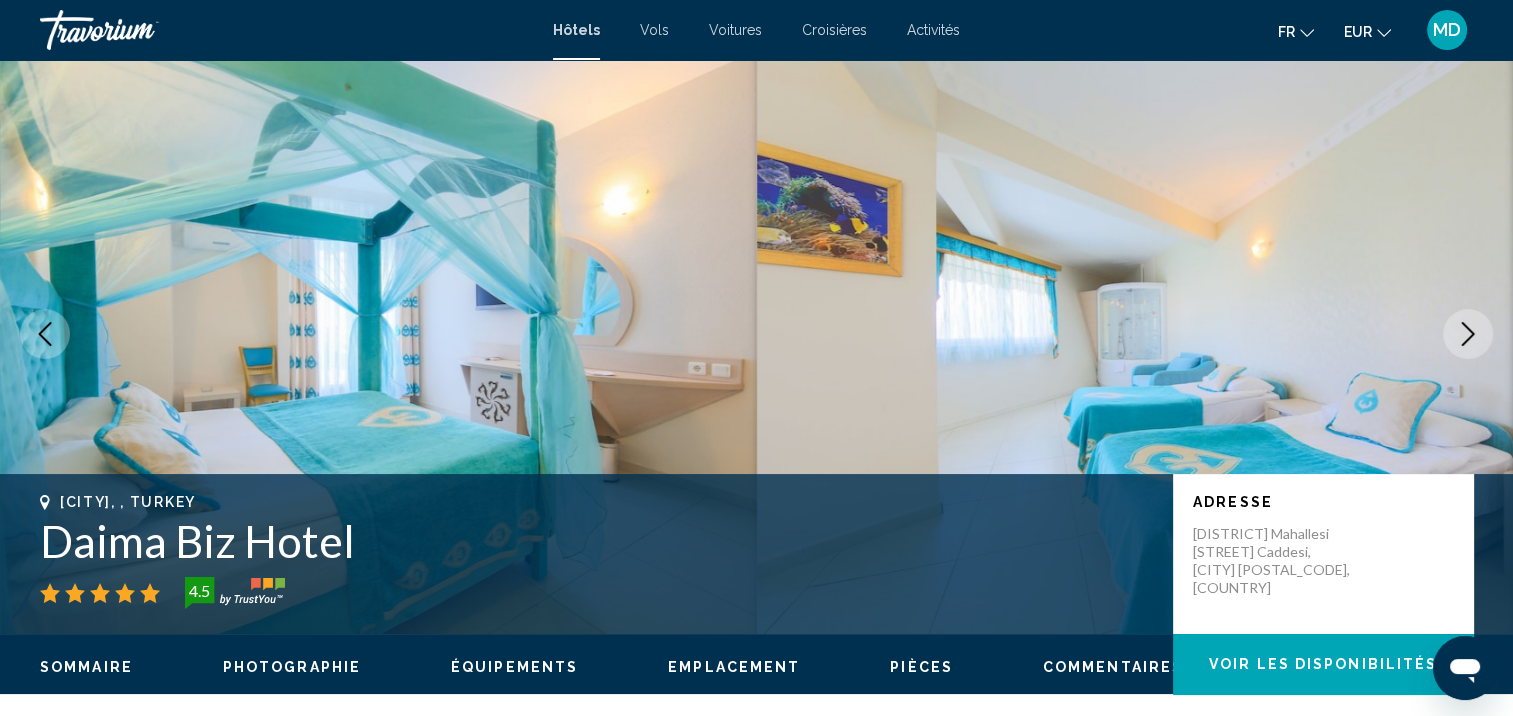 click at bounding box center (1468, 334) 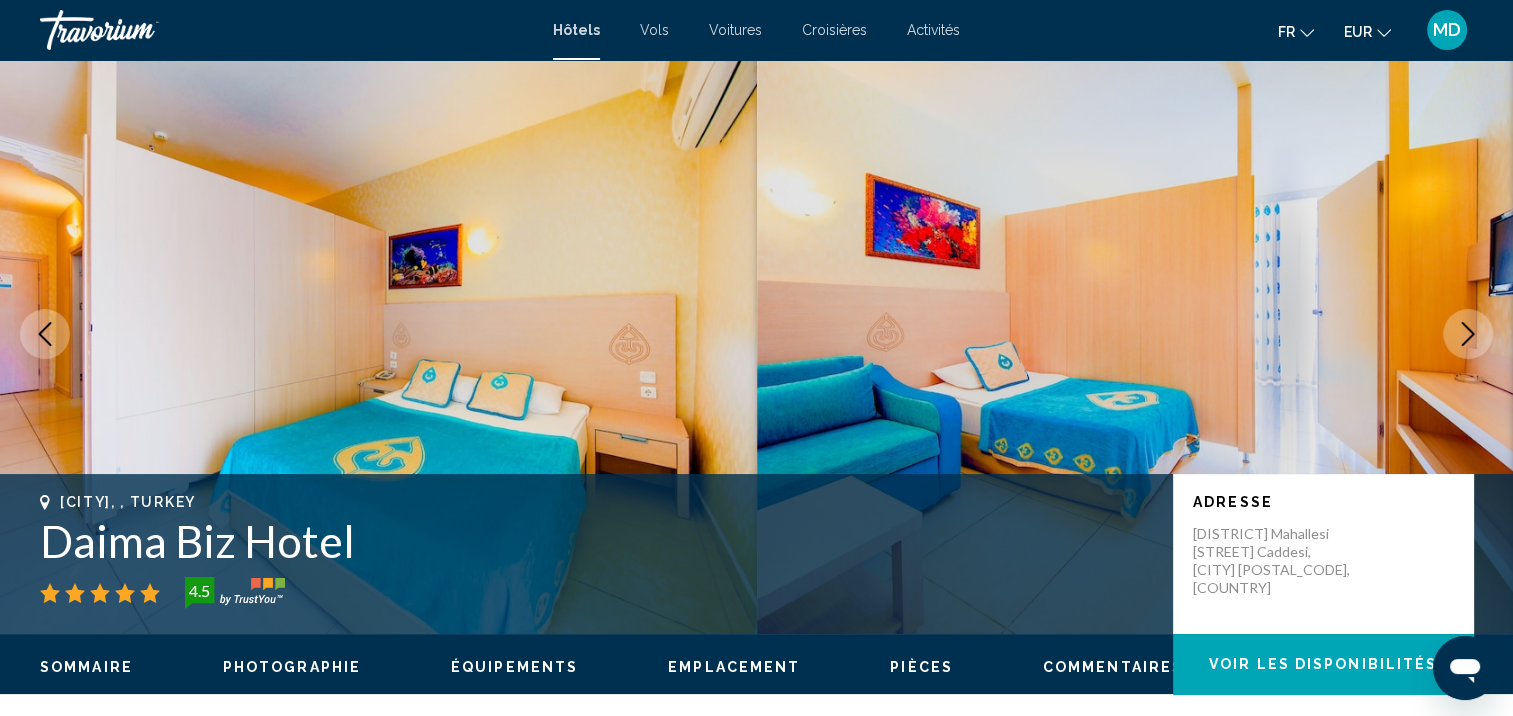 click at bounding box center [1468, 334] 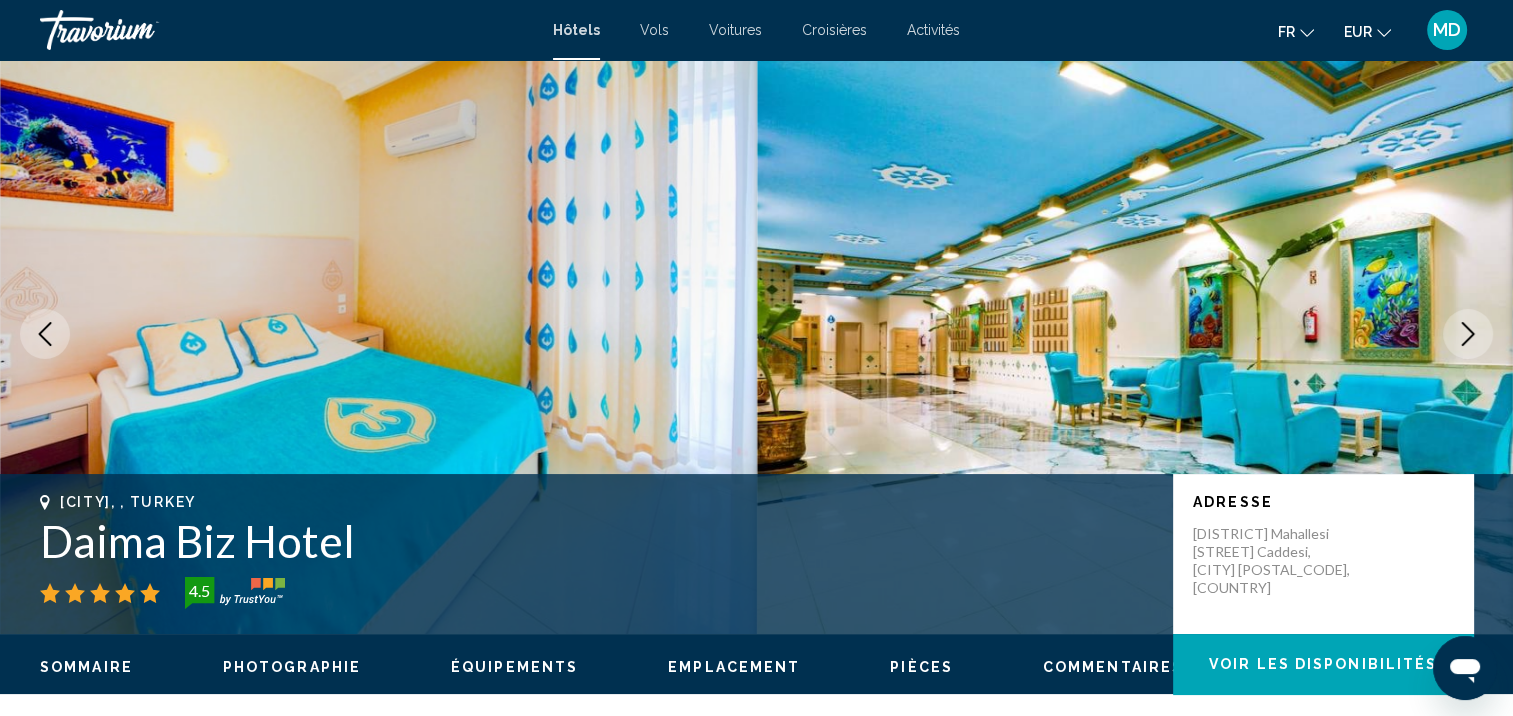 click at bounding box center (1468, 334) 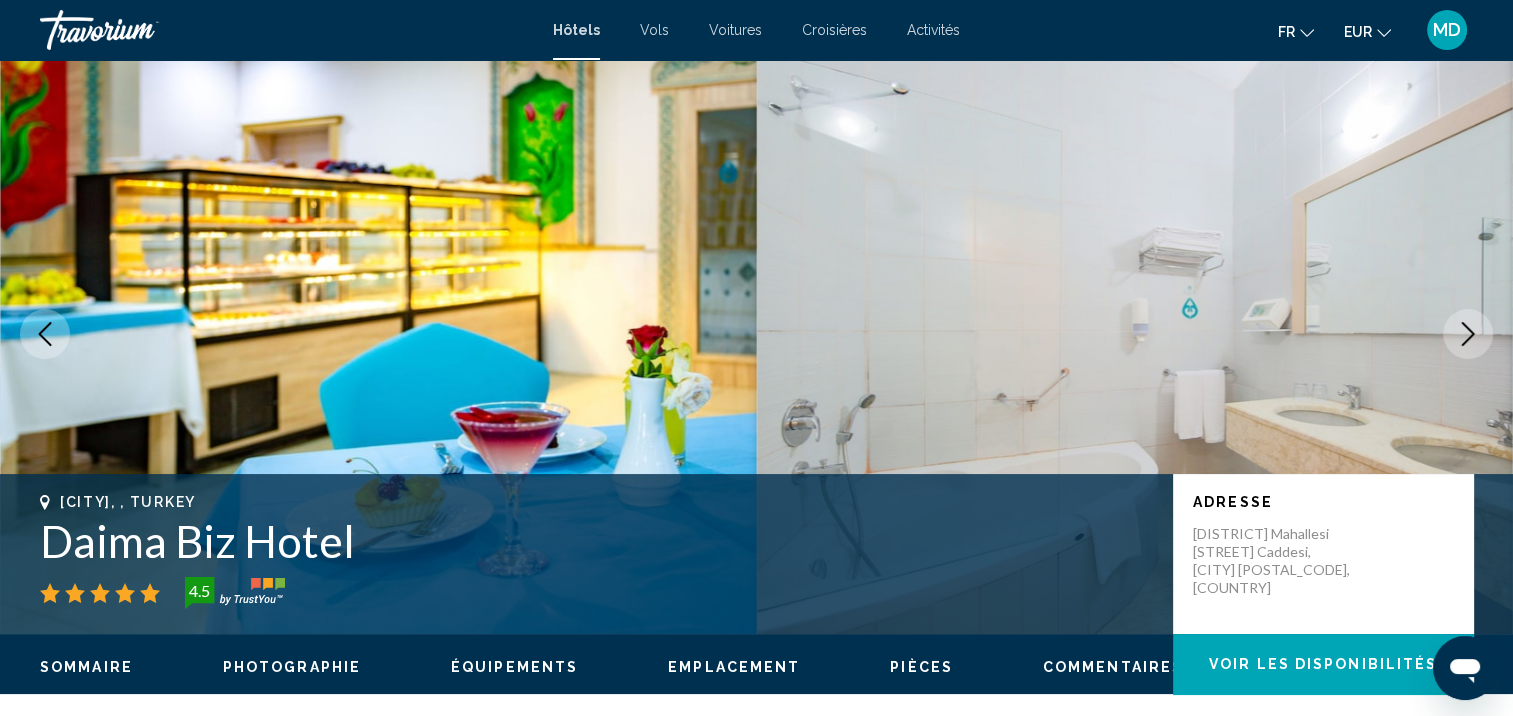 click at bounding box center [1468, 334] 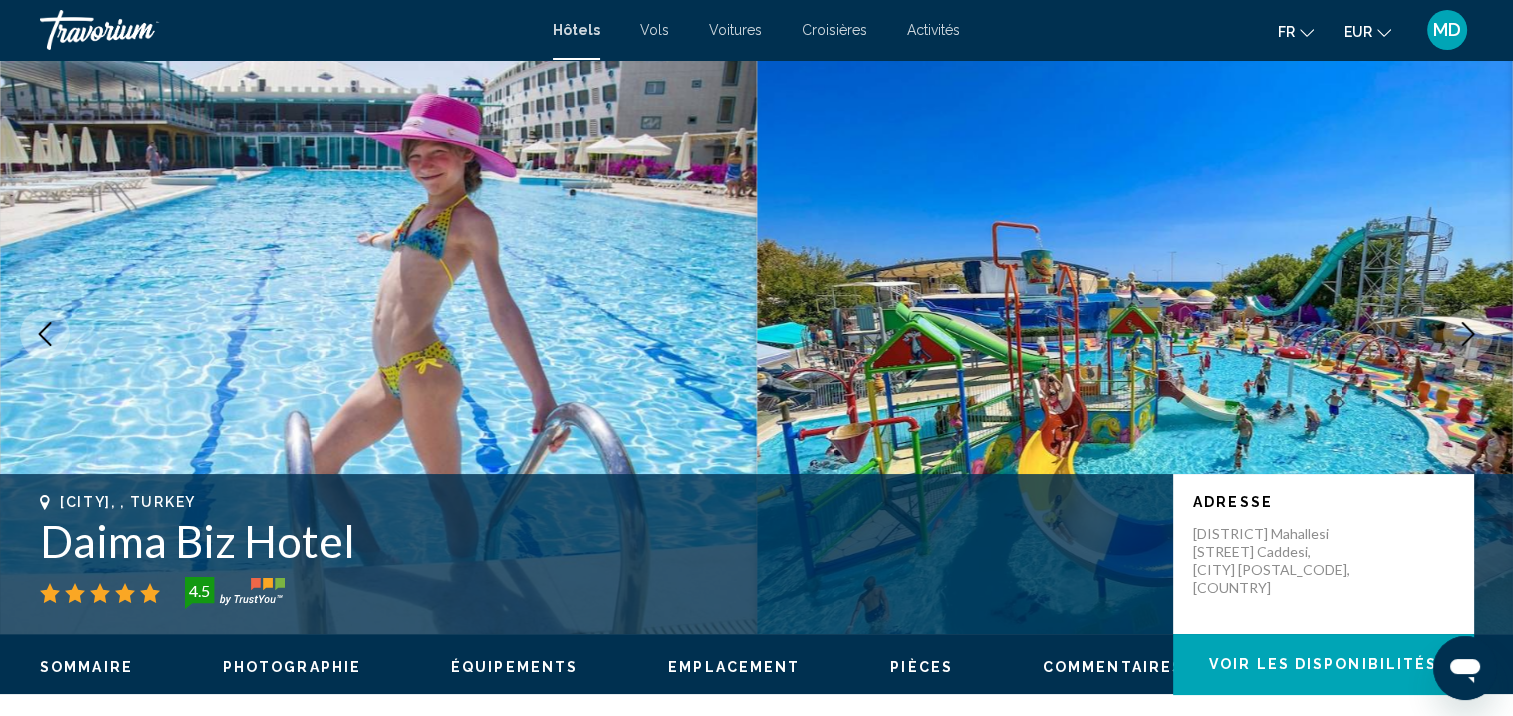 click at bounding box center (1468, 334) 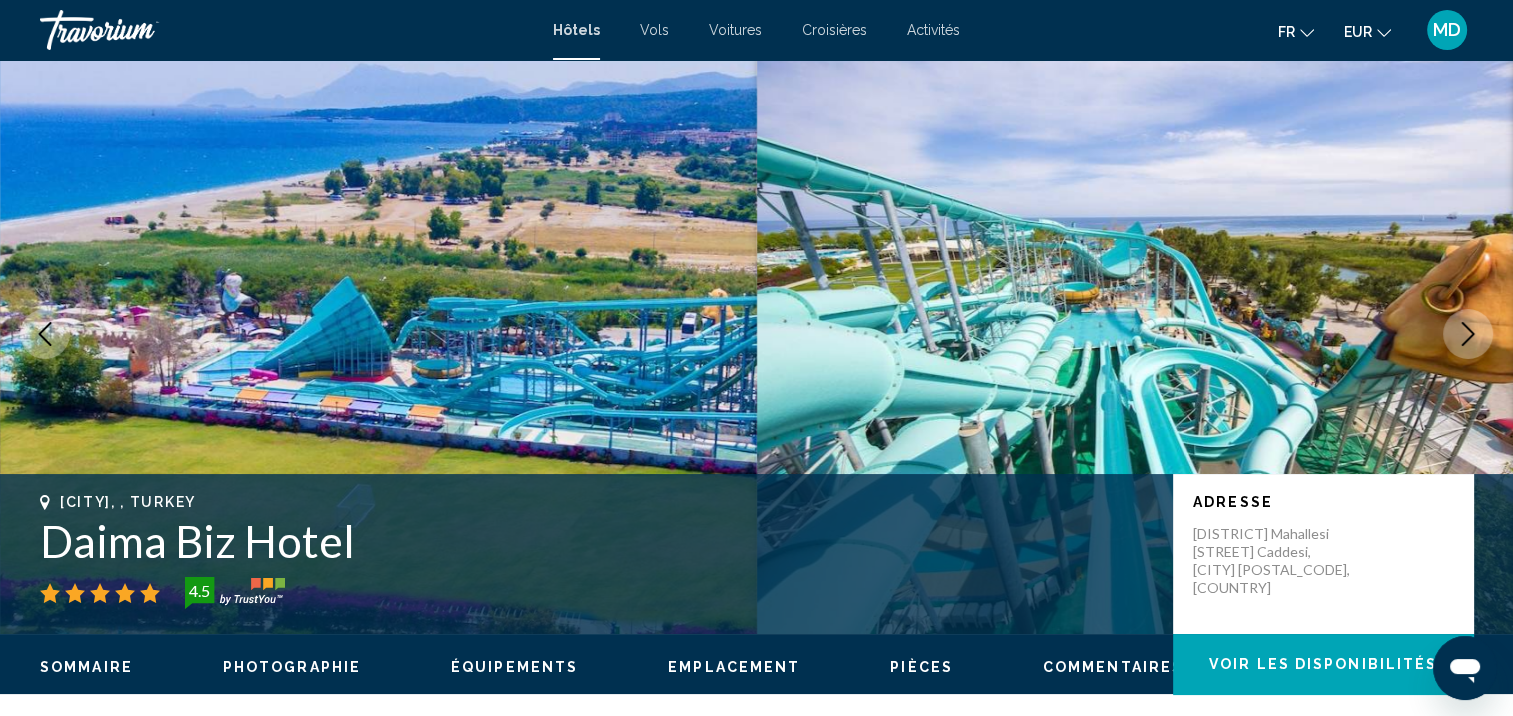 click 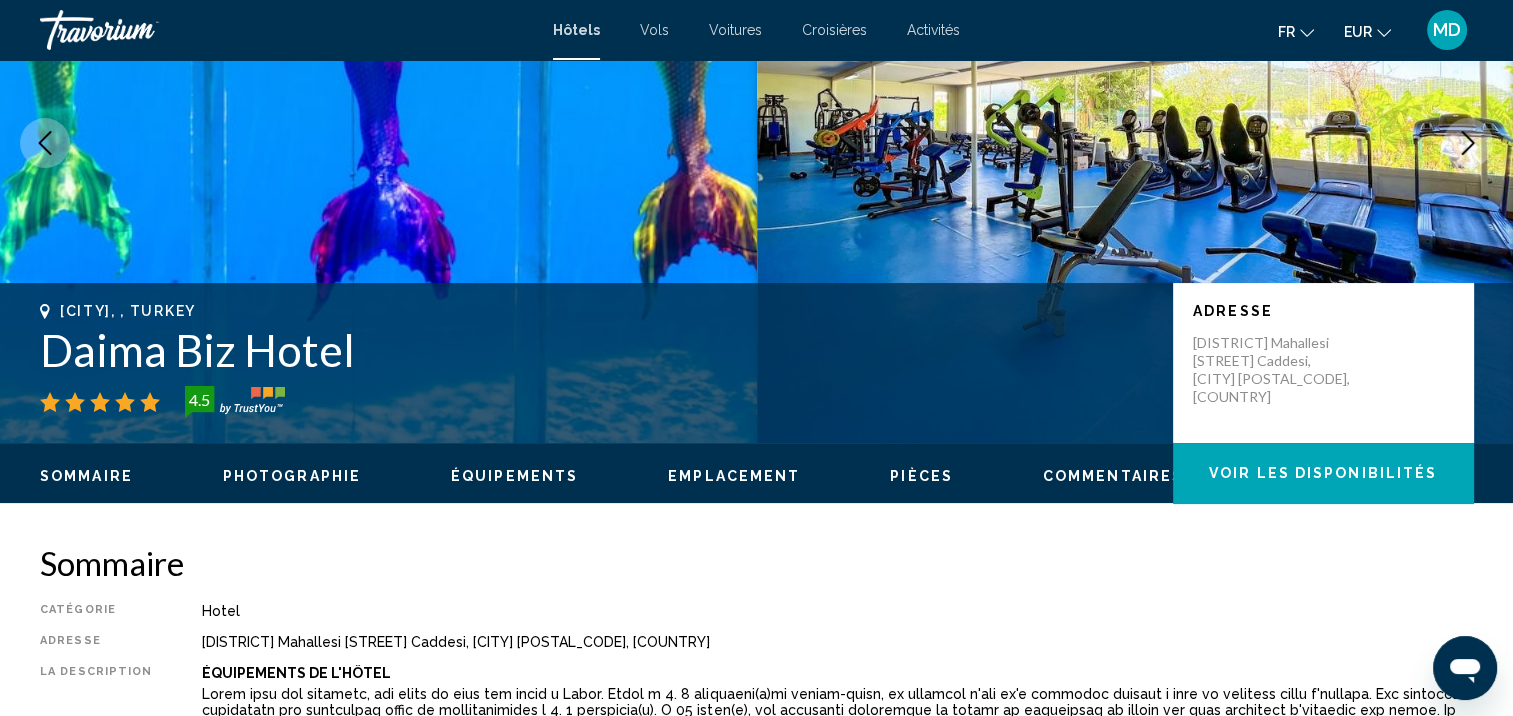 scroll, scrollTop: 0, scrollLeft: 0, axis: both 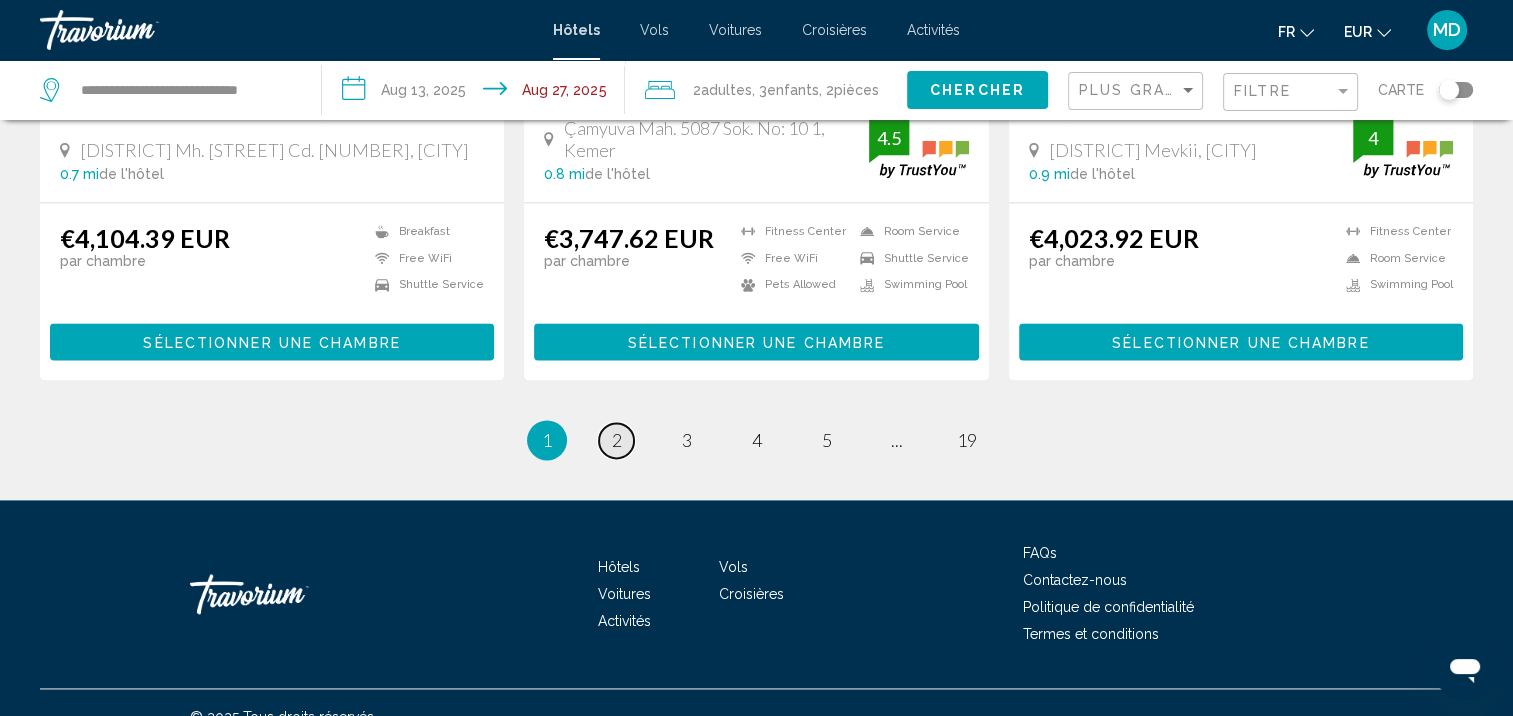 click on "page  2" at bounding box center (616, 440) 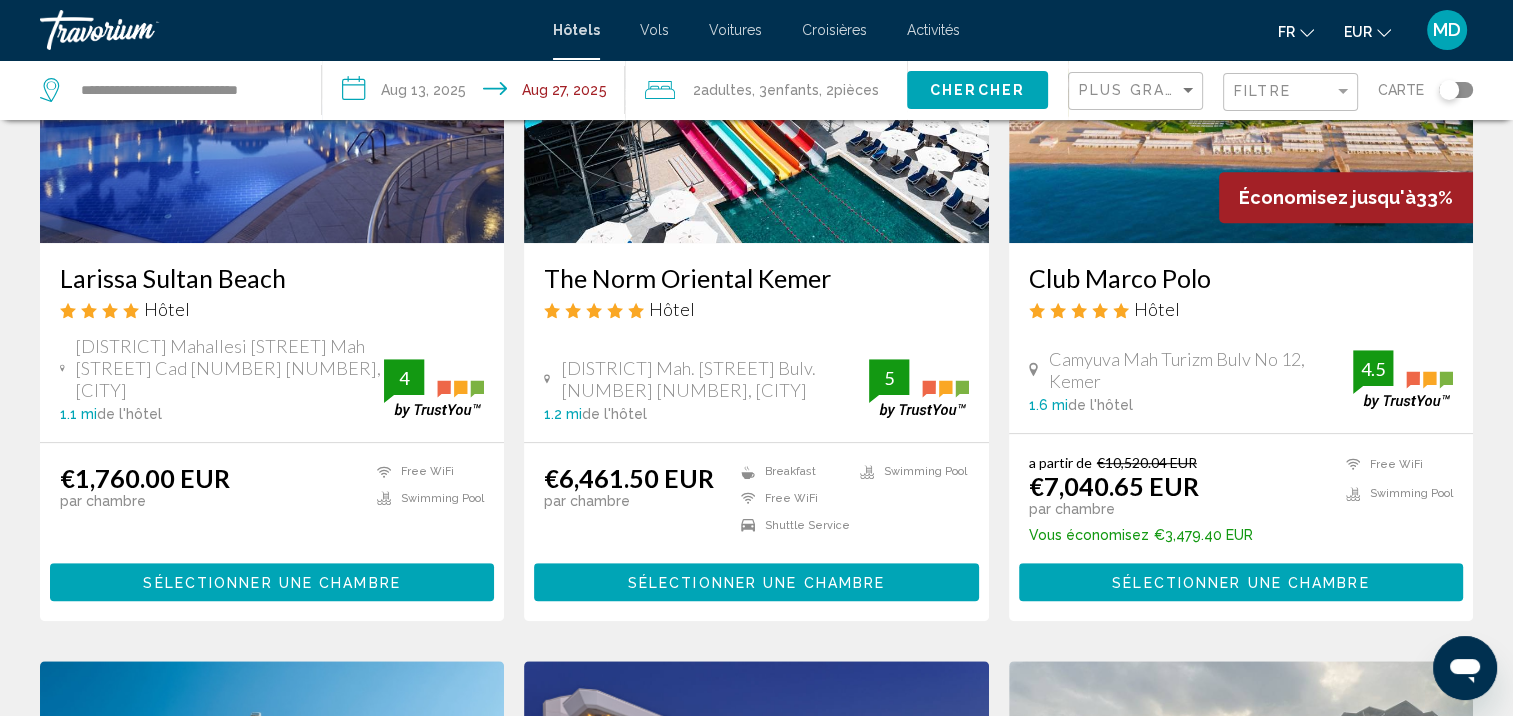 scroll, scrollTop: 984, scrollLeft: 0, axis: vertical 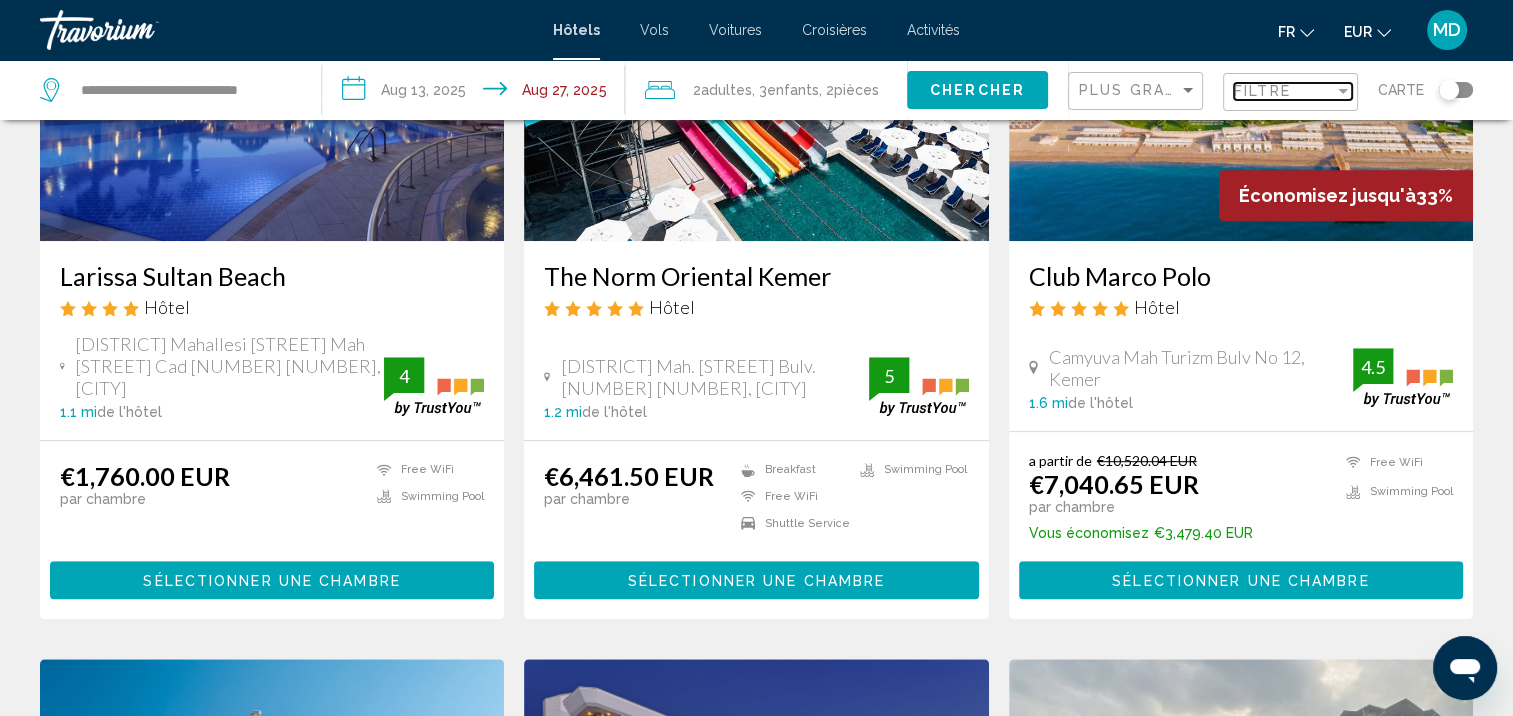click on "Filtre" at bounding box center [1262, 91] 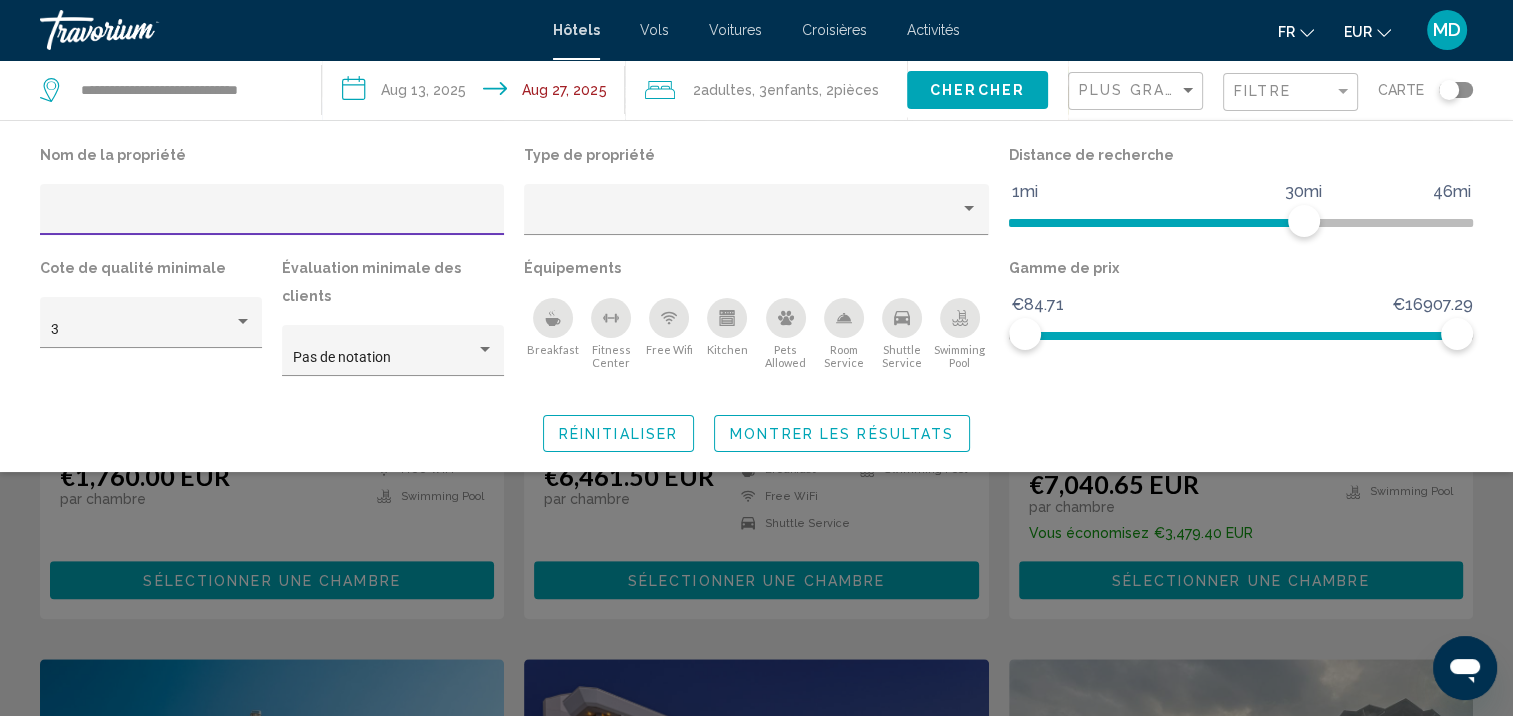 click on "Breakfast" 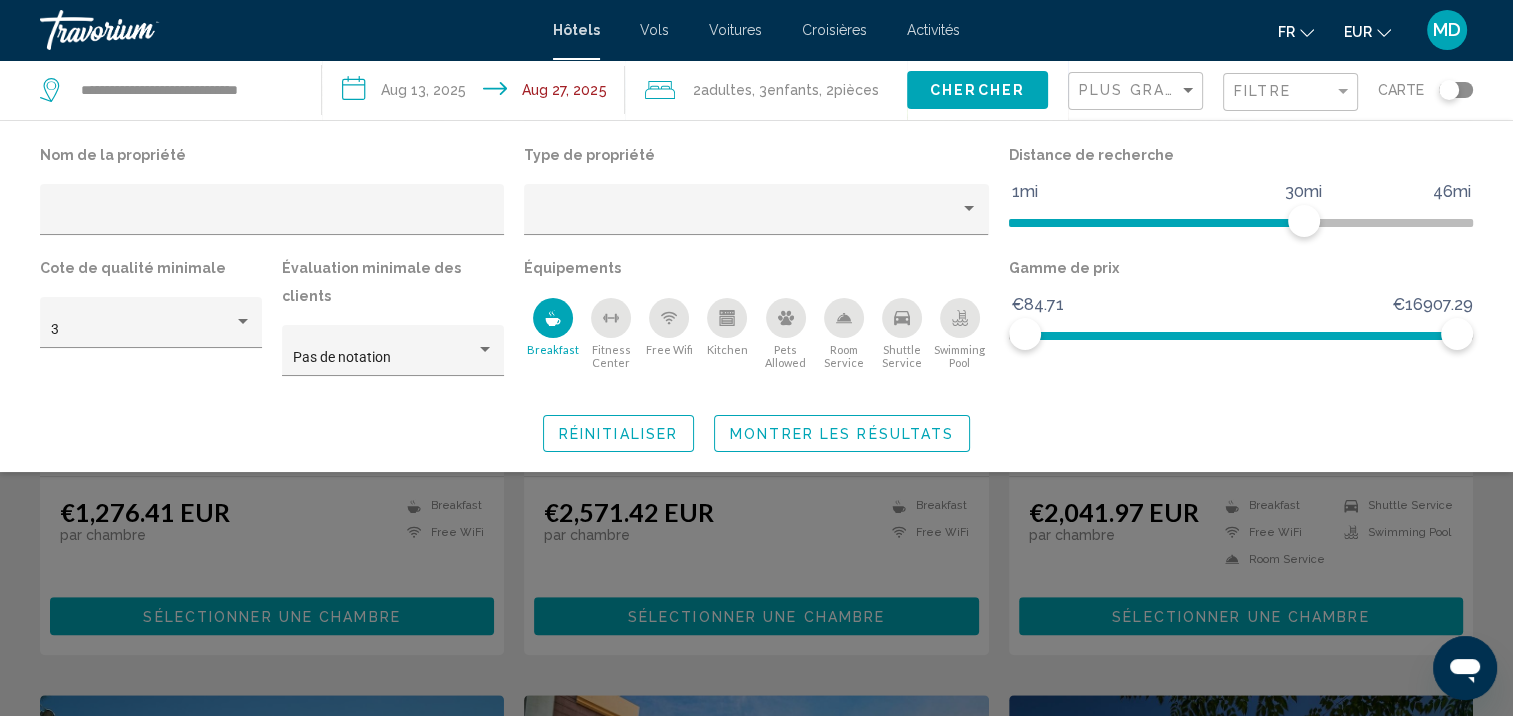 click 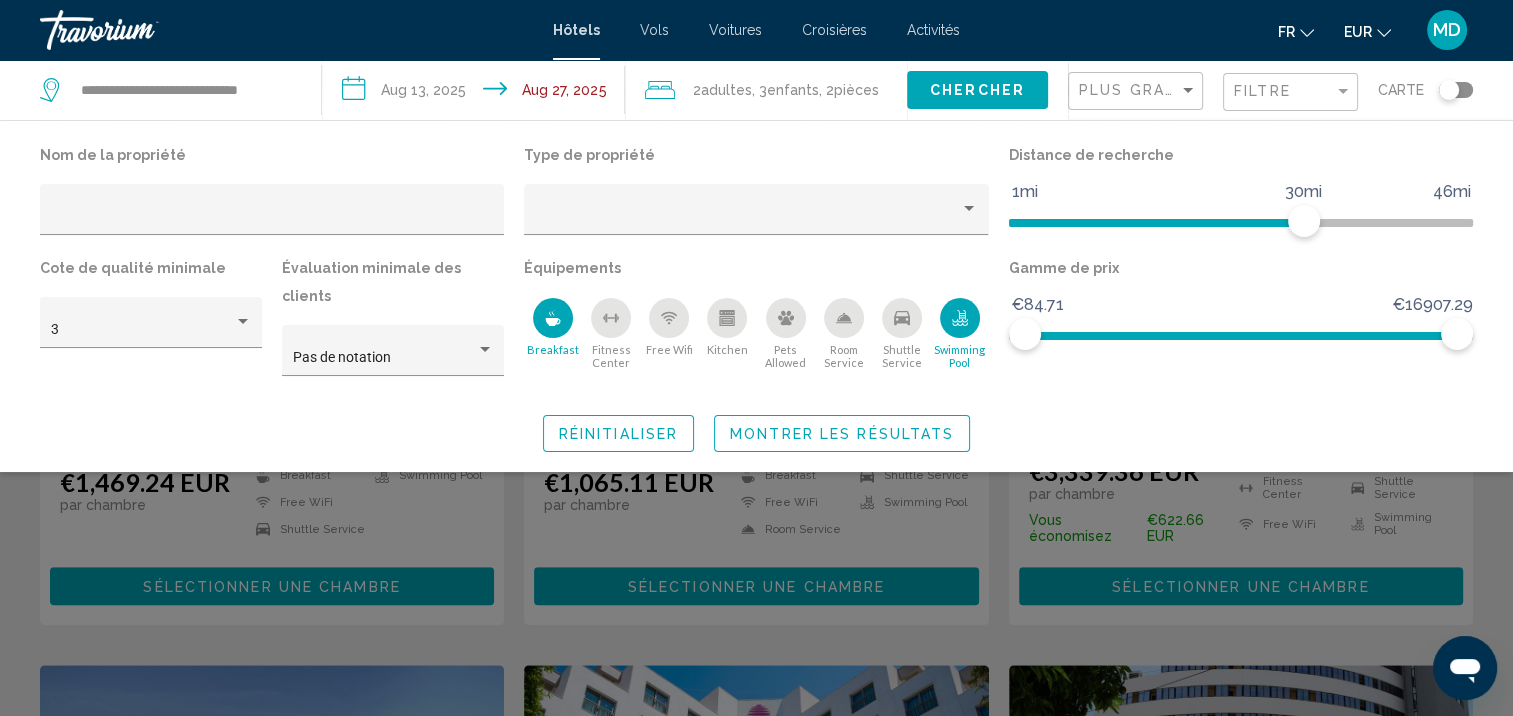 scroll, scrollTop: 0, scrollLeft: 0, axis: both 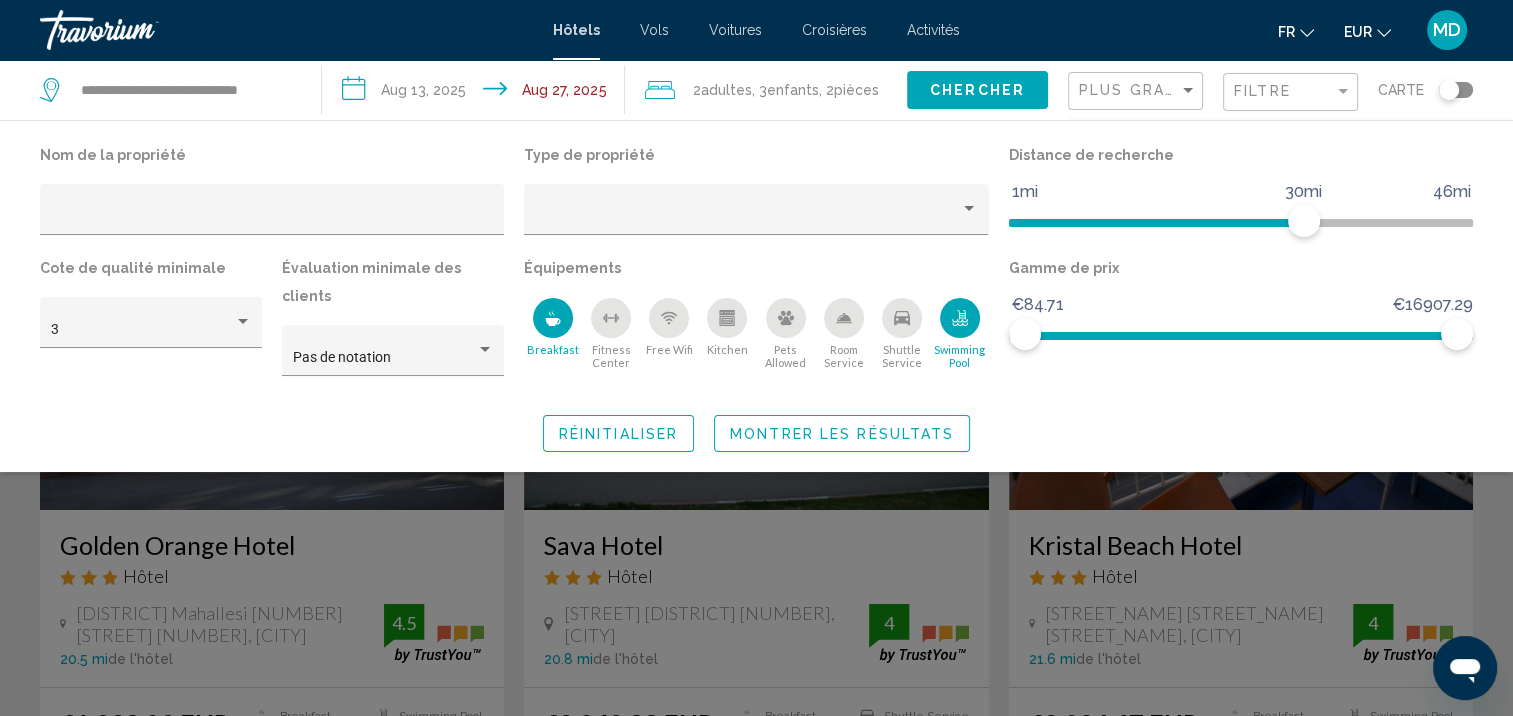 click on "Montrer les résultats" 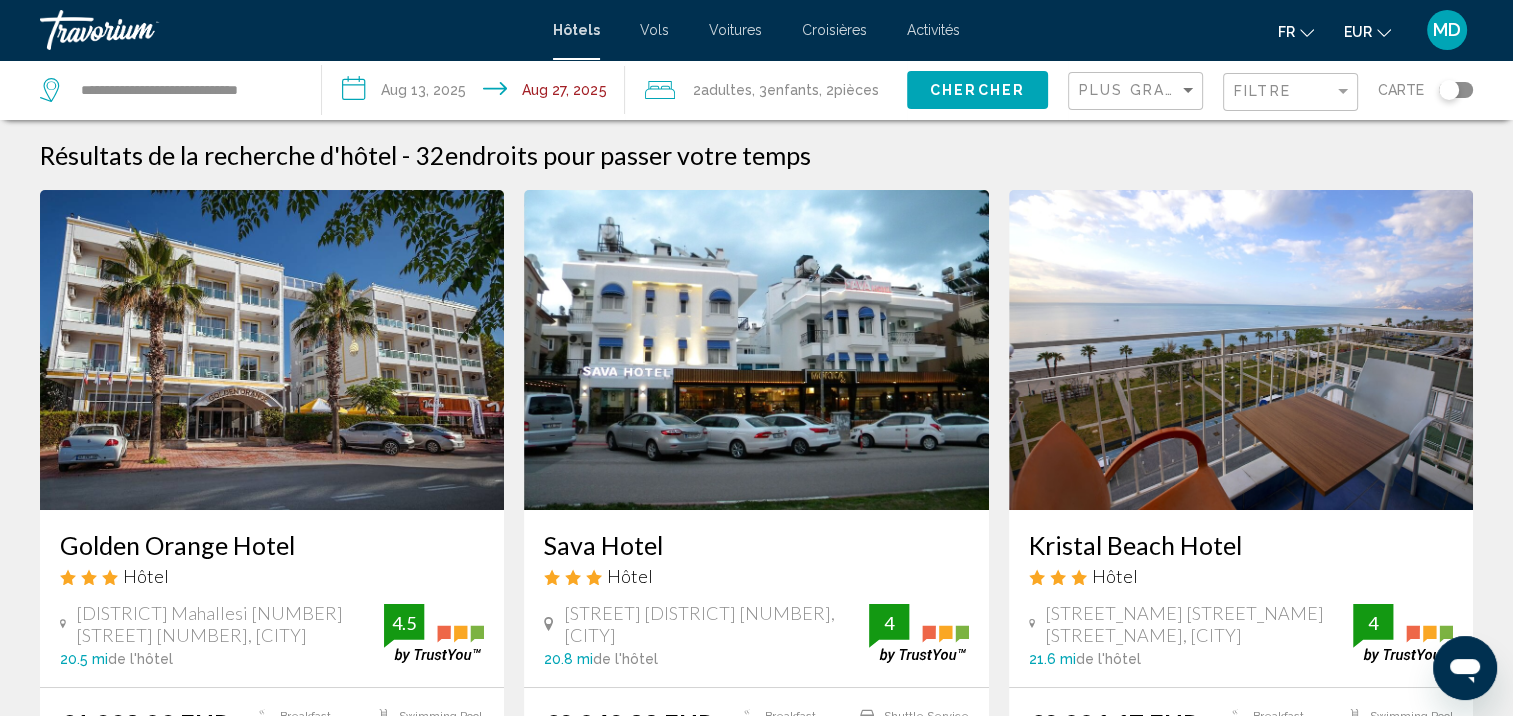 scroll, scrollTop: 88, scrollLeft: 0, axis: vertical 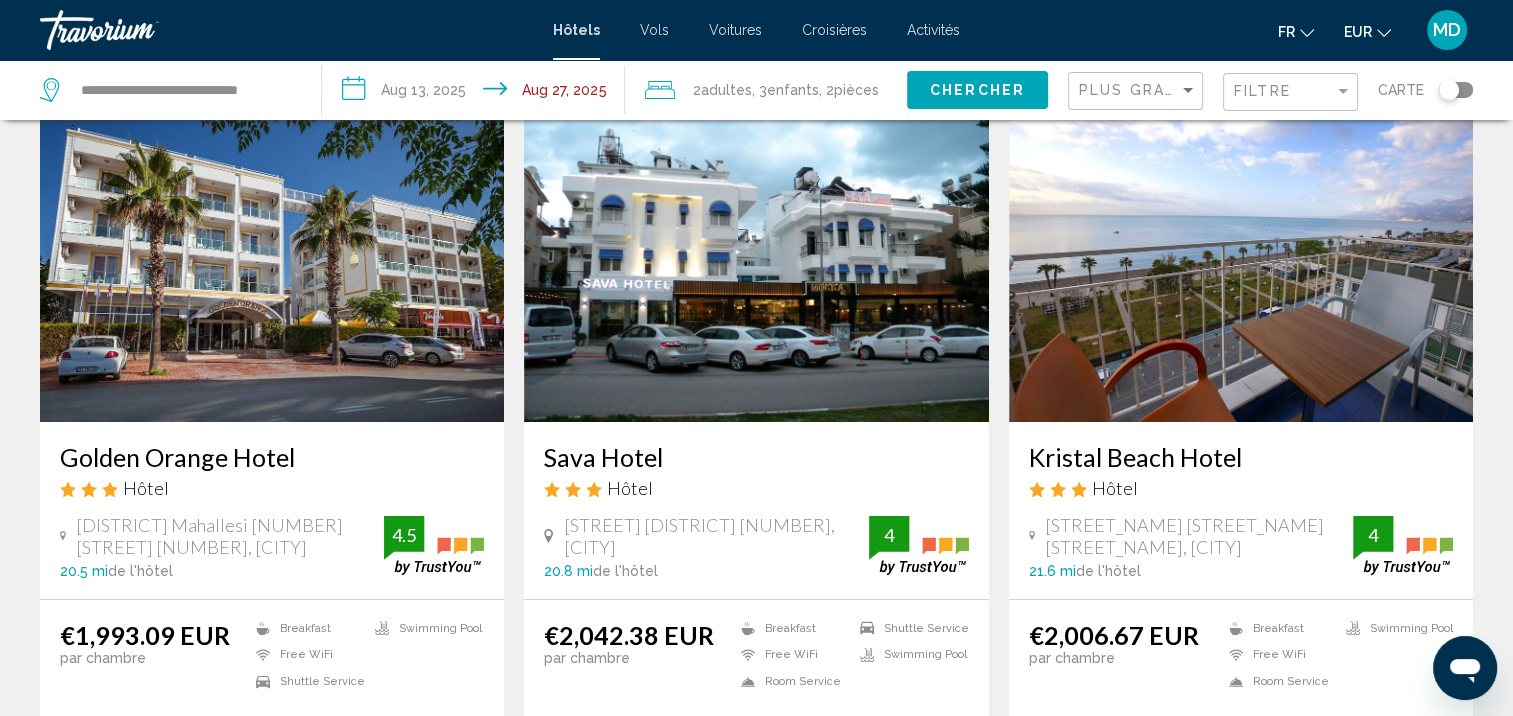 click 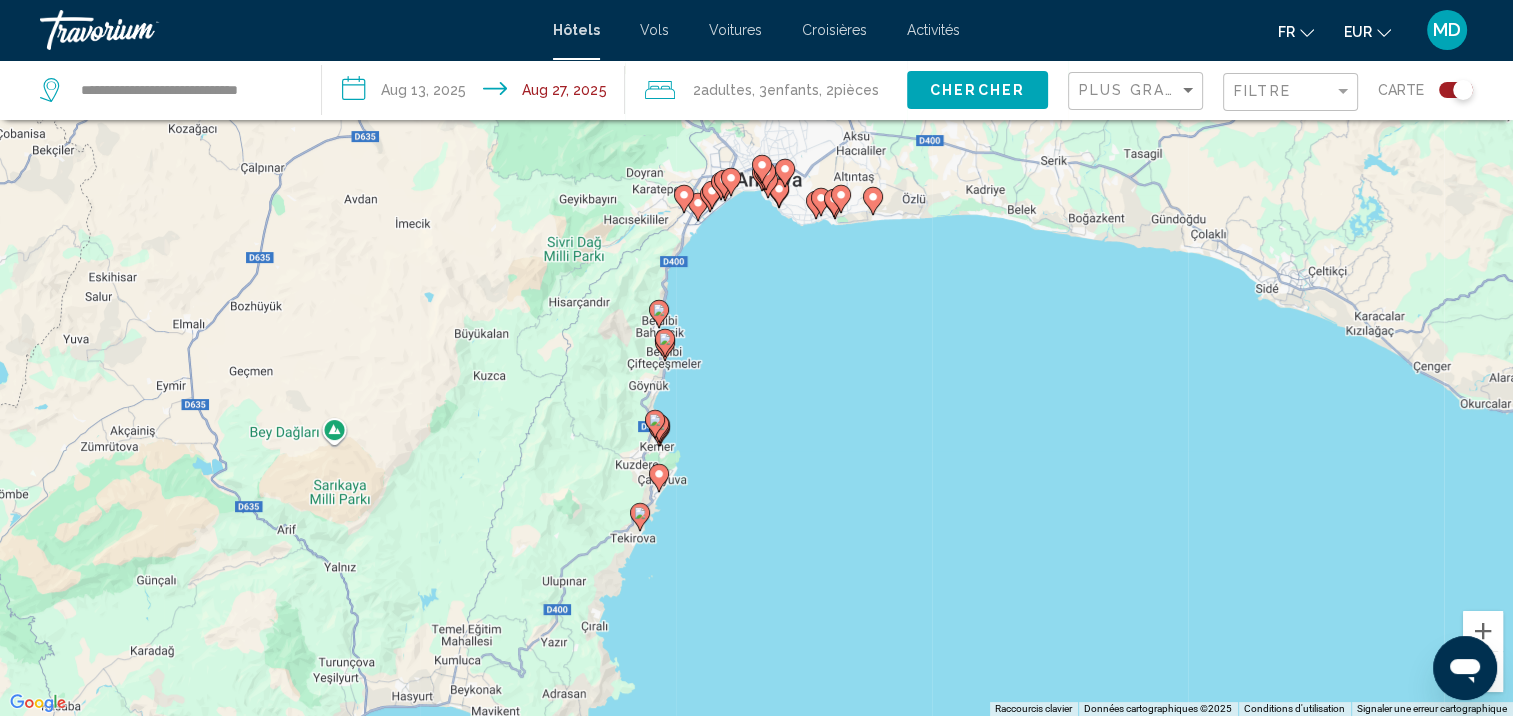 click on "Pour activer le glissement avec le clavier, appuyez sur Alt+Entrée. Une fois ce mode activé, utilisez les touches fléchées pour déplacer le repère. Pour valider le déplacement, appuyez sur Entrée. Pour annuler, appuyez sur Échap." at bounding box center [756, 358] 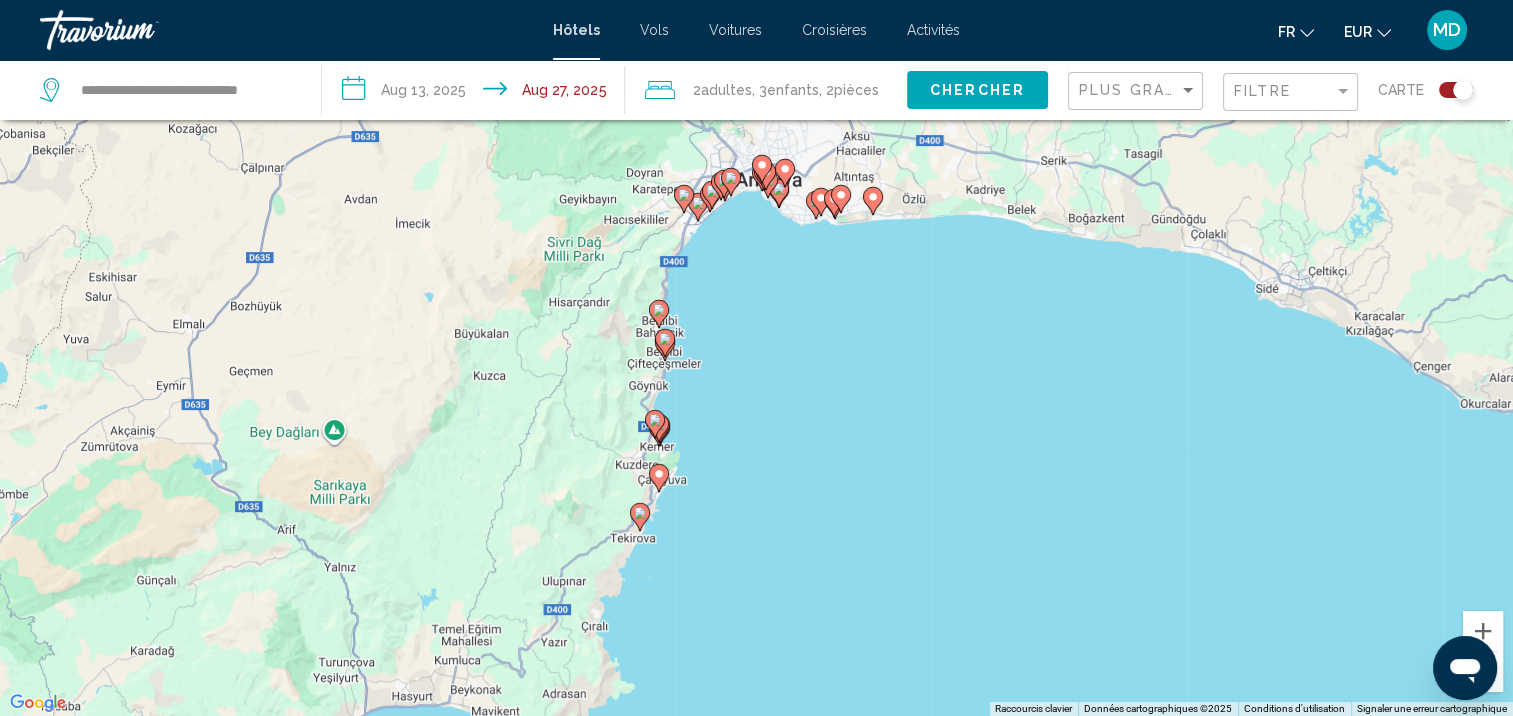 click on "Pour activer le glissement avec le clavier, appuyez sur Alt+Entrée. Une fois ce mode activé, utilisez les touches fléchées pour déplacer le repère. Pour valider le déplacement, appuyez sur Entrée. Pour annuler, appuyez sur Échap." at bounding box center (756, 358) 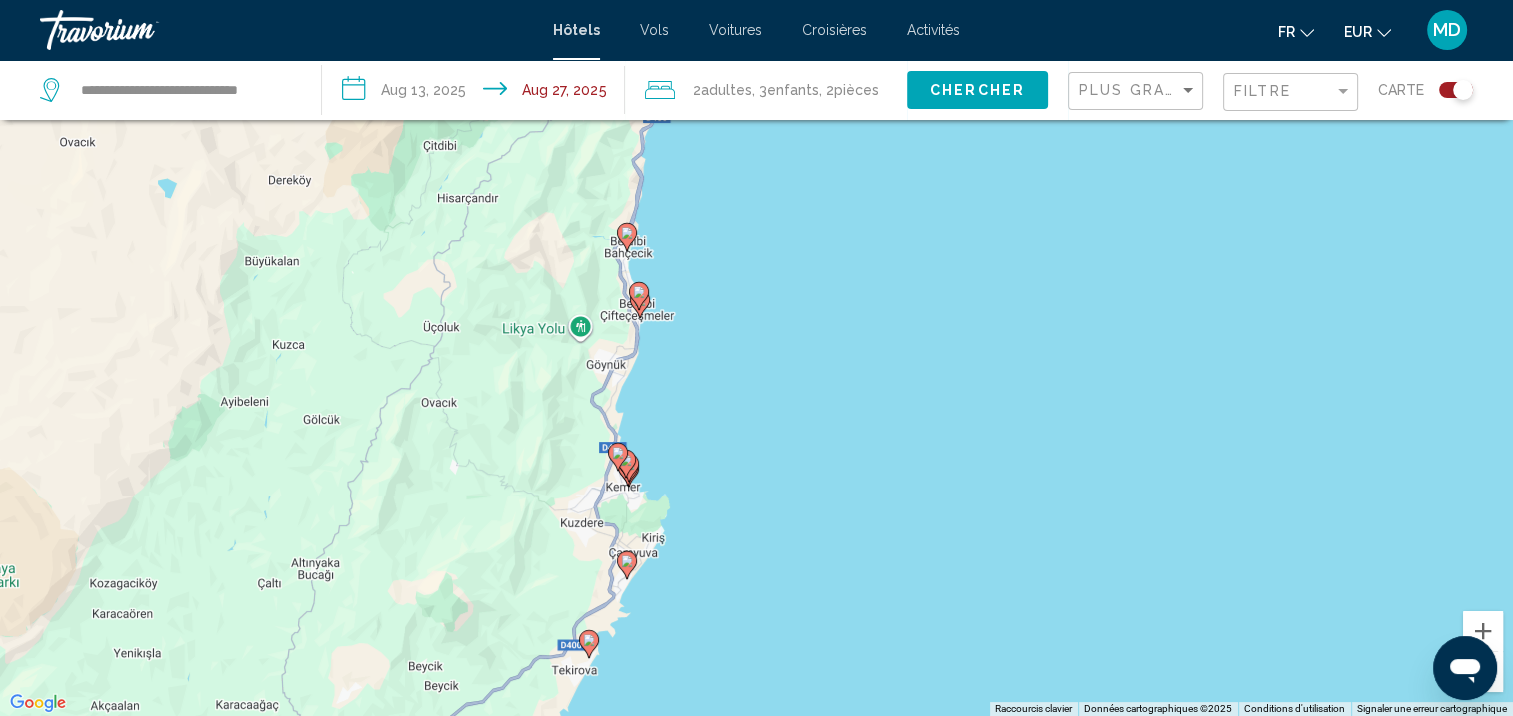 click on "Pour activer le glissement avec le clavier, appuyez sur Alt+Entrée. Une fois ce mode activé, utilisez les touches fléchées pour déplacer le repère. Pour valider le déplacement, appuyez sur Entrée. Pour annuler, appuyez sur Échap." at bounding box center [756, 358] 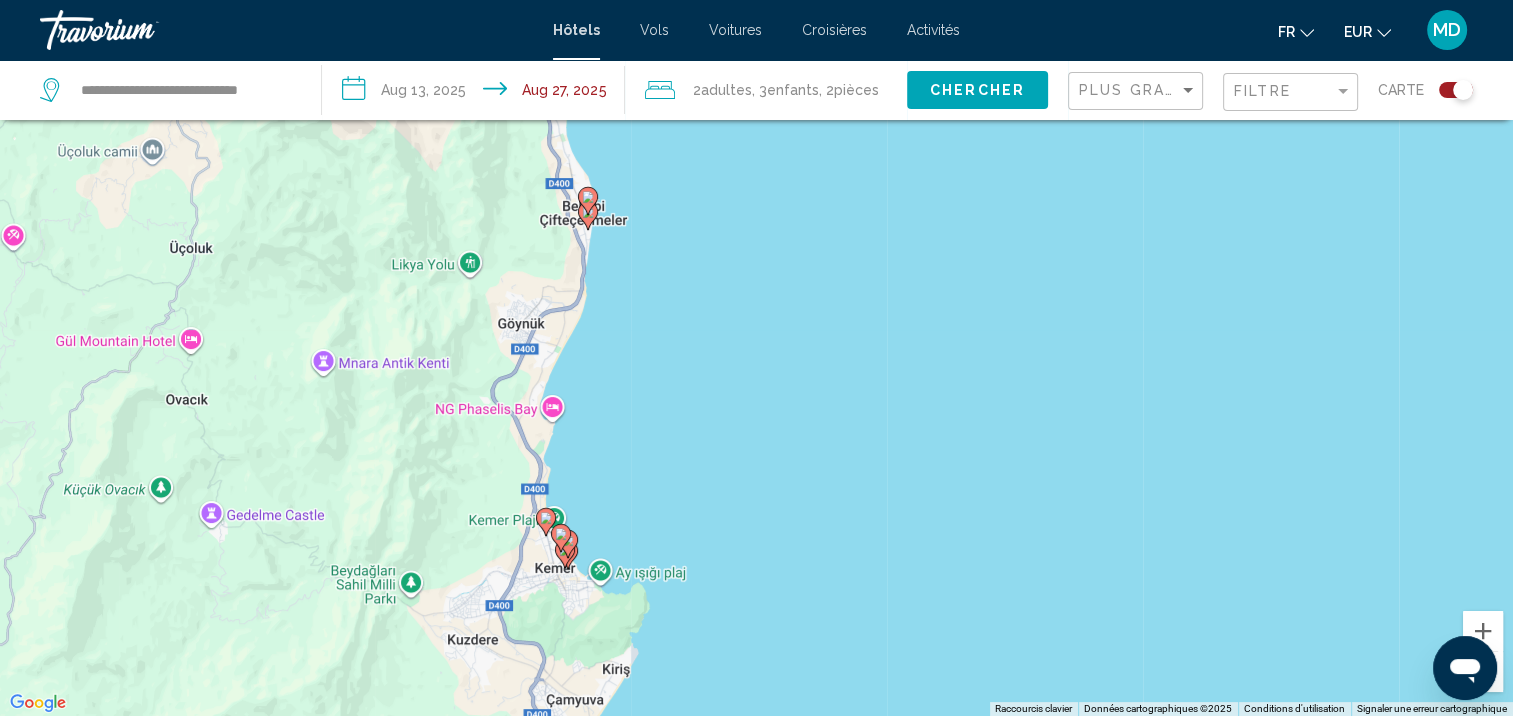 click on "Pour activer le glissement avec le clavier, appuyez sur Alt+Entrée. Une fois ce mode activé, utilisez les touches fléchées pour déplacer le repère. Pour valider le déplacement, appuyez sur Entrée. Pour annuler, appuyez sur Échap." at bounding box center (756, 358) 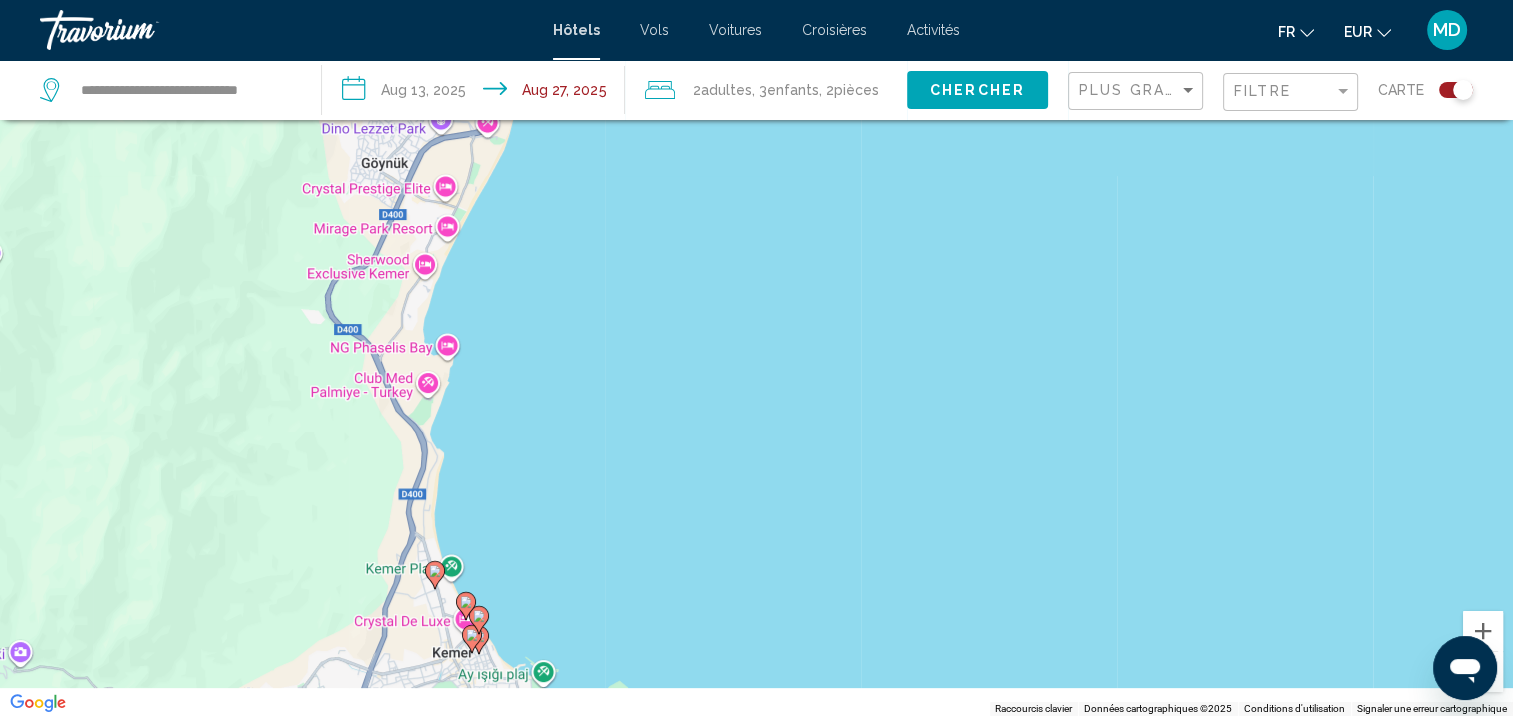 drag, startPoint x: 563, startPoint y: 570, endPoint x: 532, endPoint y: 391, distance: 181.66452 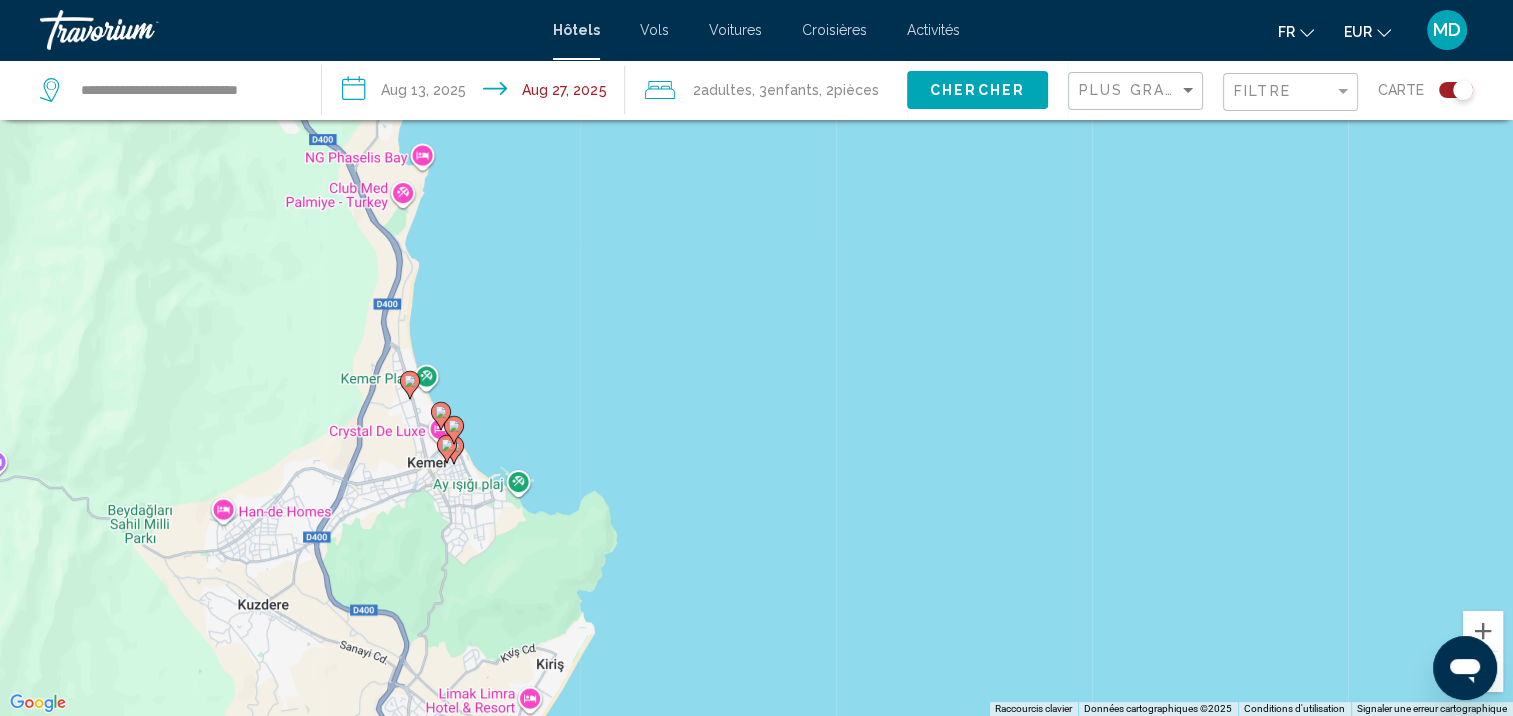 click on "Pour activer le glissement avec le clavier, appuyez sur Alt+Entrée. Une fois ce mode activé, utilisez les touches fléchées pour déplacer le repère. Pour valider le déplacement, appuyez sur Entrée. Pour annuler, appuyez sur Échap." at bounding box center (756, 358) 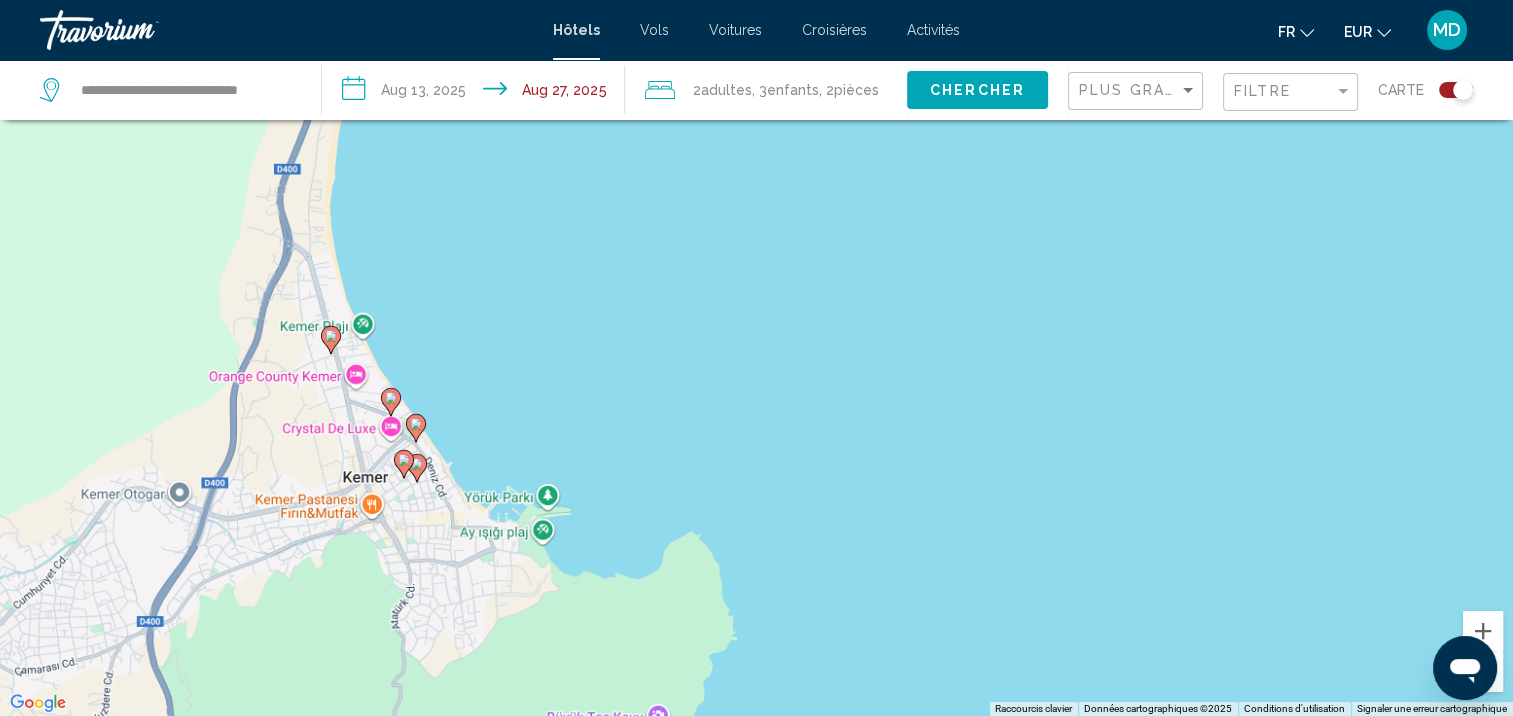 click on "Pour activer le glissement avec le clavier, appuyez sur Alt+Entrée. Une fois ce mode activé, utilisez les touches fléchées pour déplacer le repère. Pour valider le déplacement, appuyez sur Entrée. Pour annuler, appuyez sur Échap." at bounding box center [756, 358] 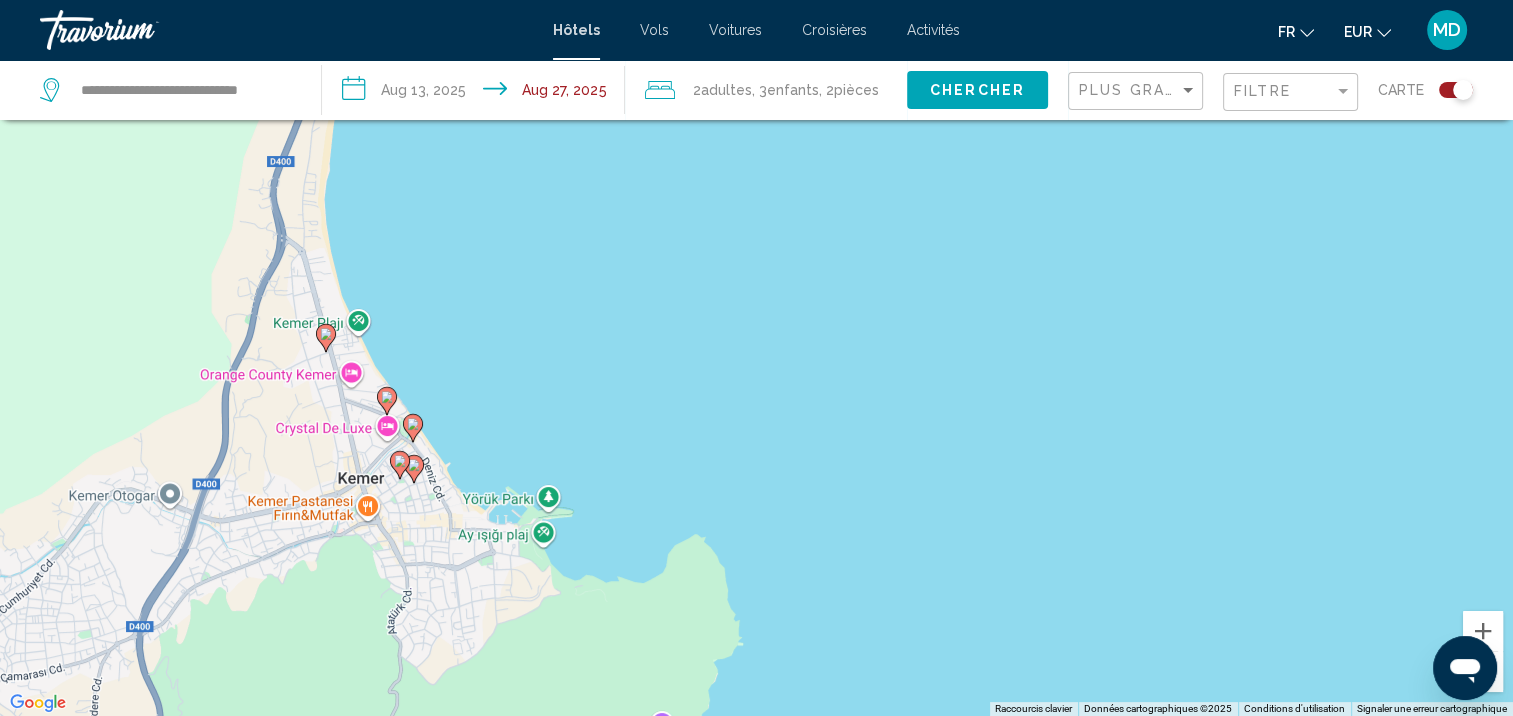 click on "Pour activer le glissement avec le clavier, appuyez sur Alt+Entrée. Une fois ce mode activé, utilisez les touches fléchées pour déplacer le repère. Pour valider le déplacement, appuyez sur Entrée. Pour annuler, appuyez sur Échap." at bounding box center [756, 358] 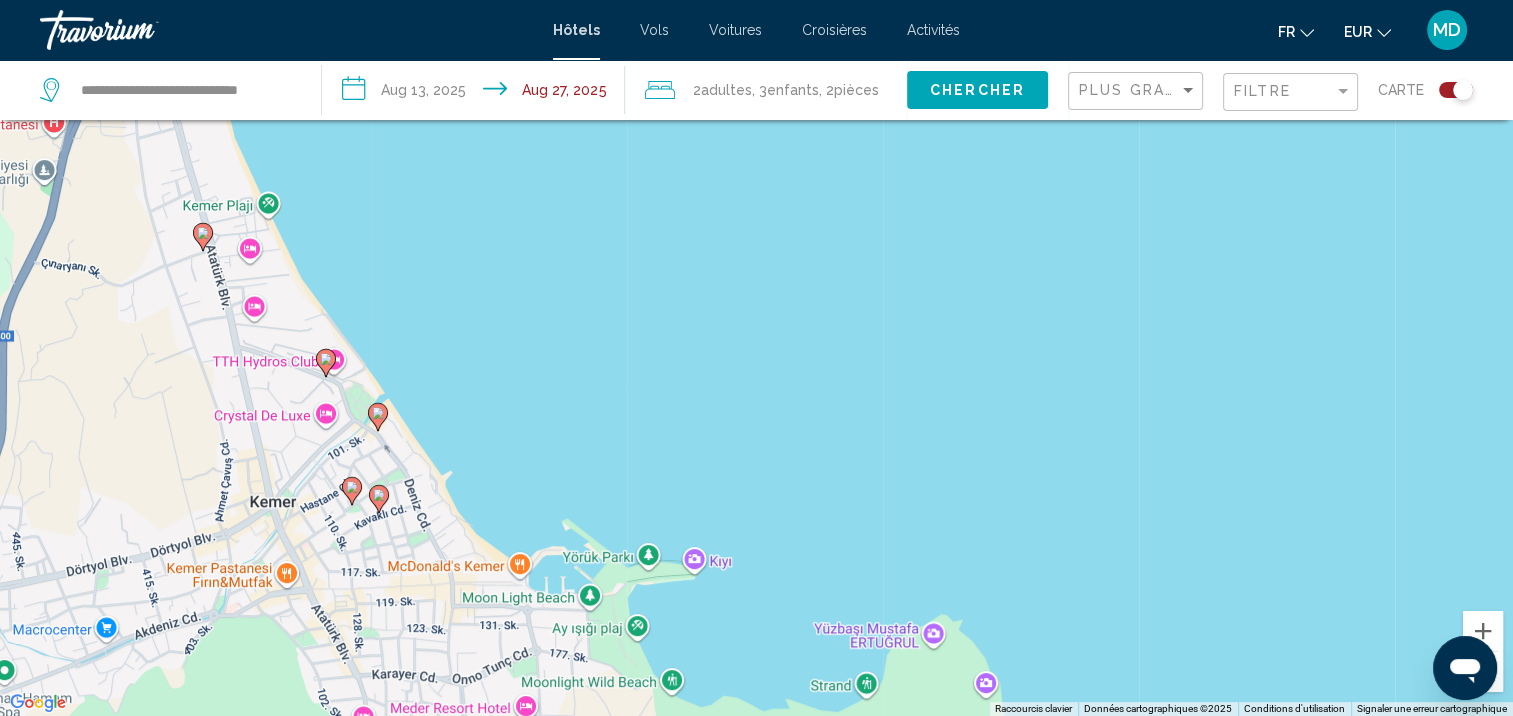 click 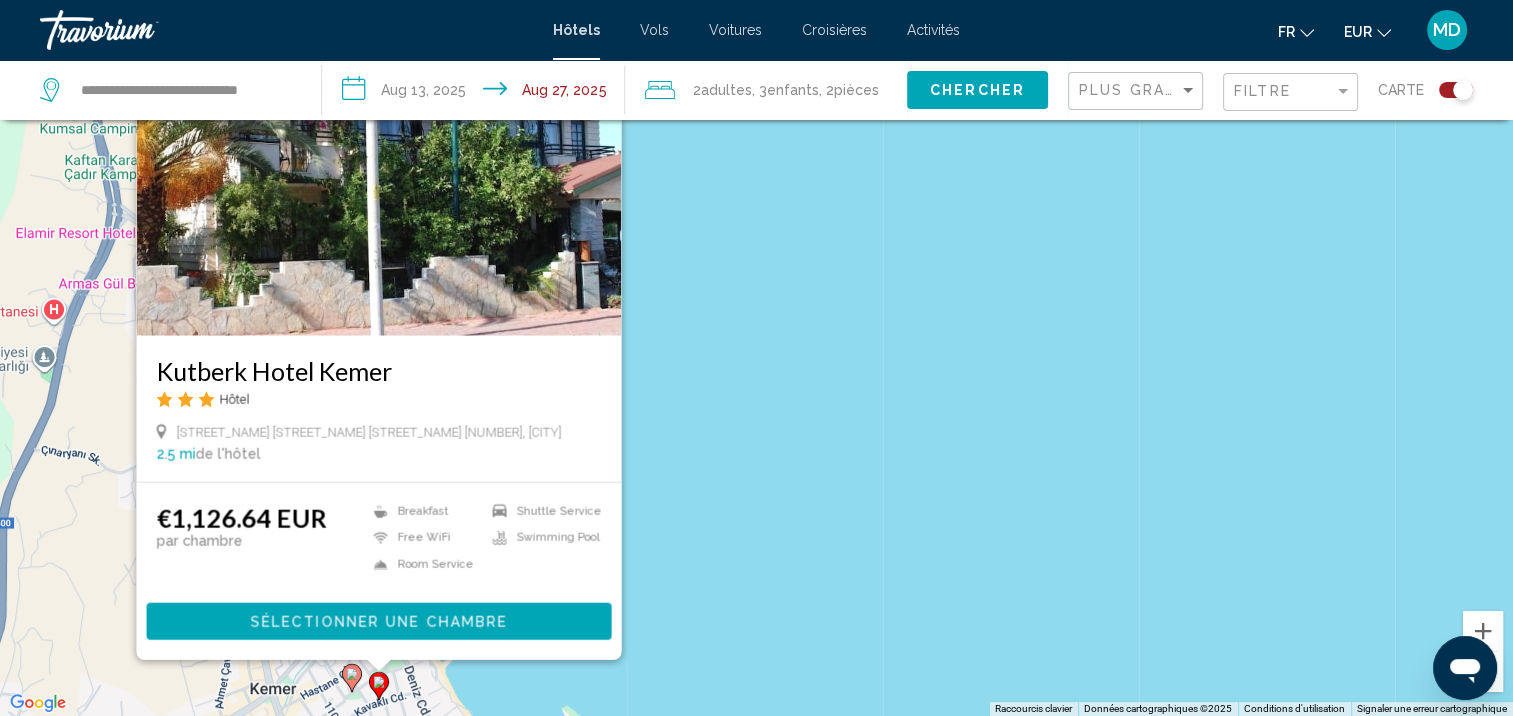 click at bounding box center [352, 678] 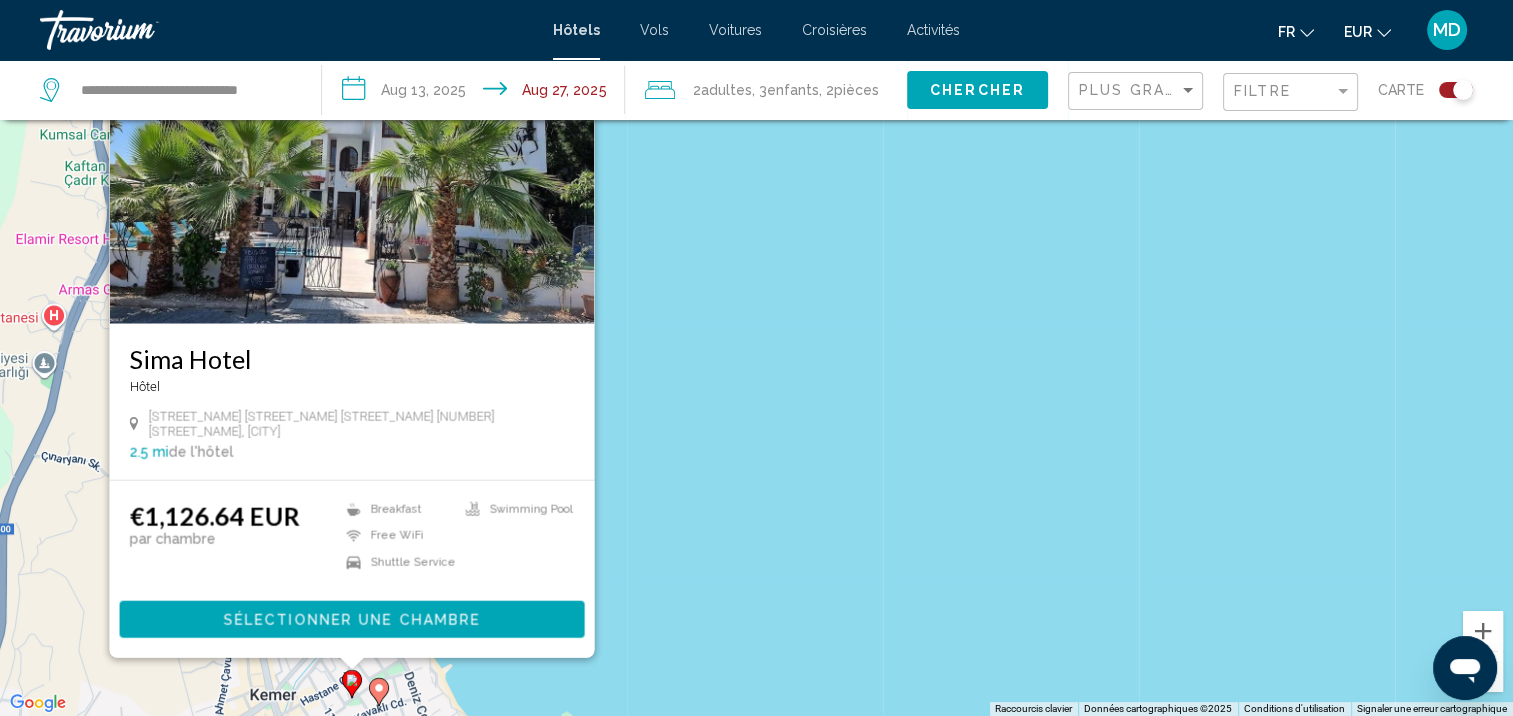 click on "Pour activer le glissement avec le clavier, appuyez sur Alt+Entrée. Une fois ce mode activé, utilisez les touches fléchées pour déplacer le repère. Pour valider le déplacement, appuyez sur Entrée. Pour annuler, appuyez sur Échap.  Sima Hotel  Hôtel
Merkez Mah. Kavakli Cad 103 Sok. No 6, Kemer 2.5 mi  de l'hôtel €1,126.64 EUR  par chambre
Breakfast
Free WiFi
Shuttle Service
Swimming Pool  Sélectionner une chambre" at bounding box center (756, 358) 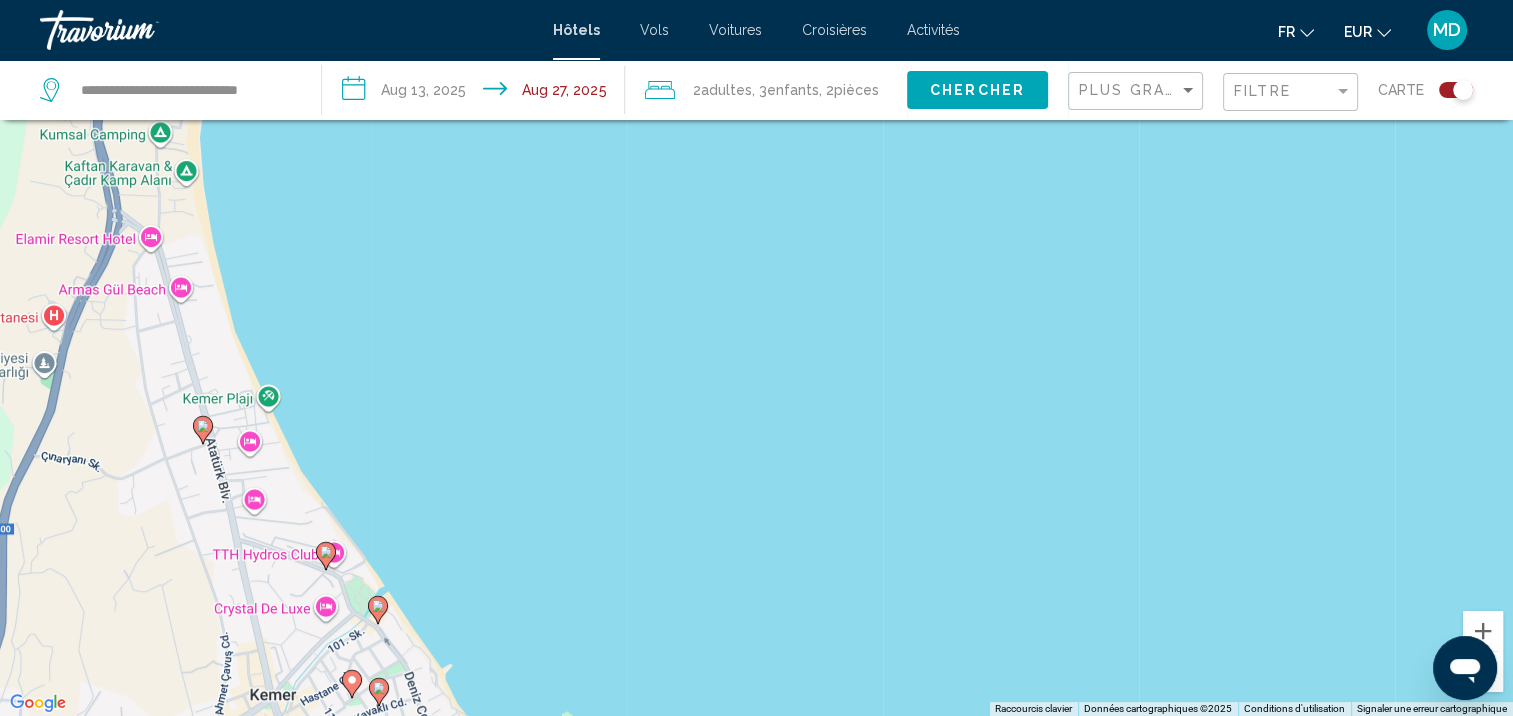 click 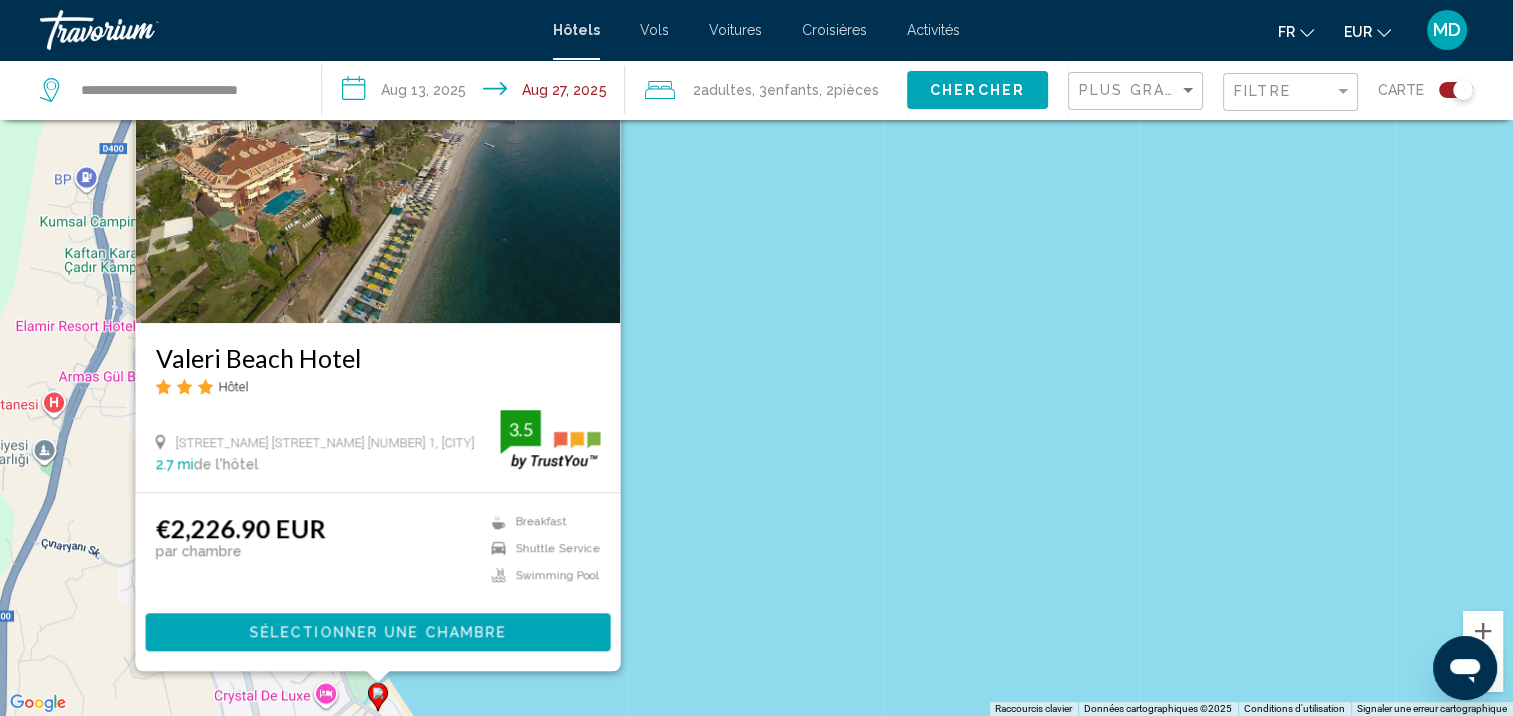 click on "Pour activer le glissement avec le clavier, appuyez sur Alt+Entrée. Une fois ce mode activé, utilisez les touches fléchées pour déplacer le repère. Pour valider le déplacement, appuyez sur Entrée. Pour annuler, appuyez sur Échap.  Valeri Beach Hotel
Hôtel
Merkez Mah Deniz Cad No 9 1, Kemer 2.7 mi  de l'hôtel 3.5 €2,226.90 EUR  par chambre
Breakfast
Shuttle Service
Swimming Pool  3.5 Sélectionner une chambre" at bounding box center [756, 358] 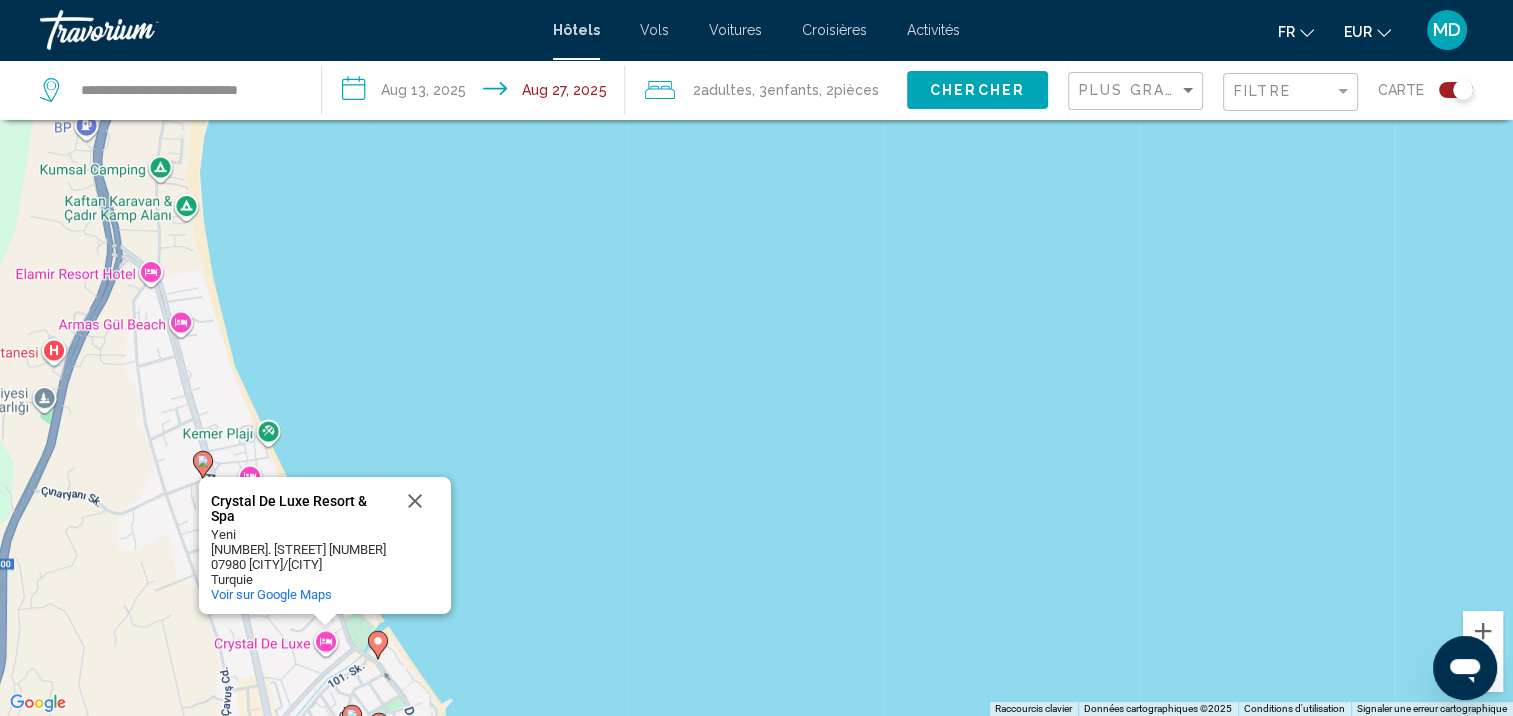 click on "Pour activer le glissement avec le clavier, appuyez sur Alt+Entrée. Une fois ce mode activé, utilisez les touches fléchées pour déplacer le repère. Pour valider le déplacement, appuyez sur Entrée. Pour annuler, appuyez sur Échap.     Crystal De Luxe Resort & Spa                     Crystal De Luxe Resort & Spa                 Yeni 501. Sk. No:9 07980 Kemer/Antalya Turquie             Voir sur Google Maps" at bounding box center (756, 358) 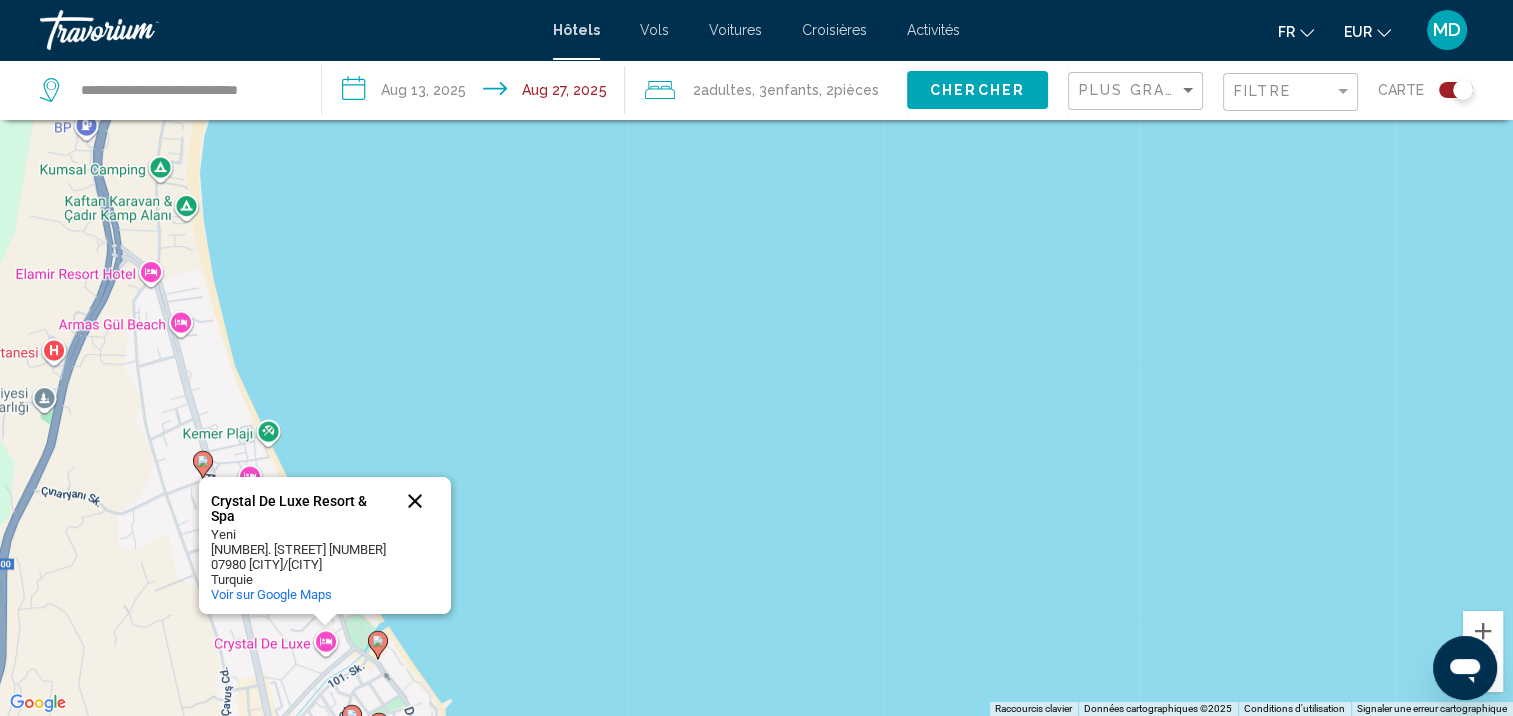 click at bounding box center (415, 501) 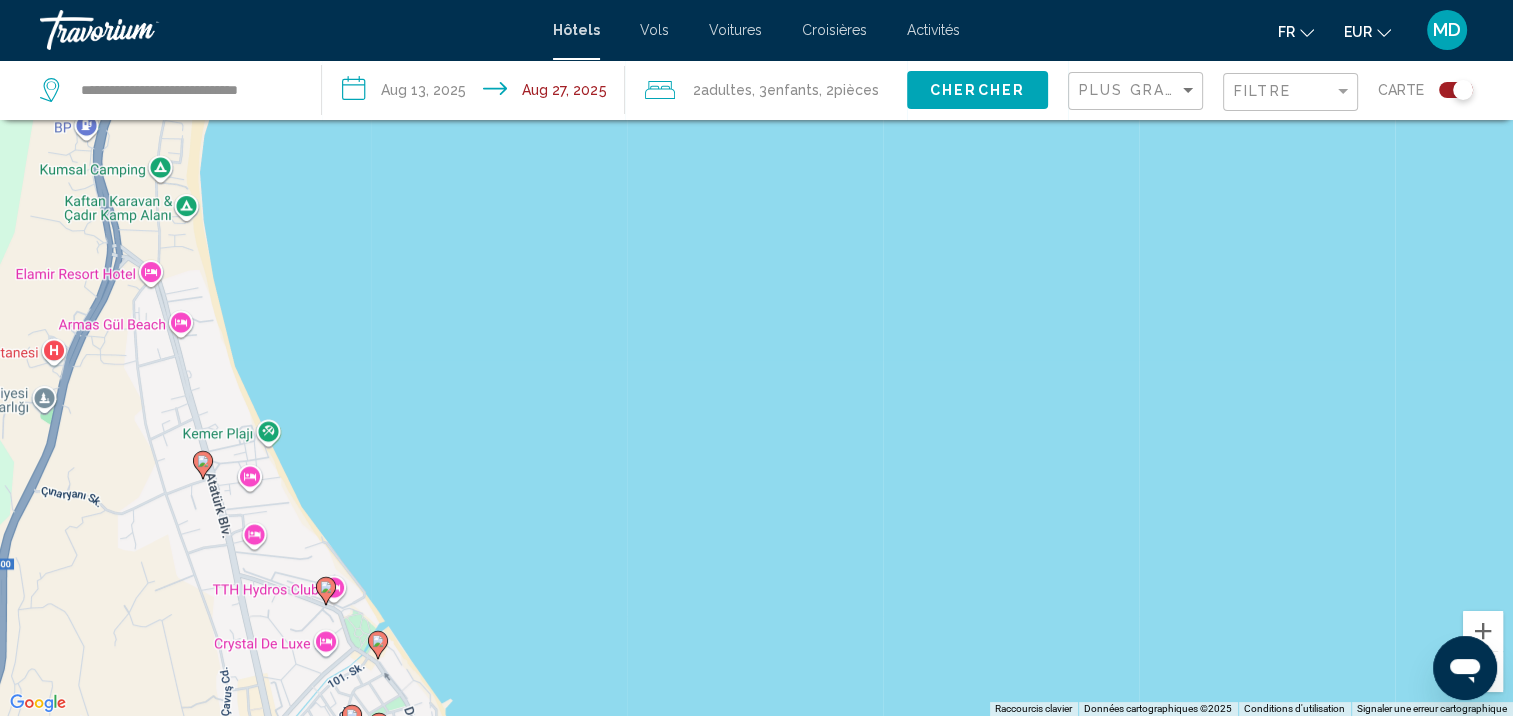 click 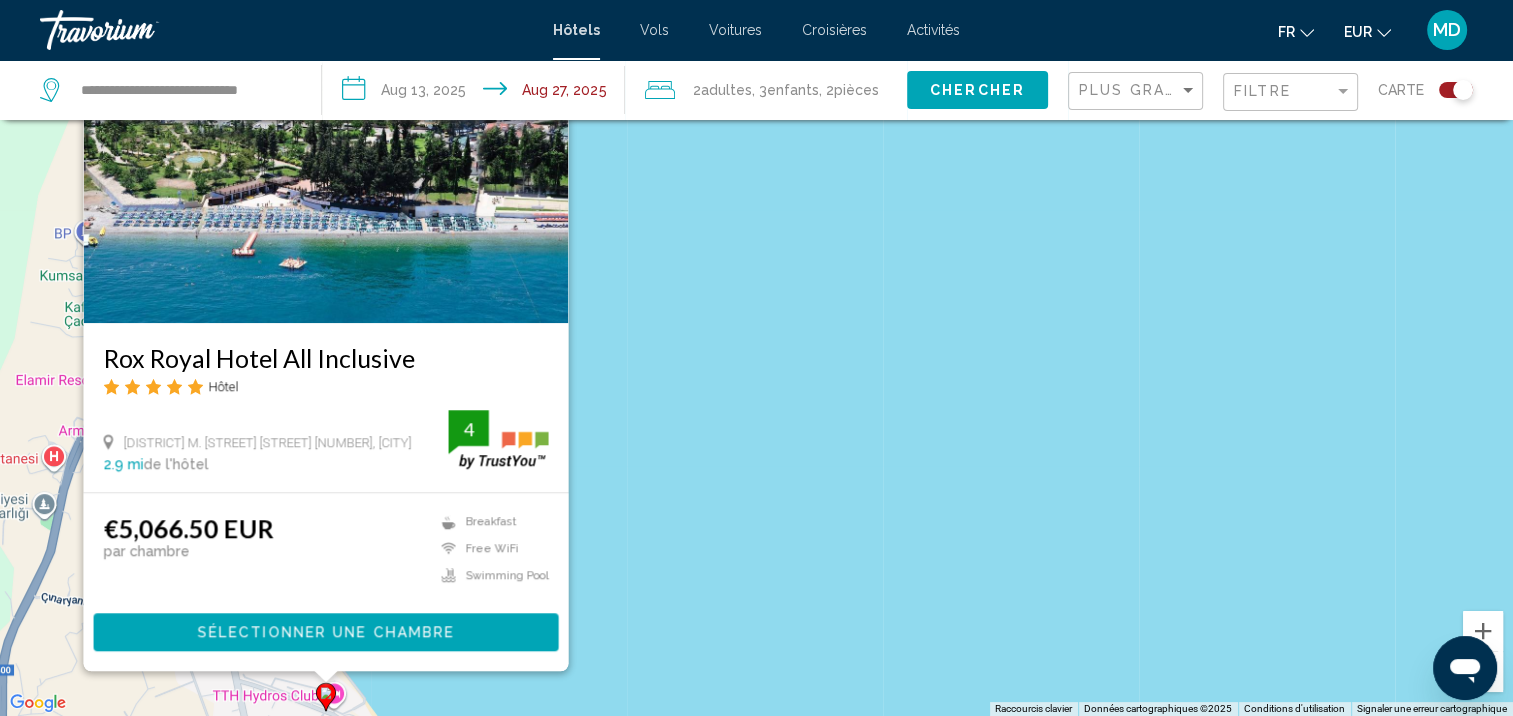 click on "Pour activer le glissement avec le clavier, appuyez sur Alt+Entrée. Une fois ce mode activé, utilisez les touches fléchées pour déplacer le repère. Pour valider le déplacement, appuyez sur Entrée. Pour annuler, appuyez sur Échap.  Rox Royal Hotel All Inclusive
Hôtel
Yeni M. Sehit Polis Cemal Ilgaz C. N8, Kemer 2.9 mi  de l'hôtel 4 €5,066.50 EUR  par chambre
Breakfast
Free WiFi
Swimming Pool  4 Sélectionner une chambre" at bounding box center (756, 358) 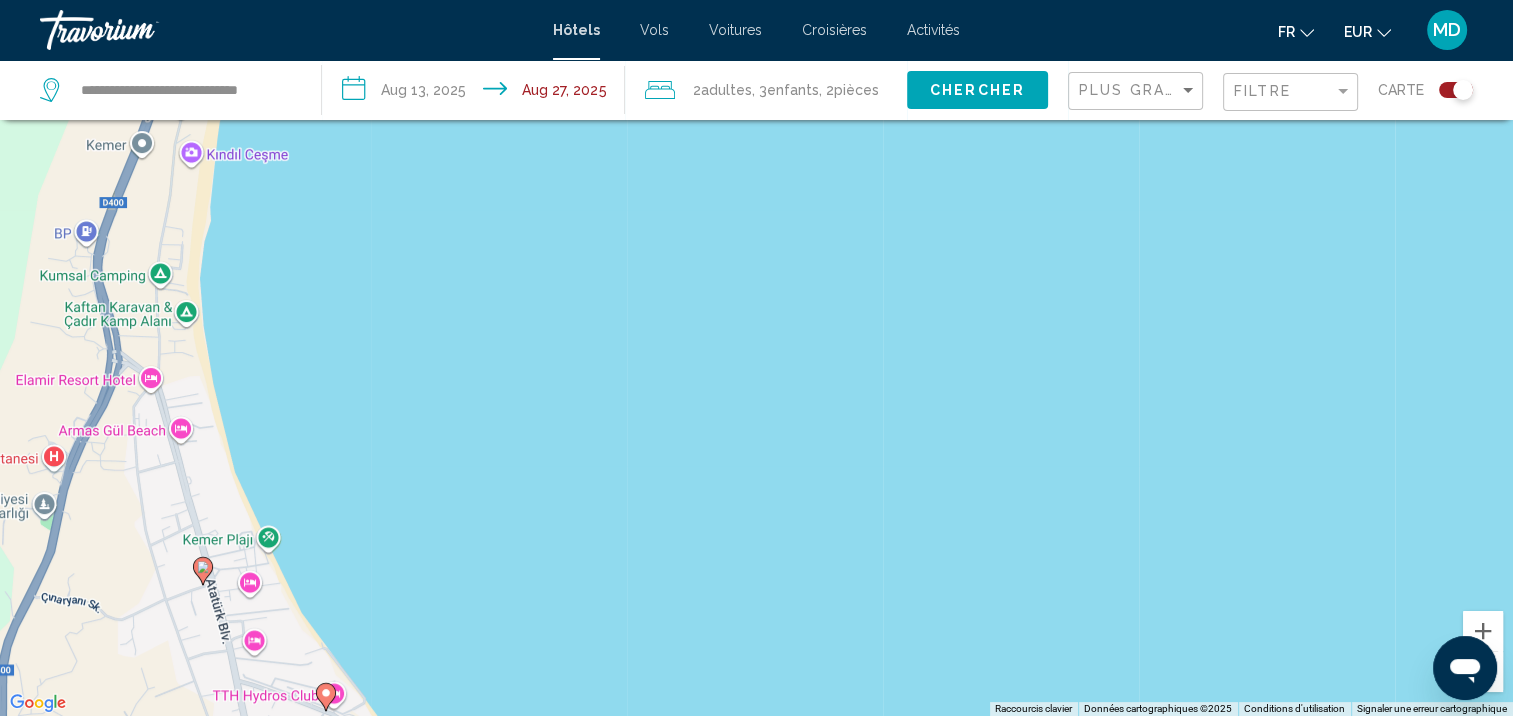click 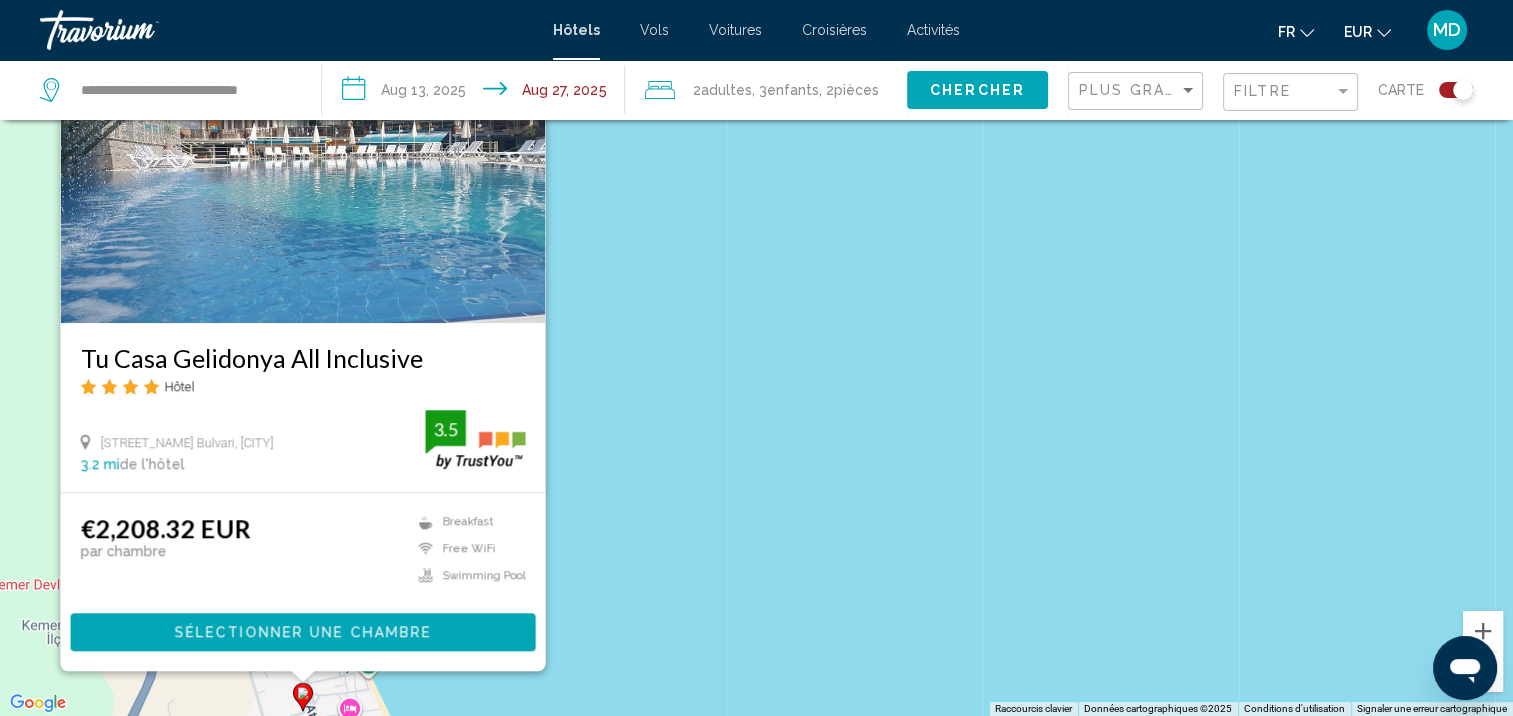 click on "Pour activer le glissement avec le clavier, appuyez sur Alt+Entrée. Une fois ce mode activé, utilisez les touches fléchées pour déplacer le repère. Pour valider le déplacement, appuyez sur Entrée. Pour annuler, appuyez sur Échap.  Tu Casa Gelidonya All Inclusive
Hôtel
Atatürk Bulvari, Kemer 3.2 mi  de l'hôtel 3.5 €2,208.32 EUR  par chambre
Breakfast
Free WiFi
Swimming Pool  3.5 Sélectionner une chambre" at bounding box center [756, 358] 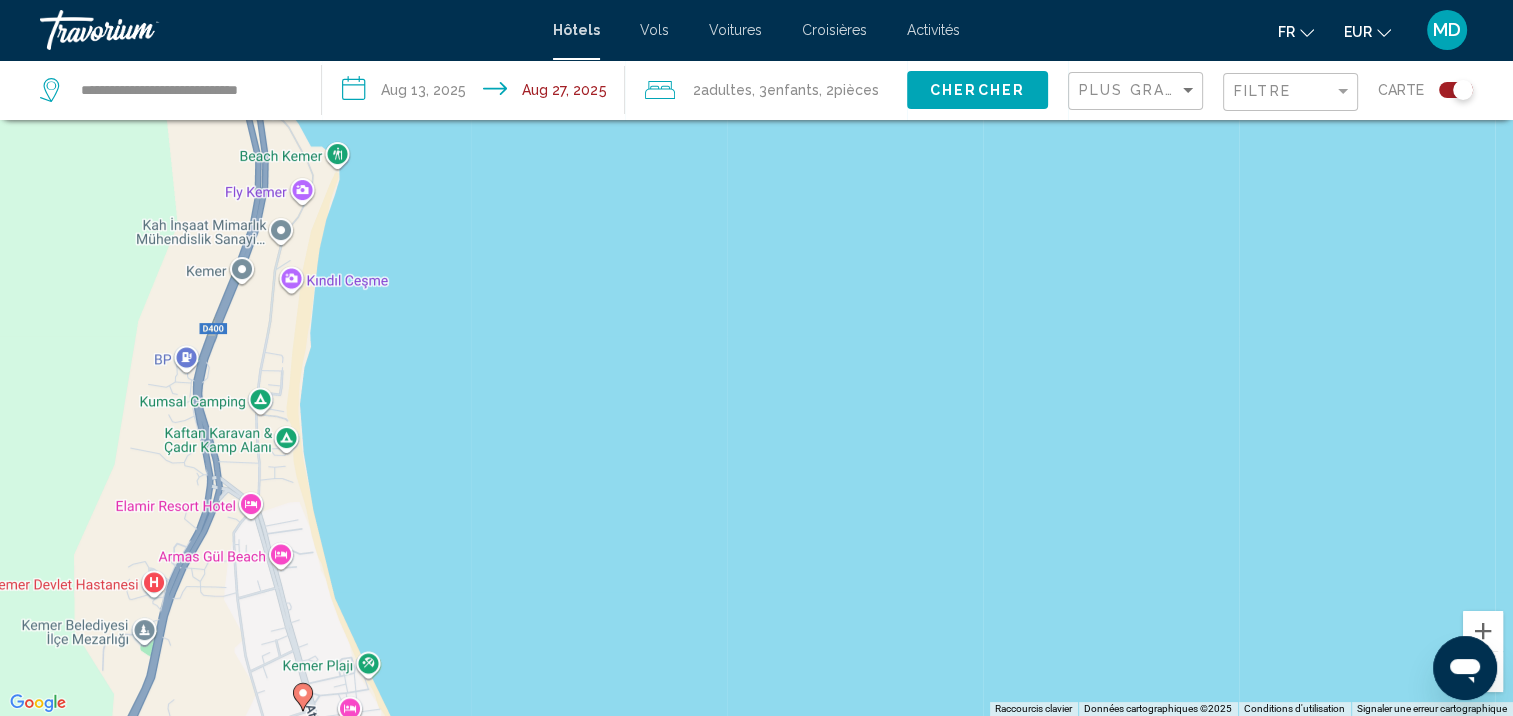 drag, startPoint x: 357, startPoint y: 336, endPoint x: 317, endPoint y: 759, distance: 424.88705 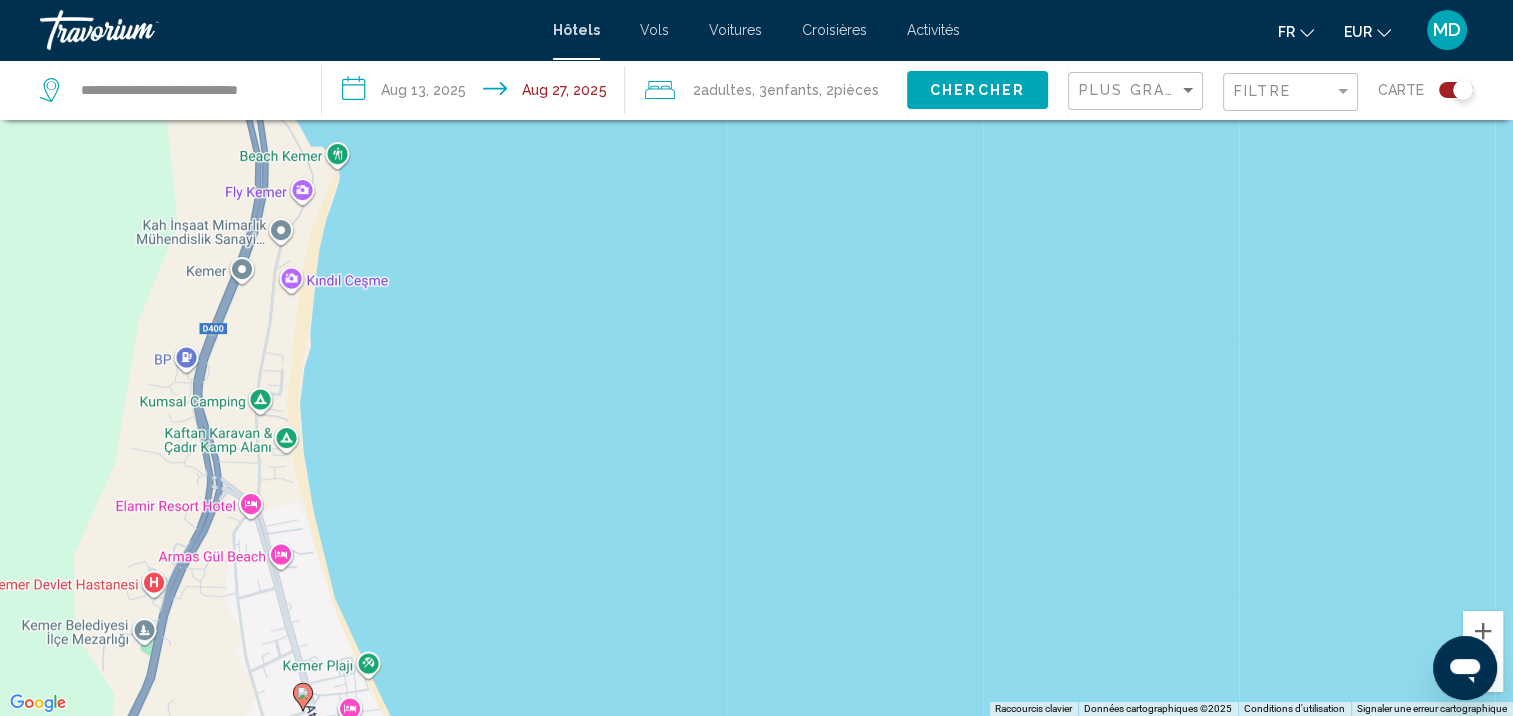 click on "**********" at bounding box center (756, 238) 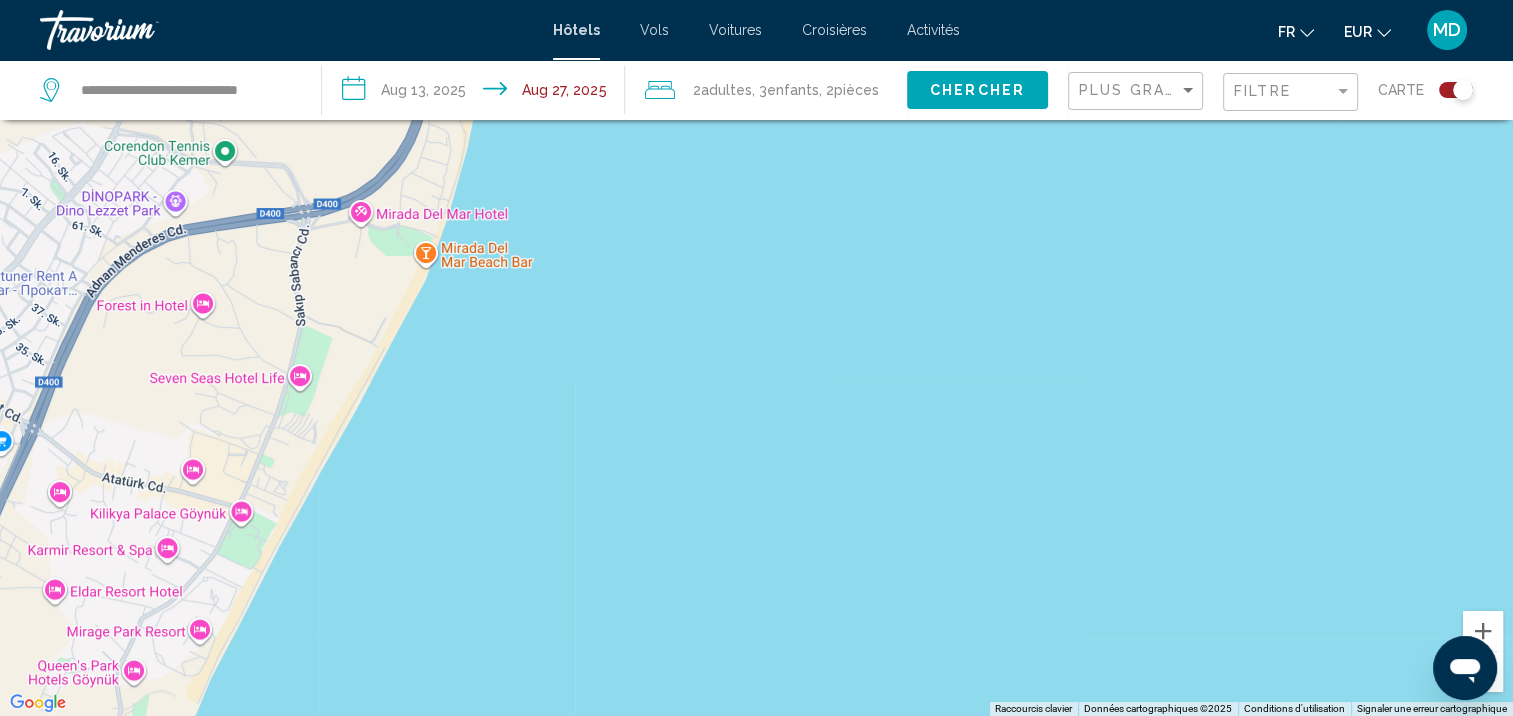 drag, startPoint x: 375, startPoint y: 576, endPoint x: 604, endPoint y: 283, distance: 371.87363 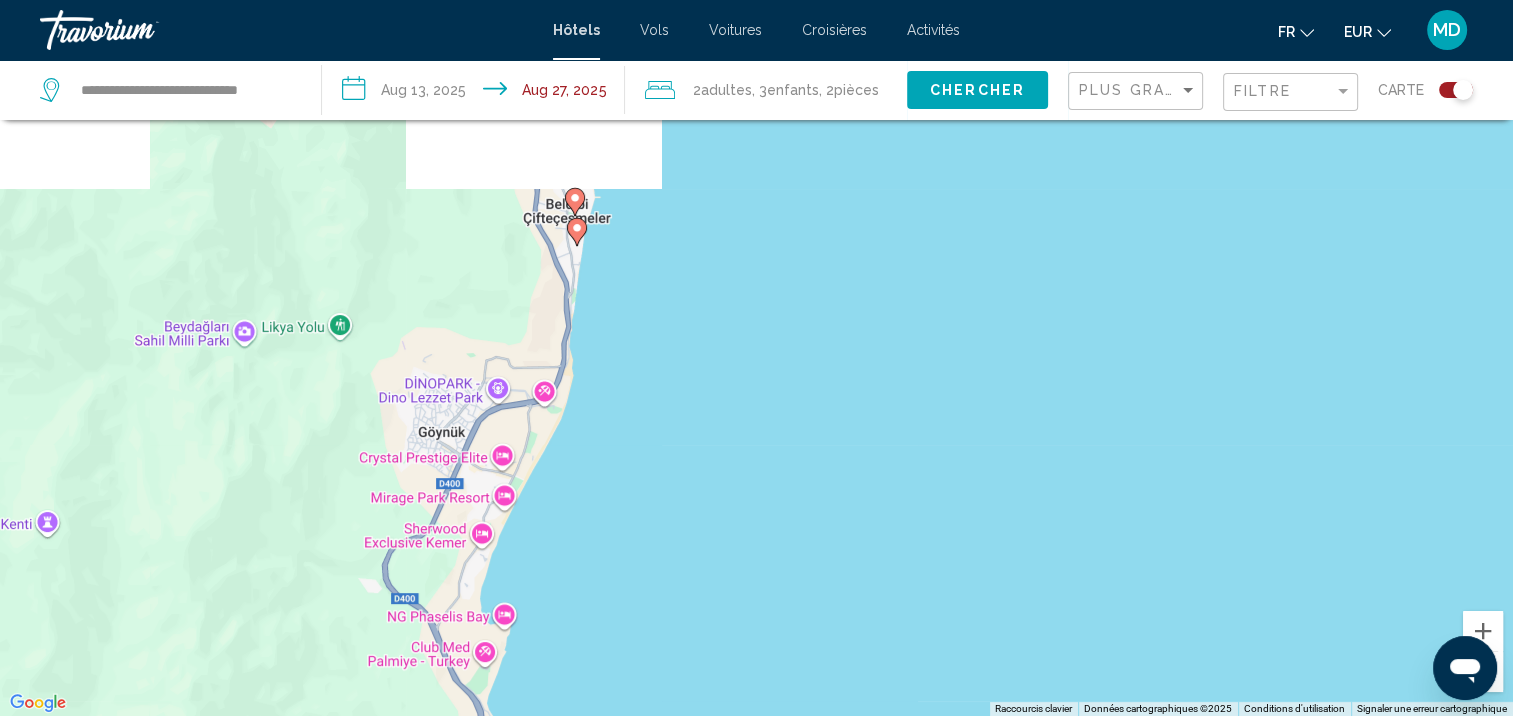 drag, startPoint x: 691, startPoint y: 270, endPoint x: 642, endPoint y: 483, distance: 218.56349 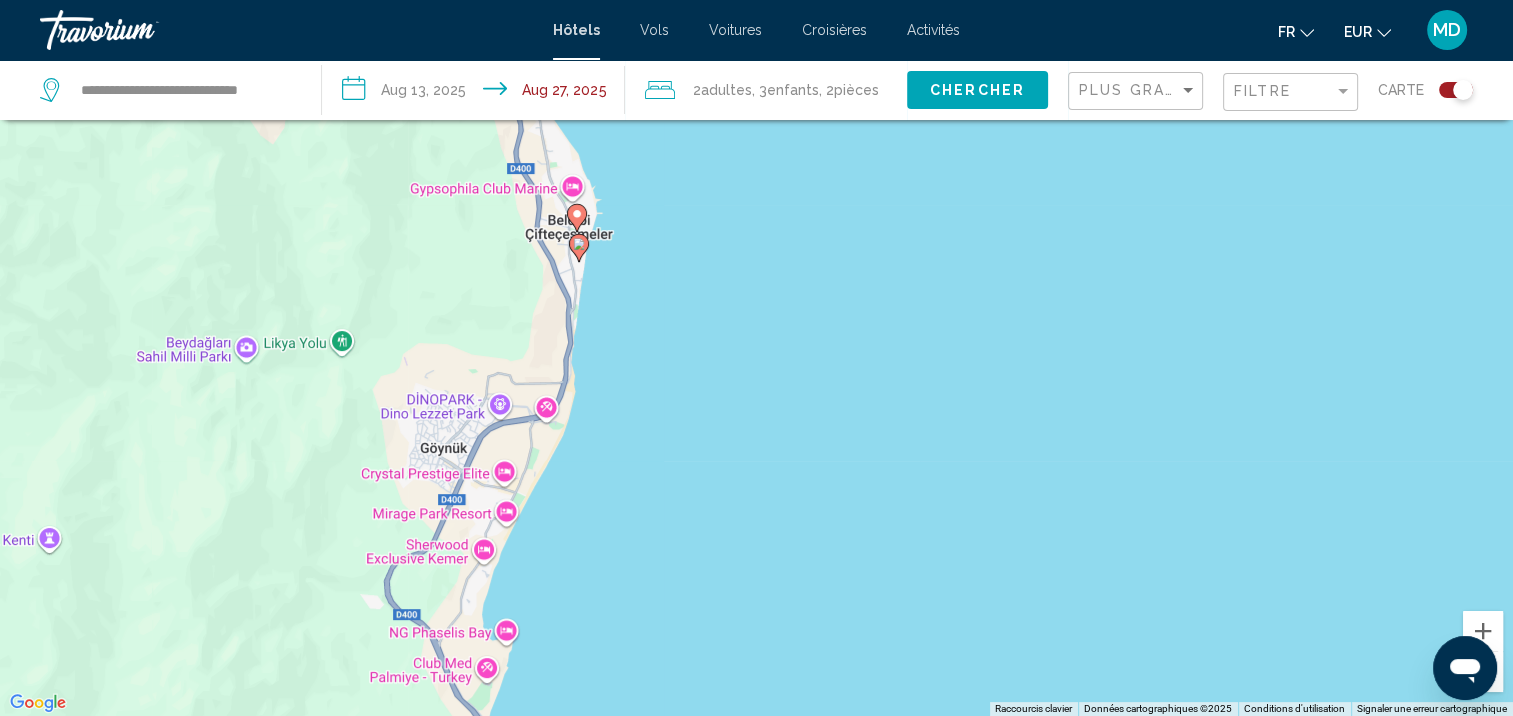 click 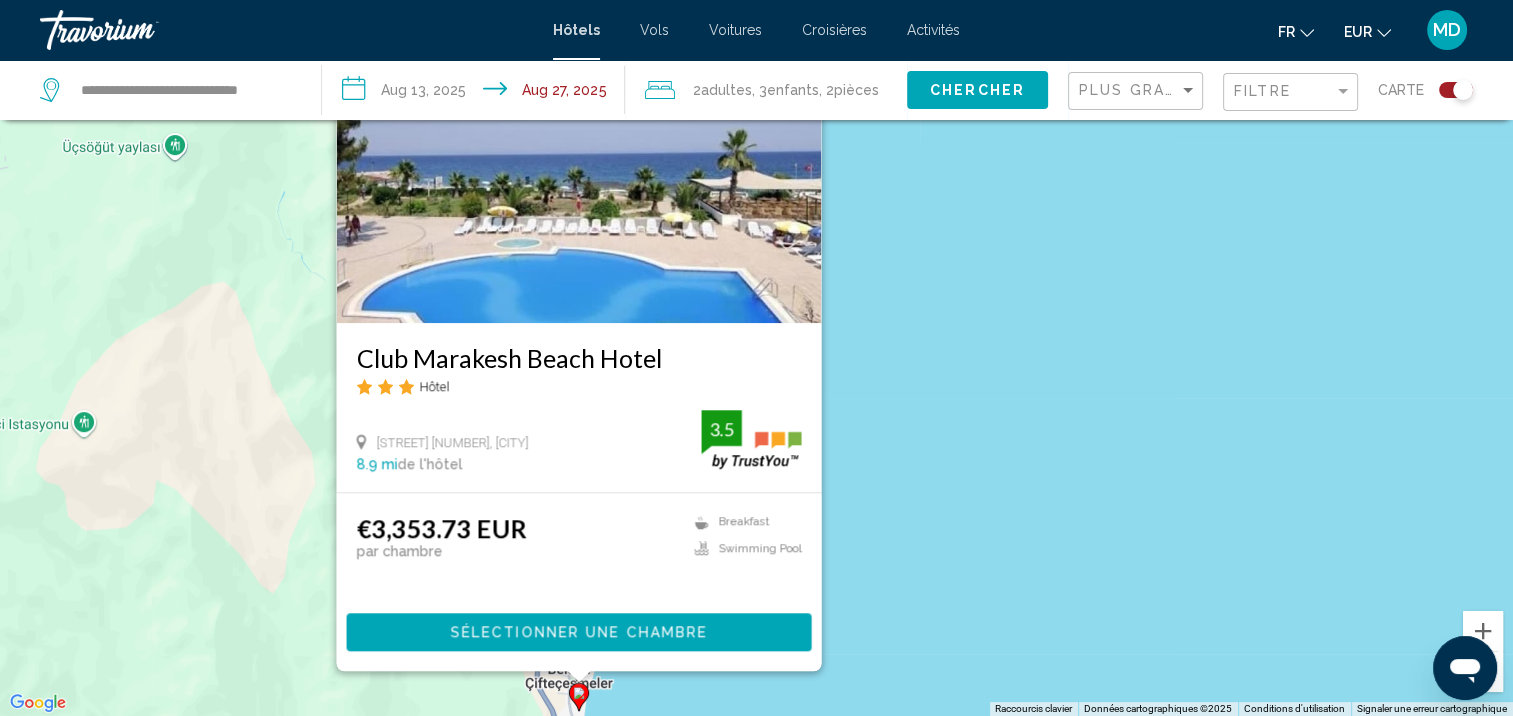 click on "Pour activer le glissement avec le clavier, appuyez sur Alt+Entrée. Une fois ce mode activé, utilisez les touches fléchées pour déplacer le repère. Pour valider le déplacement, appuyez sur Entrée. Pour annuler, appuyez sur Échap.  Club Marakesh Beach Hotel
Hôtel
Atatürk Caddesi No.123, Kemer 8.9 mi  de l'hôtel 3.5 €3,353.73 EUR  par chambre
Breakfast
Swimming Pool  3.5 Sélectionner une chambre" at bounding box center (756, 358) 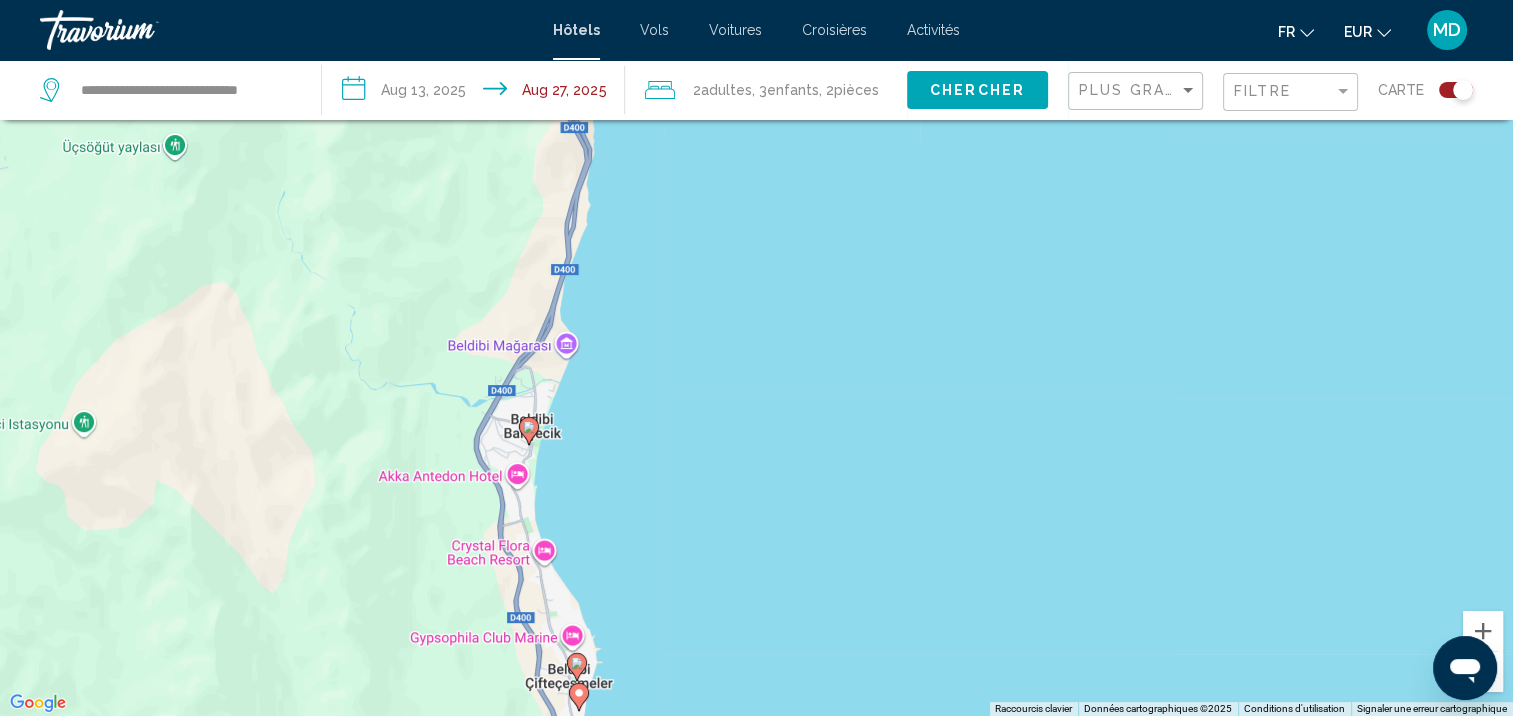 click 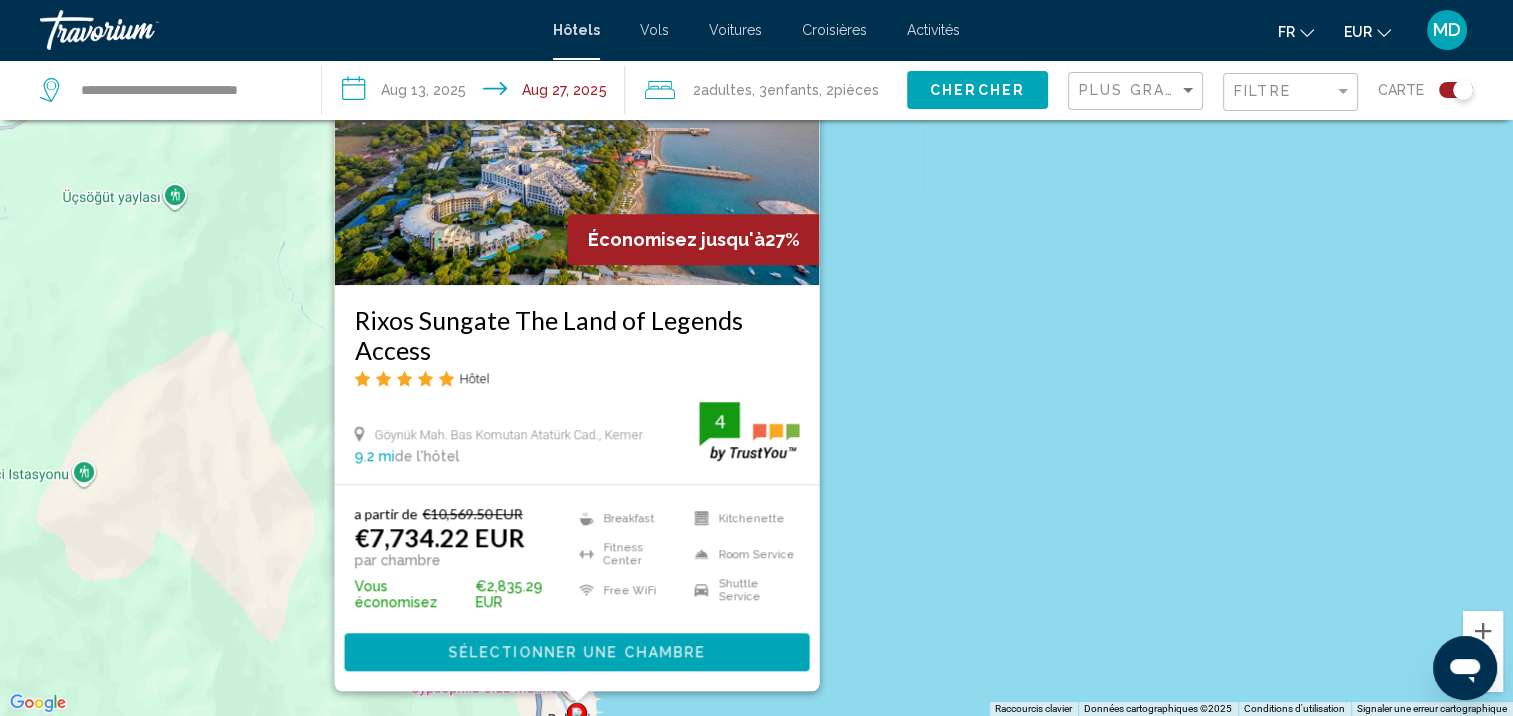 click on "Pour activer le glissement avec le clavier, appuyez sur Alt+Entrée. Une fois ce mode activé, utilisez les touches fléchées pour déplacer le repère. Pour valider le déplacement, appuyez sur Entrée. Pour annuler, appuyez sur Échap. Économisez jusqu'à  27%   Rixos Sungate The Land of Legends Access
Hôtel
Göynük Mah. Bas Komutan Atatürk Cad., Kemer 9.2 mi  de l'hôtel 4 a partir de €10,569.50 EUR €7,734.22 EUR  par chambre Vous économisez  €2,835.29 EUR
Breakfast
Fitness Center
Free WiFi
Kitchenette
Room Service" at bounding box center [756, 358] 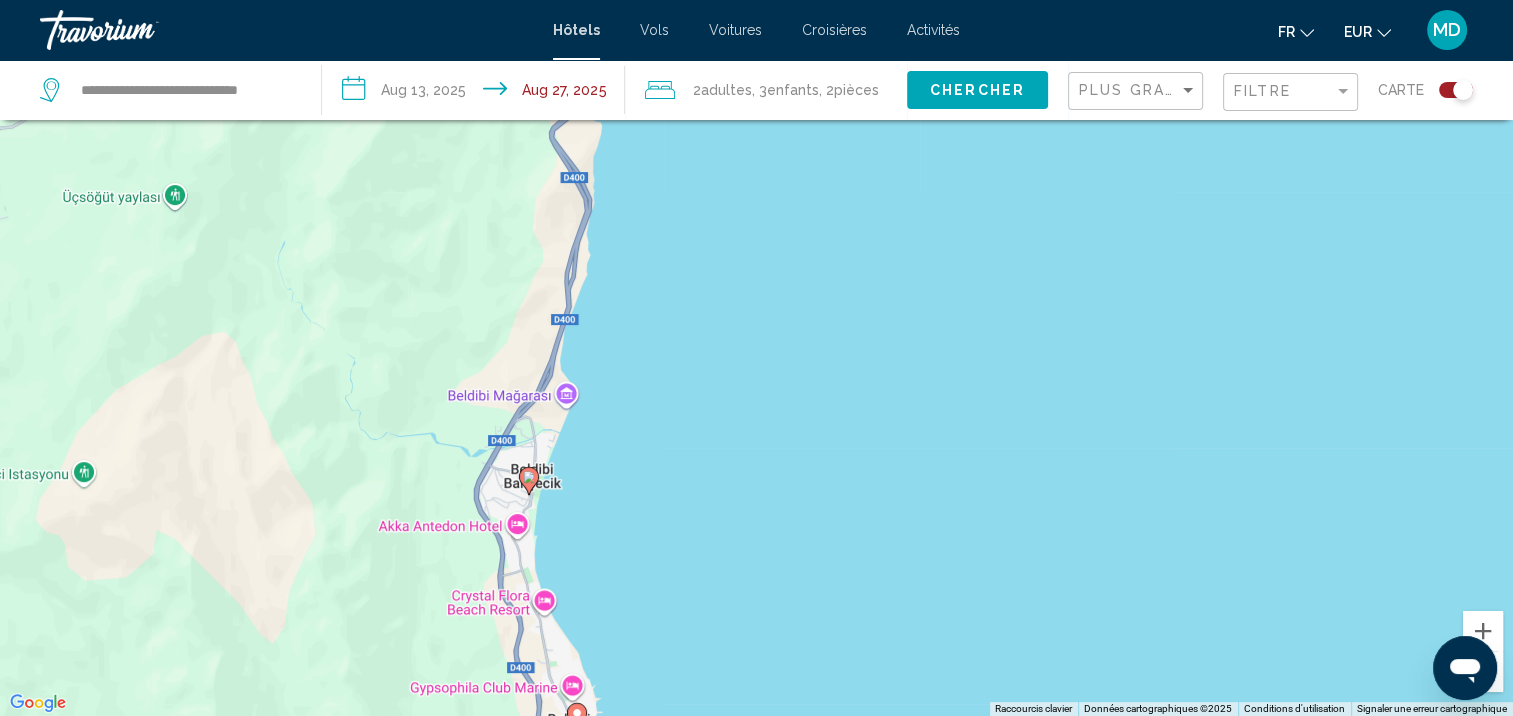 click 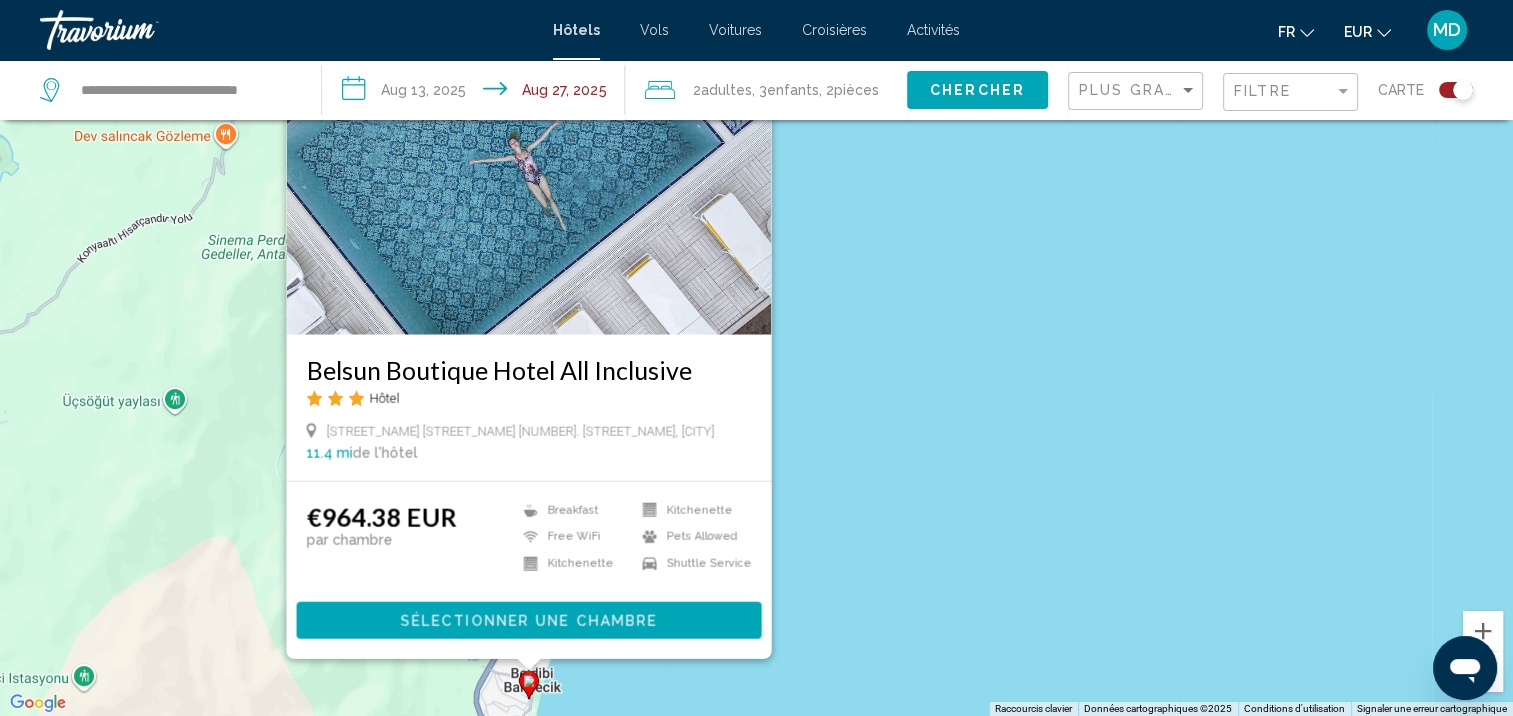 click on "Sélectionner une chambre" at bounding box center [528, 620] 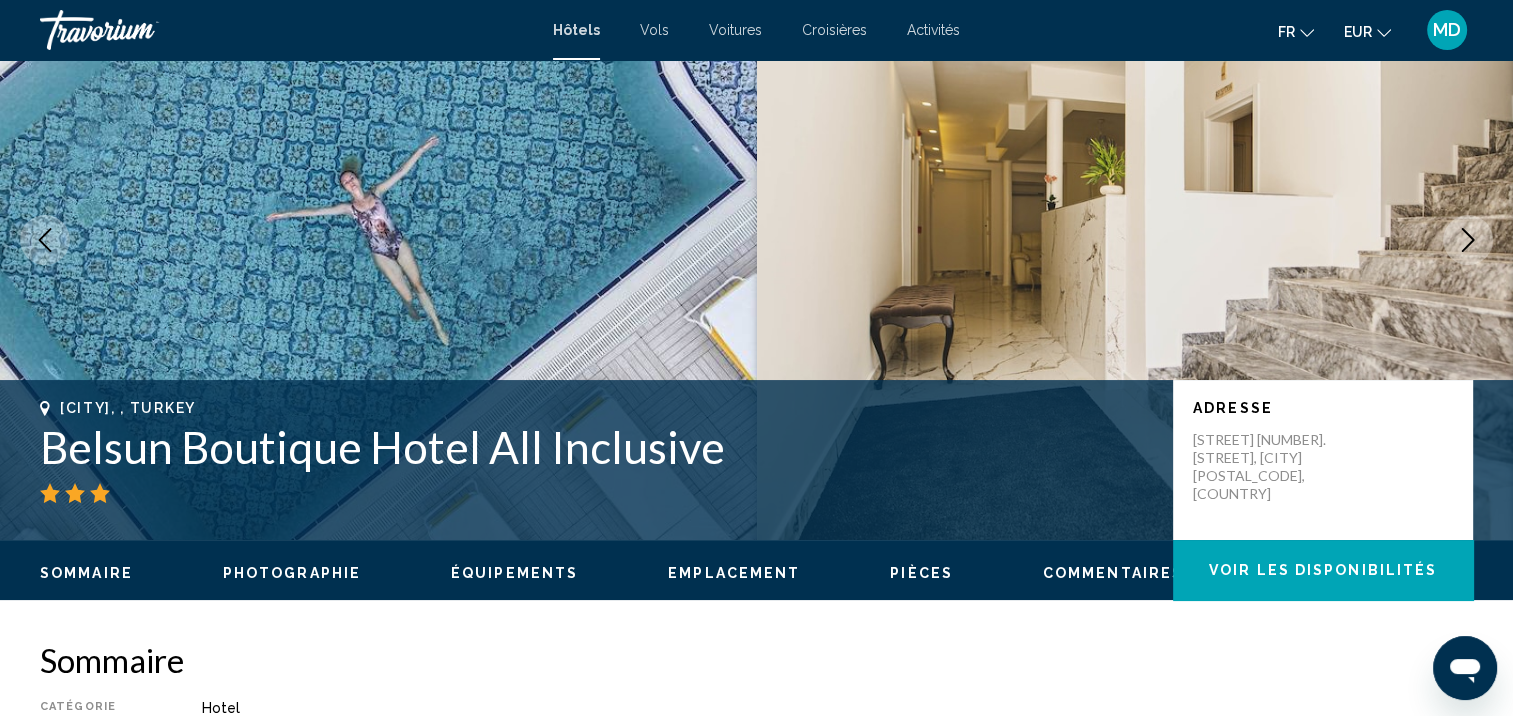 scroll, scrollTop: 1, scrollLeft: 0, axis: vertical 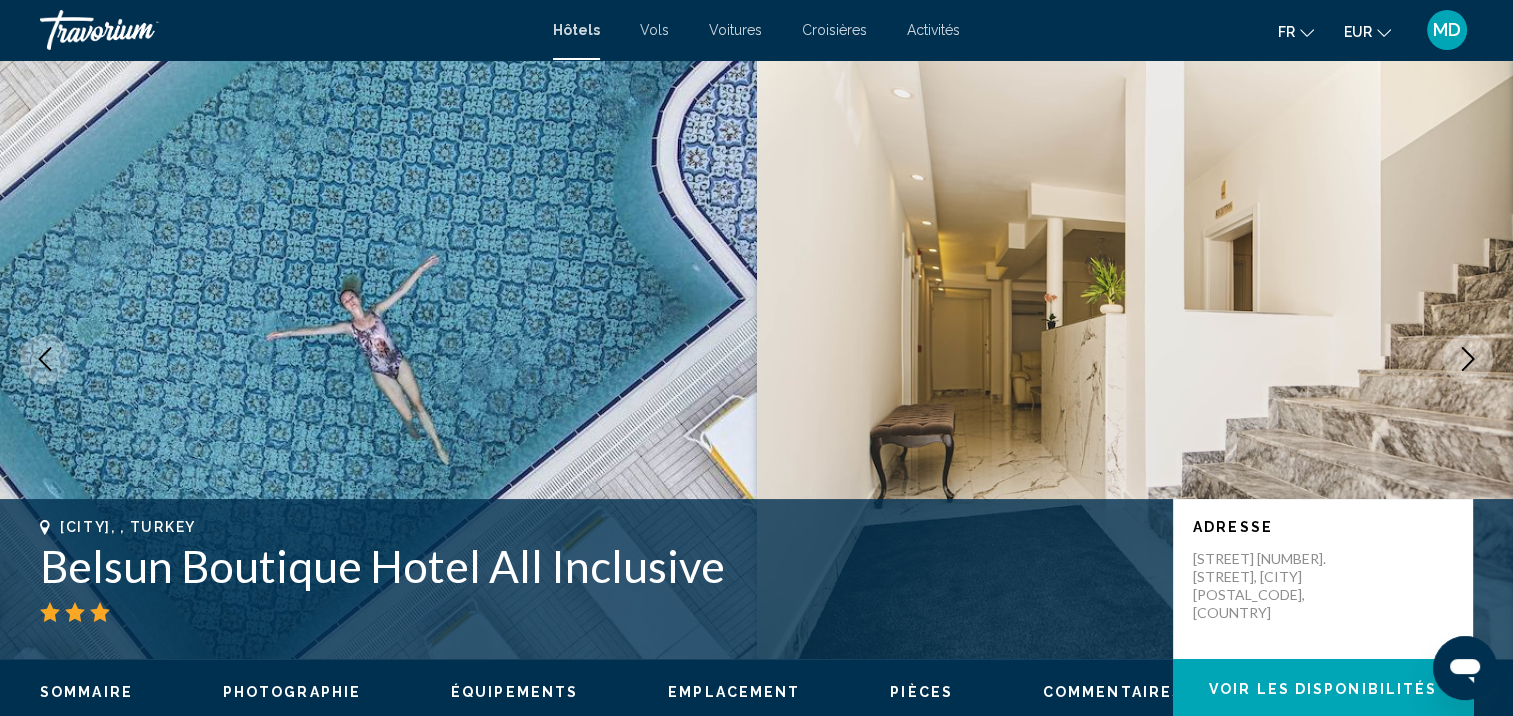click 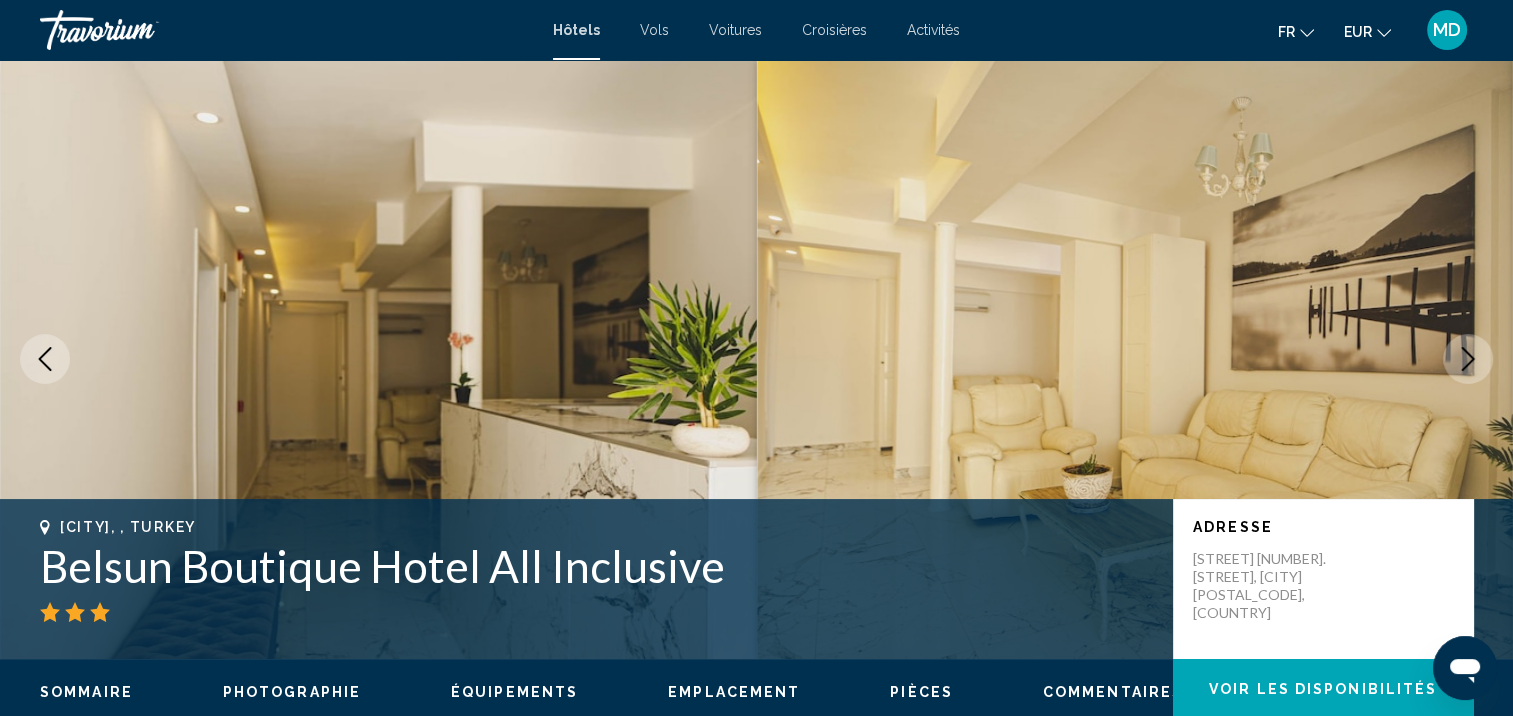 click 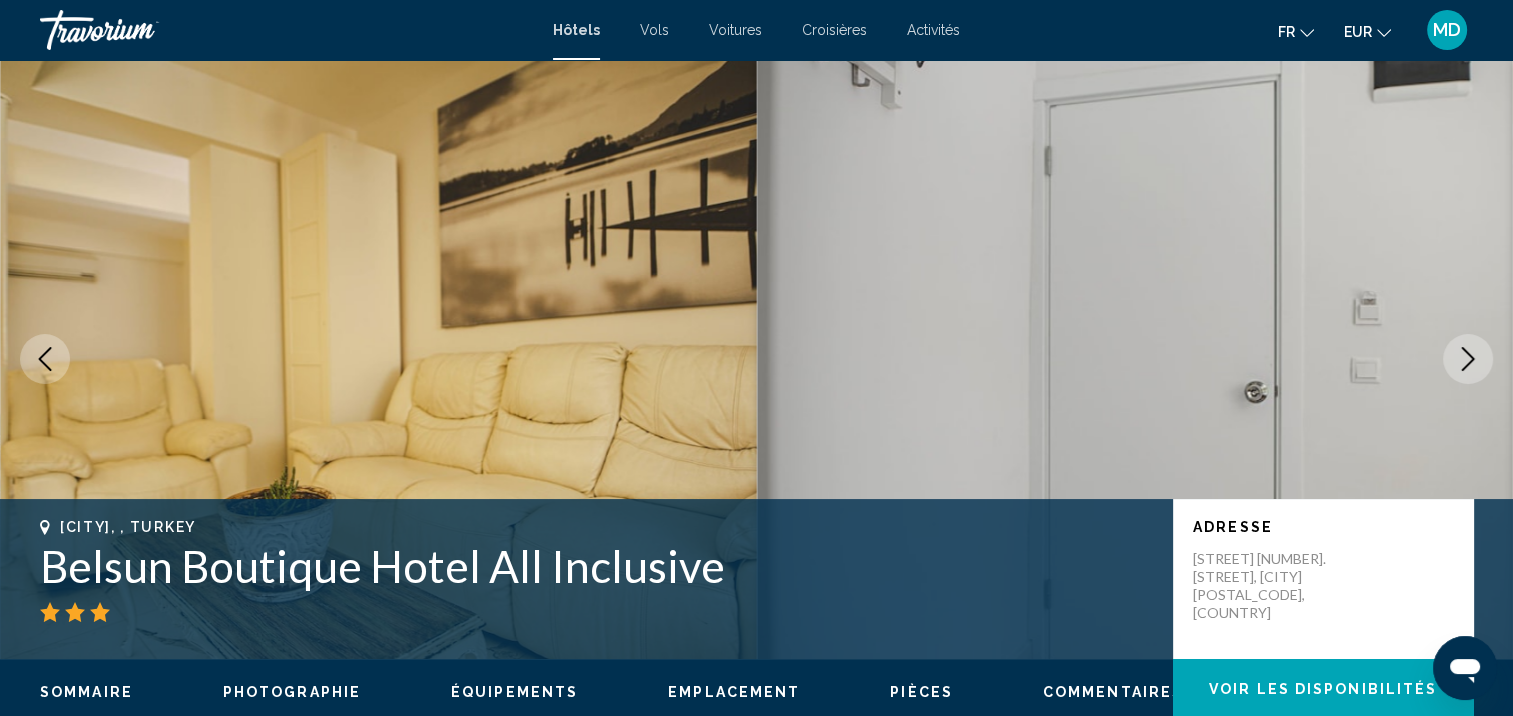 click 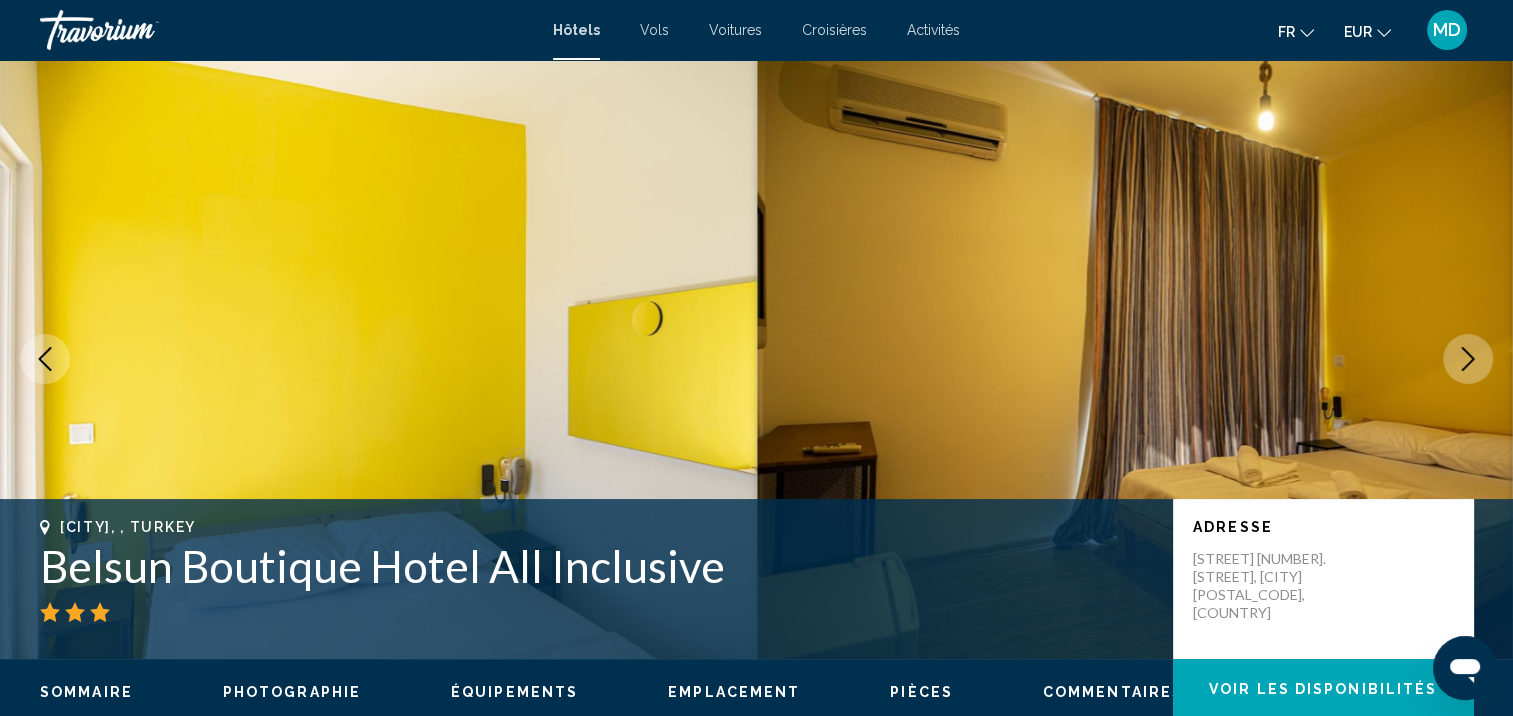 click 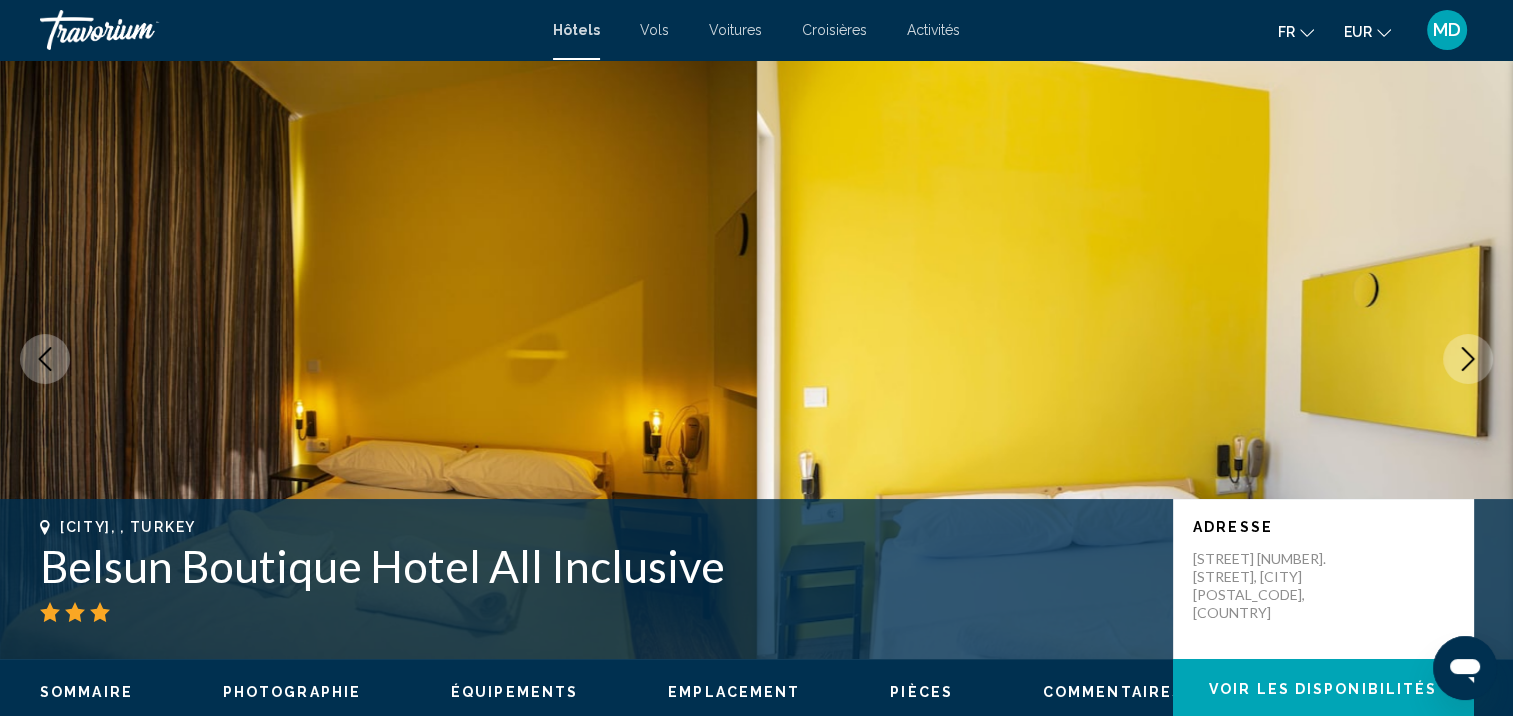 click 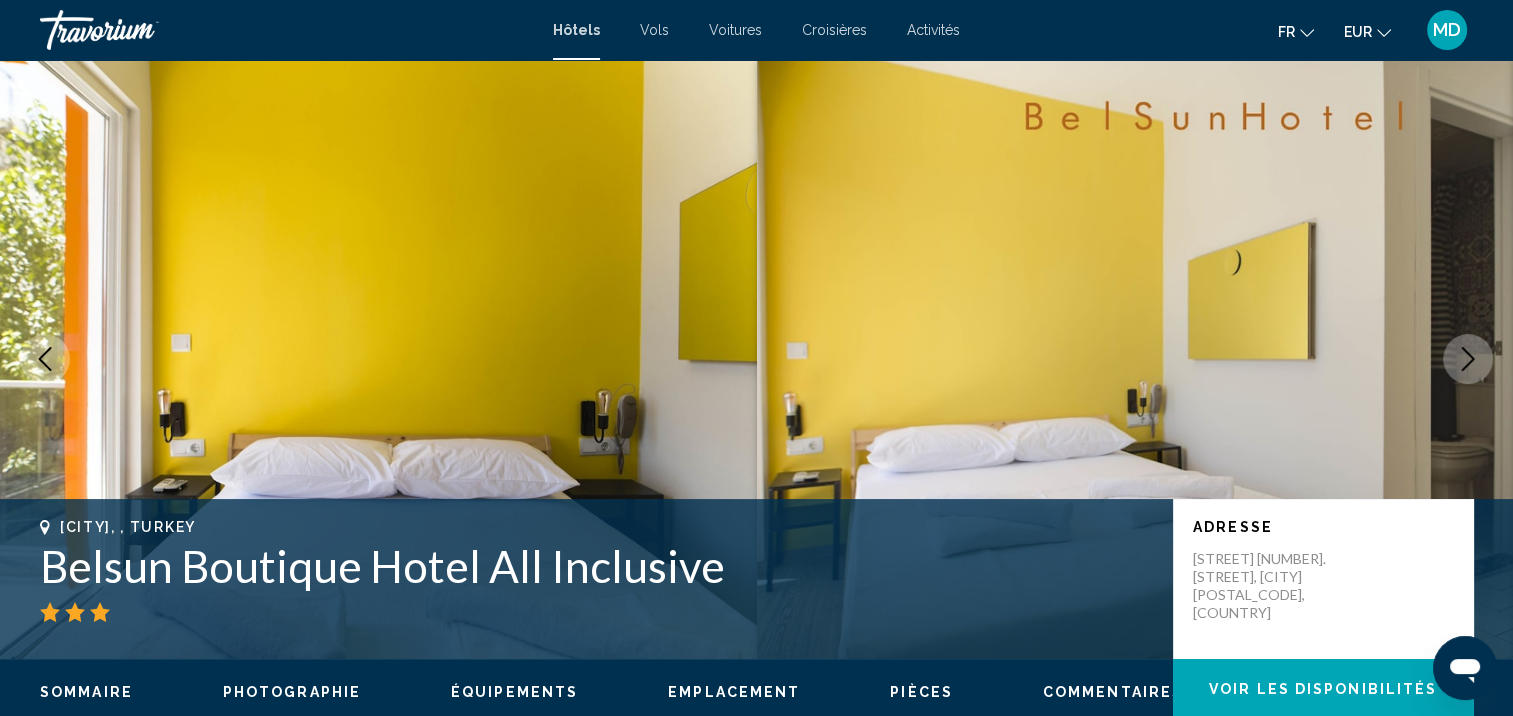 click 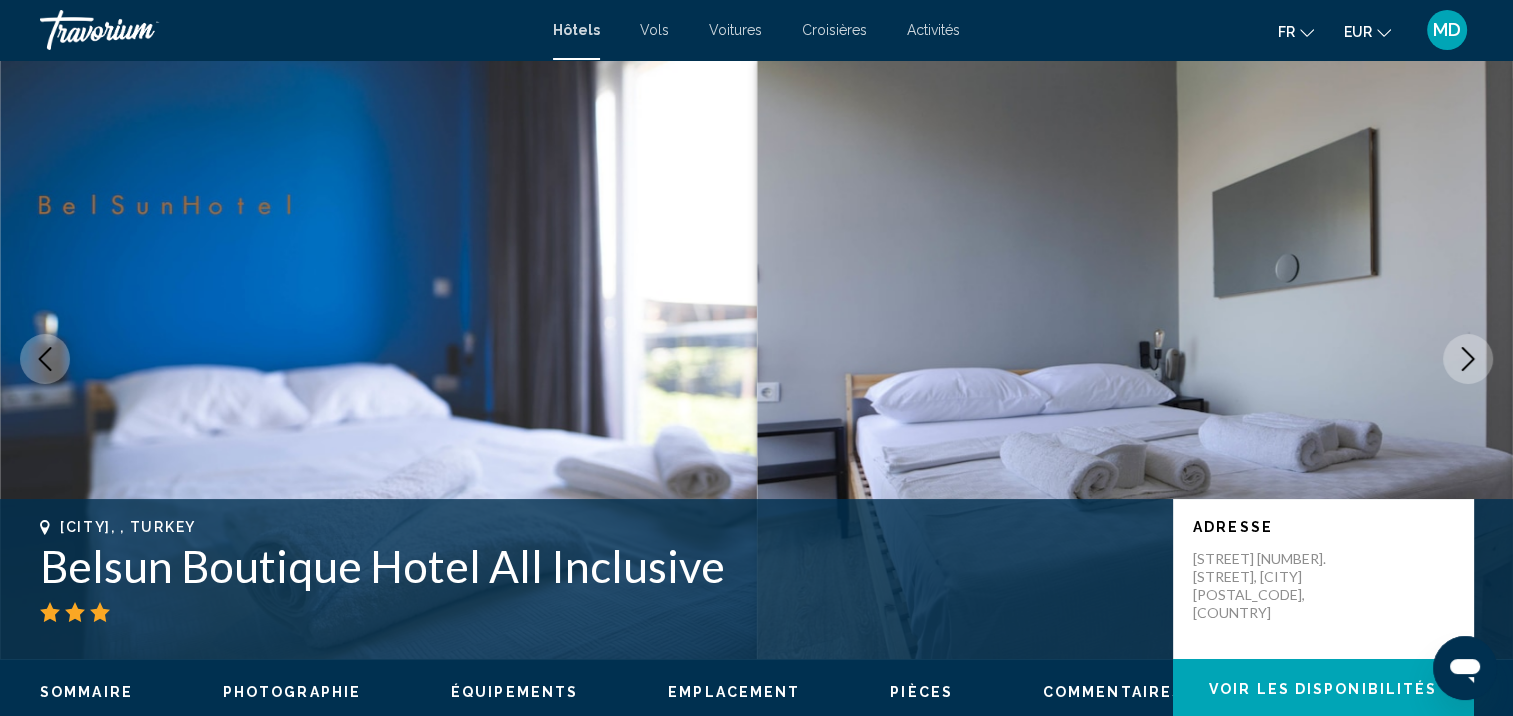 click 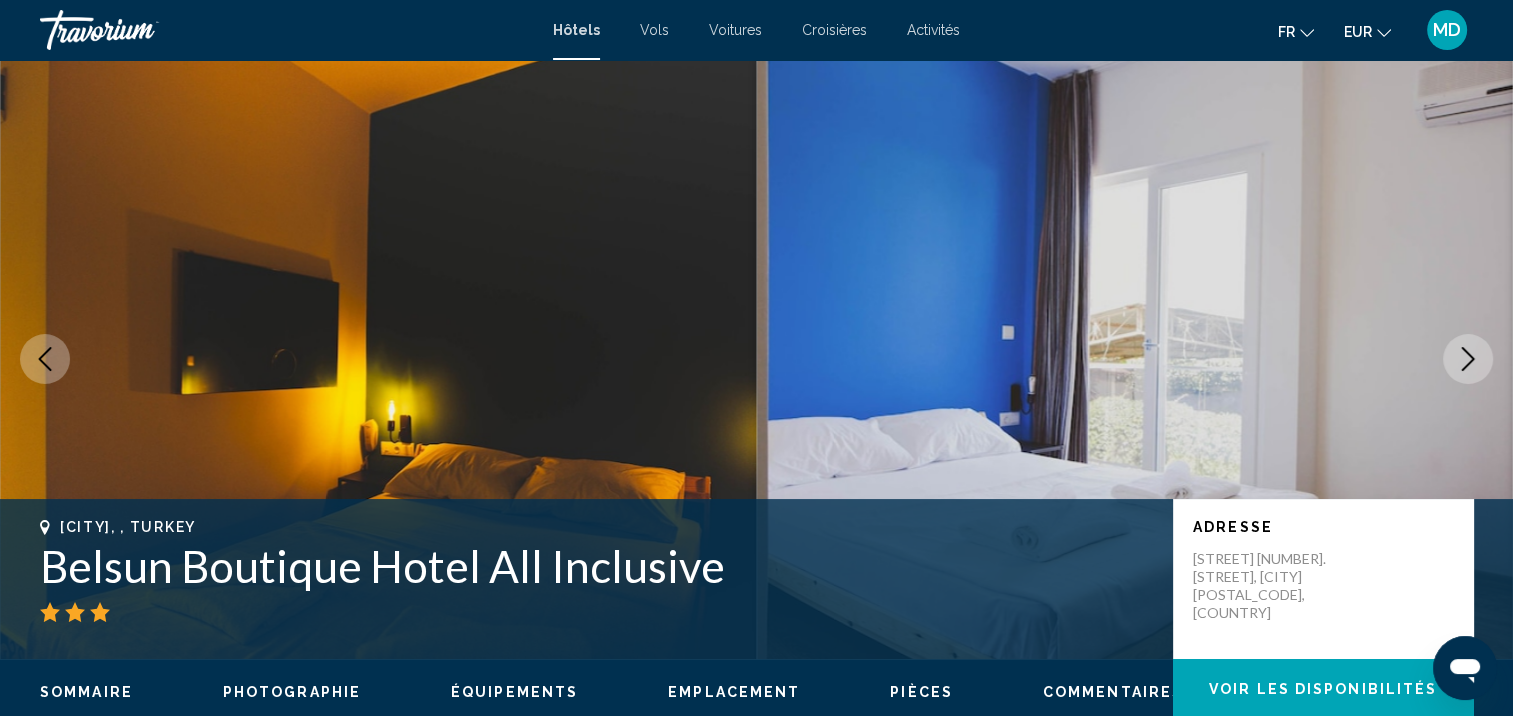 click 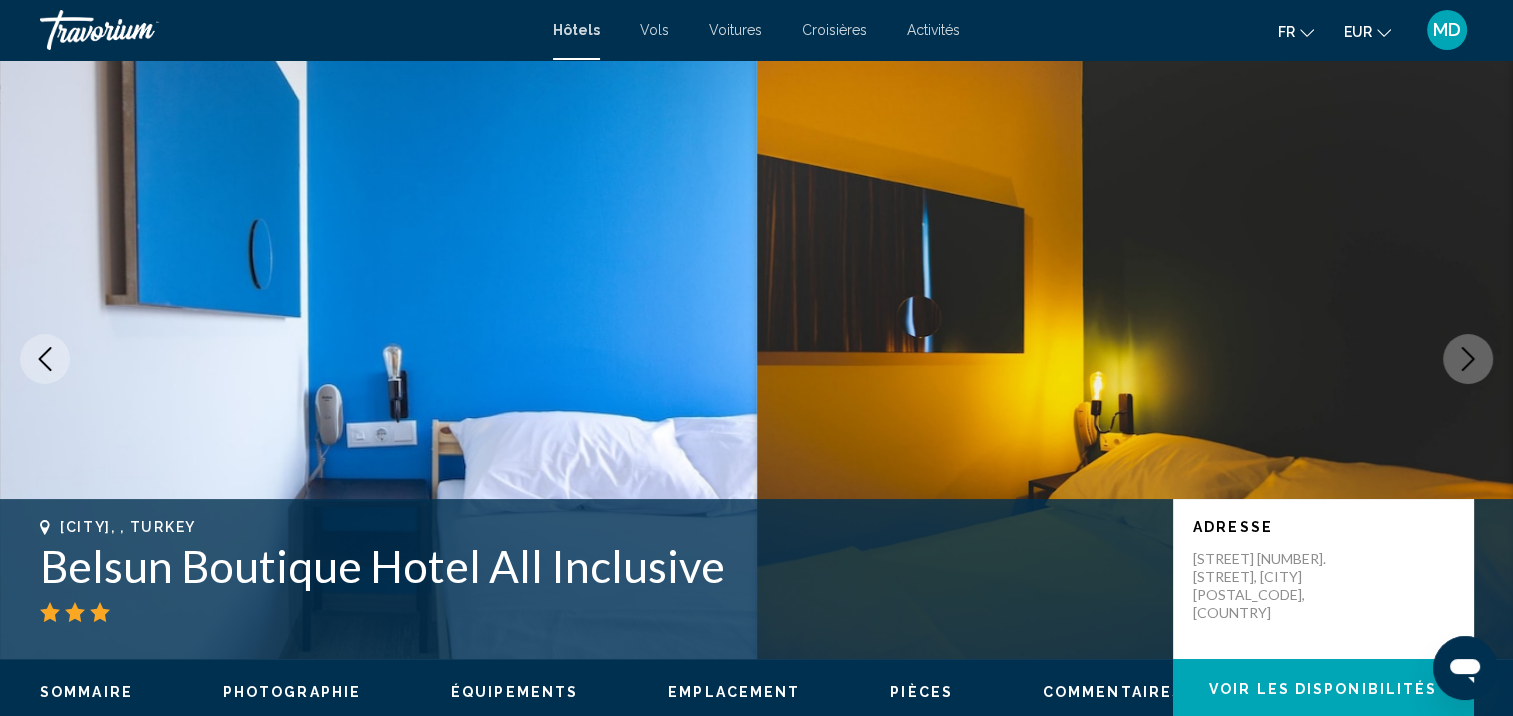click 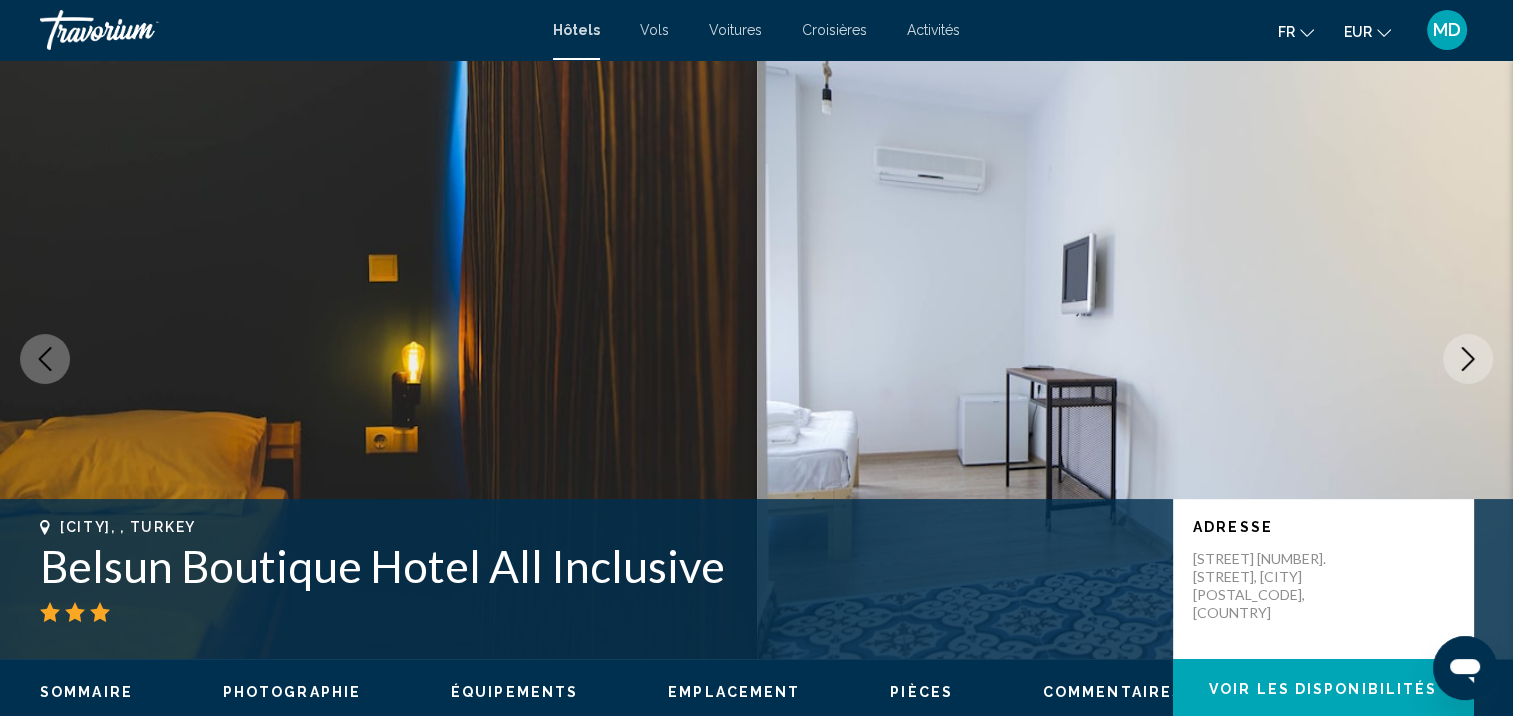 click 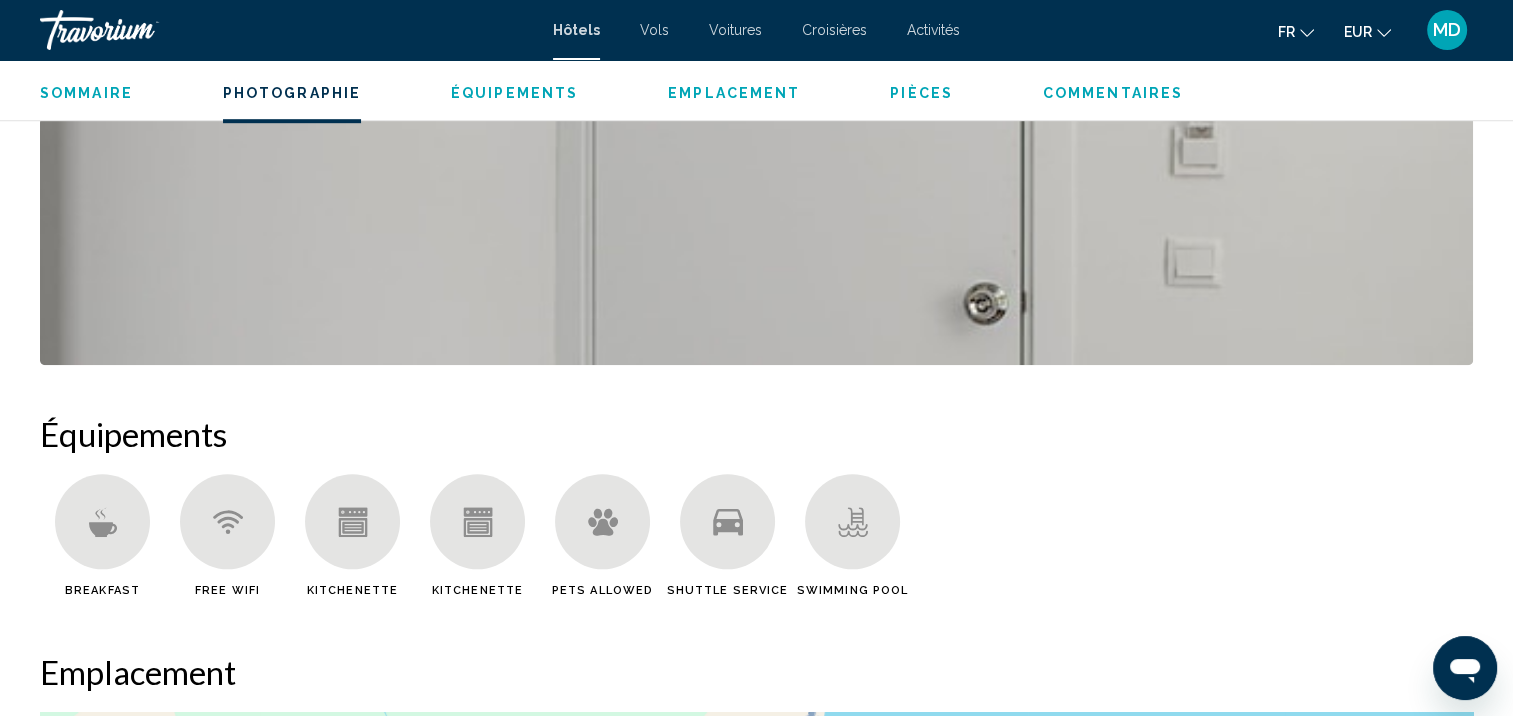 scroll, scrollTop: 1189, scrollLeft: 0, axis: vertical 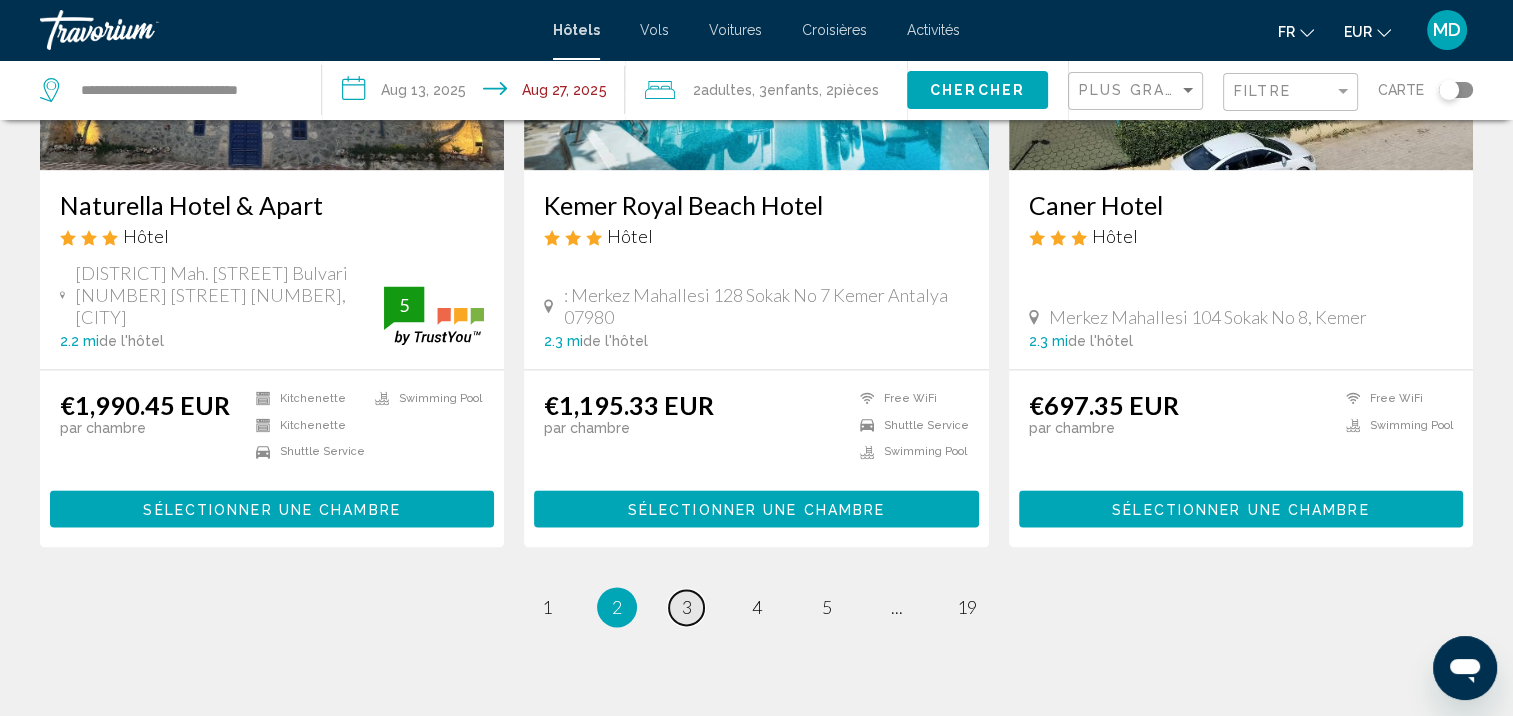 click on "3" at bounding box center [687, 607] 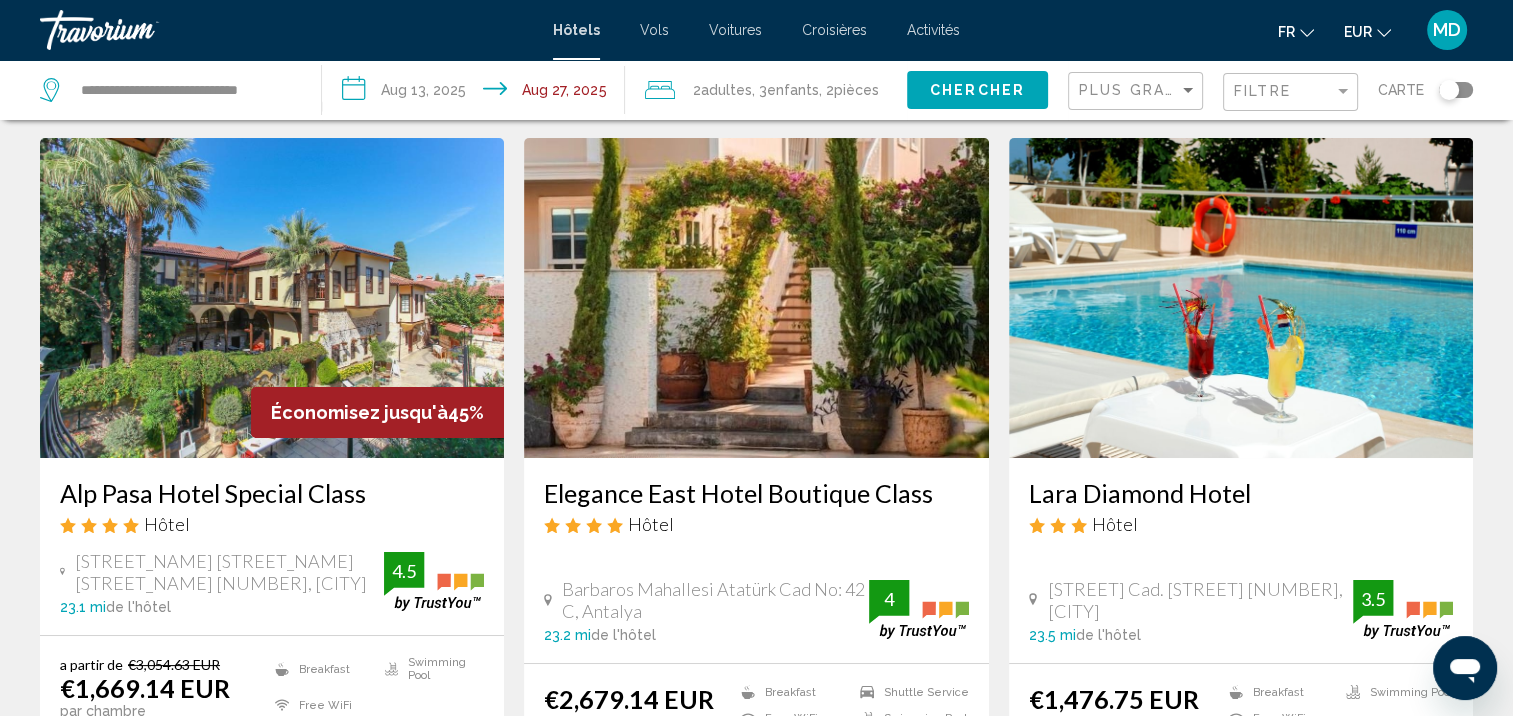 scroll, scrollTop: 0, scrollLeft: 0, axis: both 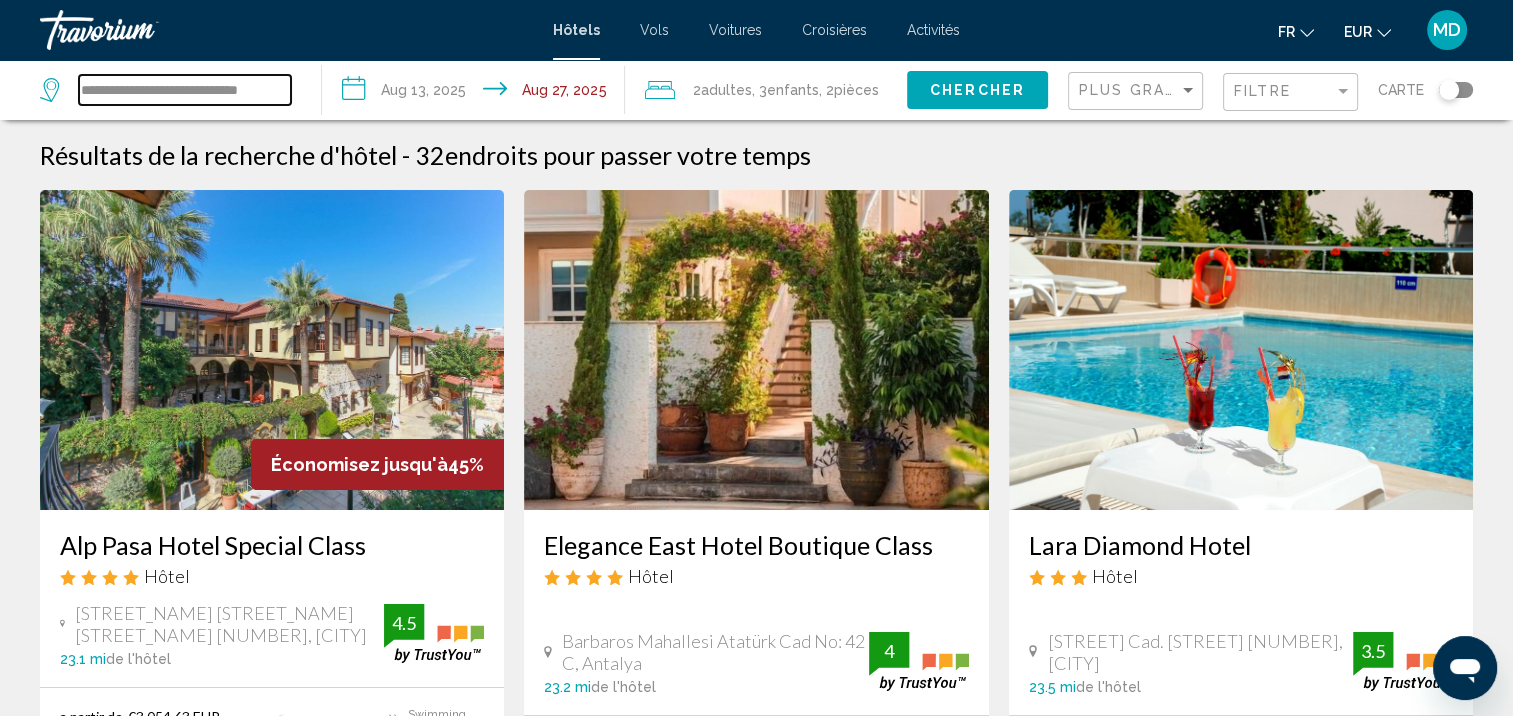 click on "**********" at bounding box center [185, 90] 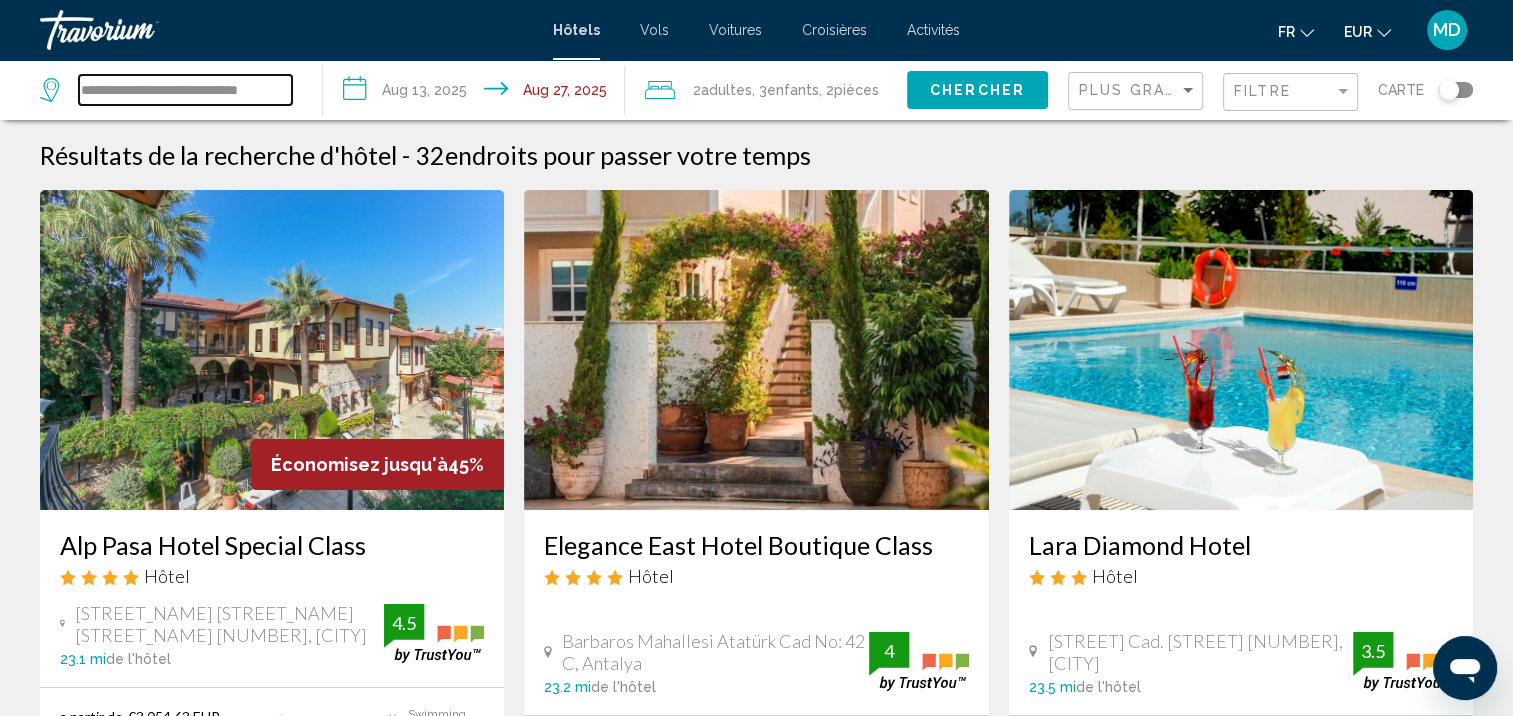 drag, startPoint x: 83, startPoint y: 87, endPoint x: 496, endPoint y: 64, distance: 413.63995 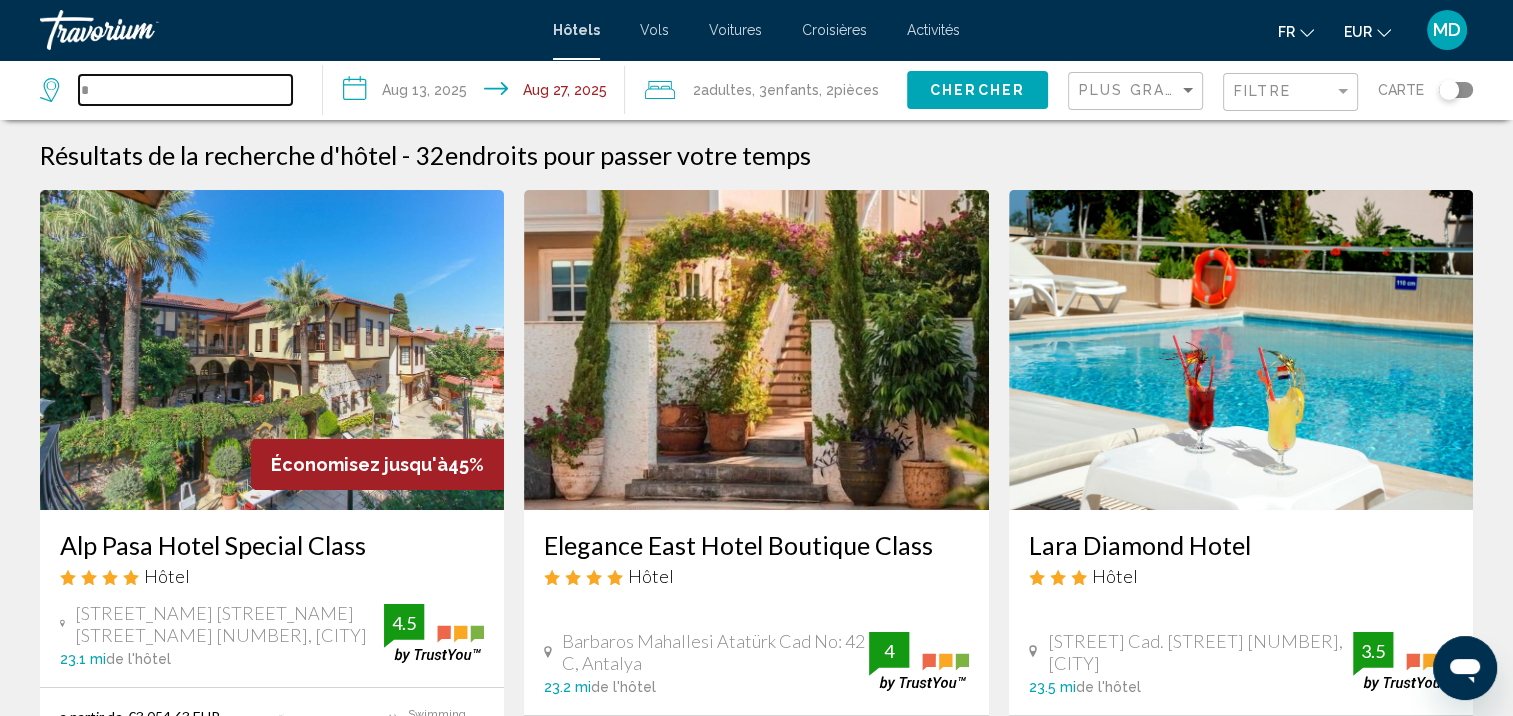 scroll, scrollTop: 0, scrollLeft: 0, axis: both 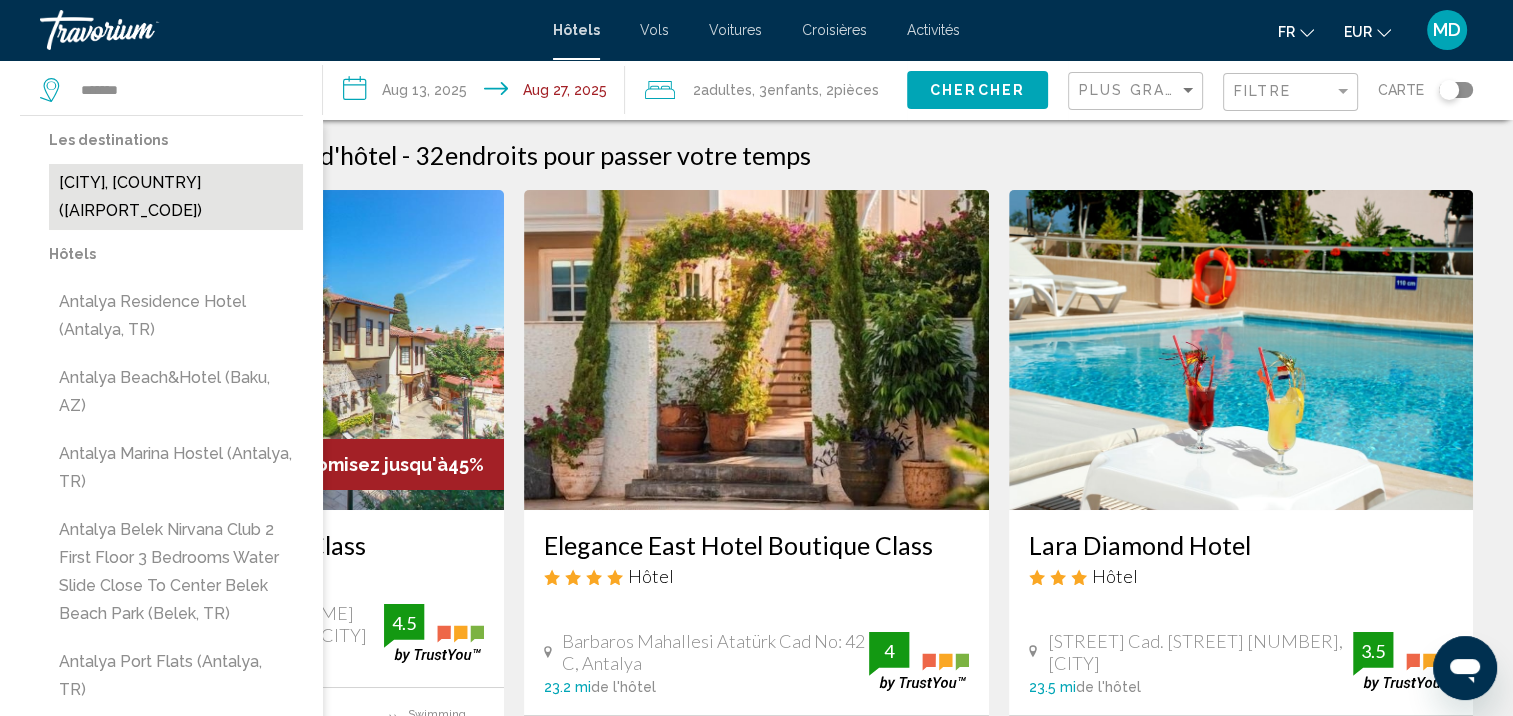 click on "[CITY], [COUNTRY] ([CURRENCY_CODE])" at bounding box center [176, 197] 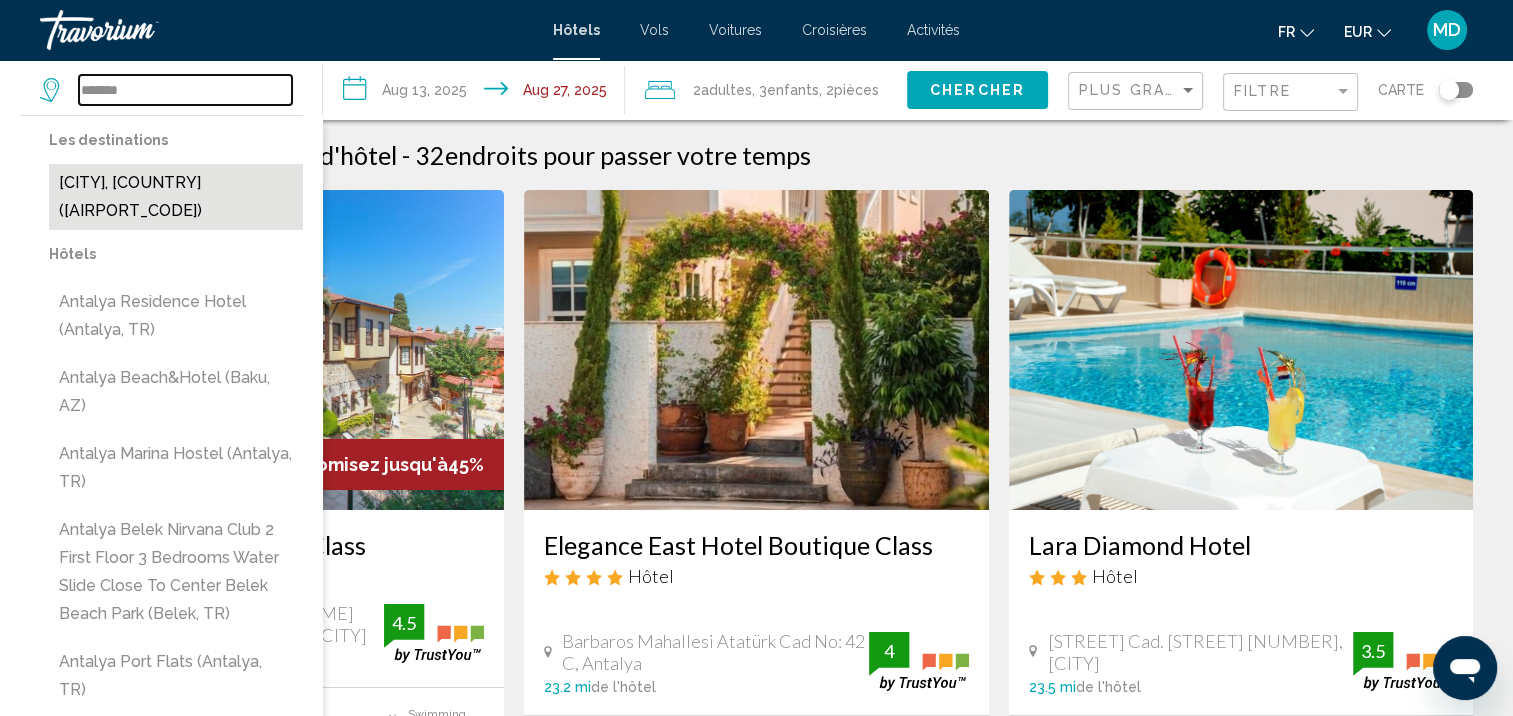 type on "**********" 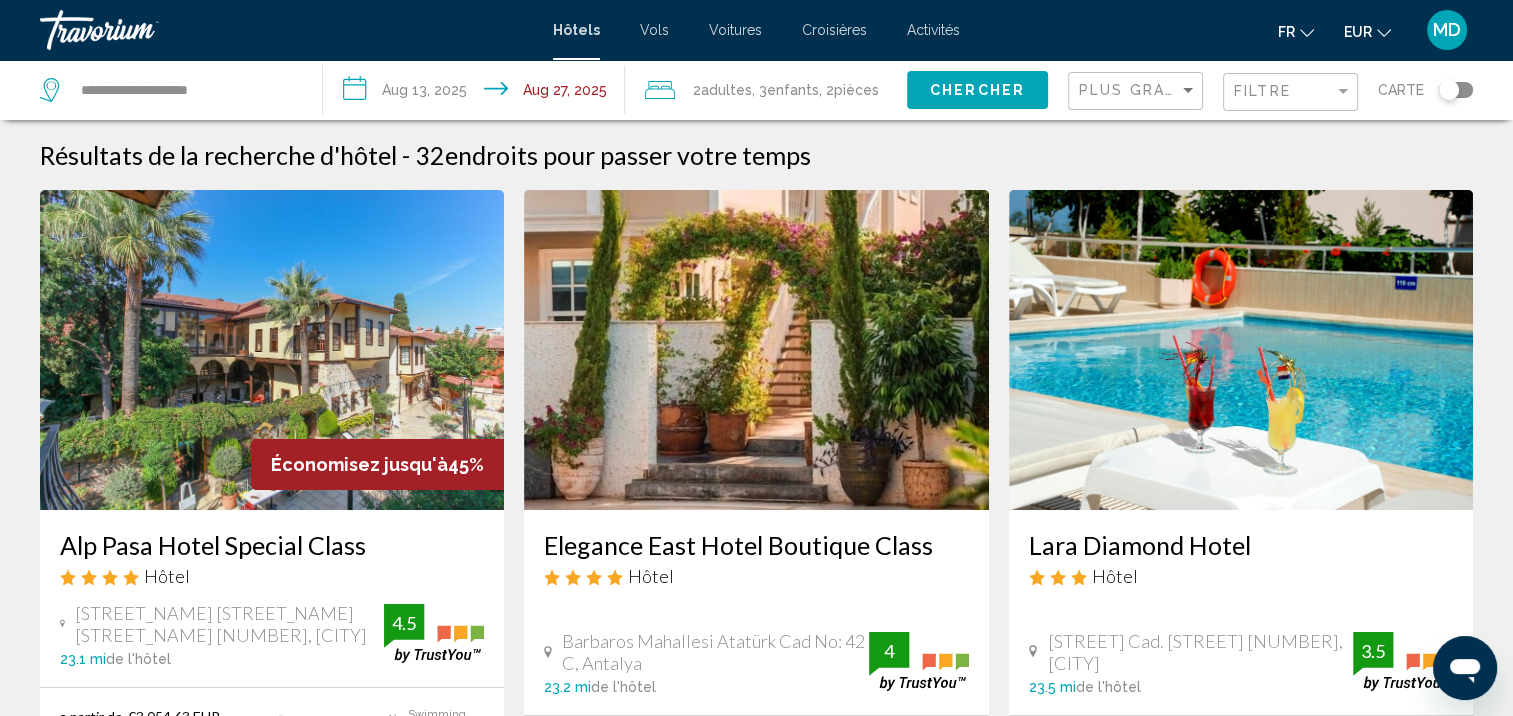 click on "**********" at bounding box center (478, 93) 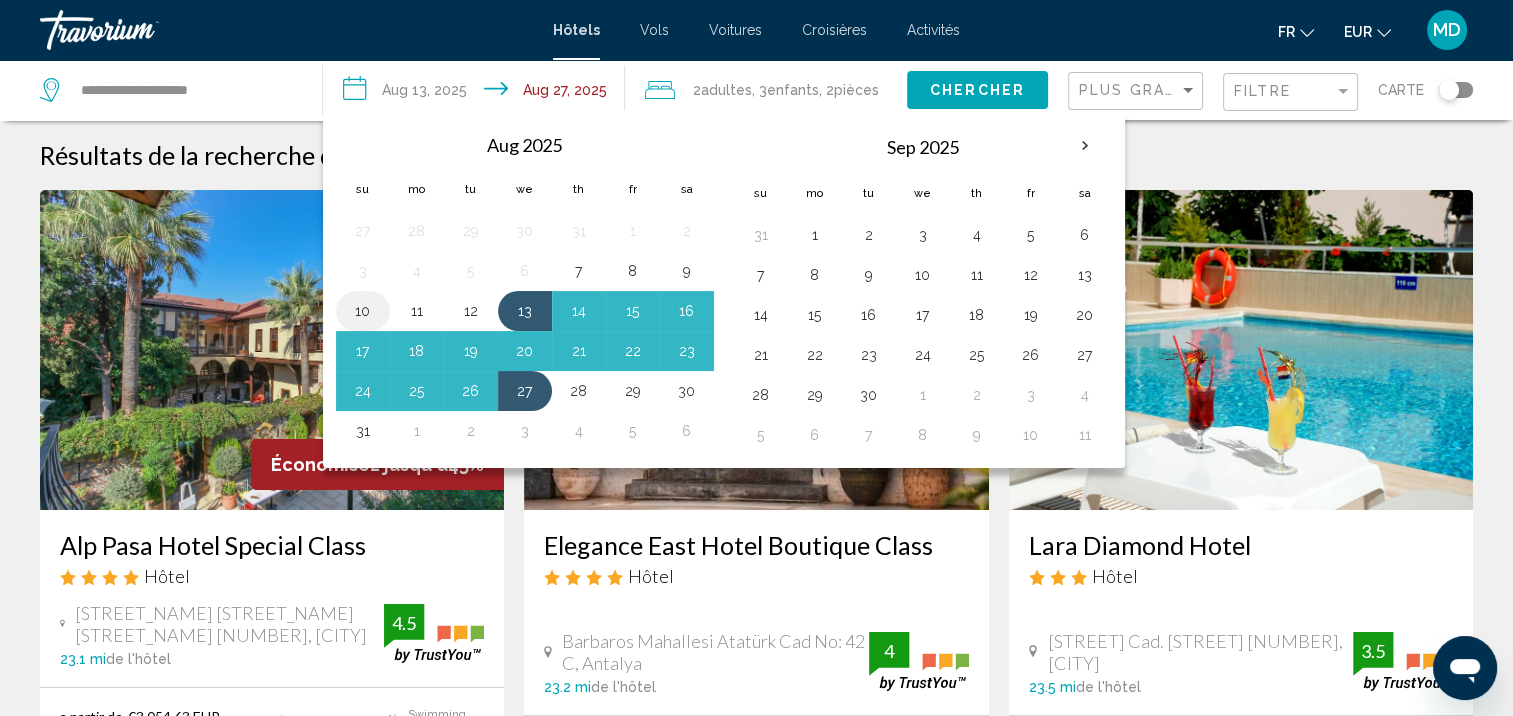 click on "10" at bounding box center [363, 311] 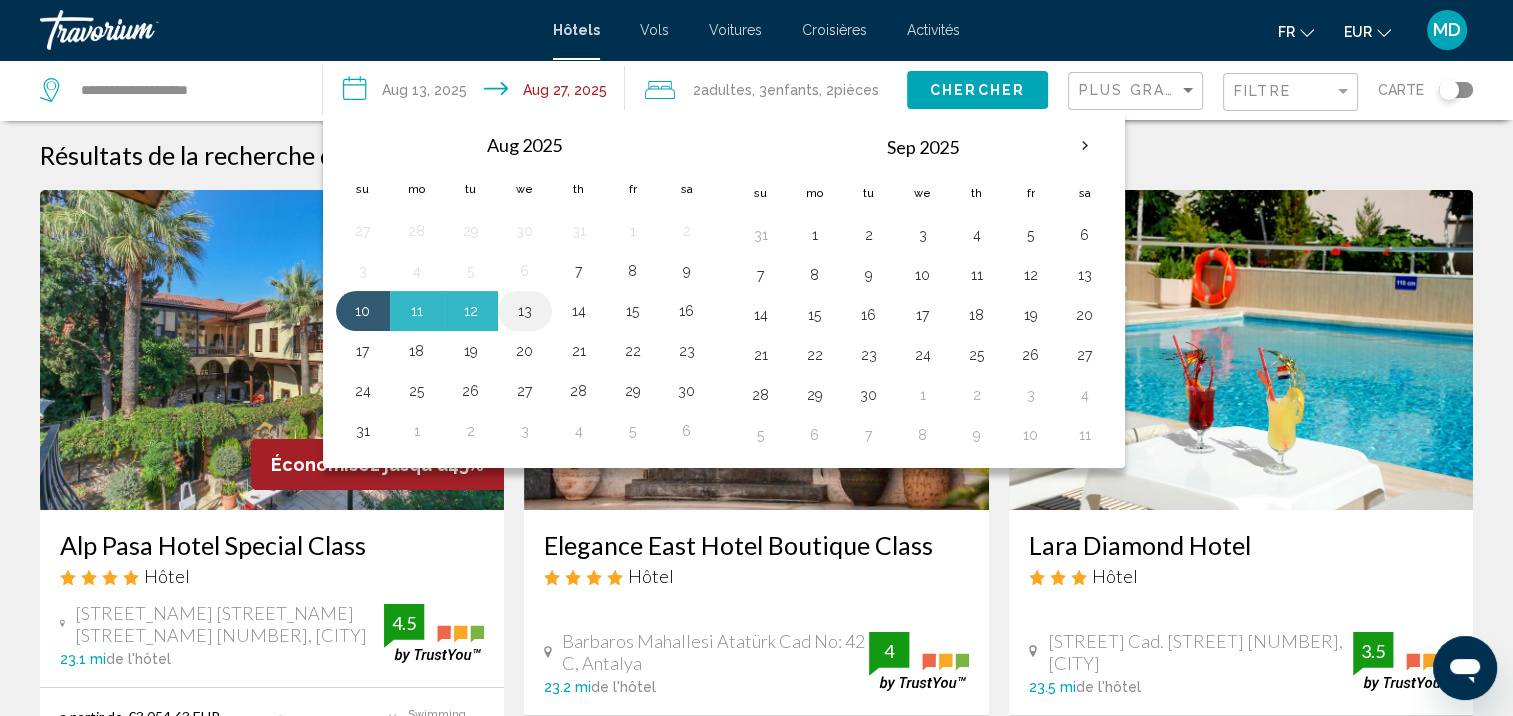 click on "13" at bounding box center [525, 311] 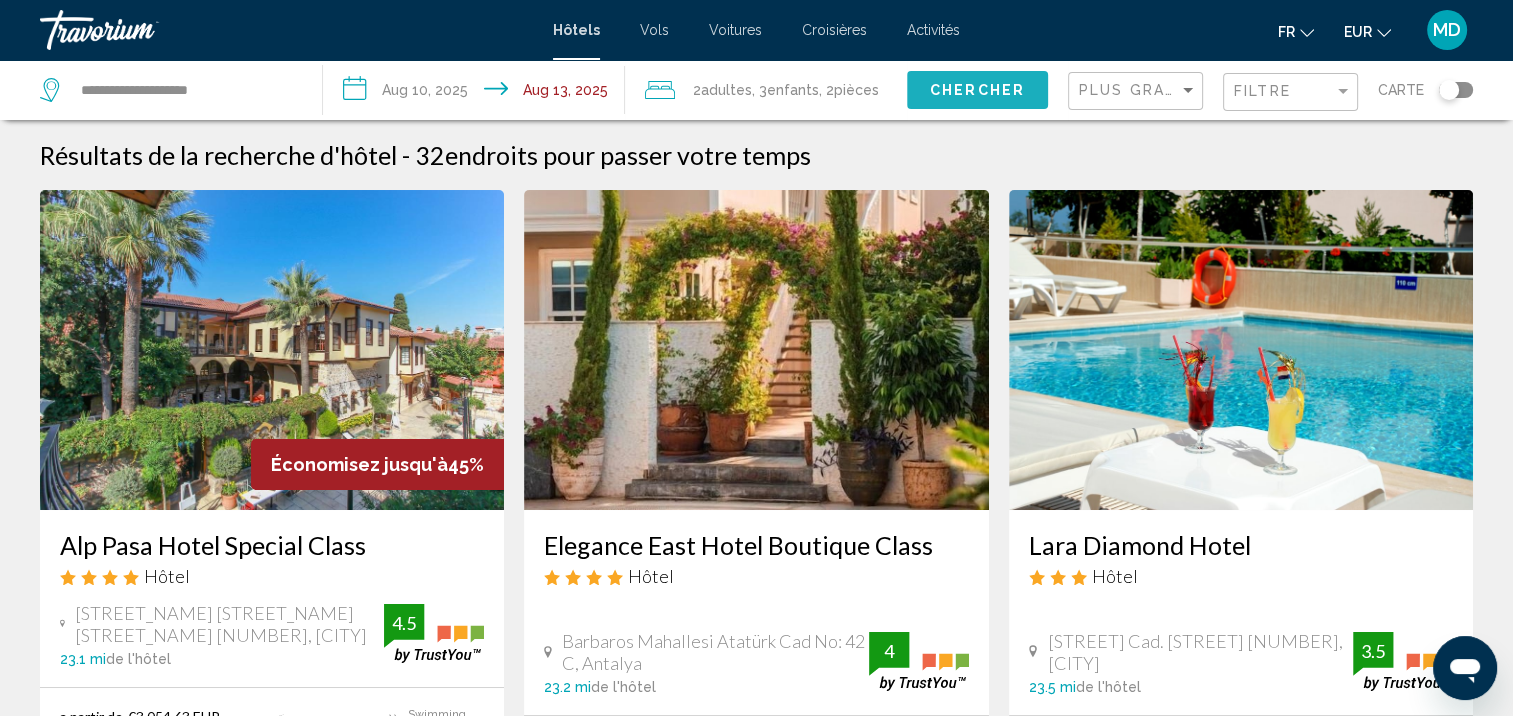 click on "Chercher" 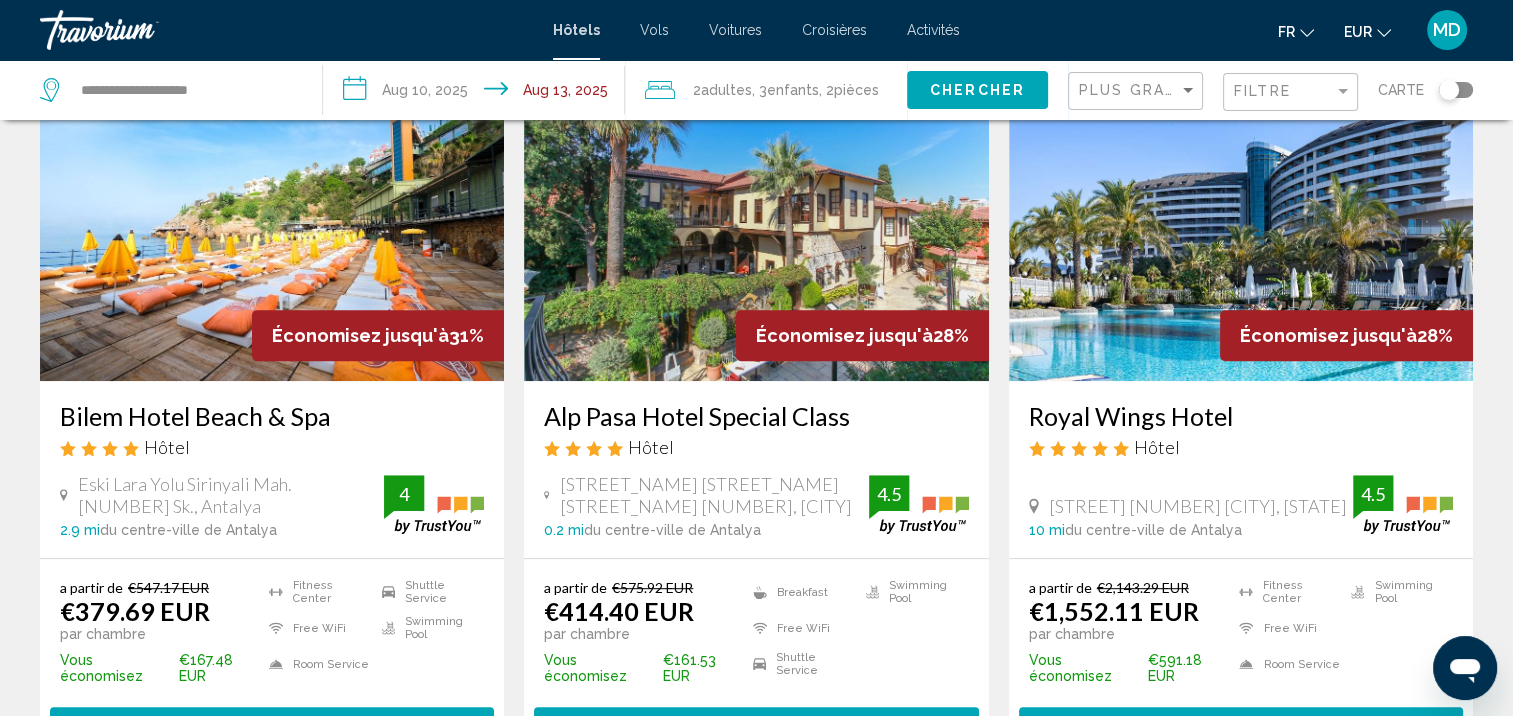 scroll, scrollTop: 975, scrollLeft: 0, axis: vertical 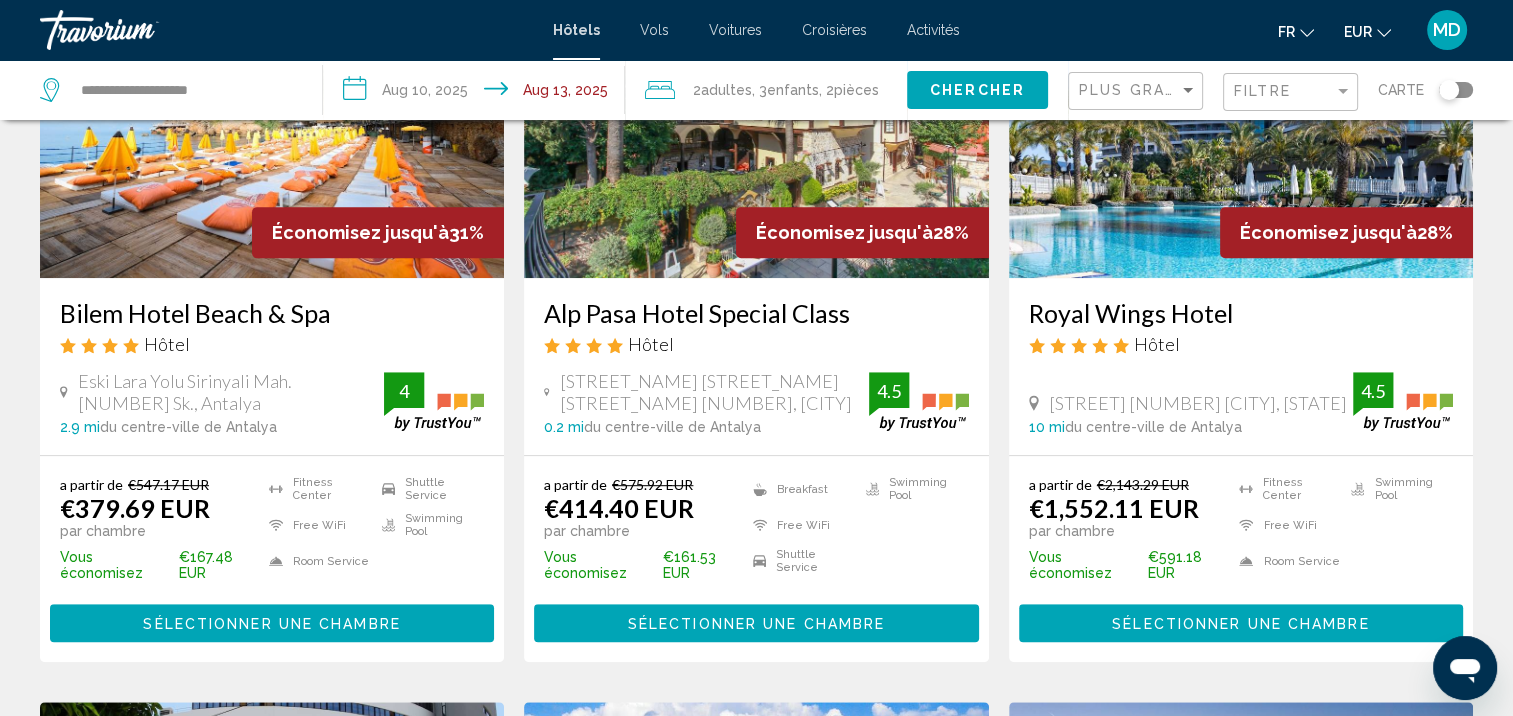 click on "Sélectionner une chambre" at bounding box center (271, 624) 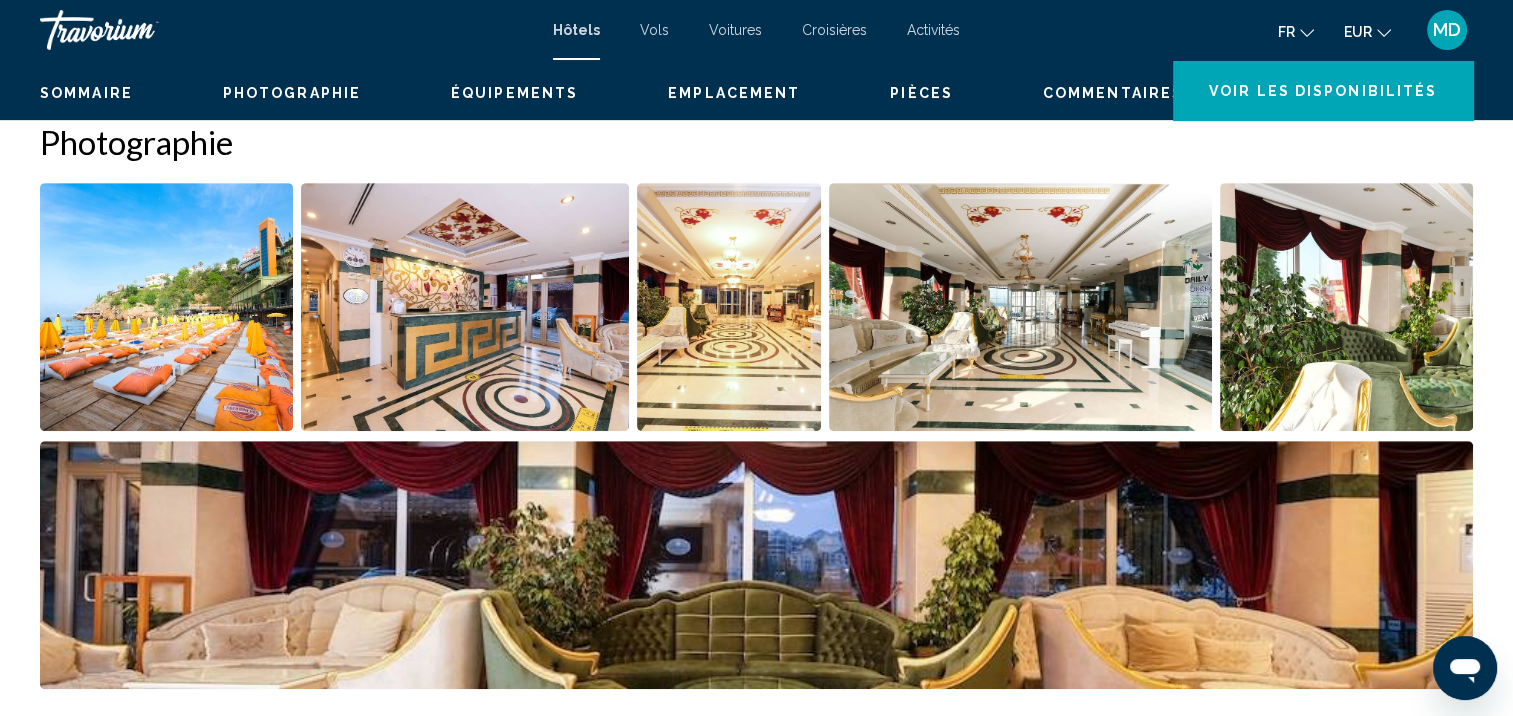 scroll, scrollTop: 2, scrollLeft: 0, axis: vertical 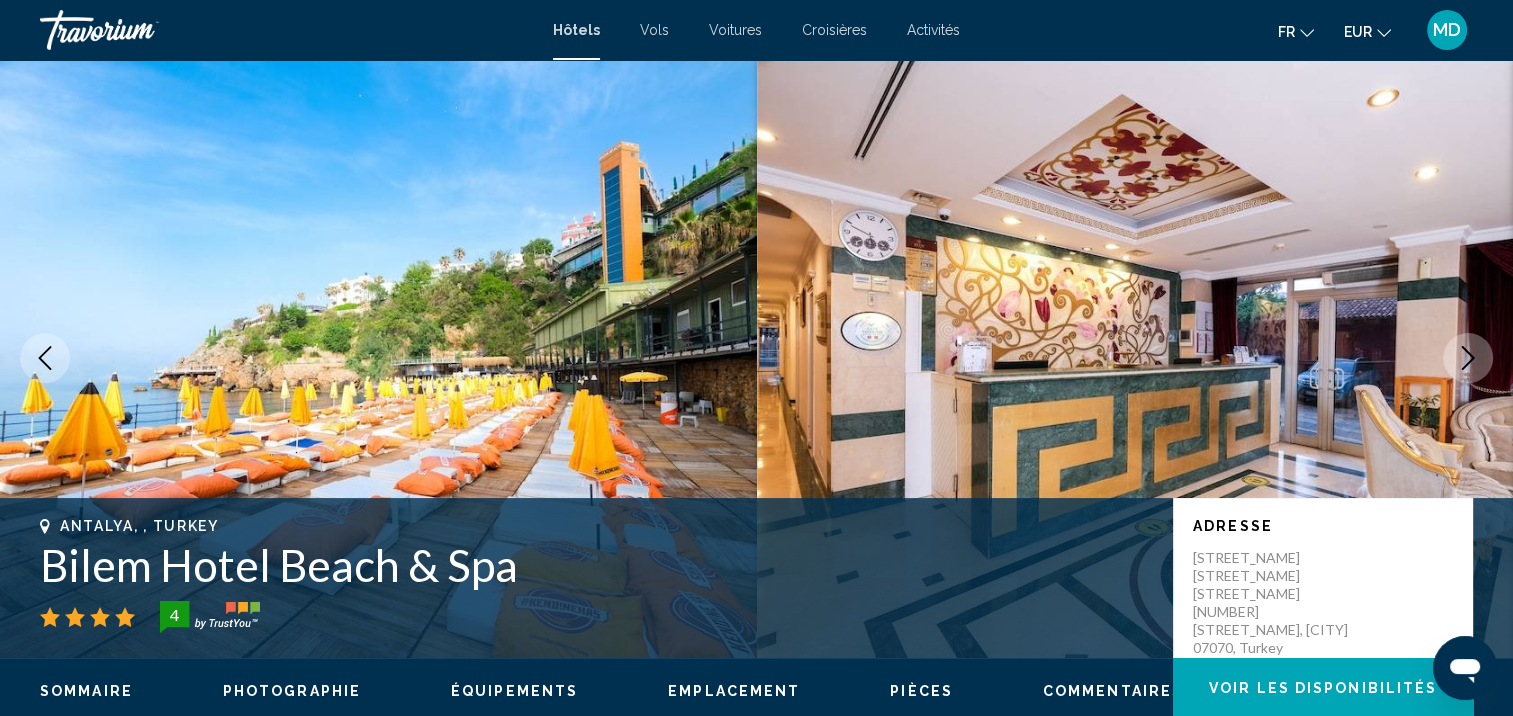 click at bounding box center (1468, 358) 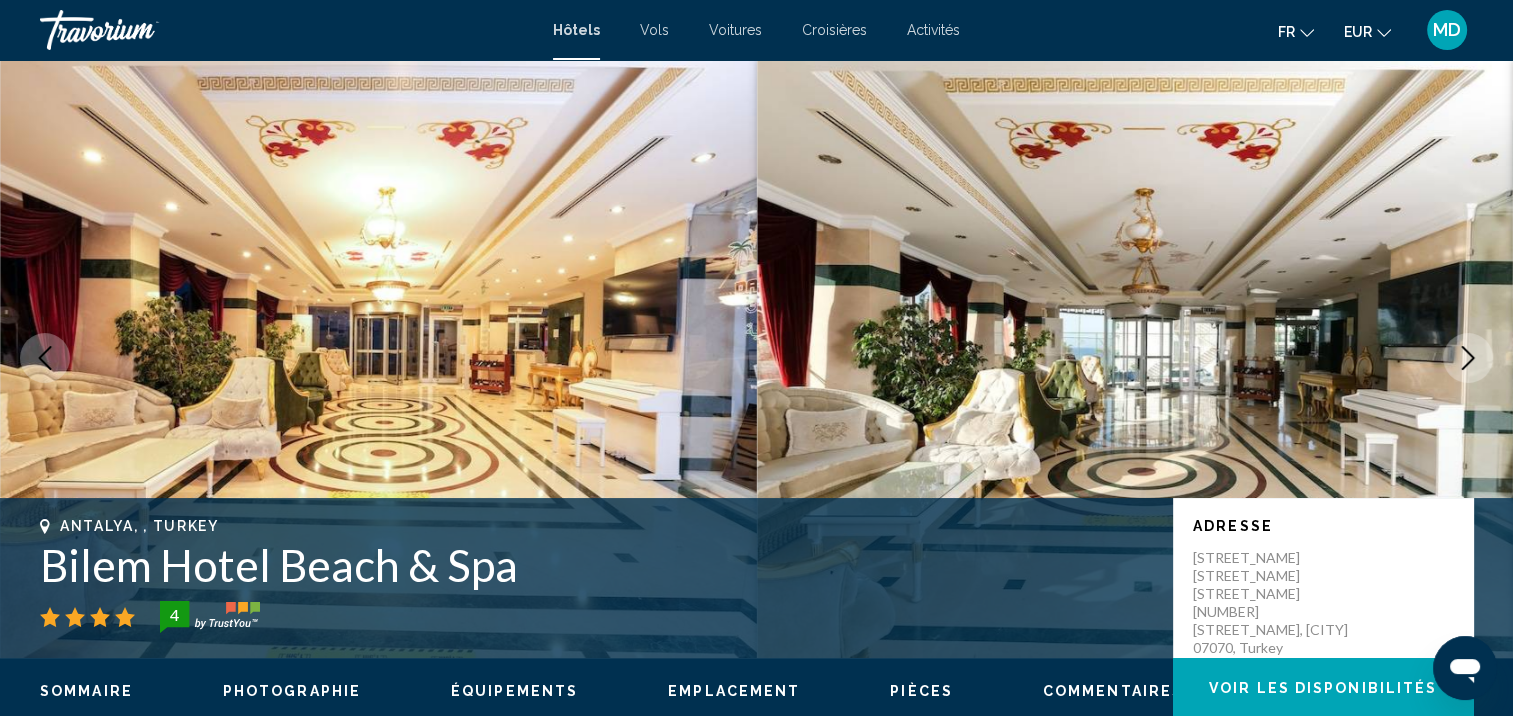 click at bounding box center (1468, 358) 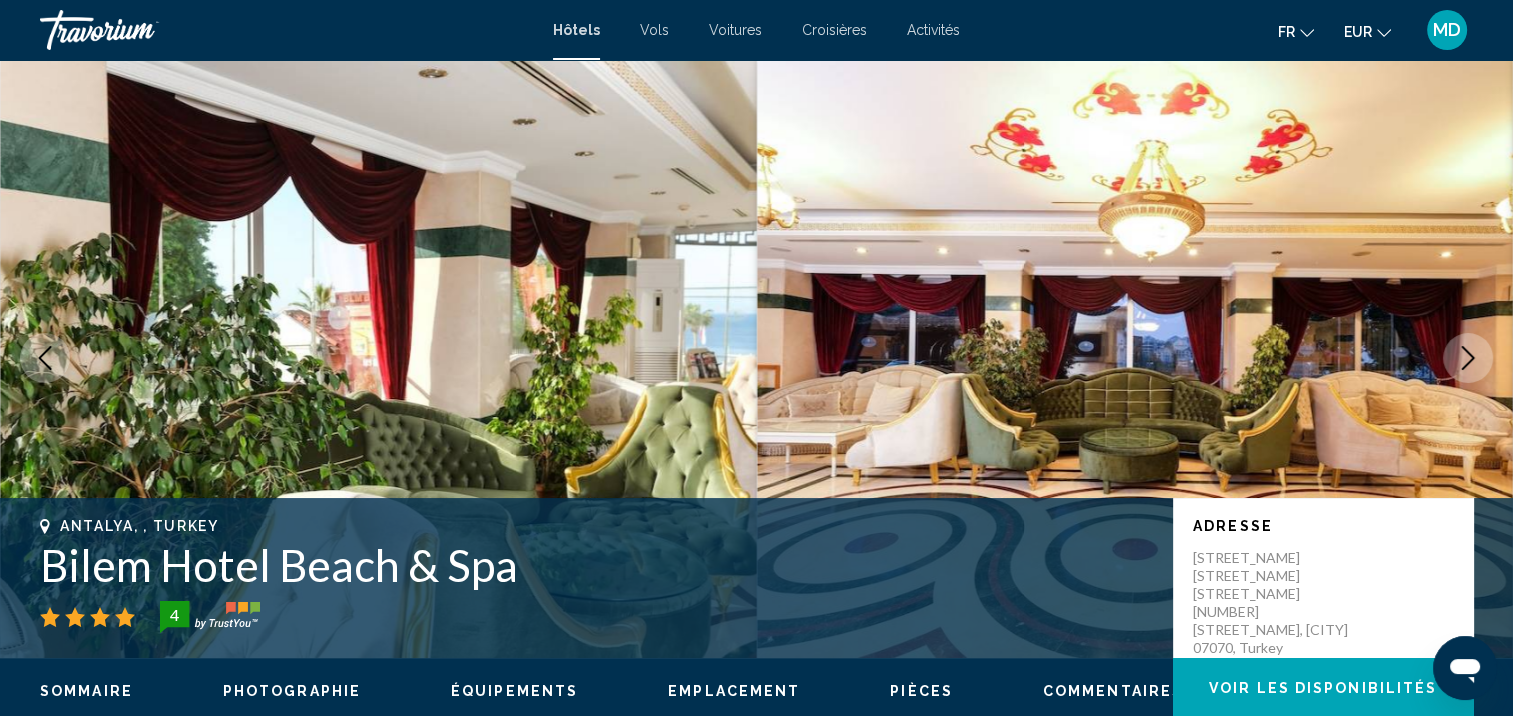 click at bounding box center [1468, 358] 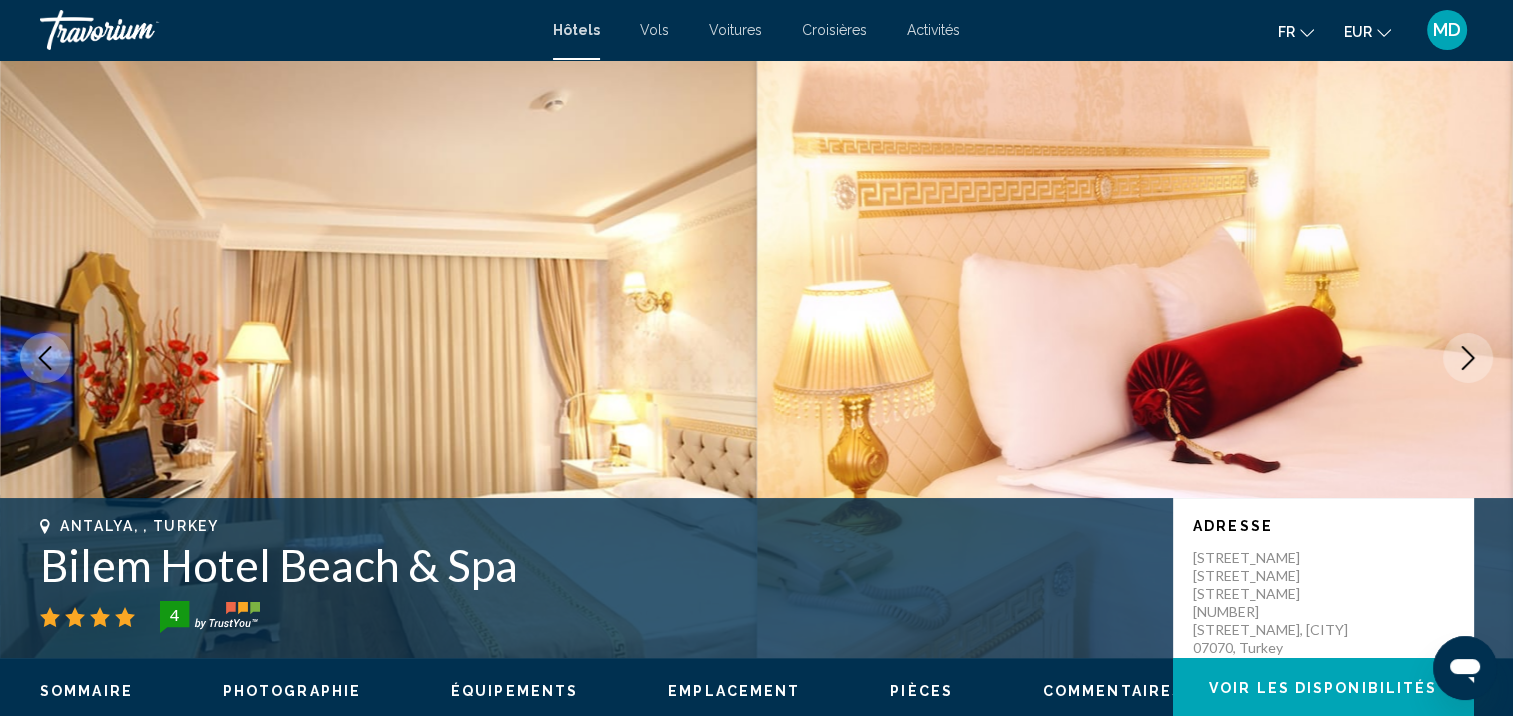 click at bounding box center (1468, 358) 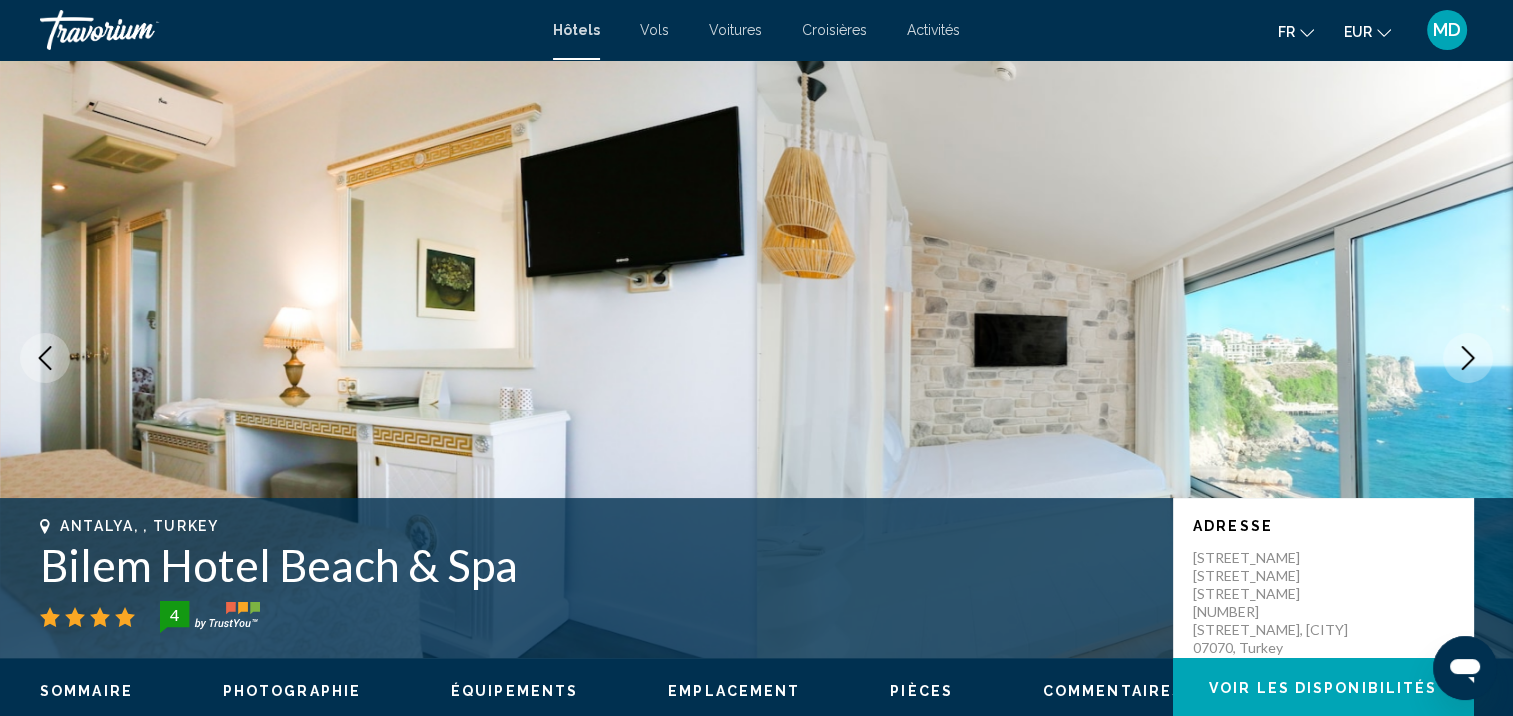 click at bounding box center [1468, 358] 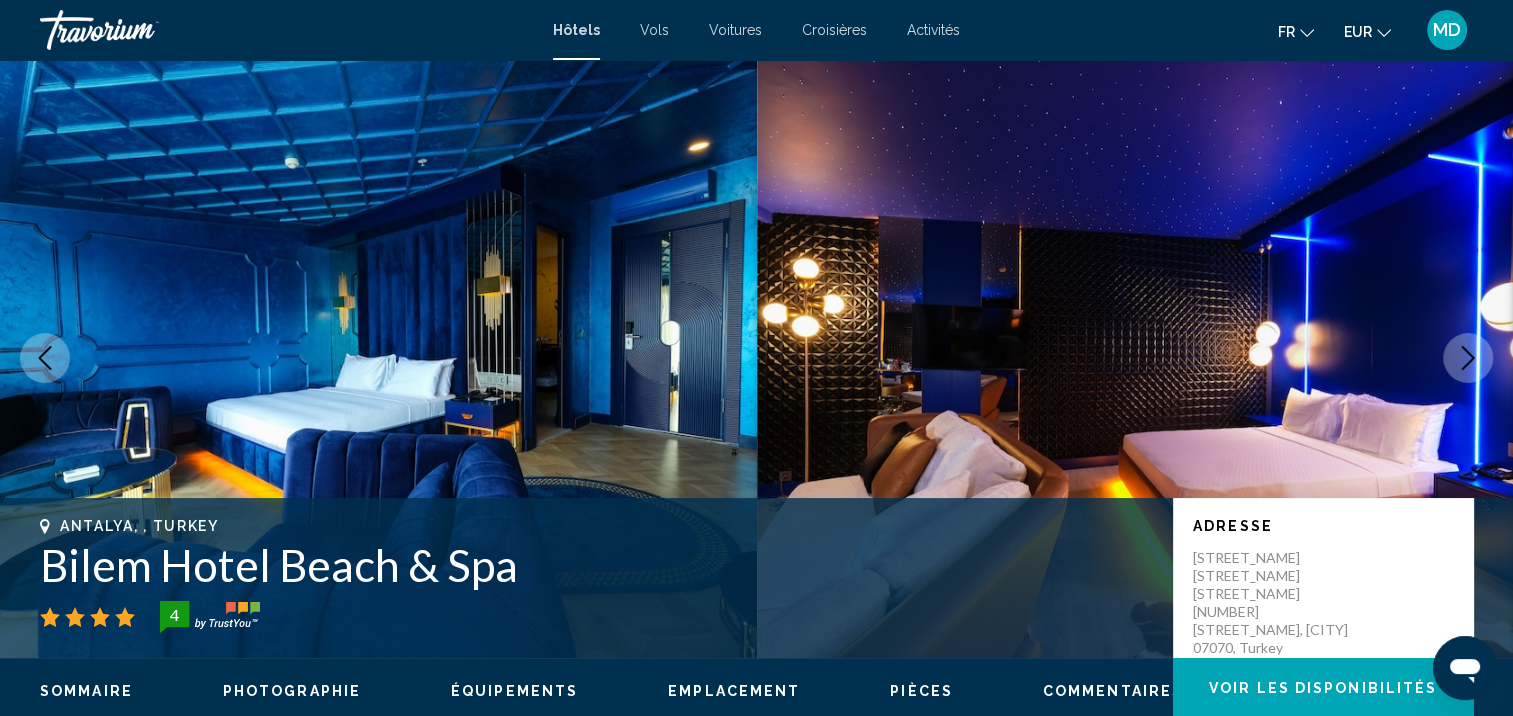 click at bounding box center [1468, 358] 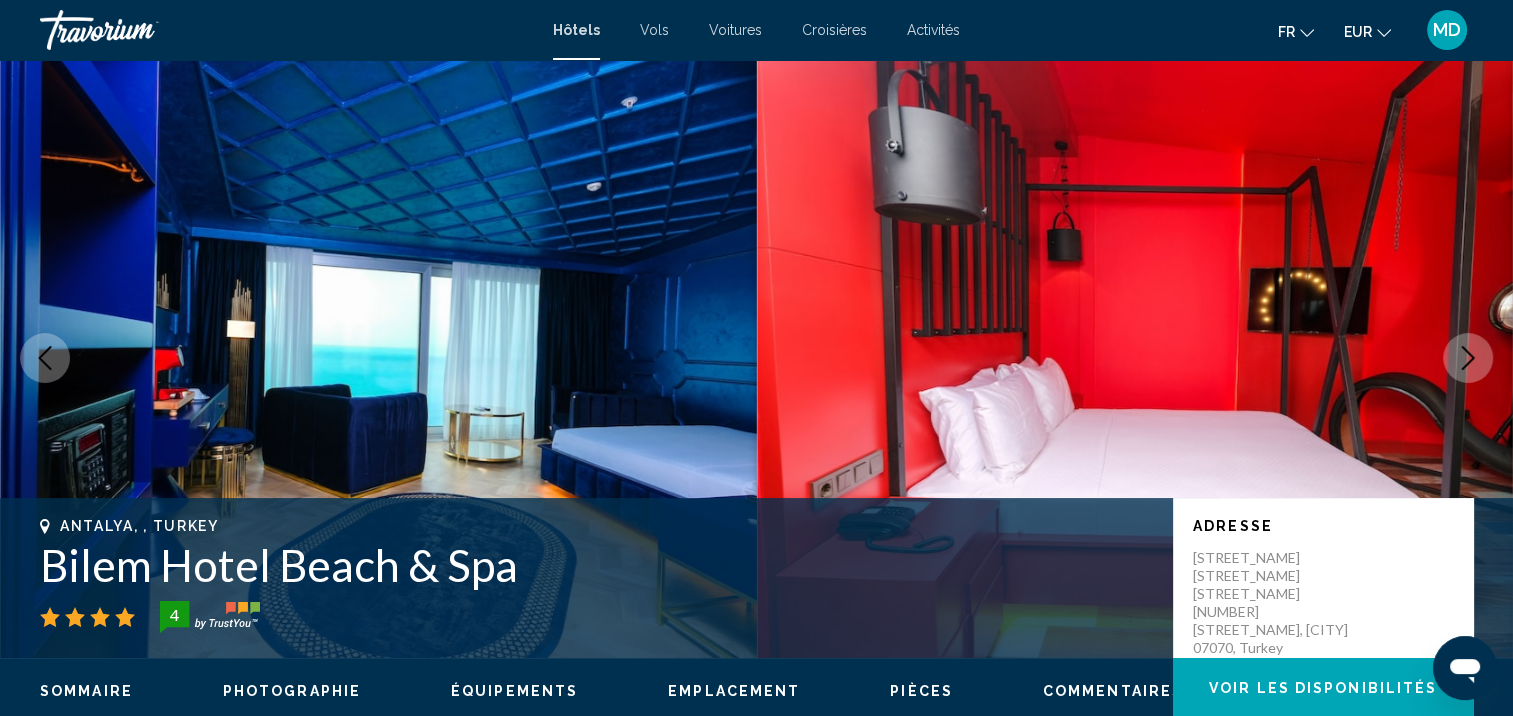 click at bounding box center [1468, 358] 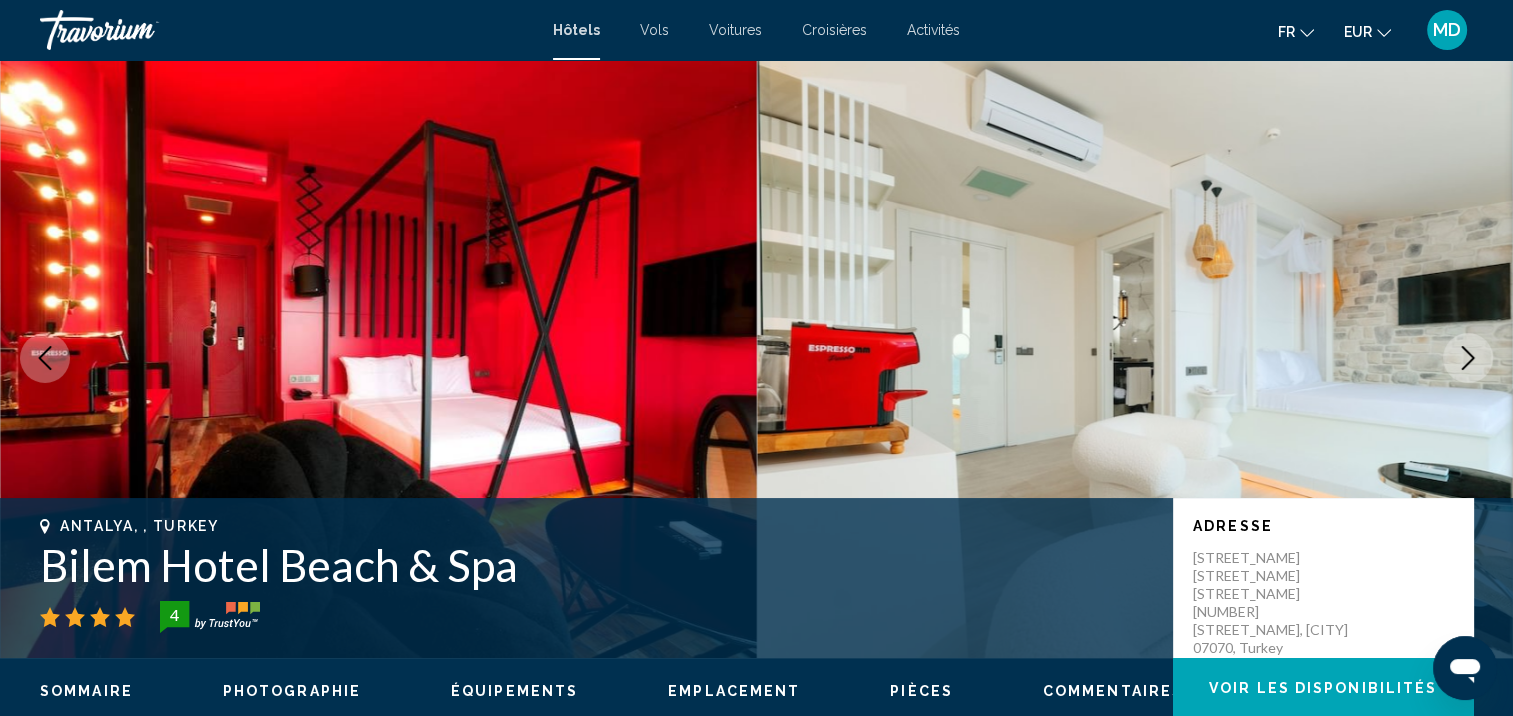 click at bounding box center [1468, 358] 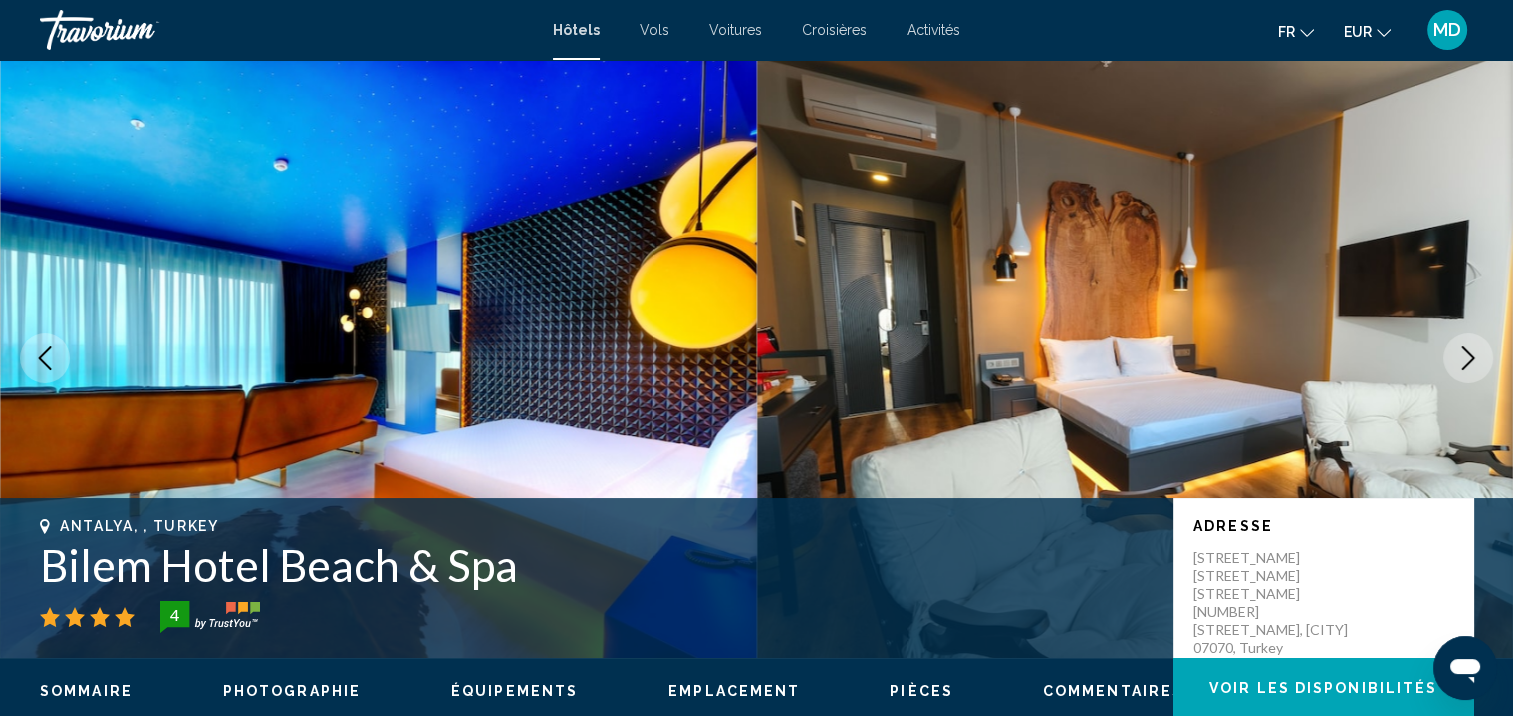 click 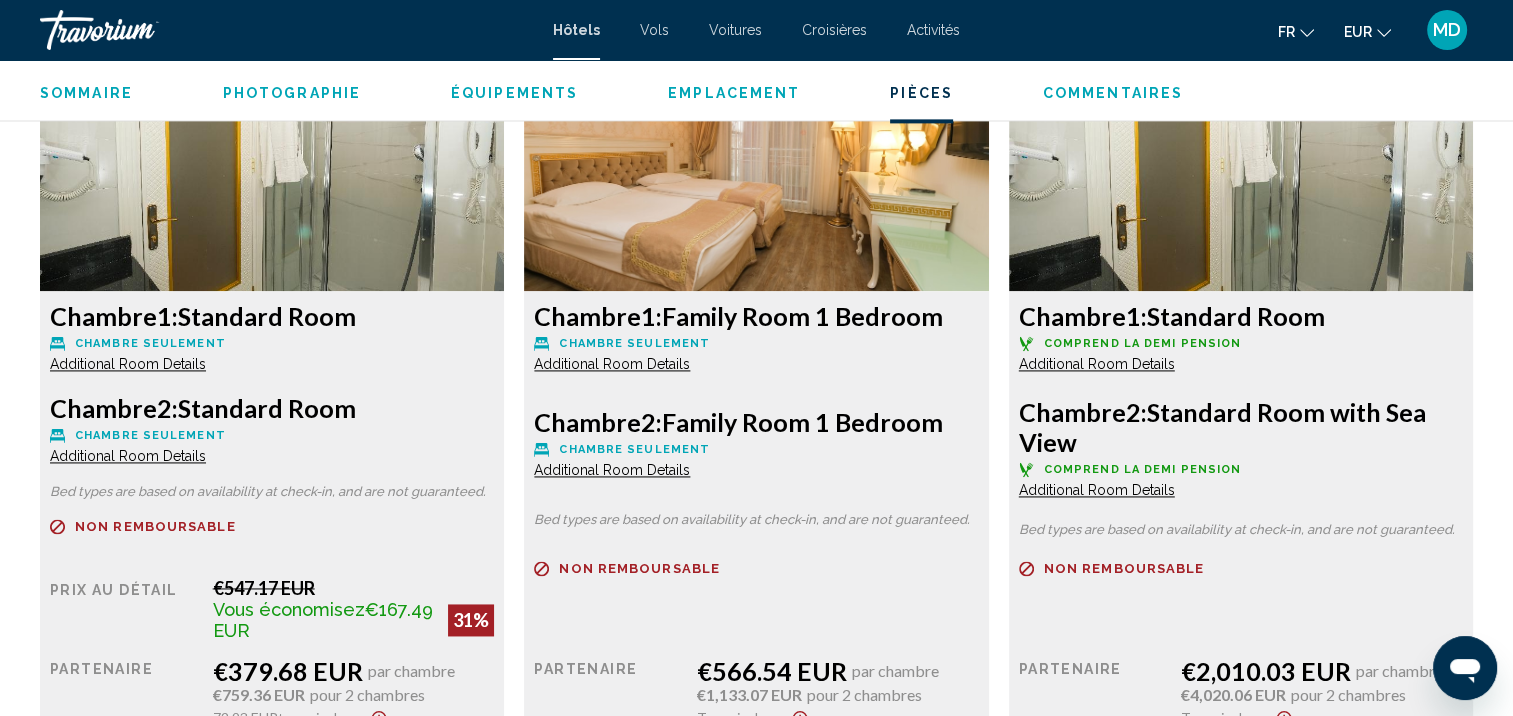 scroll, scrollTop: 2837, scrollLeft: 0, axis: vertical 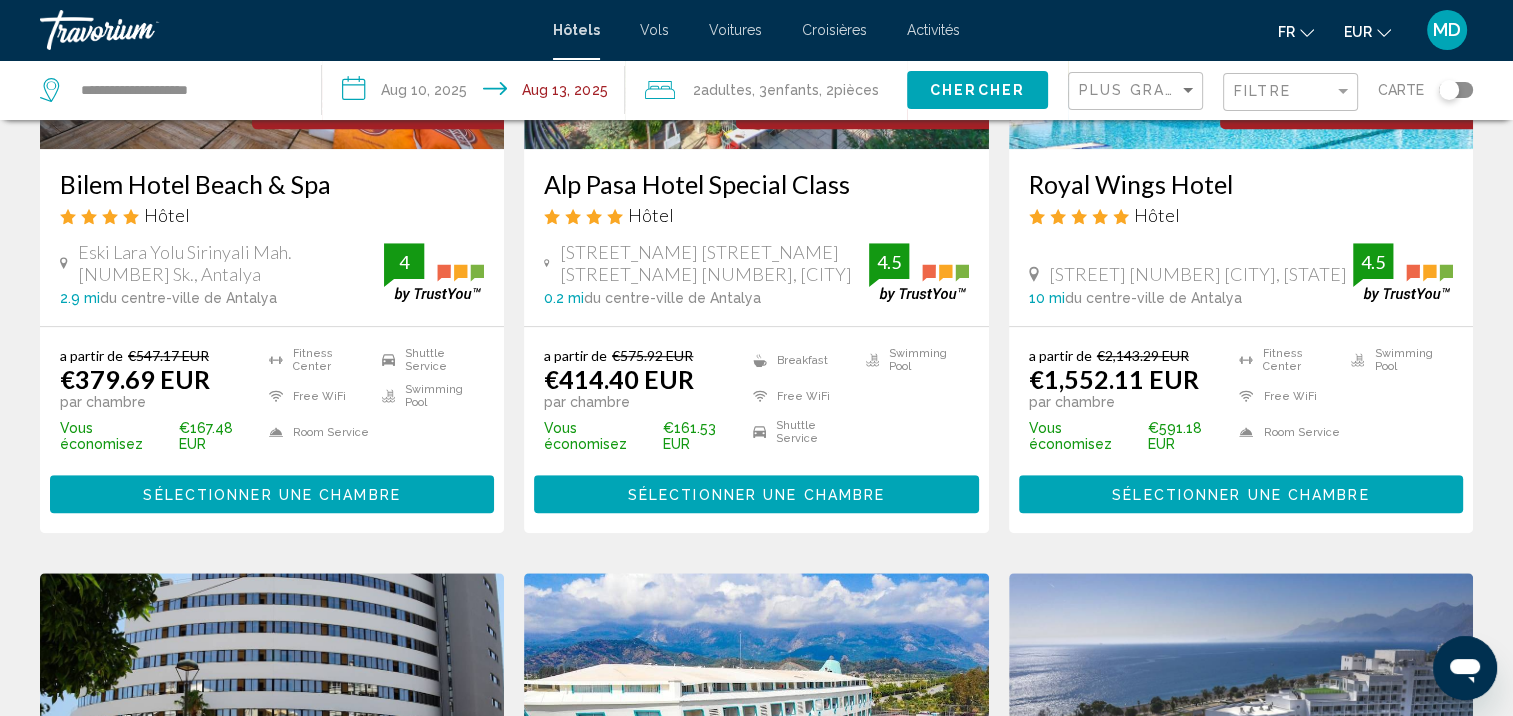 click on "Plus grandes économies" 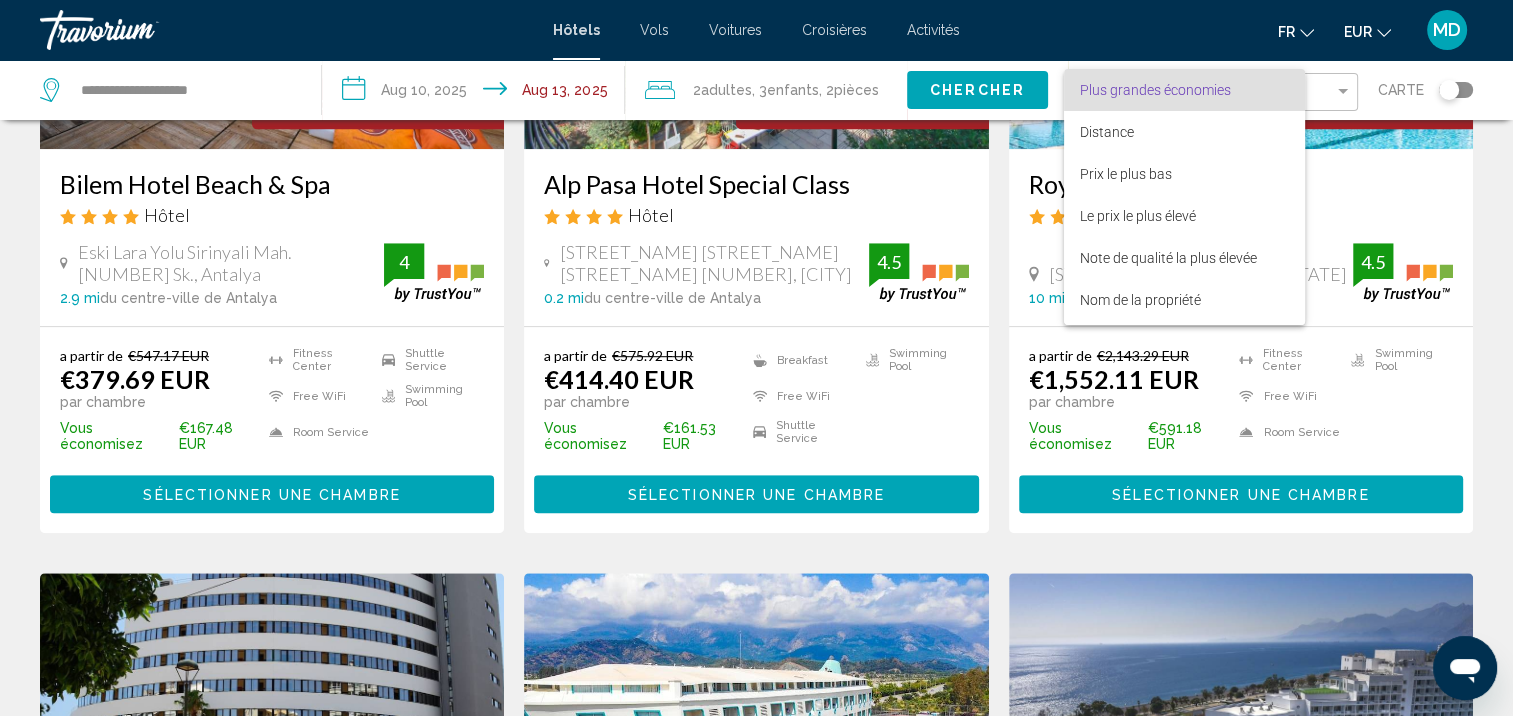 click at bounding box center (756, 358) 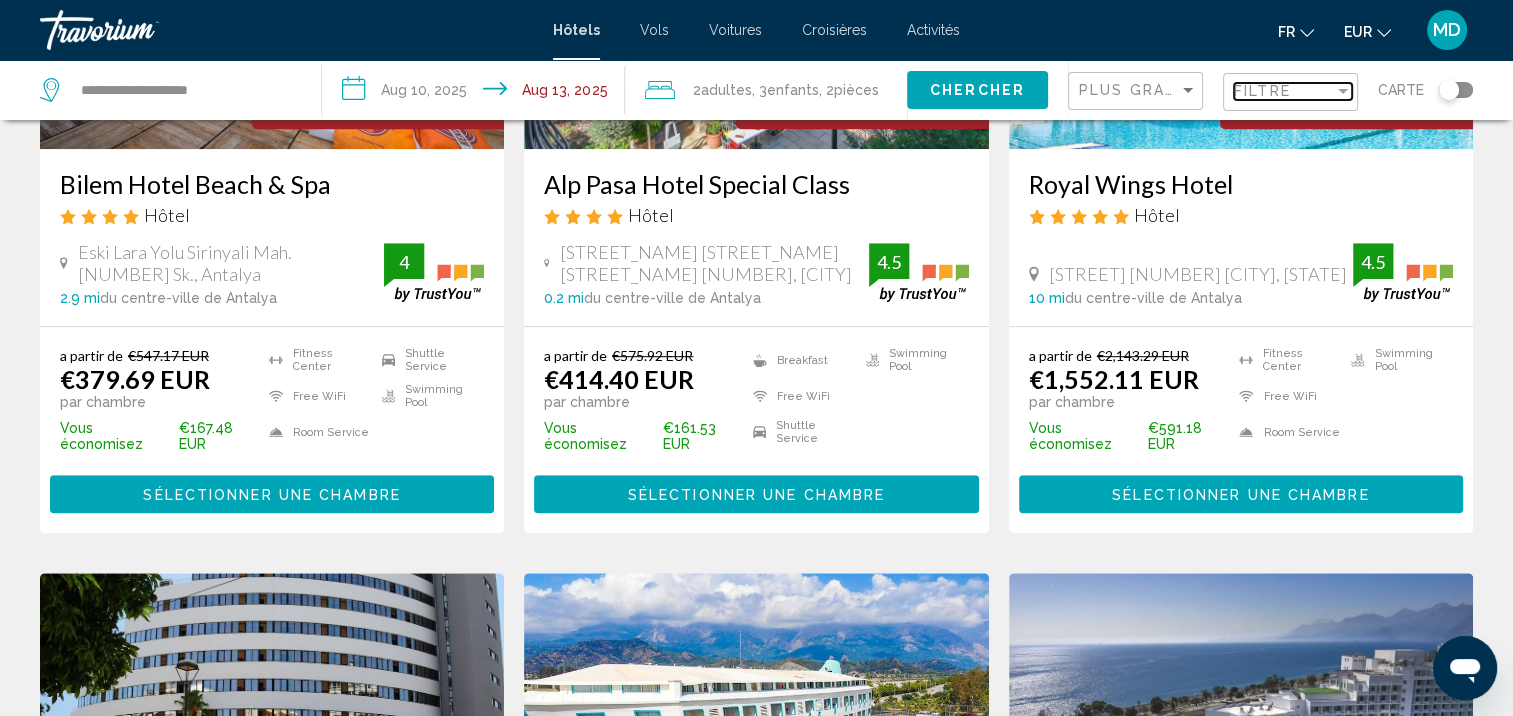 click on "Filtre" at bounding box center [1284, 91] 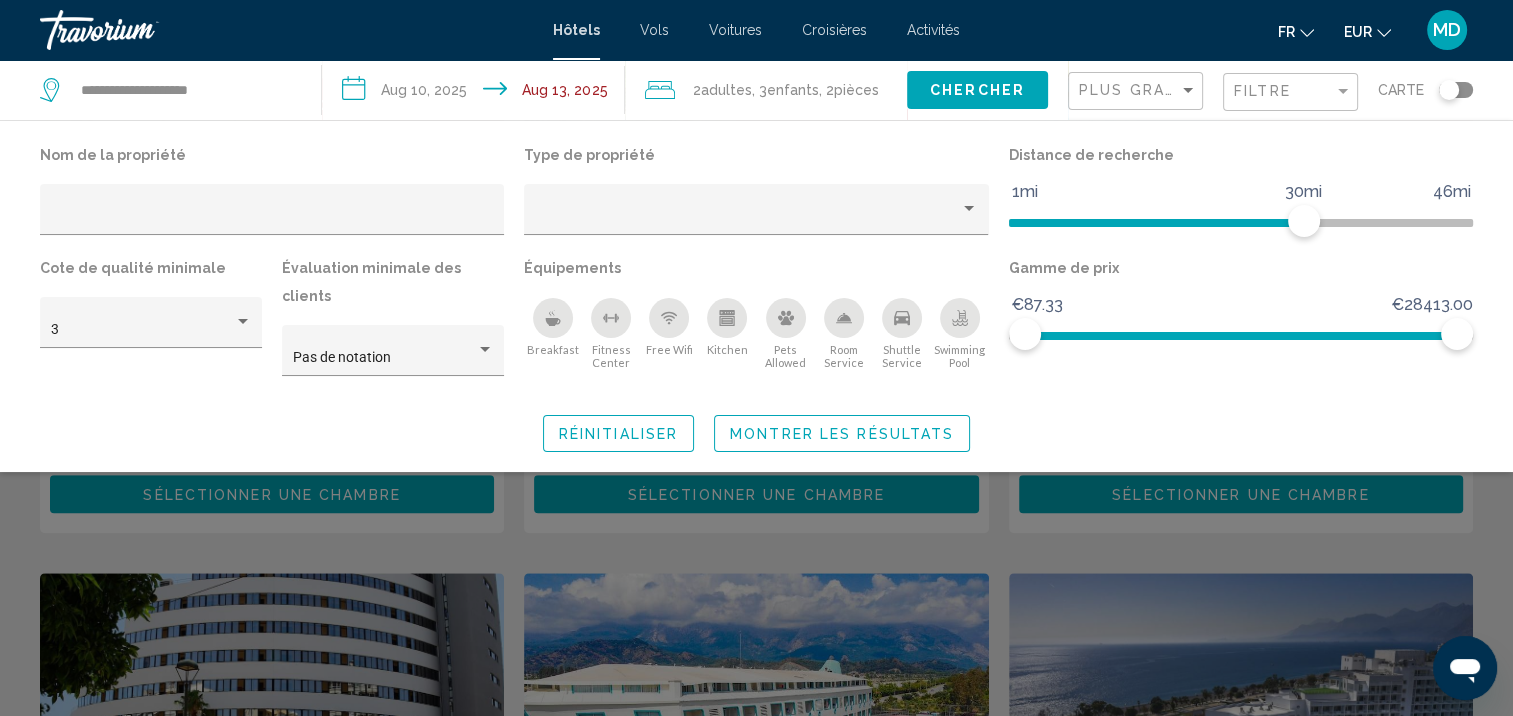 click 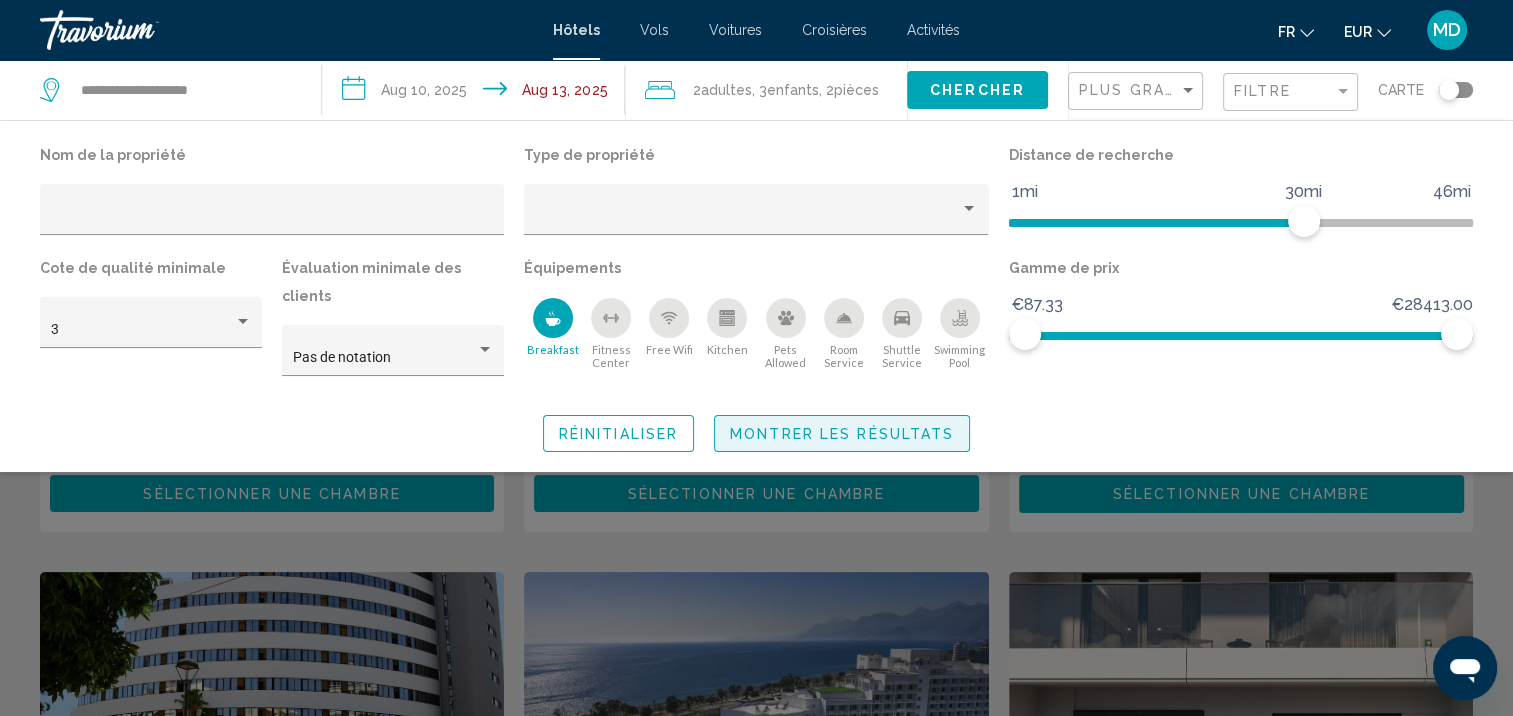 click on "Montrer les résultats" 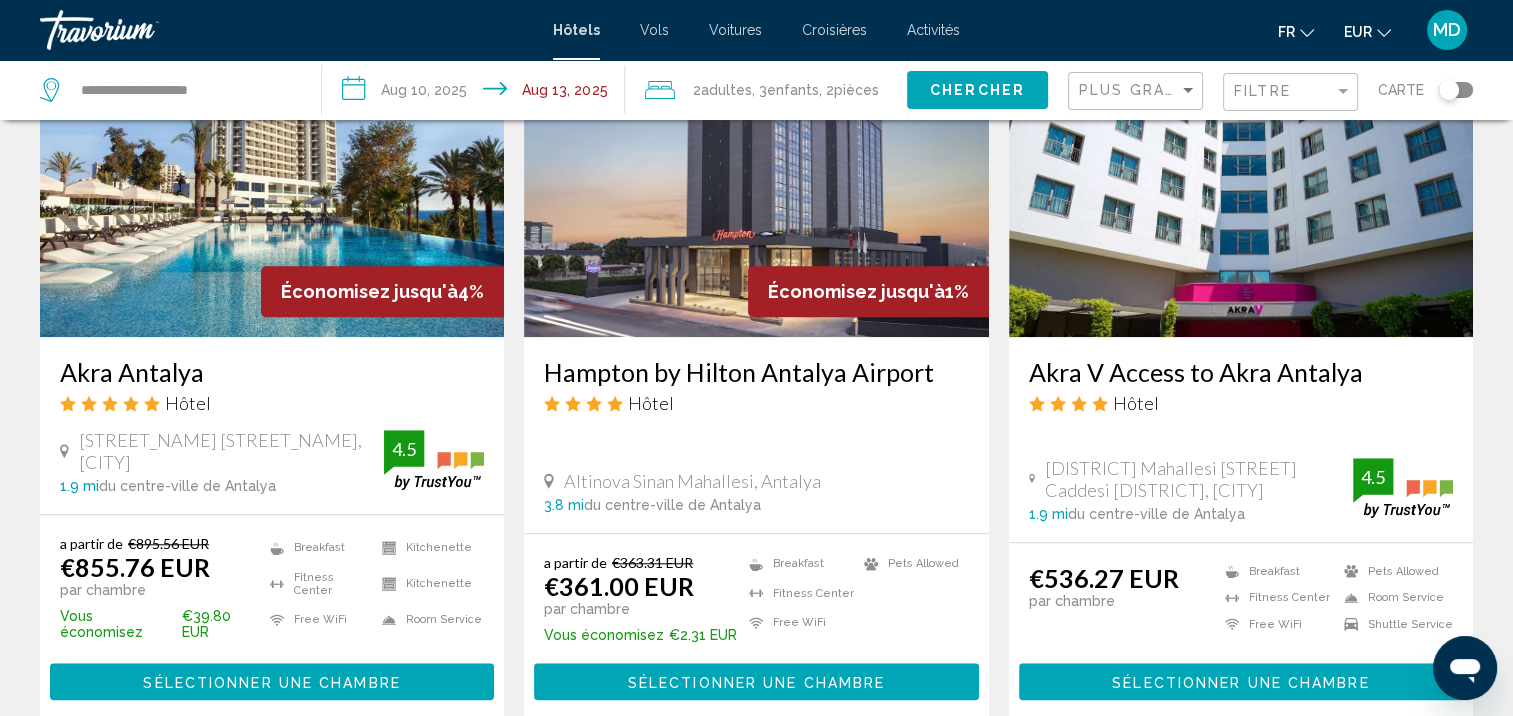 scroll, scrollTop: 1660, scrollLeft: 0, axis: vertical 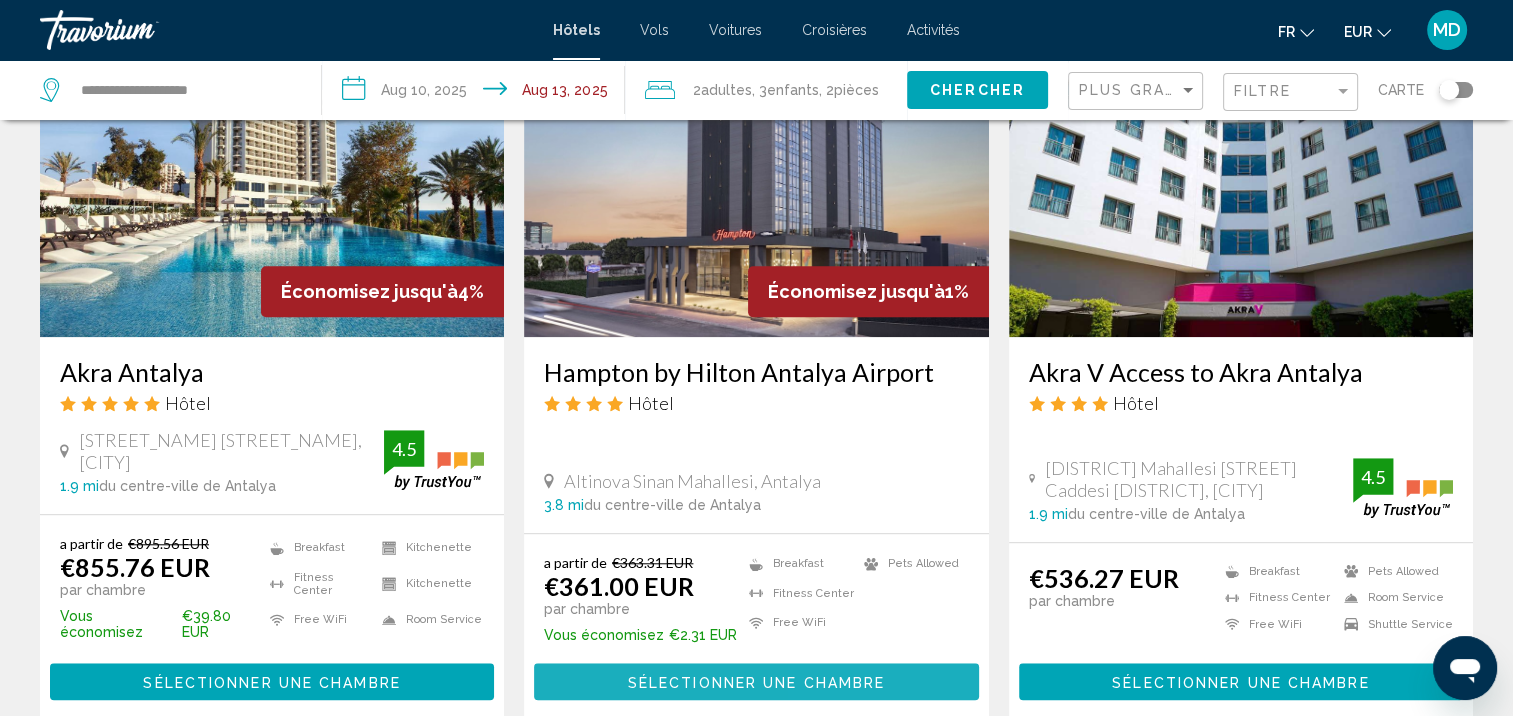 click on "Sélectionner une chambre" at bounding box center [756, 682] 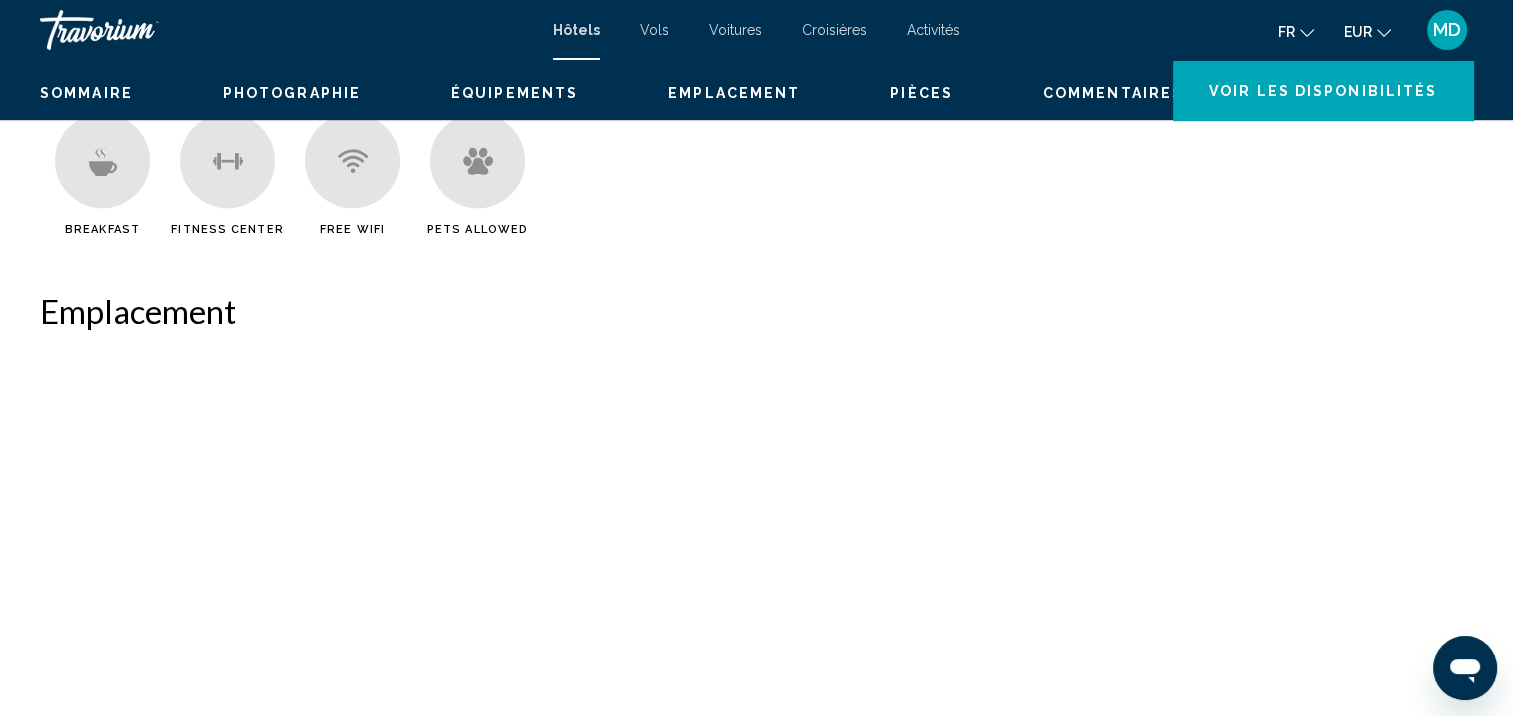 scroll, scrollTop: 1, scrollLeft: 0, axis: vertical 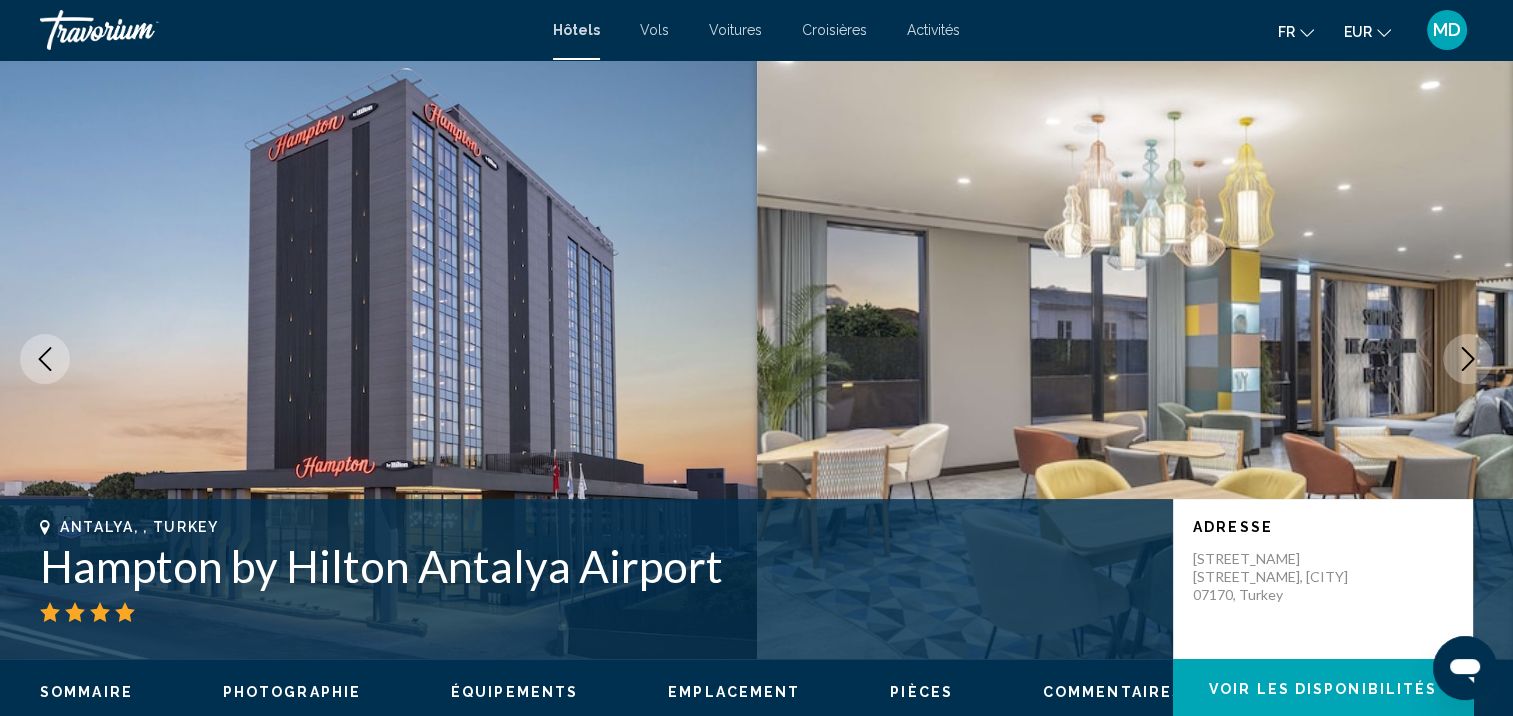 click at bounding box center [1468, 359] 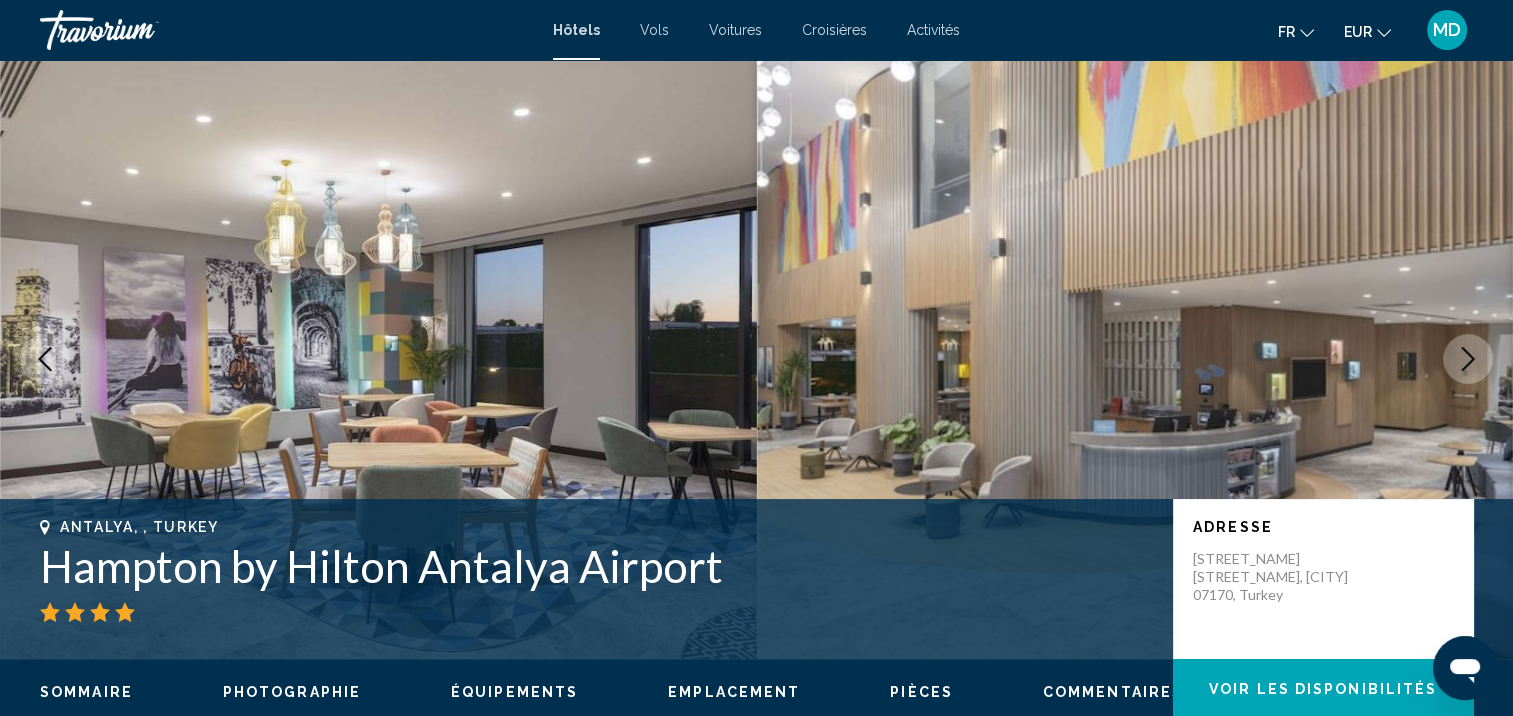click at bounding box center [1468, 359] 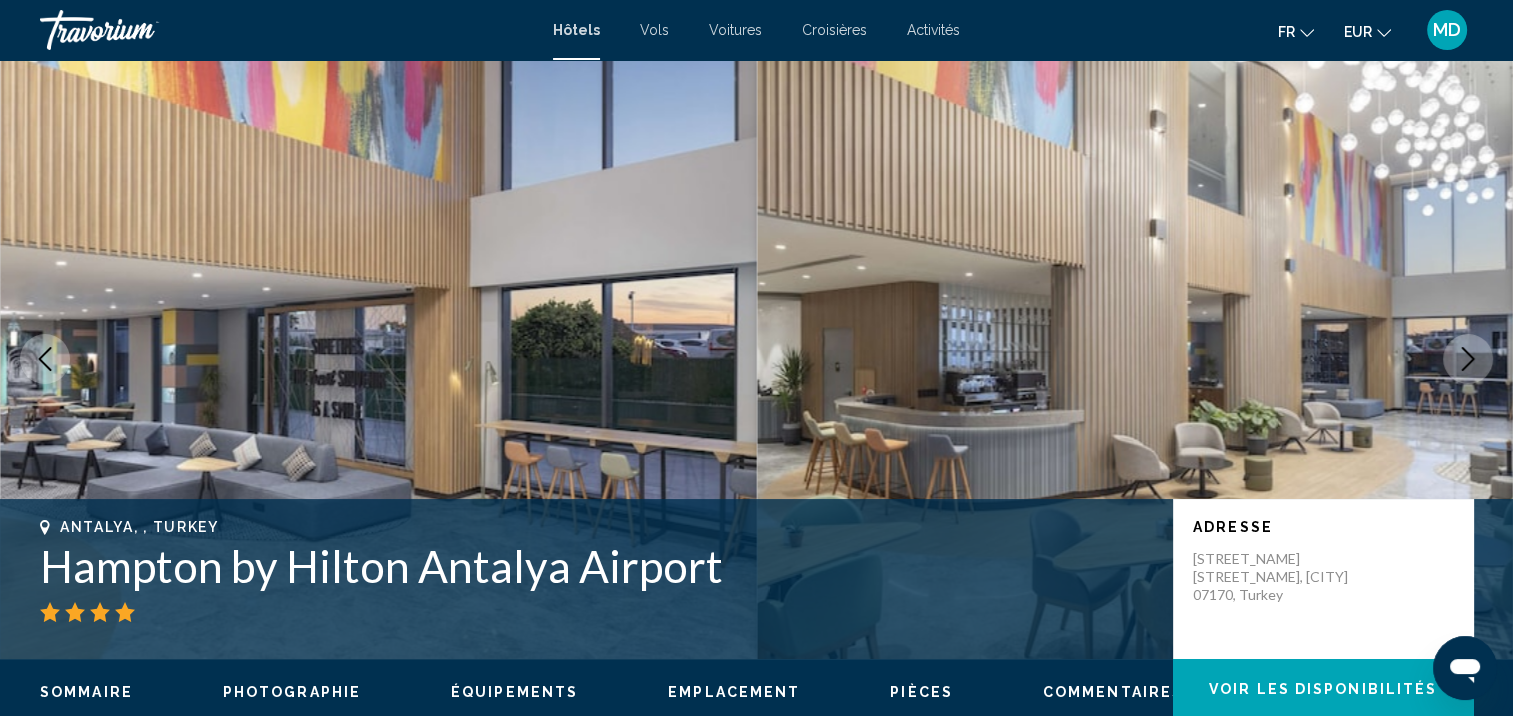 click at bounding box center (1468, 359) 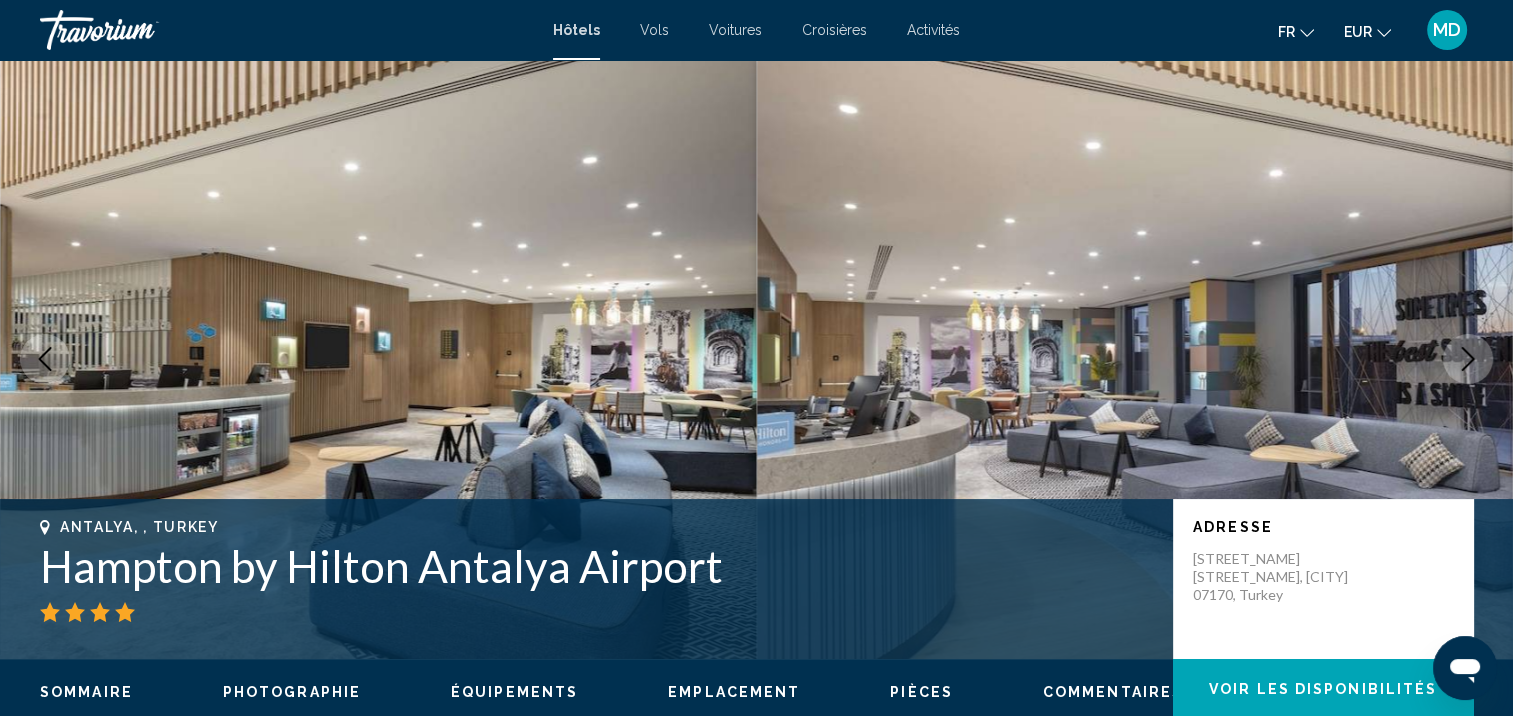 click at bounding box center (1468, 359) 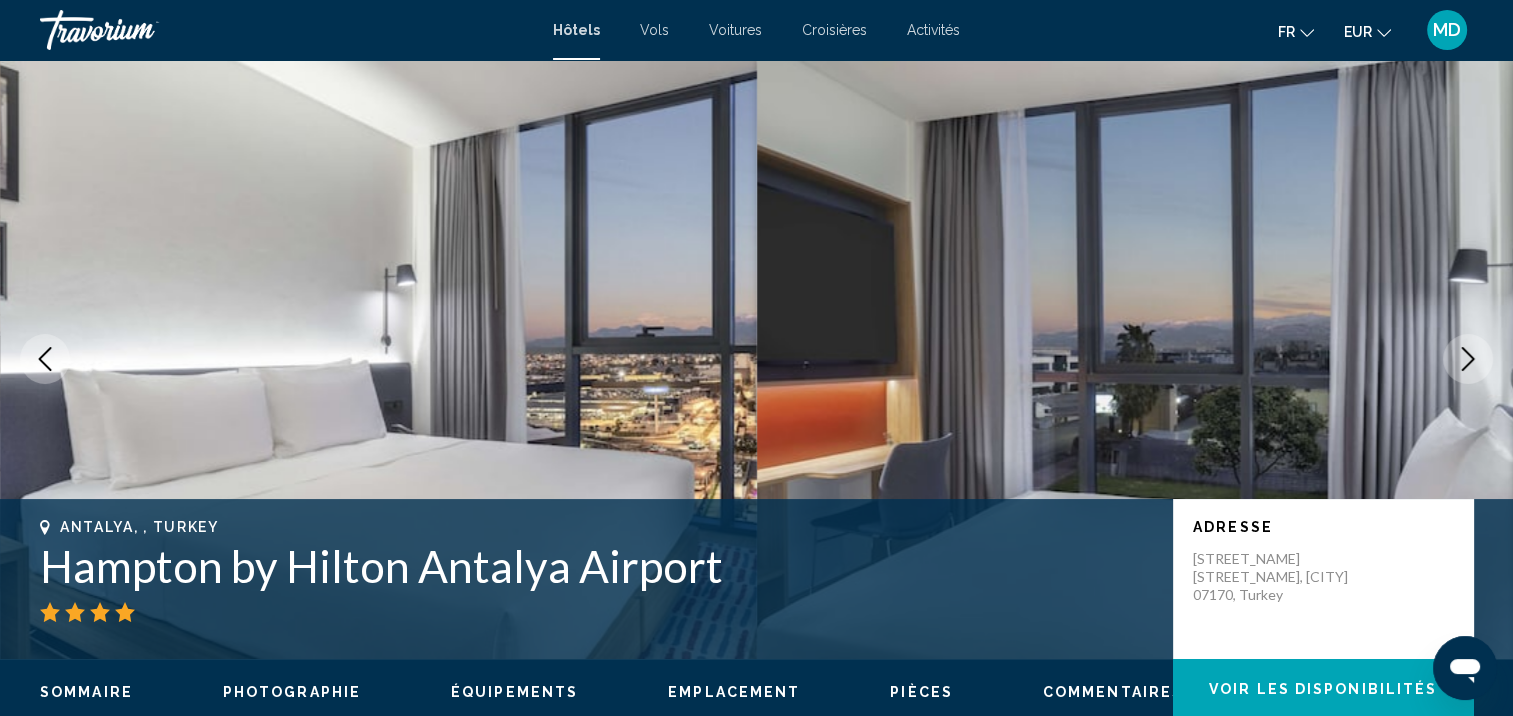 click at bounding box center [1468, 359] 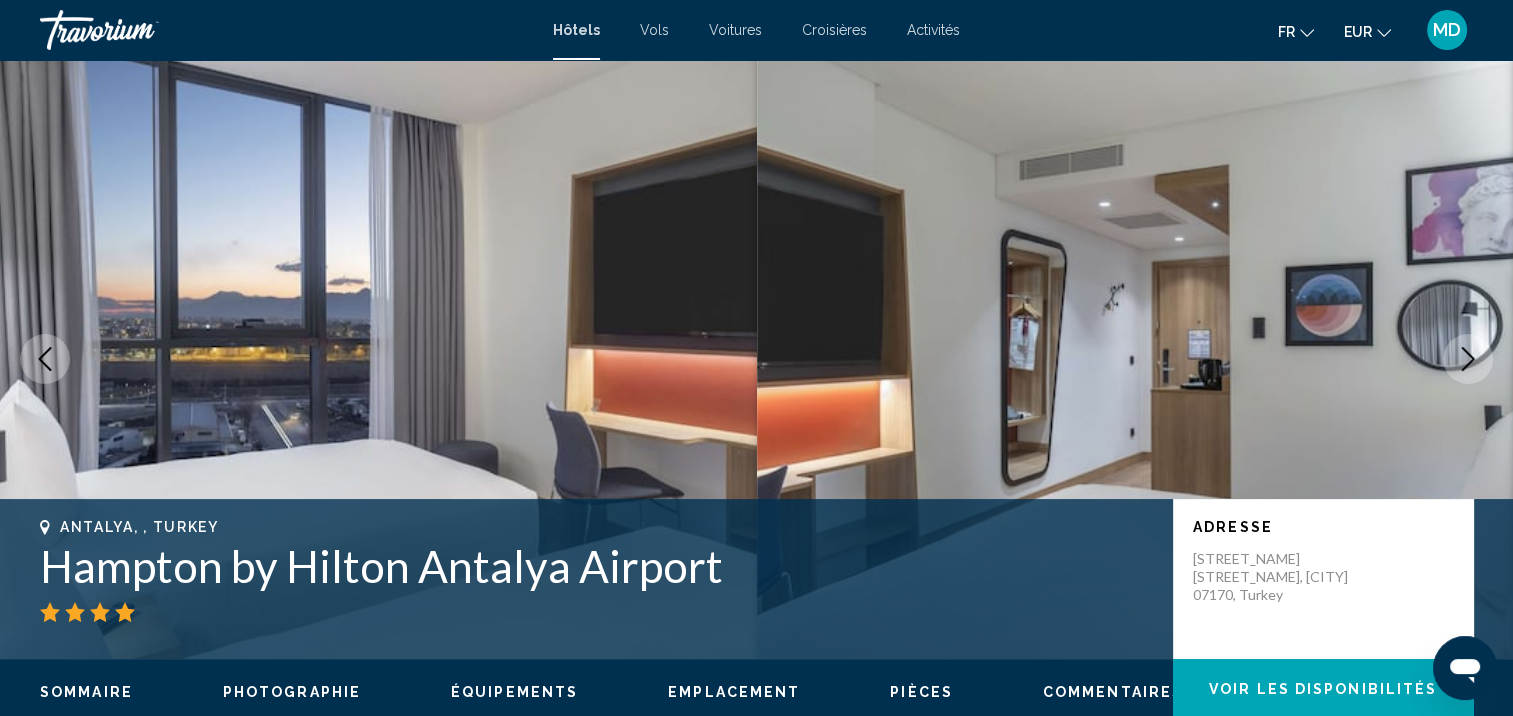 click at bounding box center [1468, 359] 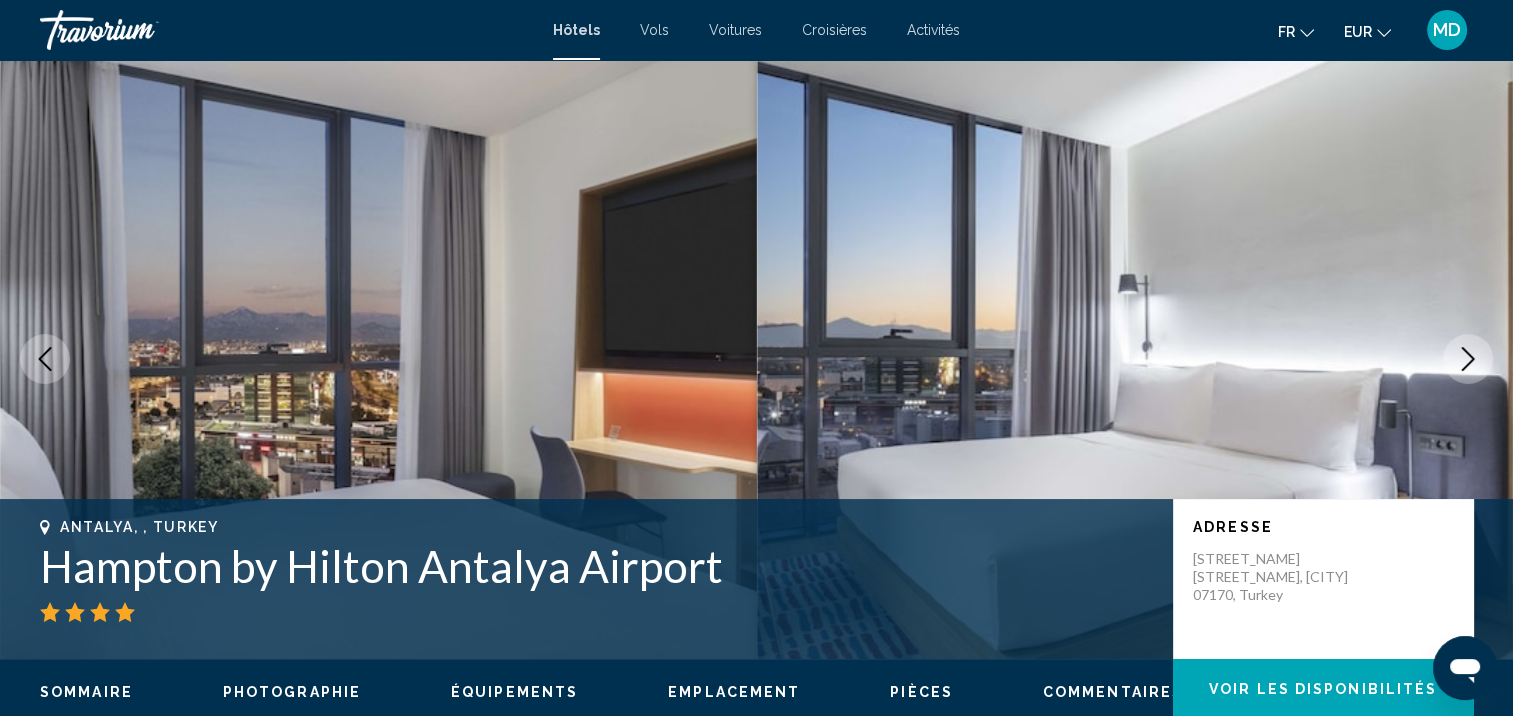 click at bounding box center (1468, 359) 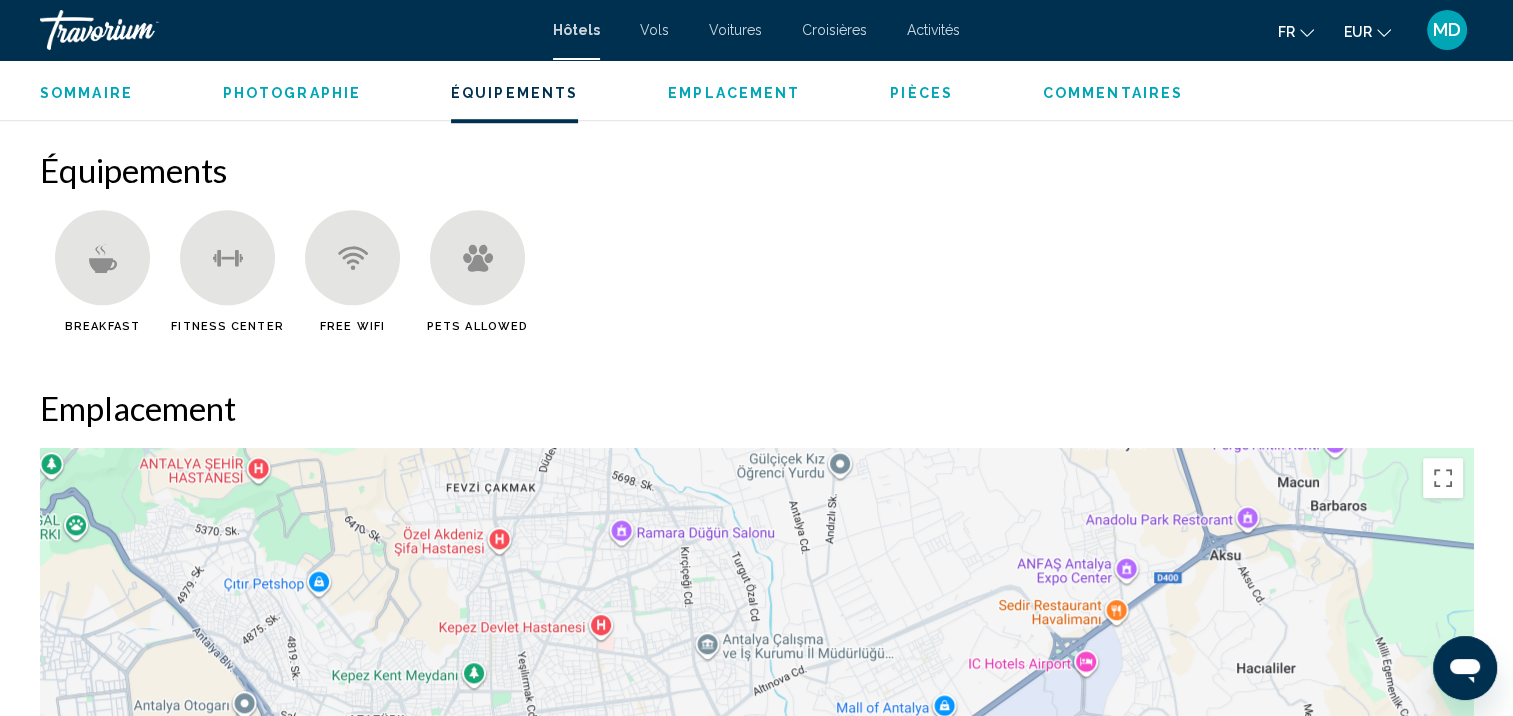 scroll, scrollTop: 1466, scrollLeft: 0, axis: vertical 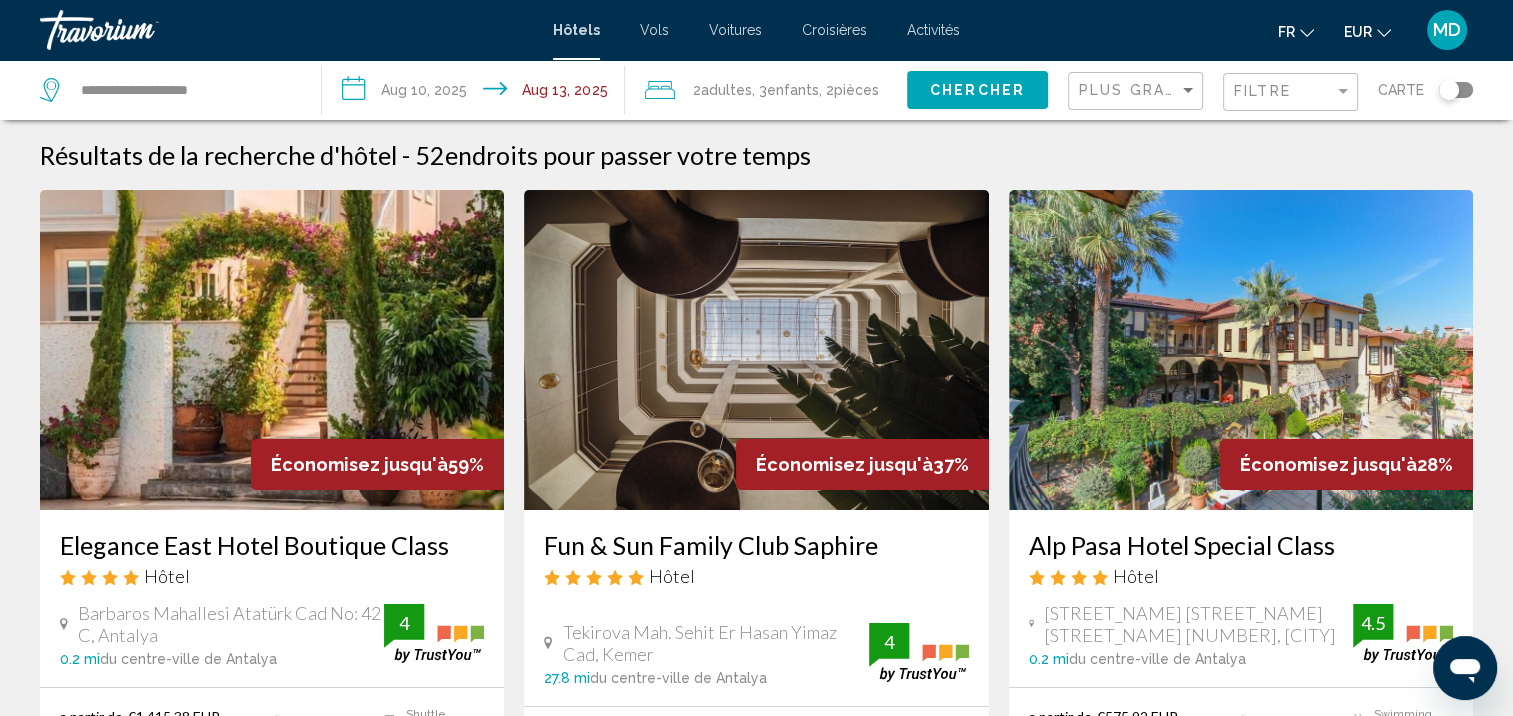 click 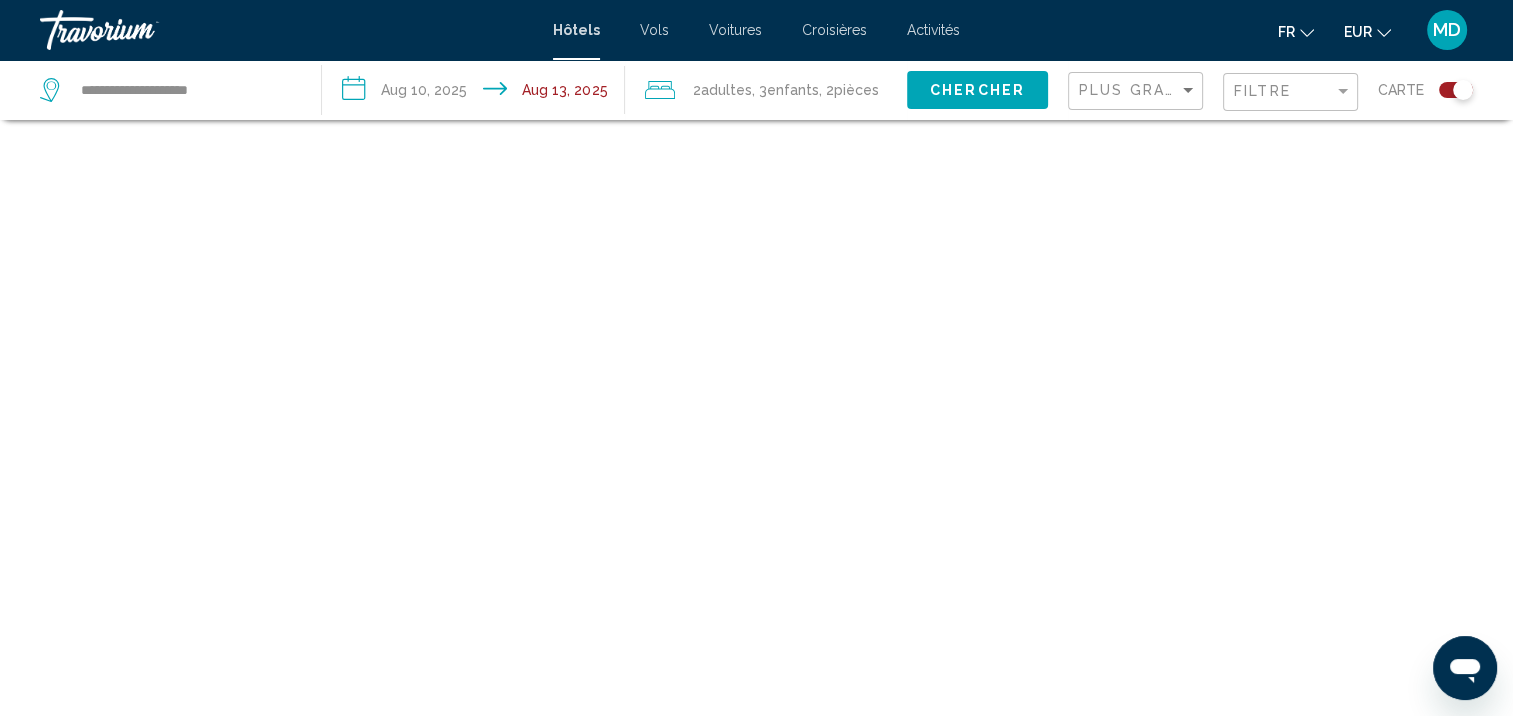 scroll, scrollTop: 120, scrollLeft: 0, axis: vertical 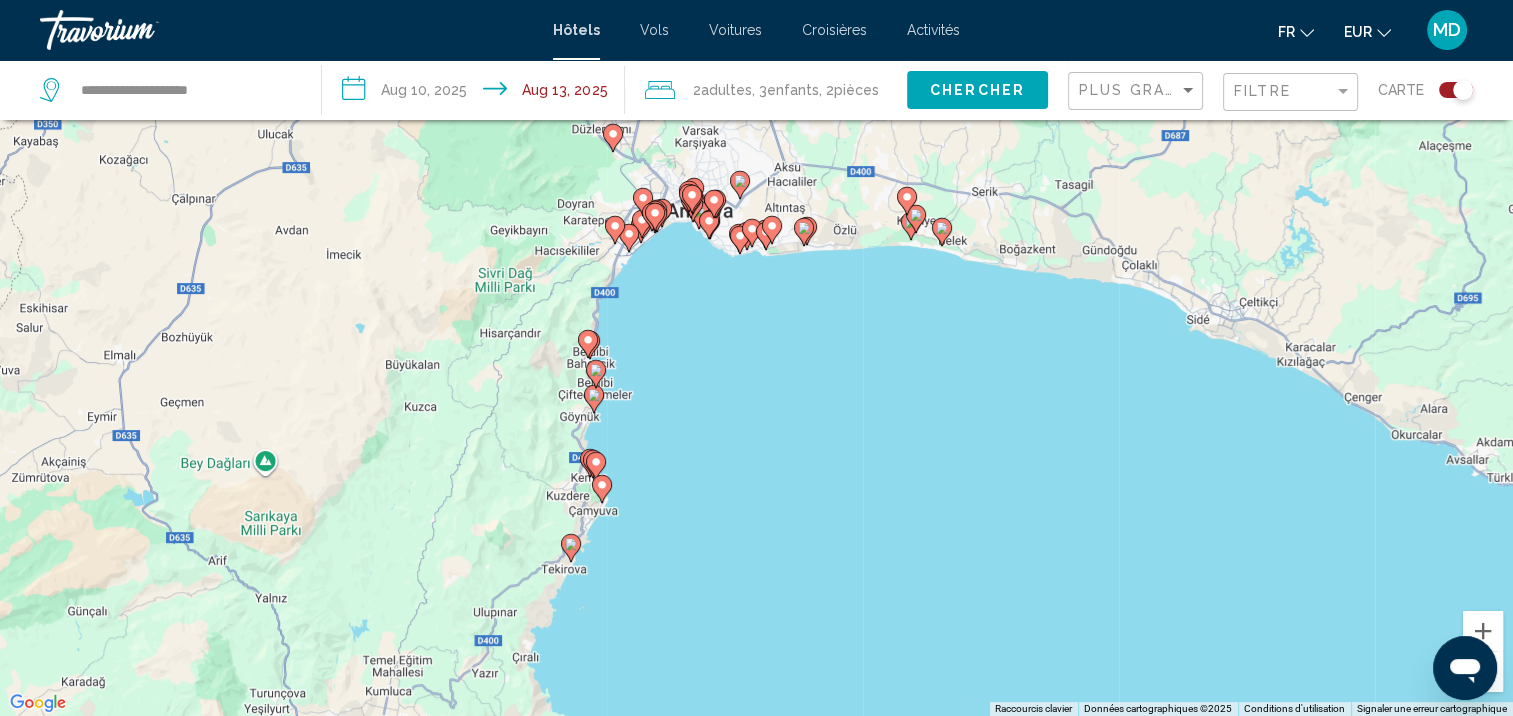 click on "Pour activer le glissement avec le clavier, appuyez sur Alt+Entrée. Une fois ce mode activé, utilisez les touches fléchées pour déplacer le repère. Pour valider le déplacement, appuyez sur Entrée. Pour annuler, appuyez sur Échap." at bounding box center [756, 358] 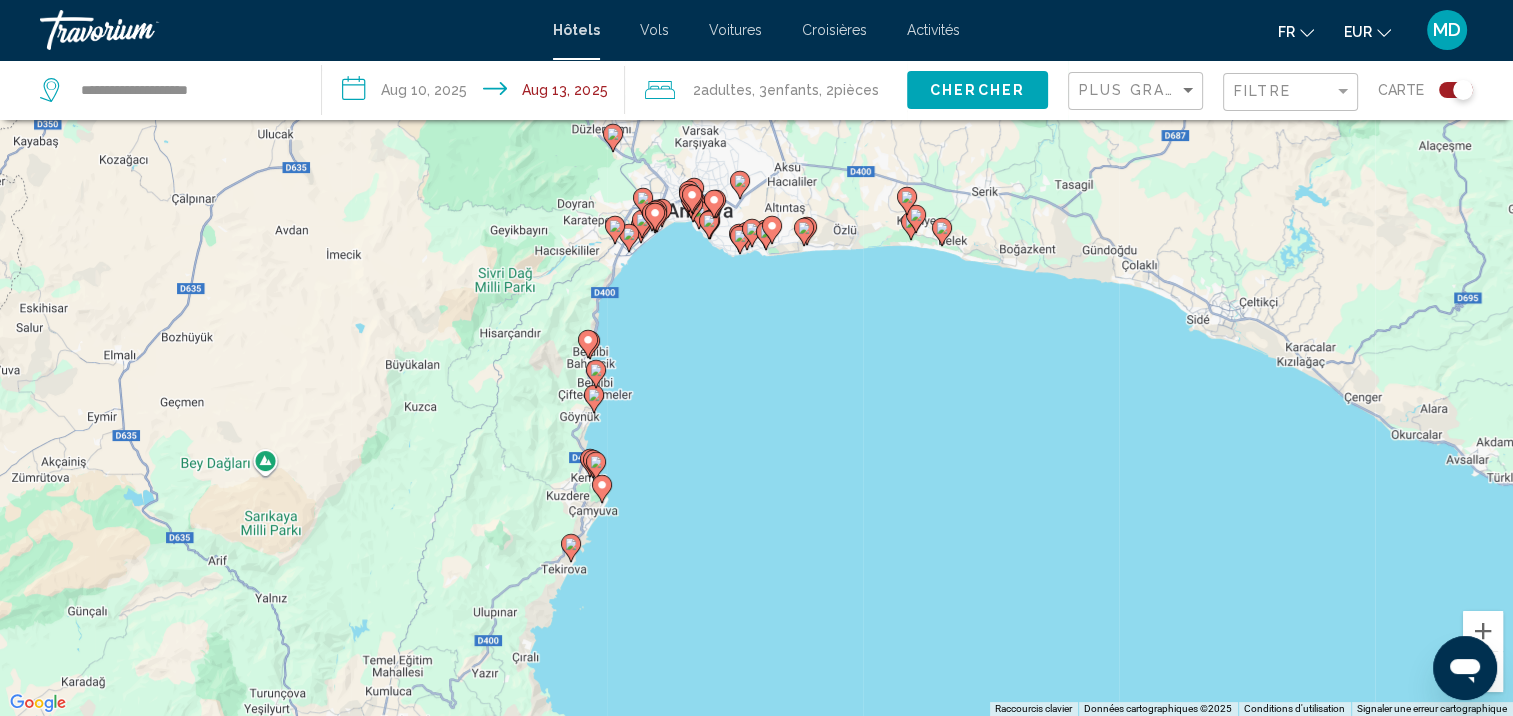 click on "Pour activer le glissement avec le clavier, appuyez sur Alt+Entrée. Une fois ce mode activé, utilisez les touches fléchées pour déplacer le repère. Pour valider le déplacement, appuyez sur Entrée. Pour annuler, appuyez sur Échap." at bounding box center (756, 358) 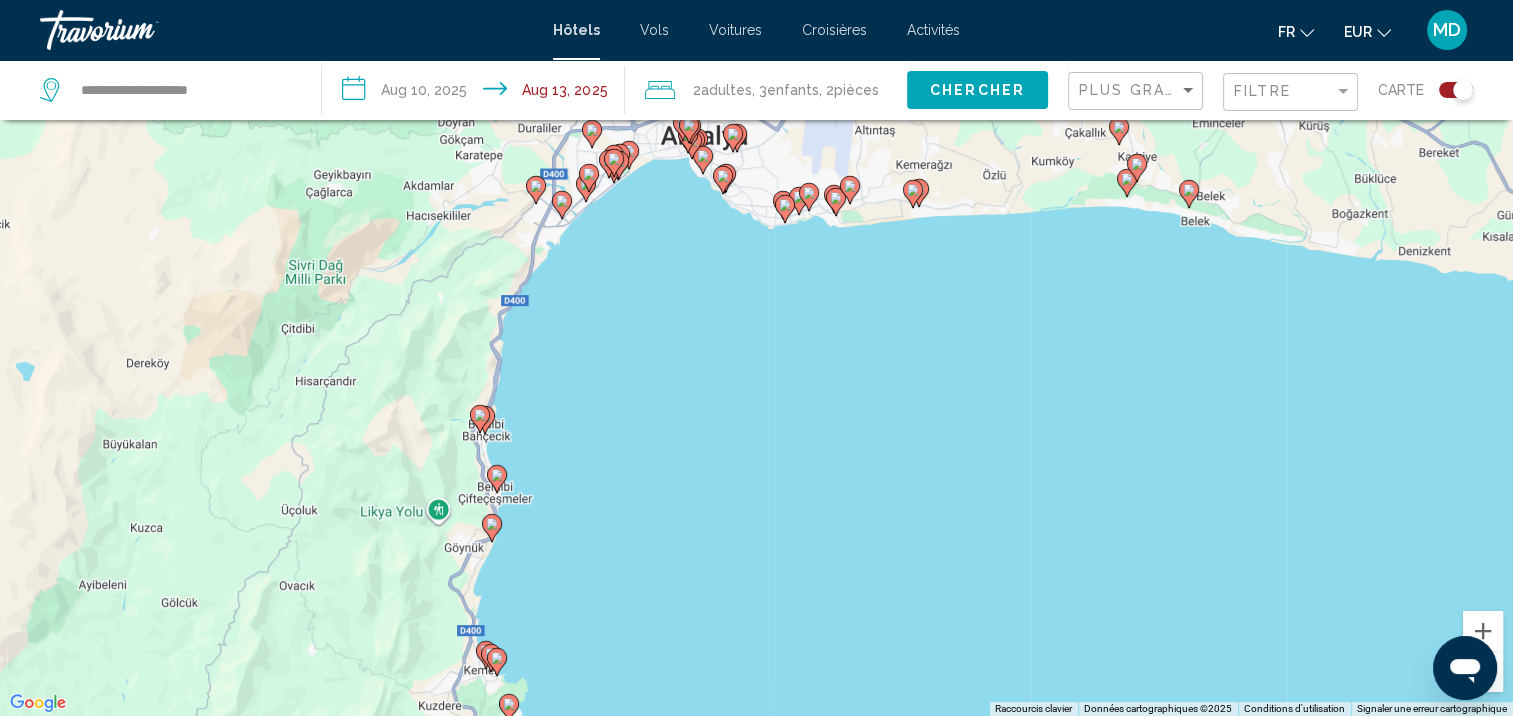 click on "Pour activer le glissement avec le clavier, appuyez sur Alt+Entrée. Une fois ce mode activé, utilisez les touches fléchées pour déplacer le repère. Pour valider le déplacement, appuyez sur Entrée. Pour annuler, appuyez sur Échap." at bounding box center [756, 358] 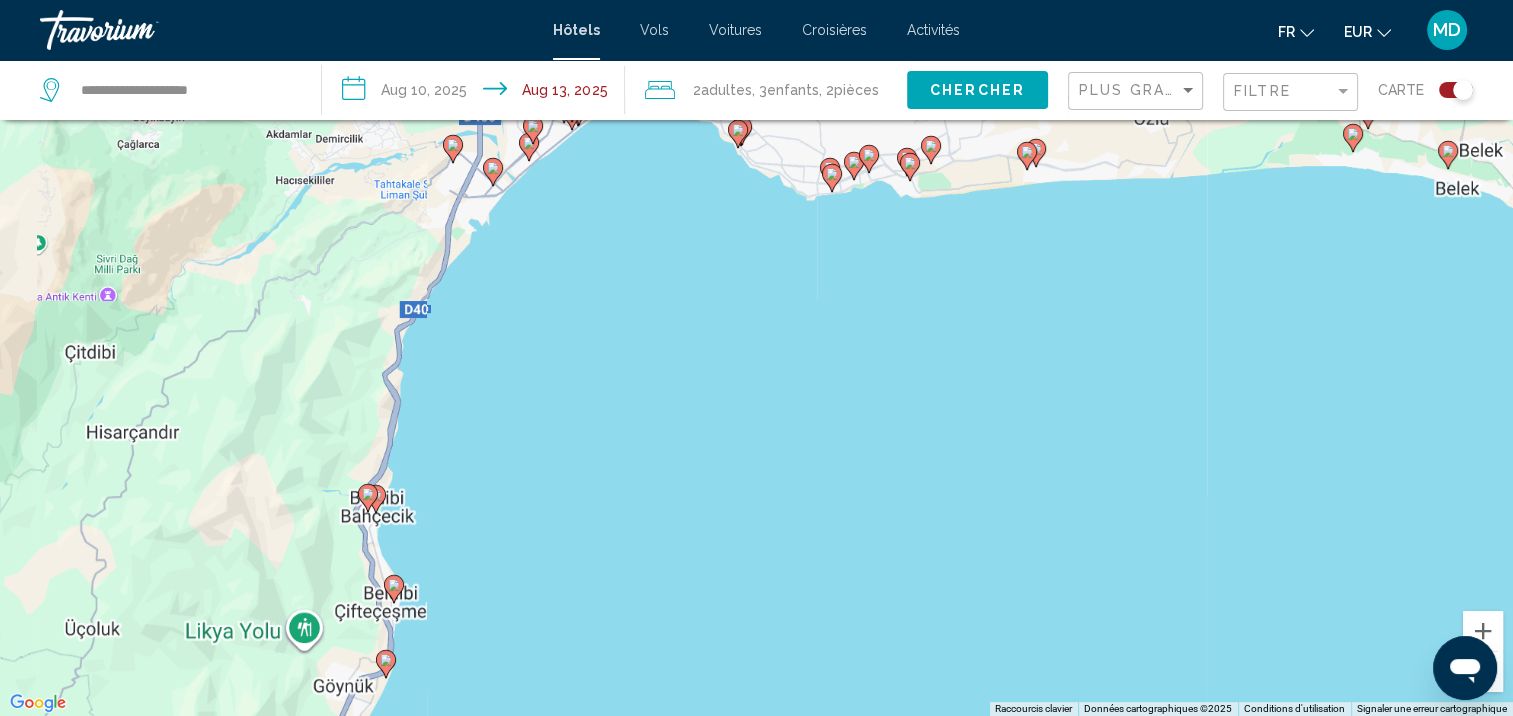 click on "Pour activer le glissement avec le clavier, appuyez sur Alt+Entrée. Une fois ce mode activé, utilisez les touches fléchées pour déplacer le repère. Pour valider le déplacement, appuyez sur Entrée. Pour annuler, appuyez sur Échap." at bounding box center [756, 358] 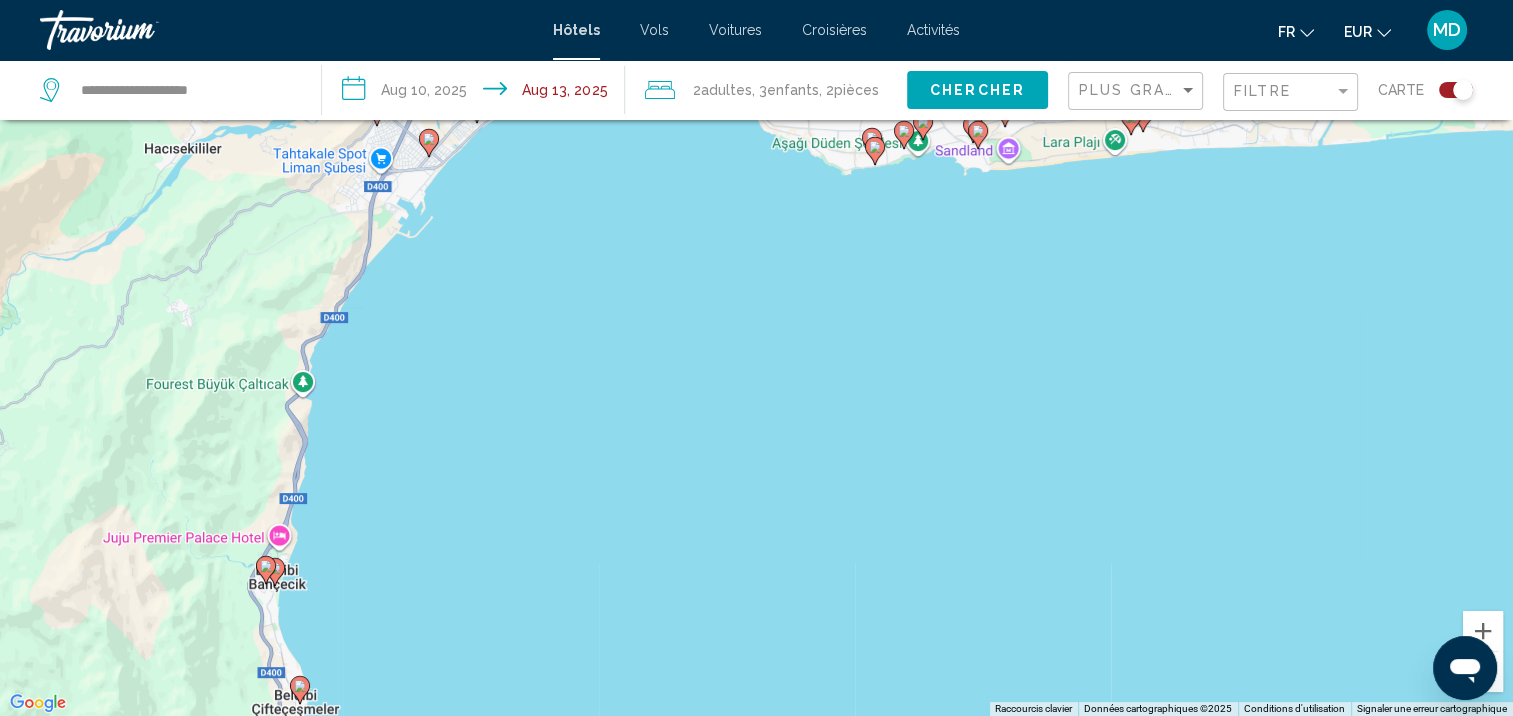 click on "Pour activer le glissement avec le clavier, appuyez sur Alt+Entrée. Une fois ce mode activé, utilisez les touches fléchées pour déplacer le repère. Pour valider le déplacement, appuyez sur Entrée. Pour annuler, appuyez sur Échap." at bounding box center [756, 358] 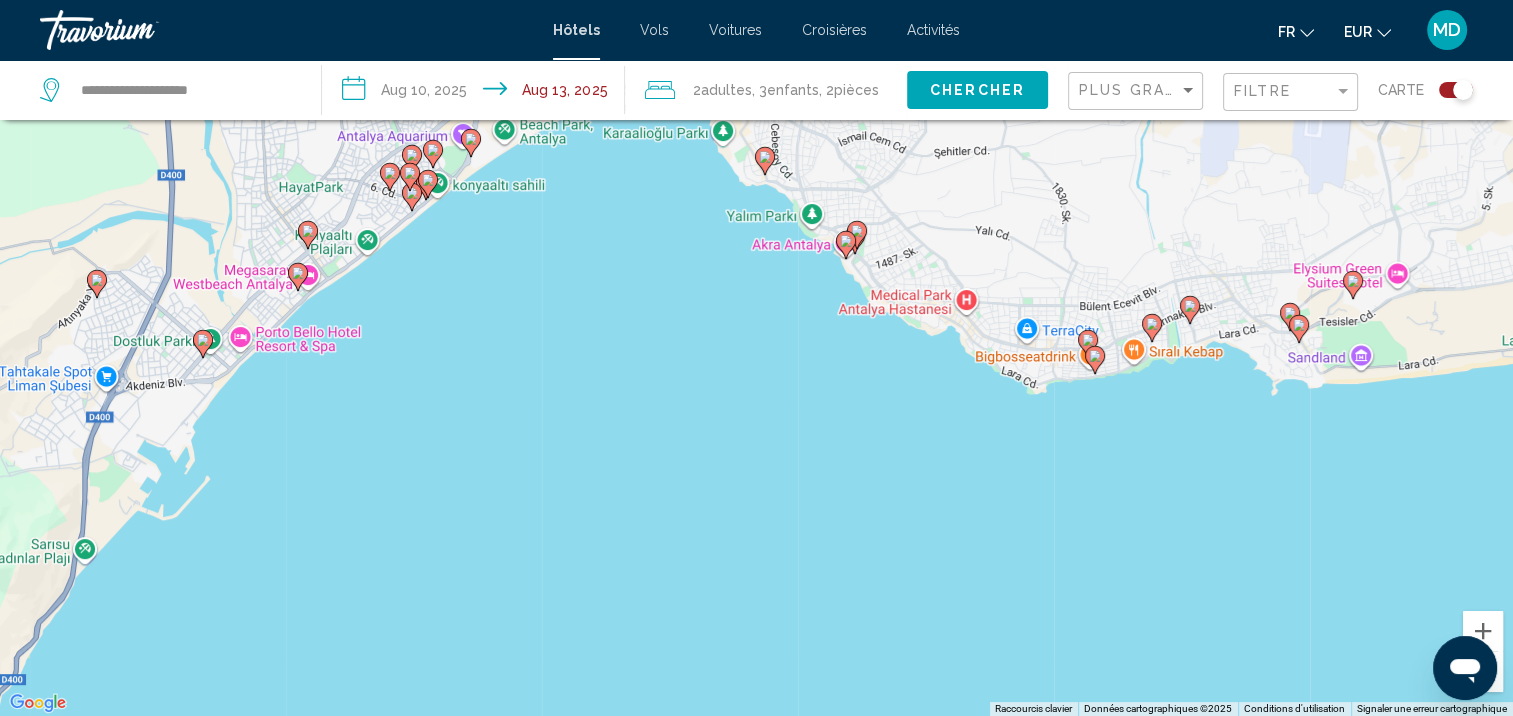 drag, startPoint x: 698, startPoint y: 200, endPoint x: 734, endPoint y: 573, distance: 374.73325 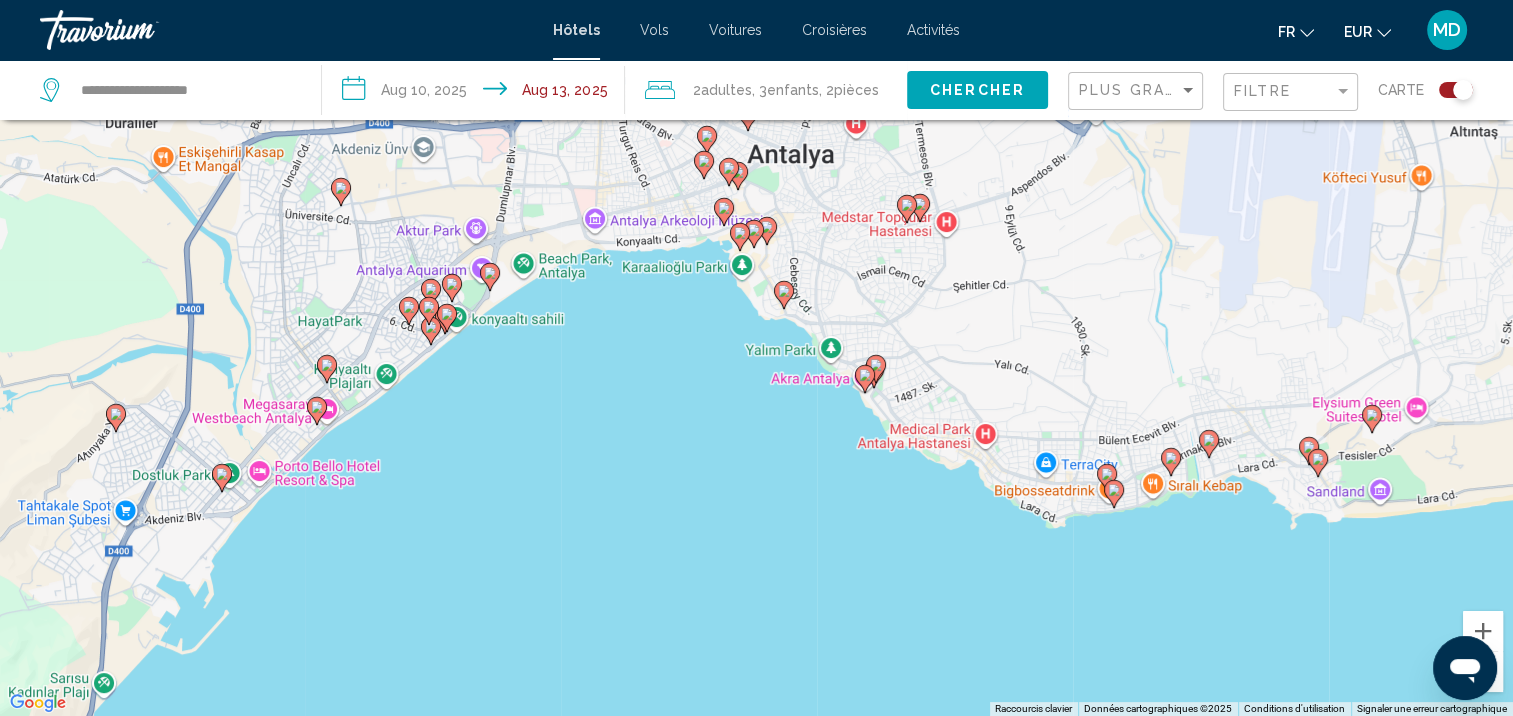 drag, startPoint x: 700, startPoint y: 284, endPoint x: 719, endPoint y: 483, distance: 199.90498 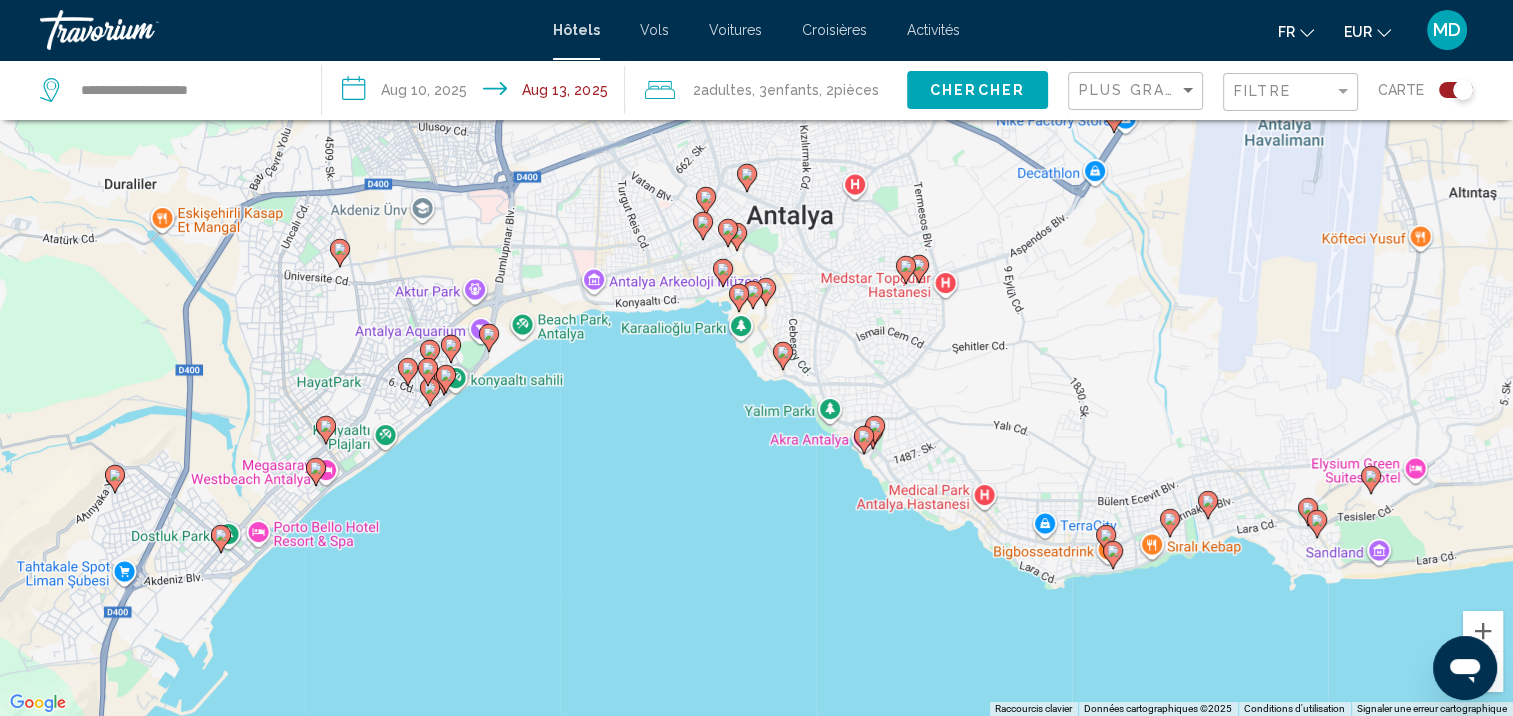 click 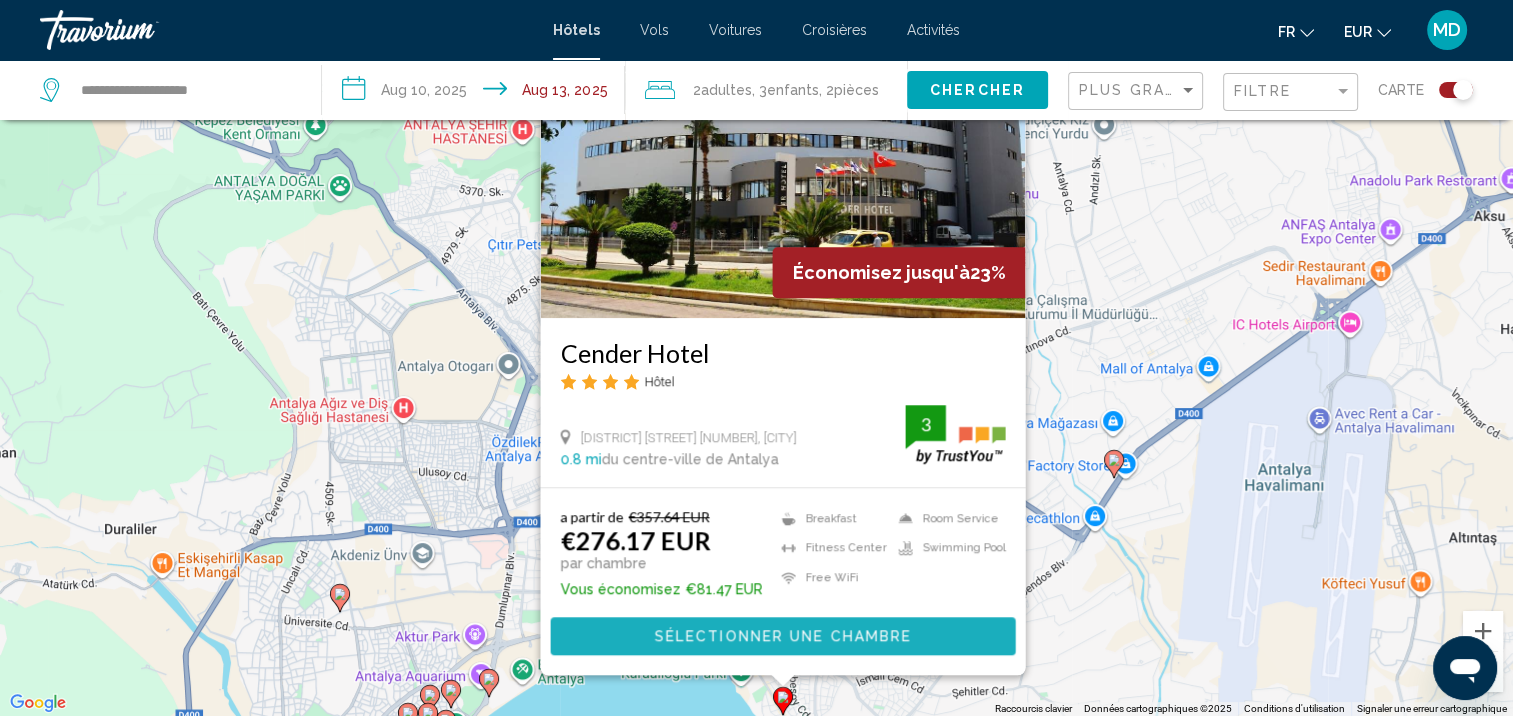 click on "Sélectionner une chambre" at bounding box center (782, 637) 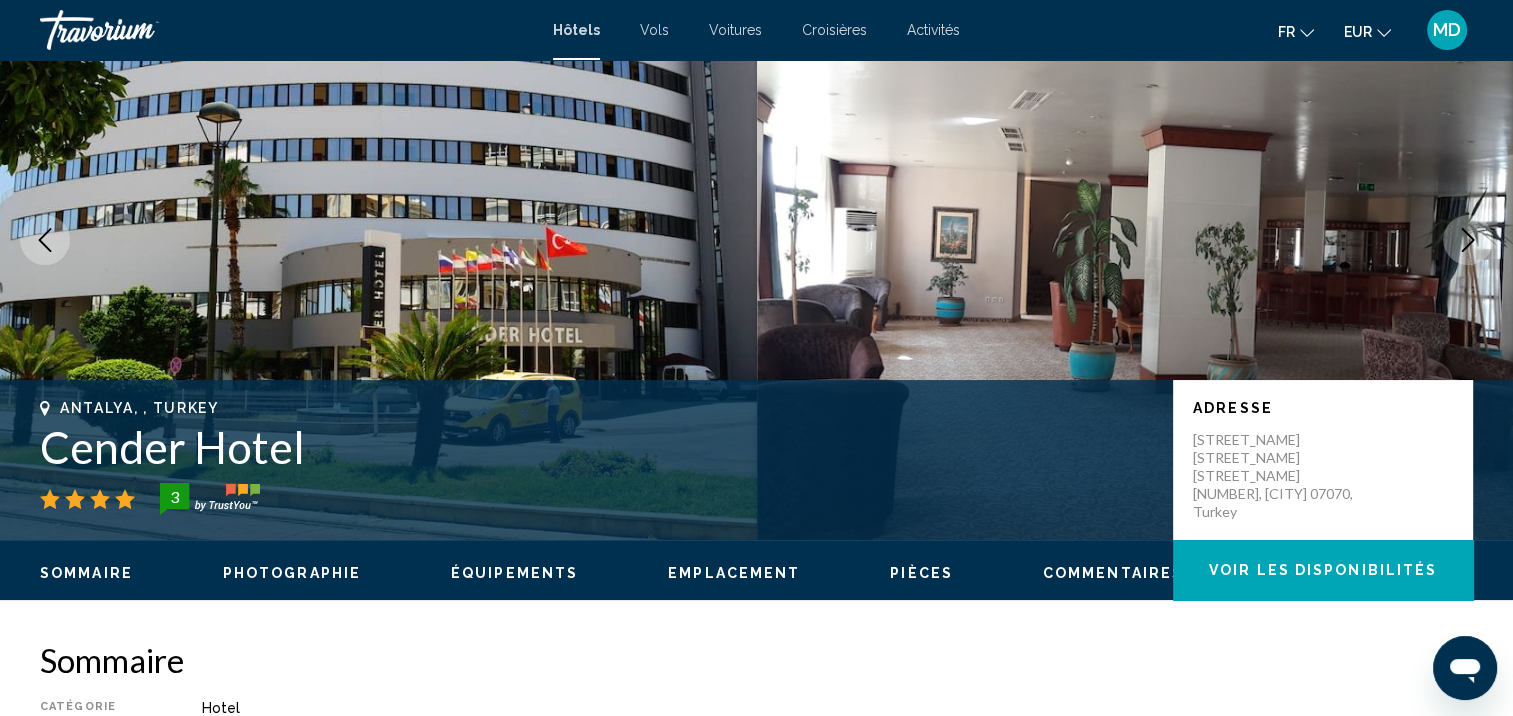 scroll, scrollTop: 1, scrollLeft: 0, axis: vertical 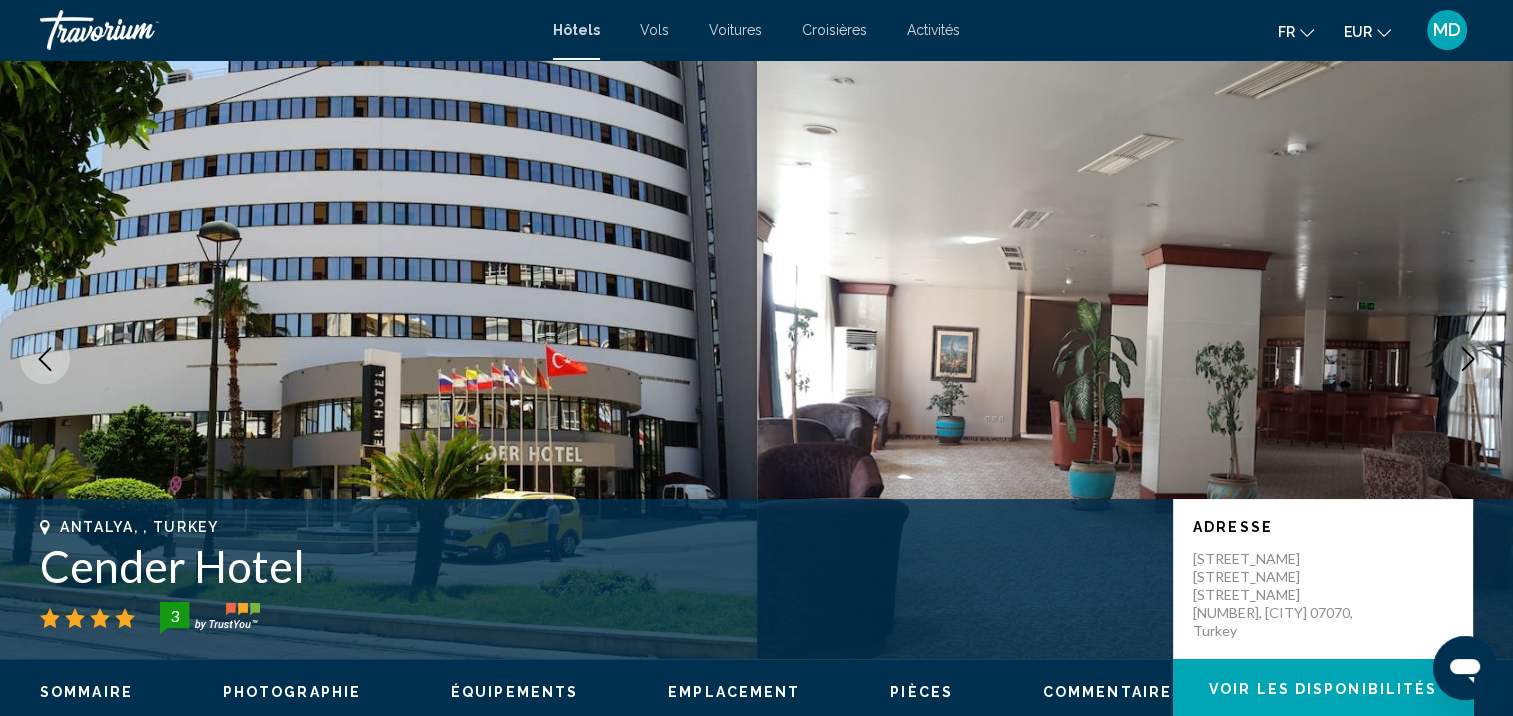click 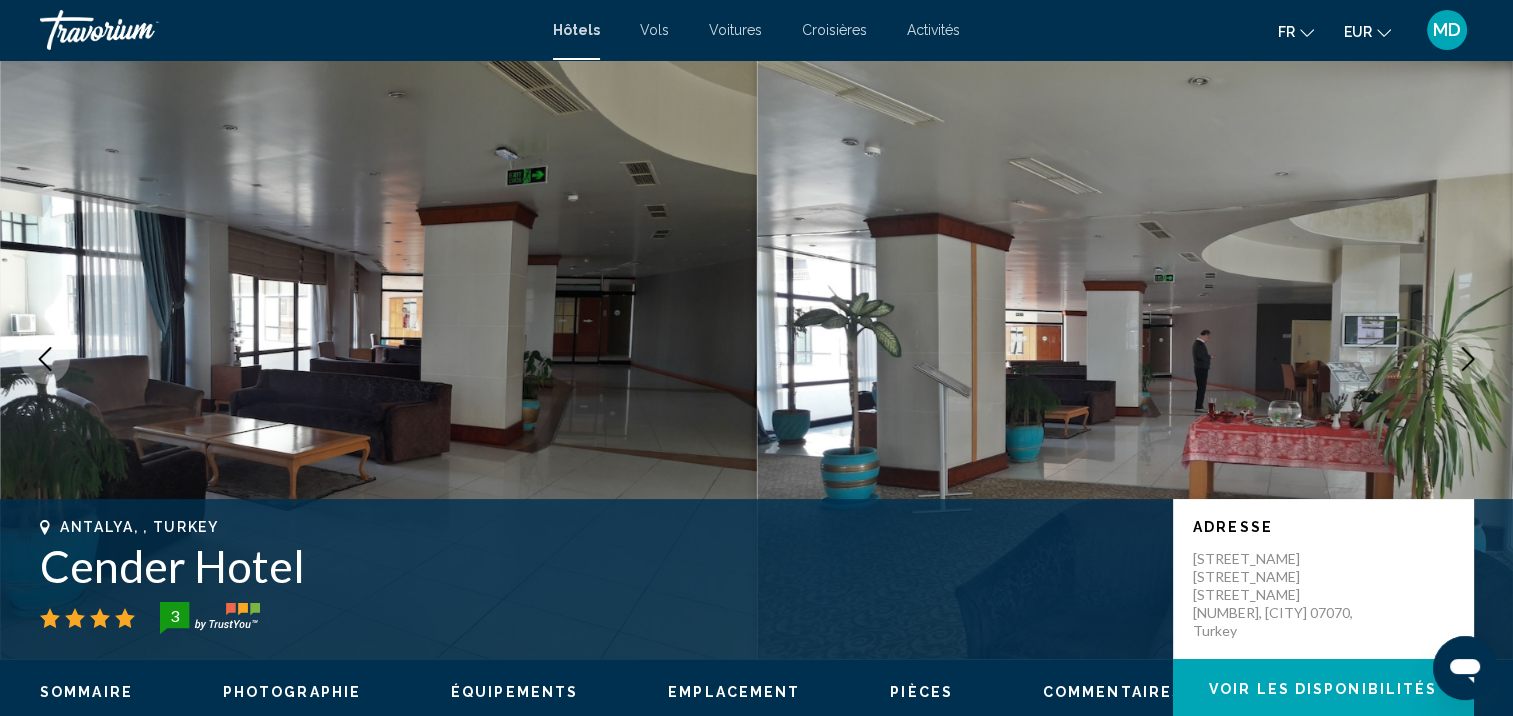 click 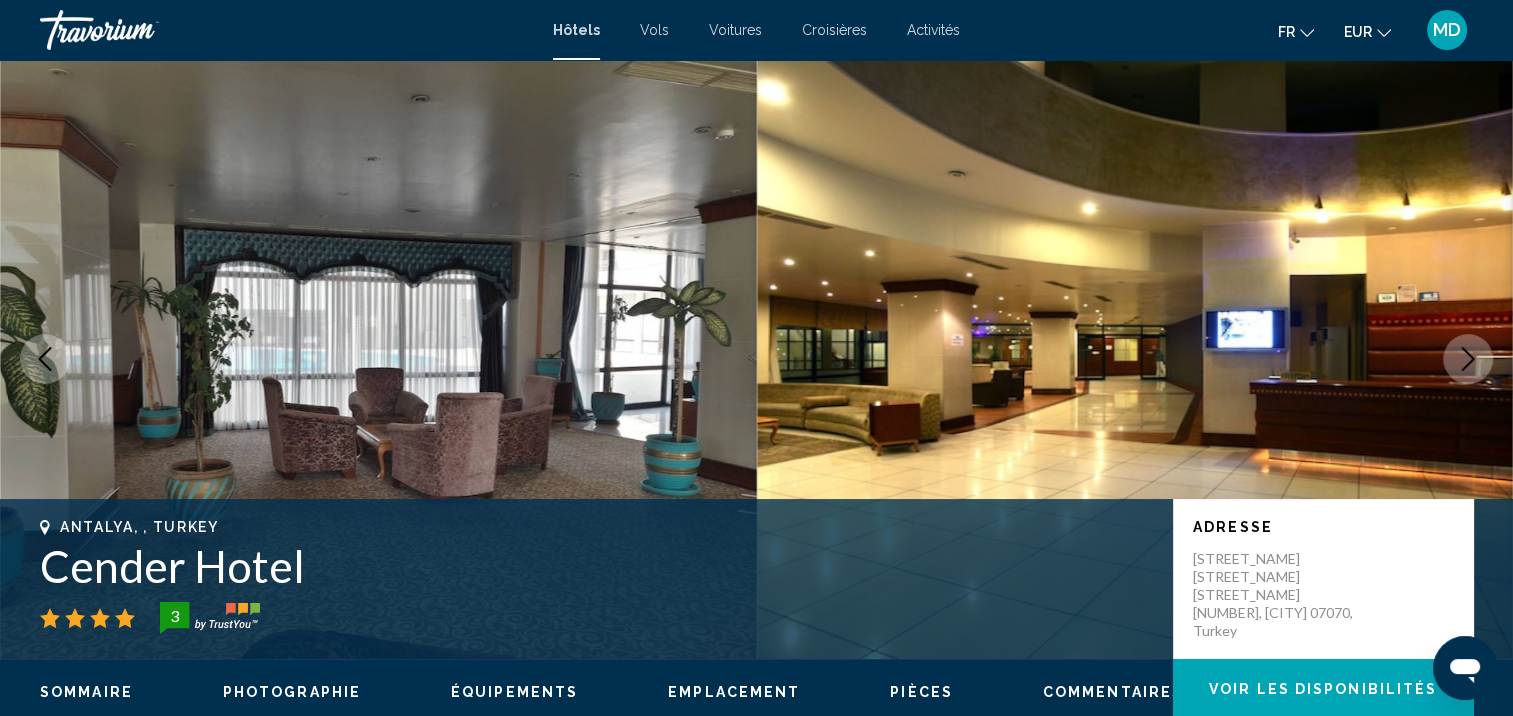 click 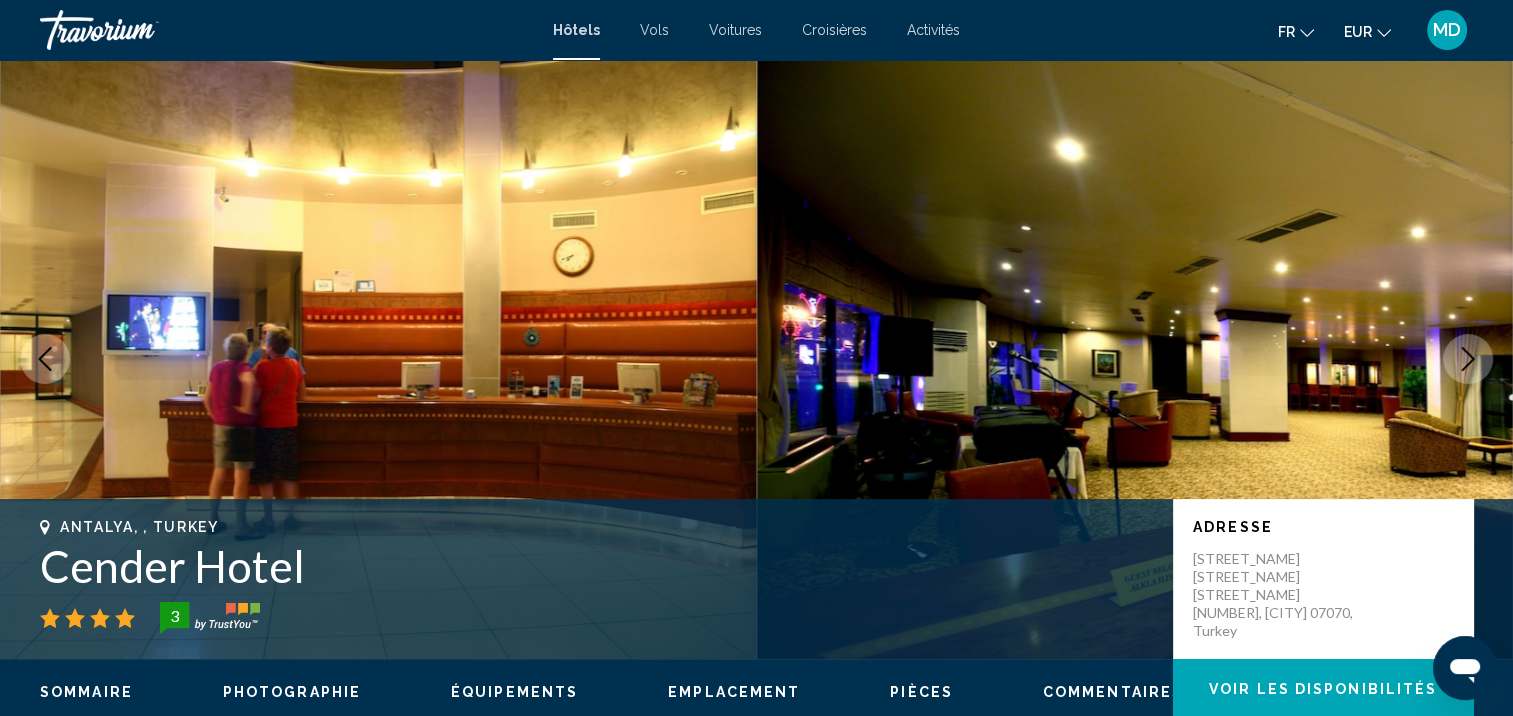 click 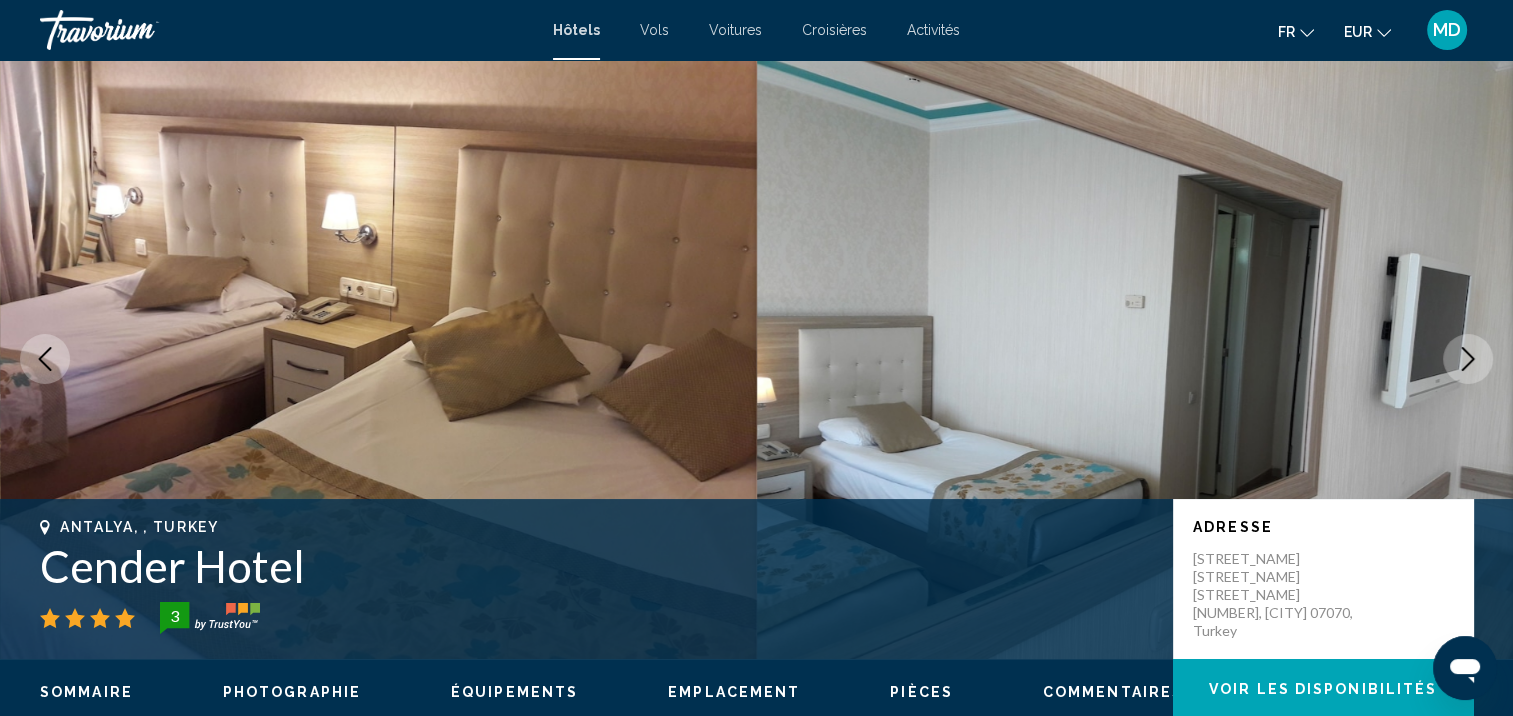 click 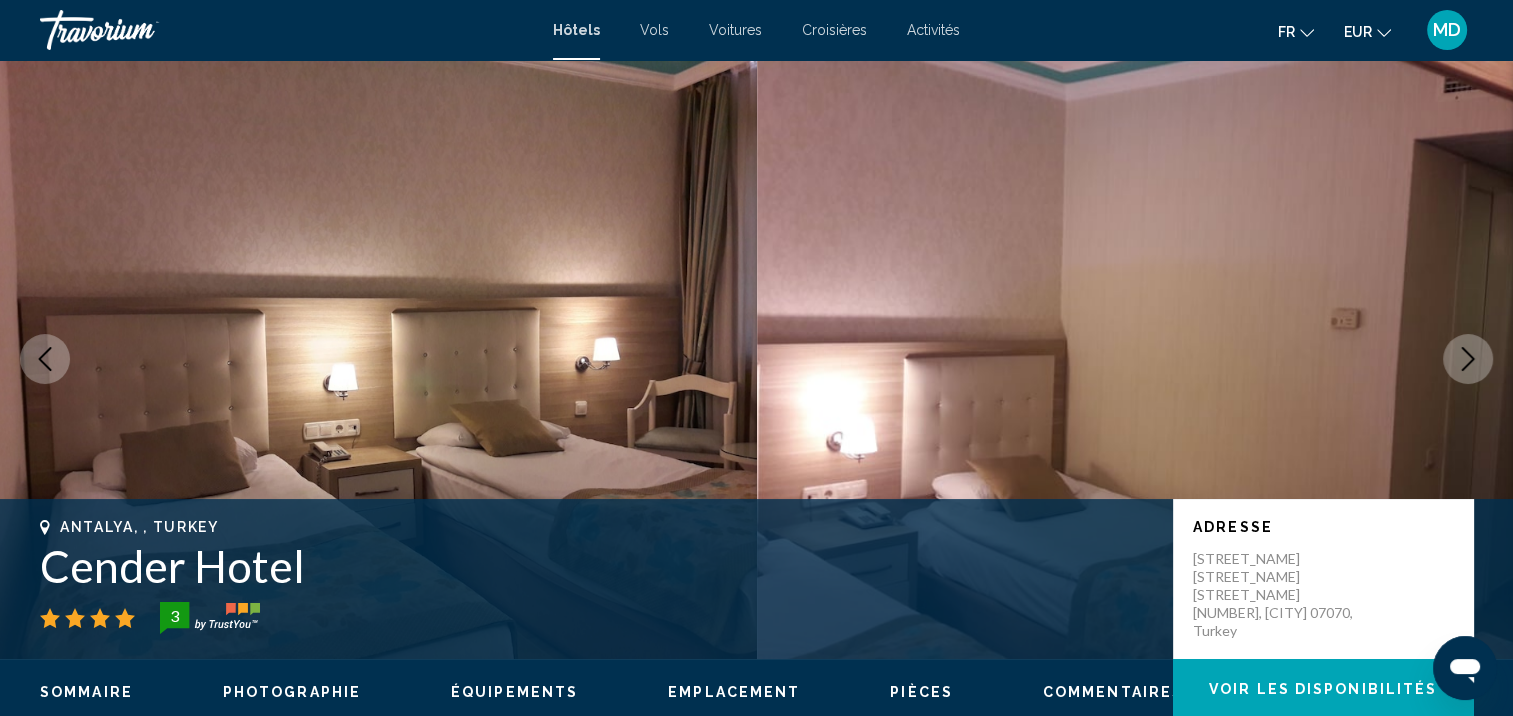 click 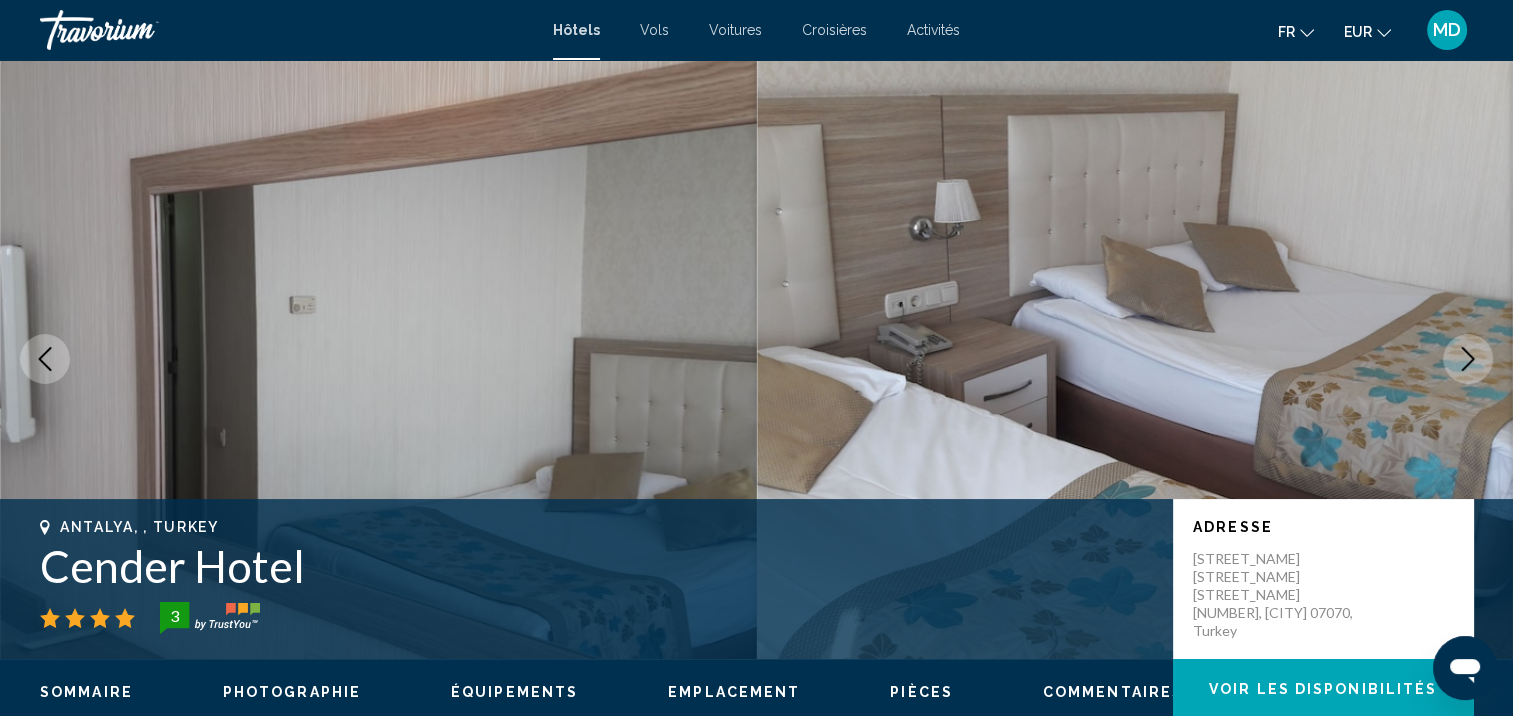 click 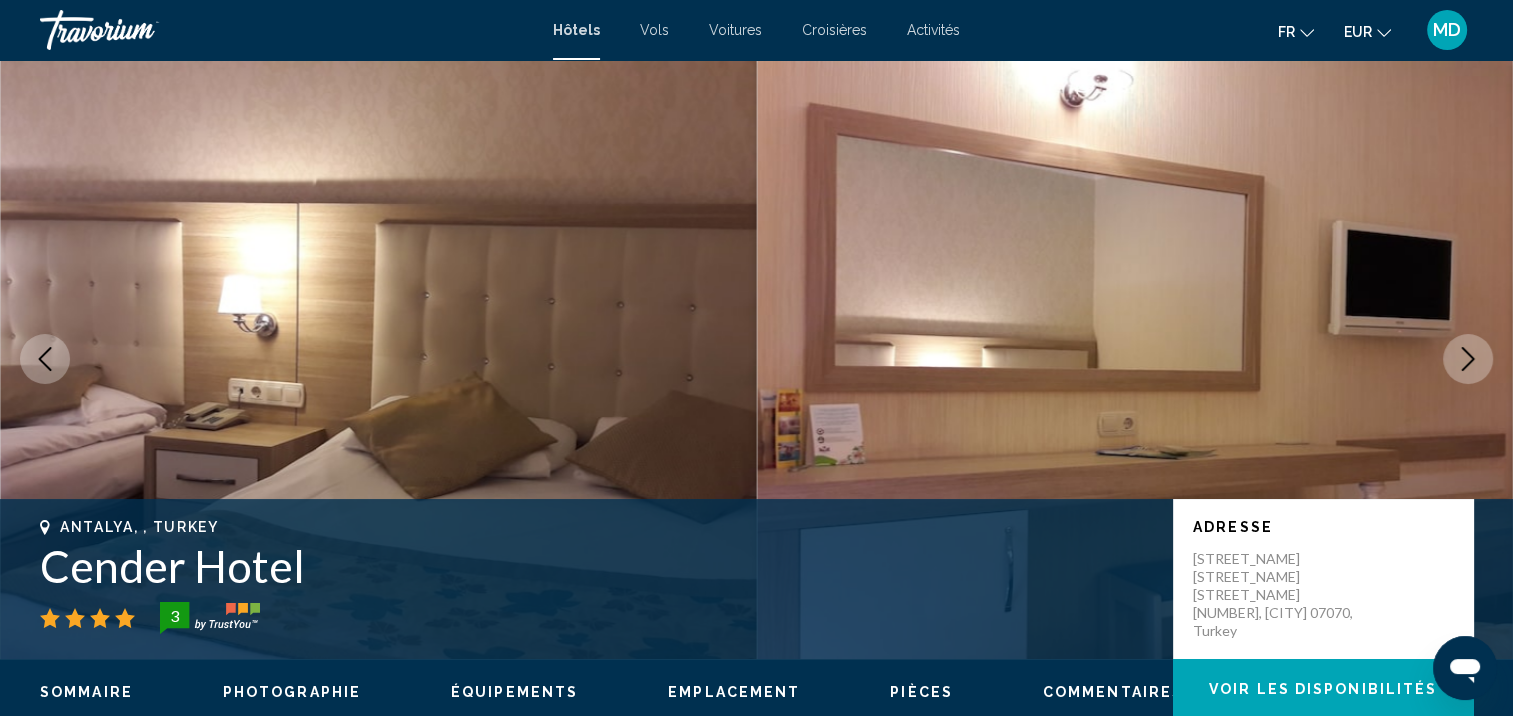 click 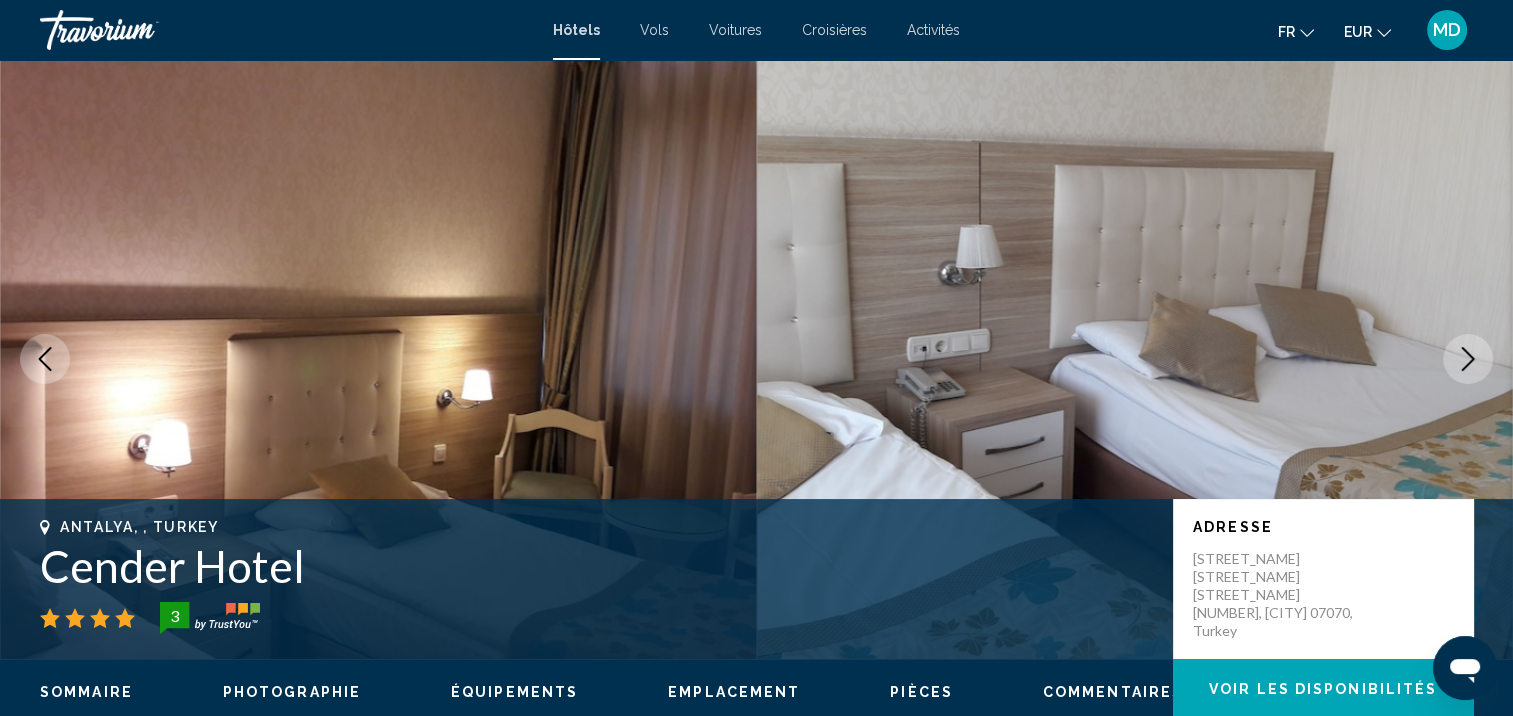 click 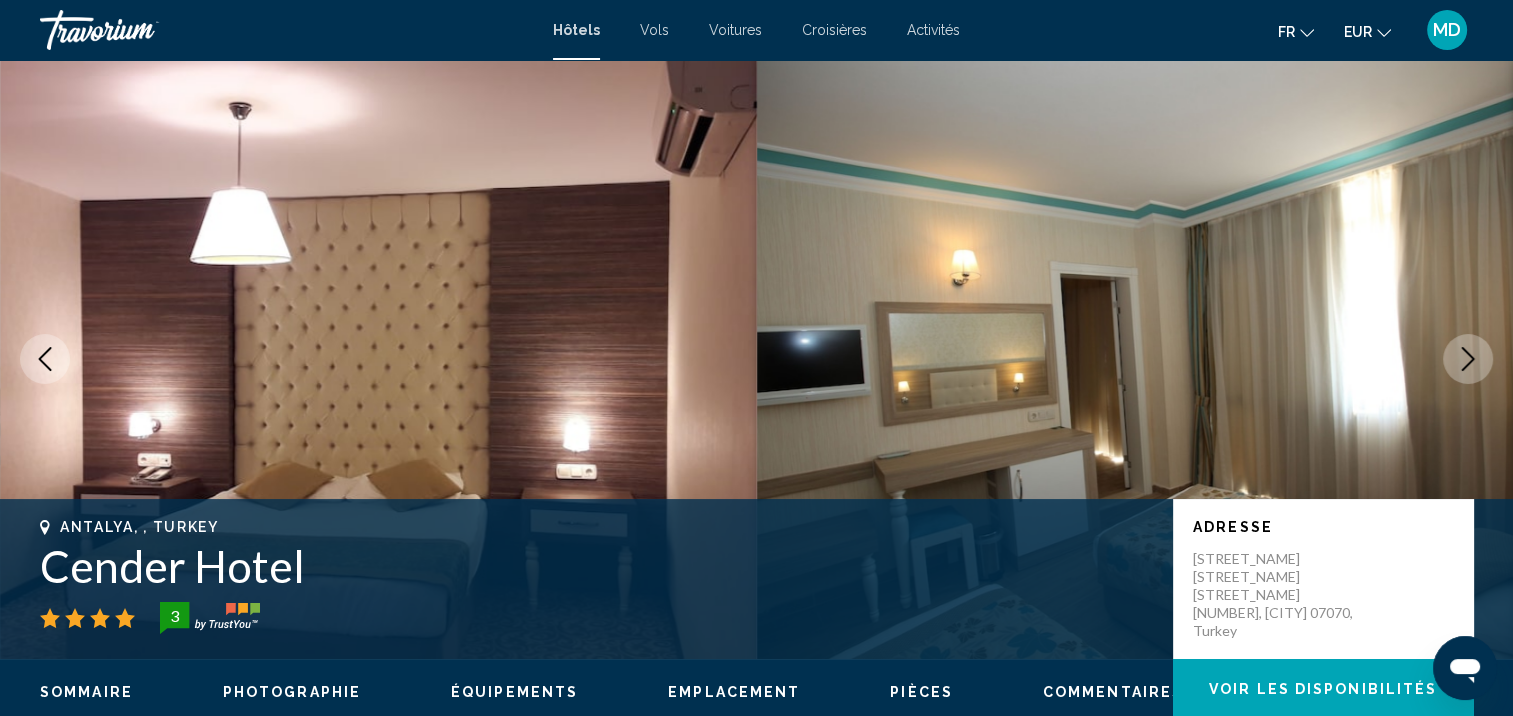 click 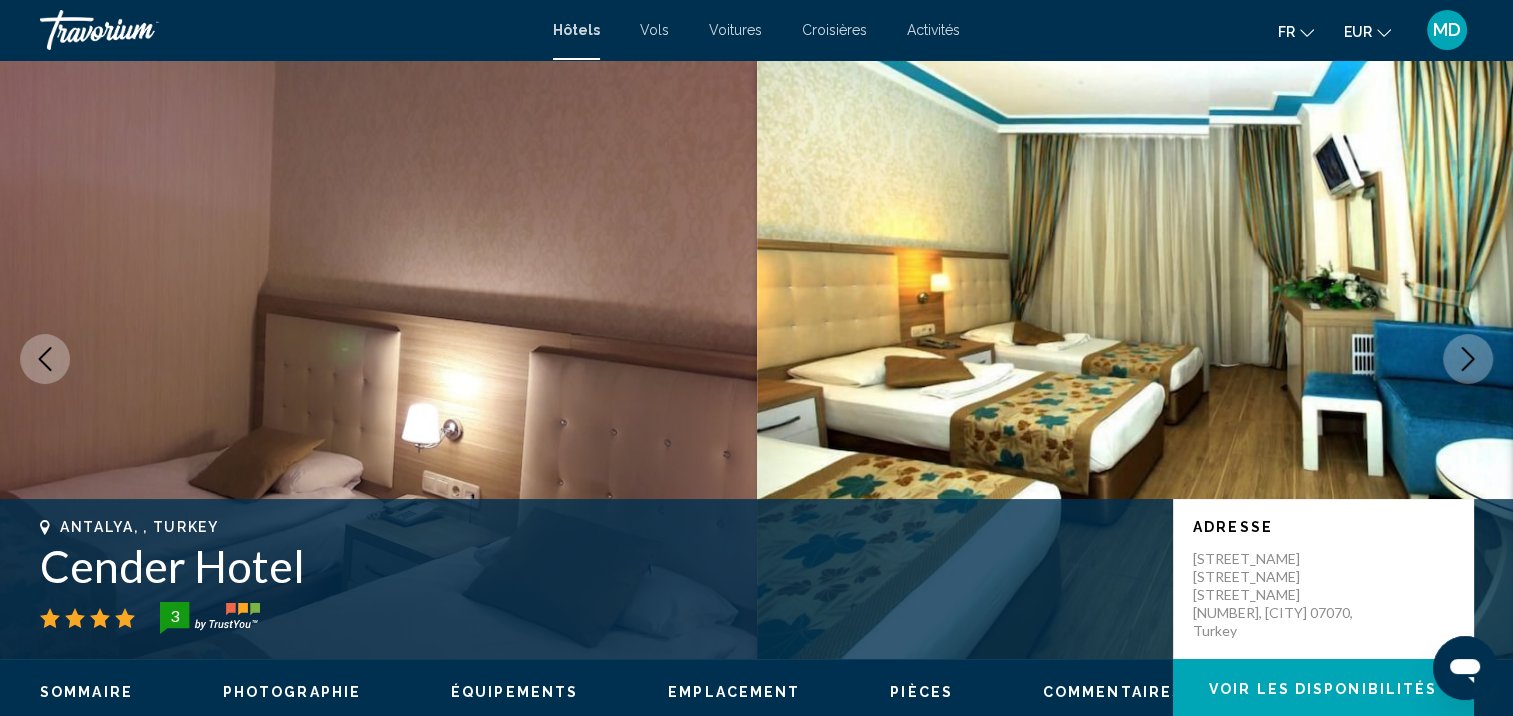 click 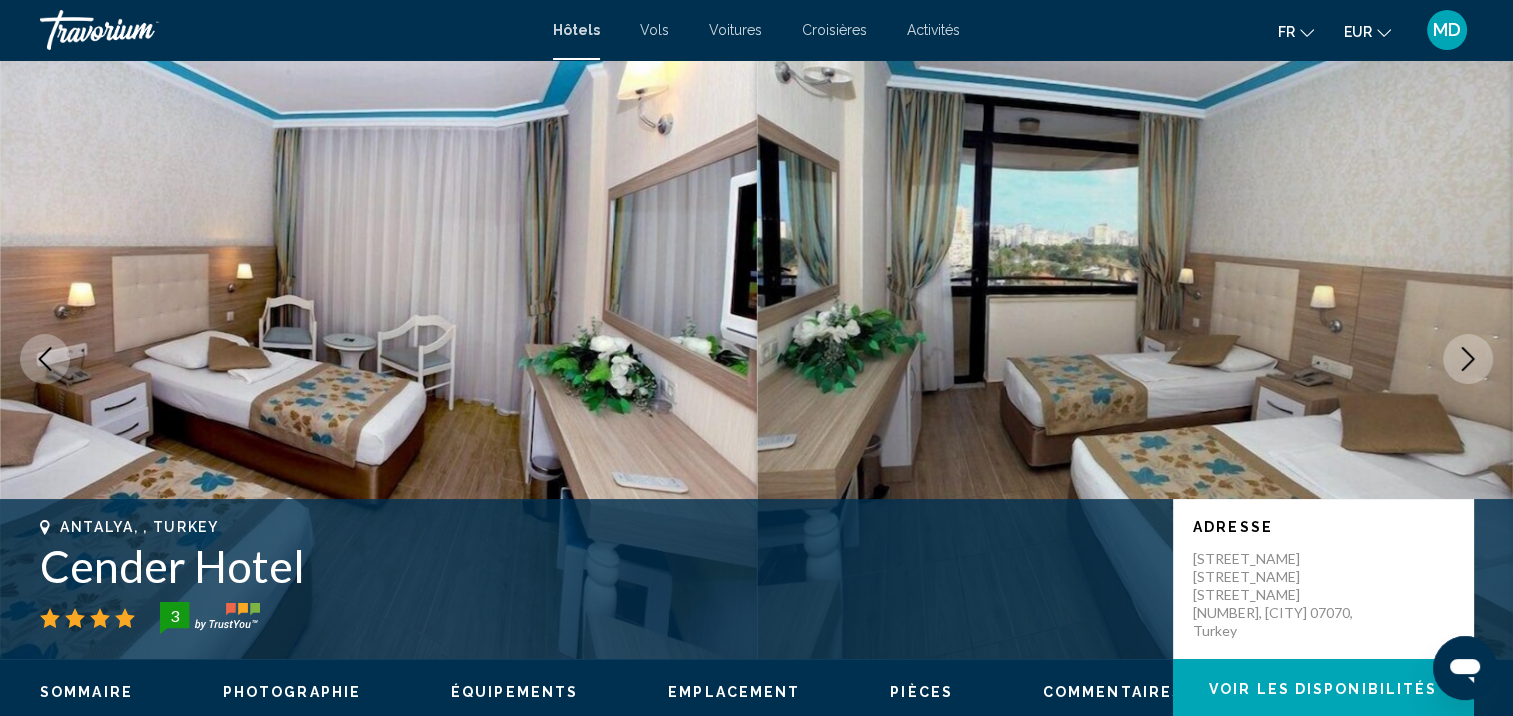 click 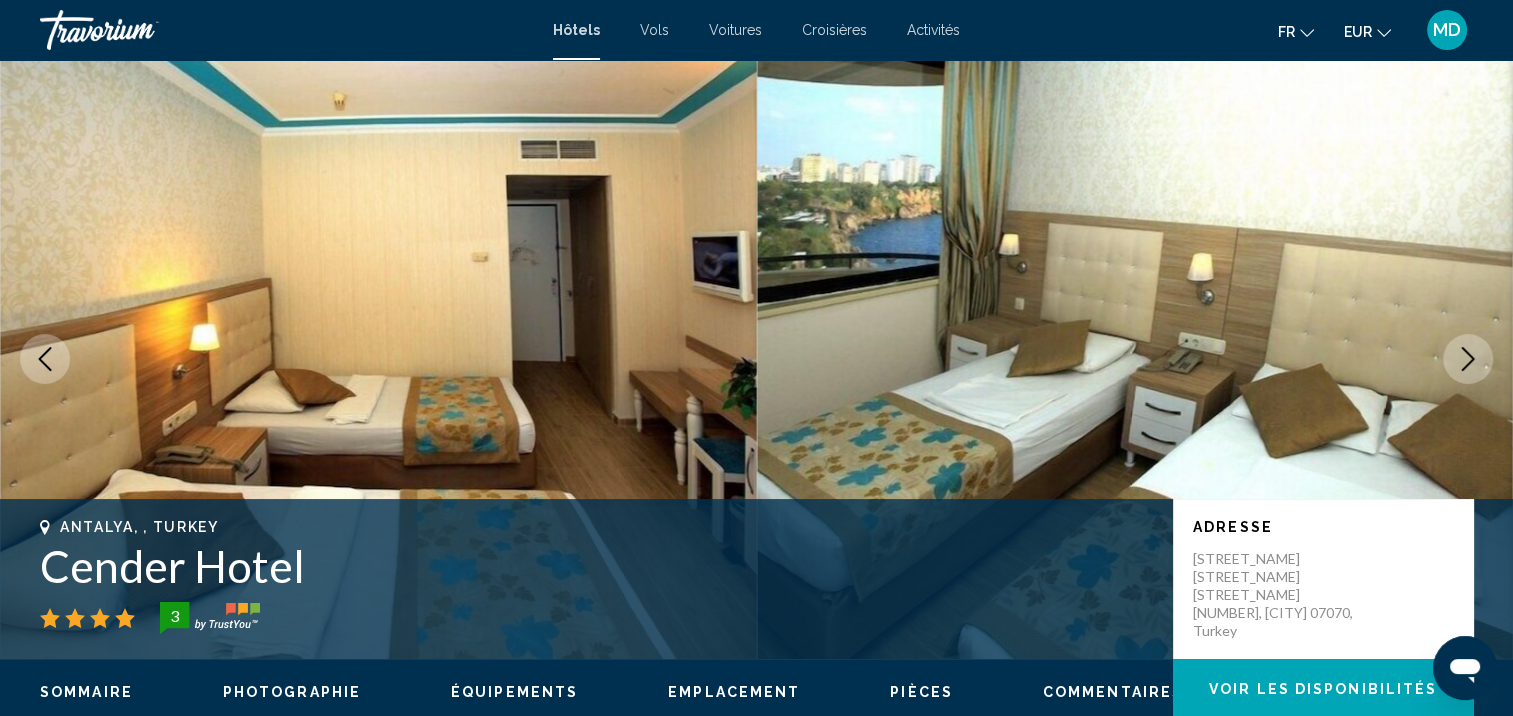 click 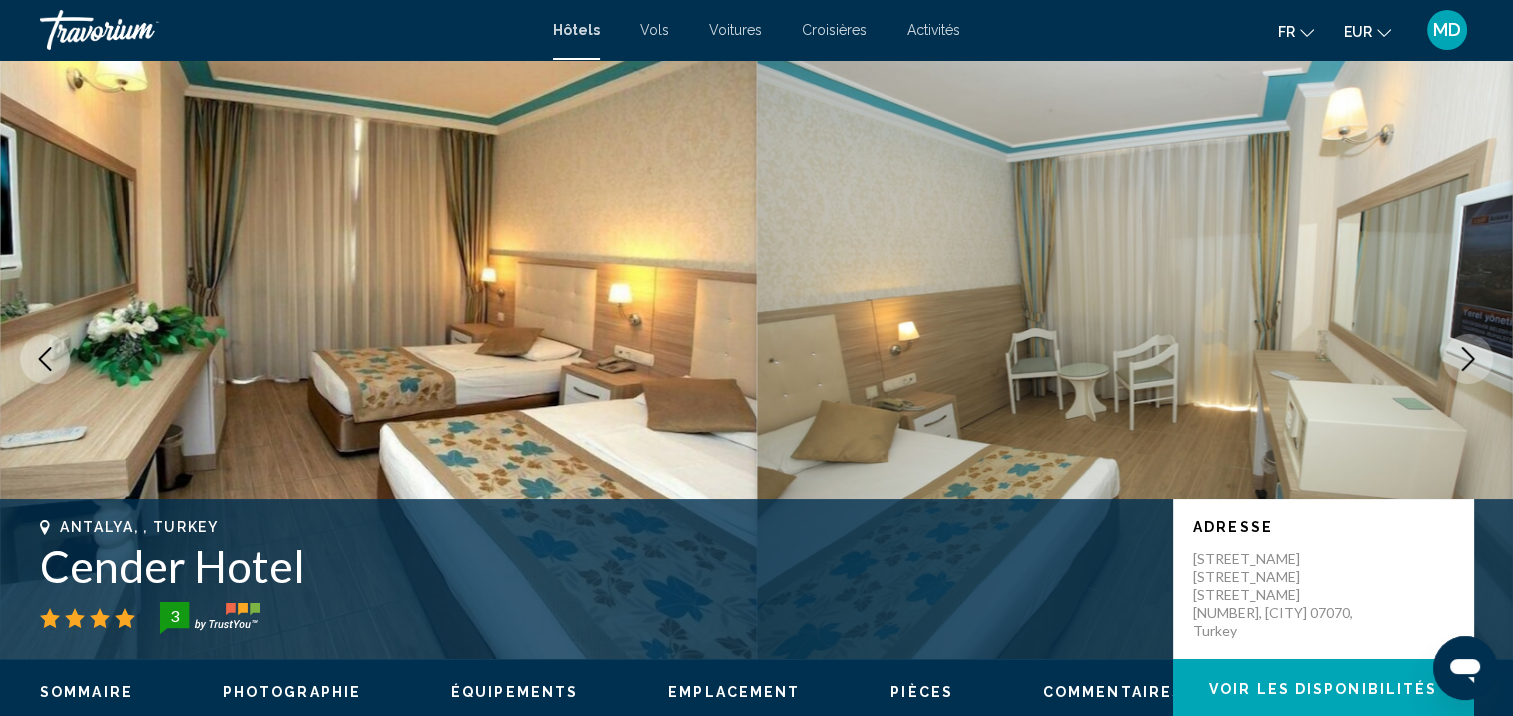 click 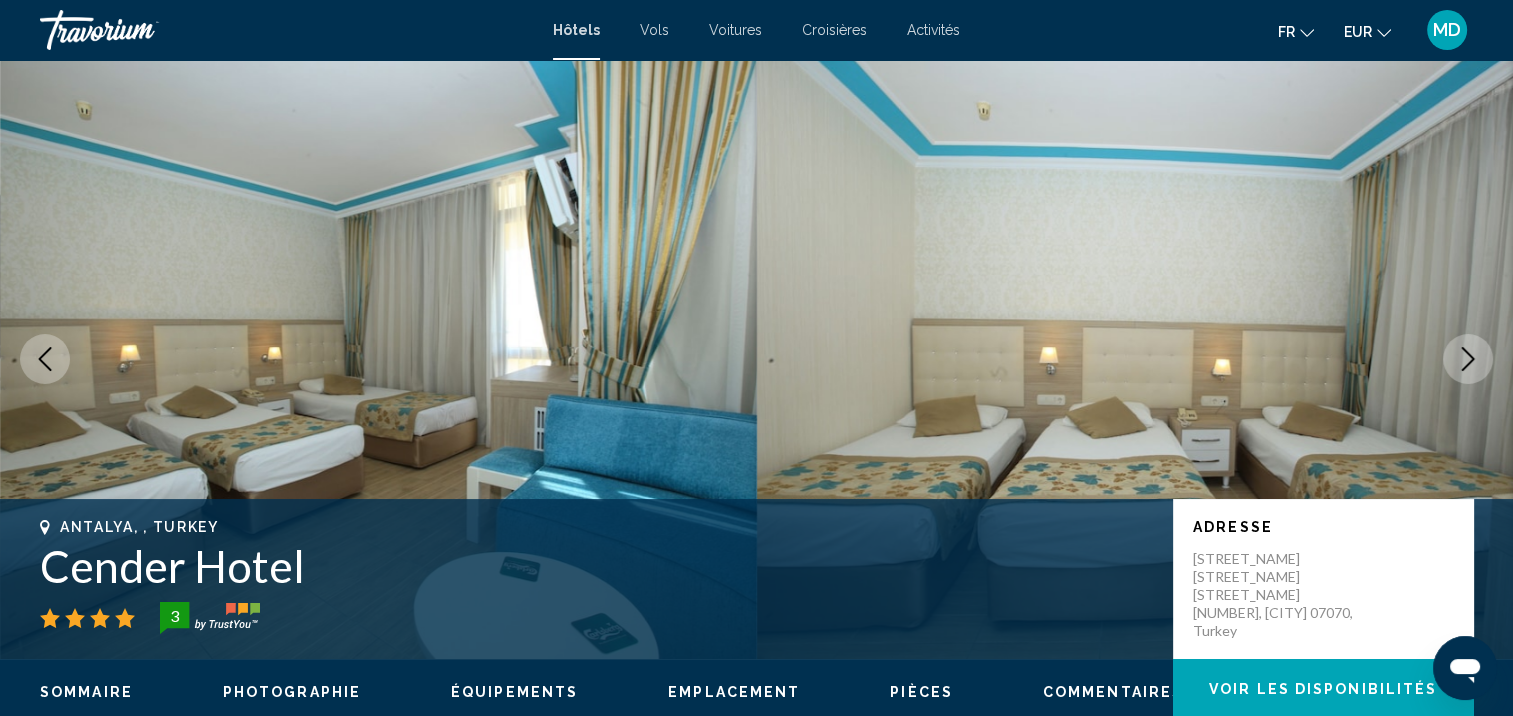 click 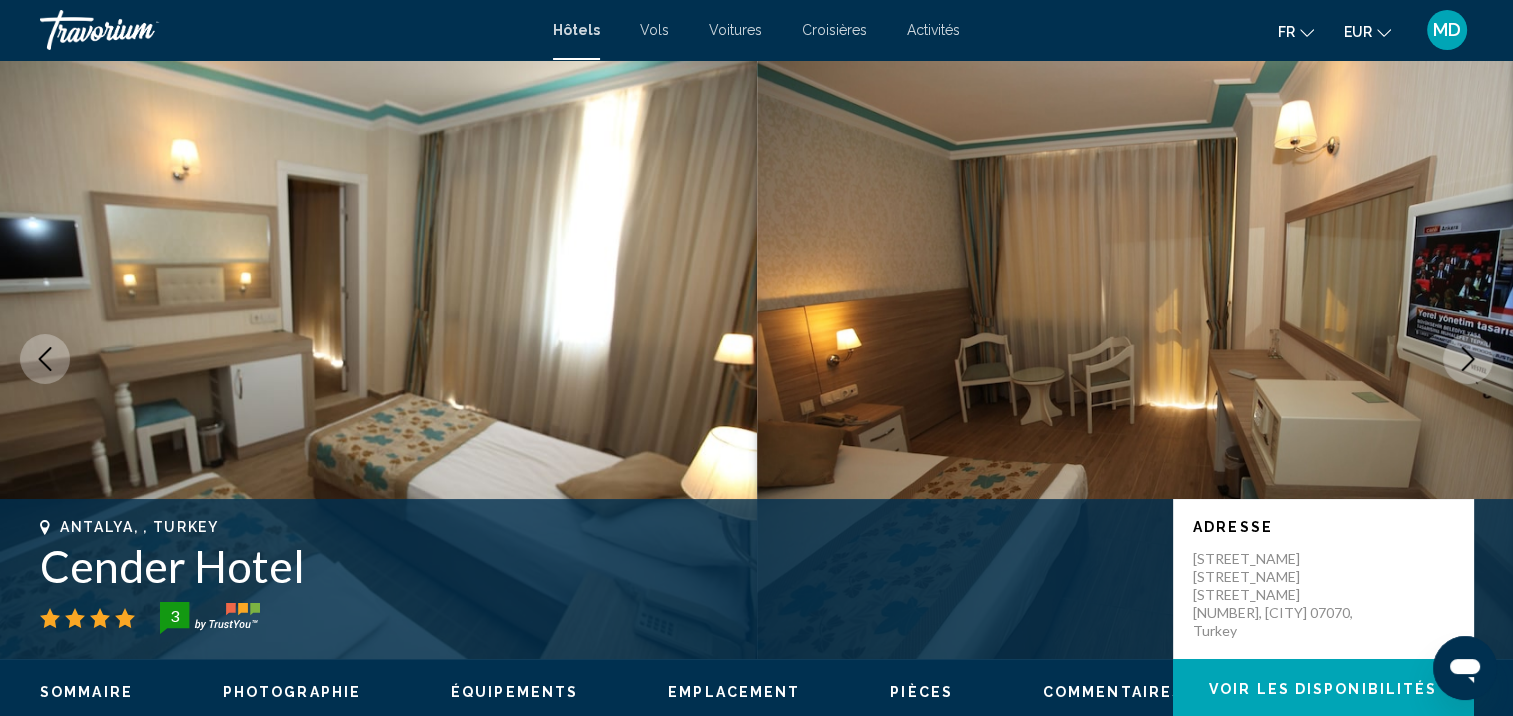 click 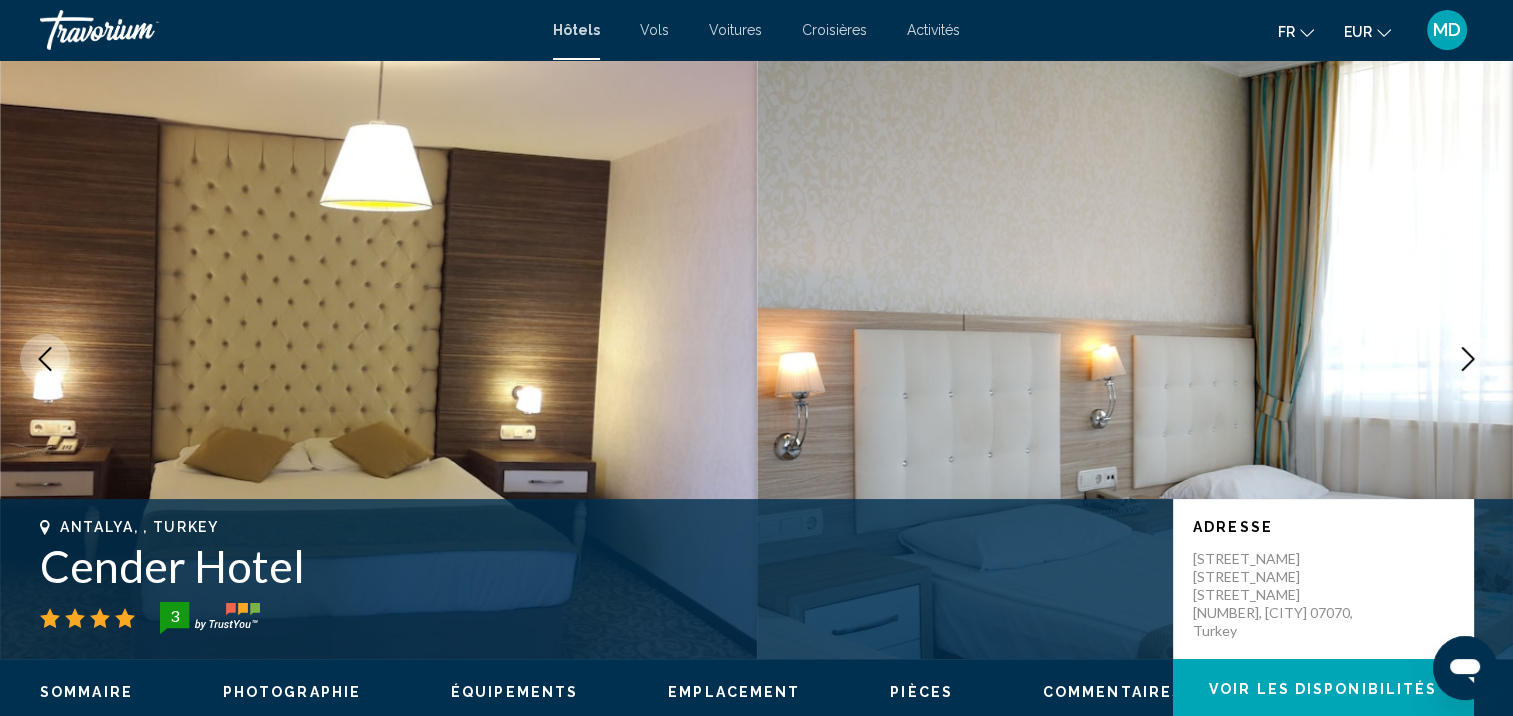 click 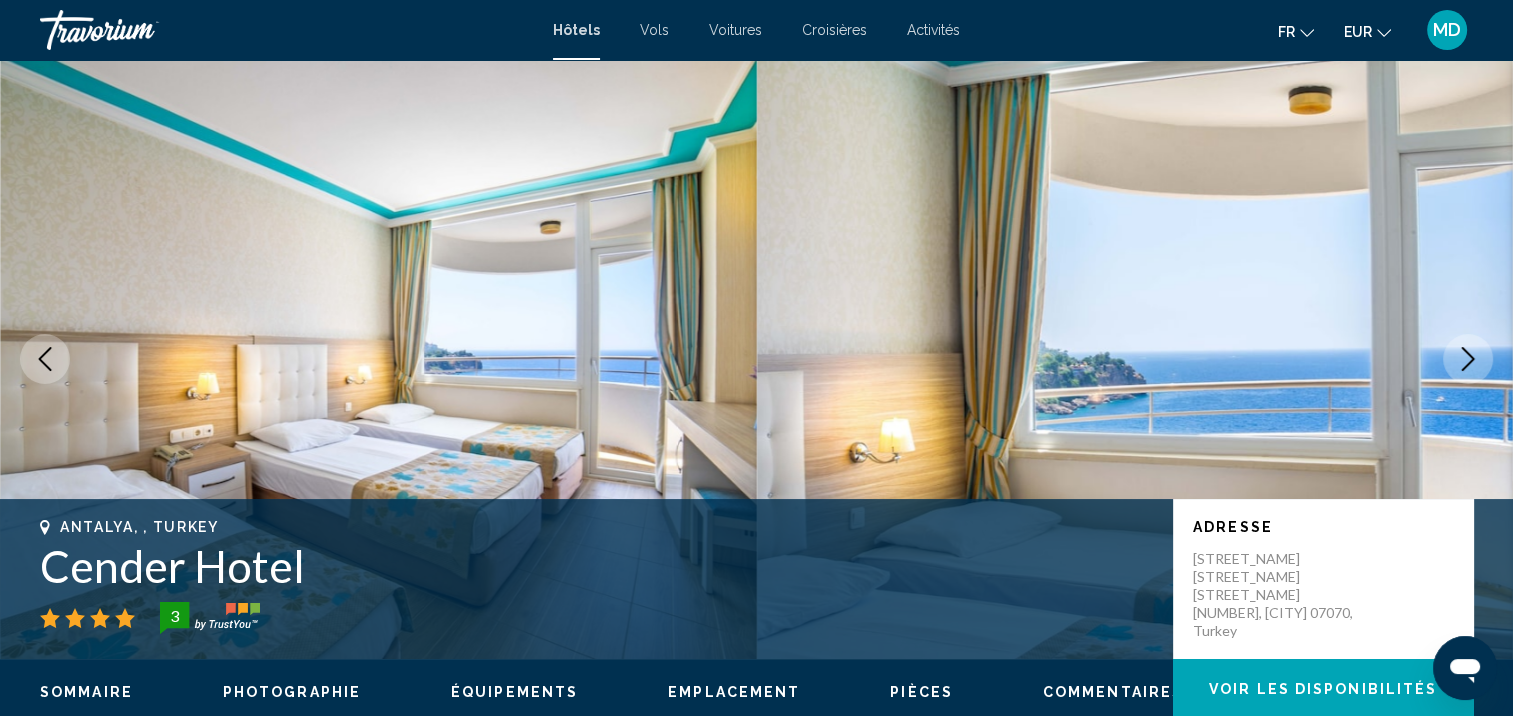 click 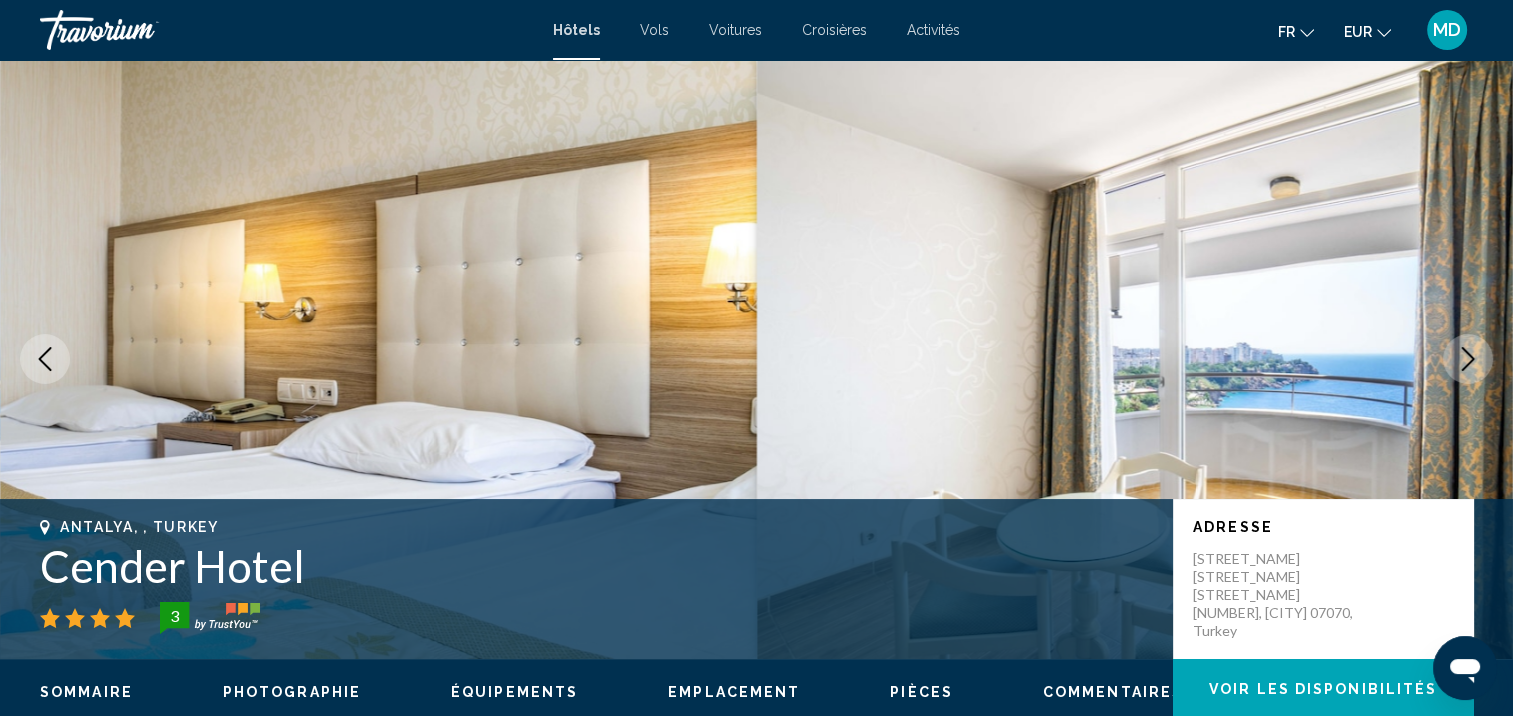 click 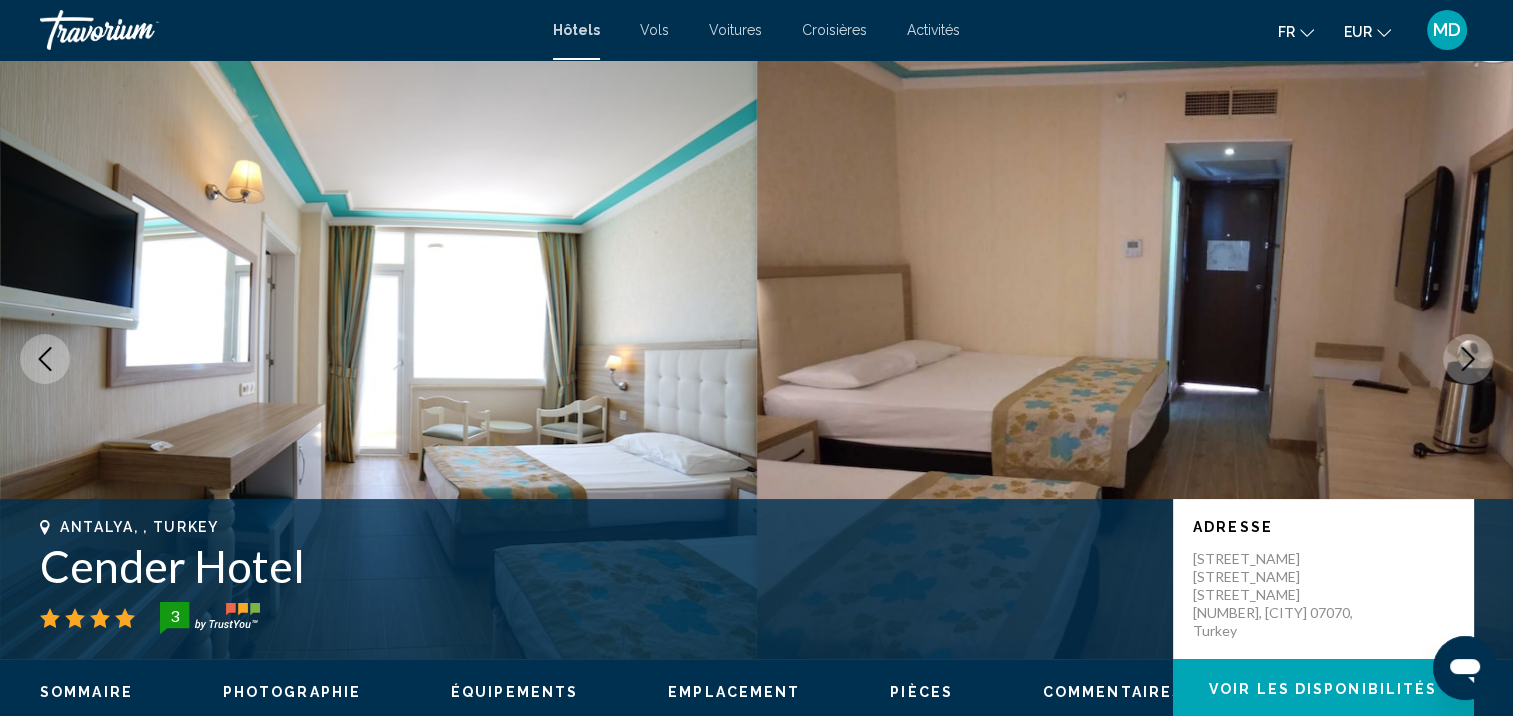 click 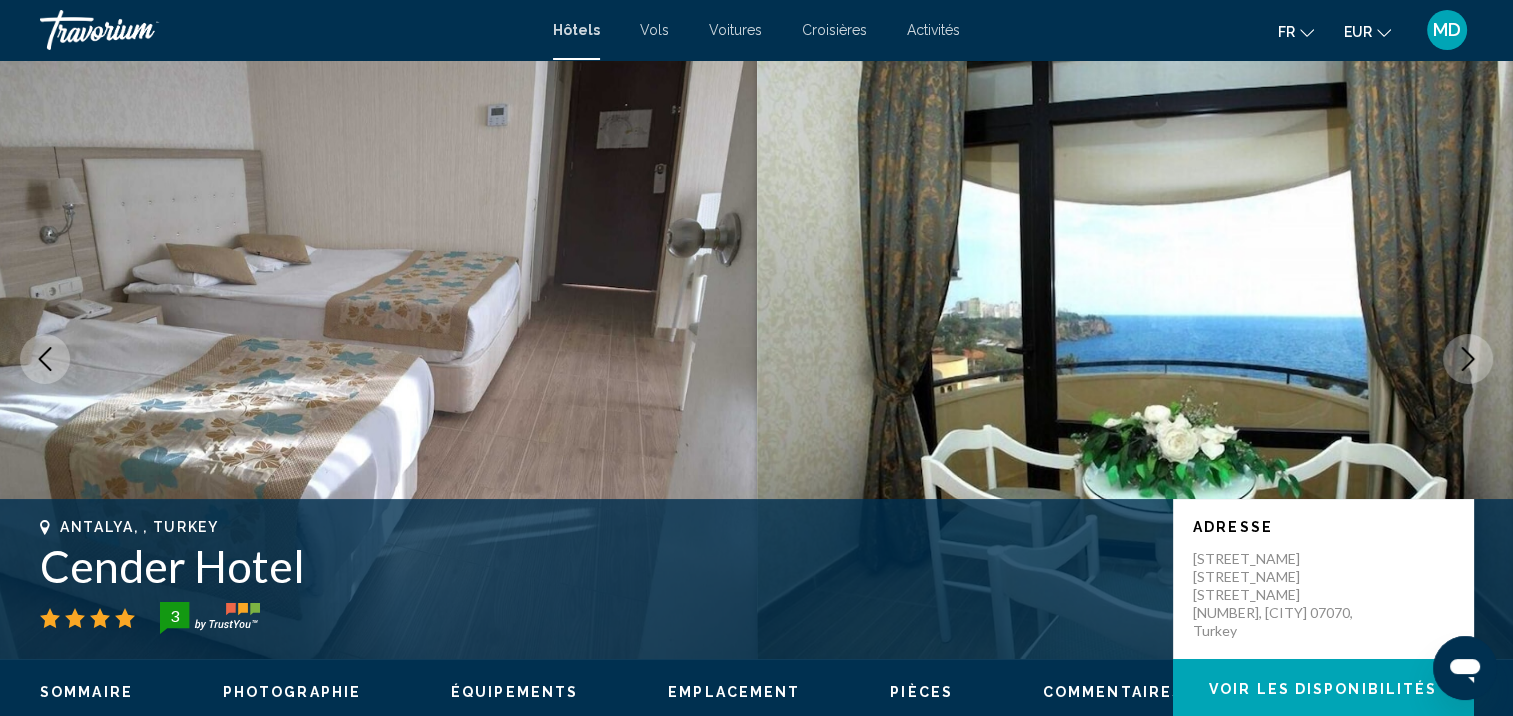 click 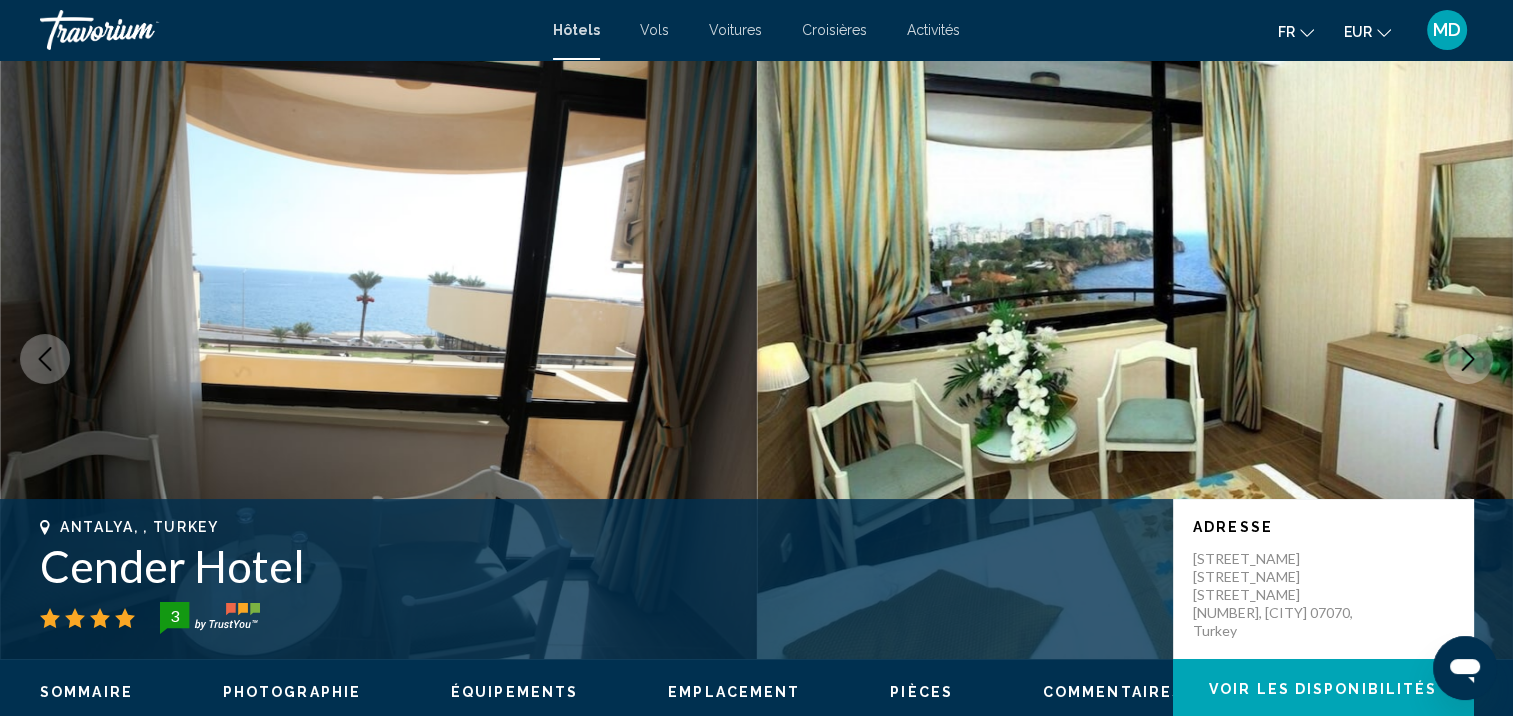 click 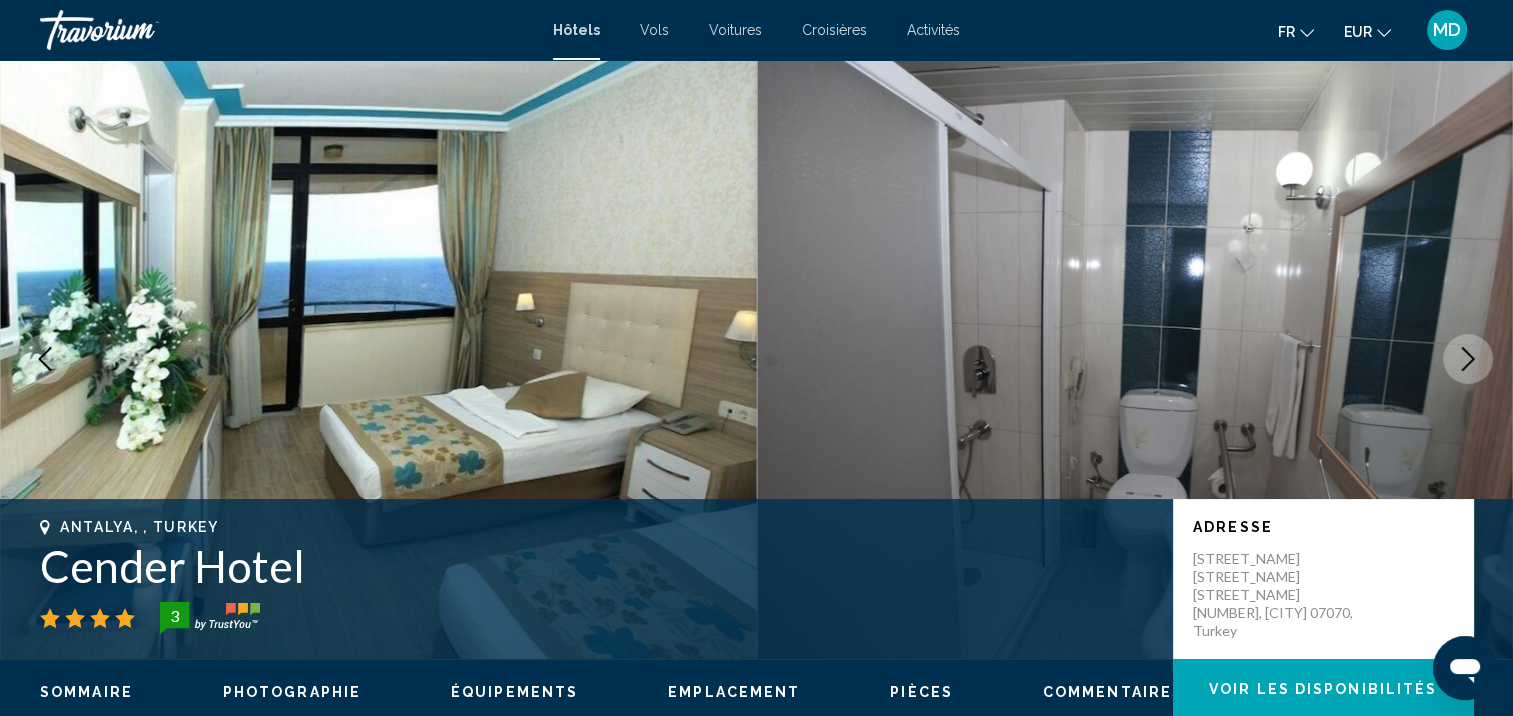 click 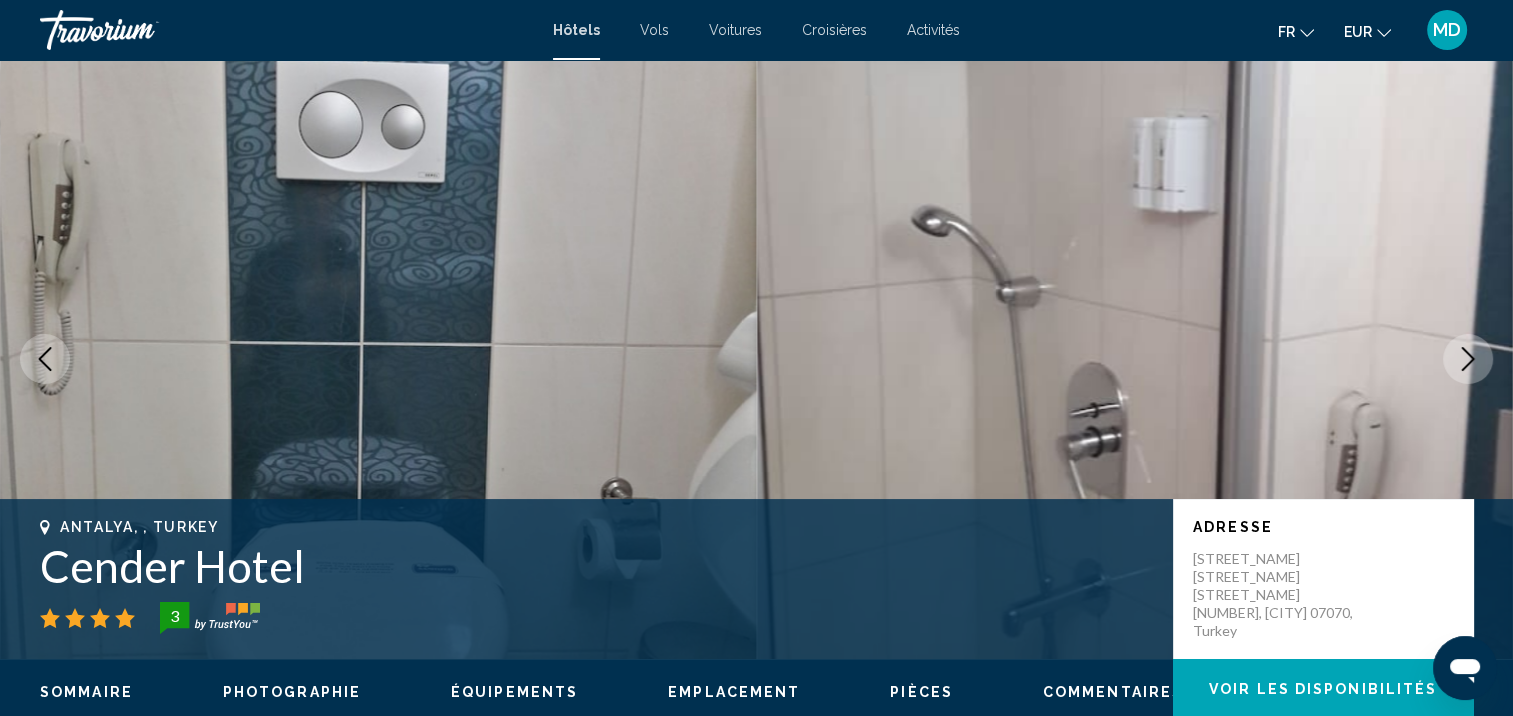 click 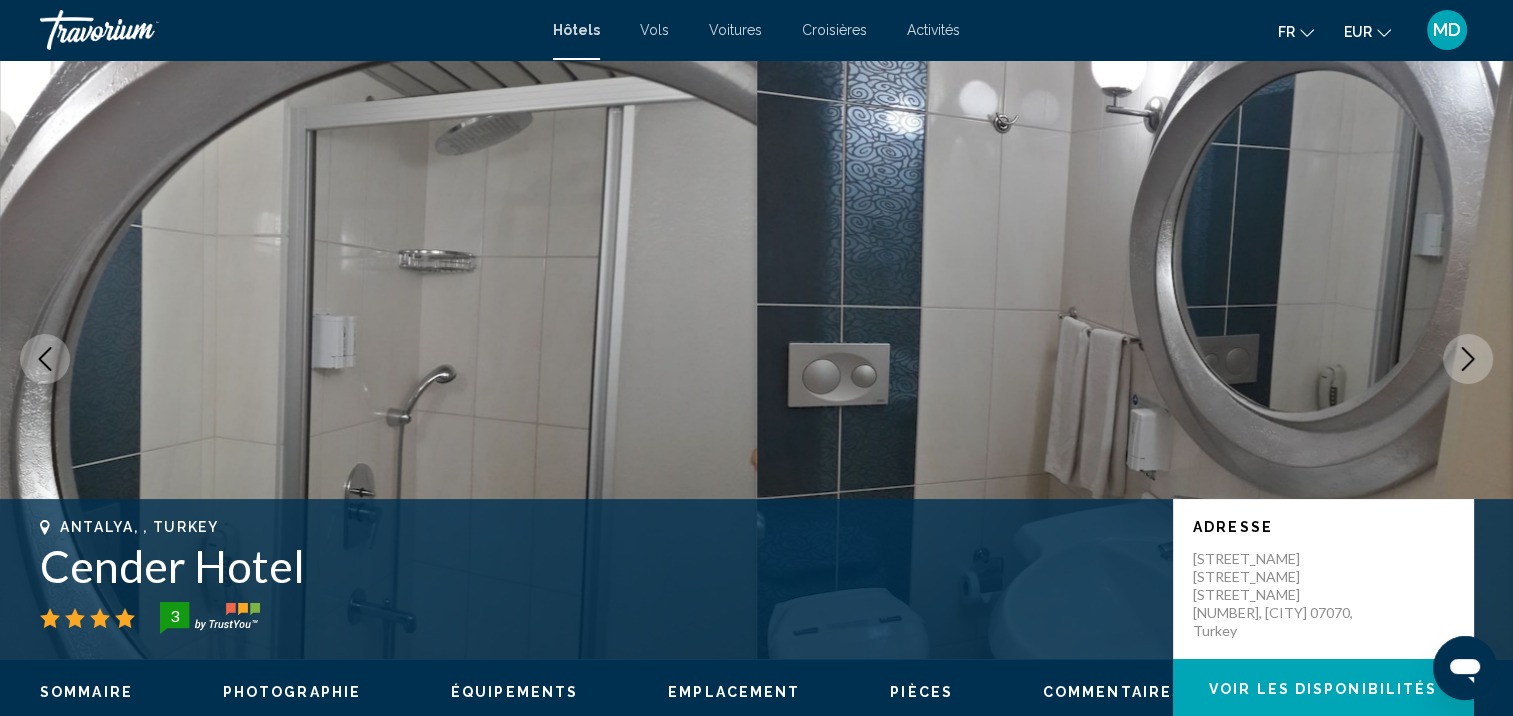 click 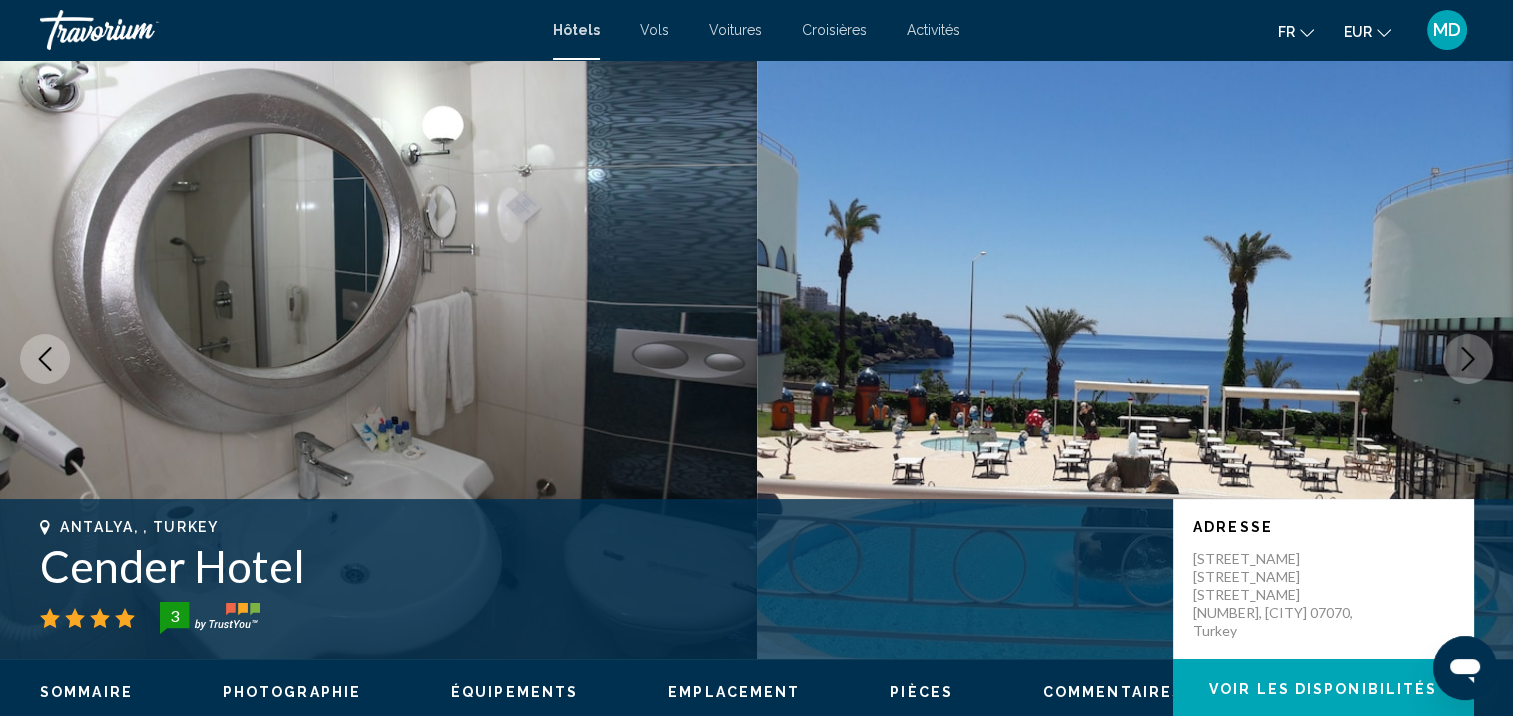click 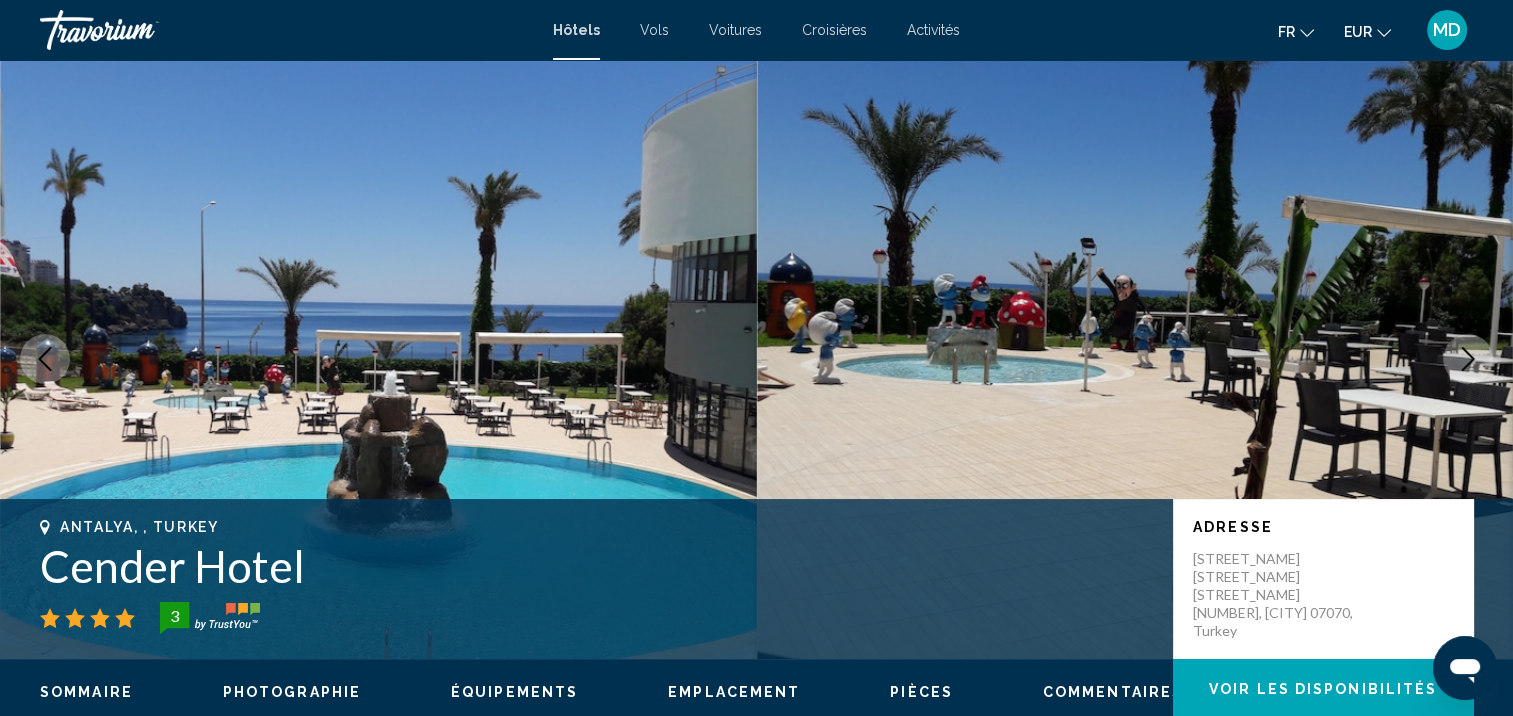 click 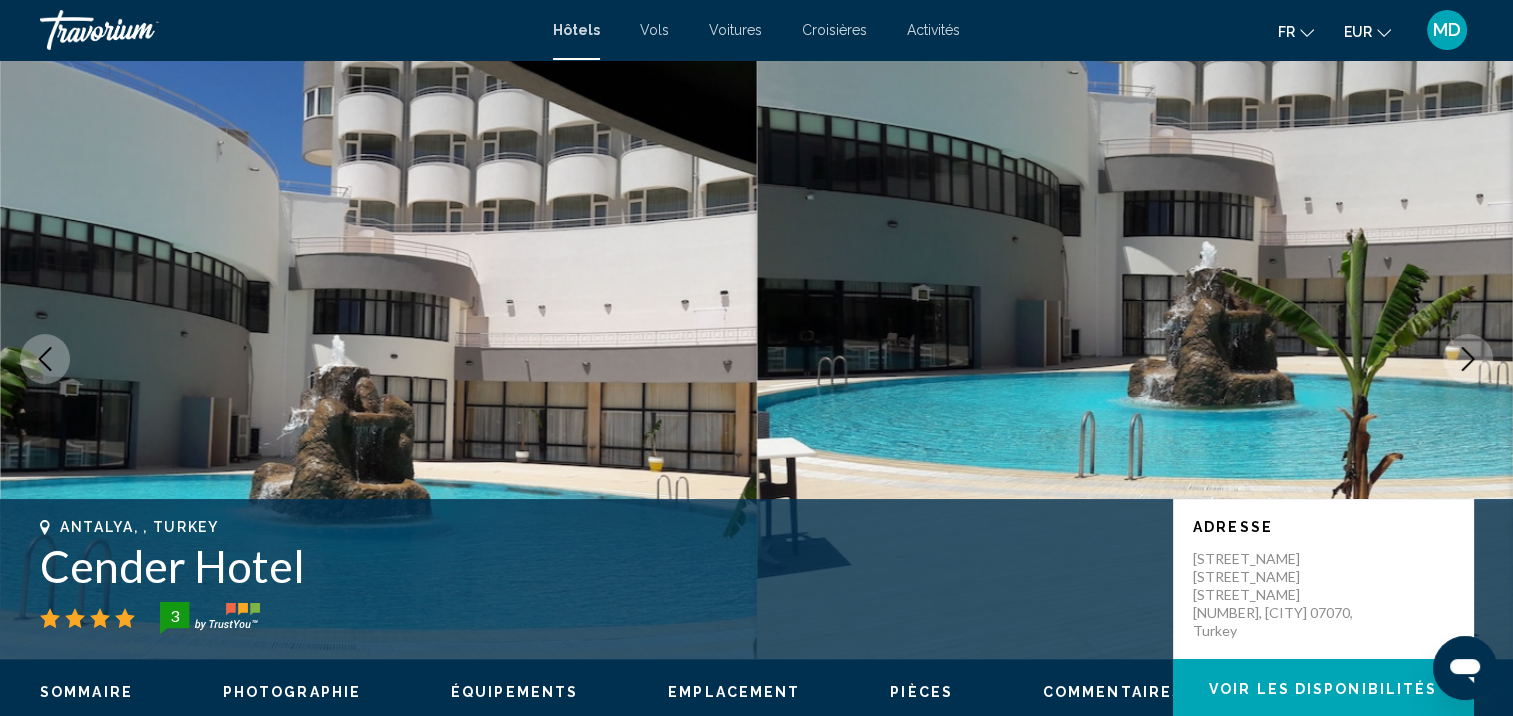 click 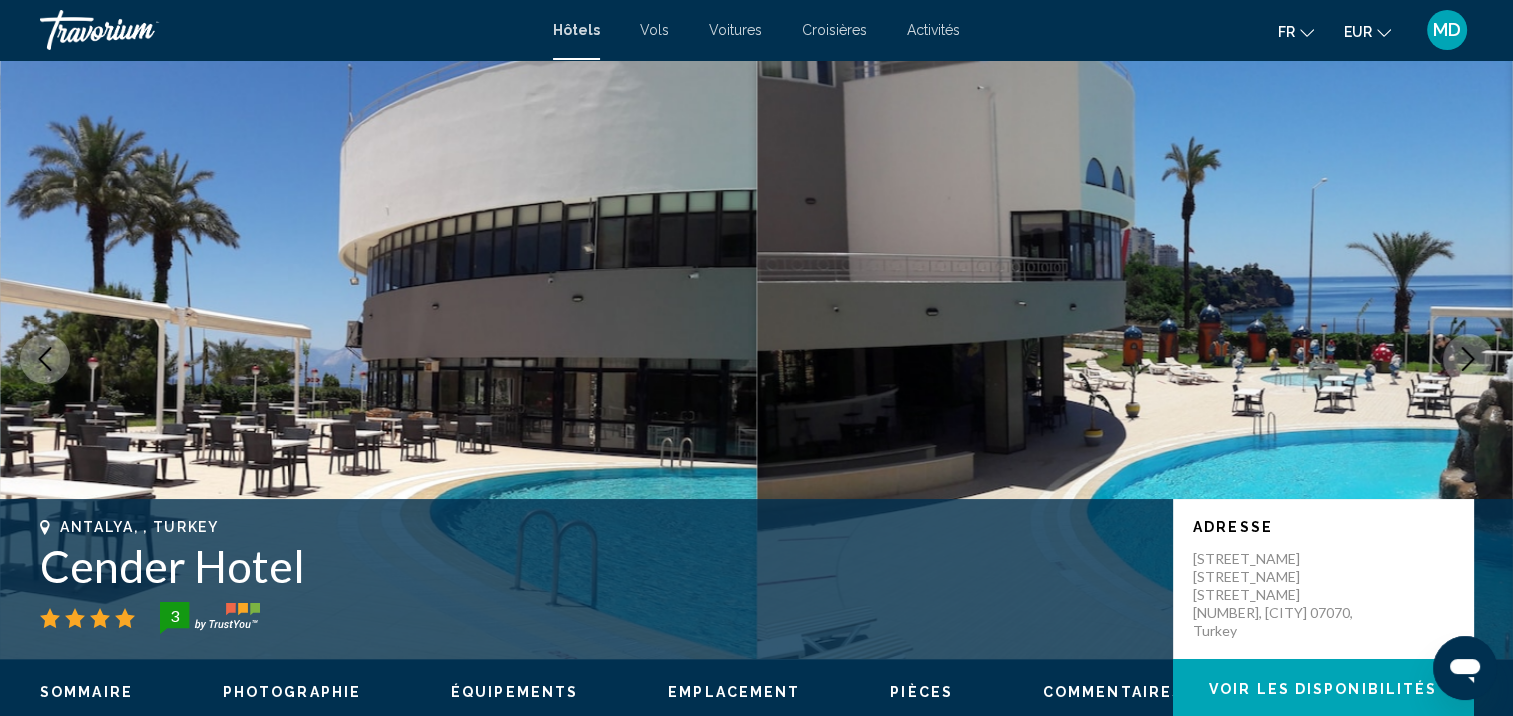 click 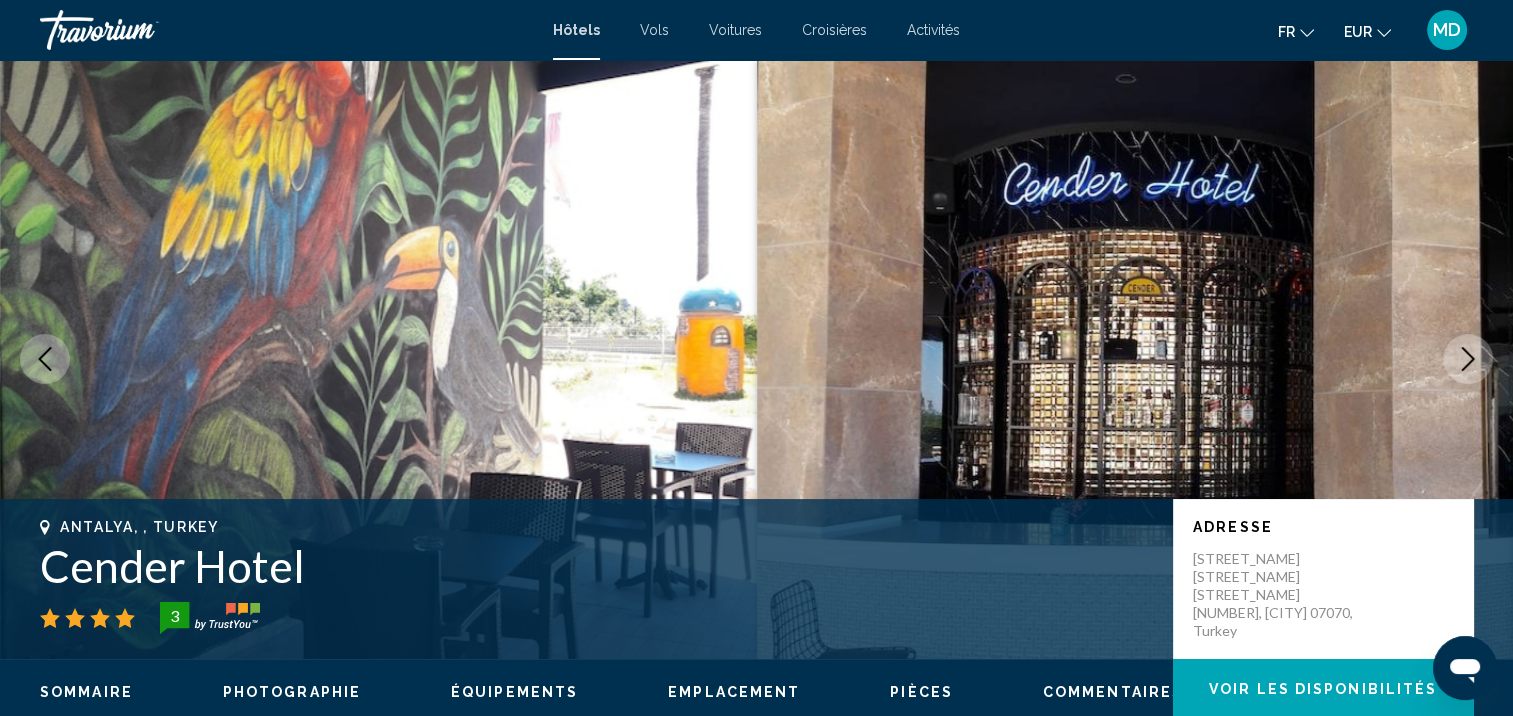 click 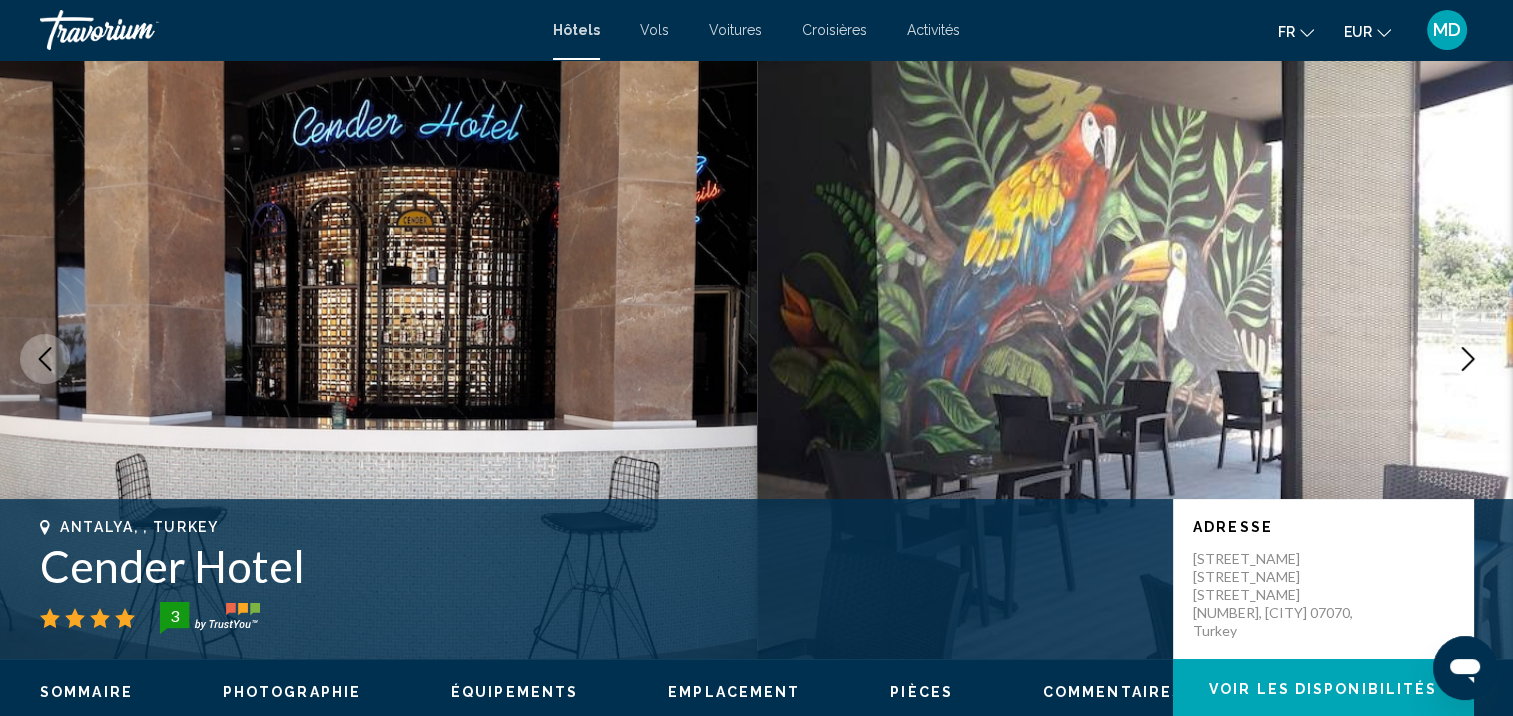 click 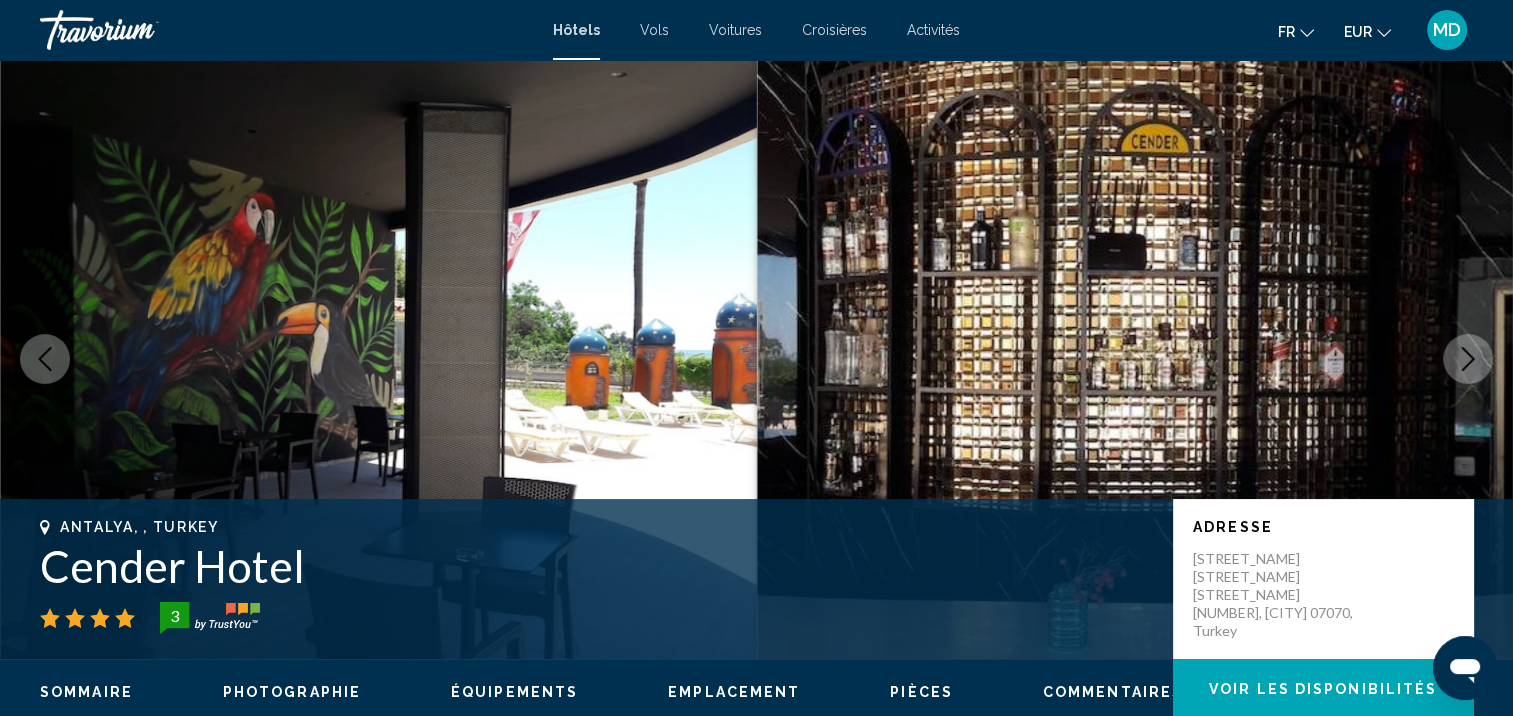 click 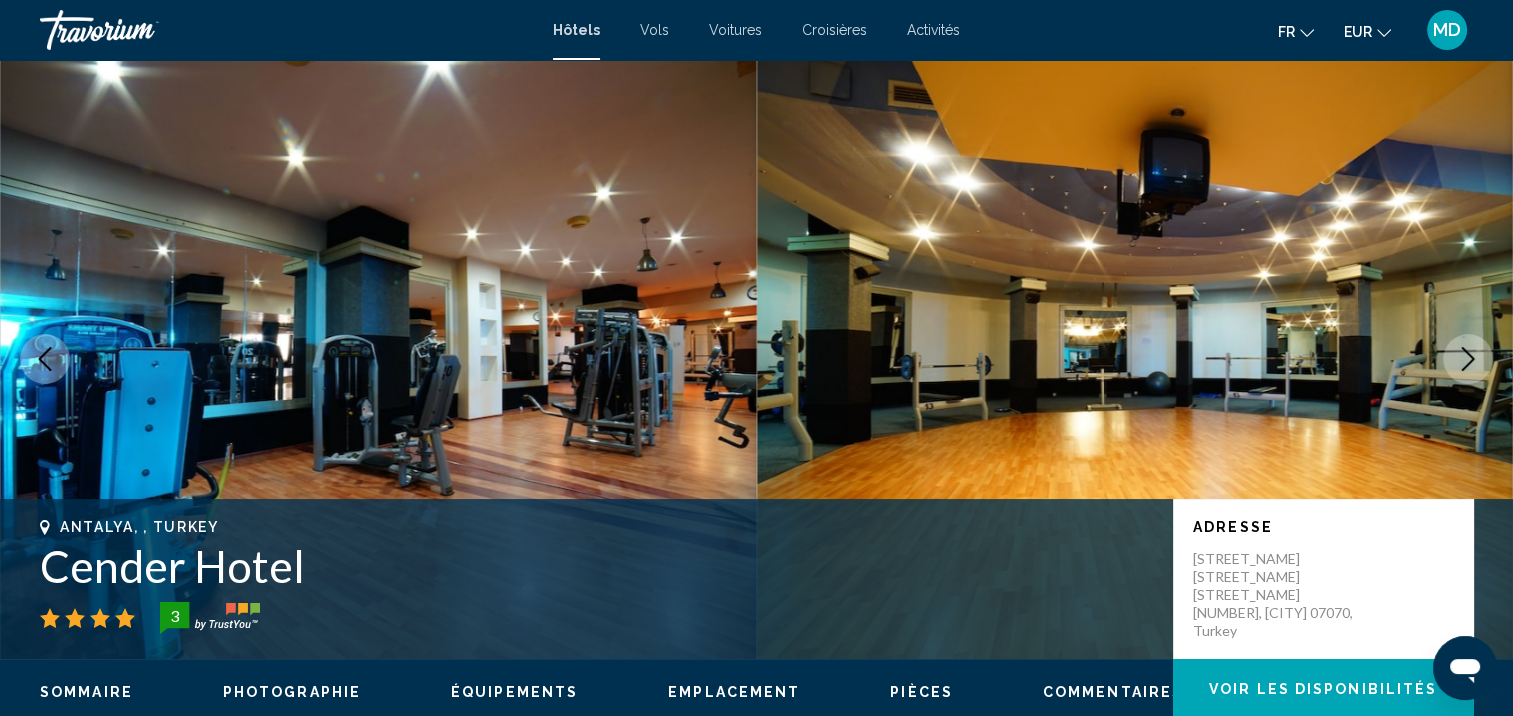 click 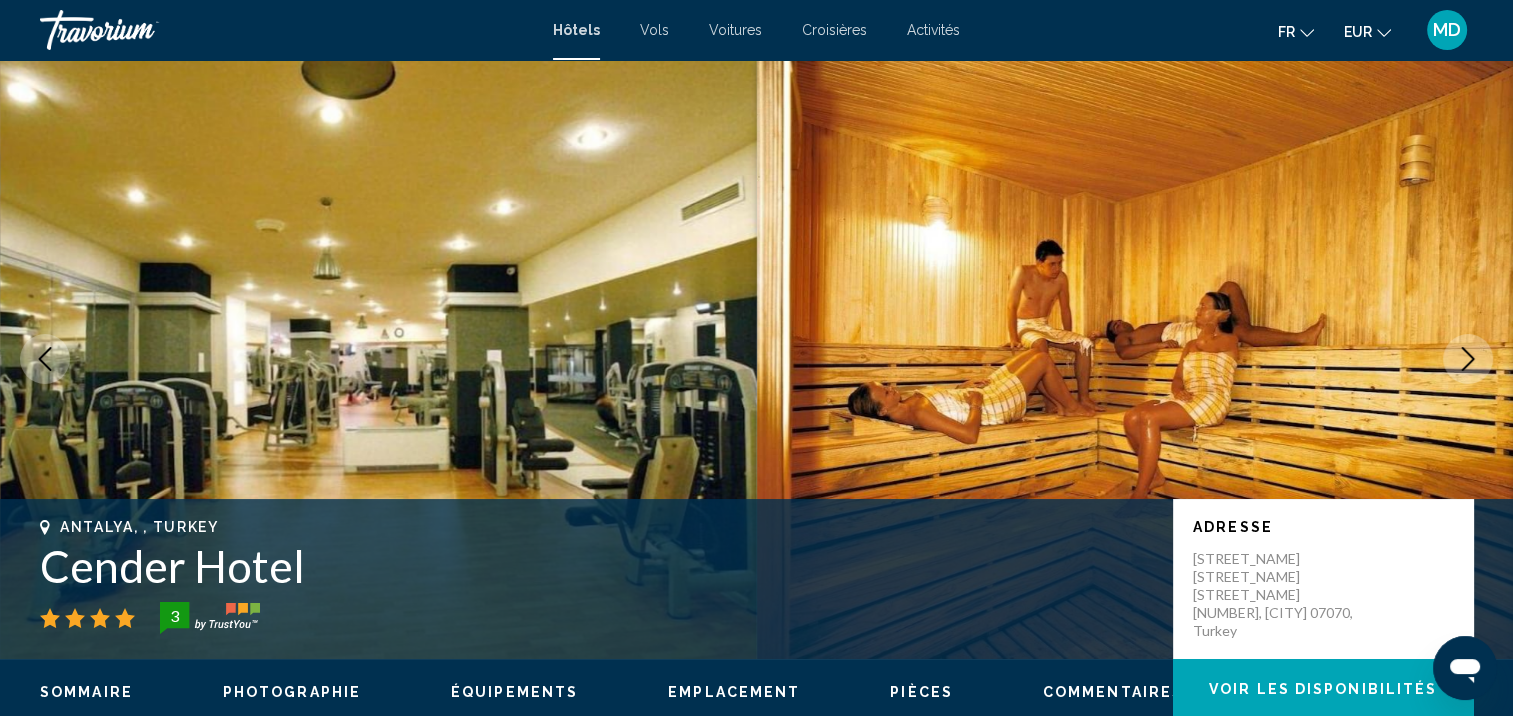 click 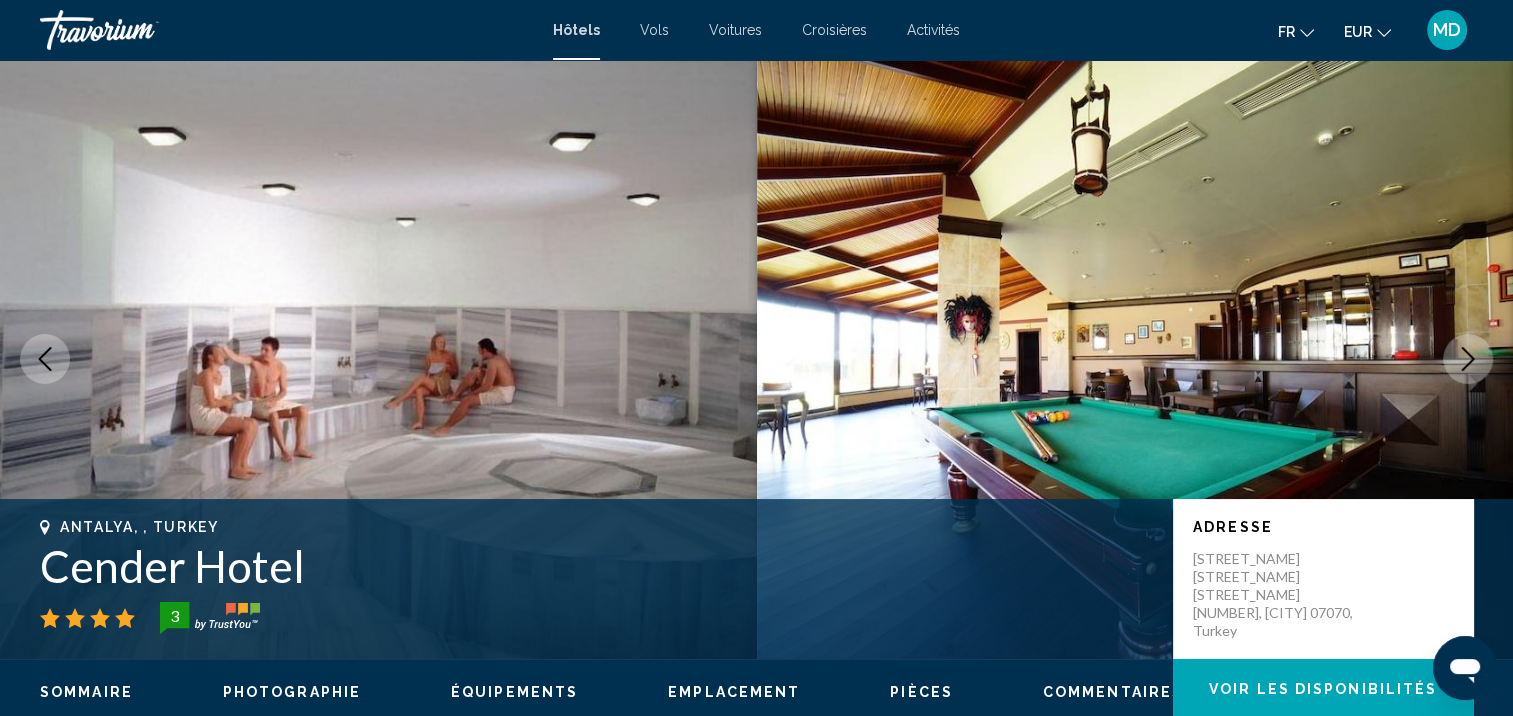 click 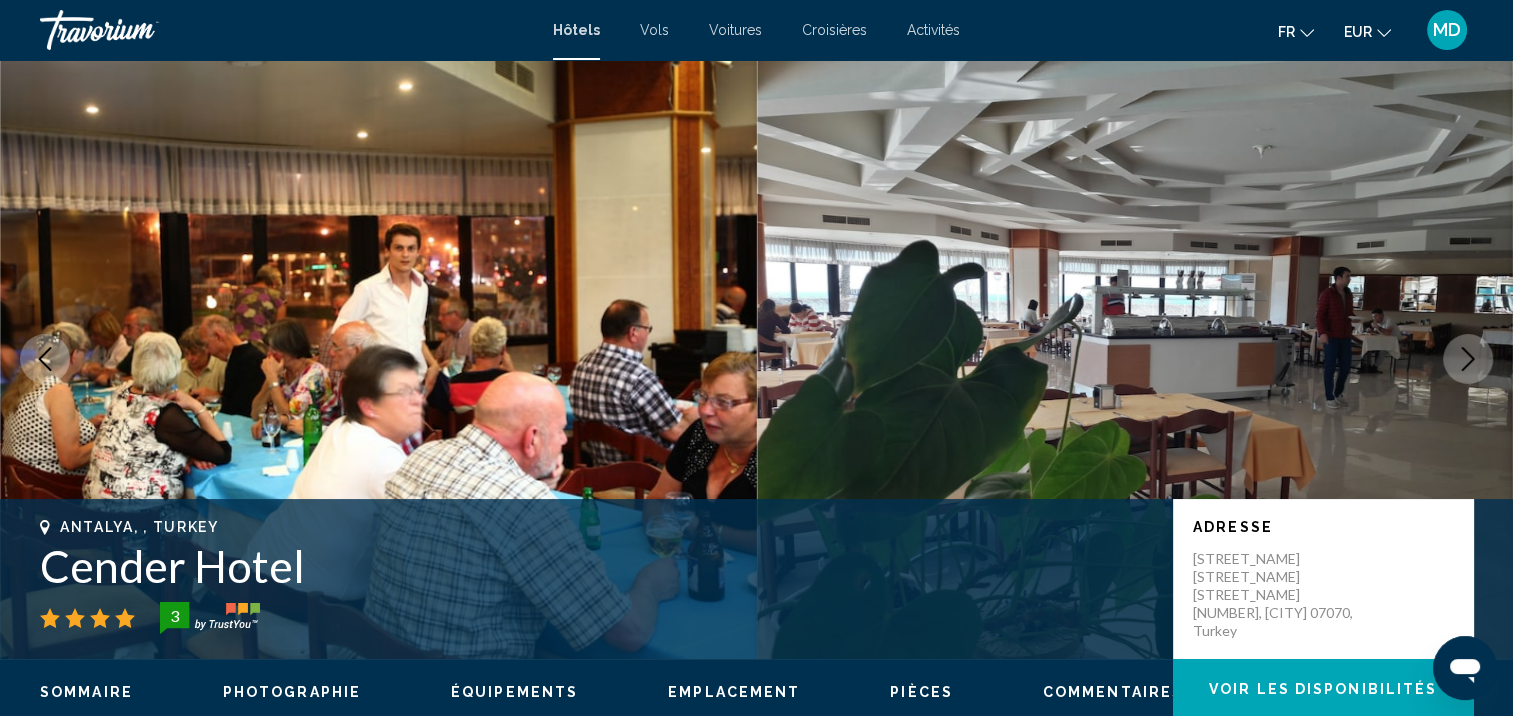 click 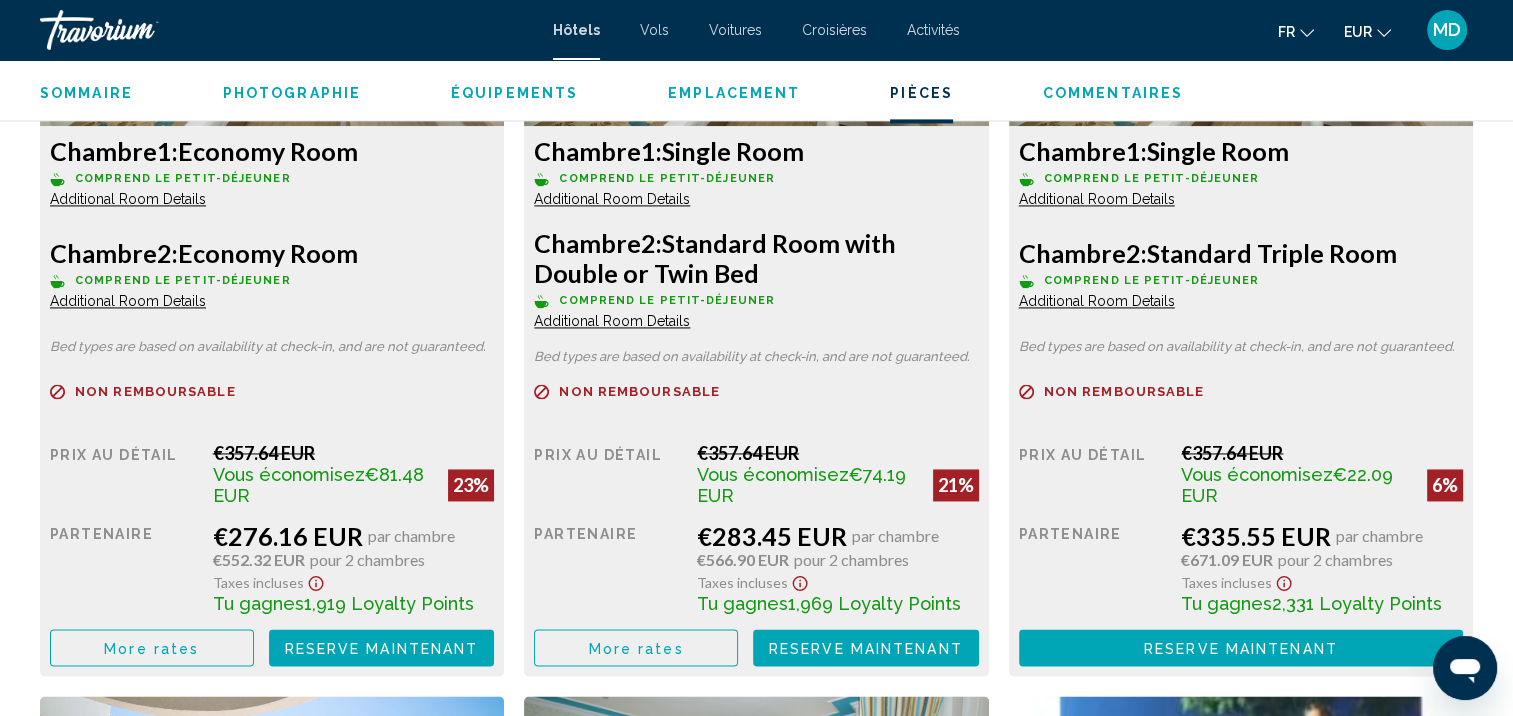 scroll, scrollTop: 2976, scrollLeft: 0, axis: vertical 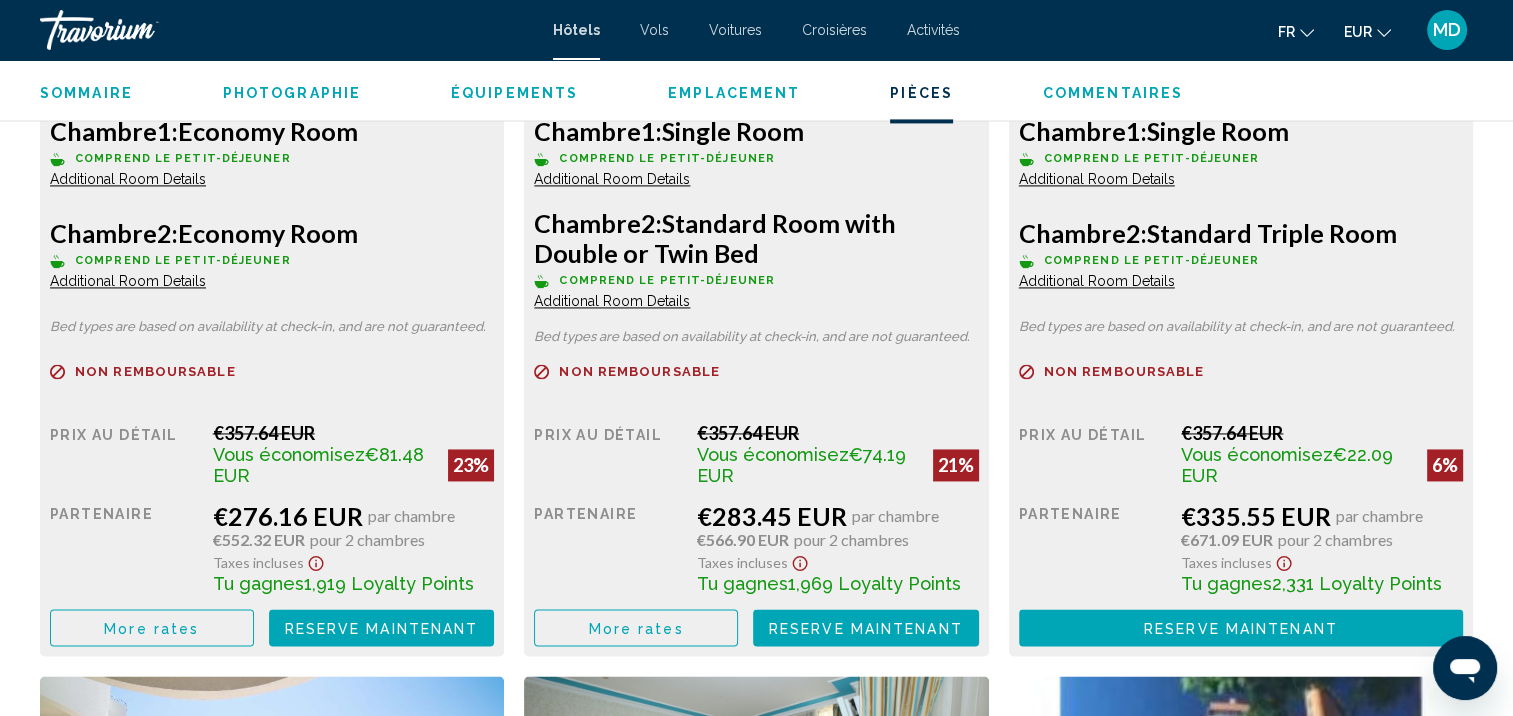 click on "More rates" at bounding box center [152, 627] 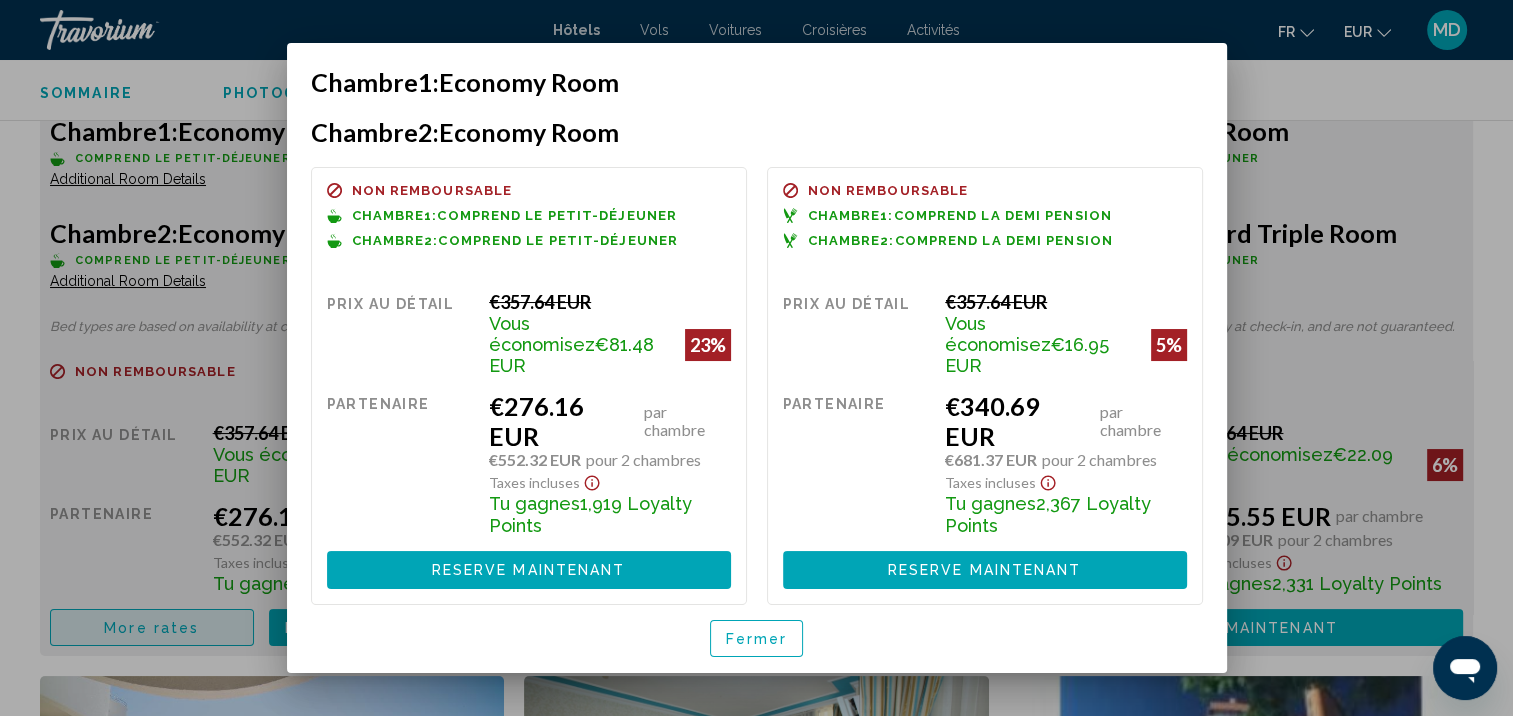 scroll, scrollTop: 0, scrollLeft: 0, axis: both 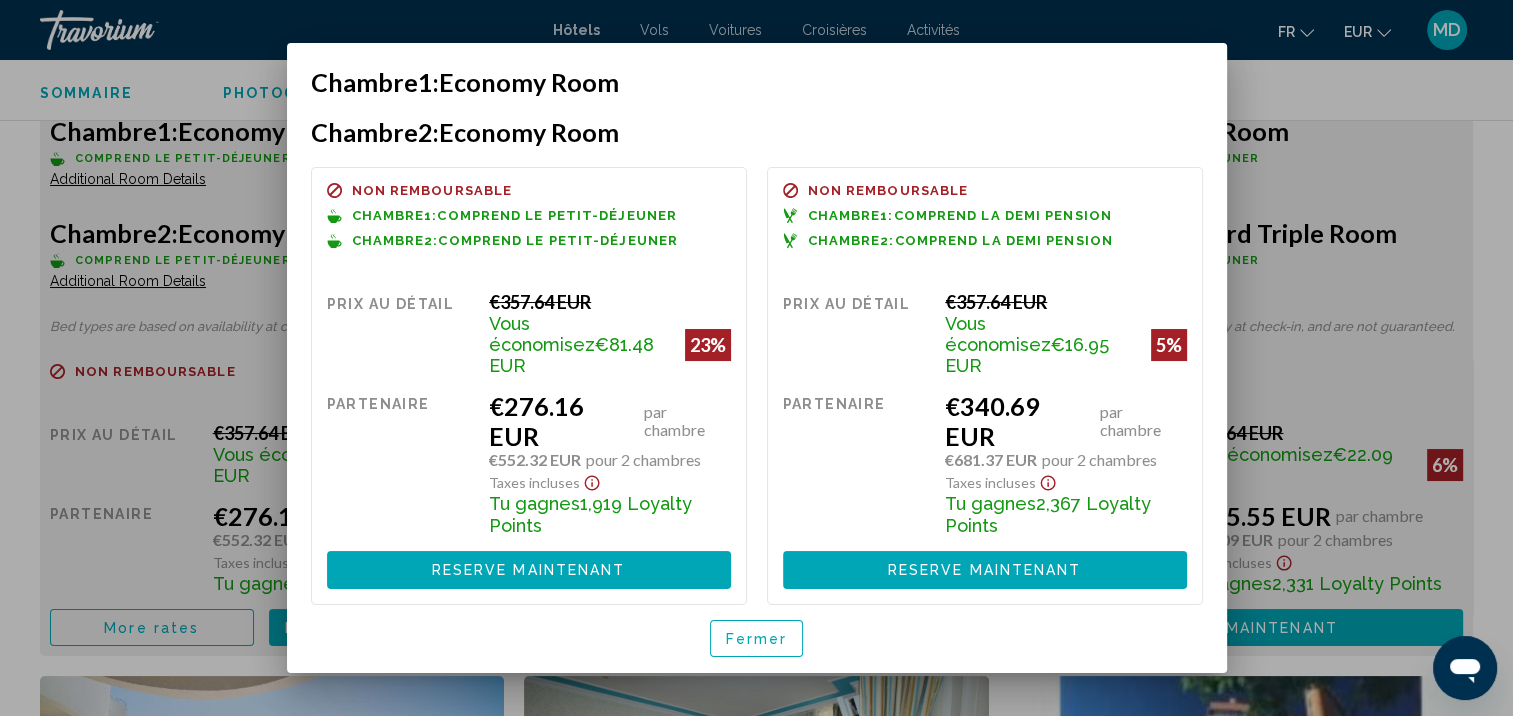 click on "Fermer" at bounding box center (757, 639) 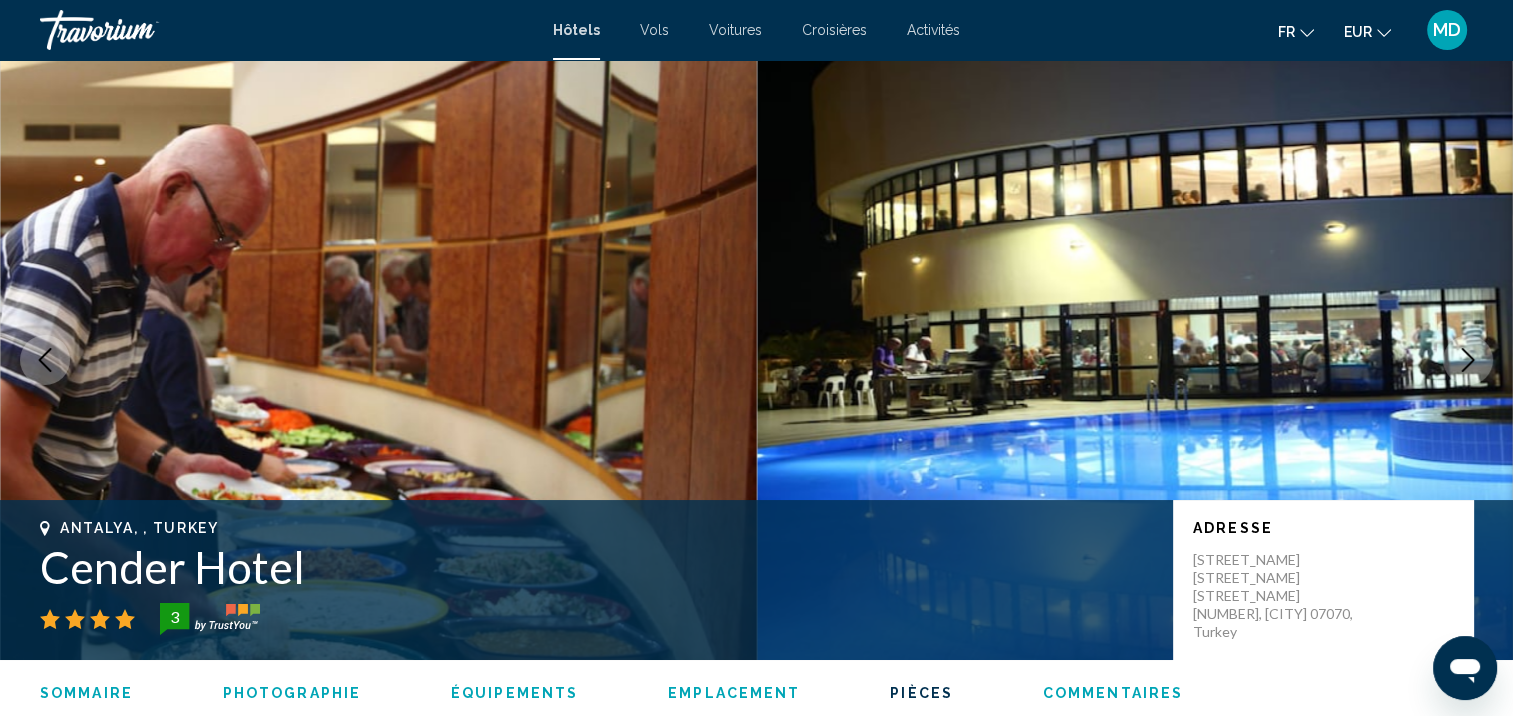 scroll, scrollTop: 2976, scrollLeft: 0, axis: vertical 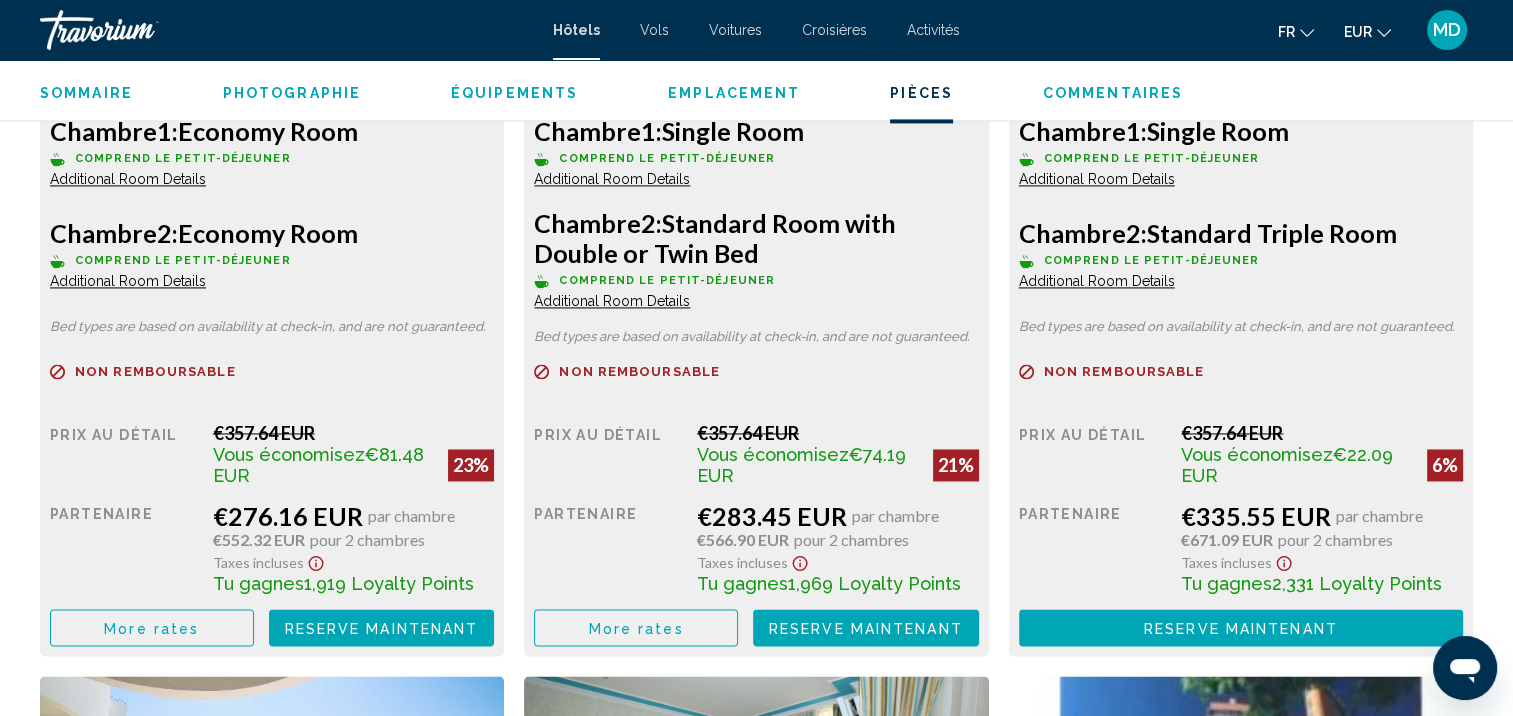 click on "More rates" at bounding box center [152, 627] 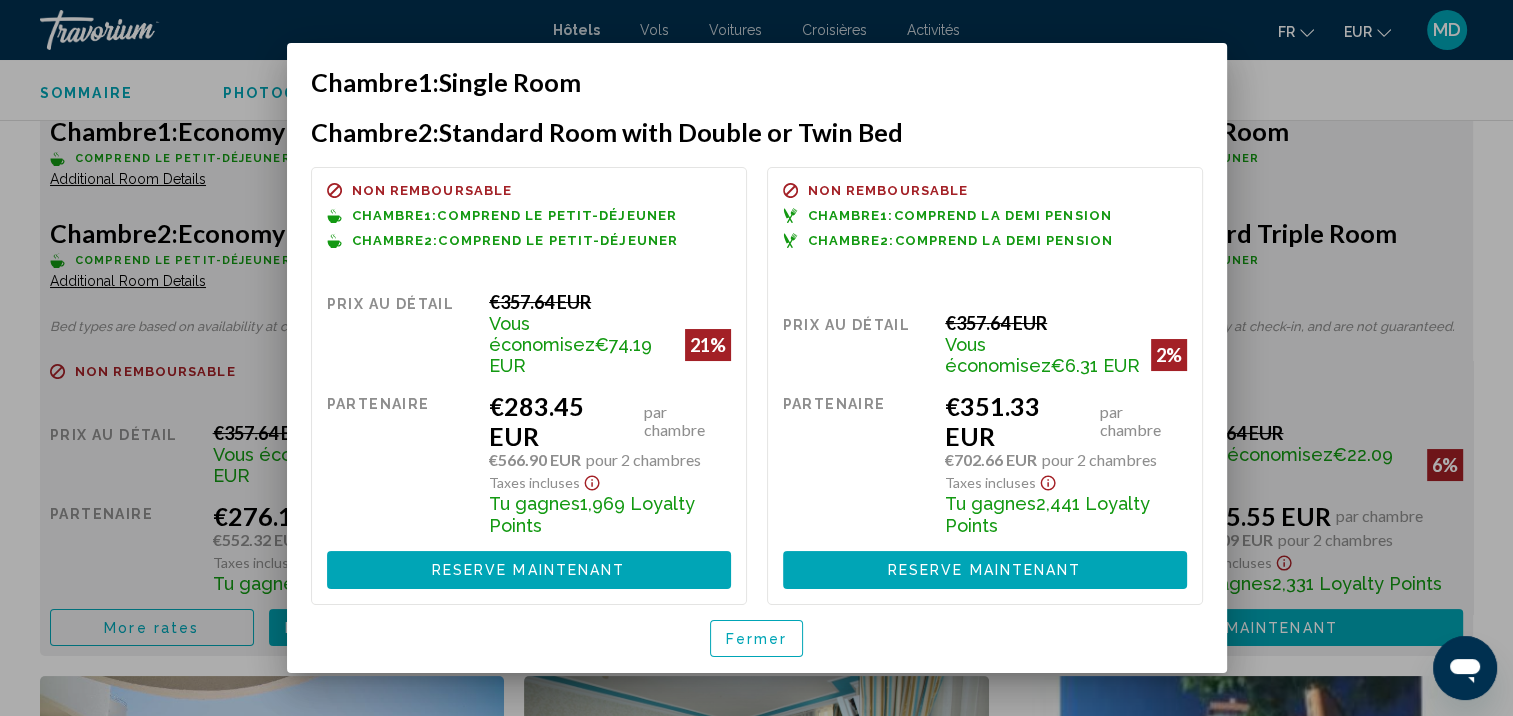scroll, scrollTop: 0, scrollLeft: 0, axis: both 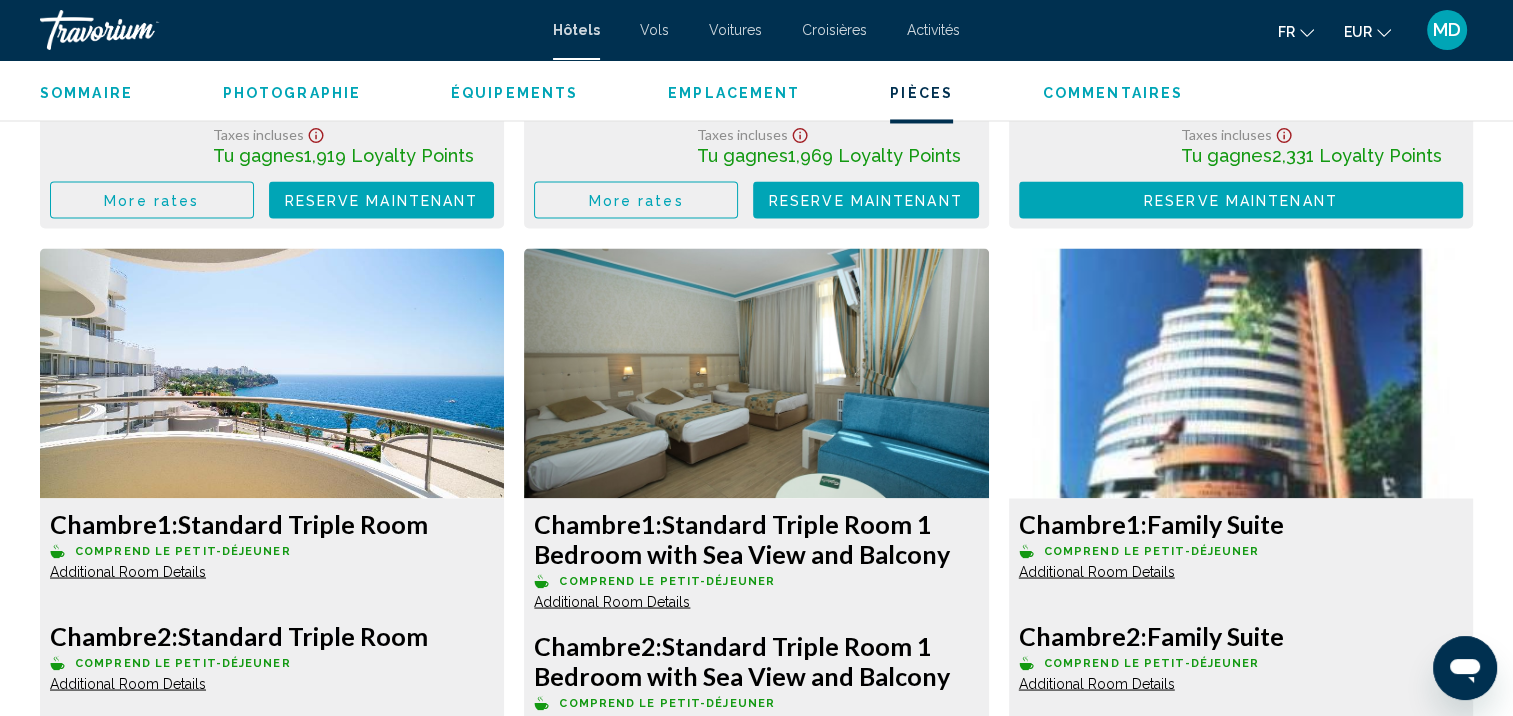 click on "More rates" at bounding box center (151, 200) 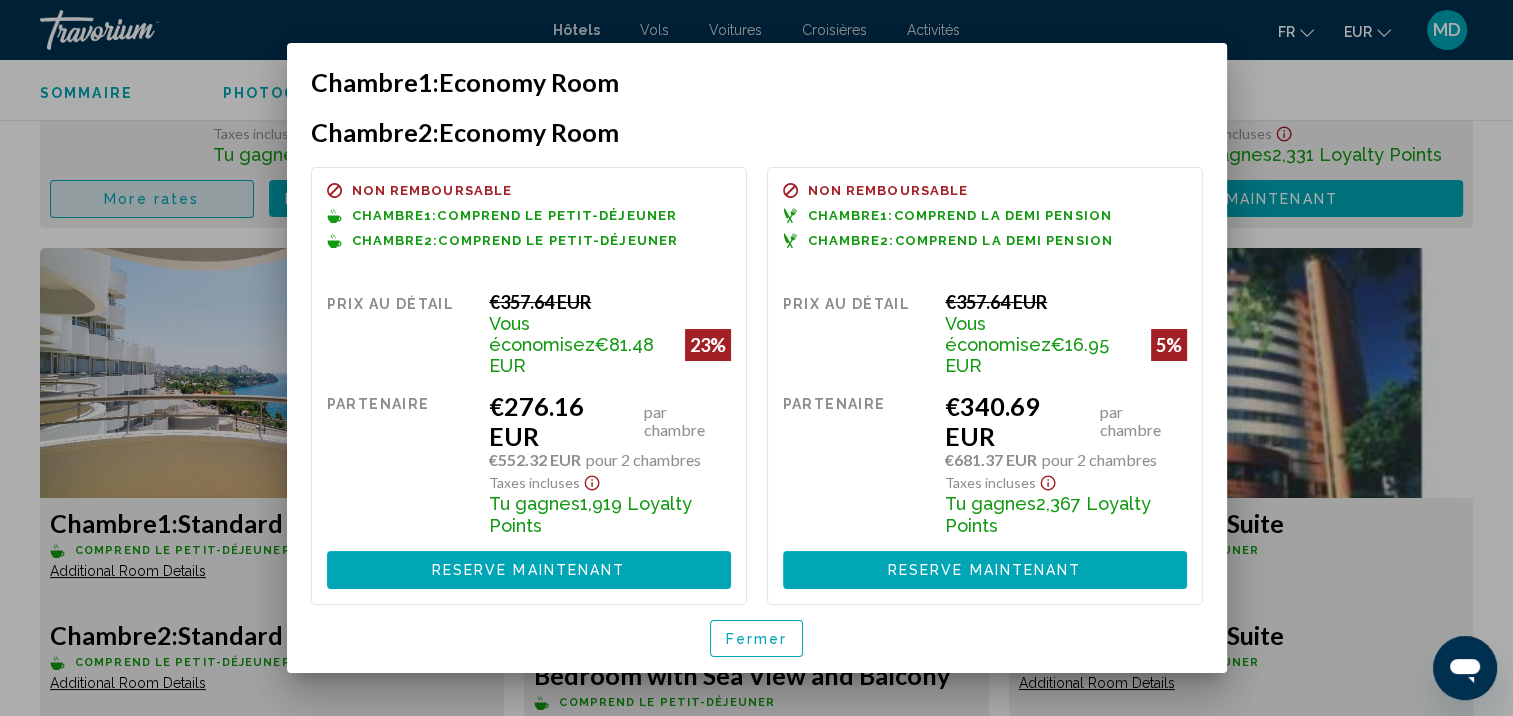 scroll, scrollTop: 0, scrollLeft: 0, axis: both 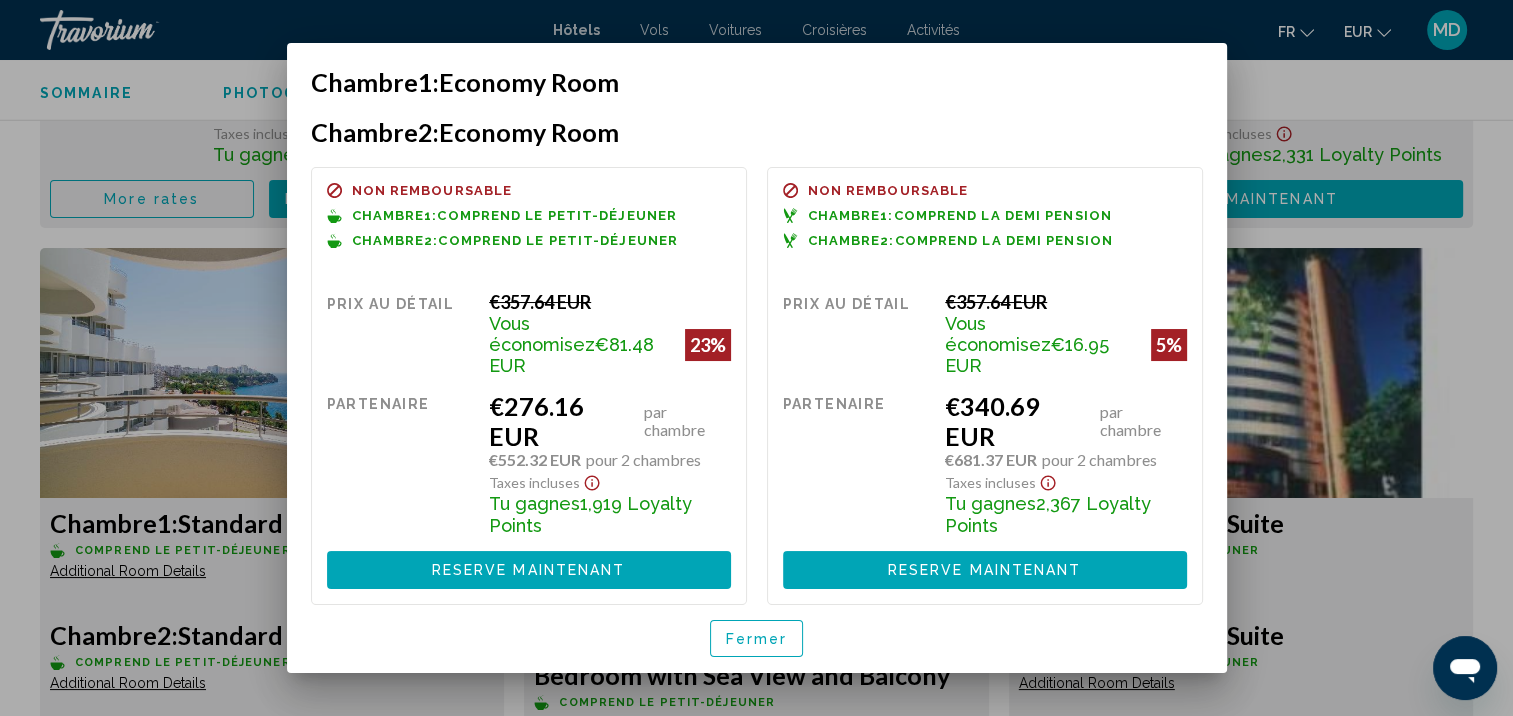 click on "Fermer" at bounding box center [757, 639] 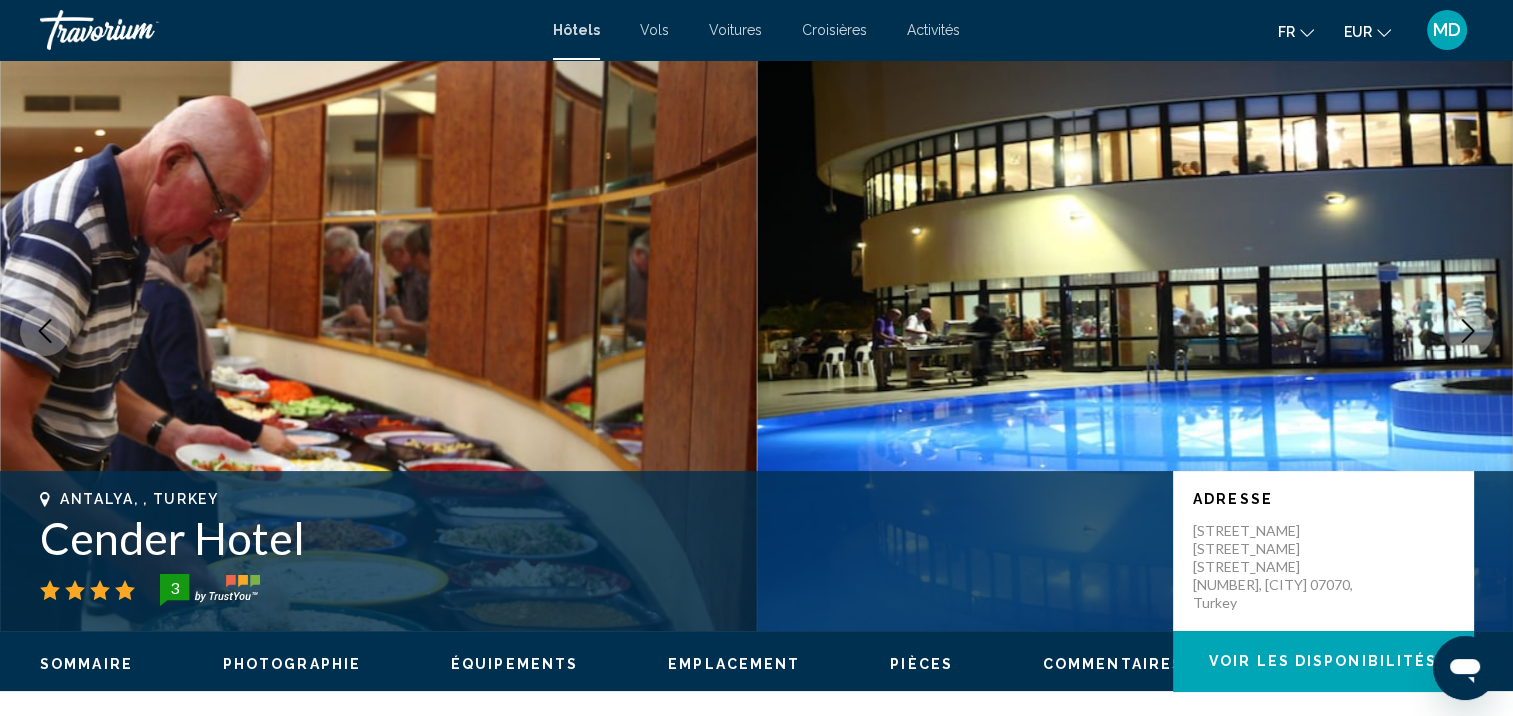 scroll, scrollTop: 0, scrollLeft: 0, axis: both 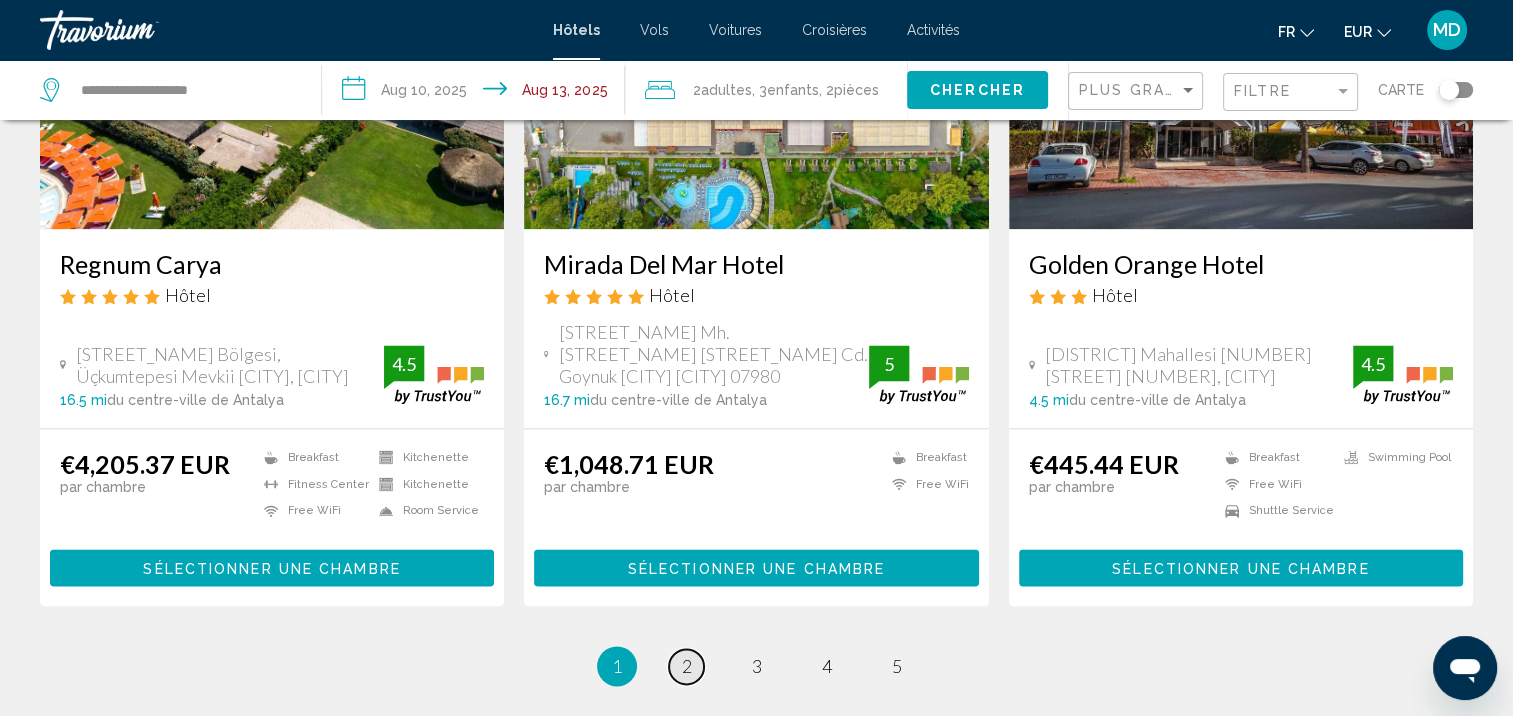 click on "2" at bounding box center (687, 666) 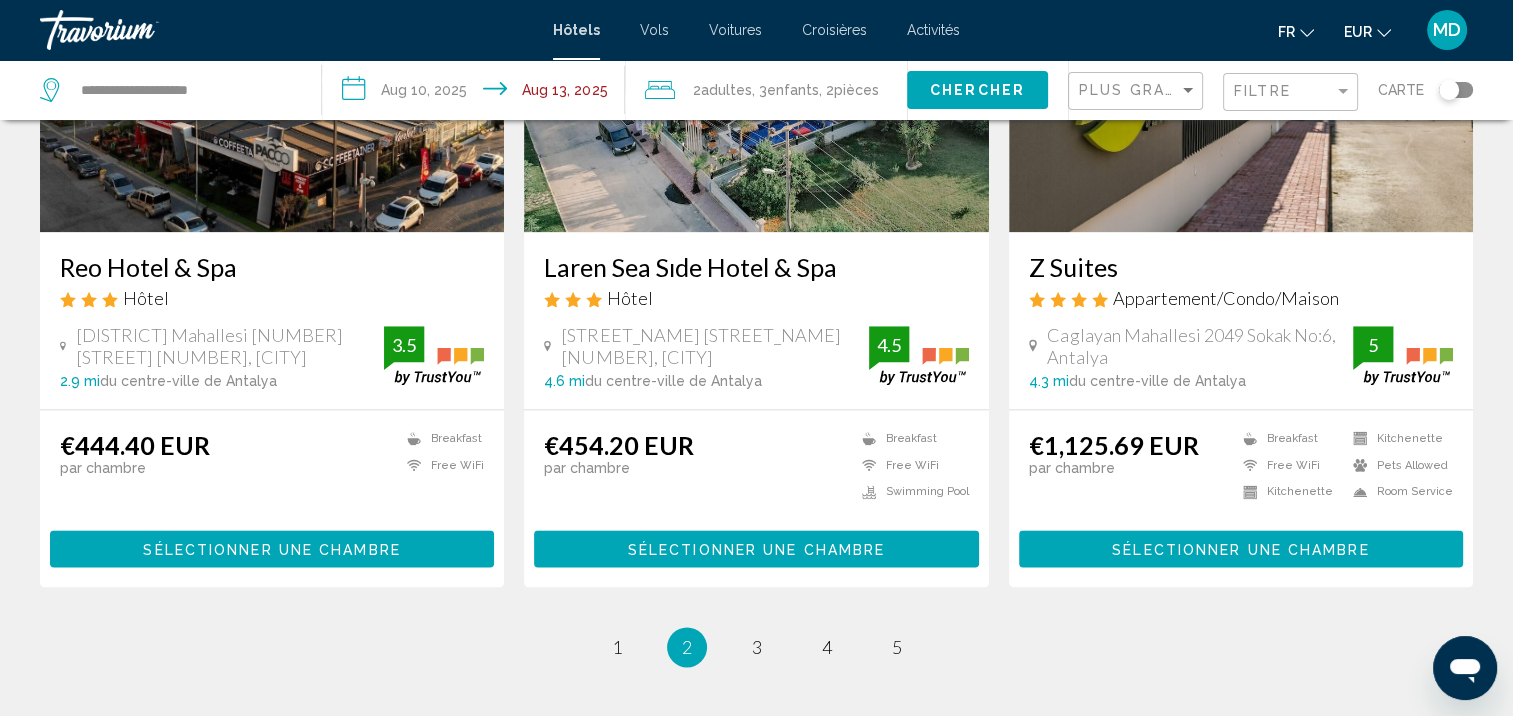 scroll, scrollTop: 2516, scrollLeft: 0, axis: vertical 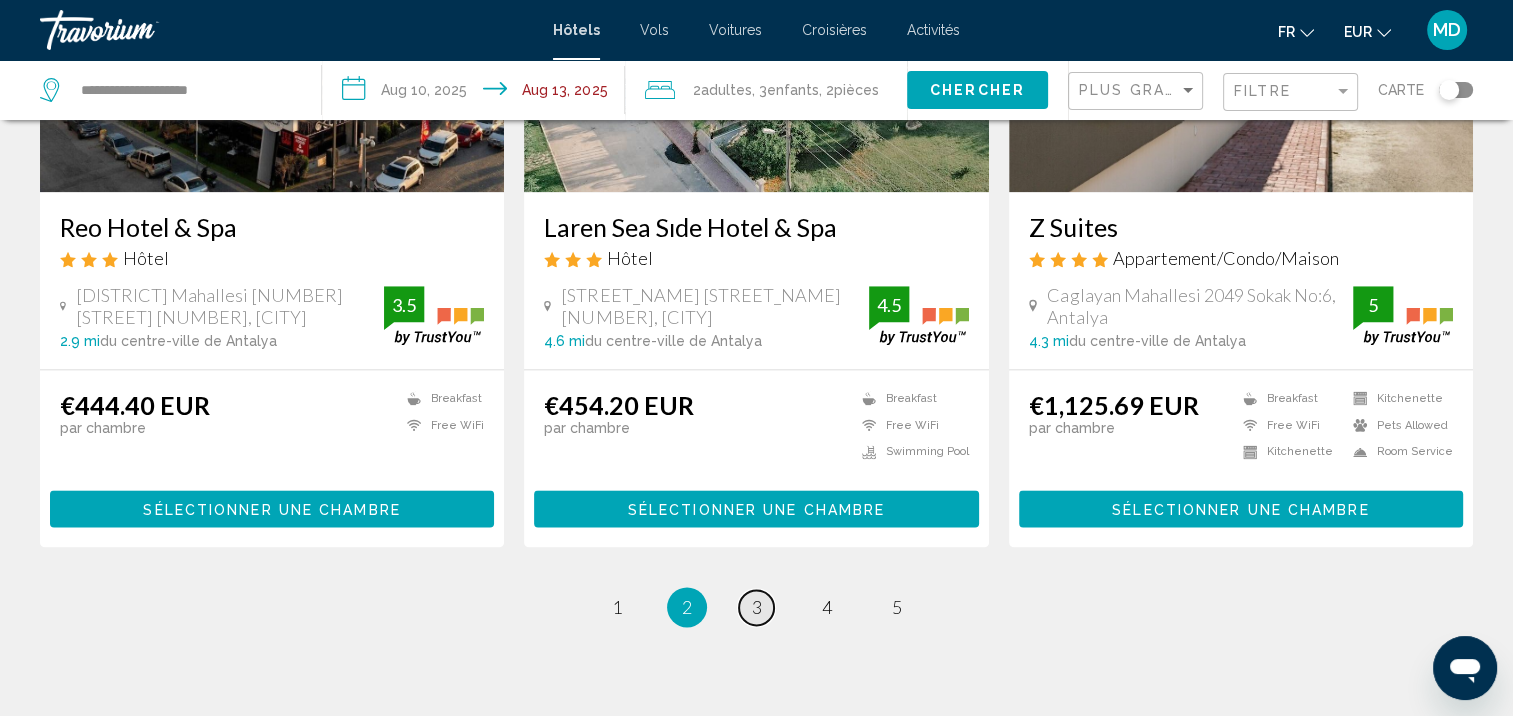 click on "page  3" at bounding box center (756, 607) 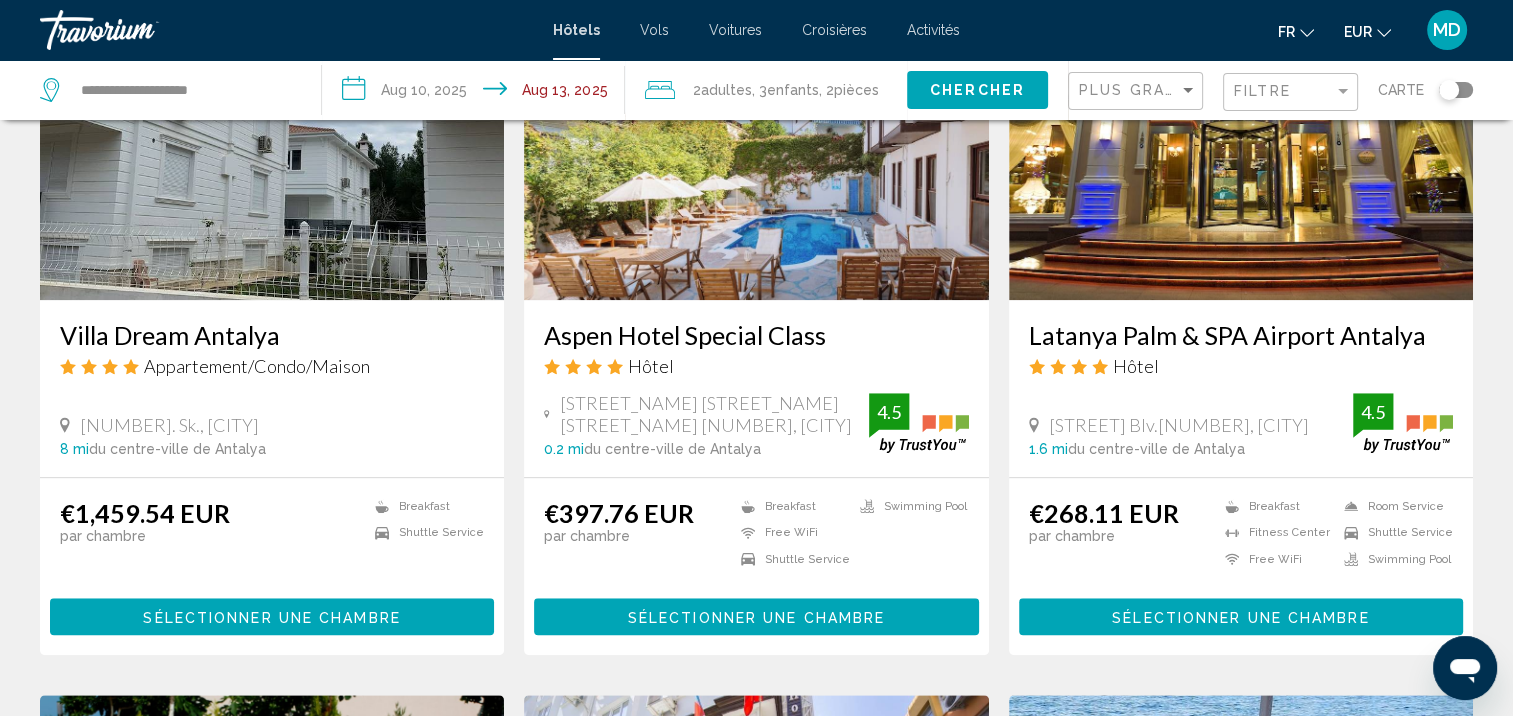 scroll, scrollTop: 1596, scrollLeft: 0, axis: vertical 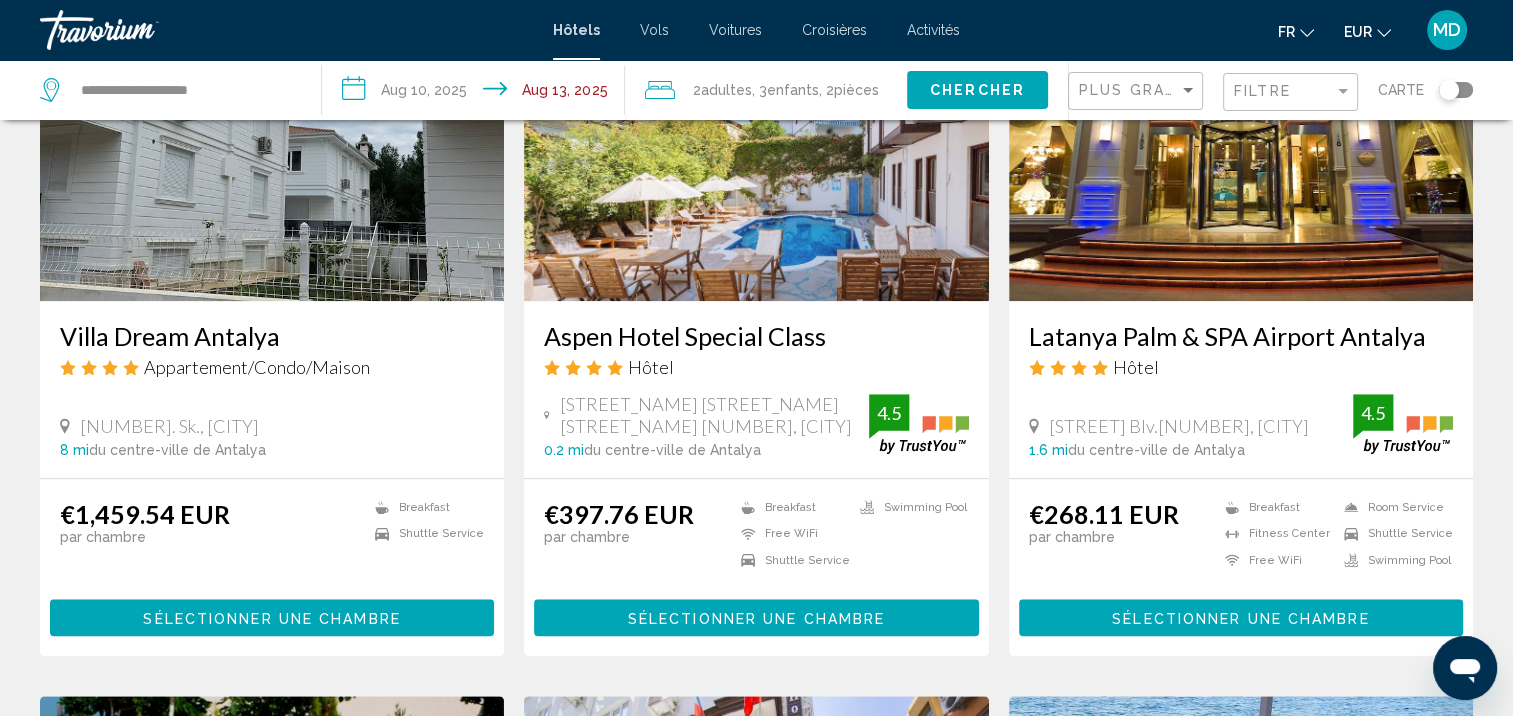 click on "Sélectionner une chambre" at bounding box center (1240, 618) 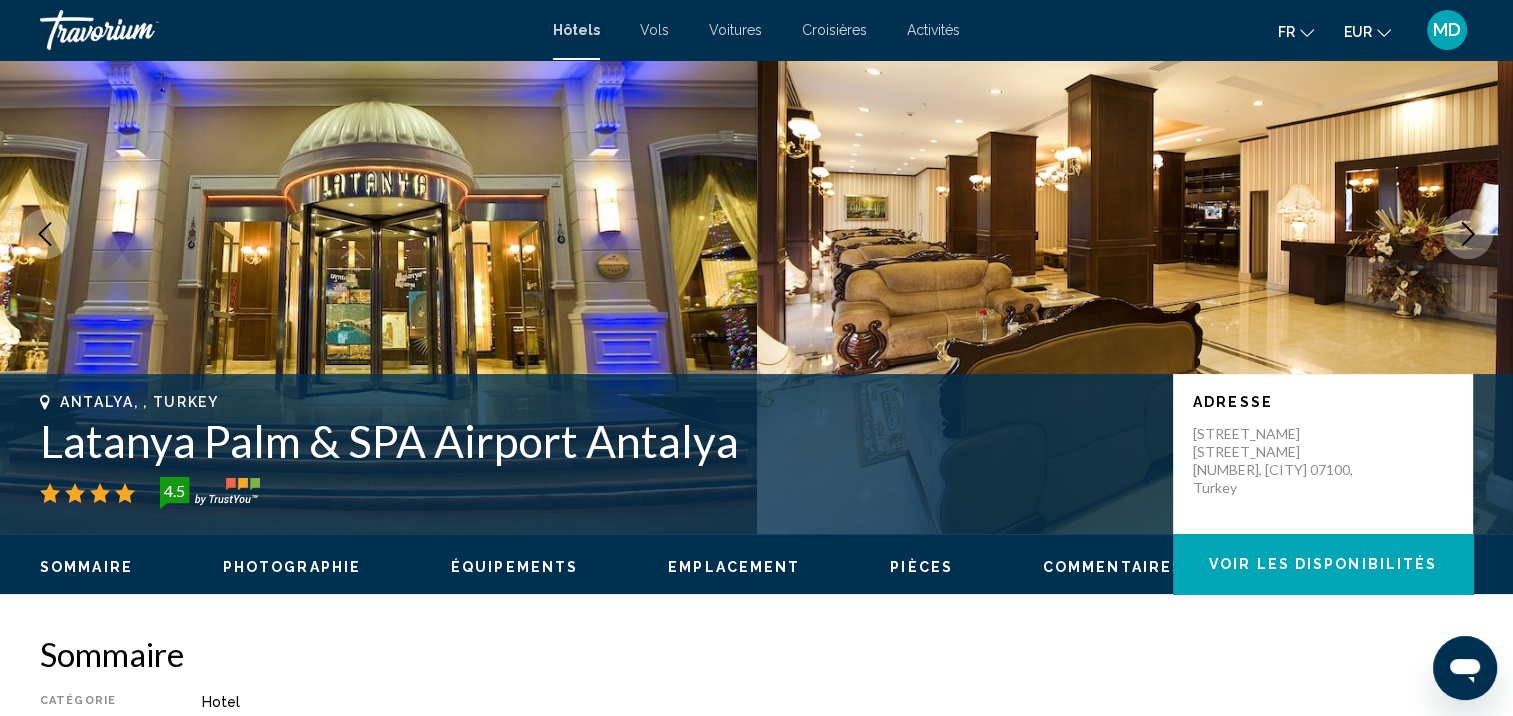 scroll, scrollTop: 121, scrollLeft: 0, axis: vertical 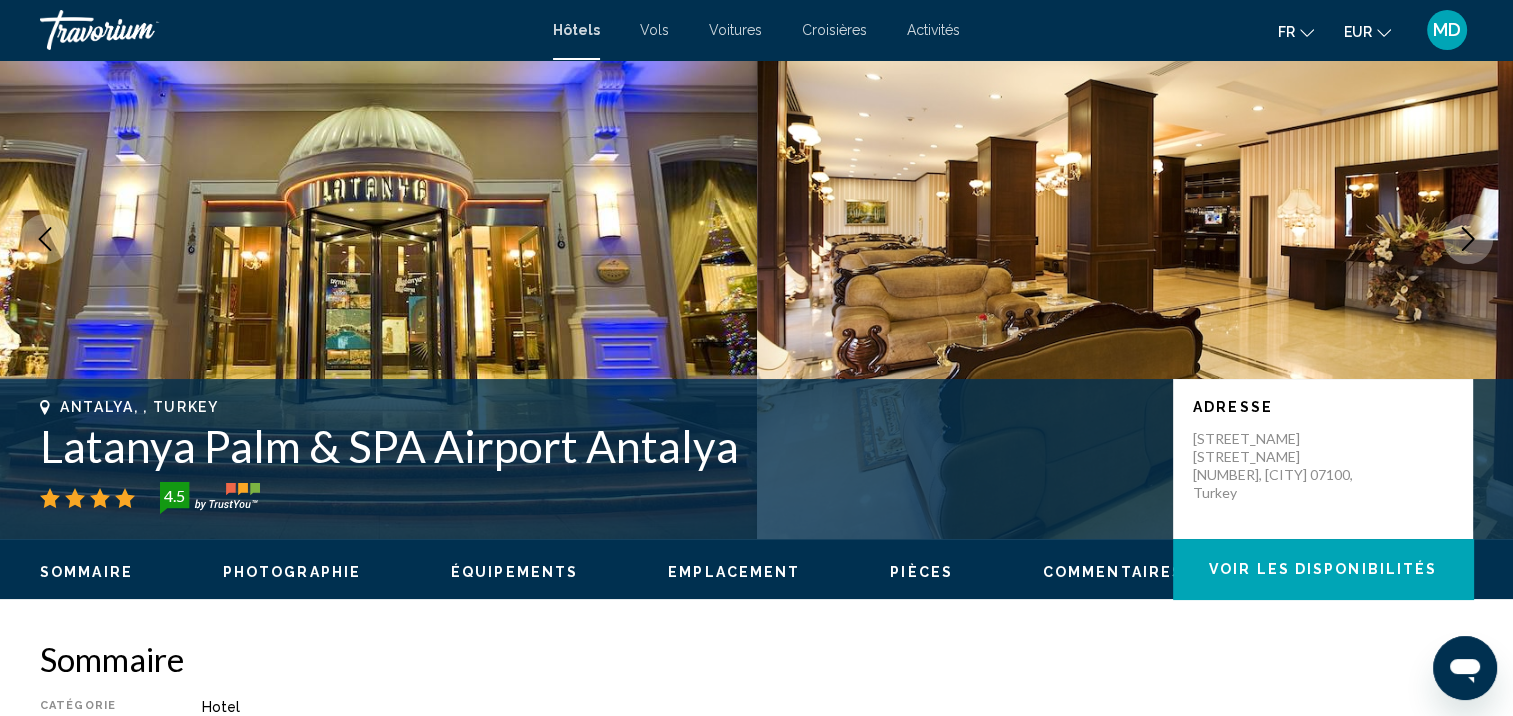 click 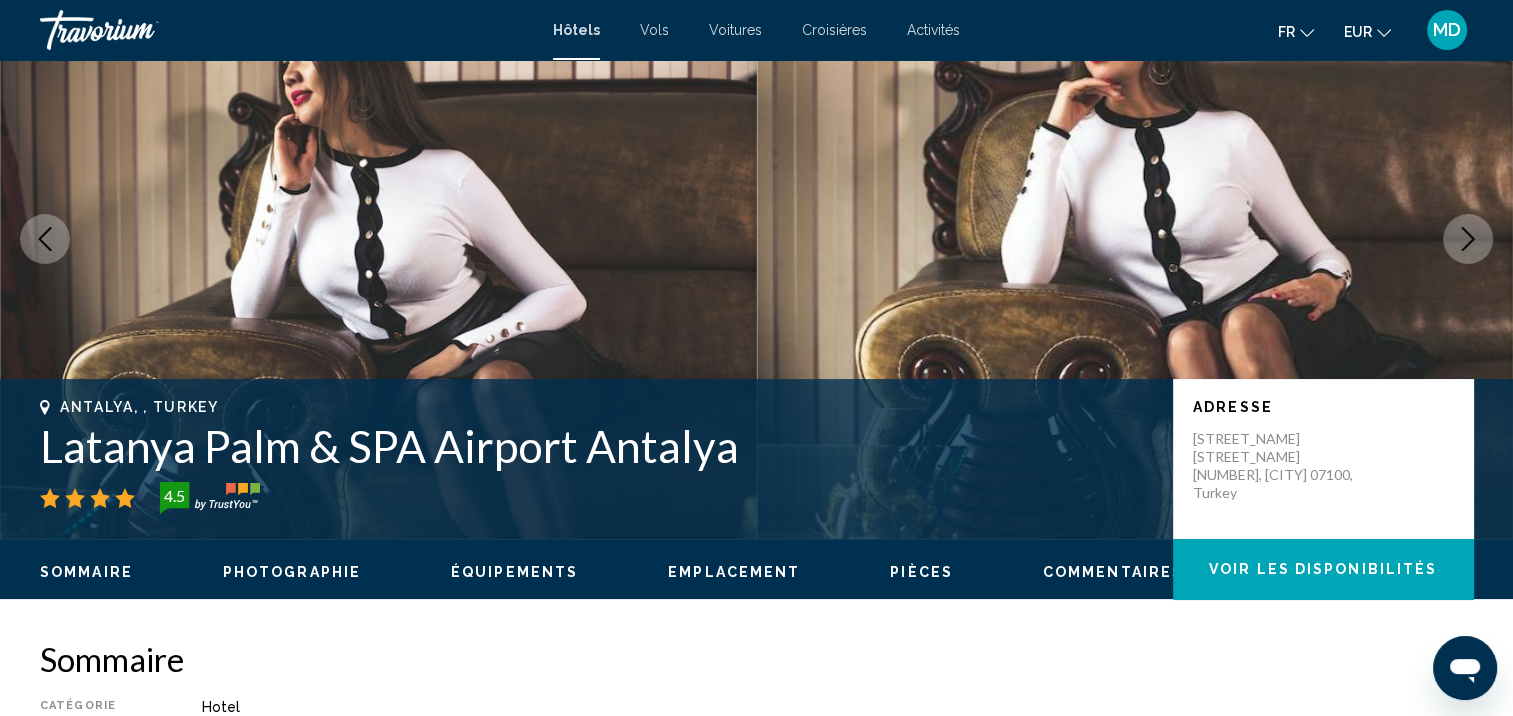 click 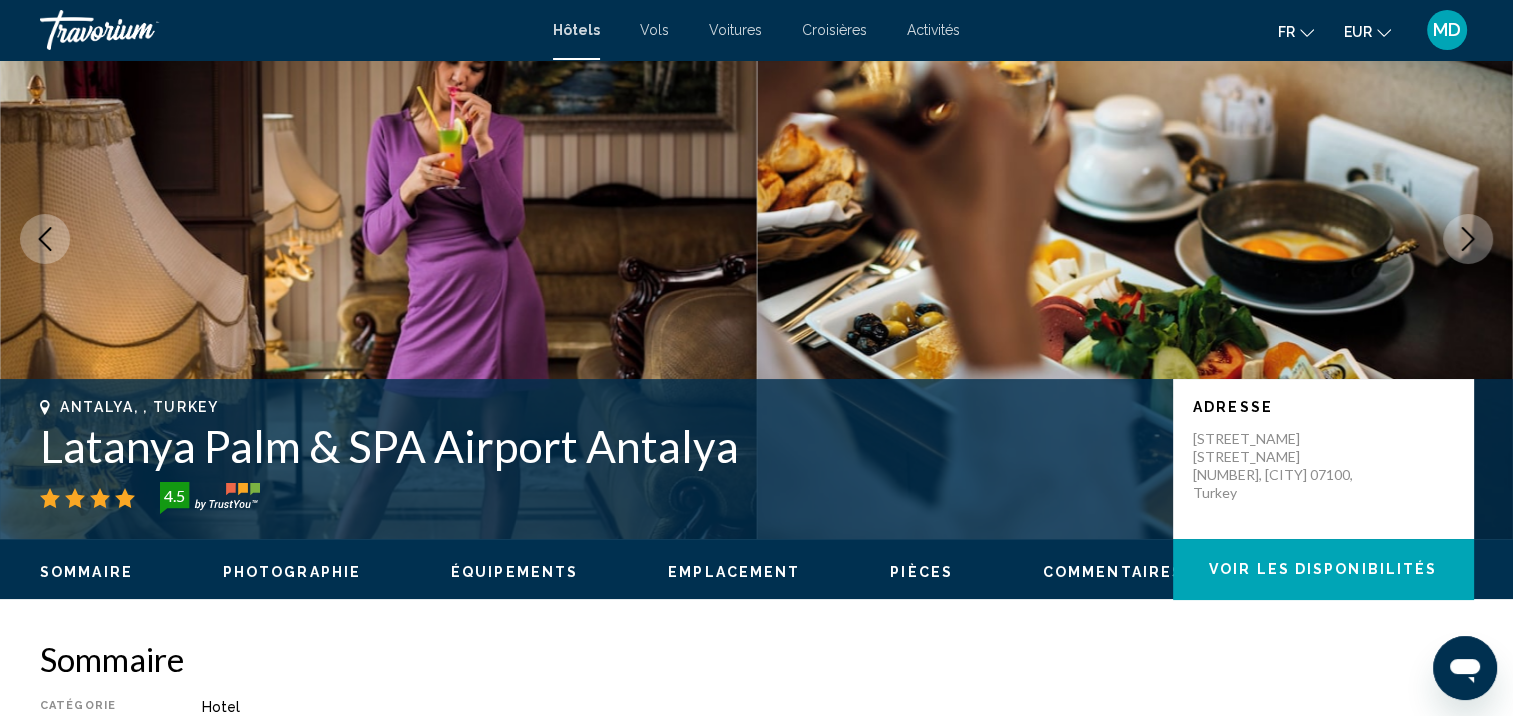 click 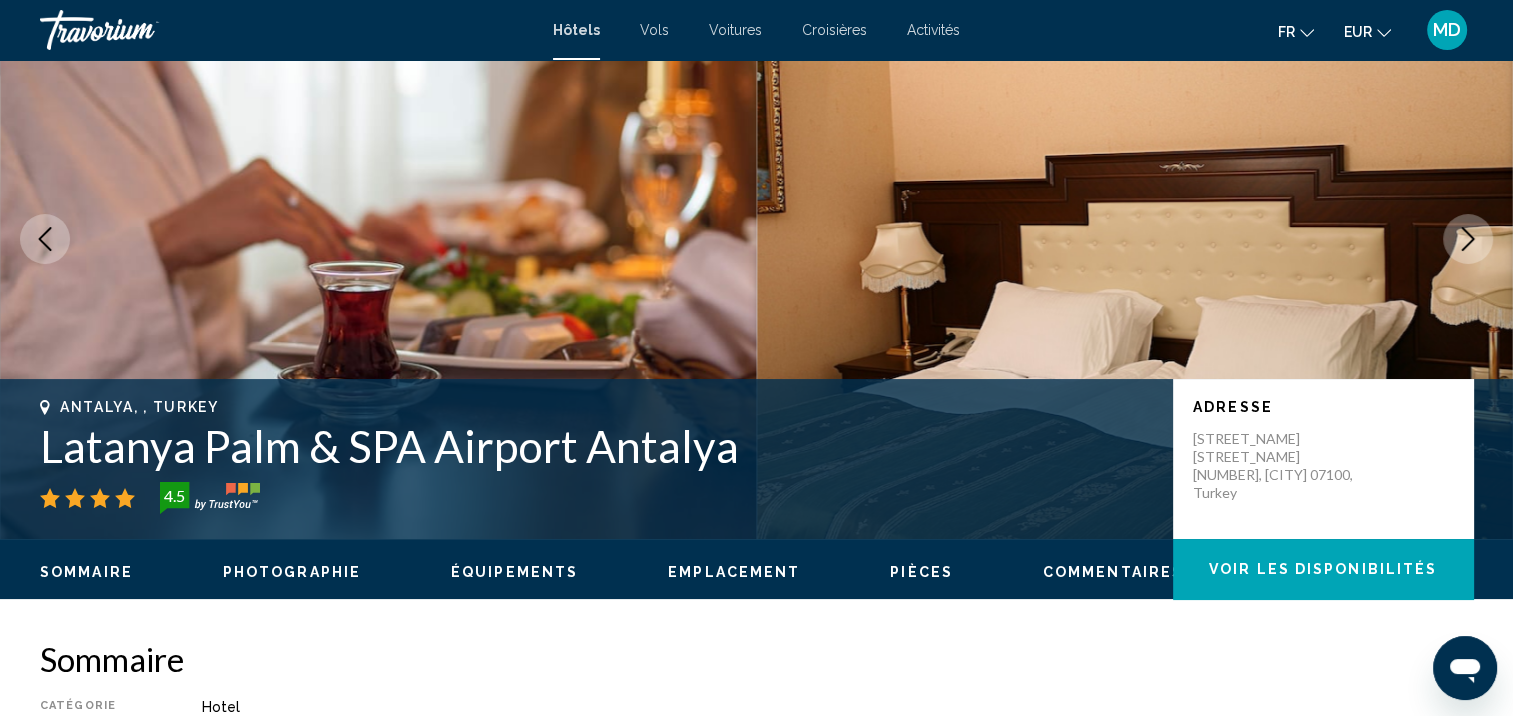 click 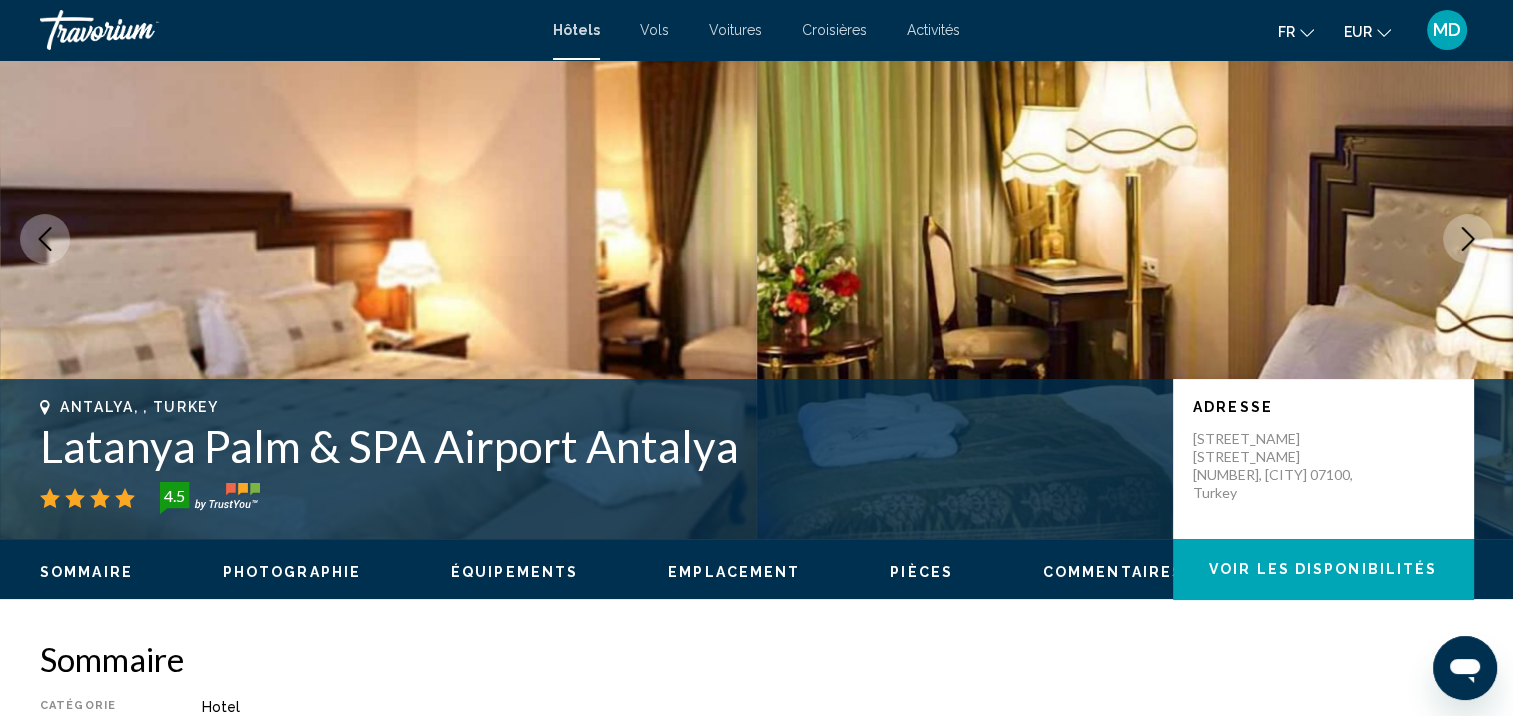 click 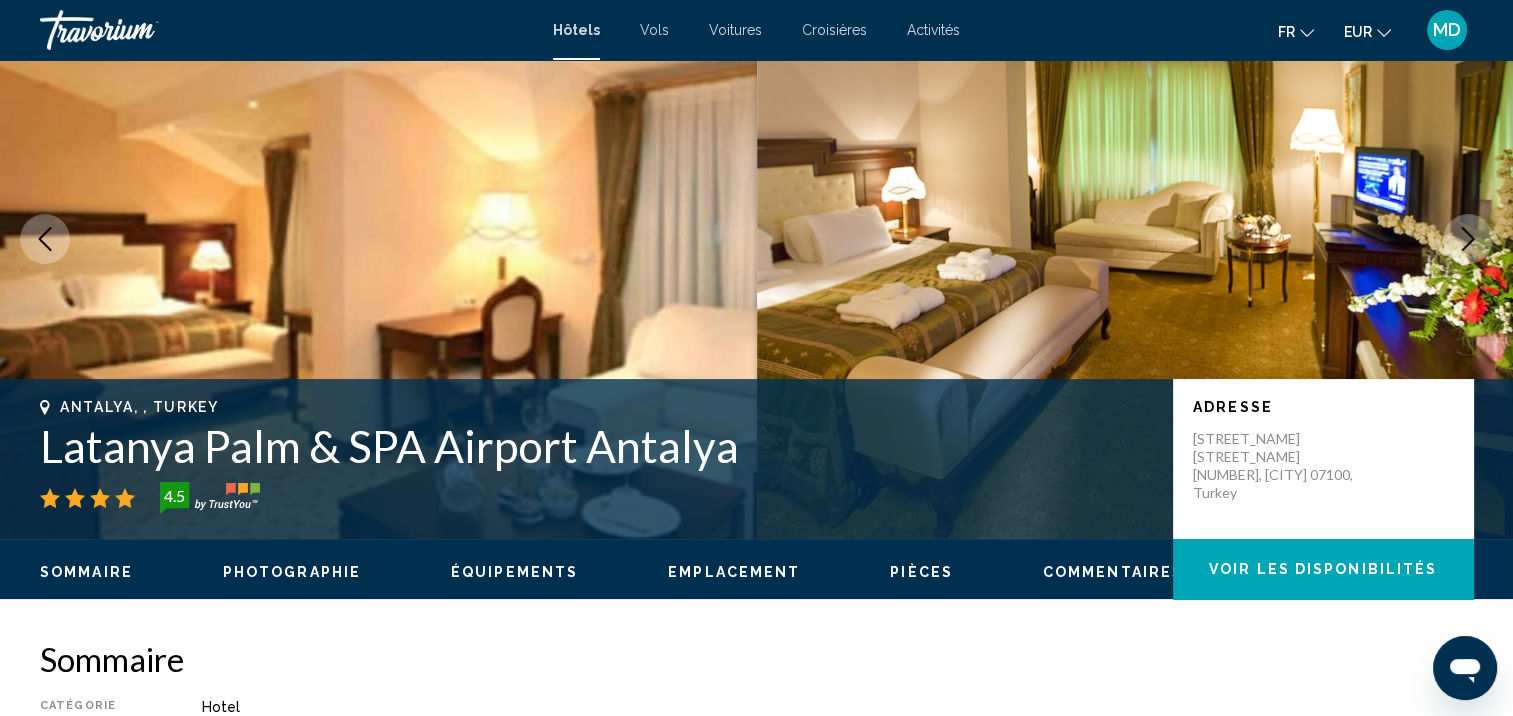 click 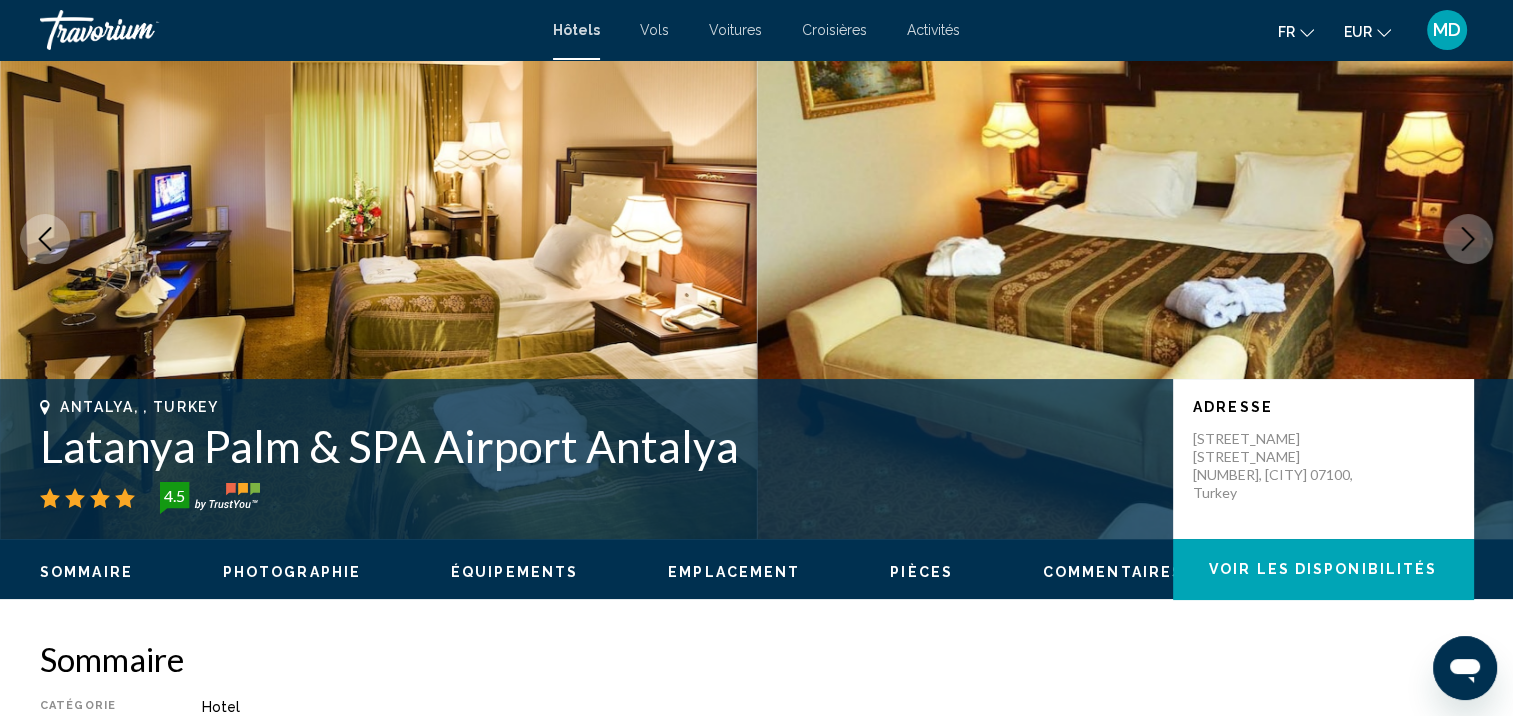 click 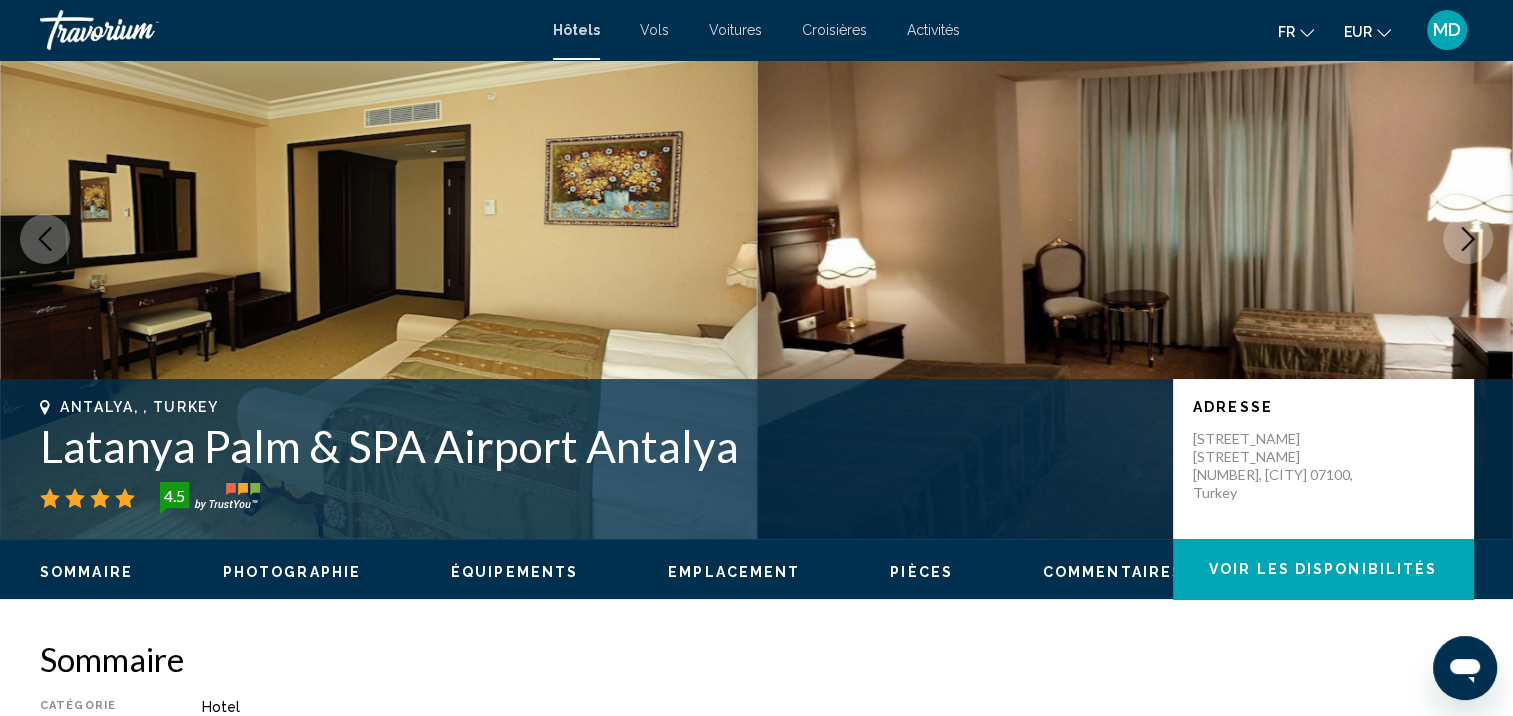 click 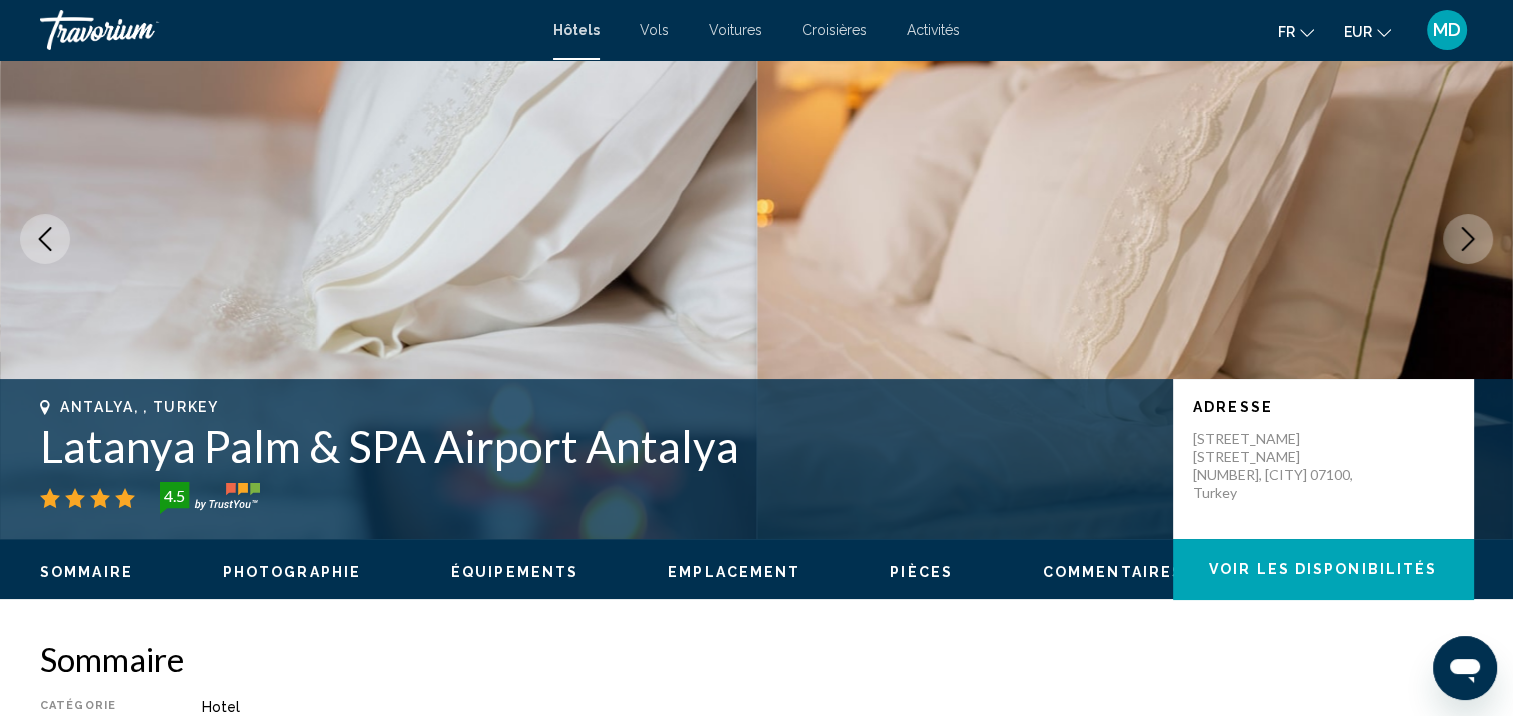 click 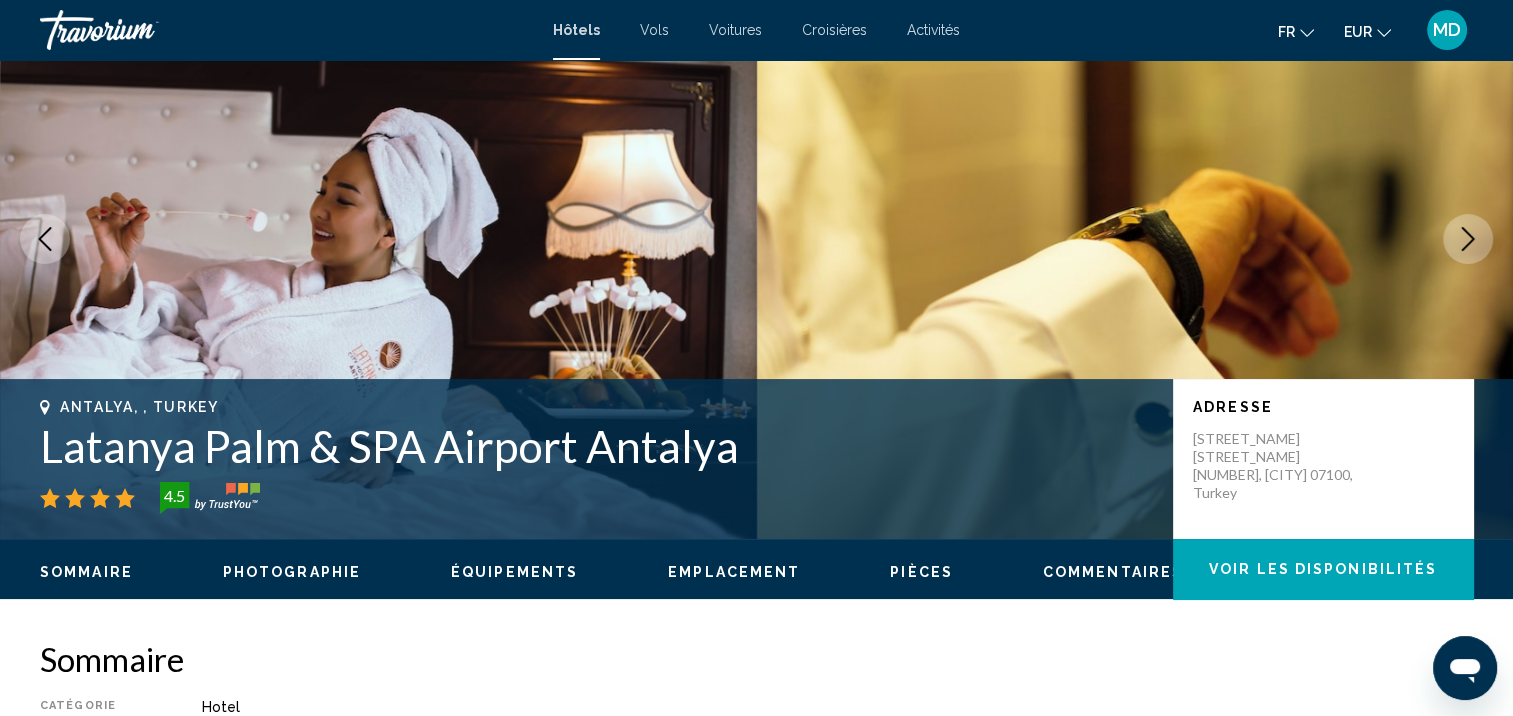 click 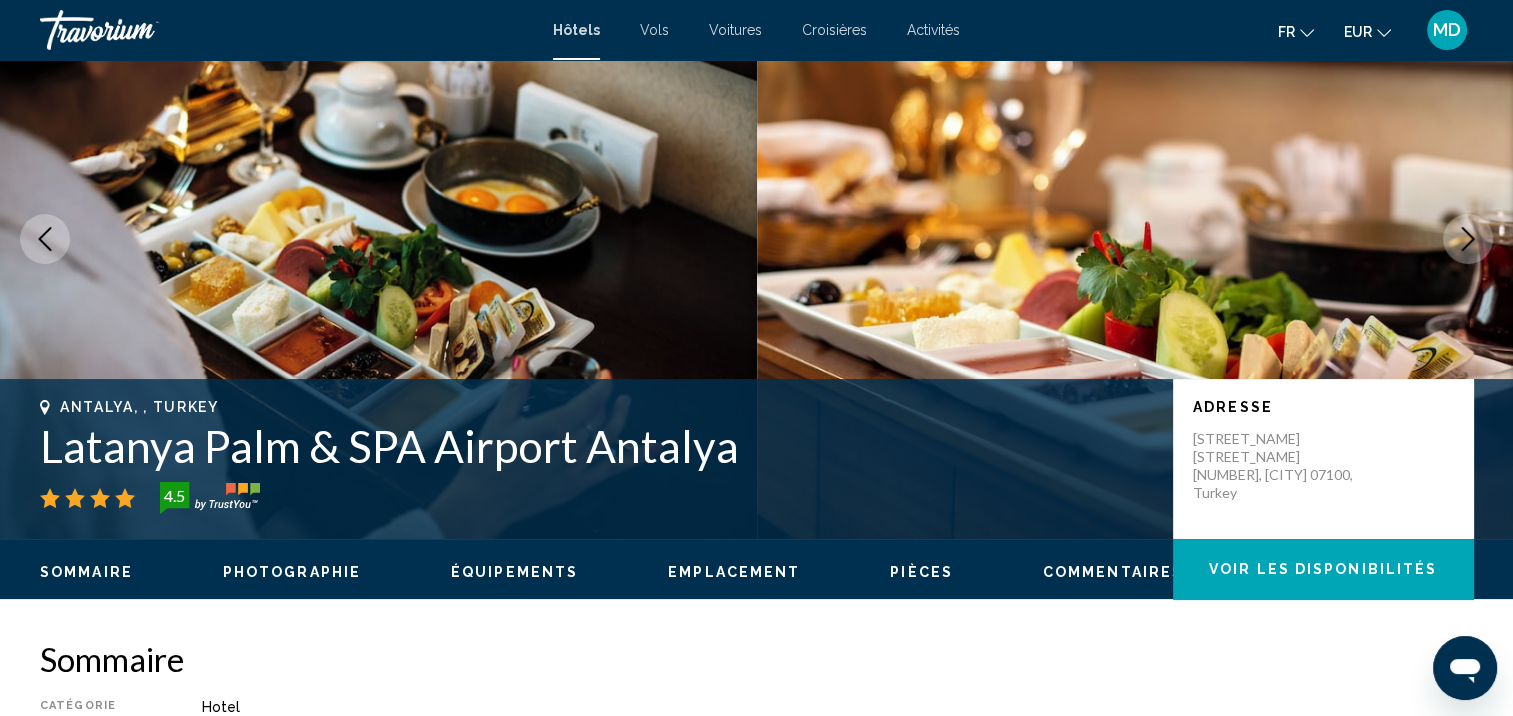 click 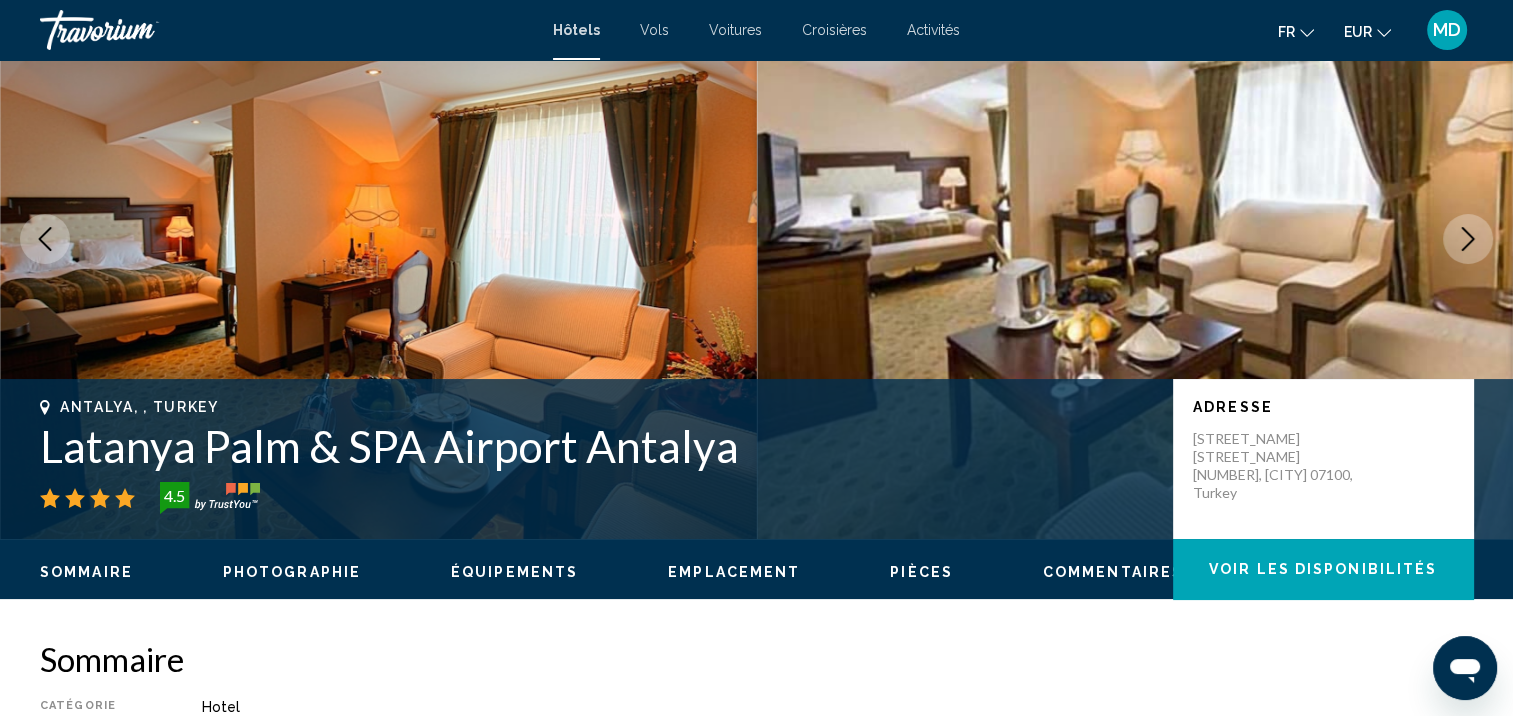 click 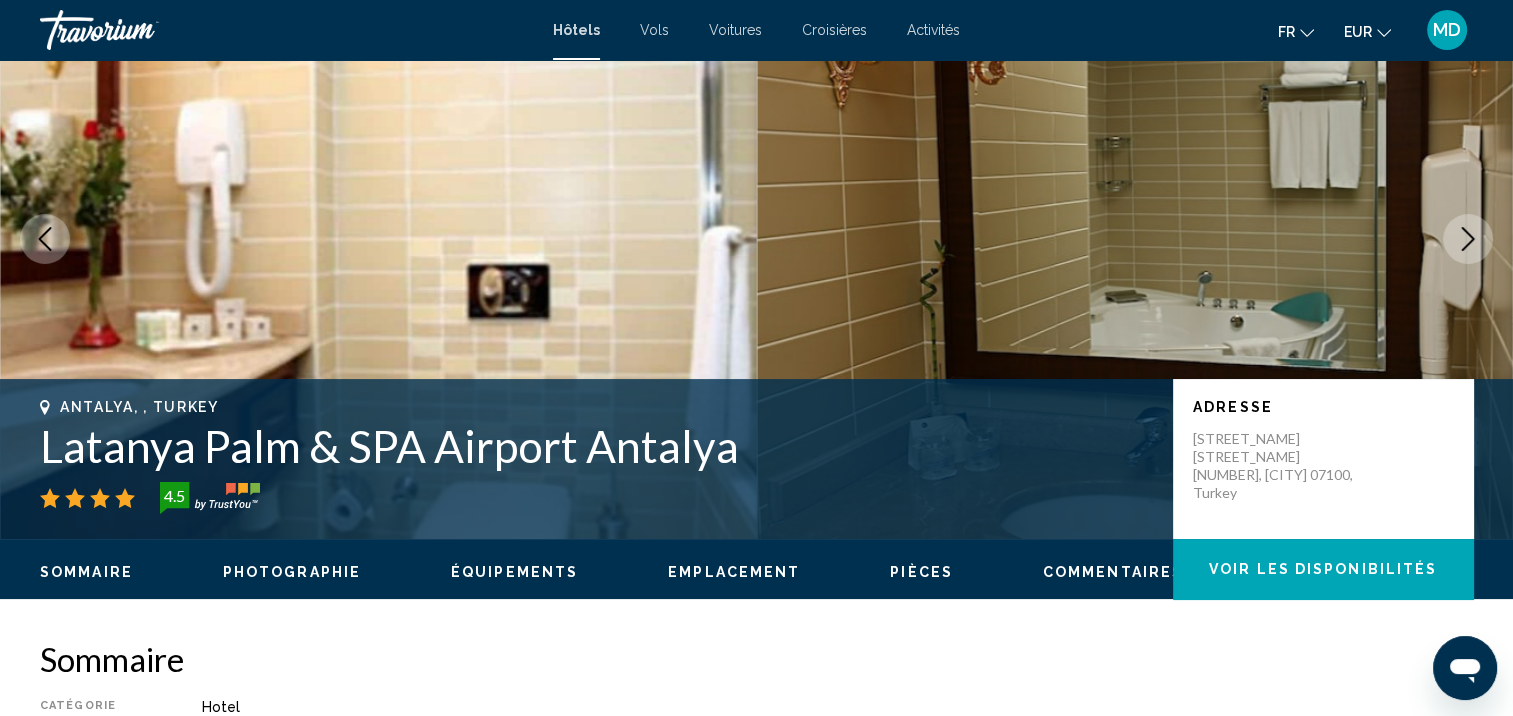 click 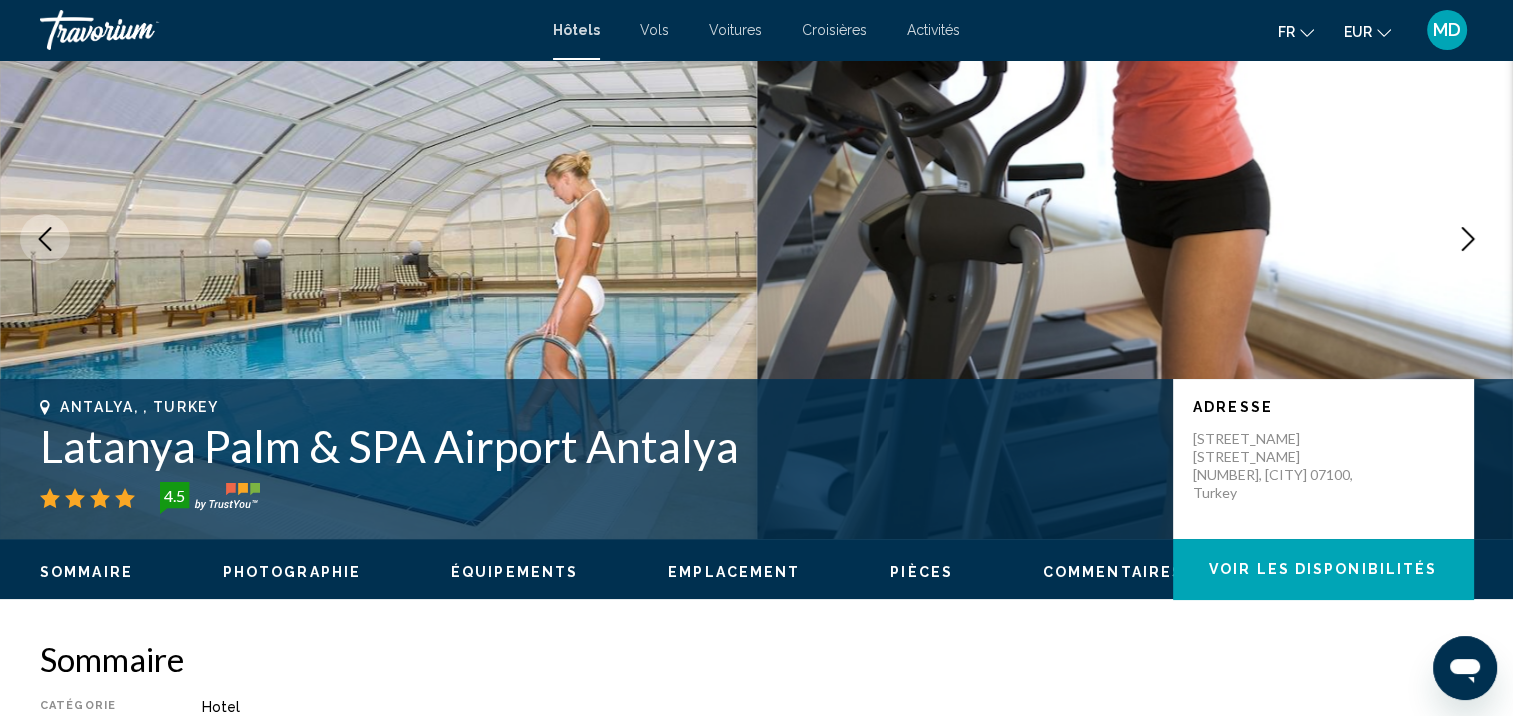 click 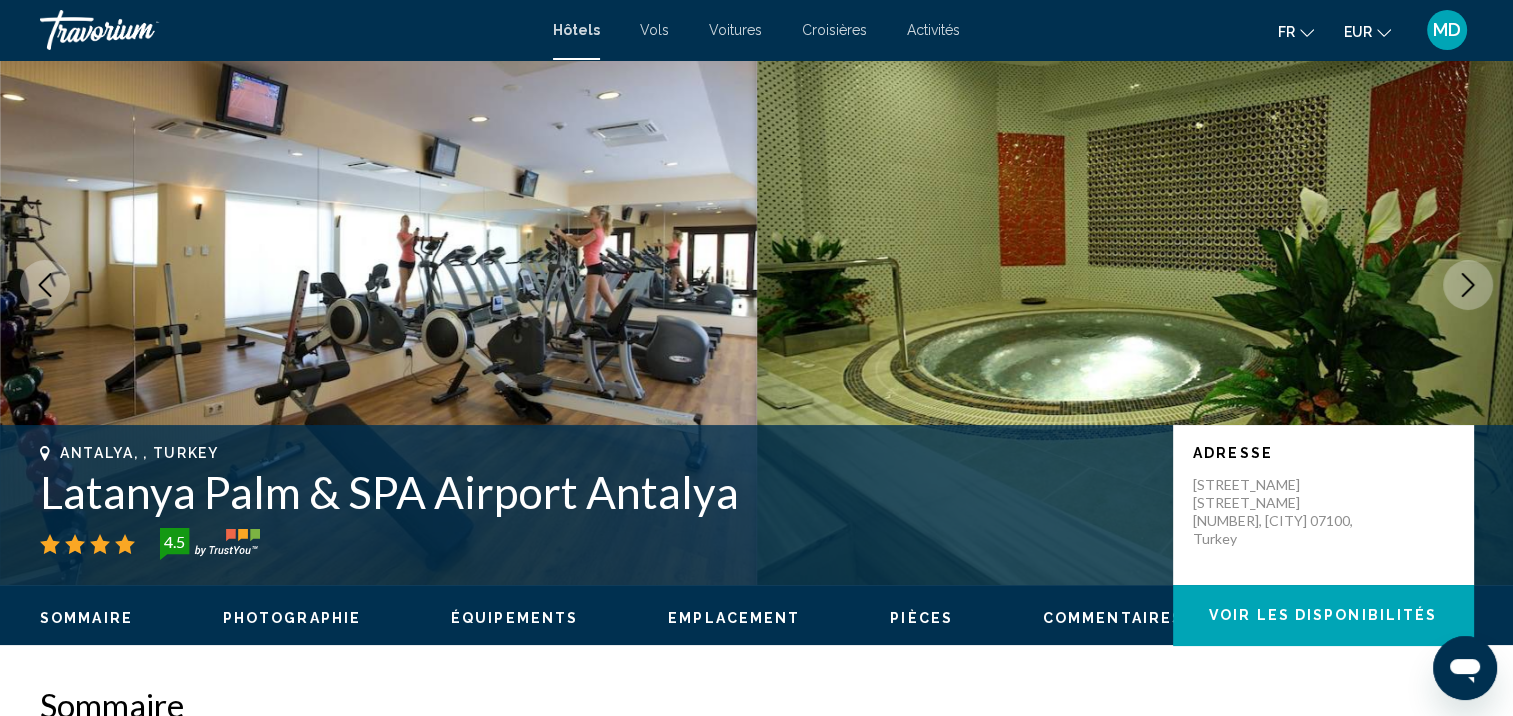 scroll, scrollTop: 76, scrollLeft: 0, axis: vertical 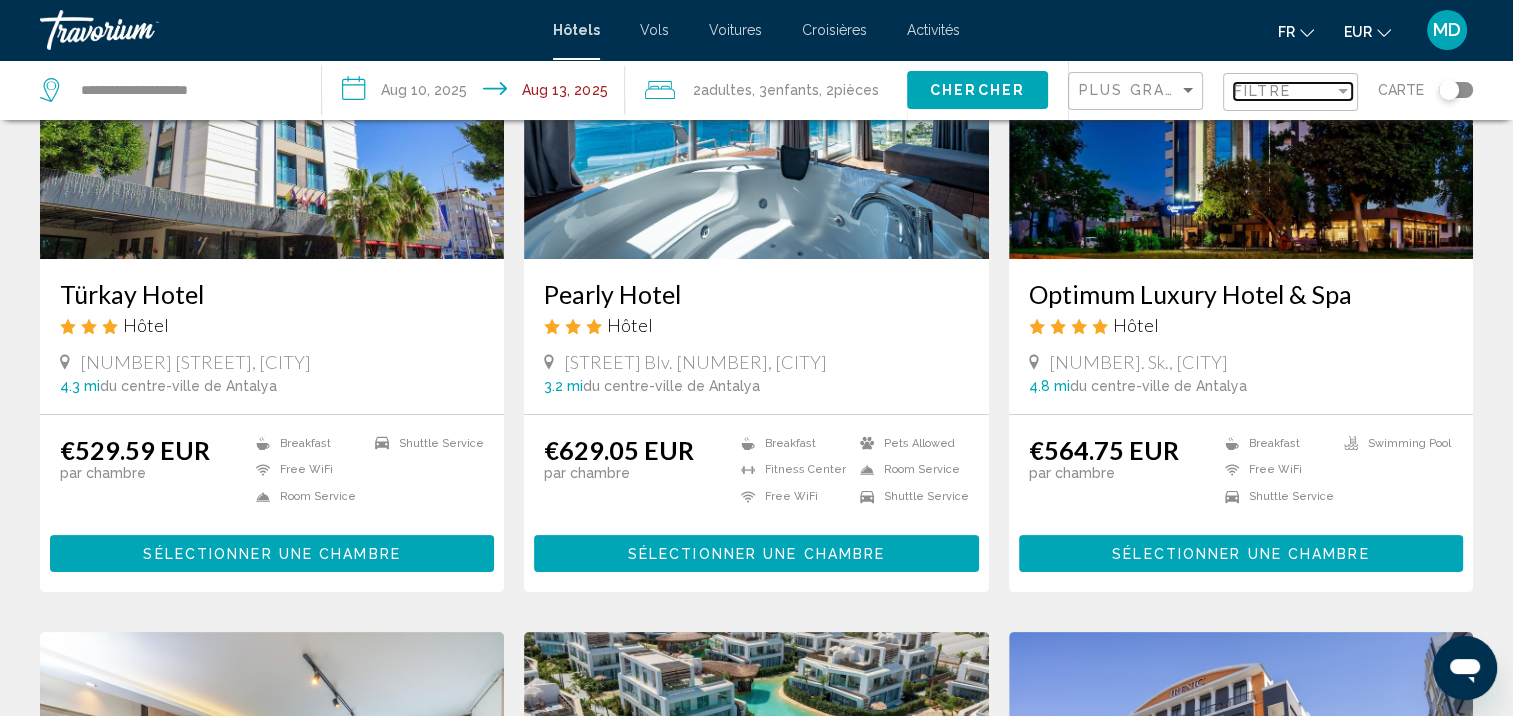 click on "Filtre" at bounding box center [1284, 91] 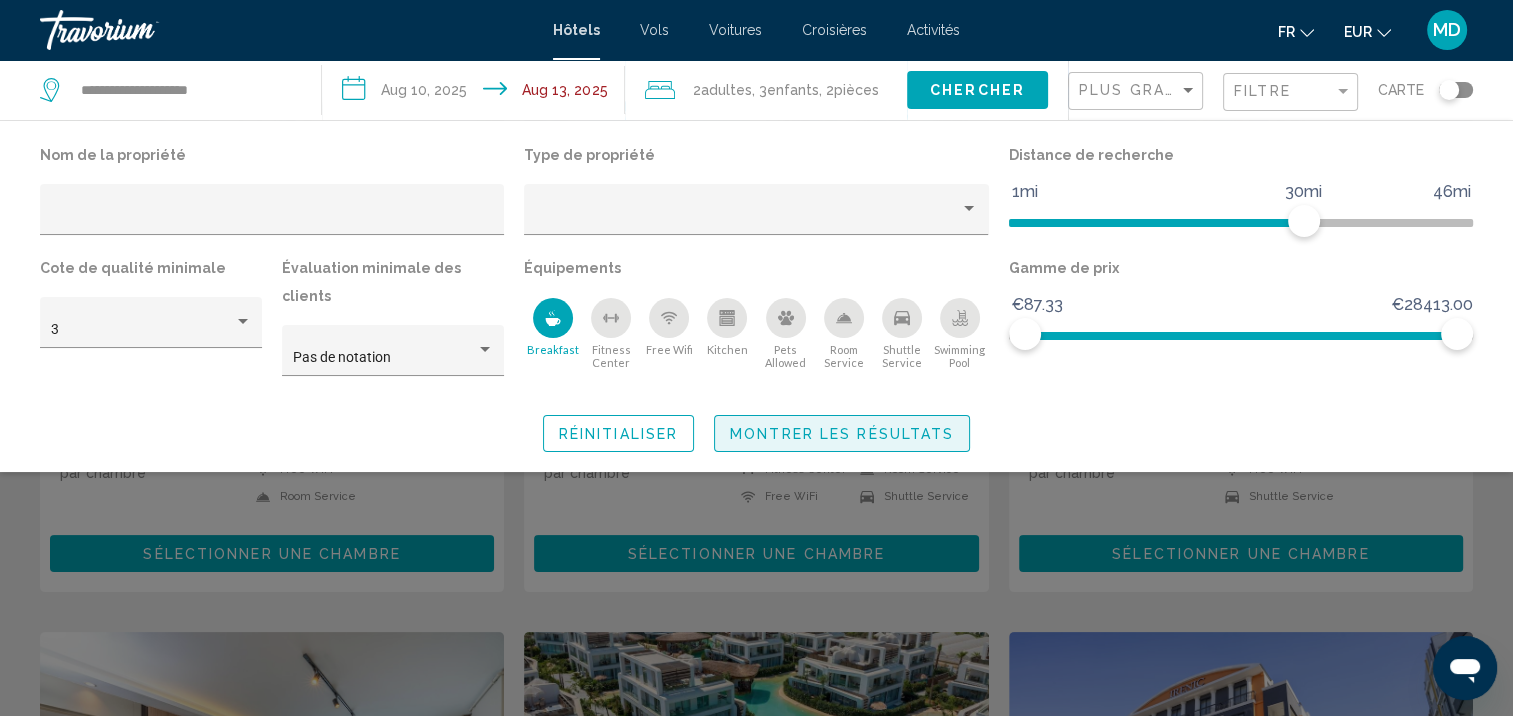 click on "Montrer les résultats" 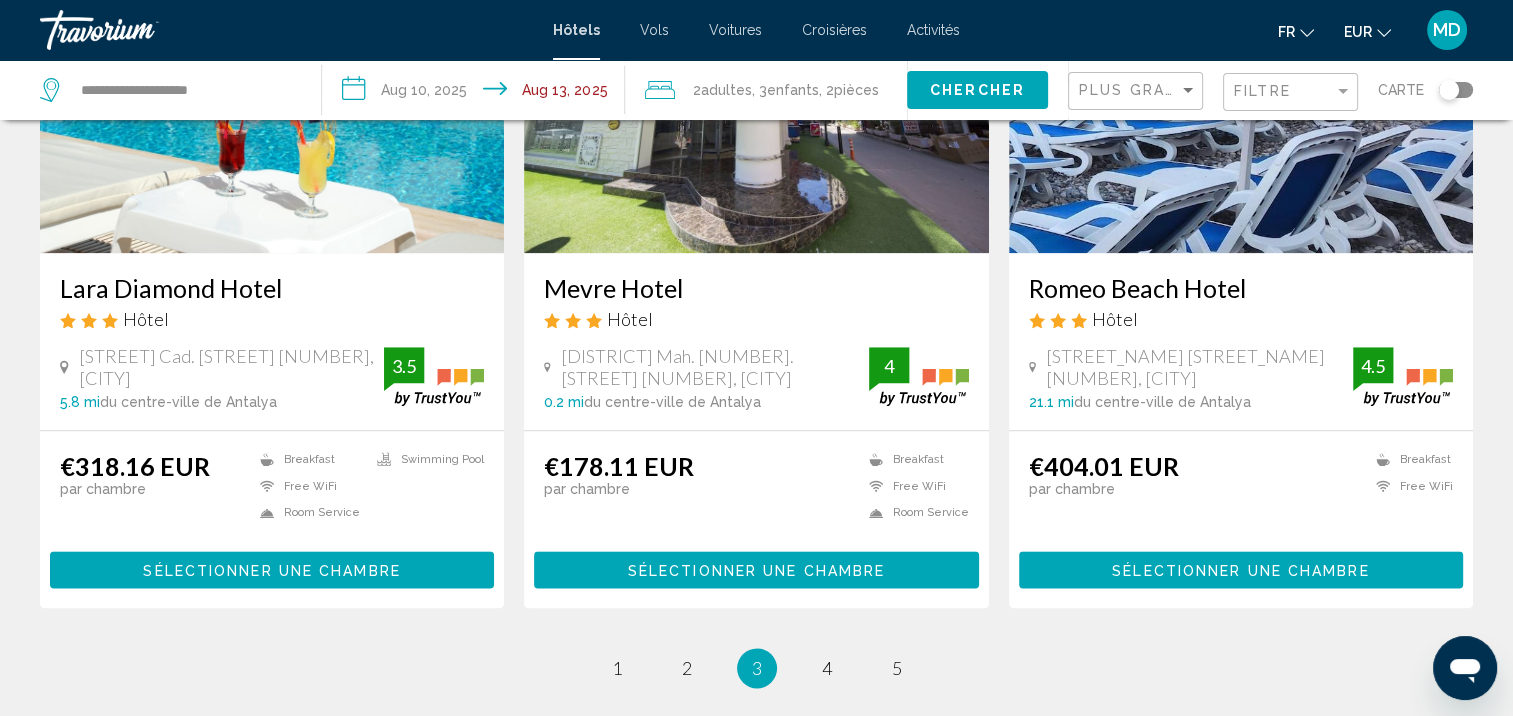 scroll, scrollTop: 2392, scrollLeft: 0, axis: vertical 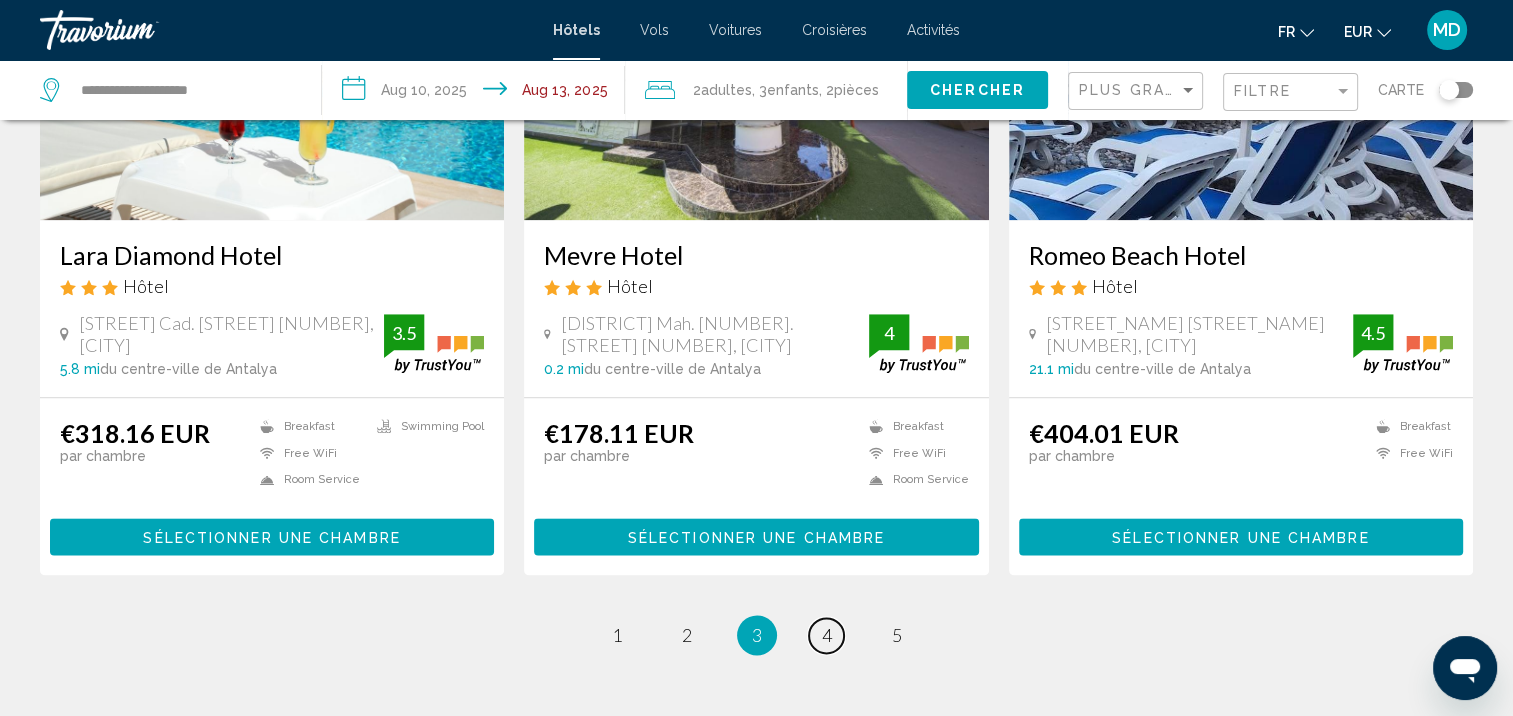 click on "page  4" at bounding box center (826, 635) 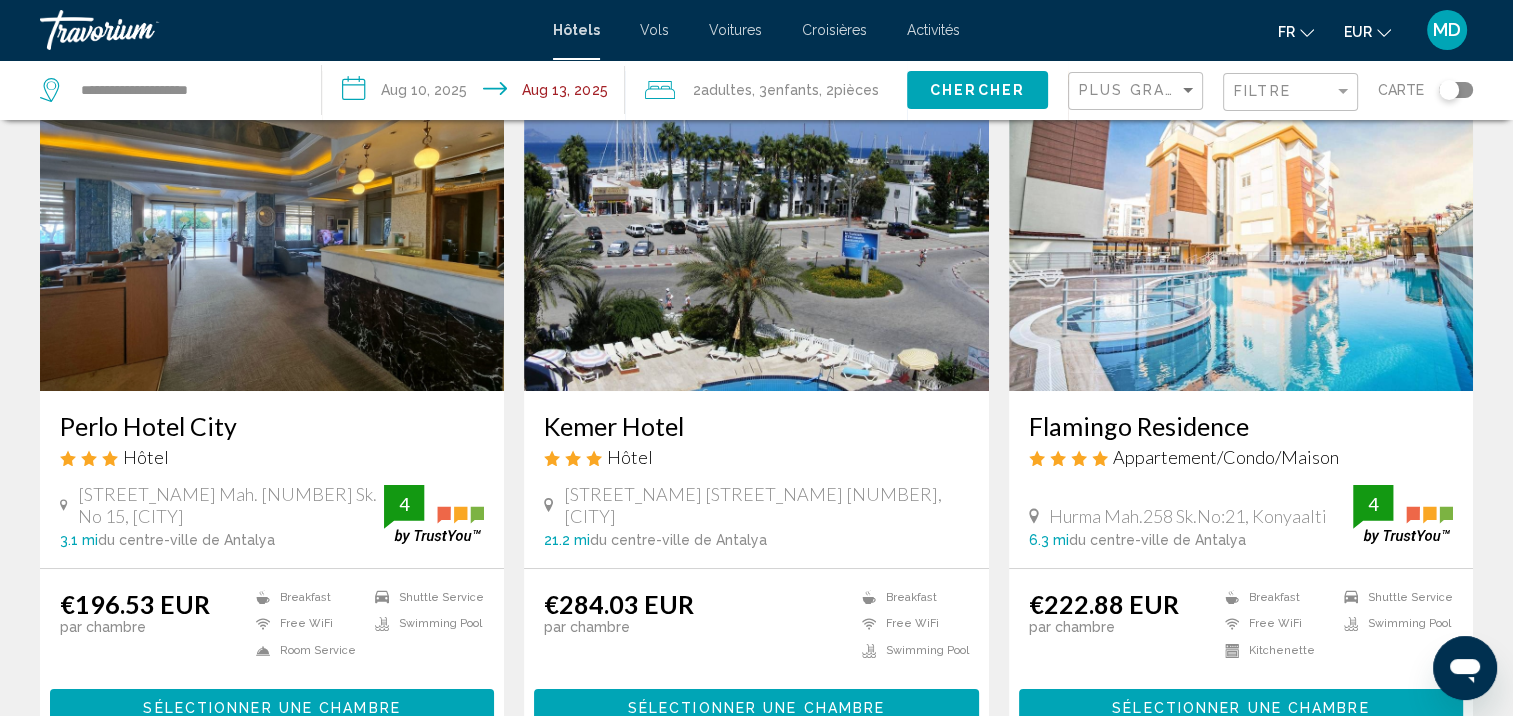 scroll, scrollTop: 118, scrollLeft: 0, axis: vertical 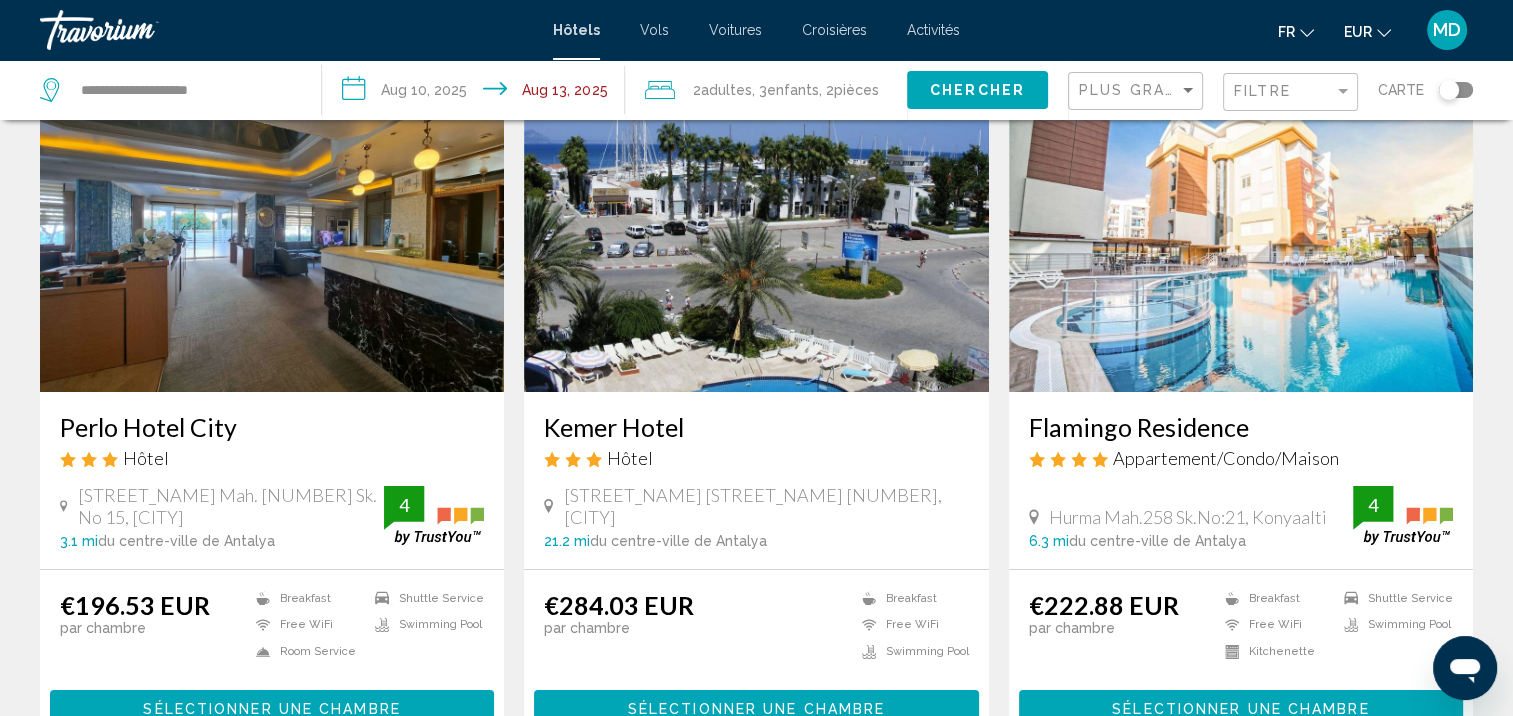 click on "Hôtel" at bounding box center [146, 458] 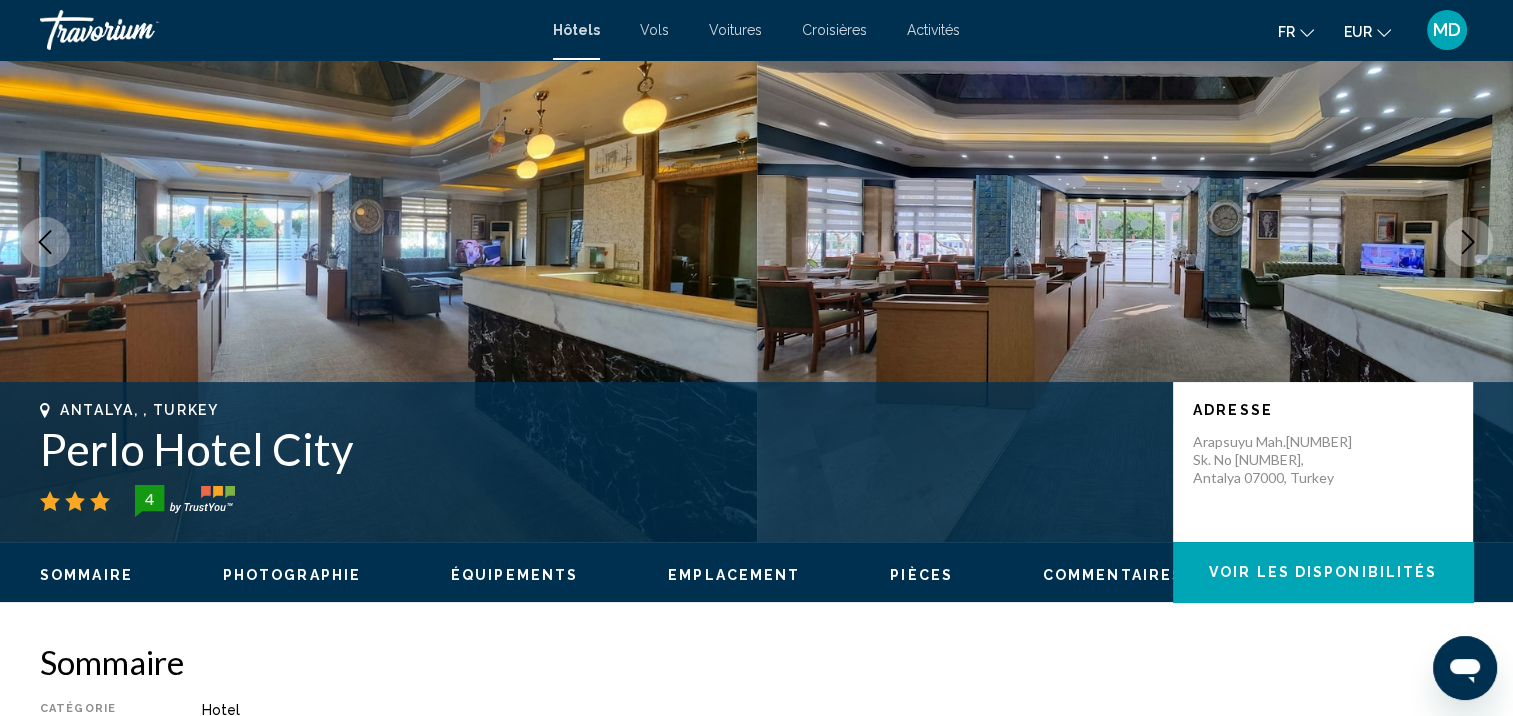 scroll, scrollTop: 2, scrollLeft: 0, axis: vertical 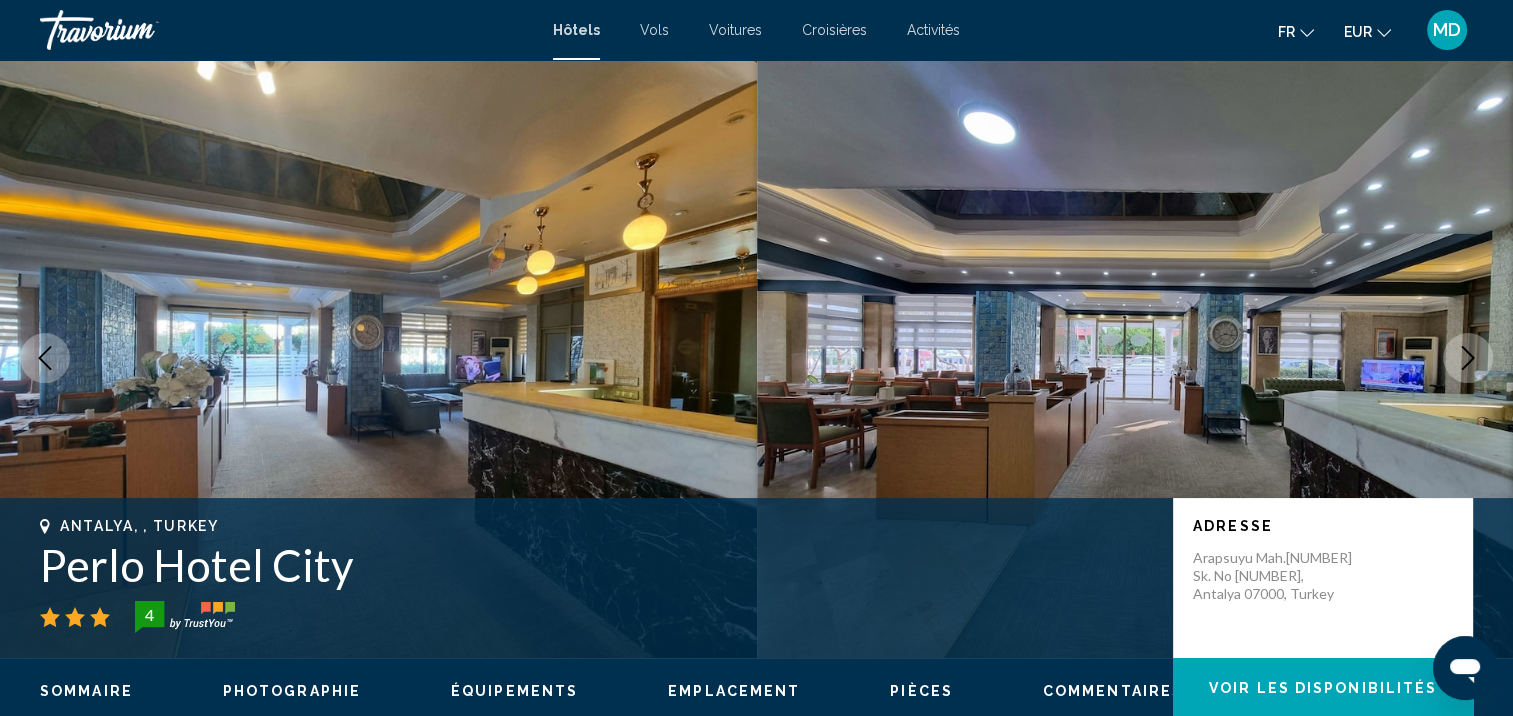 click at bounding box center (1468, 358) 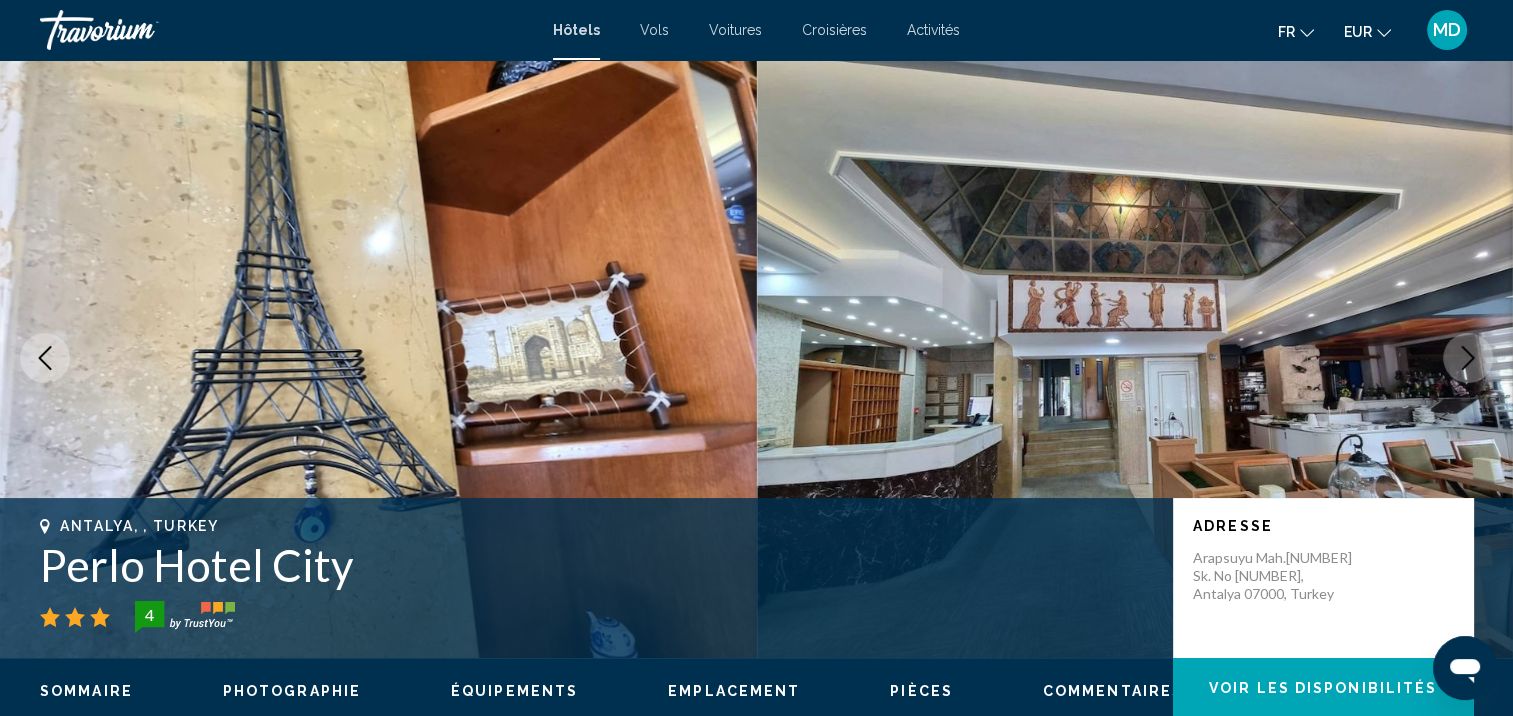 click at bounding box center [1468, 358] 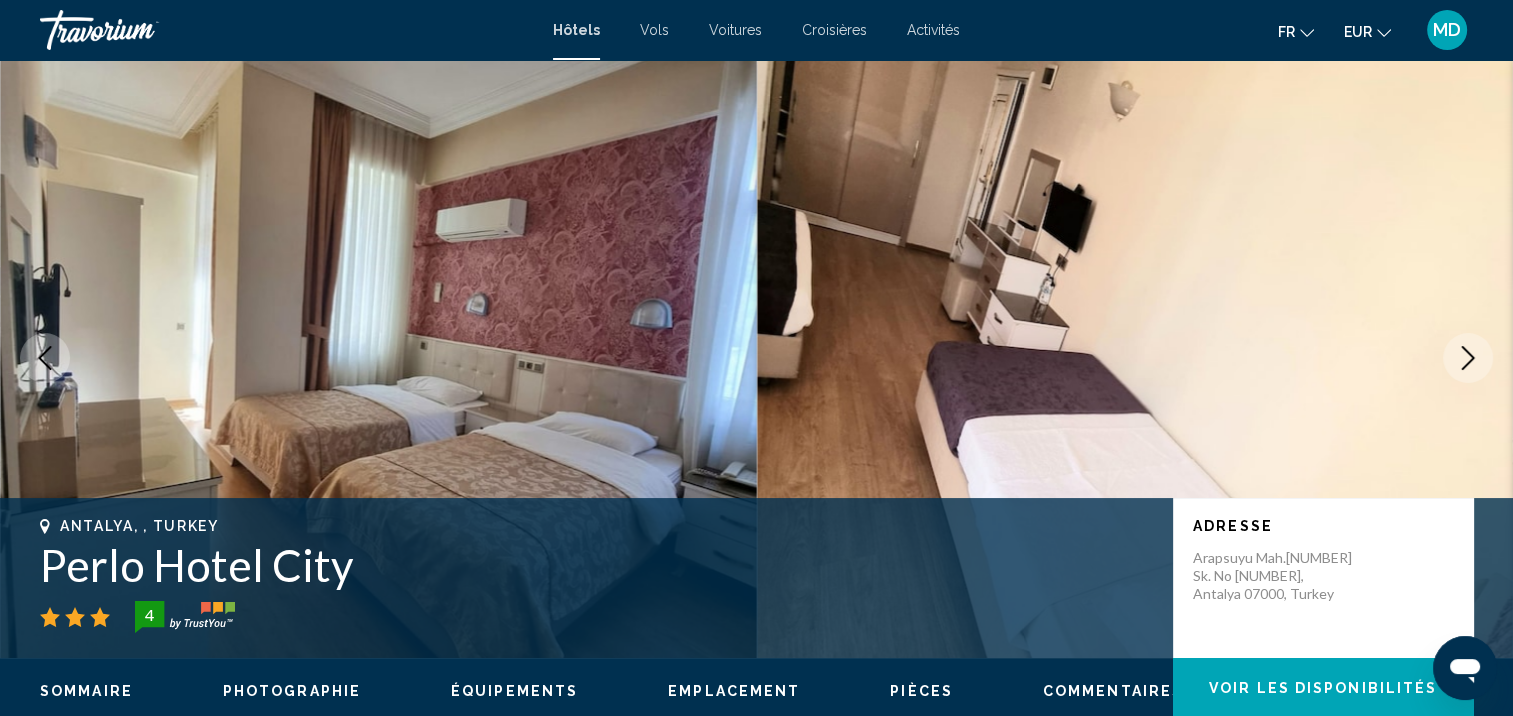 click at bounding box center (1468, 358) 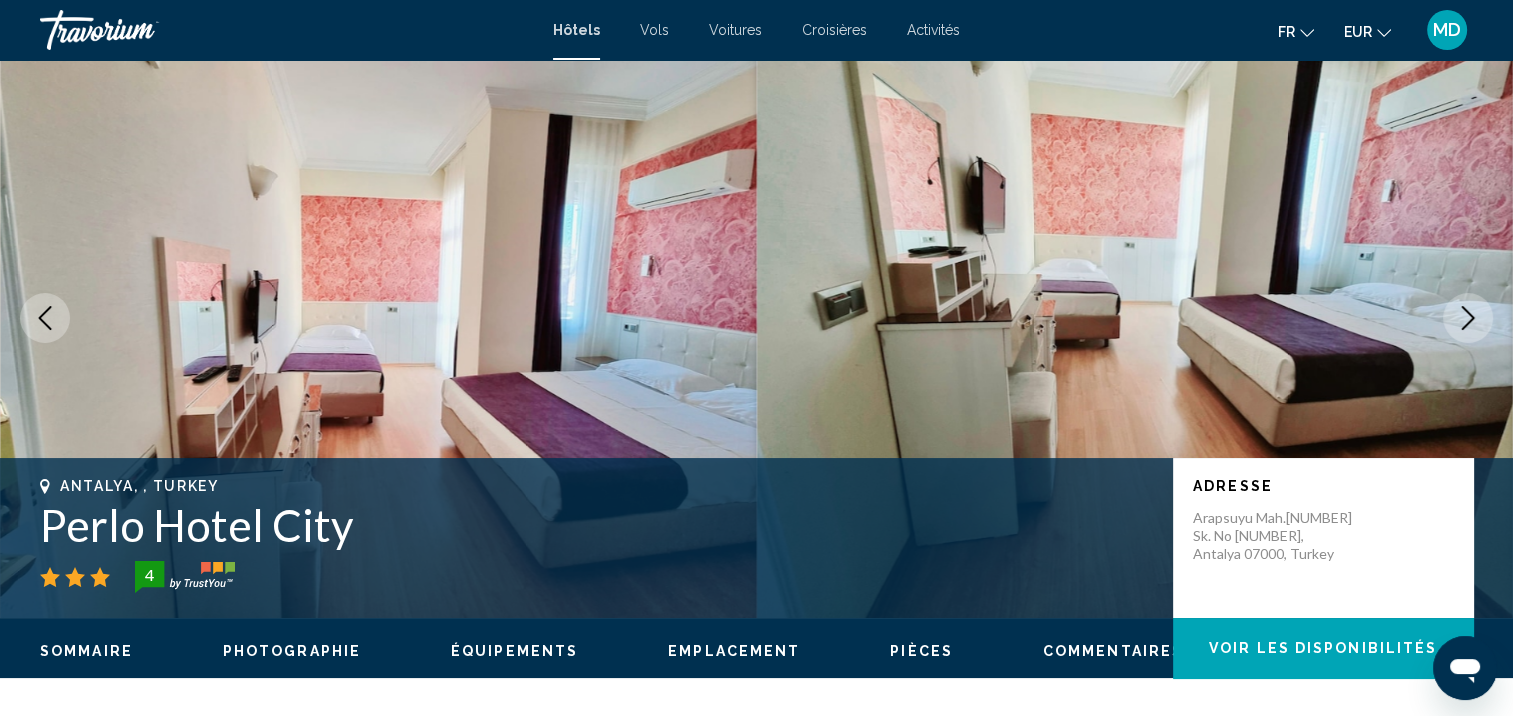 scroll, scrollTop: 0, scrollLeft: 0, axis: both 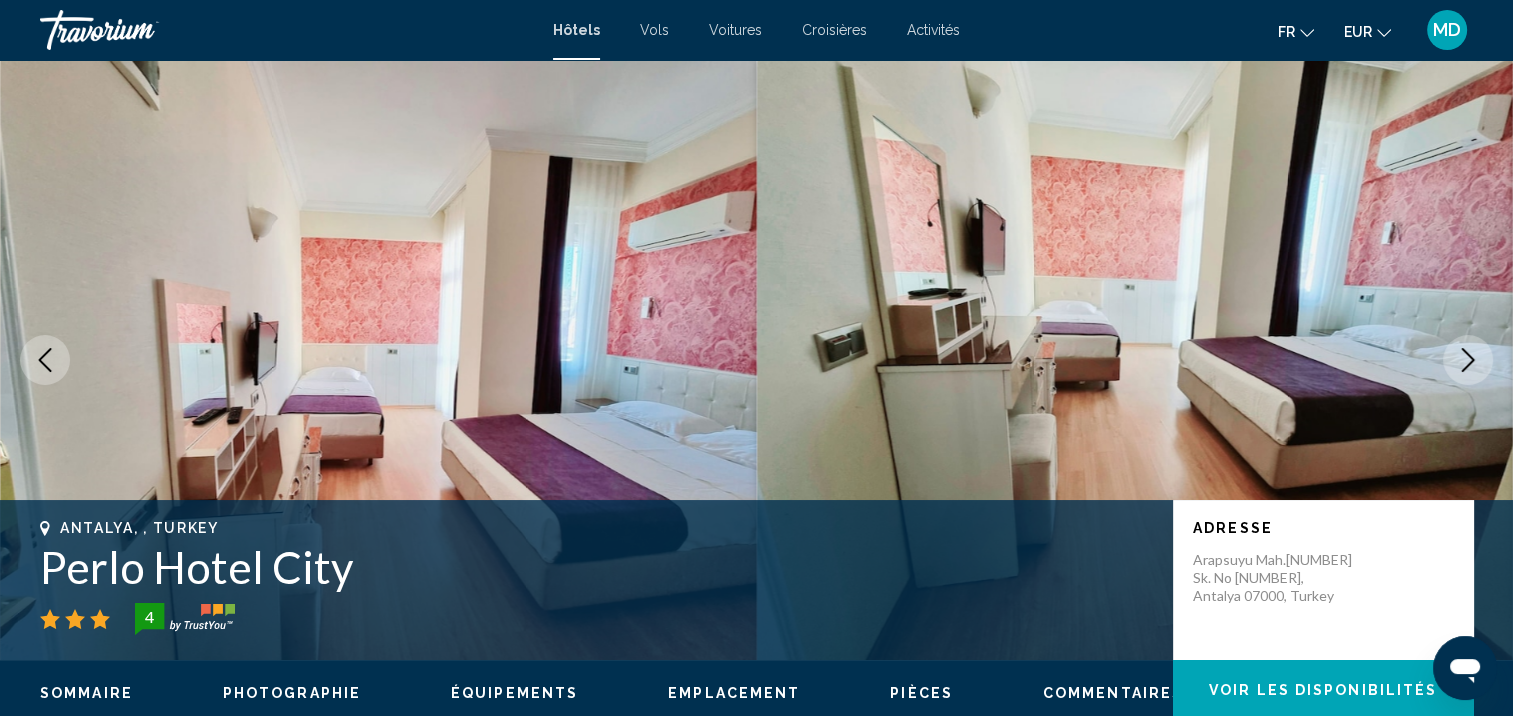 click 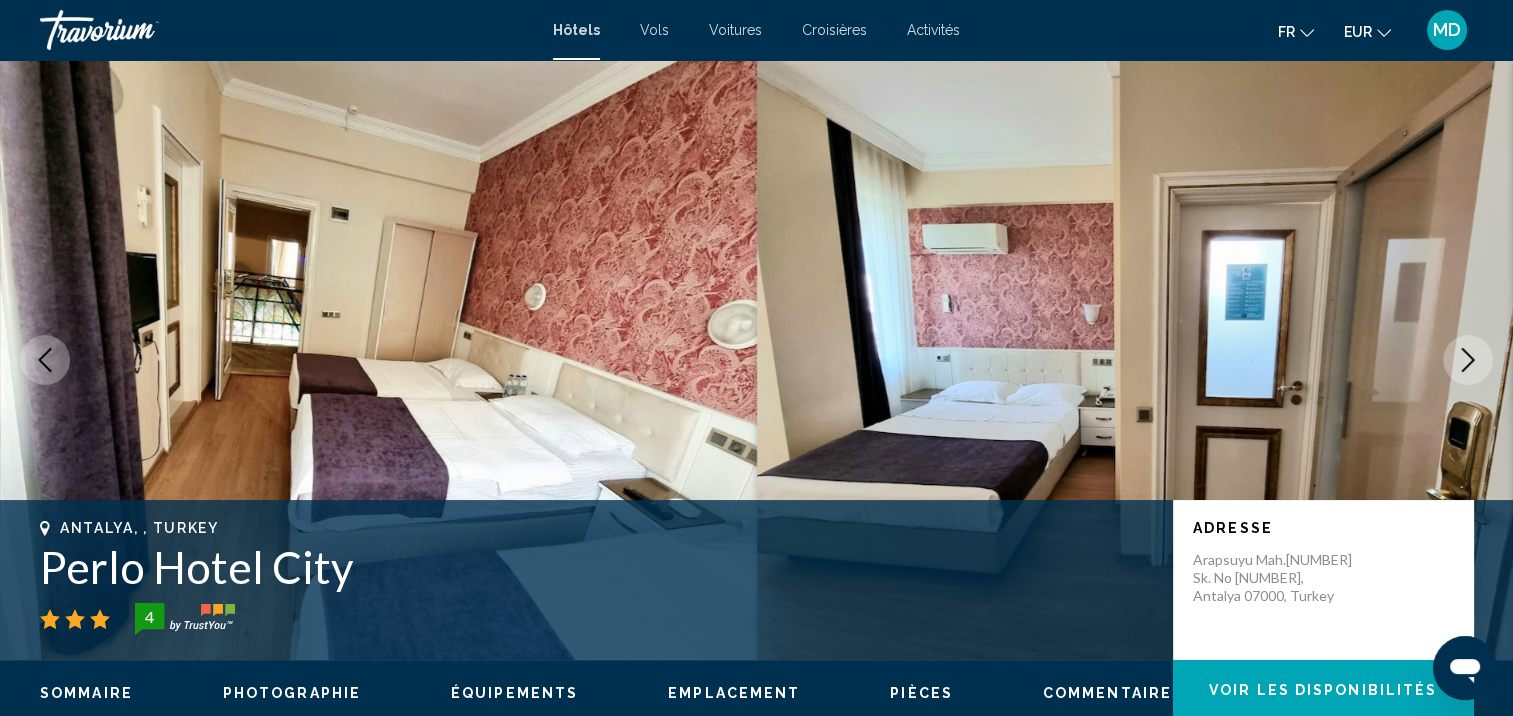 click 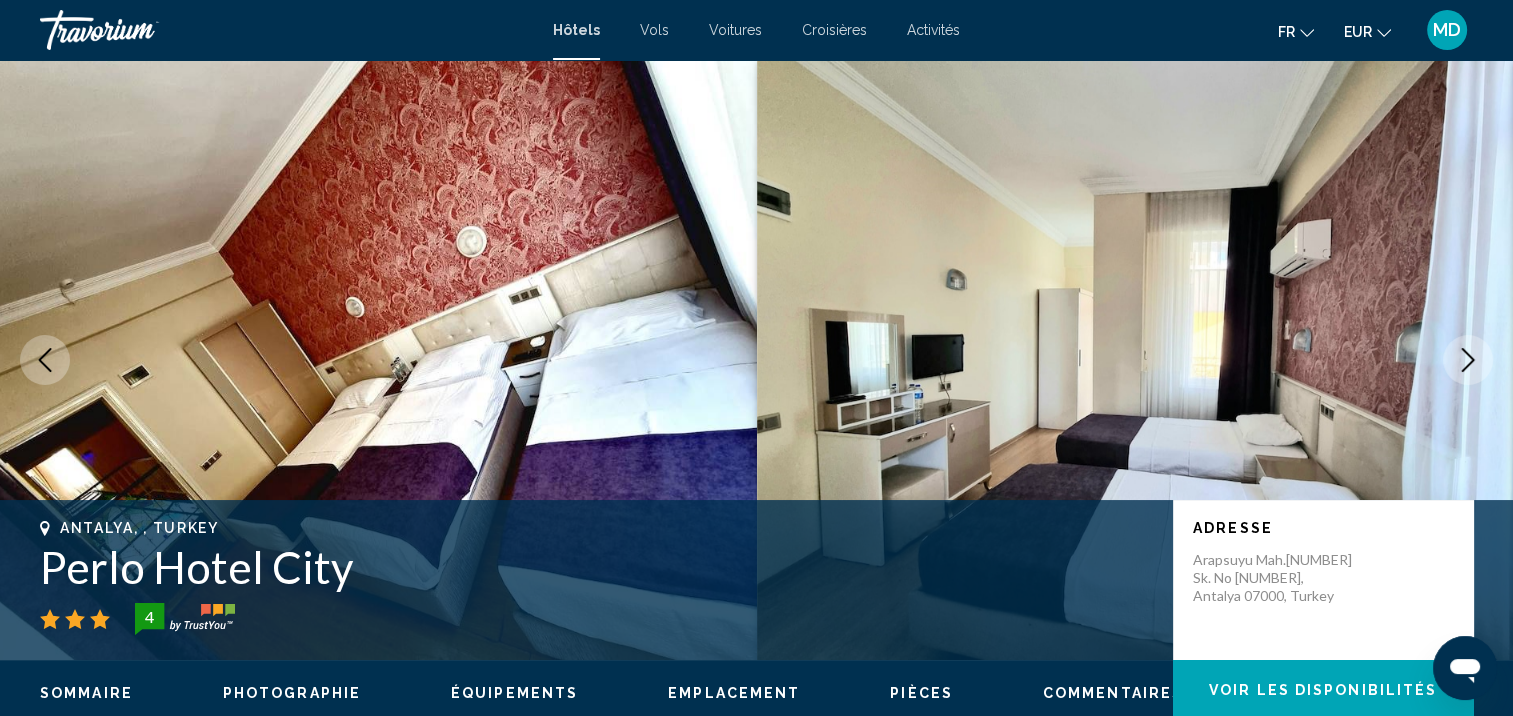 click 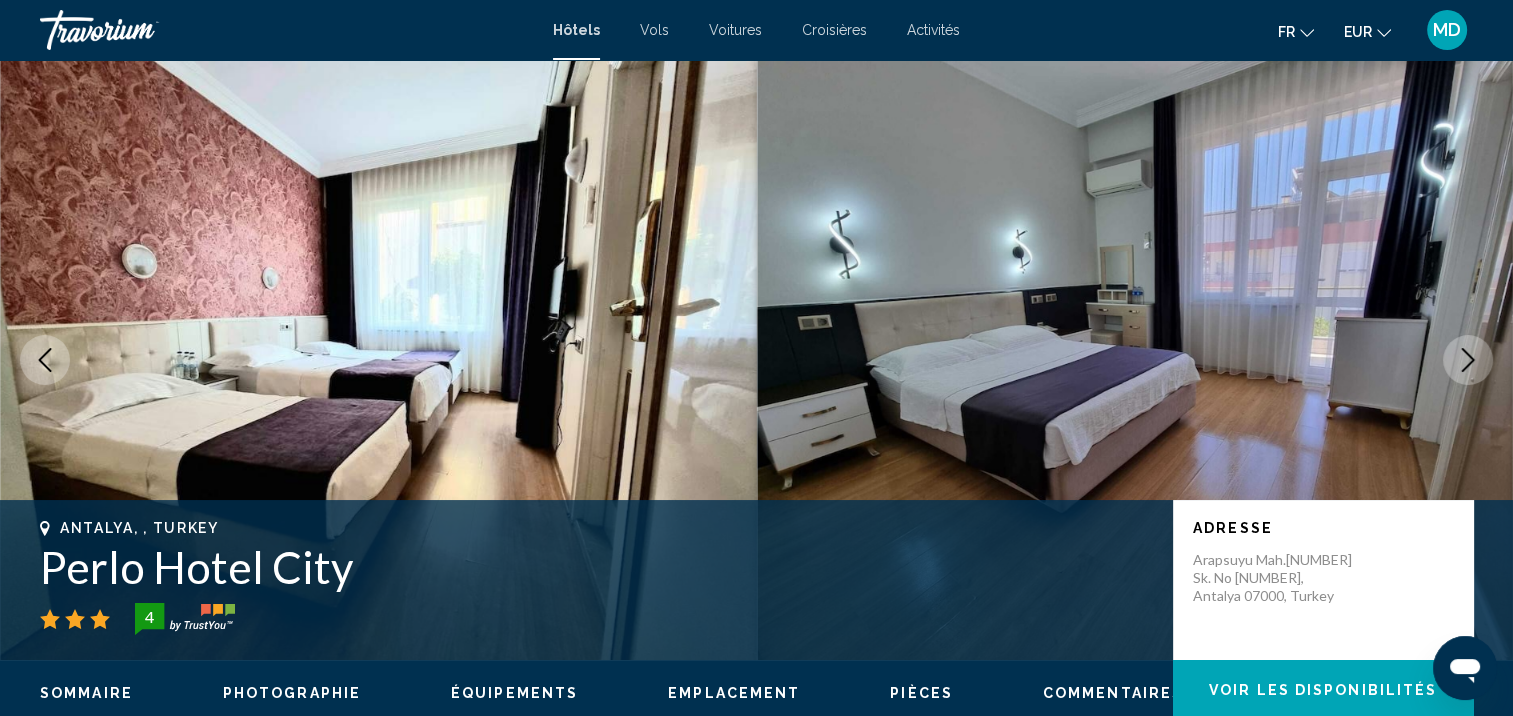 click 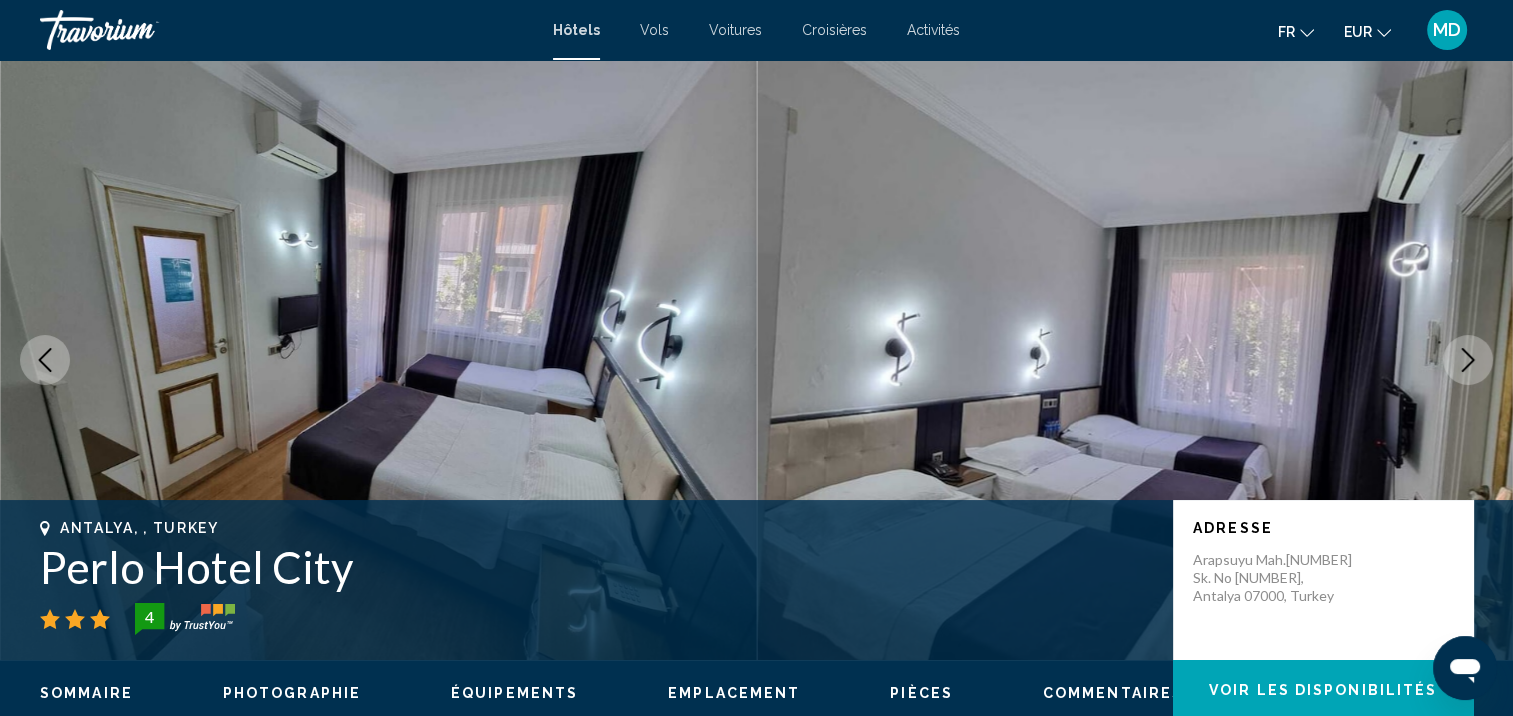 click 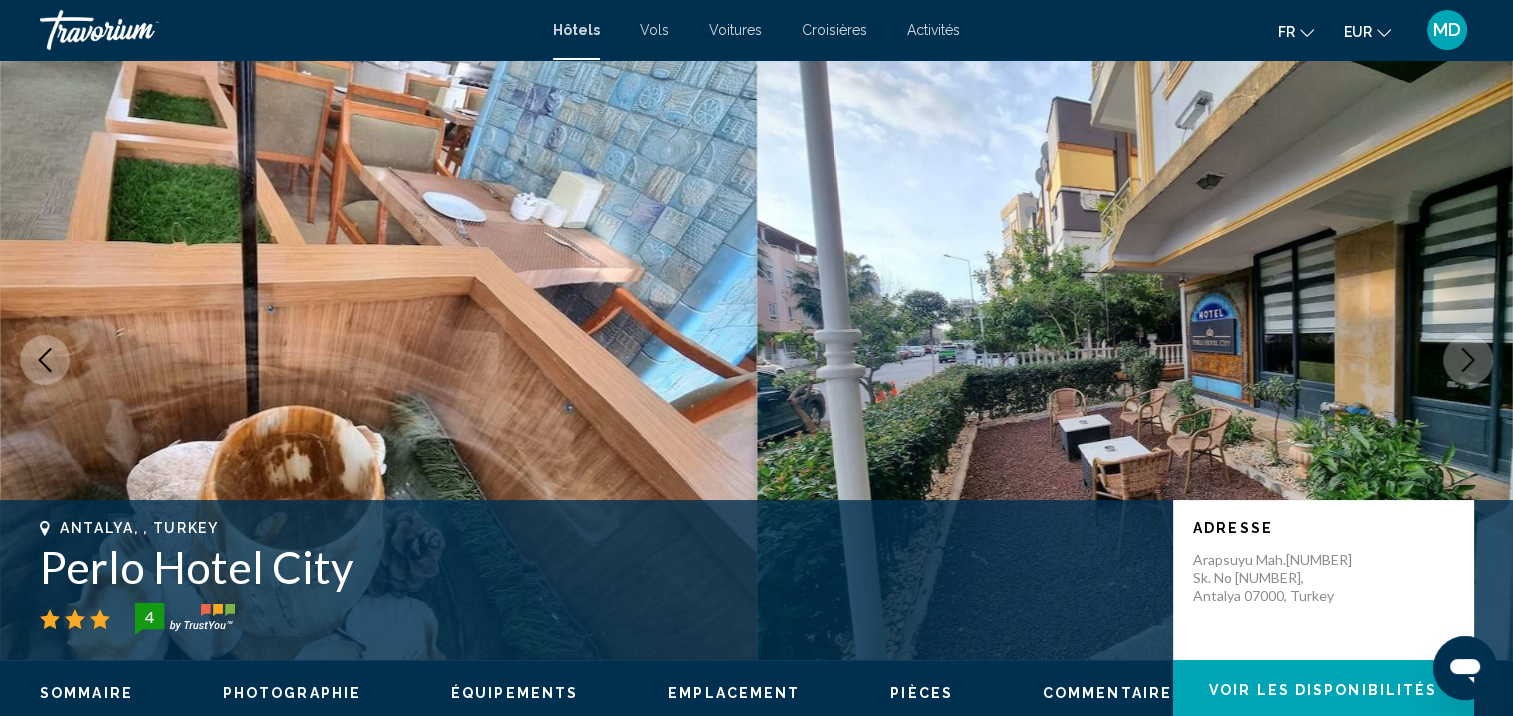 click 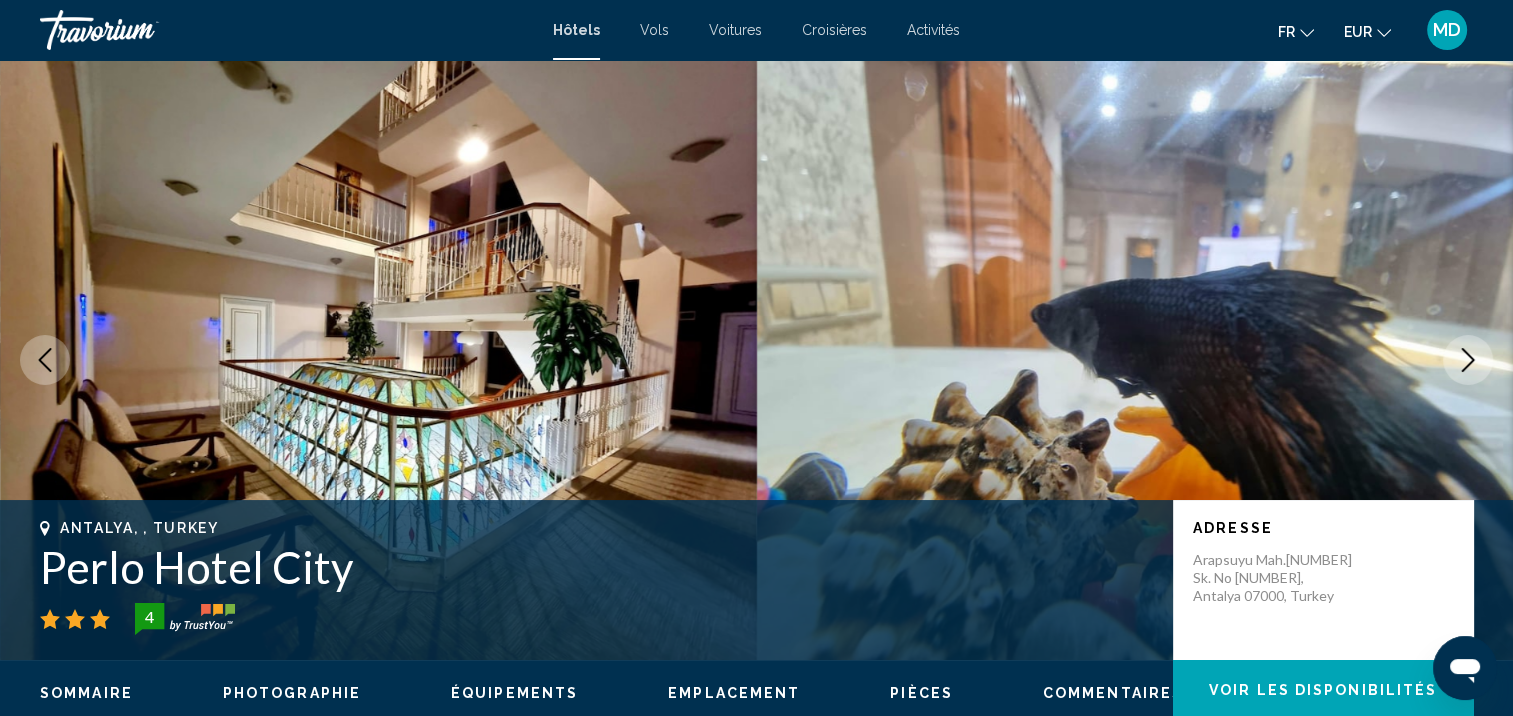 click 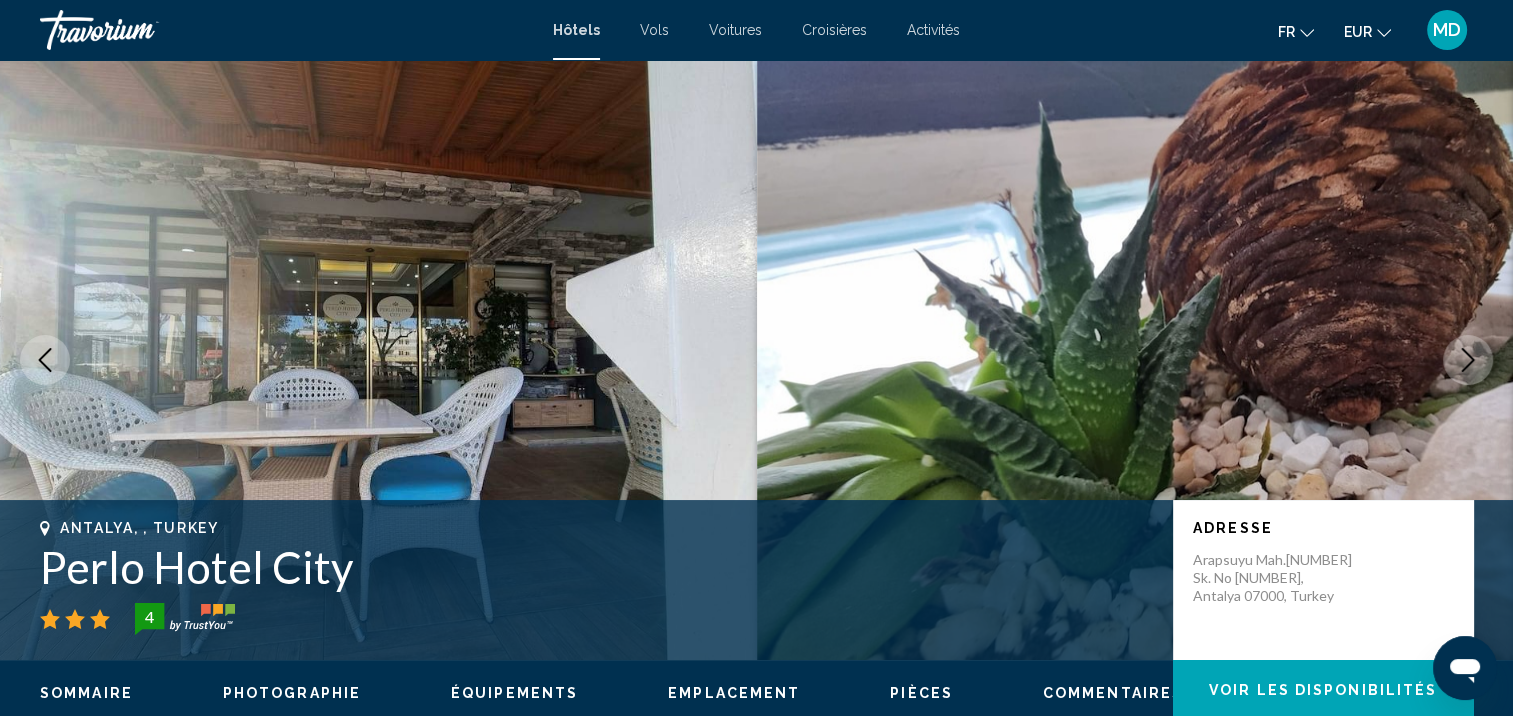 click 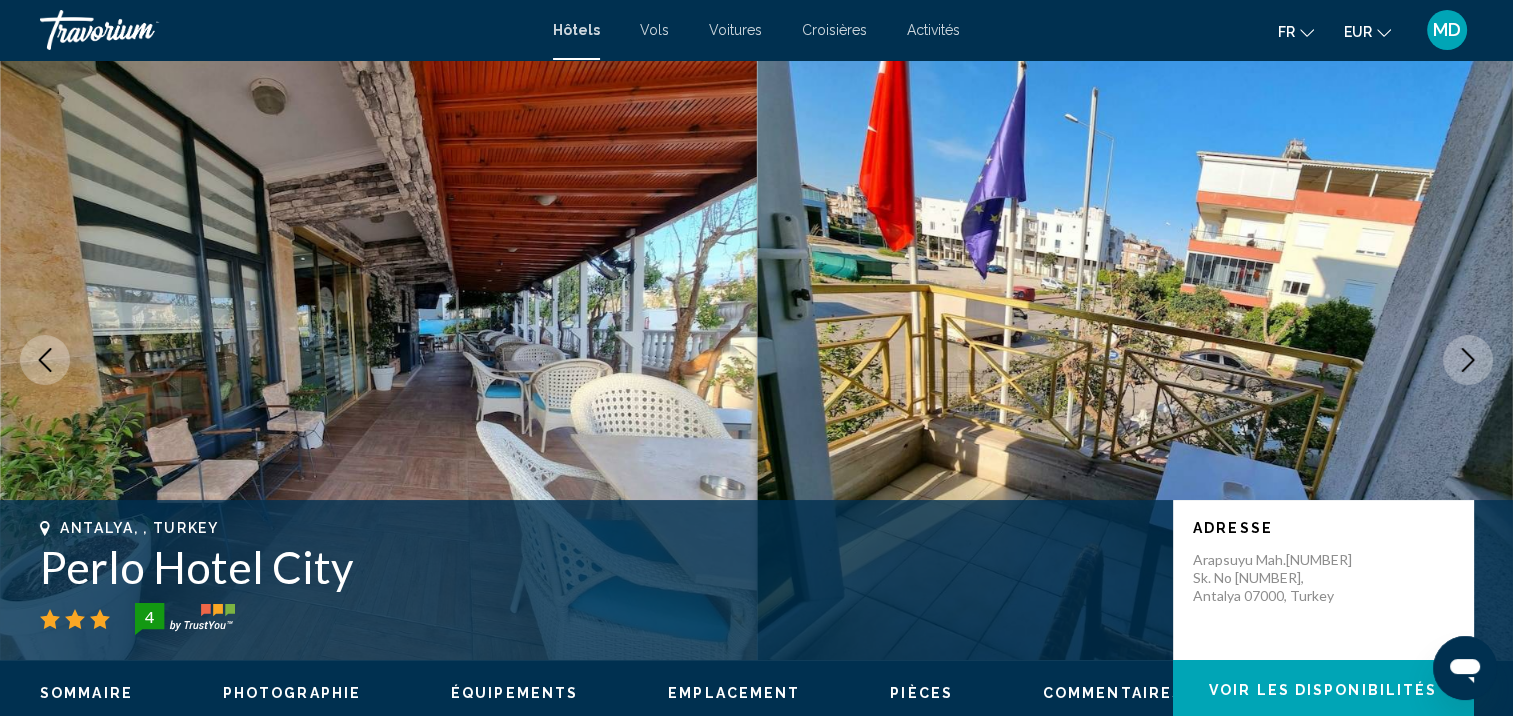 click 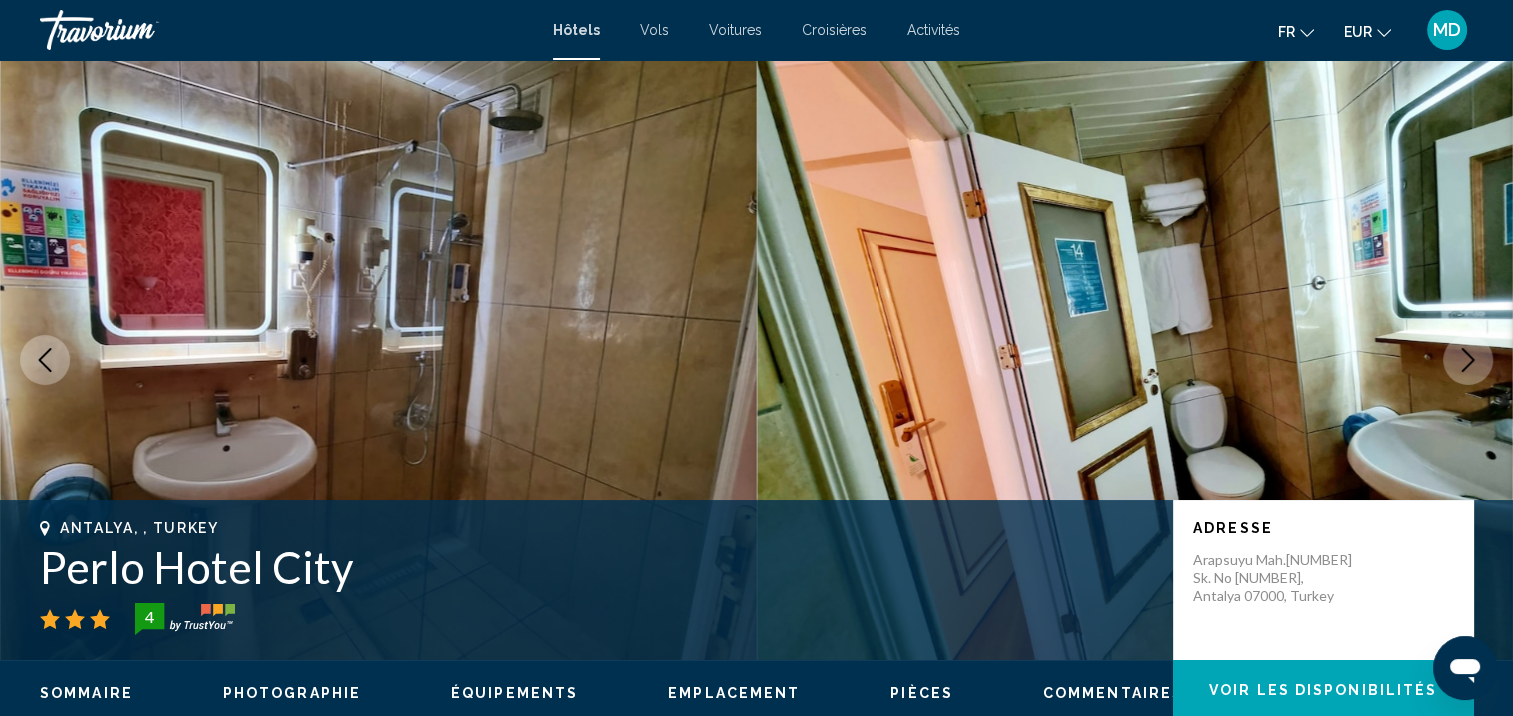 scroll, scrollTop: 0, scrollLeft: 0, axis: both 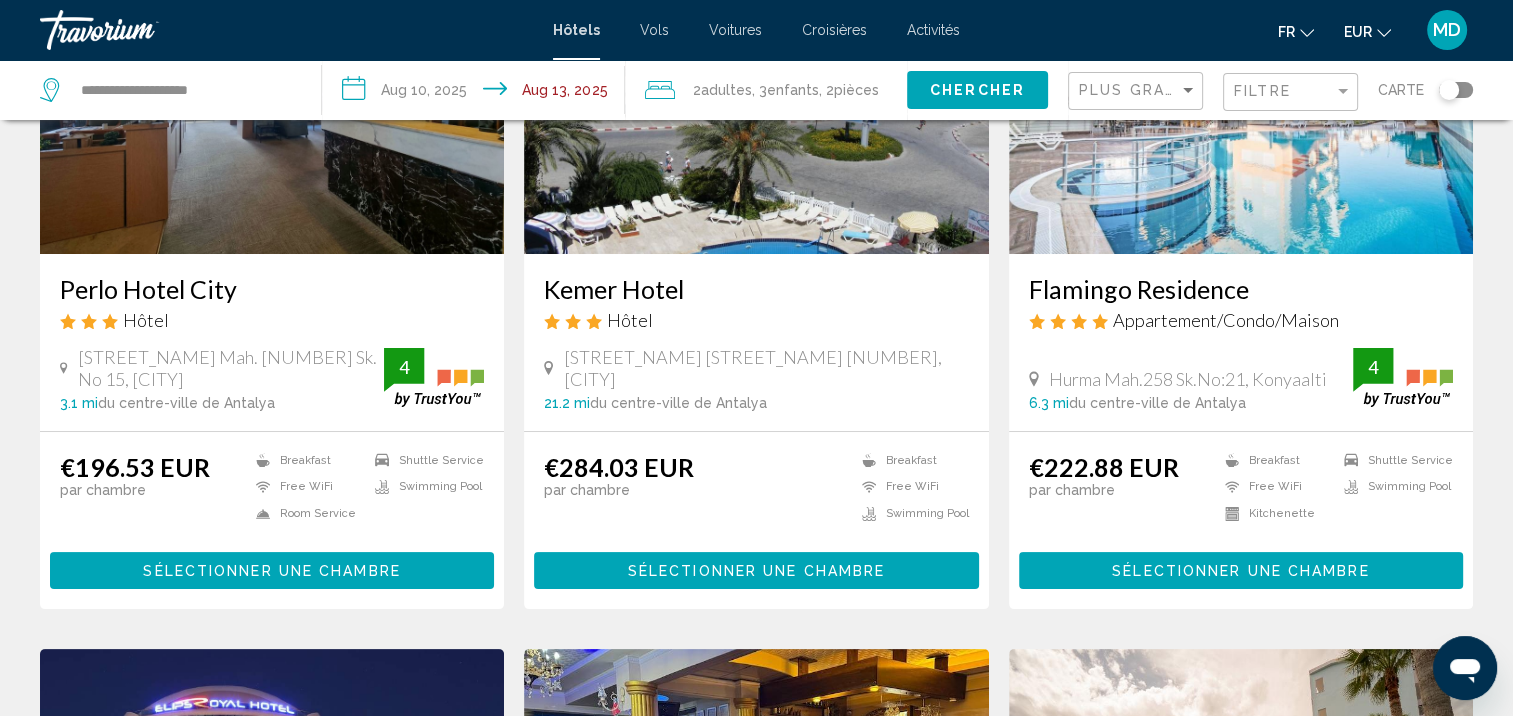 click on "Sélectionner une chambre" at bounding box center (1241, 570) 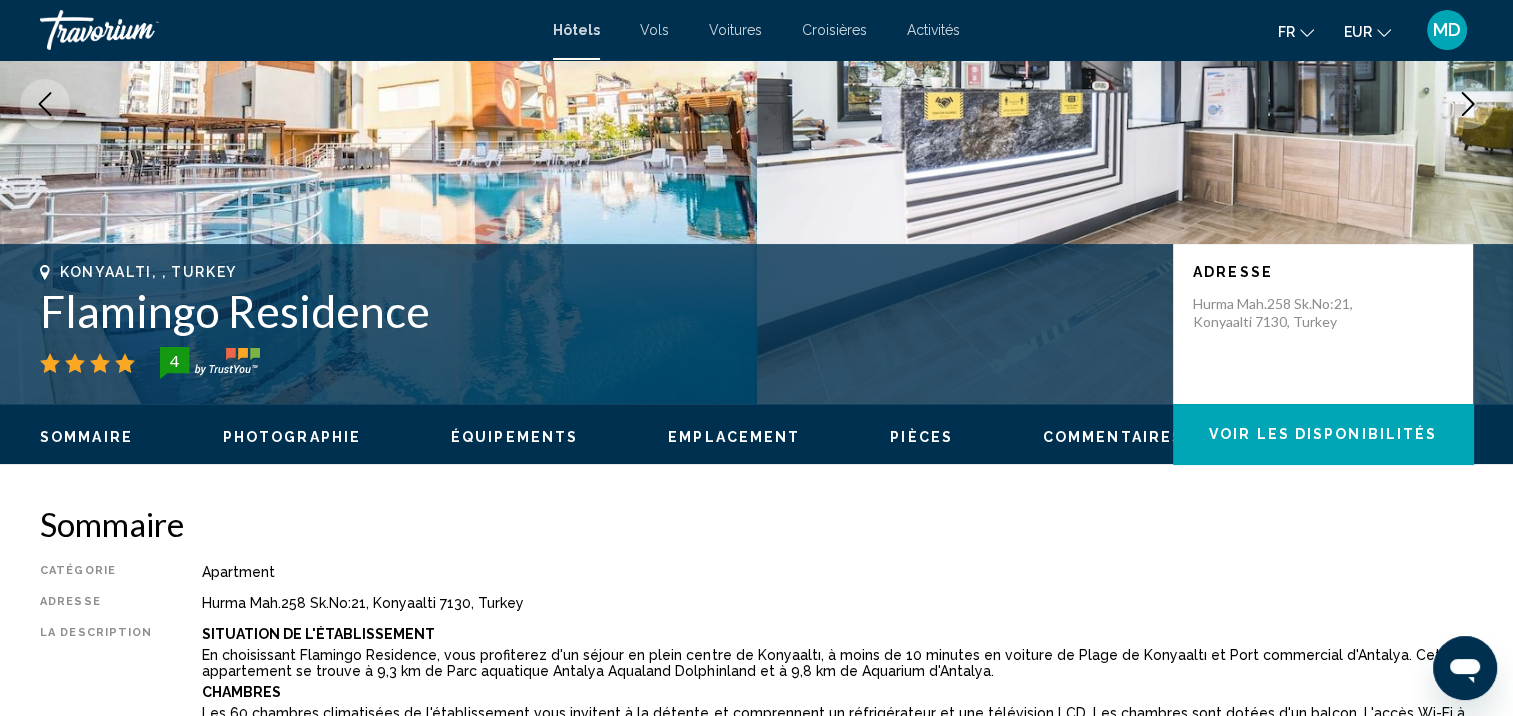 scroll, scrollTop: 2, scrollLeft: 0, axis: vertical 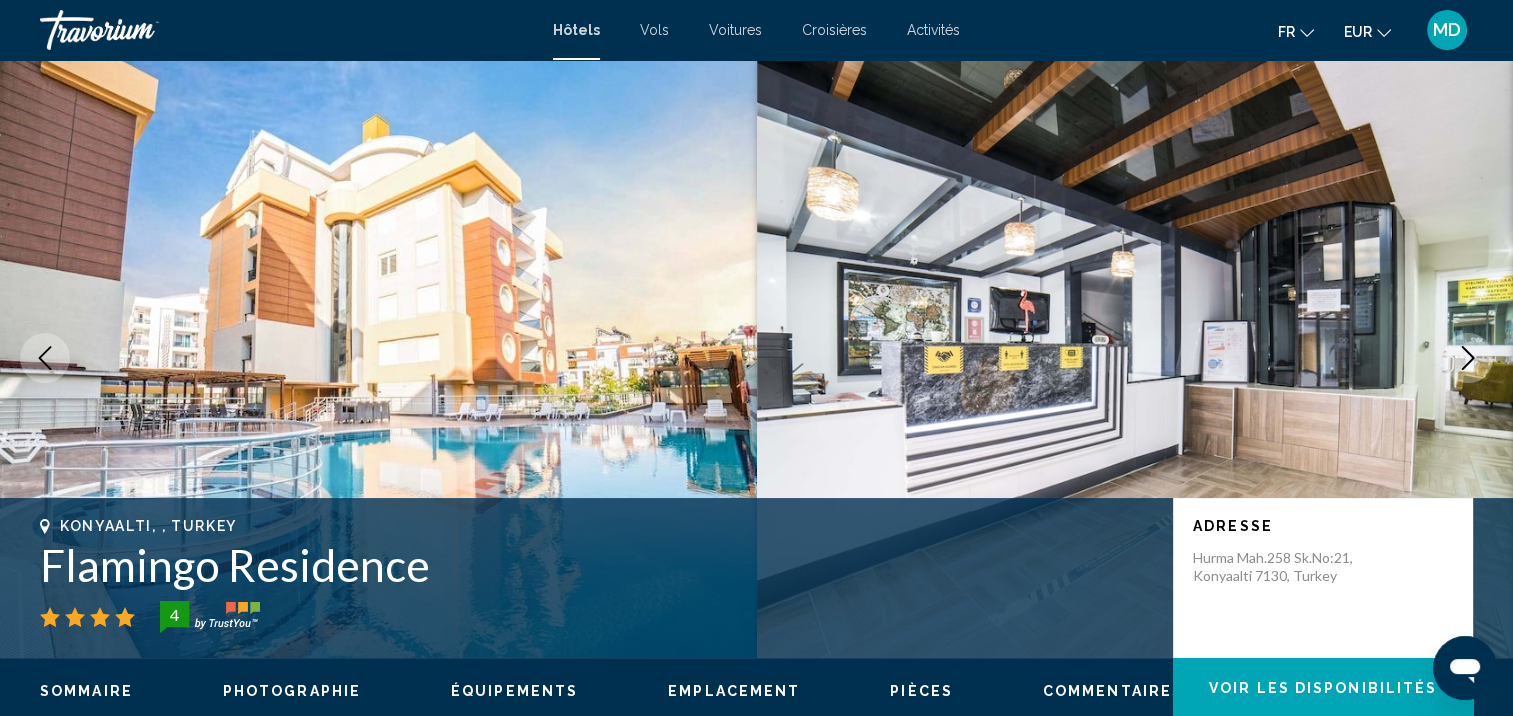 click at bounding box center [1468, 358] 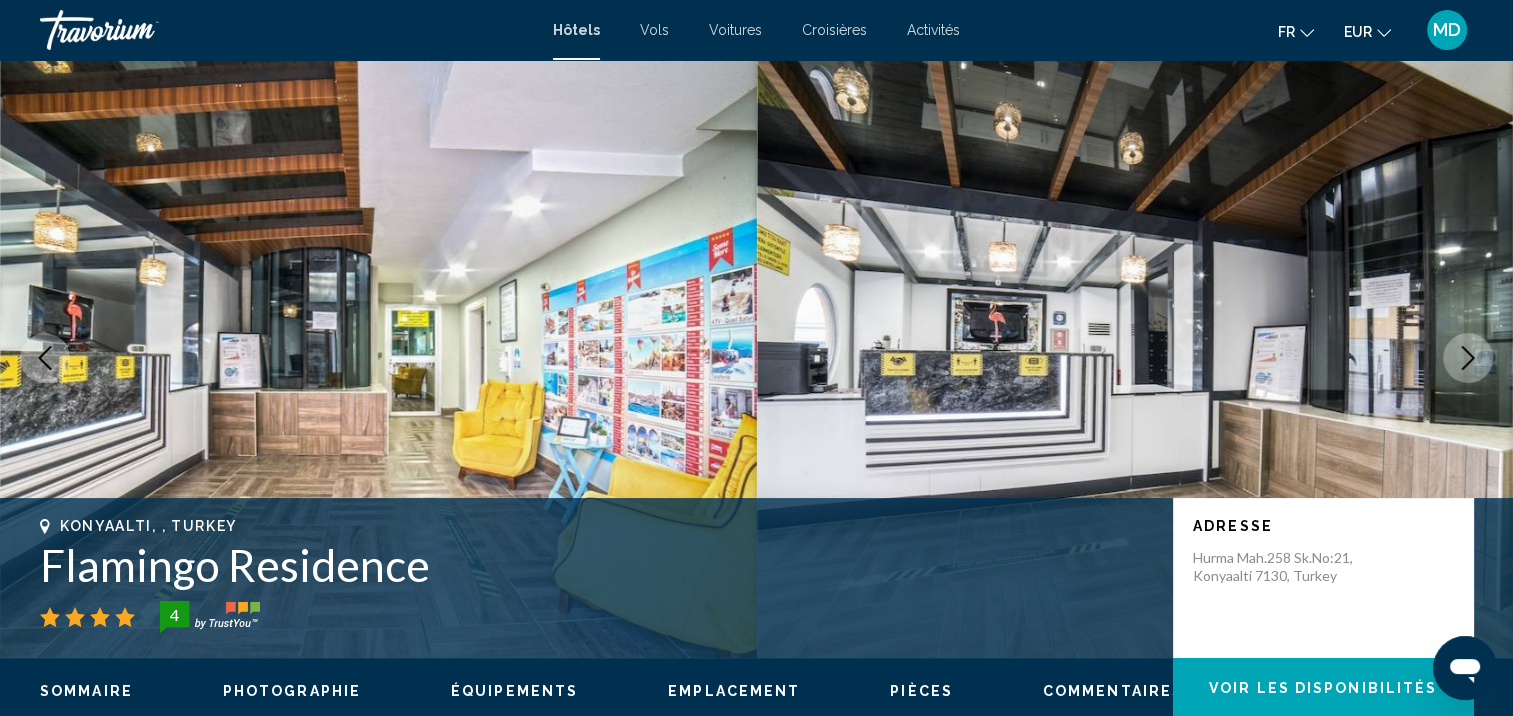 click at bounding box center [1468, 358] 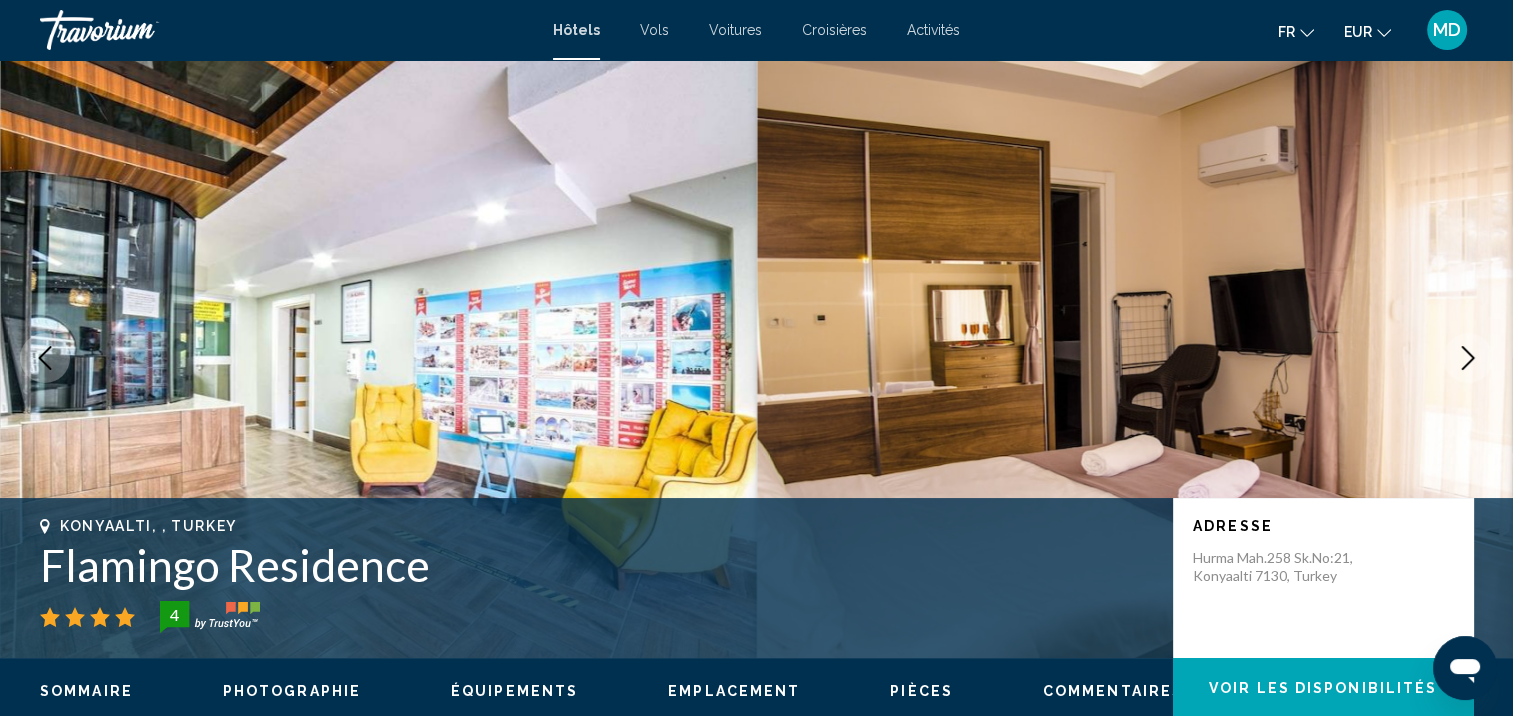 click at bounding box center [1468, 358] 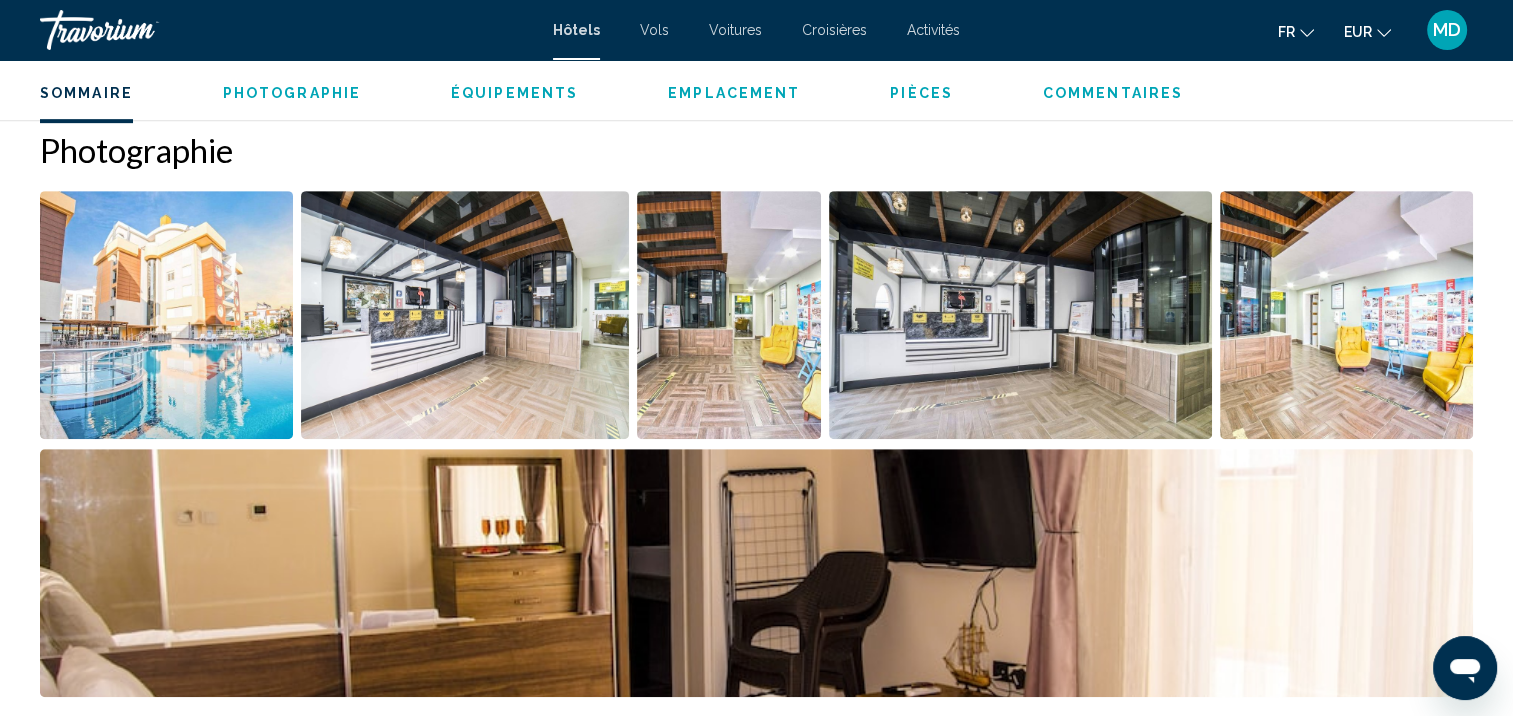 scroll, scrollTop: 934, scrollLeft: 0, axis: vertical 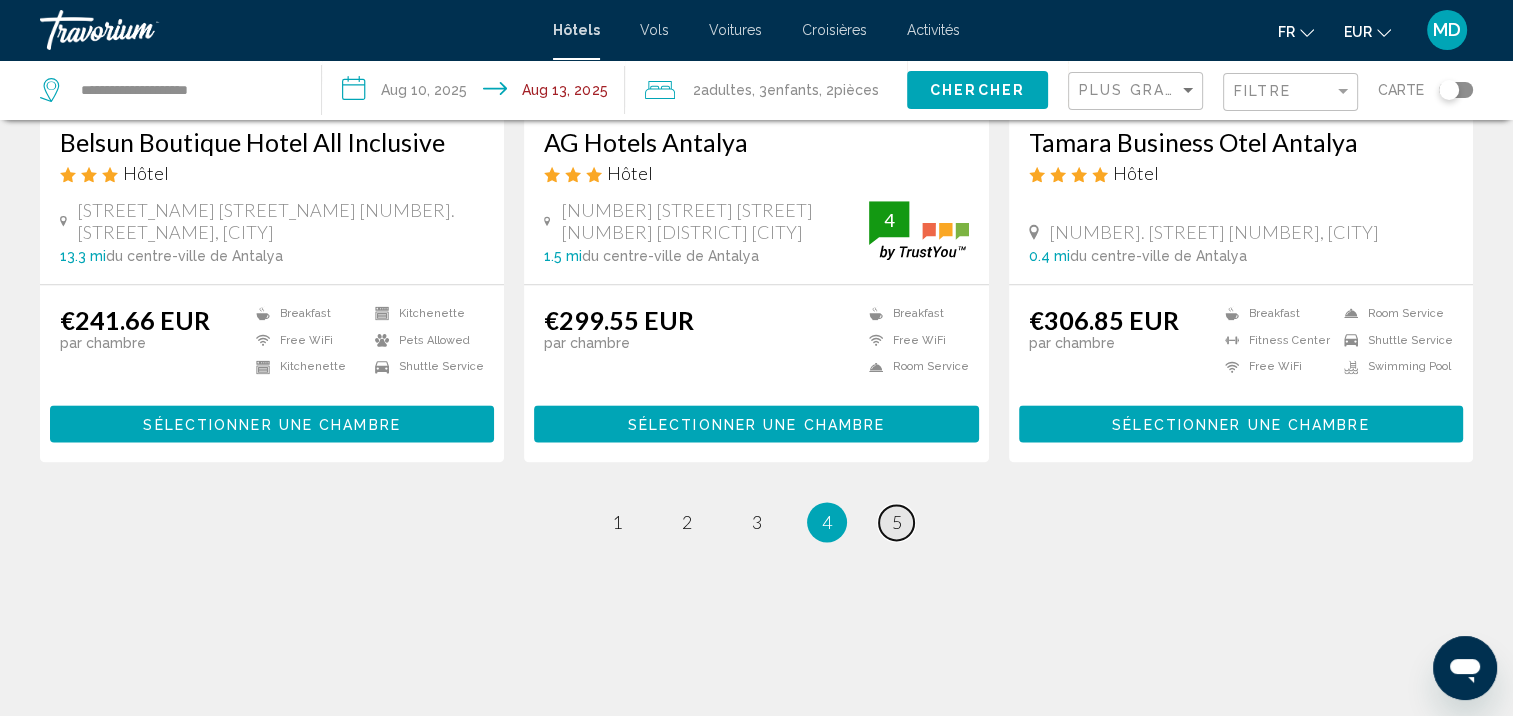 click on "5" at bounding box center [897, 522] 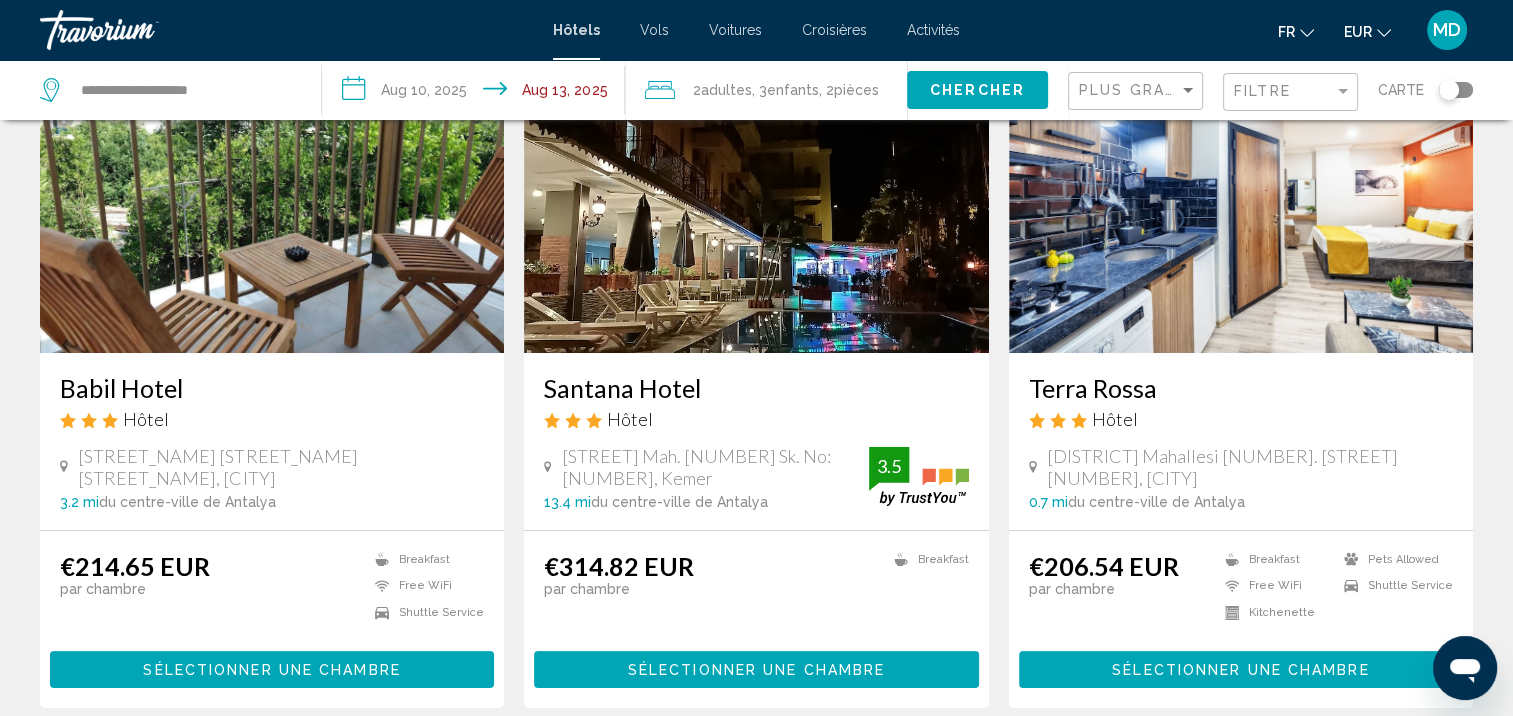 scroll, scrollTop: 156, scrollLeft: 0, axis: vertical 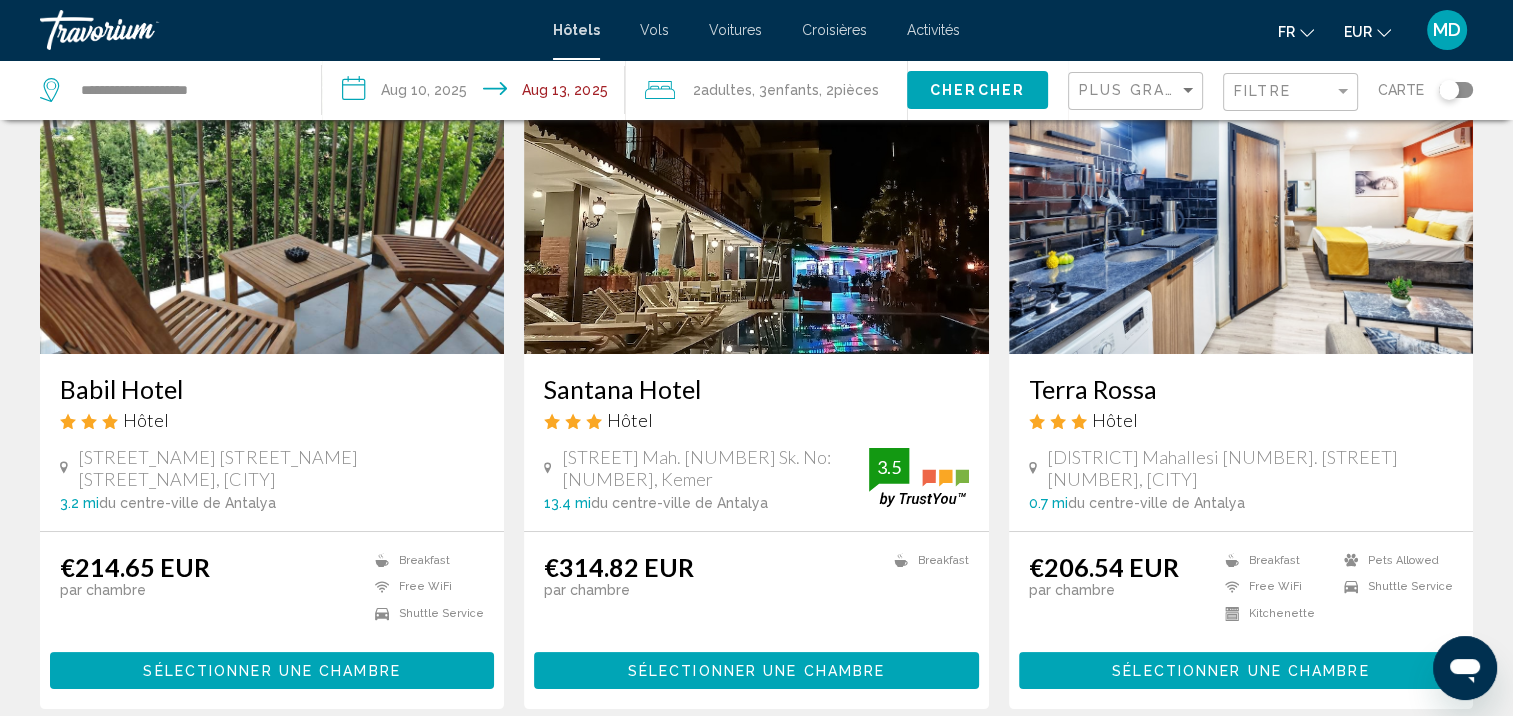 click at bounding box center (1241, 194) 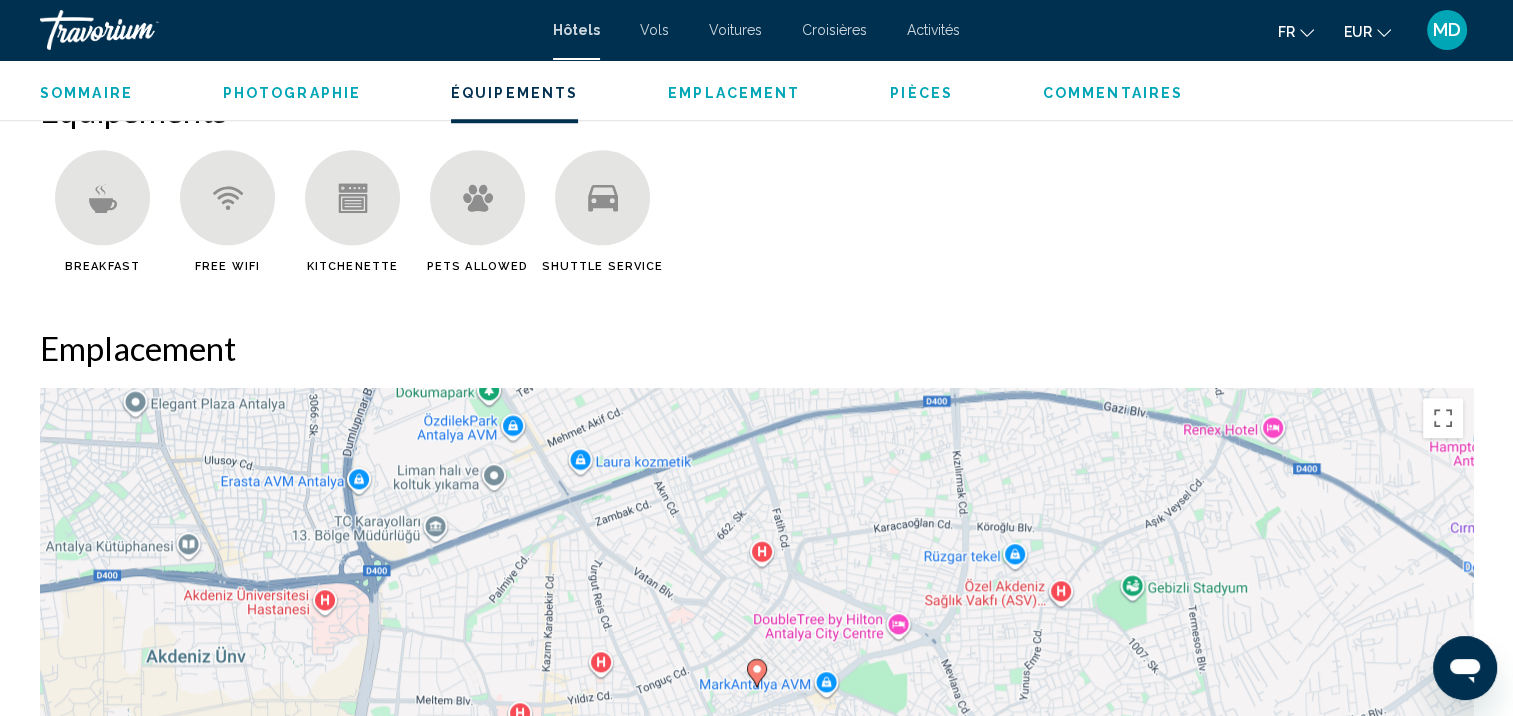 scroll, scrollTop: 1870, scrollLeft: 0, axis: vertical 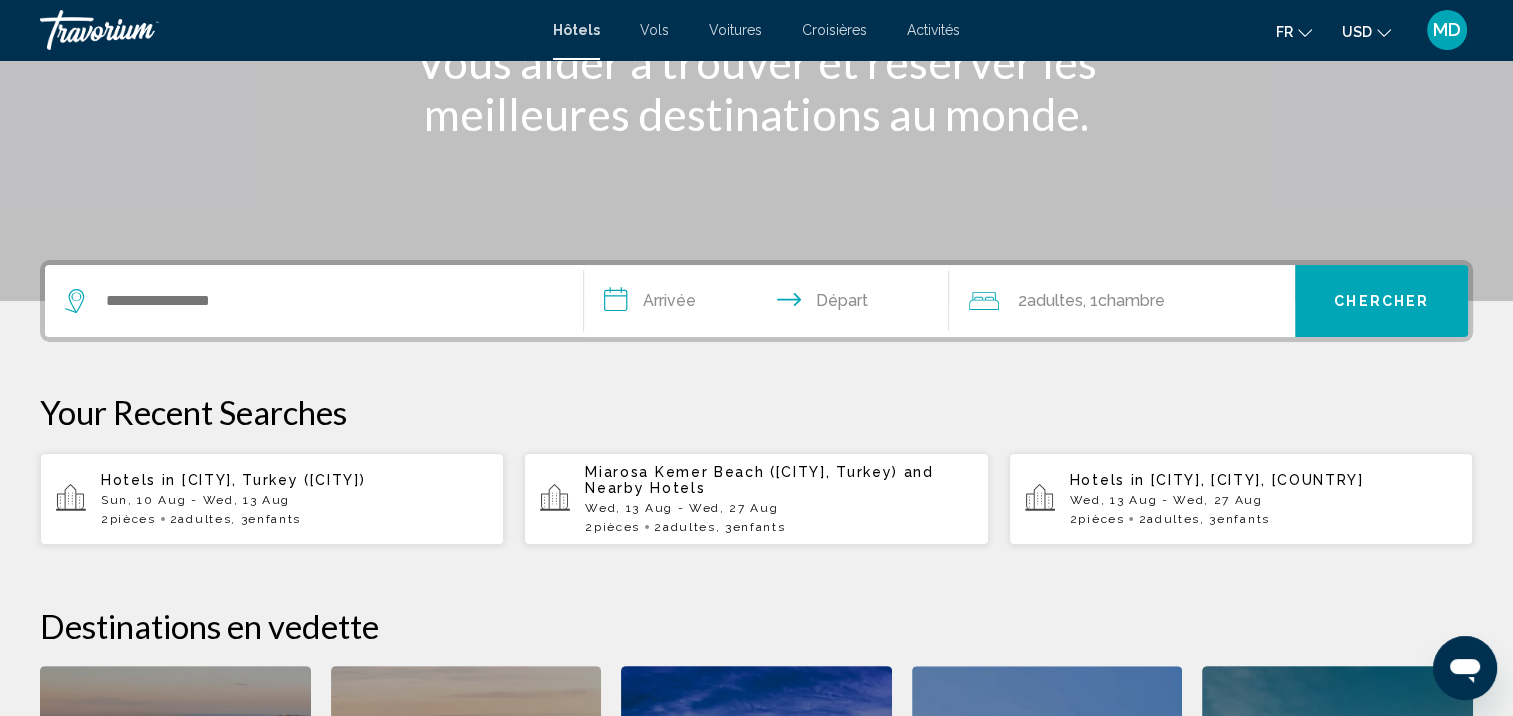 click on "2  Chambre pièces 2  Adulte Adultes , 3  Enfant Enfants" at bounding box center (294, 519) 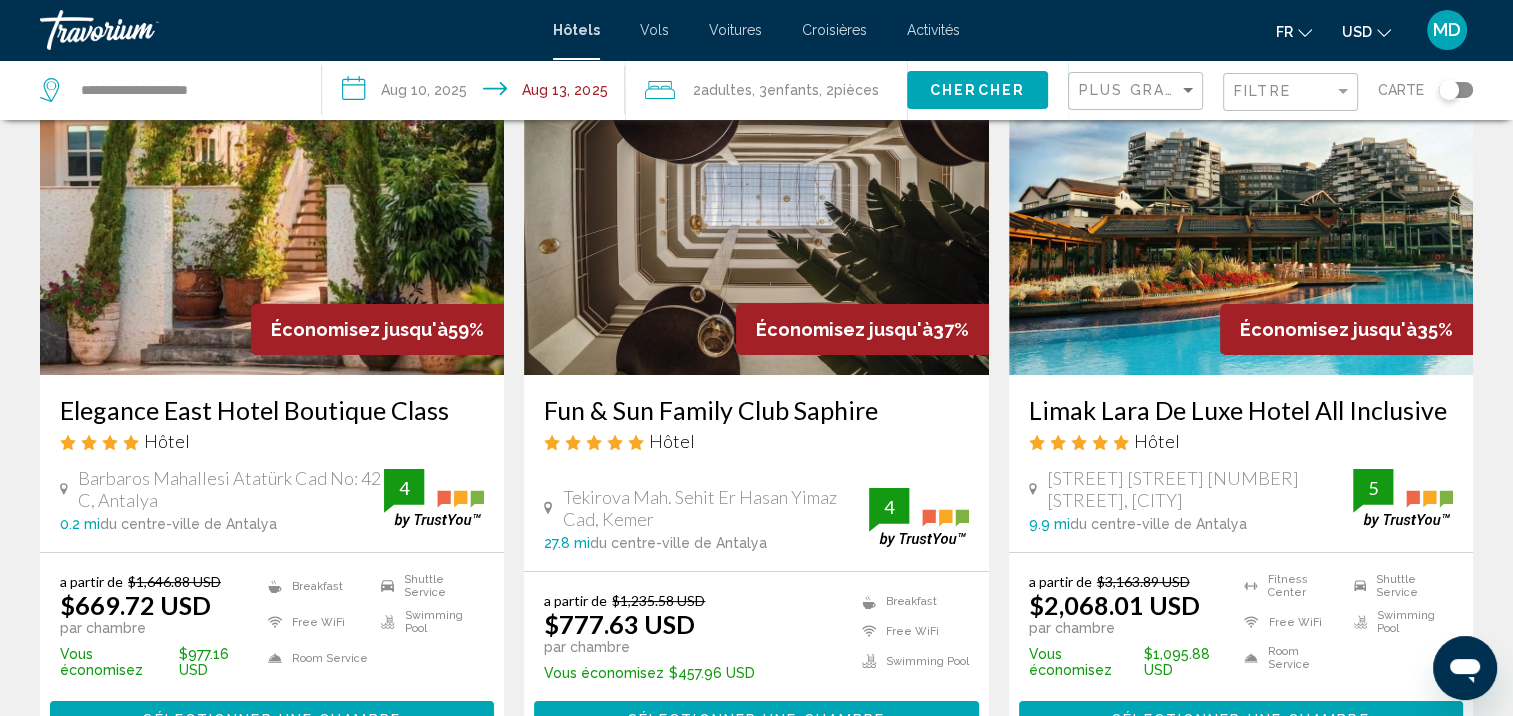 scroll, scrollTop: 134, scrollLeft: 0, axis: vertical 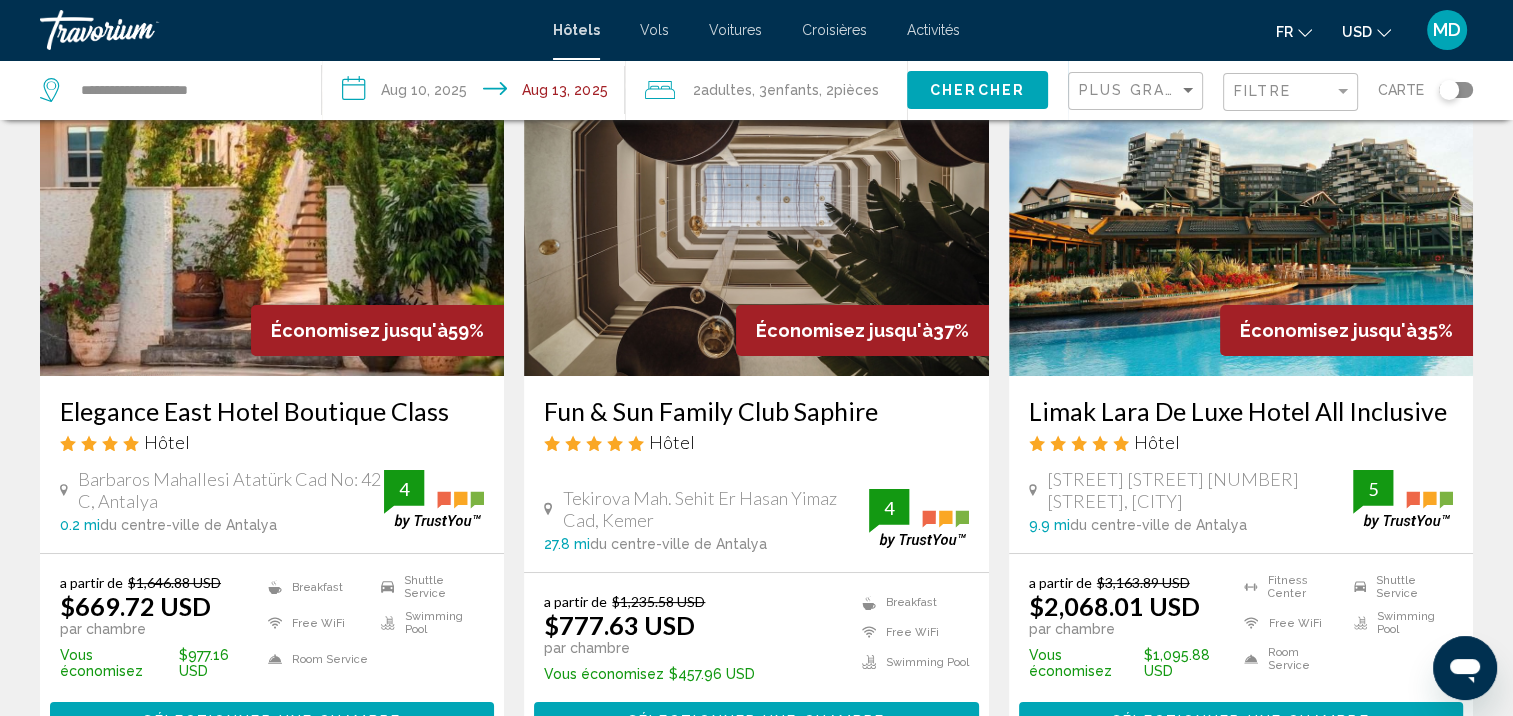 click on "USD
USD ($) MXN (Mex$) CAD (Can$) GBP (£) EUR (€) AUD (A$) NZD (NZ$) CNY (CN¥)" 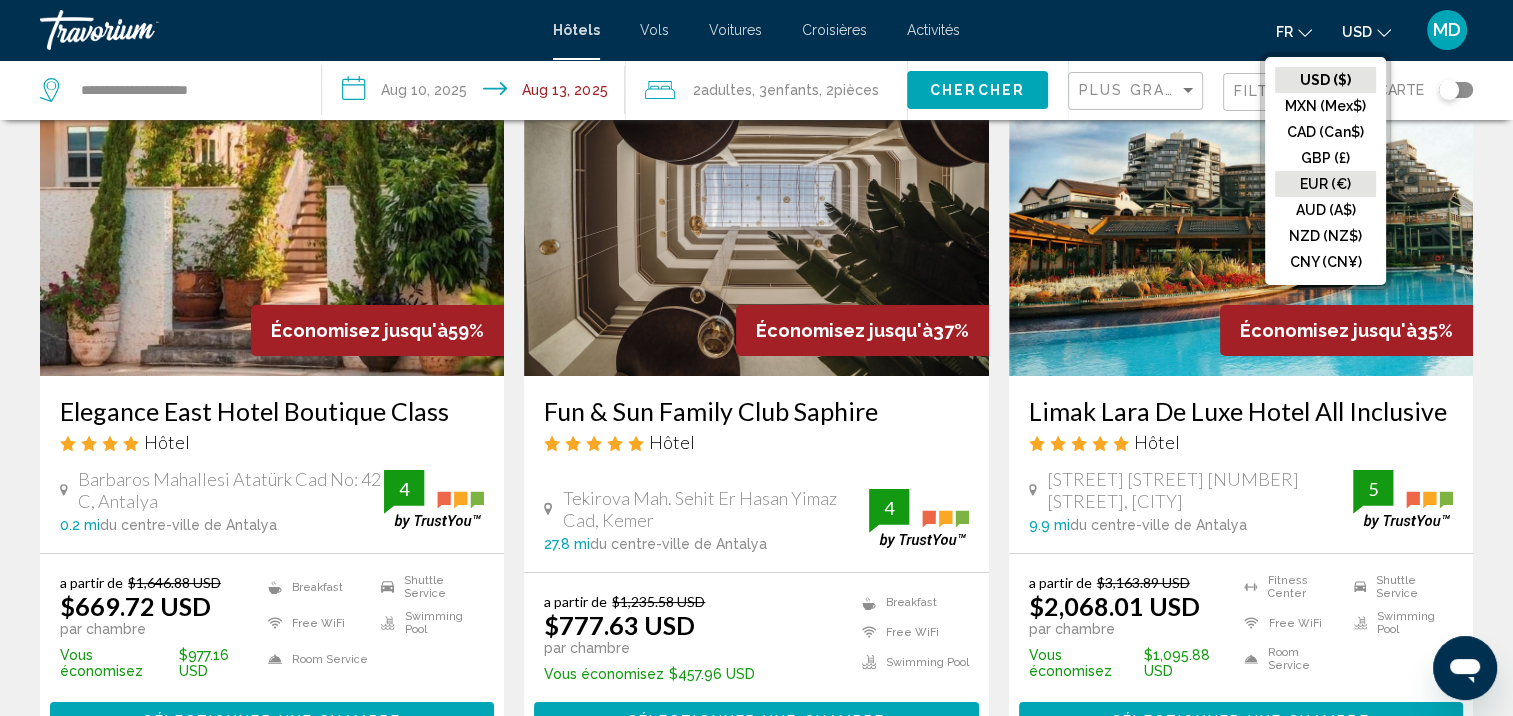 click on "EUR (€)" 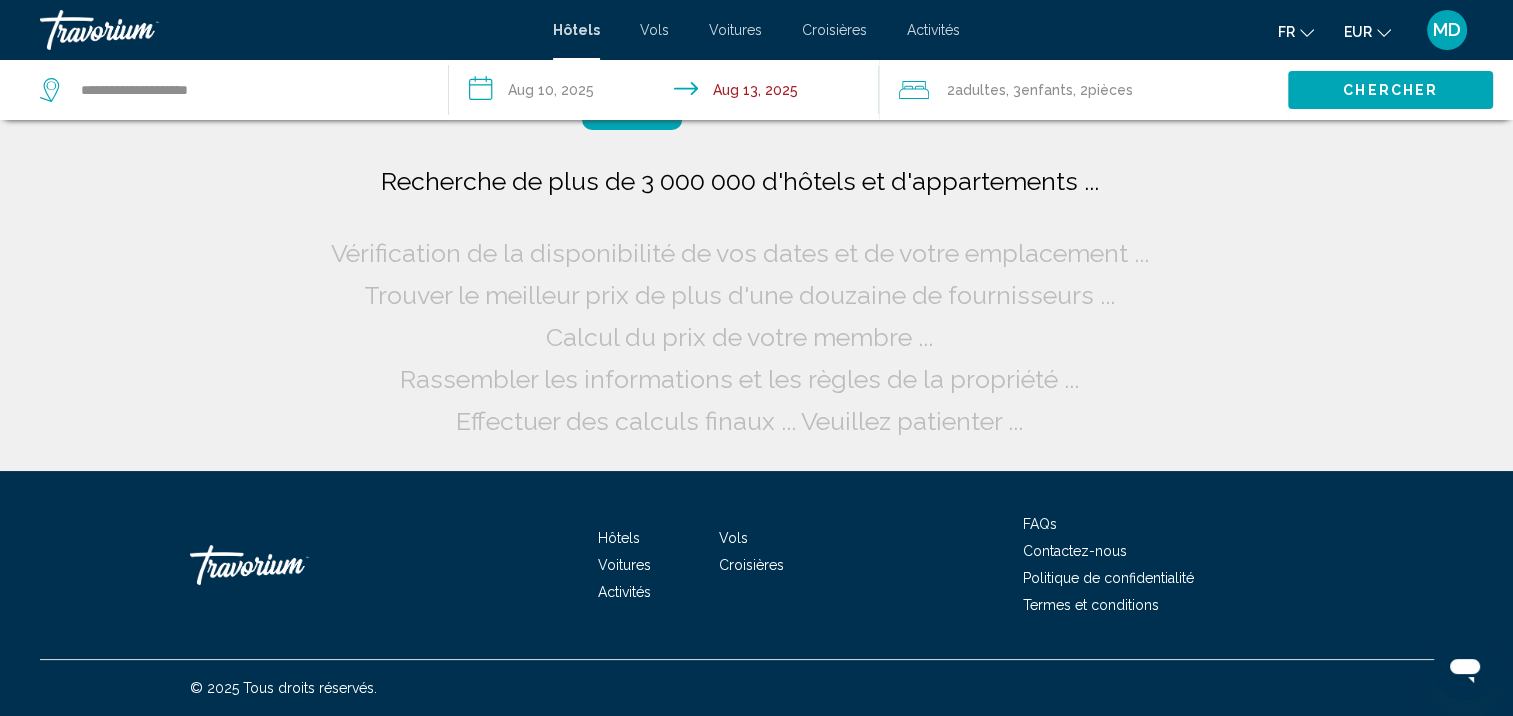 scroll, scrollTop: 0, scrollLeft: 0, axis: both 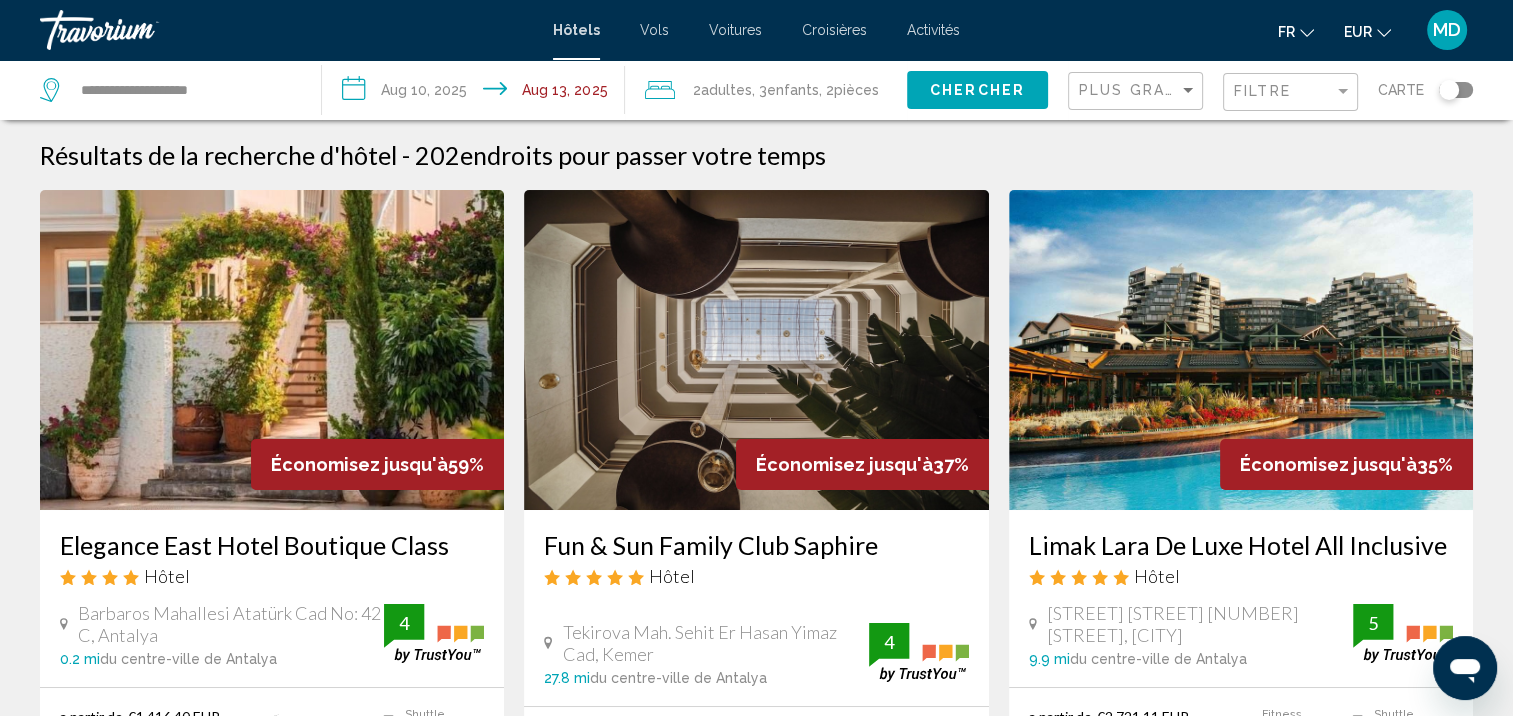 click 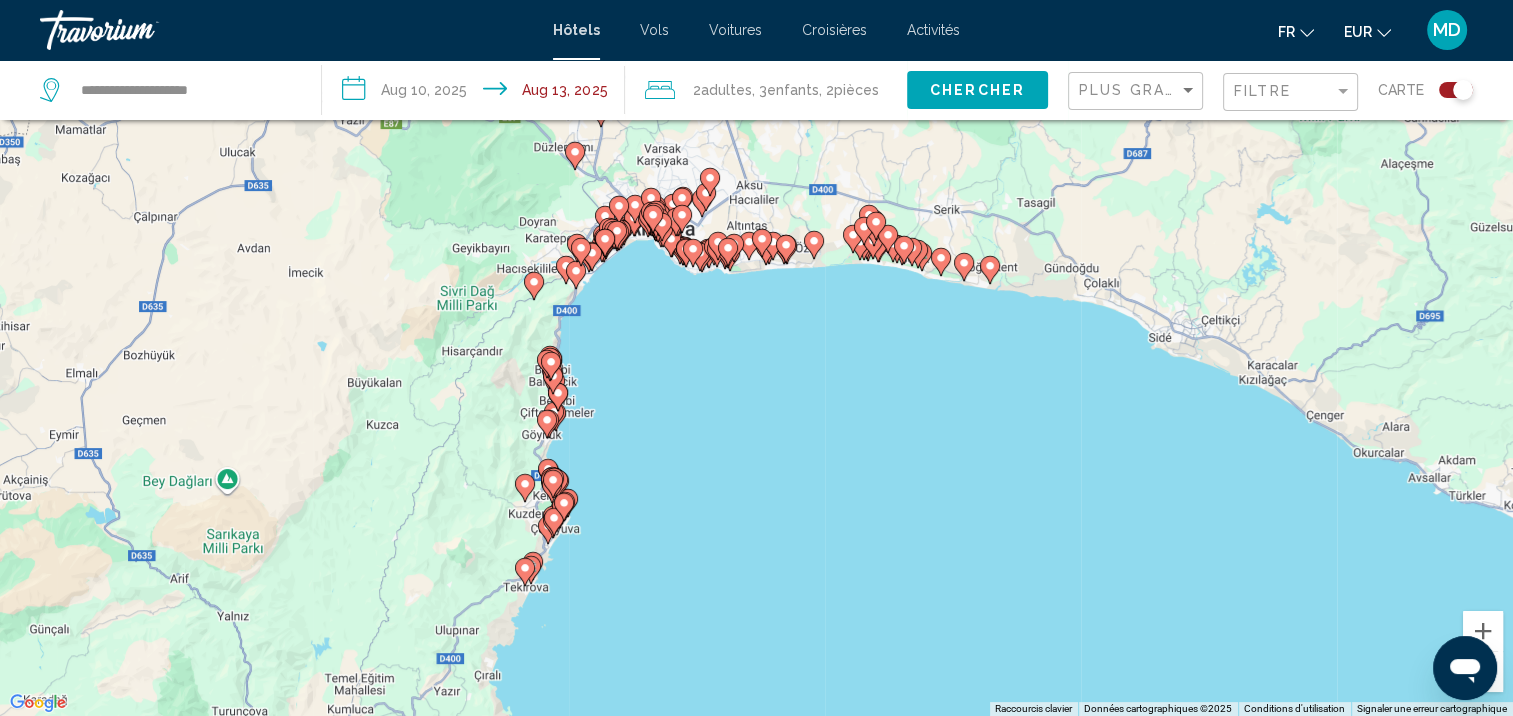 click on "Pour activer le glissement avec le clavier, appuyez sur Alt+Entrée. Une fois ce mode activé, utilisez les touches fléchées pour déplacer le repère. Pour valider le déplacement, appuyez sur Entrée. Pour annuler, appuyez sur Échap." at bounding box center [756, 358] 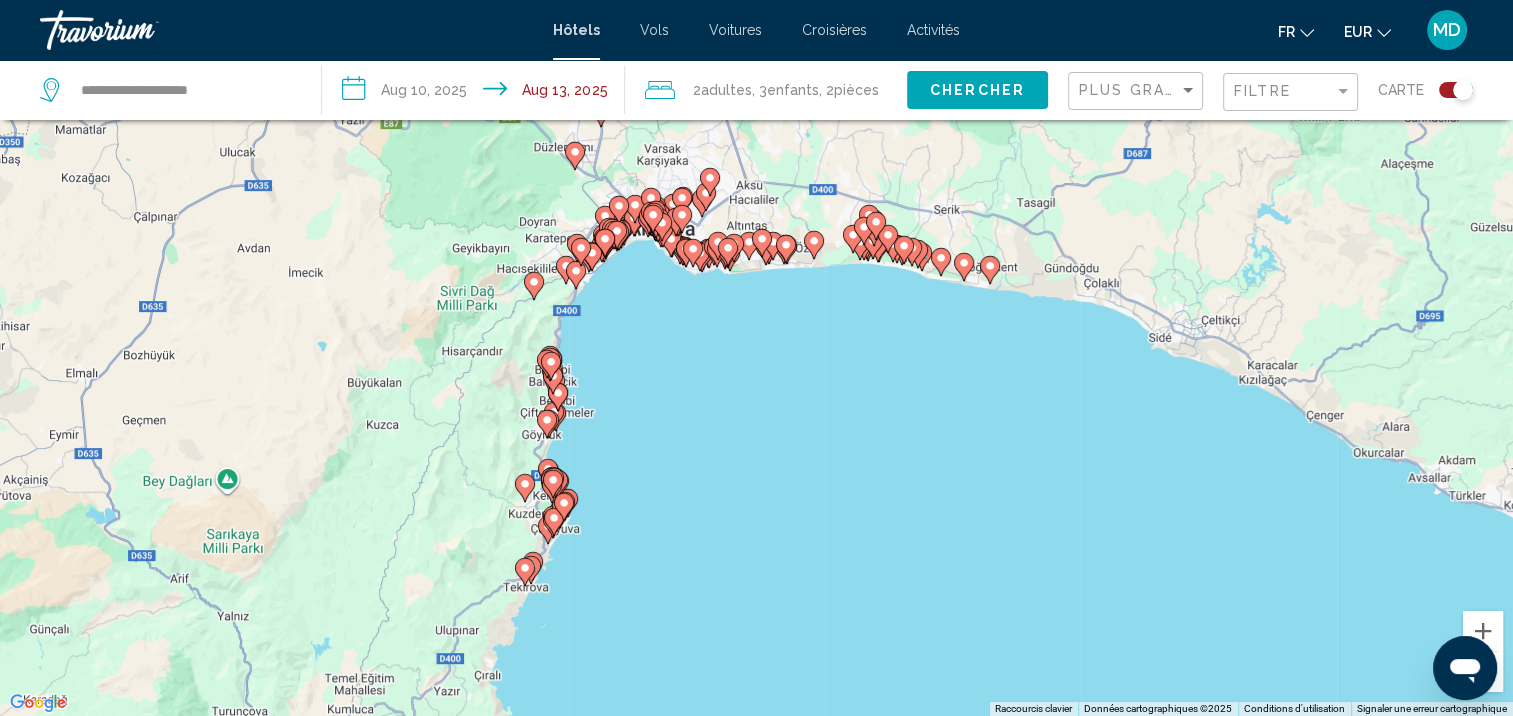 click on "Pour activer le glissement avec le clavier, appuyez sur Alt+Entrée. Une fois ce mode activé, utilisez les touches fléchées pour déplacer le repère. Pour valider le déplacement, appuyez sur Entrée. Pour annuler, appuyez sur Échap." at bounding box center [756, 358] 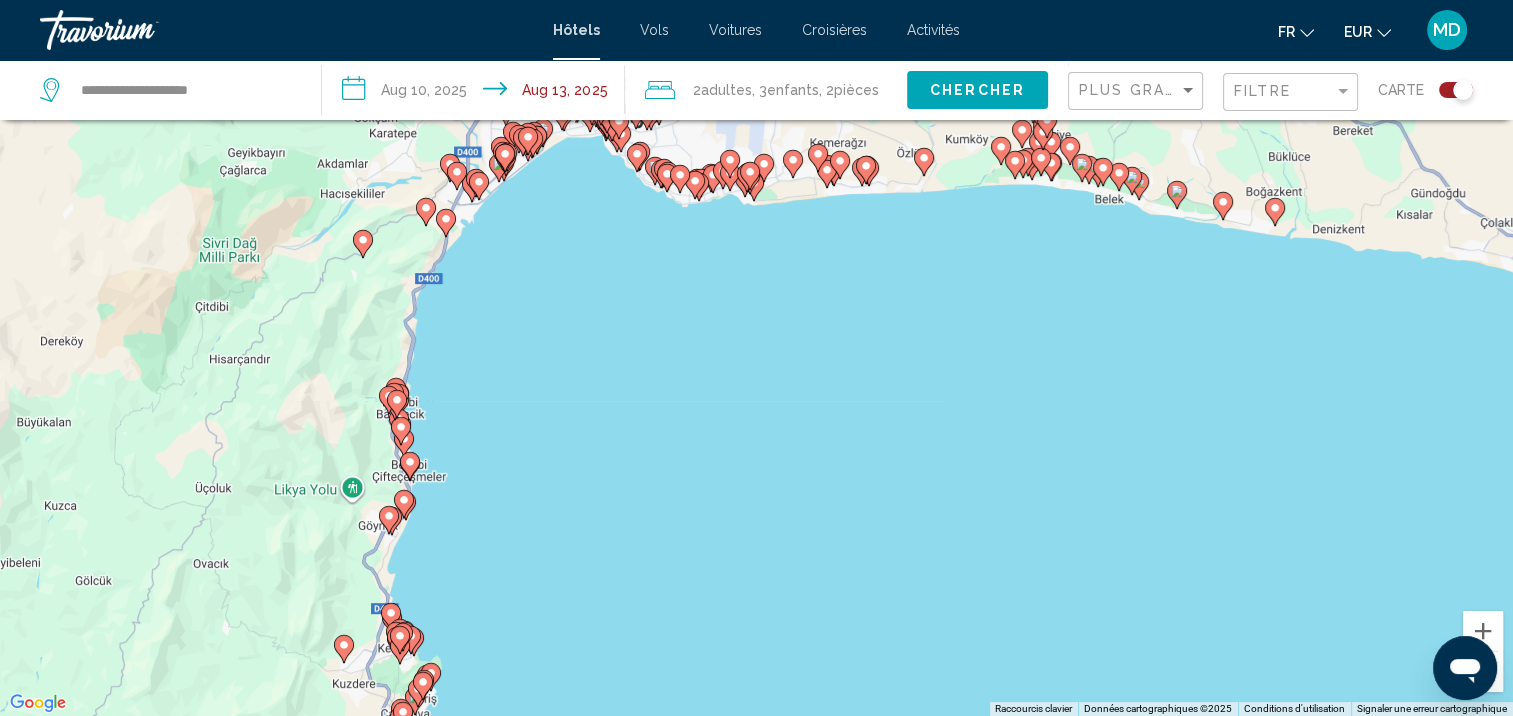 click on "Pour activer le glissement avec le clavier, appuyez sur Alt+Entrée. Une fois ce mode activé, utilisez les touches fléchées pour déplacer le repère. Pour valider le déplacement, appuyez sur Entrée. Pour annuler, appuyez sur Échap." at bounding box center (756, 358) 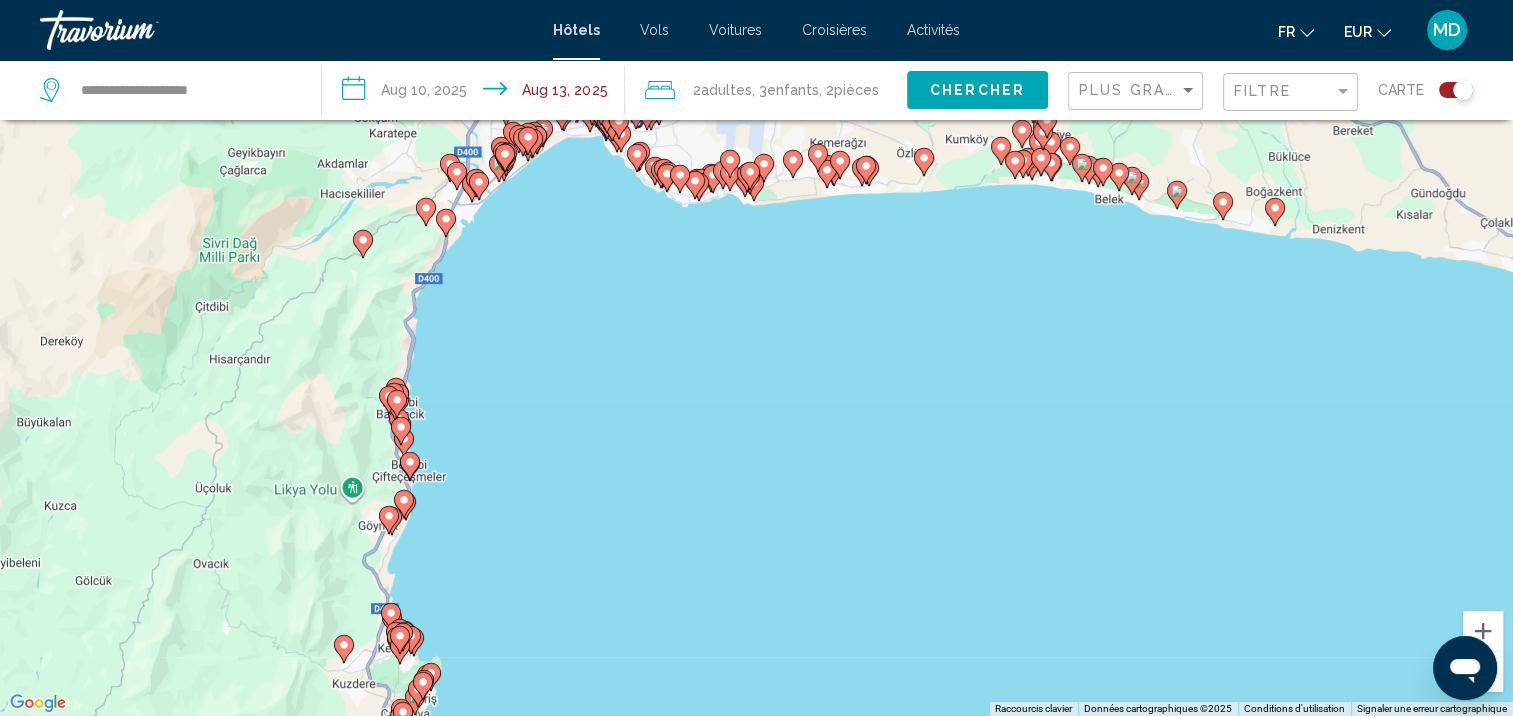 click on "Pour activer le glissement avec le clavier, appuyez sur Alt+Entrée. Une fois ce mode activé, utilisez les touches fléchées pour déplacer le repère. Pour valider le déplacement, appuyez sur Entrée. Pour annuler, appuyez sur Échap." at bounding box center [756, 358] 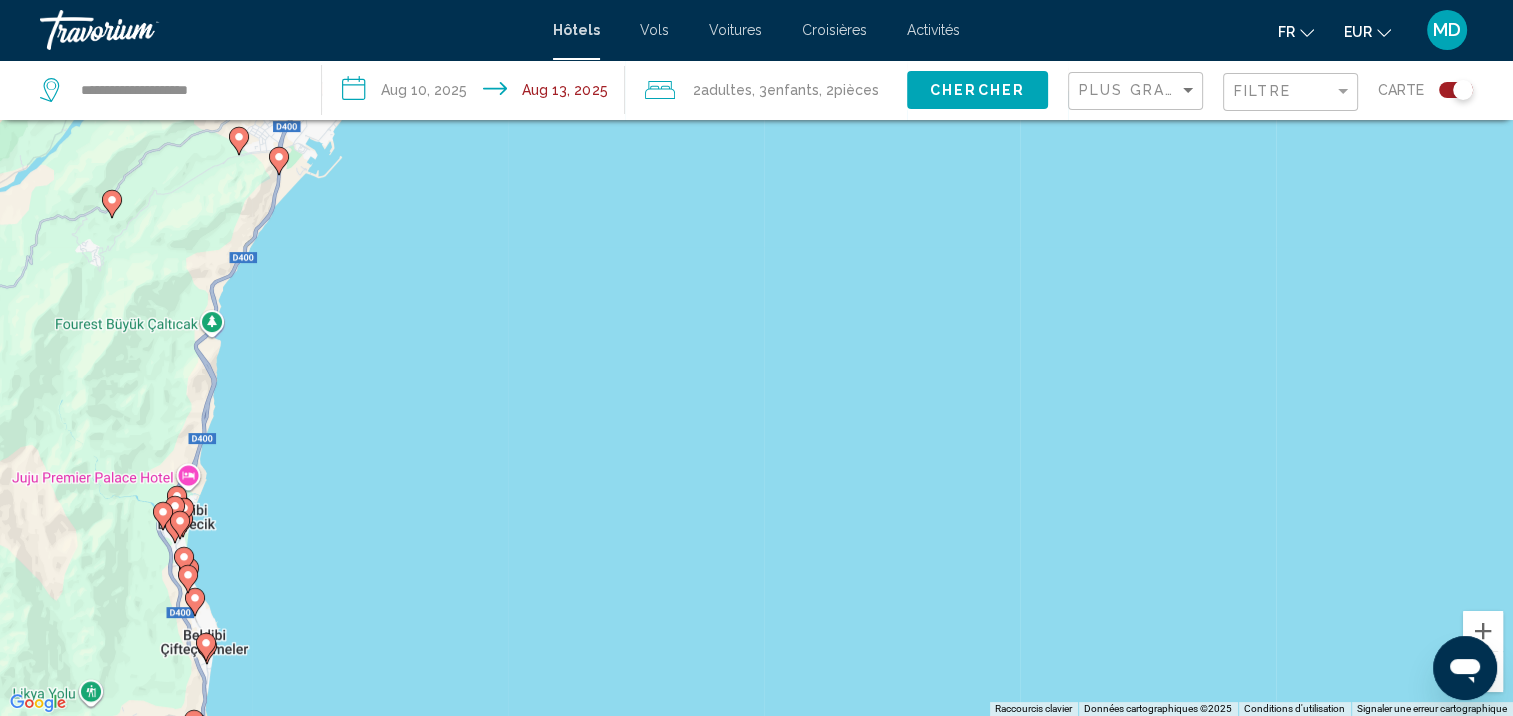 drag, startPoint x: 568, startPoint y: 180, endPoint x: 649, endPoint y: 477, distance: 307.84735 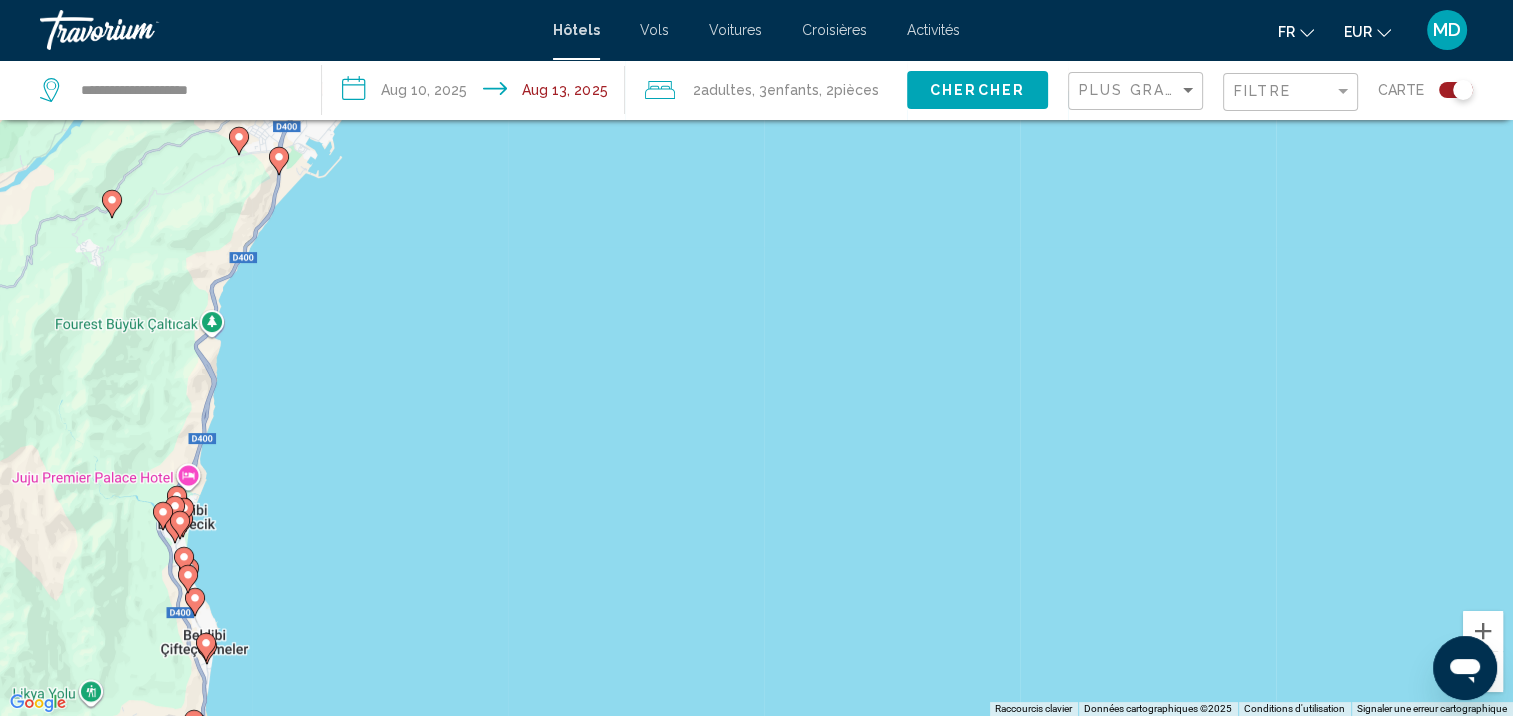 click on "Pour activer le glissement avec le clavier, appuyez sur Alt+Entrée. Une fois ce mode activé, utilisez les touches fléchées pour déplacer le repère. Pour valider le déplacement, appuyez sur Entrée. Pour annuler, appuyez sur Échap." at bounding box center [756, 358] 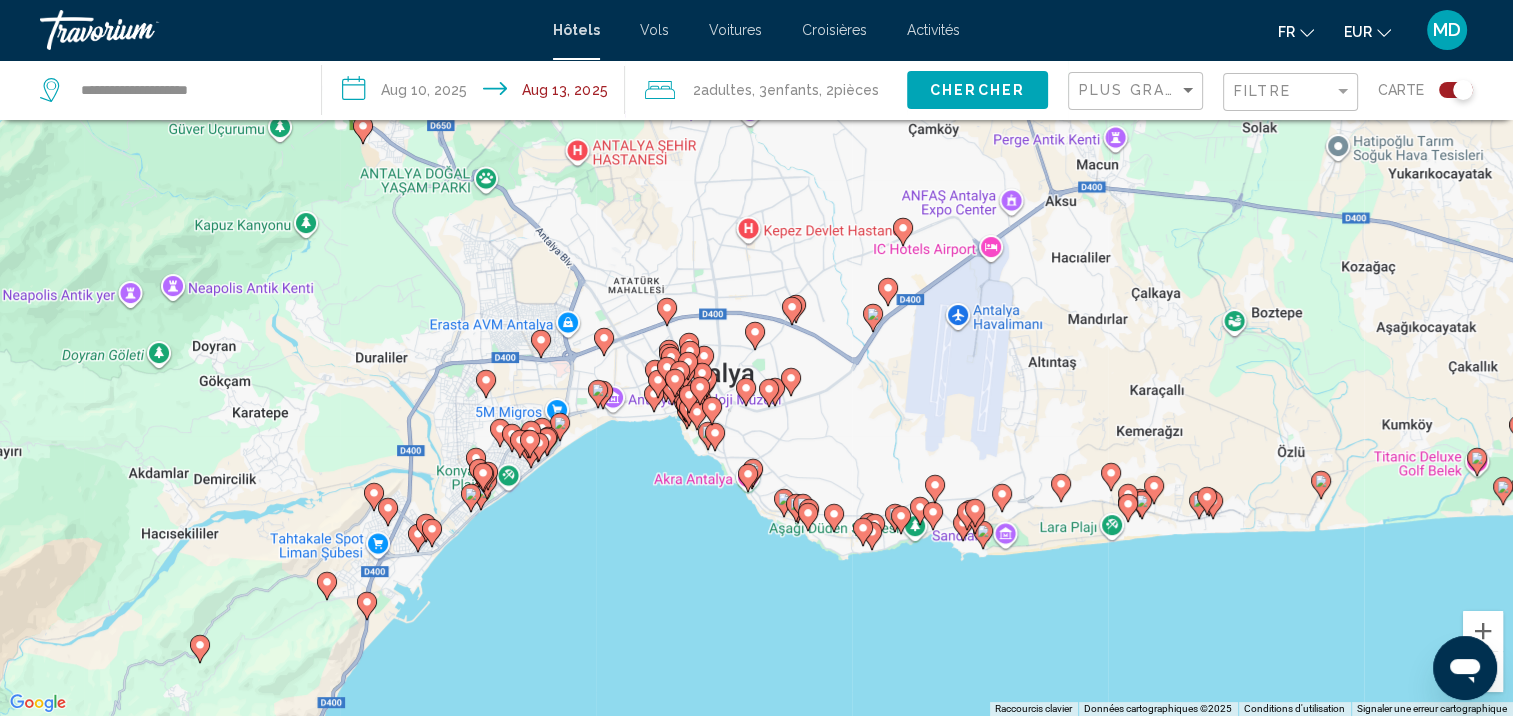click on "Pour activer le glissement avec le clavier, appuyez sur Alt+Entrée. Une fois ce mode activé, utilisez les touches fléchées pour déplacer le repère. Pour valider le déplacement, appuyez sur Entrée. Pour annuler, appuyez sur Échap." at bounding box center [756, 358] 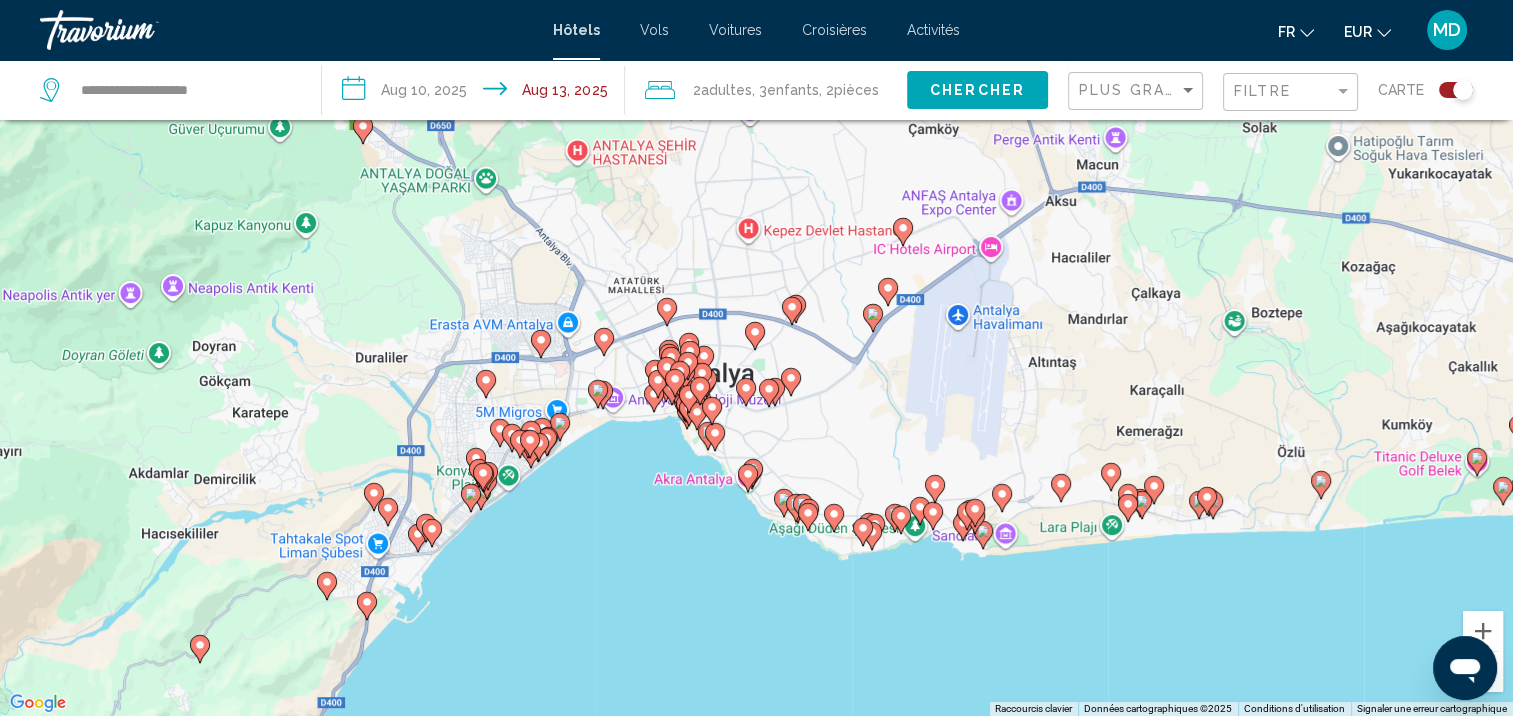 click on "Pour activer le glissement avec le clavier, appuyez sur Alt+Entrée. Une fois ce mode activé, utilisez les touches fléchées pour déplacer le repère. Pour valider le déplacement, appuyez sur Entrée. Pour annuler, appuyez sur Échap." at bounding box center [756, 358] 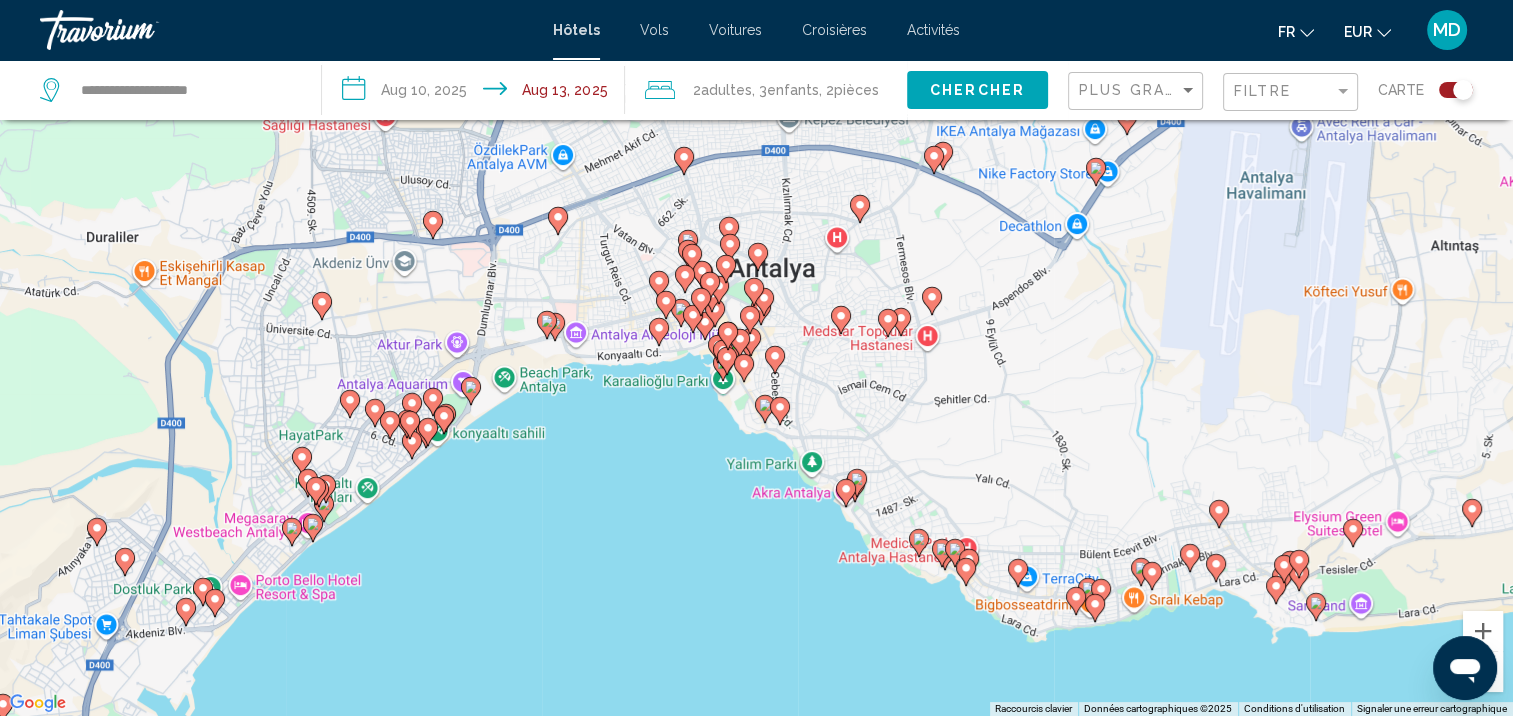 click on "Pour activer le glissement avec le clavier, appuyez sur Alt+Entrée. Une fois ce mode activé, utilisez les touches fléchées pour déplacer le repère. Pour valider le déplacement, appuyez sur Entrée. Pour annuler, appuyez sur Échap." at bounding box center [756, 358] 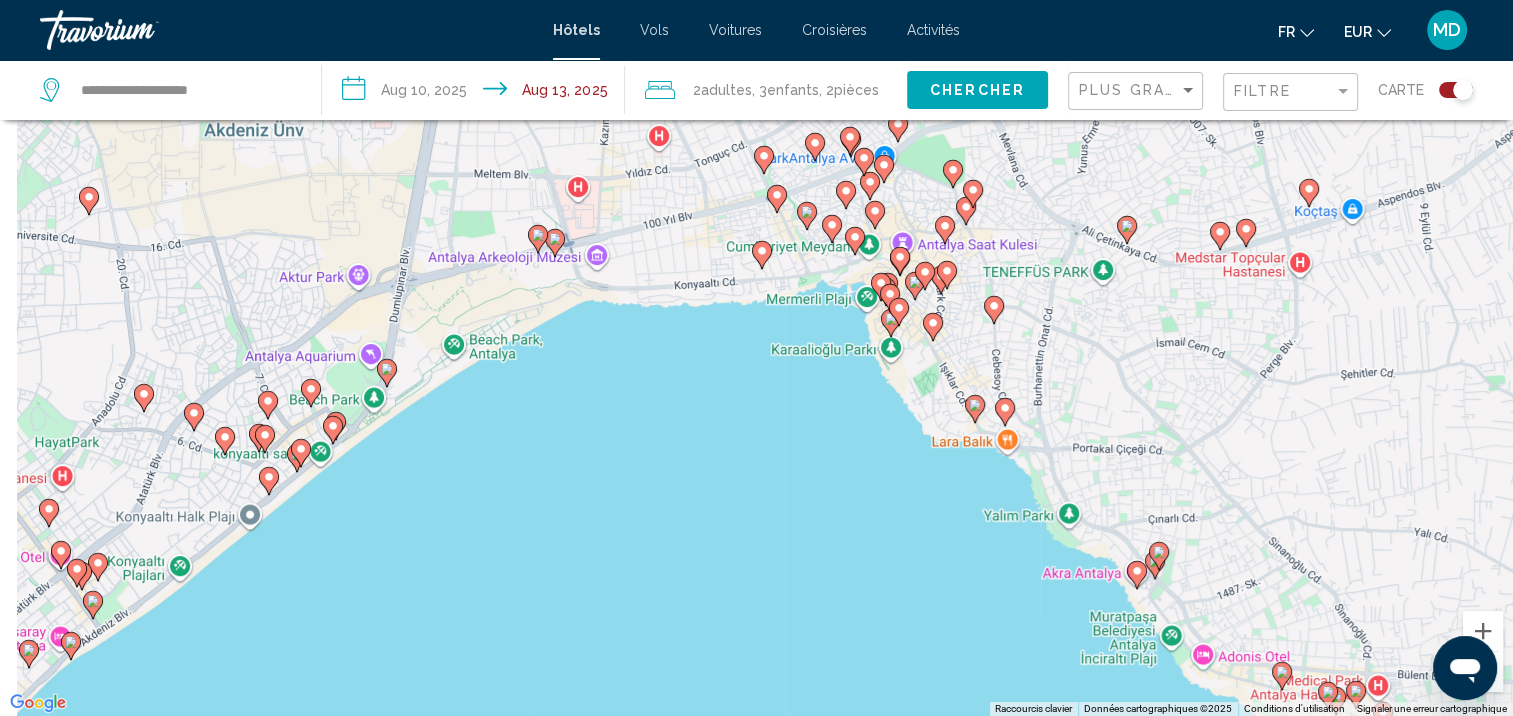 drag, startPoint x: 362, startPoint y: 399, endPoint x: 486, endPoint y: 476, distance: 145.96233 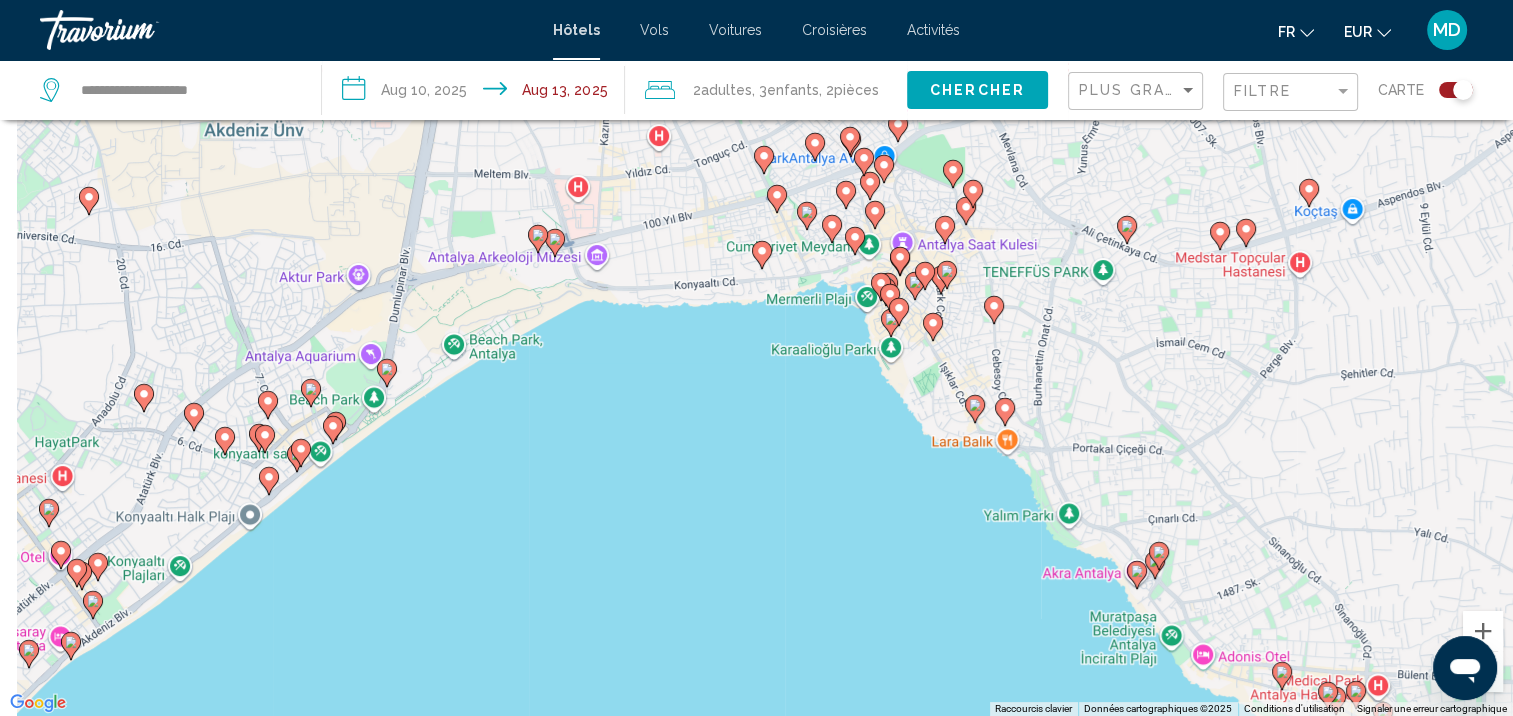 click on "Pour activer le glissement avec le clavier, appuyez sur Alt+Entrée. Une fois ce mode activé, utilisez les touches fléchées pour déplacer le repère. Pour valider le déplacement, appuyez sur Entrée. Pour annuler, appuyez sur Échap." at bounding box center (756, 358) 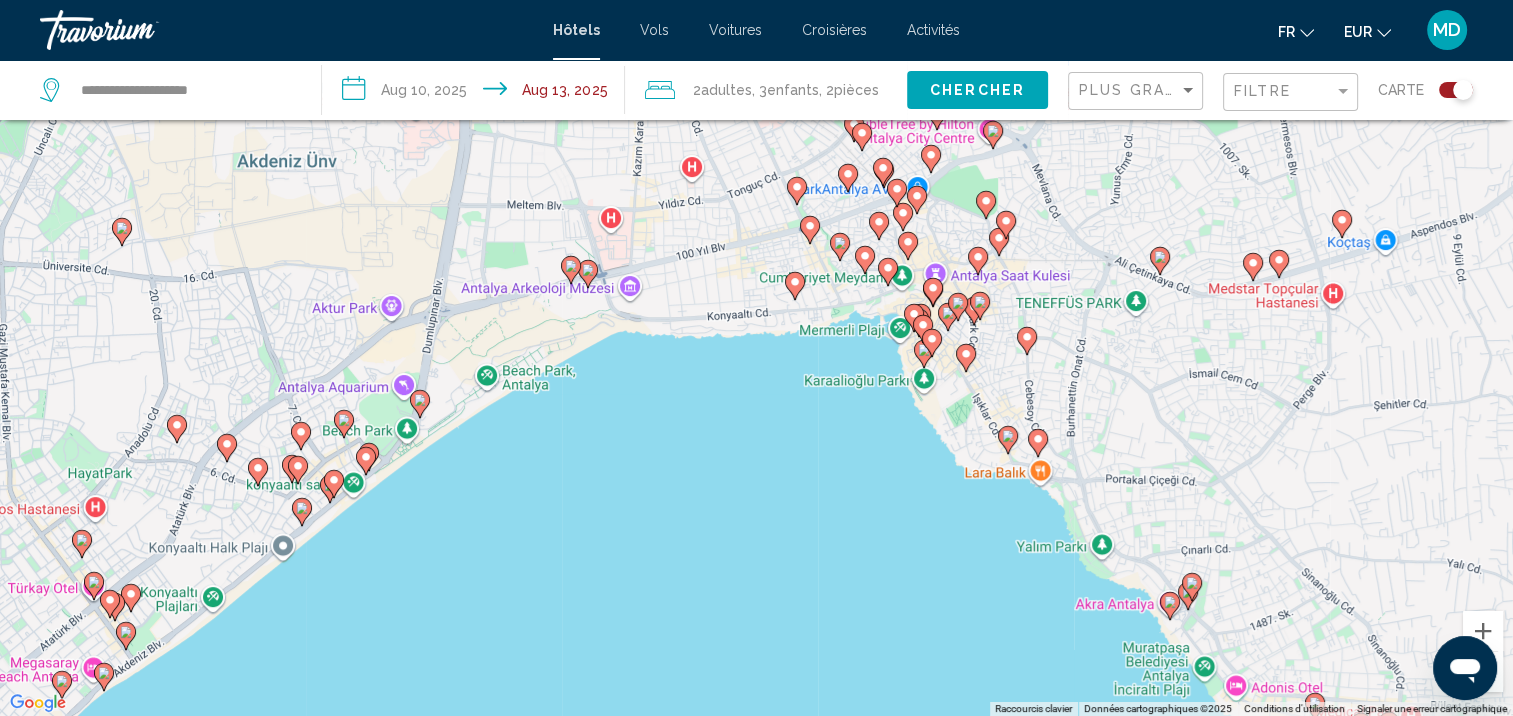 click 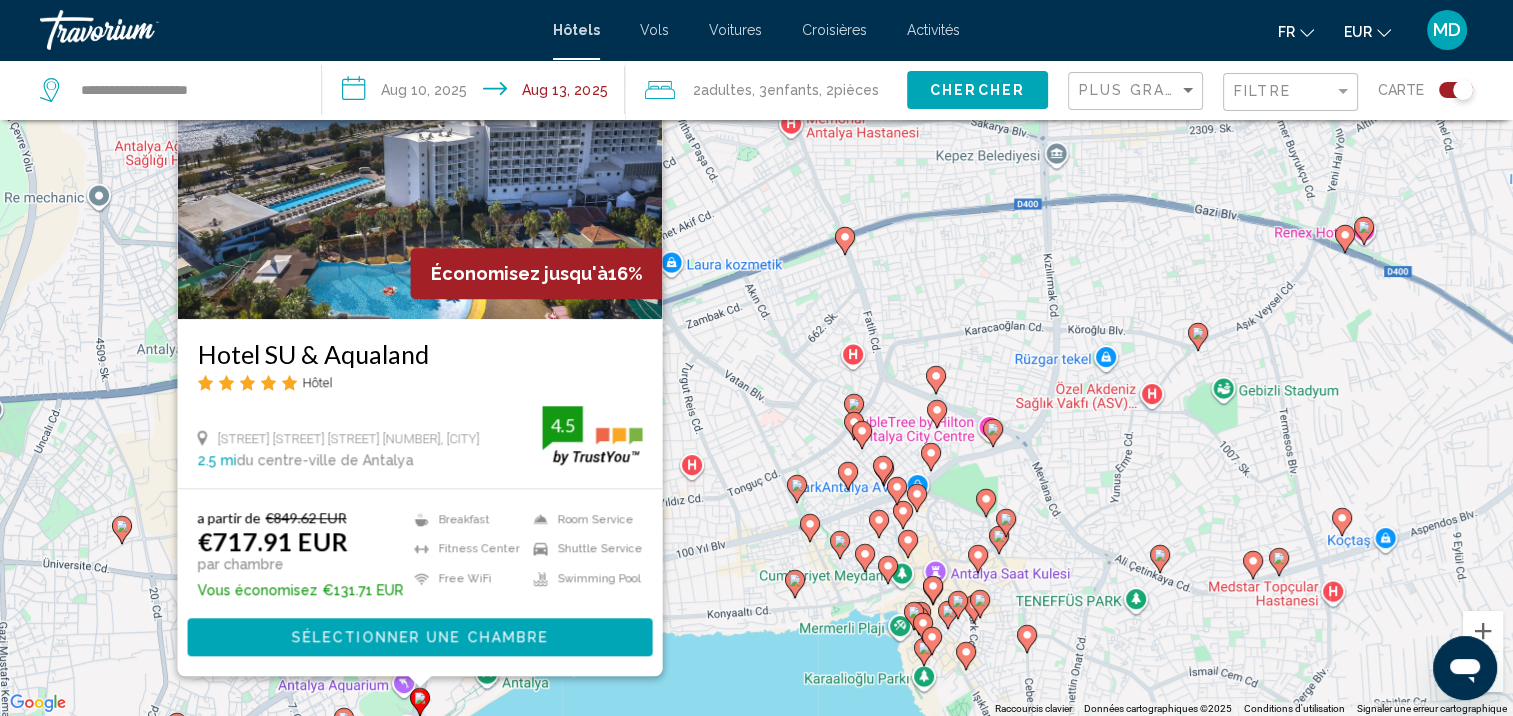 click on "Pour activer le glissement avec le clavier, appuyez sur Alt+Entrée. Une fois ce mode activé, utilisez les touches fléchées pour déplacer le repère. Pour valider le déplacement, appuyez sur Entrée. Pour annuler, appuyez sur Échap. Économisez jusqu'à  16%   Hotel SU & Aqualand
Hôtel
Meltem Mah. Dumlupinar Bulvar No:205, Antalya 2.5 mi  du centre-ville de Antalya de l'hôtel 4.5 a partir de €849.62 EUR €717.91 EUR  par chambre Vous économisez  €131.71 EUR
Breakfast
Fitness Center
Free WiFi
Room Service
Shuttle Service
Swimming Pool  4.5" at bounding box center [756, 358] 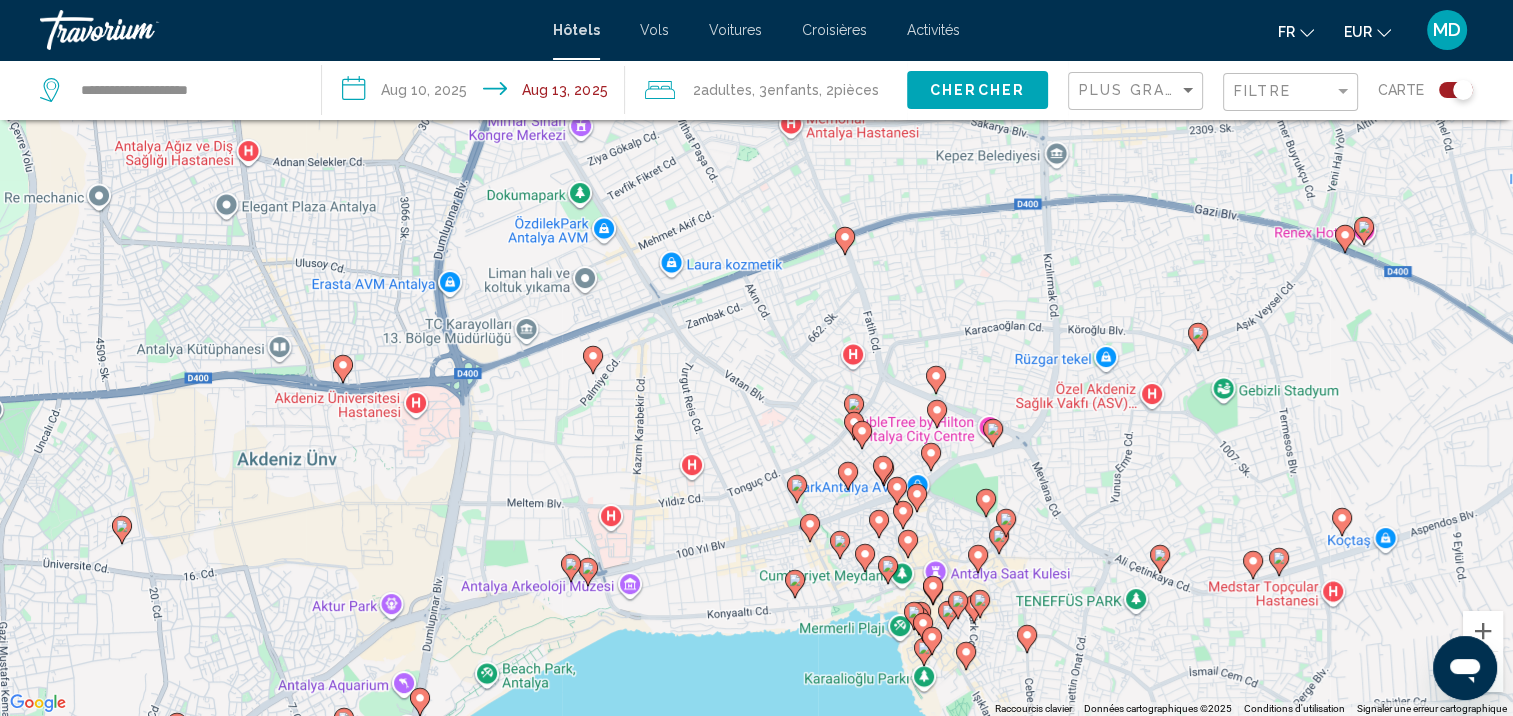 drag, startPoint x: 284, startPoint y: 593, endPoint x: 323, endPoint y: 424, distance: 173.44164 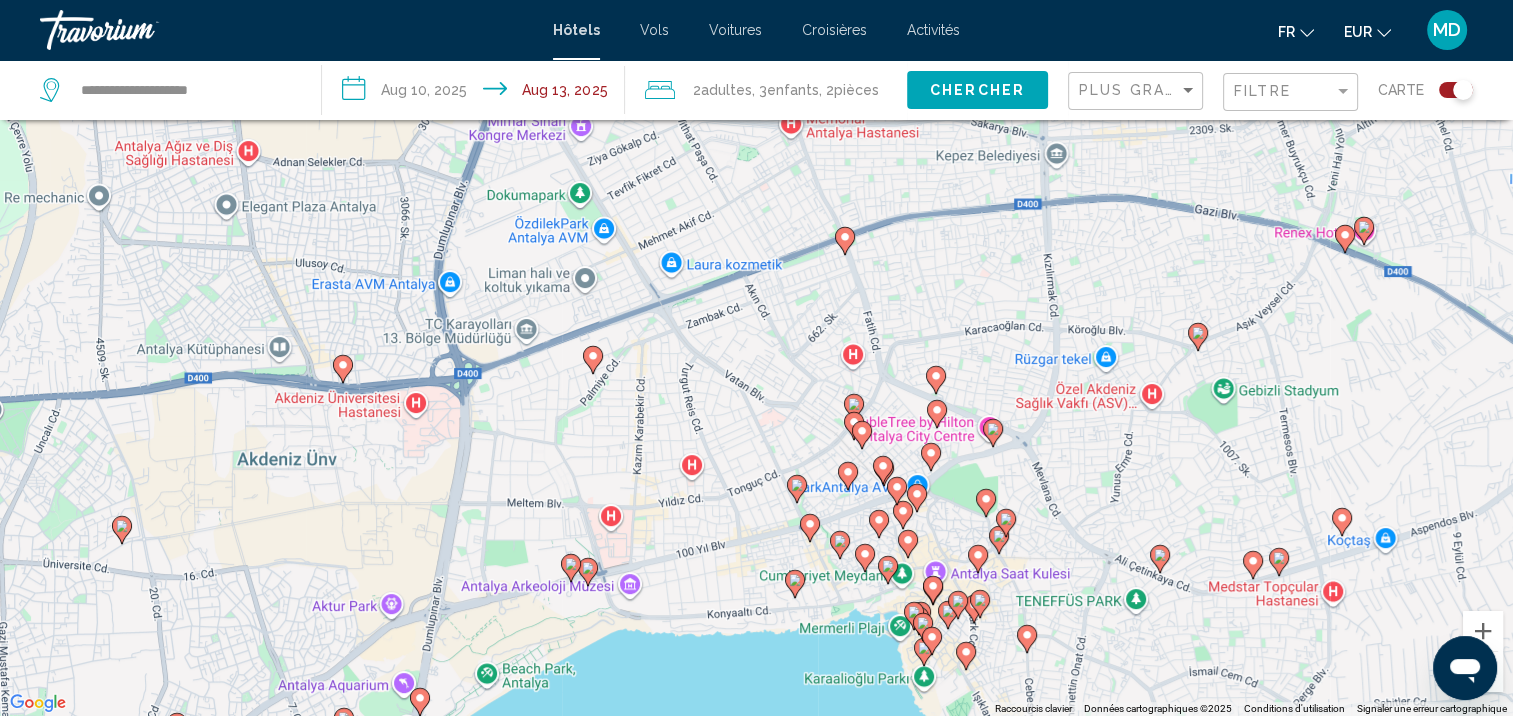 click on "Pour activer le glissement avec le clavier, appuyez sur Alt+Entrée. Une fois ce mode activé, utilisez les touches fléchées pour déplacer le repère. Pour valider le déplacement, appuyez sur Entrée. Pour annuler, appuyez sur Échap." at bounding box center [756, 358] 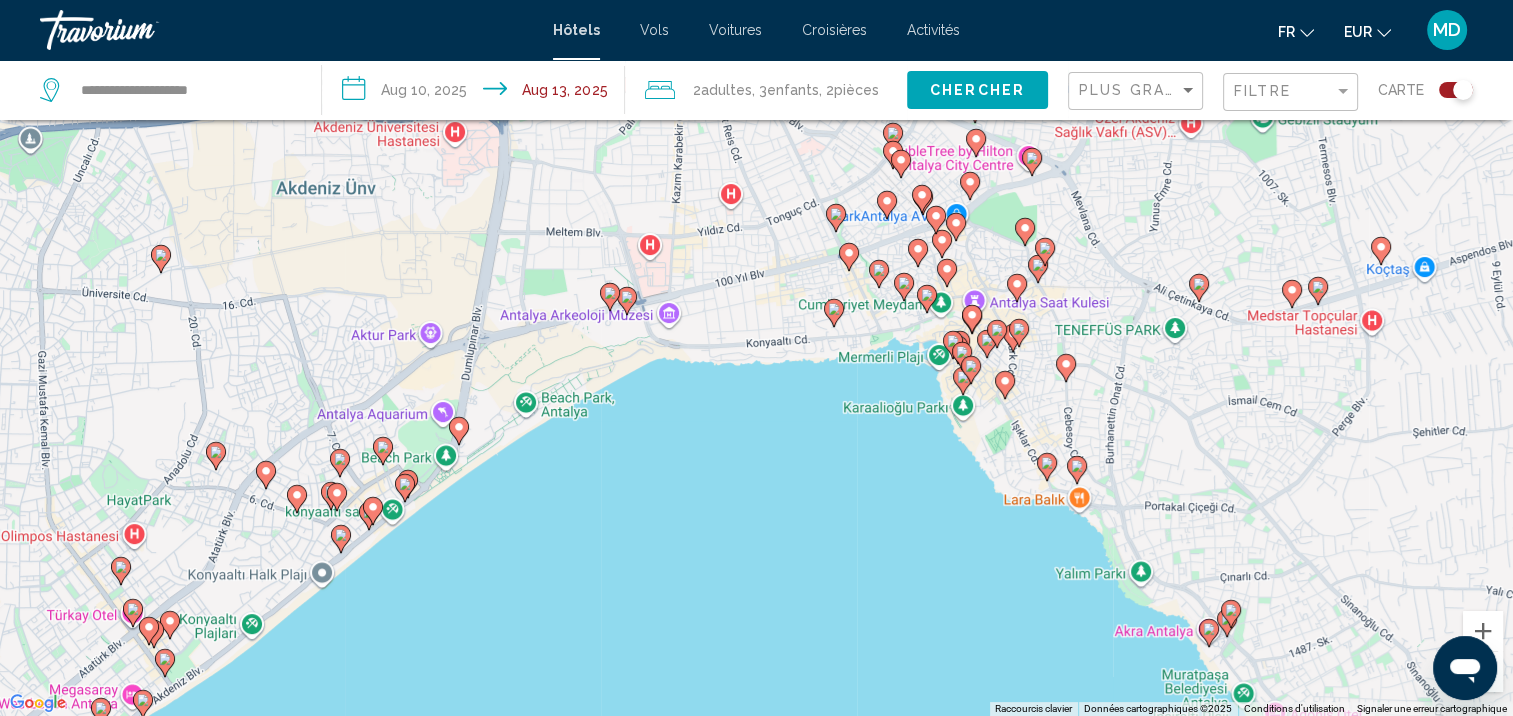 click 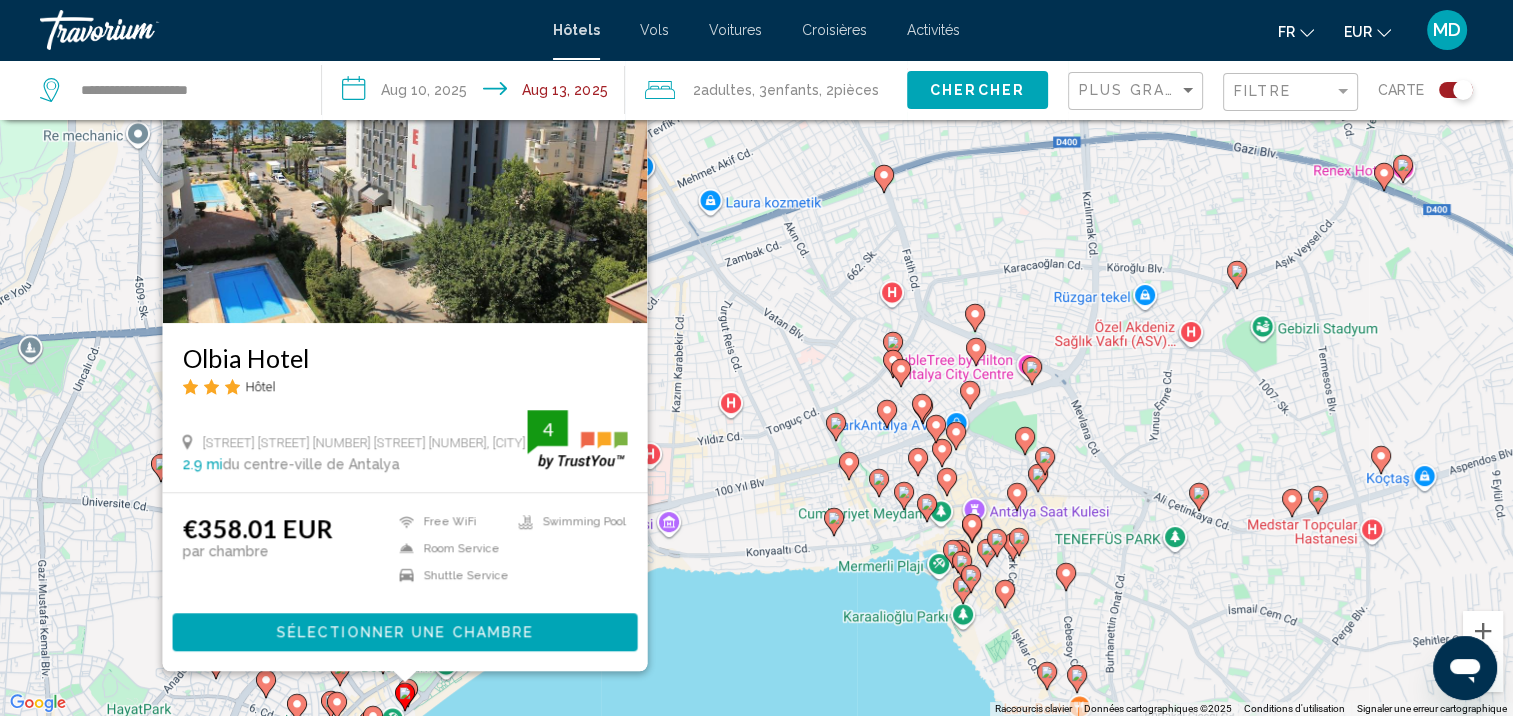 click 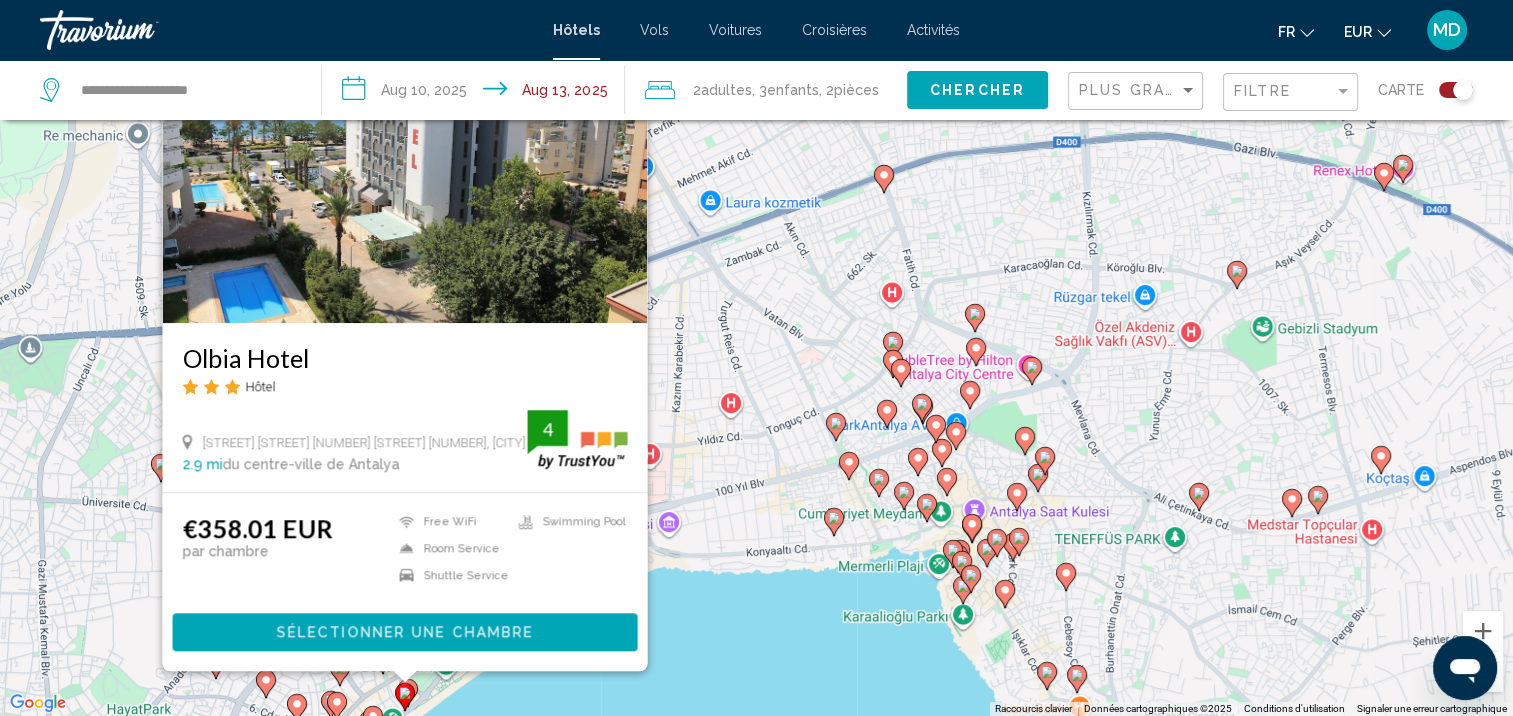 click on "Pour activer le glissement avec le clavier, appuyez sur Alt+Entrée. Une fois ce mode activé, utilisez les touches fléchées pour déplacer le repère. Pour valider le déplacement, appuyez sur Entrée. Pour annuler, appuyez sur Échap.  Olbia Hotel
Hôtel
Arapsuyu Mahallesi 603 Sokak No. 66, Konyaalti 2.9 mi  du centre-ville de Antalya de l'hôtel 4 €358.01 EUR  par chambre
Free WiFi
Room Service
Shuttle Service
Swimming Pool  4 Sélectionner une chambre" at bounding box center (756, 358) 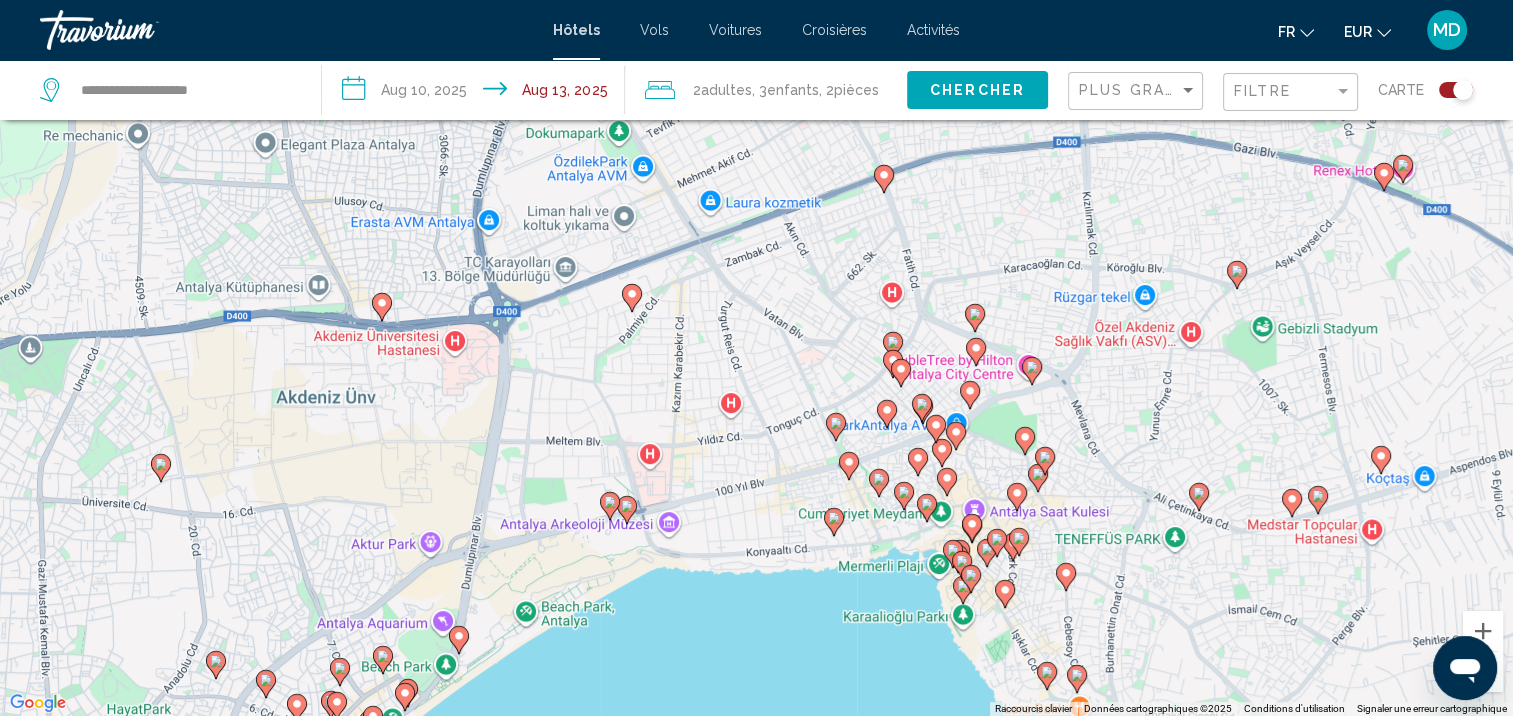 click 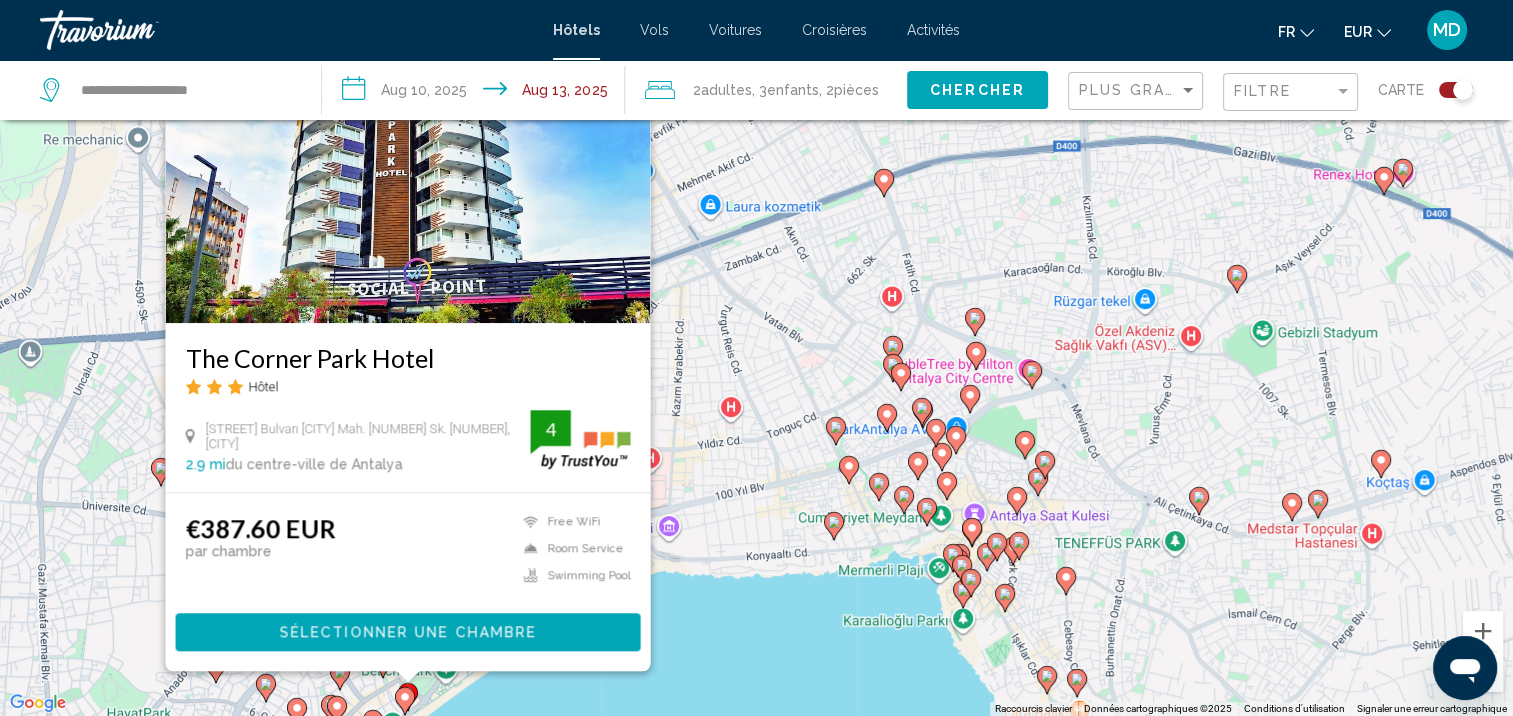 click 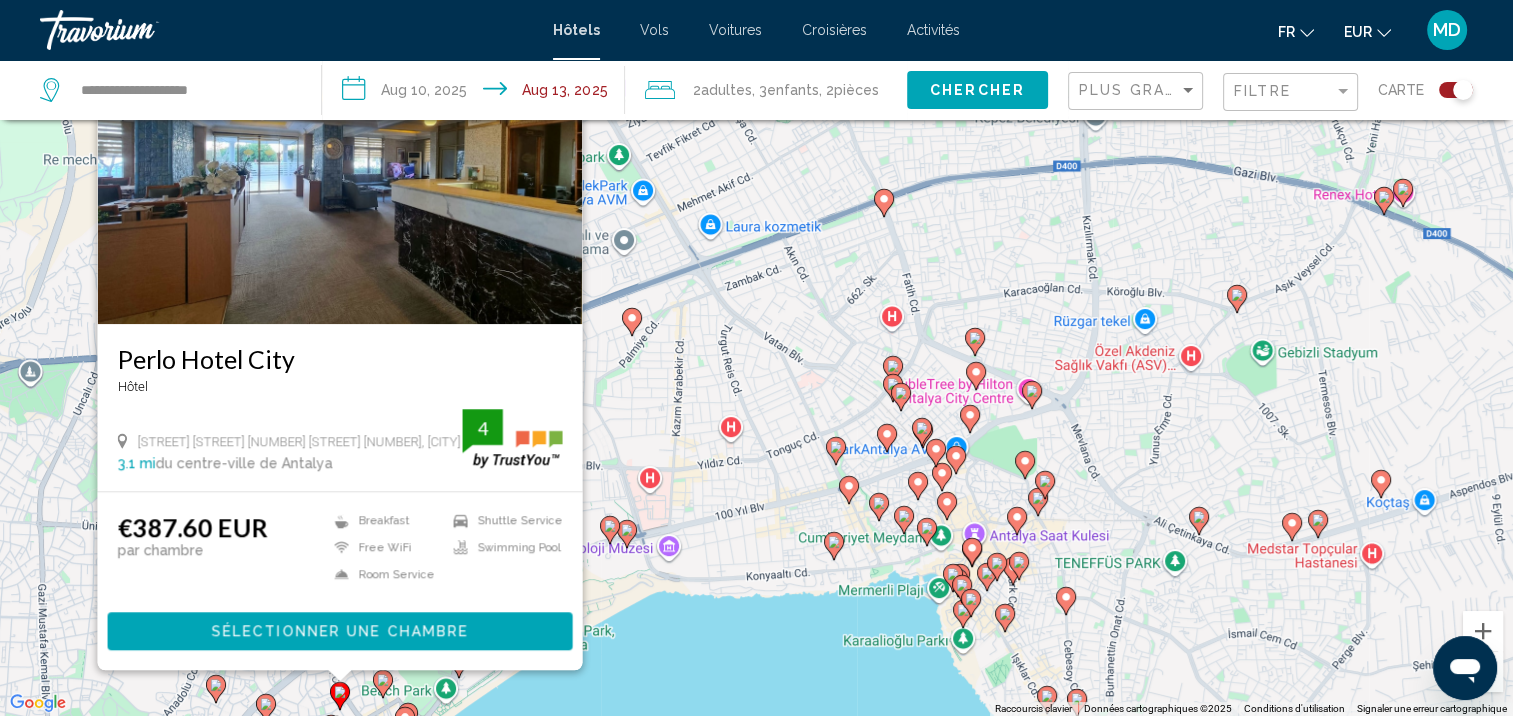 drag, startPoint x: 763, startPoint y: 477, endPoint x: 752, endPoint y: 348, distance: 129.46814 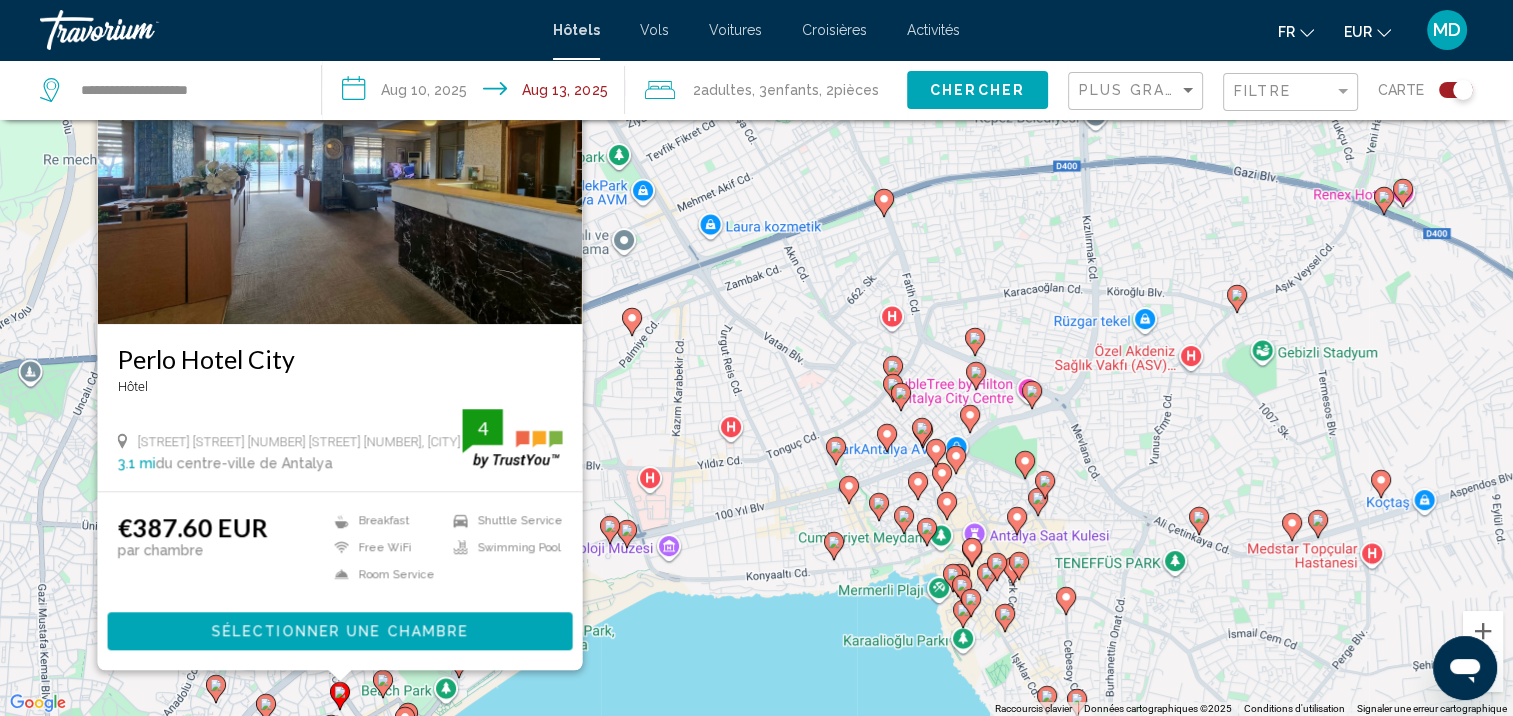 click on "Pour activer le glissement avec le clavier, appuyez sur Alt+Entrée. Une fois ce mode activé, utilisez les touches fléchées pour déplacer le repère. Pour valider le déplacement, appuyez sur Entrée. Pour annuler, appuyez sur Échap.  Perlo Hotel City  Hôtel
Arapsuyu Mah.635 Sk. No 15, Antalya 3.1 mi  du centre-ville de Antalya de l'hôtel 4 €387.60 EUR  par chambre
Breakfast
Free WiFi
Room Service
Shuttle Service
Swimming Pool  4 Sélectionner une chambre" at bounding box center (756, 358) 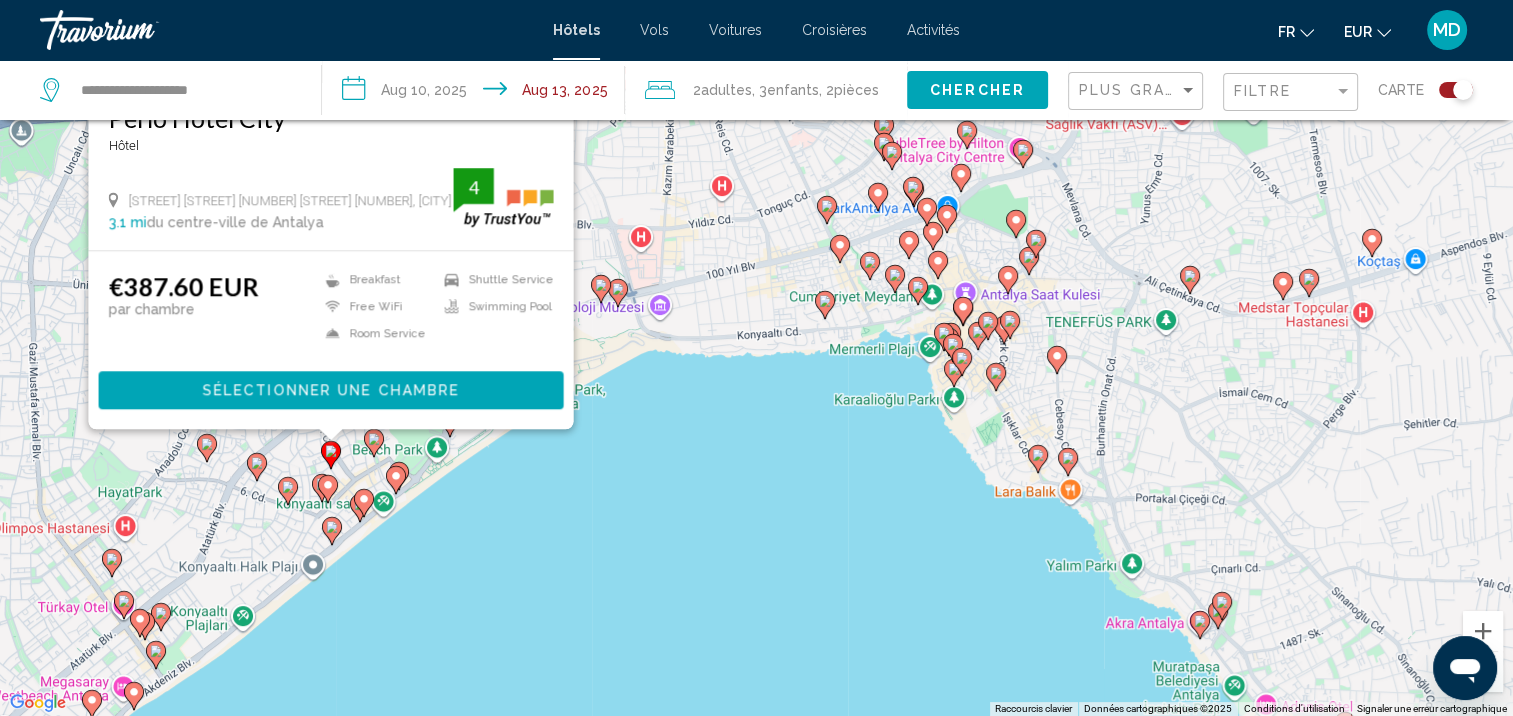 click 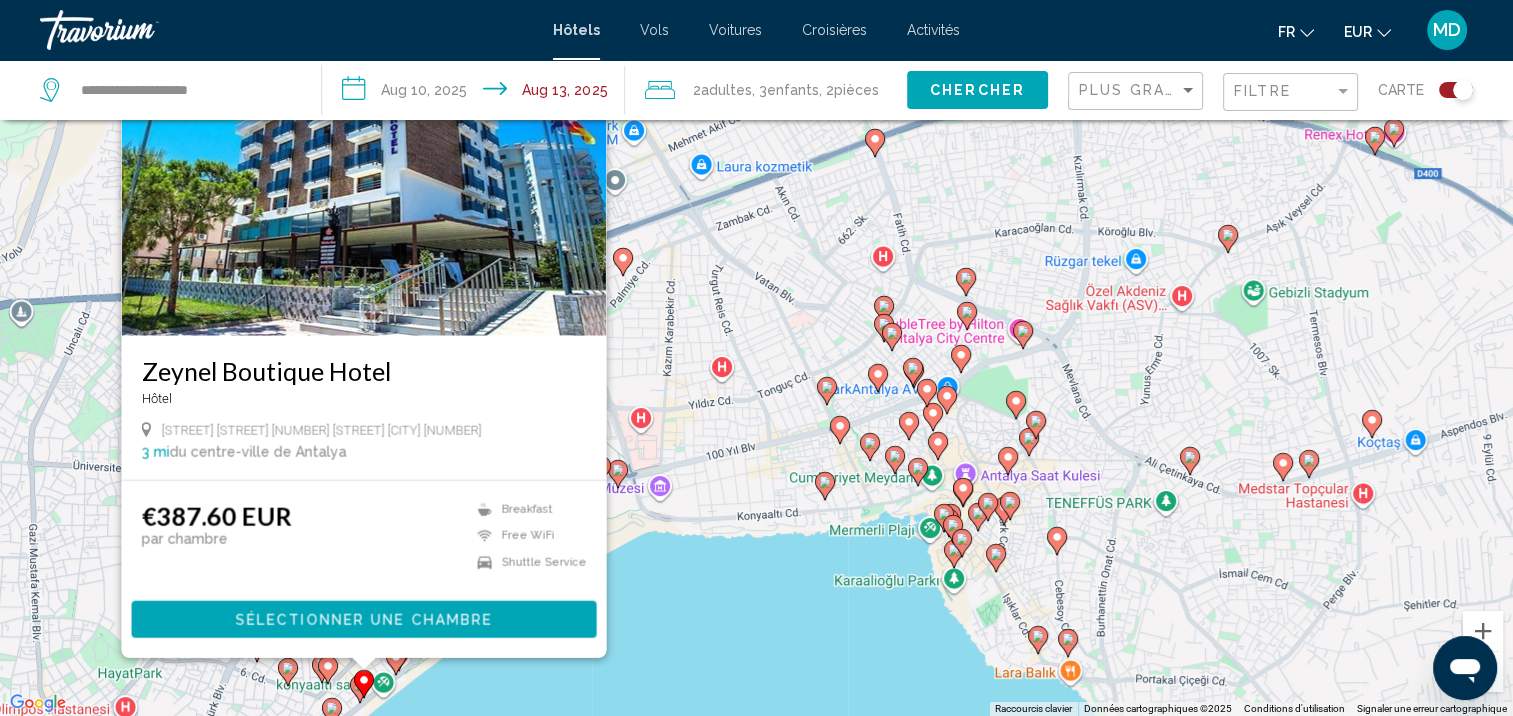 click at bounding box center [364, 684] 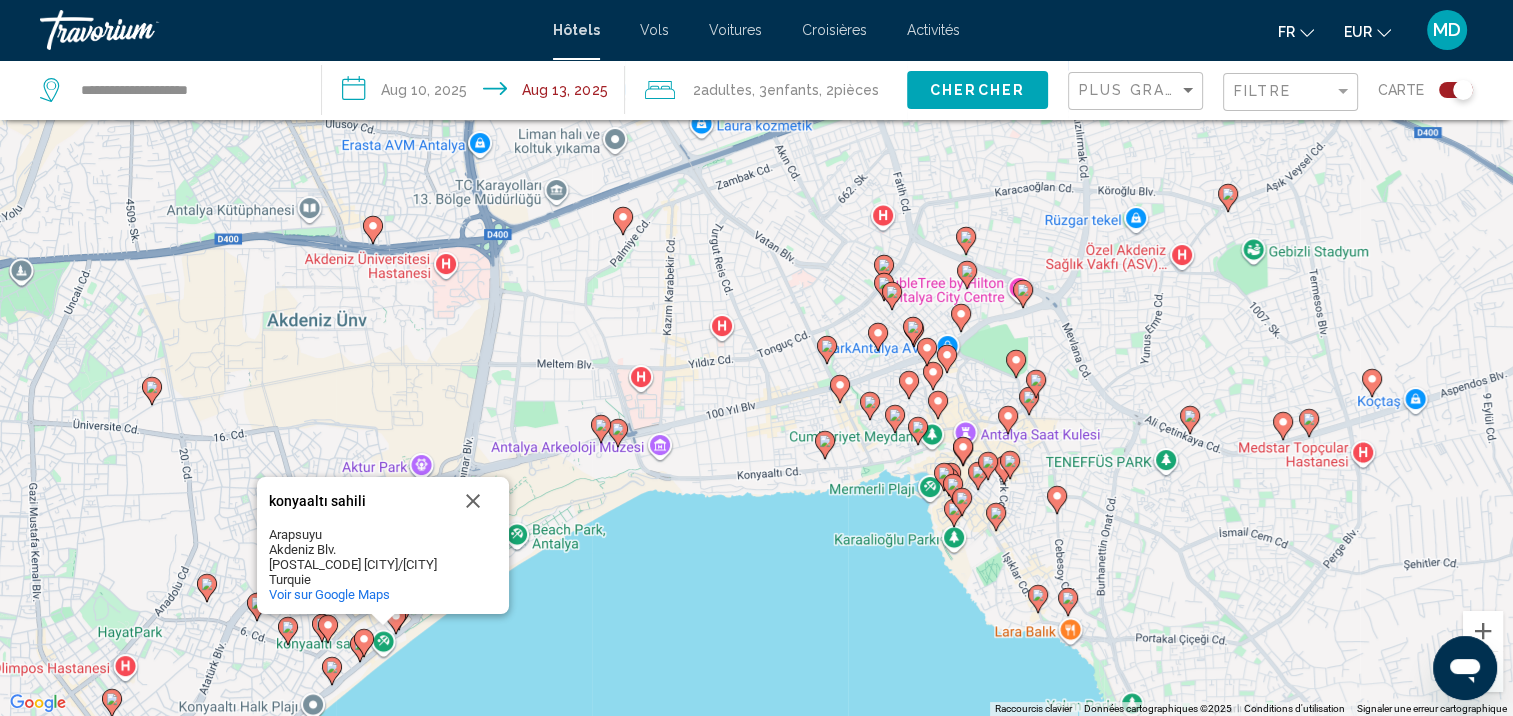 click at bounding box center (364, 643) 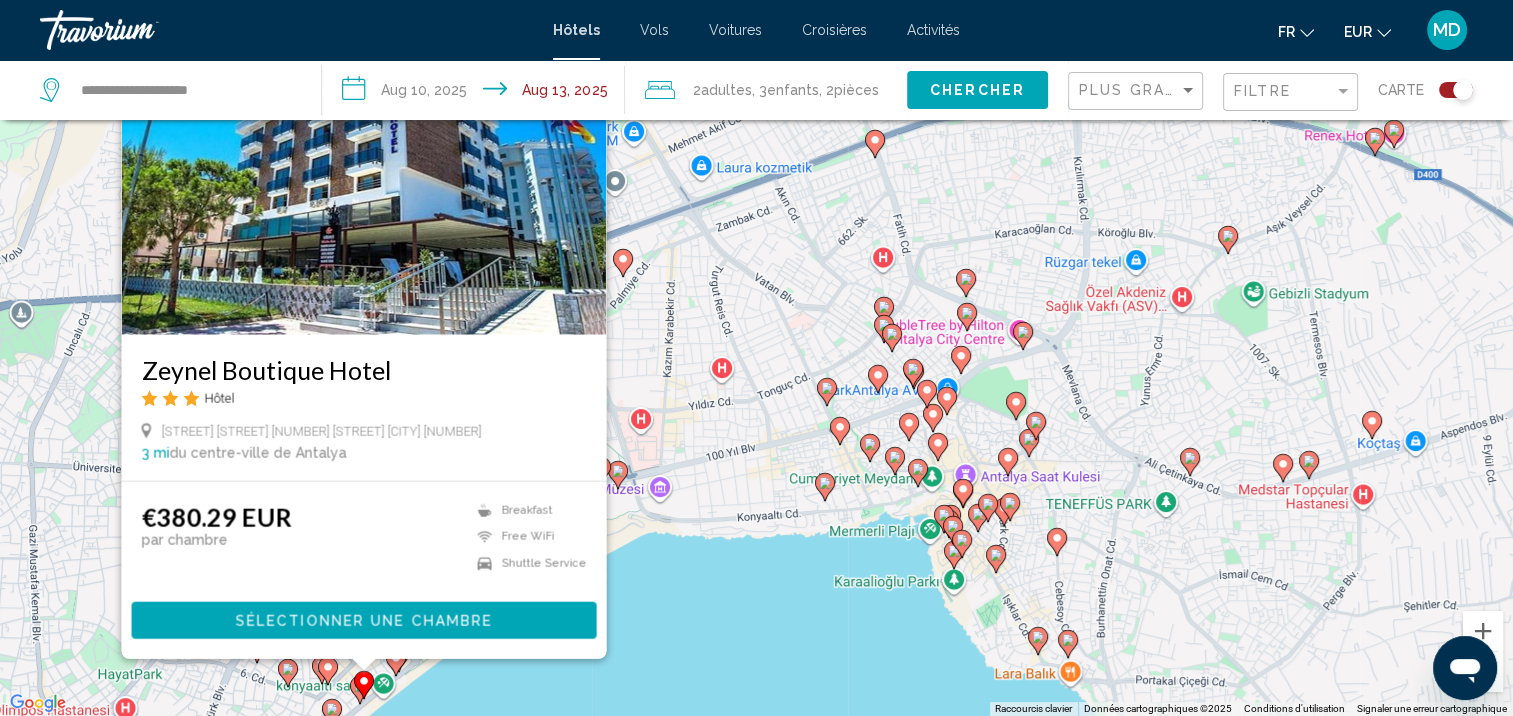click 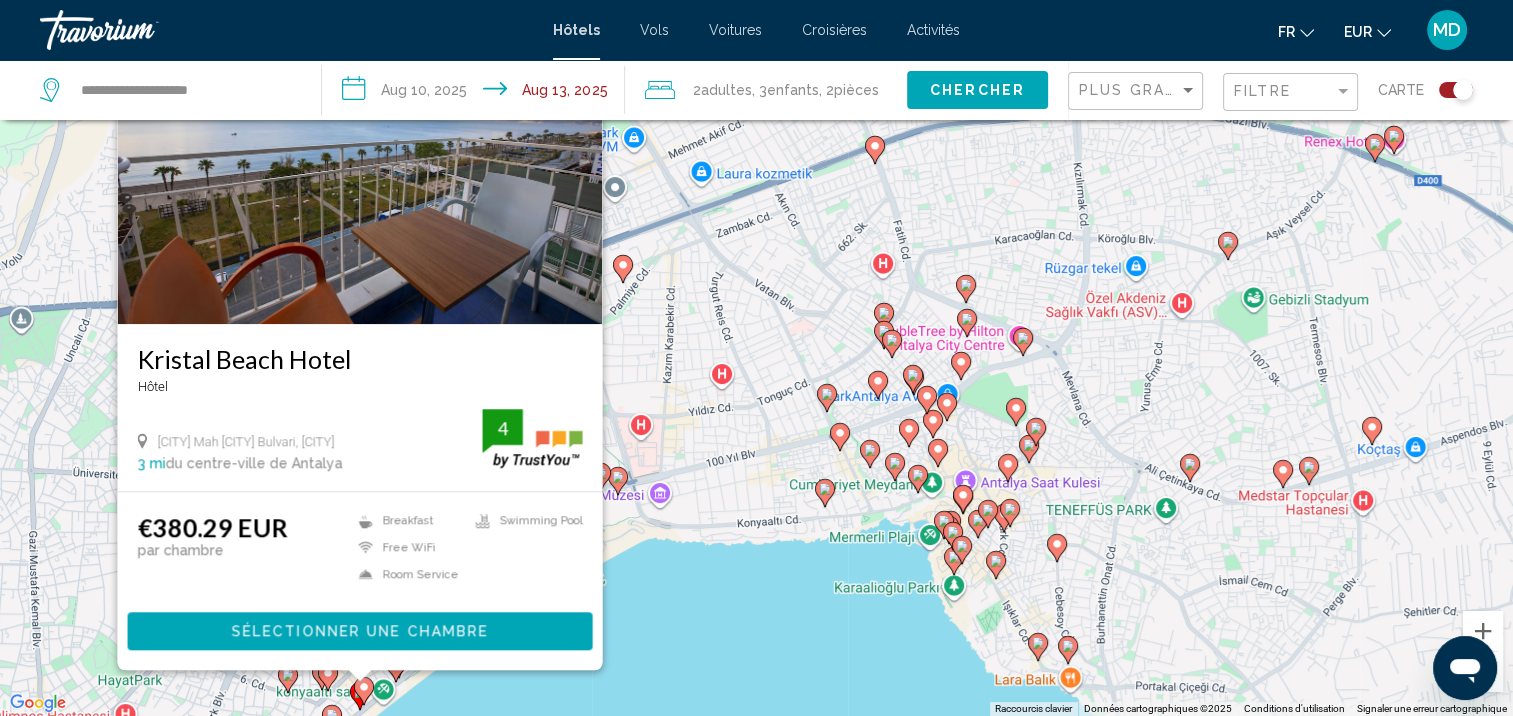 click 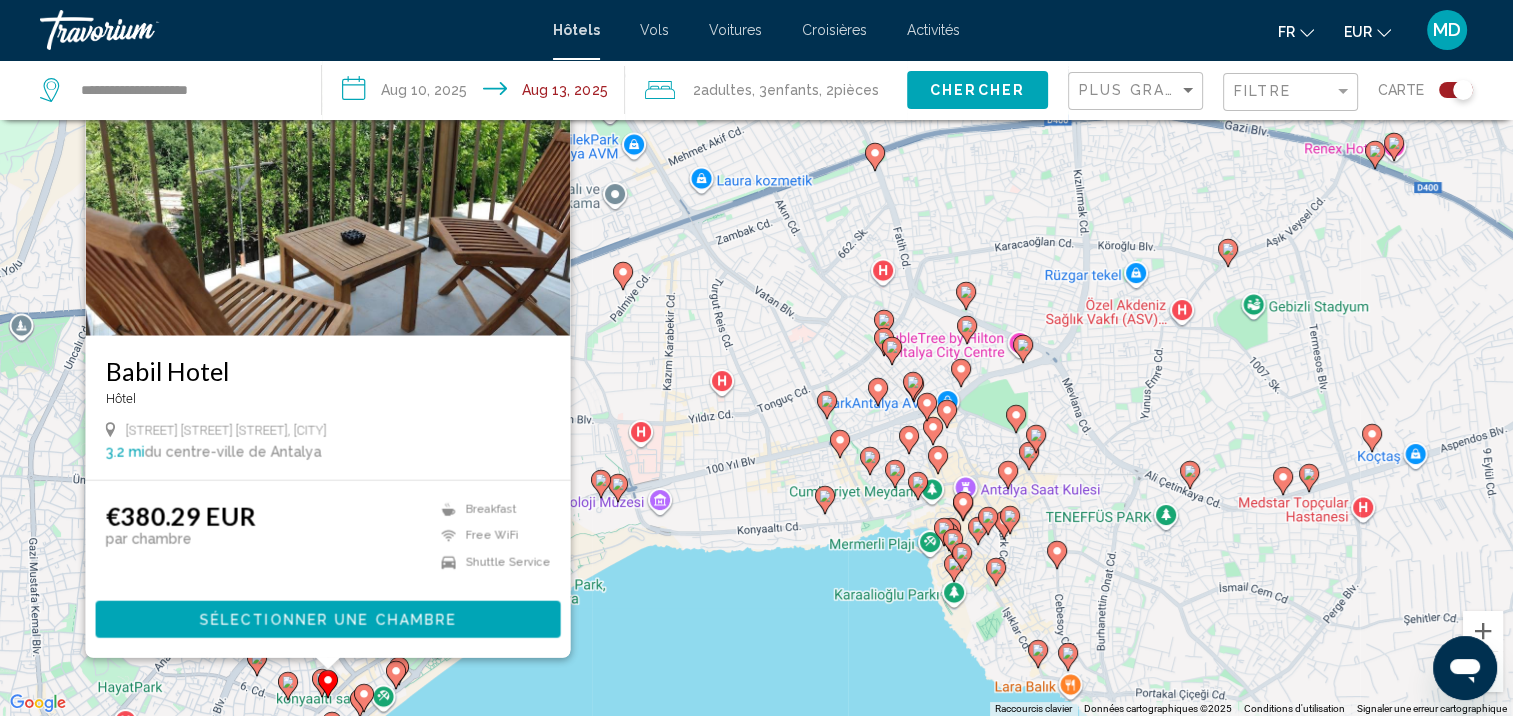 click 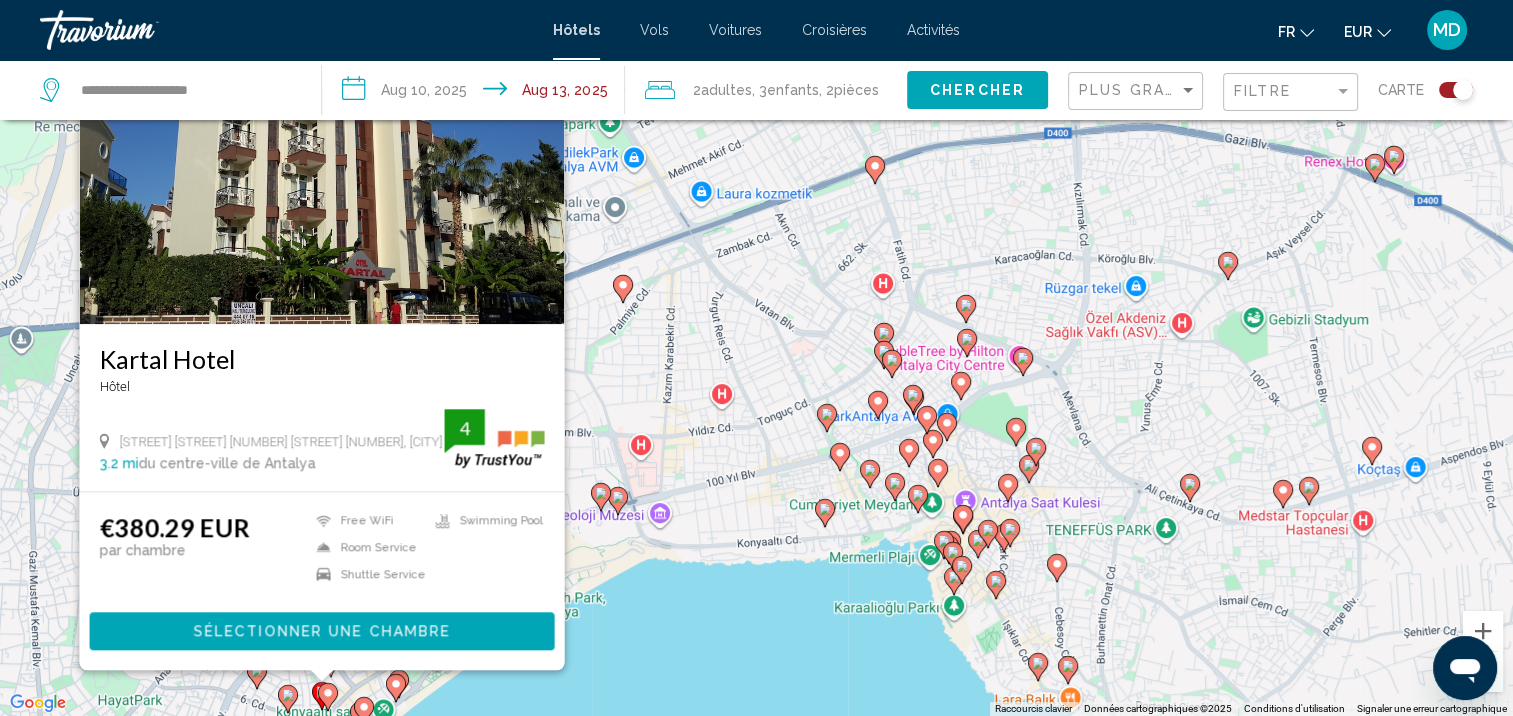 click 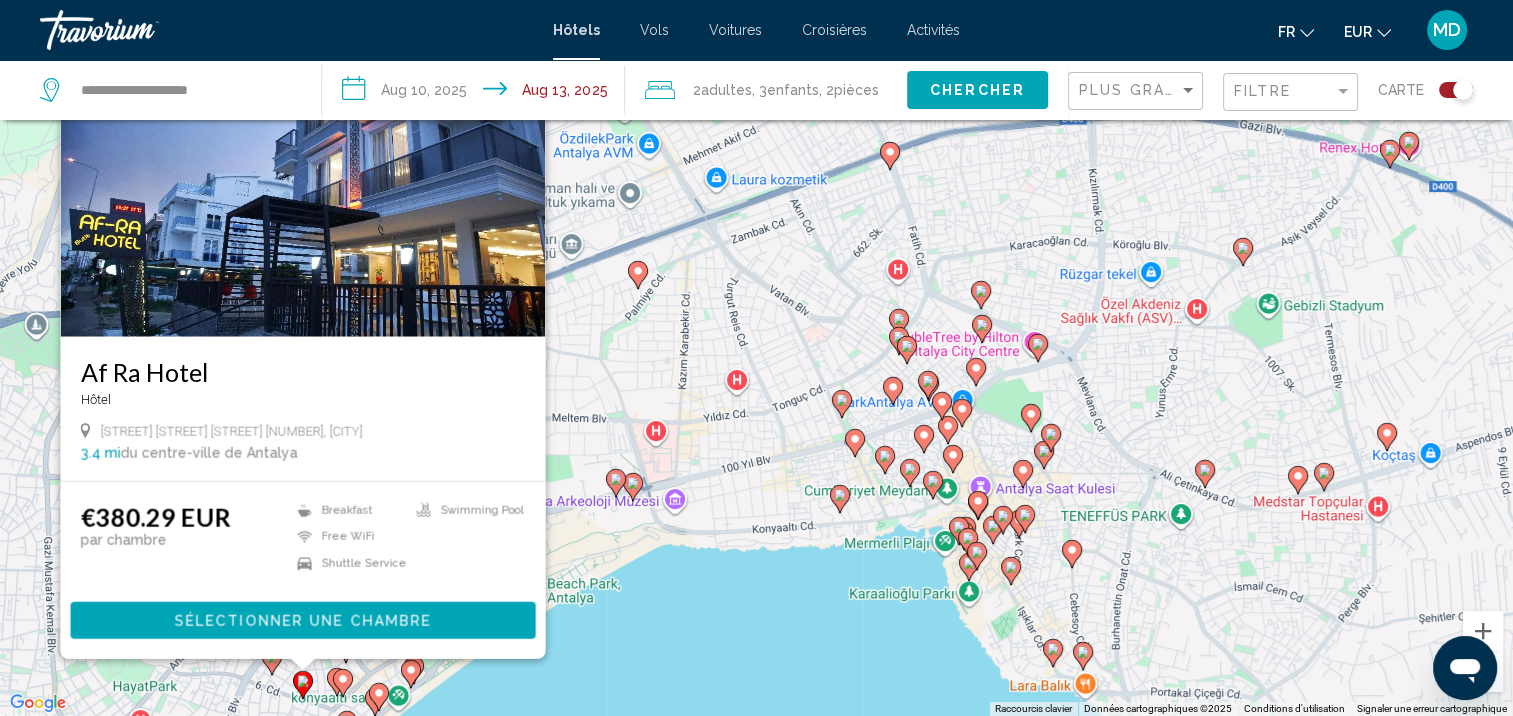 click on "Pour activer le glissement avec le clavier, appuyez sur Alt+Entrée. Une fois ce mode activé, utilisez les touches fléchées pour déplacer le repère. Pour valider le déplacement, appuyez sur Entrée. Pour annuler, appuyez sur Échap.  Af Ra Hotel  Hôtel
Arapsuyu Mah. Kuskavagi Caddesi No:16, Konyaalti 3.4 mi  du centre-ville de Antalya de l'hôtel €380.29 EUR  par chambre
Breakfast
Free WiFi
Shuttle Service
Swimming Pool  Sélectionner une chambre" at bounding box center (756, 358) 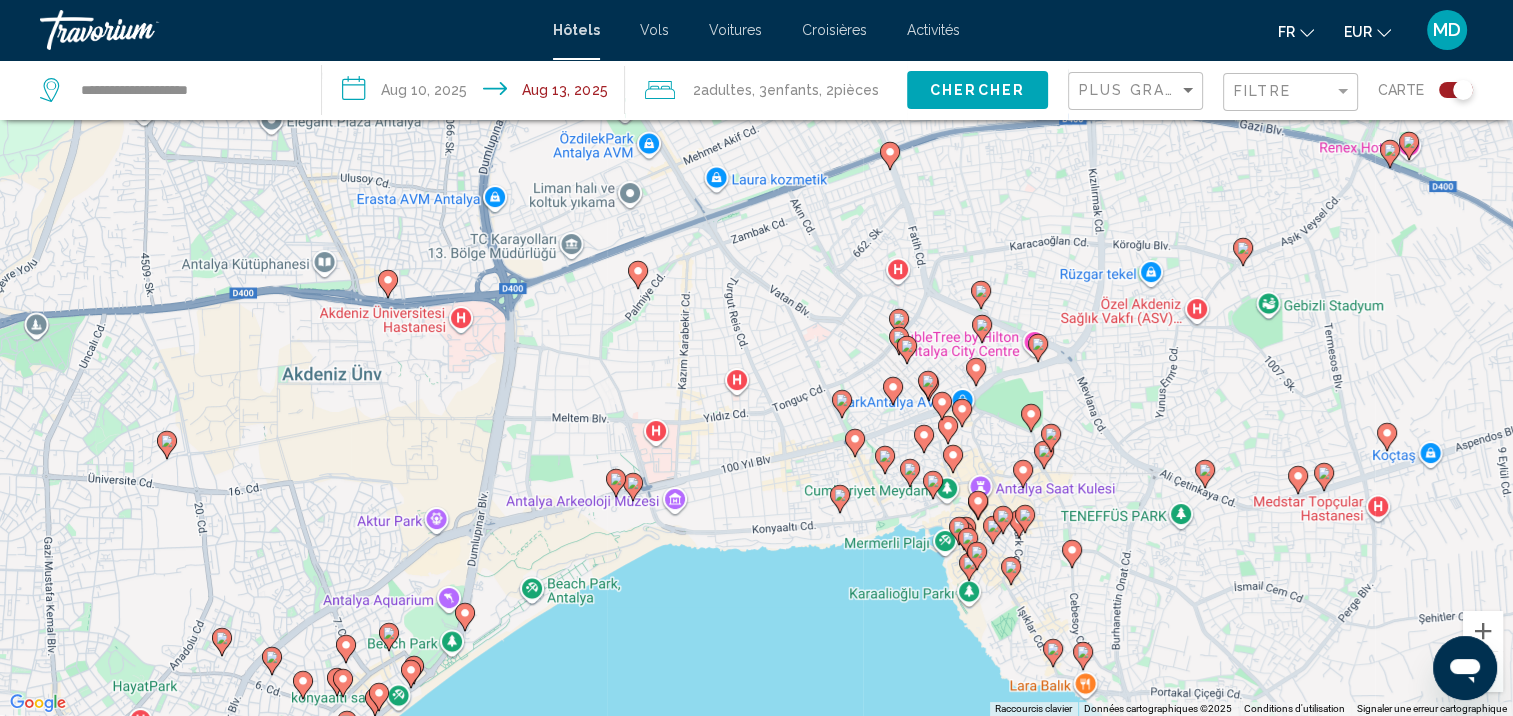 click at bounding box center (272, 661) 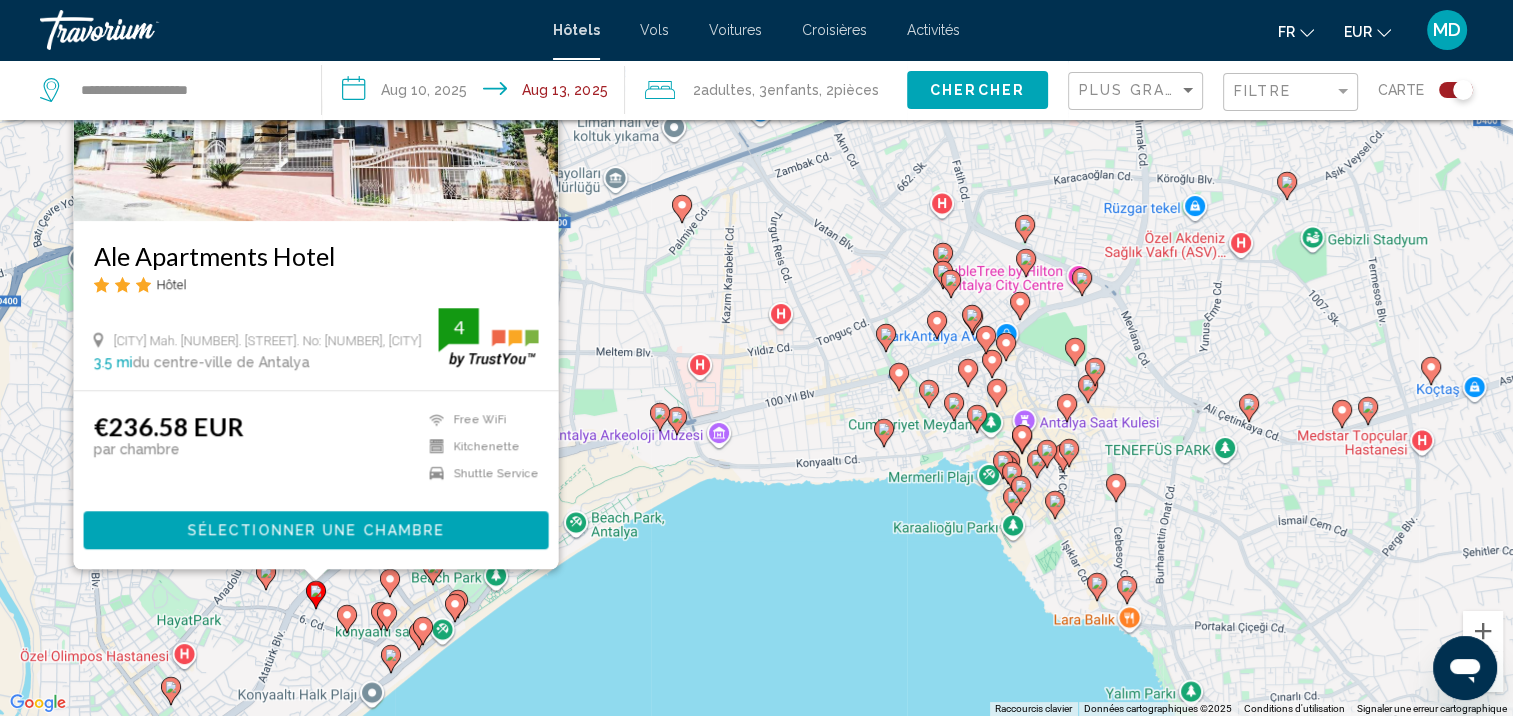 drag, startPoint x: 265, startPoint y: 703, endPoint x: 284, endPoint y: 532, distance: 172.05232 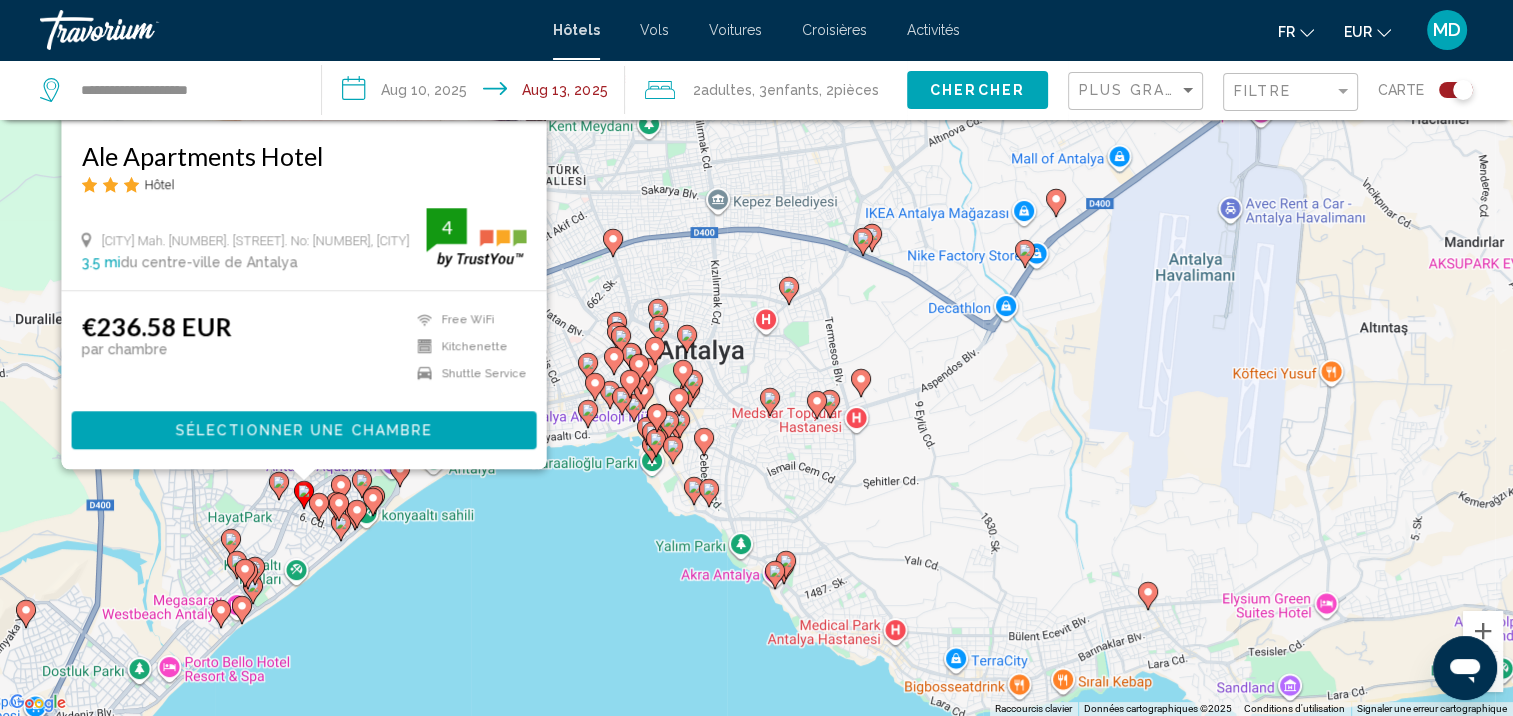 click 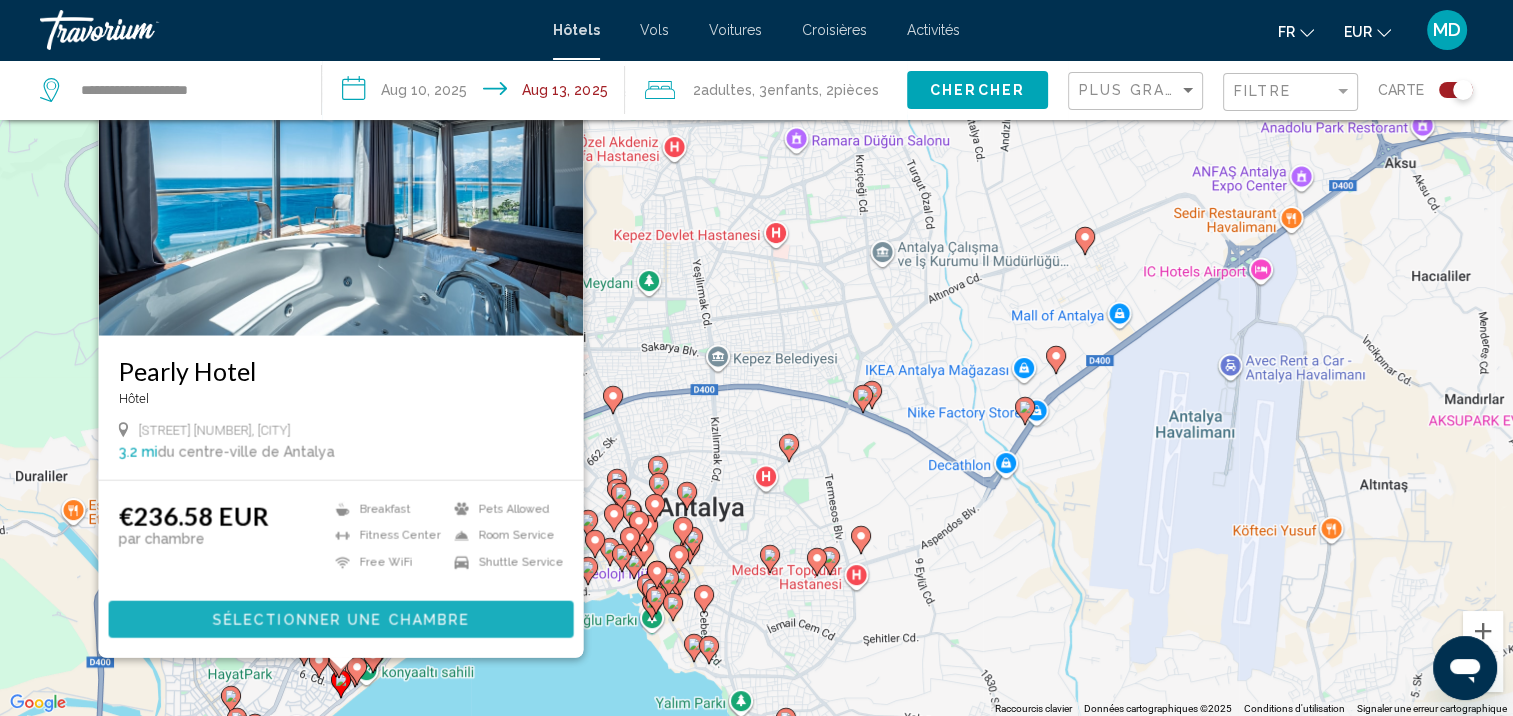 click on "Sélectionner une chambre" at bounding box center [340, 619] 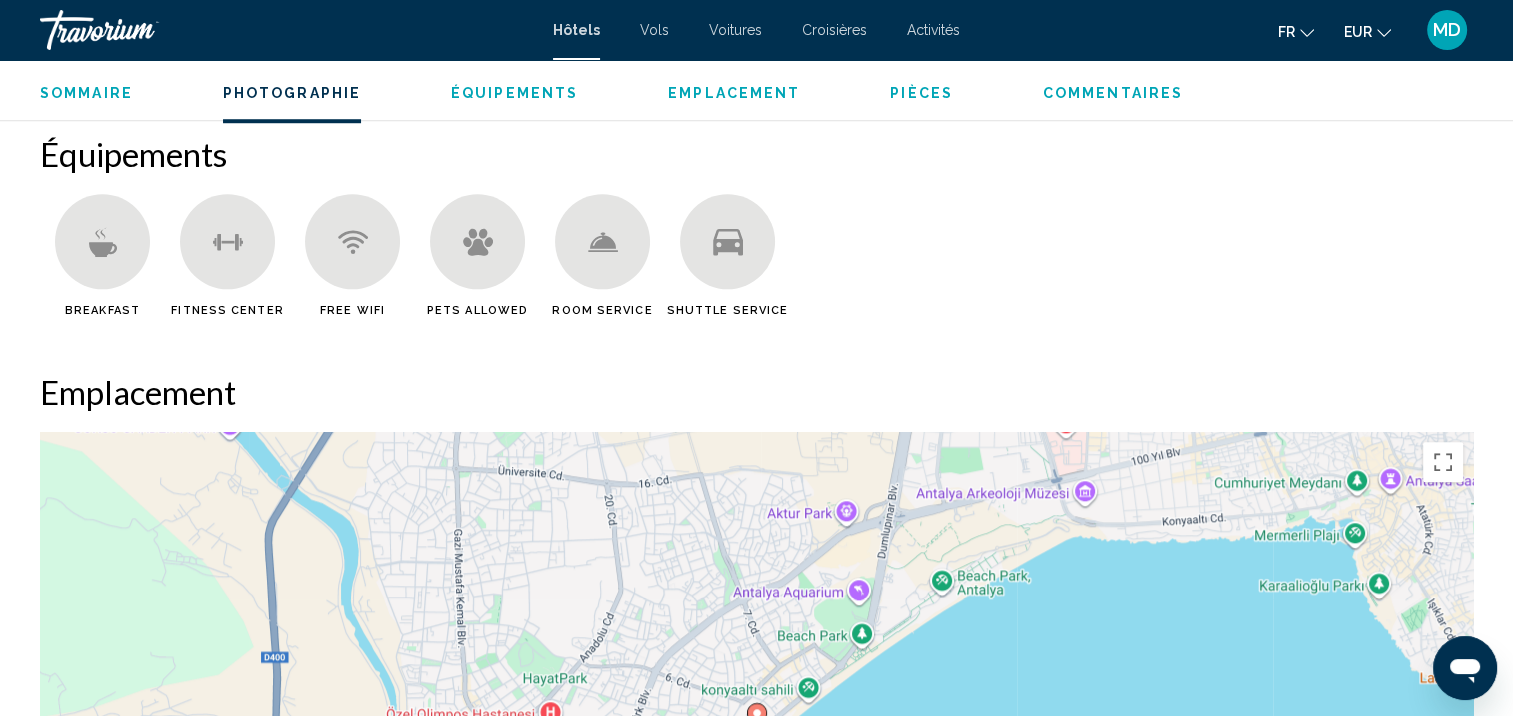 scroll, scrollTop: 1226, scrollLeft: 0, axis: vertical 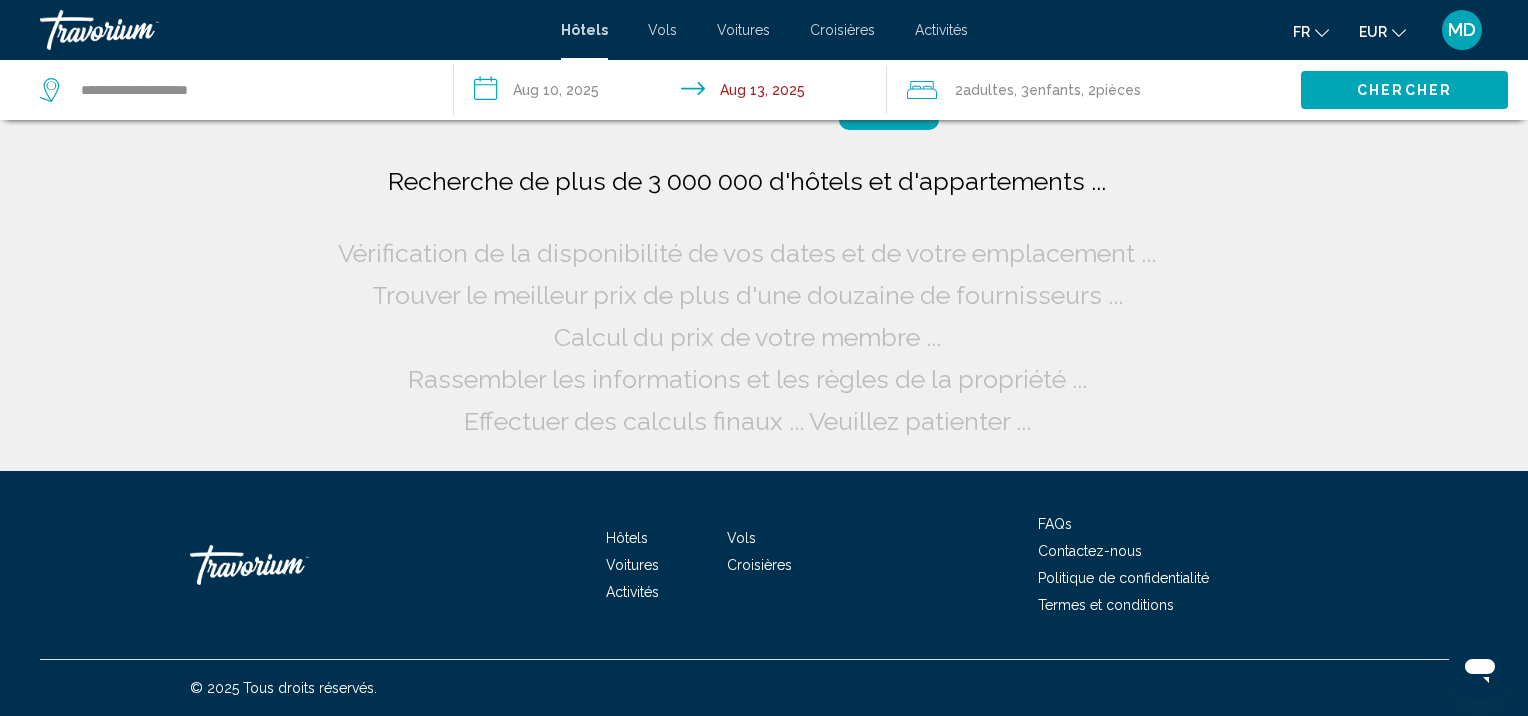 click on "2  Adulte Adultes , 3  Enfant Enfants , 2  Chambre pièces" 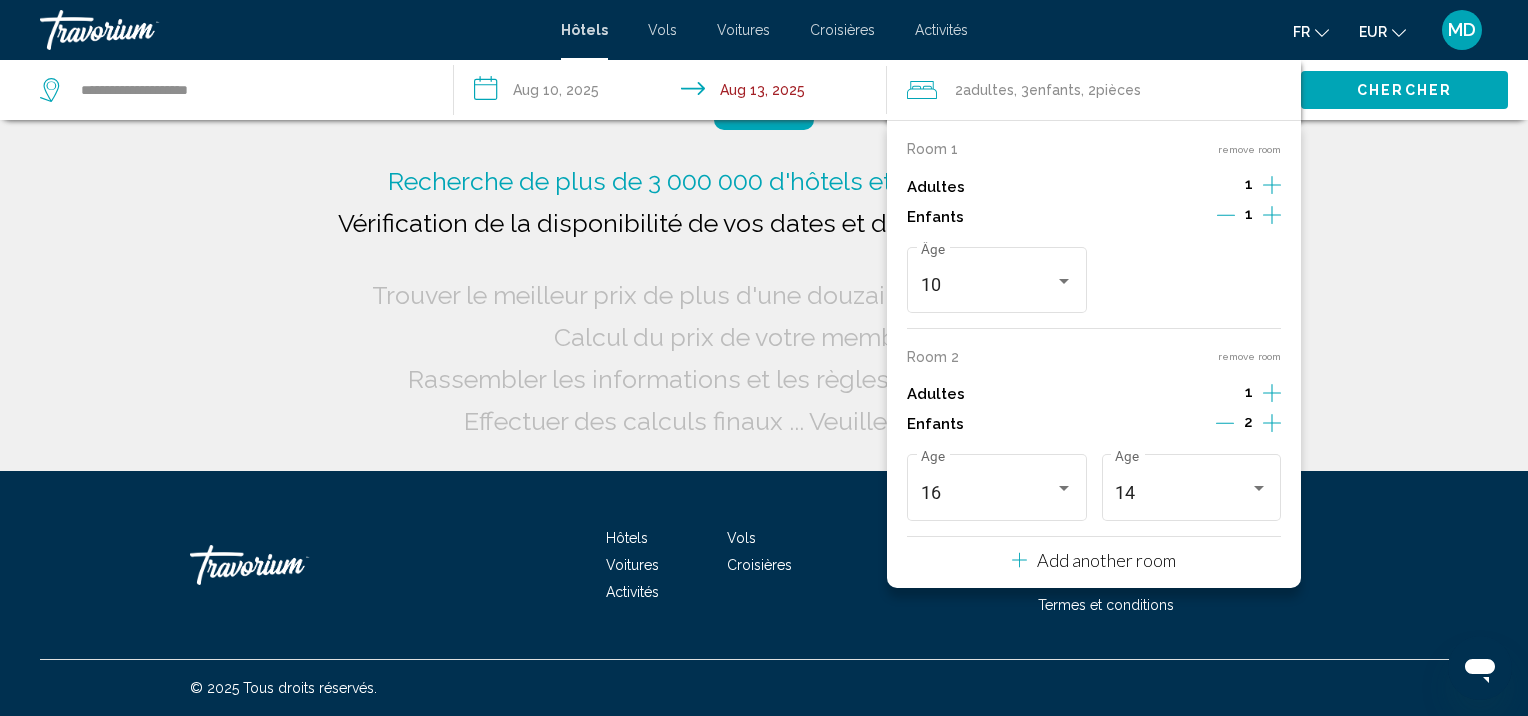 click on "Recherche de plus de 3 000 000 d'hôtels et d'appartements ...
Vérification de la disponibilité de vos dates et de votre emplacement ..." 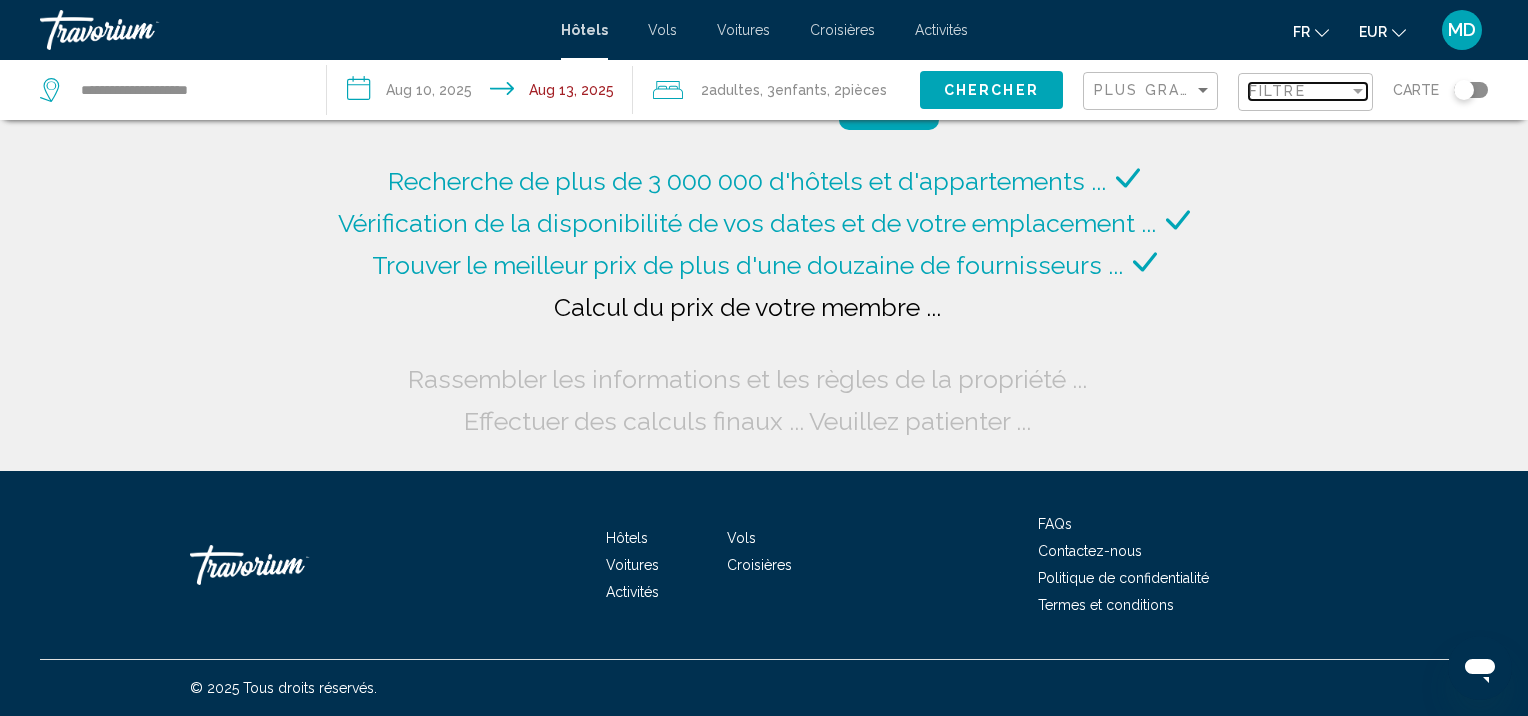 click on "Filtre" at bounding box center (1299, 91) 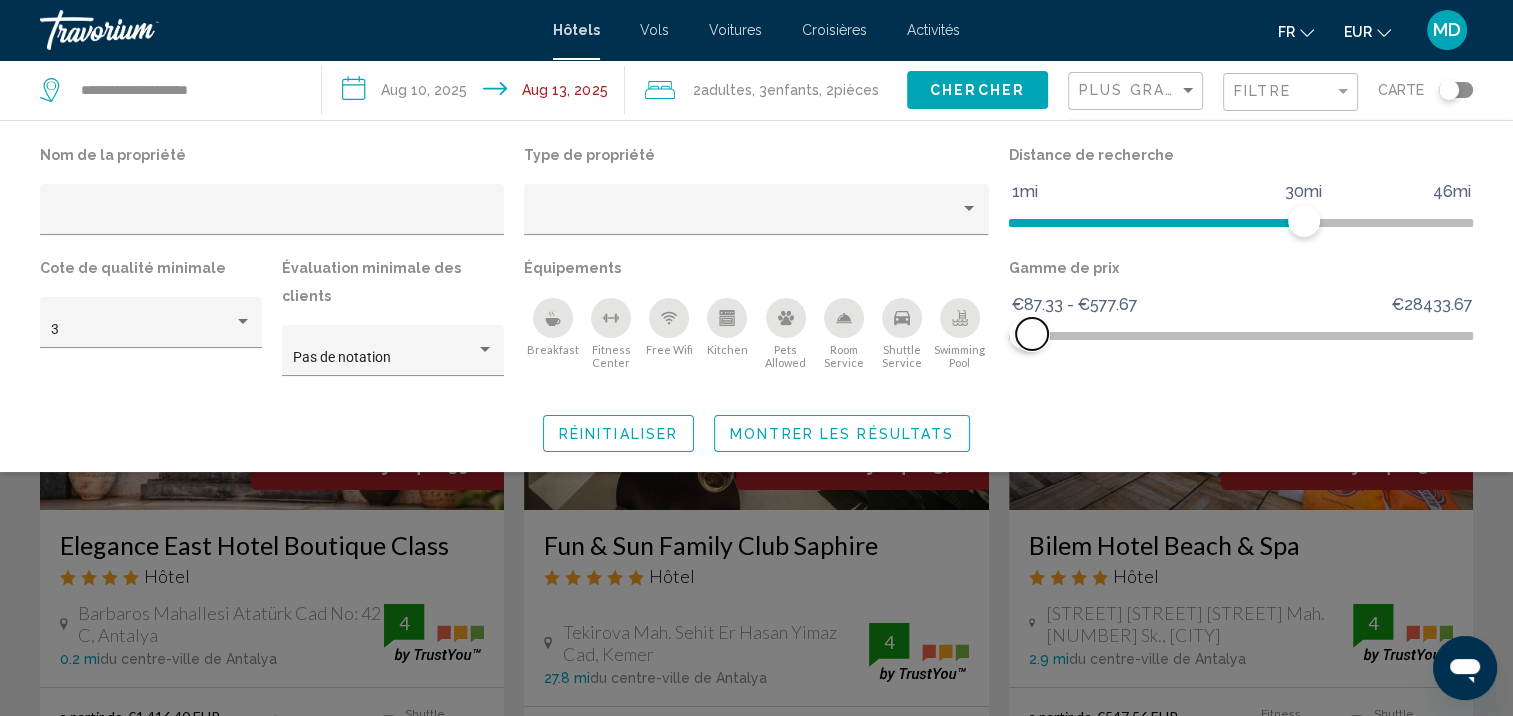 drag, startPoint x: 1468, startPoint y: 338, endPoint x: 1032, endPoint y: 319, distance: 436.4138 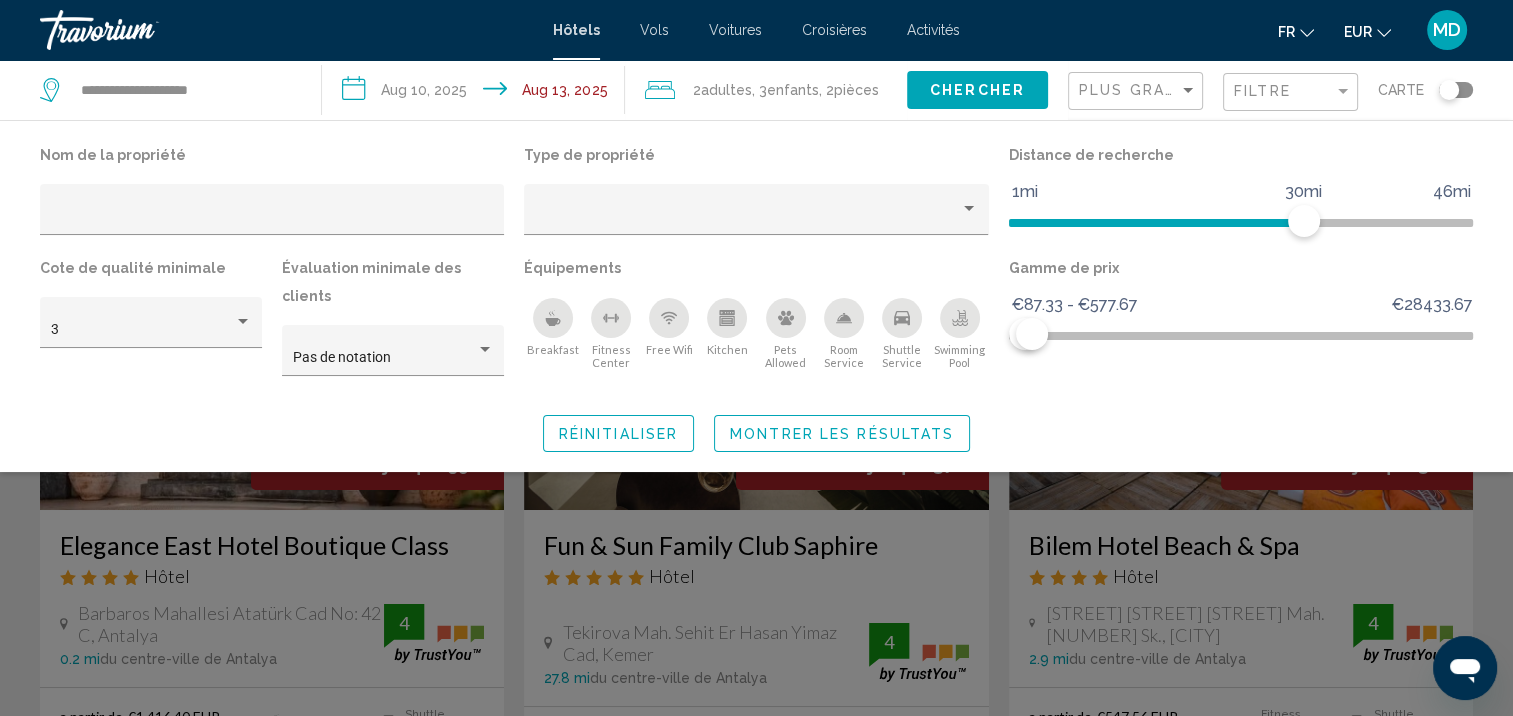 click on "Montrer les résultats" 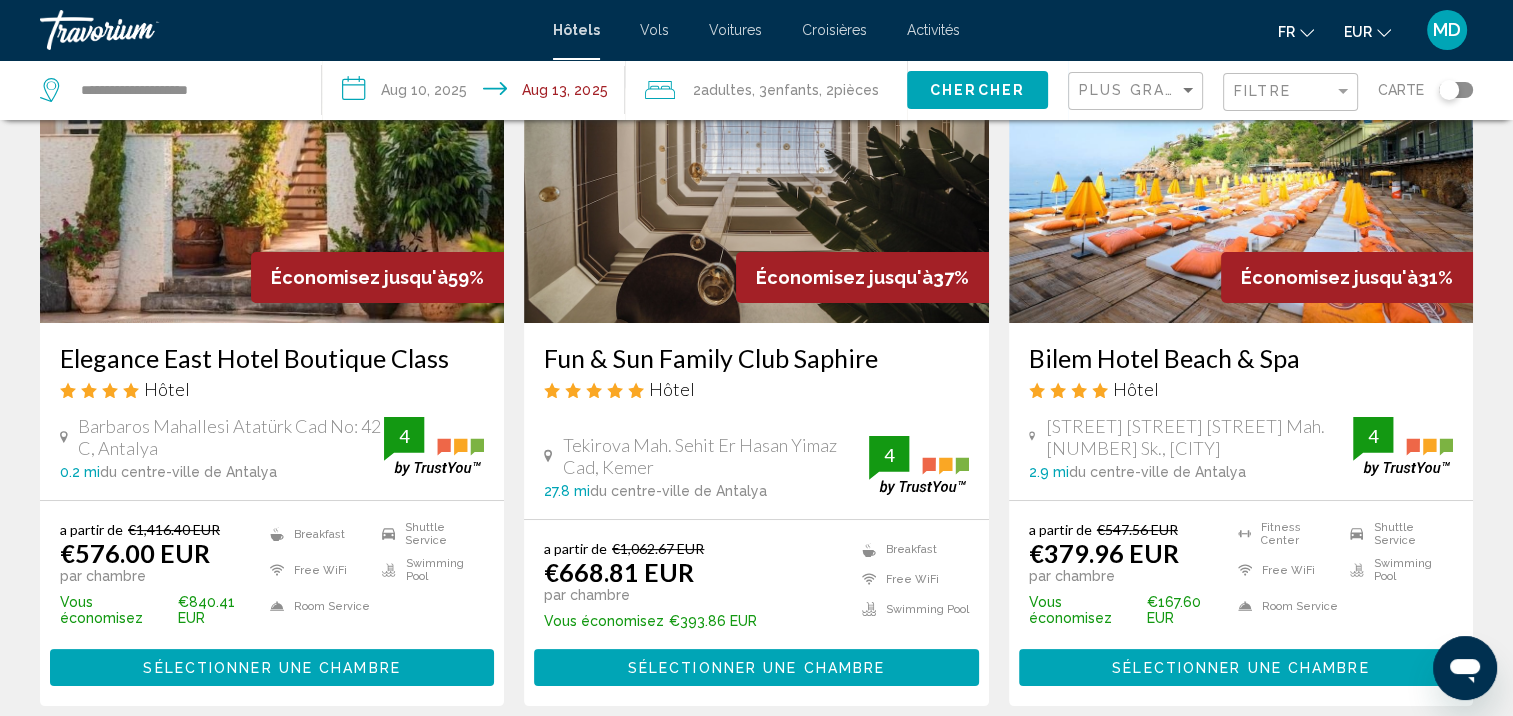 scroll, scrollTop: 188, scrollLeft: 0, axis: vertical 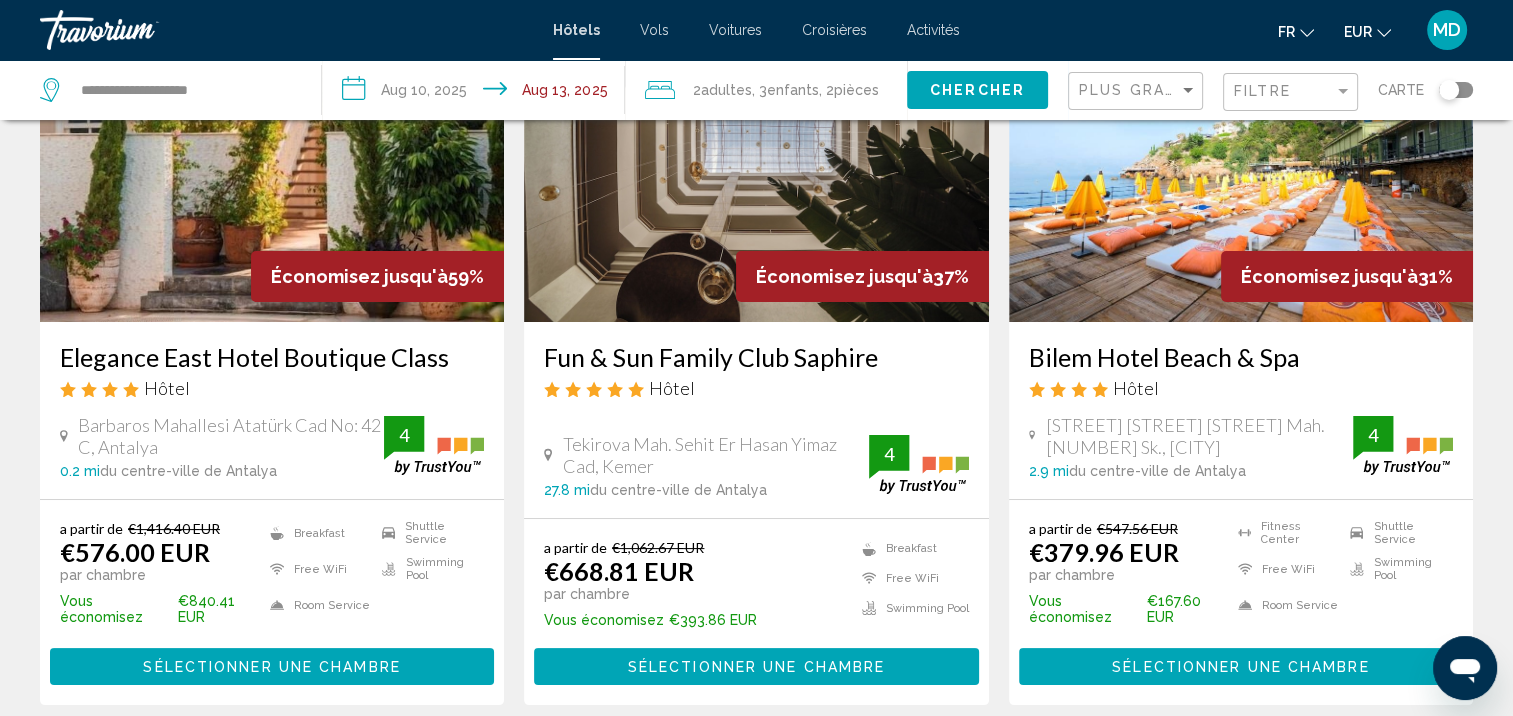 click on "Filtre" 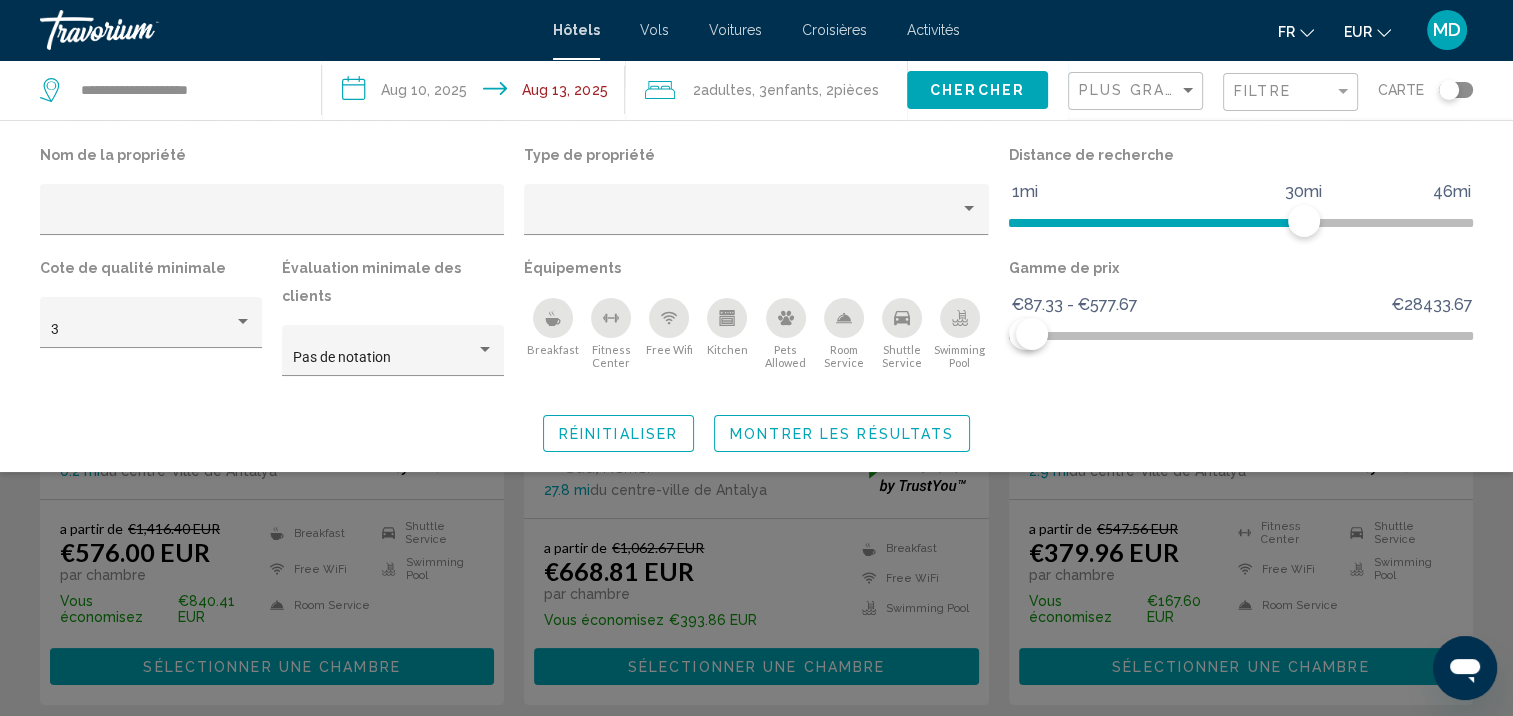 click 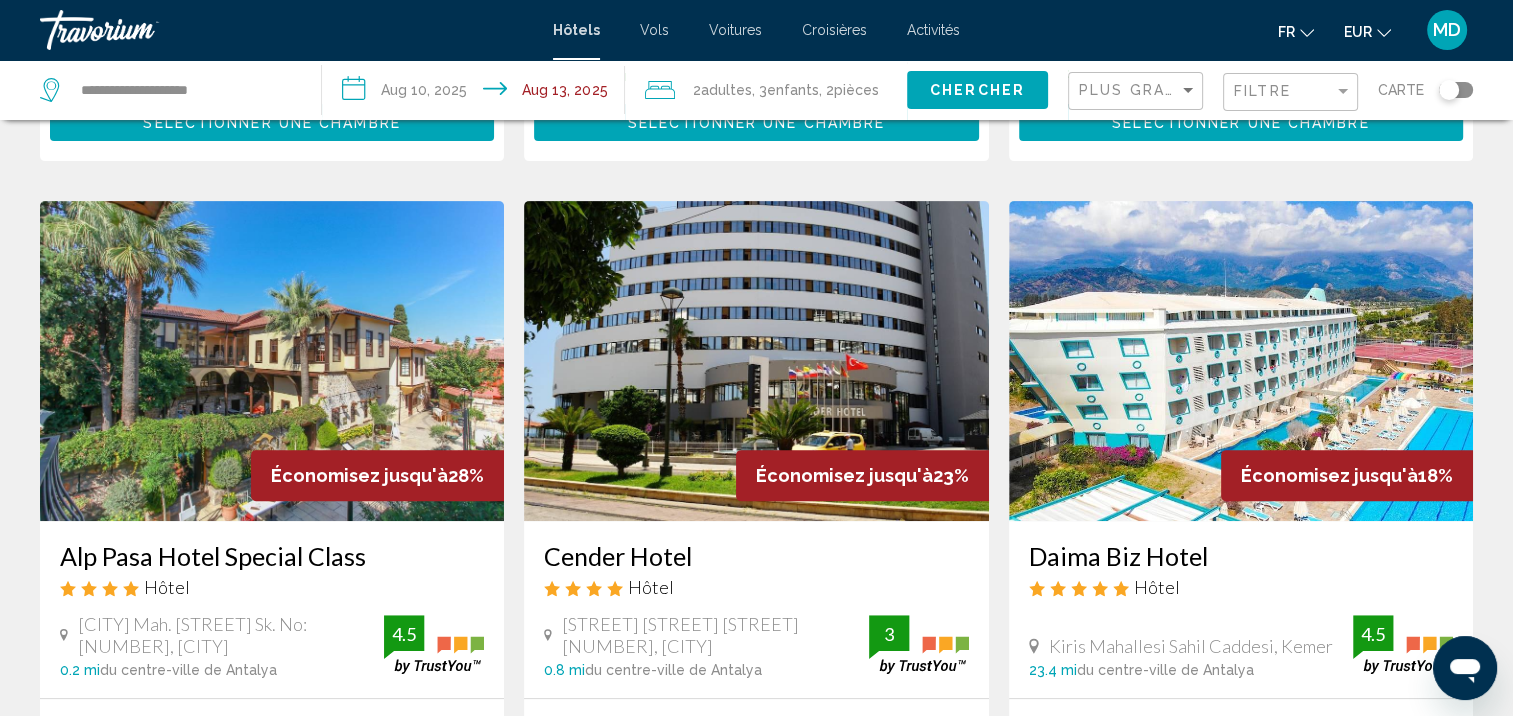 scroll, scrollTop: 855, scrollLeft: 0, axis: vertical 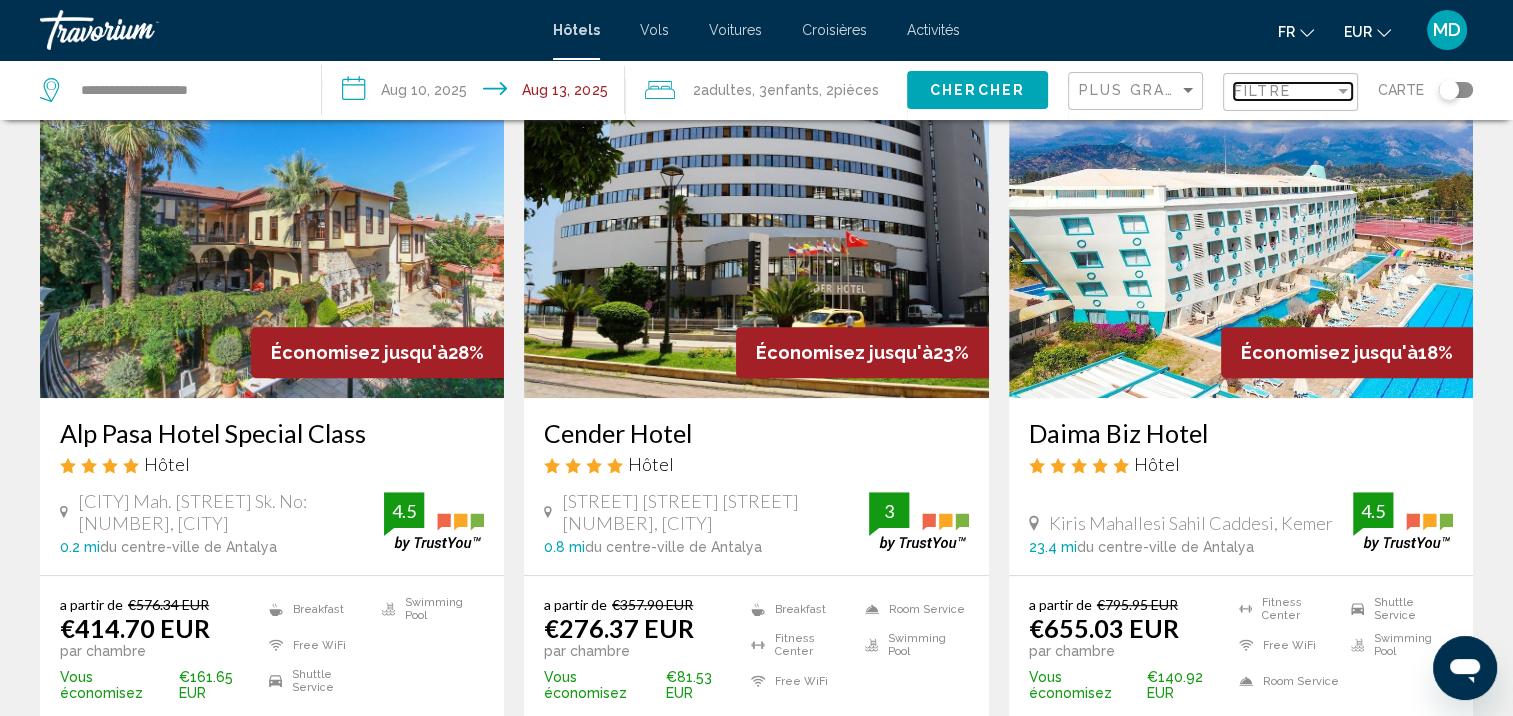 click on "Filtre" at bounding box center [1284, 91] 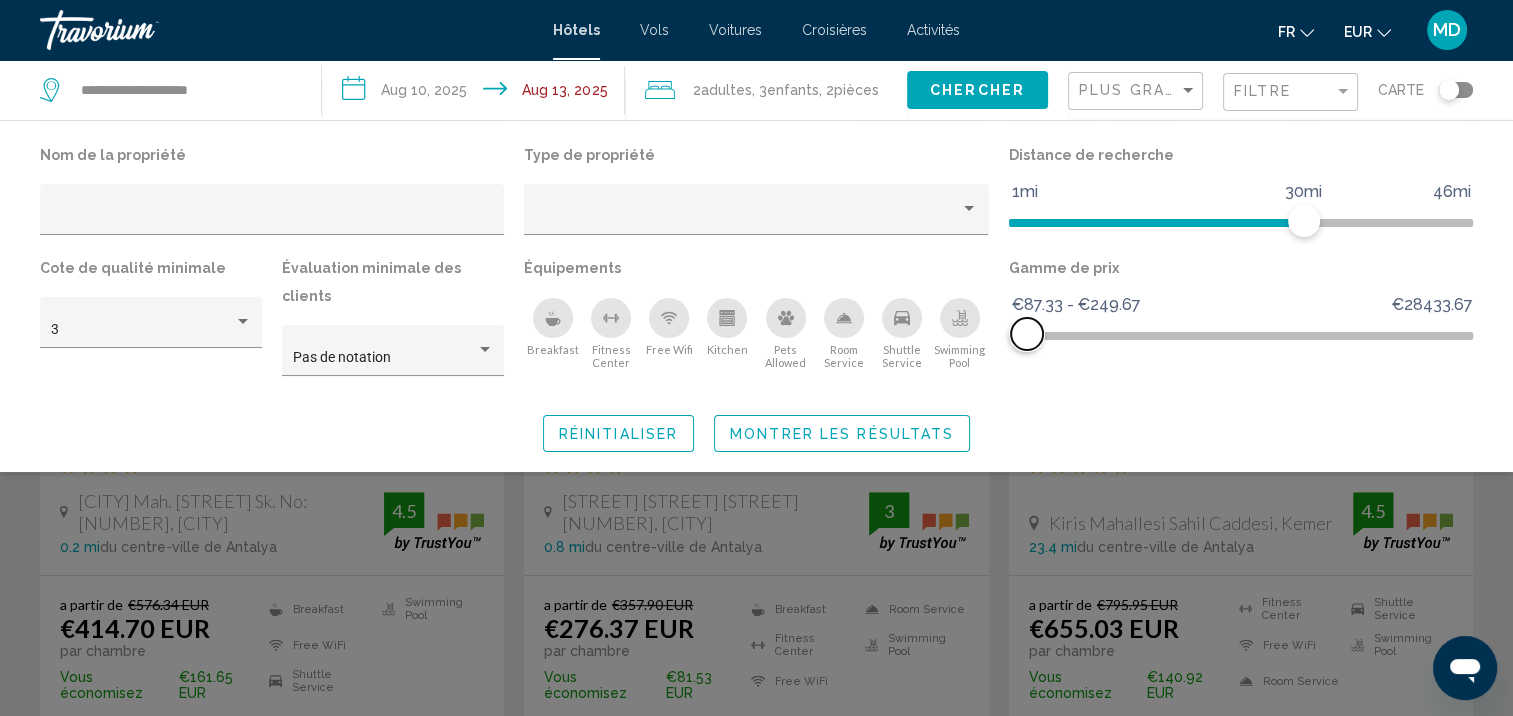 click 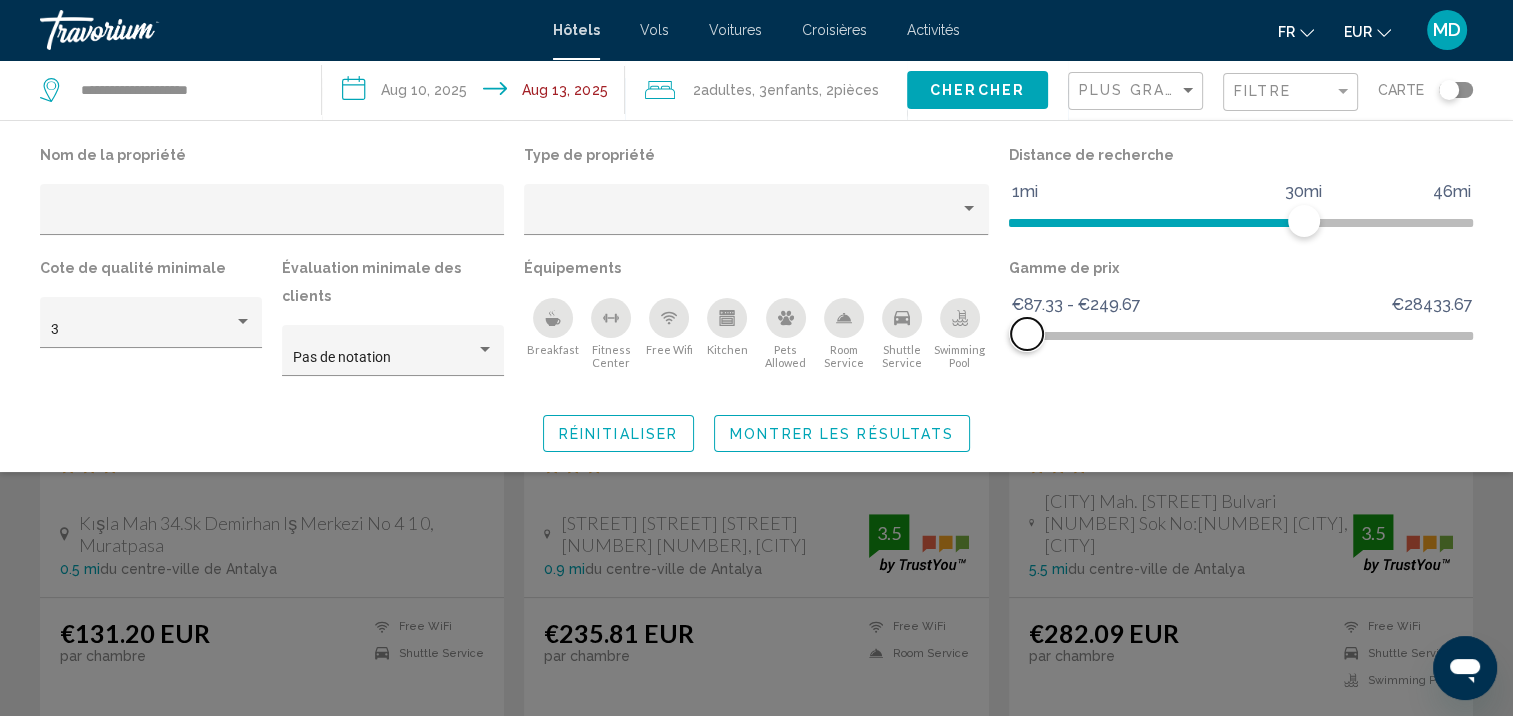 scroll, scrollTop: 112, scrollLeft: 0, axis: vertical 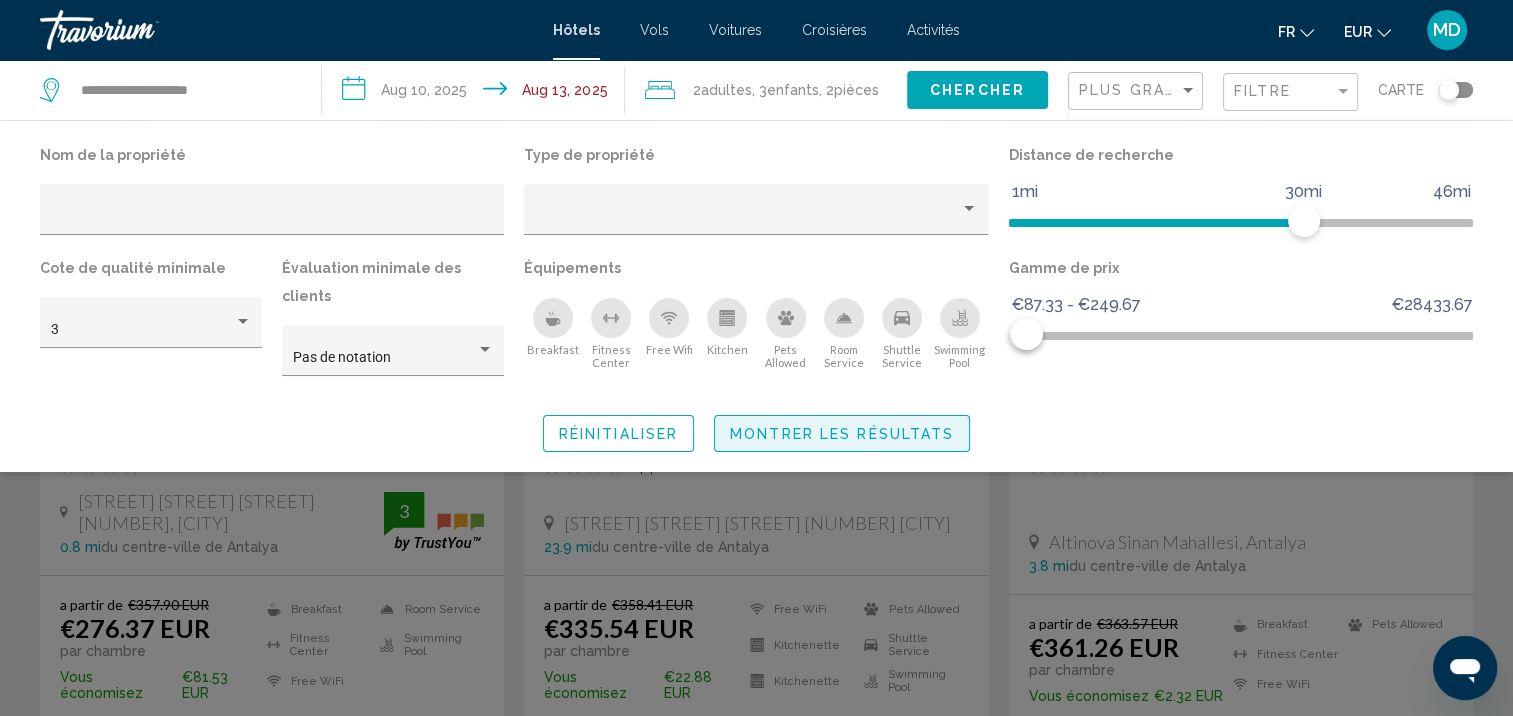 click on "Montrer les résultats" 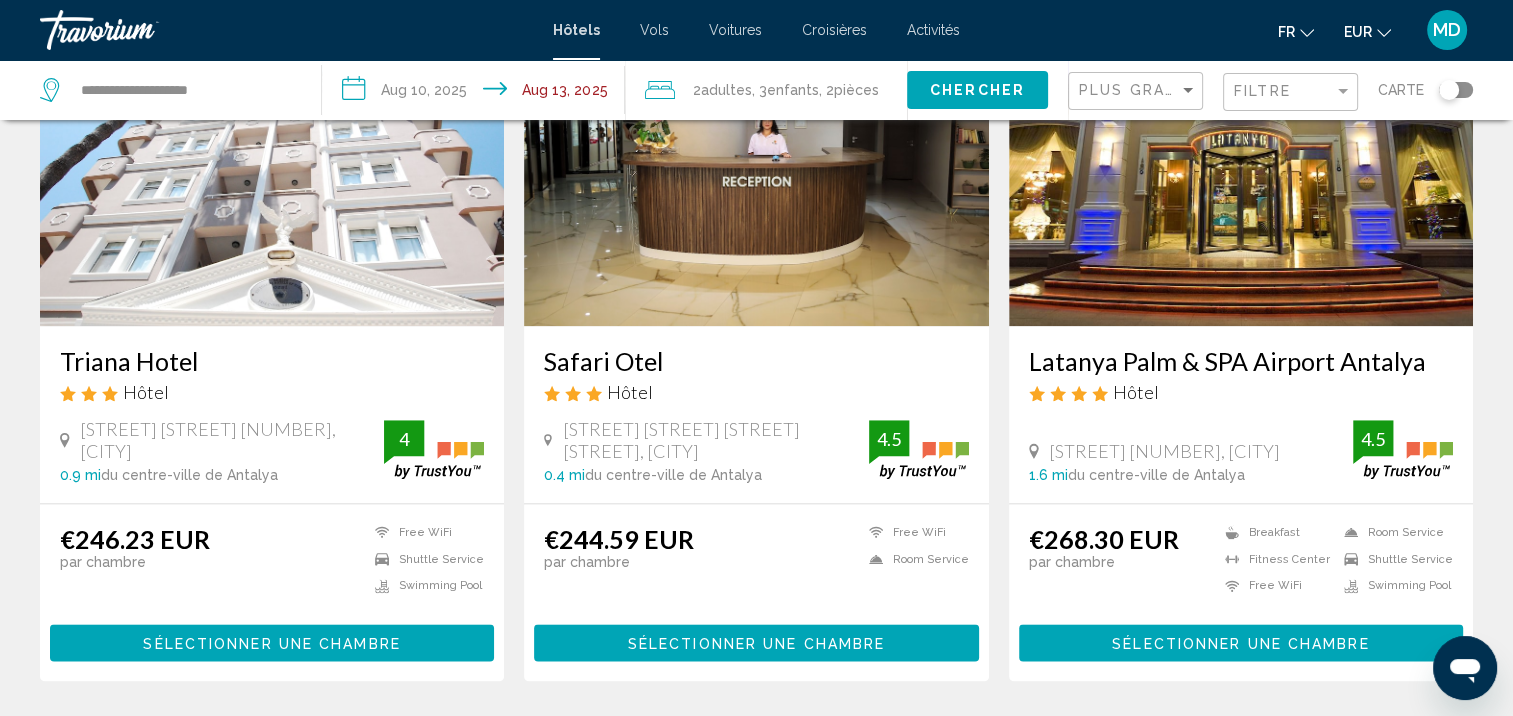 scroll, scrollTop: 2505, scrollLeft: 0, axis: vertical 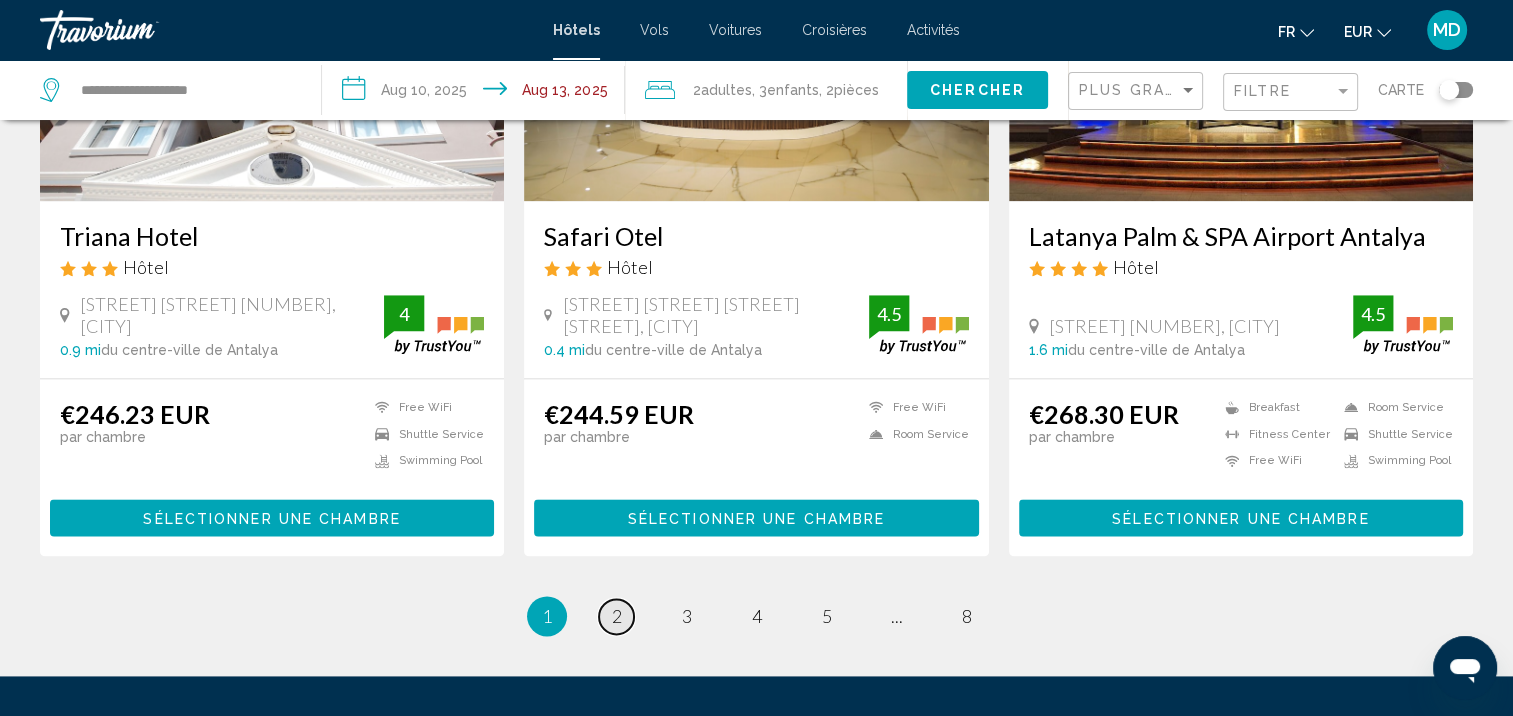 click on "page  2" at bounding box center (616, 616) 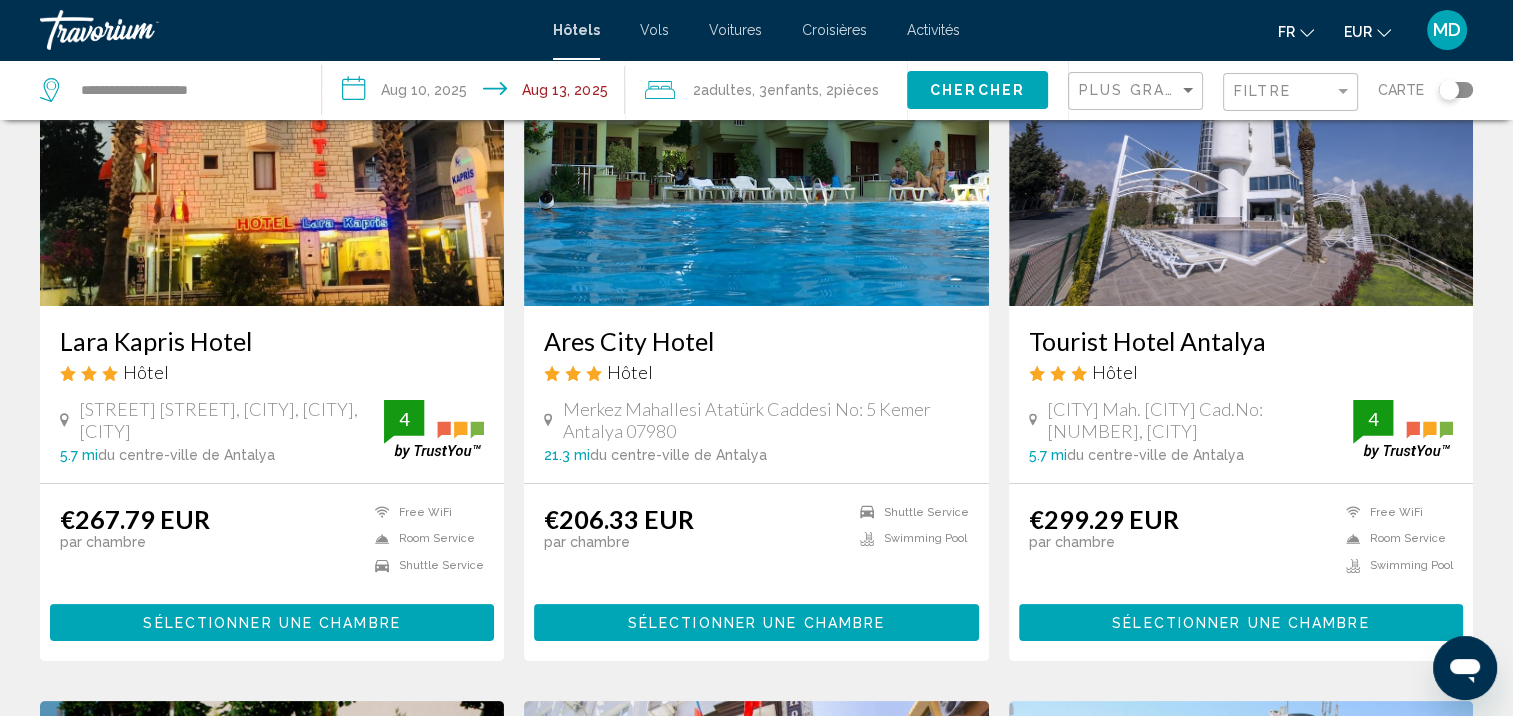 scroll, scrollTop: 203, scrollLeft: 0, axis: vertical 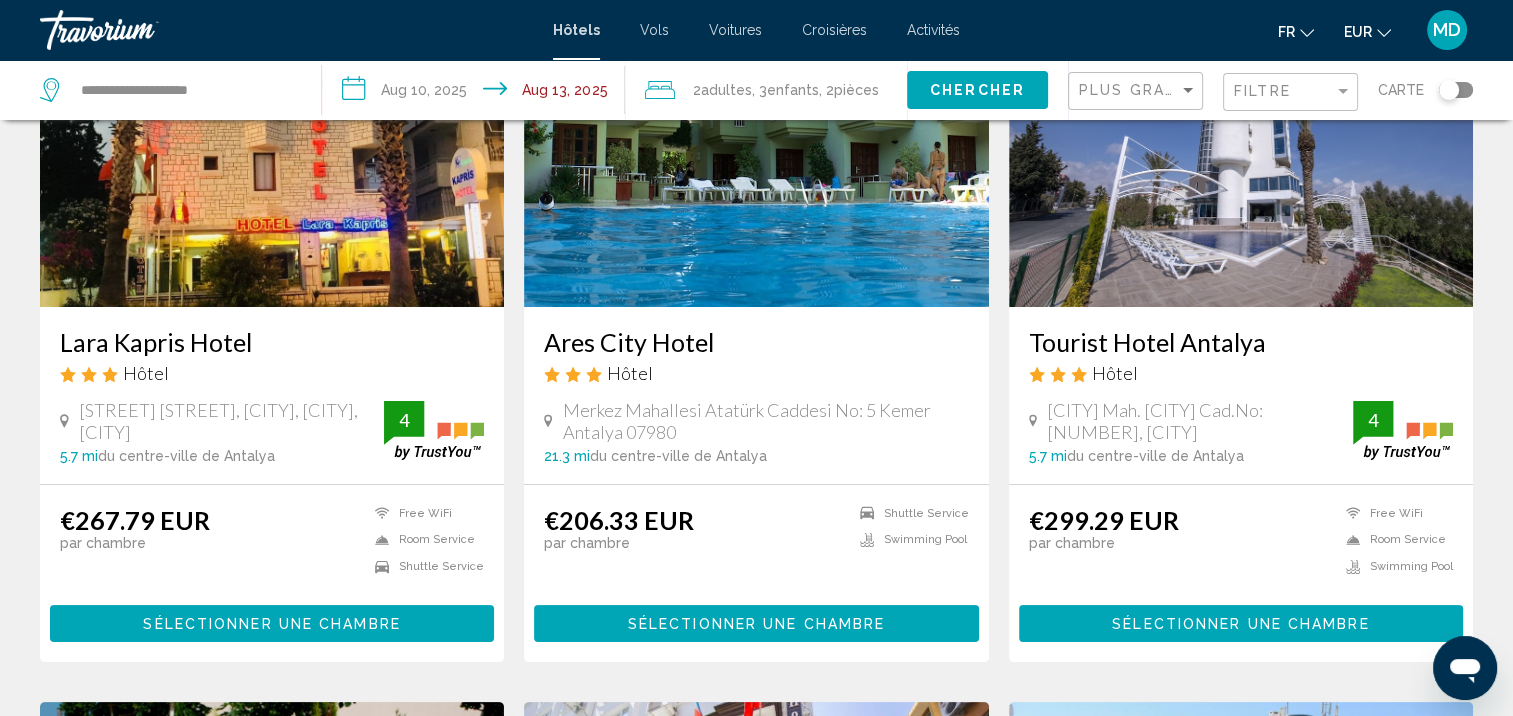 click 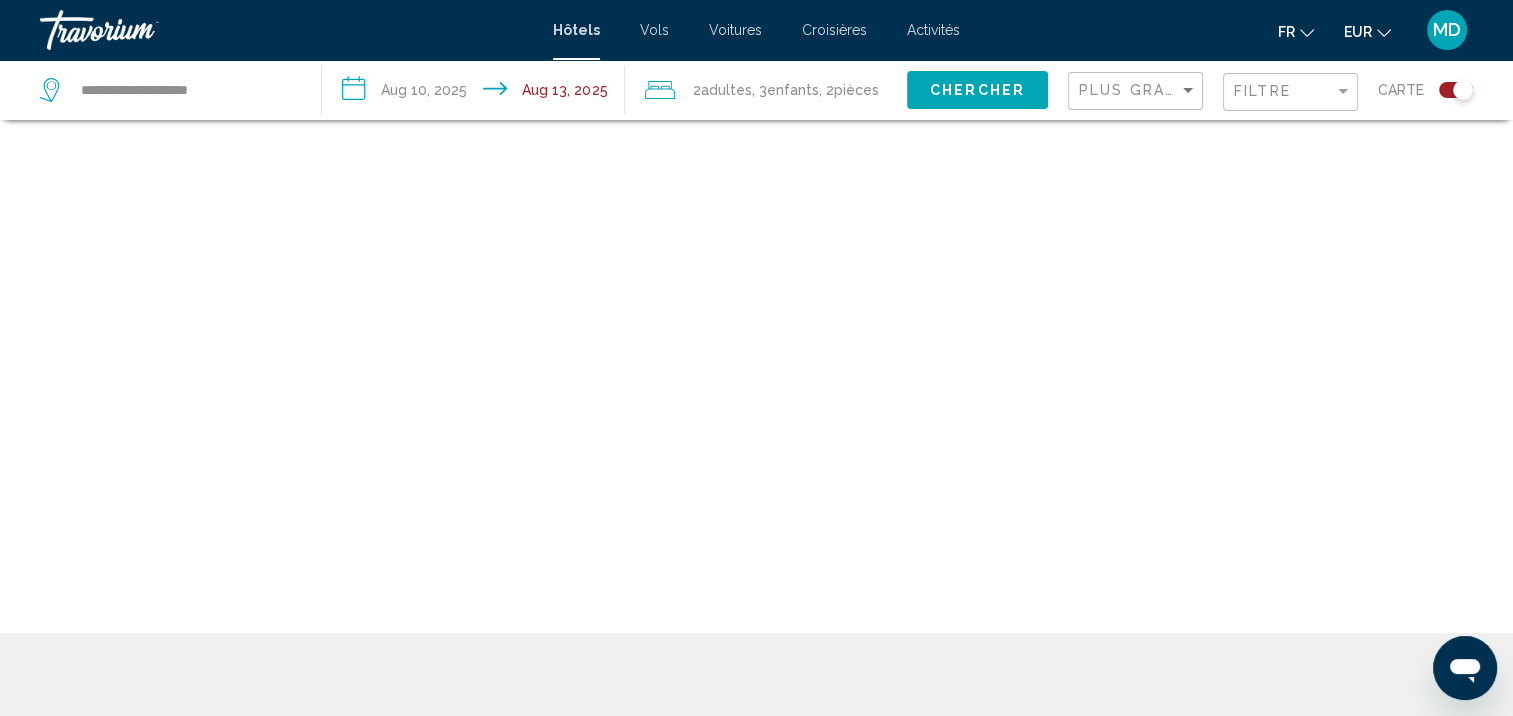 scroll, scrollTop: 120, scrollLeft: 0, axis: vertical 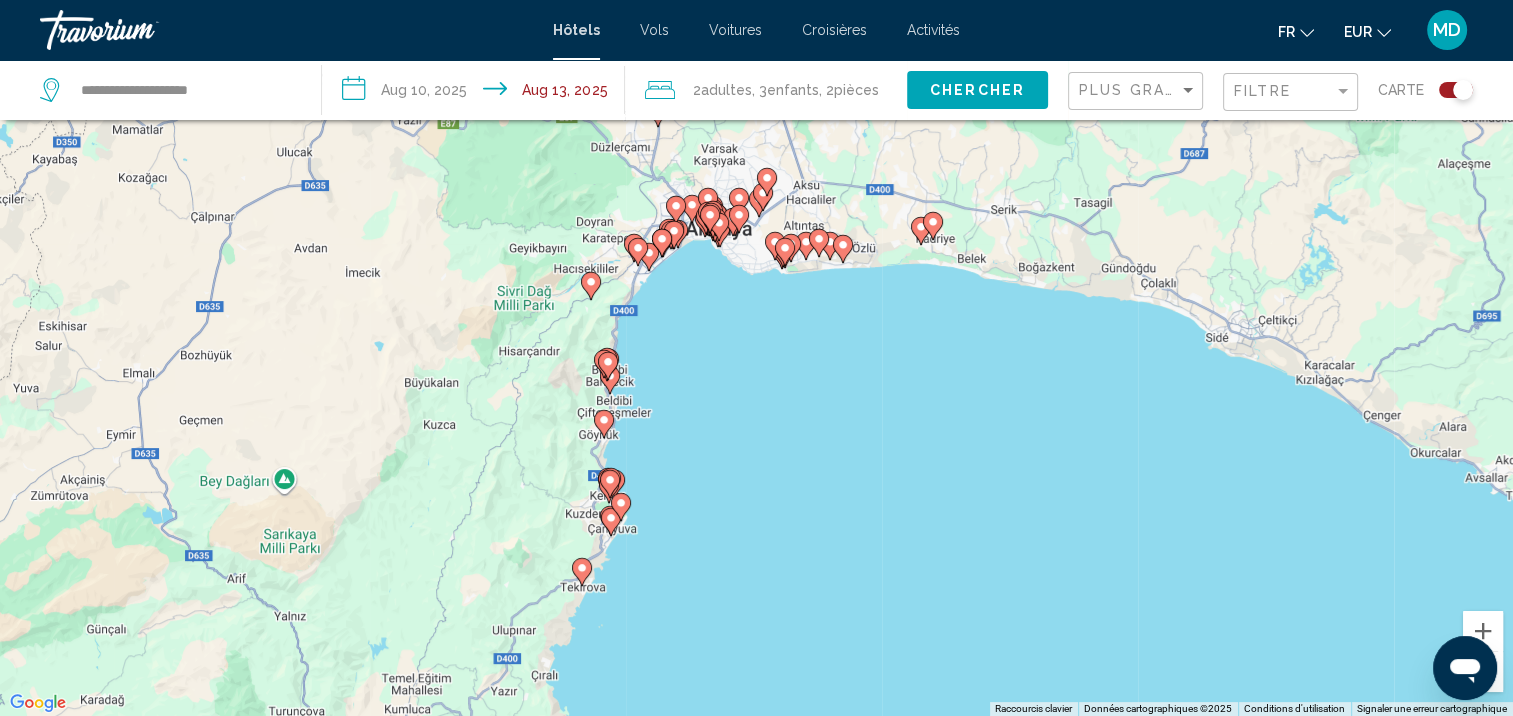 click on "Pour activer le glissement avec le clavier, appuyez sur Alt+Entrée. Une fois ce mode activé, utilisez les touches fléchées pour déplacer le repère. Pour valider le déplacement, appuyez sur Entrée. Pour annuler, appuyez sur Échap." at bounding box center [756, 358] 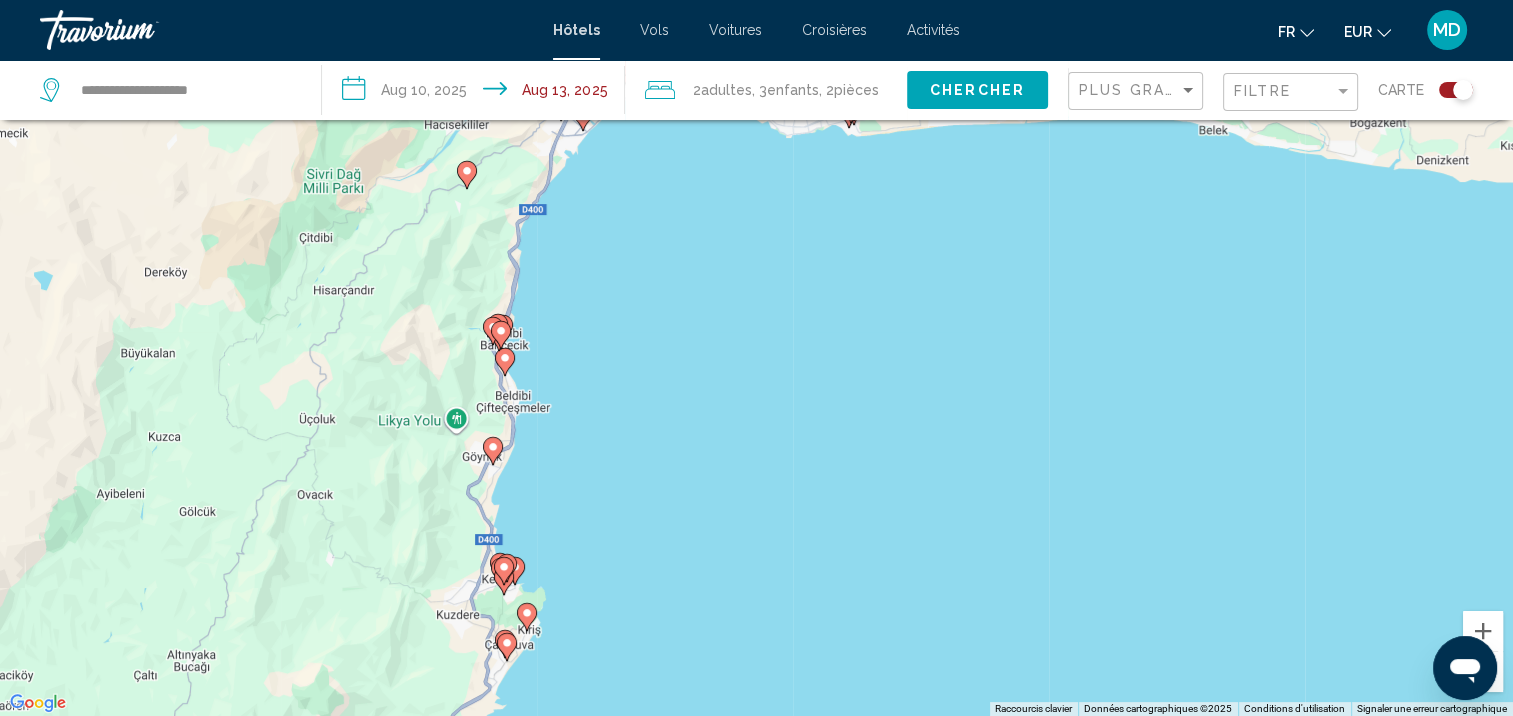 click on "Pour activer le glissement avec le clavier, appuyez sur Alt+Entrée. Une fois ce mode activé, utilisez les touches fléchées pour déplacer le repère. Pour valider le déplacement, appuyez sur Entrée. Pour annuler, appuyez sur Échap." at bounding box center [756, 358] 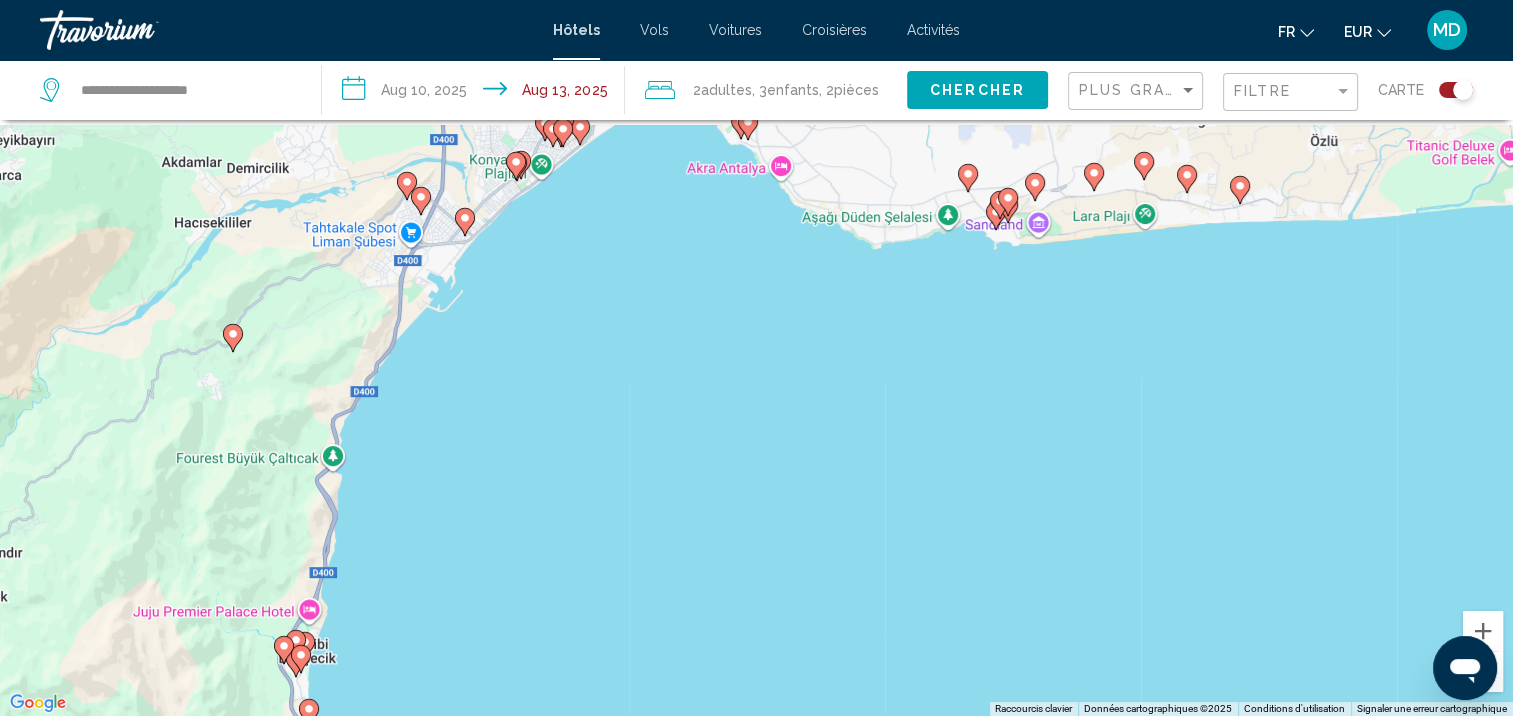 drag, startPoint x: 597, startPoint y: 180, endPoint x: 509, endPoint y: 576, distance: 405.65994 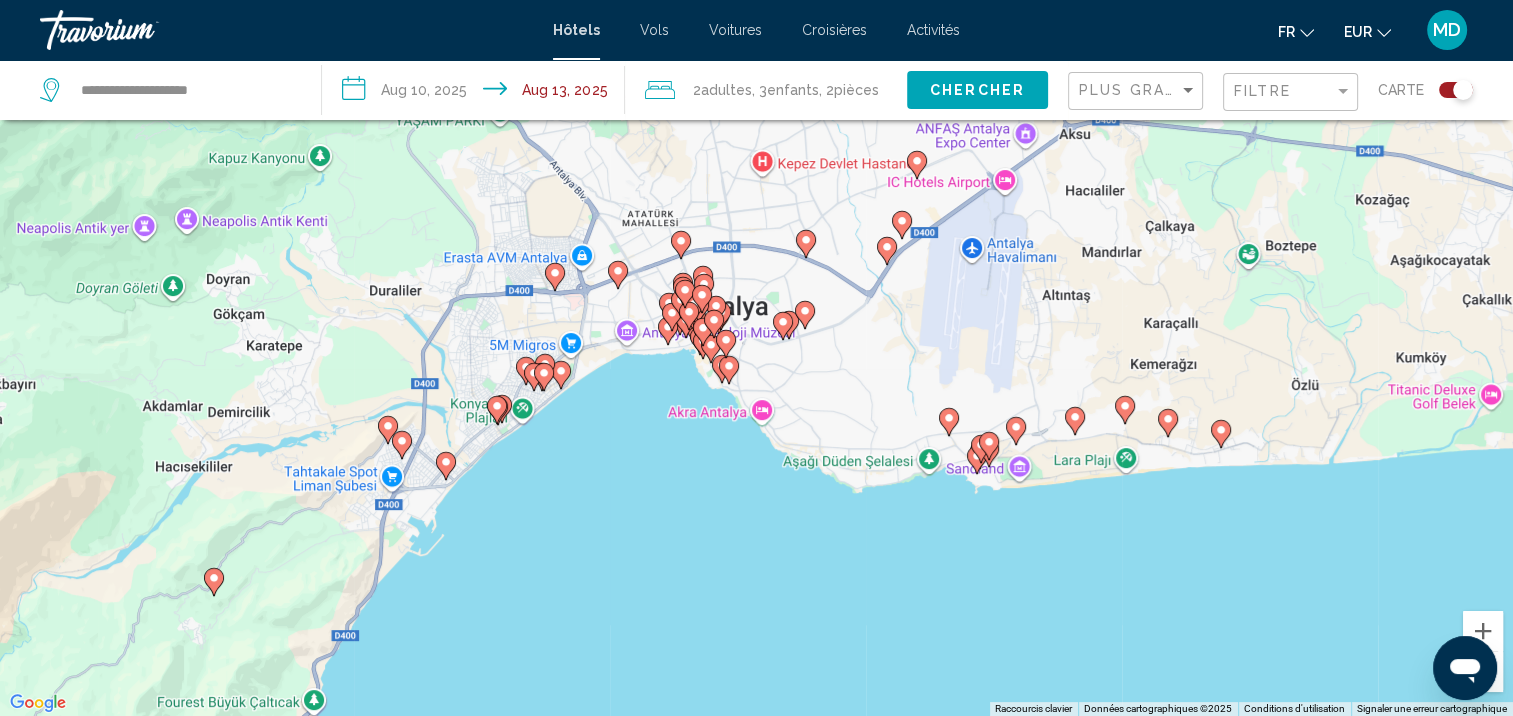 click on "Pour activer le glissement avec le clavier, appuyez sur Alt+Entrée. Une fois ce mode activé, utilisez les touches fléchées pour déplacer le repère. Pour valider le déplacement, appuyez sur Entrée. Pour annuler, appuyez sur Échap." at bounding box center [756, 358] 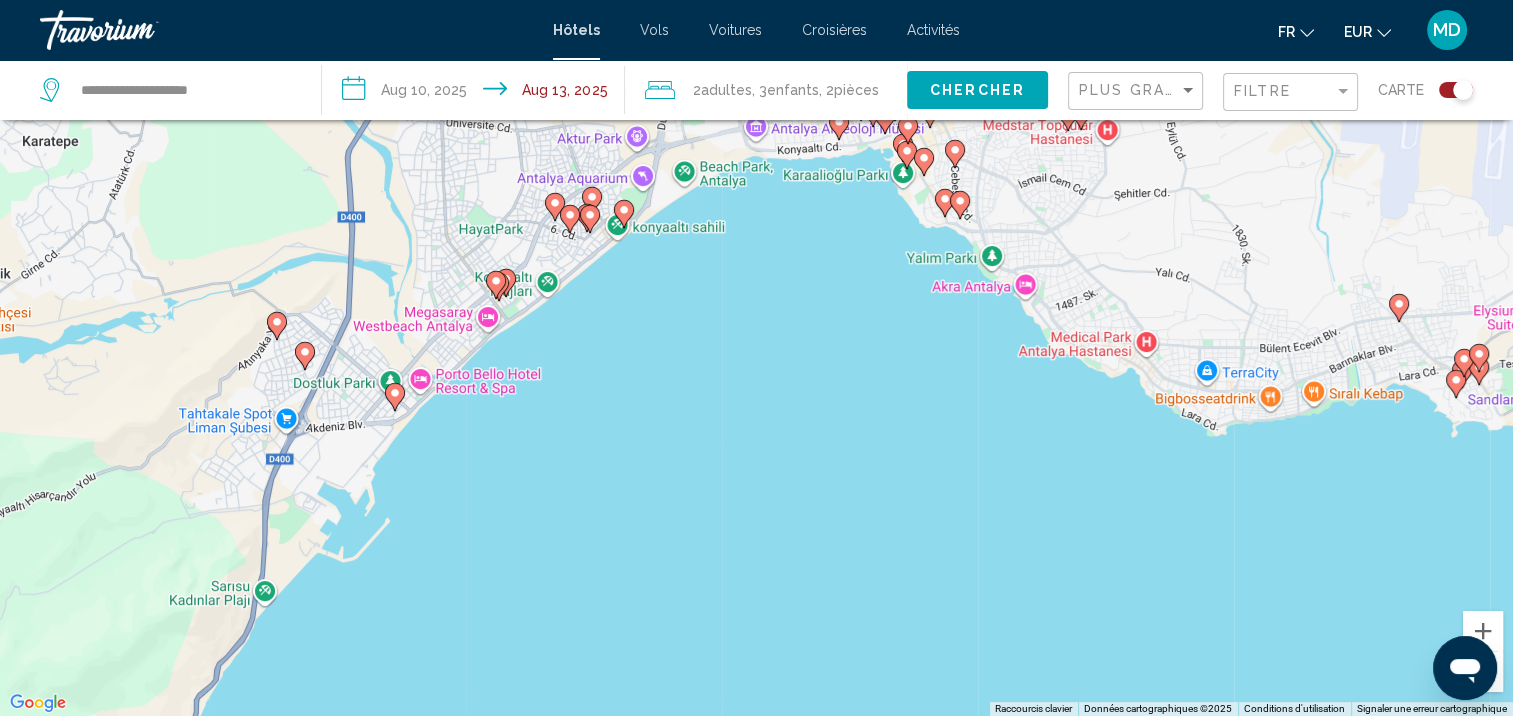 click 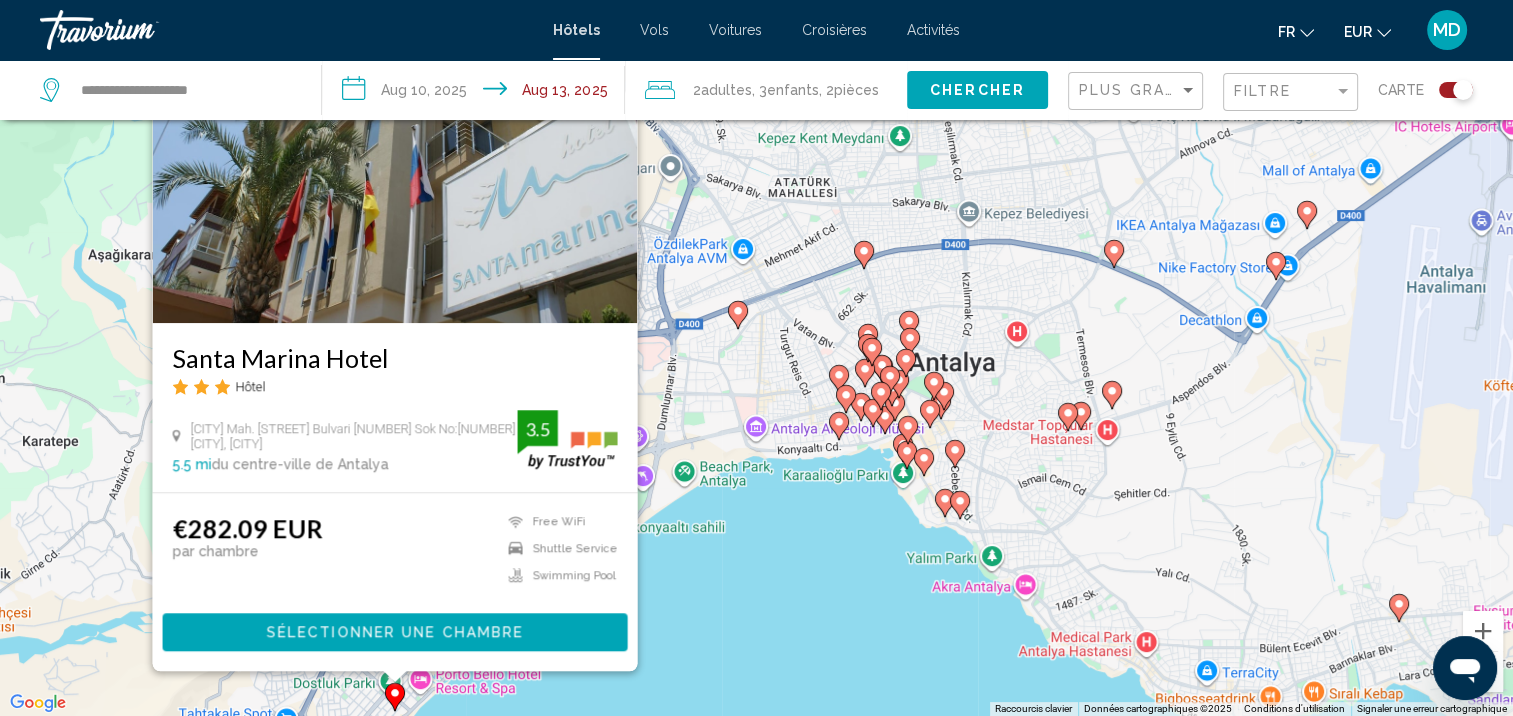 click on "Pour activer le glissement avec le clavier, appuyez sur Alt+Entrée. Une fois ce mode activé, utilisez les touches fléchées pour déplacer le repère. Pour valider le déplacement, appuyez sur Entrée. Pour annuler, appuyez sur Échap.  Santa Marina Hotel
Hôtel
Liman Mah. Akdeniz Bulvari 25 Sok No:17 Konyaalti, Antalya 5.5 mi  du centre-ville de Antalya de l'hôtel 3.5 €282.09 EUR  par chambre
Free WiFi
Shuttle Service
Swimming Pool  3.5 Sélectionner une chambre" at bounding box center (756, 358) 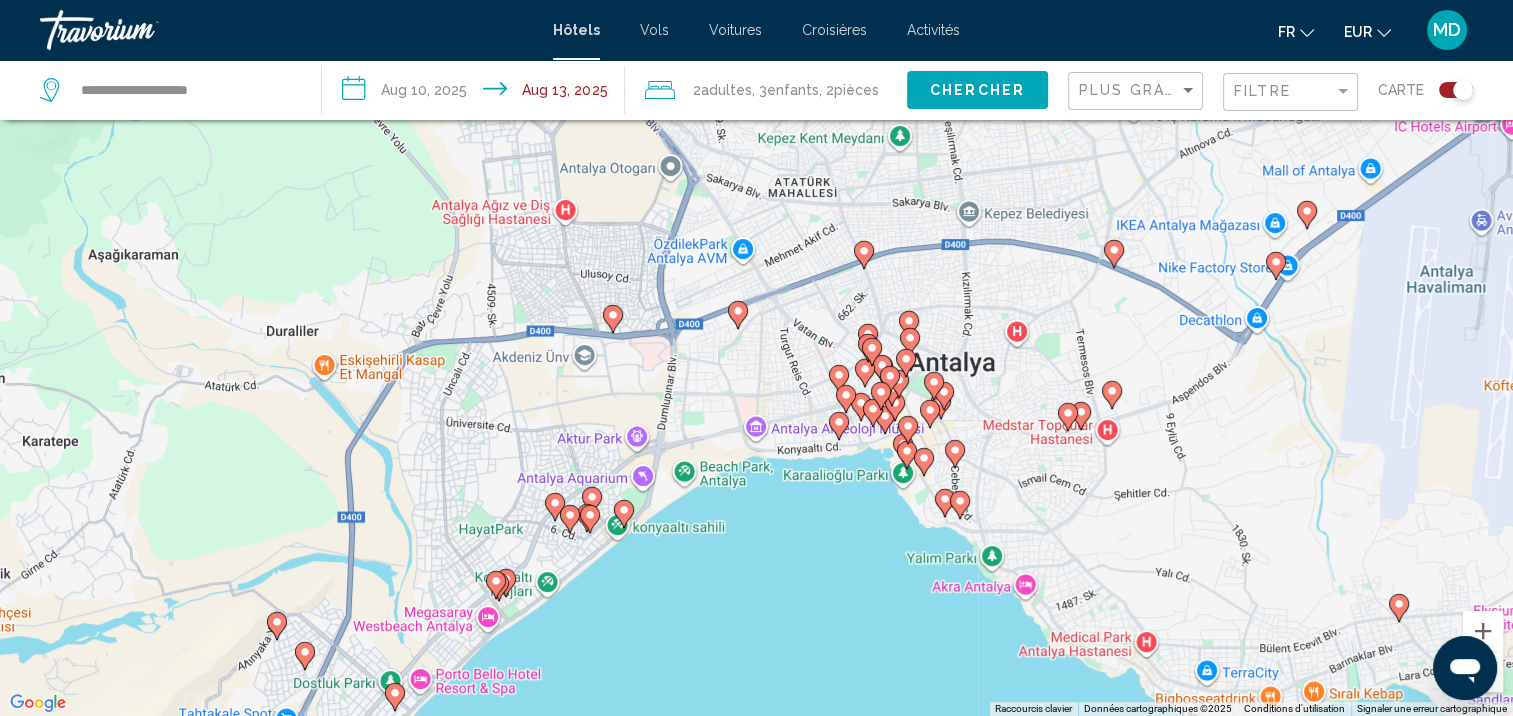click 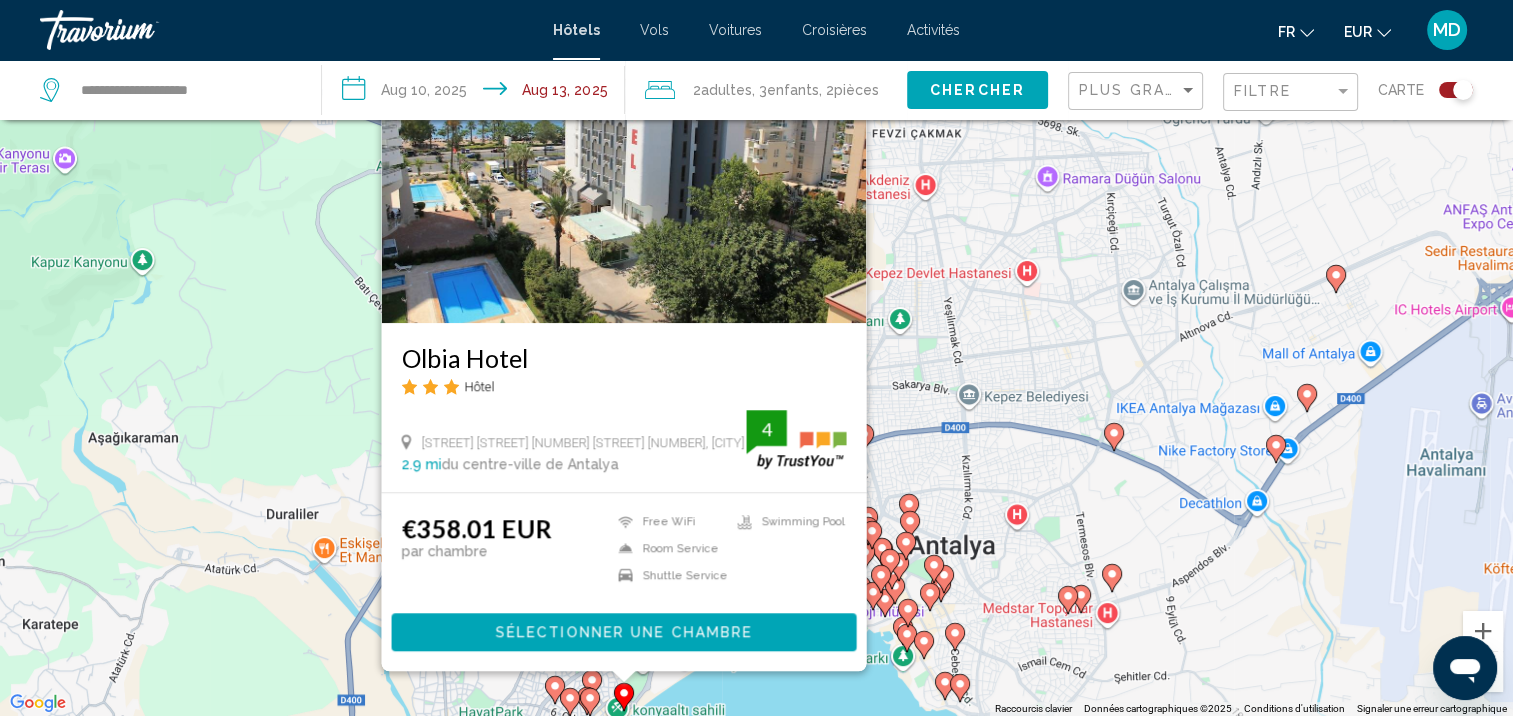 click on "Pour activer le glissement avec le clavier, appuyez sur Alt+Entrée. Une fois ce mode activé, utilisez les touches fléchées pour déplacer le repère. Pour valider le déplacement, appuyez sur Entrée. Pour annuler, appuyez sur Échap.  Olbia Hotel
Hôtel
Arapsuyu Mahallesi 603 Sokak No. 66, Konyaalti 2.9 mi  du centre-ville de Antalya de l'hôtel 4 €358.01 EUR  par chambre
Free WiFi
Room Service
Shuttle Service
Swimming Pool  4 Sélectionner une chambre" at bounding box center (756, 358) 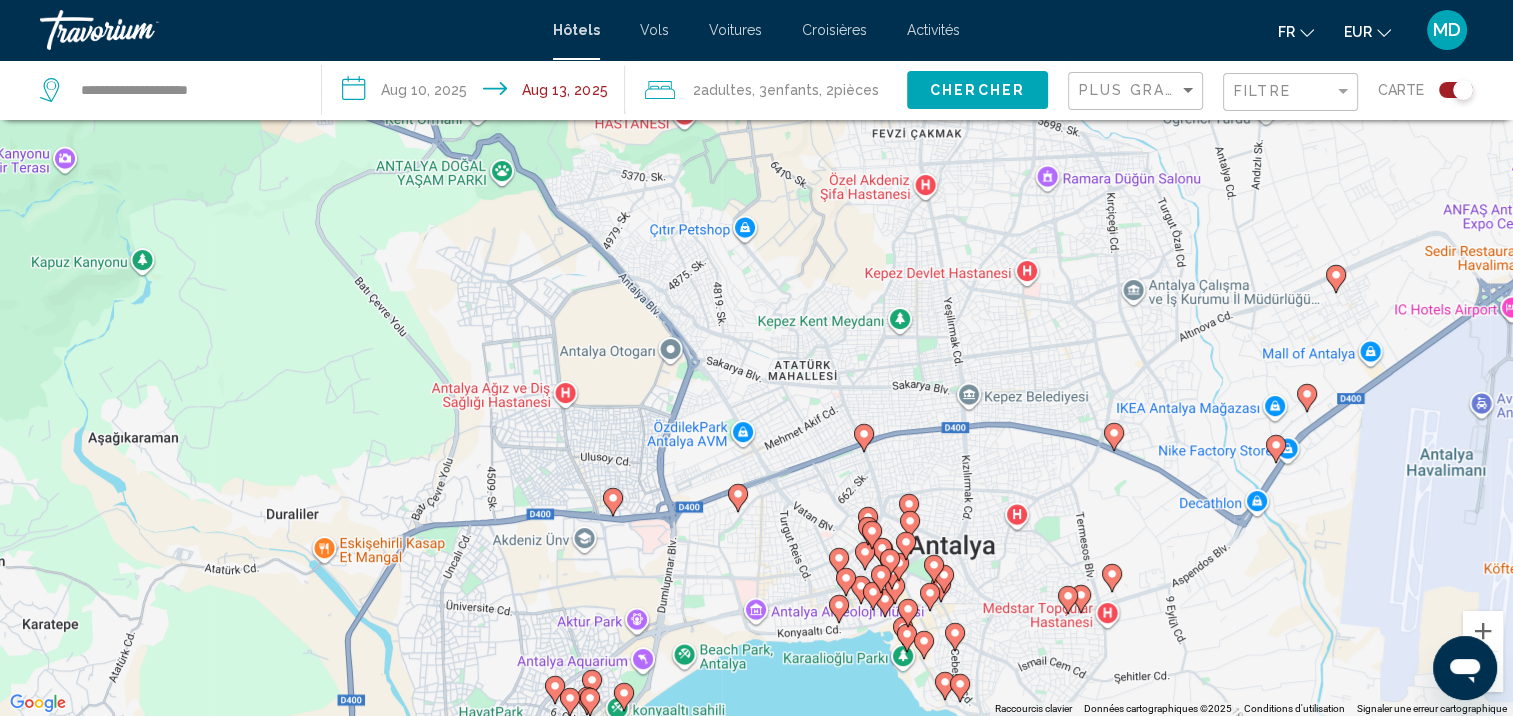 click on "Filtre" 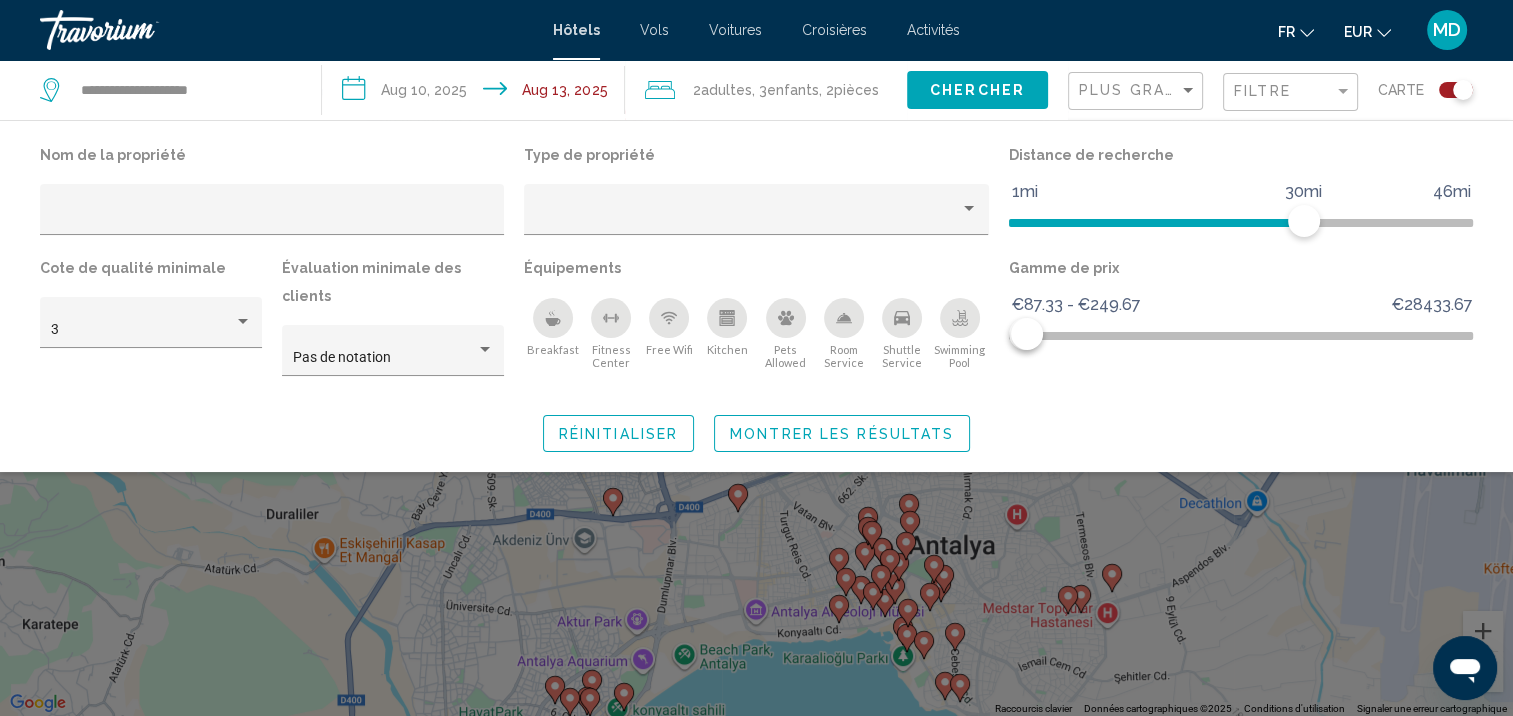 click 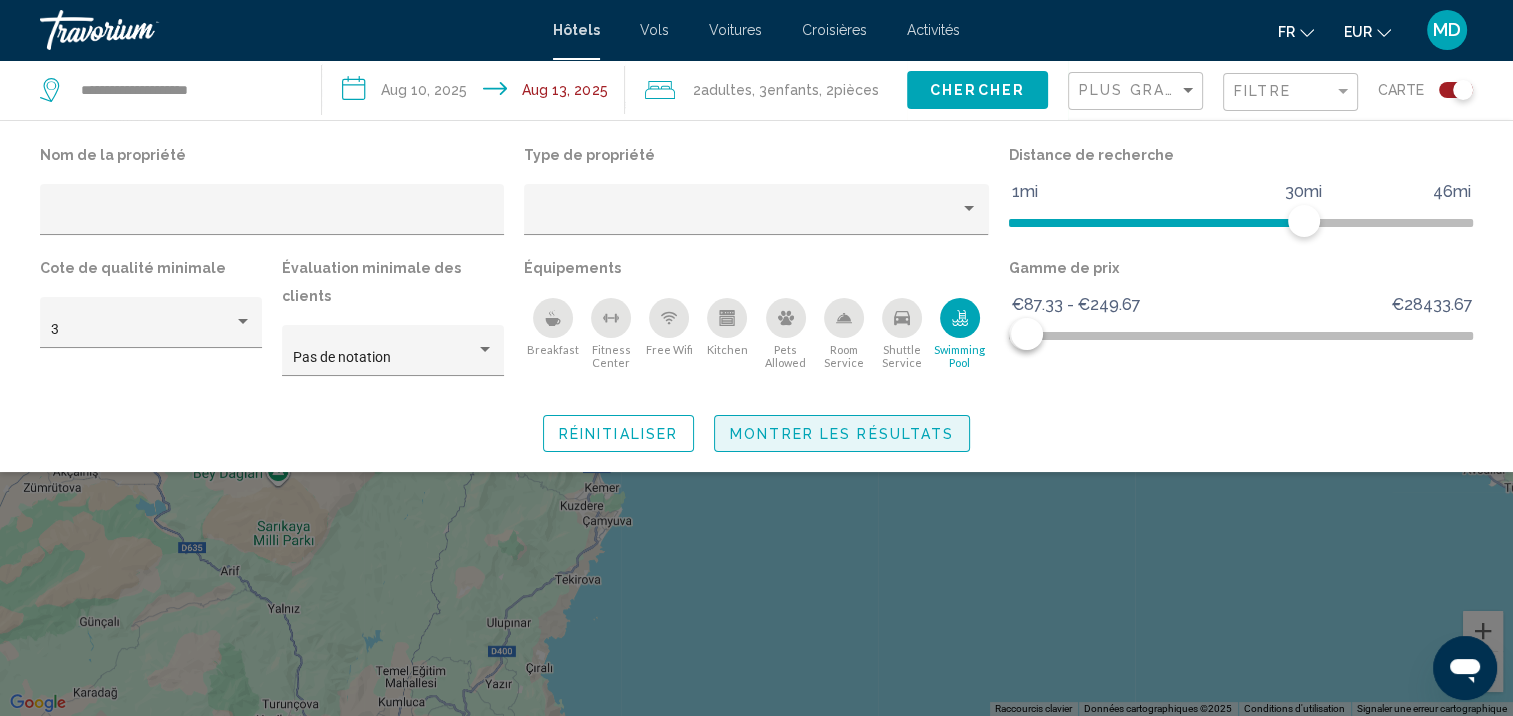 click on "Montrer les résultats" 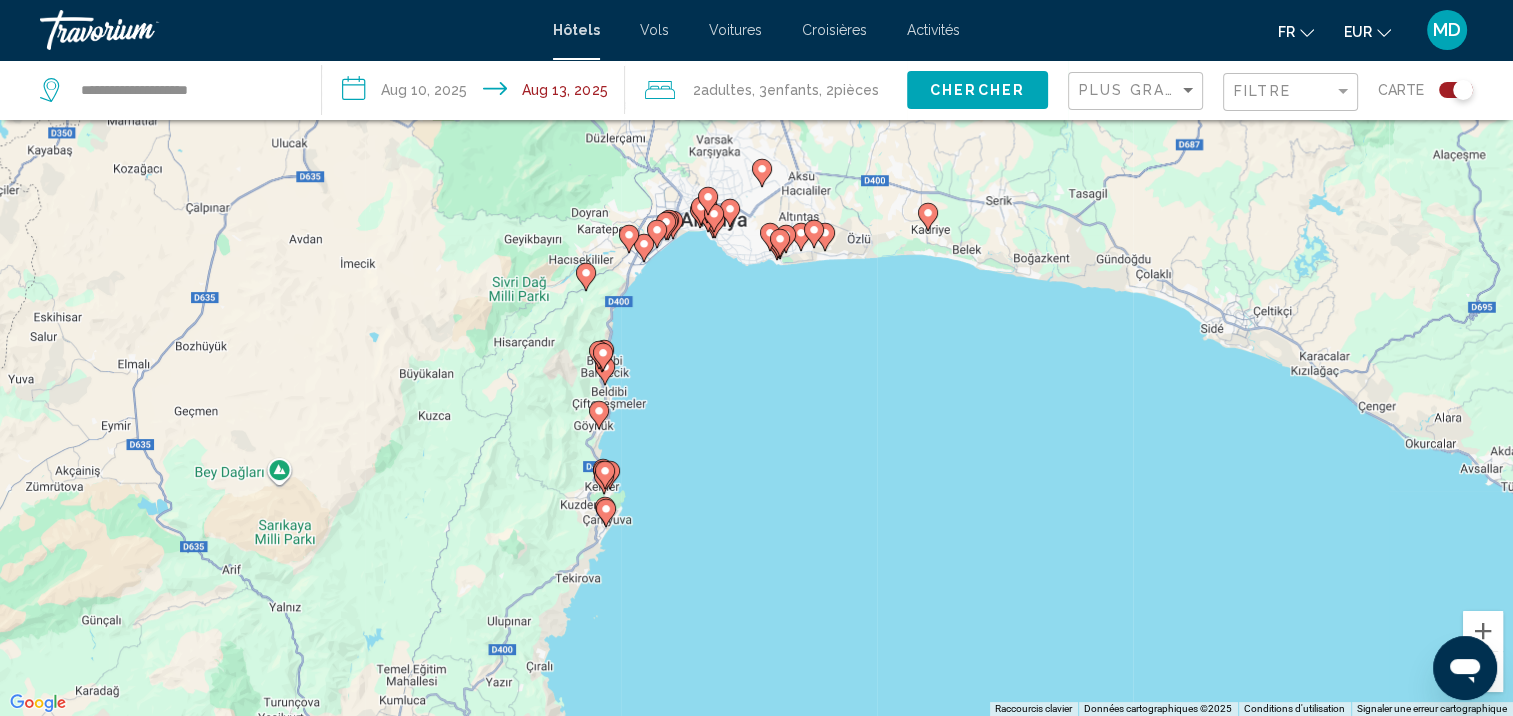 click on "Pour activer le glissement avec le clavier, appuyez sur Alt+Entrée. Une fois ce mode activé, utilisez les touches fléchées pour déplacer le repère. Pour valider le déplacement, appuyez sur Entrée. Pour annuler, appuyez sur Échap." at bounding box center (756, 358) 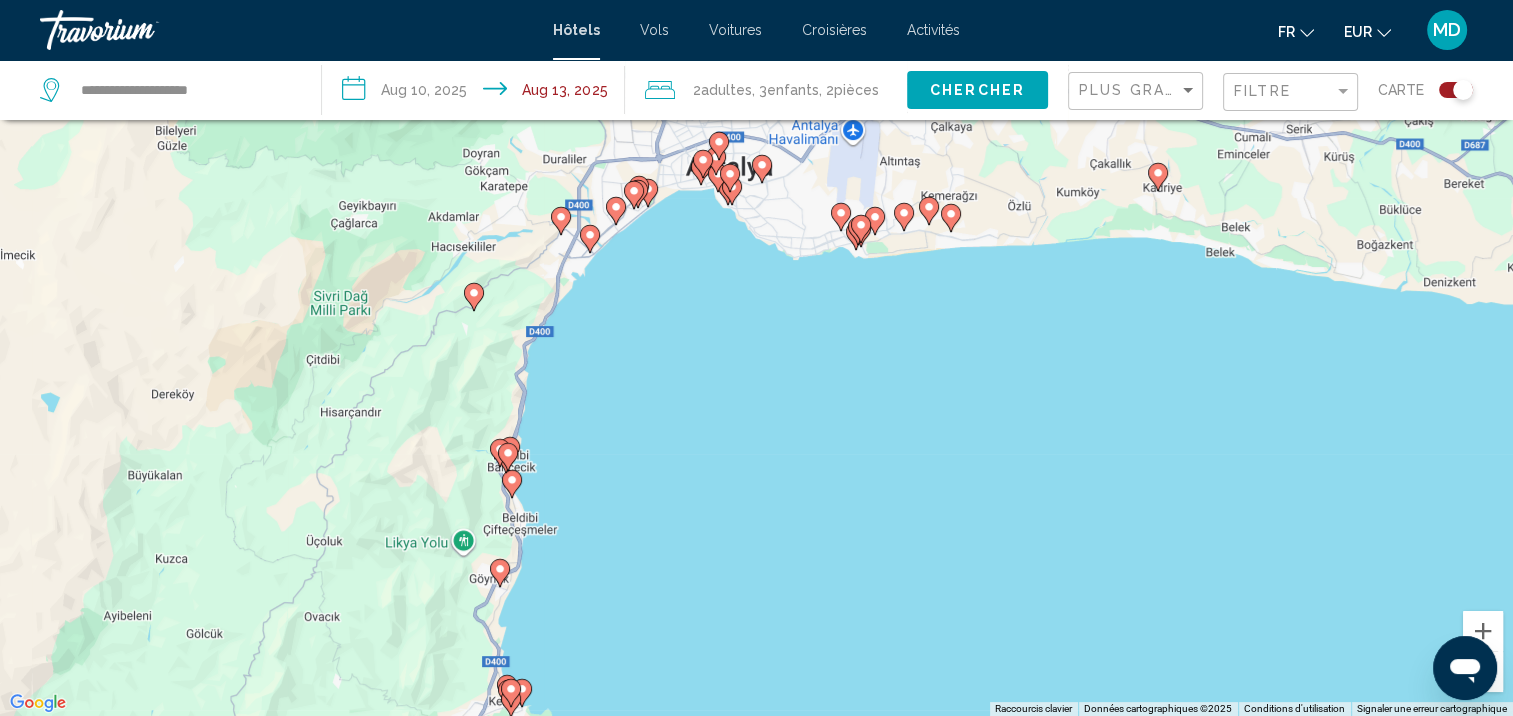 click on "Pour activer le glissement avec le clavier, appuyez sur Alt+Entrée. Une fois ce mode activé, utilisez les touches fléchées pour déplacer le repère. Pour valider le déplacement, appuyez sur Entrée. Pour annuler, appuyez sur Échap." at bounding box center [756, 358] 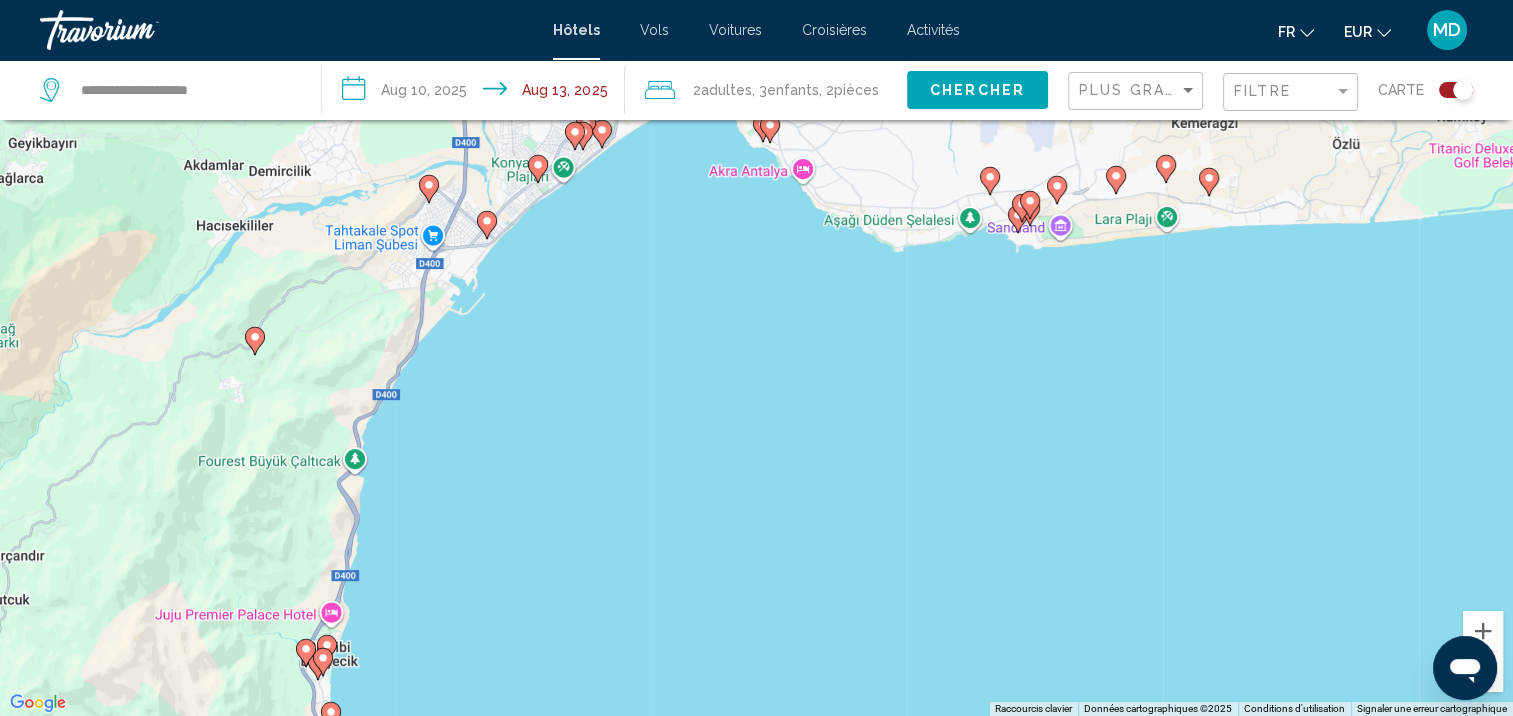 click on "Pour activer le glissement avec le clavier, appuyez sur Alt+Entrée. Une fois ce mode activé, utilisez les touches fléchées pour déplacer le repère. Pour valider le déplacement, appuyez sur Entrée. Pour annuler, appuyez sur Échap." at bounding box center [756, 358] 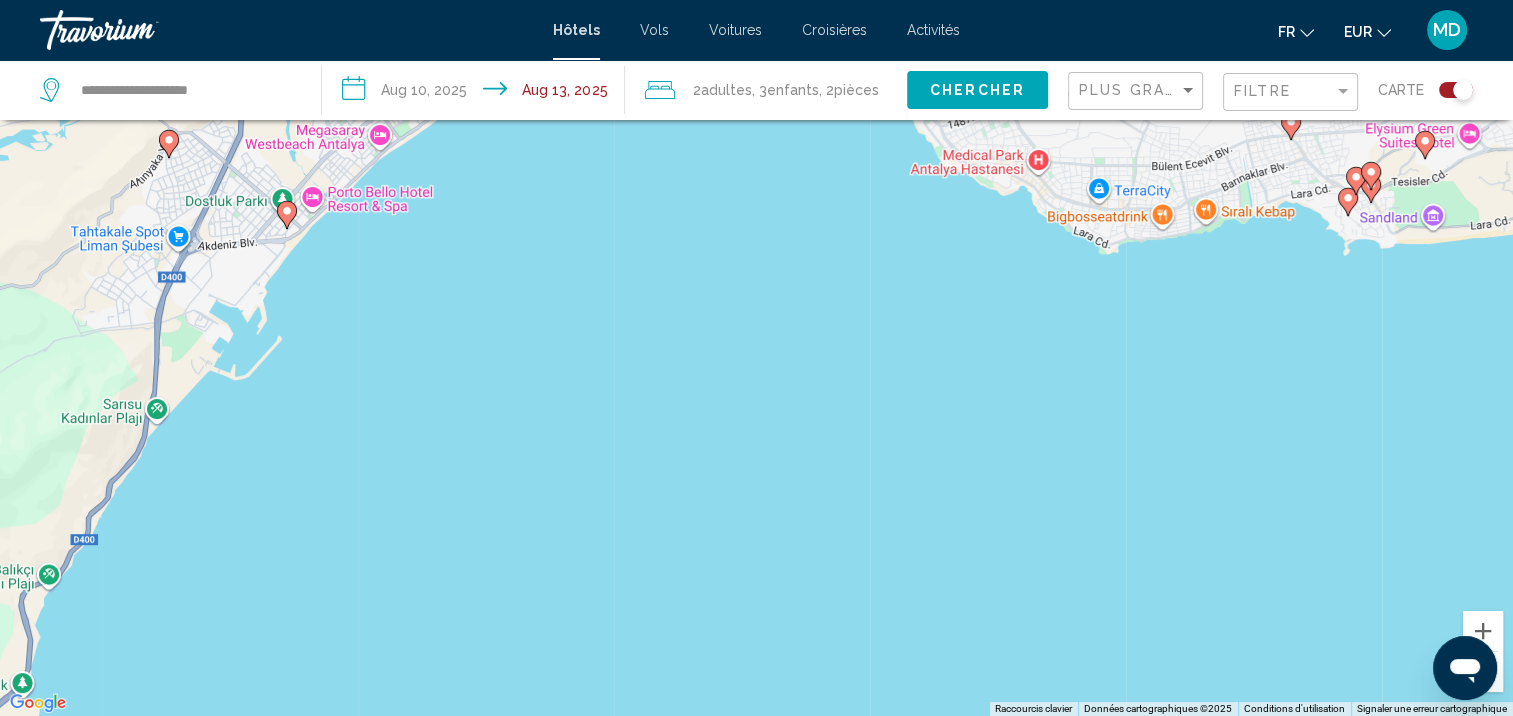 drag, startPoint x: 866, startPoint y: 224, endPoint x: 707, endPoint y: 547, distance: 360.0139 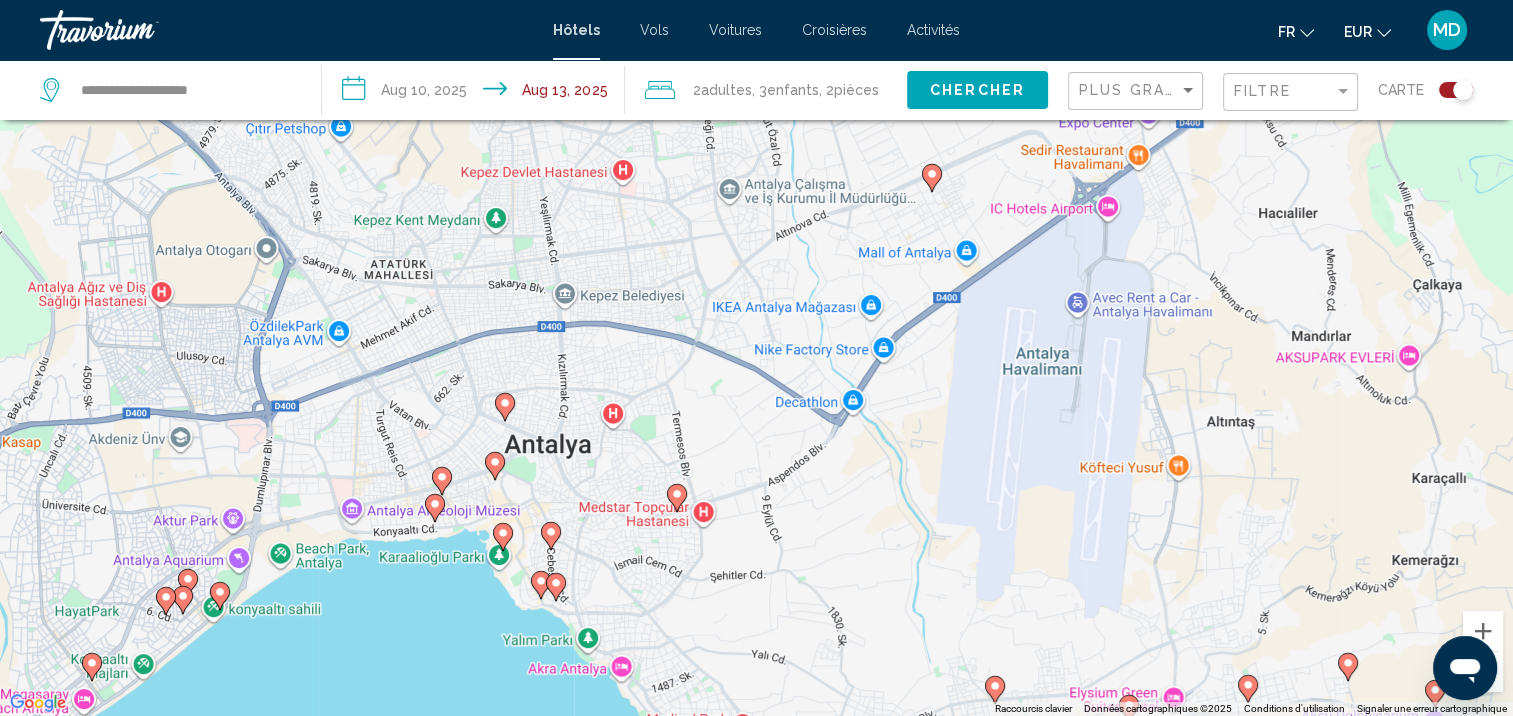 drag, startPoint x: 736, startPoint y: 610, endPoint x: 764, endPoint y: 519, distance: 95.2103 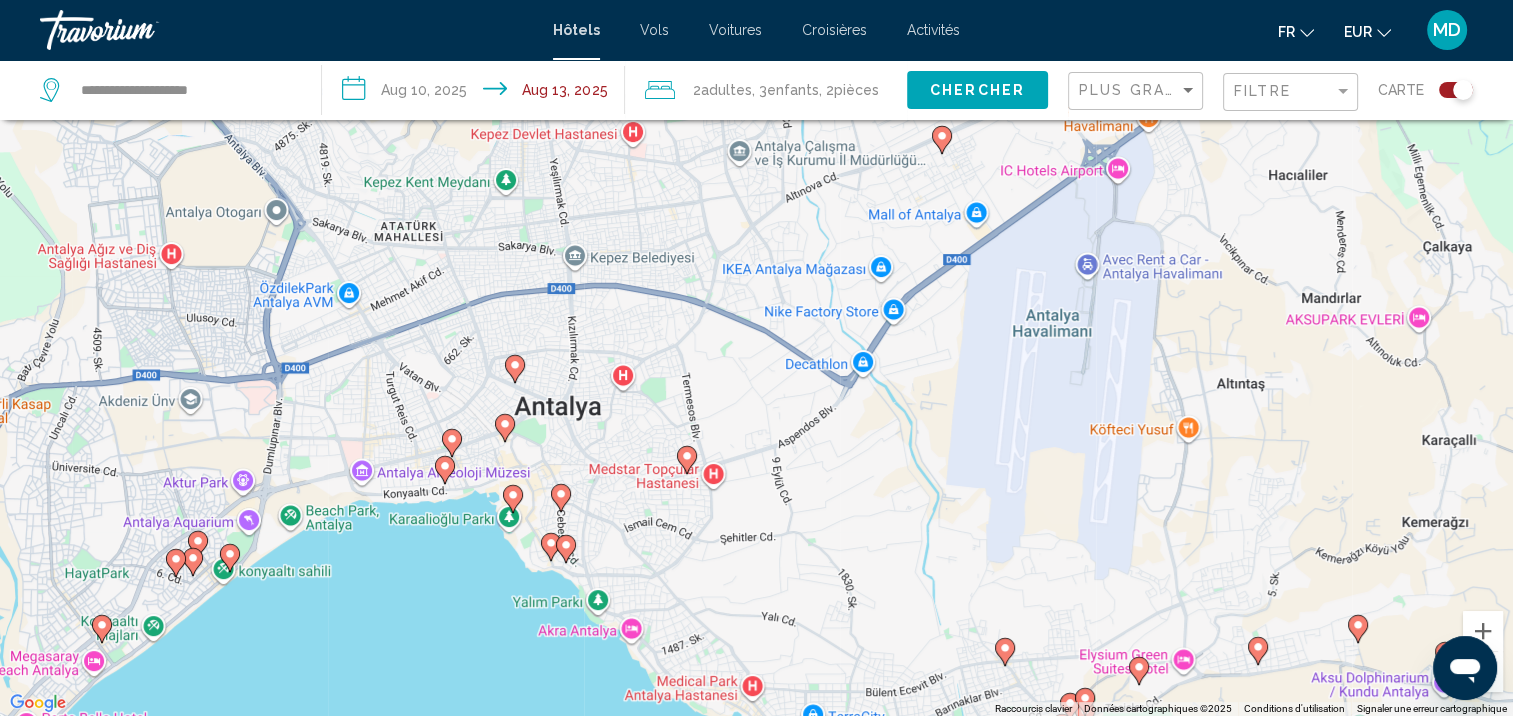 click 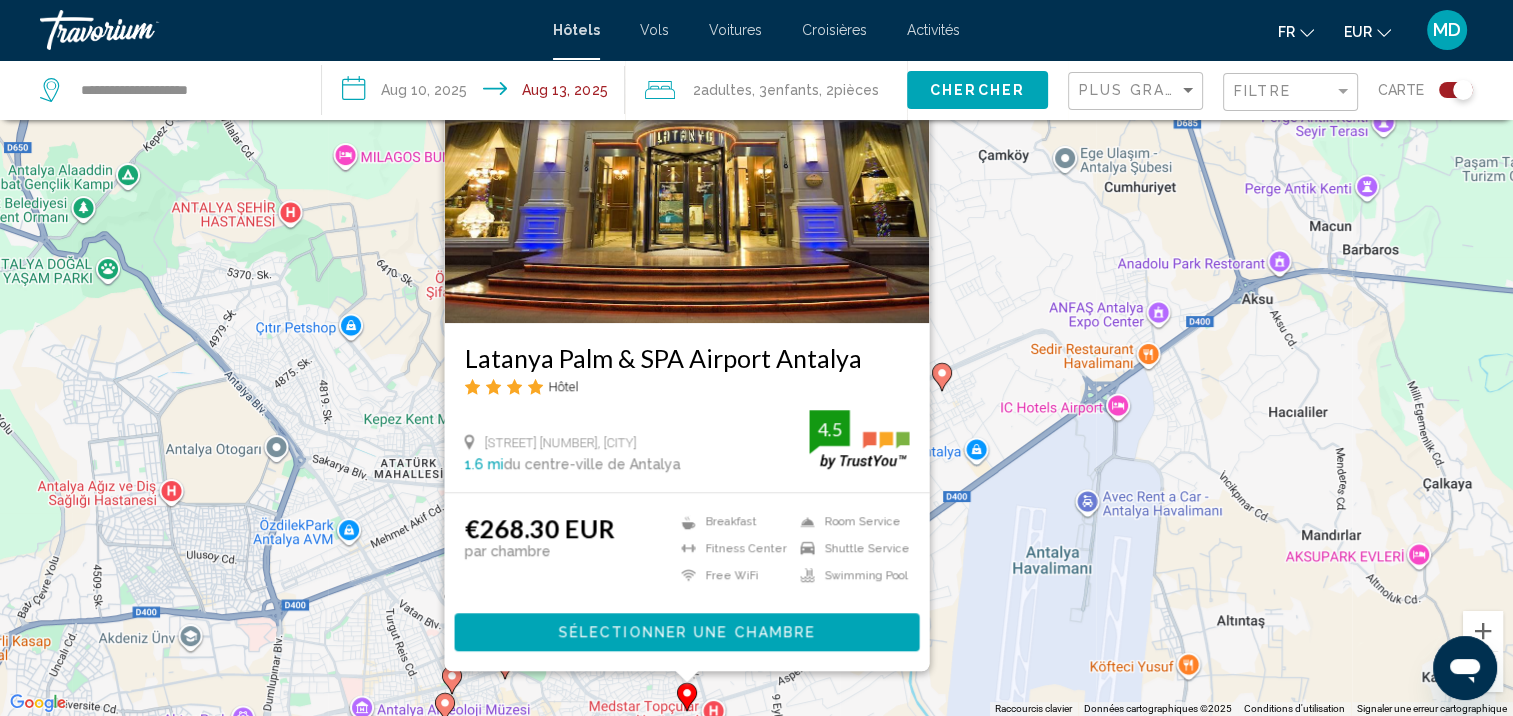 click on "Pour activer le glissement avec le clavier, appuyez sur Alt+Entrée. Une fois ce mode activé, utilisez les touches fléchées pour déplacer le repère. Pour valider le déplacement, appuyez sur Entrée. Pour annuler, appuyez sur Échap.  Latanya Palm & SPA Airport Antalya
Hôtel
Aspendos Blv.No:36, Antalya 1.6 mi  du centre-ville de Antalya de l'hôtel 4.5 €268.30 EUR  par chambre
Breakfast
Fitness Center
Free WiFi
Room Service
Shuttle Service
Swimming Pool  4.5 Sélectionner une chambre" at bounding box center [756, 358] 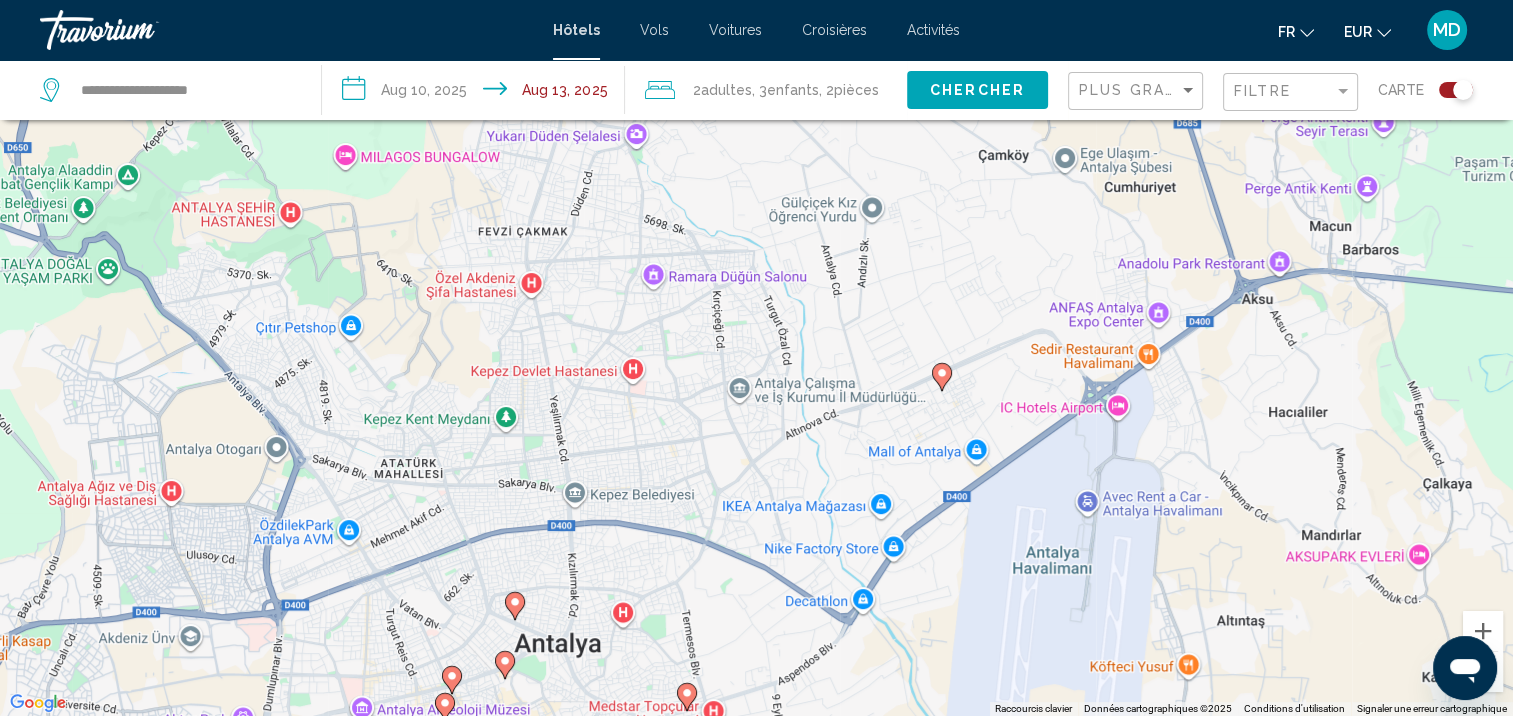 click at bounding box center [505, 665] 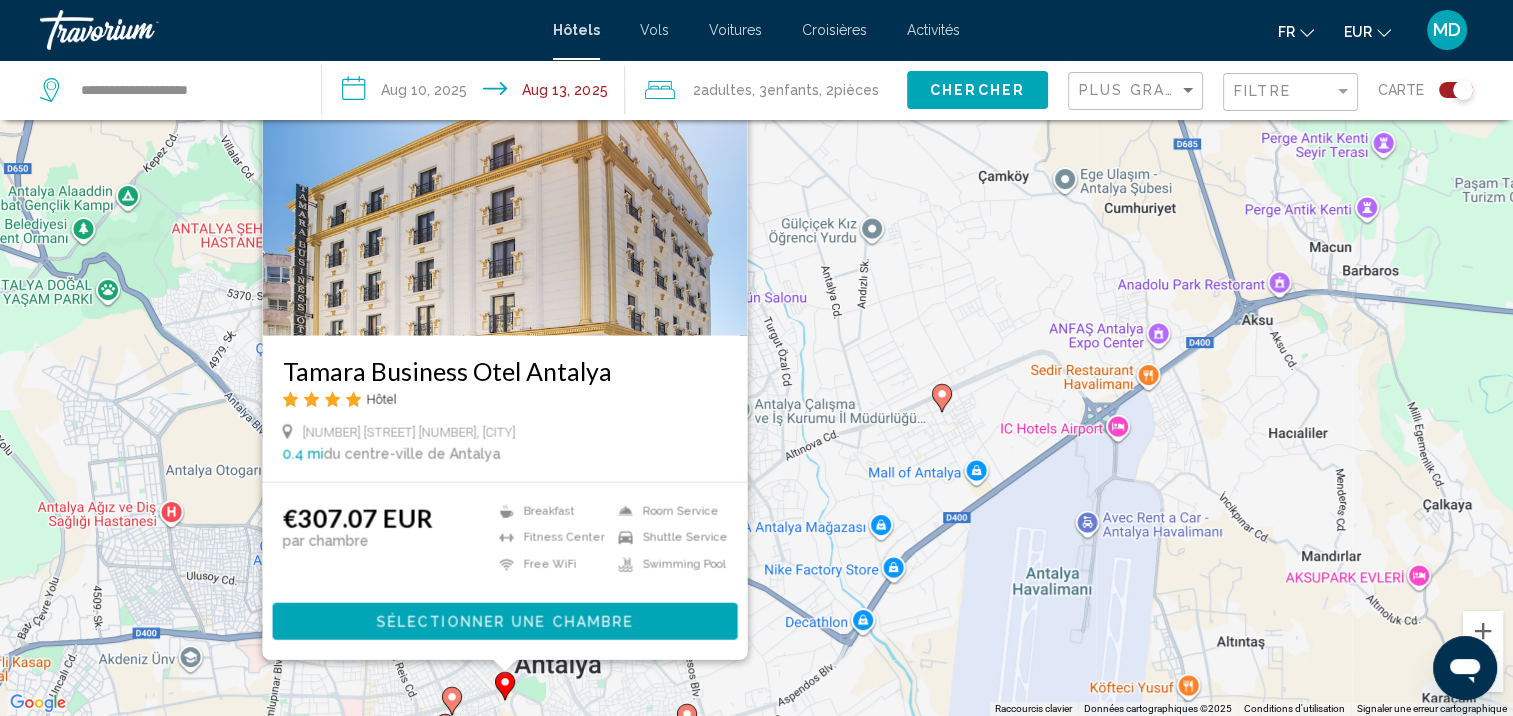 click on "Pour activer le glissement avec le clavier, appuyez sur Alt+Entrée. Une fois ce mode activé, utilisez les touches fléchées pour déplacer le repère. Pour valider le déplacement, appuyez sur Entrée. Pour annuler, appuyez sur Échap.  Tamara Business Otel Antalya
Hôtel
466. Sokak No:4, Antalya 0.4 mi  du centre-ville de Antalya de l'hôtel €307.07 EUR  par chambre
Breakfast
Fitness Center
Free WiFi
Room Service
Shuttle Service
Swimming Pool  Sélectionner une chambre" at bounding box center (756, 358) 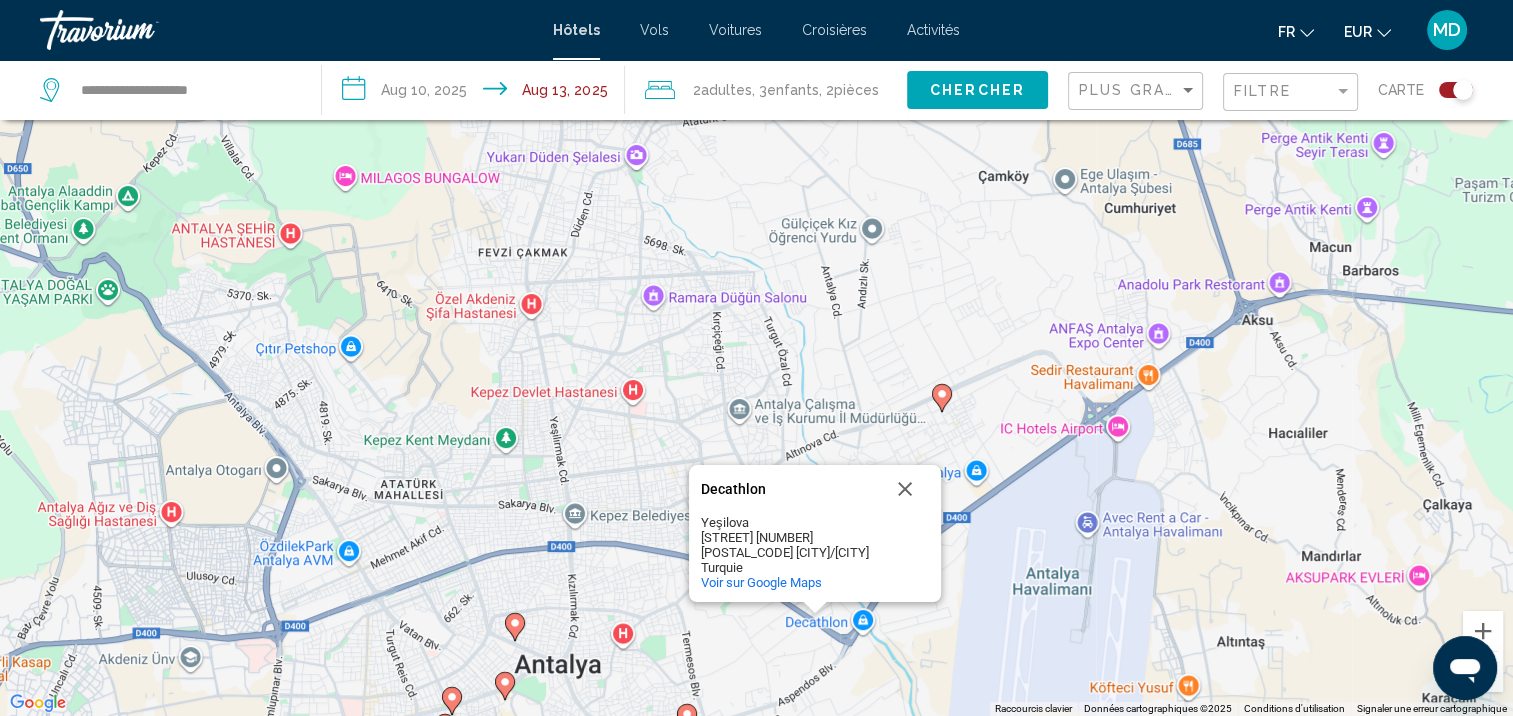 click 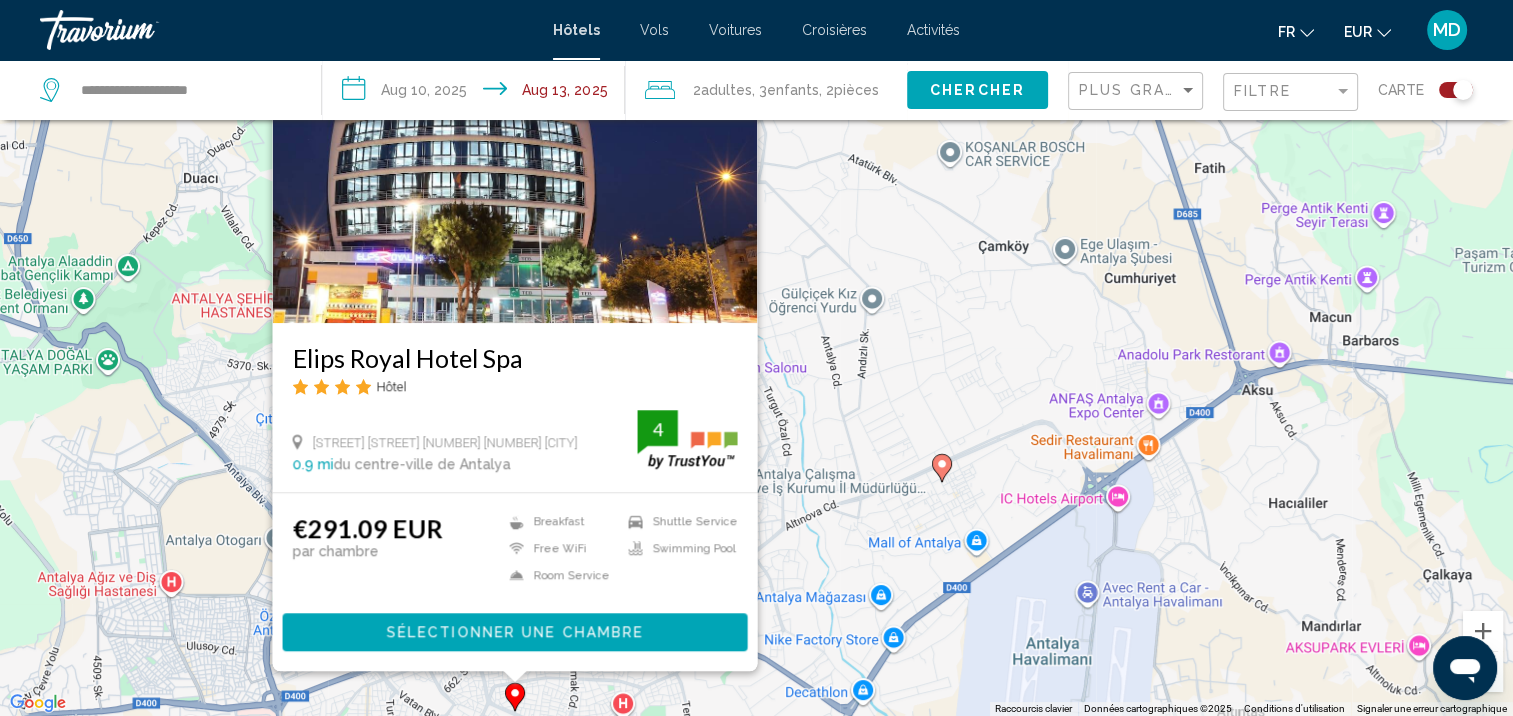 click on "Pour activer le glissement avec le clavier, appuyez sur Alt+Entrée. Une fois ce mode activé, utilisez les touches fléchées pour déplacer le repère. Pour valider le déplacement, appuyez sur Entrée. Pour annuler, appuyez sur Échap.  Elips Royal Hotel Spa
Hôtel
Etiler Mah. 851 Sok. 2 Muratpasa 72, Antalya 0.9 mi  du centre-ville de Antalya de l'hôtel 4 €291.09 EUR  par chambre
Breakfast
Free WiFi
Room Service
Shuttle Service
Swimming Pool  4 Sélectionner une chambre" at bounding box center [756, 358] 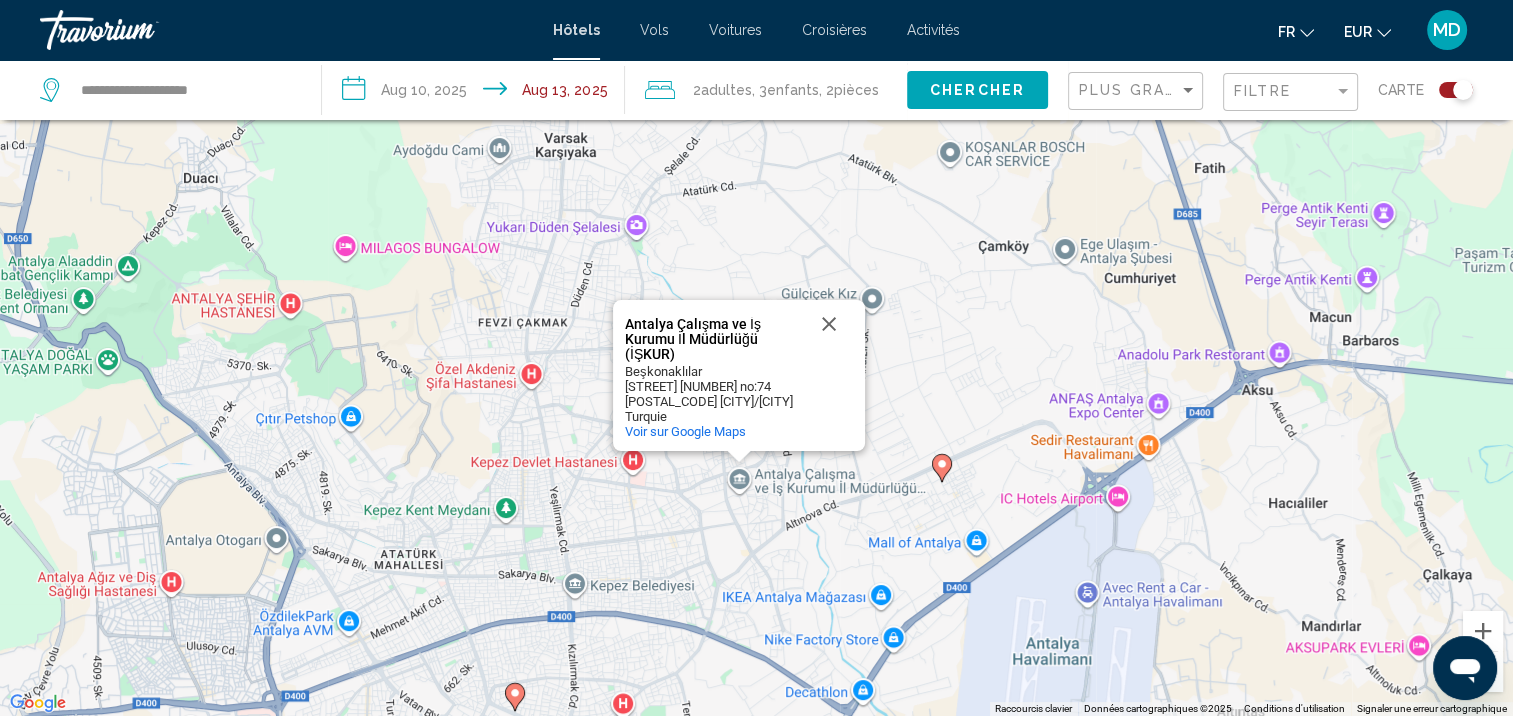 click on "Pour activer le glissement avec le clavier, appuyez sur Alt+Entrée. Une fois ce mode activé, utilisez les touches fléchées pour déplacer le repère. Pour valider le déplacement, appuyez sur Entrée. Pour annuler, appuyez sur Échap.     Antalya Çalışma ve İş Kurumu İl Müdürlüğü (İŞKUR)                     Antalya Çalışma ve İş Kurumu İl Müdürlüğü (İŞKUR)                 Beşkonaklılar 4409. Sk. no:74 07260 Kepez/Antalya Turquie             Voir sur Google Maps" at bounding box center (756, 358) 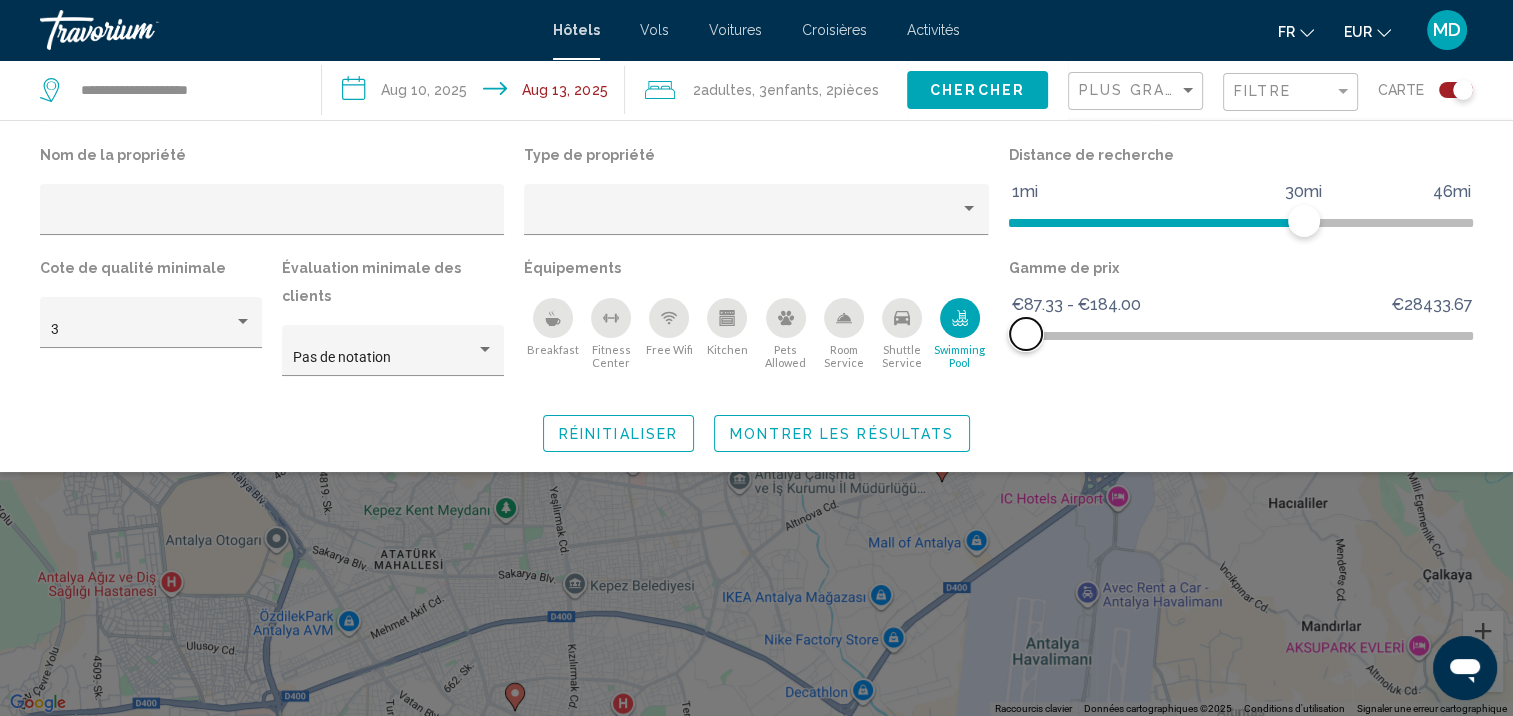 drag, startPoint x: 1016, startPoint y: 328, endPoint x: 1026, endPoint y: 329, distance: 10.049875 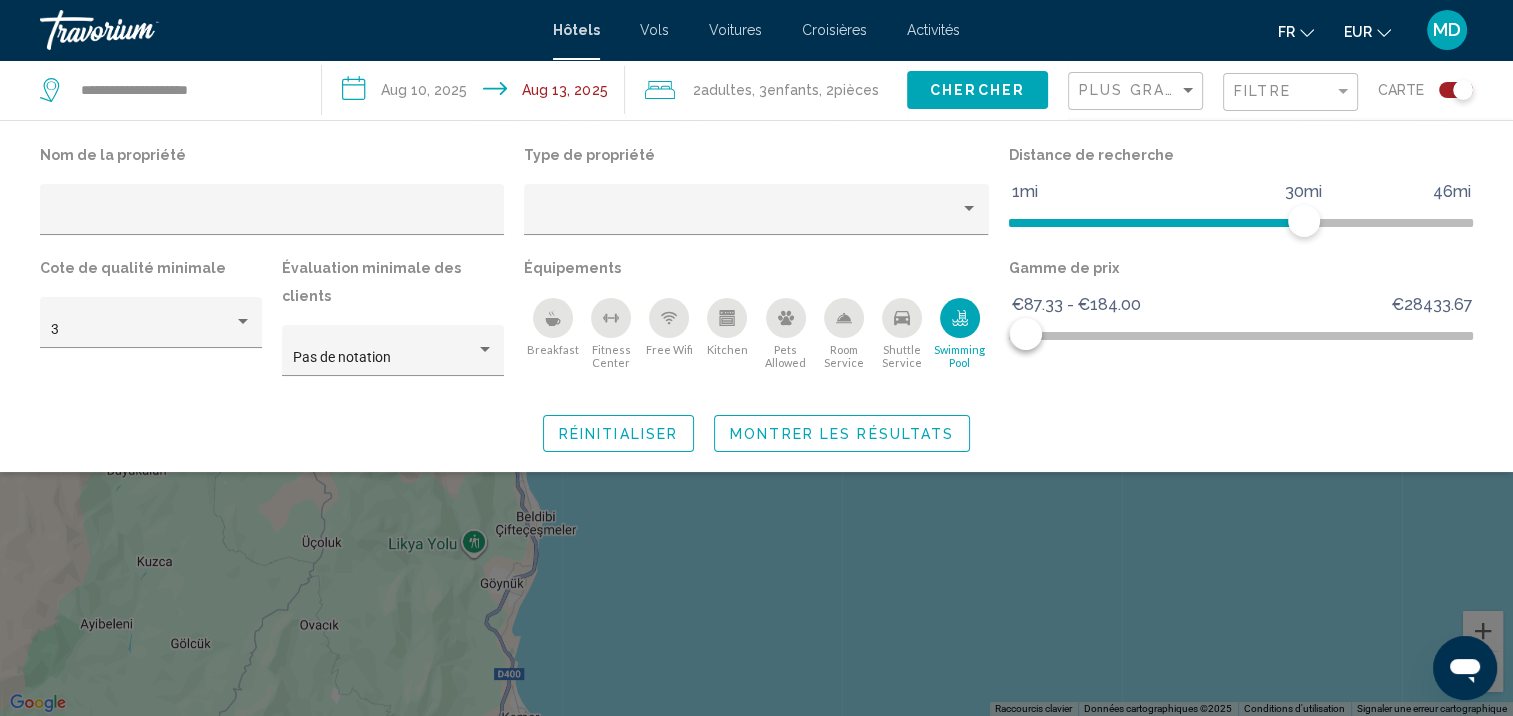click on "Montrer les résultats" 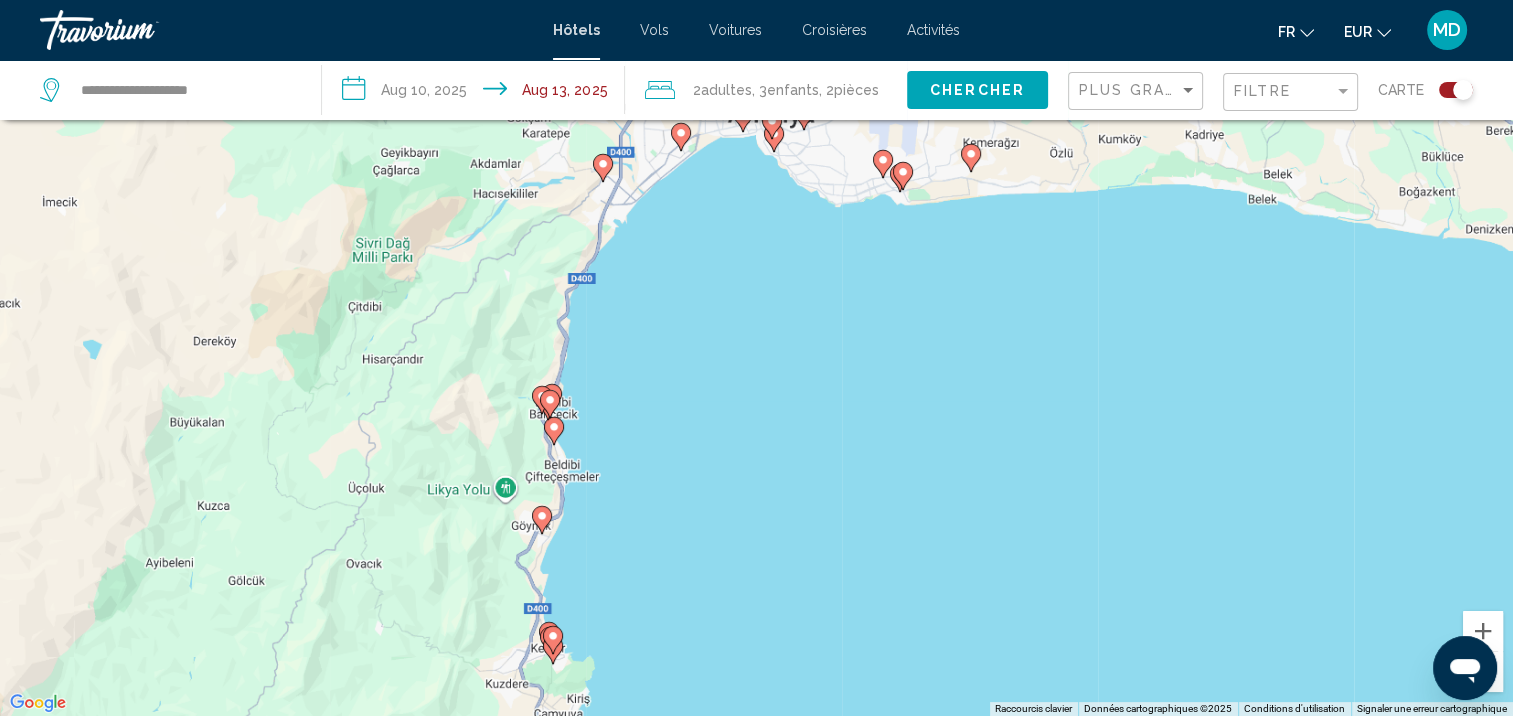 click on "Pour activer le glissement avec le clavier, appuyez sur Alt+Entrée. Une fois ce mode activé, utilisez les touches fléchées pour déplacer le repère. Pour valider le déplacement, appuyez sur Entrée. Pour annuler, appuyez sur Échap.     Antalya Çalışma ve İş Kurumu İl Müdürlüğü (İŞKUR)                     Antalya Çalışma ve İş Kurumu İl Müdürlüğü (İŞKUR)                 Beşkonaklılar 4409. Sk. no:74 07260 Kepez/Antalya Turquie             Voir sur Google Maps" at bounding box center [756, 358] 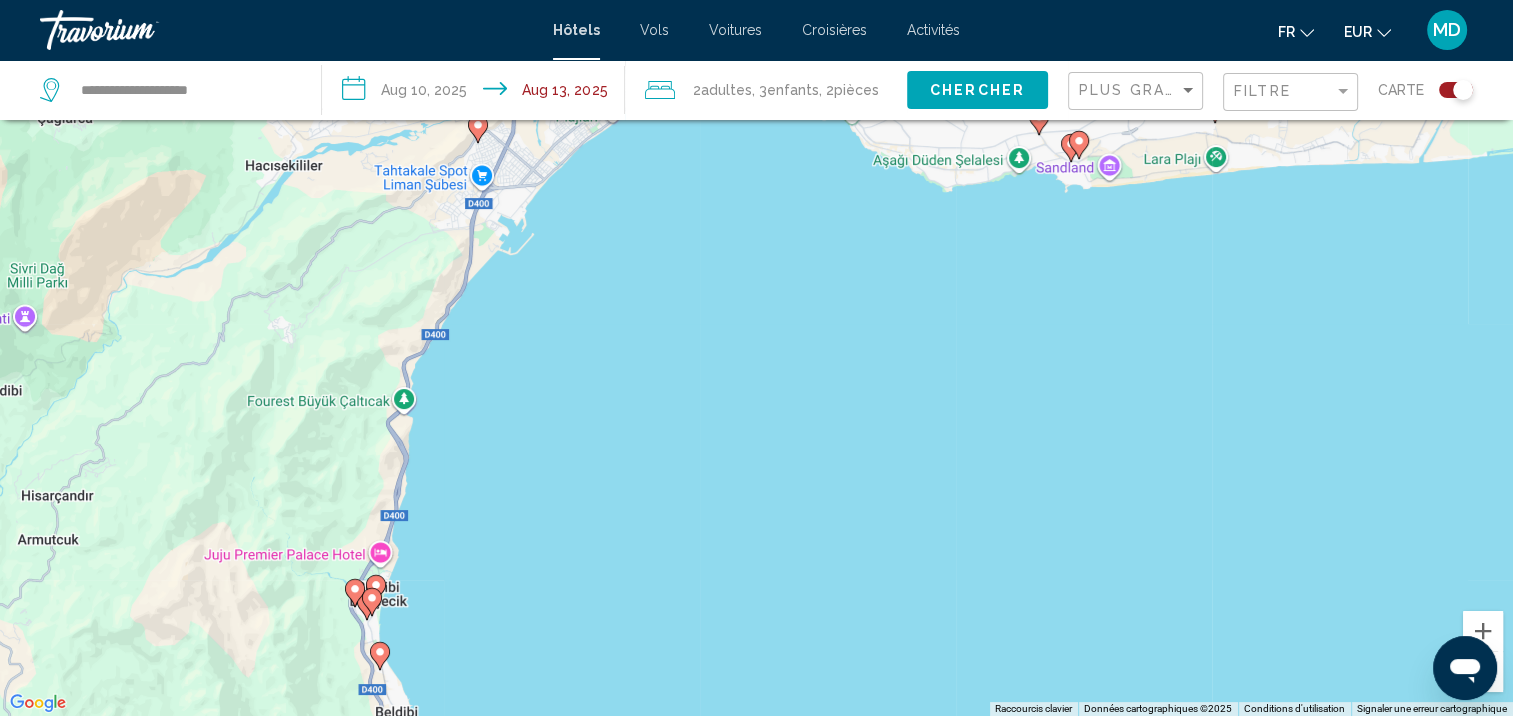 click on "Pour activer le glissement avec le clavier, appuyez sur Alt+Entrée. Une fois ce mode activé, utilisez les touches fléchées pour déplacer le repère. Pour valider le déplacement, appuyez sur Entrée. Pour annuler, appuyez sur Échap.     Antalya Çalışma ve İş Kurumu İl Müdürlüğü (İŞKUR)                     Antalya Çalışma ve İş Kurumu İl Müdürlüğü (İŞKUR)                 Beşkonaklılar 4409. Sk. no:74 07260 Kepez/Antalya Turquie             Voir sur Google Maps" at bounding box center (756, 358) 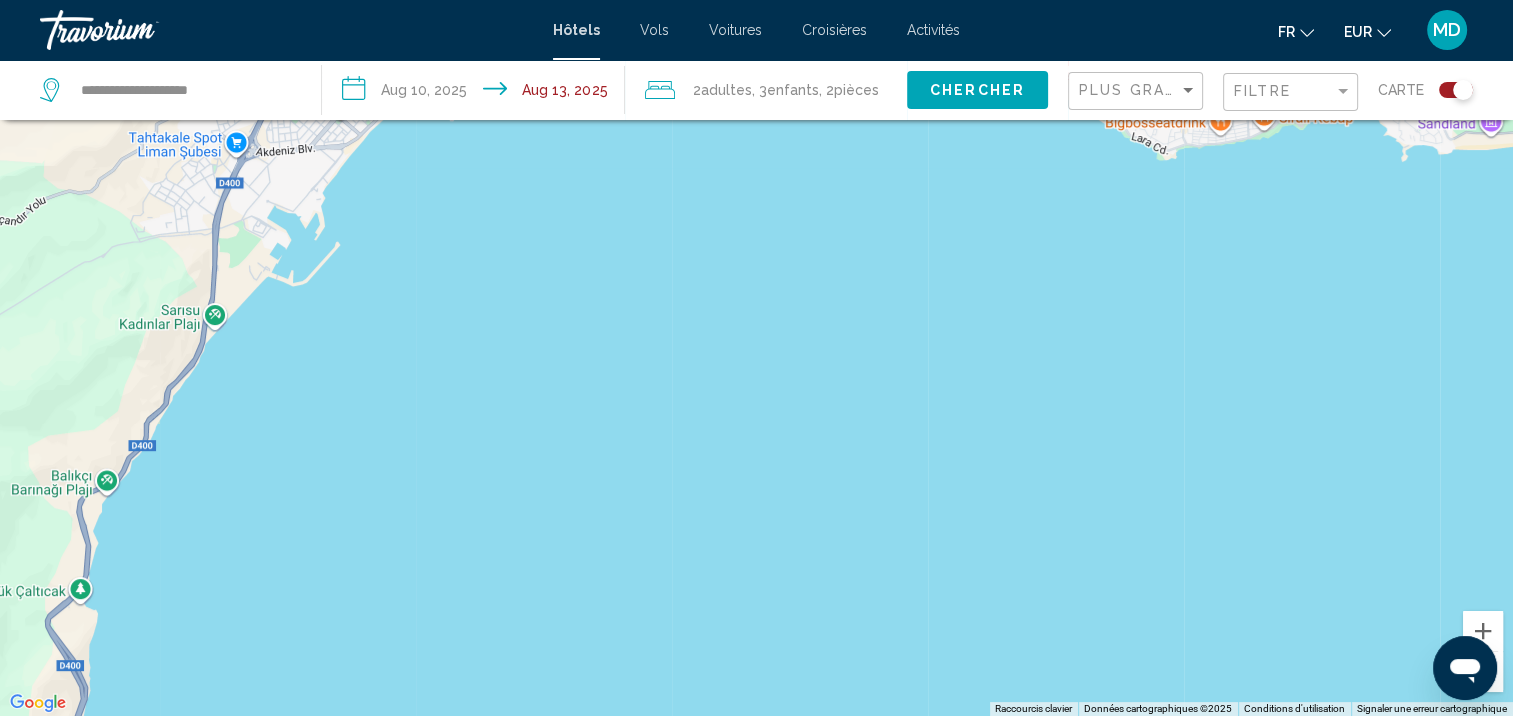 click on "Pour activer le glissement avec le clavier, appuyez sur Alt+Entrée. Une fois ce mode activé, utilisez les touches fléchées pour déplacer le repère. Pour valider le déplacement, appuyez sur Entrée. Pour annuler, appuyez sur Échap.     Antalya Çalışma ve İş Kurumu İl Müdürlüğü (İŞKUR)                     Antalya Çalışma ve İş Kurumu İl Müdürlüğü (İŞKUR)                 Beşkonaklılar 4409. Sk. no:74 07260 Kepez/Antalya Turquie             Voir sur Google Maps" at bounding box center [756, 358] 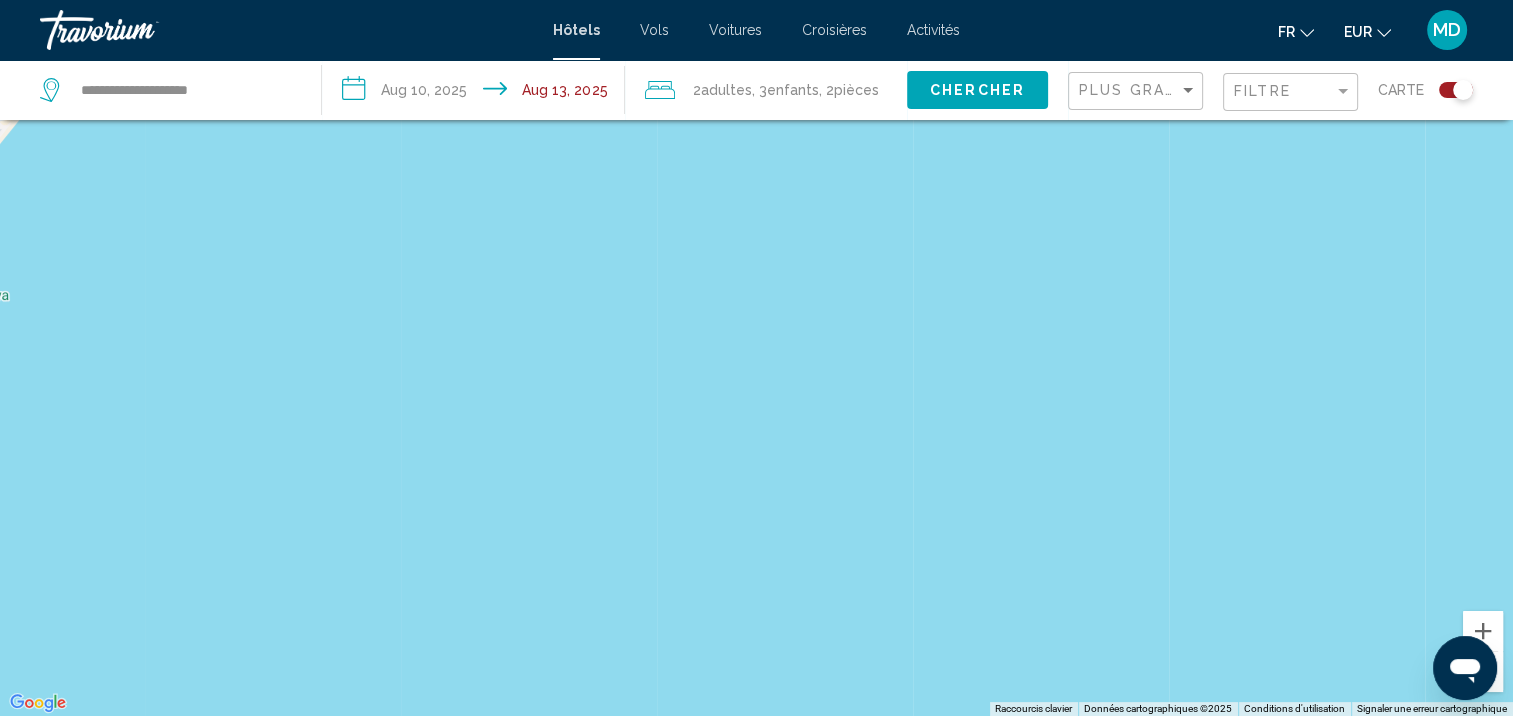 drag, startPoint x: 541, startPoint y: 262, endPoint x: 872, endPoint y: 648, distance: 508.48502 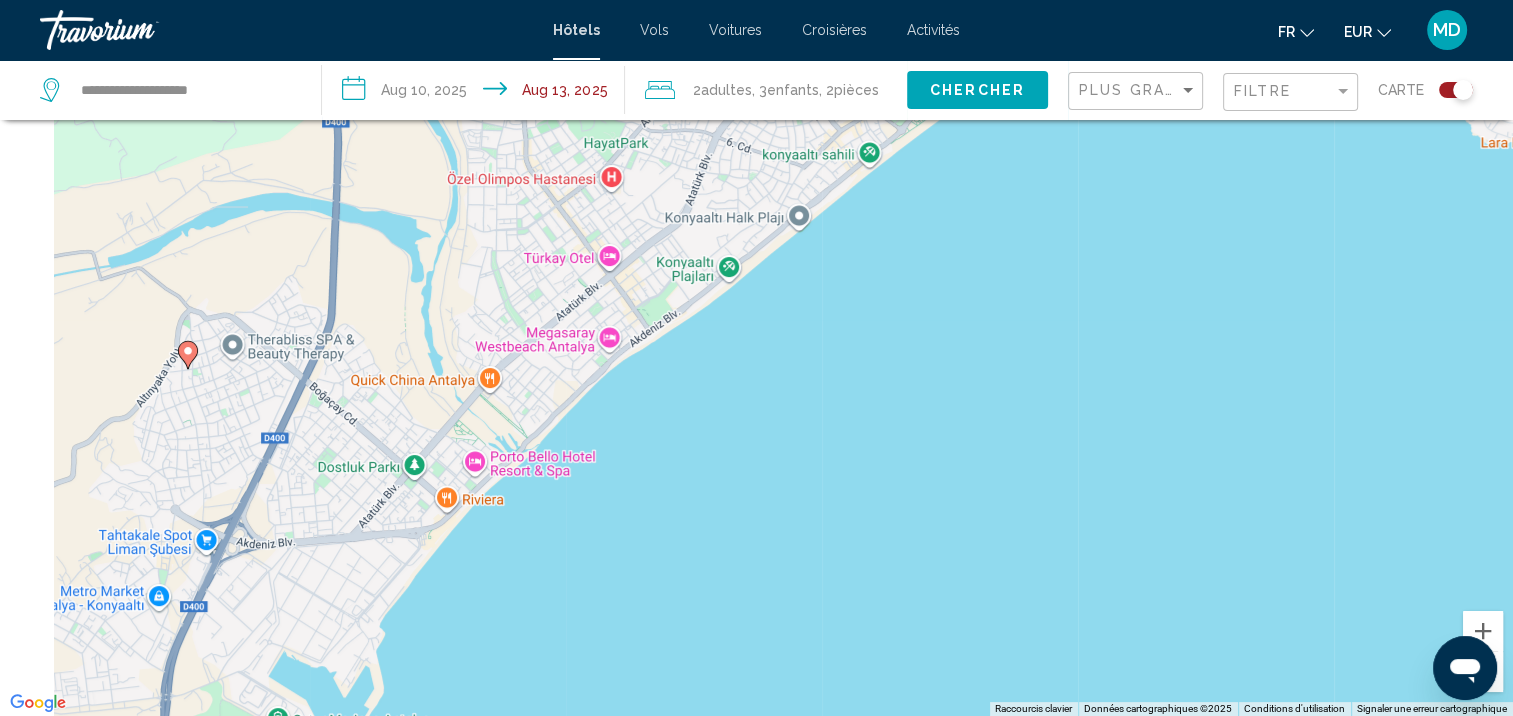 drag, startPoint x: 649, startPoint y: 376, endPoint x: 832, endPoint y: 374, distance: 183.01093 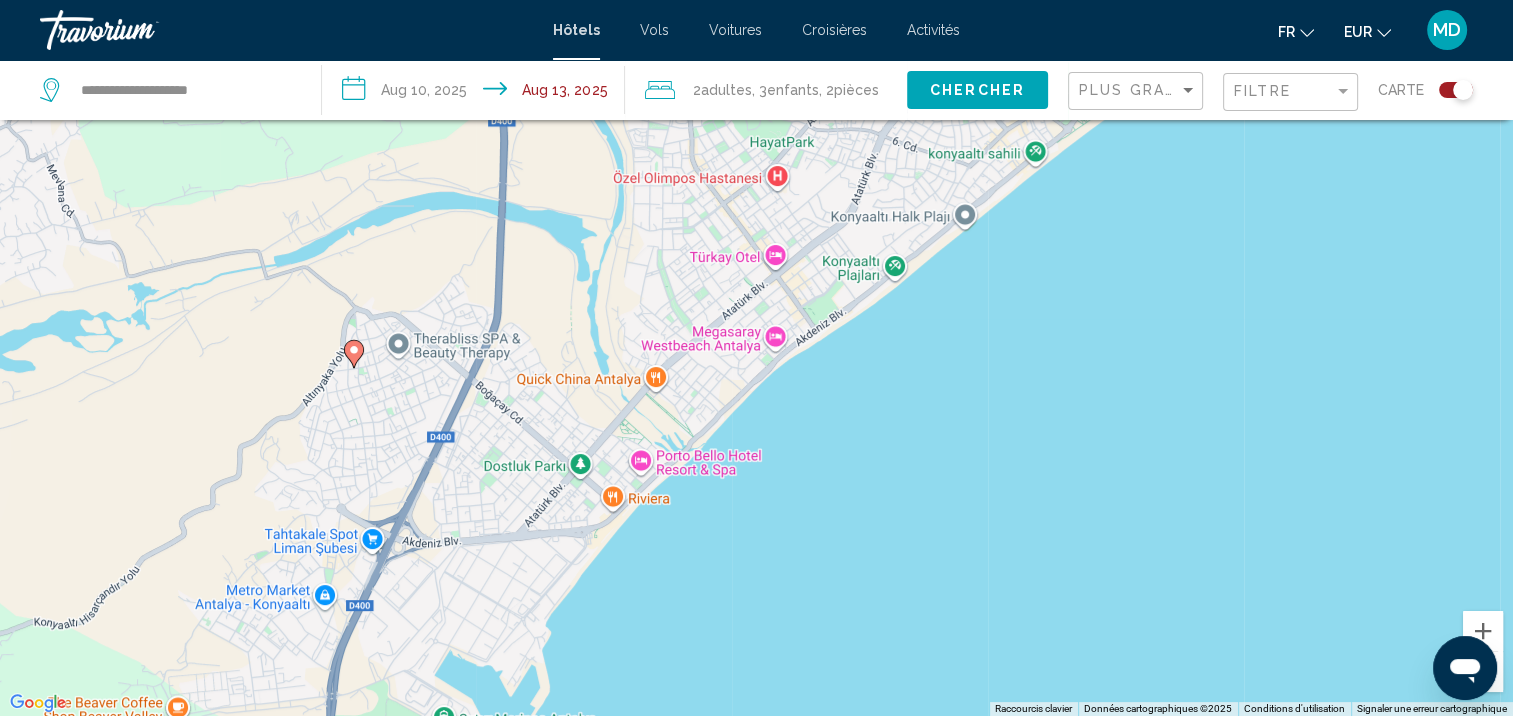 click at bounding box center (354, 354) 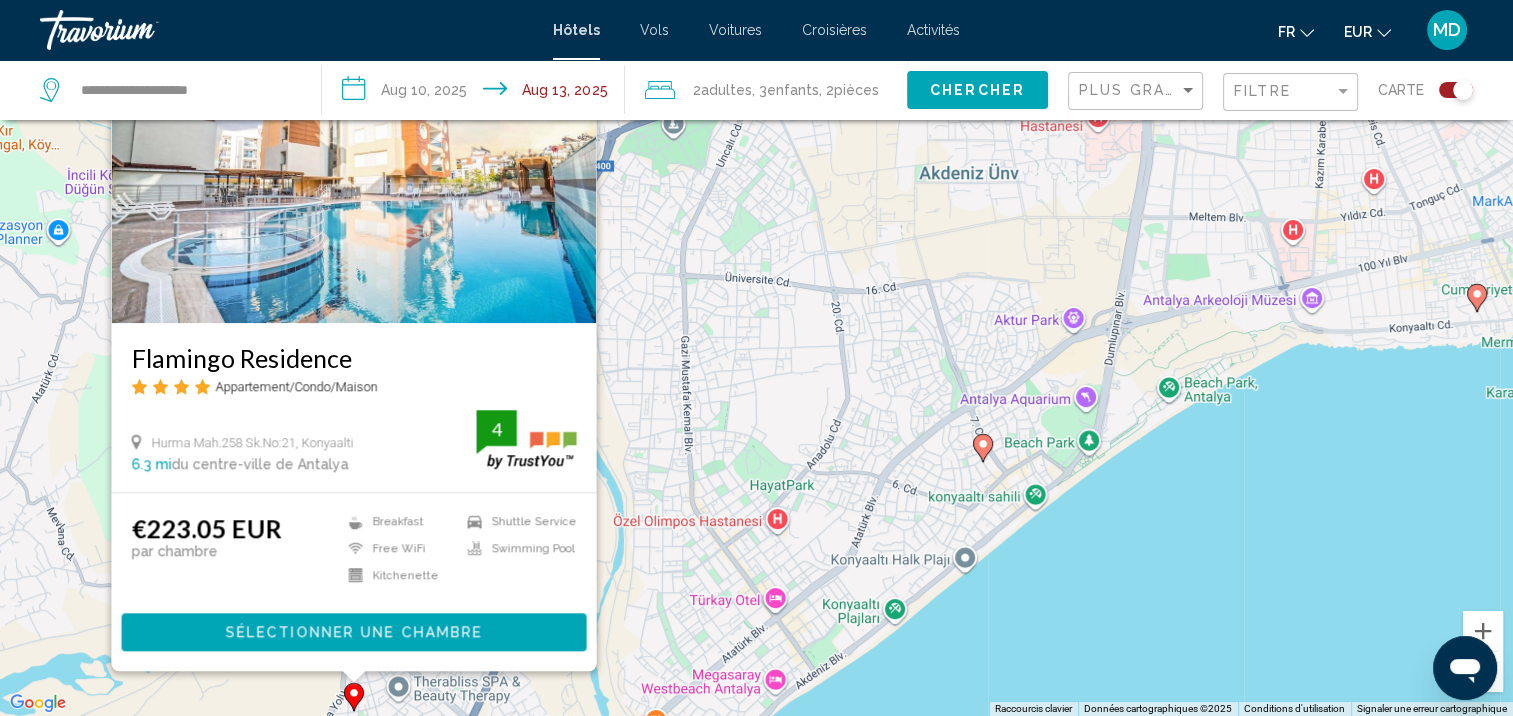 click on "Sélectionner une chambre" at bounding box center [353, 633] 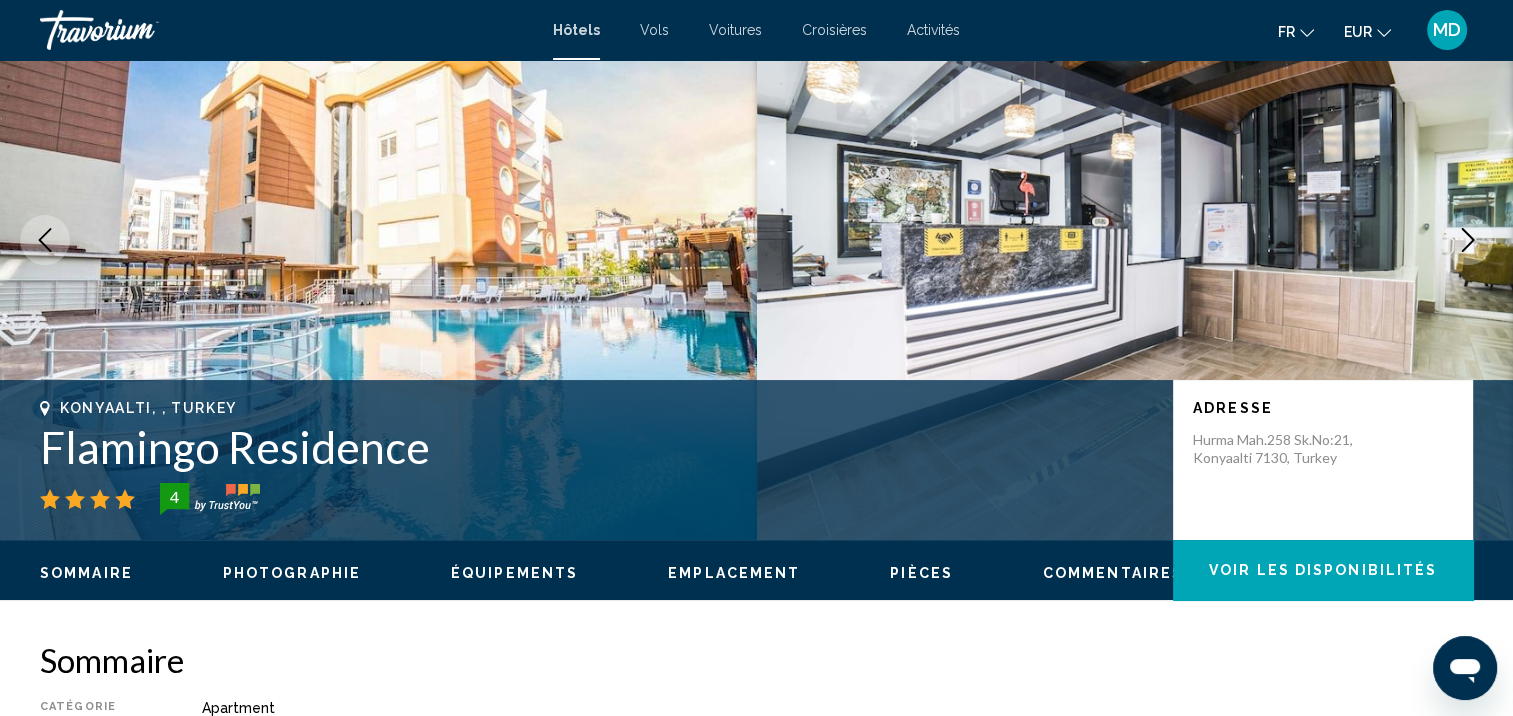 scroll, scrollTop: 1, scrollLeft: 0, axis: vertical 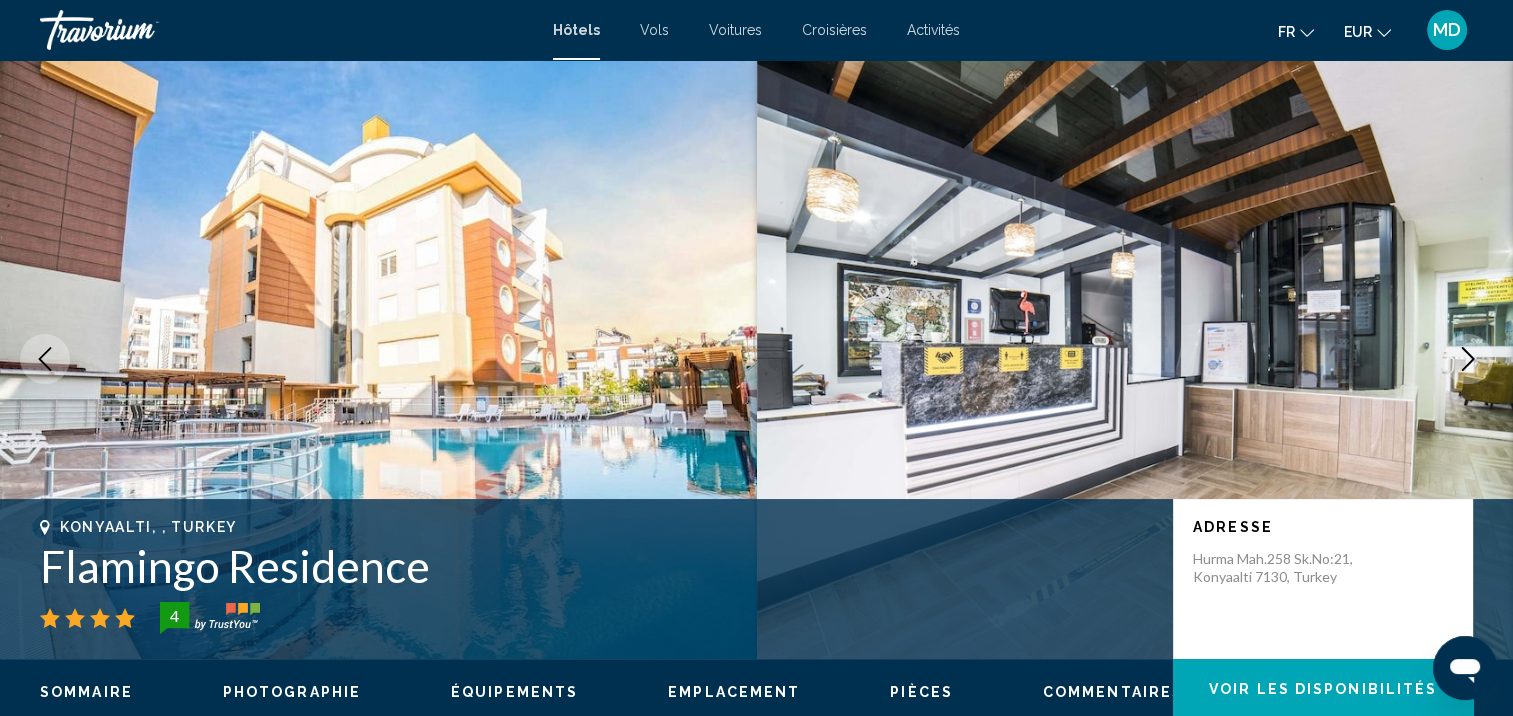 click at bounding box center (1468, 359) 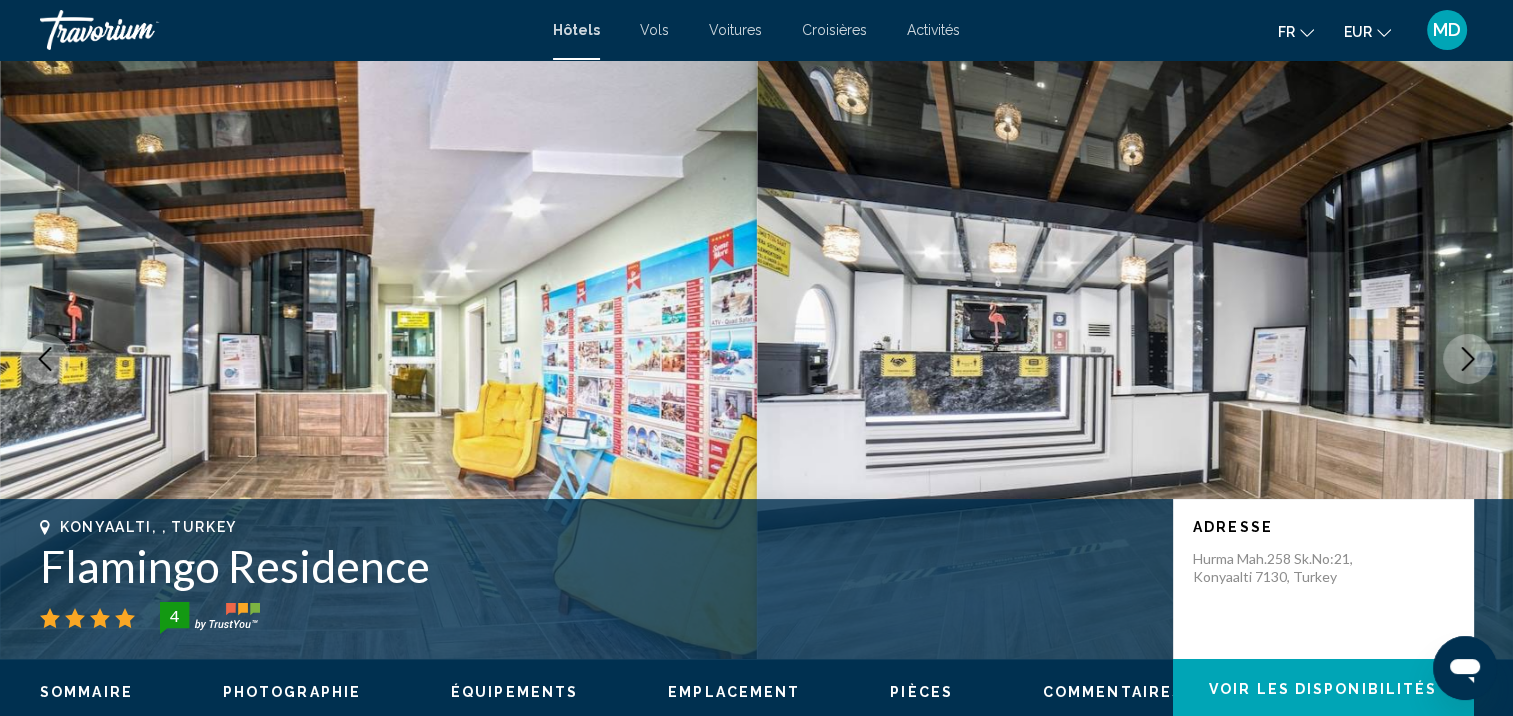 click at bounding box center (1468, 359) 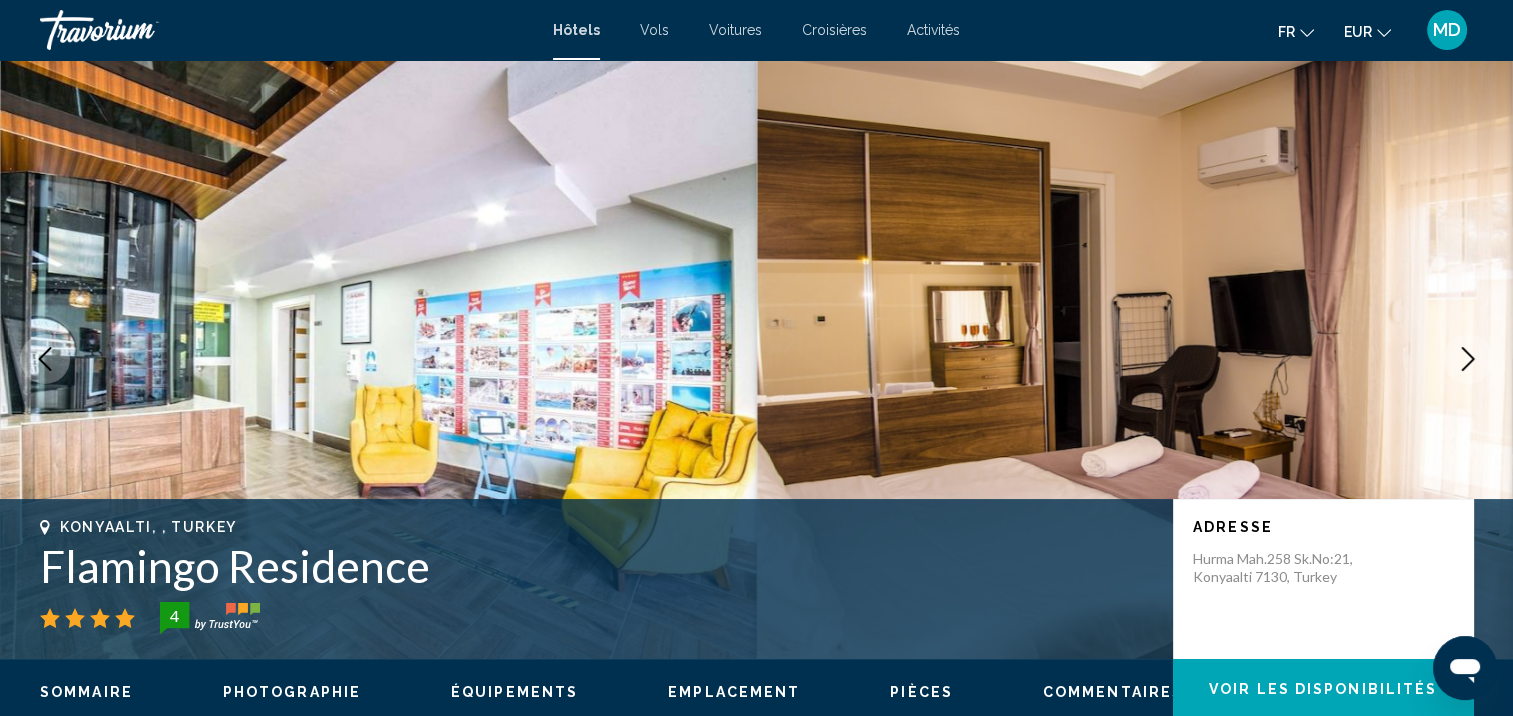 click at bounding box center (1468, 359) 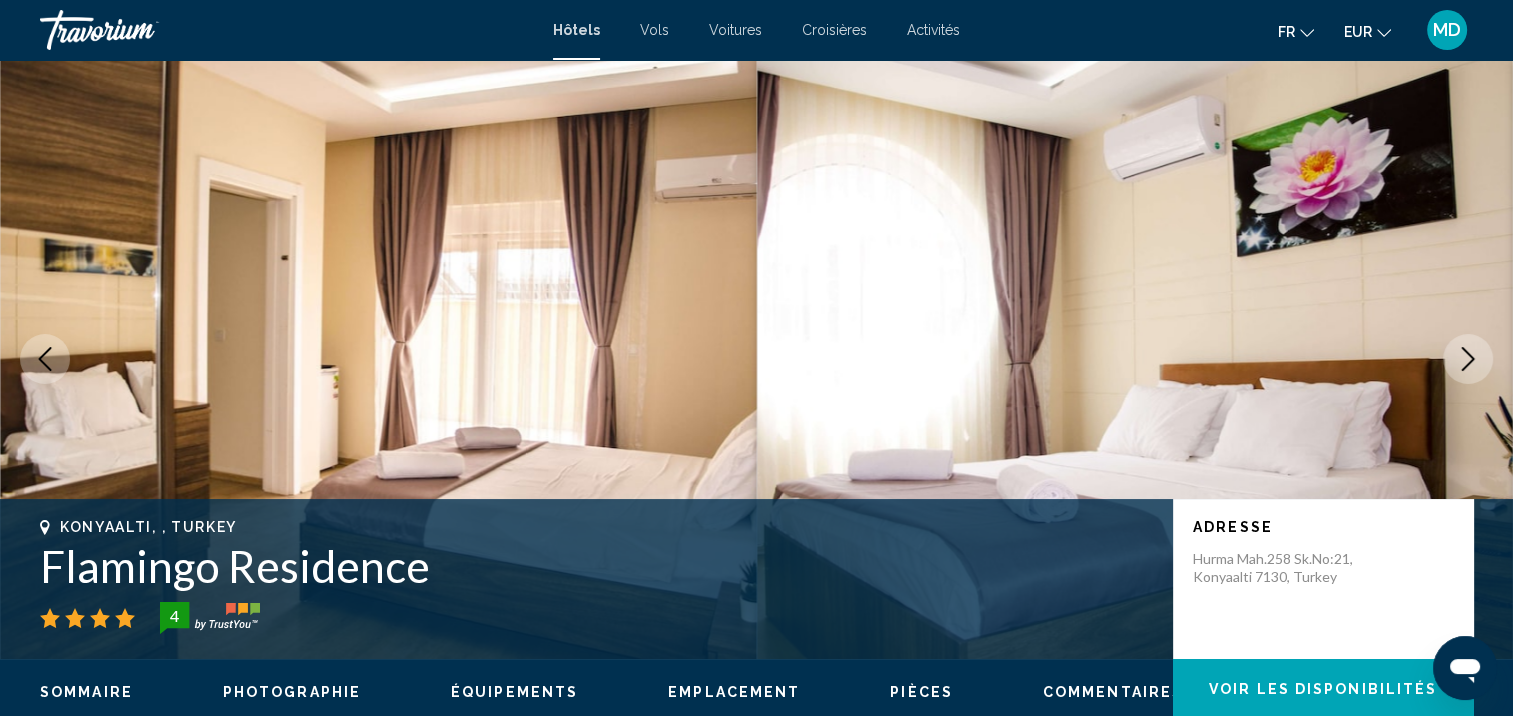 click at bounding box center (1468, 359) 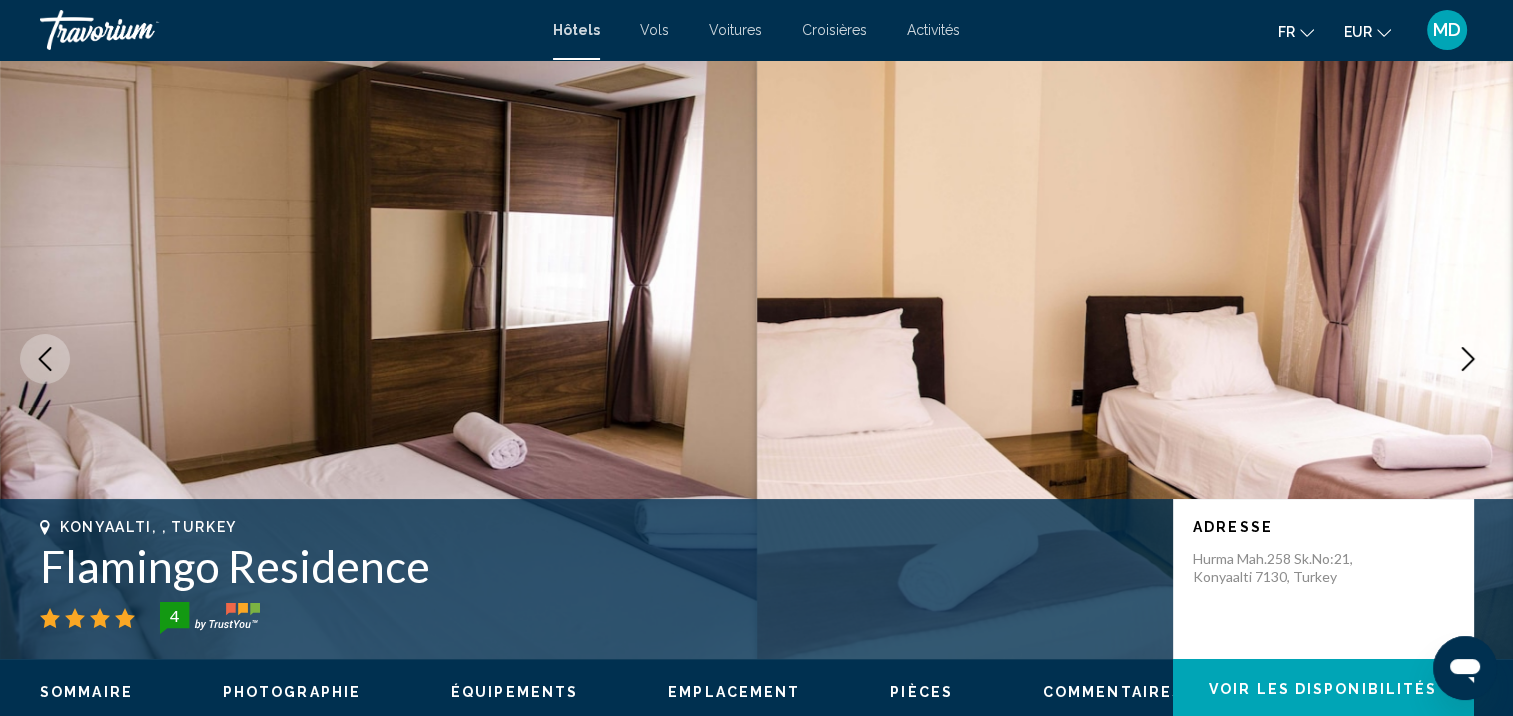 click at bounding box center (1468, 359) 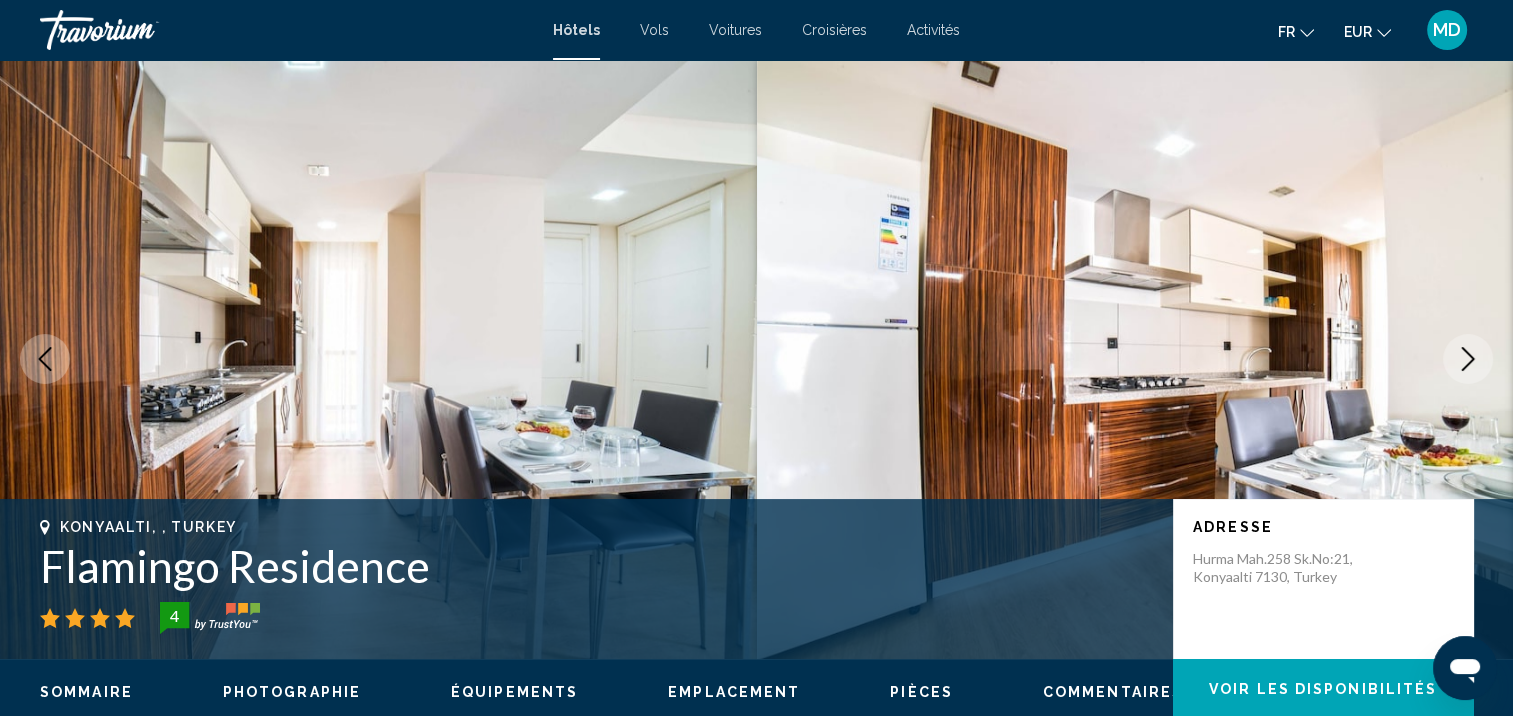 click at bounding box center [1468, 359] 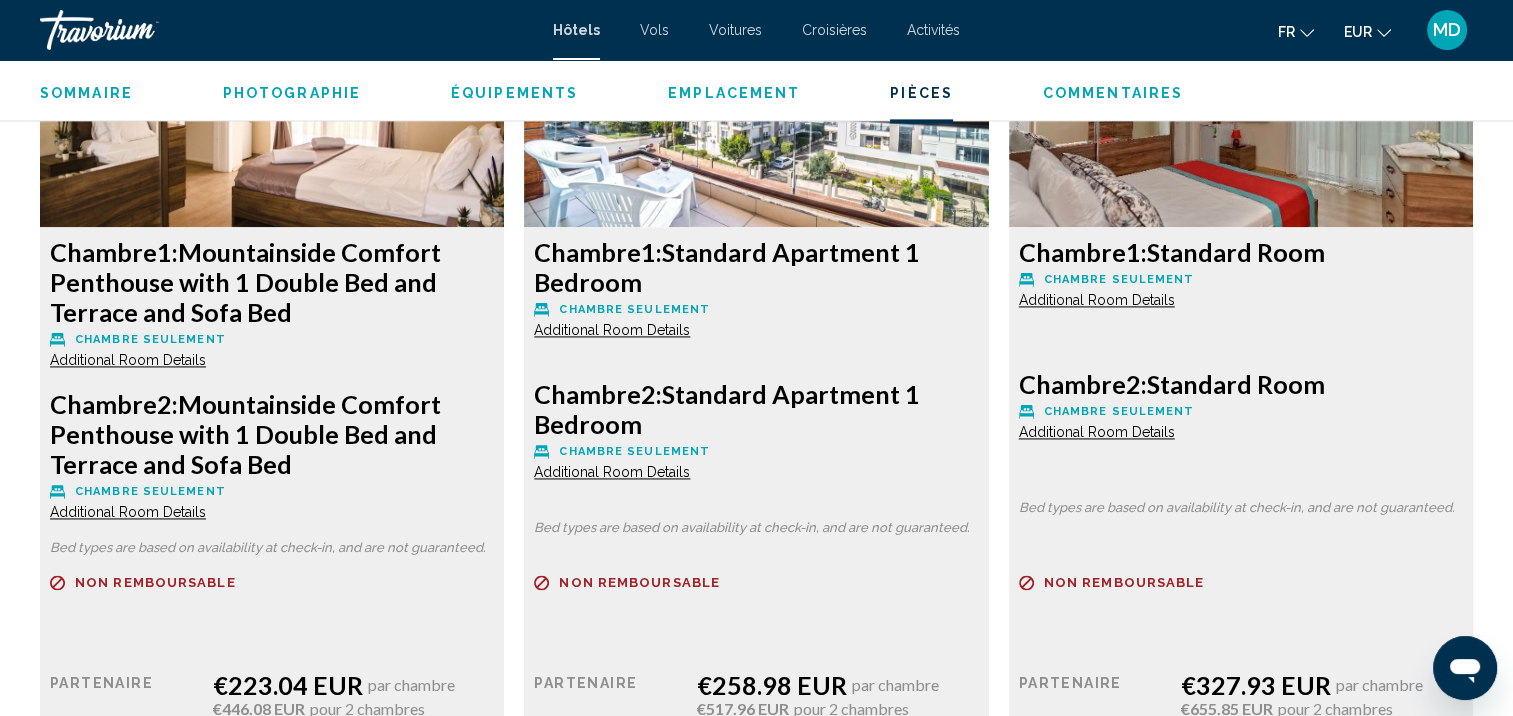 scroll, scrollTop: 2832, scrollLeft: 0, axis: vertical 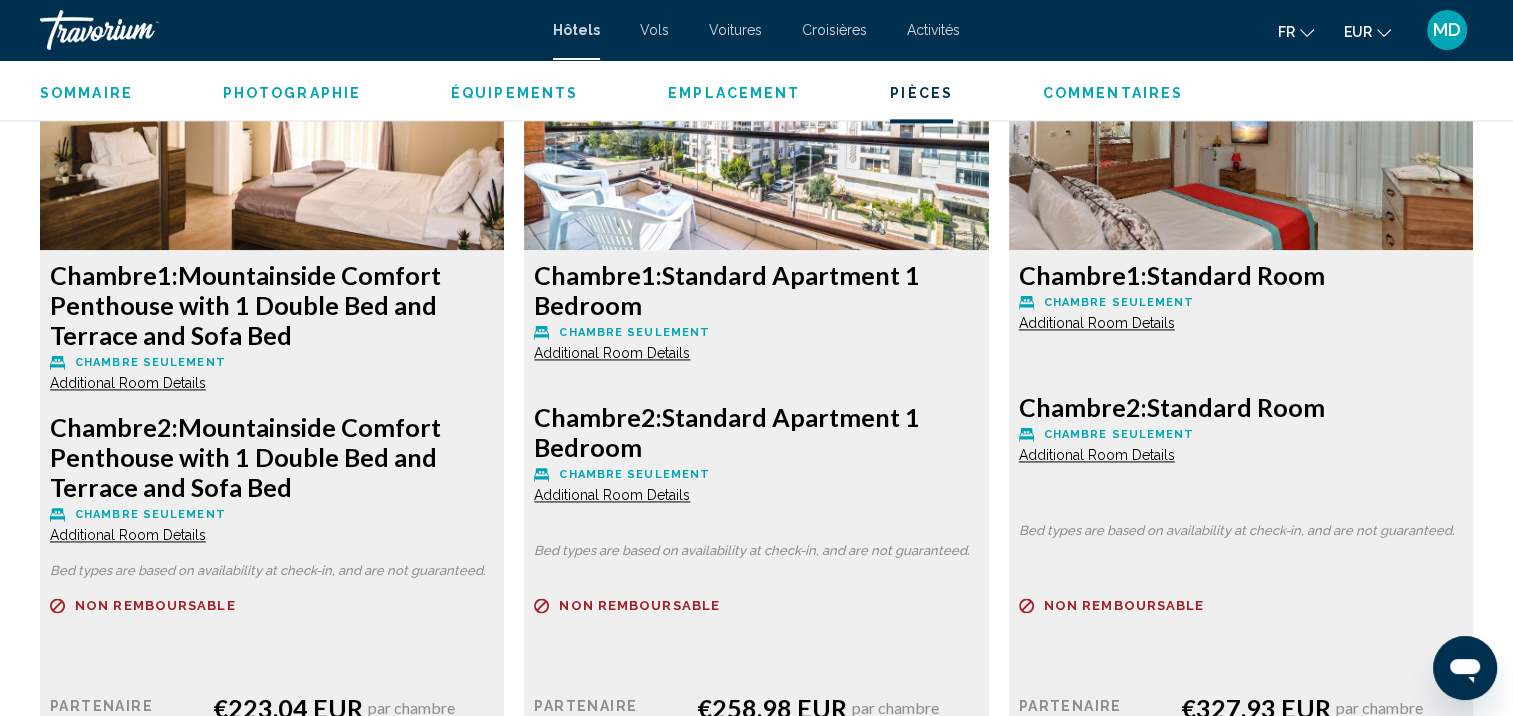 click on "Additional Room Details" at bounding box center [128, 383] 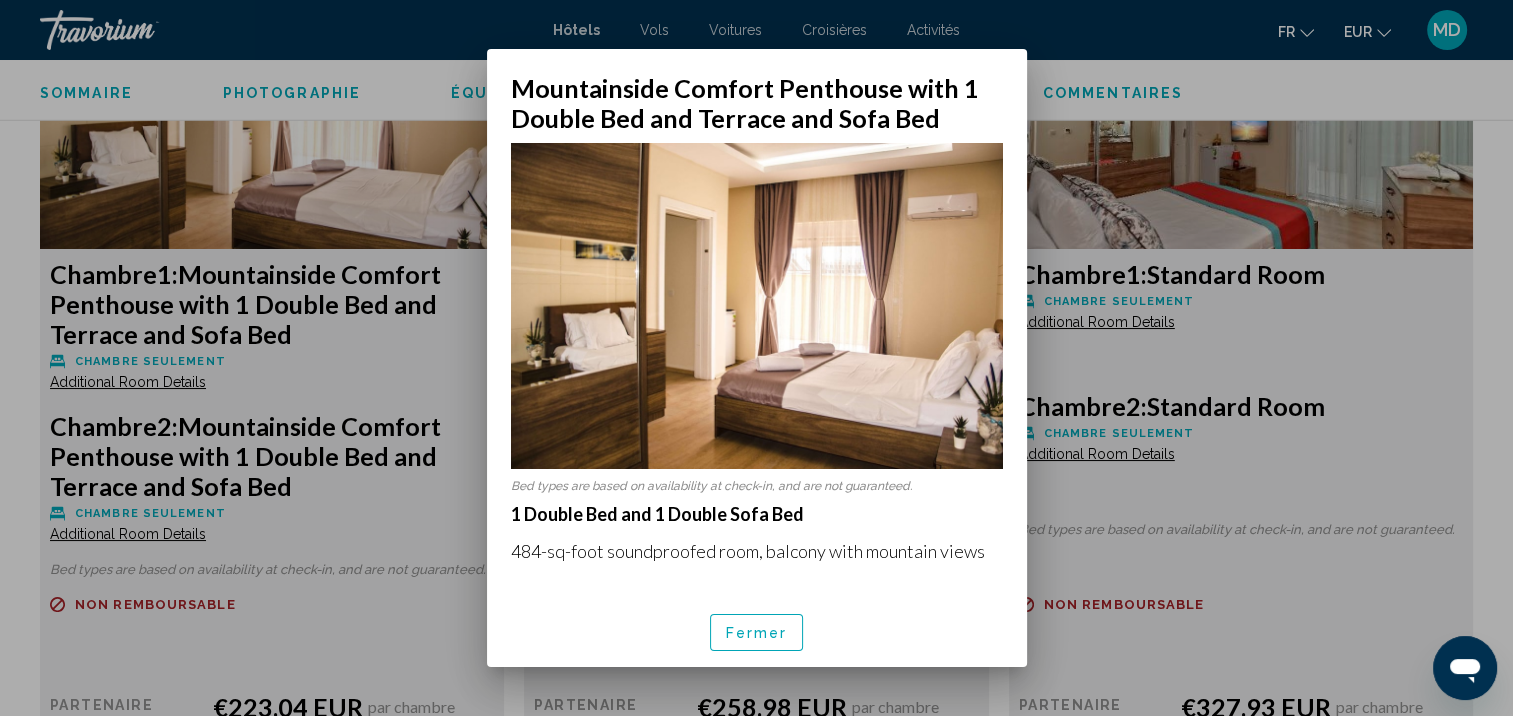 scroll, scrollTop: 0, scrollLeft: 0, axis: both 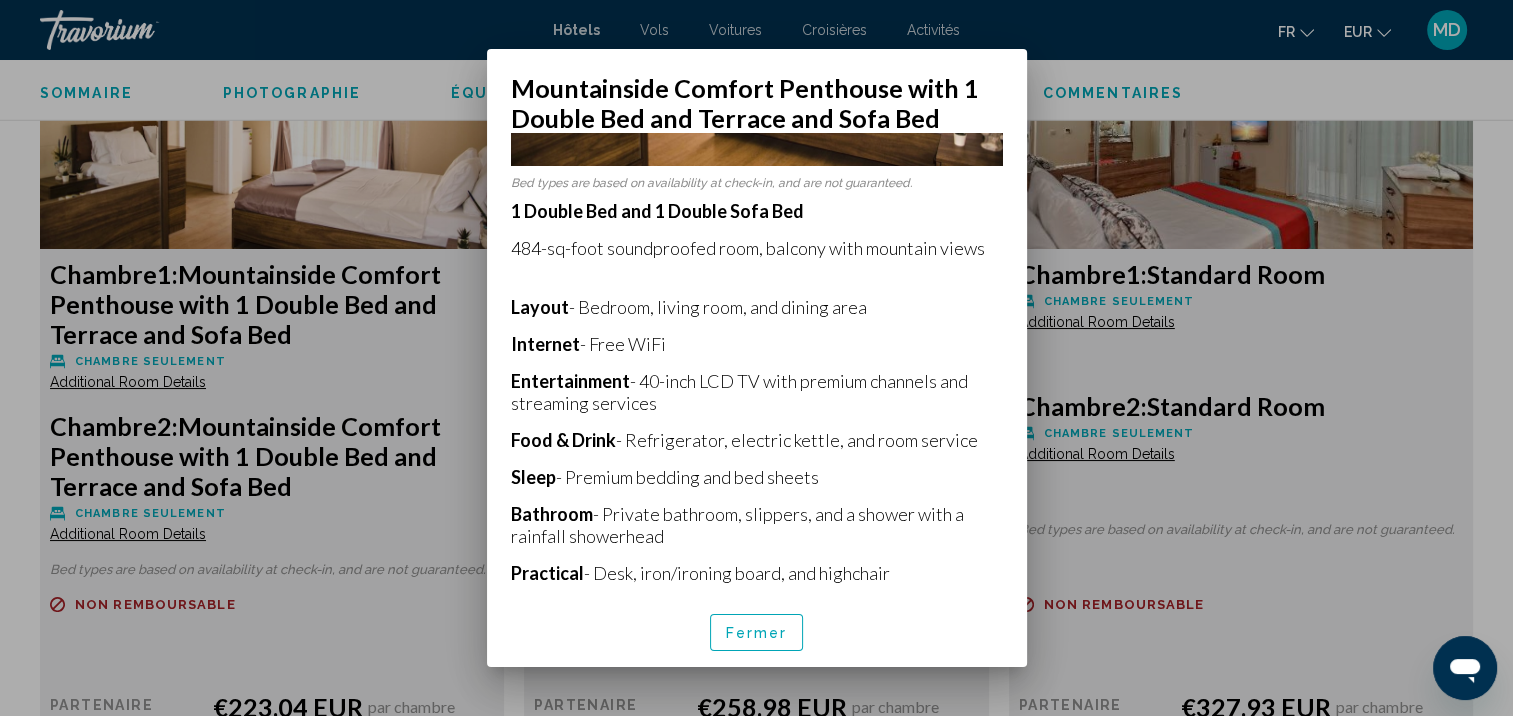 click on "Fermer" at bounding box center [757, 633] 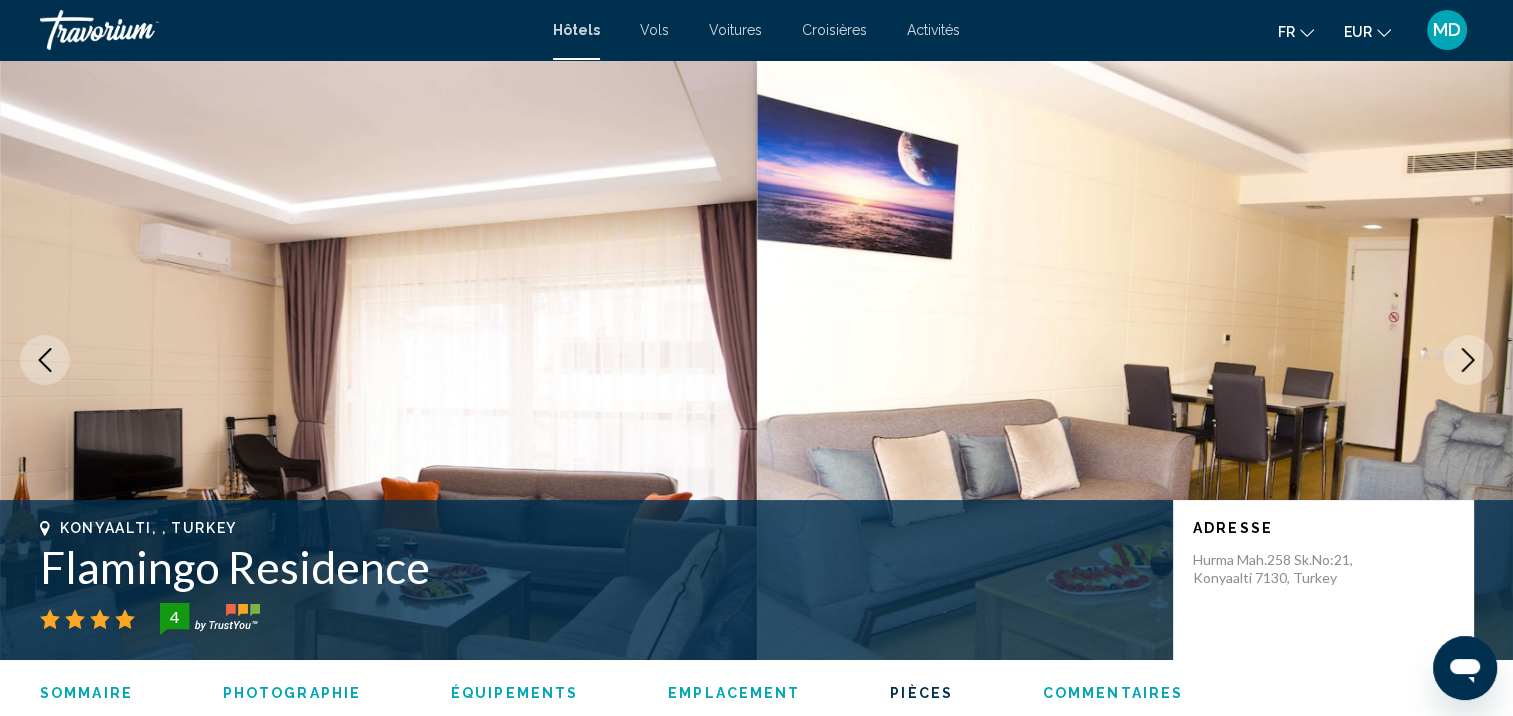 scroll, scrollTop: 2832, scrollLeft: 0, axis: vertical 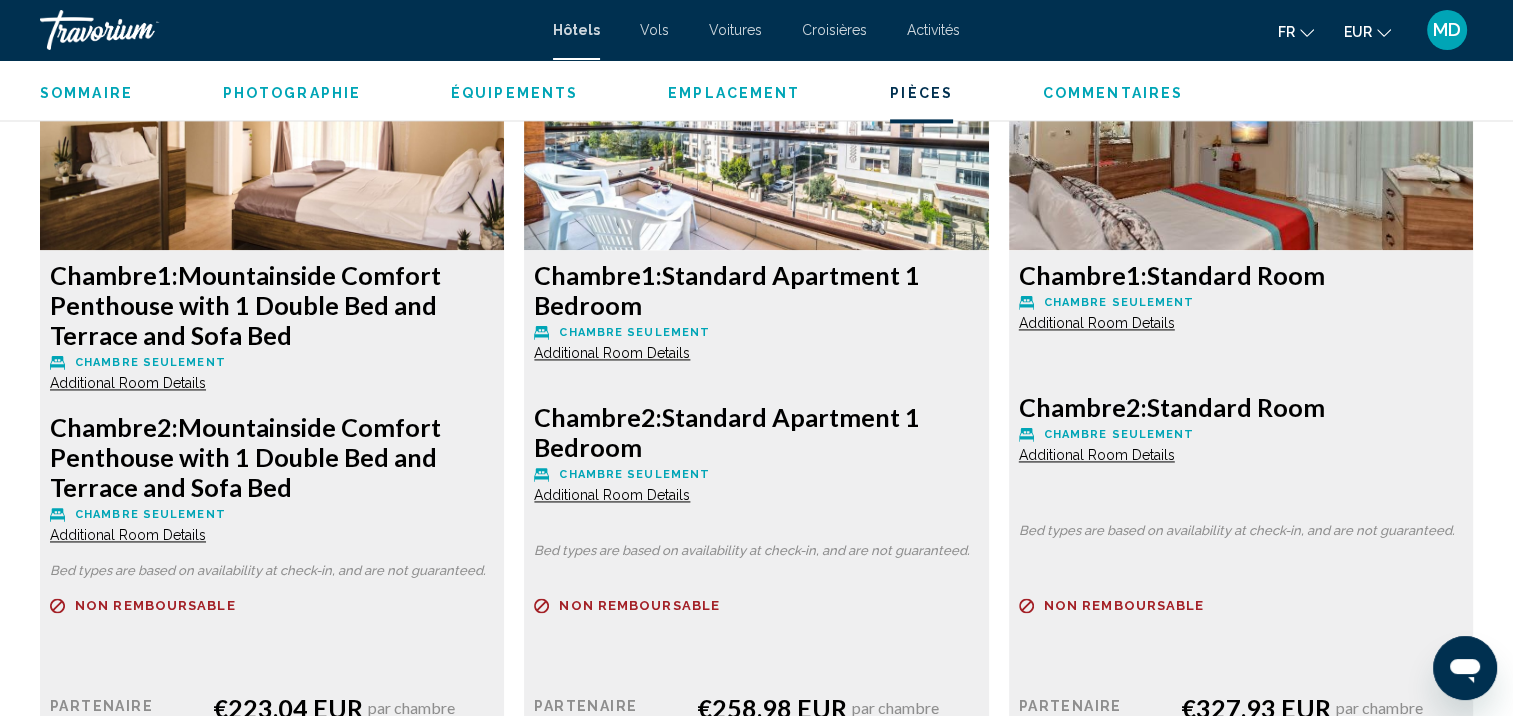 click on "Additional Room Details" at bounding box center [128, 383] 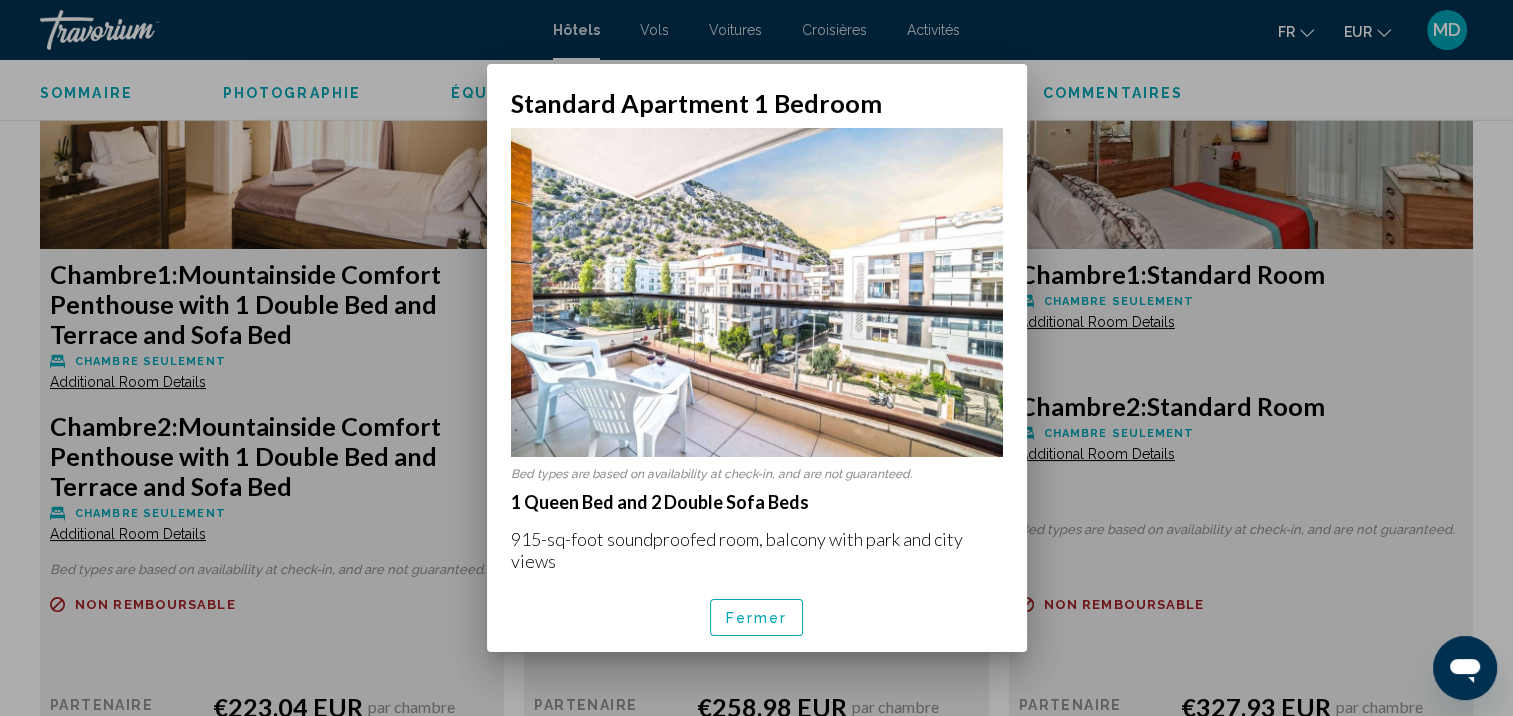 scroll, scrollTop: 0, scrollLeft: 0, axis: both 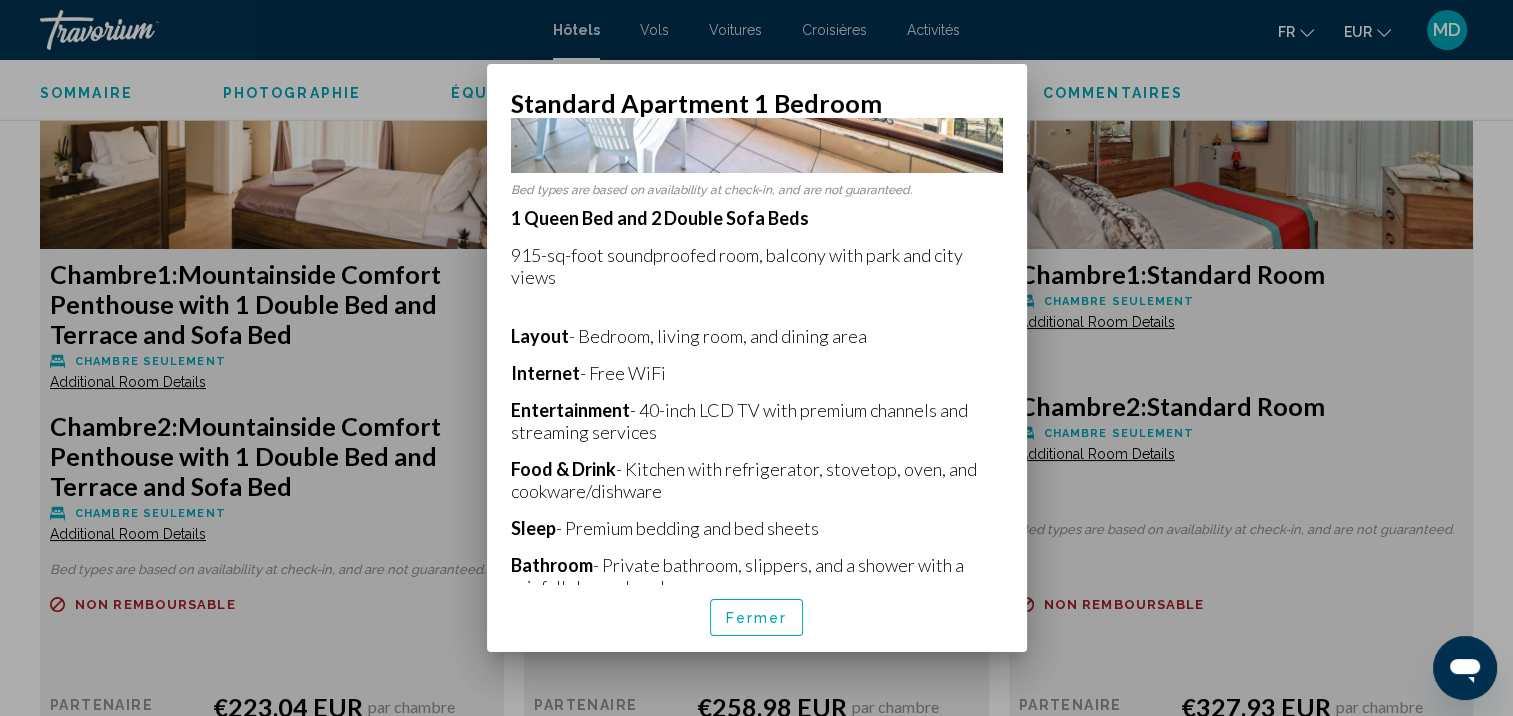 click on "Fermer" at bounding box center [757, 618] 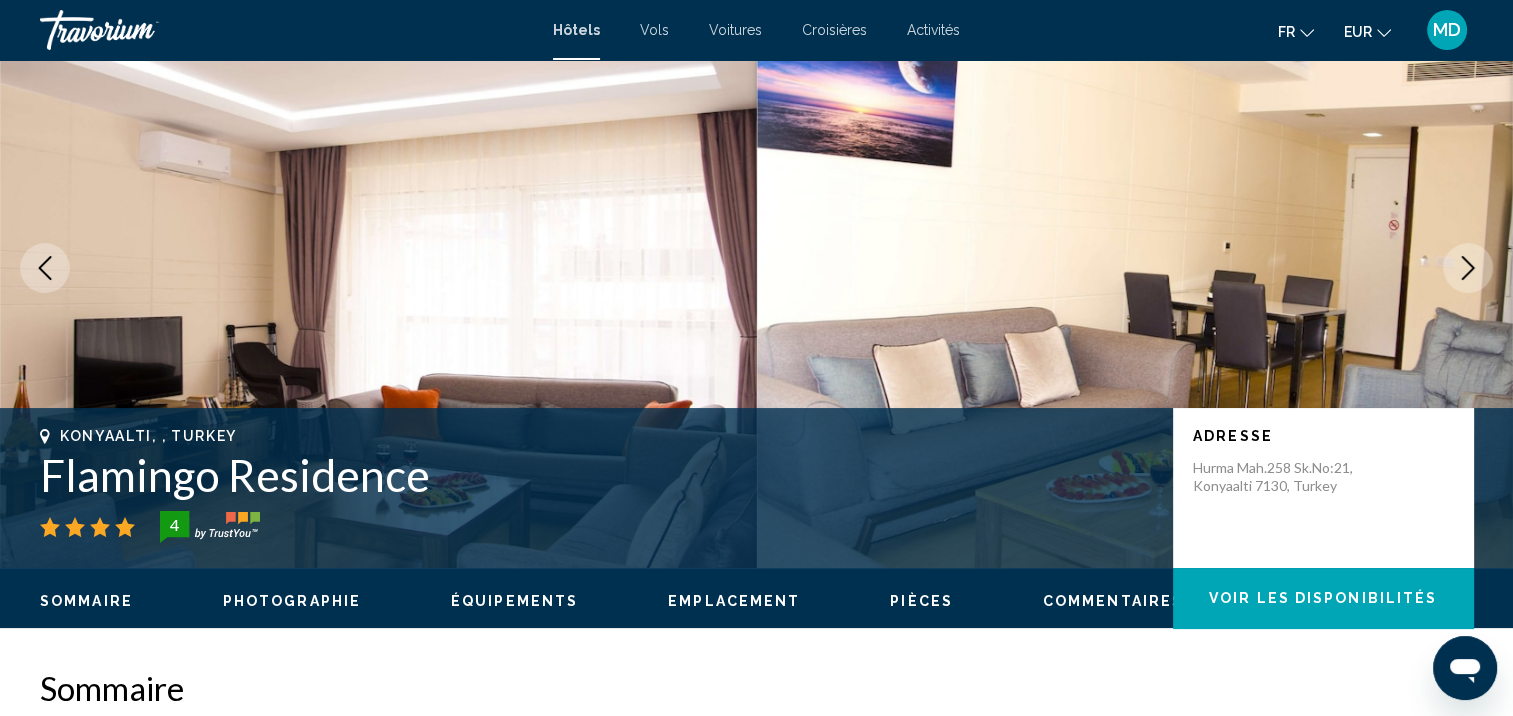 scroll, scrollTop: 0, scrollLeft: 0, axis: both 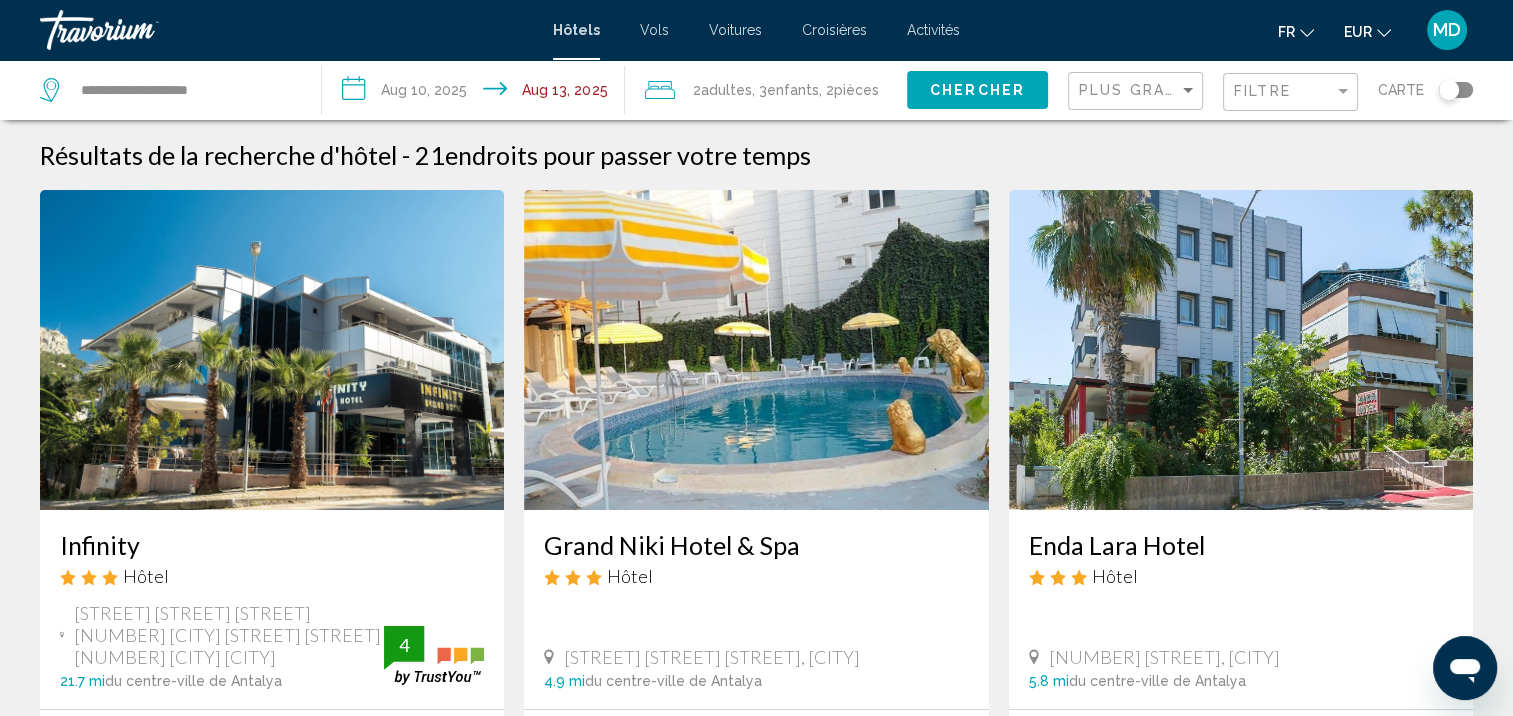 click 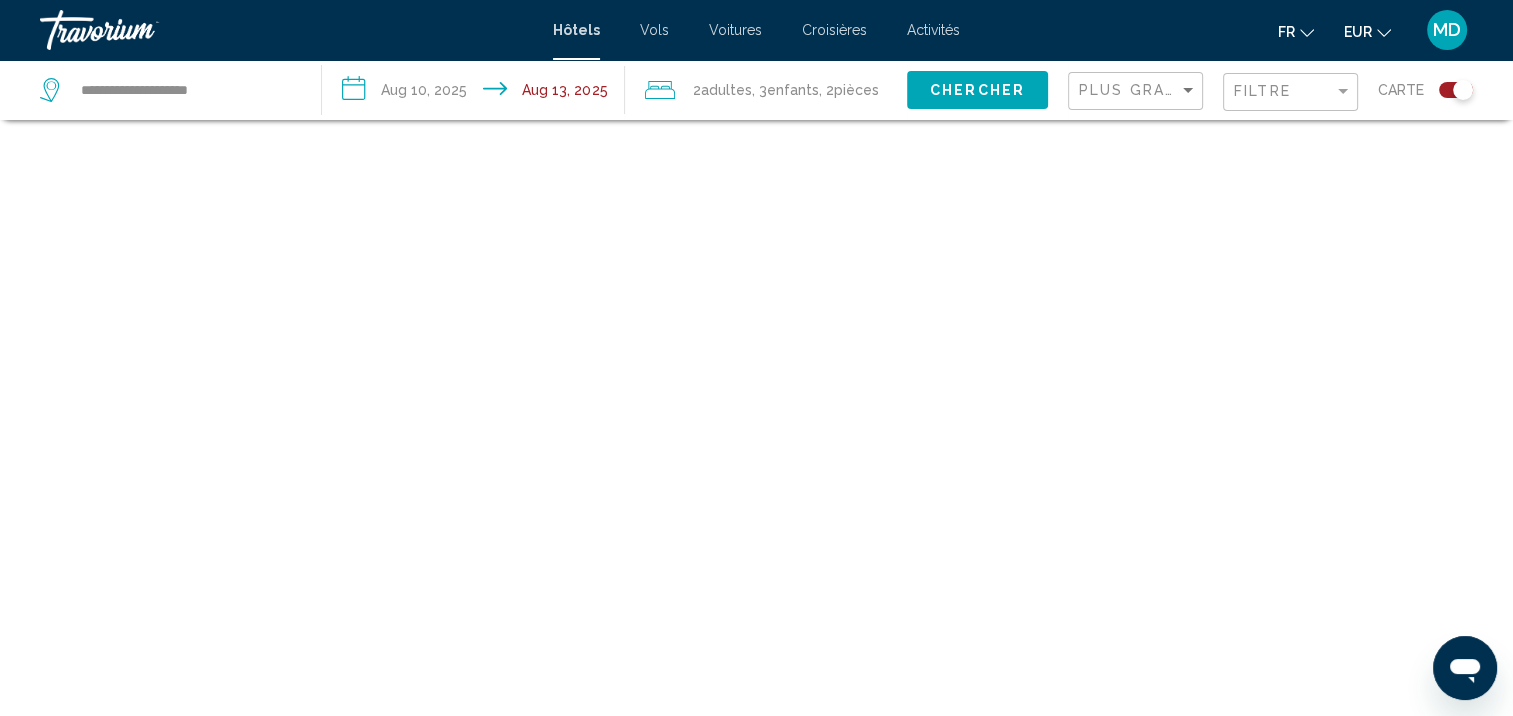 scroll, scrollTop: 120, scrollLeft: 0, axis: vertical 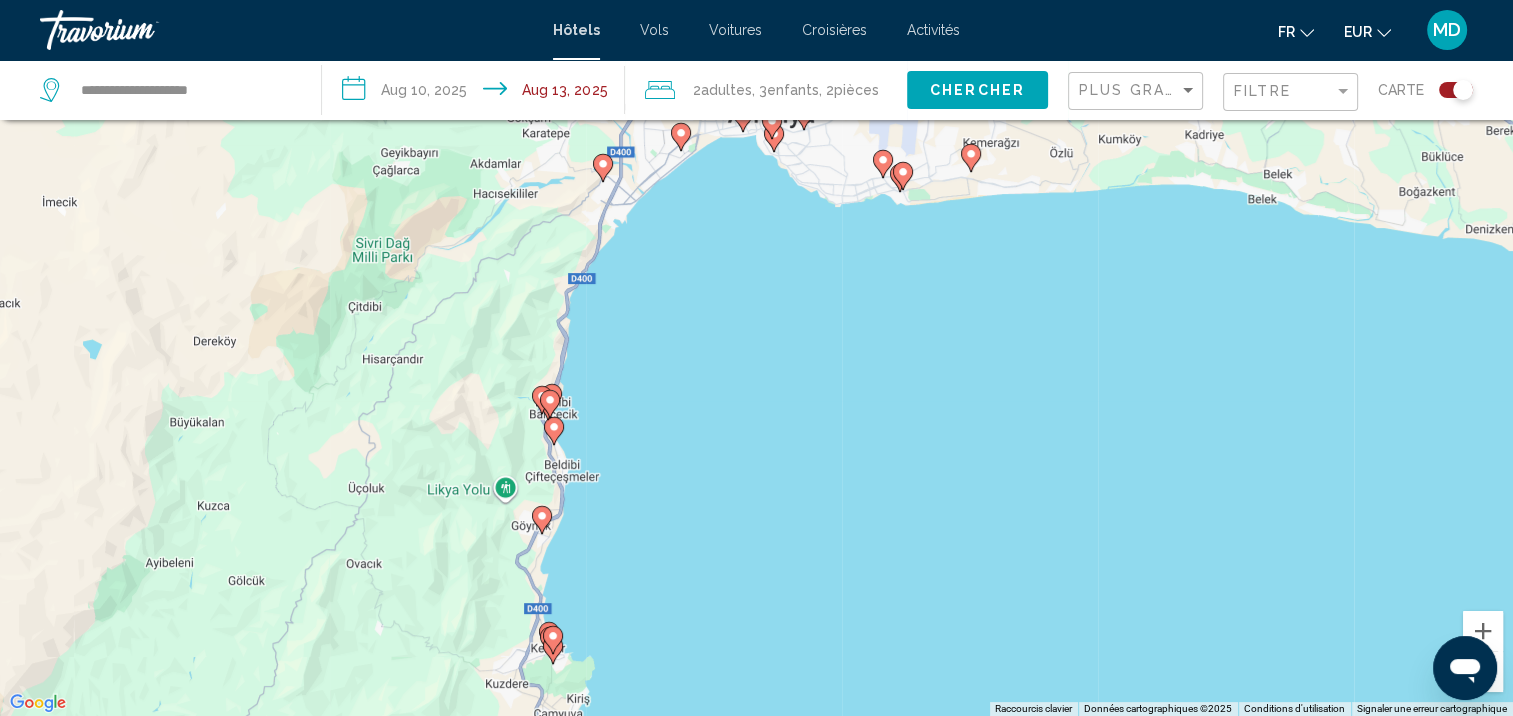 click on "Pour activer le glissement avec le clavier, appuyez sur Alt+Entrée. Une fois ce mode activé, utilisez les touches fléchées pour déplacer le repère. Pour valider le déplacement, appuyez sur Entrée. Pour annuler, appuyez sur Échap." at bounding box center (756, 358) 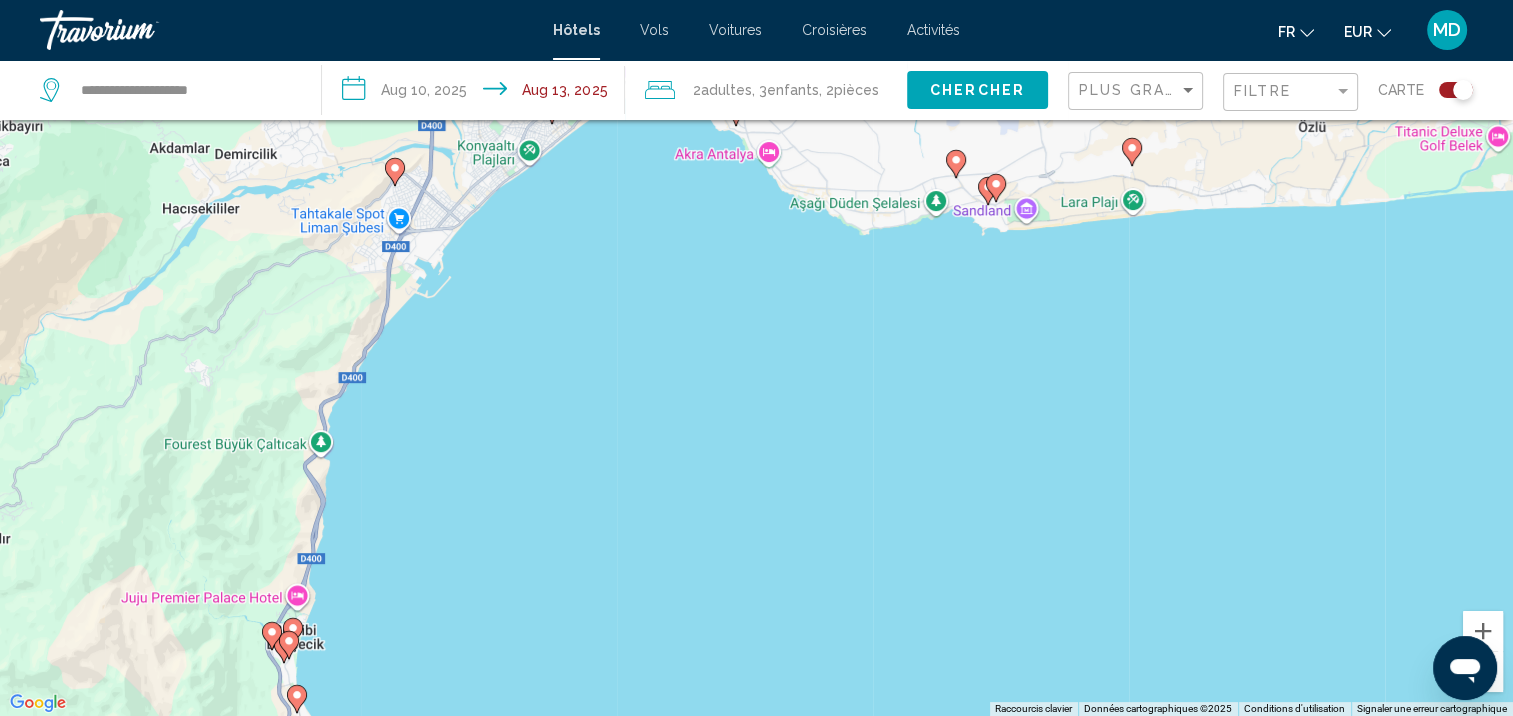 drag, startPoint x: 908, startPoint y: 176, endPoint x: 878, endPoint y: 357, distance: 183.46935 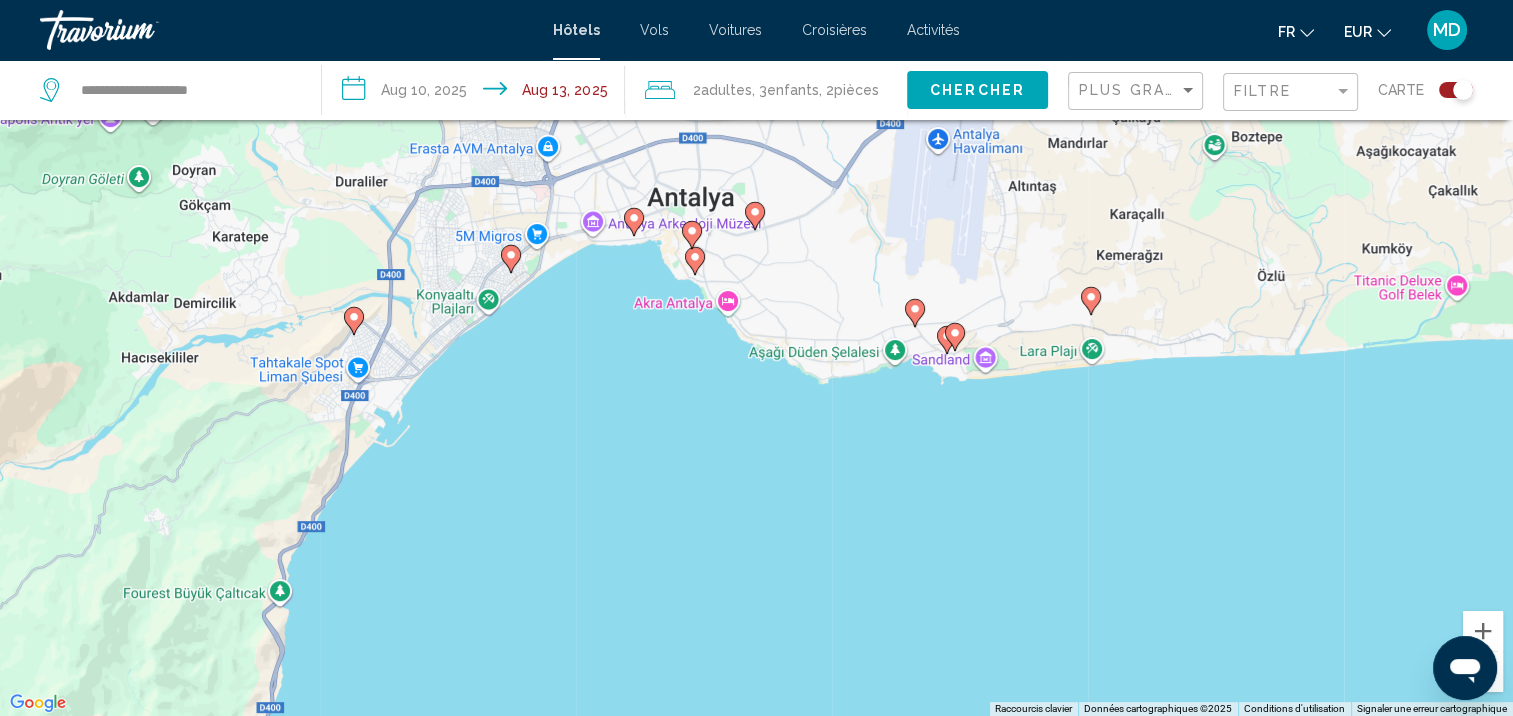 click on "Pour activer le glissement avec le clavier, appuyez sur Alt+Entrée. Une fois ce mode activé, utilisez les touches fléchées pour déplacer le repère. Pour valider le déplacement, appuyez sur Entrée. Pour annuler, appuyez sur Échap." at bounding box center [756, 358] 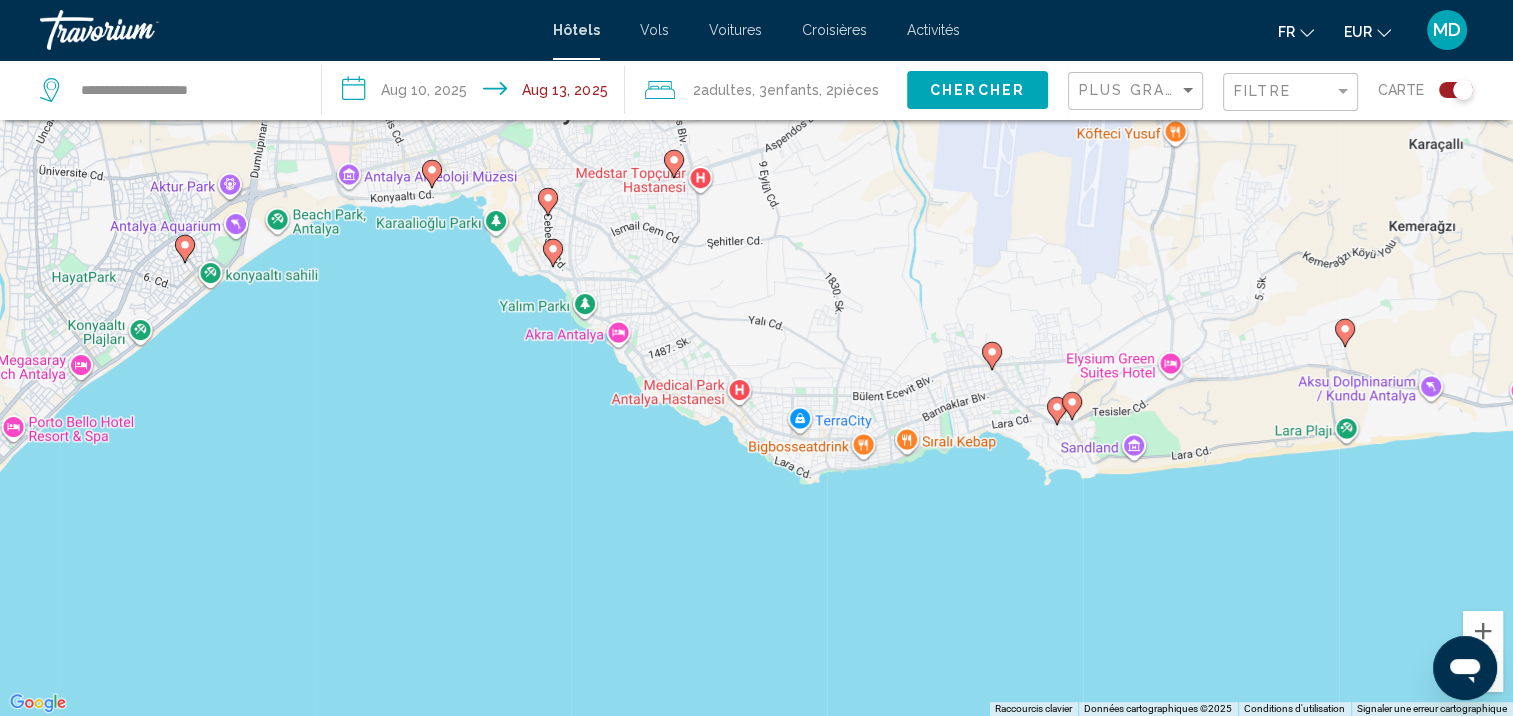 click 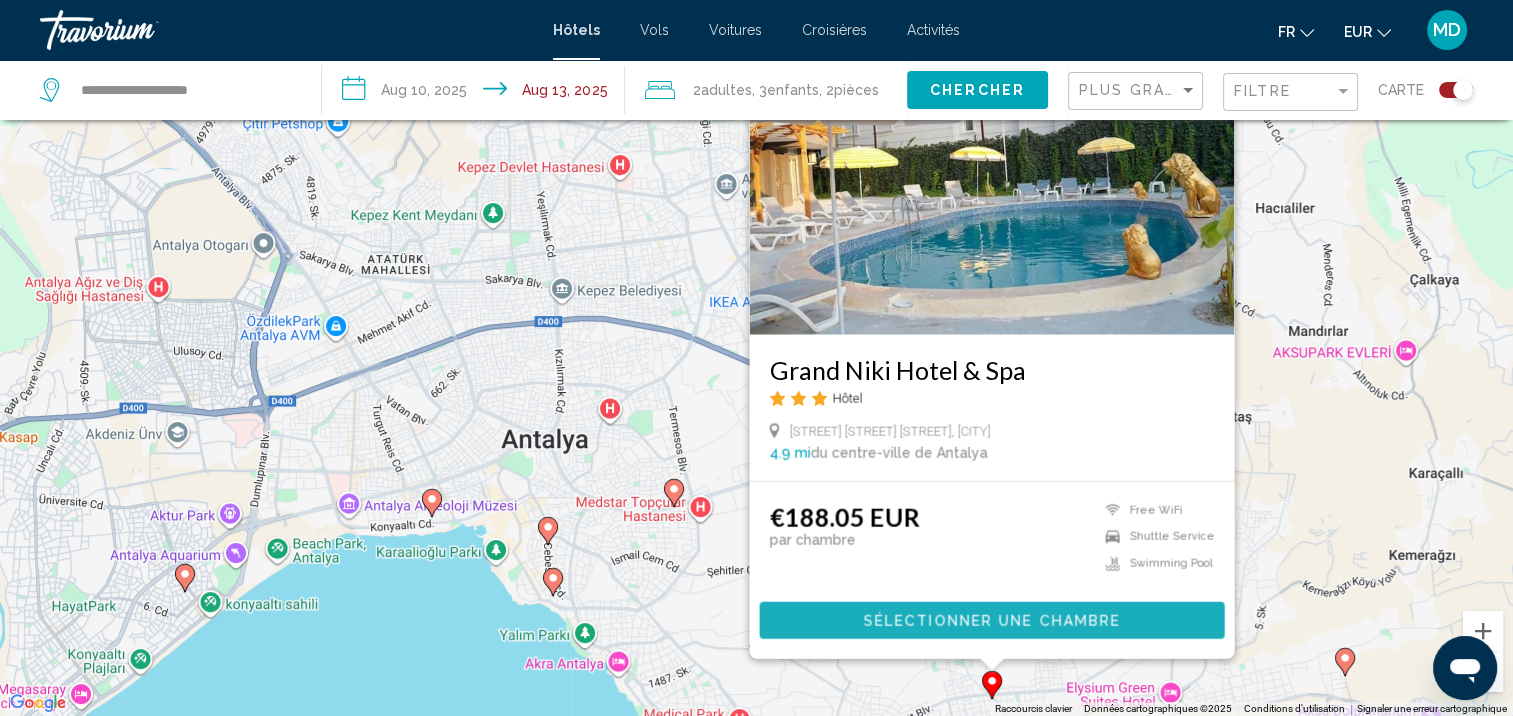 click on "Sélectionner une chambre" at bounding box center [991, 621] 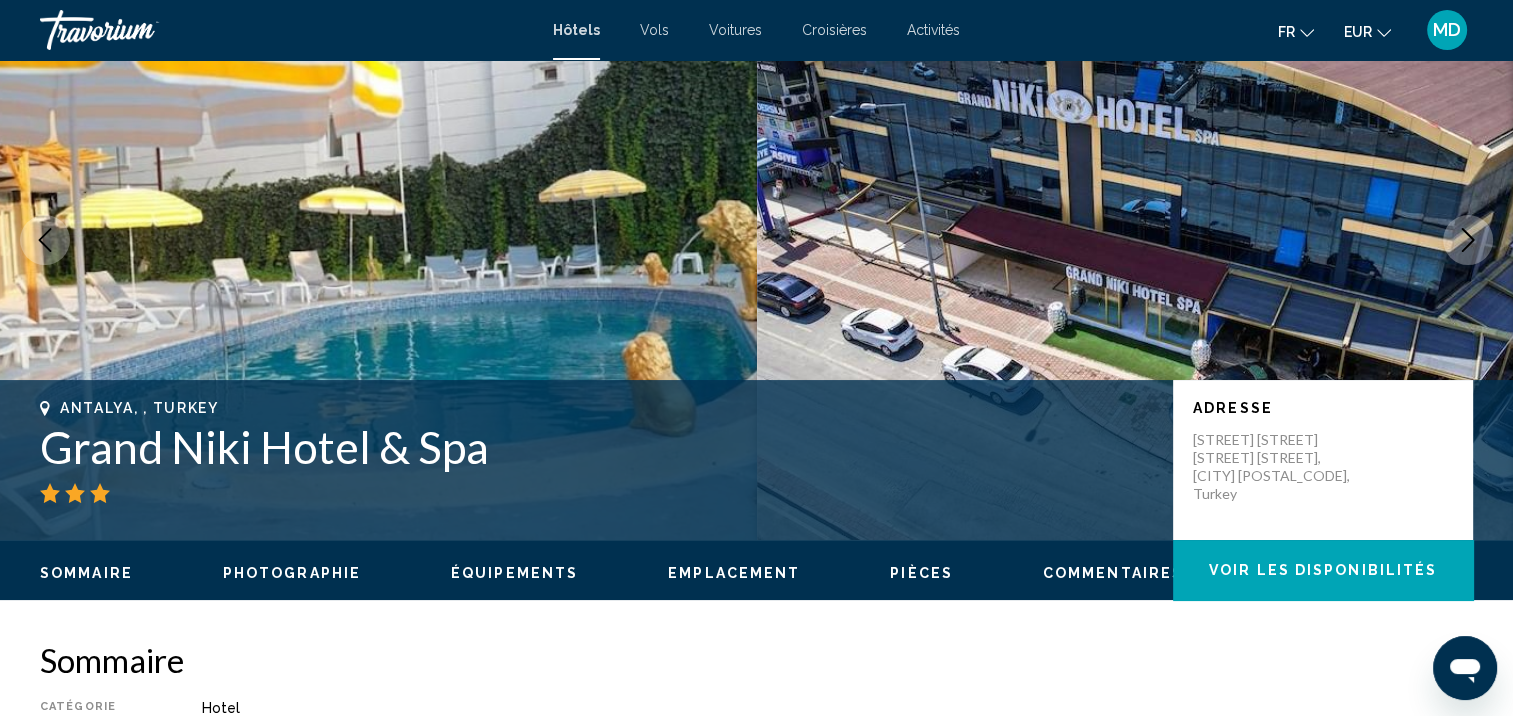scroll, scrollTop: 1, scrollLeft: 0, axis: vertical 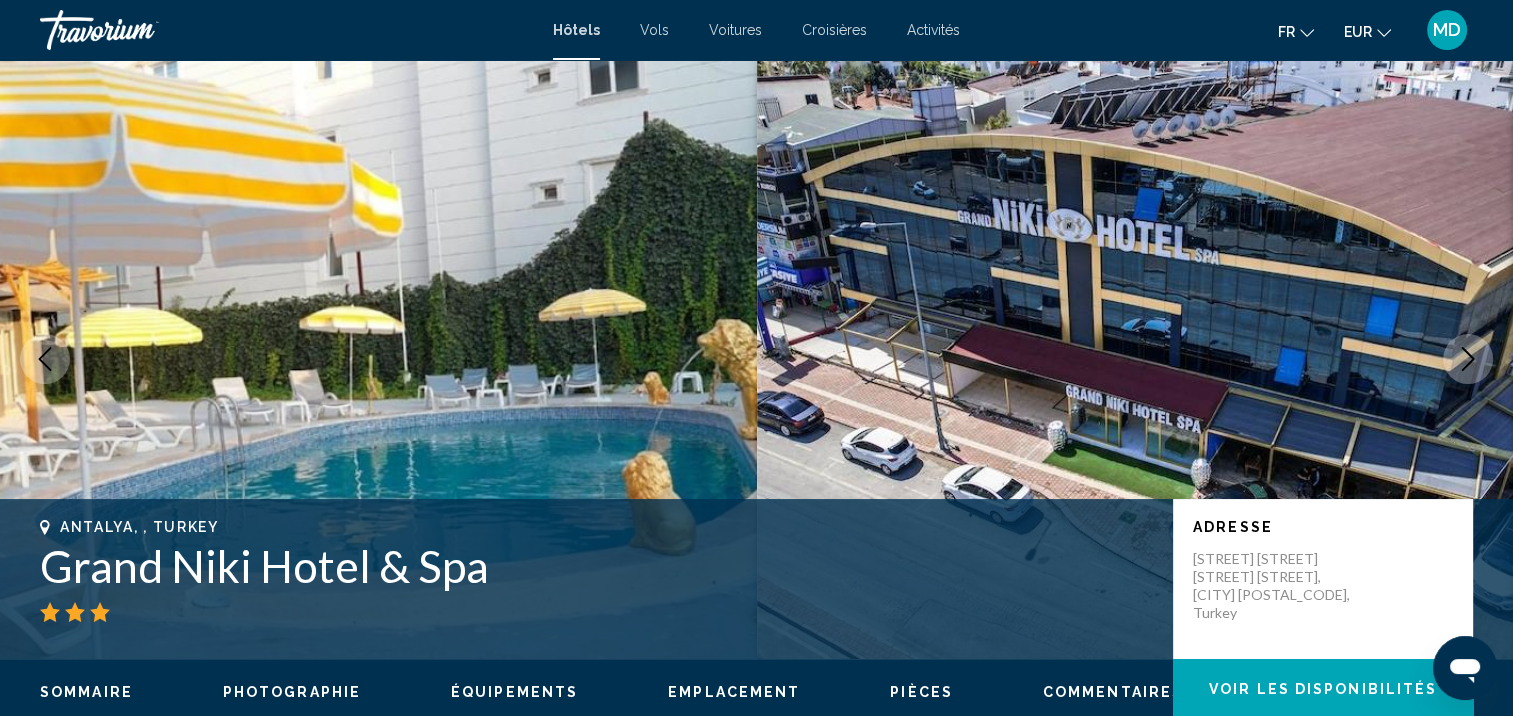 click 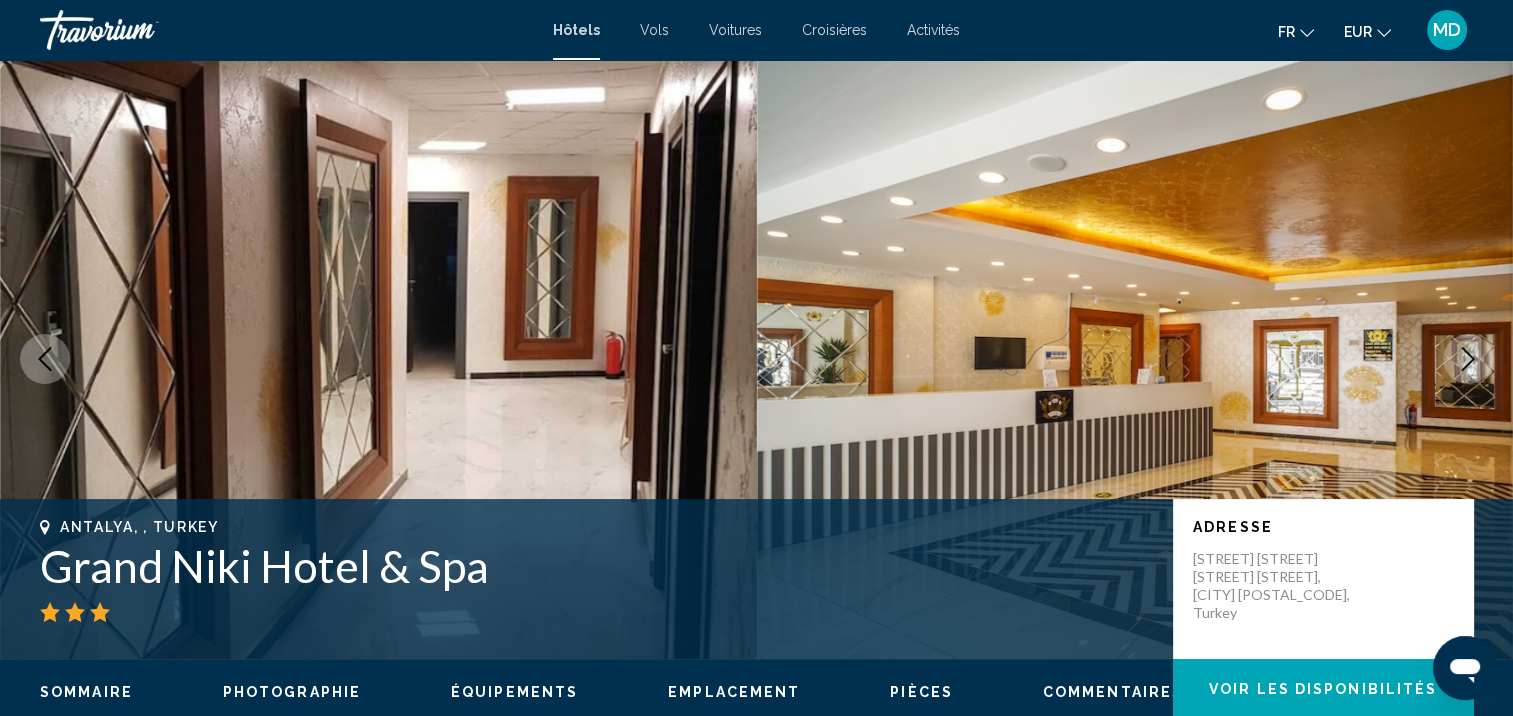 click 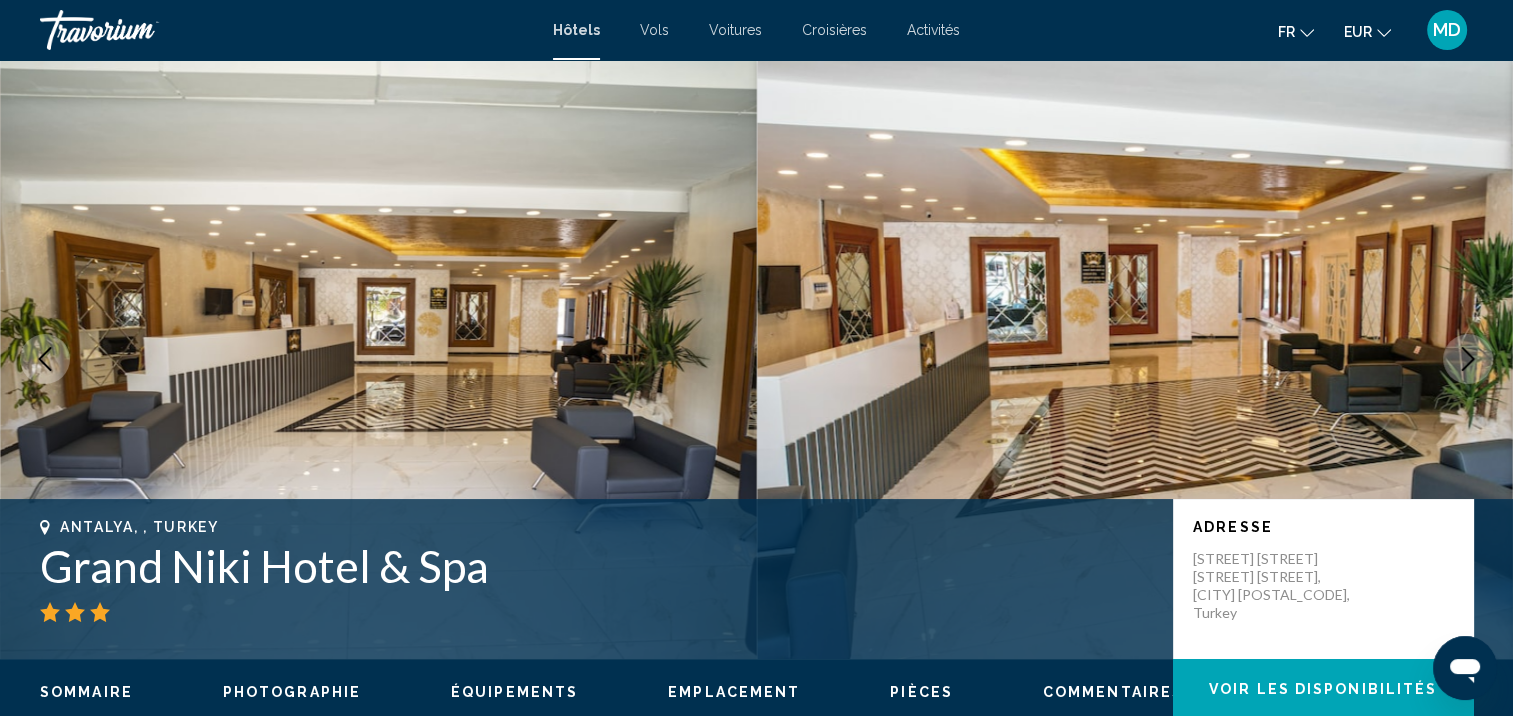 click 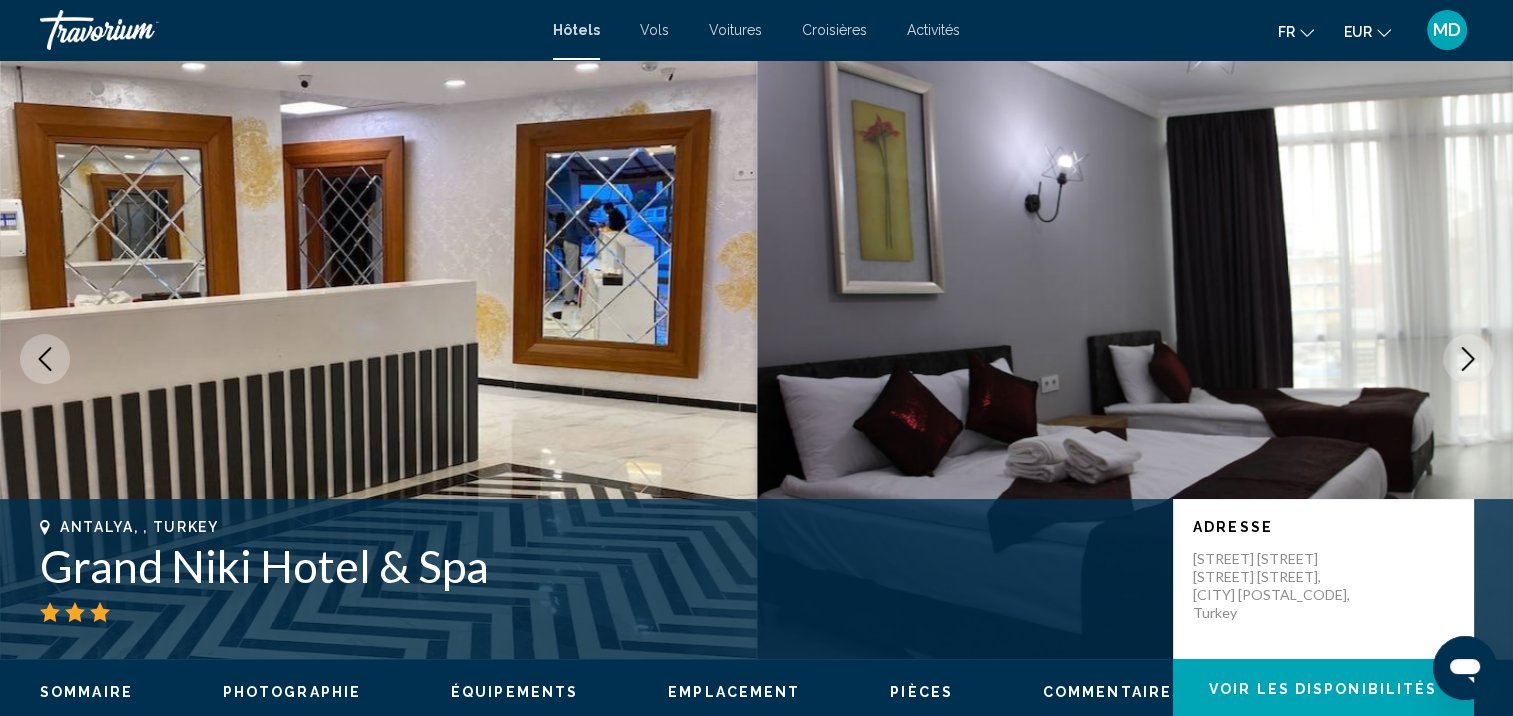 click 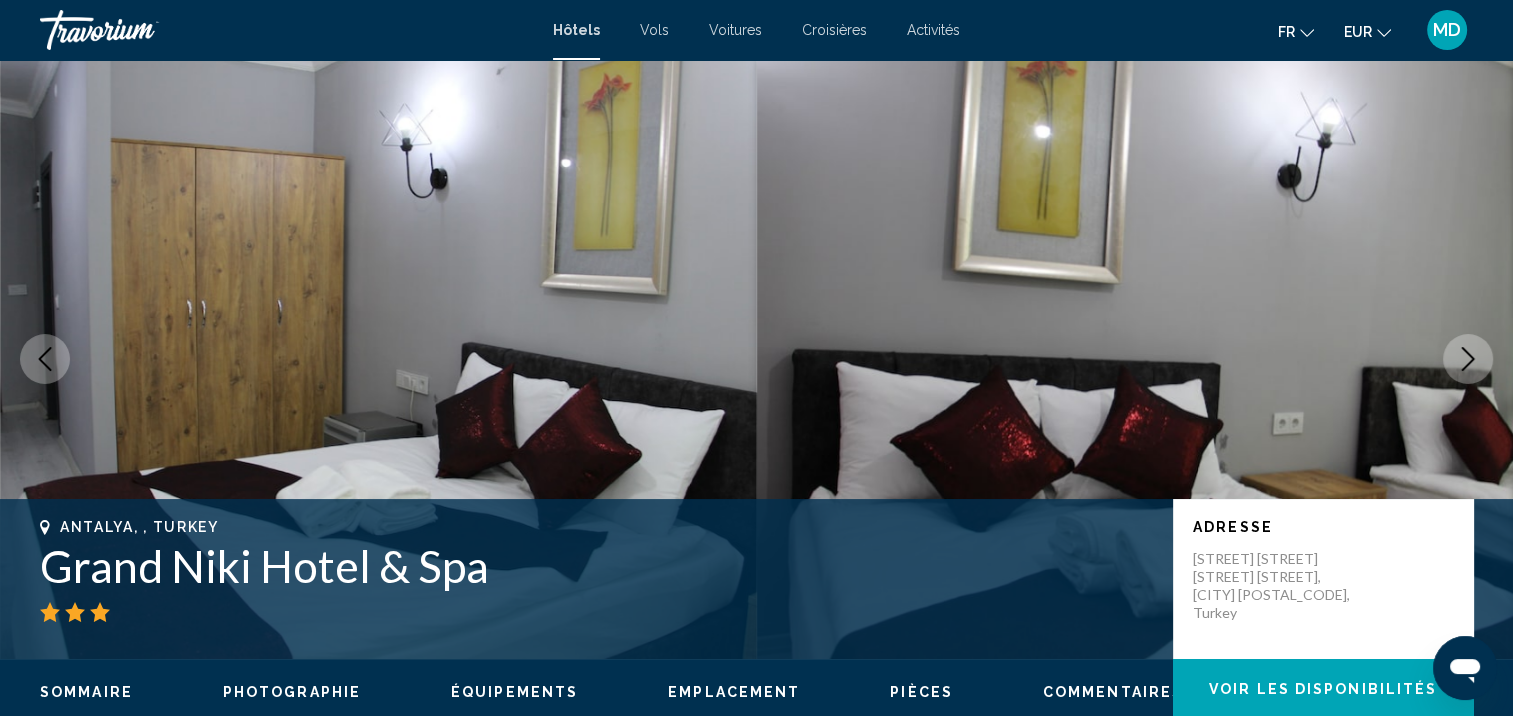 click 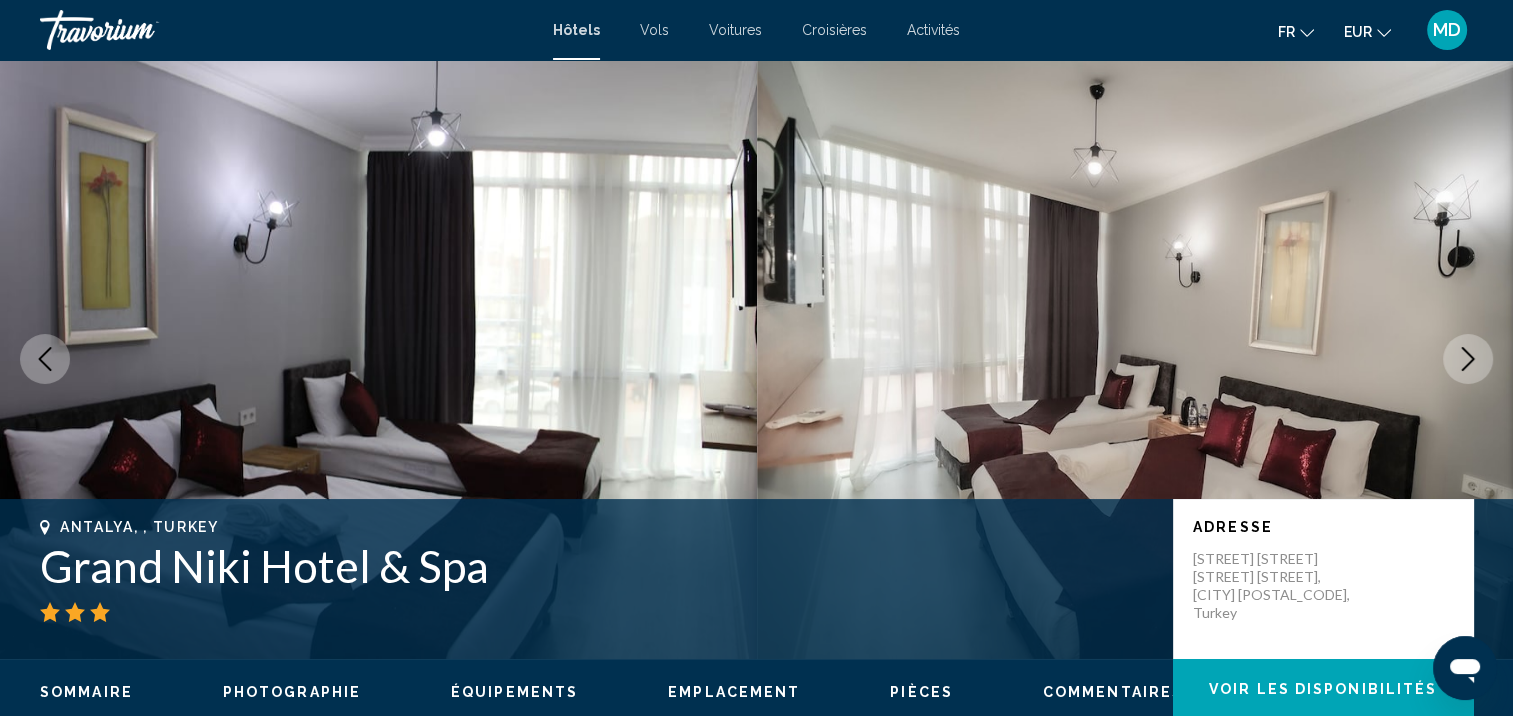 click 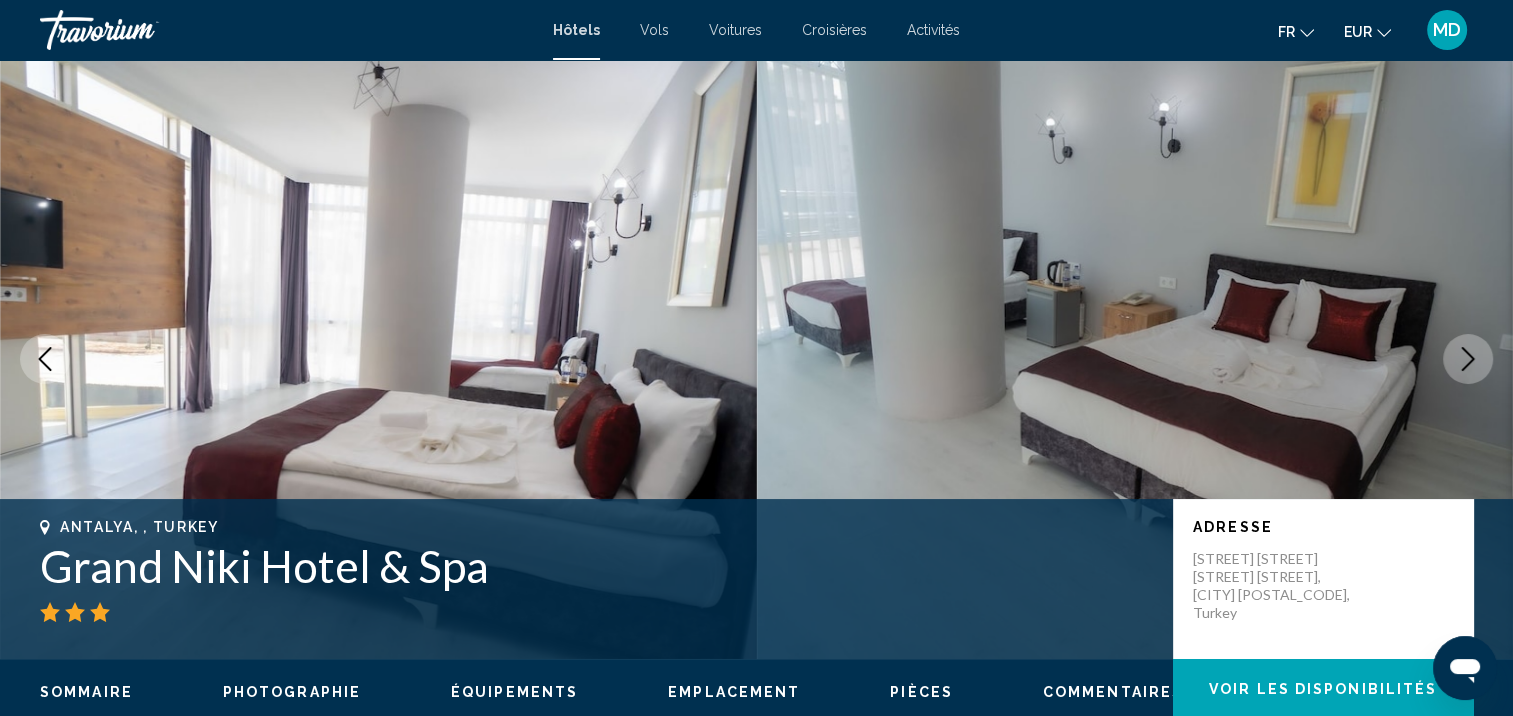 click 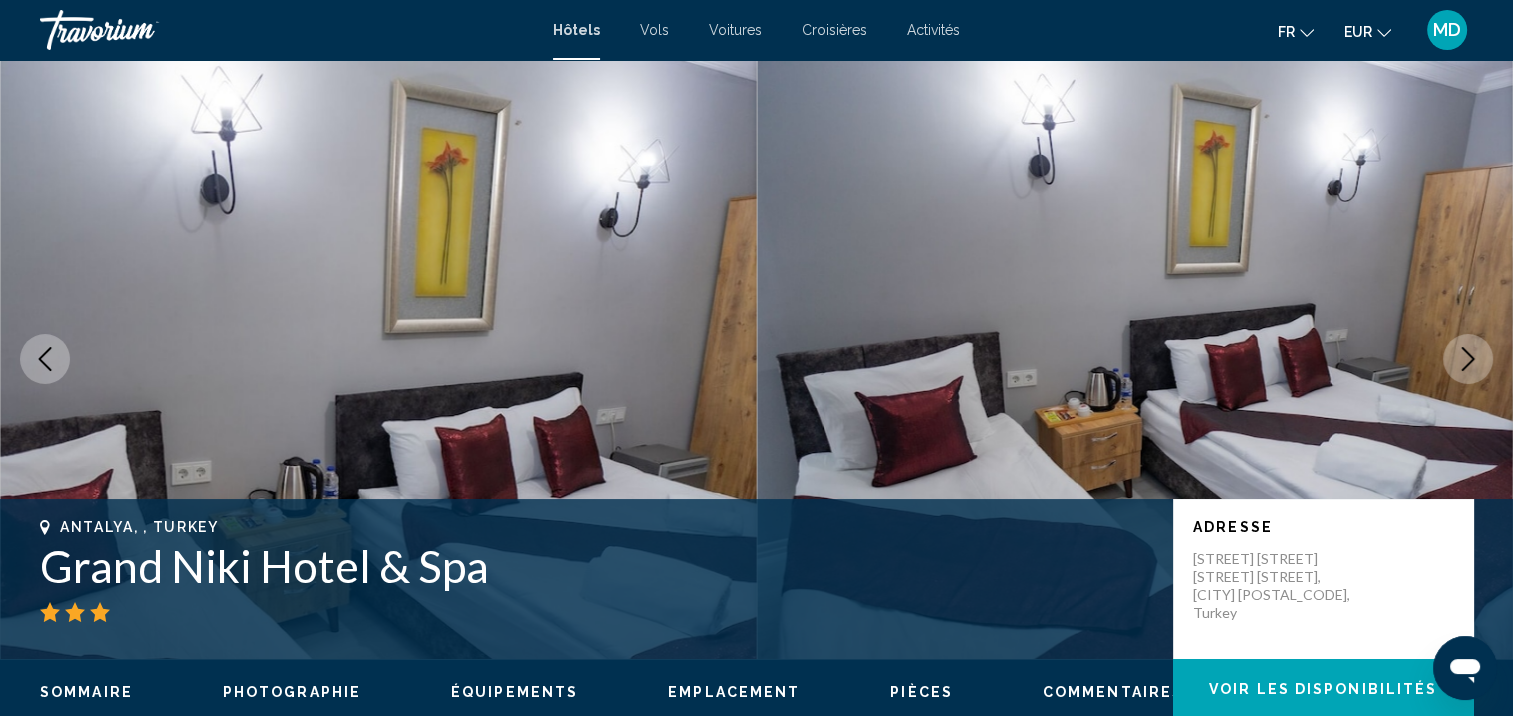 click 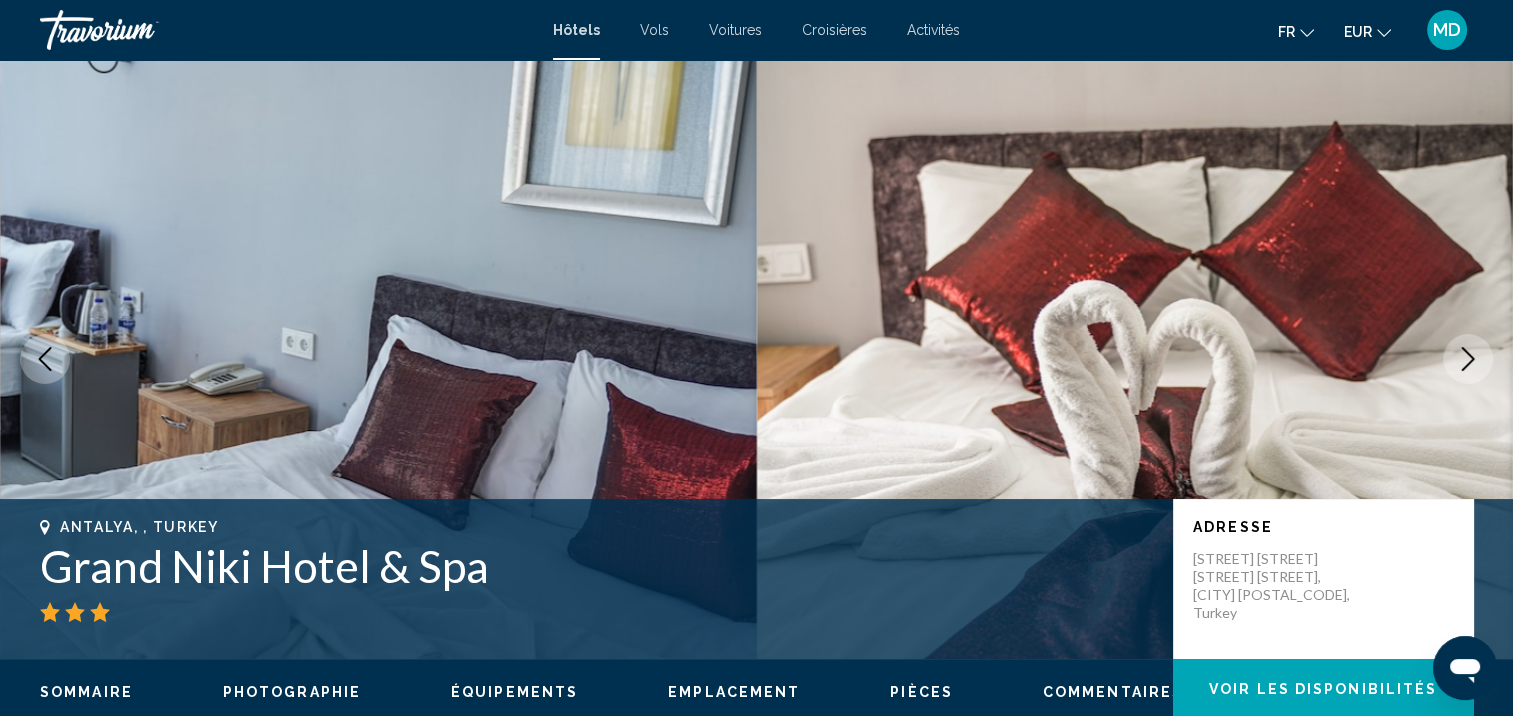 click 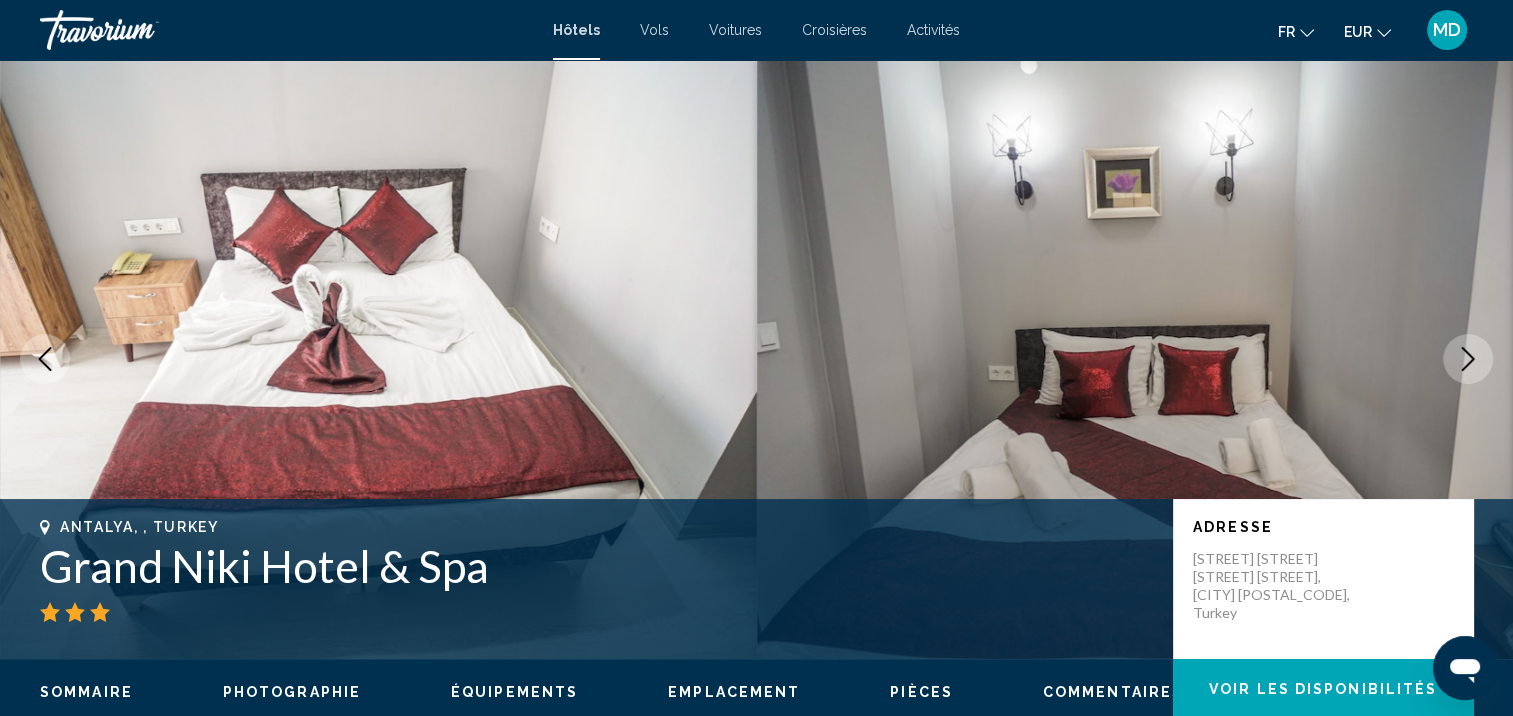 click 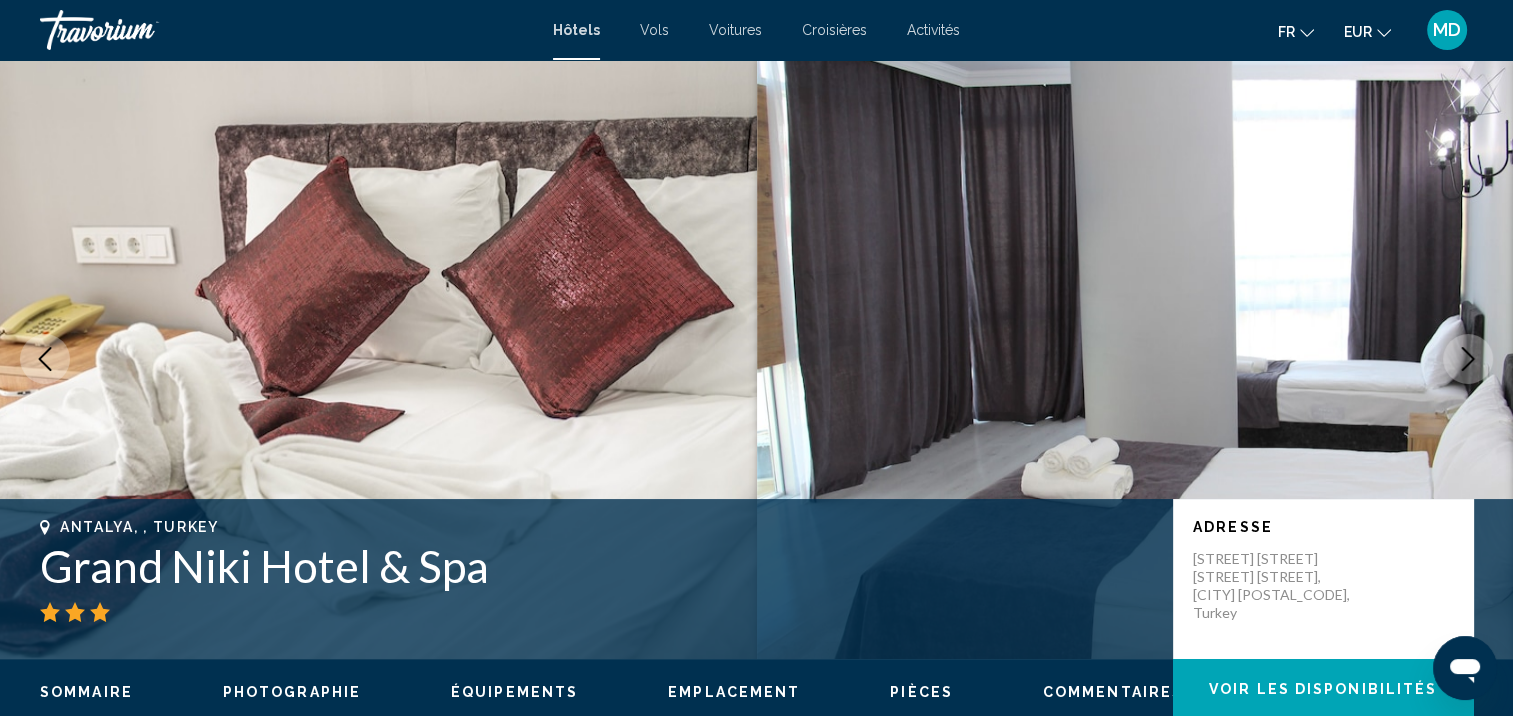 click 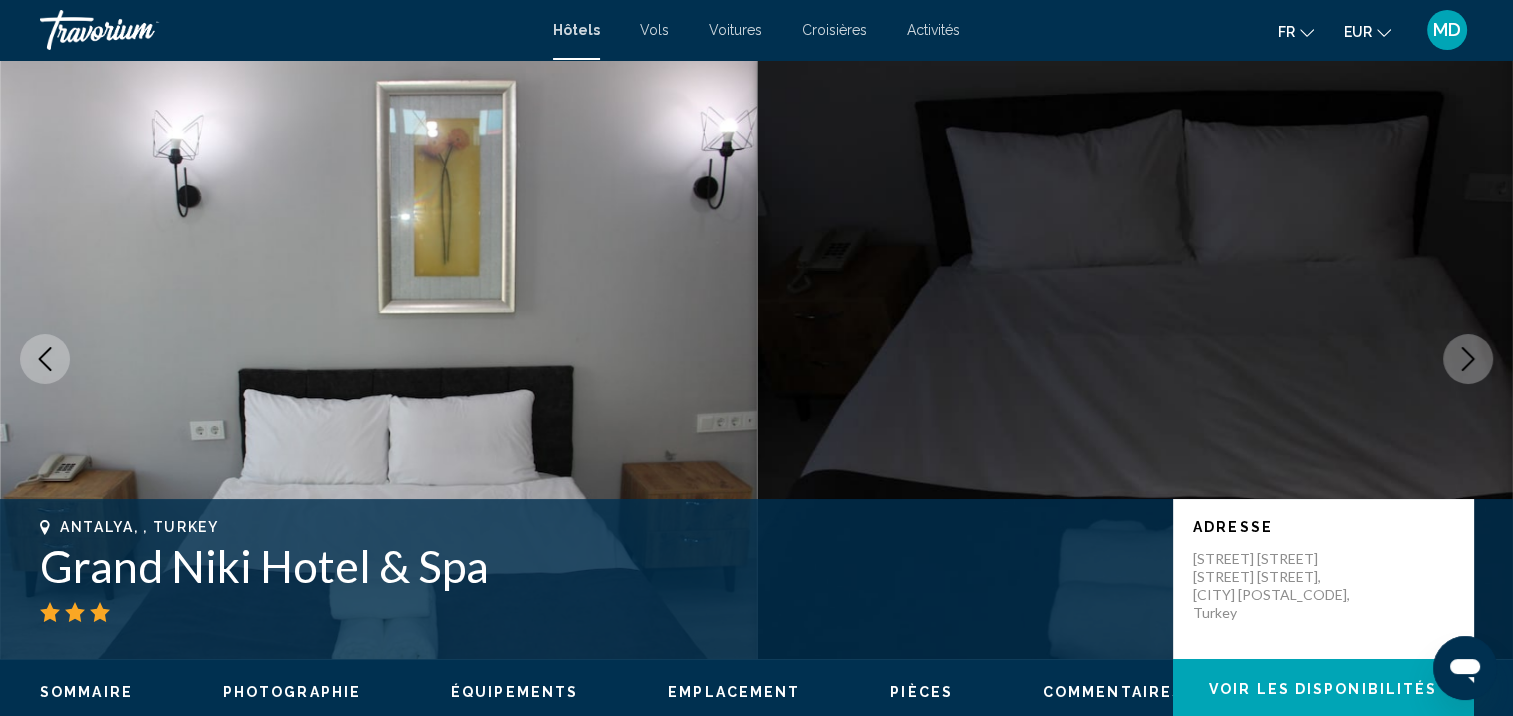 click 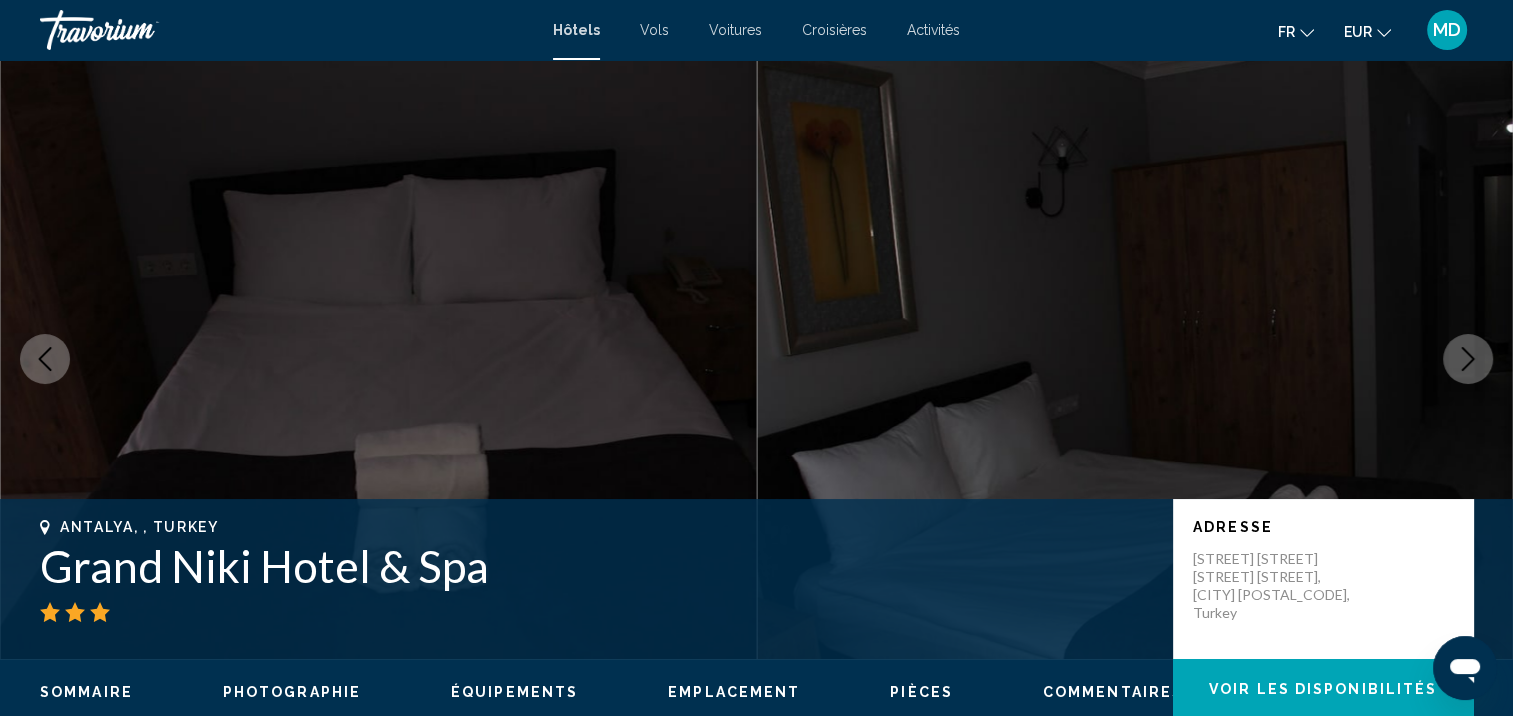 click 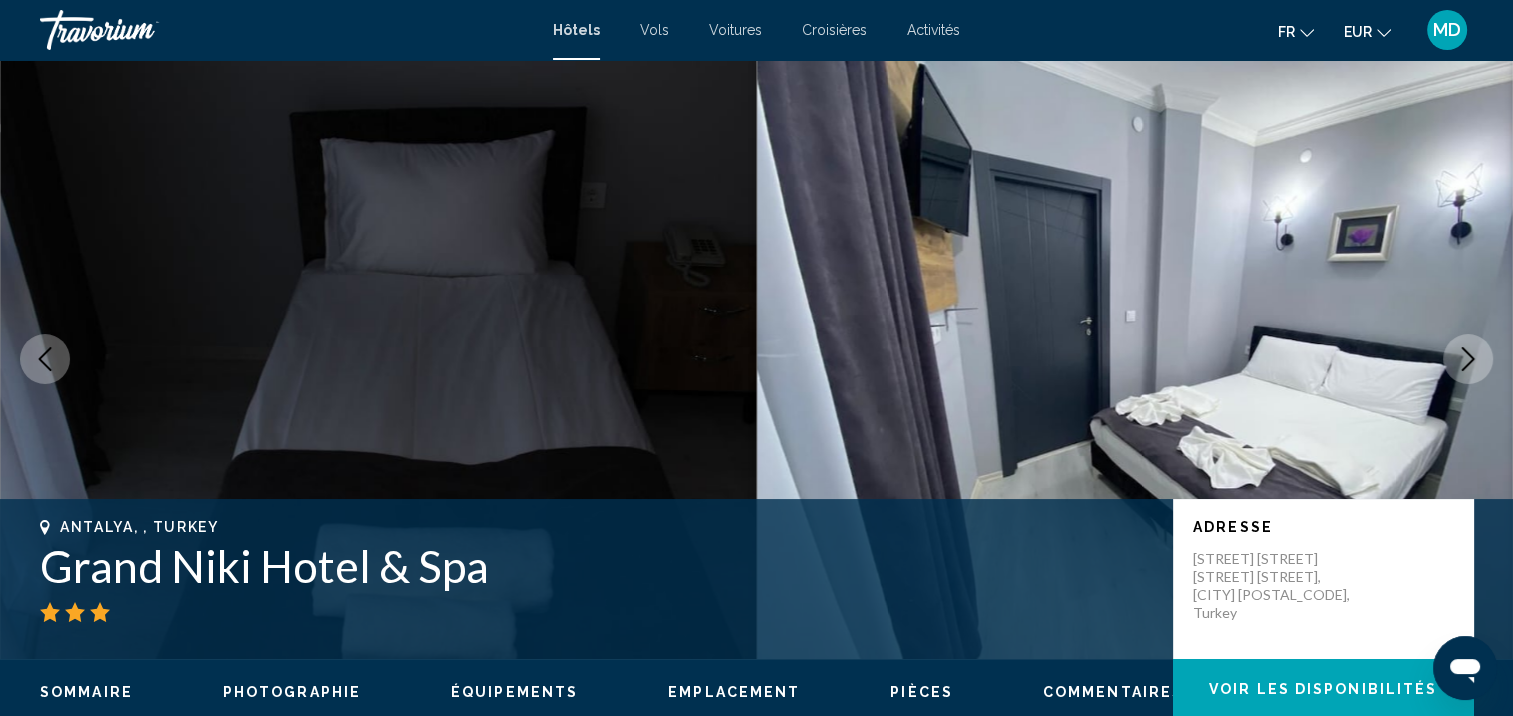 click 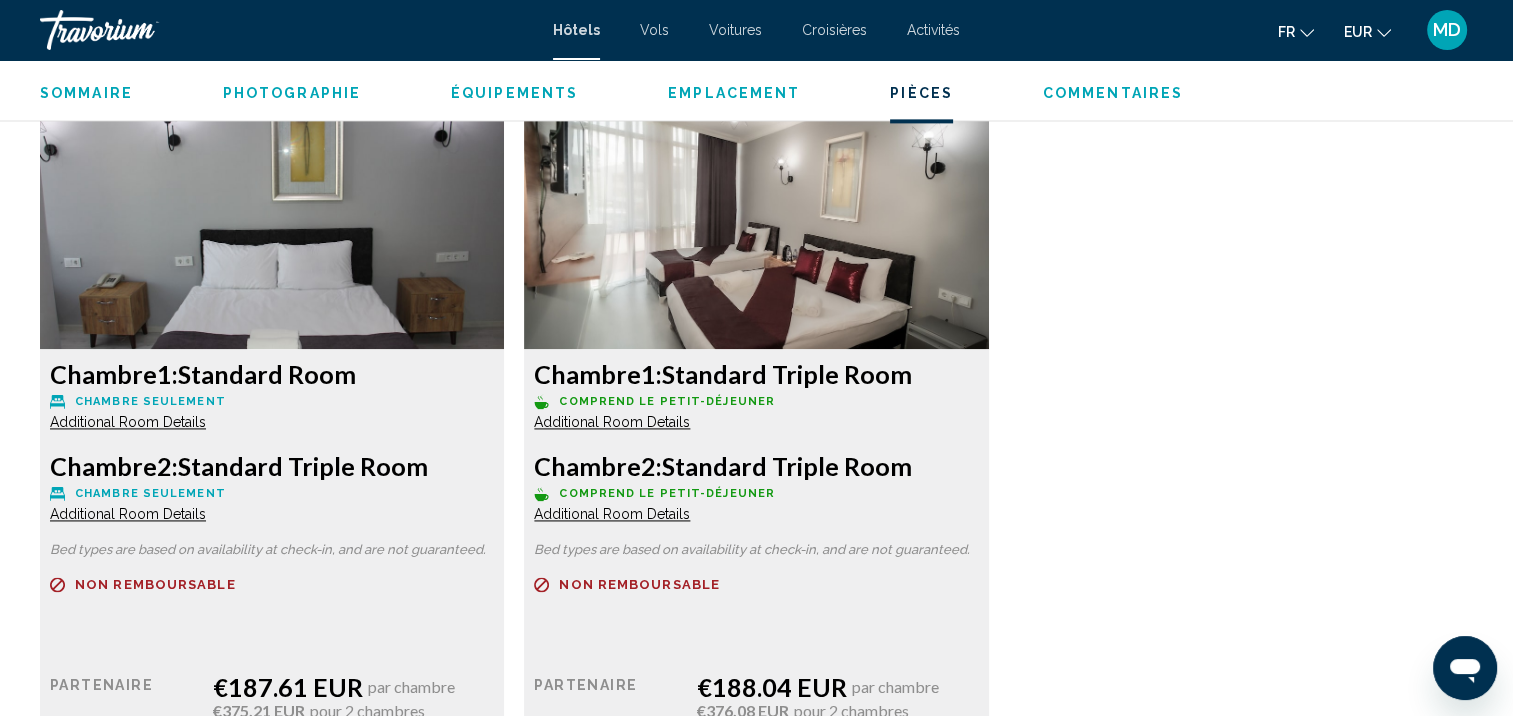 scroll, scrollTop: 2745, scrollLeft: 0, axis: vertical 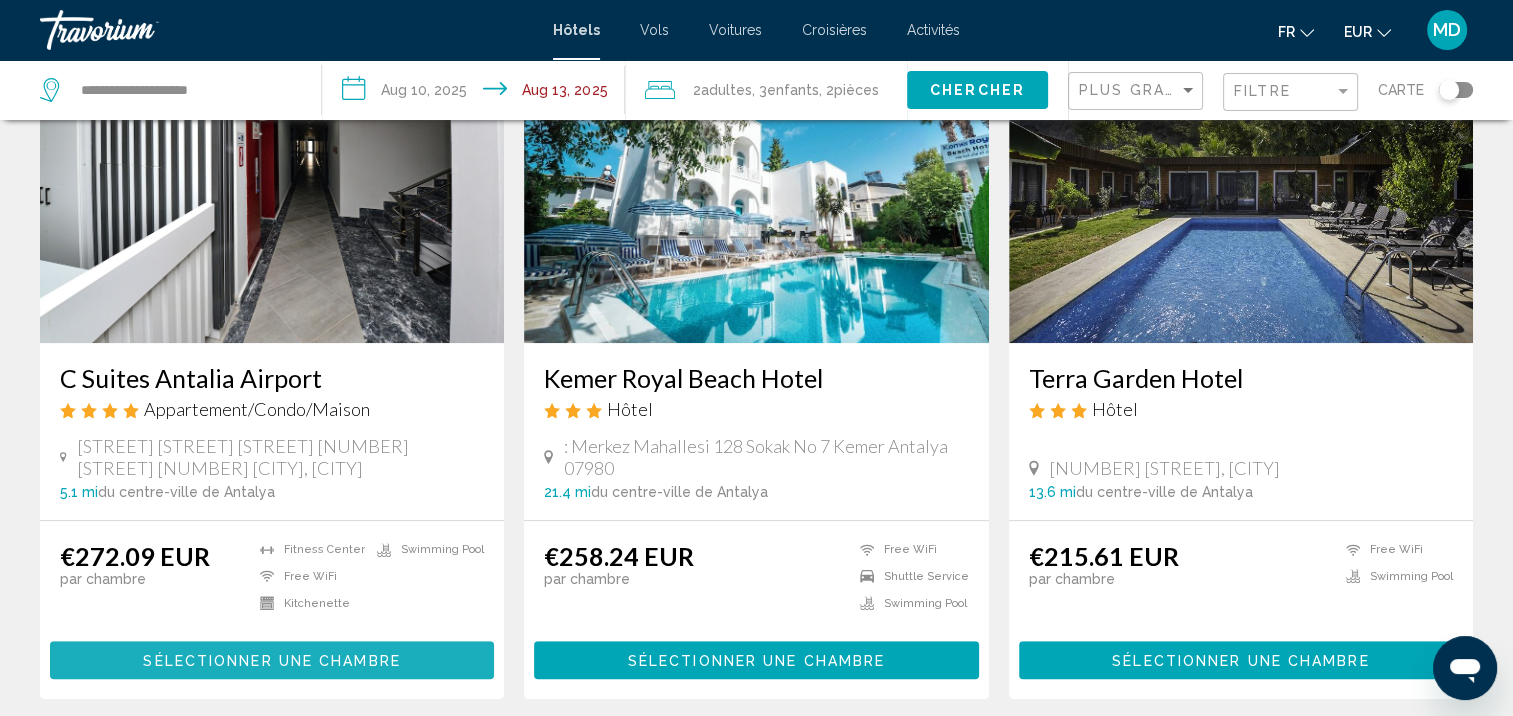 click on "Sélectionner une chambre" at bounding box center [271, 661] 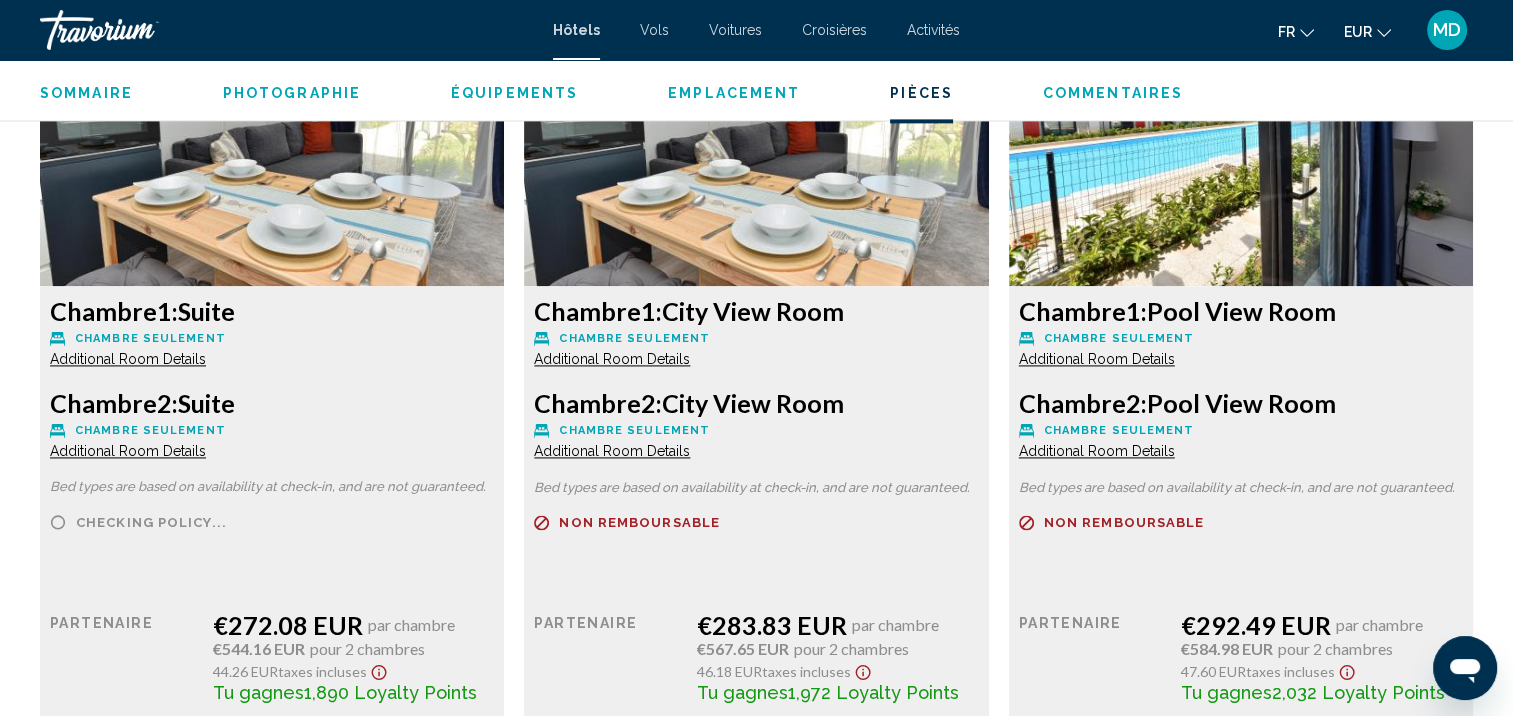 scroll, scrollTop: 2901, scrollLeft: 0, axis: vertical 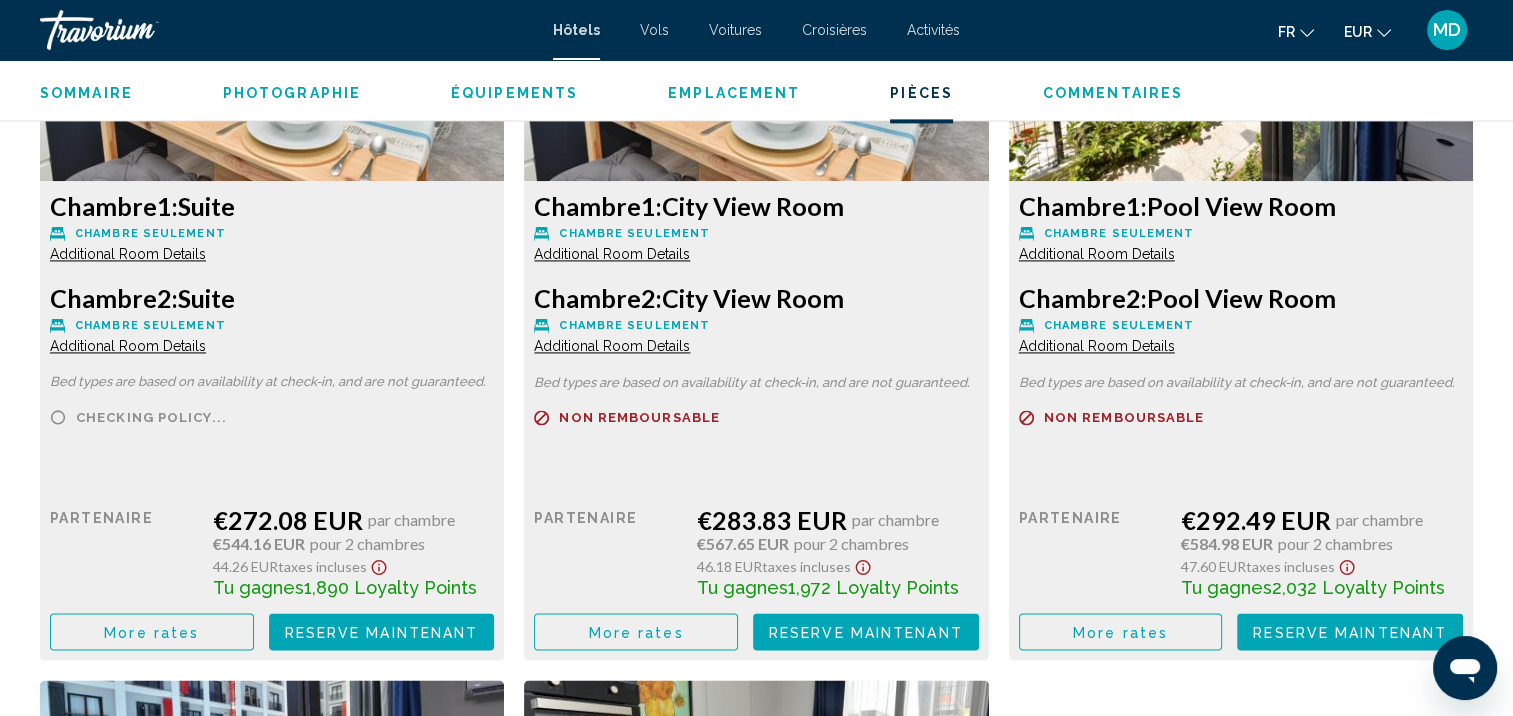 click on "Additional Room Details" at bounding box center [128, 254] 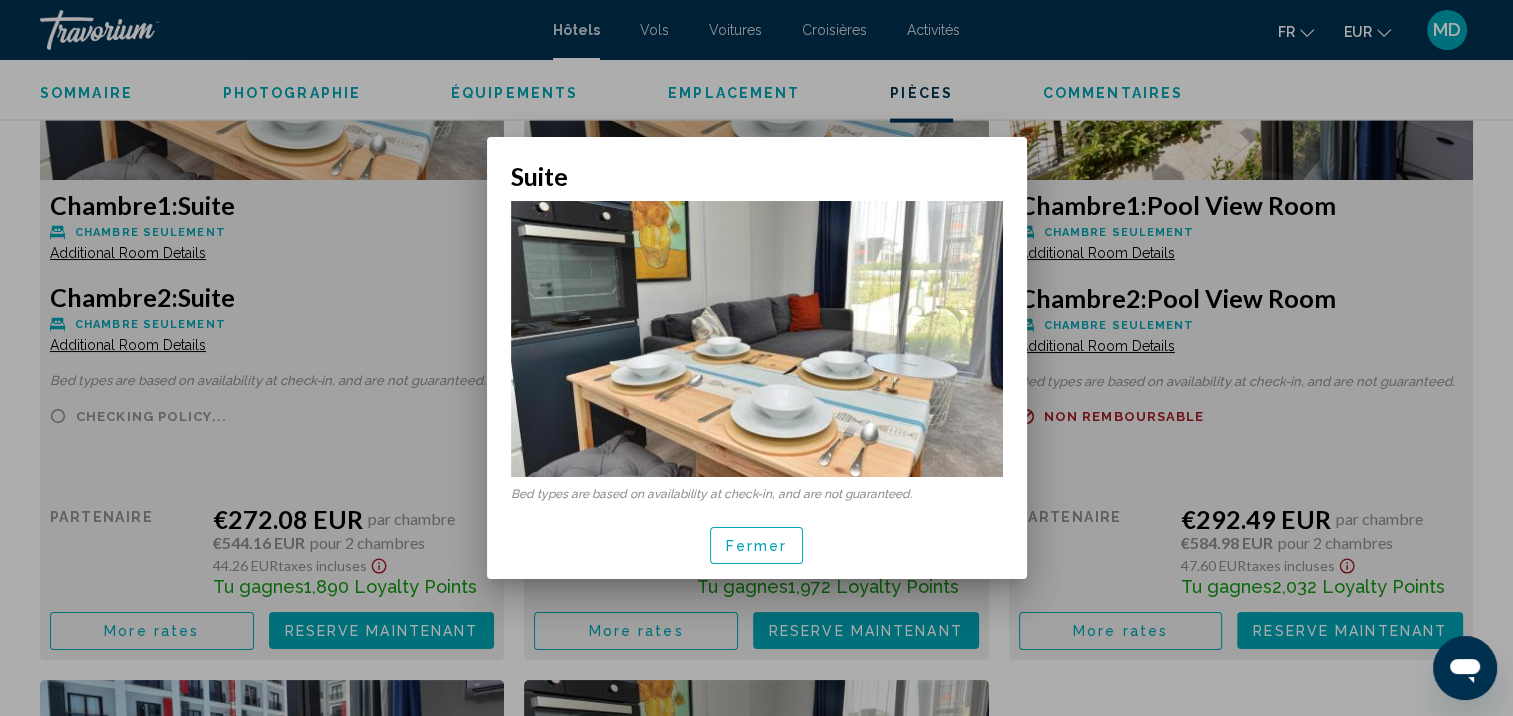 scroll, scrollTop: 0, scrollLeft: 0, axis: both 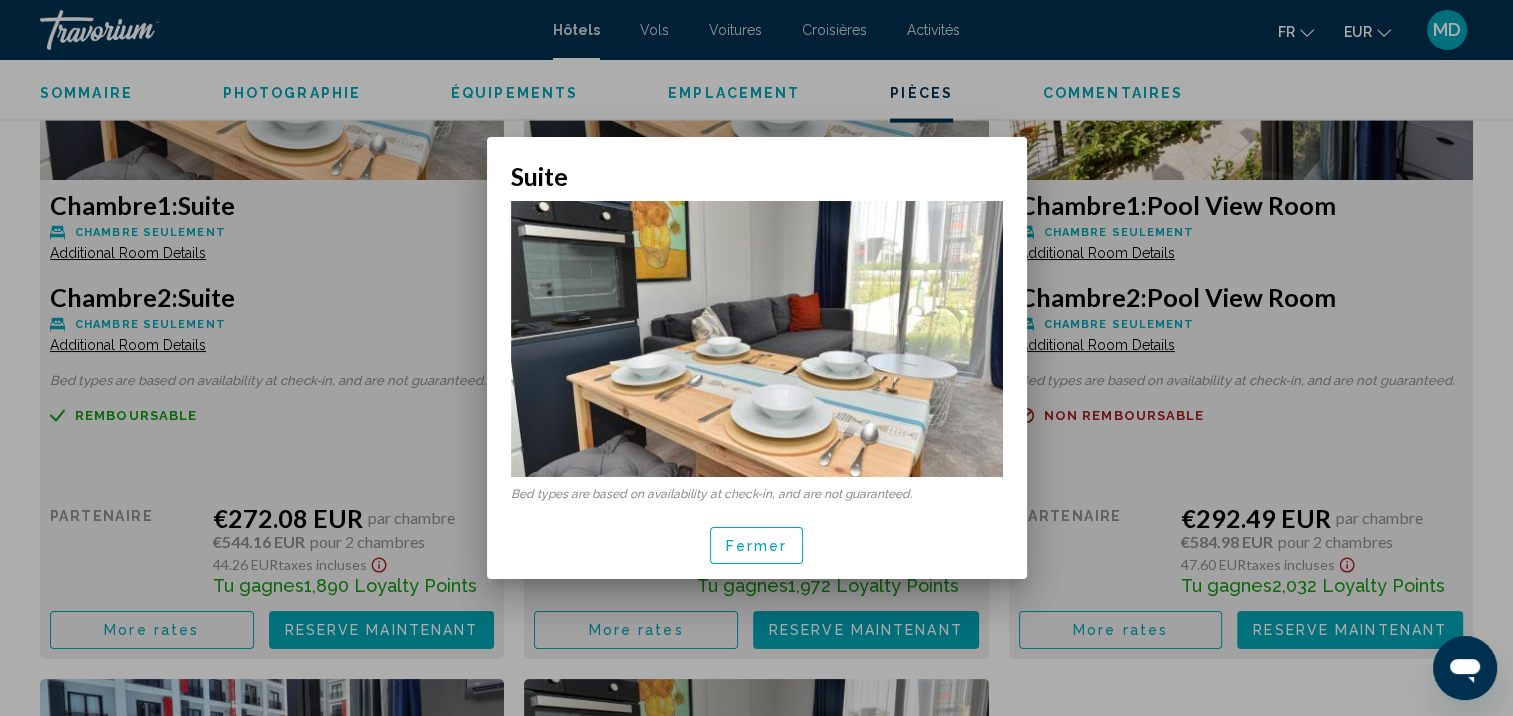 click on "Fermer" at bounding box center (757, 546) 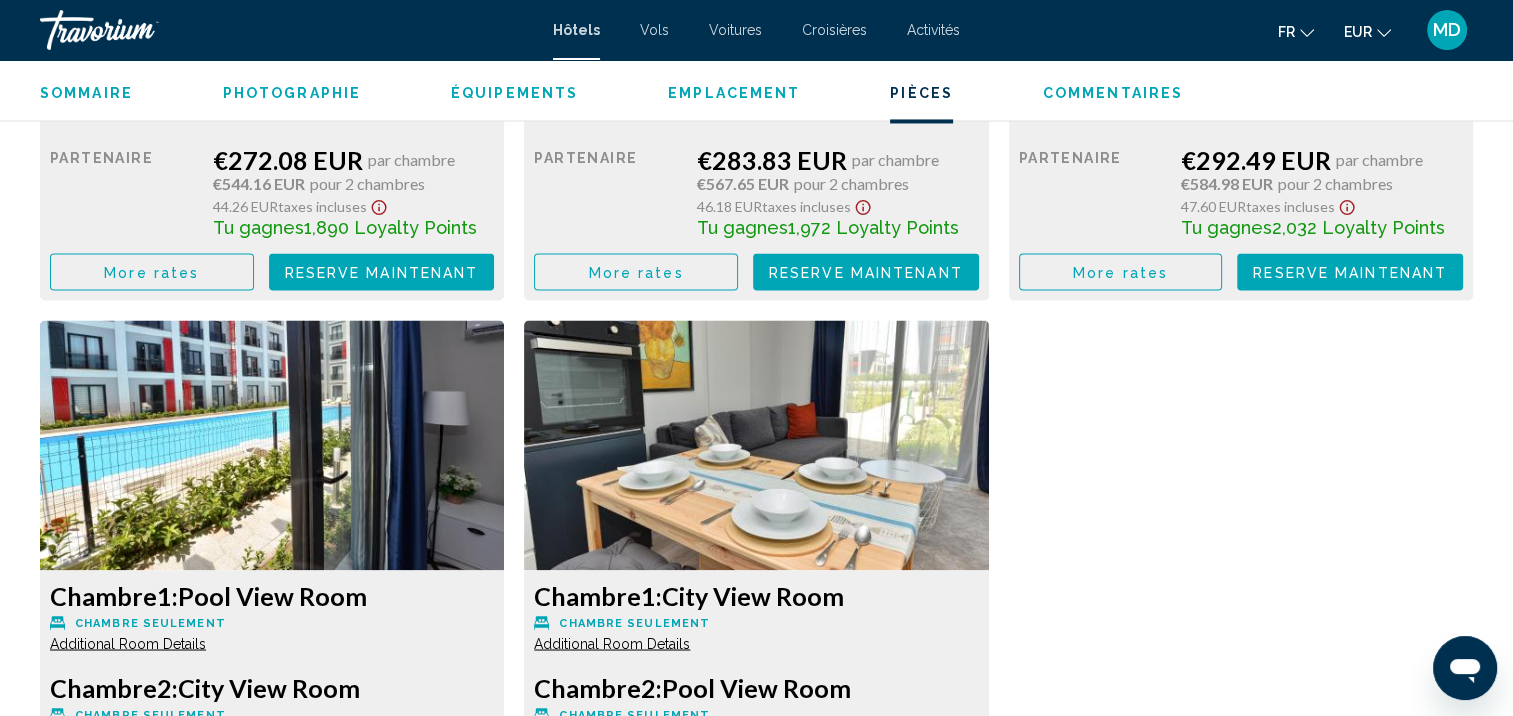 scroll, scrollTop: 3261, scrollLeft: 0, axis: vertical 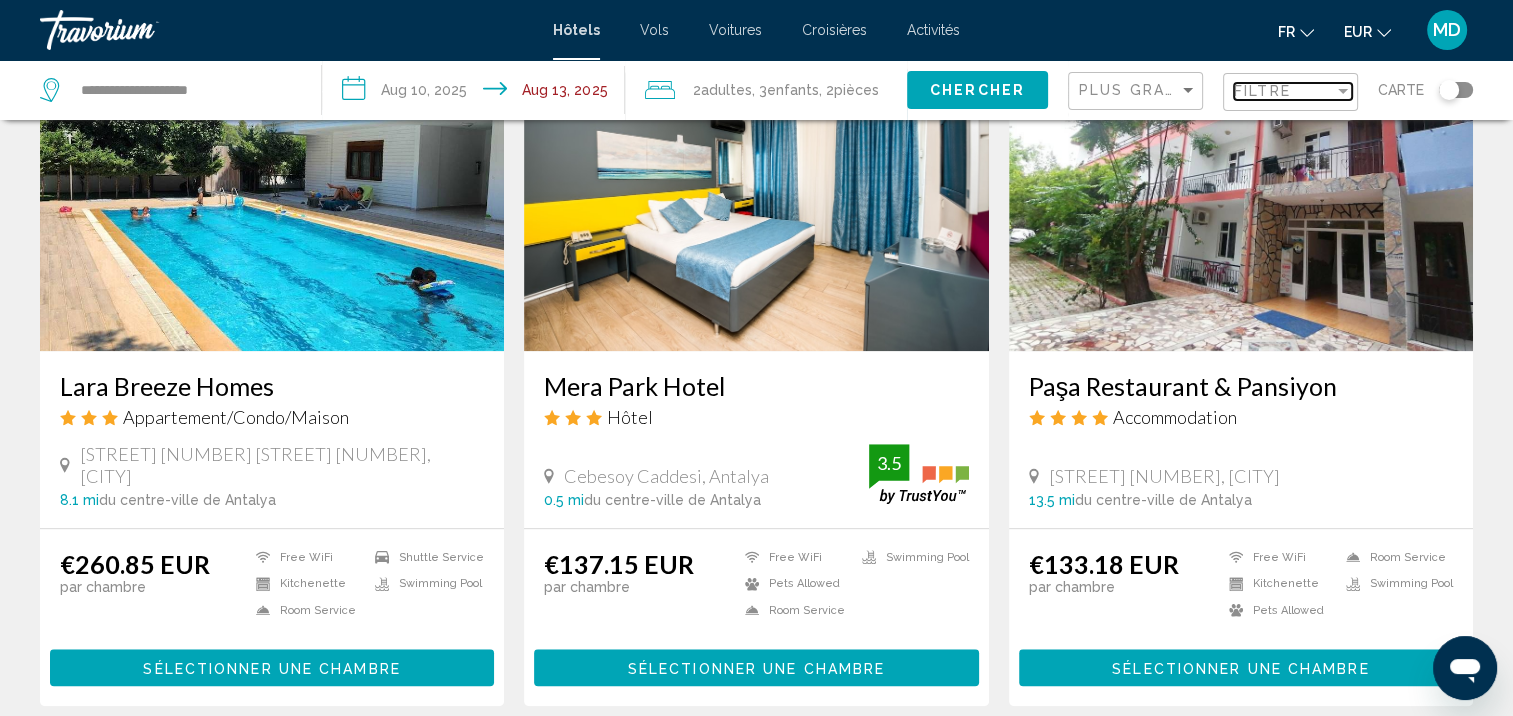 drag, startPoint x: 1321, startPoint y: 86, endPoint x: 1309, endPoint y: 65, distance: 24.186773 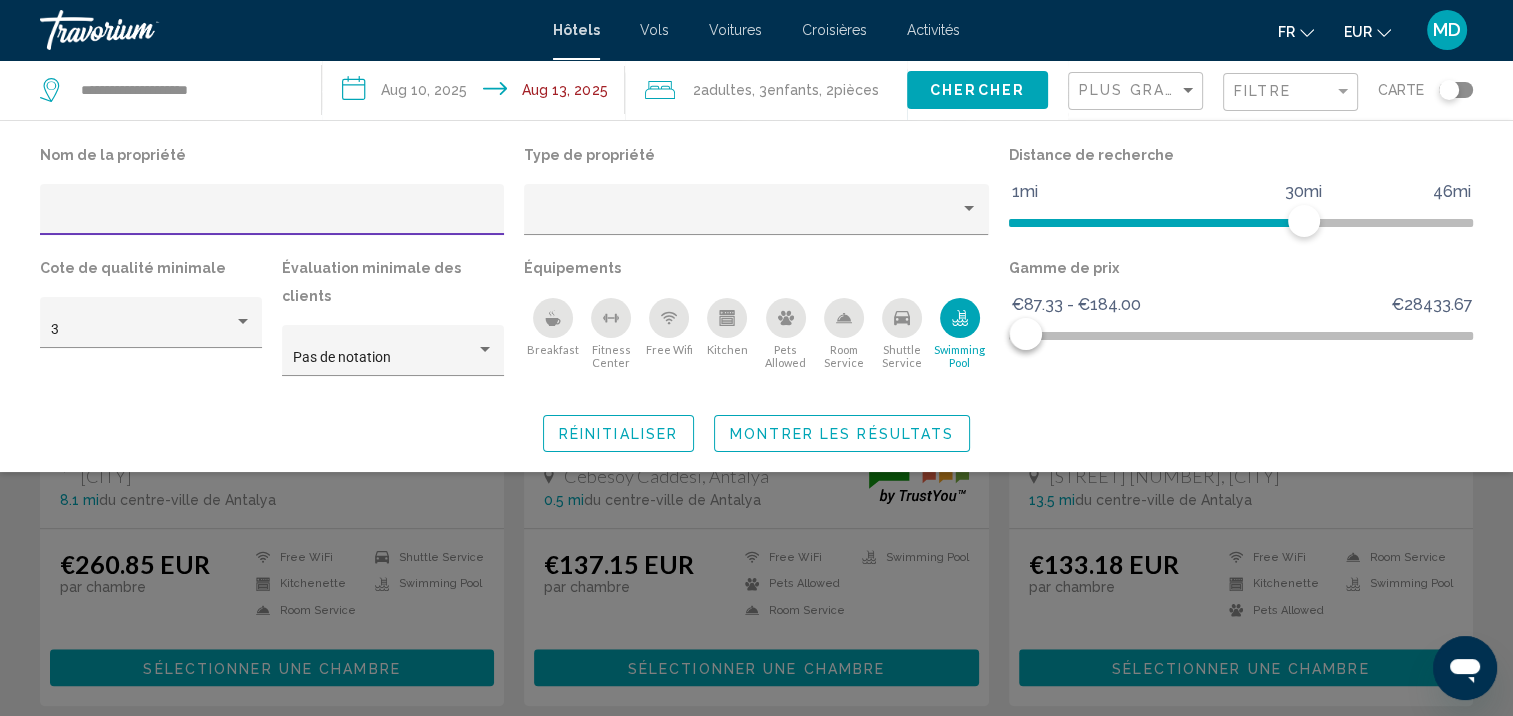 click 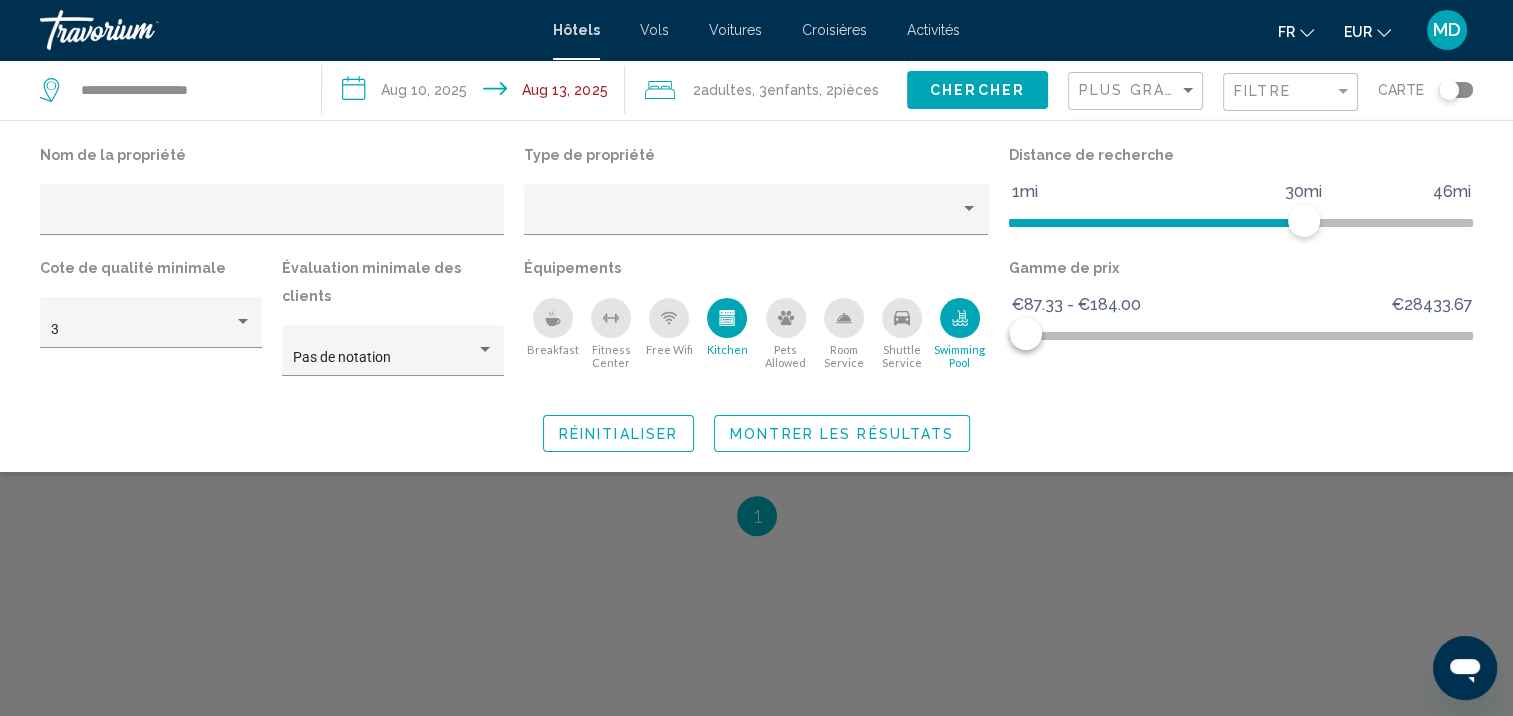 scroll, scrollTop: 876, scrollLeft: 0, axis: vertical 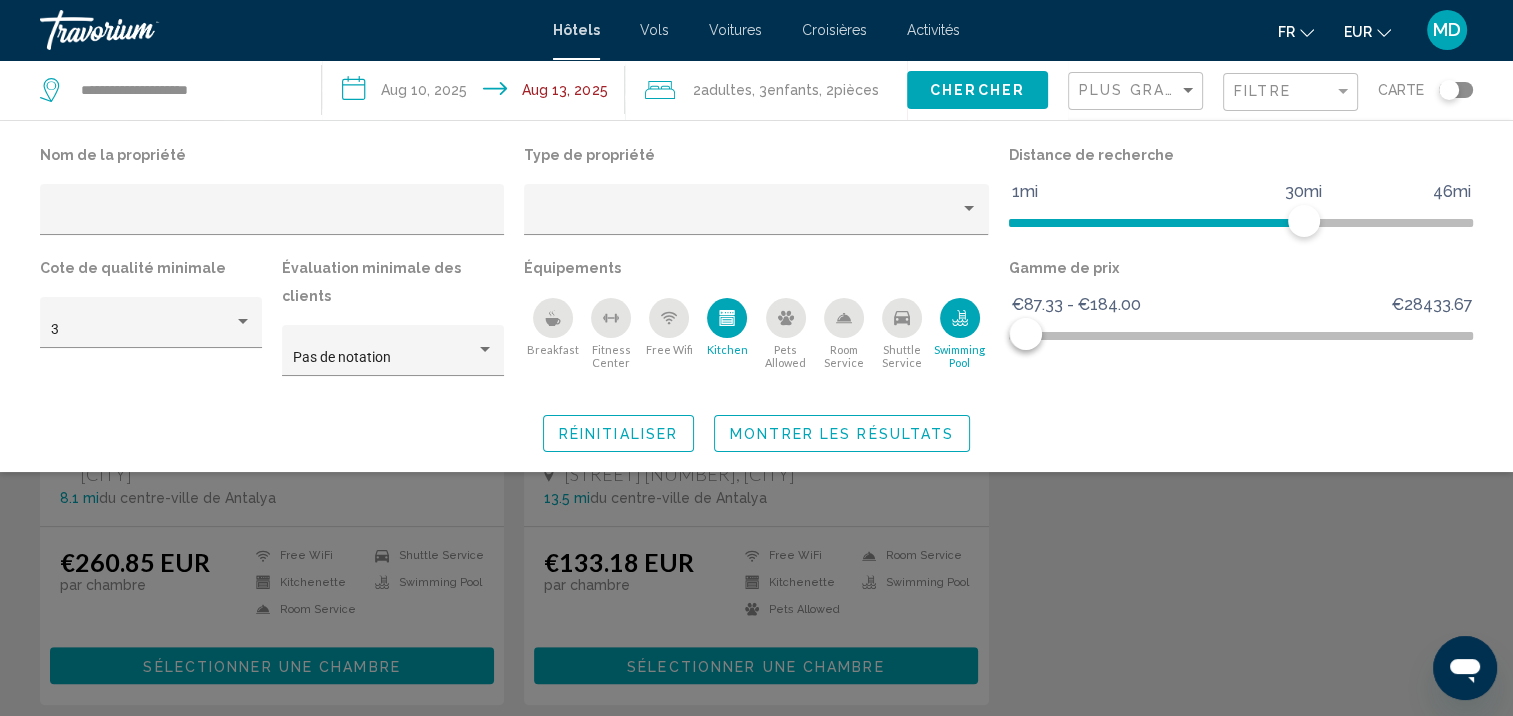 click on "Montrer les résultats" 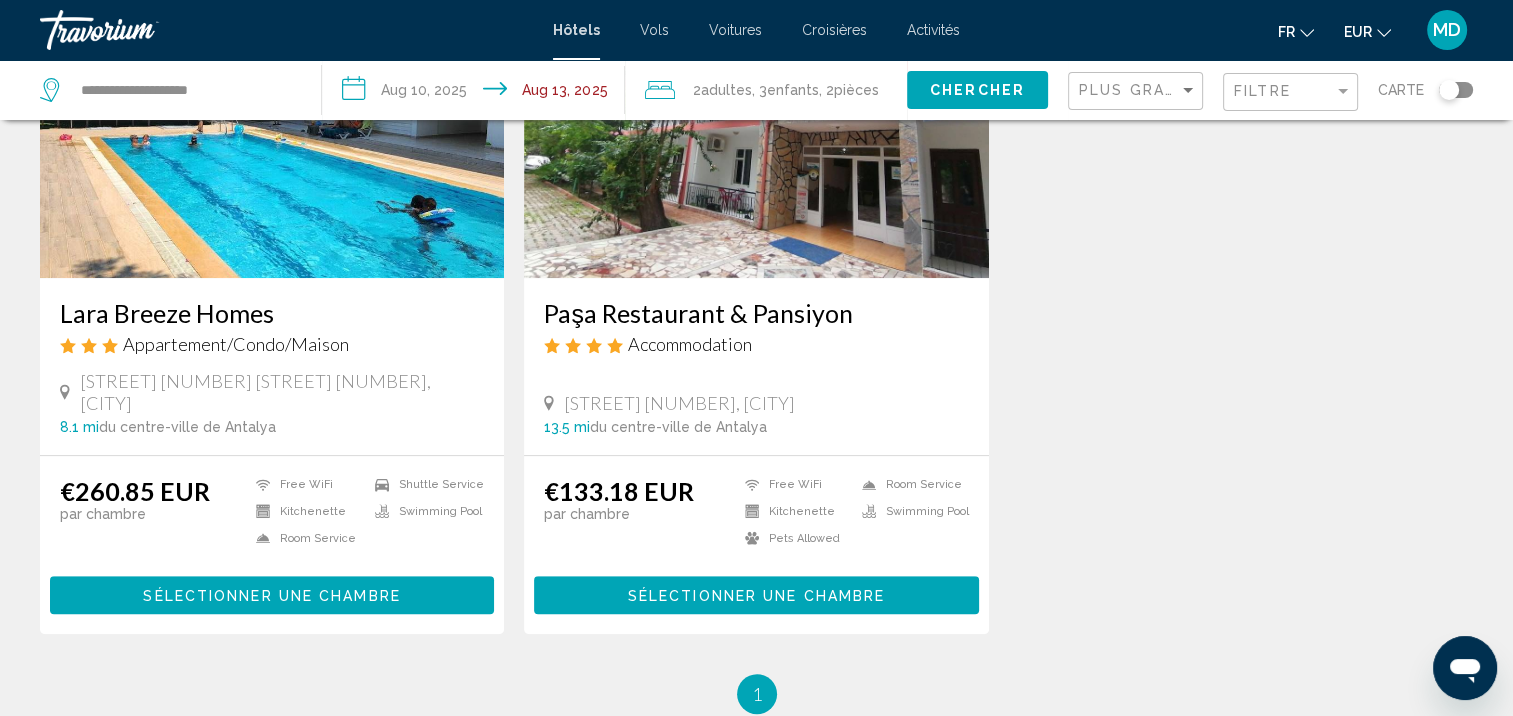 scroll, scrollTop: 951, scrollLeft: 0, axis: vertical 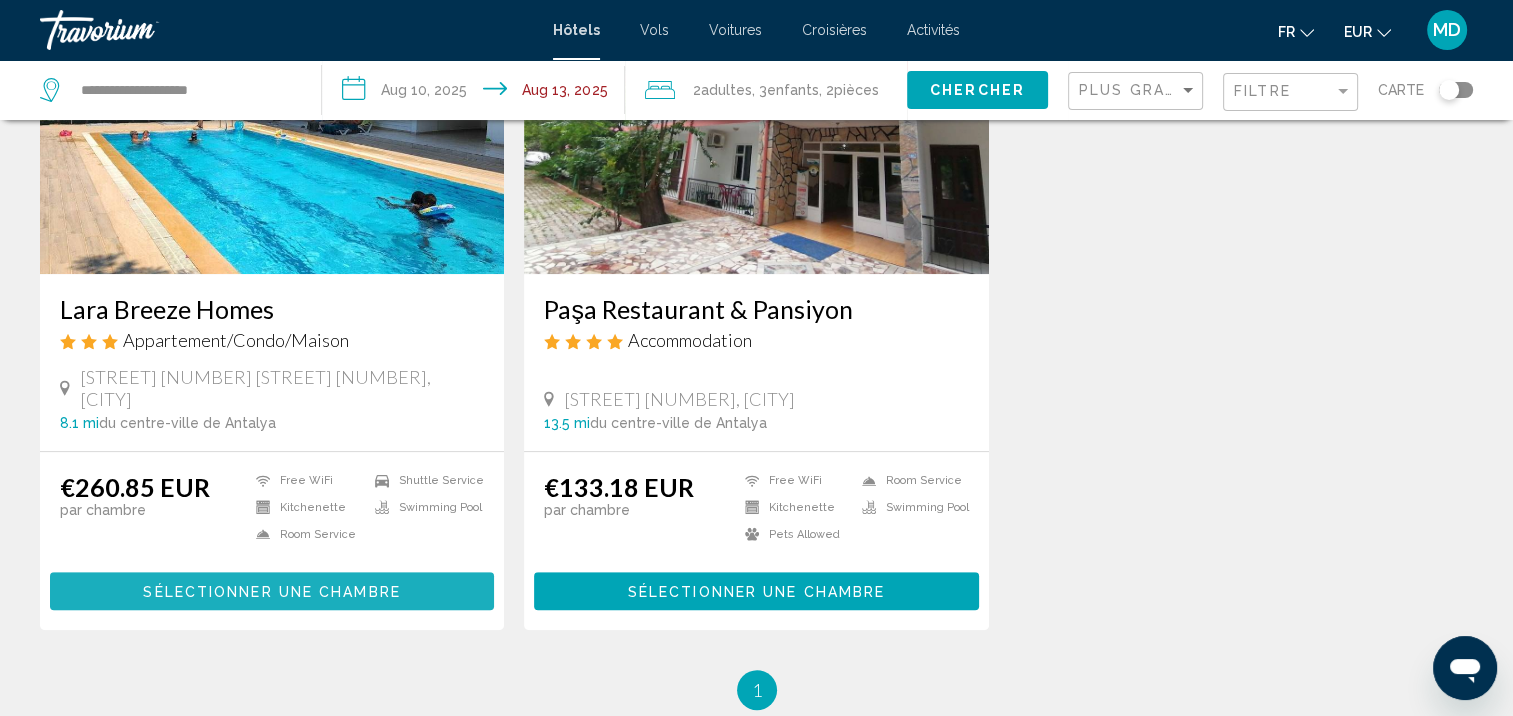 click on "Sélectionner une chambre" at bounding box center [271, 592] 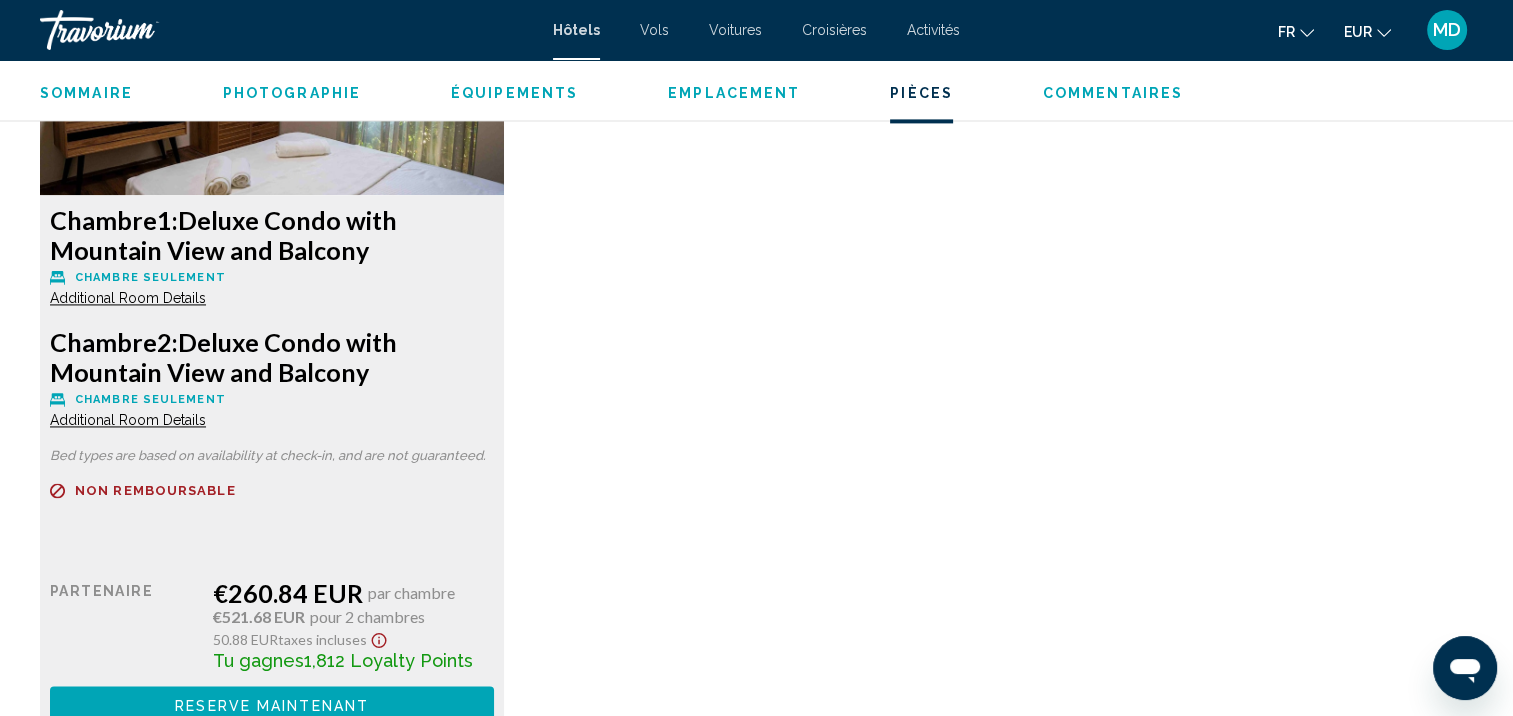 scroll, scrollTop: 2878, scrollLeft: 0, axis: vertical 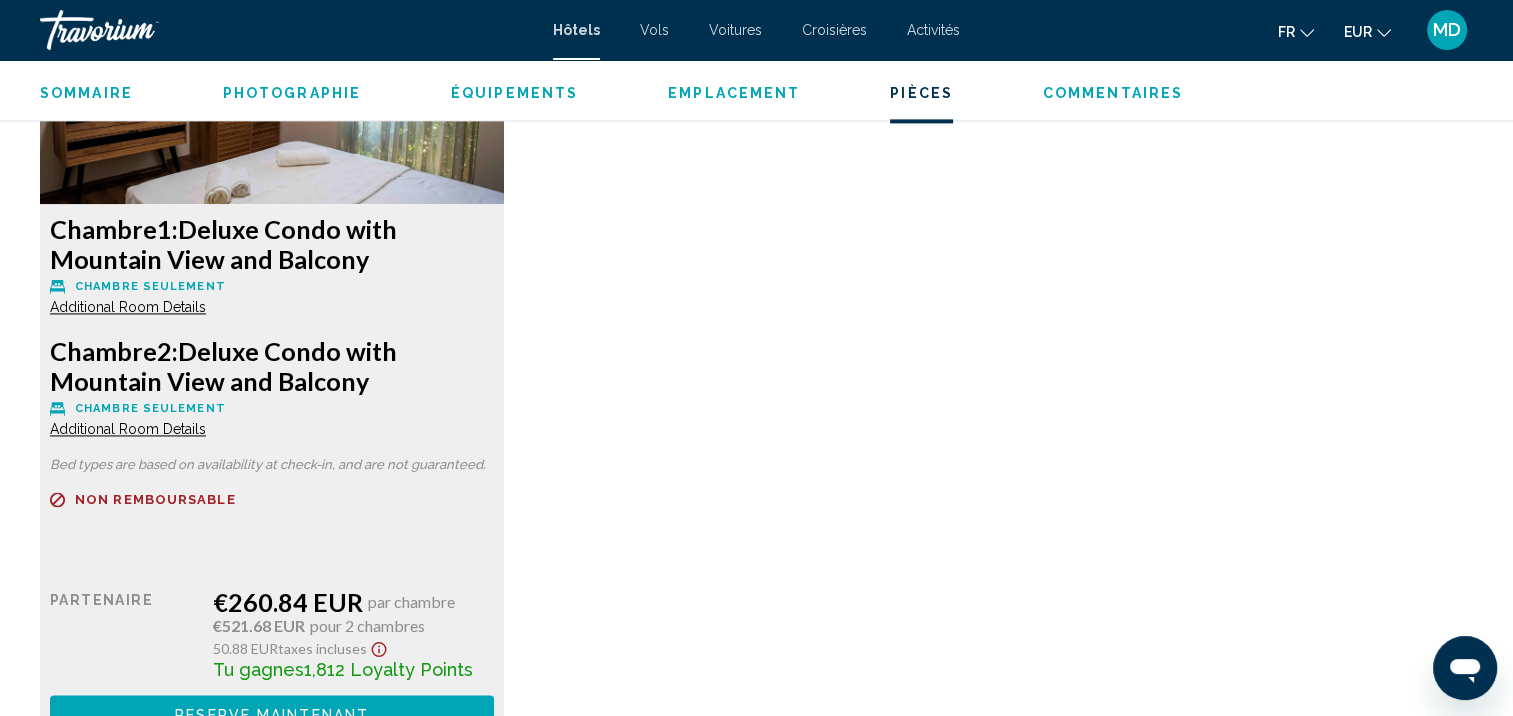 click on "Additional Room Details" at bounding box center (128, 307) 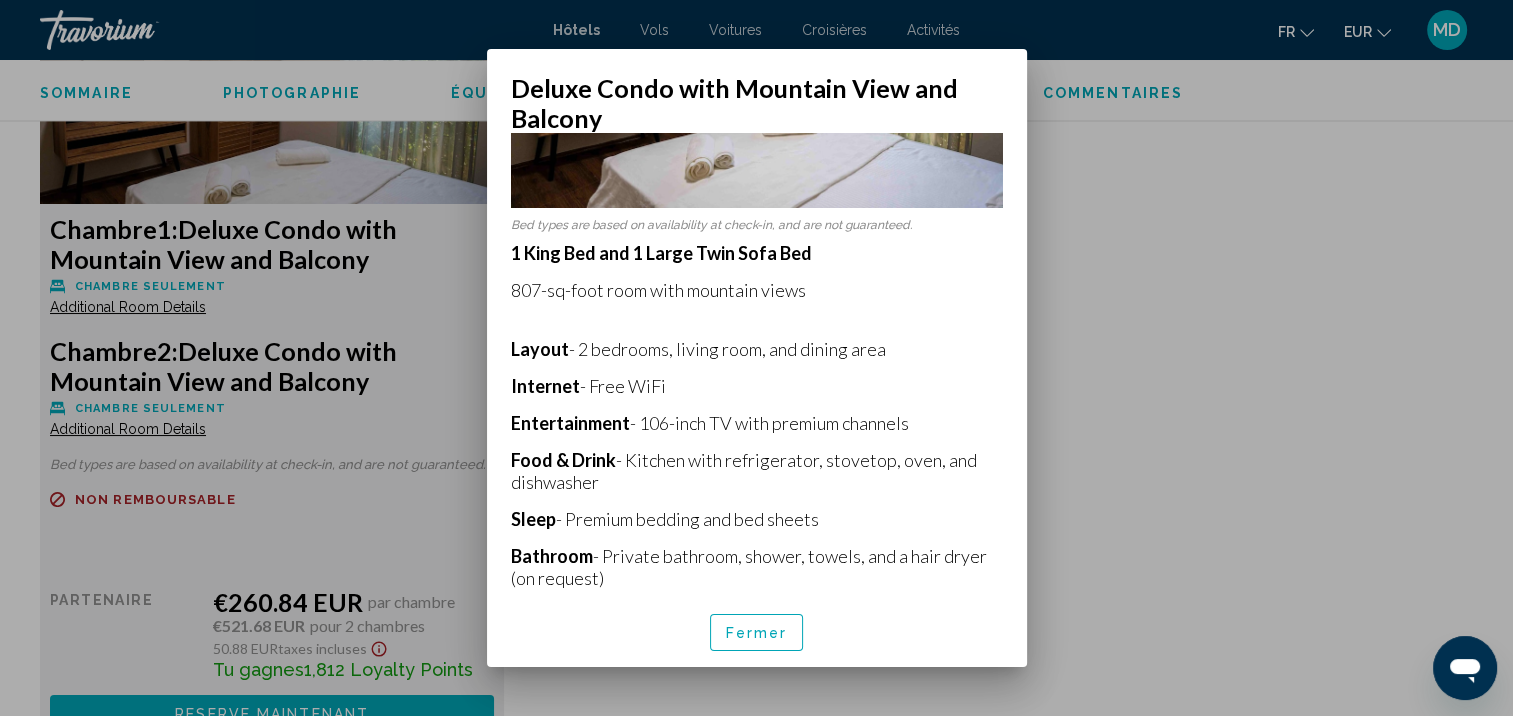 scroll, scrollTop: 264, scrollLeft: 0, axis: vertical 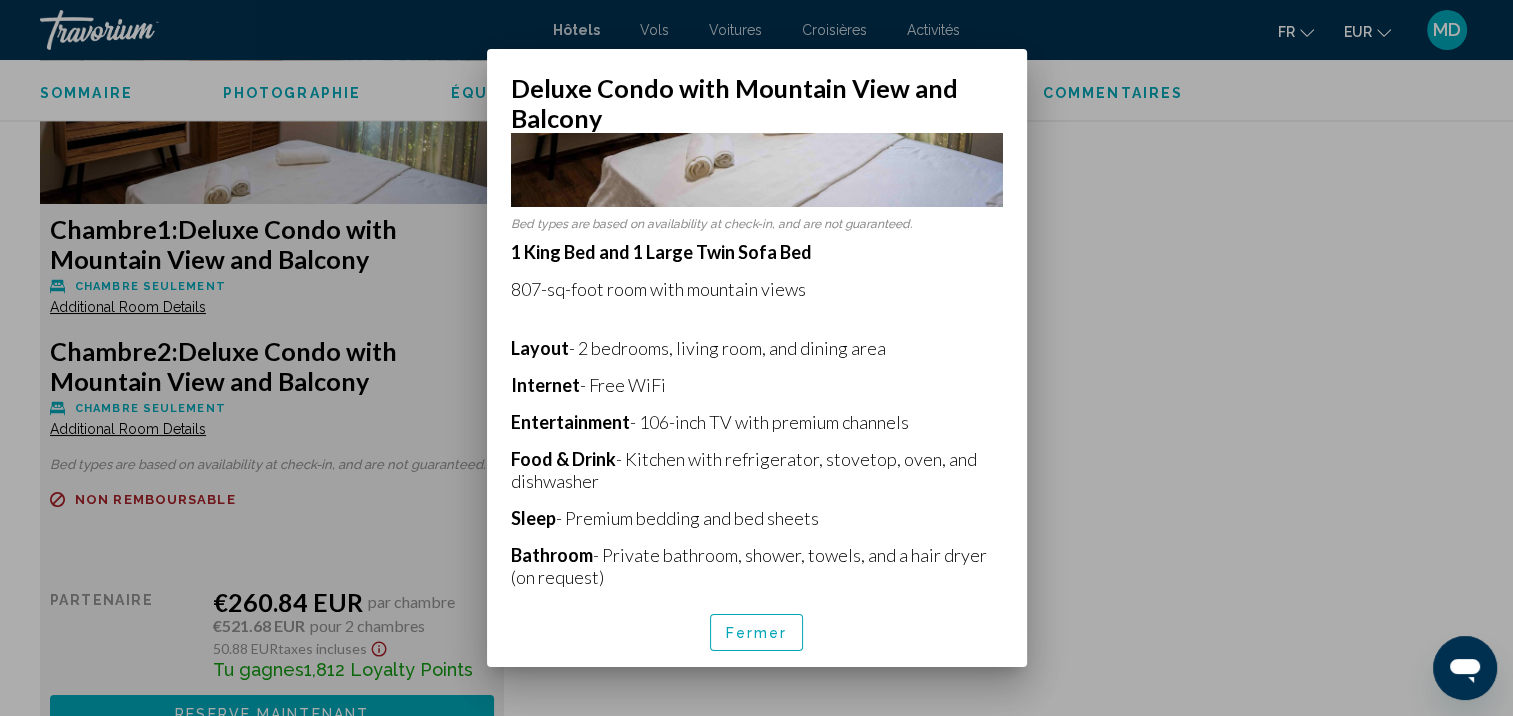 click on "Fermer" at bounding box center (757, 633) 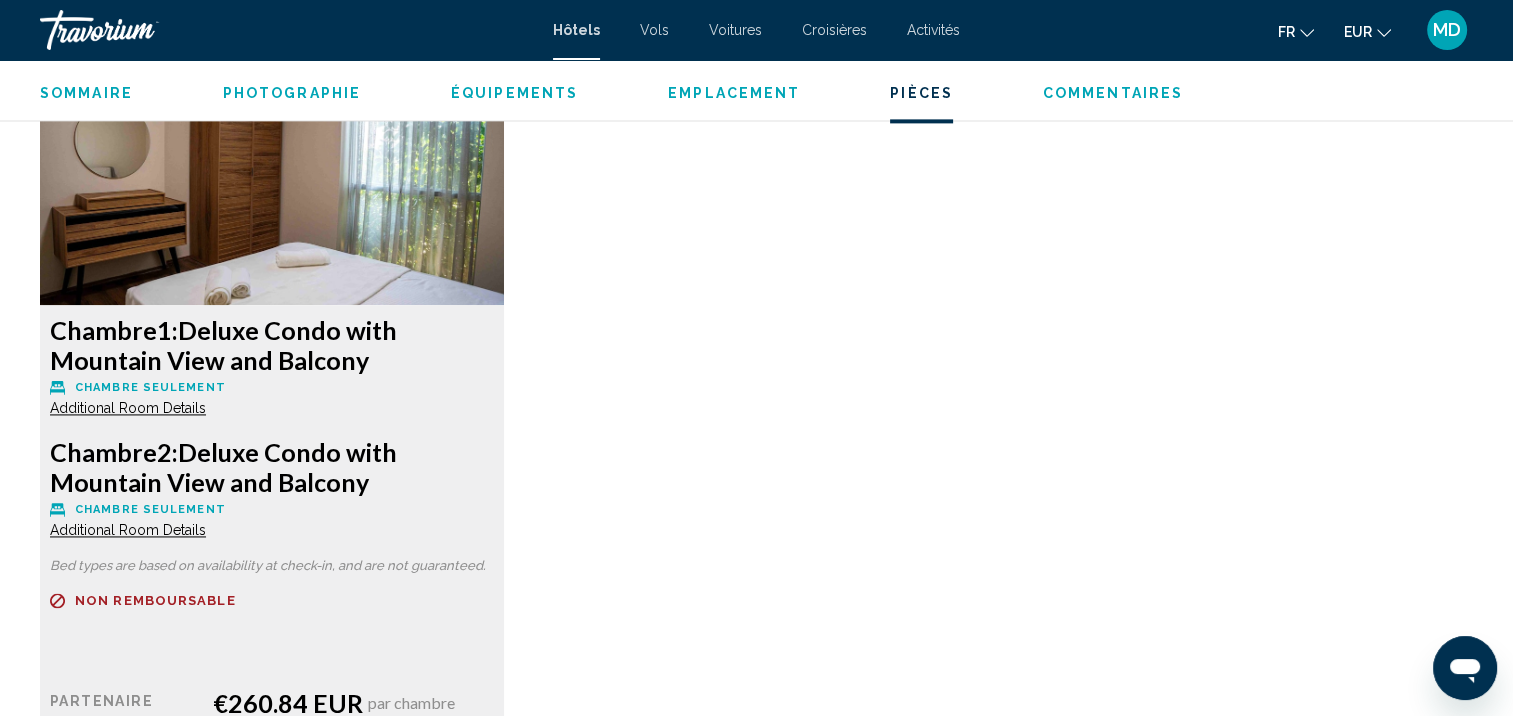 scroll, scrollTop: 2784, scrollLeft: 0, axis: vertical 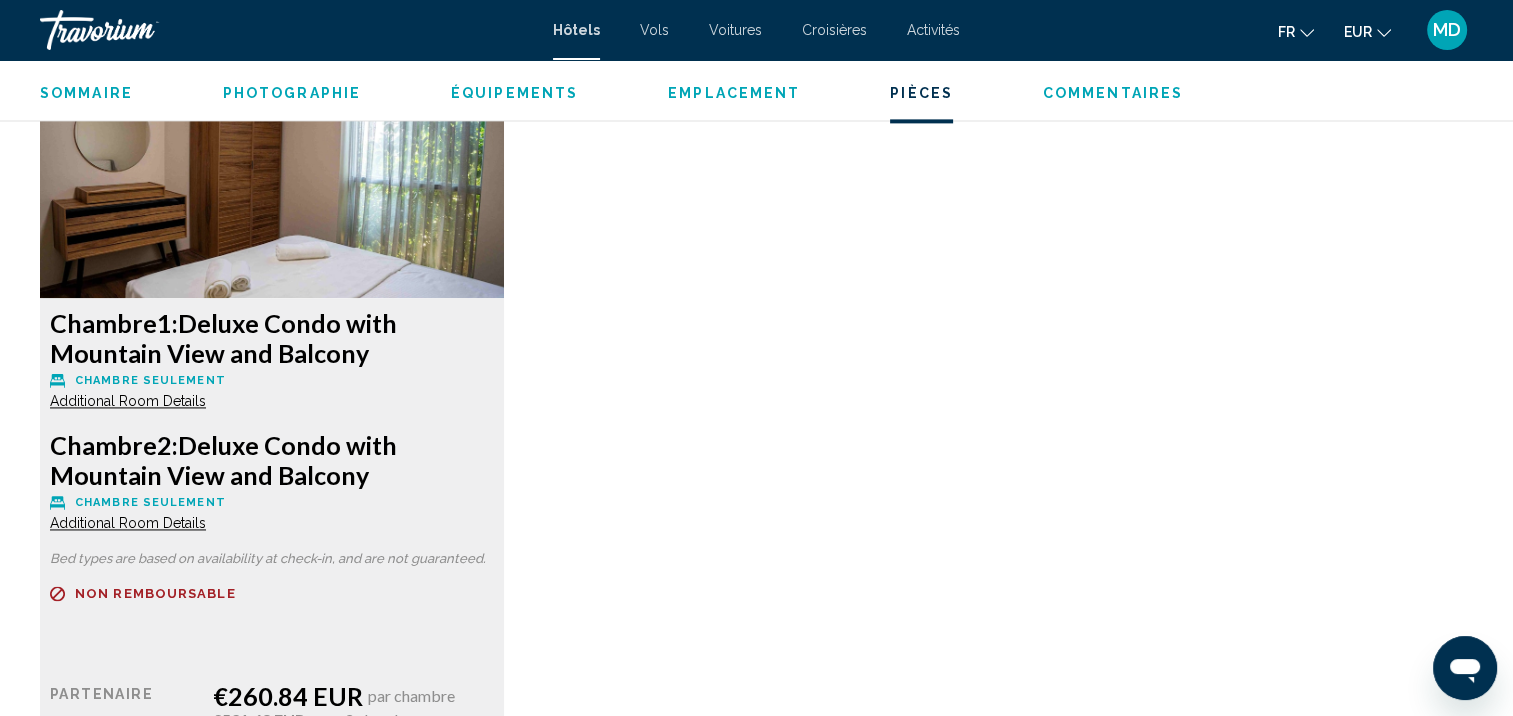click on "Additional Room Details" at bounding box center (128, 523) 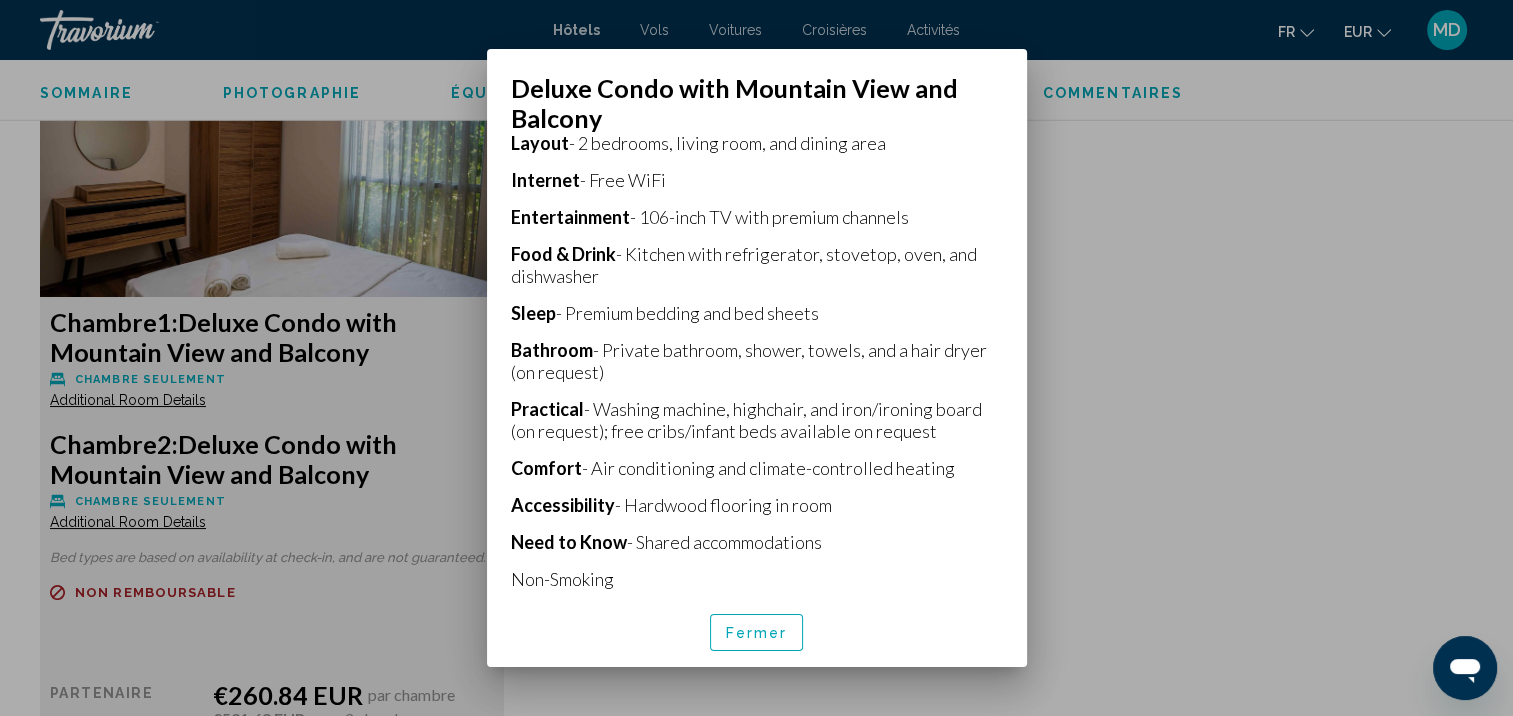 scroll, scrollTop: 502, scrollLeft: 0, axis: vertical 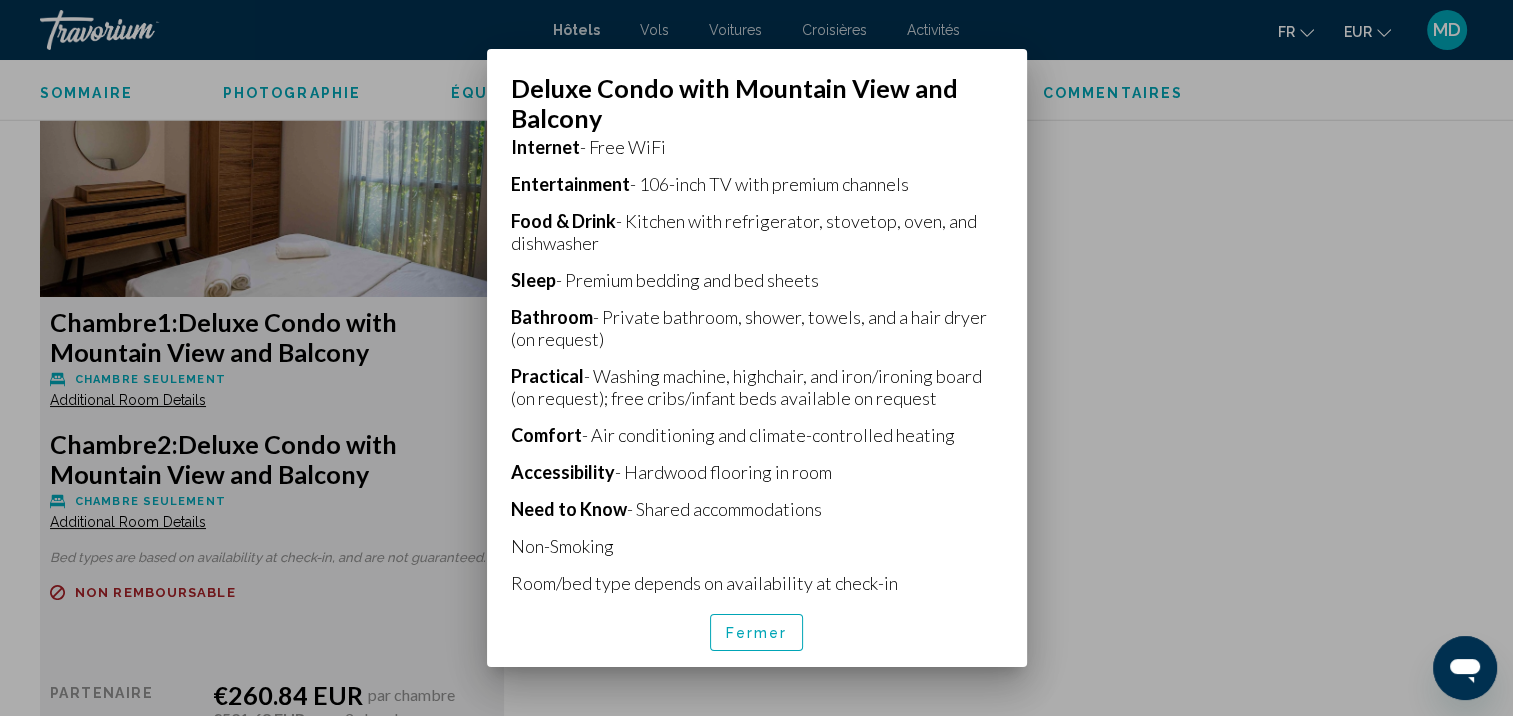 click on "Fermer" at bounding box center [757, 633] 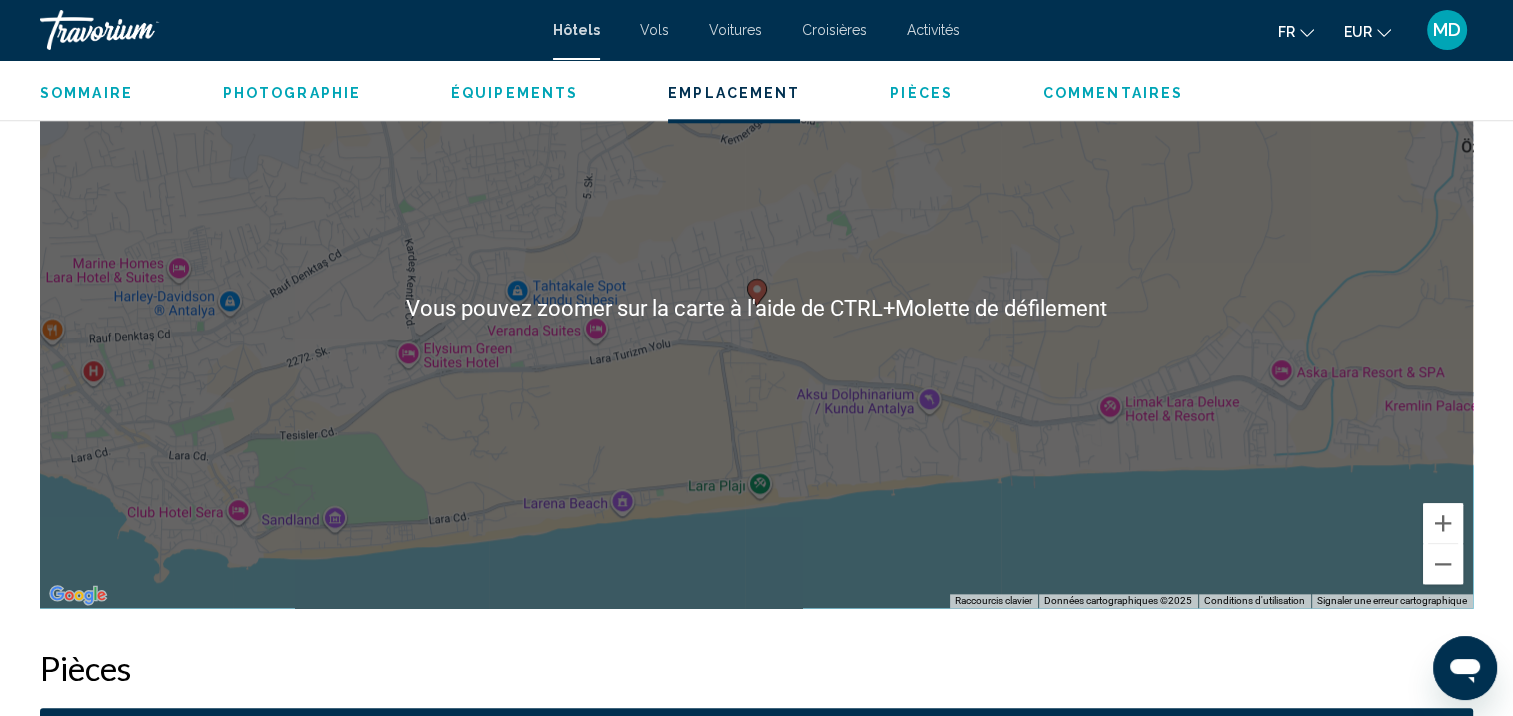 scroll, scrollTop: 2007, scrollLeft: 0, axis: vertical 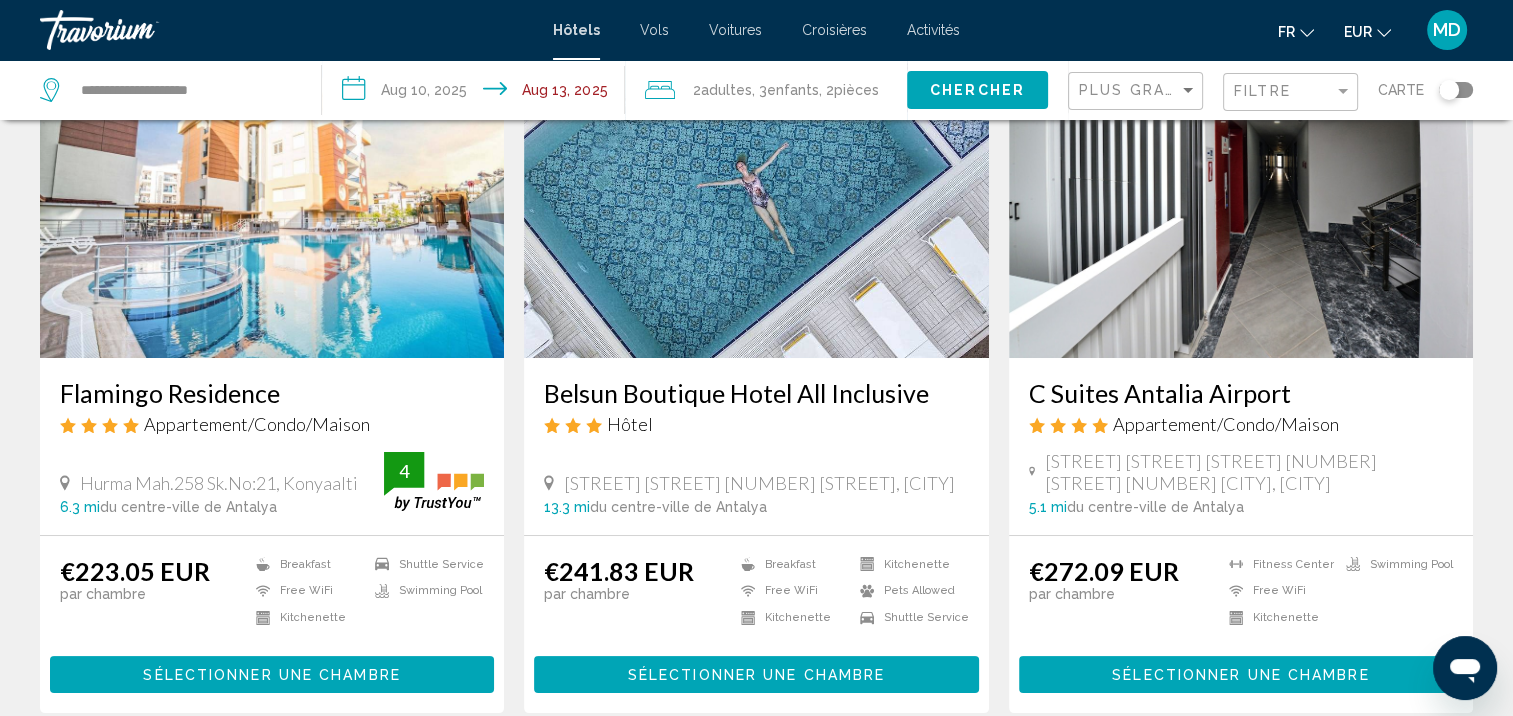 click on "Belsun Boutique Hotel All Inclusive" at bounding box center (756, 393) 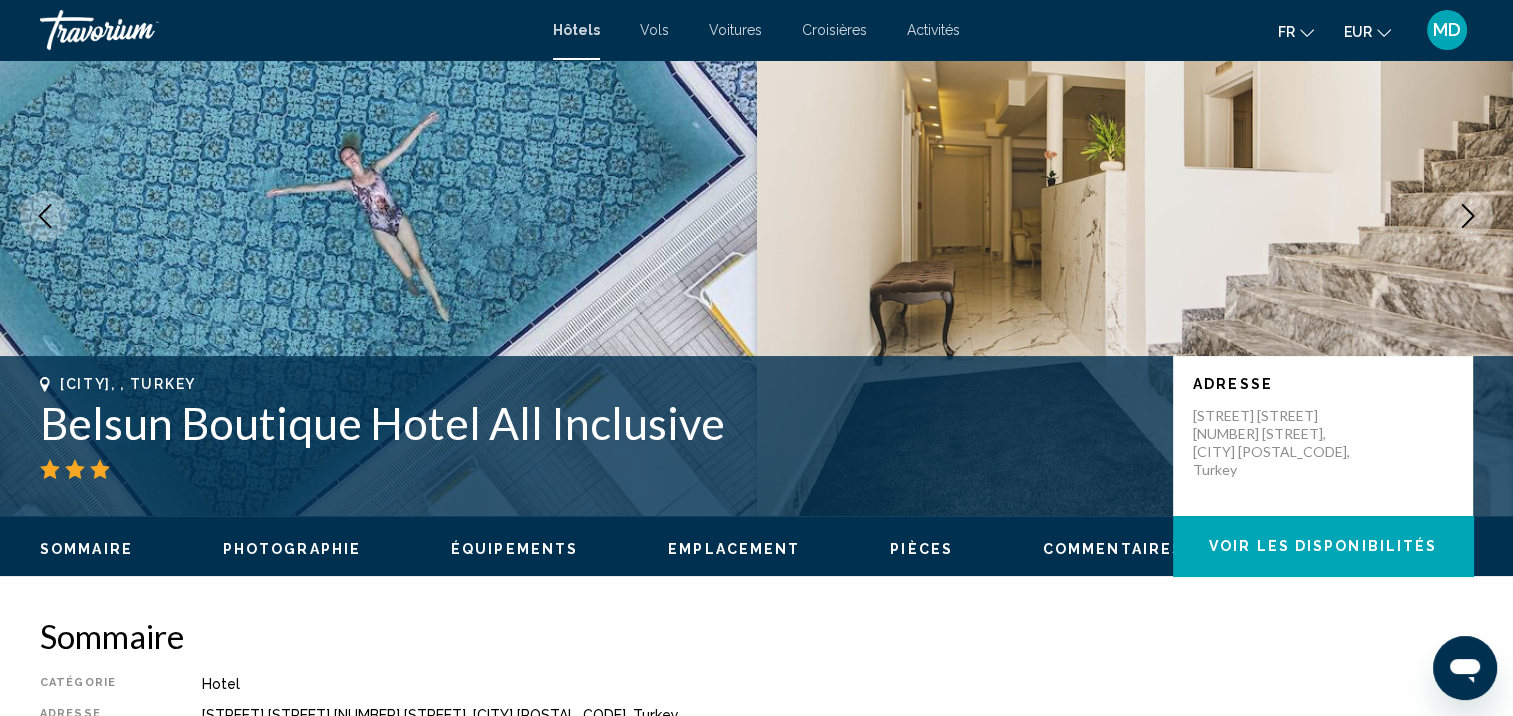 scroll, scrollTop: 0, scrollLeft: 0, axis: both 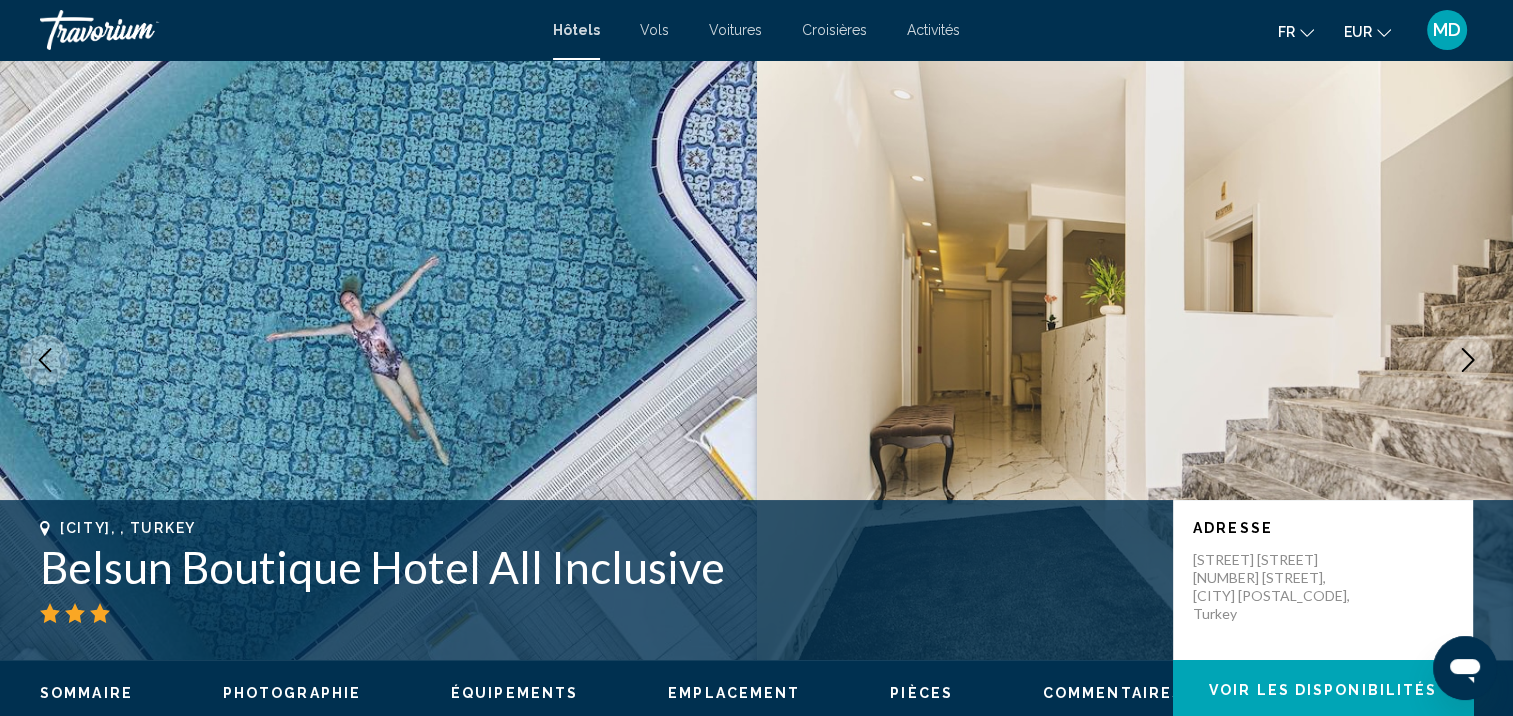 click at bounding box center [1468, 360] 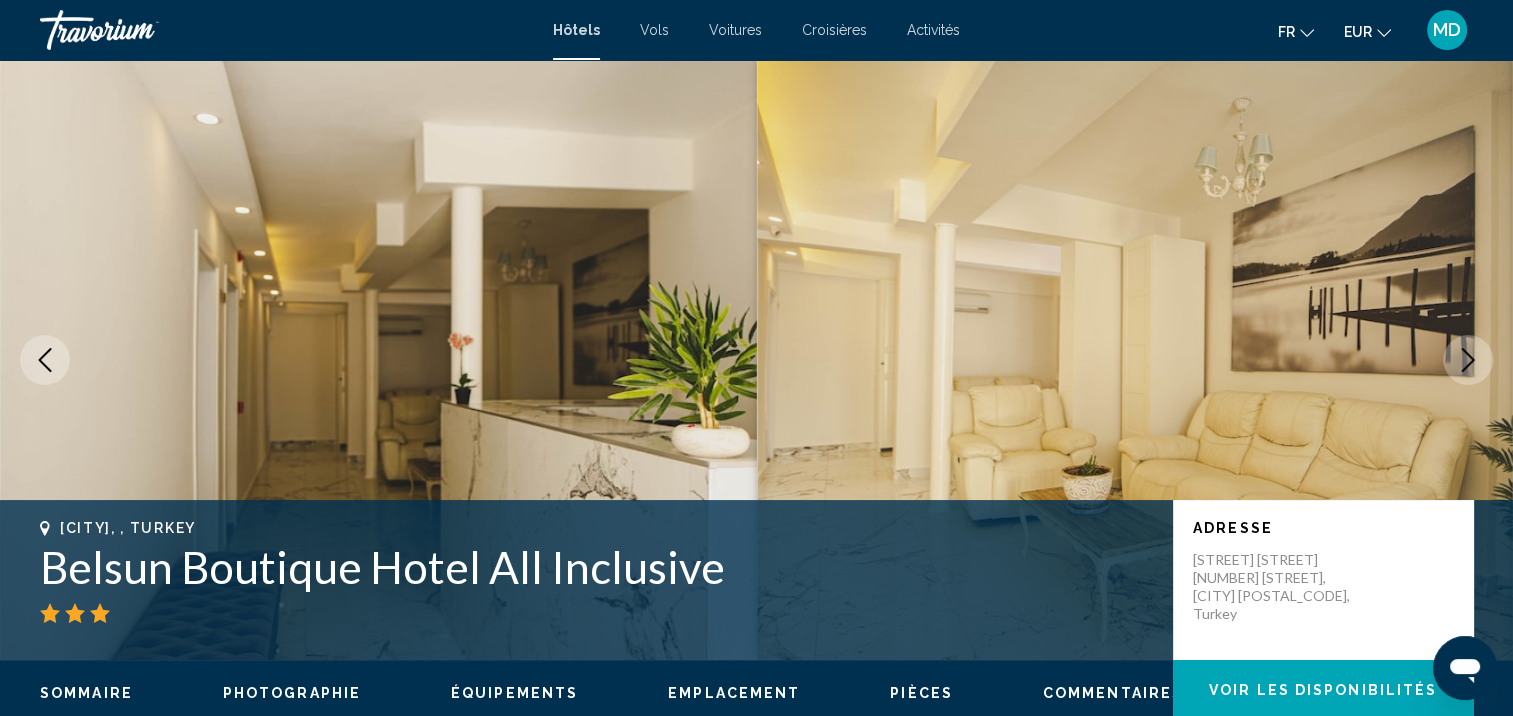 click at bounding box center [1468, 360] 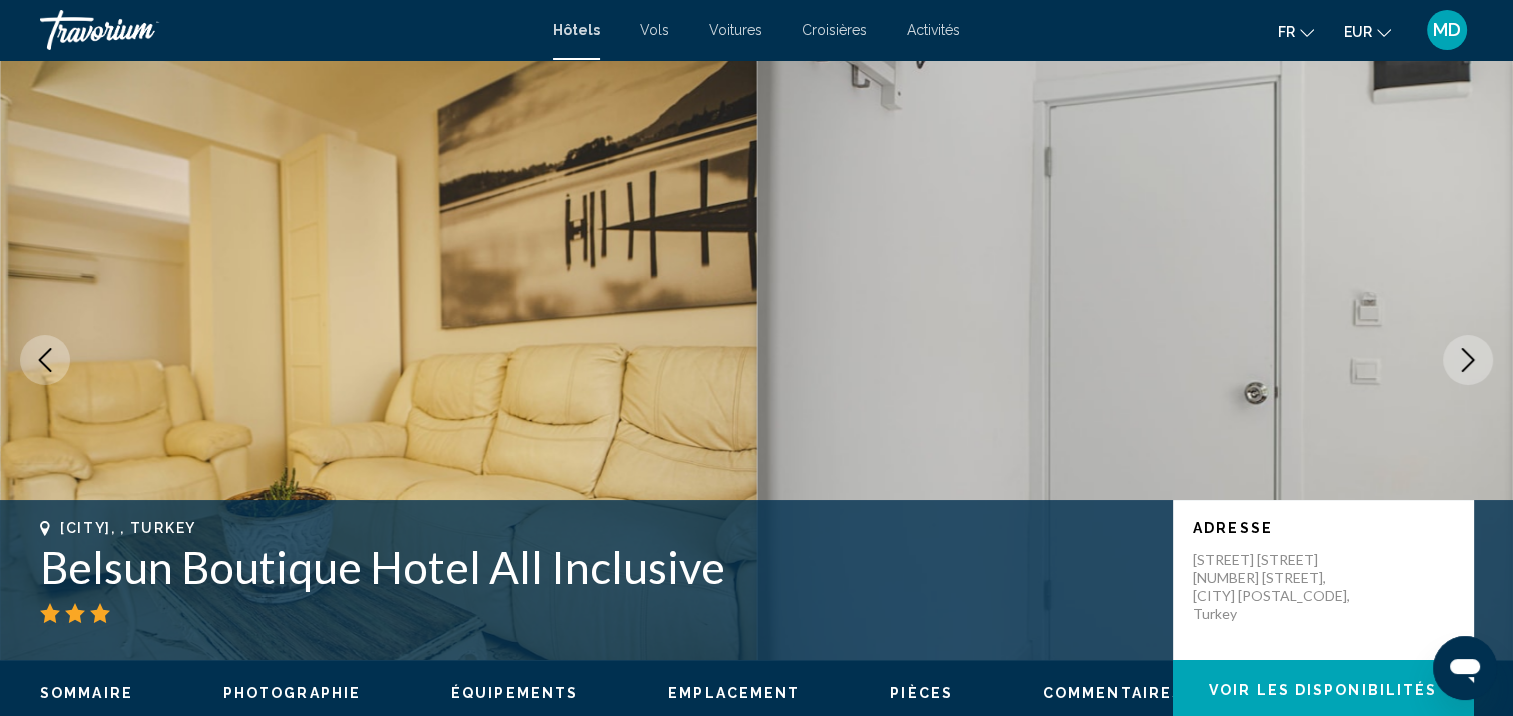 click at bounding box center (1468, 360) 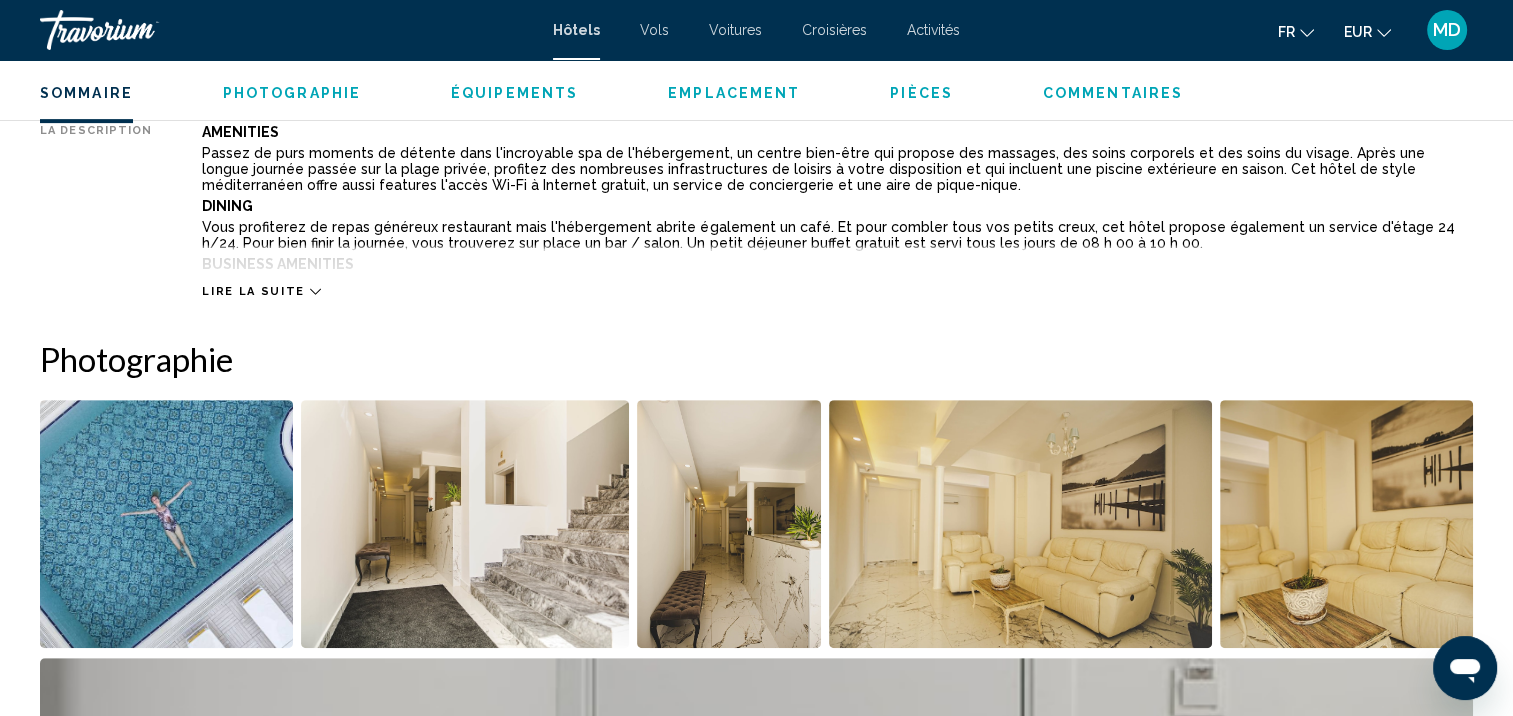 scroll, scrollTop: 757, scrollLeft: 0, axis: vertical 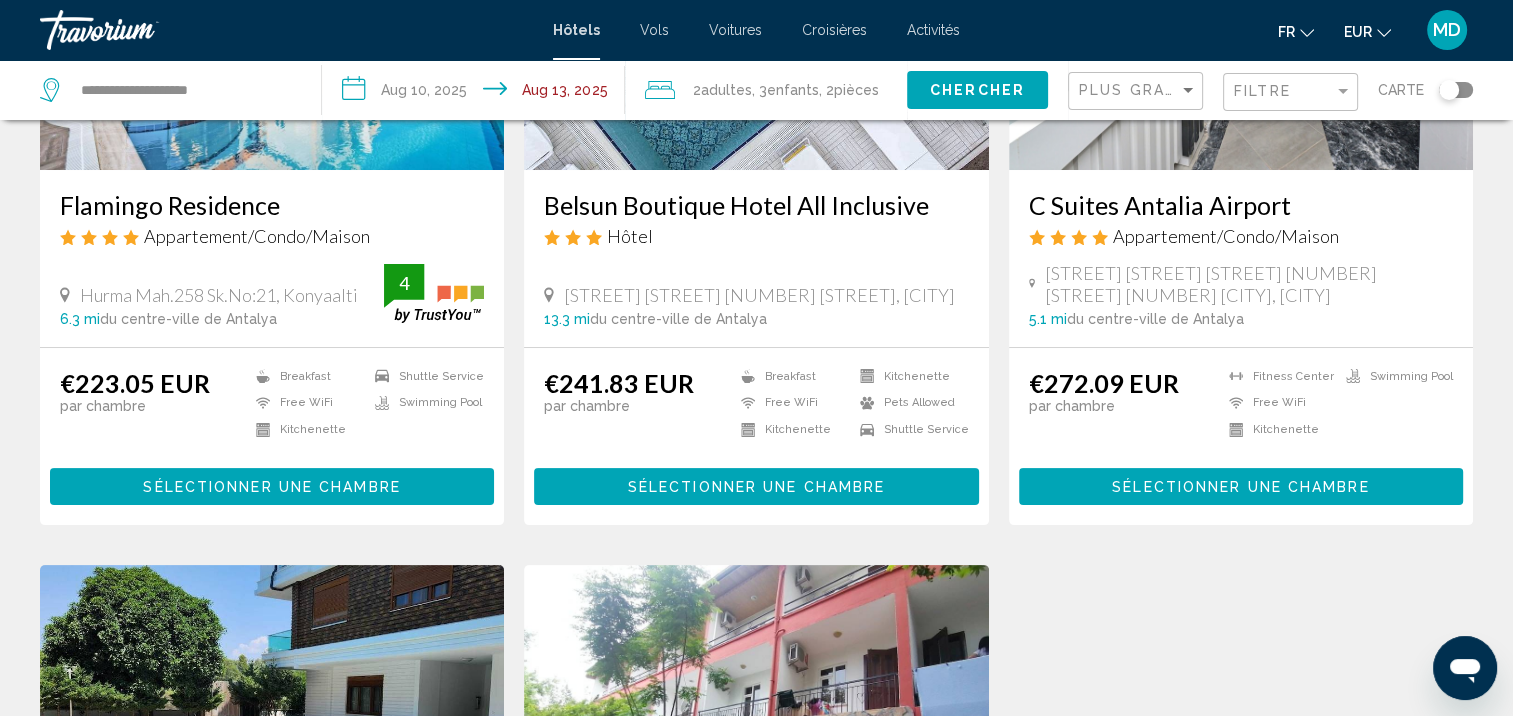 click on "Sélectionner une chambre" at bounding box center [271, 487] 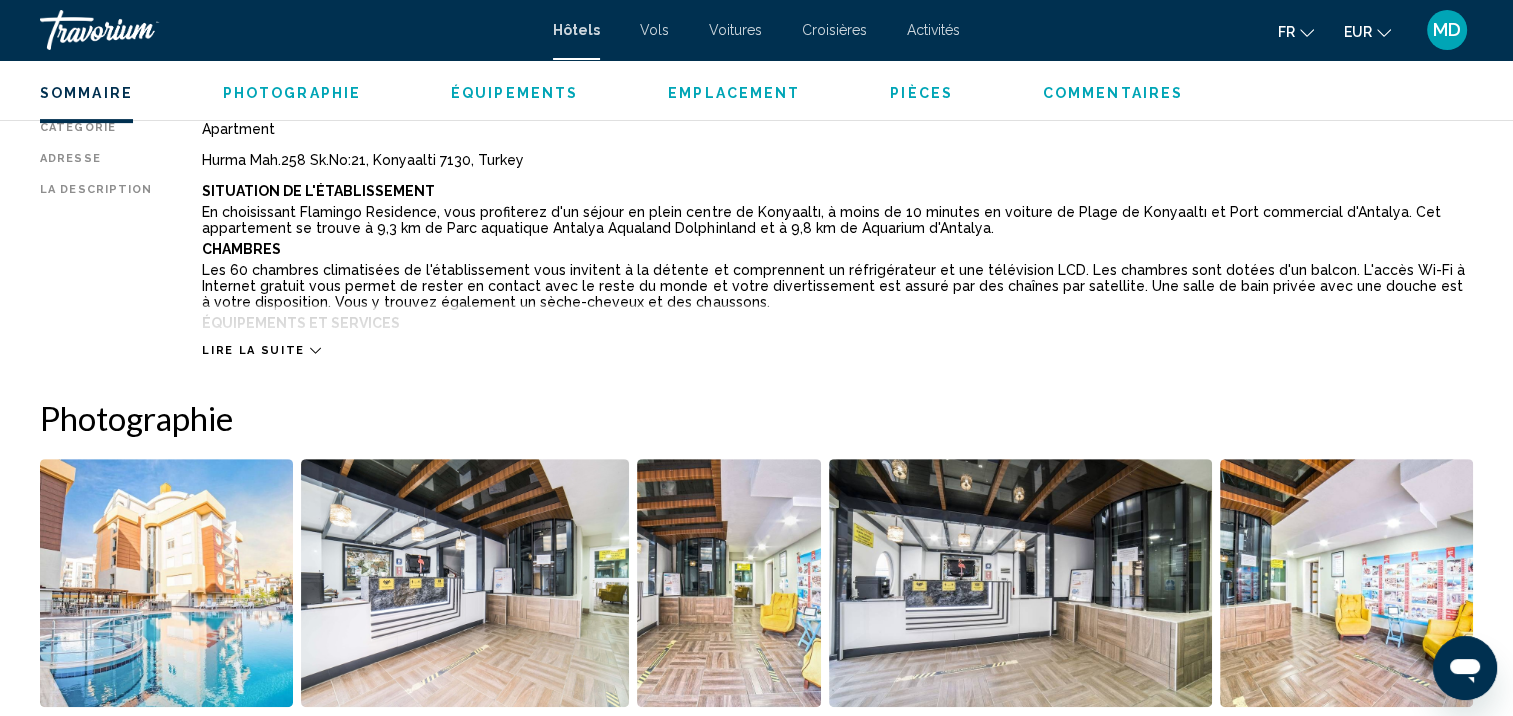 scroll, scrollTop: 686, scrollLeft: 0, axis: vertical 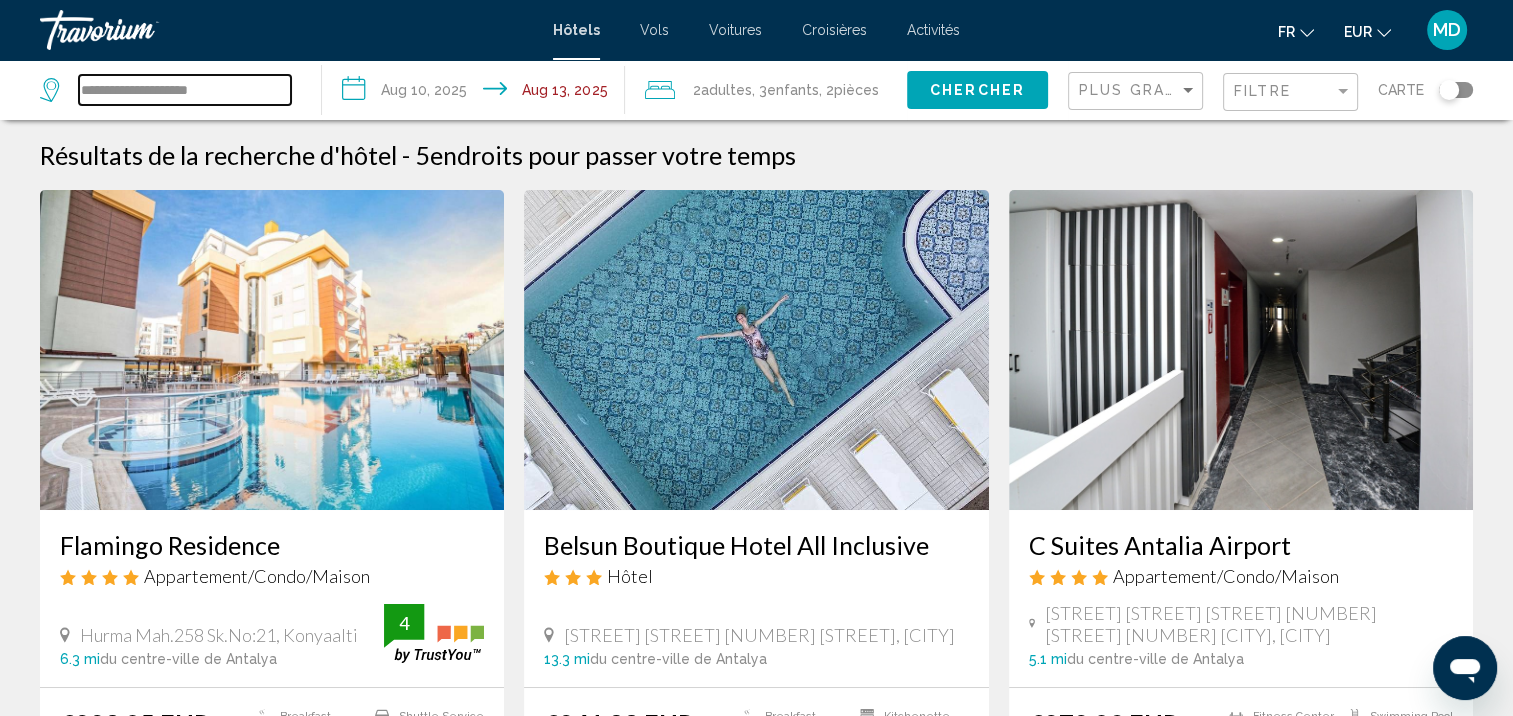 click on "**********" at bounding box center [185, 90] 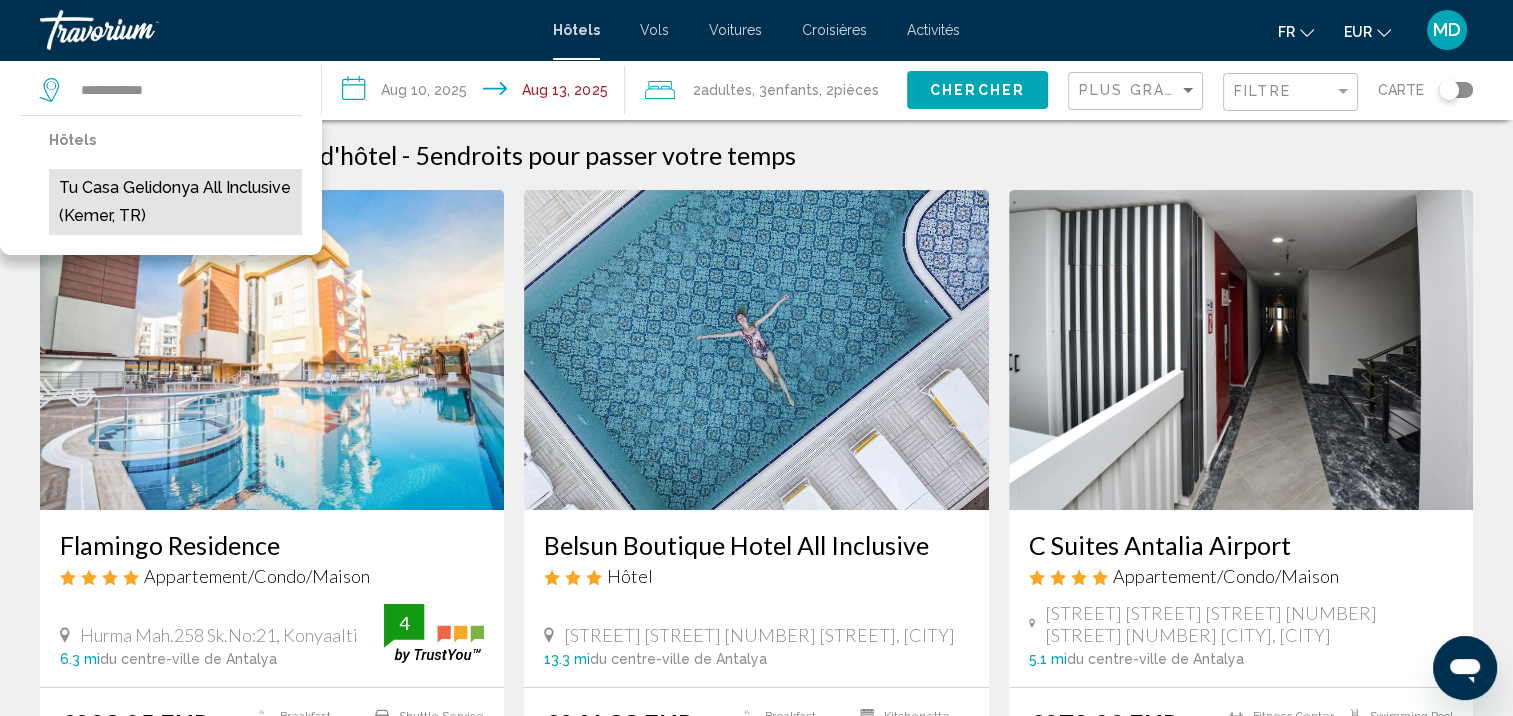 click on "Tu Casa Gelidonya All Inclusive (Kemer, TR)" at bounding box center [175, 202] 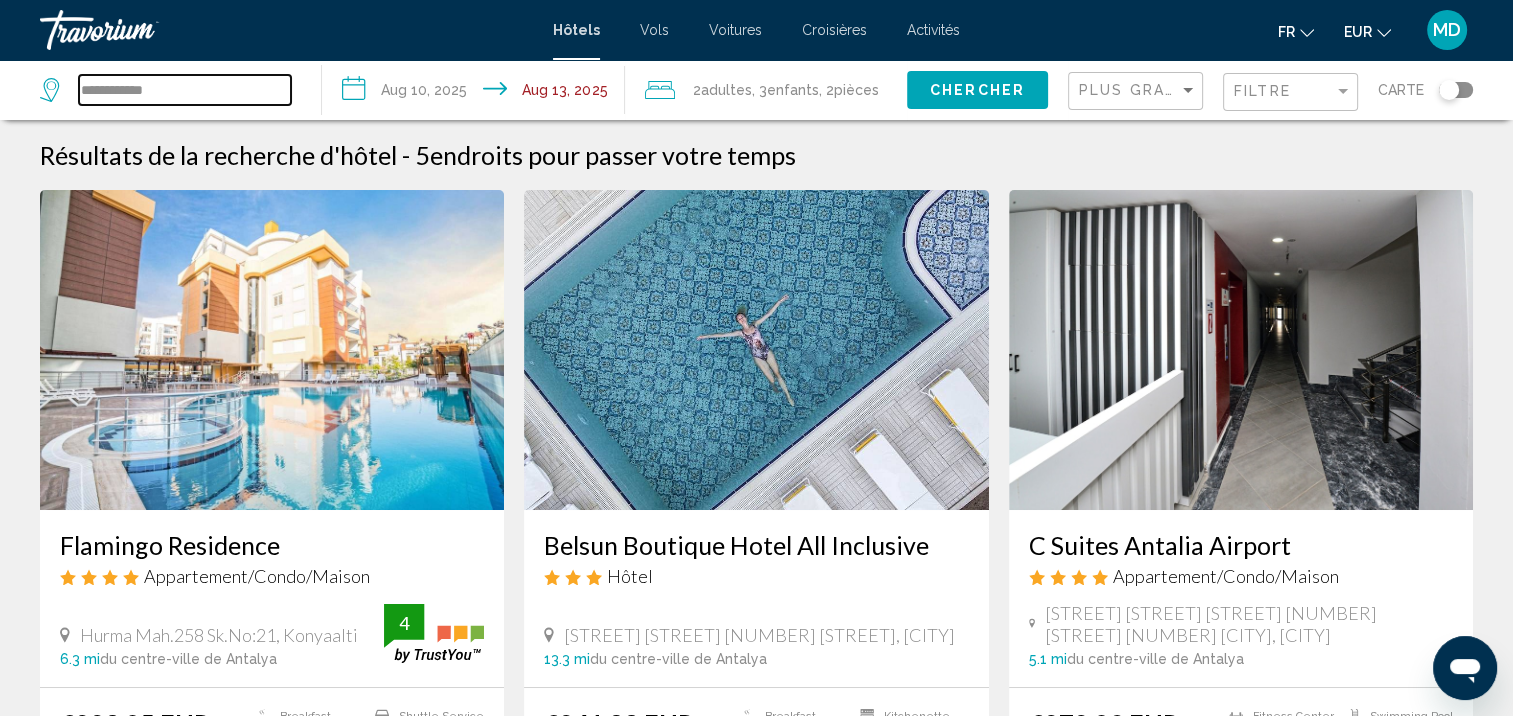 type on "**********" 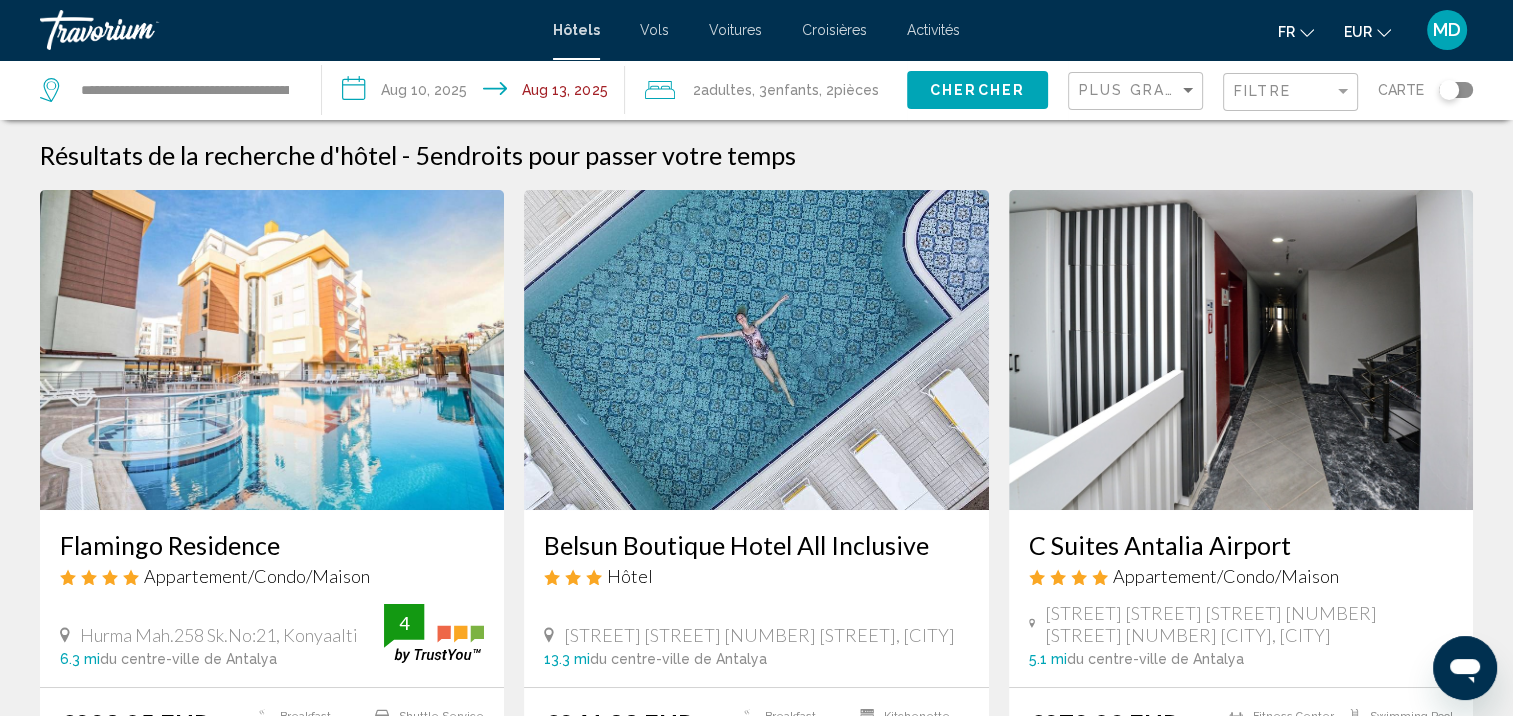 click on "**********" at bounding box center (477, 93) 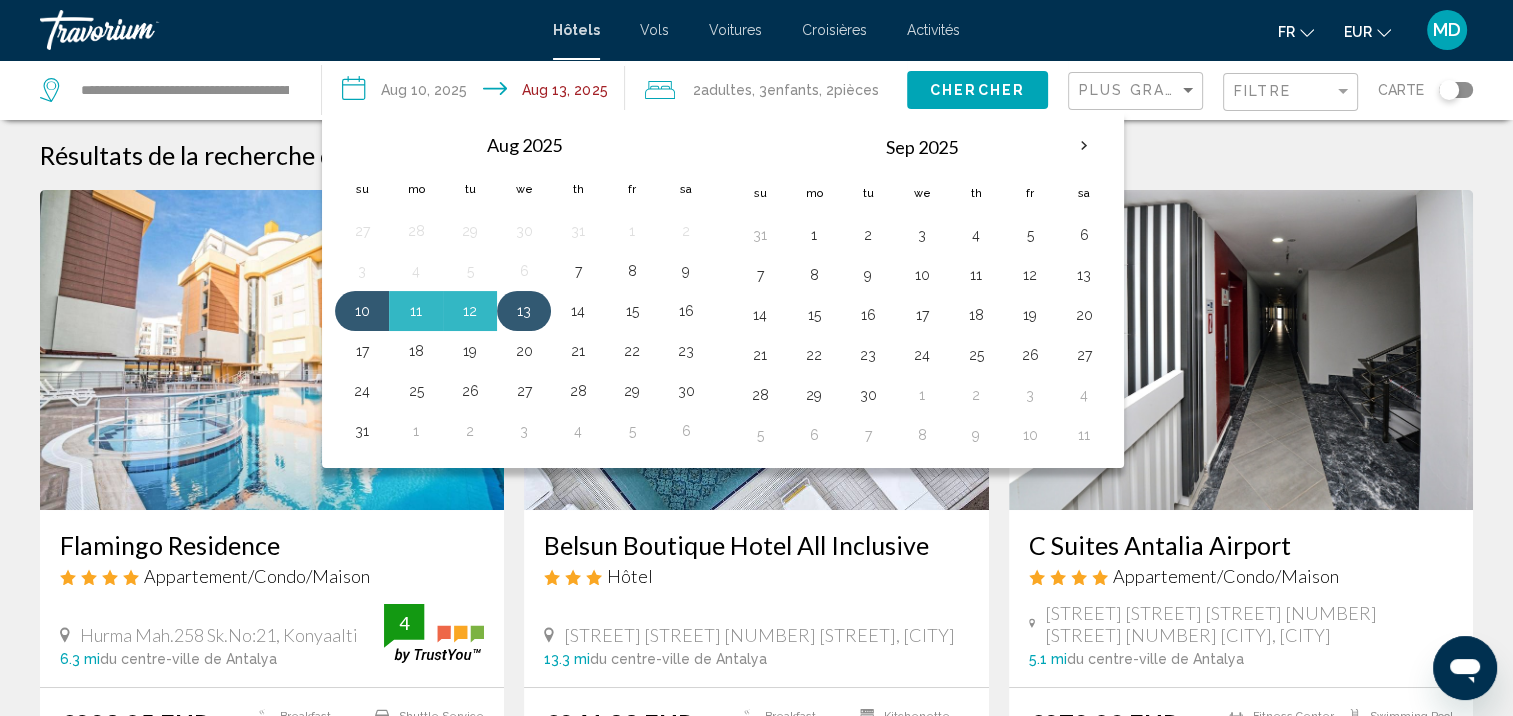 click on "13" at bounding box center [524, 311] 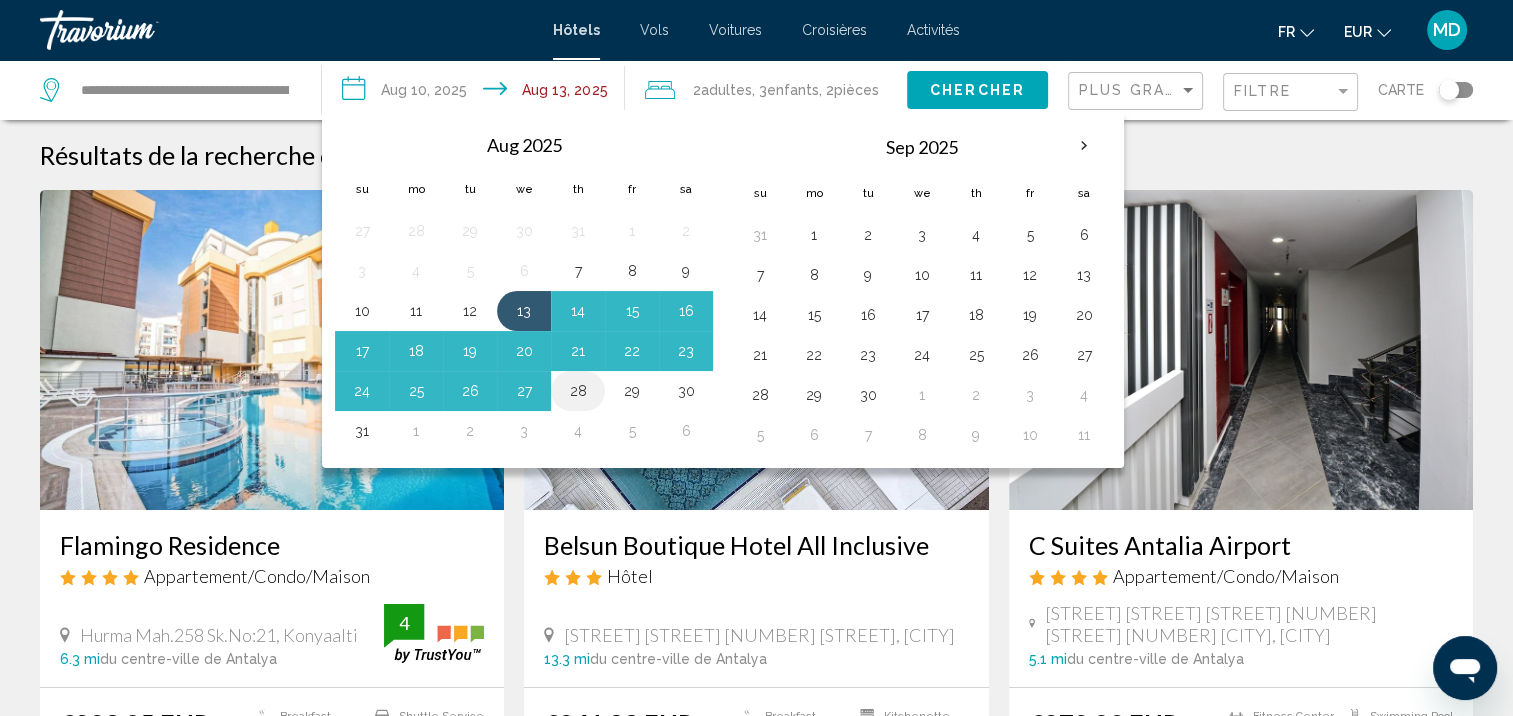 click on "28" at bounding box center (578, 391) 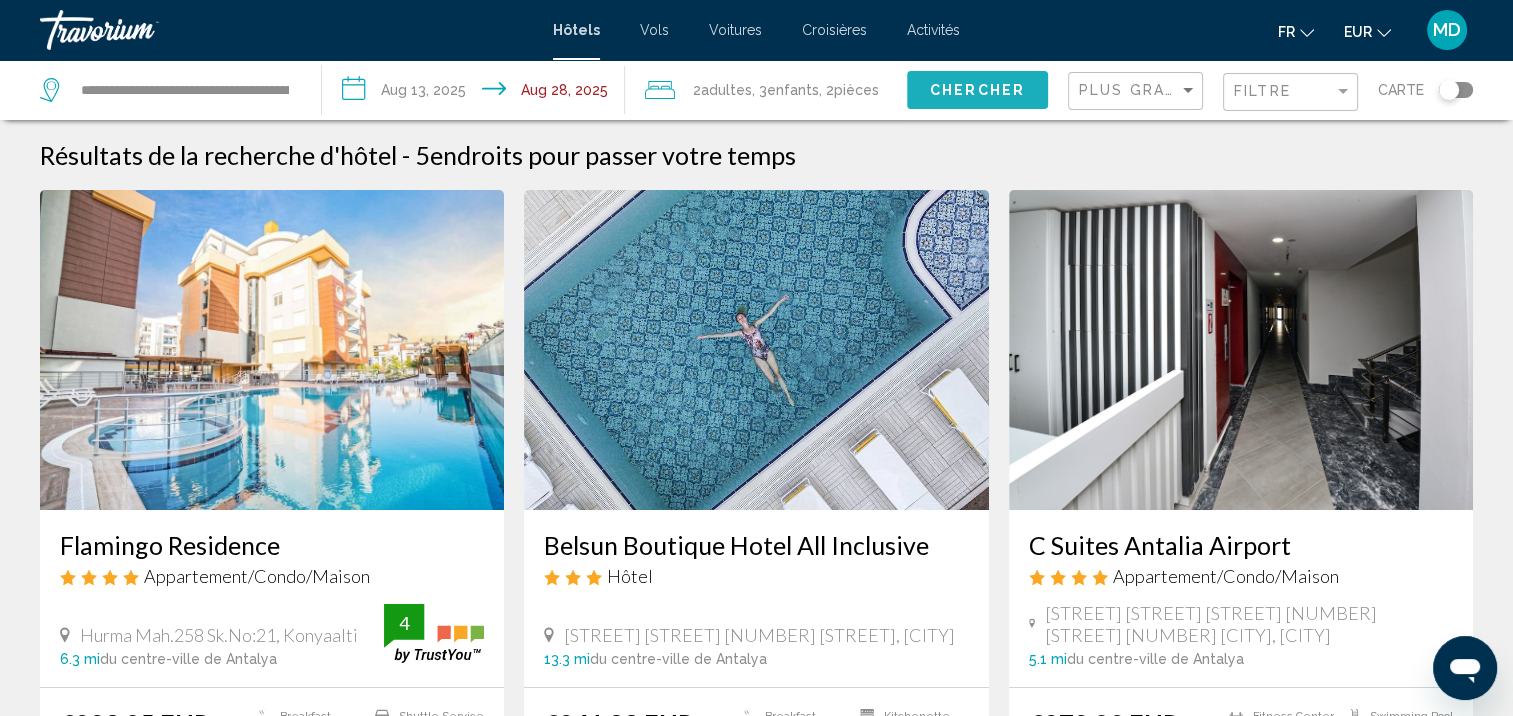 click on "Chercher" 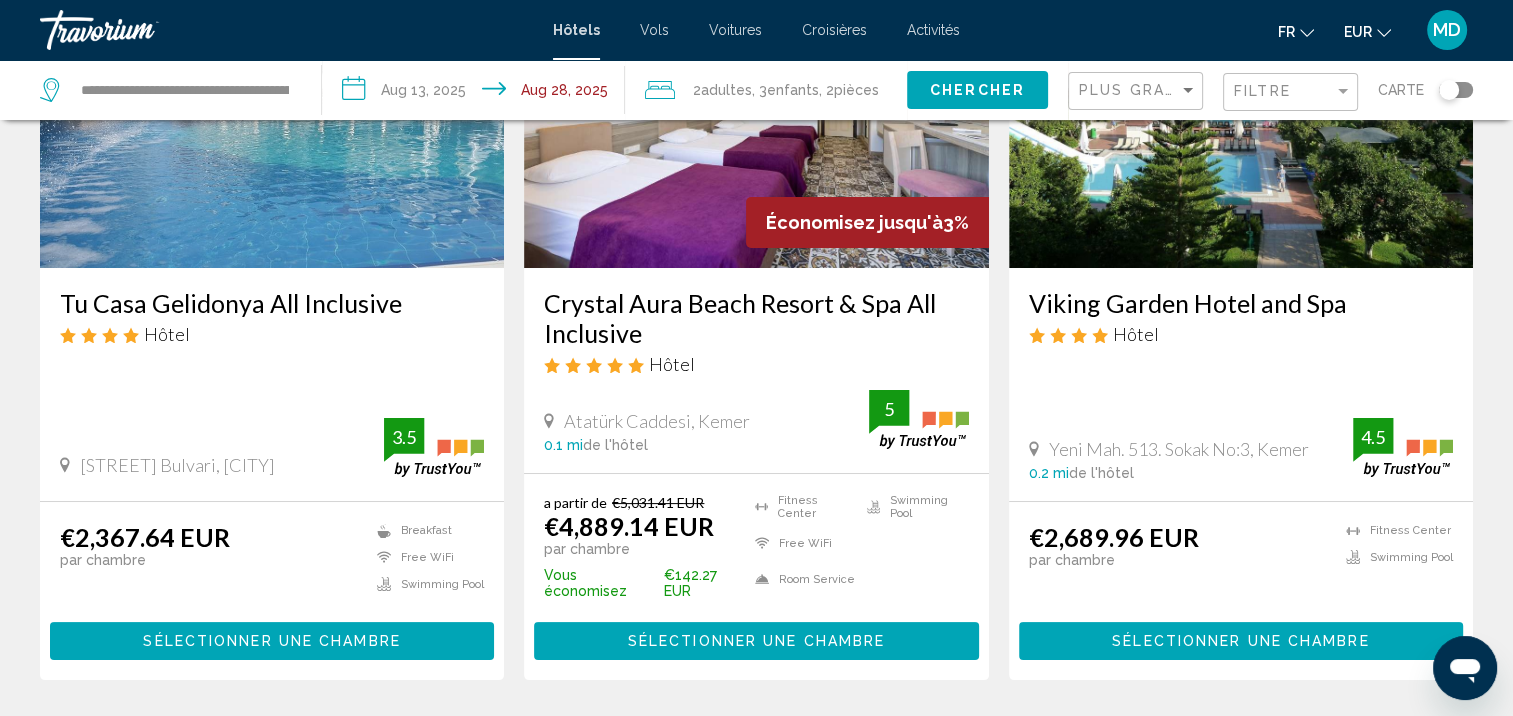 scroll, scrollTop: 244, scrollLeft: 0, axis: vertical 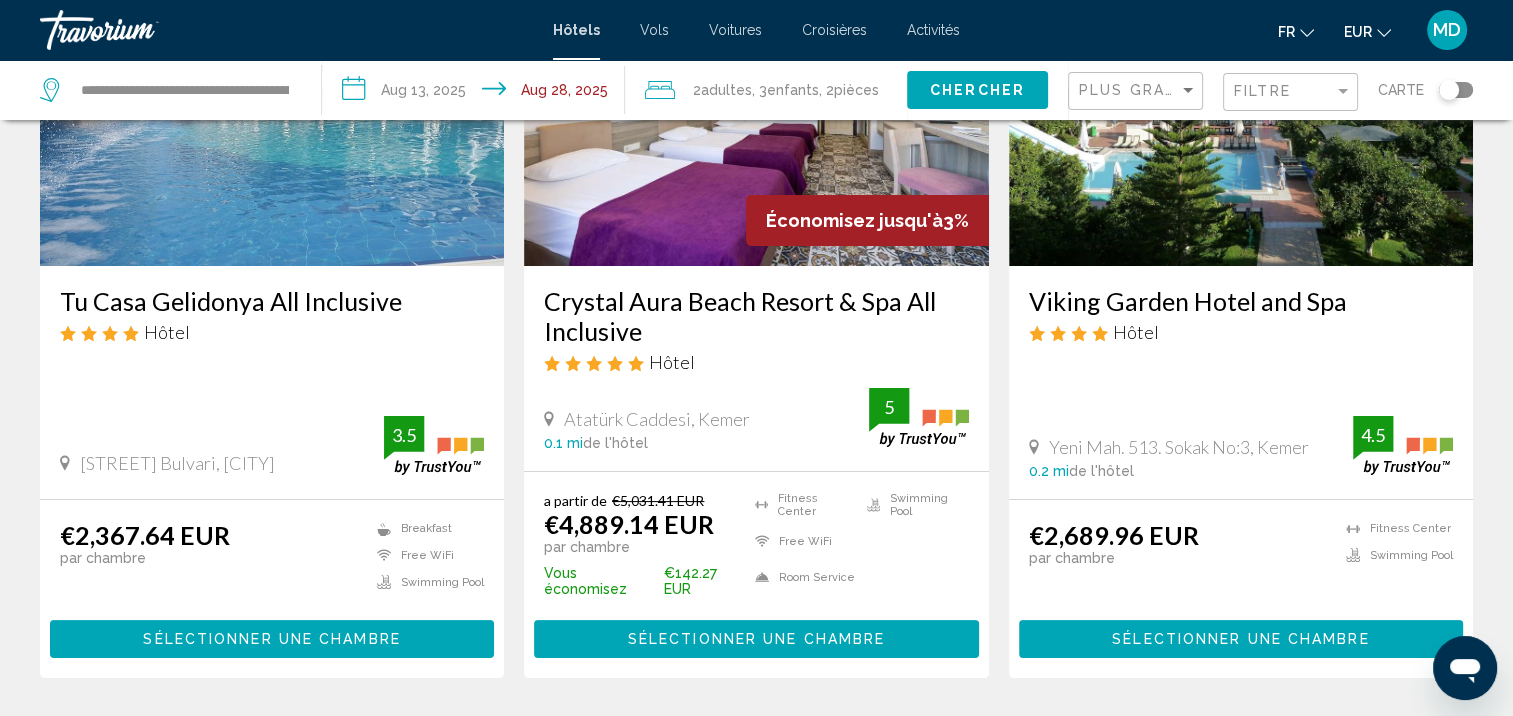 click on "Sélectionner une chambre" at bounding box center [271, 640] 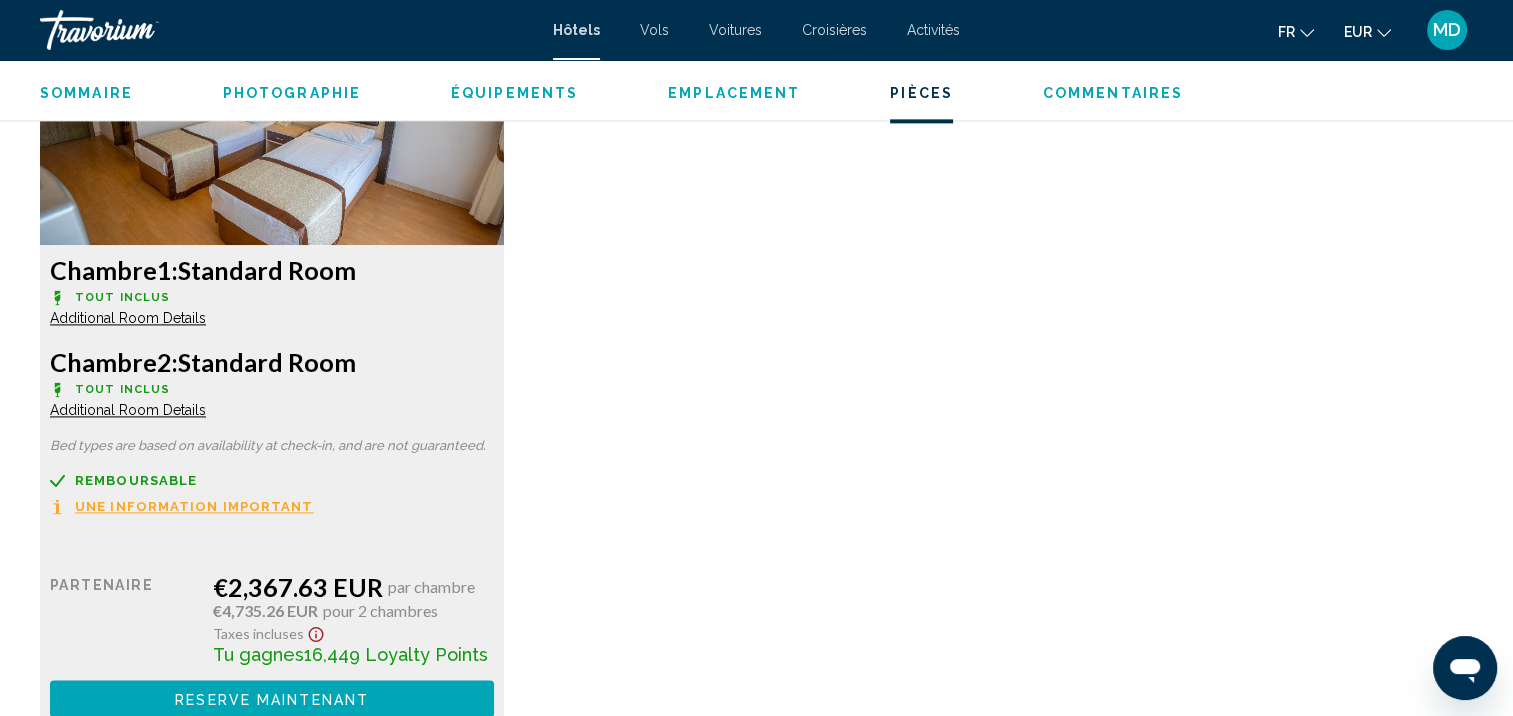 scroll, scrollTop: 2728, scrollLeft: 0, axis: vertical 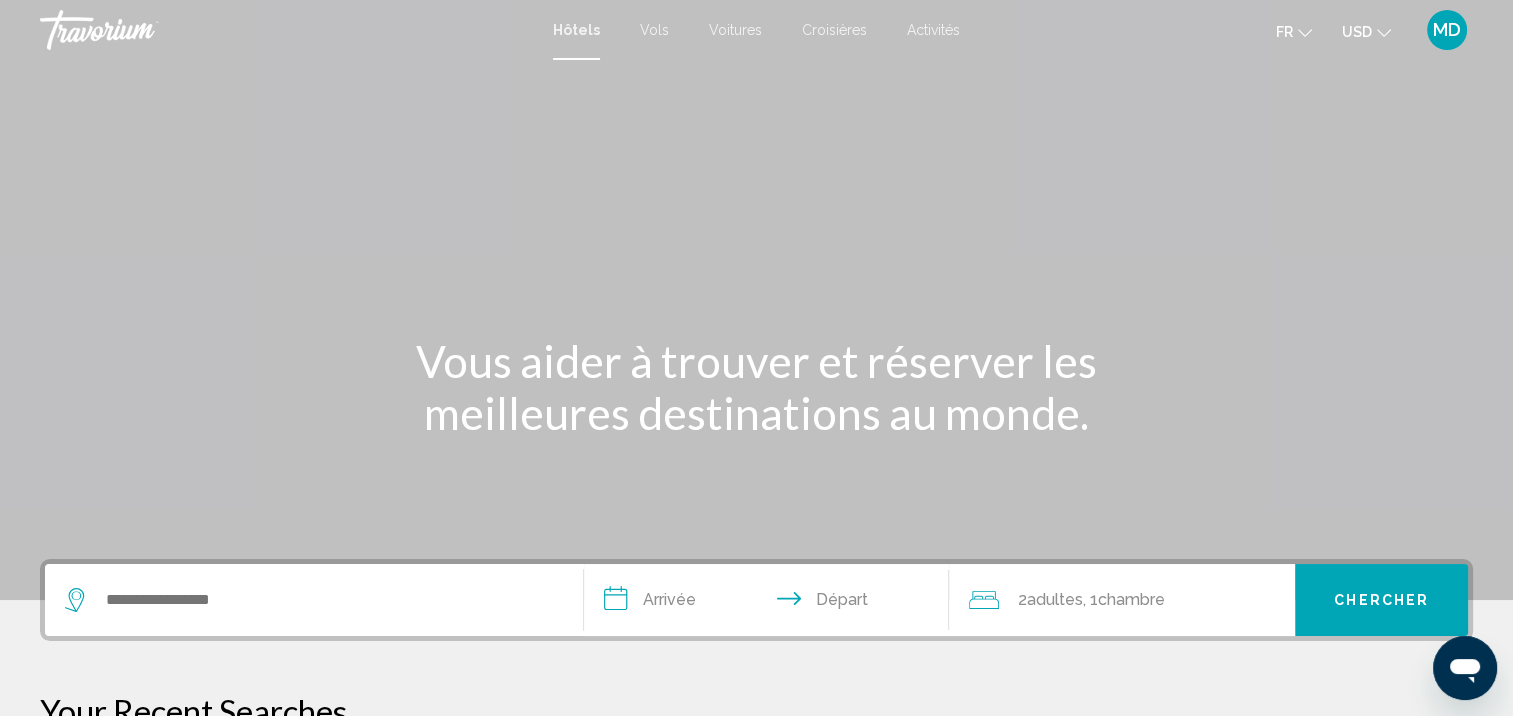 click on "USD" 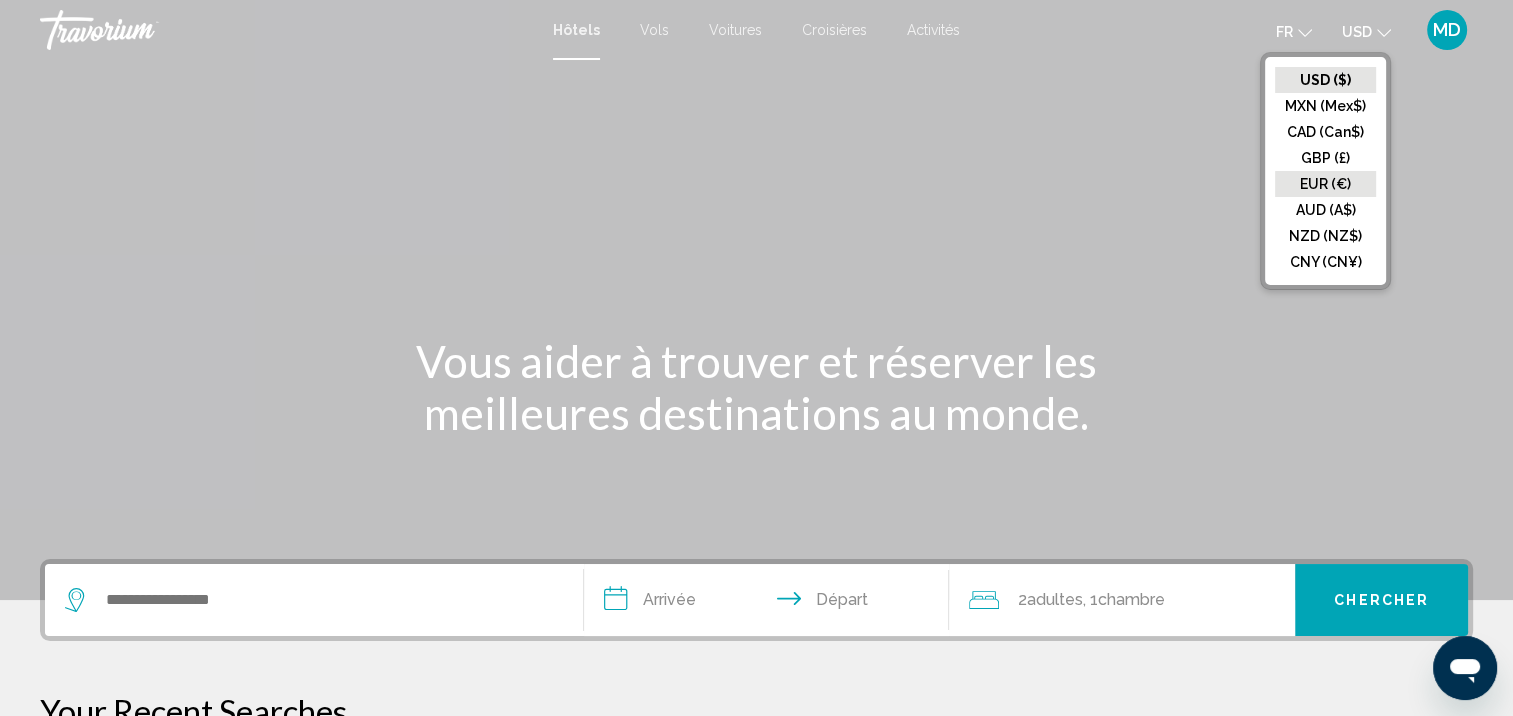 click on "EUR (€)" 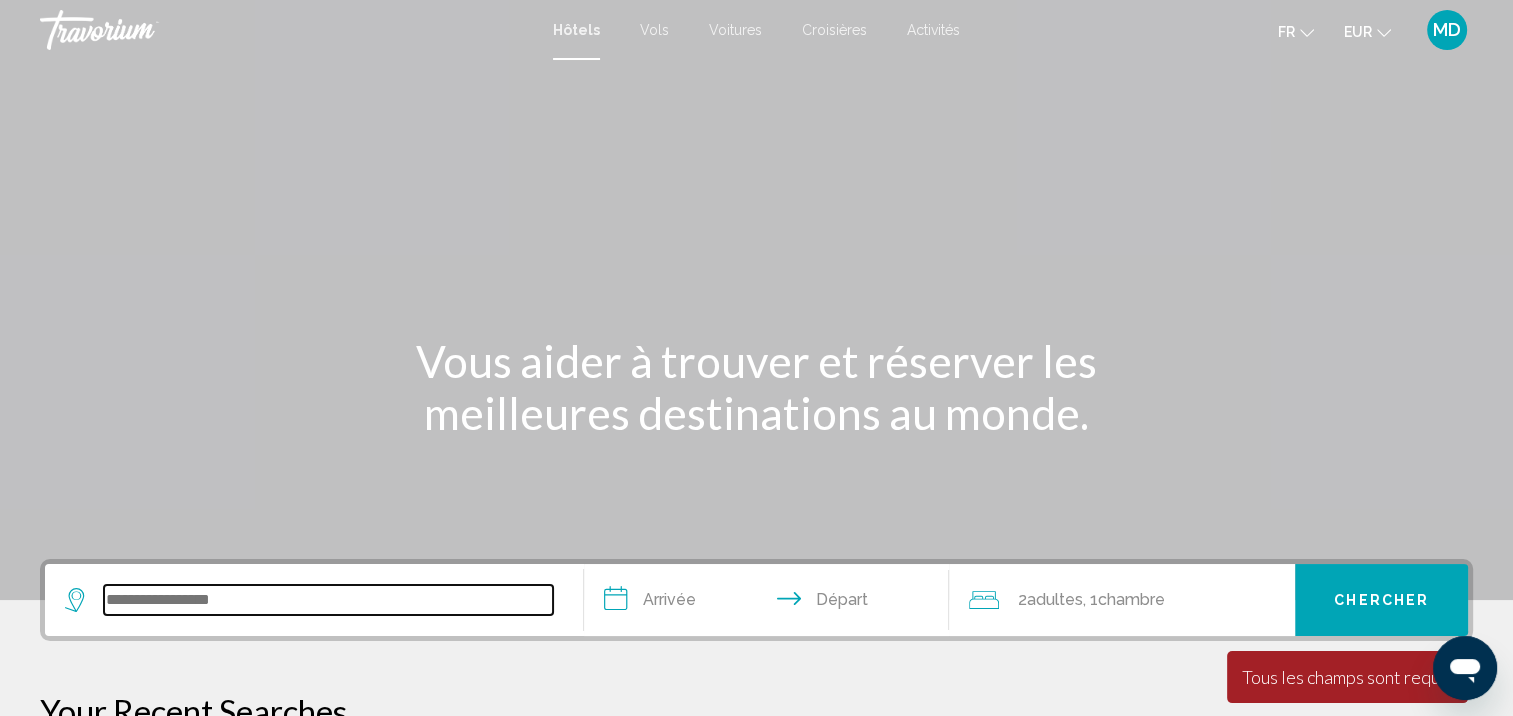 click at bounding box center (328, 600) 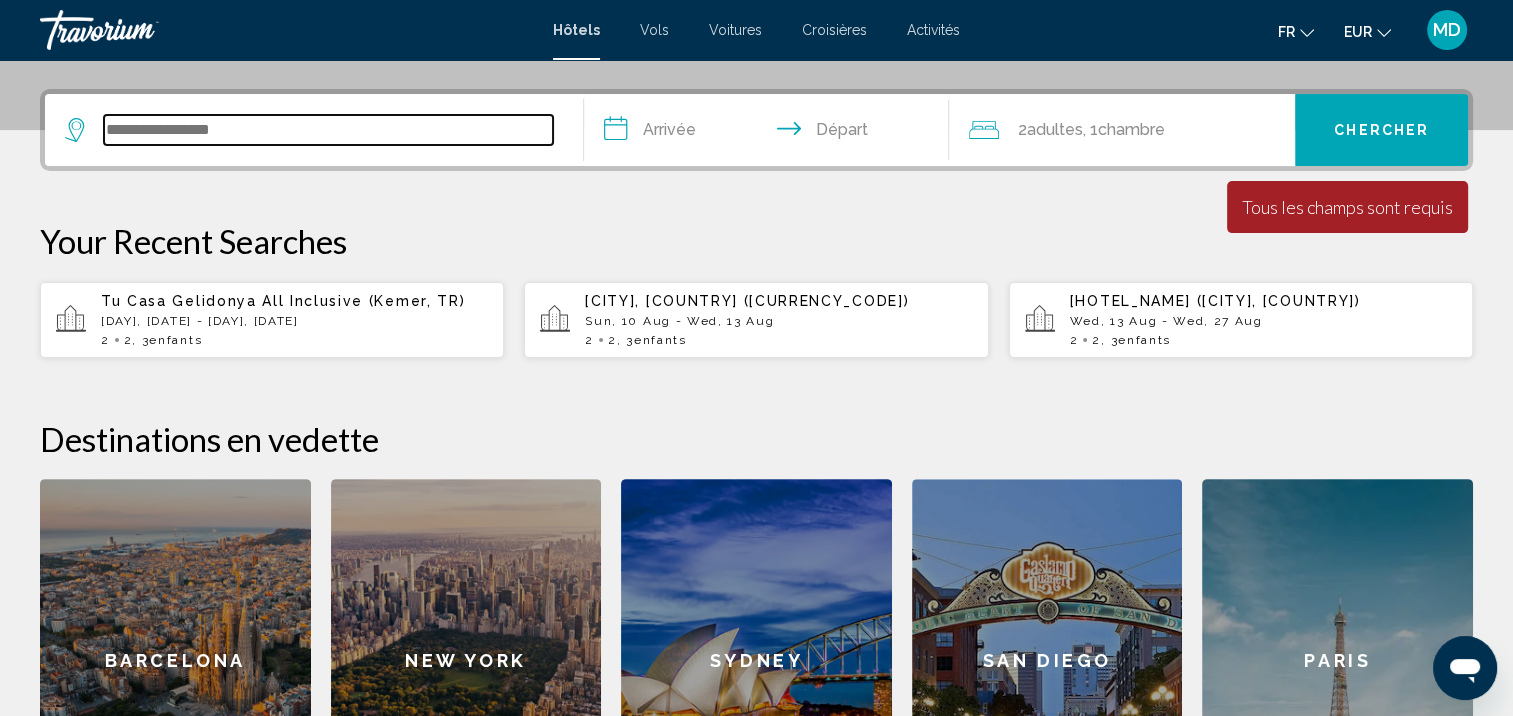 scroll, scrollTop: 493, scrollLeft: 0, axis: vertical 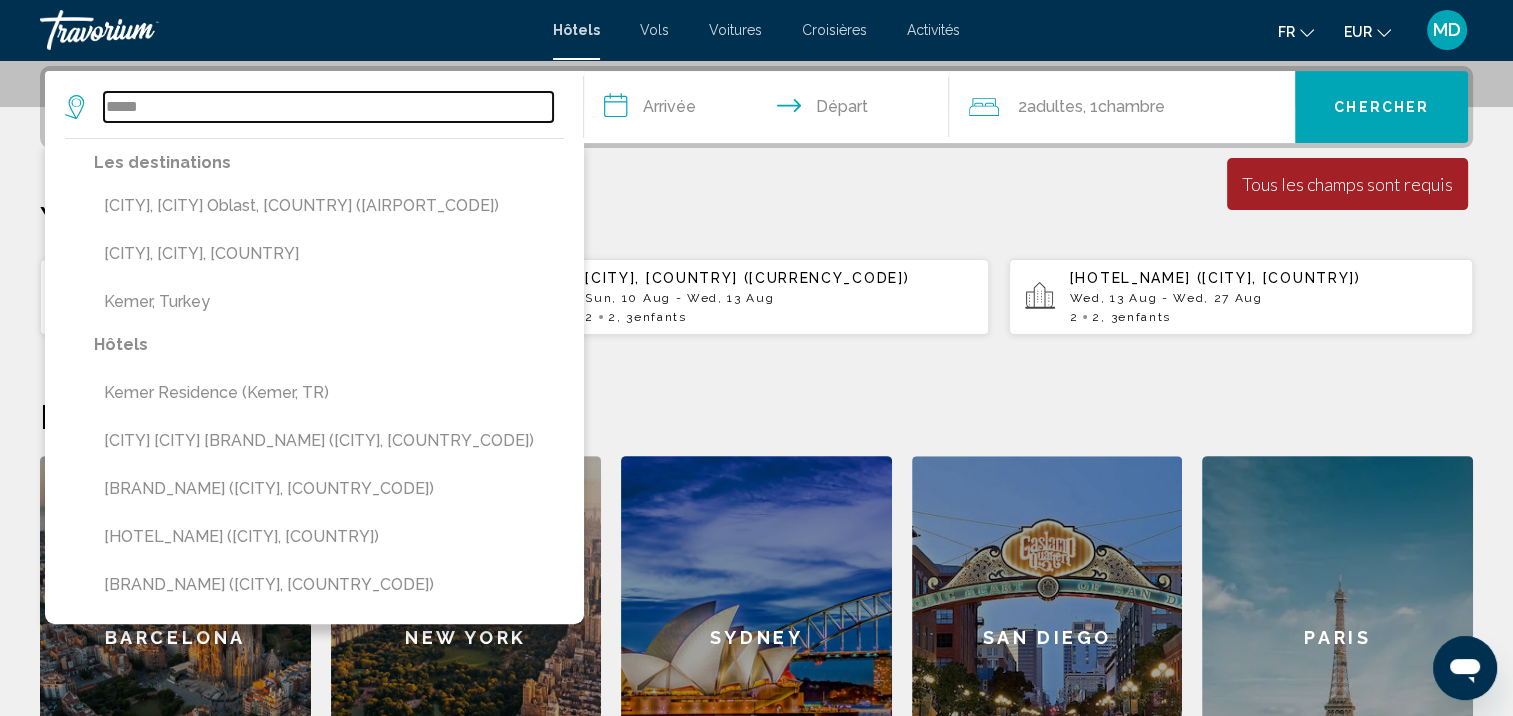 type on "*****" 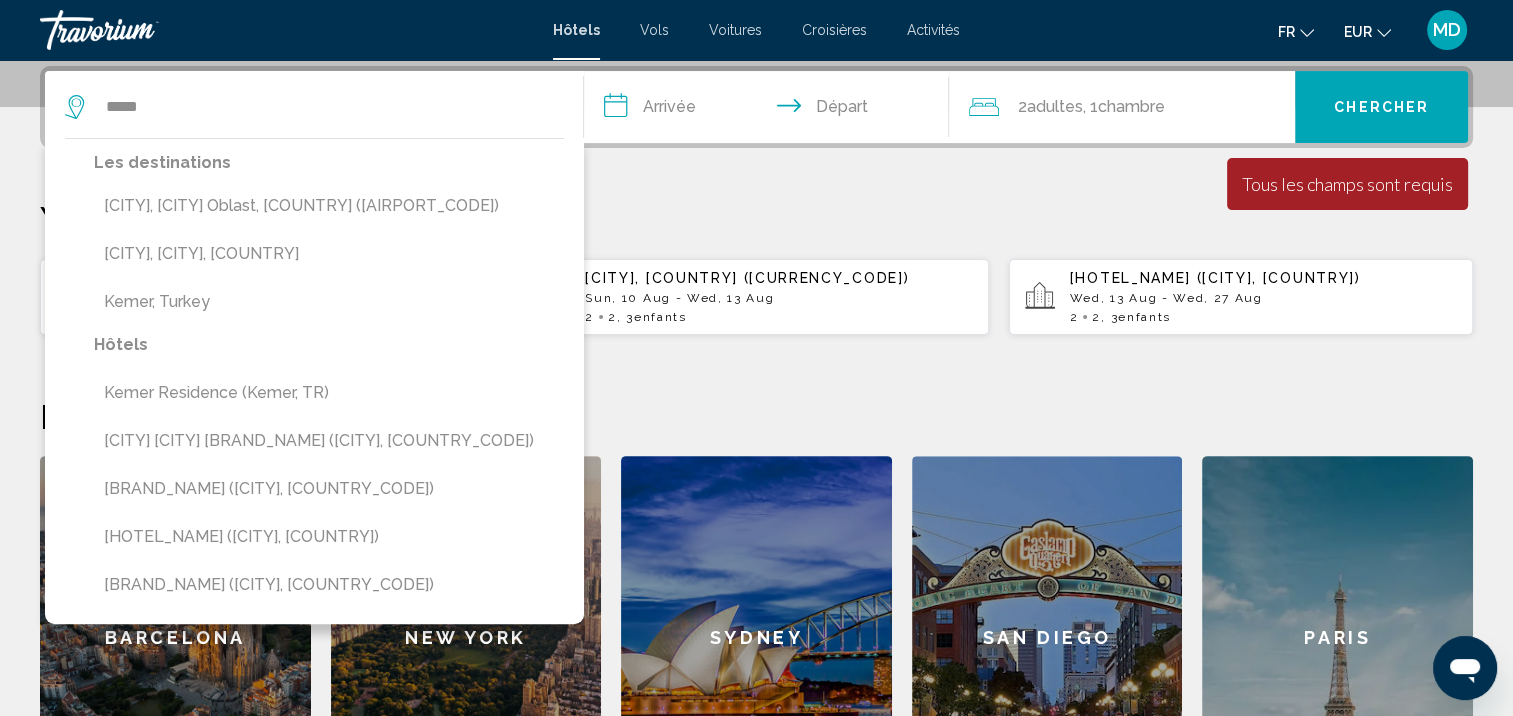 click on "[BRAND_NAME] [CITY] ([CITY], [COUNTRY_CODE])     Wed, 13 Aug - Wed, 27 Aug  2  2  , 3  Enfant Enfants" at bounding box center [1263, 297] 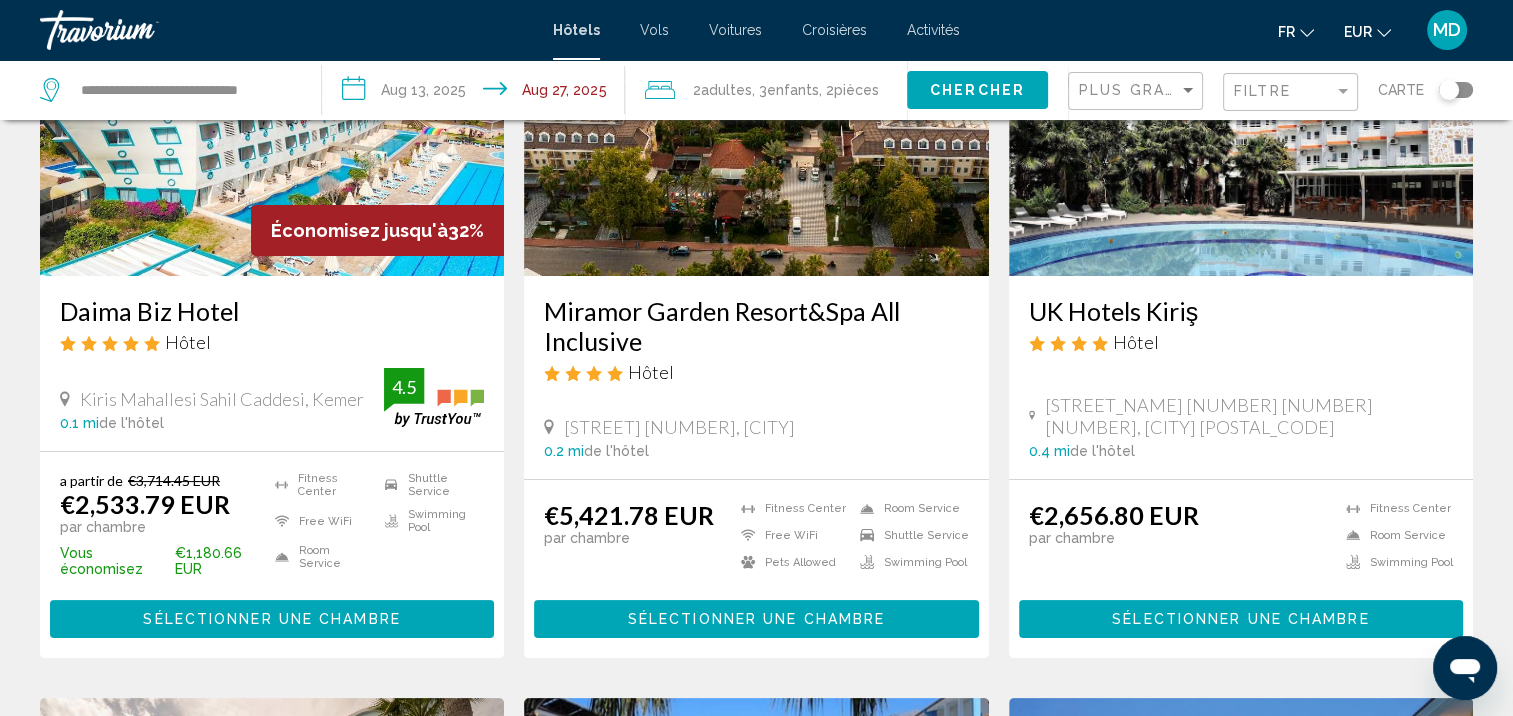 scroll, scrollTop: 235, scrollLeft: 0, axis: vertical 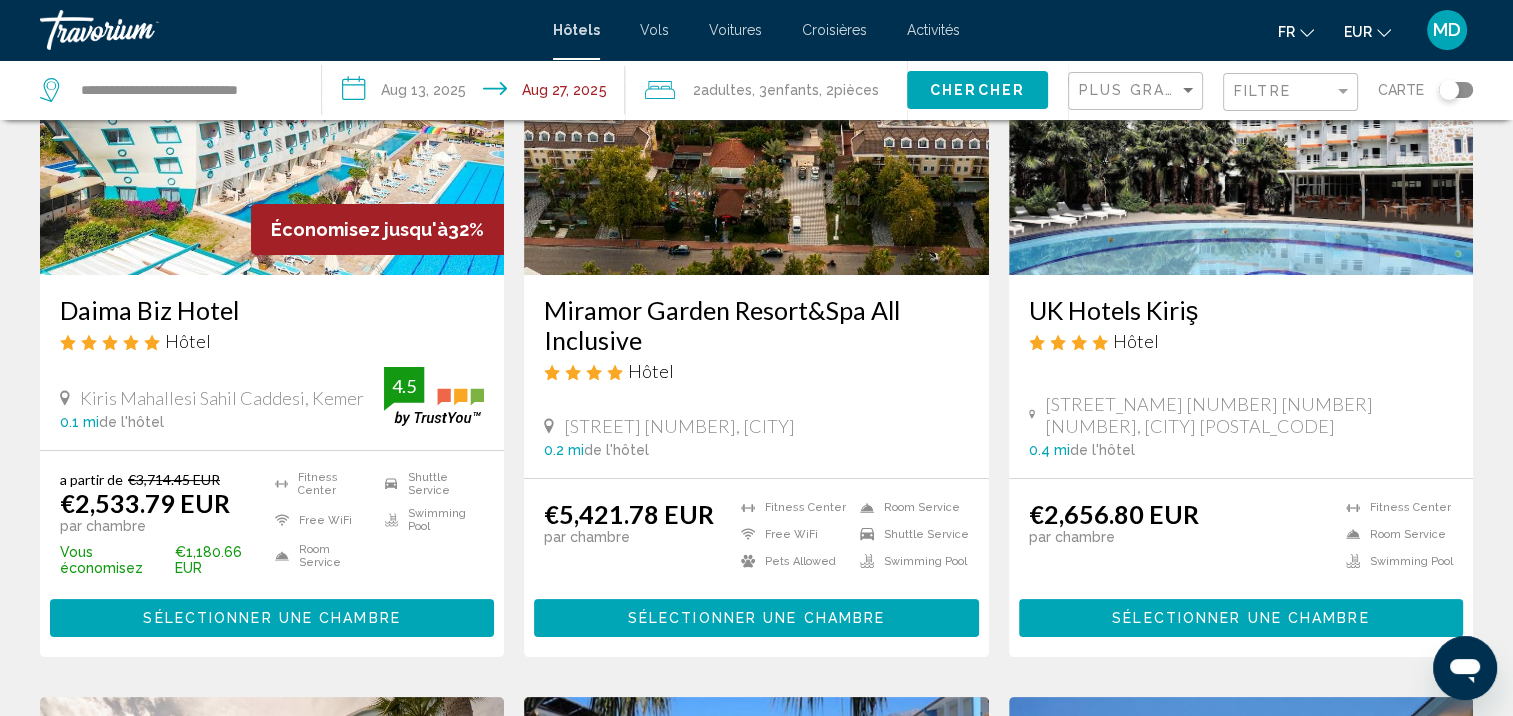 click on "Sélectionner une chambre" at bounding box center [271, 619] 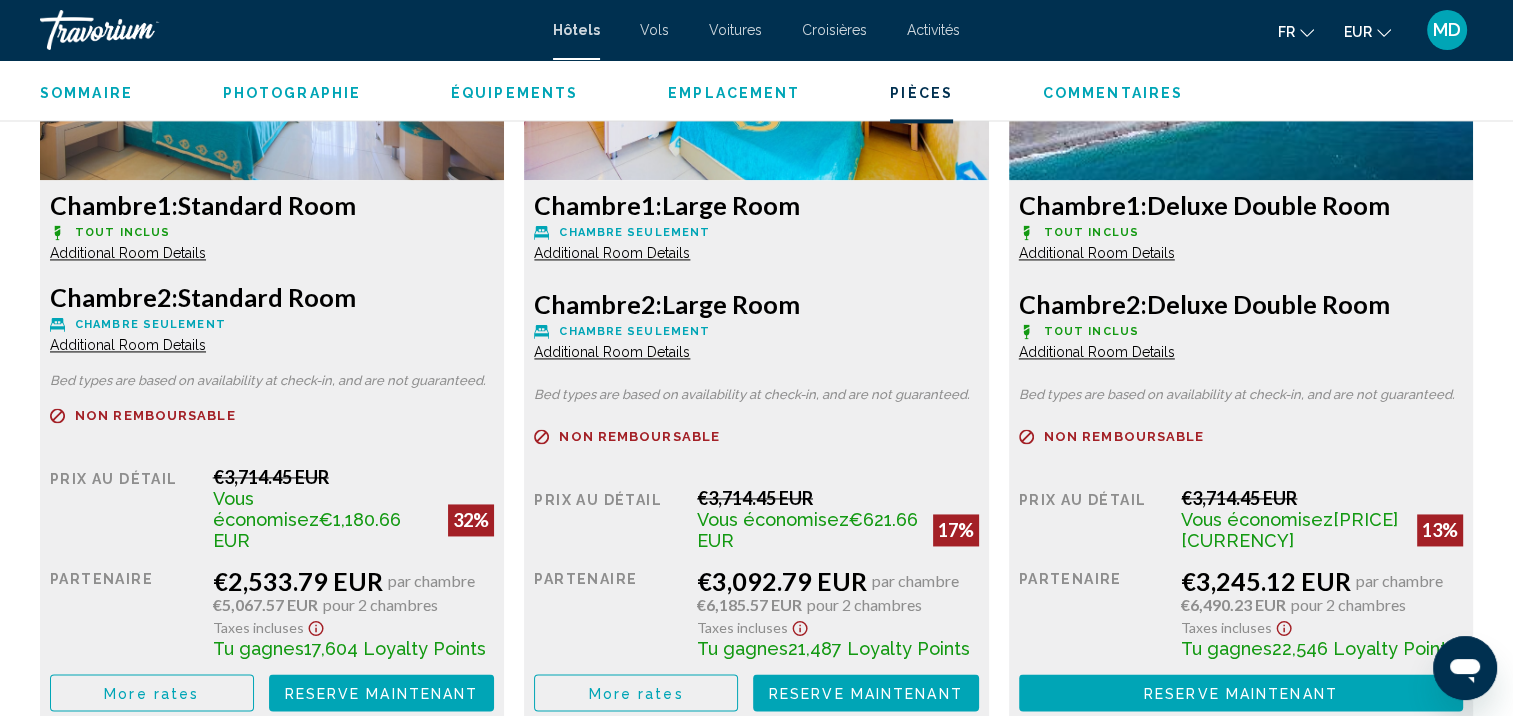 scroll, scrollTop: 2904, scrollLeft: 0, axis: vertical 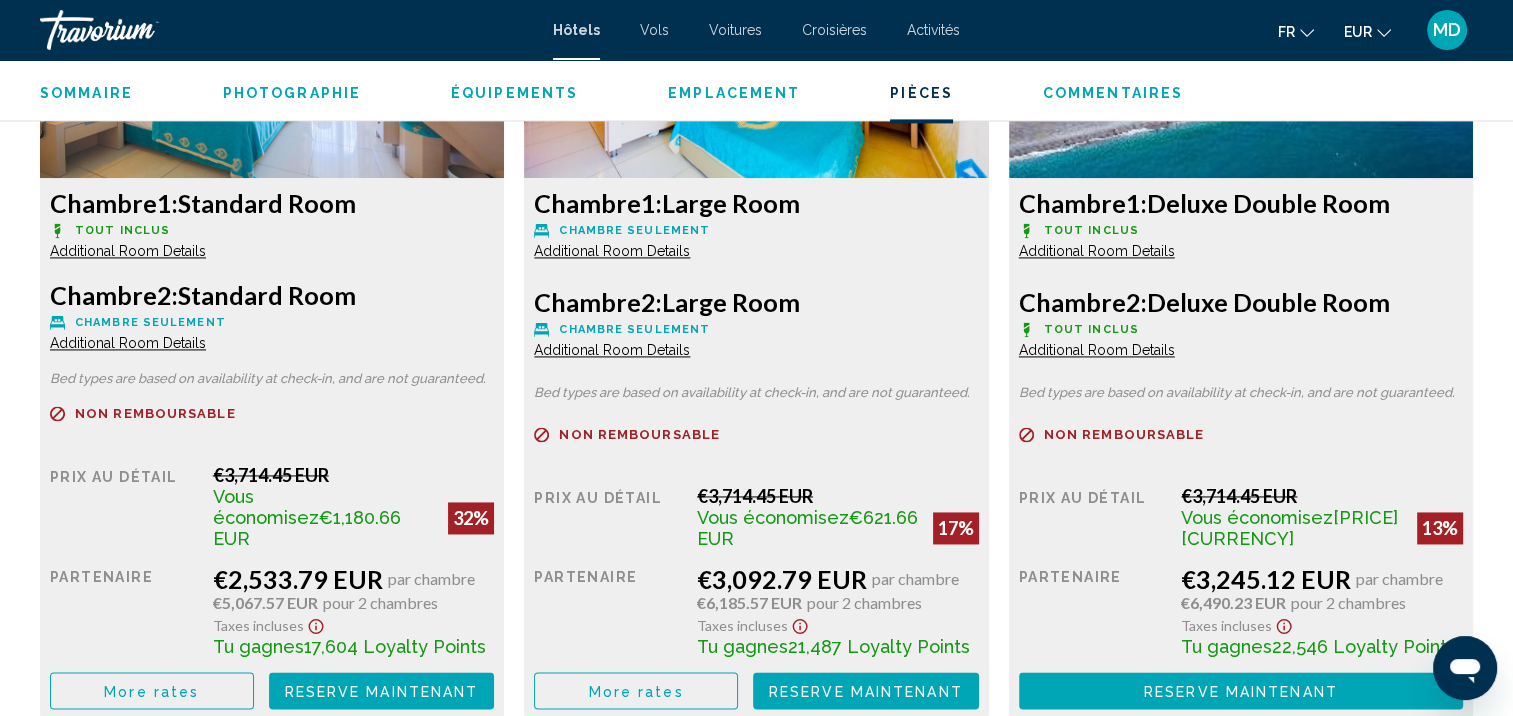 click on "Additional Room Details" at bounding box center (128, 343) 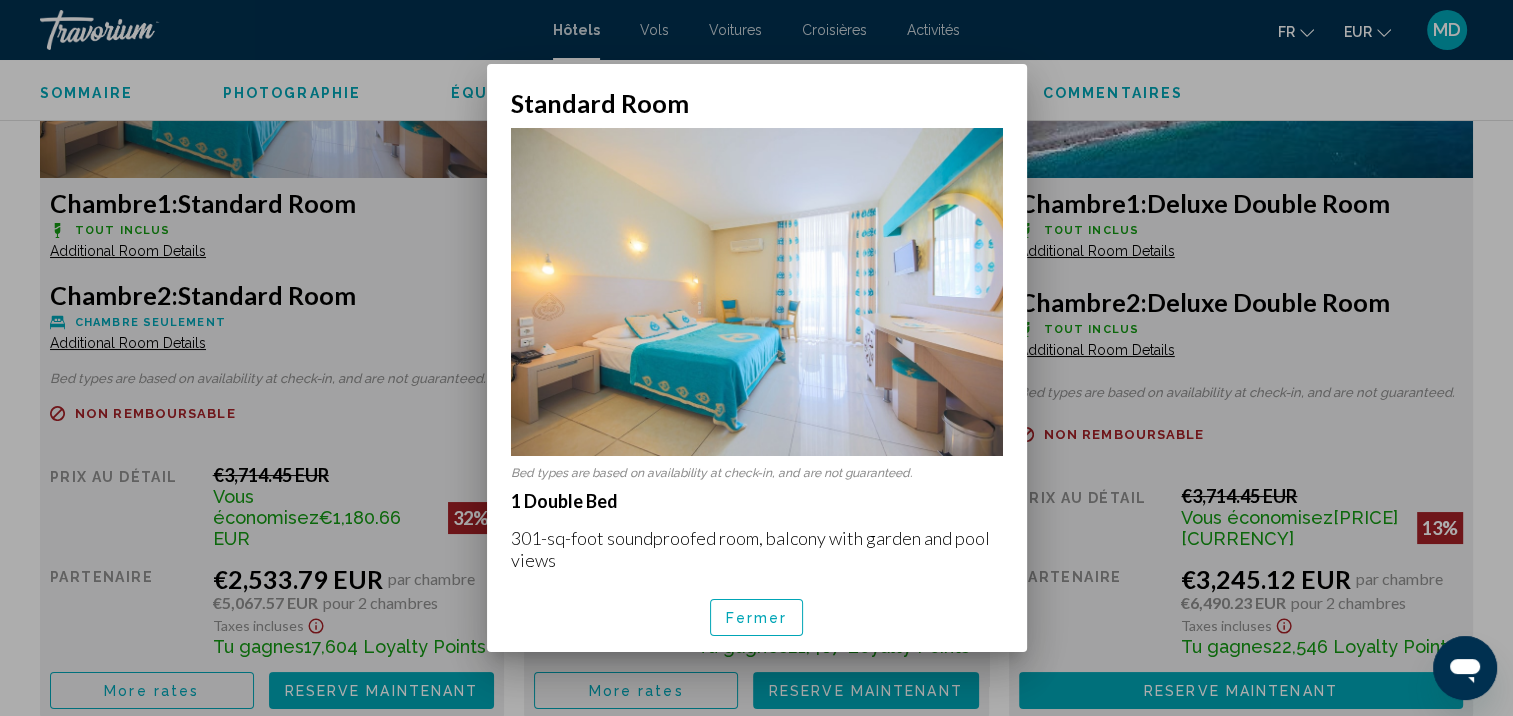 scroll, scrollTop: 0, scrollLeft: 0, axis: both 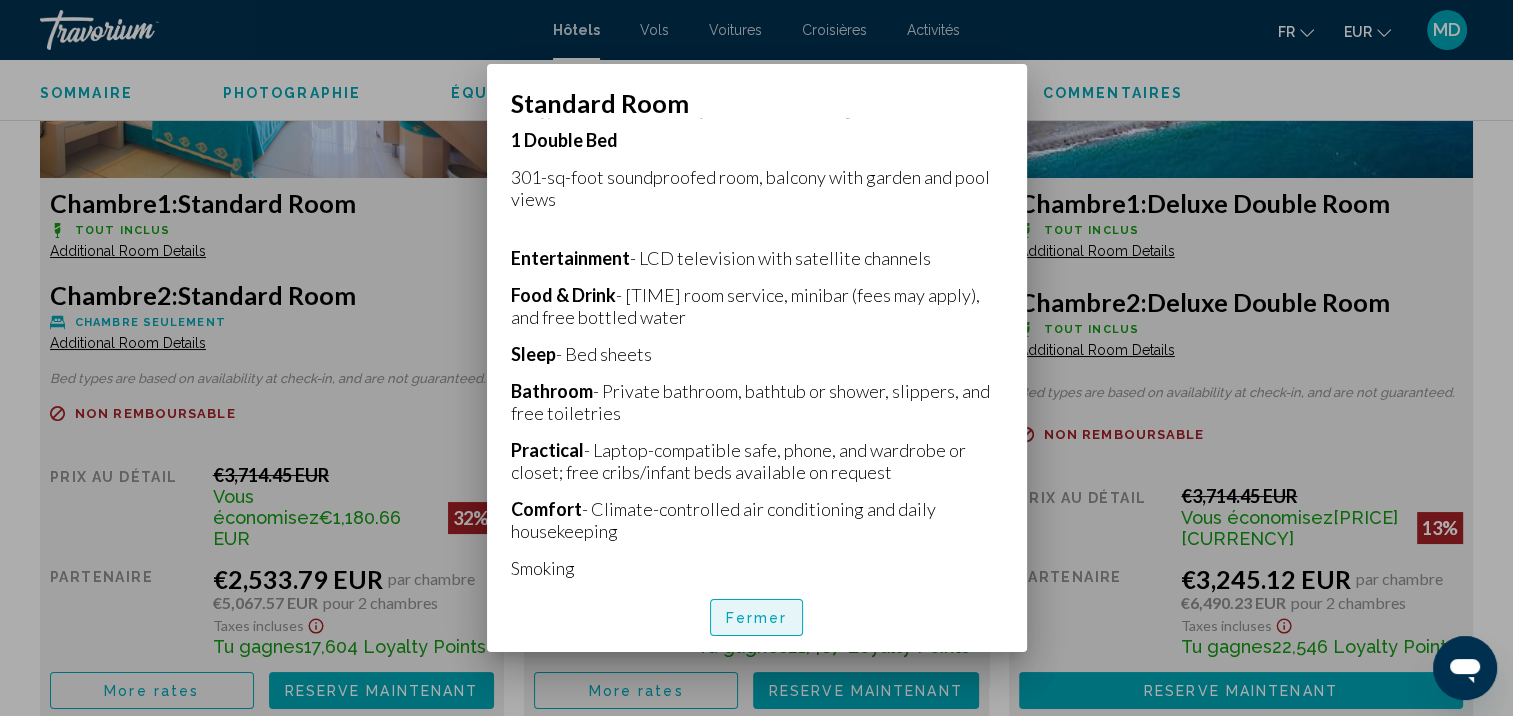 click on "Fermer" at bounding box center (757, 618) 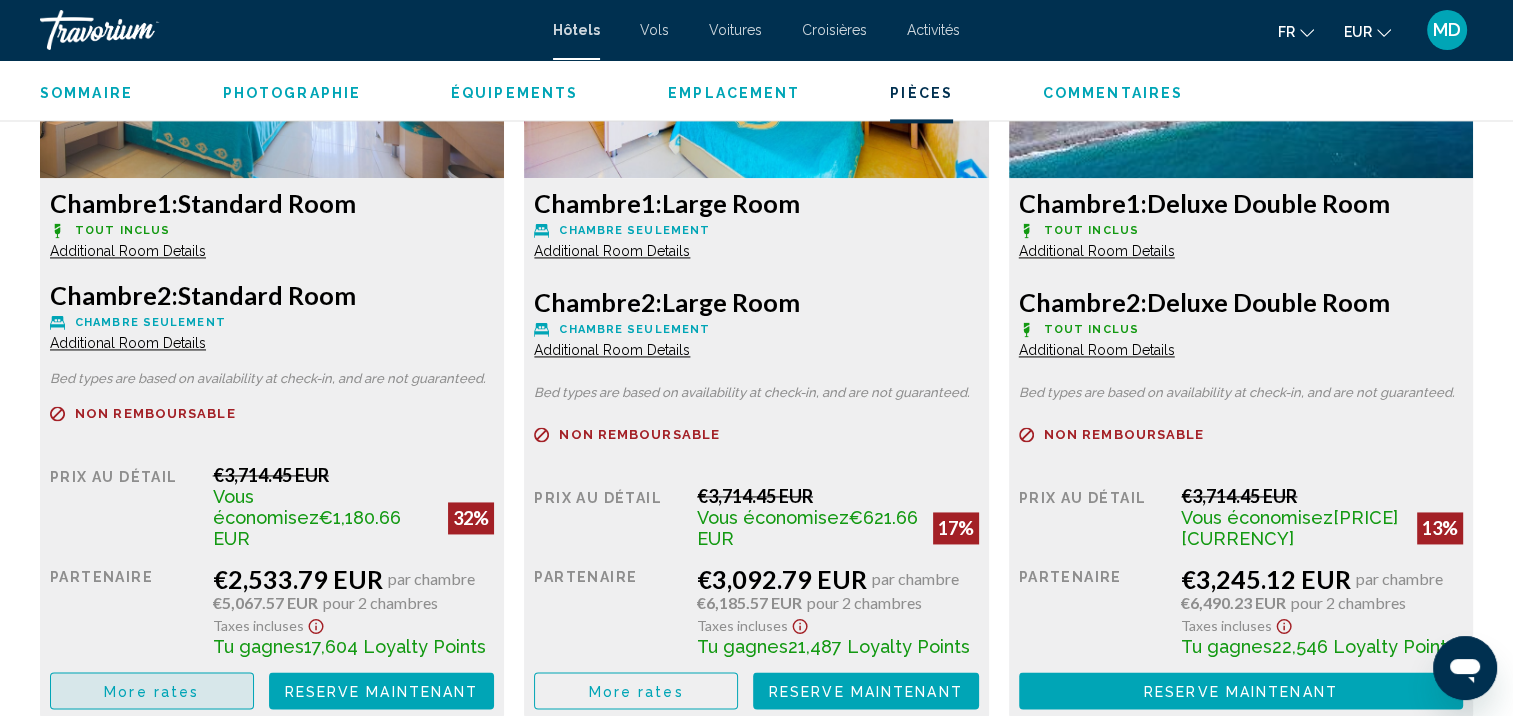 click on "More rates" at bounding box center (152, 690) 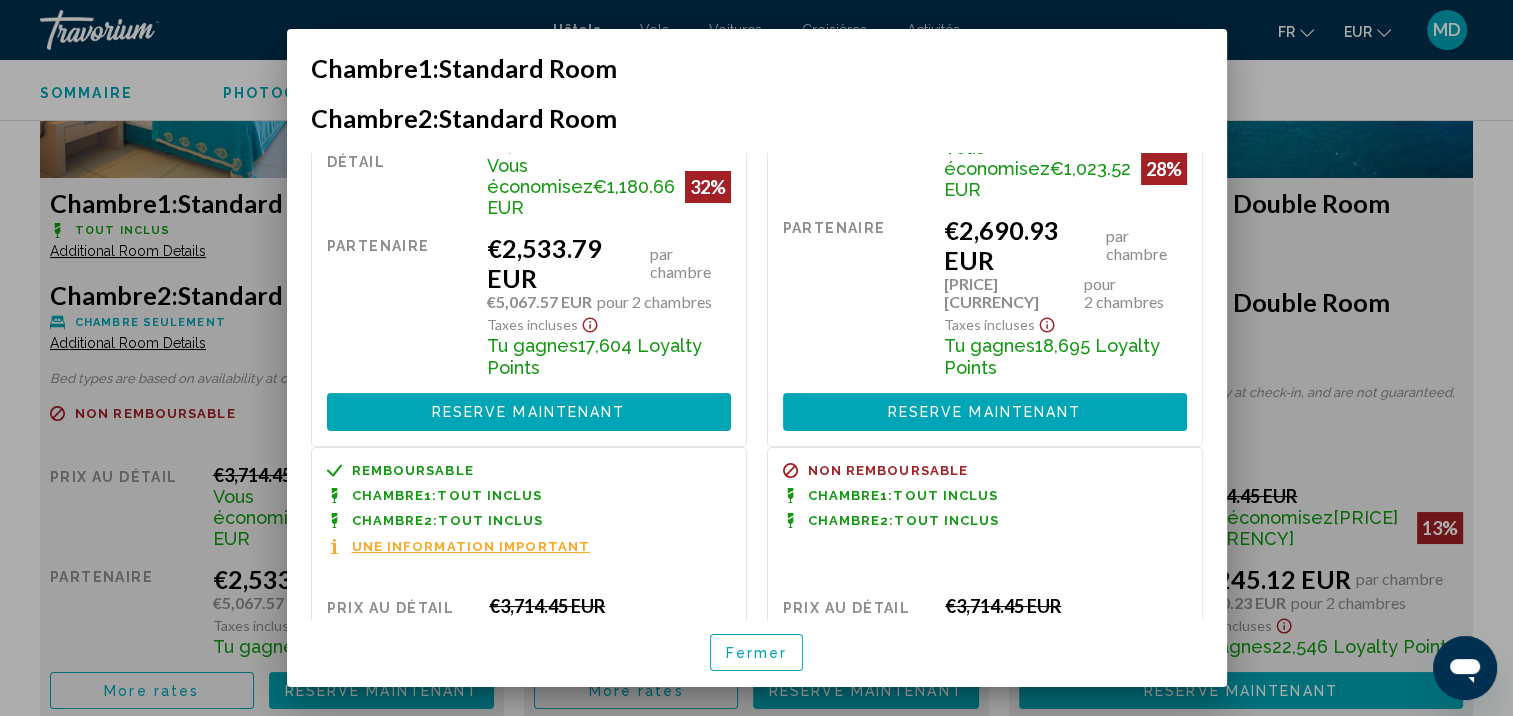 scroll, scrollTop: 436, scrollLeft: 0, axis: vertical 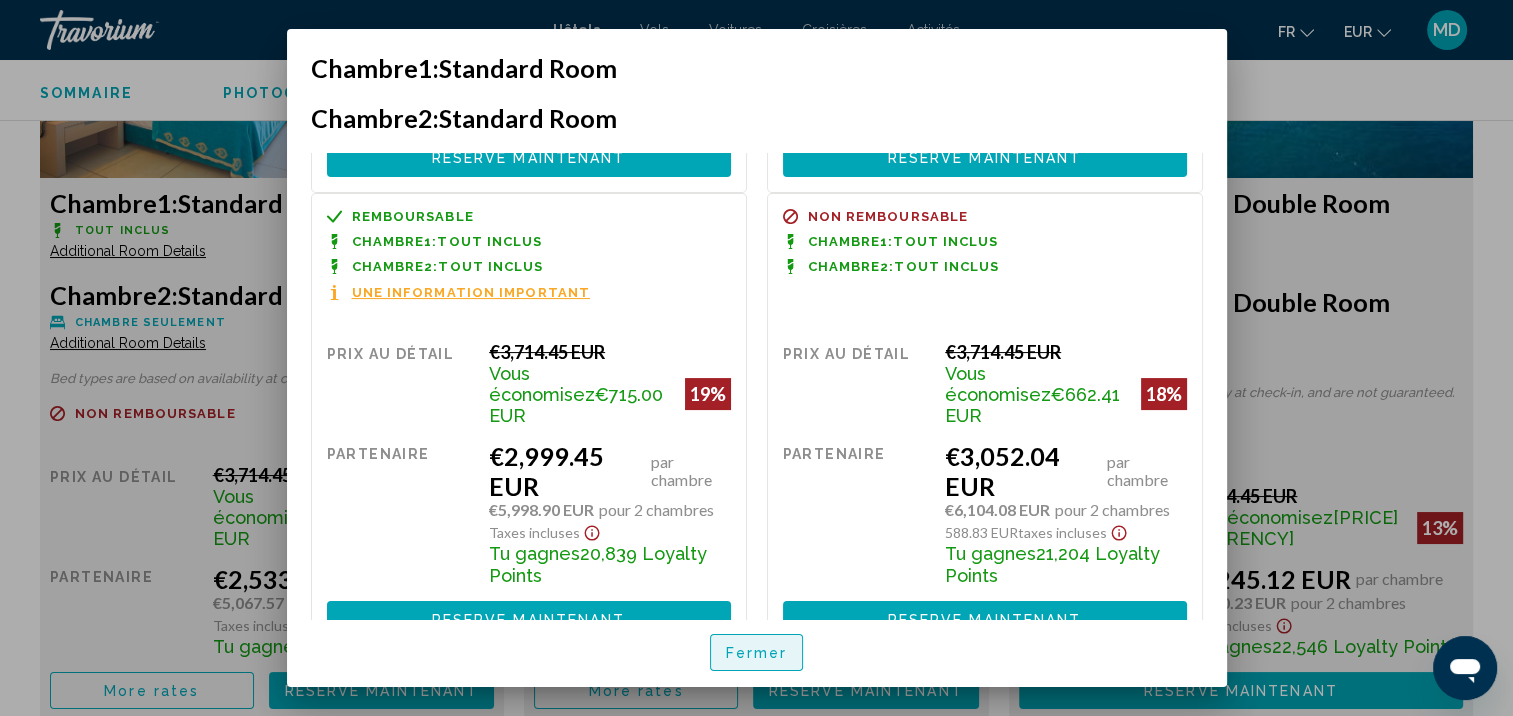 click on "Fermer" at bounding box center (757, 653) 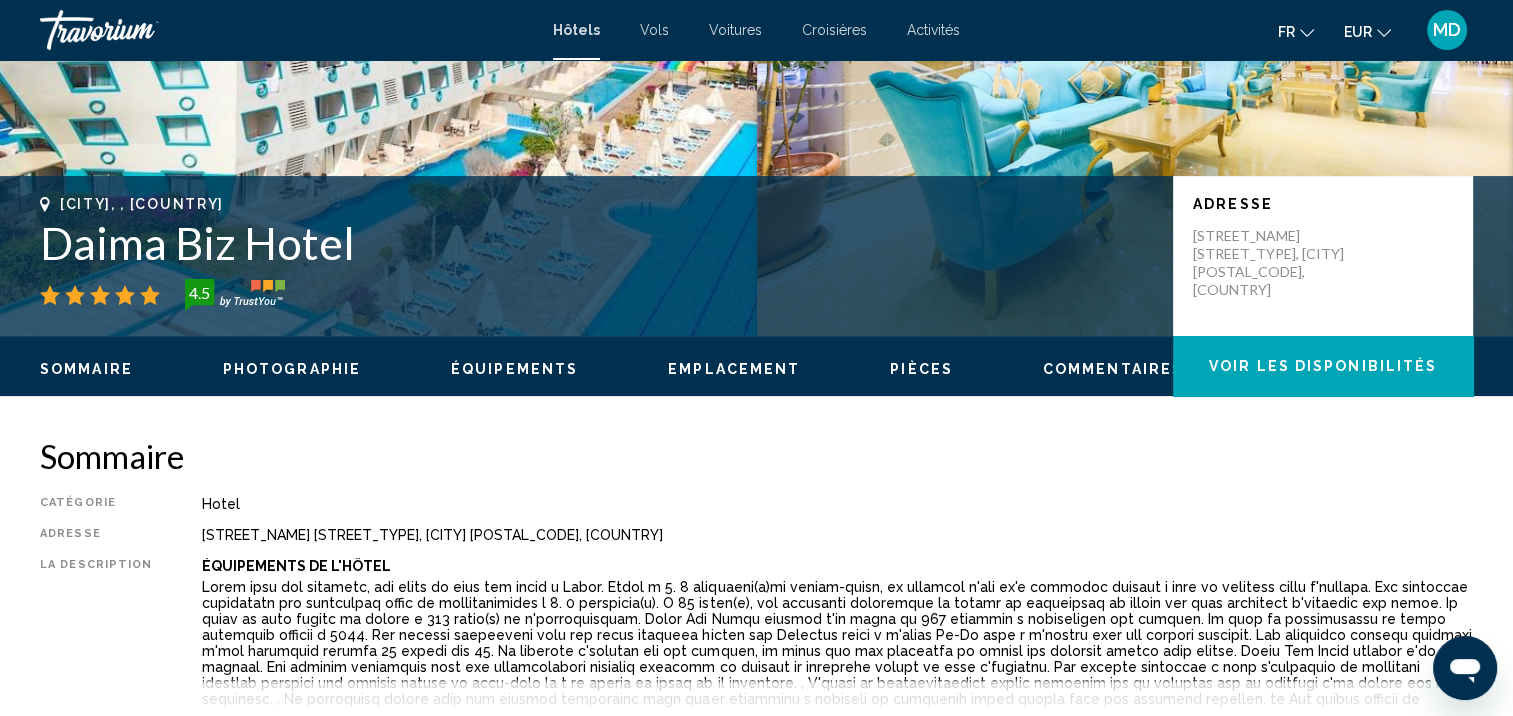 scroll, scrollTop: 0, scrollLeft: 0, axis: both 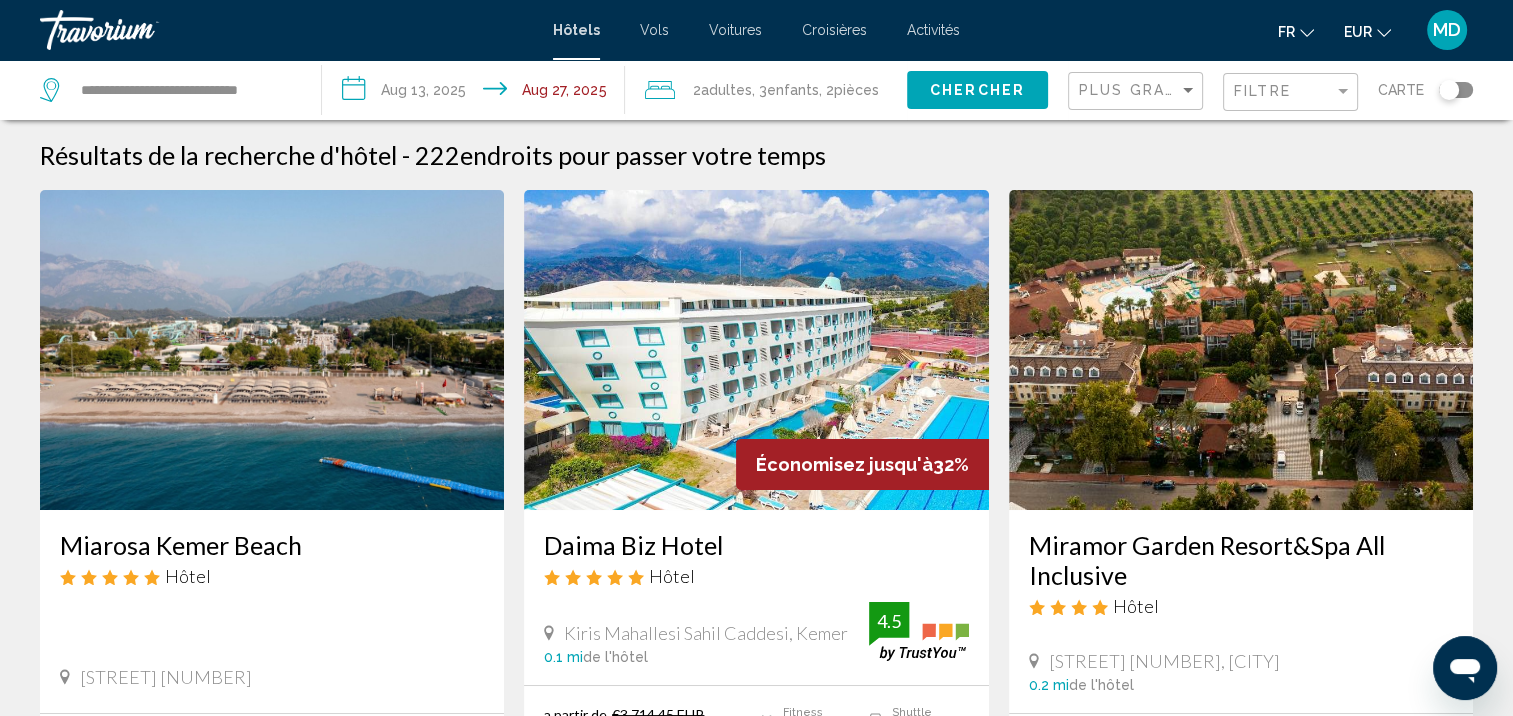 click 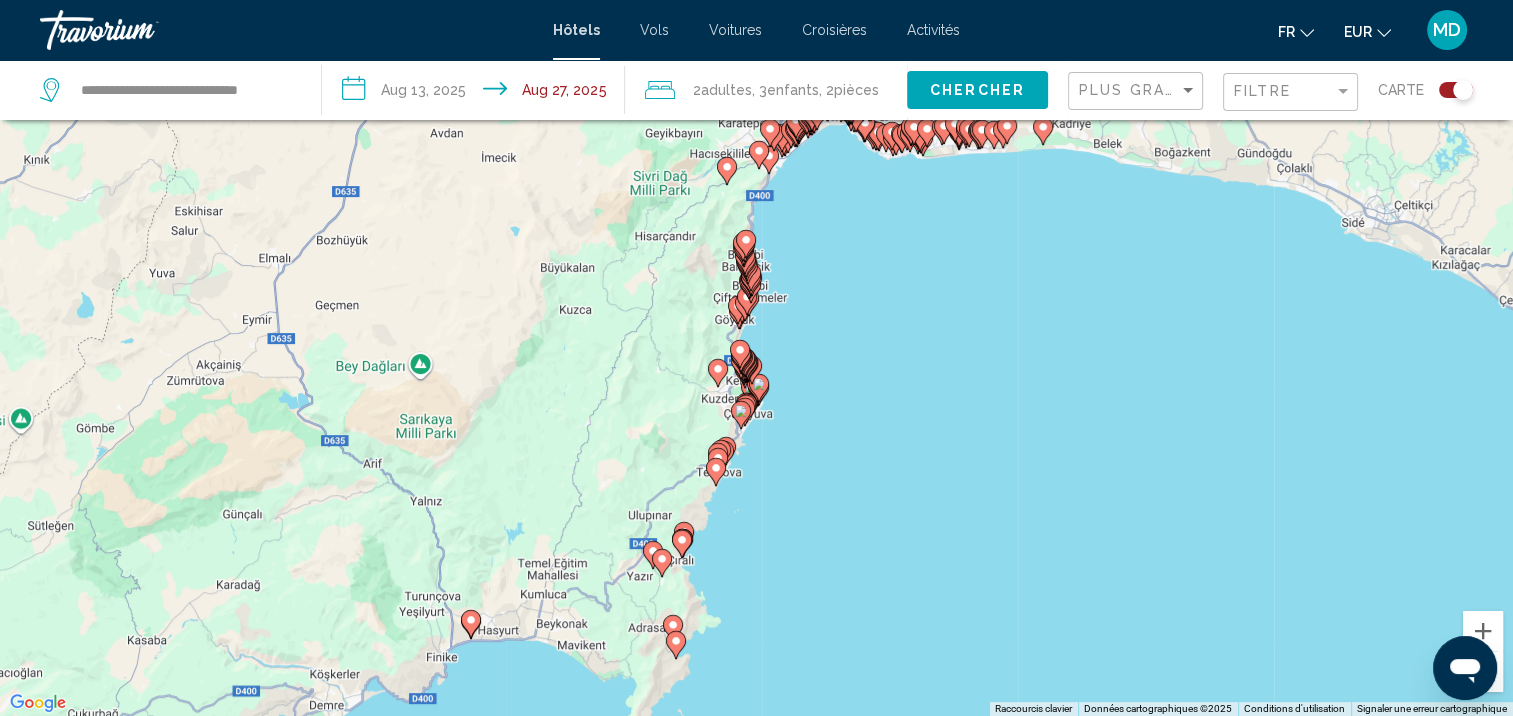 click on "Pour activer le glissement avec le clavier, appuyez sur Alt+Entrée. Une fois ce mode activé, utilisez les touches fléchées pour déplacer le repère. Pour valider le déplacement, appuyez sur Entrée. Pour annuler, appuyez sur Échap." at bounding box center [756, 358] 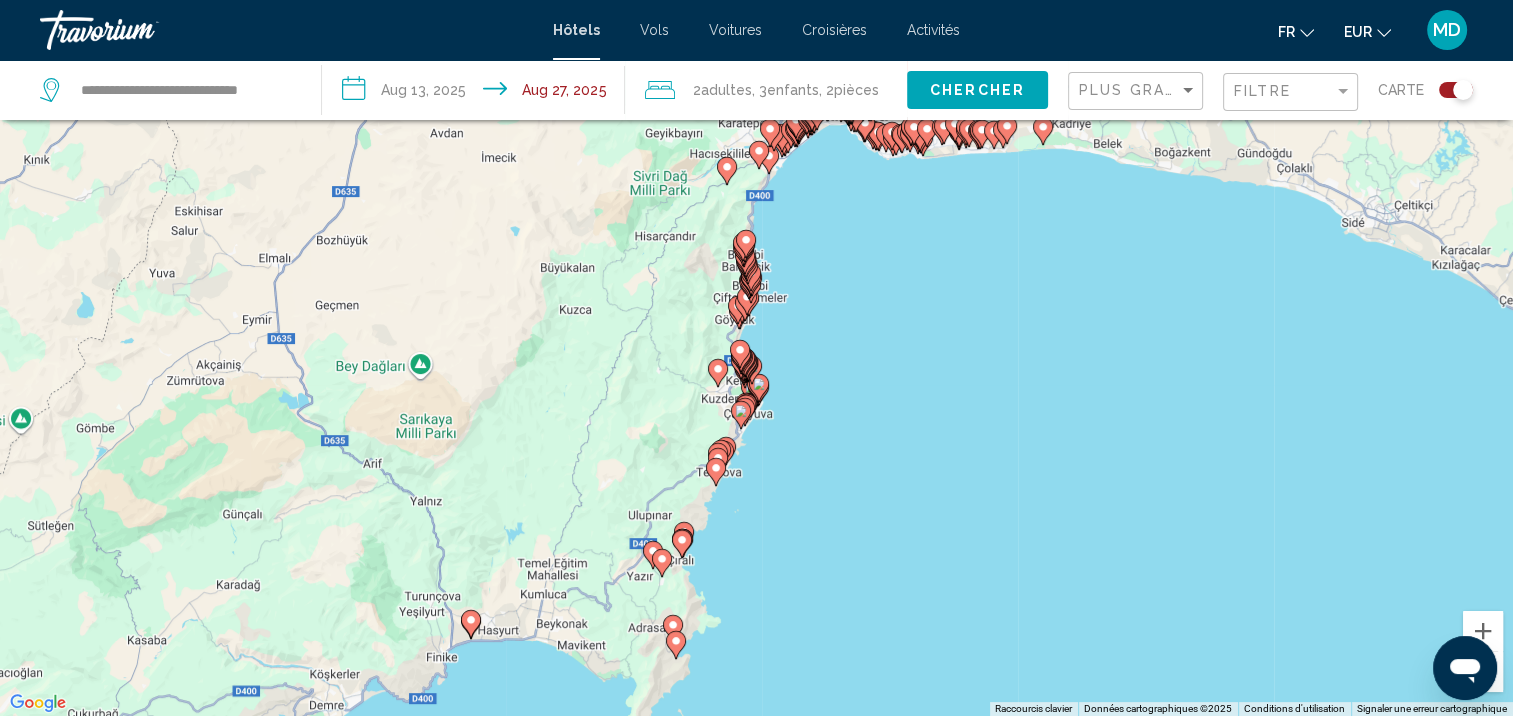 click on "Pour activer le glissement avec le clavier, appuyez sur Alt+Entrée. Une fois ce mode activé, utilisez les touches fléchées pour déplacer le repère. Pour valider le déplacement, appuyez sur Entrée. Pour annuler, appuyez sur Échap." at bounding box center [756, 358] 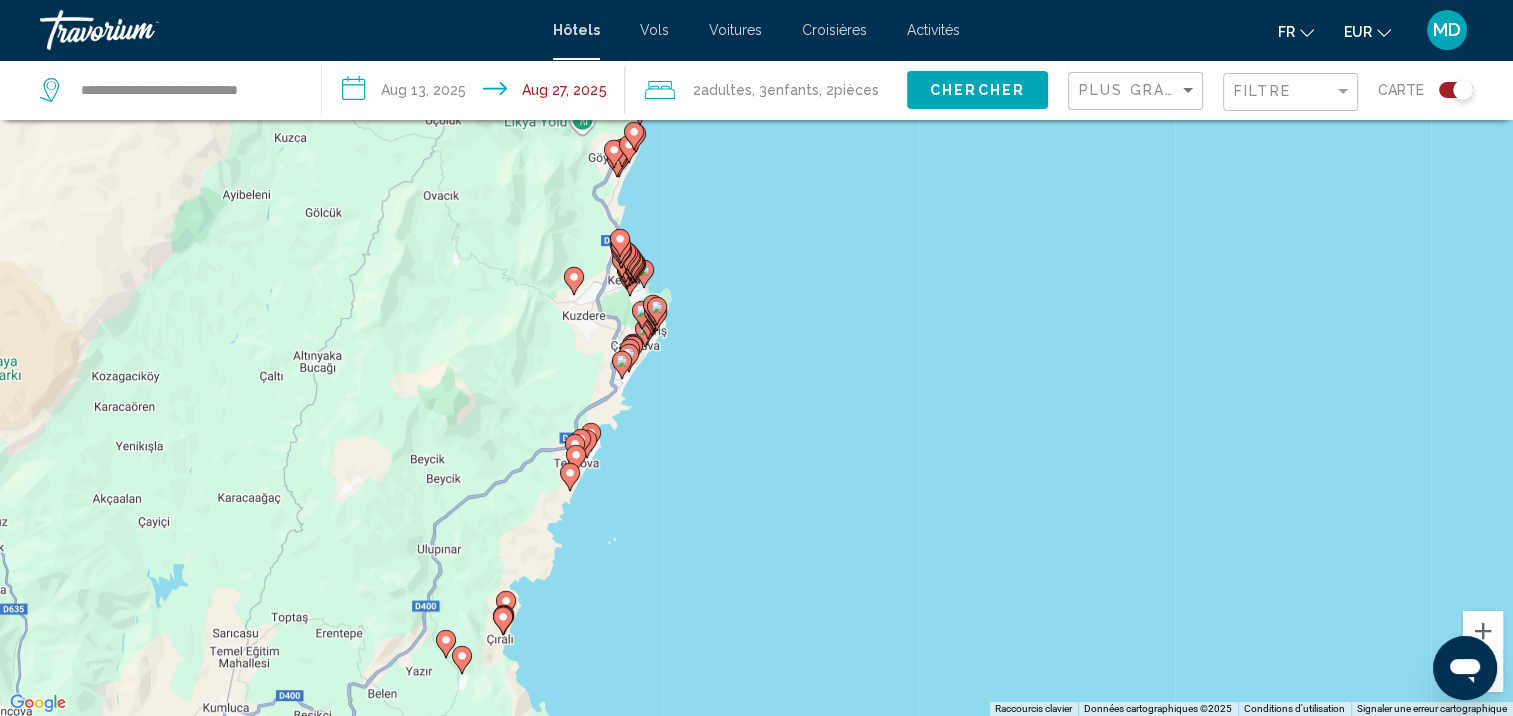 click on "Pour activer le glissement avec le clavier, appuyez sur Alt+Entrée. Une fois ce mode activé, utilisez les touches fléchées pour déplacer le repère. Pour valider le déplacement, appuyez sur Entrée. Pour annuler, appuyez sur Échap." at bounding box center [756, 358] 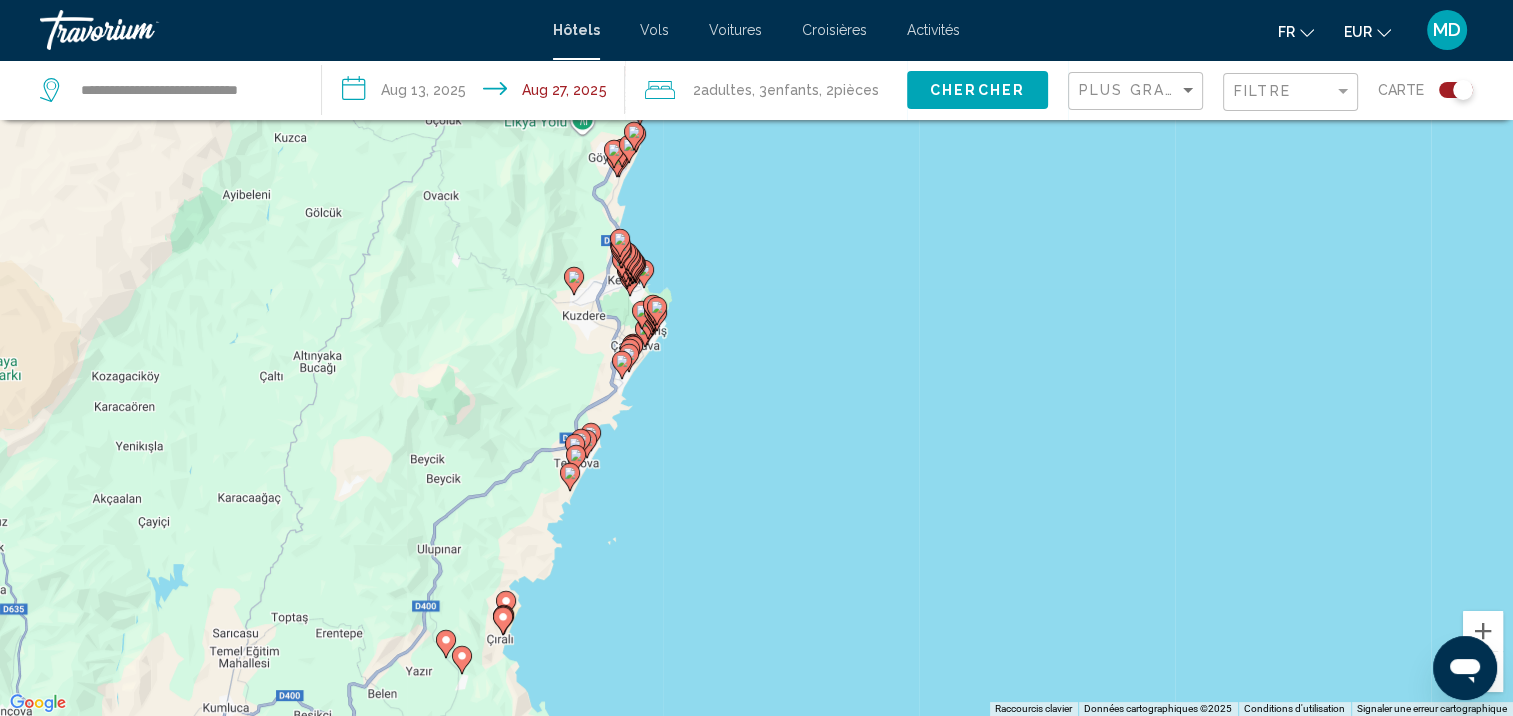 click on "Pour activer le glissement avec le clavier, appuyez sur Alt+Entrée. Une fois ce mode activé, utilisez les touches fléchées pour déplacer le repère. Pour valider le déplacement, appuyez sur Entrée. Pour annuler, appuyez sur Échap." at bounding box center (756, 358) 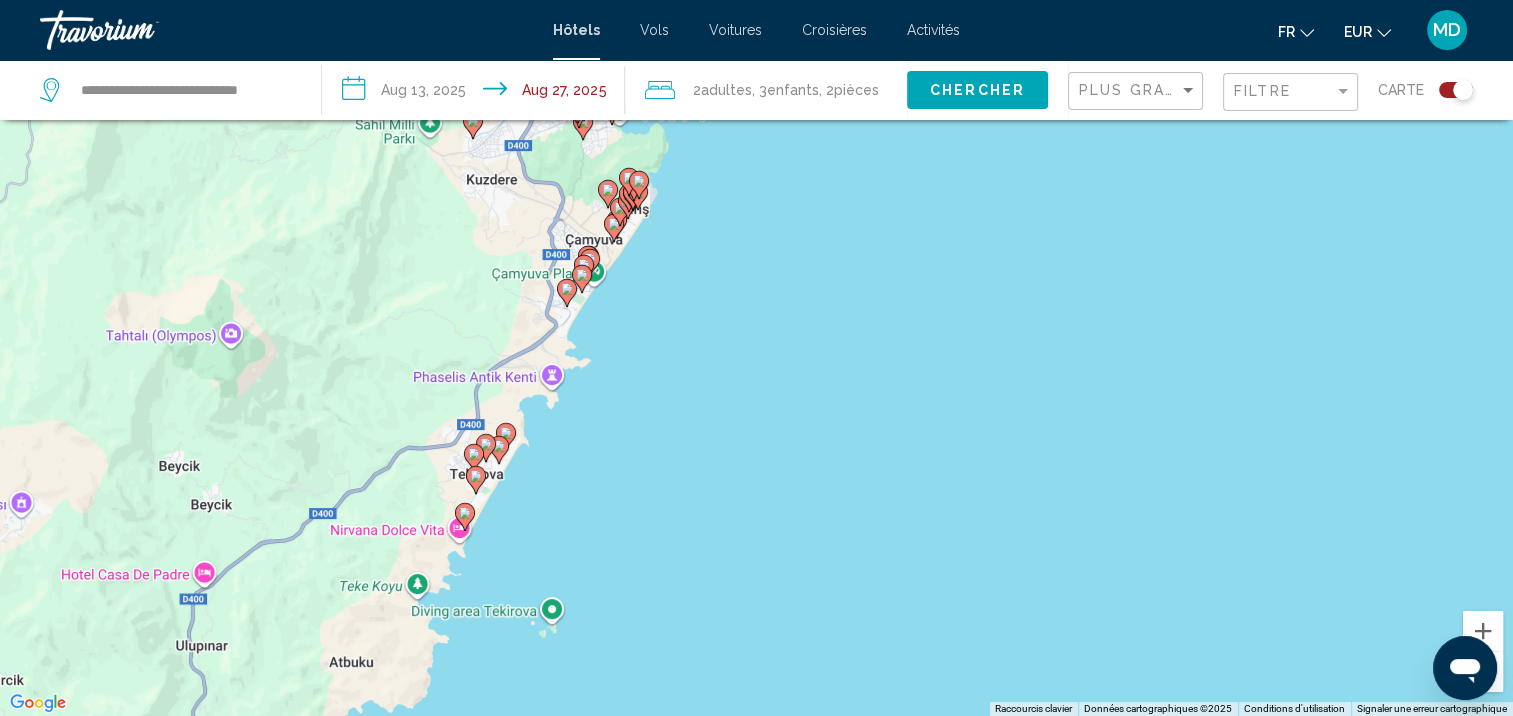 click on "Pour activer le glissement avec le clavier, appuyez sur Alt+Entrée. Une fois ce mode activé, utilisez les touches fléchées pour déplacer le repère. Pour valider le déplacement, appuyez sur Entrée. Pour annuler, appuyez sur Échap." at bounding box center (756, 358) 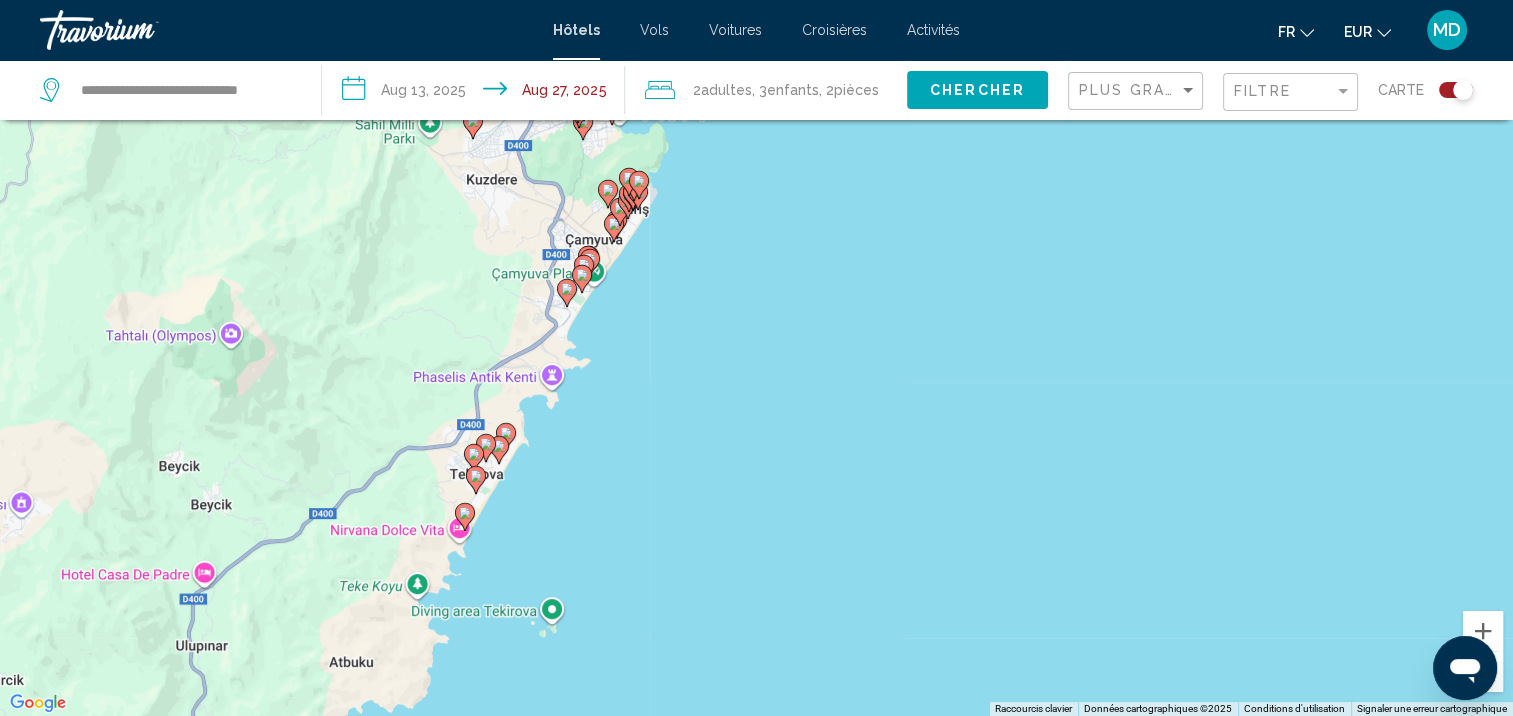 click on "Pour activer le glissement avec le clavier, appuyez sur Alt+Entrée. Une fois ce mode activé, utilisez les touches fléchées pour déplacer le repère. Pour valider le déplacement, appuyez sur Entrée. Pour annuler, appuyez sur Échap." at bounding box center [756, 358] 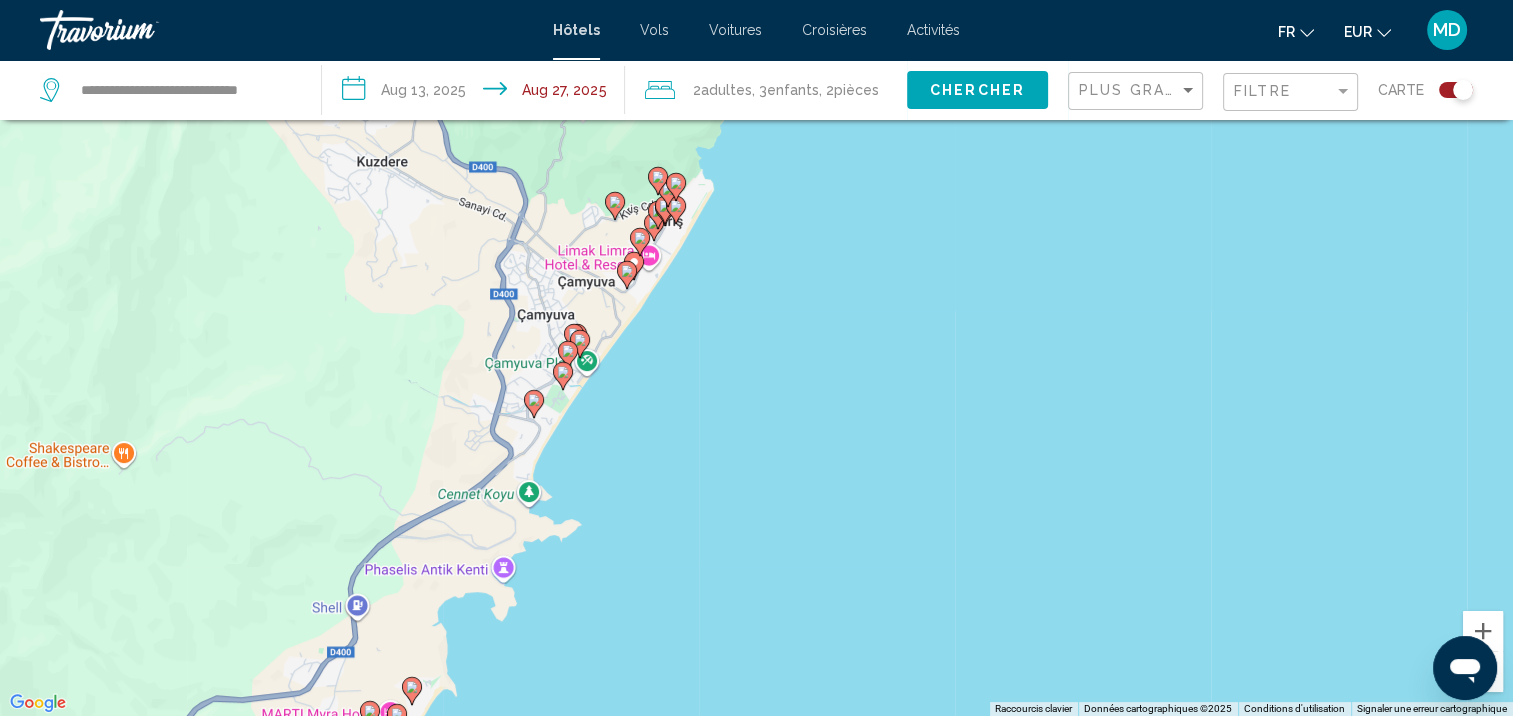 drag, startPoint x: 580, startPoint y: 319, endPoint x: 653, endPoint y: 576, distance: 267.16663 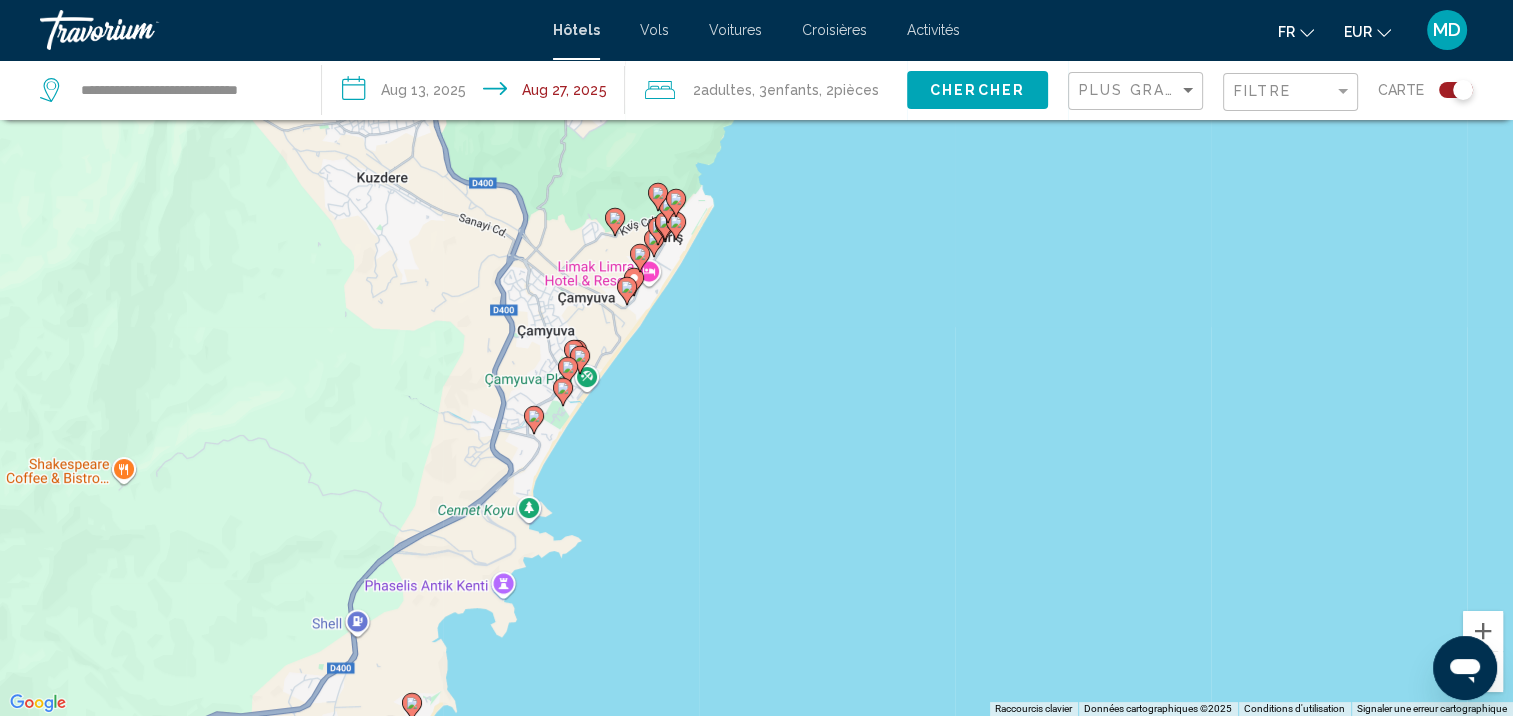 click on "Pour activer le glissement avec le clavier, appuyez sur Alt+Entrée. Une fois ce mode activé, utilisez les touches fléchées pour déplacer le repère. Pour valider le déplacement, appuyez sur Entrée. Pour annuler, appuyez sur Échap." at bounding box center (756, 358) 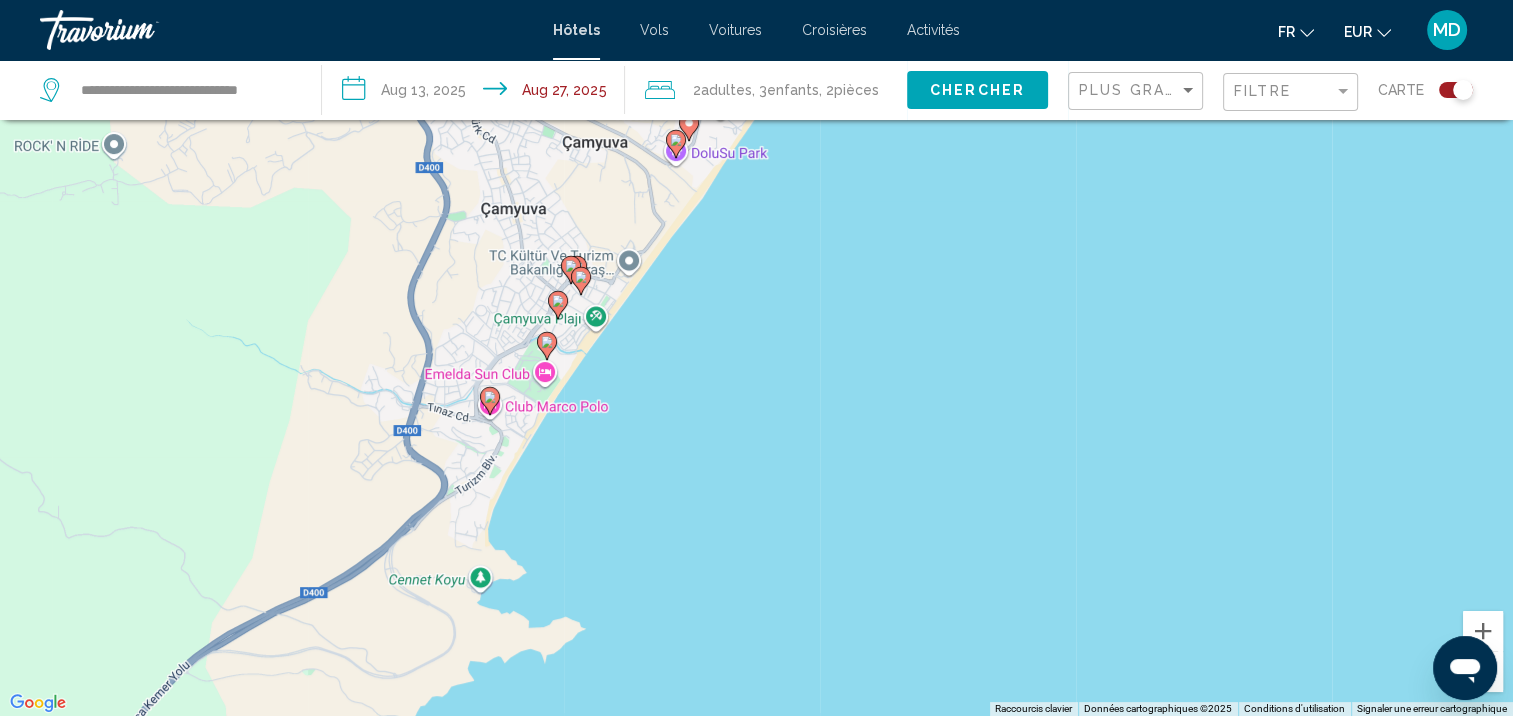 click 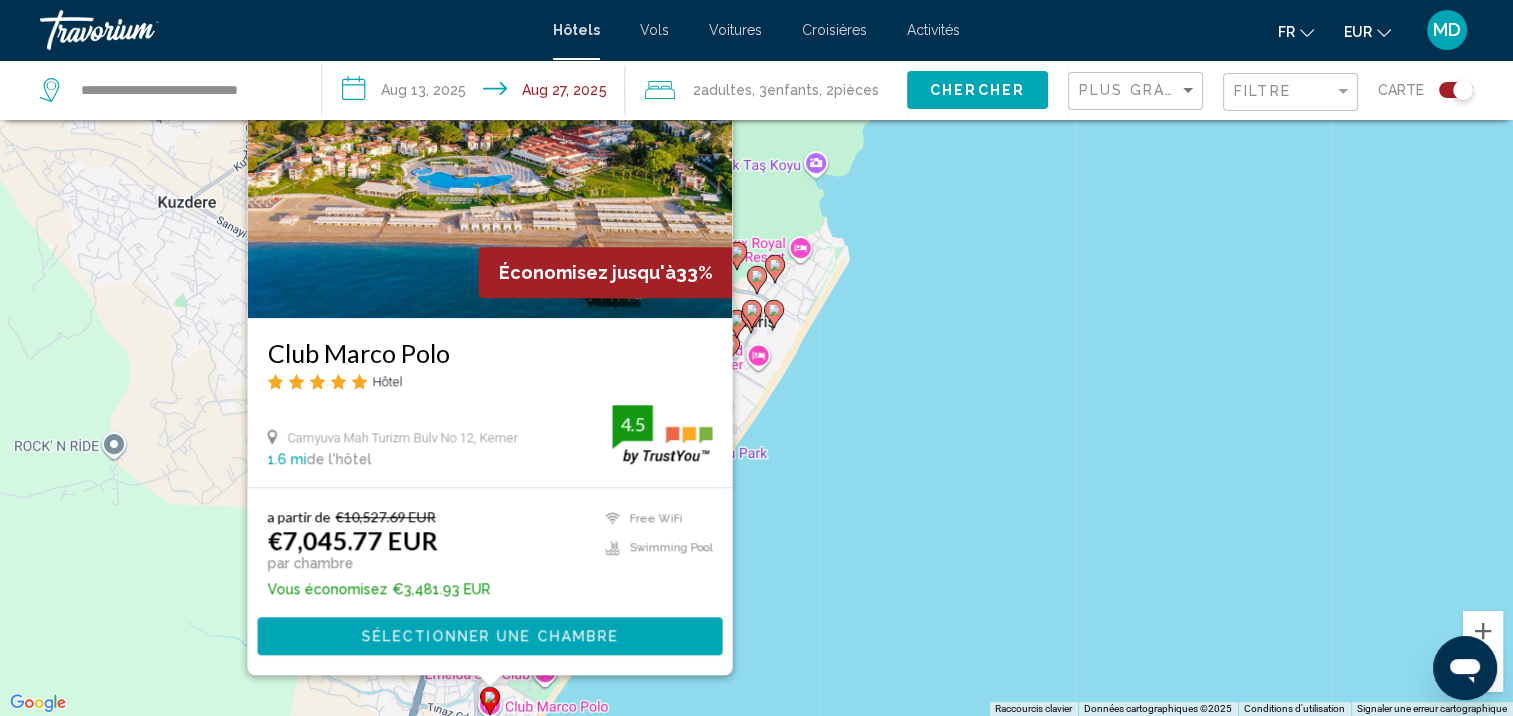 click on "Économisez jusqu'à  33%   [BRAND_NAME]
Hôtel
[STREET_NAME] [STREET_TYPE] [NUMBER], [CITY] [POSTAL_CODE] mi  de l'hôtel 4.5 a partir de [PRICE] [CURRENCY] [PRICE] [CURRENCY]  par chambre Vous économisez  [PRICE] [CURRENCY]
Free WiFi
Swimming Pool  4.5 Sélectionner une chambre" at bounding box center [756, 358] 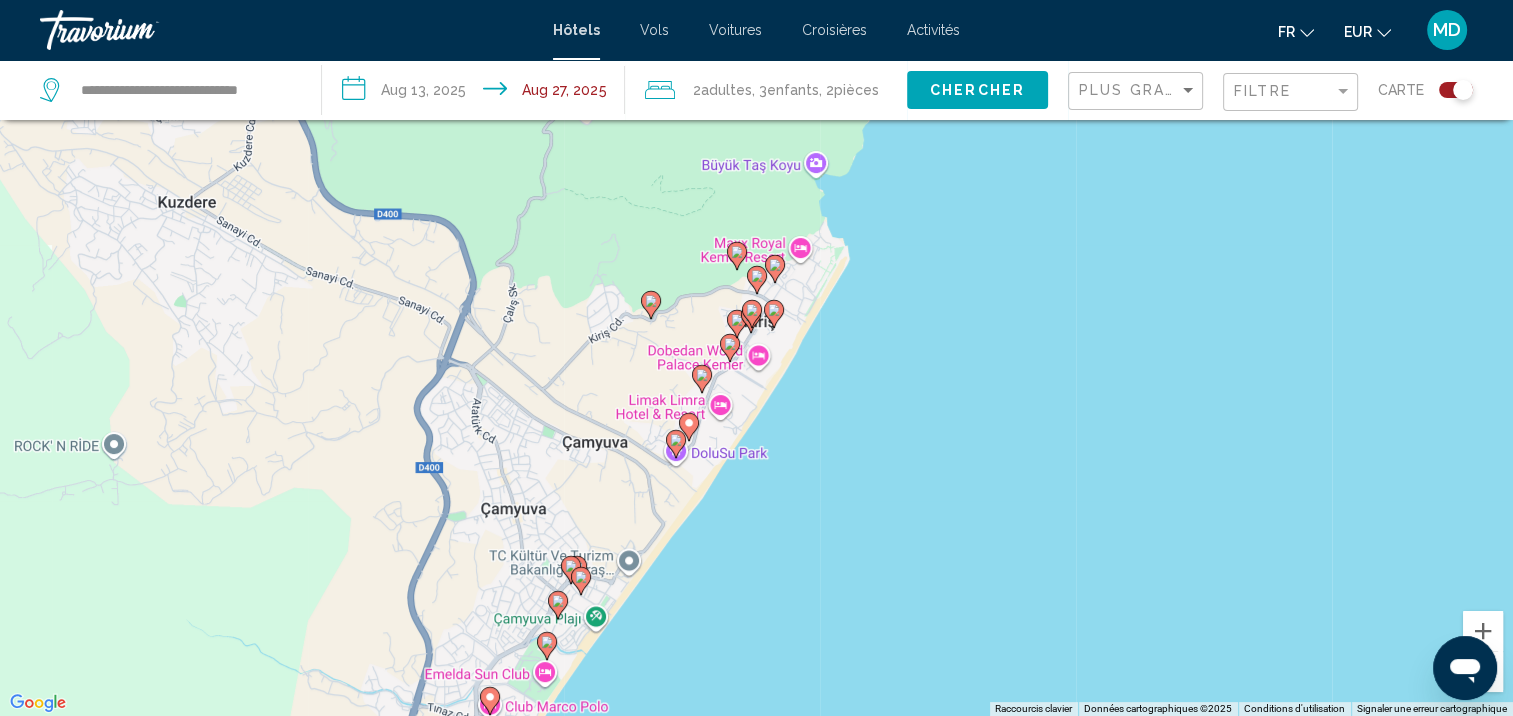 click 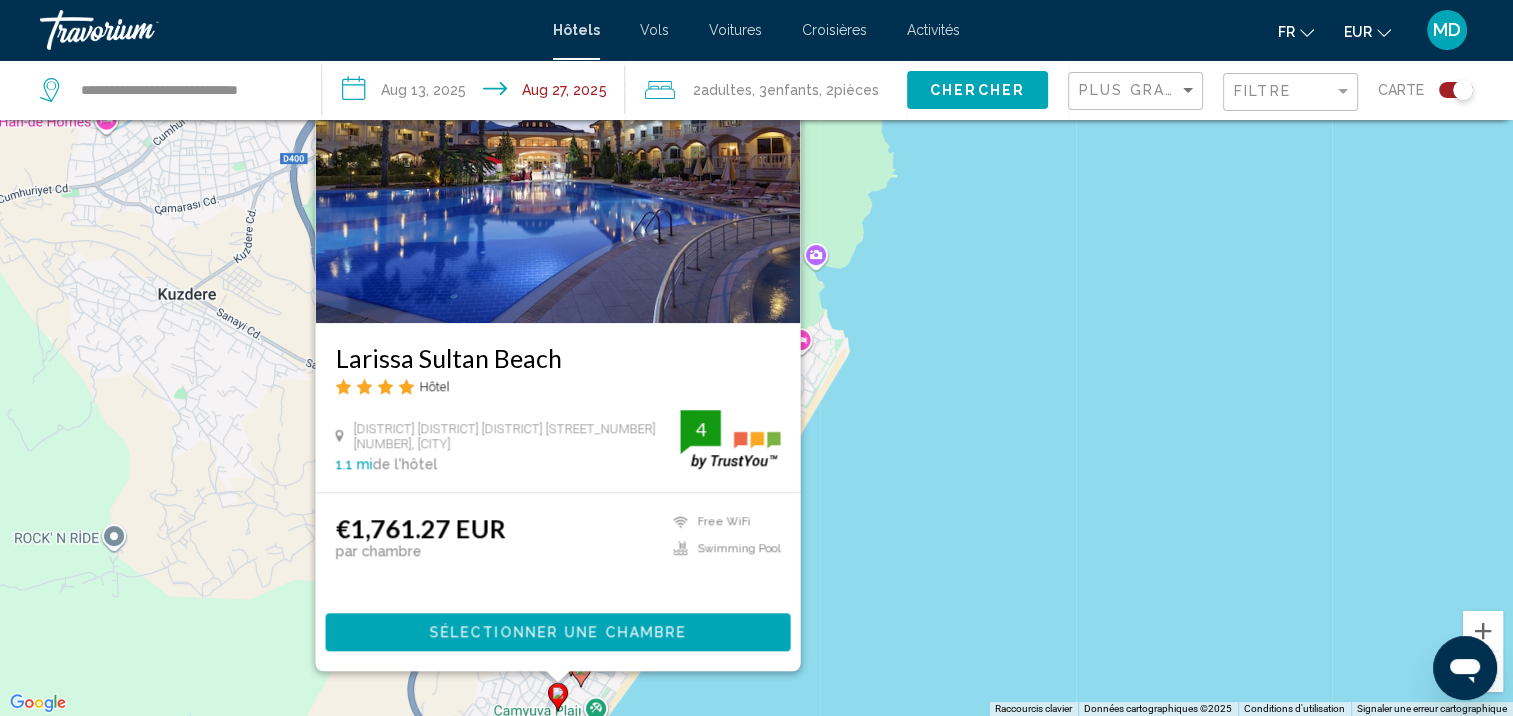 click on "Pour activer le glissement avec le clavier, appuyez sur Alt+Entrée. Une fois ce mode activé, utilisez les touches fléchées pour déplacer le repère. Pour valider le déplacement, appuyez sur Entrée. Pour annuler, appuyez sur Échap.  [HOTEL_NAME]
Hôtel
[DISTRICT] [DISTRICT] [DISTRICT] [STREET_NUMBER] [NUMBER], [CITY] [DISTANCE]  de l'hôtel [RATING] €[PRICE] EUR  par chambre
Free WiFi
Swimming Pool  [RATING]Sélectionner une chambre" at bounding box center [756, 358] 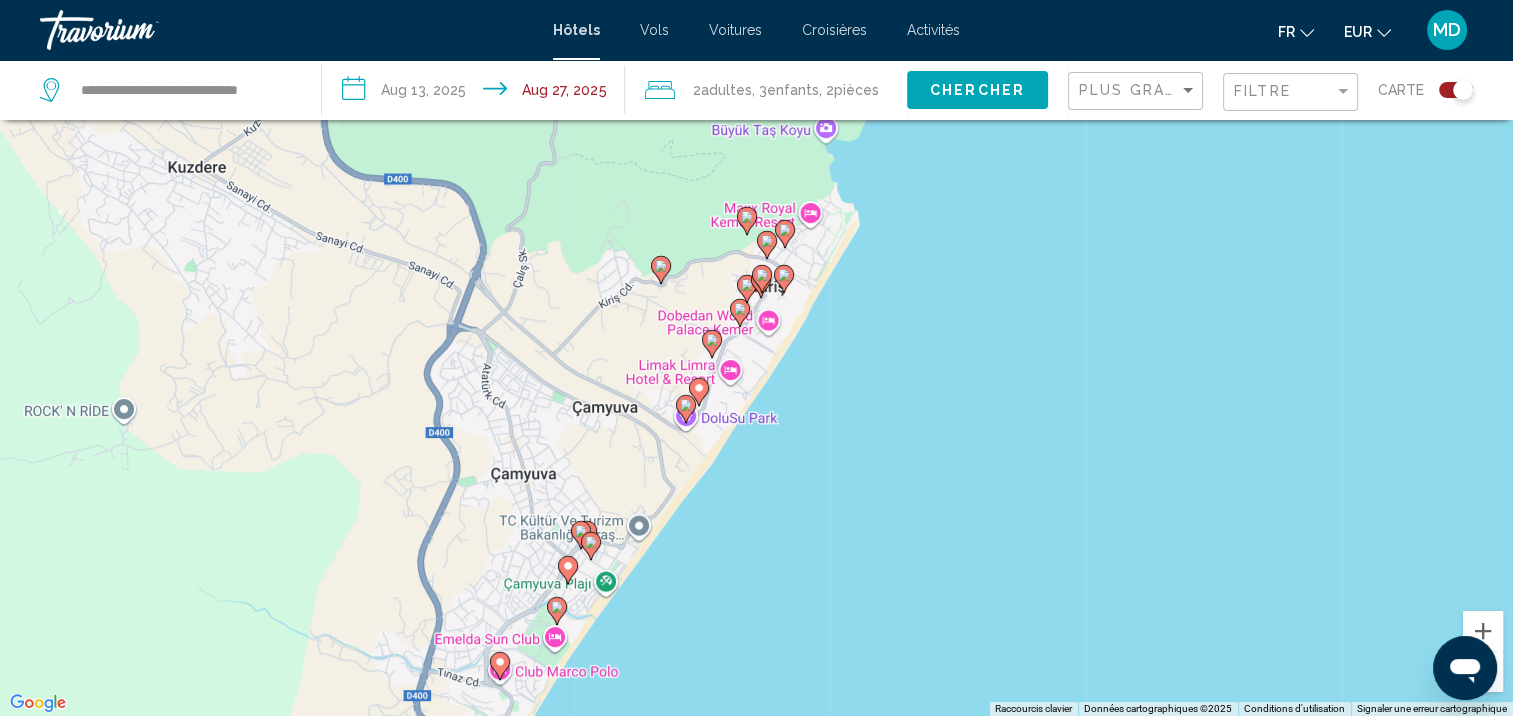 drag, startPoint x: 708, startPoint y: 687, endPoint x: 717, endPoint y: 546, distance: 141.28694 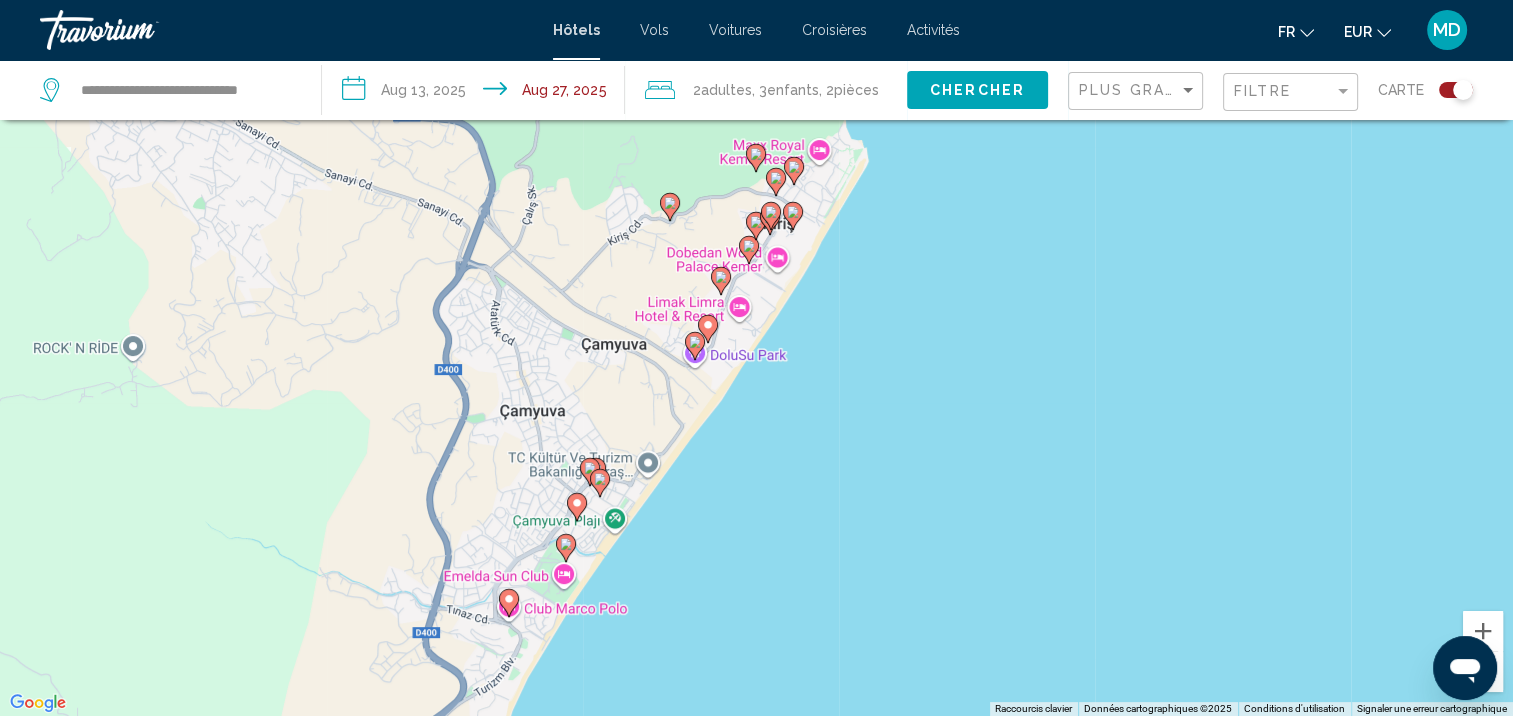 click at bounding box center (566, 548) 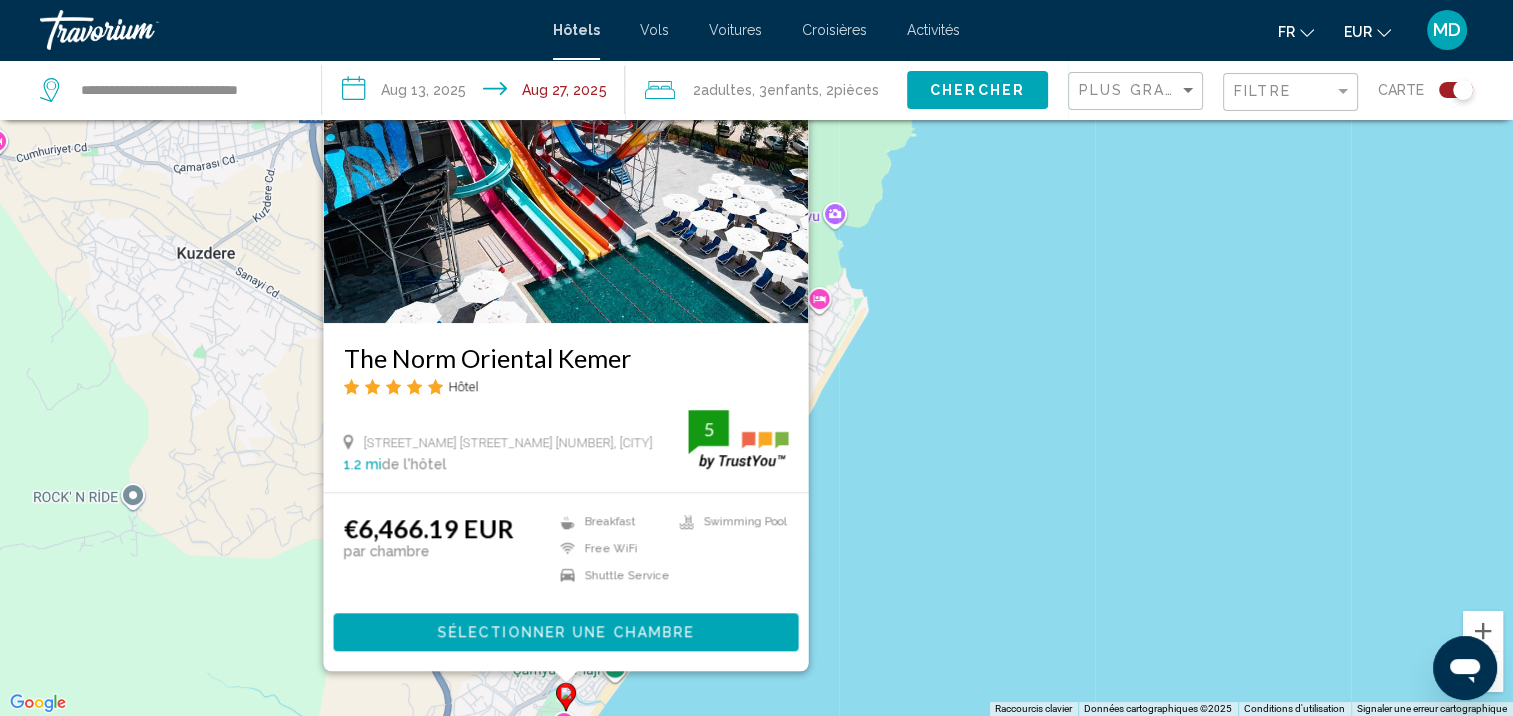 click on "Pour activer le glissement avec le clavier, appuyez sur Alt+Entrée. Une fois ce mode activé, utilisez les touches fléchées pour déplacer le repère. Pour valider le déplacement, appuyez sur Entrée. Pour annuler, appuyez sur Échap.  [HOTEL_NAME]
Hôtel
[STREET_NAME] [STREET_NAME] [NUMBER], [CITY] [DISTANCE] de l'hôtel [PRICE] [CURRENCY]  par chambre
Breakfast
Free WiFi
Shuttle Service
Swimming Pool  5 Sélectionner une chambre" at bounding box center (756, 358) 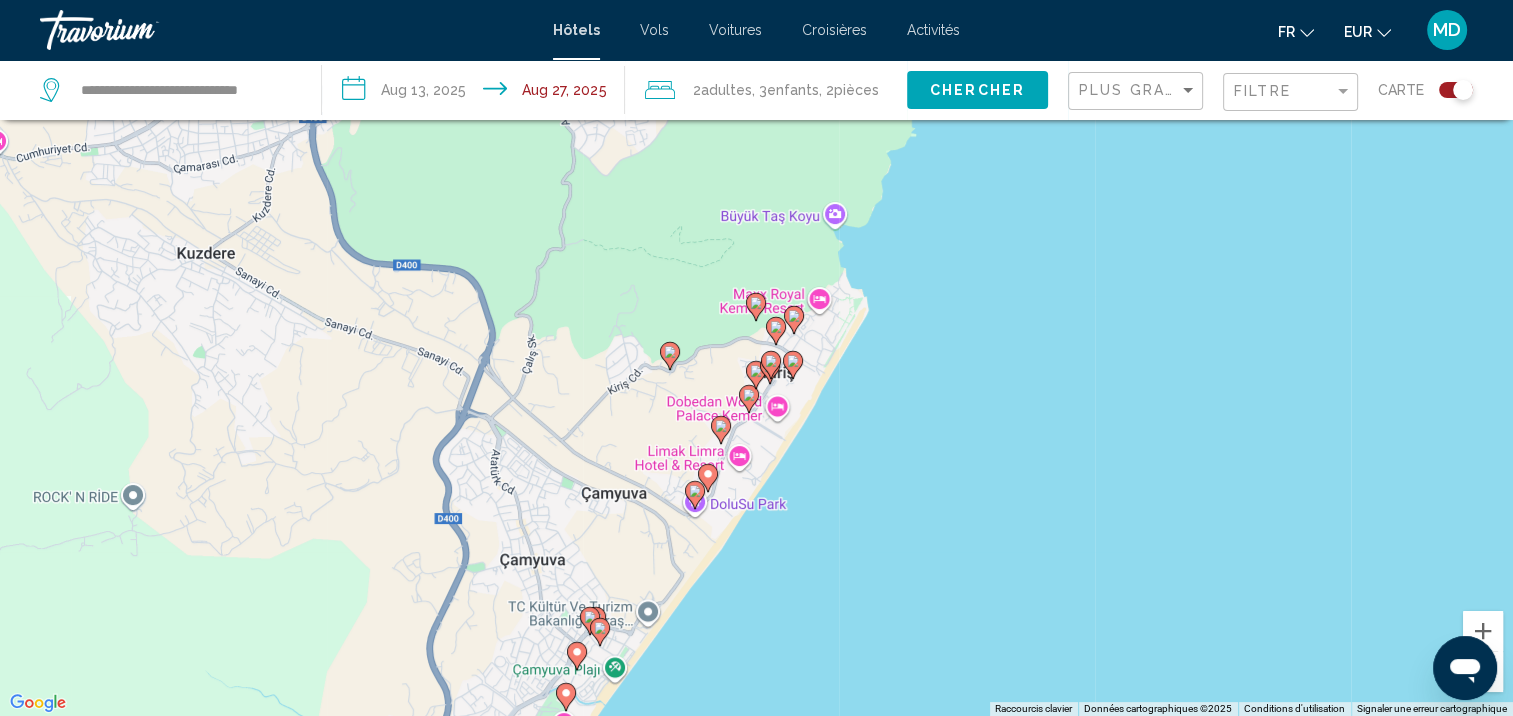 click 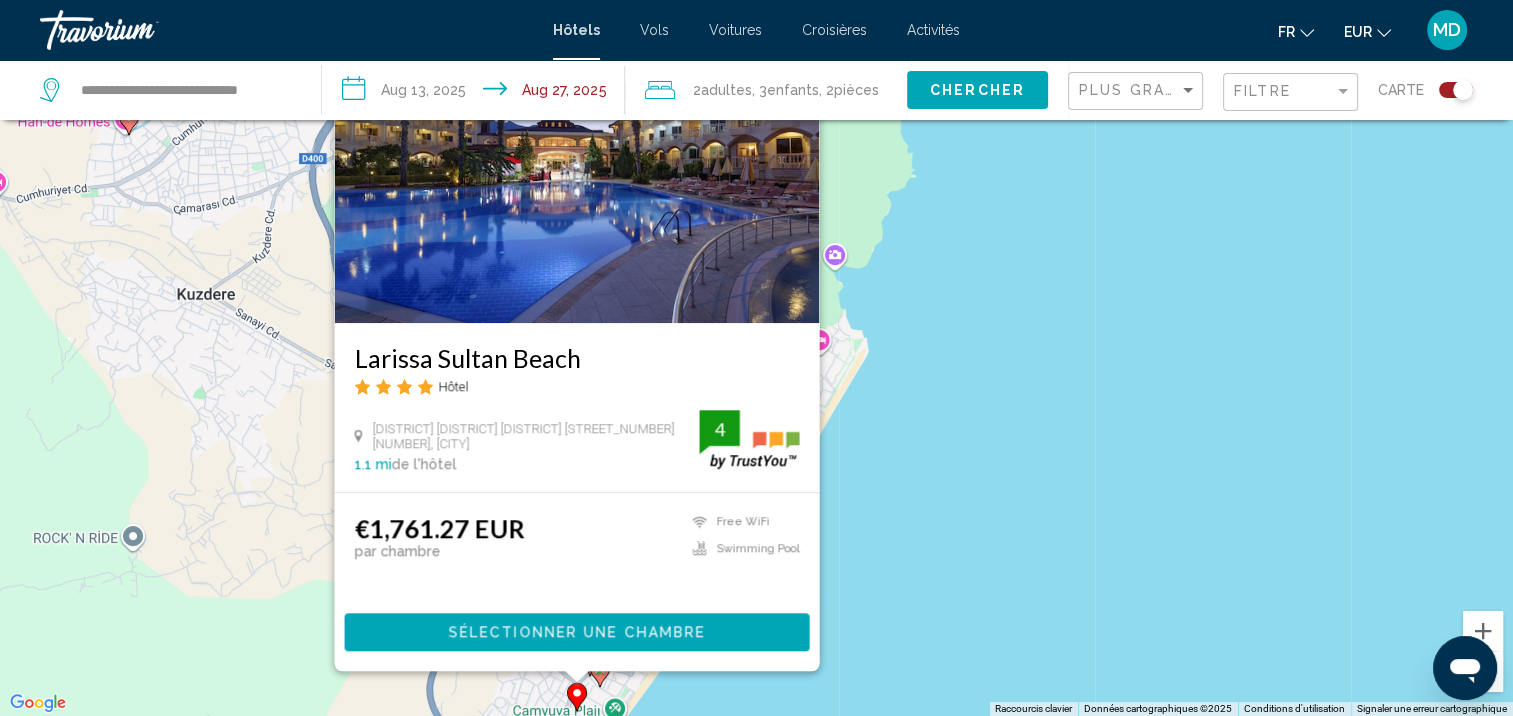 click on "[HOTEL_NAME]
Hôtel
[DISTRICT] [DISTRICT] [DISTRICT] [STREET_NUMBER] [NUMBER], [CITY] [DISTANCE]  de l'hôtel [RATING]" at bounding box center [576, 407] 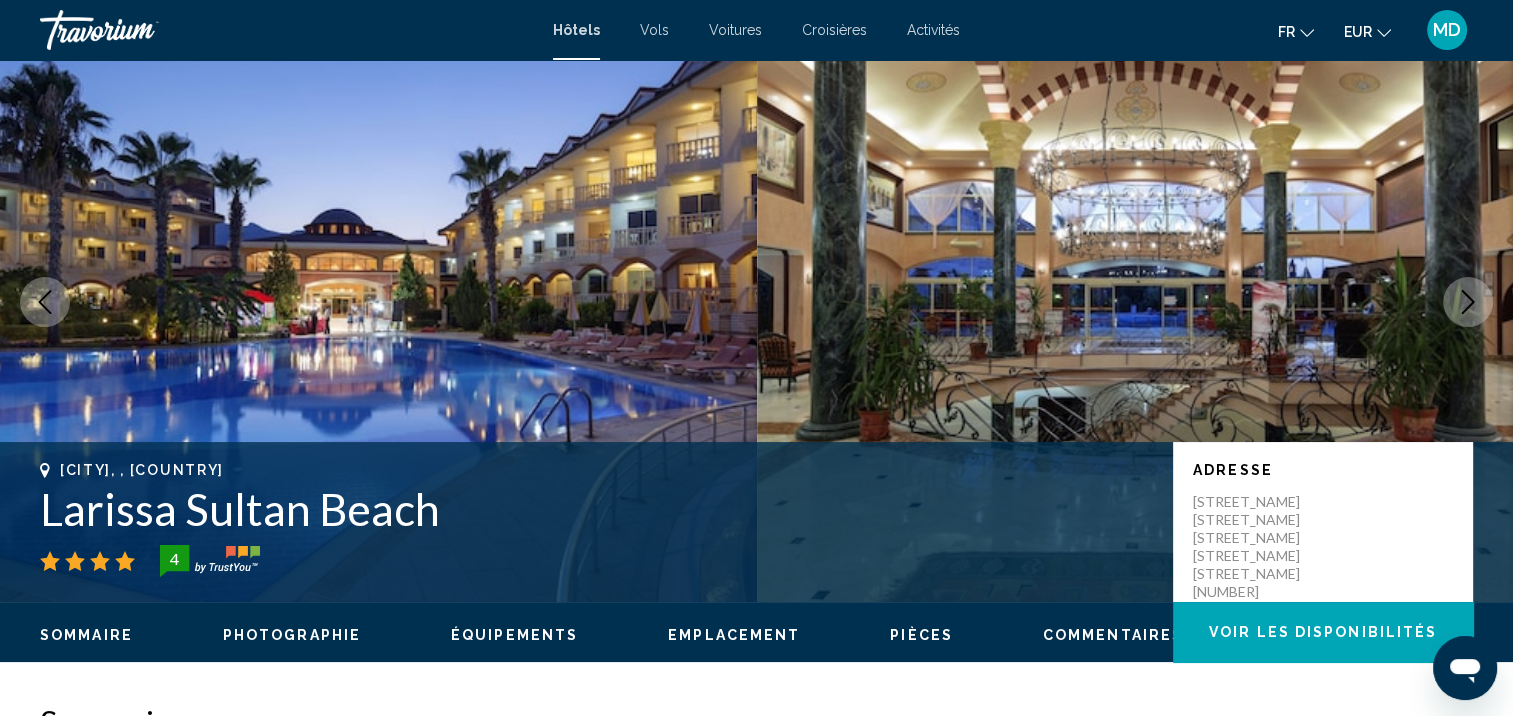scroll, scrollTop: 57, scrollLeft: 0, axis: vertical 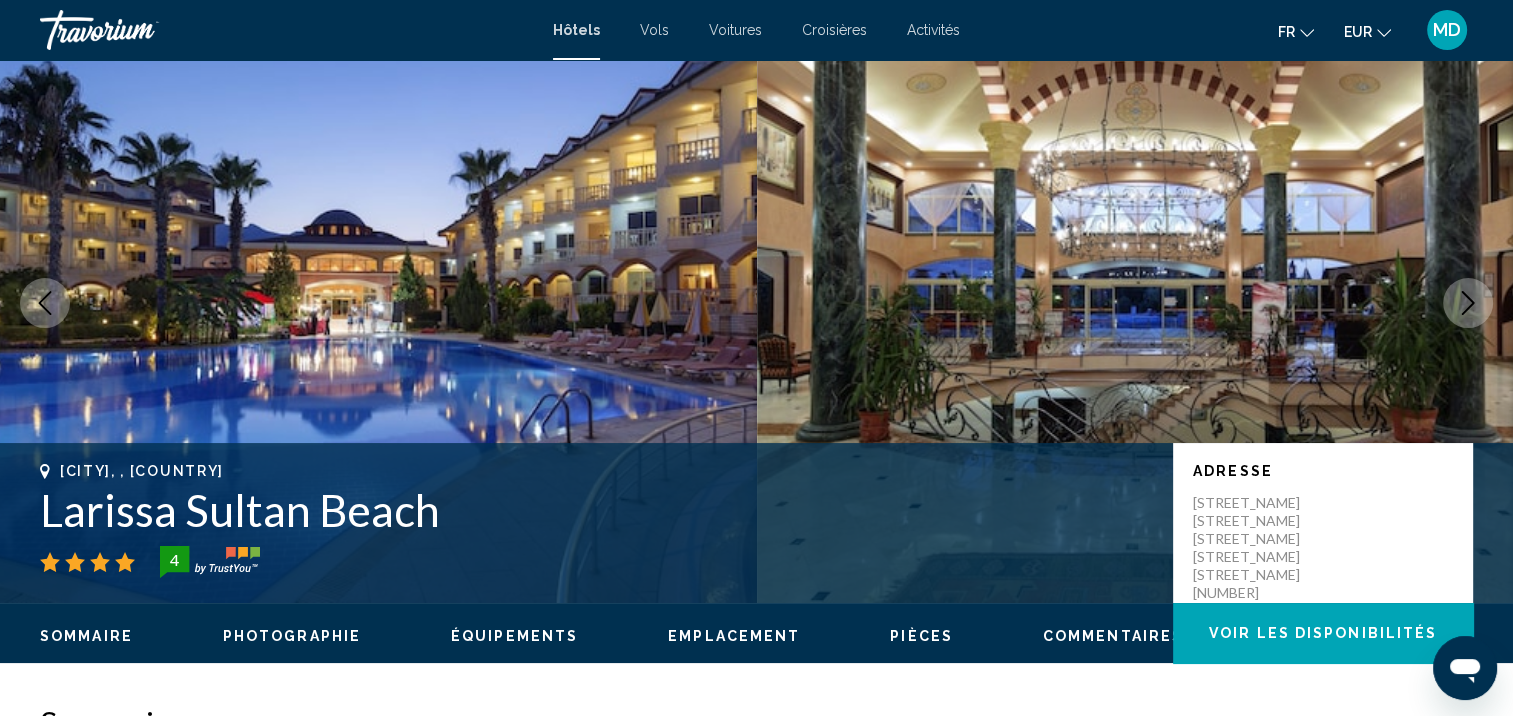click 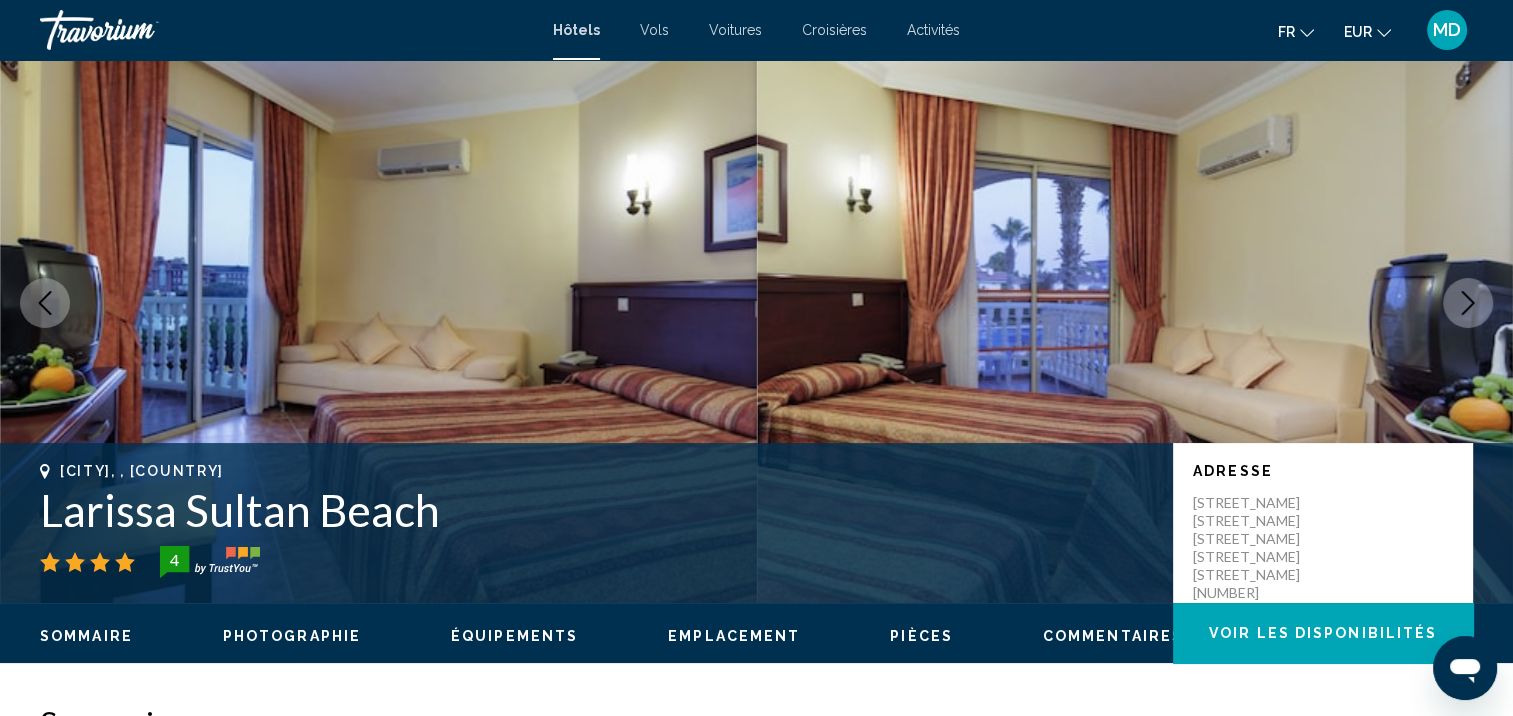click 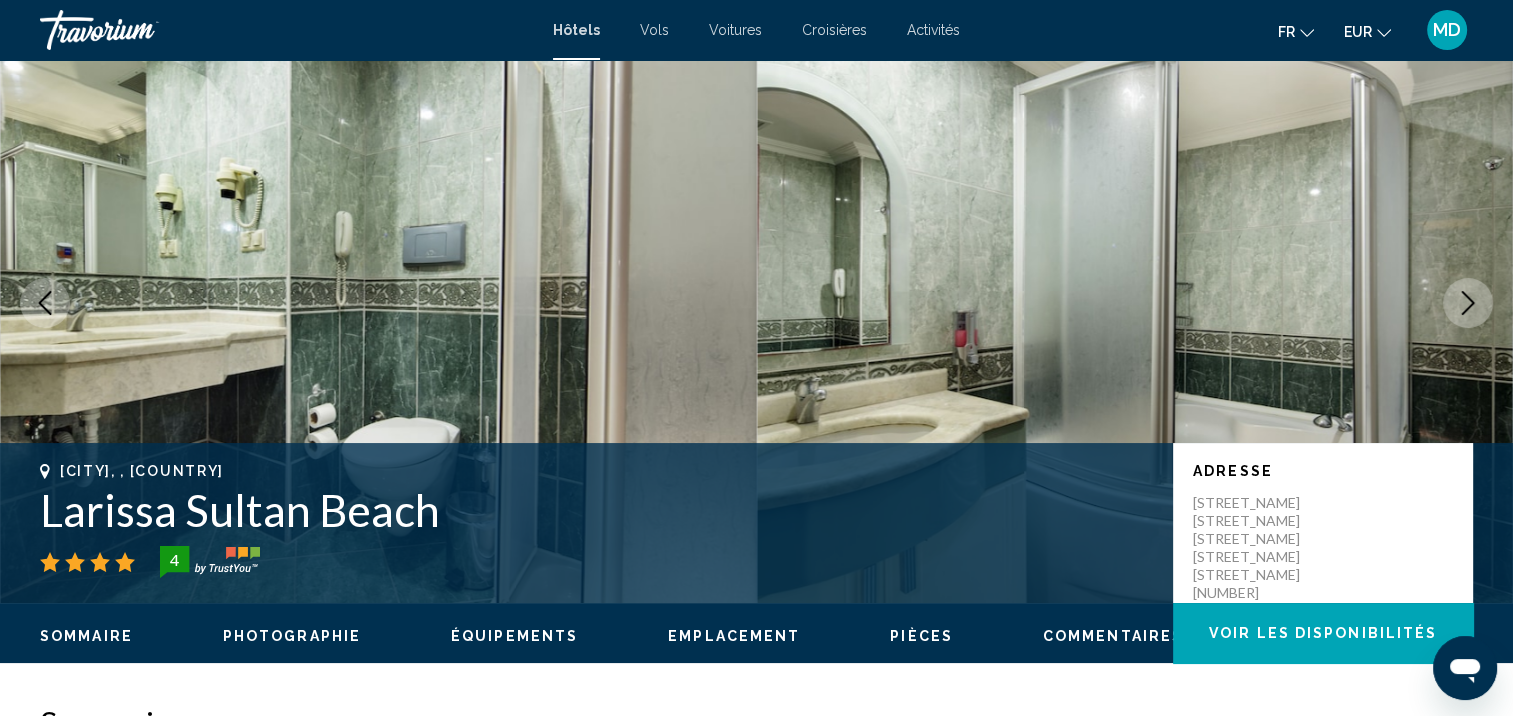click 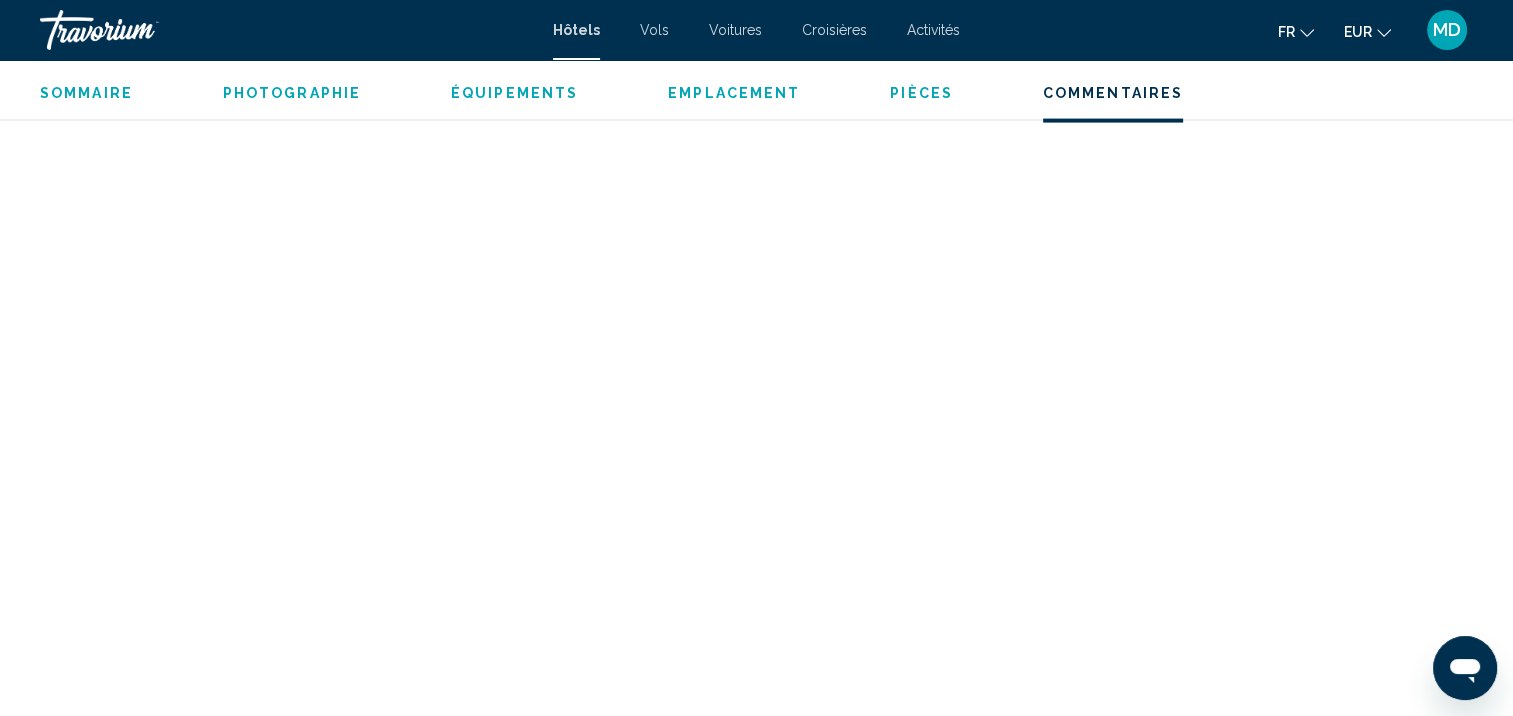 scroll, scrollTop: 4526, scrollLeft: 0, axis: vertical 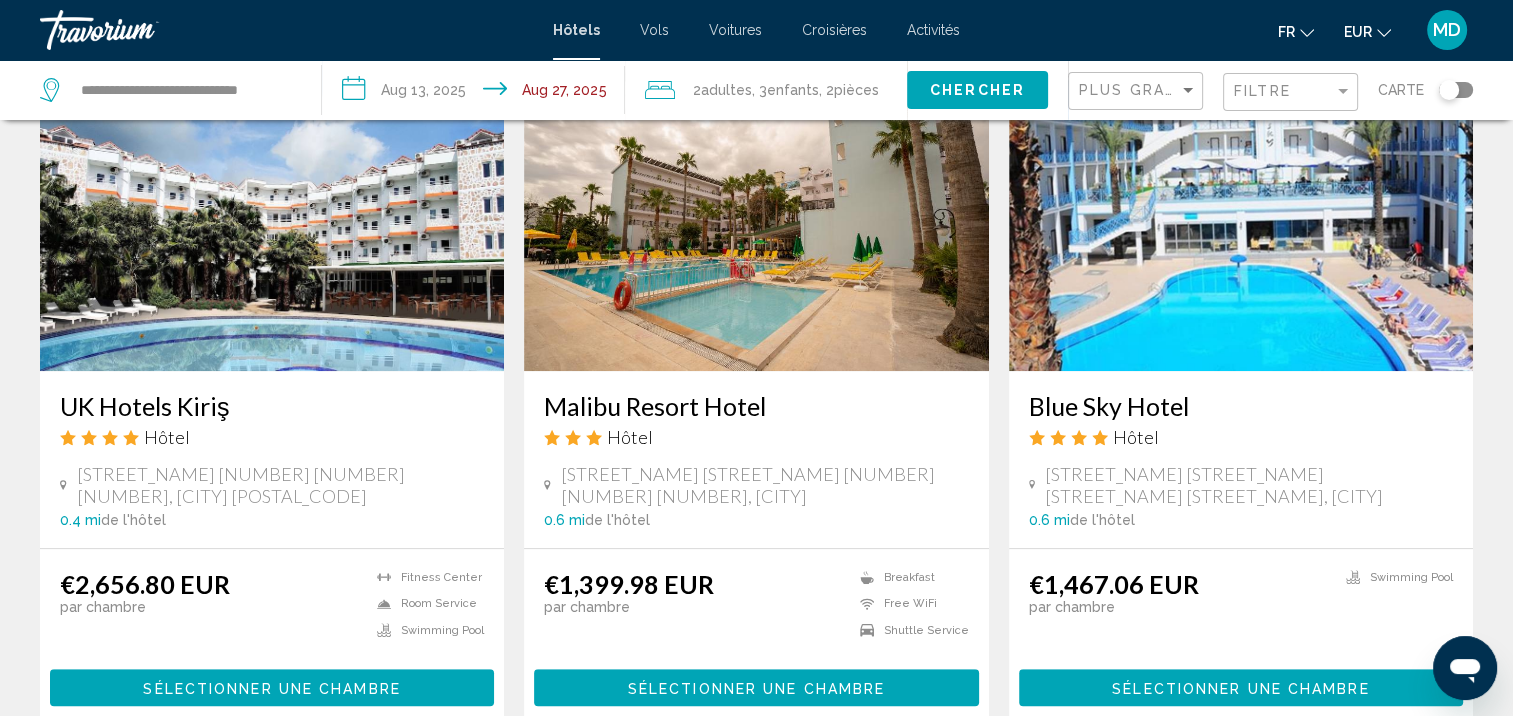 click 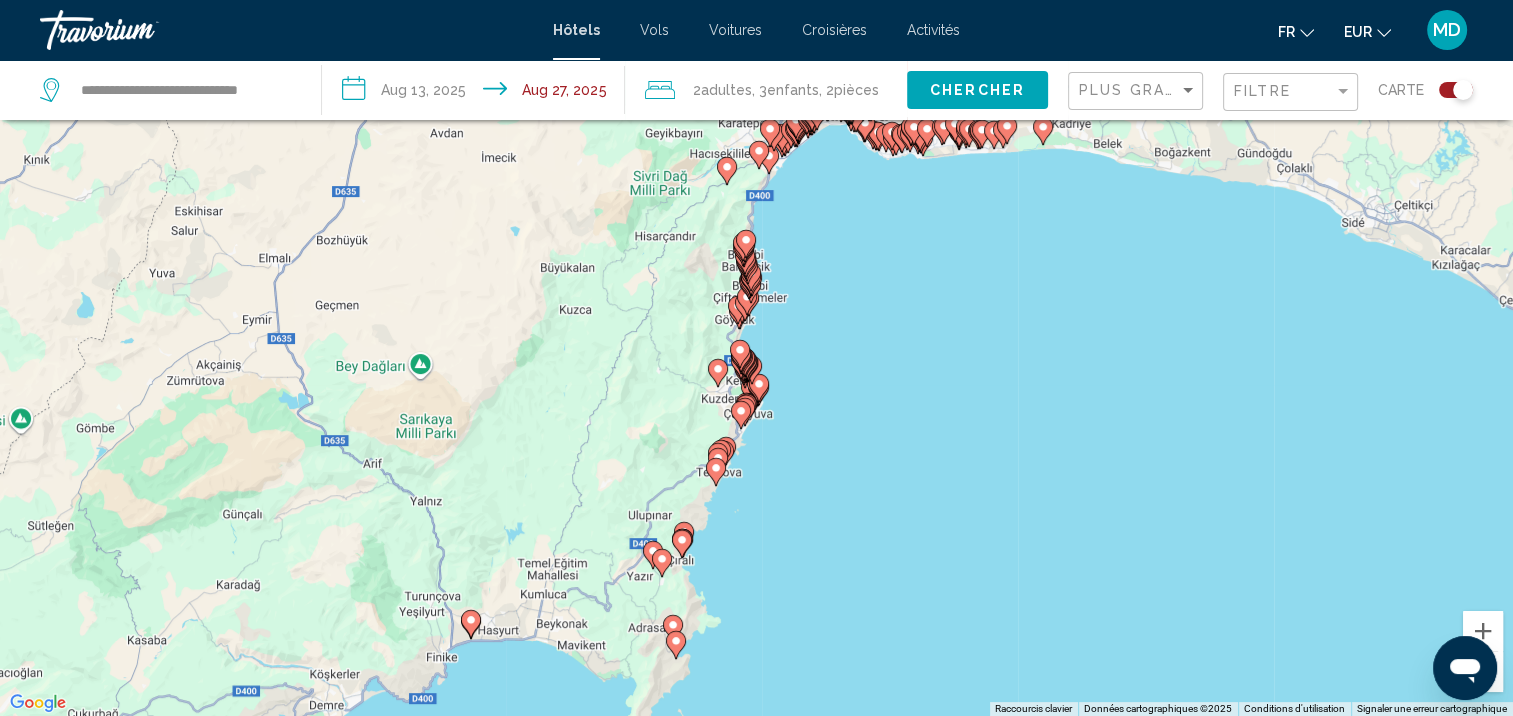 click on "Pour activer le glissement avec le clavier, appuyez sur Alt+Entrée. Une fois ce mode activé, utilisez les touches fléchées pour déplacer le repère. Pour valider le déplacement, appuyez sur Entrée. Pour annuler, appuyez sur Échap." at bounding box center [756, 358] 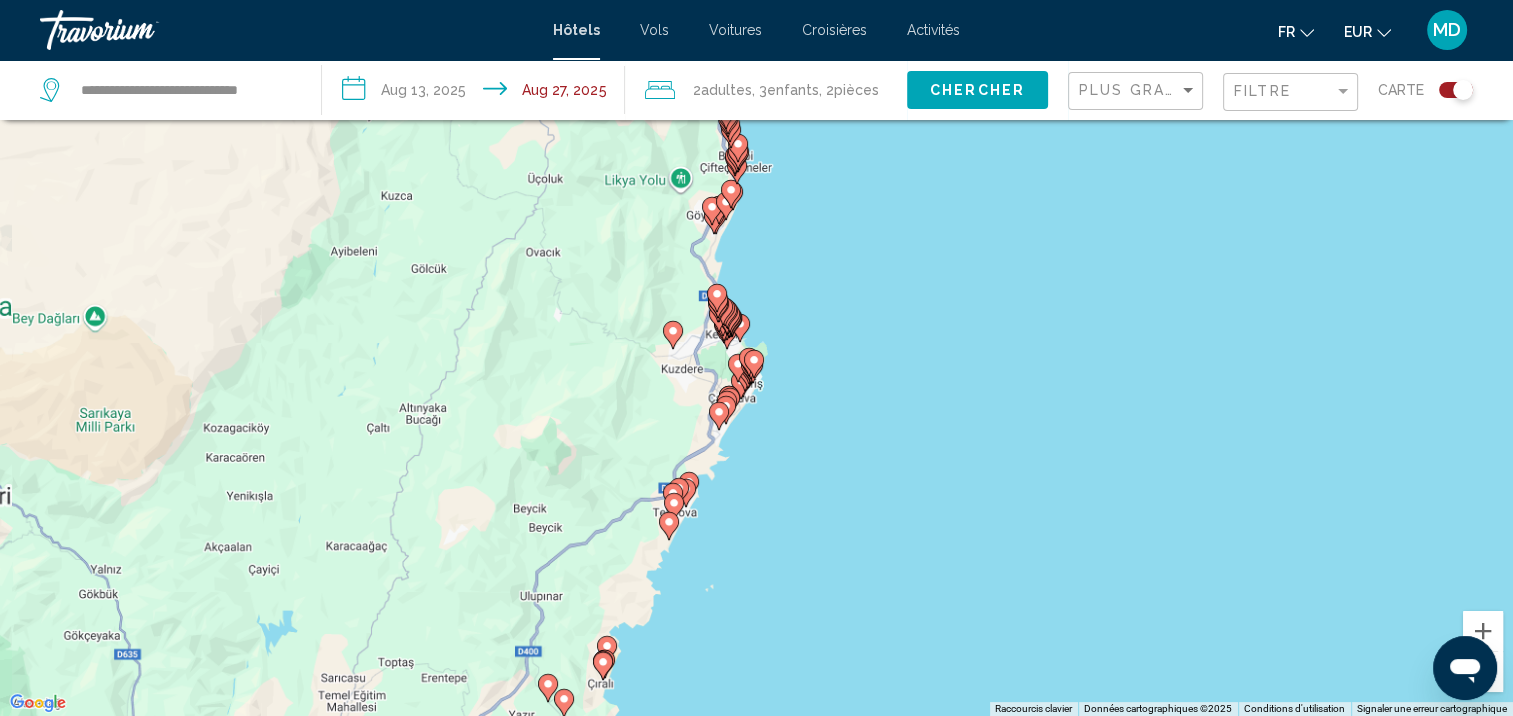 click on "Pour activer le glissement avec le clavier, appuyez sur Alt+Entrée. Une fois ce mode activé, utilisez les touches fléchées pour déplacer le repère. Pour valider le déplacement, appuyez sur Entrée. Pour annuler, appuyez sur Échap." at bounding box center [756, 358] 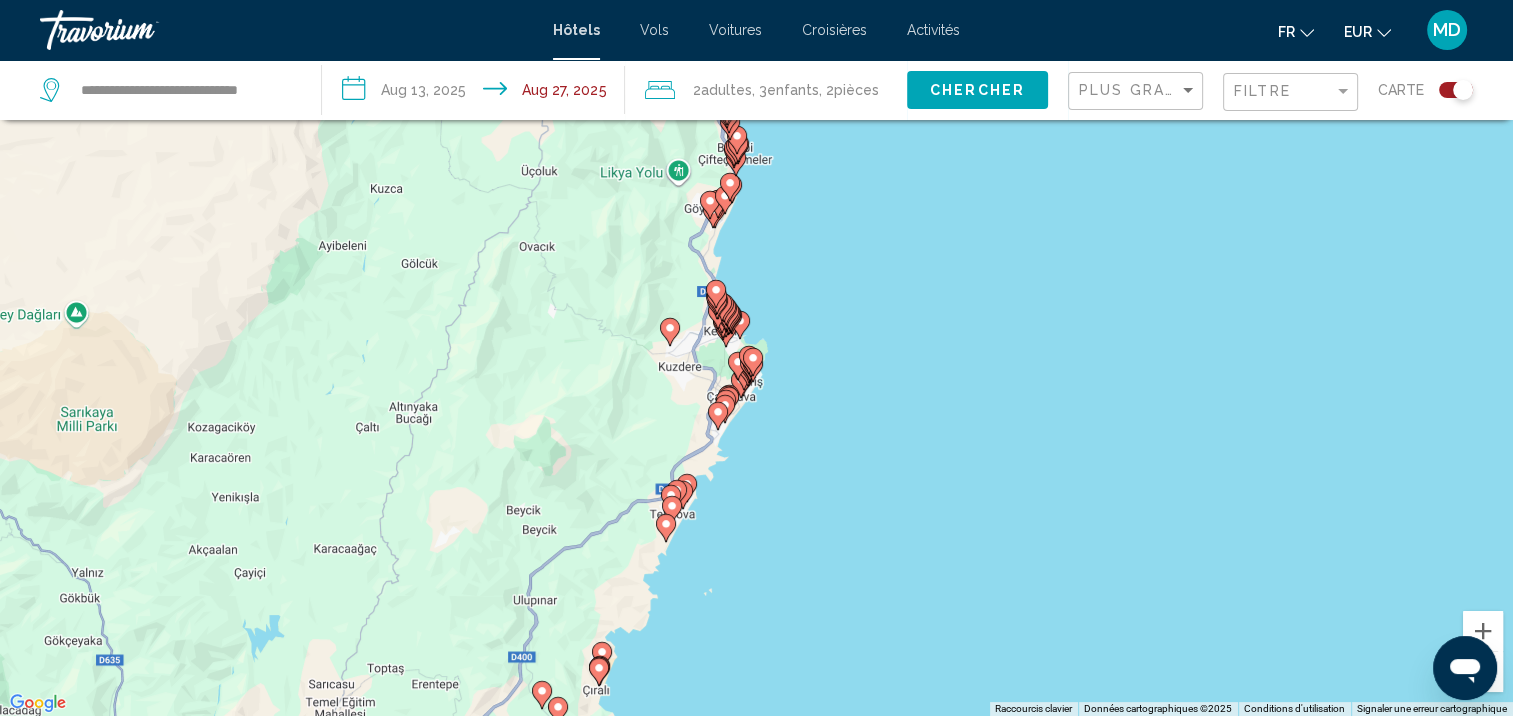 click on "Pour activer le glissement avec le clavier, appuyez sur Alt+Entrée. Une fois ce mode activé, utilisez les touches fléchées pour déplacer le repère. Pour valider le déplacement, appuyez sur Entrée. Pour annuler, appuyez sur Échap." at bounding box center [756, 358] 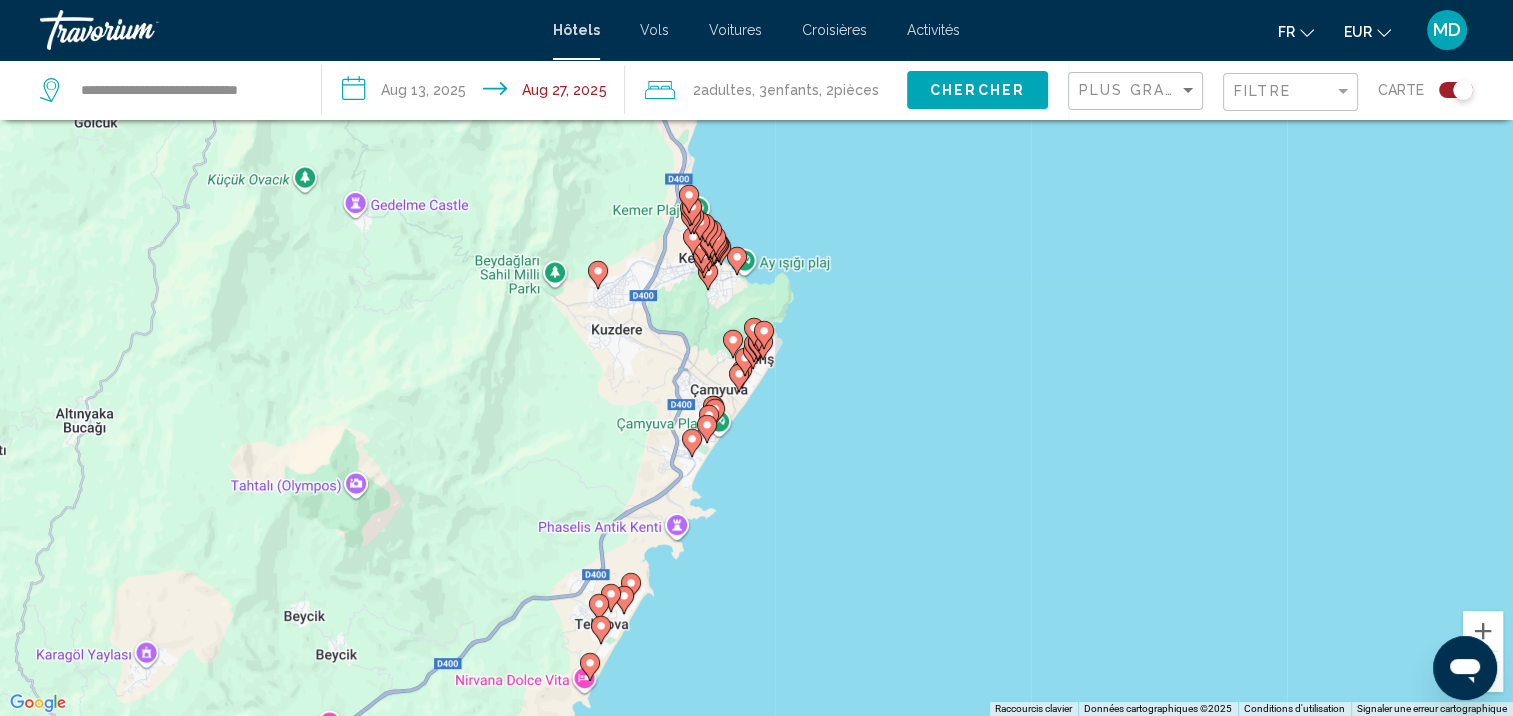 click on "Pour activer le glissement avec le clavier, appuyez sur Alt+Entrée. Une fois ce mode activé, utilisez les touches fléchées pour déplacer le repère. Pour valider le déplacement, appuyez sur Entrée. Pour annuler, appuyez sur Échap." at bounding box center (756, 358) 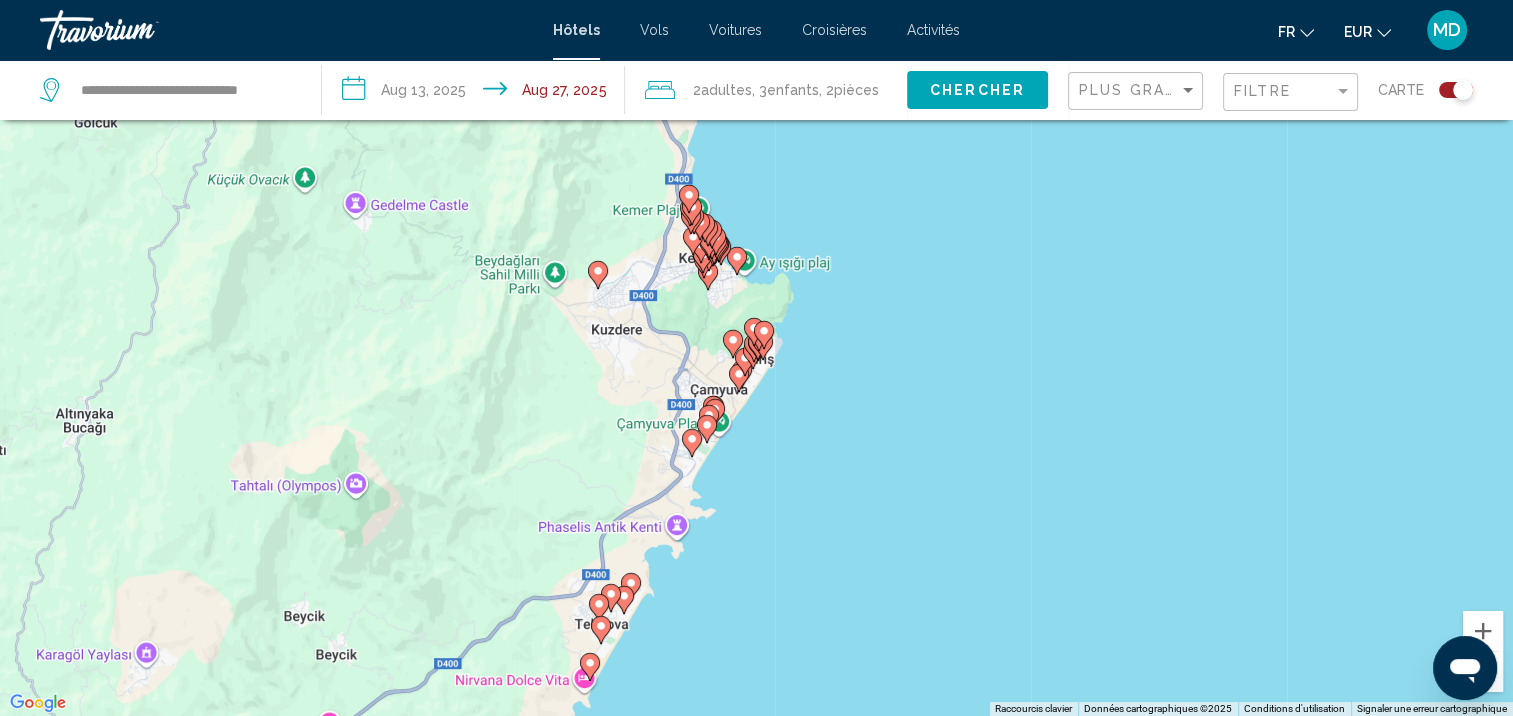 click on "Pour activer le glissement avec le clavier, appuyez sur Alt+Entrée. Une fois ce mode activé, utilisez les touches fléchées pour déplacer le repère. Pour valider le déplacement, appuyez sur Entrée. Pour annuler, appuyez sur Échap." at bounding box center (756, 358) 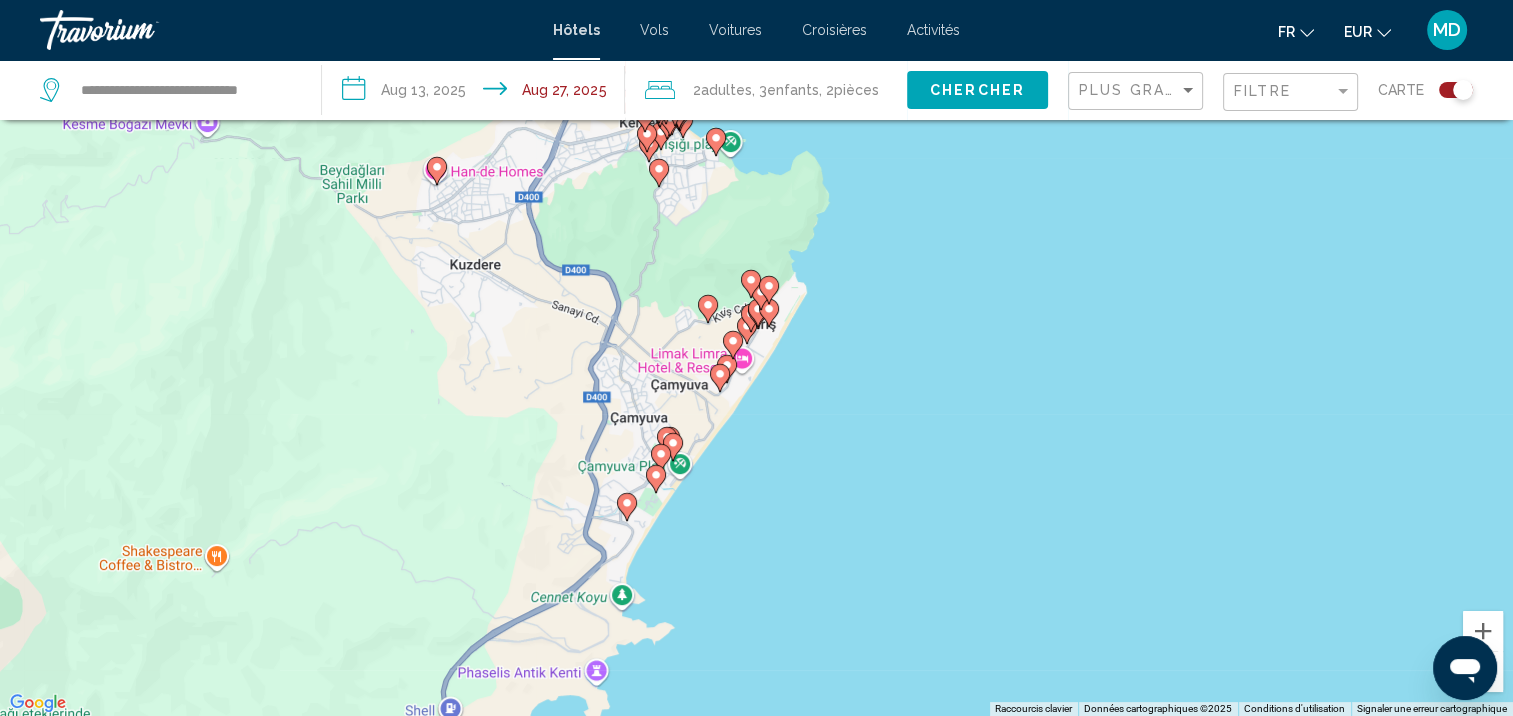 click on "Pour activer le glissement avec le clavier, appuyez sur Alt+Entrée. Une fois ce mode activé, utilisez les touches fléchées pour déplacer le repère. Pour valider le déplacement, appuyez sur Entrée. Pour annuler, appuyez sur Échap." at bounding box center [756, 358] 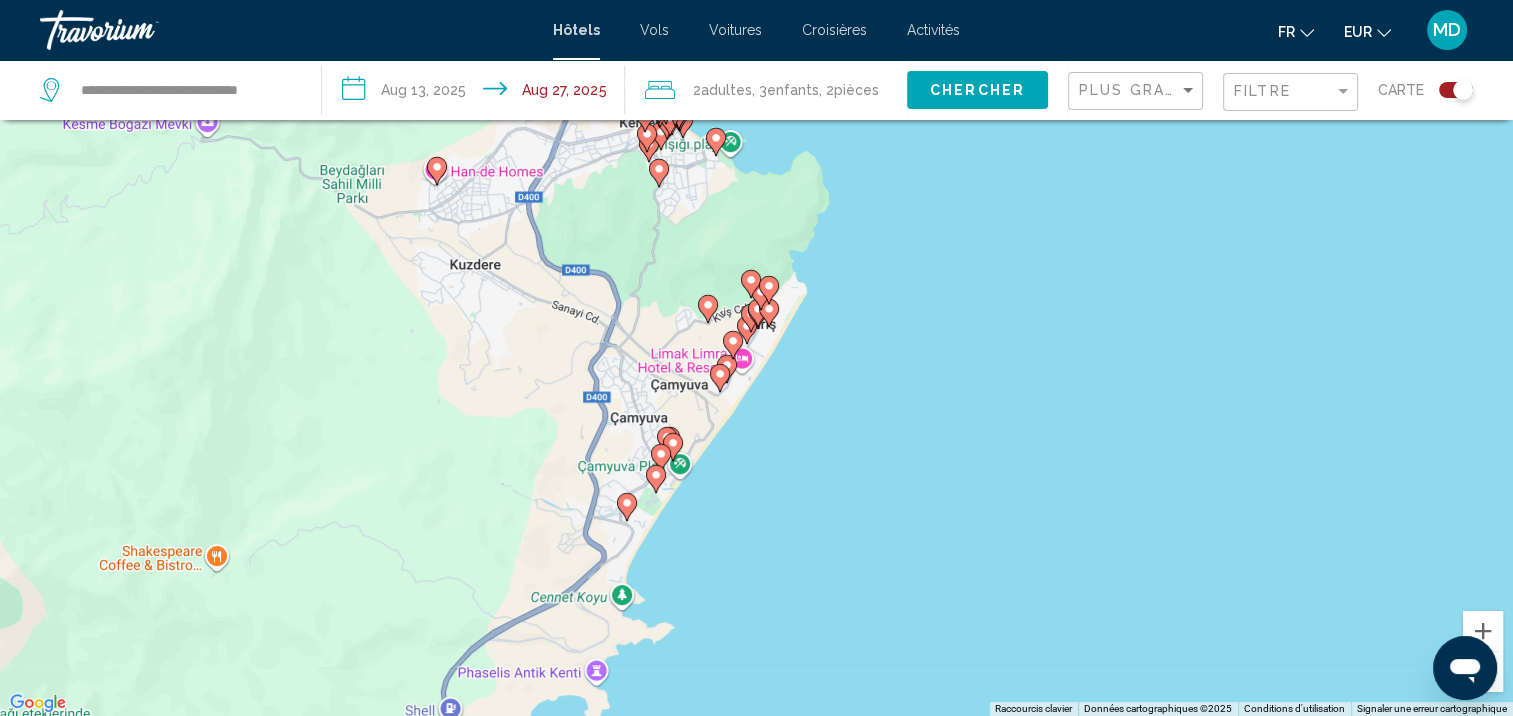 click on "Pour activer le glissement avec le clavier, appuyez sur Alt+Entrée. Une fois ce mode activé, utilisez les touches fléchées pour déplacer le repère. Pour valider le déplacement, appuyez sur Entrée. Pour annuler, appuyez sur Échap." at bounding box center [756, 358] 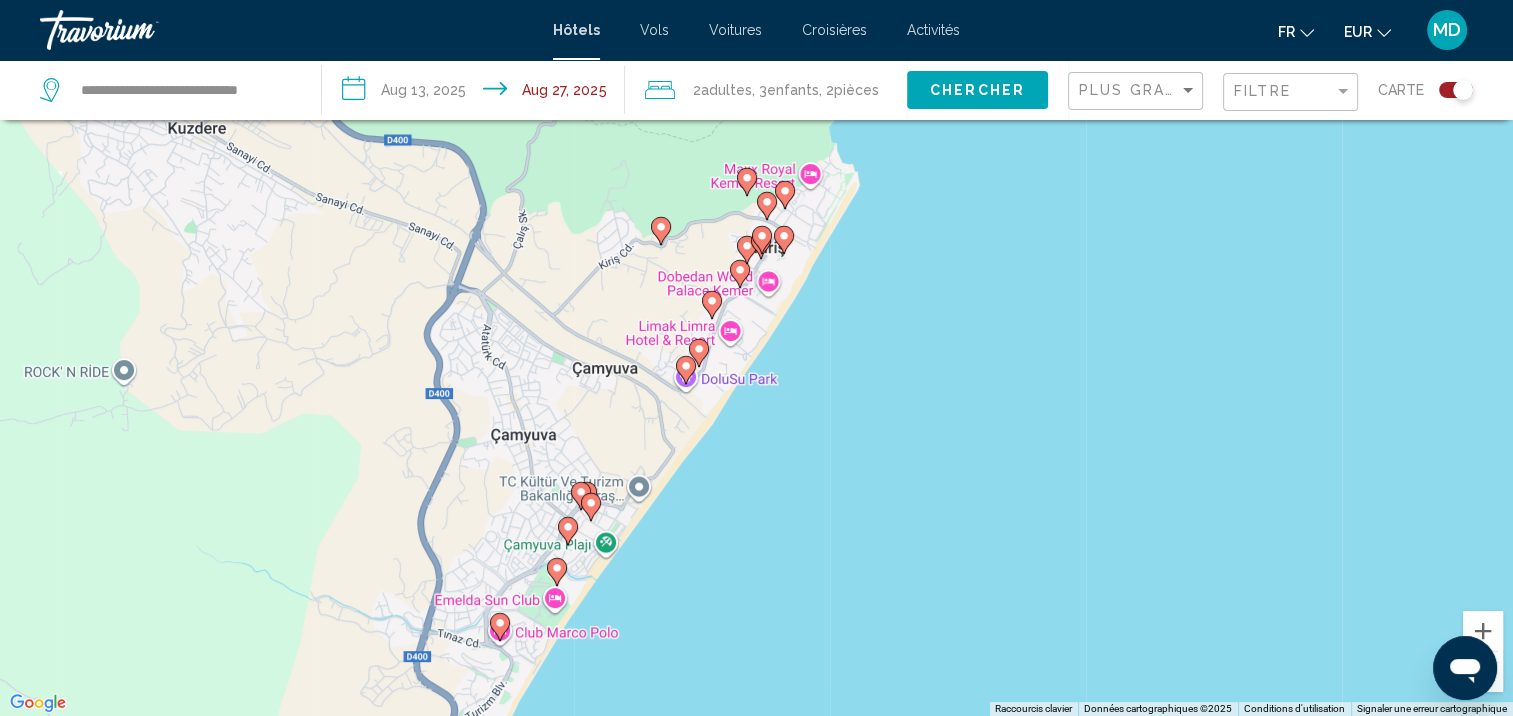 click on "Pour activer le glissement avec le clavier, appuyez sur Alt+Entrée. Une fois ce mode activé, utilisez les touches fléchées pour déplacer le repère. Pour valider le déplacement, appuyez sur Entrée. Pour annuler, appuyez sur Échap." at bounding box center [756, 358] 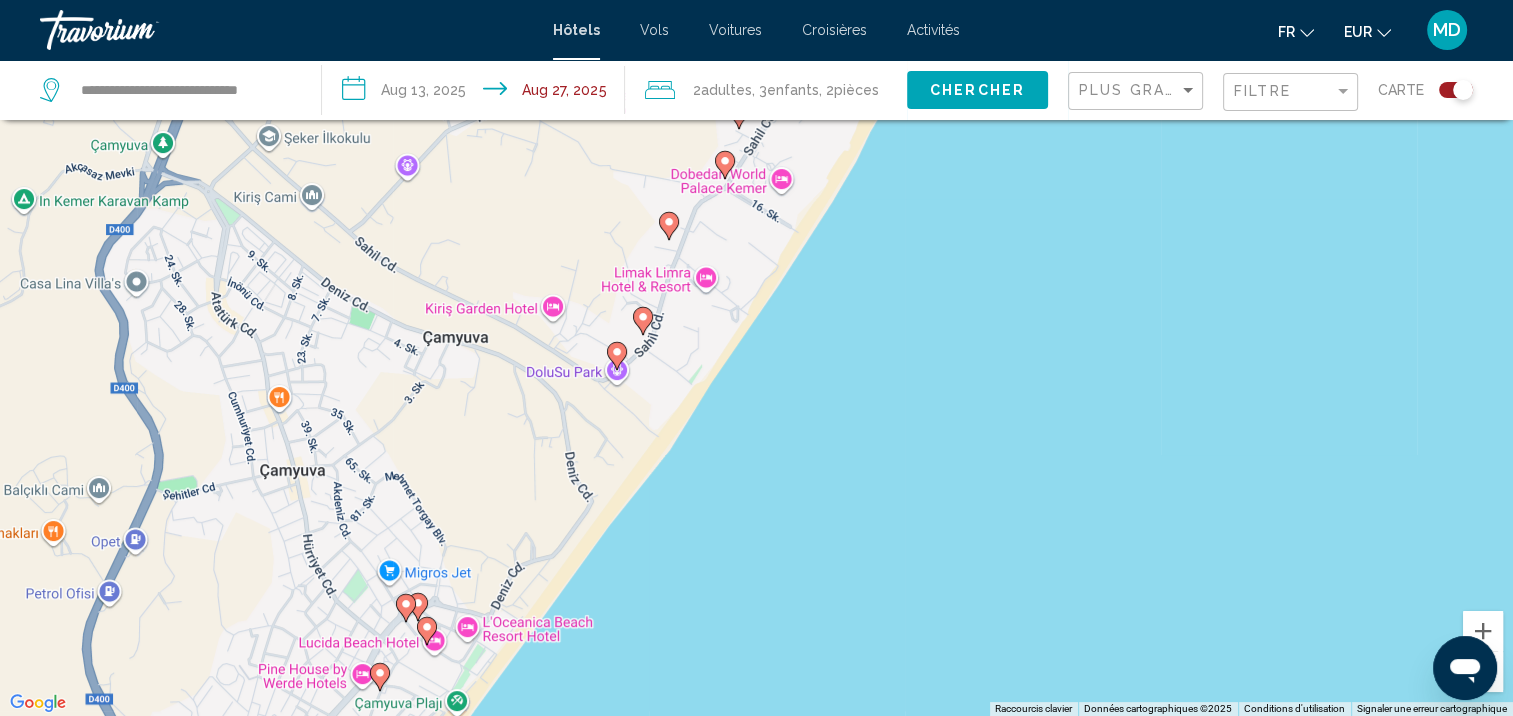 click 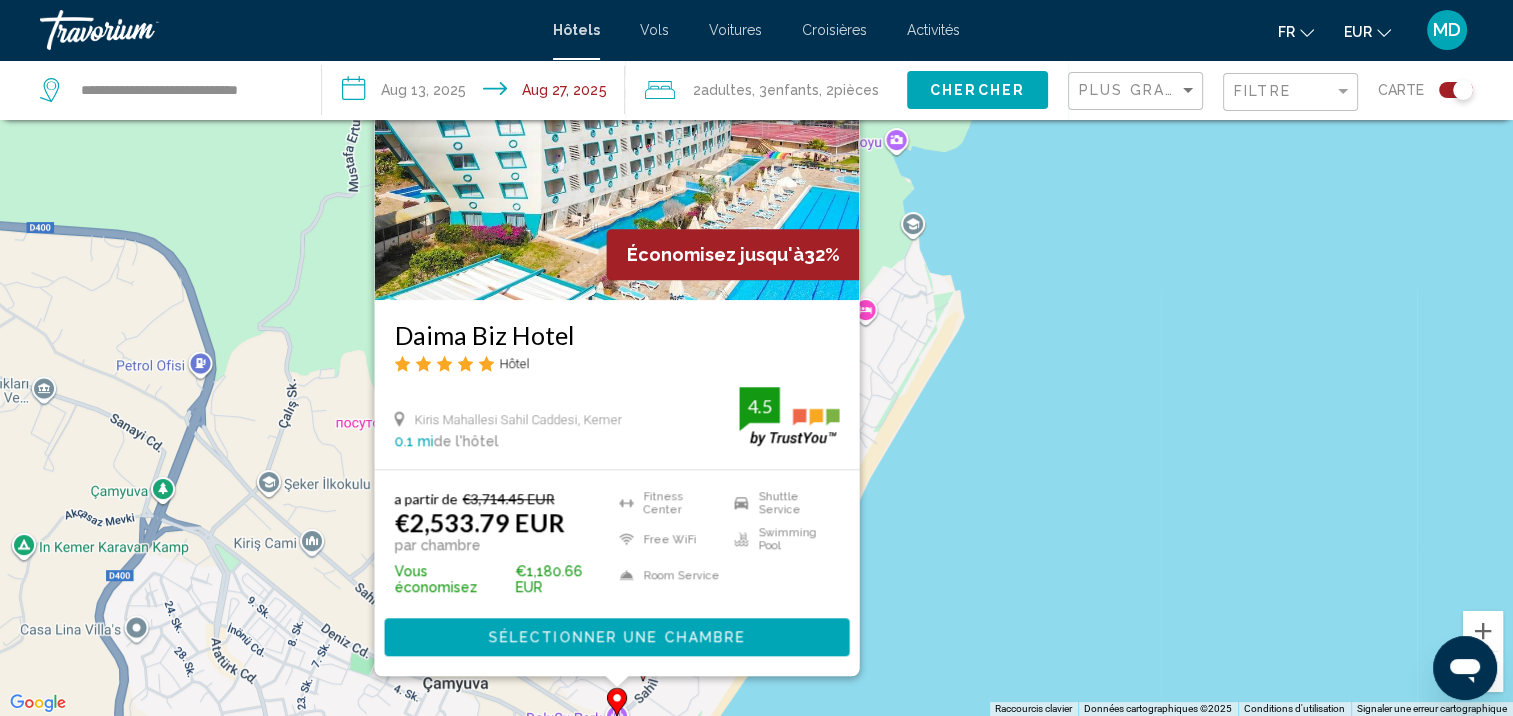 click on "Pour activer le glissement avec le clavier, appuyez sur Alt+Entrée. Une fois ce mode activé, utilisez les touches fléchées pour déplacer le repère. Pour valider le déplacement, appuyez sur Entrée. Pour annuler, appuyez sur Échap. Économisez jusqu'à  32%   [HOTEL_NAME]
Hôtel
[DISTRICT] [STREET], [CITY] [DISTANCE]  de l'hôtel [RATING] a partir de €[PRICE] EUR €[PRICE] EUR  par chambre Vous économisez  €[PRICE] EUR
Fitness Center
Free WiFi
Room Service
Shuttle Service
Swimming Pool  [RATING]Sélectionner une chambre" at bounding box center (756, 358) 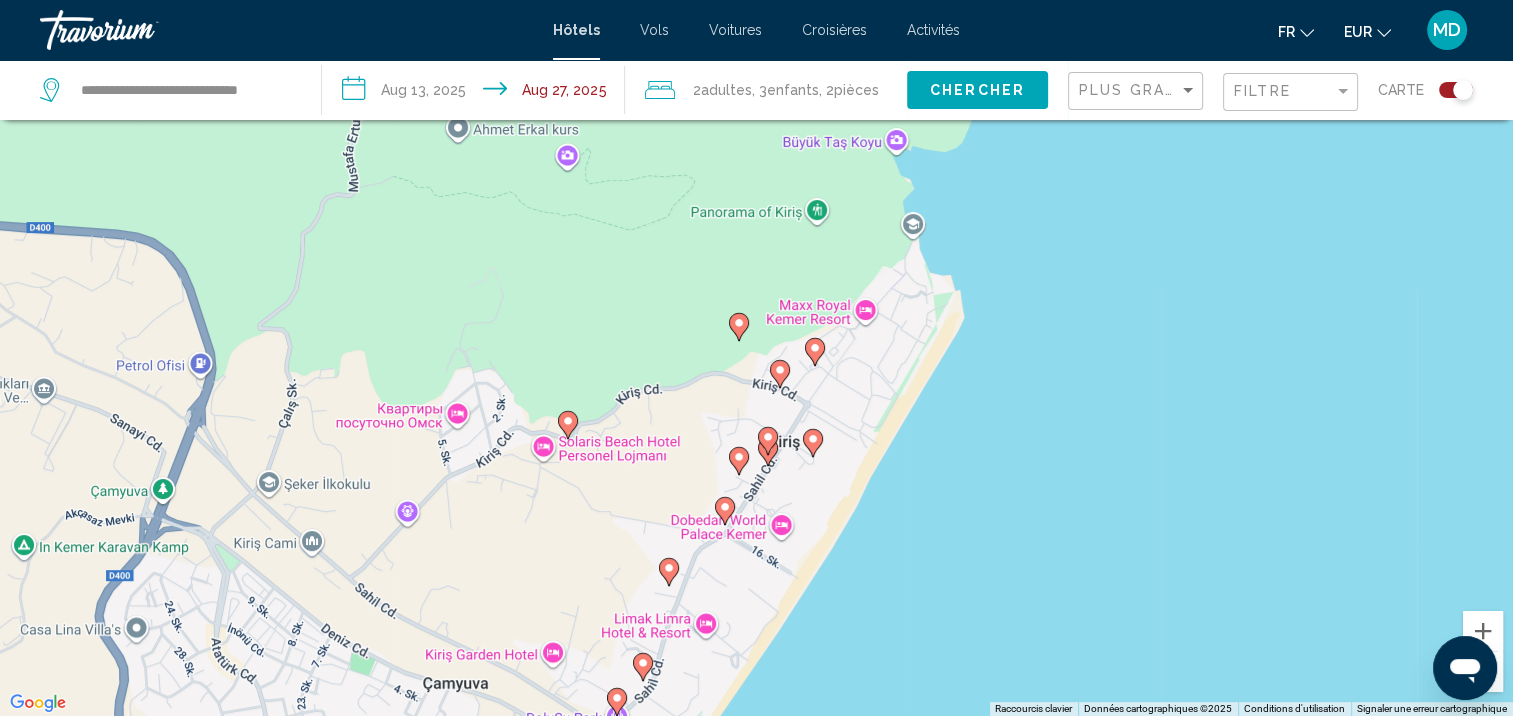 click 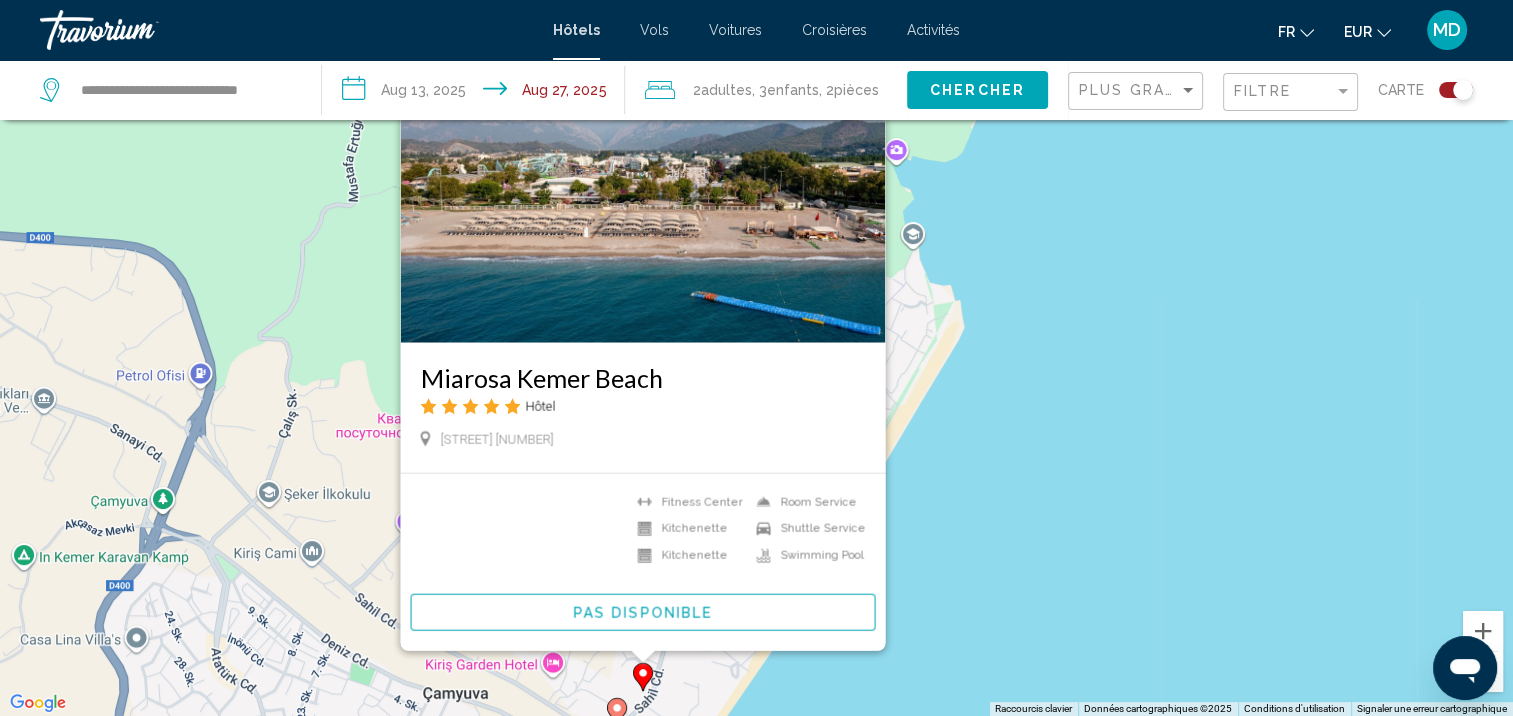 click on "Pour activer le glissement avec le clavier, appuyez sur Alt+Entrée. Une fois ce mode activé, utilisez les touches fléchées pour déplacer le repère. Pour valider le déplacement, appuyez sur Entrée. Pour annuler, appuyez sur Échap.  Miarosa Kemer Beach
Hôtel
Sahil Caddeso 48 0 mi  de l'hôtel par chambre
Fitness Center
Kitchenette
Kitchenette
Room Service
Shuttle Service
Swimming Pool  Pas disponible" at bounding box center (756, 358) 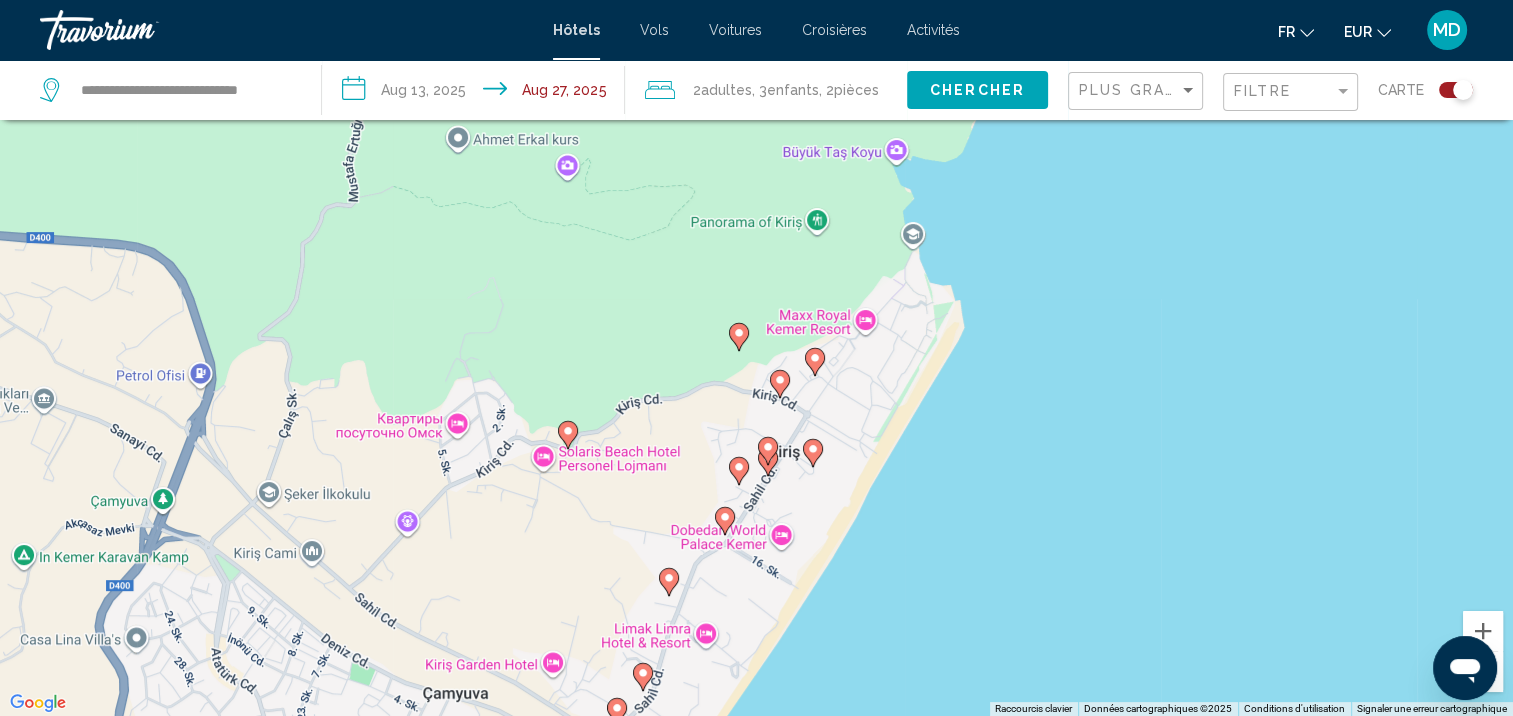click 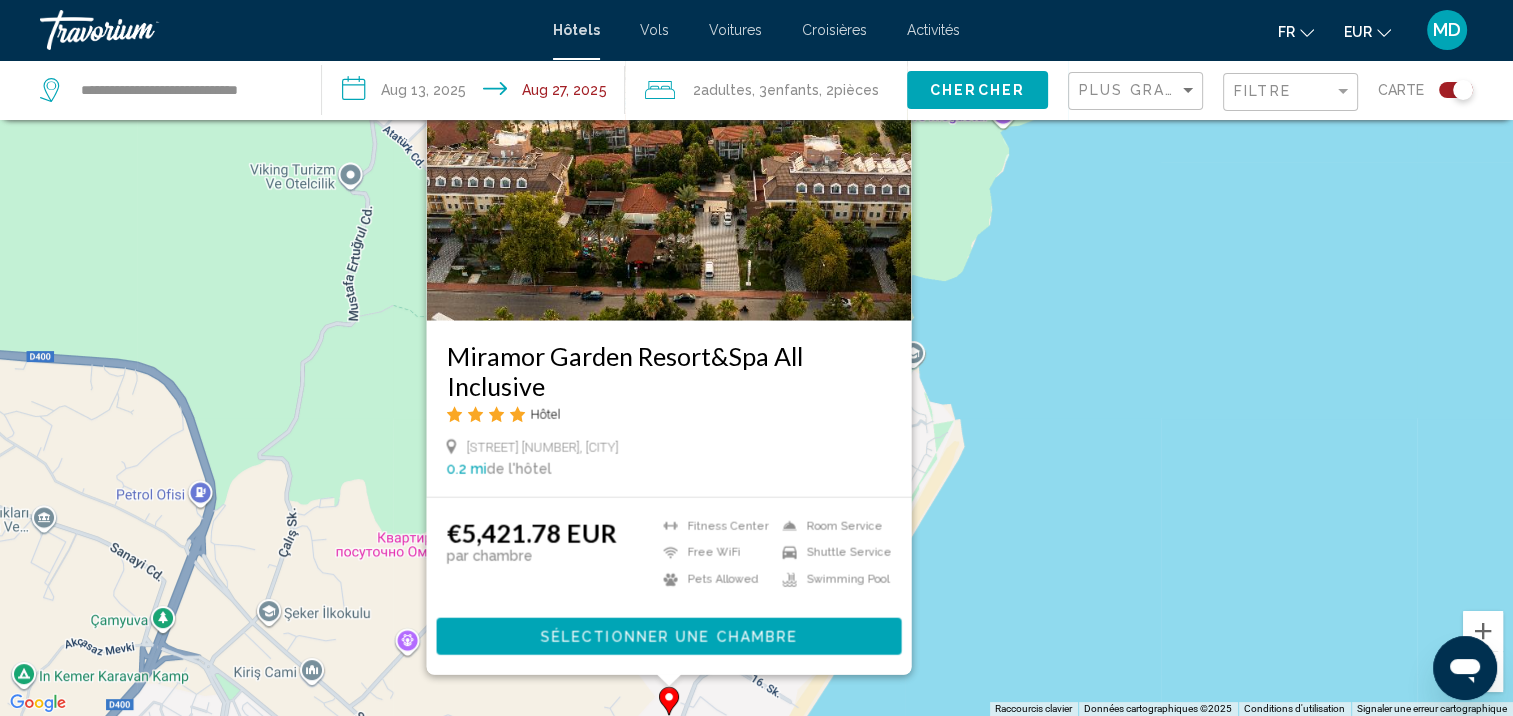 click on "Pour activer le glissement avec le clavier, appuyez sur Alt+Entrée. Une fois ce mode activé, utilisez les touches fléchées pour déplacer le repère. Pour valider le déplacement, appuyez sur Entrée. Pour annuler, appuyez sur Échap.  [HOTEL_NAME]
Hôtel
[STREET_NAME] [NUMBER], [CITY] [DISTANCE] de l'hôtel [PRICE] [CURRENCY]  par chambre
Fitness Center
Free WiFi
Pets Allowed
Room Service
Shuttle Service
Swimming Pool  Sélectionner une chambre" at bounding box center [756, 358] 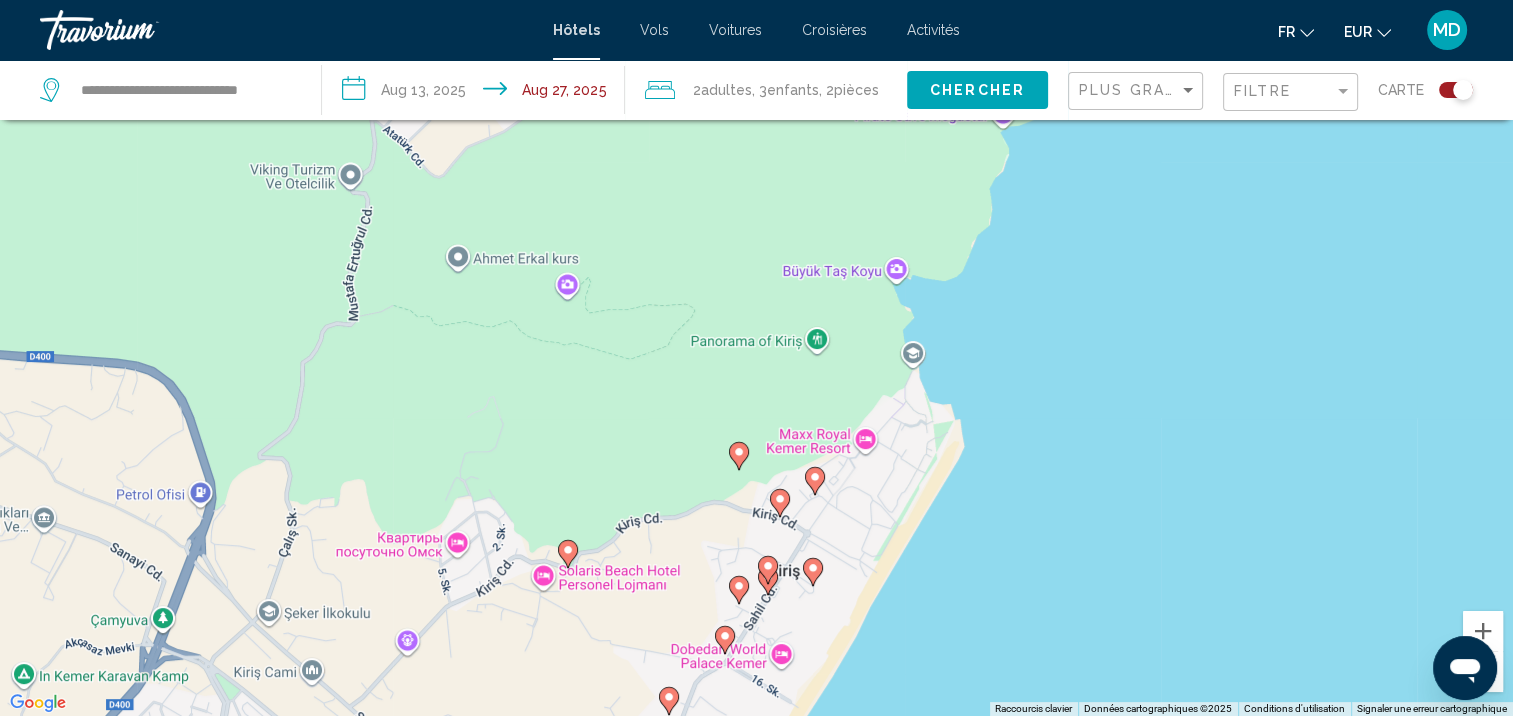 click 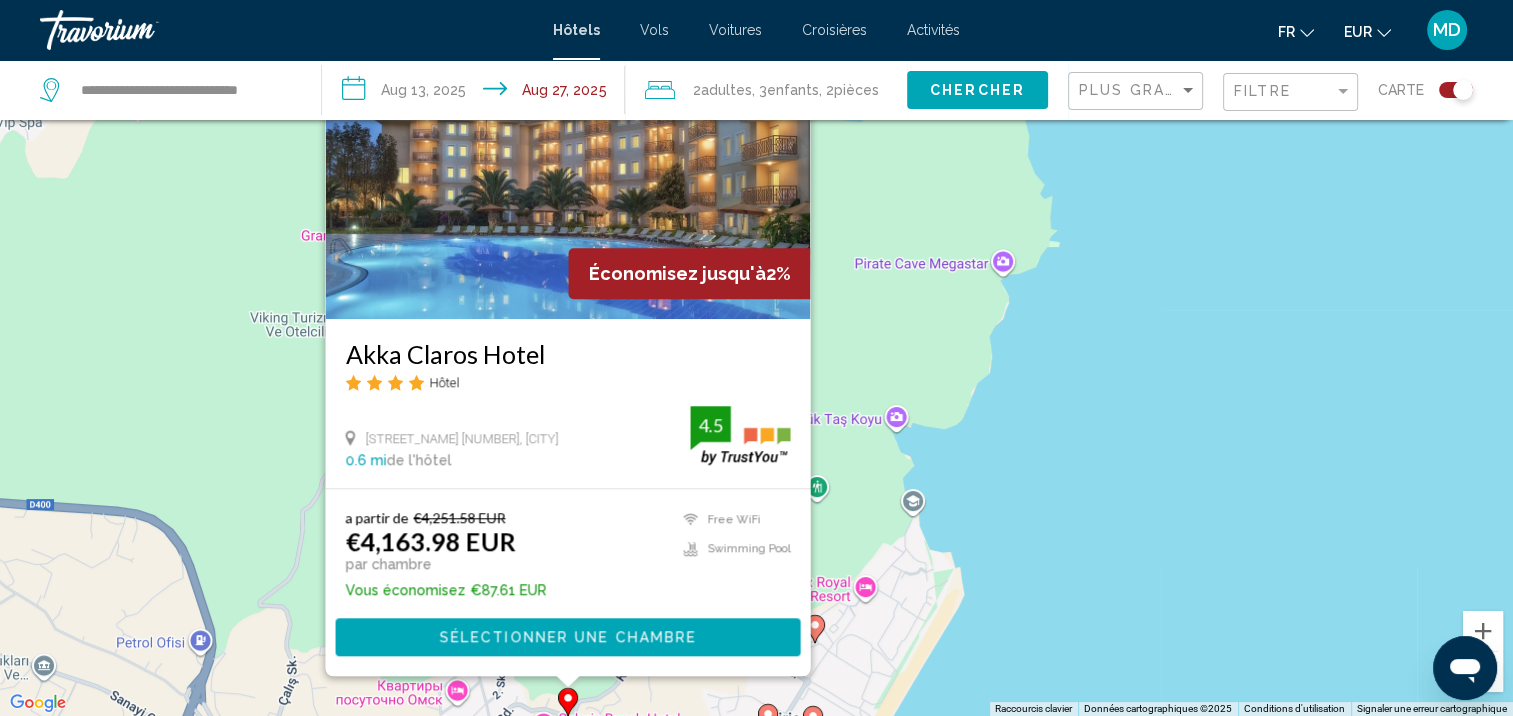 click on "Pour activer le glissement avec le clavier, appuyez sur Alt+Entrée. Une fois ce mode activé, utilisez les touches fléchées pour déplacer le repère. Pour valider le déplacement, appuyez sur Entrée. Pour annuler, appuyez sur Échap. Économisez jusqu'à  2%   Akka Claros Hotel
Hôtel
Kiris Mevkii Akka Hotels No: 3, Kemer 0.6 mi  de l'hôtel 4.5 a partir de €4,251.58 EUR €4,163.98 EUR  par chambre Vous économisez  €87.61 EUR
Free WiFi
Swimming Pool  4.5Sélectionner une chambre" at bounding box center (756, 358) 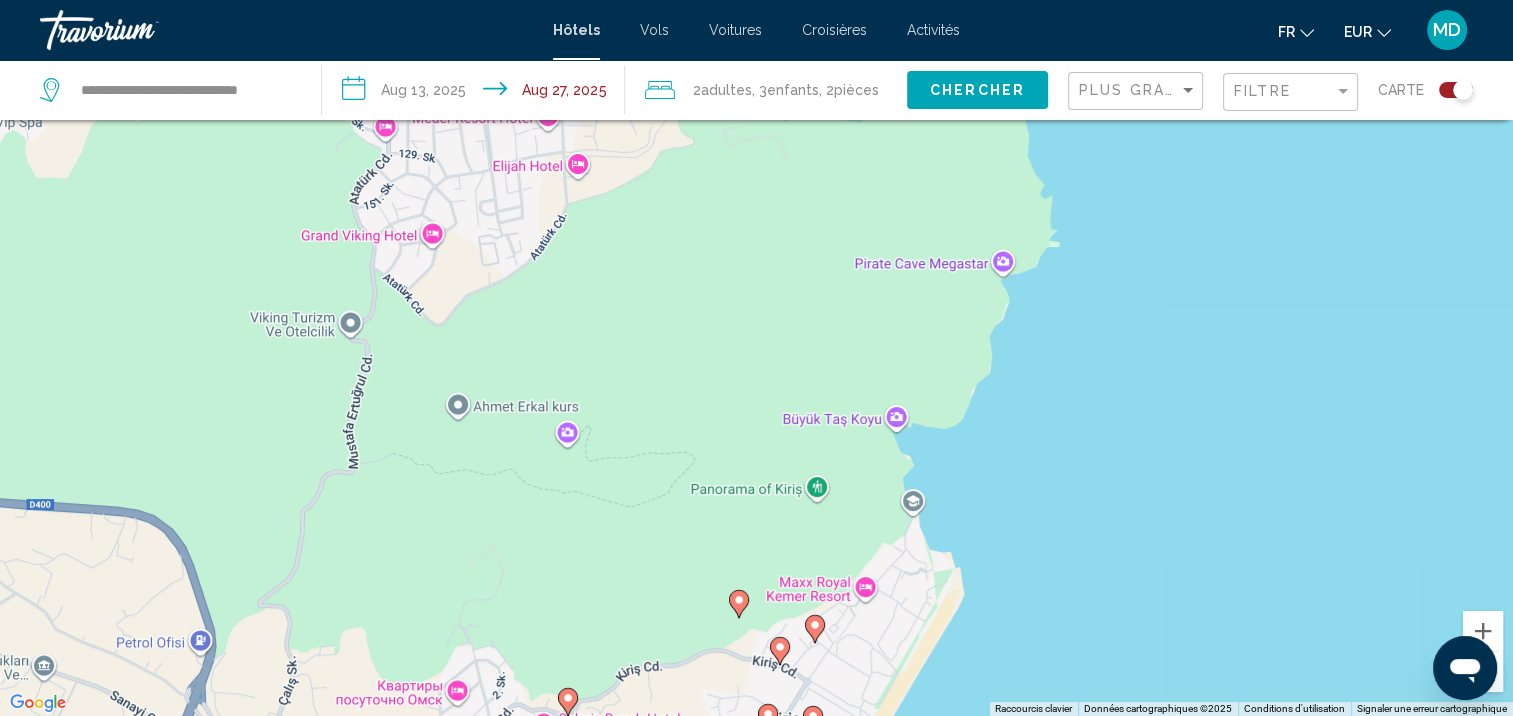 click at bounding box center (815, 629) 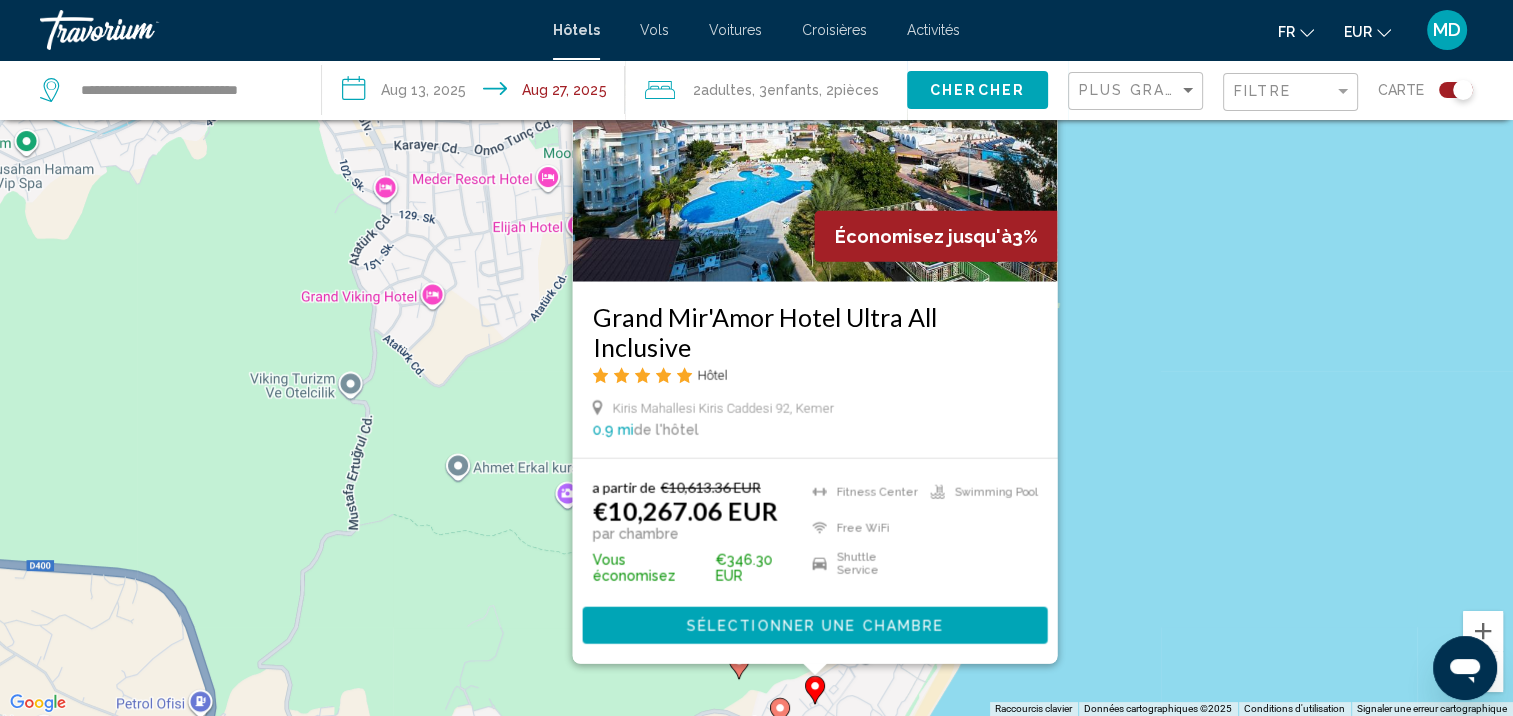 click on "Pour activer le glissement avec le clavier, appuyez sur Alt+Entrée. Une fois ce mode activé, utilisez les touches fléchées pour déplacer le repère. Pour valider le déplacement, appuyez sur Entrée. Pour annuler, appuyez sur Échap. Économisez jusqu'à  3%   [HOTEL_NAME]
Hôtel
[STREET_NAME] [STREET_NAME] [NUMBER], [CITY] [DISTANCE] de l'hôtel a partir de [PRICE] [CURRENCY] [PRICE] [CURRENCY]  par chambre Vous économisez  [PRICE] [CURRENCY]
Fitness Center
Free WiFi
Shuttle Service
Swimming Pool  Sélectionner une chambre" at bounding box center (756, 358) 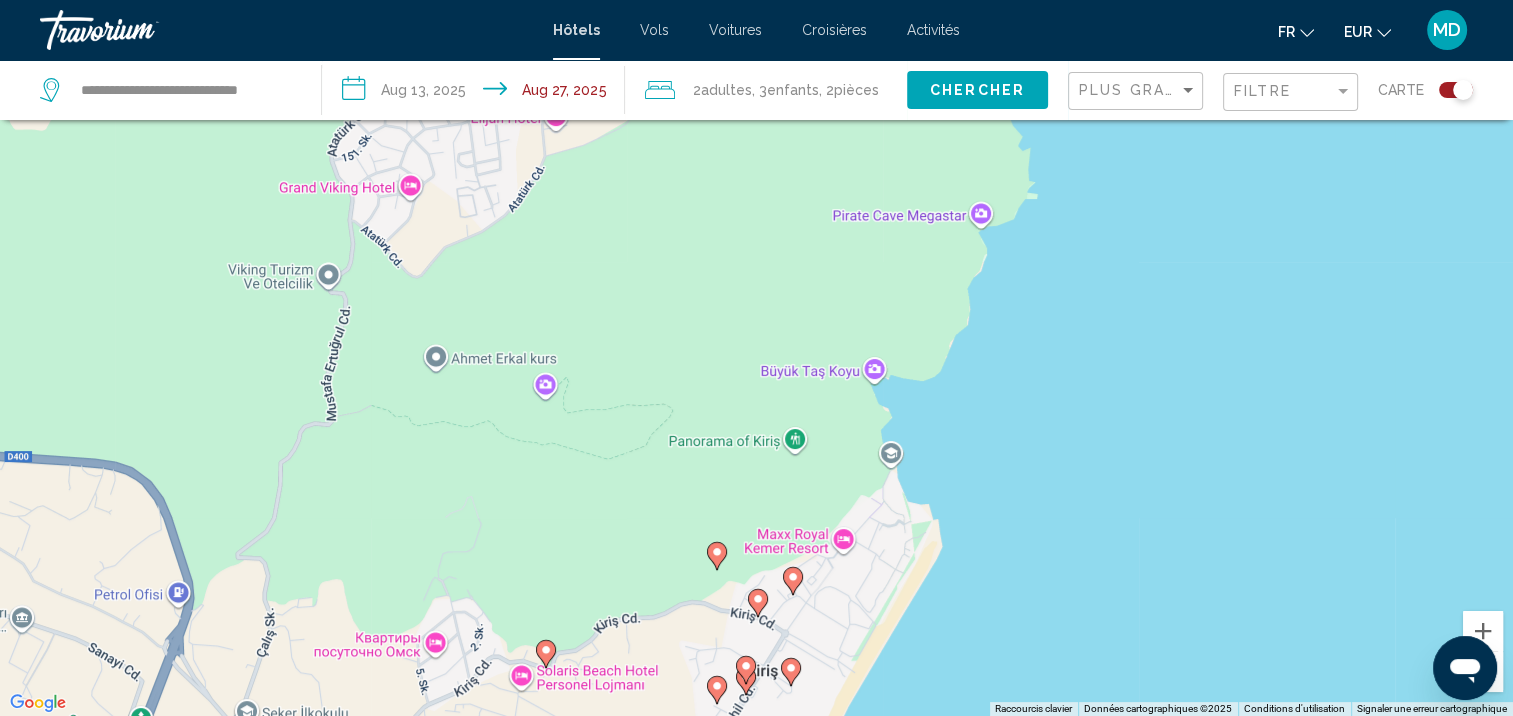 drag, startPoint x: 1107, startPoint y: 491, endPoint x: 1083, endPoint y: 343, distance: 149.93332 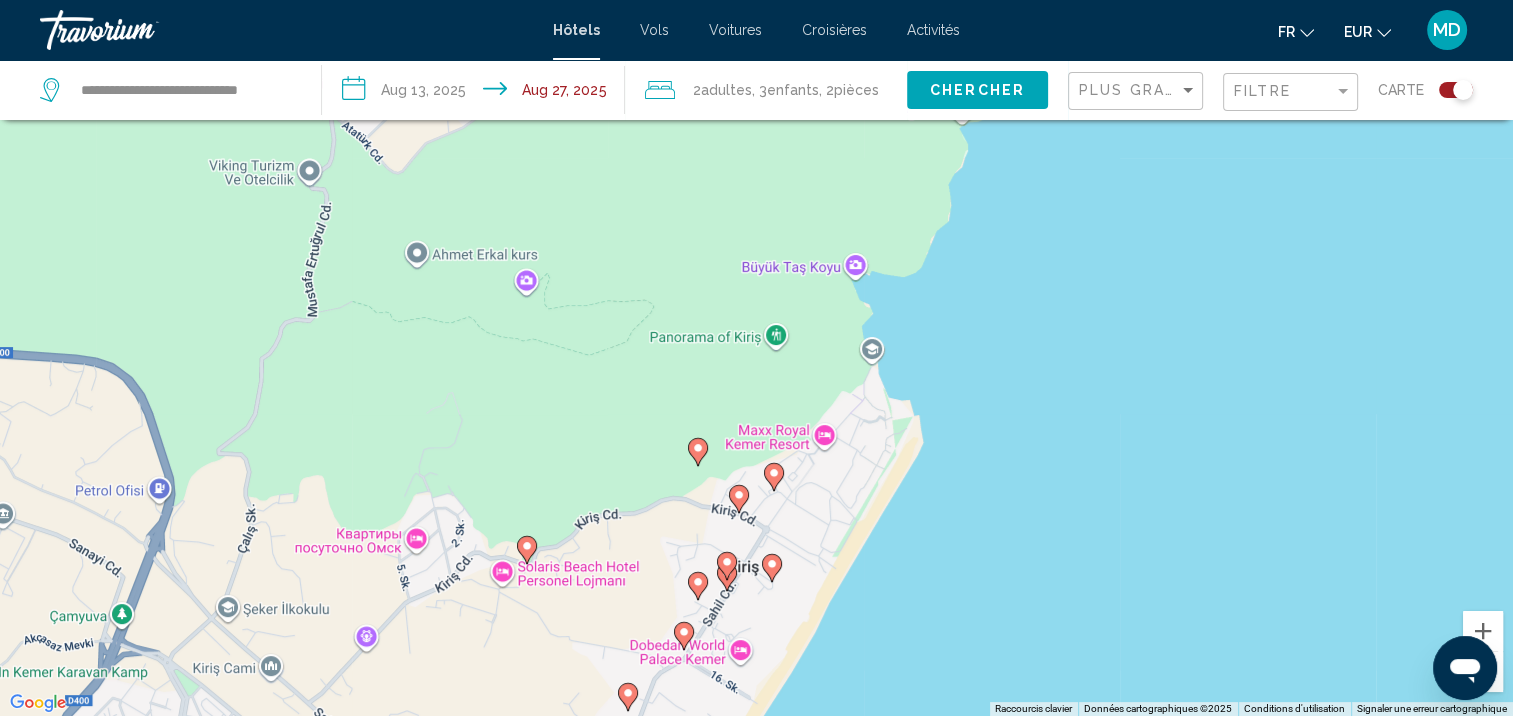 click 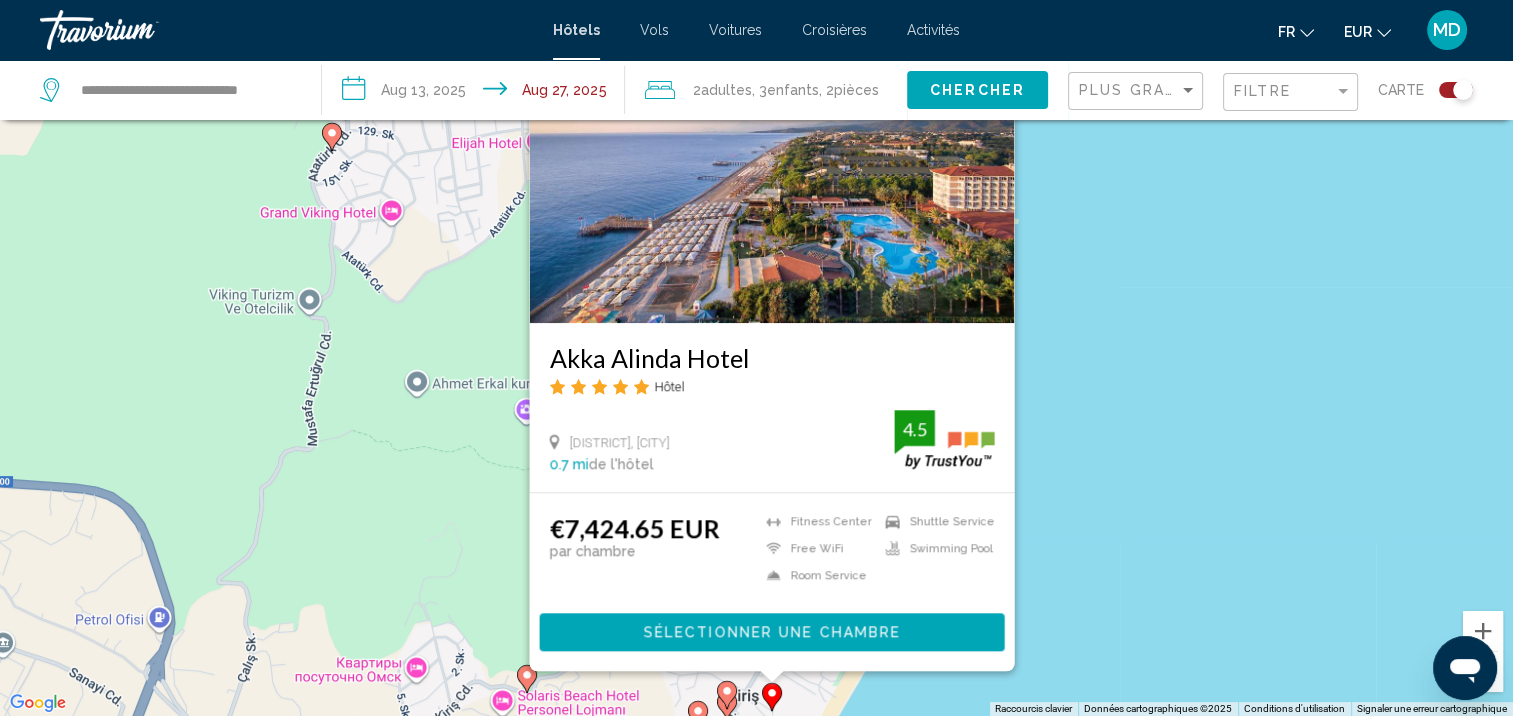 click on "Pour activer le glissement avec le clavier, appuyez sur Alt+Entrée. Une fois ce mode activé, utilisez les touches fléchées pour déplacer le repère. Pour valider le déplacement, appuyez sur Entrée. Pour annuler, appuyez sur Échap.  [HOTEL_NAME]
Hôtel
[DISTRICT] [DISTRICT], [CITY] [DISTANCE]  de l'hôtel [RATING] €[PRICE] EUR  par chambre
Fitness Center
Free WiFi
Room Service
Shuttle Service
Swimming Pool  [RATING]Sélectionner une chambre" at bounding box center (756, 358) 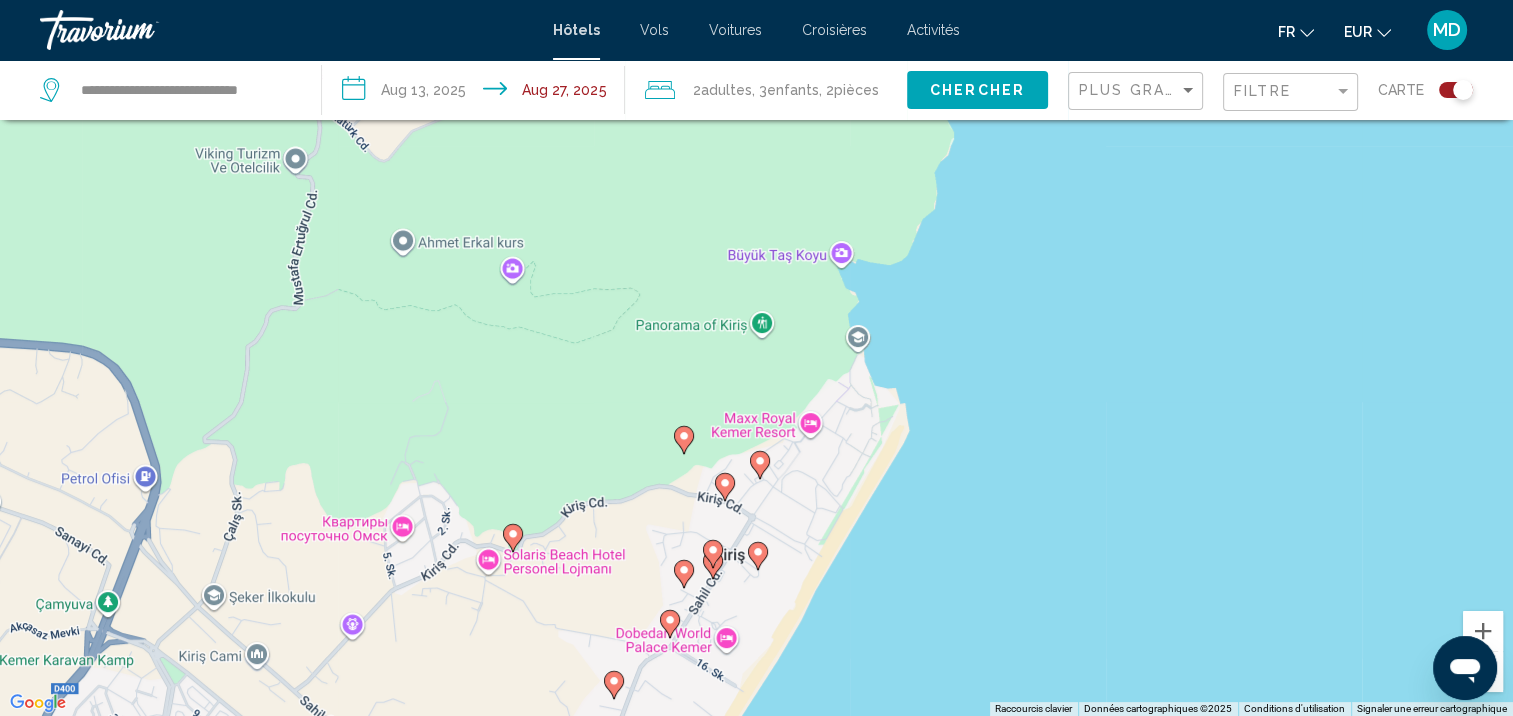 drag, startPoint x: 1103, startPoint y: 602, endPoint x: 1088, endPoint y: 437, distance: 165.68042 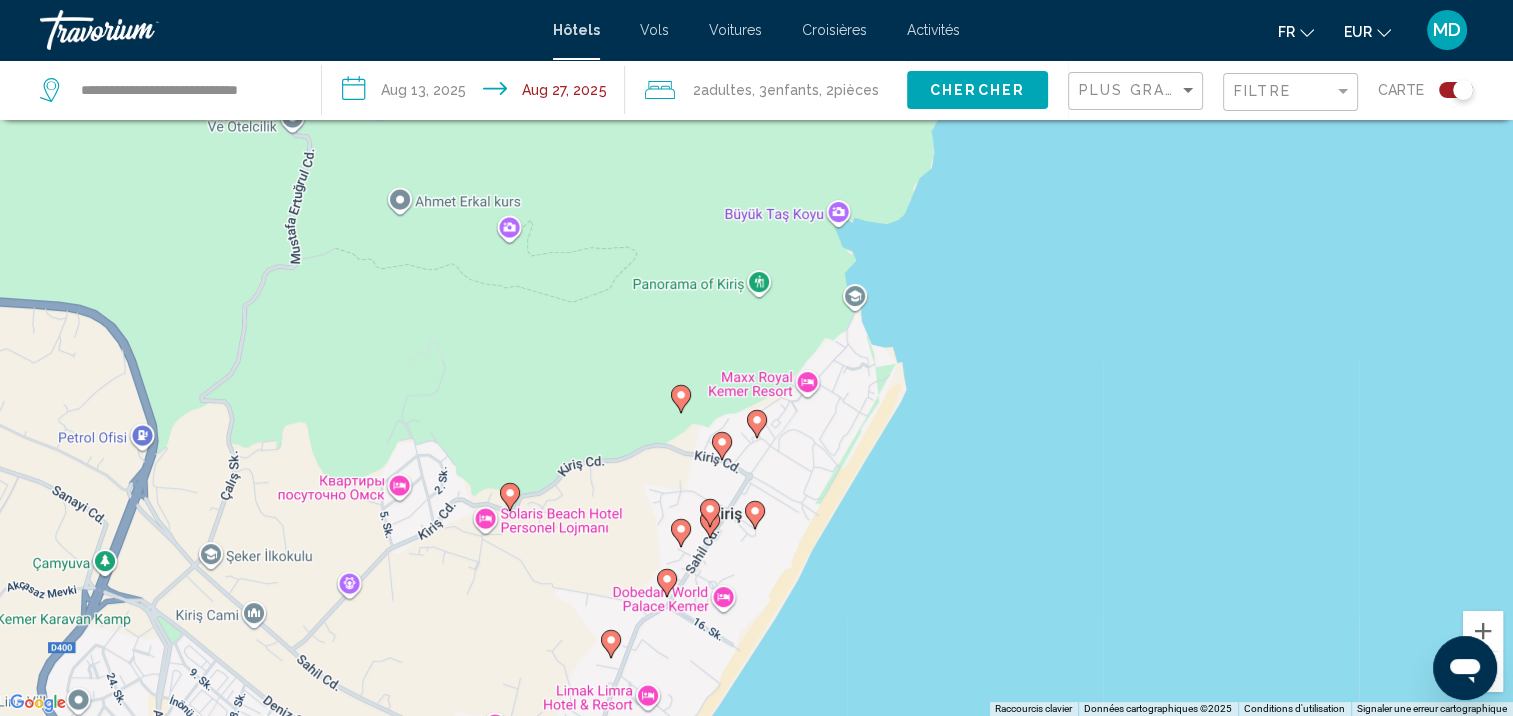 click 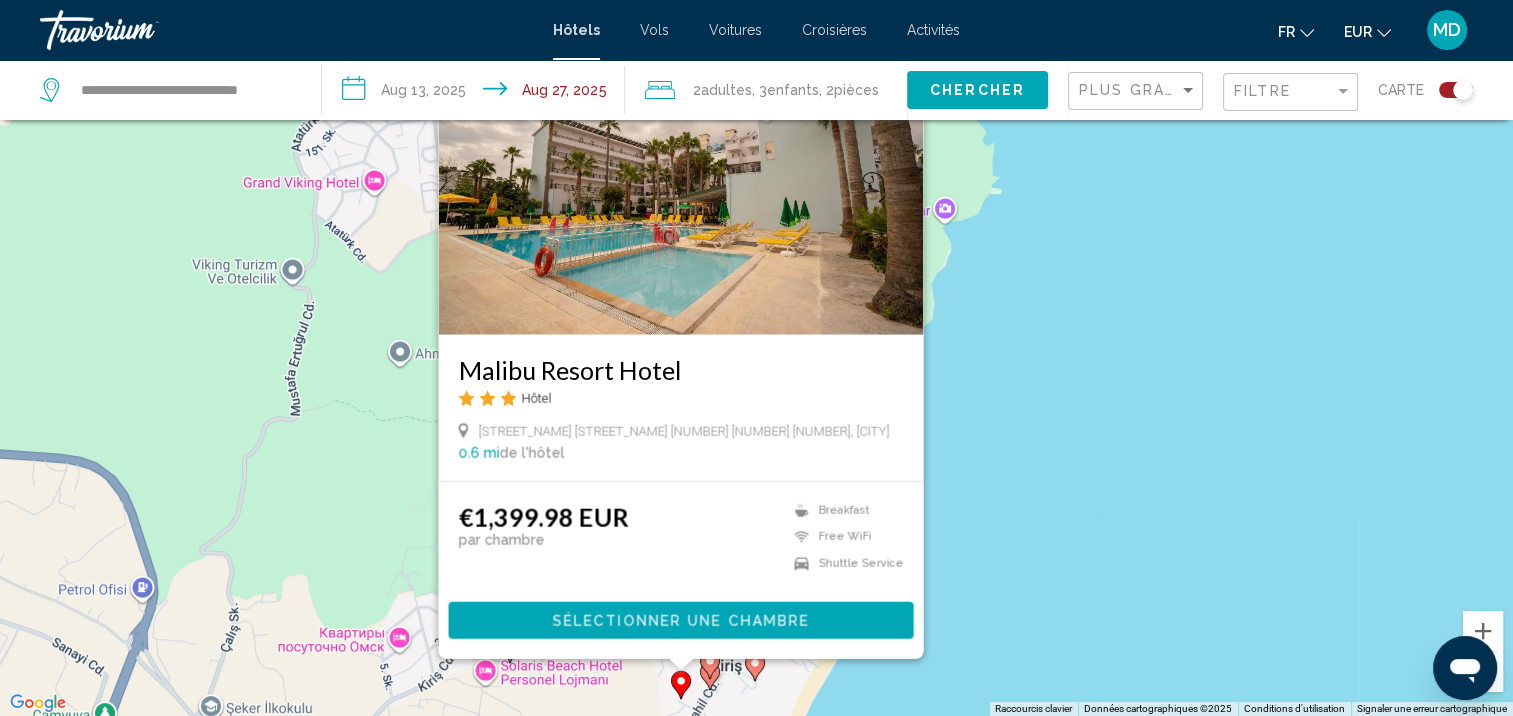 click on "Pour activer le glissement avec le clavier, appuyez sur Alt+Entrée. Une fois ce mode activé, utilisez les touches fléchées pour déplacer le repère. Pour valider le déplacement, appuyez sur Entrée. Pour annuler, appuyez sur Échap.  [HOTEL_NAME]
Hôtel
[STREET_NAME] [STREET_NAME] [NUMBER], [CITY] [DISTANCE] de l'hôtel [PRICE] [CURRENCY]  par chambre
Breakfast
Free WiFi
Shuttle Service  Sélectionner une chambre" at bounding box center (756, 358) 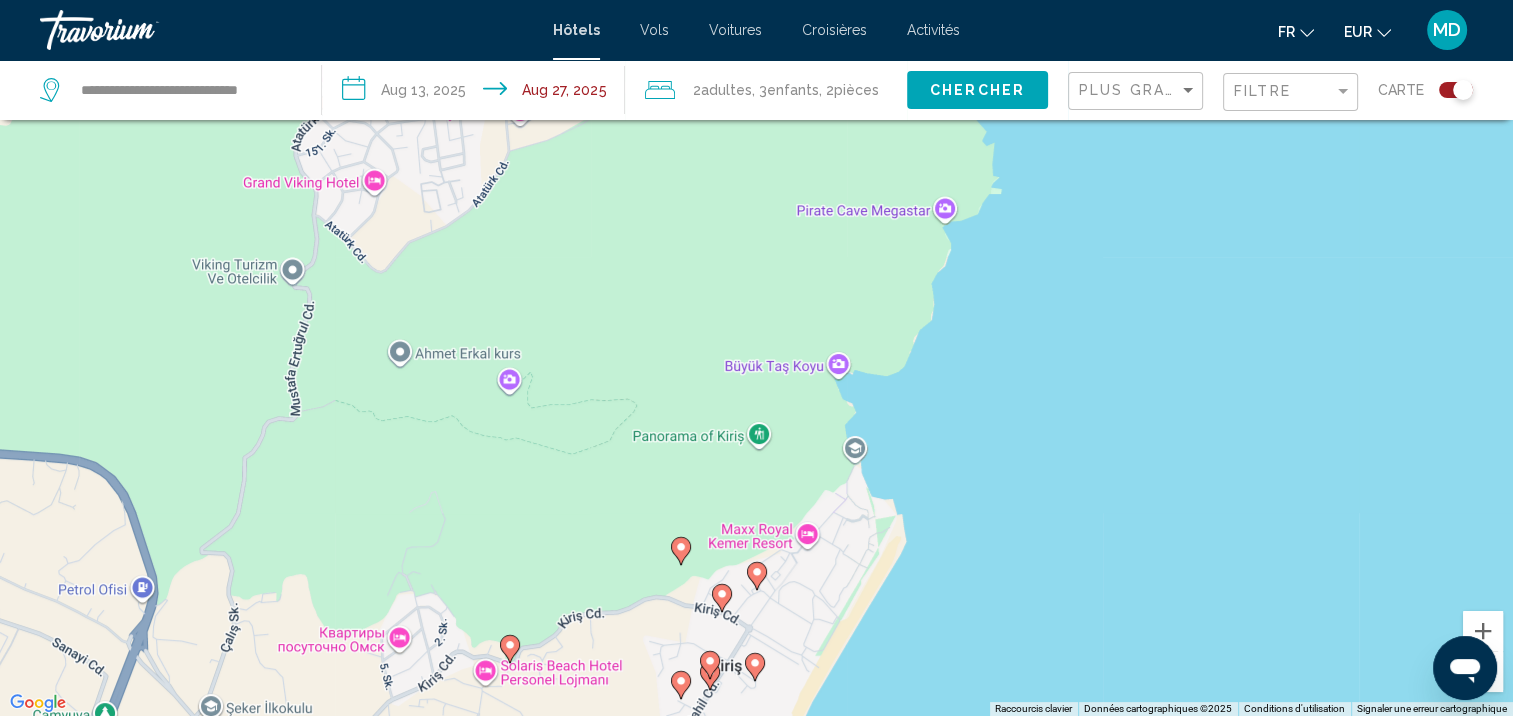 click 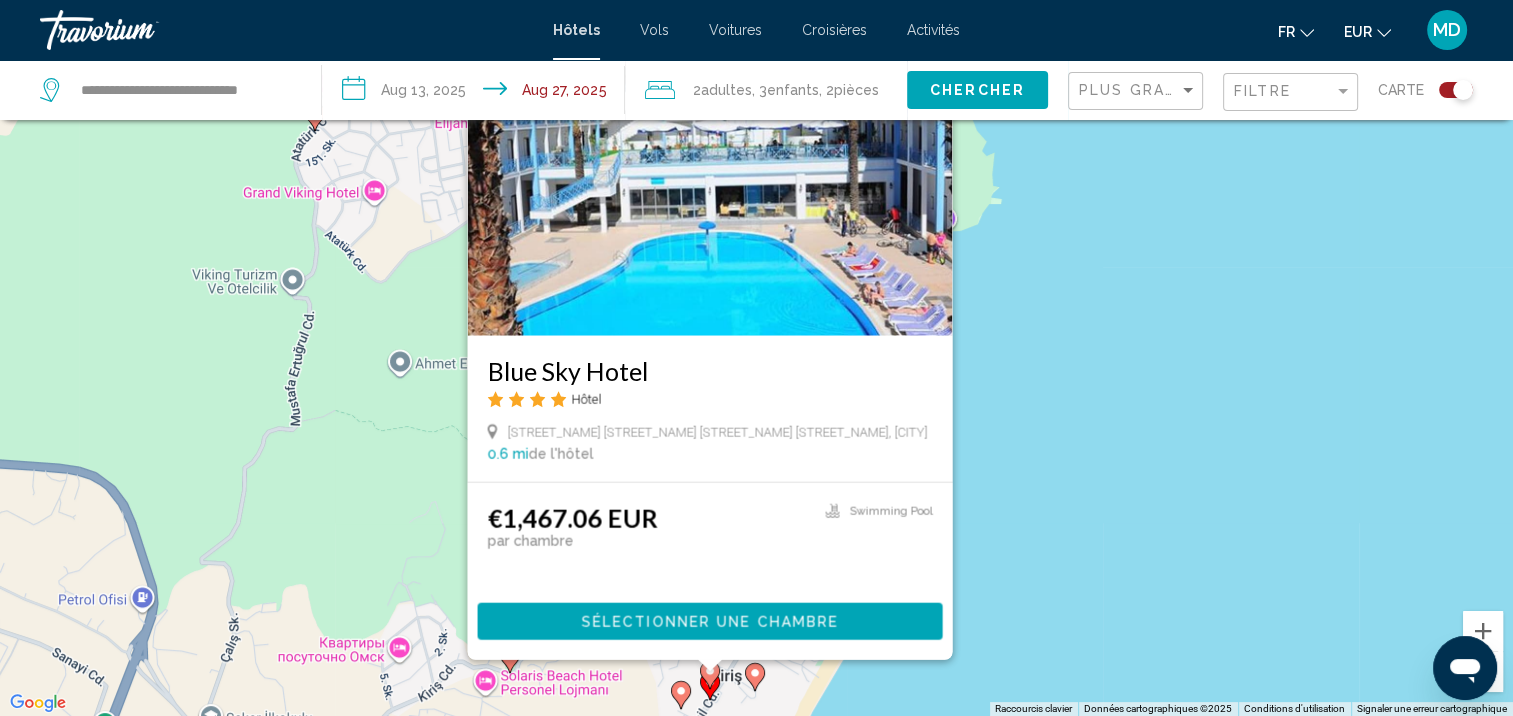 click on "[BRAND_NAME]
Hôtel
[STREET_NAME] [STREET_TYPE] [STREET_NAME], [CITY] [DISTANCE] mi  de l'hôtel [RATING] [PRICE] [CURRENCY]  par chambre
Shuttle Service
Swimming Pool  [RATING] Sélectionner une chambre" at bounding box center (756, 358) 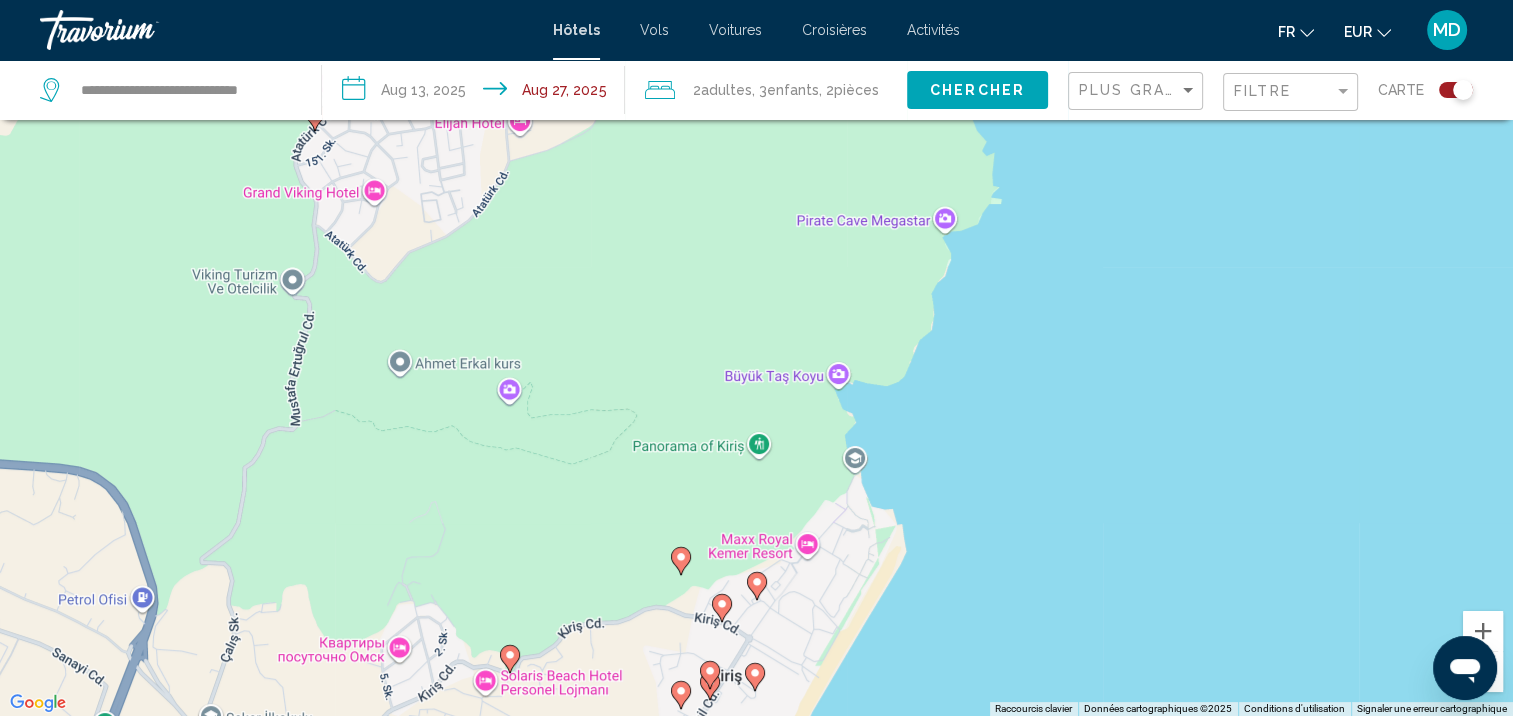 click 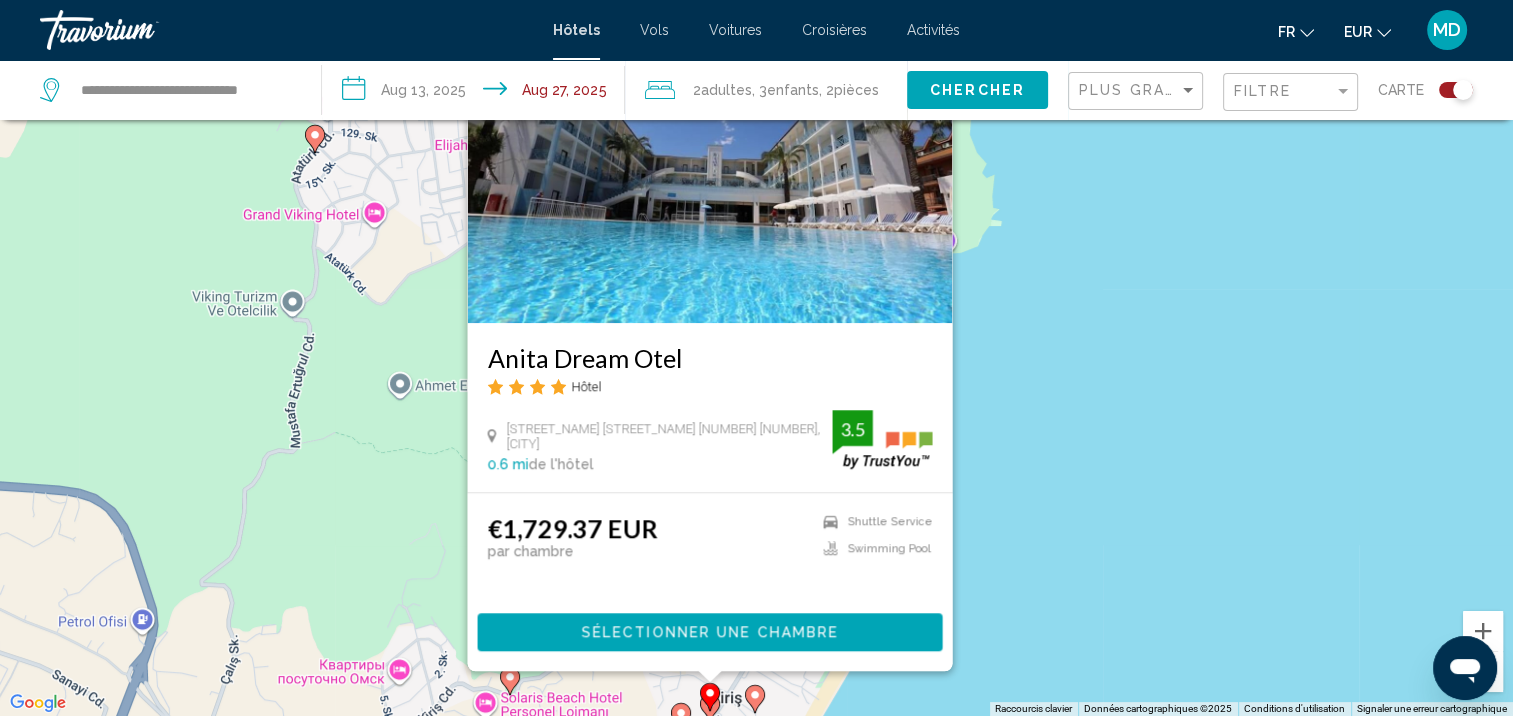 click on "[BRAND_NAME]
Hôtel
[STREET_NAME] [STREET_TYPE] [NUMBER], [CITY] [DISTANCE] mi  de l'hôtel [RATING] [PRICE] [CURRENCY]  par chambre
Shuttle Service
Swimming Pool  [RATING] Sélectionner une chambre" at bounding box center (756, 358) 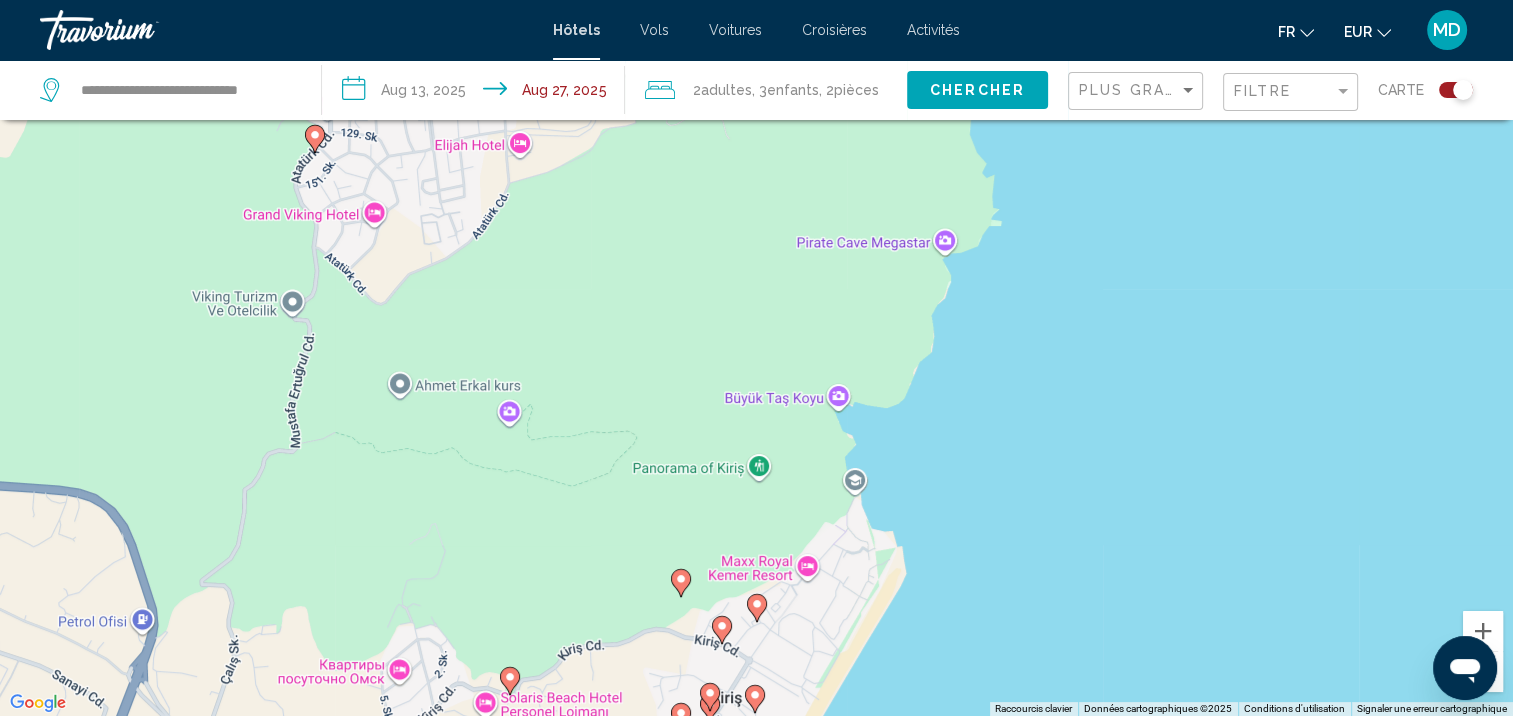 click 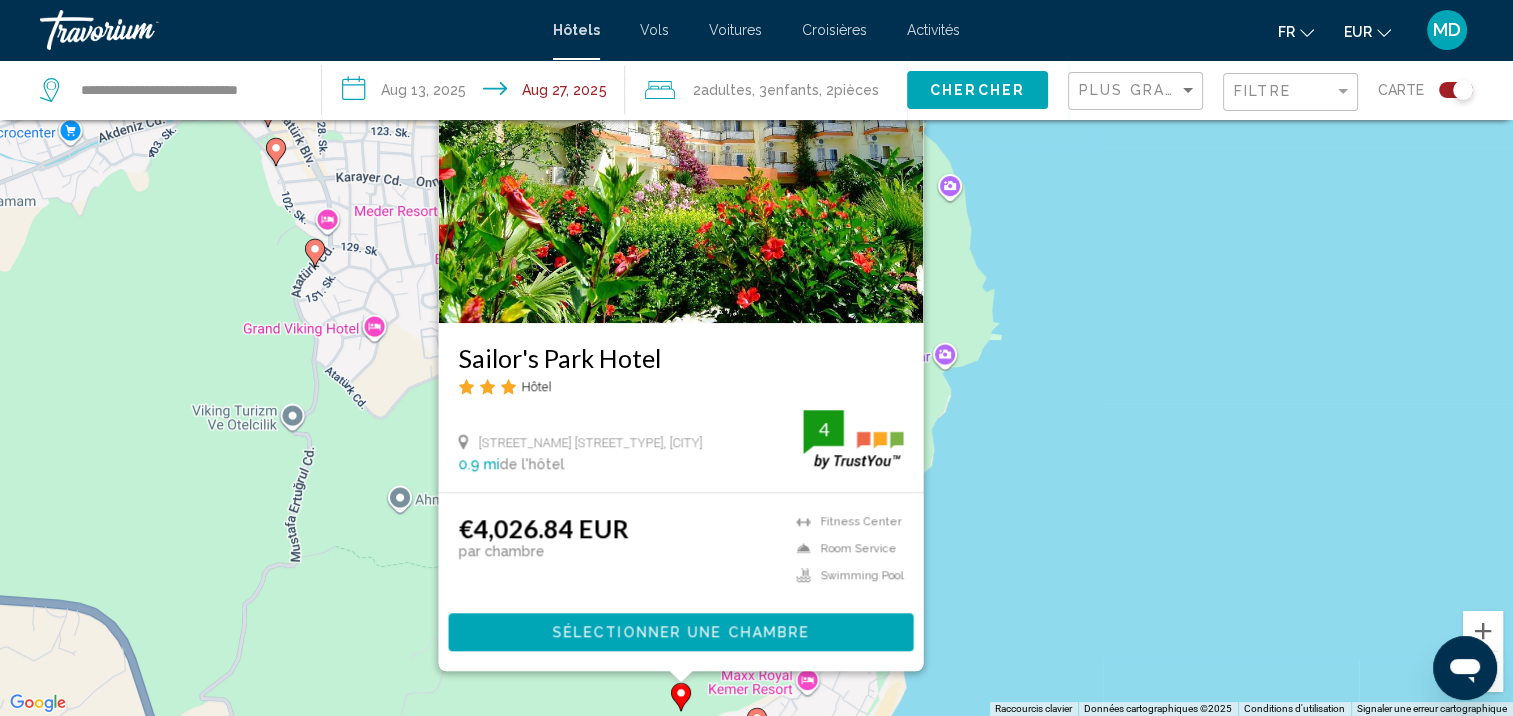 click on "Pour activer le glissement avec le clavier, appuyez sur Alt+Entrée. Une fois ce mode activé, utilisez les touches fléchées pour déplacer le repère. Pour valider le déplacement, appuyez sur Entrée. Pour annuler, appuyez sur Échap.  [HOTEL_NAME]
Hôtel
[STREET_NAME] [STREET_NAME], [CITY] [DISTANCE] de l'hôtel [PRICE] [CURRENCY]  par chambre
Fitness Center
Room Service
Swimming Pool  4 Sélectionner une chambre" at bounding box center (756, 358) 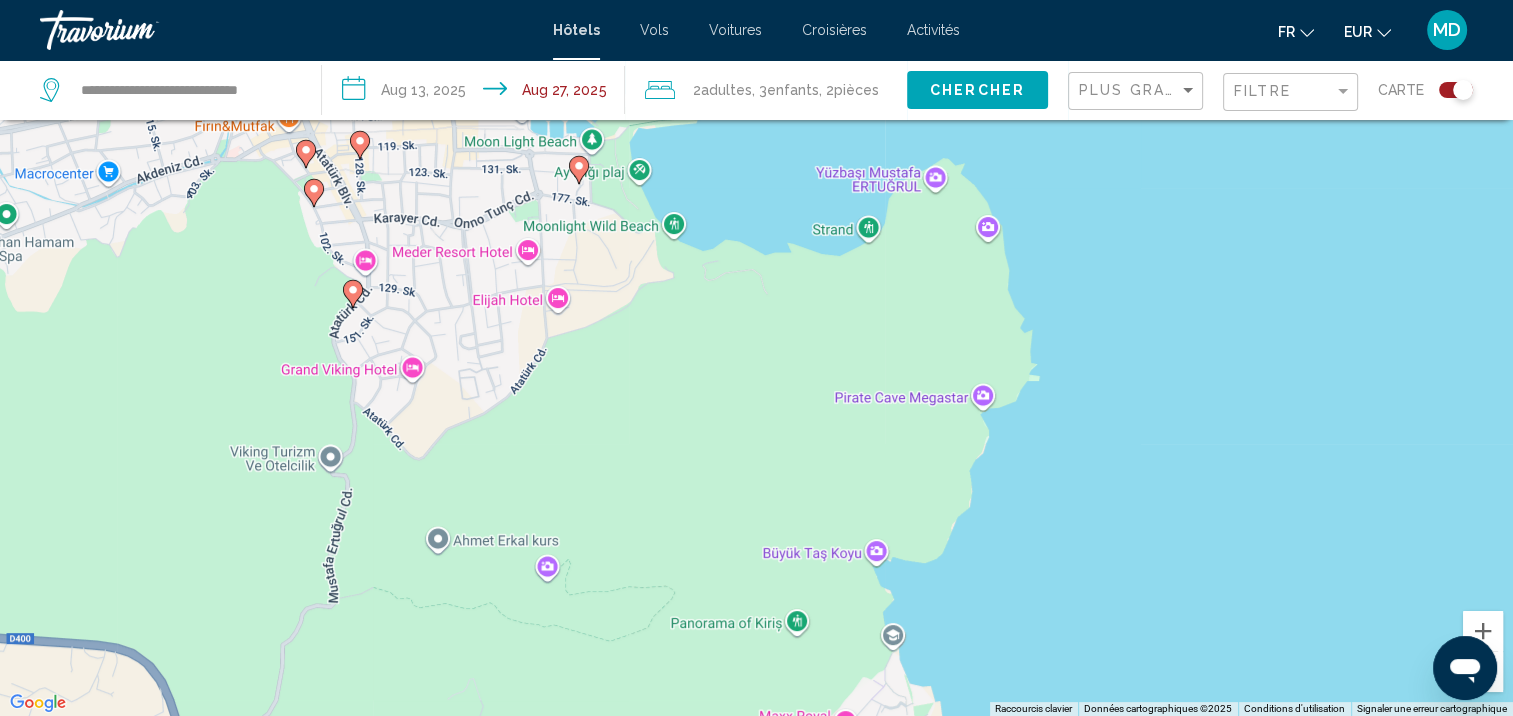drag, startPoint x: 896, startPoint y: 460, endPoint x: 1030, endPoint y: 633, distance: 218.82642 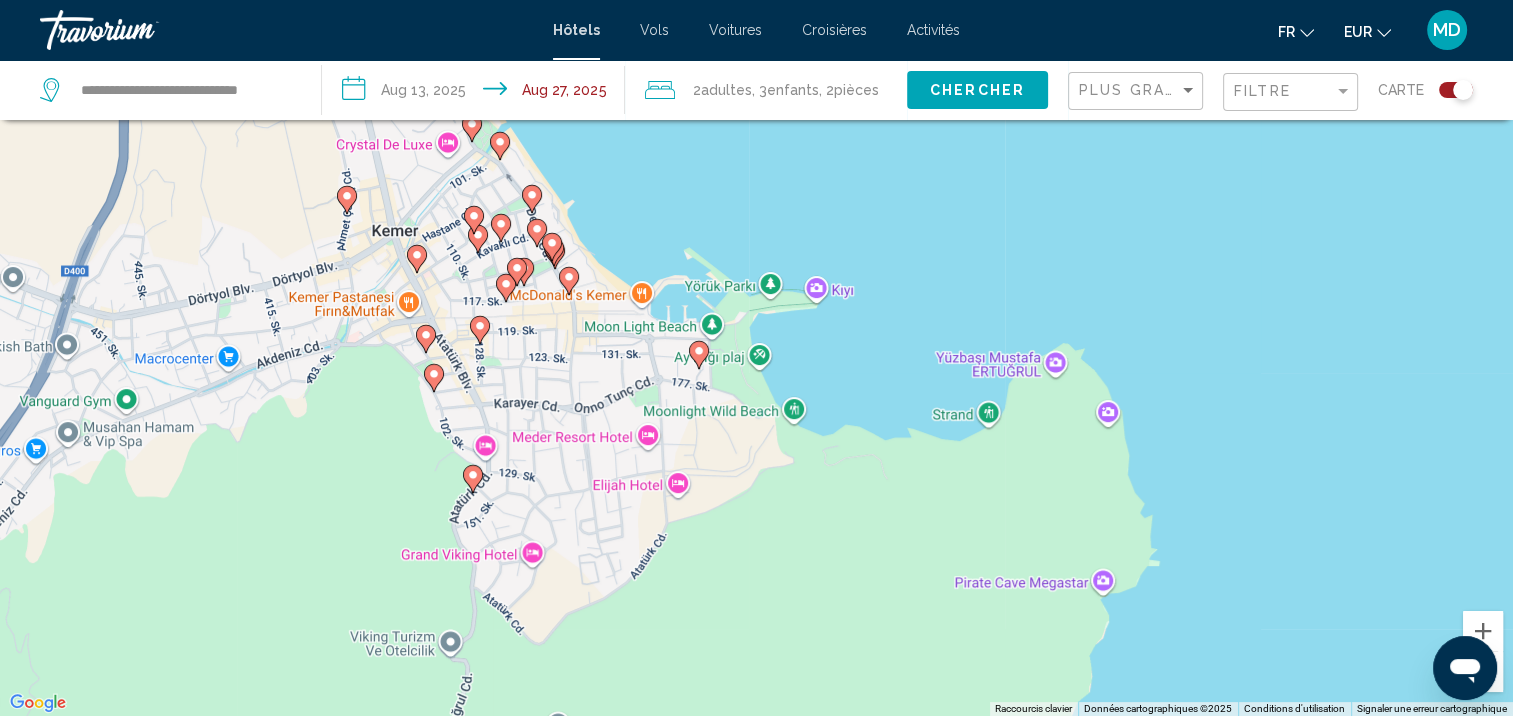 click 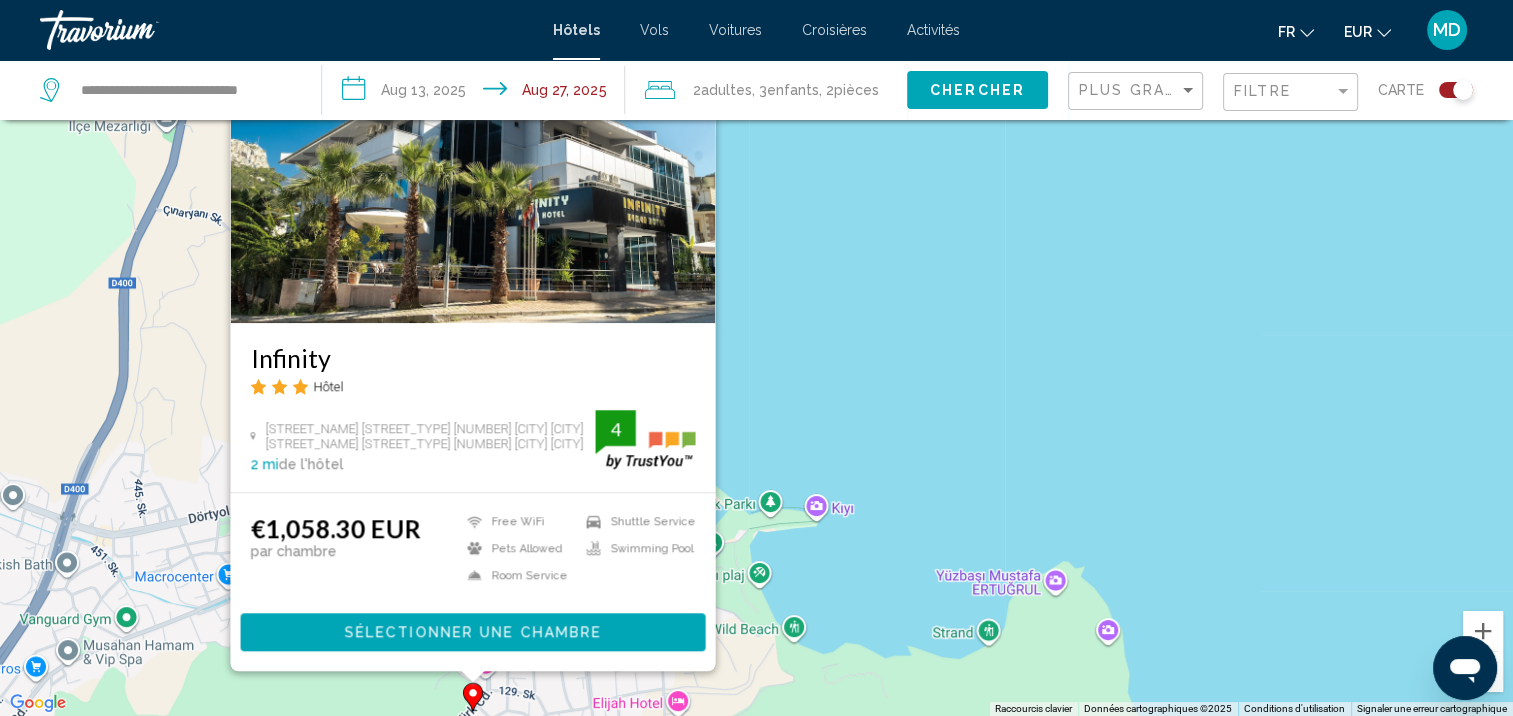 click on "Pour activer le glissement avec le clavier, appuyez sur Alt+Entrée. Une fois ce mode activé, utilisez les touches fléchées pour déplacer le repère. Pour valider le déplacement, appuyez sur Entrée. Pour annuler, appuyez sur Échap.  Infinity
Hôtel
[STREET_NAME] [STREET_NAME] [NUMBER] [CITY] [CITY] [STREET_NAME] [NUMBER] [CITY] [CITY] 2 mi  de l'hôtel 4 €1,058.30 EUR  par chambre
Free WiFi
Pets Allowed
Room Service
Shuttle Service
Swimming Pool  4 Sélectionner une chambre" at bounding box center (756, 358) 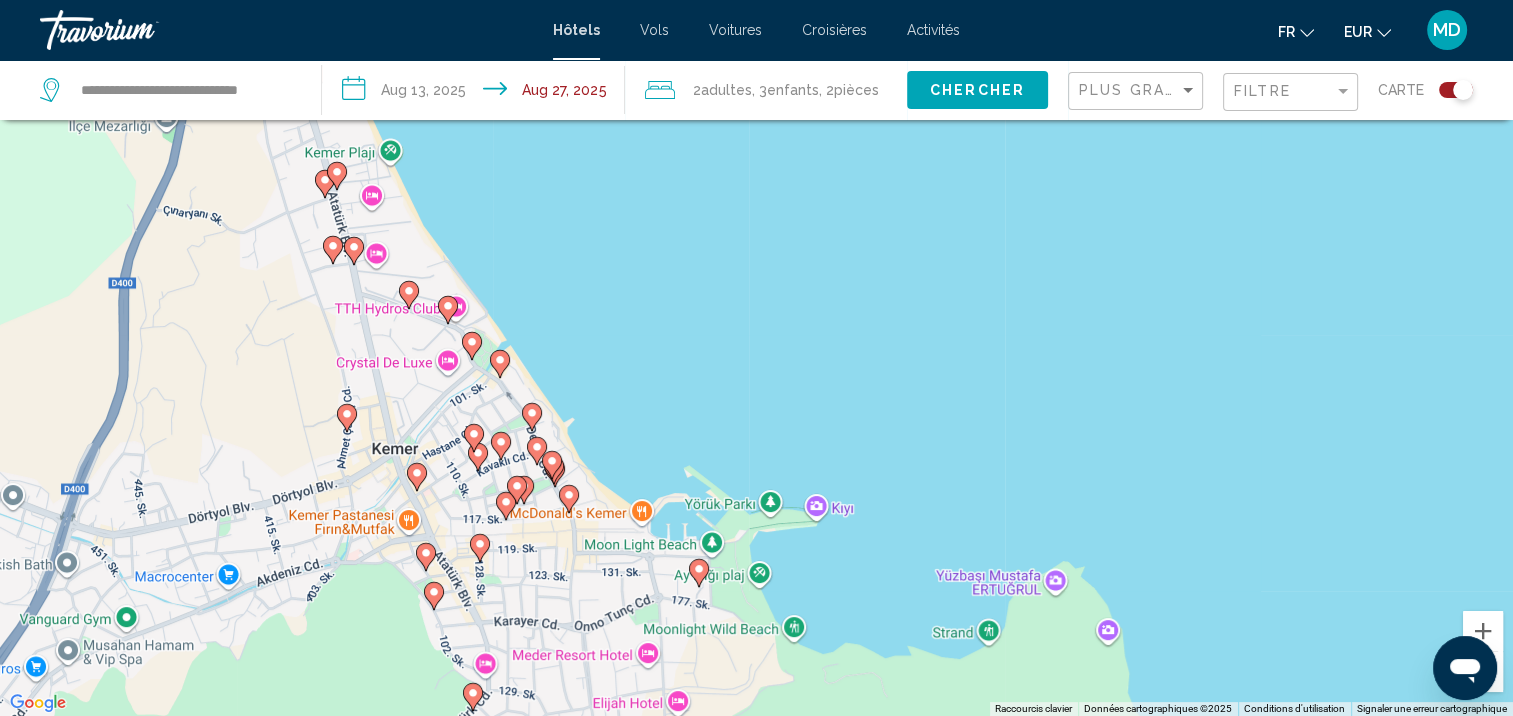 click 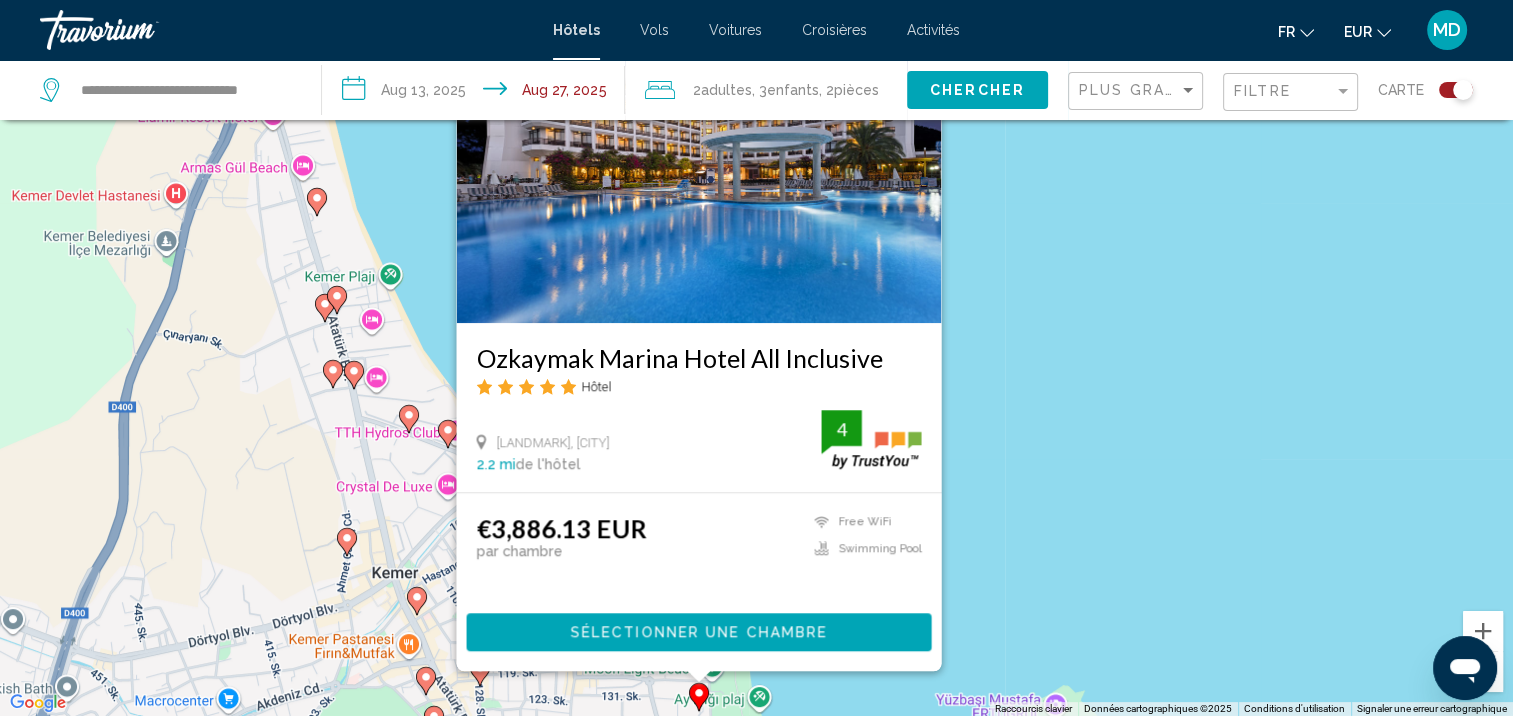 click on "Pour activer le glissement avec le clavier, appuyez sur Alt+Entrée. Une fois ce mode activé, utilisez les touches fléchées pour déplacer le repère. Pour valider le déplacement, appuyez sur Entrée. Pour annuler, appuyez sur Échap.  Ozkaymak Marina Hotel All Inclusive
Hôtel
[STREET_NAME] [CITY] [CITY], [CITY] 2.2 mi  de l'hôtel 4 €3,886.13 EUR  par chambre
Free WiFi
Swimming Pool  4 Sélectionner une chambre" at bounding box center [756, 358] 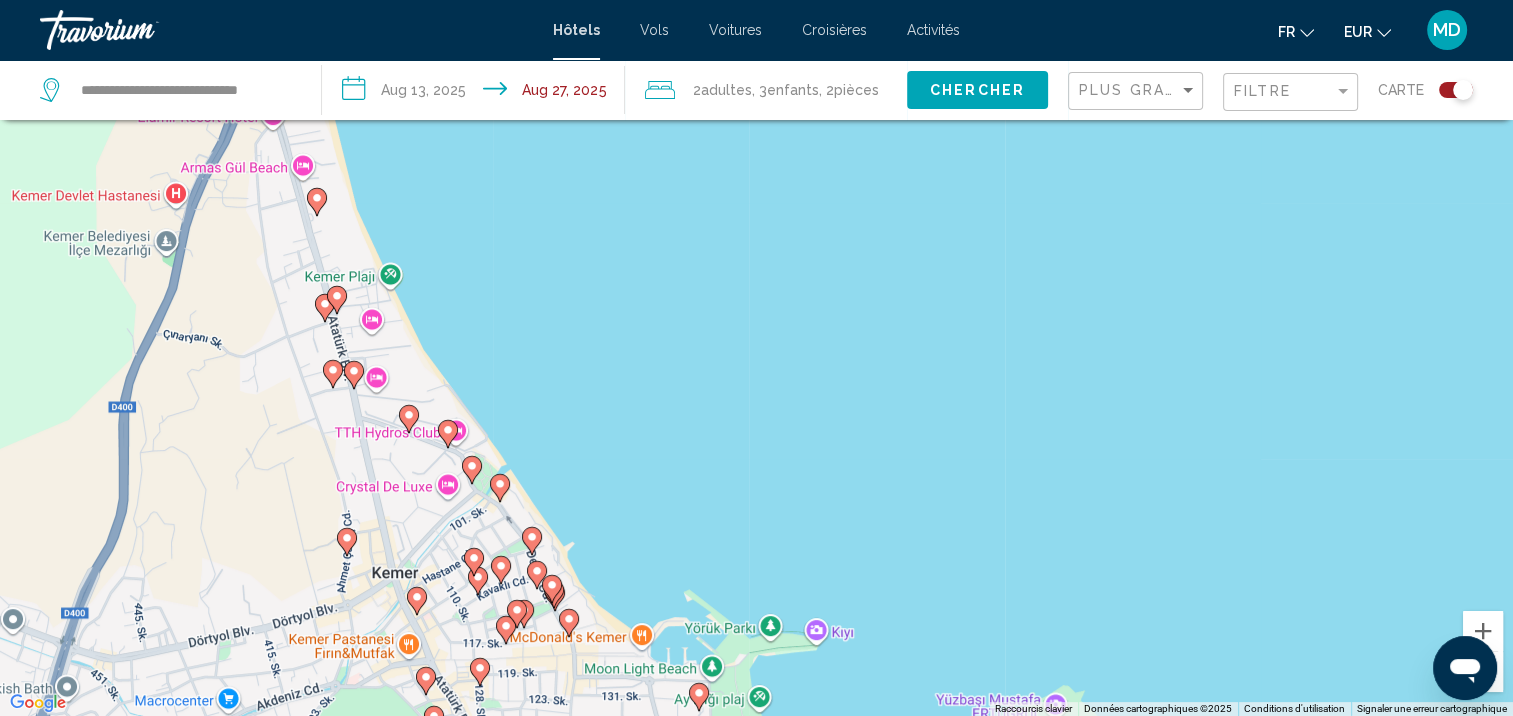 click 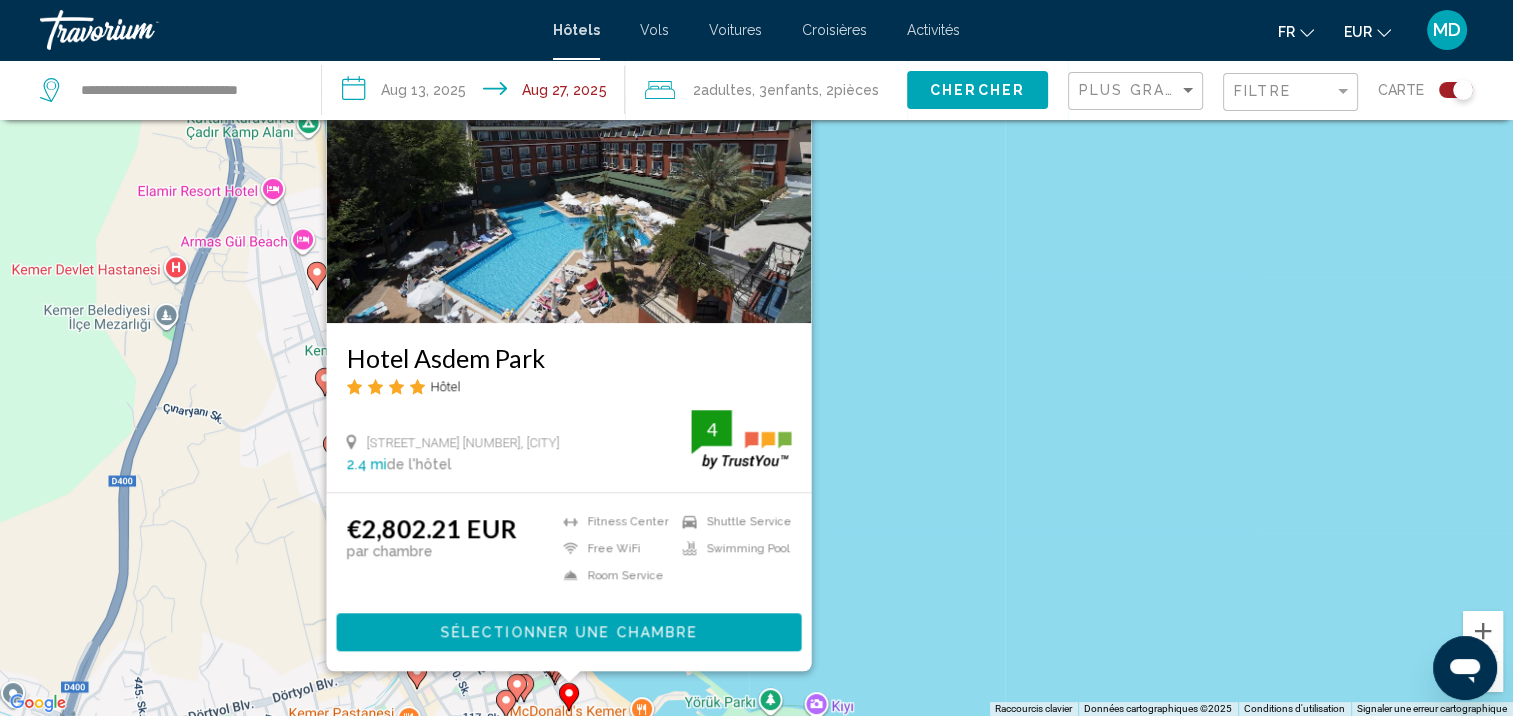 click on "Pour activer le glissement avec le clavier, appuyez sur Alt+Entrée. Une fois ce mode activé, utilisez les touches fléchées pour déplacer le repère. Pour valider le déplacement, appuyez sur Entrée. Pour annuler, appuyez sur Échap.  Hotel Asdem Park
Hôtel
[STREET_NAME] [NUMBER], [CITY] 2.4 mi  de l'hôtel 4 €2,802.21 EUR  par chambre
Fitness Center
Free WiFi
Room Service
Shuttle Service
Swimming Pool  4 Sélectionner une chambre" at bounding box center [756, 358] 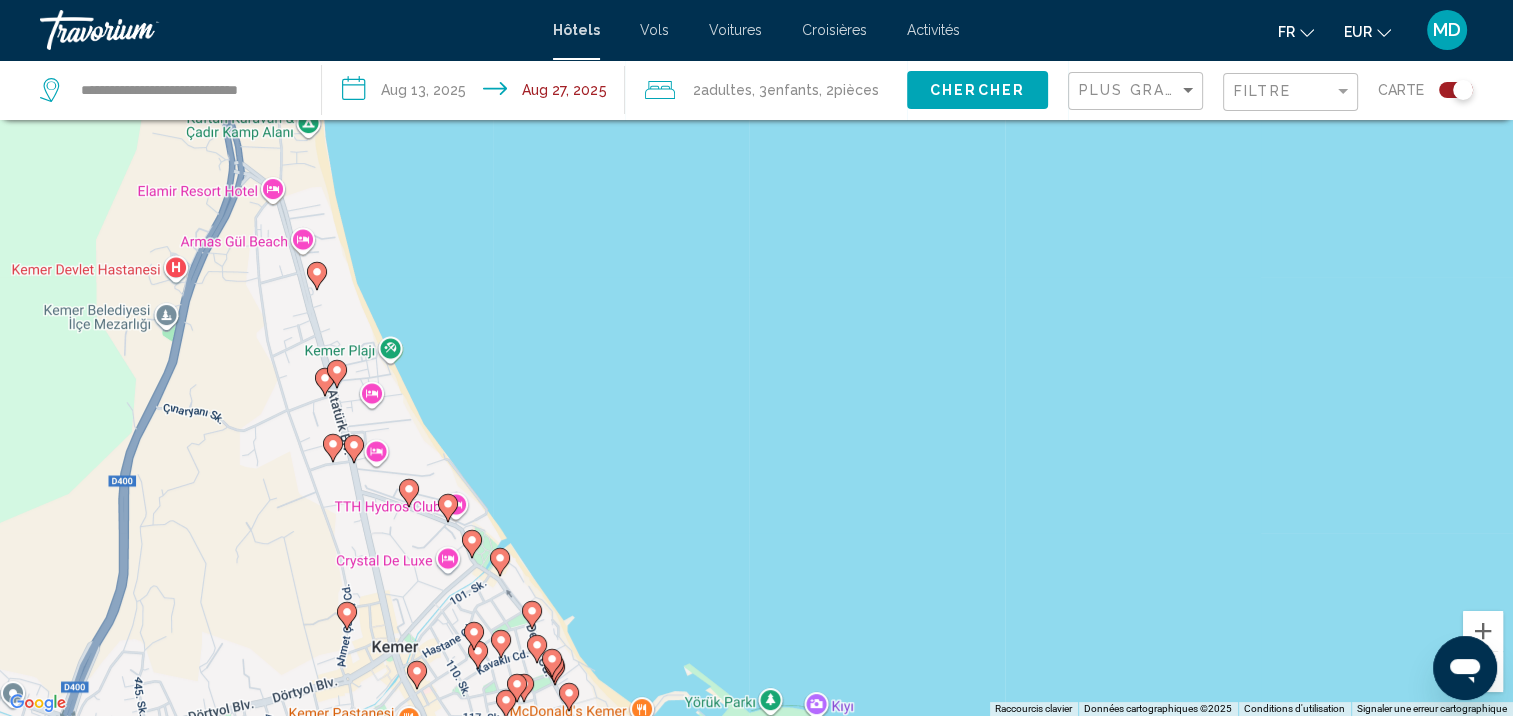 click at bounding box center (552, 663) 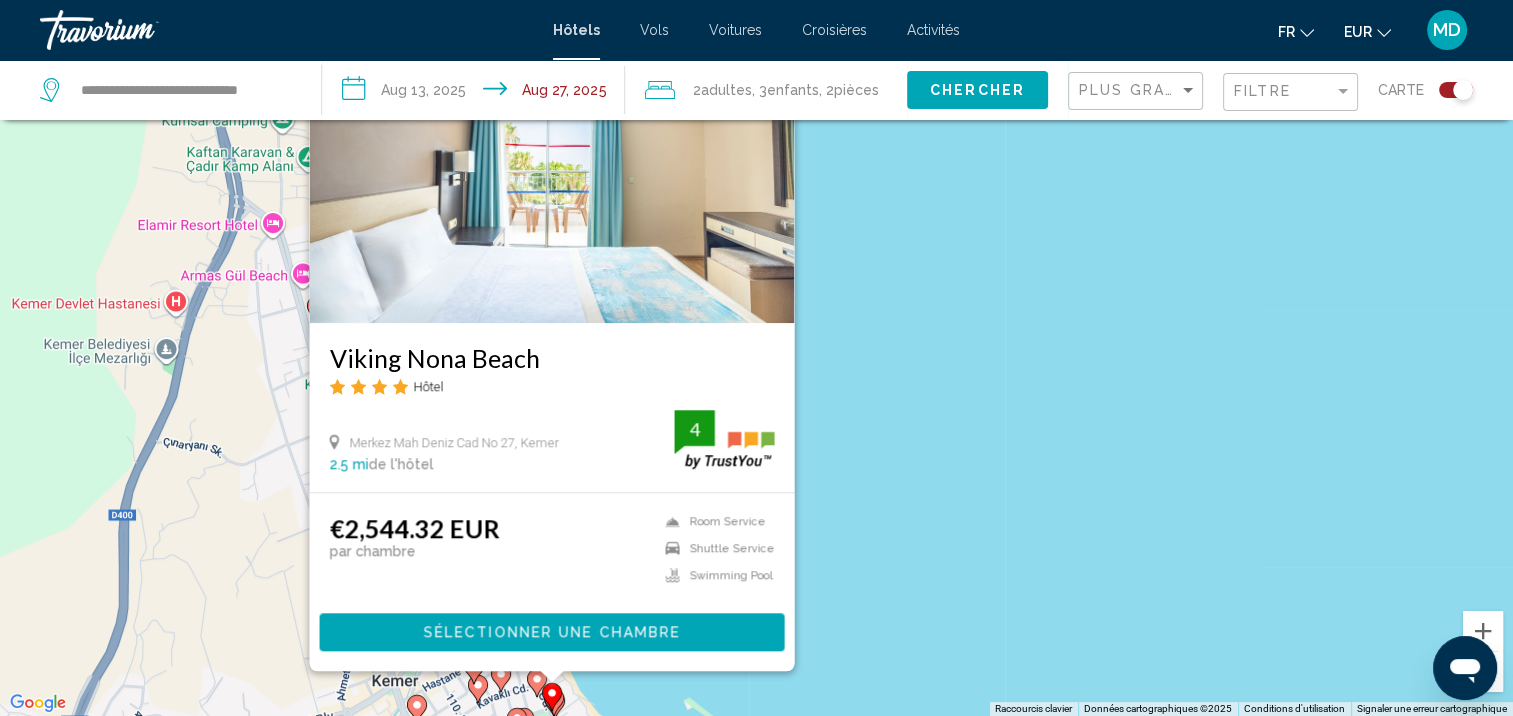 click on "Pour activer le glissement avec le clavier, appuyez sur Alt+Entrée. Une fois ce mode activé, utilisez les touches fléchées pour déplacer le repère. Pour valider le déplacement, appuyez sur Entrée. Pour annuler, appuyez sur Échap.  [HOTEL_NAME]
Hôtel
[STREET_NAME] [STREET_NAME] [NUMBER], [CITY] [DISTANCE] de l'hôtel [PRICE] [CURRENCY]  par chambre
Room Service
Shuttle Service
Swimming Pool  4 Sélectionner une chambre" at bounding box center (756, 358) 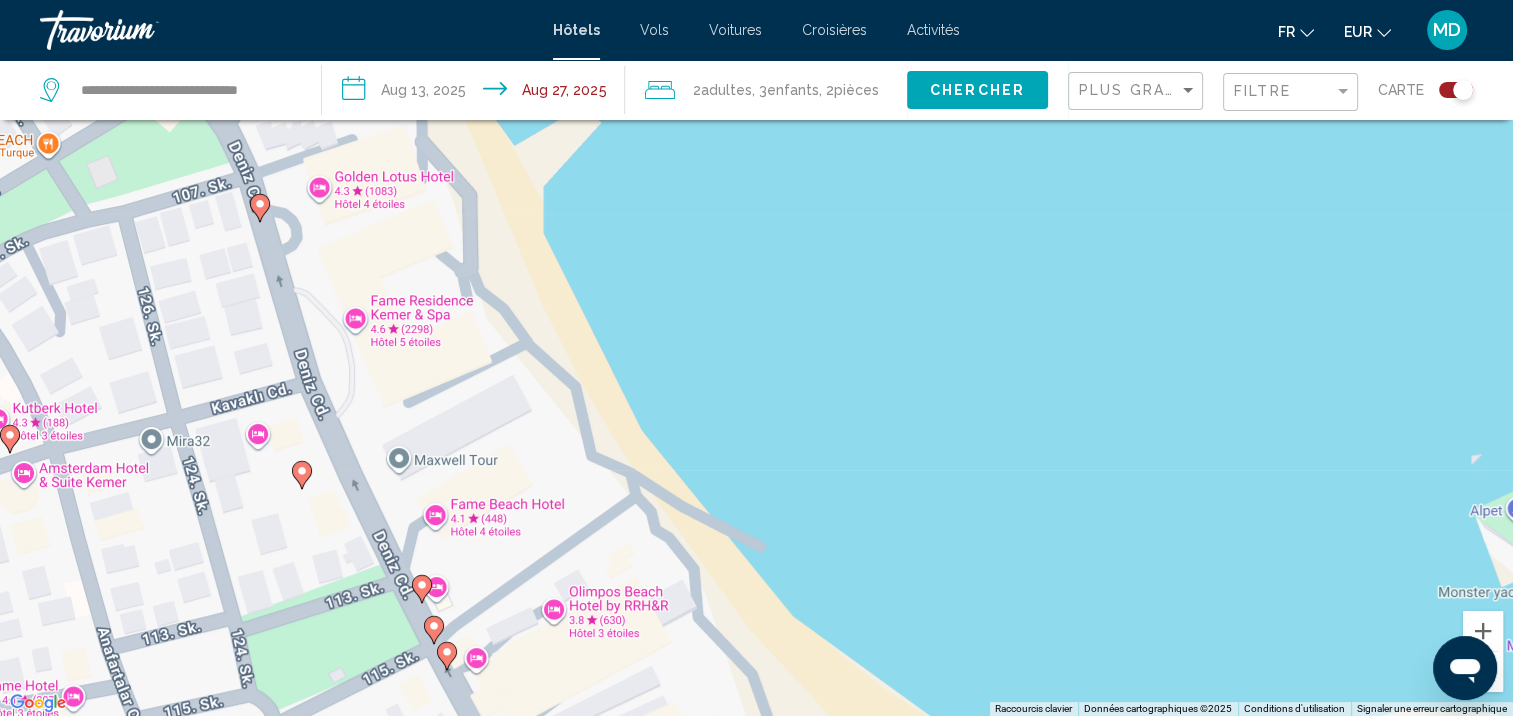 drag, startPoint x: 746, startPoint y: 550, endPoint x: 656, endPoint y: 271, distance: 293.15695 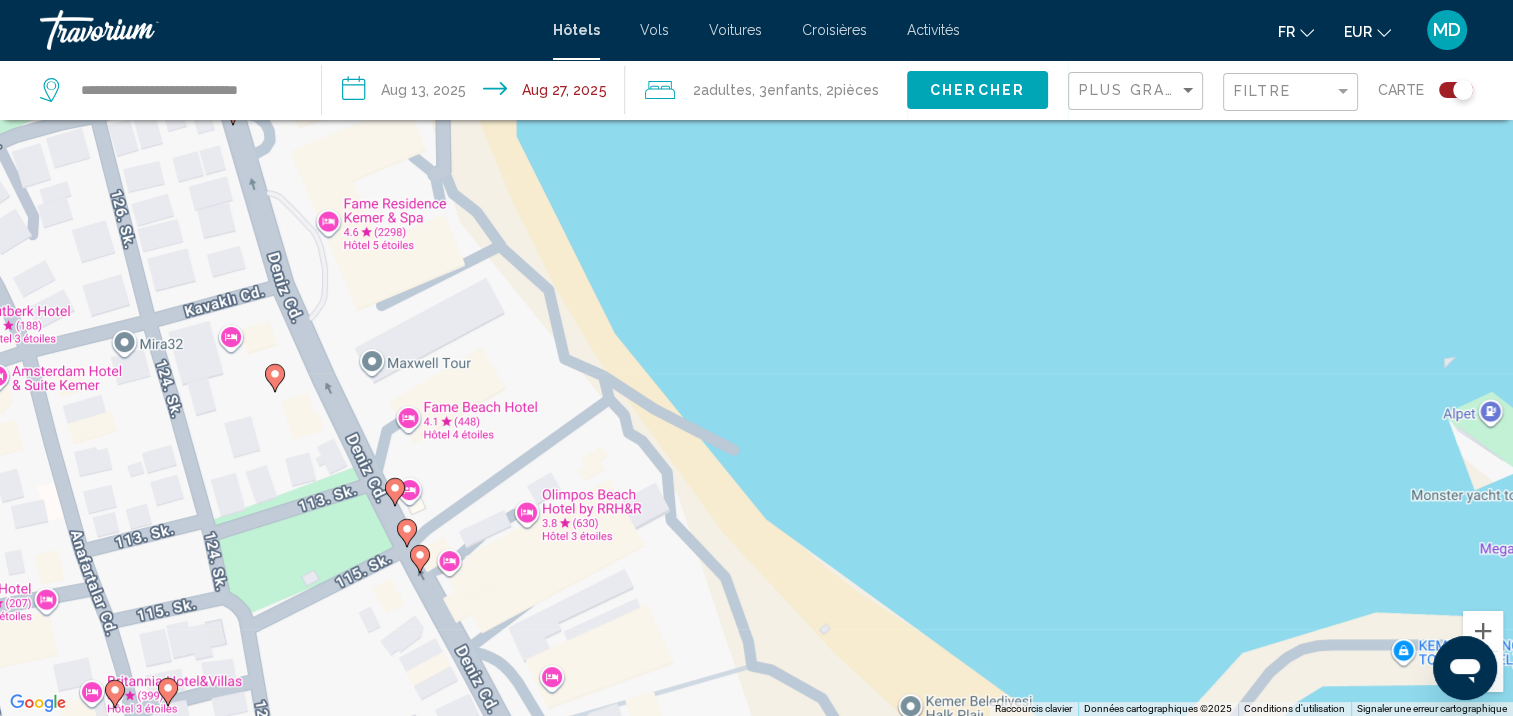 drag, startPoint x: 684, startPoint y: 546, endPoint x: 653, endPoint y: 458, distance: 93.30059 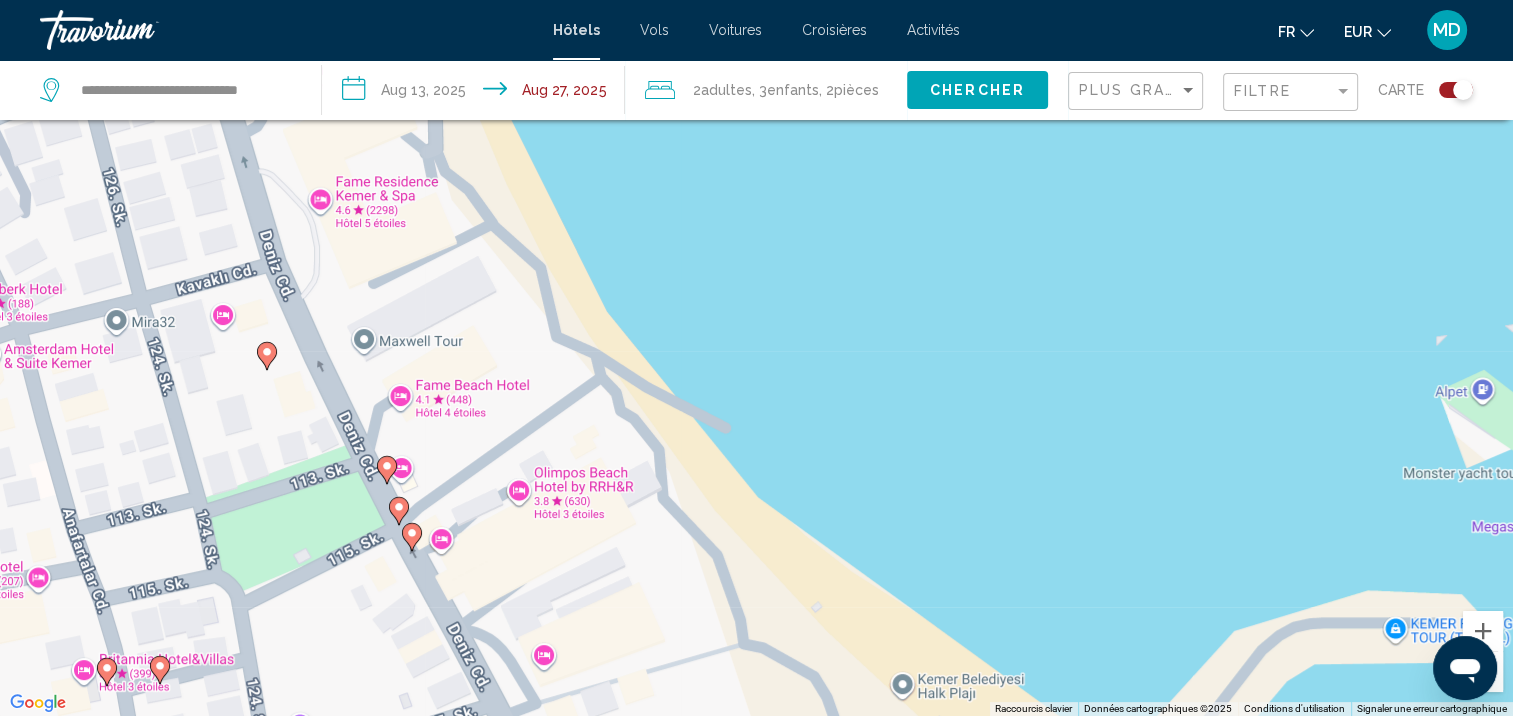 click 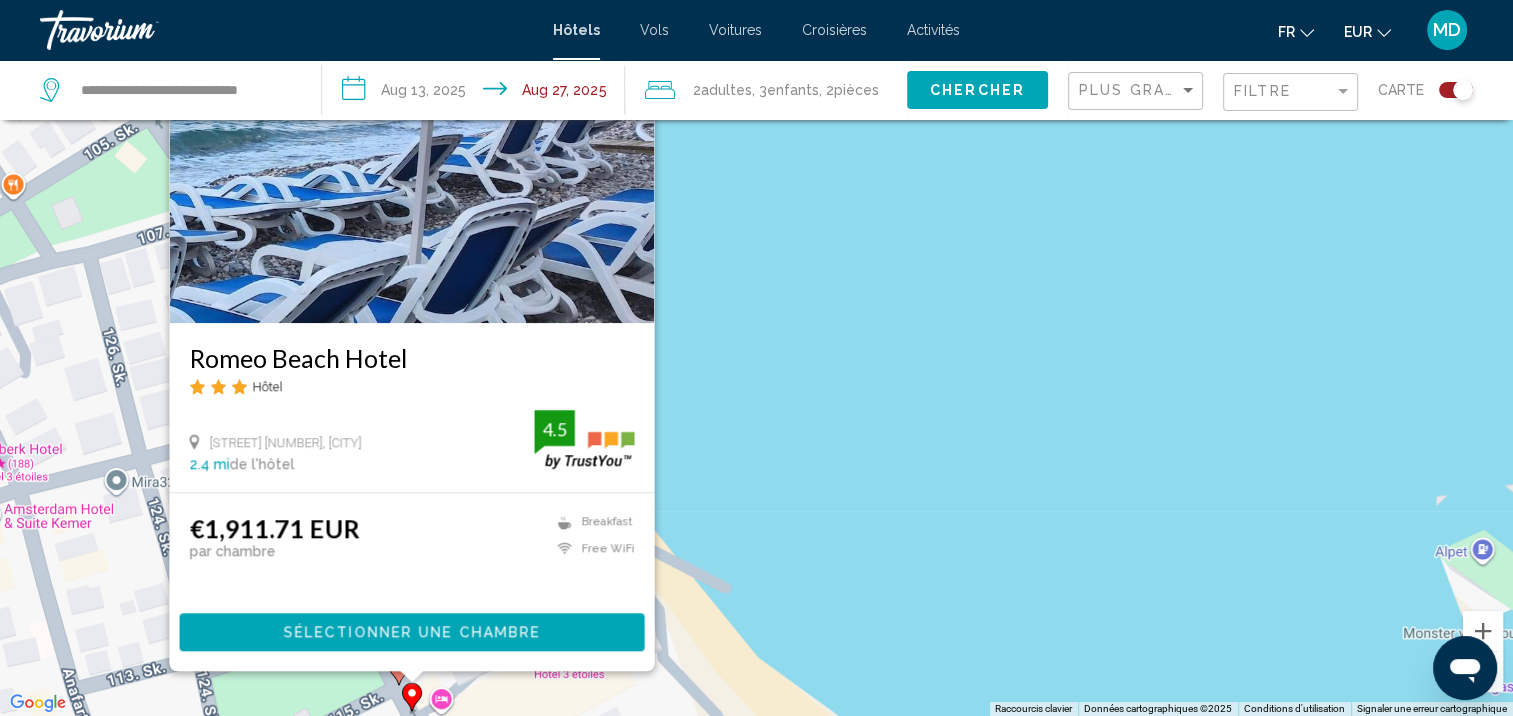click on "Pour activer le glissement avec le clavier, appuyez sur Alt+Entrée. Une fois ce mode activé, utilisez les touches fléchées pour déplacer le repère. Pour valider le déplacement, appuyez sur Entrée. Pour annuler, appuyez sur Échap.  [HOTEL_NAME]
Hôtel
[STREET_NAME] [NUMBER], [CITY] [DISTANCE] de l'hôtel [RATING] [PRICE] [CURRENCY]  par chambre
Breakfast
Free WiFi  [RATING]Sélectionner une chambre" at bounding box center (756, 358) 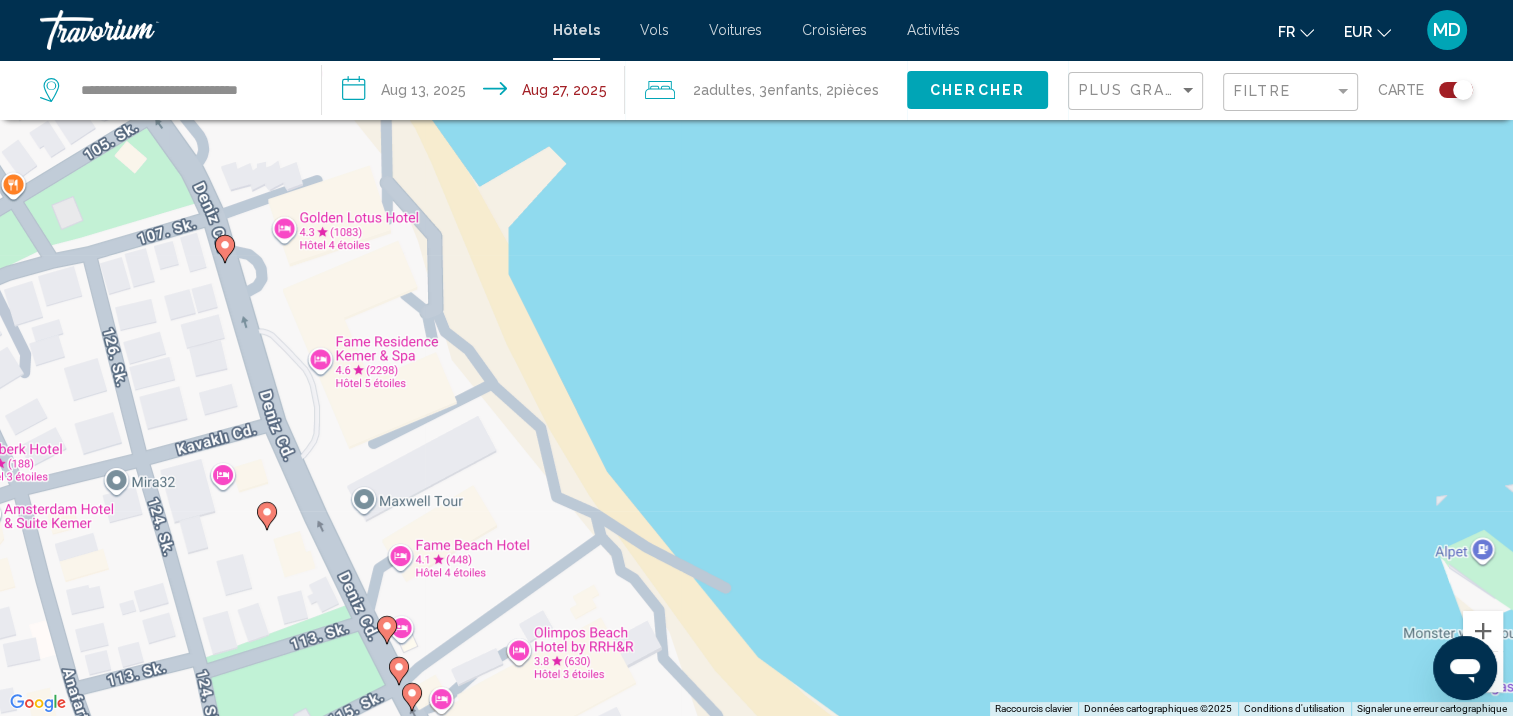 click 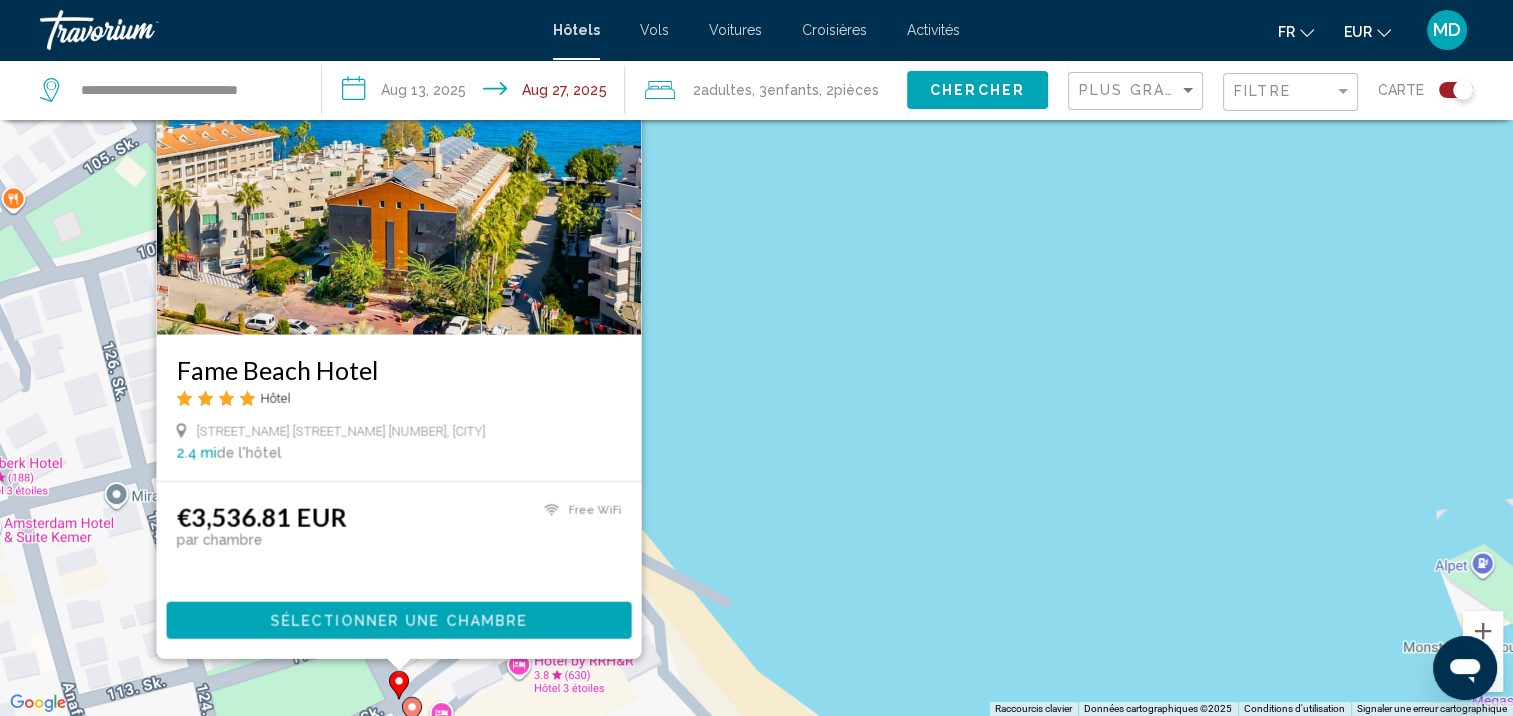 click on "Pour activer le glissement avec le clavier, appuyez sur Alt+Entrée. Une fois ce mode activé, utilisez les touches fléchées pour déplacer le repère. Pour valider le déplacement, appuyez sur Entrée. Pour annuler, appuyez sur Échap.  [HOTEL_NAME]
Hôtel
[STREET_NAME] [STREET_NAME] No [NUMBER], [CITY] [DISTANCE] de l'hôtel [PRICE] [CURRENCY]  par chambre
Free WiFi  Sélectionner une chambre" at bounding box center (756, 358) 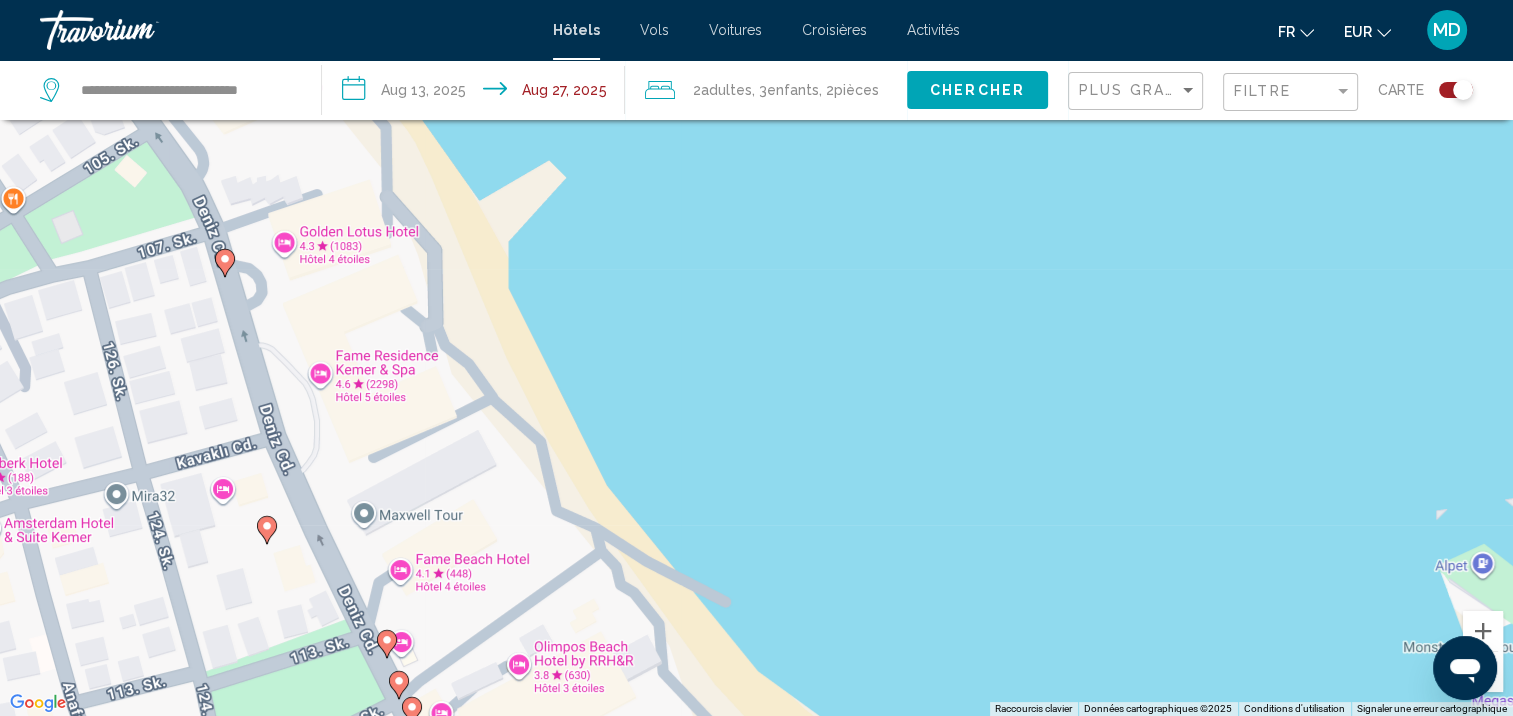 click 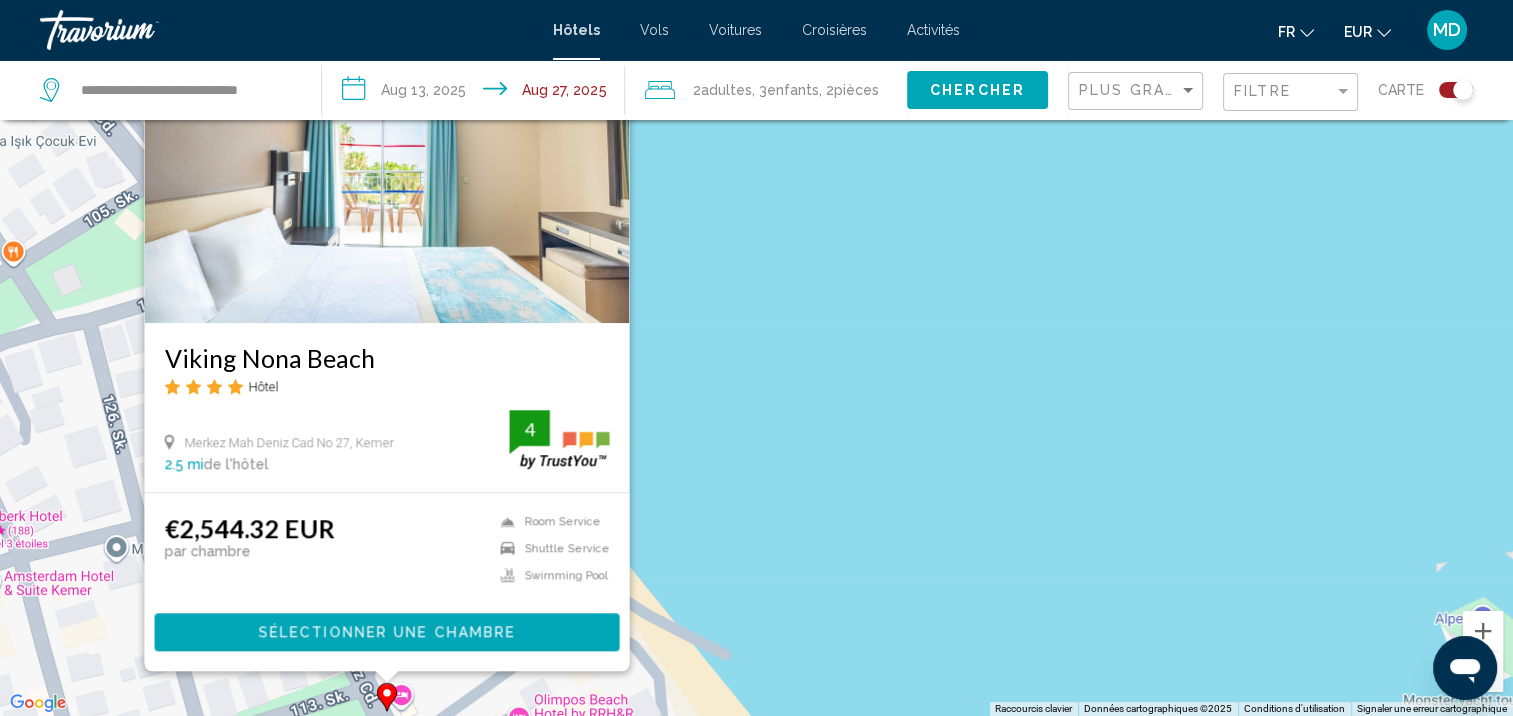 click on "Sélectionner une chambre" at bounding box center (386, 633) 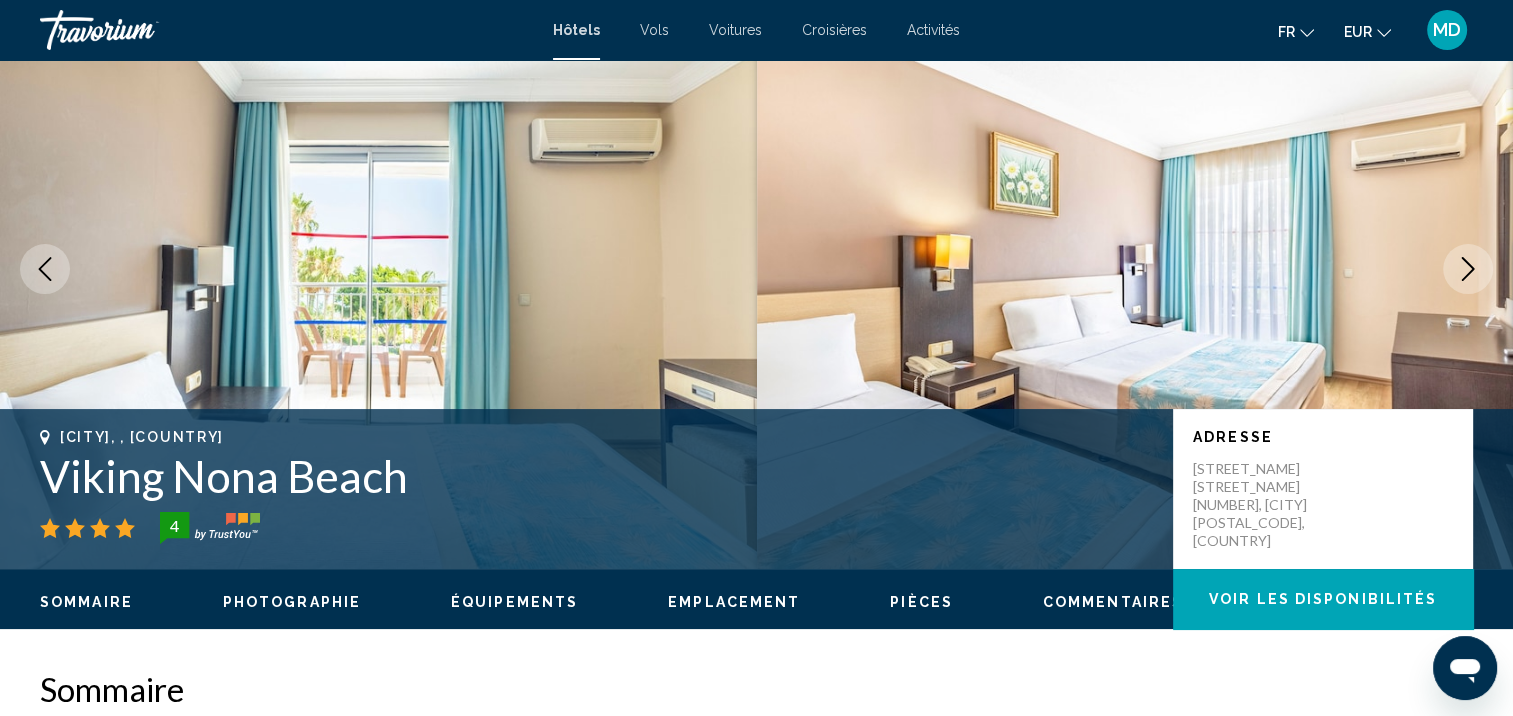 scroll, scrollTop: 92, scrollLeft: 0, axis: vertical 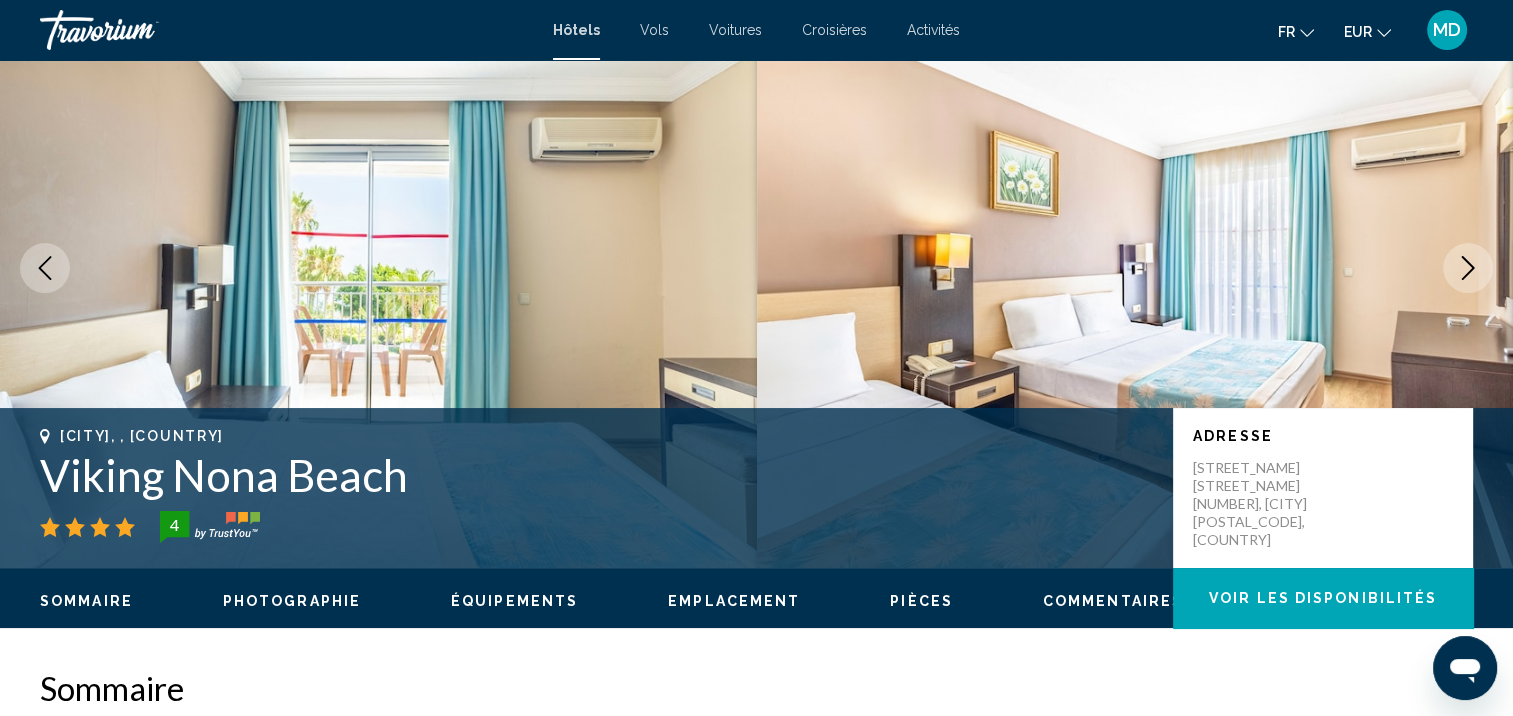 click 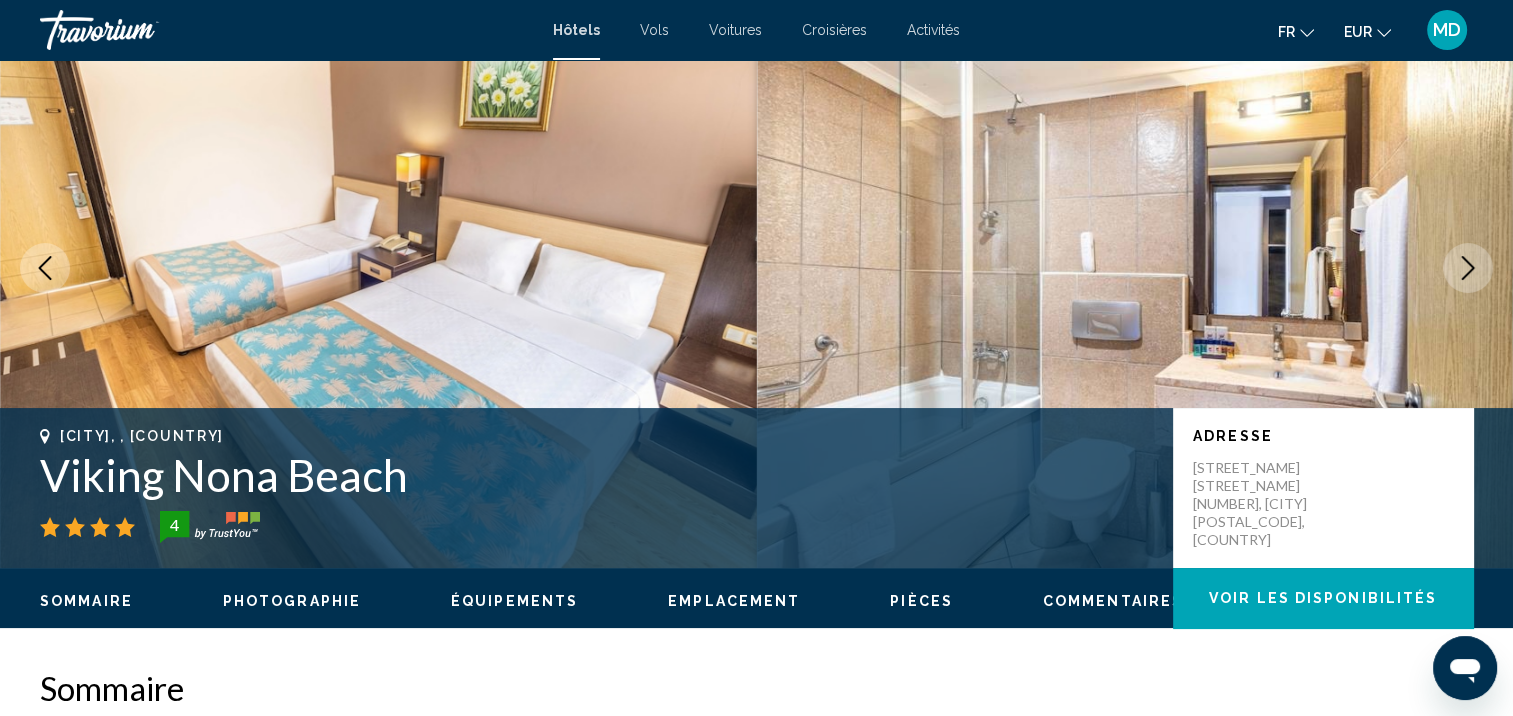 click 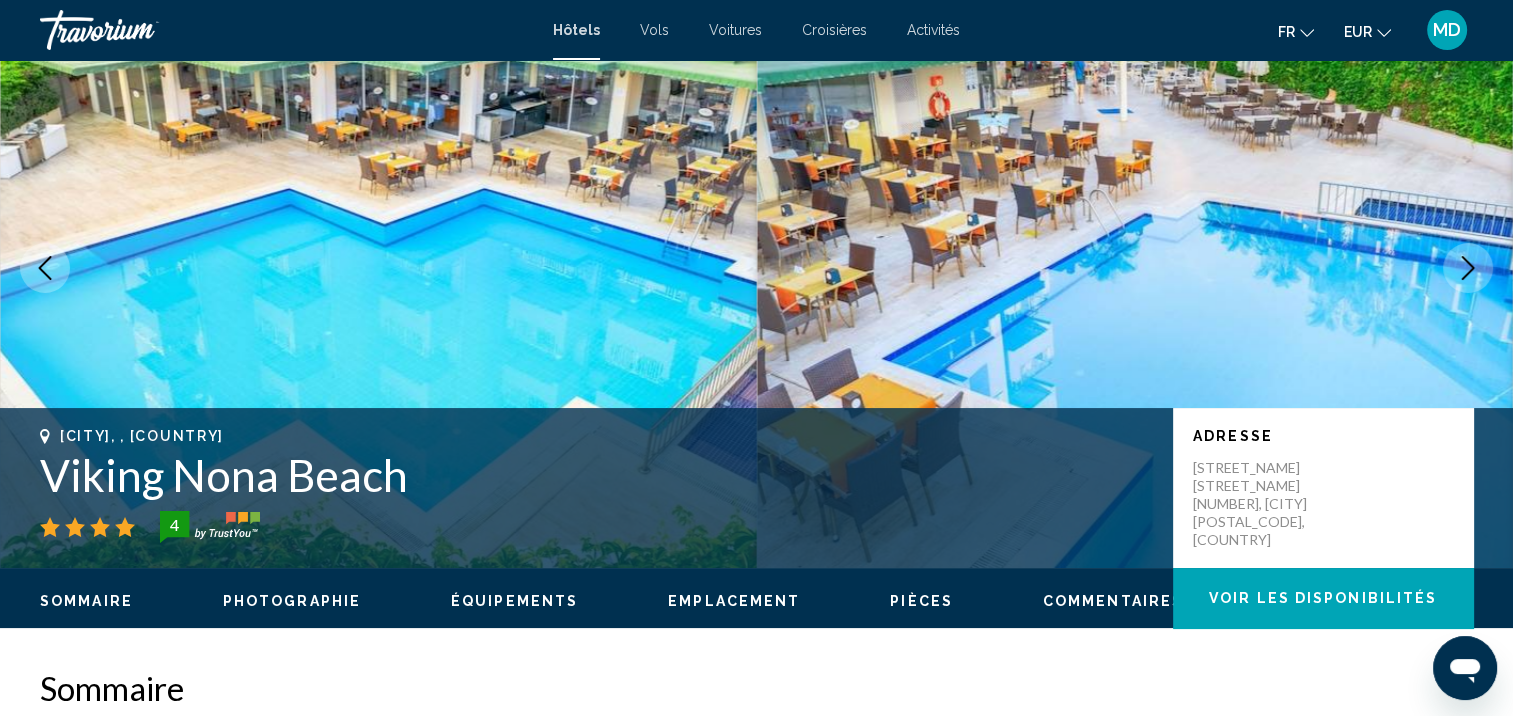 click 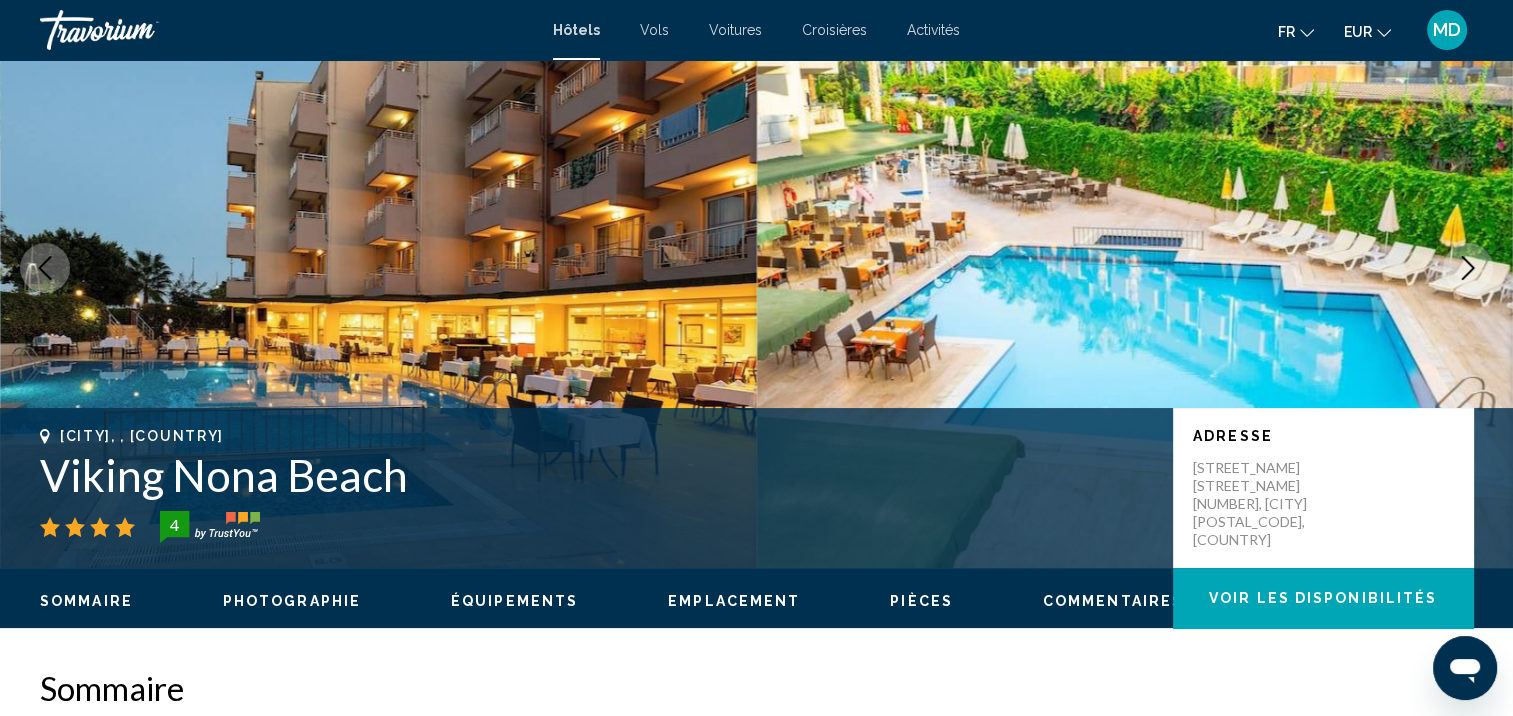 click 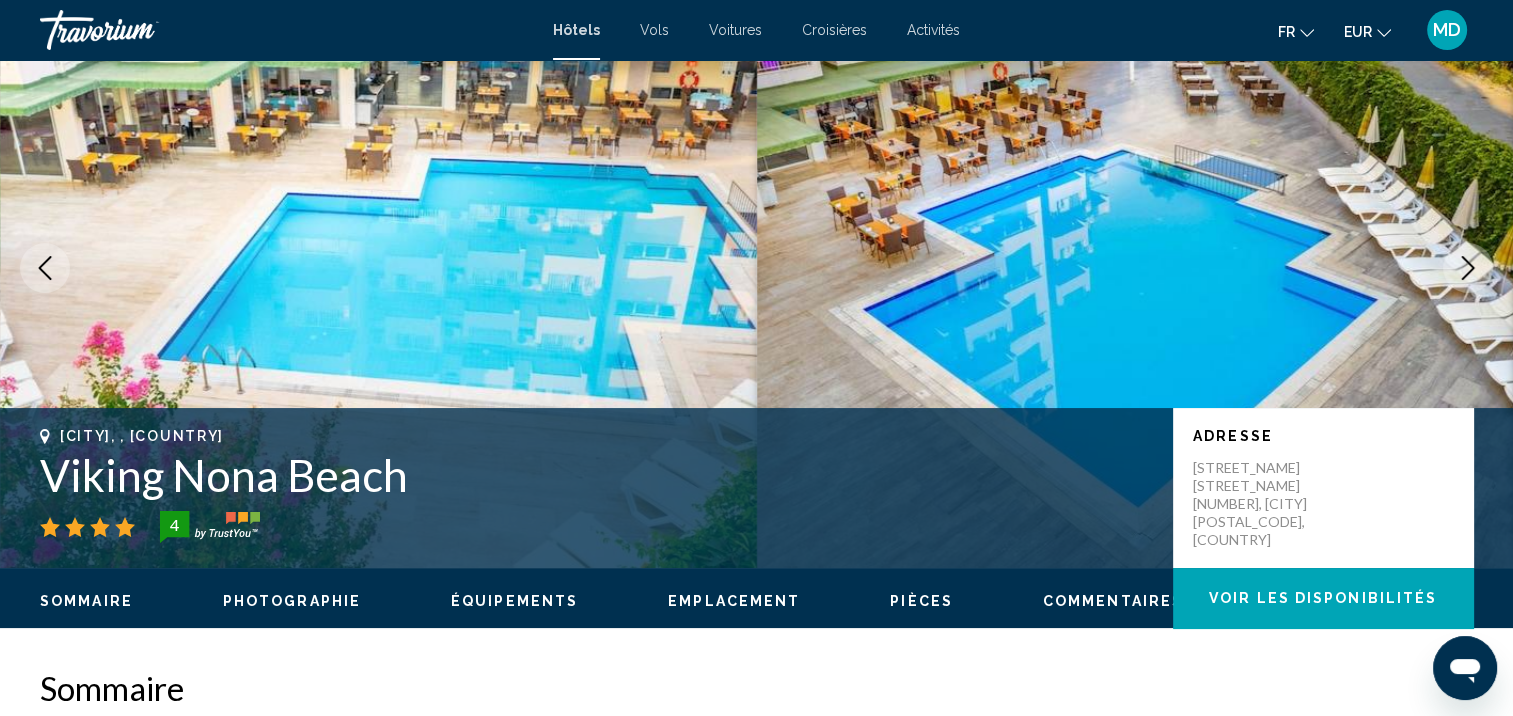 click 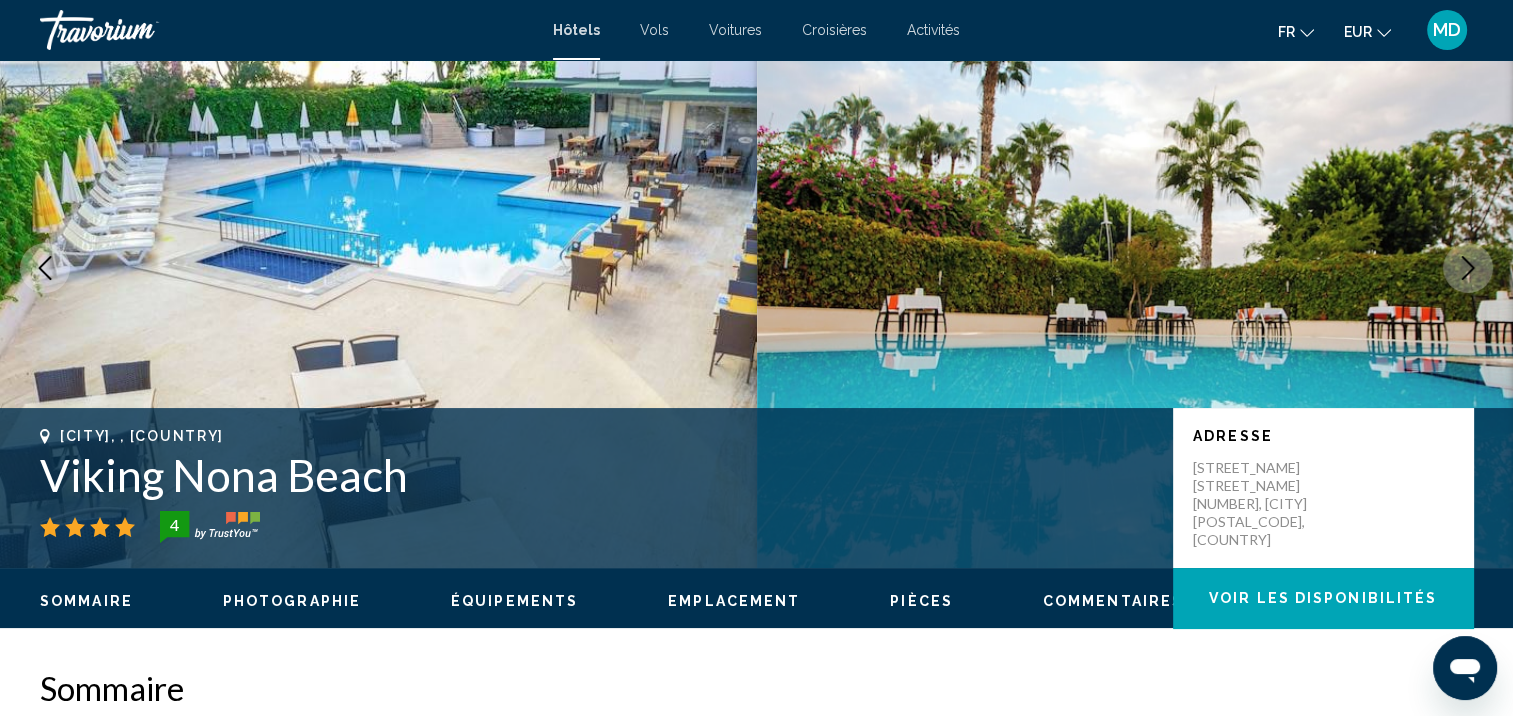 click 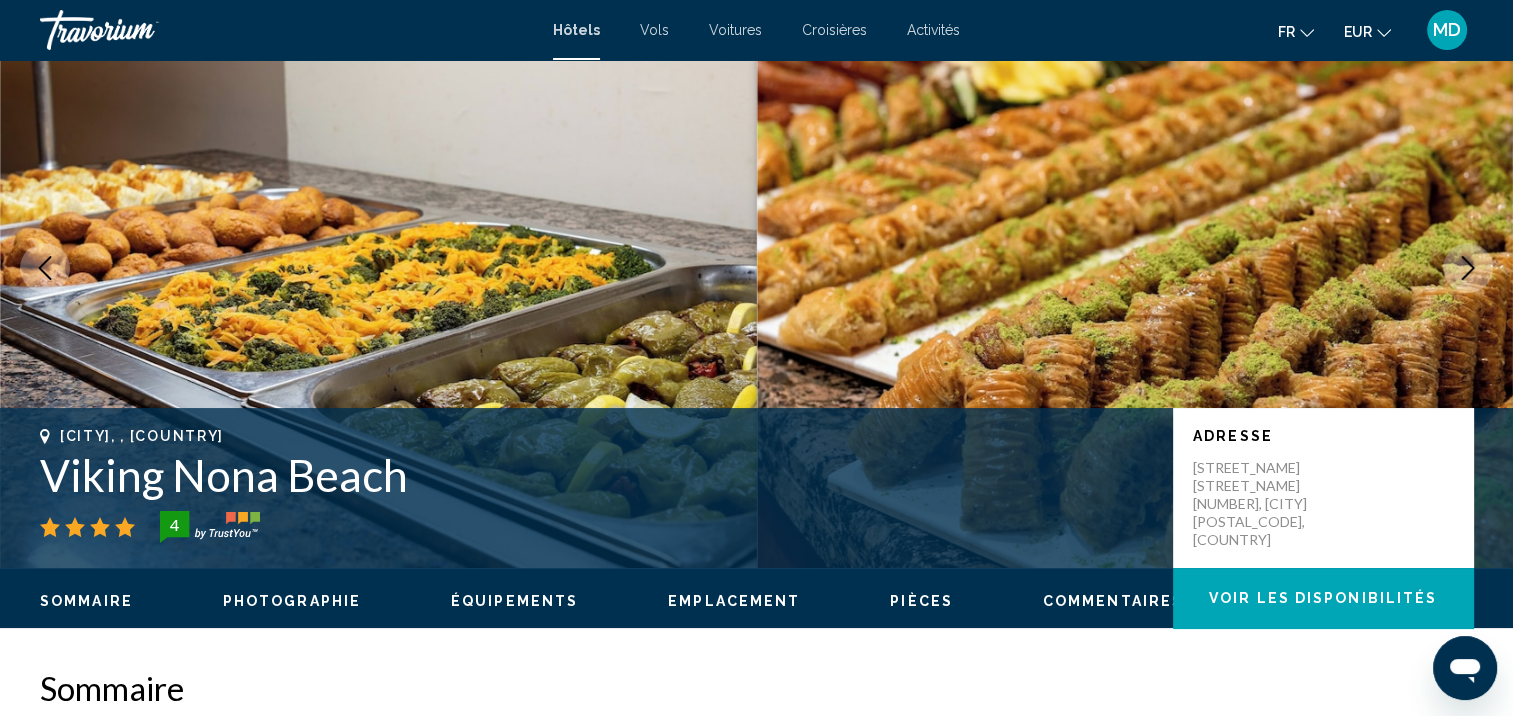 click 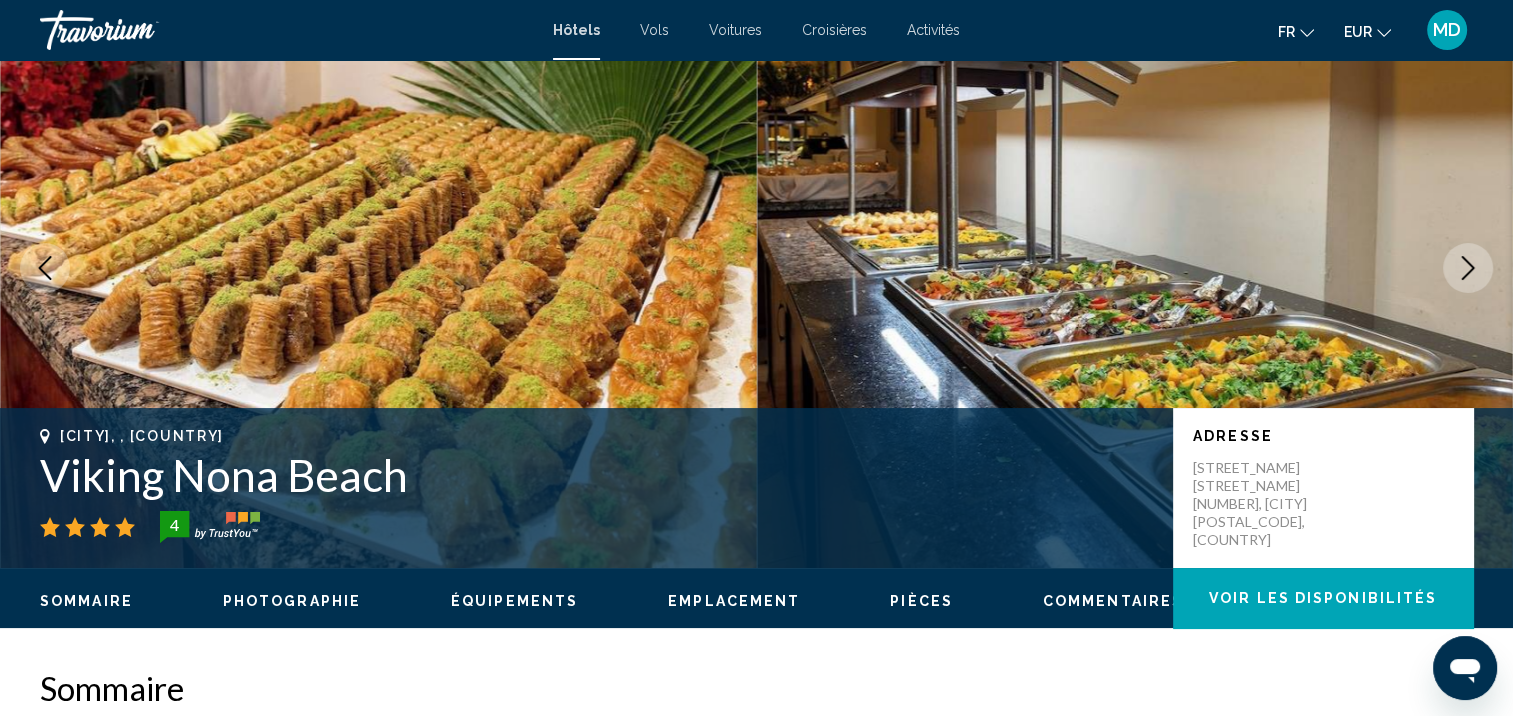 click 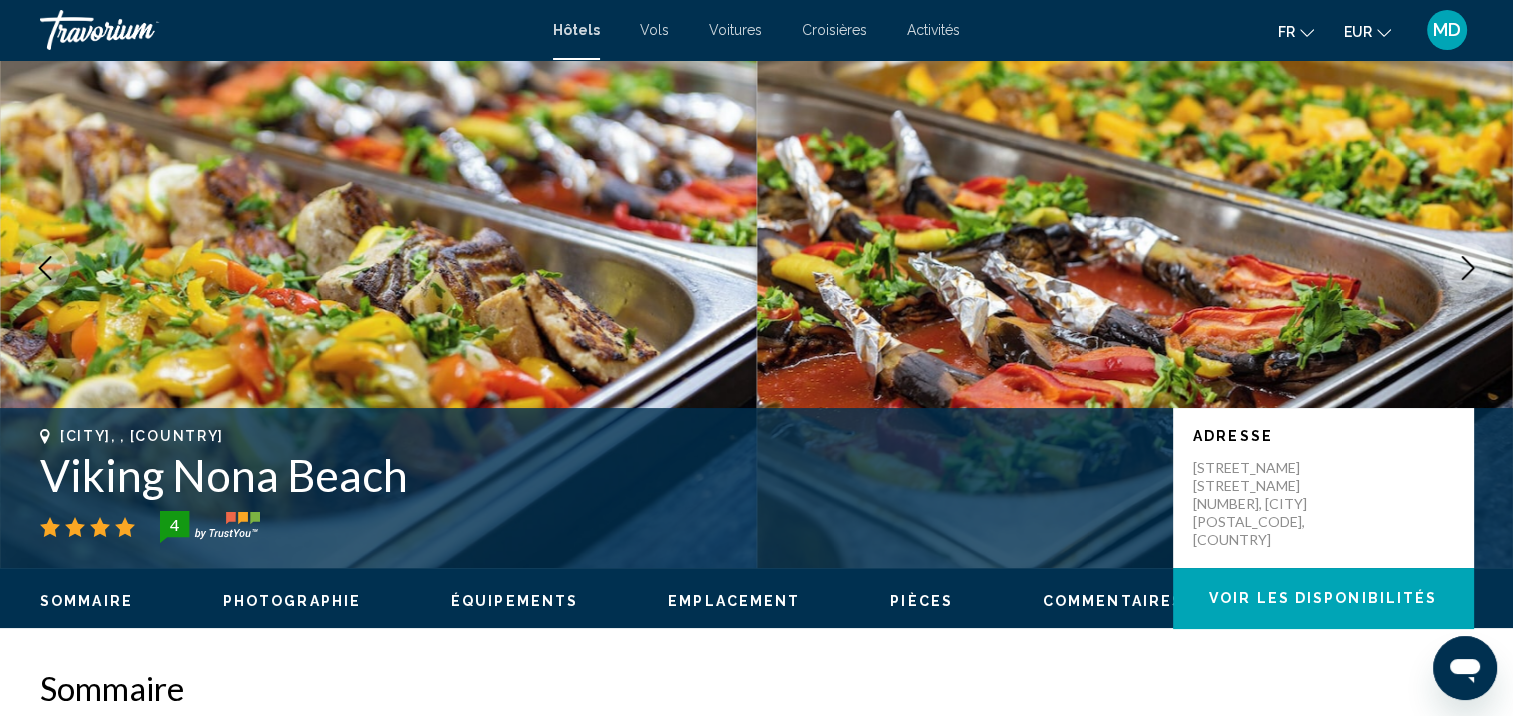 click 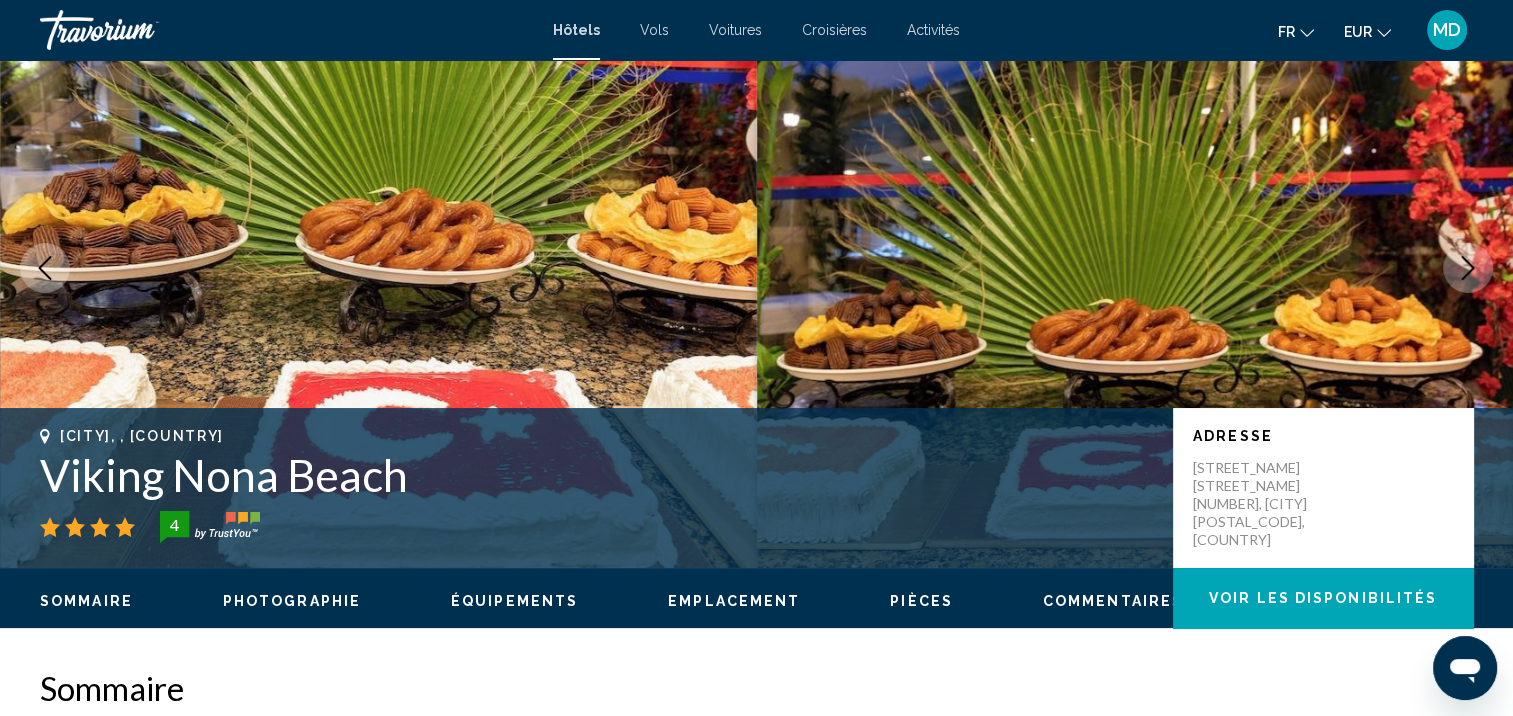 click 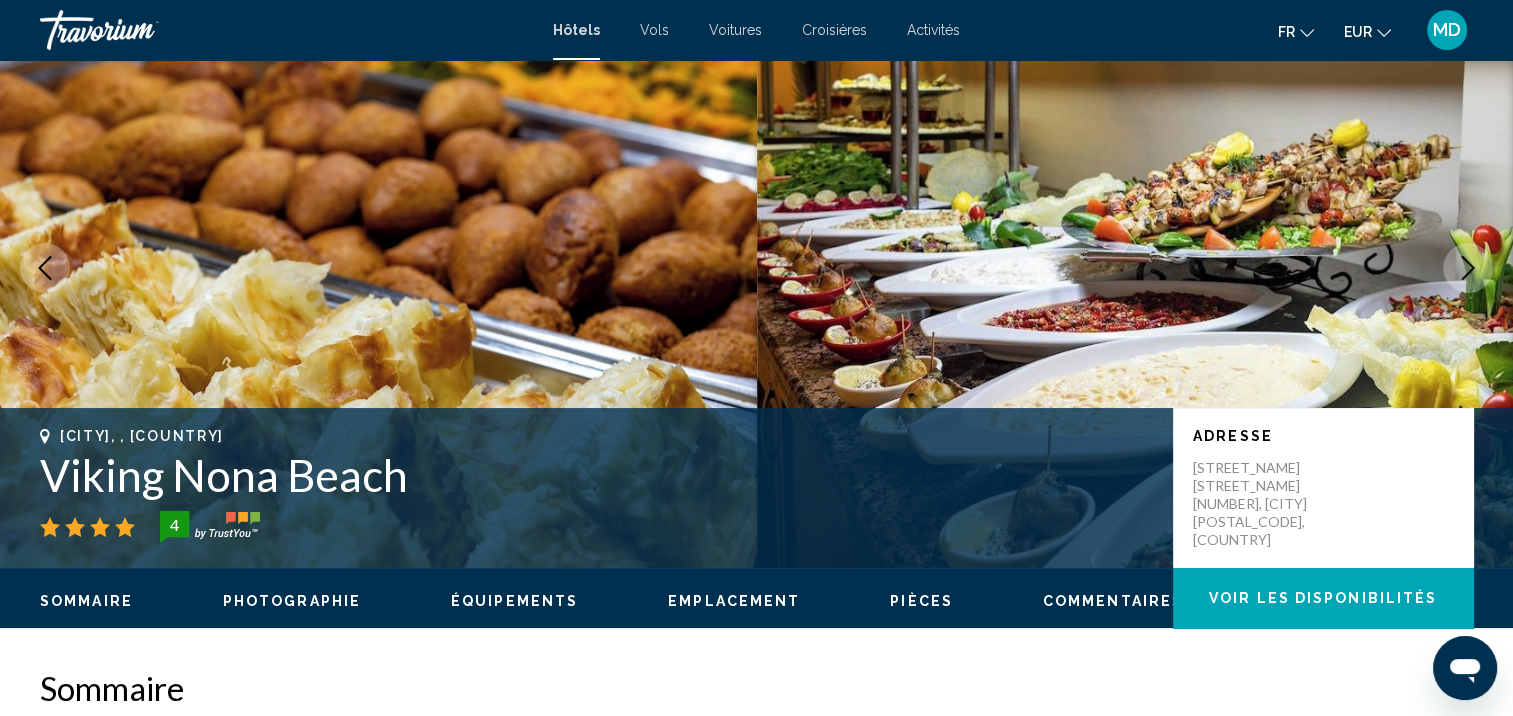 click 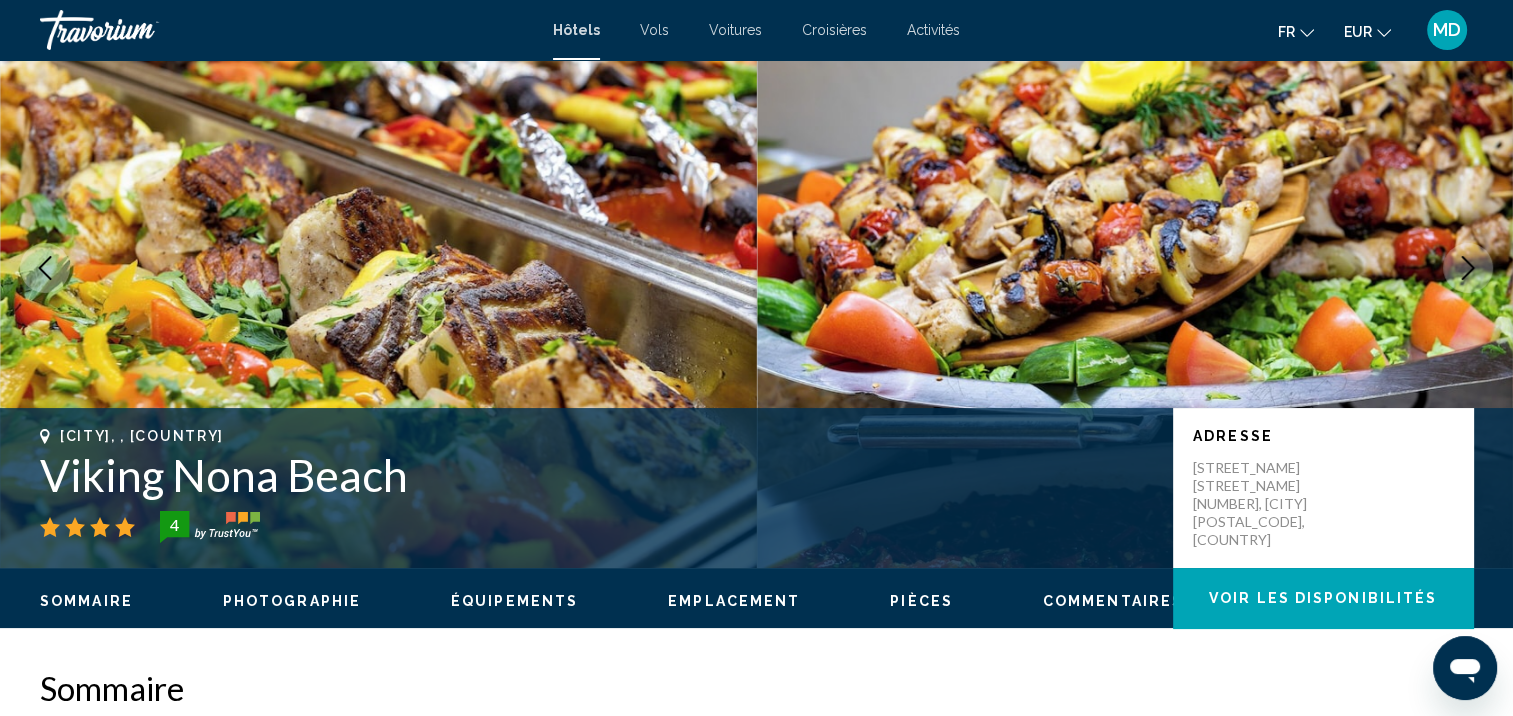 click 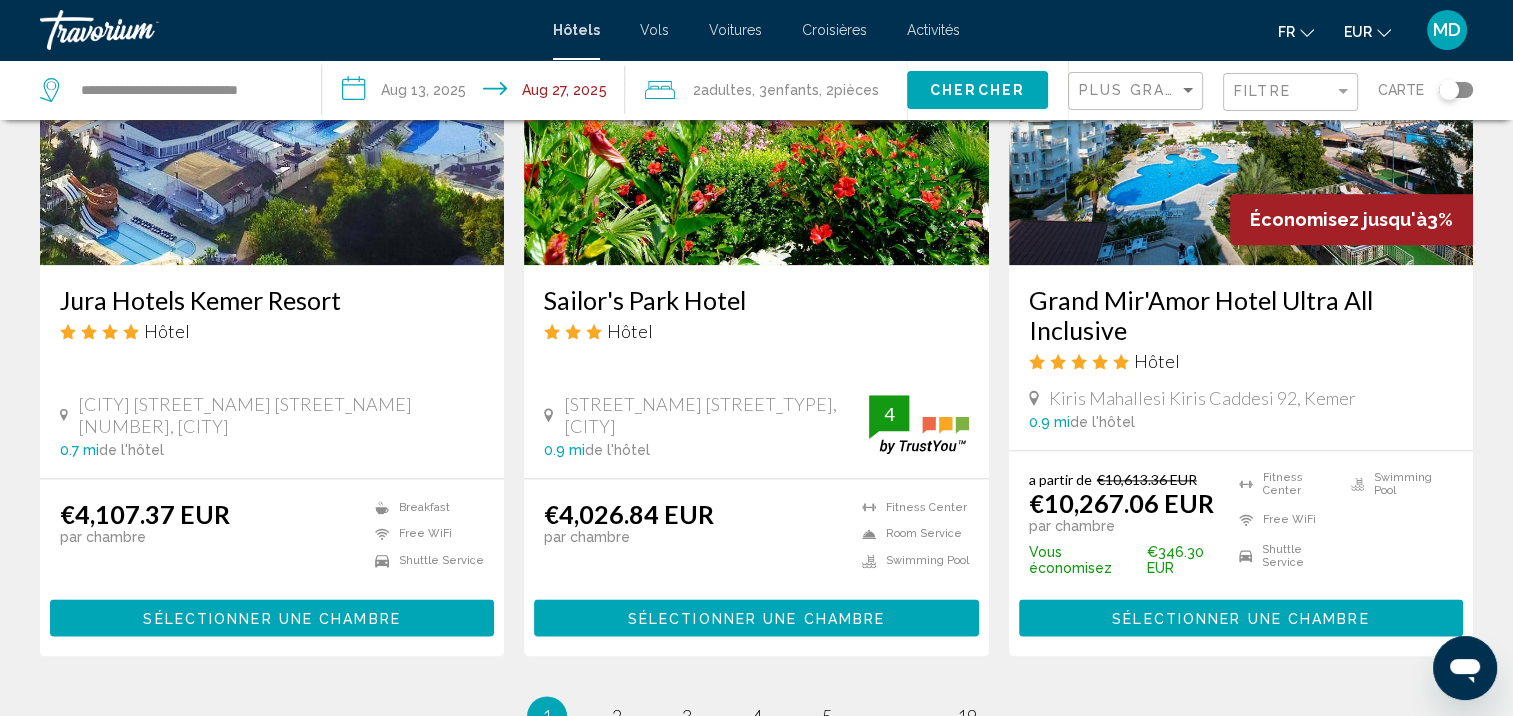 scroll, scrollTop: 2600, scrollLeft: 0, axis: vertical 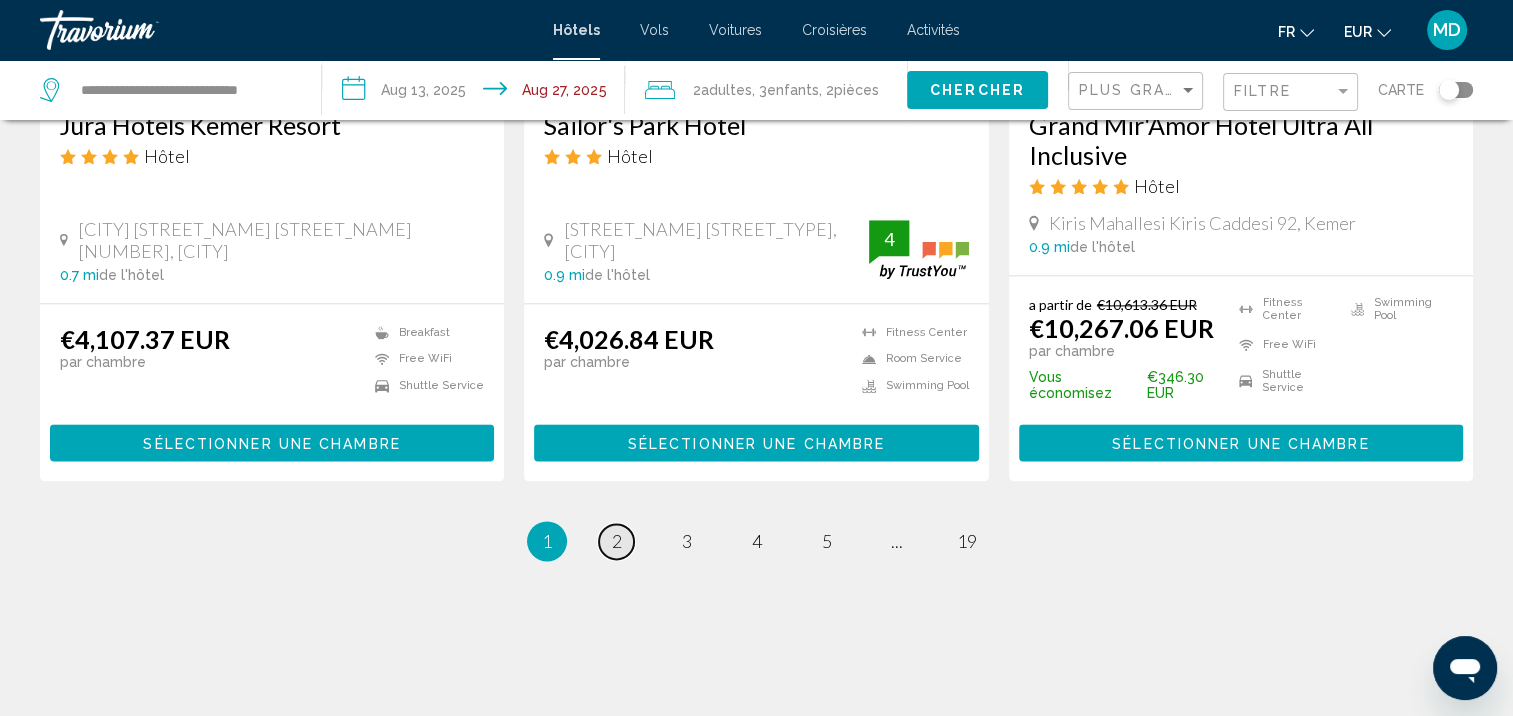 click on "page  2" at bounding box center (616, 541) 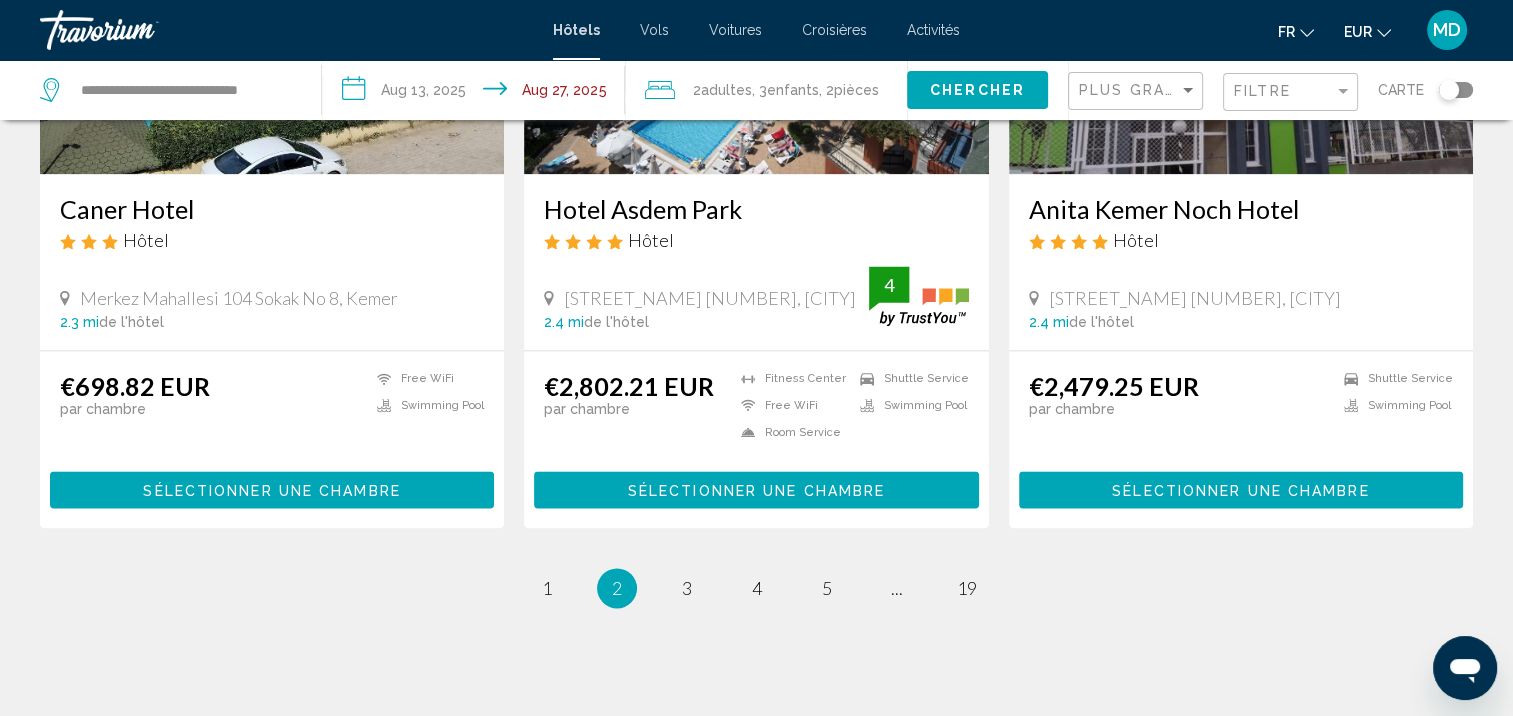 scroll, scrollTop: 2572, scrollLeft: 0, axis: vertical 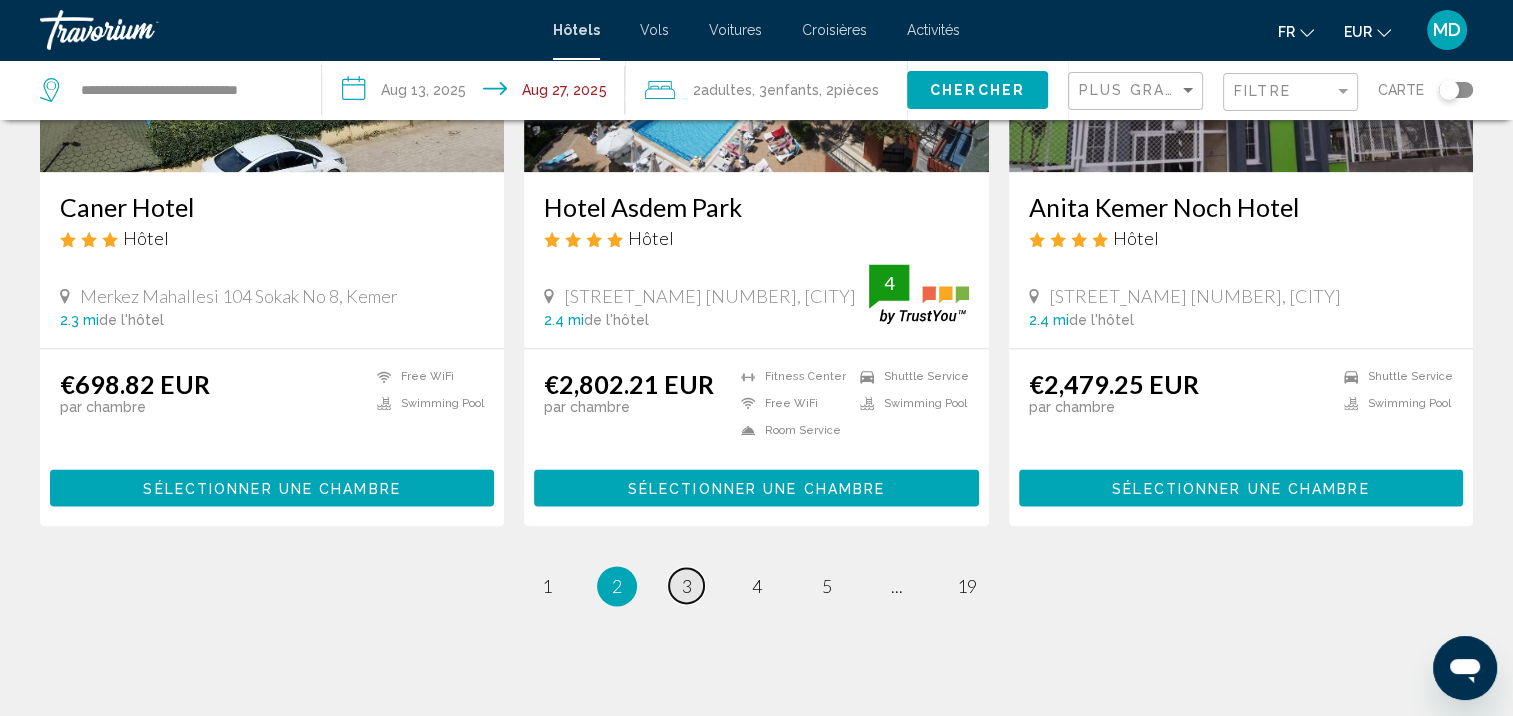 click on "3" at bounding box center (687, 586) 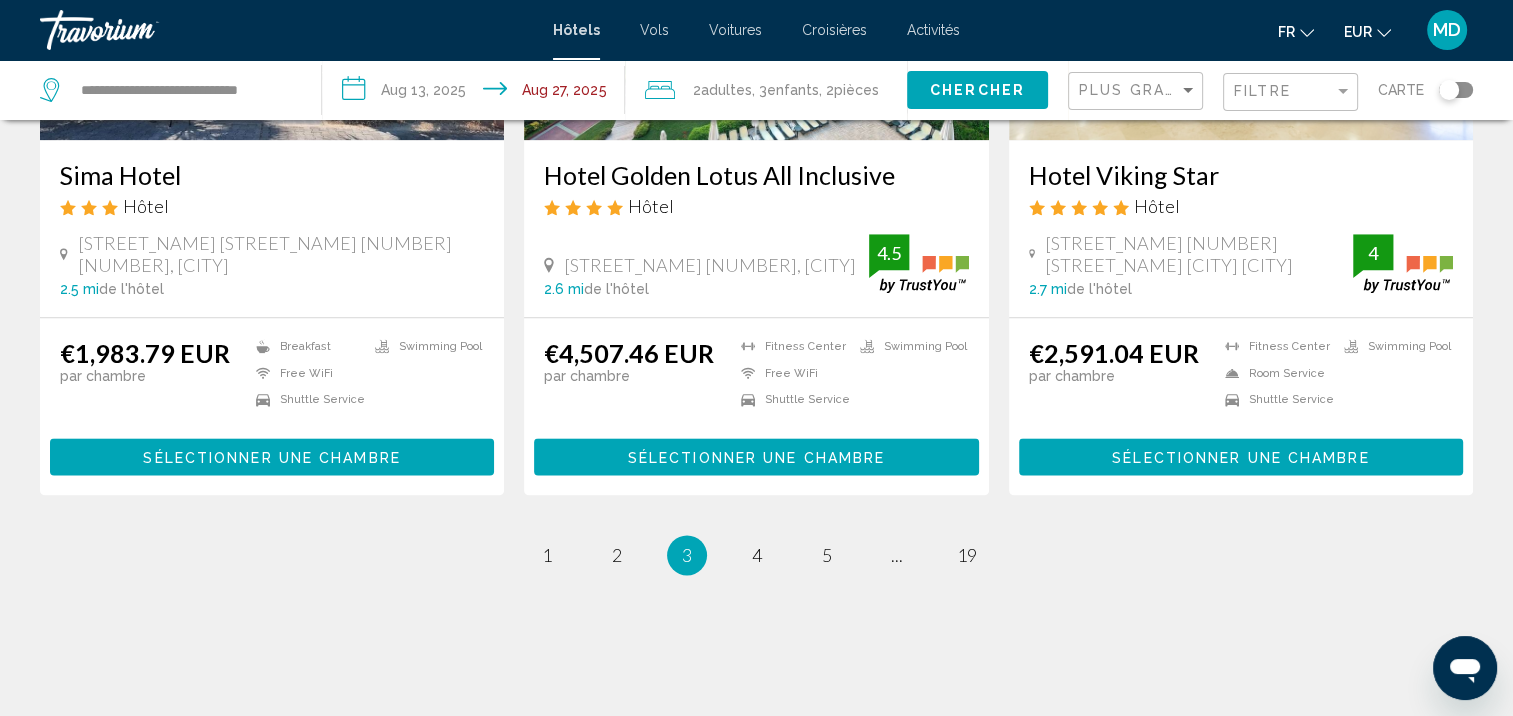 scroll, scrollTop: 2512, scrollLeft: 0, axis: vertical 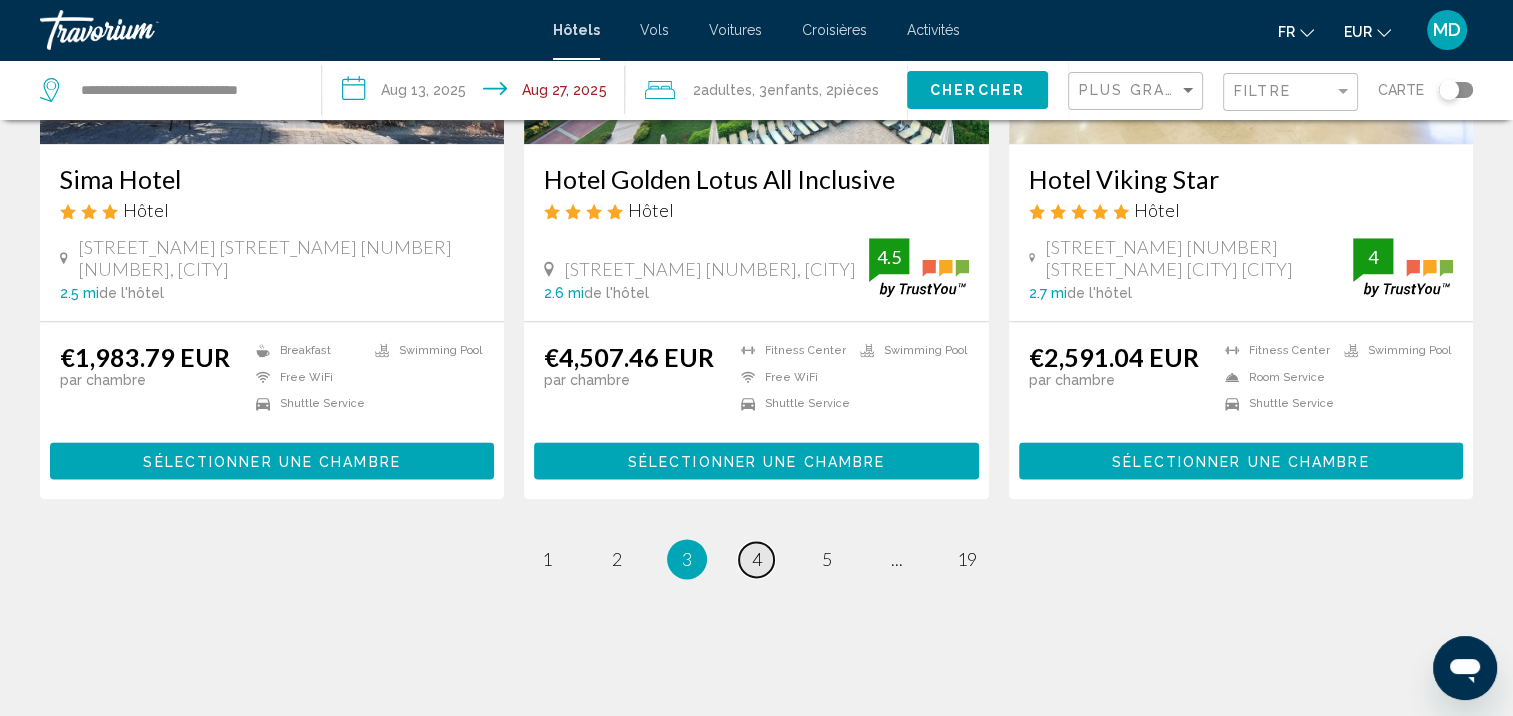 click on "4" at bounding box center (757, 559) 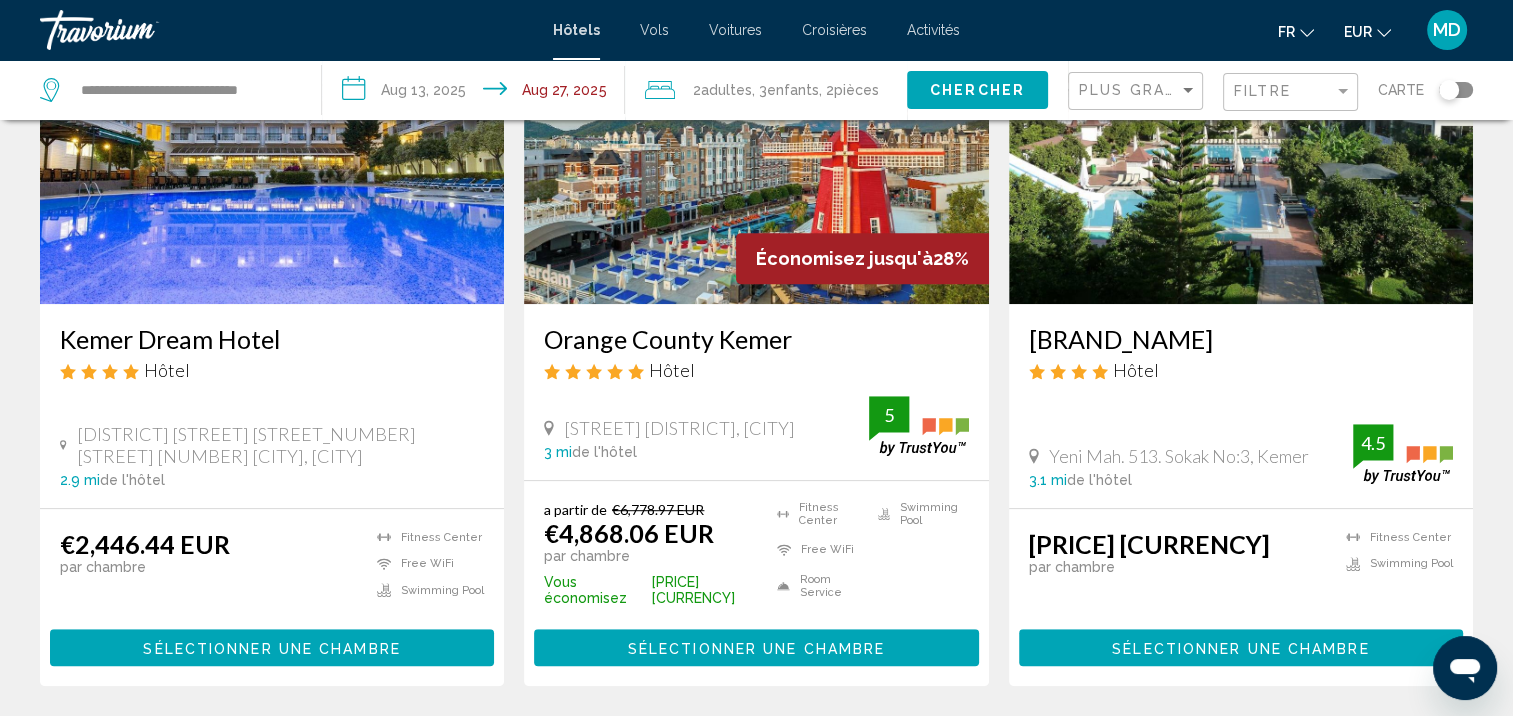 scroll, scrollTop: 1000, scrollLeft: 0, axis: vertical 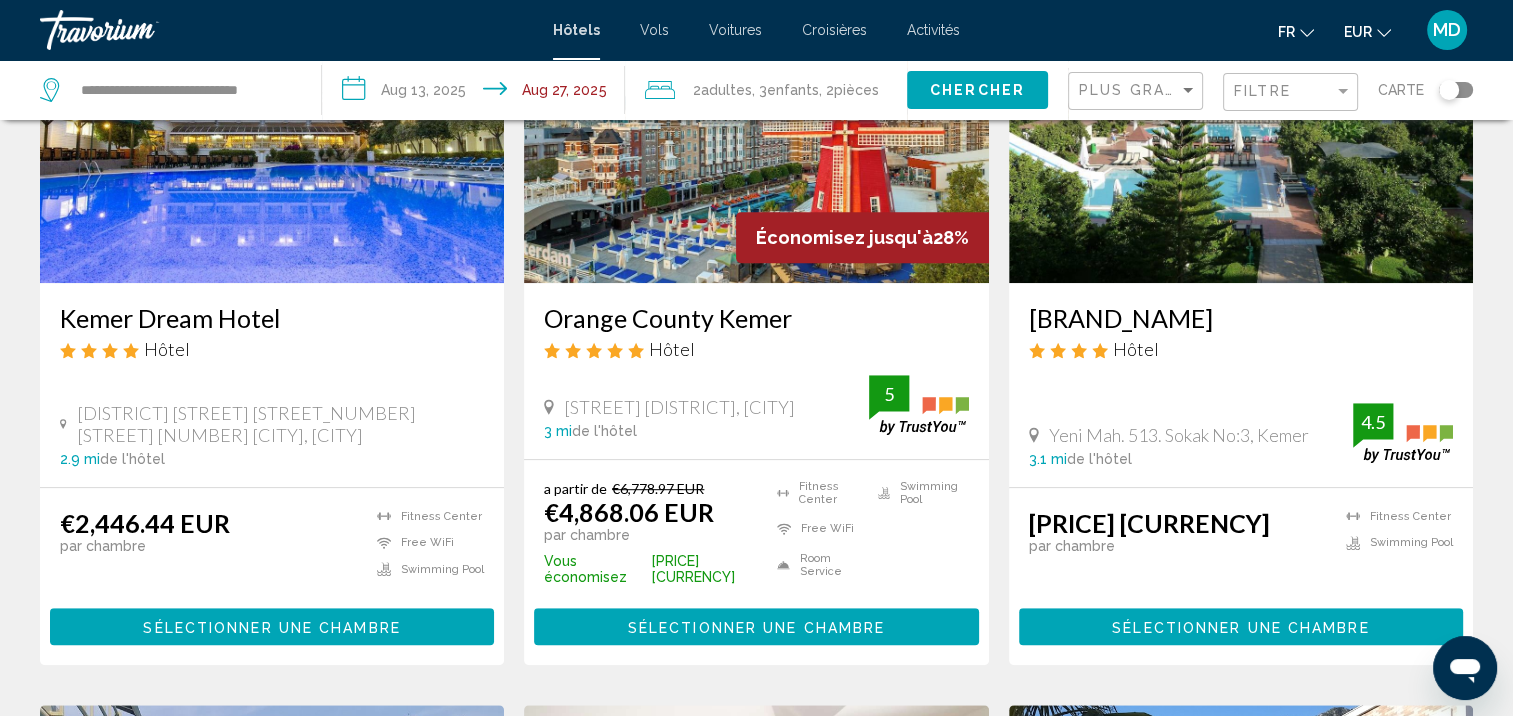 click on "Sélectionner une chambre" at bounding box center (1241, 626) 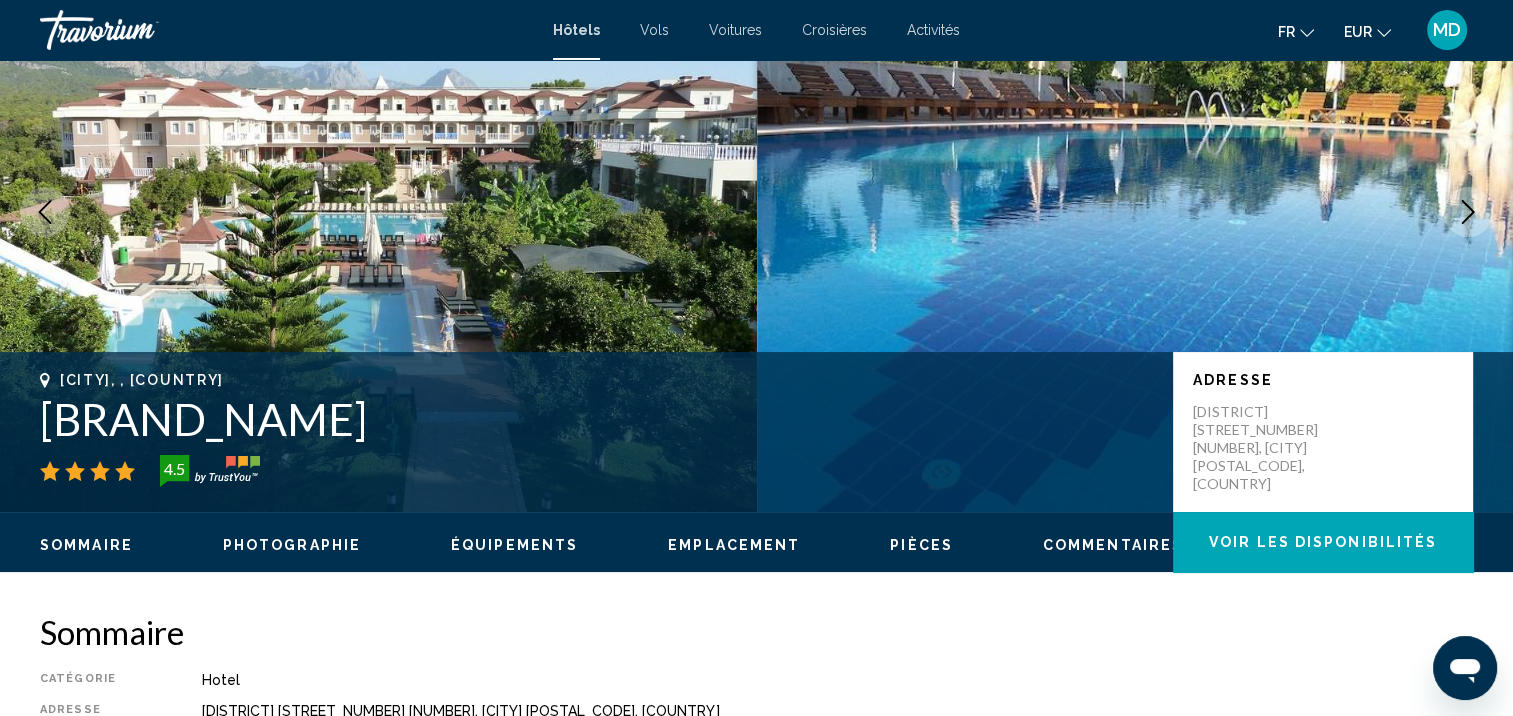 scroll, scrollTop: 0, scrollLeft: 0, axis: both 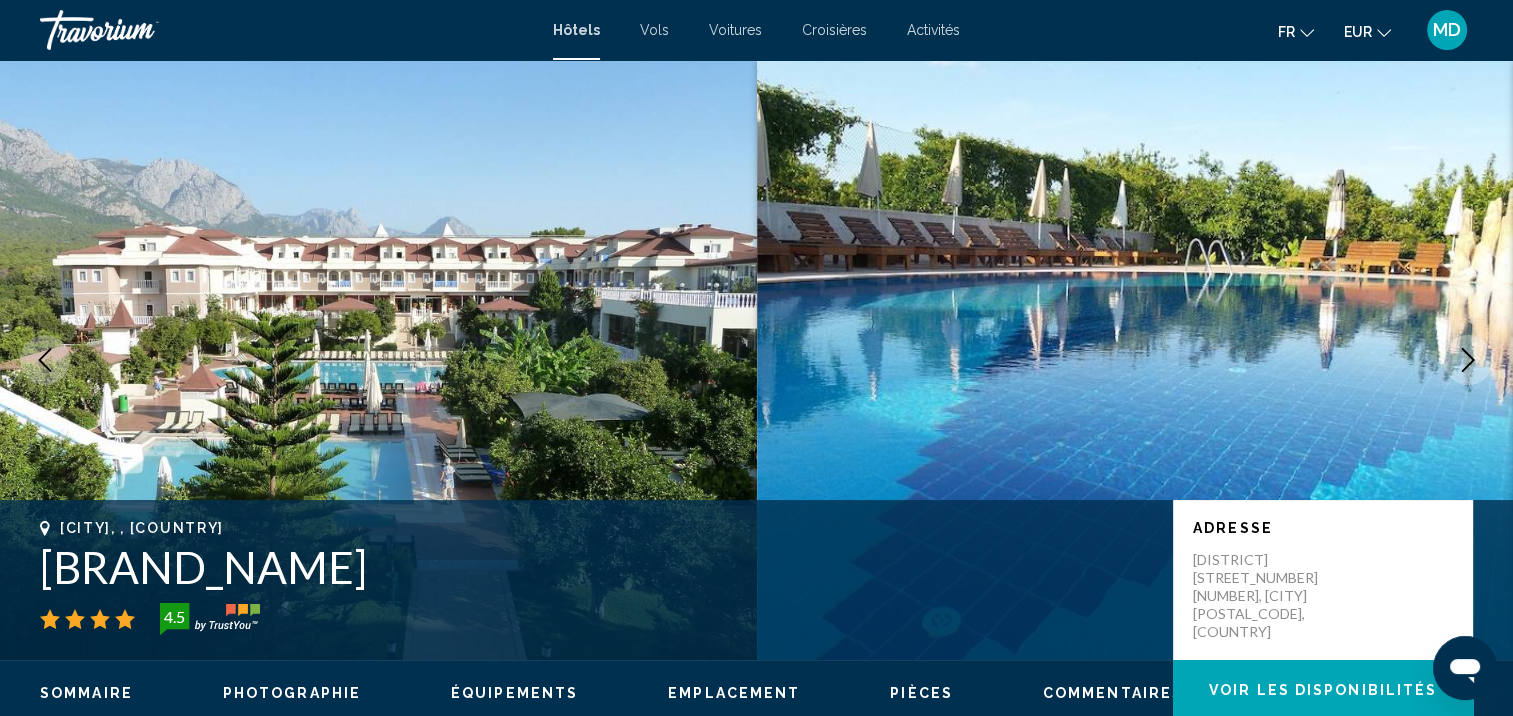 click 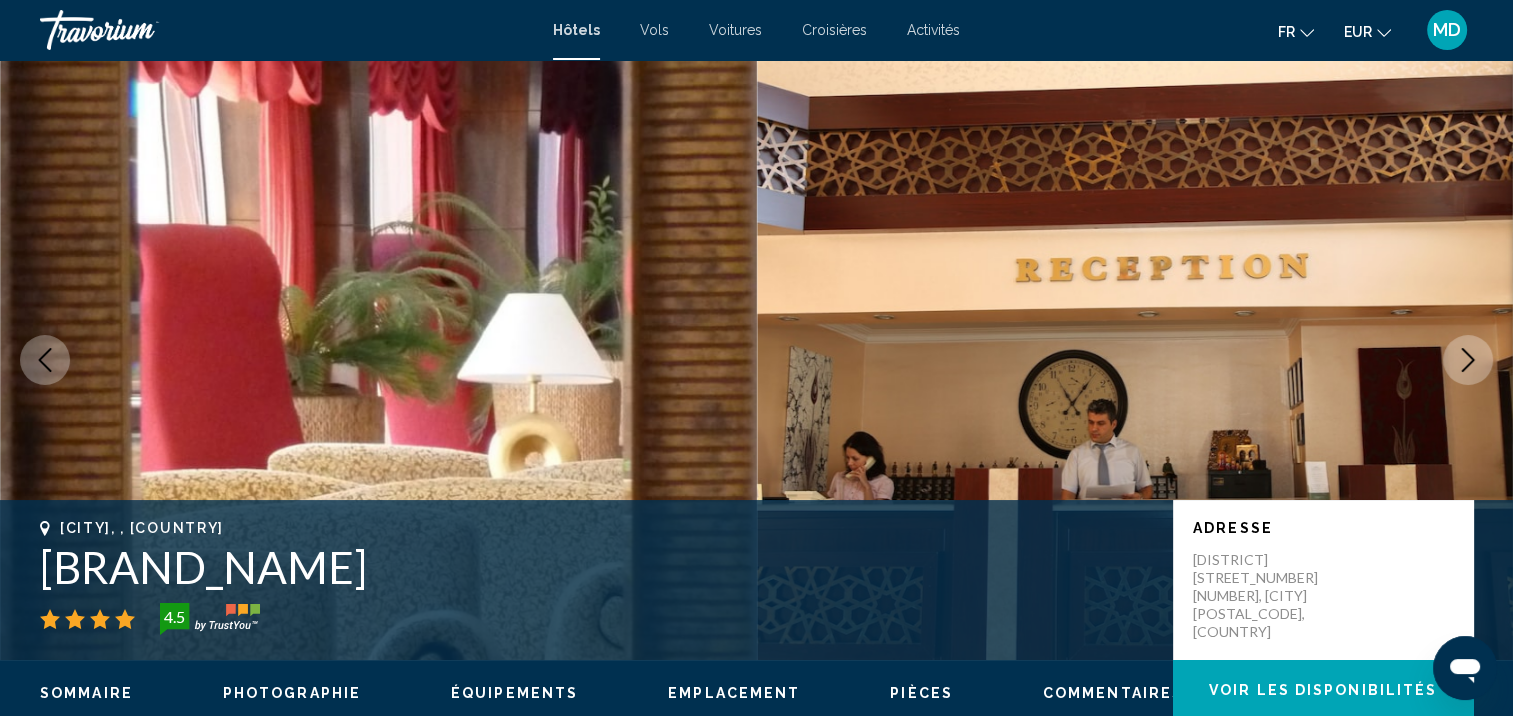 click 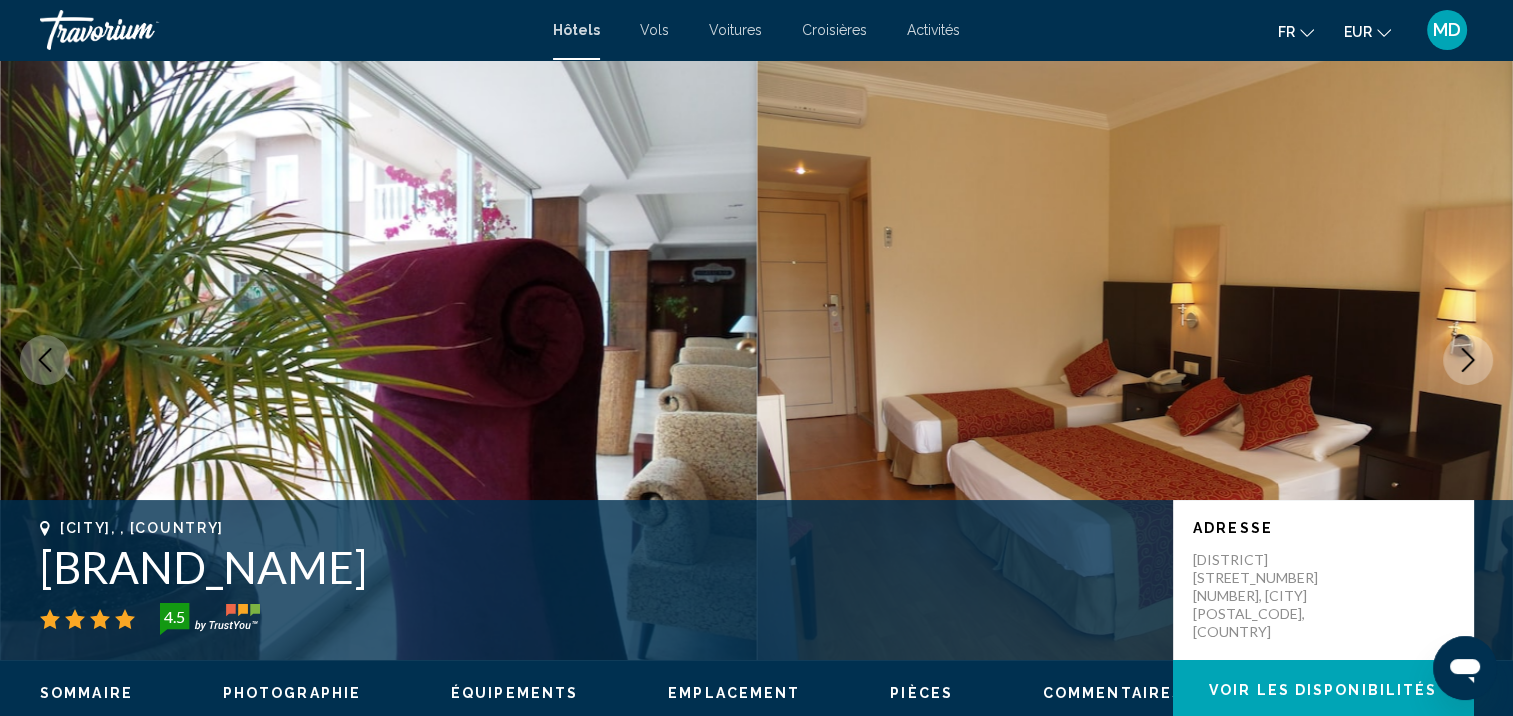 click 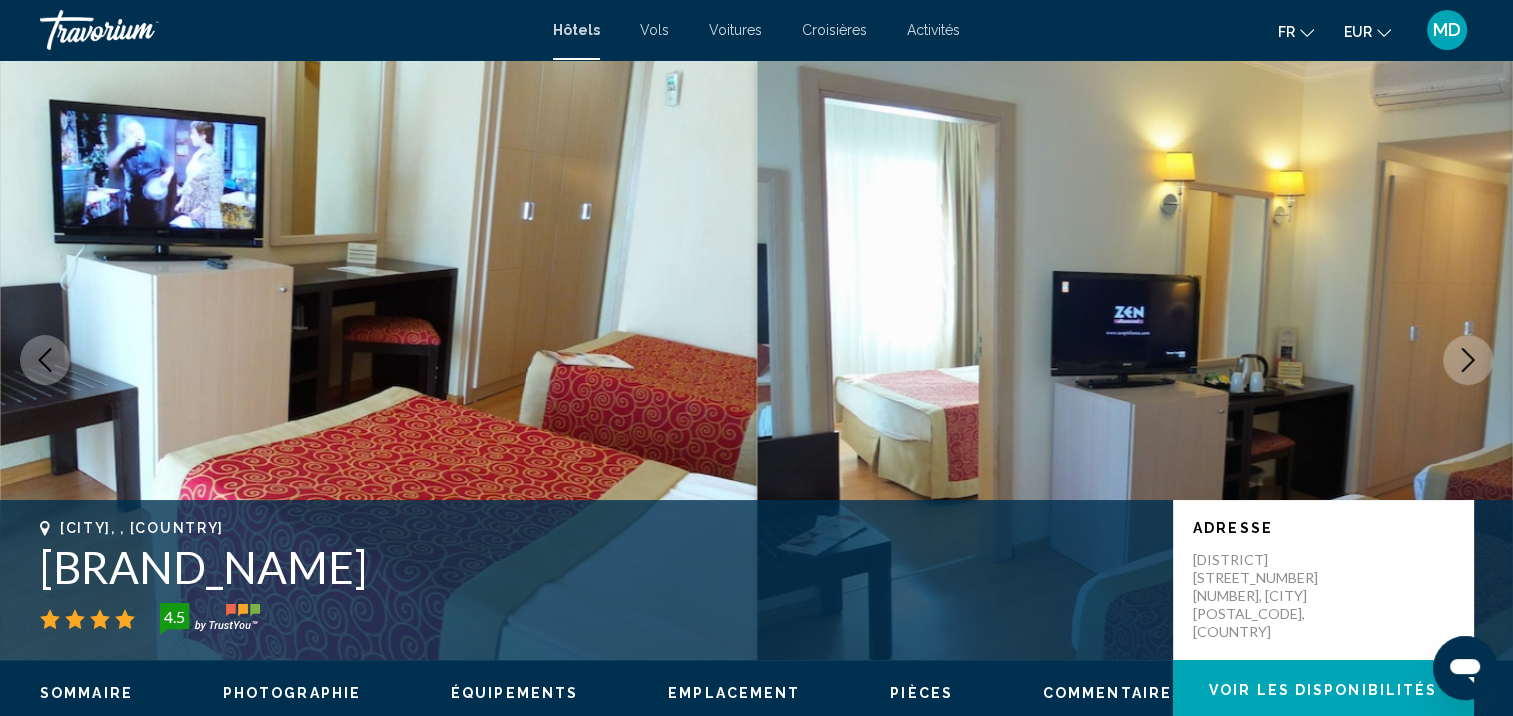 click 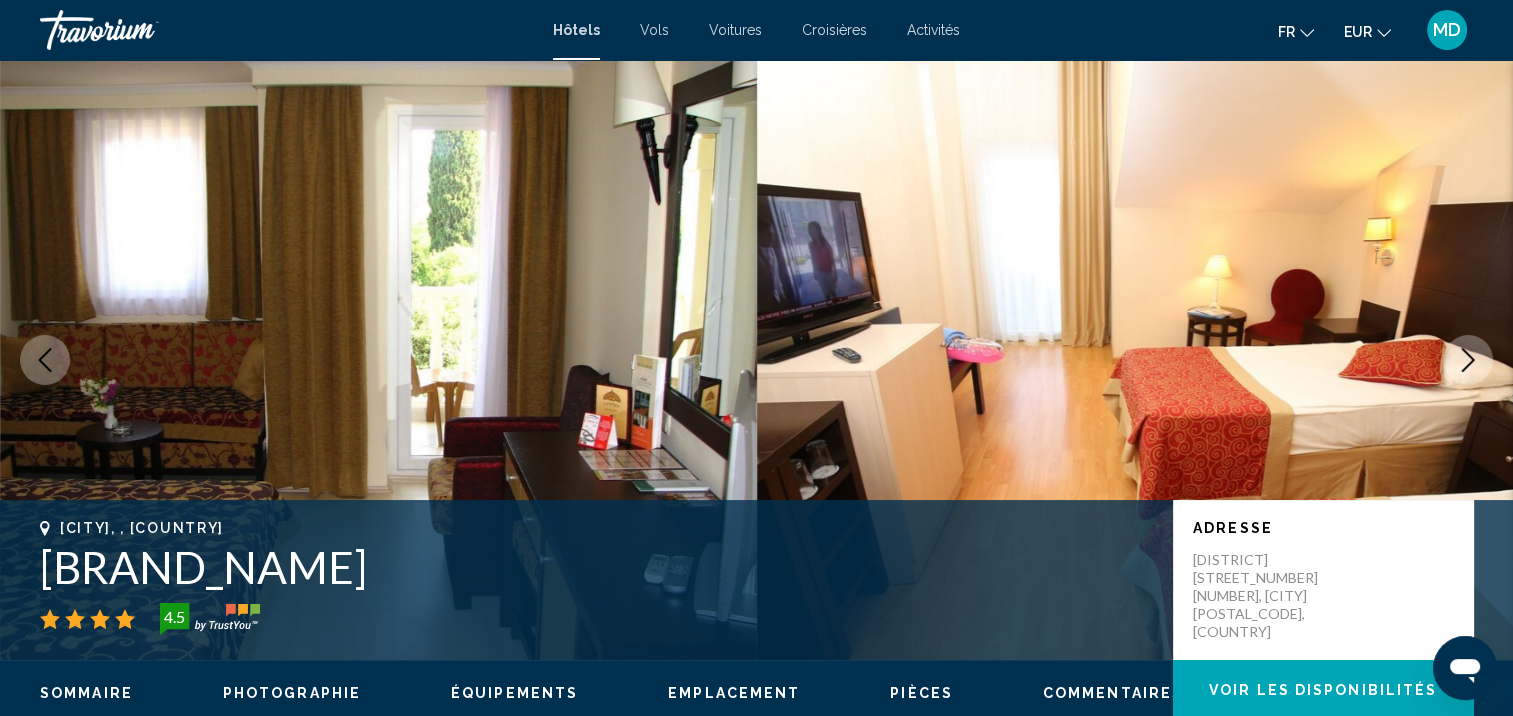 click 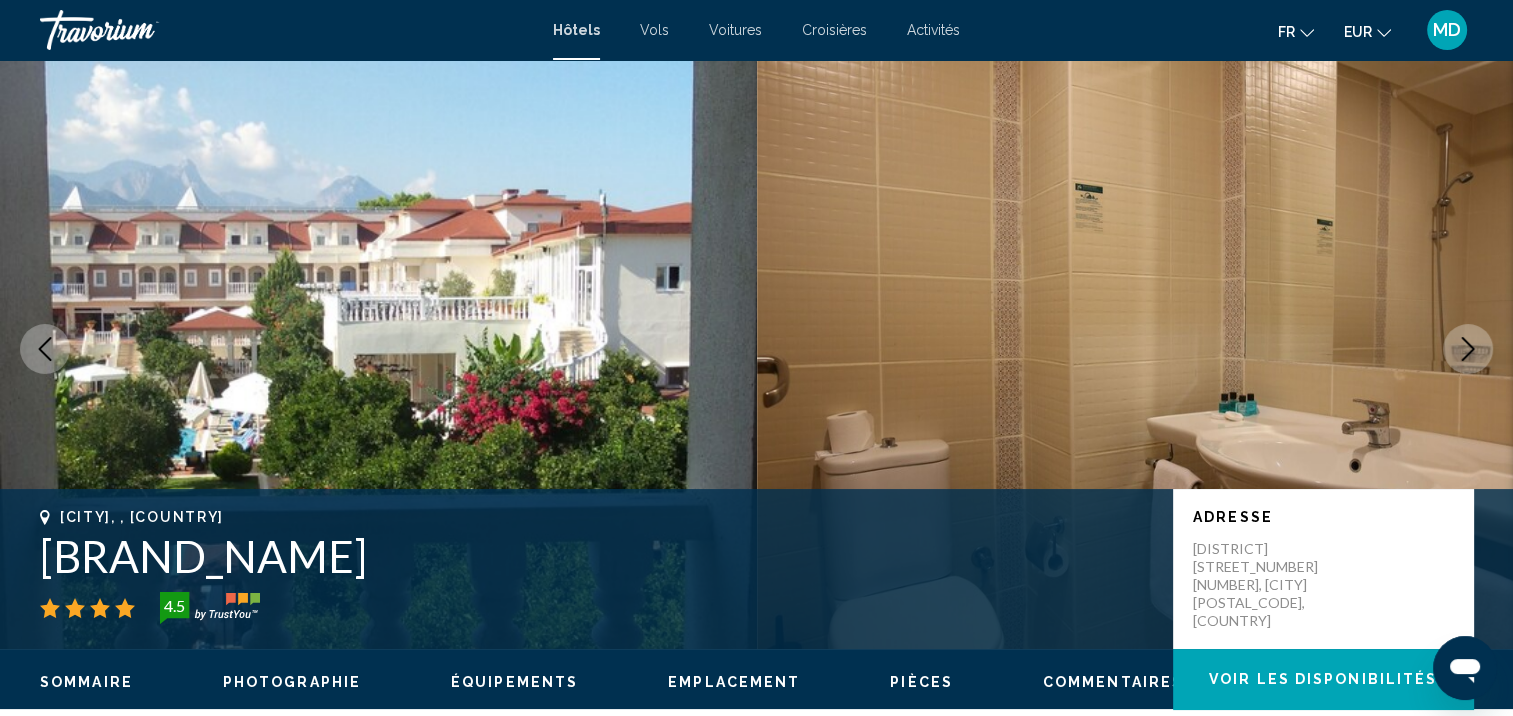 scroll, scrollTop: 0, scrollLeft: 0, axis: both 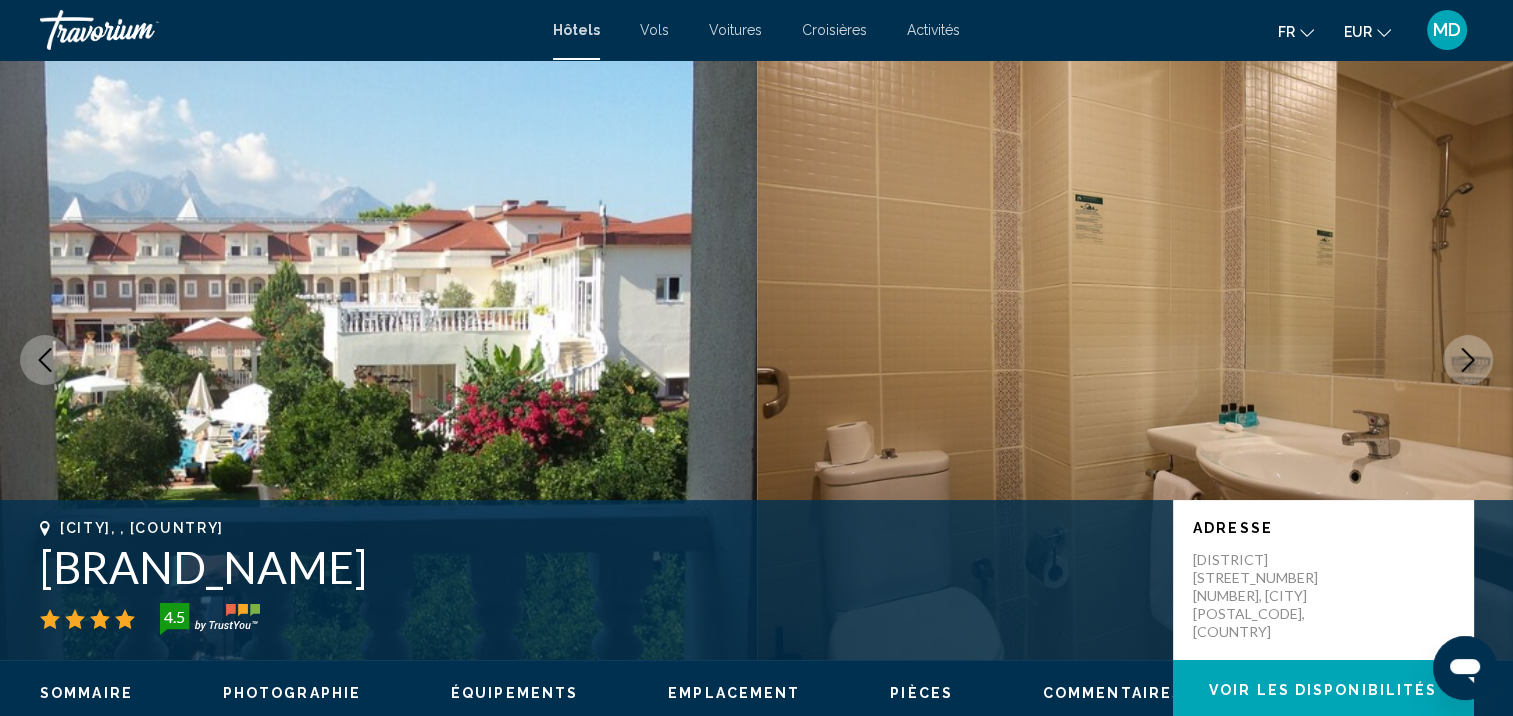 click at bounding box center [1468, 360] 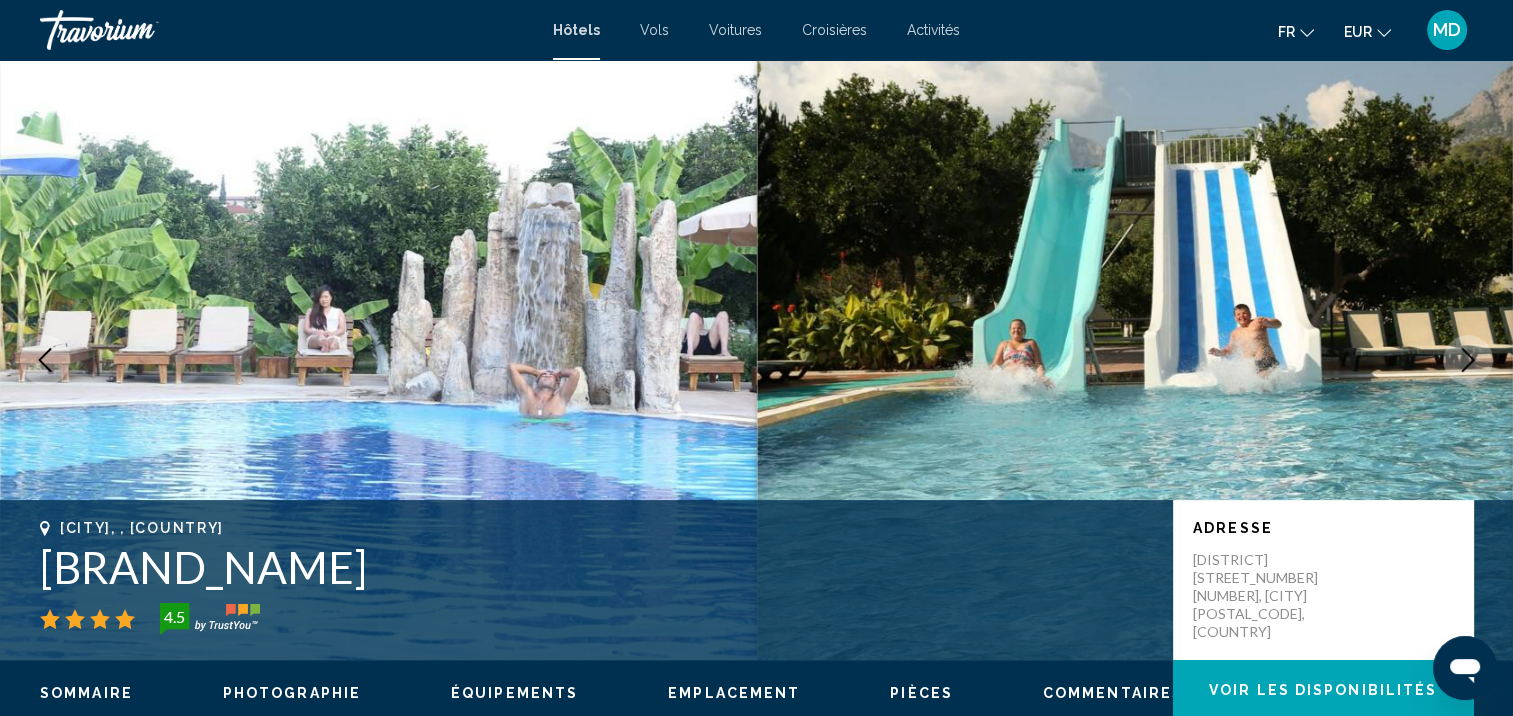 click at bounding box center (1468, 360) 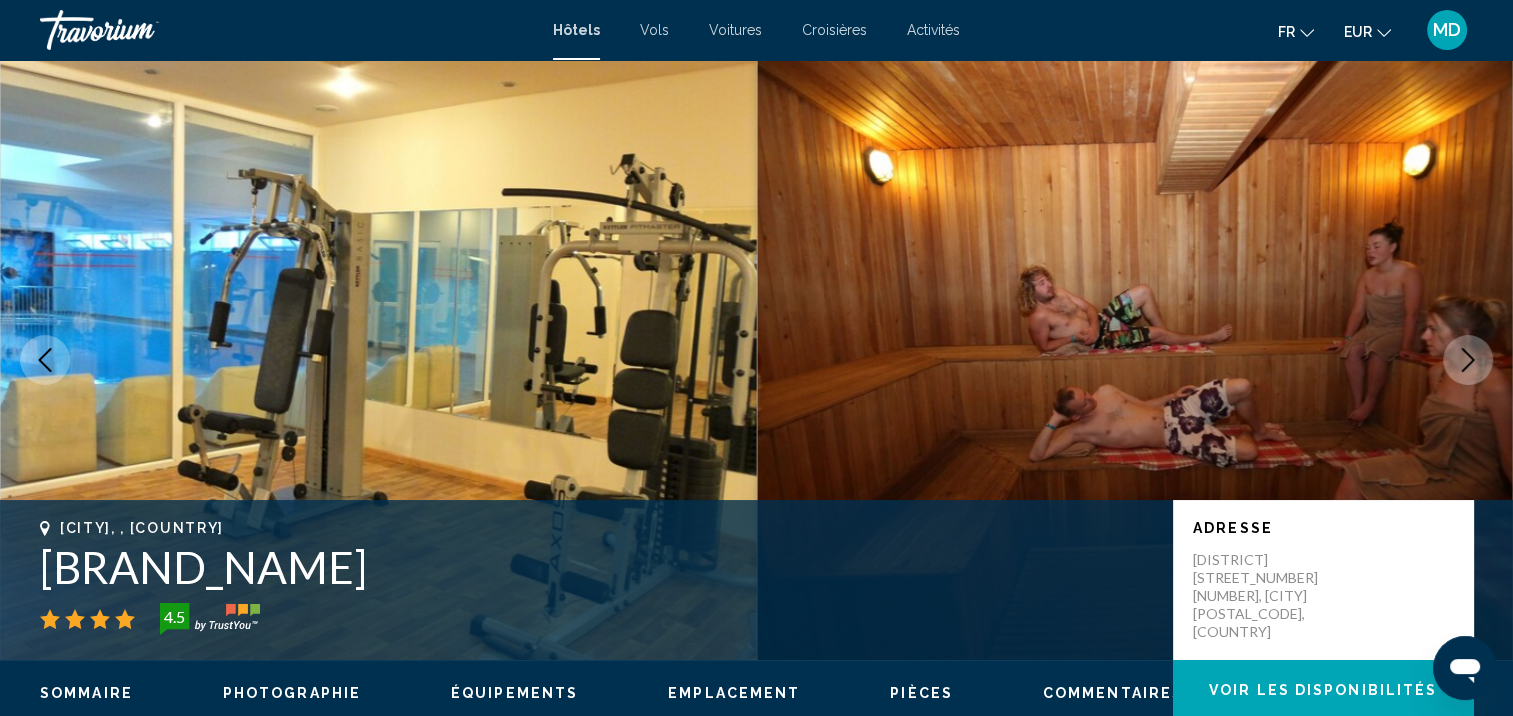 click 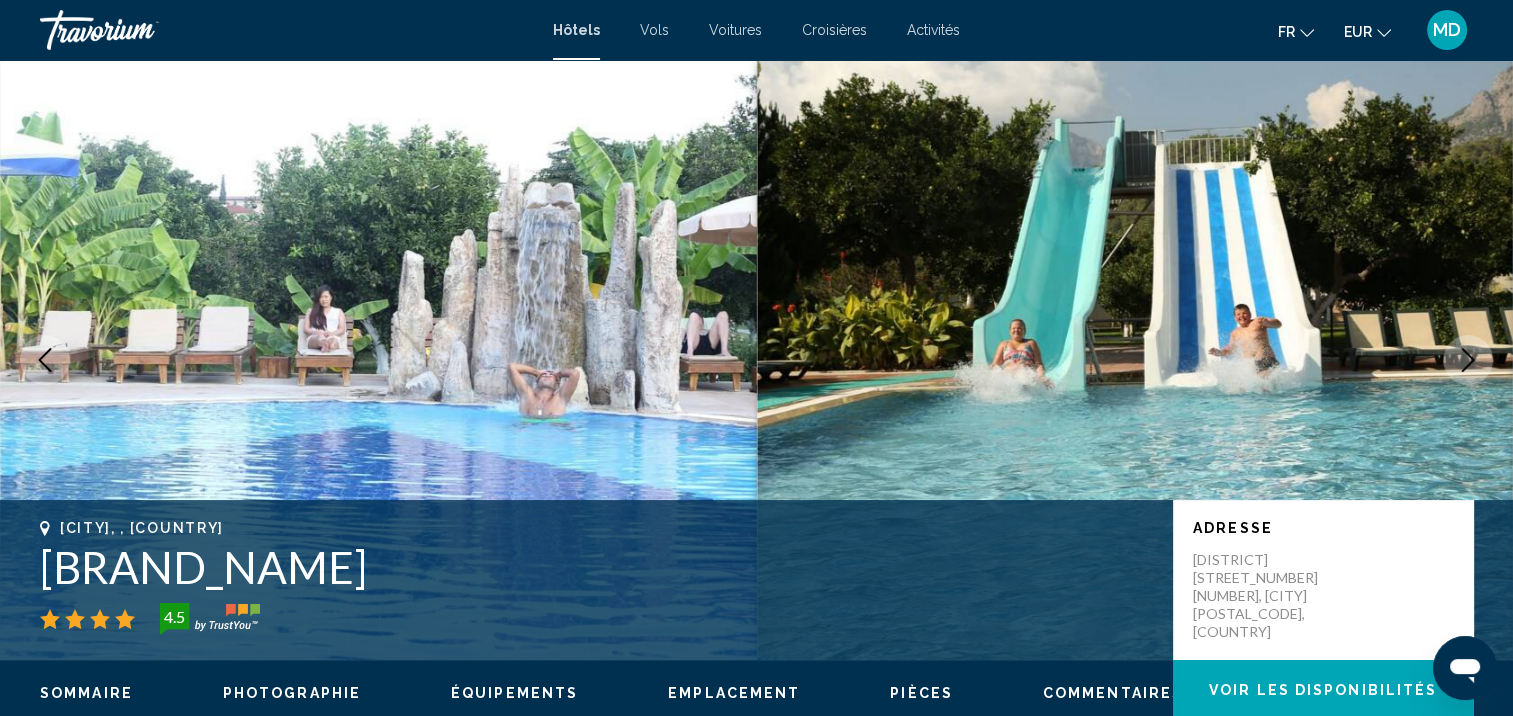 click at bounding box center (1468, 360) 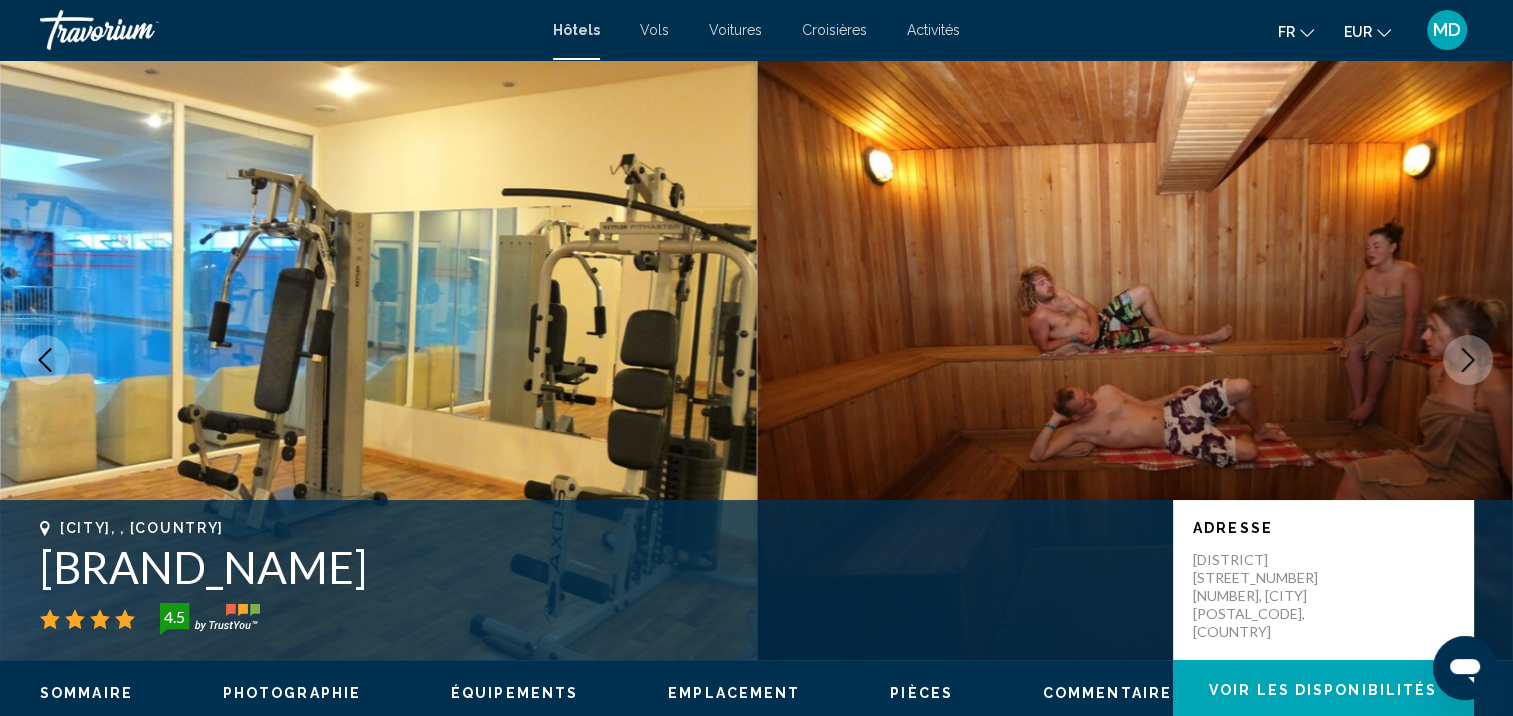 click at bounding box center [1468, 360] 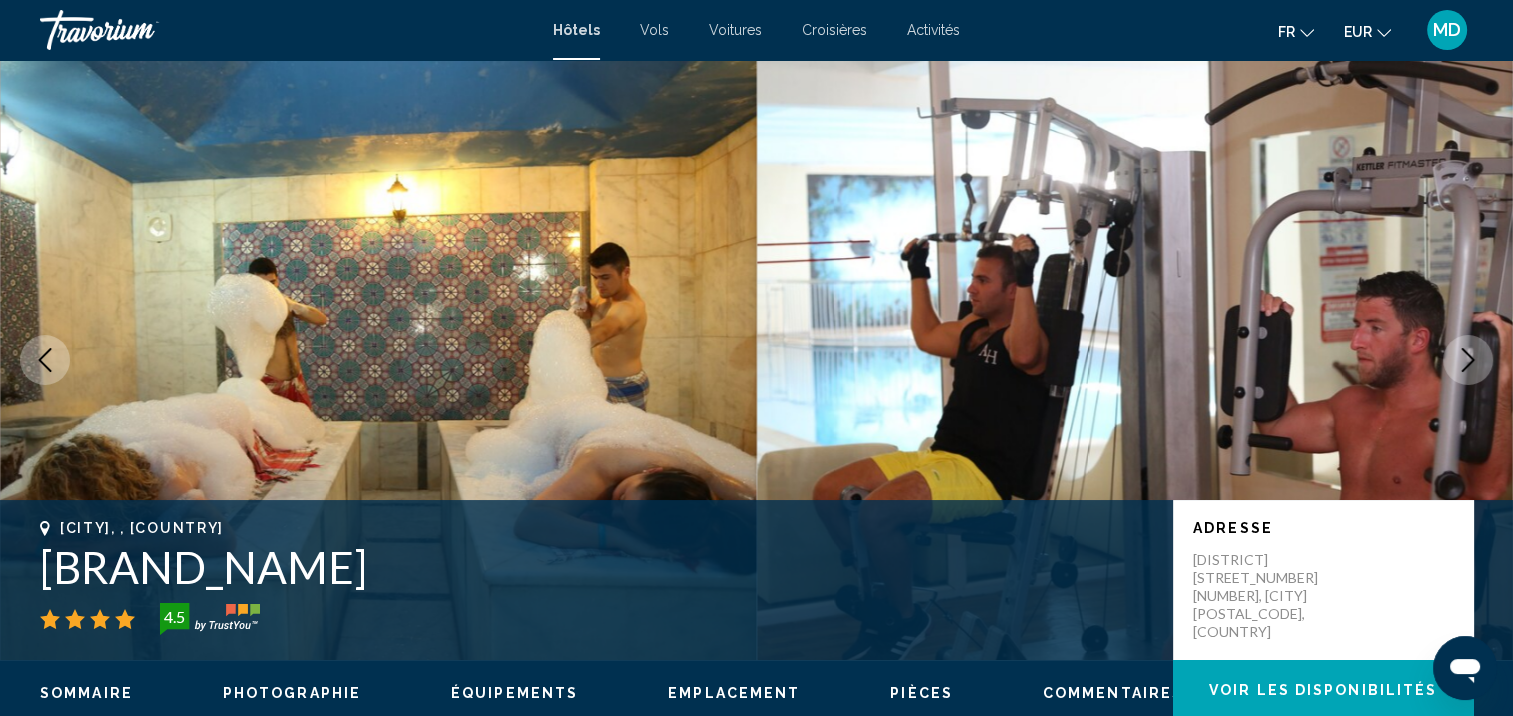 click at bounding box center [1468, 360] 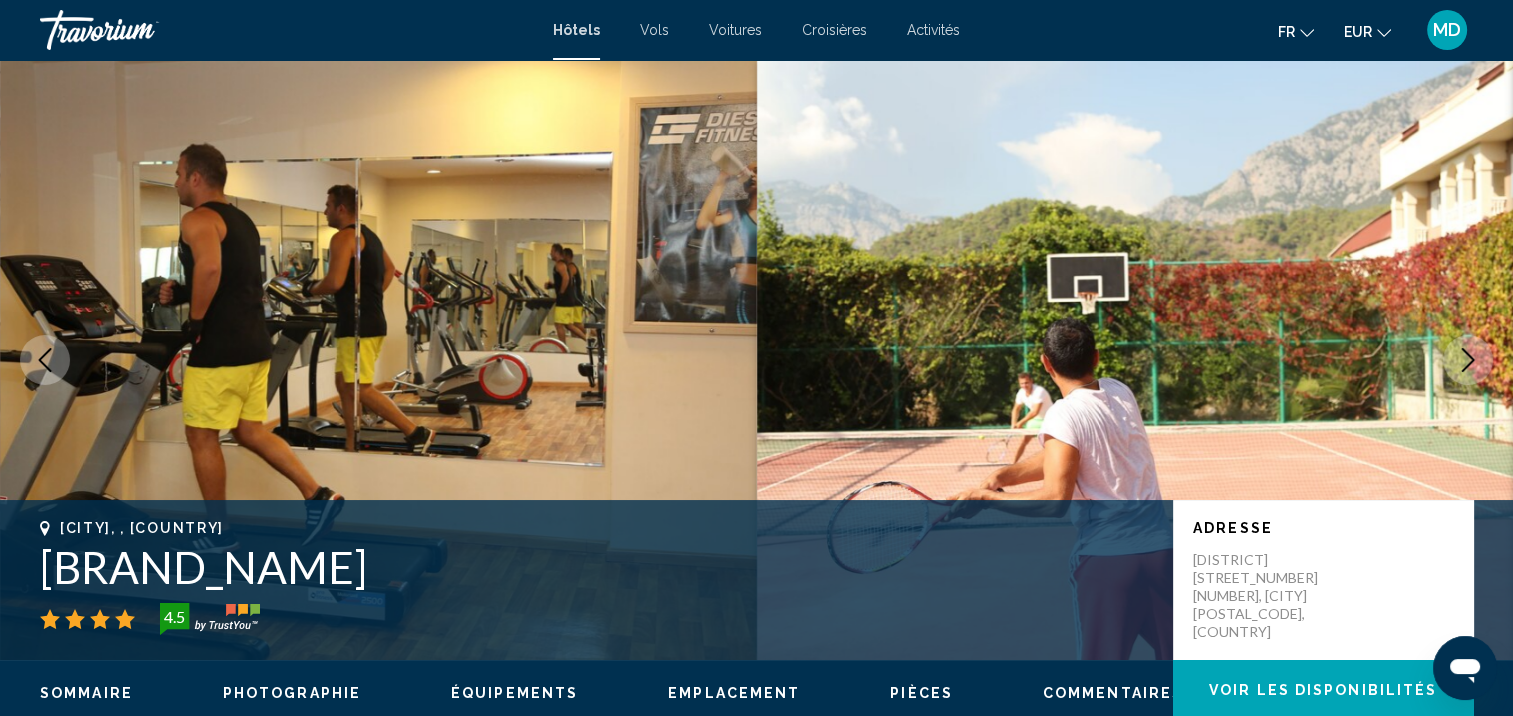 click at bounding box center (1468, 360) 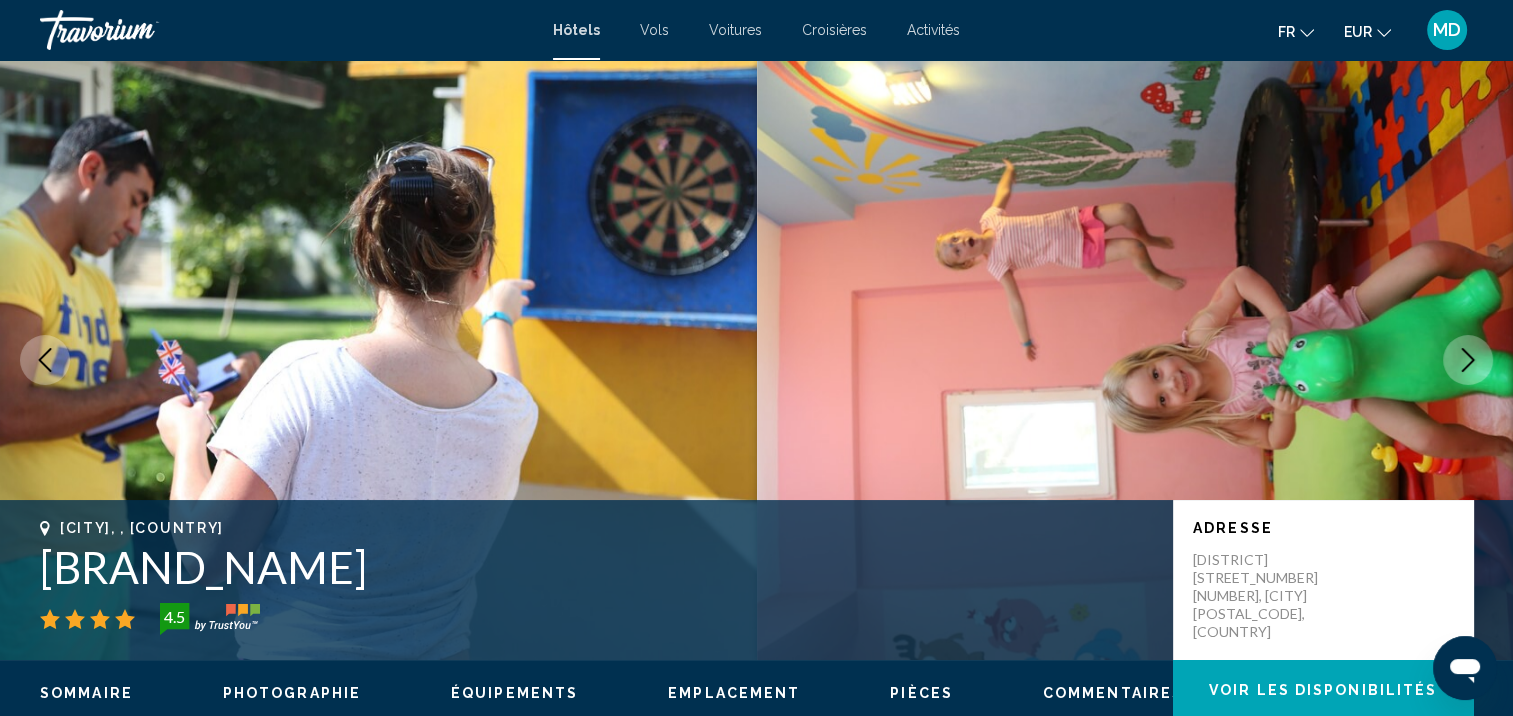click at bounding box center [1468, 360] 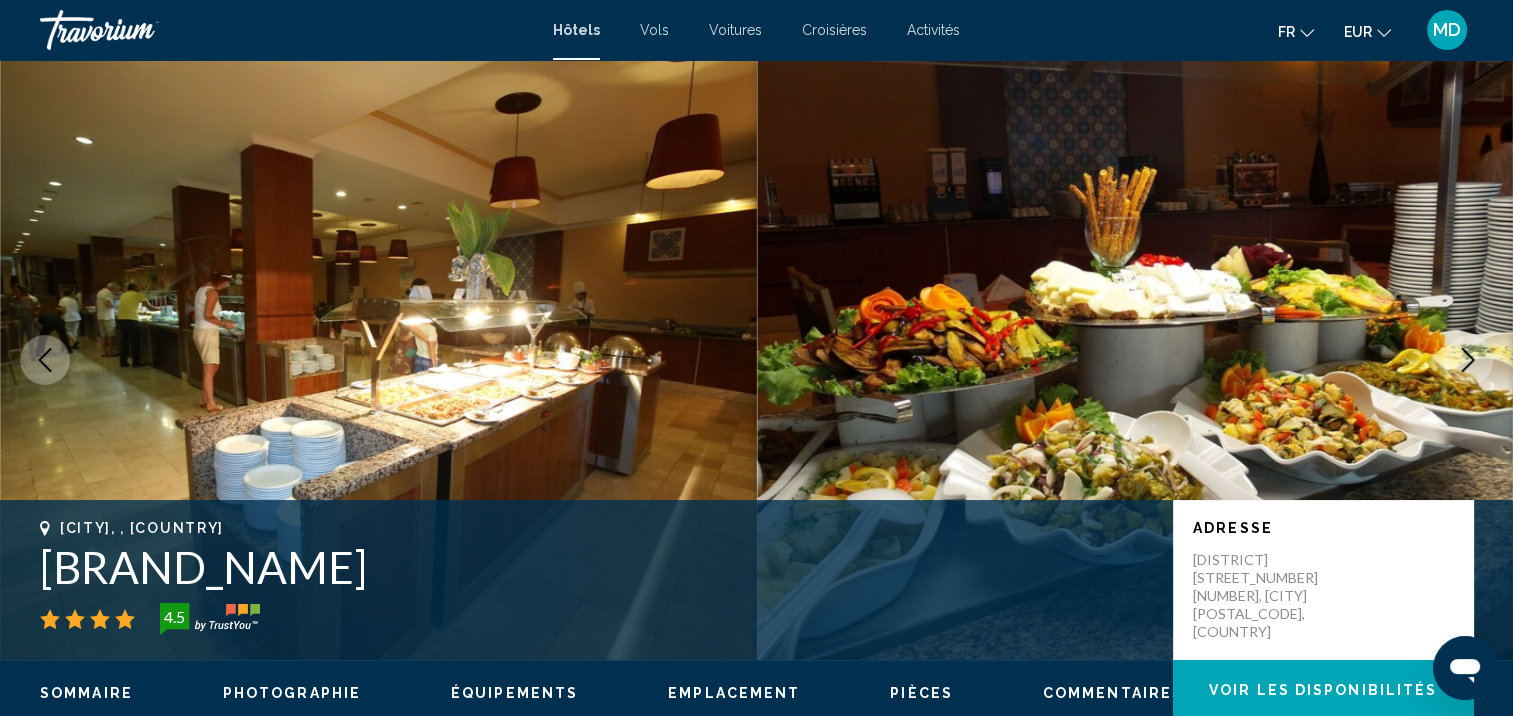 click at bounding box center (1468, 360) 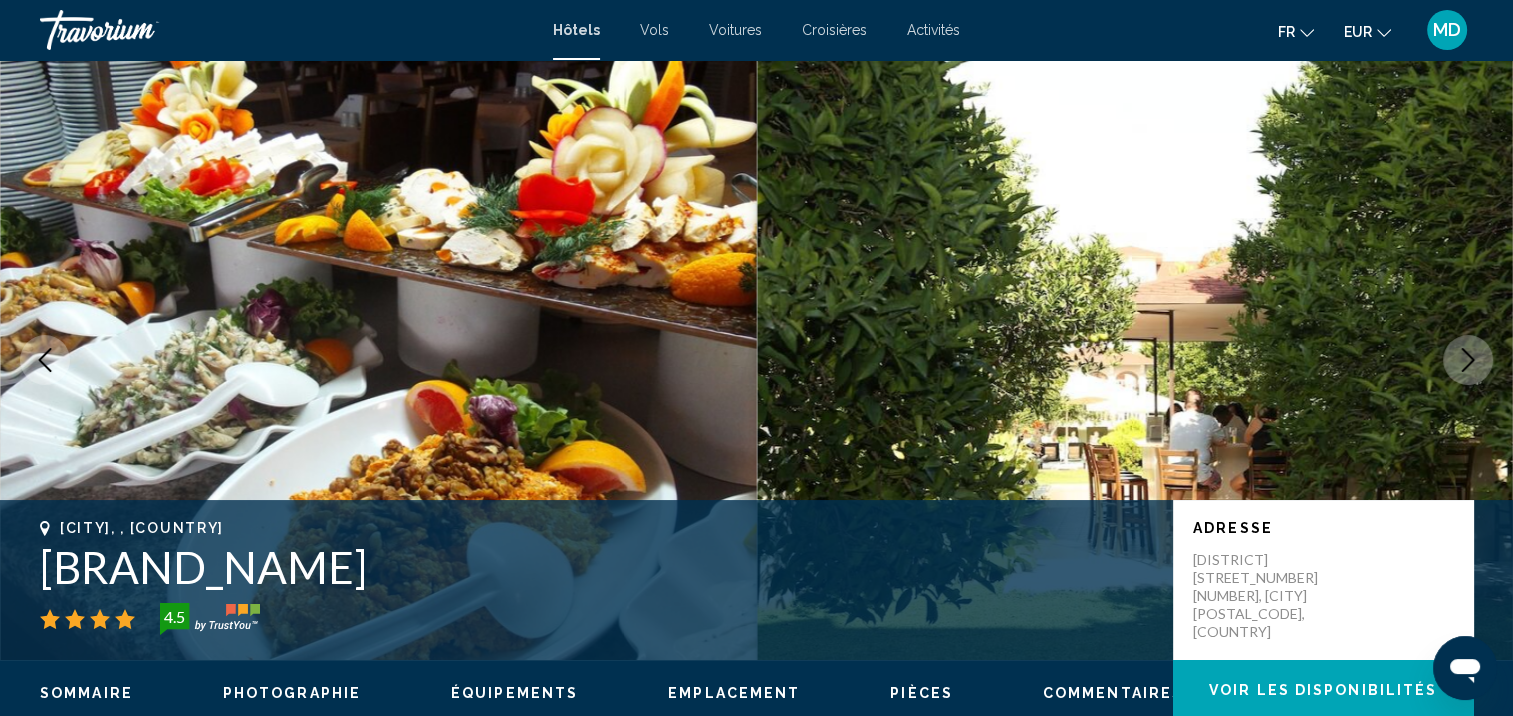 click at bounding box center [1468, 360] 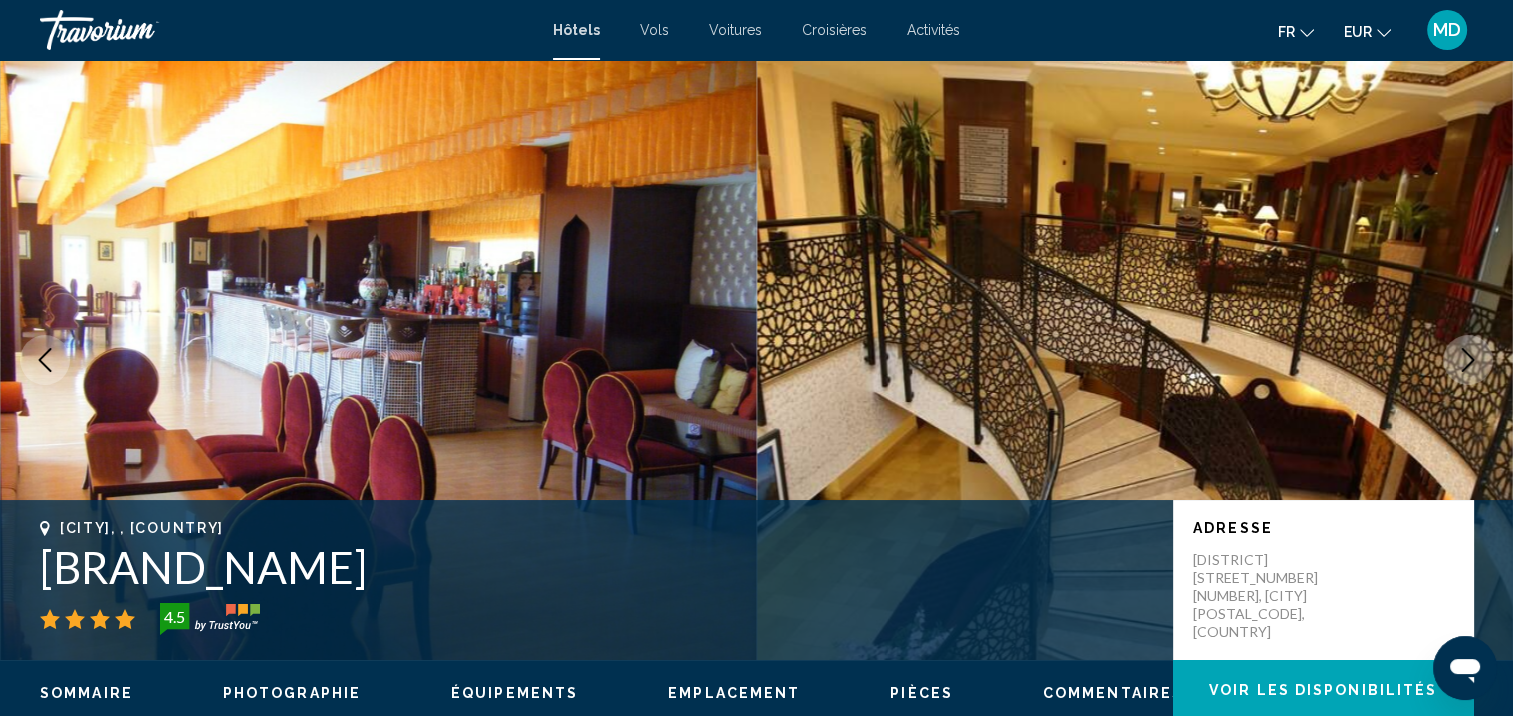 click at bounding box center [1468, 360] 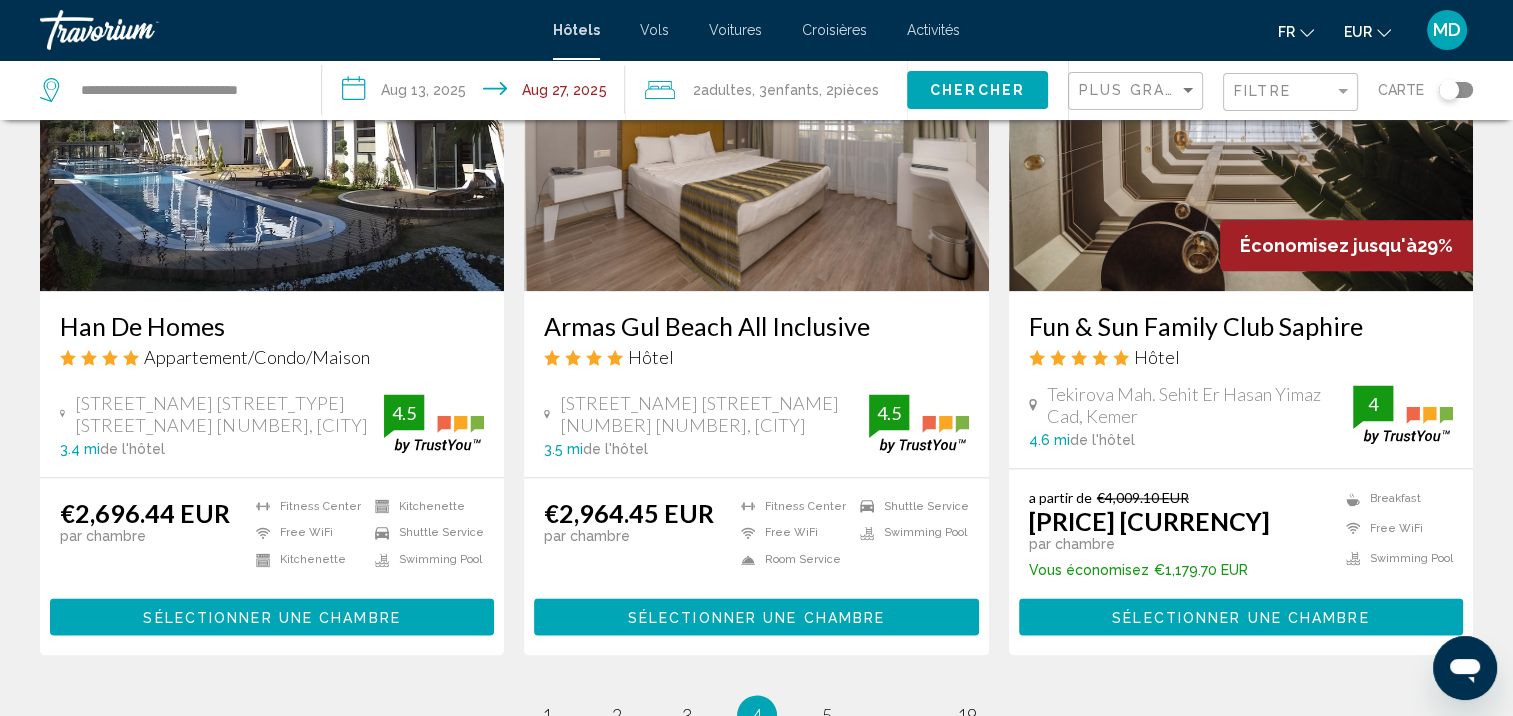 scroll, scrollTop: 2592, scrollLeft: 0, axis: vertical 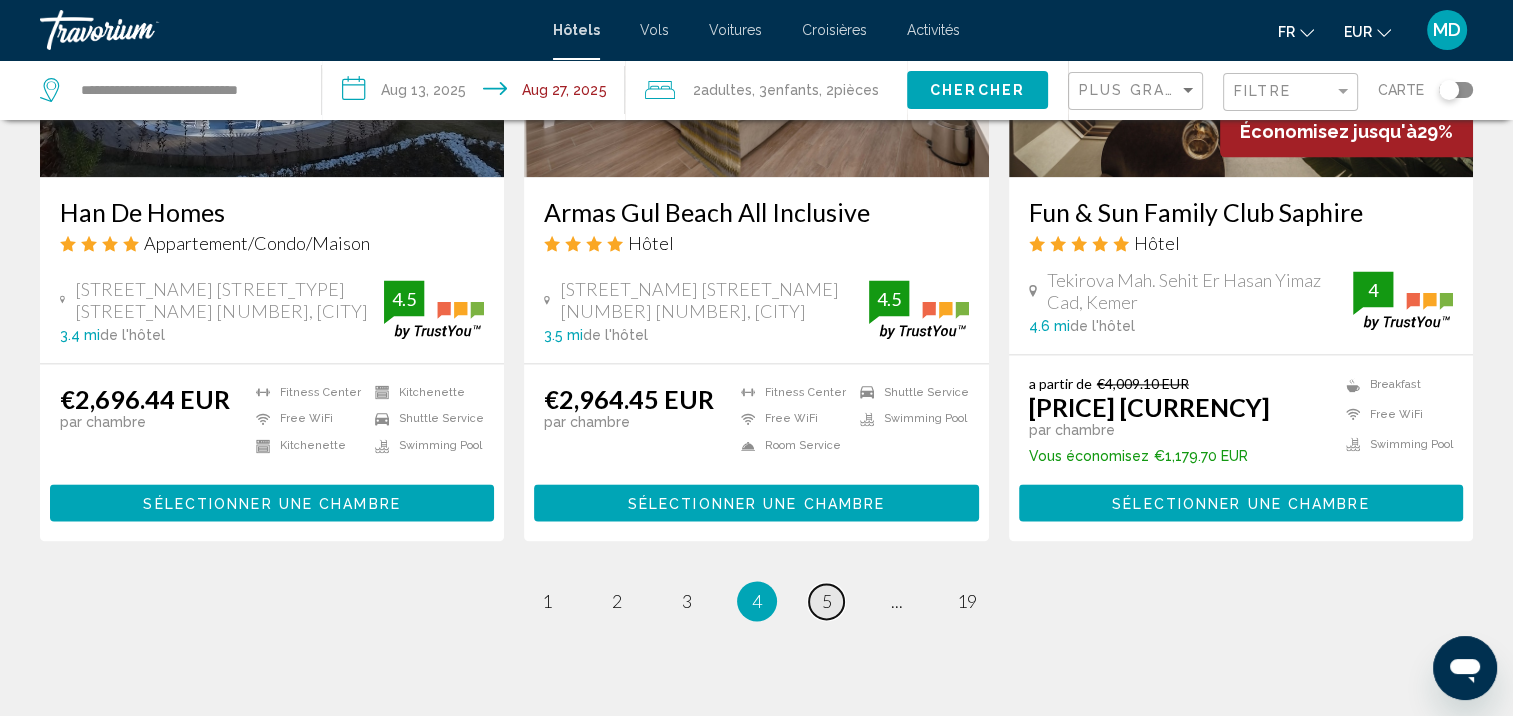 click on "page  5" at bounding box center (826, 601) 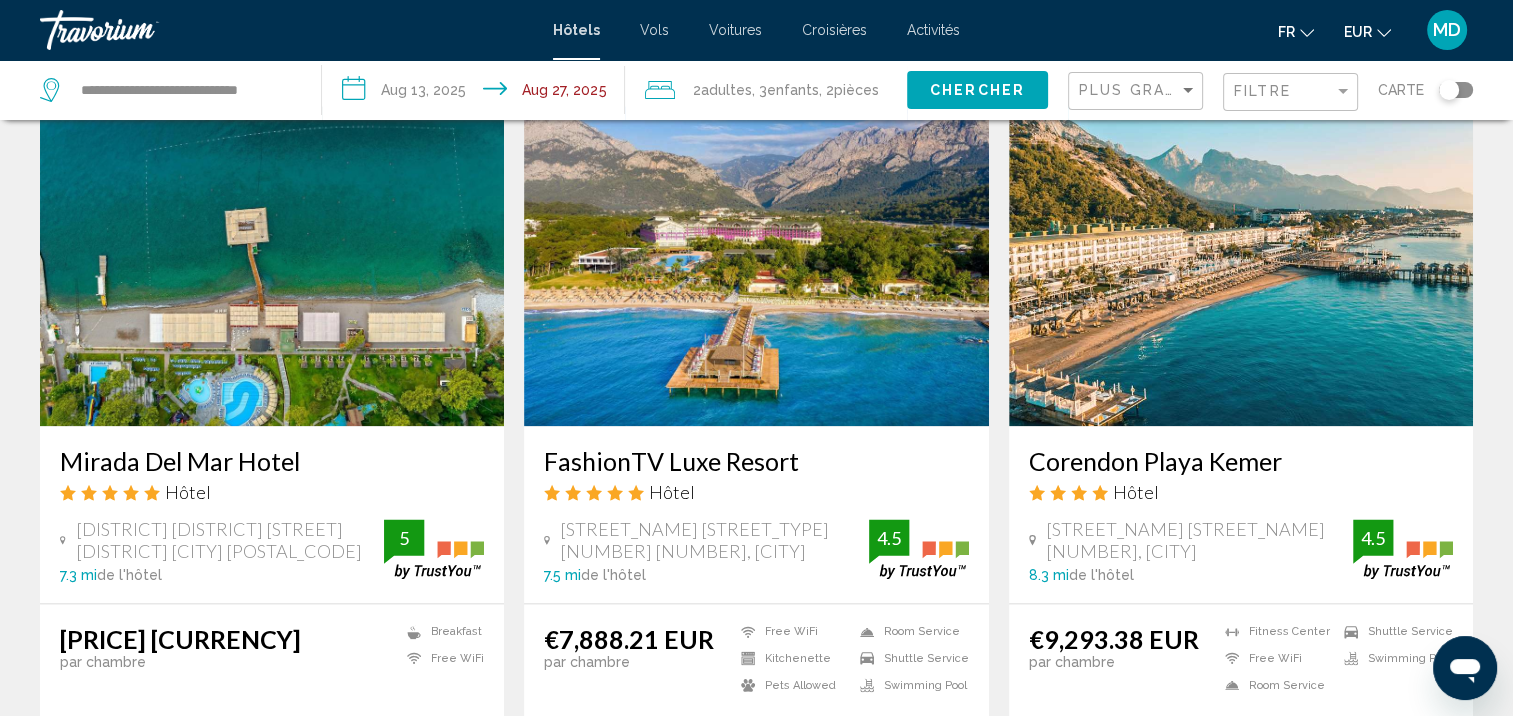 scroll, scrollTop: 2338, scrollLeft: 0, axis: vertical 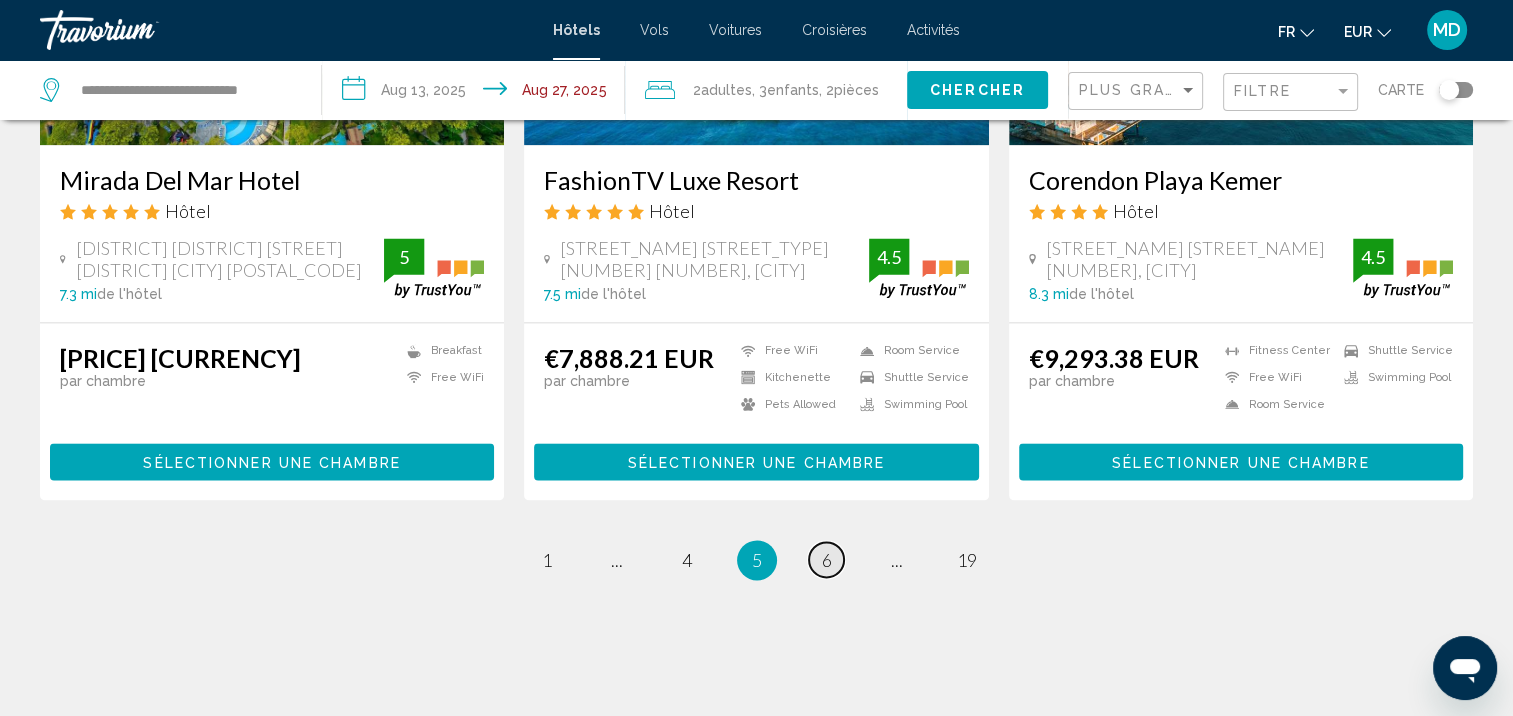 click on "page  6" at bounding box center [826, 559] 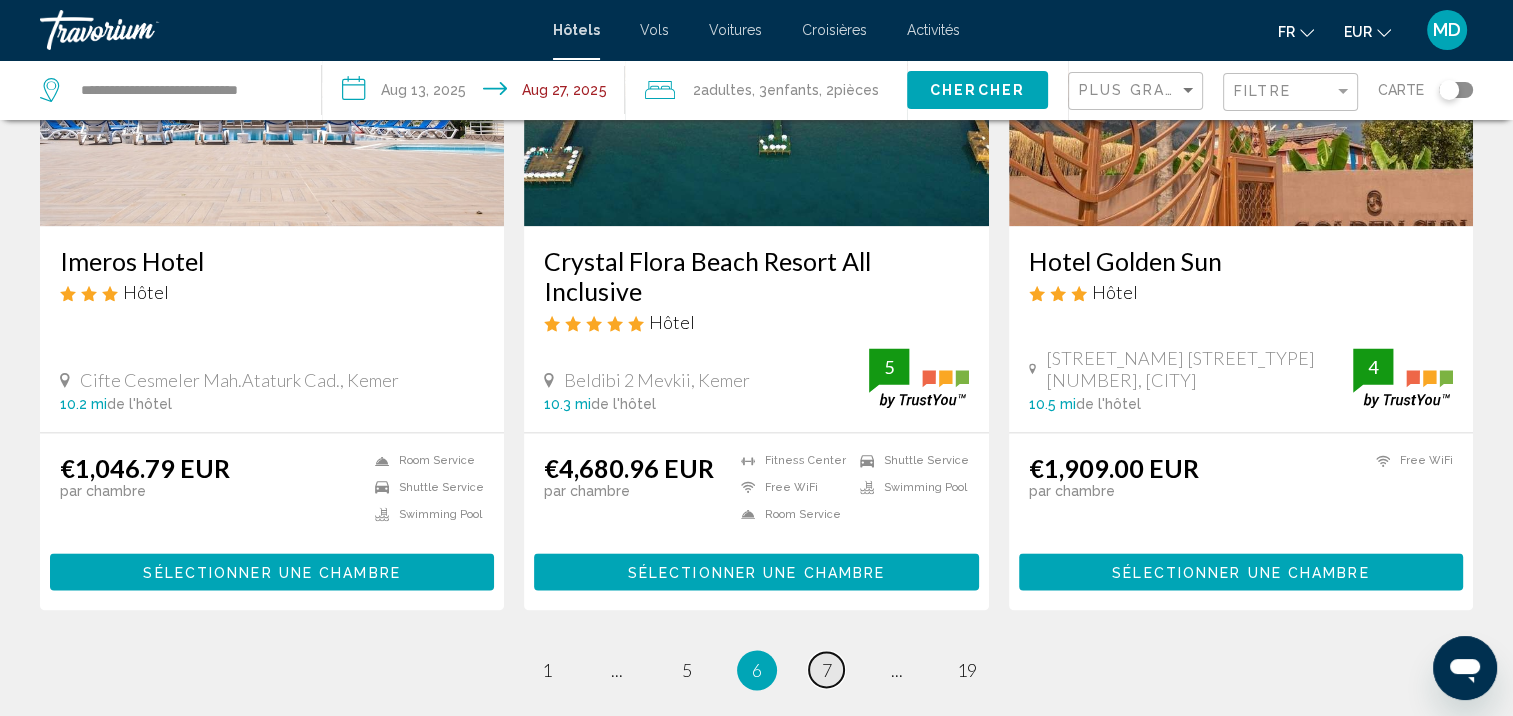 scroll, scrollTop: 2530, scrollLeft: 0, axis: vertical 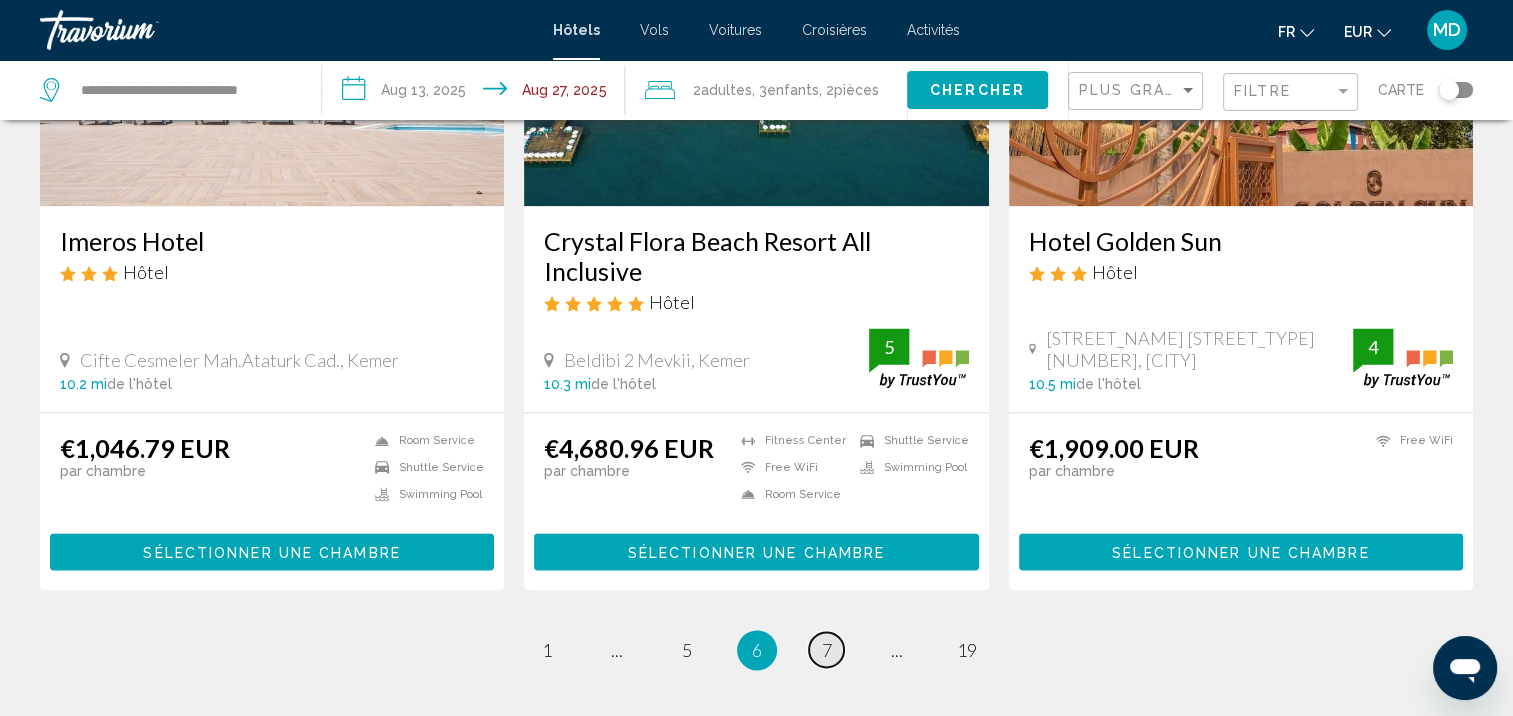 click on "page  7" at bounding box center [826, 649] 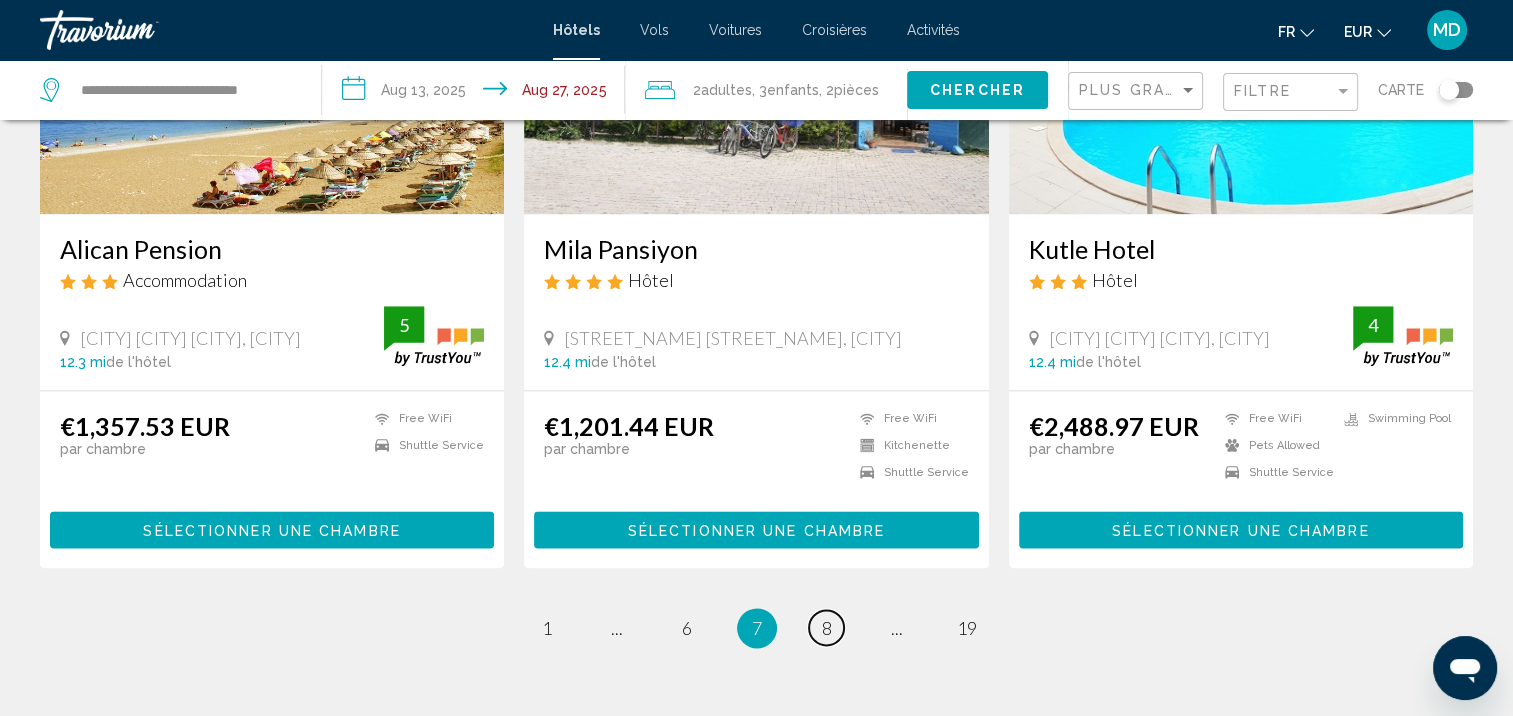scroll, scrollTop: 2548, scrollLeft: 0, axis: vertical 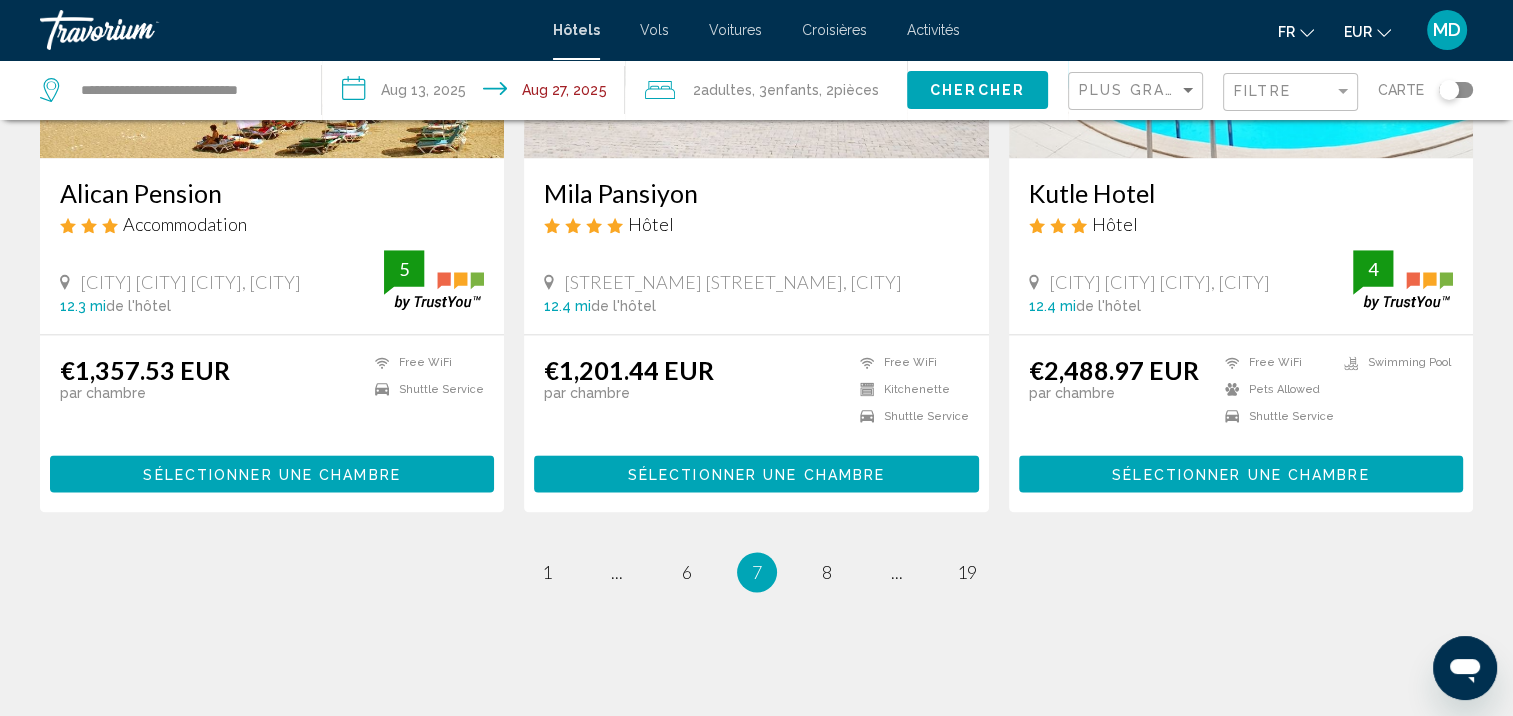 click on "7 / 19  page  1 page  ... page  6 You're on page  7 page  8 page  ... page  19" at bounding box center [756, 572] 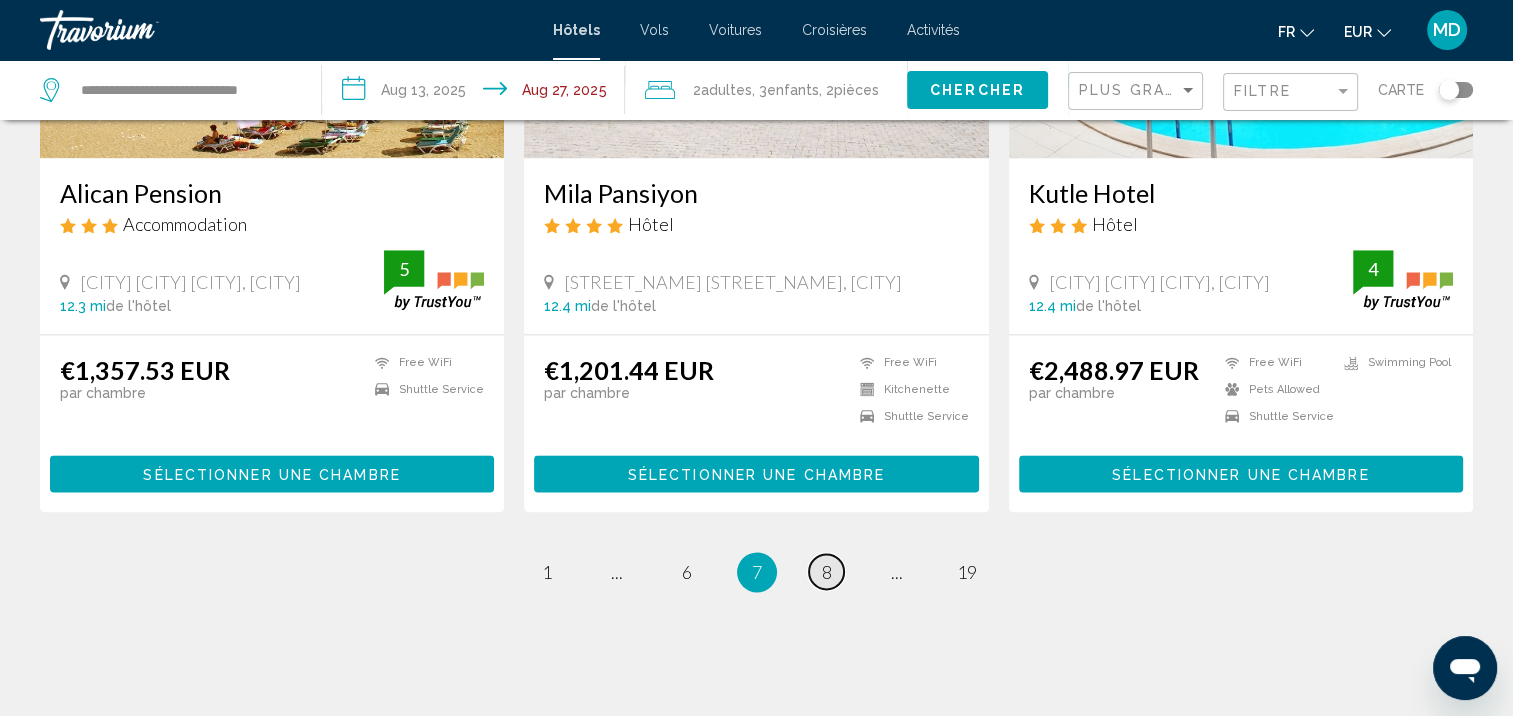 click on "page  8" at bounding box center (826, 571) 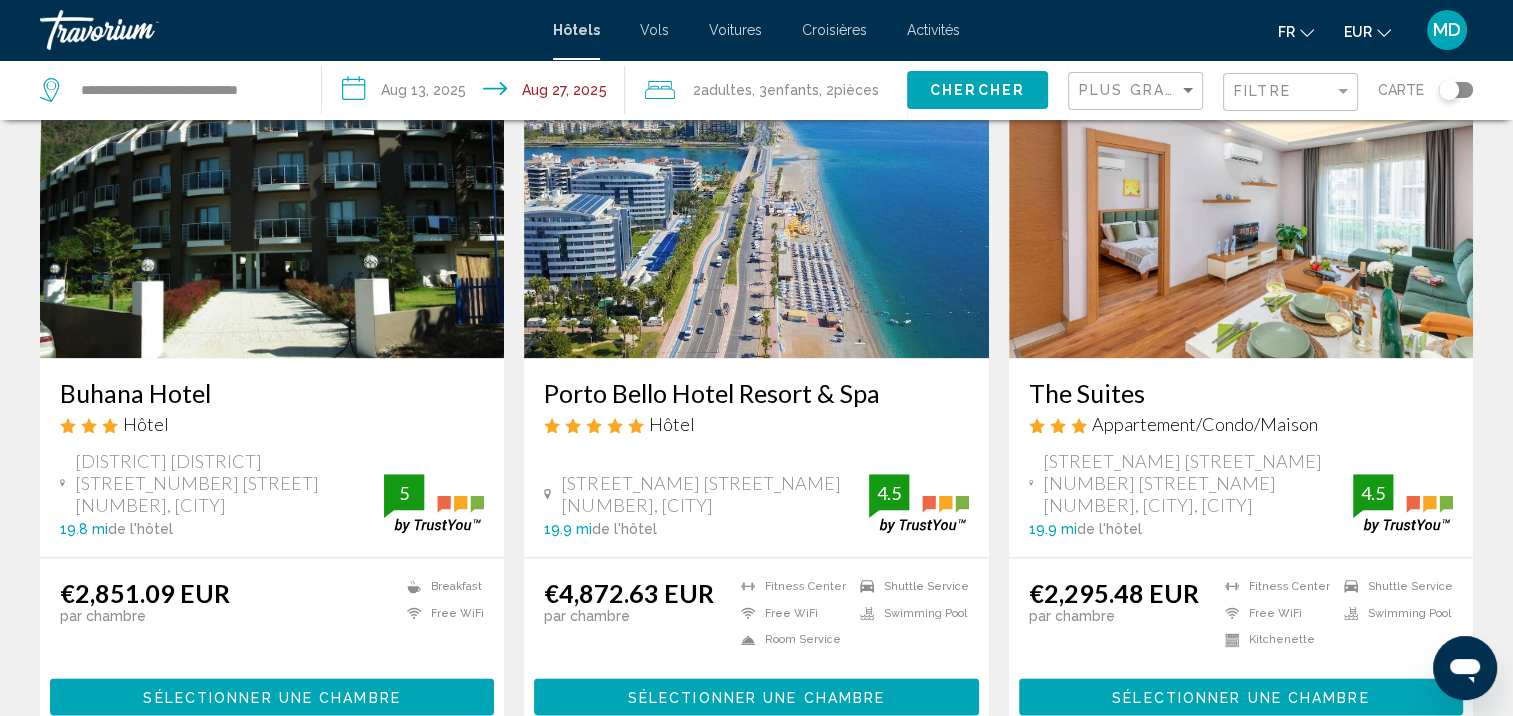 scroll, scrollTop: 2358, scrollLeft: 0, axis: vertical 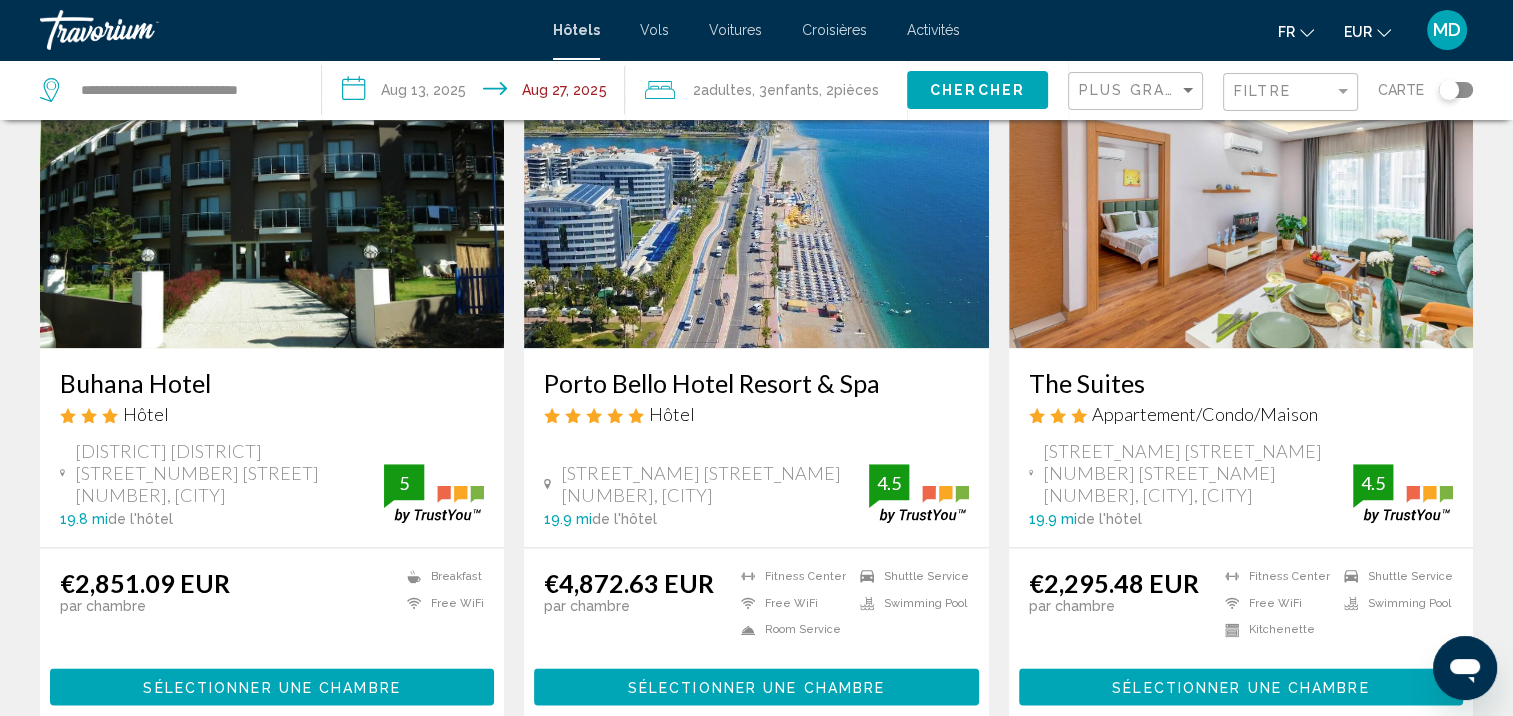 click on "Sélectionner une chambre" at bounding box center (1241, 686) 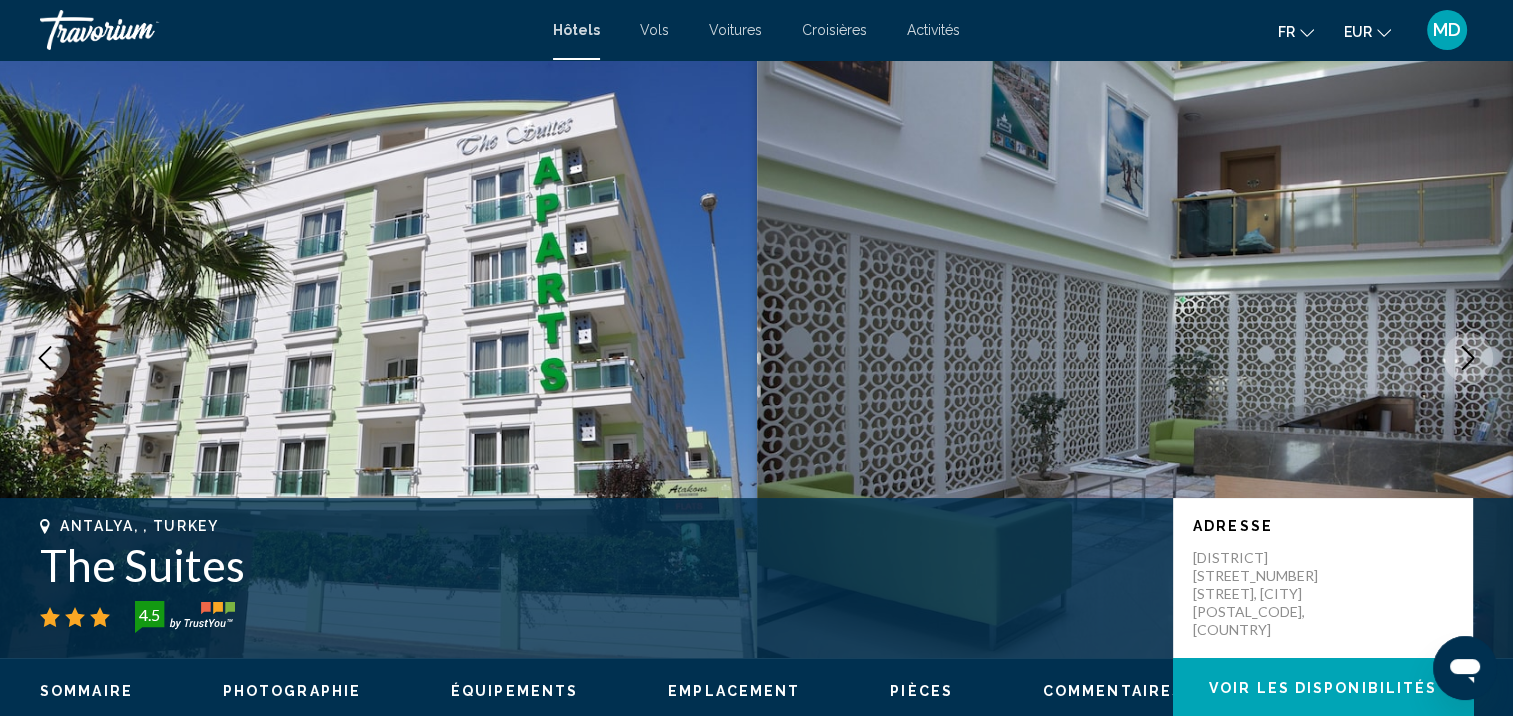 scroll, scrollTop: 35, scrollLeft: 0, axis: vertical 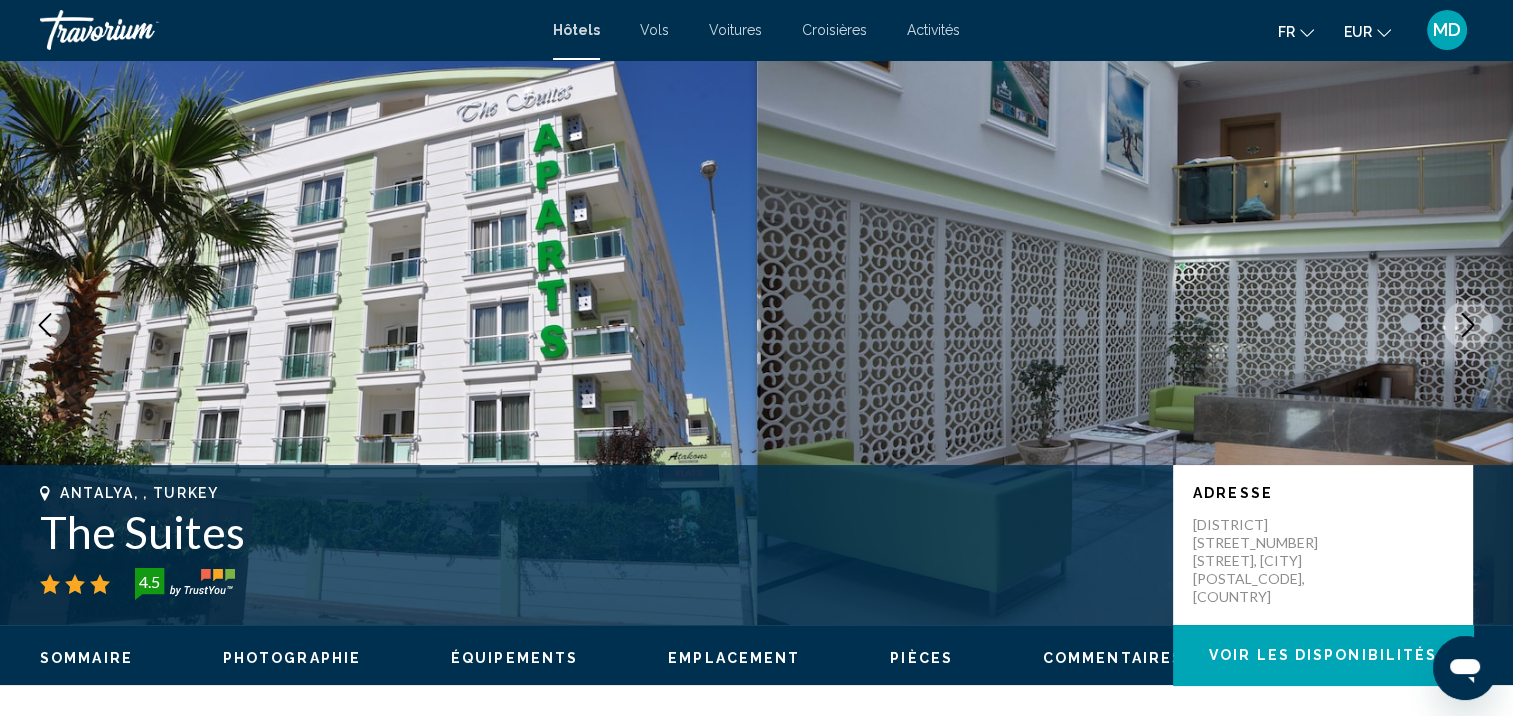 click 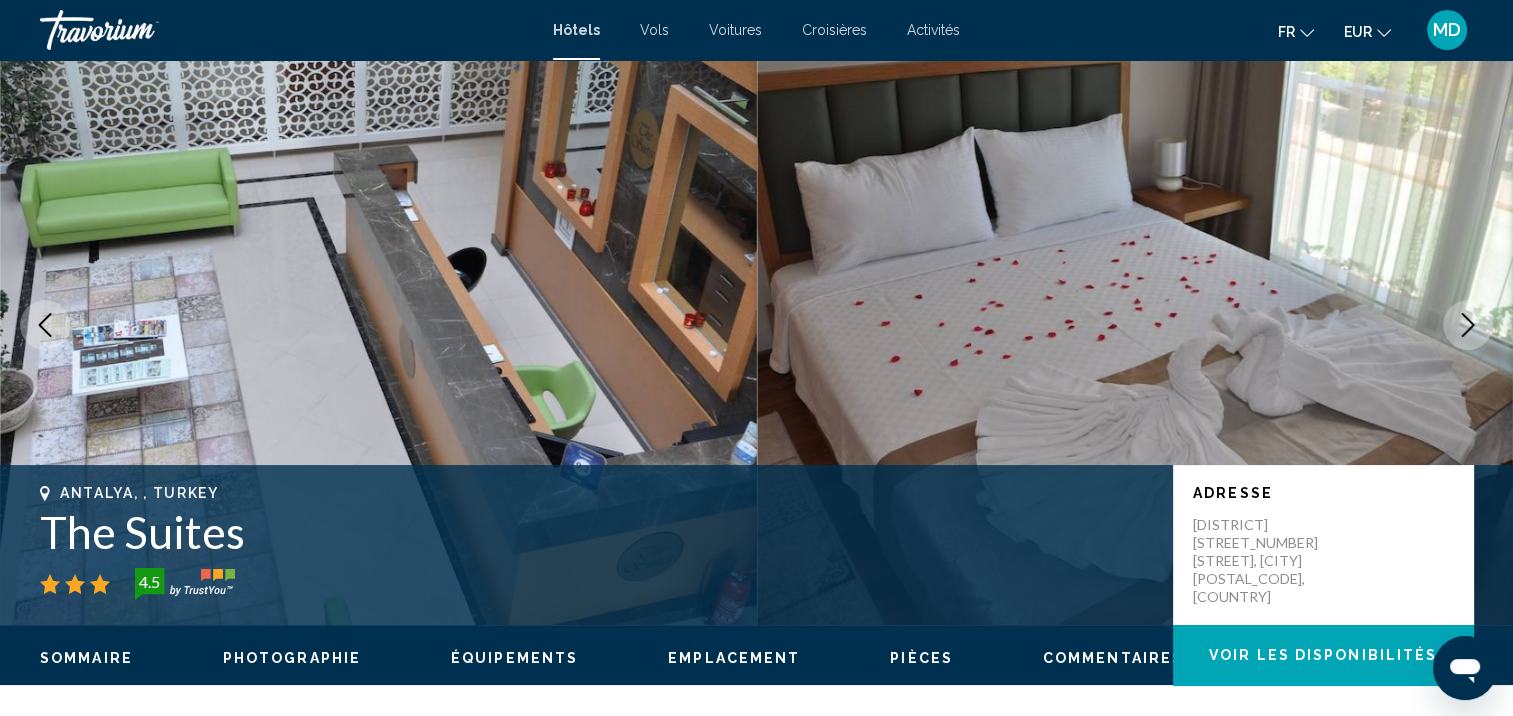 click 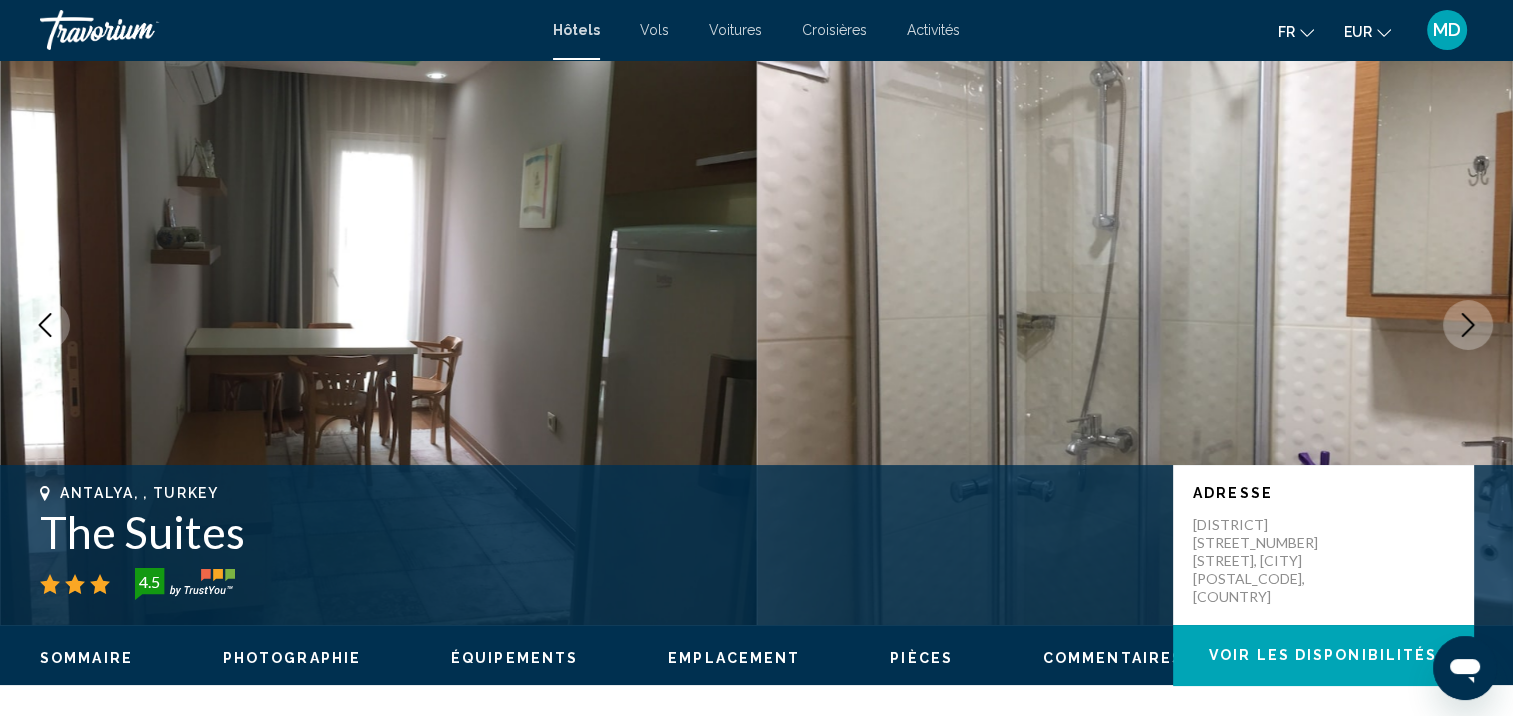 click 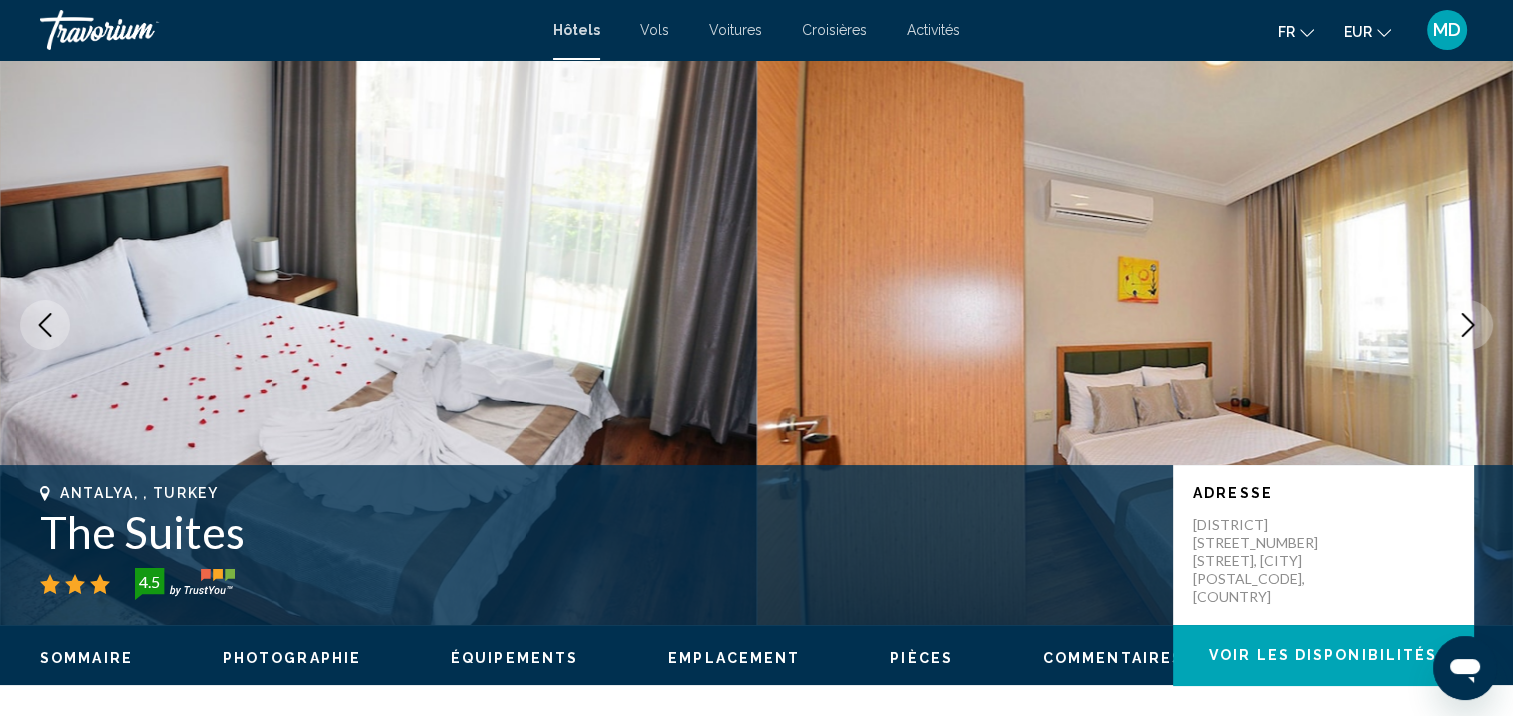 click 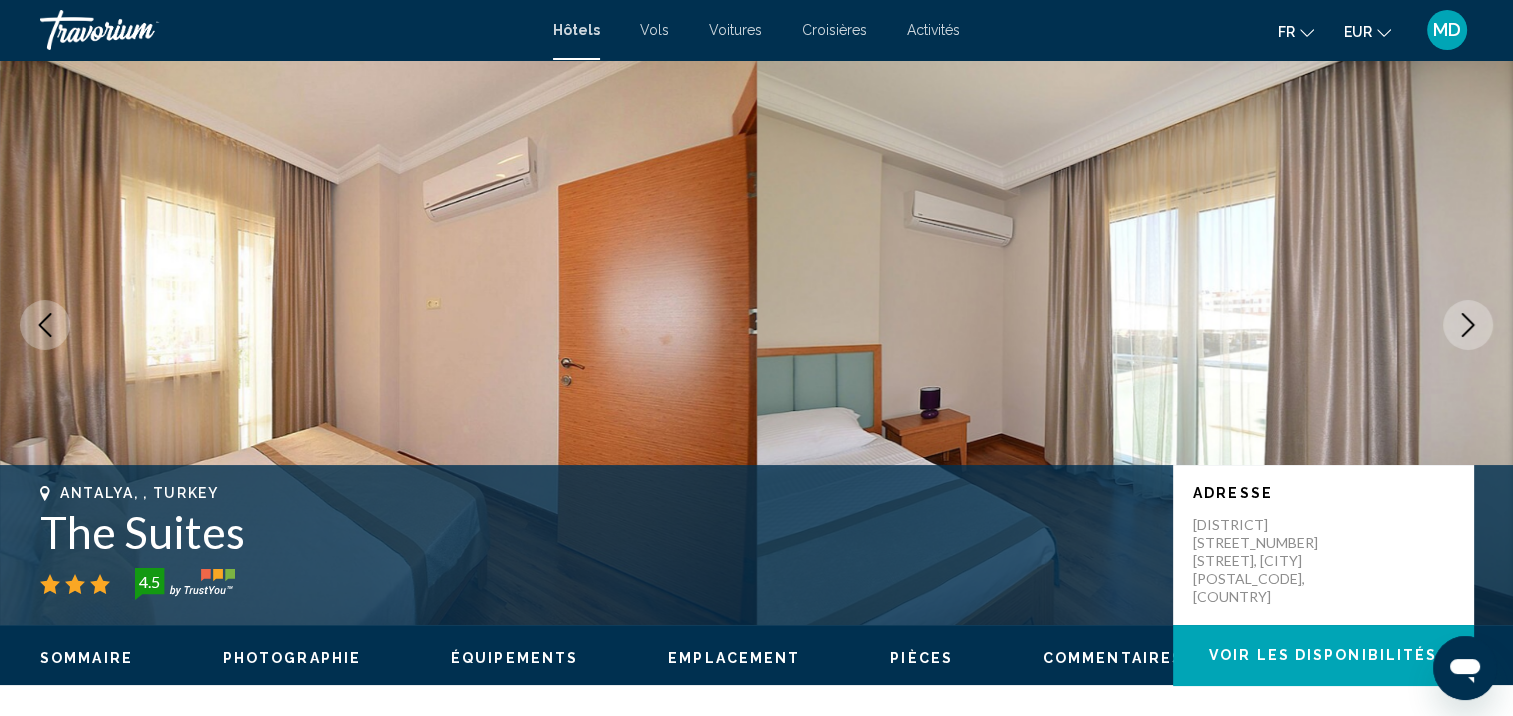 click 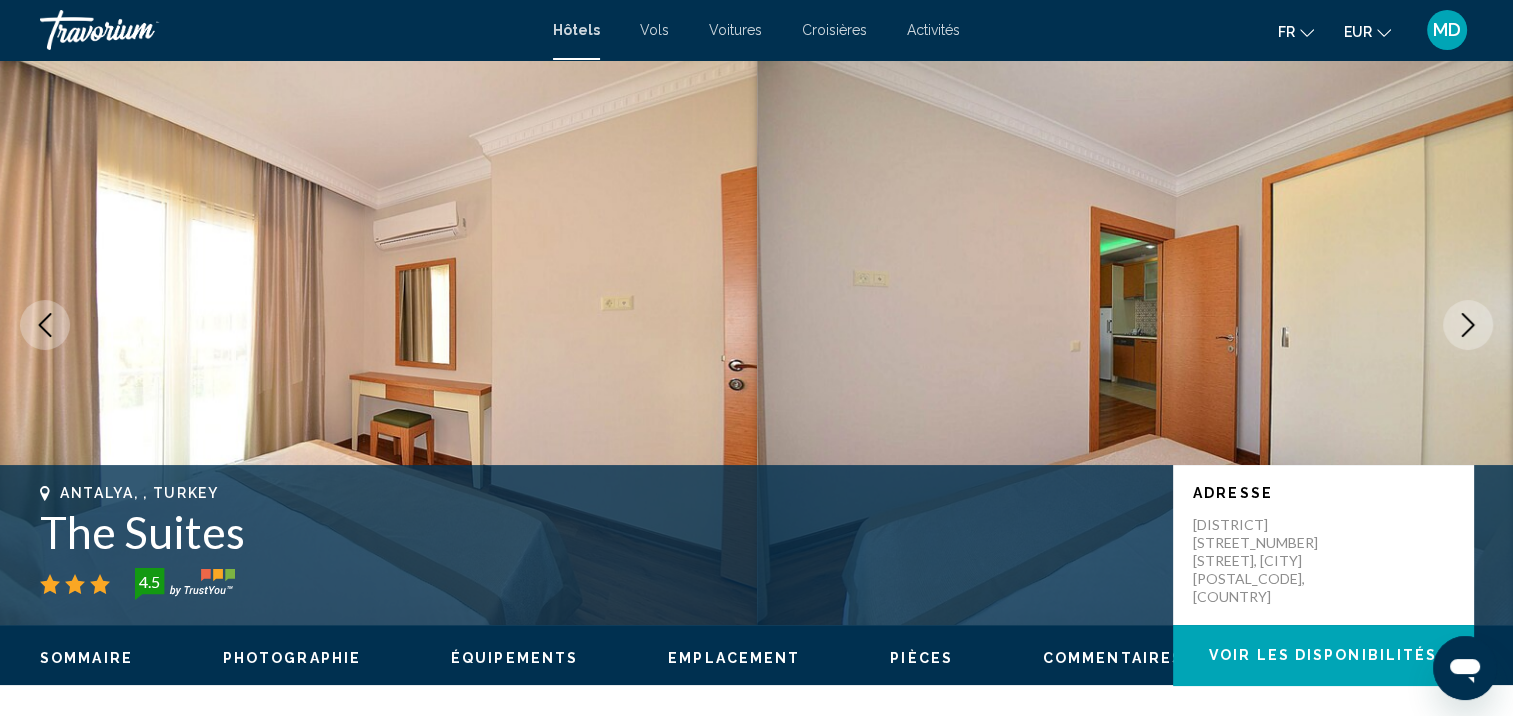 click 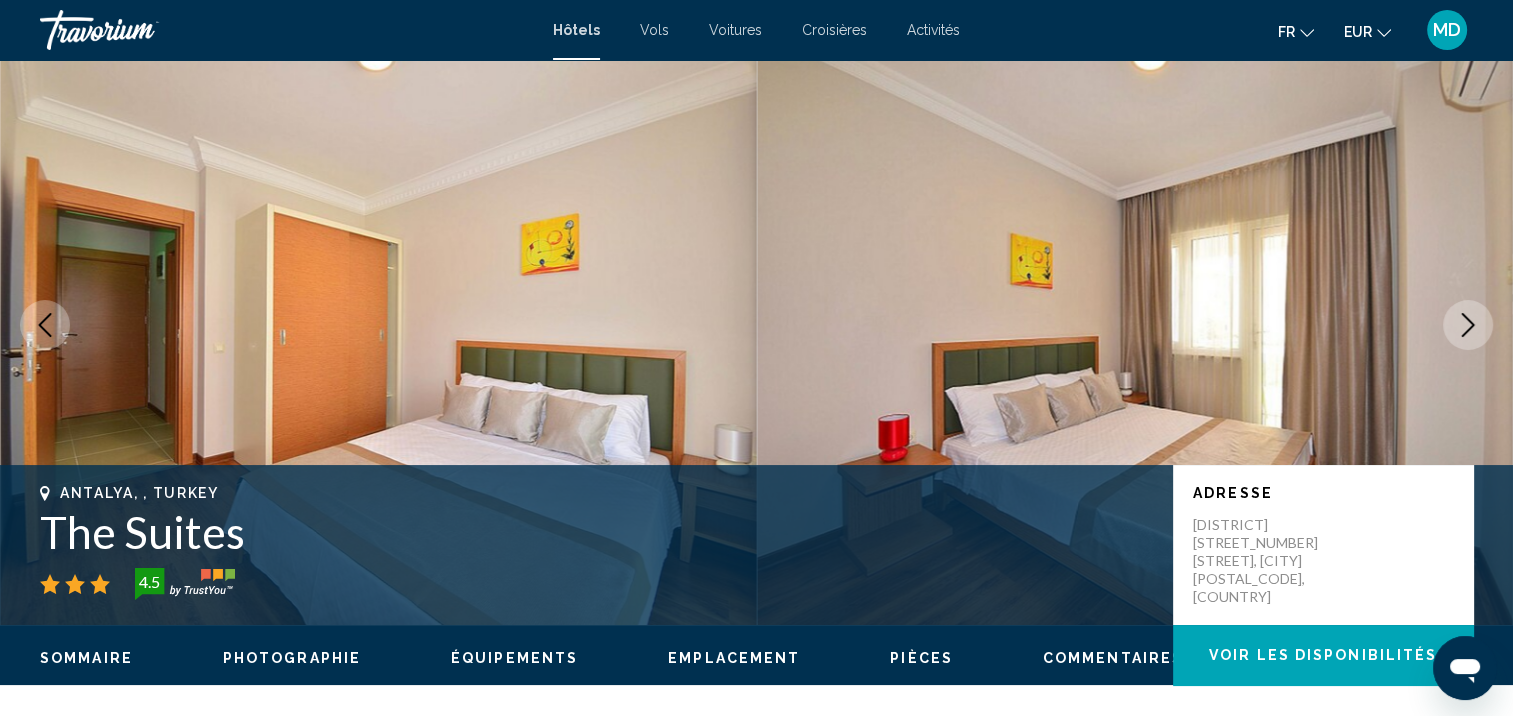 click 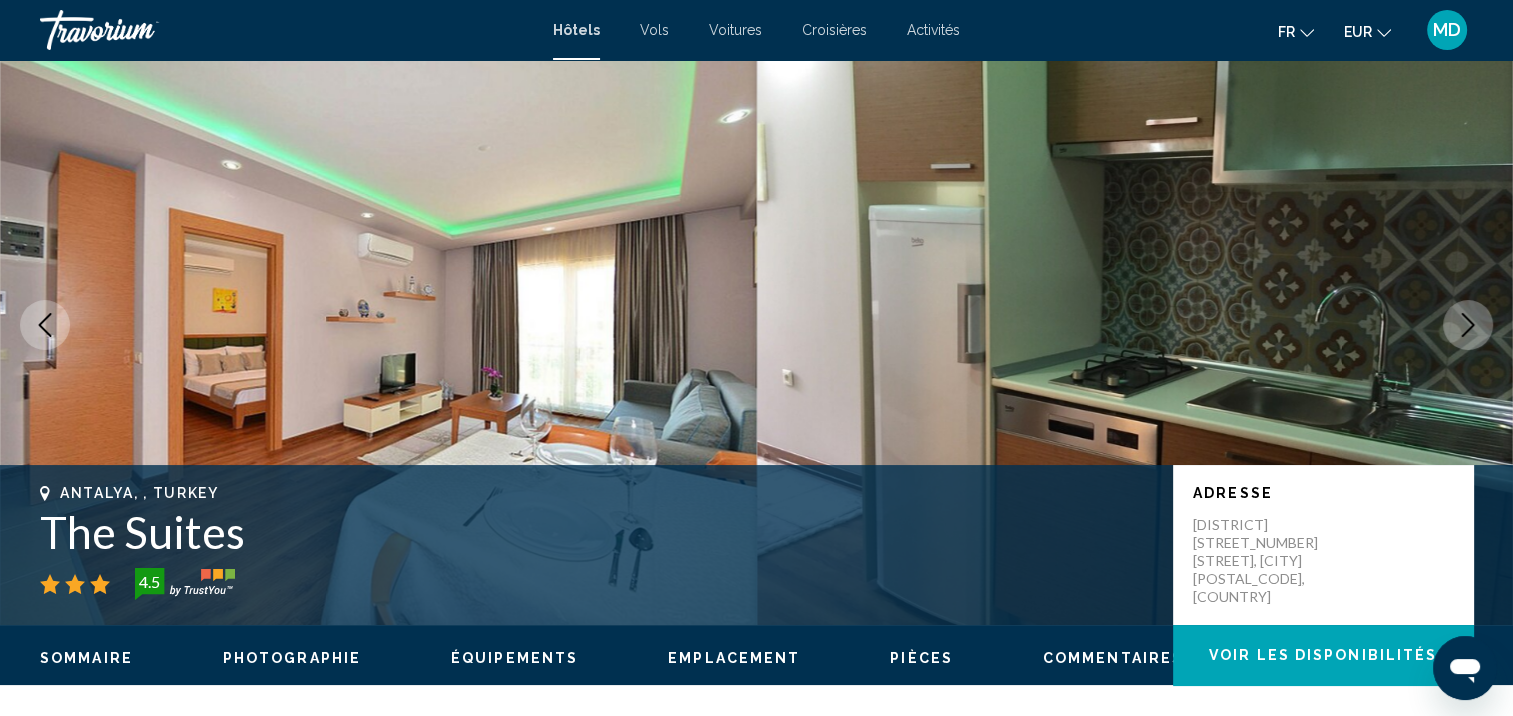 click 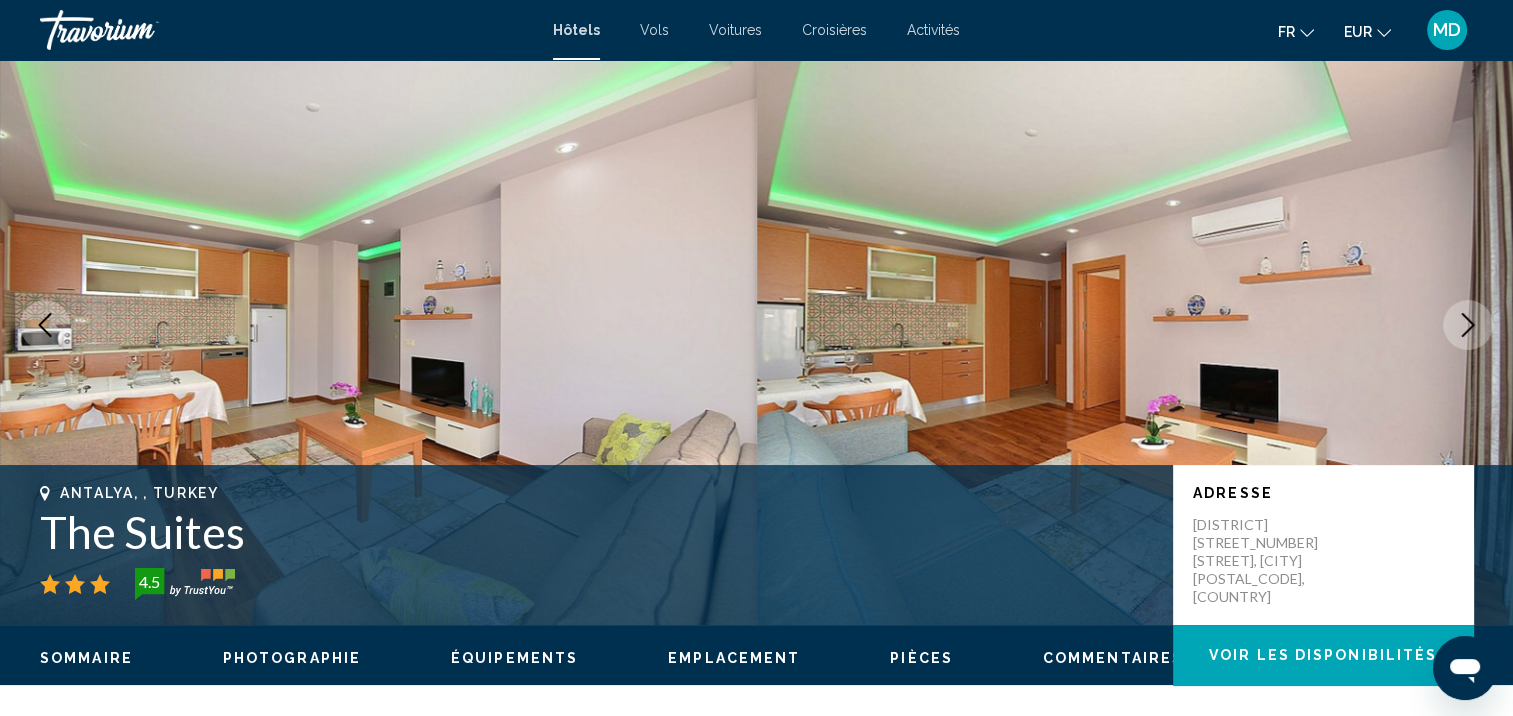 click 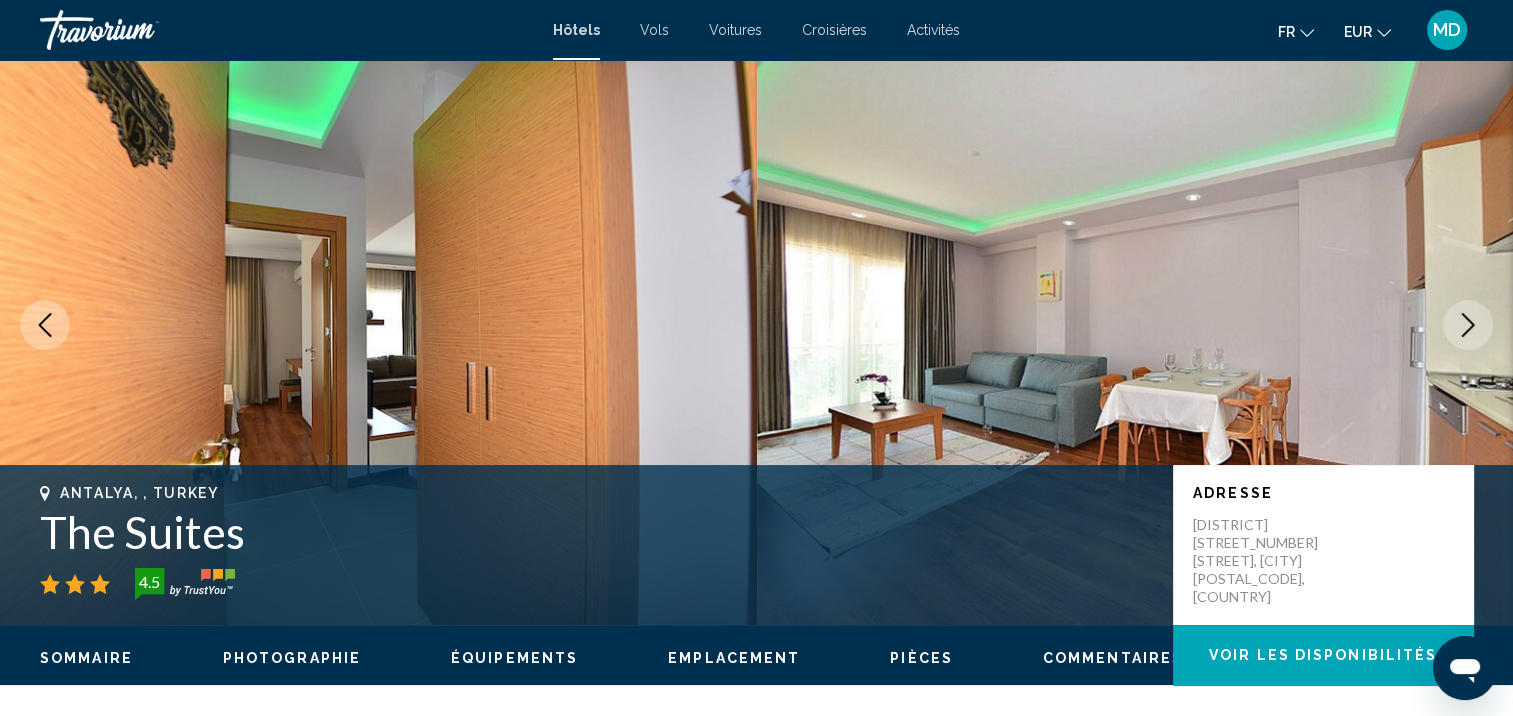 click 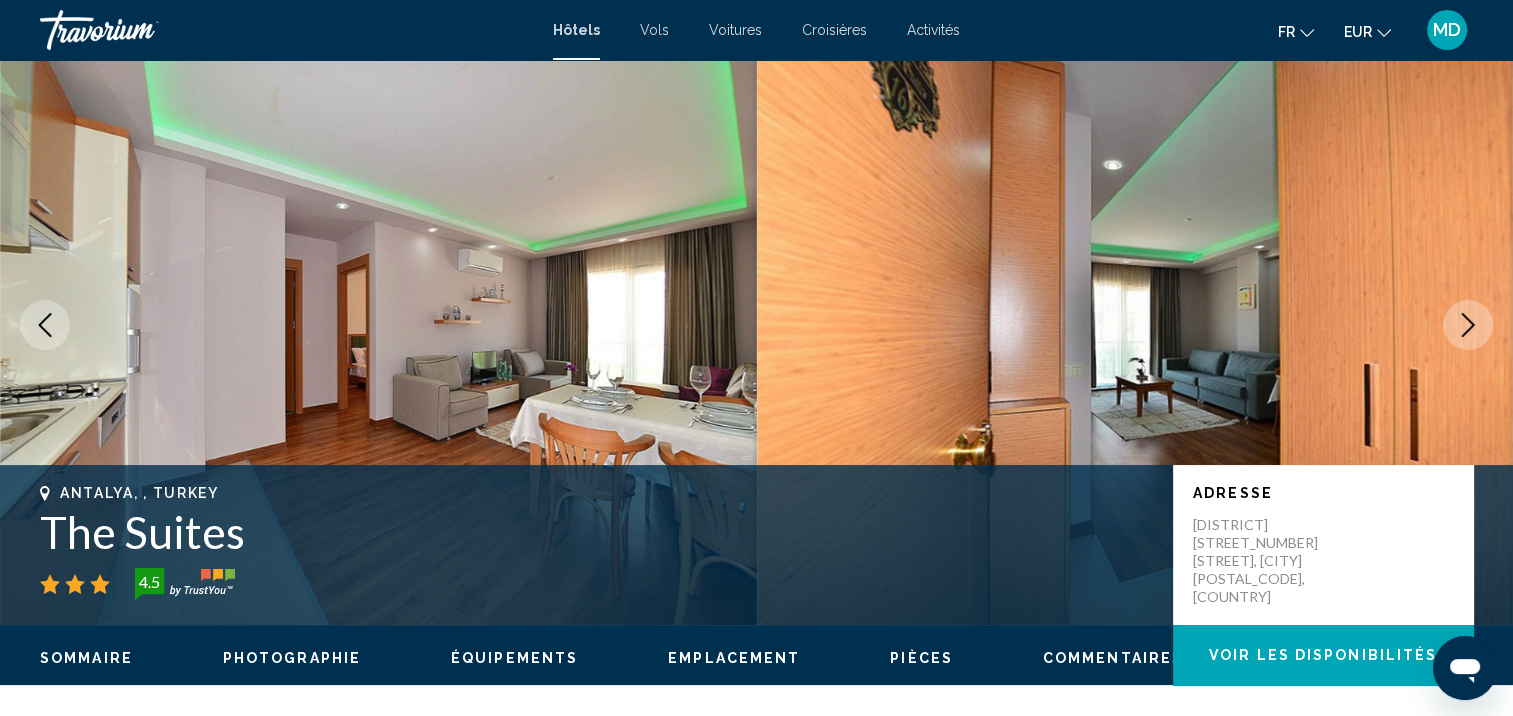 click 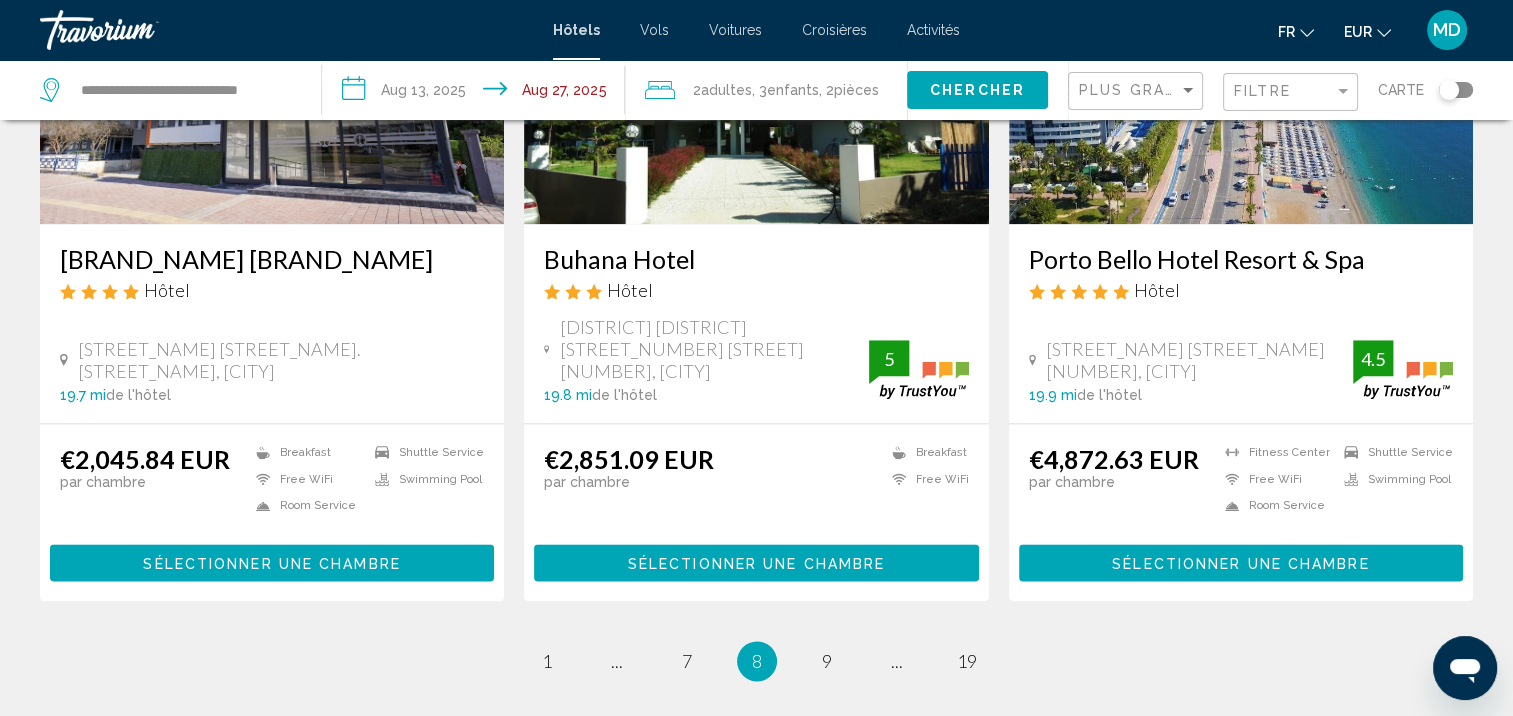 scroll, scrollTop: 2530, scrollLeft: 0, axis: vertical 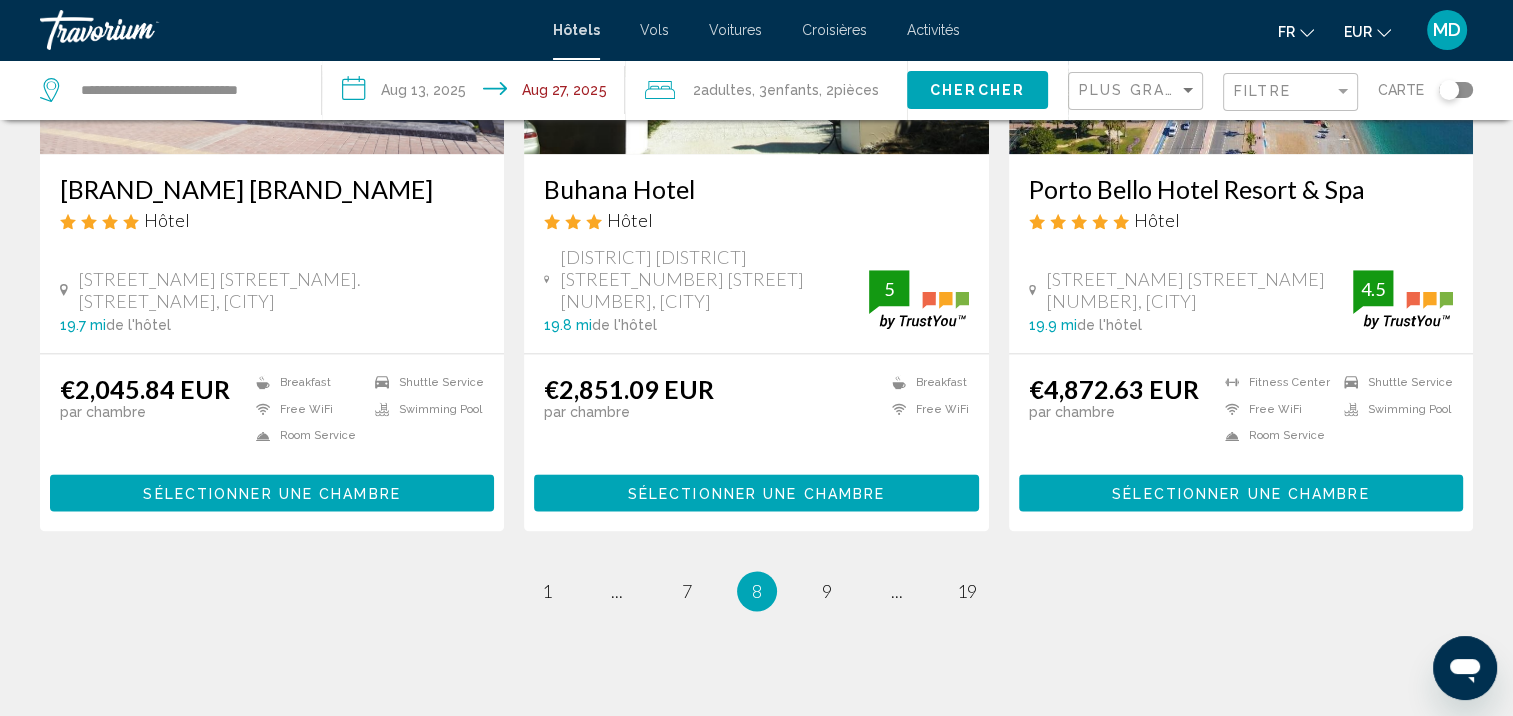 click on "8 / 19  page  1 page  ... page  7 You're on page  8 page  9 page  ... page  19" at bounding box center [756, 591] 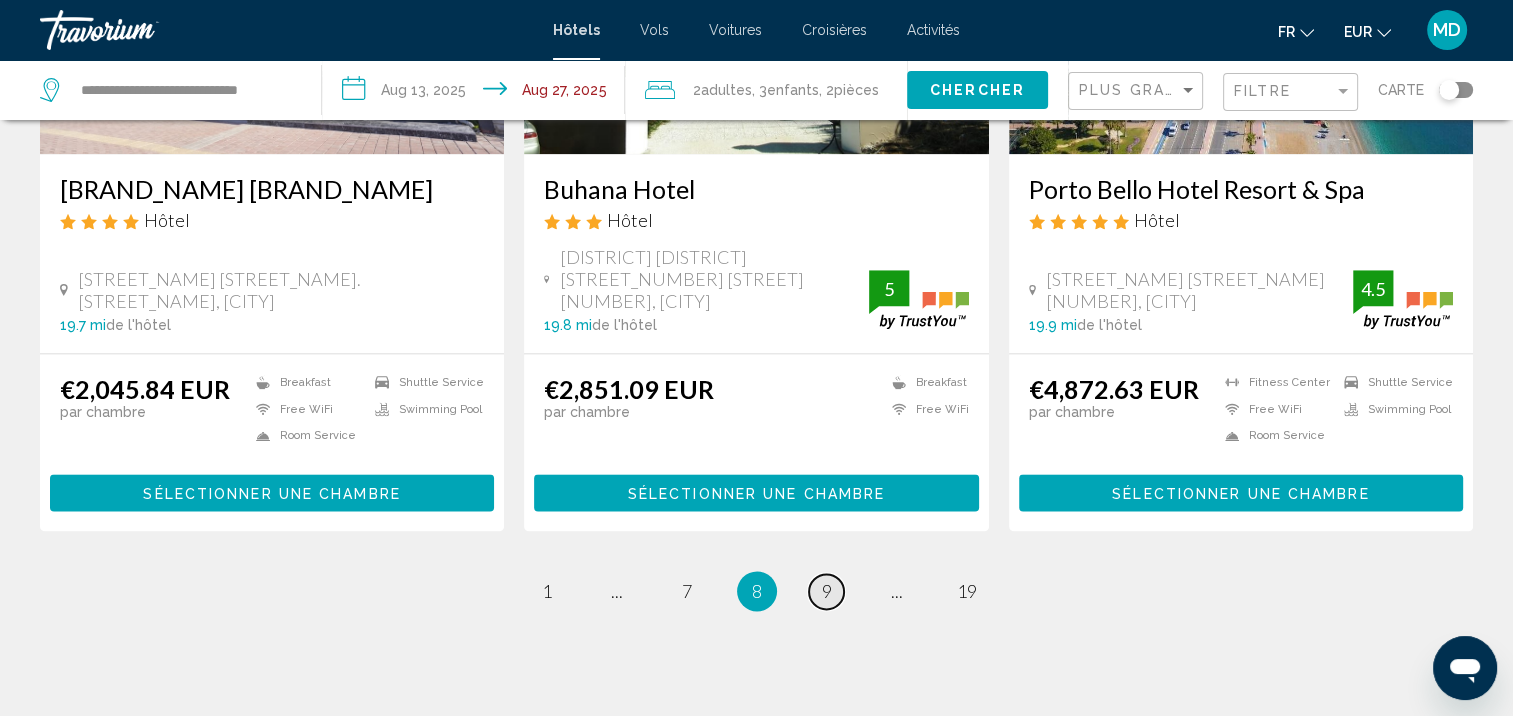 click on "page  9" at bounding box center (826, 591) 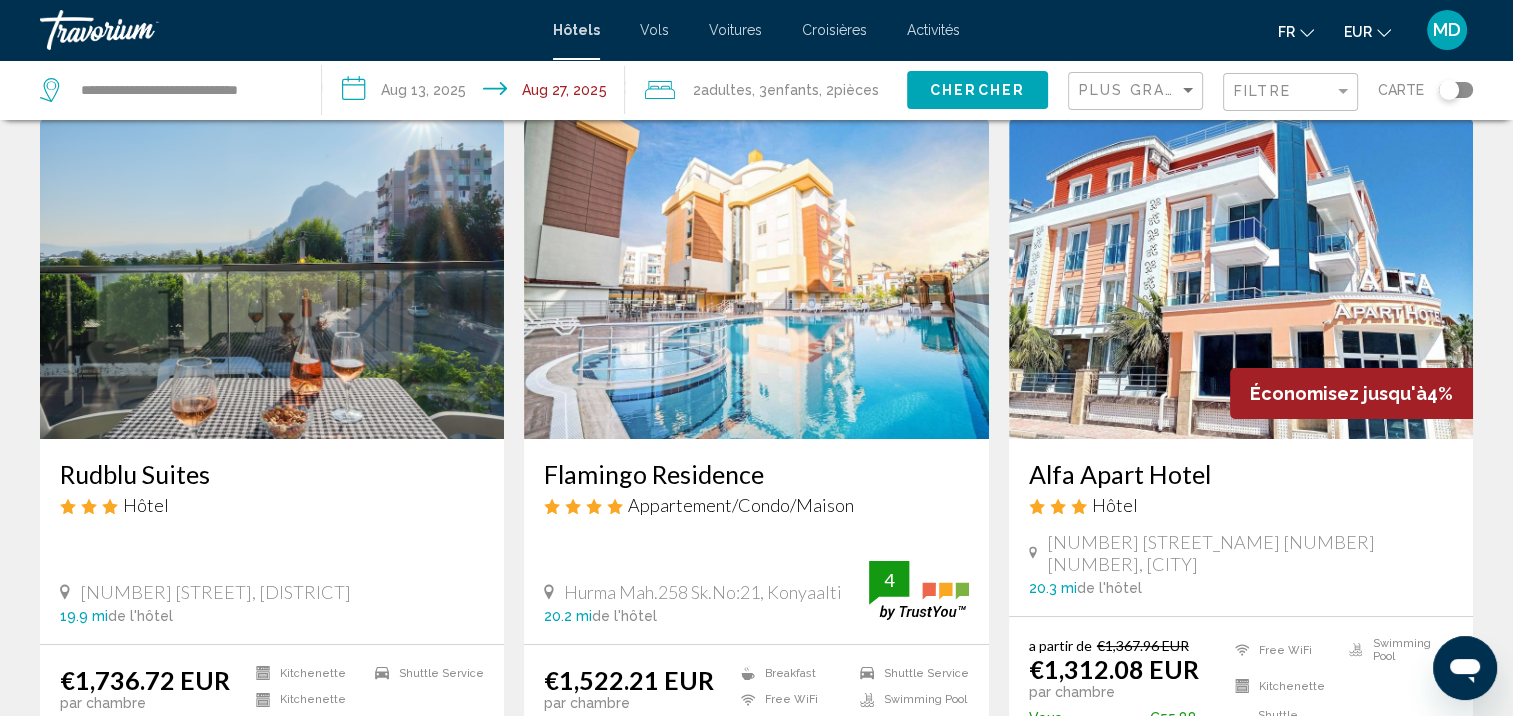 scroll, scrollTop: 0, scrollLeft: 0, axis: both 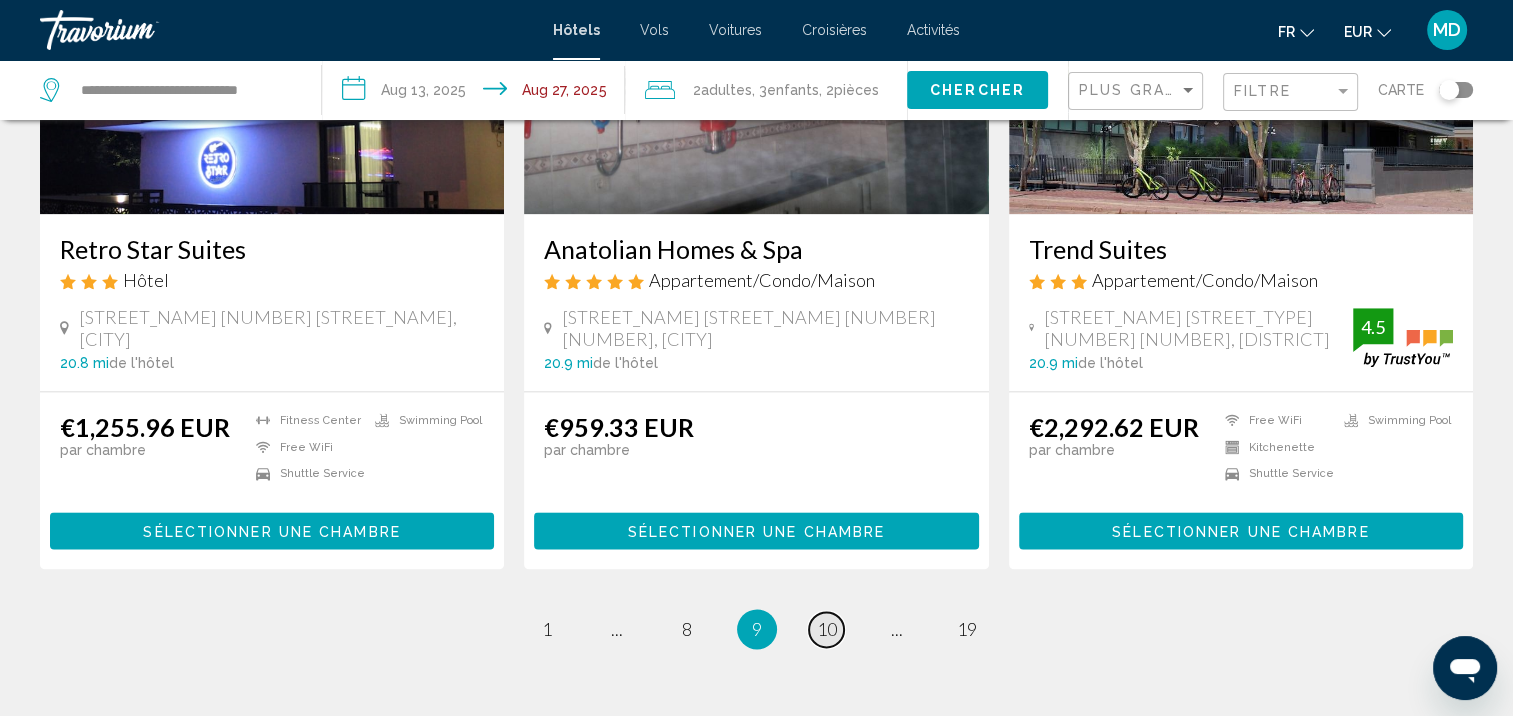 click on "page  10" at bounding box center [826, 629] 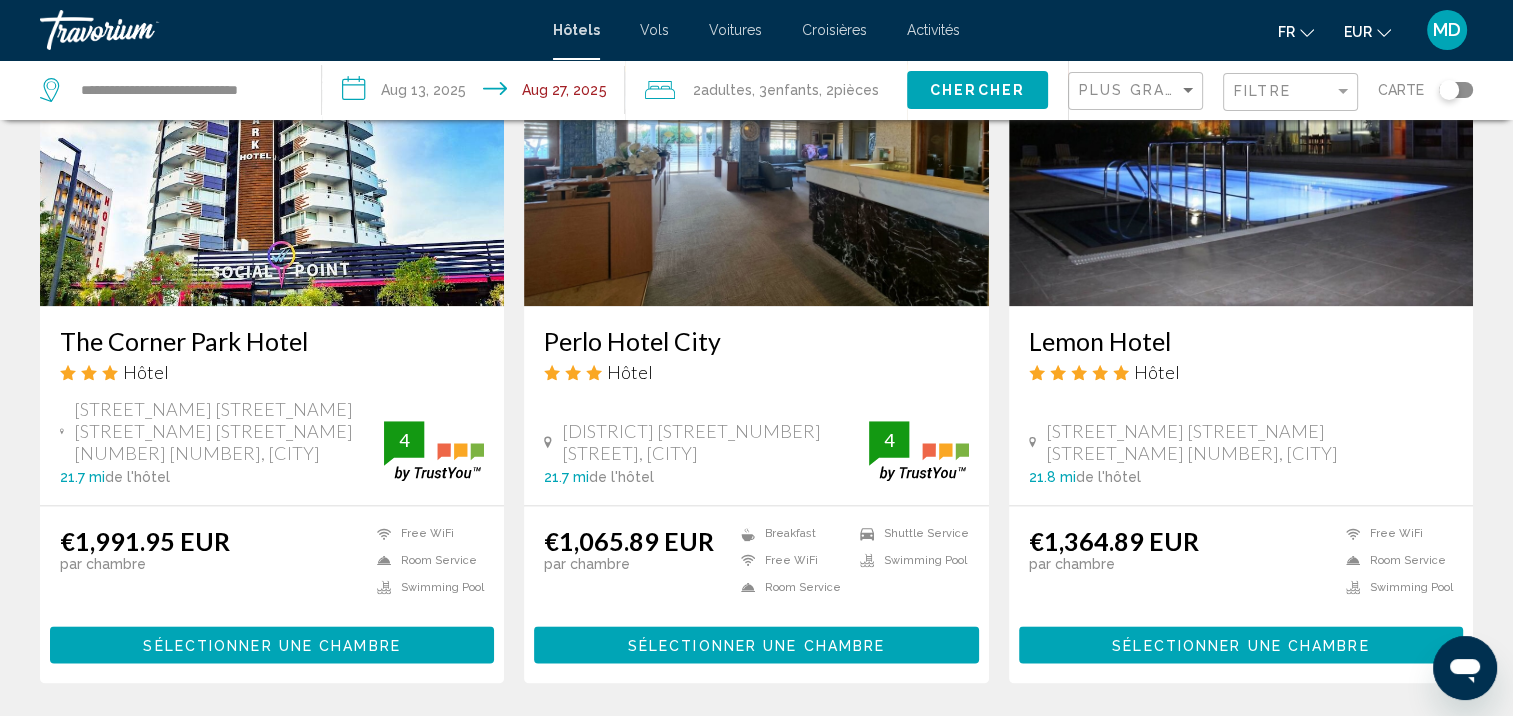 scroll, scrollTop: 2448, scrollLeft: 0, axis: vertical 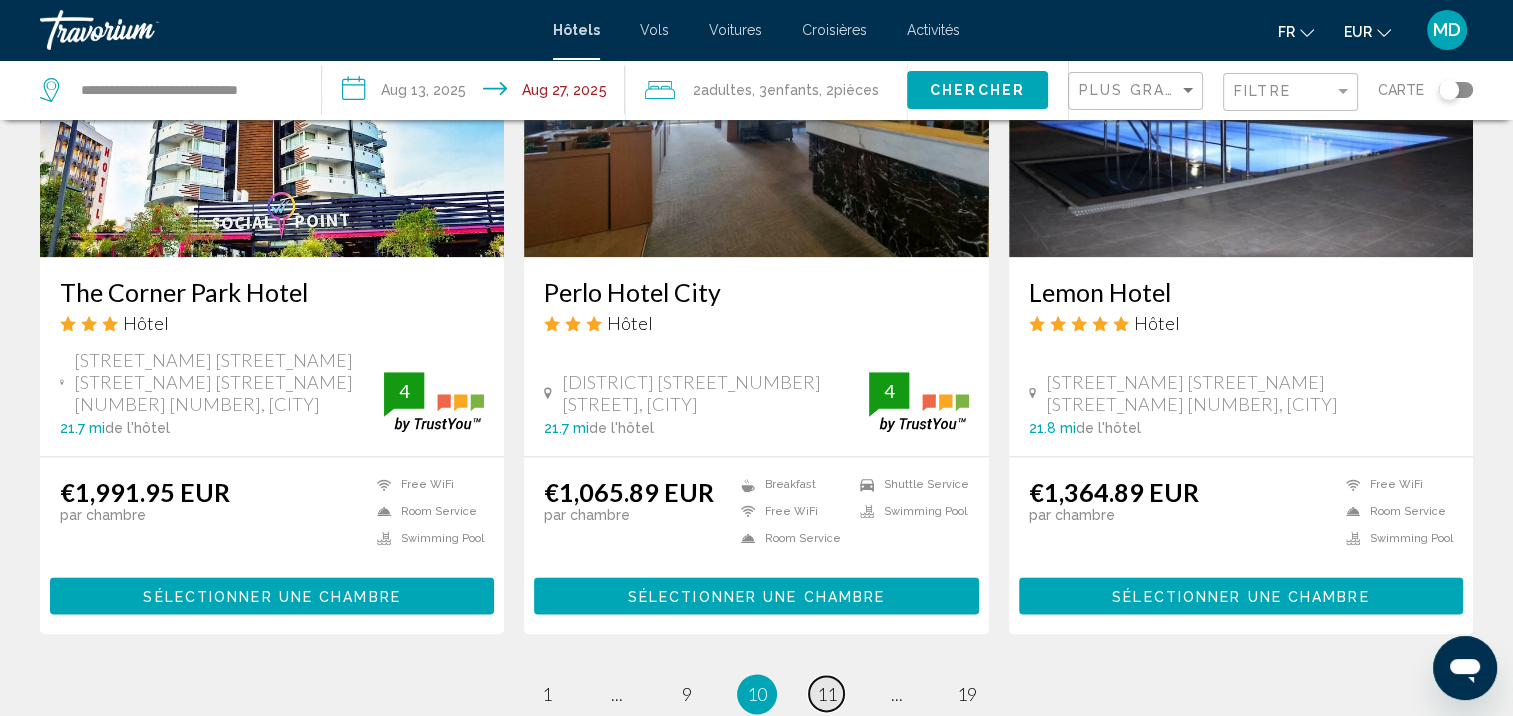 click on "page  11" at bounding box center [826, 693] 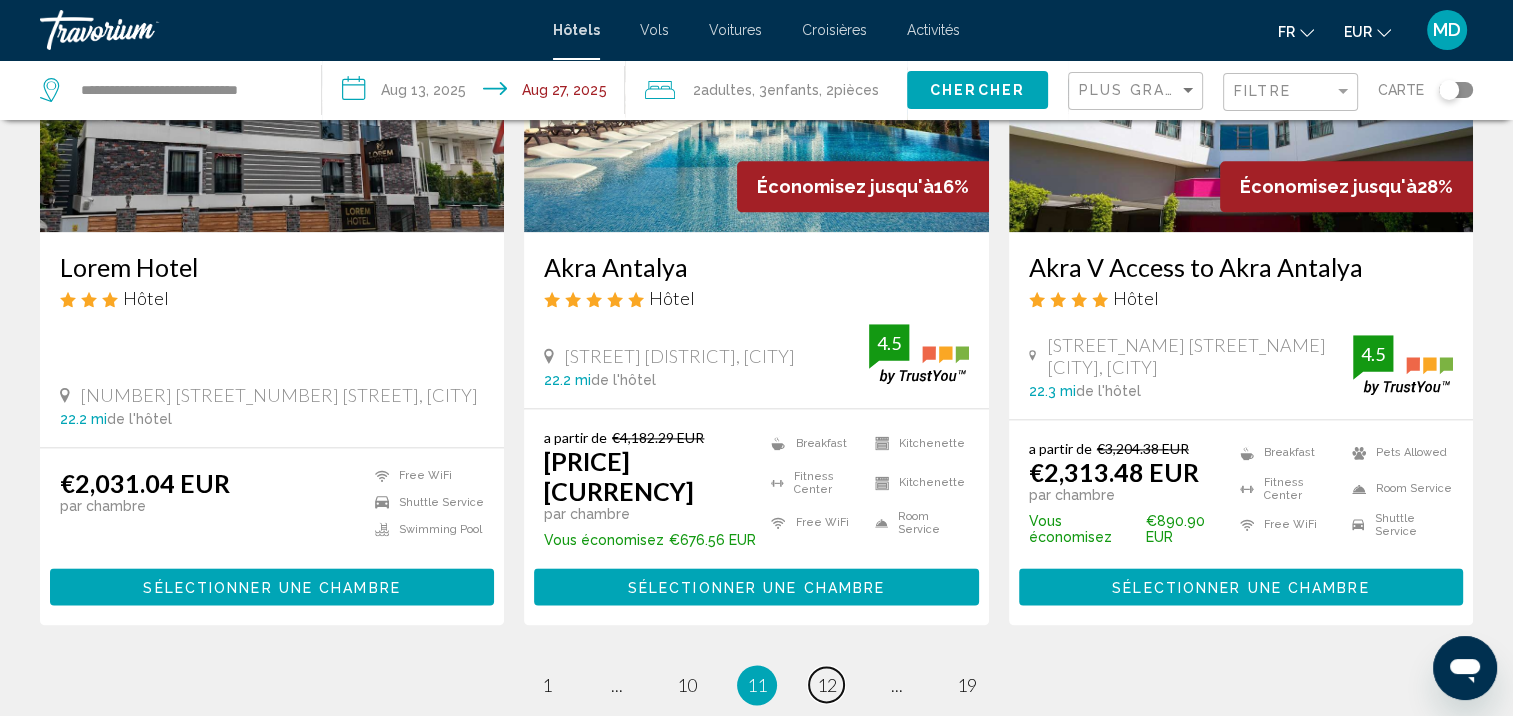 scroll, scrollTop: 2482, scrollLeft: 0, axis: vertical 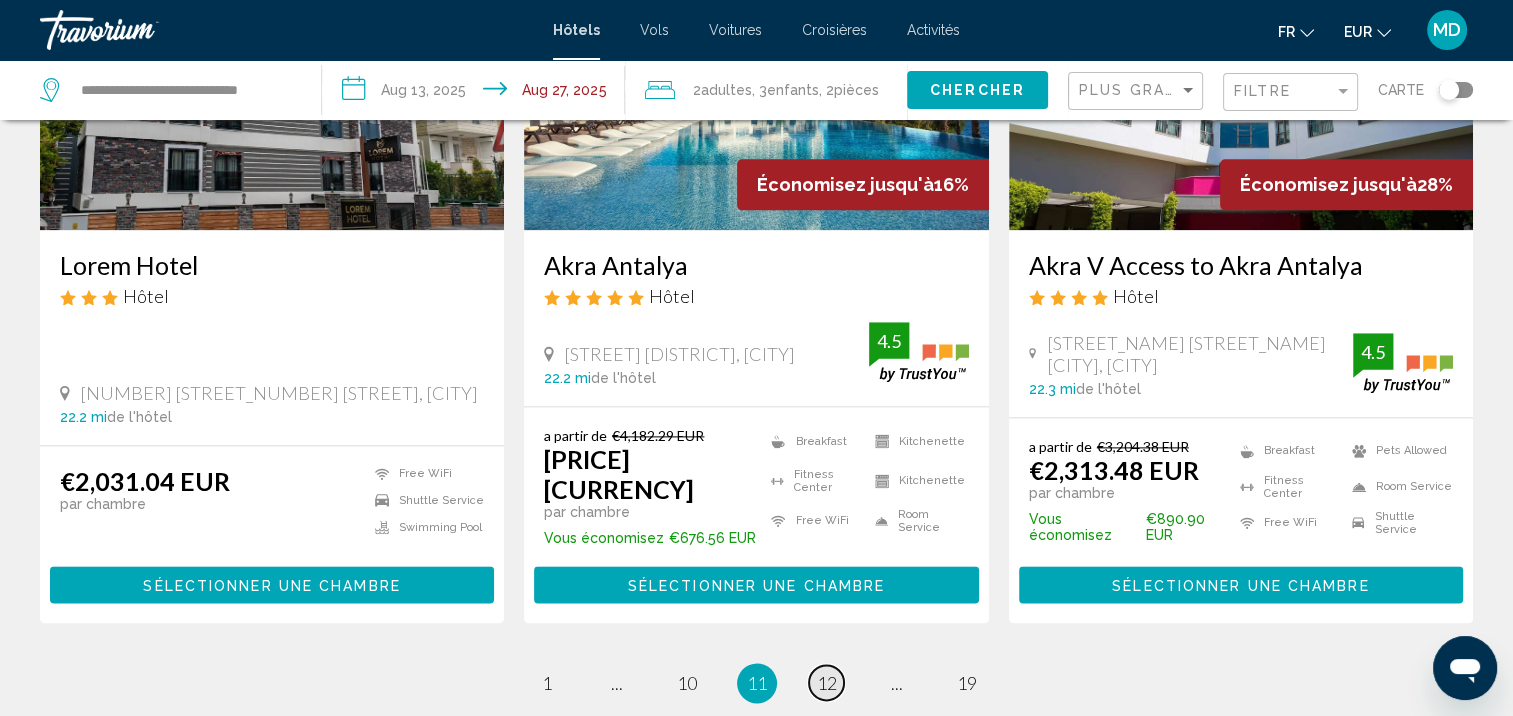 click on "12" at bounding box center (827, 683) 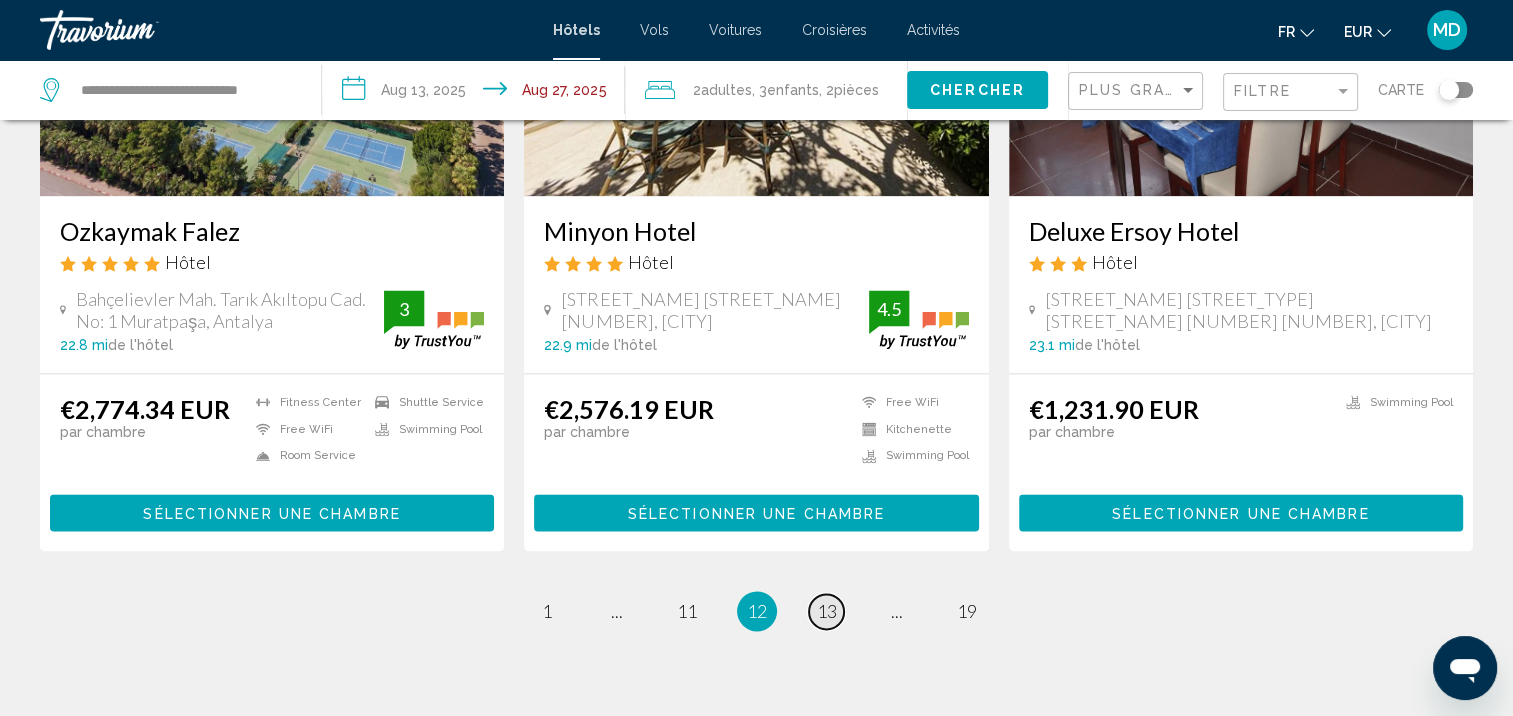 scroll, scrollTop: 2571, scrollLeft: 0, axis: vertical 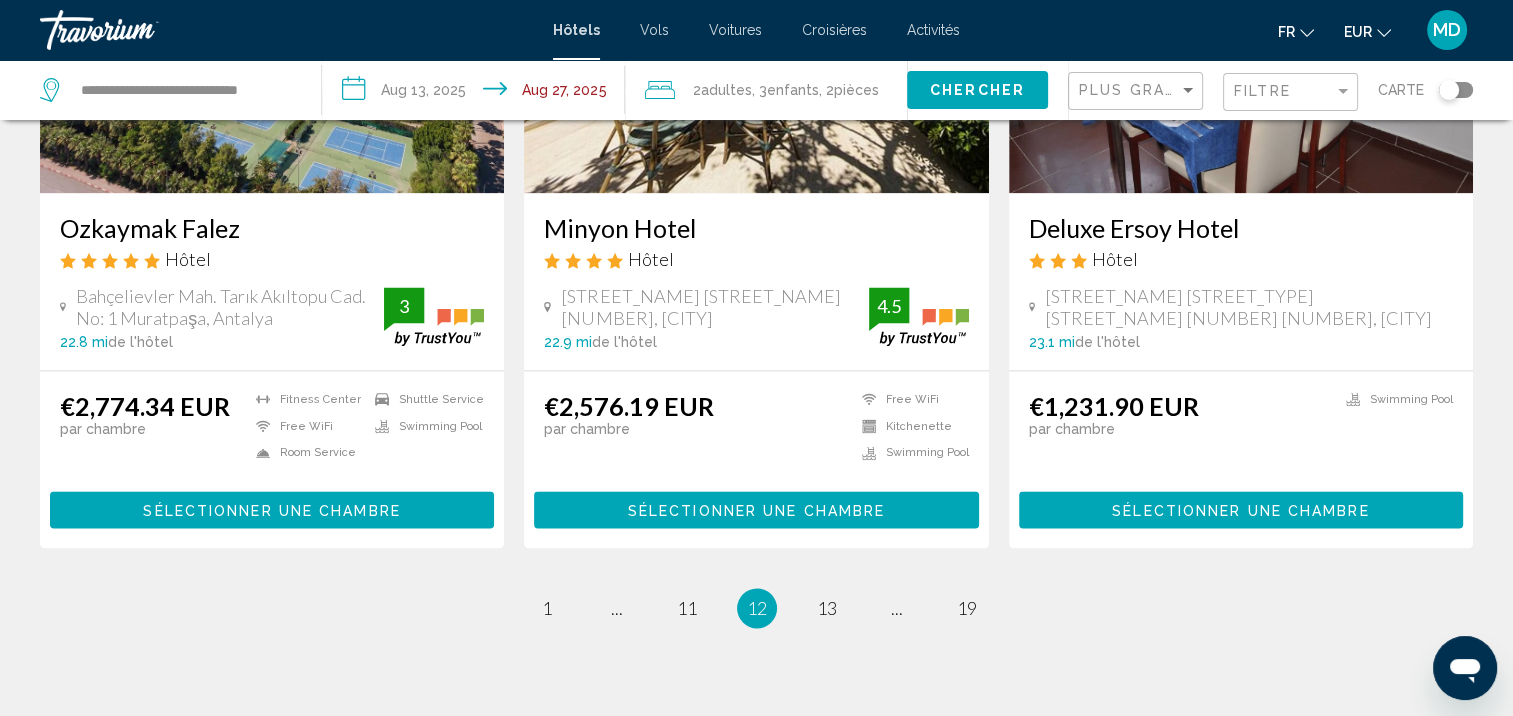 click on "page  13" at bounding box center [827, 608] 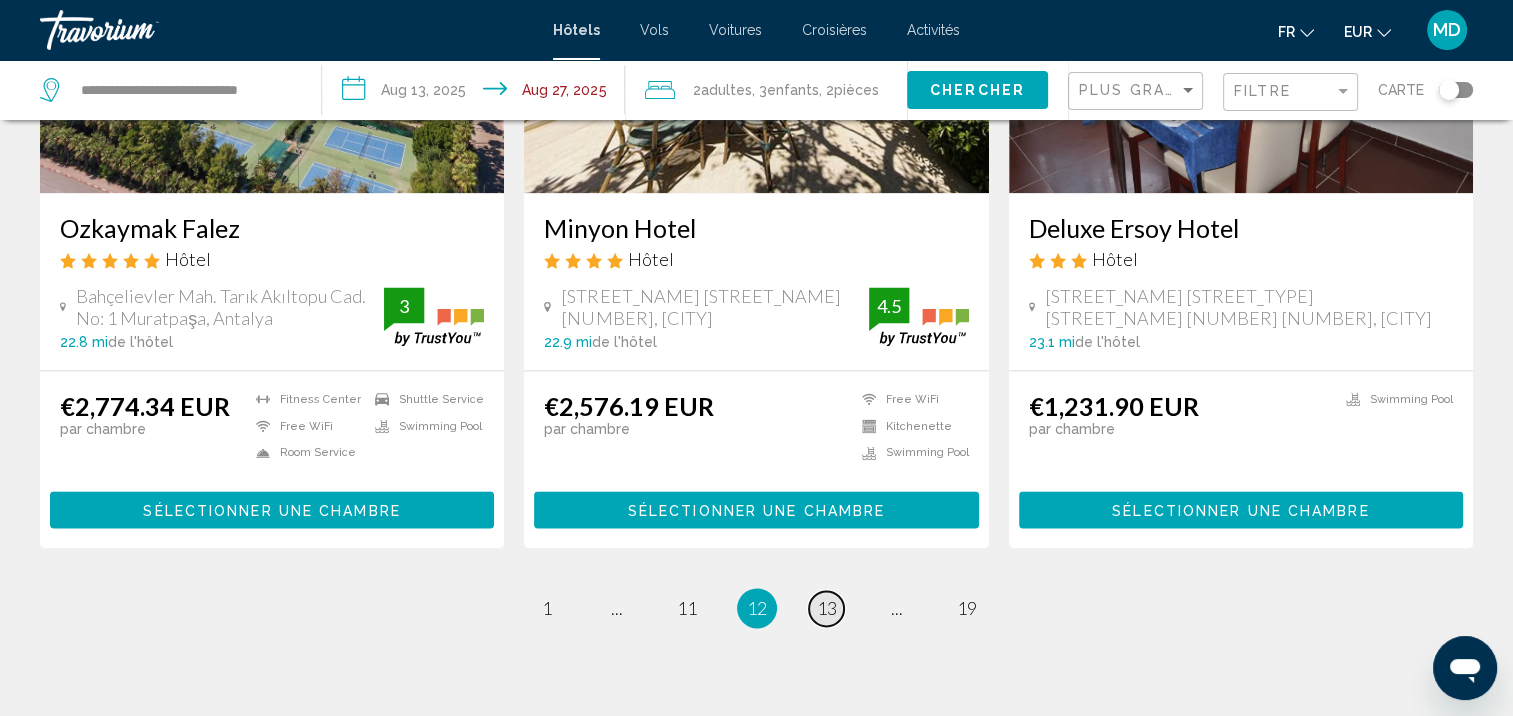 click on "13" at bounding box center [827, 608] 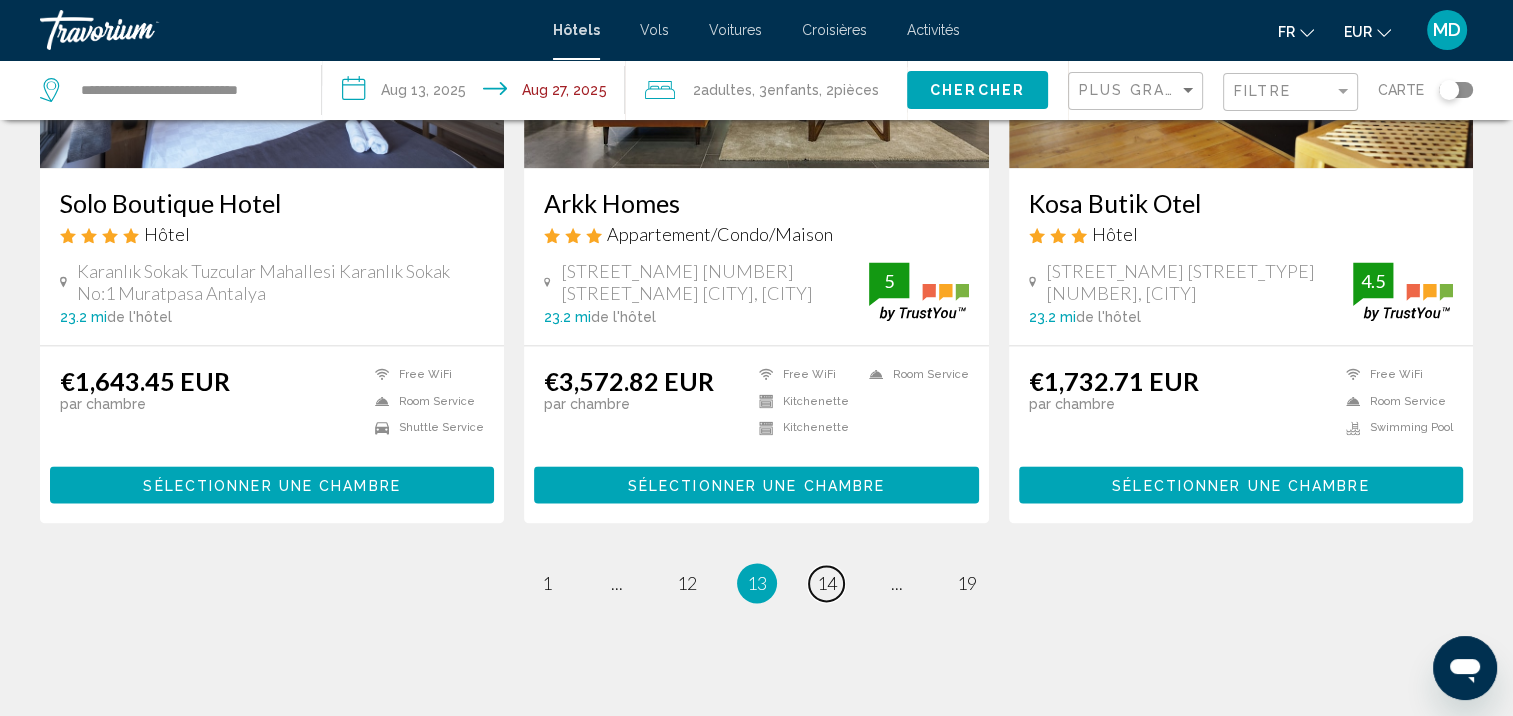 scroll, scrollTop: 2575, scrollLeft: 0, axis: vertical 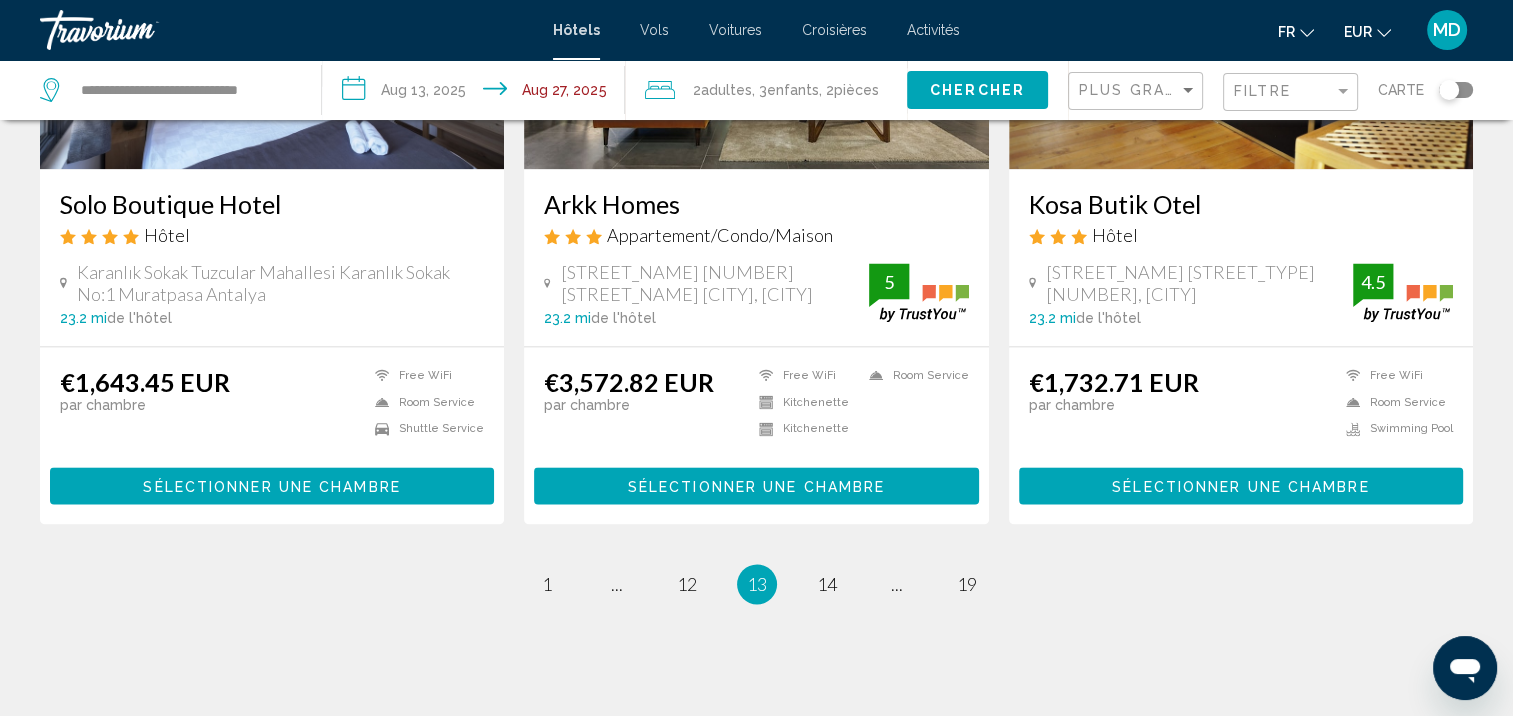 click on "page  14" at bounding box center [827, 584] 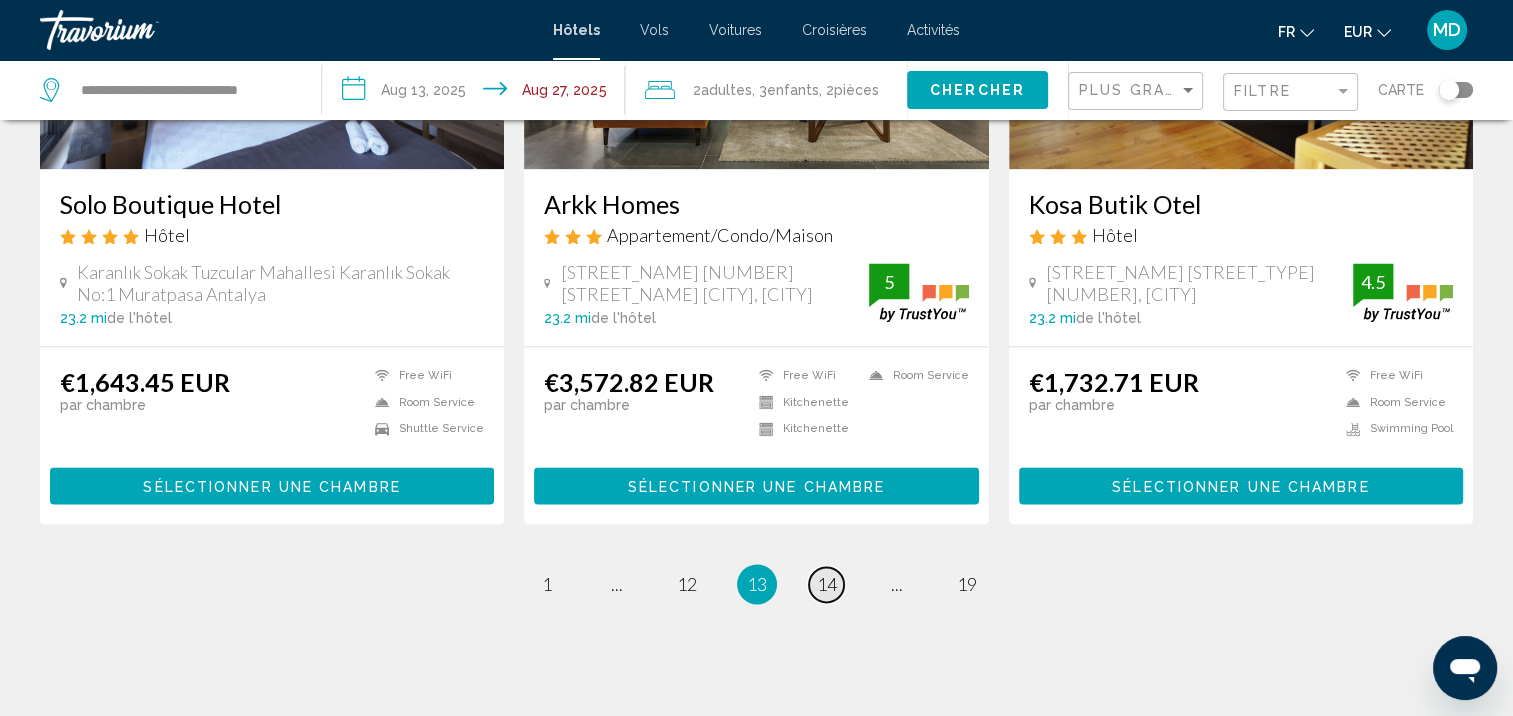 click on "14" at bounding box center (827, 584) 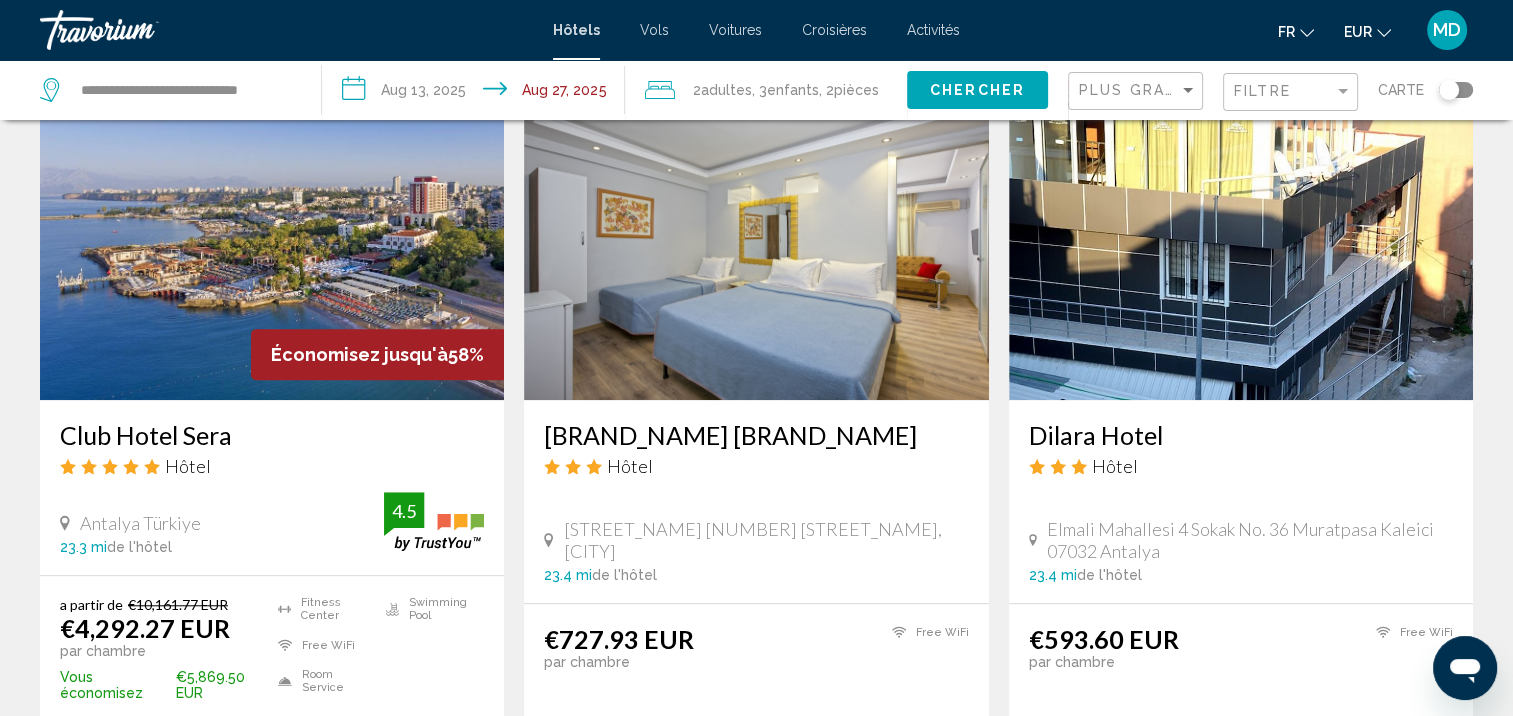 scroll, scrollTop: 1664, scrollLeft: 0, axis: vertical 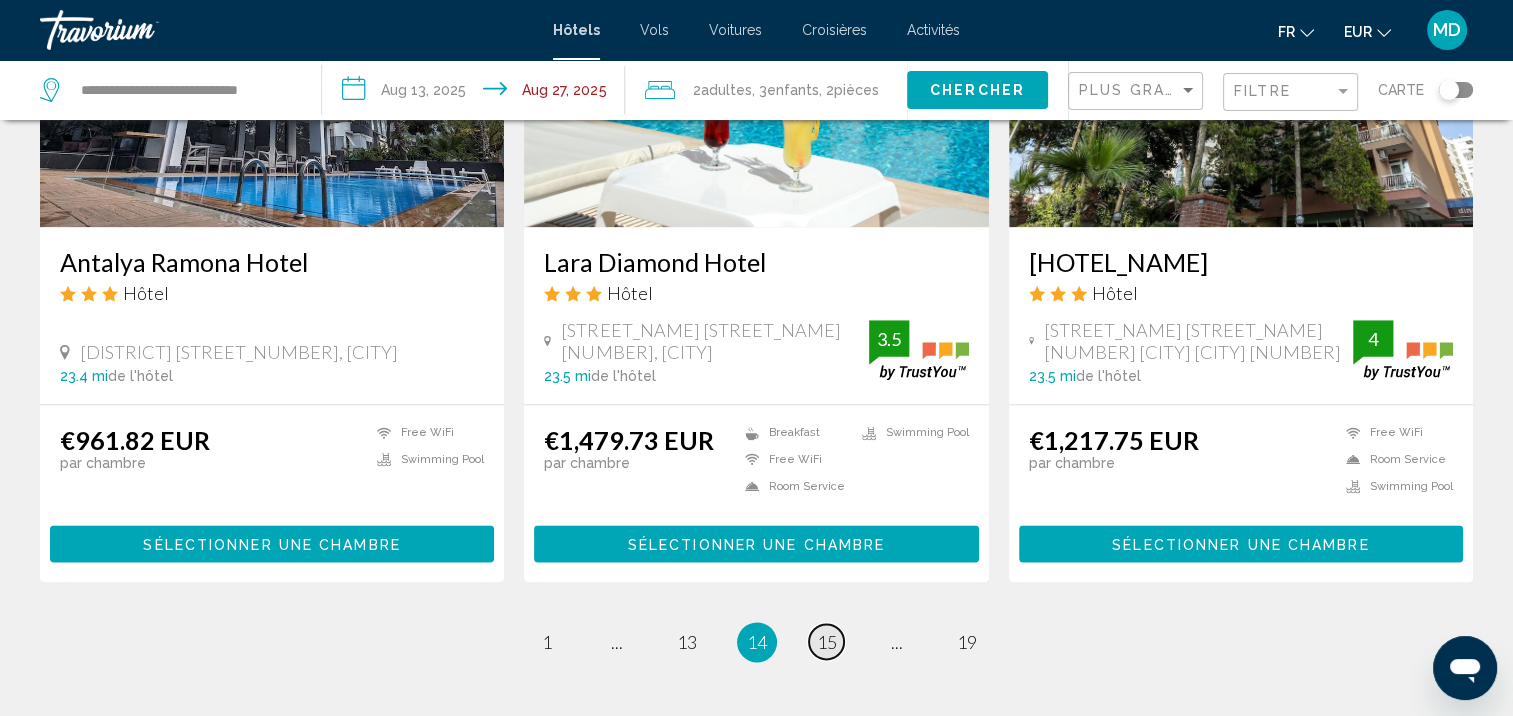 click on "15" at bounding box center (827, 642) 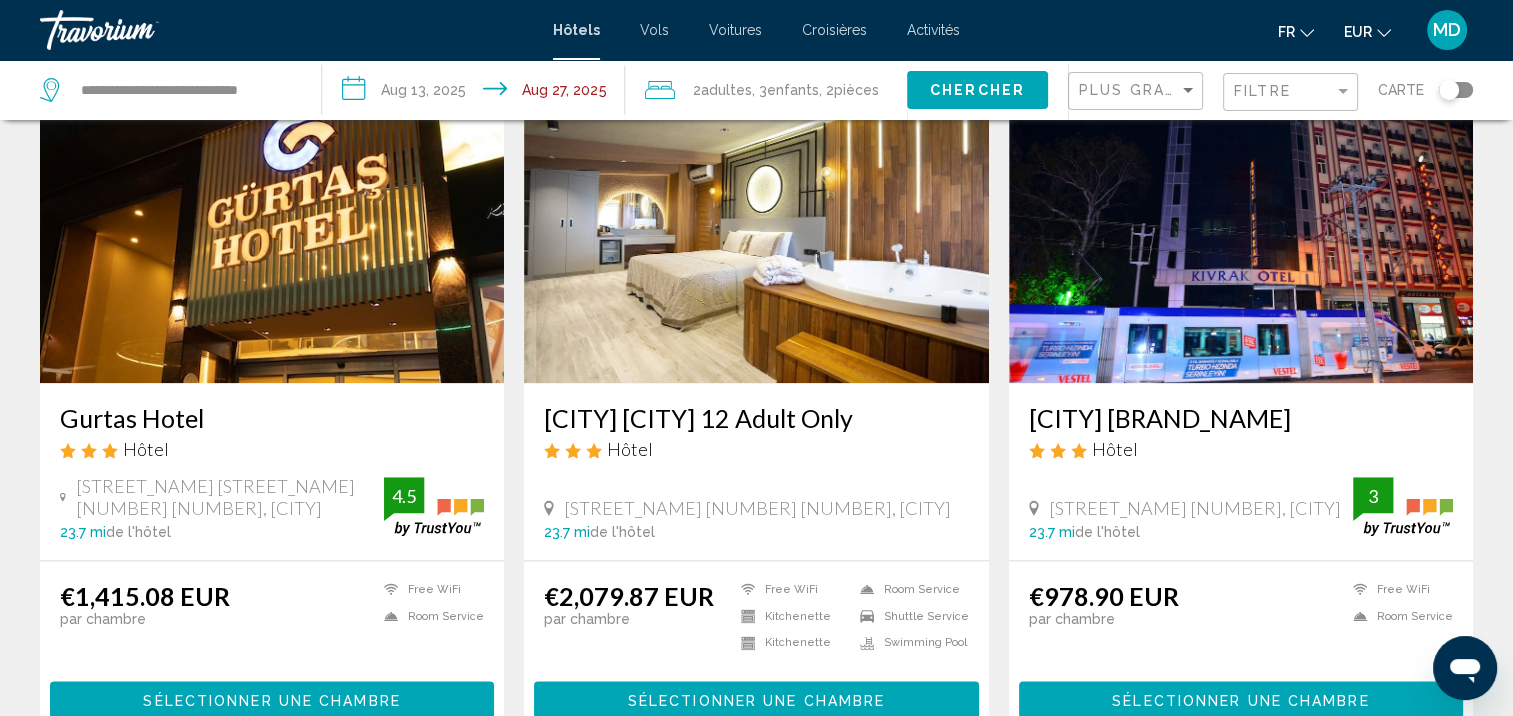 scroll, scrollTop: 2296, scrollLeft: 0, axis: vertical 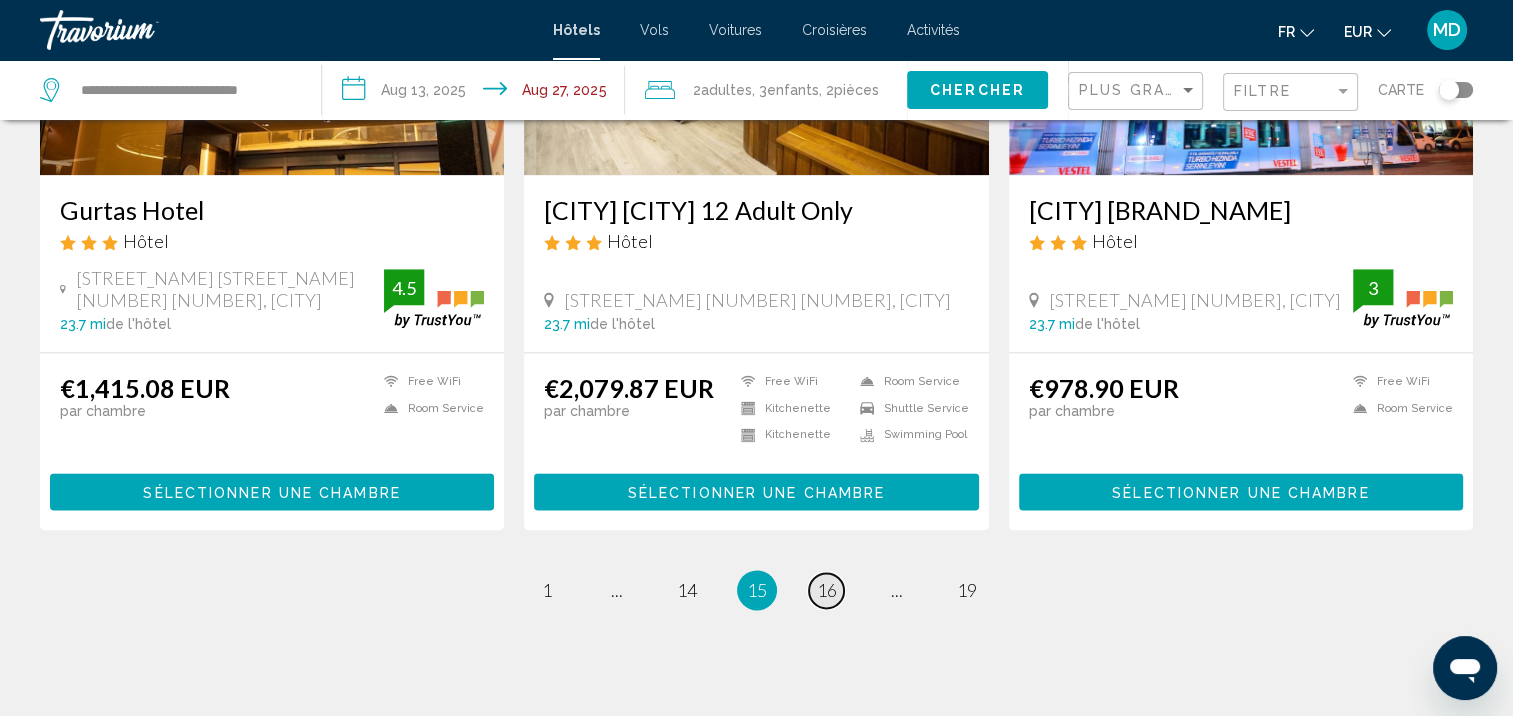 click on "16" at bounding box center [827, 590] 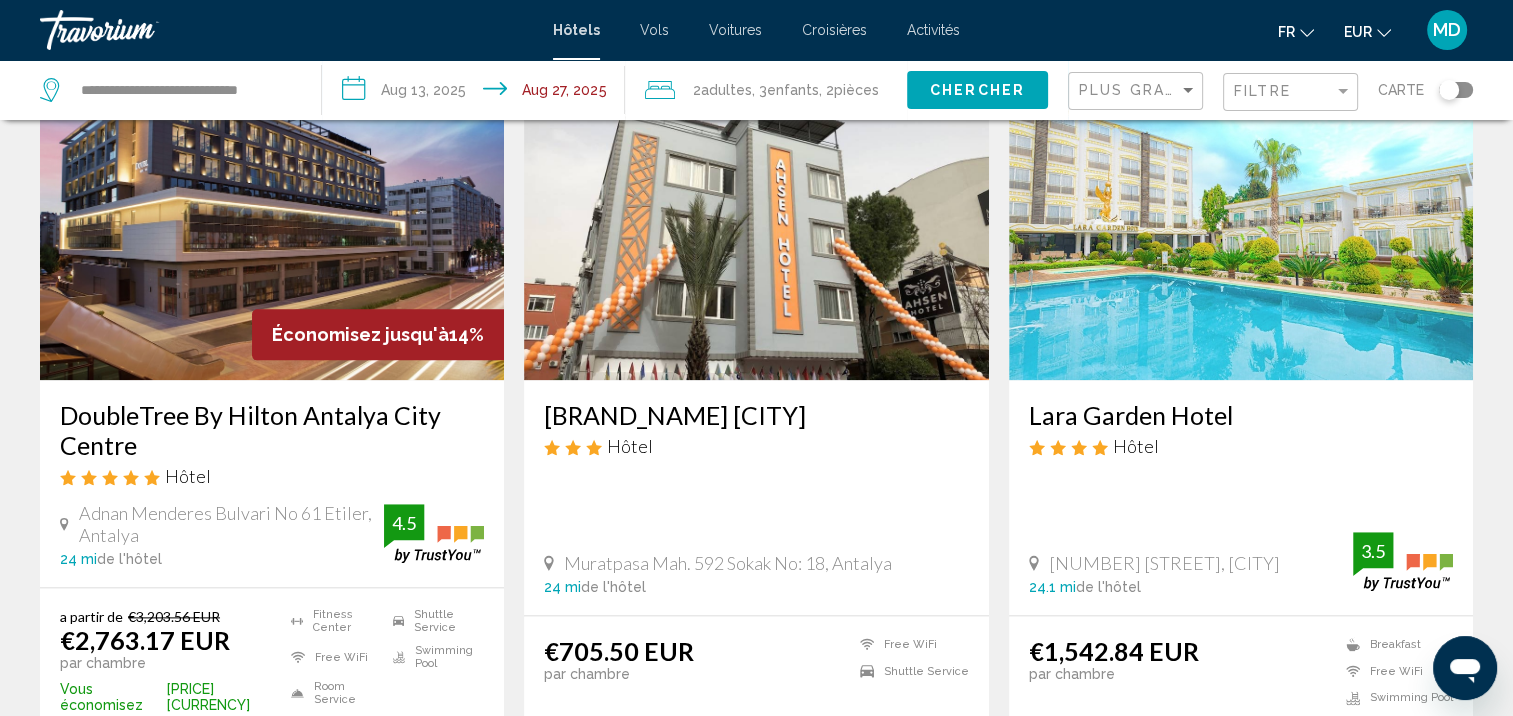 scroll, scrollTop: 2388, scrollLeft: 0, axis: vertical 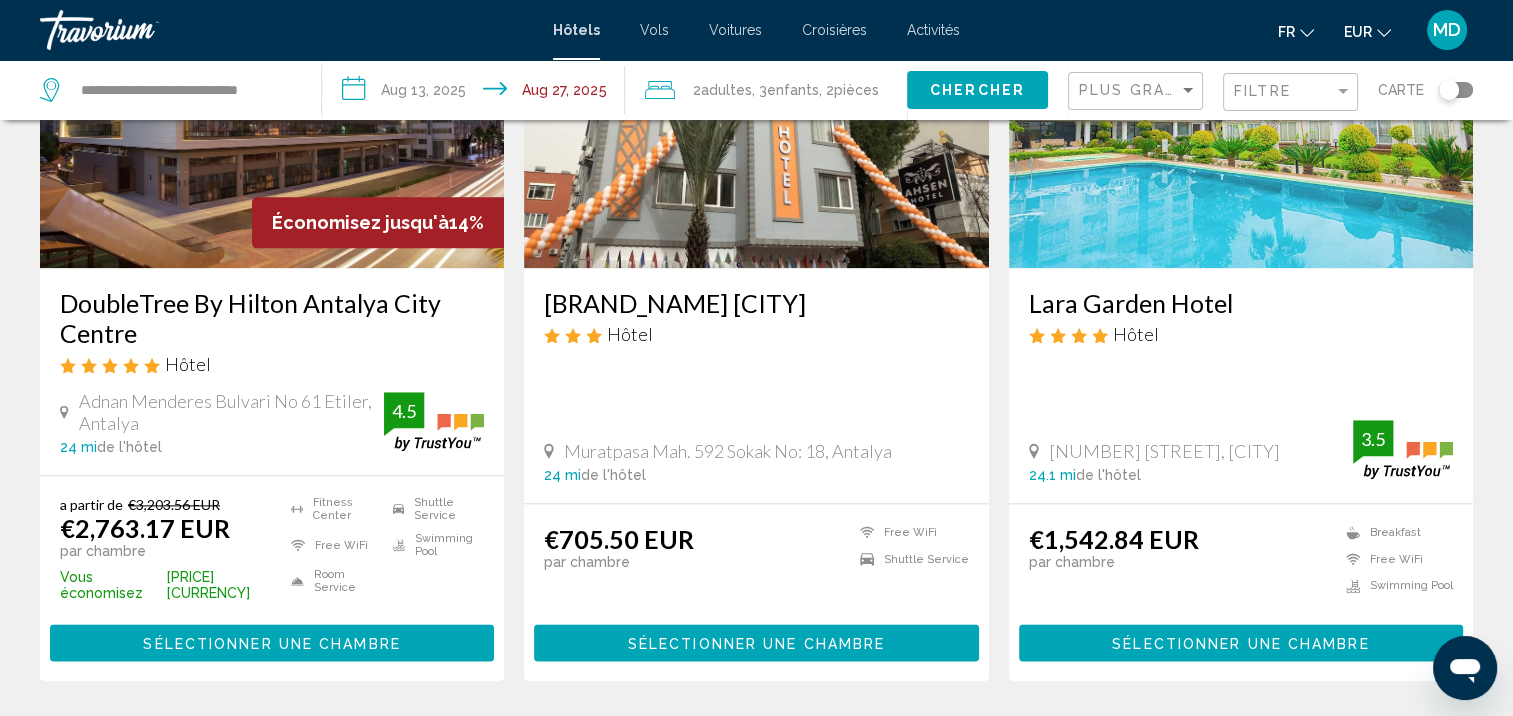 click on "17" at bounding box center [827, 741] 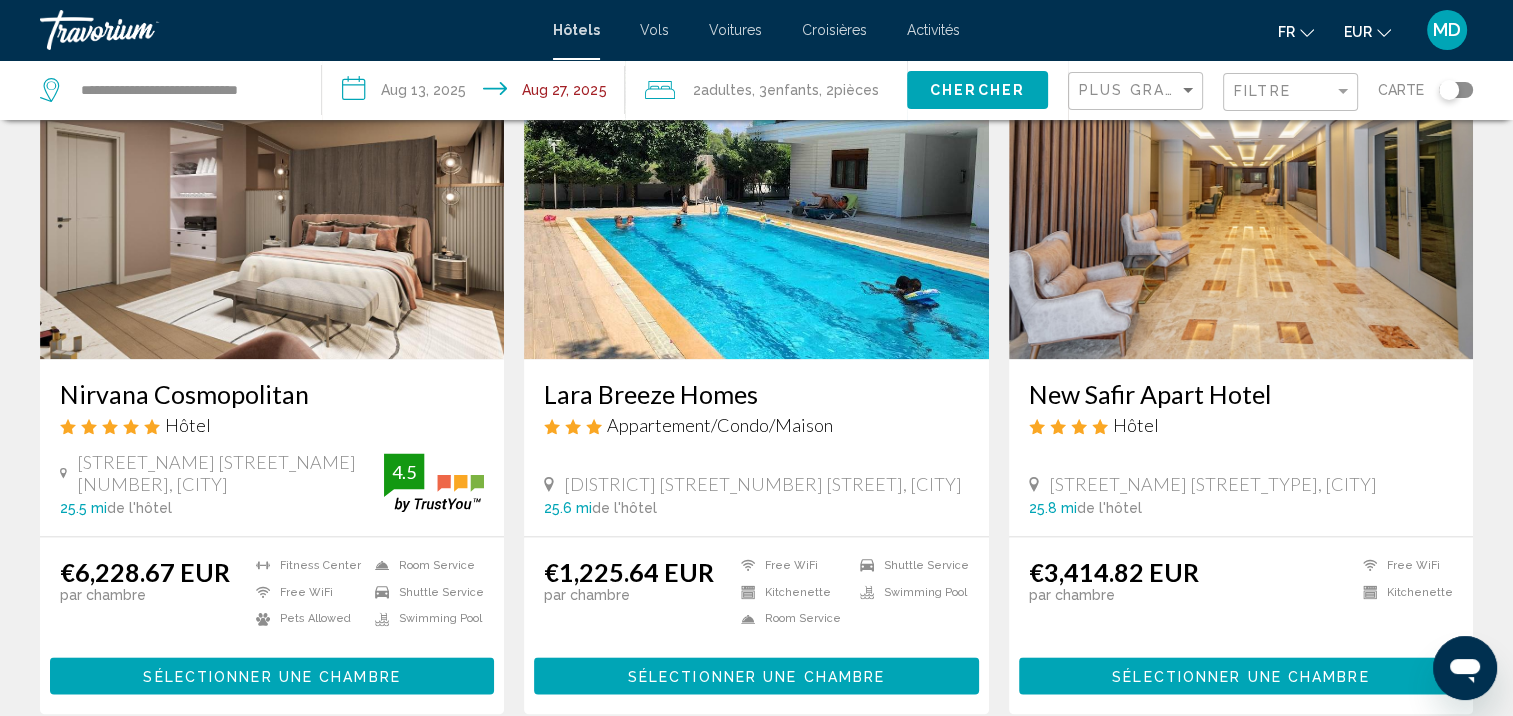 scroll, scrollTop: 2384, scrollLeft: 0, axis: vertical 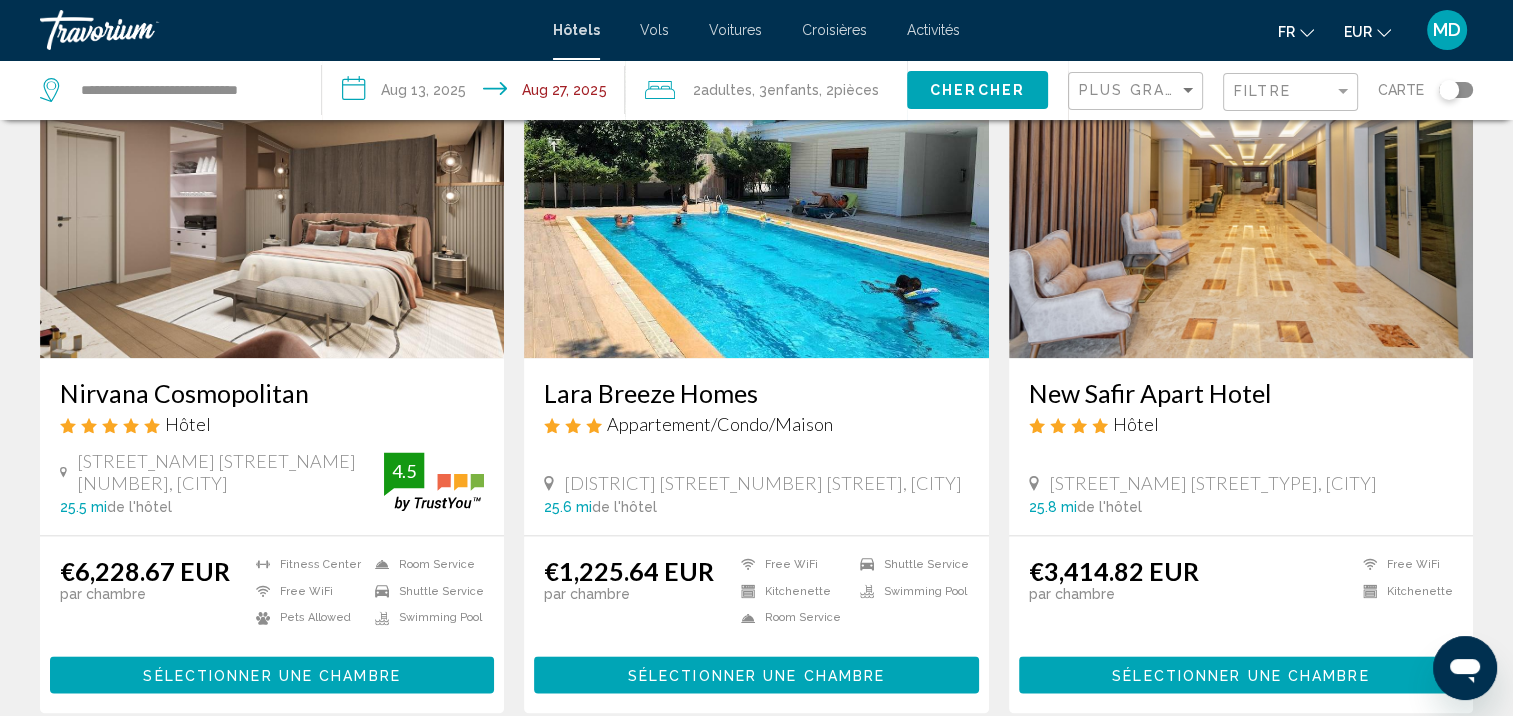 click on "18" at bounding box center [897, 773] 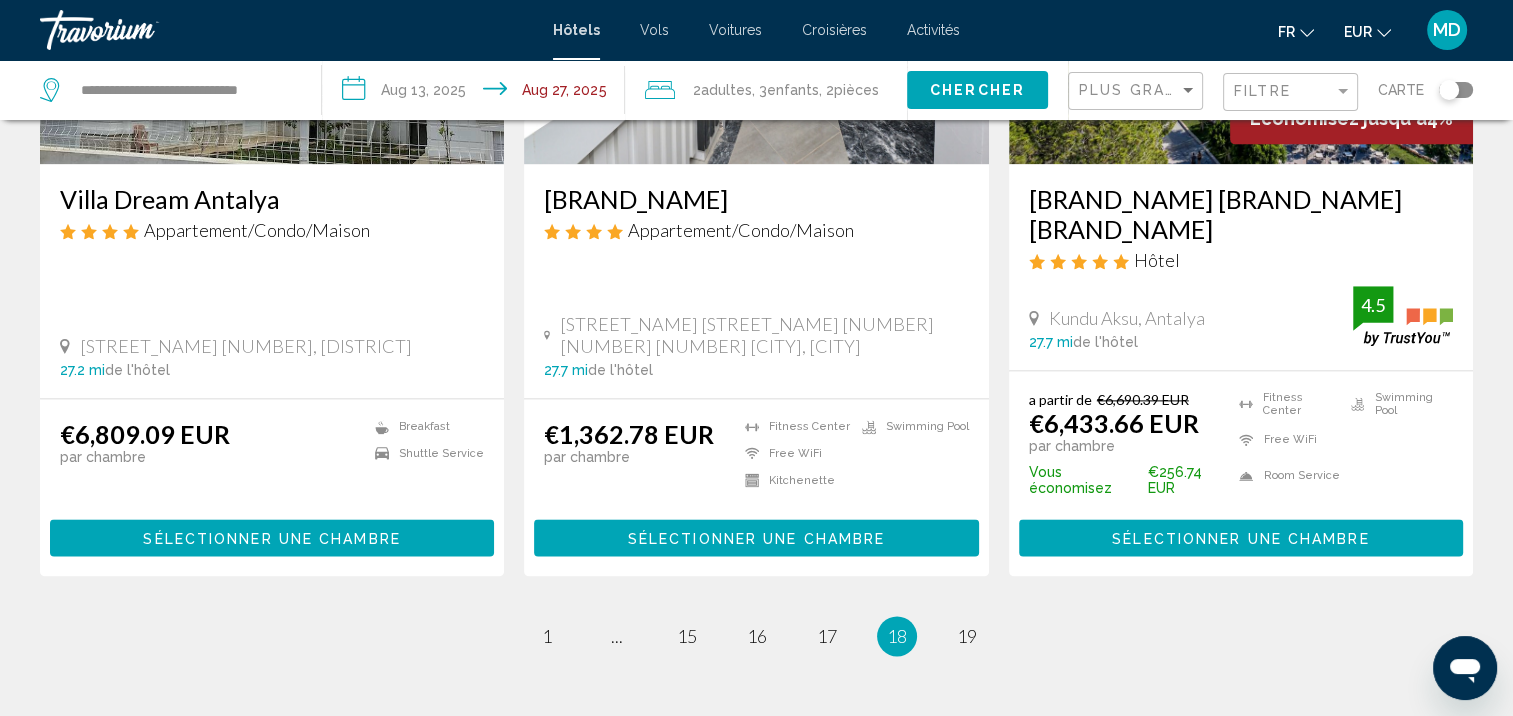 scroll, scrollTop: 2613, scrollLeft: 0, axis: vertical 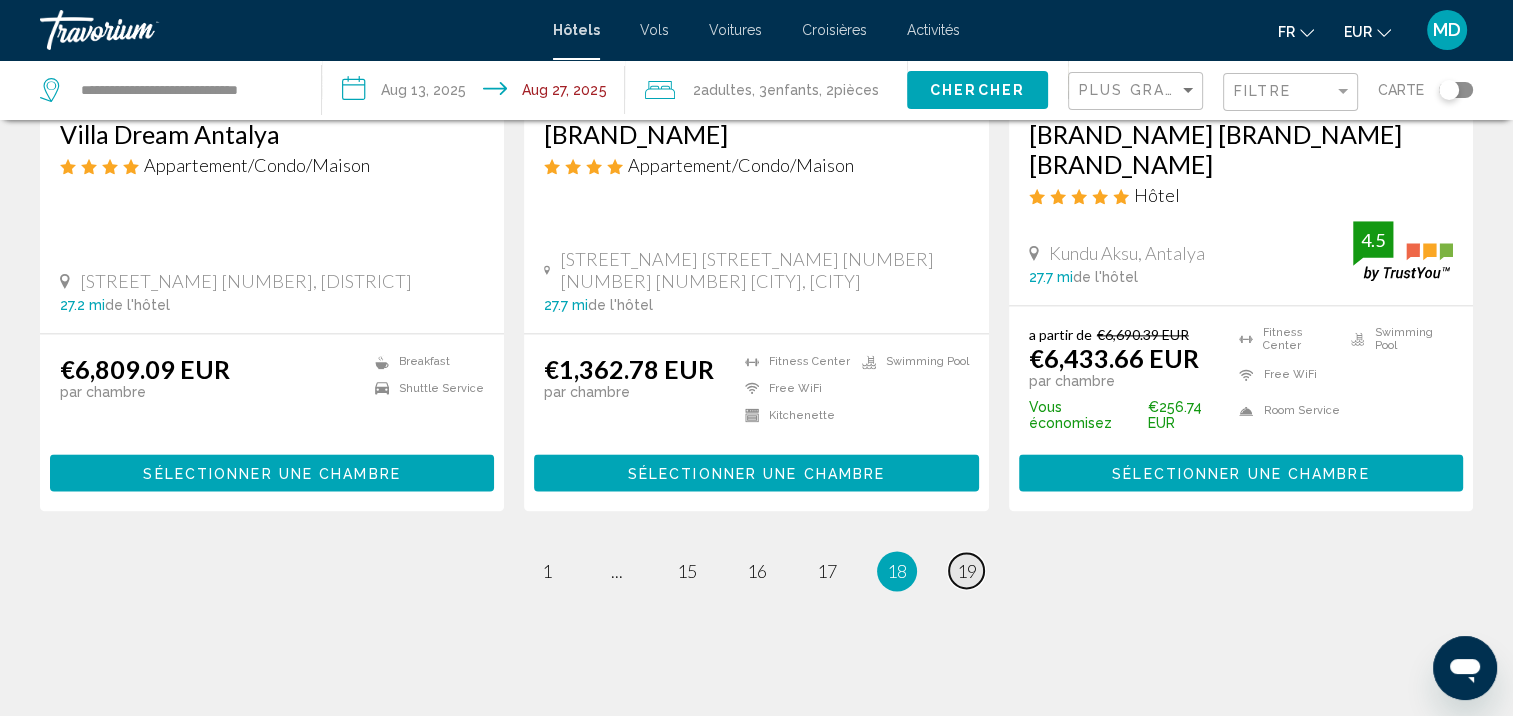 click on "19" at bounding box center (967, 571) 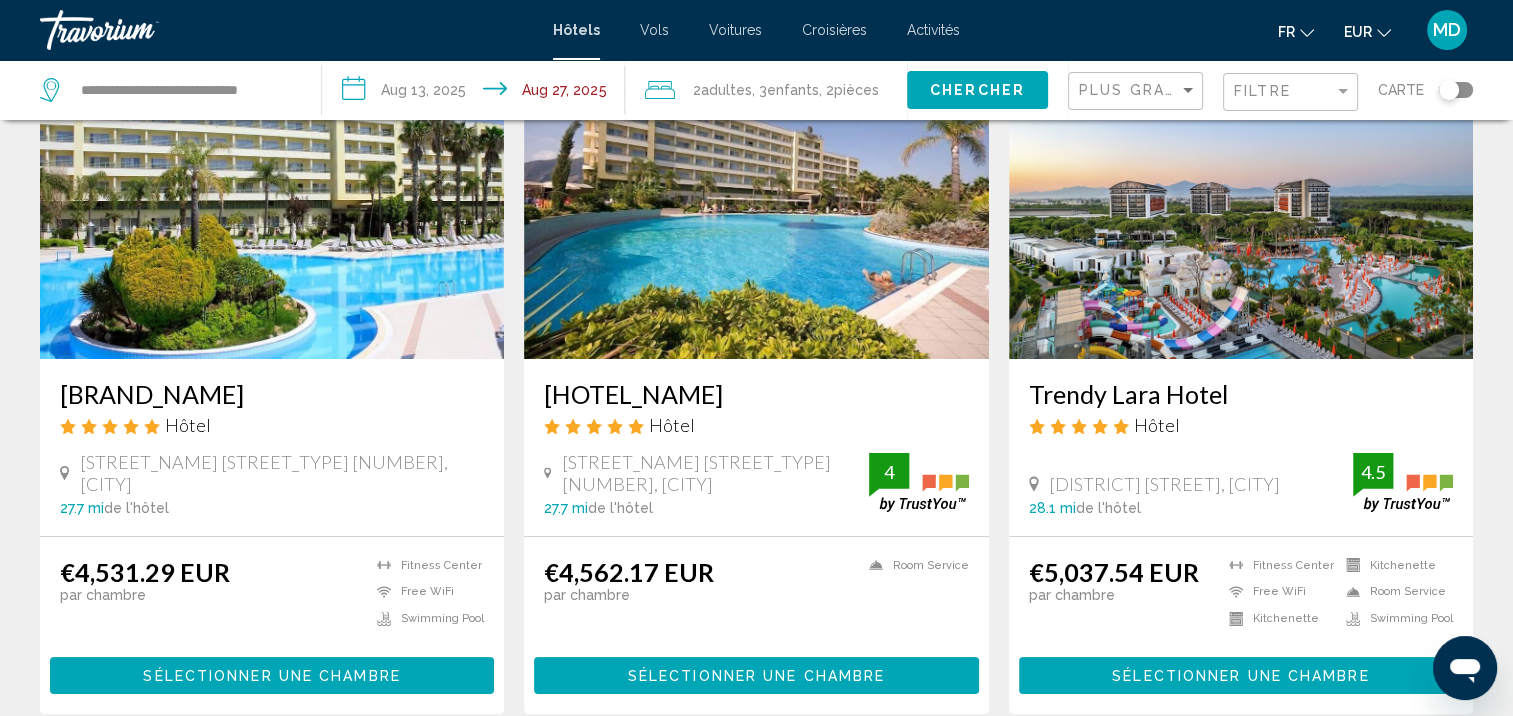 scroll, scrollTop: 150, scrollLeft: 0, axis: vertical 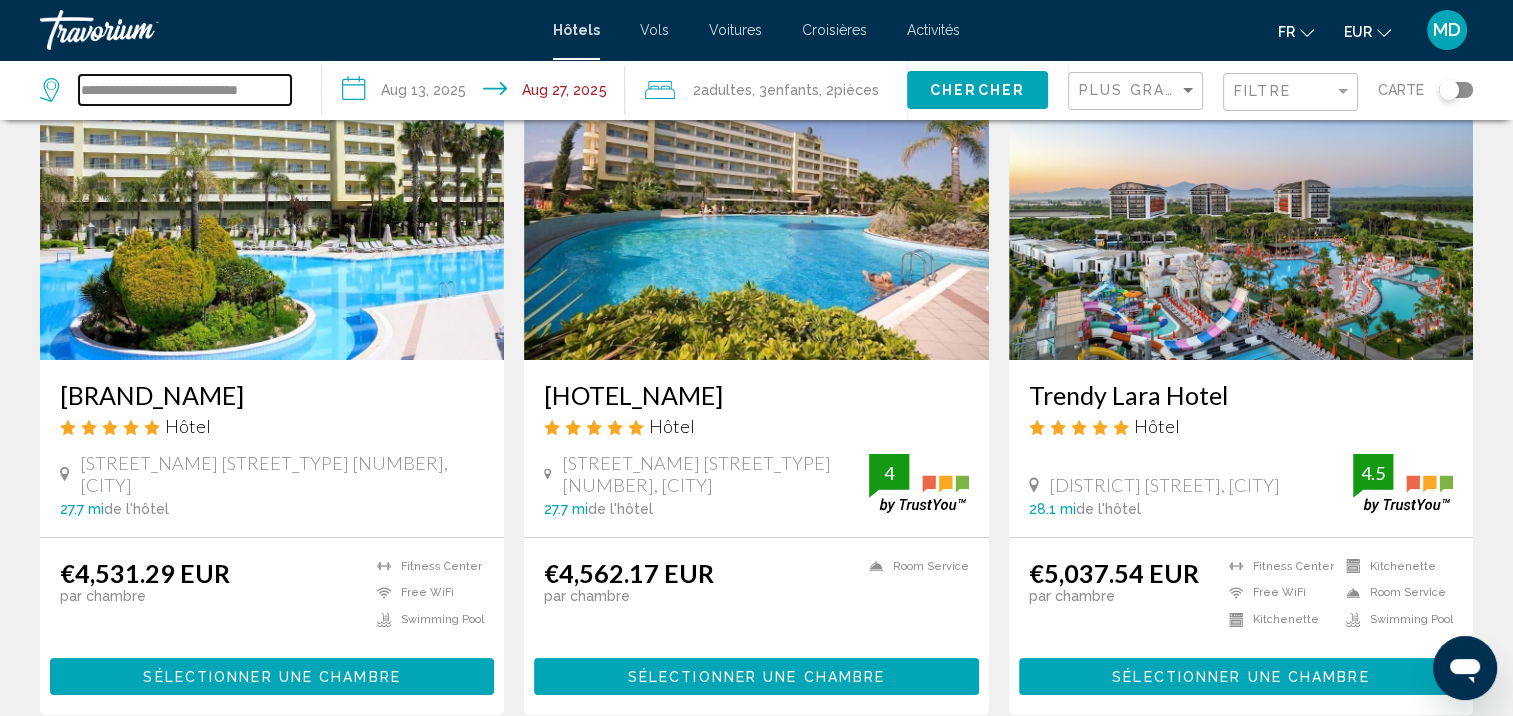 click on "**********" at bounding box center (185, 90) 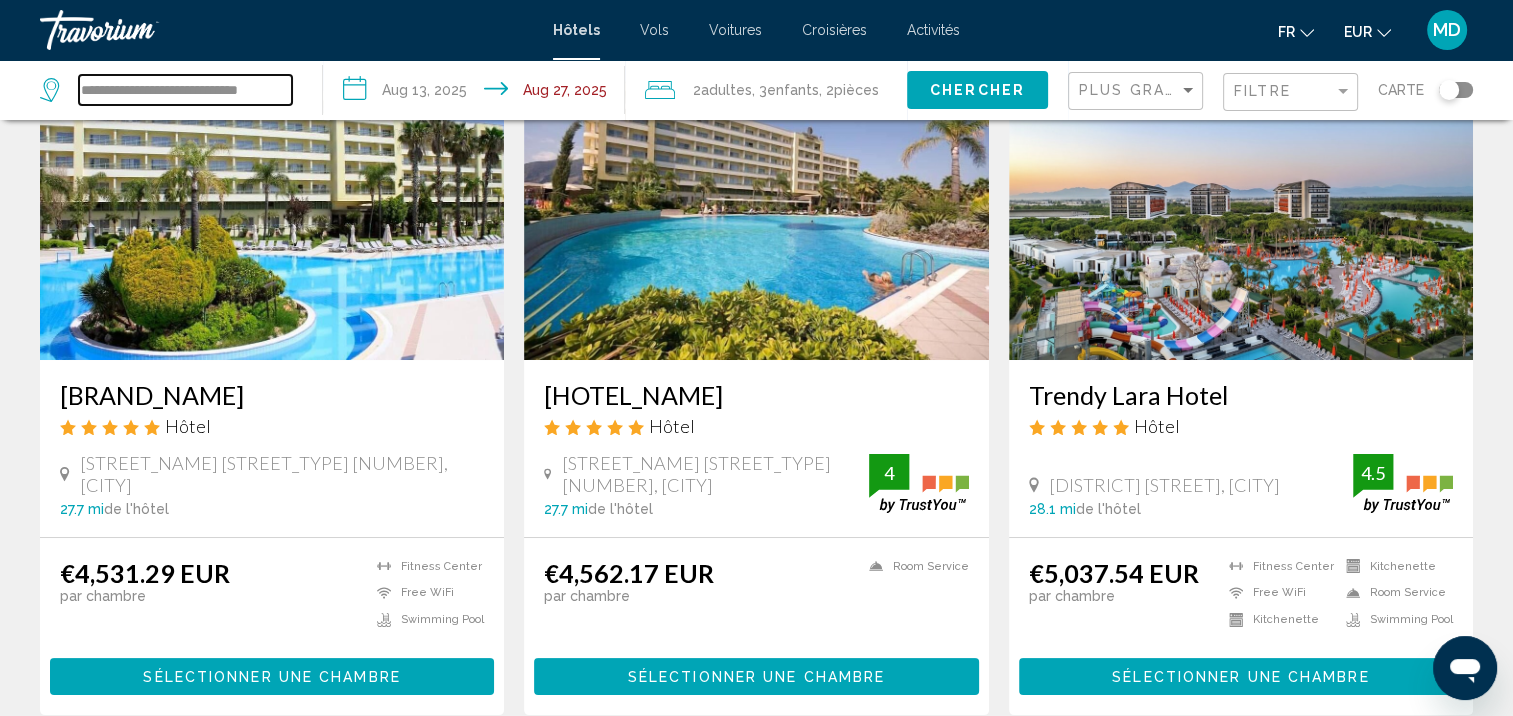 drag, startPoint x: 80, startPoint y: 86, endPoint x: 699, endPoint y: 135, distance: 620.9364 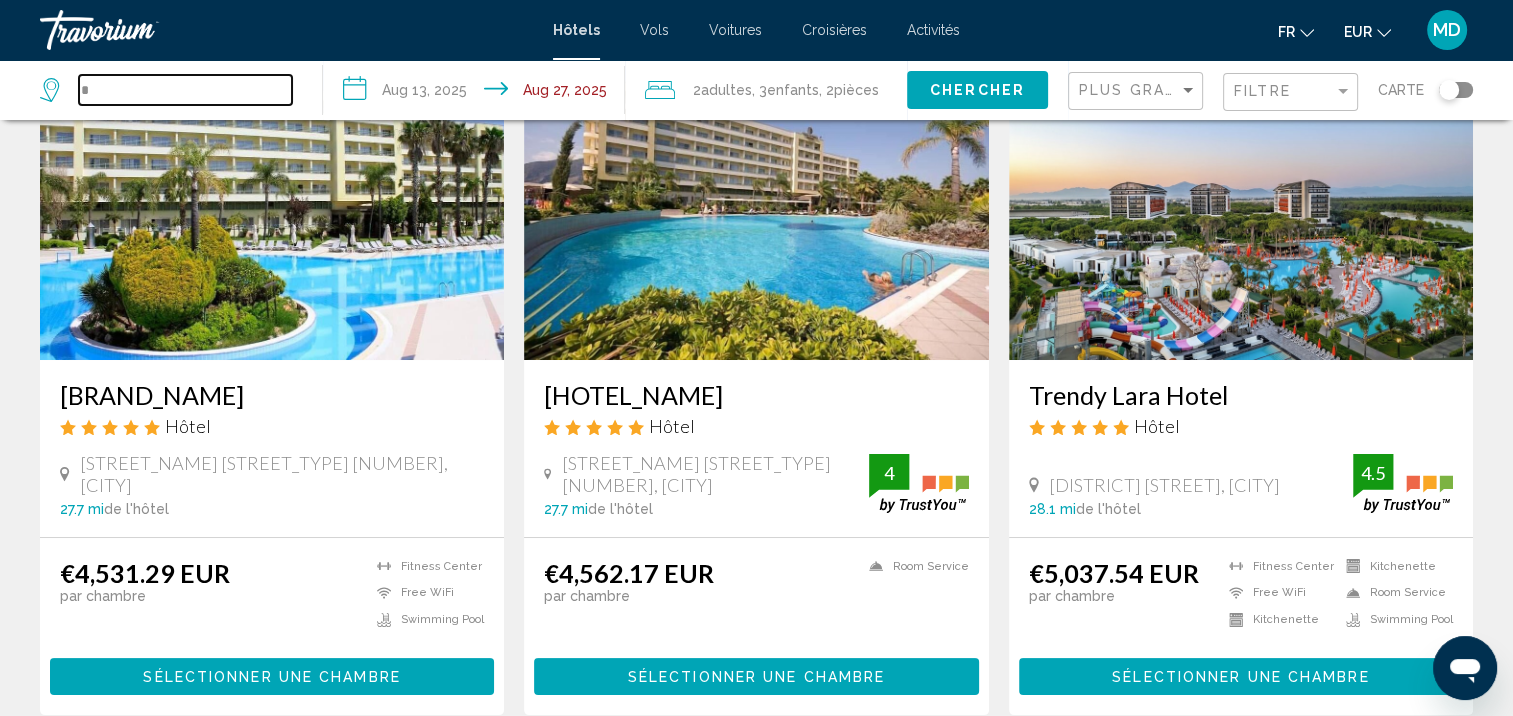 scroll, scrollTop: 0, scrollLeft: 0, axis: both 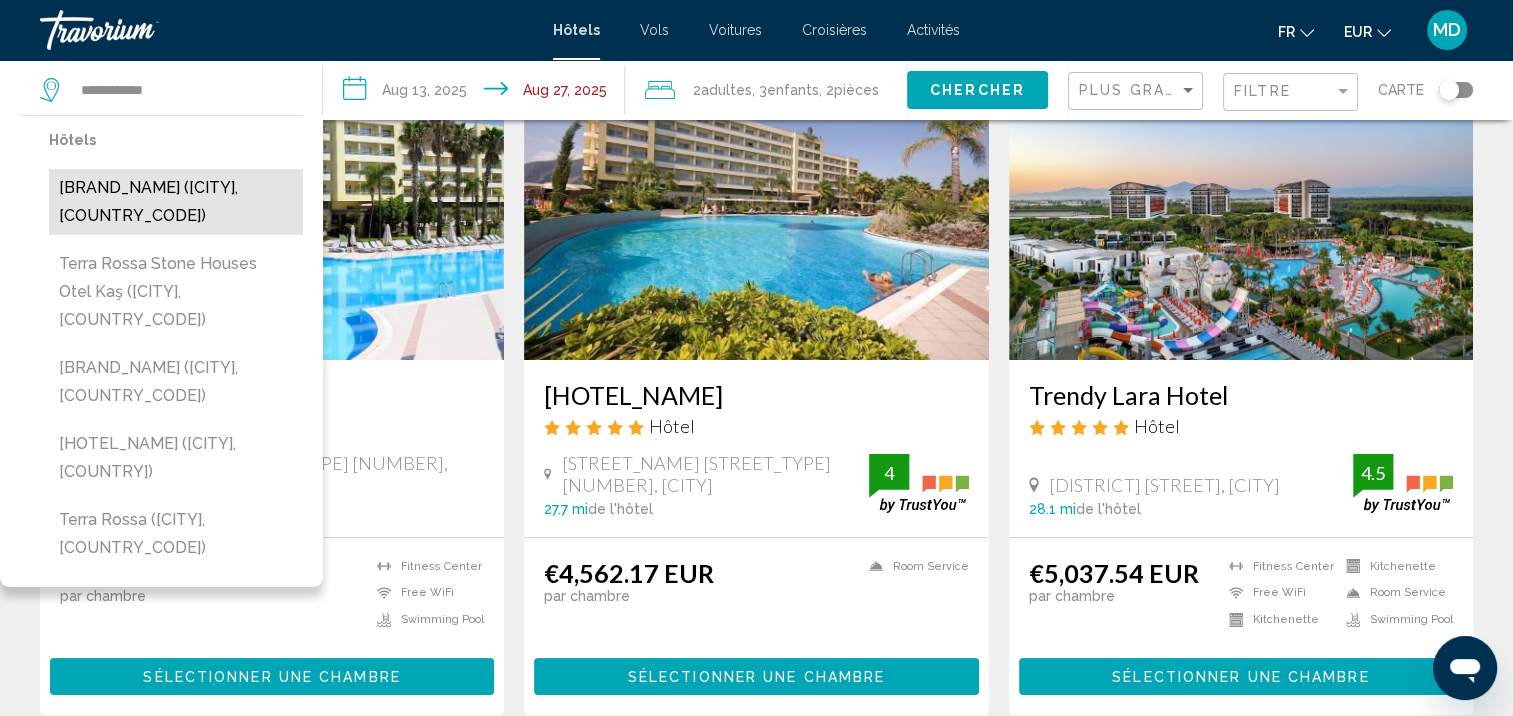 click on "[BRAND_NAME] ([CITY], [COUNTRY_CODE])" at bounding box center (176, 202) 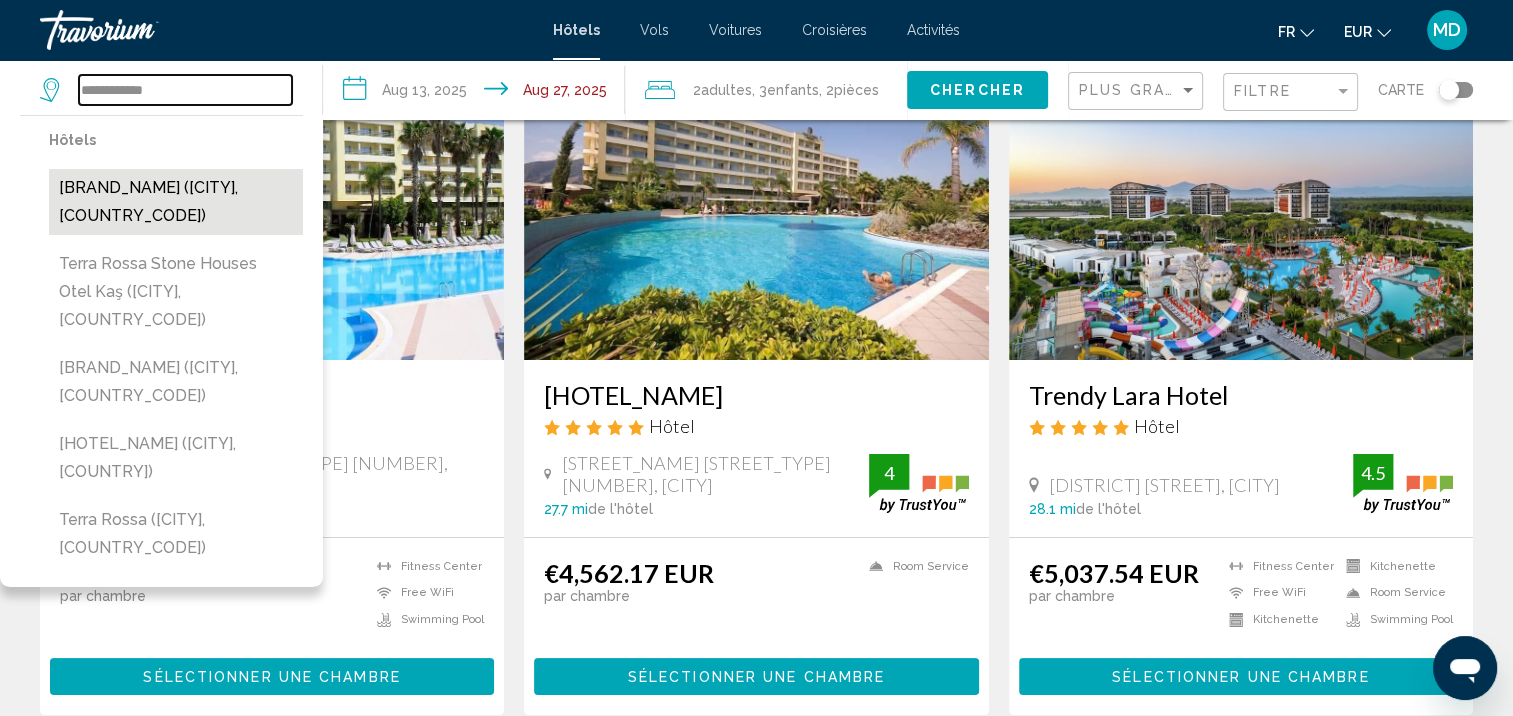 type on "**********" 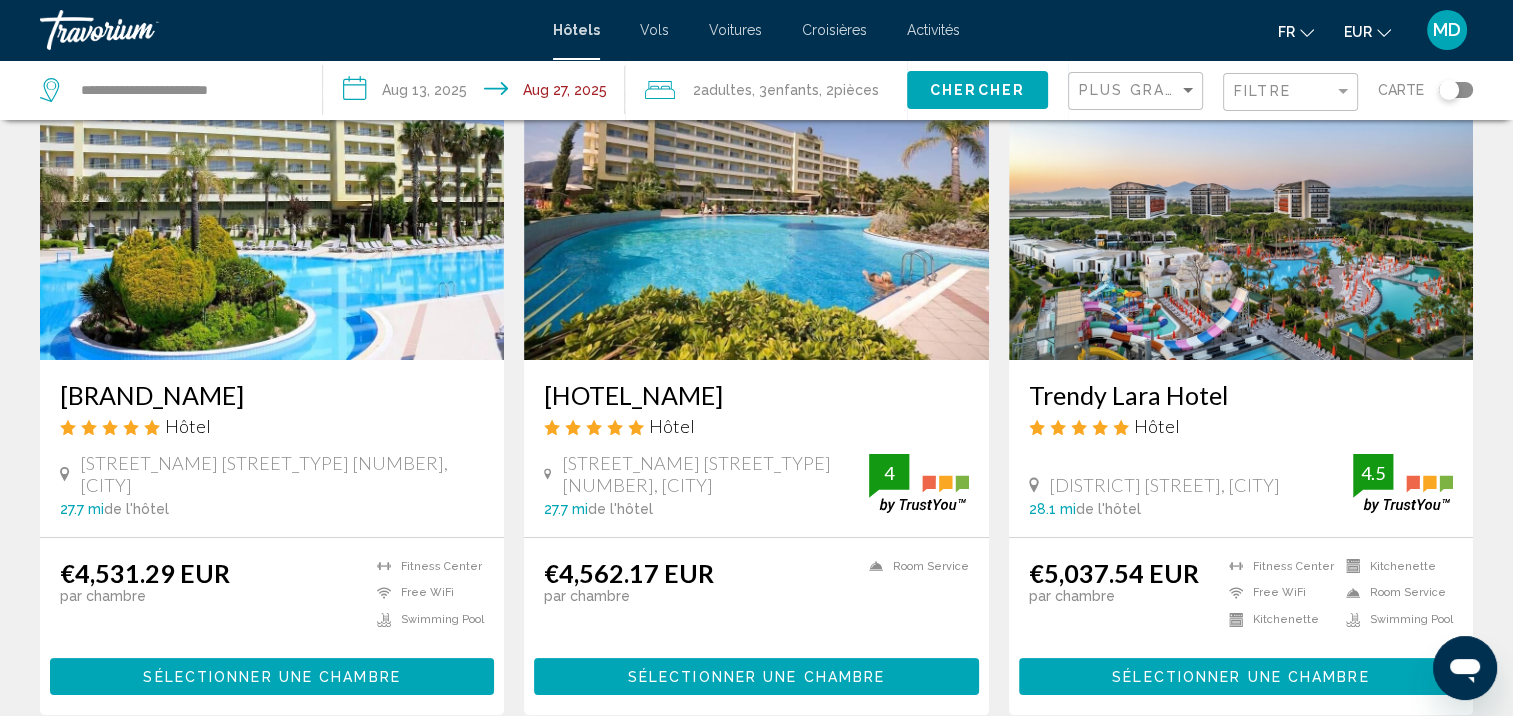 click on "**********" at bounding box center (478, 93) 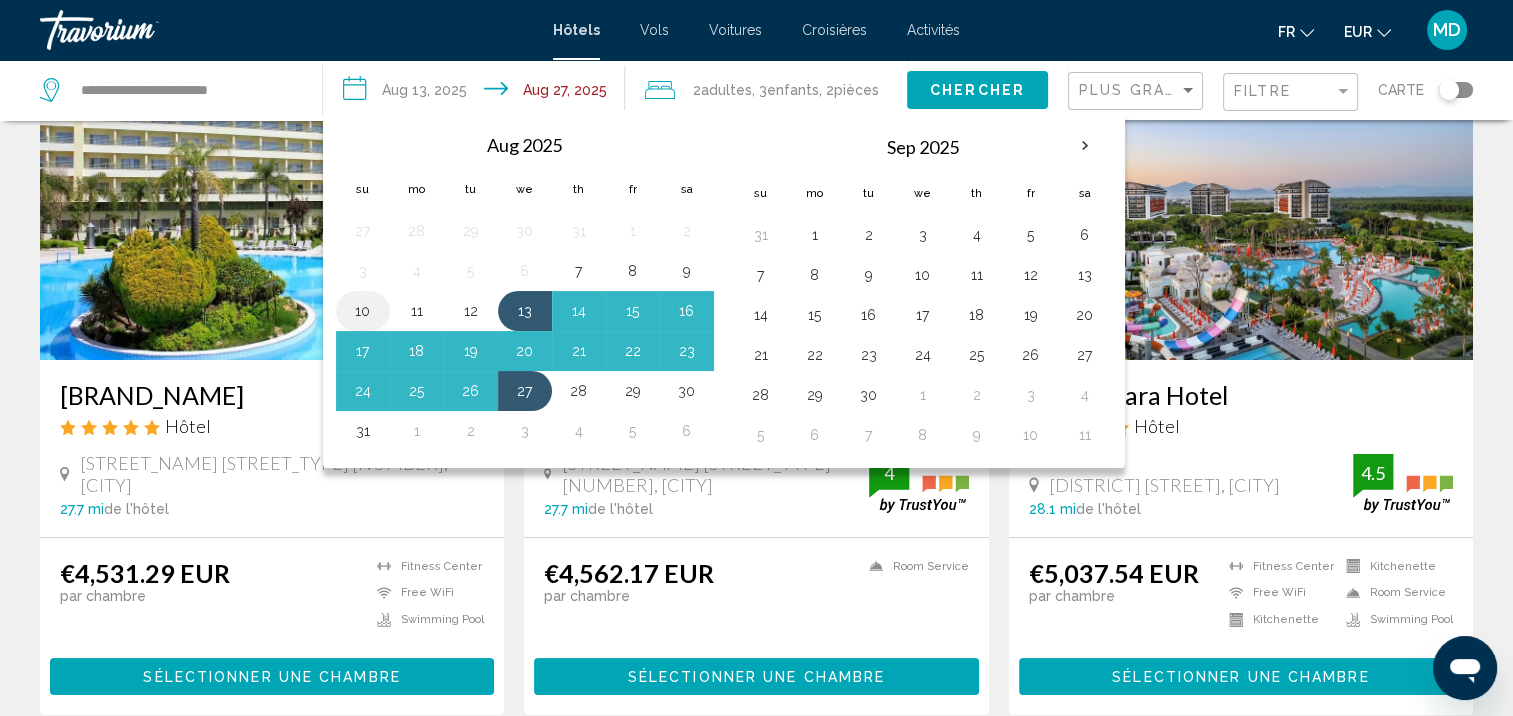 click on "10" at bounding box center [363, 311] 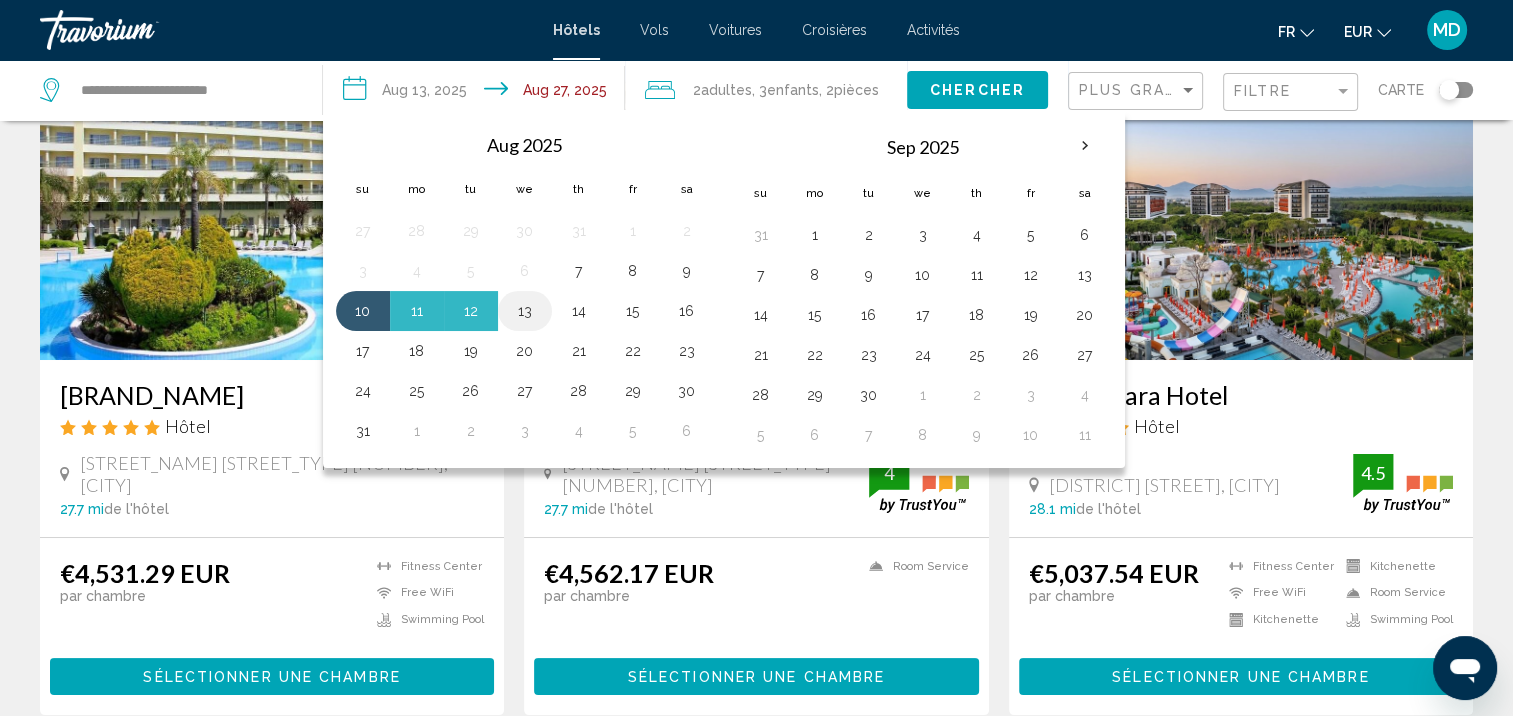 click on "13" at bounding box center [525, 311] 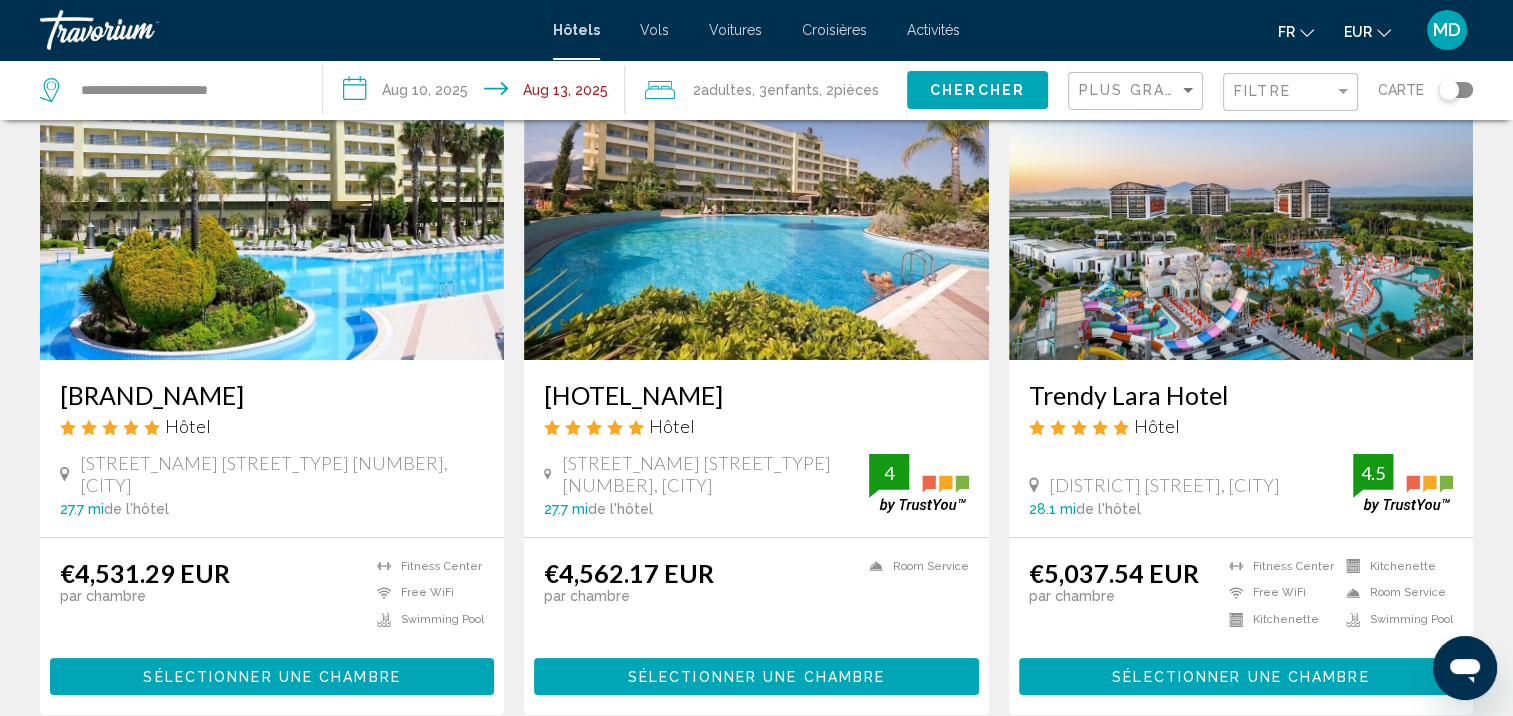 click on "Chercher" 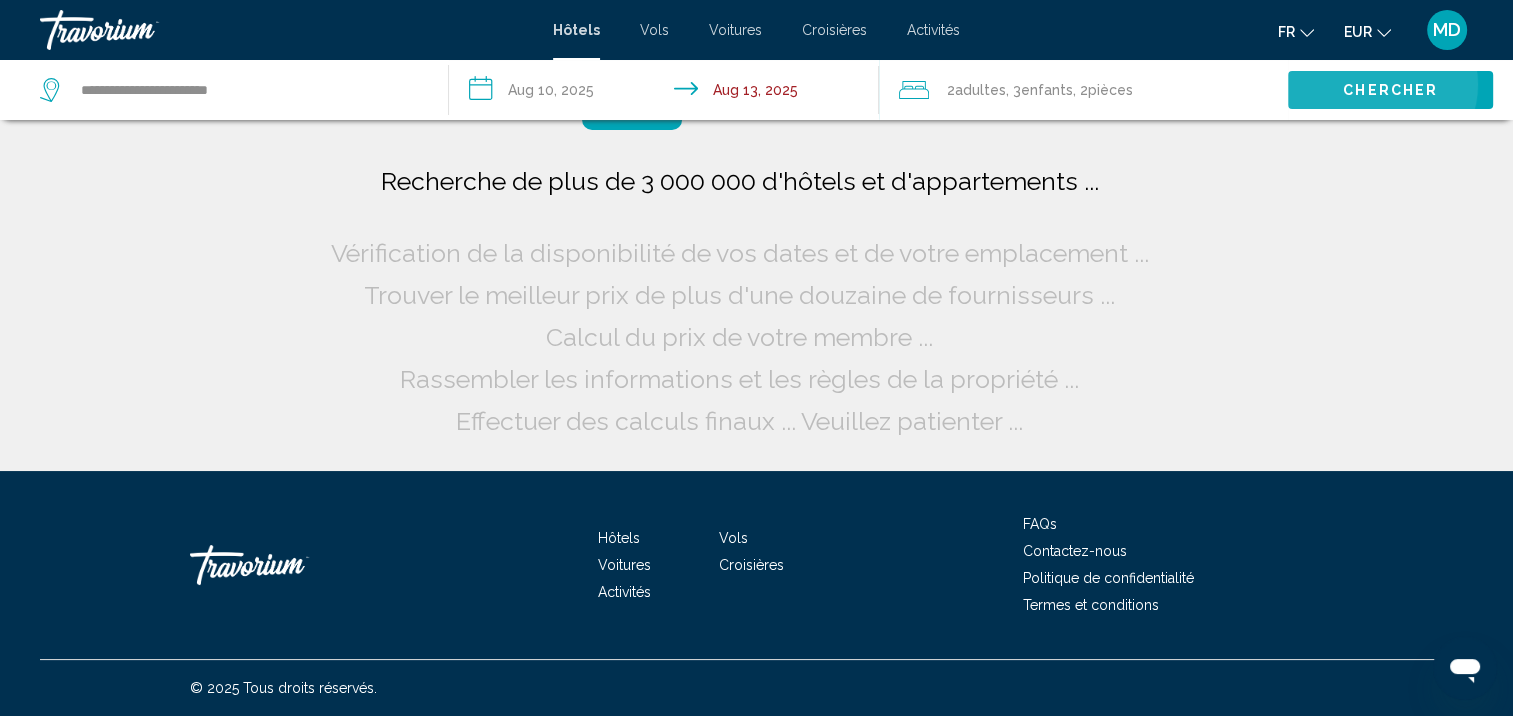scroll, scrollTop: 0, scrollLeft: 0, axis: both 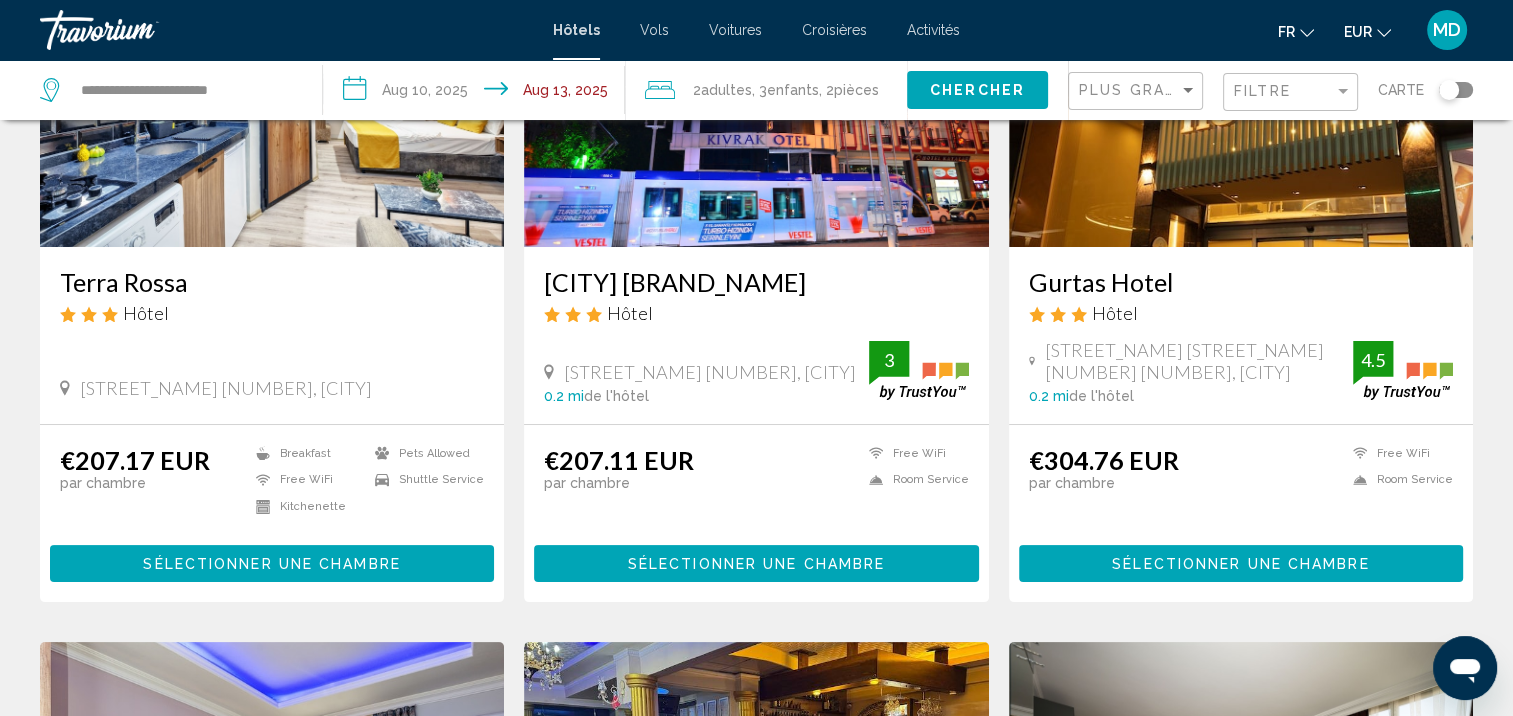 click on "Sélectionner une chambre" at bounding box center [272, 563] 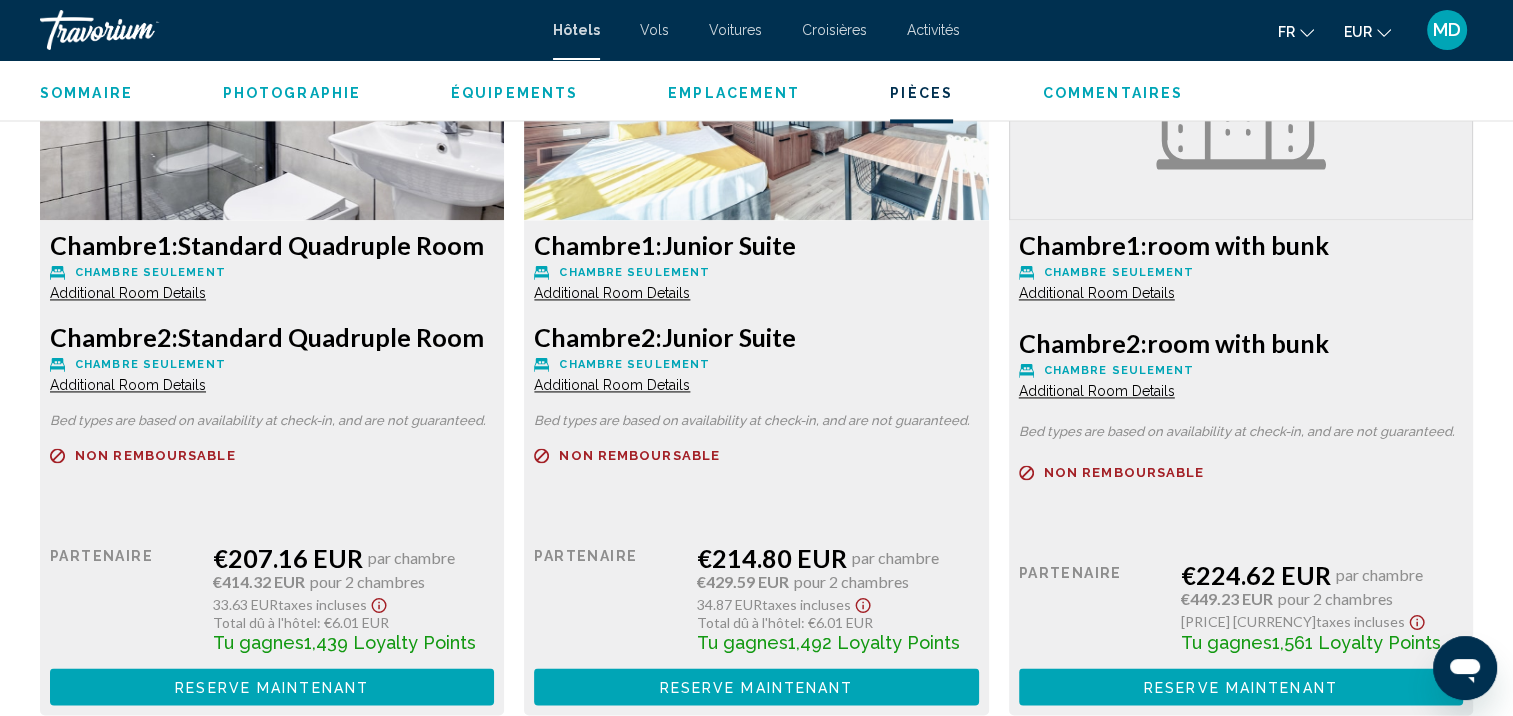 scroll, scrollTop: 2867, scrollLeft: 0, axis: vertical 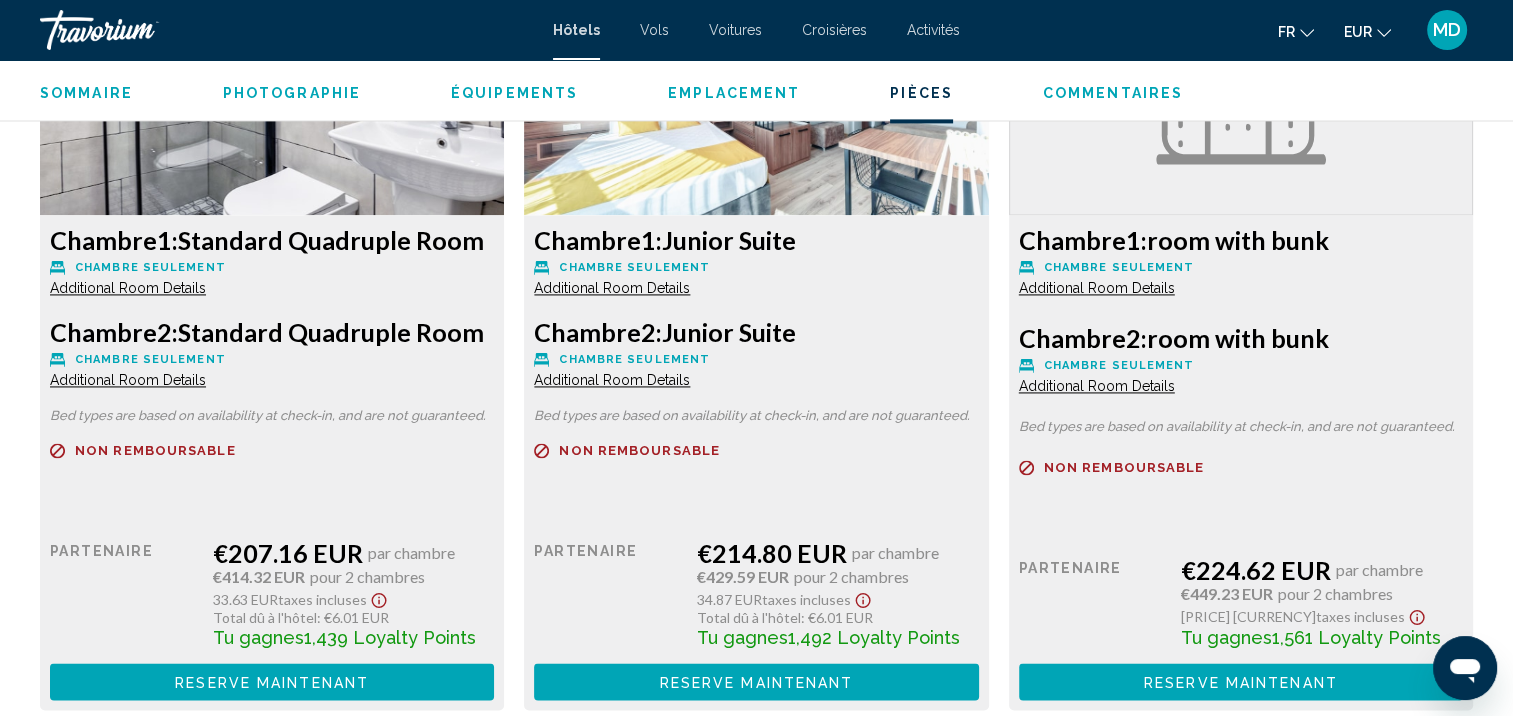 click on "Additional Room Details" at bounding box center [128, 288] 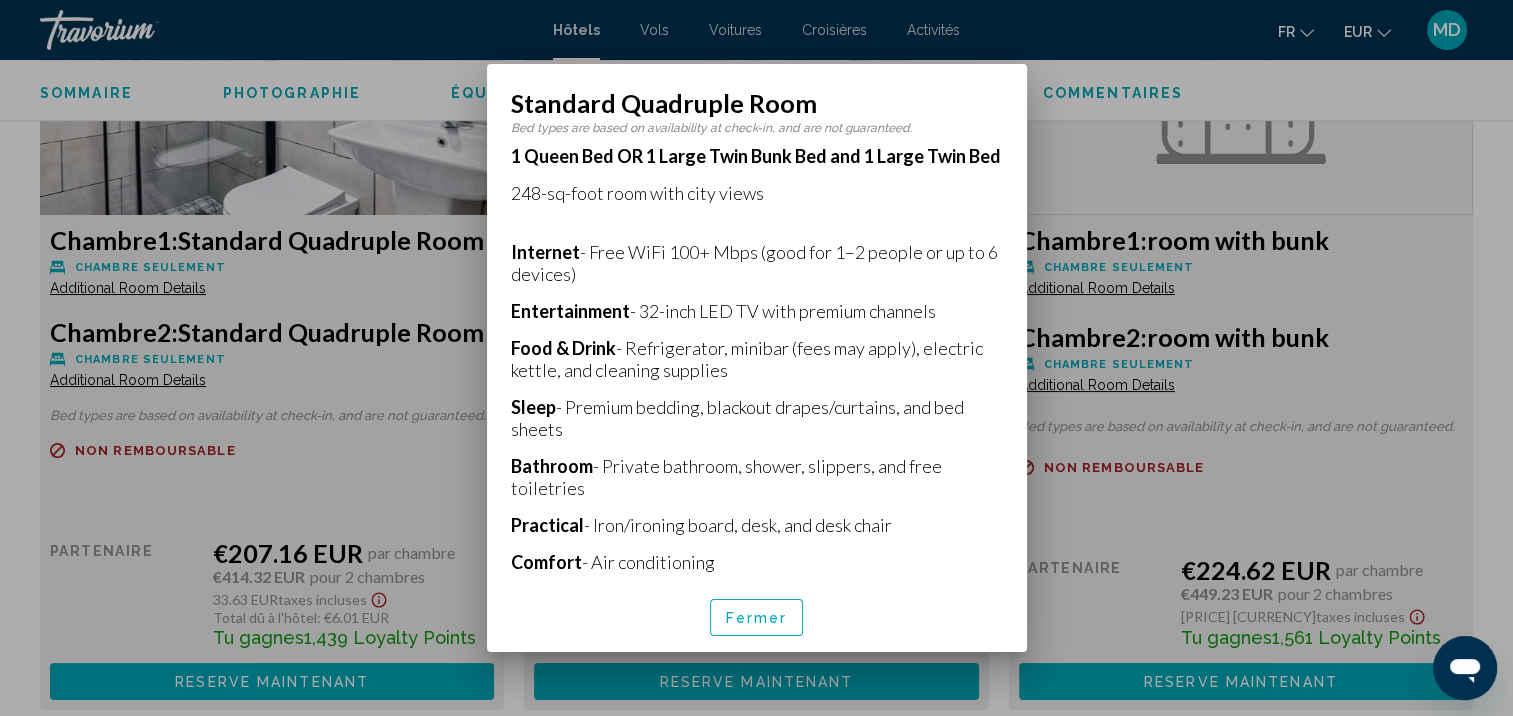 scroll, scrollTop: 756, scrollLeft: 0, axis: vertical 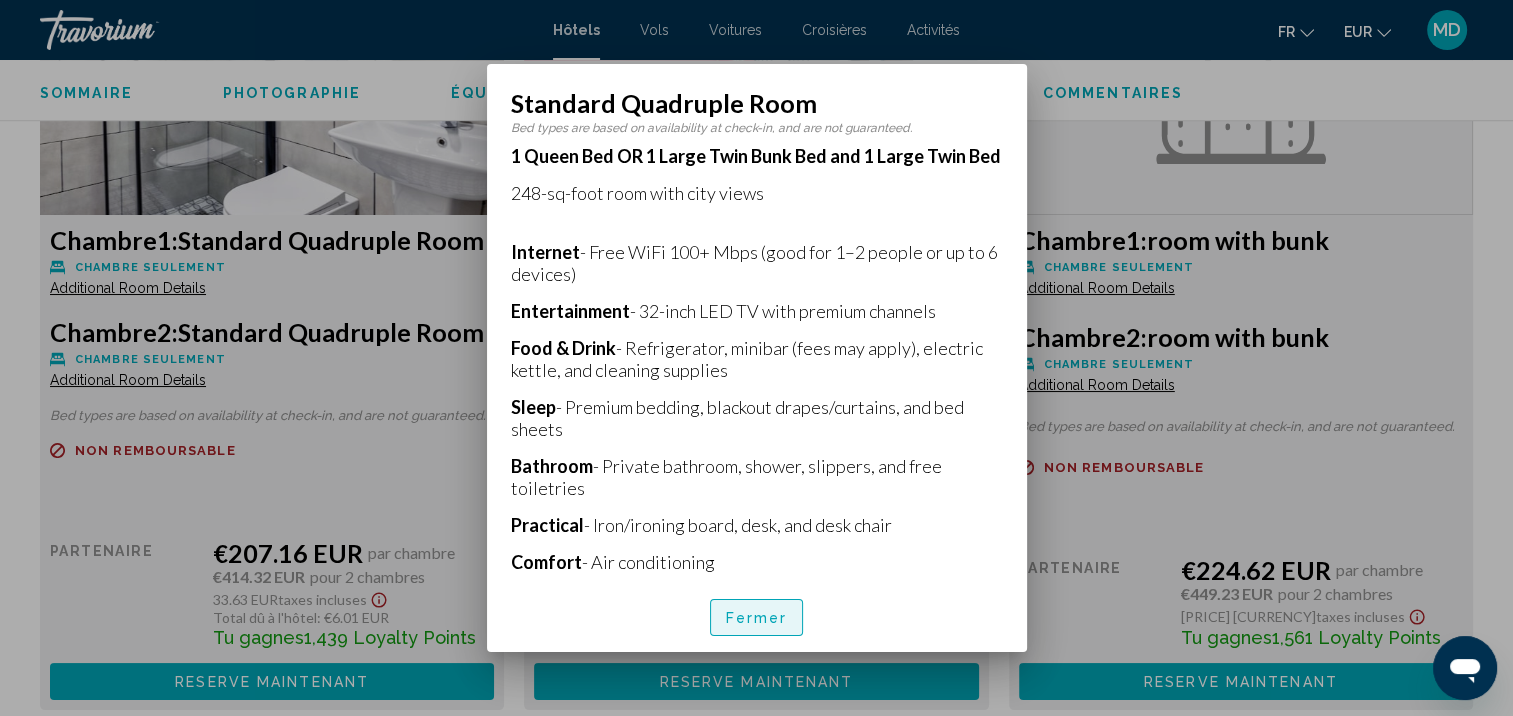 click on "Fermer" at bounding box center (757, 617) 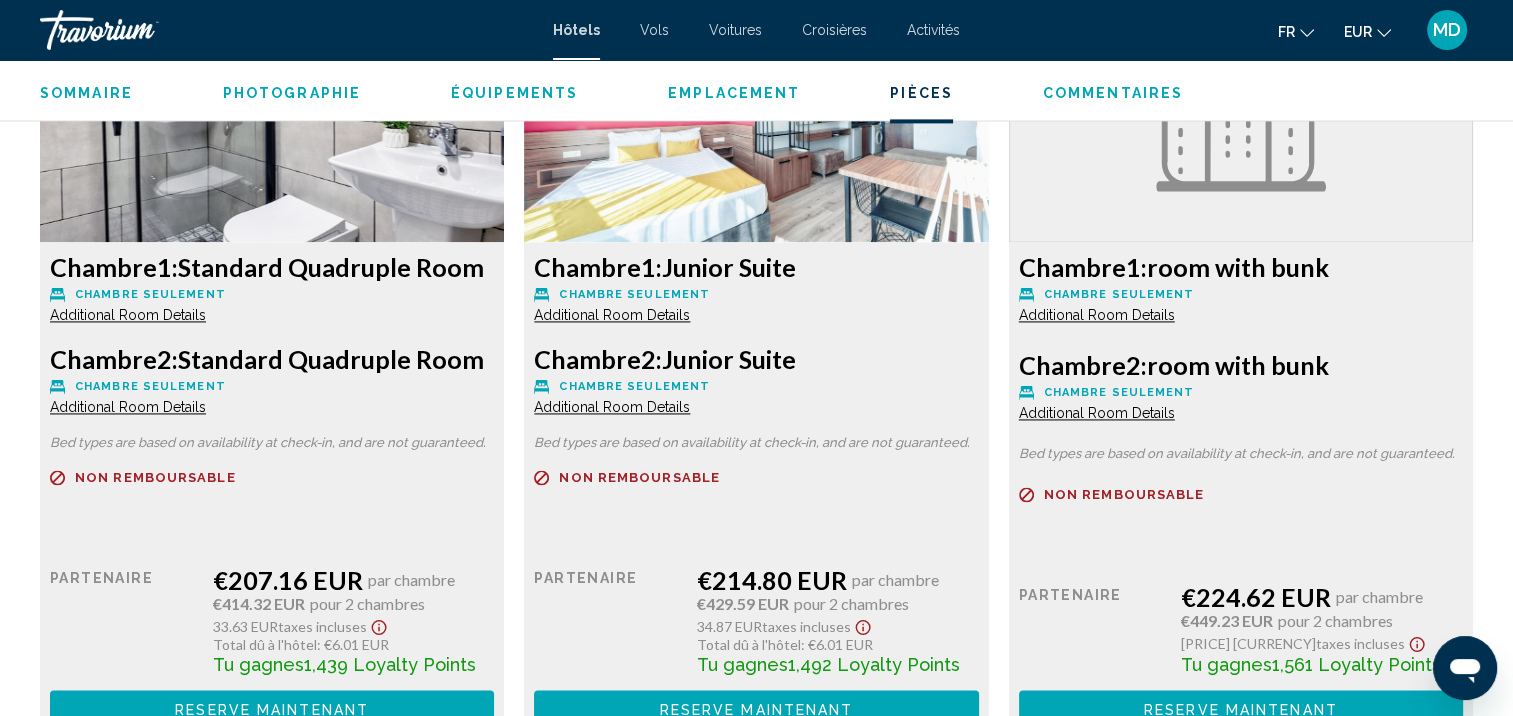 scroll, scrollTop: 2839, scrollLeft: 0, axis: vertical 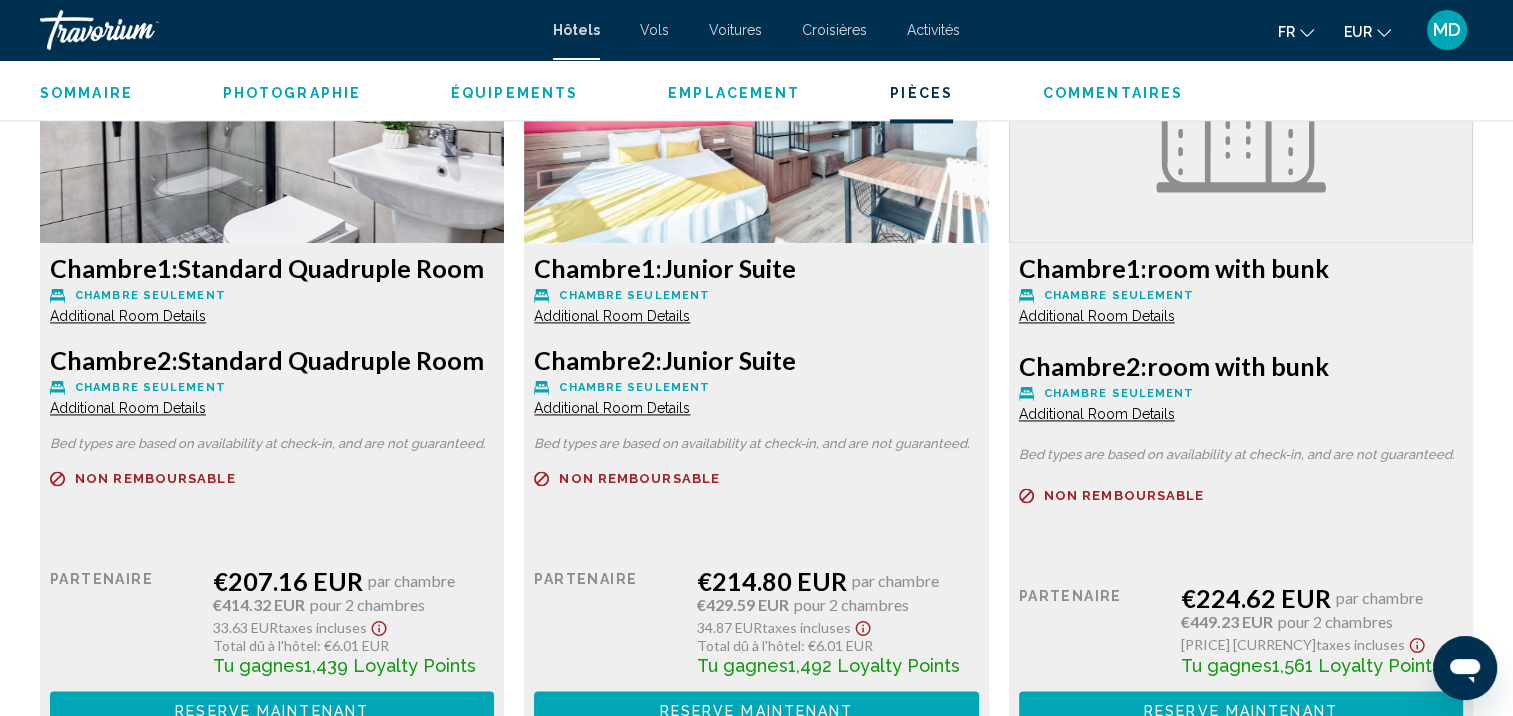 click on "Additional Room Details" at bounding box center (128, 316) 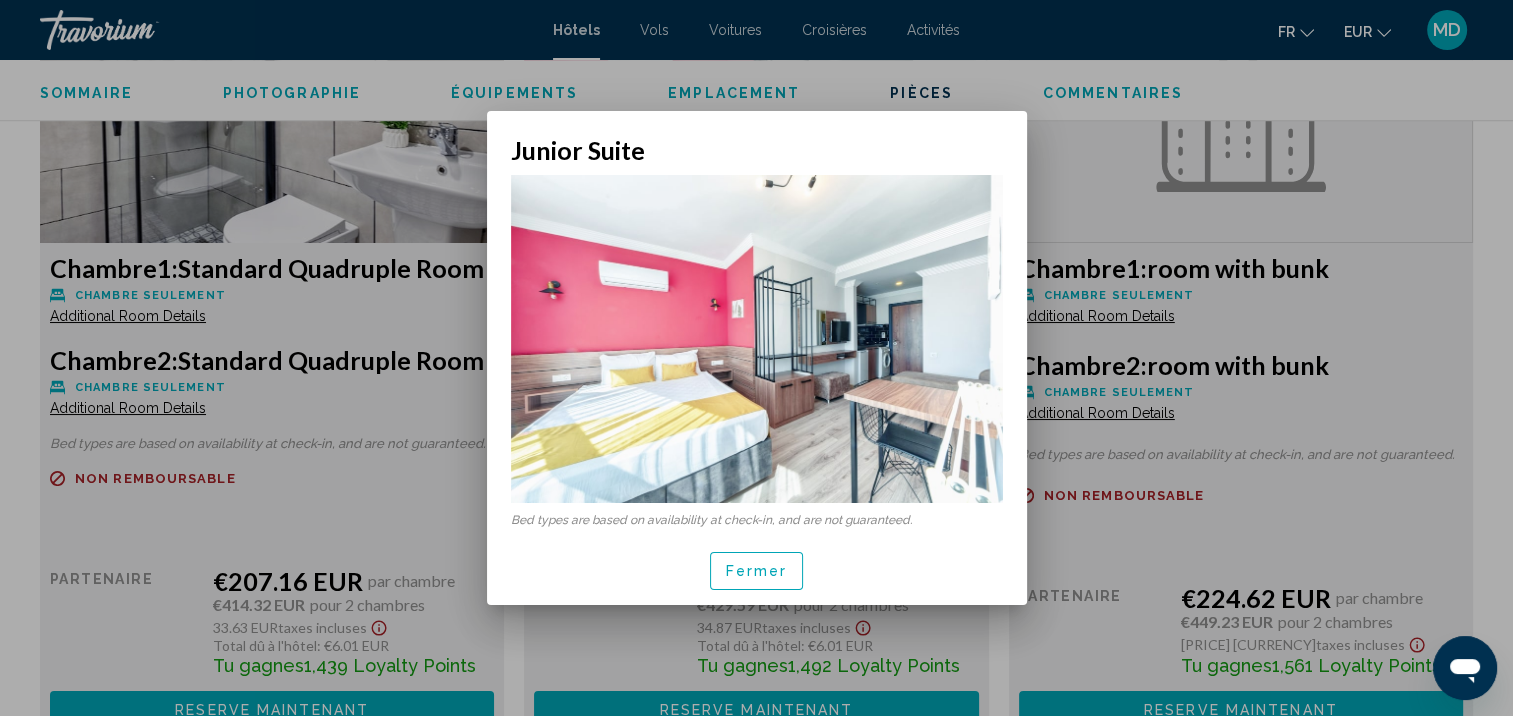 scroll, scrollTop: 0, scrollLeft: 0, axis: both 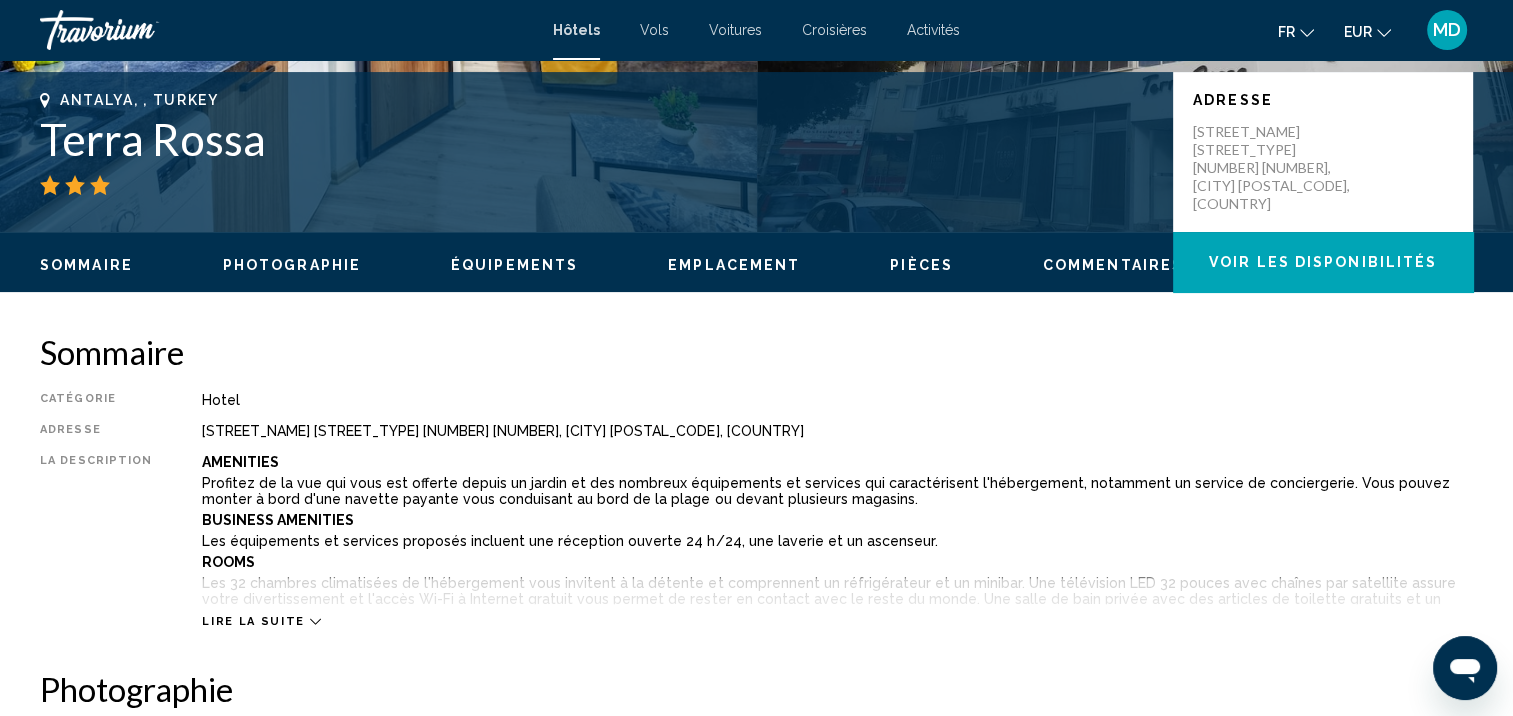 click on "Lire la suite" at bounding box center (253, 621) 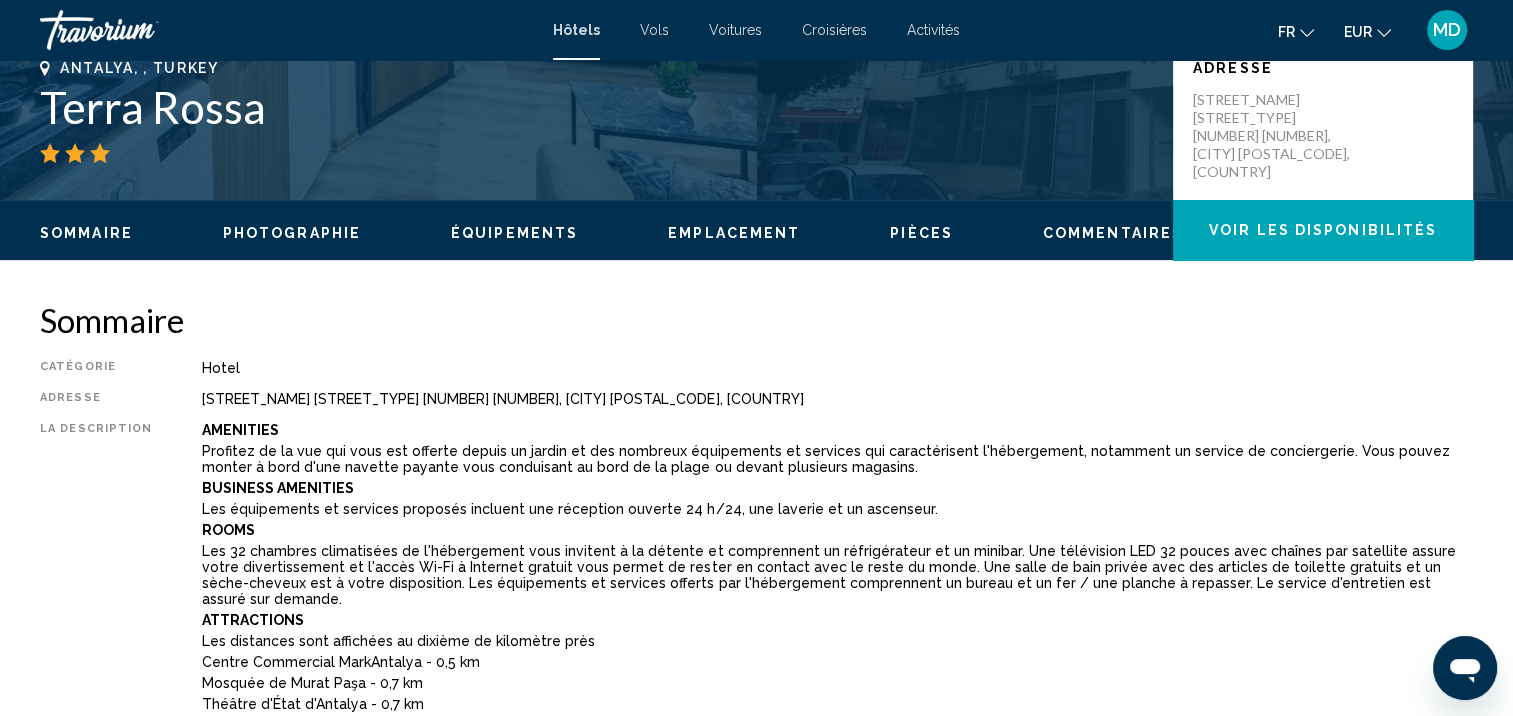 scroll, scrollTop: 460, scrollLeft: 0, axis: vertical 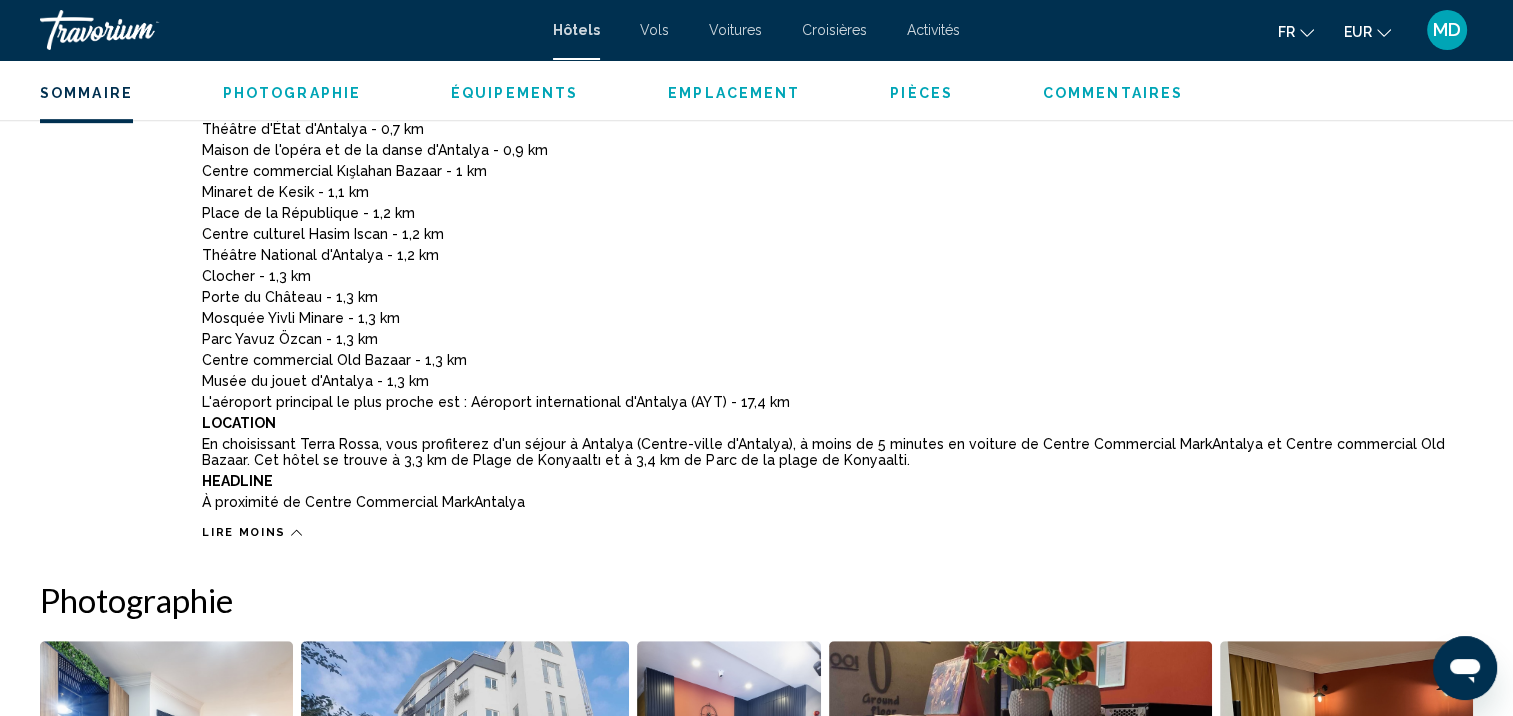 click on "Lire moins" at bounding box center (244, 532) 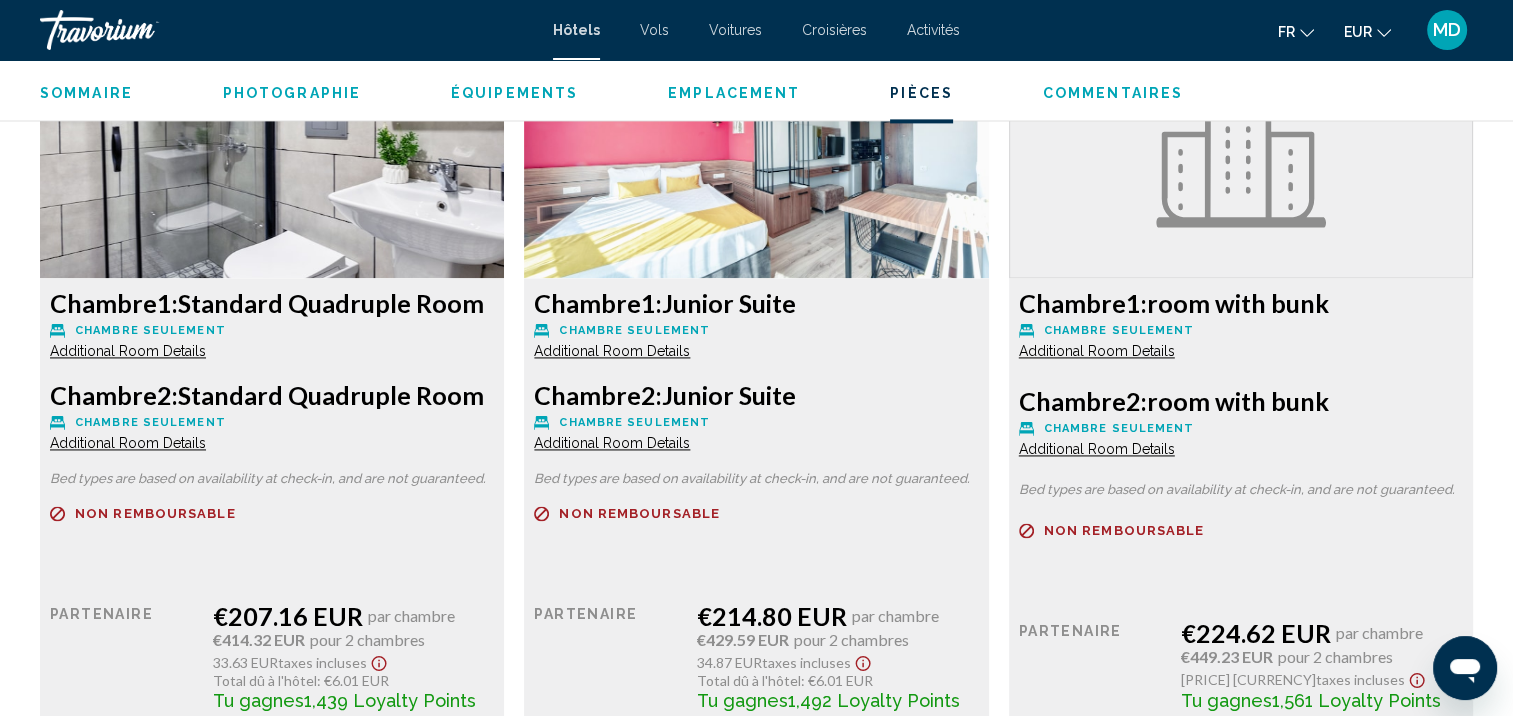 scroll, scrollTop: 2833, scrollLeft: 0, axis: vertical 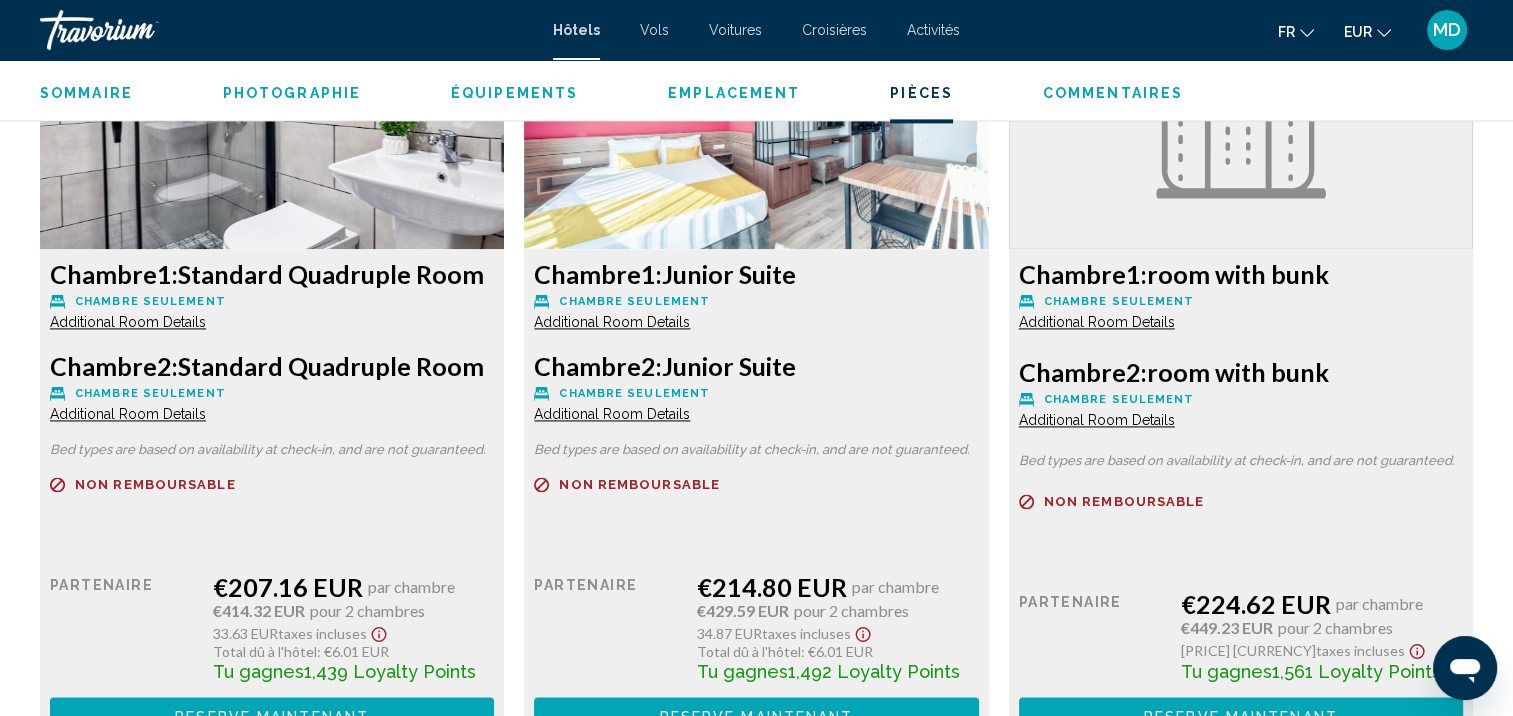 click on "Additional Room Details" at bounding box center [128, 322] 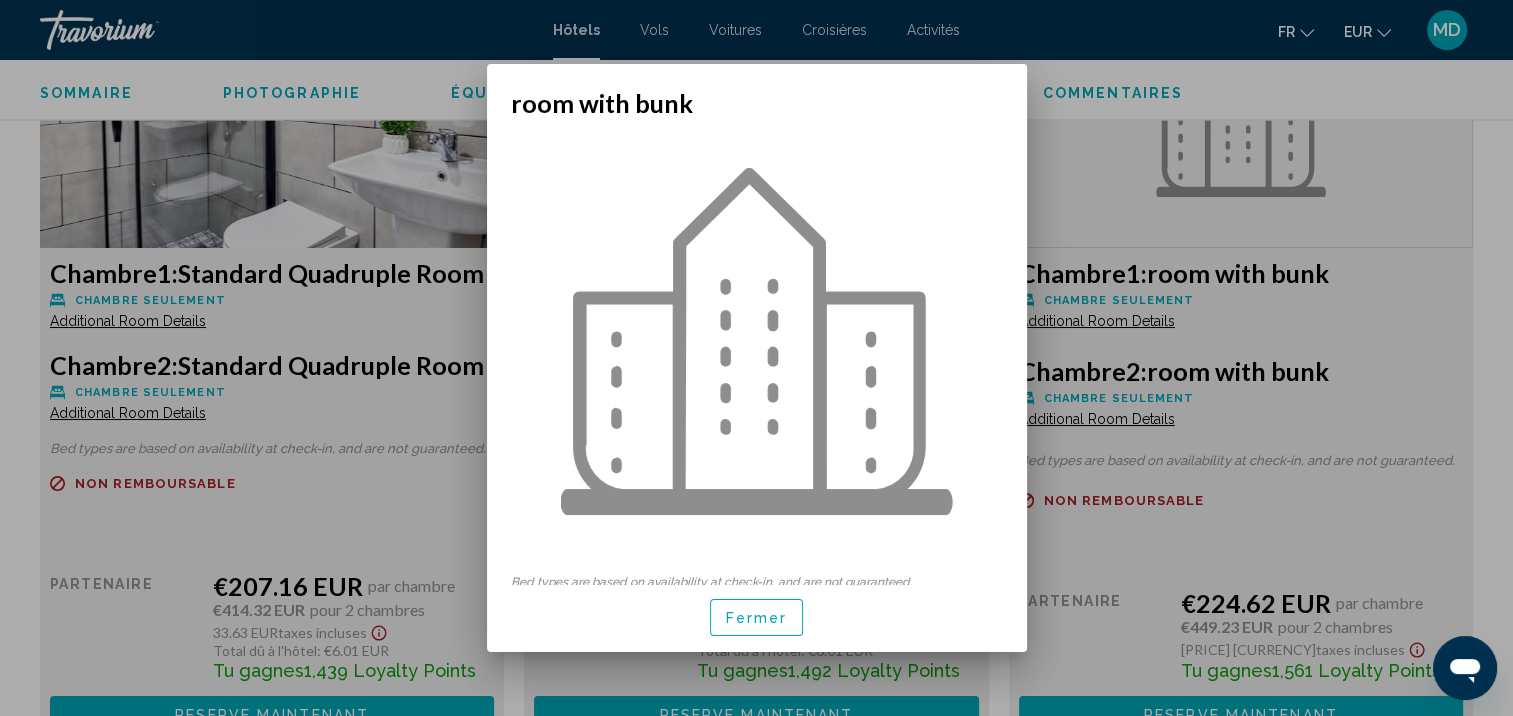 scroll, scrollTop: 11, scrollLeft: 0, axis: vertical 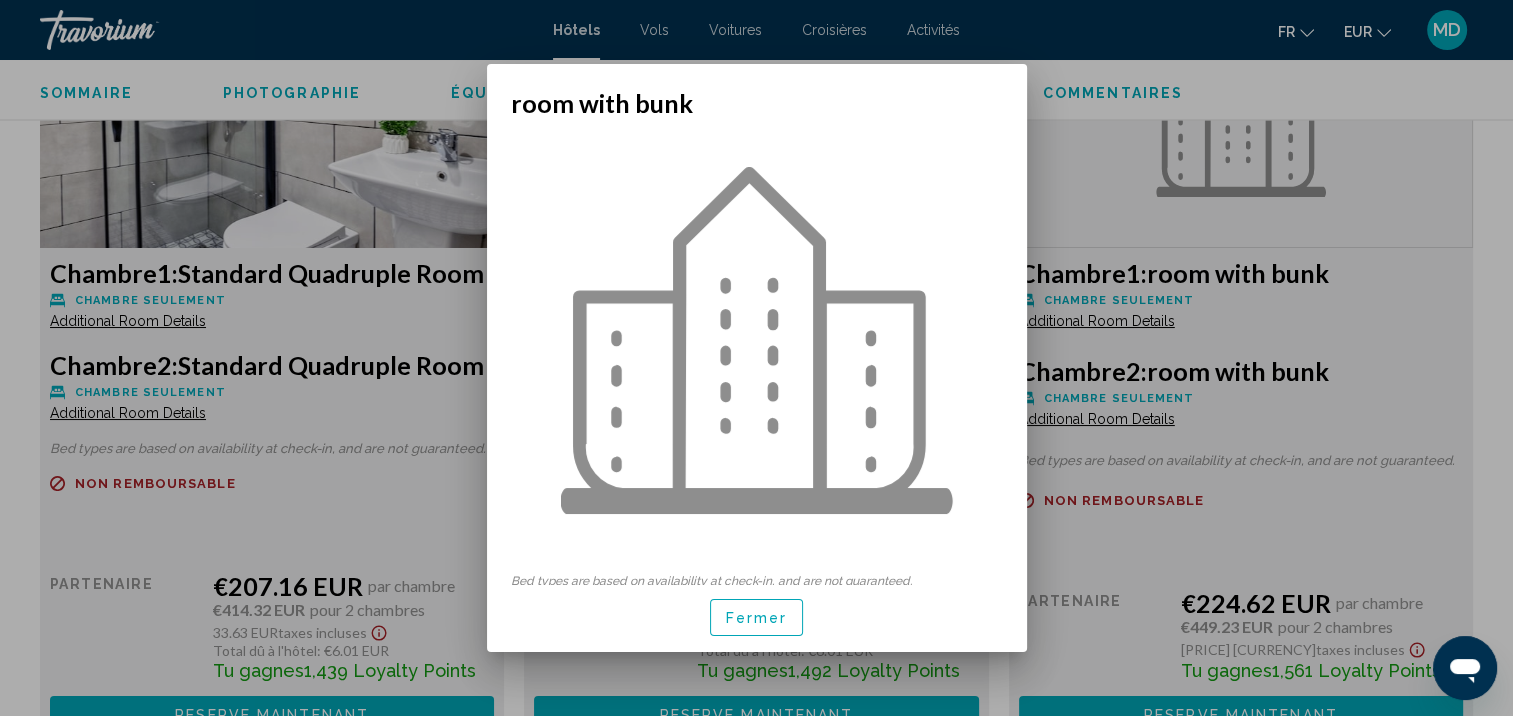 click on "Fermer" at bounding box center (757, 618) 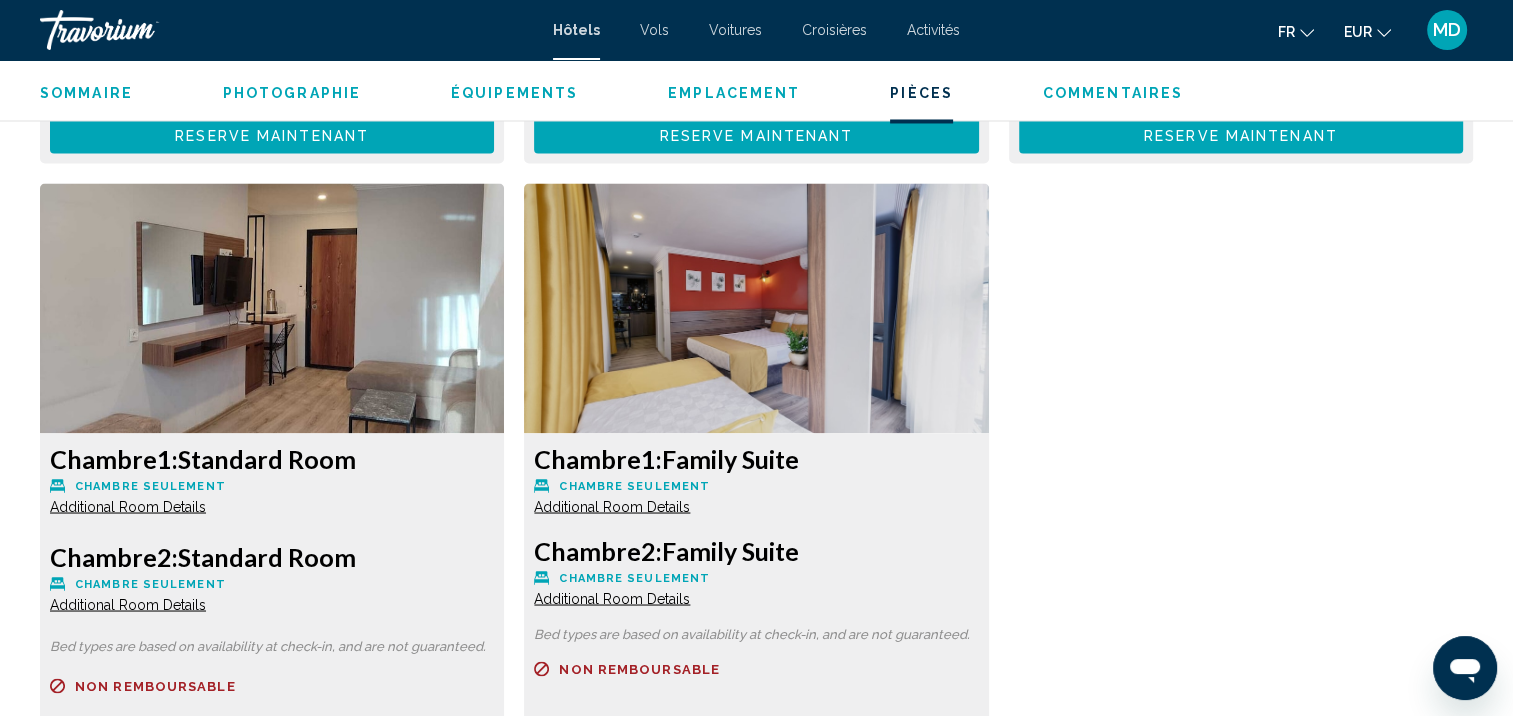 scroll, scrollTop: 3500, scrollLeft: 0, axis: vertical 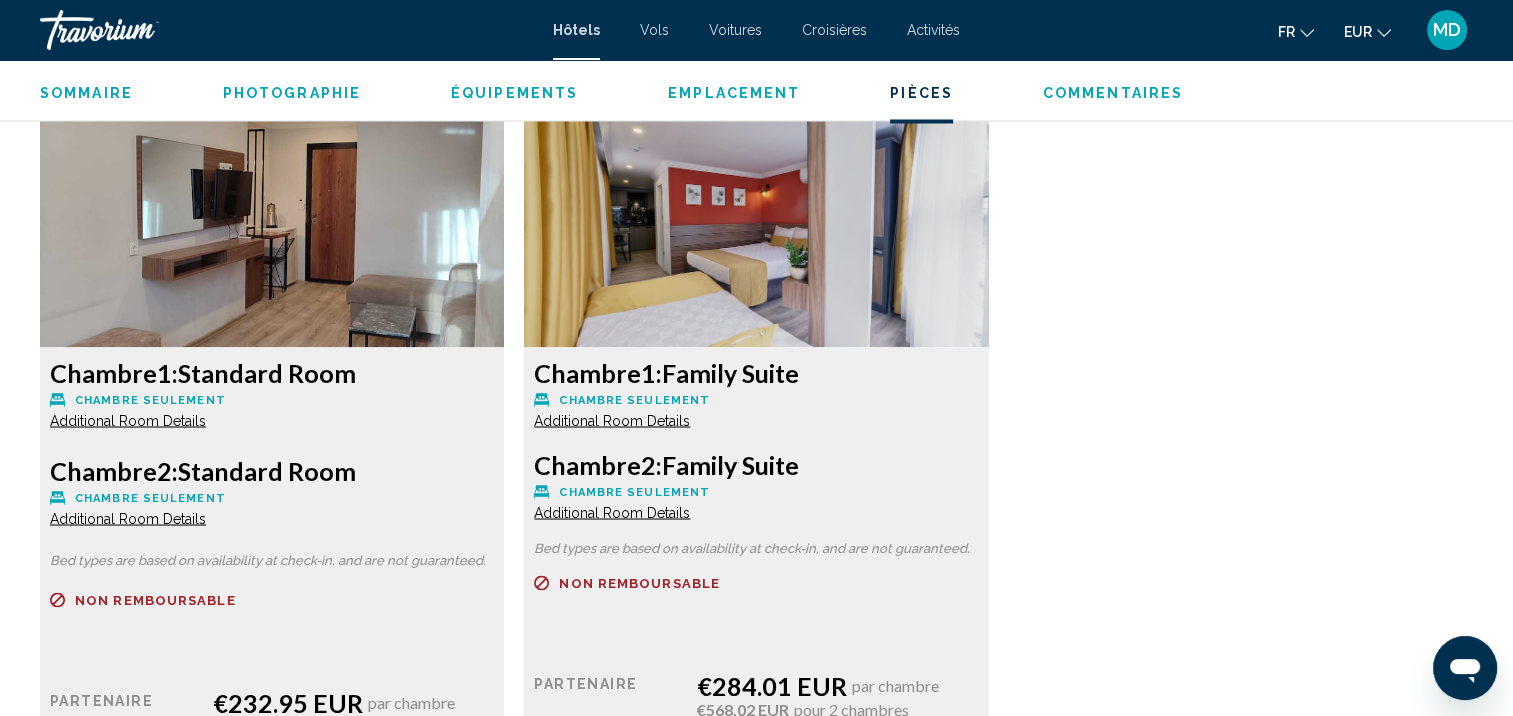 click on "Additional Room Details" at bounding box center [128, -345] 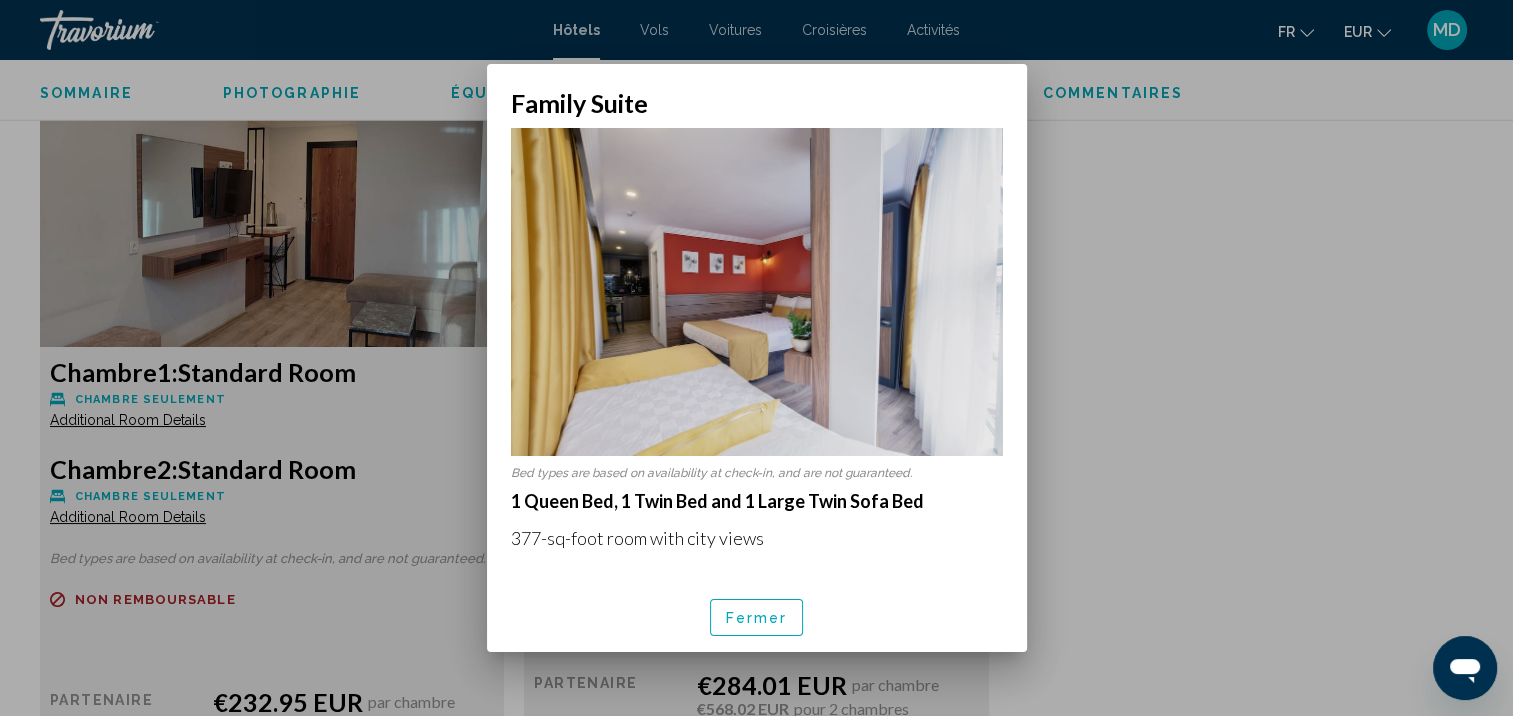 scroll, scrollTop: 0, scrollLeft: 0, axis: both 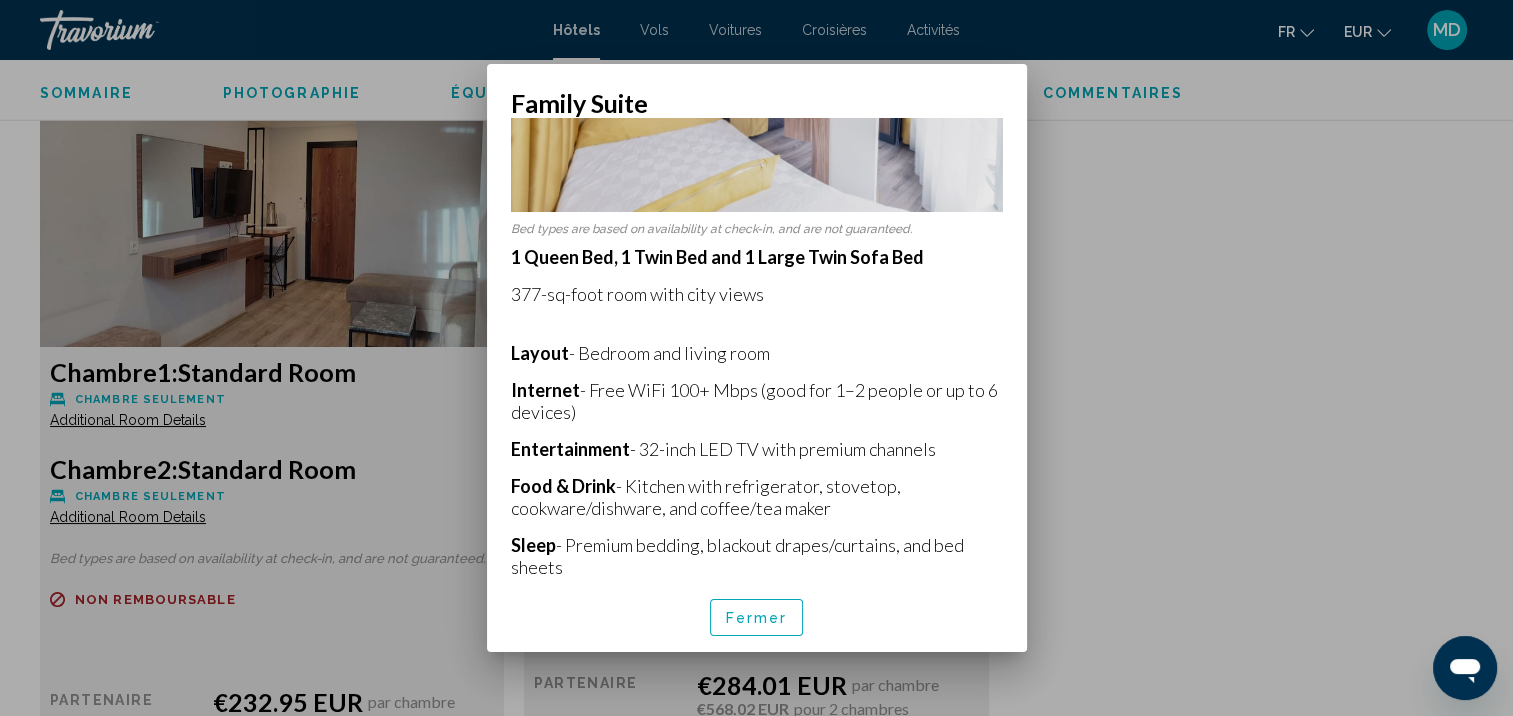 click on "Fermer" at bounding box center (757, 618) 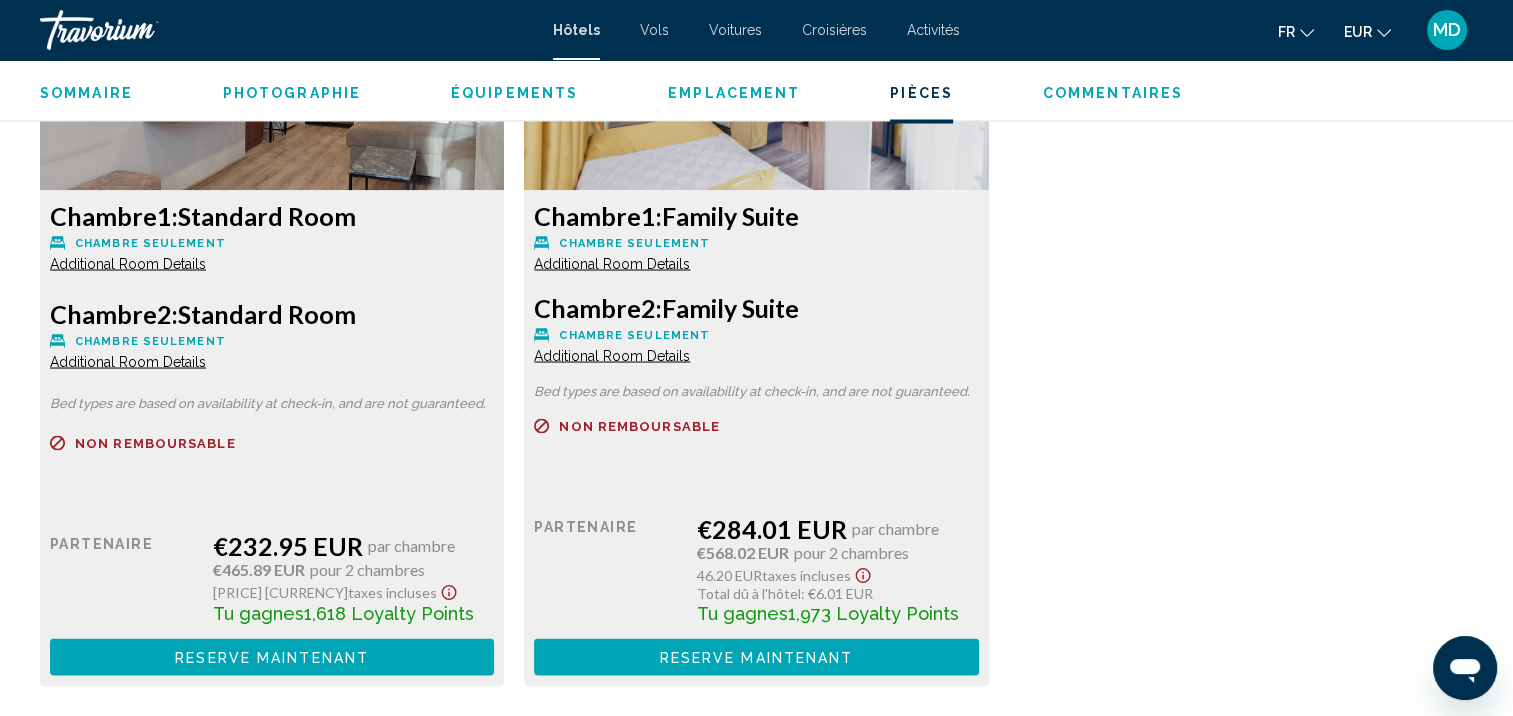 scroll, scrollTop: 3656, scrollLeft: 0, axis: vertical 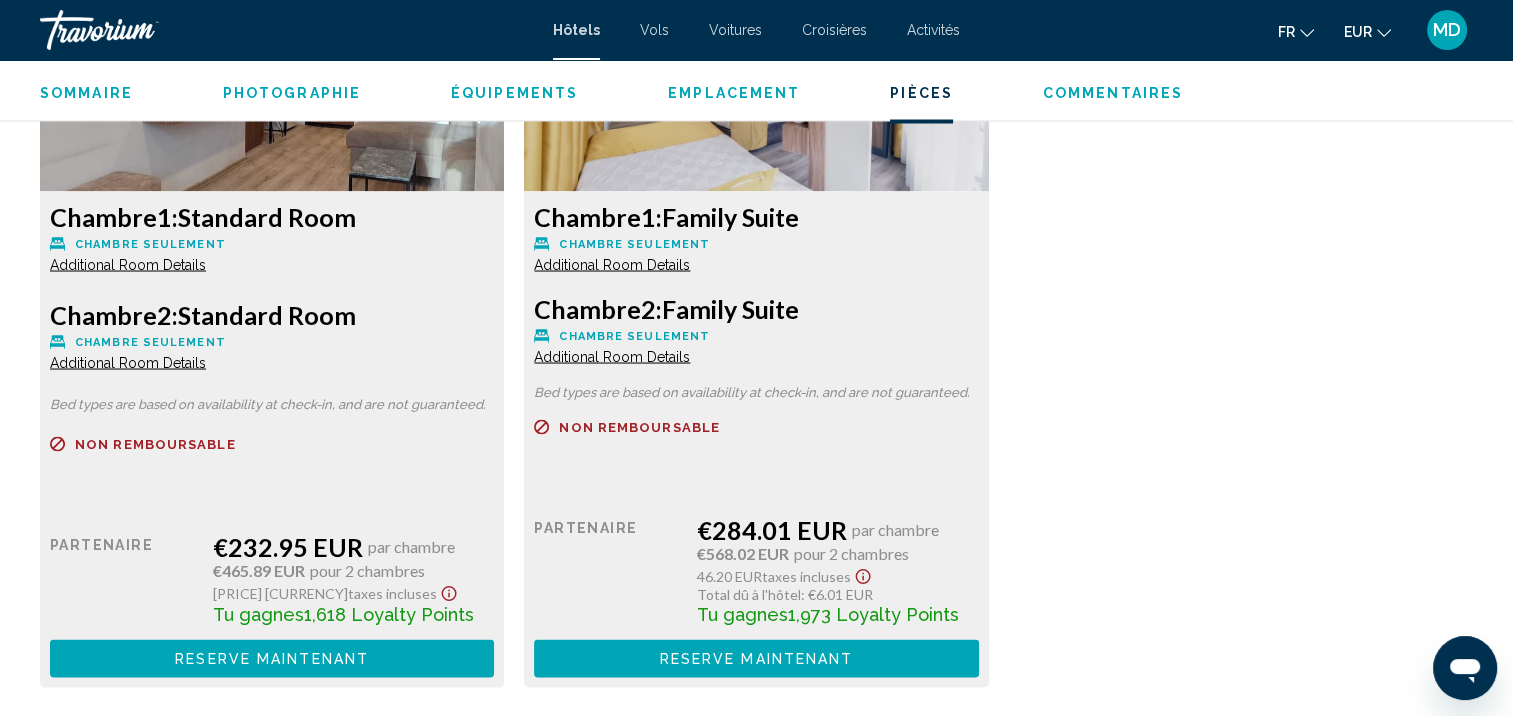 click on "Additional Room Details" at bounding box center (128, -501) 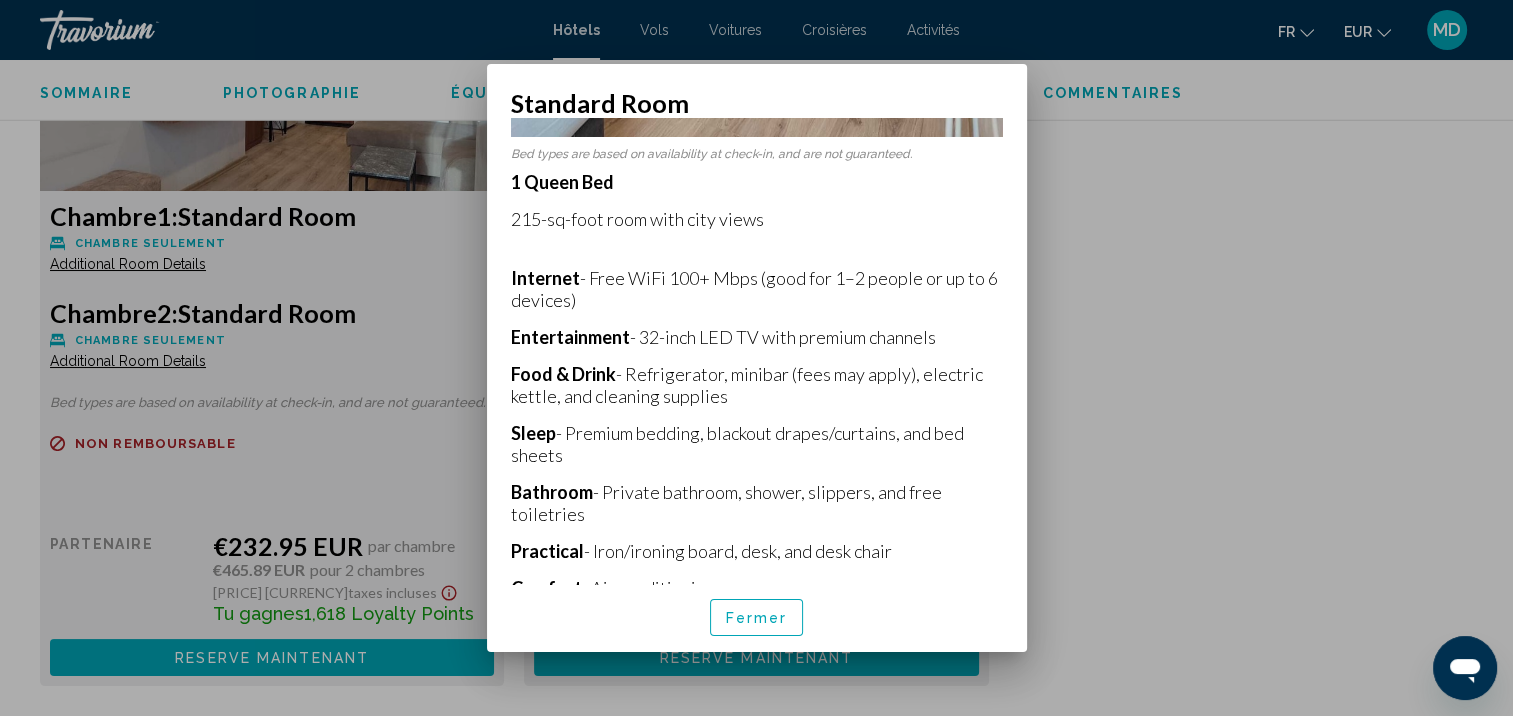 scroll, scrollTop: 648, scrollLeft: 0, axis: vertical 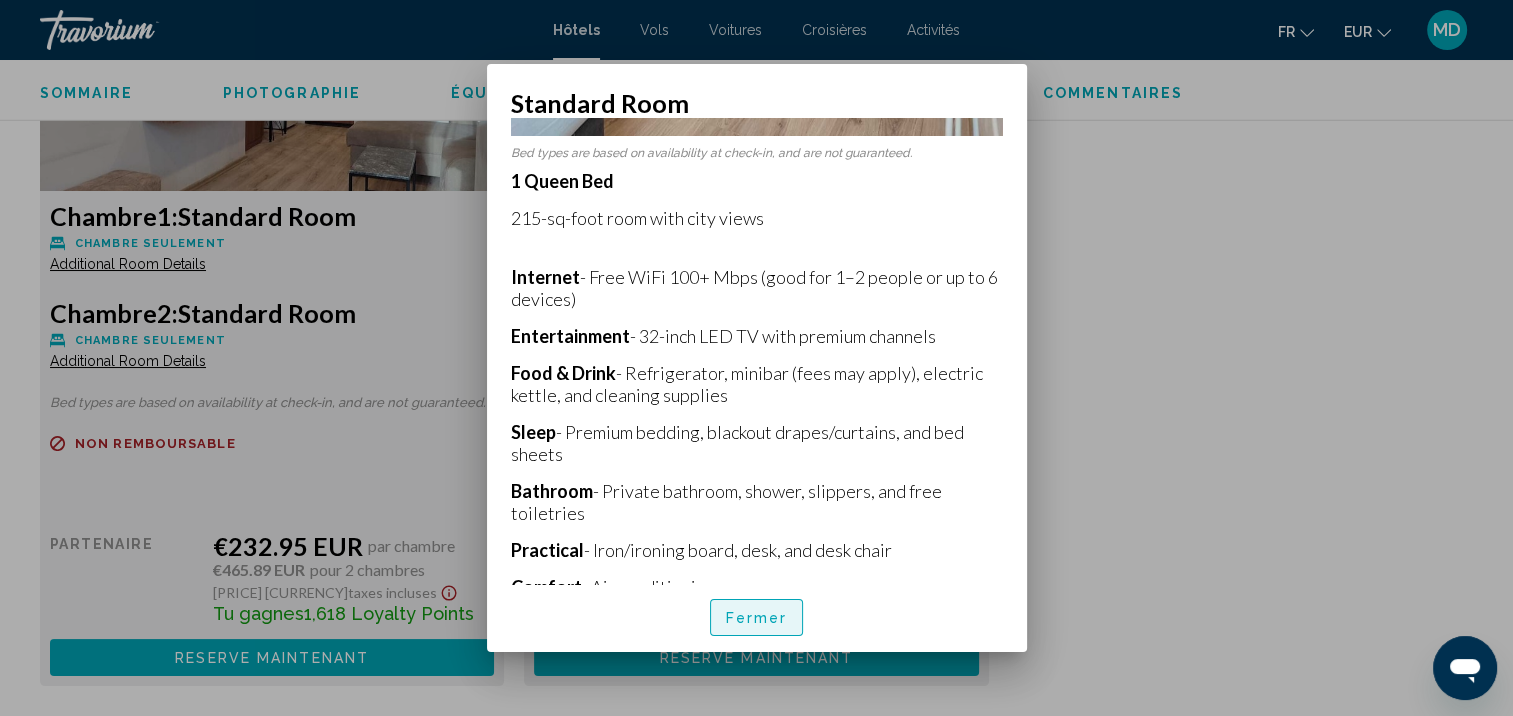 click on "Fermer" at bounding box center (757, 617) 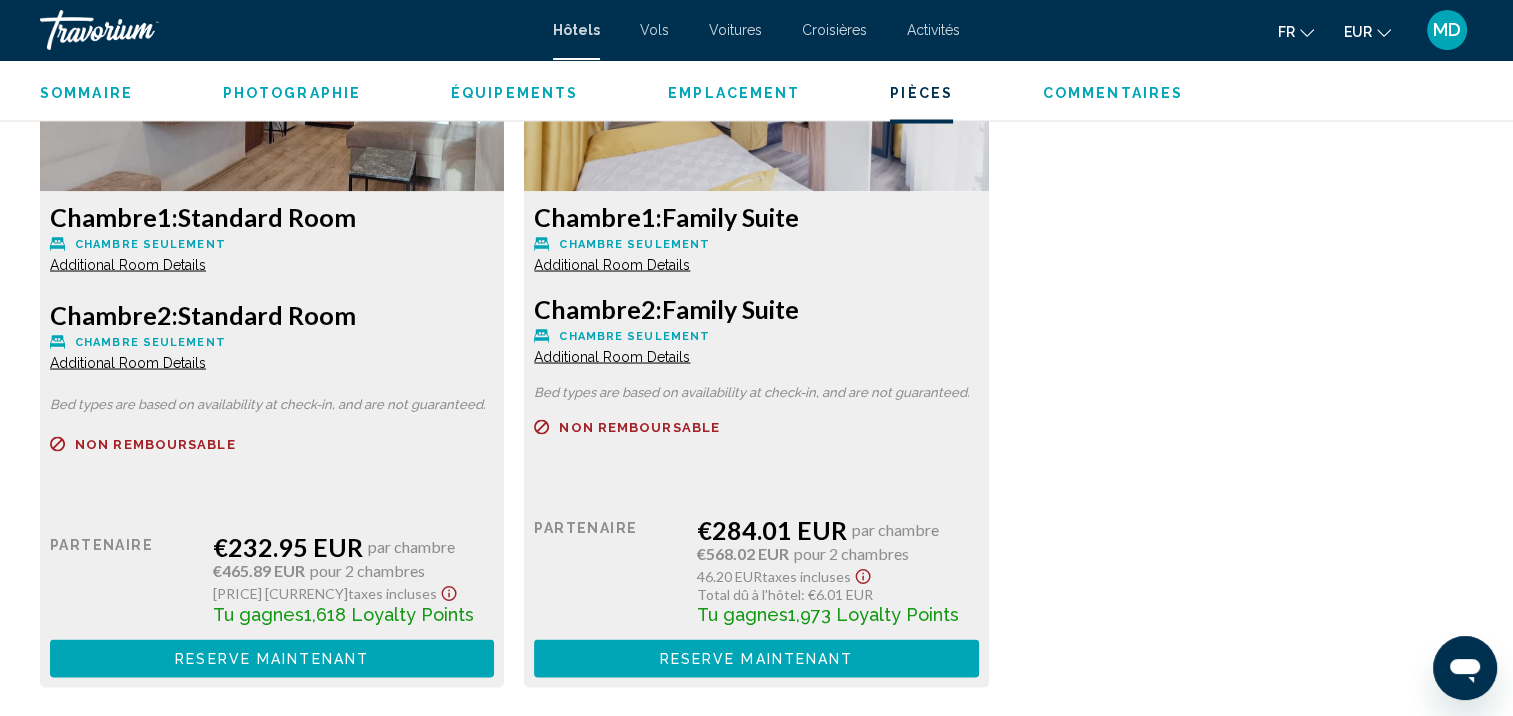click on "Additional Room Details" at bounding box center [128, -501] 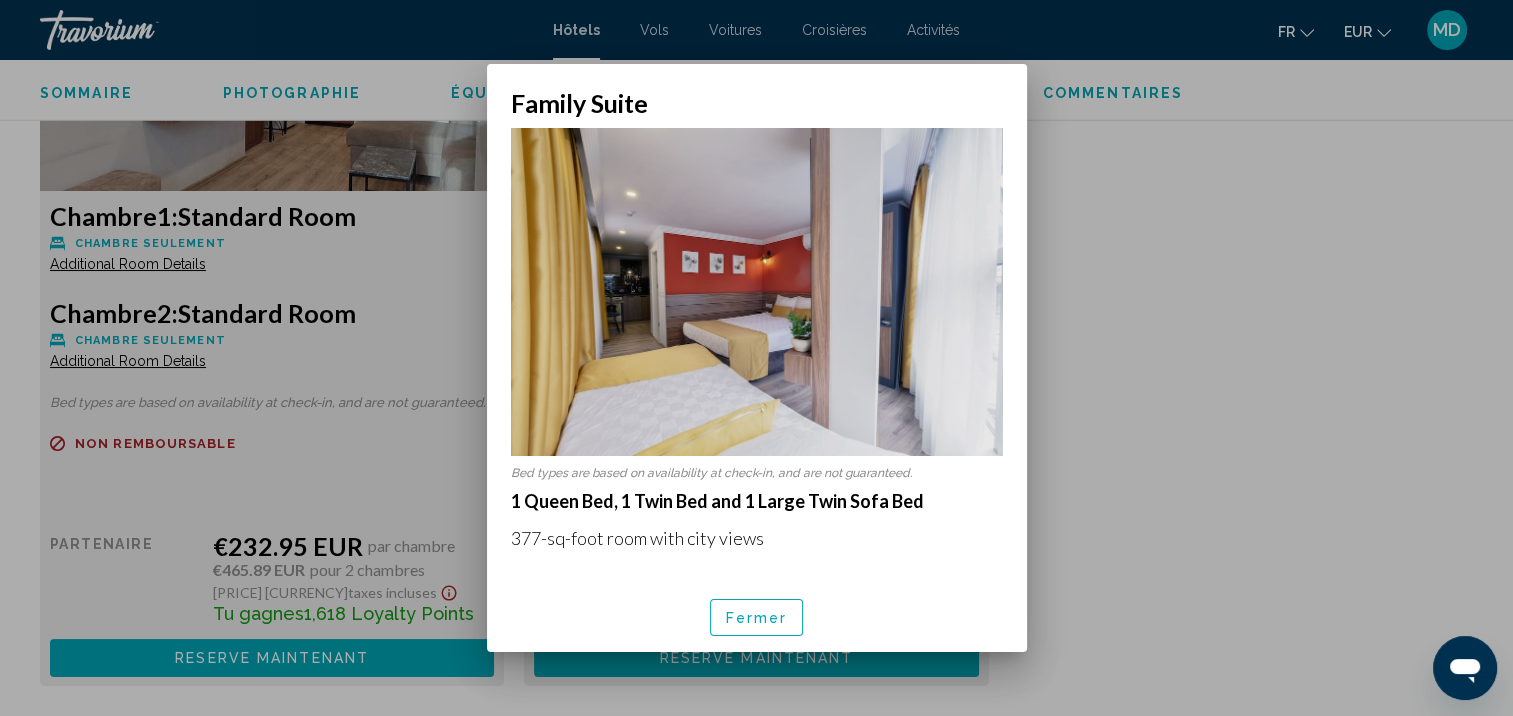 scroll, scrollTop: 0, scrollLeft: 0, axis: both 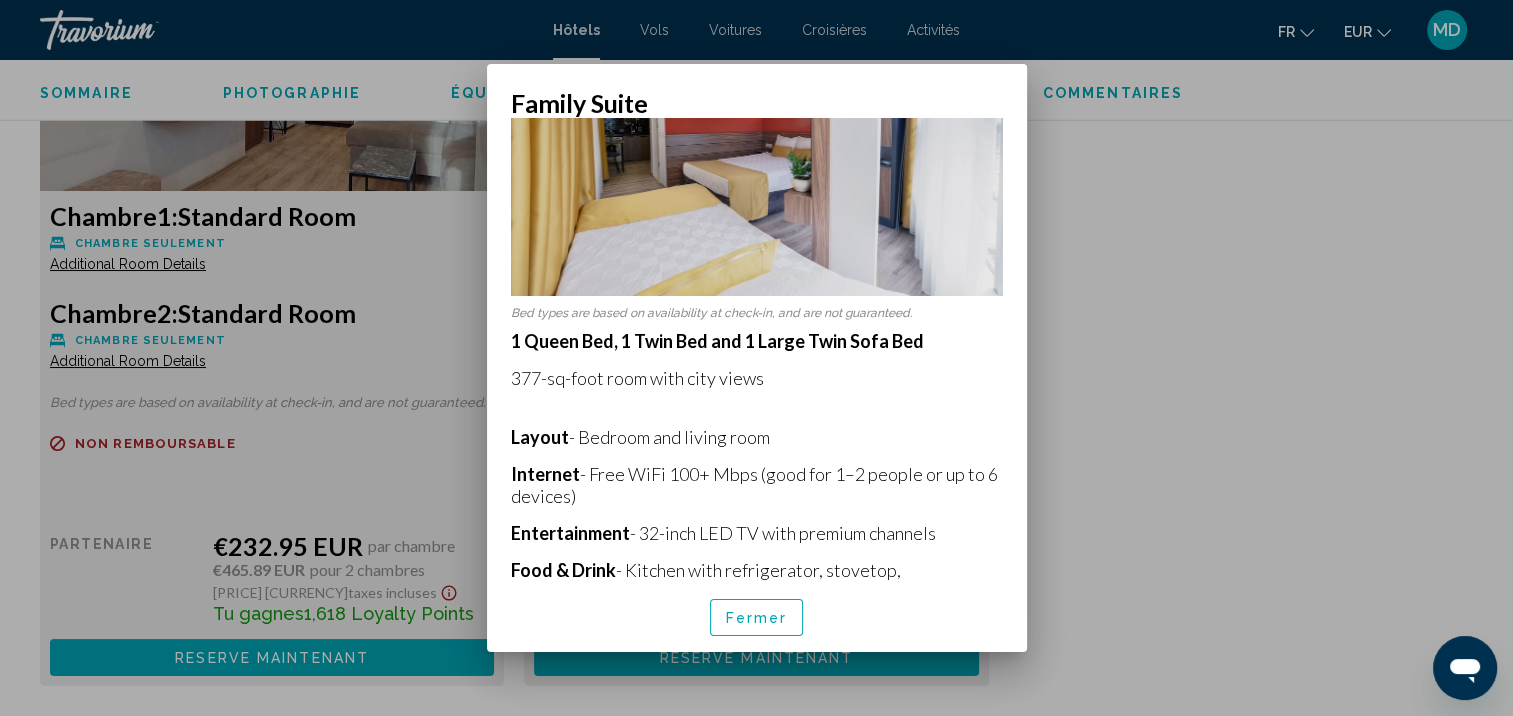 click on "Fermer" at bounding box center (757, 618) 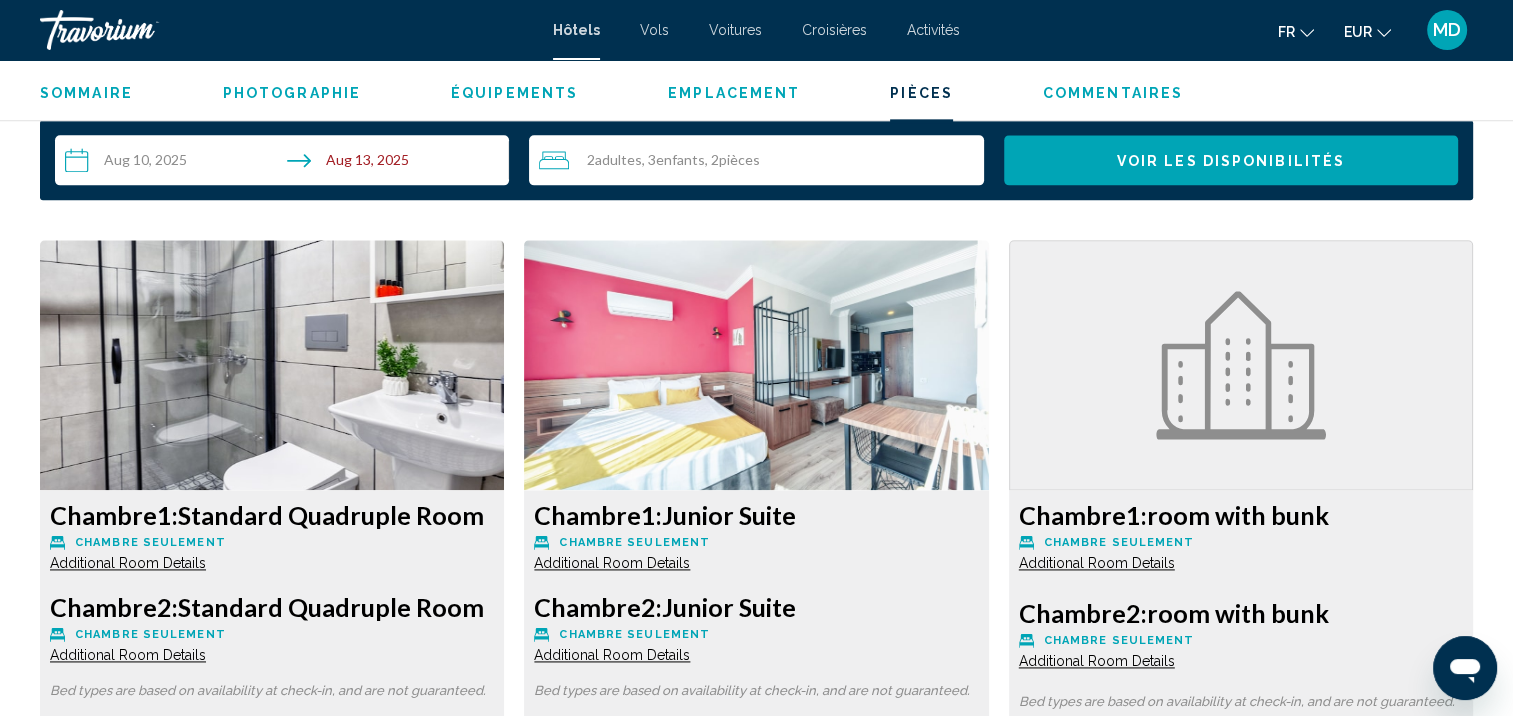 scroll, scrollTop: 2592, scrollLeft: 0, axis: vertical 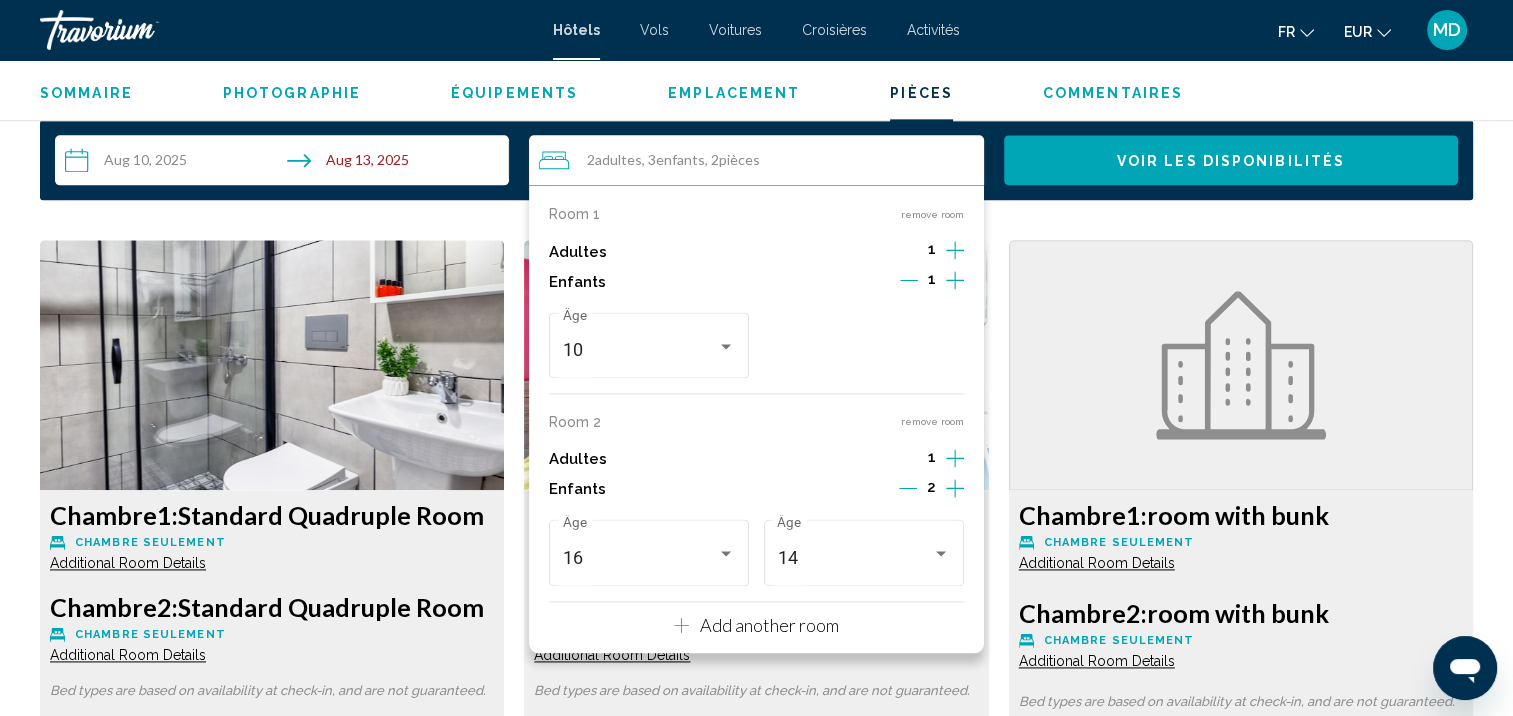 click on "remove room" at bounding box center (932, 421) 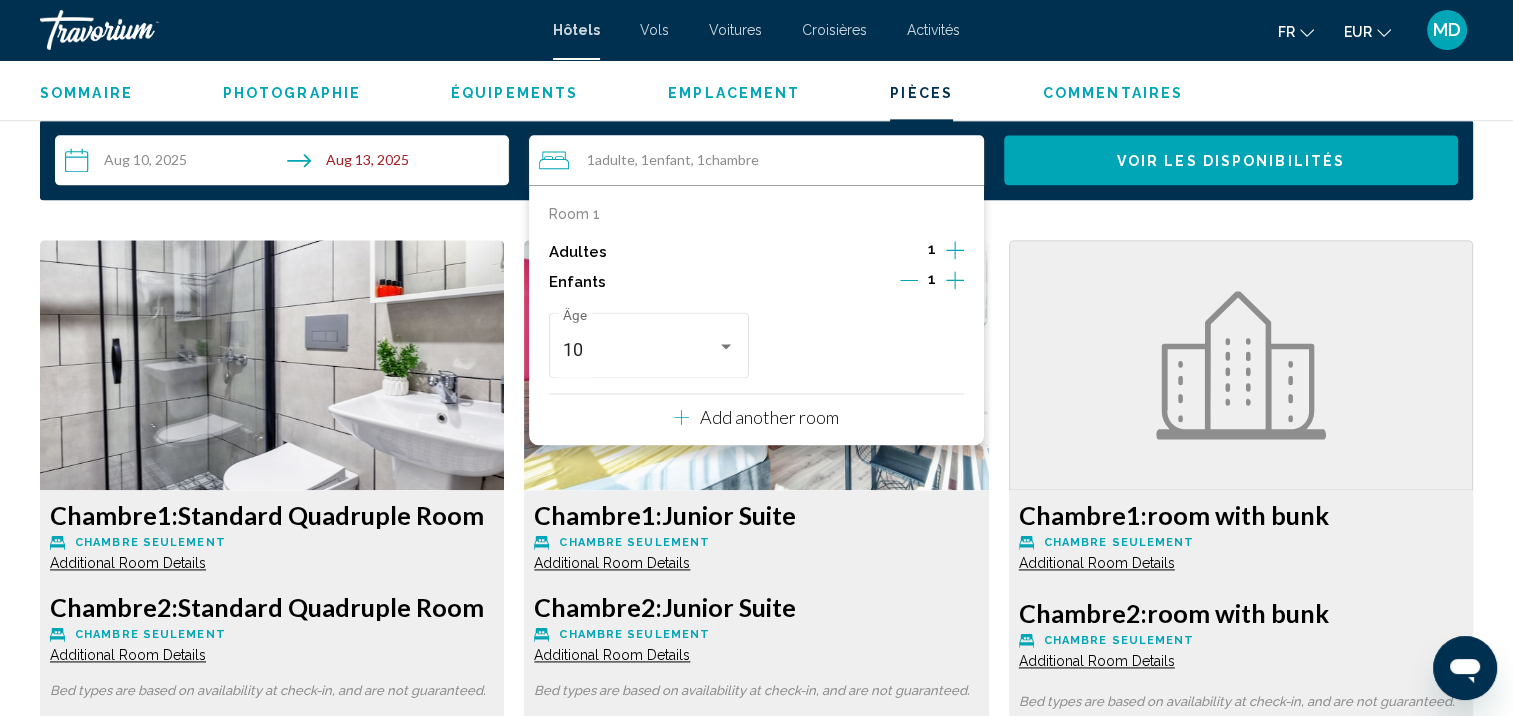 click 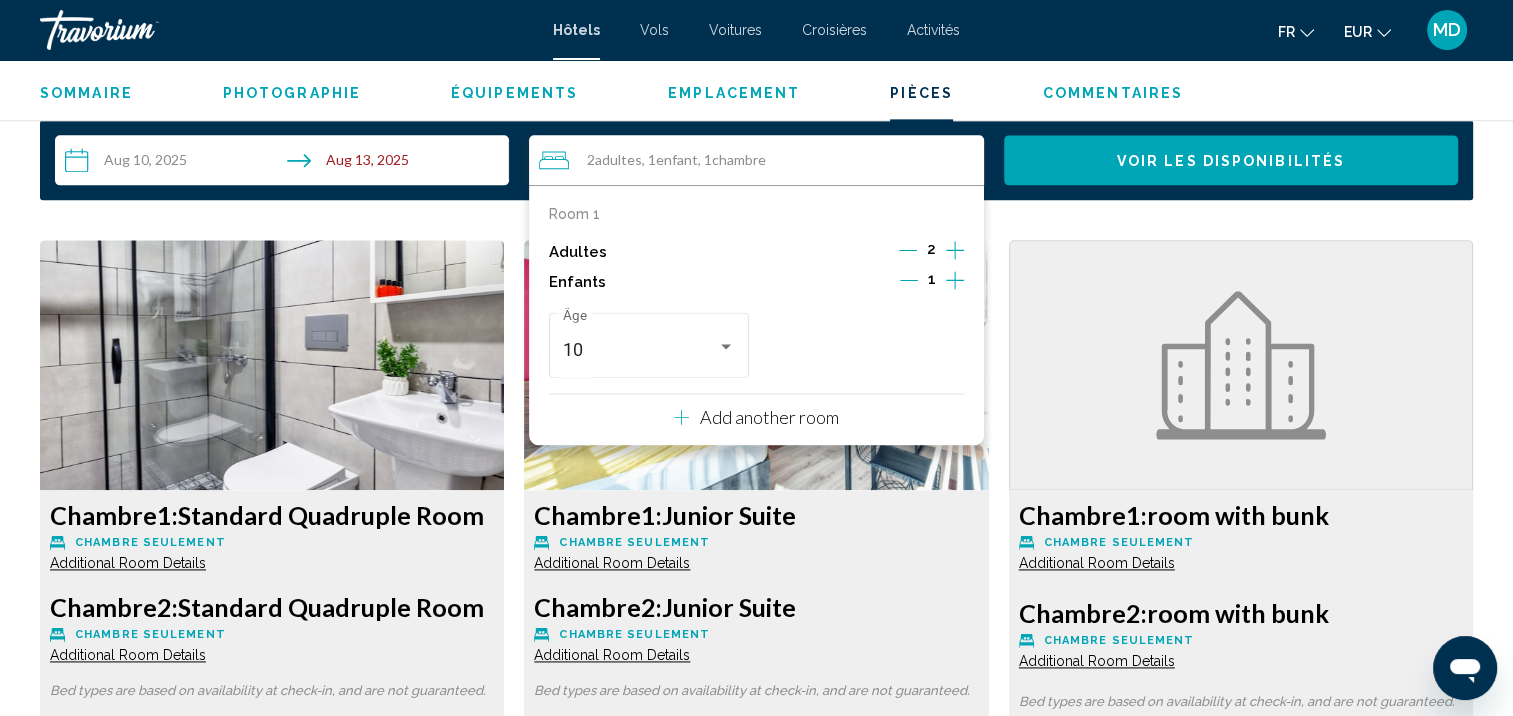 click 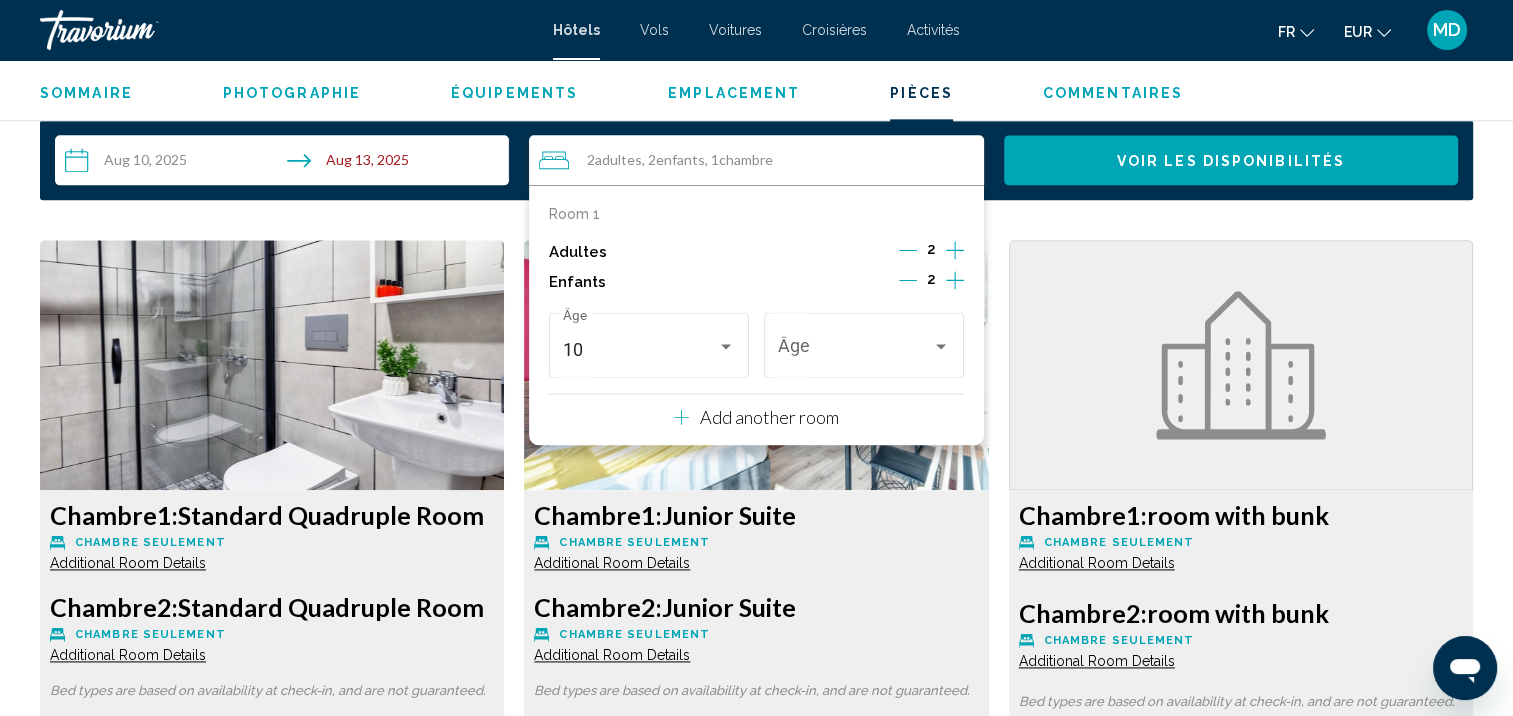 click 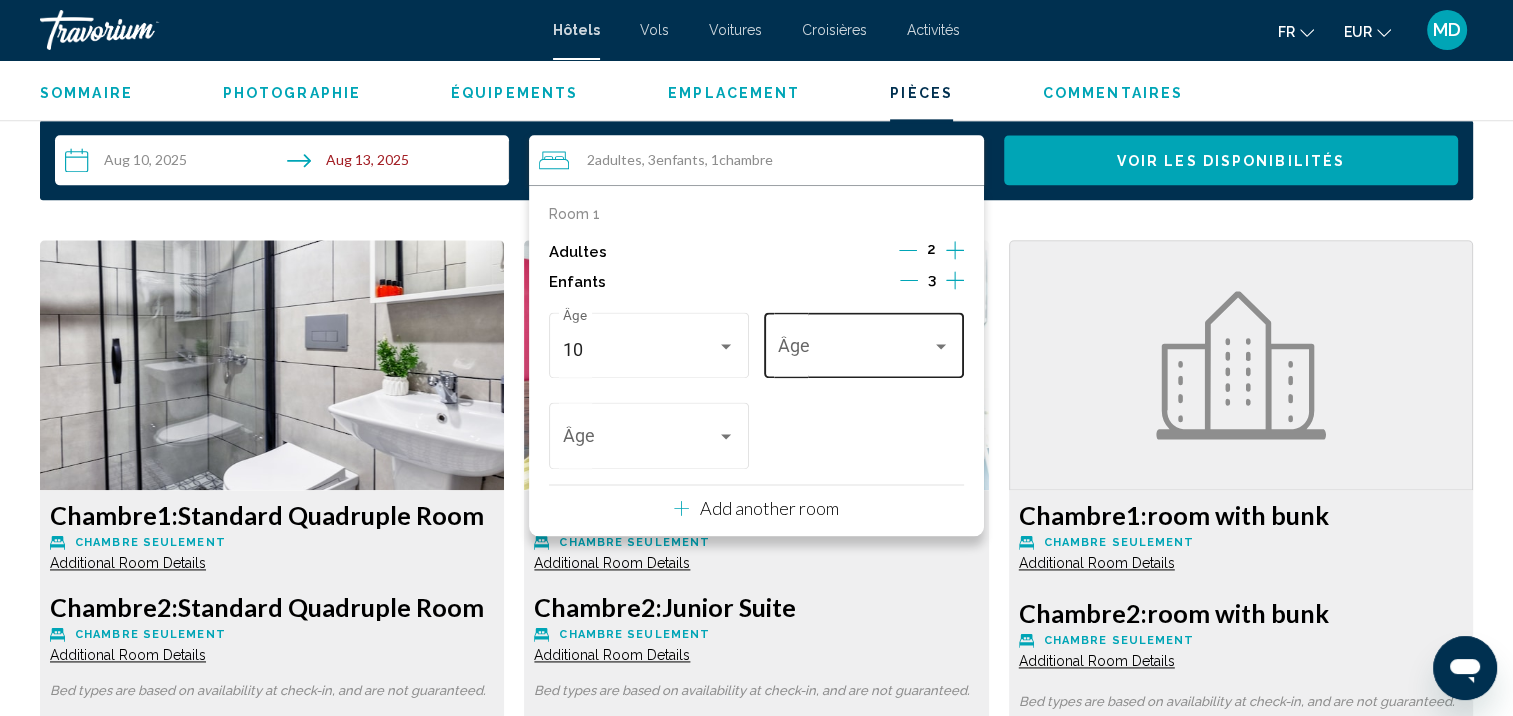 click at bounding box center (854, 350) 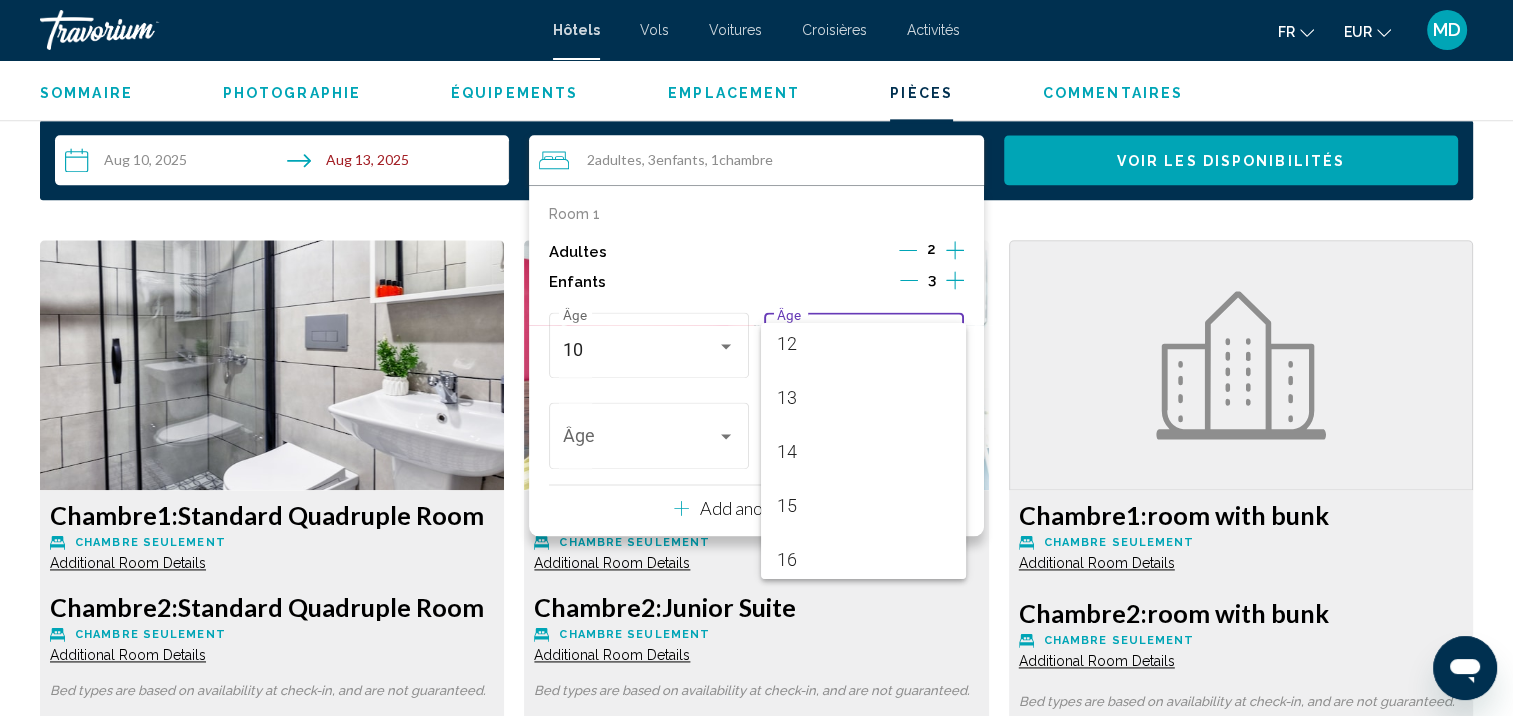 scroll, scrollTop: 716, scrollLeft: 0, axis: vertical 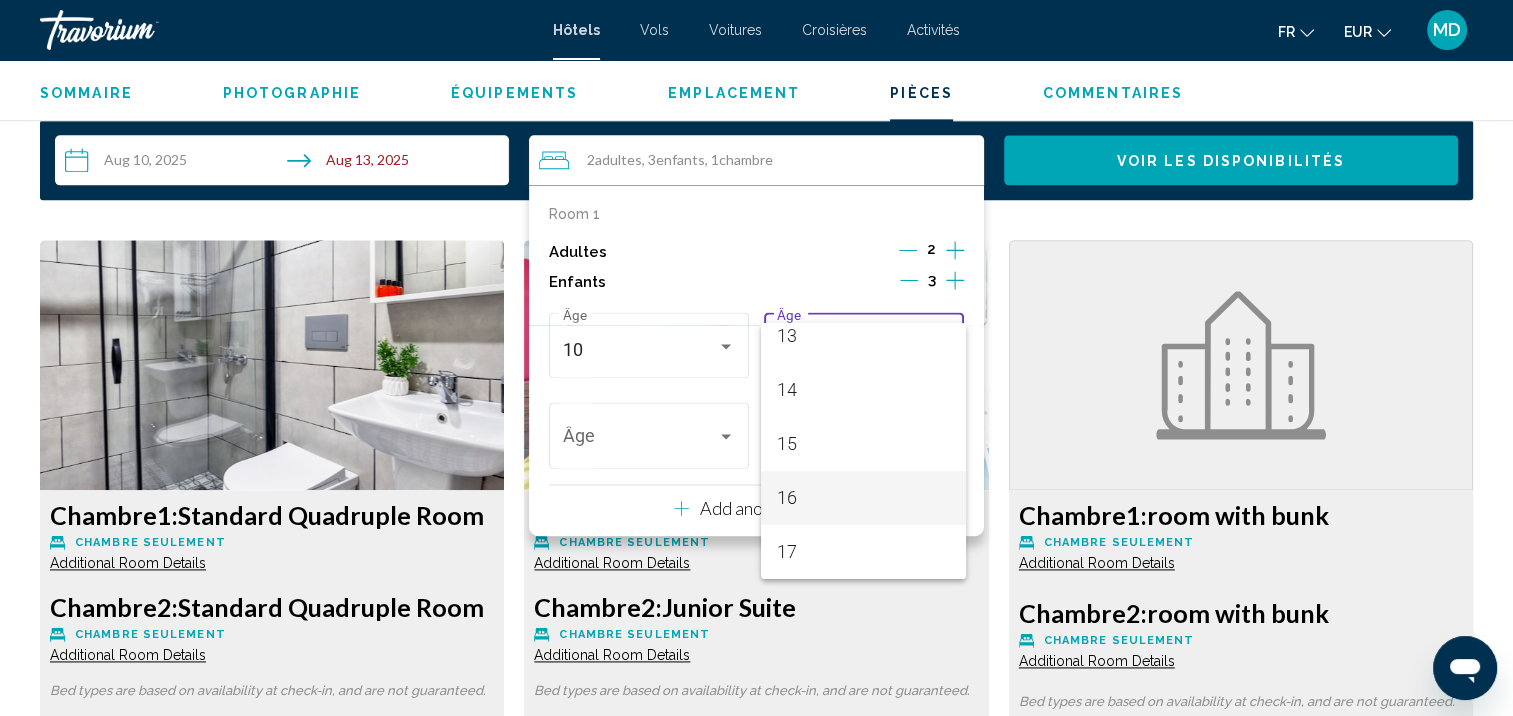click on "16" at bounding box center (863, 498) 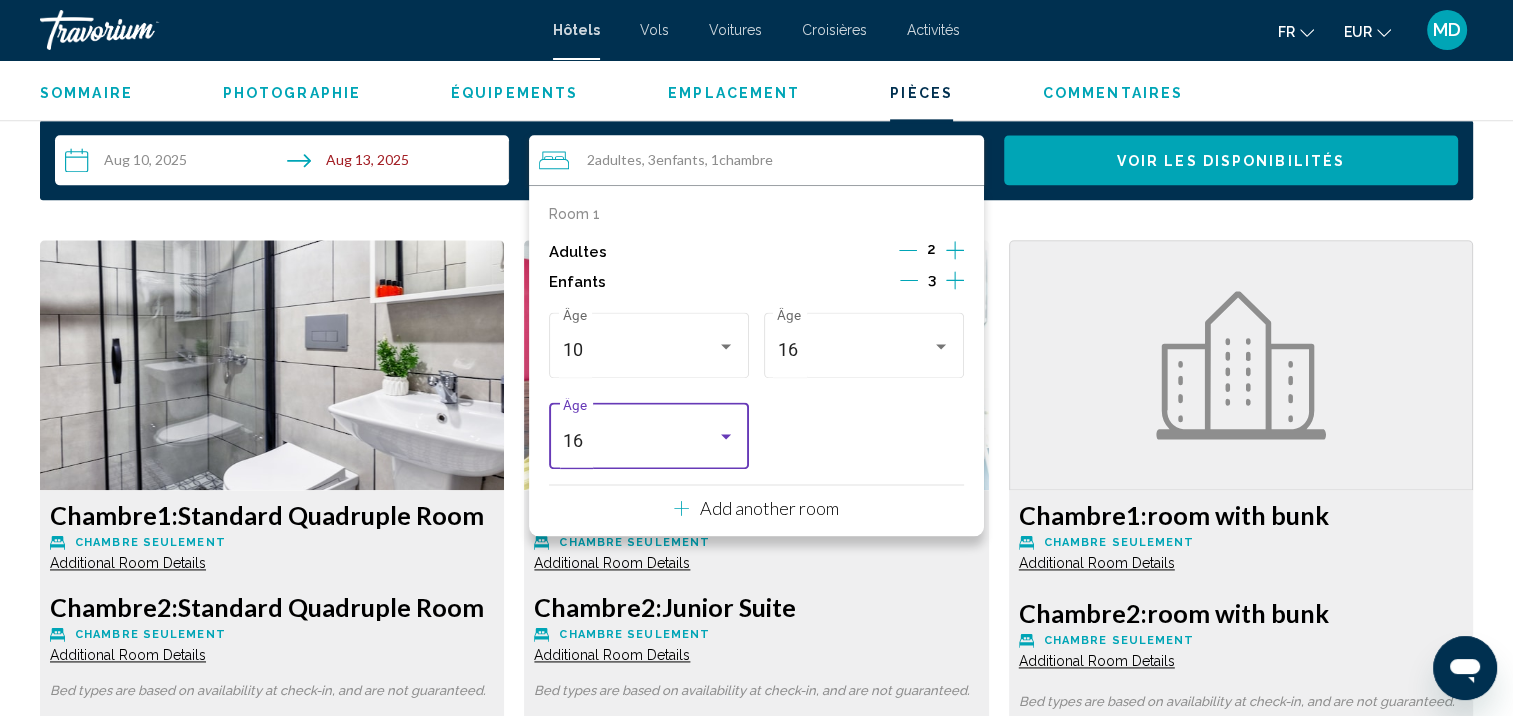 click on "[NUMBER] Âge" at bounding box center [649, 433] 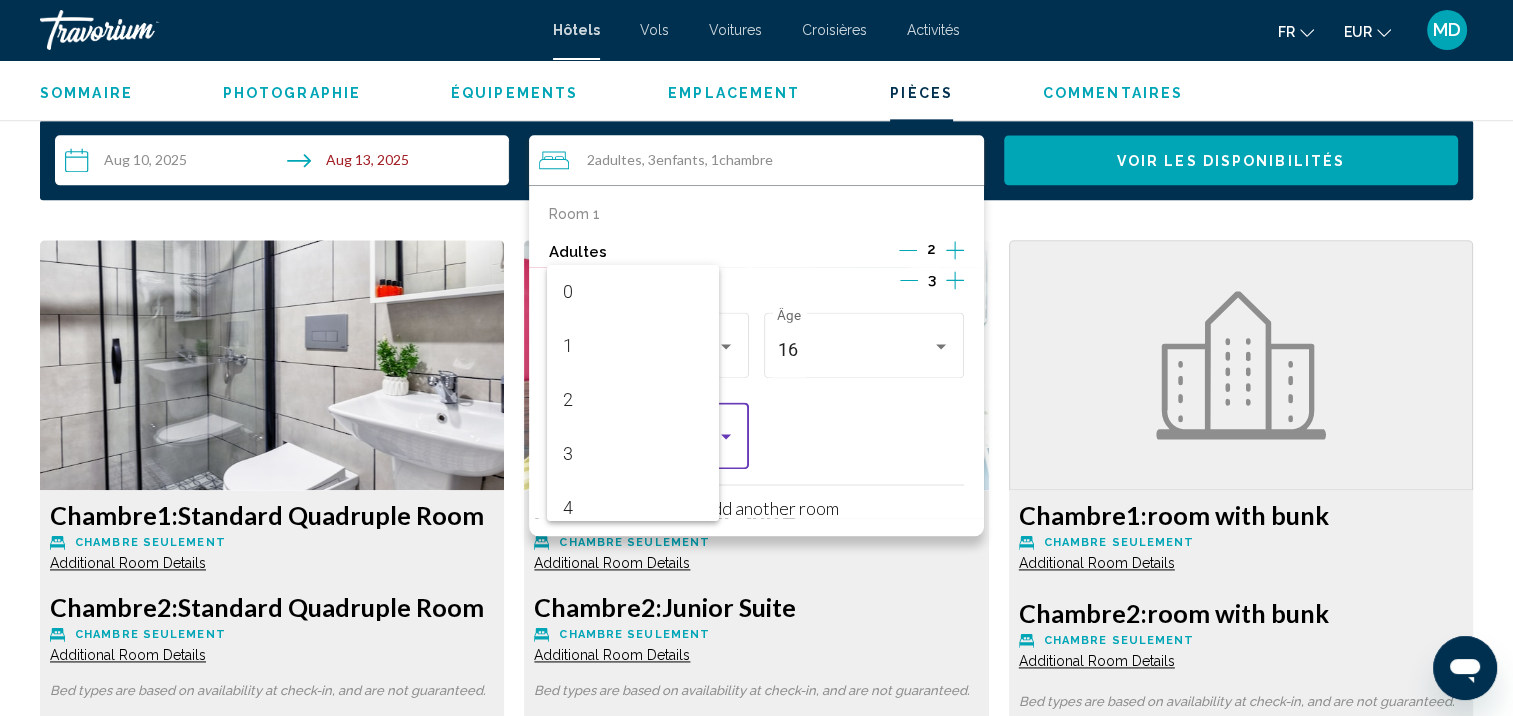 scroll, scrollTop: 716, scrollLeft: 0, axis: vertical 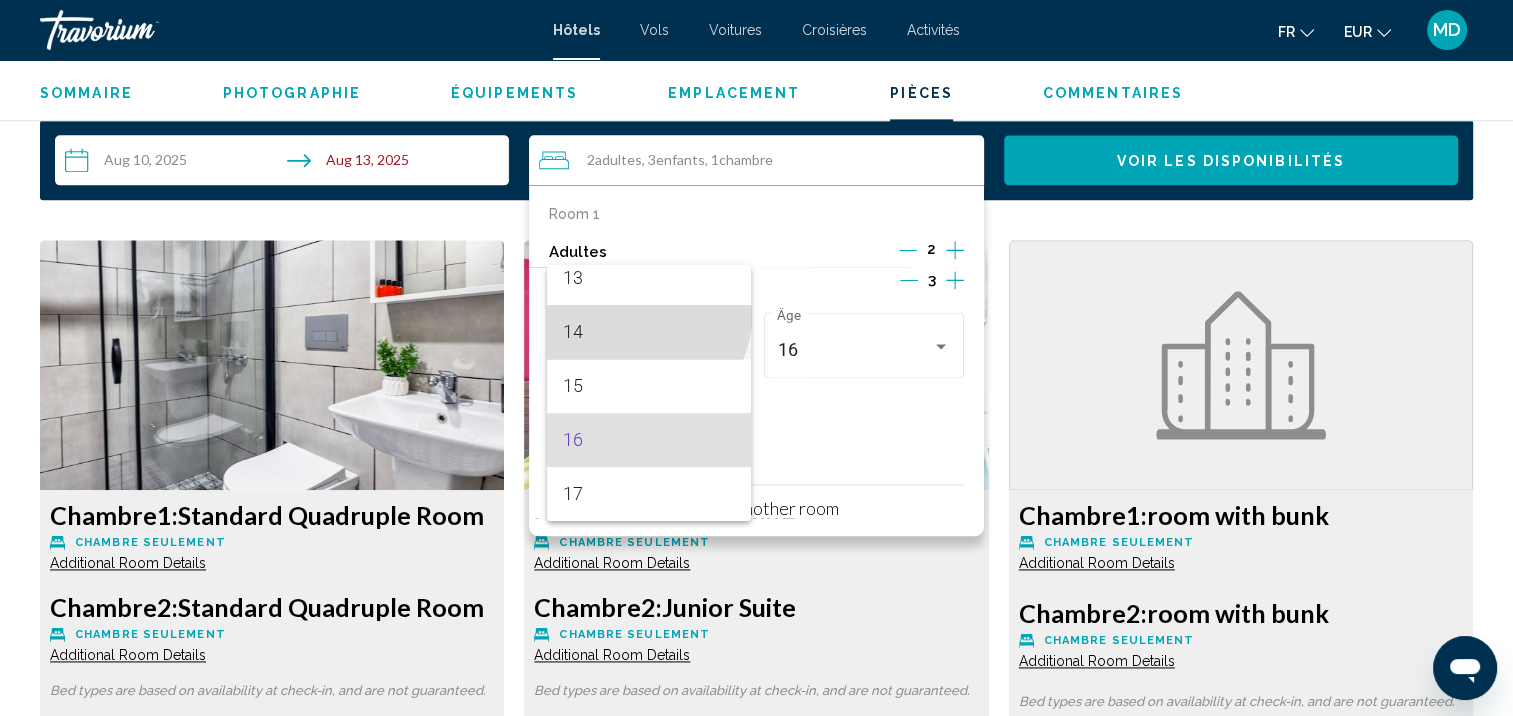 click on "14" at bounding box center [649, 332] 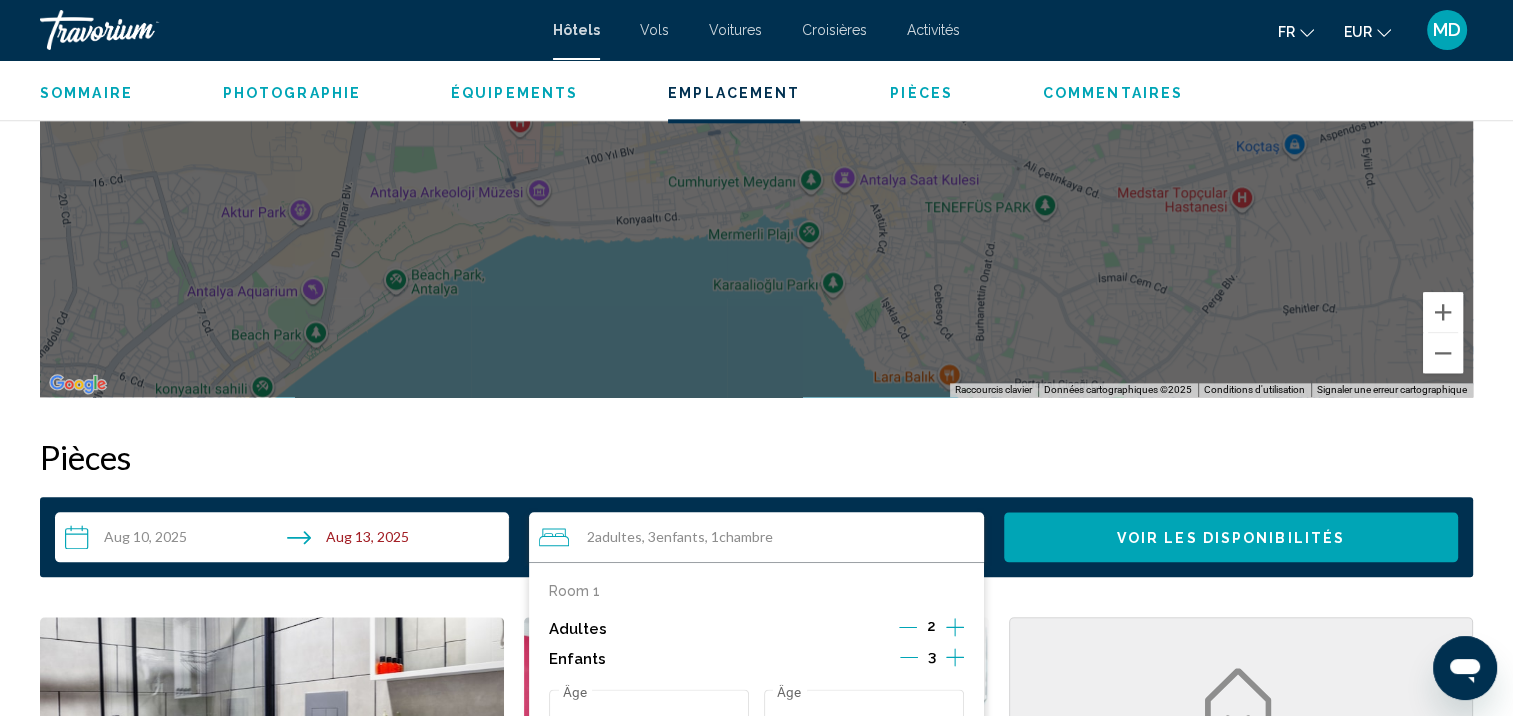 scroll, scrollTop: 2216, scrollLeft: 0, axis: vertical 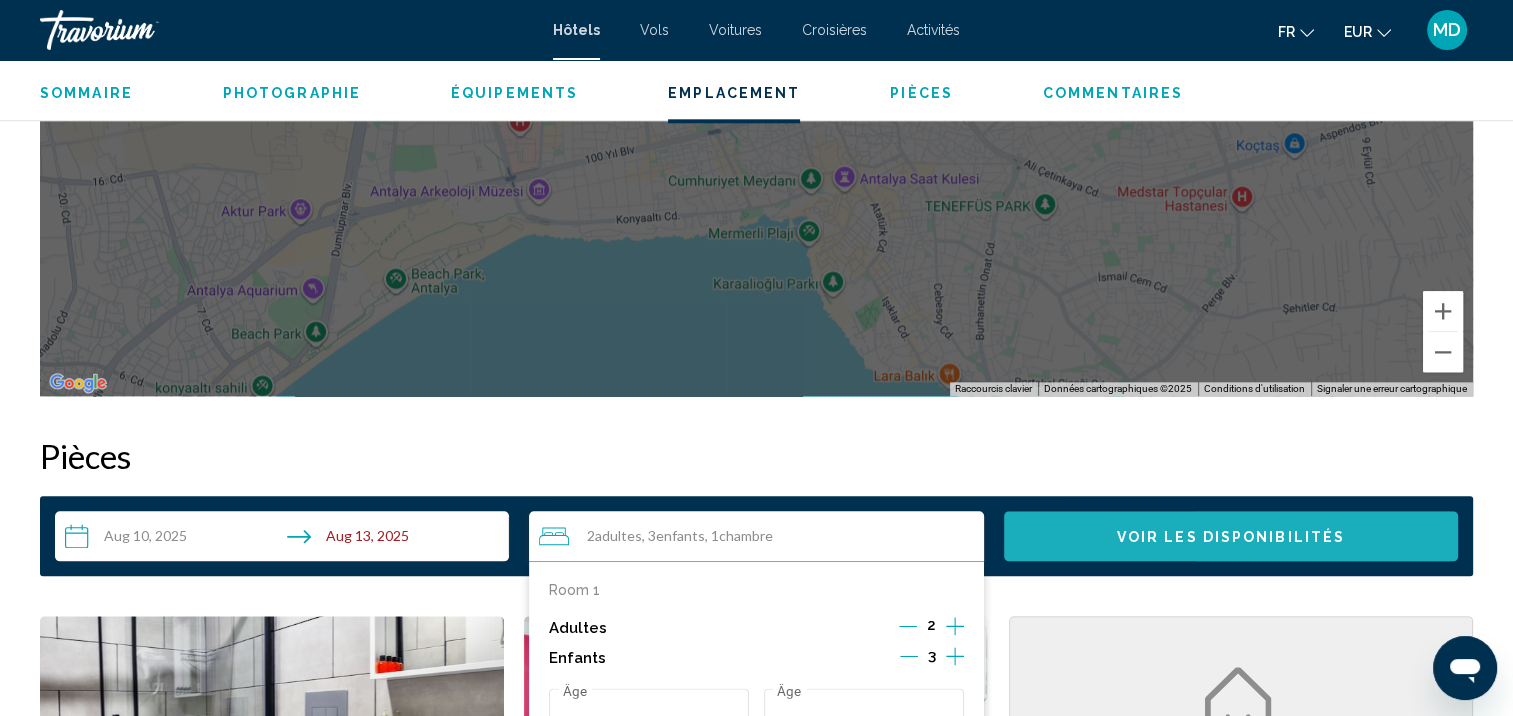 click on "Voir les disponibilités" at bounding box center [1231, 537] 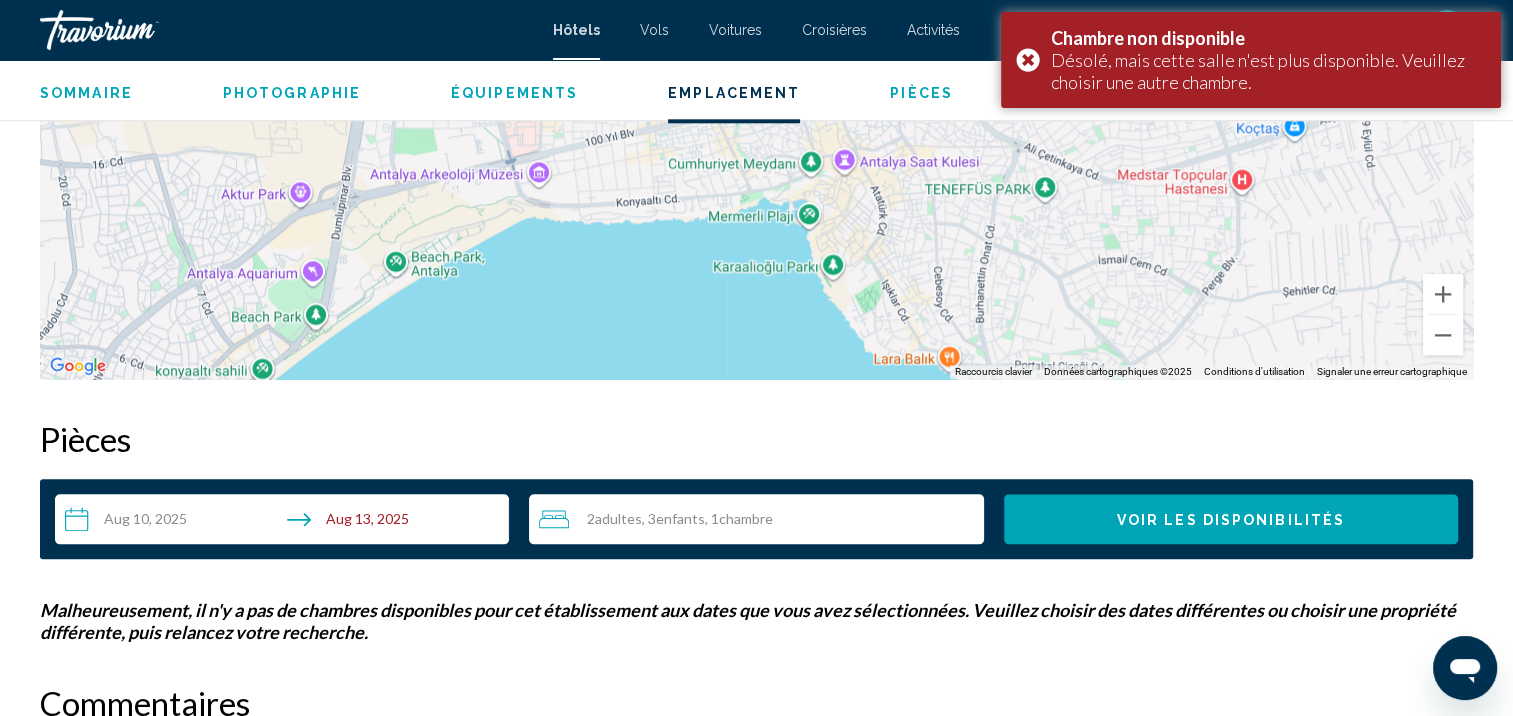 scroll, scrollTop: 2232, scrollLeft: 0, axis: vertical 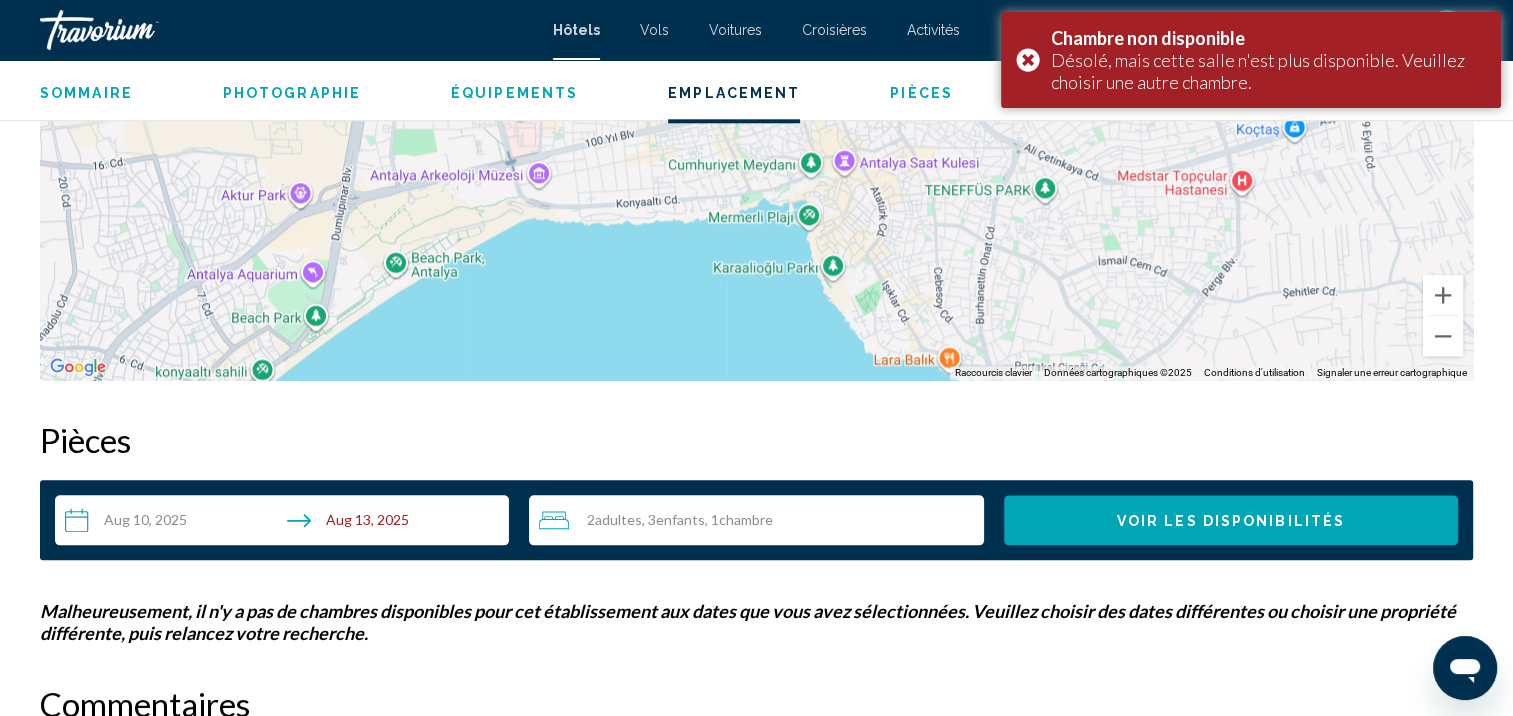 click on "Sommaire
Photographie
Équipements
Emplacement
Pièces
Commentaires
Voir les disponibilités" 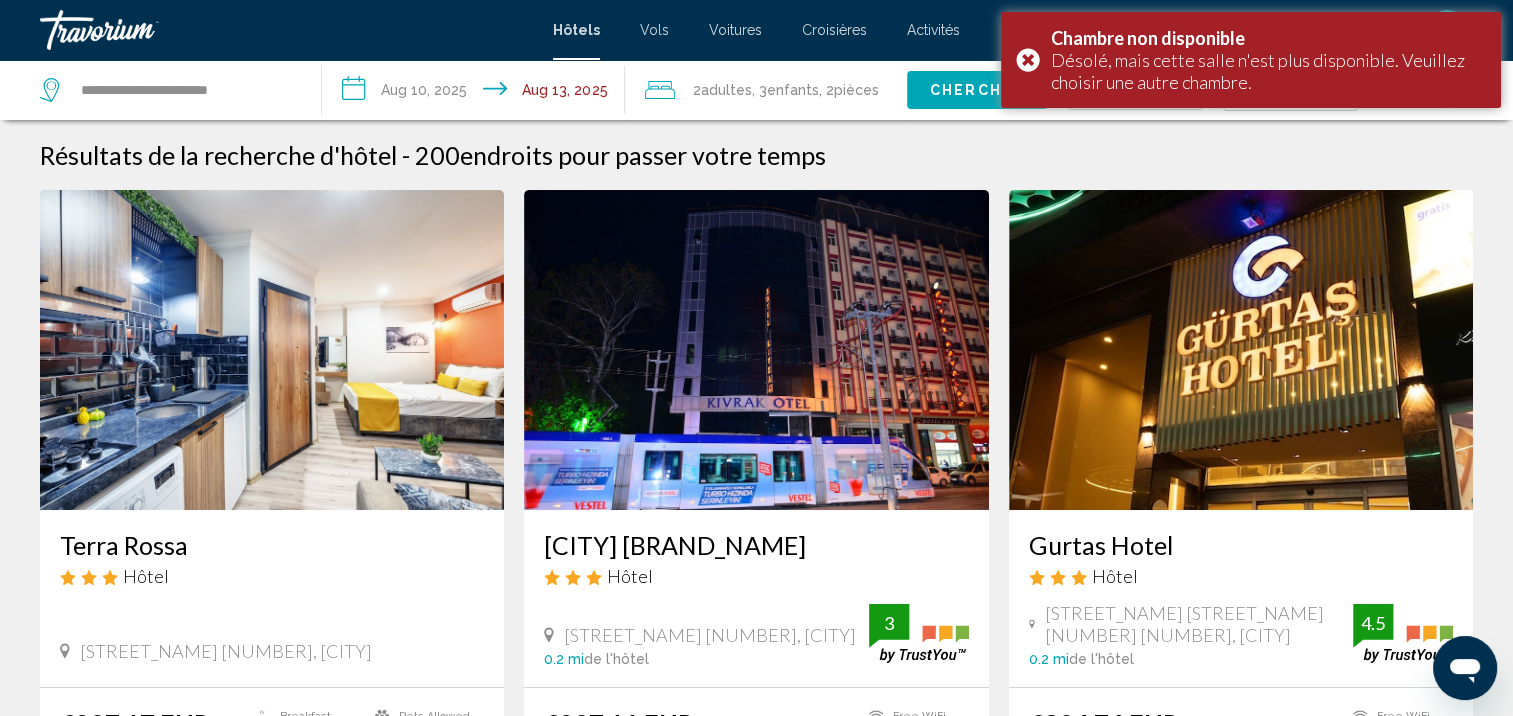 click on "2  Adulte Adultes , 3  Enfant Enfants , 2  Chambre pièces" 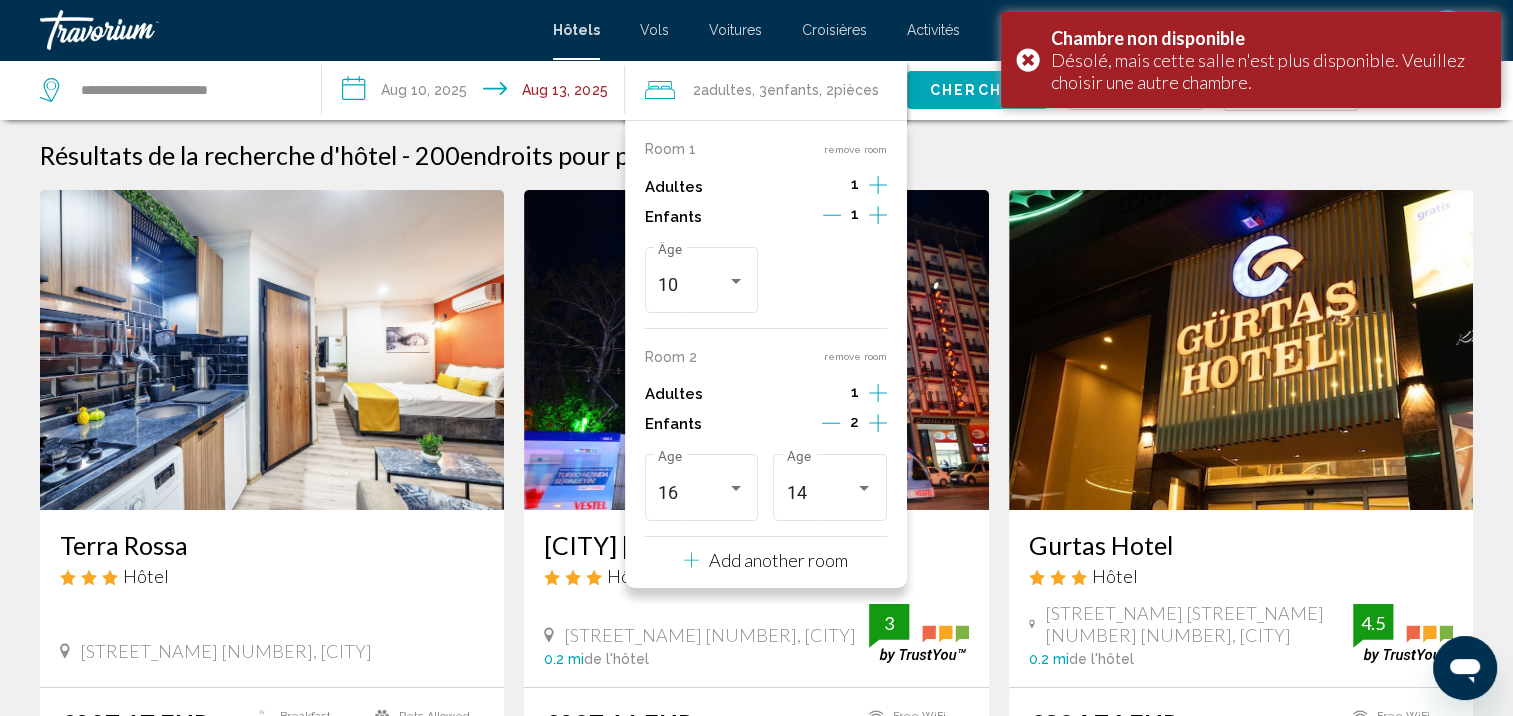 click on "remove room" at bounding box center (855, 149) 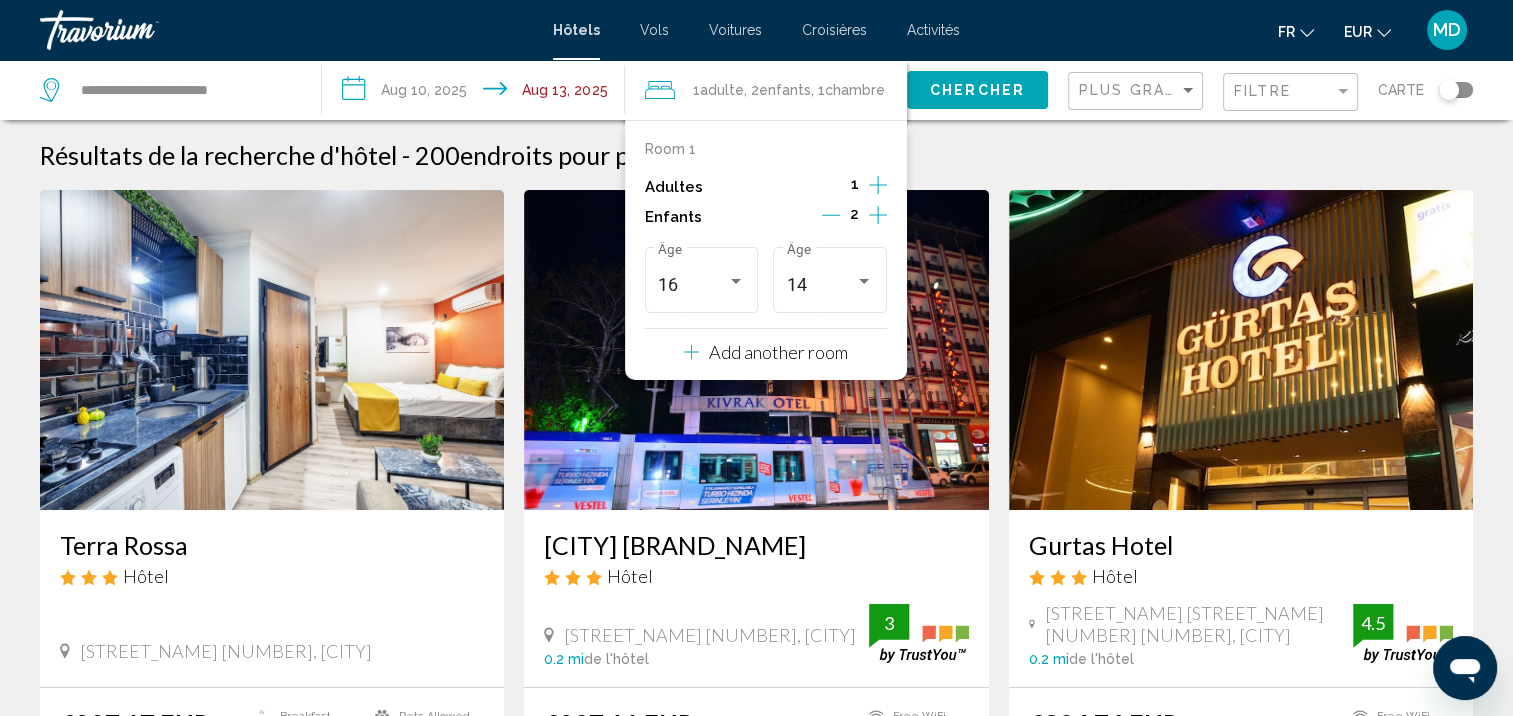 click 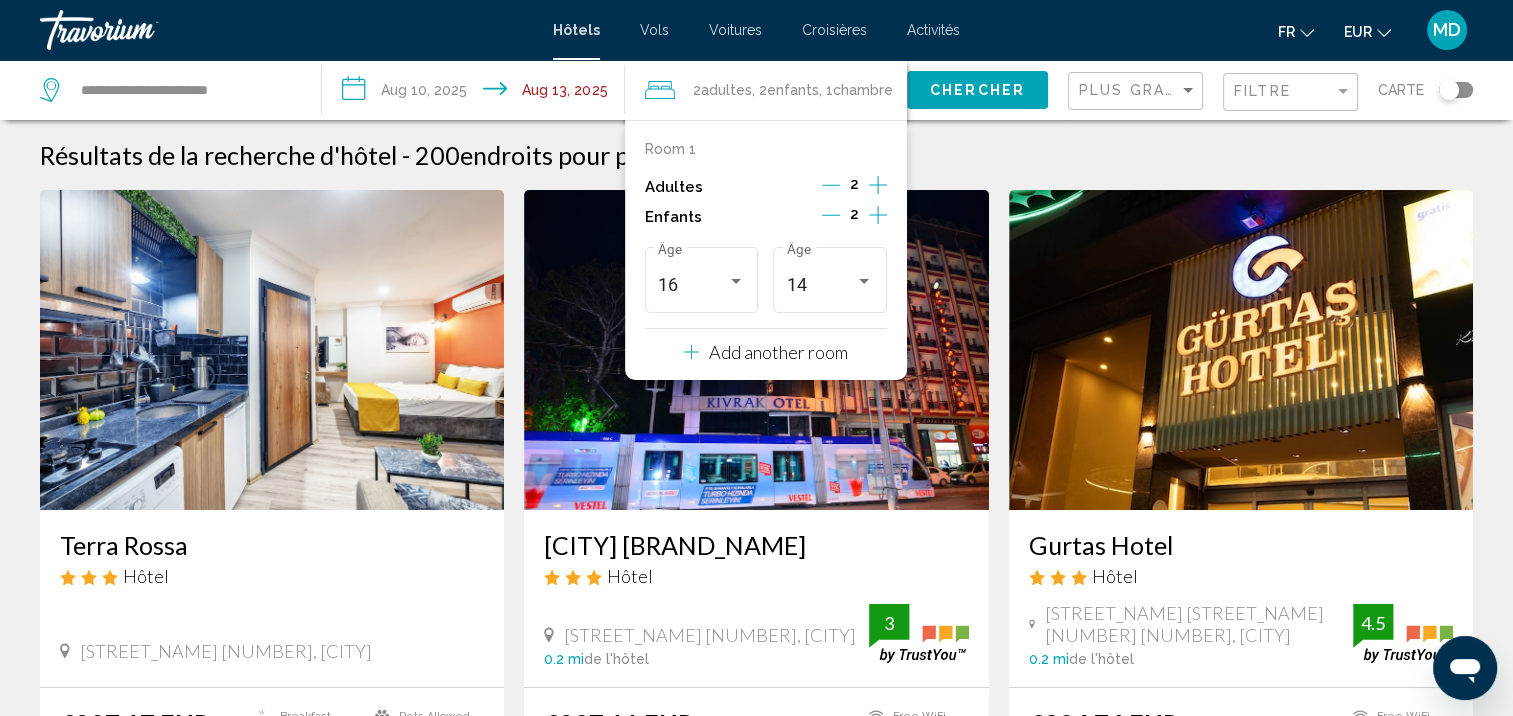 click 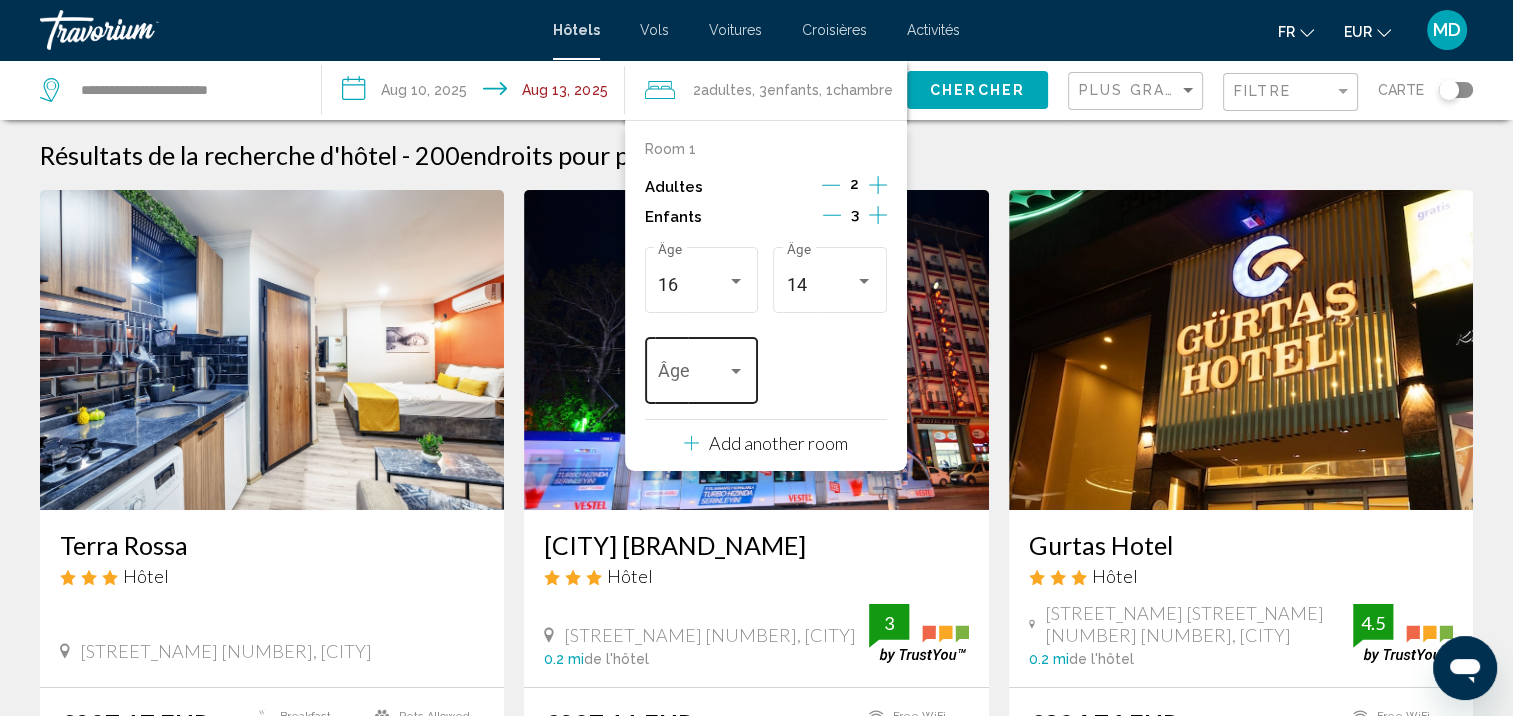click on "Âge" at bounding box center (701, 368) 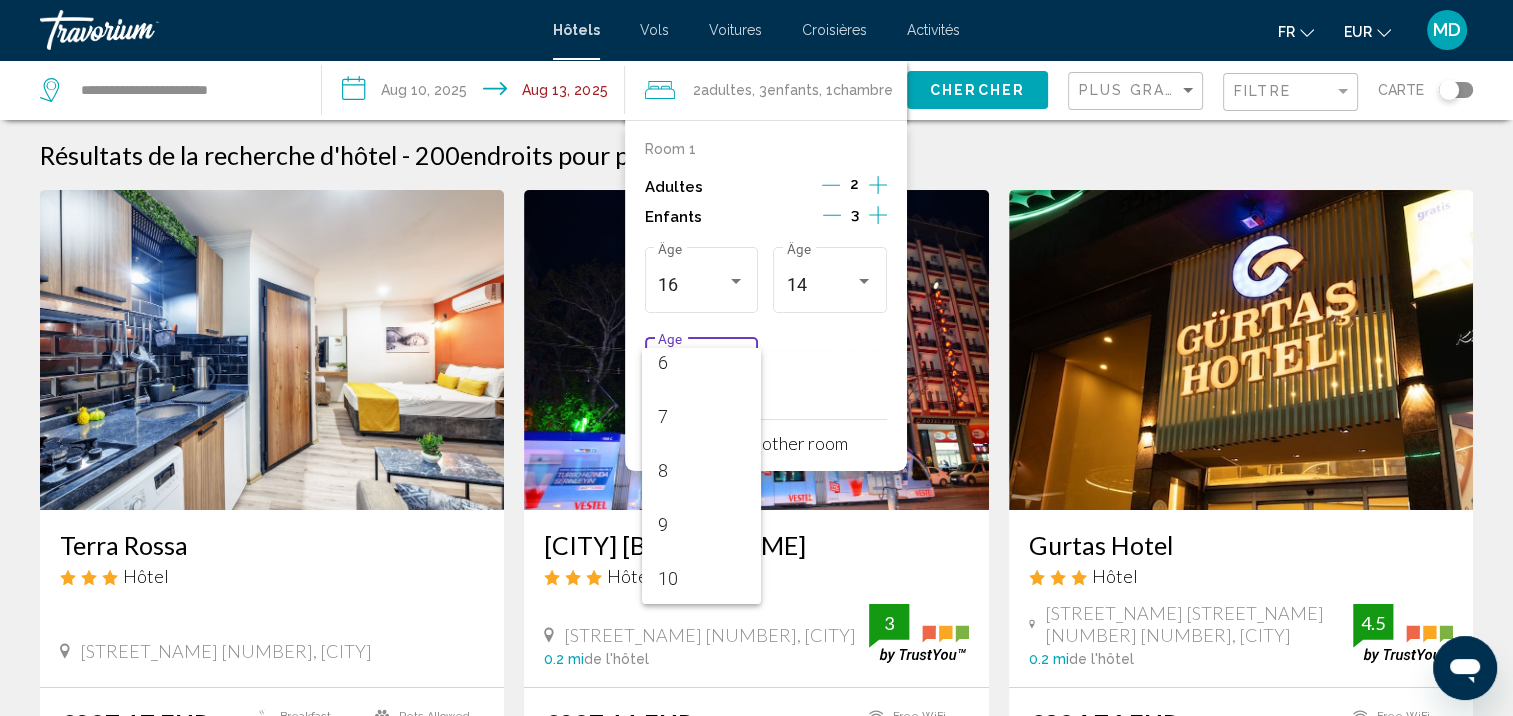 scroll, scrollTop: 359, scrollLeft: 0, axis: vertical 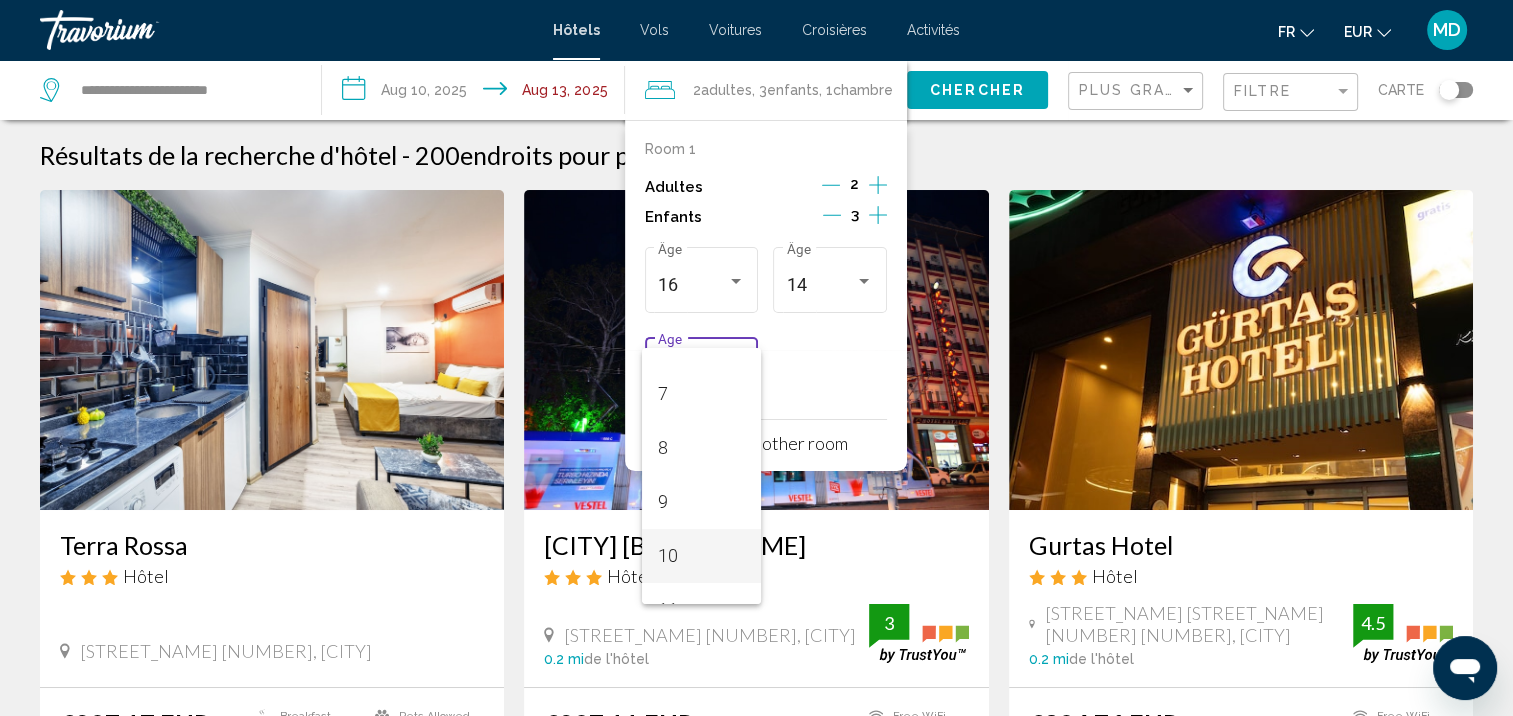 click on "10" at bounding box center [701, 556] 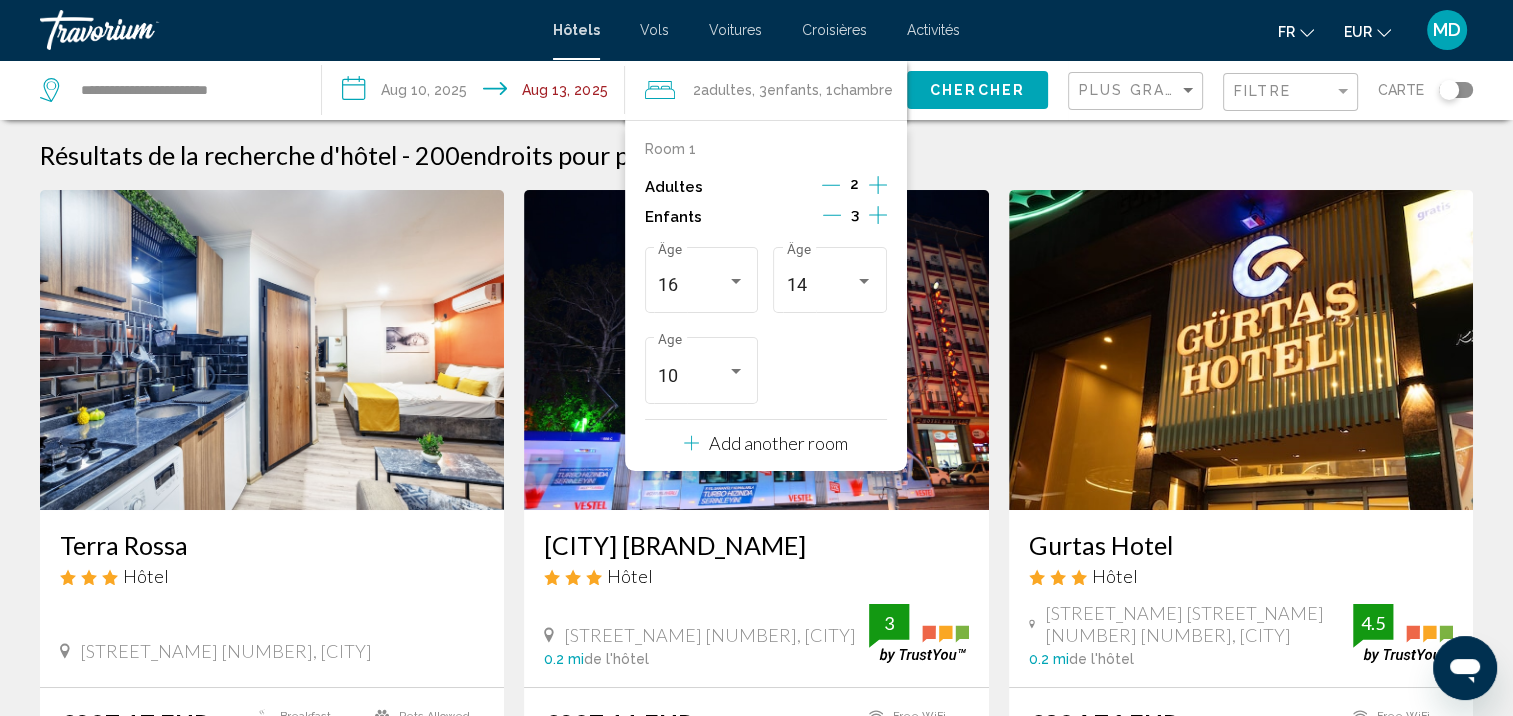 click on "Chercher" 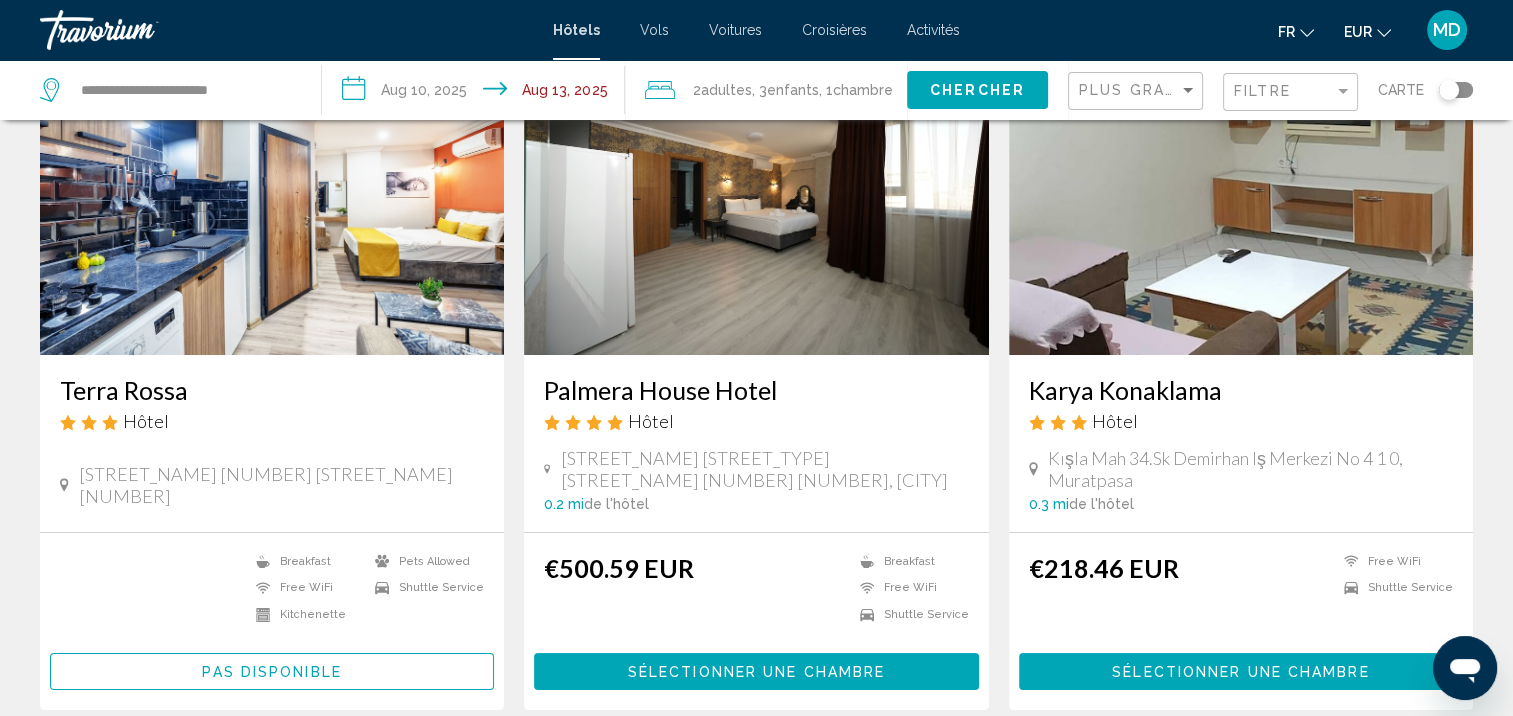 scroll, scrollTop: 156, scrollLeft: 0, axis: vertical 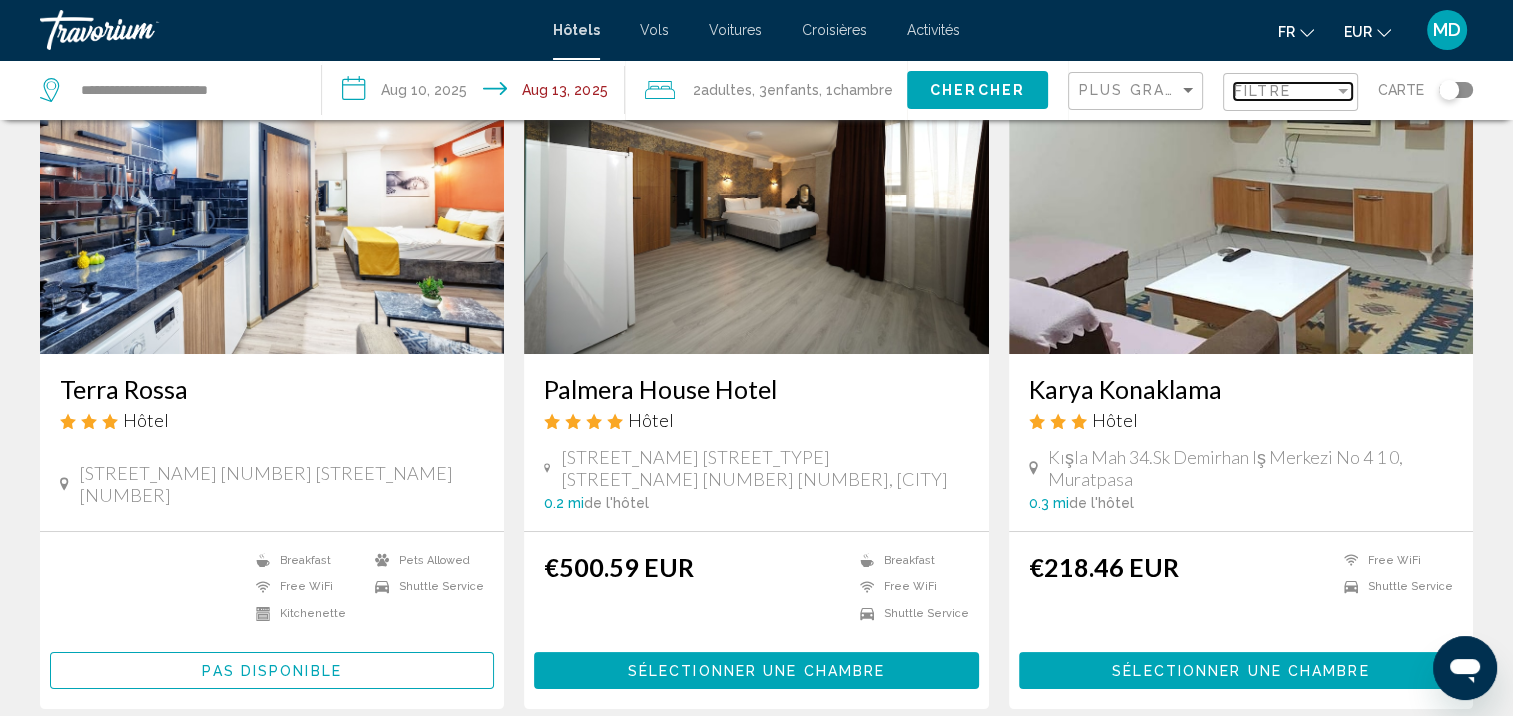 click on "Filtre" at bounding box center (1262, 91) 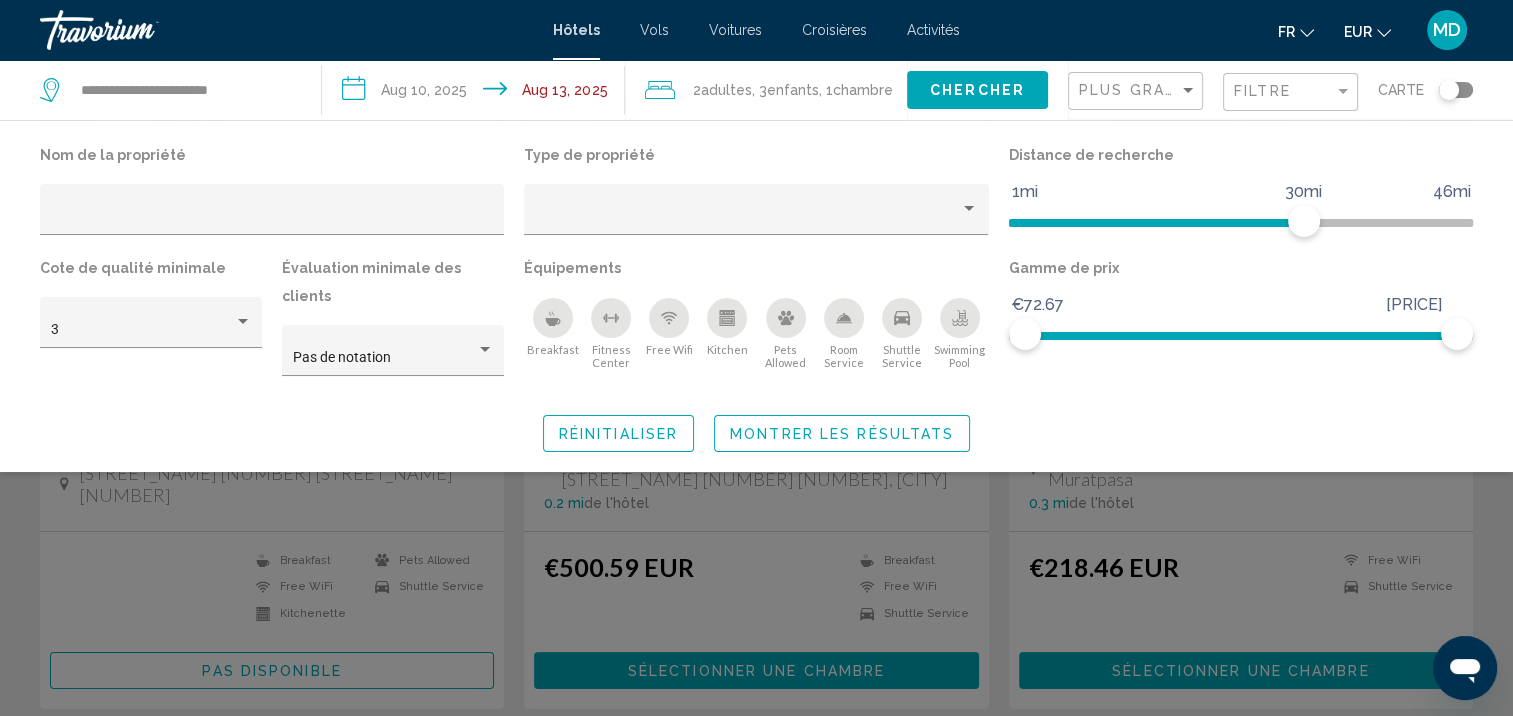 click 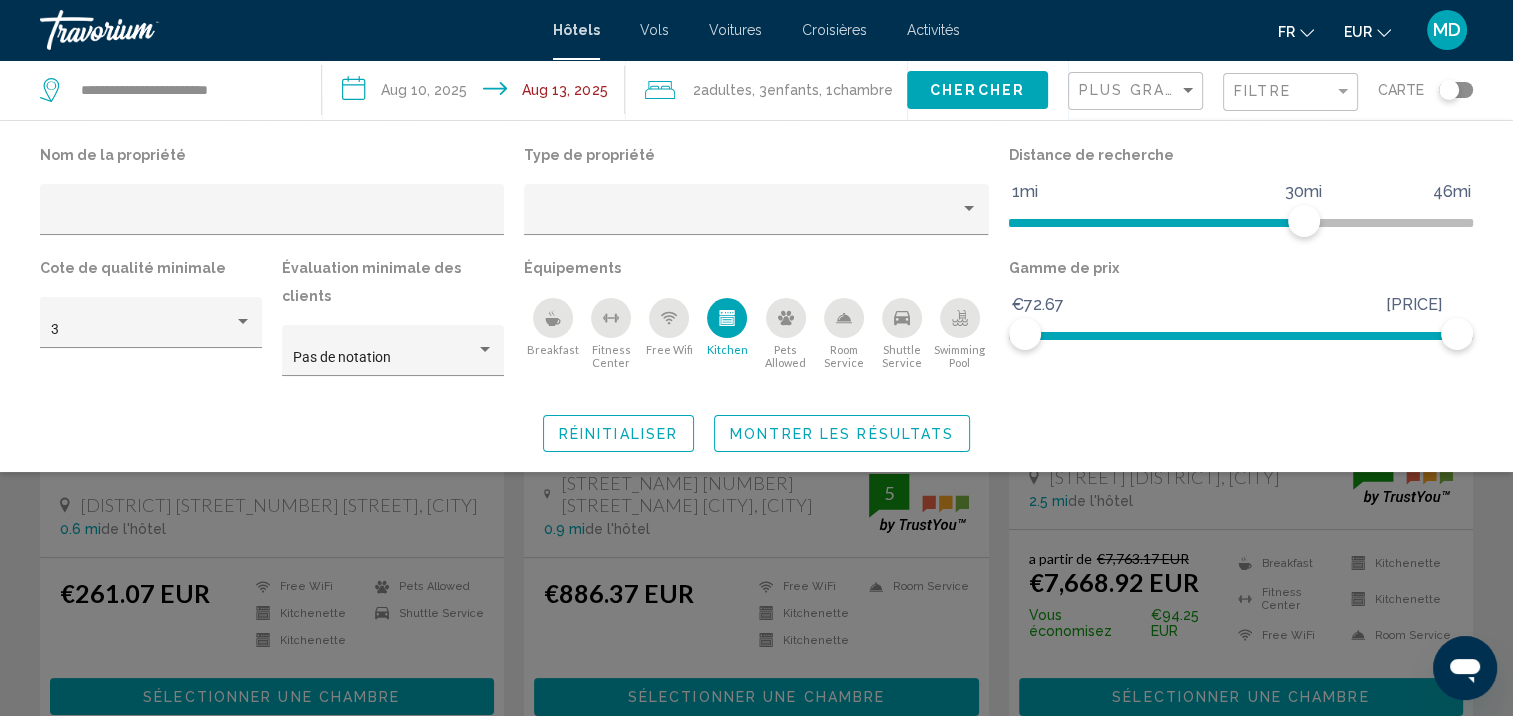 click on "Montrer les résultats" 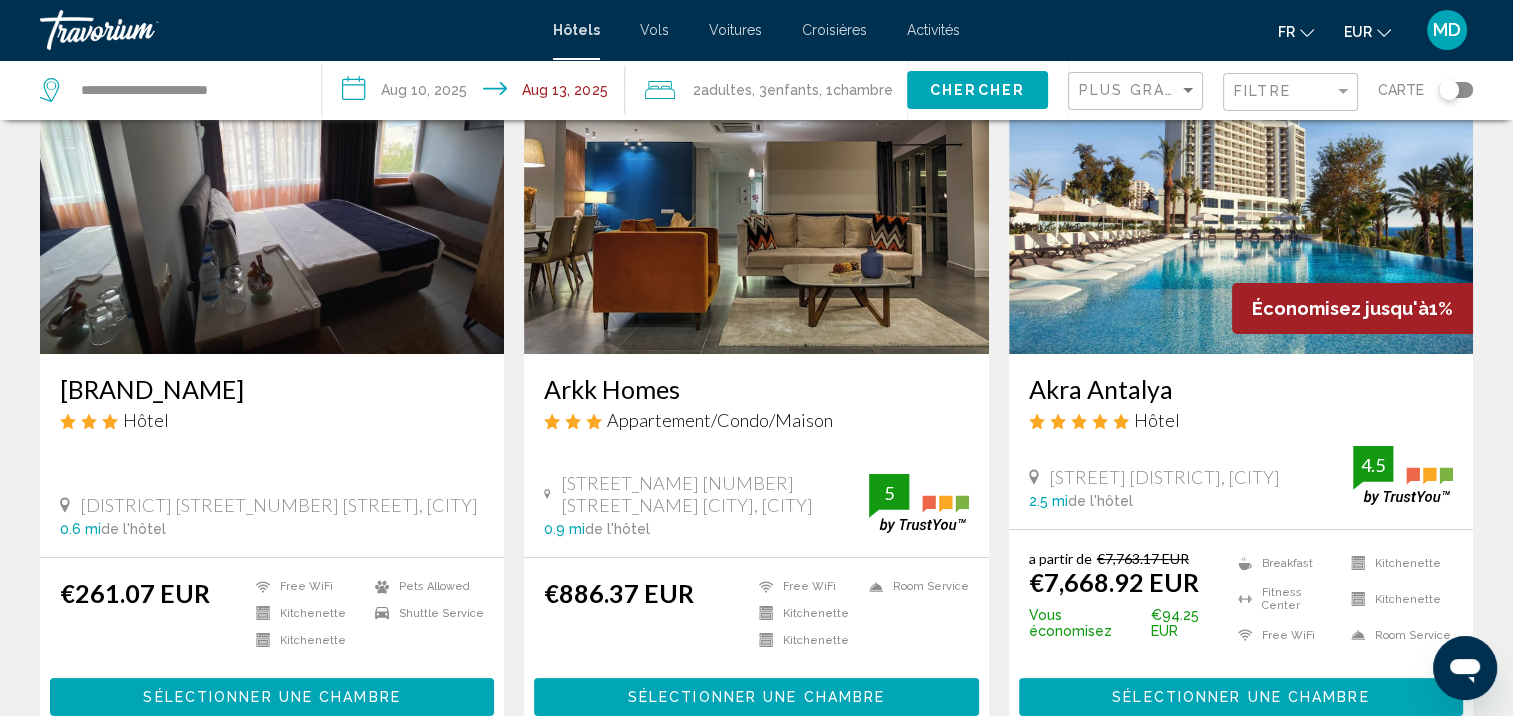 click on "[BRAND_NAME]" at bounding box center [272, 389] 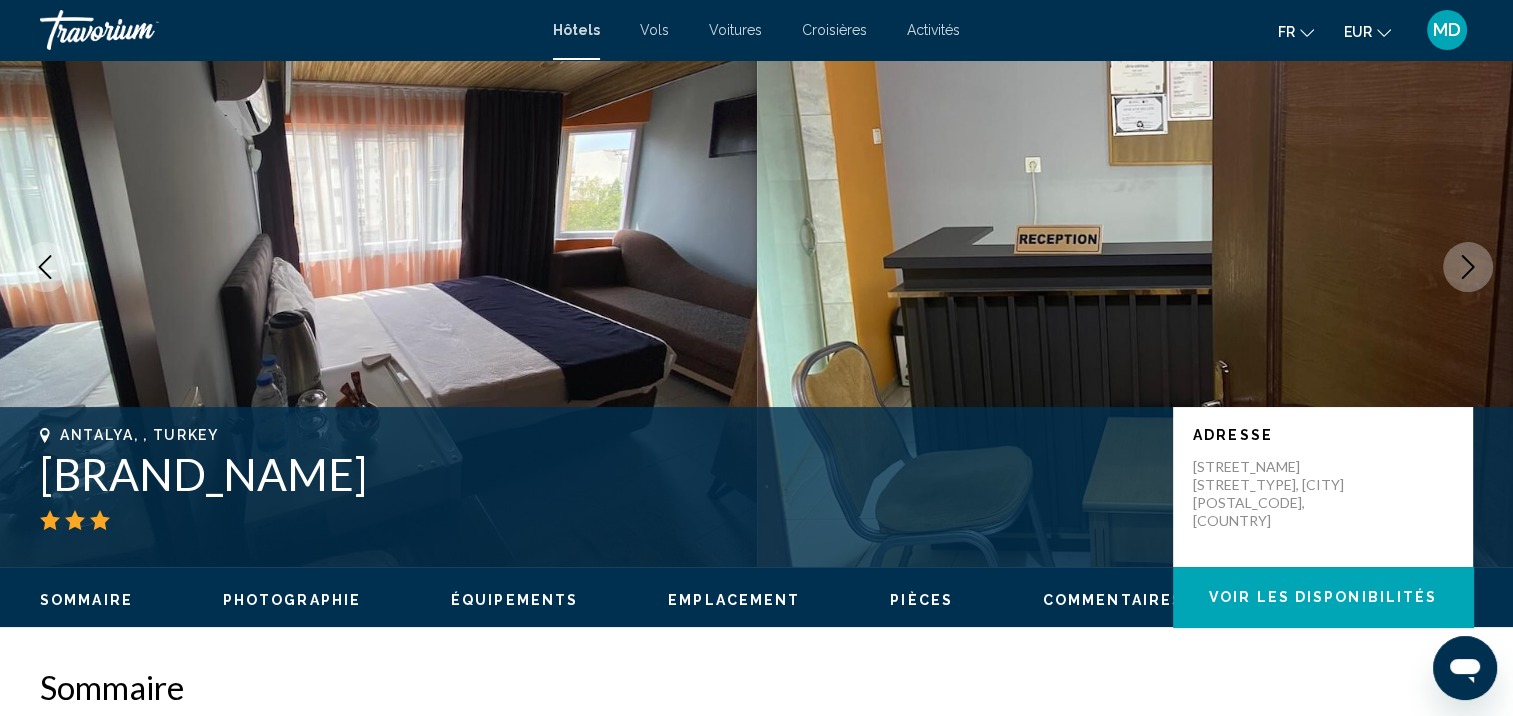 scroll, scrollTop: 94, scrollLeft: 0, axis: vertical 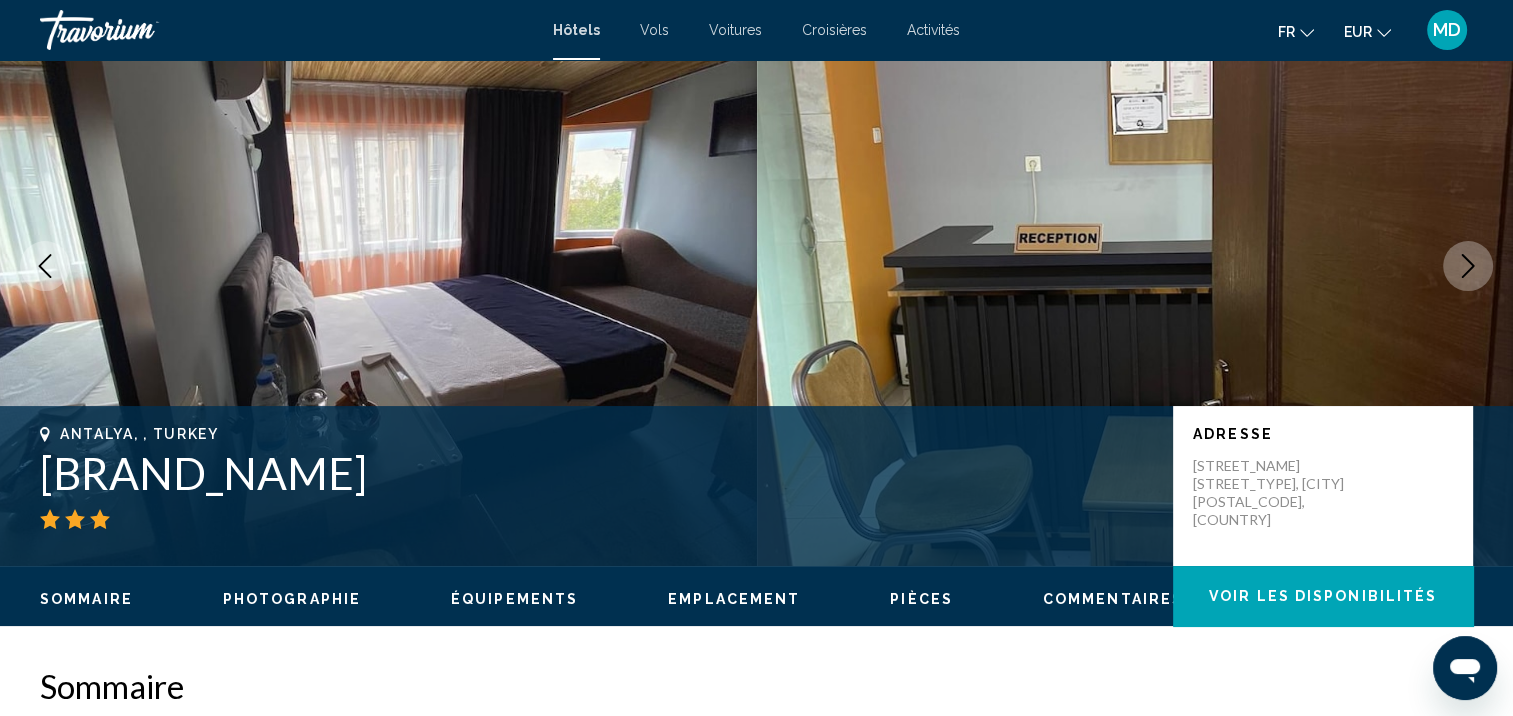 click 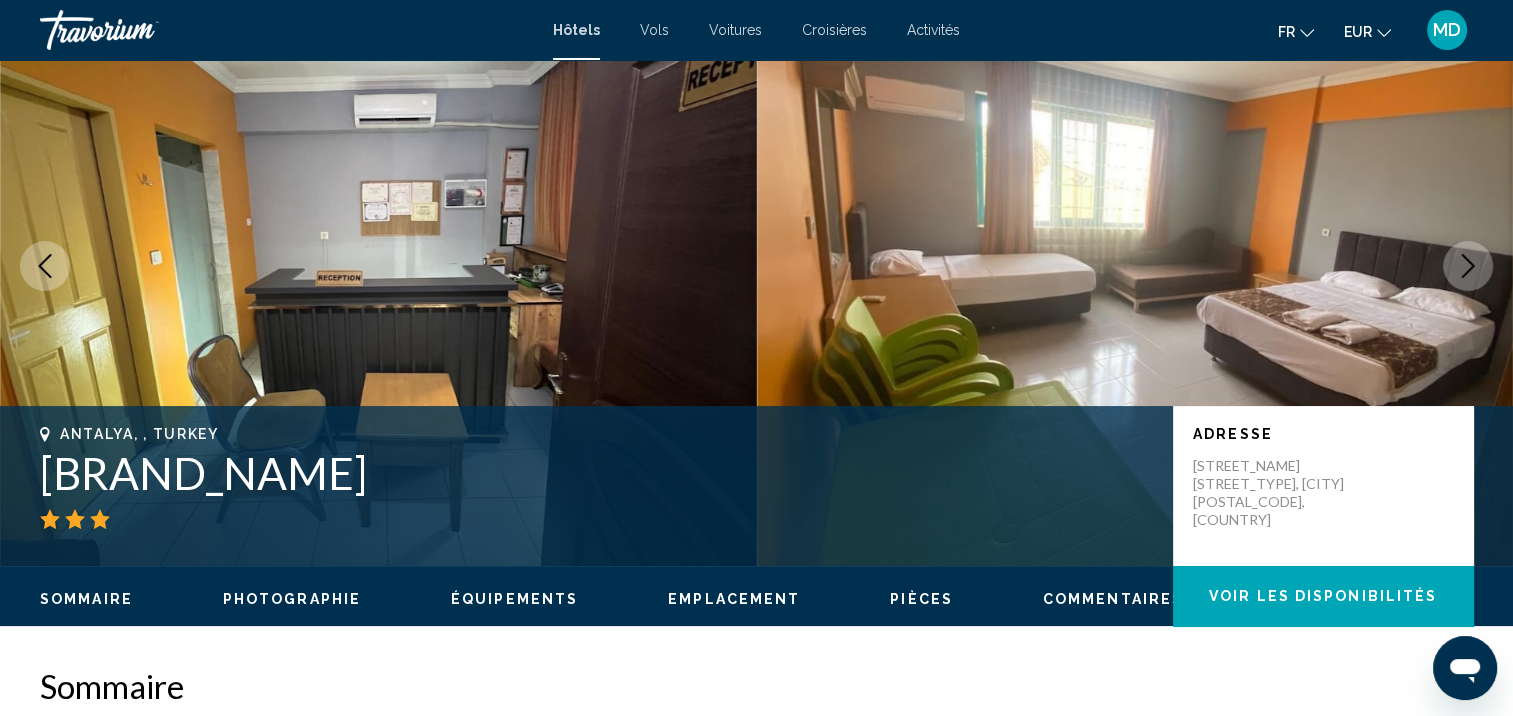 click 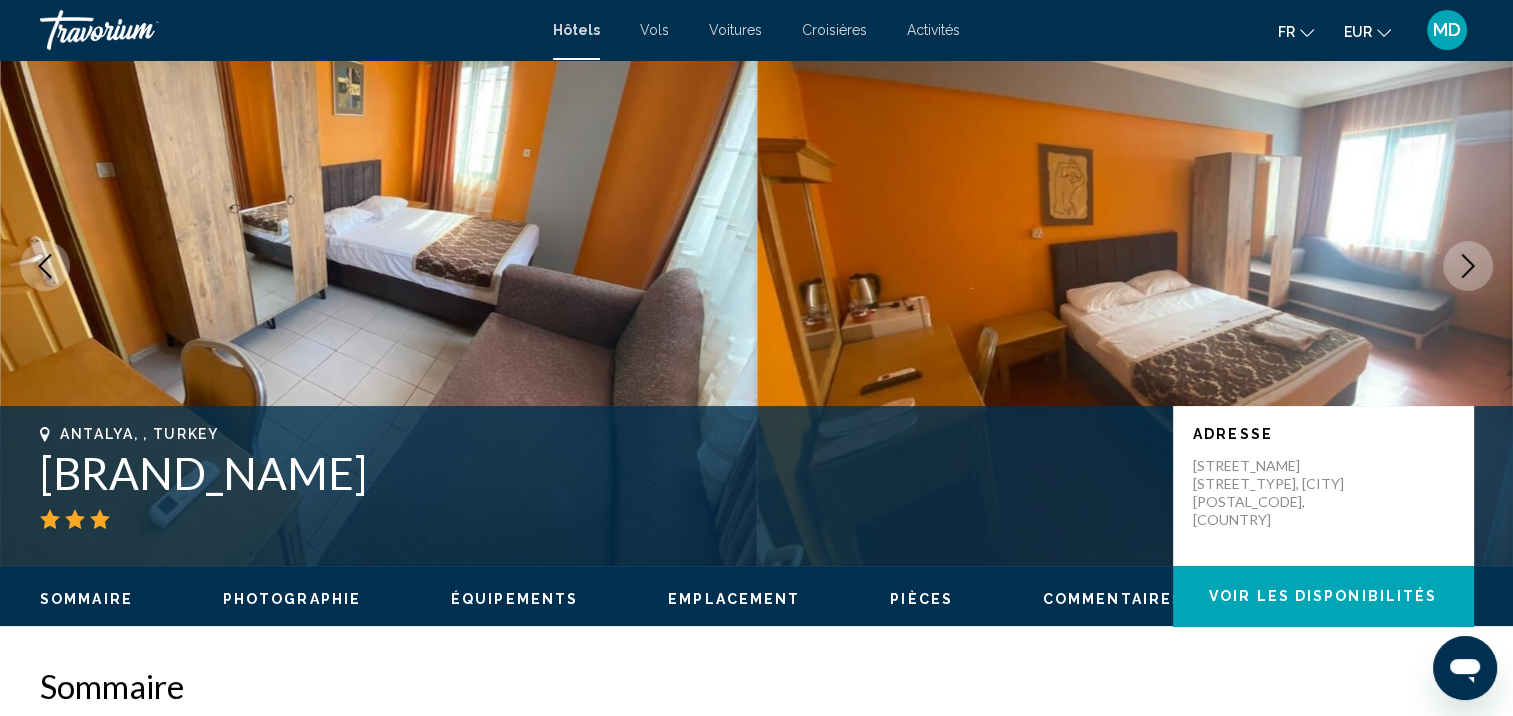 click 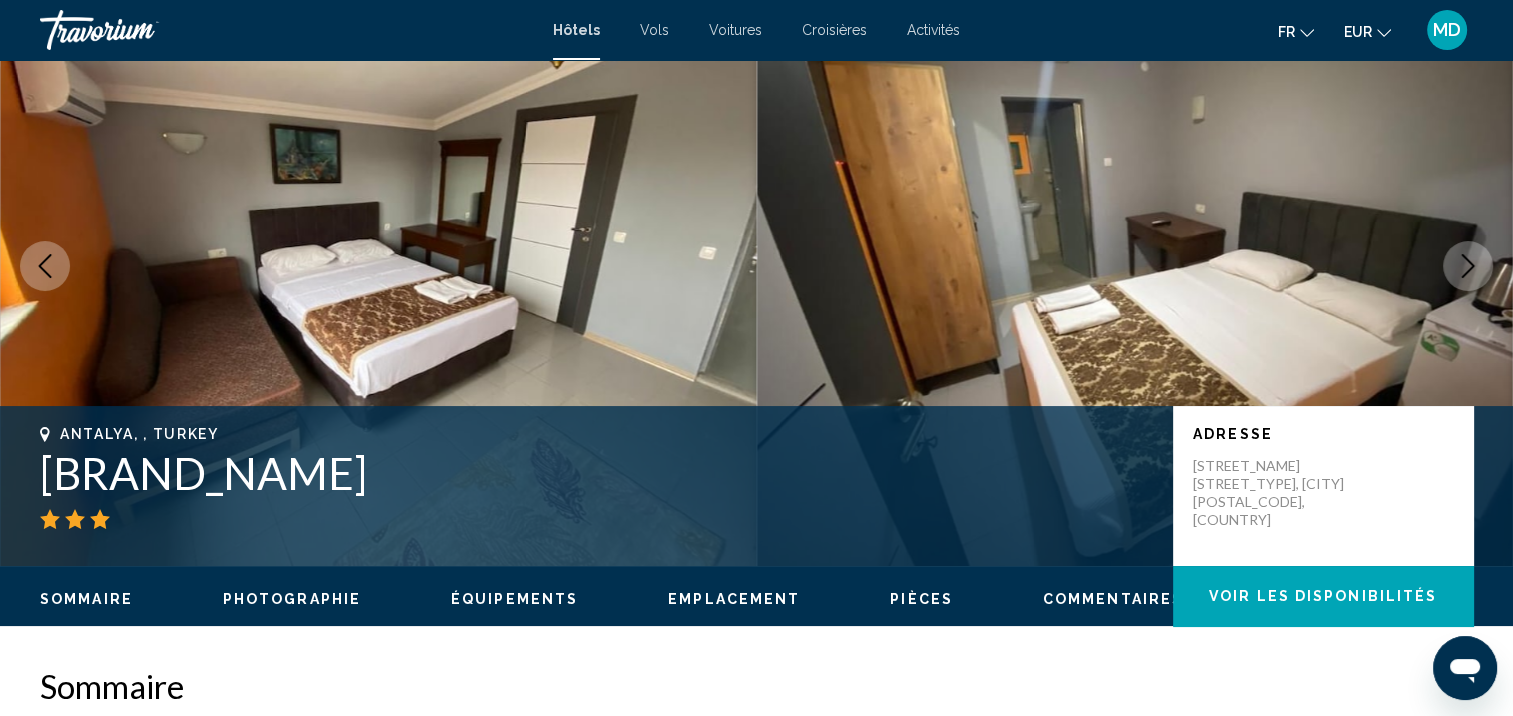 click 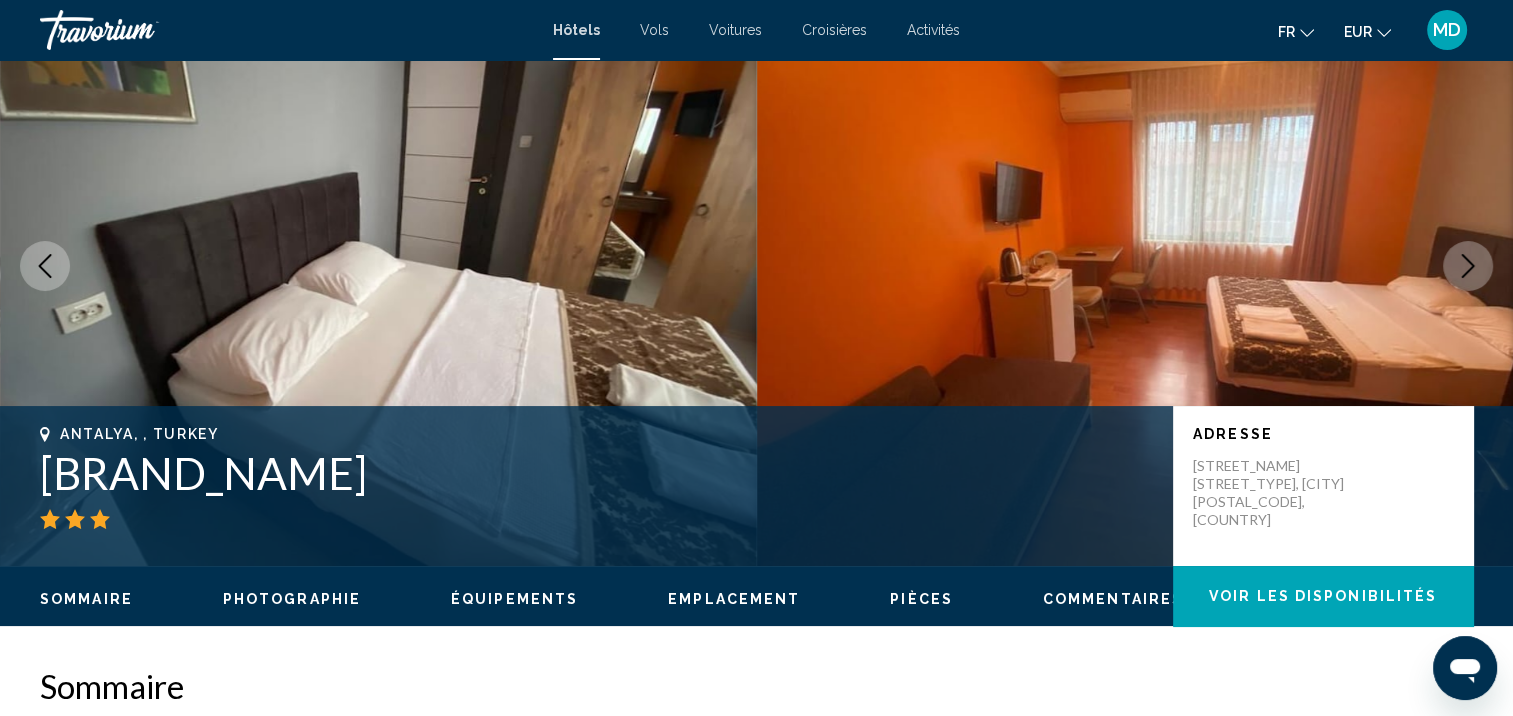 click 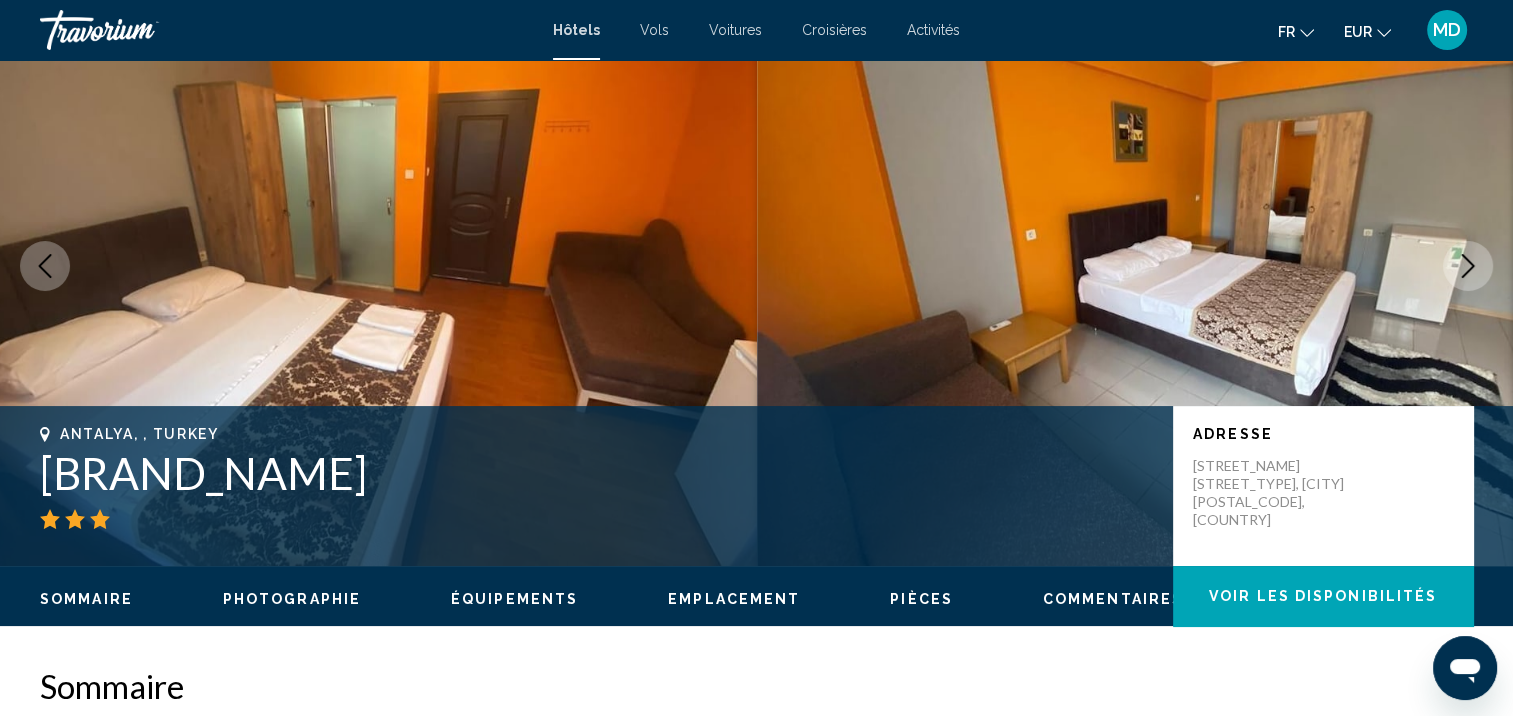click 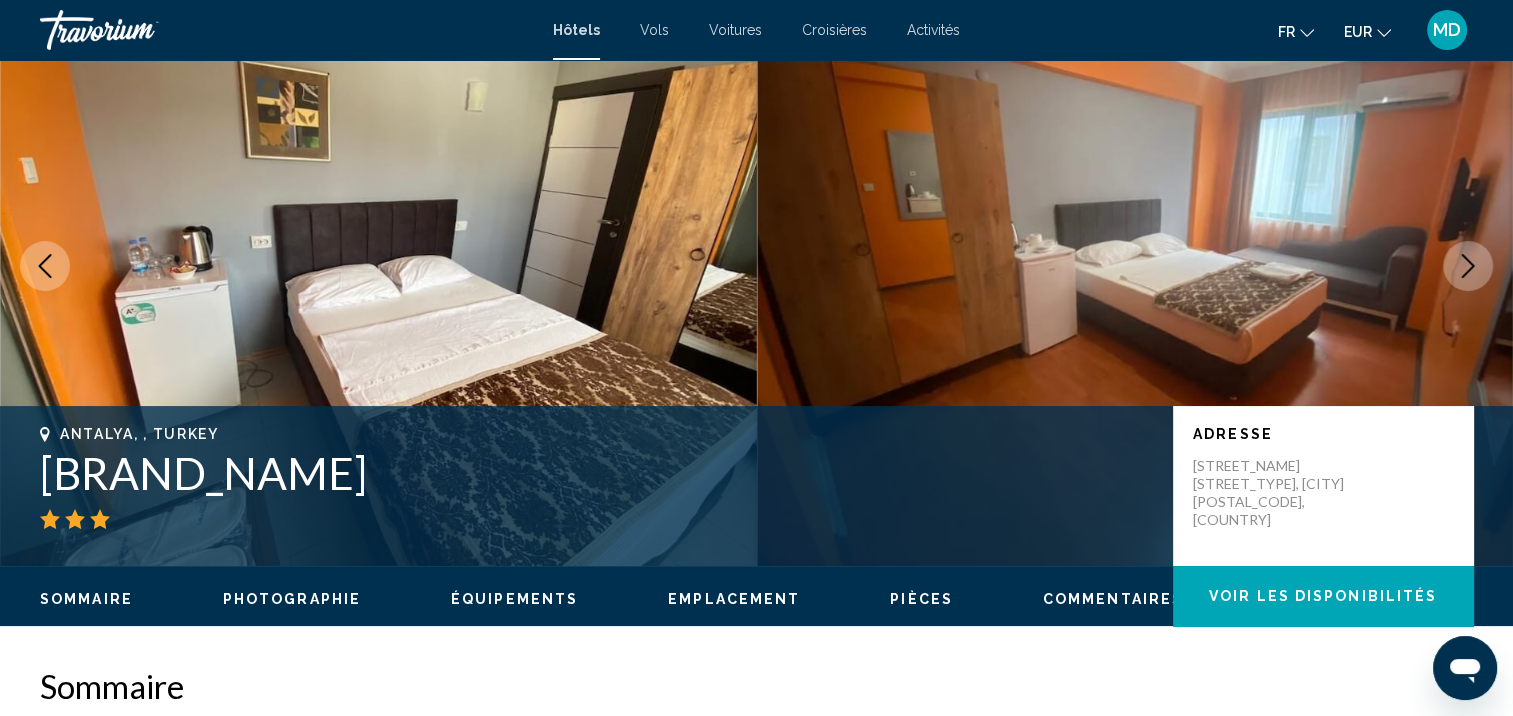 click 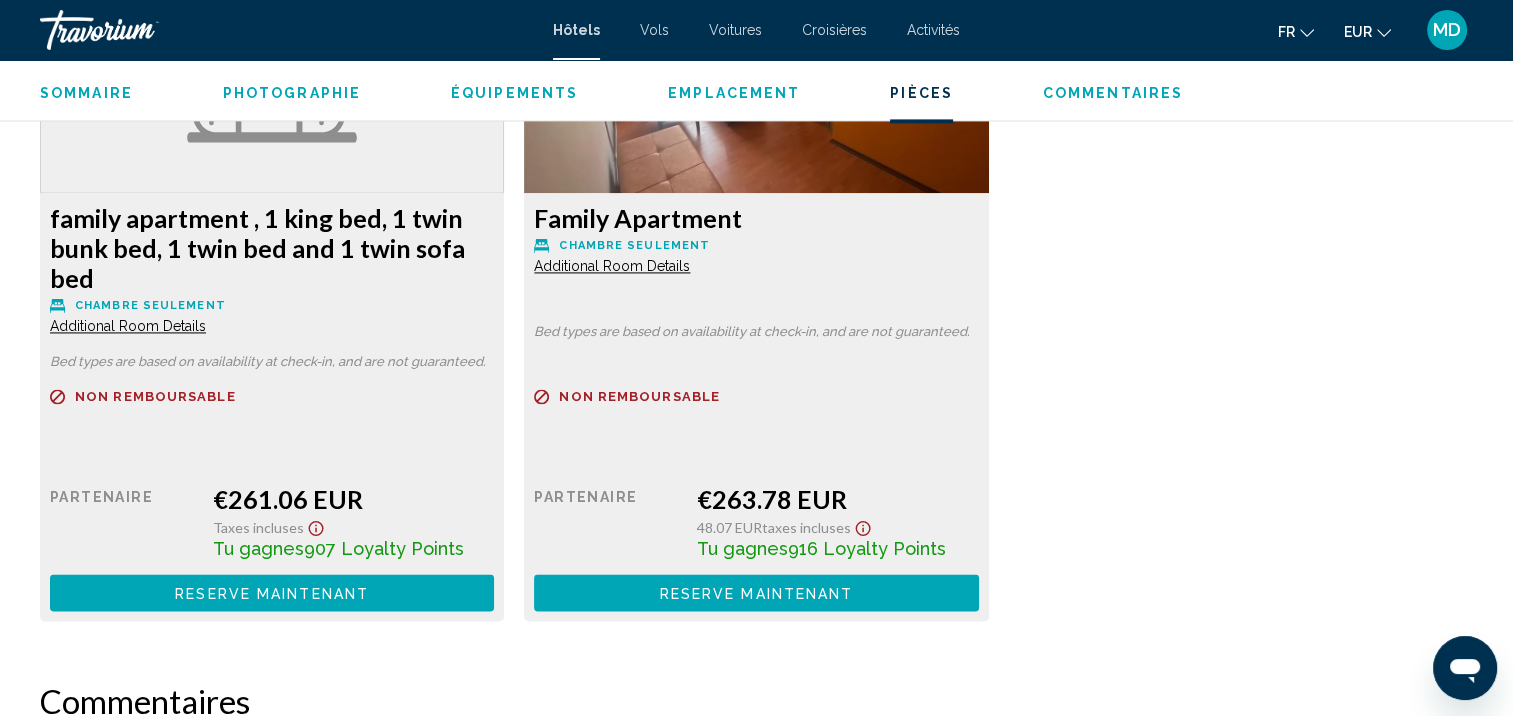 scroll, scrollTop: 2887, scrollLeft: 0, axis: vertical 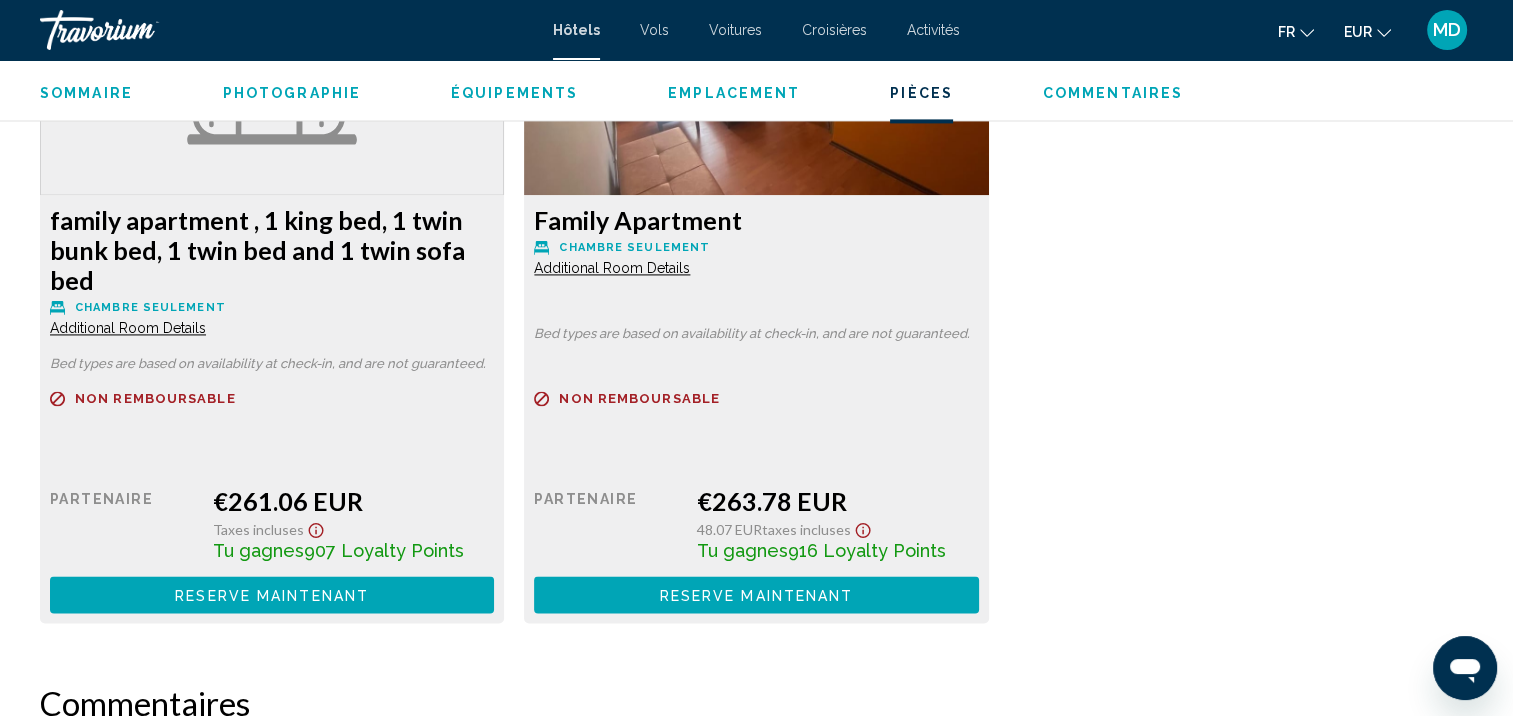 click on "Additional Room Details" at bounding box center (128, 328) 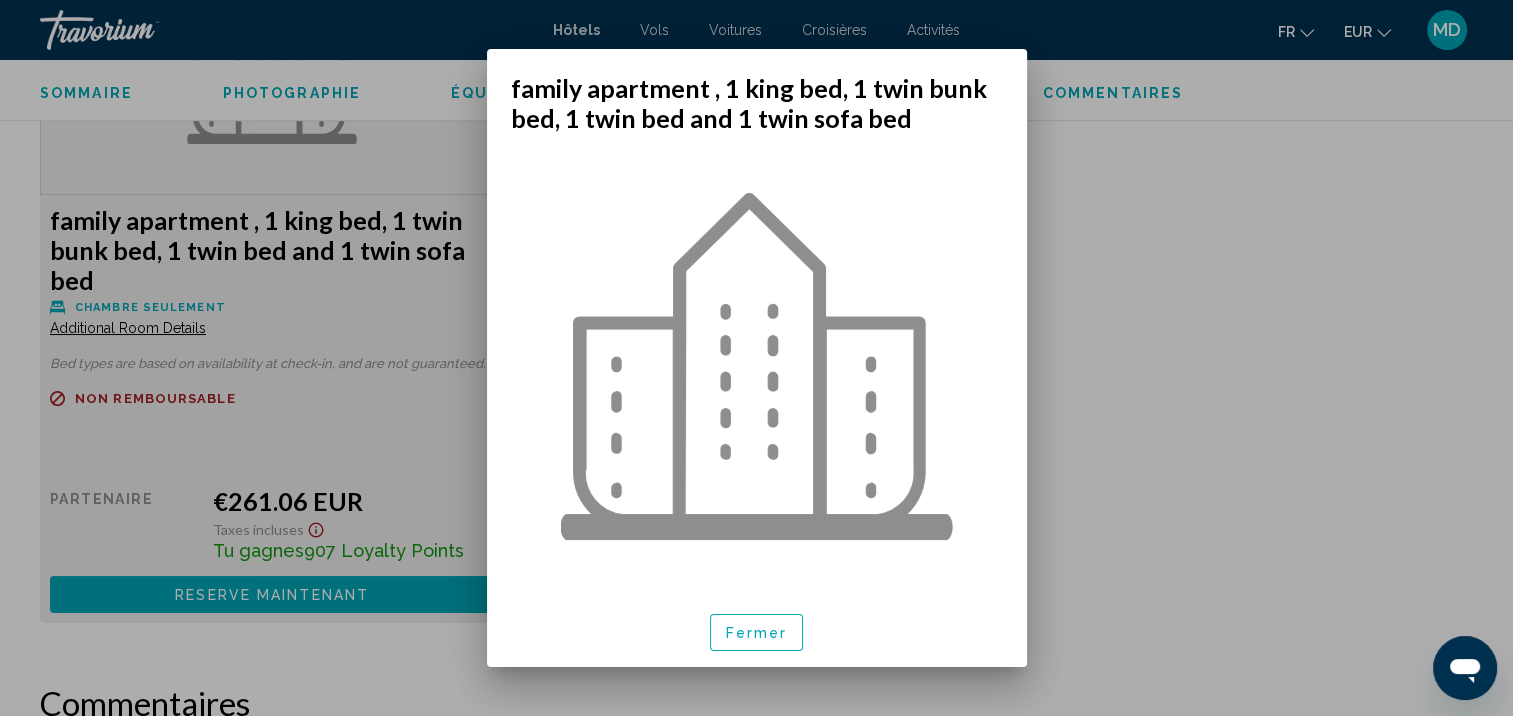 scroll, scrollTop: 0, scrollLeft: 0, axis: both 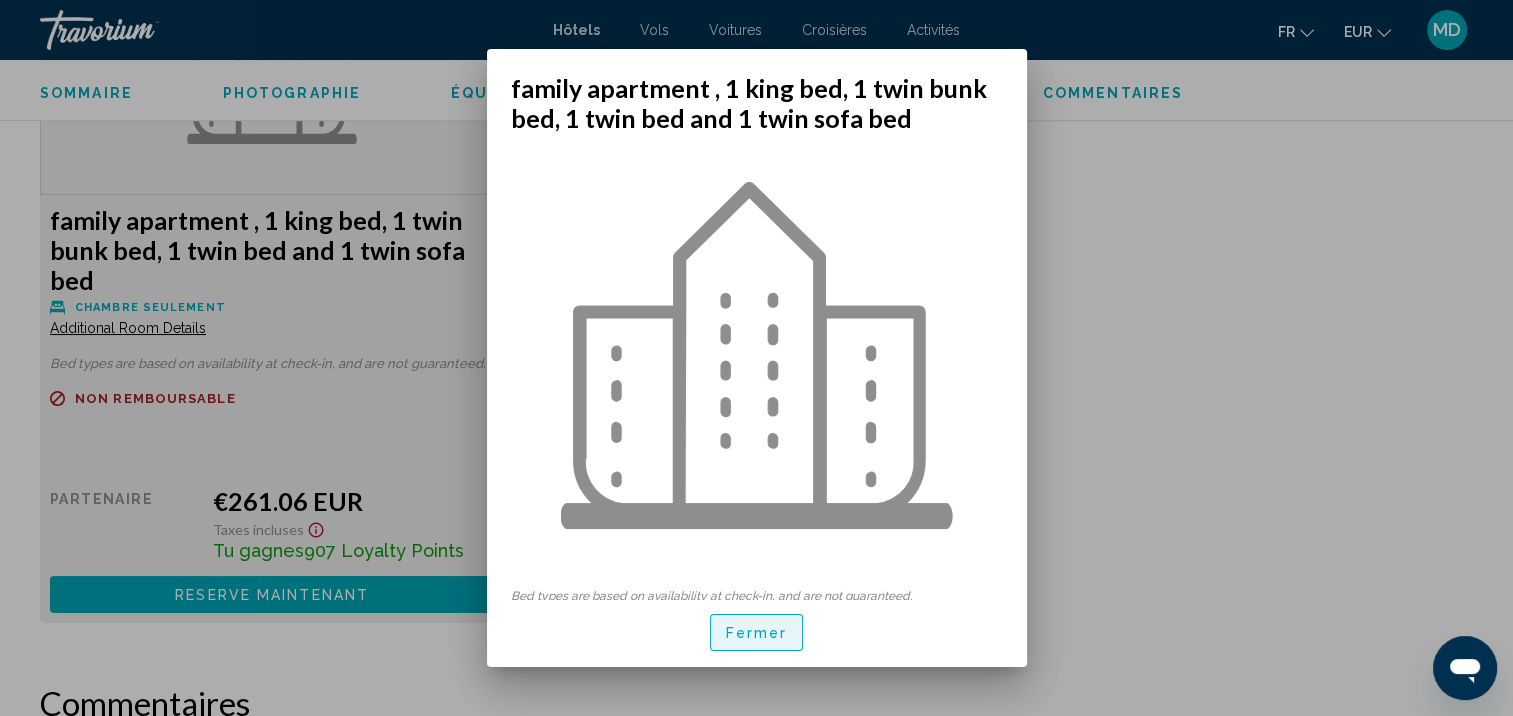 click on "Fermer" at bounding box center (757, 632) 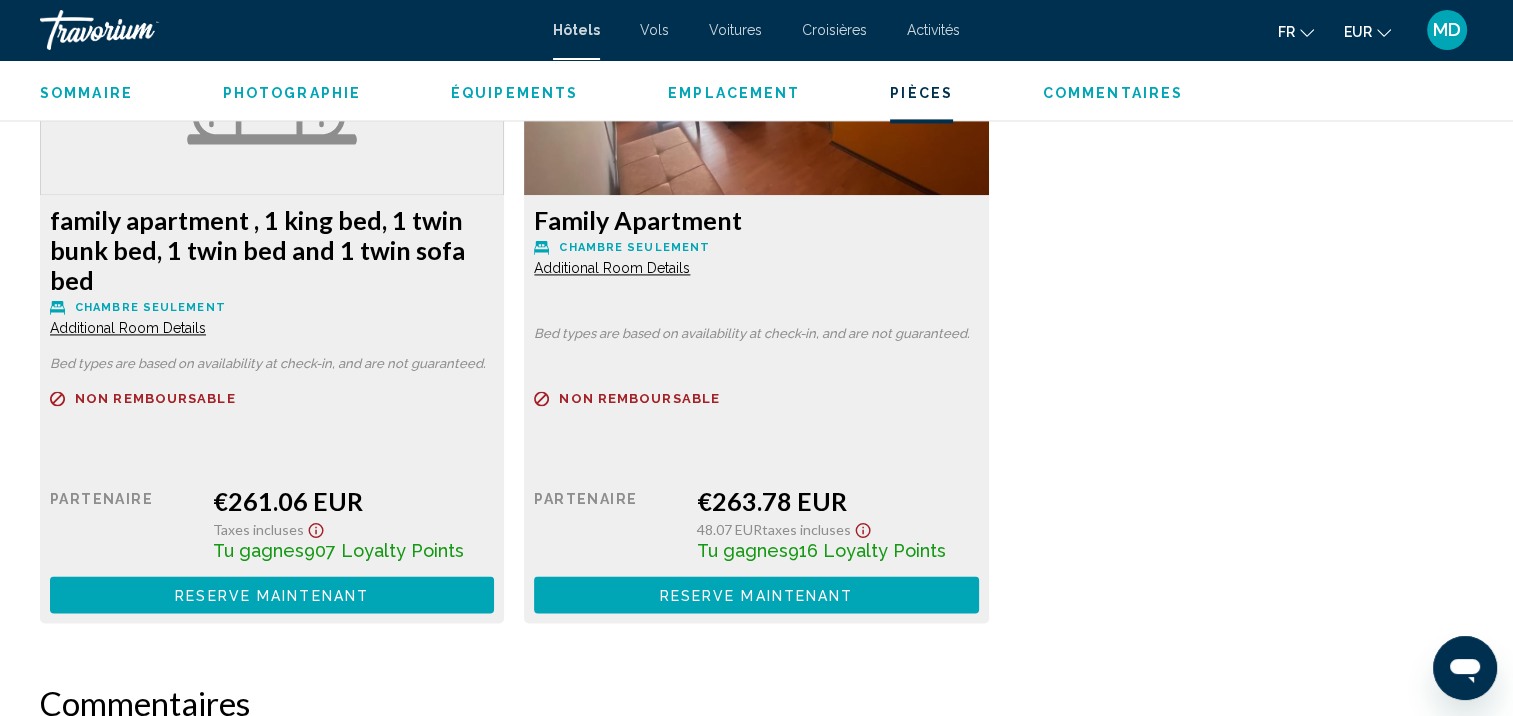 click on "Additional Room Details" at bounding box center (128, 328) 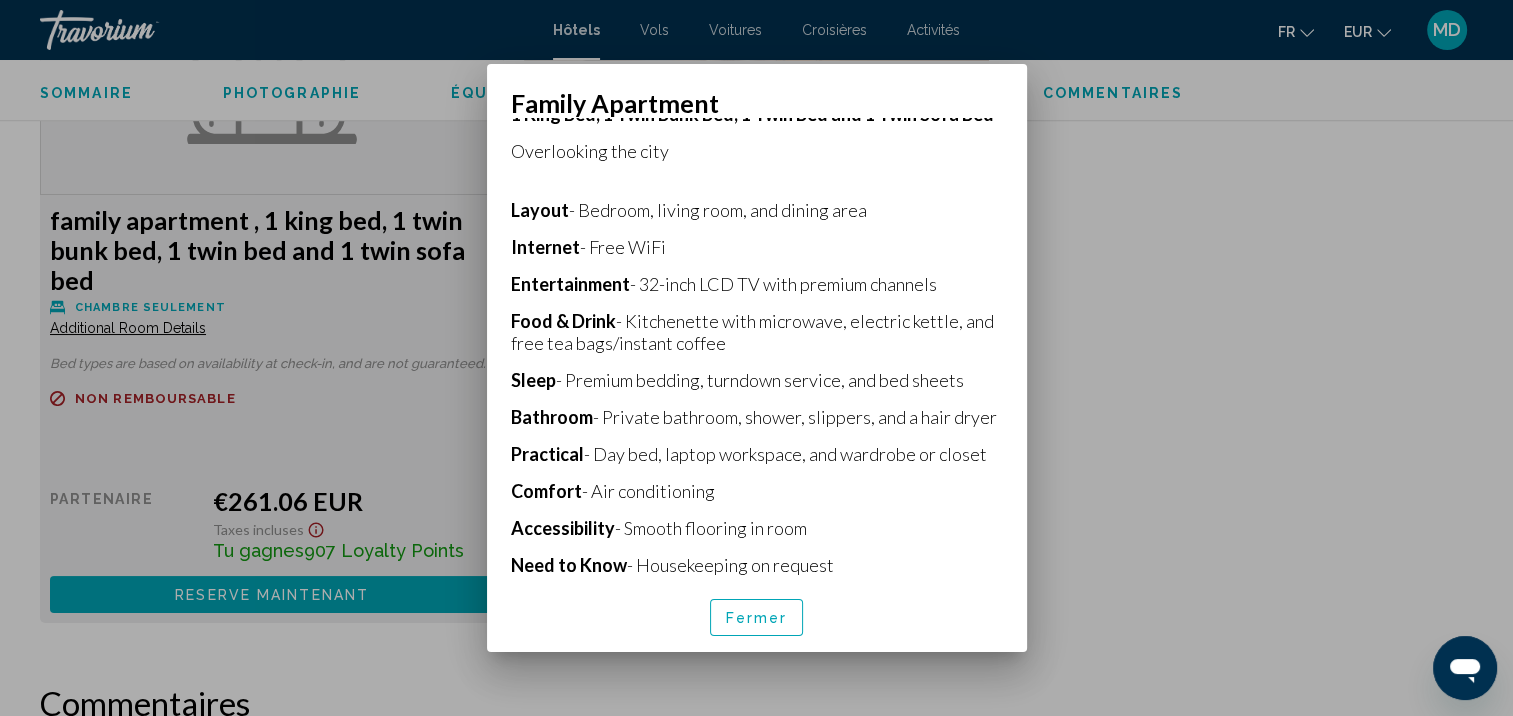 scroll, scrollTop: 430, scrollLeft: 0, axis: vertical 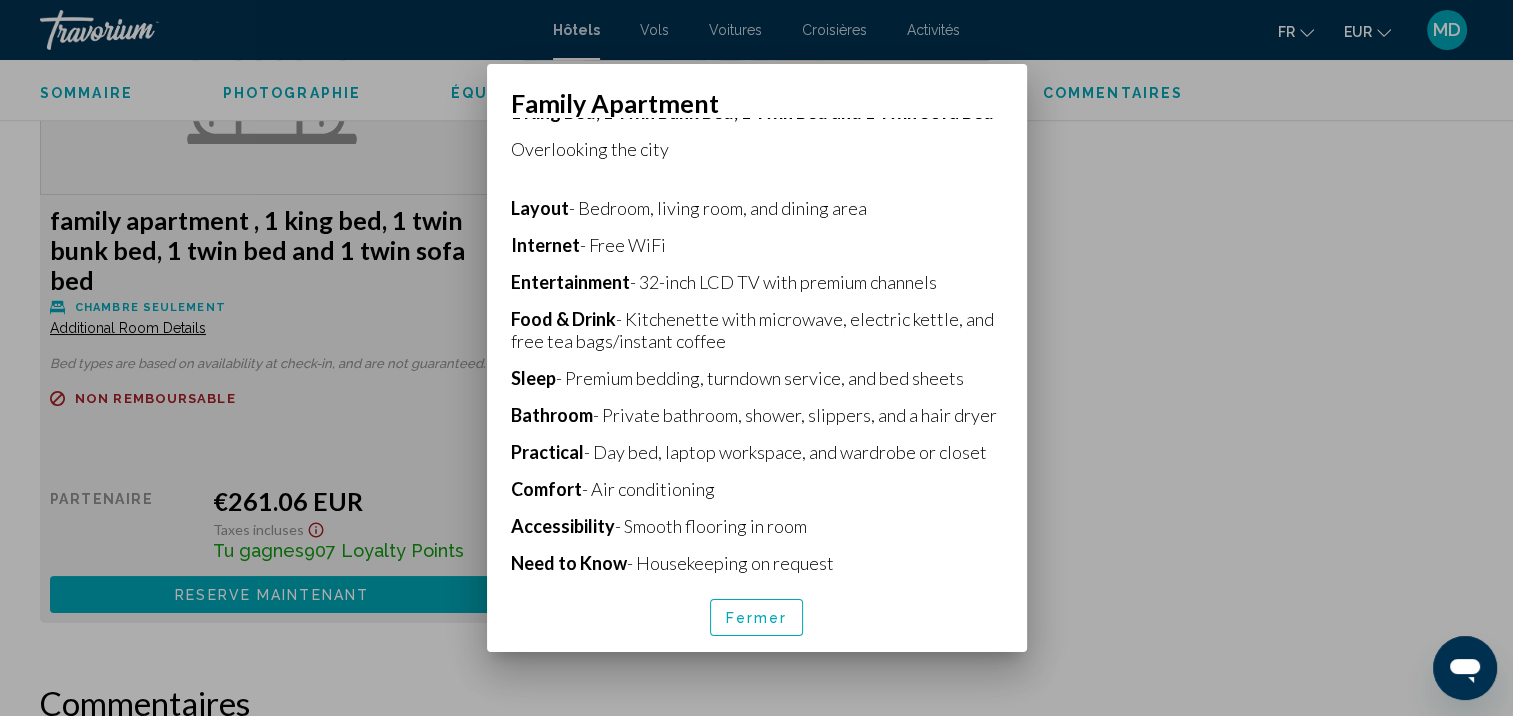 click on "Fermer" at bounding box center (757, 617) 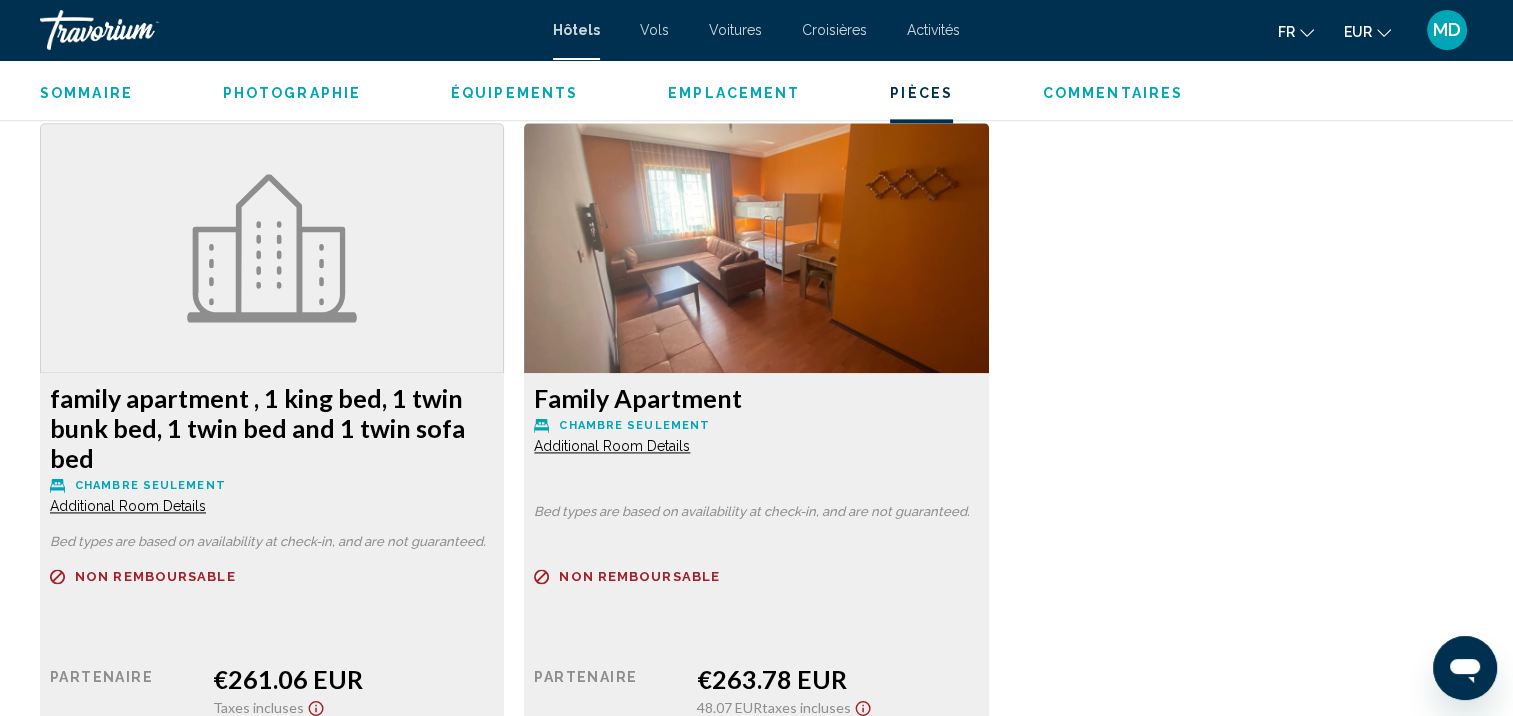 scroll, scrollTop: 2710, scrollLeft: 0, axis: vertical 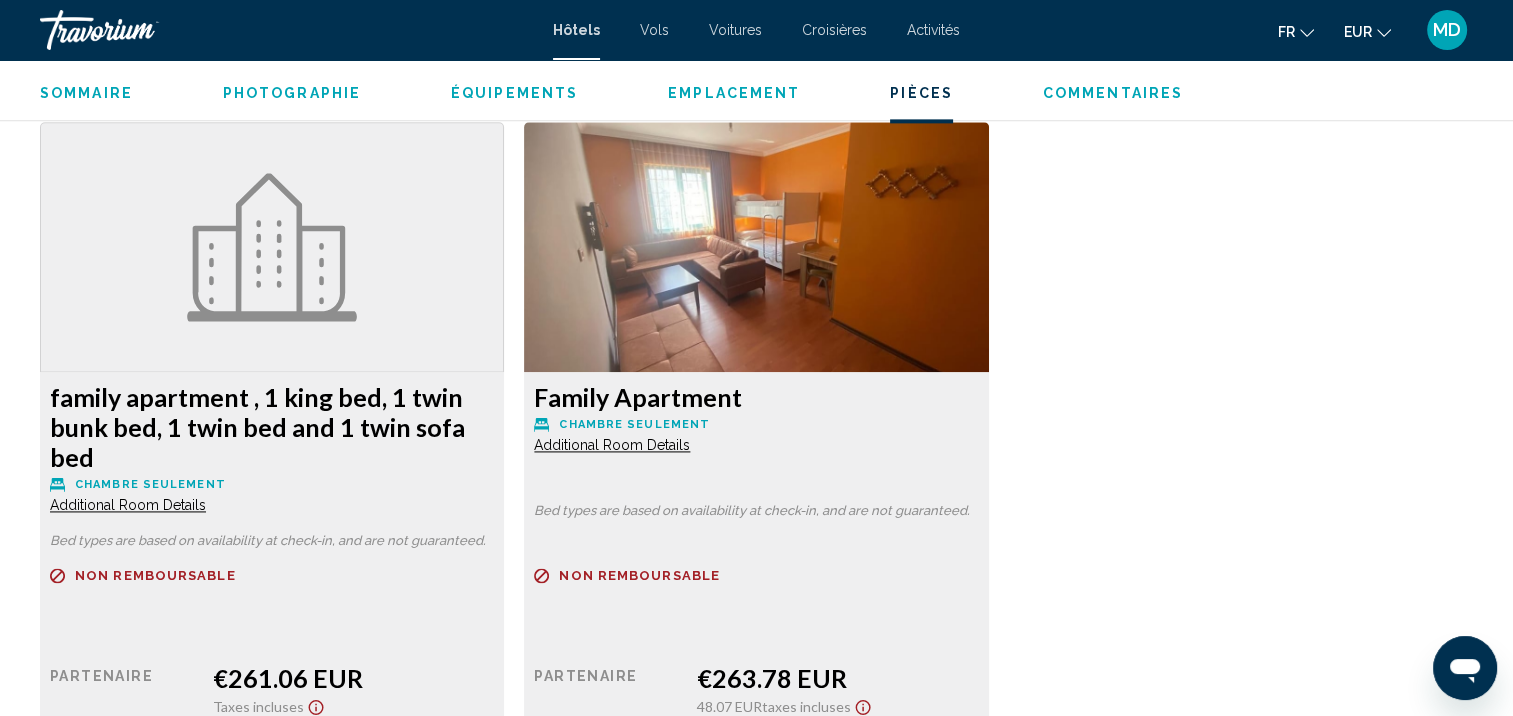 click on "Additional Room Details" at bounding box center [128, 505] 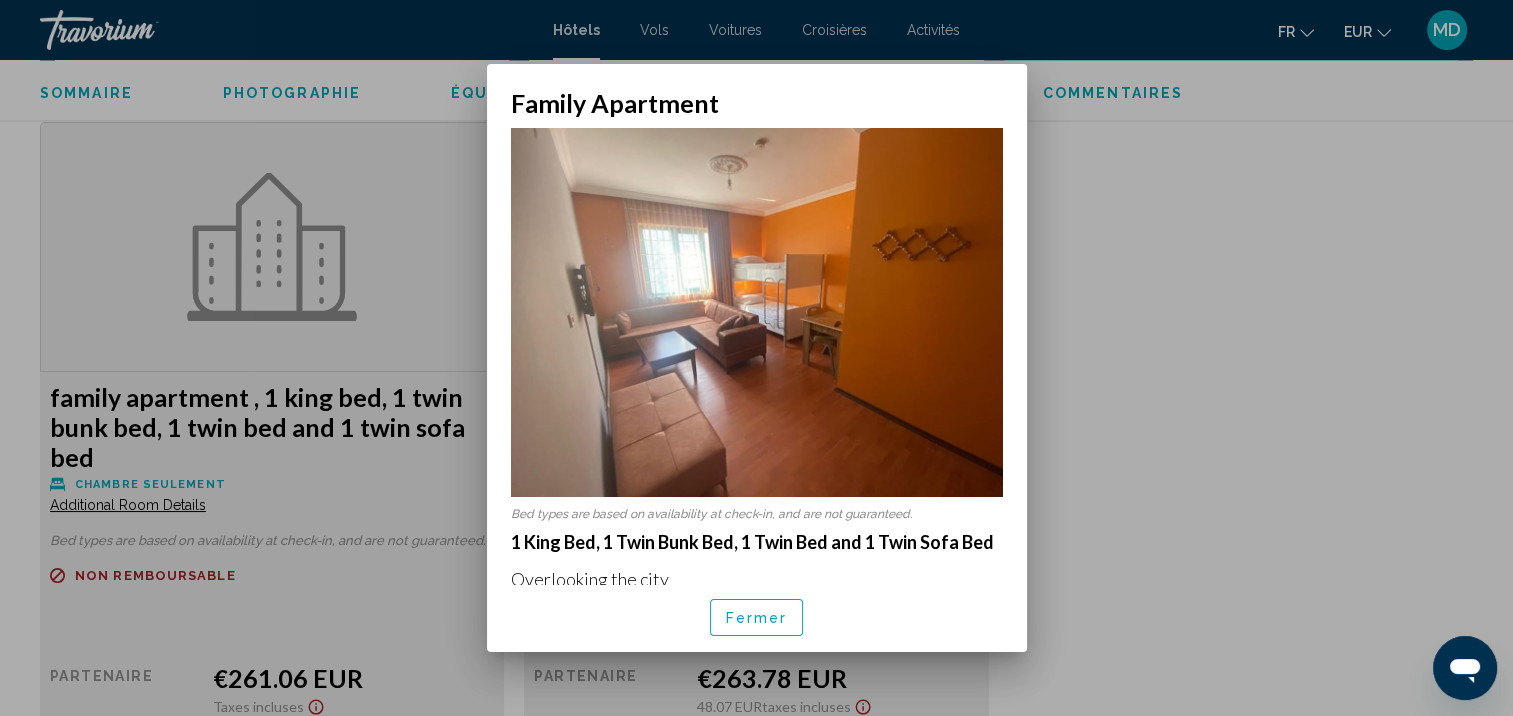 scroll, scrollTop: 252, scrollLeft: 0, axis: vertical 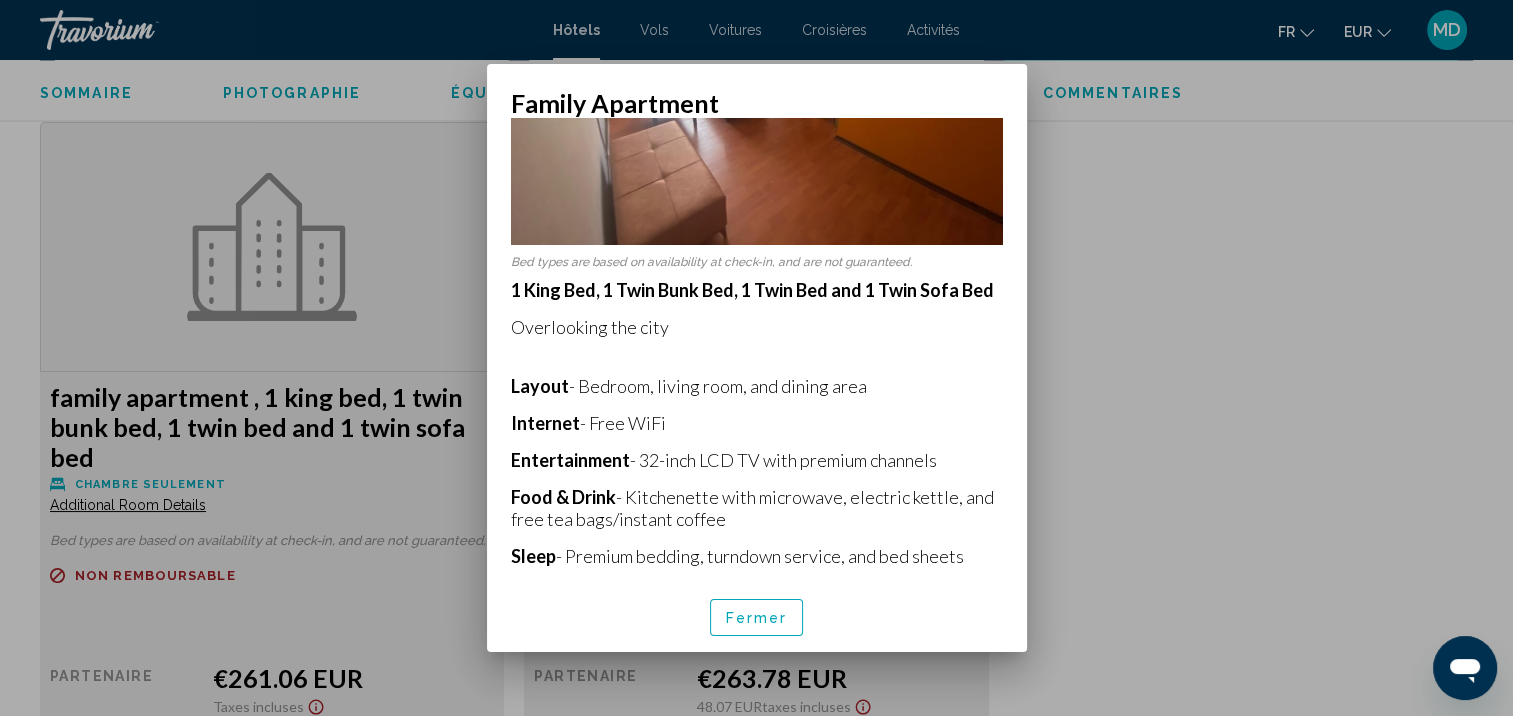click at bounding box center (756, 358) 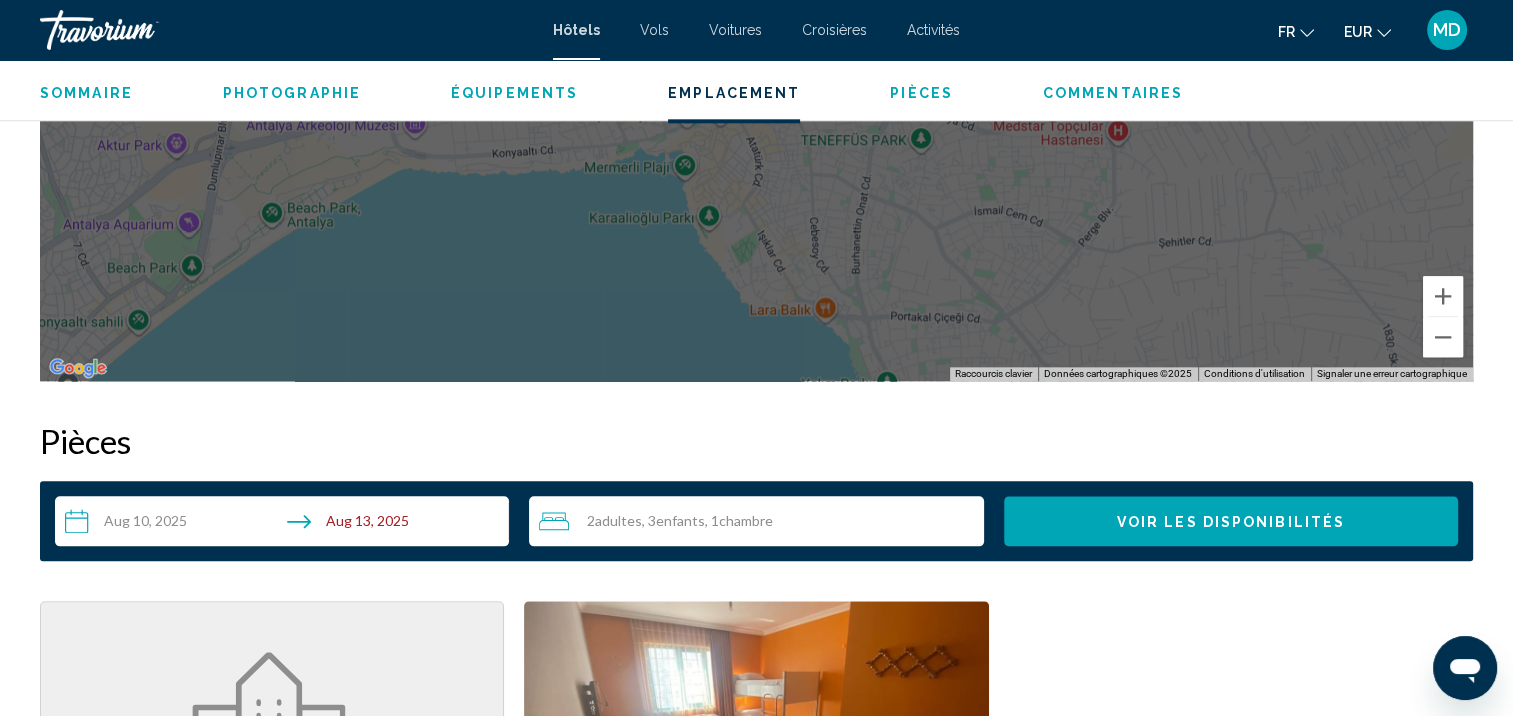 scroll, scrollTop: 2334, scrollLeft: 0, axis: vertical 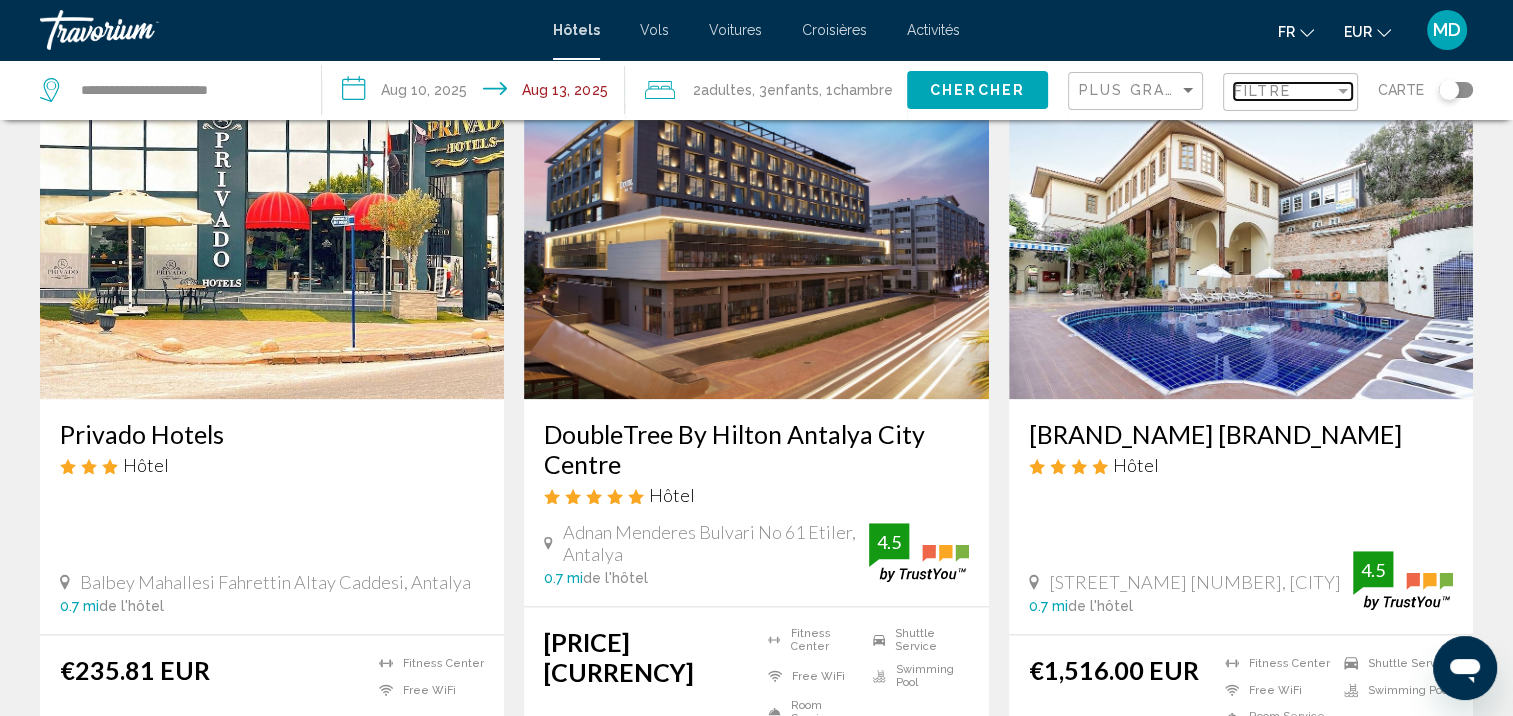 click on "Filtre" at bounding box center (1262, 91) 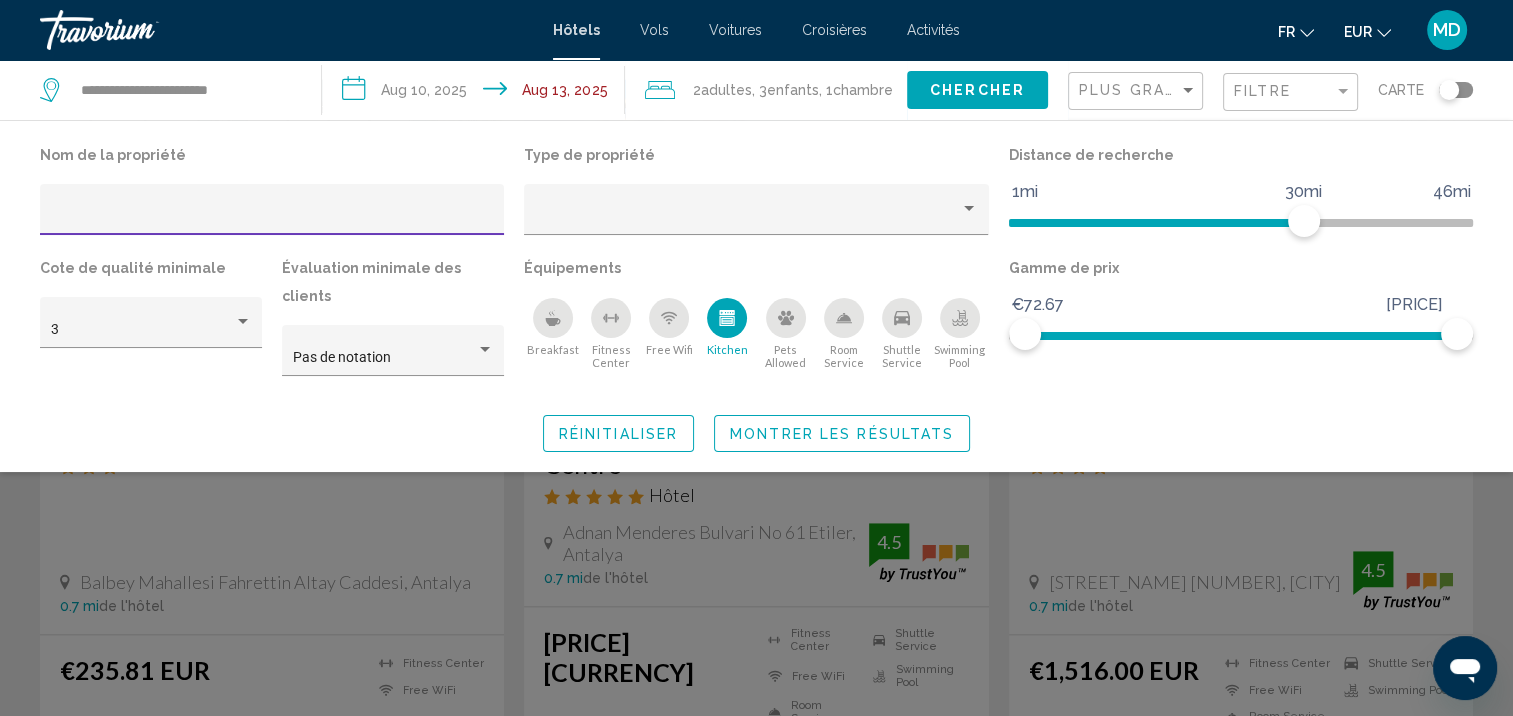 click on "Free Wifi" 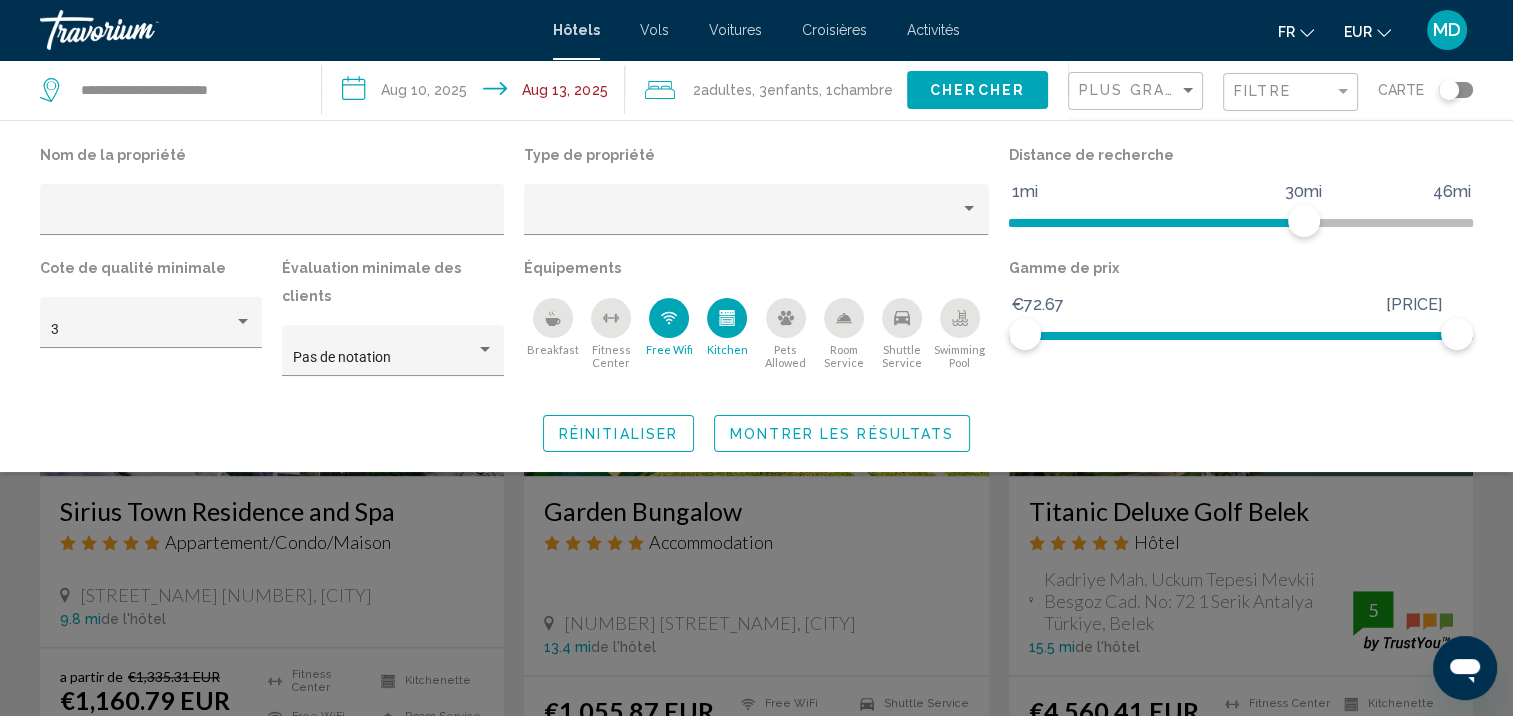 scroll, scrollTop: 850, scrollLeft: 0, axis: vertical 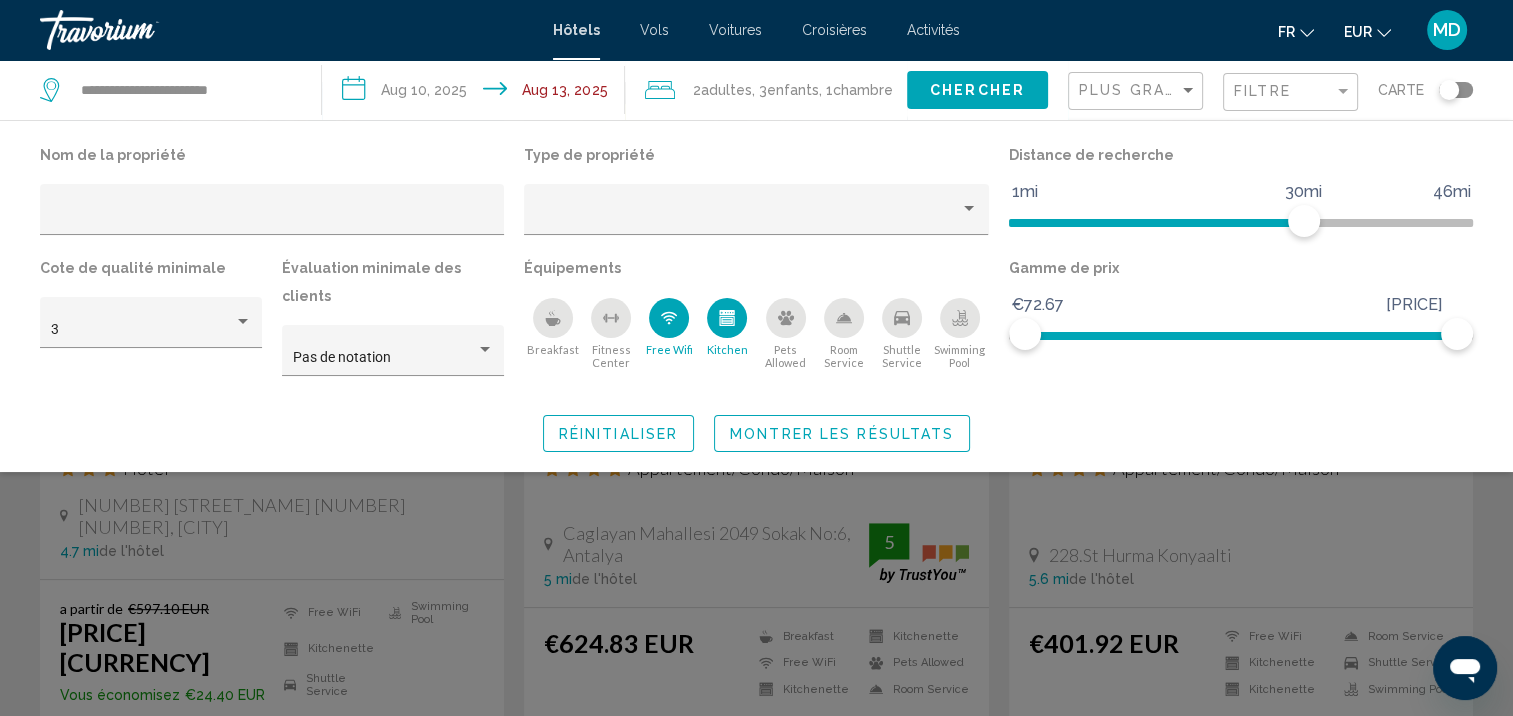 click 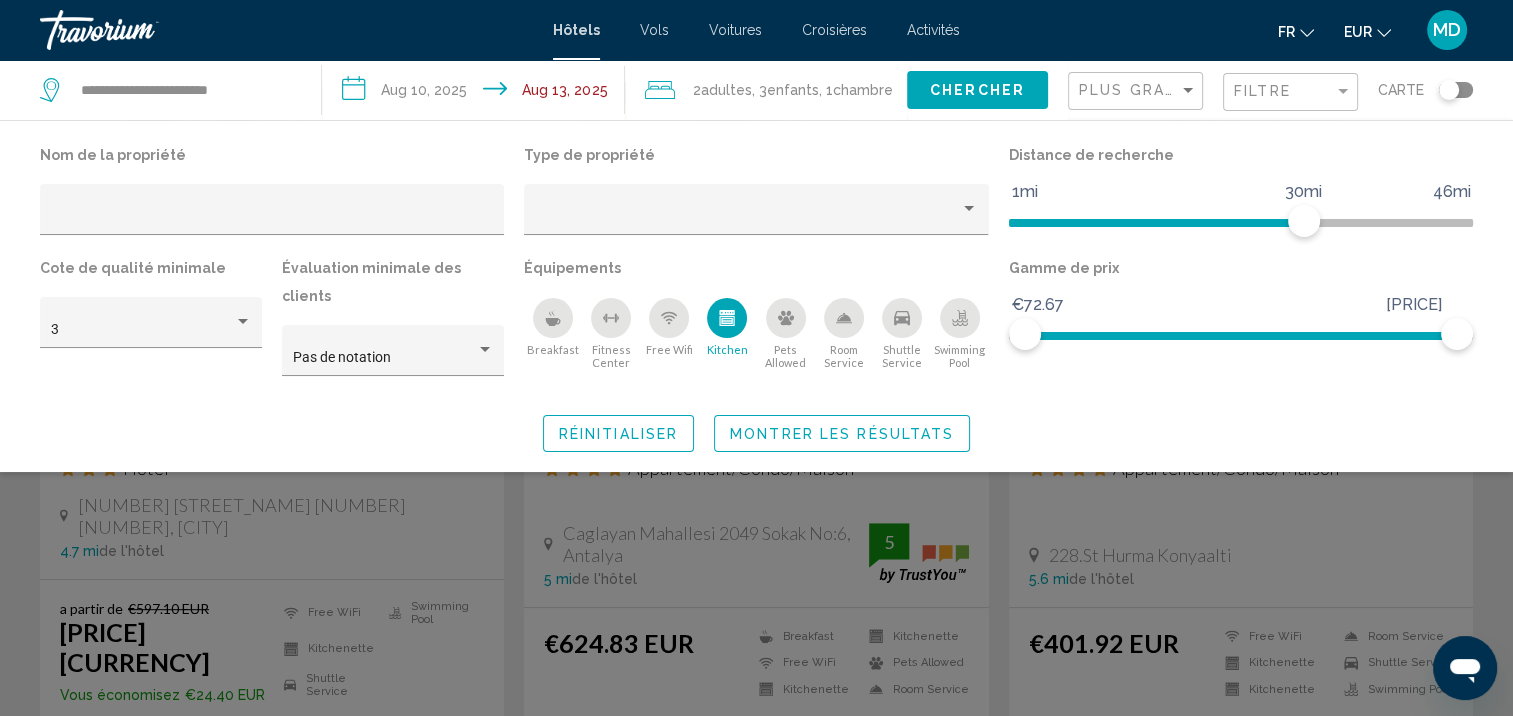 click 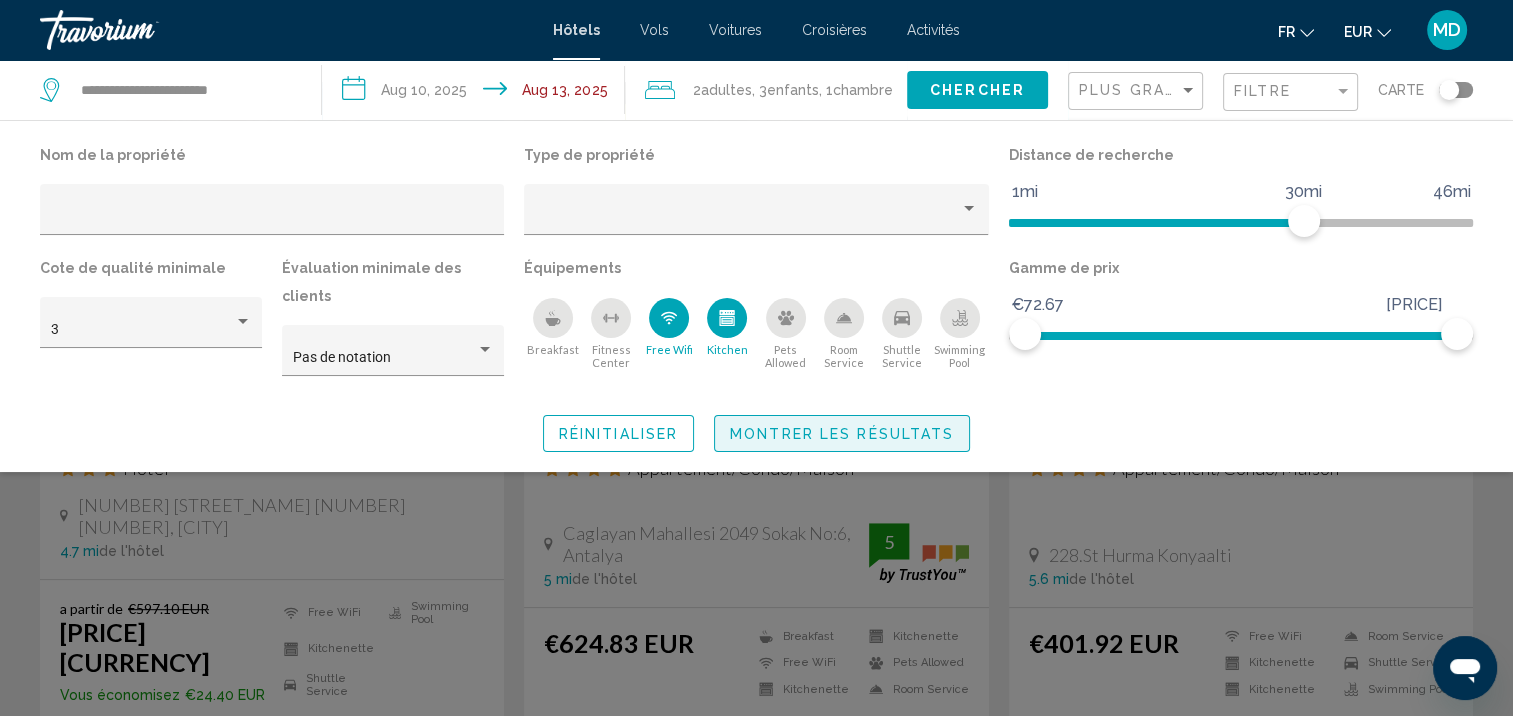 click on "Montrer les résultats" 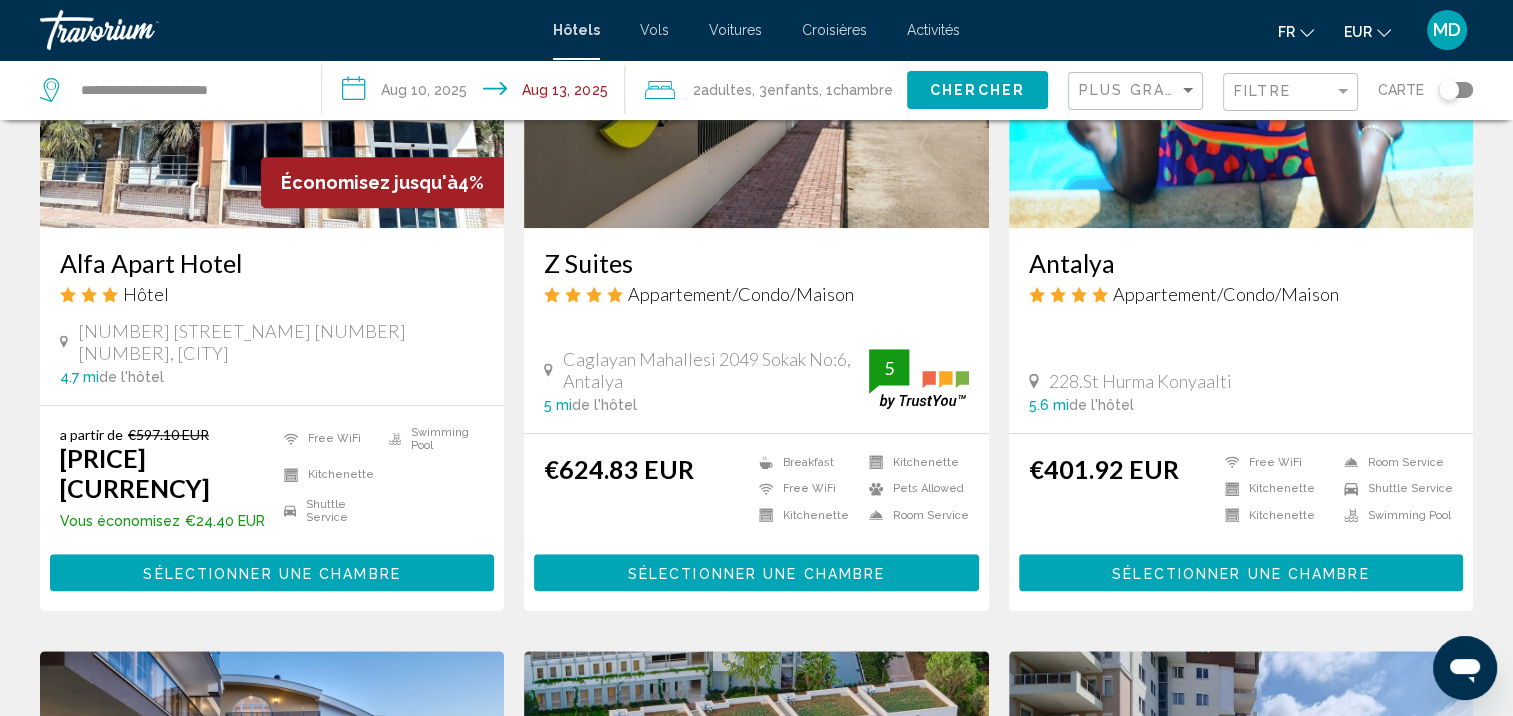 scroll, scrollTop: 1025, scrollLeft: 0, axis: vertical 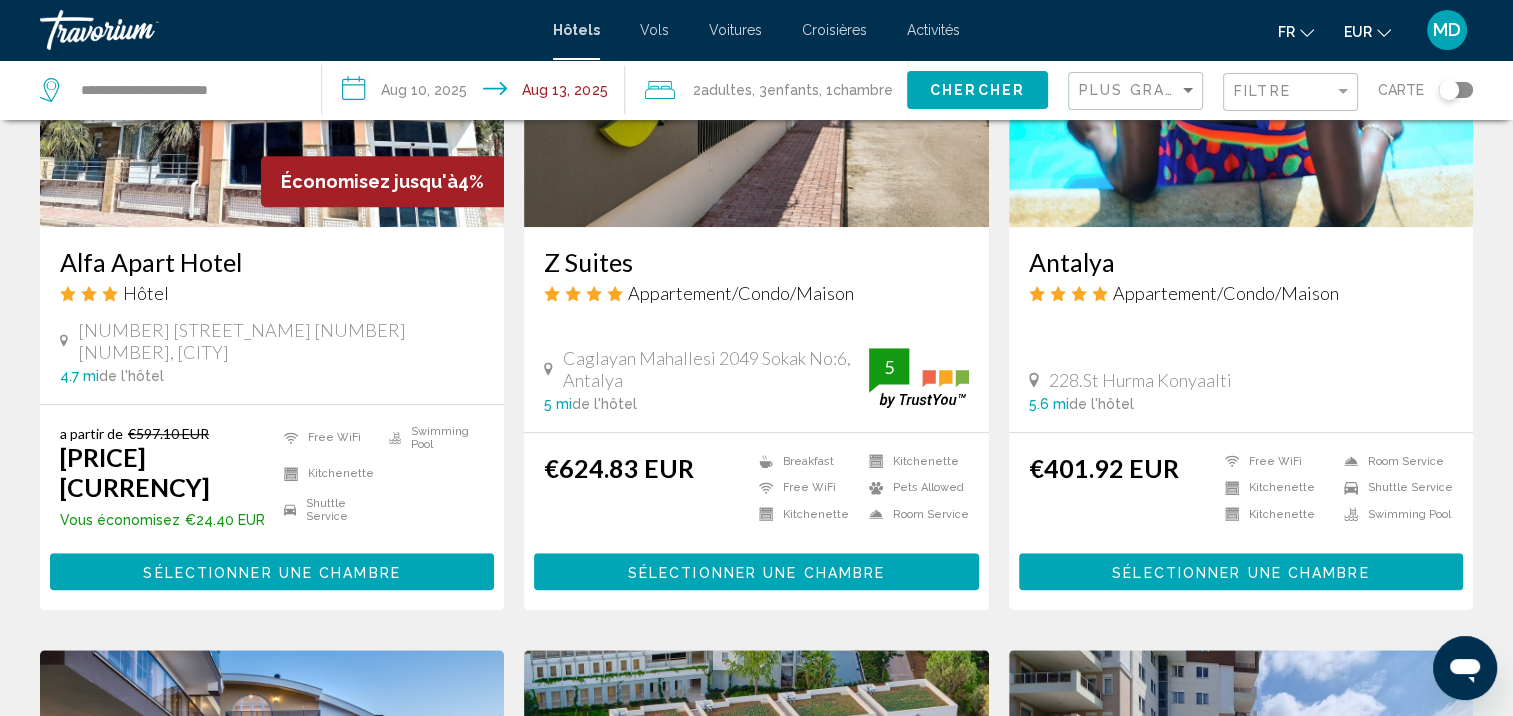 click on "Sélectionner une chambre" at bounding box center (271, 572) 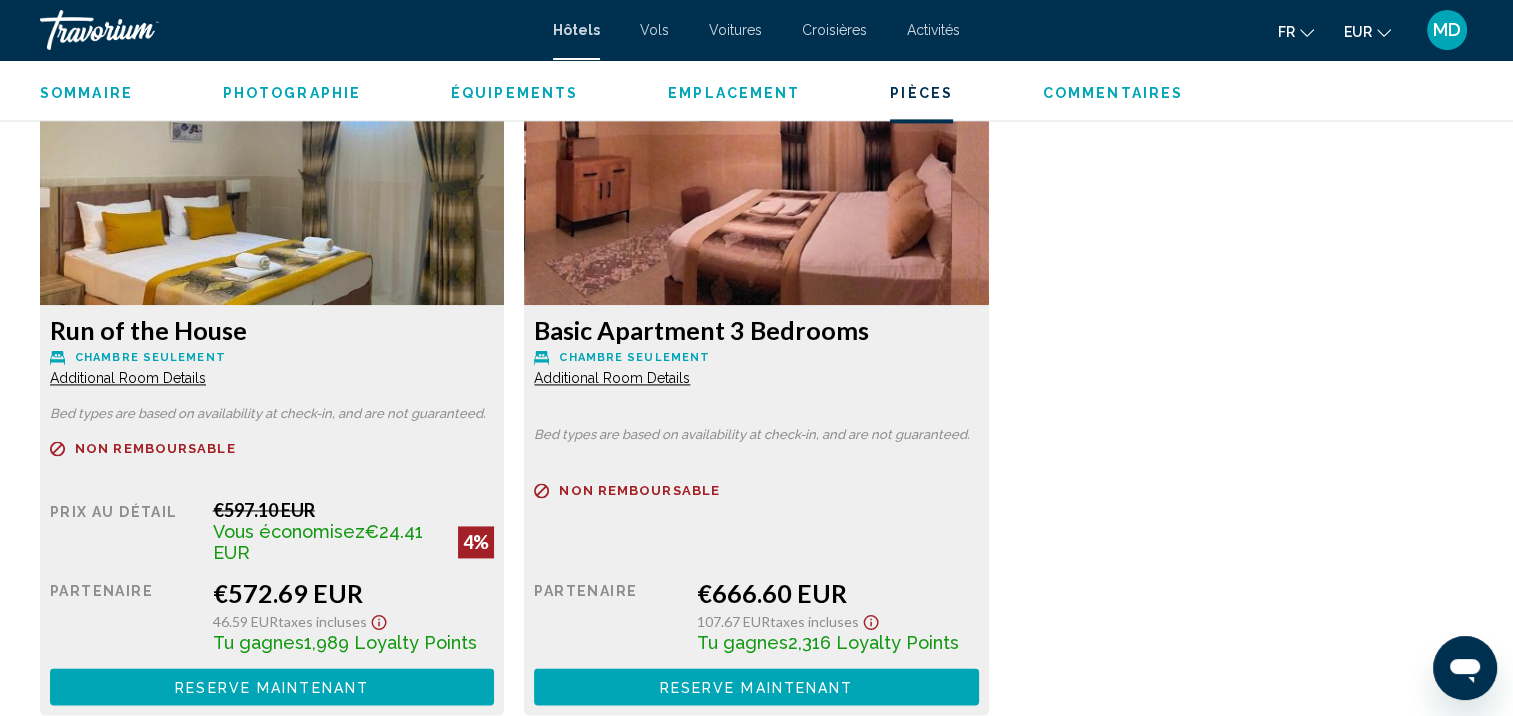 scroll, scrollTop: 2756, scrollLeft: 0, axis: vertical 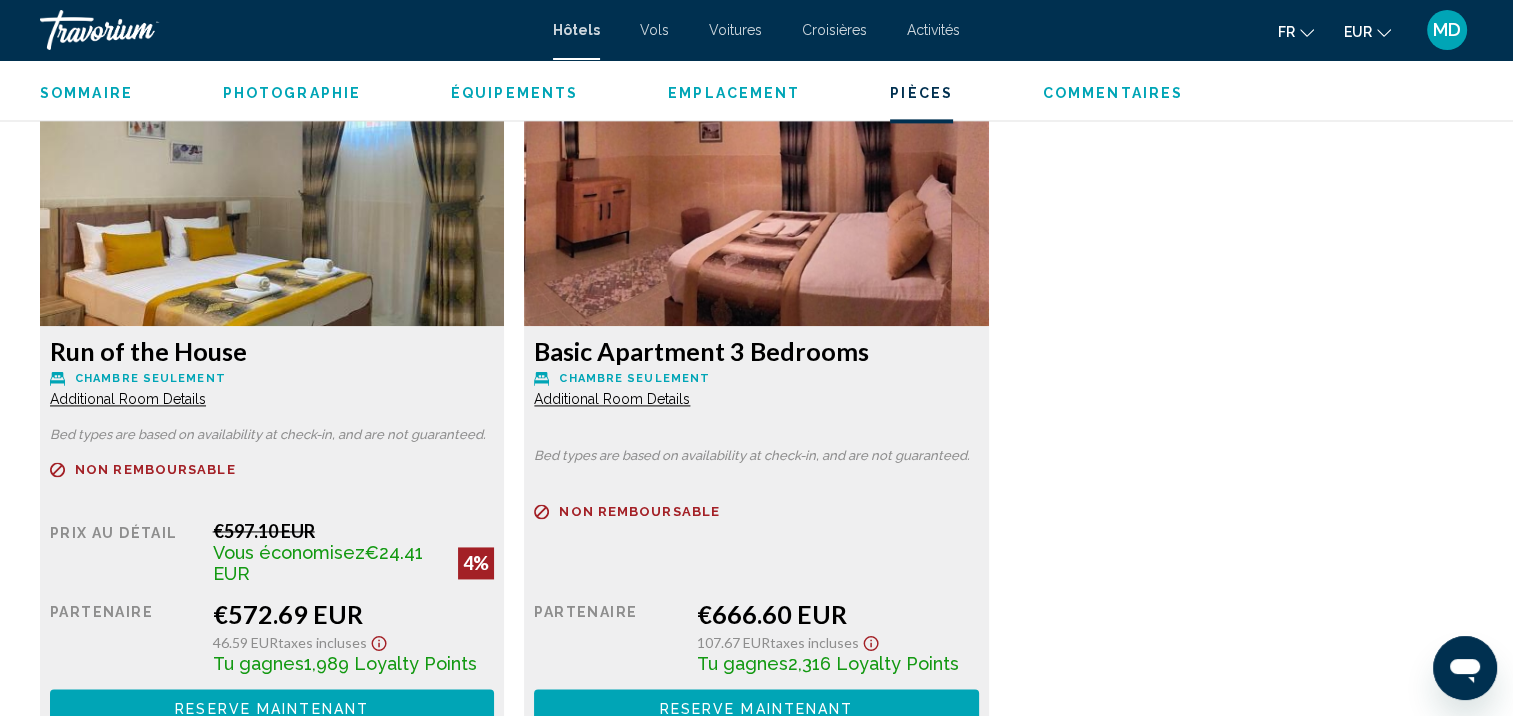 click on "Additional Room Details" at bounding box center (128, 399) 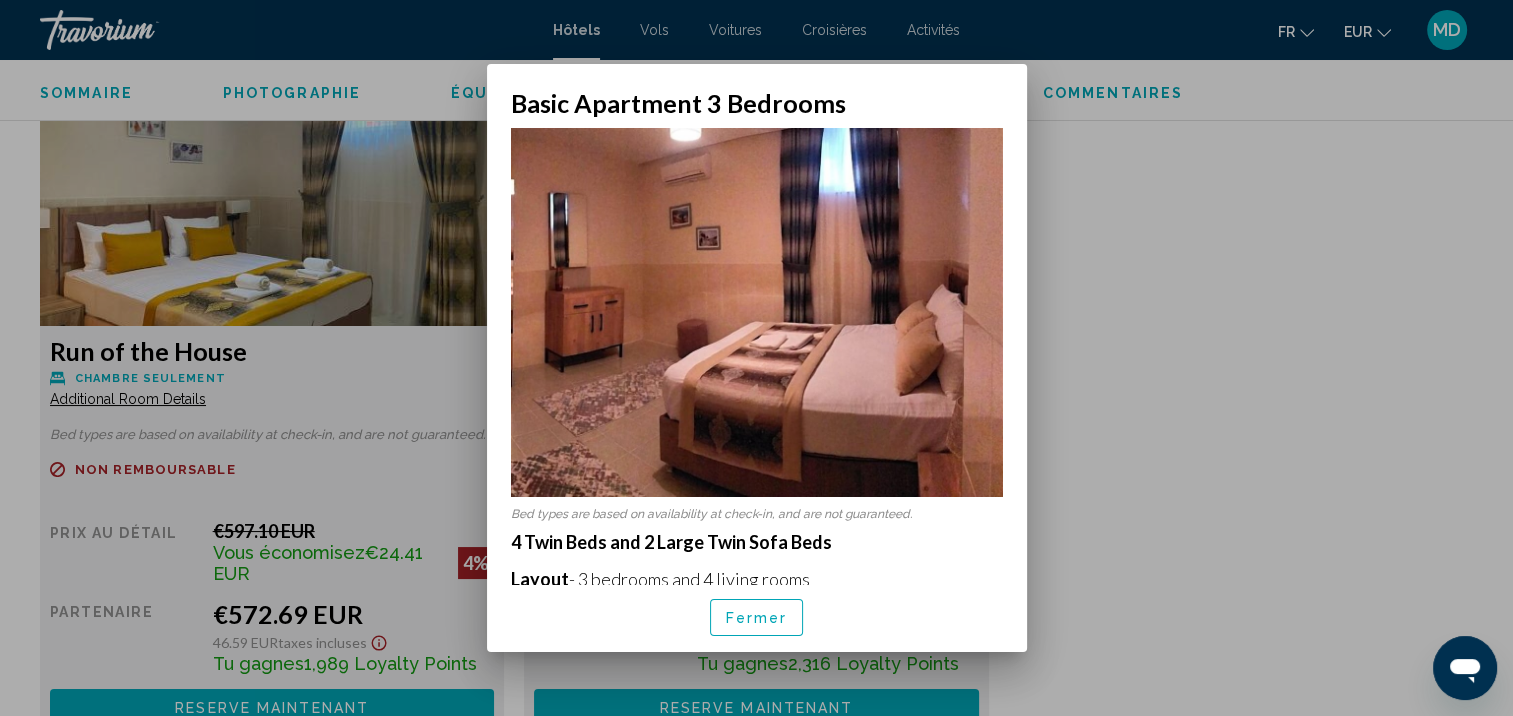 scroll, scrollTop: 0, scrollLeft: 0, axis: both 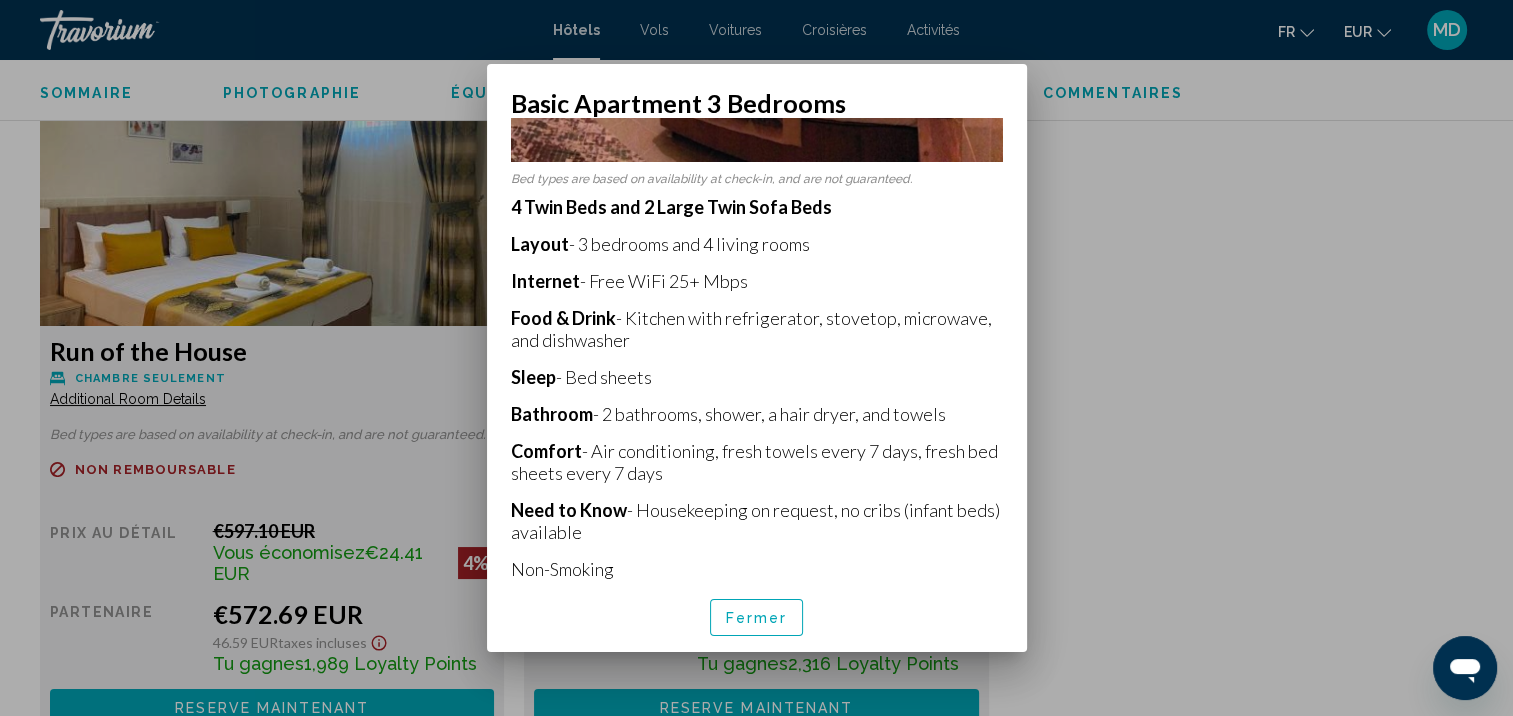 click at bounding box center (756, 358) 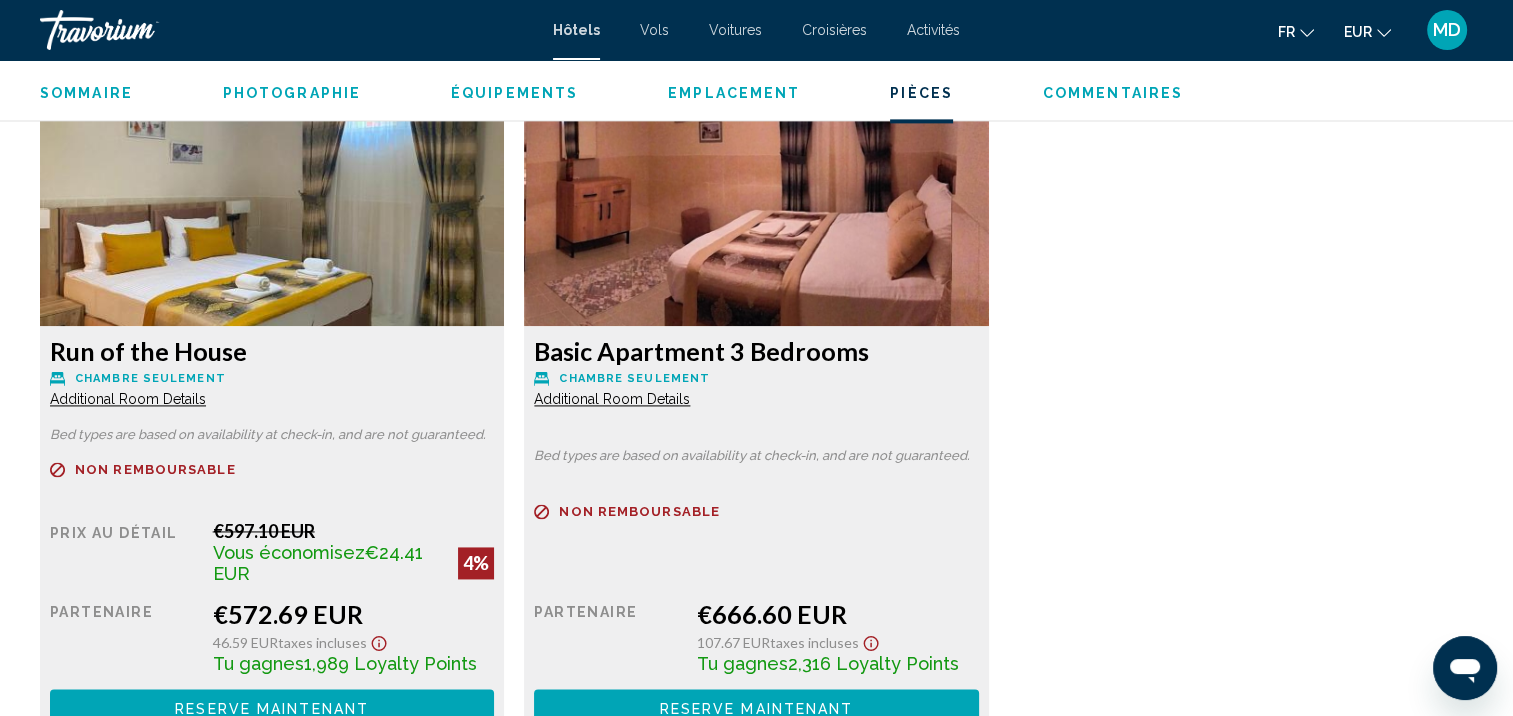 drag, startPoint x: 1101, startPoint y: 363, endPoint x: 1096, endPoint y: 236, distance: 127.09839 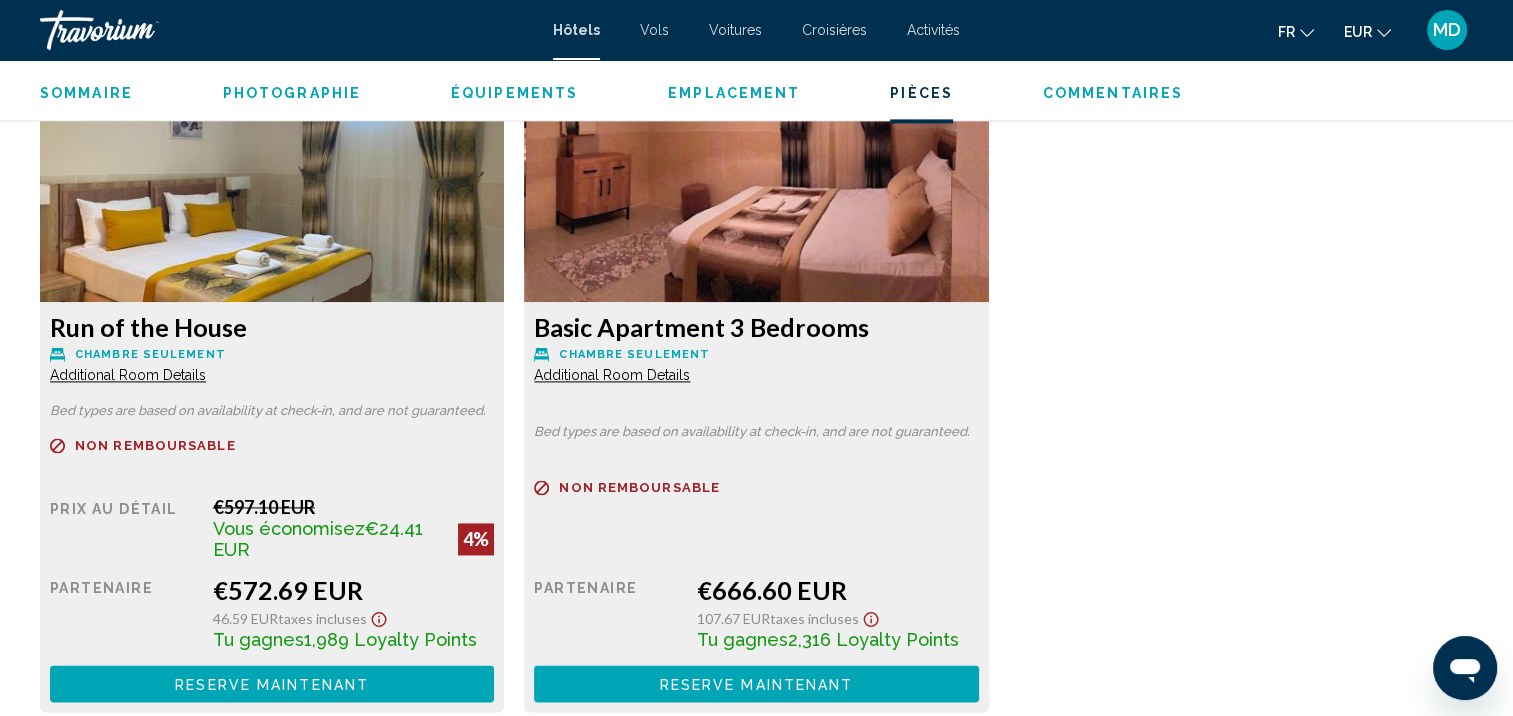 scroll, scrollTop: 2778, scrollLeft: 0, axis: vertical 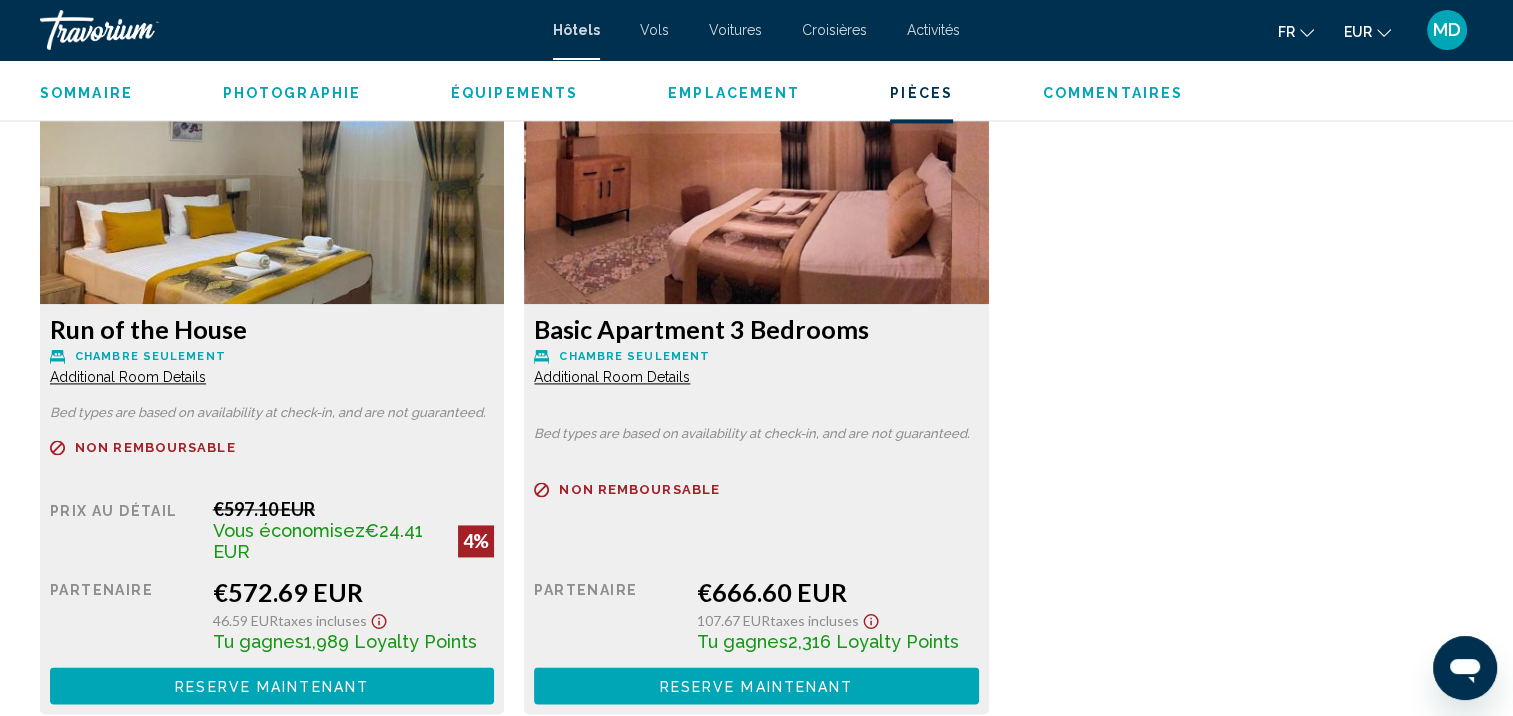 click on "Run of the House
Chambre seulement Additional Room Details Bed types are based on availability at check-in, and are not guaranteed.
Remboursable
Non remboursable
Non remboursable     Prix au détail  €[PRICE] EUR  Vous économisez  €[PRICE] EUR  4%  quand vous échangez    Partenaire  €[PRICE] EUR  [PRICE] EUR  Taxes incluses
Tu gagnes  [POINTS] Loyalty Points  Reserve maintenant Plus disponible  Basic Apartment 3 Bedrooms
Chambre seulement Additional Room Details Bed types are based on availability at check-in, and are not guaranteed.
Remboursable
Non remboursable
Non remboursable     Prix au détail  $0.00  quand vous échangez    Partenaire  €[PRICE] EUR  [PRICE] EUR  Taxes incluses
Tu gagnes  [POINTS] Loyalty Points  Reserve maintenant Plus disponible" at bounding box center [756, 394] 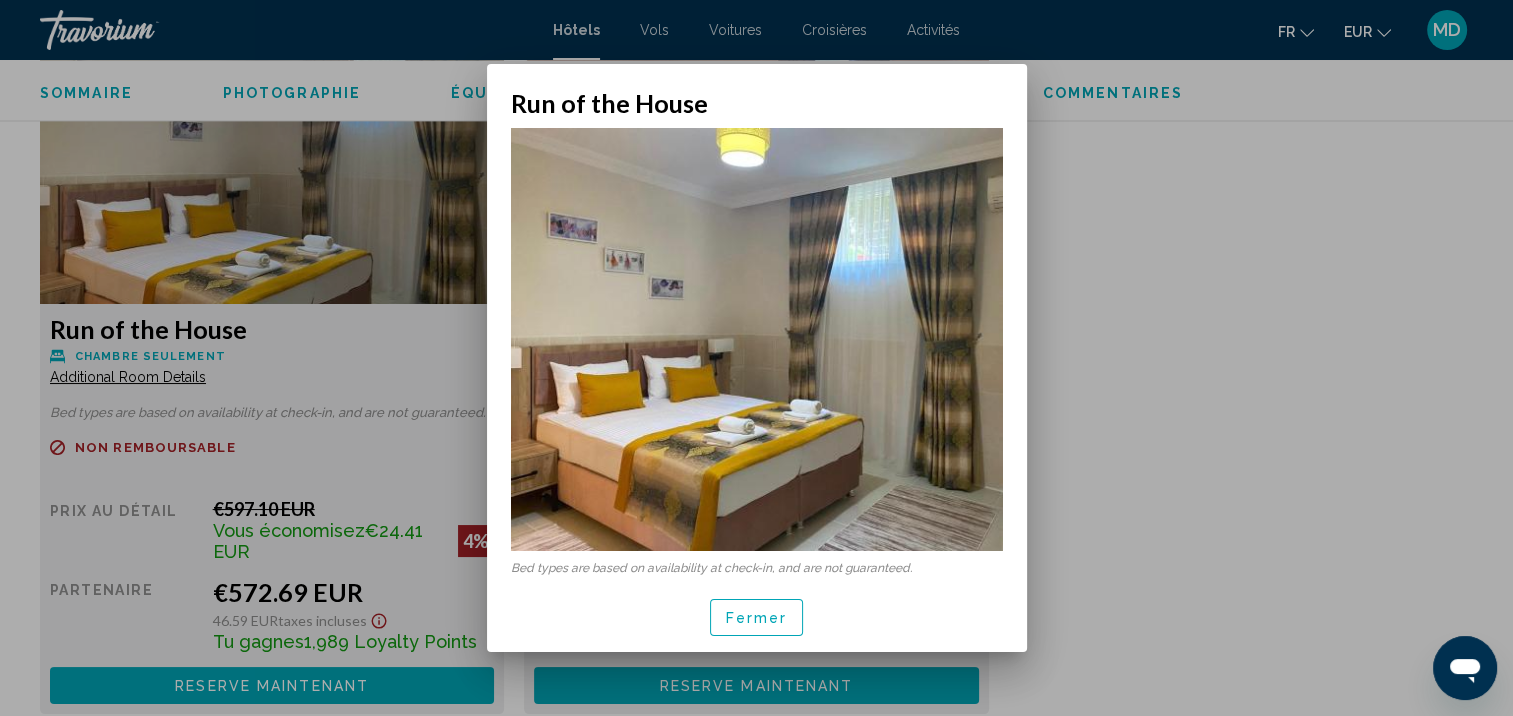 scroll, scrollTop: 98, scrollLeft: 0, axis: vertical 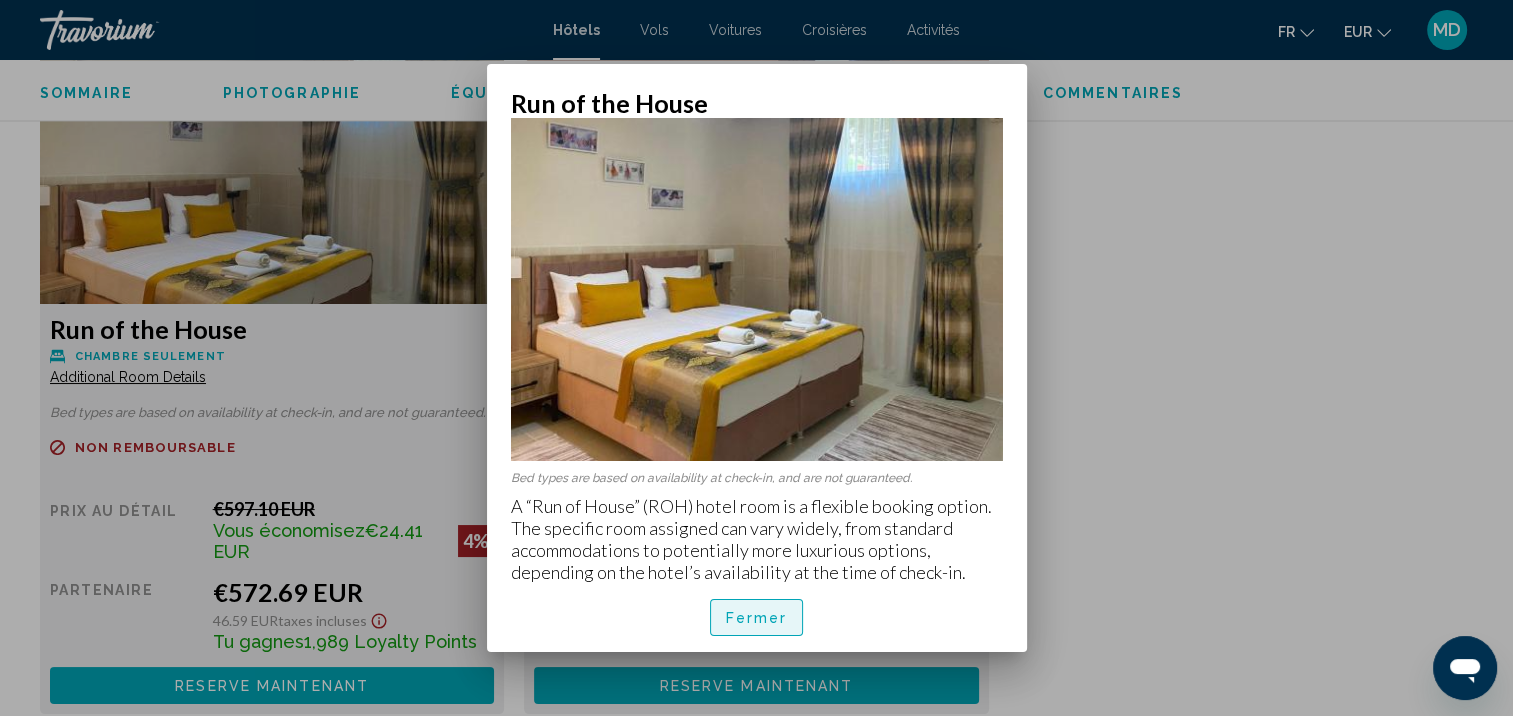 click on "Fermer" at bounding box center (757, 617) 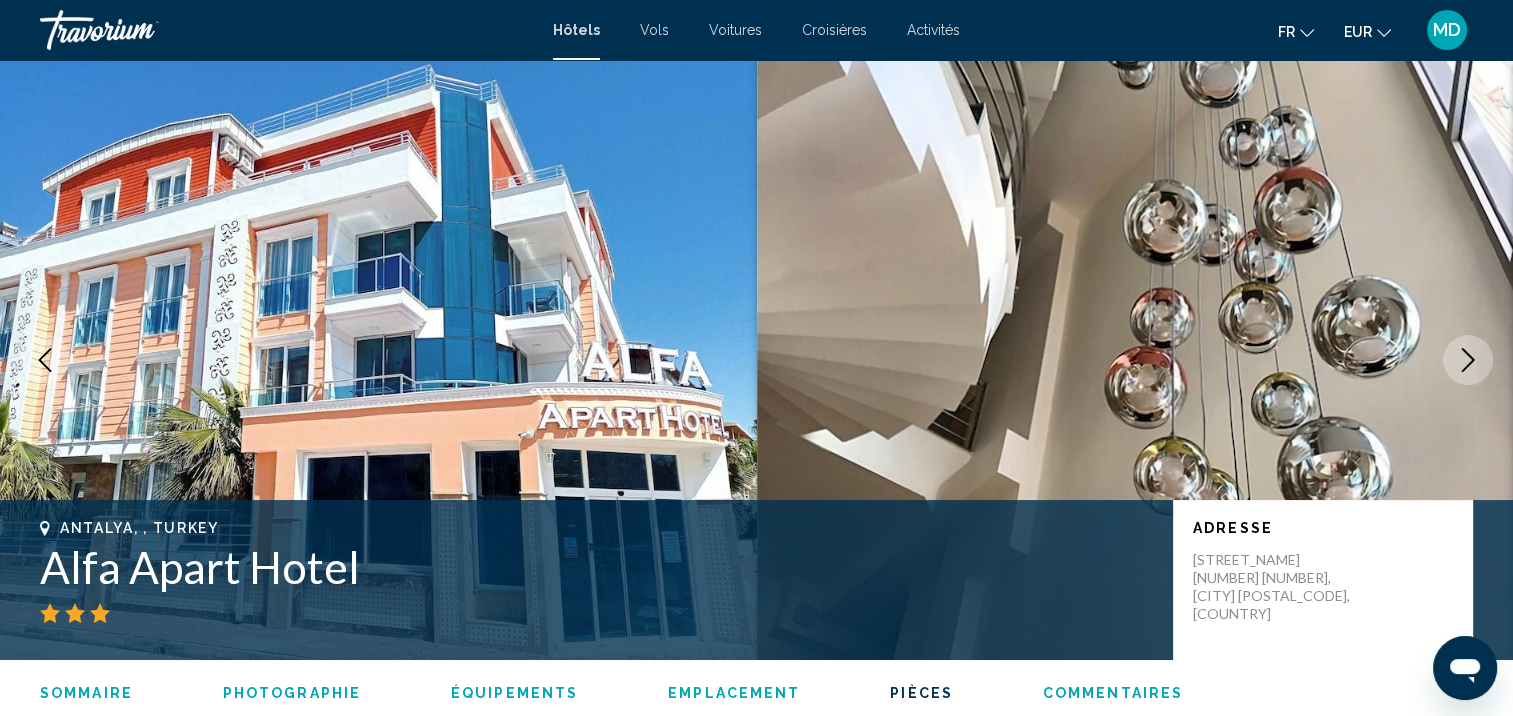 scroll, scrollTop: 2778, scrollLeft: 0, axis: vertical 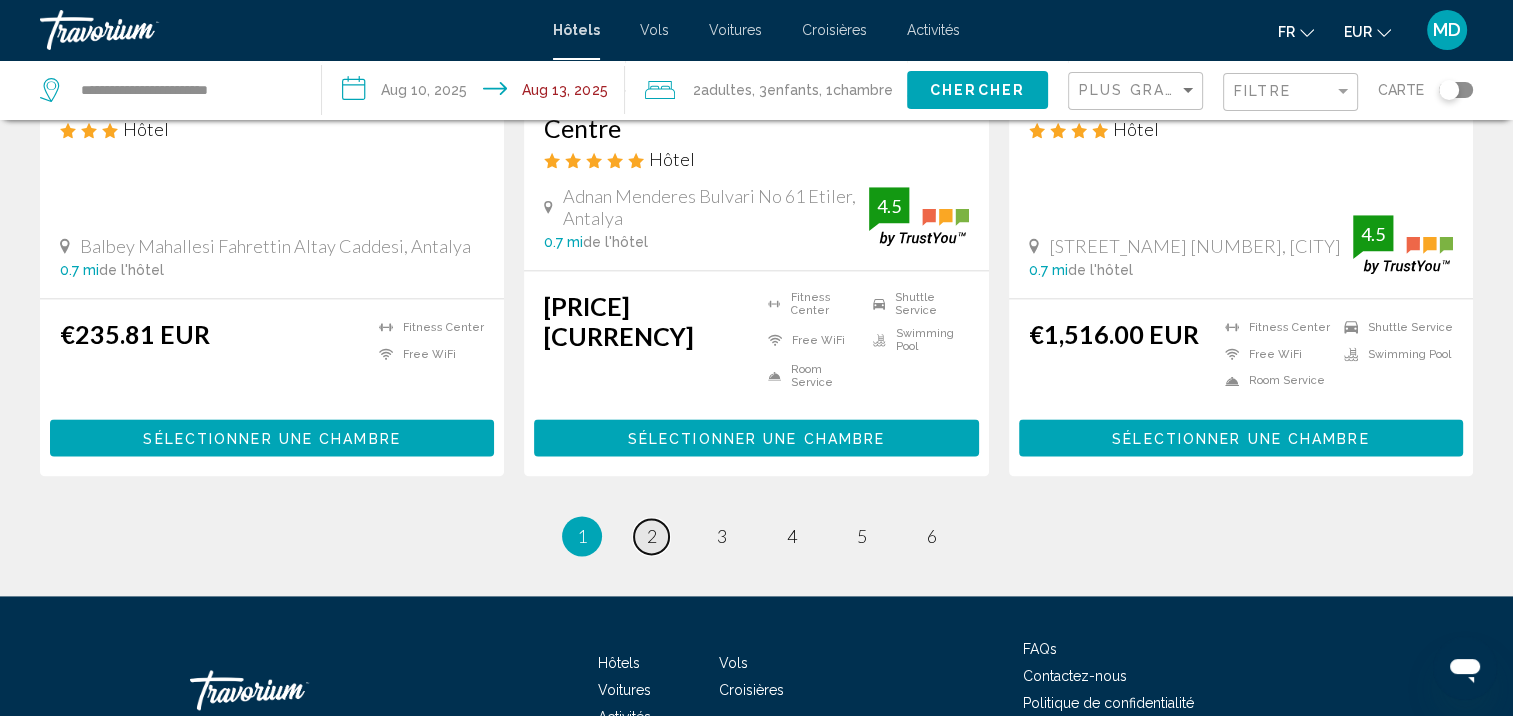 click on "2" at bounding box center [652, 536] 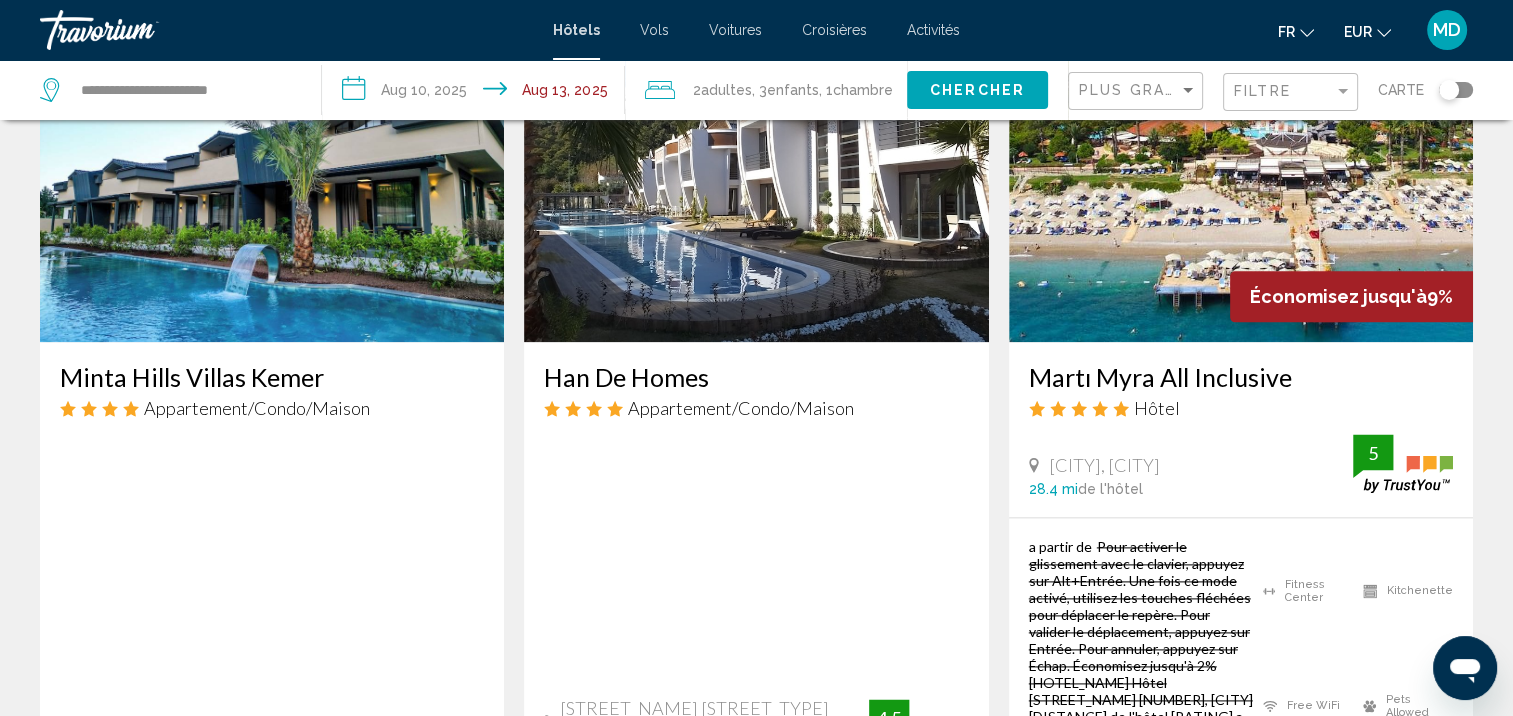 scroll, scrollTop: 2740, scrollLeft: 0, axis: vertical 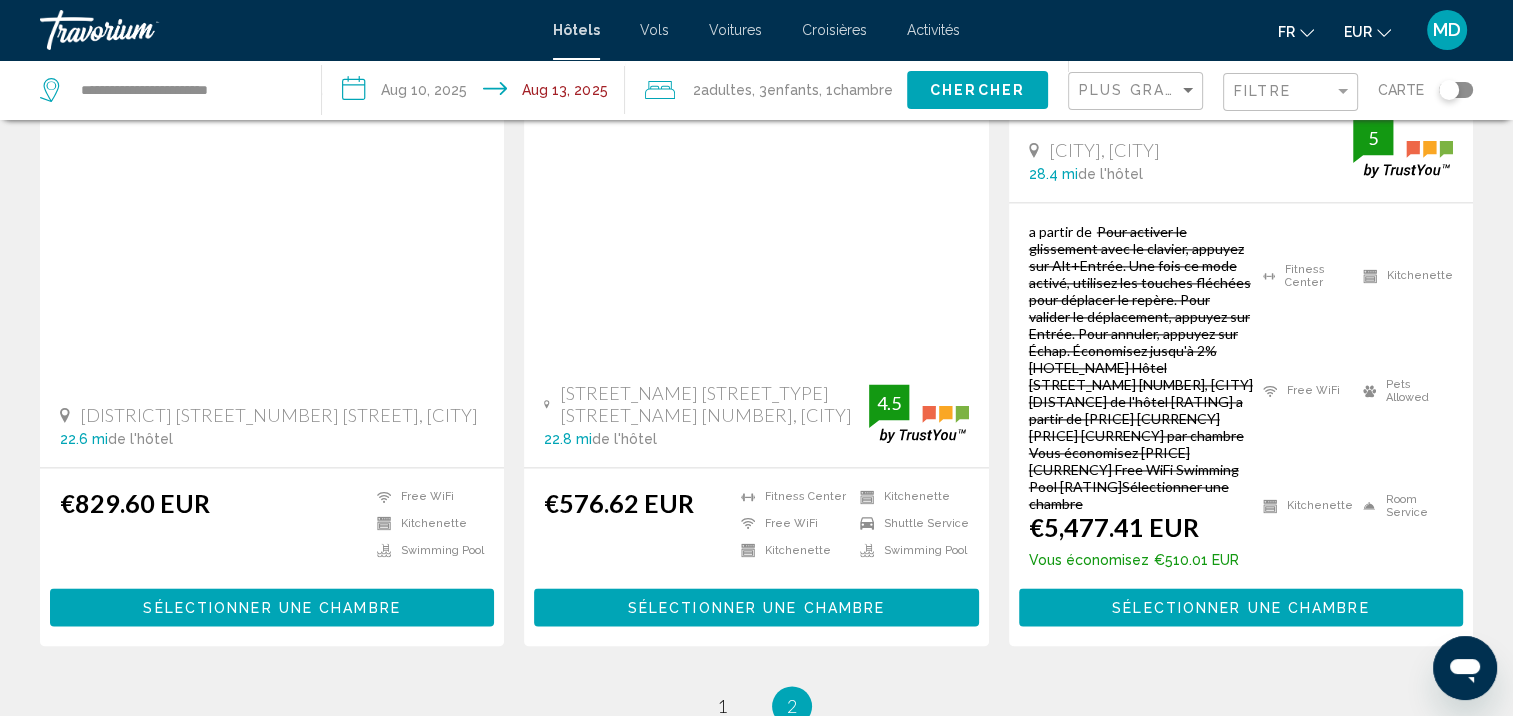 click on "[NUMBER] / [NUMBER]  page  [NUMBER] You're on page  [NUMBER]" at bounding box center (756, 706) 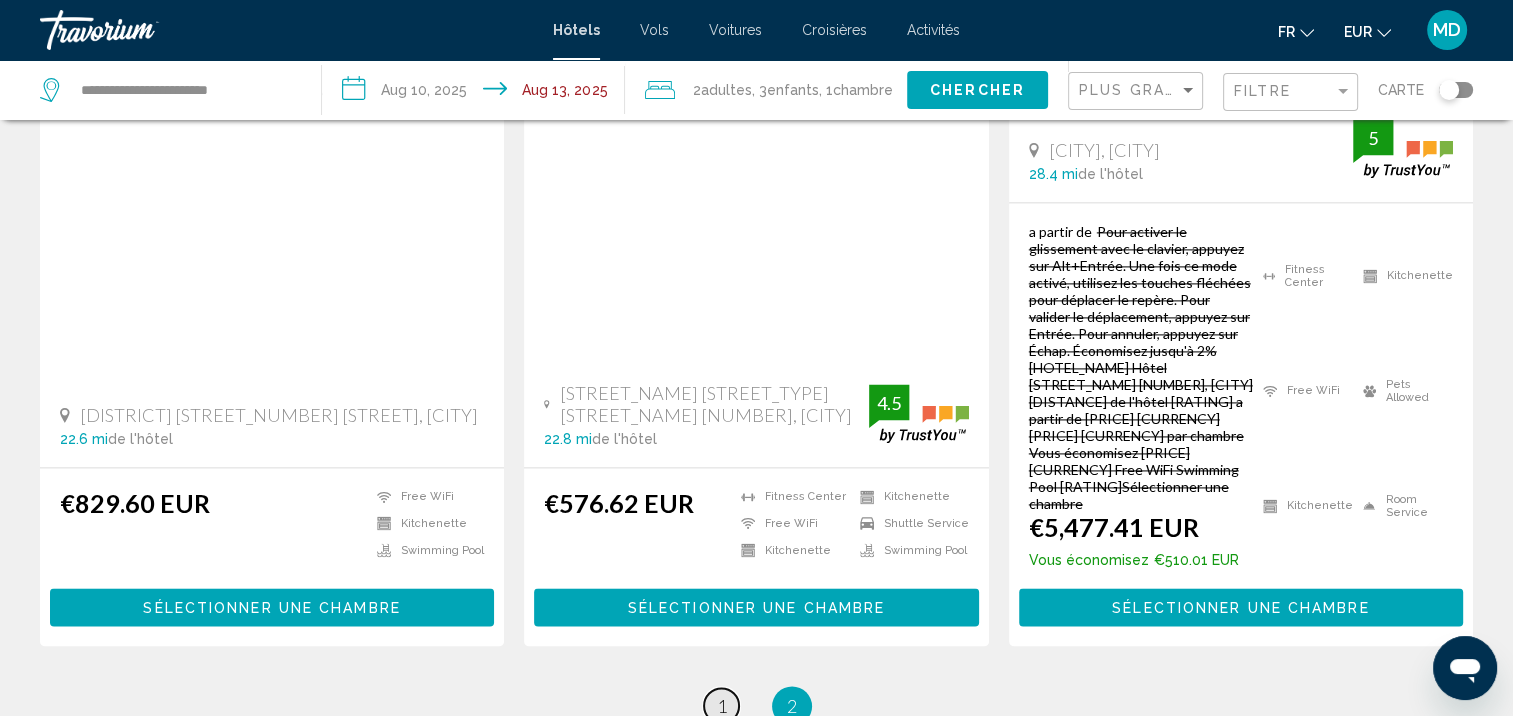 click on "1" at bounding box center [722, 706] 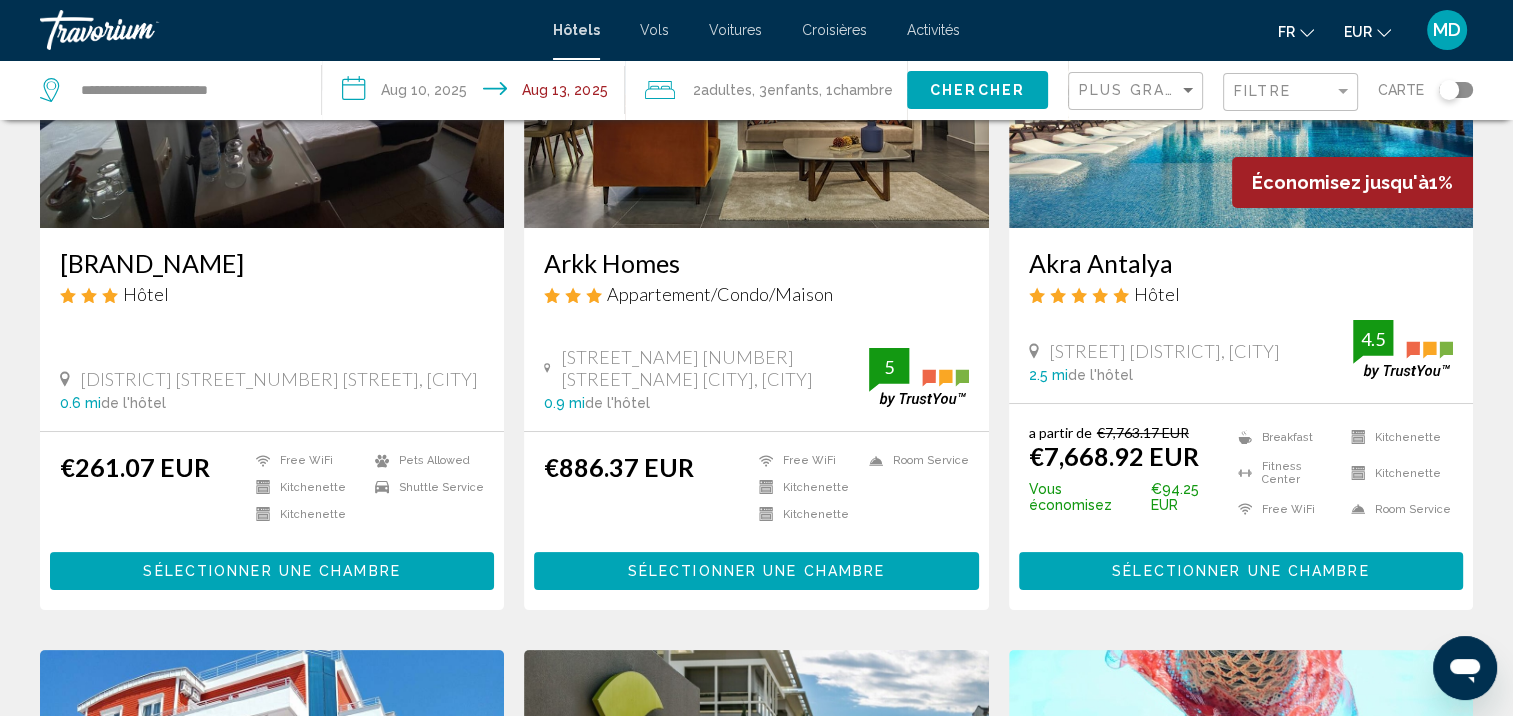 scroll, scrollTop: 280, scrollLeft: 0, axis: vertical 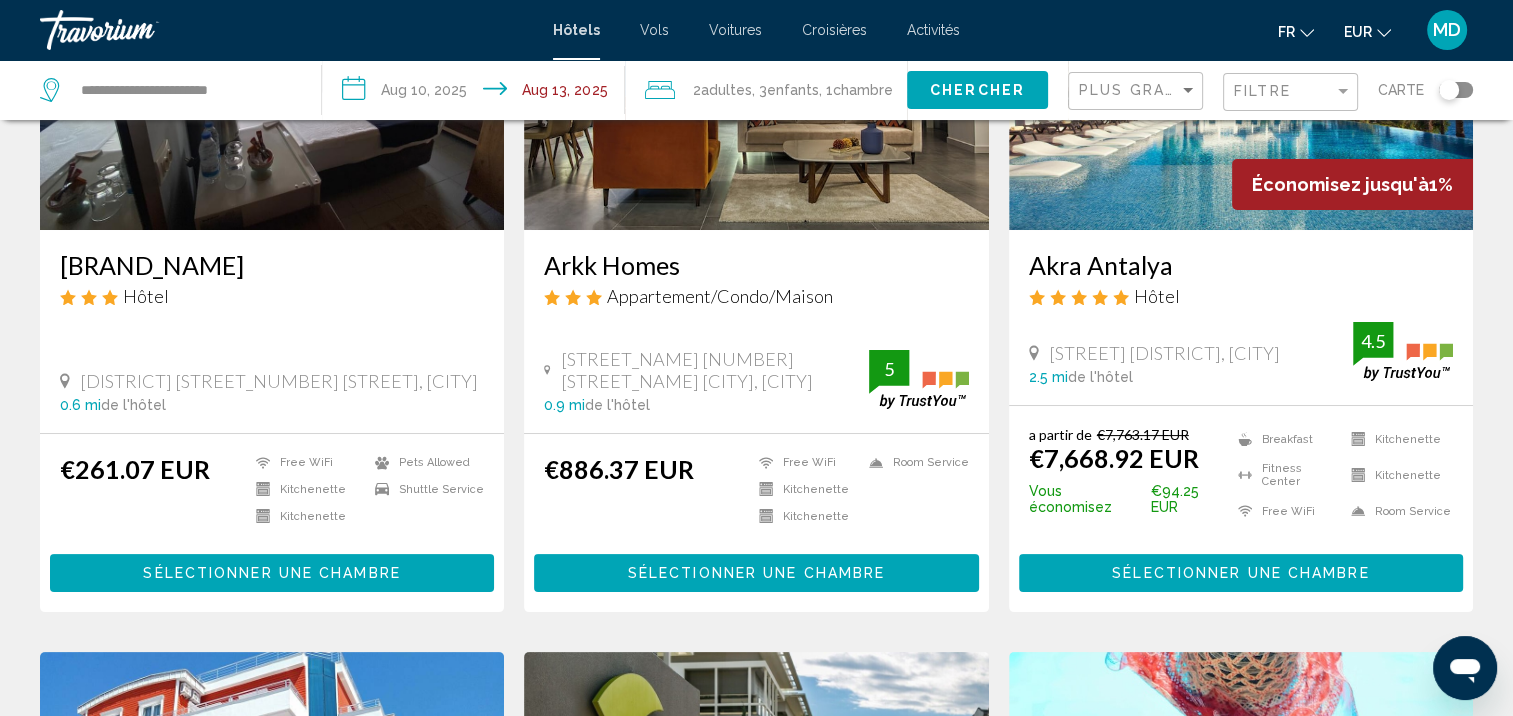 click on "Sélectionner une chambre" at bounding box center [272, 522] 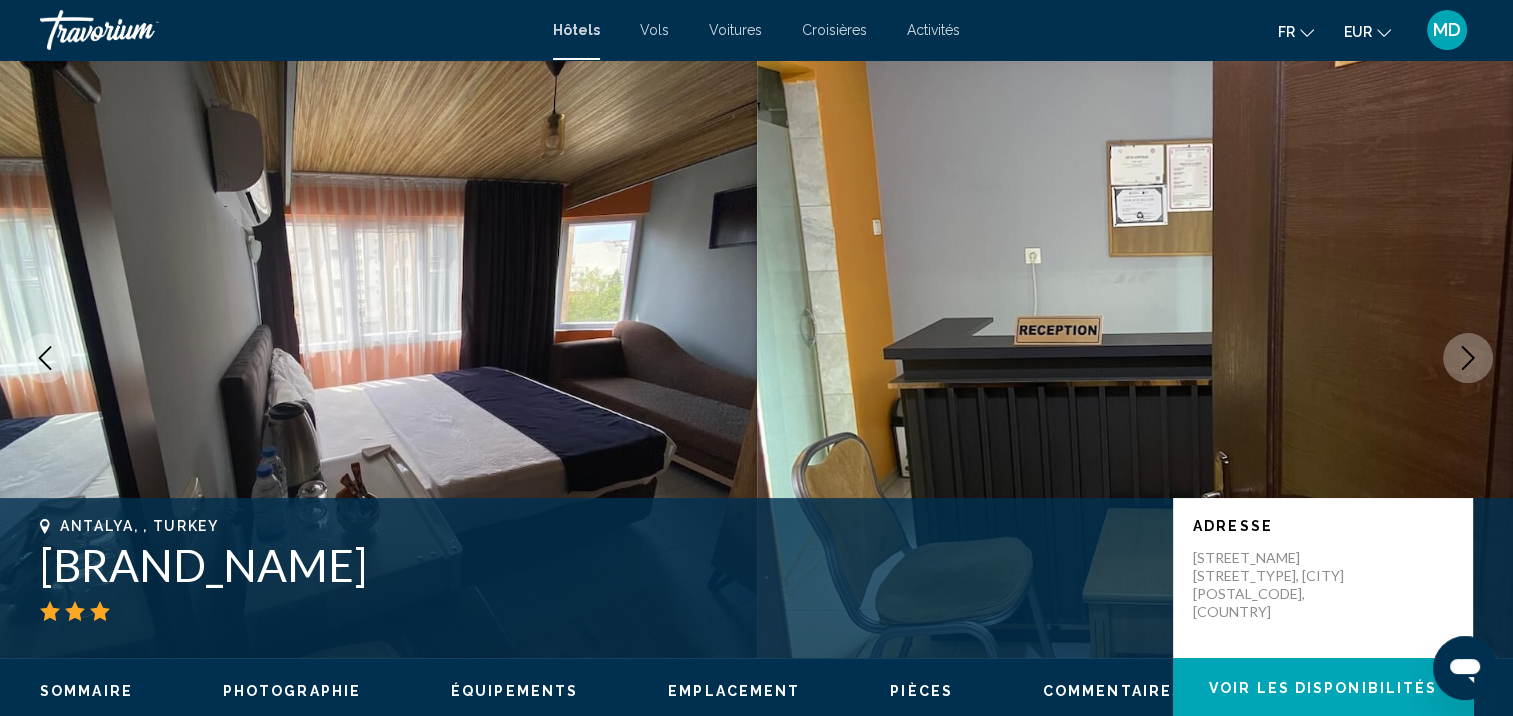 scroll, scrollTop: 41, scrollLeft: 0, axis: vertical 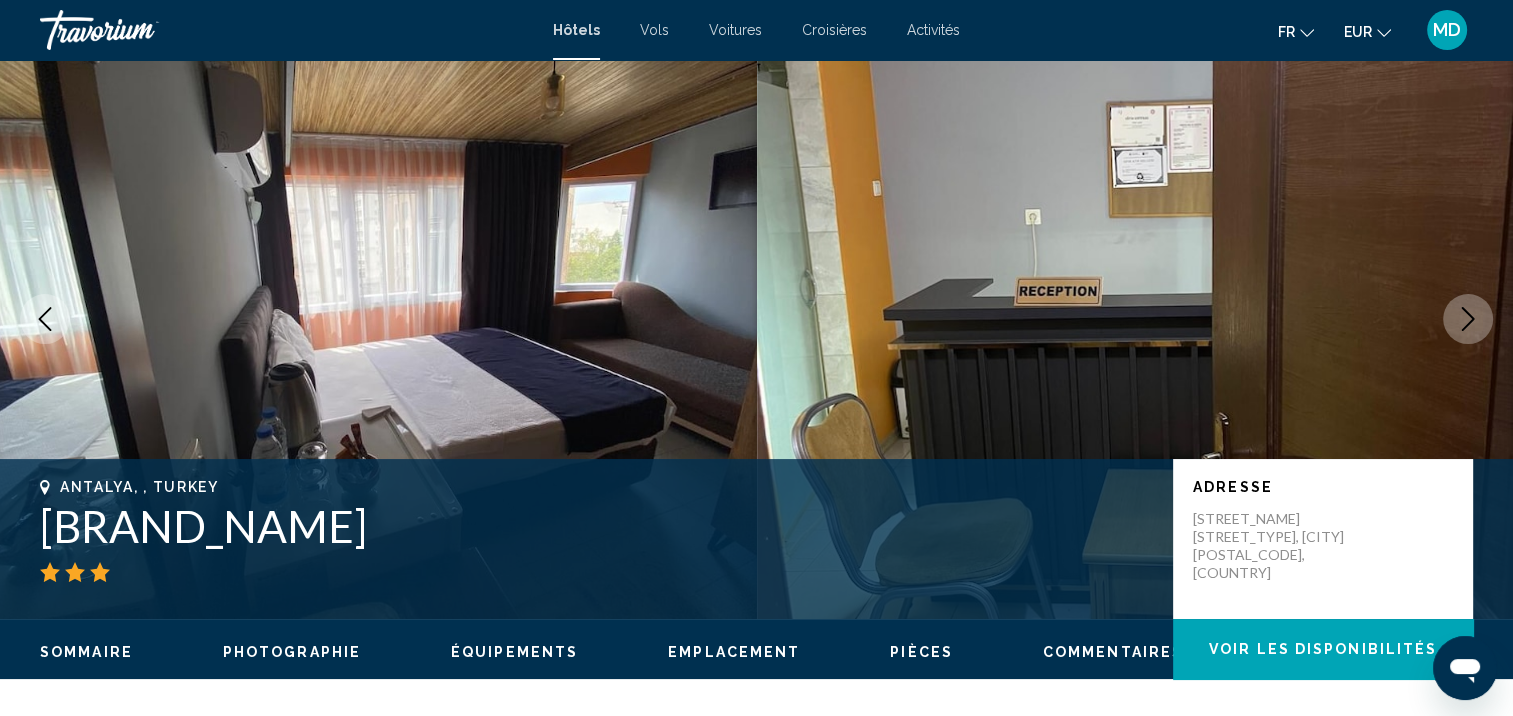 click at bounding box center (1468, 319) 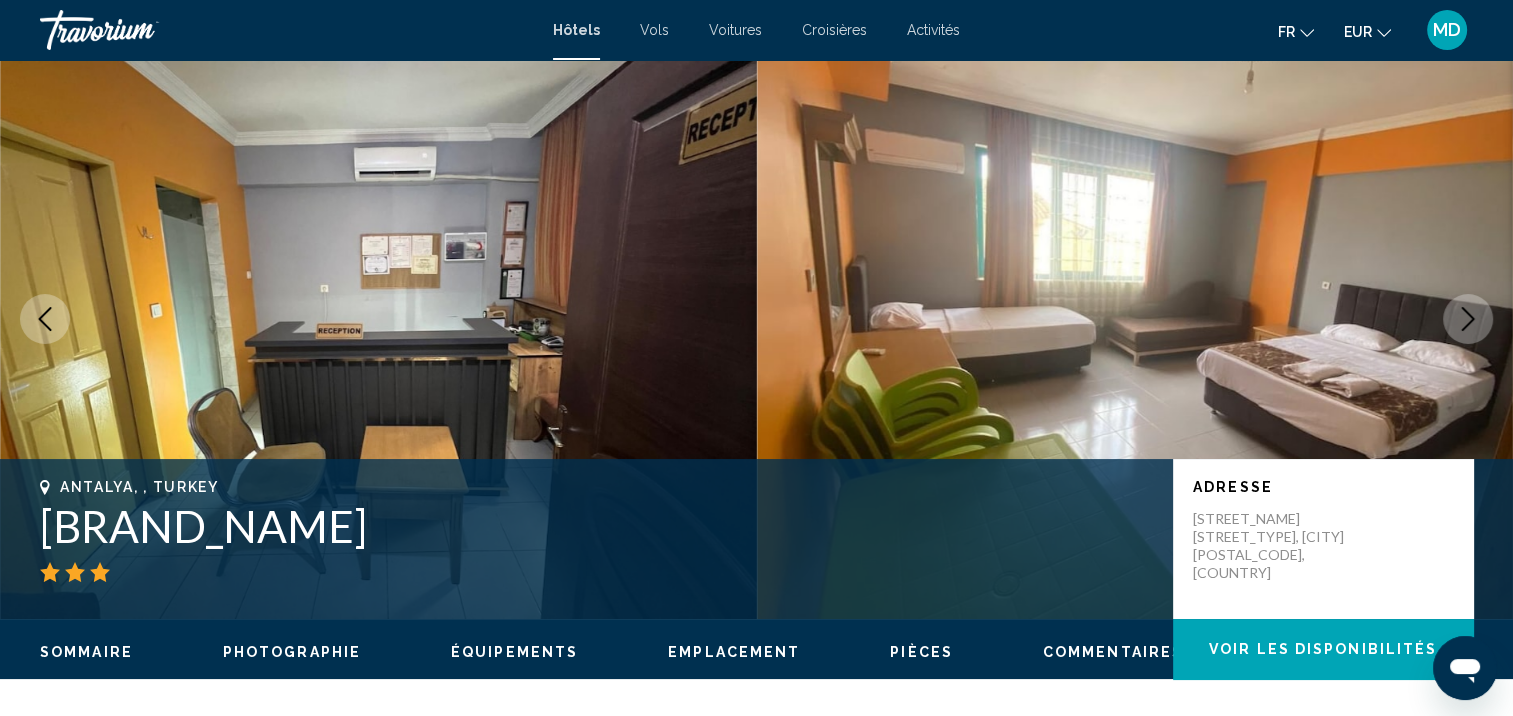 click 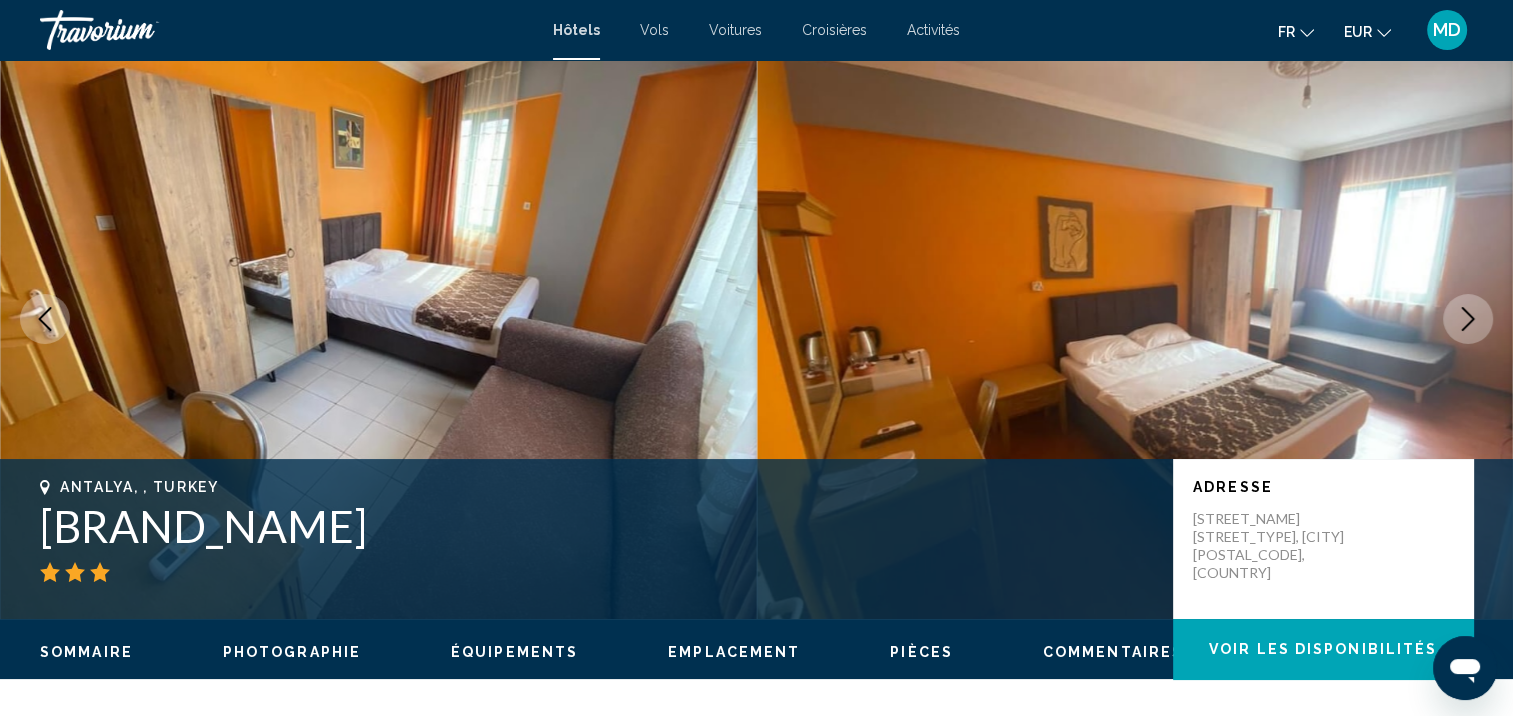 click 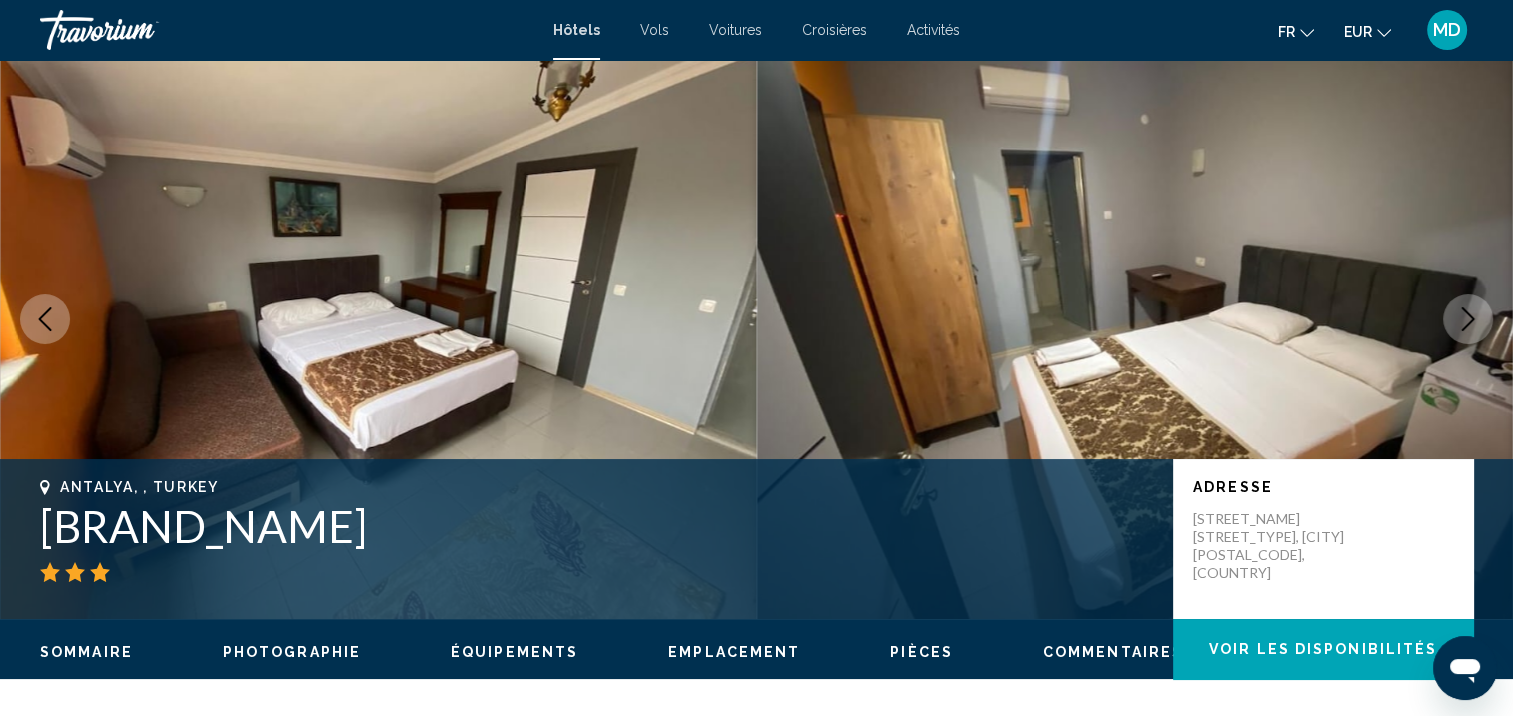 click 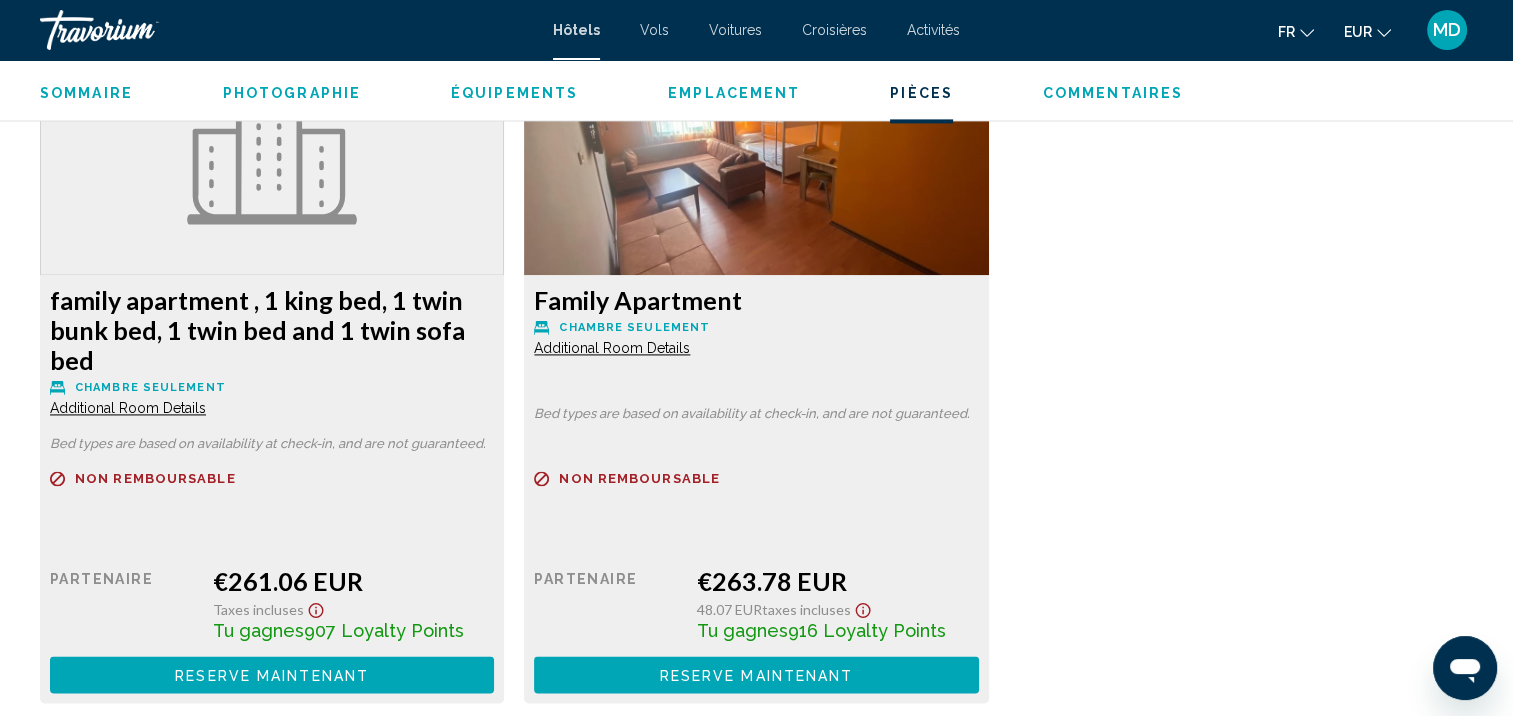 scroll, scrollTop: 2877, scrollLeft: 0, axis: vertical 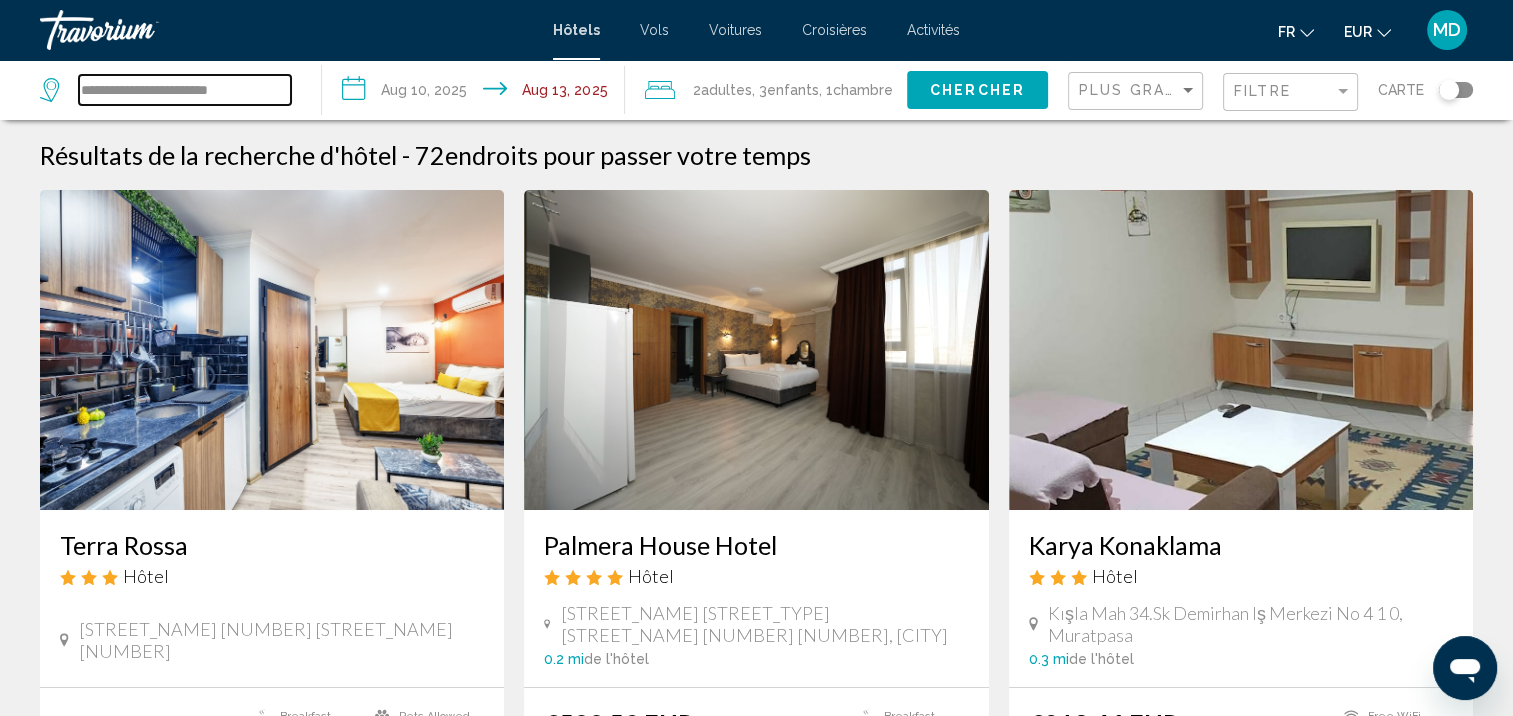 click on "**********" at bounding box center (185, 90) 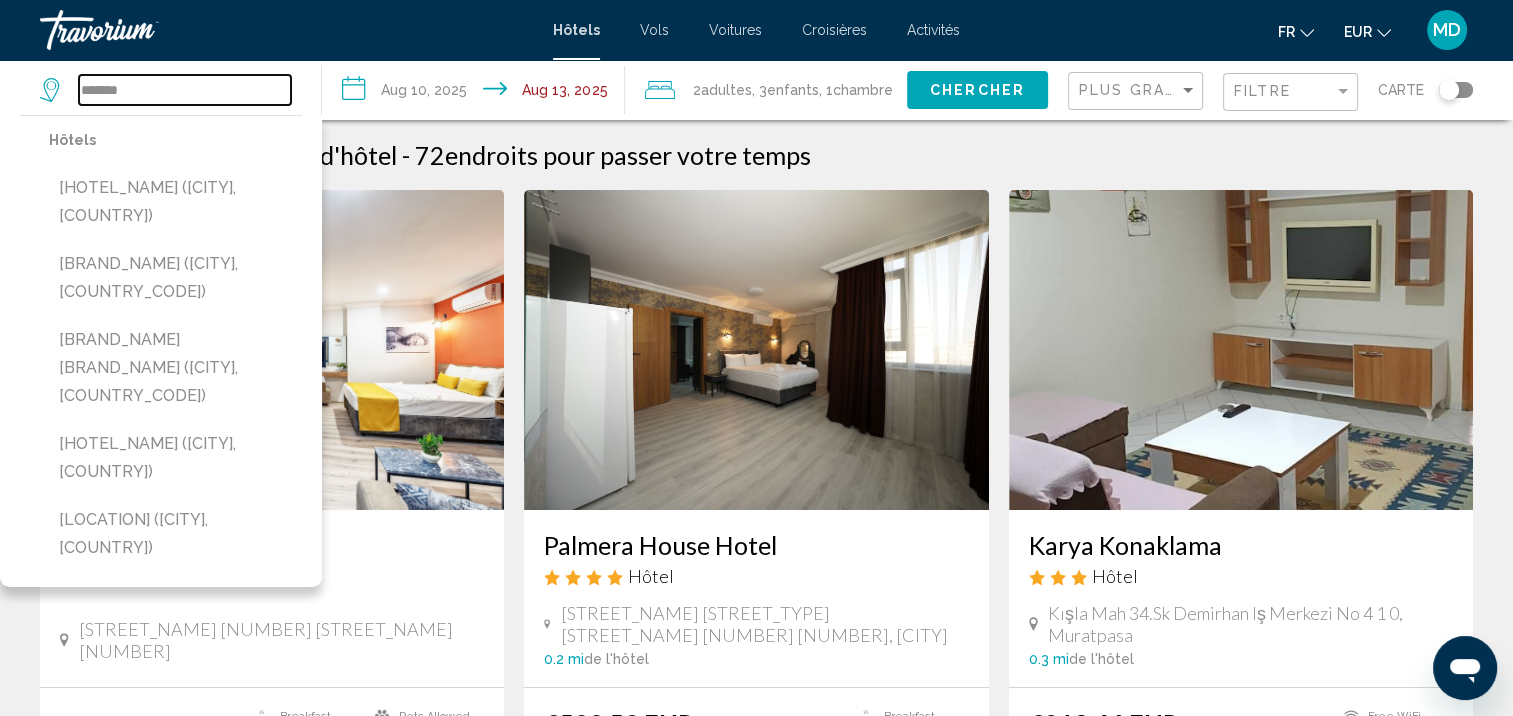 click on "******" at bounding box center (185, 90) 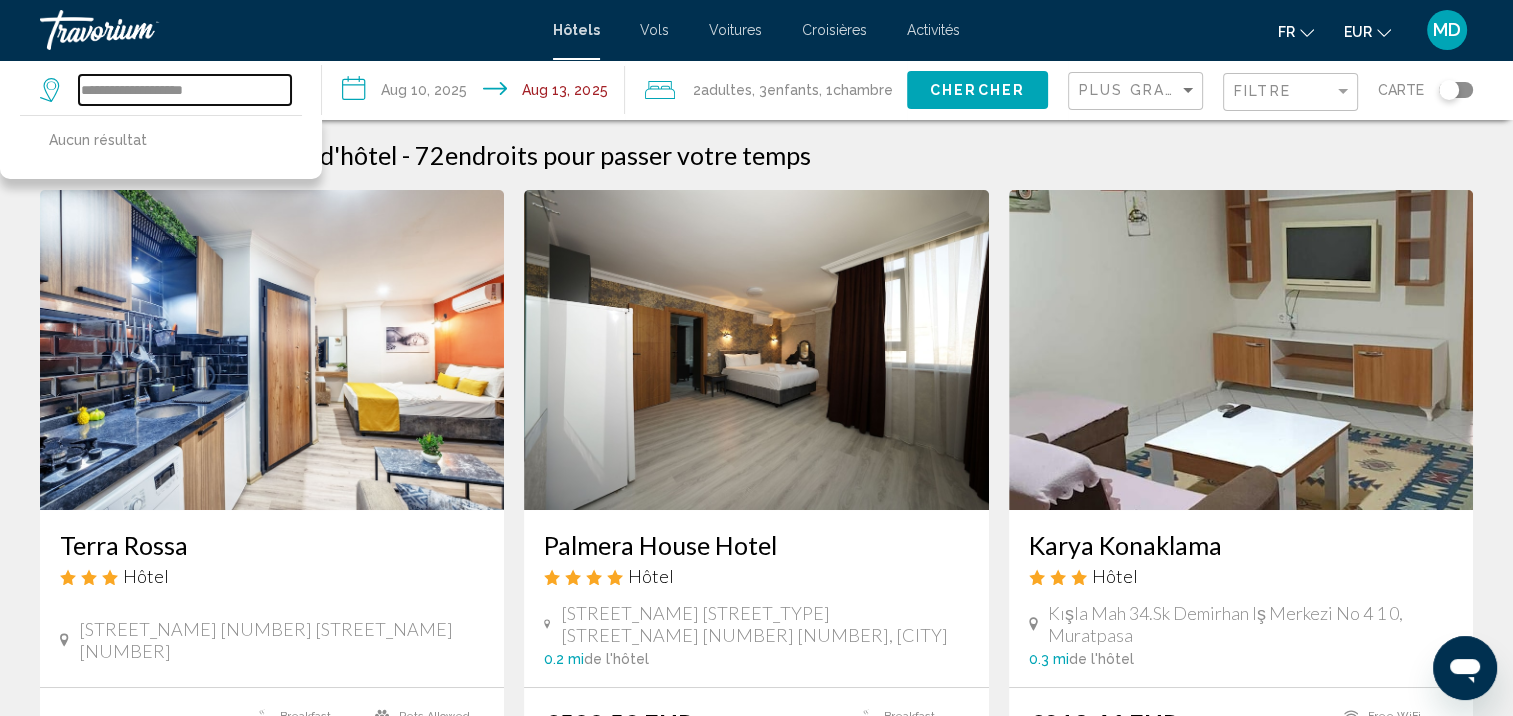 drag, startPoint x: 255, startPoint y: 92, endPoint x: 168, endPoint y: 92, distance: 87 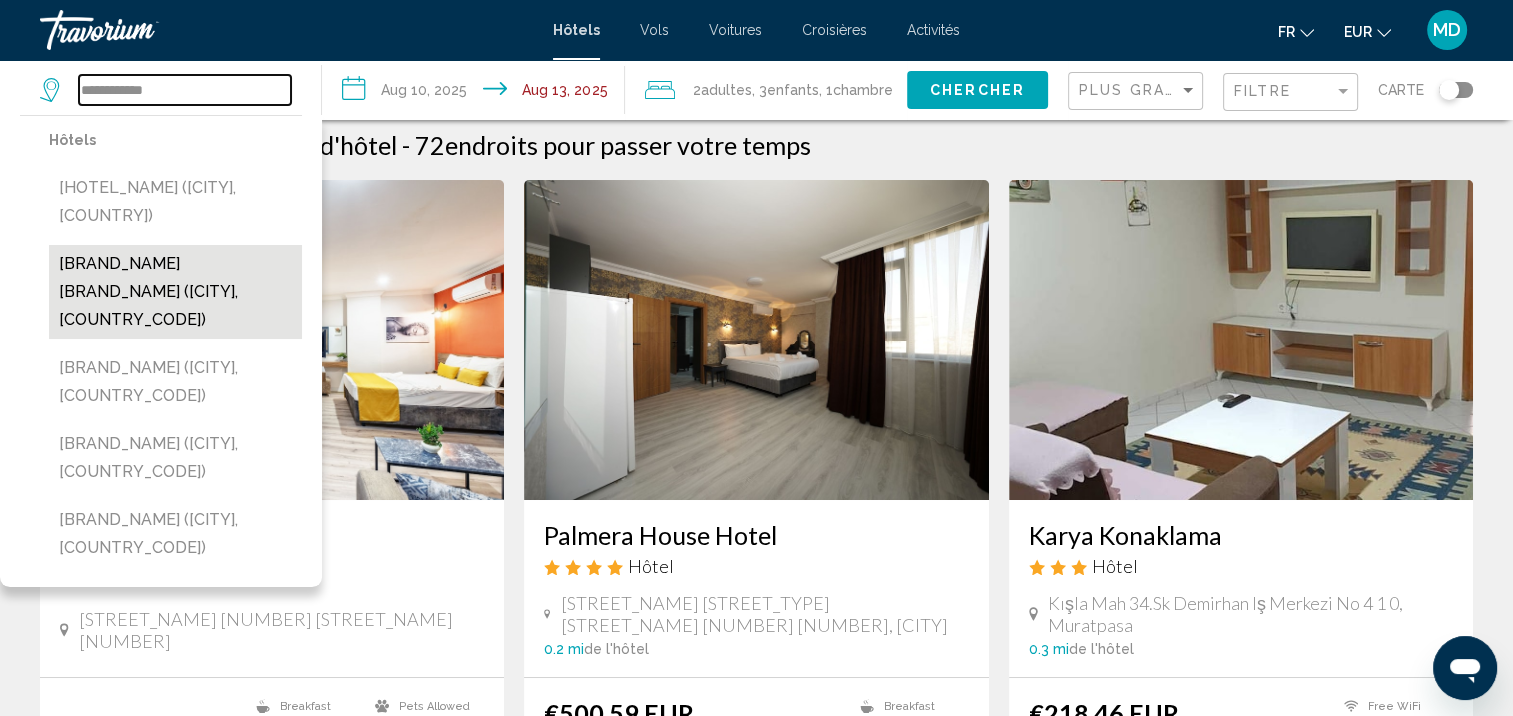 scroll, scrollTop: 6, scrollLeft: 0, axis: vertical 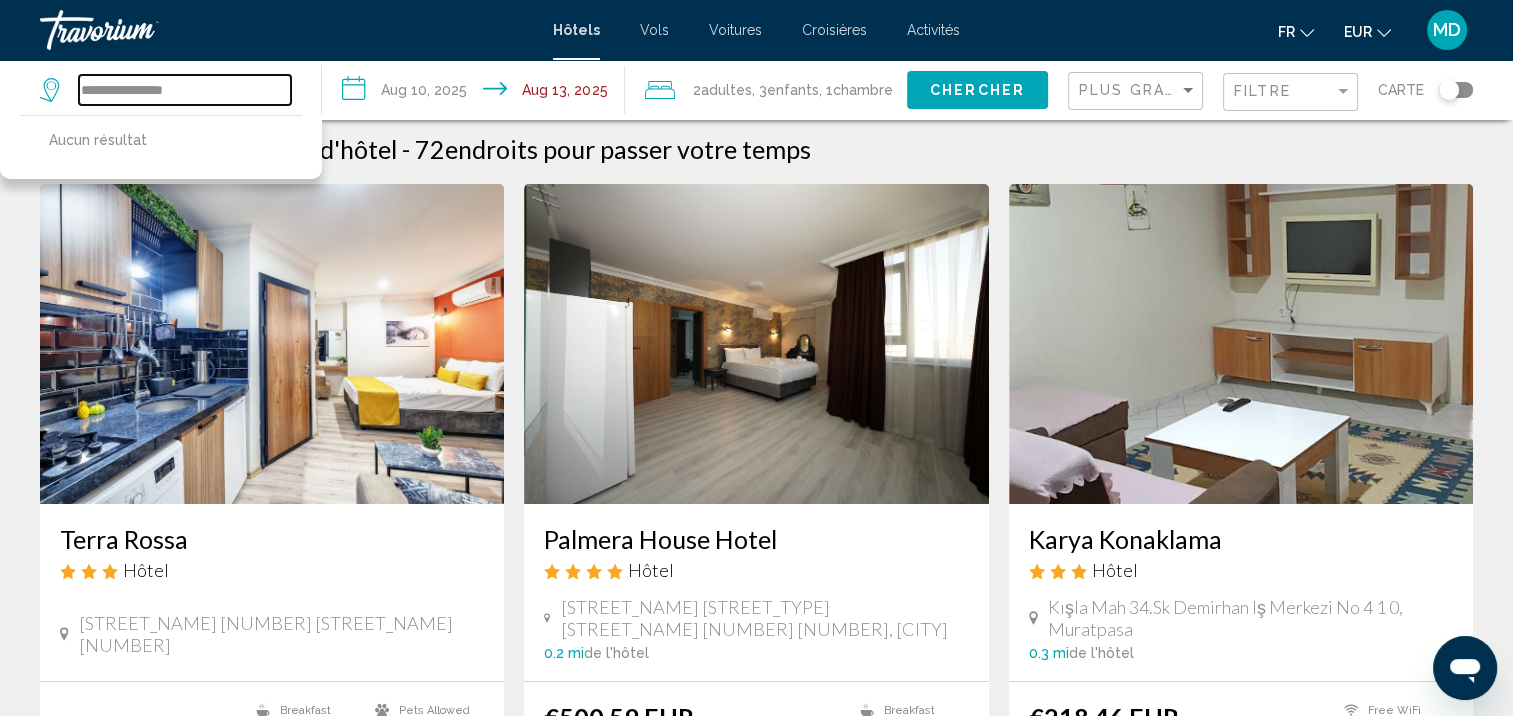 type on "**********" 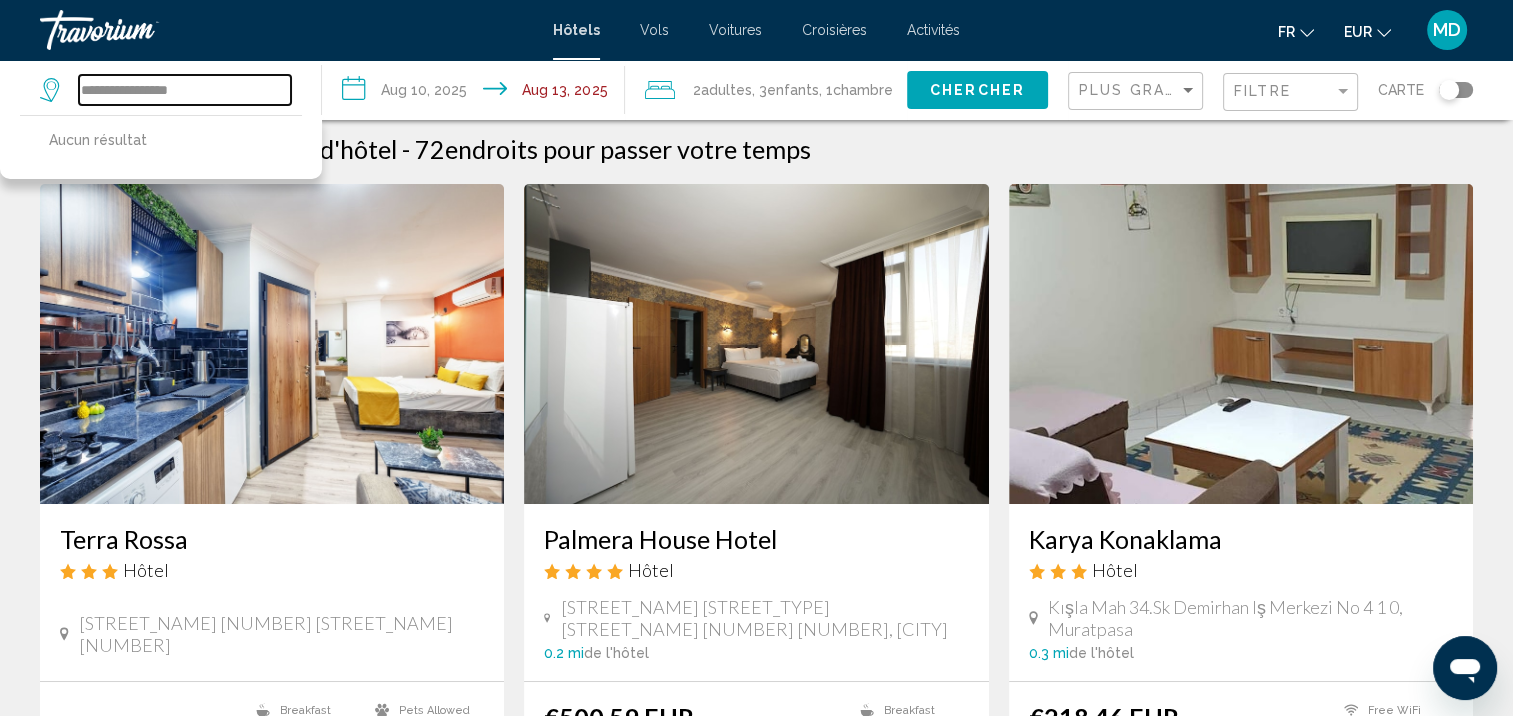 click on "**********" at bounding box center [185, 90] 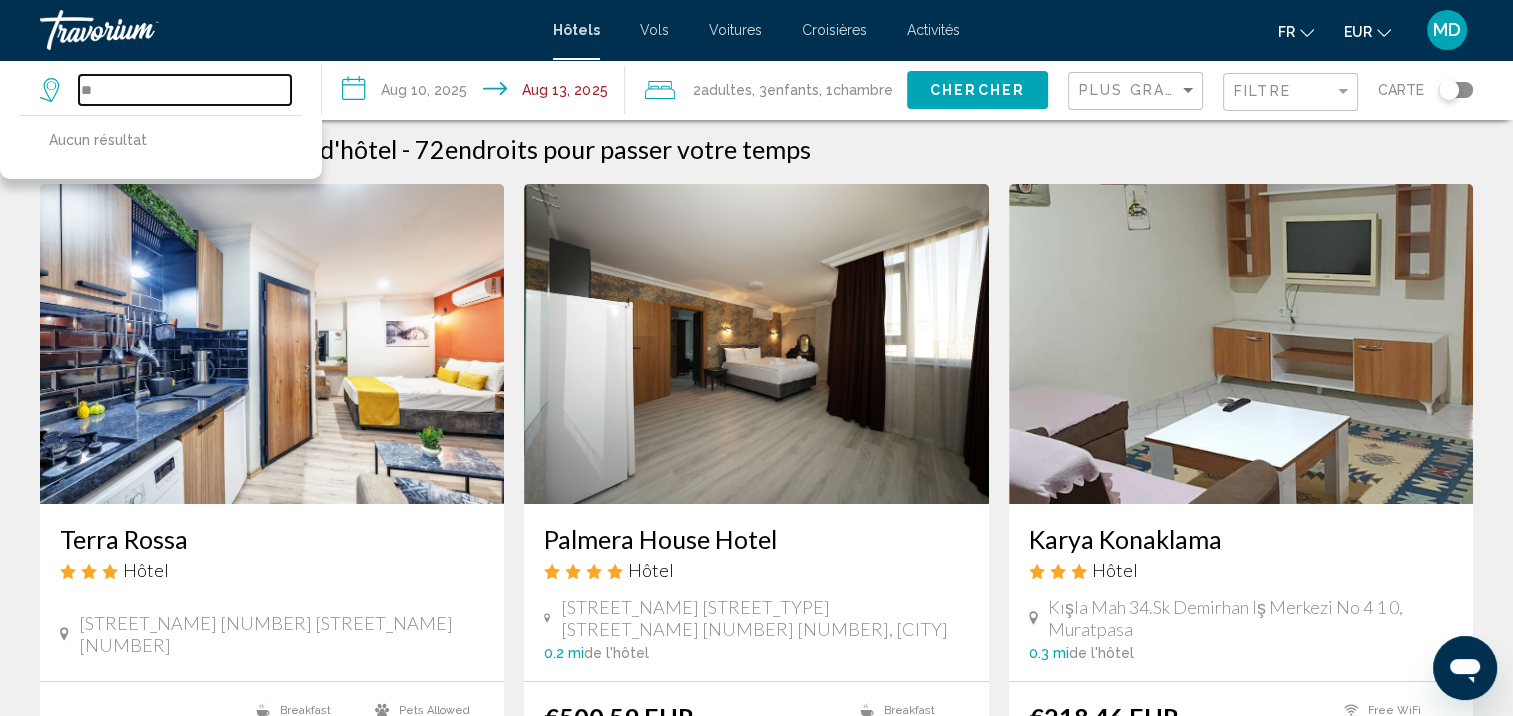 type on "*" 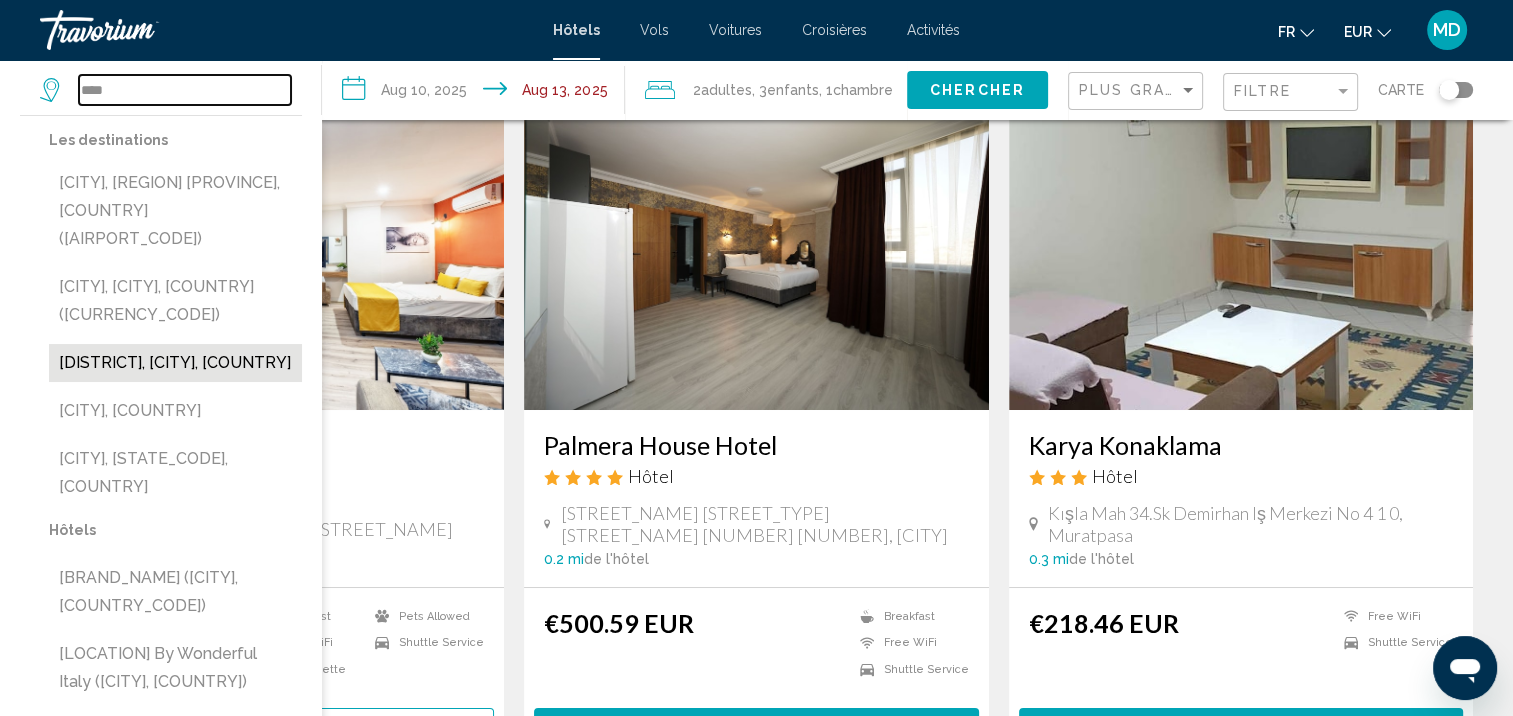 scroll, scrollTop: 96, scrollLeft: 0, axis: vertical 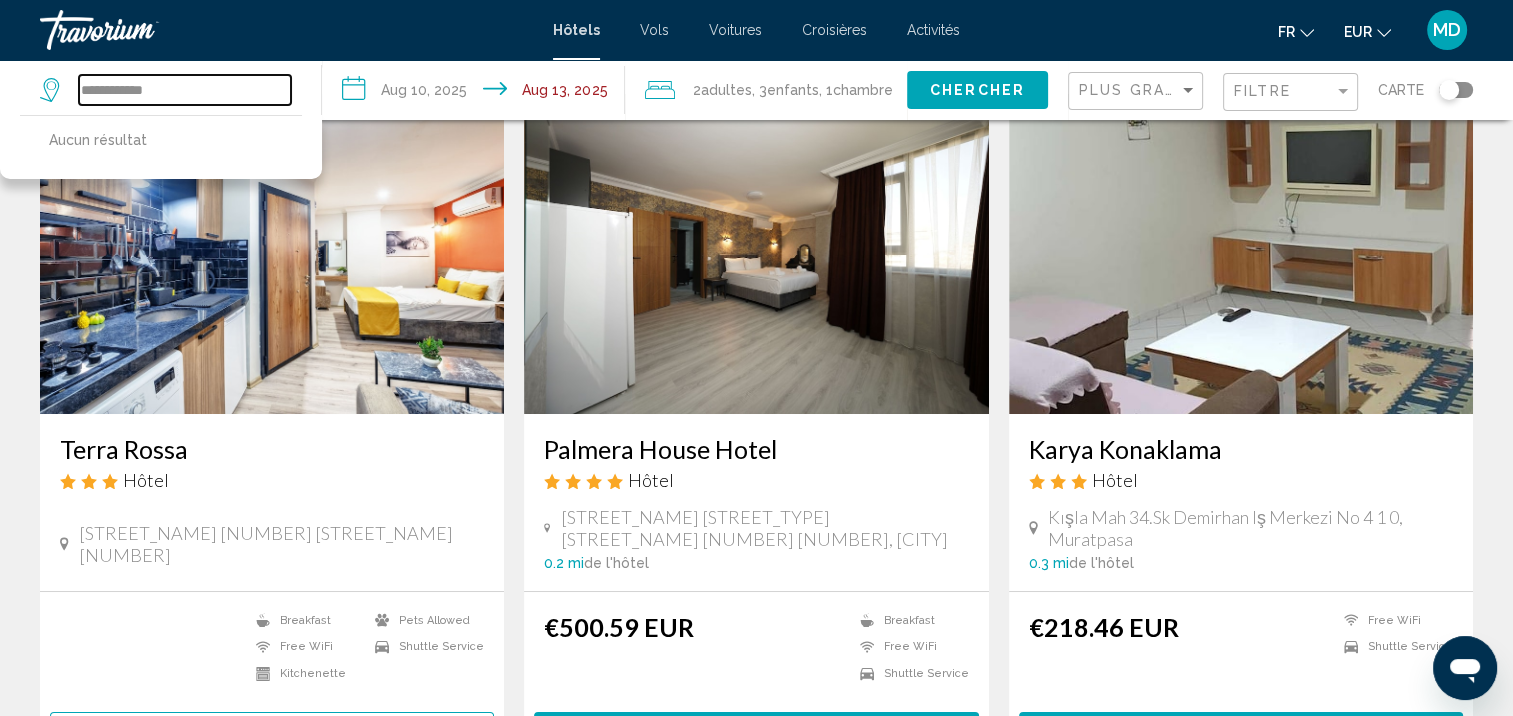 drag, startPoint x: 188, startPoint y: 82, endPoint x: 0, endPoint y: 52, distance: 190.37857 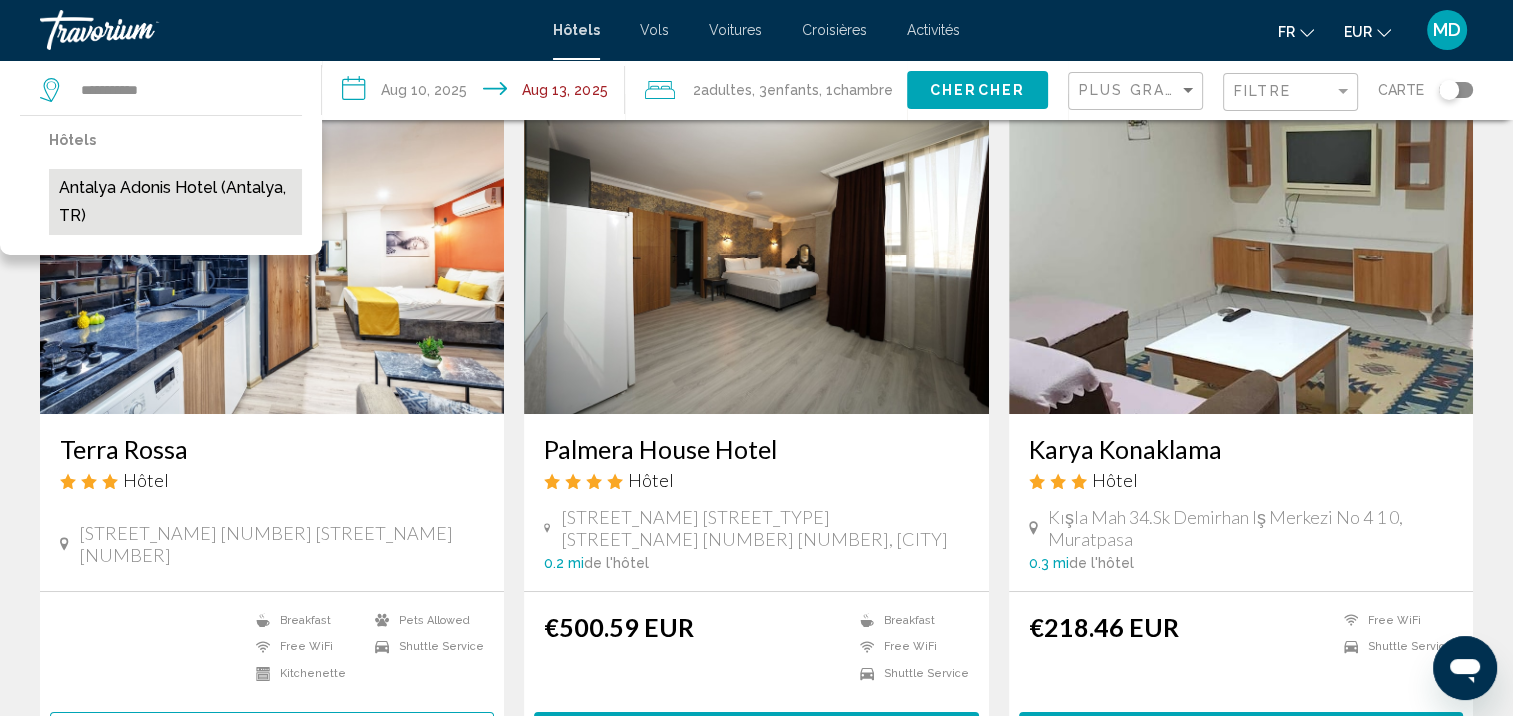 click on "Antalya Adonis Hotel (Antalya, TR)" at bounding box center (175, 202) 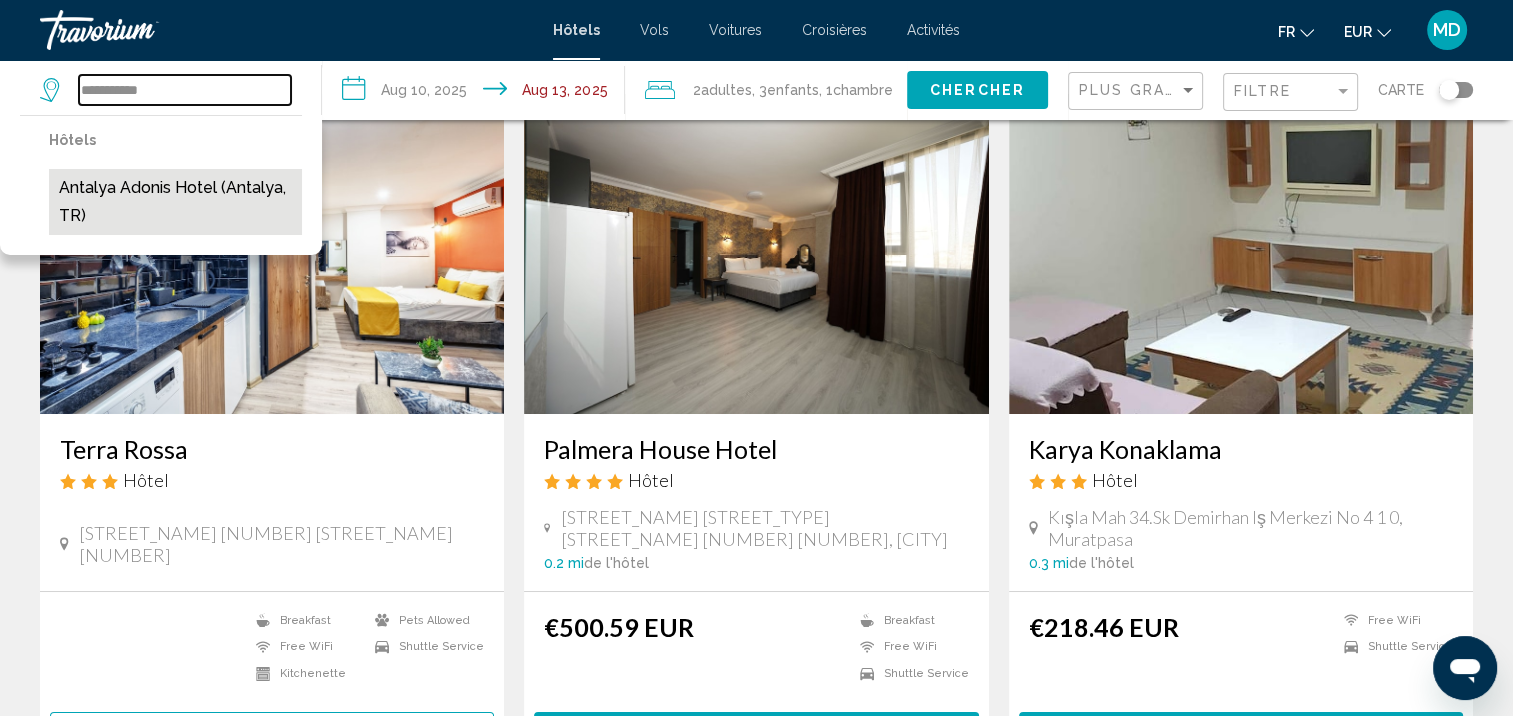 type on "**********" 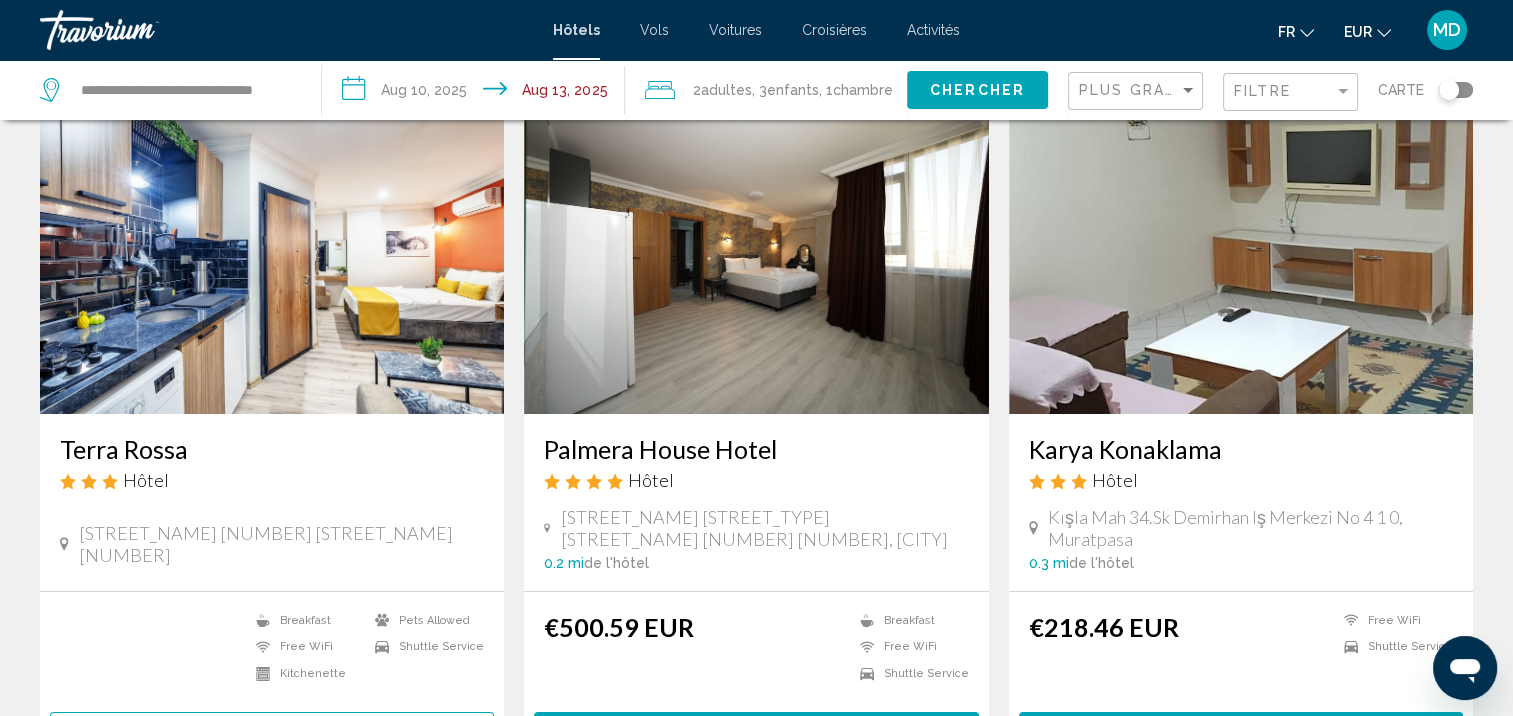 click on "**********" at bounding box center (477, 93) 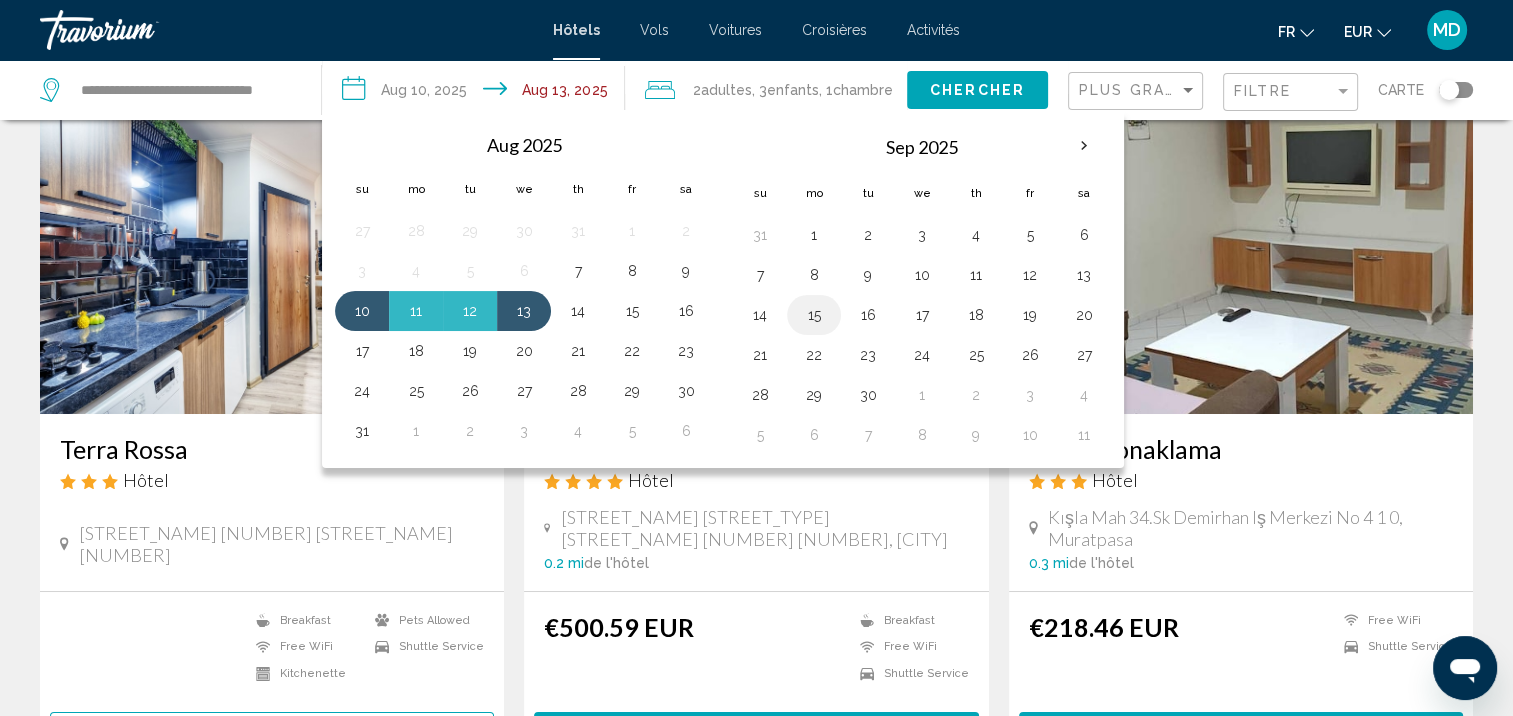 click on "15" at bounding box center (814, 315) 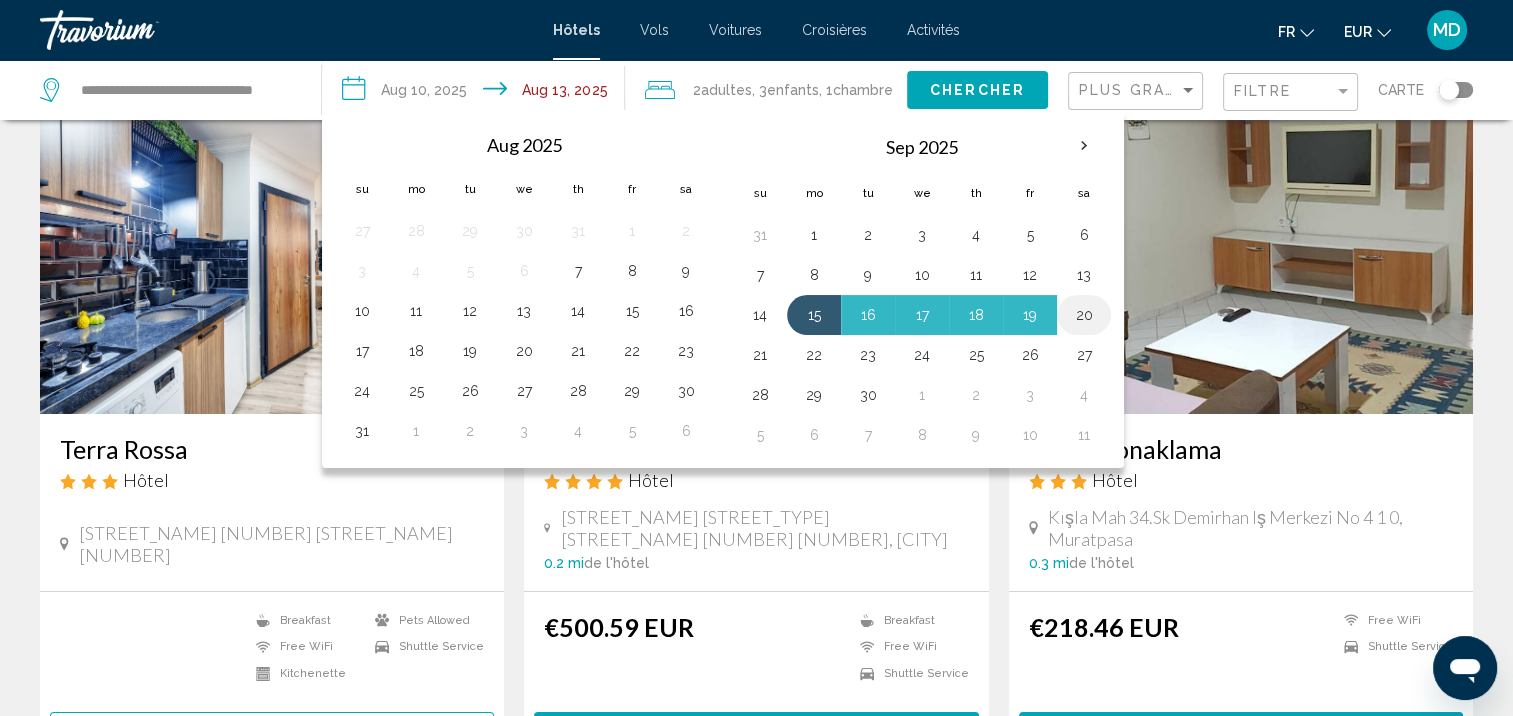 click on "20" at bounding box center [1084, 315] 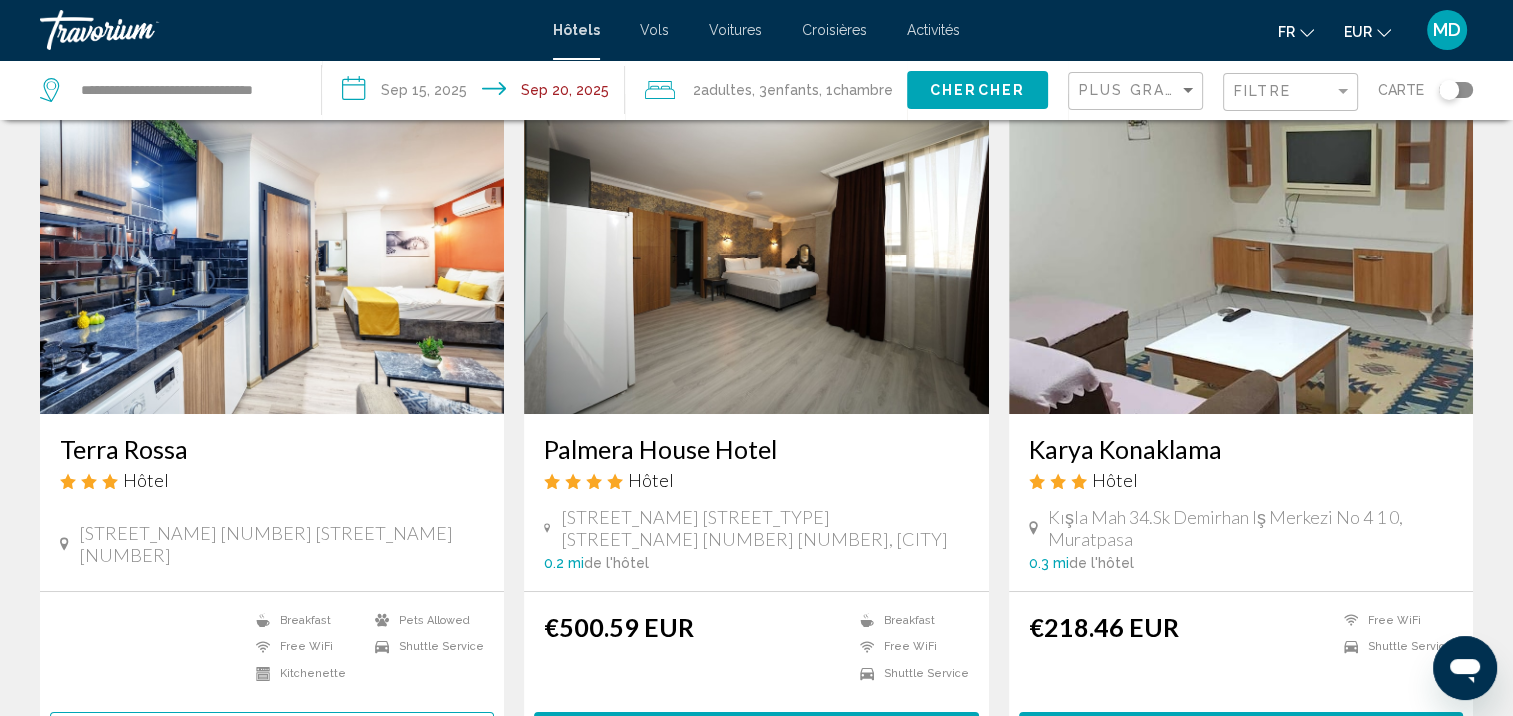 click on ", 1  Chambre pièces" 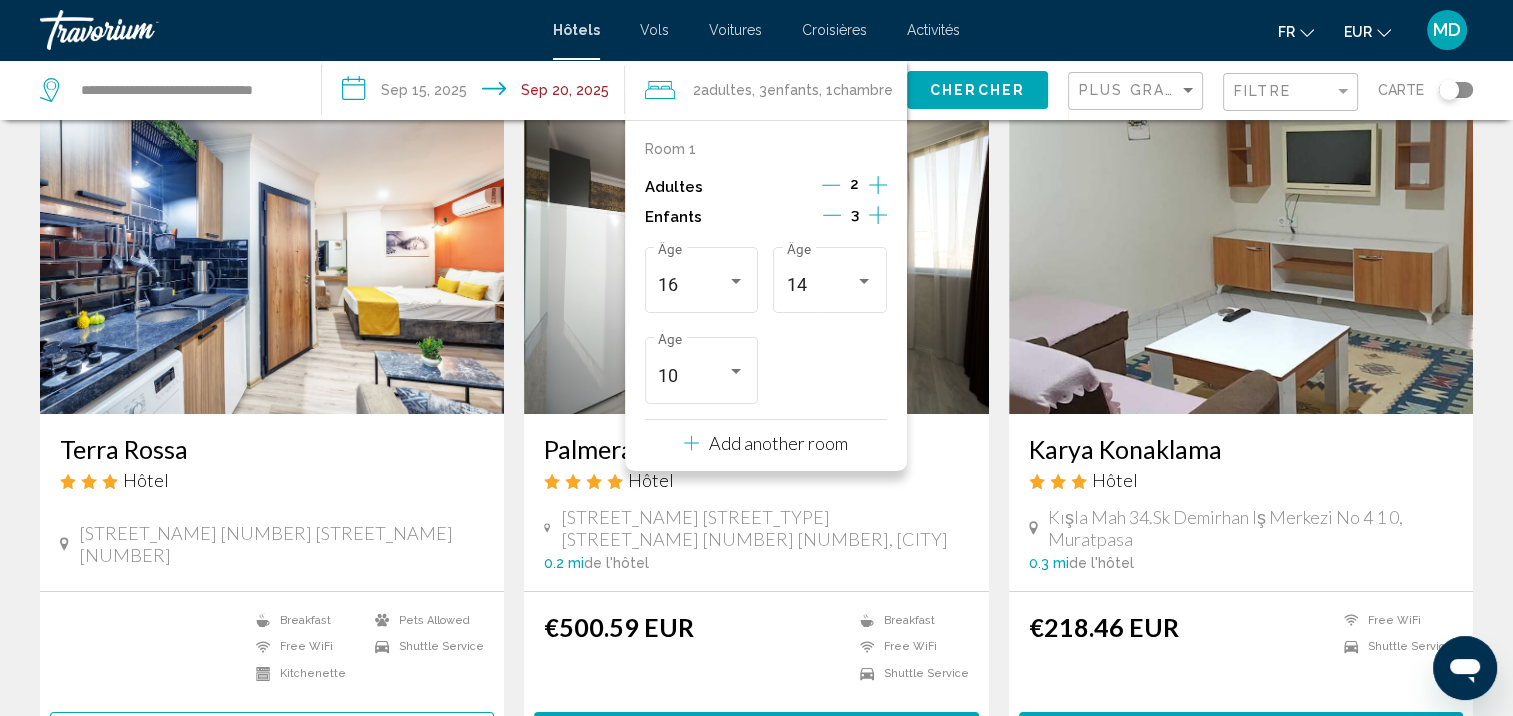 click 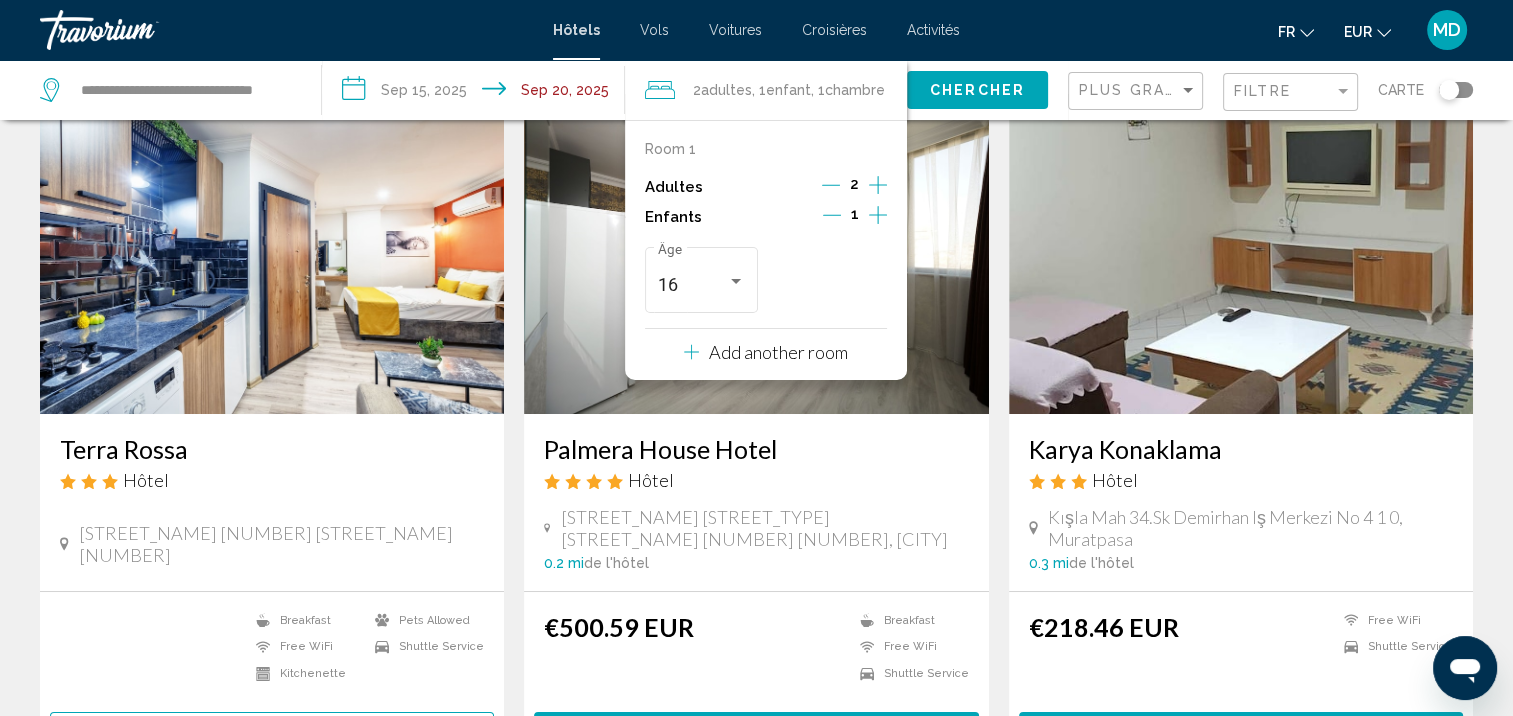 click 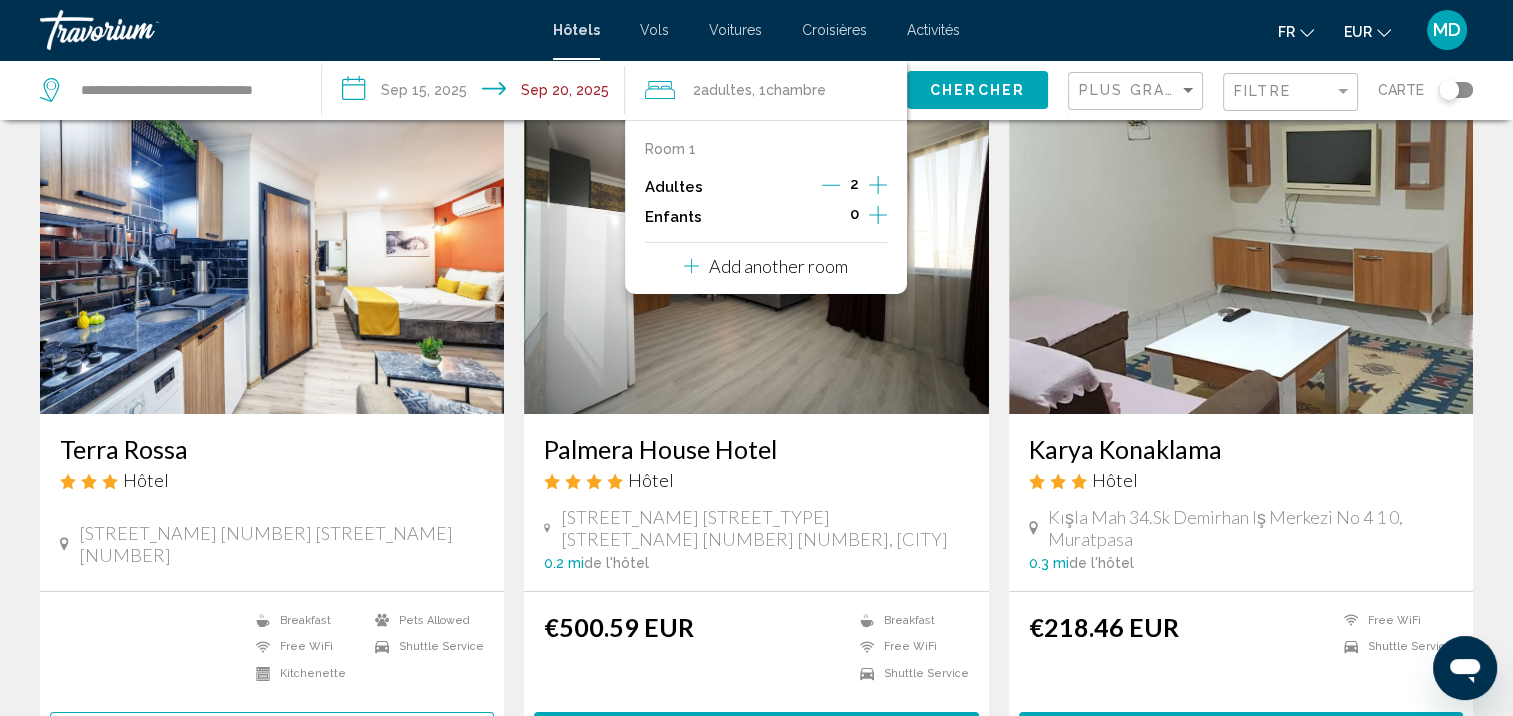 click on "Chercher" 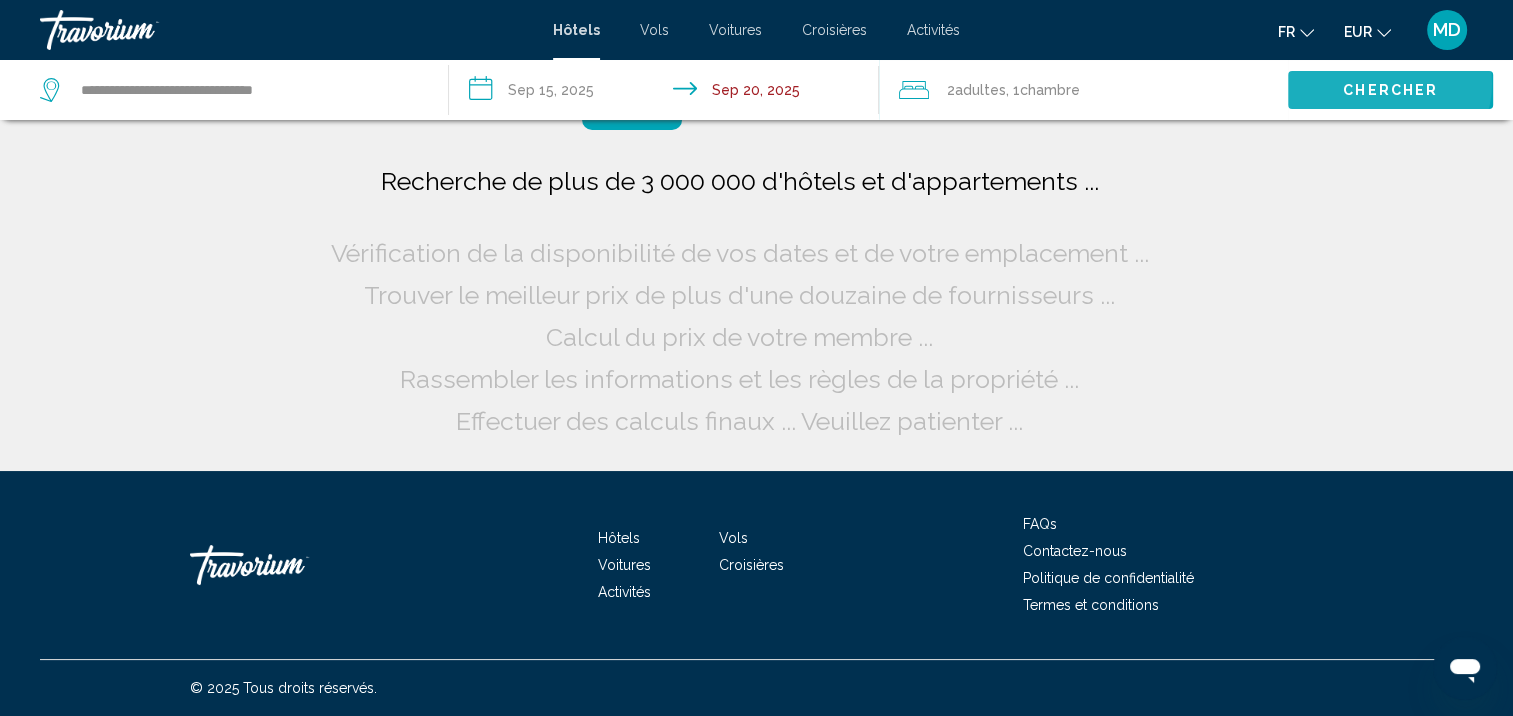 scroll, scrollTop: 0, scrollLeft: 0, axis: both 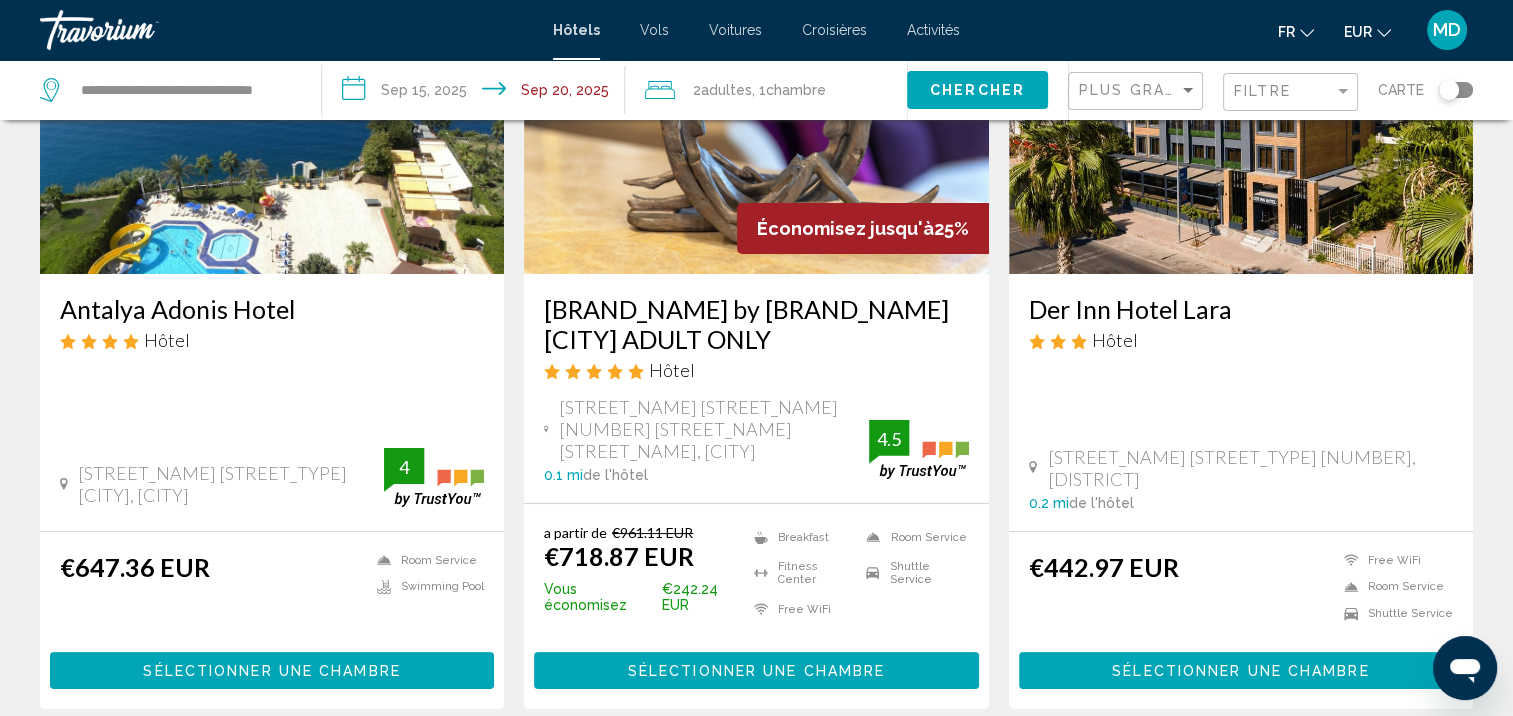 click on "Sélectionner une chambre" at bounding box center [271, 671] 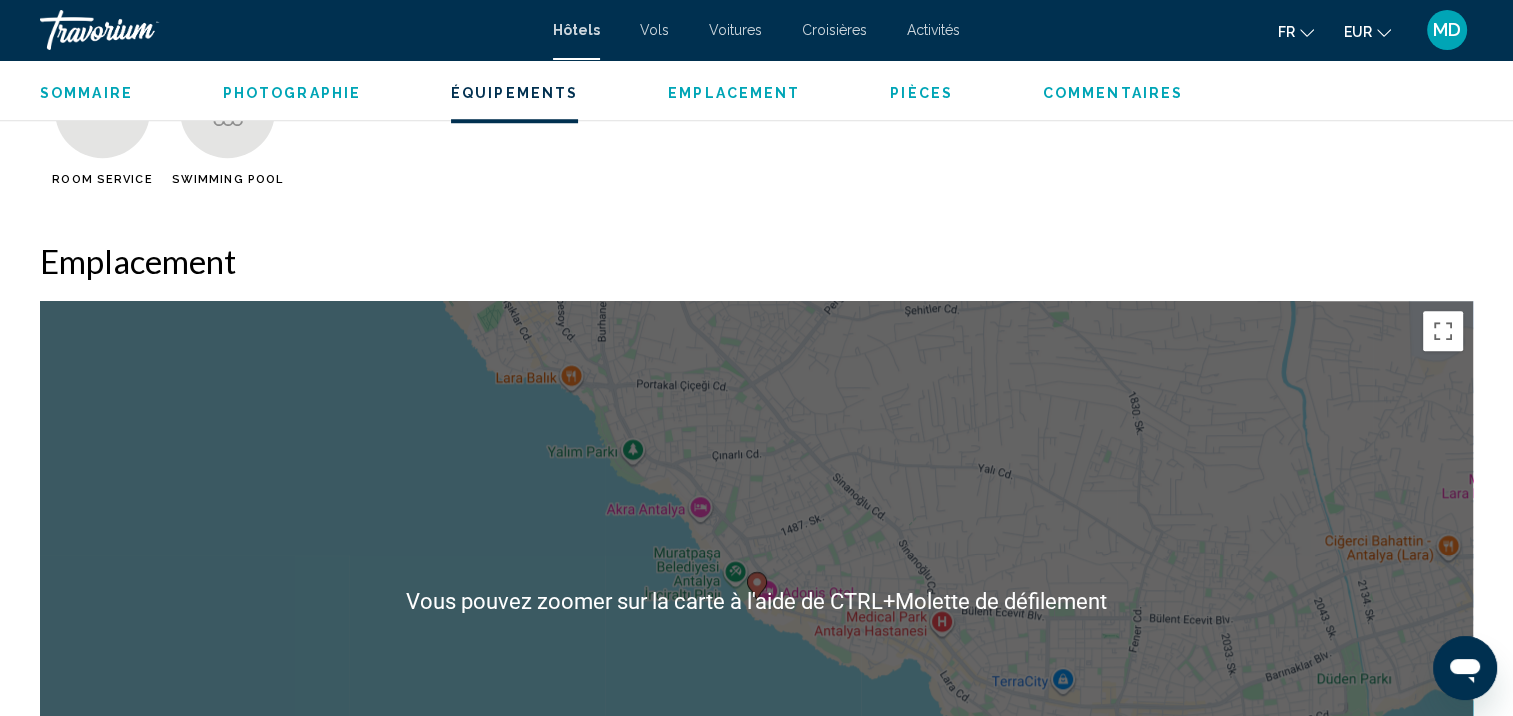 scroll, scrollTop: 1545, scrollLeft: 0, axis: vertical 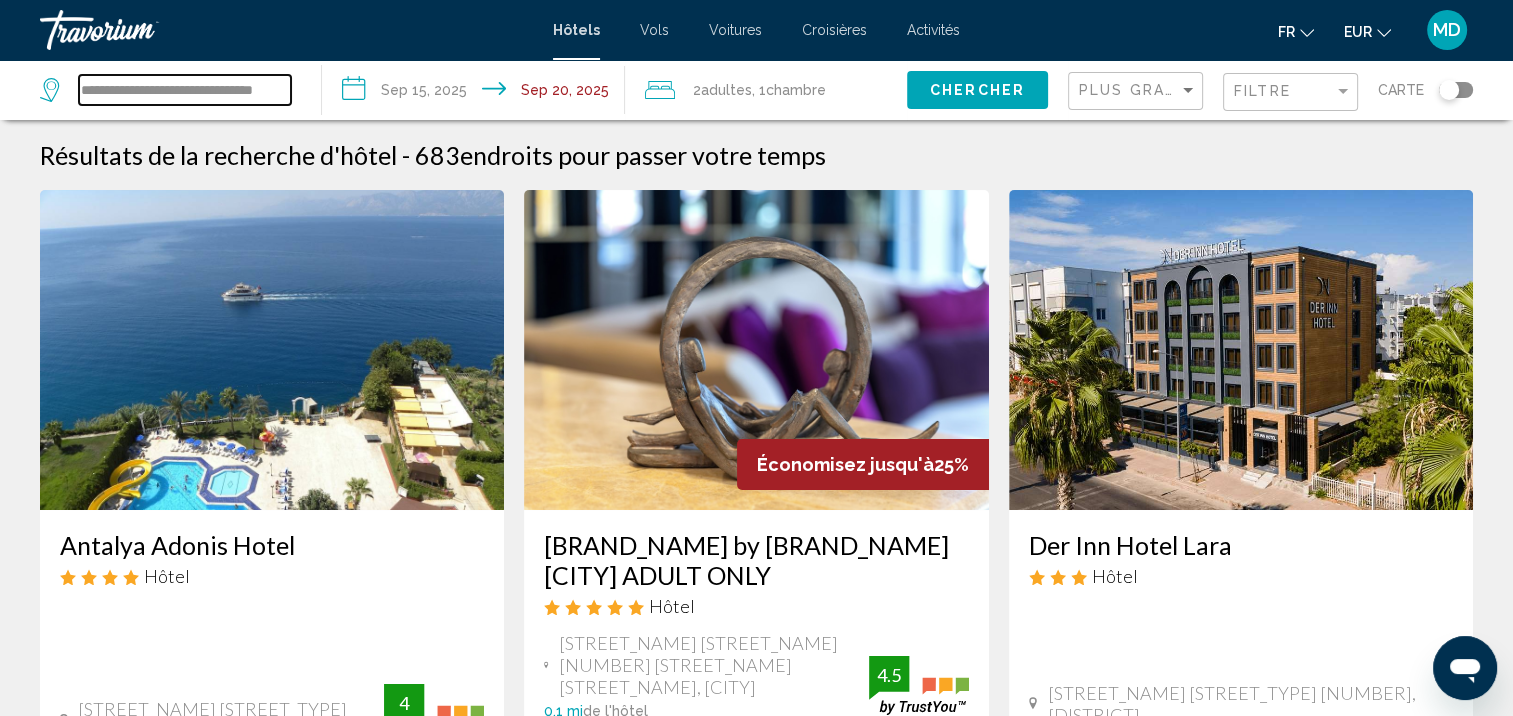 click on "**********" at bounding box center (185, 90) 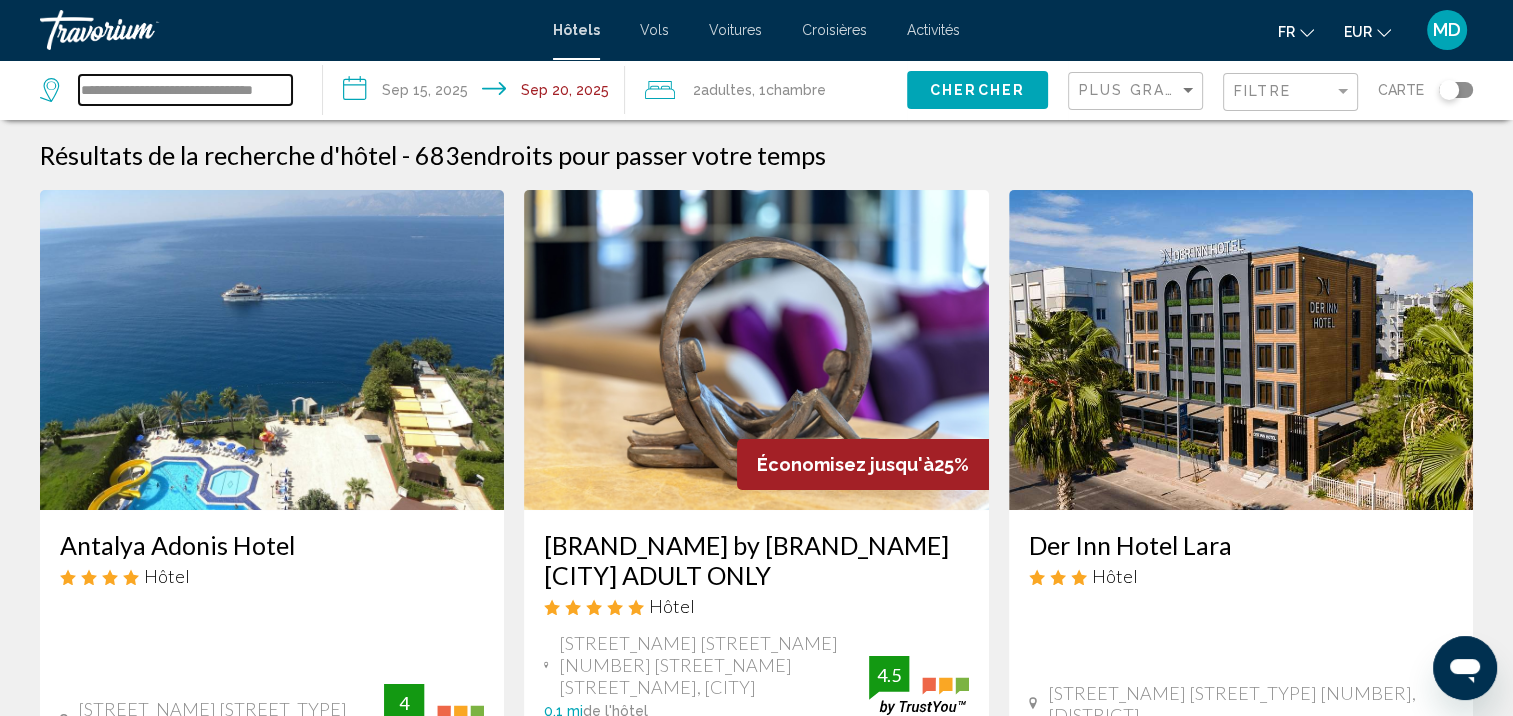 drag, startPoint x: 135, startPoint y: 92, endPoint x: 656, endPoint y: 86, distance: 521.03455 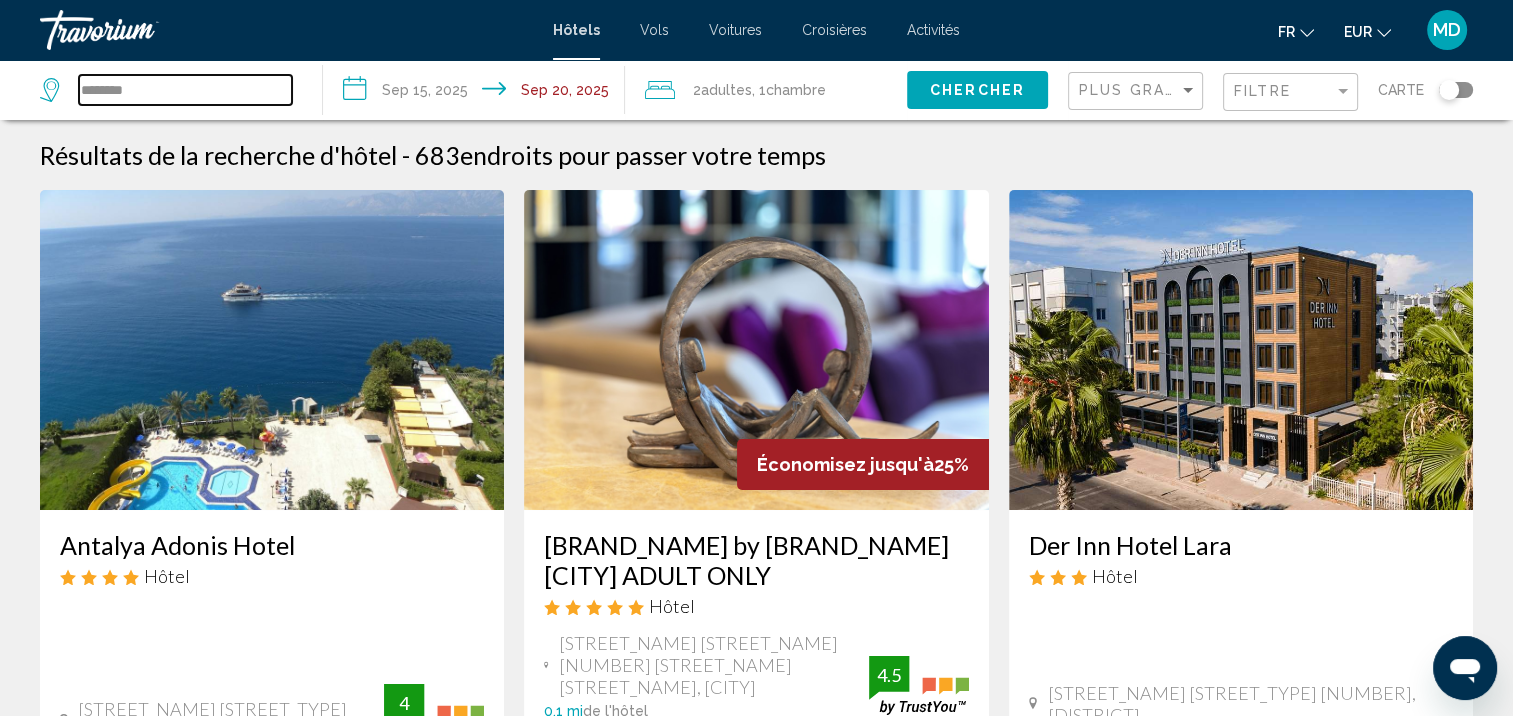 scroll, scrollTop: 0, scrollLeft: 0, axis: both 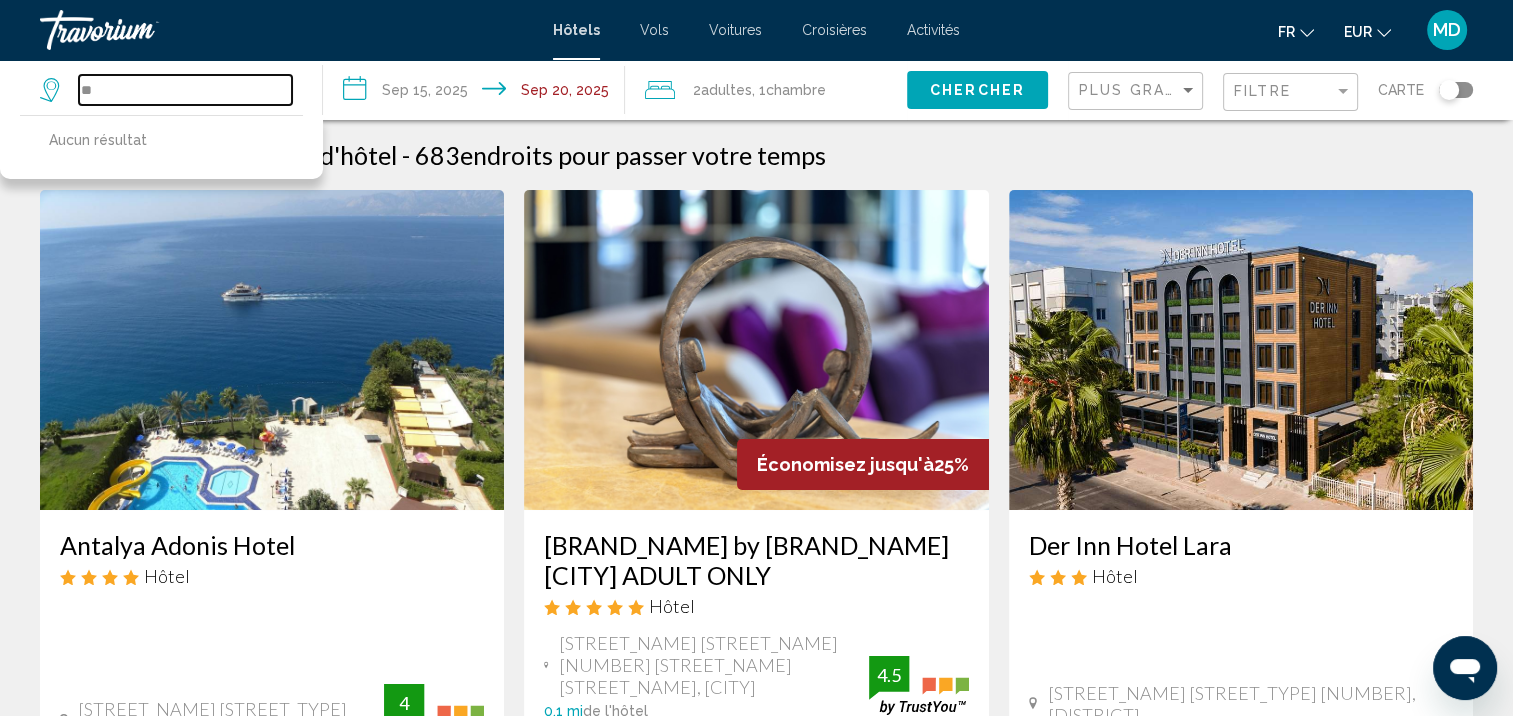 type on "*" 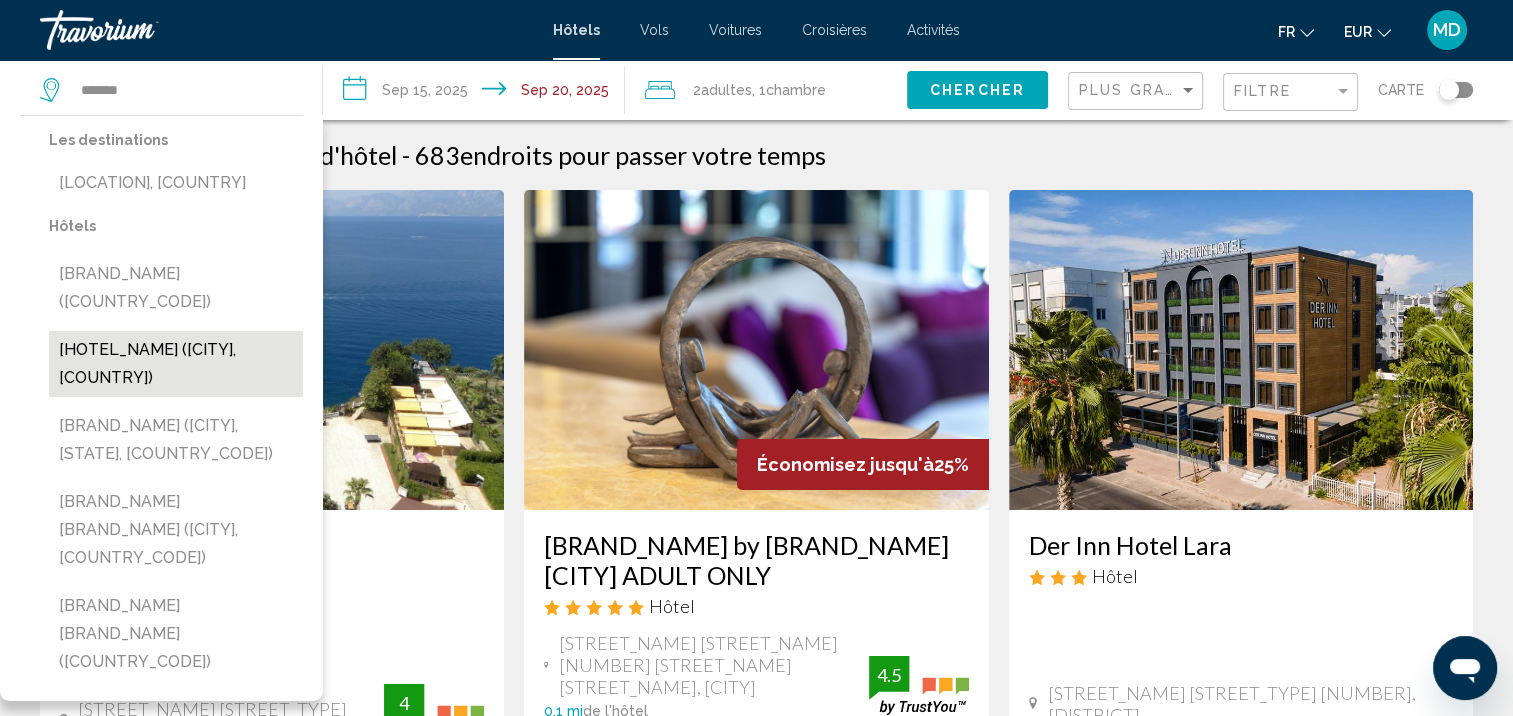 click on "[HOTEL_NAME] ([CITY], [COUNTRY])" at bounding box center (176, 364) 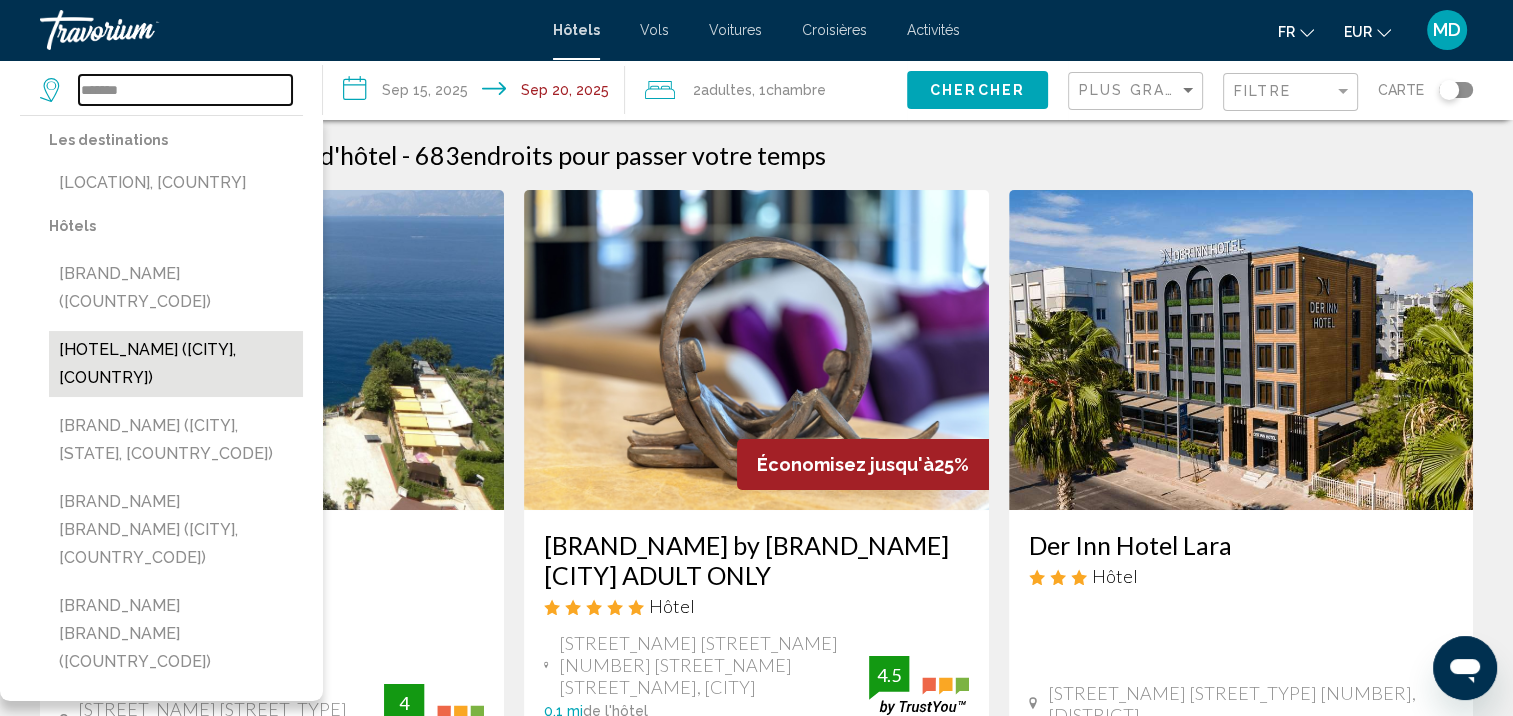 type on "**********" 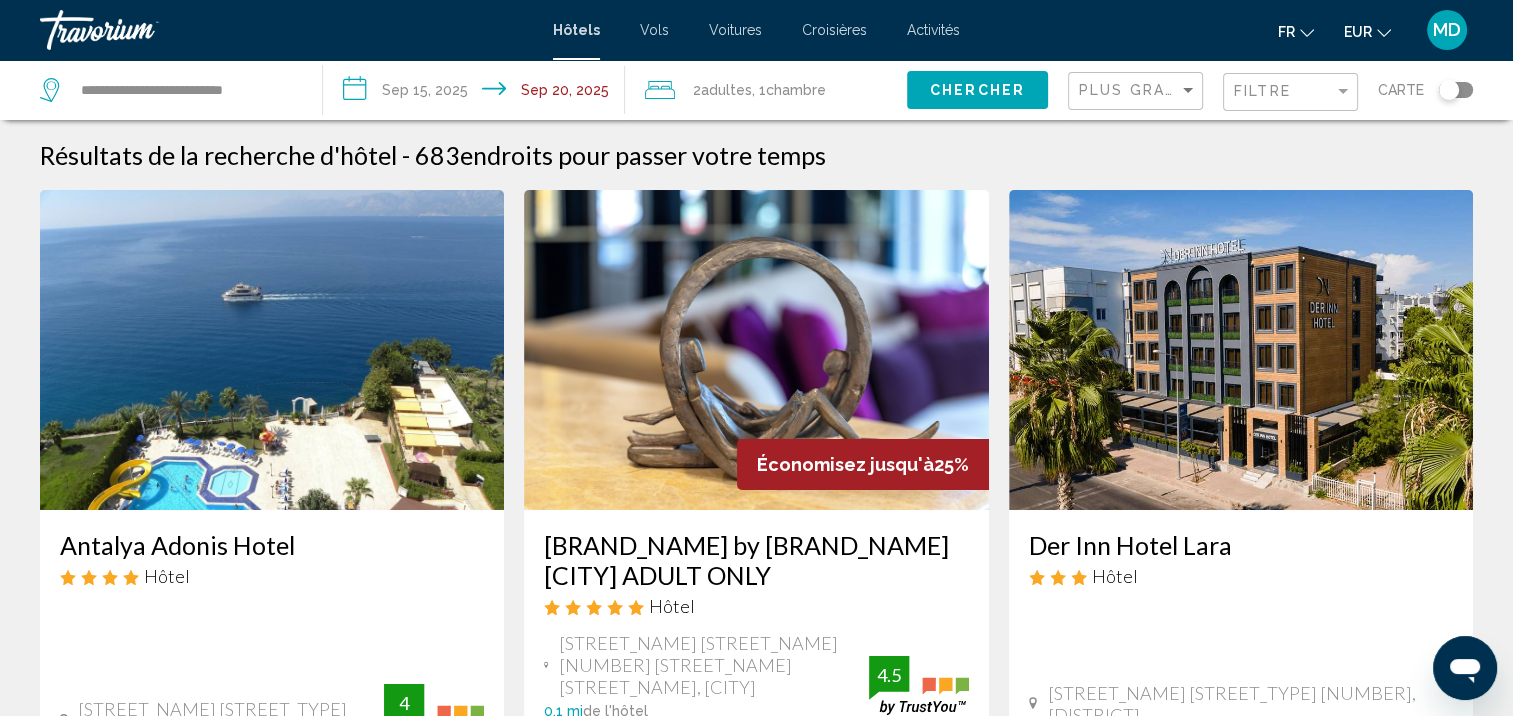 click on "Chercher" 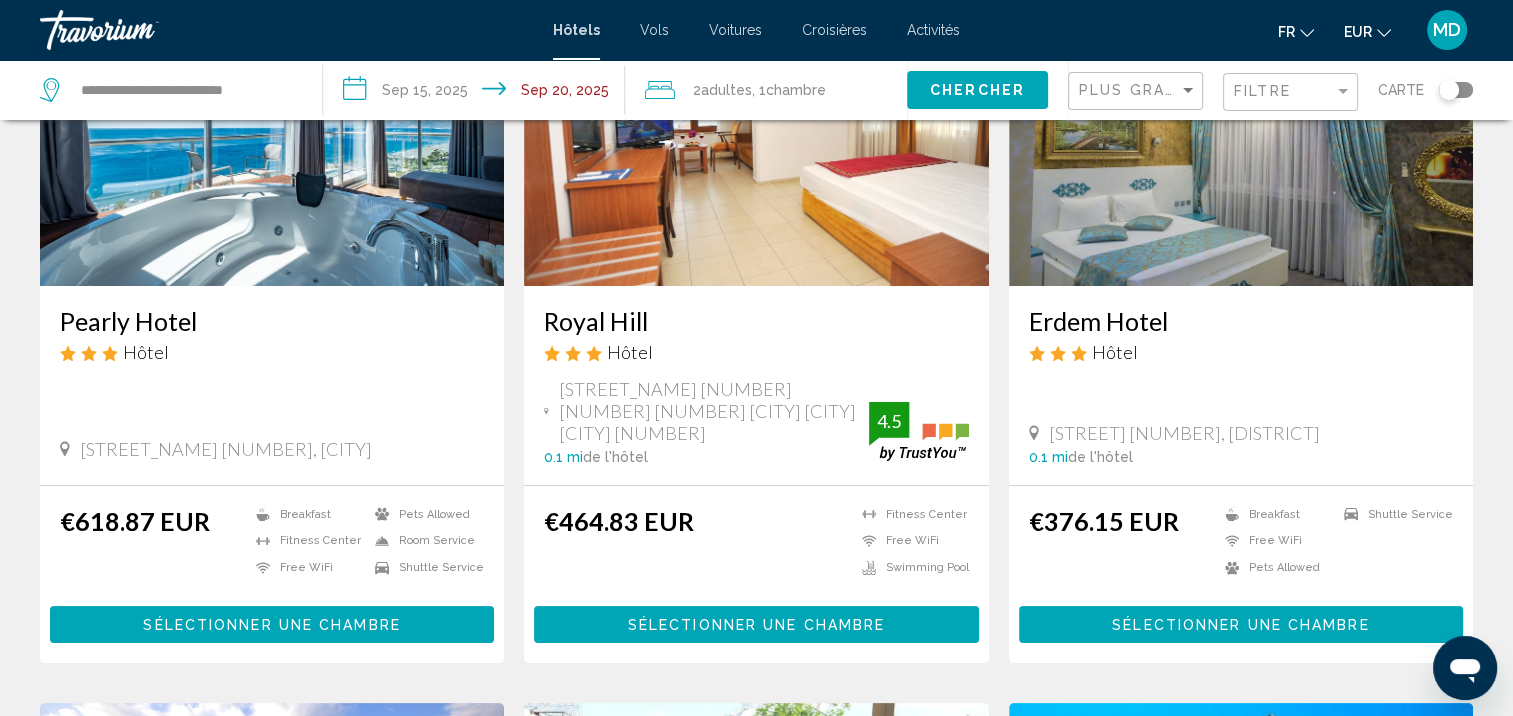 scroll, scrollTop: 226, scrollLeft: 0, axis: vertical 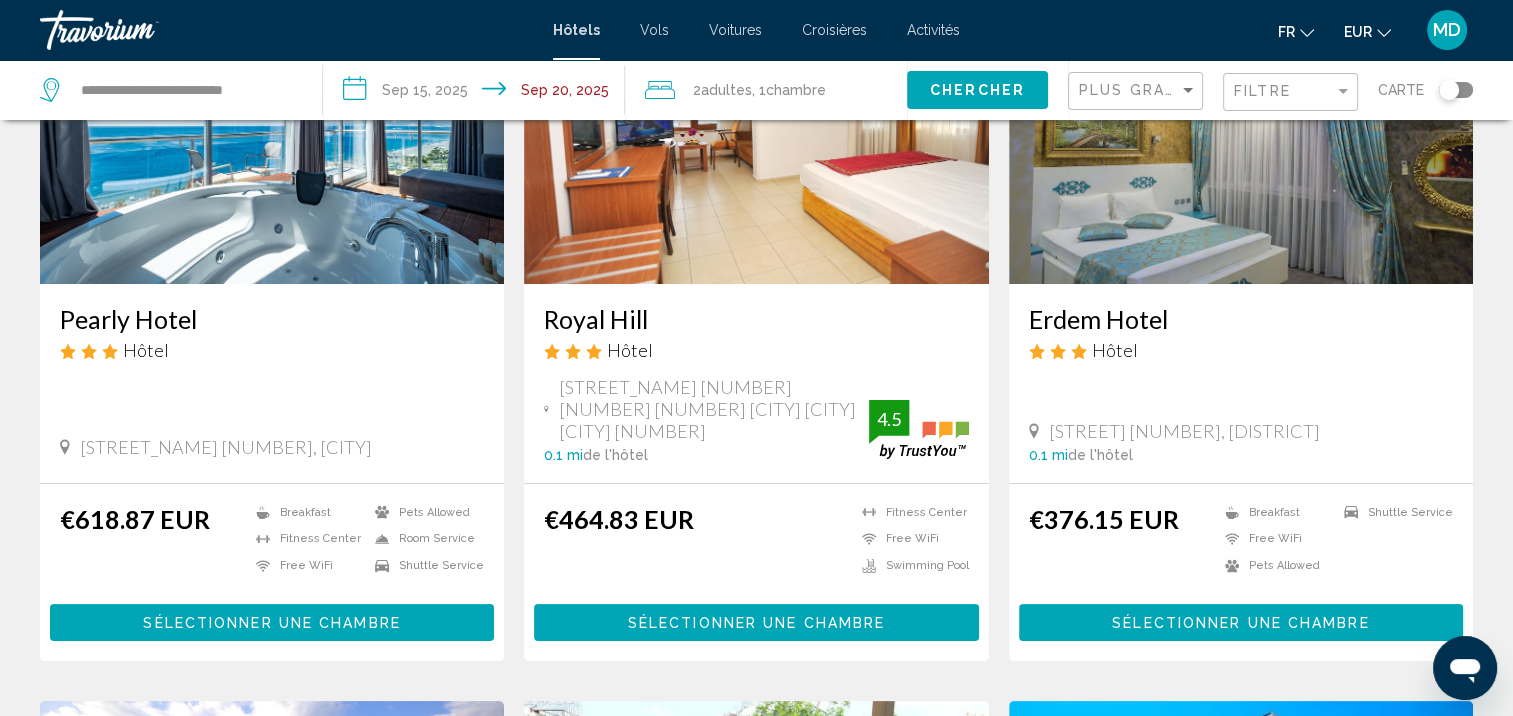 click on "Sélectionner une chambre" at bounding box center (271, 623) 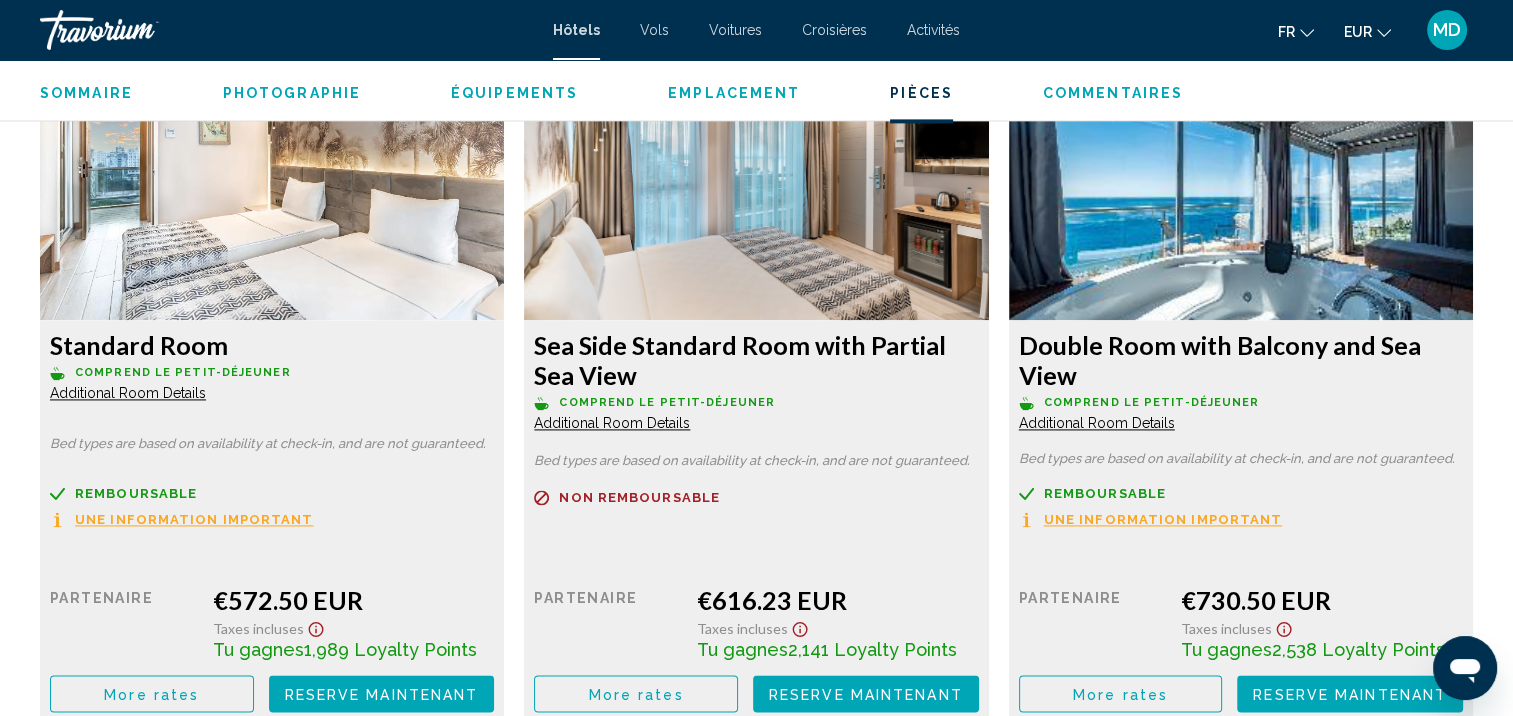 scroll, scrollTop: 2767, scrollLeft: 0, axis: vertical 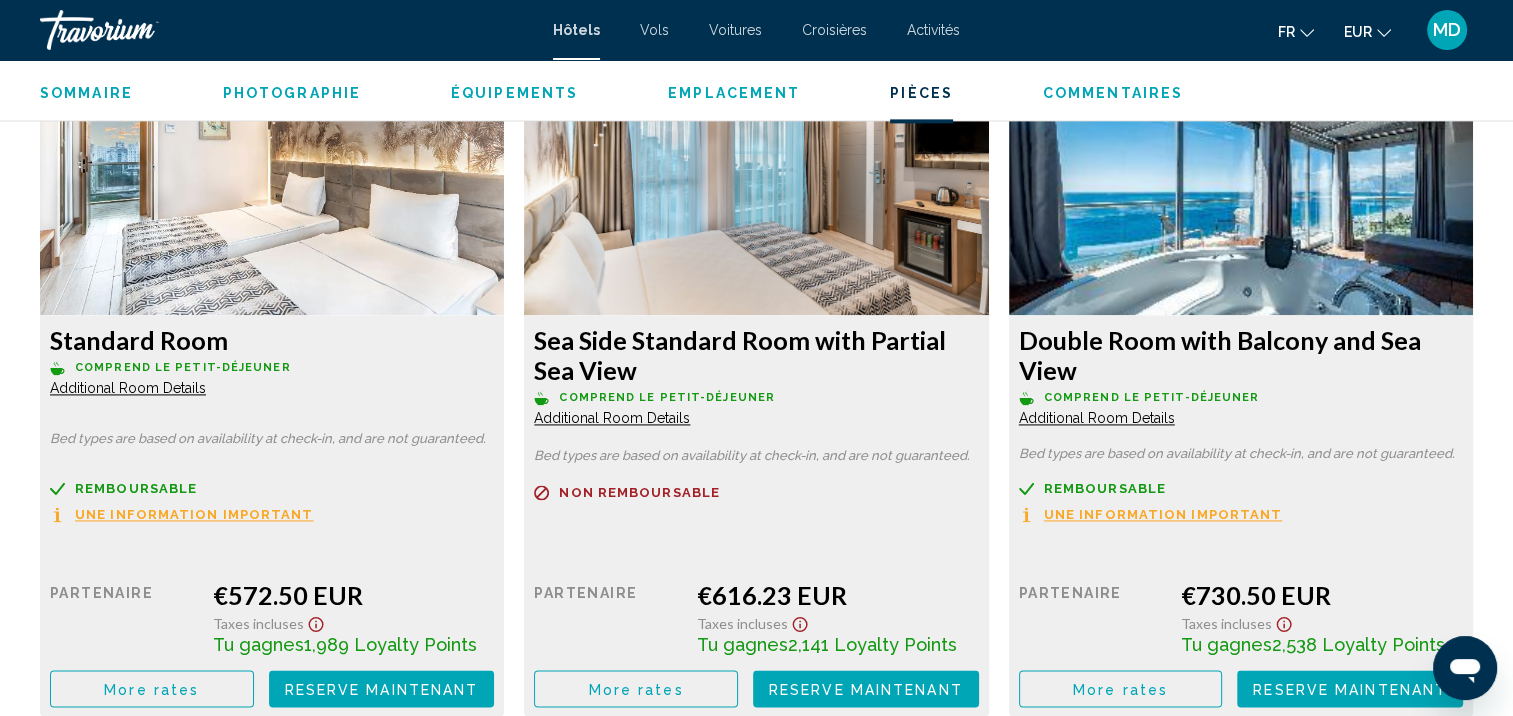 click on "Additional Room Details" at bounding box center [128, 388] 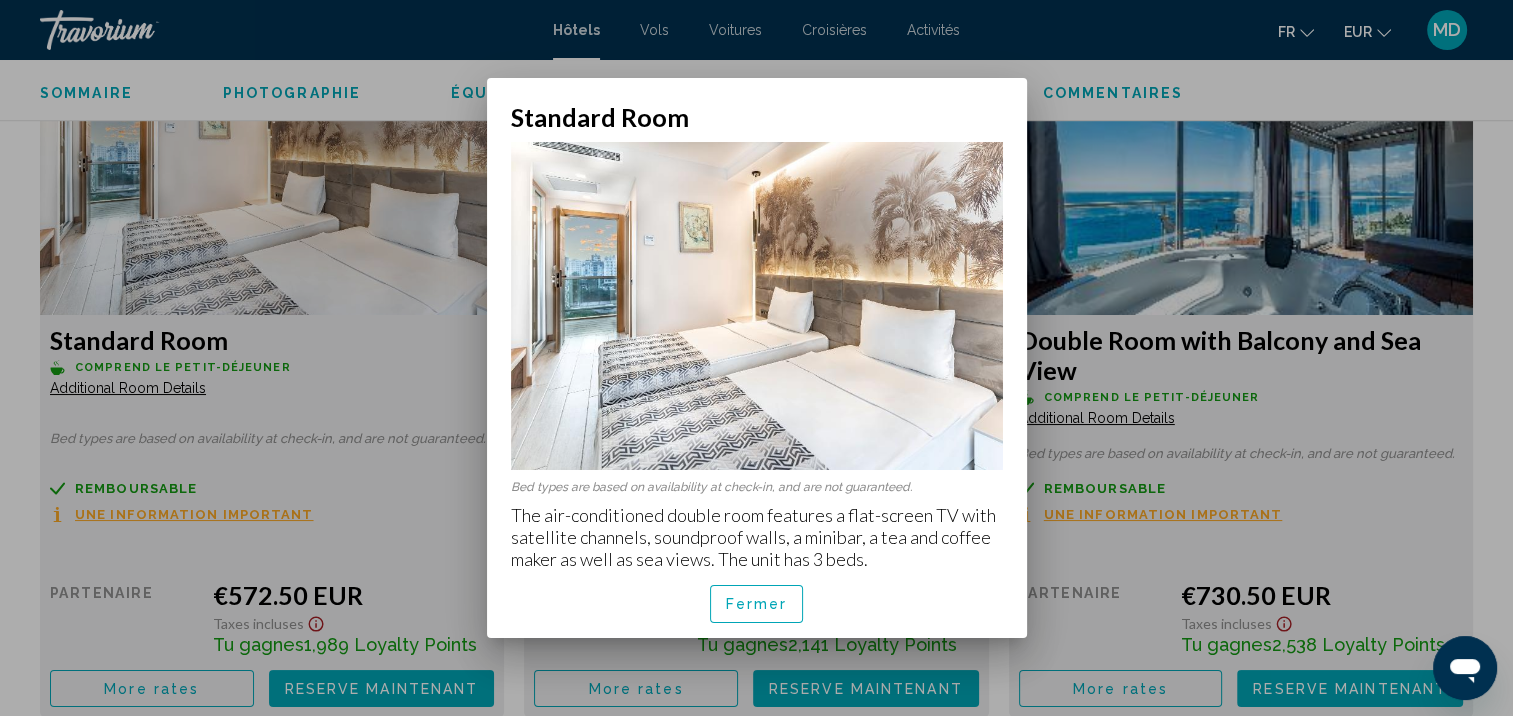 click on "Fermer" at bounding box center (757, 605) 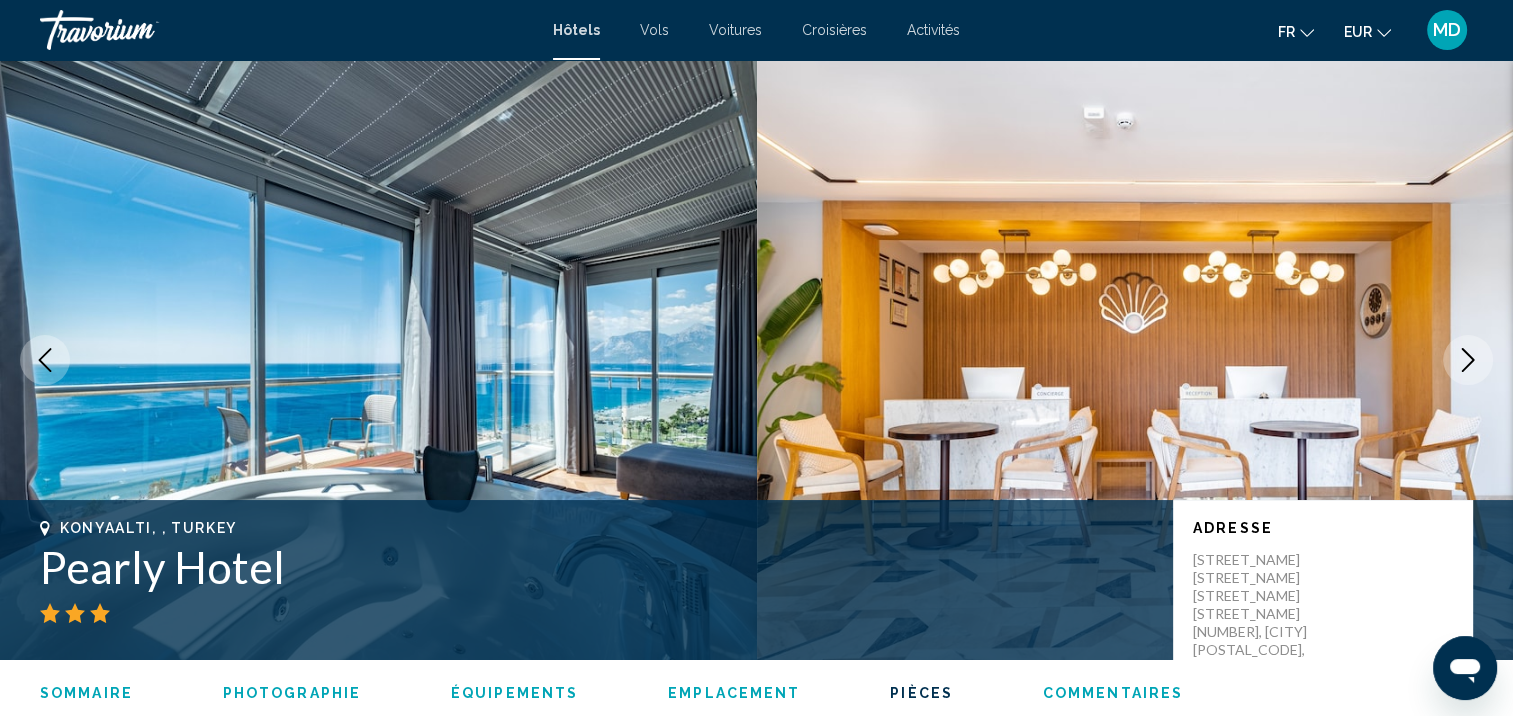 scroll, scrollTop: 2767, scrollLeft: 0, axis: vertical 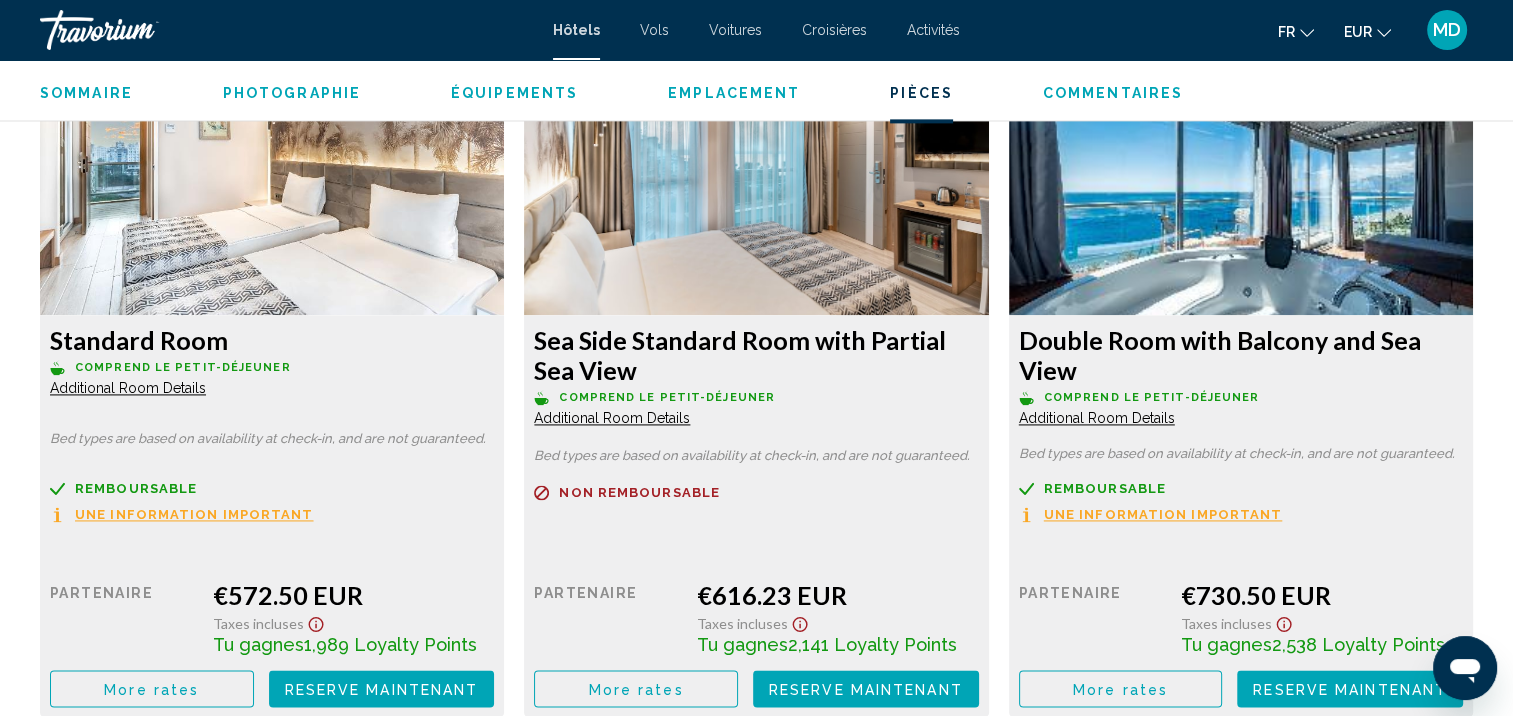 click on "Additional Room Details" at bounding box center (128, 388) 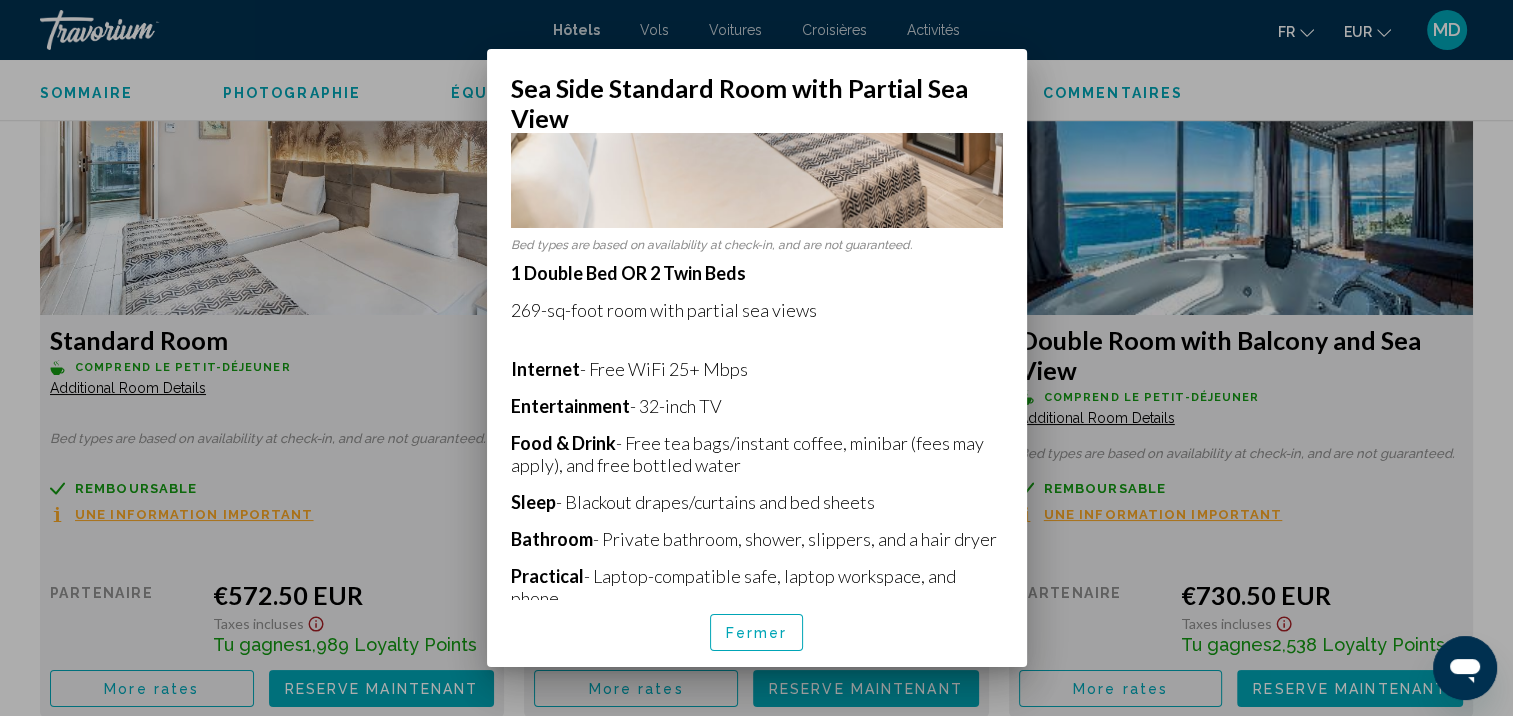 scroll, scrollTop: 362, scrollLeft: 0, axis: vertical 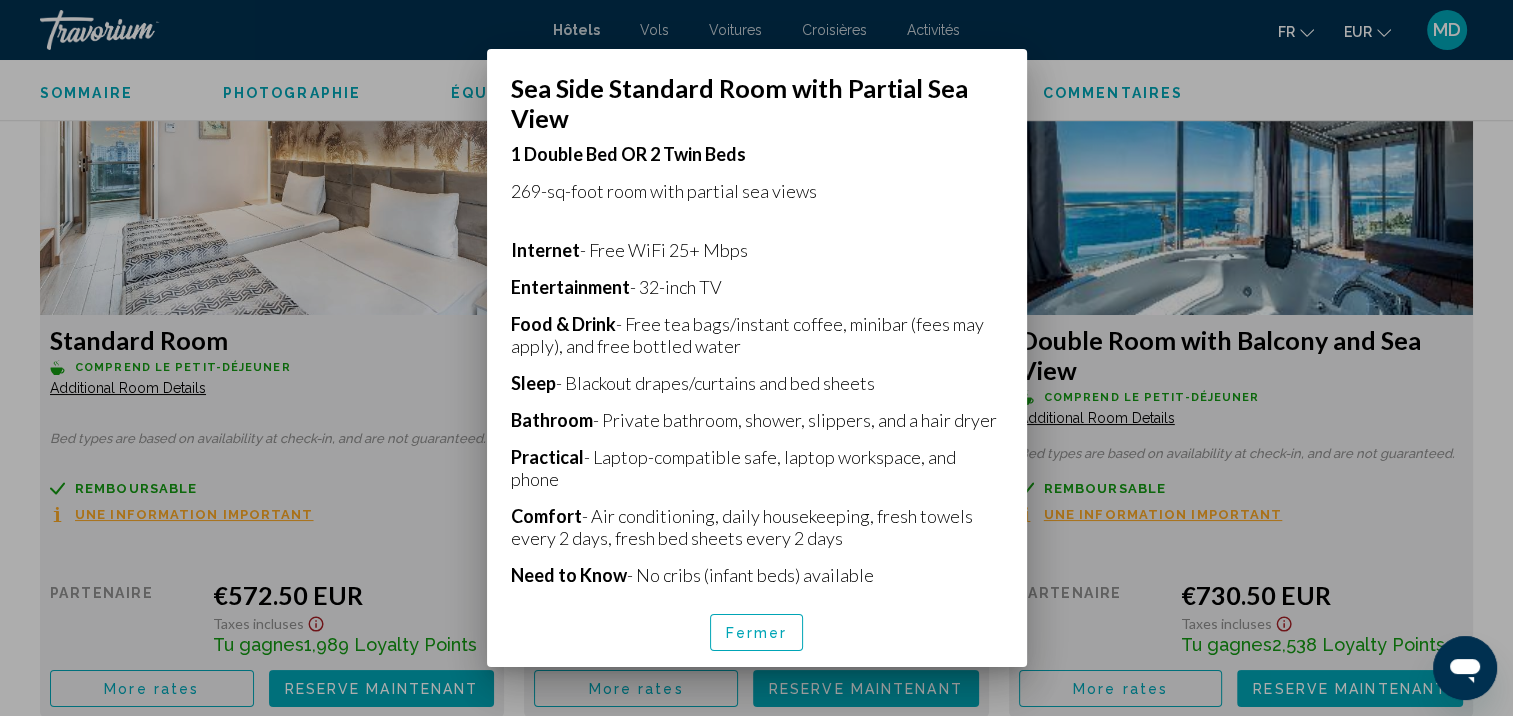 click on "Fermer" at bounding box center [757, 633] 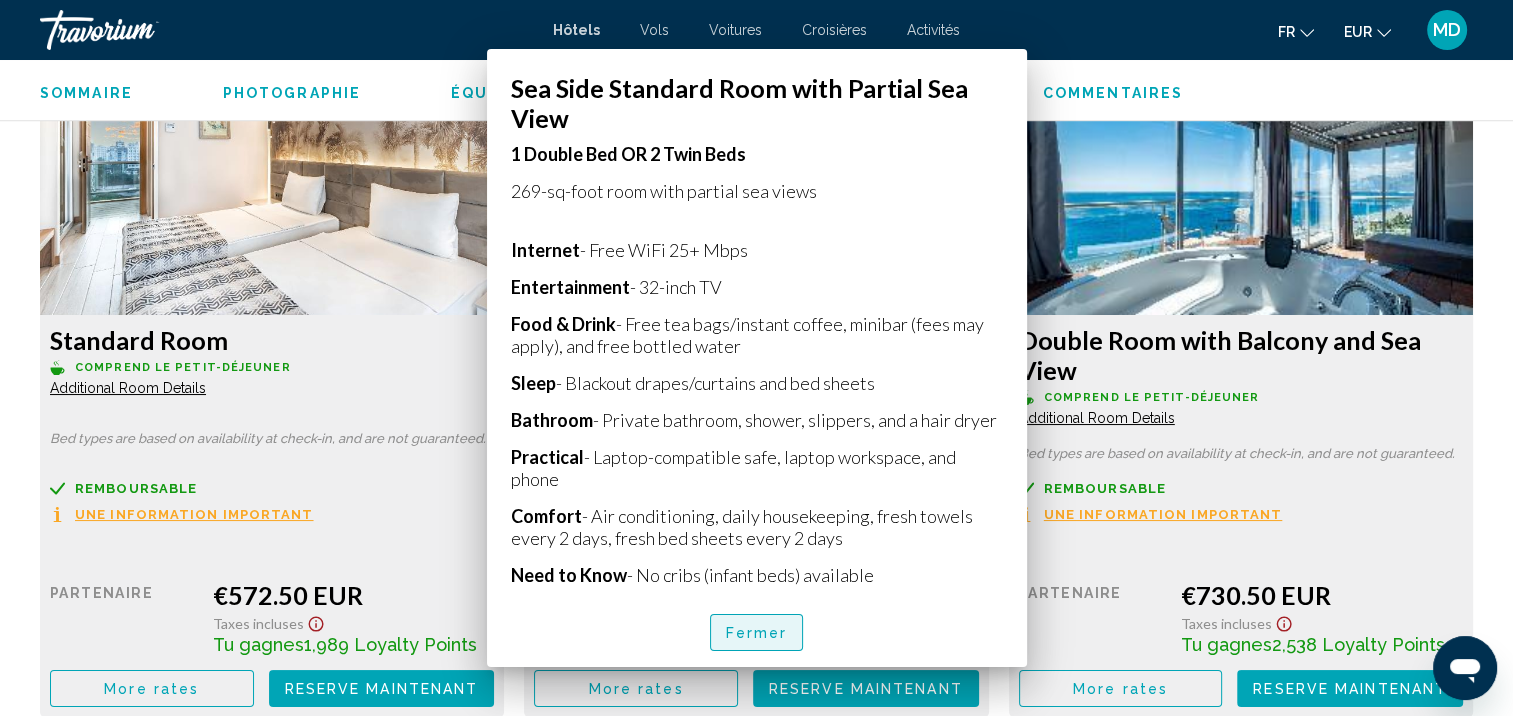 scroll, scrollTop: 2767, scrollLeft: 0, axis: vertical 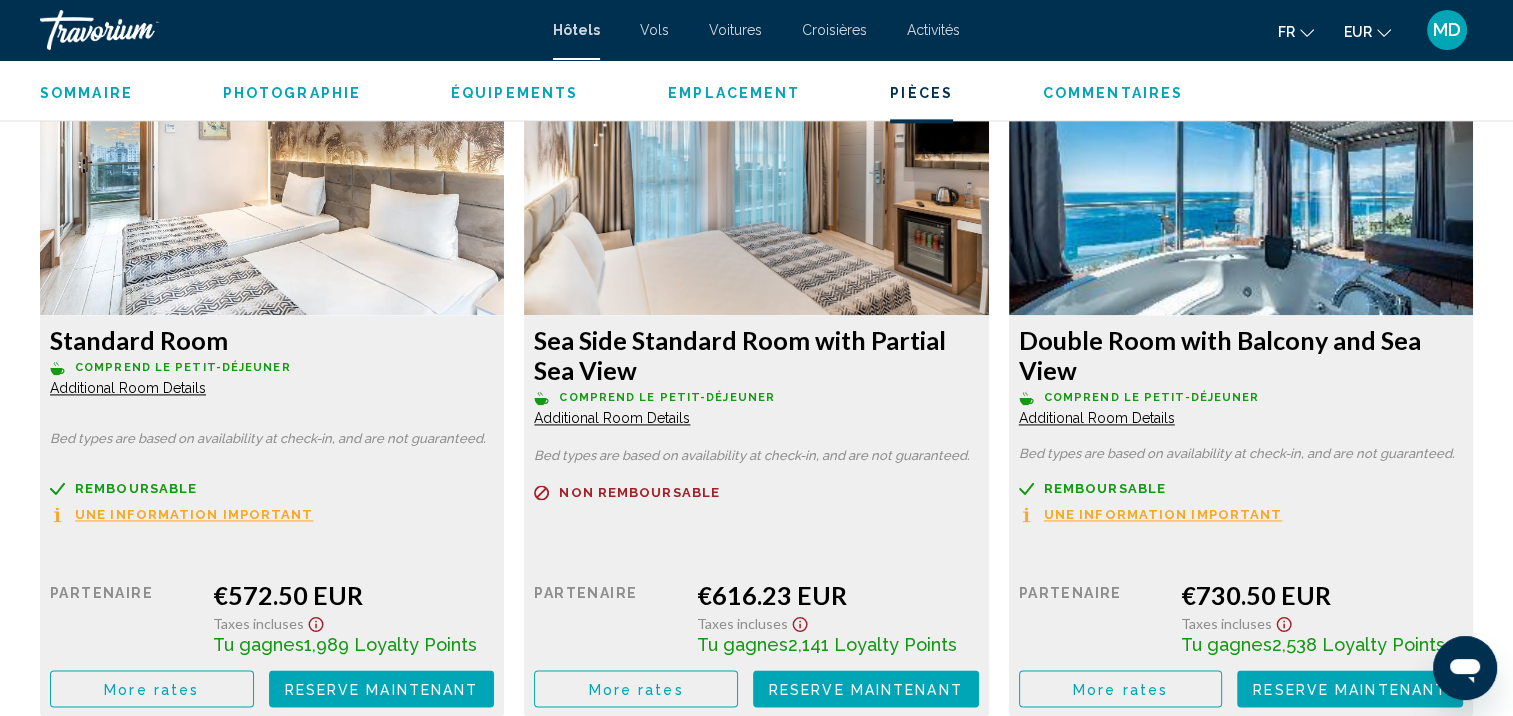 click on "More rates" at bounding box center (151, 689) 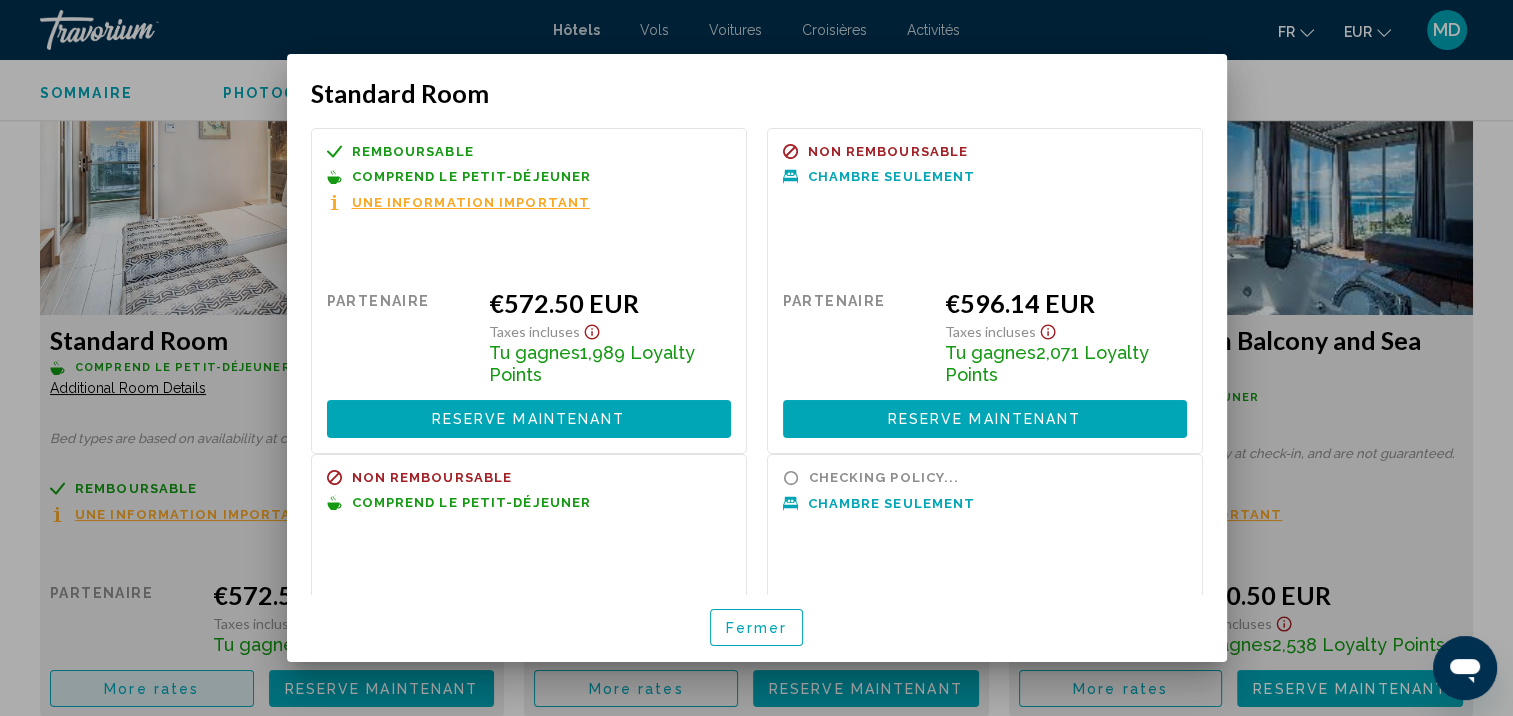 scroll, scrollTop: 0, scrollLeft: 0, axis: both 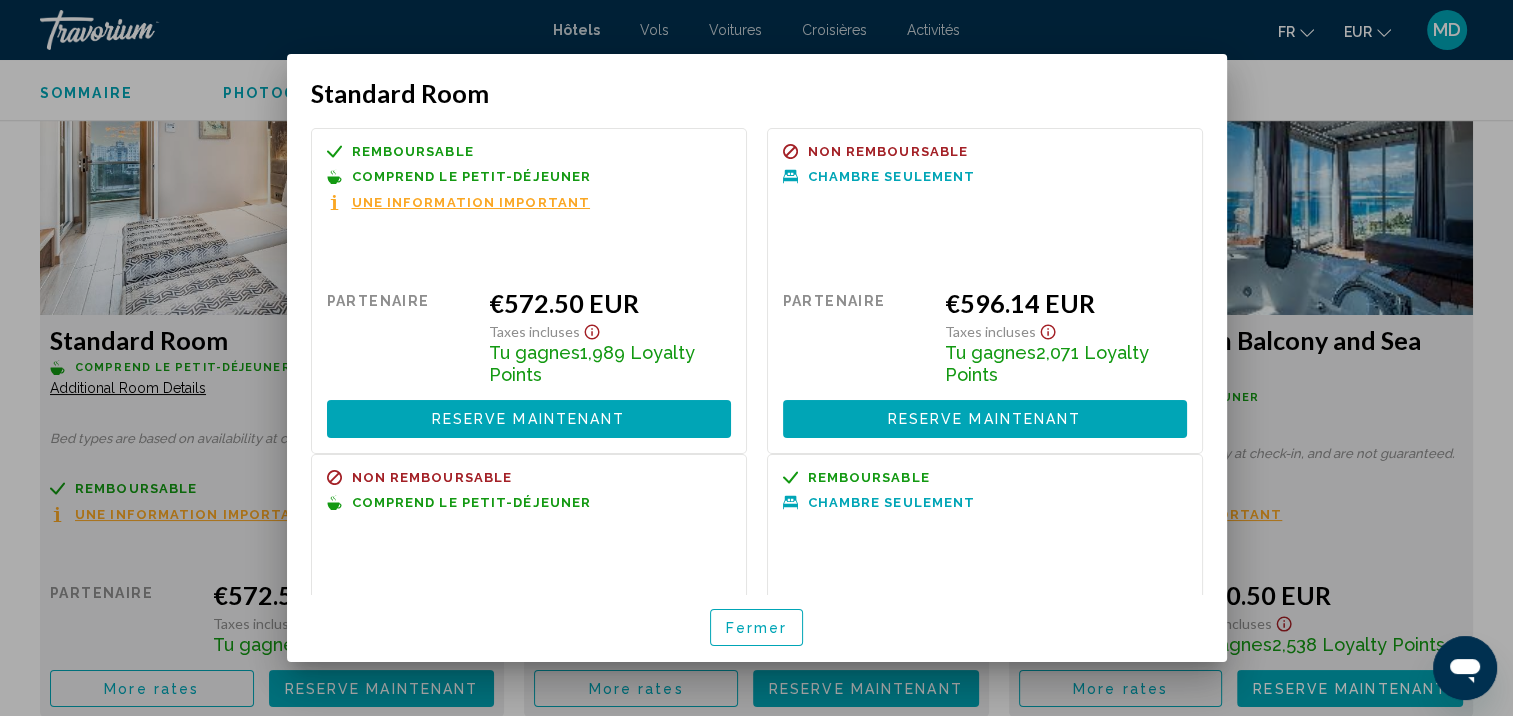 click on "Fermer" at bounding box center (757, 627) 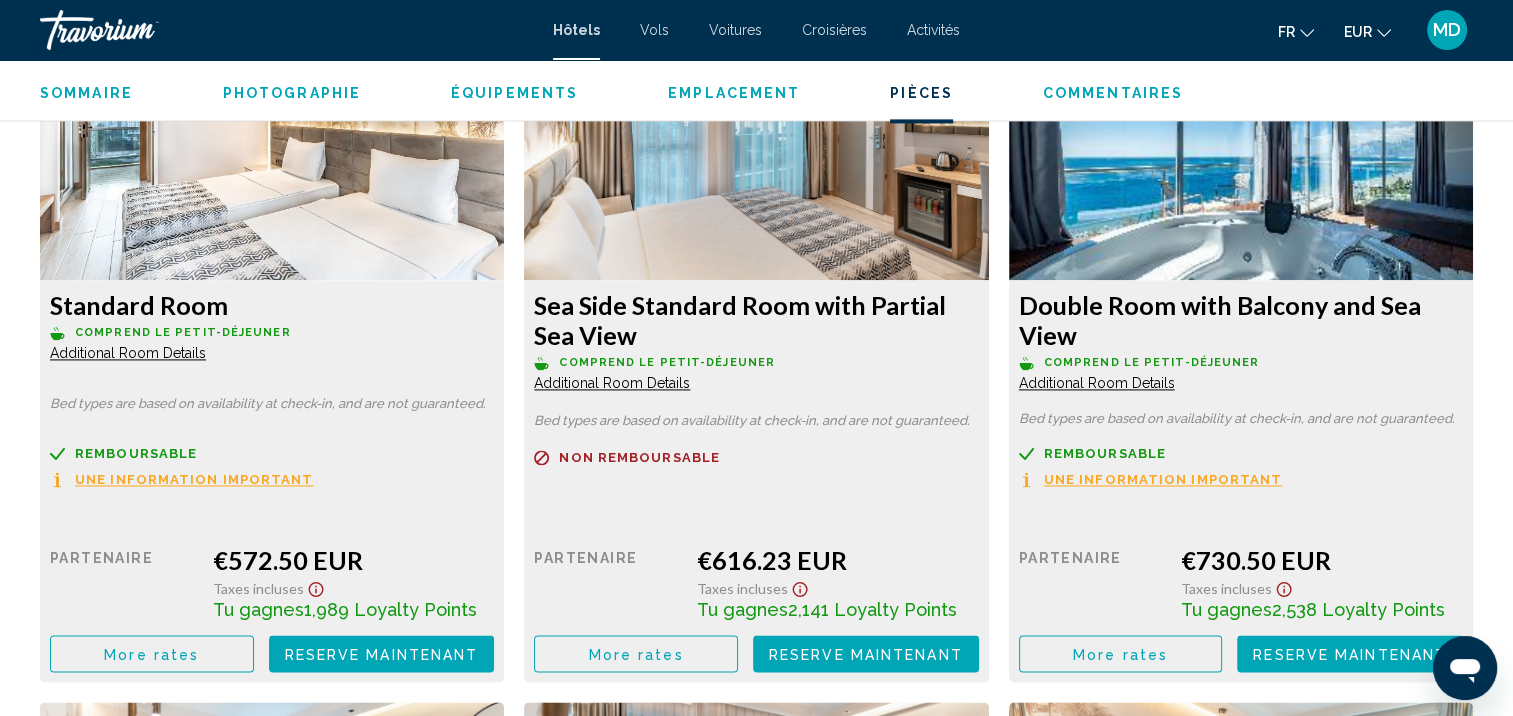 scroll, scrollTop: 2801, scrollLeft: 0, axis: vertical 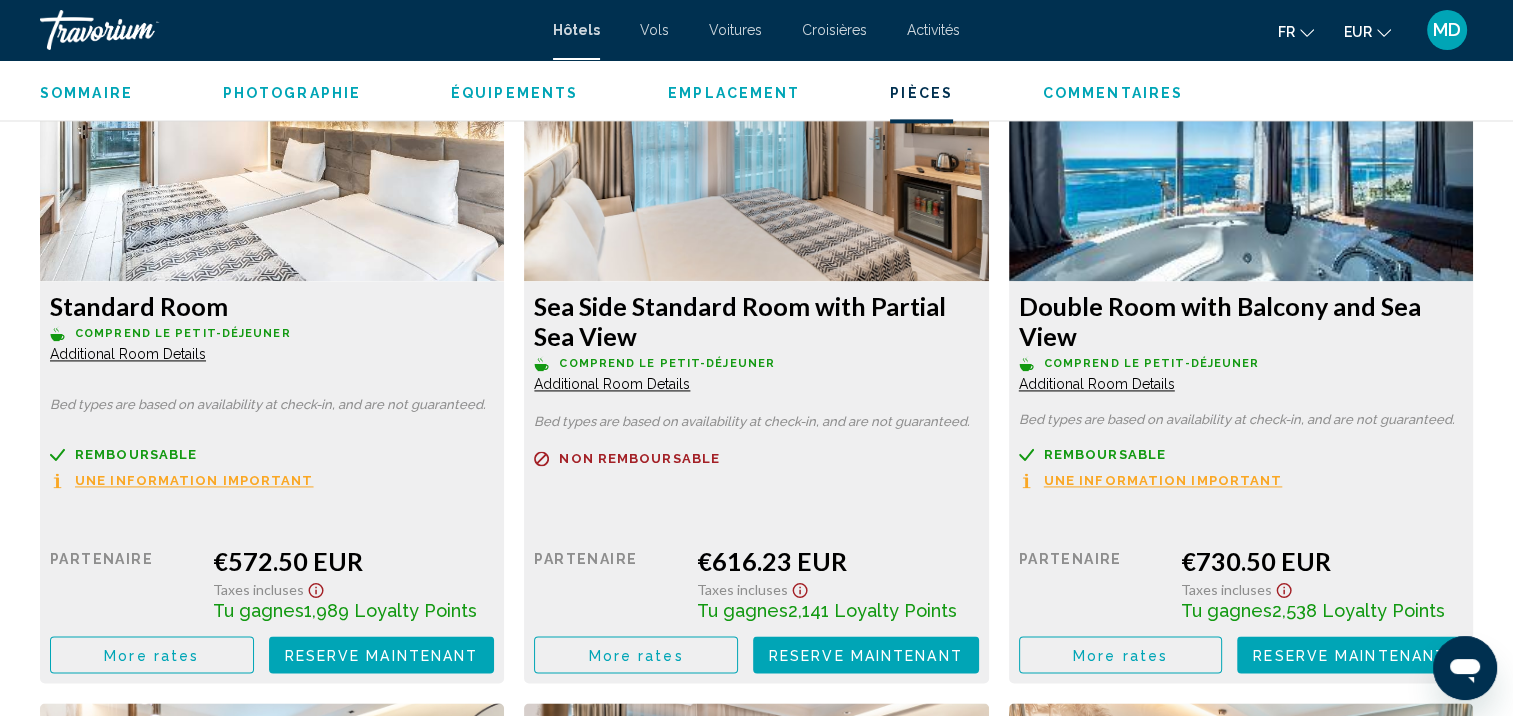 click on "Additional Room Details" at bounding box center (128, 354) 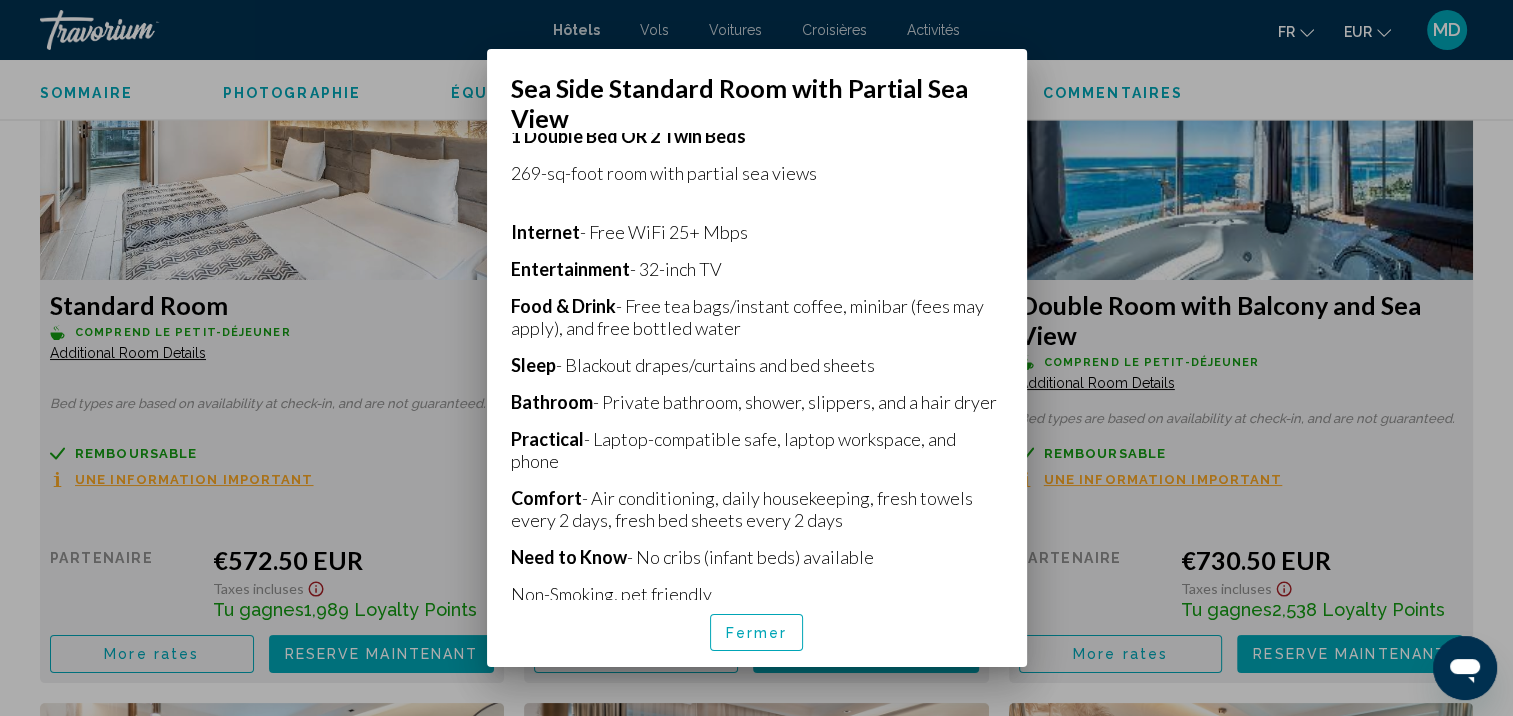 scroll, scrollTop: 413, scrollLeft: 0, axis: vertical 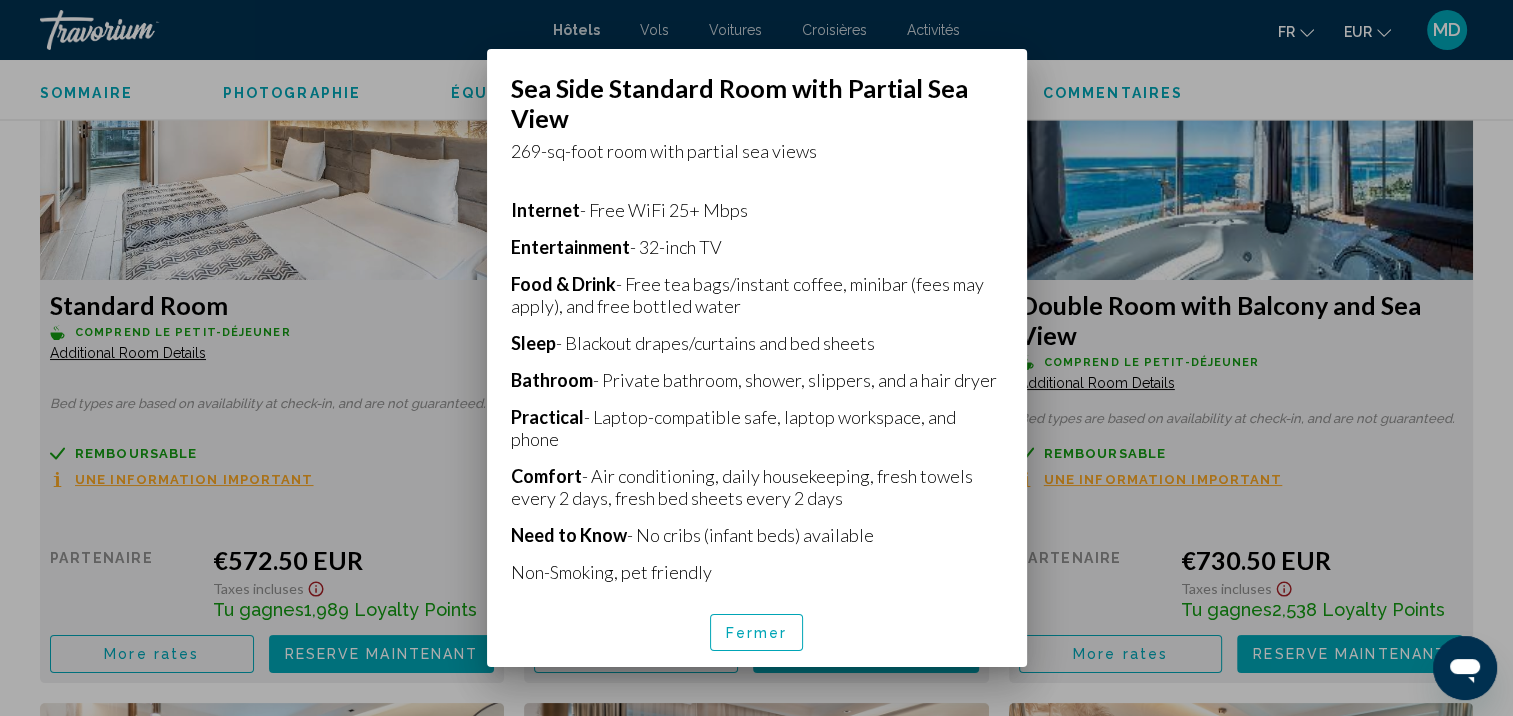 click on "Fermer" at bounding box center [757, 632] 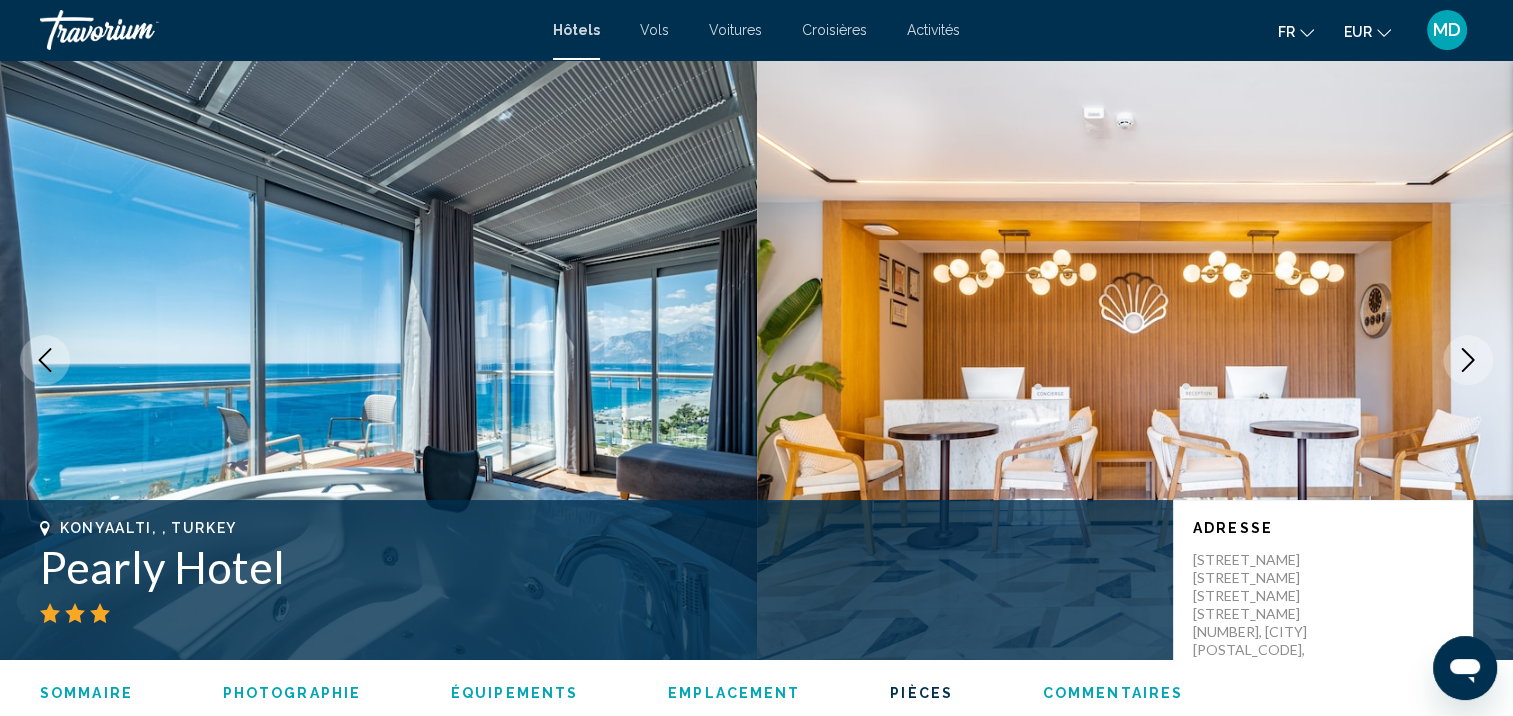 scroll, scrollTop: 2801, scrollLeft: 0, axis: vertical 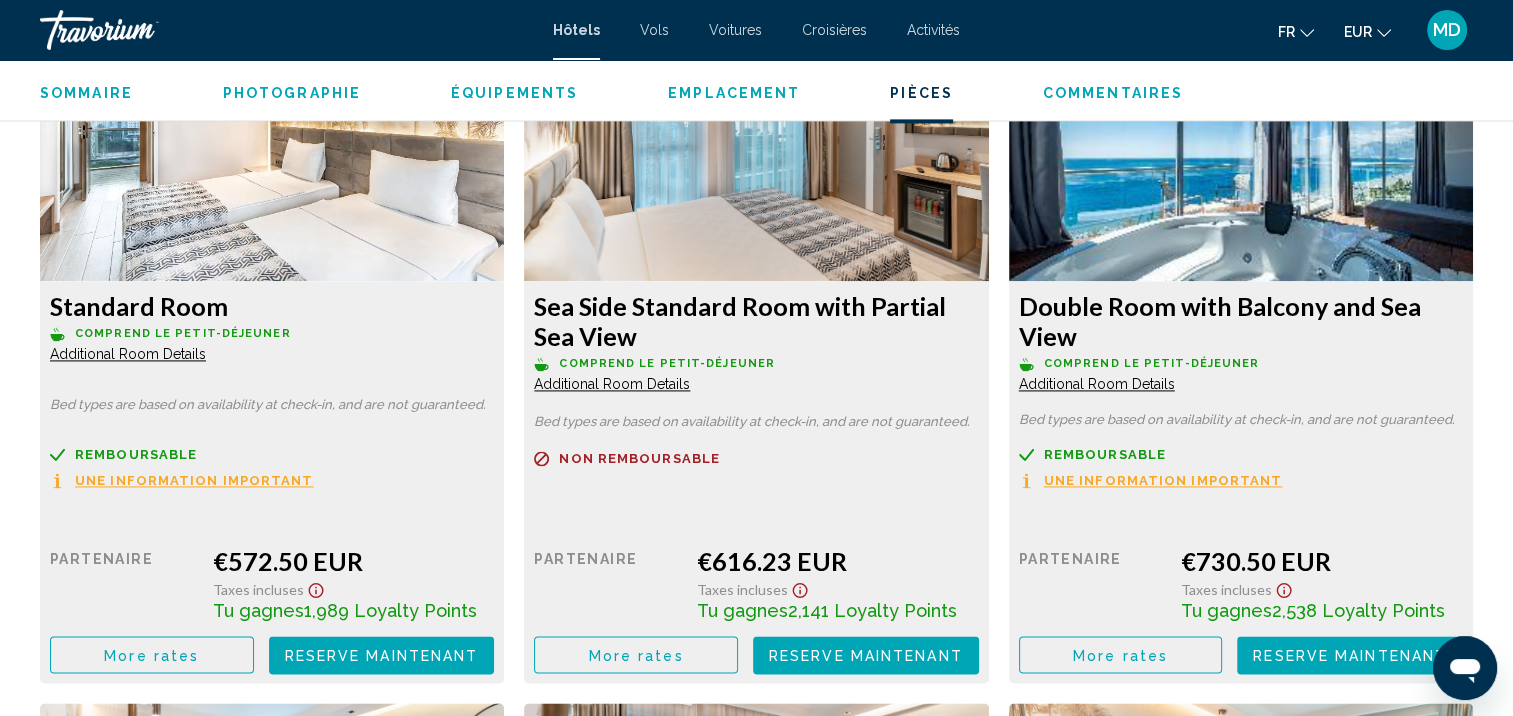 click on "More rates" at bounding box center (151, 655) 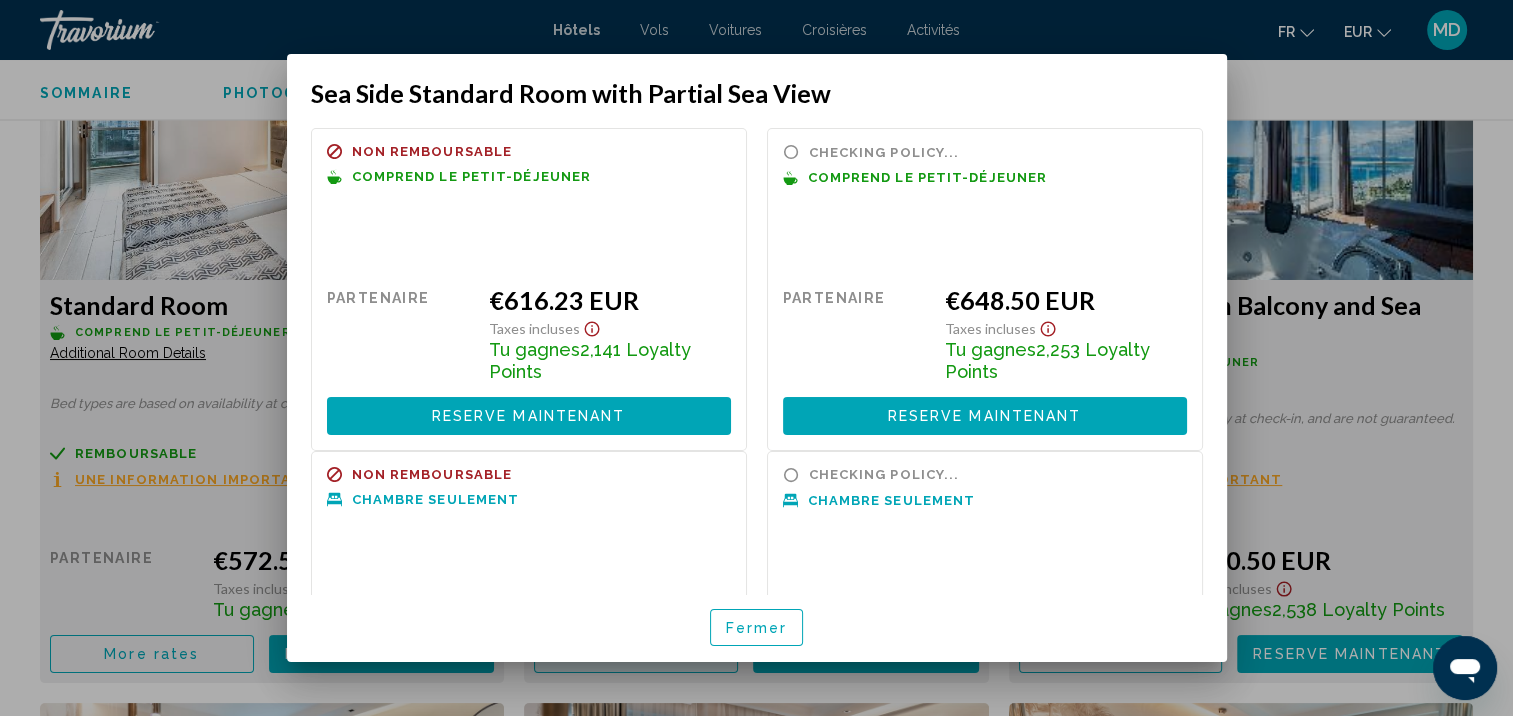 scroll, scrollTop: 0, scrollLeft: 0, axis: both 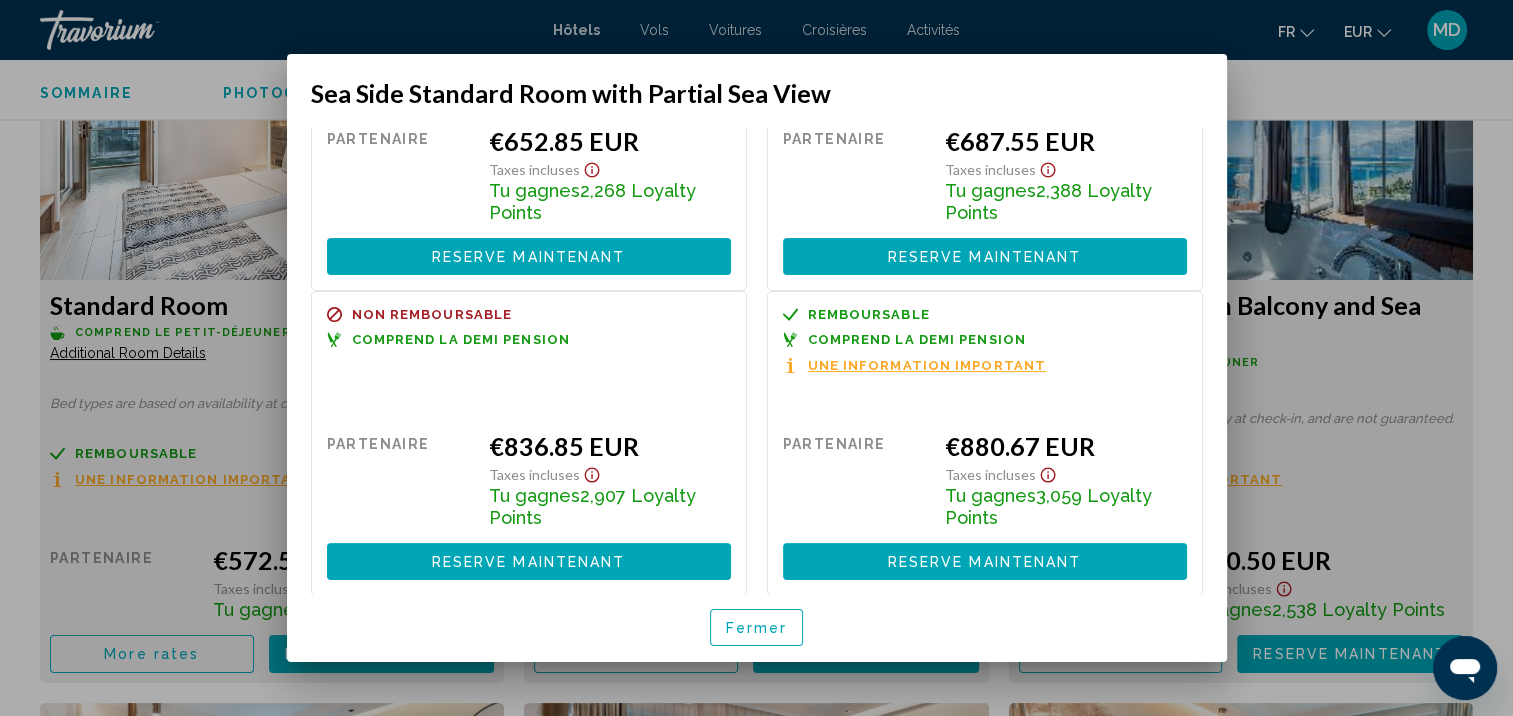 click on "Fermer" at bounding box center (757, 628) 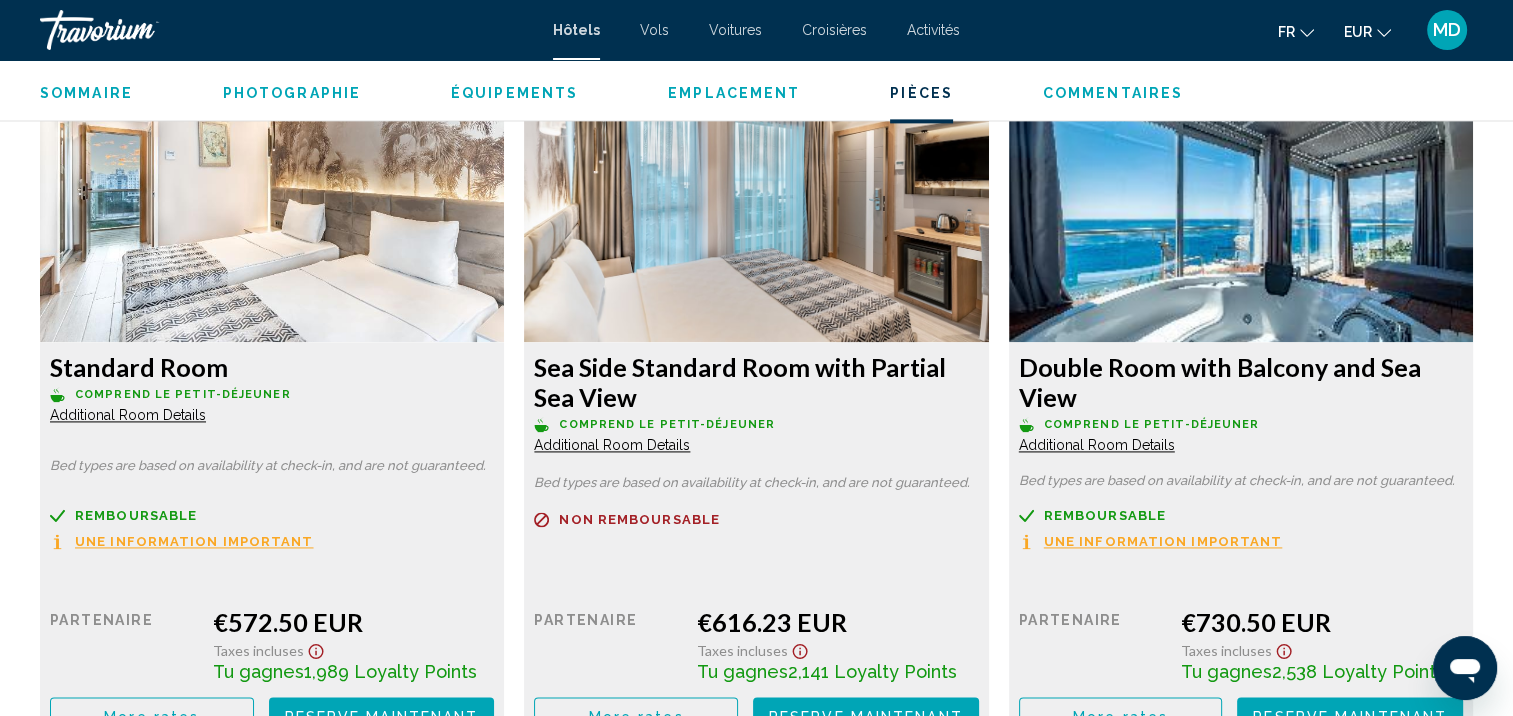 scroll, scrollTop: 2742, scrollLeft: 0, axis: vertical 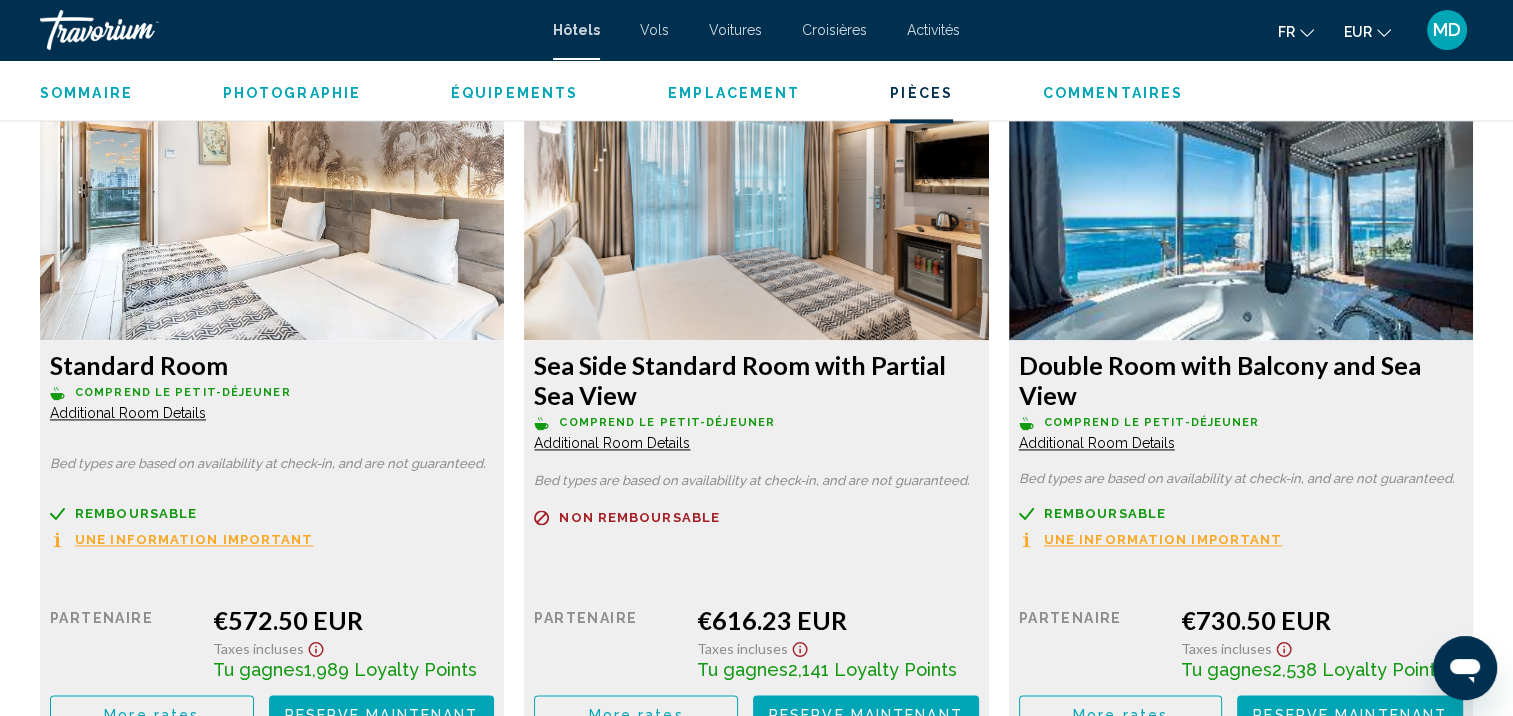 click on "Une information important" at bounding box center (194, 539) 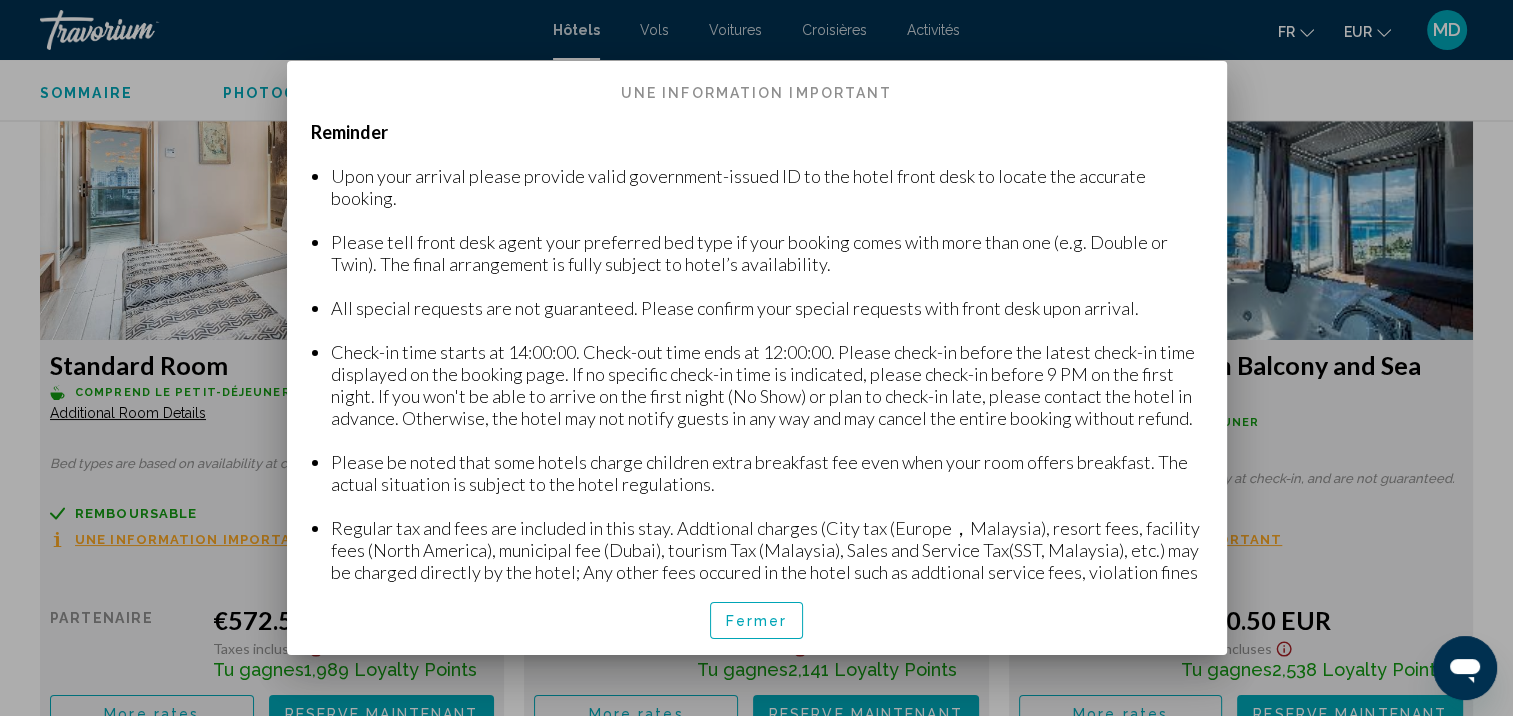 scroll, scrollTop: 0, scrollLeft: 0, axis: both 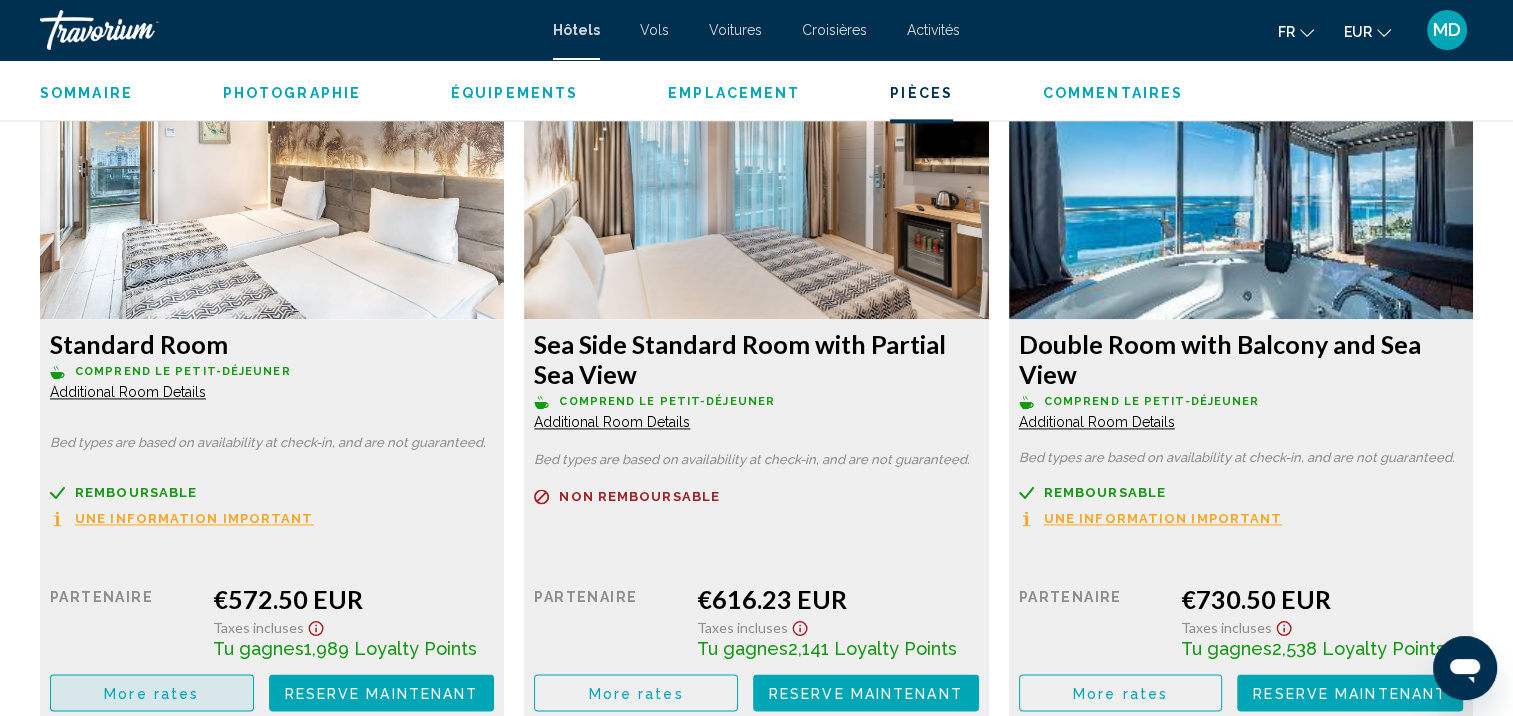 click on "More rates" at bounding box center [152, 692] 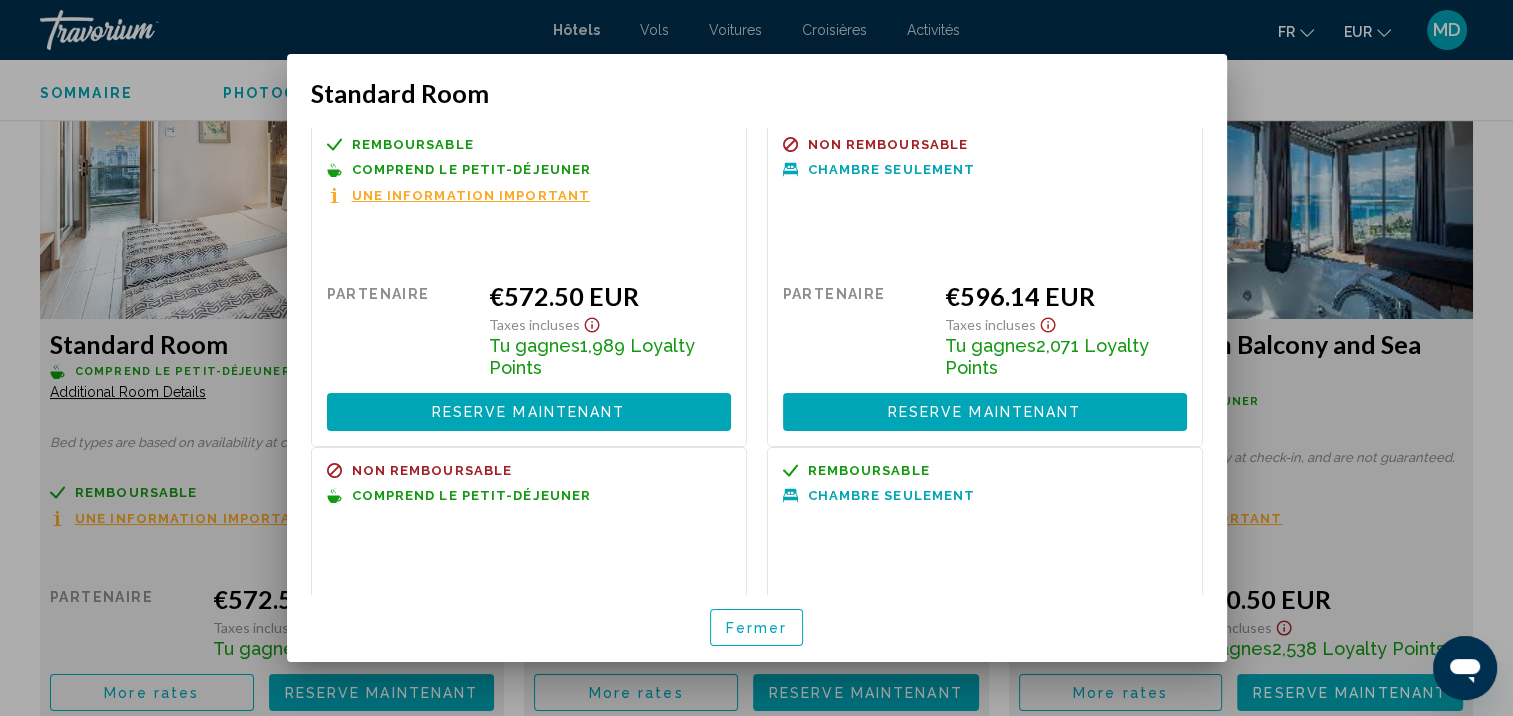 scroll, scrollTop: 0, scrollLeft: 0, axis: both 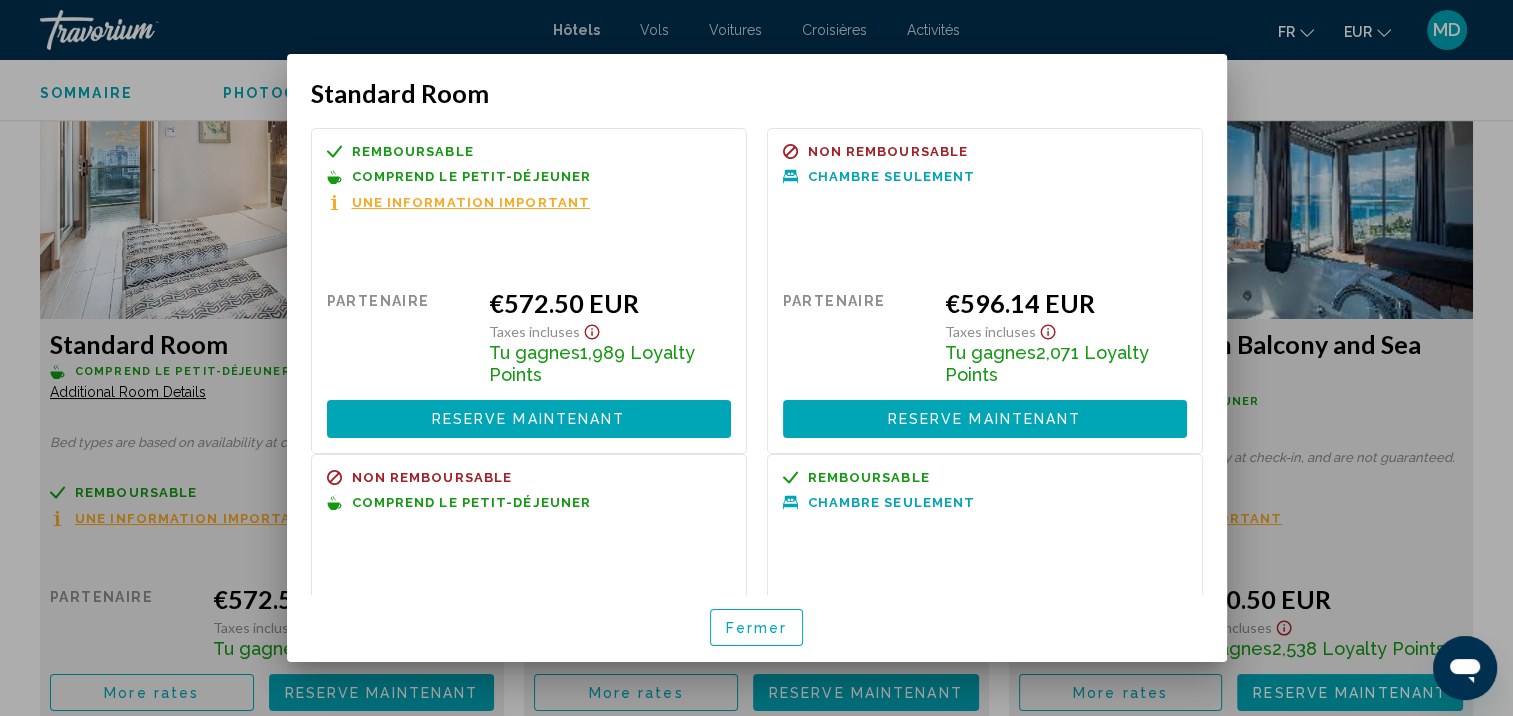 click on "Fermer" at bounding box center (757, 628) 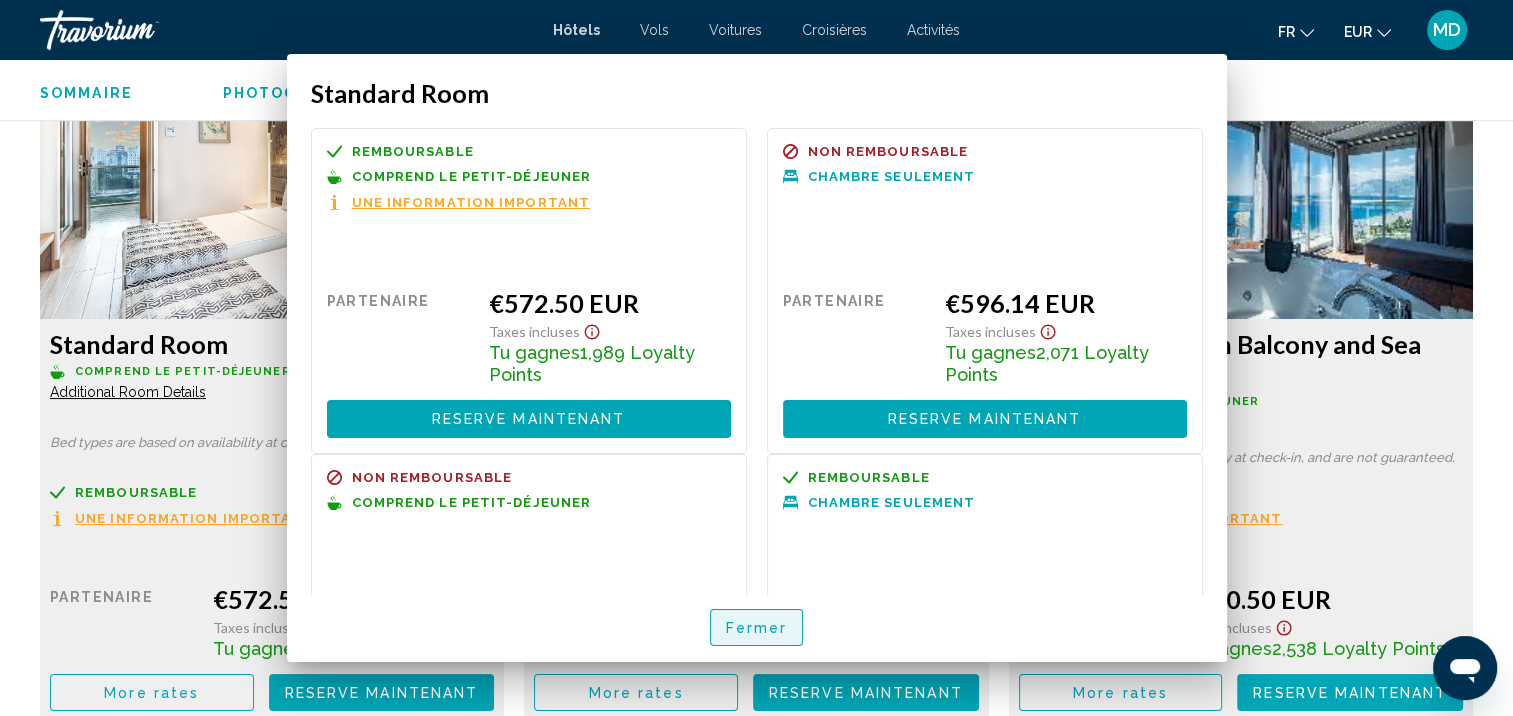 scroll, scrollTop: 2763, scrollLeft: 0, axis: vertical 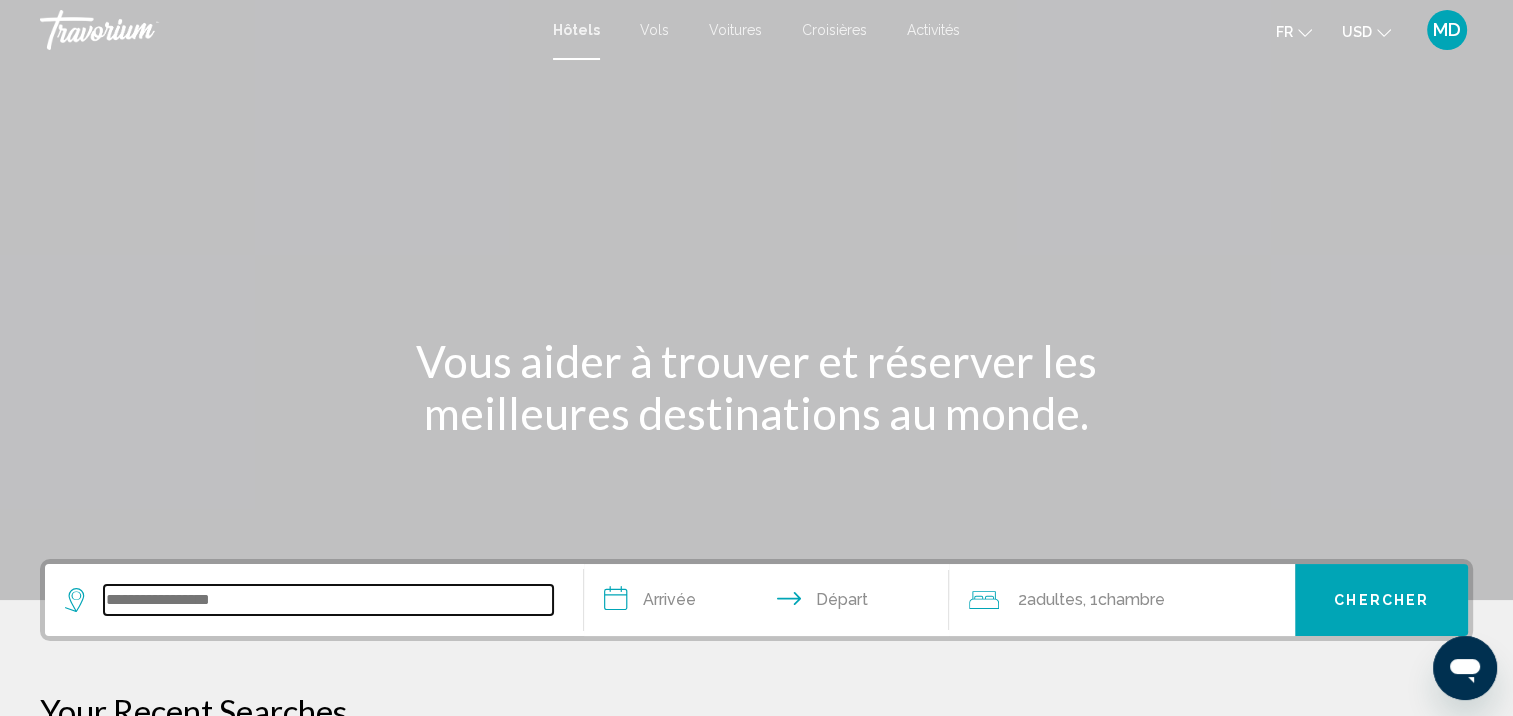 click at bounding box center (328, 600) 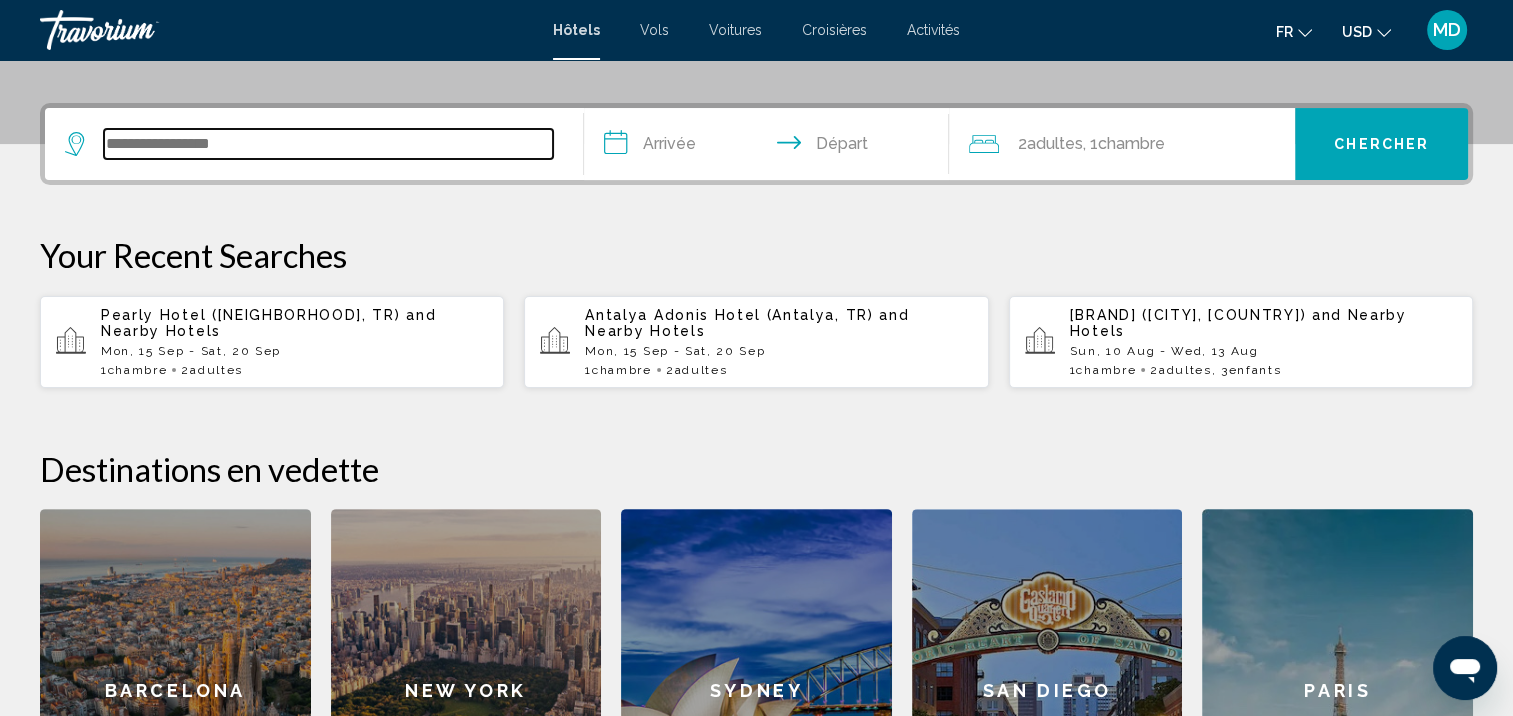 scroll, scrollTop: 493, scrollLeft: 0, axis: vertical 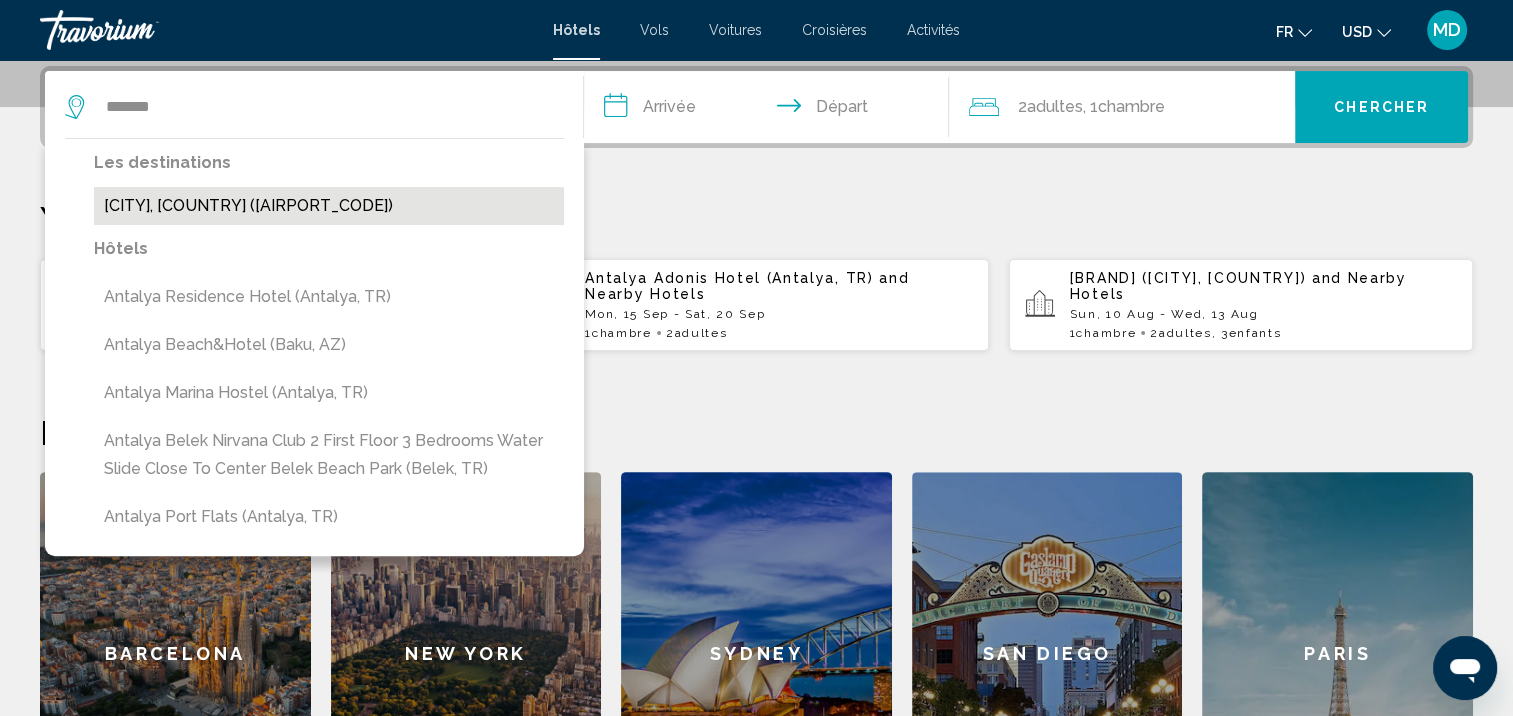 click on "[CITY], [COUNTRY] ([AIRPORT_CODE])" at bounding box center (329, 206) 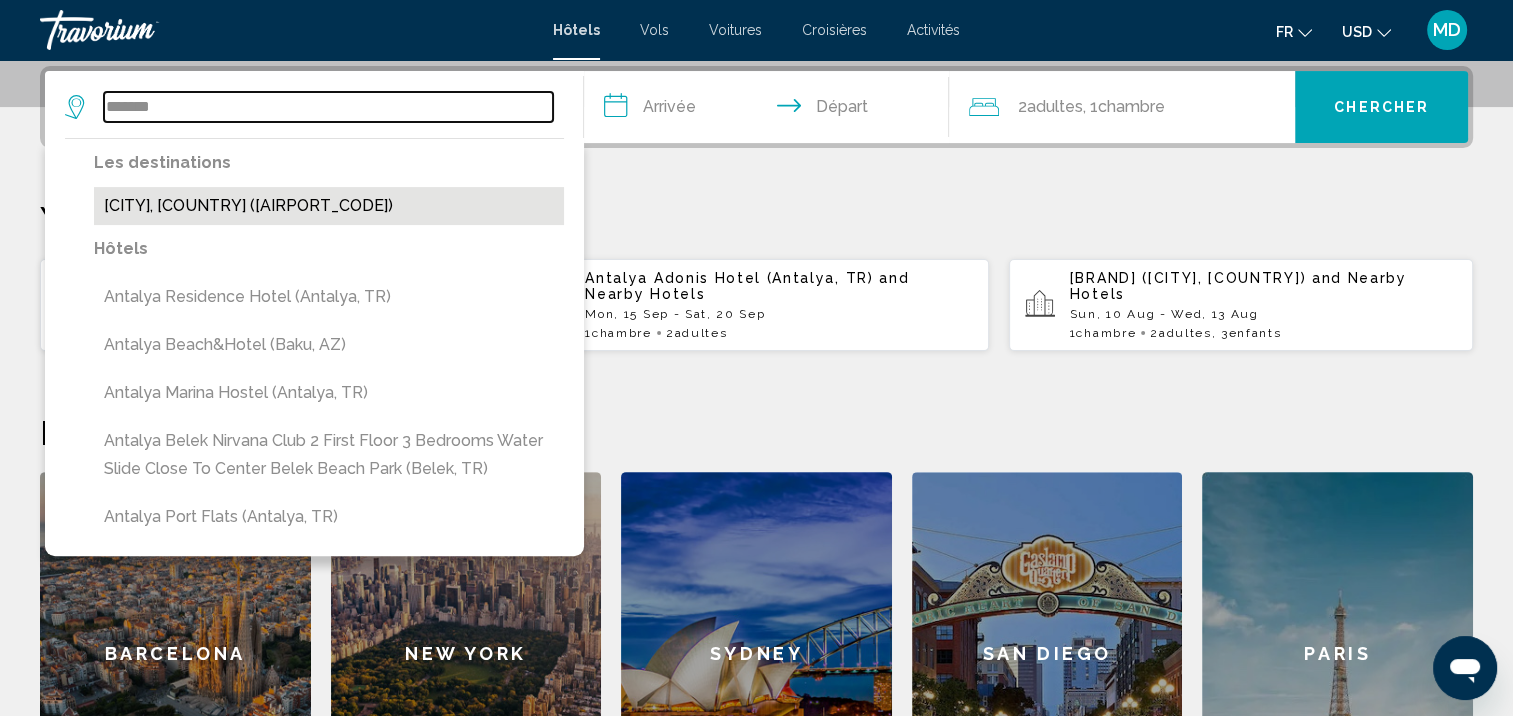 type on "**********" 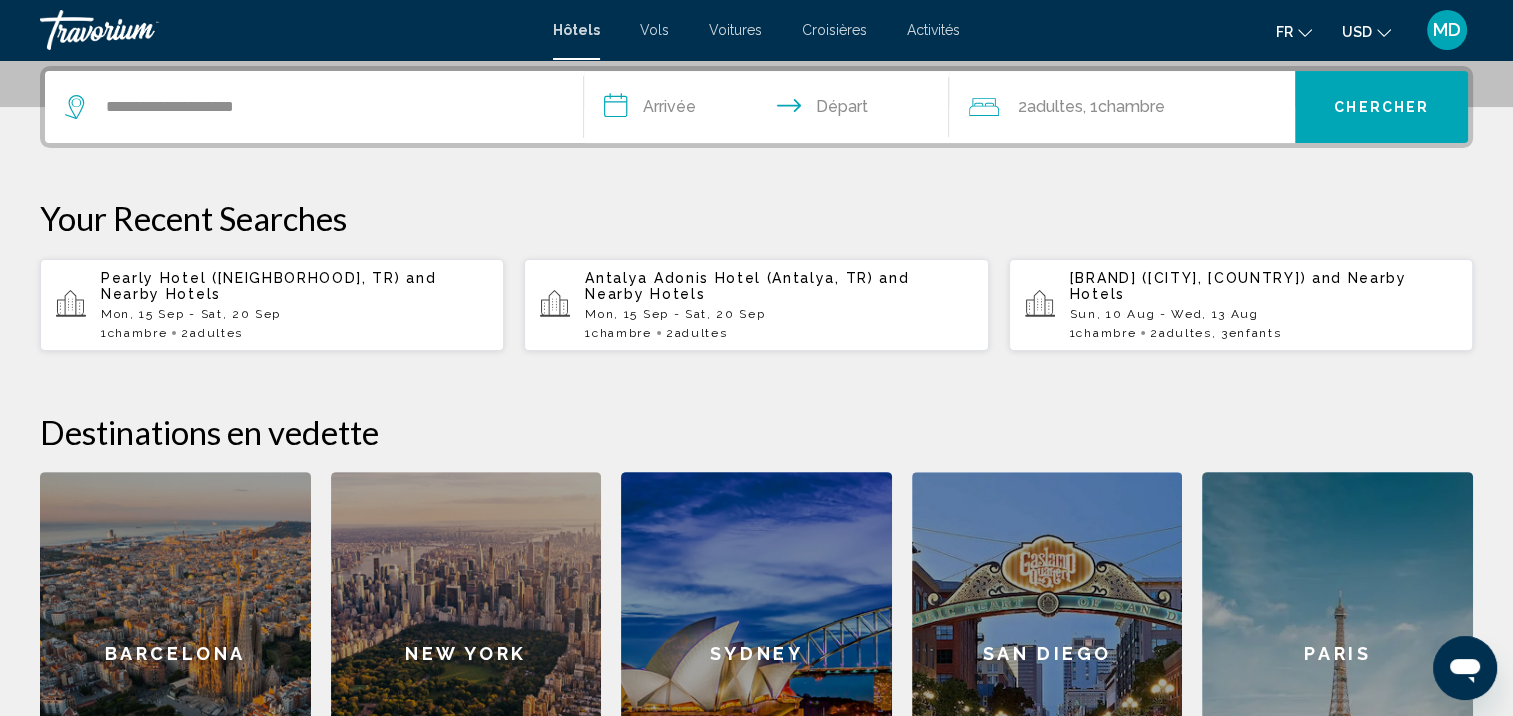 click on "**********" at bounding box center [771, 110] 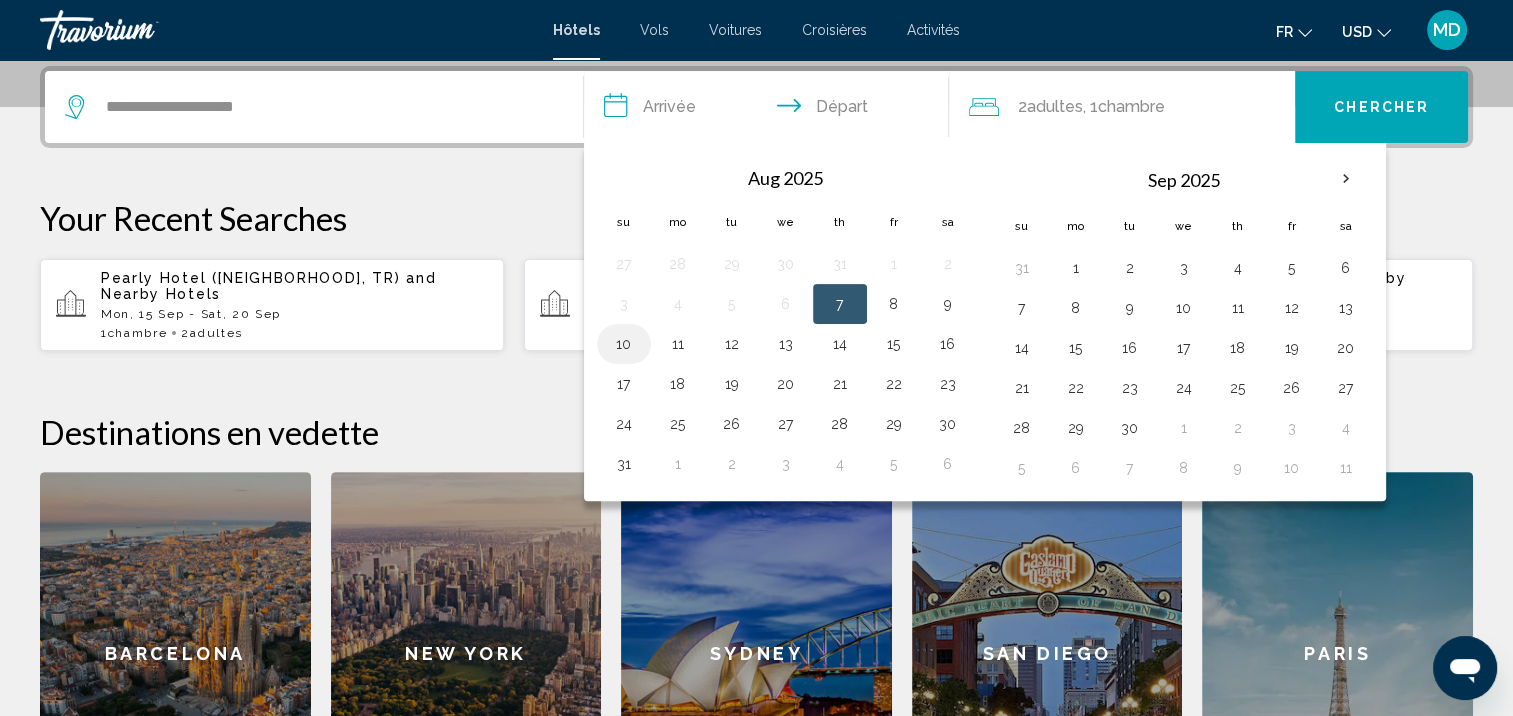 click on "10" at bounding box center [624, 344] 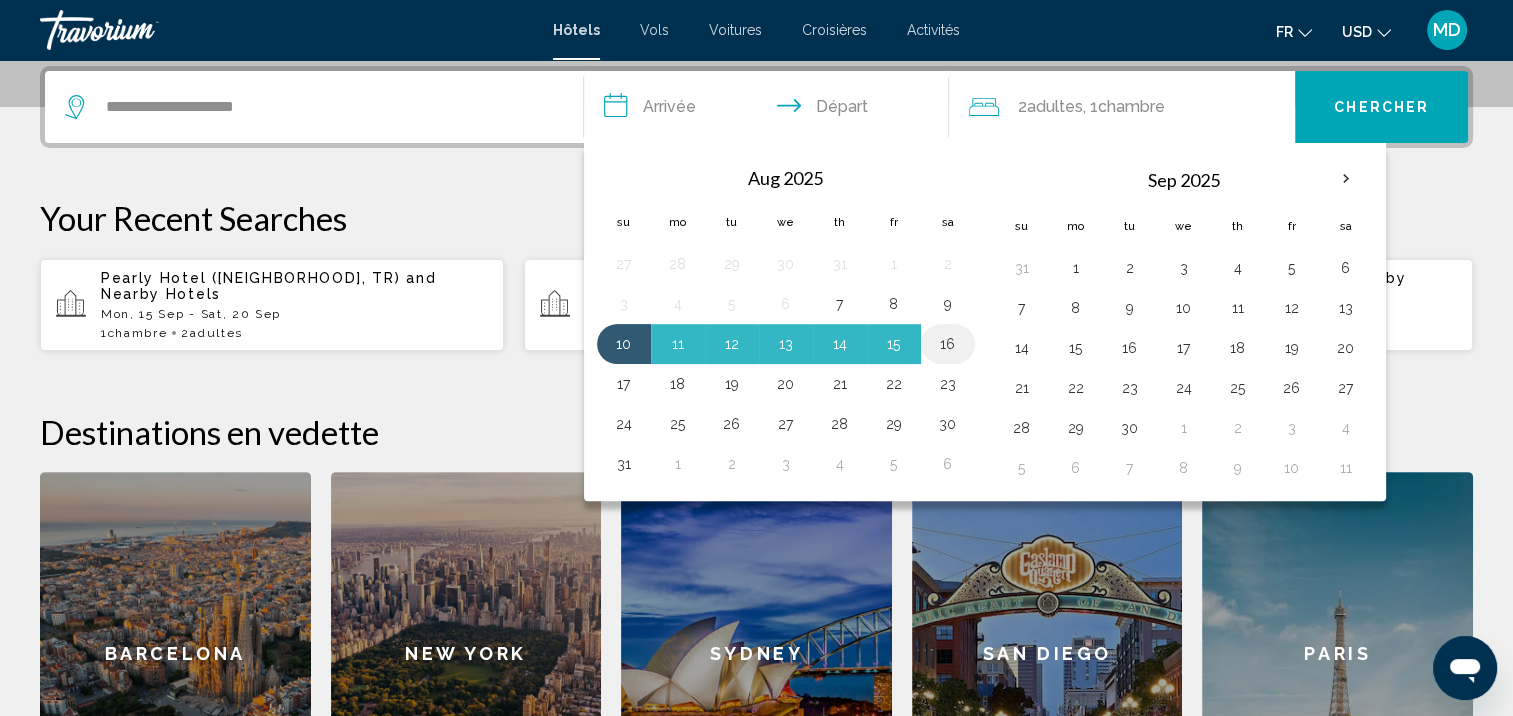 click on "16" at bounding box center [948, 344] 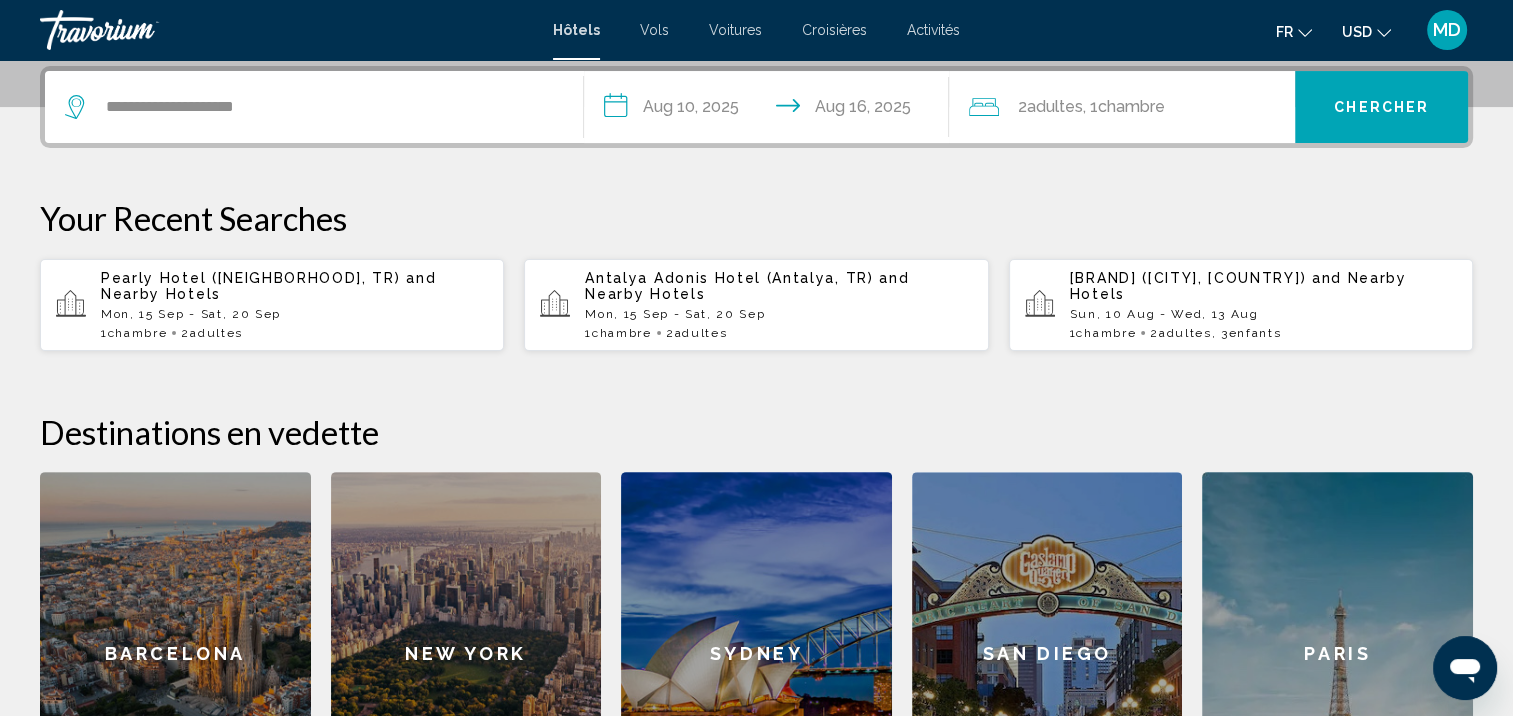 click on "Adultes" 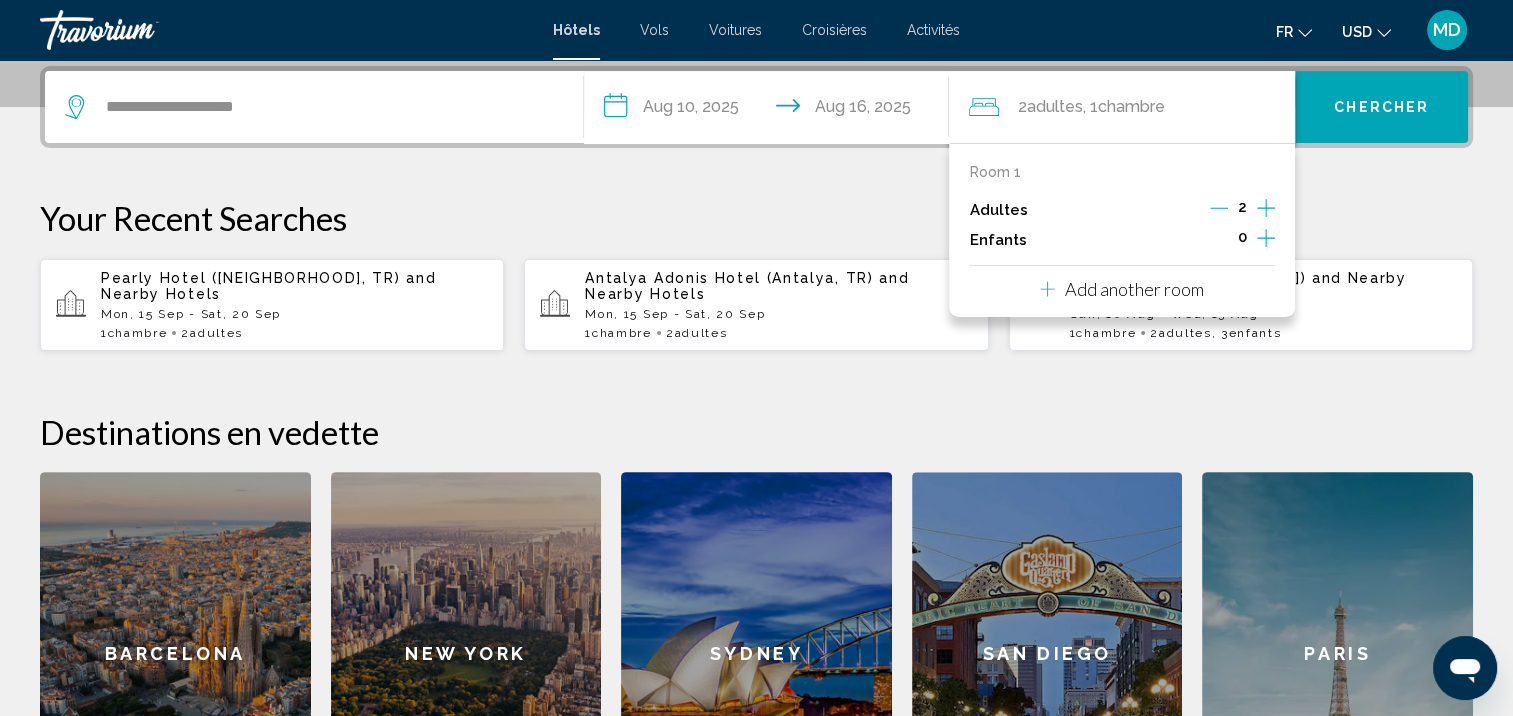 click 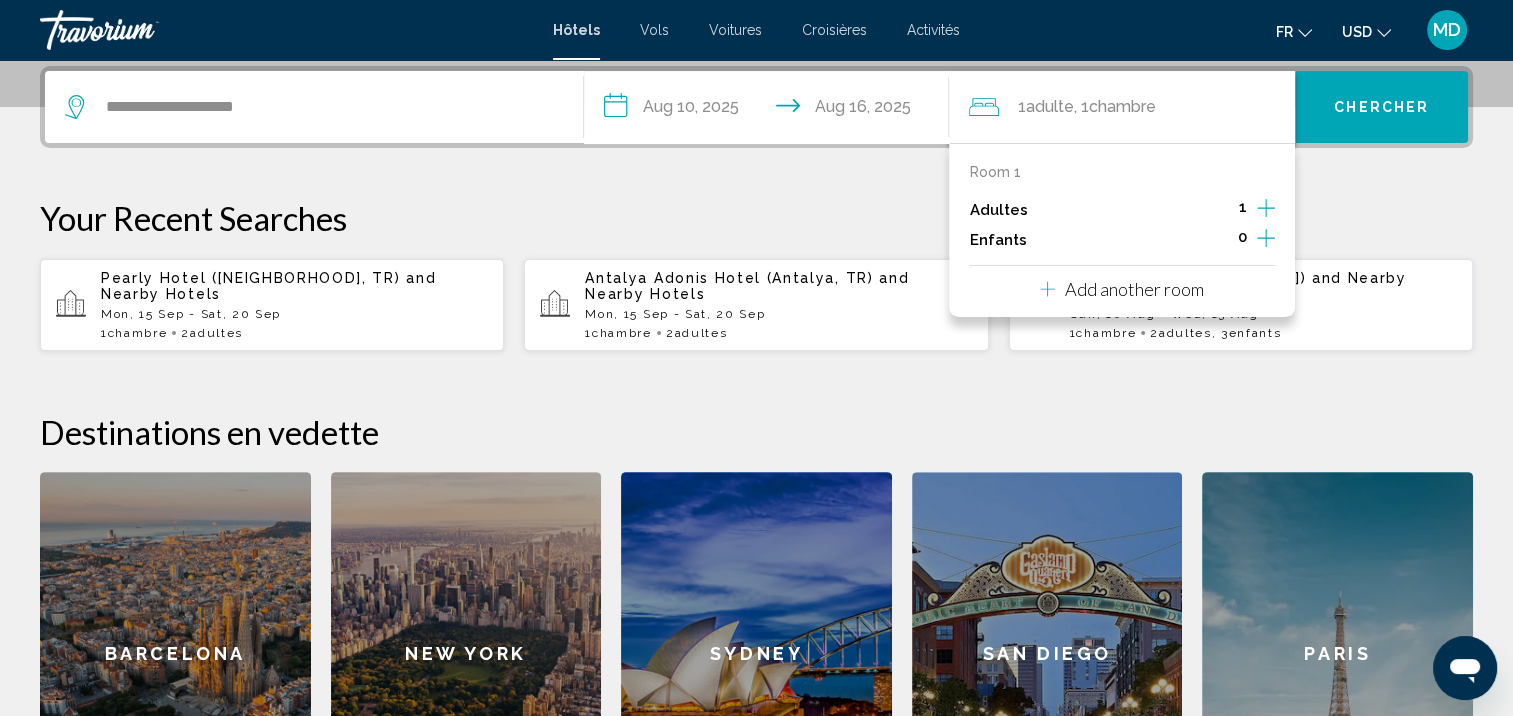 click 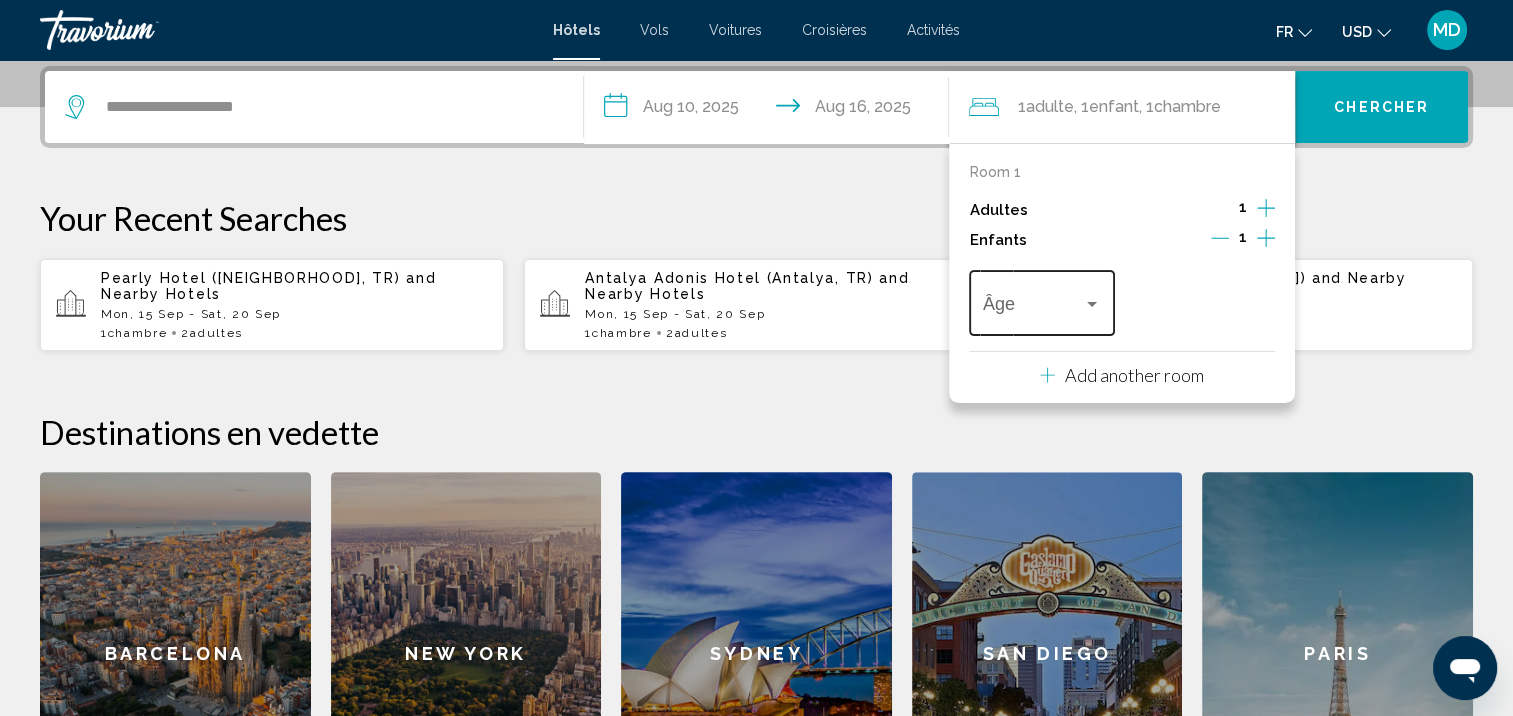 click at bounding box center [1033, 308] 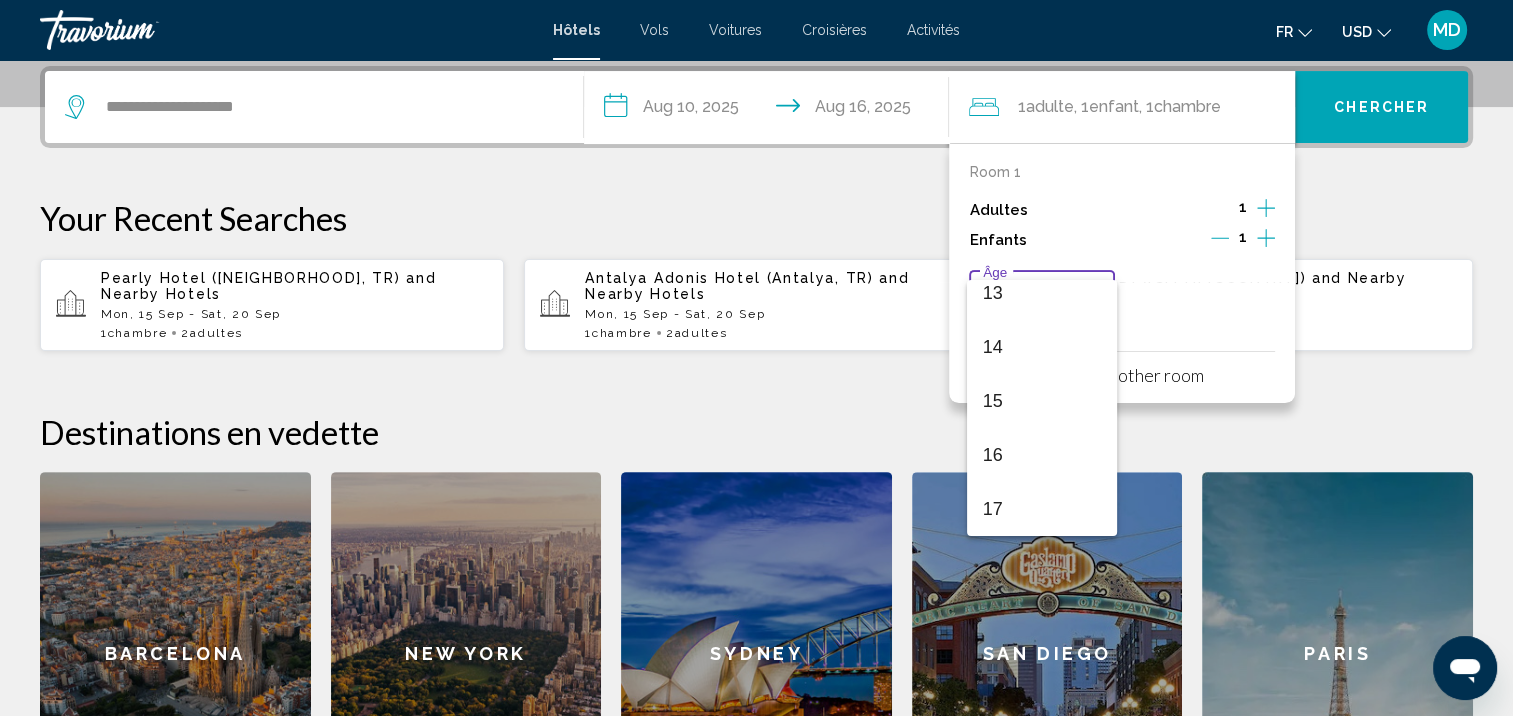scroll, scrollTop: 716, scrollLeft: 0, axis: vertical 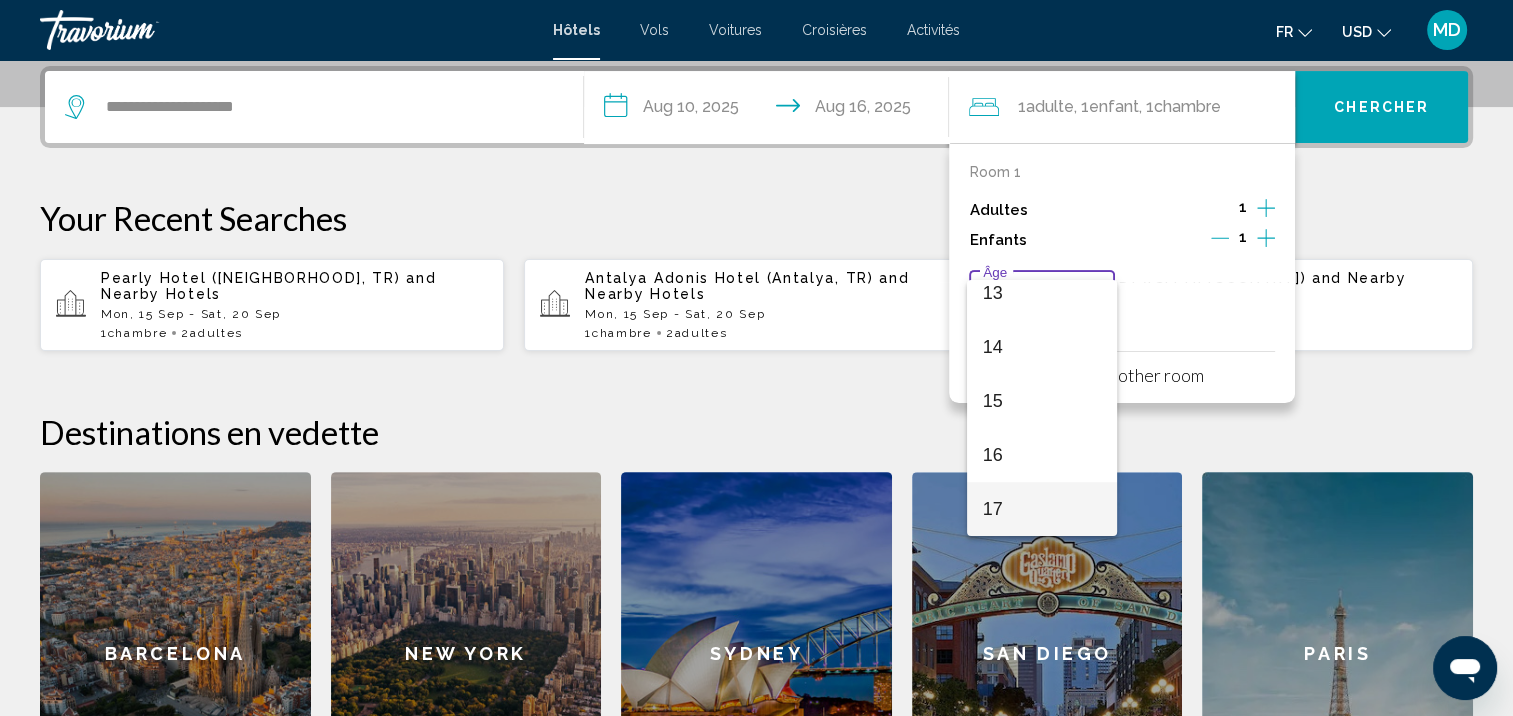 click on "17" at bounding box center (1042, 509) 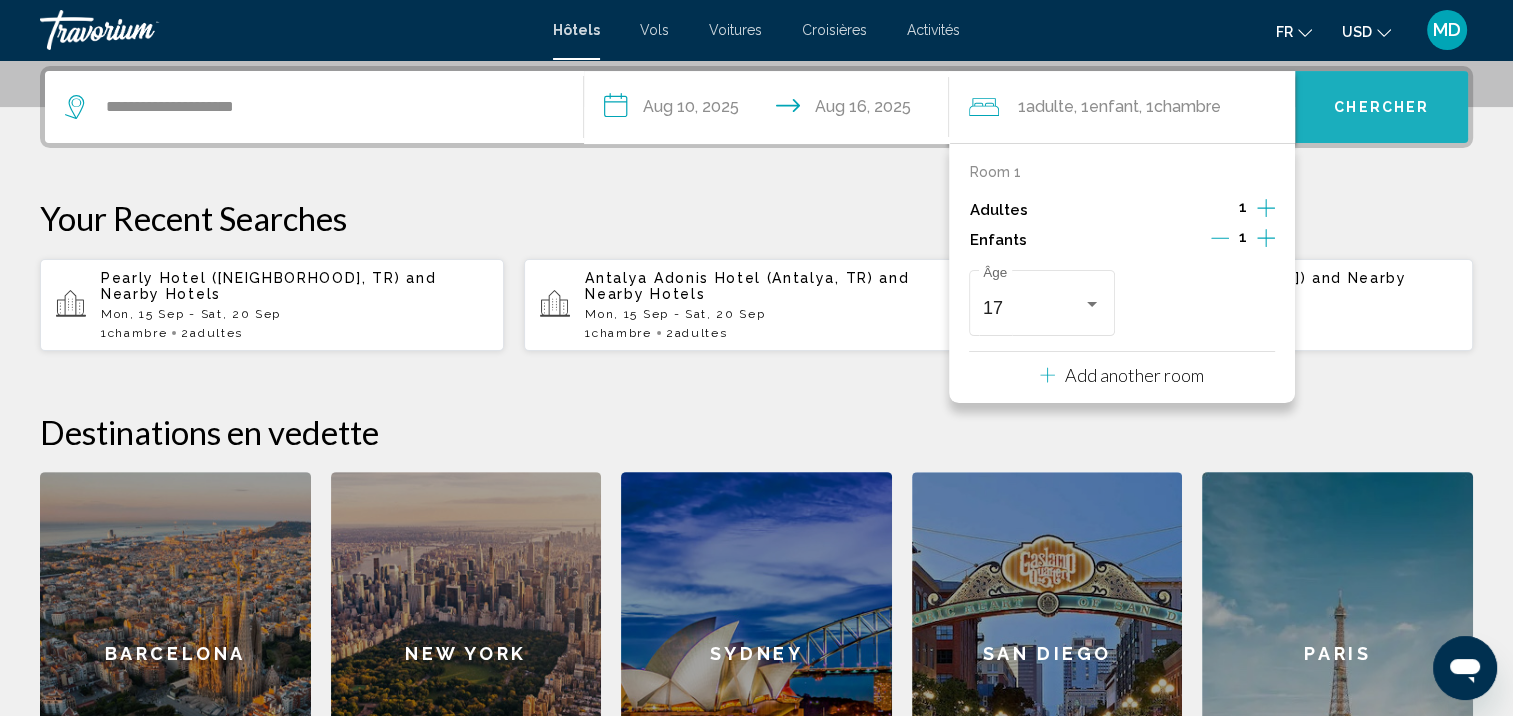 click on "Chercher" at bounding box center (1381, 107) 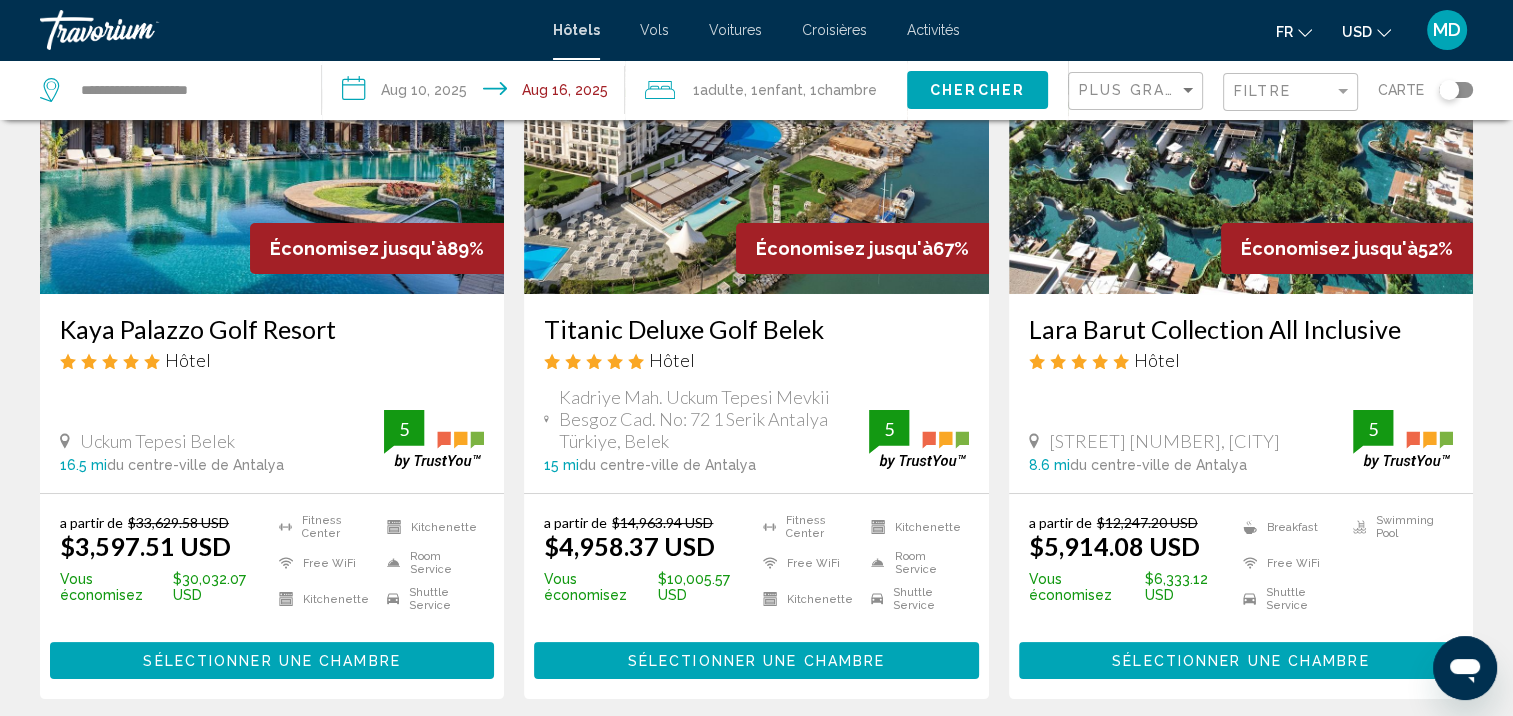 scroll, scrollTop: 0, scrollLeft: 0, axis: both 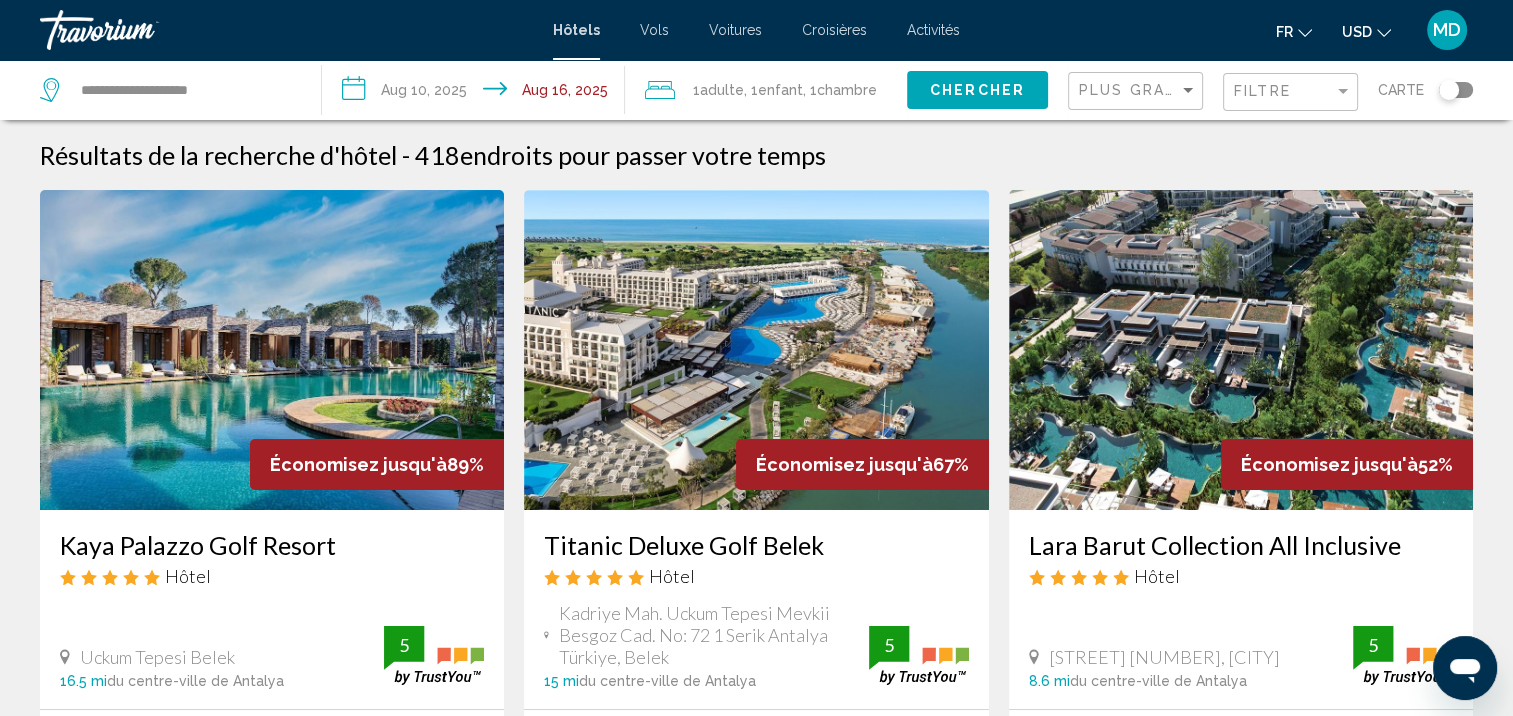 click on "USD
USD ($) MXN (Mex$) CAD (Can$) GBP (£) EUR (€) AUD (A$) NZD (NZ$) CNY (CN¥)" 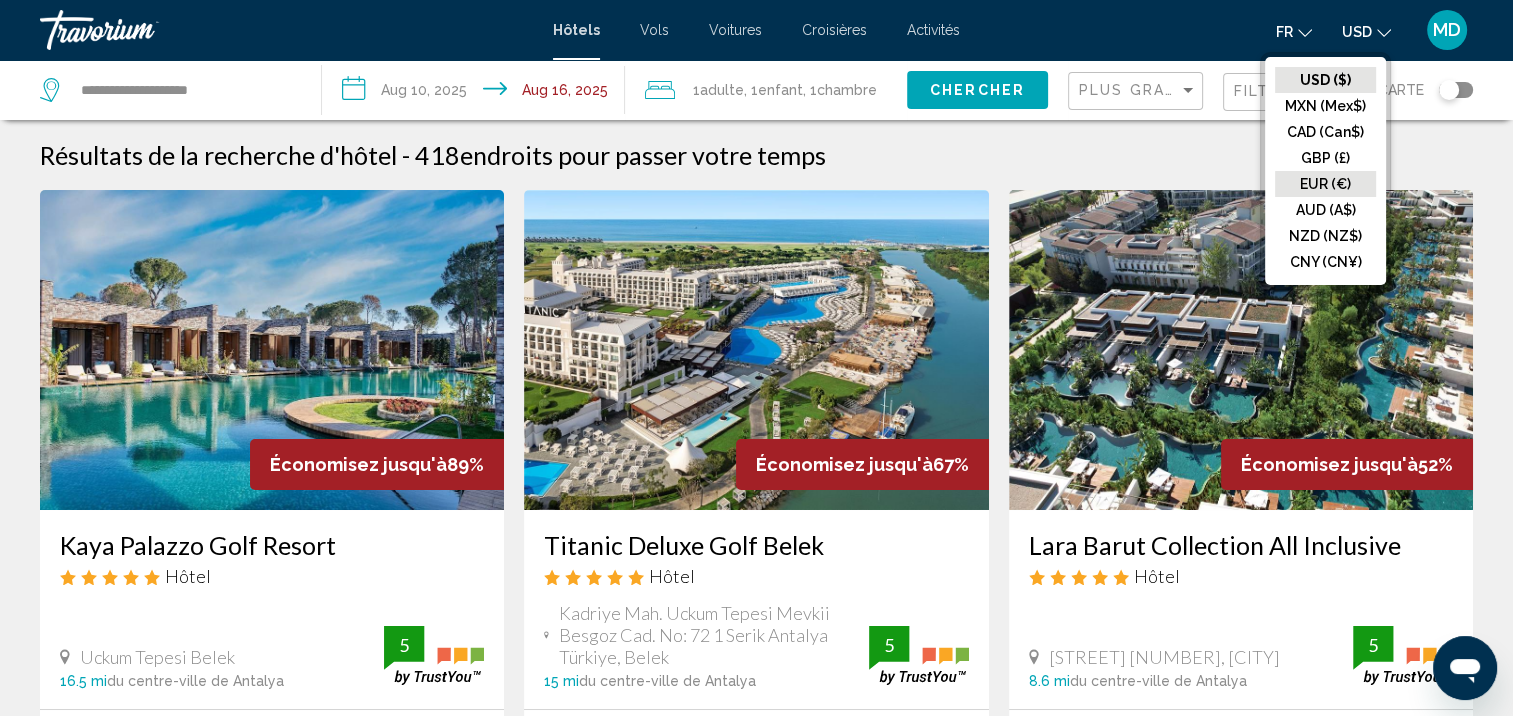 click on "EUR (€)" 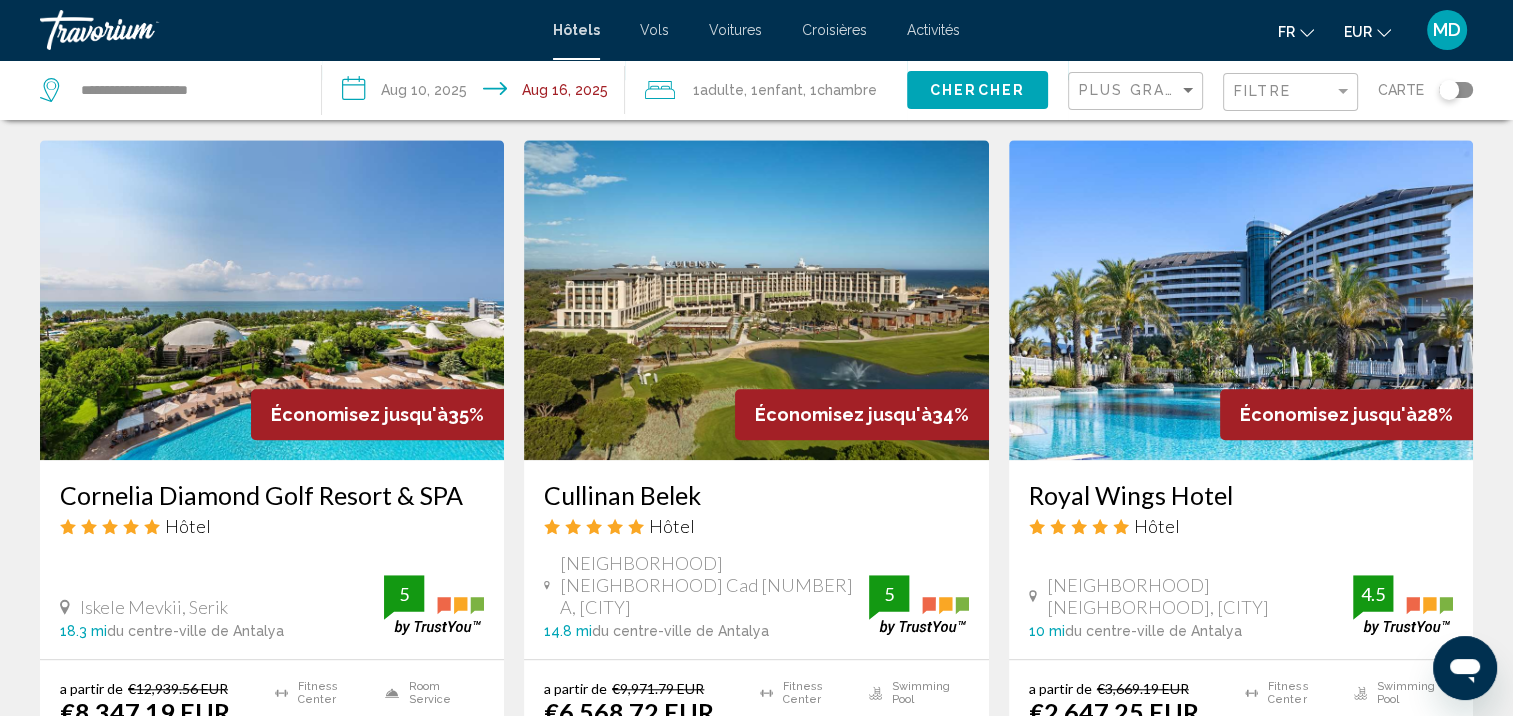 scroll, scrollTop: 1683, scrollLeft: 0, axis: vertical 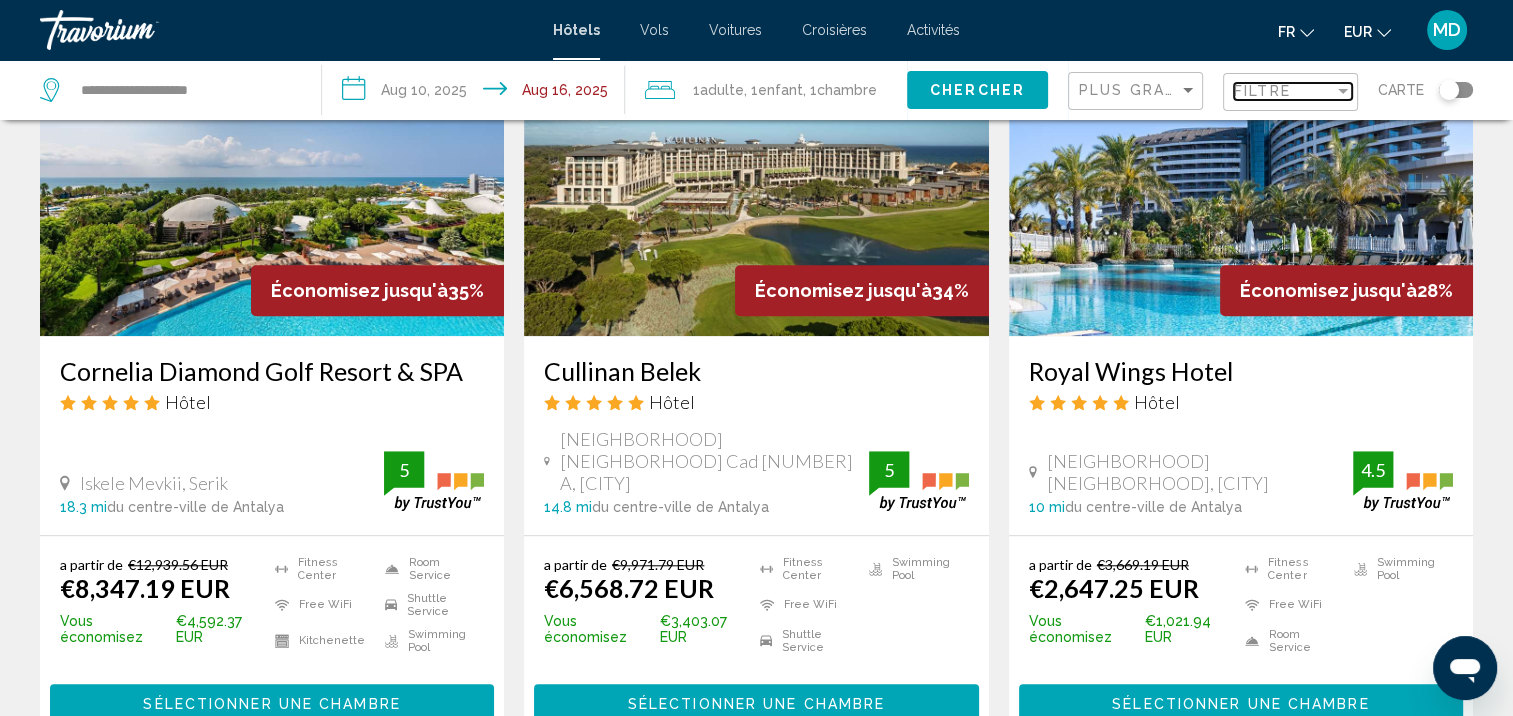 click on "Filtre" at bounding box center (1262, 91) 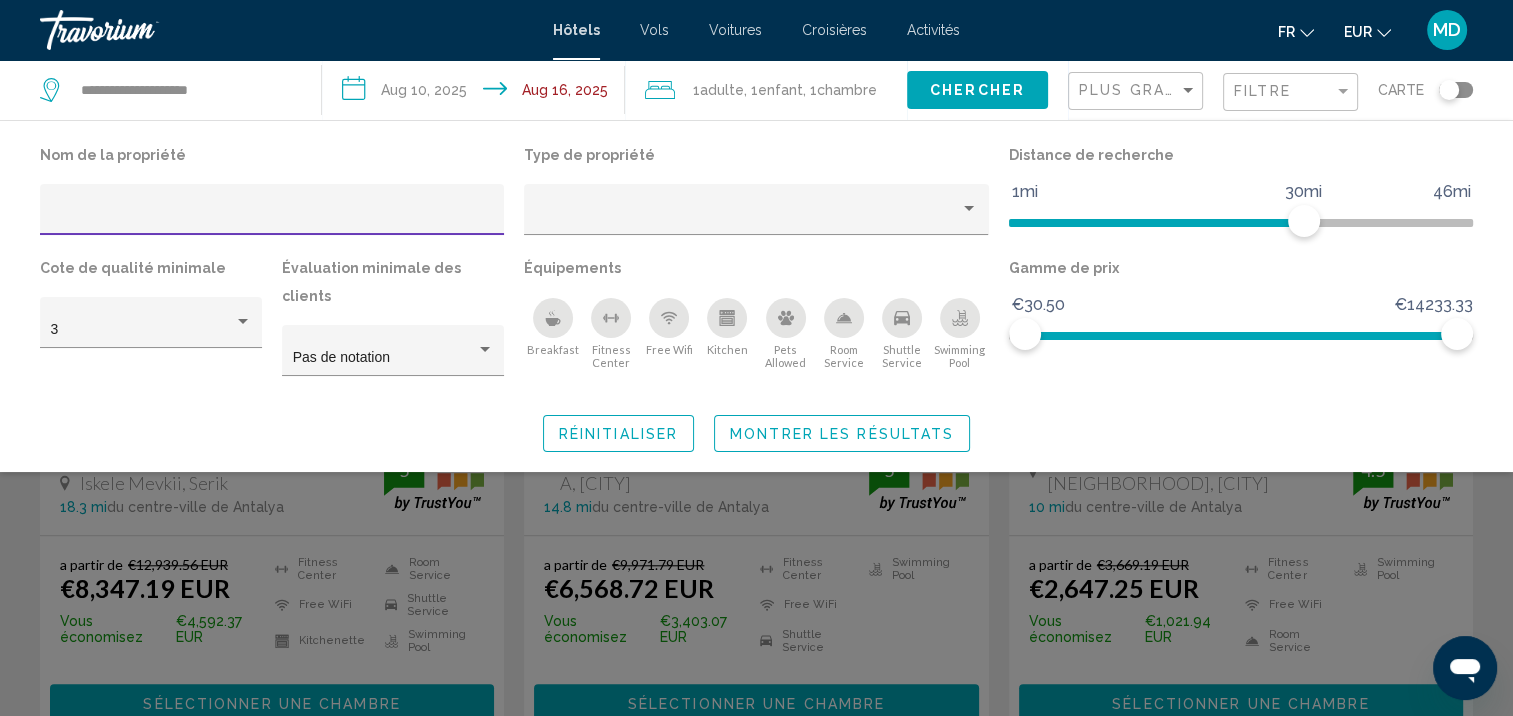 click 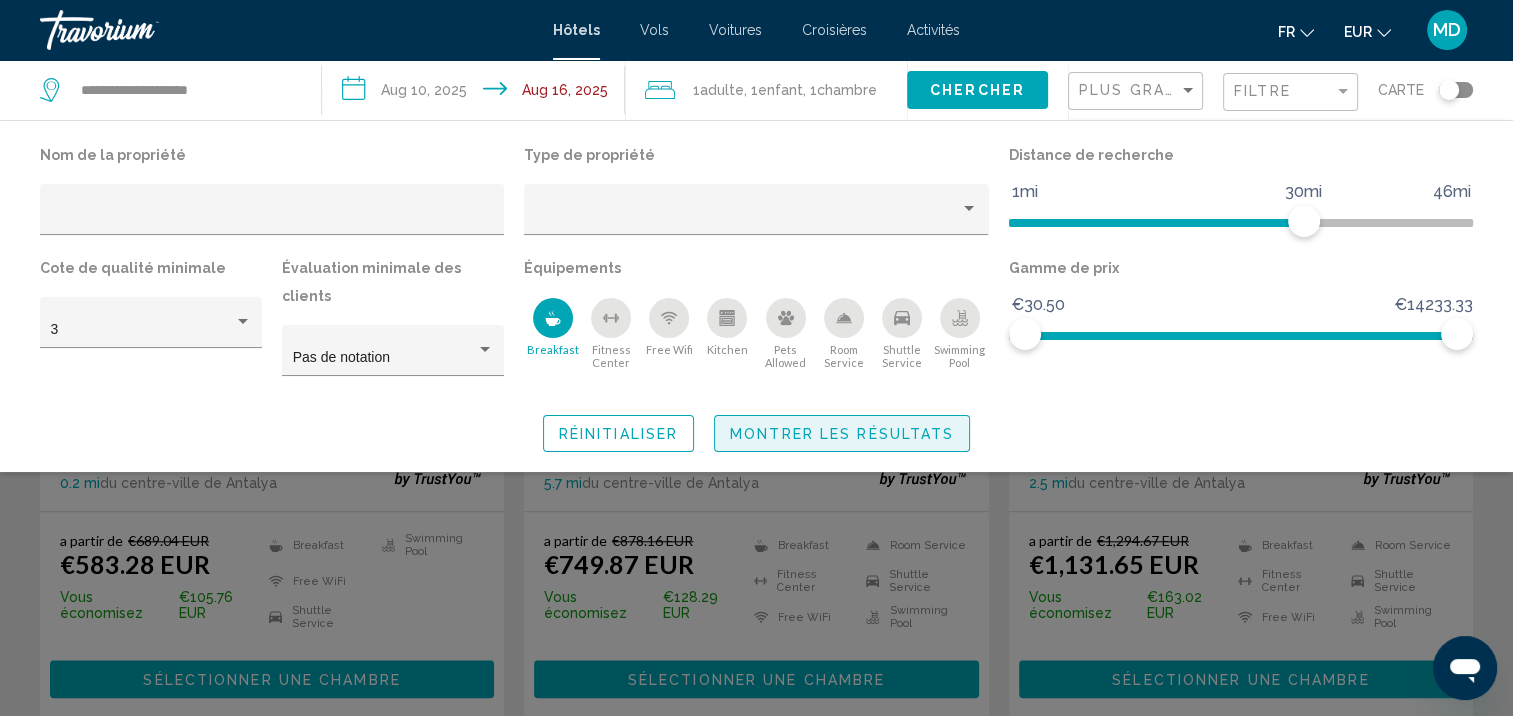 click on "Montrer les résultats" 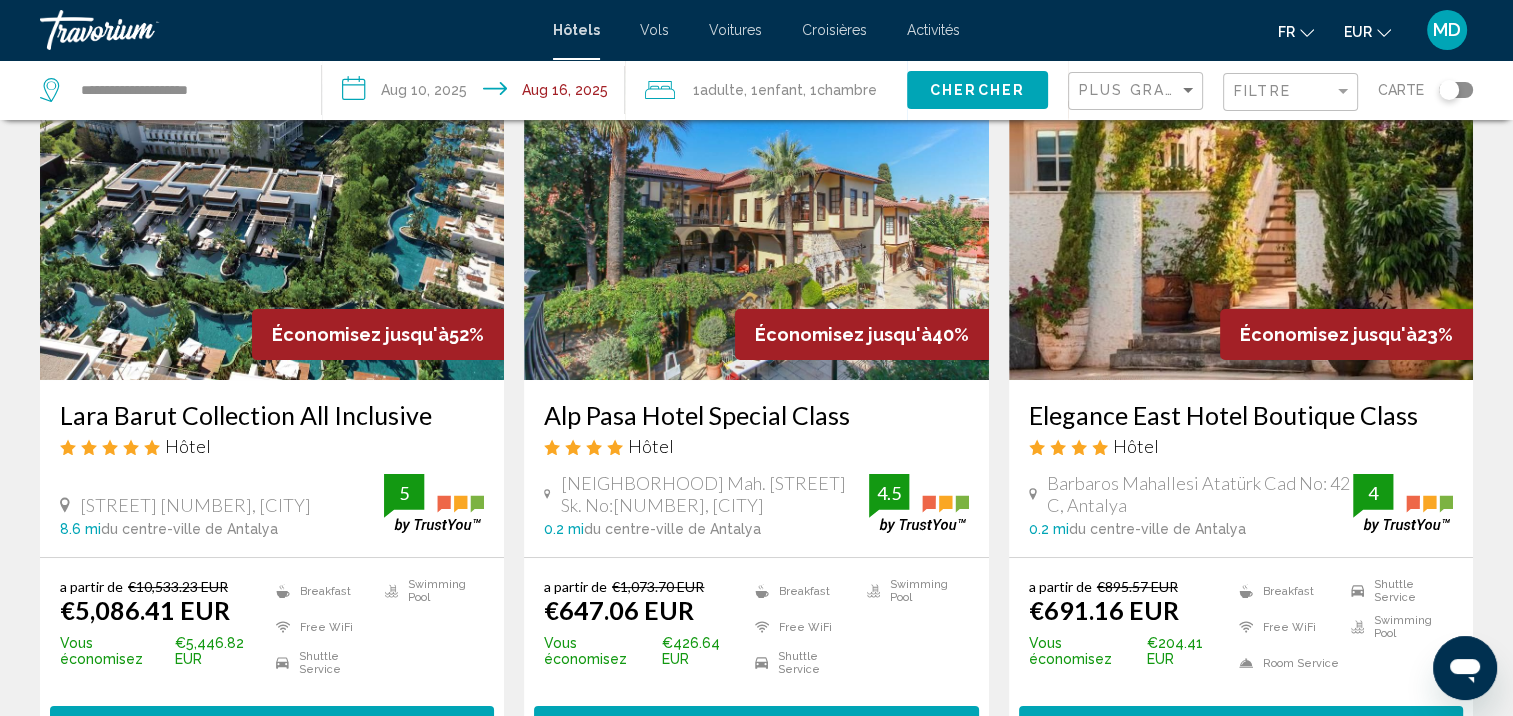 scroll, scrollTop: 128, scrollLeft: 0, axis: vertical 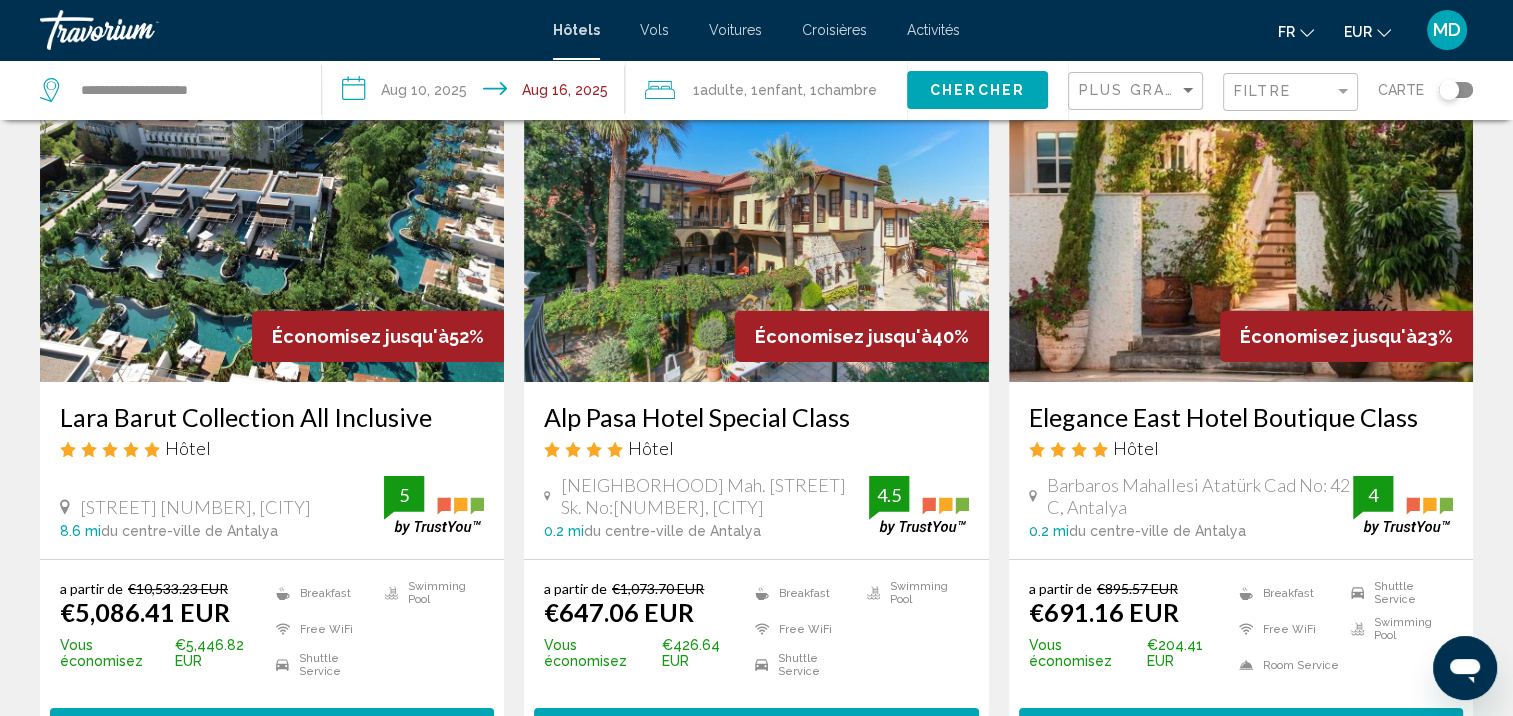 click 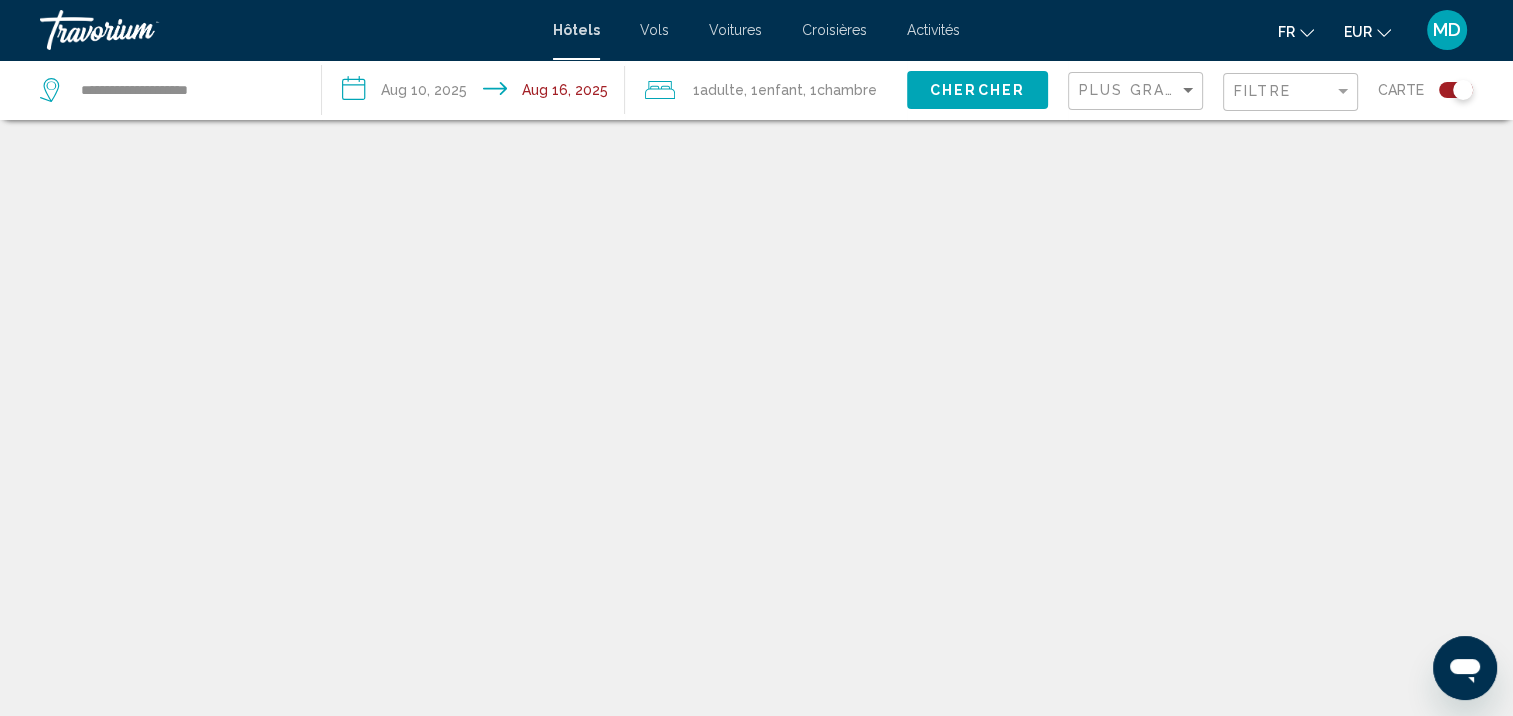 scroll, scrollTop: 120, scrollLeft: 0, axis: vertical 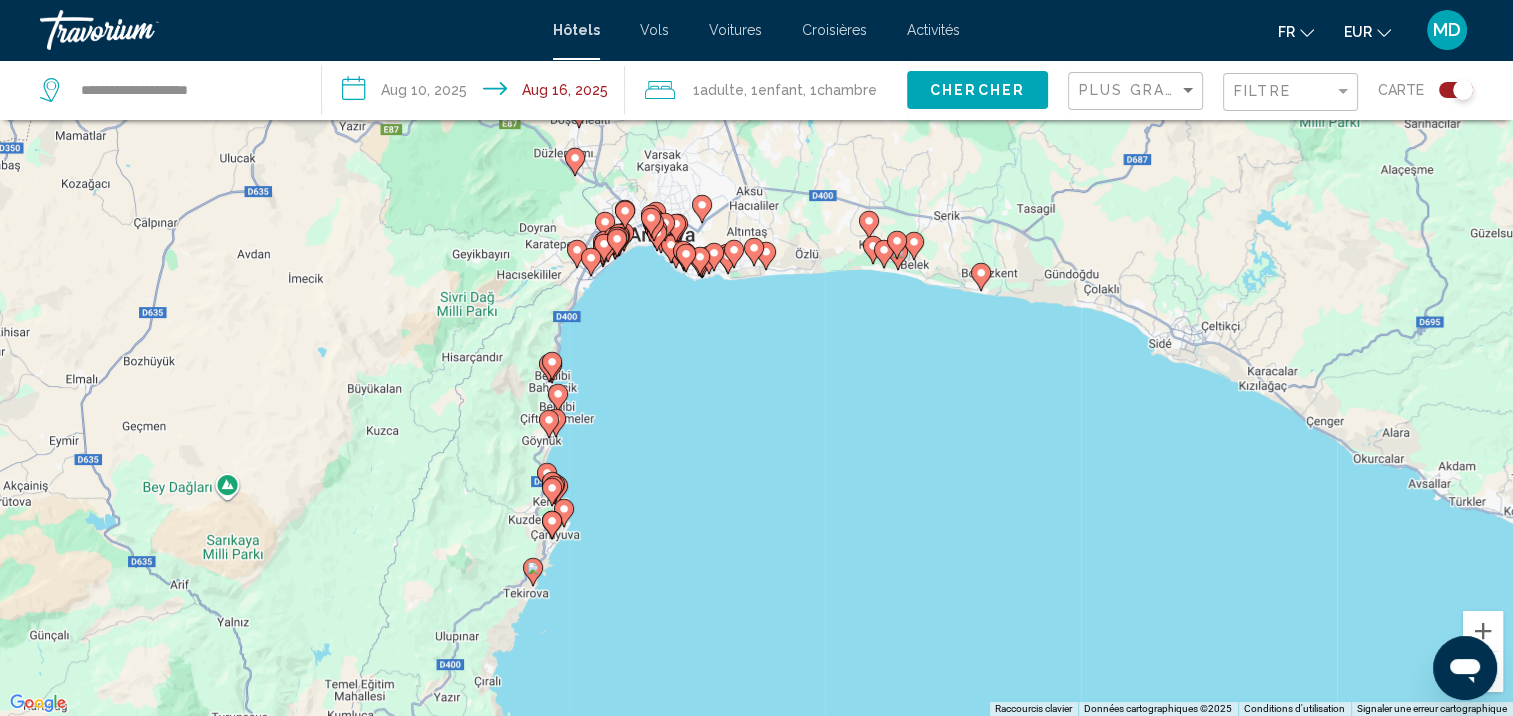 click on "Pour activer le glissement avec le clavier, appuyez sur Alt+Entrée. Une fois ce mode activé, utilisez les touches fléchées pour déplacer le repère. Pour valider le déplacement, appuyez sur Entrée. Pour annuler, appuyez sur Échap." at bounding box center (756, 358) 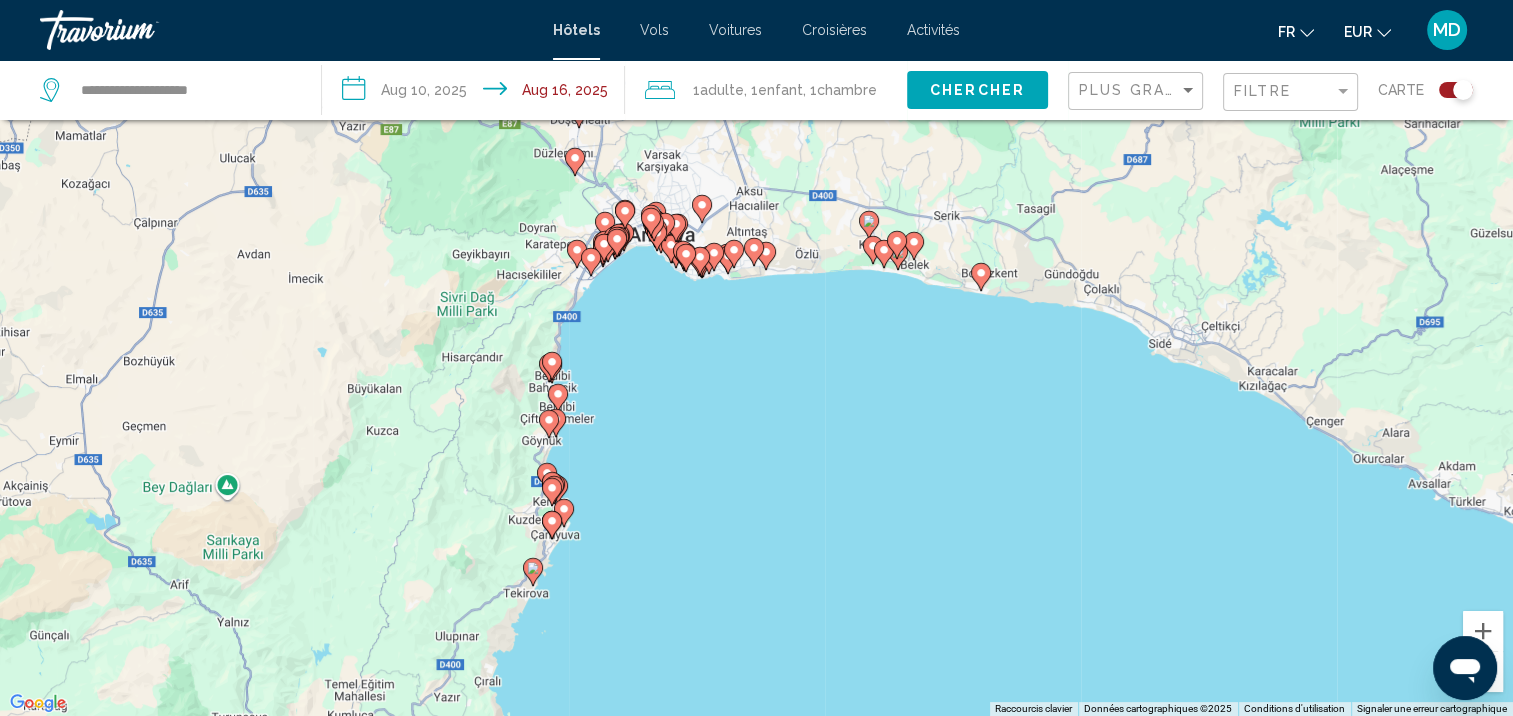 click on "Pour activer le glissement avec le clavier, appuyez sur Alt+Entrée. Une fois ce mode activé, utilisez les touches fléchées pour déplacer le repère. Pour valider le déplacement, appuyez sur Entrée. Pour annuler, appuyez sur Échap." at bounding box center (756, 358) 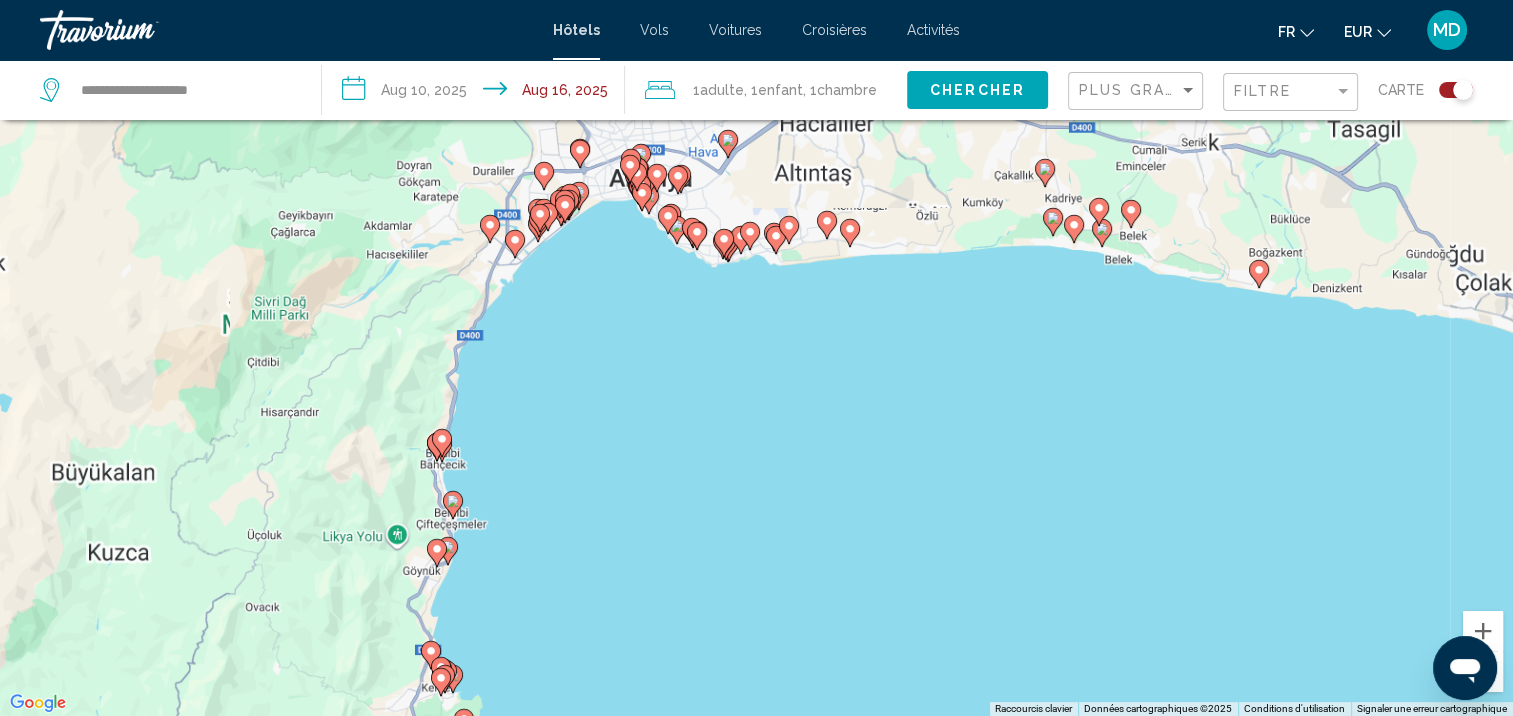 click on "Pour activer le glissement avec le clavier, appuyez sur Alt+Entrée. Une fois ce mode activé, utilisez les touches fléchées pour déplacer le repère. Pour valider le déplacement, appuyez sur Entrée. Pour annuler, appuyez sur Échap." at bounding box center (756, 358) 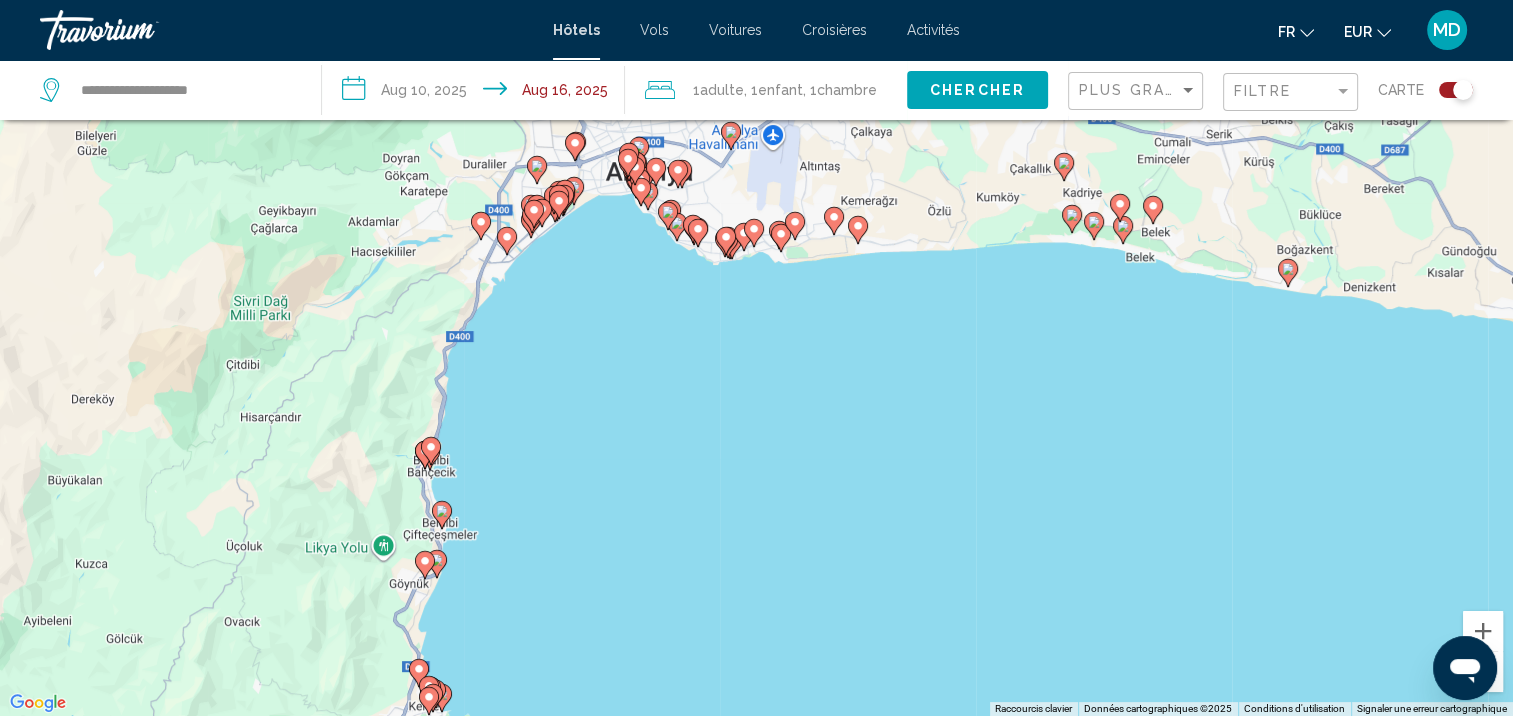click on "Pour activer le glissement avec le clavier, appuyez sur Alt+Entrée. Une fois ce mode activé, utilisez les touches fléchées pour déplacer le repère. Pour valider le déplacement, appuyez sur Entrée. Pour annuler, appuyez sur Échap." at bounding box center (756, 358) 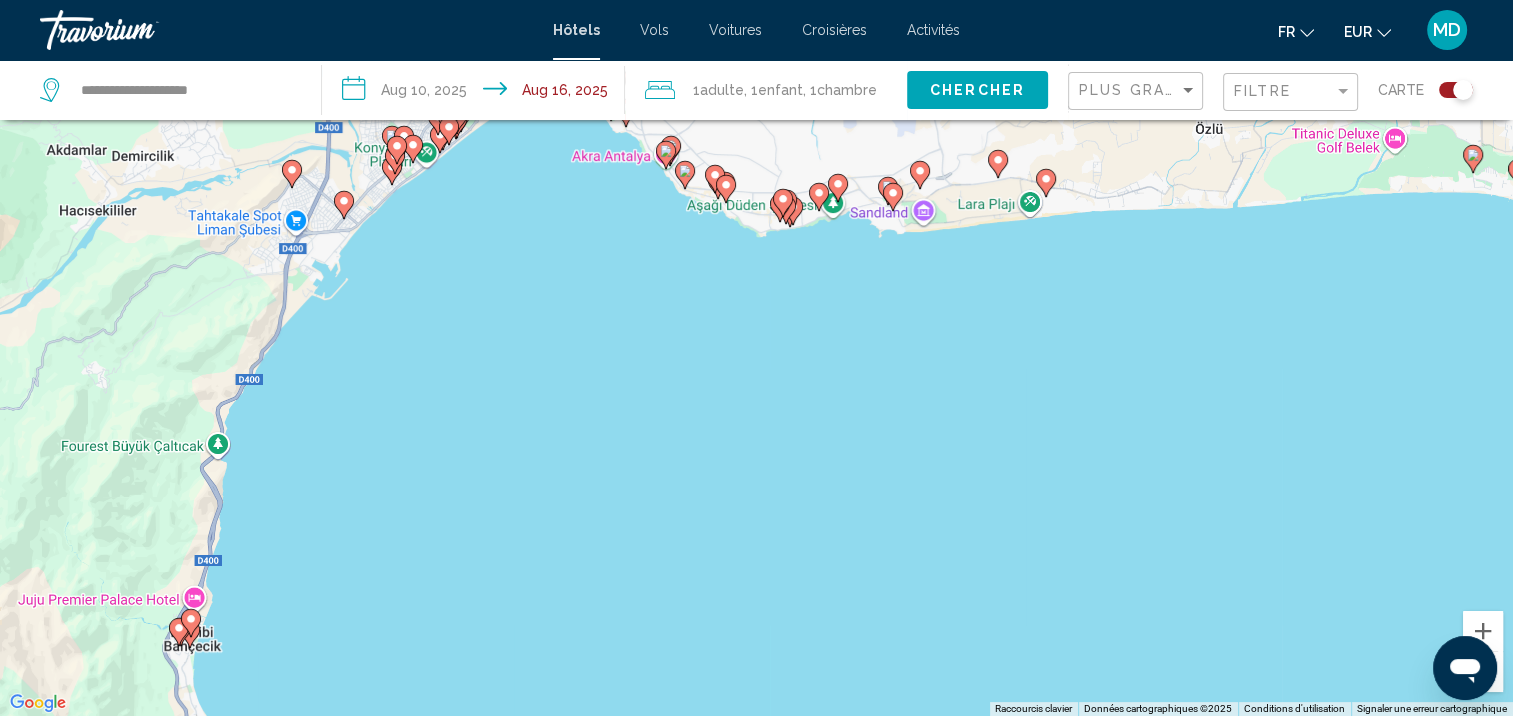 click on "Pour activer le glissement avec le clavier, appuyez sur Alt+Entrée. Une fois ce mode activé, utilisez les touches fléchées pour déplacer le repère. Pour valider le déplacement, appuyez sur Entrée. Pour annuler, appuyez sur Échap." at bounding box center [756, 358] 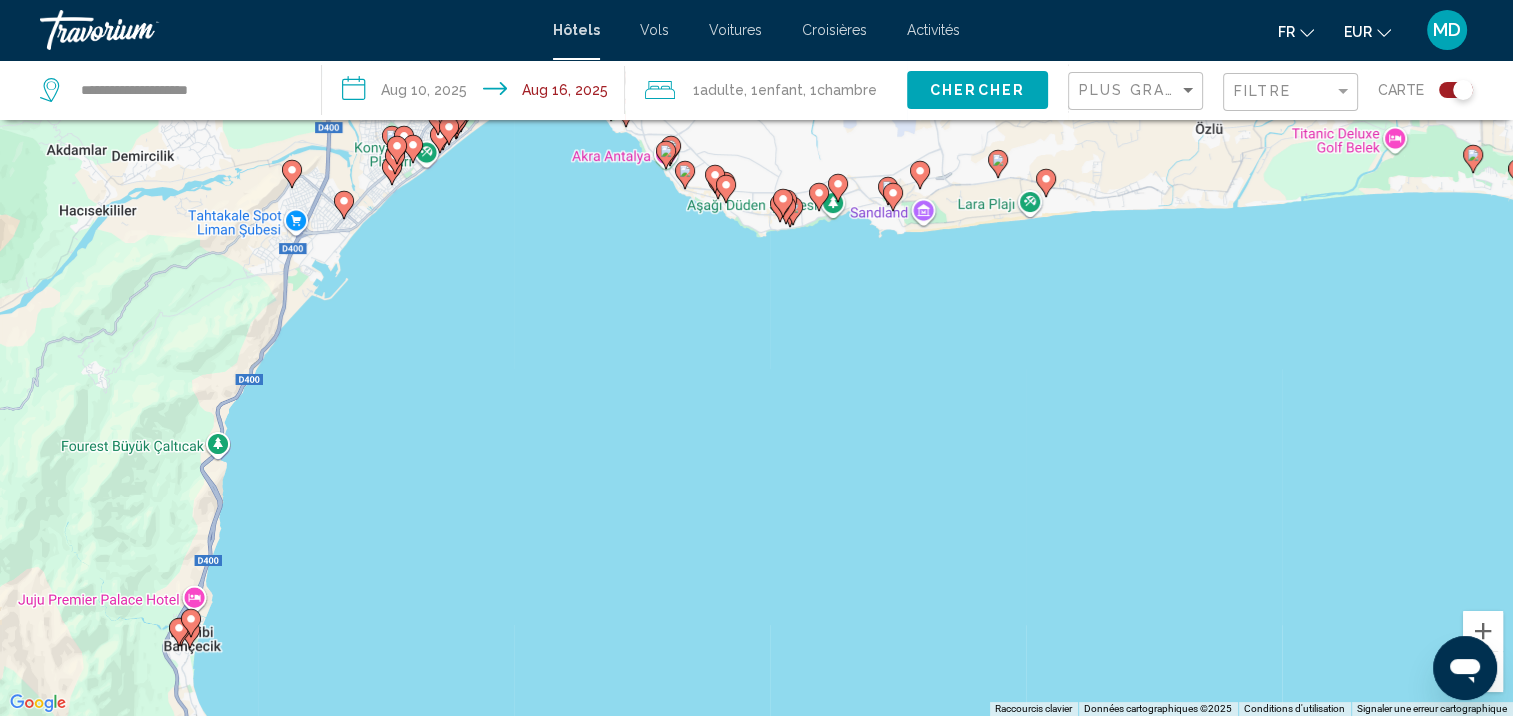click on "Pour activer le glissement avec le clavier, appuyez sur Alt+Entrée. Une fois ce mode activé, utilisez les touches fléchées pour déplacer le repère. Pour valider le déplacement, appuyez sur Entrée. Pour annuler, appuyez sur Échap." at bounding box center (756, 358) 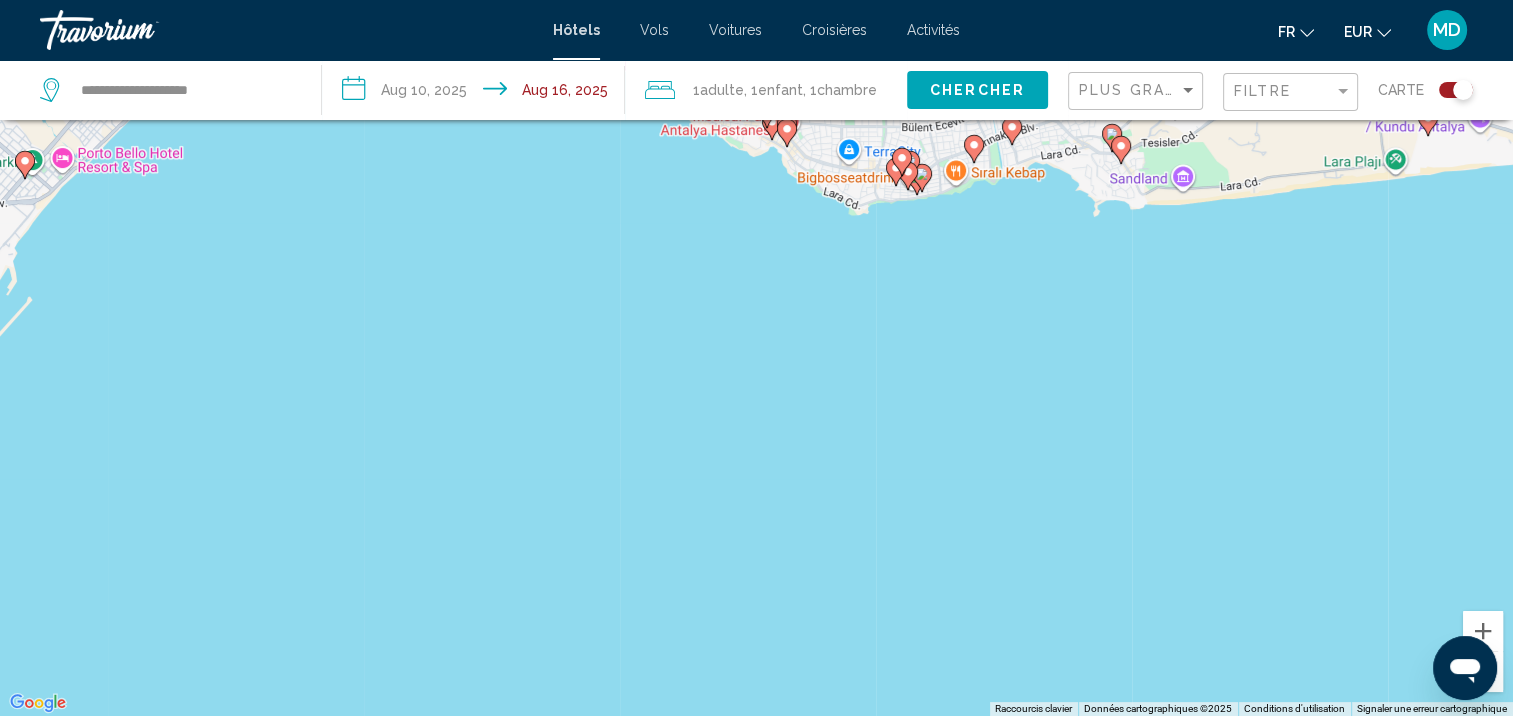 drag, startPoint x: 670, startPoint y: 293, endPoint x: 680, endPoint y: 359, distance: 66.75328 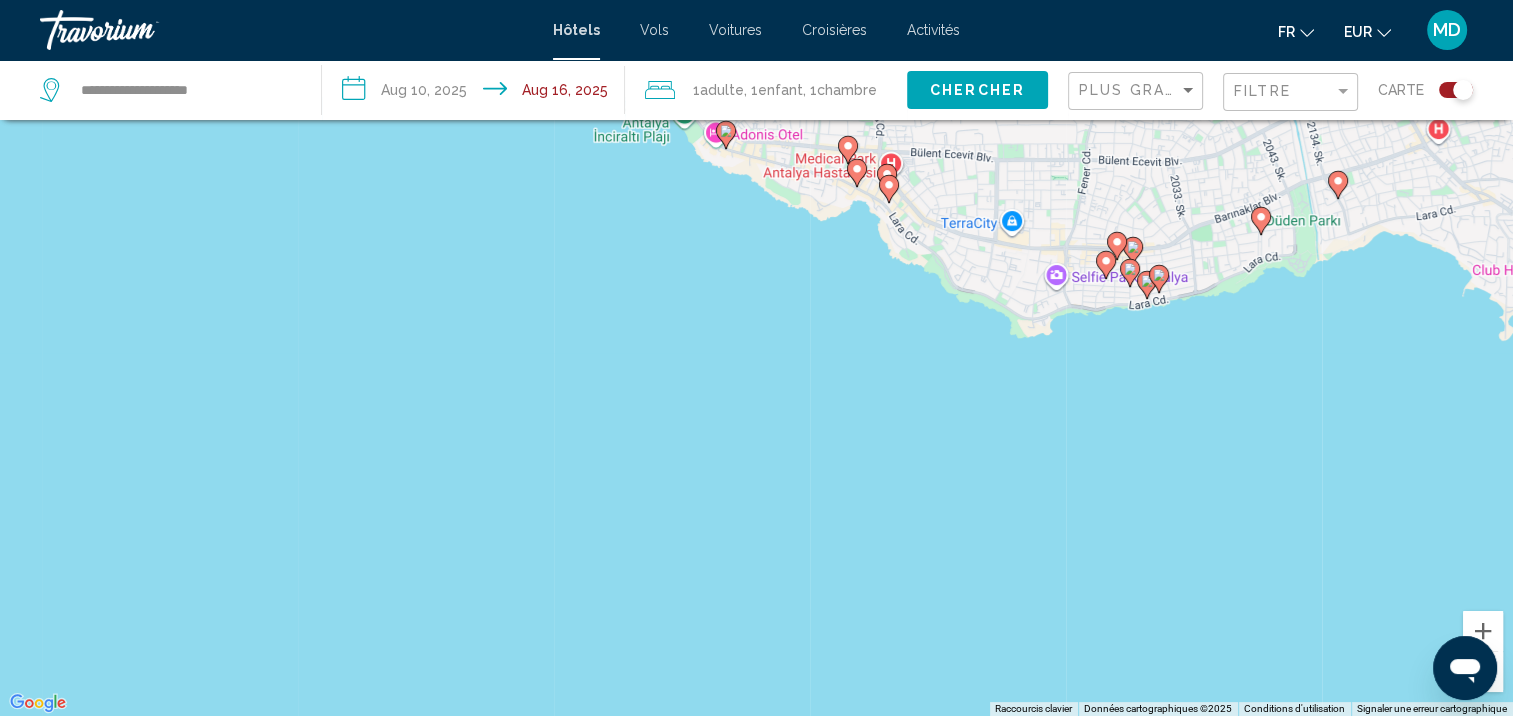 drag, startPoint x: 993, startPoint y: 154, endPoint x: 944, endPoint y: 416, distance: 266.5427 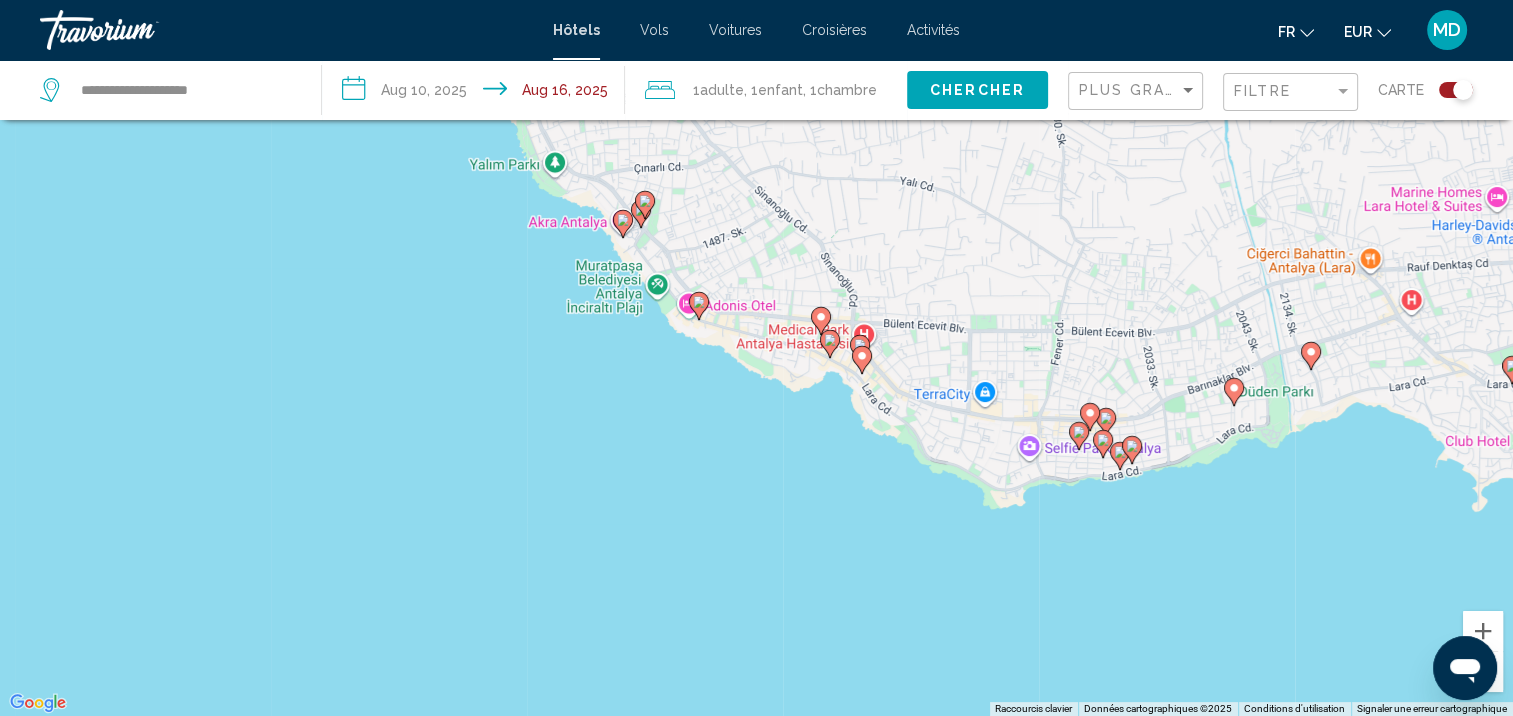 click on "Pour activer le glissement avec le clavier, appuyez sur Alt+Entrée. Une fois ce mode activé, utilisez les touches fléchées pour déplacer le repère. Pour valider le déplacement, appuyez sur Entrée. Pour annuler, appuyez sur Échap." at bounding box center (756, 358) 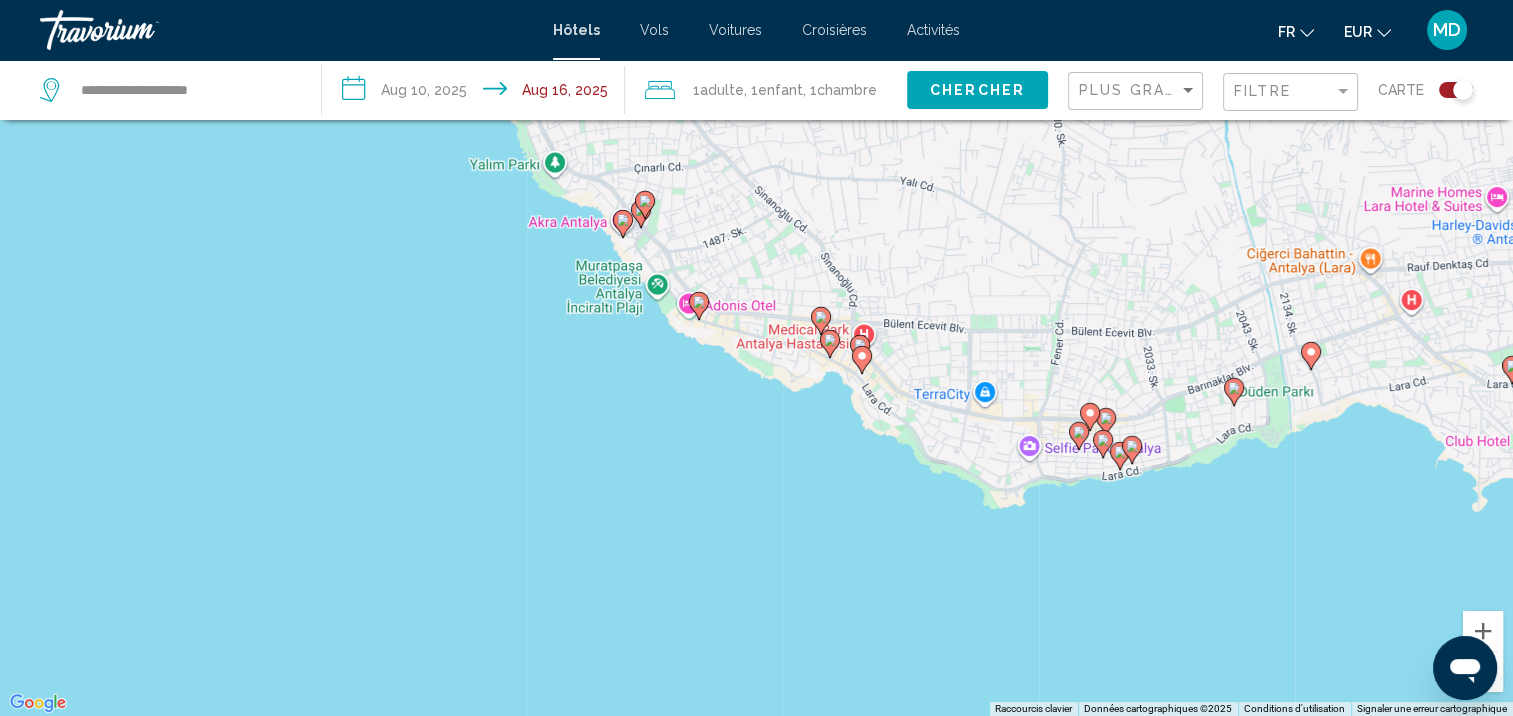 click 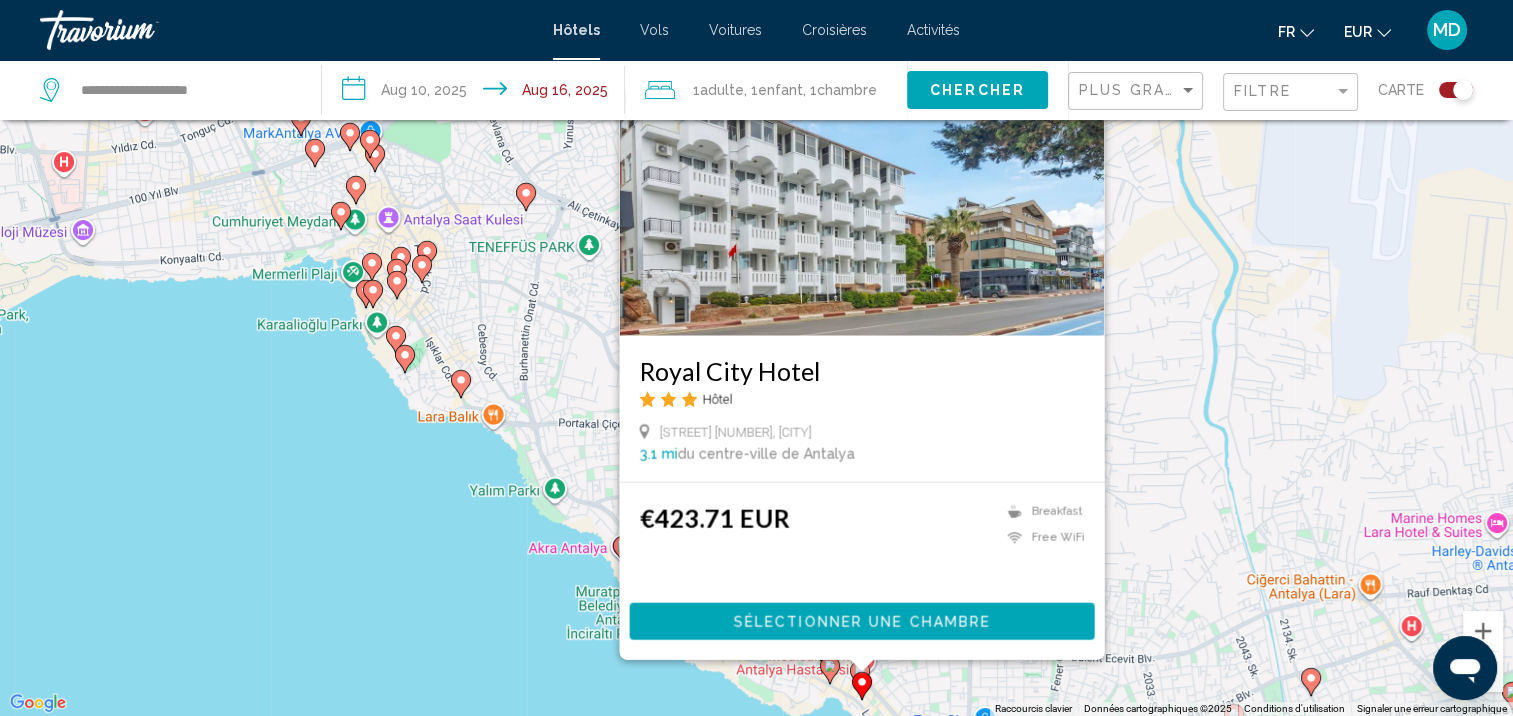 click on "Pour activer le glissement avec le clavier, appuyez sur Alt+Entrée. Une fois ce mode activé, utilisez les touches fléchées pour déplacer le repère. Pour valider le déplacement, appuyez sur Entrée. Pour annuler, appuyez sur Échap.  Royal City Hotel
Hôtel
Sirinyali Mah. Eski Lara Cad. No 175, Antalya 3.1 mi  du centre-ville de Antalya de l'hôtel €423.71 EUR
Breakfast
Free WiFi  Sélectionner une chambre" at bounding box center [756, 358] 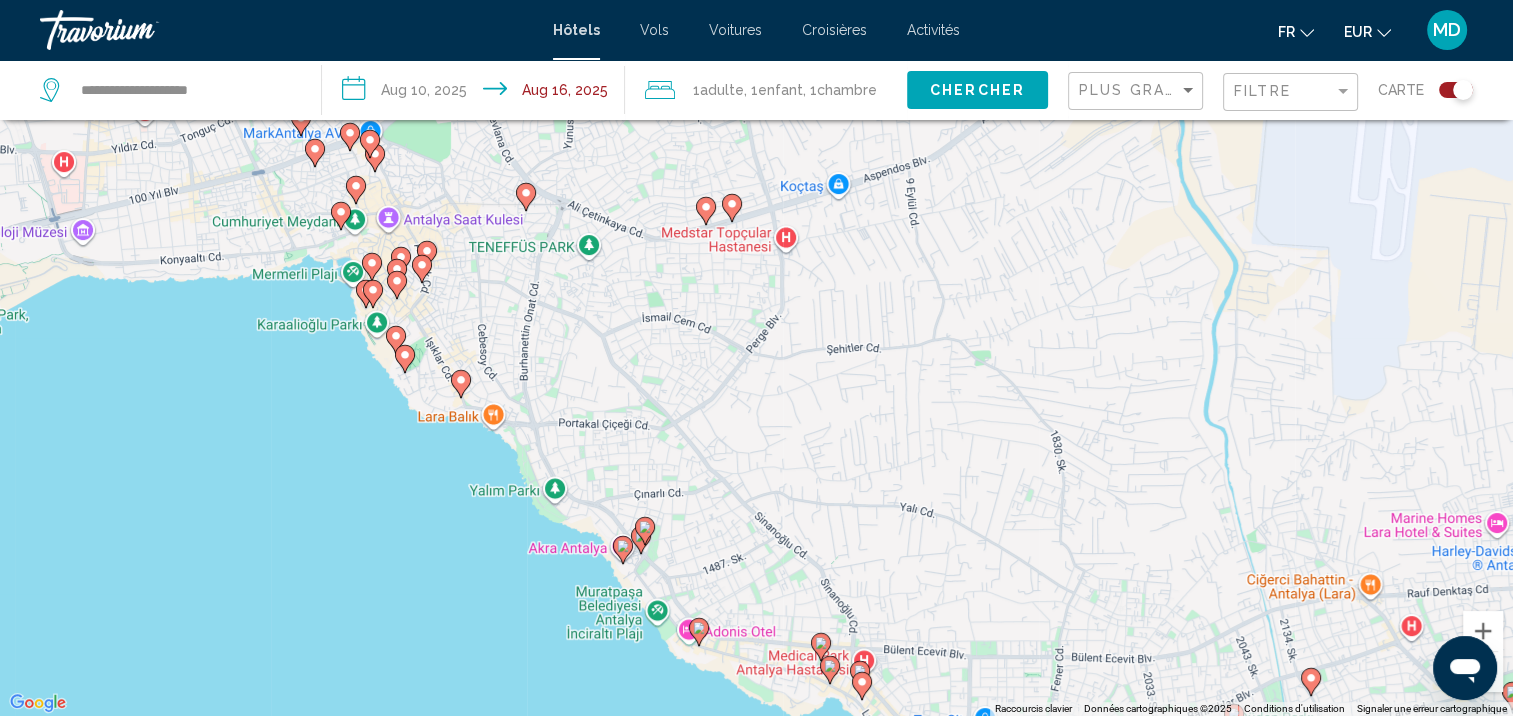click 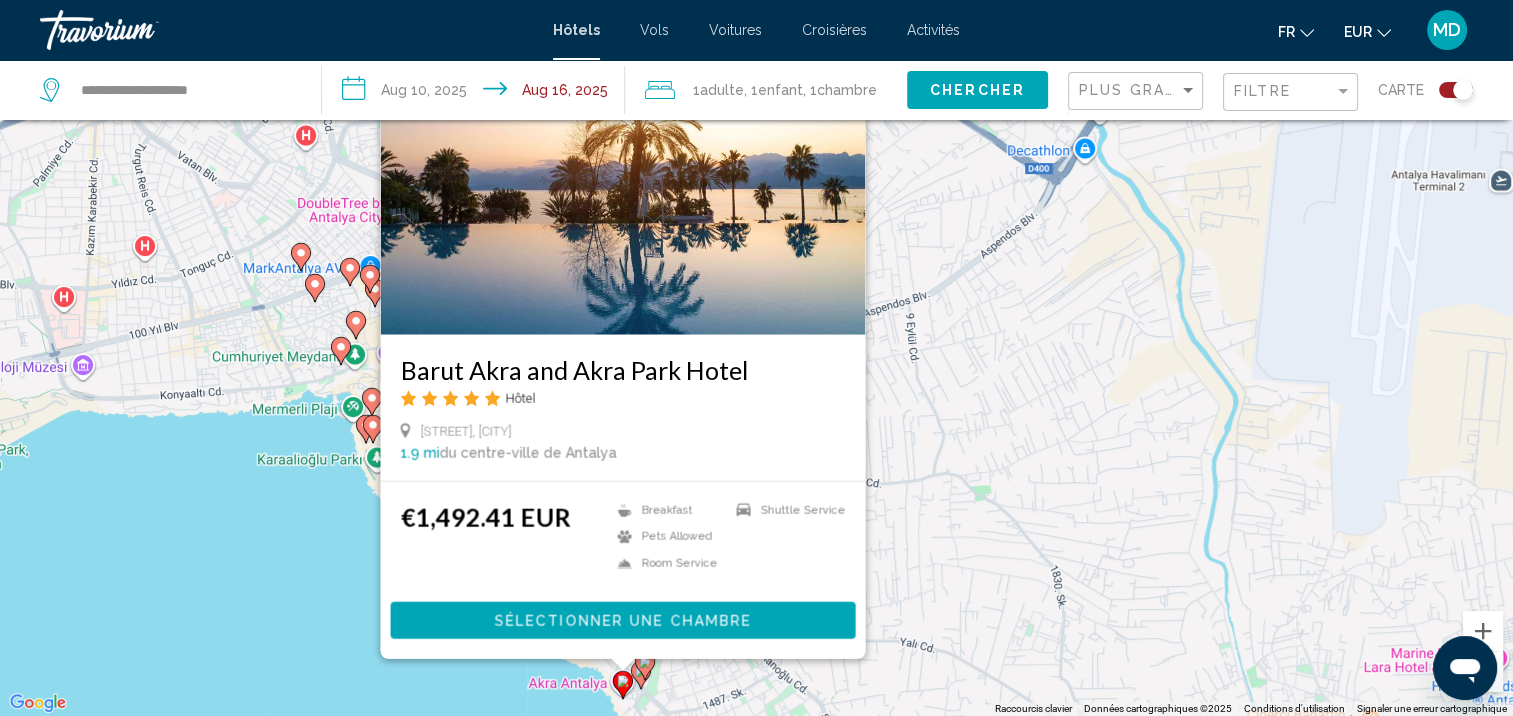 click on "Pour activer le glissement avec le clavier, appuyez sur Alt+Entrée. Une fois ce mode activé, utilisez les touches fléchées pour déplacer le repère. Pour valider le déplacement, appuyez sur Entrée. Pour annuler, appuyez sur Échap.  Barut Akra and Akra Park Hotel
Hôtel
Lara Yolu, Antalya 1.9 mi  du centre-ville de Antalya de l'hôtel €1,492.41 EUR
Breakfast
Pets Allowed
Room Service
Shuttle Service  Sélectionner une chambre" at bounding box center [756, 358] 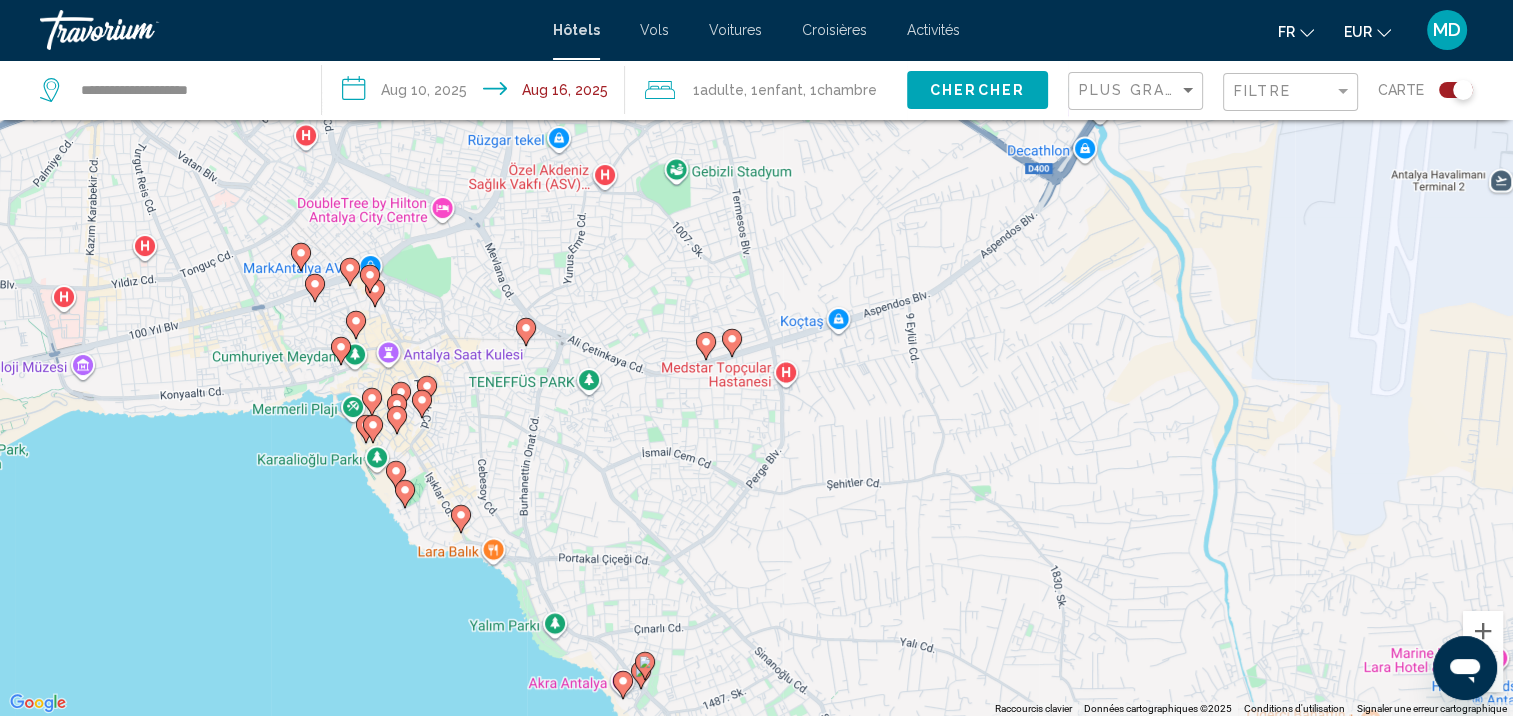 click at bounding box center (461, 519) 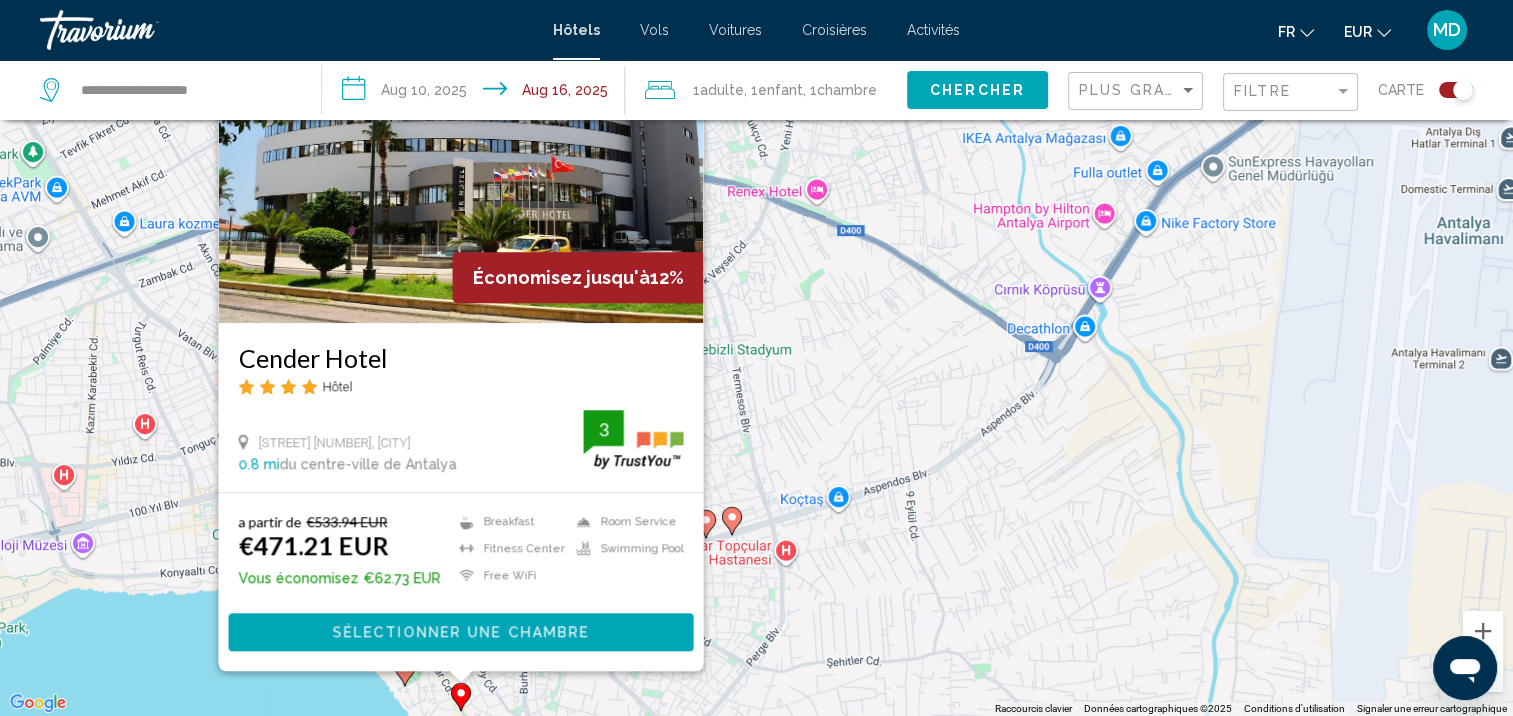 click on "Sélectionner une chambre" at bounding box center (460, 633) 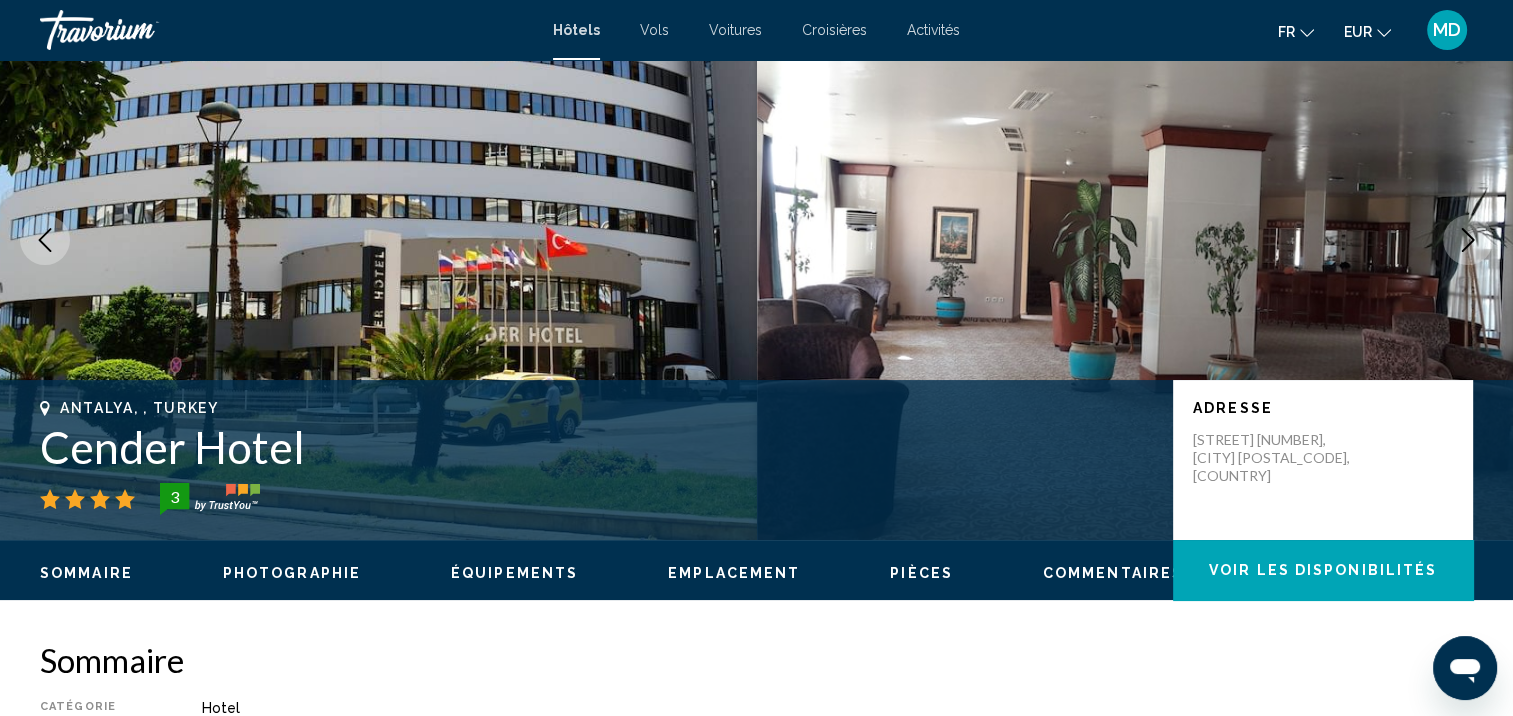 scroll, scrollTop: 1, scrollLeft: 0, axis: vertical 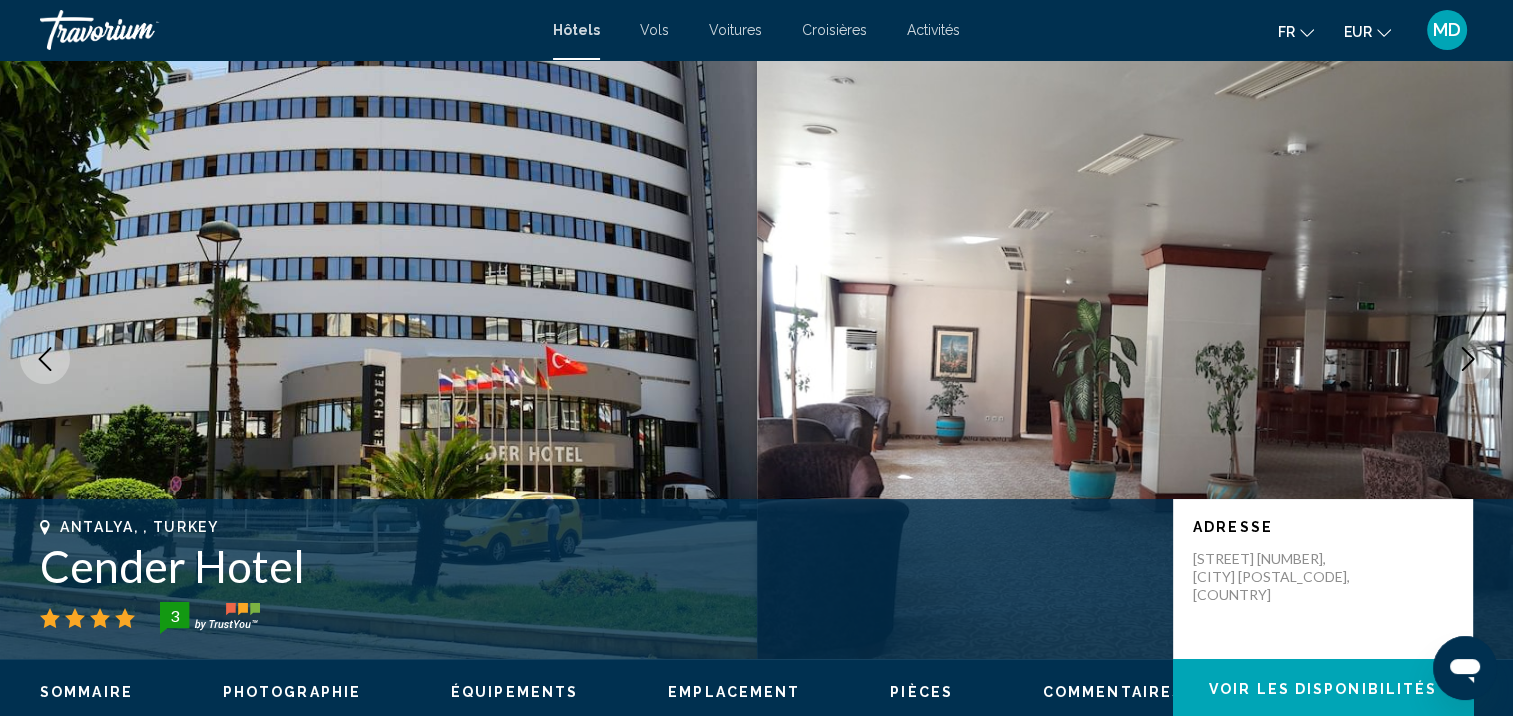 click at bounding box center [1468, 359] 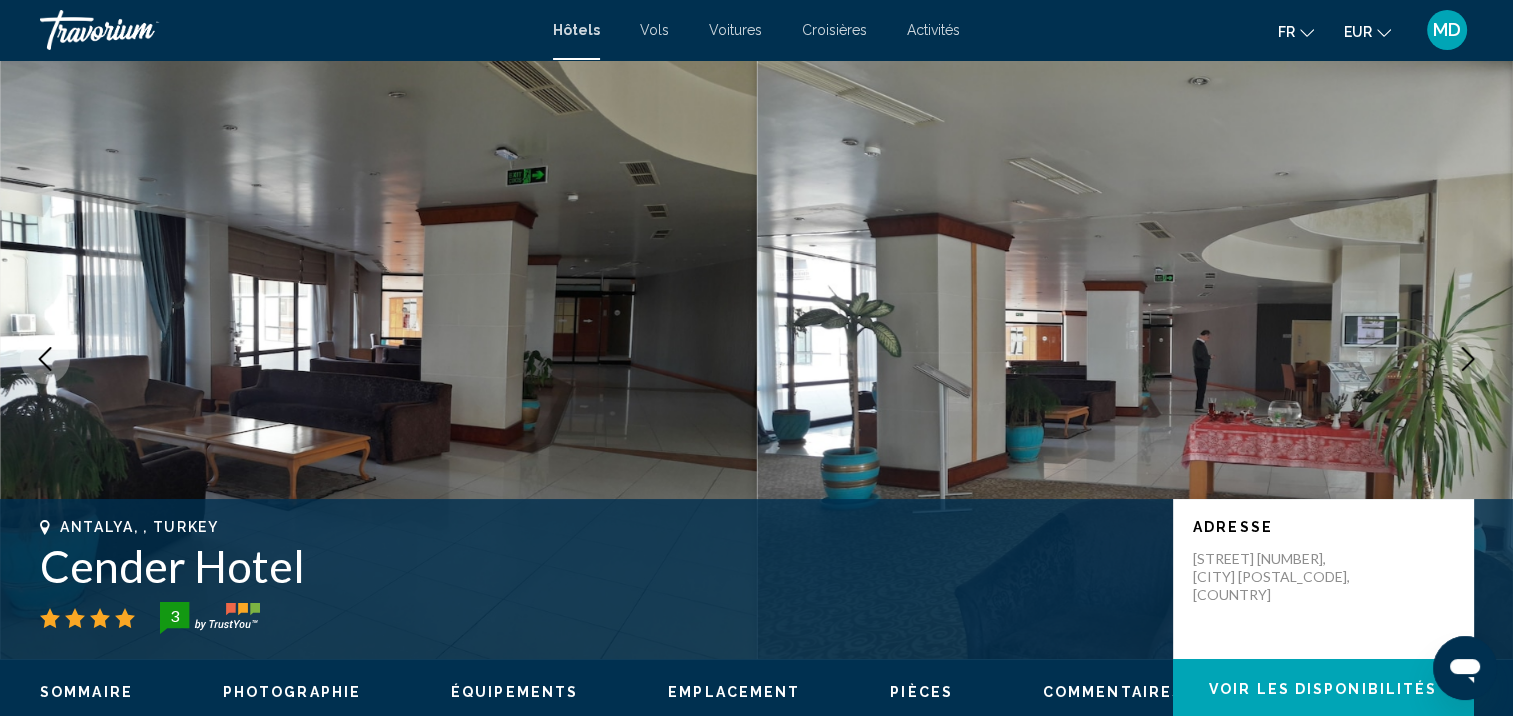 click at bounding box center [1468, 359] 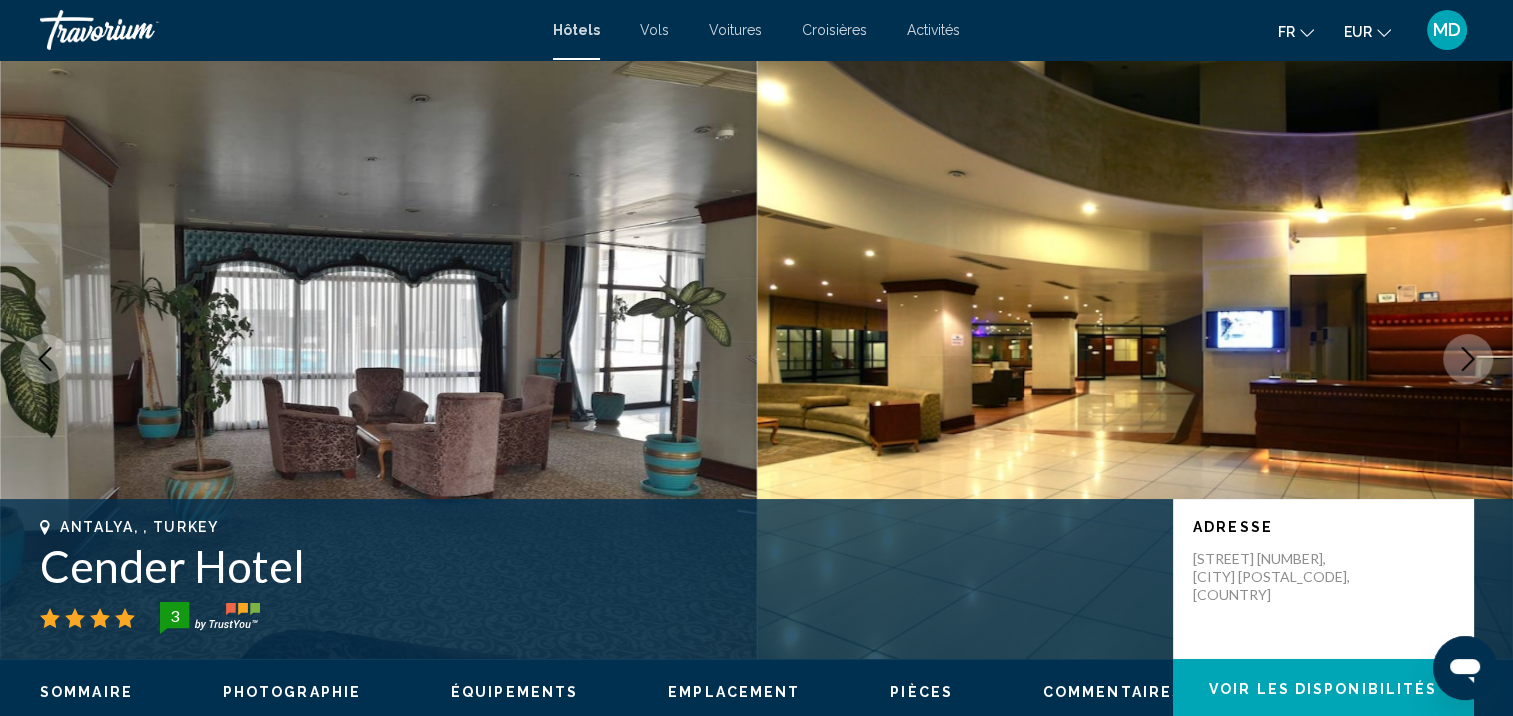 click at bounding box center (1468, 359) 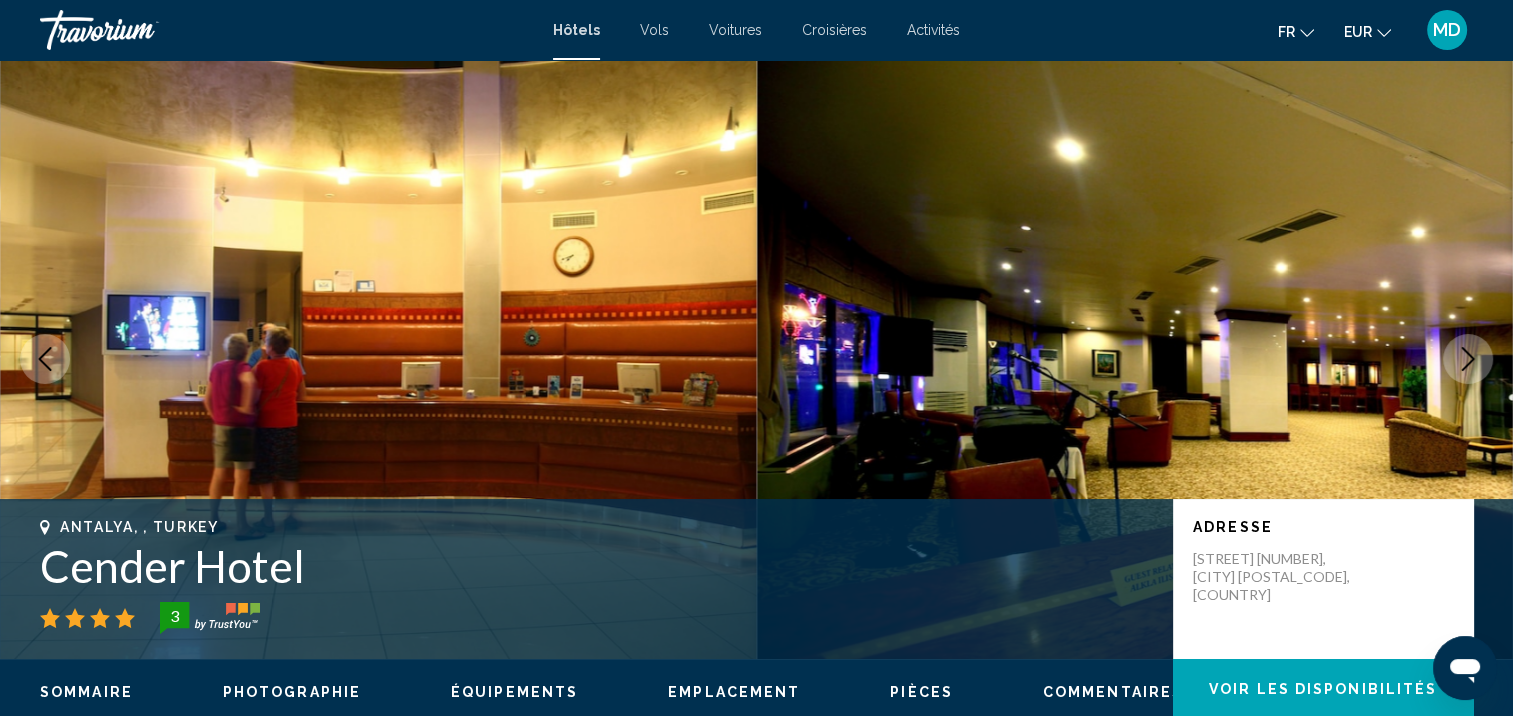 click at bounding box center [1468, 359] 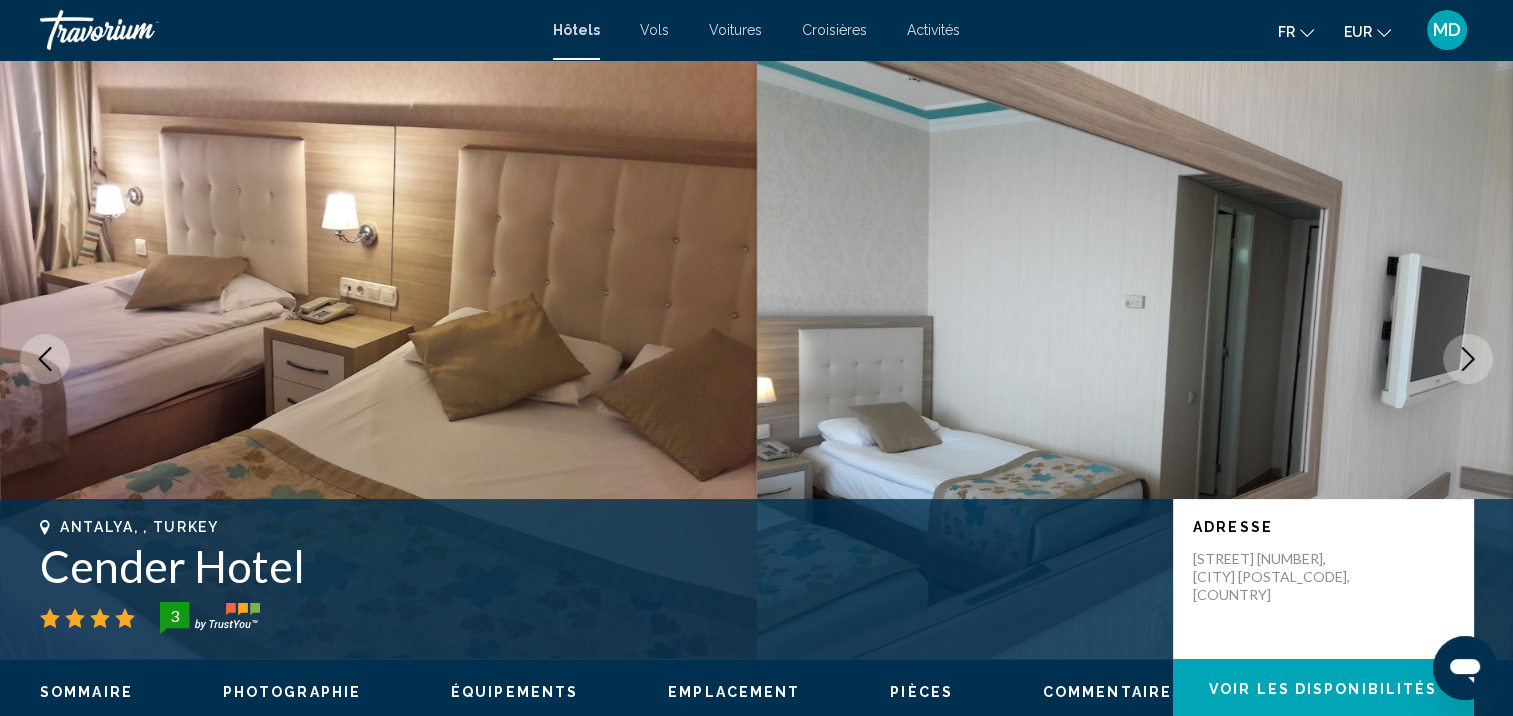 click at bounding box center [1468, 359] 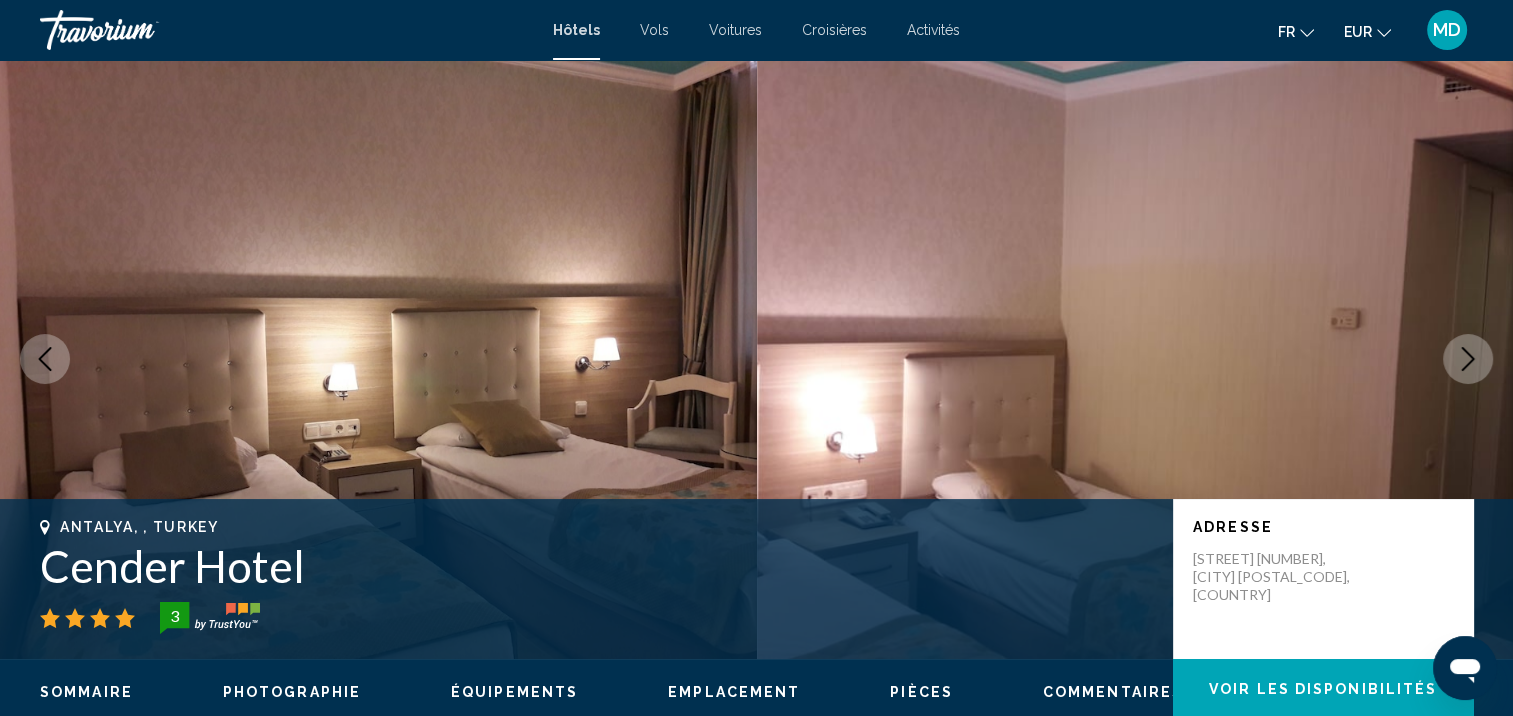 click at bounding box center [1468, 359] 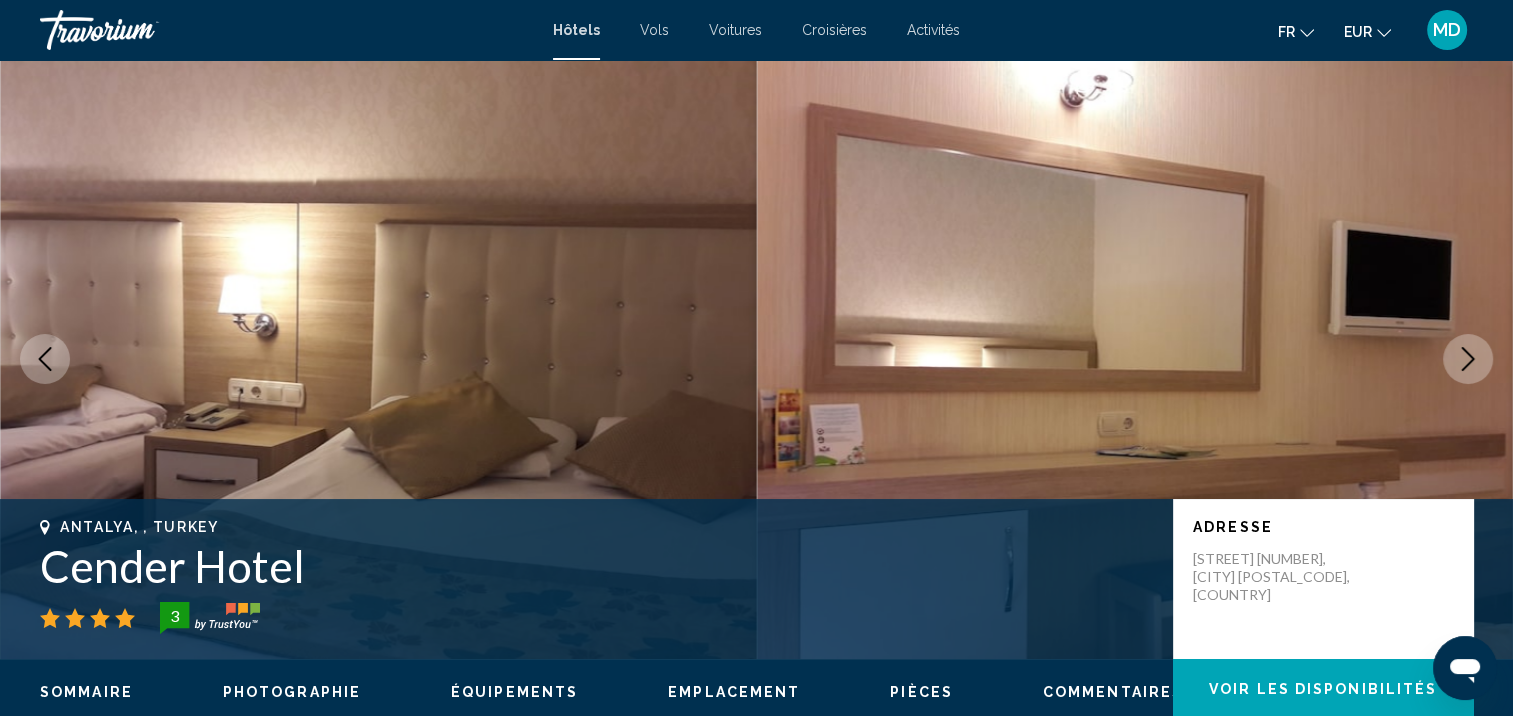 click at bounding box center [1468, 359] 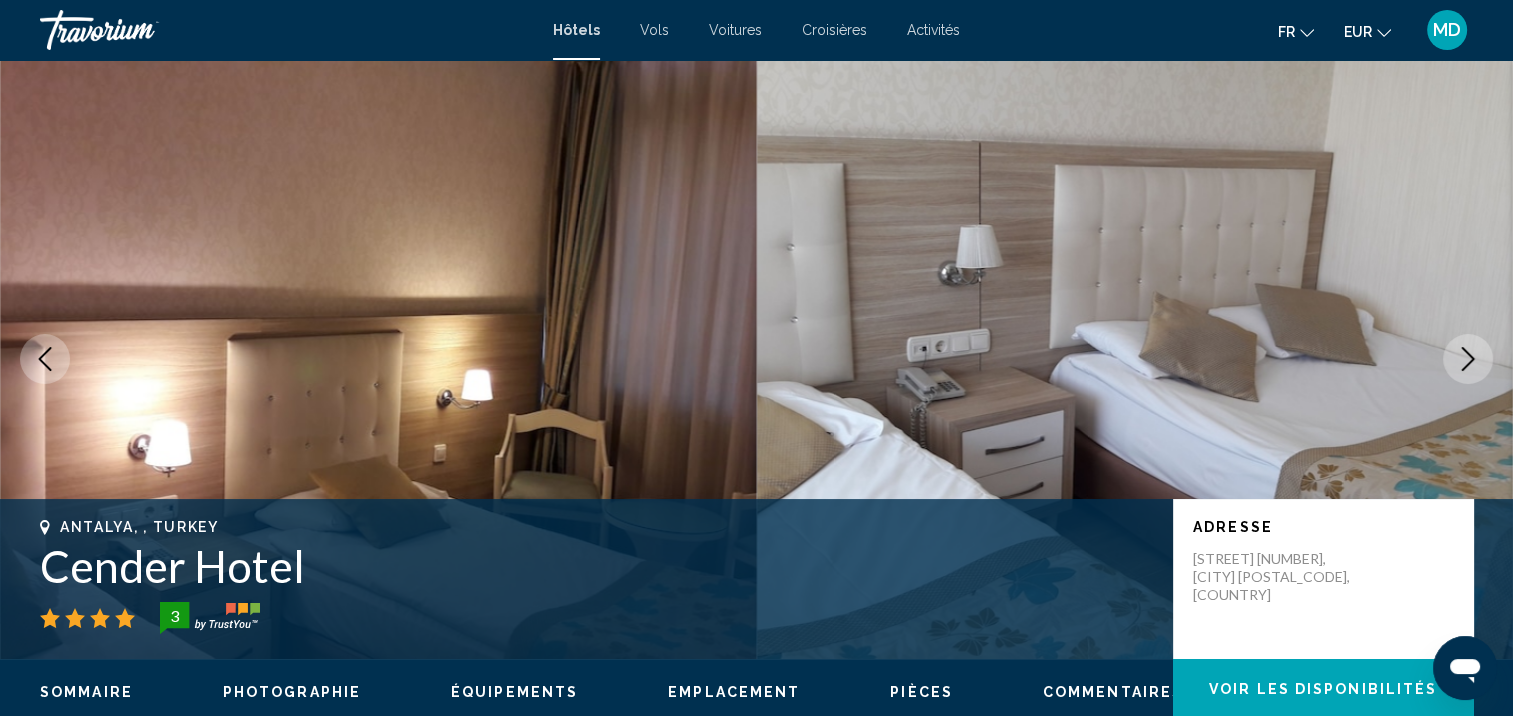 click at bounding box center (1468, 359) 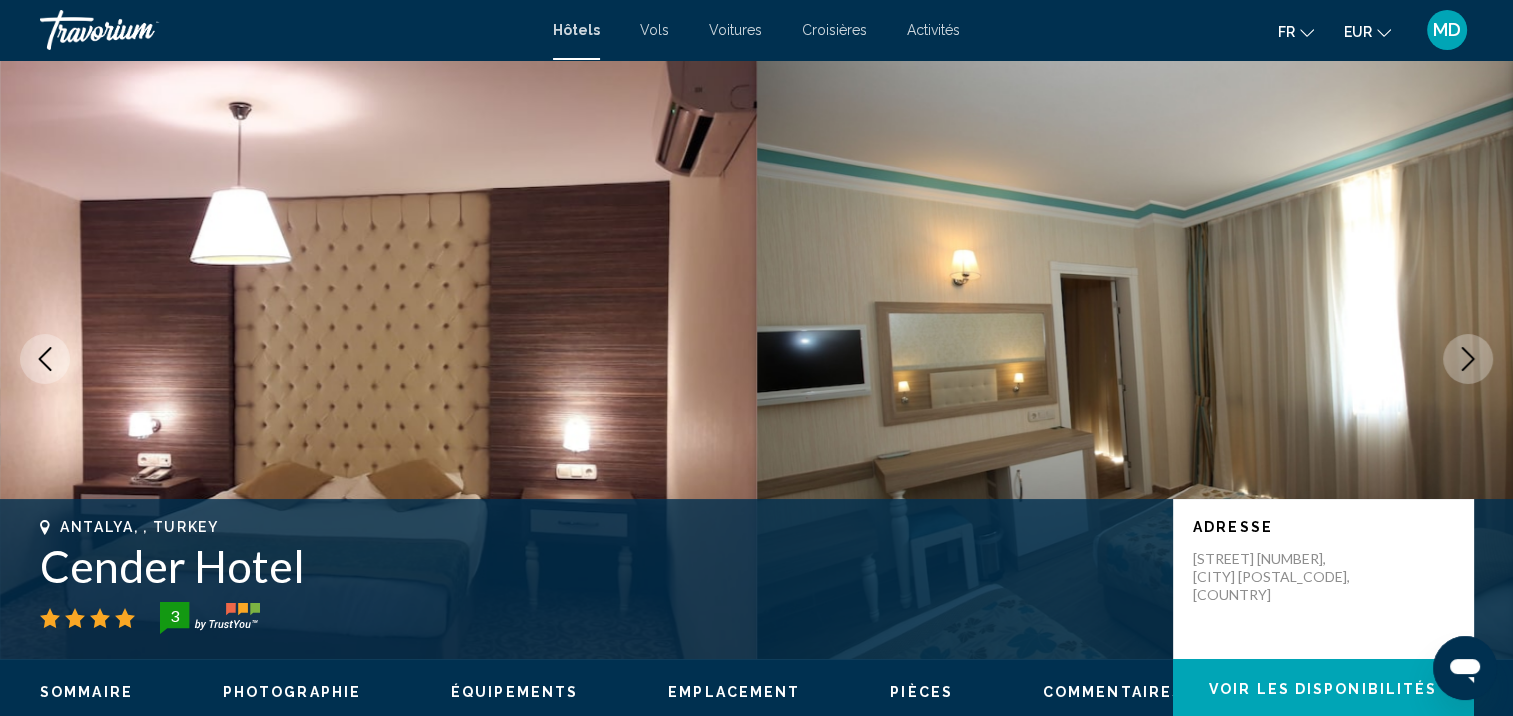 click at bounding box center (1468, 359) 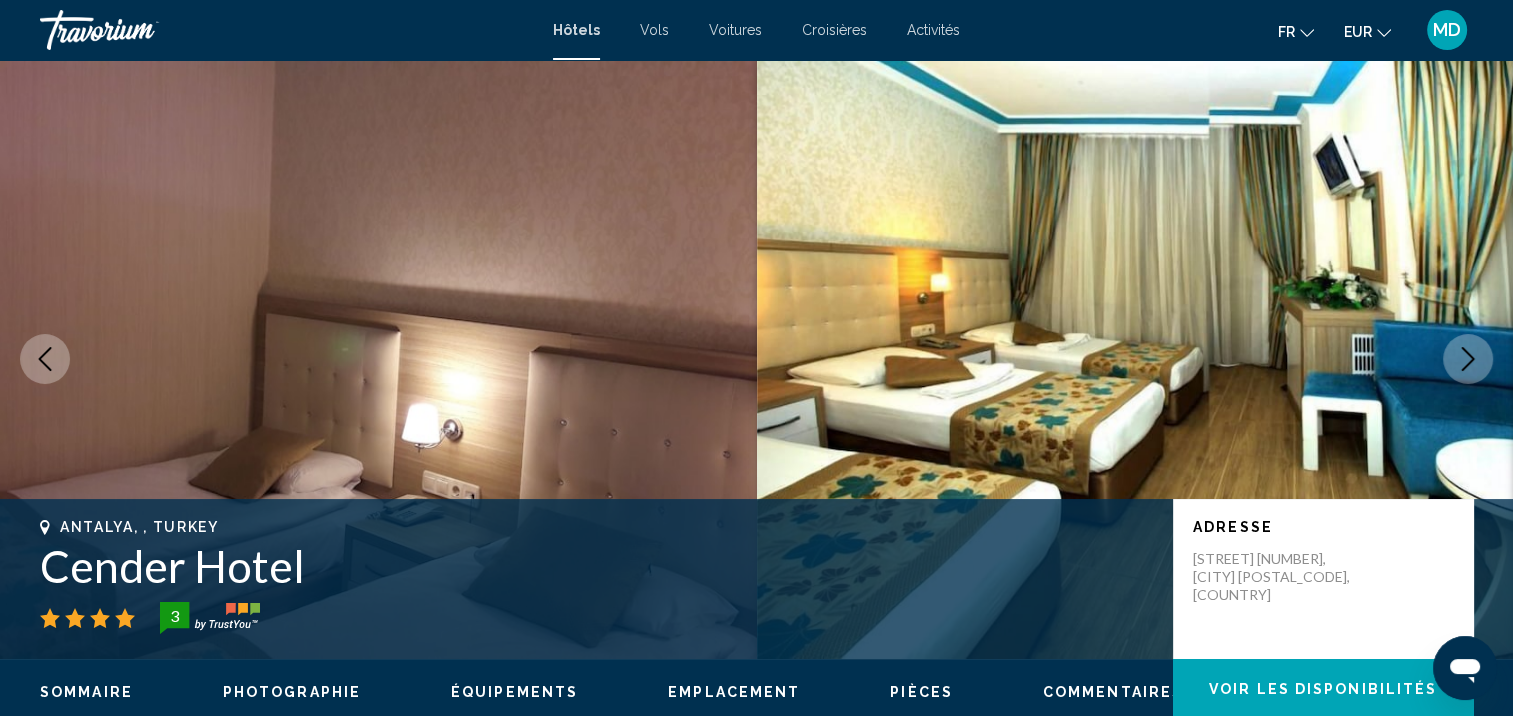 click at bounding box center [1468, 359] 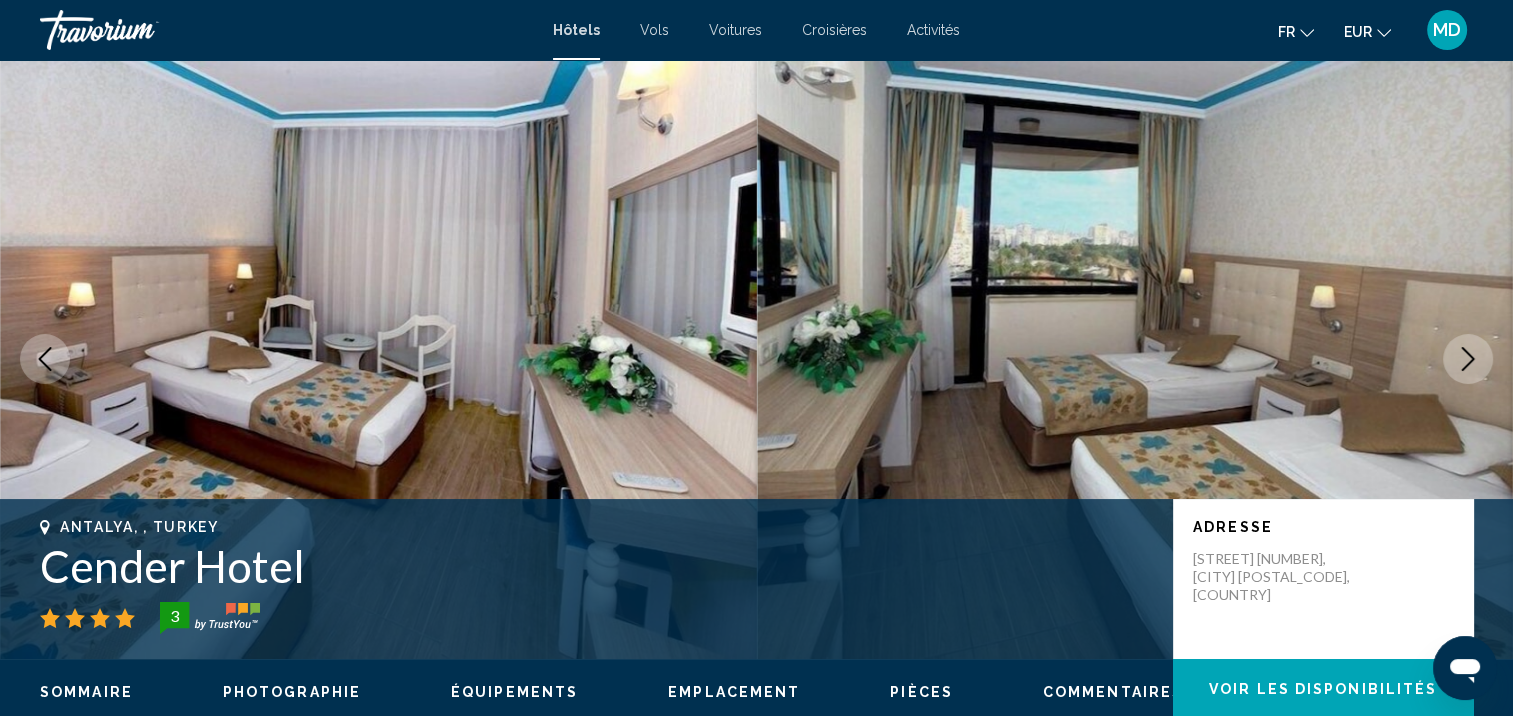 click at bounding box center [1468, 359] 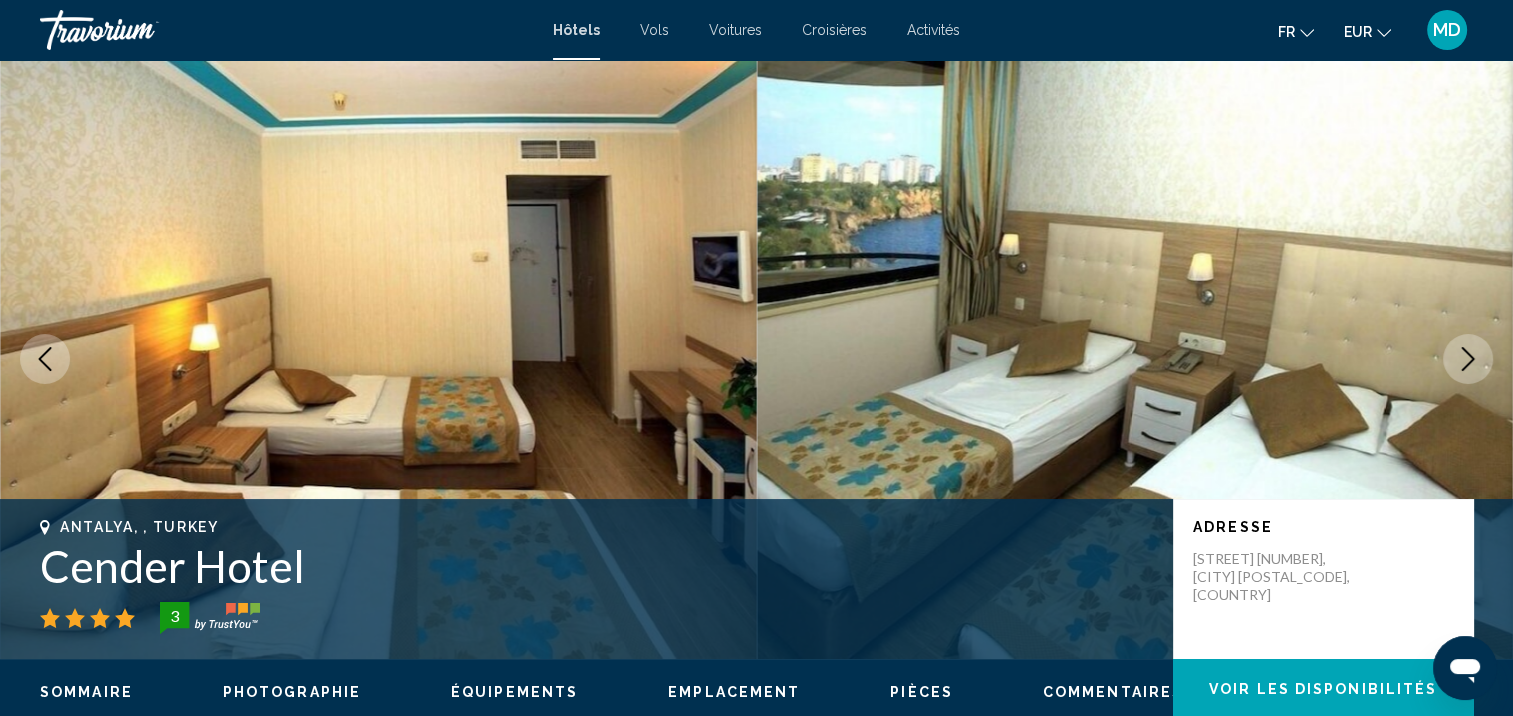 click at bounding box center [1468, 359] 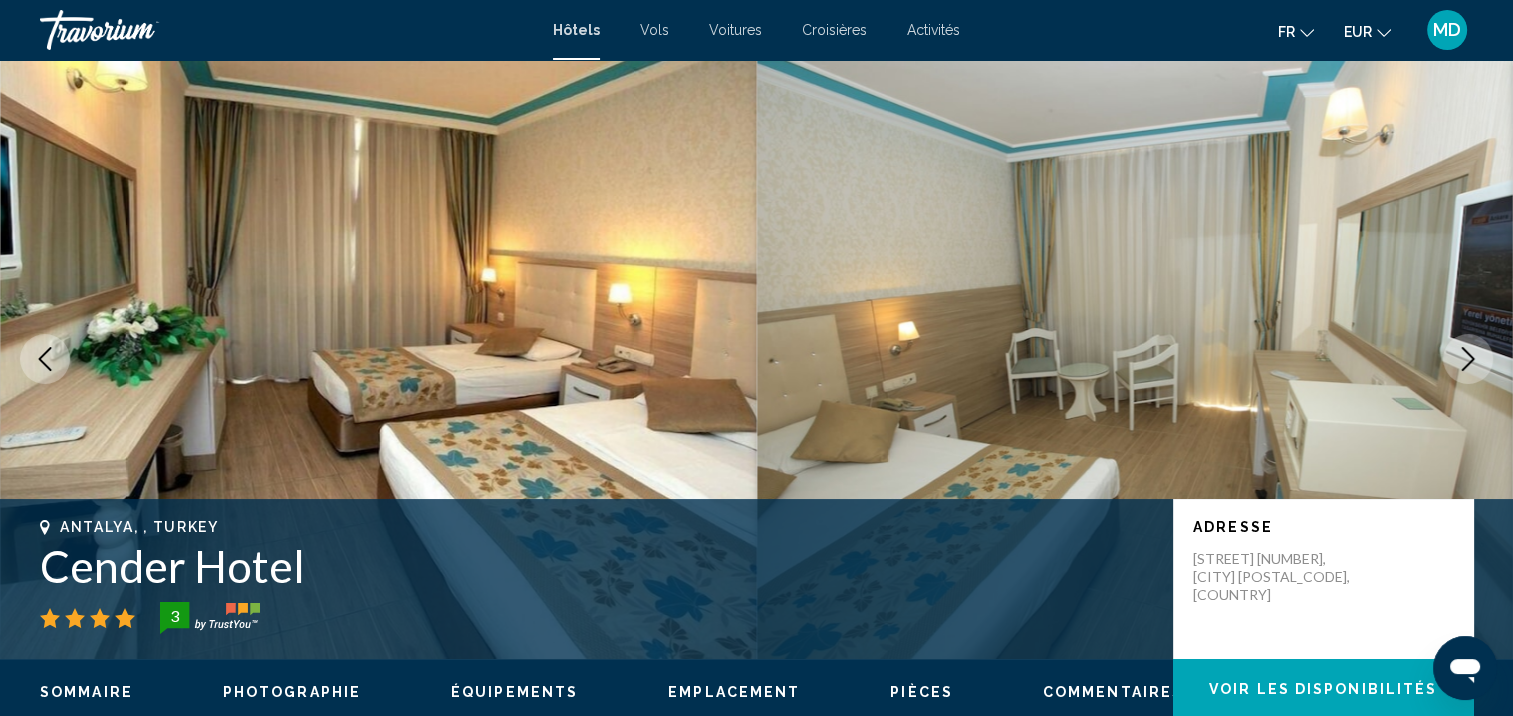 click at bounding box center [1468, 359] 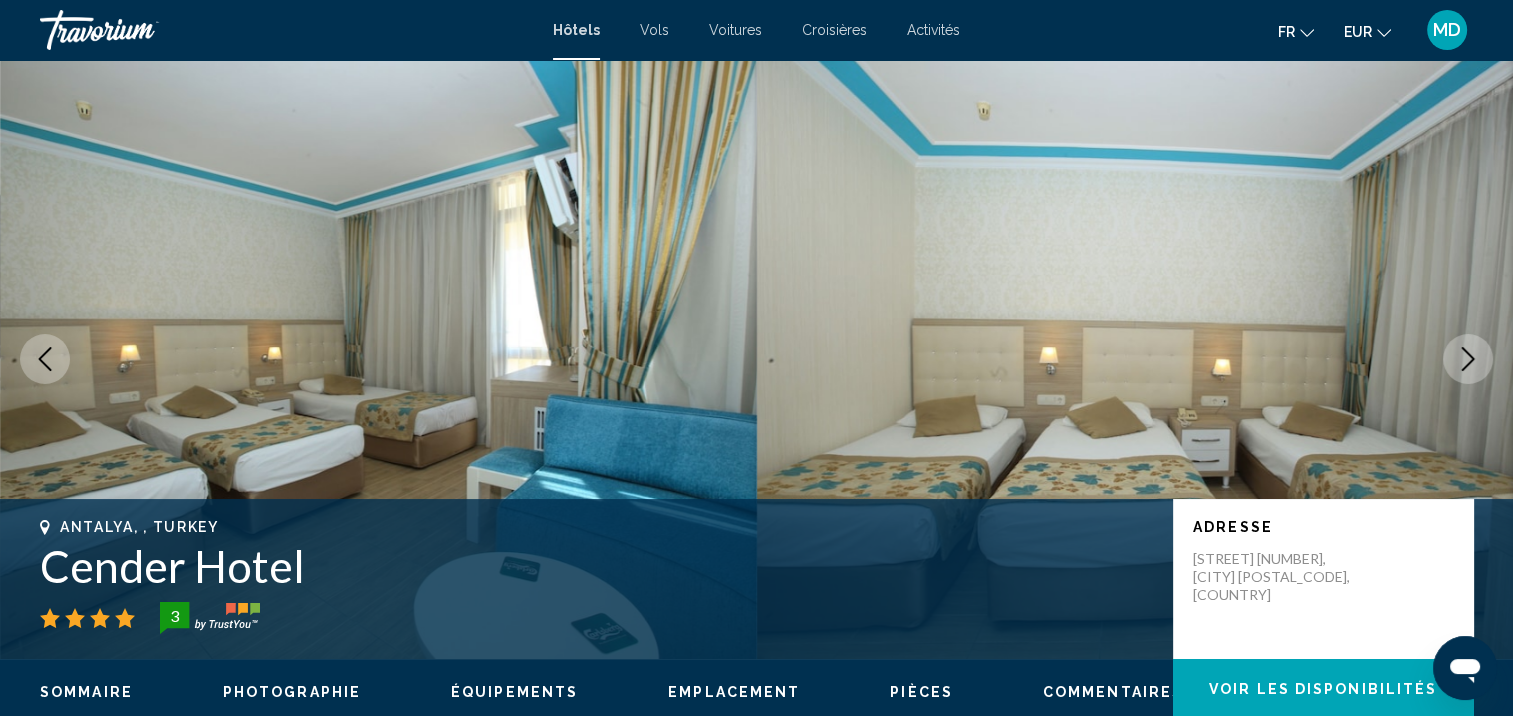 click at bounding box center [1468, 359] 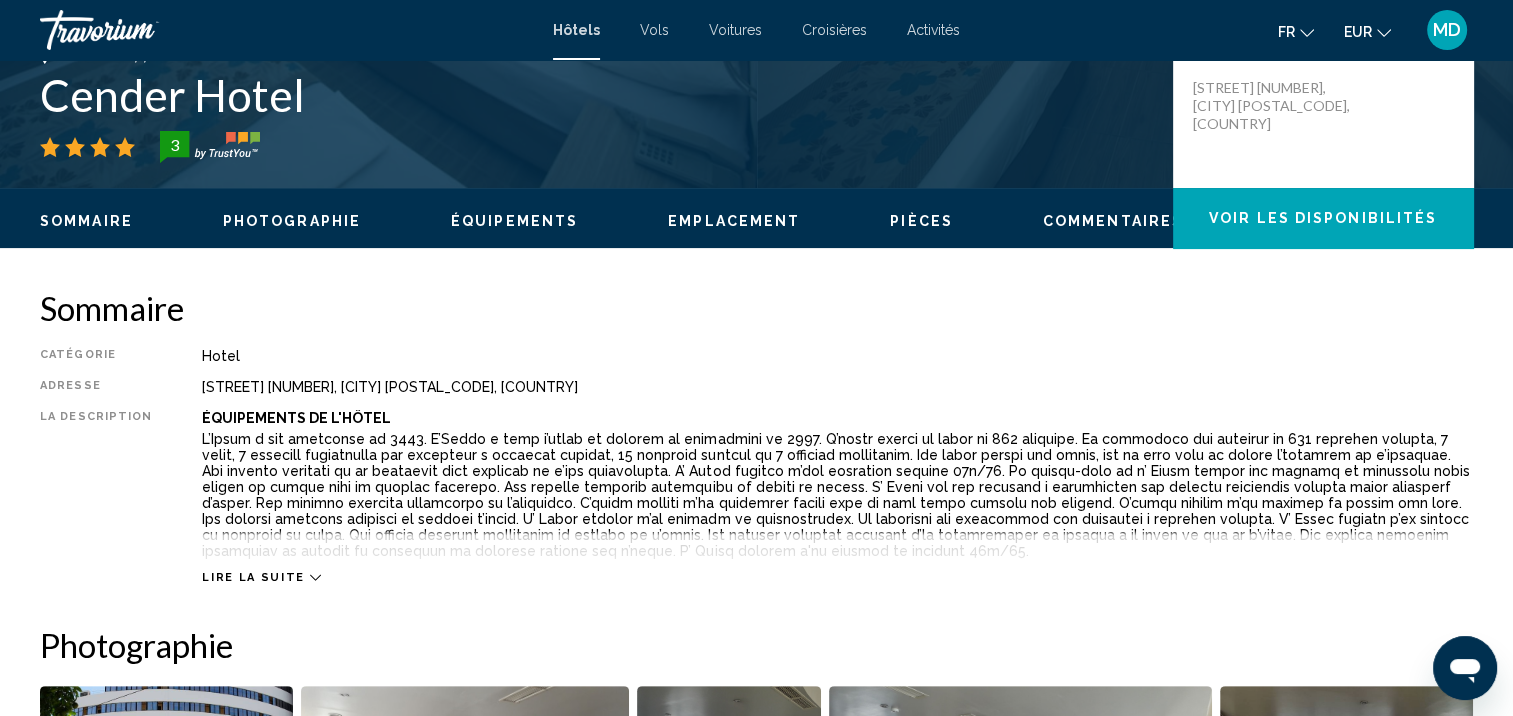 scroll, scrollTop: 402, scrollLeft: 0, axis: vertical 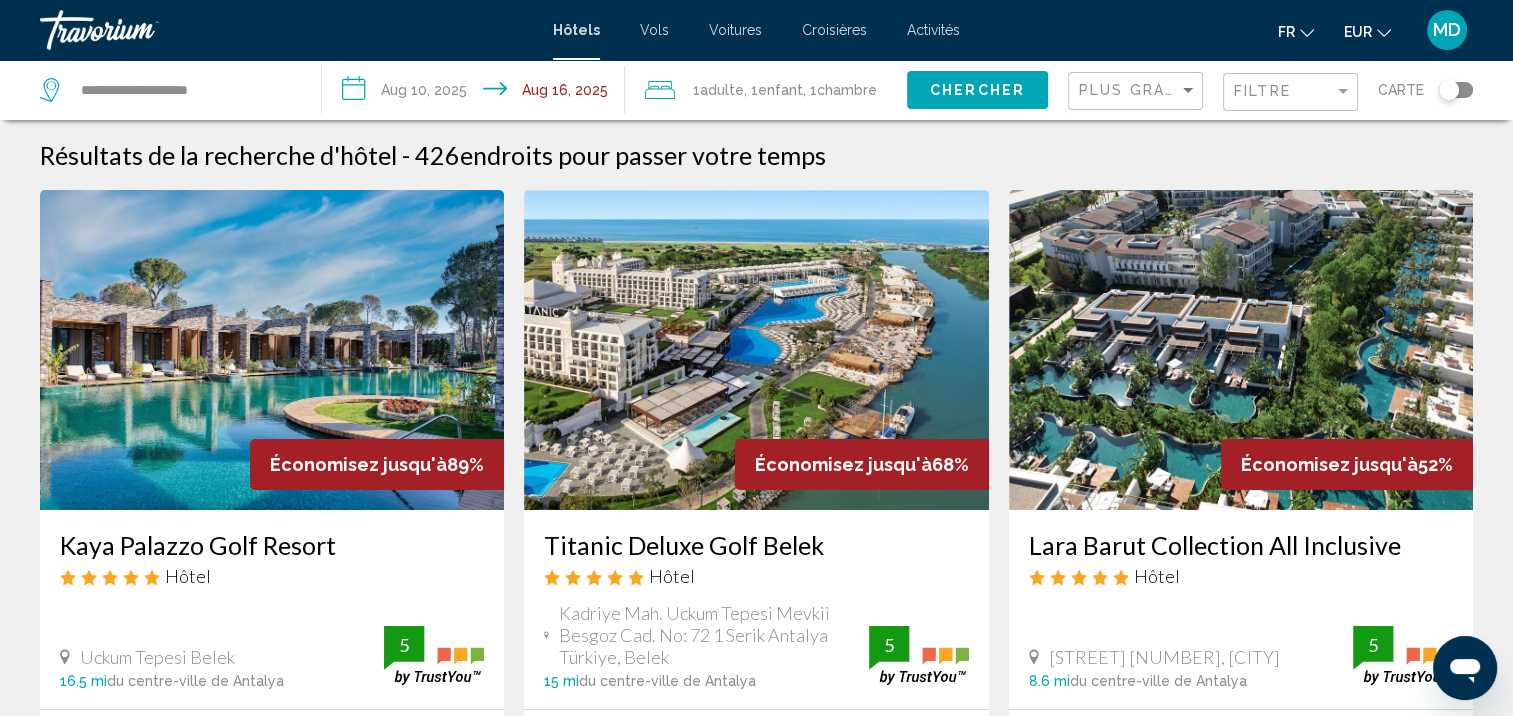 click 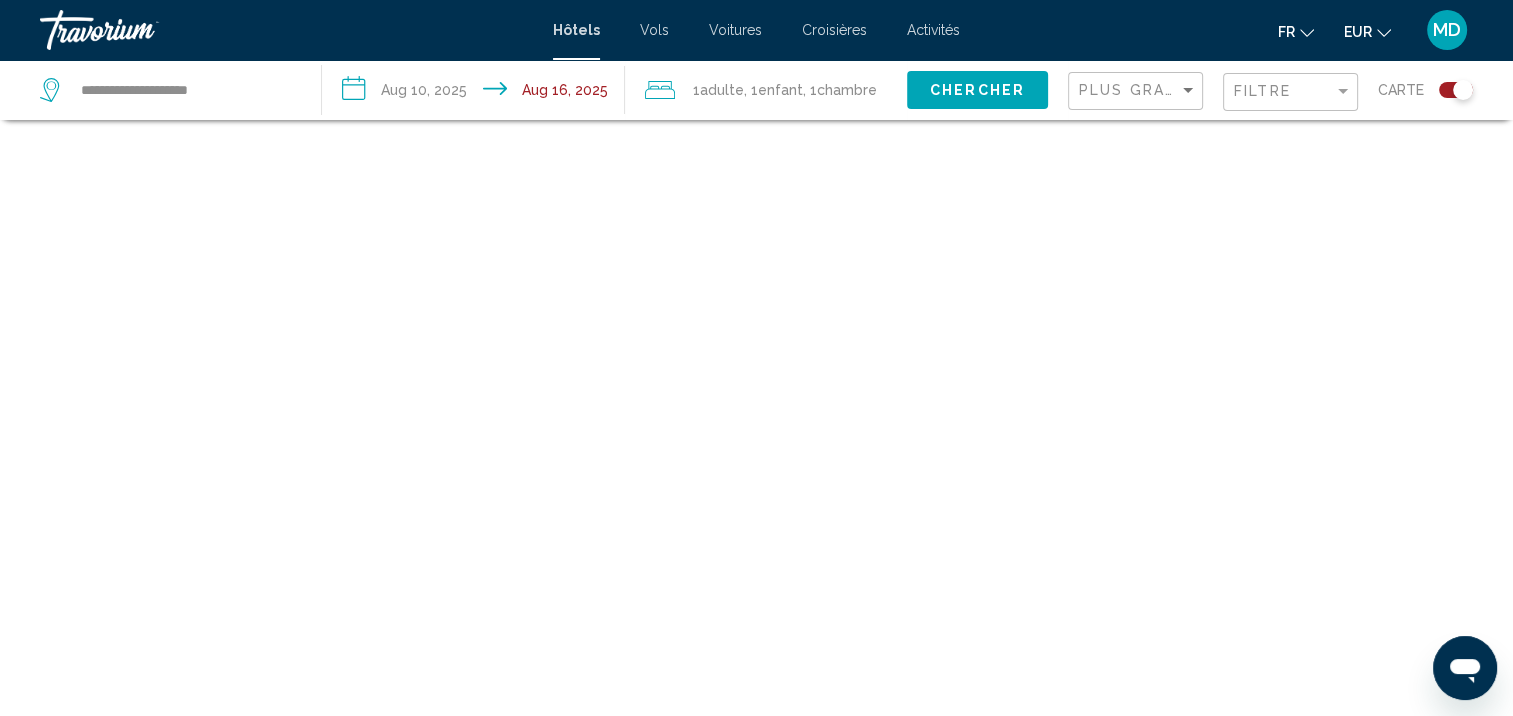 scroll, scrollTop: 120, scrollLeft: 0, axis: vertical 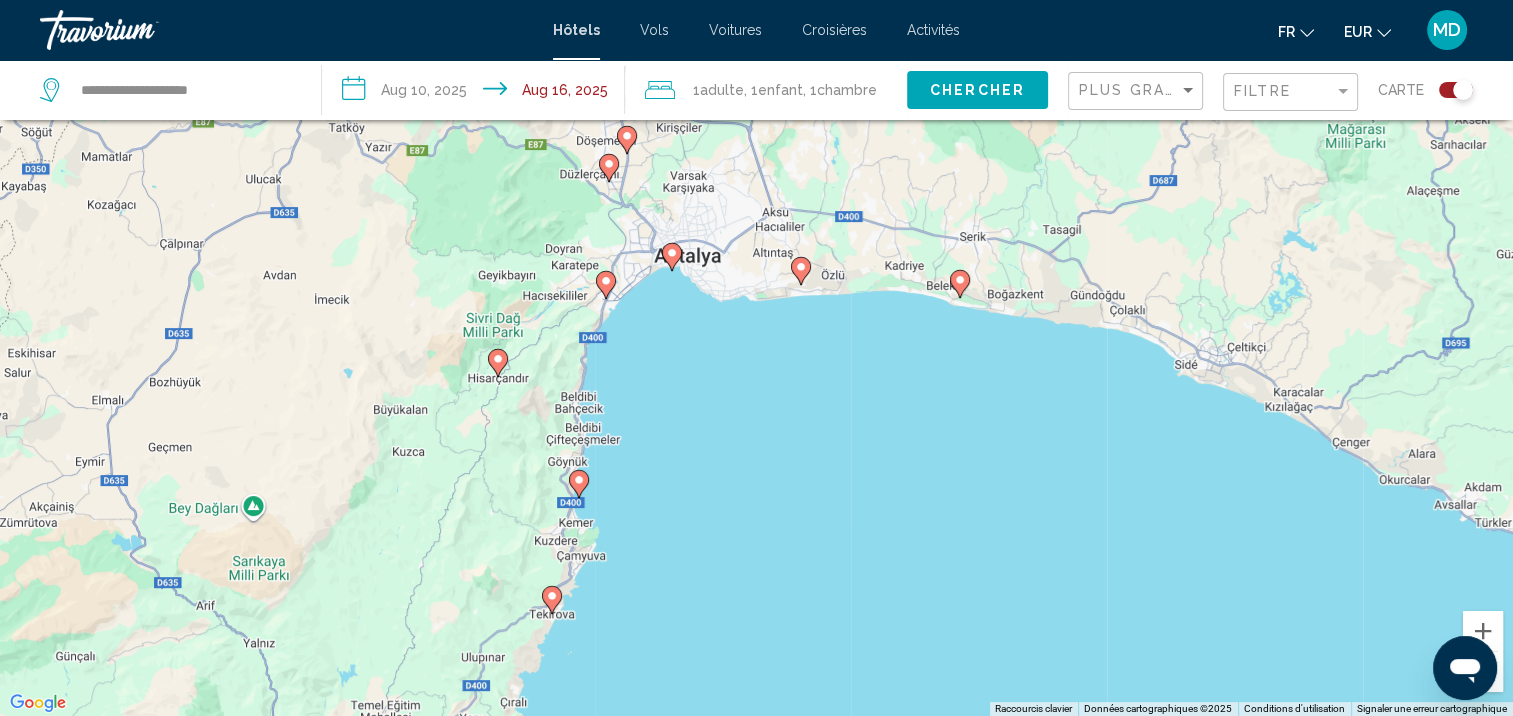 click 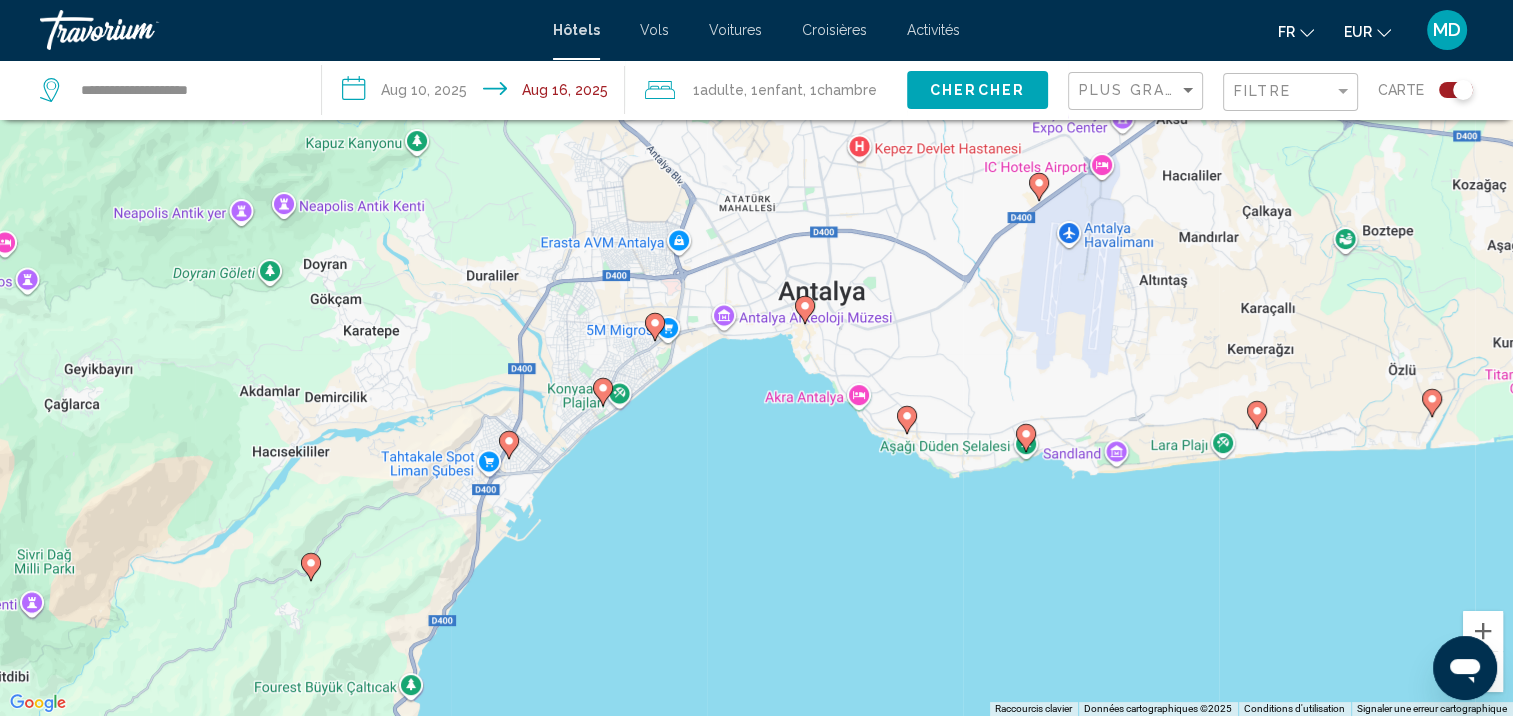 click 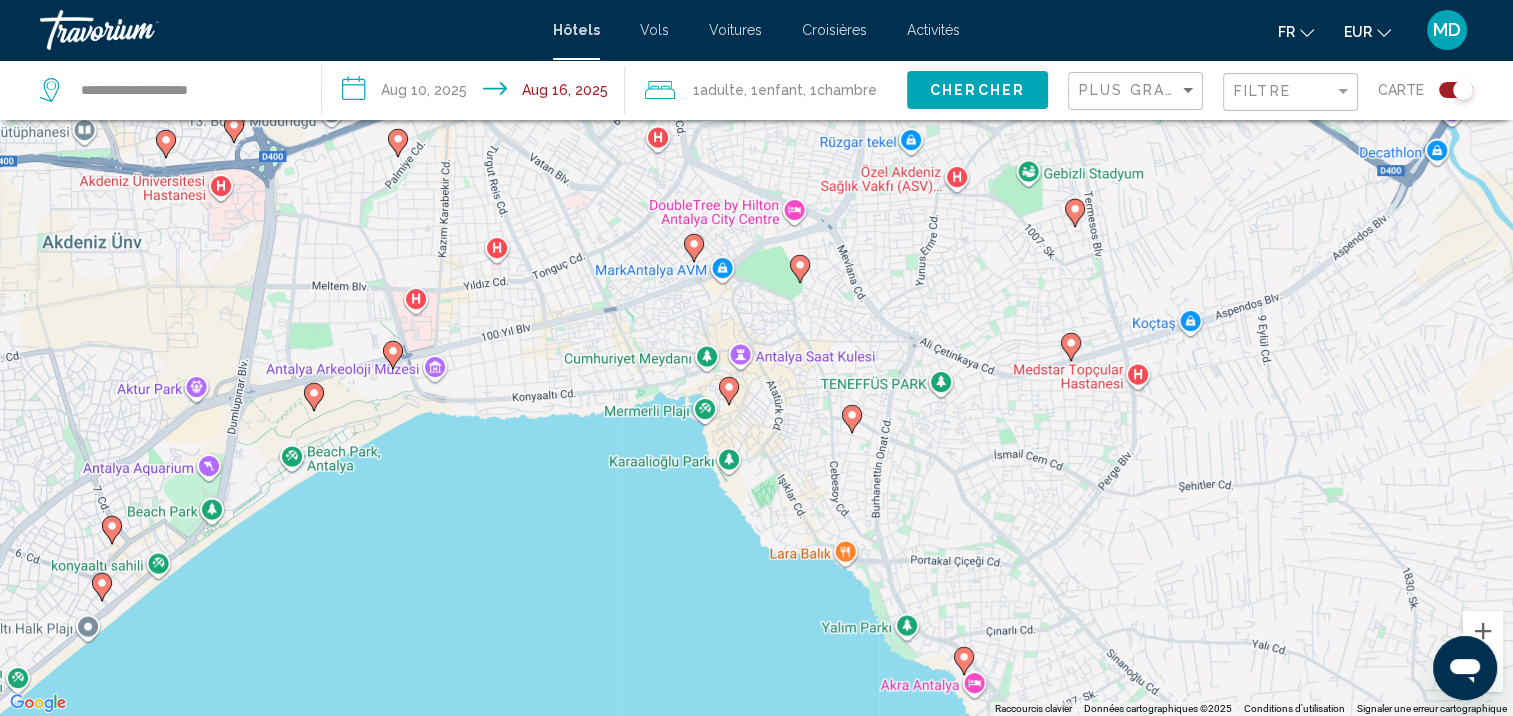 click 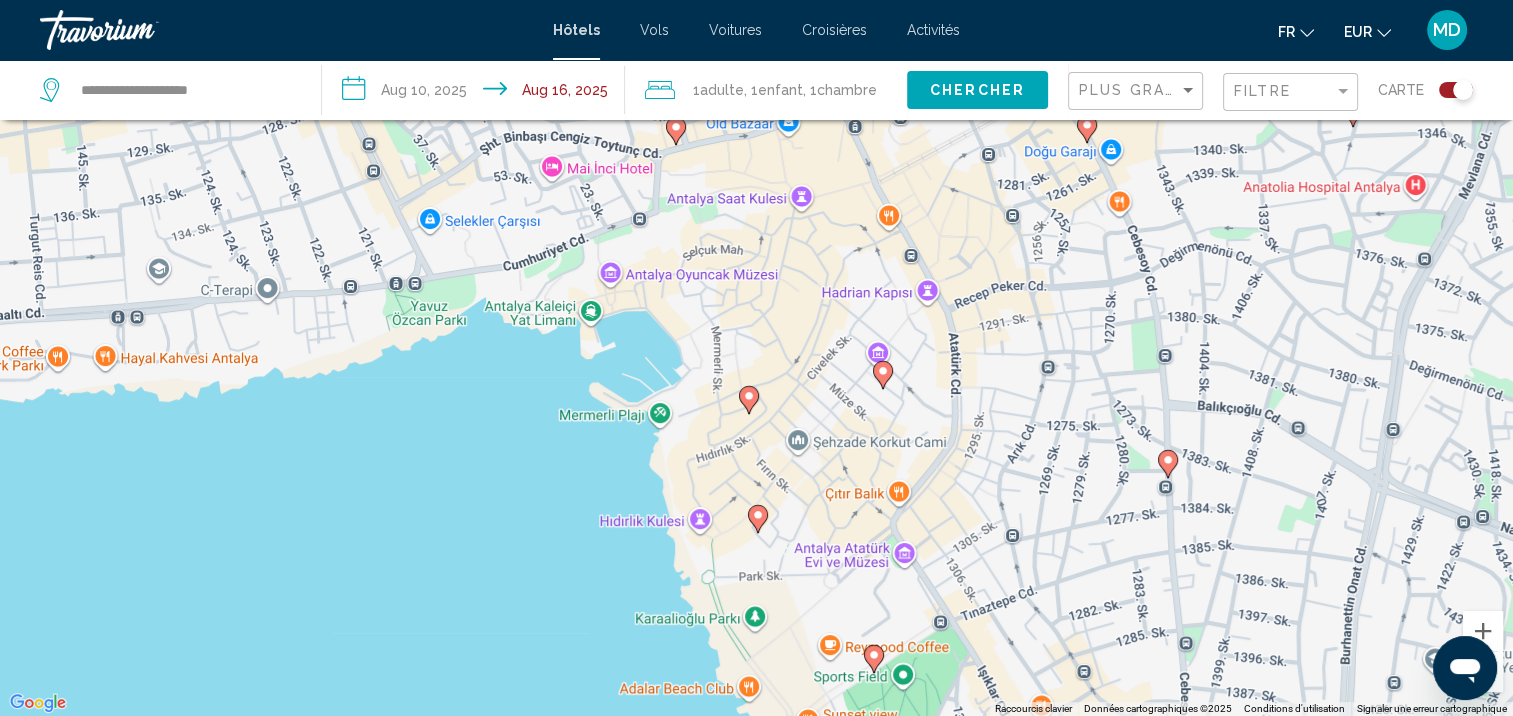 click at bounding box center (749, 400) 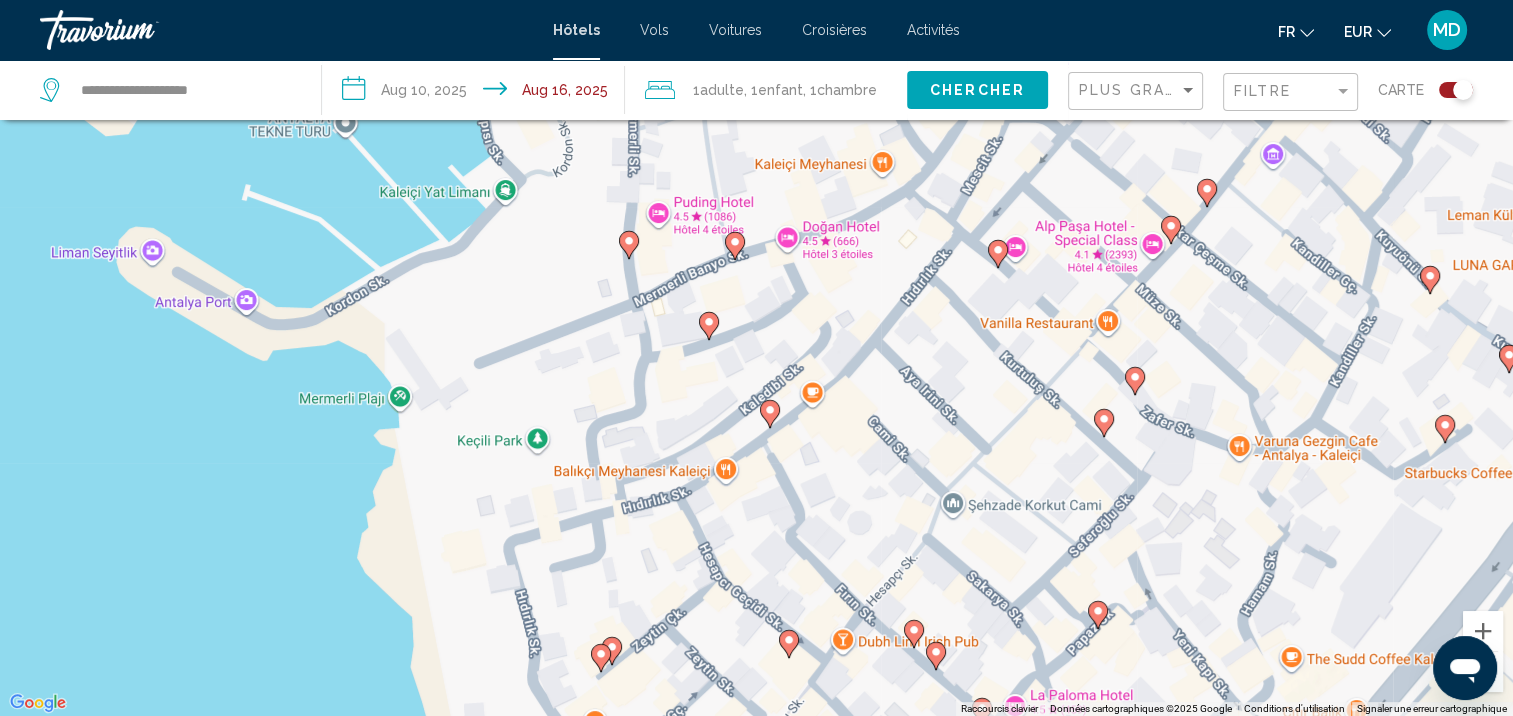 click 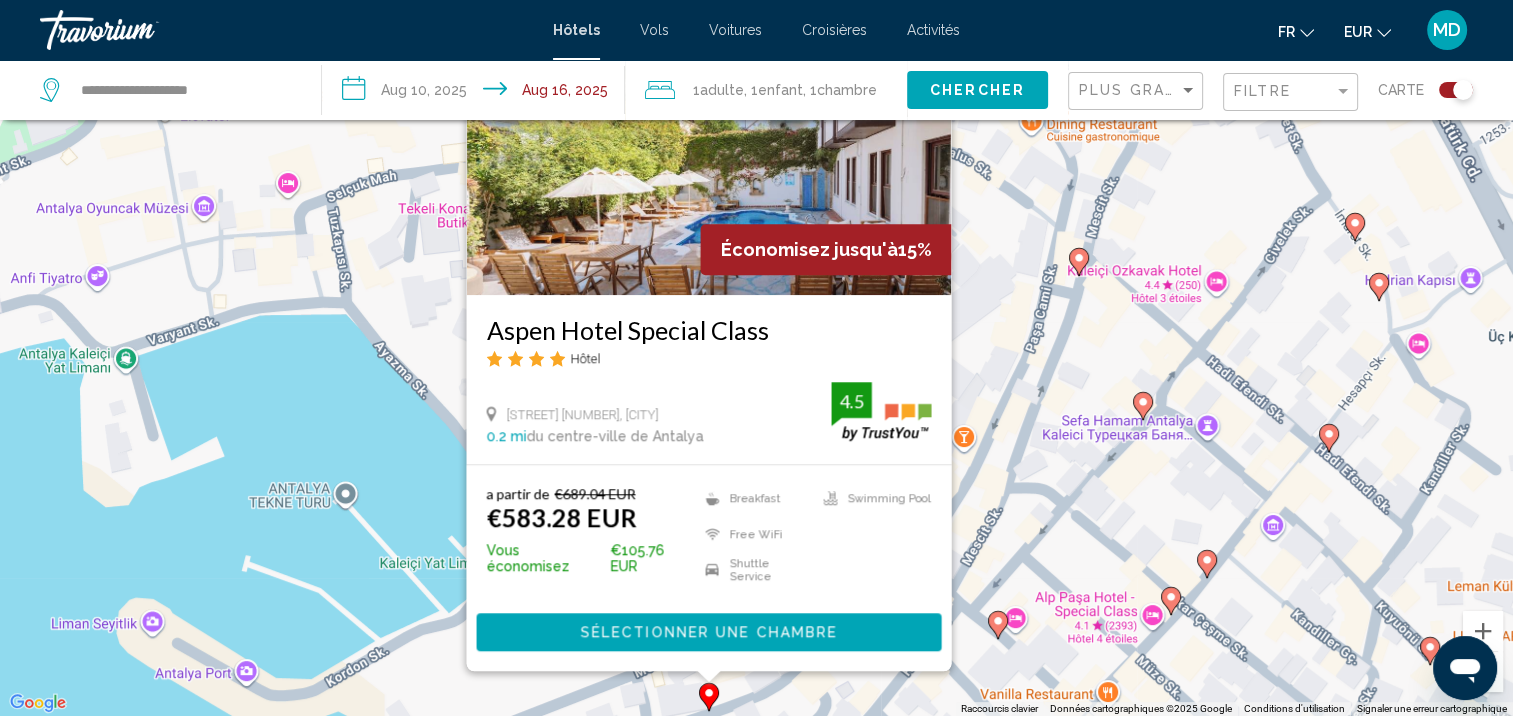 click on "Pour activer le glissement avec le clavier, appuyez sur Alt+Entrée. Une fois ce mode activé, utilisez les touches fléchées pour déplacer le repère. Pour valider le déplacement, appuyez sur Entrée. Pour annuler, appuyez sur Échap. Économisez jusqu'à  15%   Aspen Hotel Special Class
Hôtel
Kiliçaslan Mah. Mermerli Sk. No:25, Antalya 0.2 mi  du centre-ville de Antalya de l'hôtel 4.5 a partir de €689.04 EUR €583.28 EUR  Vous économisez  €105.76 EUR
Breakfast
Free WiFi
Shuttle Service
Swimming Pool  4.5 Sélectionner une chambre" at bounding box center (756, 358) 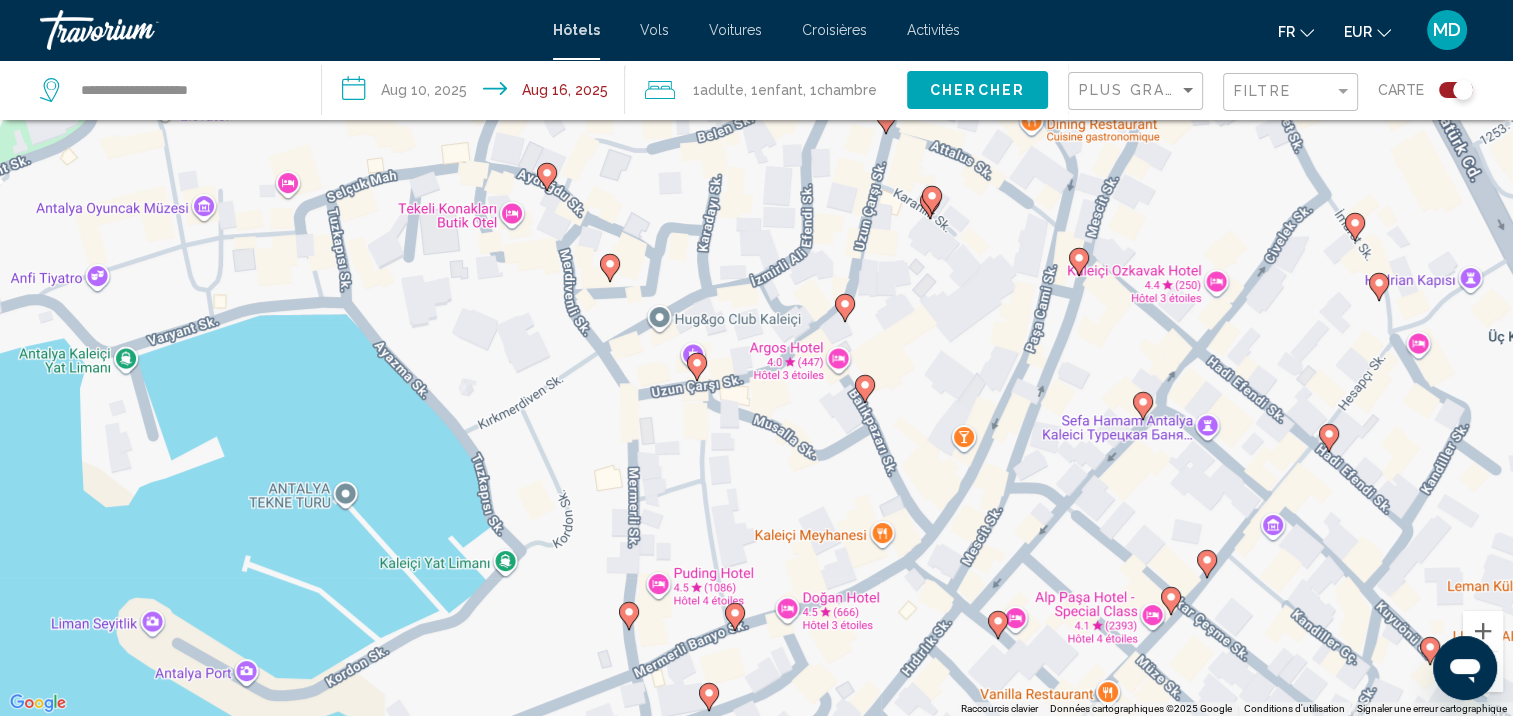 click 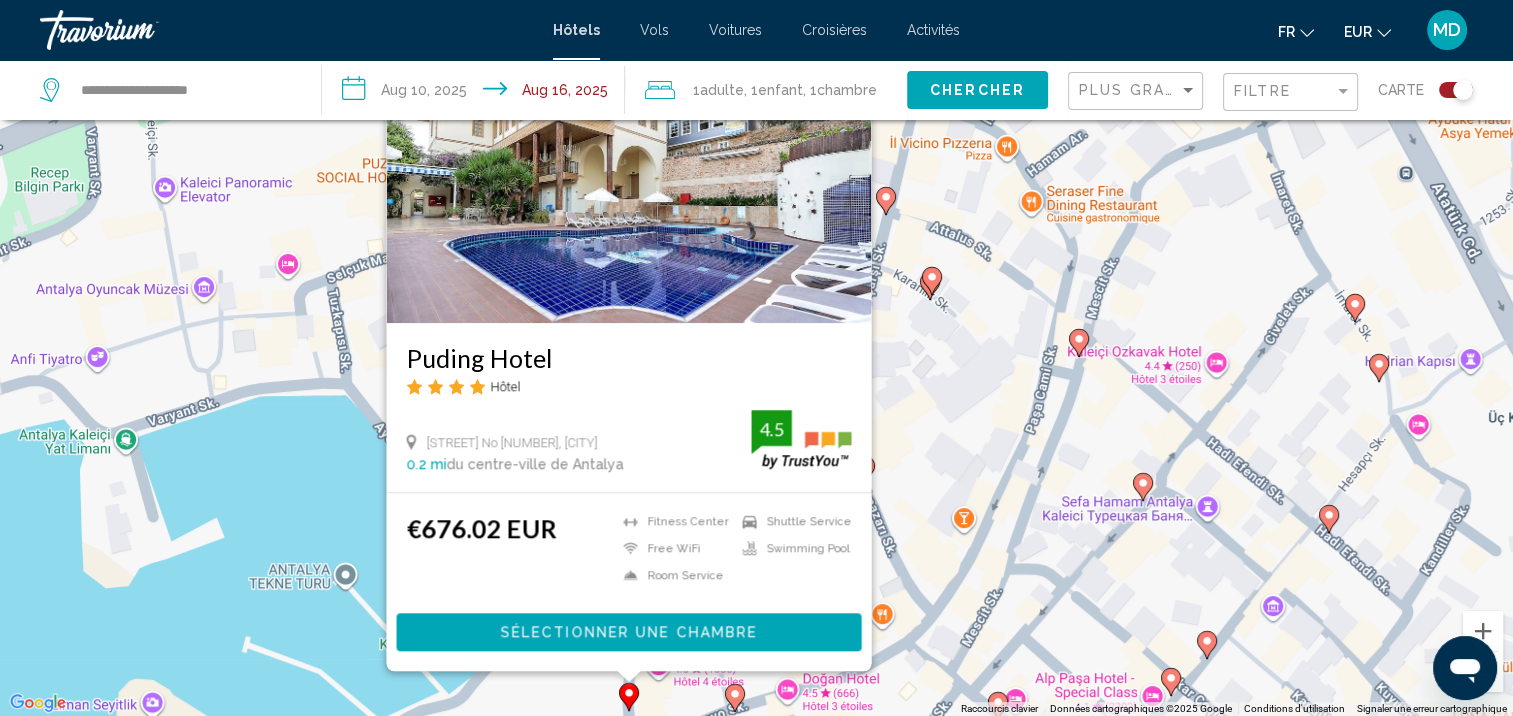 click on "Pour activer le glissement avec le clavier, appuyez sur Alt+Entrée. Une fois ce mode activé, utilisez les touches fléchées pour déplacer le repère. Pour valider le déplacement, appuyez sur Entrée. Pour annuler, appuyez sur Échap.  Puding Hotel
Hôtel
Mermerli Sokak No 15, Antalya 0.2 mi  du centre-ville de Antalya de l'hôtel 4.5 €676.02 EUR
Fitness Center
Free WiFi
Room Service
Shuttle Service
Swimming Pool  4.5 Sélectionner une chambre" at bounding box center [756, 358] 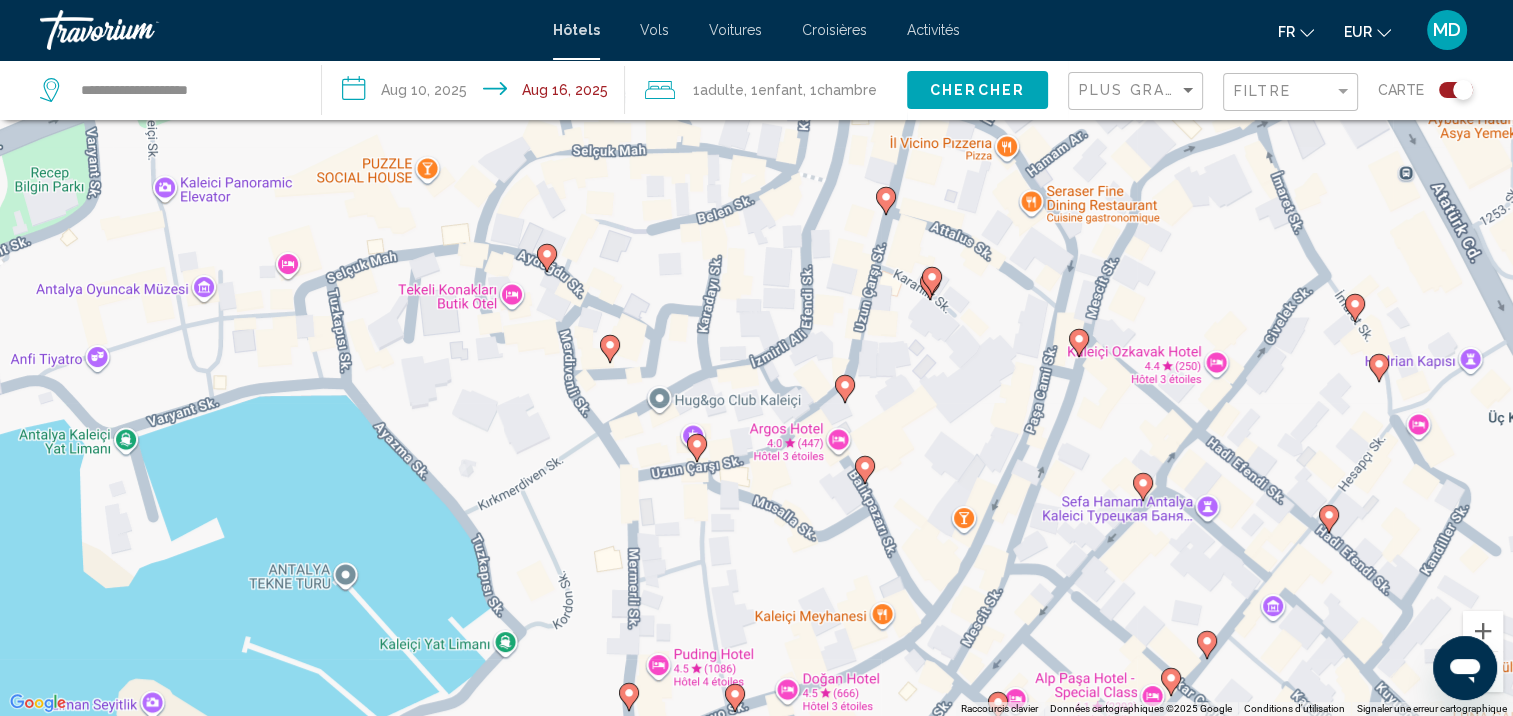 drag, startPoint x: 927, startPoint y: 580, endPoint x: 884, endPoint y: 476, distance: 112.53888 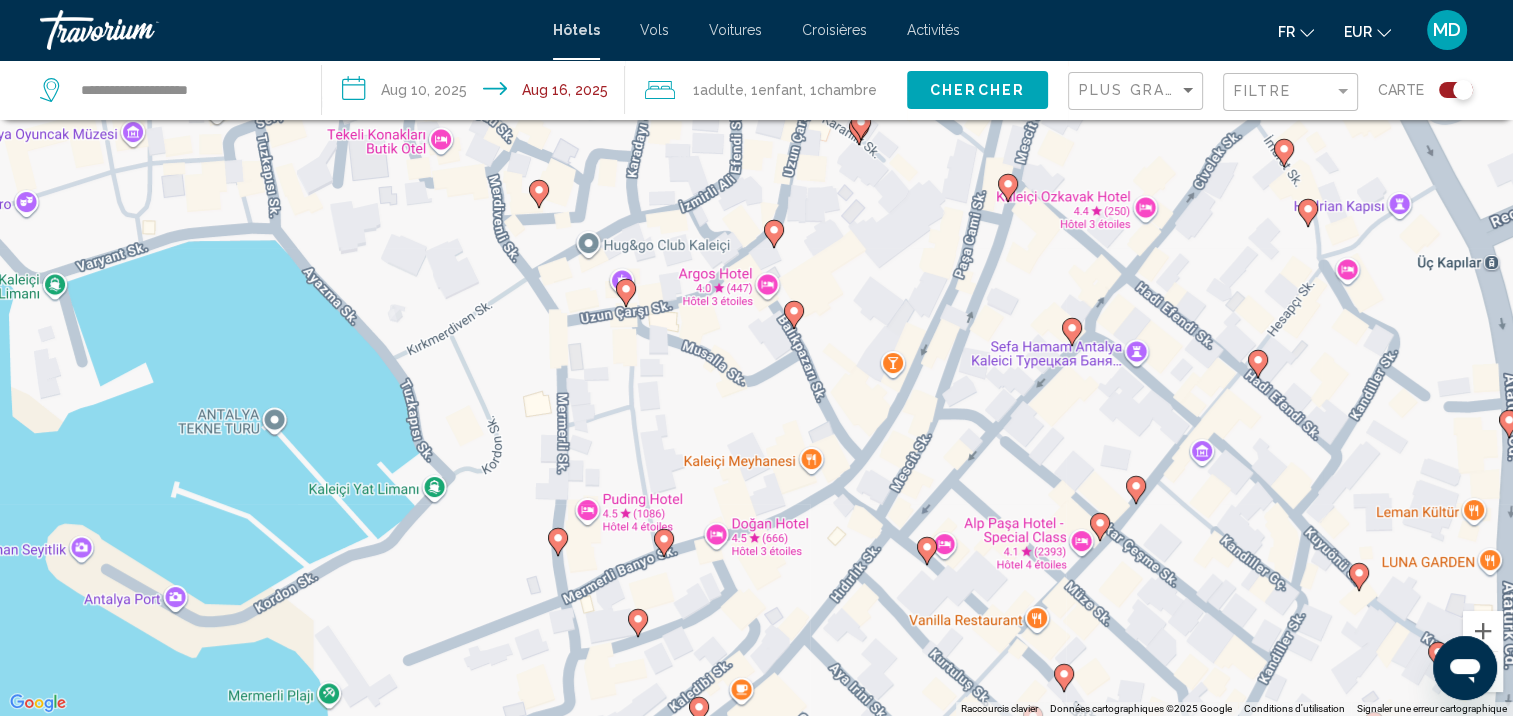 click 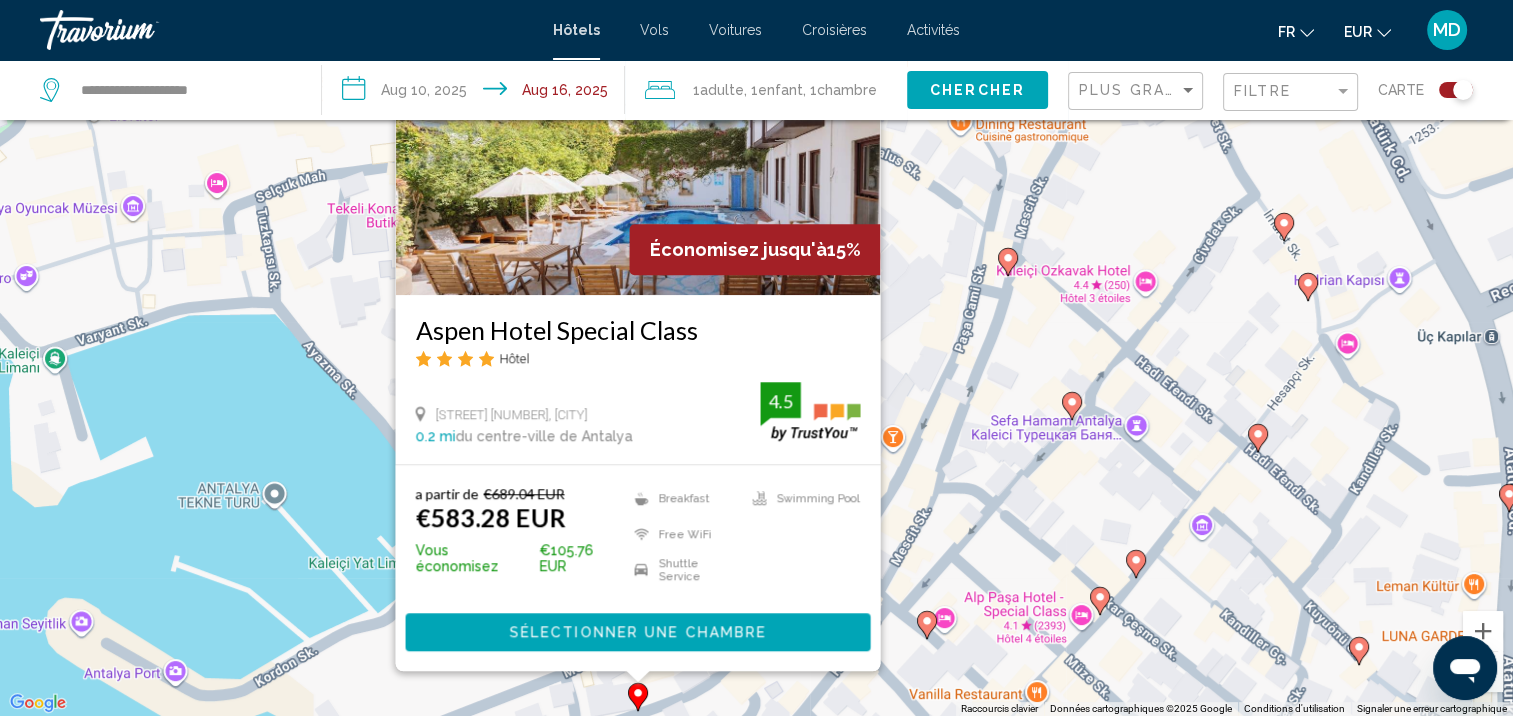 click on "Pour activer le glissement avec le clavier, appuyez sur Alt+Entrée. Une fois ce mode activé, utilisez les touches fléchées pour déplacer le repère. Pour valider le déplacement, appuyez sur Entrée. Pour annuler, appuyez sur Échap. Économisez jusqu'à  15%   Aspen Hotel Special Class
Hôtel
Kiliçaslan Mah. Mermerli Sk. No:25, Antalya 0.2 mi  du centre-ville de Antalya de l'hôtel 4.5 a partir de €689.04 EUR €583.28 EUR  Vous économisez  €105.76 EUR
Breakfast
Free WiFi
Shuttle Service
Swimming Pool  4.5 Sélectionner une chambre" at bounding box center (756, 358) 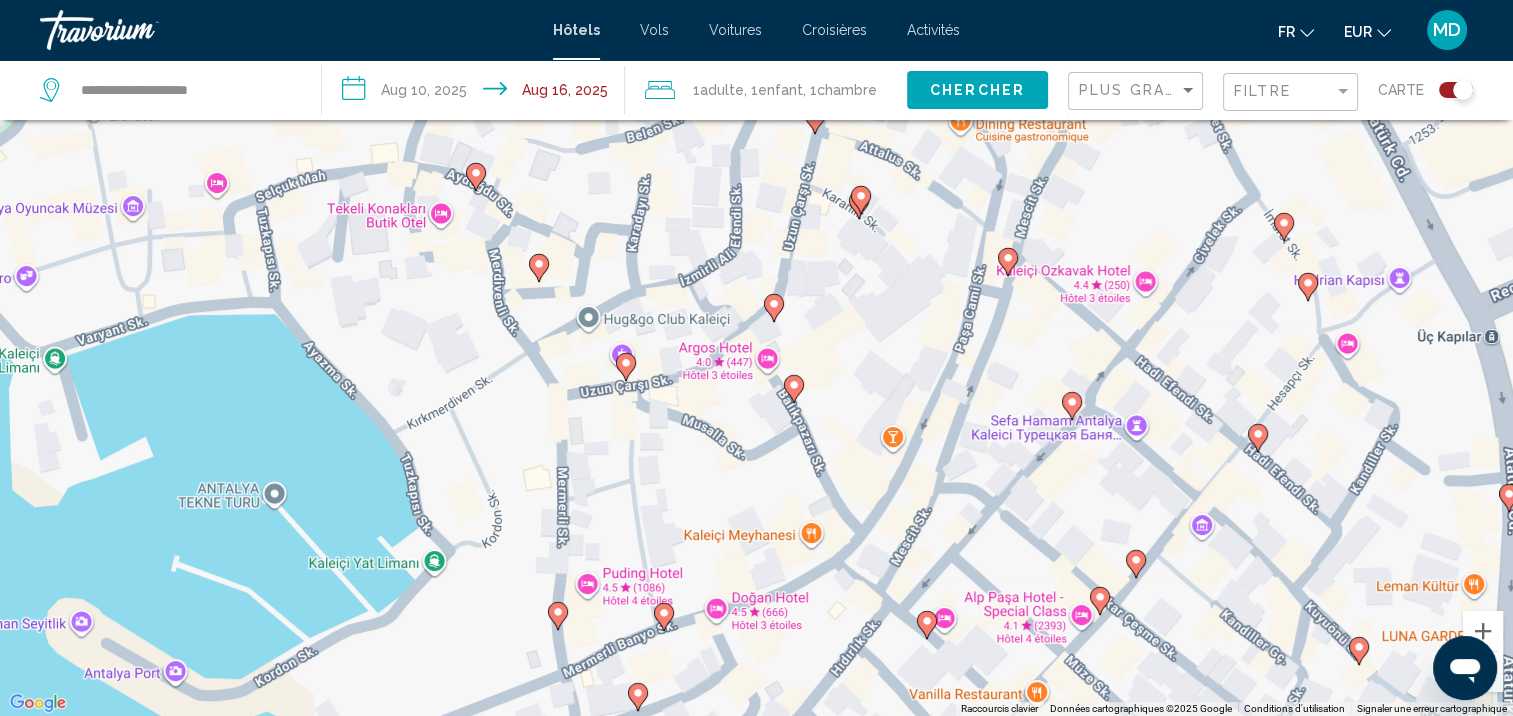 drag, startPoint x: 775, startPoint y: 645, endPoint x: 761, endPoint y: 536, distance: 109.89541 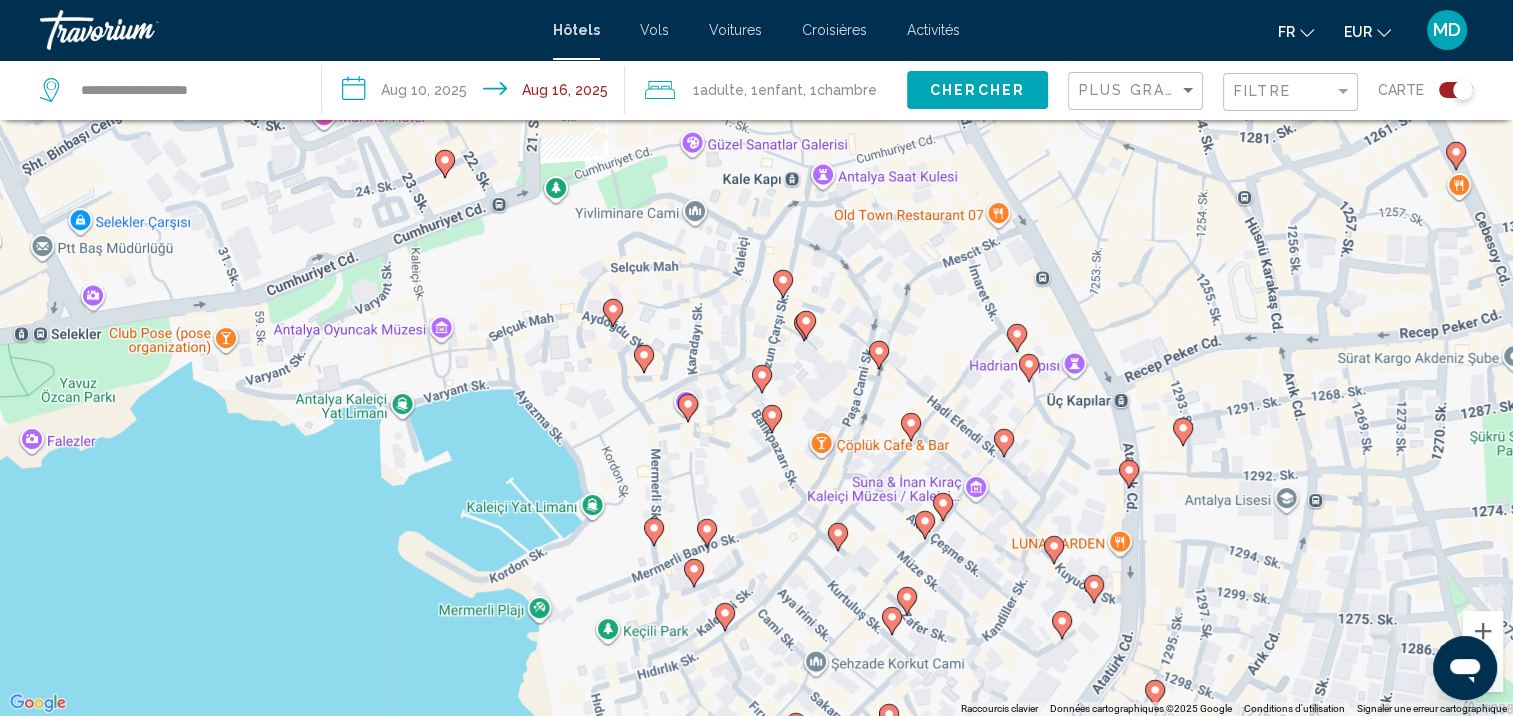 click 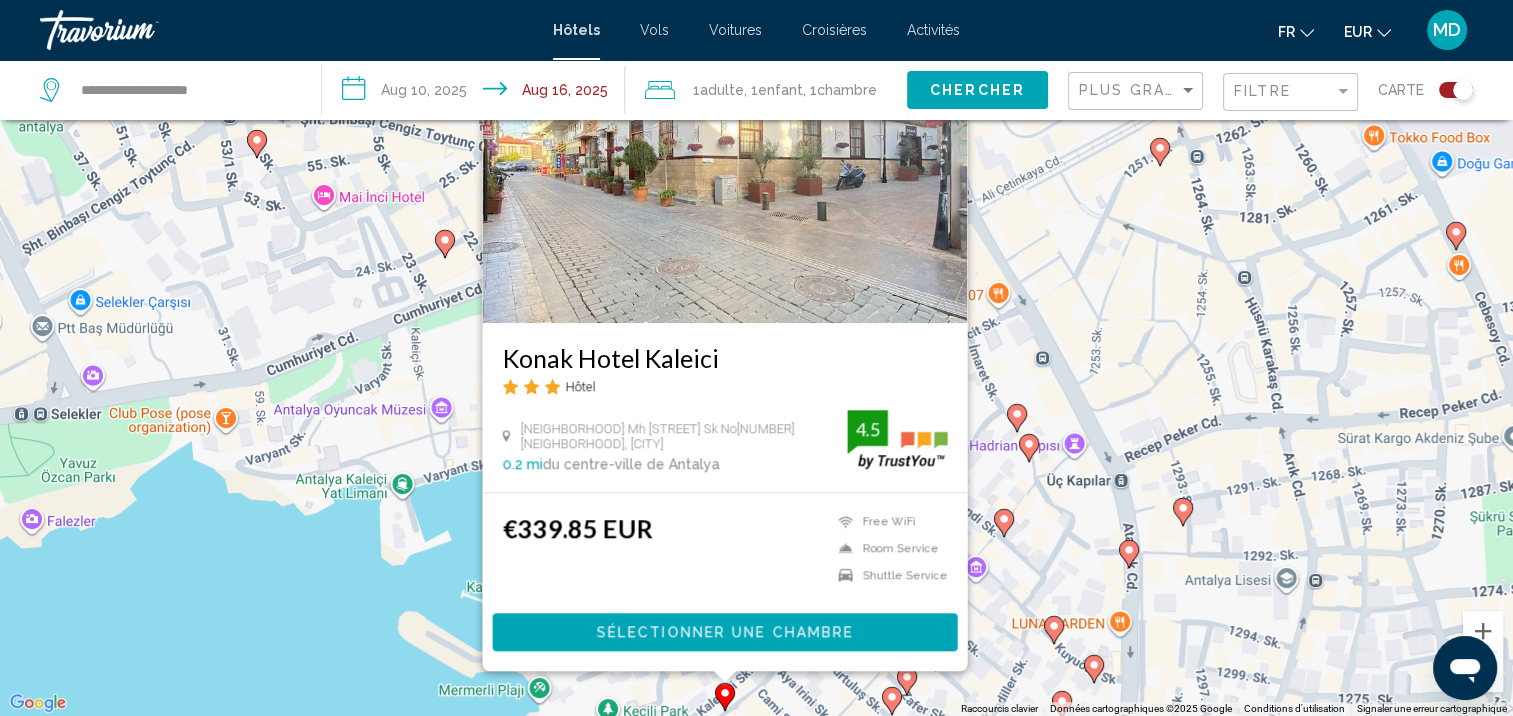 click on "Pour activer le glissement avec le clavier, appuyez sur Alt+Entrée. Une fois ce mode activé, utilisez les touches fléchées pour déplacer le repère. Pour valider le déplacement, appuyez sur Entrée. Pour annuler, appuyez sur Échap.  Konak Hotel Kaleici
Hôtel
Kilinçaslan Mh Hidirlik Sk No13 Kaleiçi, Antalya 0.2 mi  du centre-ville de Antalya de l'hôtel 4.5 €339.85 EUR
Free WiFi
Room Service
Shuttle Service  4.5 Sélectionner une chambre" at bounding box center [756, 358] 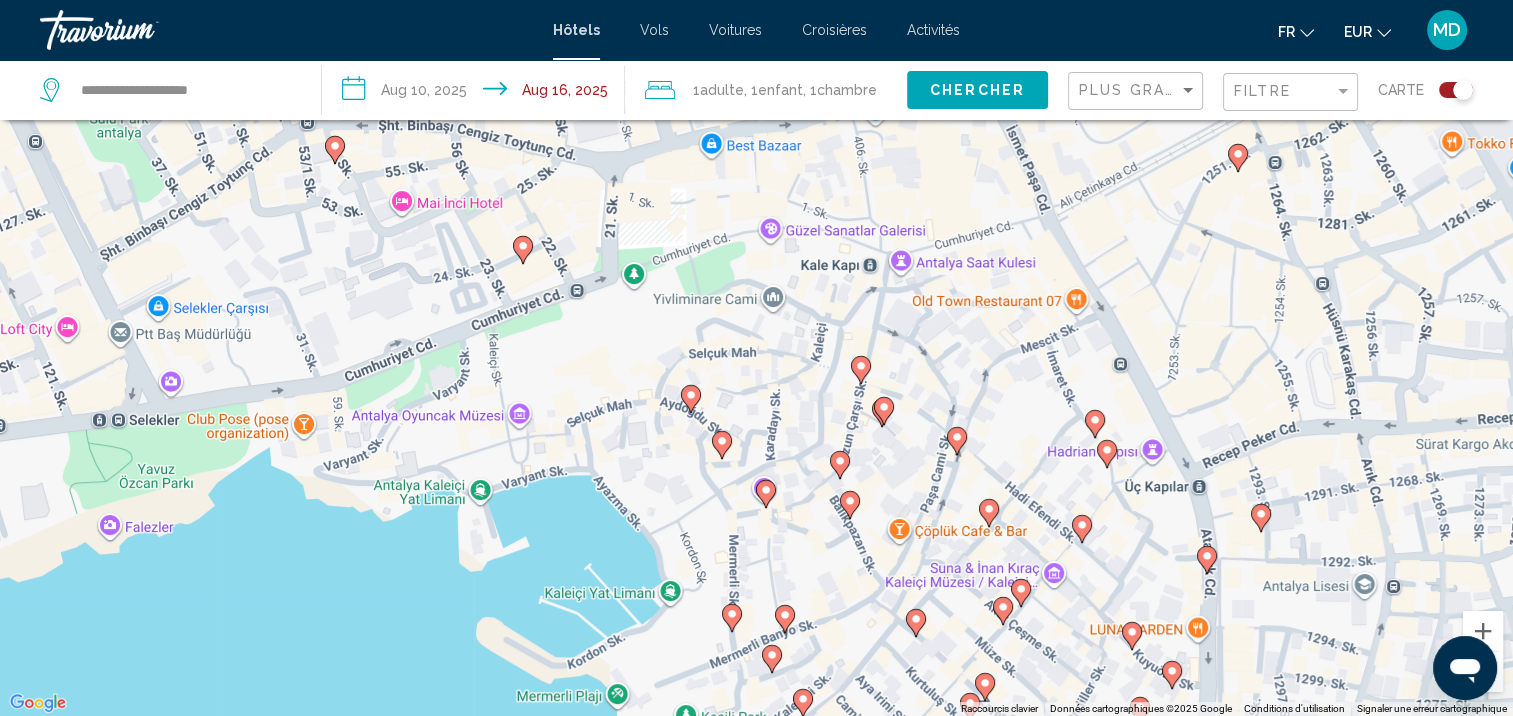 drag, startPoint x: 275, startPoint y: 537, endPoint x: 367, endPoint y: 554, distance: 93.55747 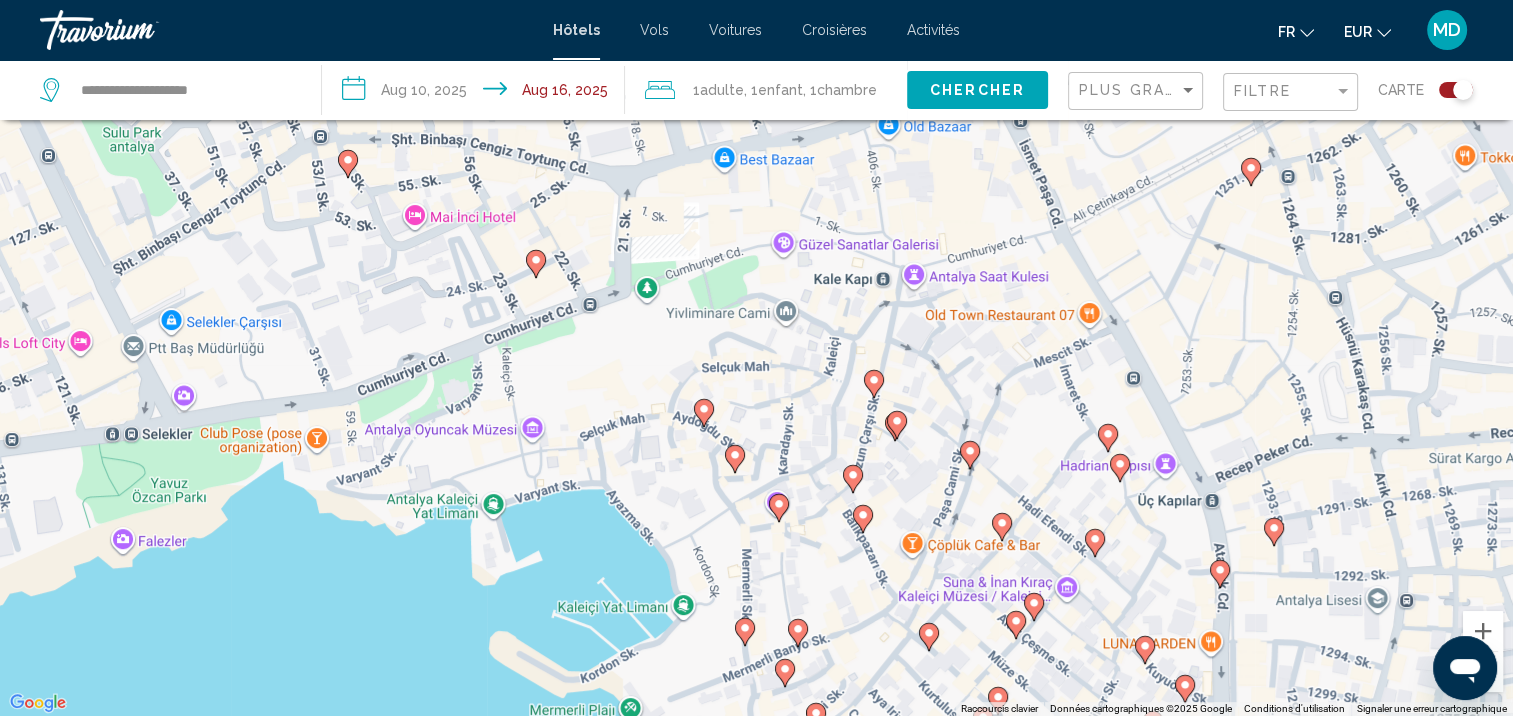 click 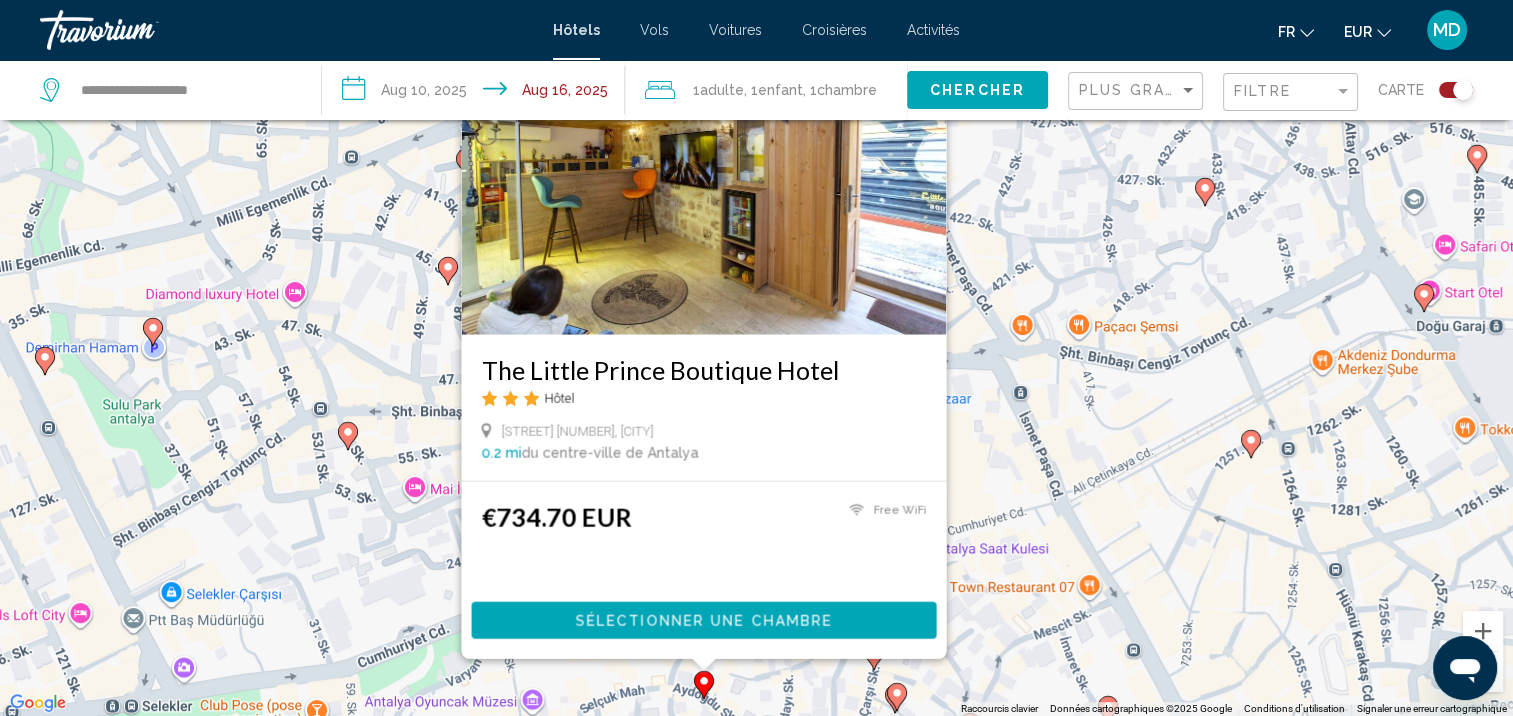 click on "Pour activer le glissement avec le clavier, appuyez sur Alt+Entrée. Une fois ce mode activé, utilisez les touches fléchées pour déplacer le repère. Pour valider le déplacement, appuyez sur Entrée. Pour annuler, appuyez sur Échap.  The Little Prince Boutique Hotel
Hôtel
Aydogdu Sokak 18, Antalya 0.2 mi  du centre-ville de Antalya de l'hôtel €734.70 EUR
Free WiFi  Sélectionner une chambre" at bounding box center (756, 358) 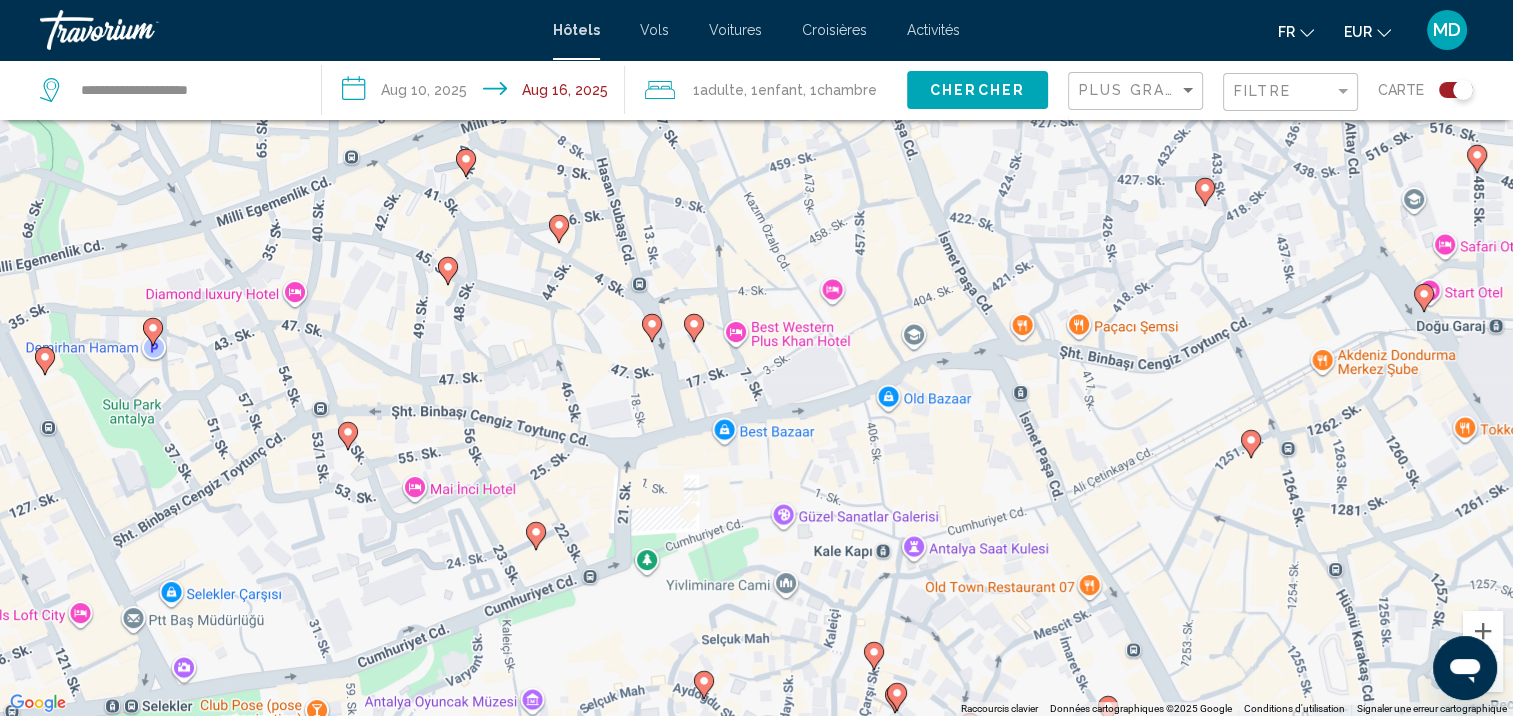 click 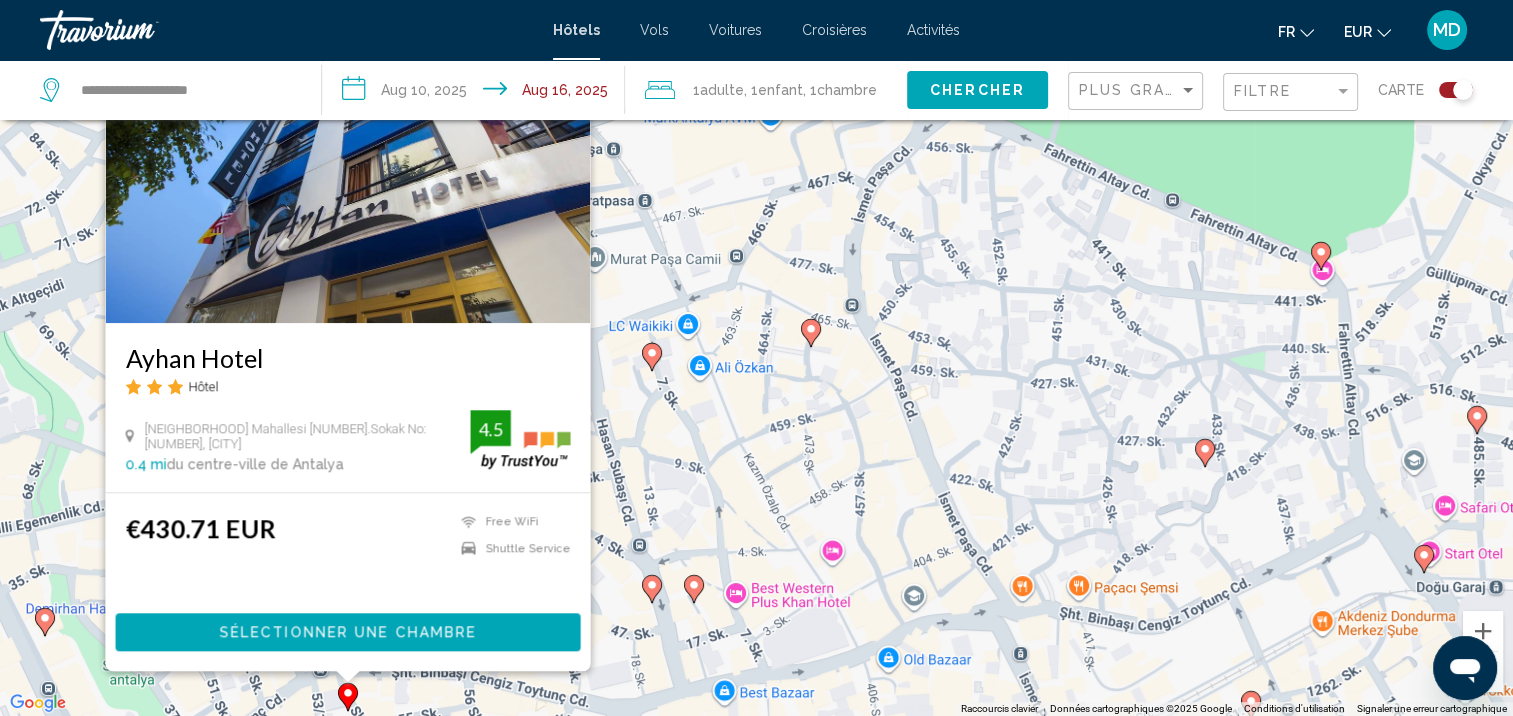 click on "Pour activer le glissement avec le clavier, appuyez sur Alt+Entrée. Une fois ce mode activé, utilisez les touches fléchées pour déplacer le repère. Pour valider le déplacement, appuyez sur Entrée. Pour annuler, appuyez sur Échap.  Ayhan Hotel
Hôtel
Kisla Mahallesi 40.Sokak No:11, Antalya 0.4 mi  du centre-ville de Antalya de l'hôtel 4.5 €430.71 EUR
Free WiFi
Shuttle Service  4.5 Sélectionner une chambre" at bounding box center [756, 358] 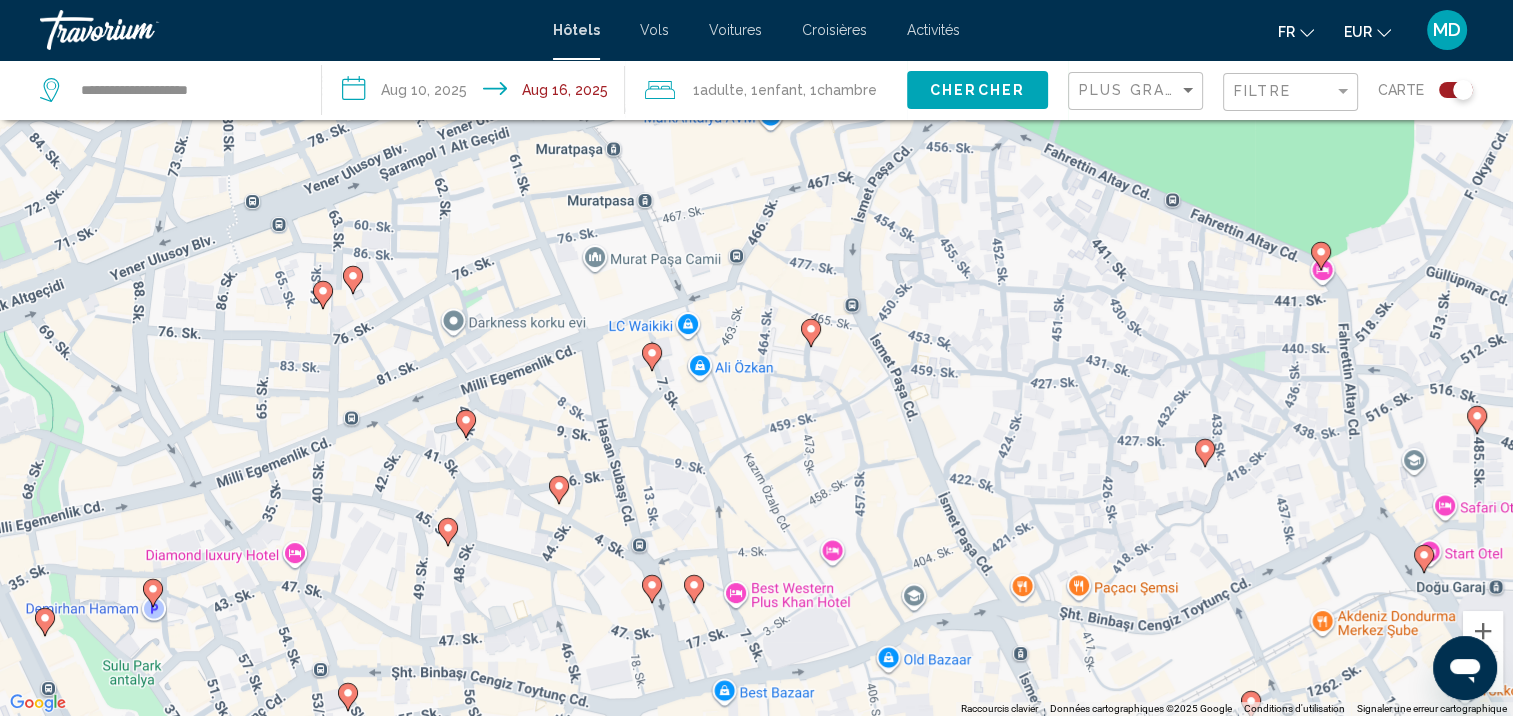 click 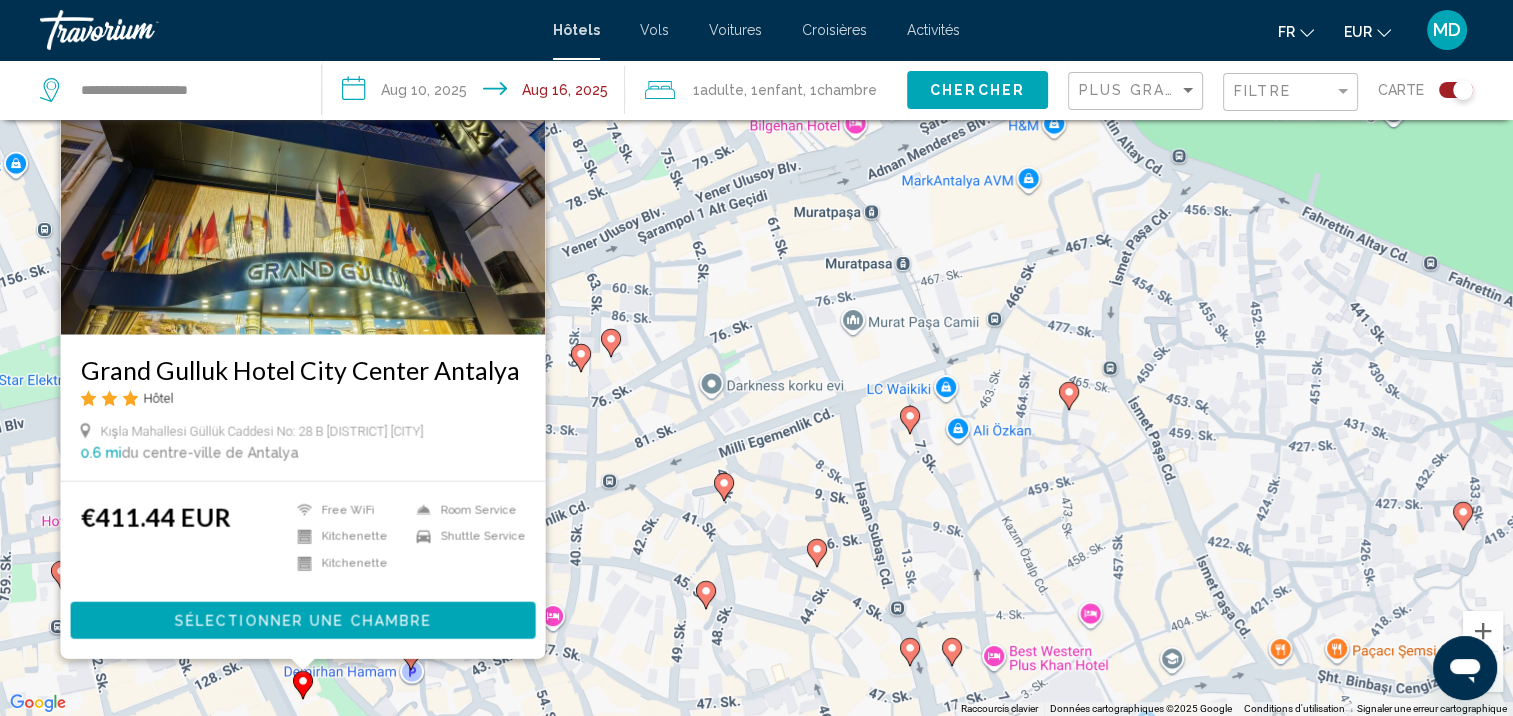 click on "Pour activer le glissement avec le clavier, appuyez sur Alt+Entrée. Une fois ce mode activé, utilisez les touches fléchées pour déplacer le repère. Pour valider le déplacement, appuyez sur Entrée. Pour annuler, appuyez sur Échap.  Grand Gulluk Hotel City Center Antalya
Hôtel
Kışla Mahallesi Güllük Caddesi No: 28 B Muratpaşa Antalya 0.6 mi  du centre-ville de Antalya de l'hôtel €411.44 EUR
Free WiFi
Kitchenette
Kitchenette
Room Service
Shuttle Service  Sélectionner une chambre" at bounding box center (756, 358) 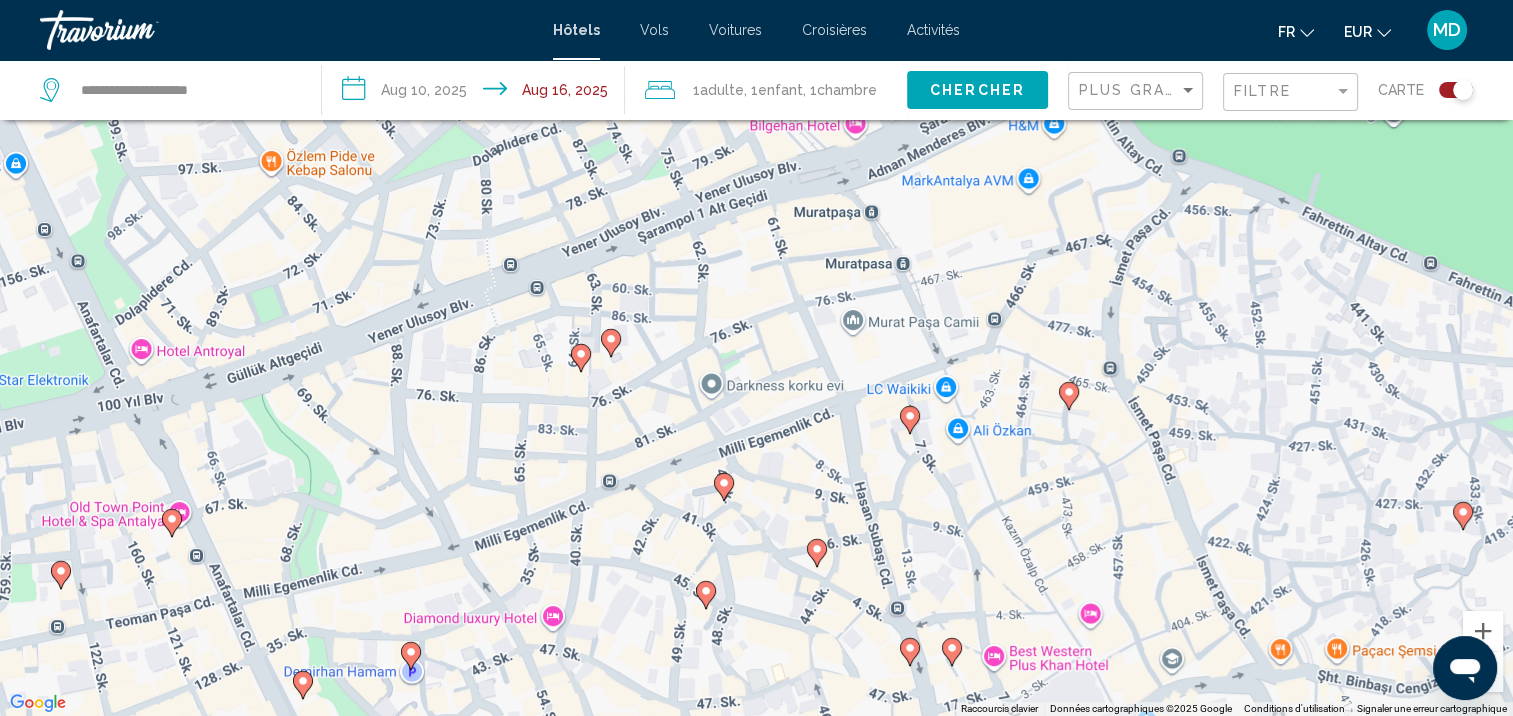 click 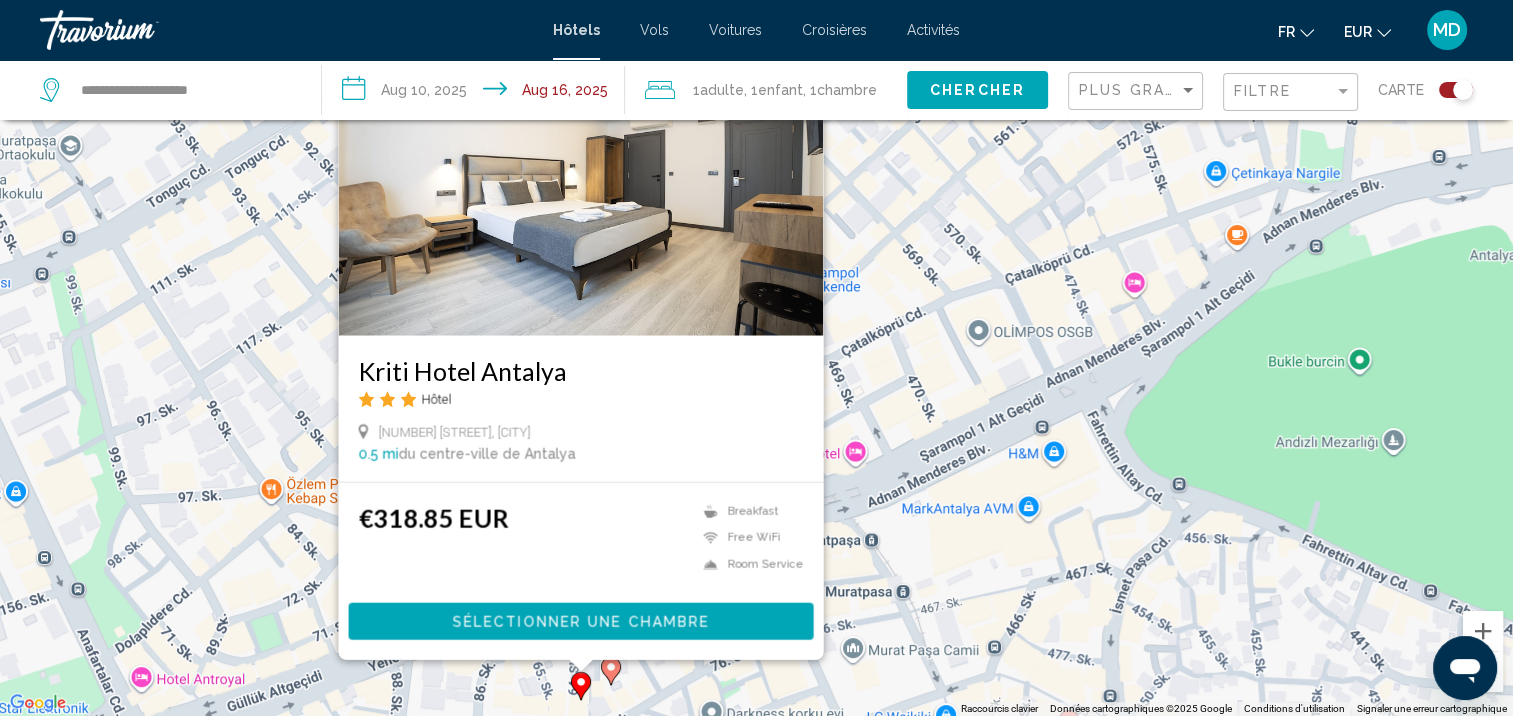 click on "Pour activer le glissement avec le clavier, appuyez sur Alt+Entrée. Une fois ce mode activé, utilisez les touches fléchées pour déplacer le repère. Pour valider le déplacement, appuyez sur Entrée. Pour annuler, appuyez sur Échap.  Kriti Hotel Antalya
Hôtel
64 Sok No 13 A, Antalya 0.5 mi  du centre-ville de Antalya de l'hôtel €318.85 EUR
Breakfast
Free WiFi
Room Service  Sélectionner une chambre" at bounding box center (756, 358) 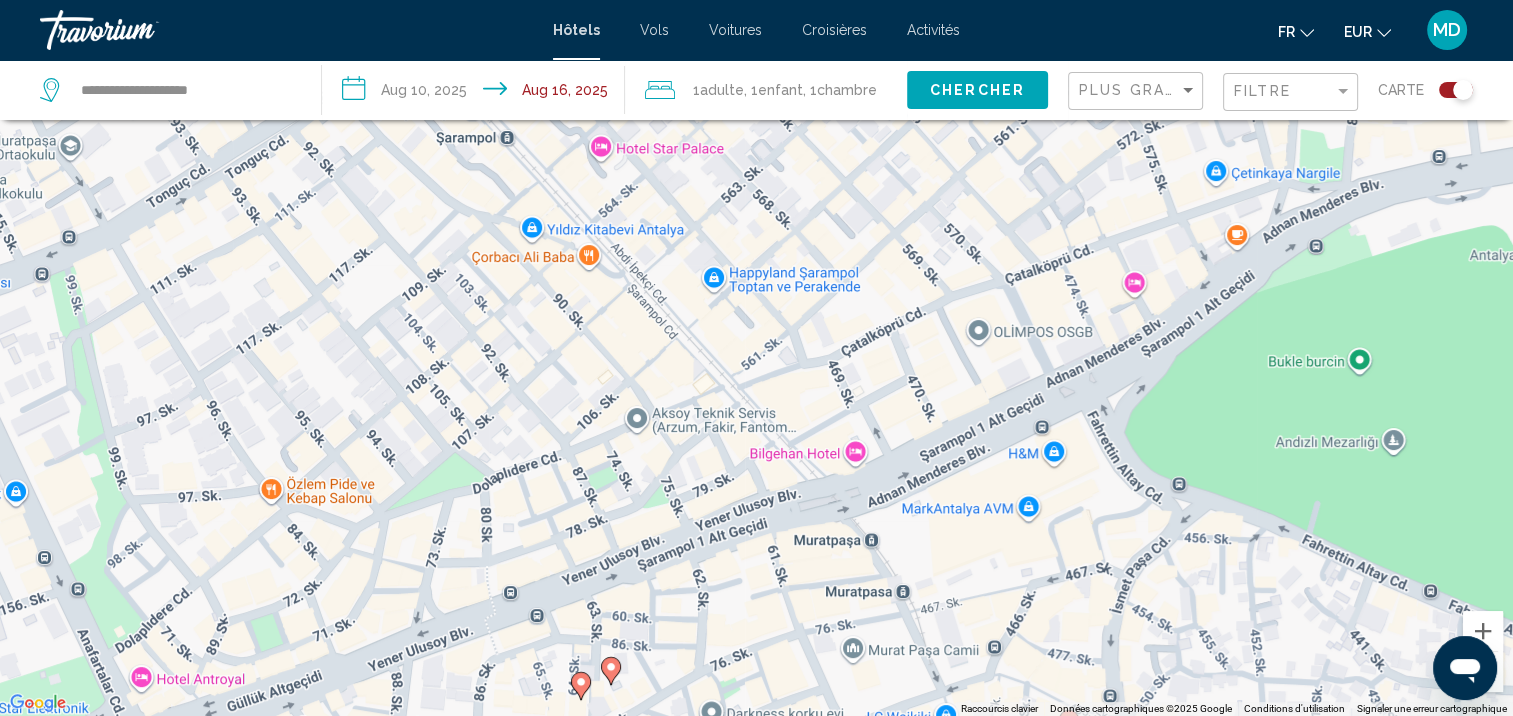 drag, startPoint x: 289, startPoint y: 534, endPoint x: 437, endPoint y: 360, distance: 228.42941 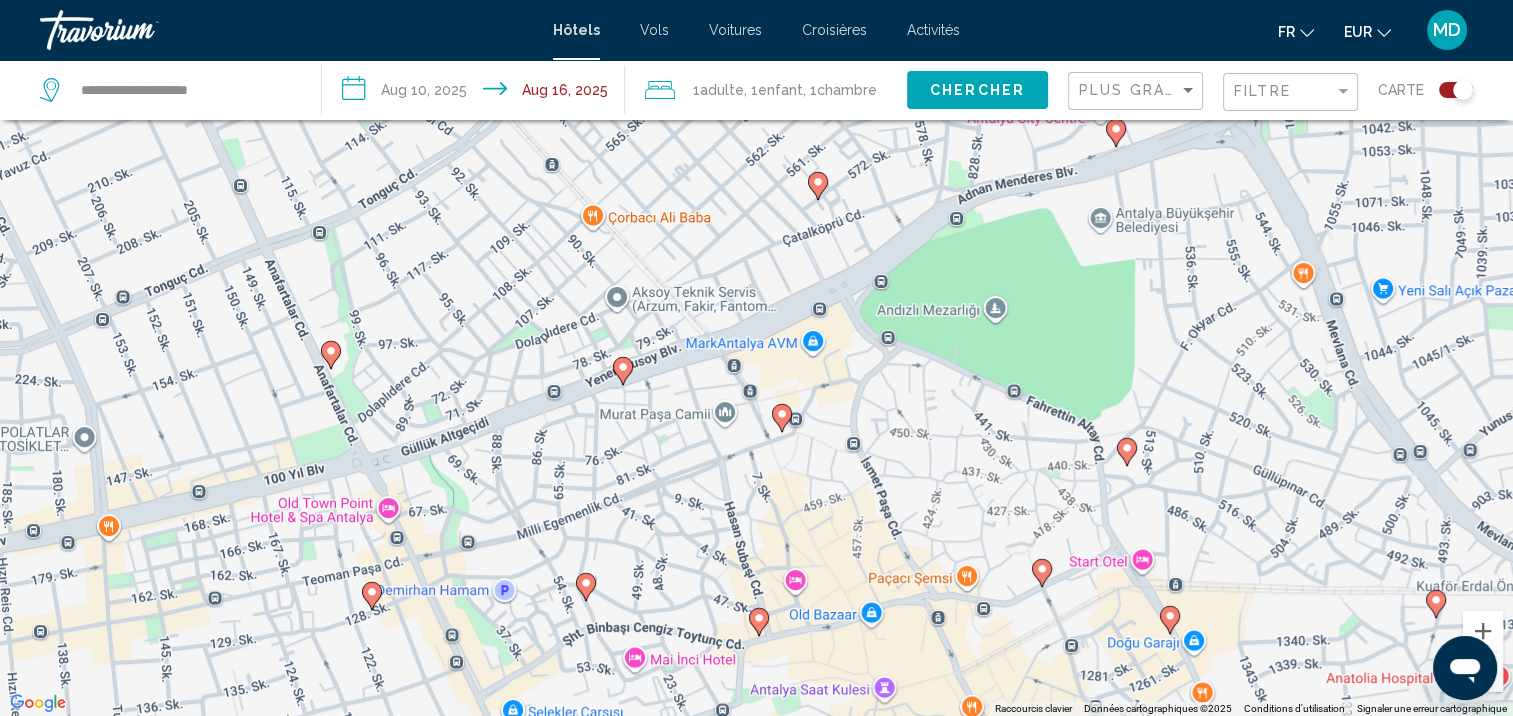 click 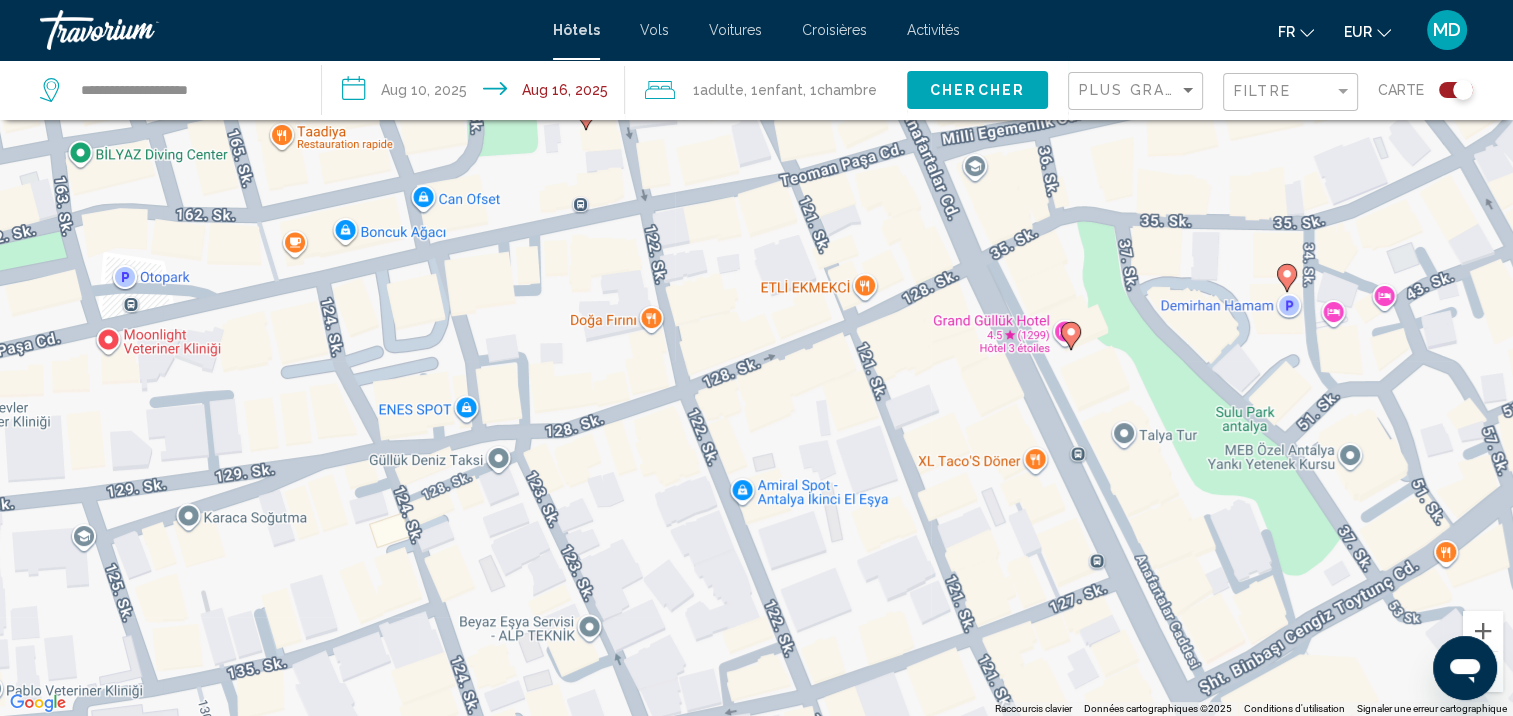 drag, startPoint x: 492, startPoint y: 540, endPoint x: 479, endPoint y: 495, distance: 46.840153 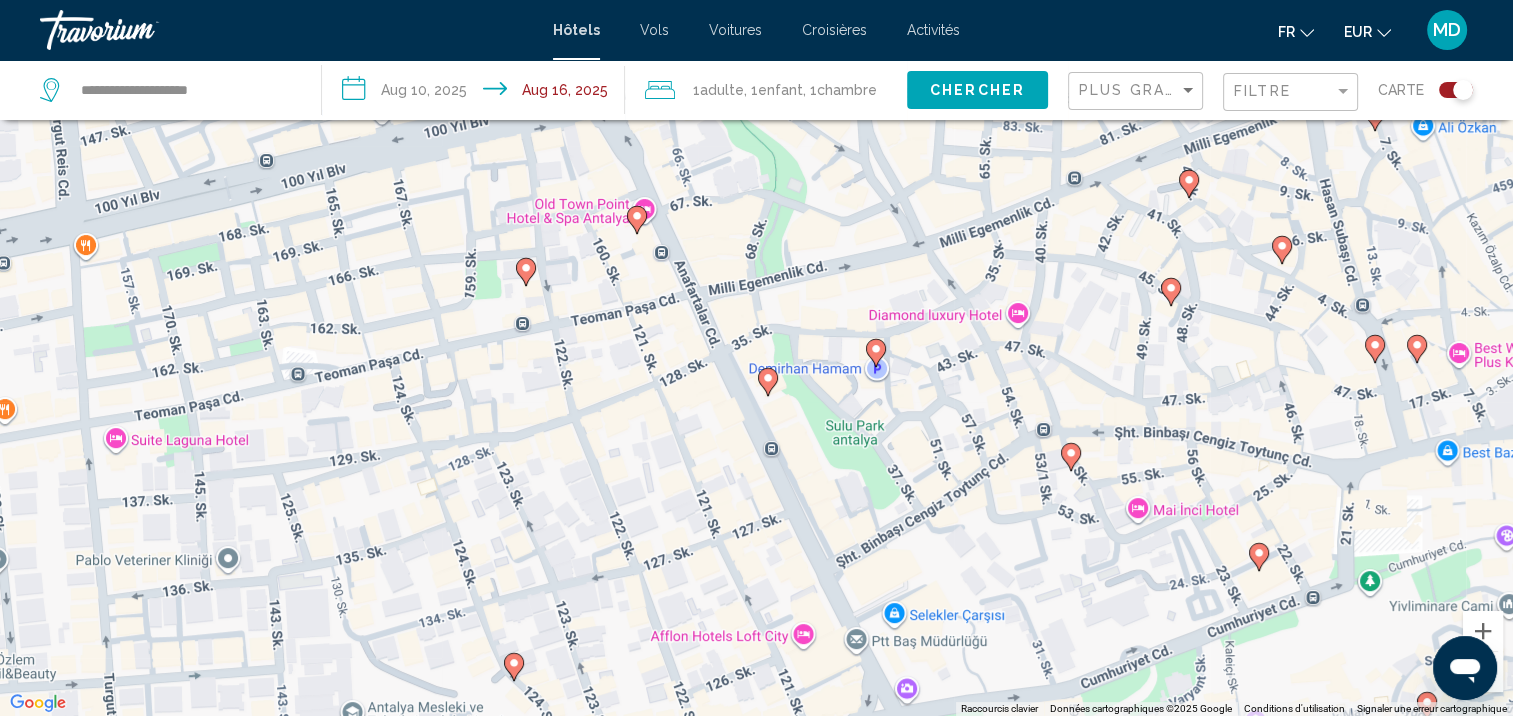 click 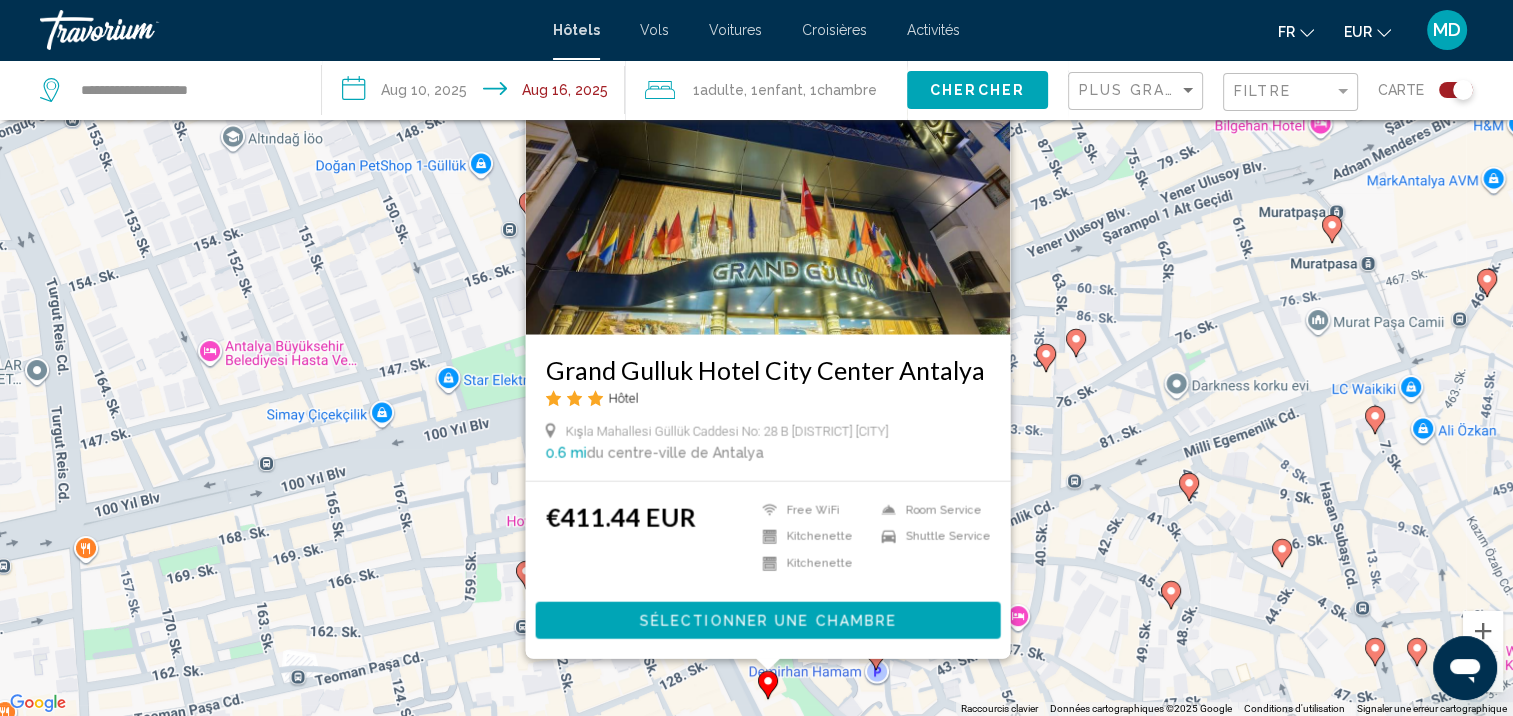 click on "Pour activer le glissement avec le clavier, appuyez sur Alt+Entrée. Une fois ce mode activé, utilisez les touches fléchées pour déplacer le repère. Pour valider le déplacement, appuyez sur Entrée. Pour annuler, appuyez sur Échap.  Grand Gulluk Hotel City Center Antalya
Hôtel
Kışla Mahallesi Güllük Caddesi No: 28 B Muratpaşa Antalya 0.6 mi  du centre-ville de Antalya de l'hôtel €411.44 EUR
Free WiFi
Kitchenette
Kitchenette
Room Service
Shuttle Service  Sélectionner une chambre" at bounding box center (756, 358) 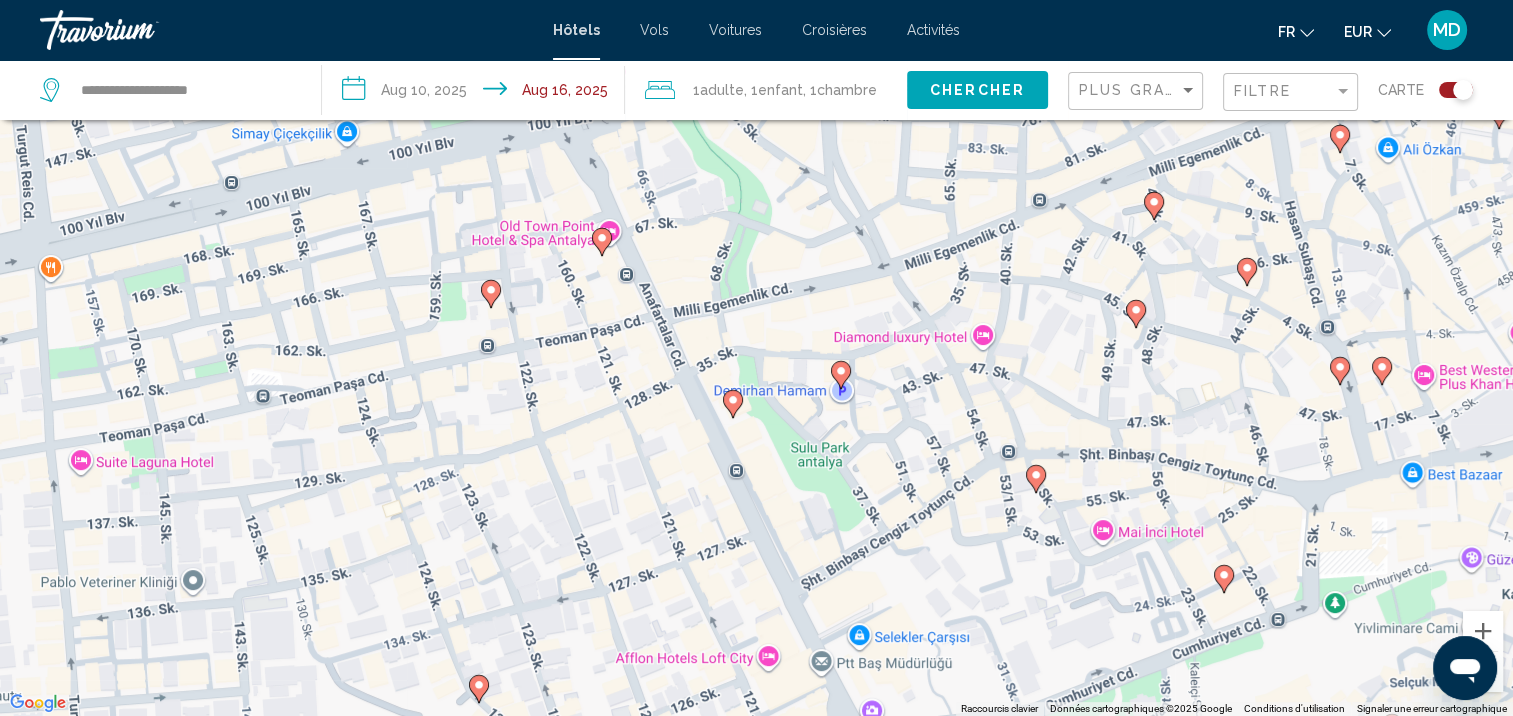 drag, startPoint x: 448, startPoint y: 622, endPoint x: 417, endPoint y: 326, distance: 297.6189 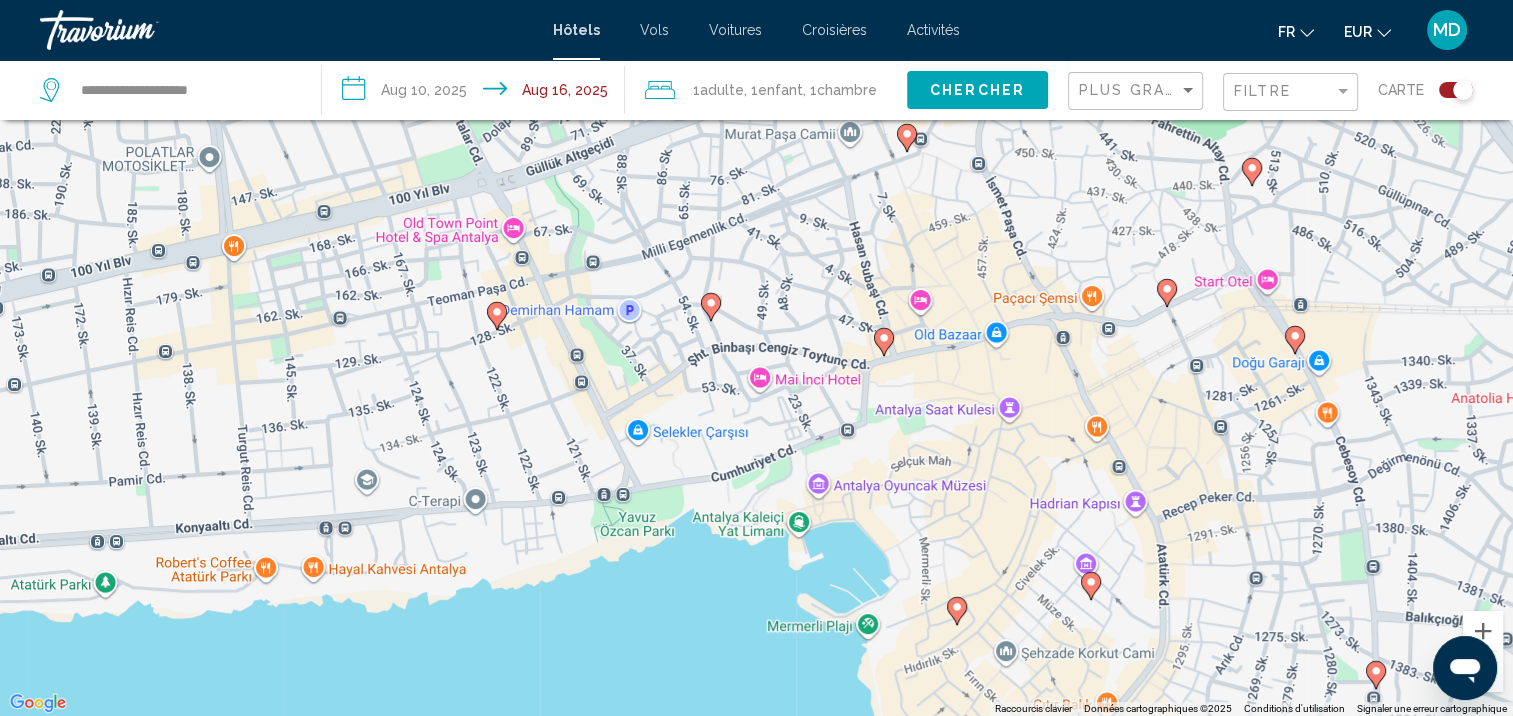 drag, startPoint x: 308, startPoint y: 512, endPoint x: 496, endPoint y: 516, distance: 188.04254 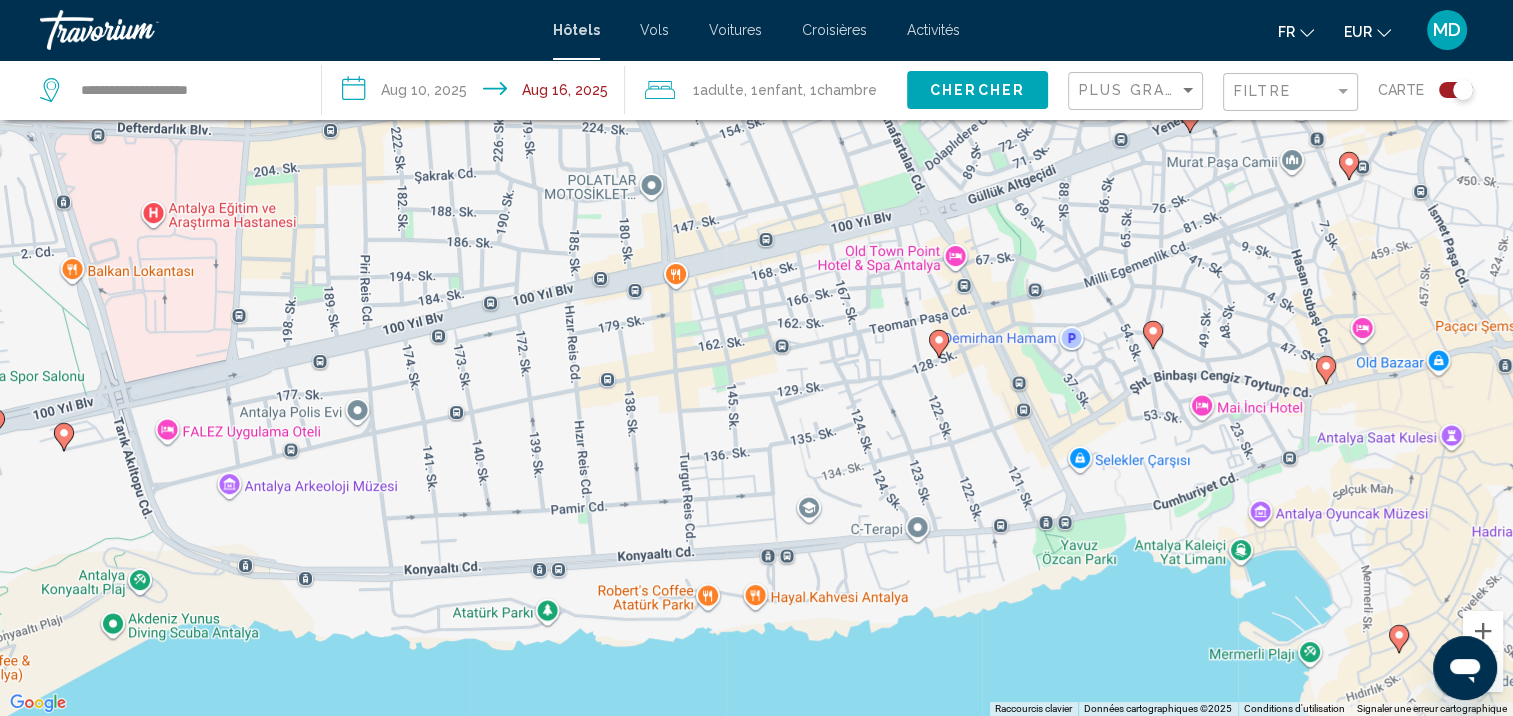 drag, startPoint x: 369, startPoint y: 508, endPoint x: 598, endPoint y: 509, distance: 229.00218 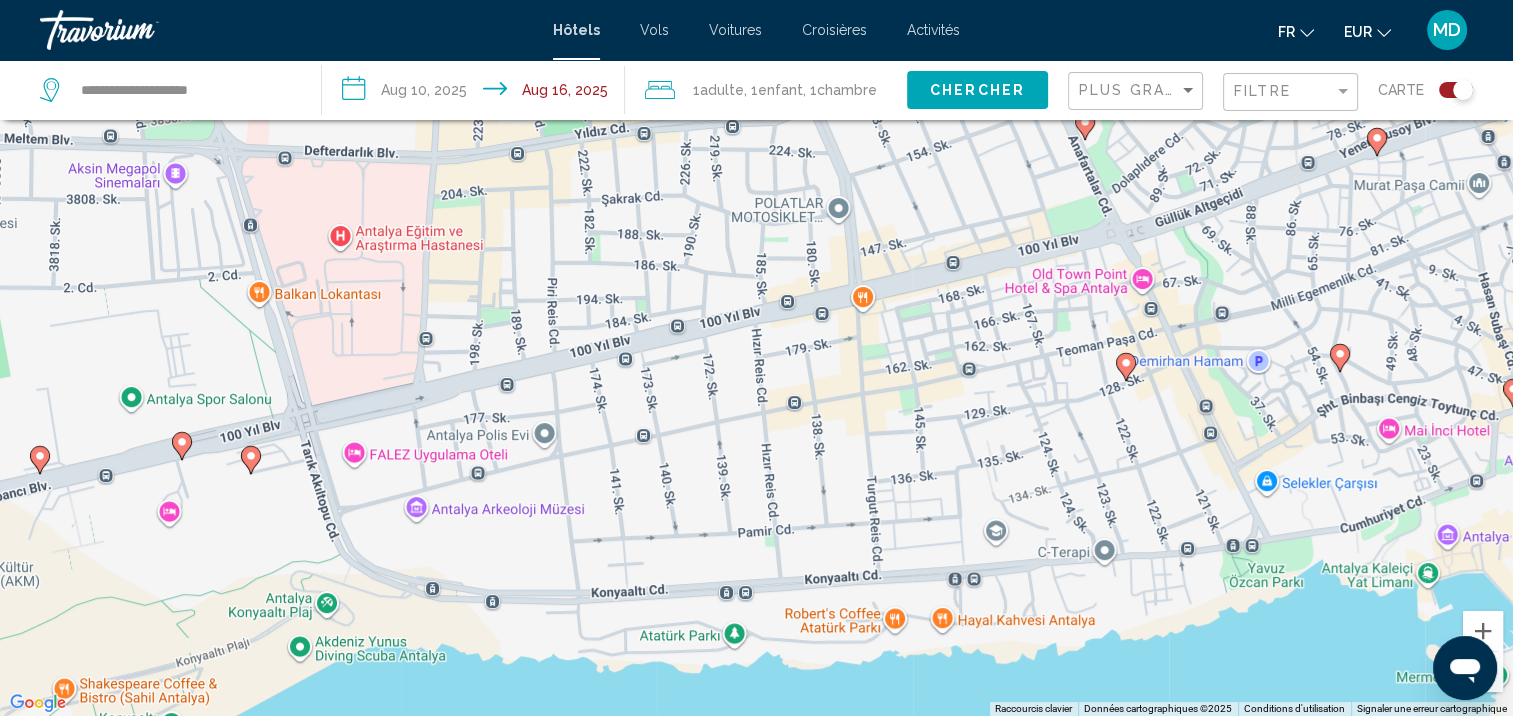 click 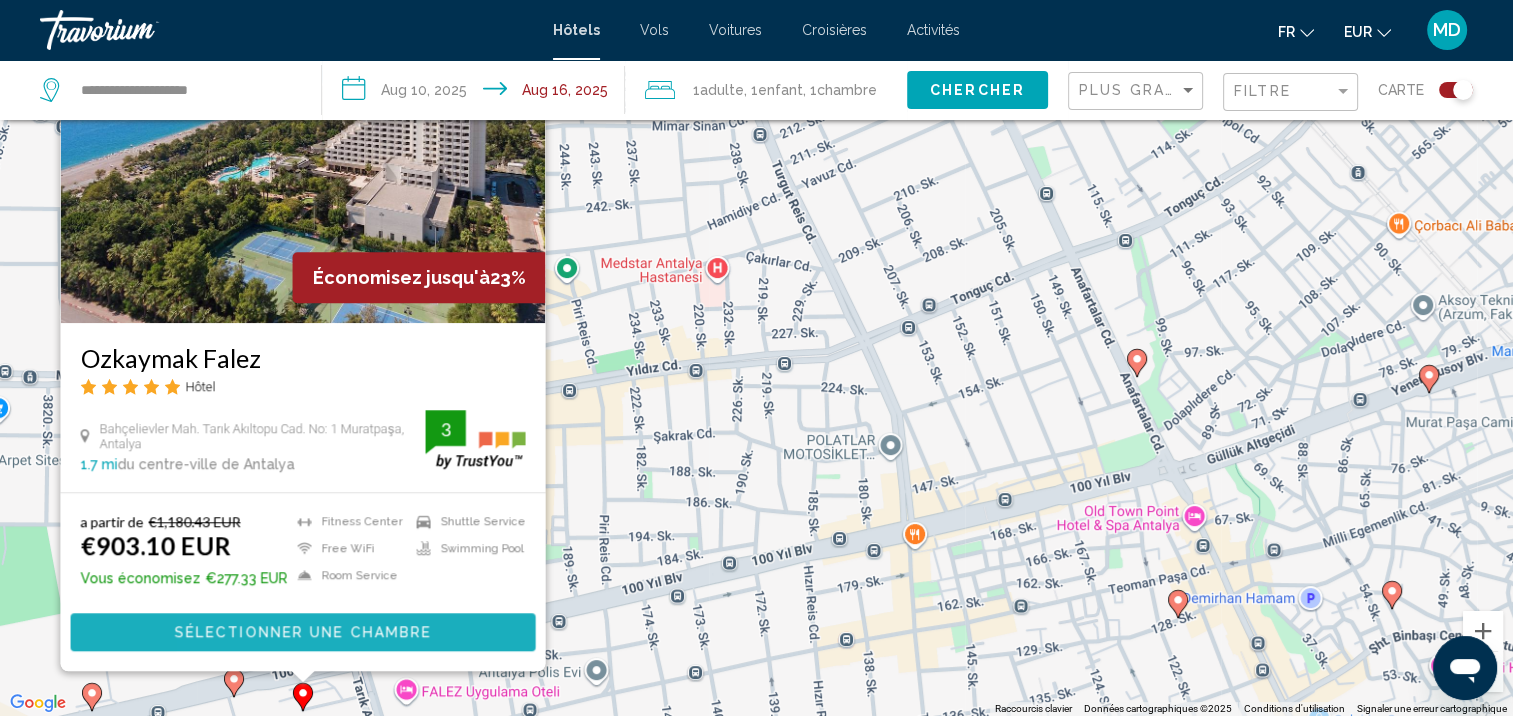click on "Sélectionner une chambre" at bounding box center [302, 633] 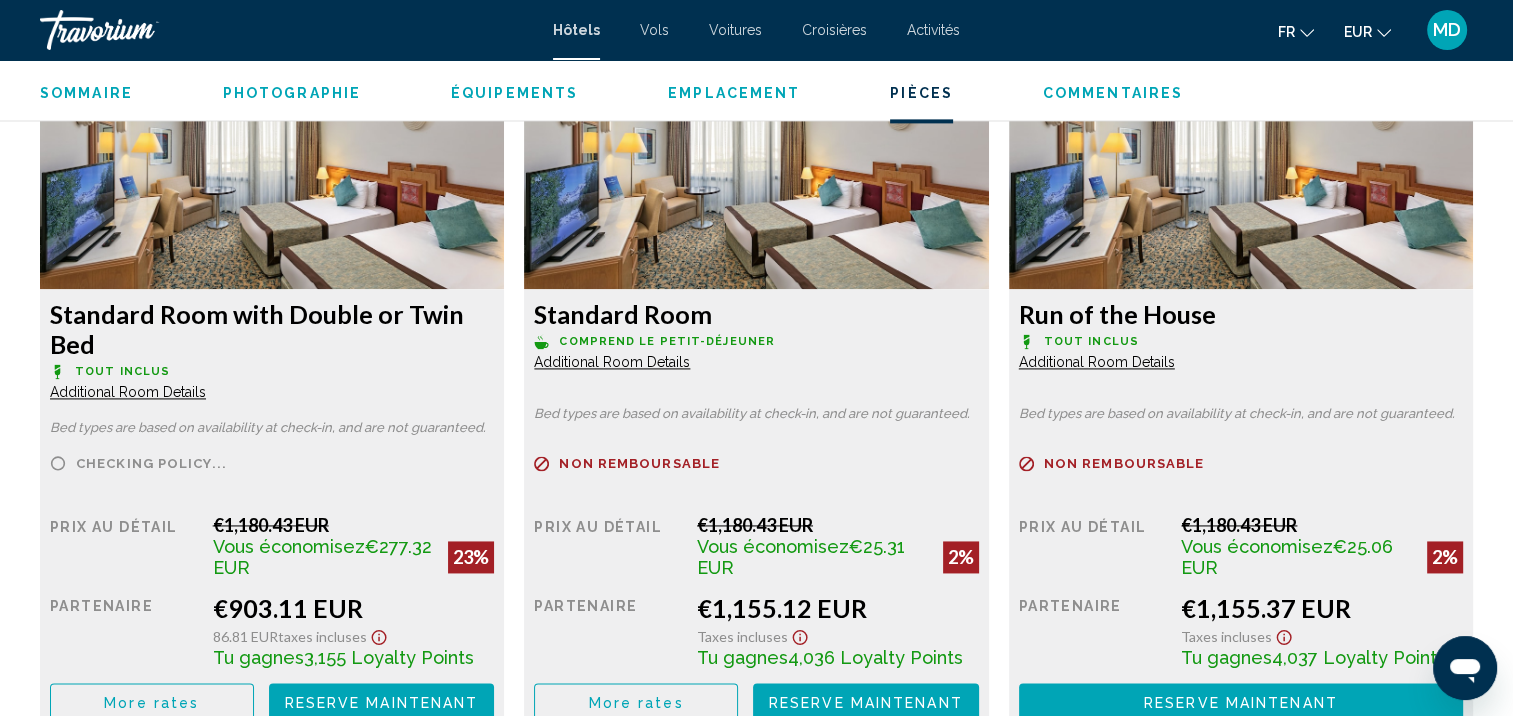 scroll, scrollTop: 2794, scrollLeft: 0, axis: vertical 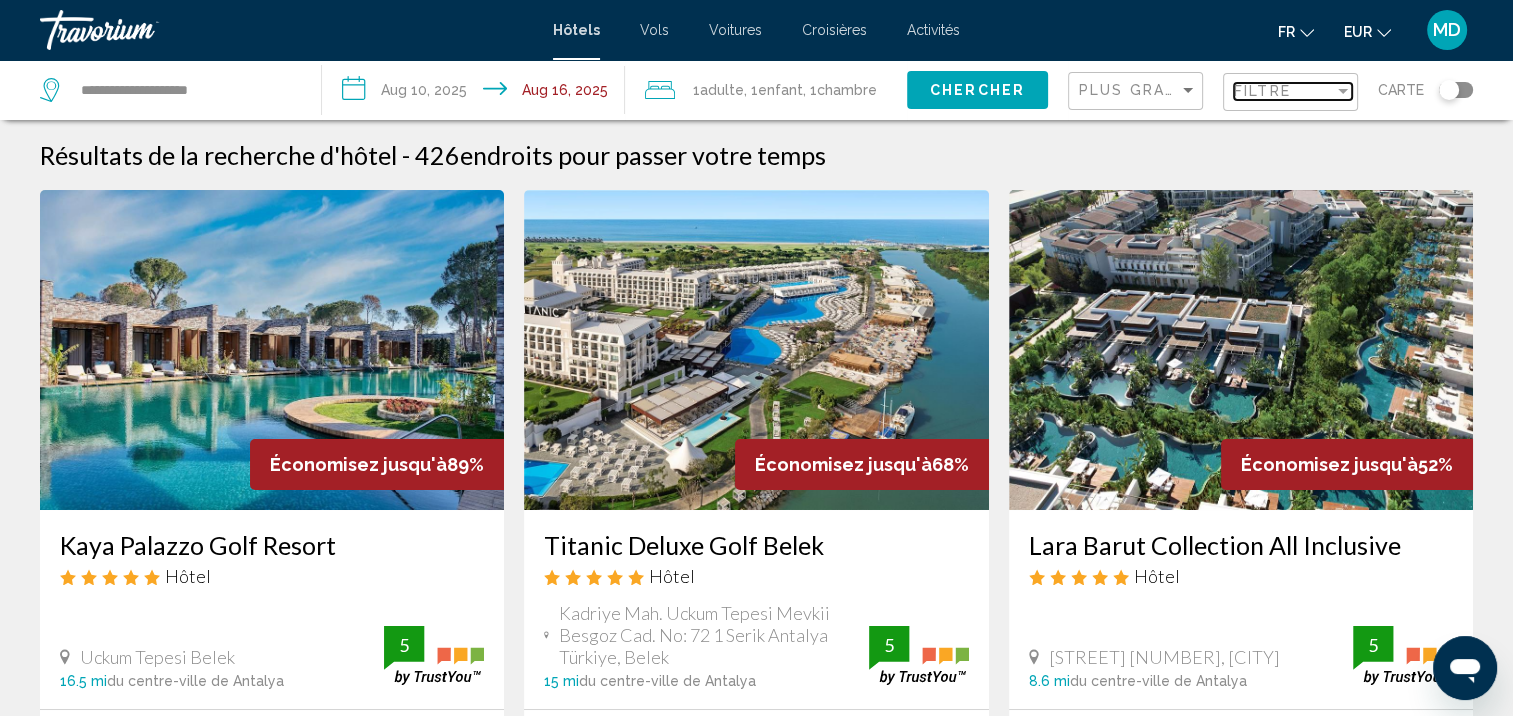 click on "Filtre" at bounding box center [1284, 91] 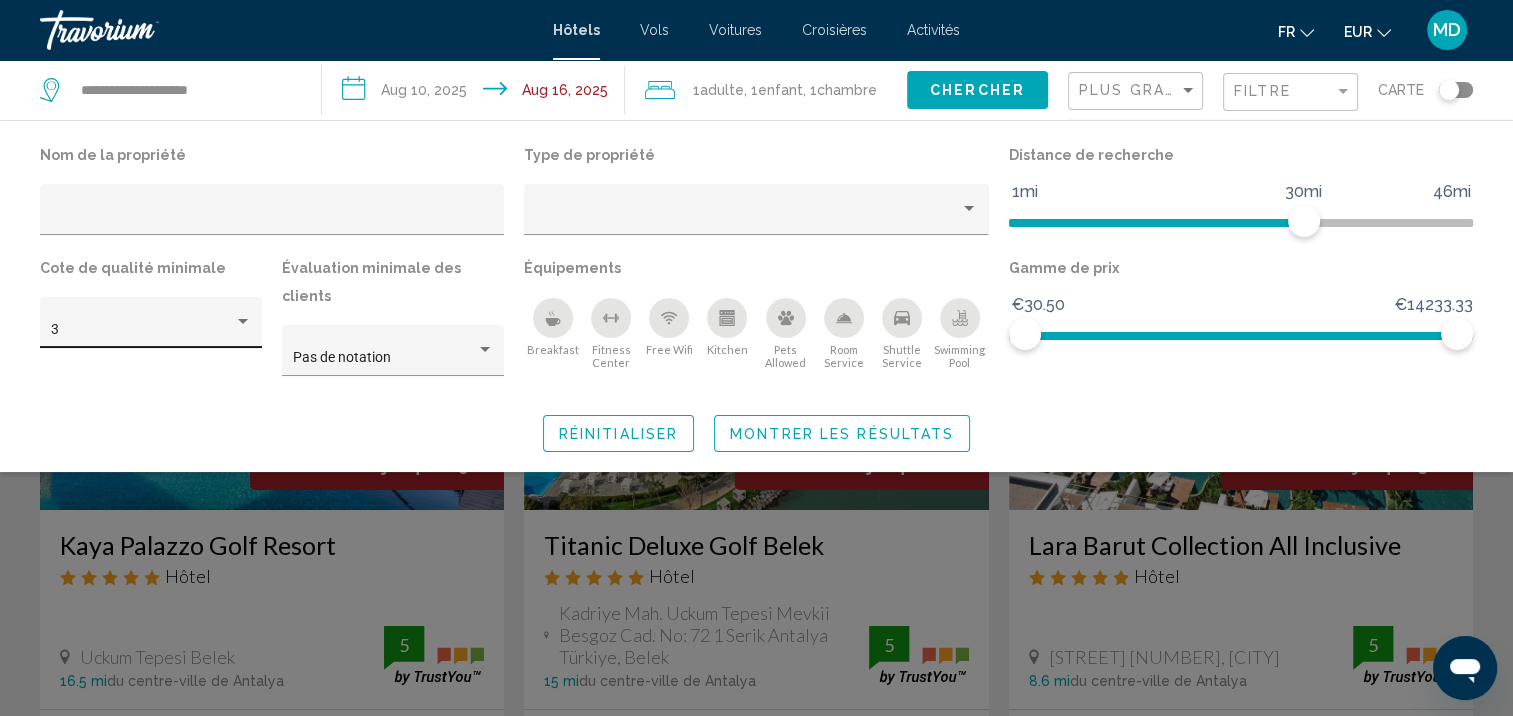 click on "3" at bounding box center [142, 330] 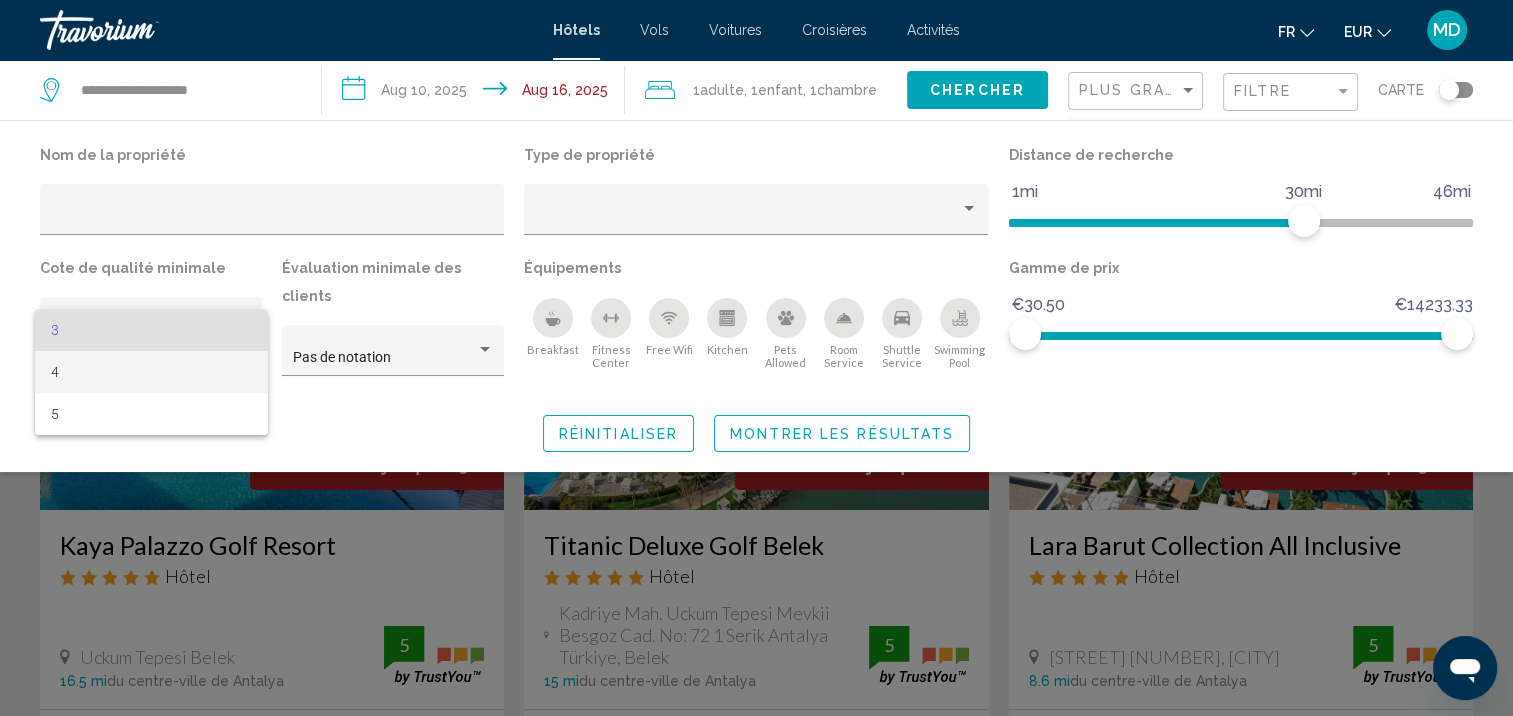 click on "4" at bounding box center (151, 372) 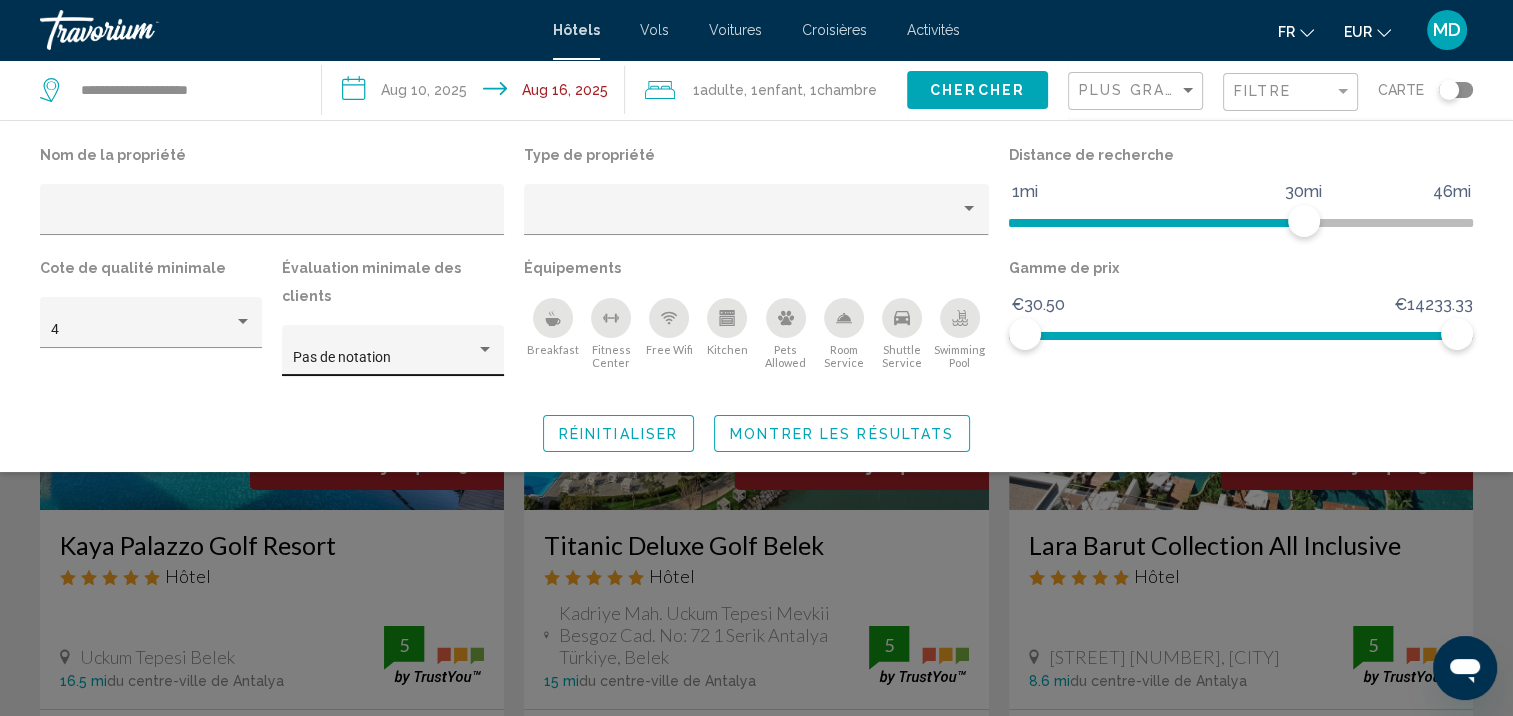 click on "Pas de notation" 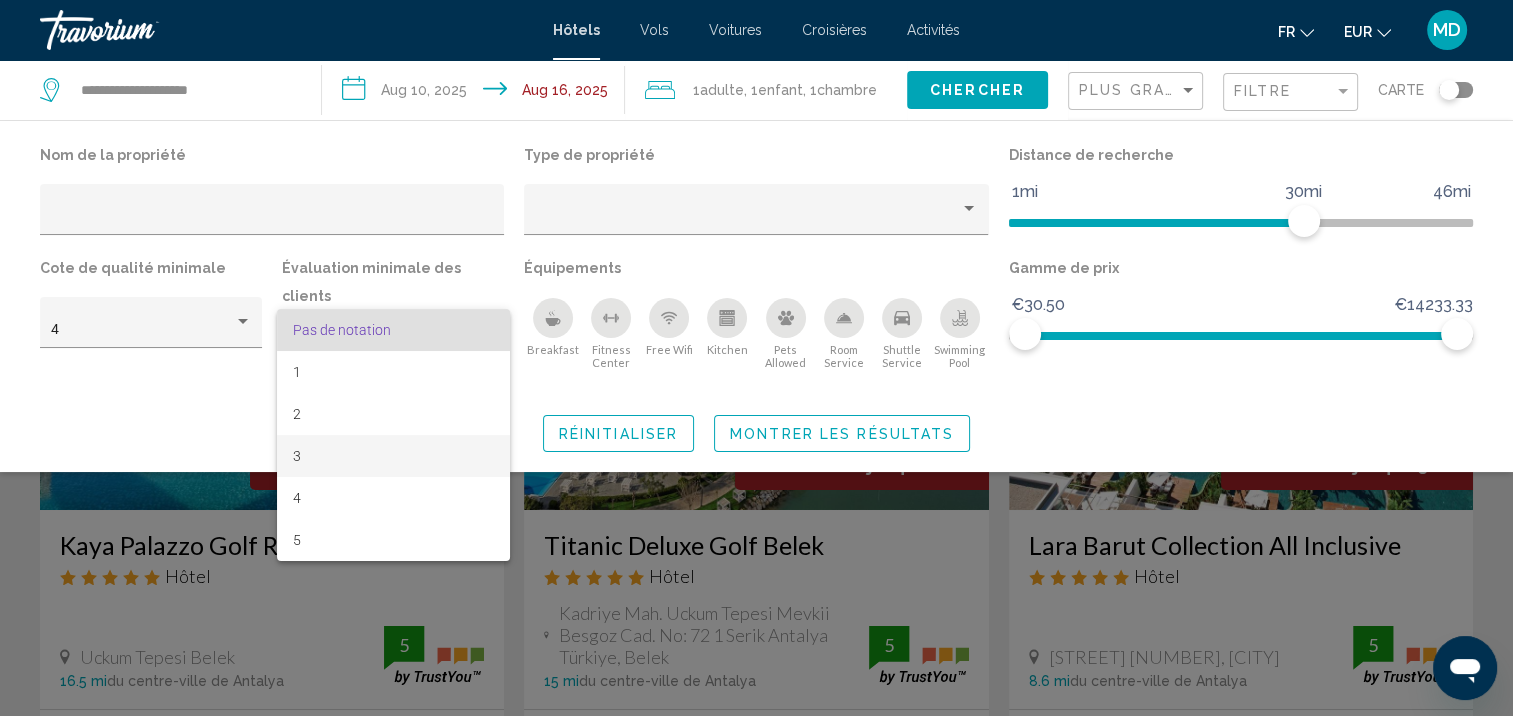 click on "3" at bounding box center [393, 456] 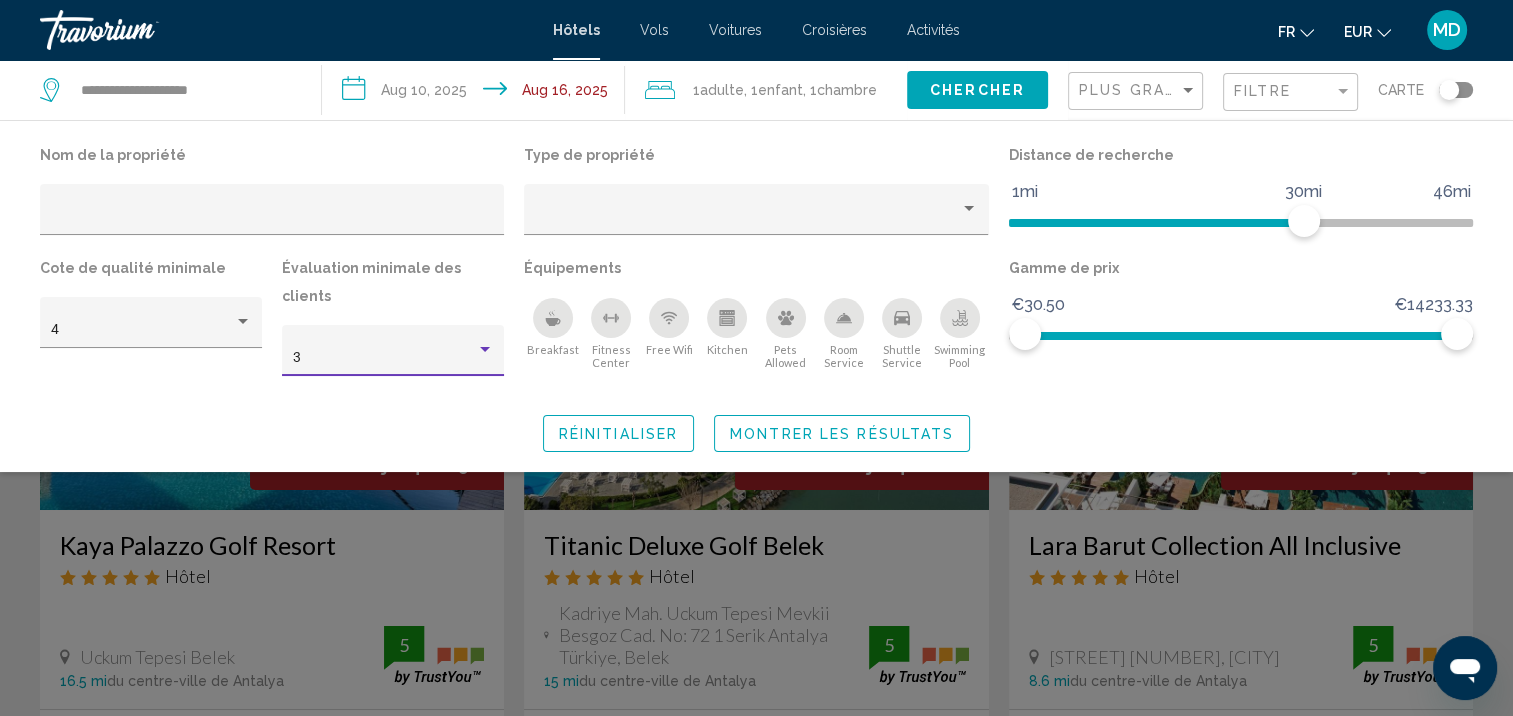 click on "Montrer les résultats" 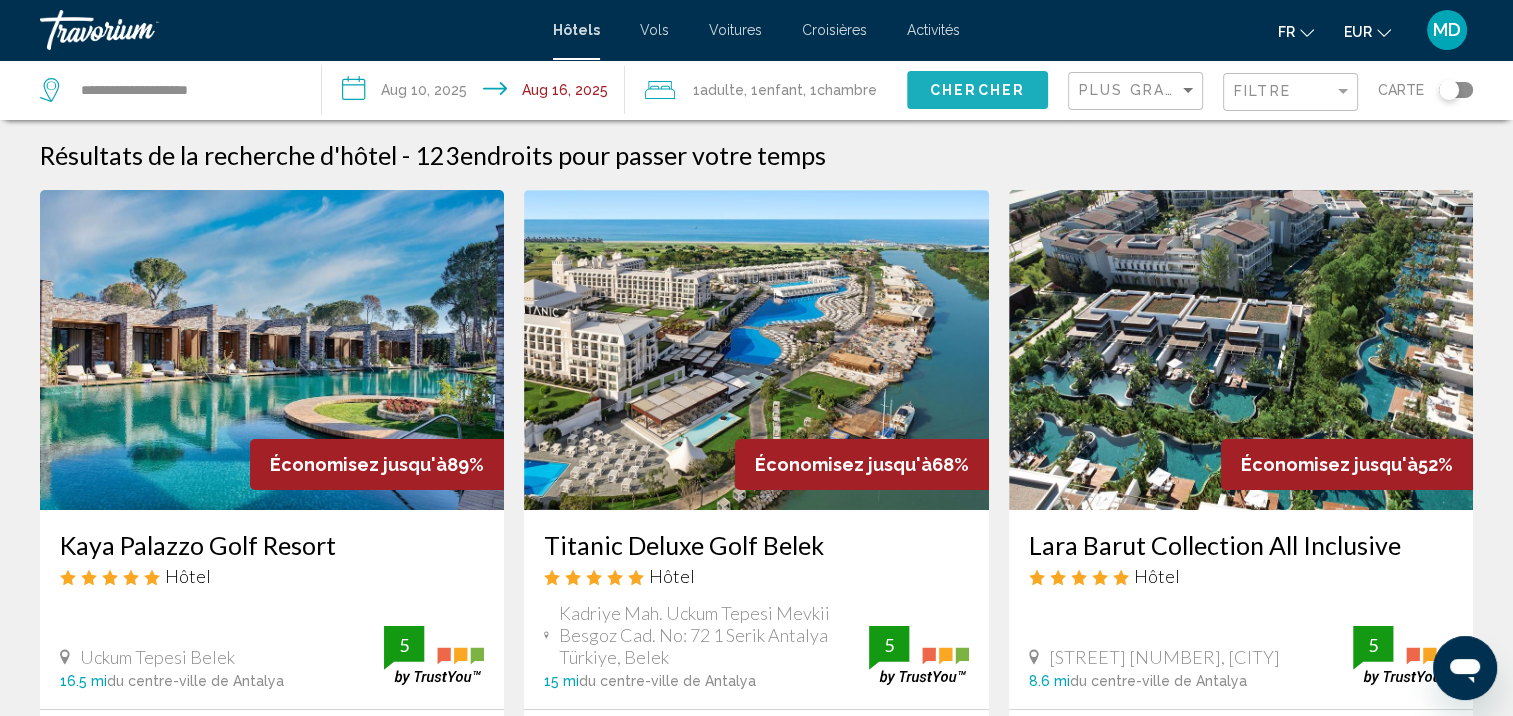 click on "Chercher" 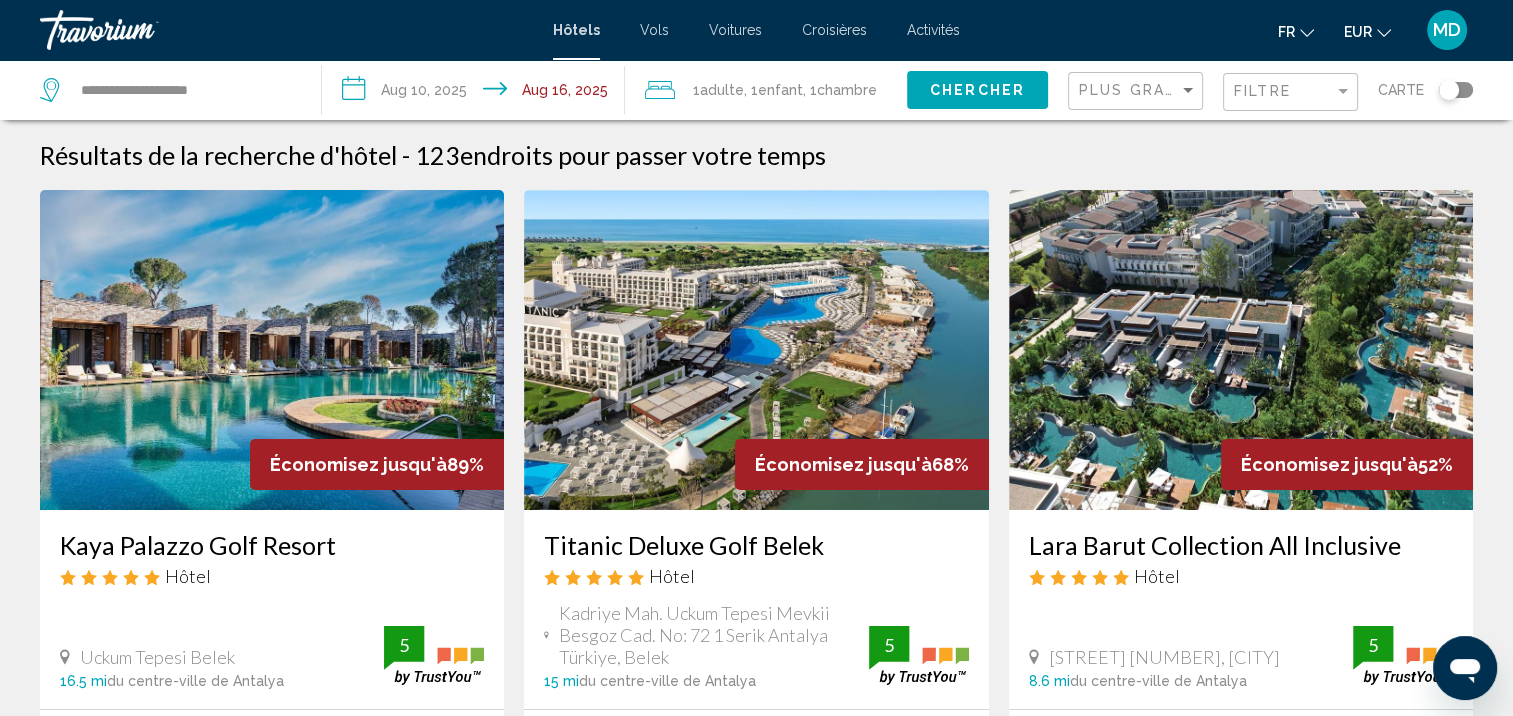 click 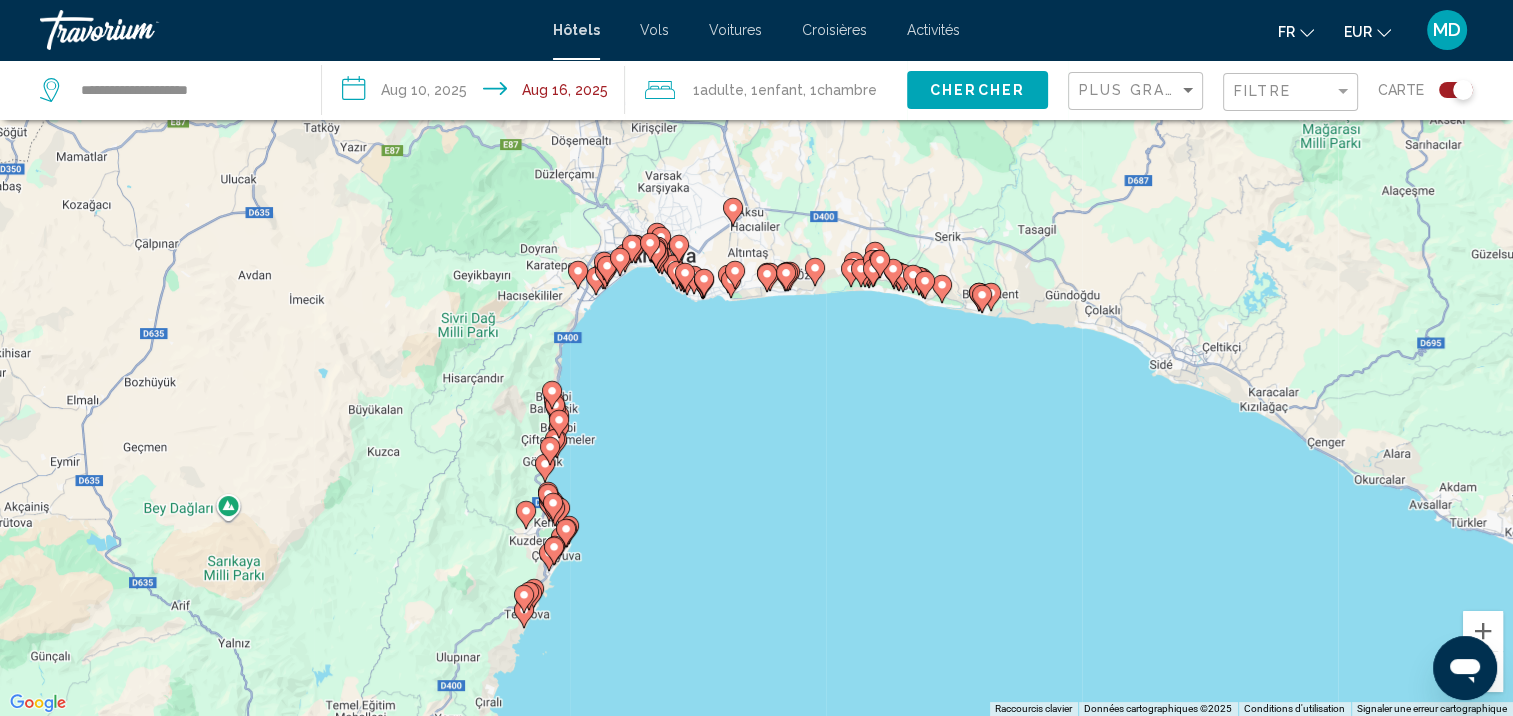 click on "Pour activer le glissement avec le clavier, appuyez sur Alt+Entrée. Une fois ce mode activé, utilisez les touches fléchées pour déplacer le repère. Pour valider le déplacement, appuyez sur Entrée. Pour annuler, appuyez sur Échap." at bounding box center (756, 358) 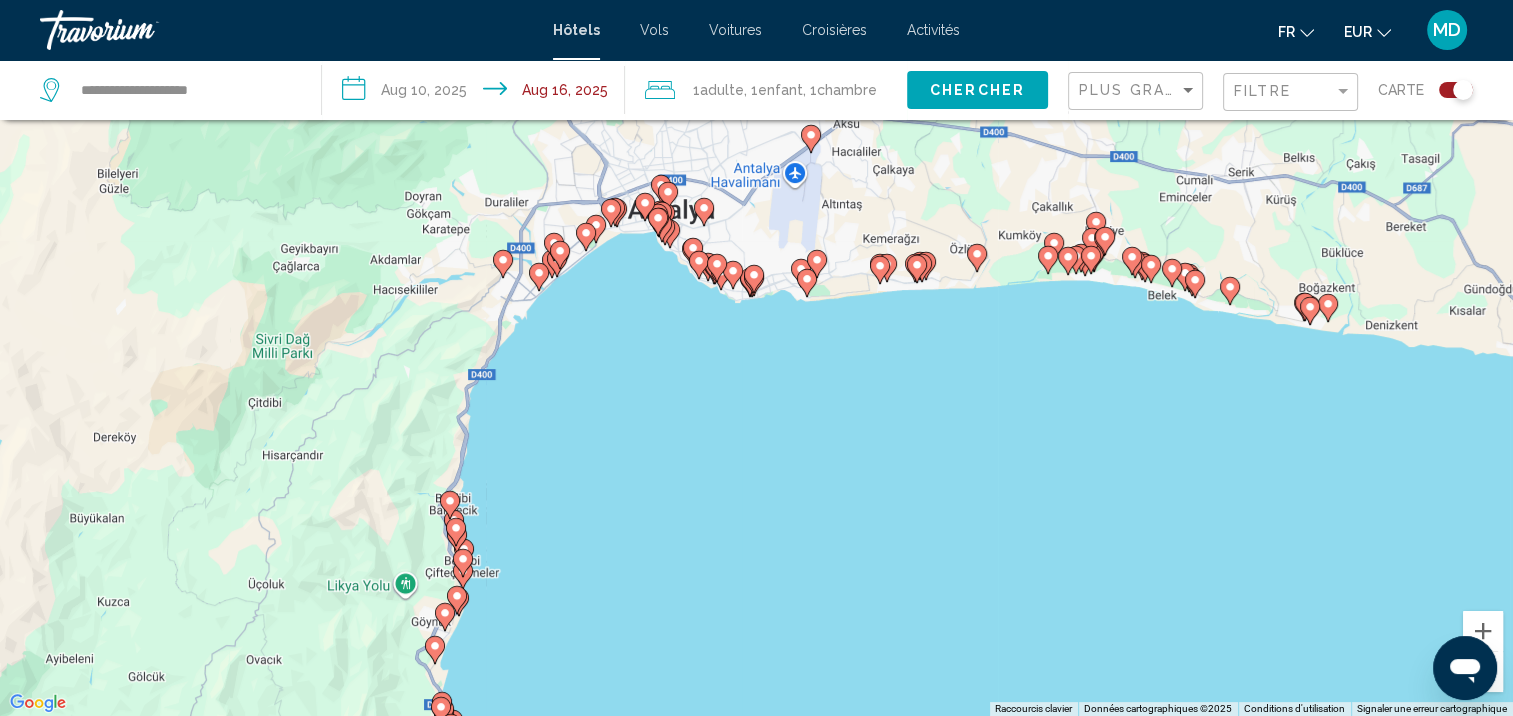 click on "Pour activer le glissement avec le clavier, appuyez sur Alt+Entrée. Une fois ce mode activé, utilisez les touches fléchées pour déplacer le repère. Pour valider le déplacement, appuyez sur Entrée. Pour annuler, appuyez sur Échap." at bounding box center [756, 358] 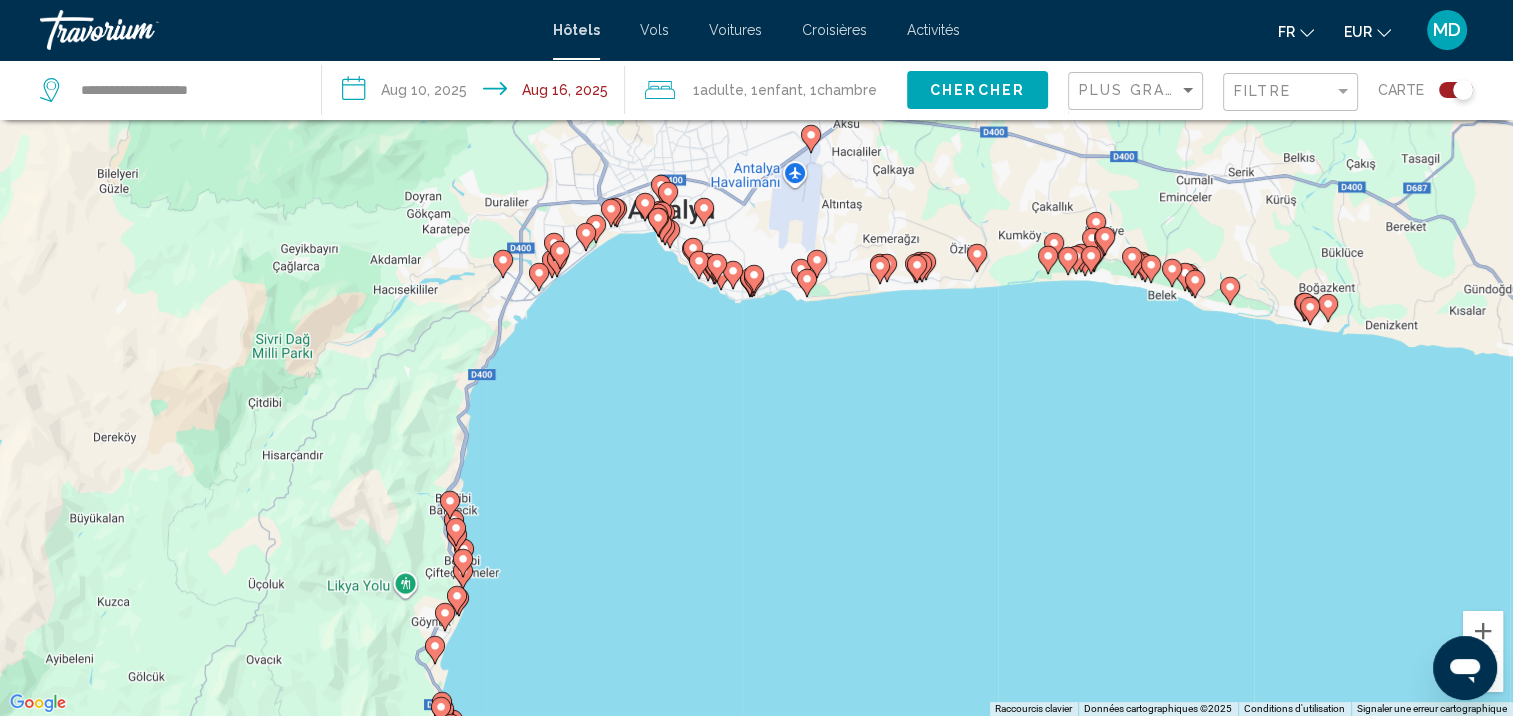 click on "Pour activer le glissement avec le clavier, appuyez sur Alt+Entrée. Une fois ce mode activé, utilisez les touches fléchées pour déplacer le repère. Pour valider le déplacement, appuyez sur Entrée. Pour annuler, appuyez sur Échap." at bounding box center [756, 358] 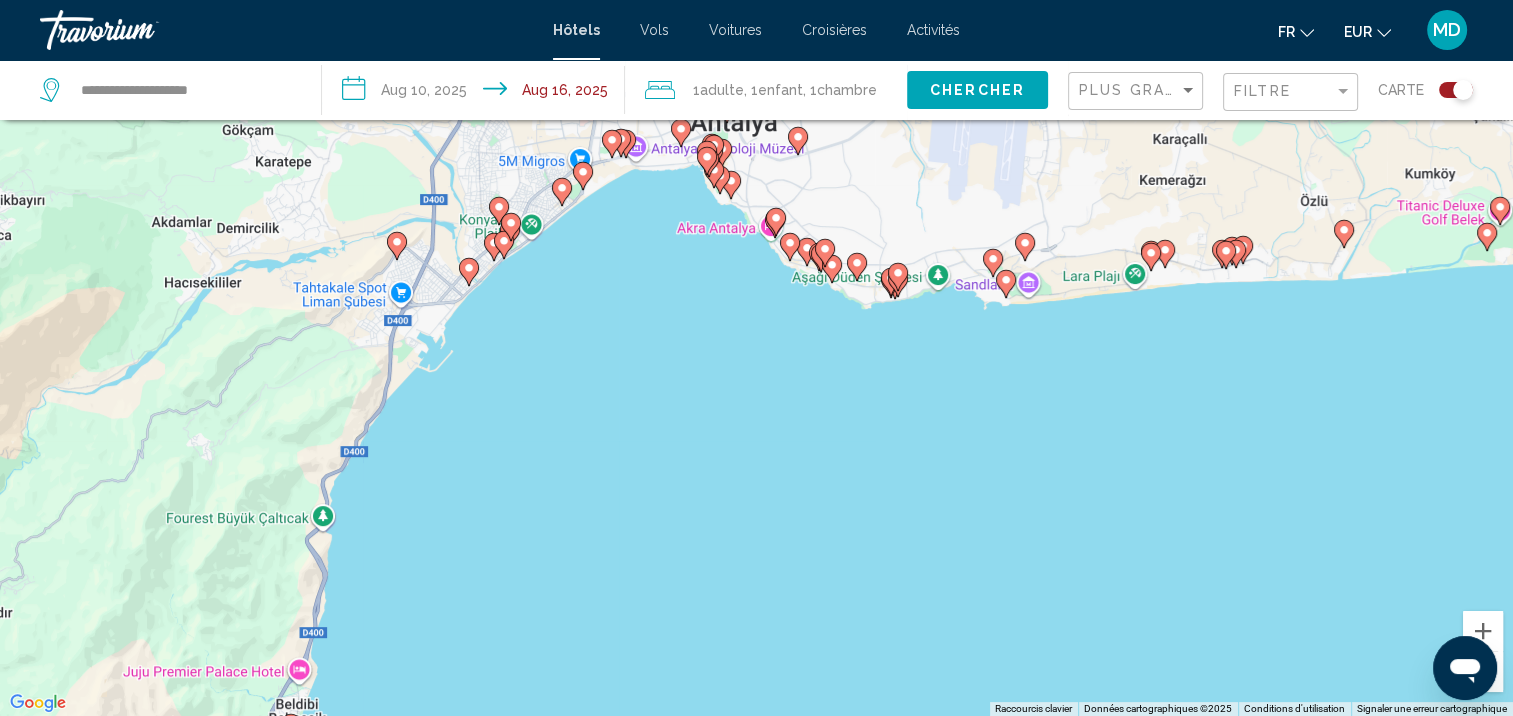 click on "Pour activer le glissement avec le clavier, appuyez sur Alt+Entrée. Une fois ce mode activé, utilisez les touches fléchées pour déplacer le repère. Pour valider le déplacement, appuyez sur Entrée. Pour annuler, appuyez sur Échap." at bounding box center (756, 358) 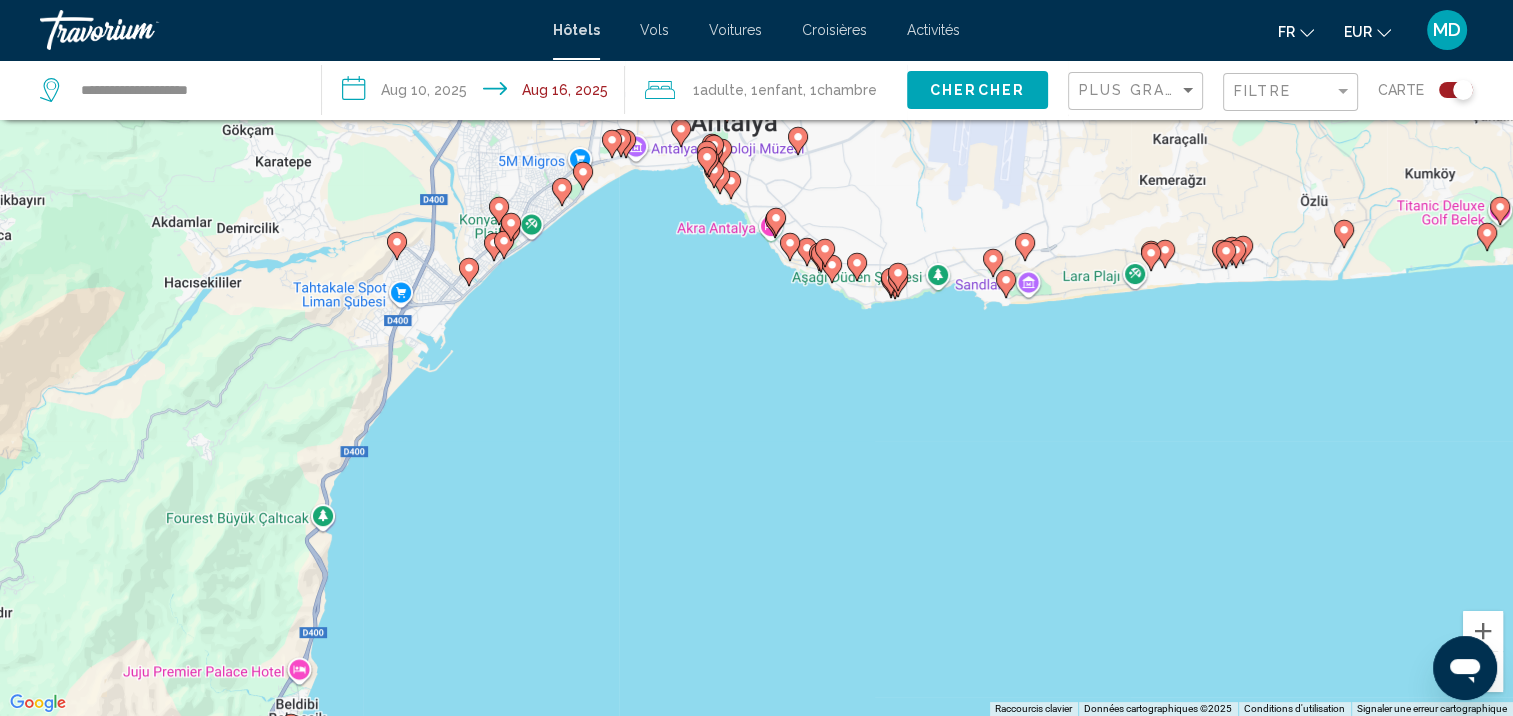 click on "Pour activer le glissement avec le clavier, appuyez sur Alt+Entrée. Une fois ce mode activé, utilisez les touches fléchées pour déplacer le repère. Pour valider le déplacement, appuyez sur Entrée. Pour annuler, appuyez sur Échap." at bounding box center (756, 358) 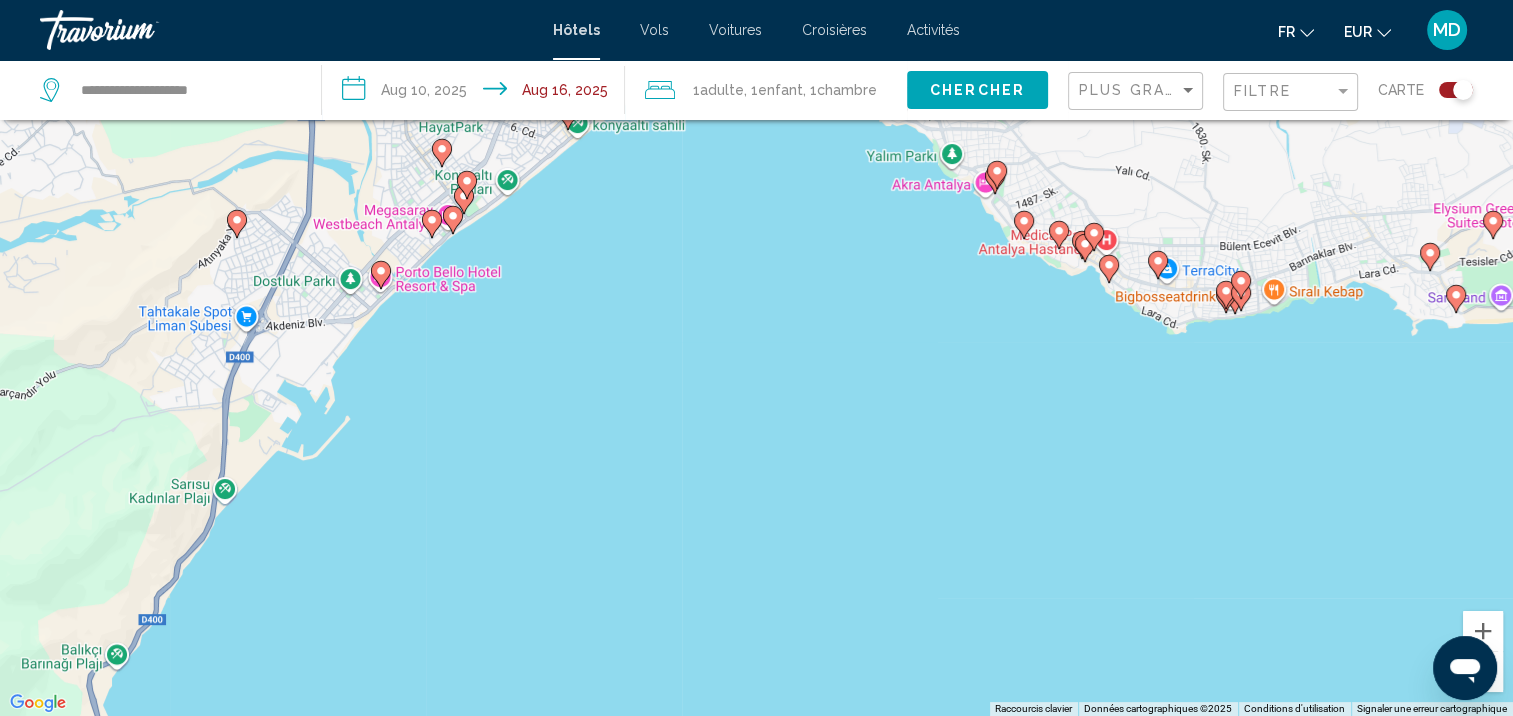 click 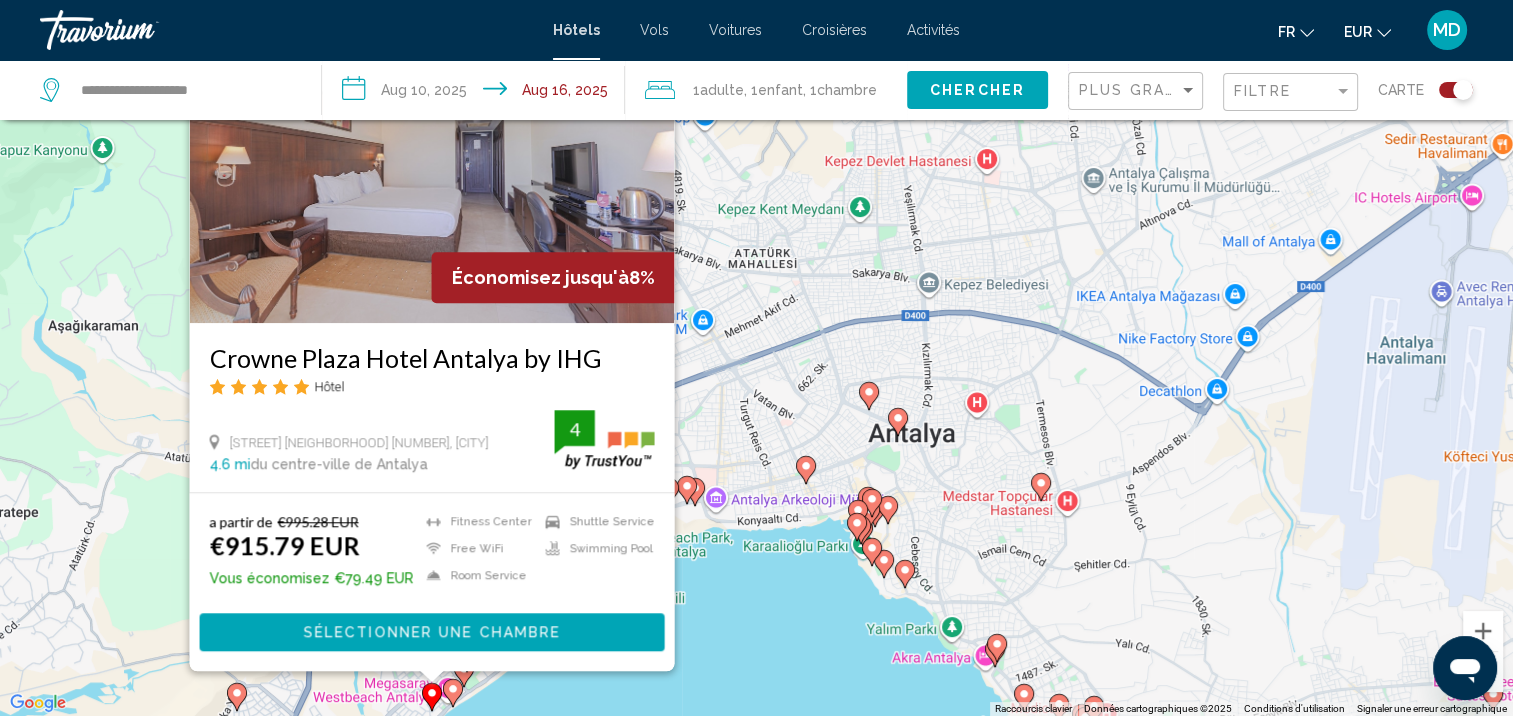 click on "Pour activer le glissement avec le clavier, appuyez sur Alt+Entrée. Une fois ce mode activé, utilisez les touches fléchées pour déplacer le repère. Pour valider le déplacement, appuyez sur Entrée. Pour annuler, appuyez sur Échap. Économisez jusqu'à  8%   Crowne Plaza Hotel Antalya by IHG
Hôtel
Akdeniz Bulvari Gursu Mah. 306, Konyaalti 4.6 mi  du centre-ville de Antalya de l'hôtel 4 a partir de €995.28 EUR €915.79 EUR  Vous économisez  €79.49 EUR
Fitness Center
Free WiFi
Room Service
Shuttle Service
Swimming Pool  4 Sélectionner une chambre" at bounding box center (756, 358) 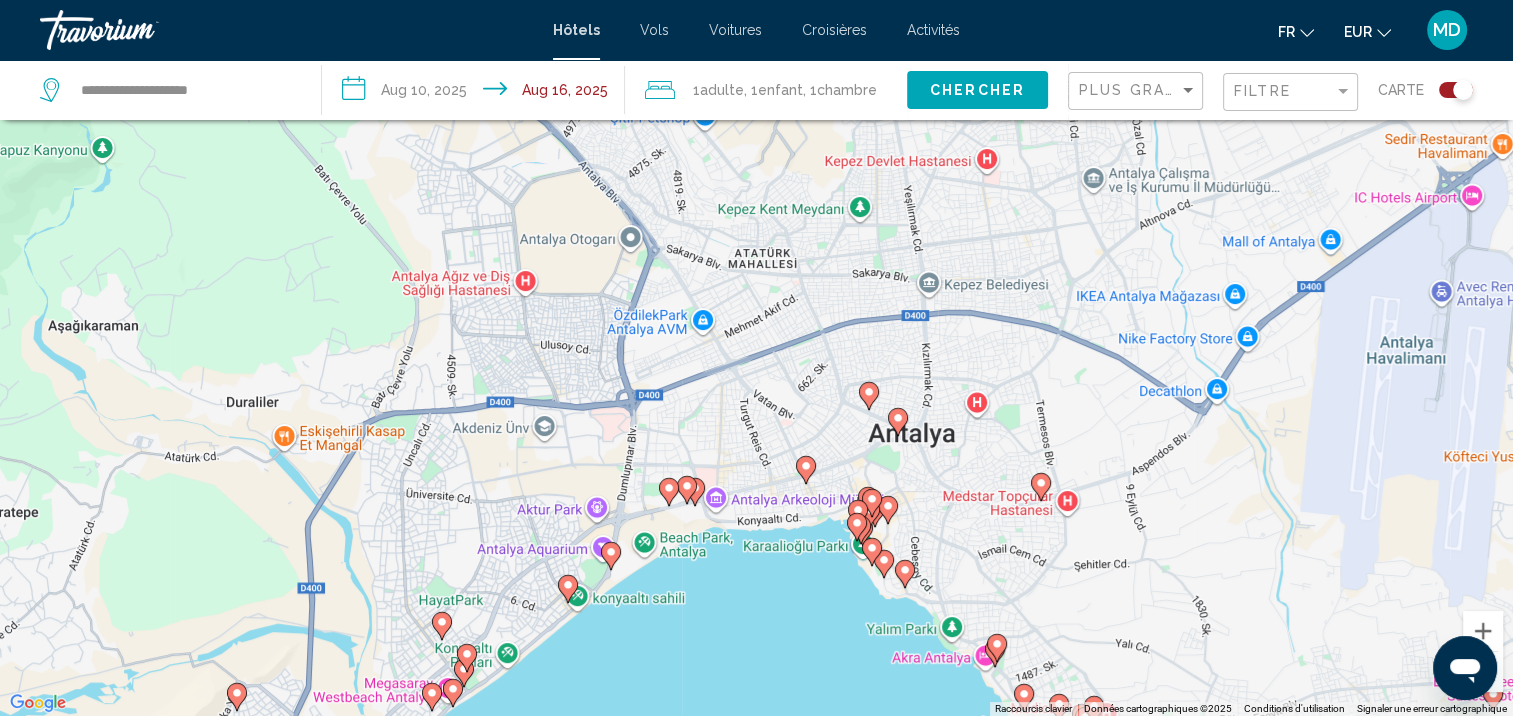 click 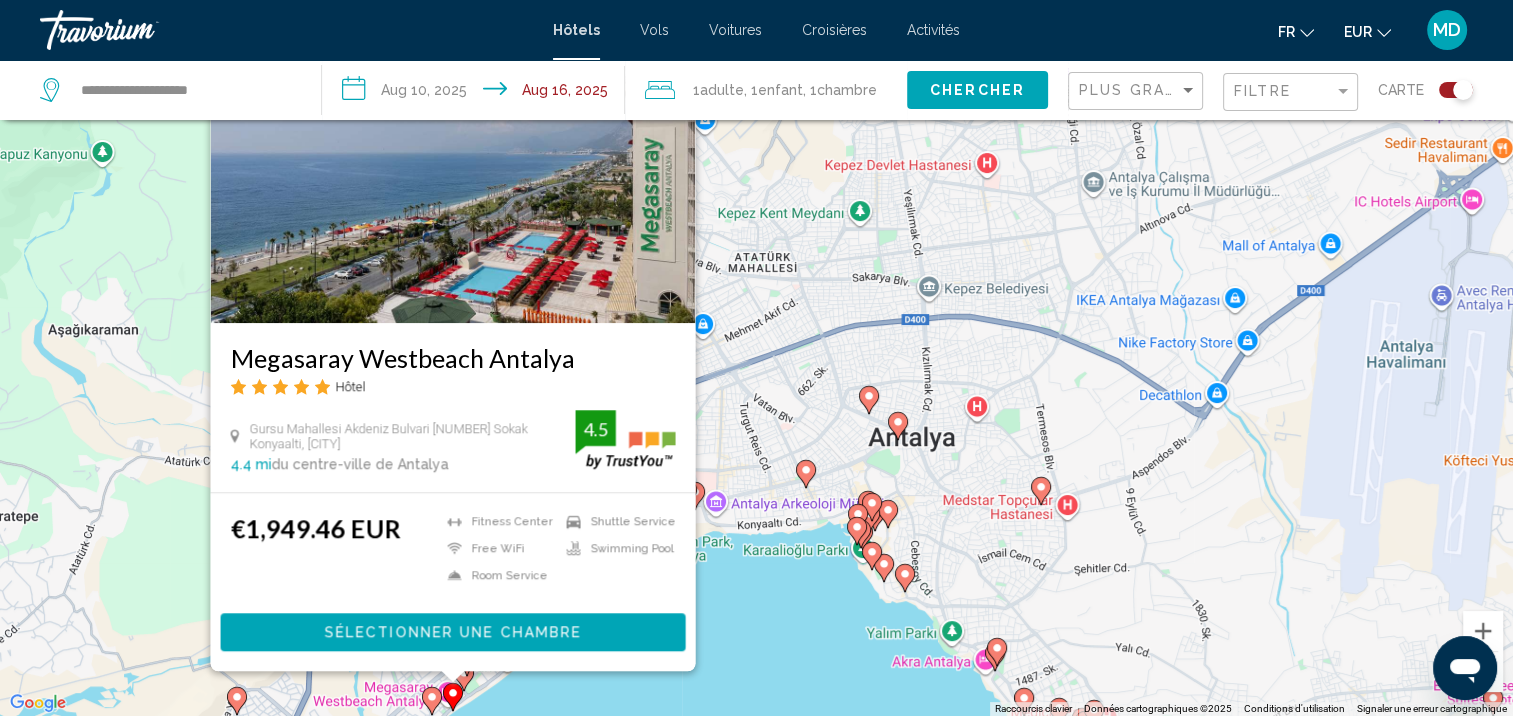 click on "Pour activer le glissement avec le clavier, appuyez sur Alt+Entrée. Une fois ce mode activé, utilisez les touches fléchées pour déplacer le repère. Pour valider le déplacement, appuyez sur Entrée. Pour annuler, appuyez sur Échap.  Megasaray Westbeach Antalya
Hôtel
Gursu Mahallesi Akdeniz Bulvari 192 Sokak Konyaalti, Antalya 4.4 mi  du centre-ville de Antalya de l'hôtel 4.5 €1,949.46 EUR
Fitness Center
Free WiFi
Room Service
Shuttle Service
Swimming Pool  4.5 Sélectionner une chambre" at bounding box center (756, 358) 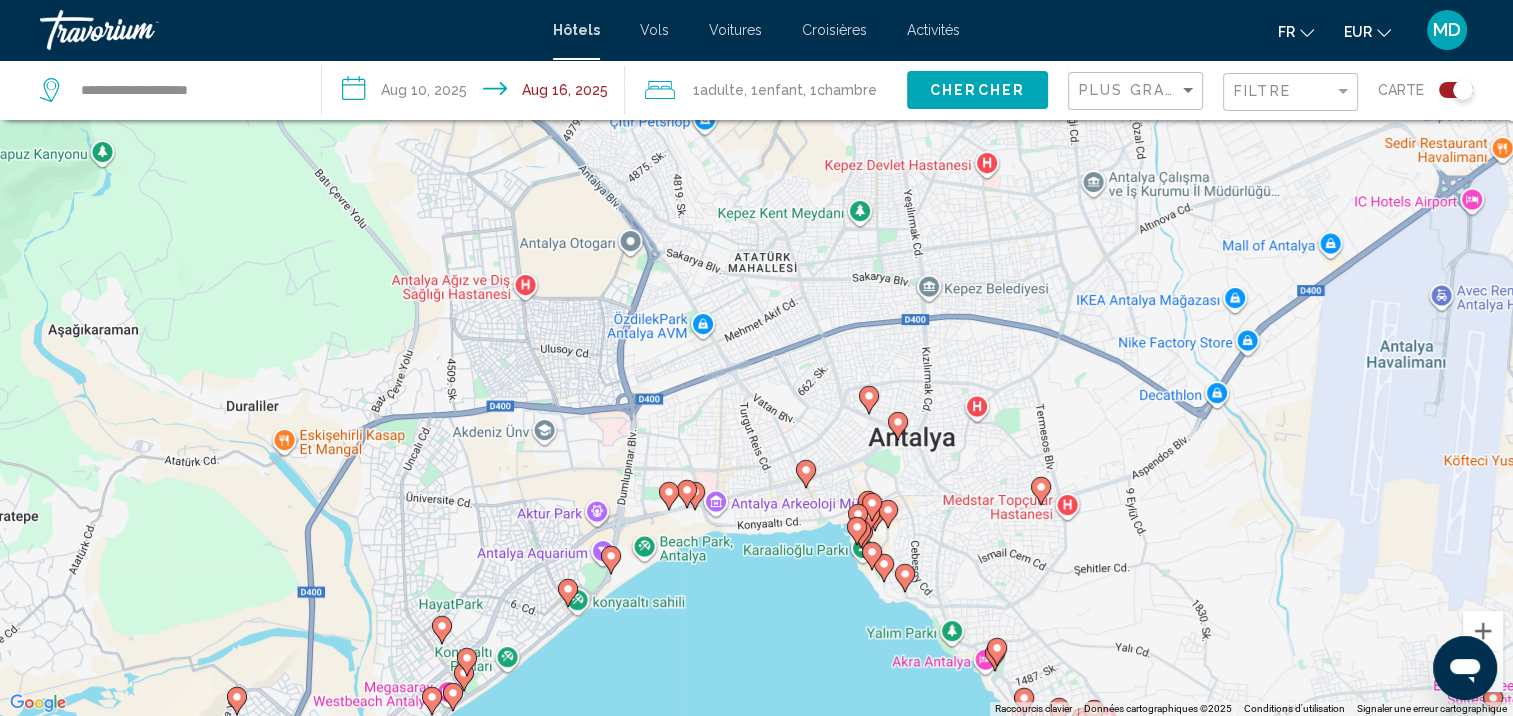 click 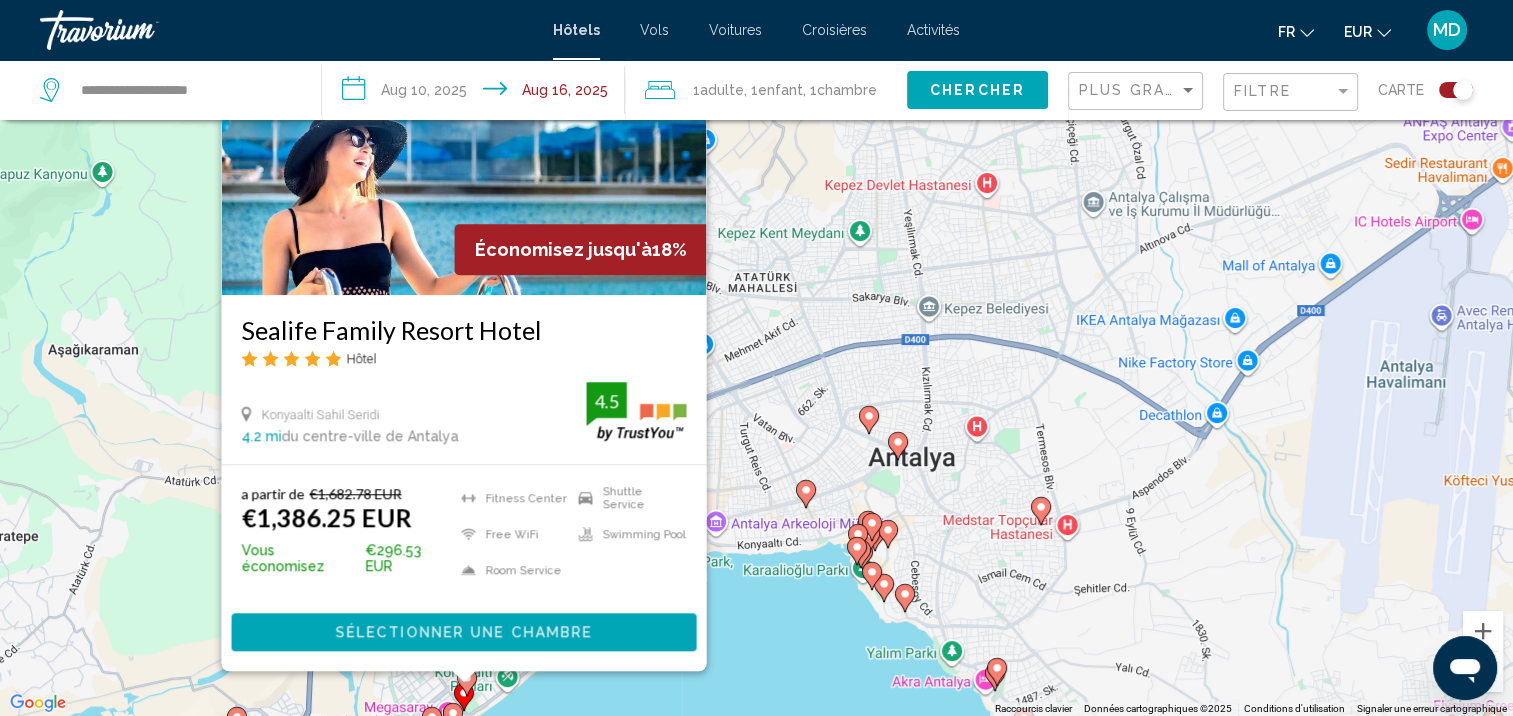 click on "Pour activer le glissement avec le clavier, appuyez sur Alt+Entrée. Une fois ce mode activé, utilisez les touches fléchées pour déplacer le repère. Pour valider le déplacement, appuyez sur Entrée. Pour annuler, appuyez sur Échap. Économisez jusqu'à  18%   Sealife Family Resort Hotel
Hôtel
Konyaalti Sahil Seridi 4.2 mi  du centre-ville de Antalya de l'hôtel 4.5 a partir de €1,682.78 EUR €1,386.25 EUR  Vous économisez  €296.53 EUR
Fitness Center
Free WiFi
Room Service
Shuttle Service
Swimming Pool  4.5 Sélectionner une chambre" at bounding box center (756, 358) 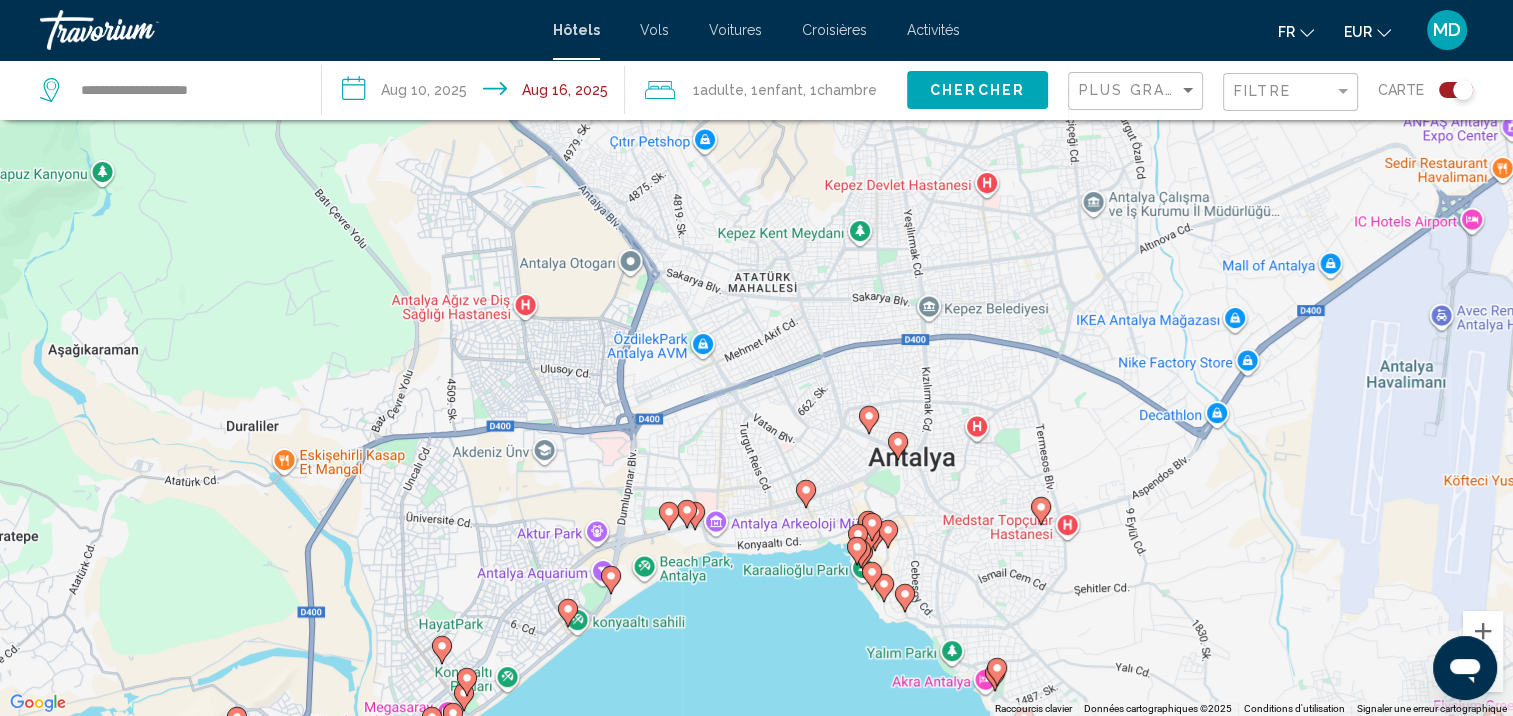 click 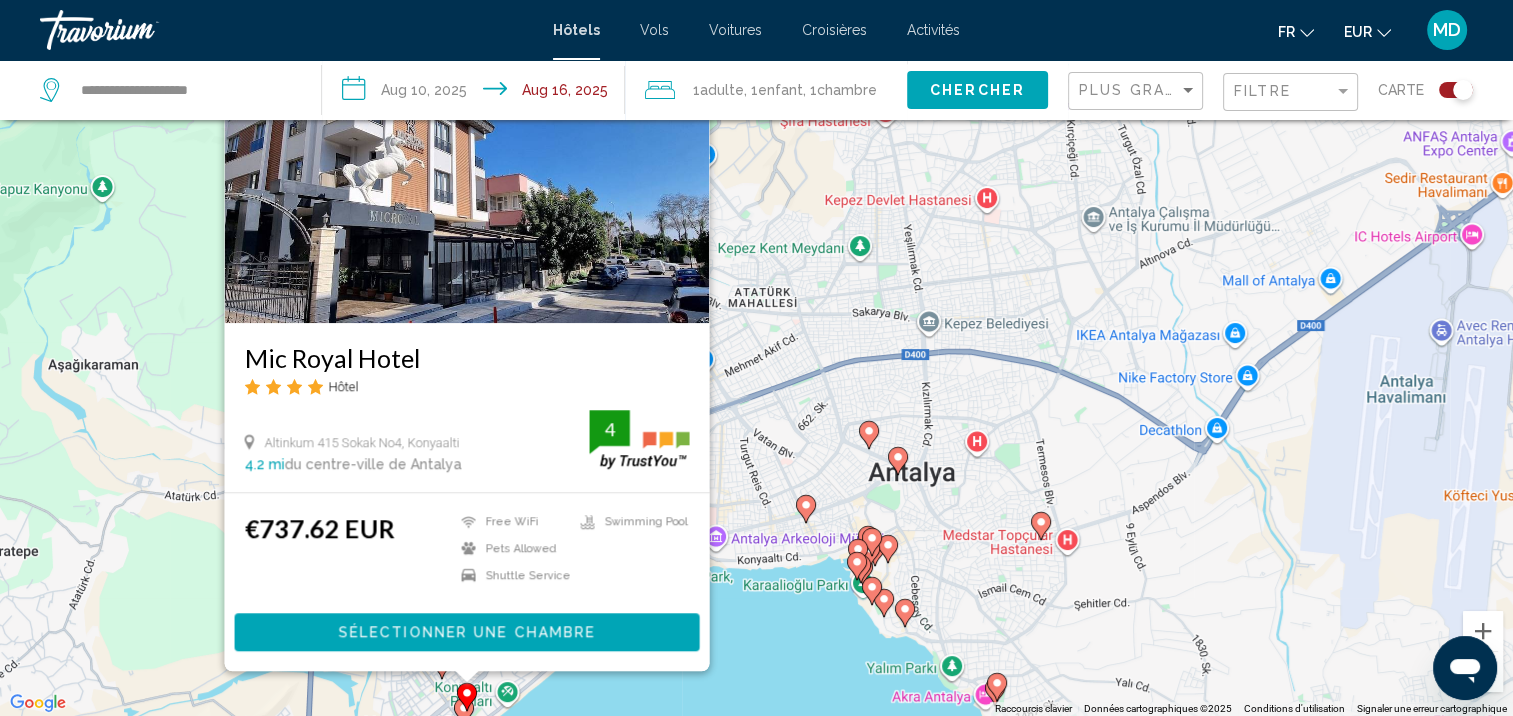 click on "Pour activer le glissement avec le clavier, appuyez sur Alt+Entrée. Une fois ce mode activé, utilisez les touches fléchées pour déplacer le repère. Pour valider le déplacement, appuyez sur Entrée. Pour annuler, appuyez sur Échap.  Mic Royal Hotel
Hôtel
Altinkum 415 Sokak No4, Konyaalti 4.2 mi  du centre-ville de Antalya de l'hôtel 4 €737.62 EUR
Free WiFi
Pets Allowed
Shuttle Service
Swimming Pool  4 Sélectionner une chambre" at bounding box center (756, 358) 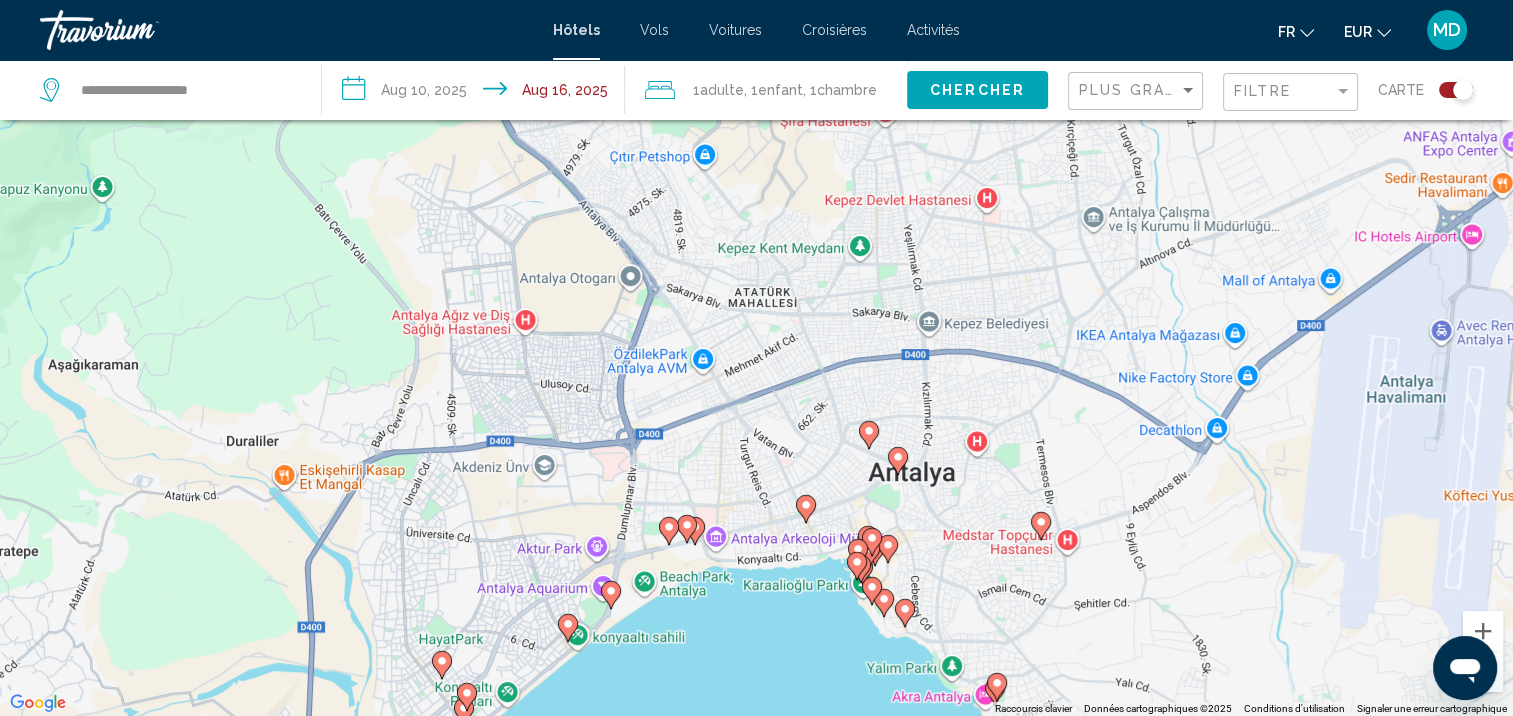 click 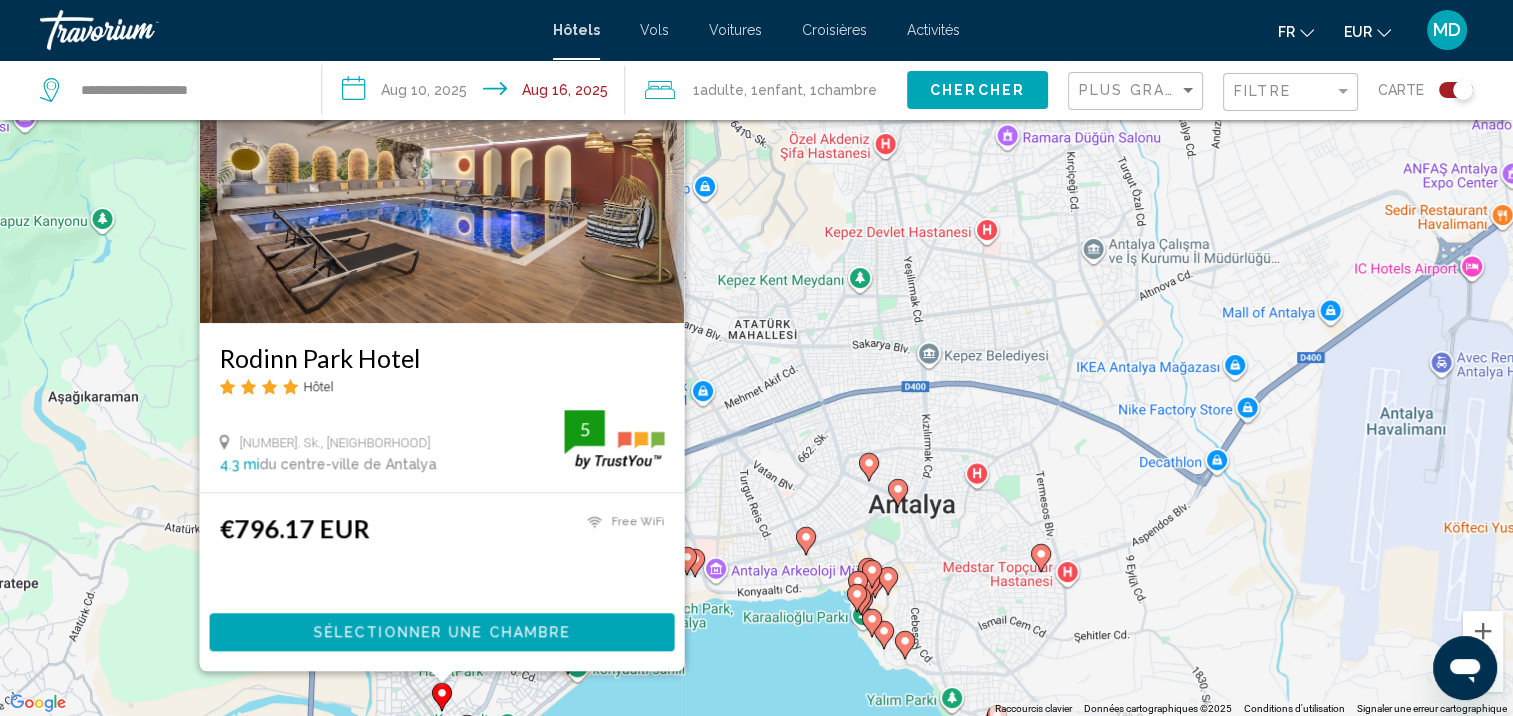 click on "Pour activer le glissement avec le clavier, appuyez sur Alt+Entrée. Une fois ce mode activé, utilisez les touches fléchées pour déplacer le repère. Pour valider le déplacement, appuyez sur Entrée. Pour annuler, appuyez sur Échap.  Rodinn Park Hotel
Hôtel
443. Sk., Konyaalti 4.3 mi  du centre-ville de Antalya de l'hôtel 5 €796.17 EUR
Free WiFi  5 Sélectionner une chambre" at bounding box center (756, 358) 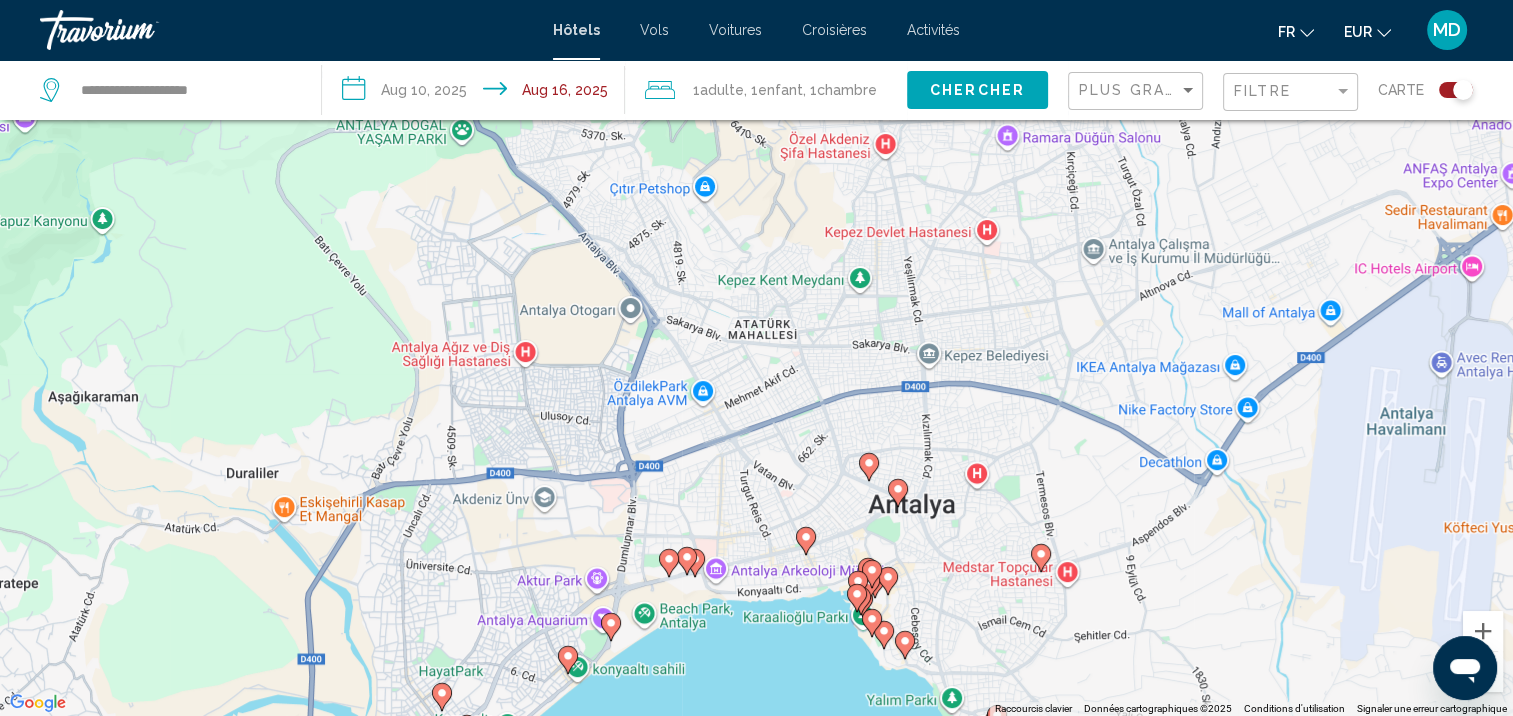 click on "Pour activer le glissement avec le clavier, appuyez sur Alt+Entrée. Une fois ce mode activé, utilisez les touches fléchées pour déplacer le repère. Pour valider le déplacement, appuyez sur Entrée. Pour annuler, appuyez sur Échap." at bounding box center (756, 358) 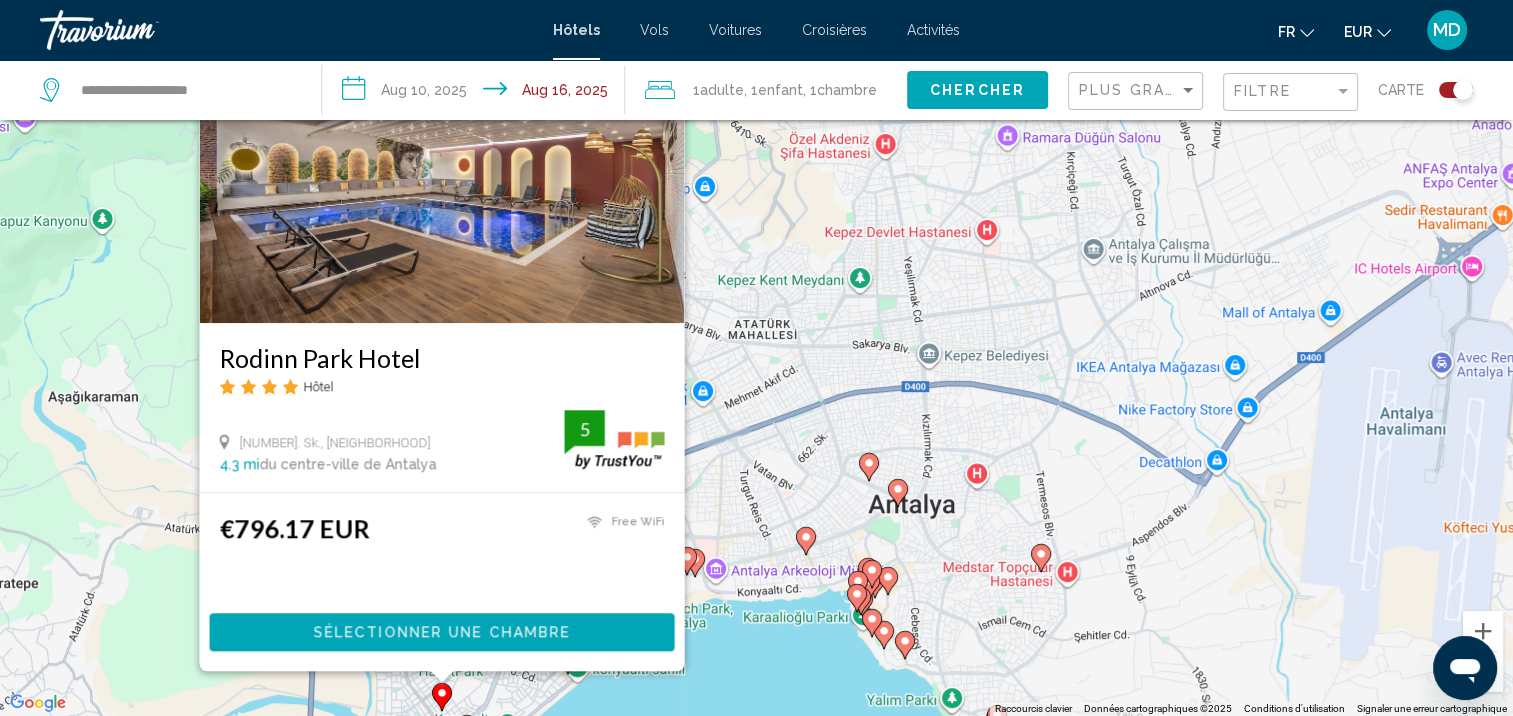 click on "Sélectionner une chambre" at bounding box center [441, 633] 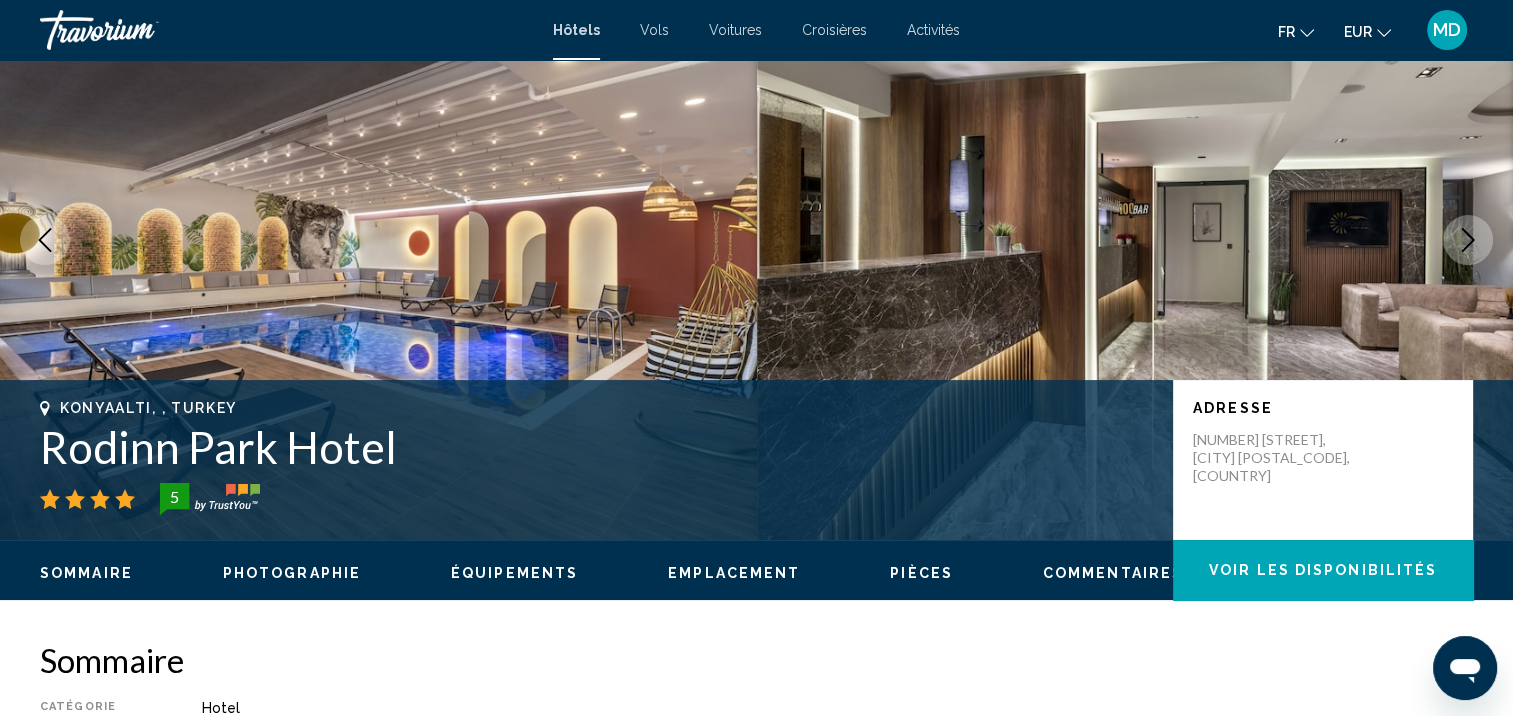 scroll, scrollTop: 1, scrollLeft: 0, axis: vertical 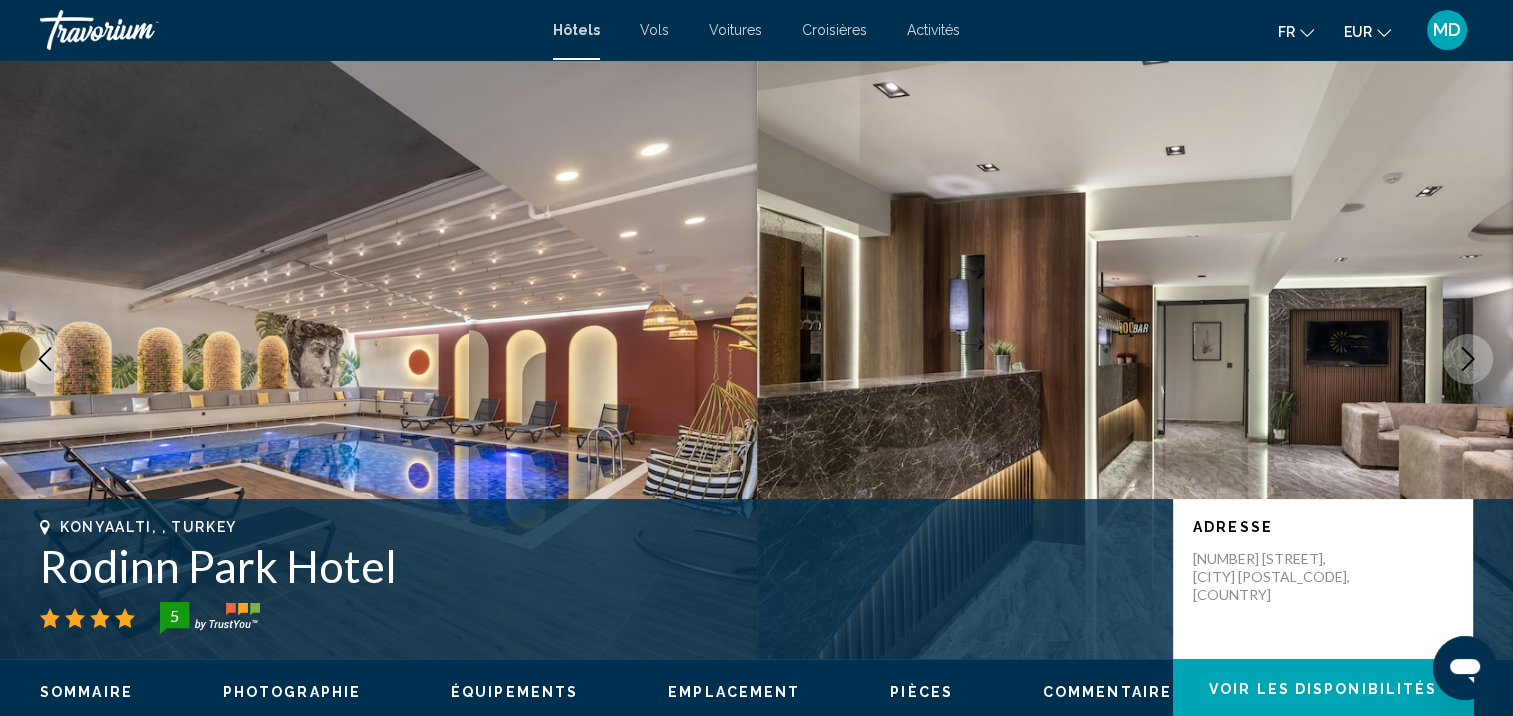 click at bounding box center [1468, 359] 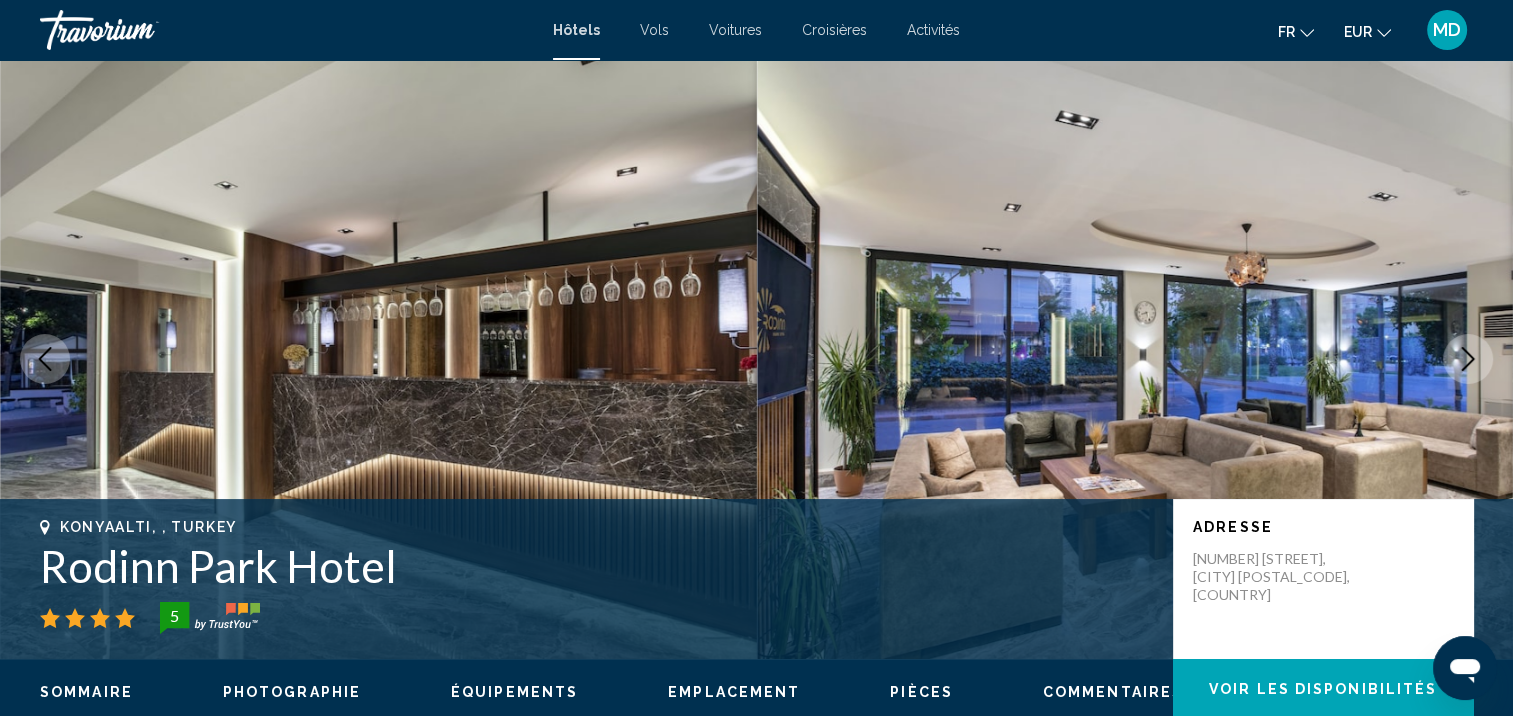 click at bounding box center [1468, 359] 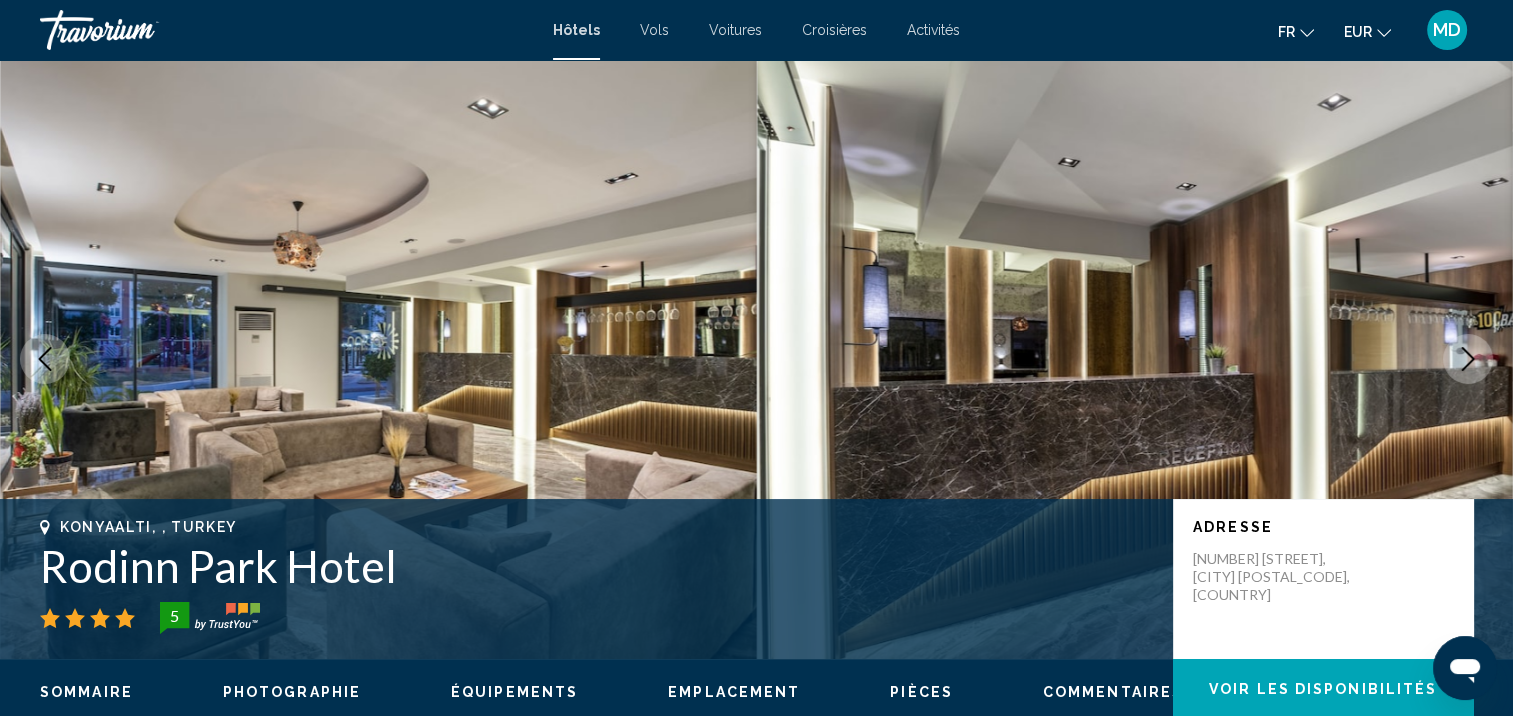 click at bounding box center (1468, 359) 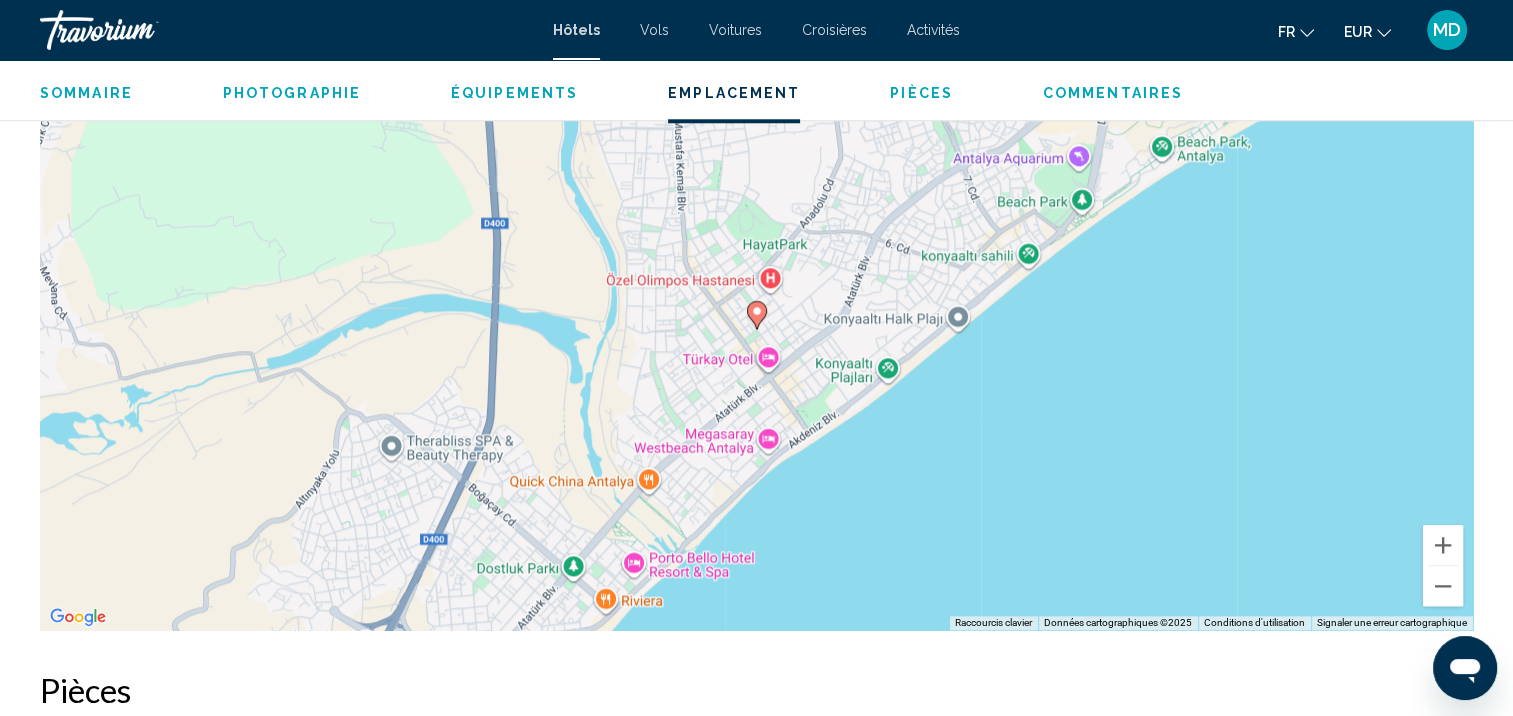 scroll, scrollTop: 1944, scrollLeft: 0, axis: vertical 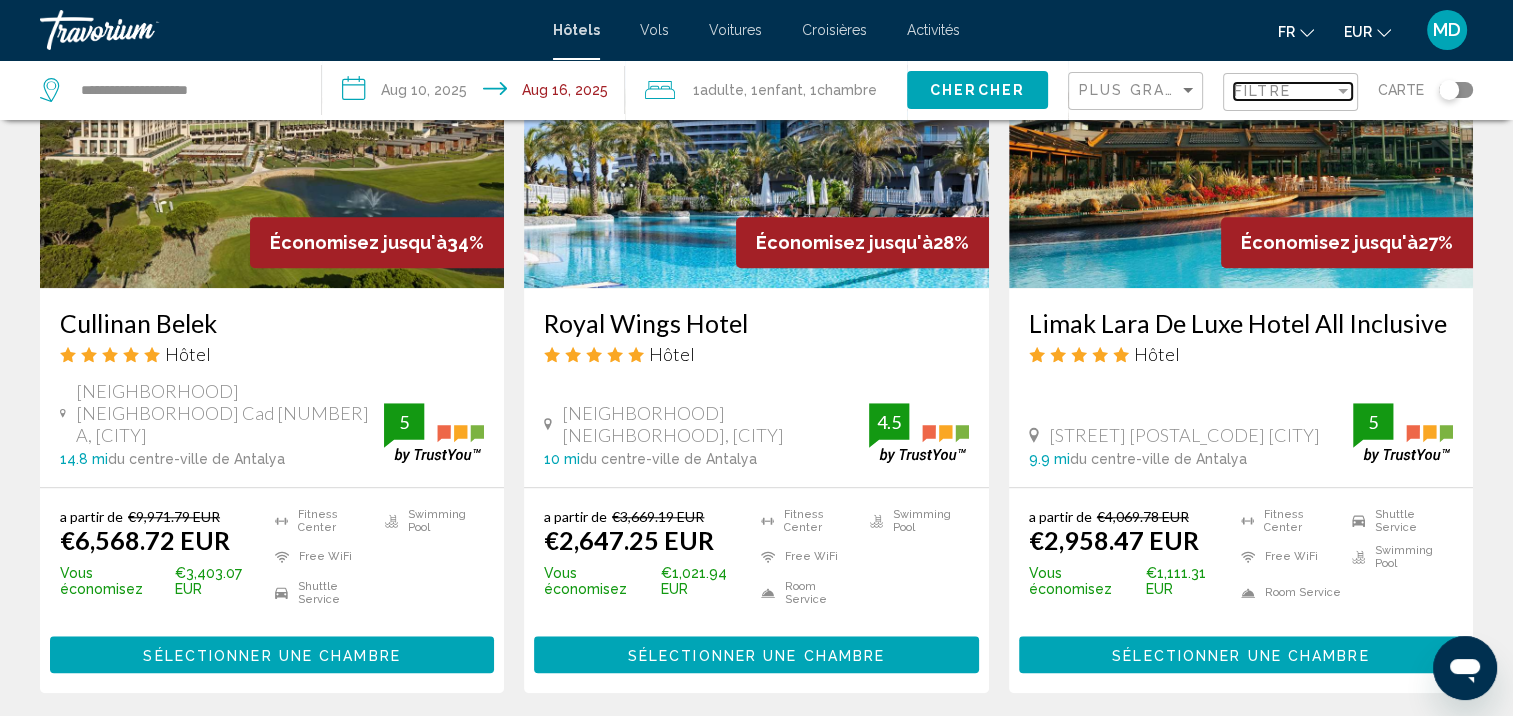 click on "Filtre" at bounding box center [1284, 91] 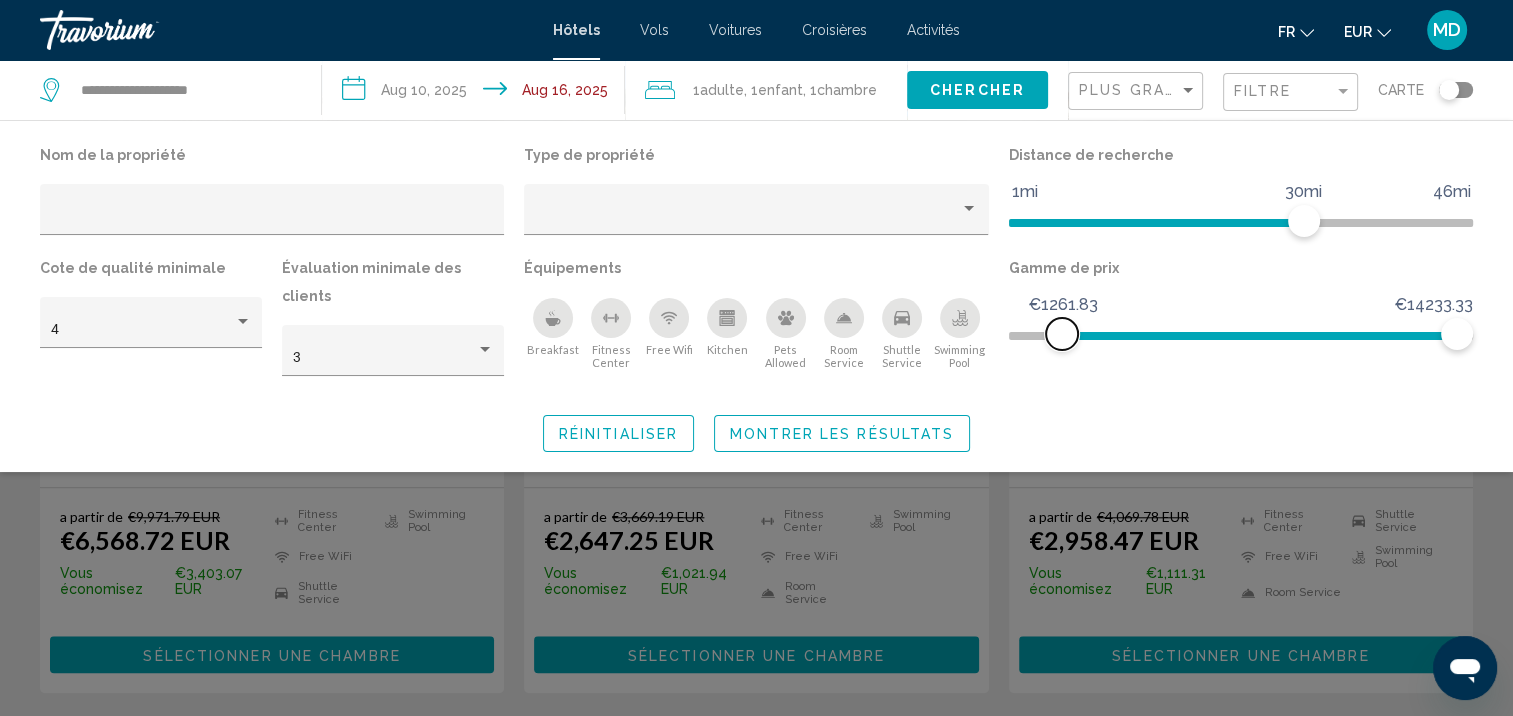 click 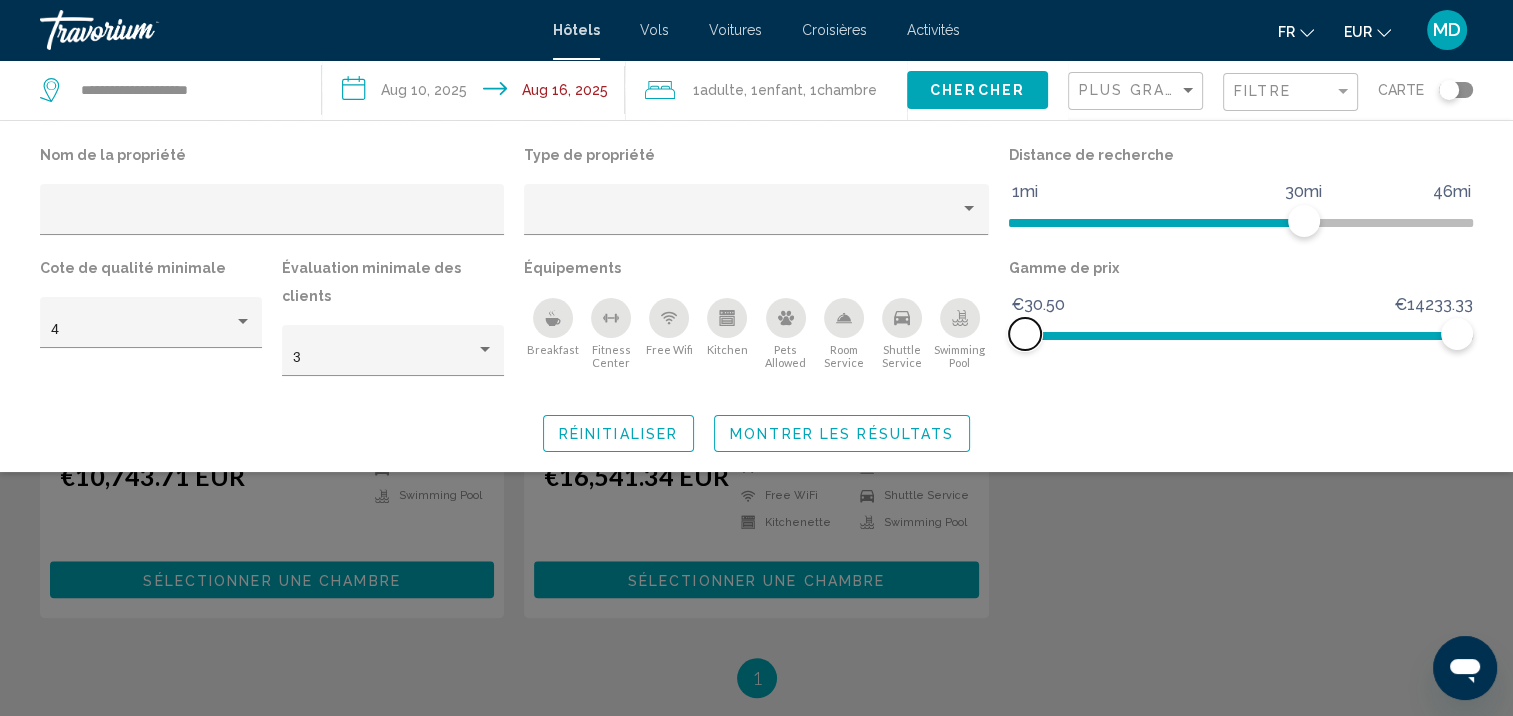drag, startPoint x: 1069, startPoint y: 333, endPoint x: 904, endPoint y: 317, distance: 165.77394 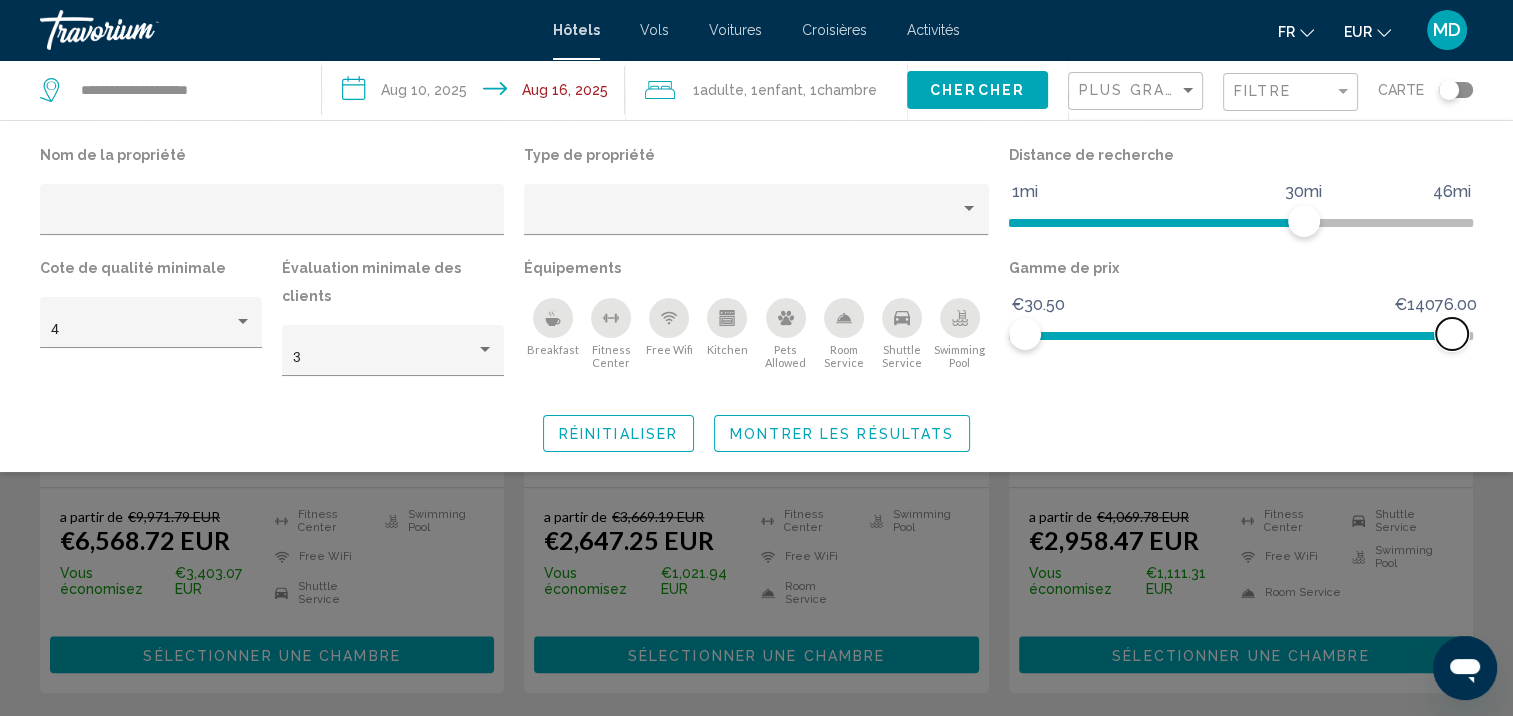 drag, startPoint x: 1456, startPoint y: 330, endPoint x: 1212, endPoint y: 403, distance: 254.68608 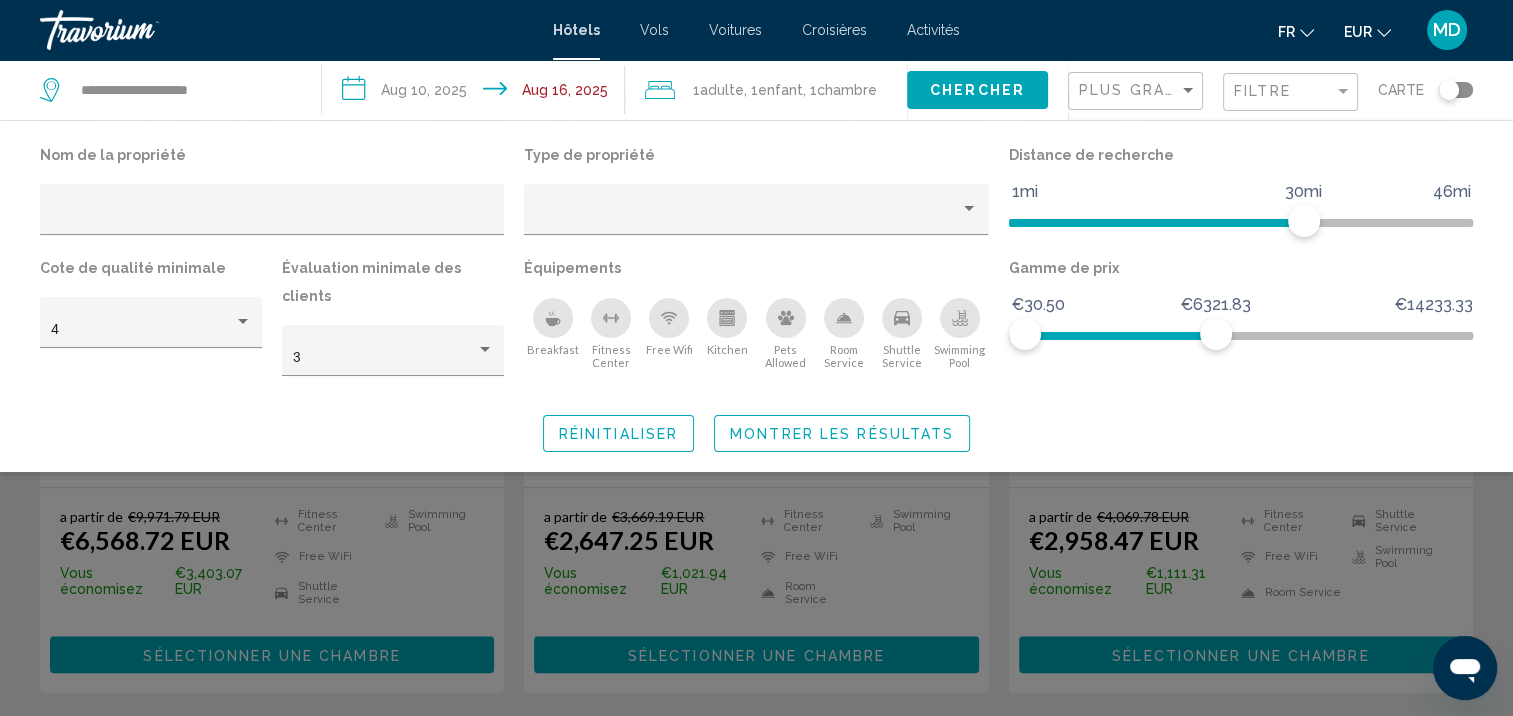 click on "Réinitialiser Montrer les résultats" 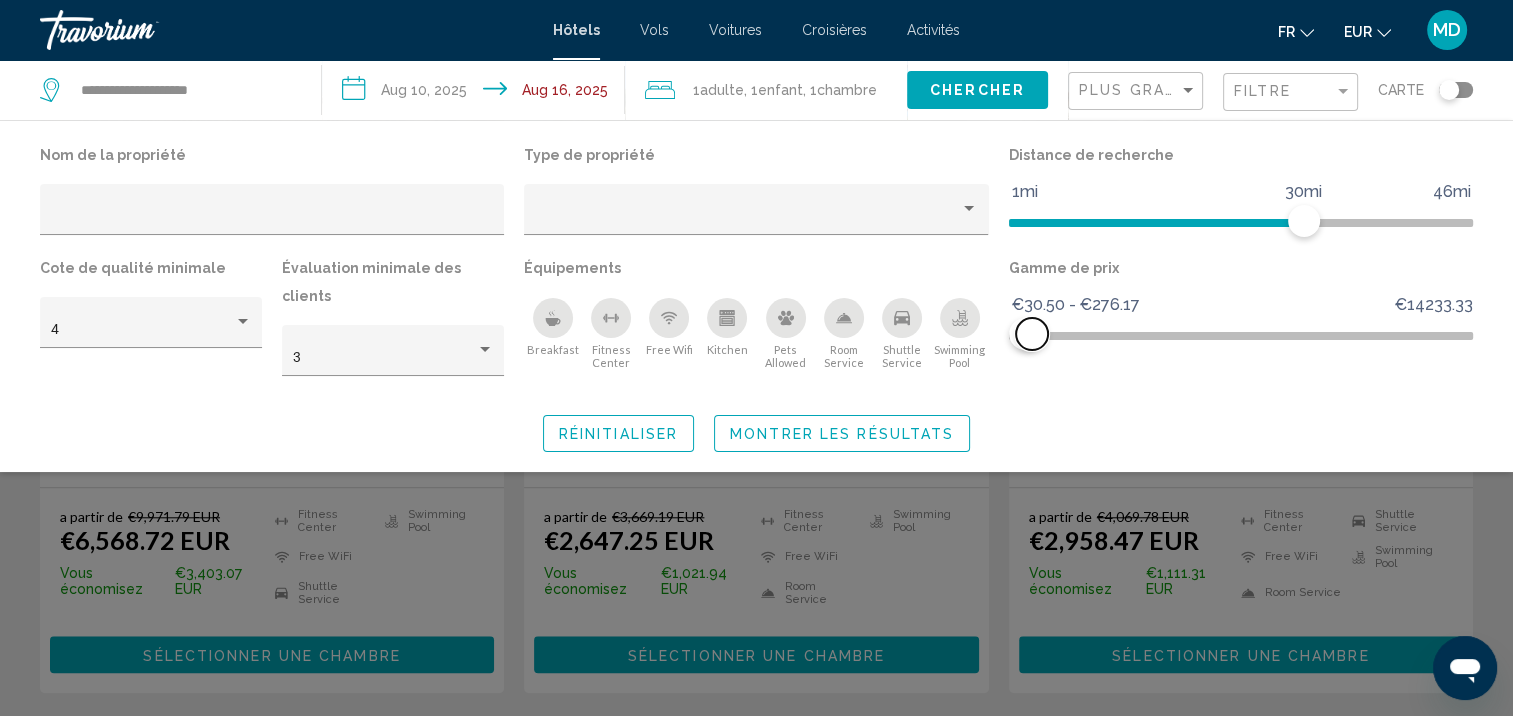 drag, startPoint x: 1208, startPoint y: 340, endPoint x: 1032, endPoint y: 420, distance: 193.32874 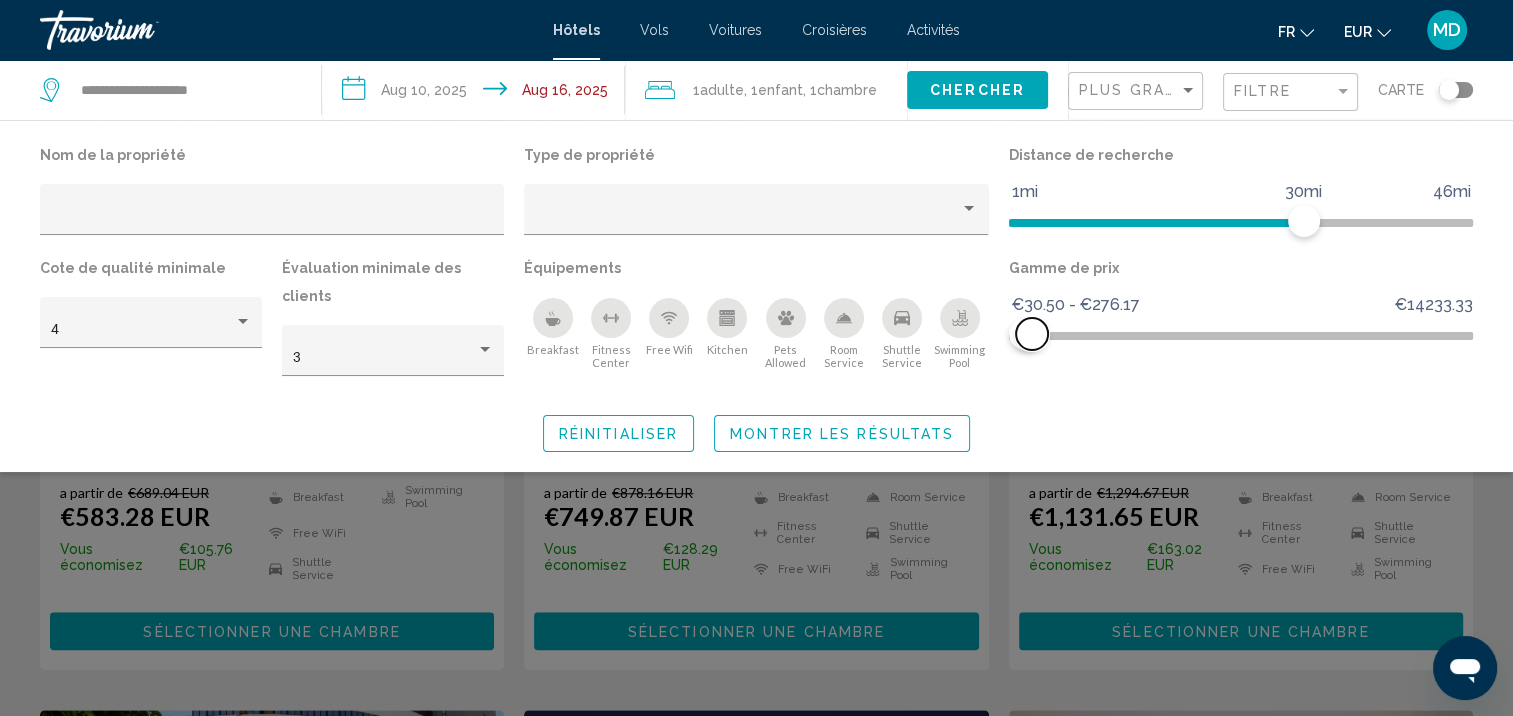 scroll, scrollTop: 0, scrollLeft: 0, axis: both 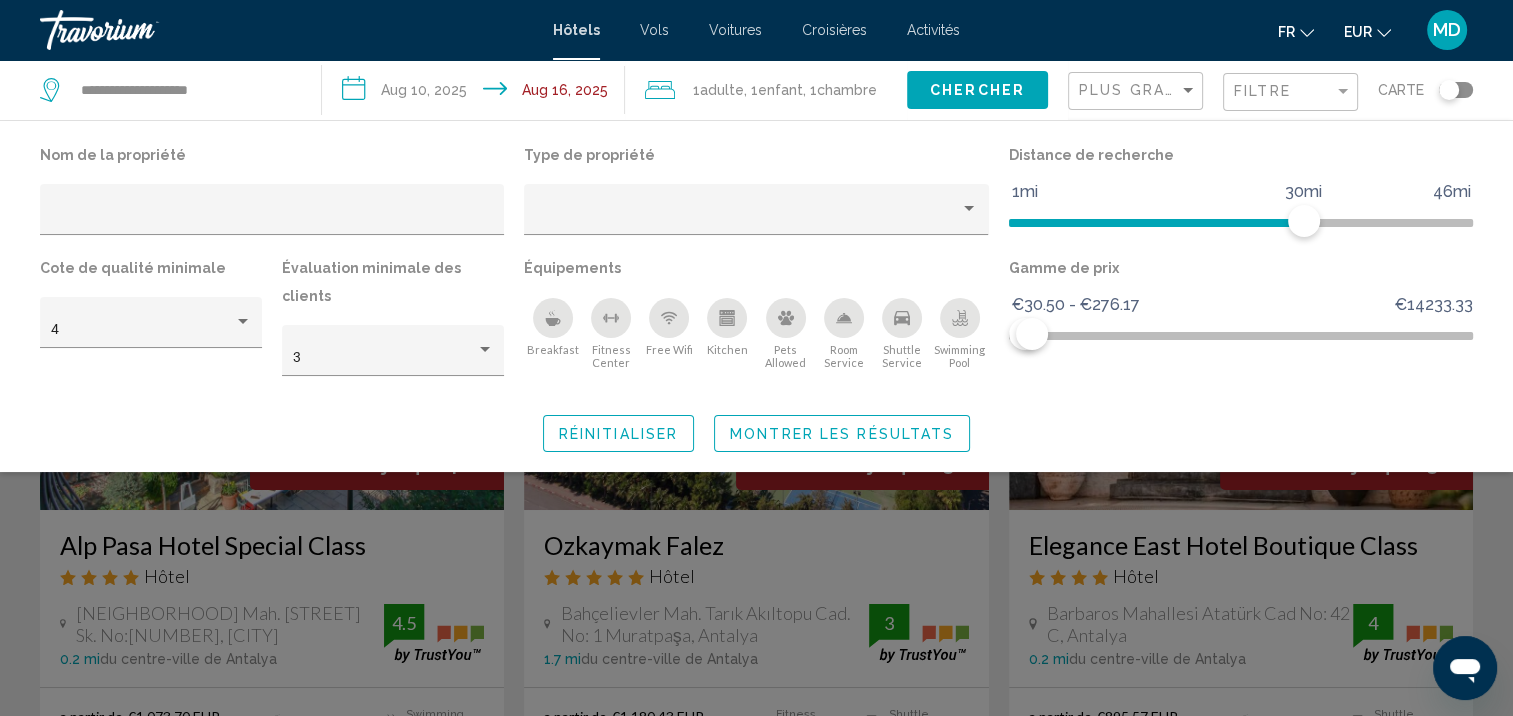 click on "Montrer les résultats" 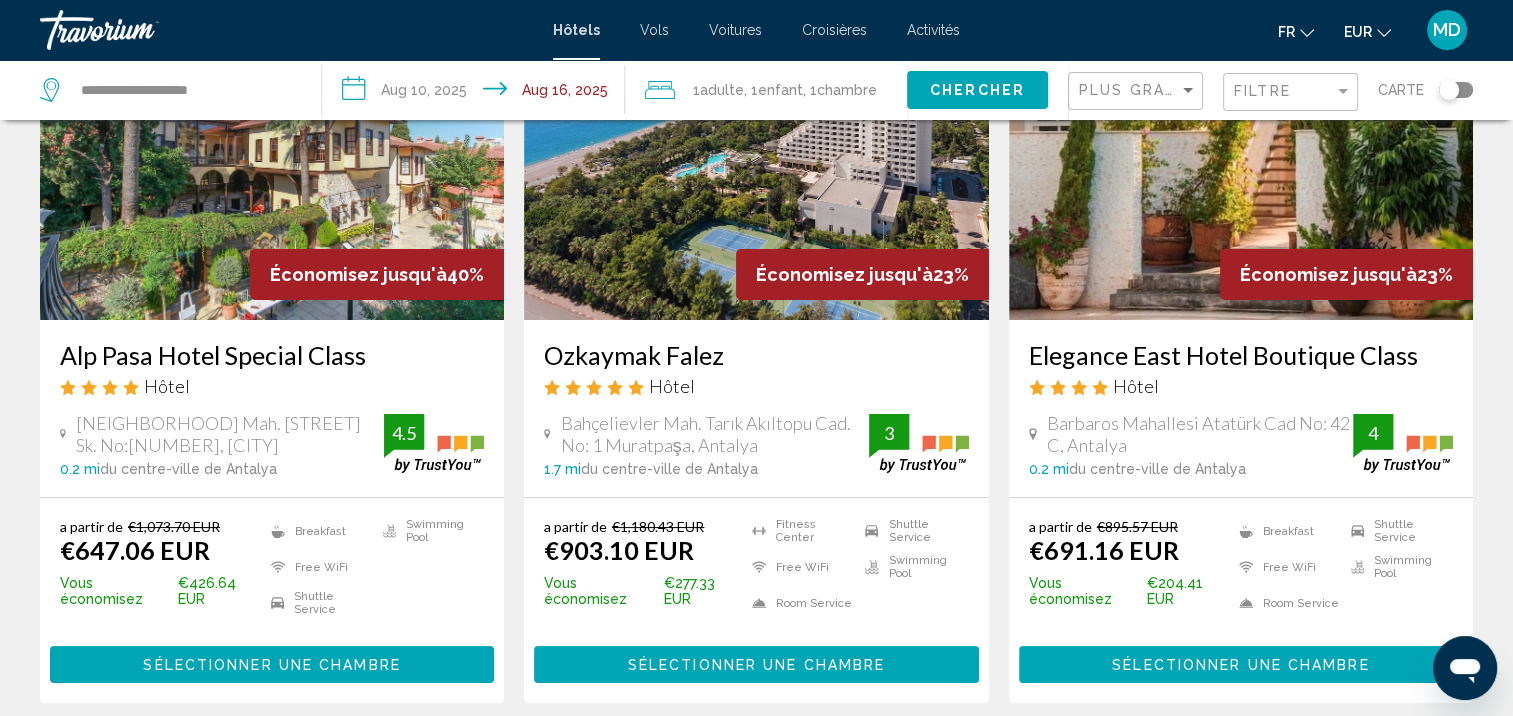 scroll, scrollTop: 200, scrollLeft: 0, axis: vertical 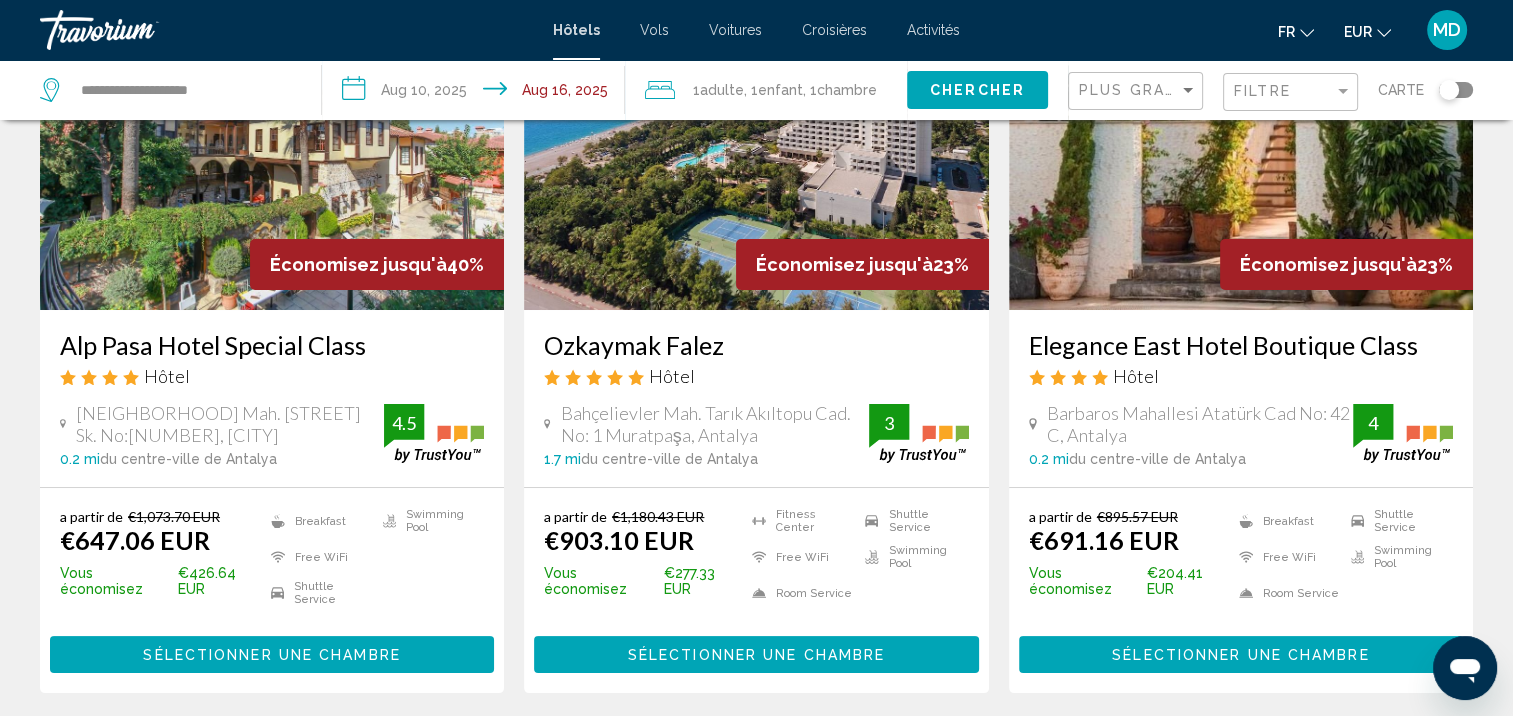 click on "Sélectionner une chambre" at bounding box center (1240, 655) 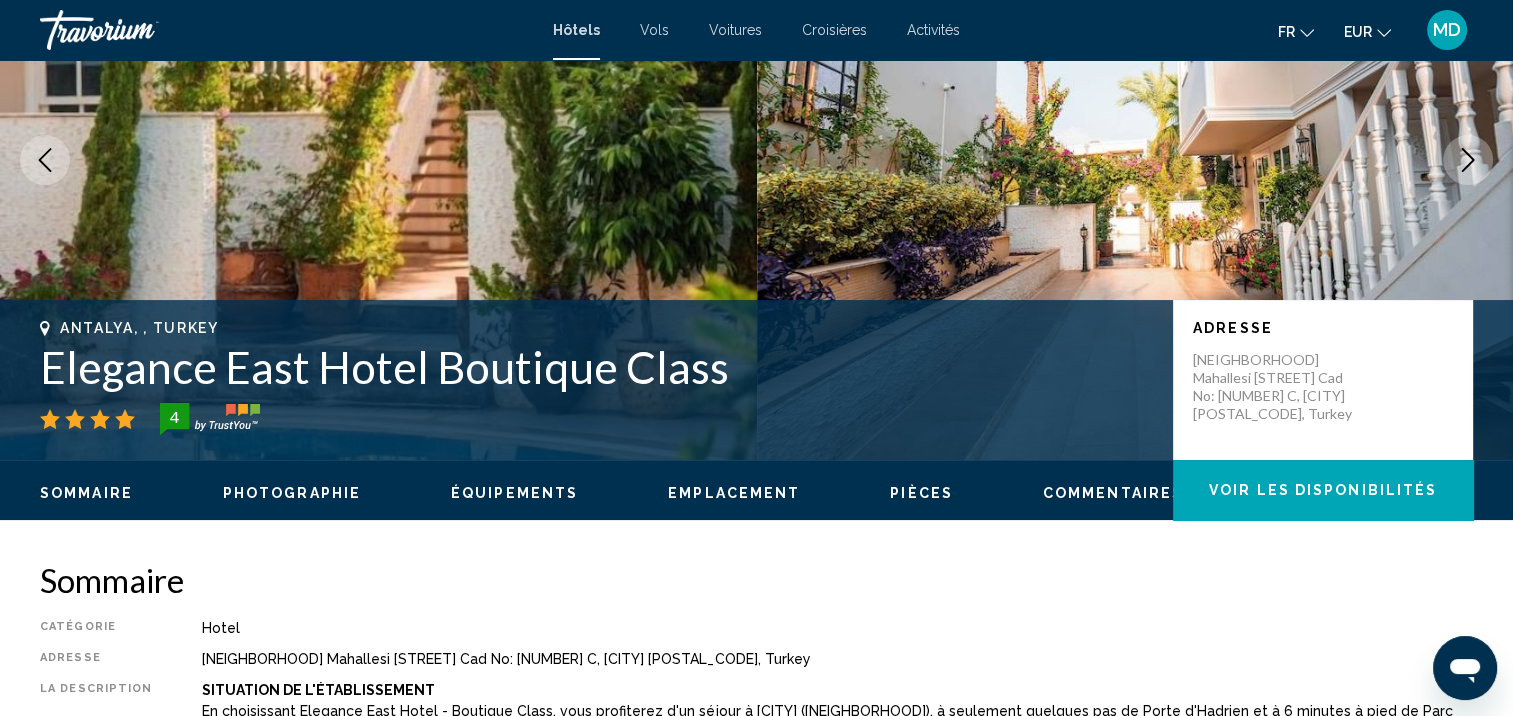 scroll, scrollTop: 1, scrollLeft: 0, axis: vertical 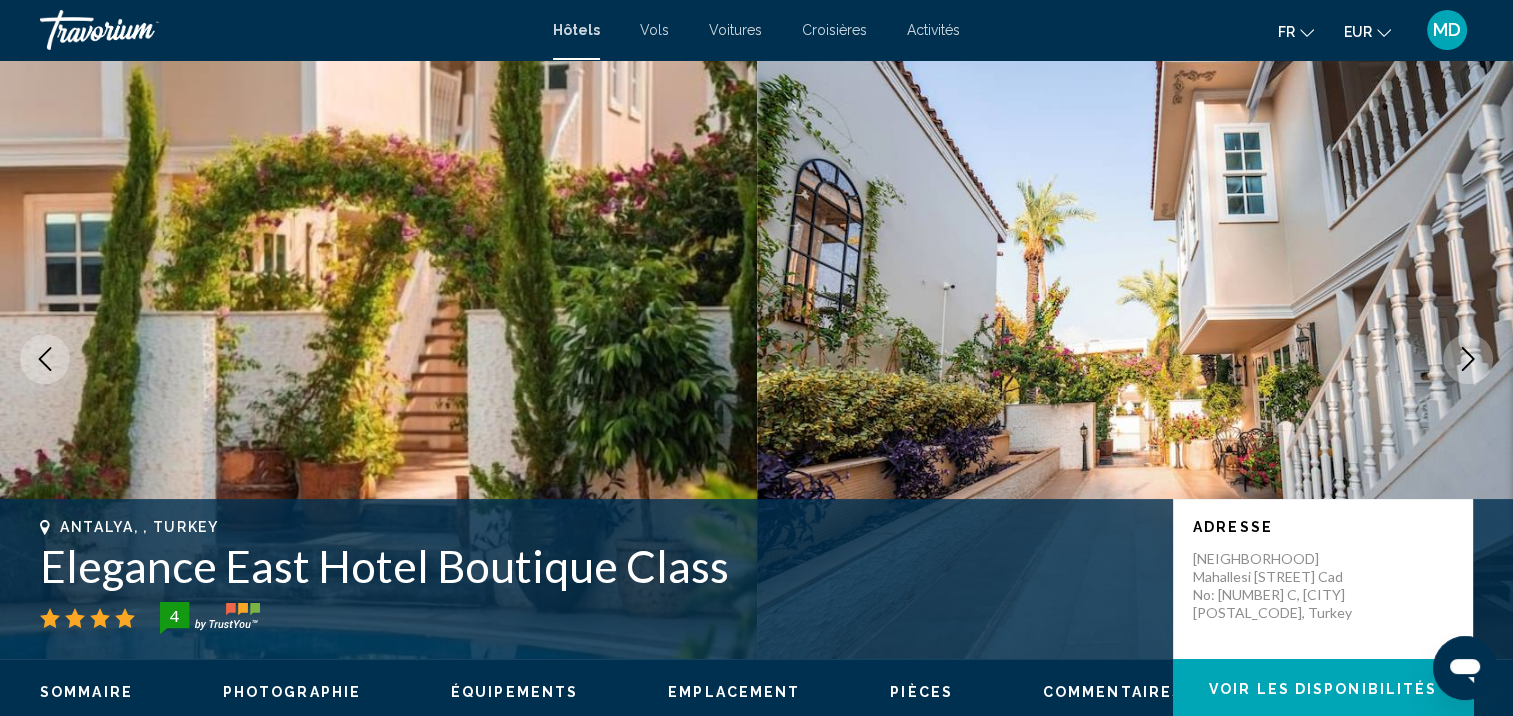click at bounding box center (1468, 359) 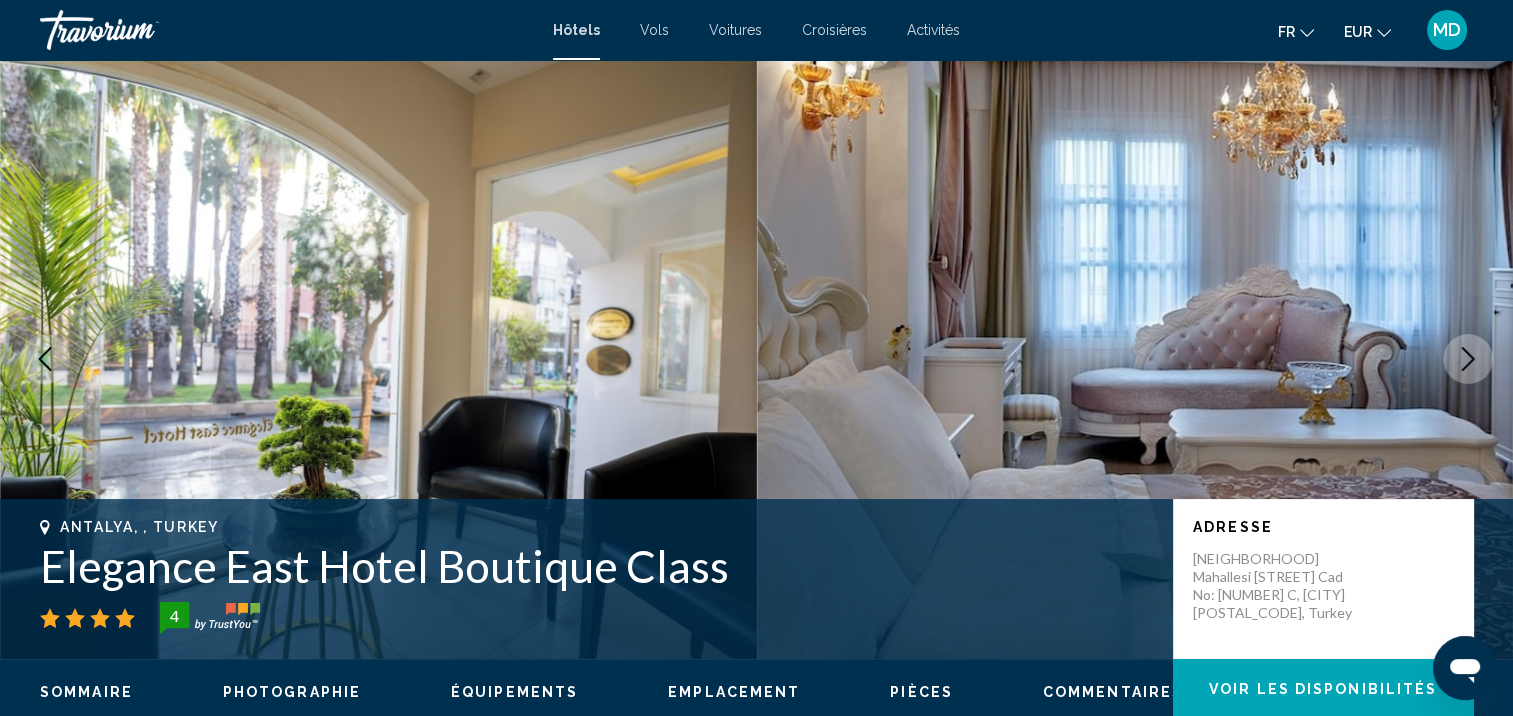 click at bounding box center [1468, 359] 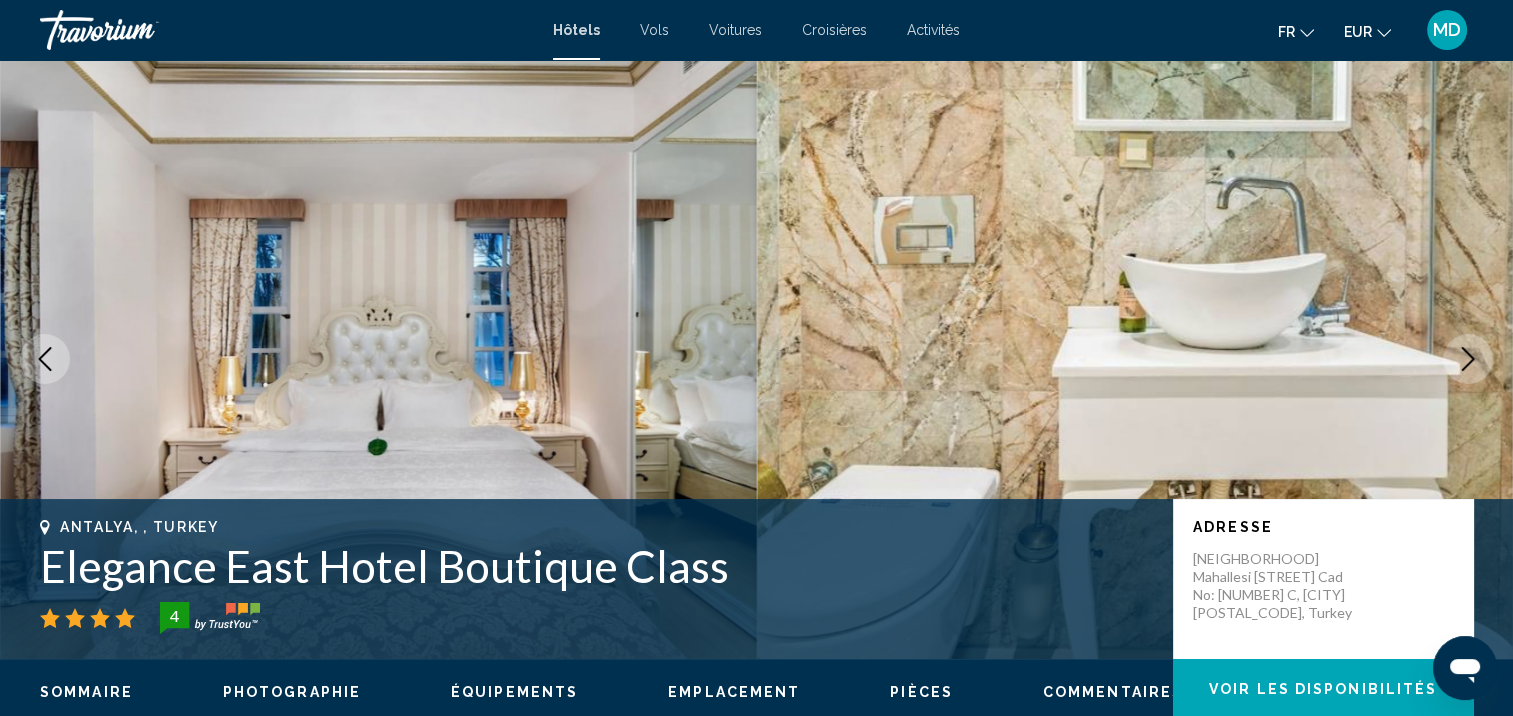 click at bounding box center (1468, 359) 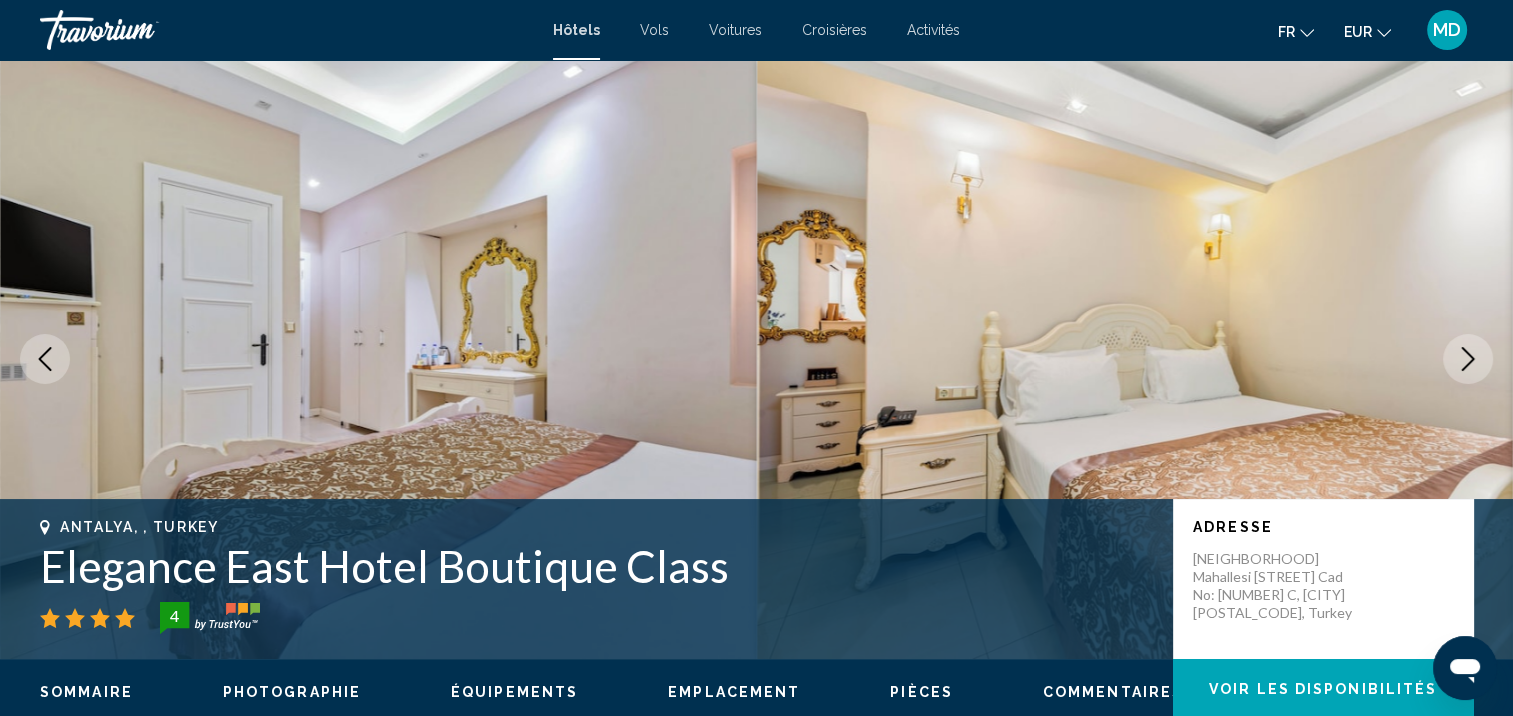 click at bounding box center [1468, 359] 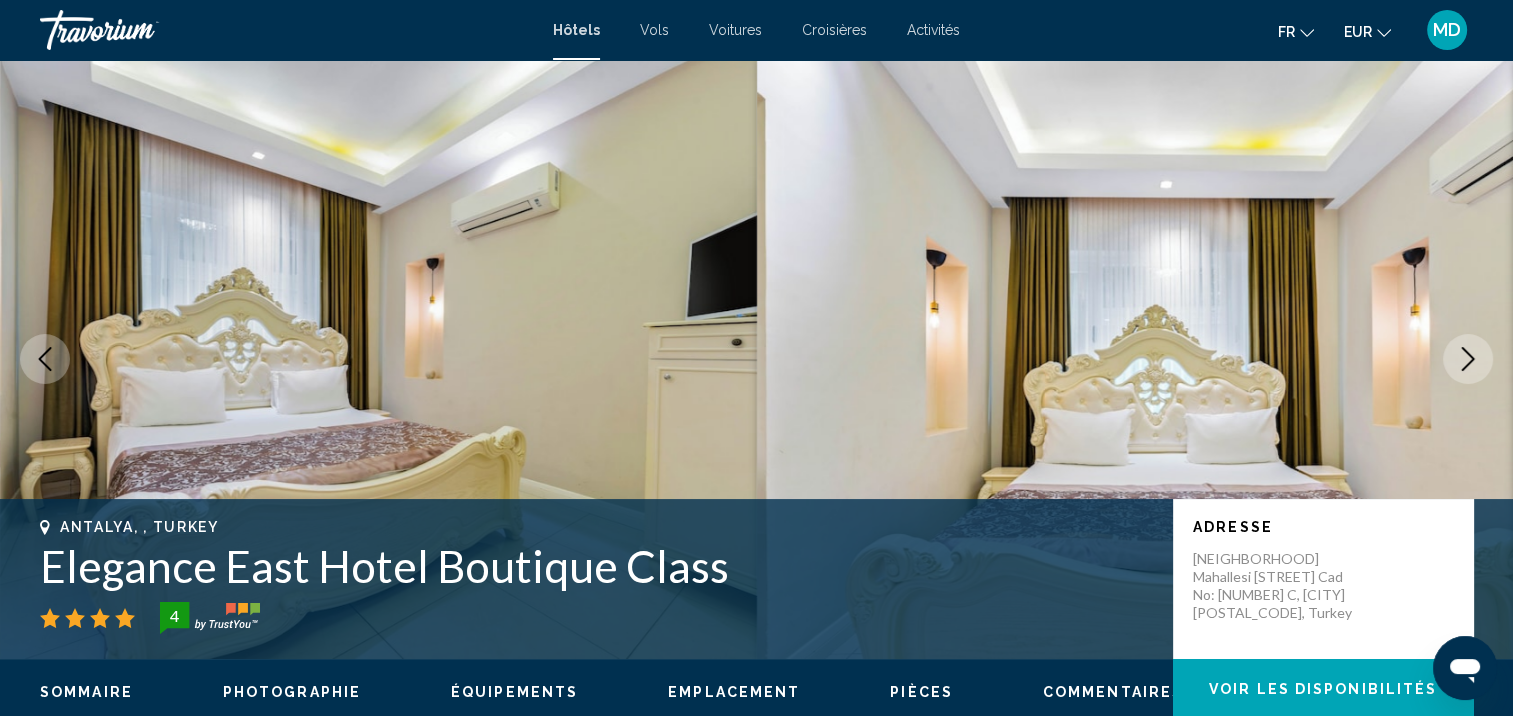 click at bounding box center (1468, 359) 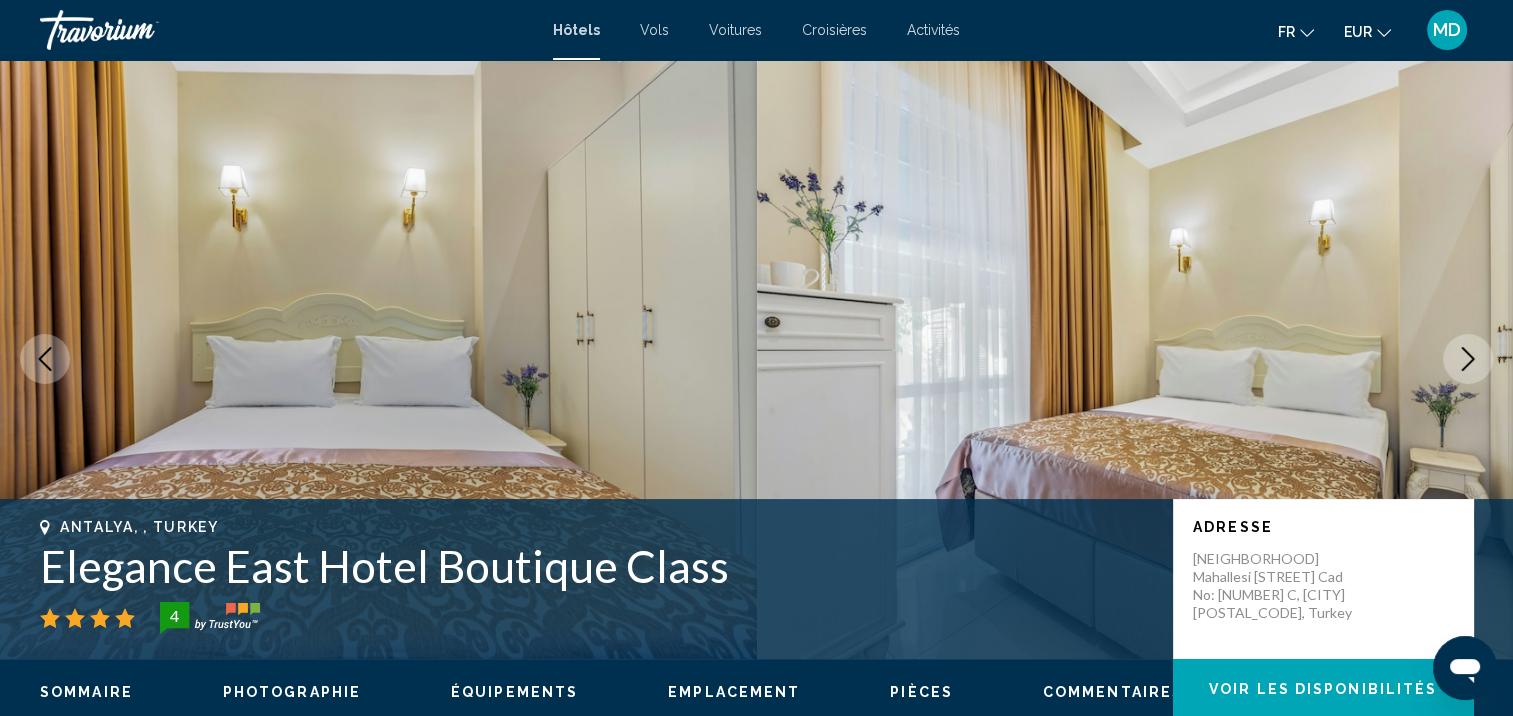 click at bounding box center (1468, 359) 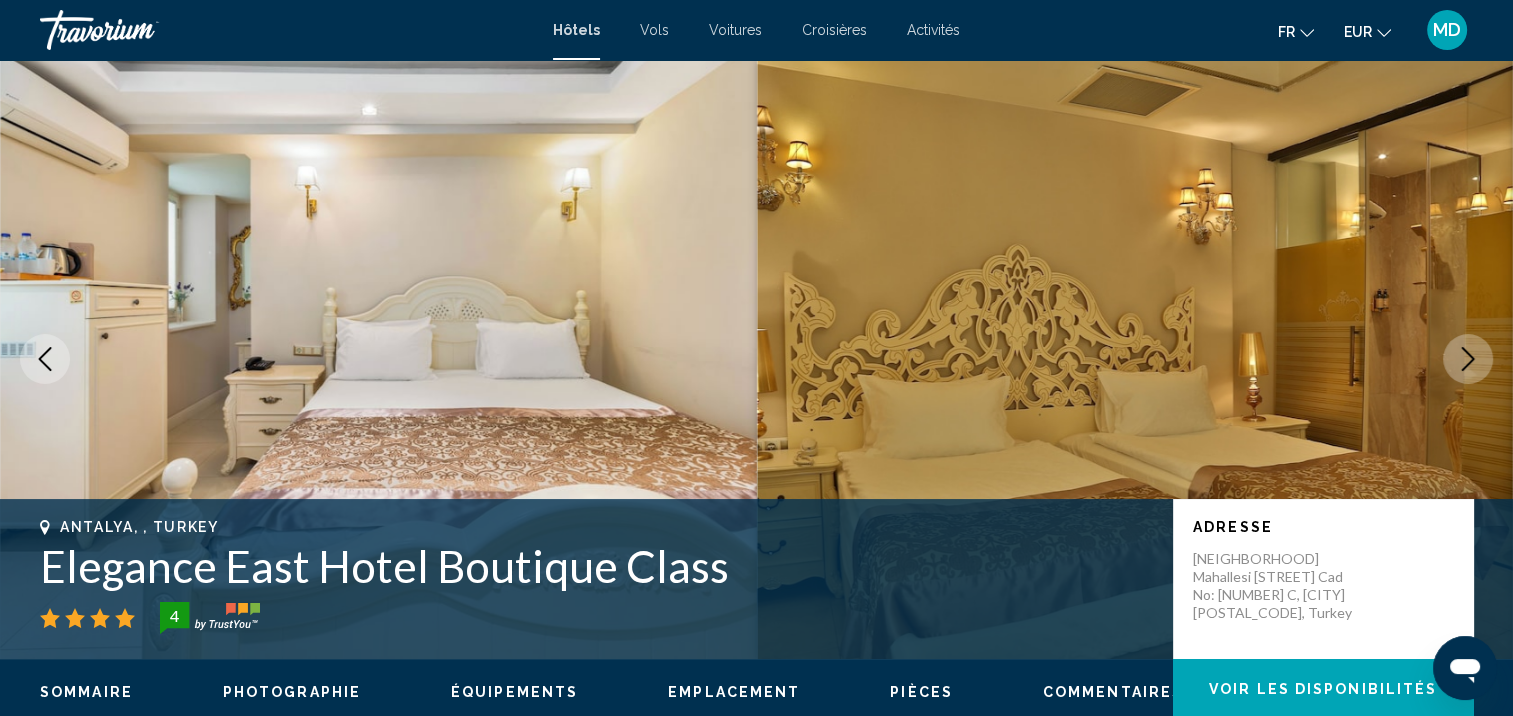 click at bounding box center [1468, 359] 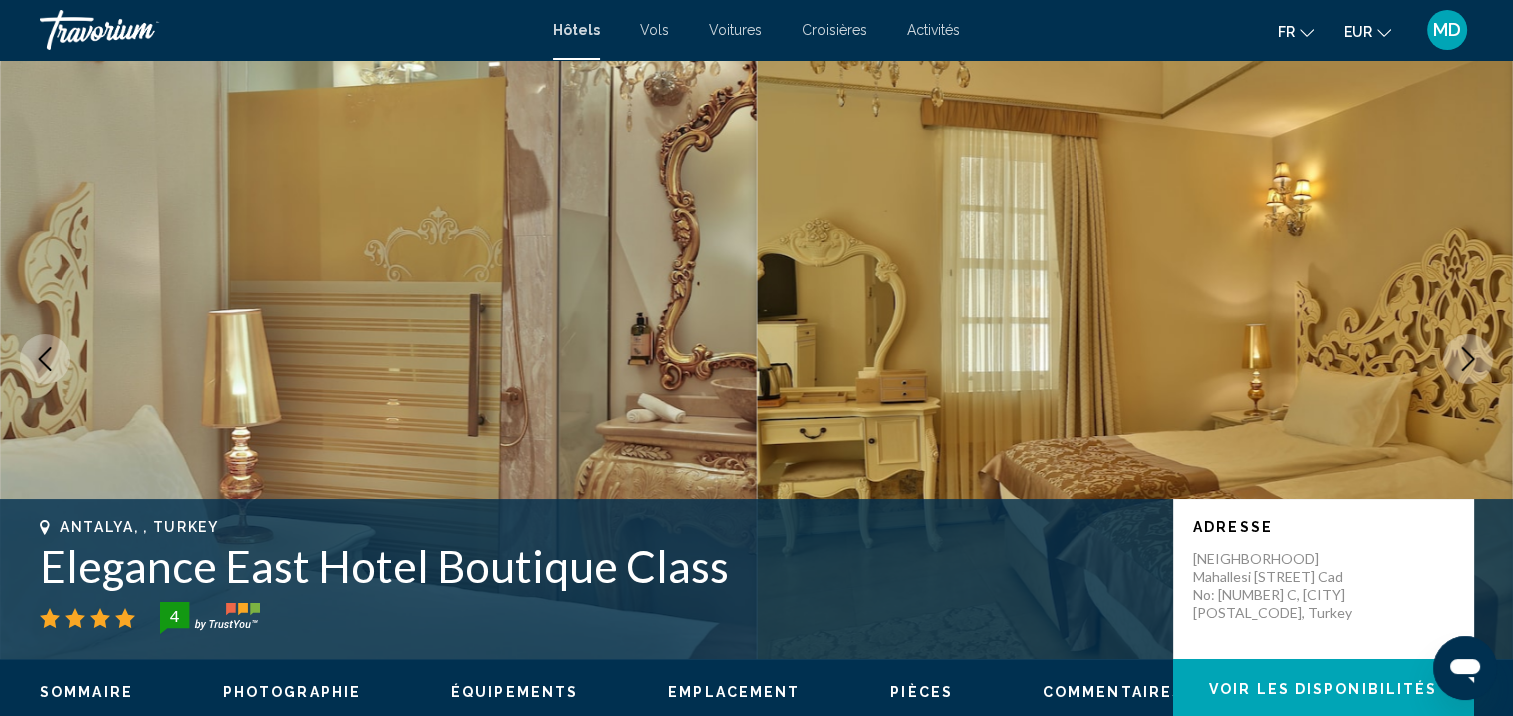 click at bounding box center (1468, 359) 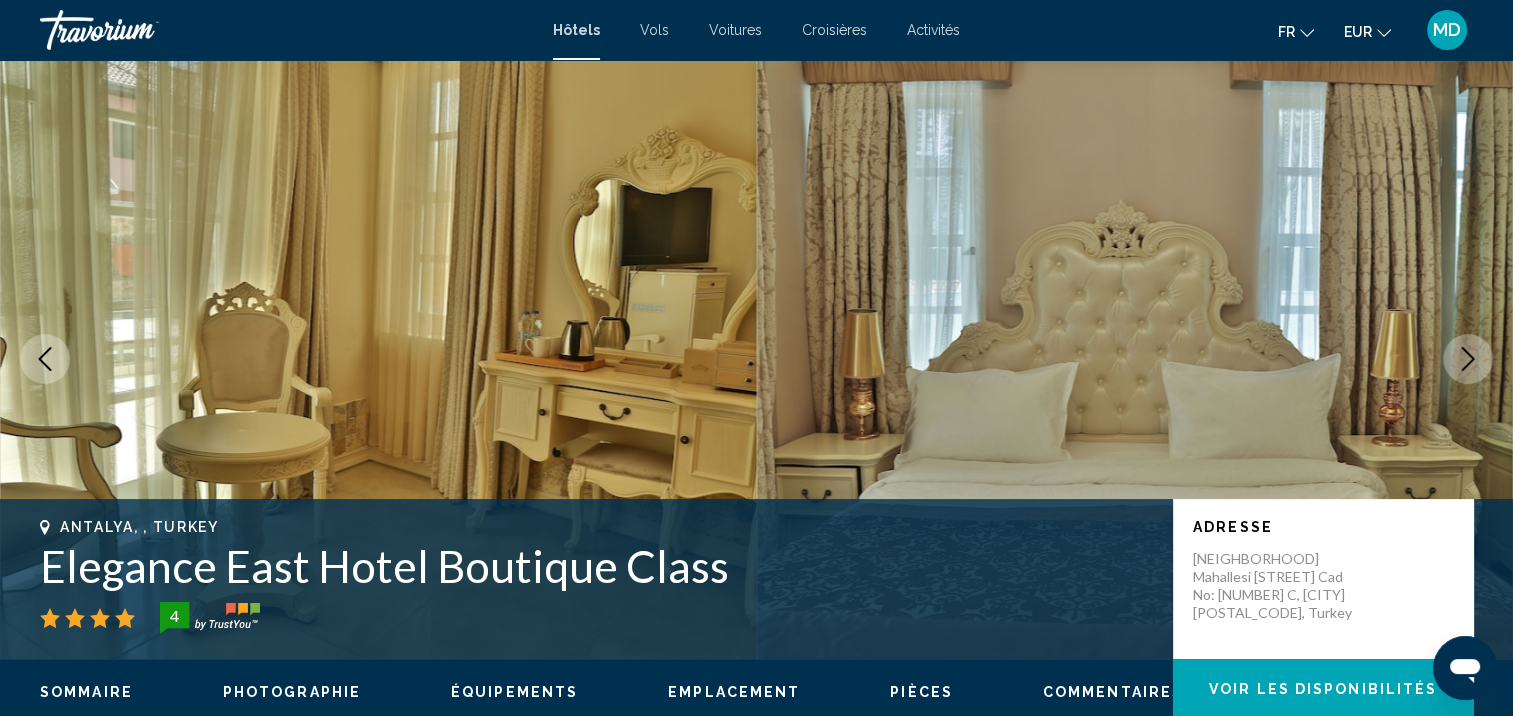 click at bounding box center (1468, 359) 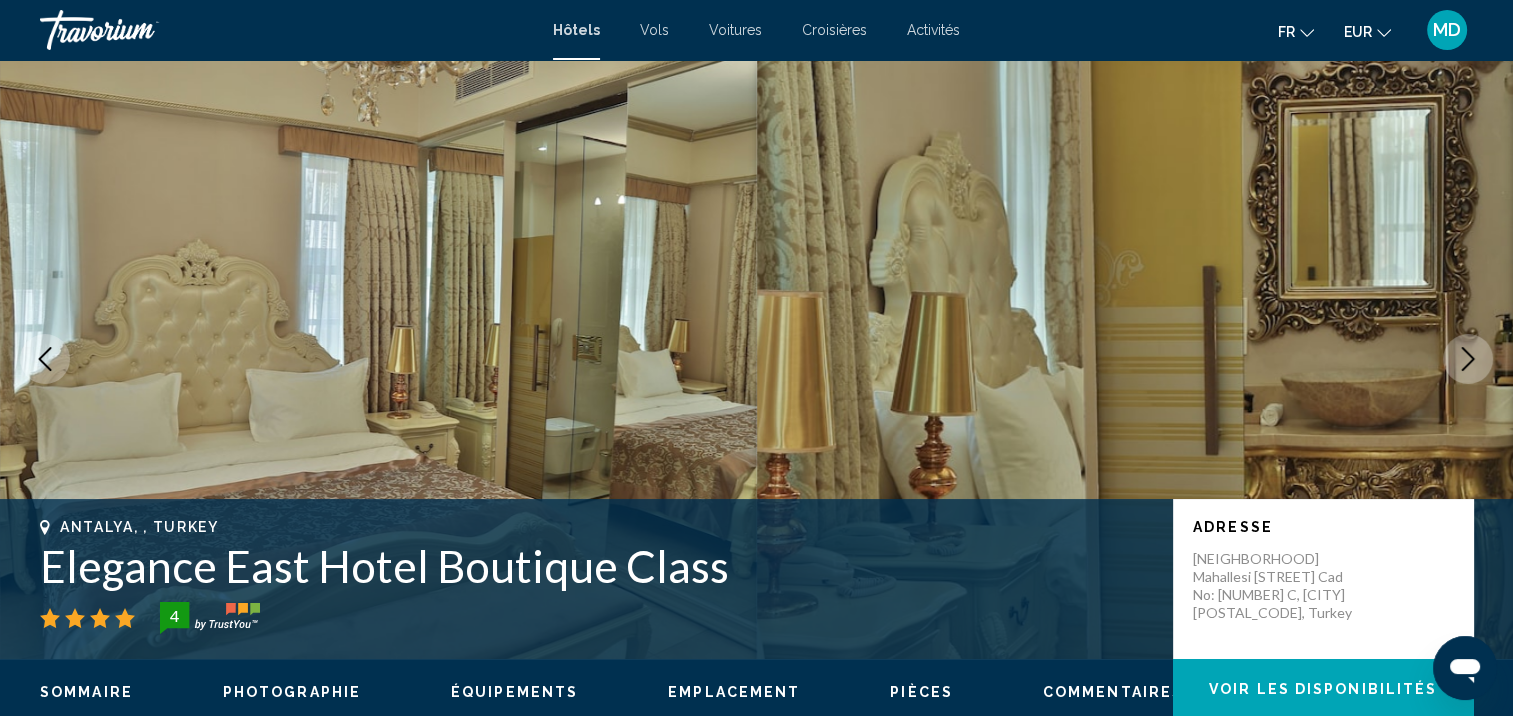 click at bounding box center [1468, 359] 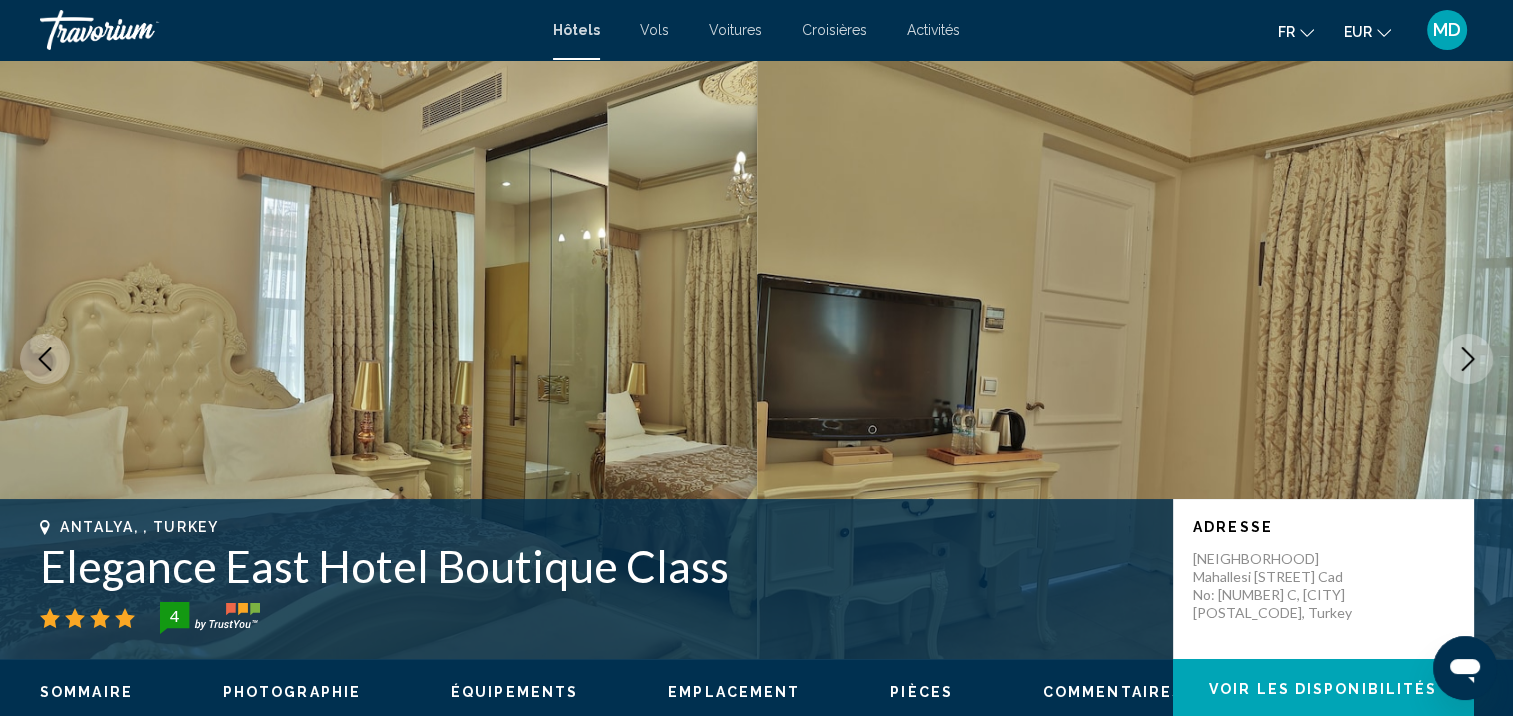 click at bounding box center [1468, 359] 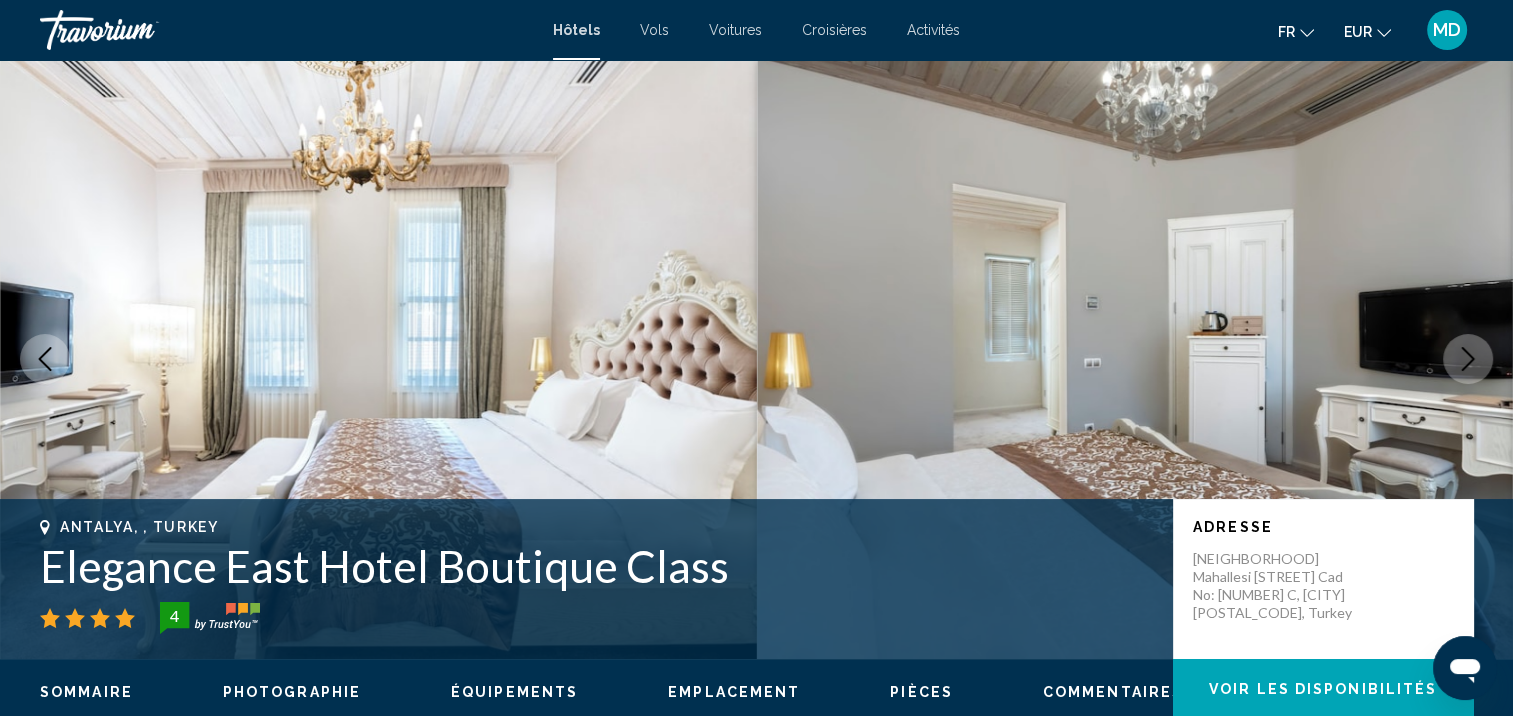 click at bounding box center [1468, 359] 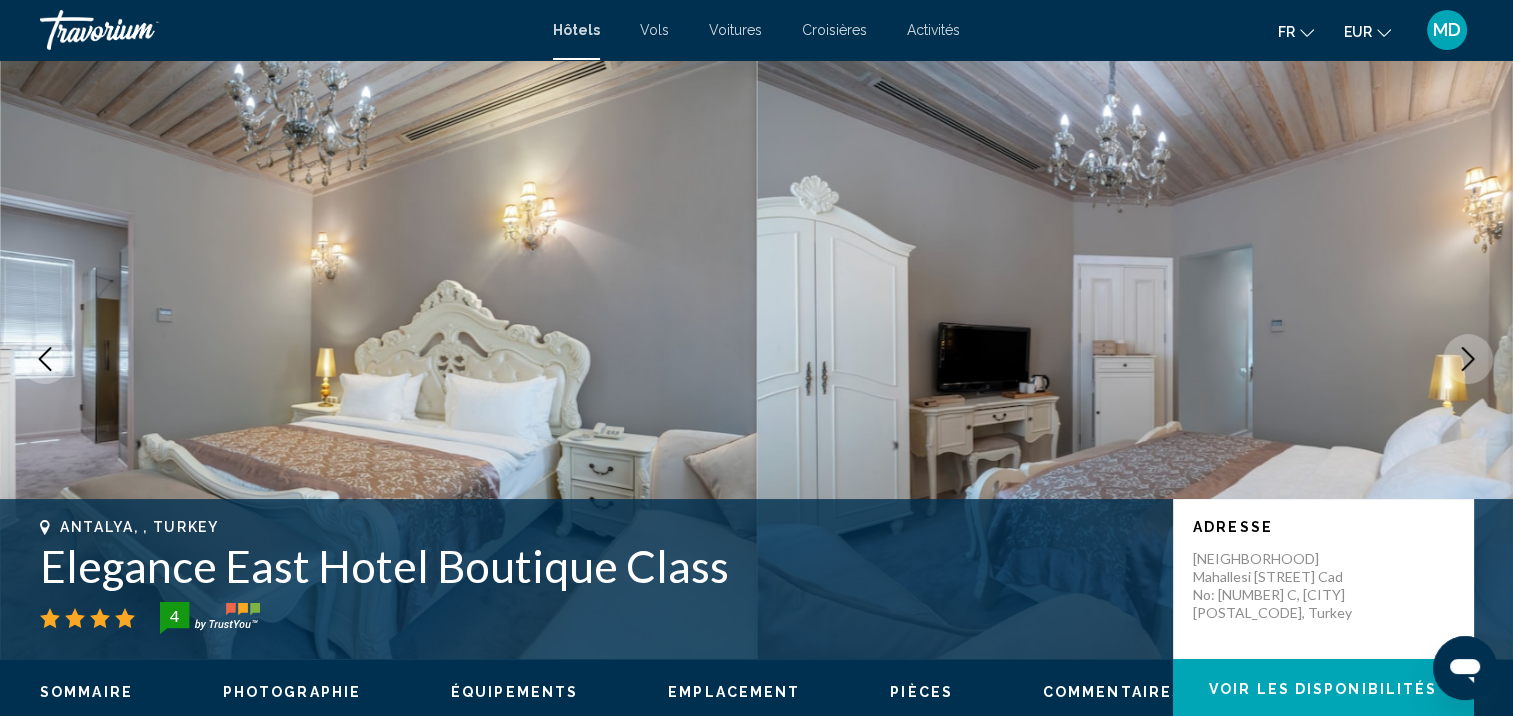 click at bounding box center (1468, 359) 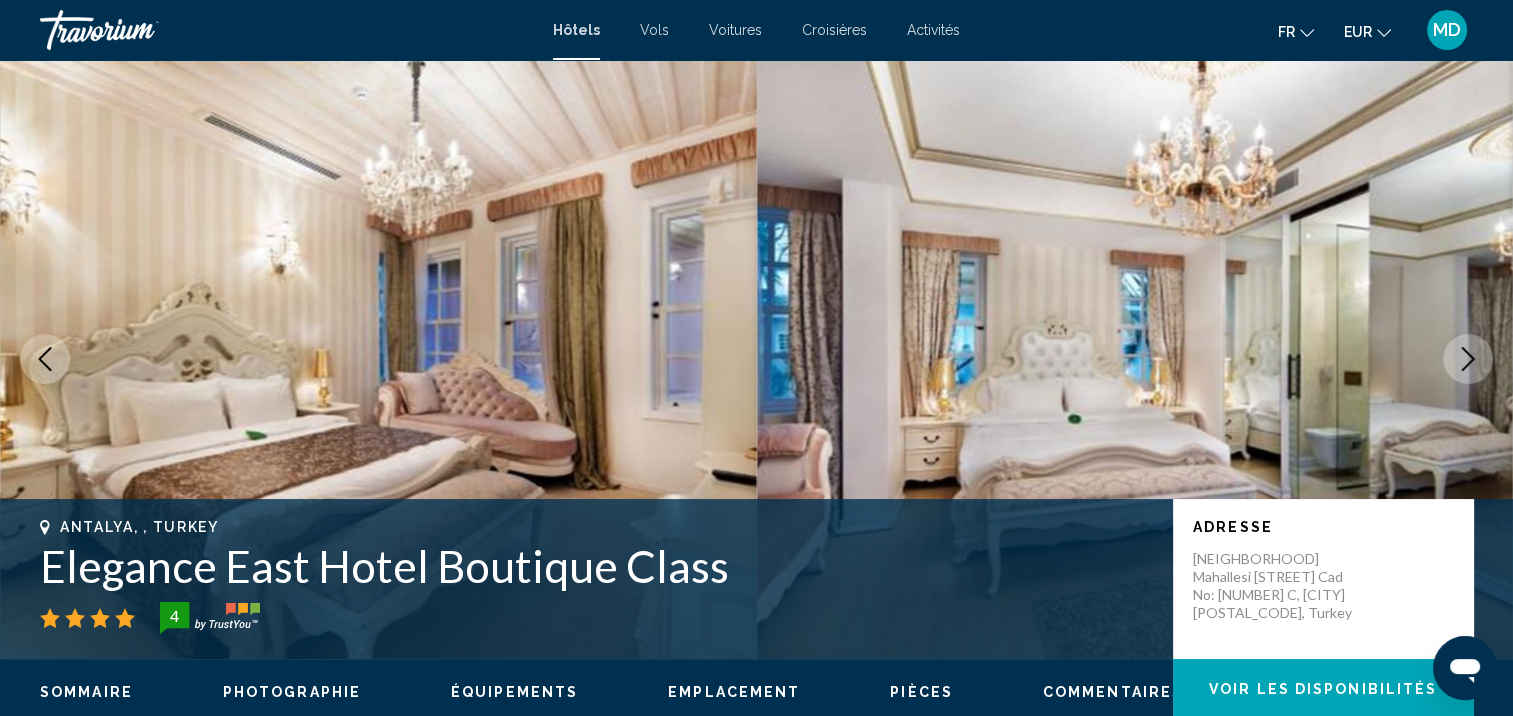 click at bounding box center [1468, 359] 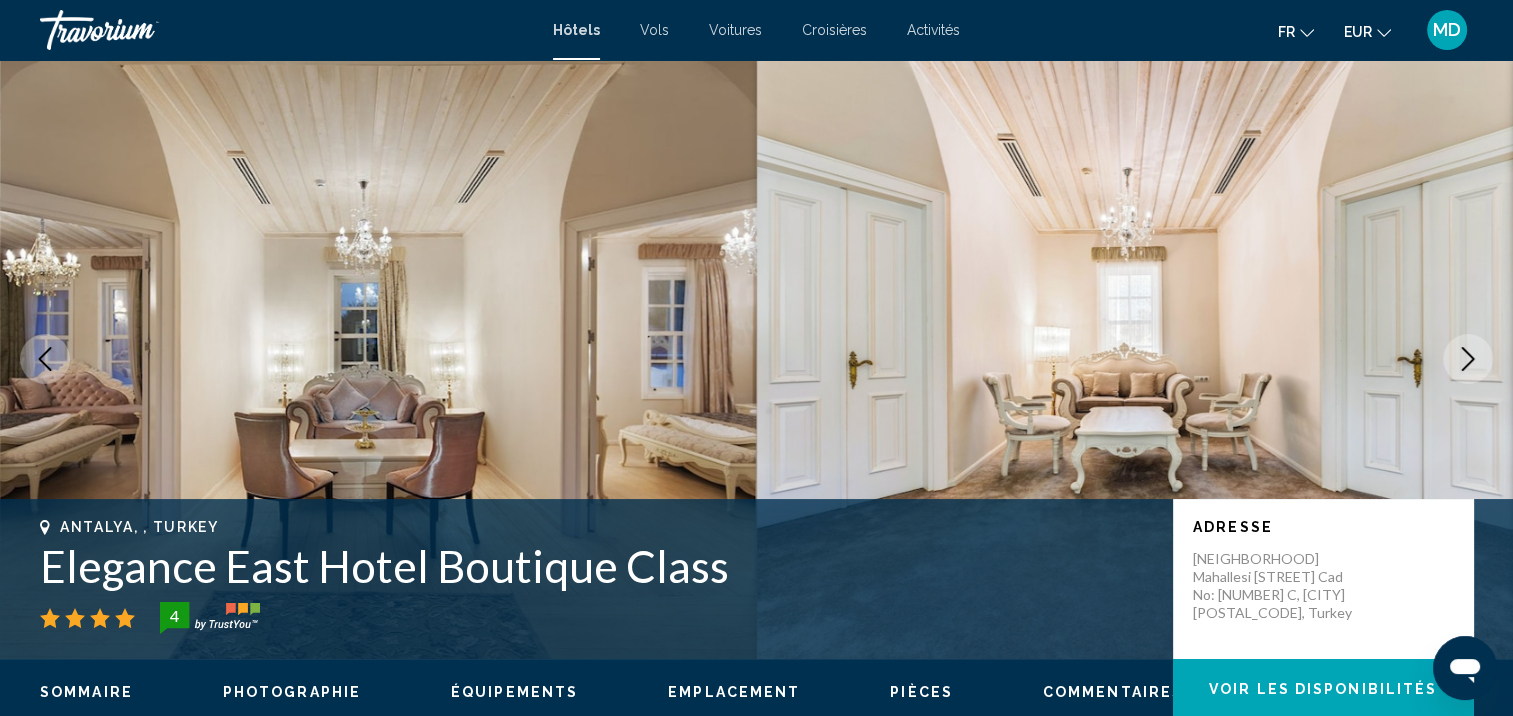 click at bounding box center [1468, 359] 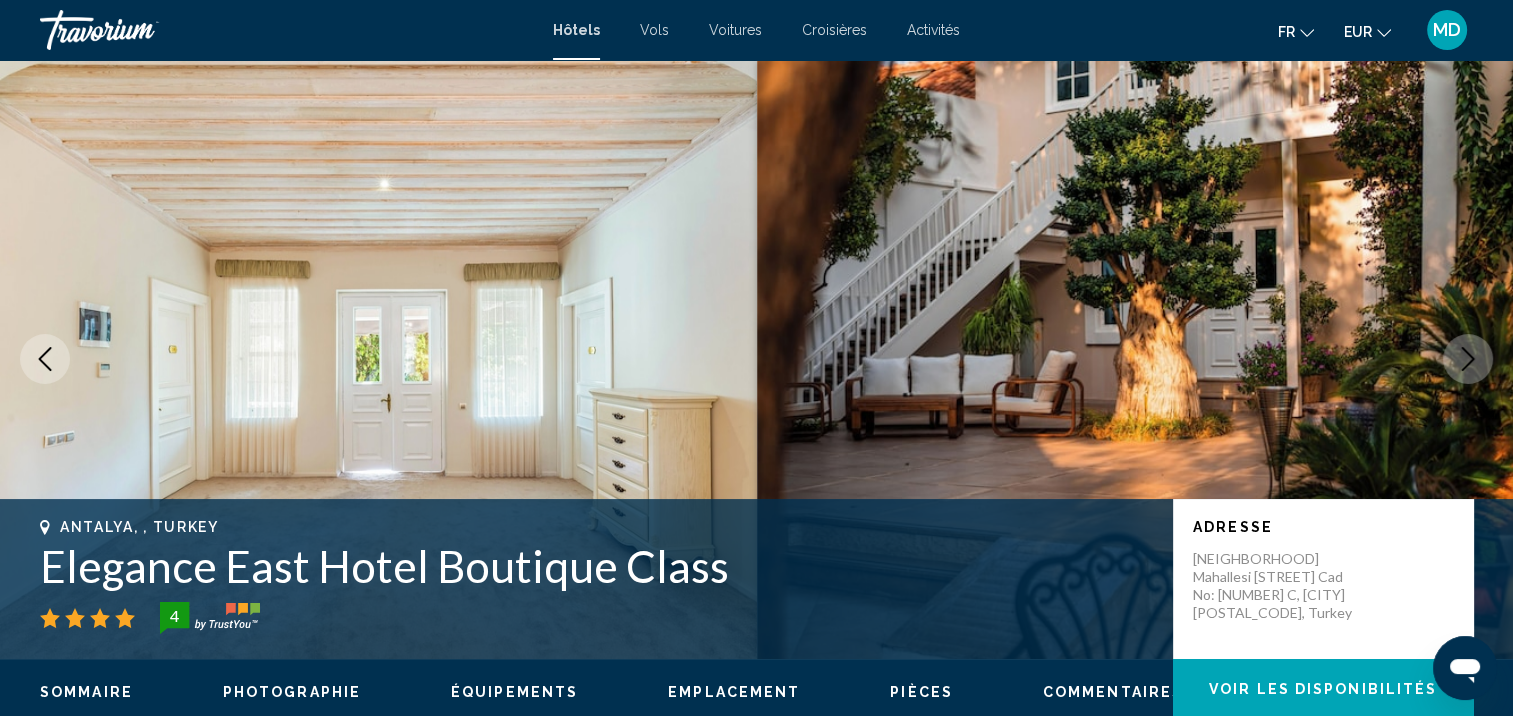 scroll, scrollTop: 12, scrollLeft: 0, axis: vertical 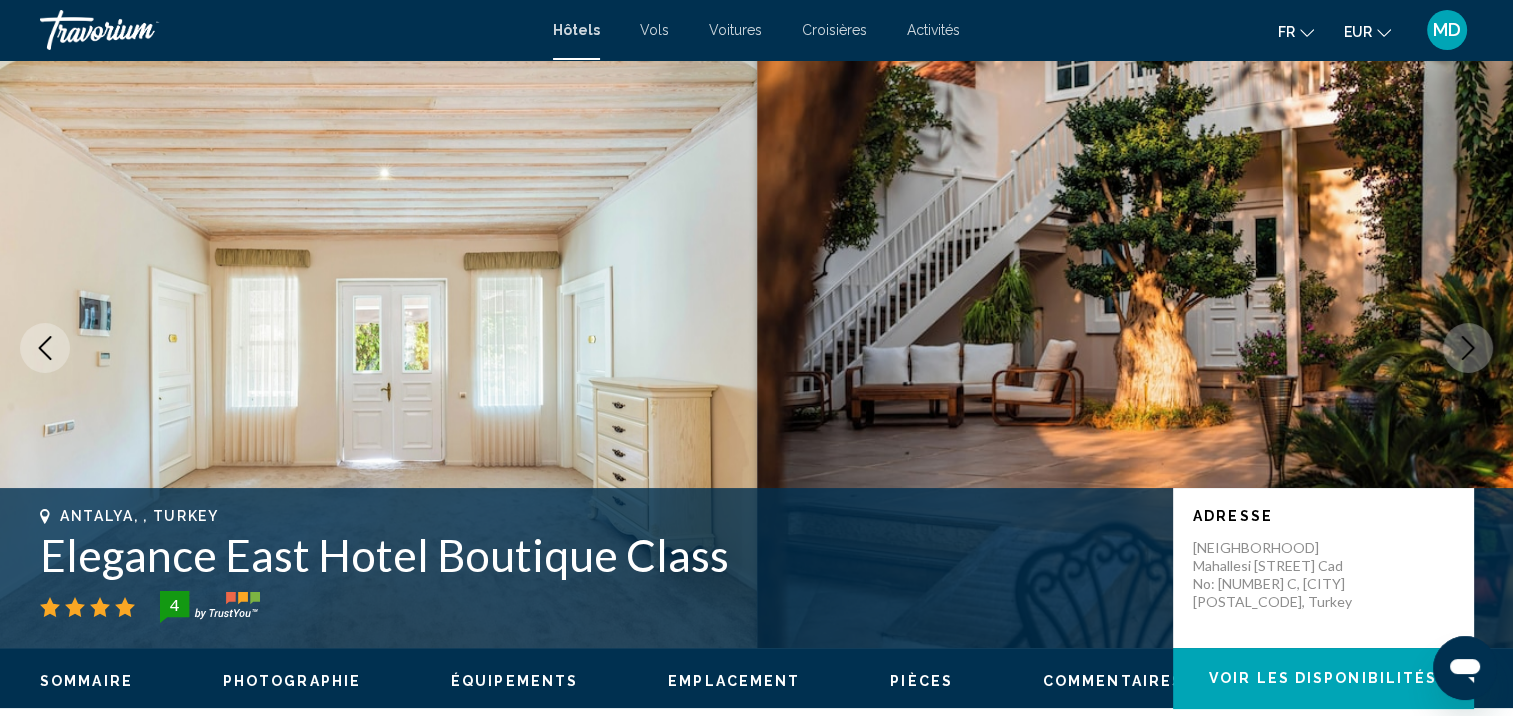 click 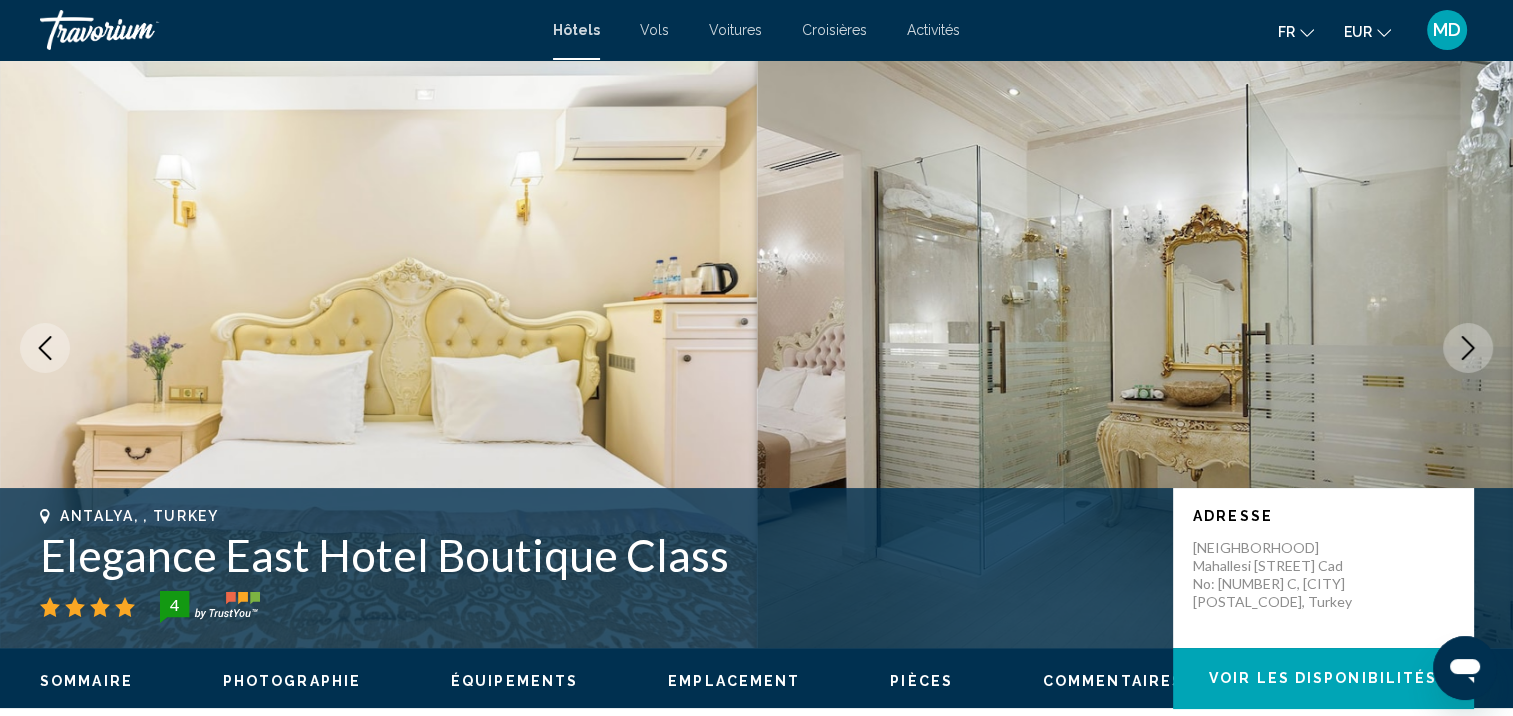 click 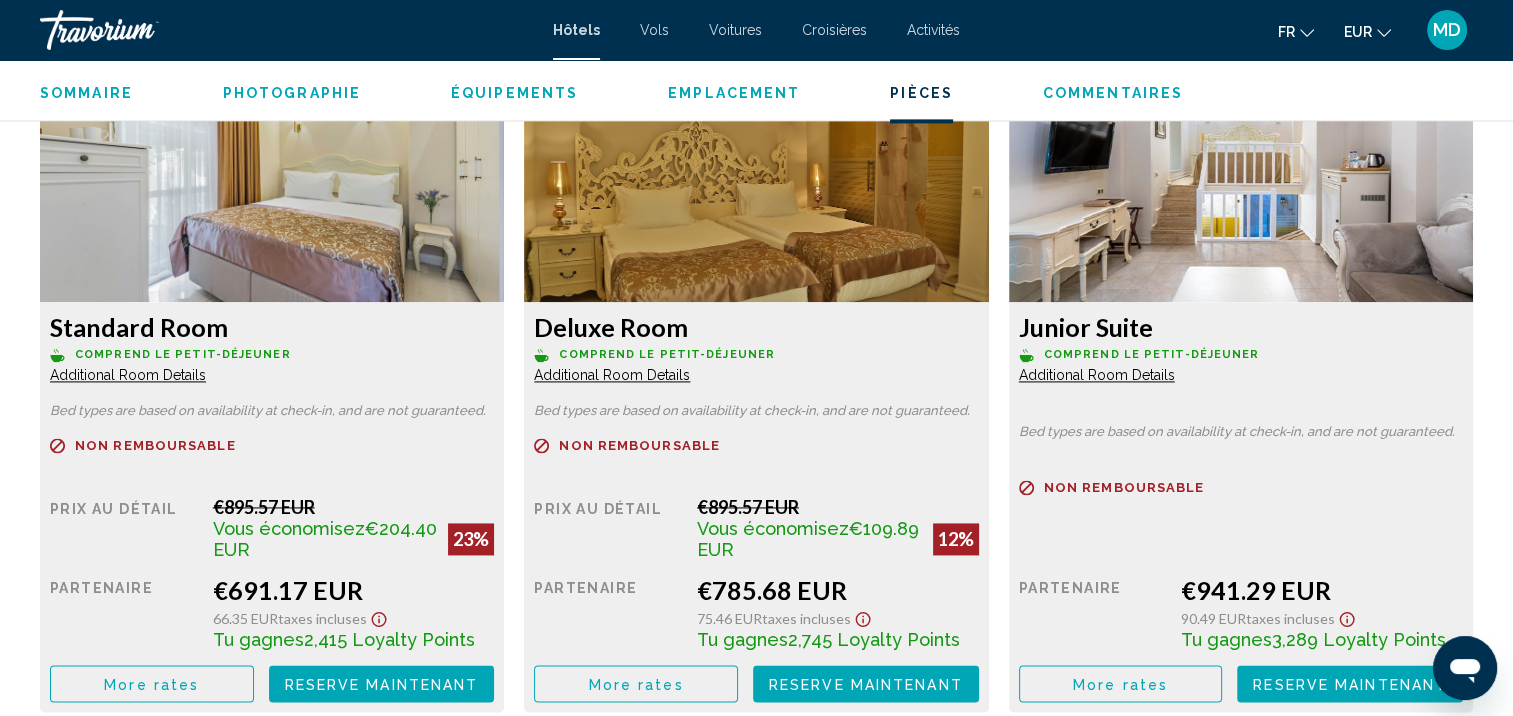 scroll, scrollTop: 2778, scrollLeft: 0, axis: vertical 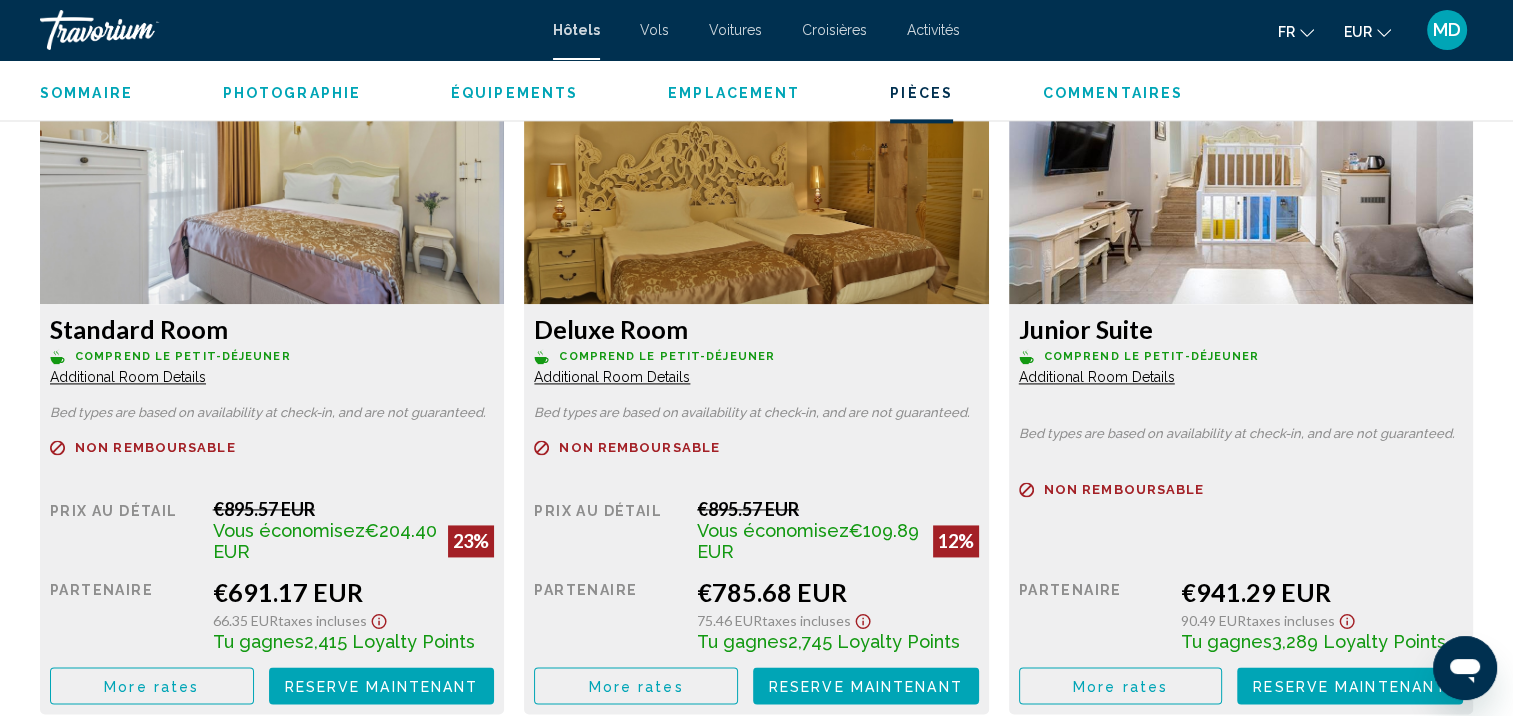 click on "More rates" at bounding box center (151, 686) 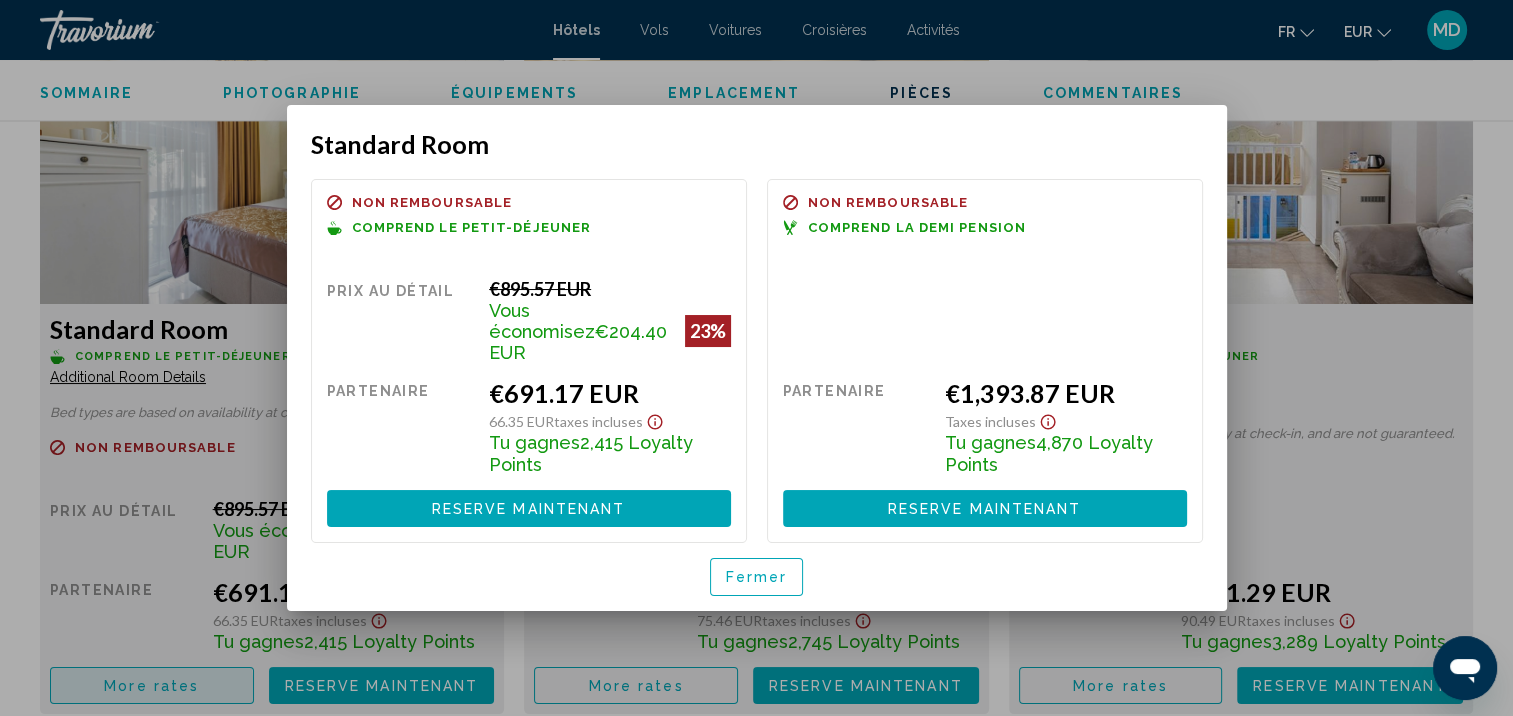 scroll, scrollTop: 0, scrollLeft: 0, axis: both 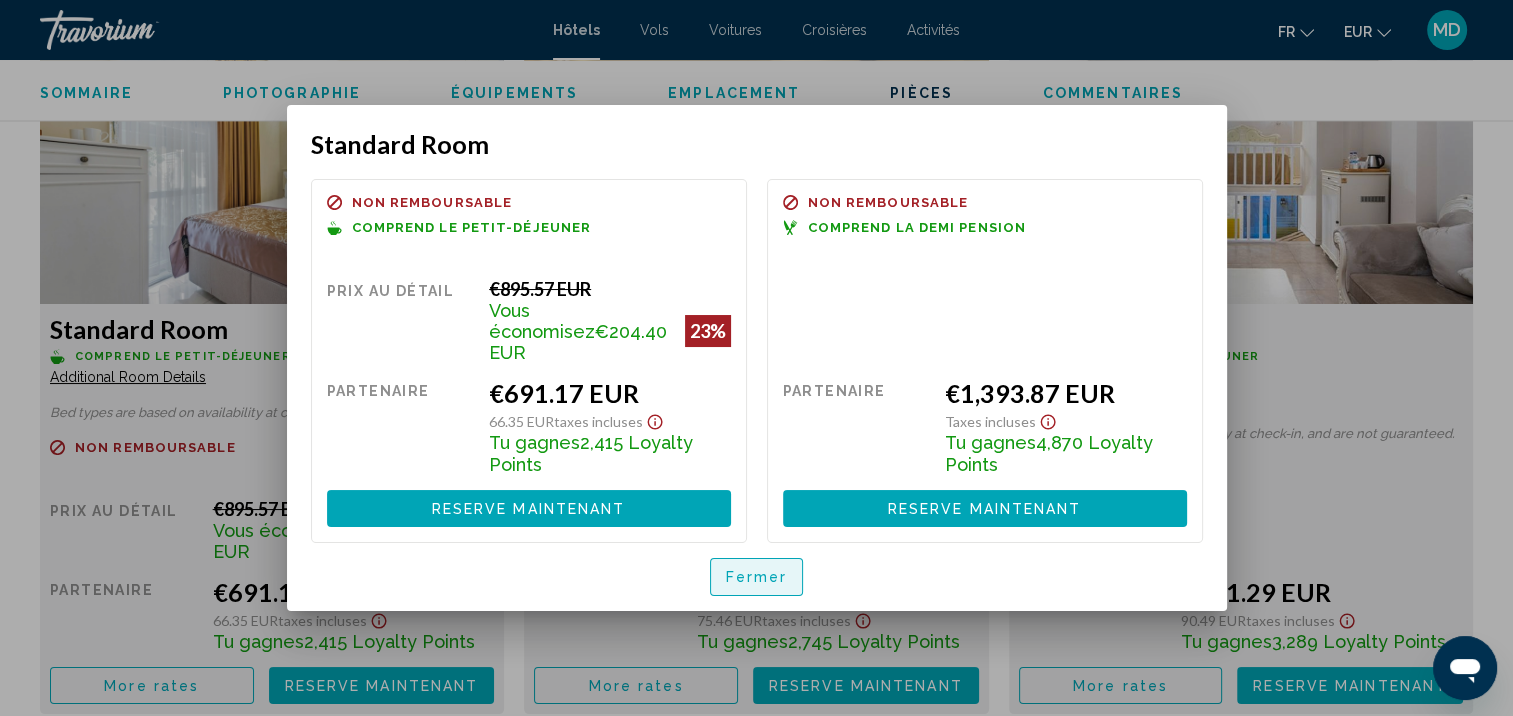 click on "Fermer" at bounding box center (757, 578) 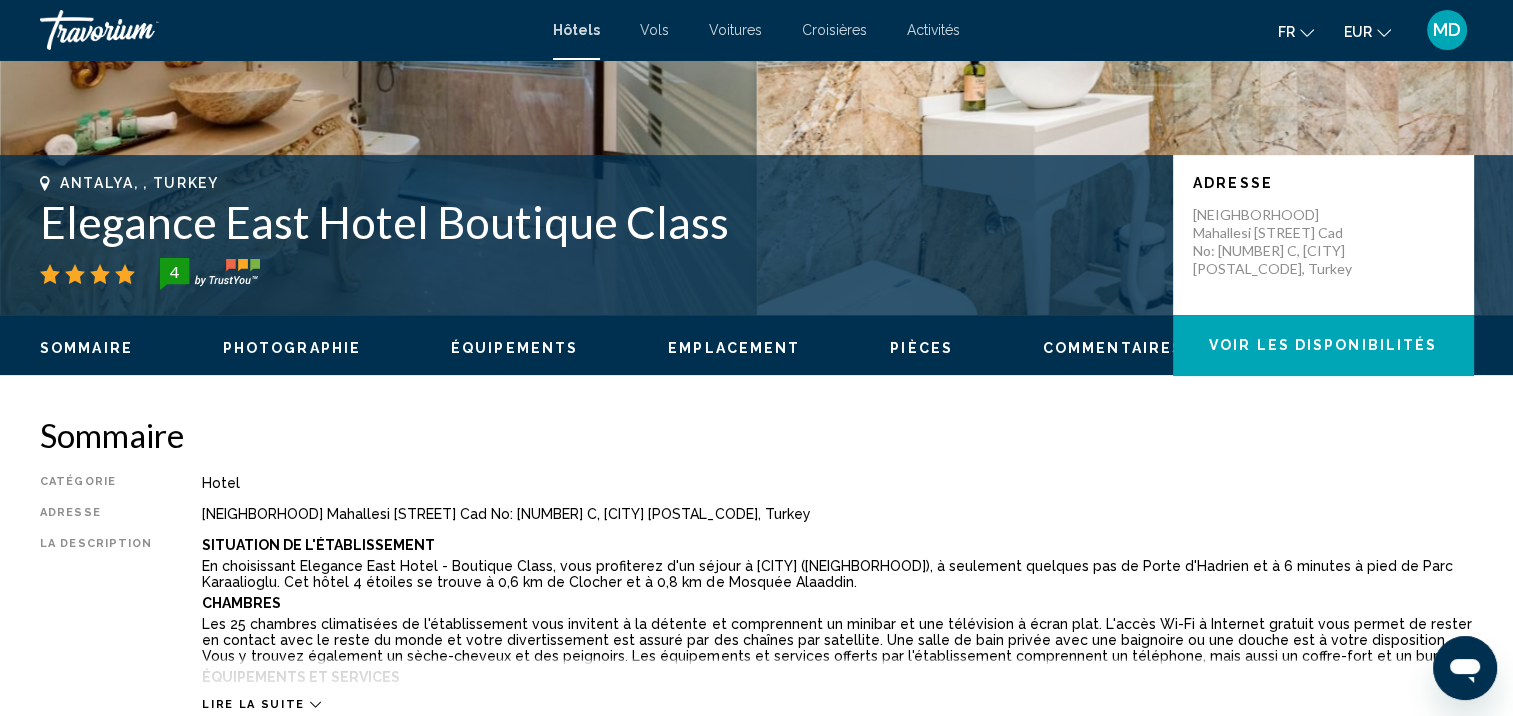 scroll, scrollTop: 291, scrollLeft: 0, axis: vertical 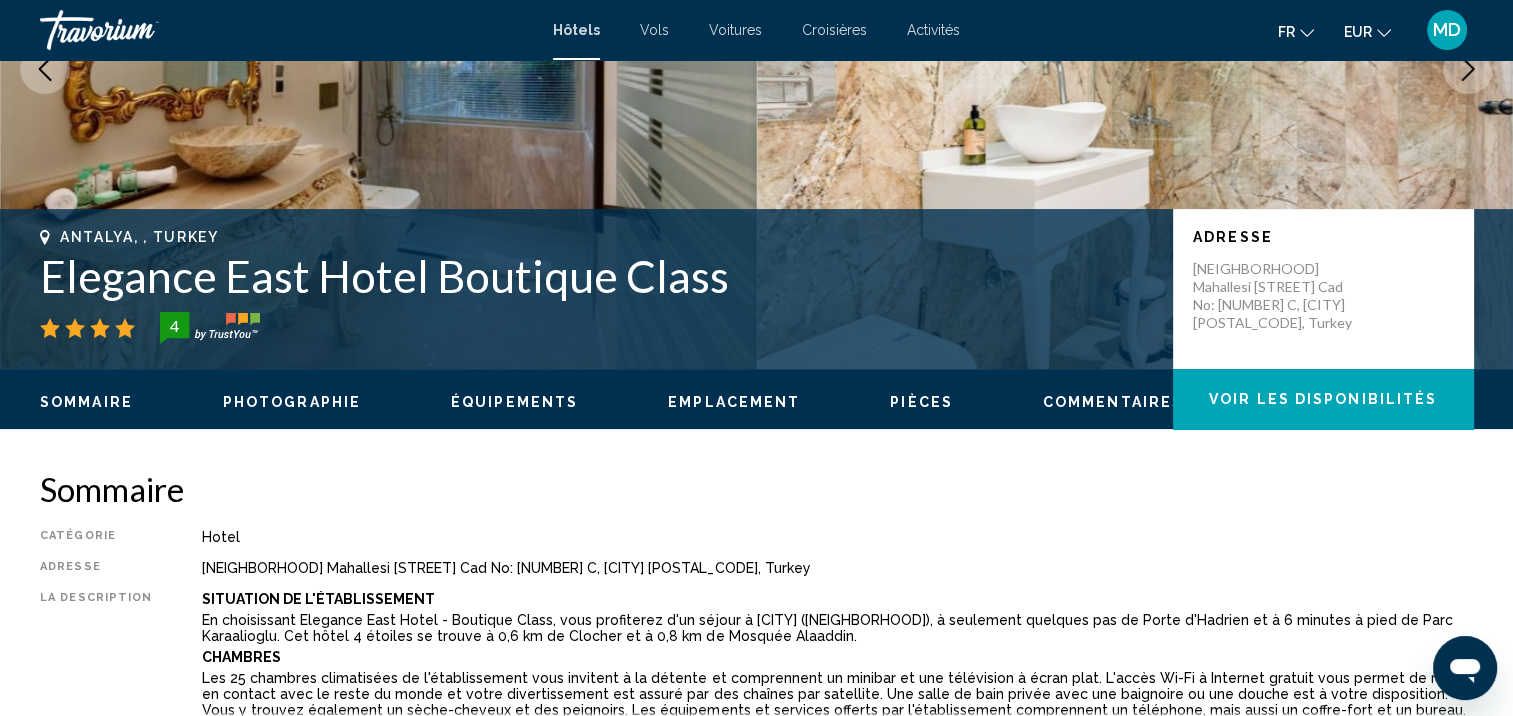 click on "Équipements" at bounding box center (514, 402) 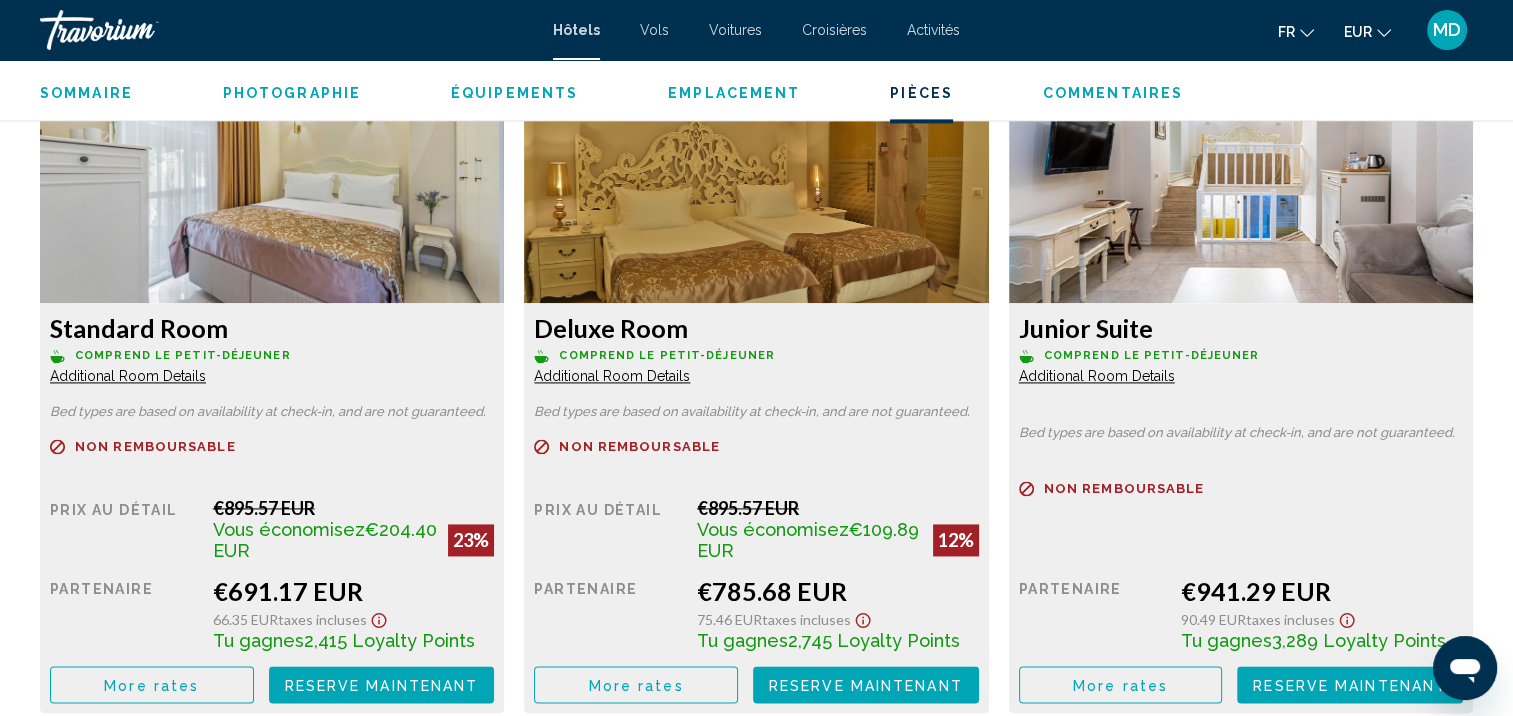 scroll, scrollTop: 2778, scrollLeft: 0, axis: vertical 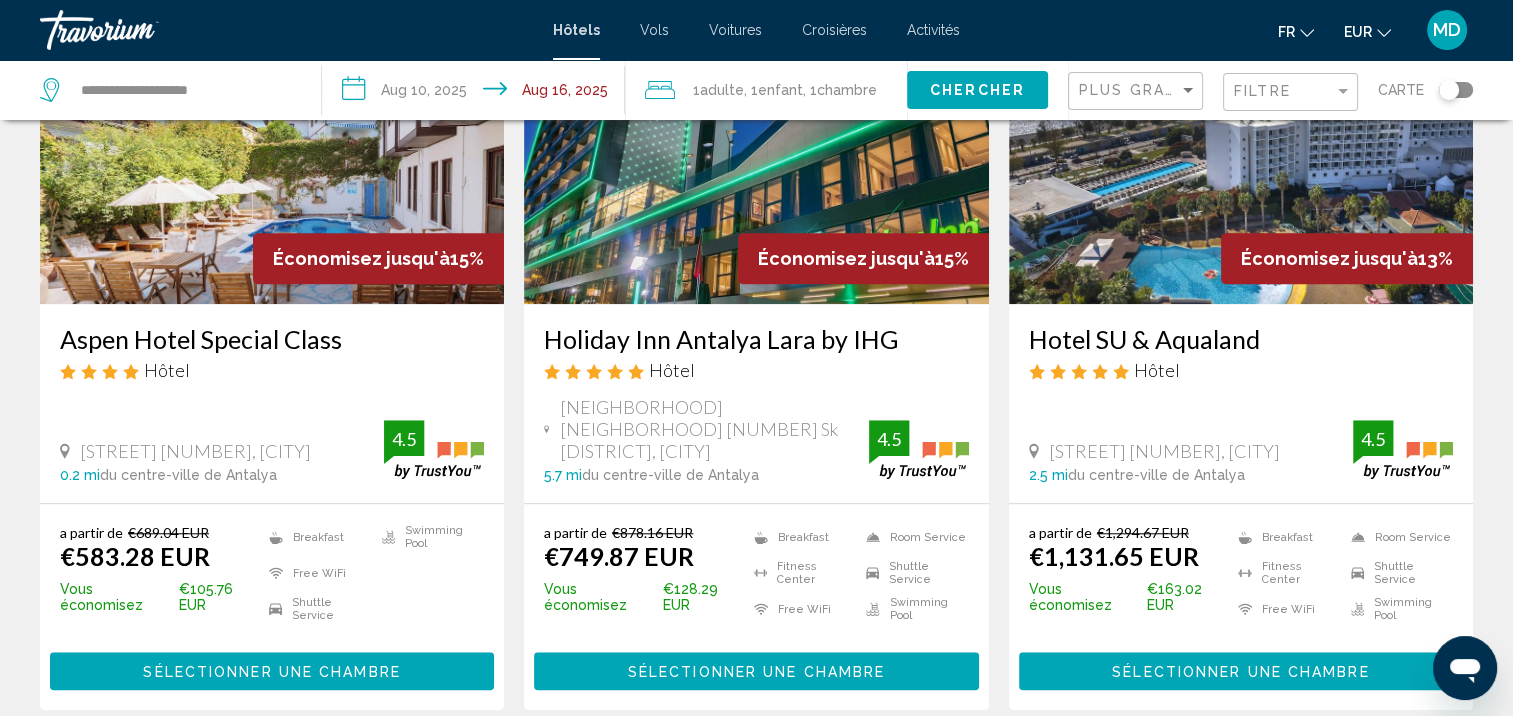 click on "Sélectionner une chambre" at bounding box center (756, 672) 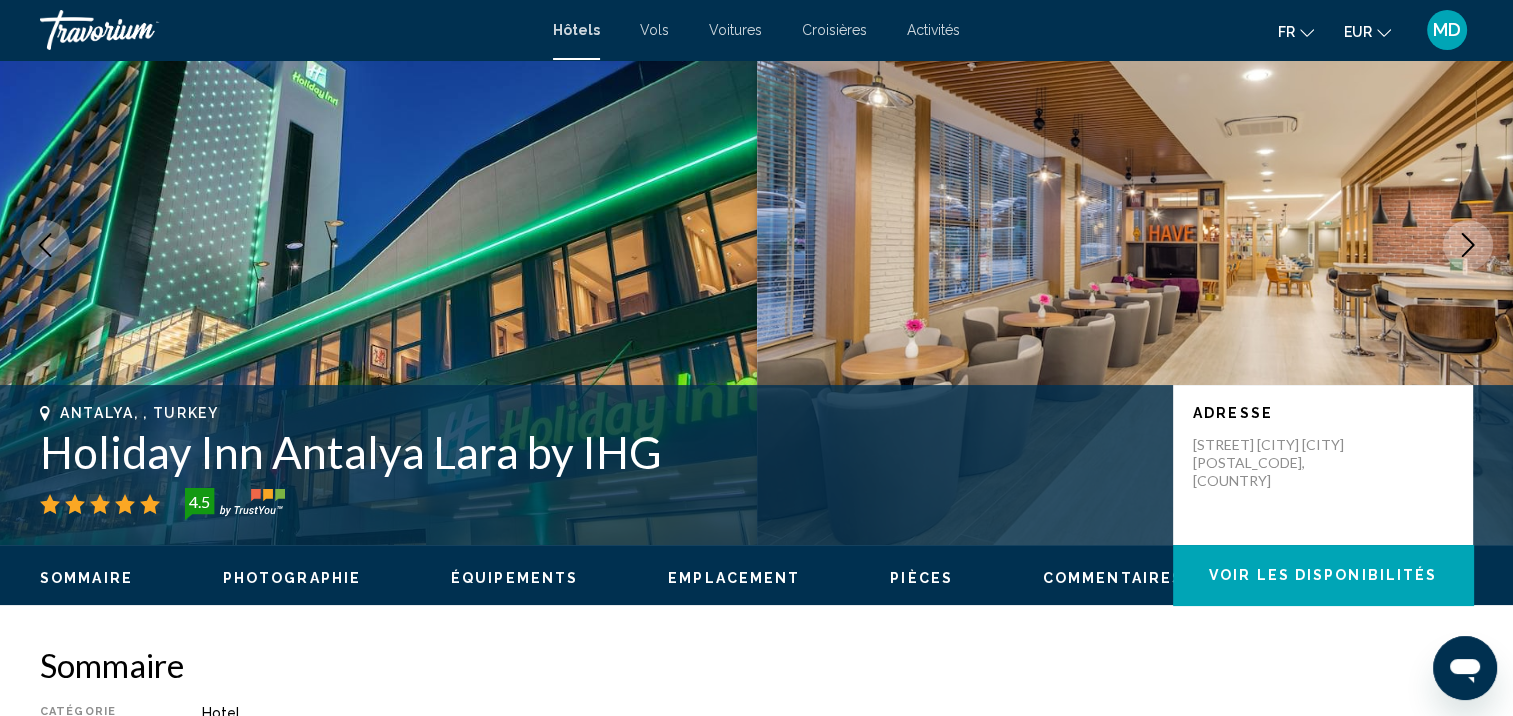 scroll, scrollTop: 0, scrollLeft: 0, axis: both 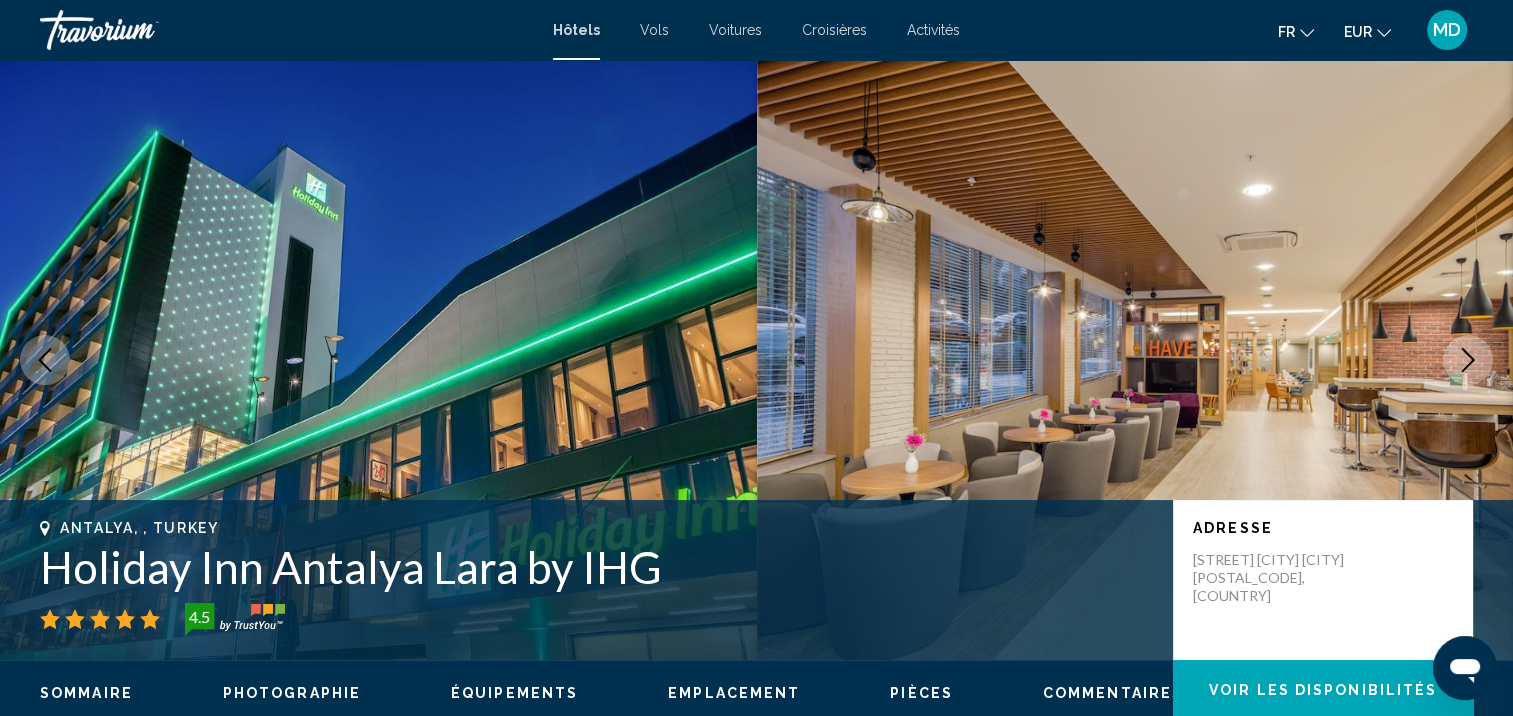 click 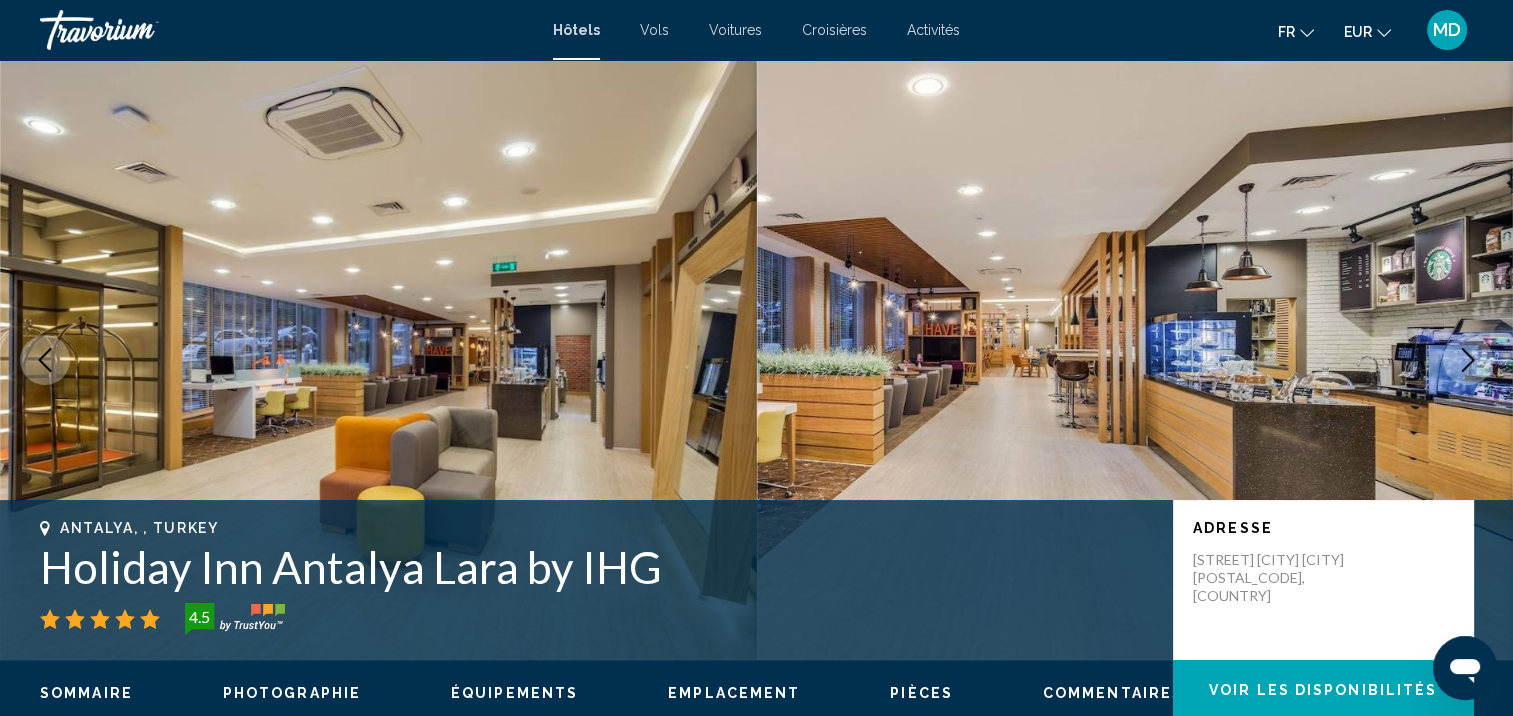 click 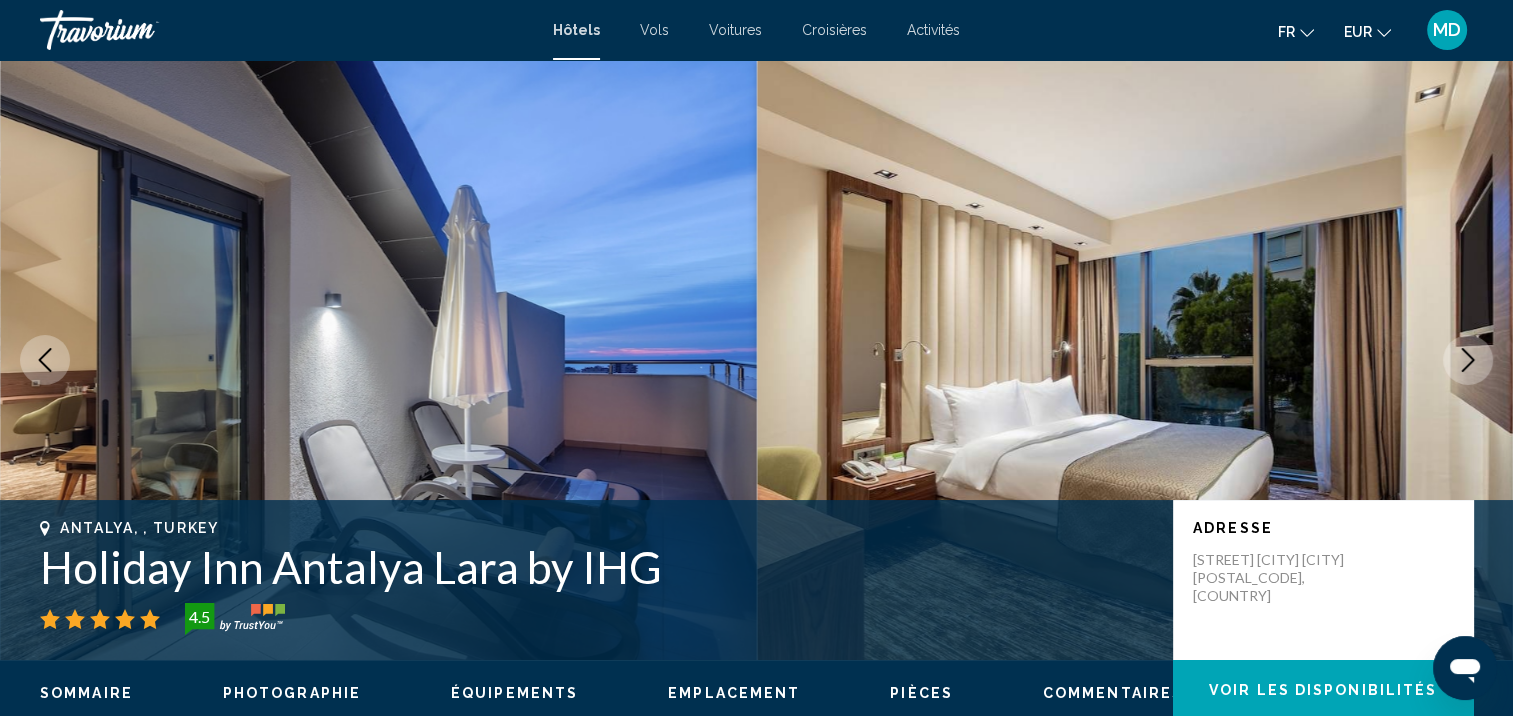 click 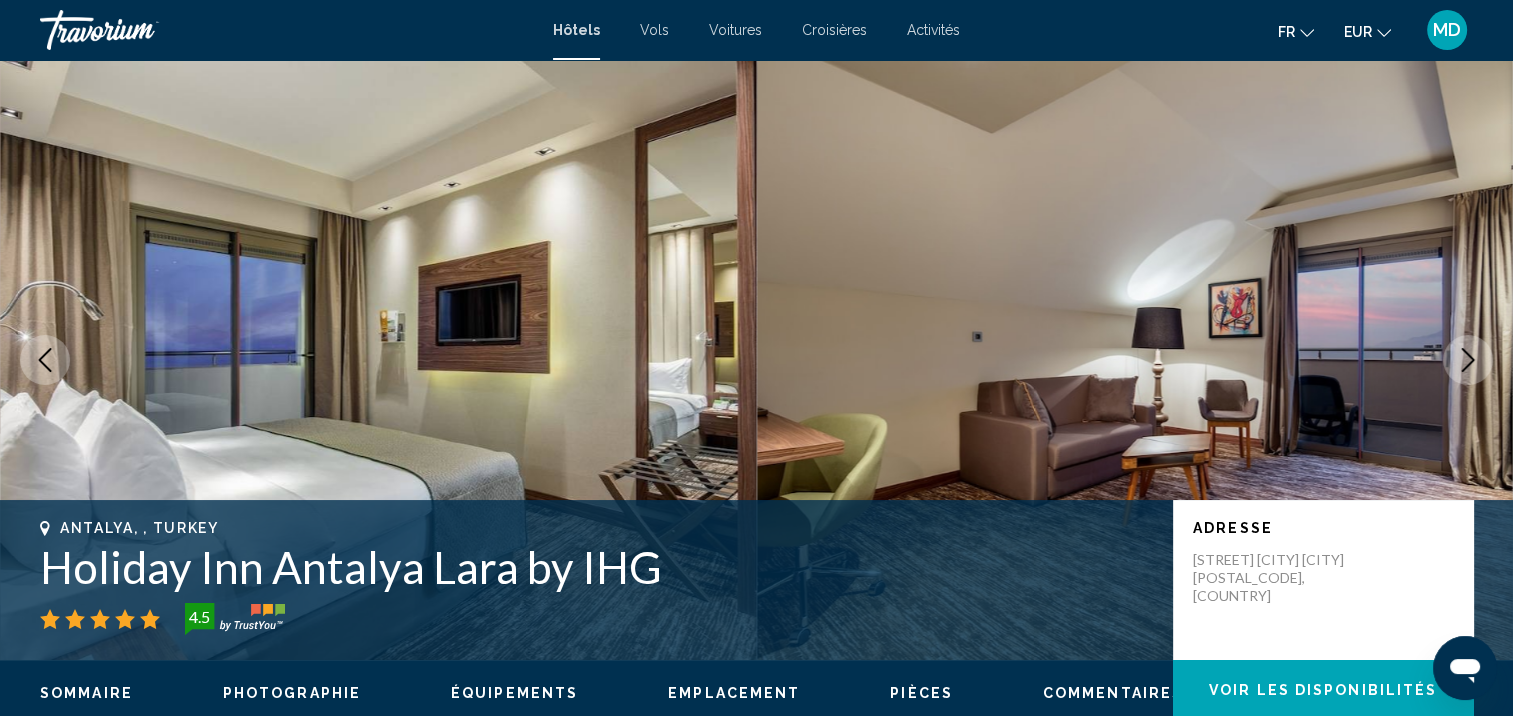 click 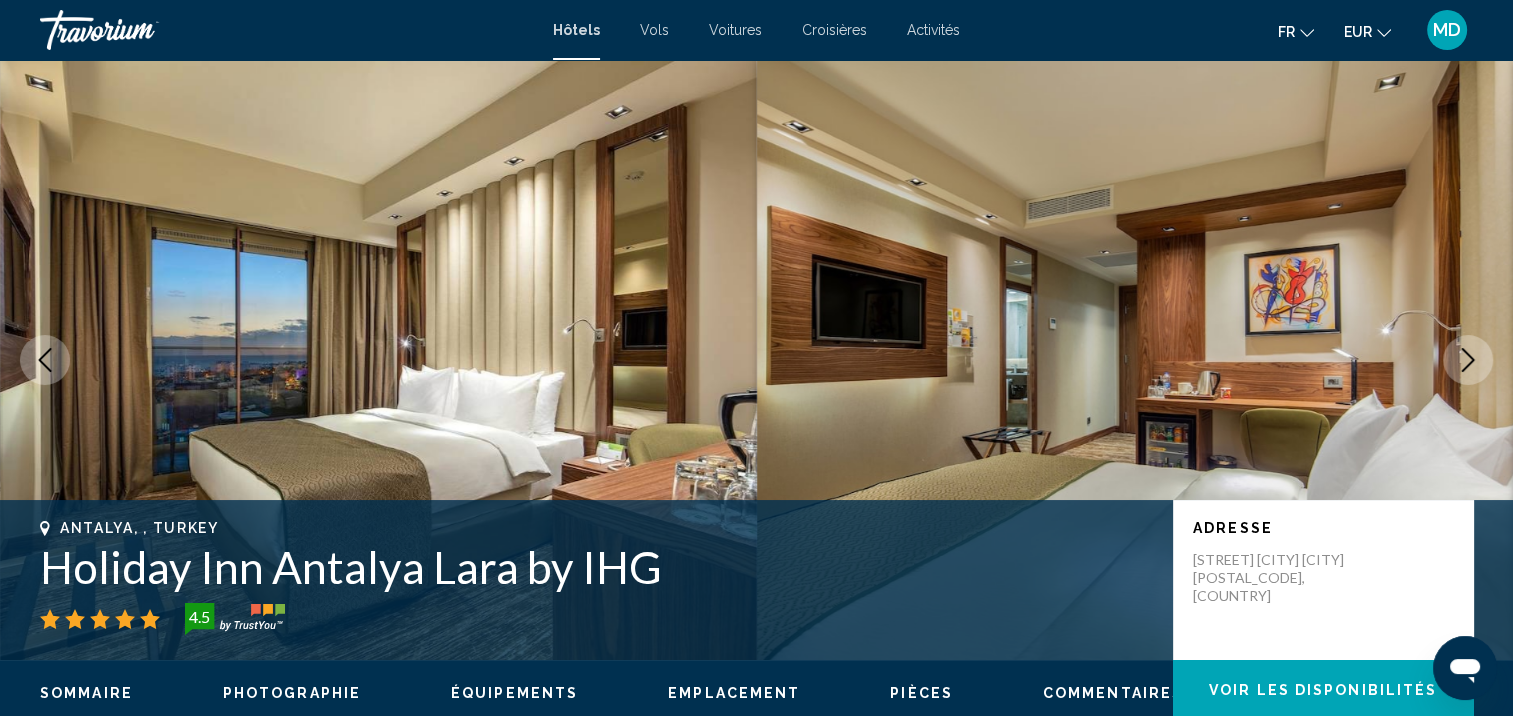 click 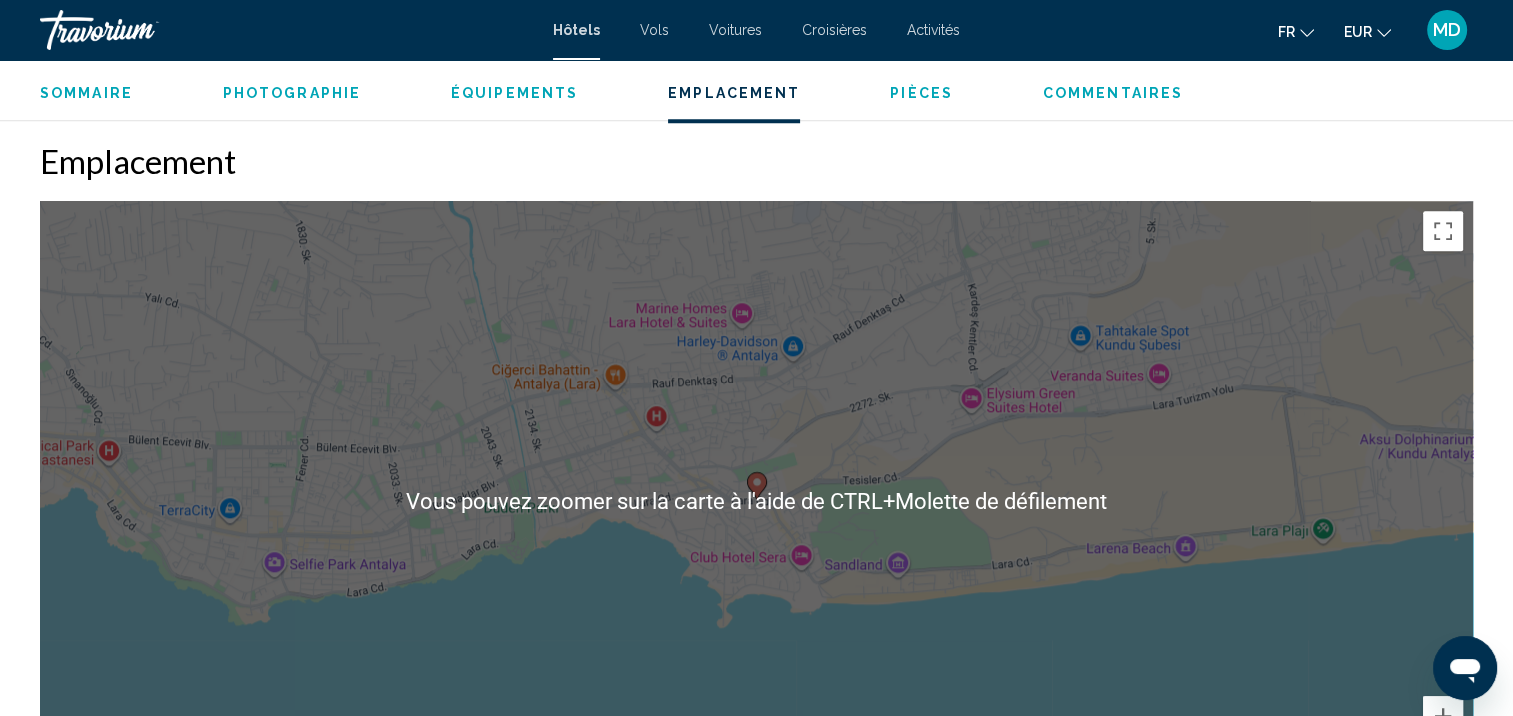 scroll, scrollTop: 1812, scrollLeft: 0, axis: vertical 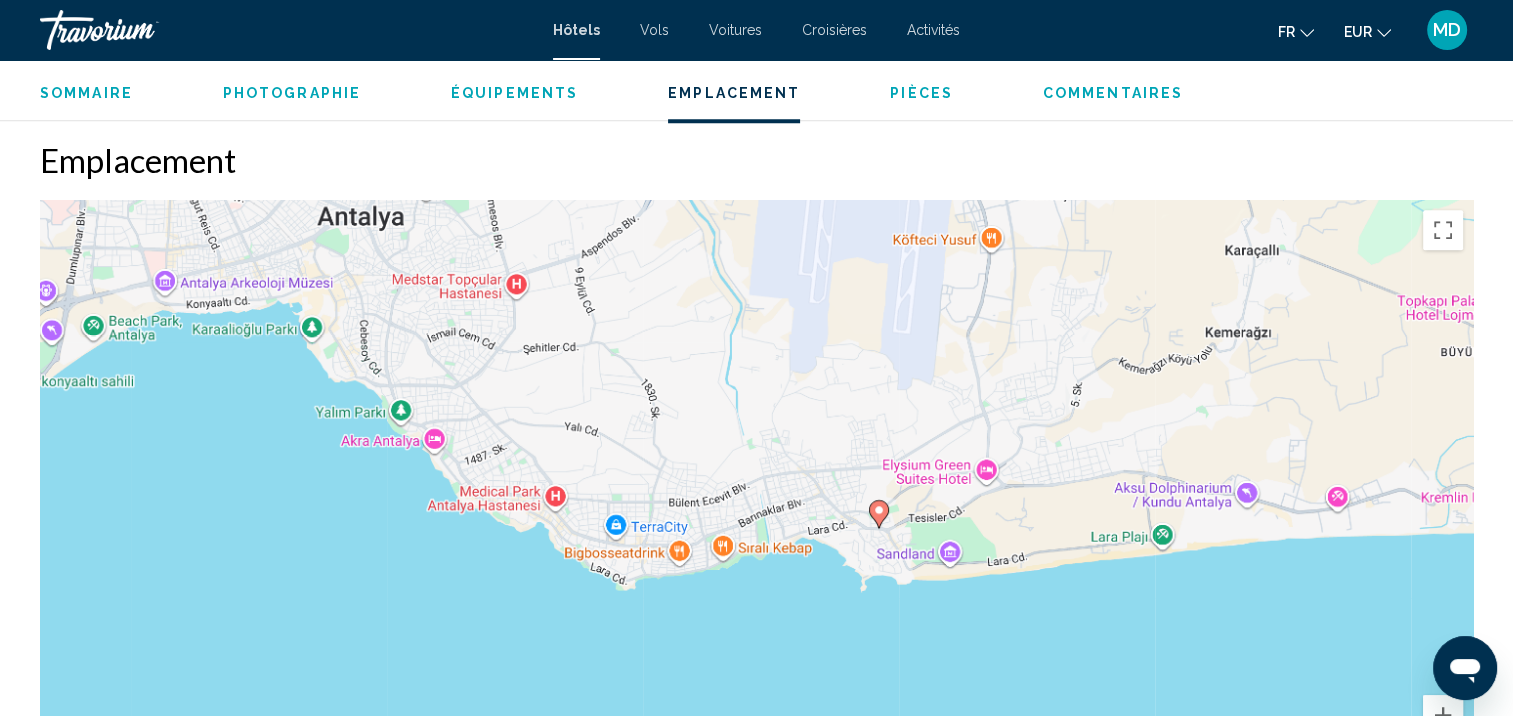 click on "Pour activer le glissement avec le clavier, appuyez sur Alt+Entrée. Une fois ce mode activé, utilisez les touches fléchées pour déplacer le repère. Pour valider le déplacement, appuyez sur Entrée. Pour annuler, appuyez sur Échap." at bounding box center [756, 500] 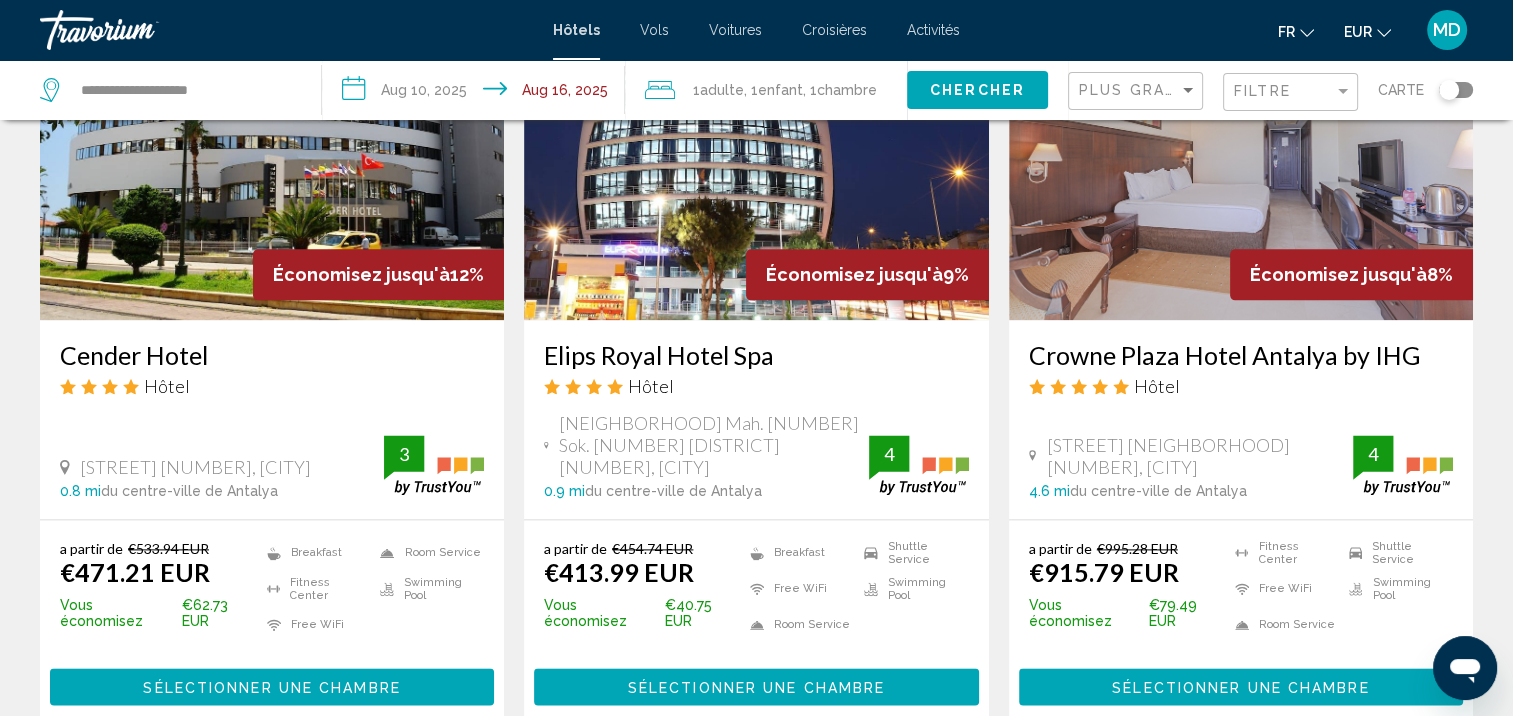 scroll, scrollTop: 2442, scrollLeft: 0, axis: vertical 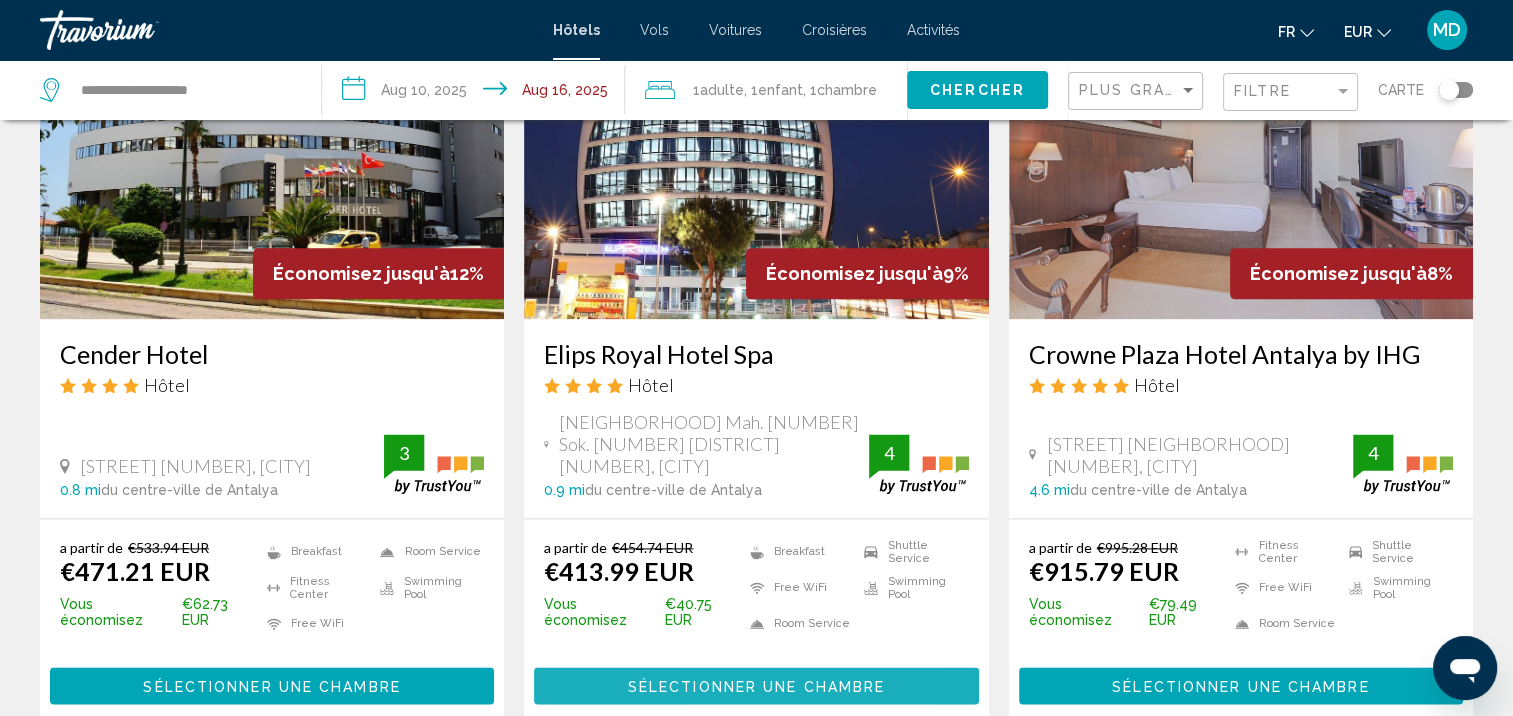 click on "Sélectionner une chambre" at bounding box center (756, 686) 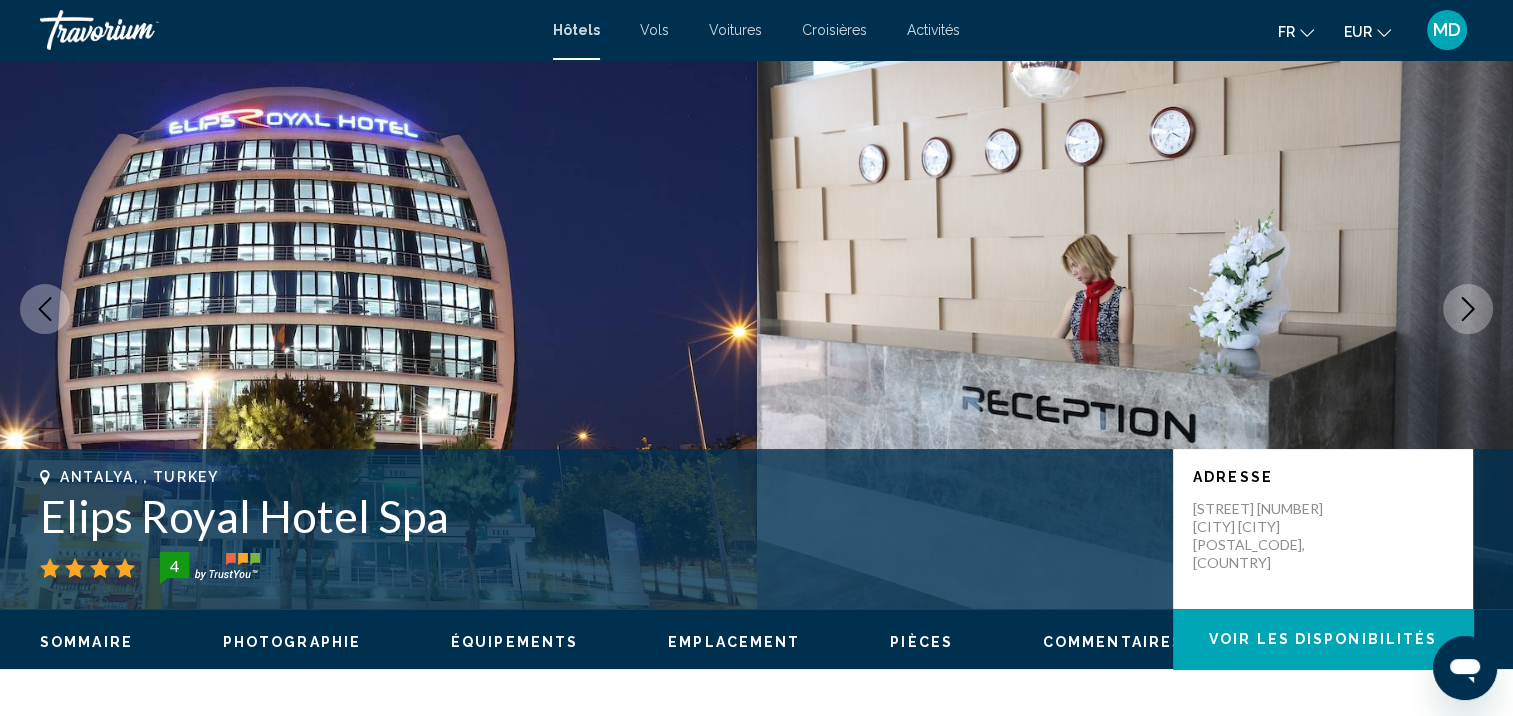 scroll, scrollTop: 0, scrollLeft: 0, axis: both 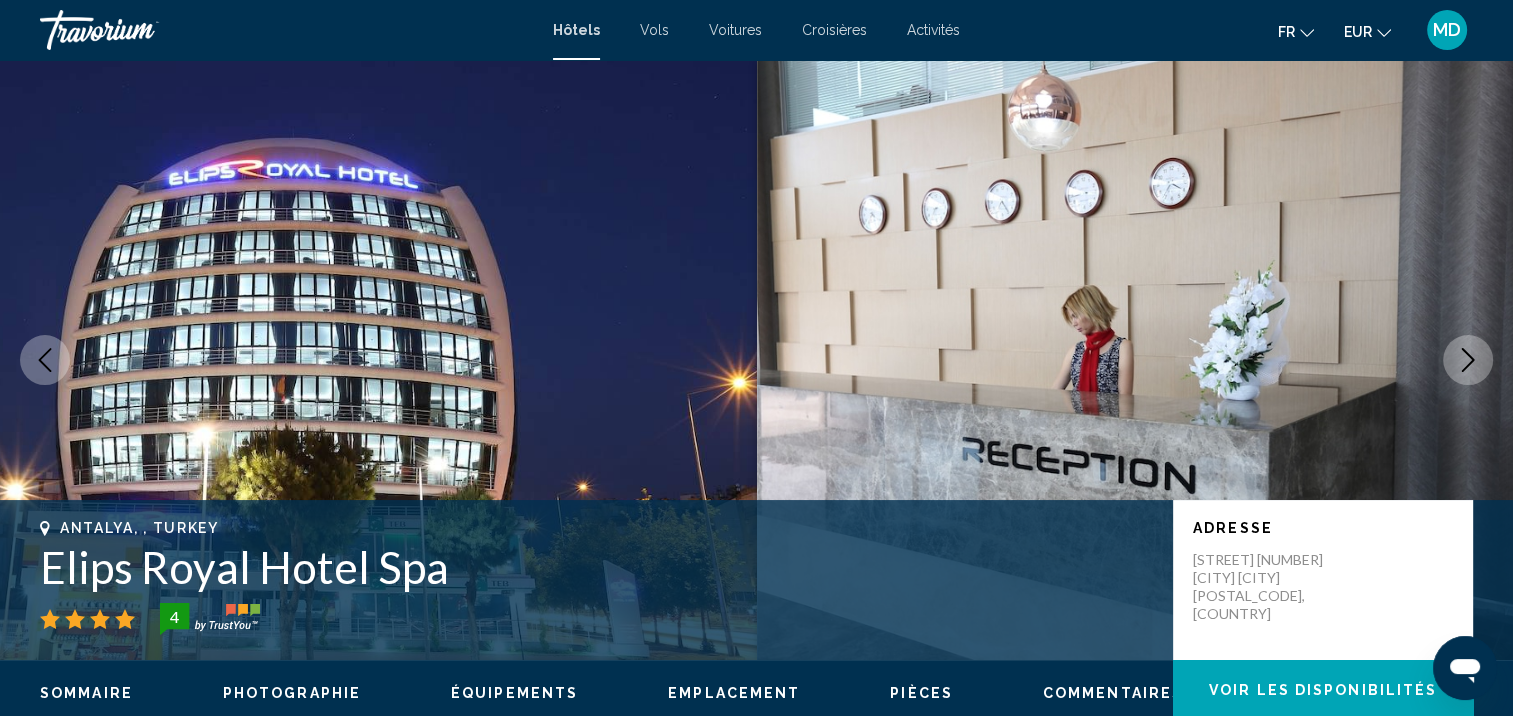 click 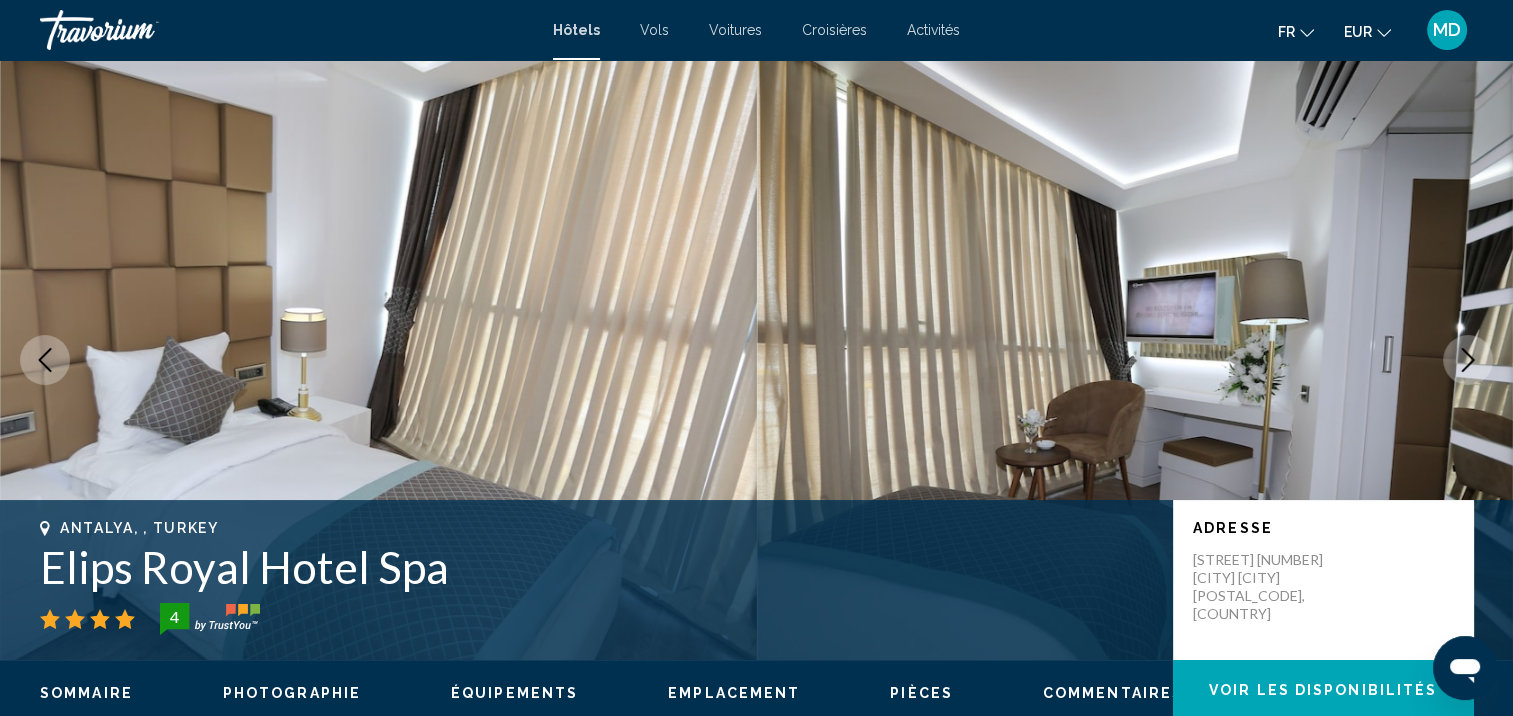click 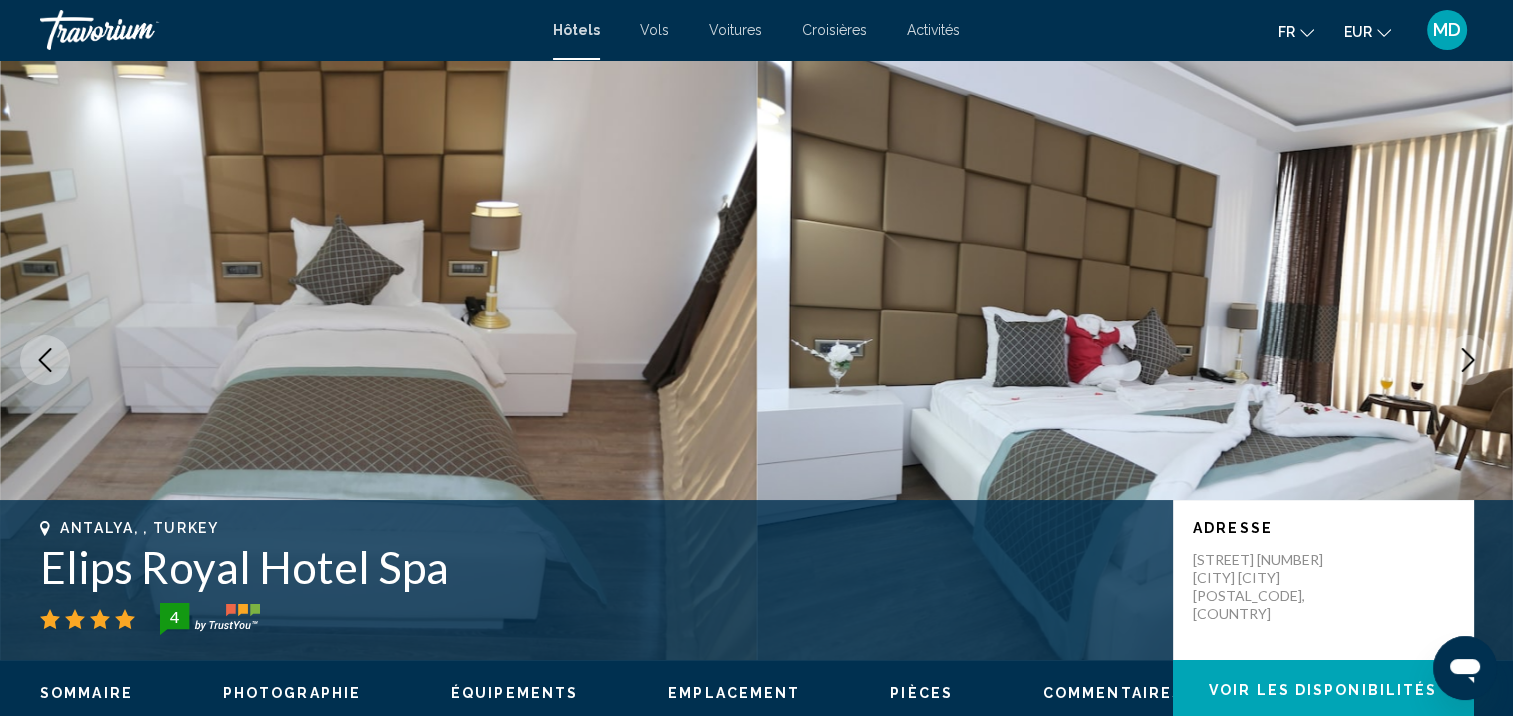 click 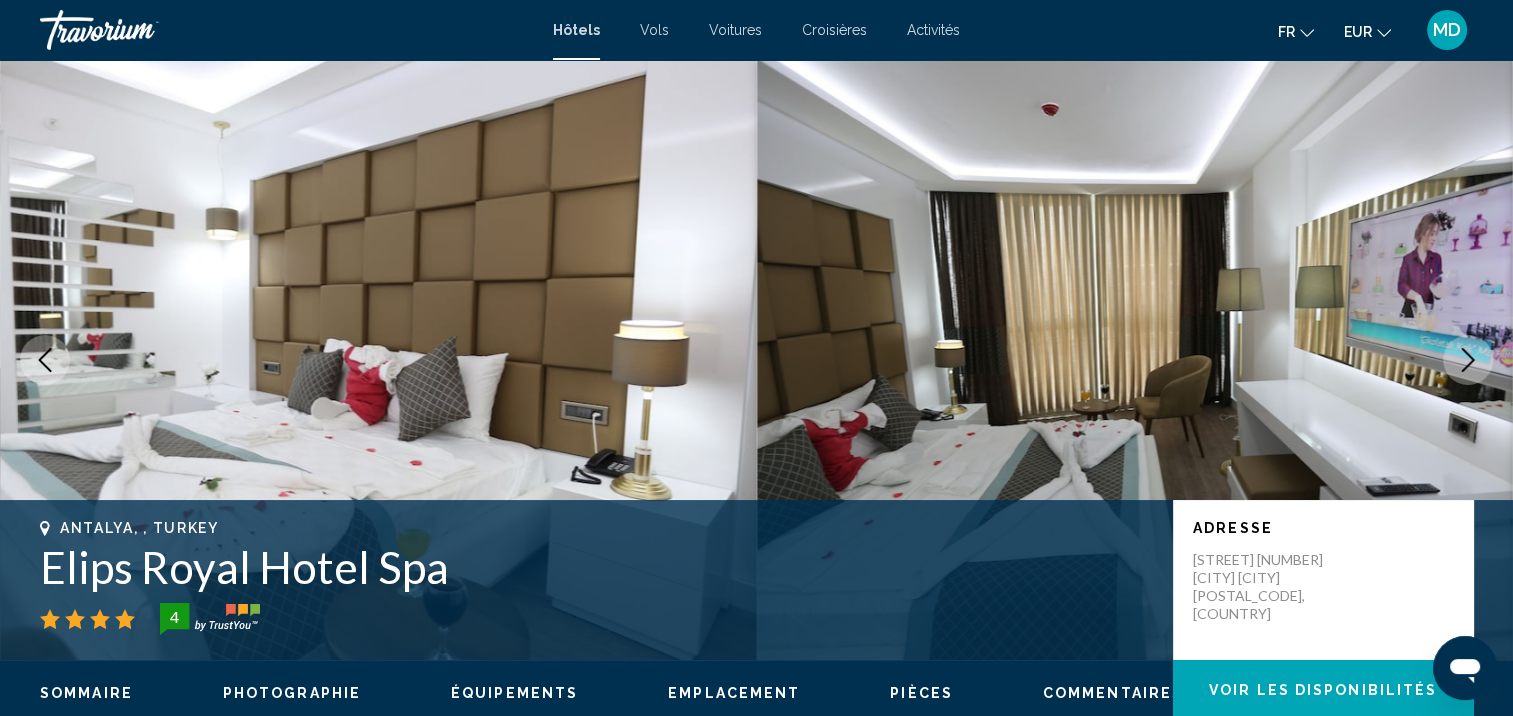click 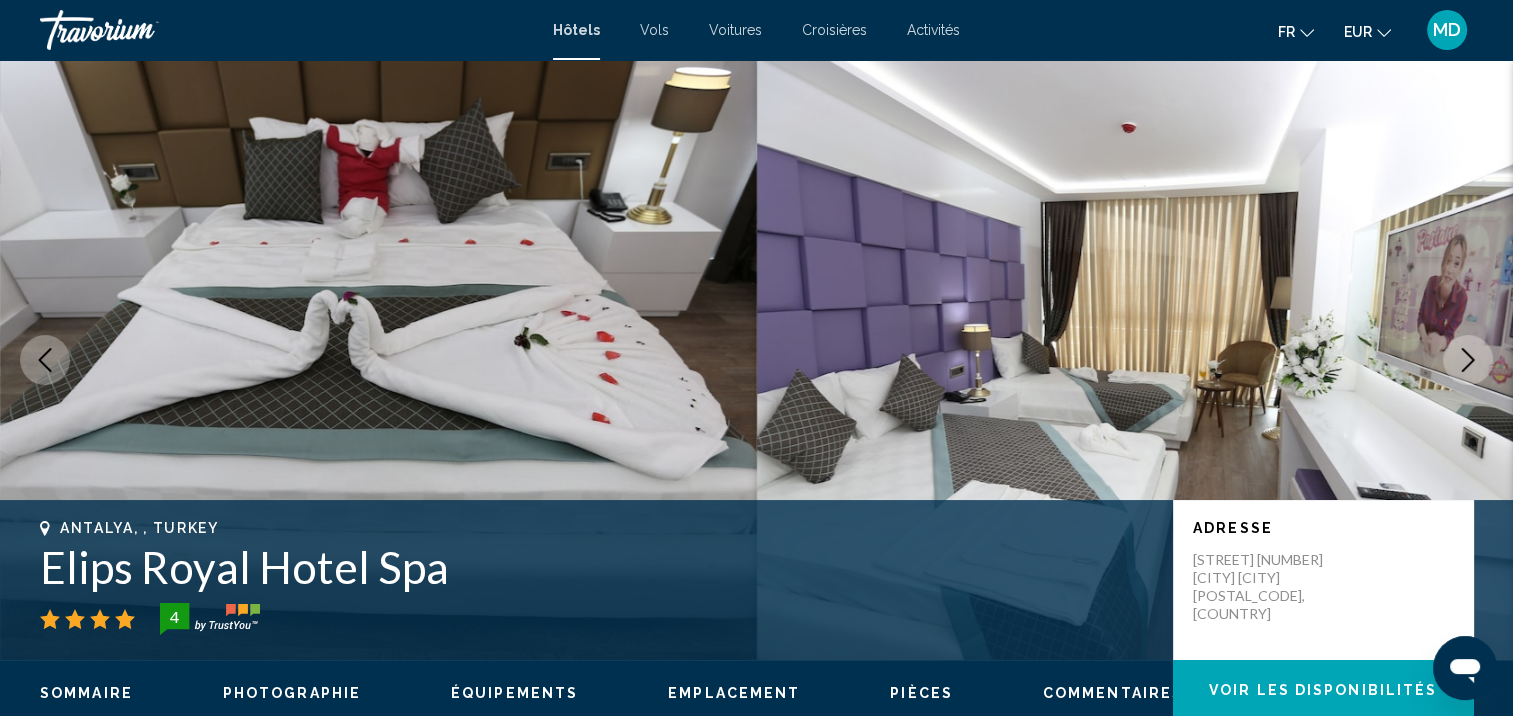 click 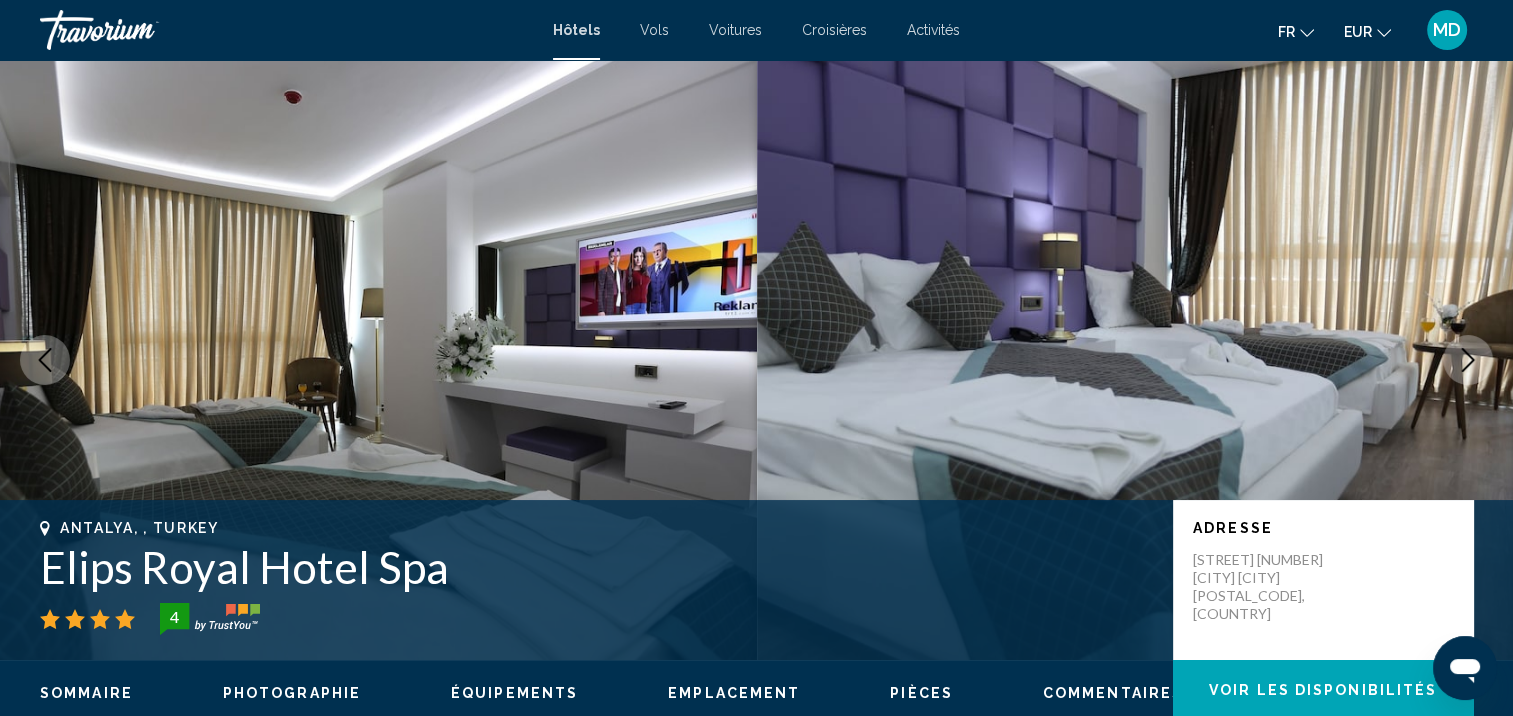 click 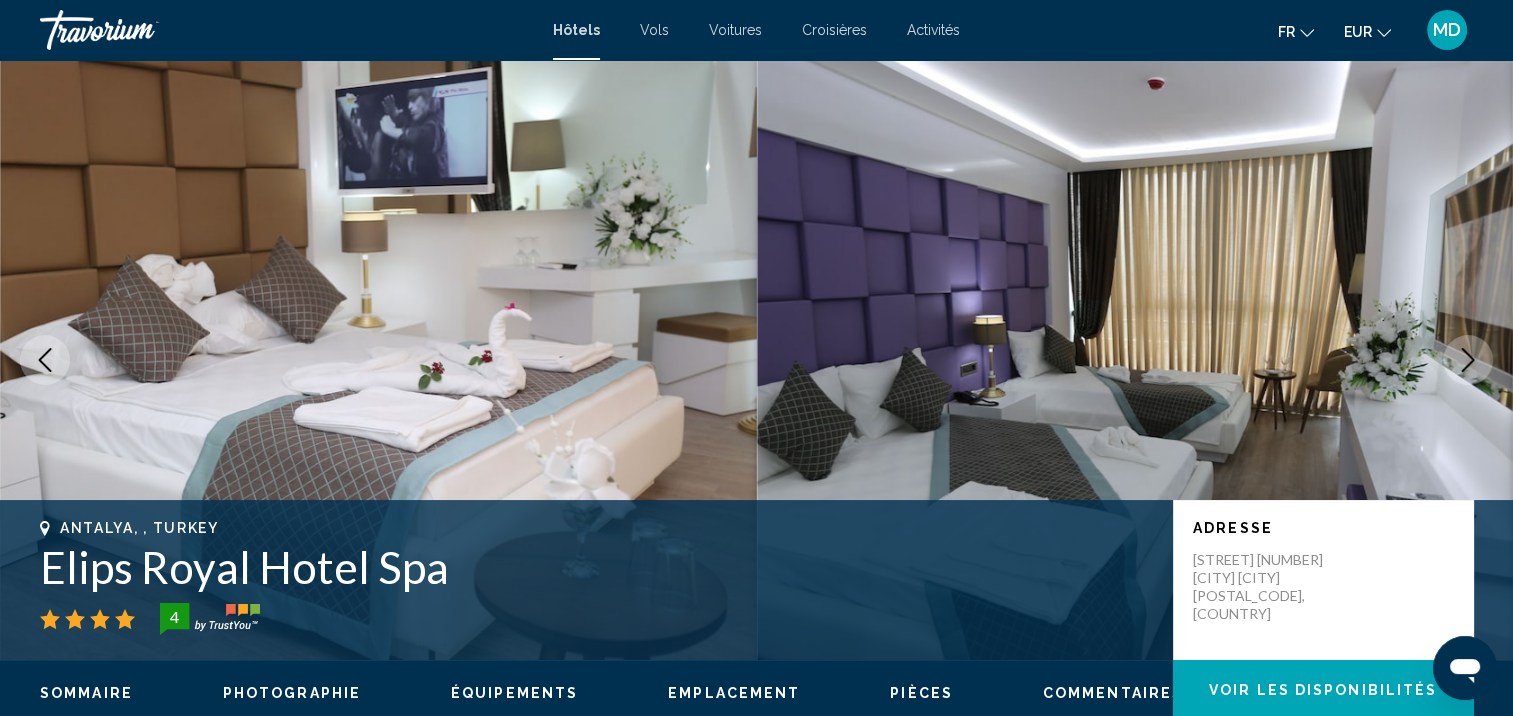 click 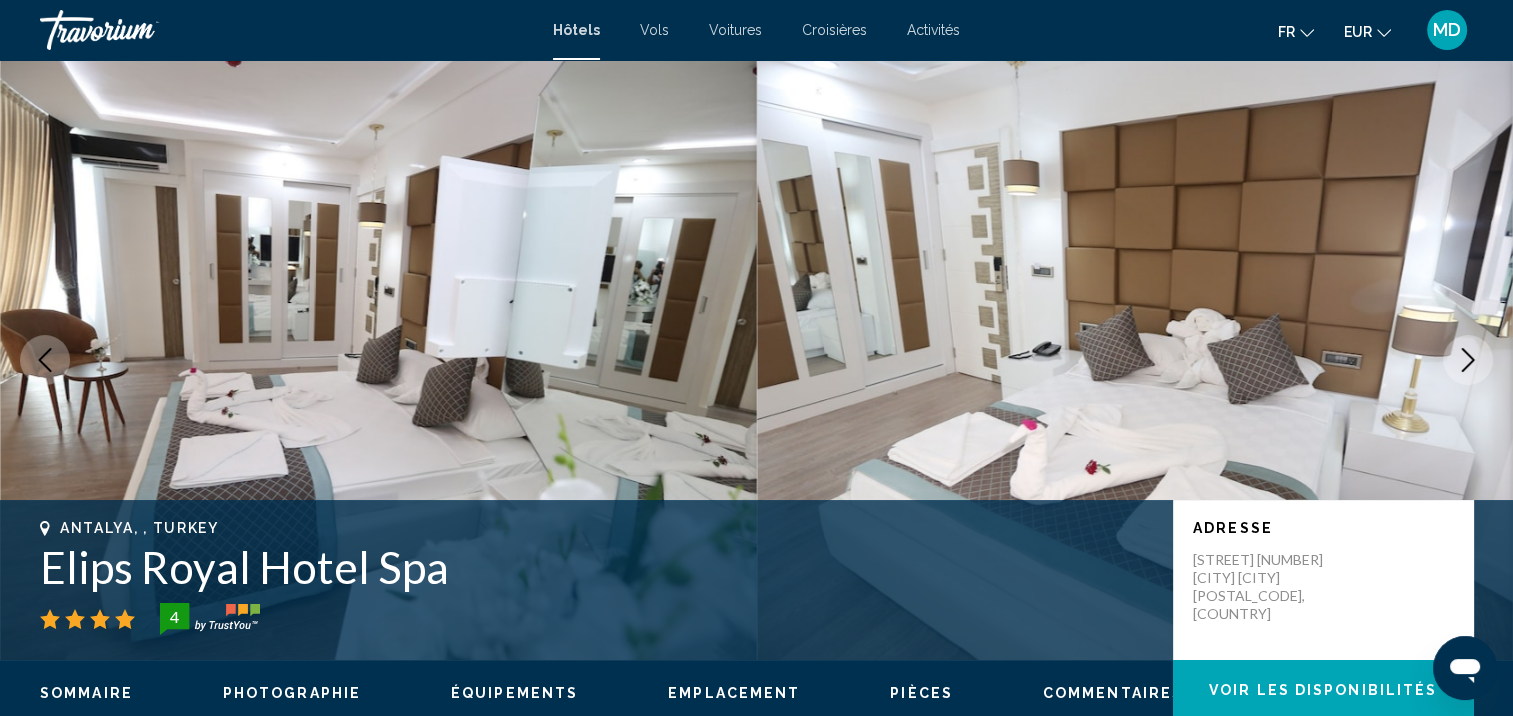 click 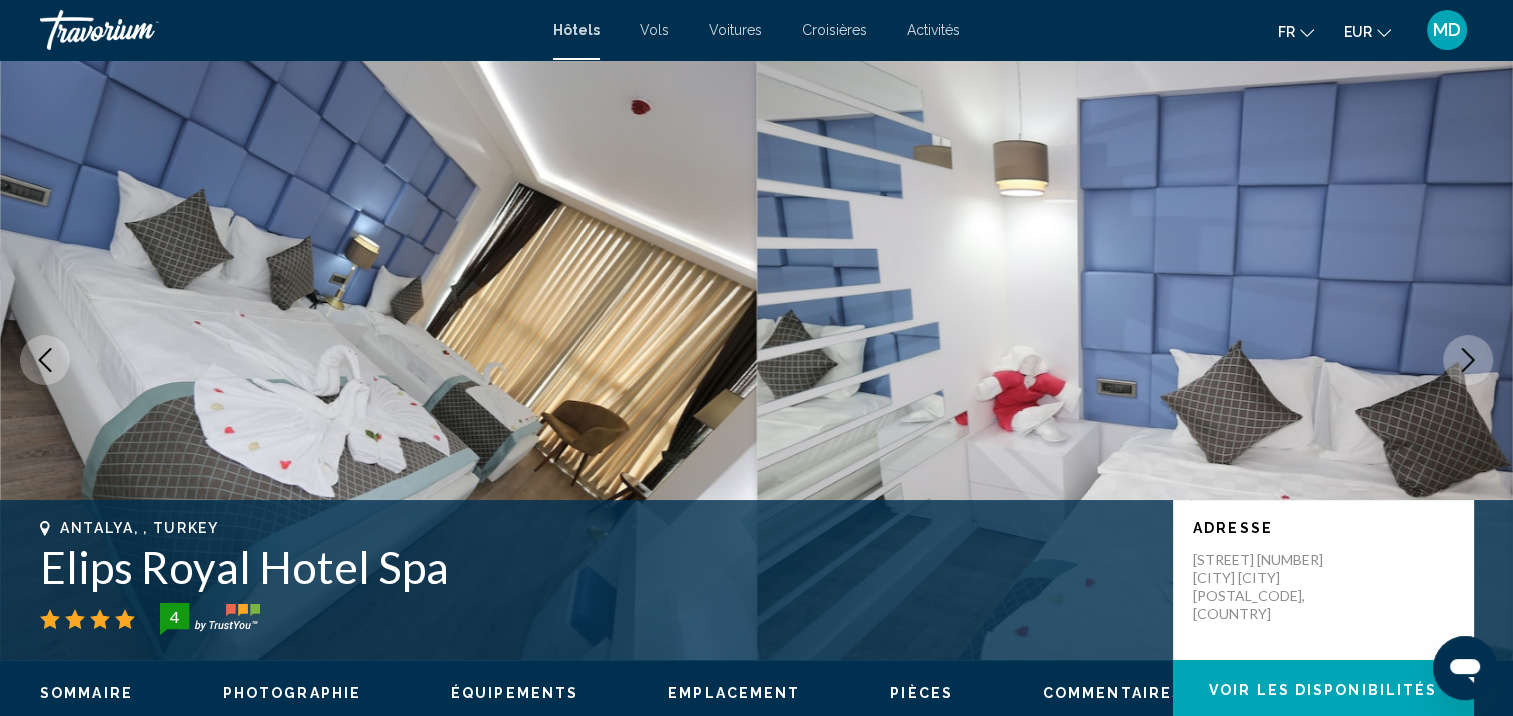 click 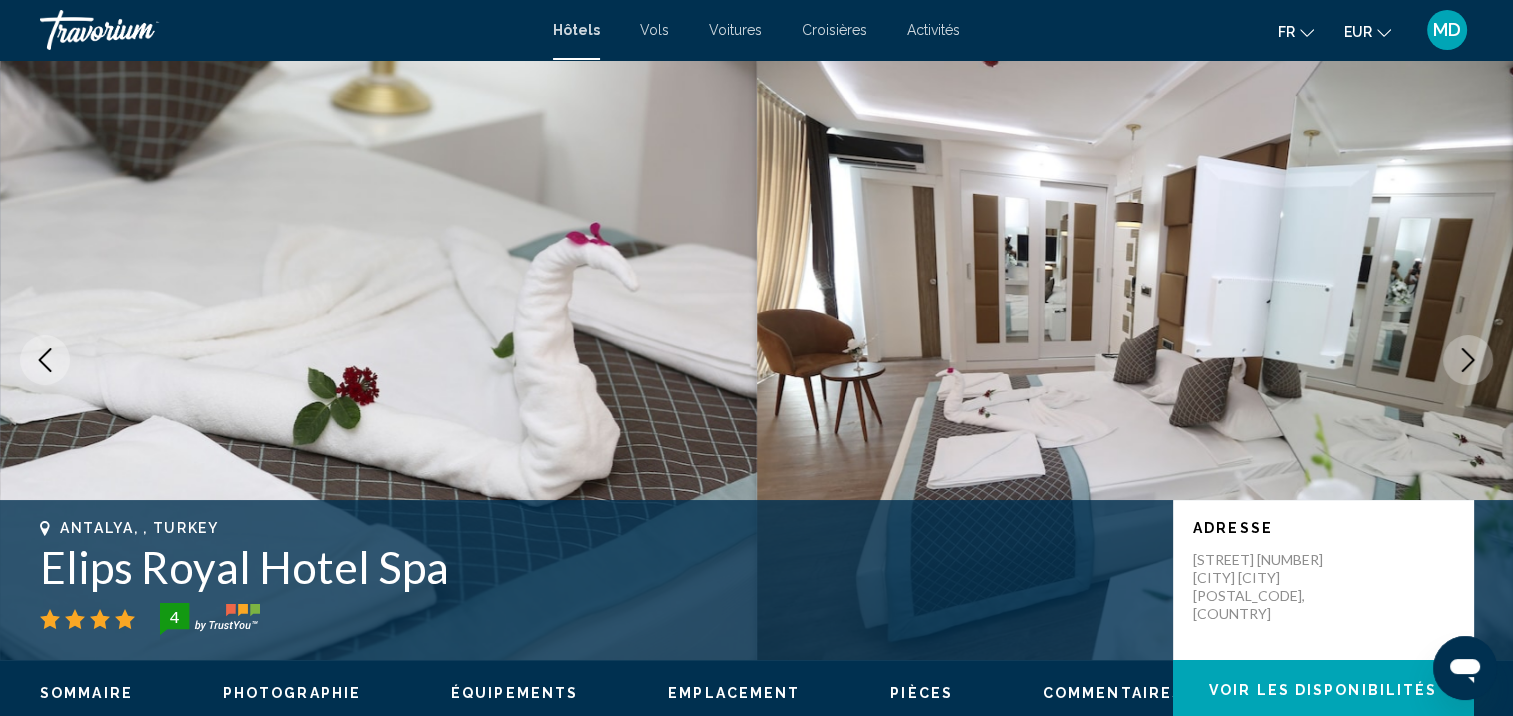 click 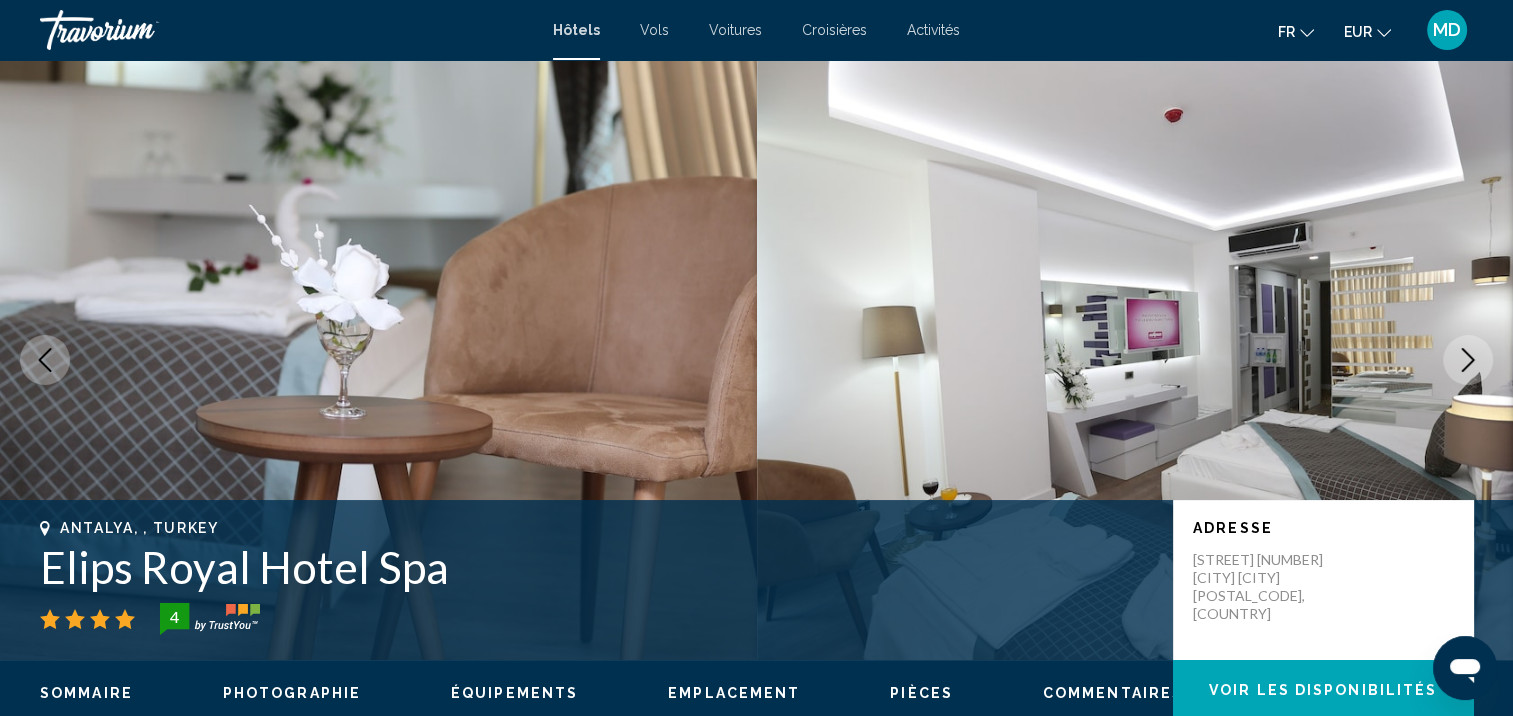 click 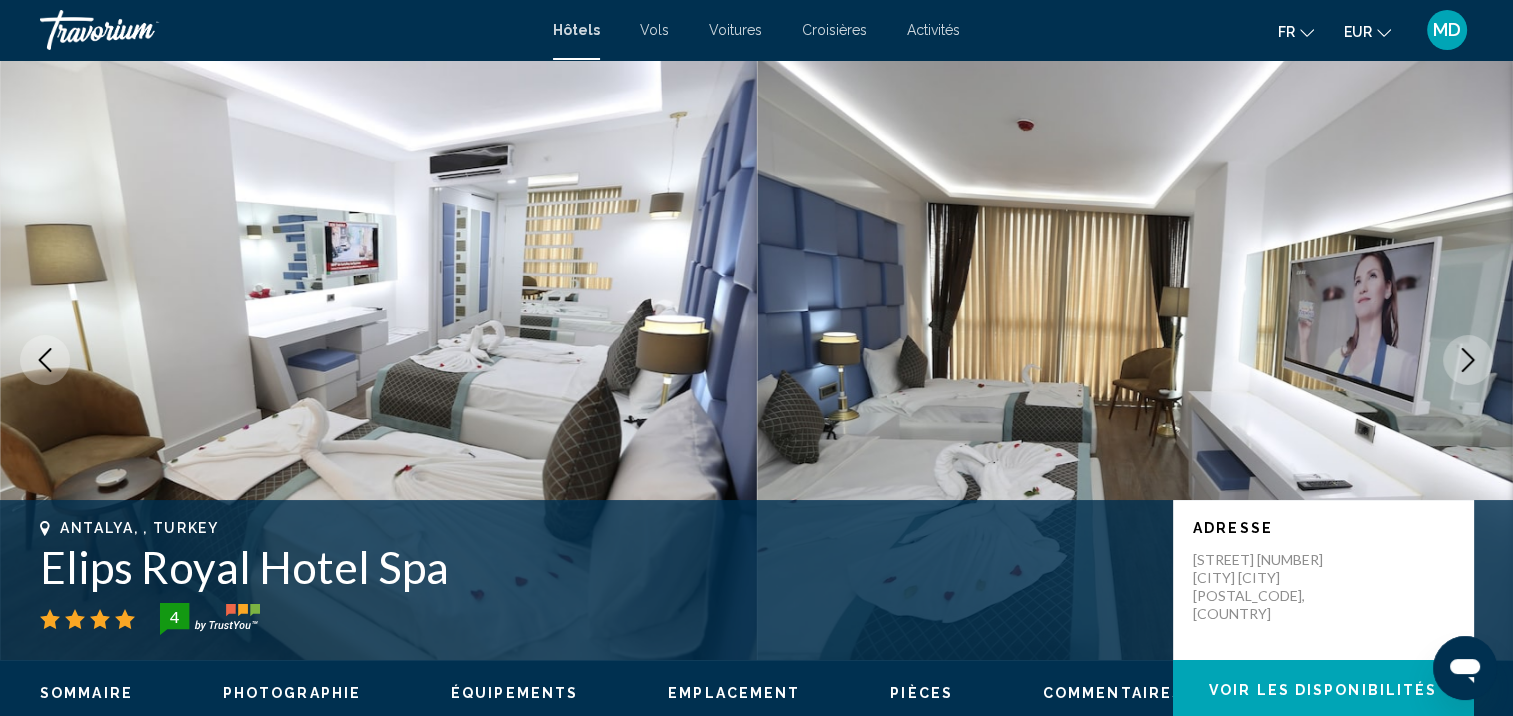 click 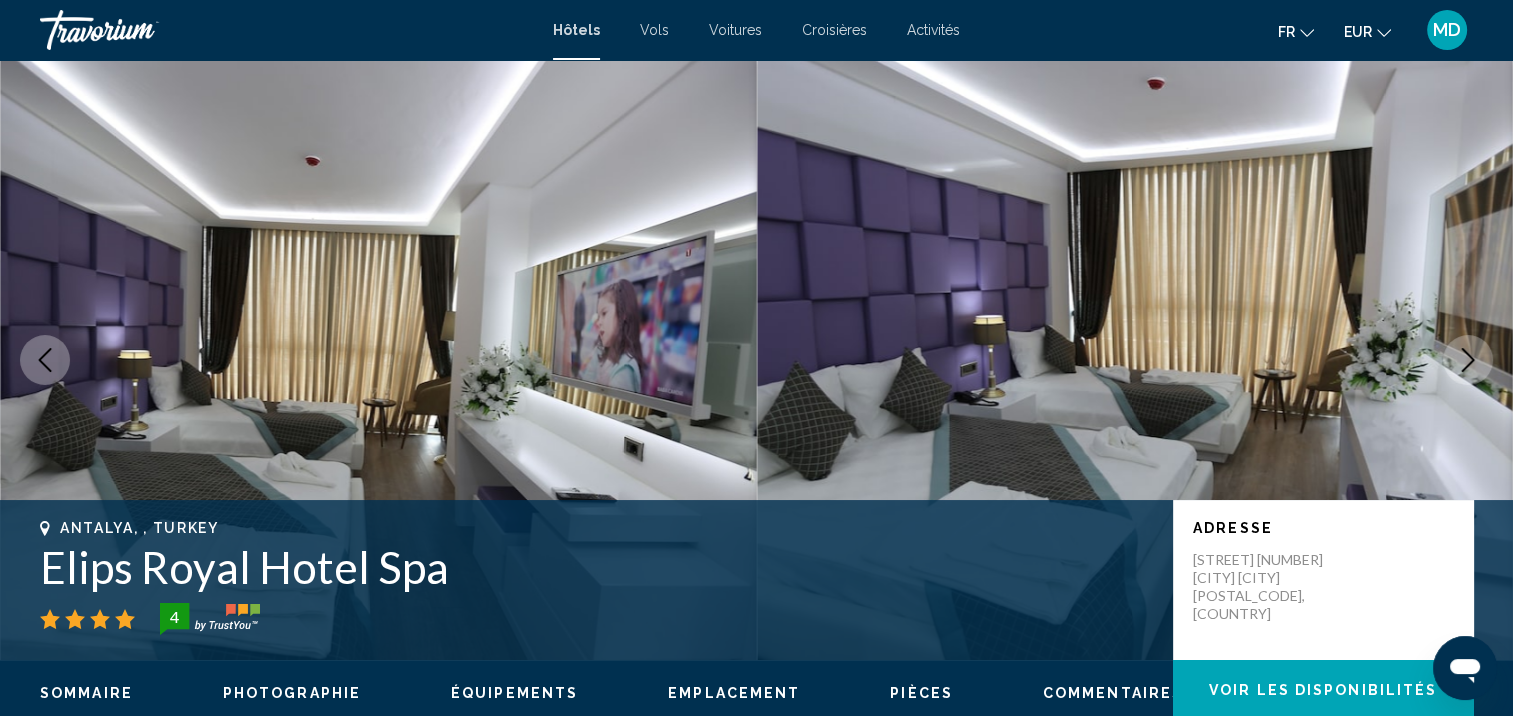 click 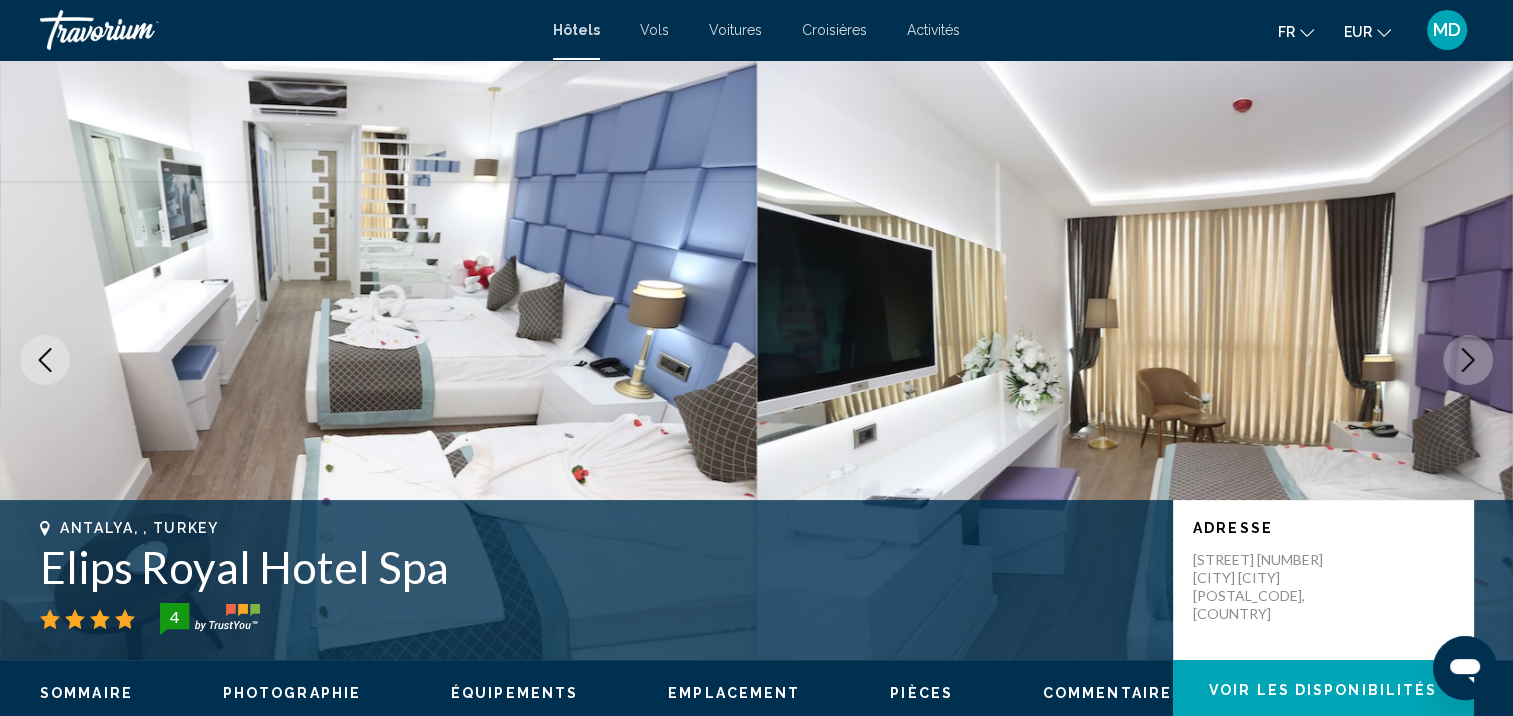 click 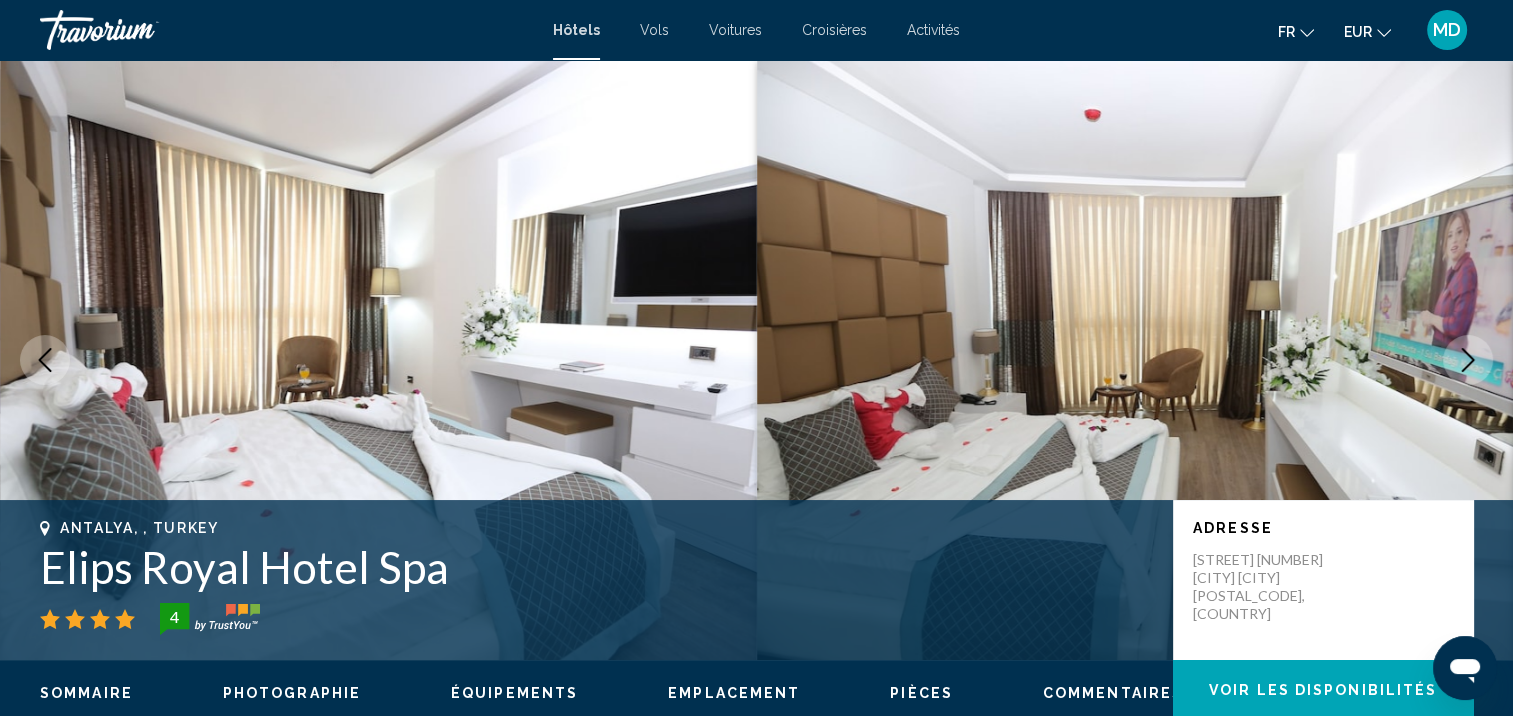 click 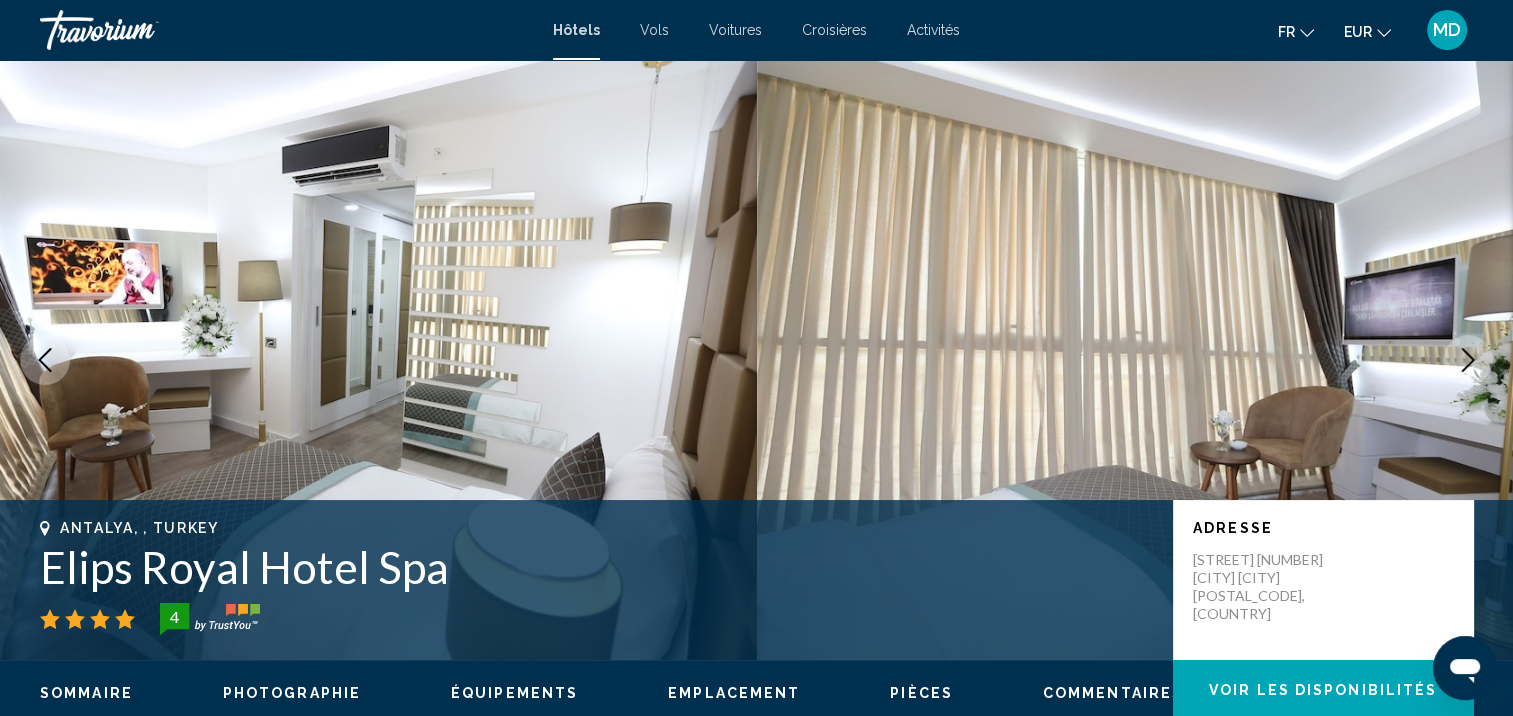 click 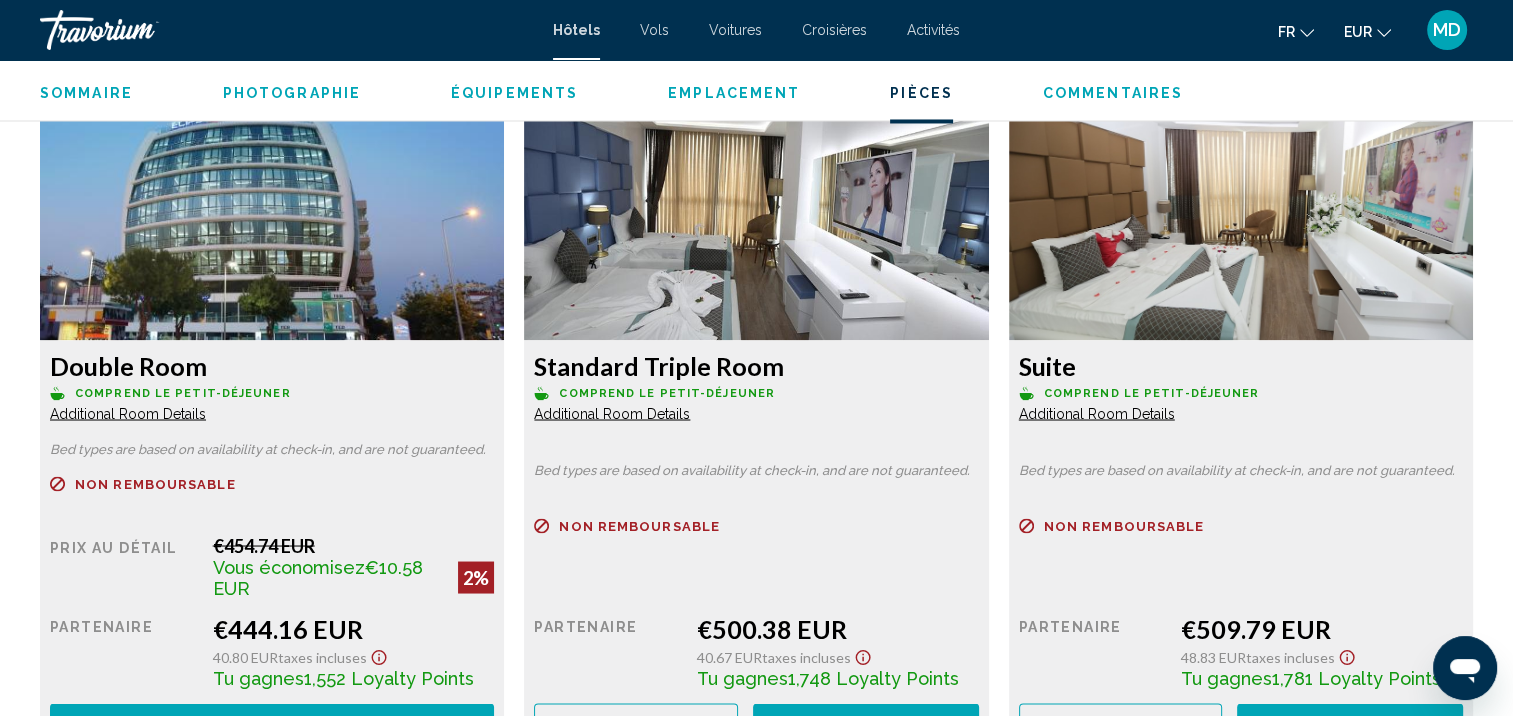 scroll, scrollTop: 3451, scrollLeft: 0, axis: vertical 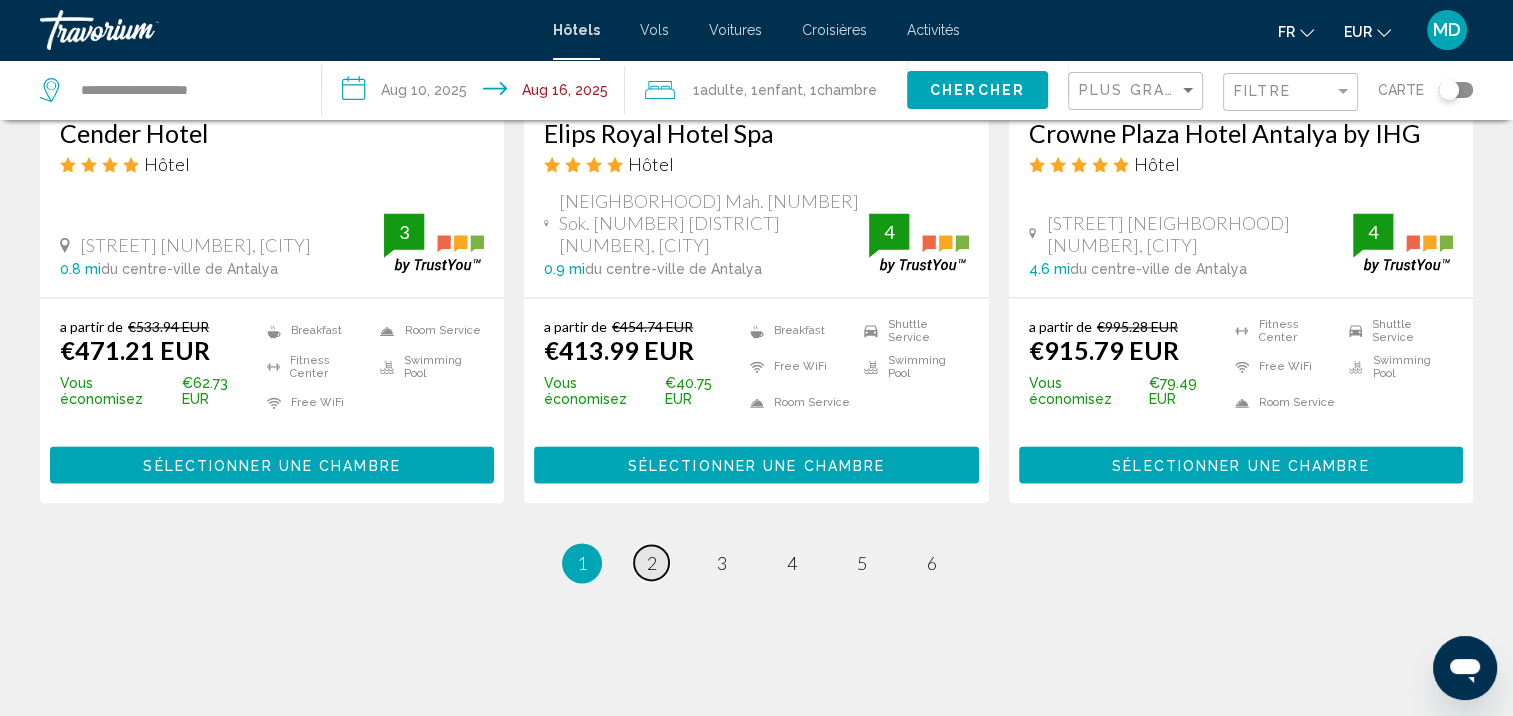 click on "2" at bounding box center [652, 563] 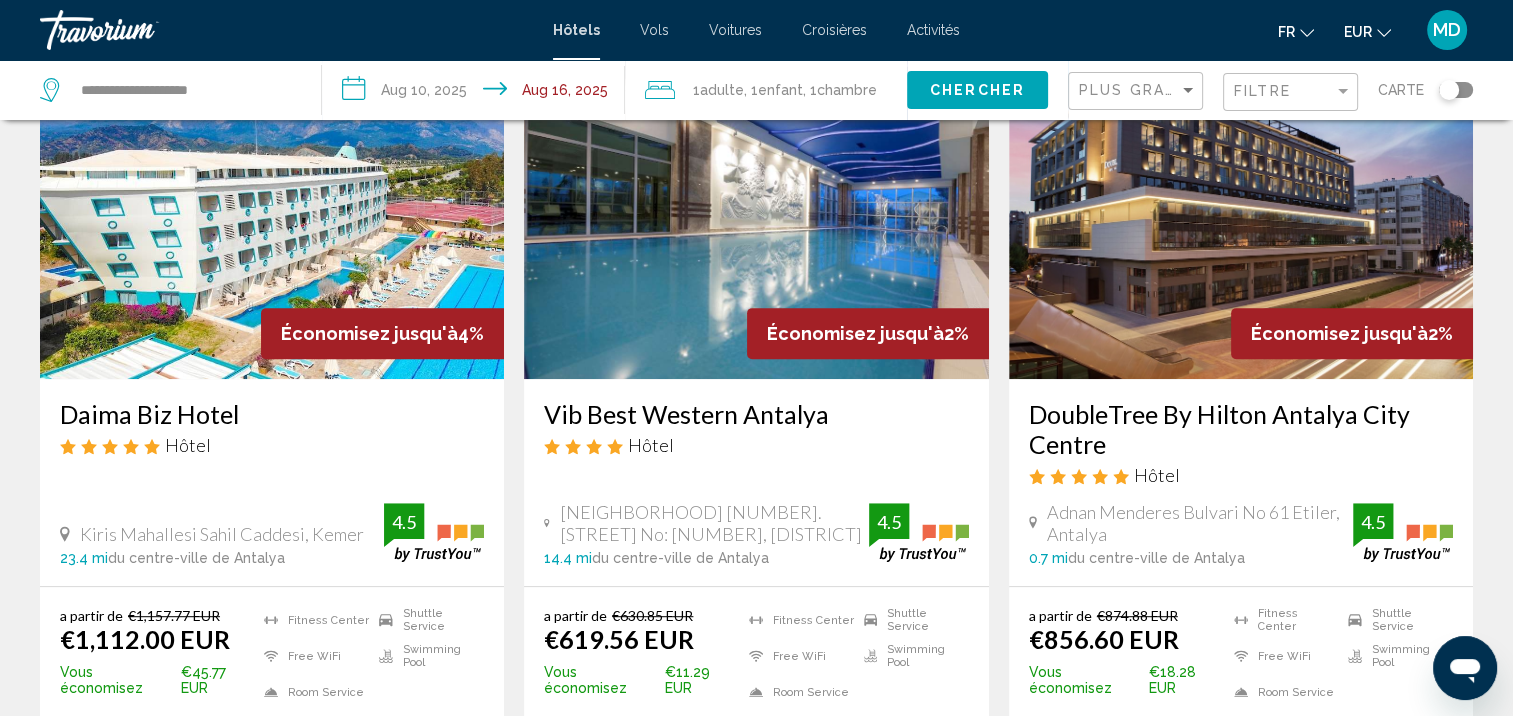 scroll, scrollTop: 900, scrollLeft: 0, axis: vertical 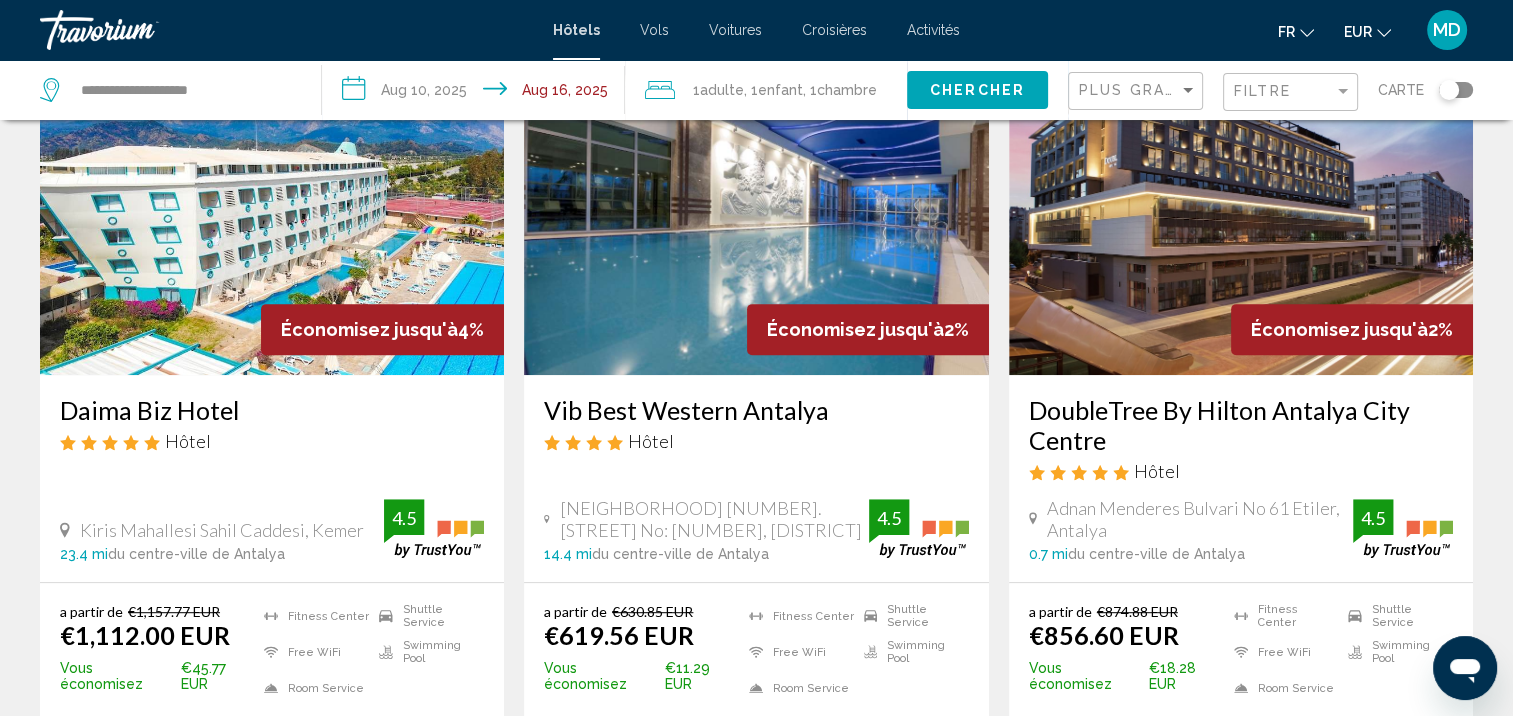 click on "Vib Best Western Antalya" at bounding box center (756, 410) 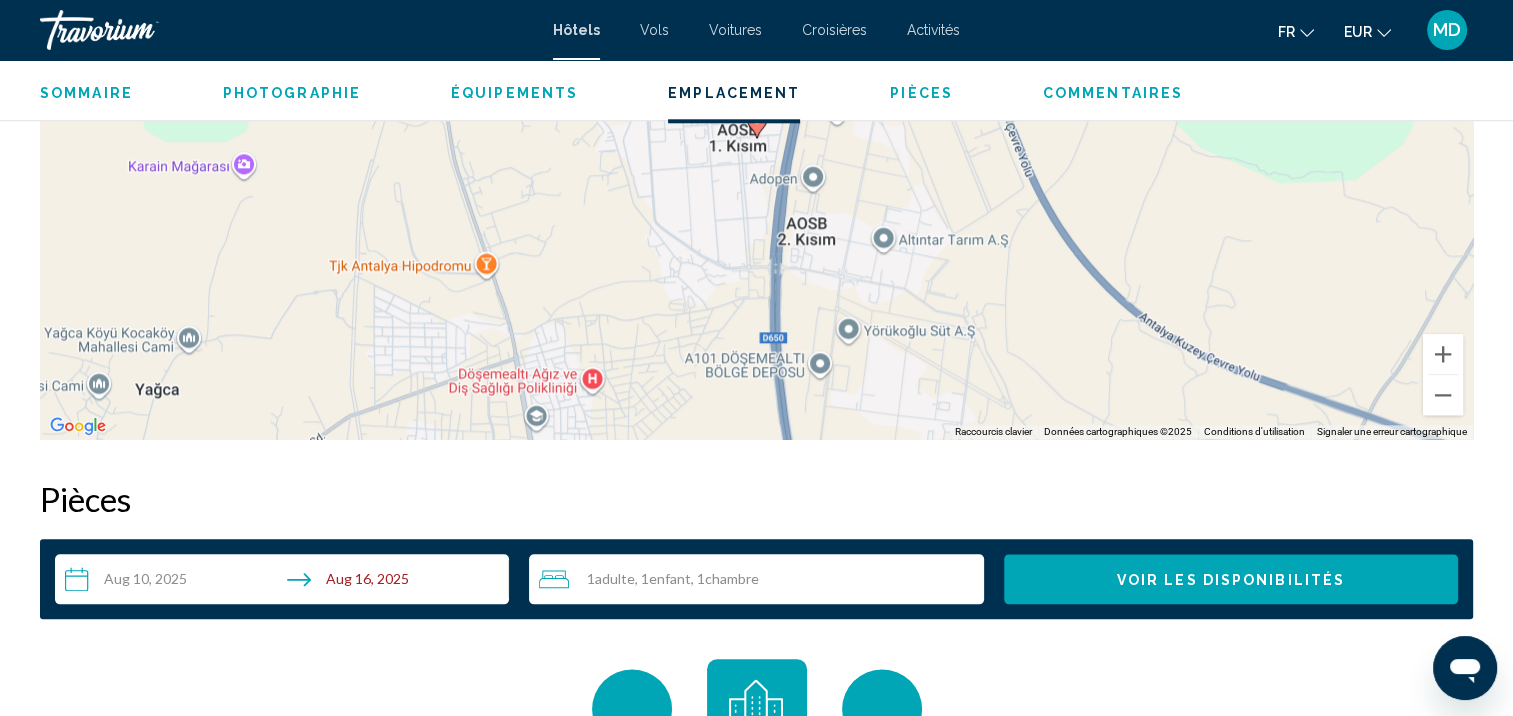 scroll, scrollTop: 2181, scrollLeft: 0, axis: vertical 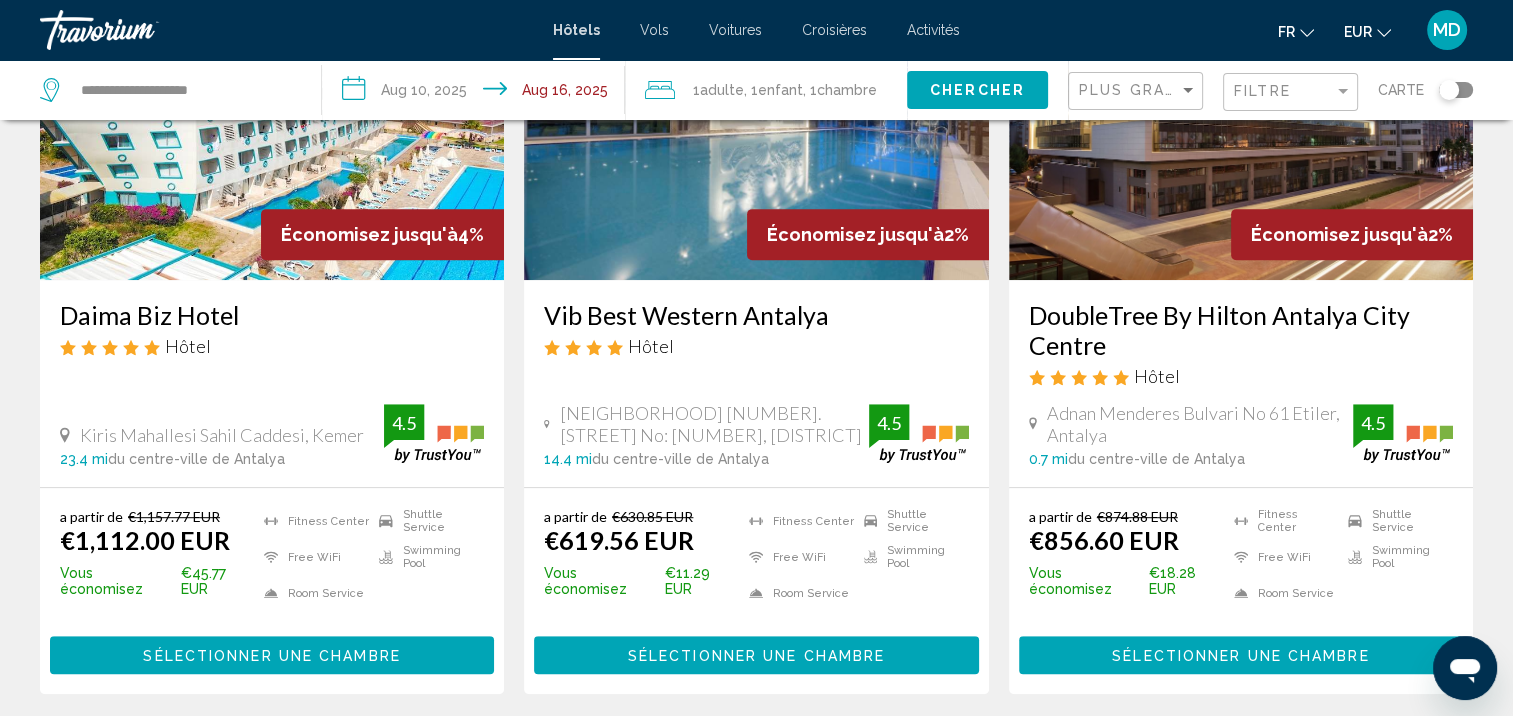 click on "Sélectionner une chambre" at bounding box center [1240, 656] 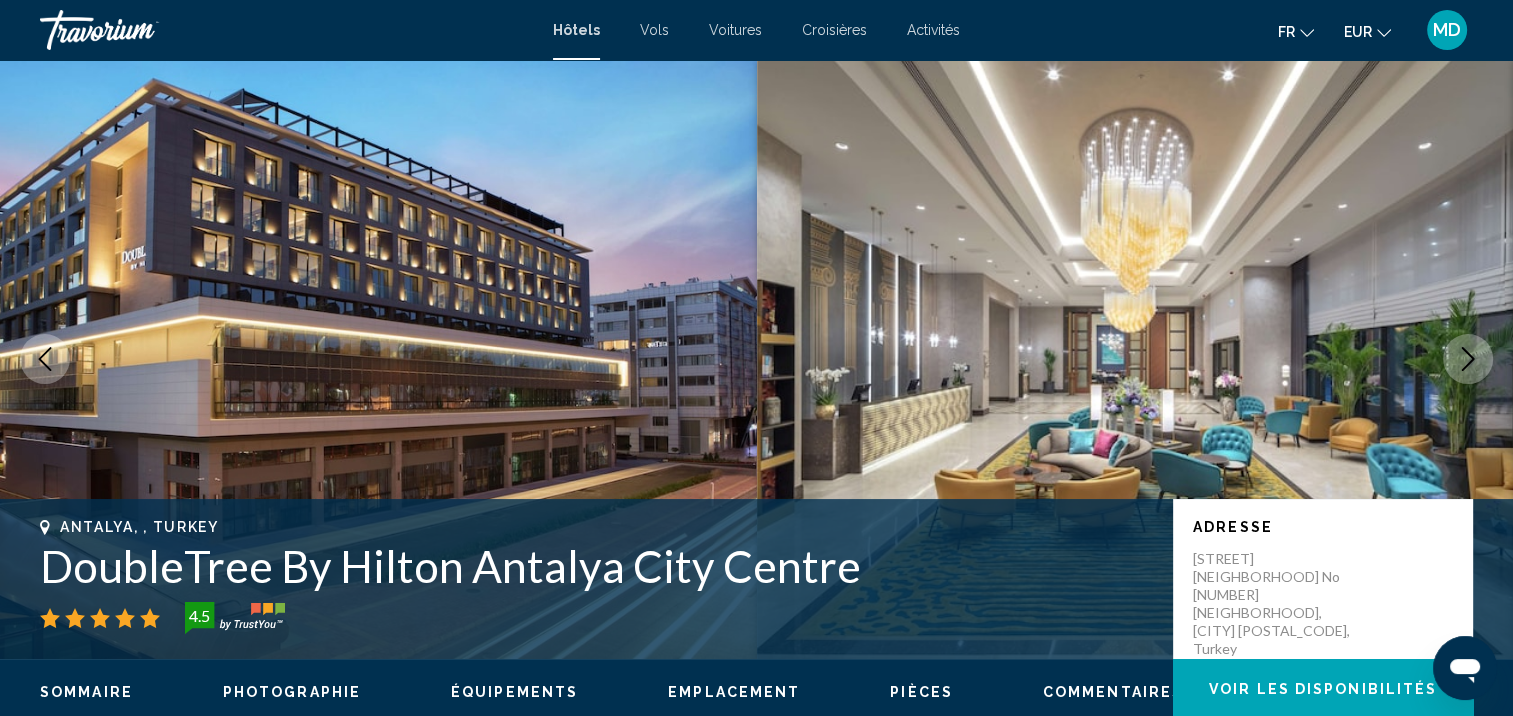 scroll, scrollTop: 28, scrollLeft: 0, axis: vertical 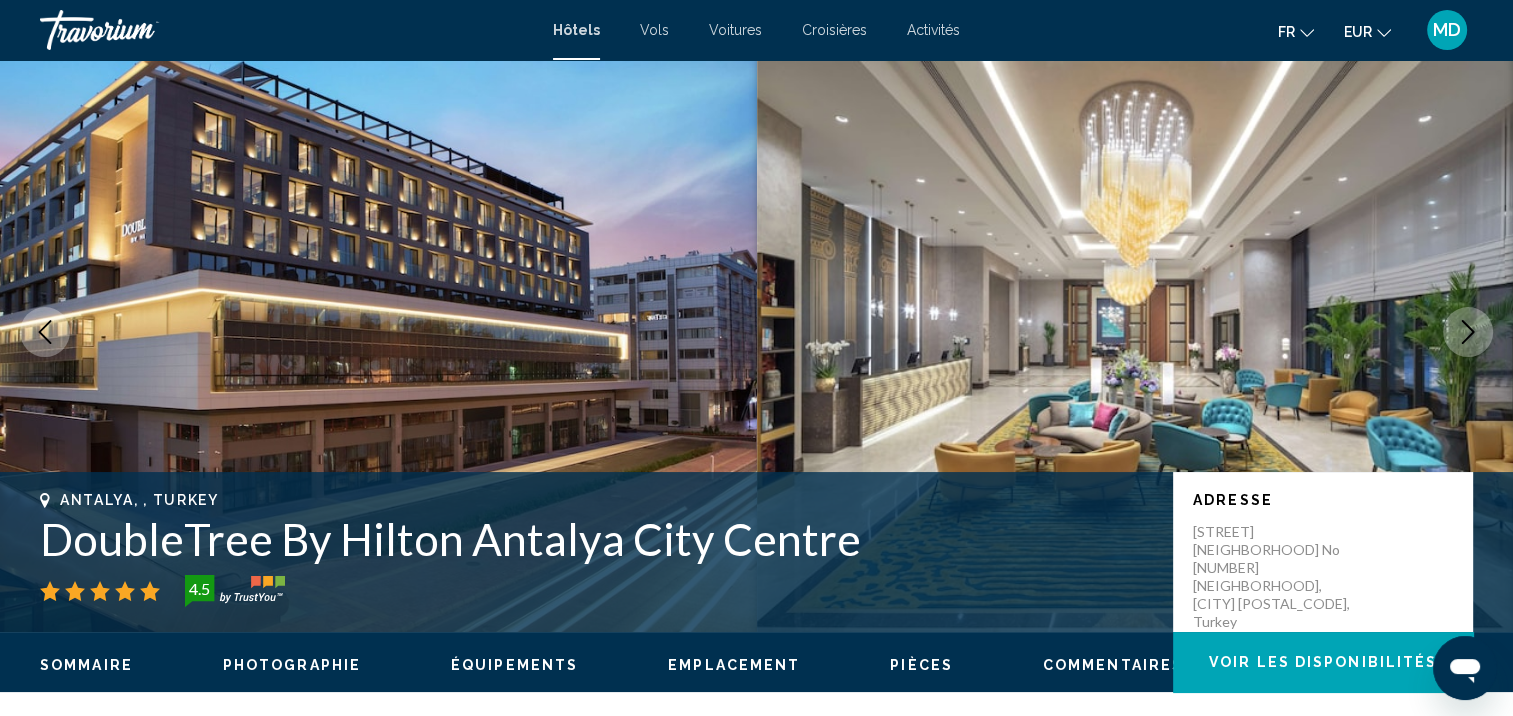 click at bounding box center [1468, 332] 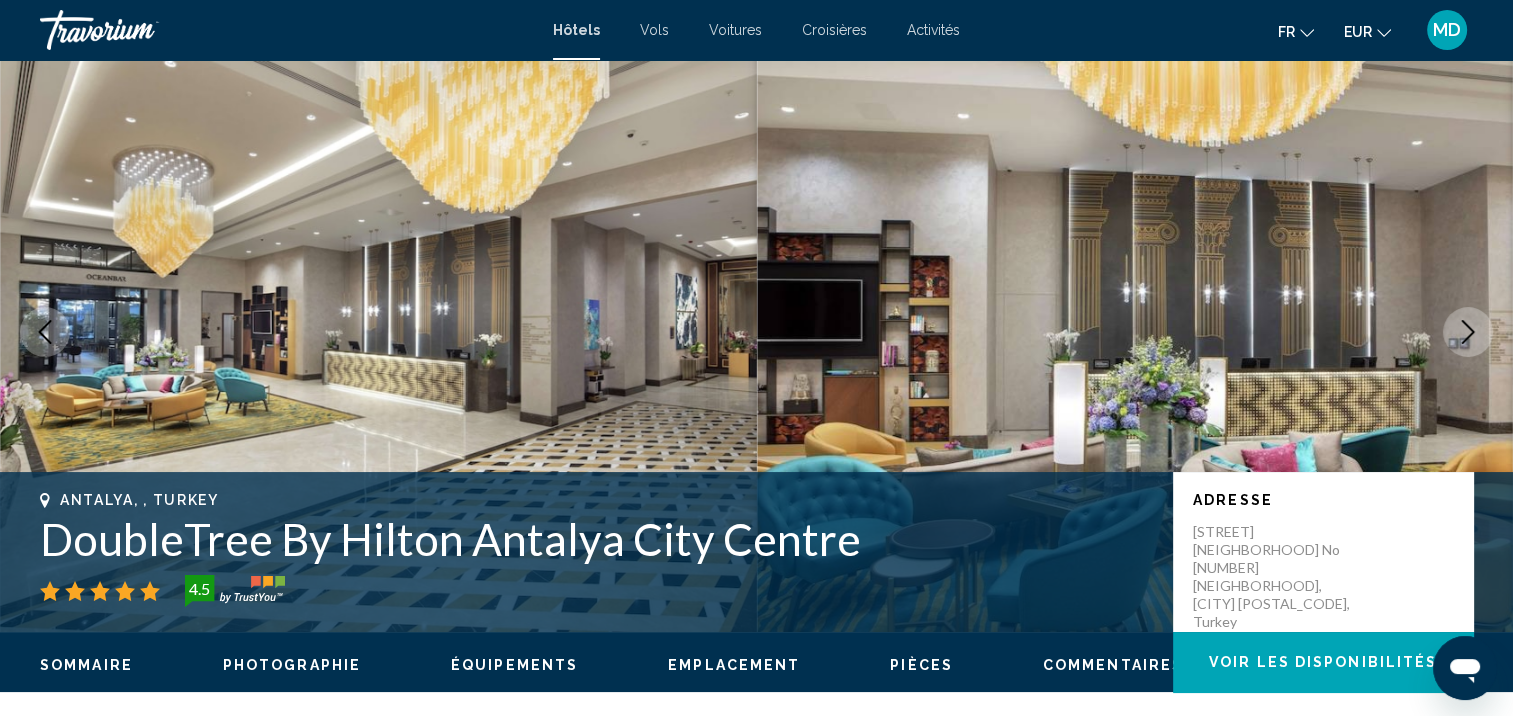 click at bounding box center (1468, 332) 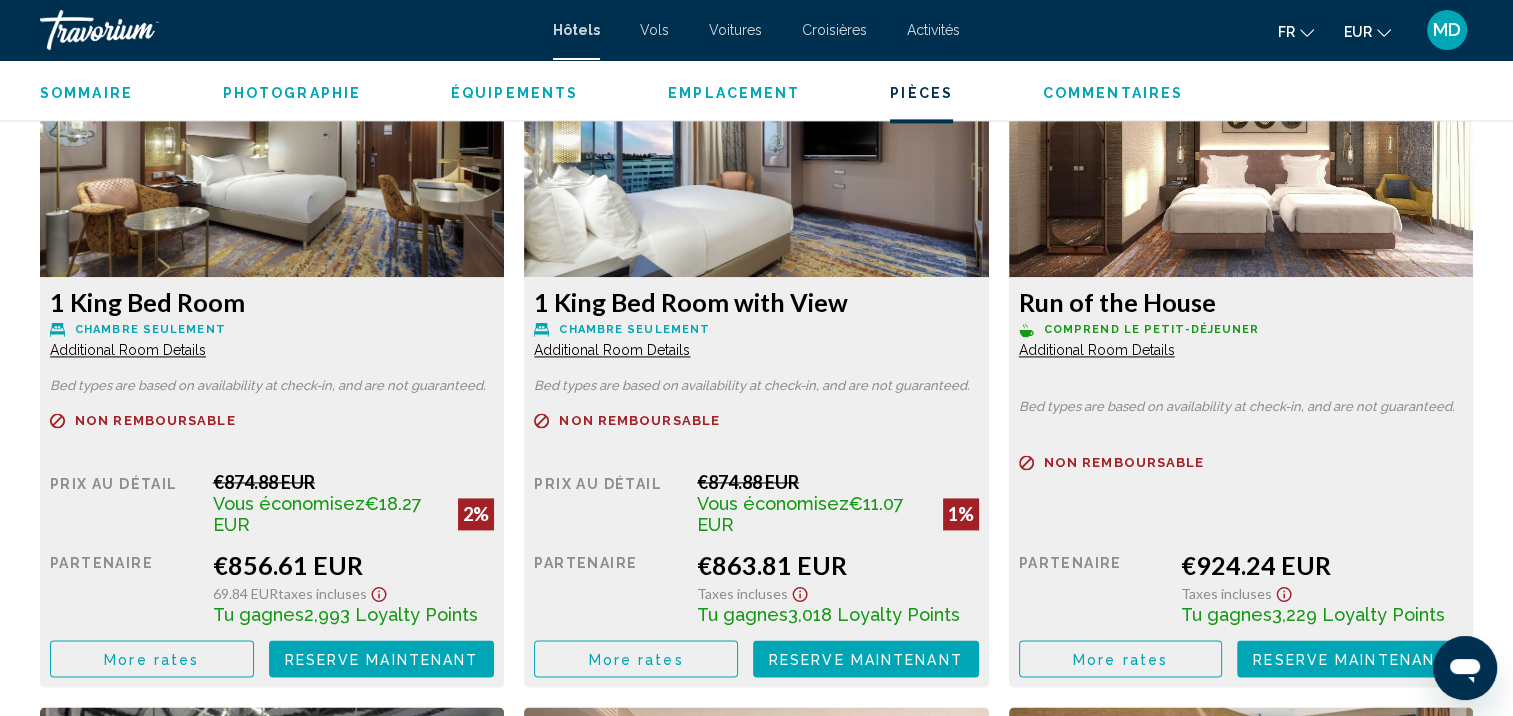 scroll, scrollTop: 2804, scrollLeft: 0, axis: vertical 